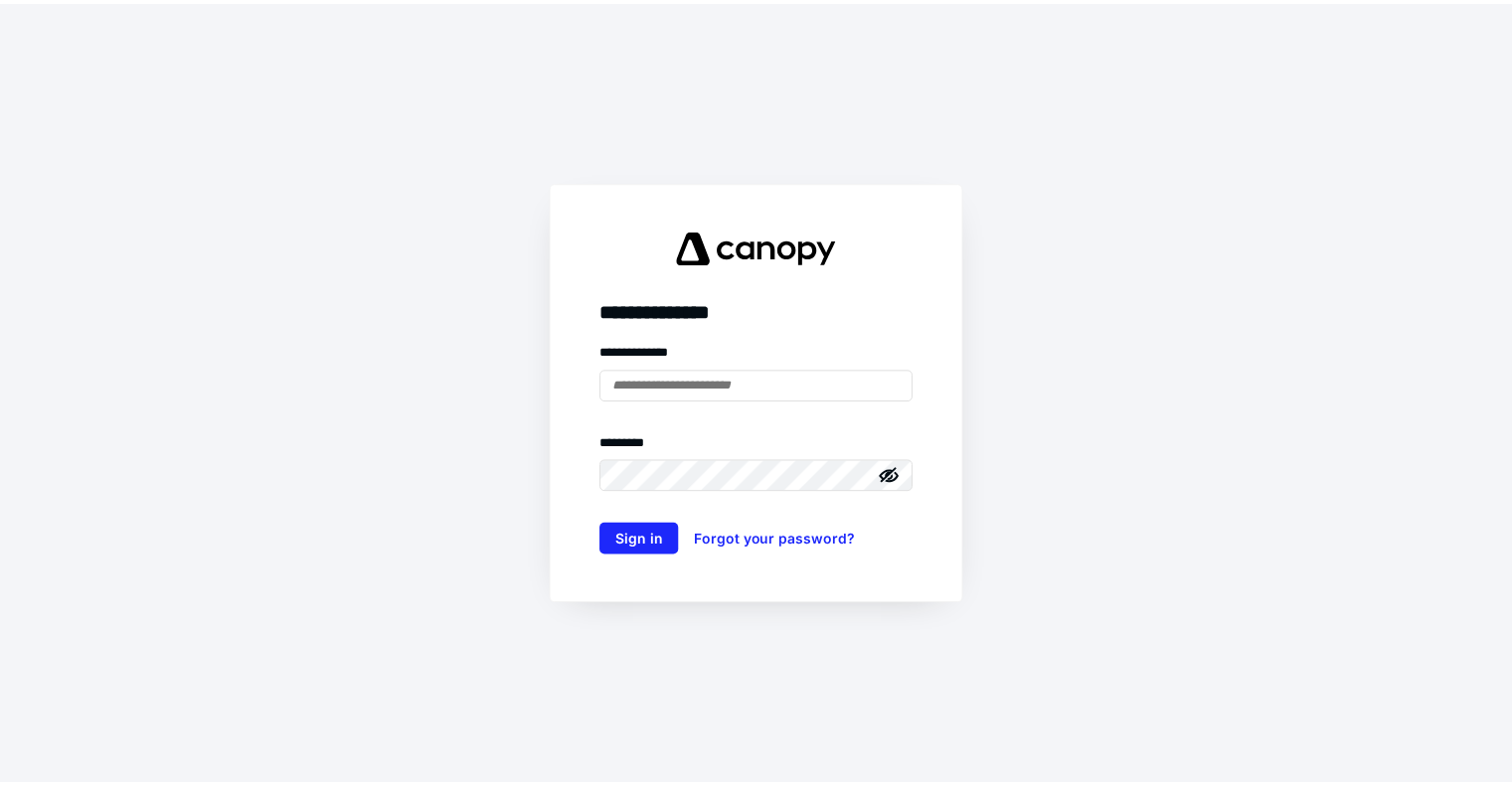 scroll, scrollTop: 0, scrollLeft: 0, axis: both 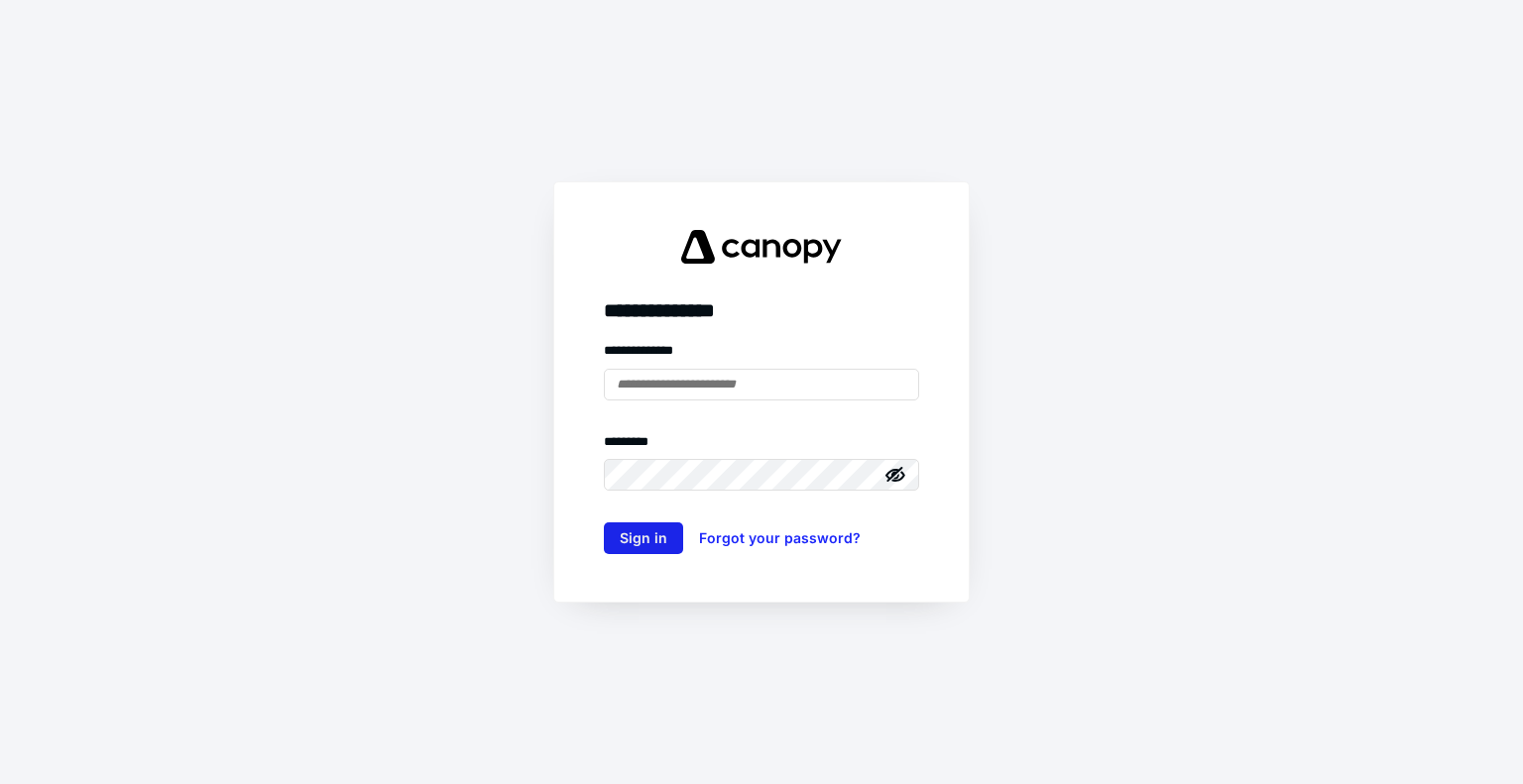 type on "**********" 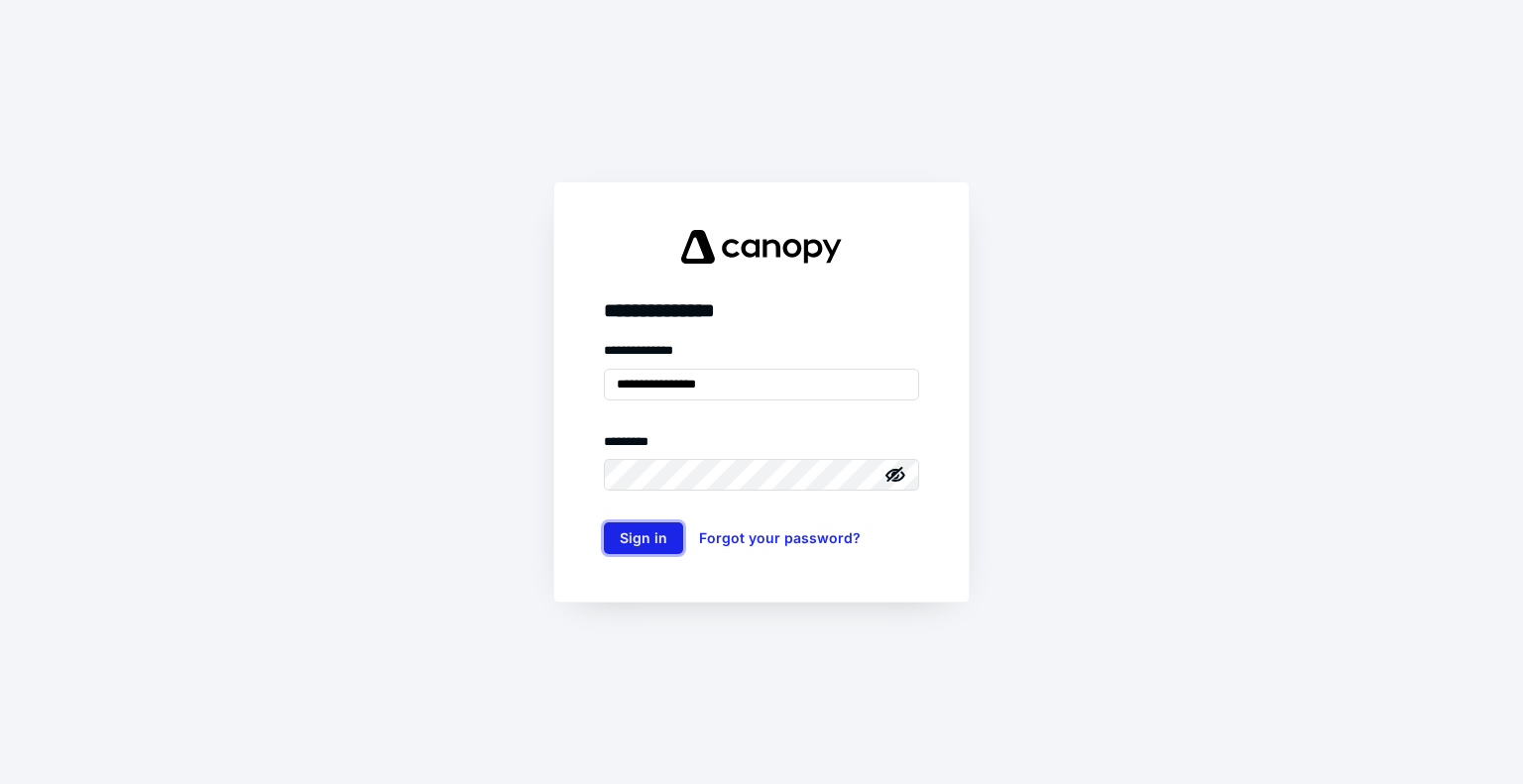 click on "Sign in" at bounding box center (644, 538) 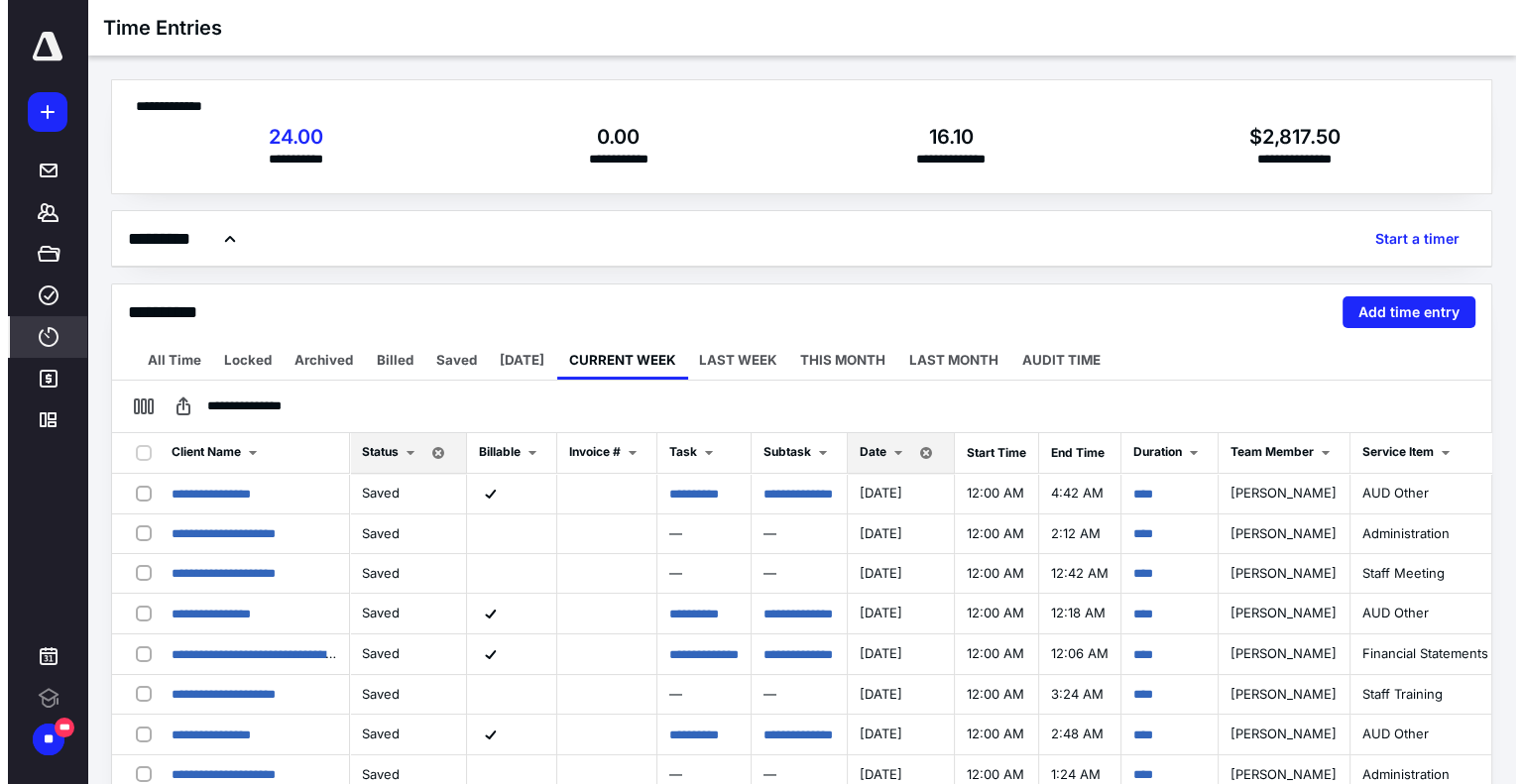 scroll, scrollTop: 0, scrollLeft: 0, axis: both 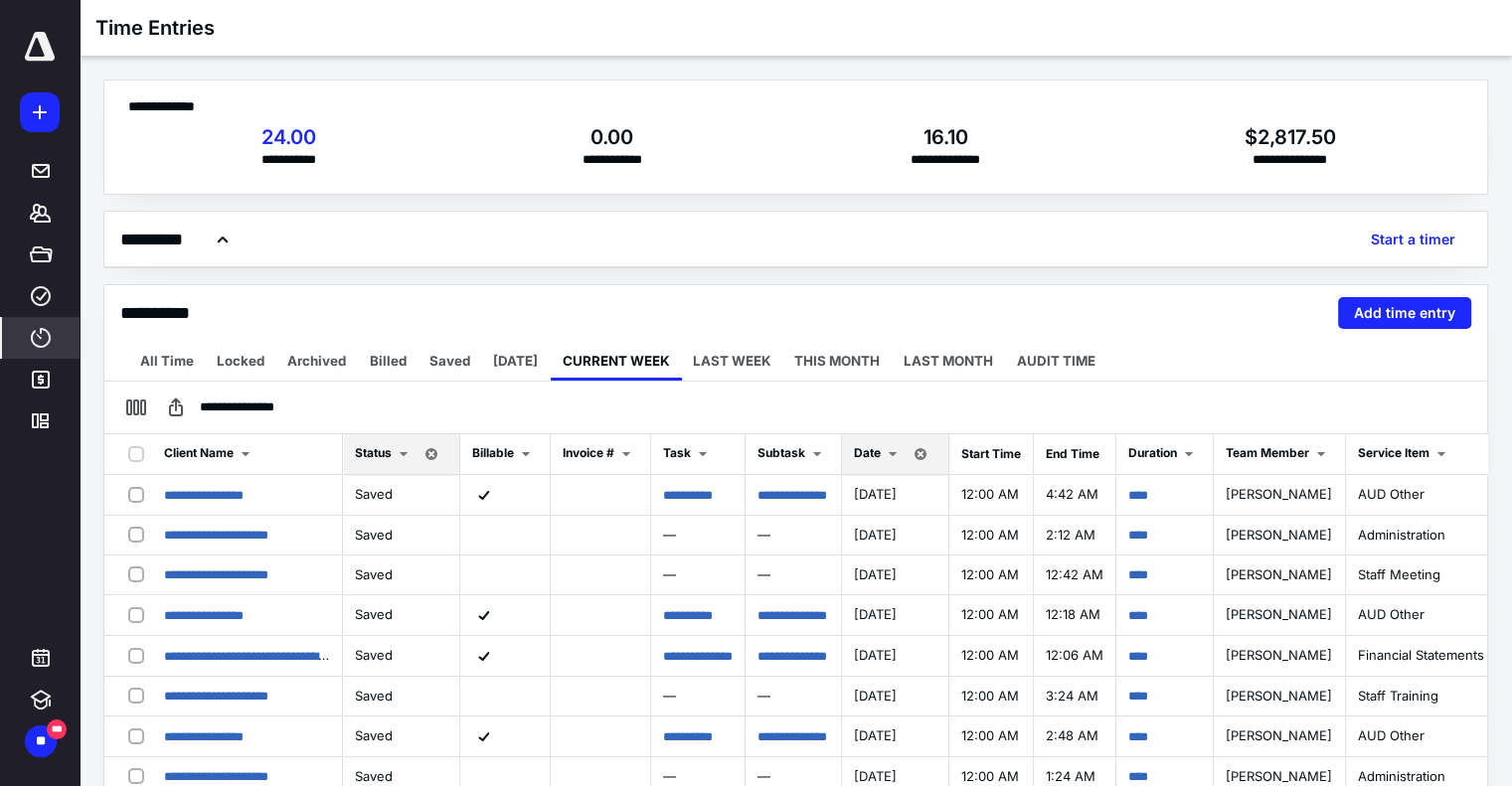 click at bounding box center [40, 47] 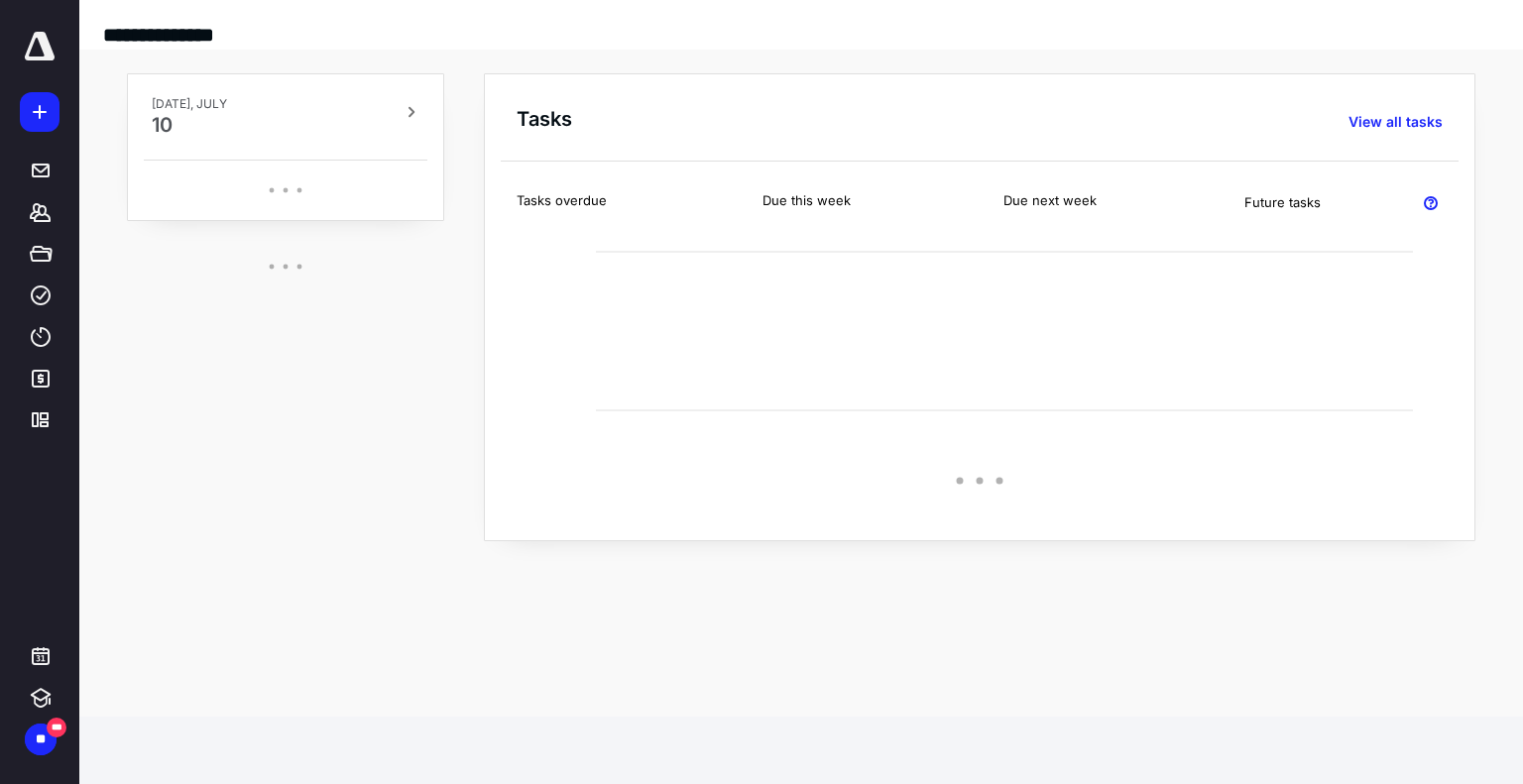 click on "Tasks View all tasks" at bounding box center [988, 114] 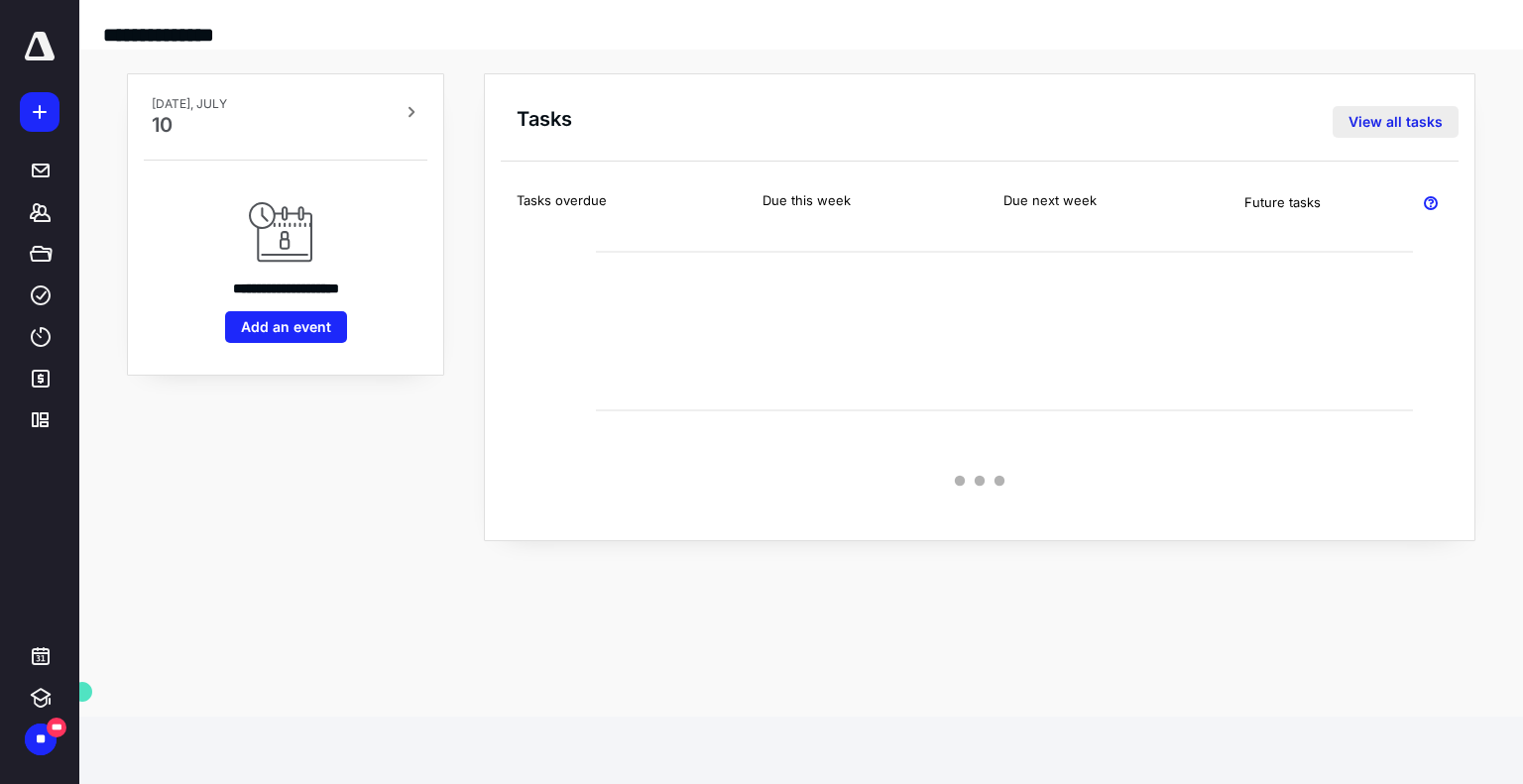 click on "View all tasks" at bounding box center (1395, 122) 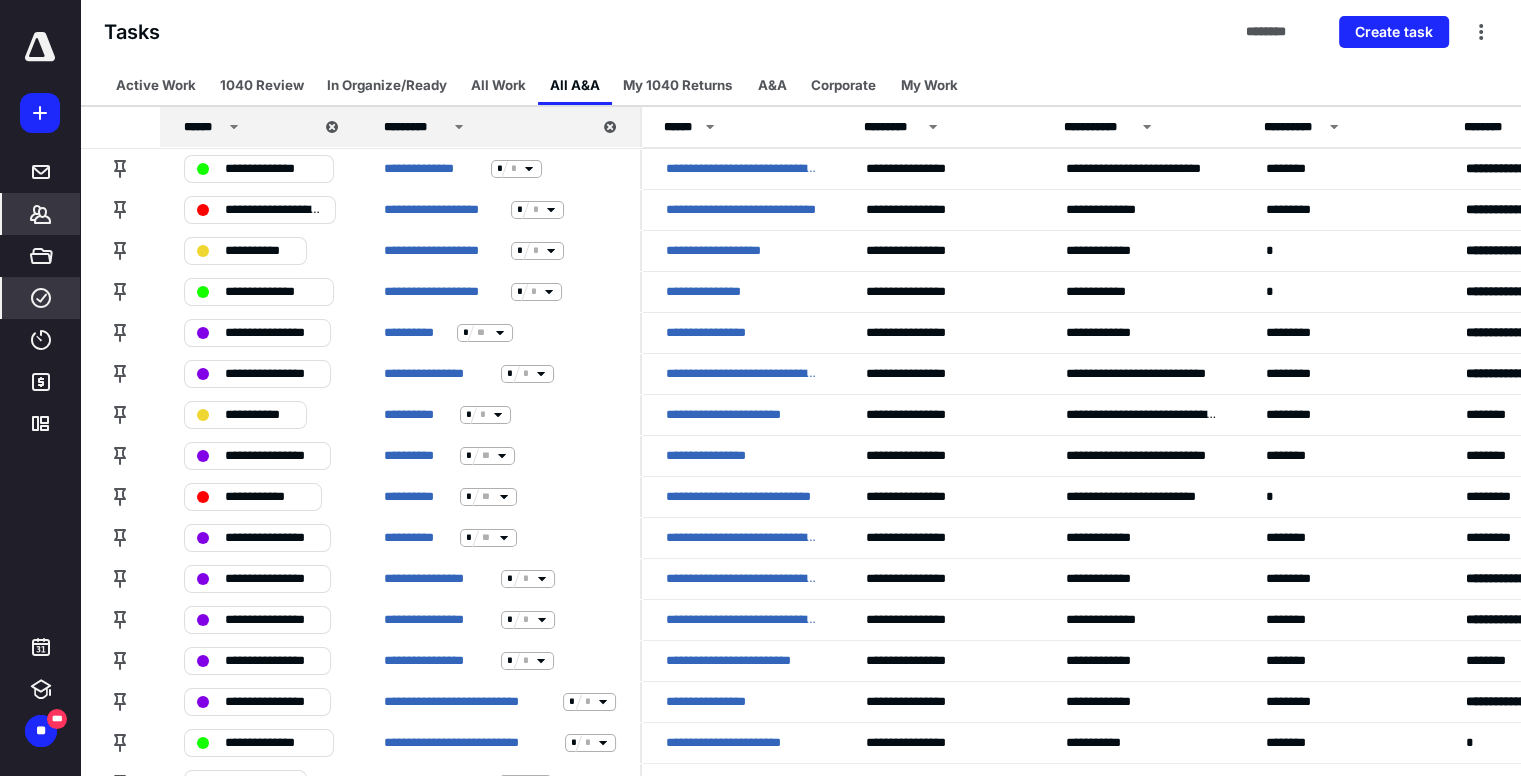 click 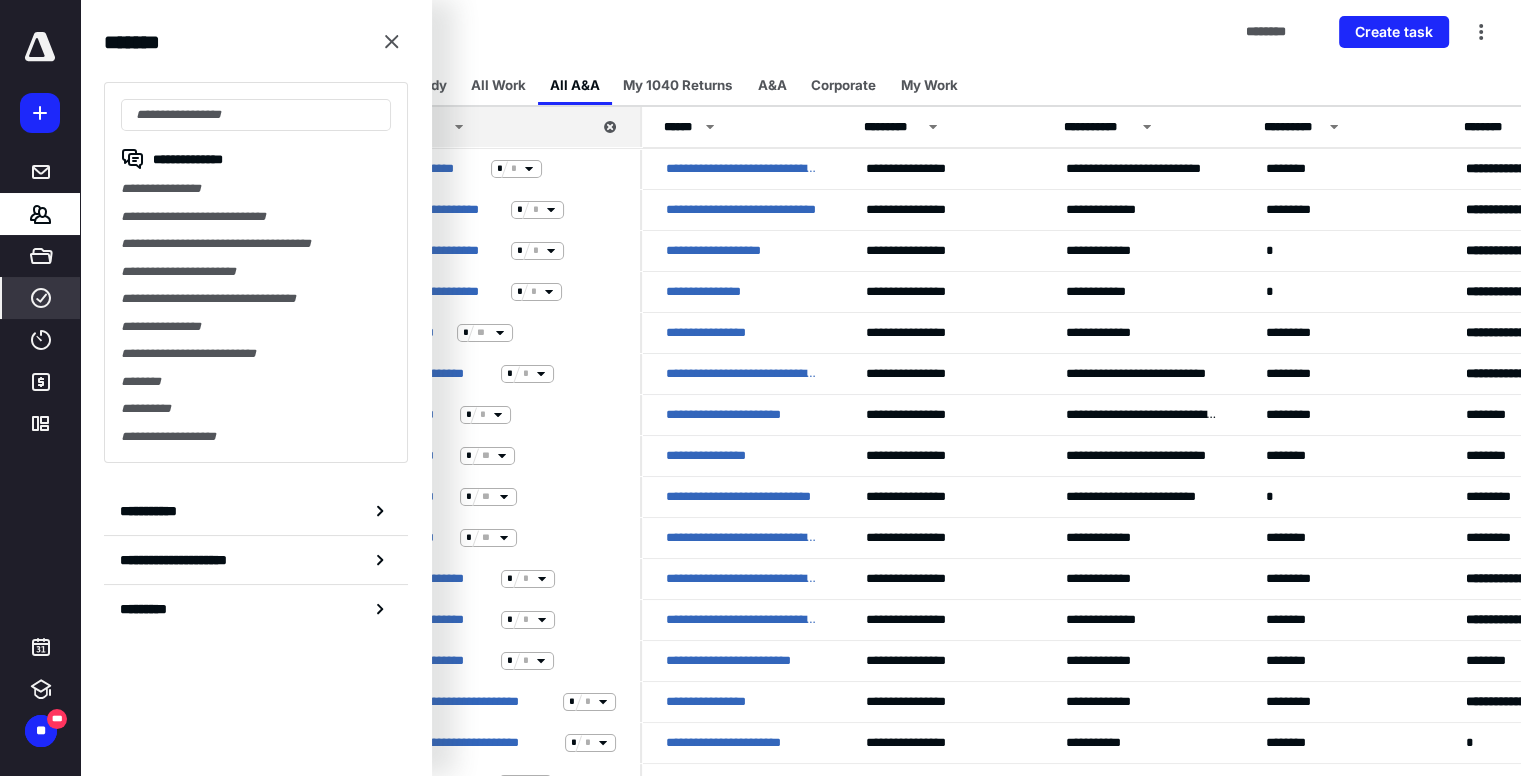 click on "**********" at bounding box center (256, 189) 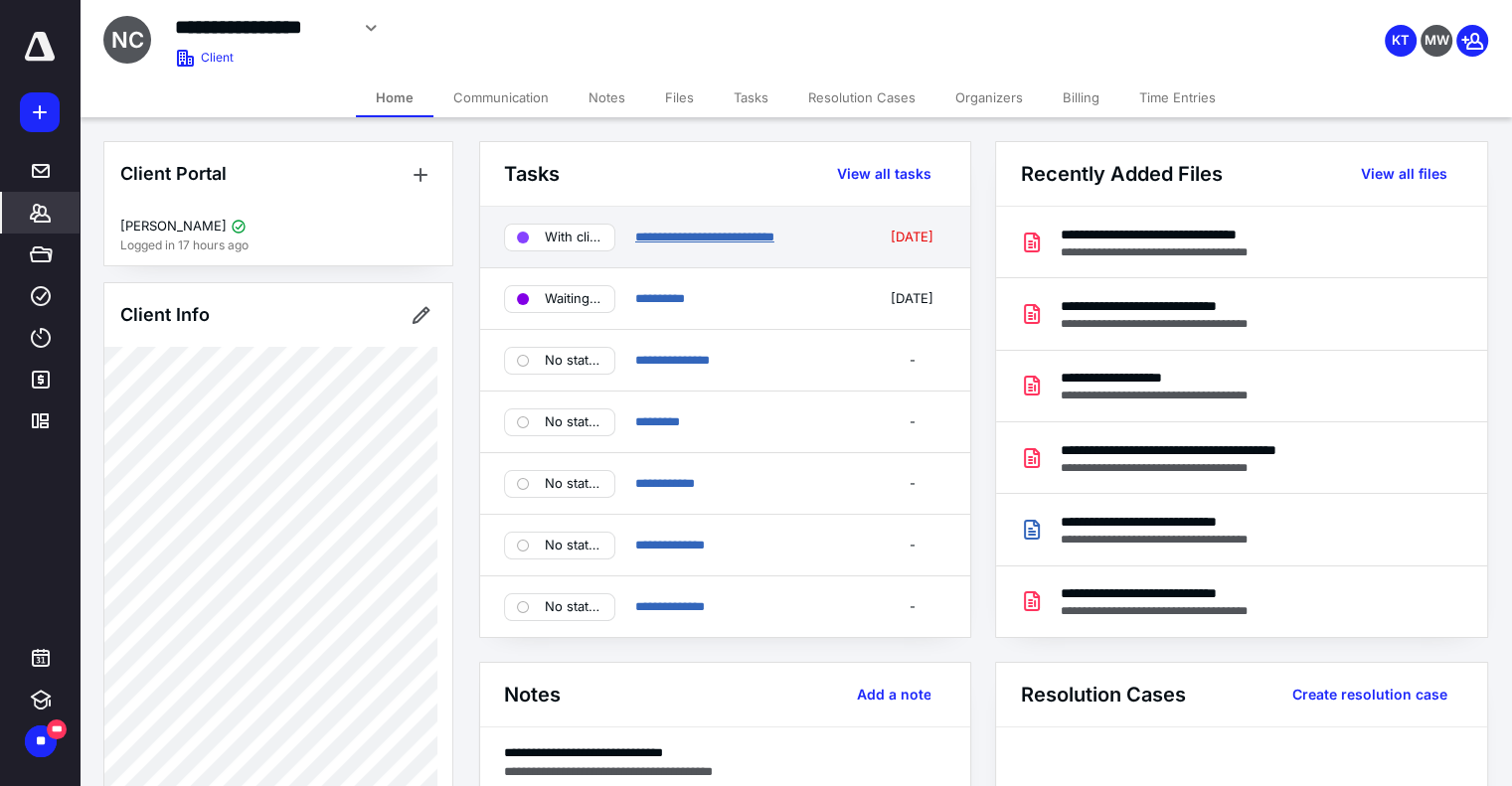 click on "**********" at bounding box center [705, 236] 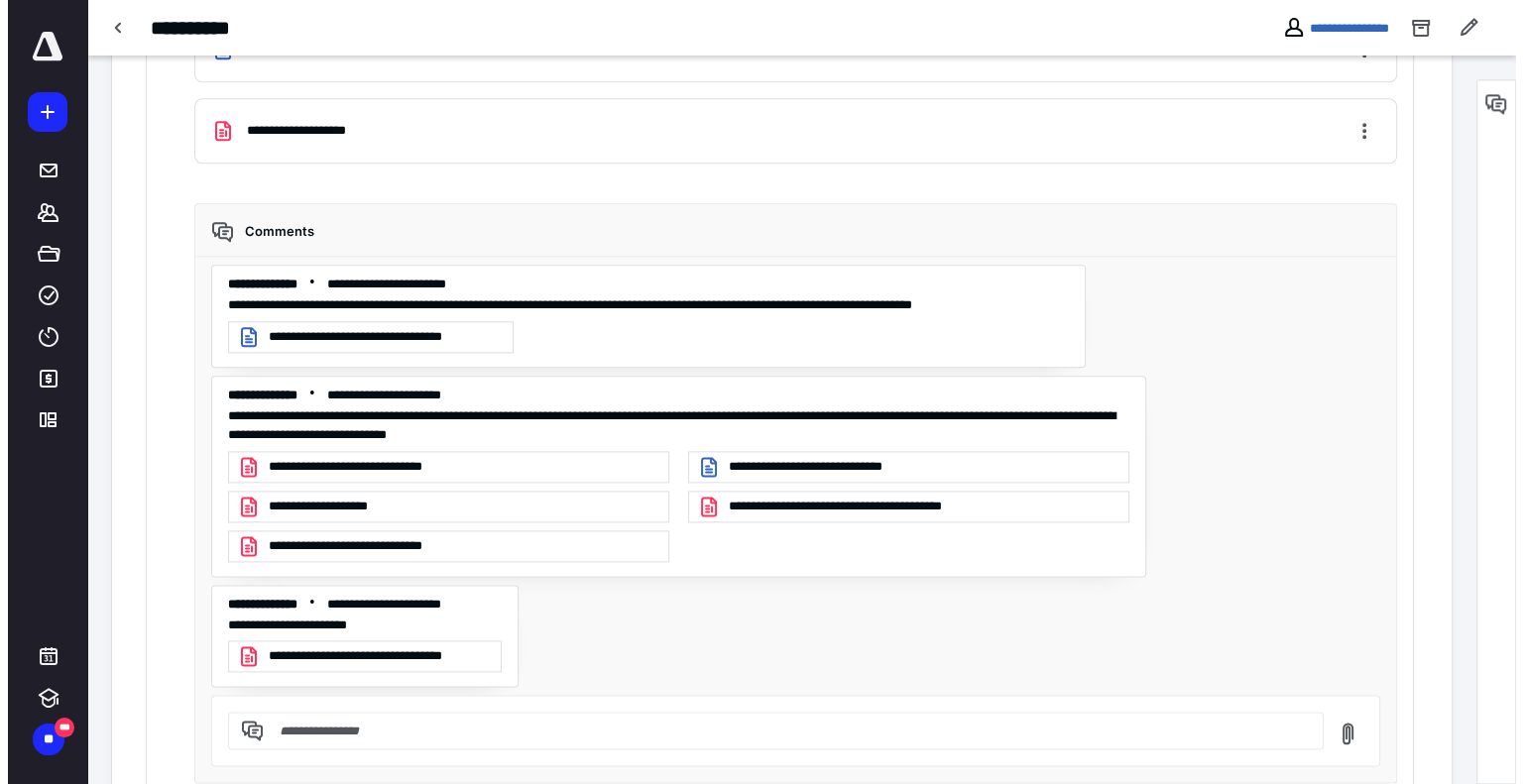 scroll, scrollTop: 2478, scrollLeft: 0, axis: vertical 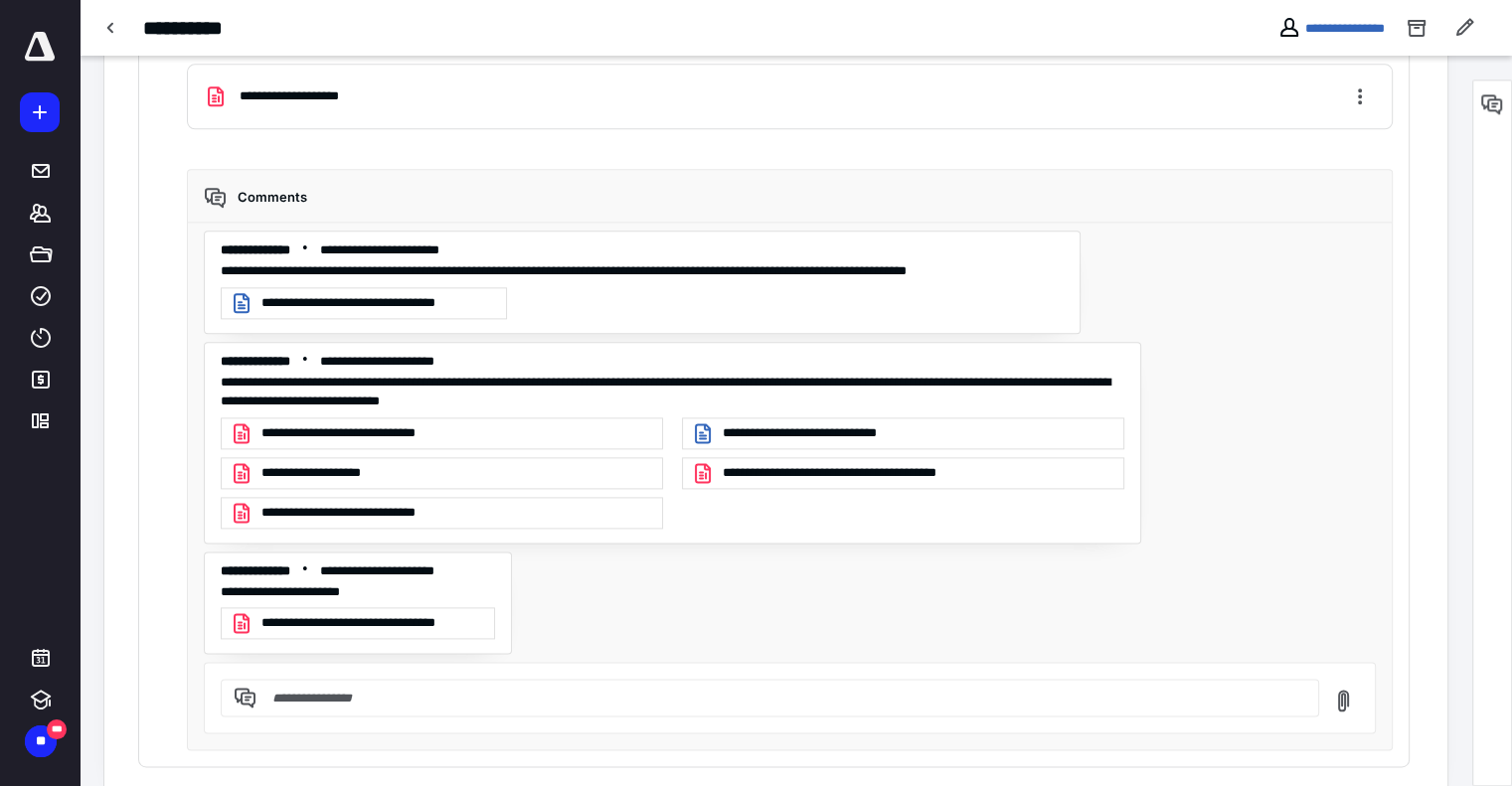 click on "**********" at bounding box center [339, 433] 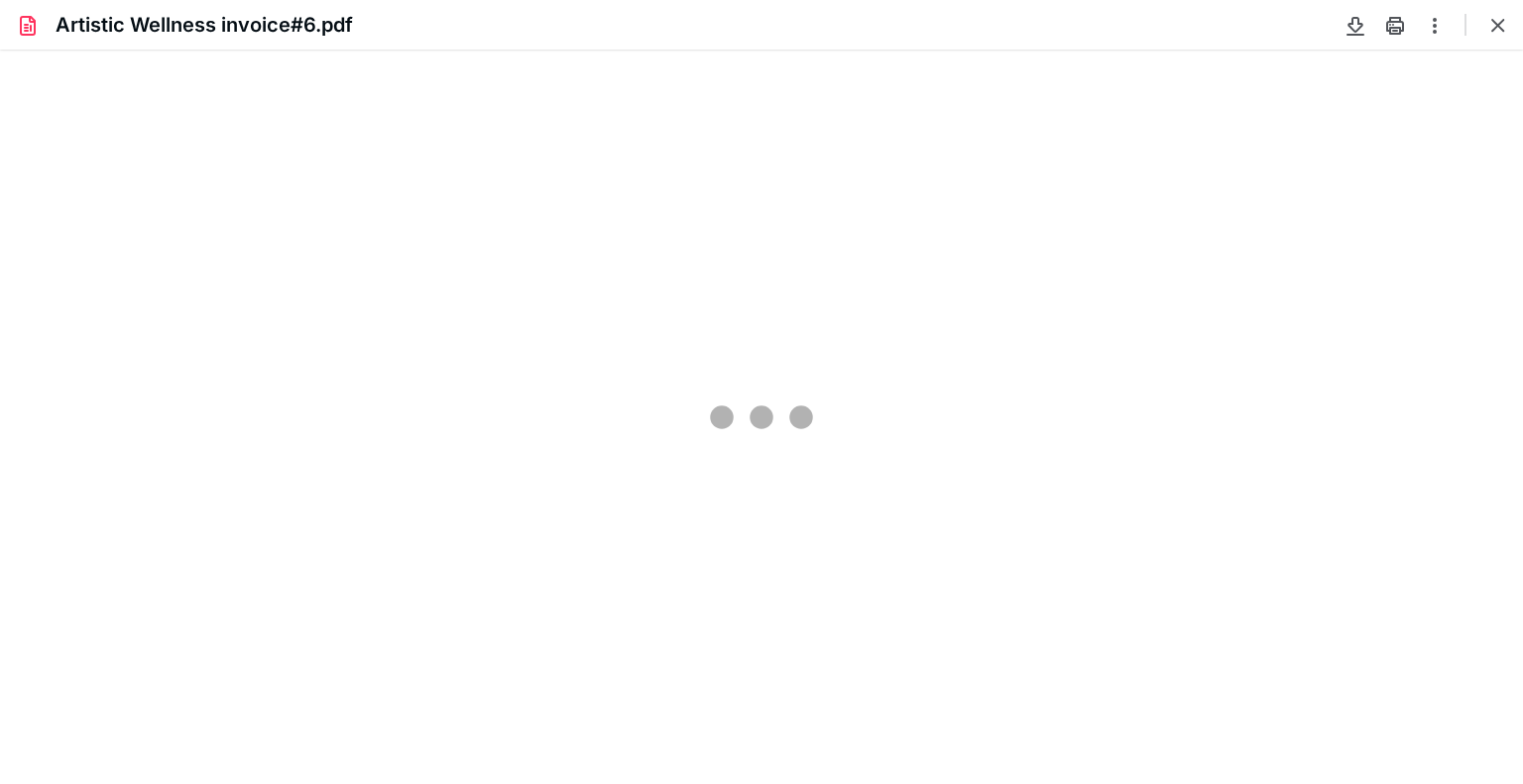 scroll, scrollTop: 0, scrollLeft: 0, axis: both 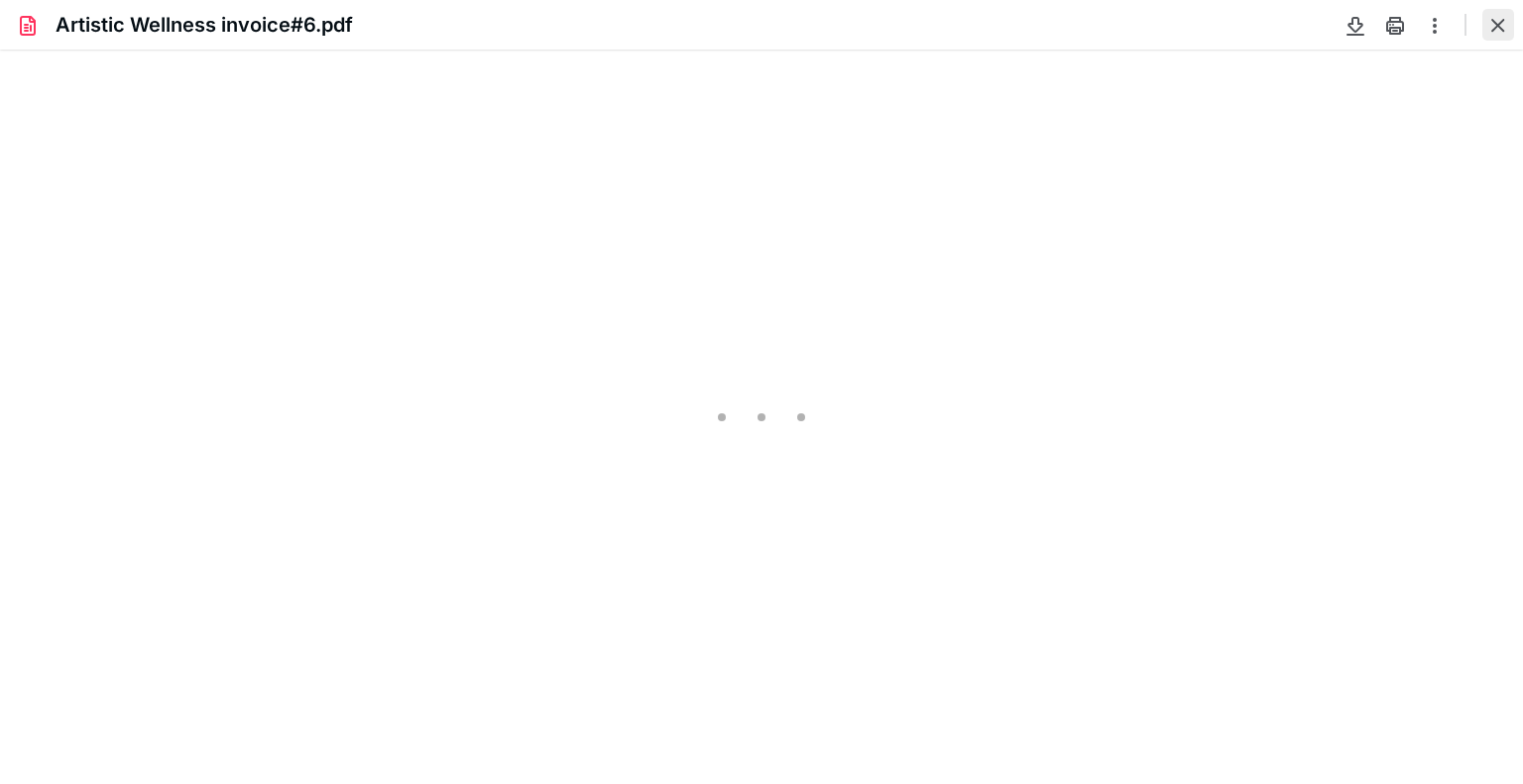 click at bounding box center (1498, 25) 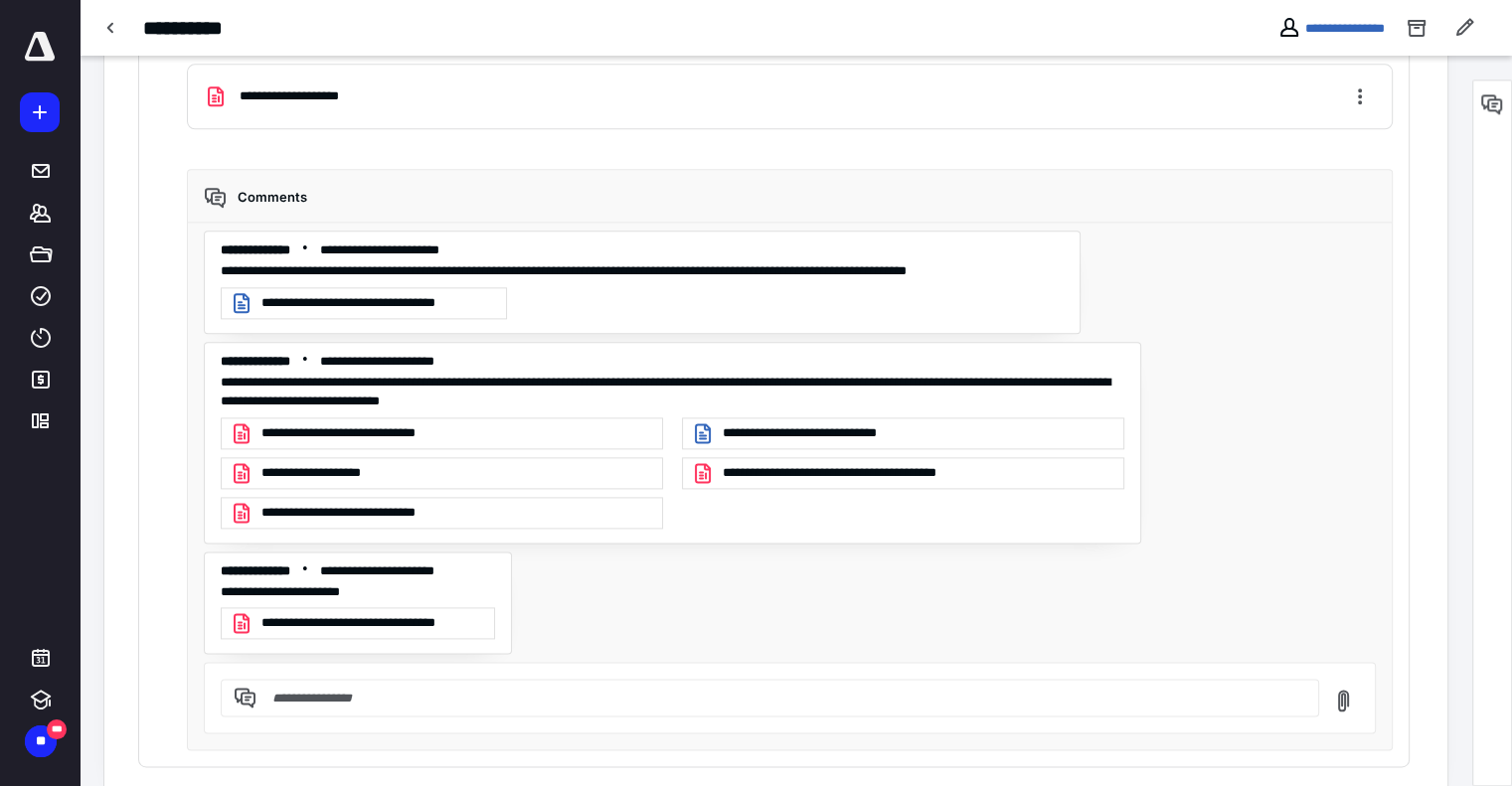 click on "**********" at bounding box center [826, 433] 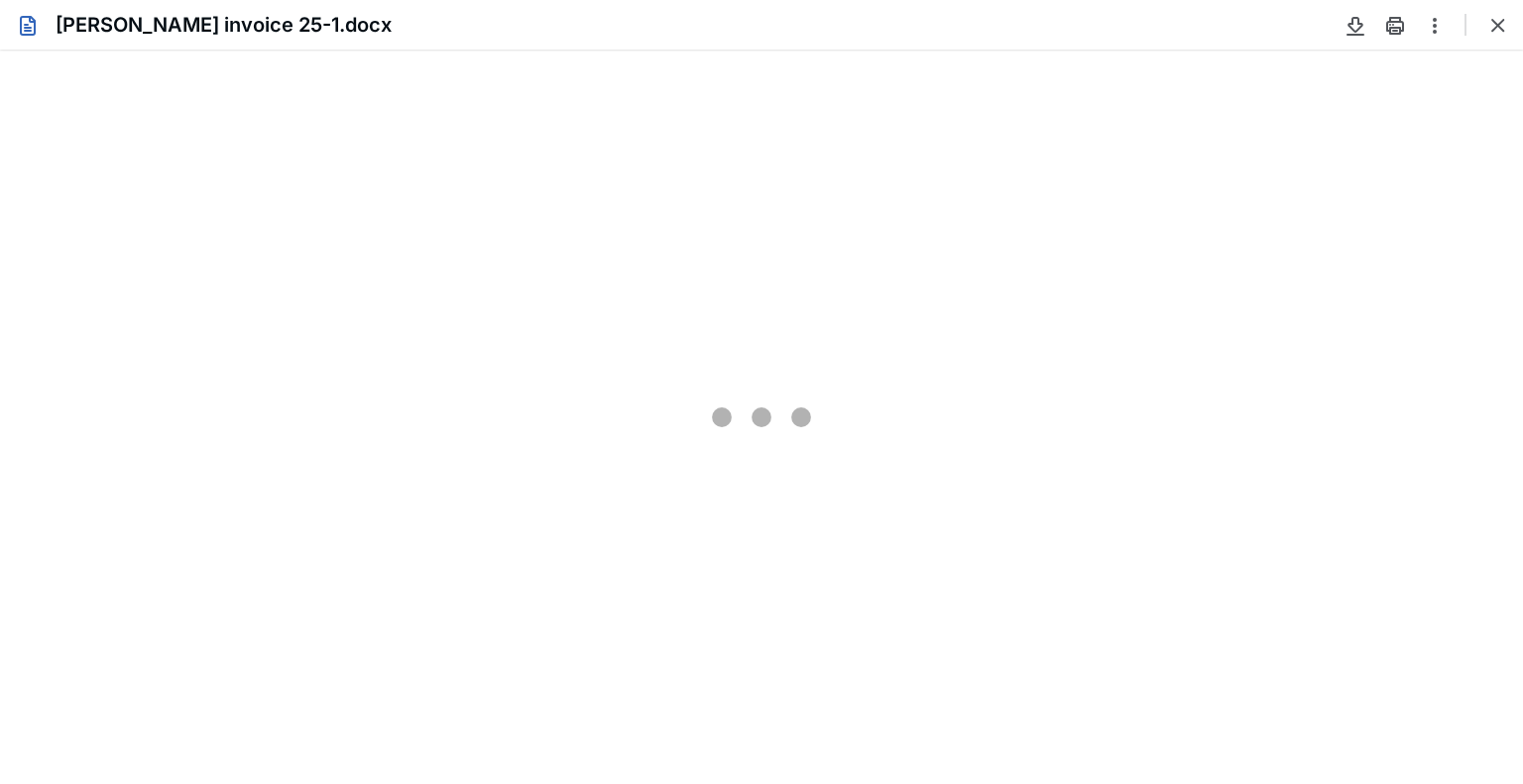 scroll, scrollTop: 0, scrollLeft: 0, axis: both 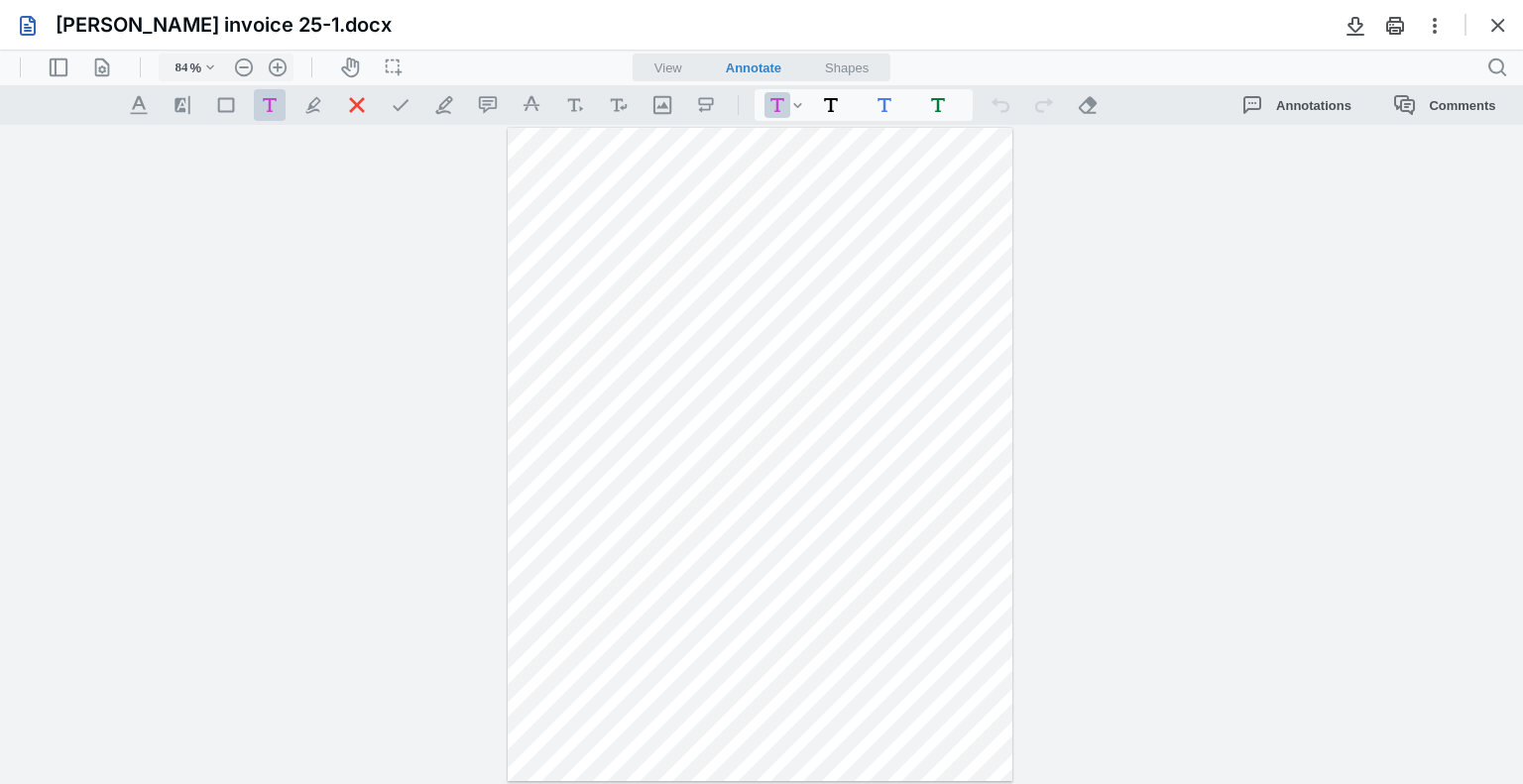 click on ".cls-1{fill:#abb0c4;} icon - header - sidebar - line .cls-1{fill:#abb0c4;} icon - header - page manipulation - line 84 % .cls-1{fill:#abb0c4;} icon - chevron - down .cls-1{fill:#abb0c4;} icon - header - zoom - out - line Current zoom is   84 % .cls-1{fill:#abb0c4;} icon - header - zoom - in - line icon-header-pan20 icon / operation / multi select View Annotate Shapes Annotate .cls-1{fill:#abb0c4;} icon - chevron - down View Annotate Shapes .cls-1{fill:#abb0c4;} icon - header - search" at bounding box center (762, 67) 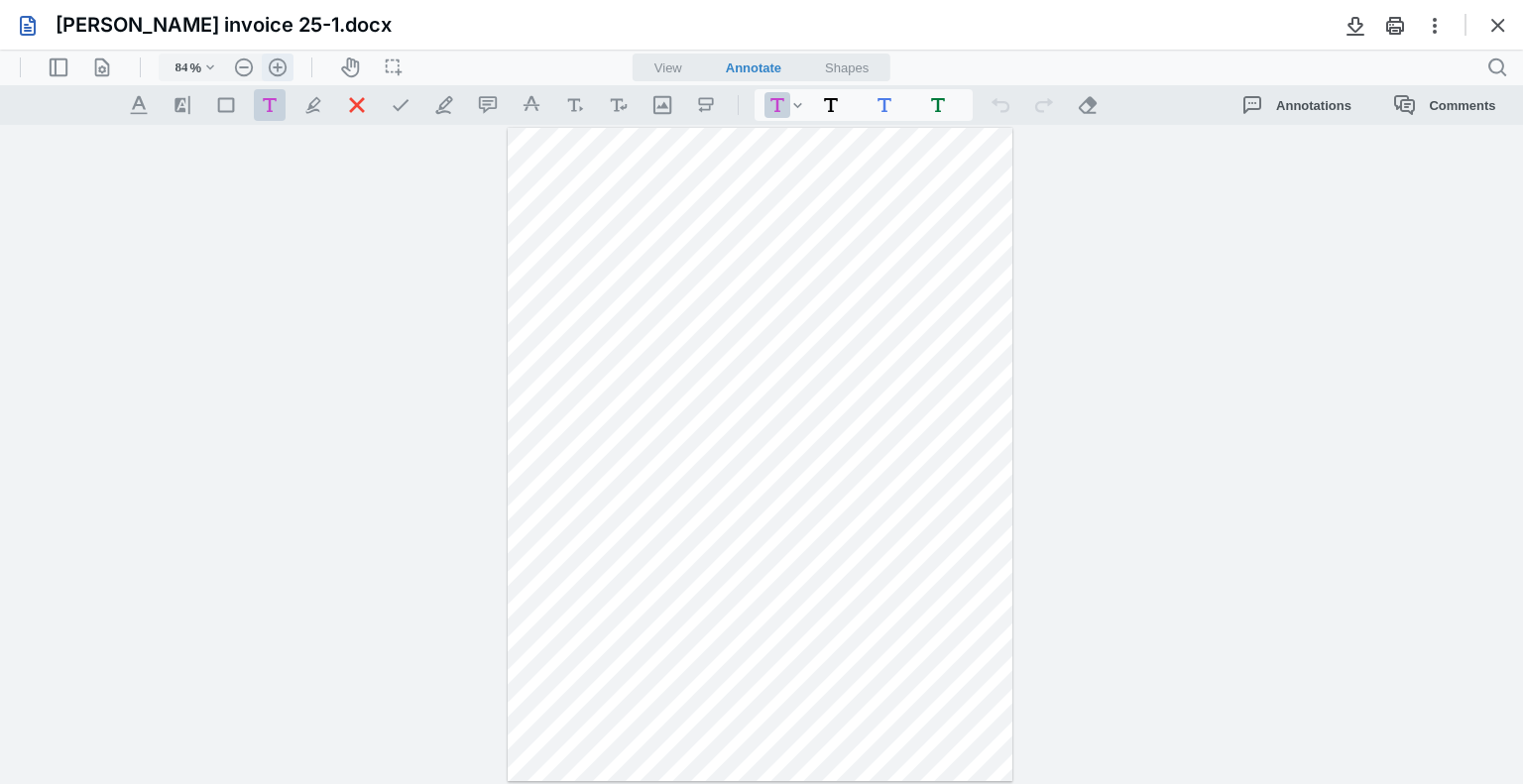 click on ".cls-1{fill:#abb0c4;} icon - header - zoom - in - line" at bounding box center (278, 67) 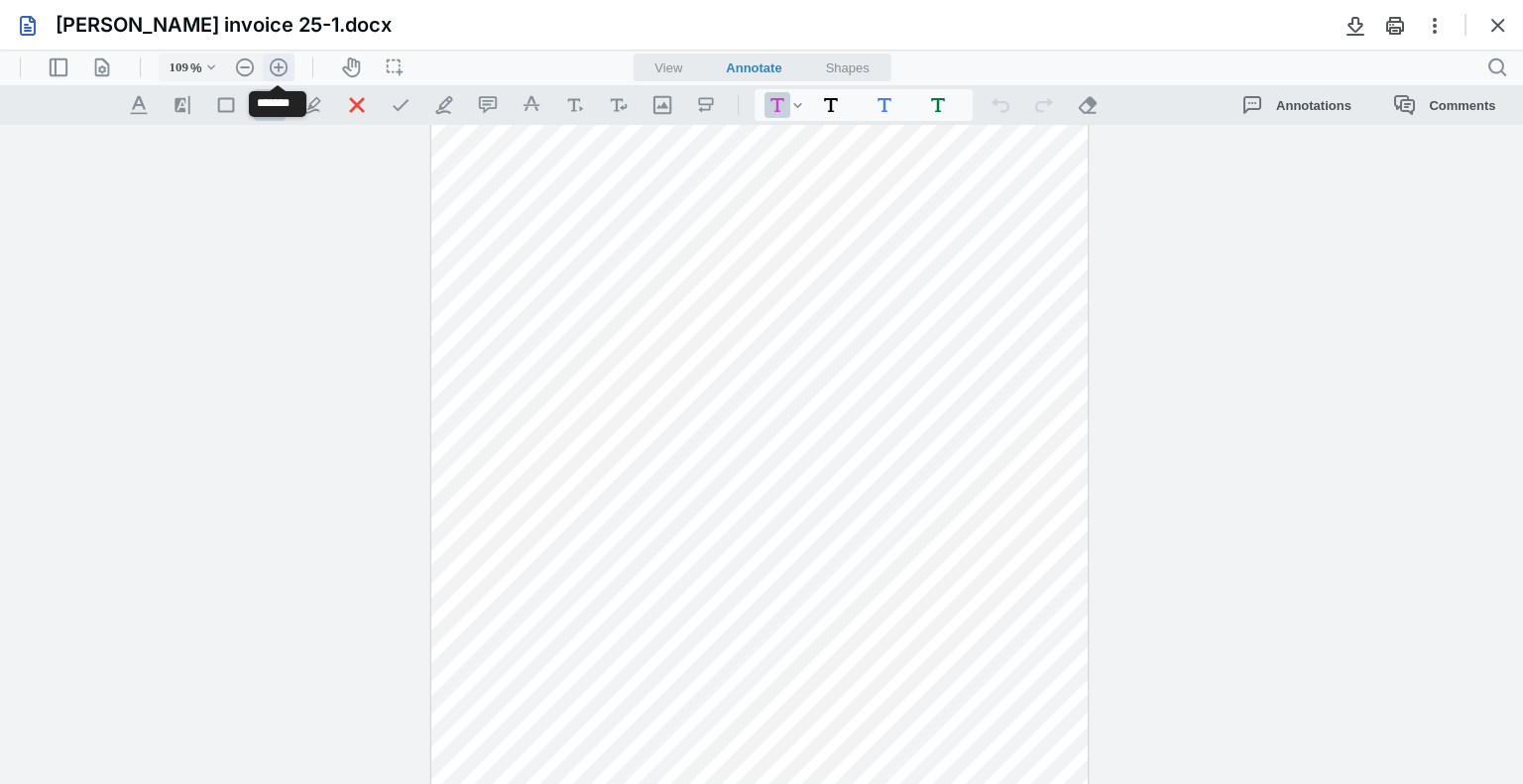 click on ".cls-1{fill:#abb0c4;} icon - header - zoom - in - line" at bounding box center [279, 67] 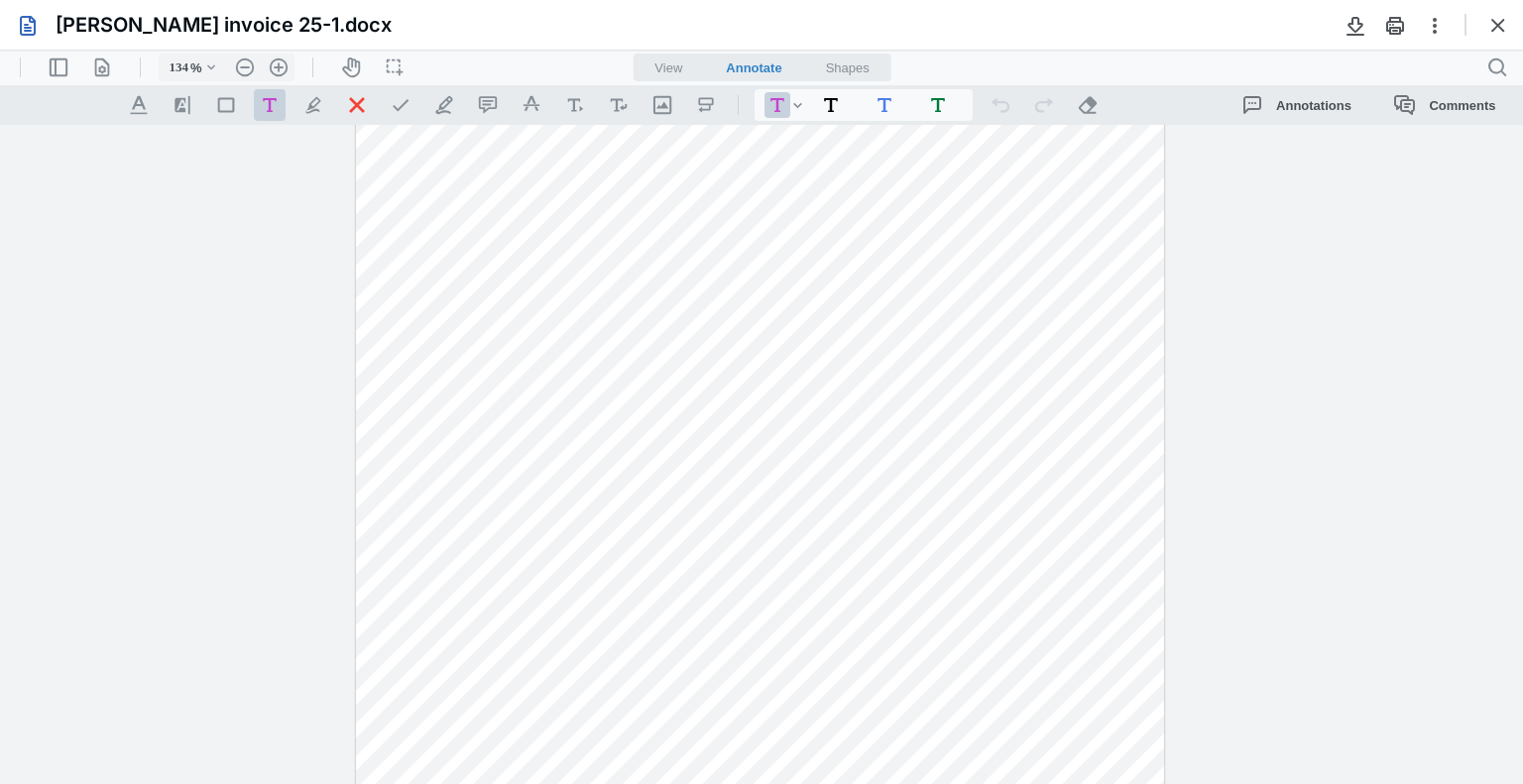 scroll, scrollTop: 0, scrollLeft: 0, axis: both 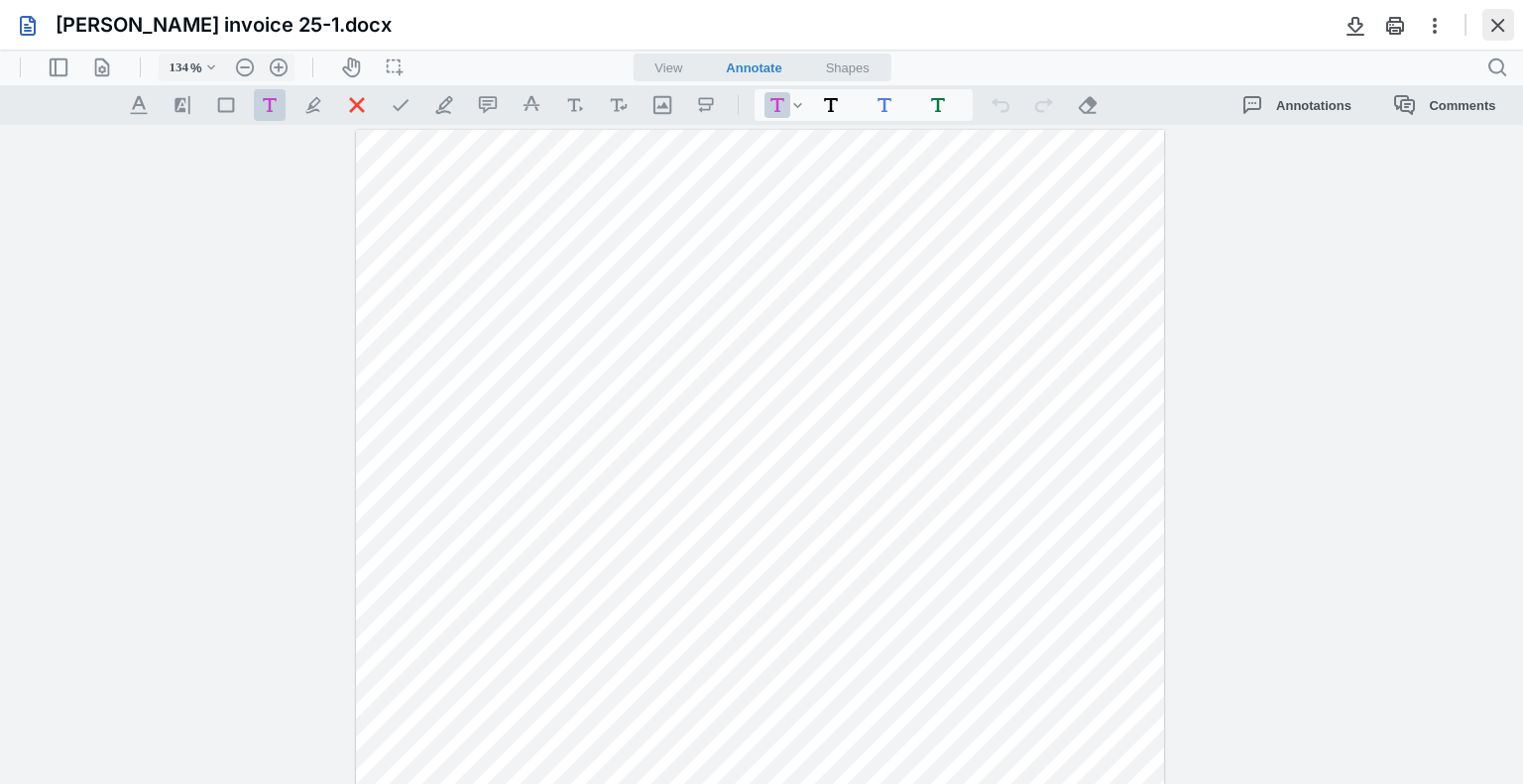 click at bounding box center (1498, 25) 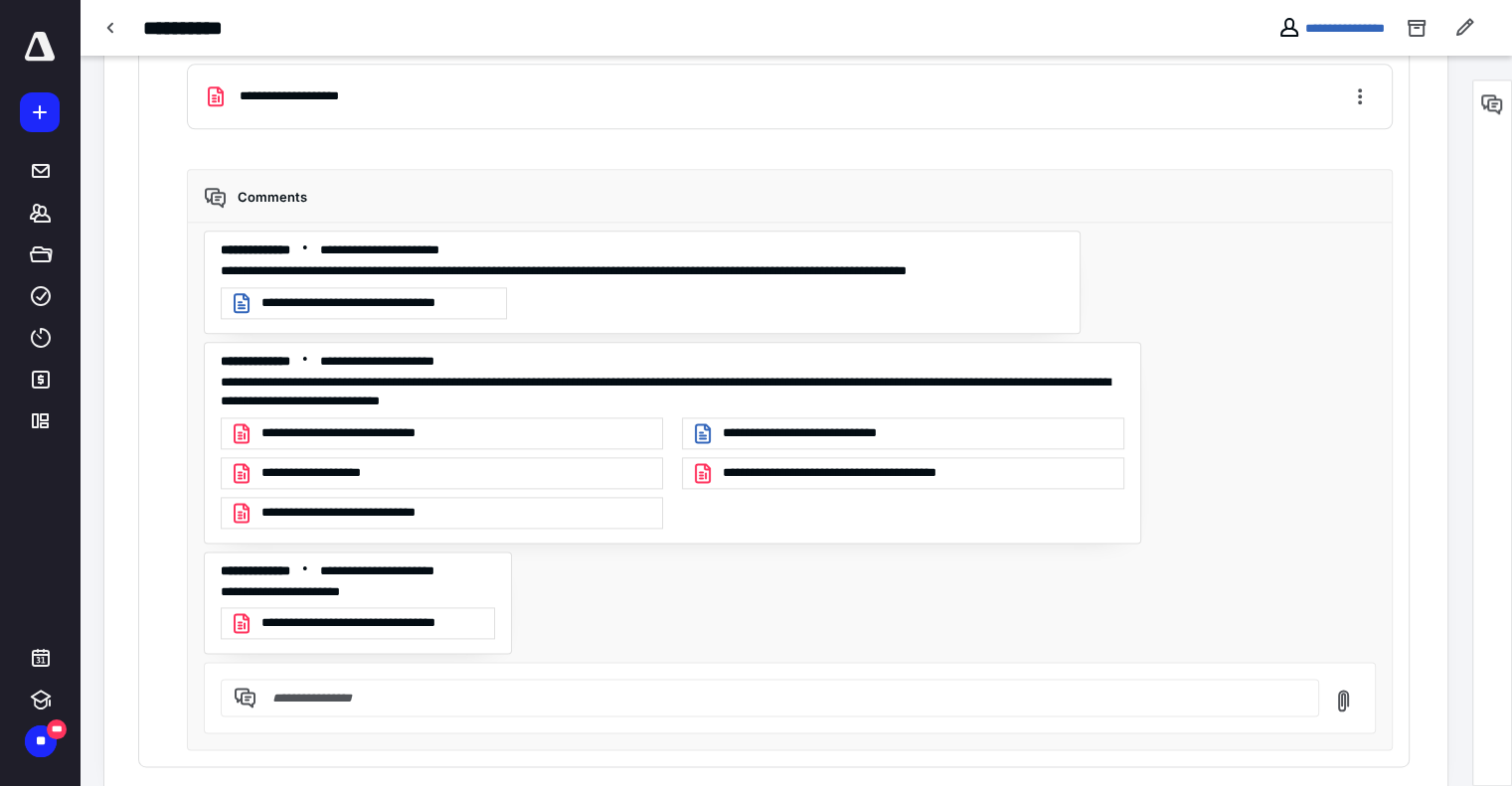 click on "**********" at bounding box center (903, 473) 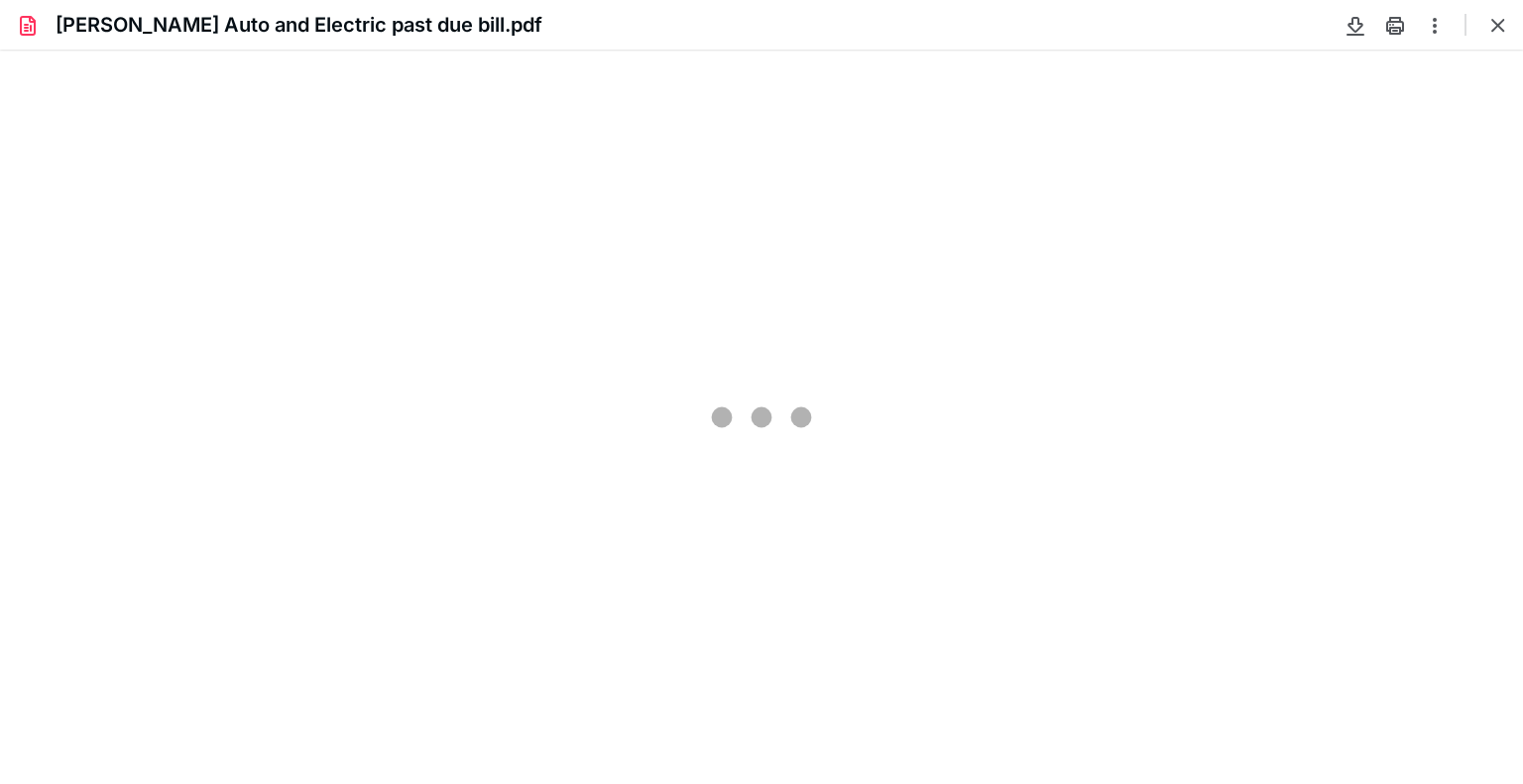 scroll, scrollTop: 0, scrollLeft: 0, axis: both 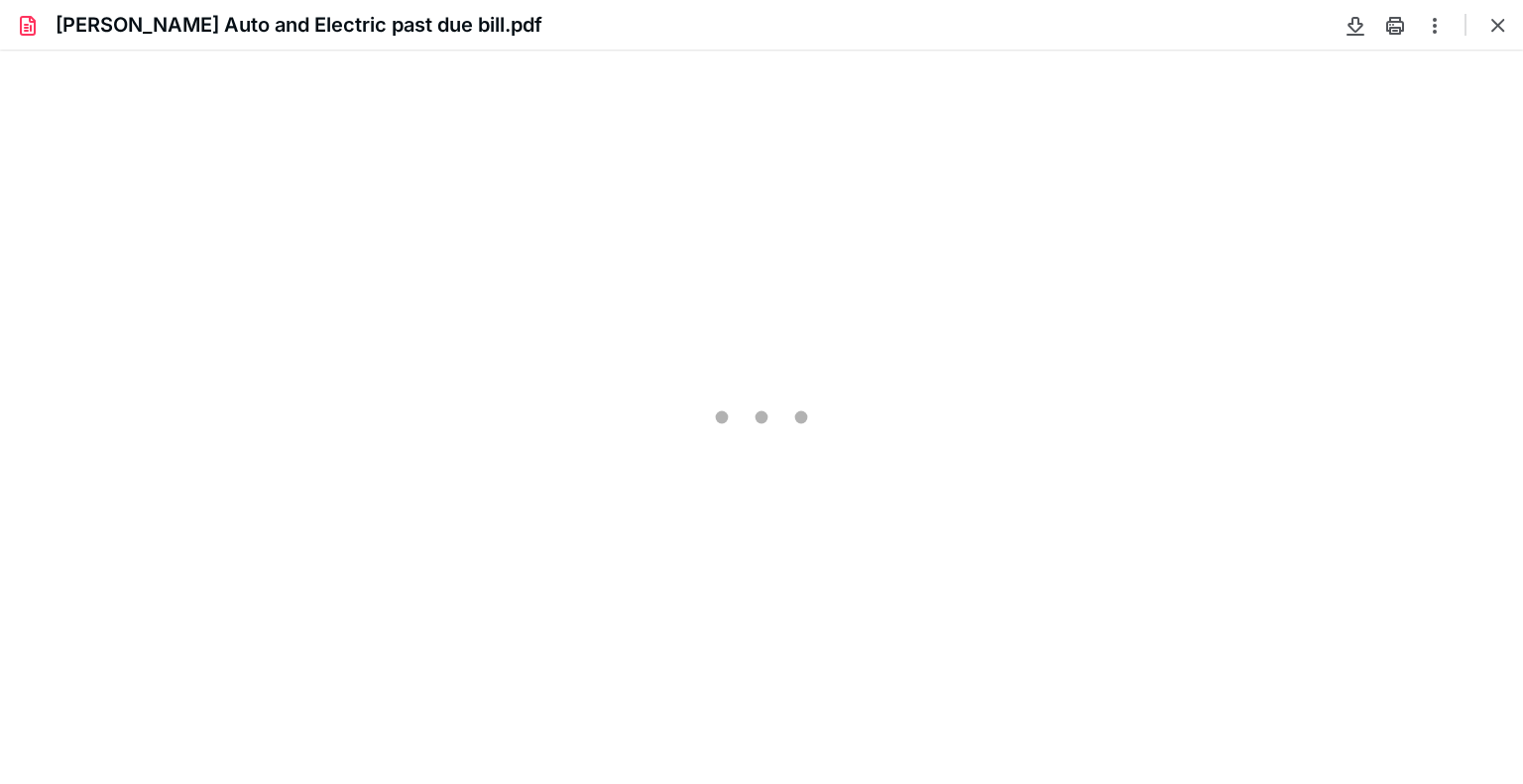 type on "86" 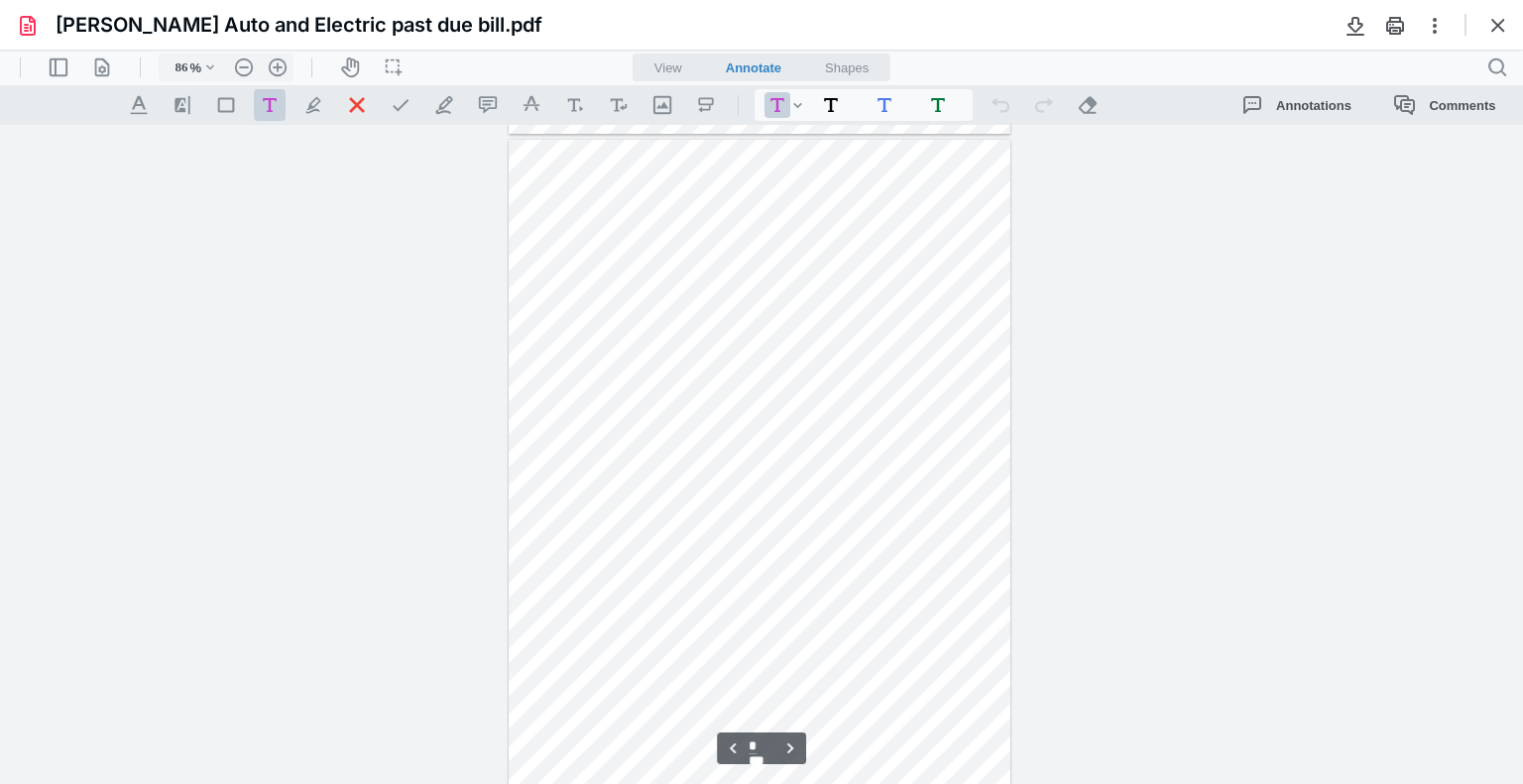 scroll, scrollTop: 1367, scrollLeft: 0, axis: vertical 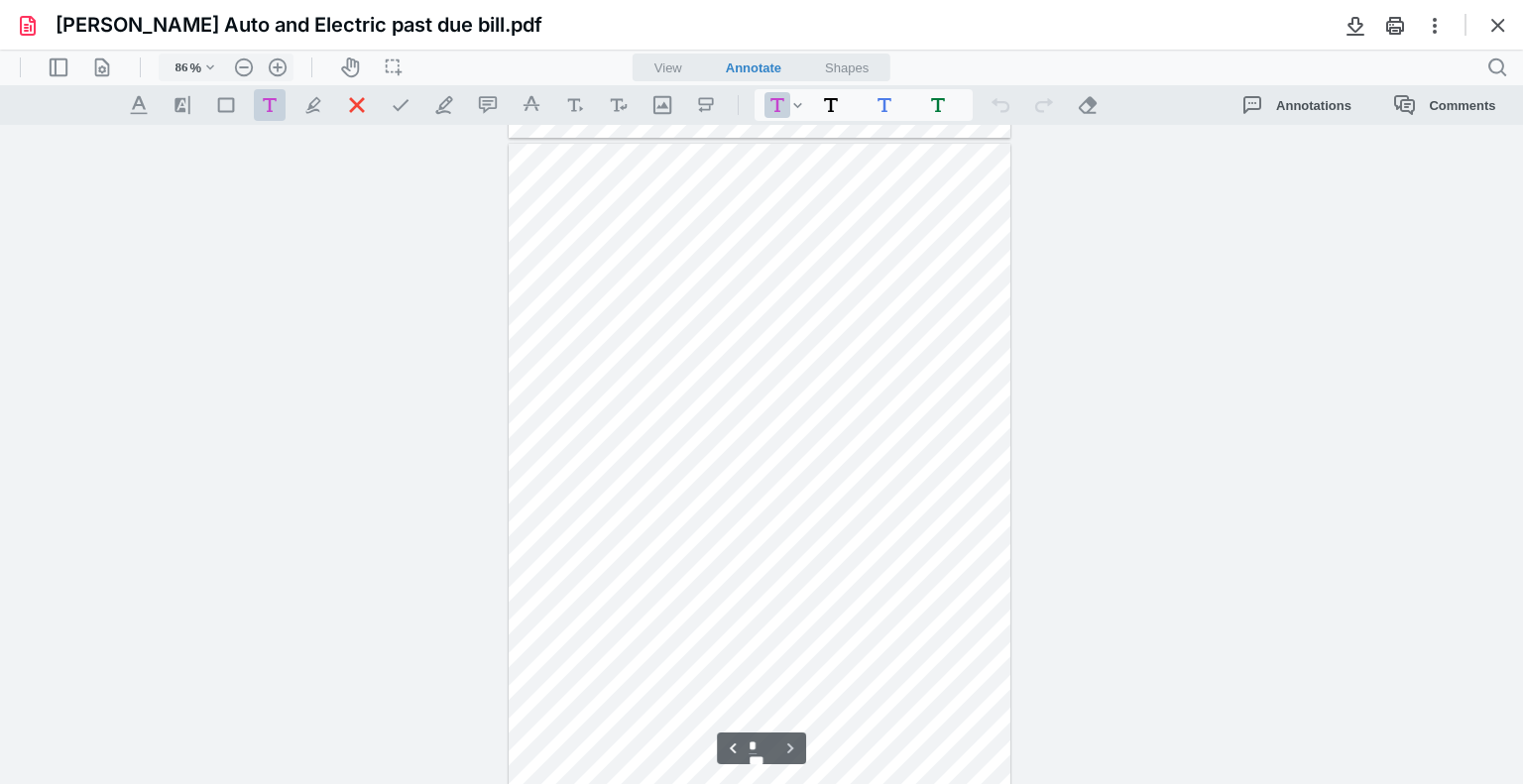 type on "*" 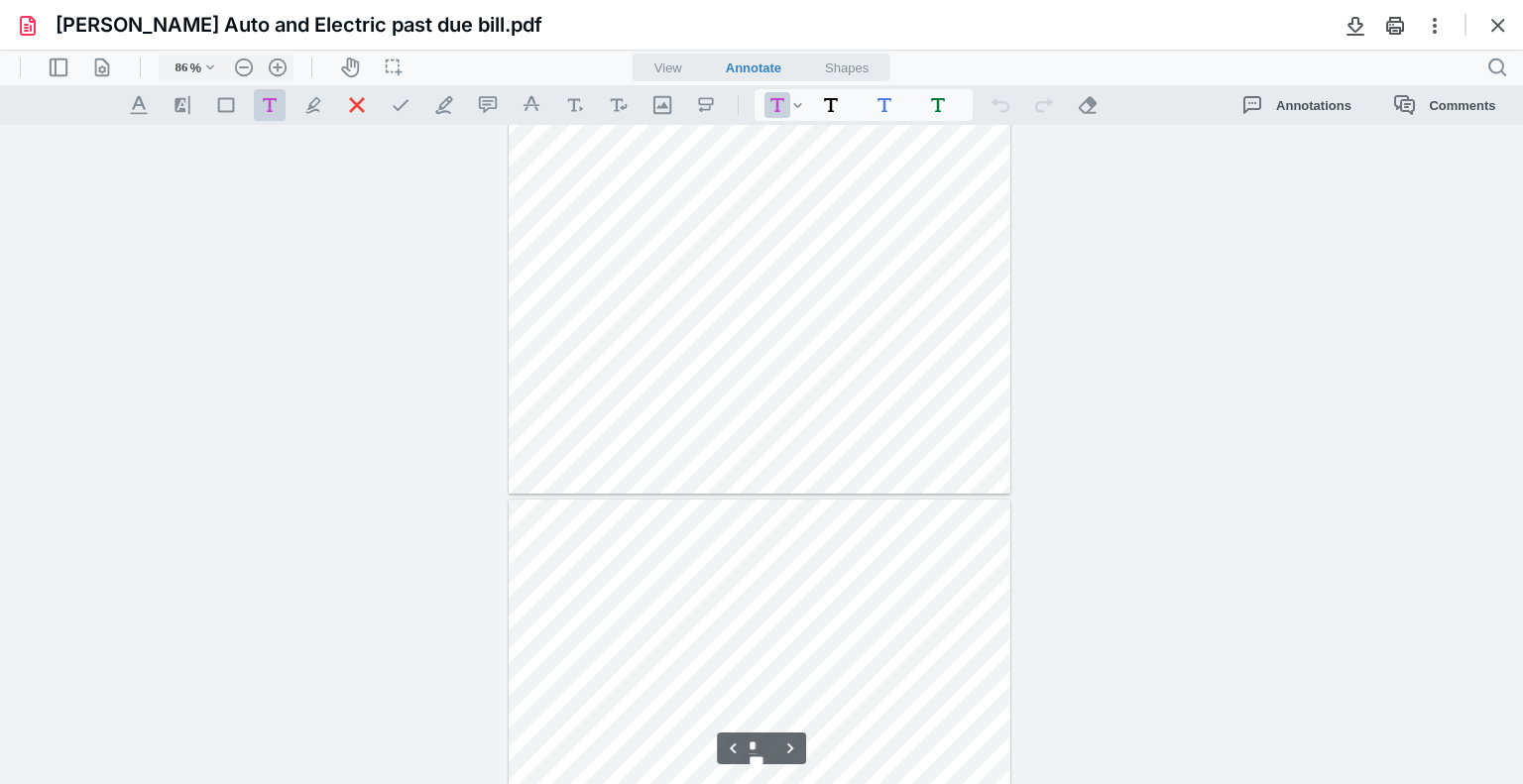 scroll, scrollTop: 1466, scrollLeft: 0, axis: vertical 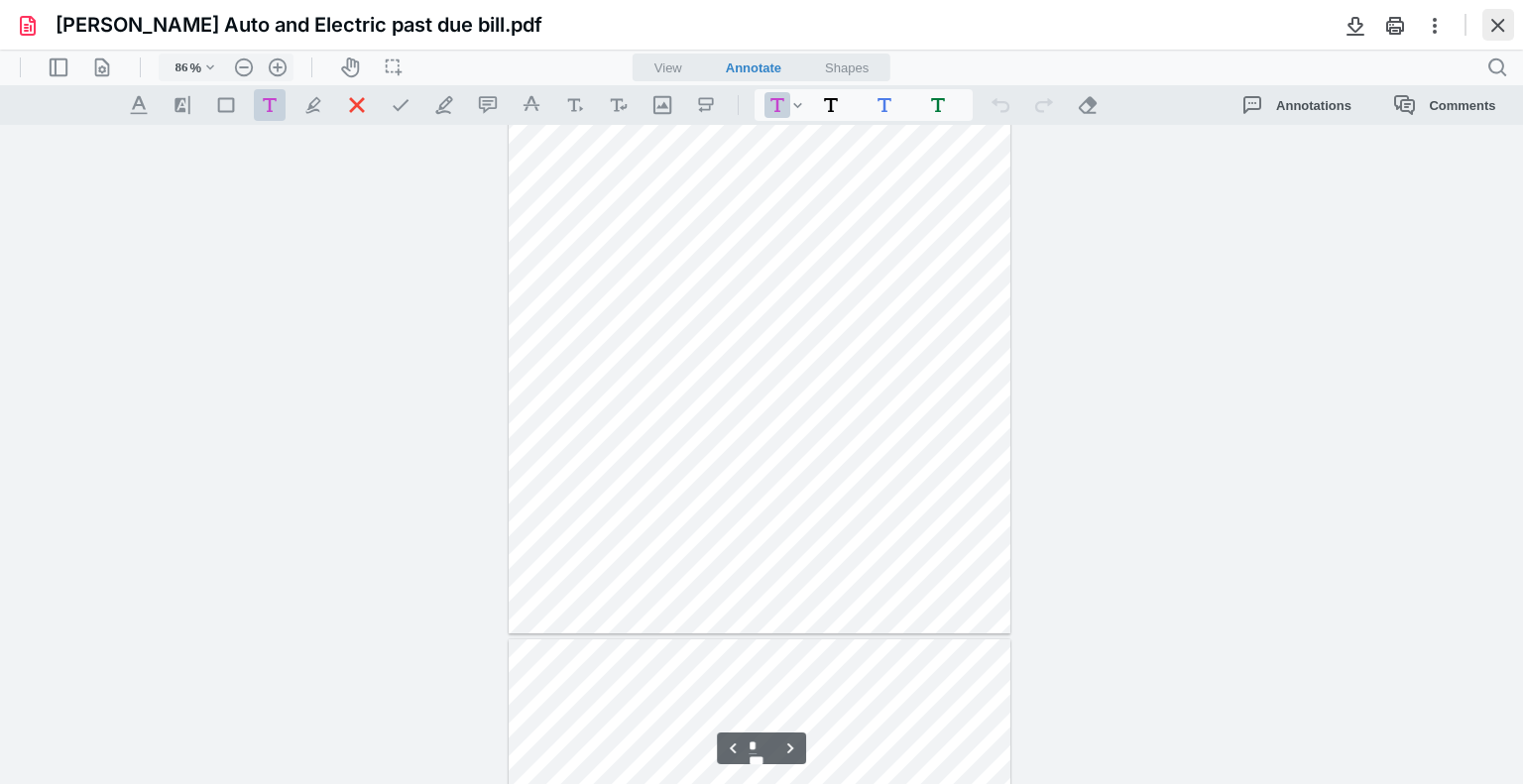 click at bounding box center [1498, 25] 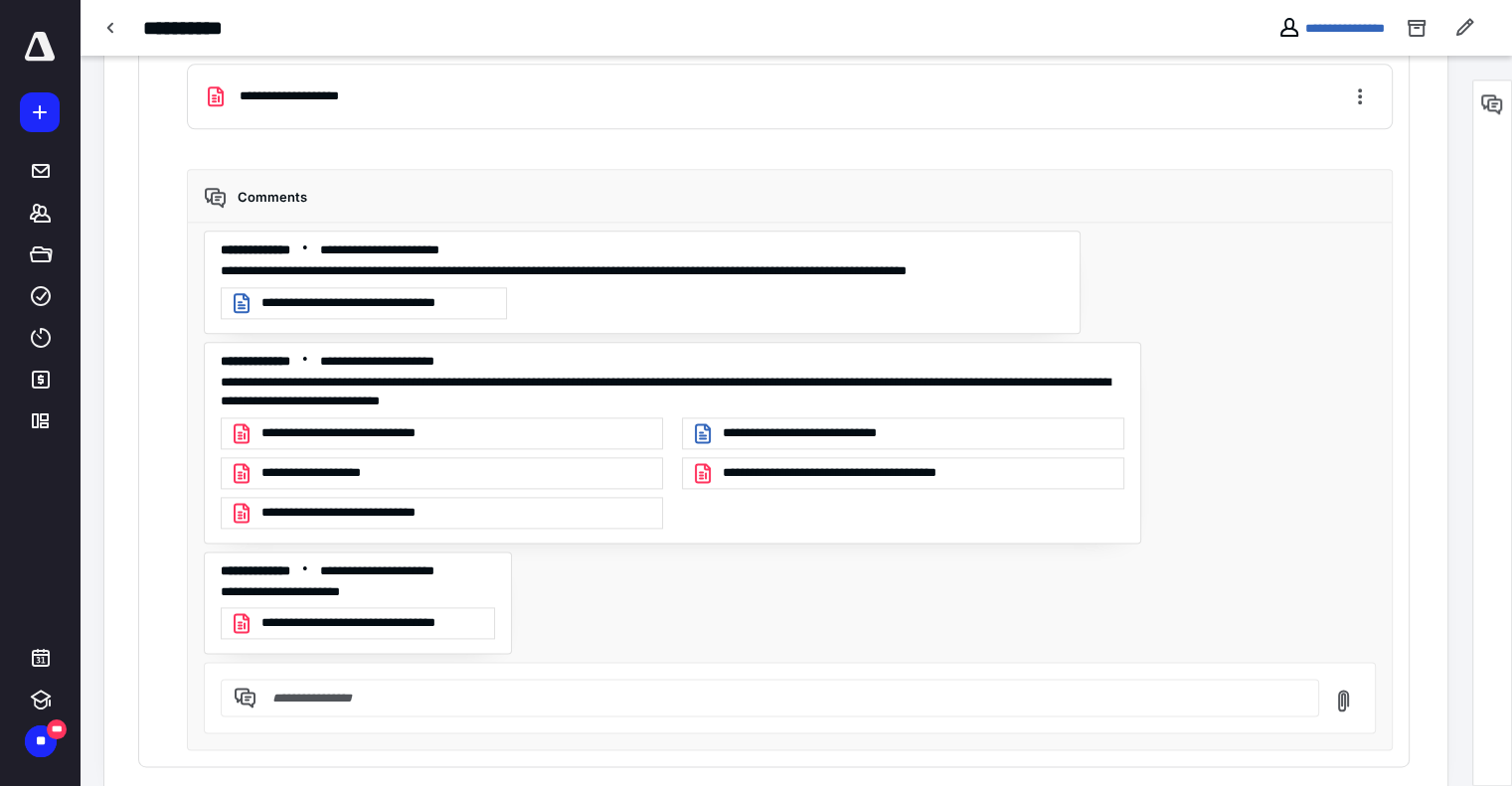 click on "**********" at bounding box center [441, 473] 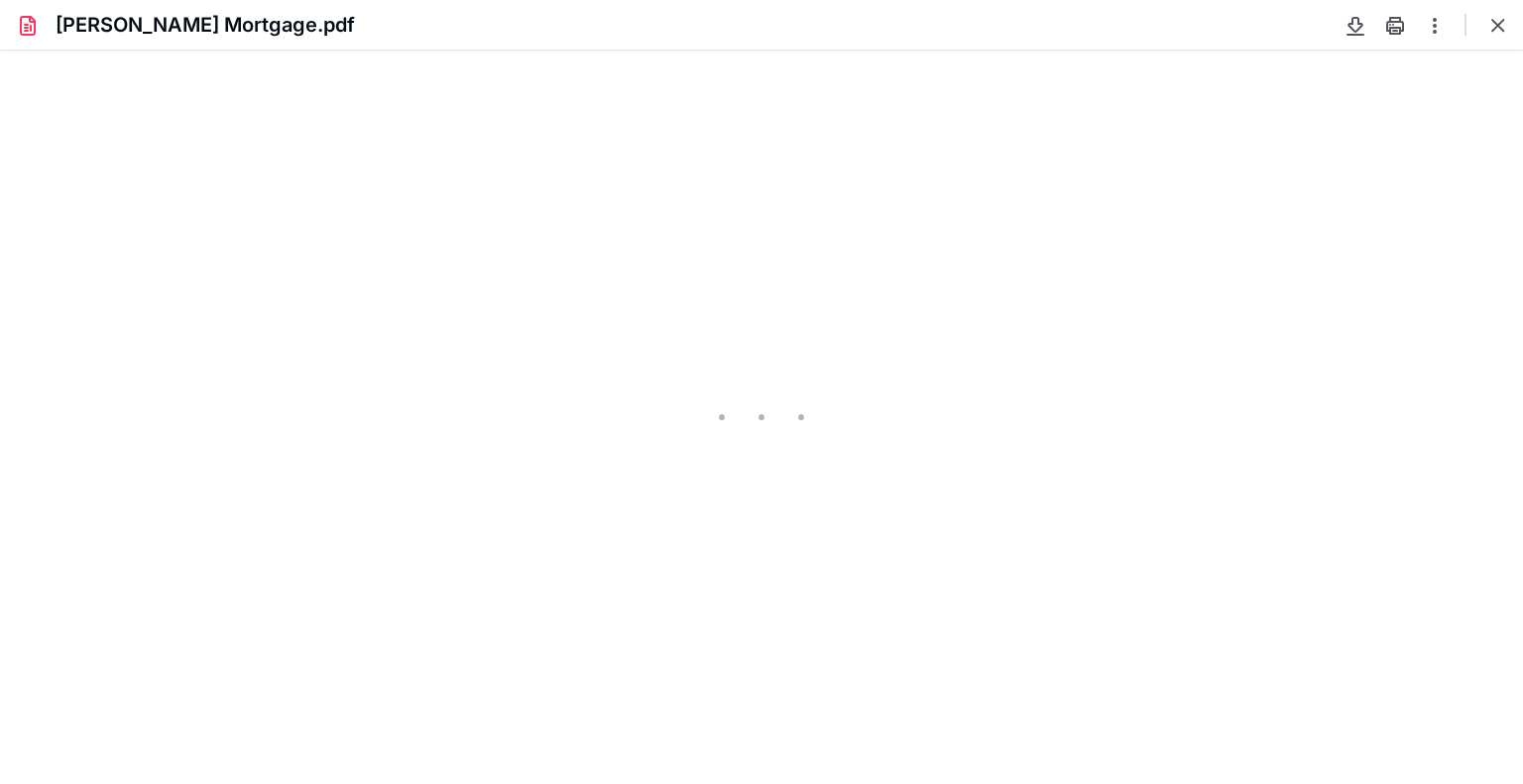 scroll, scrollTop: 0, scrollLeft: 0, axis: both 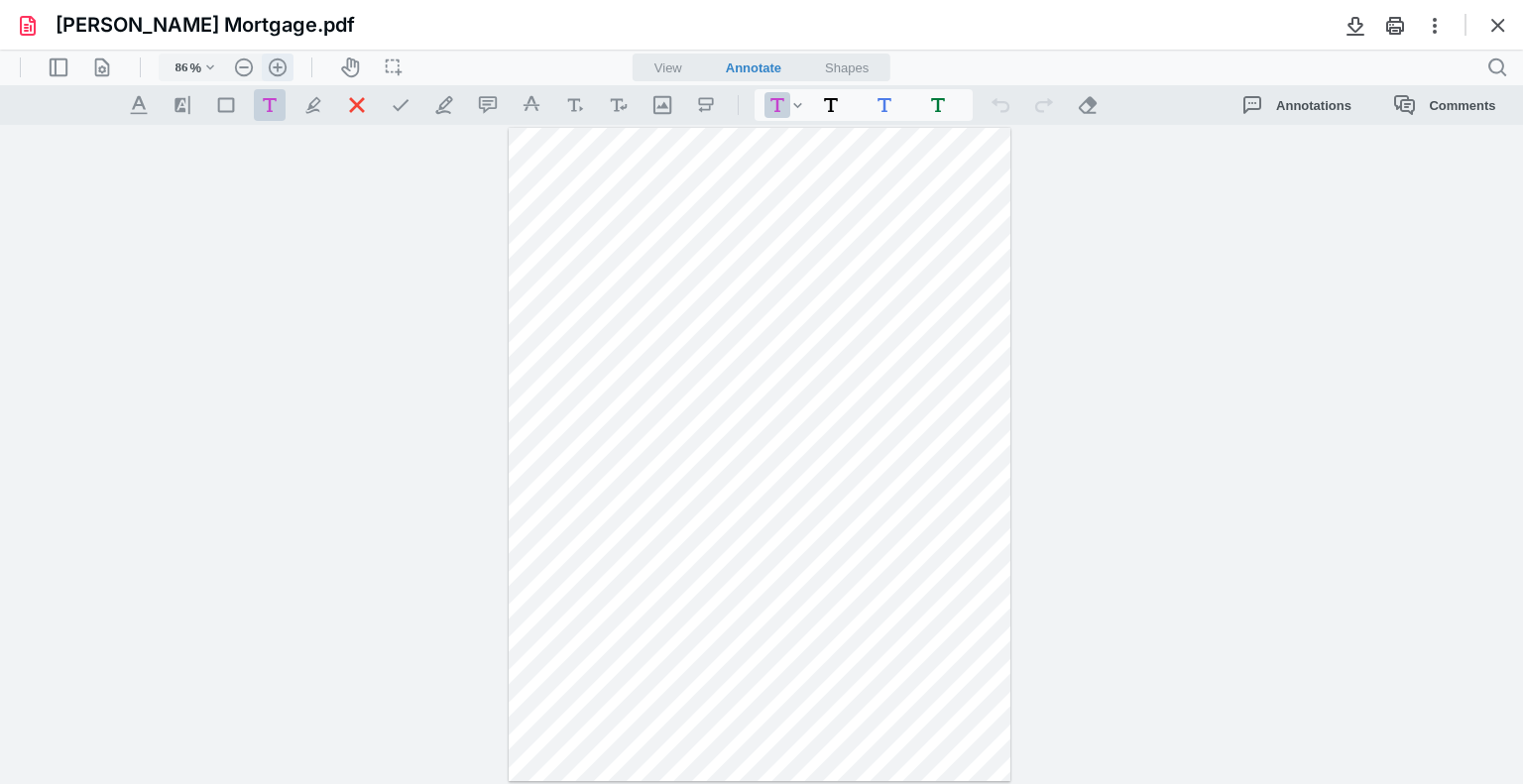 click on ".cls-1{fill:#abb0c4;} icon - header - zoom - in - line" at bounding box center (278, 67) 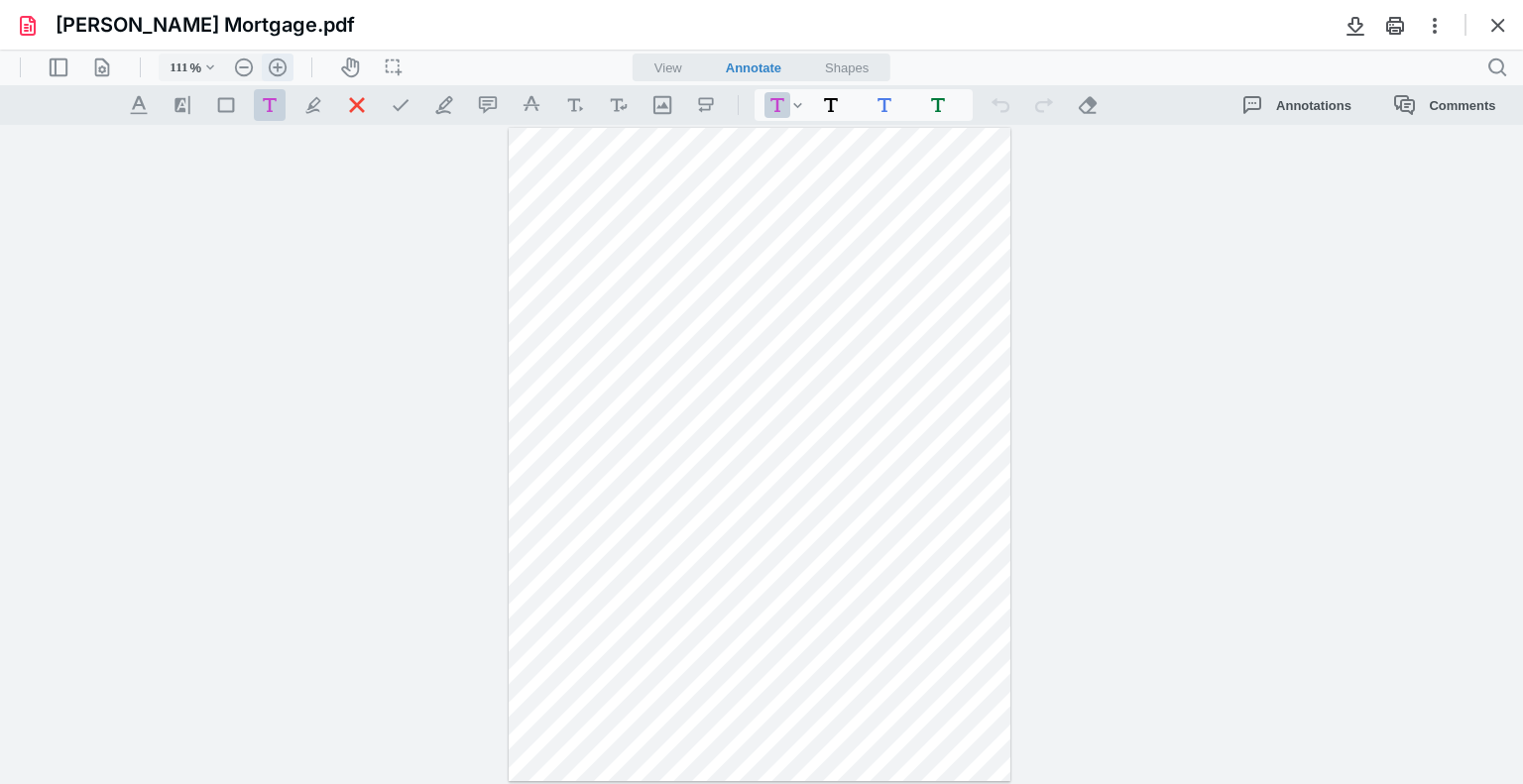 click on ".cls-1{fill:#abb0c4;} icon - header - zoom - in - line" at bounding box center (278, 67) 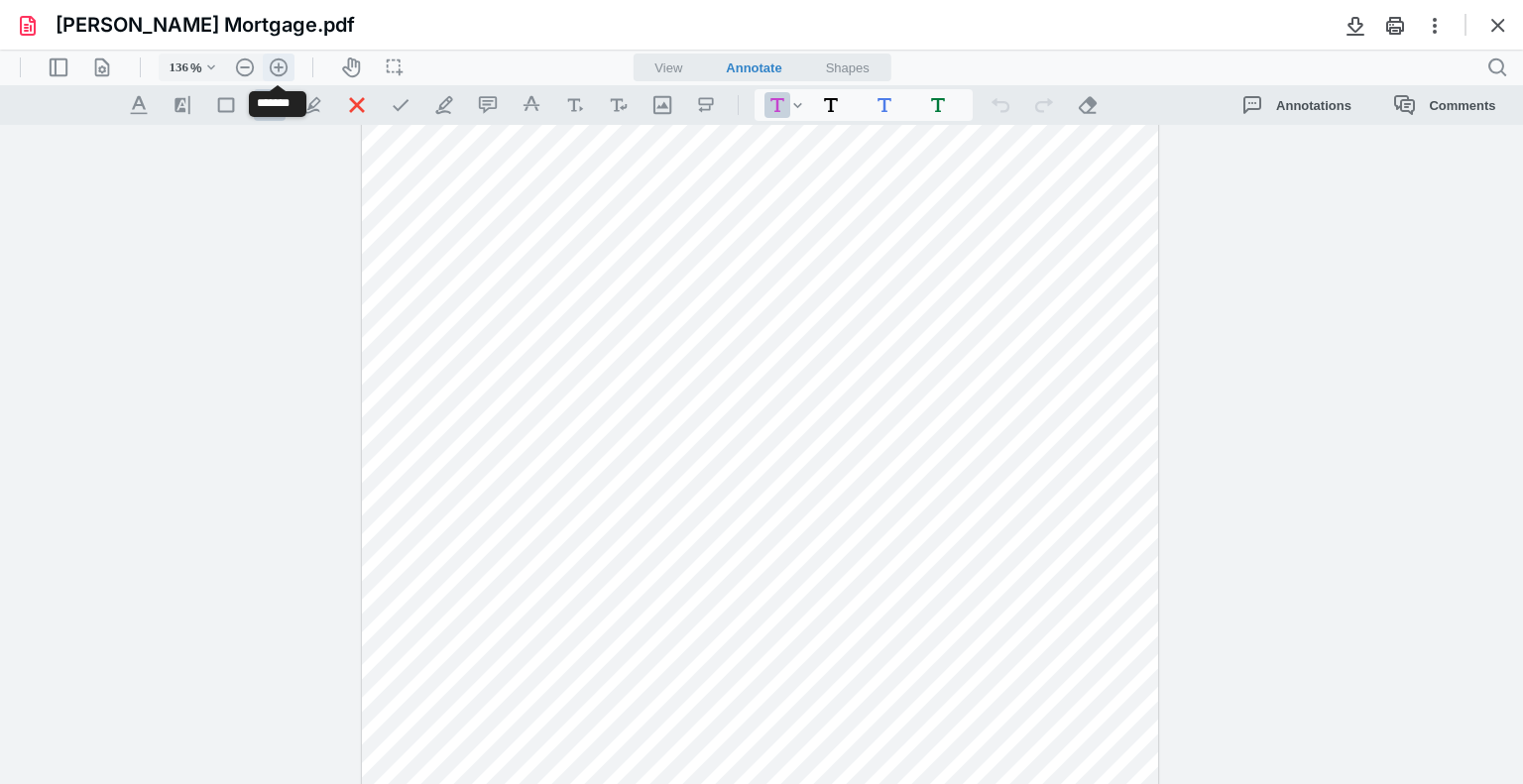 click on ".cls-1{fill:#abb0c4;} icon - header - zoom - in - line" at bounding box center (279, 67) 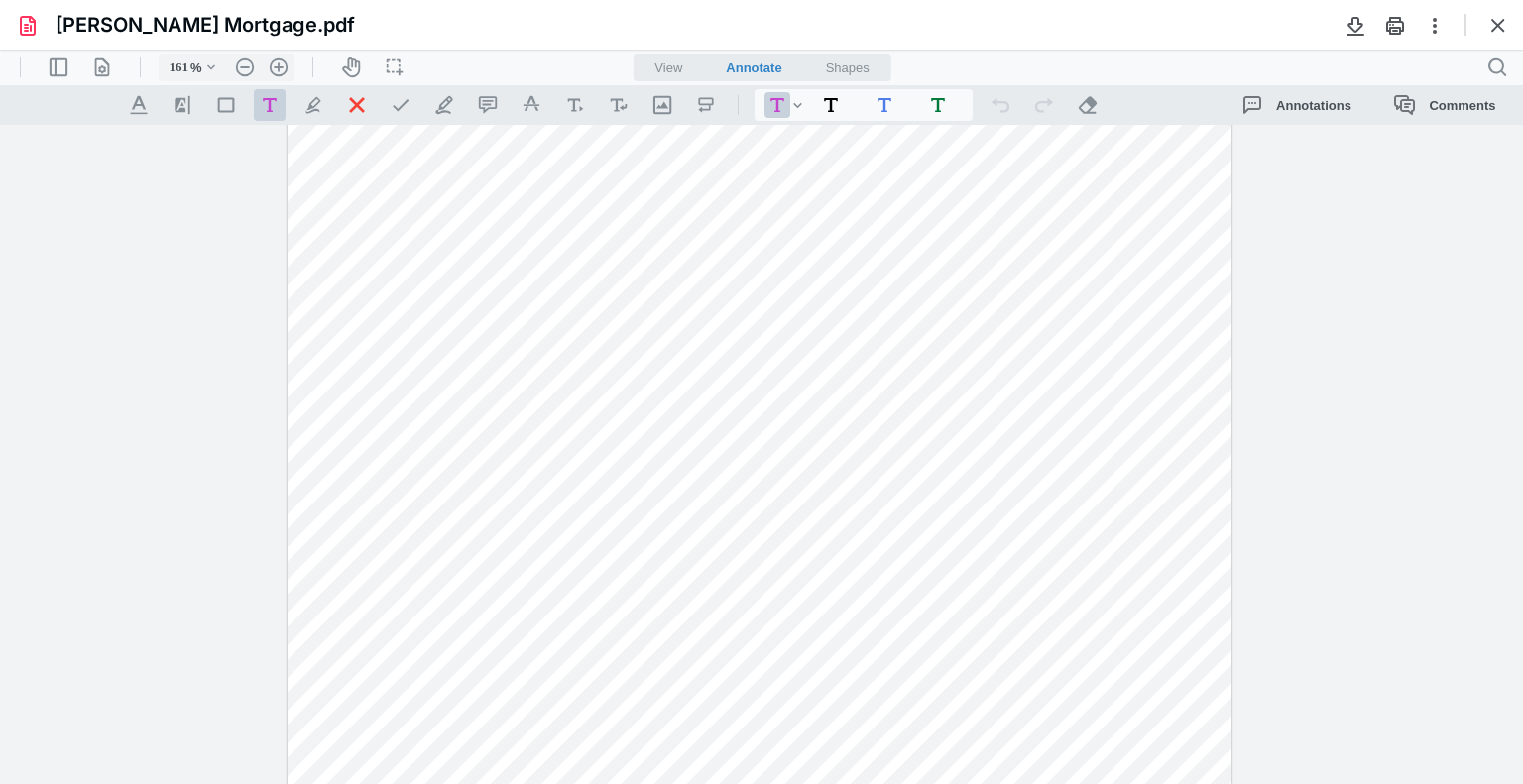 scroll, scrollTop: 0, scrollLeft: 0, axis: both 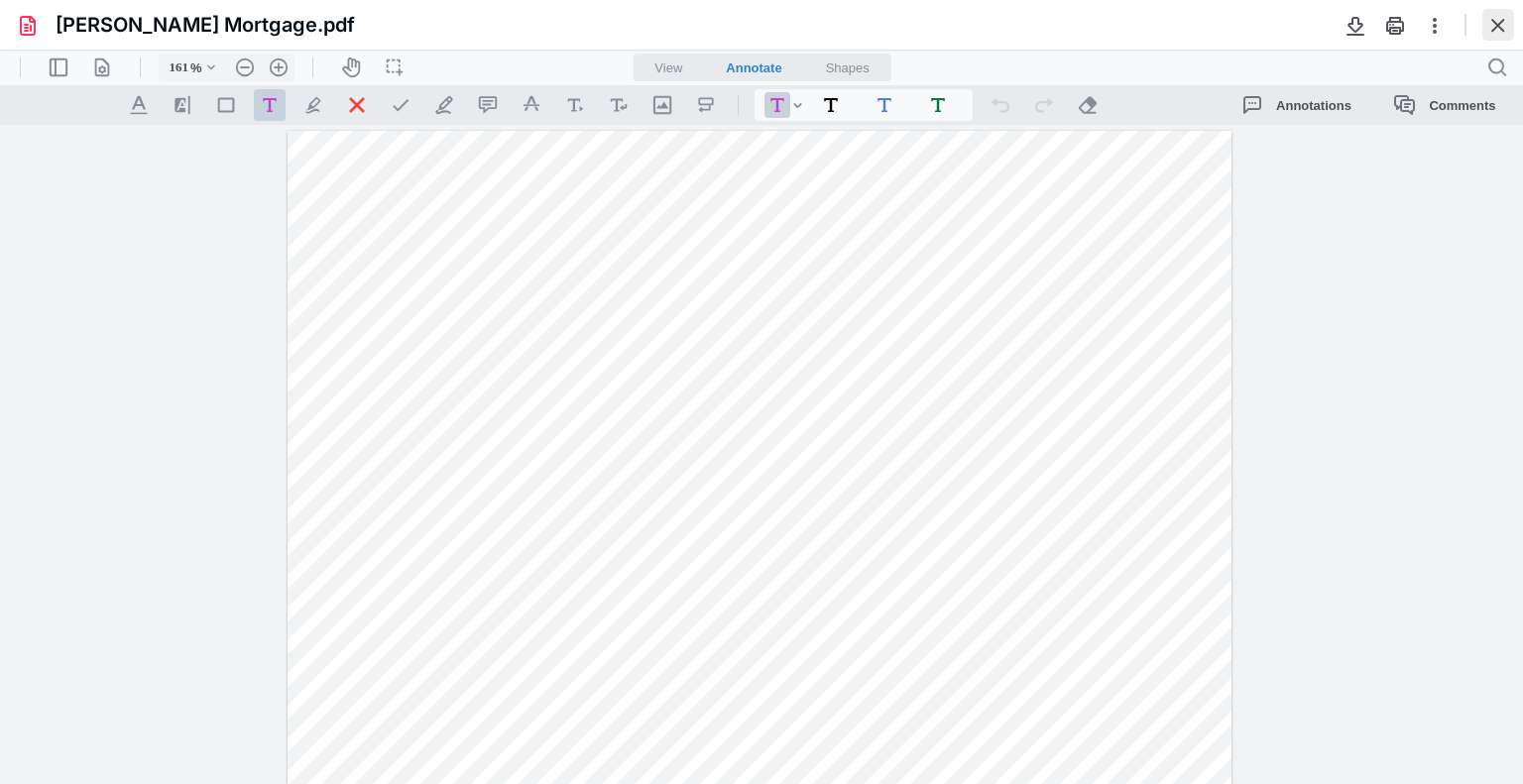 click at bounding box center (1498, 25) 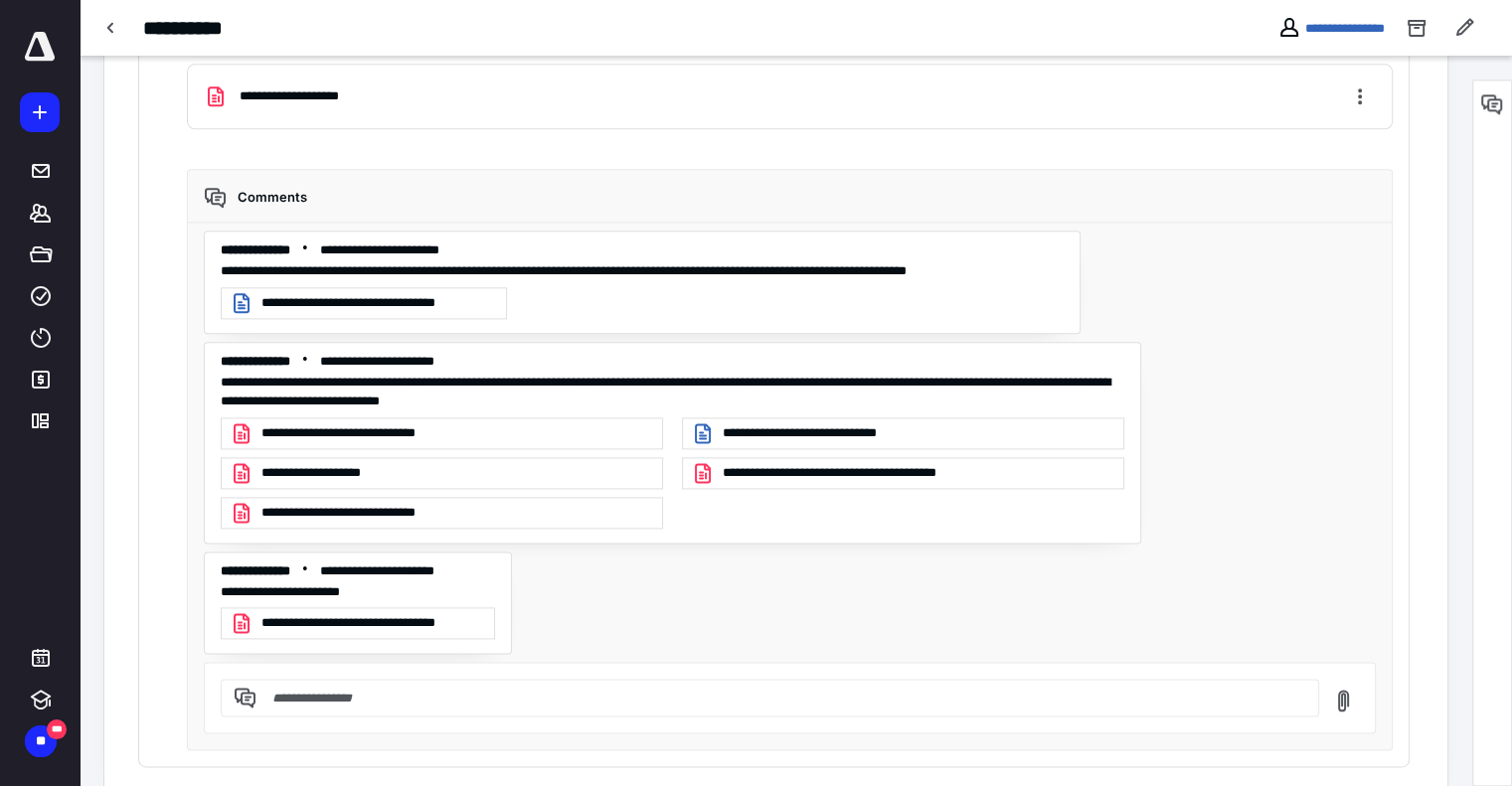 click on "**********" at bounding box center (441, 473) 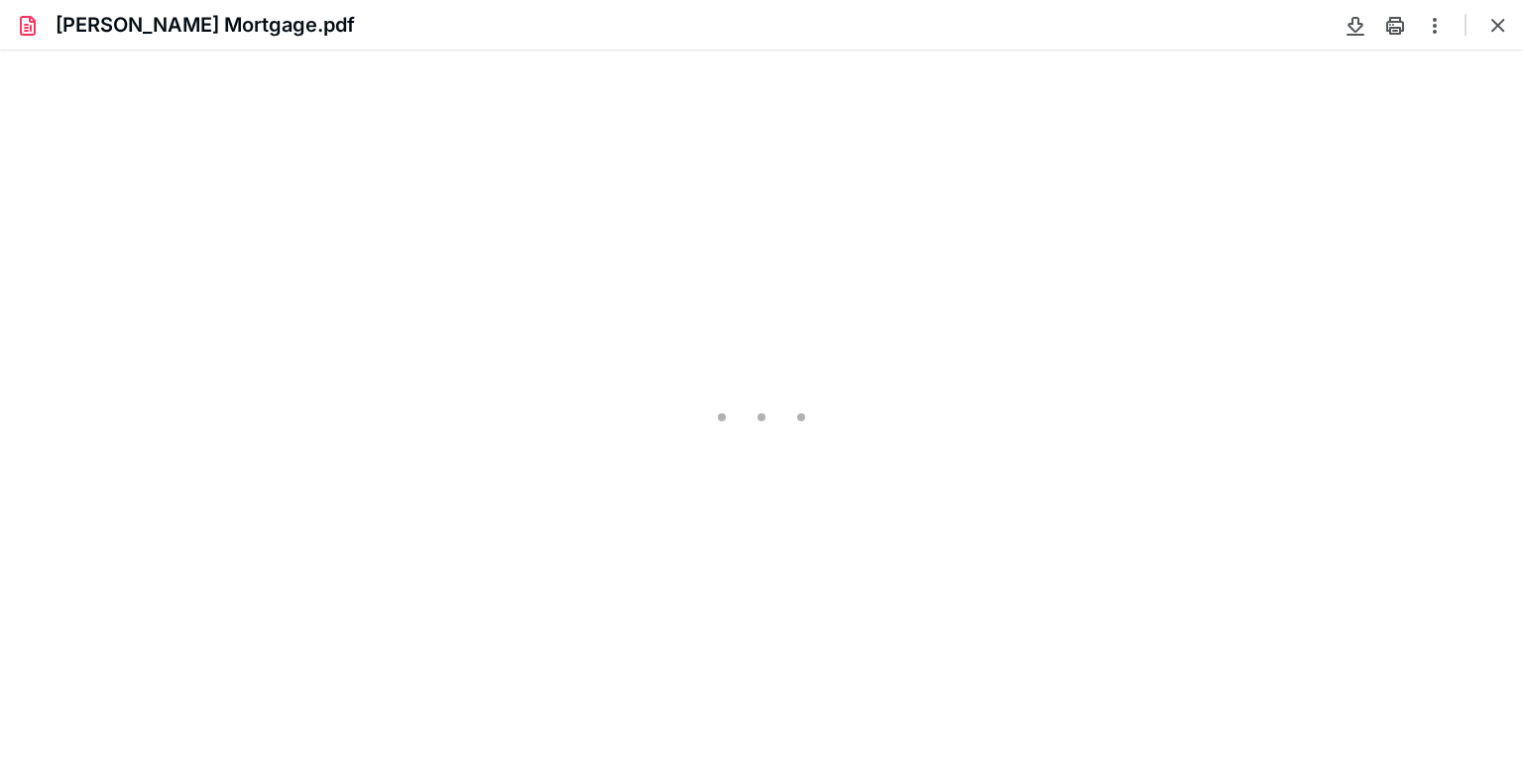 scroll, scrollTop: 0, scrollLeft: 0, axis: both 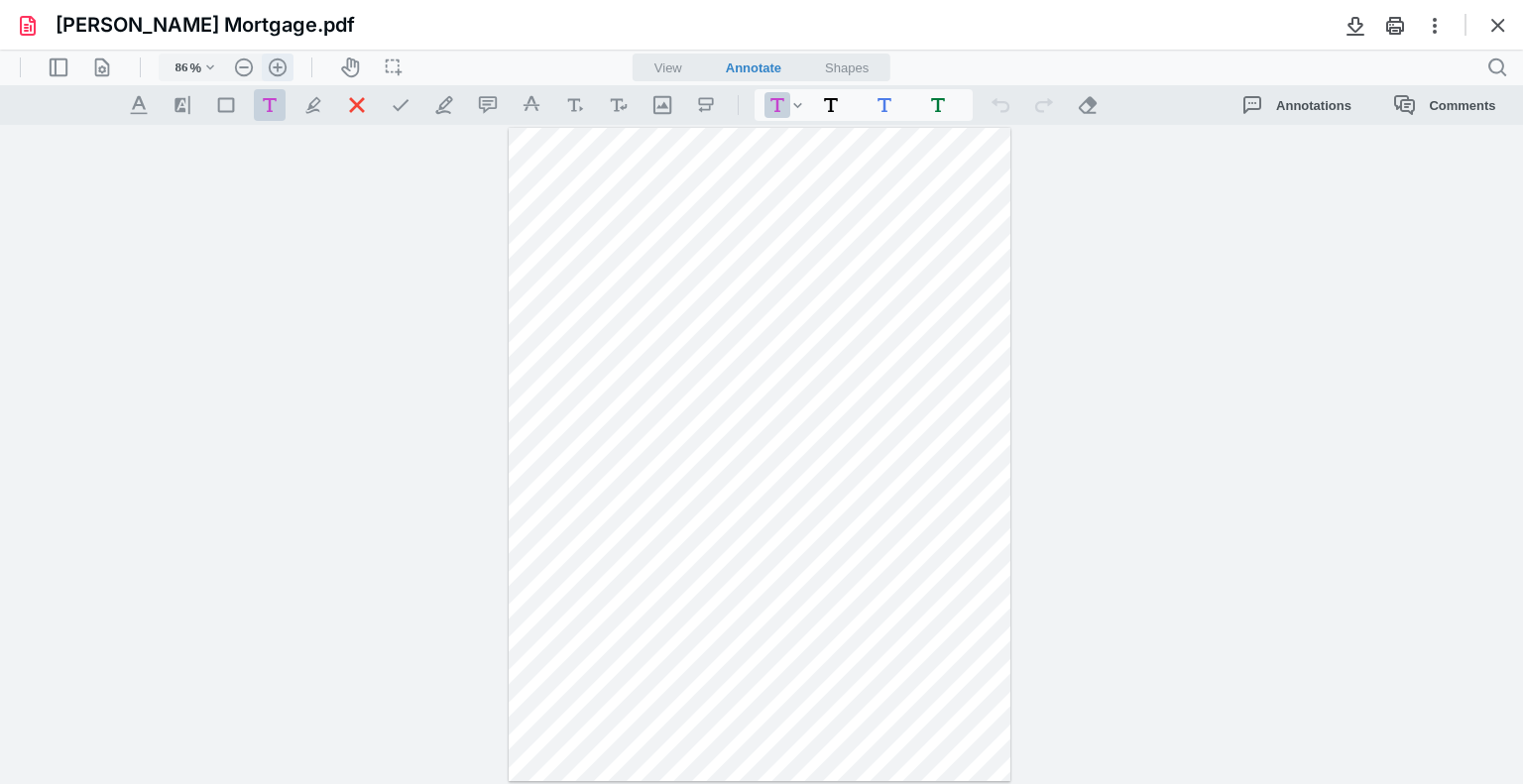 click on ".cls-1{fill:#abb0c4;} icon - header - zoom - in - line" at bounding box center [278, 67] 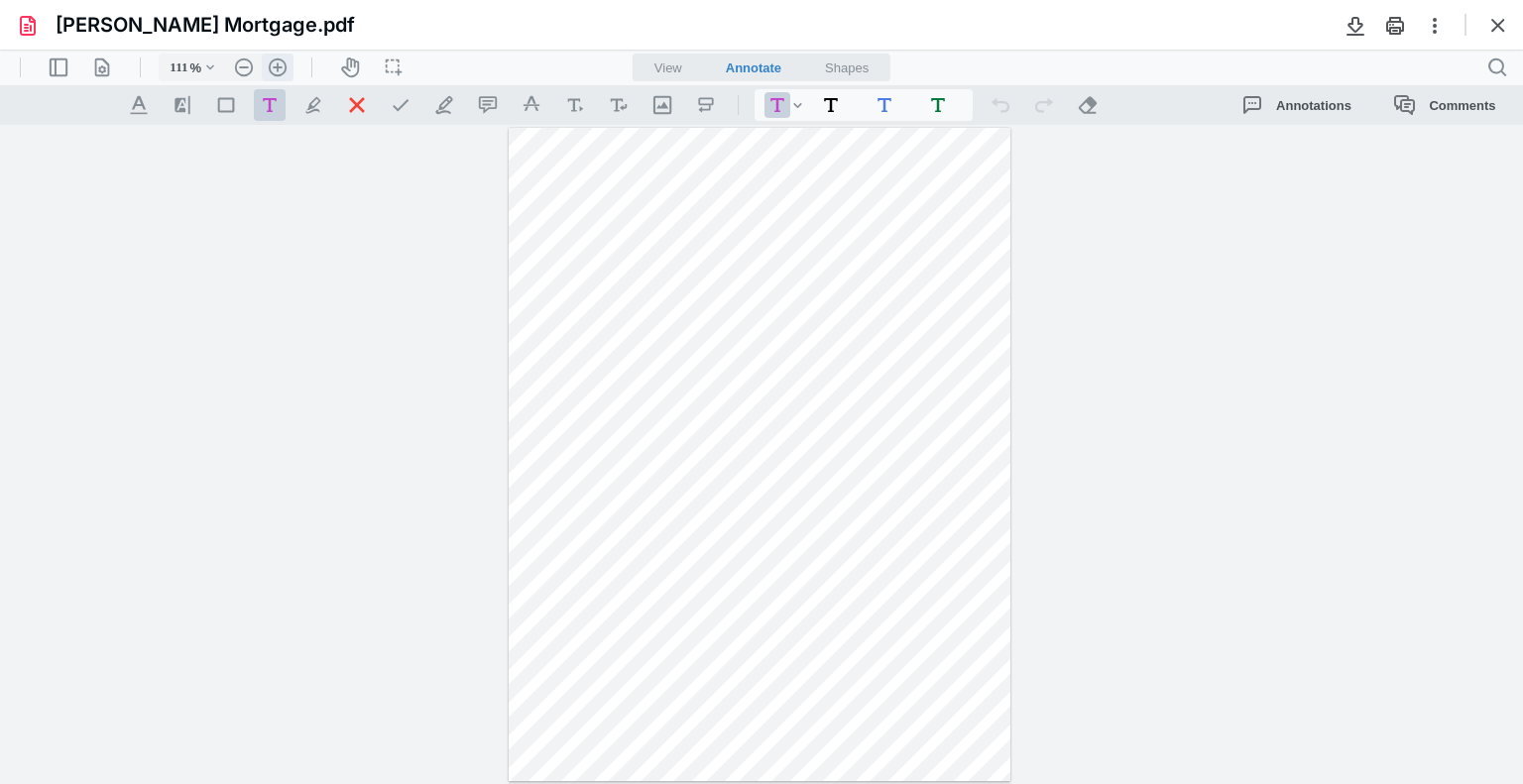 click on ".cls-1{fill:#abb0c4;} icon - header - zoom - in - line" at bounding box center [278, 67] 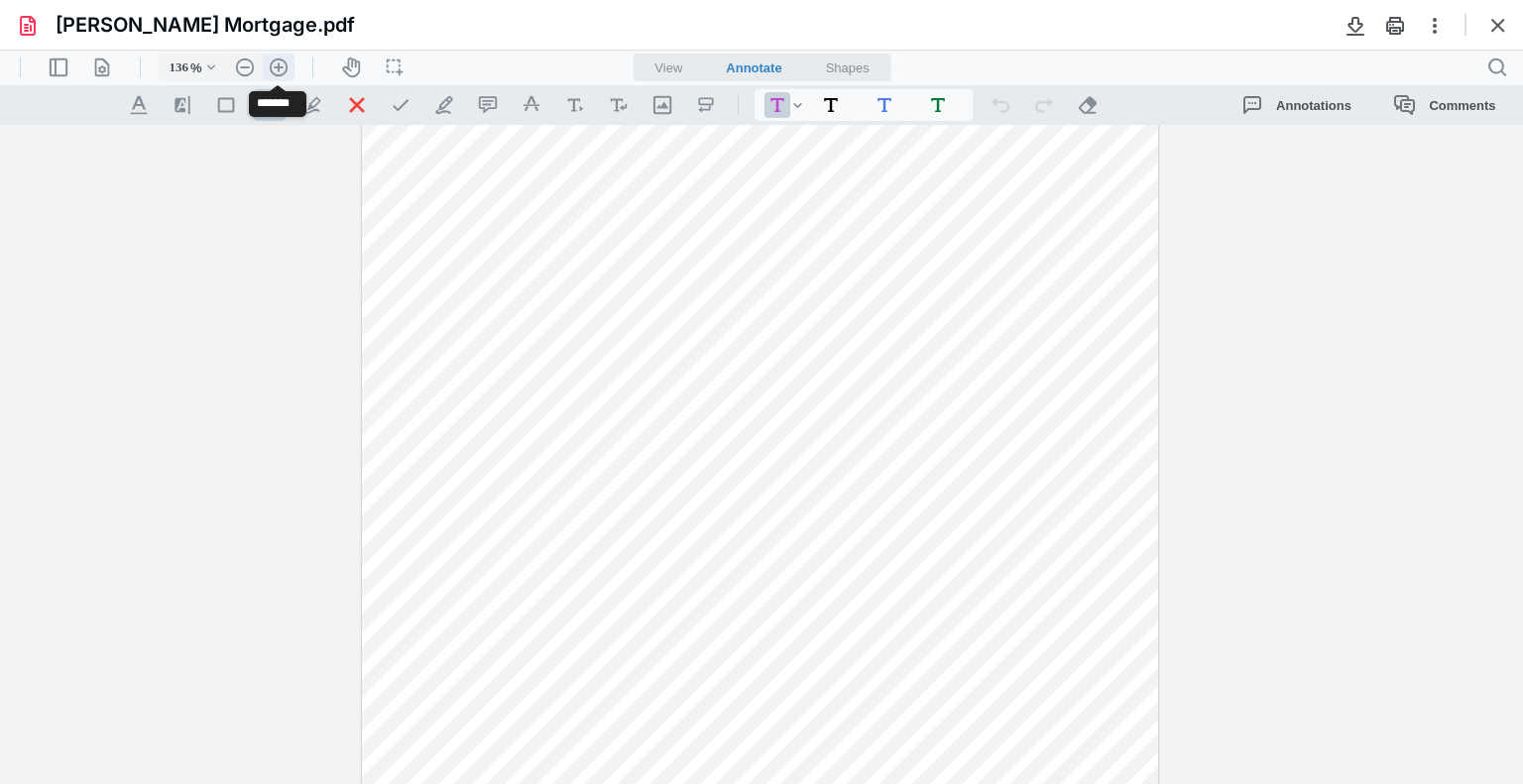 click on ".cls-1{fill:#abb0c4;} icon - header - zoom - in - line" at bounding box center (279, 67) 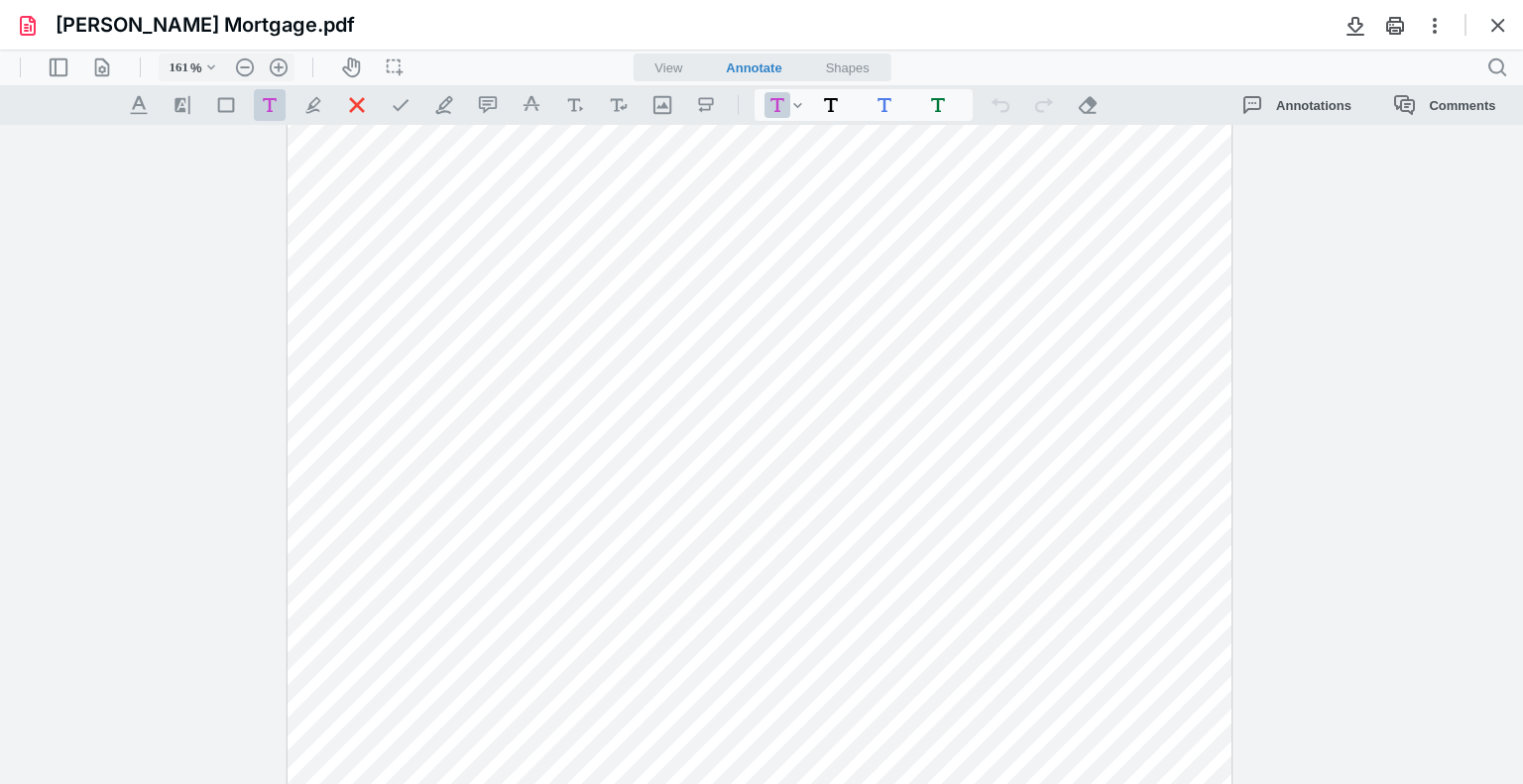 scroll, scrollTop: 356, scrollLeft: 0, axis: vertical 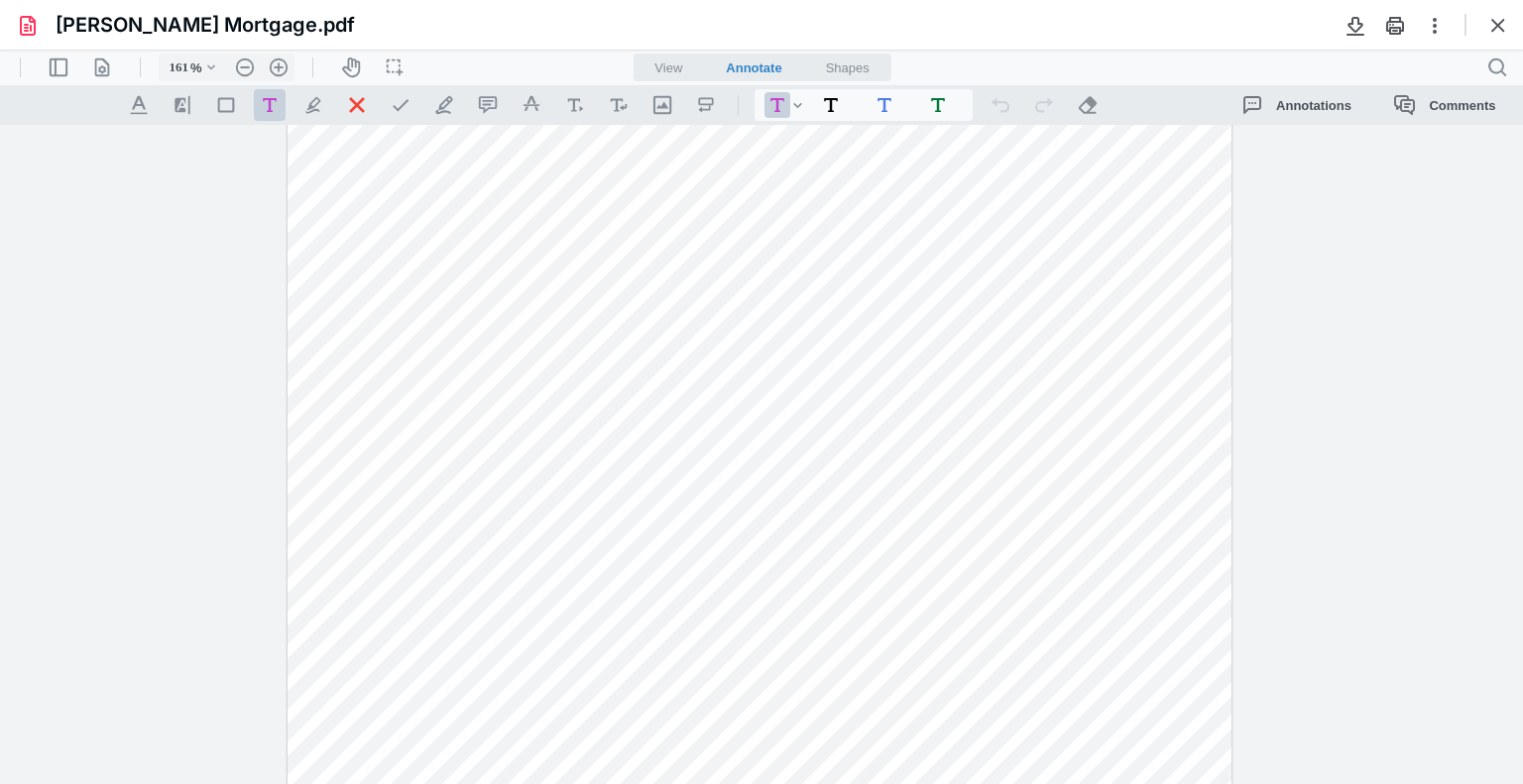 drag, startPoint x: 1132, startPoint y: 173, endPoint x: 1043, endPoint y: 268, distance: 130.1768 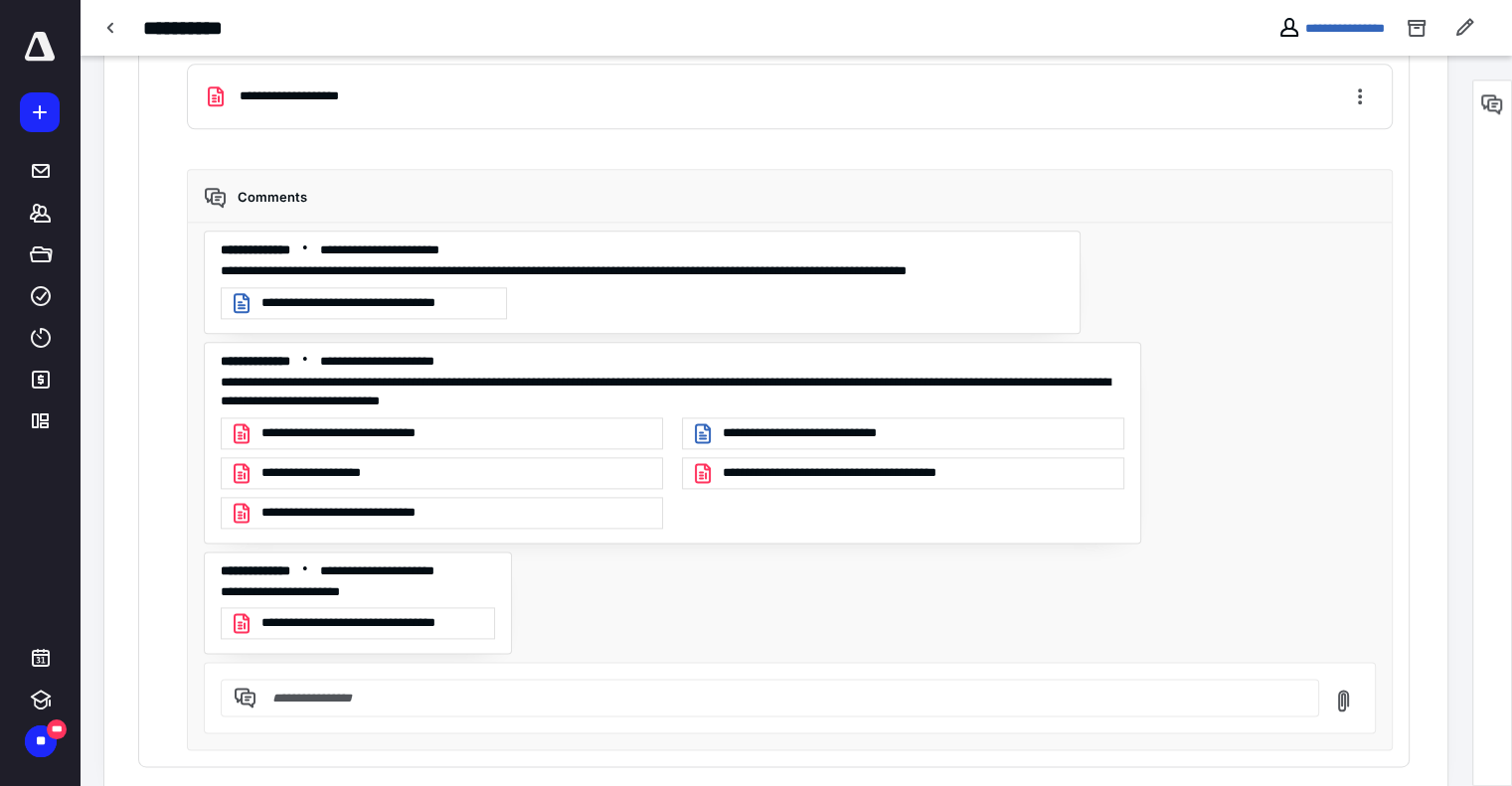 click on "**********" at bounding box center [852, 473] 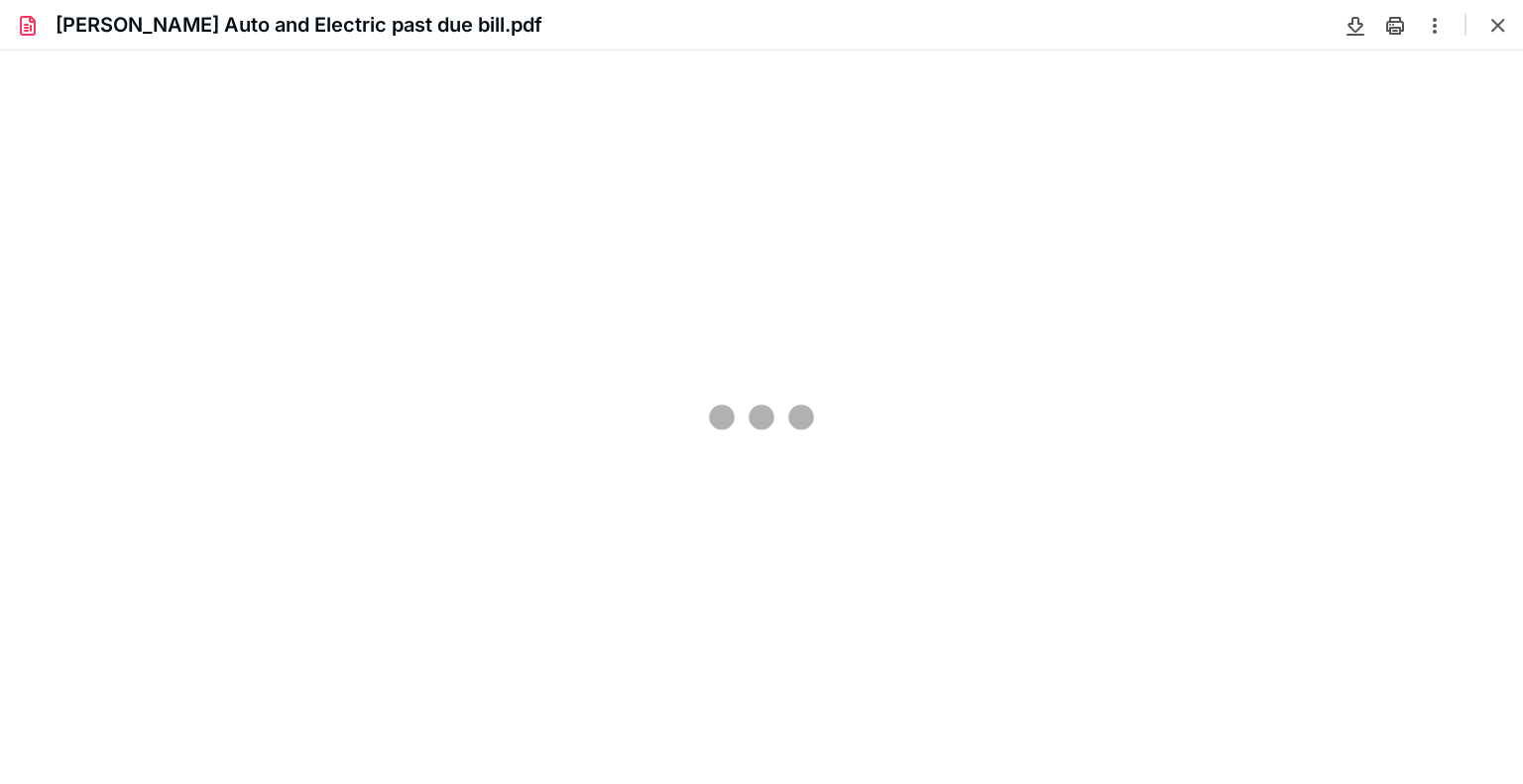scroll, scrollTop: 0, scrollLeft: 0, axis: both 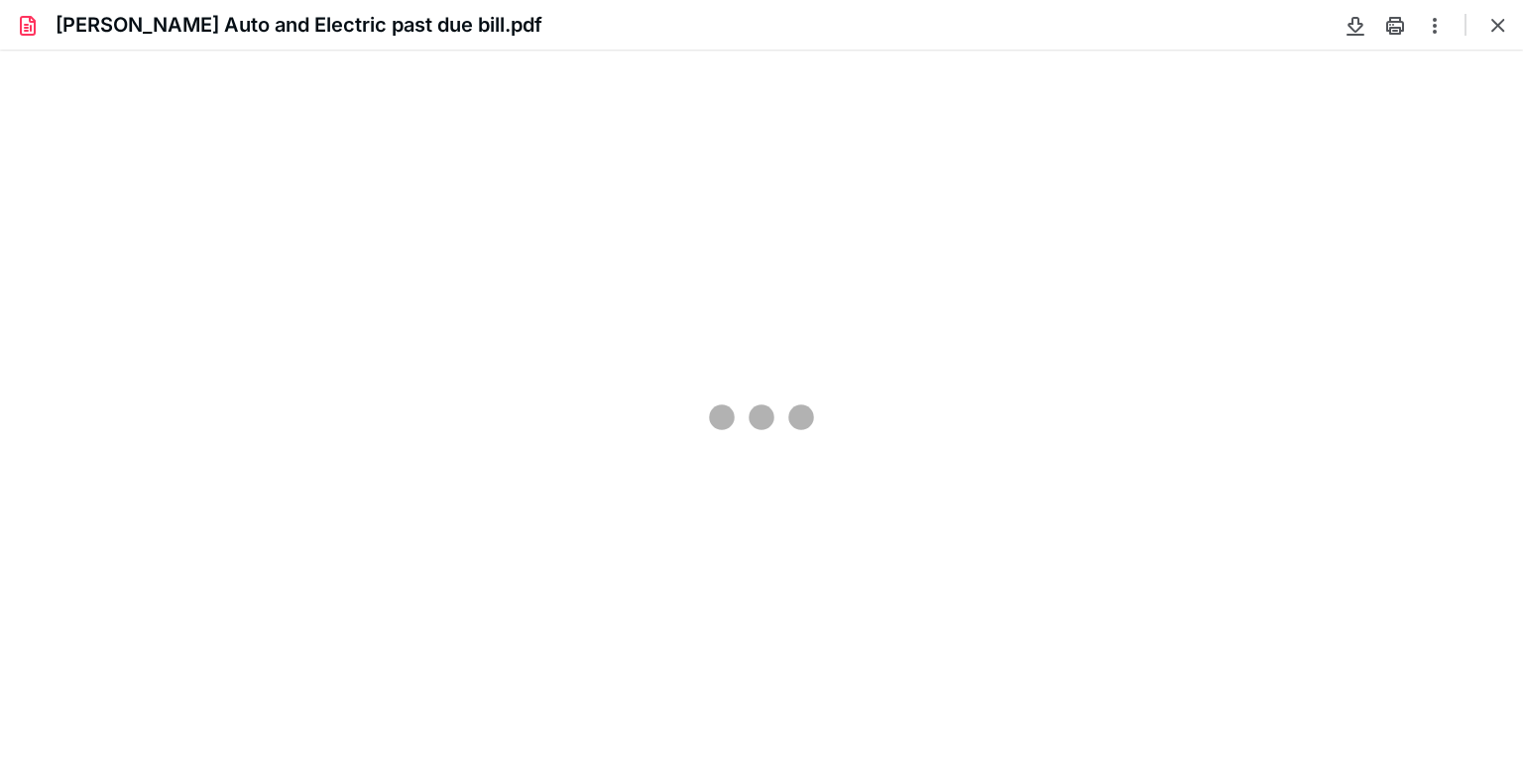 type on "86" 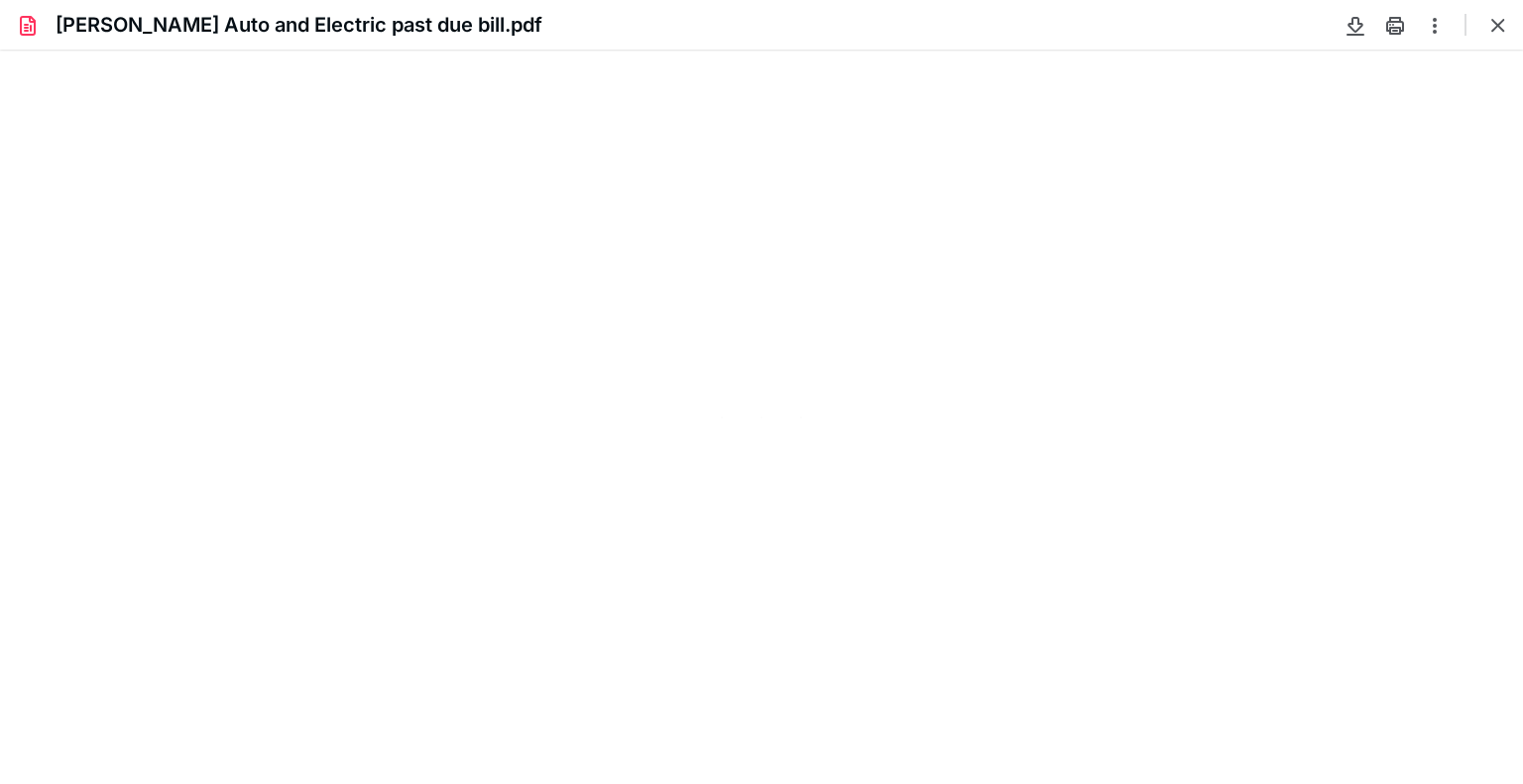 scroll, scrollTop: 78, scrollLeft: 0, axis: vertical 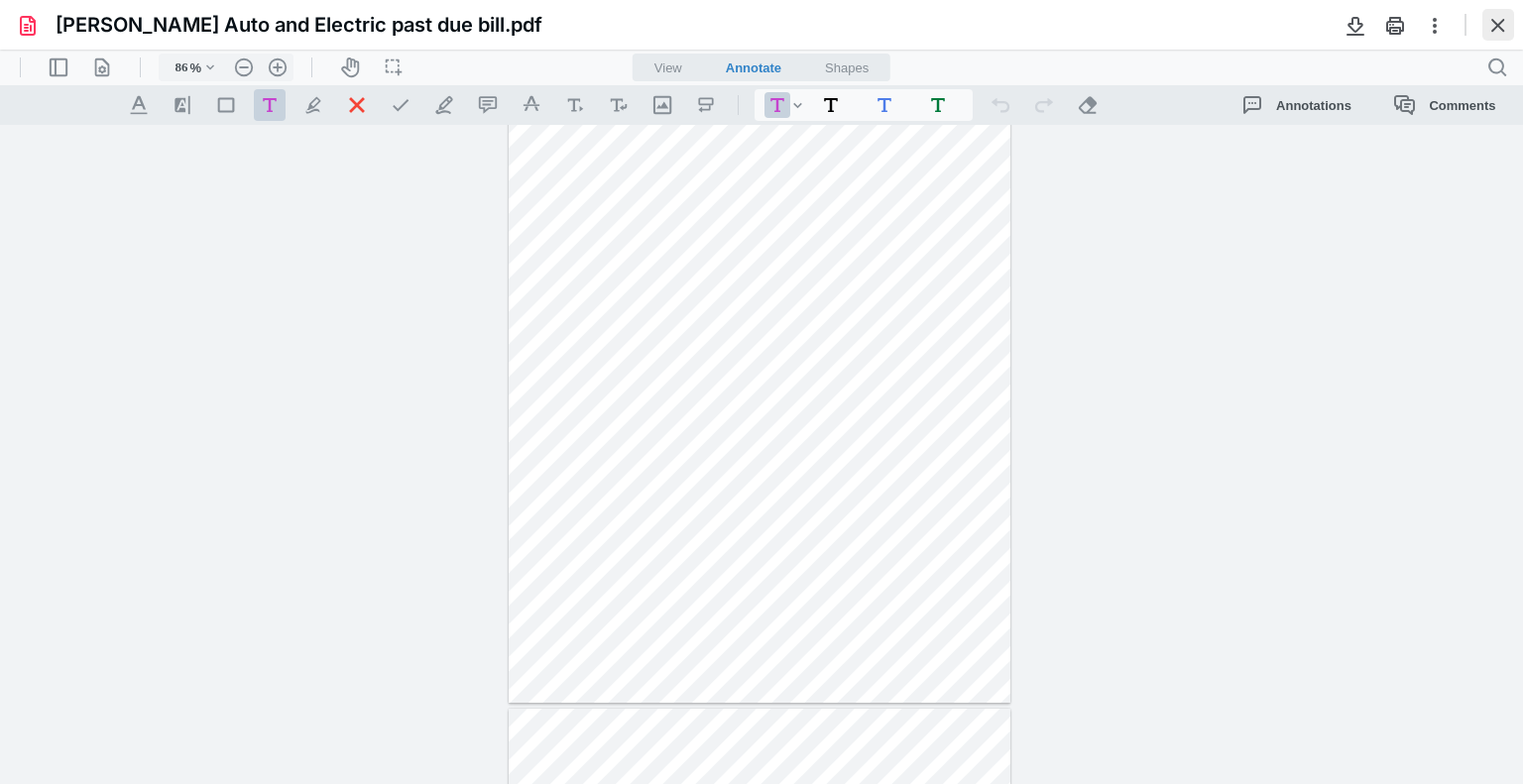 click at bounding box center (1498, 25) 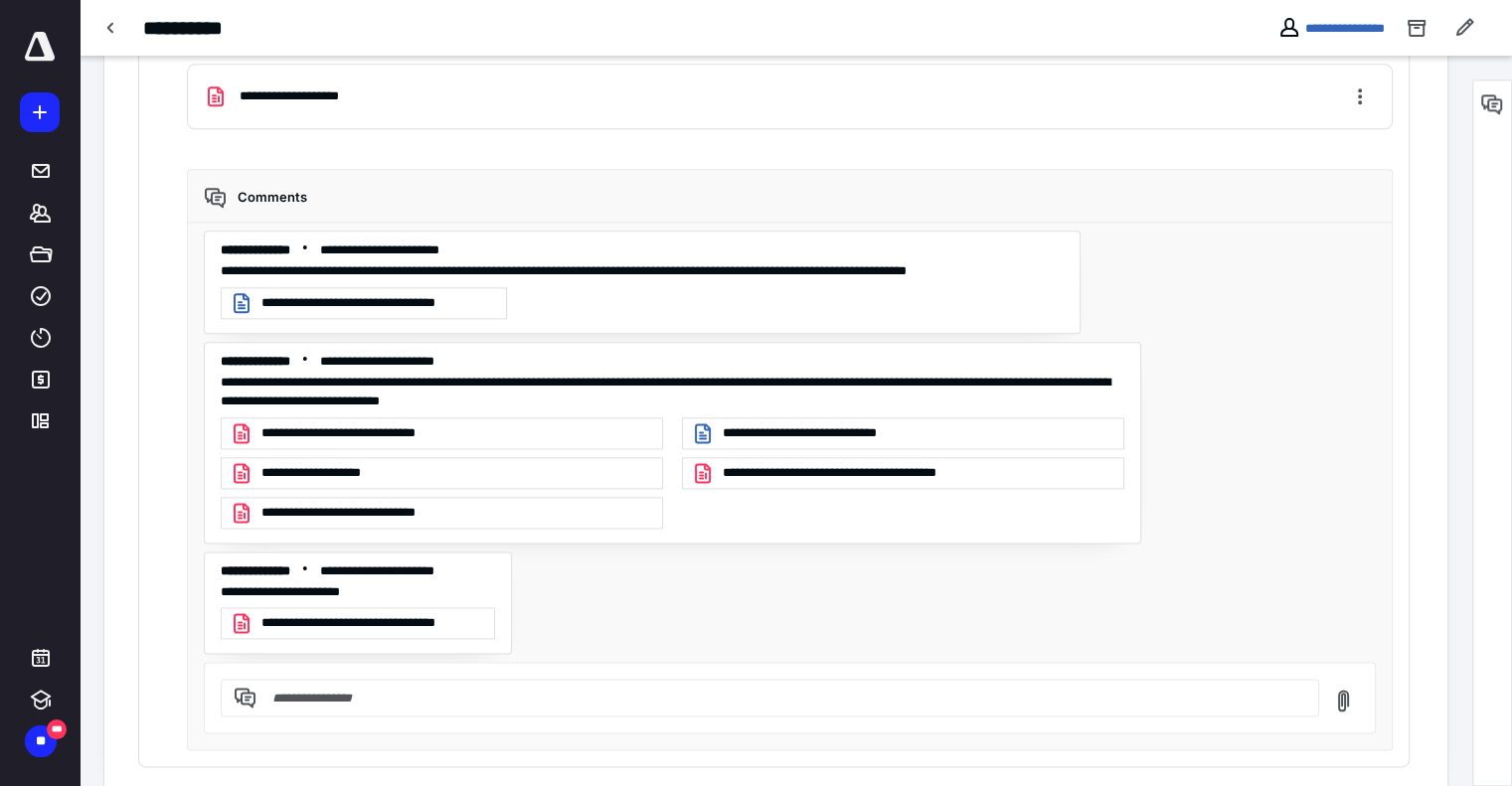 click on "**********" at bounding box center (852, 473) 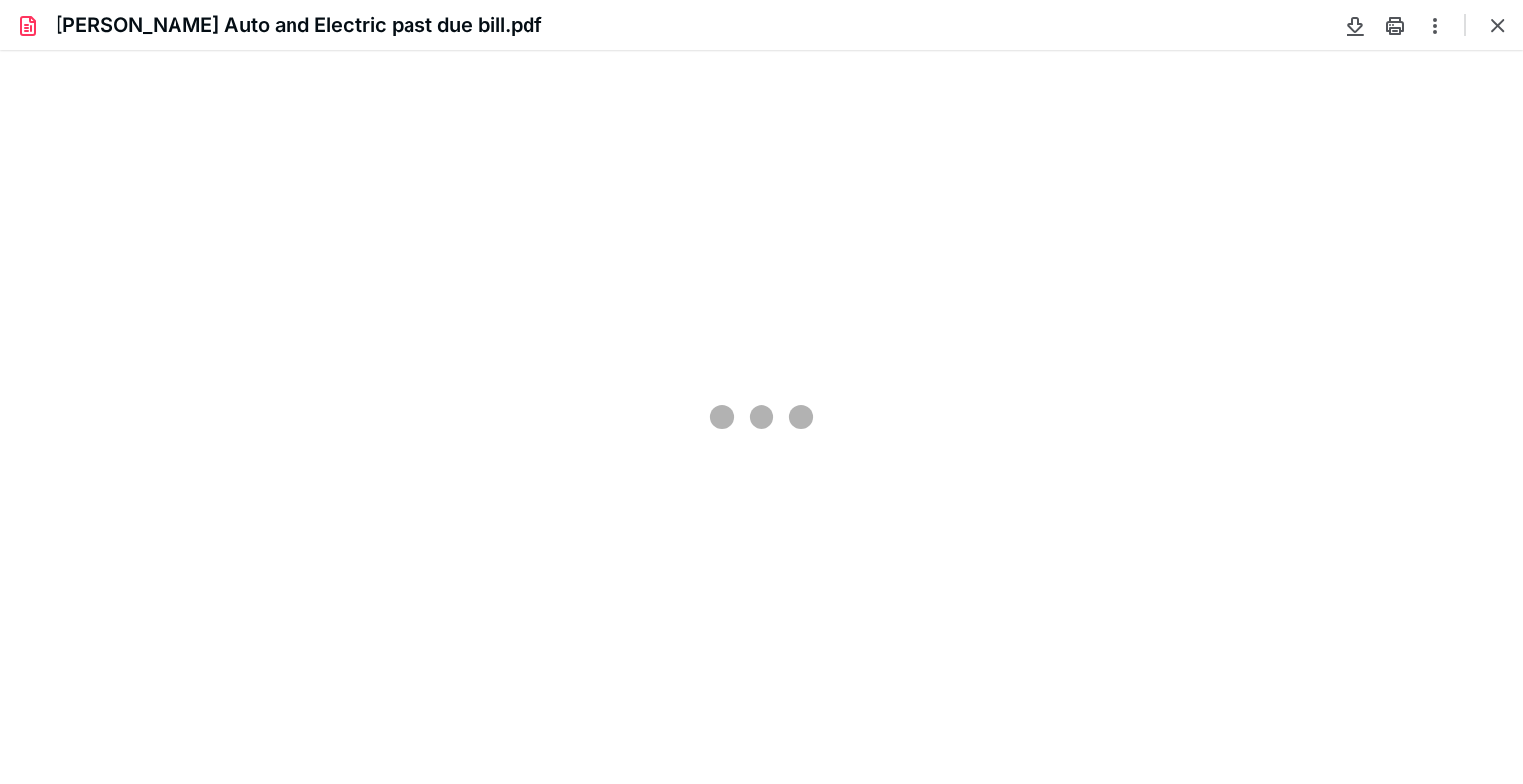 scroll, scrollTop: 0, scrollLeft: 0, axis: both 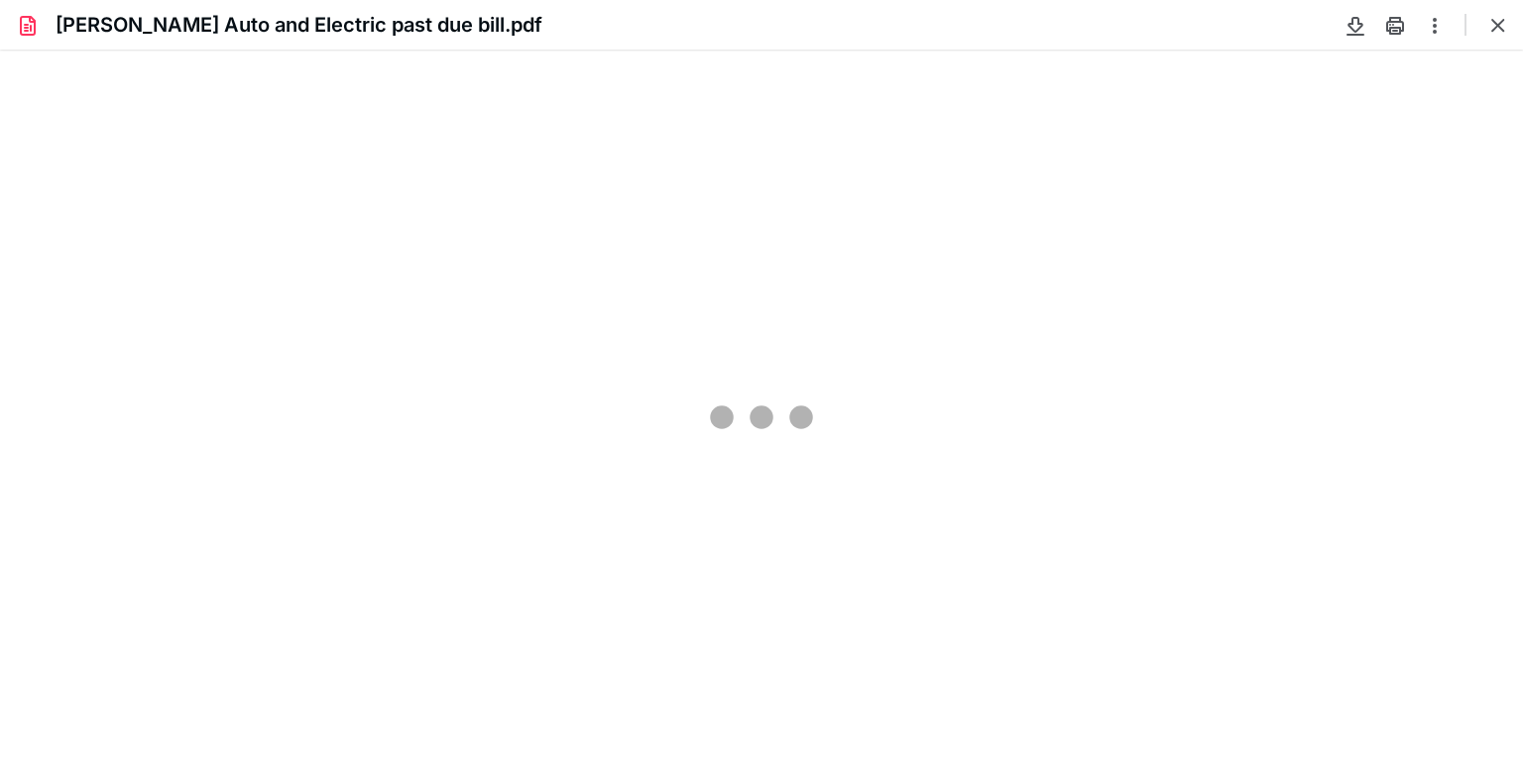 type on "86" 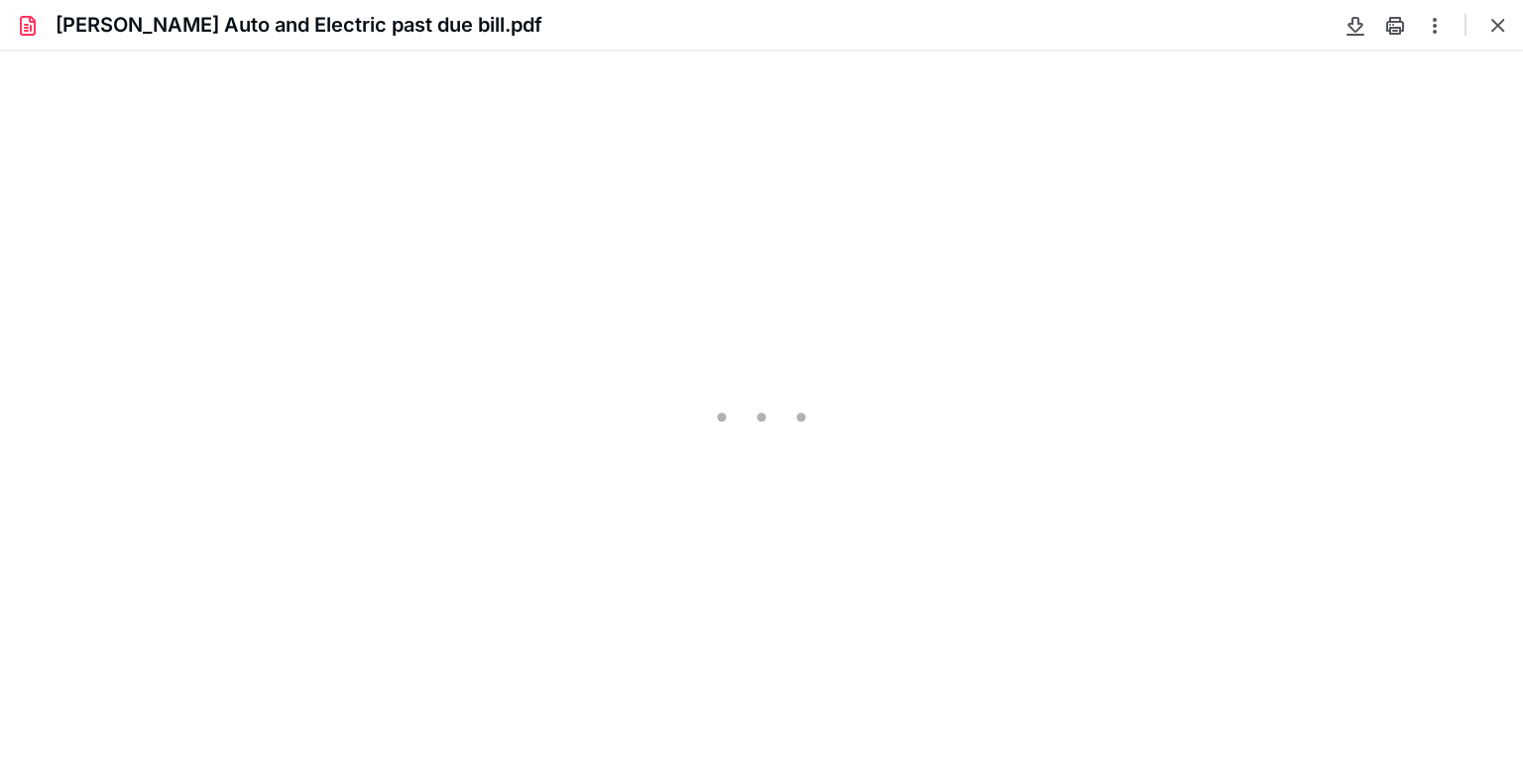scroll, scrollTop: 78, scrollLeft: 0, axis: vertical 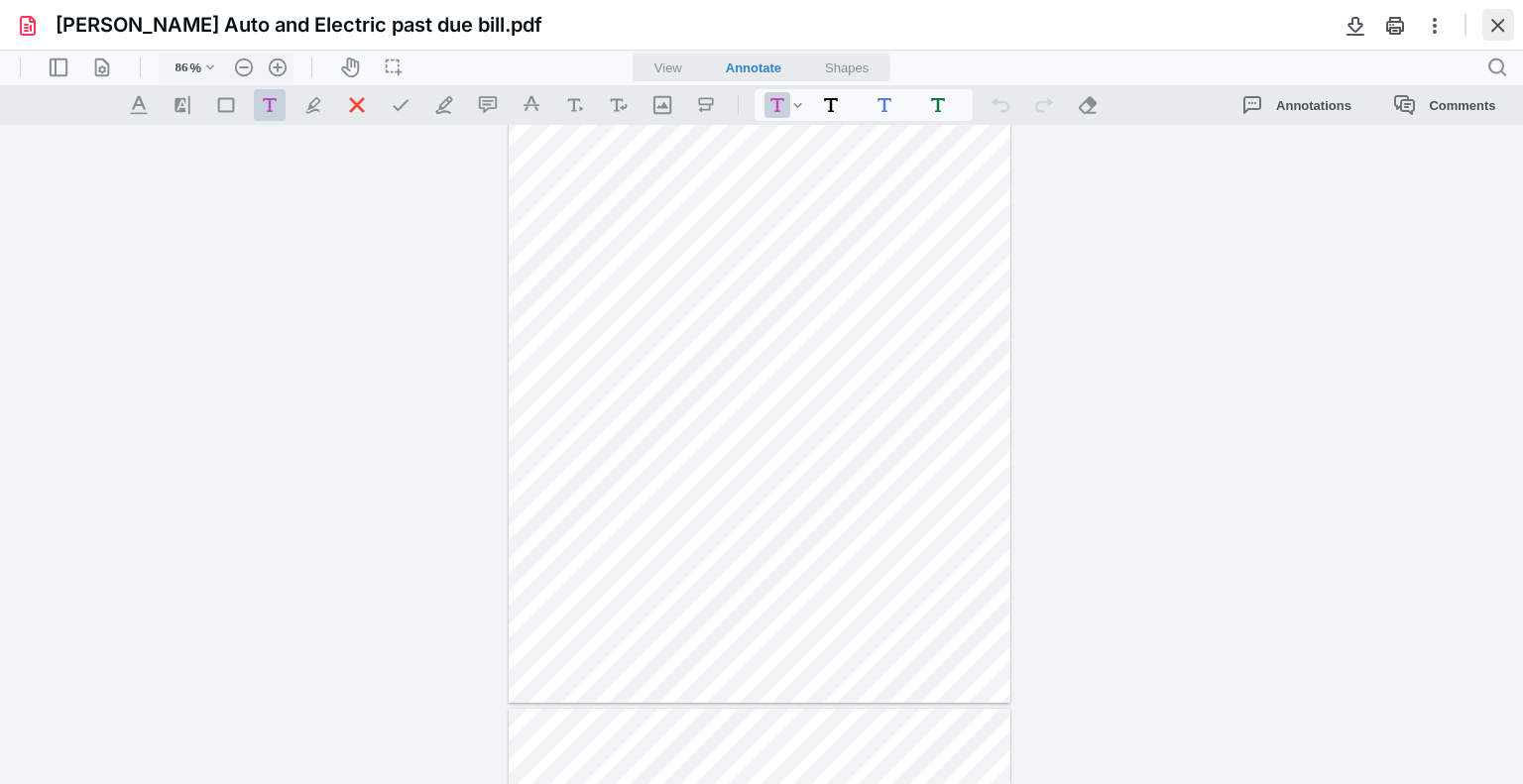 drag, startPoint x: 1503, startPoint y: 26, endPoint x: 1405, endPoint y: 3, distance: 100.662803 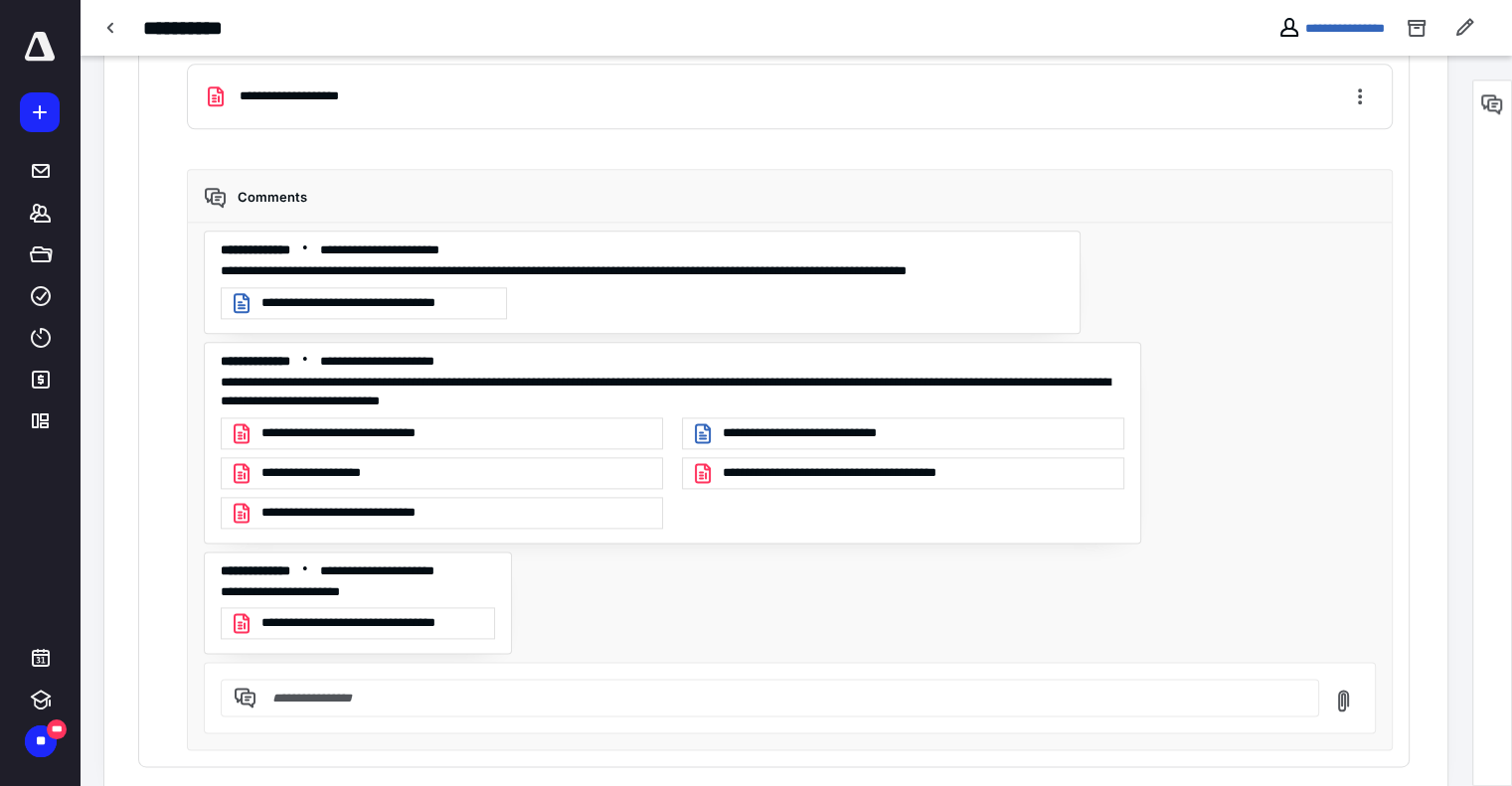 click on "**********" at bounding box center (372, 623) 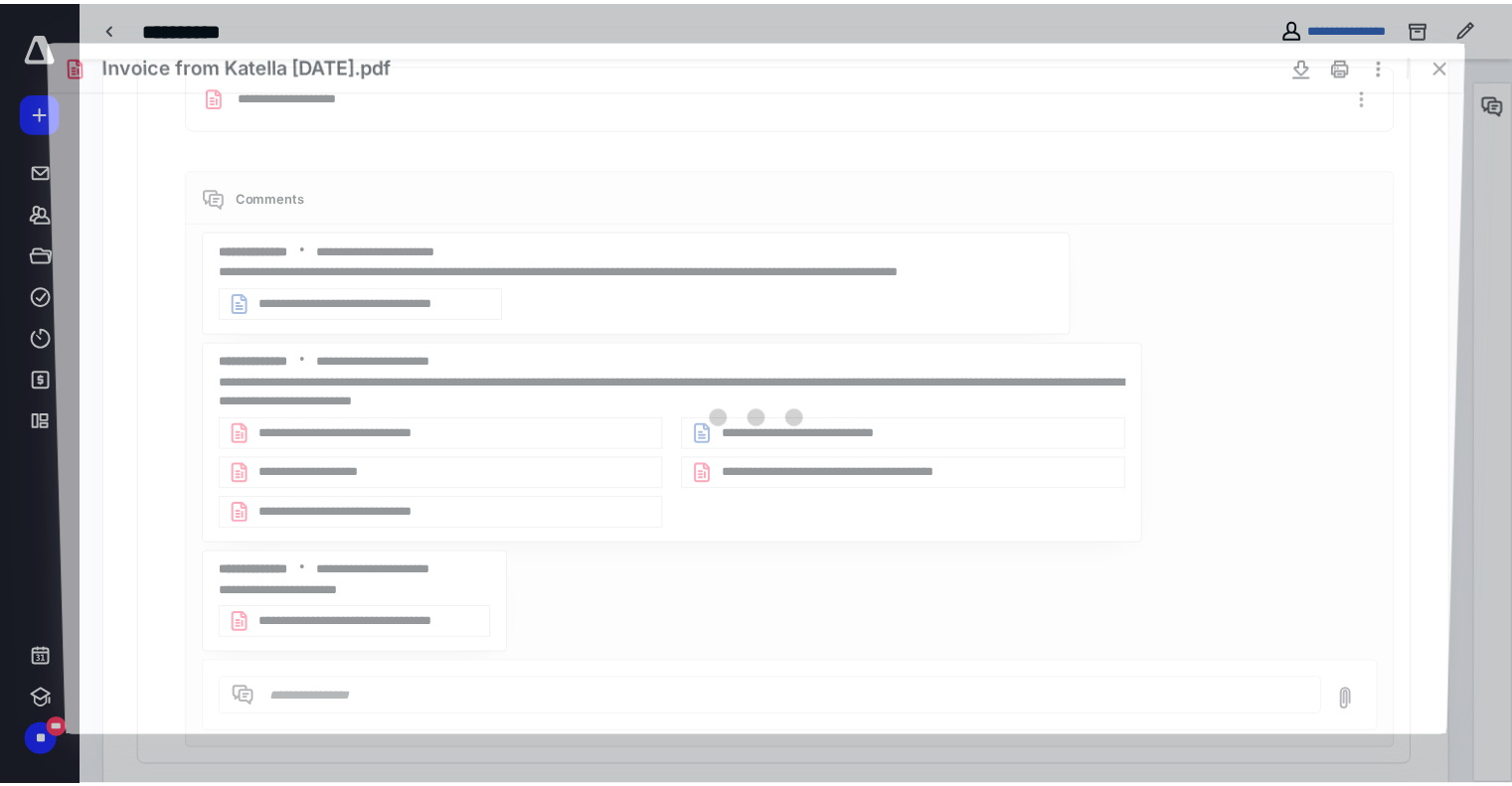 scroll, scrollTop: 0, scrollLeft: 0, axis: both 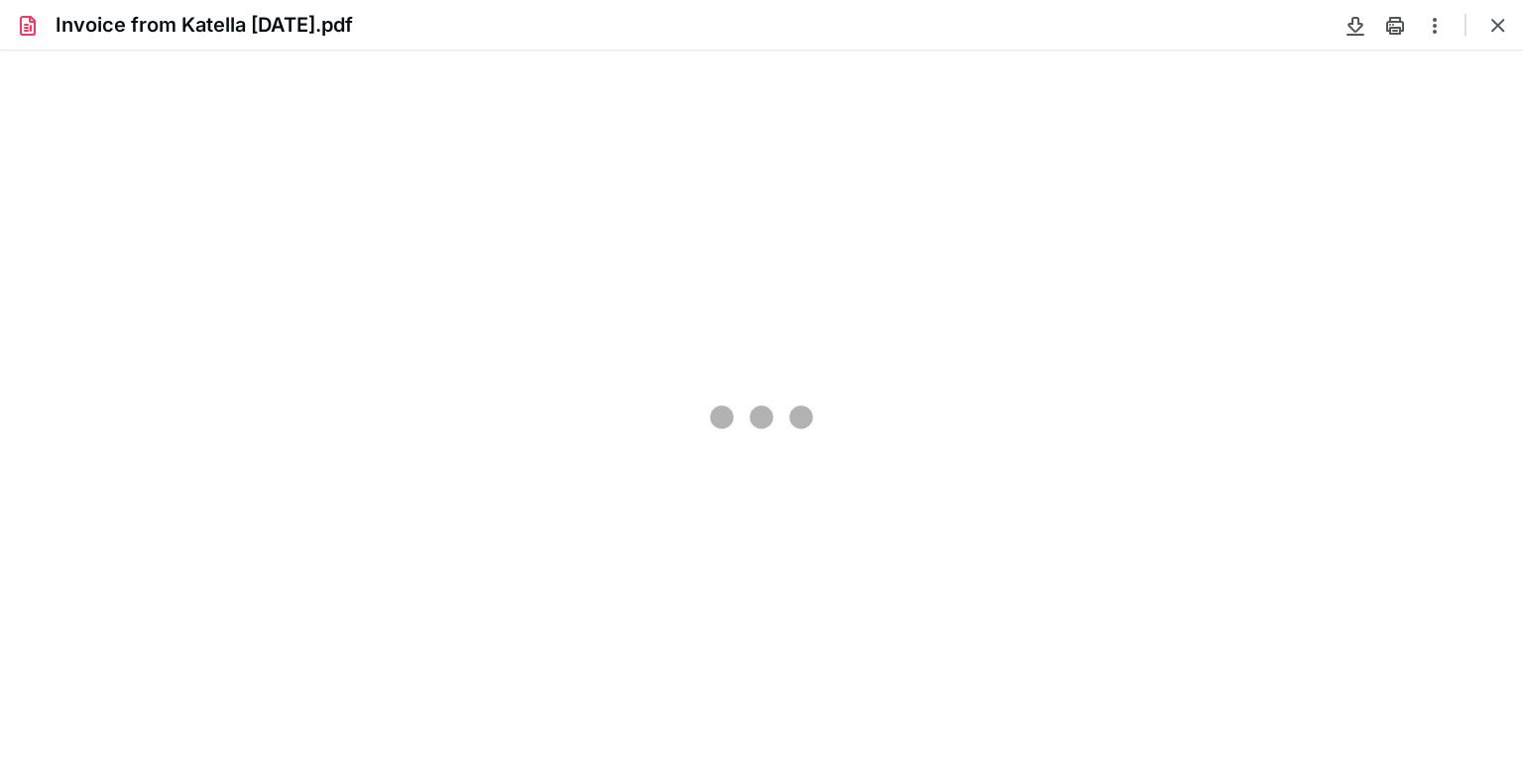 type on "84" 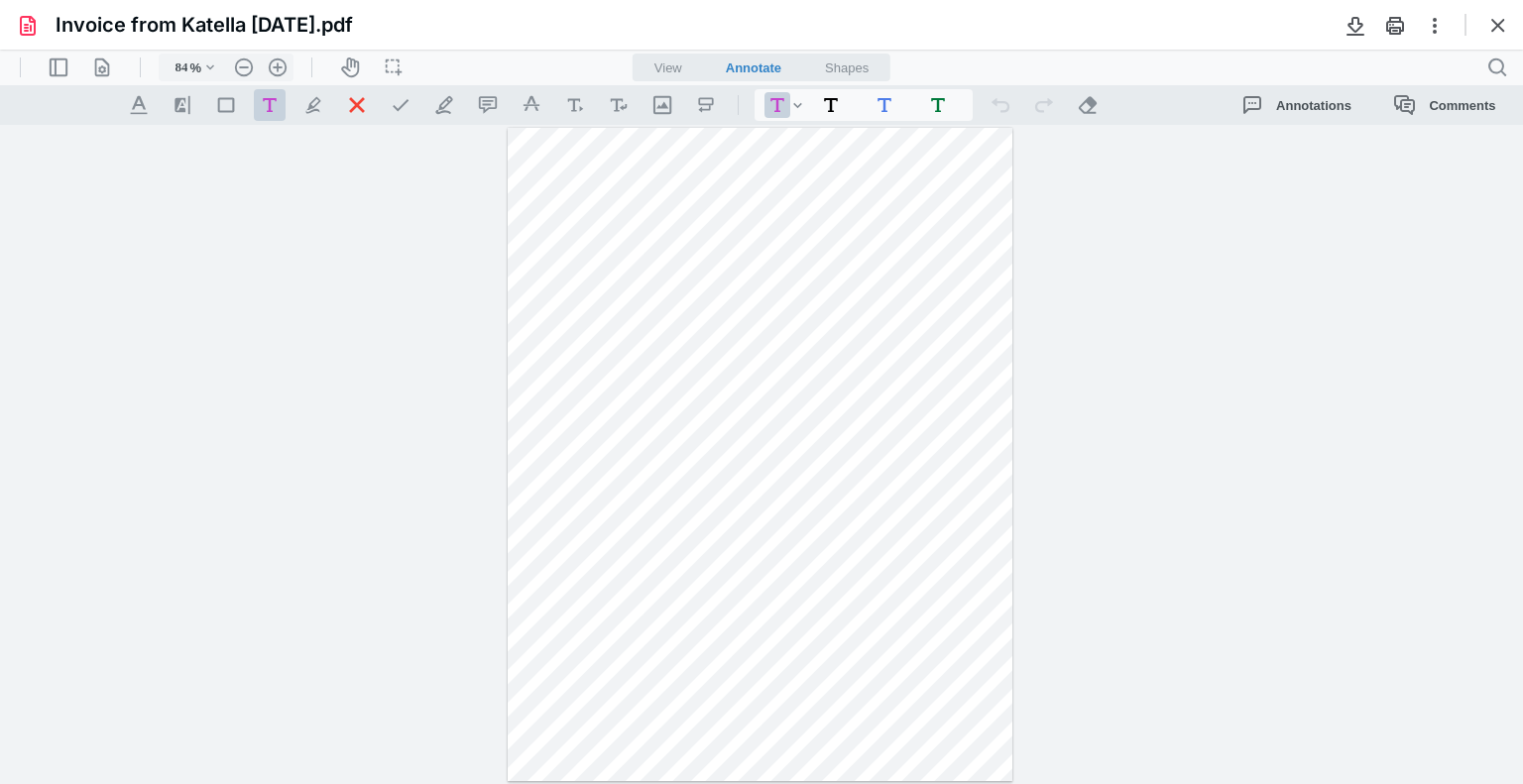 drag, startPoint x: 1491, startPoint y: 23, endPoint x: 918, endPoint y: 181, distance: 594.38456 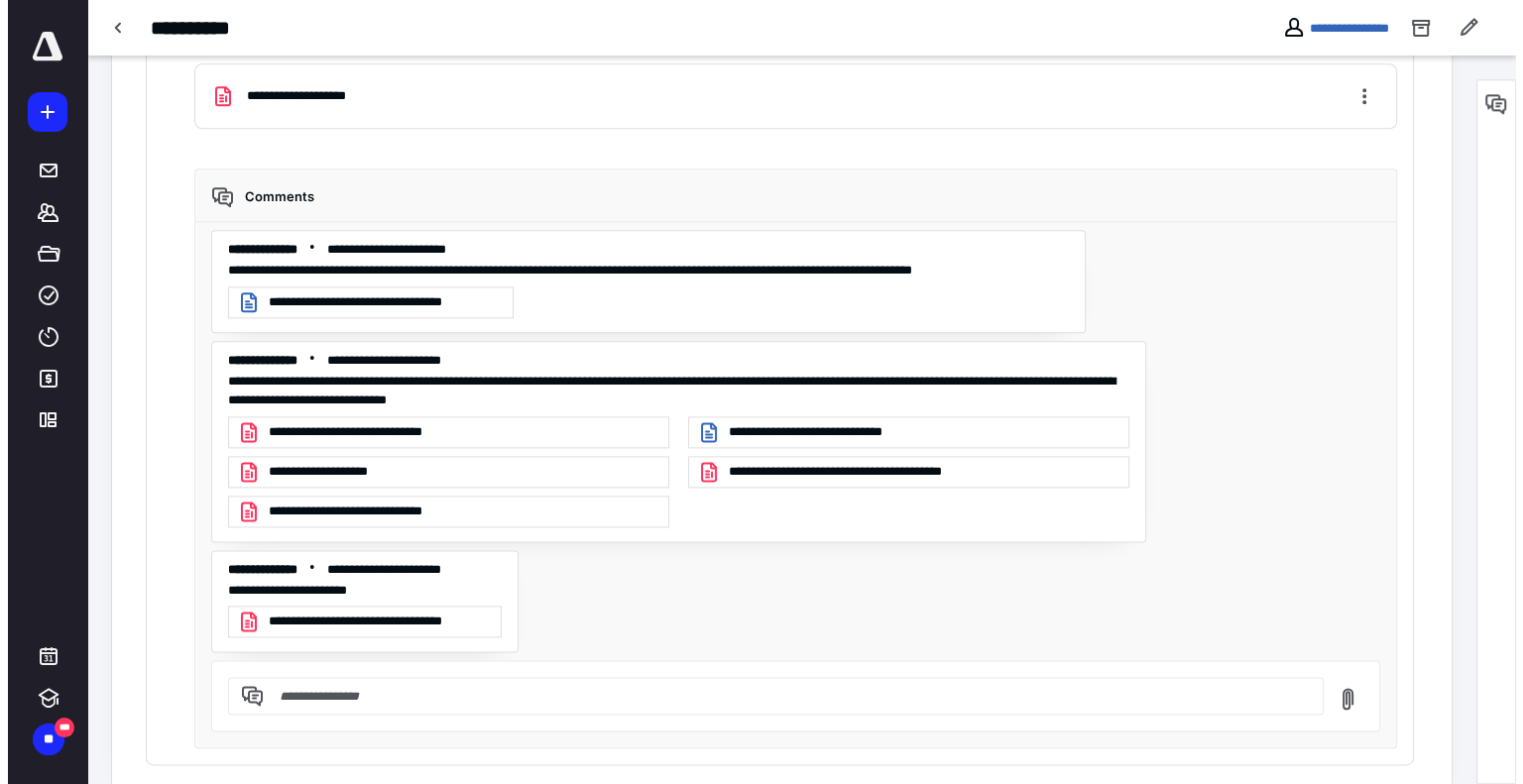 scroll, scrollTop: 2501, scrollLeft: 0, axis: vertical 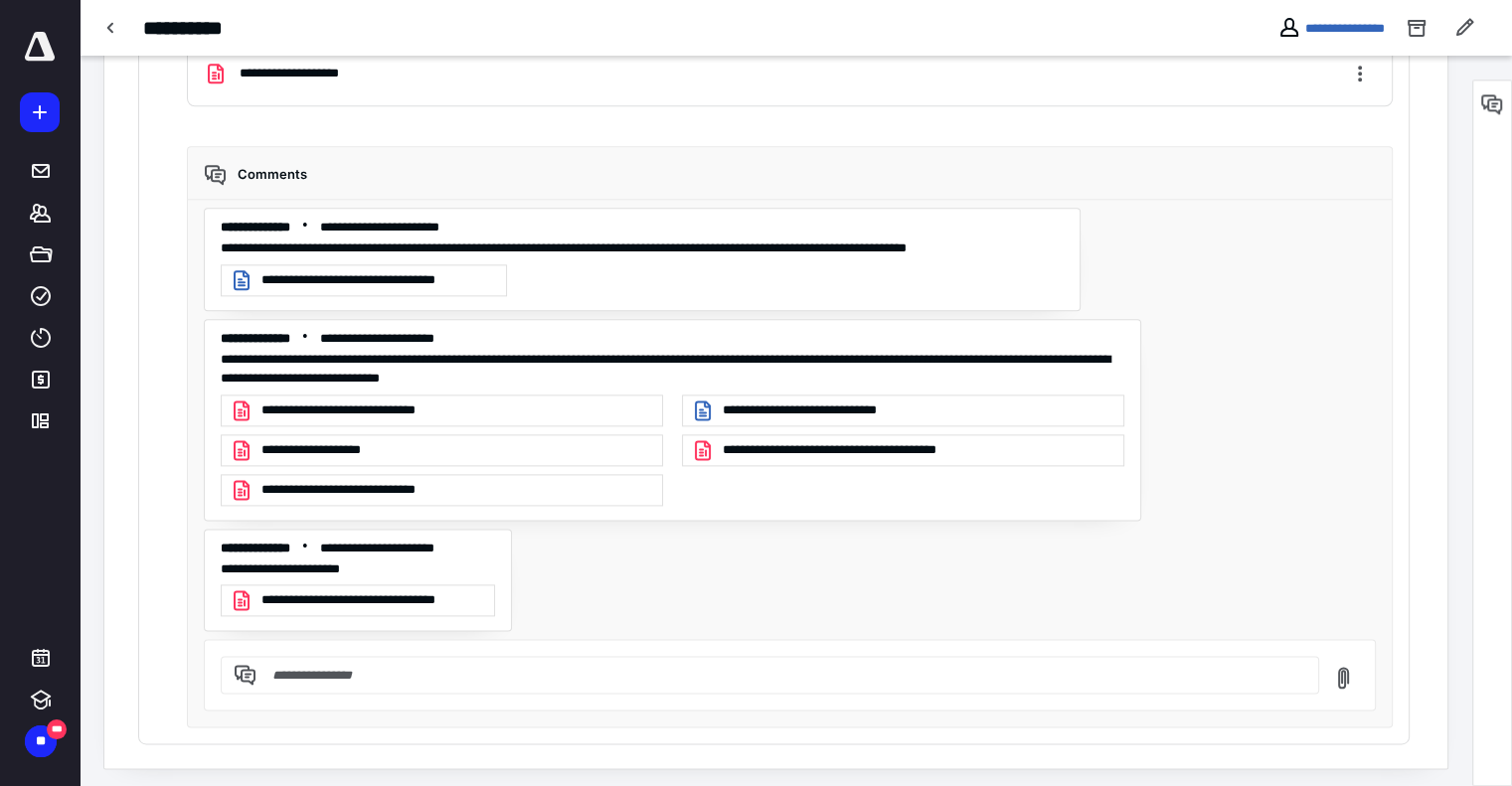 click on "**********" at bounding box center [355, 410] 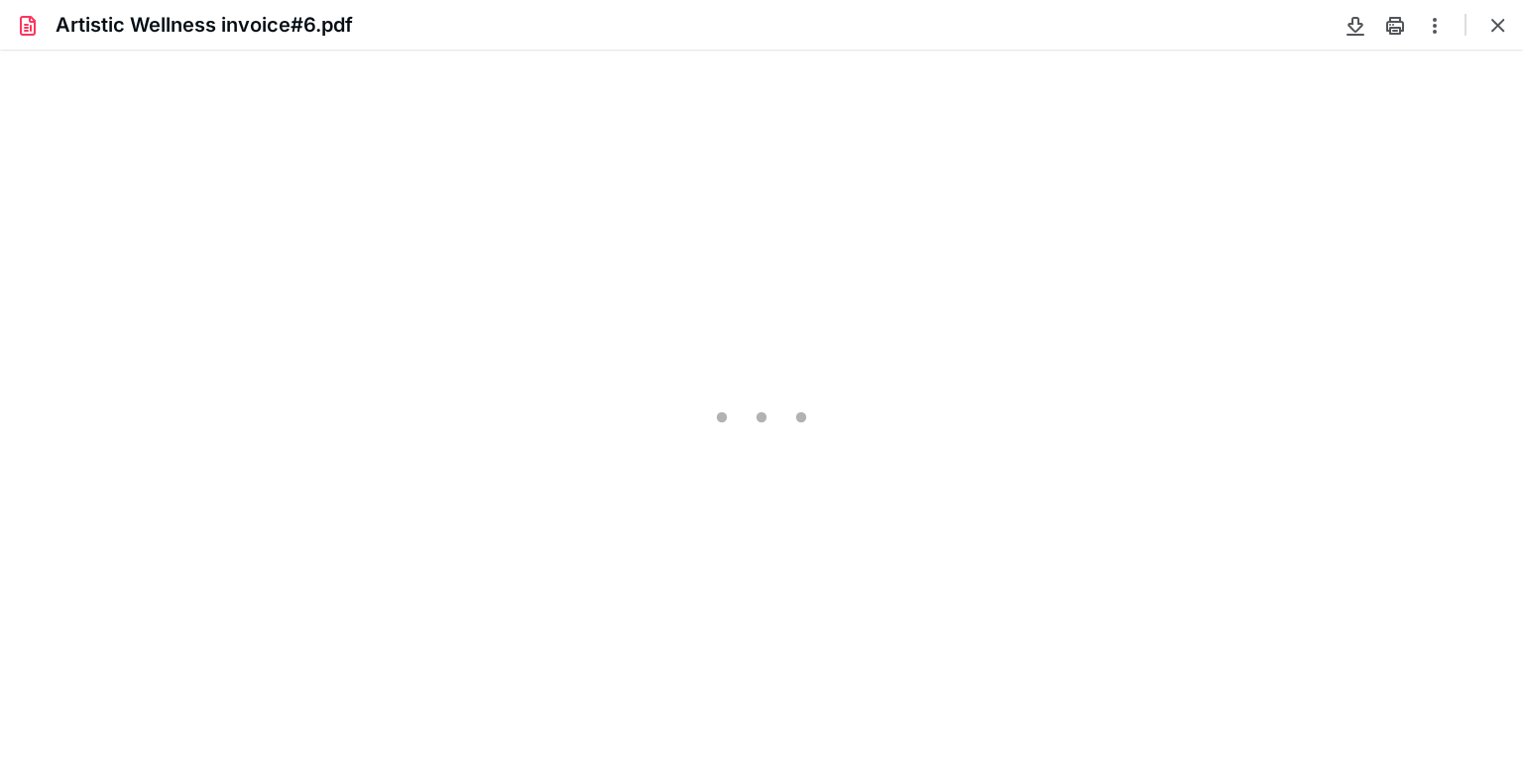 scroll, scrollTop: 0, scrollLeft: 0, axis: both 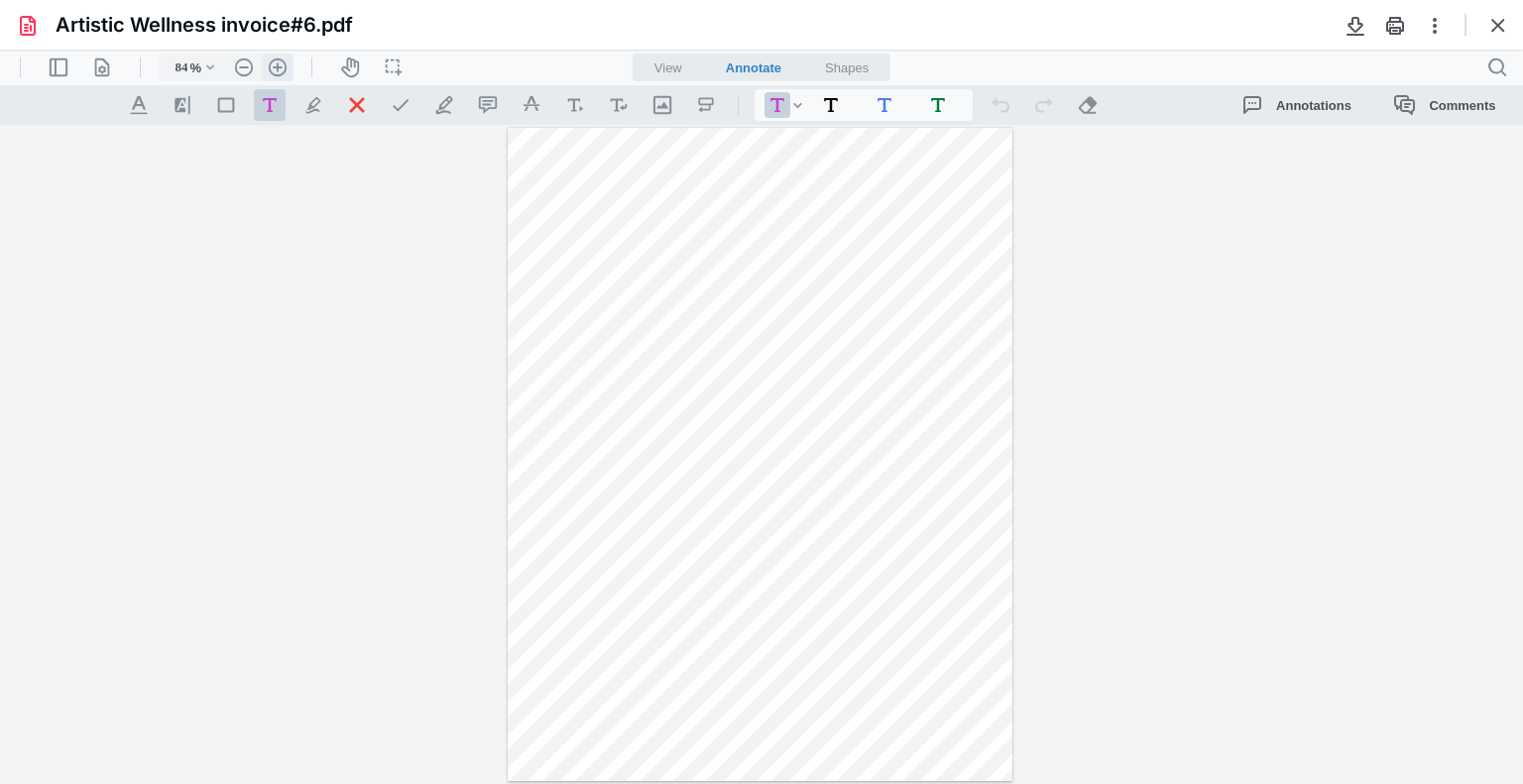 click on ".cls-1{fill:#abb0c4;} icon - header - zoom - in - line" at bounding box center [278, 67] 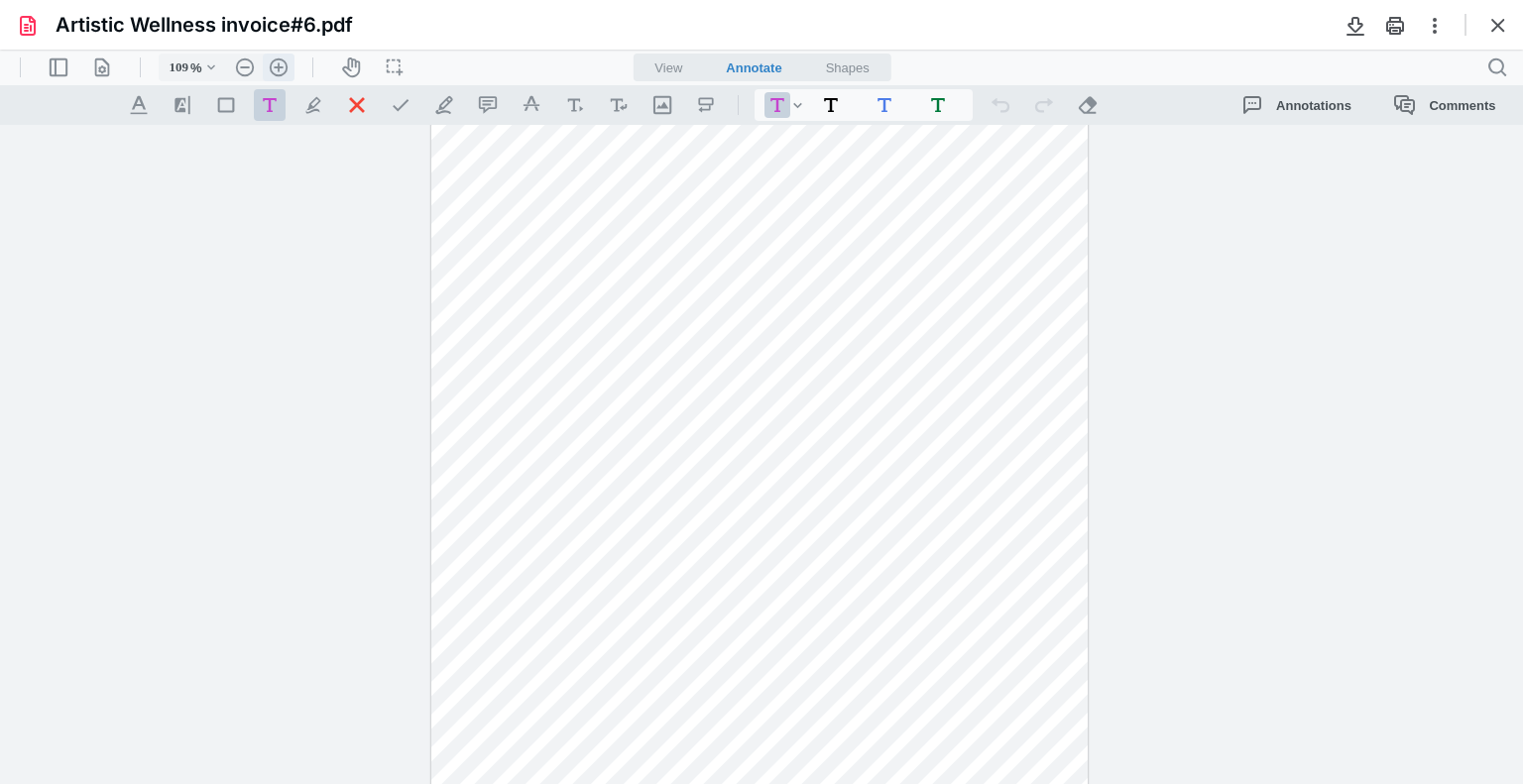 click on ".cls-1{fill:#abb0c4;} icon - header - zoom - in - line" at bounding box center (279, 67) 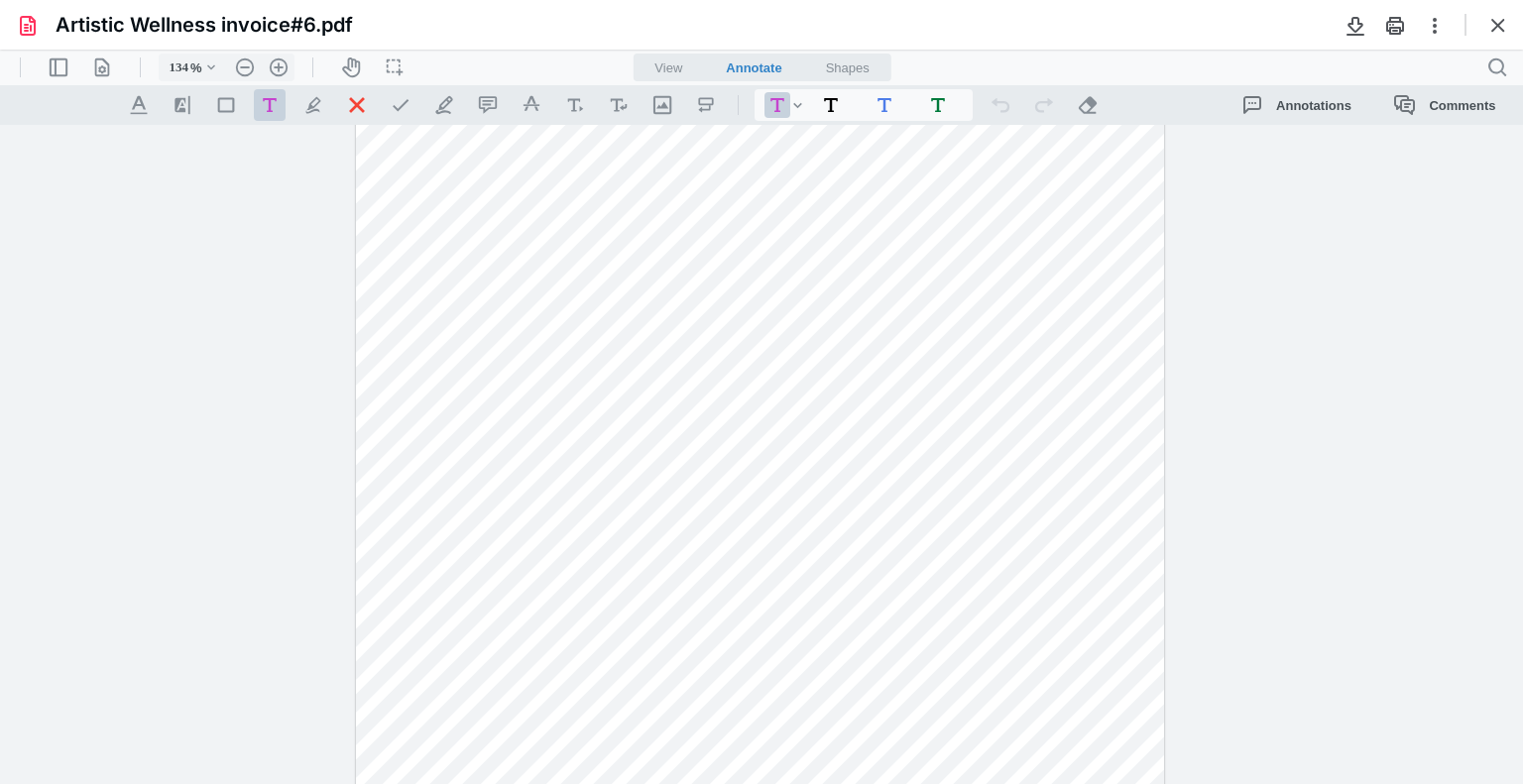 scroll, scrollTop: 0, scrollLeft: 0, axis: both 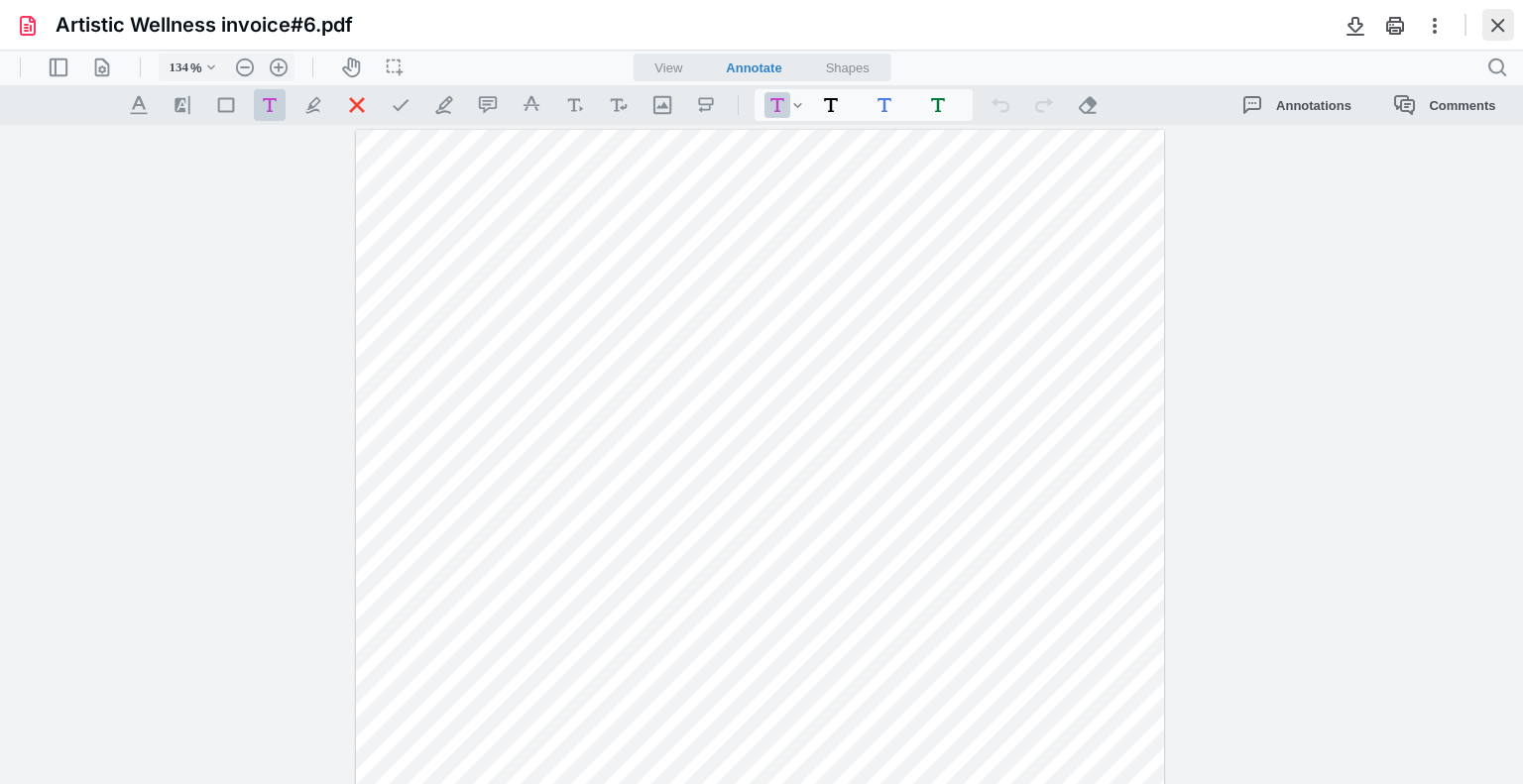 click at bounding box center [1498, 25] 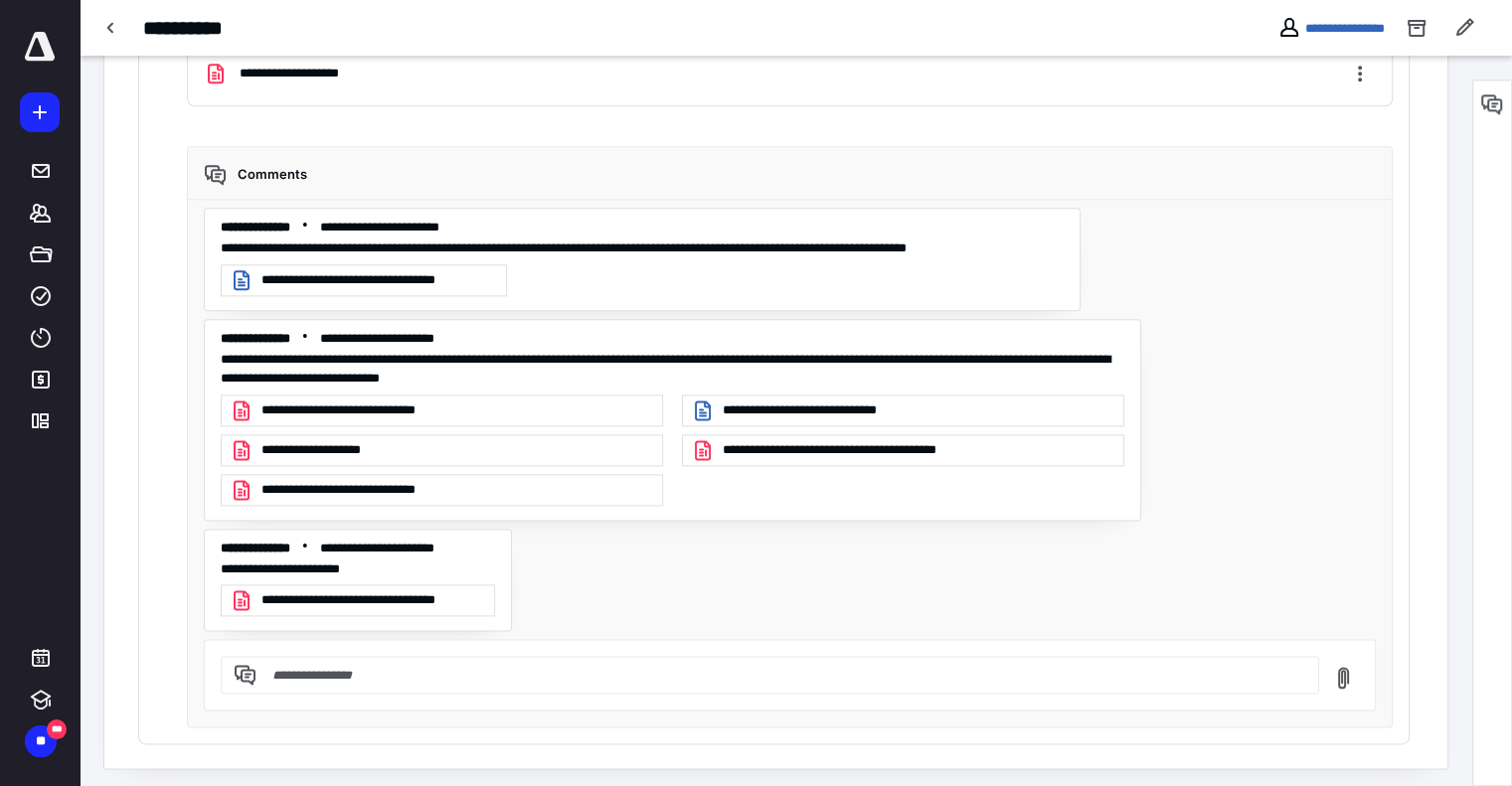 click on "**********" at bounding box center (441, 410) 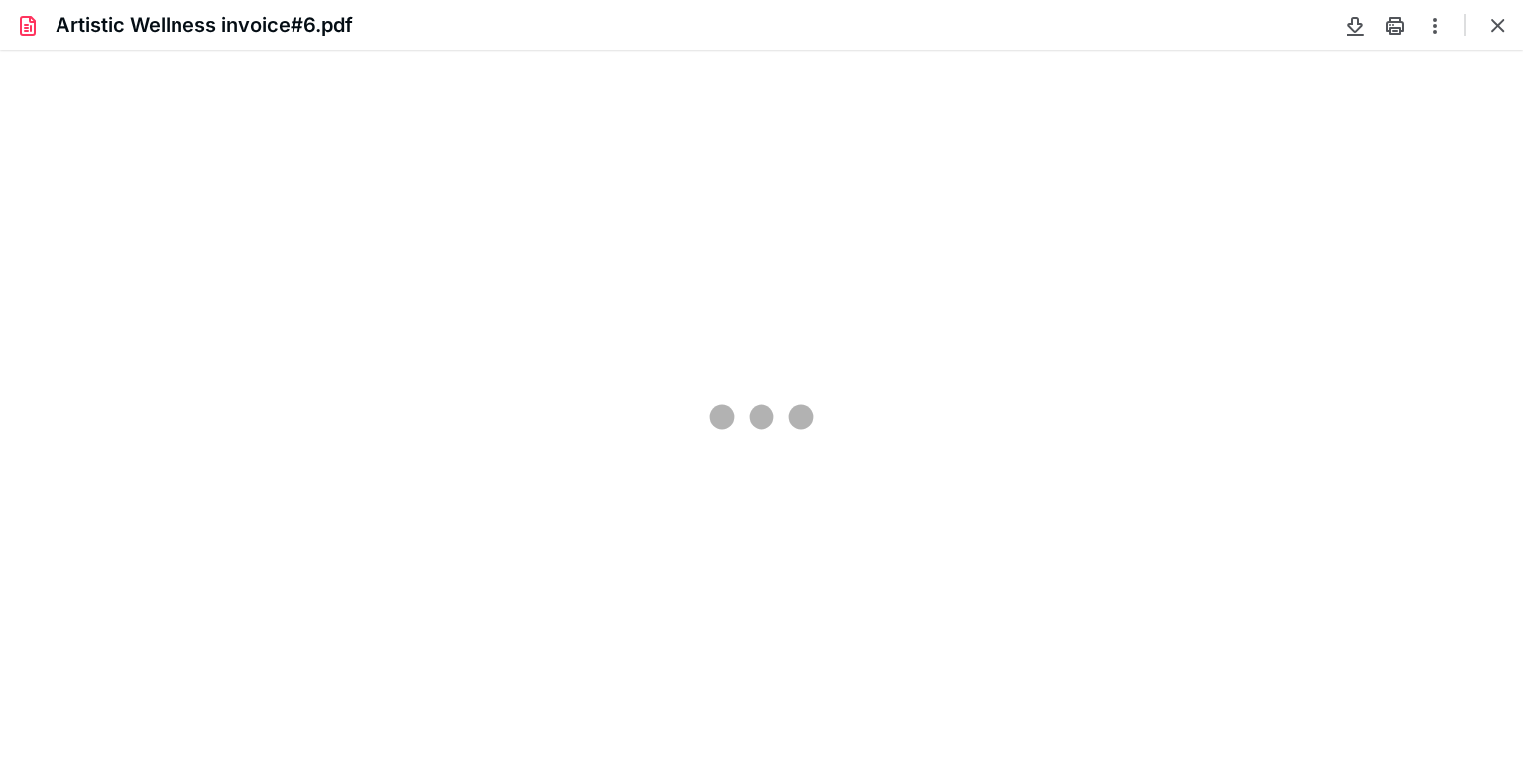 scroll, scrollTop: 0, scrollLeft: 0, axis: both 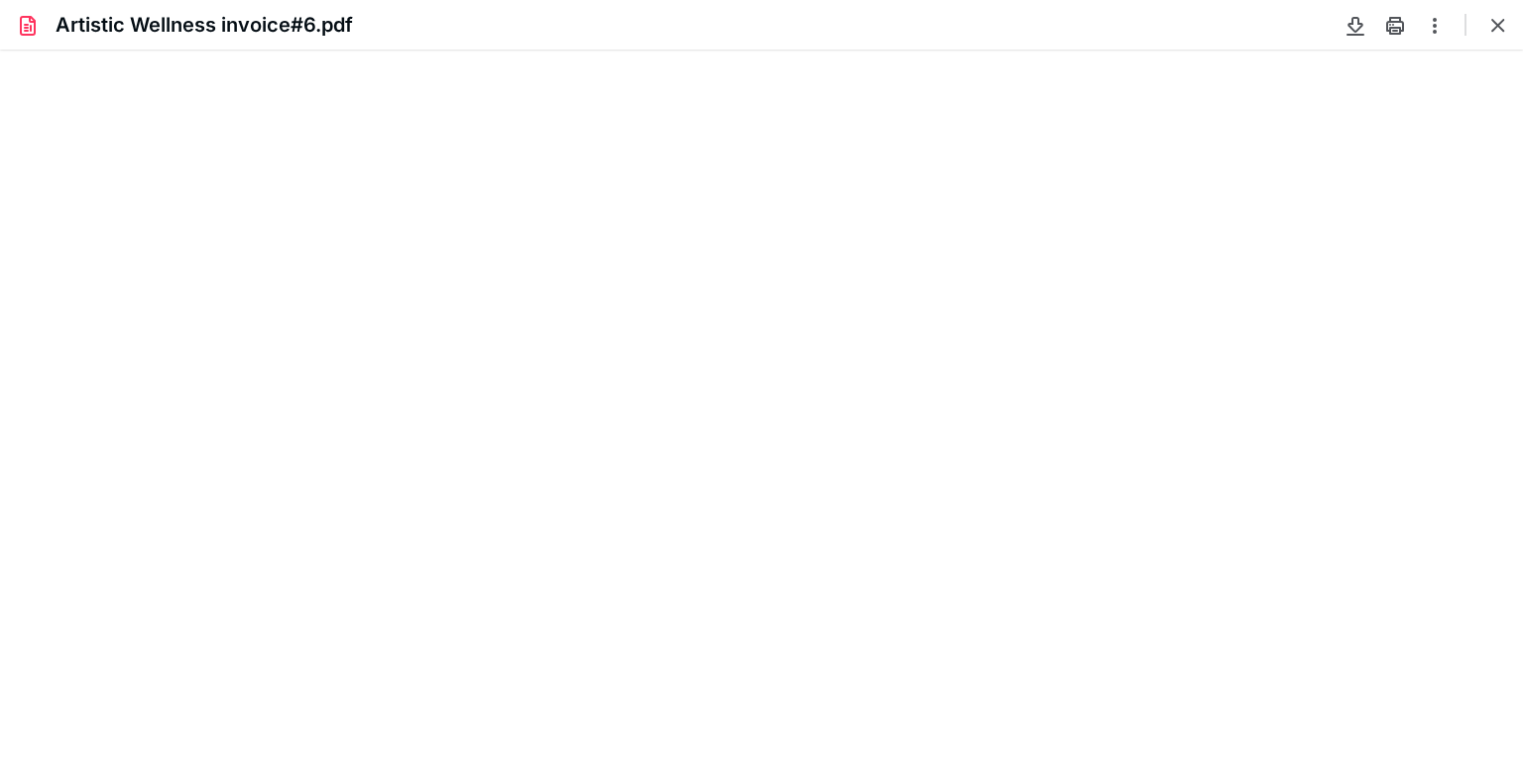 type on "84" 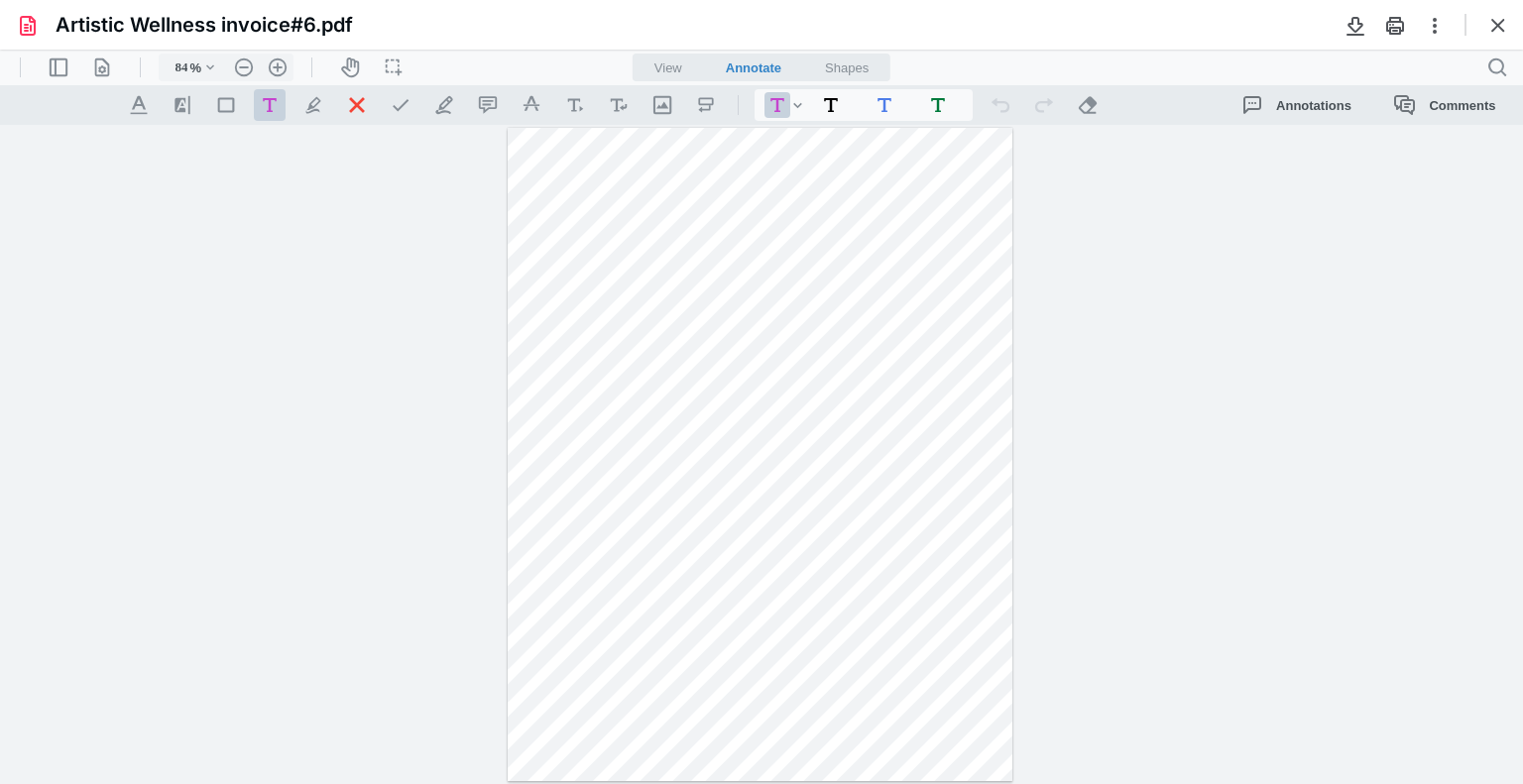 click at bounding box center [1498, 25] 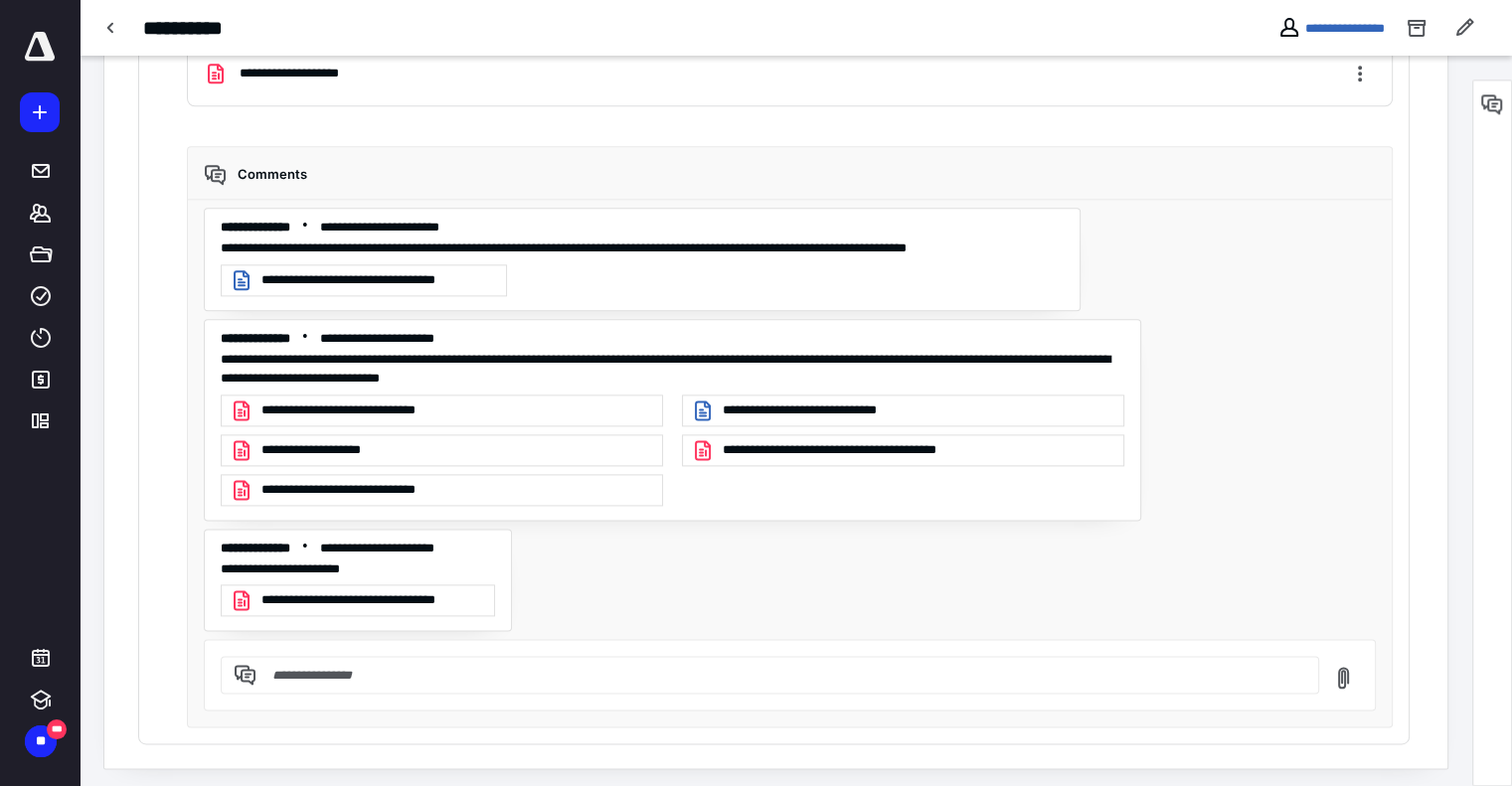 click on "**********" at bounding box center (355, 490) 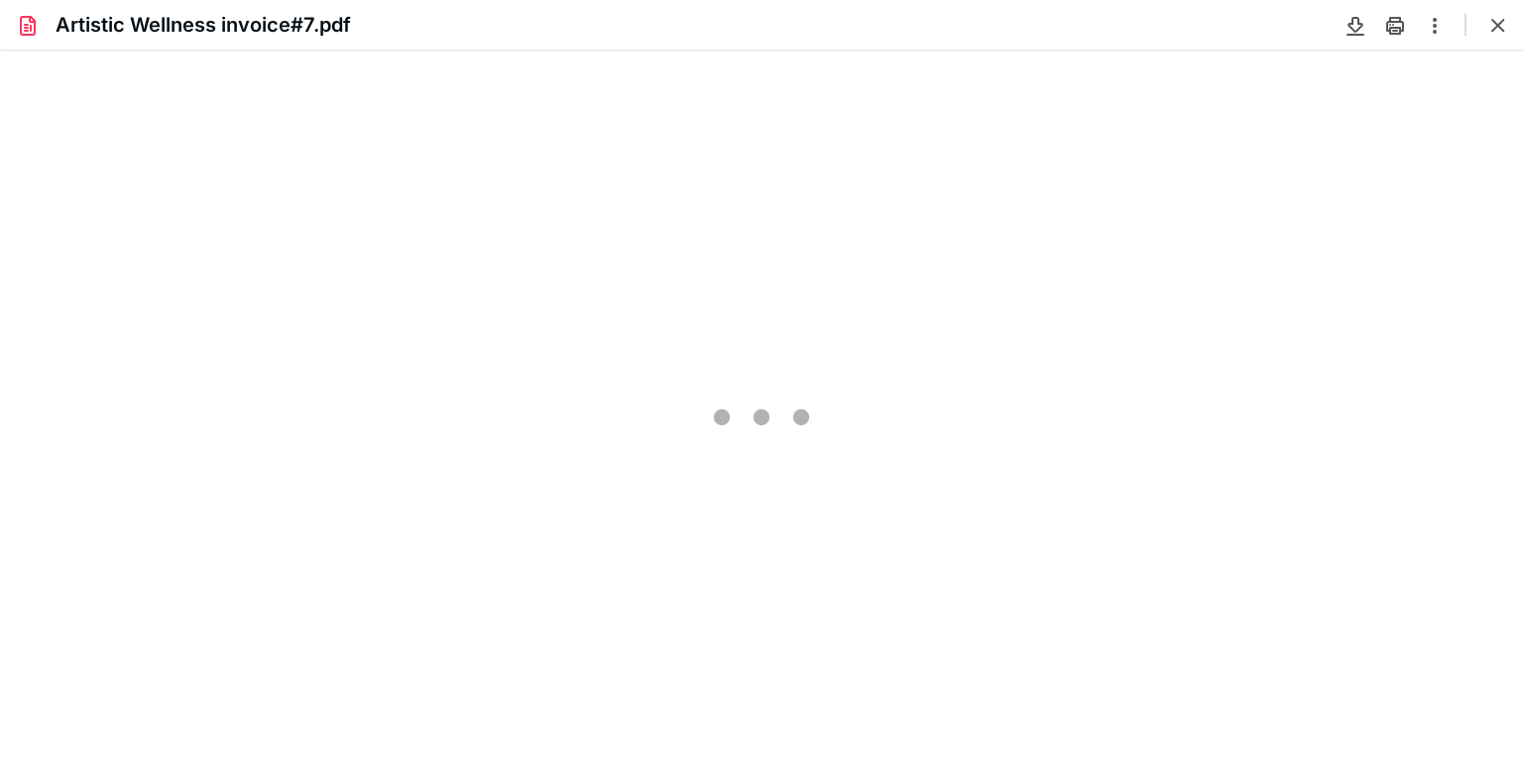 scroll, scrollTop: 0, scrollLeft: 0, axis: both 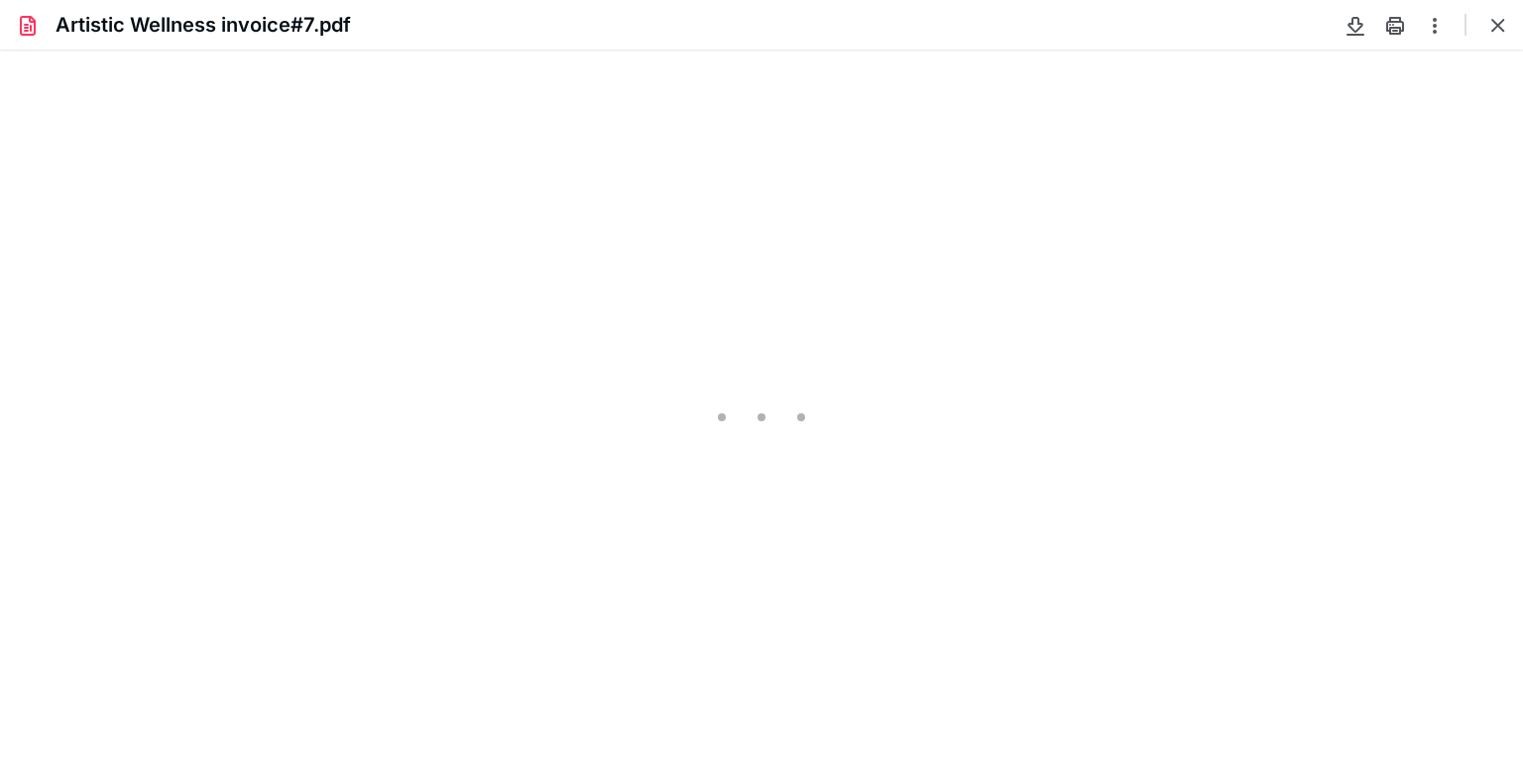 type on "84" 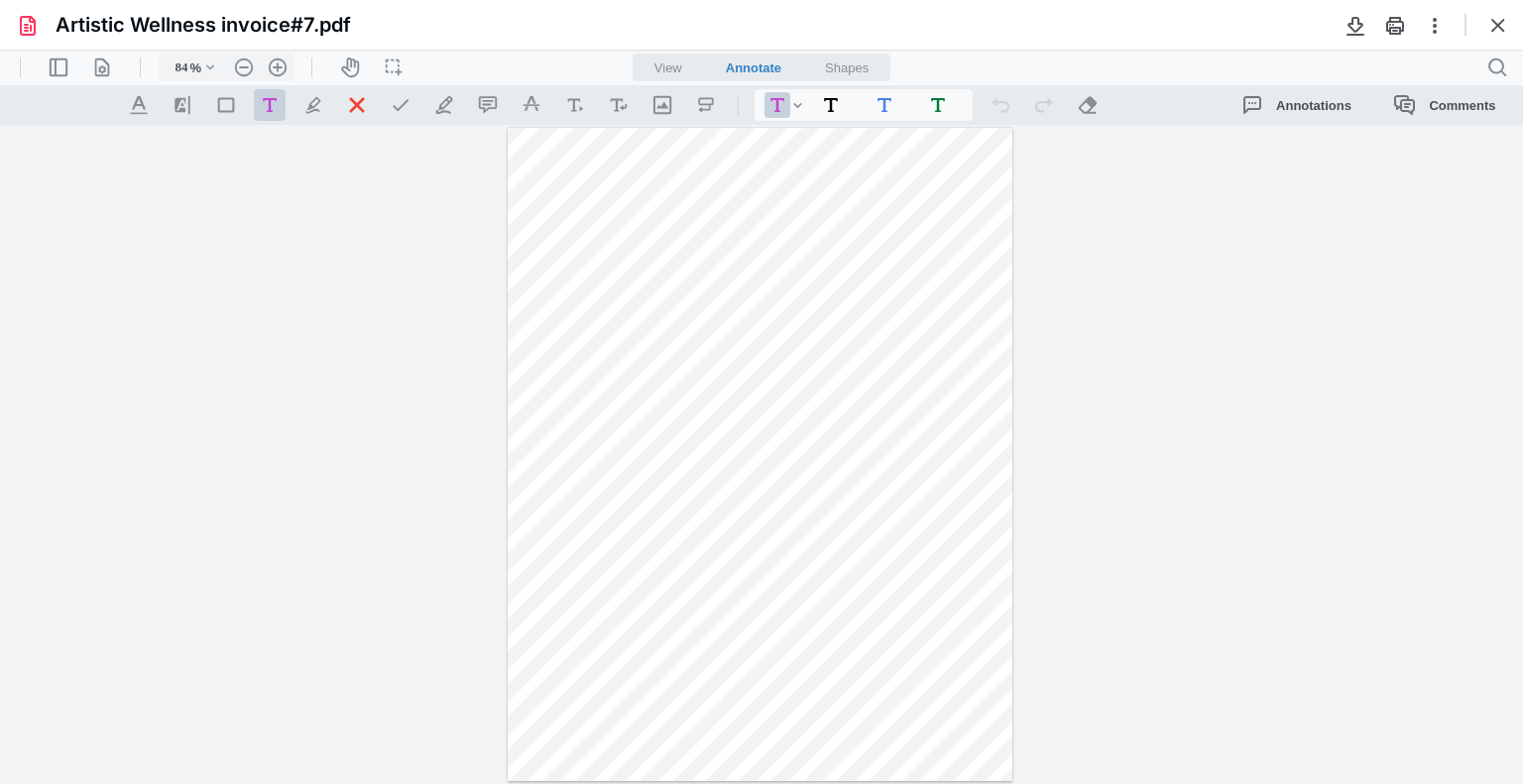 drag, startPoint x: 1495, startPoint y: 33, endPoint x: 1420, endPoint y: 61, distance: 80.05623 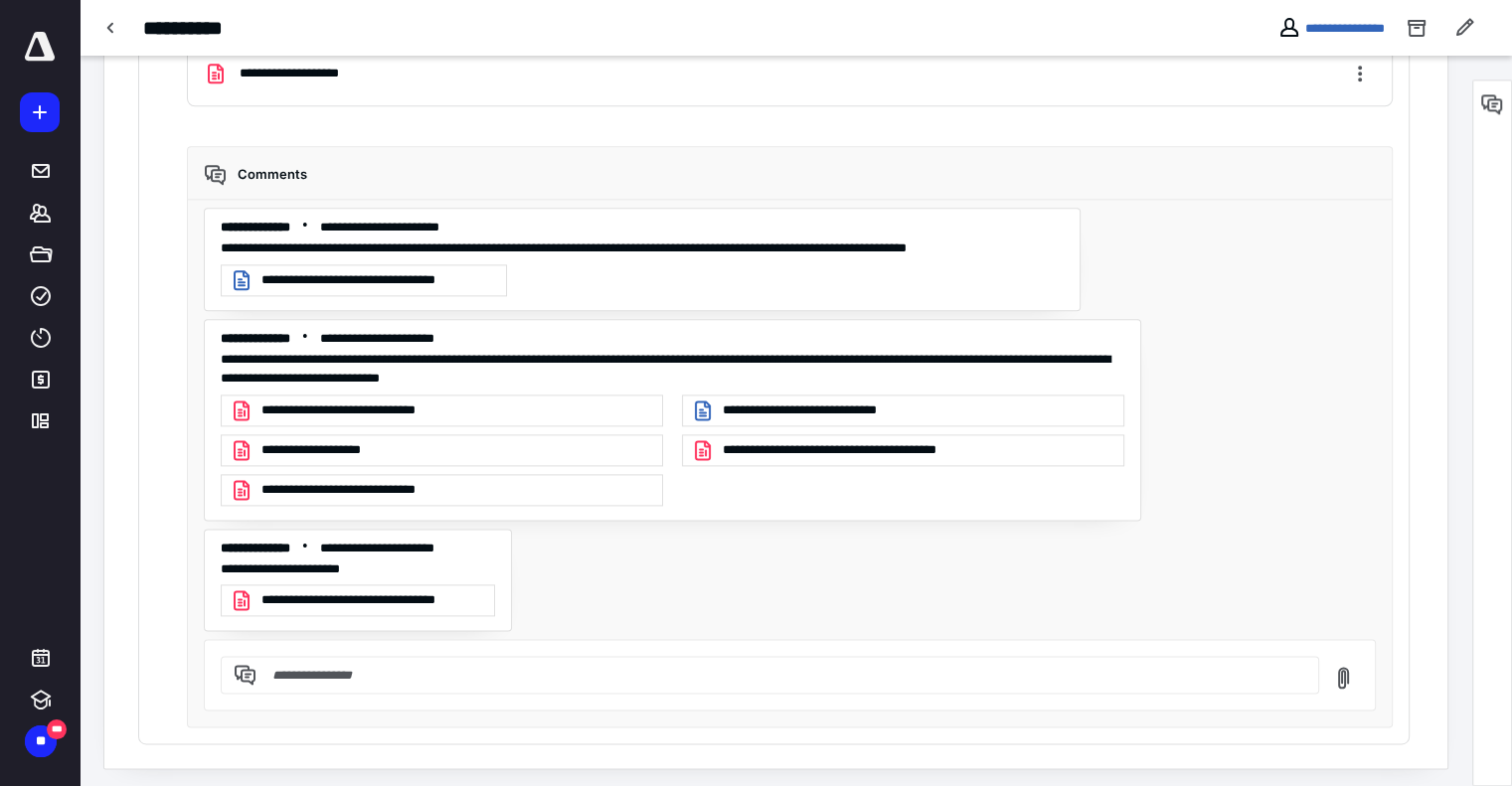 click on "**********" at bounding box center (355, 410) 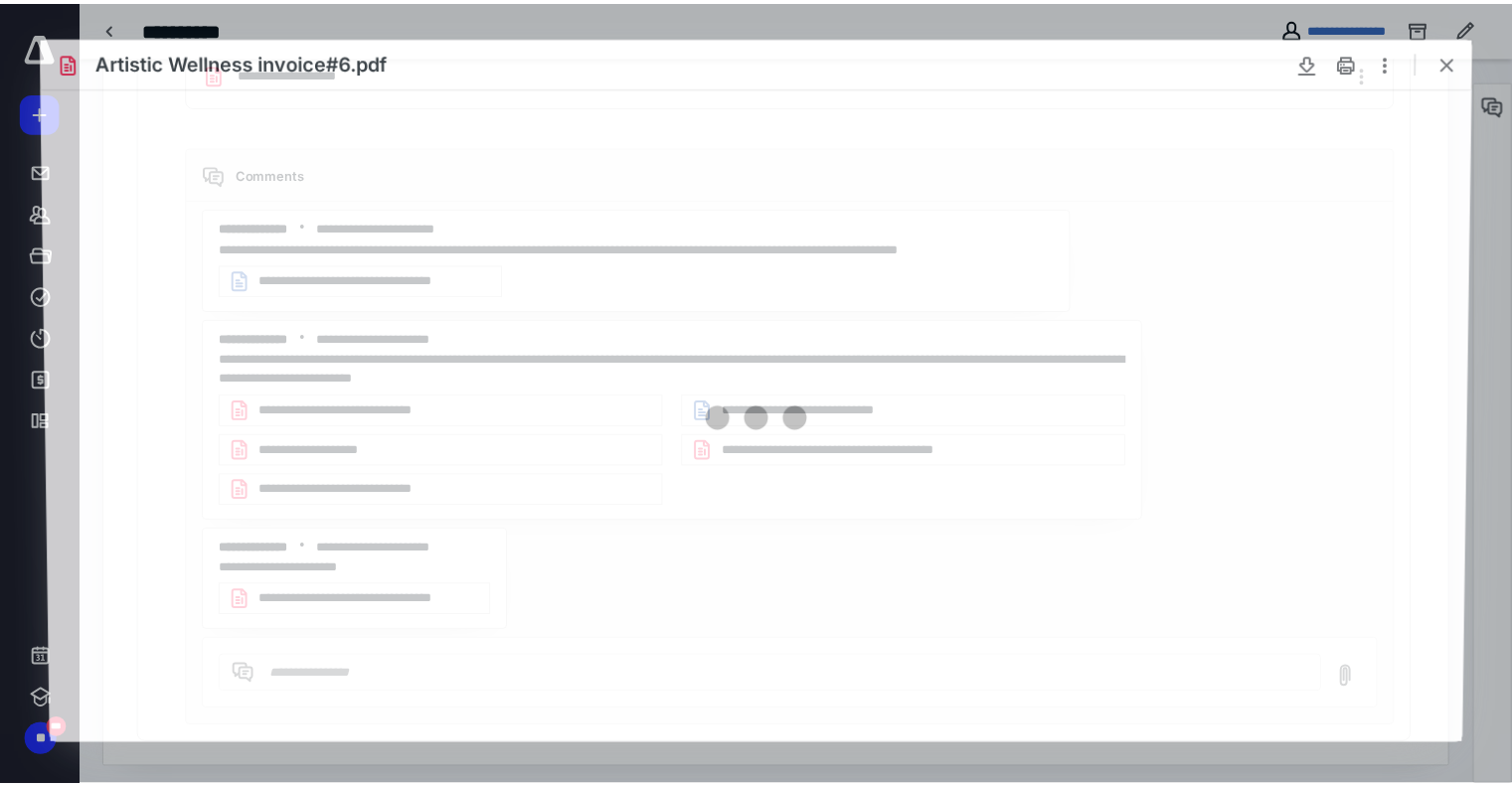 scroll, scrollTop: 0, scrollLeft: 0, axis: both 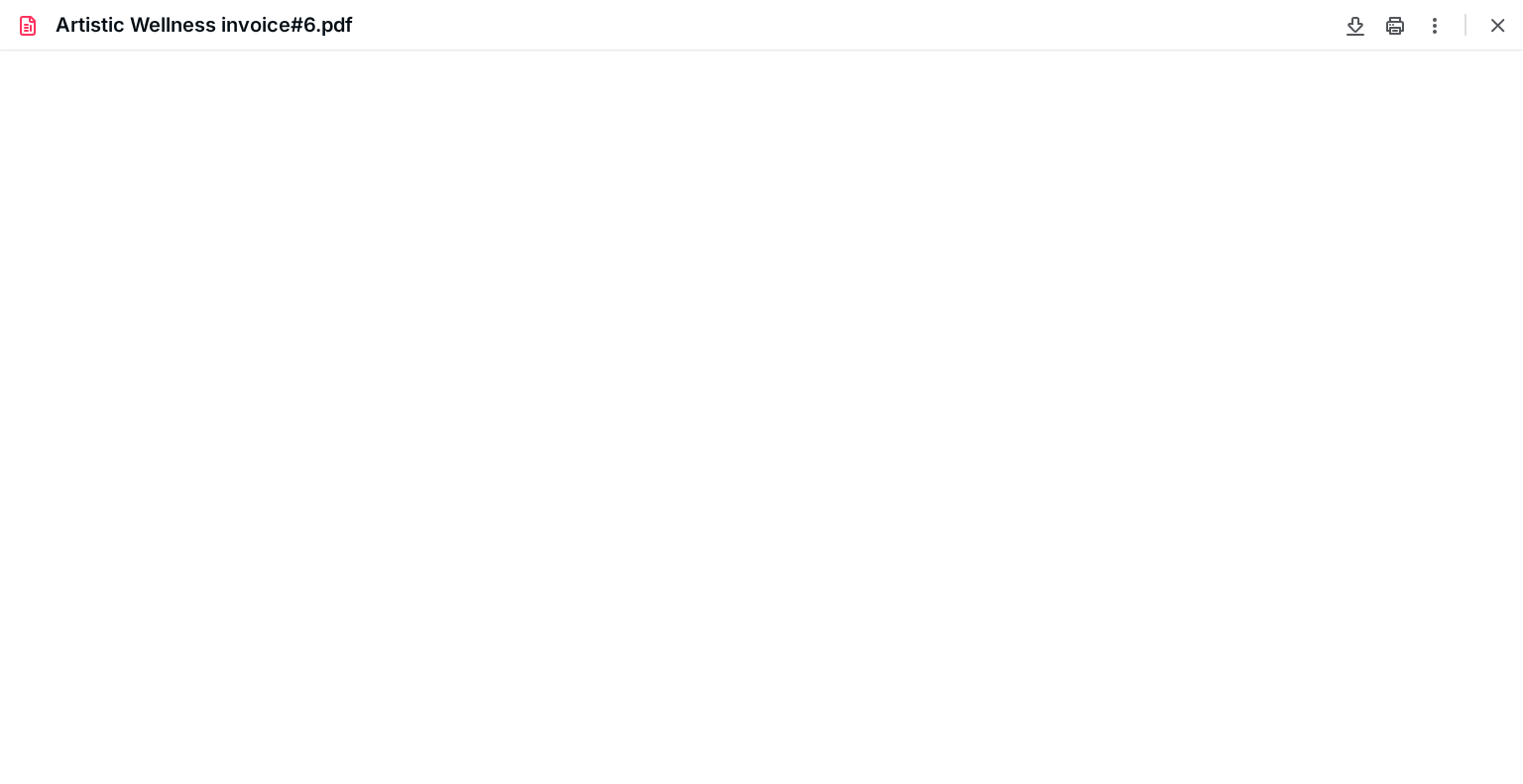type on "84" 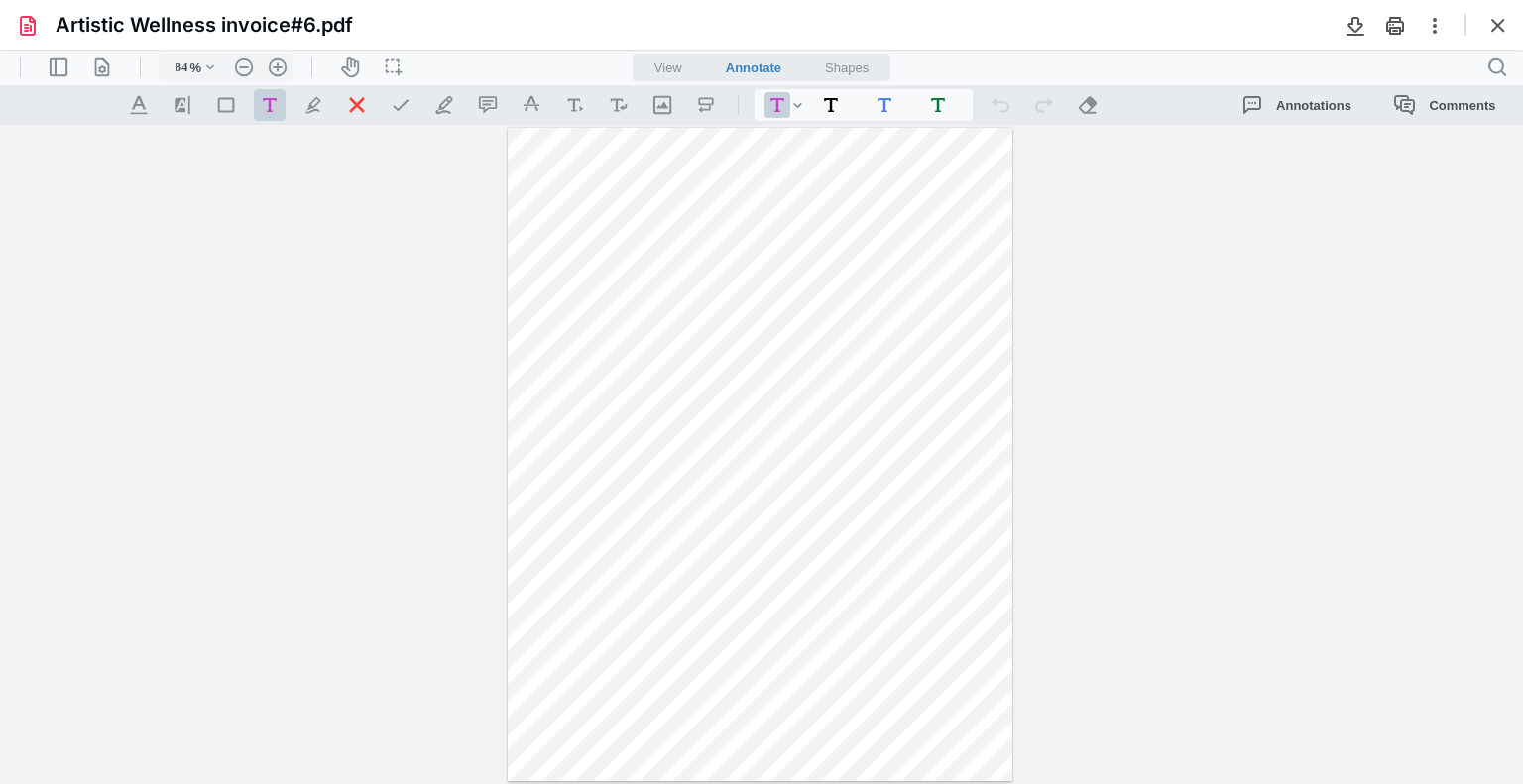 drag, startPoint x: 1495, startPoint y: 10, endPoint x: 1308, endPoint y: 58, distance: 193.06217 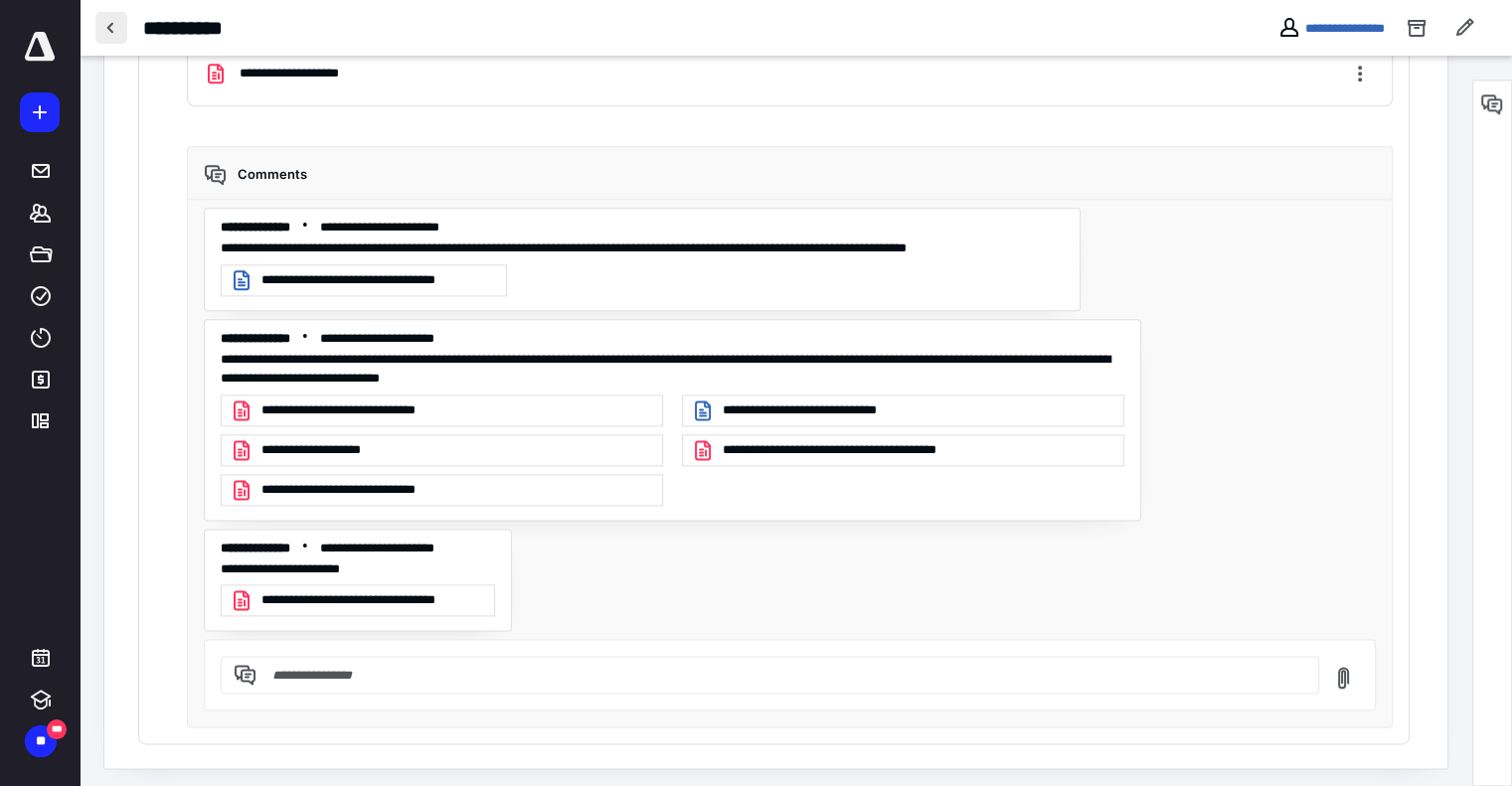 click at bounding box center (111, 28) 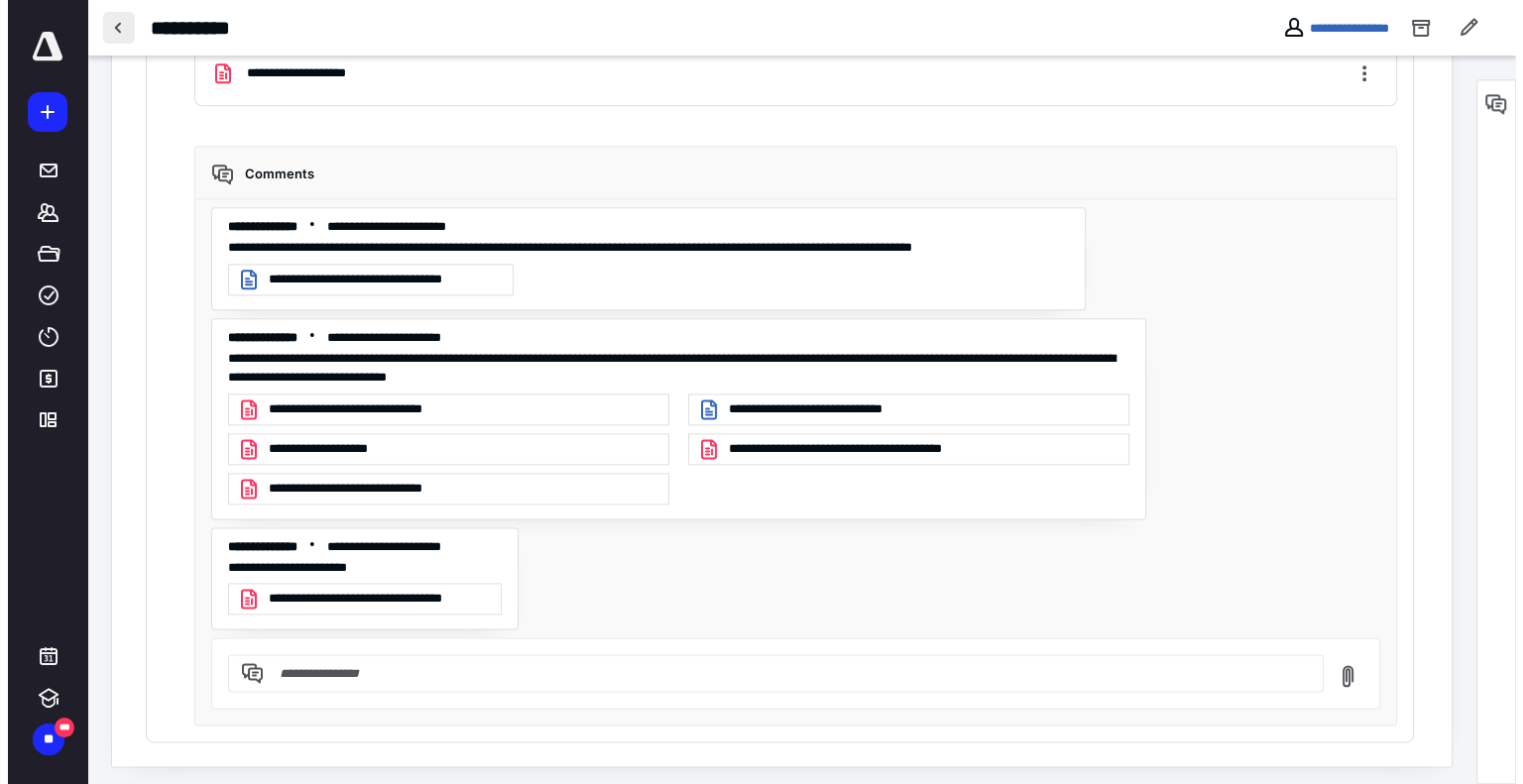 scroll, scrollTop: 0, scrollLeft: 0, axis: both 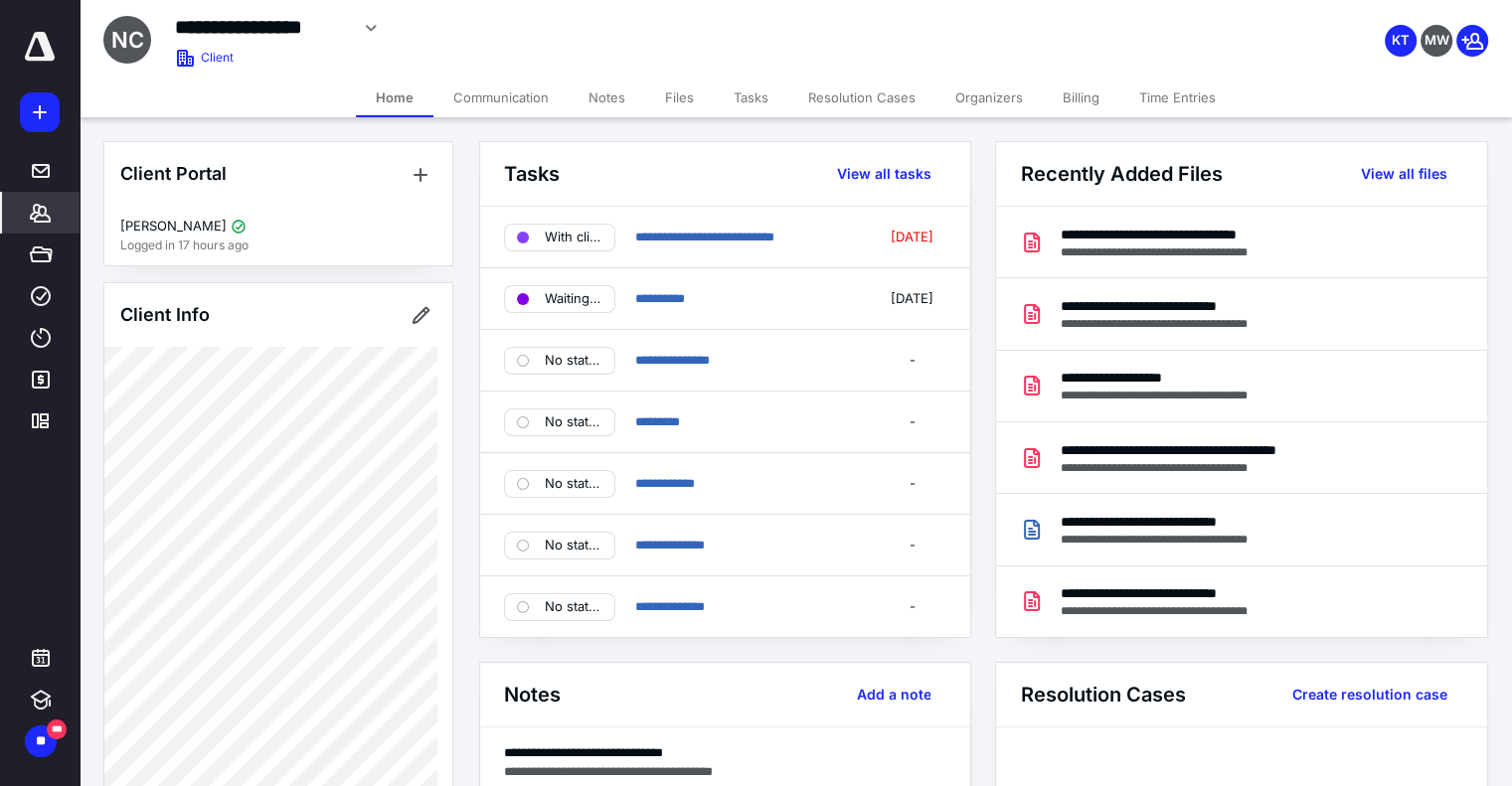 click 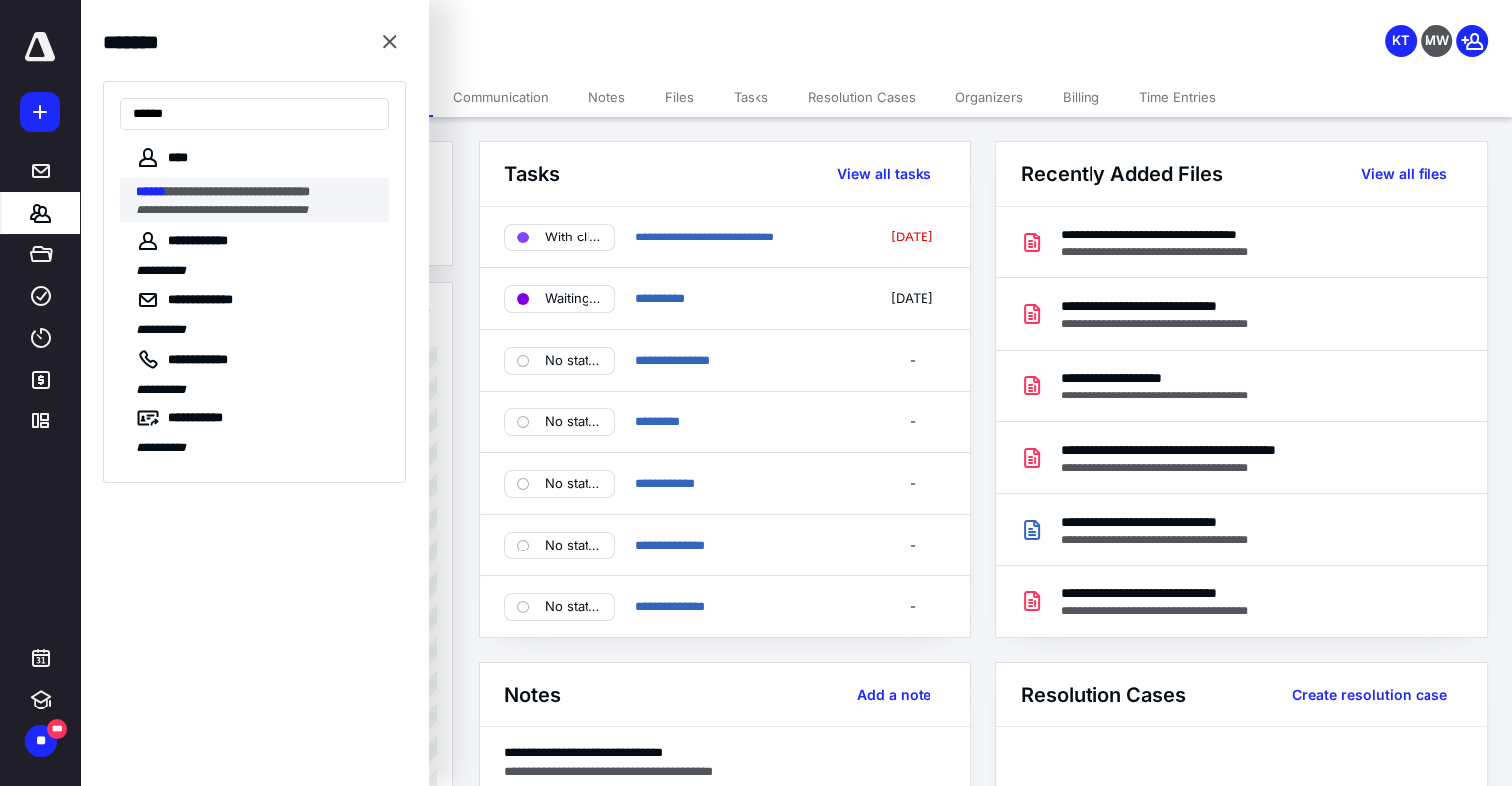 type on "******" 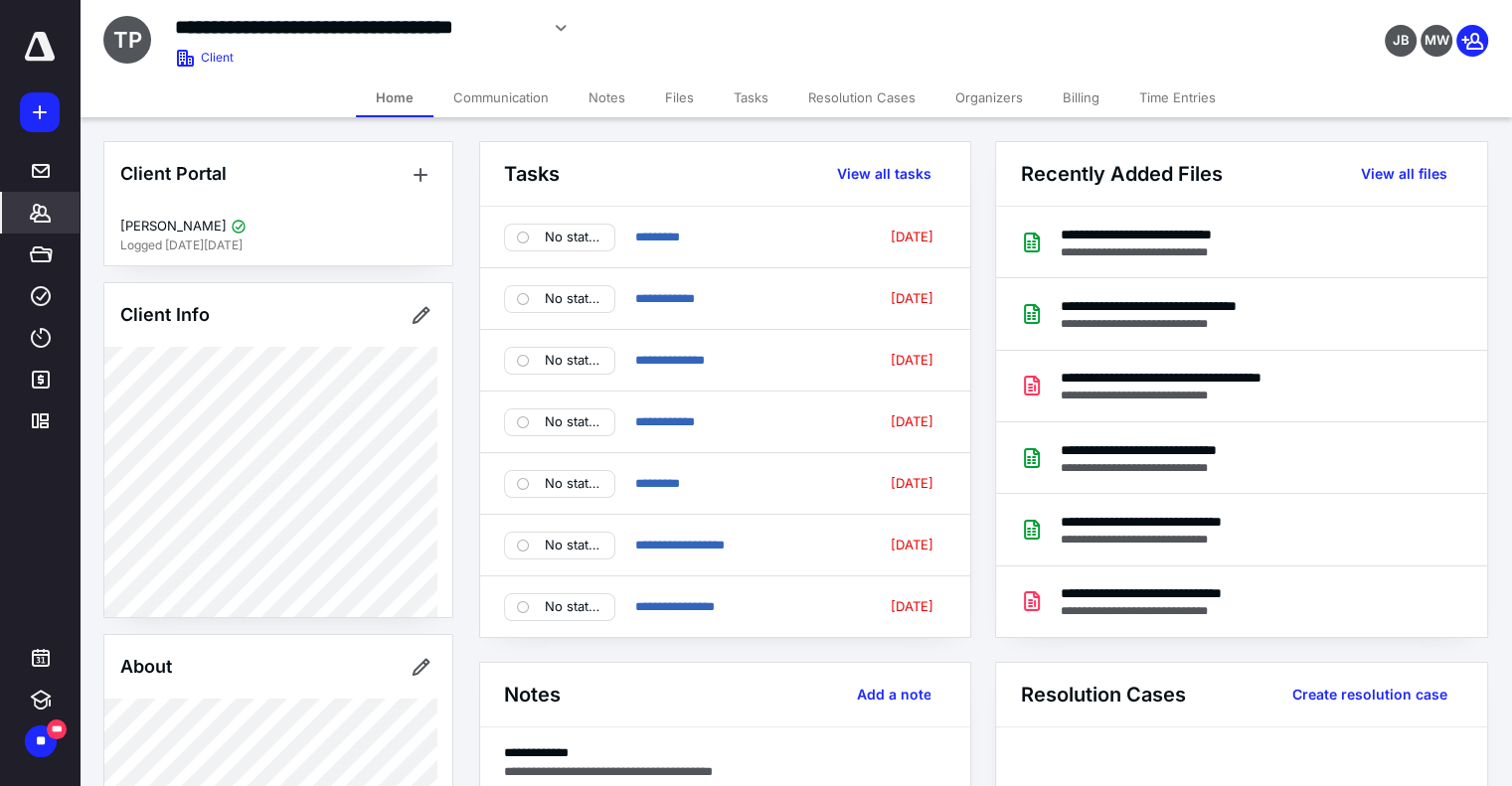 click on "Files" at bounding box center (679, 97) 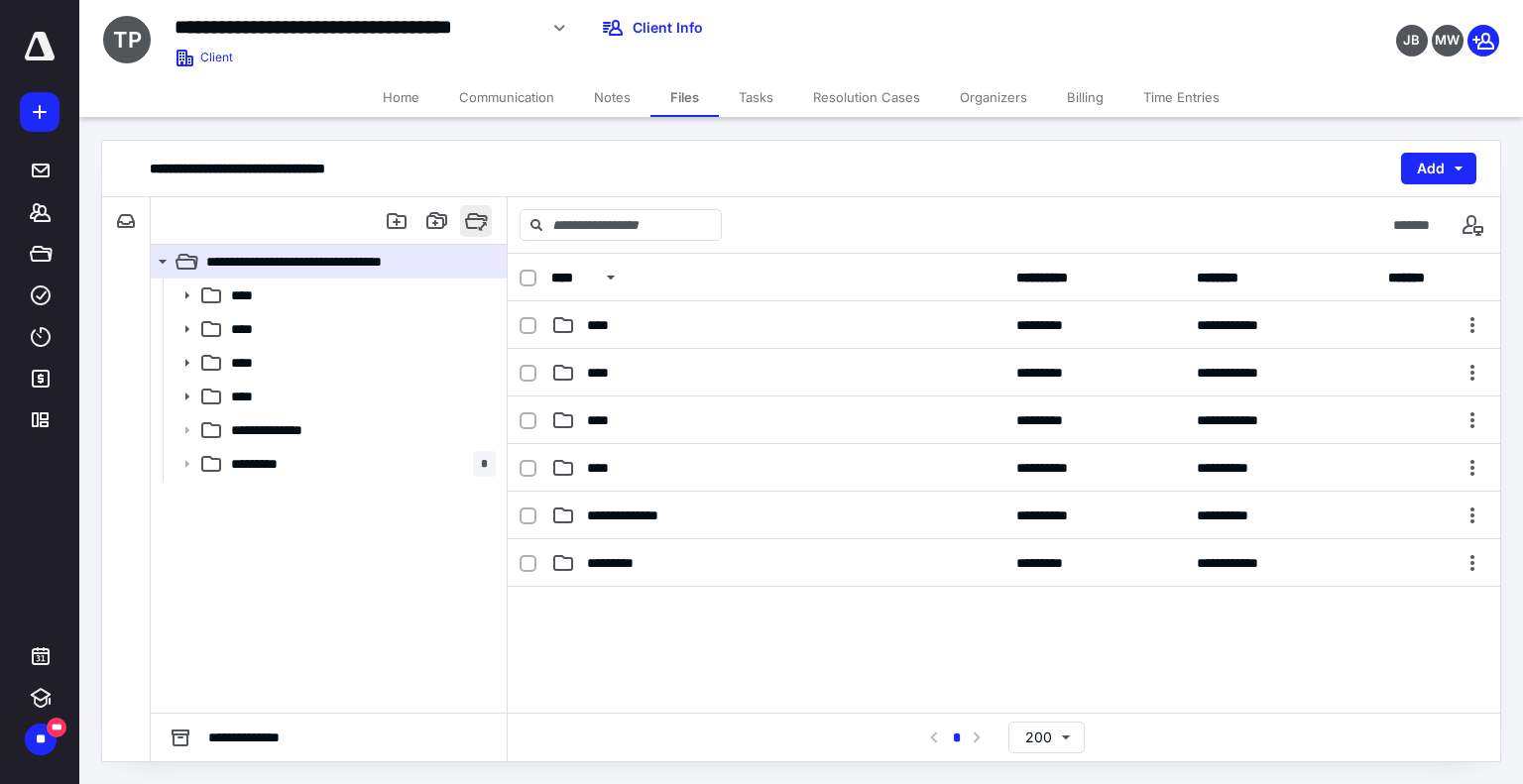 click at bounding box center (476, 221) 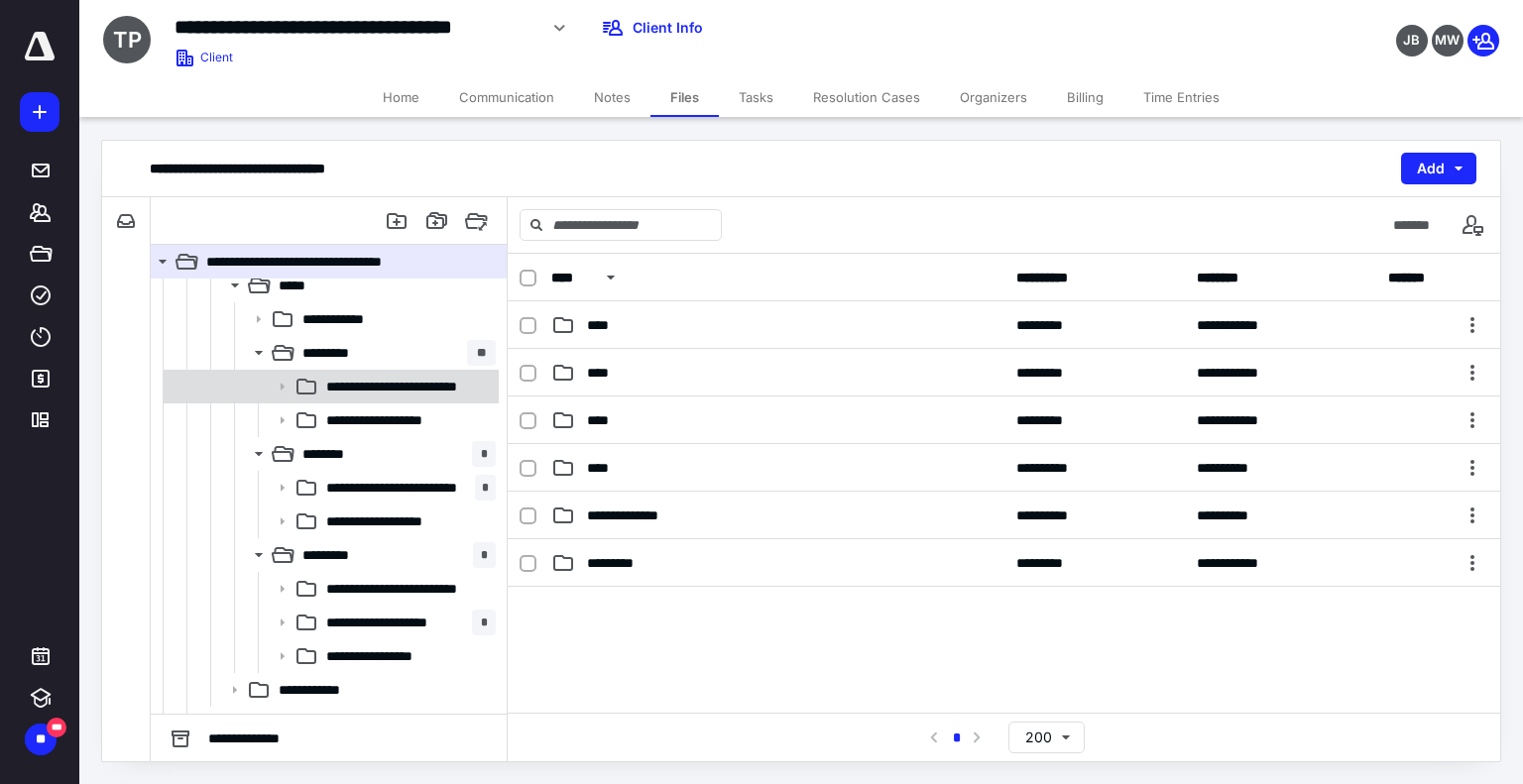 scroll, scrollTop: 595, scrollLeft: 0, axis: vertical 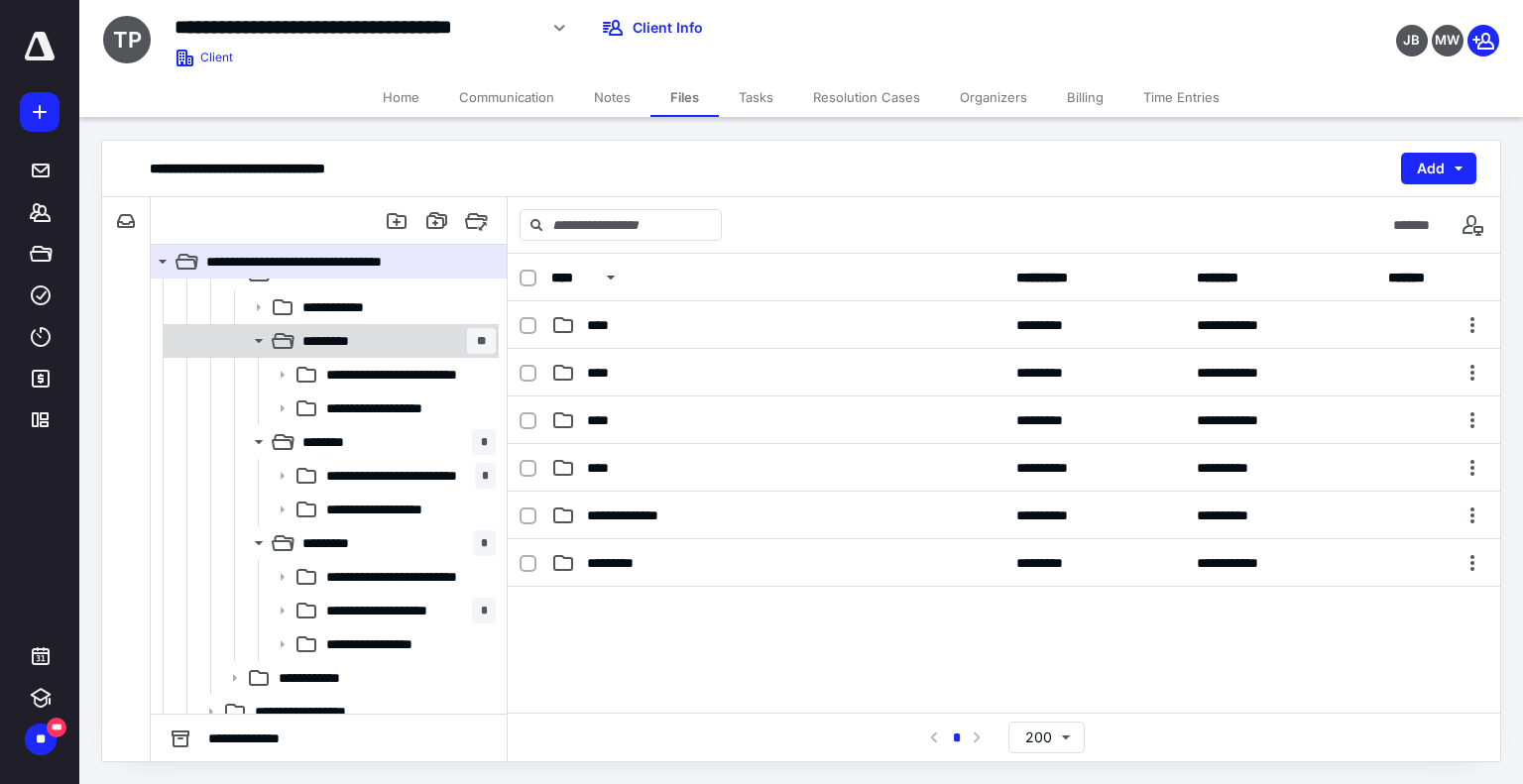 click on "********* **" at bounding box center [395, 341] 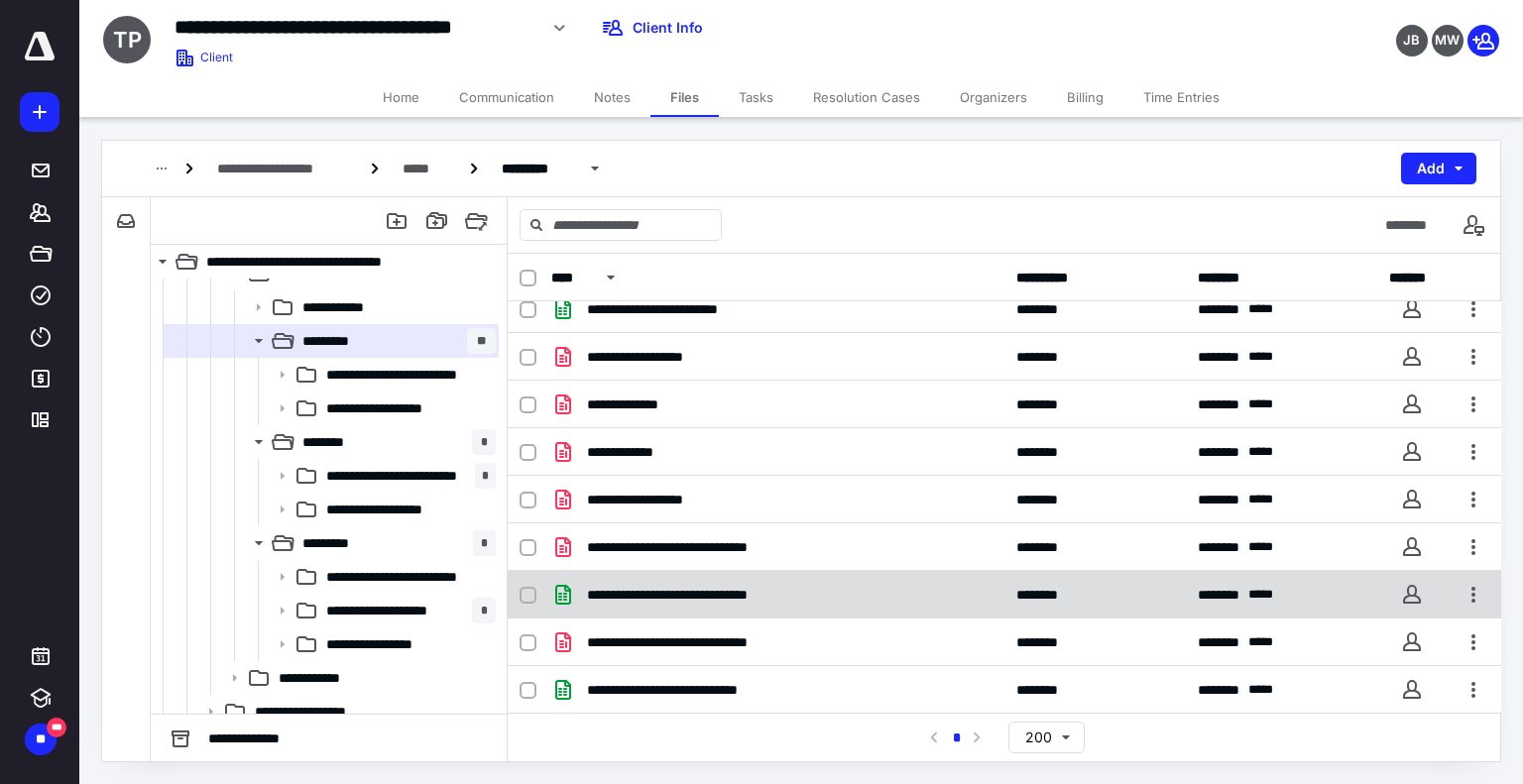 scroll, scrollTop: 535, scrollLeft: 0, axis: vertical 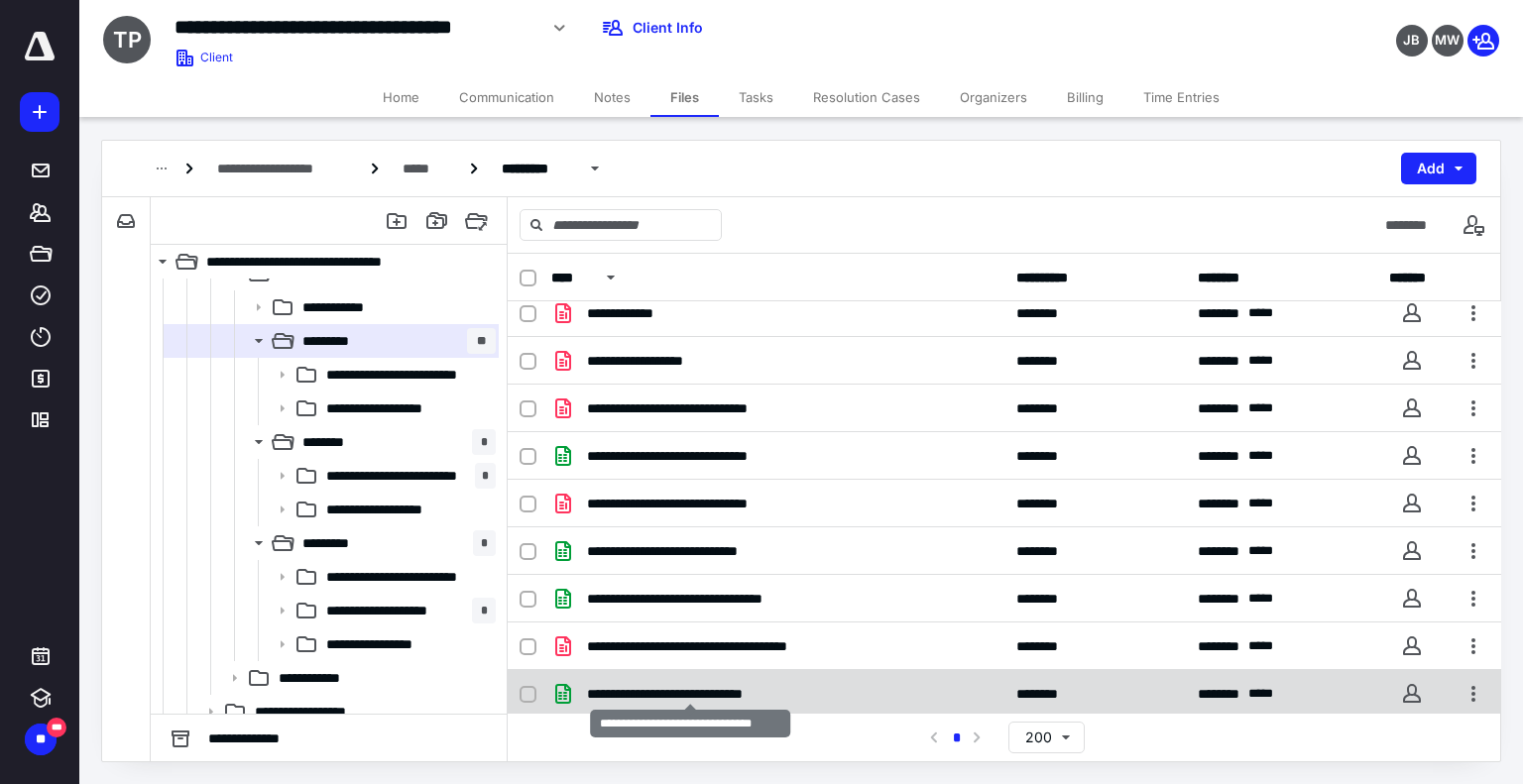 click on "**********" at bounding box center [690, 694] 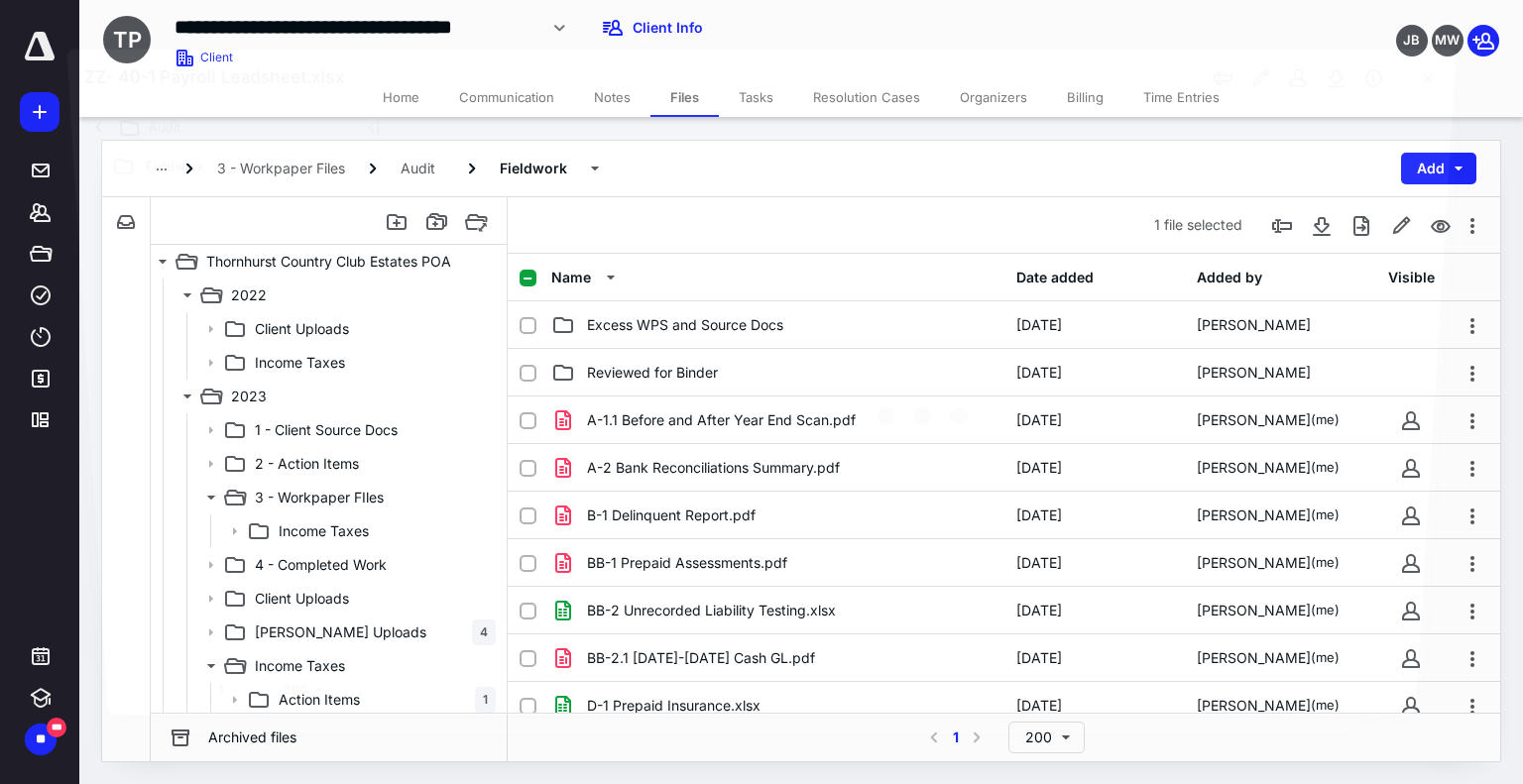 scroll, scrollTop: 595, scrollLeft: 0, axis: vertical 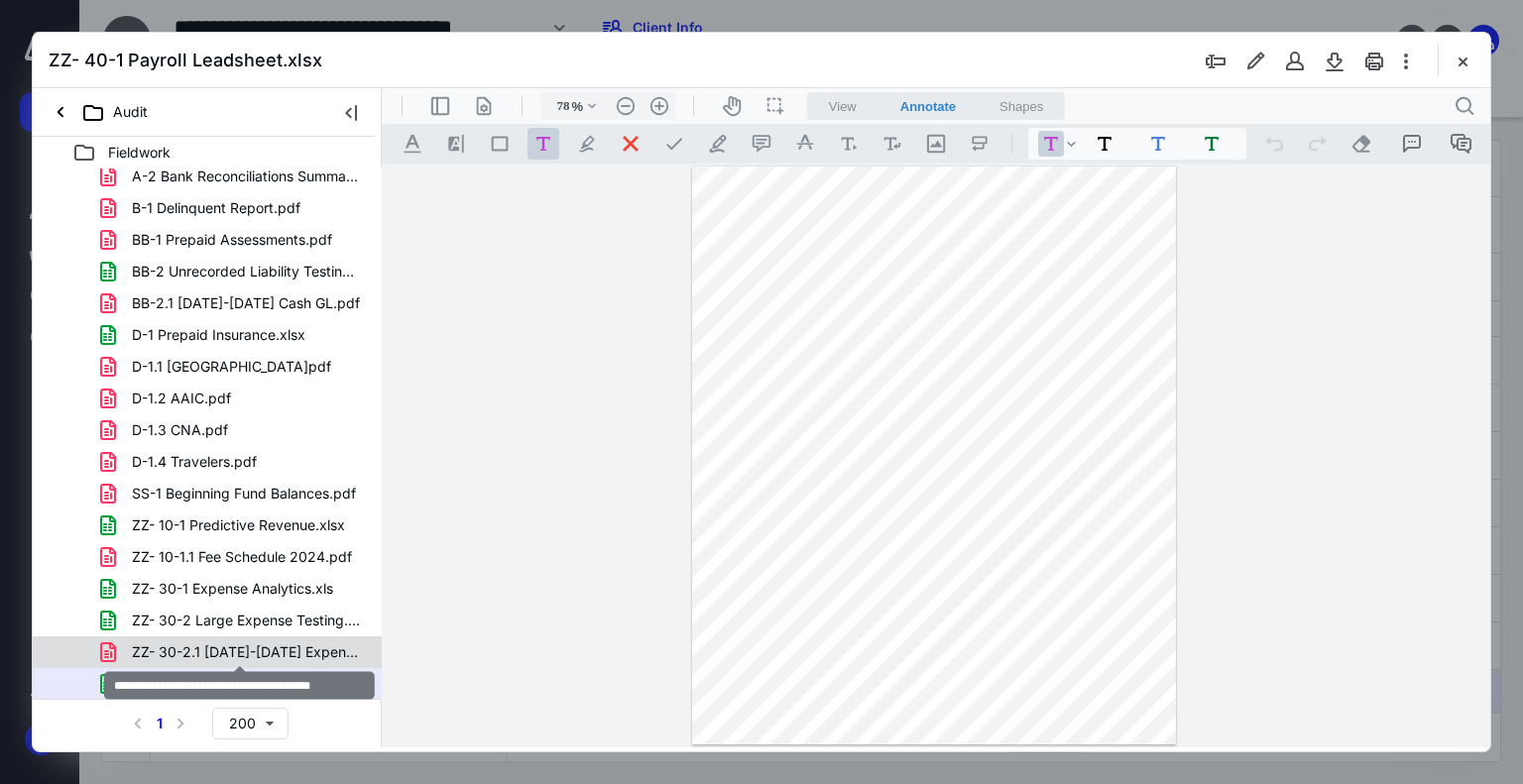 click on "ZZ- 30-2.1 June-Dec 2024 Expenses GL.pdf" at bounding box center [247, 652] 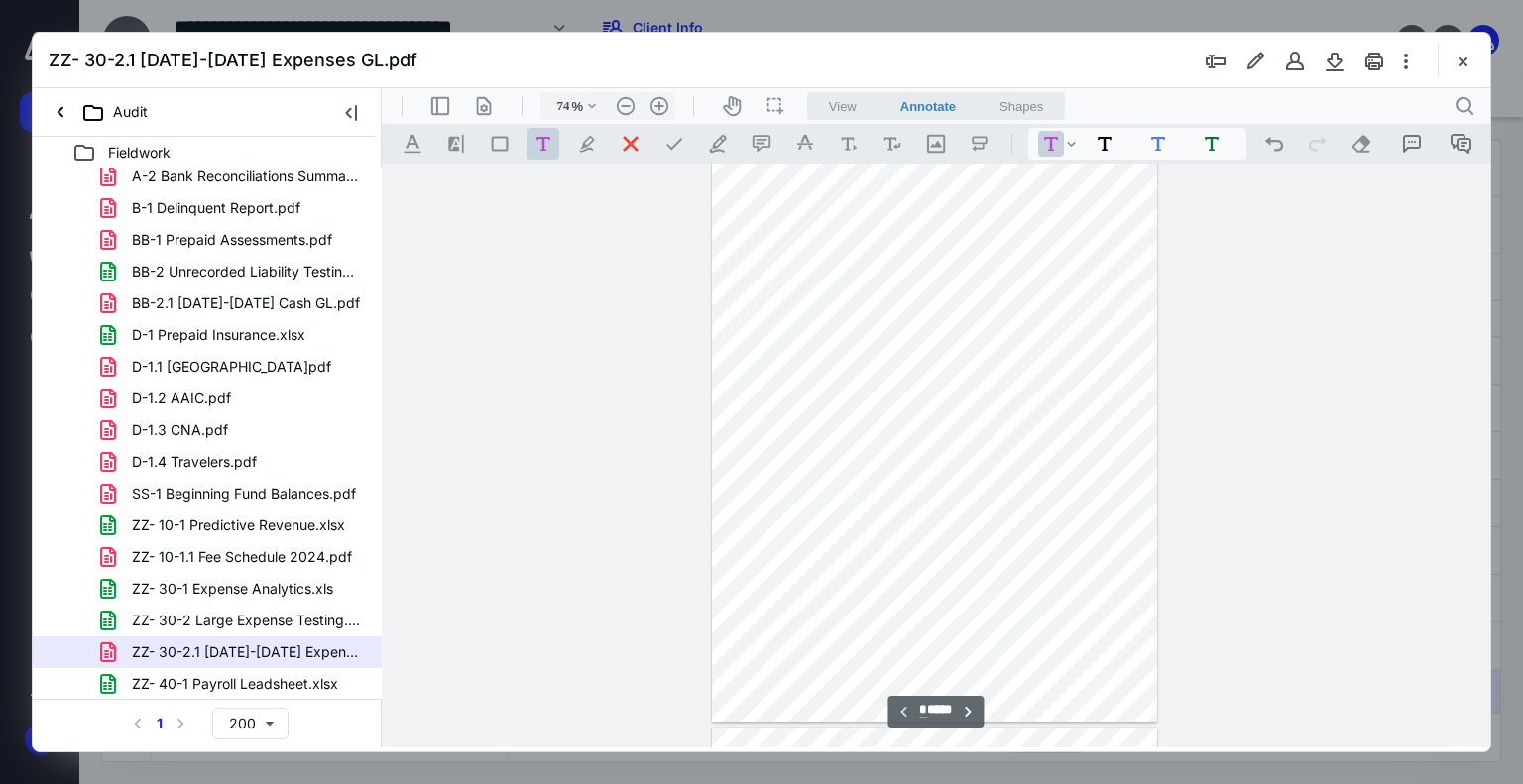 scroll, scrollTop: 0, scrollLeft: 0, axis: both 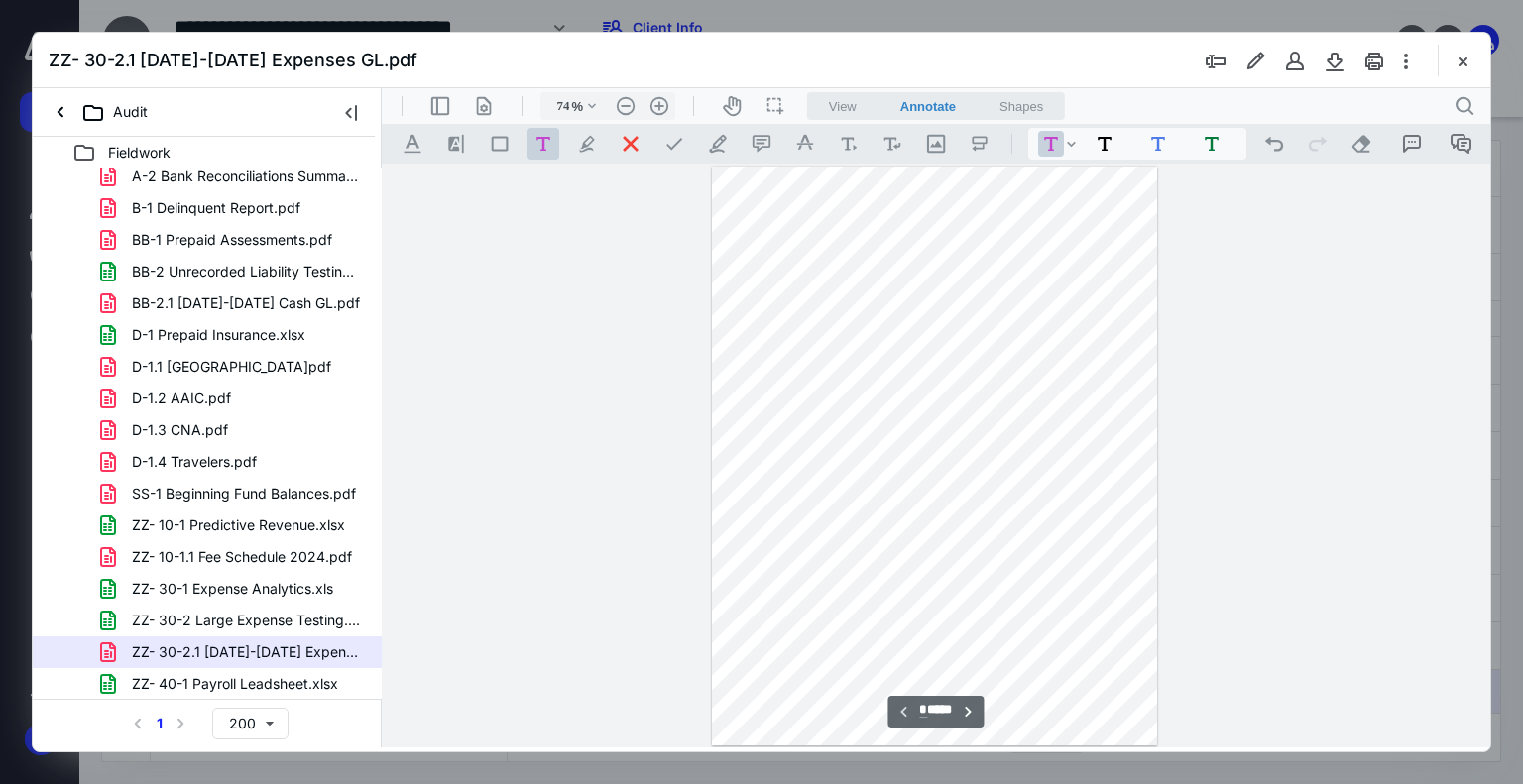 click on "ZZ- 30-2 Large Expense Testing.xlsx" at bounding box center (235, 620) 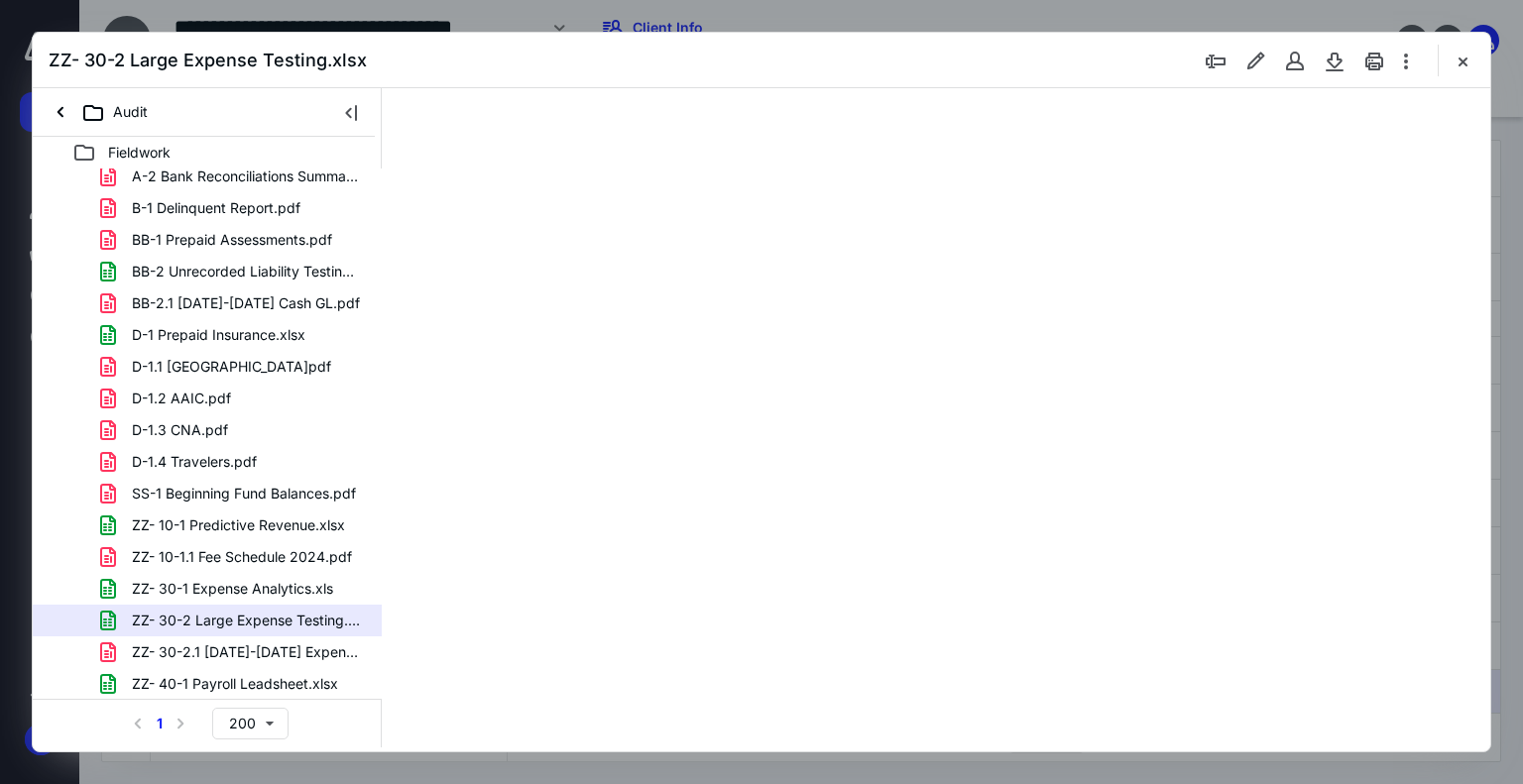 type on "86" 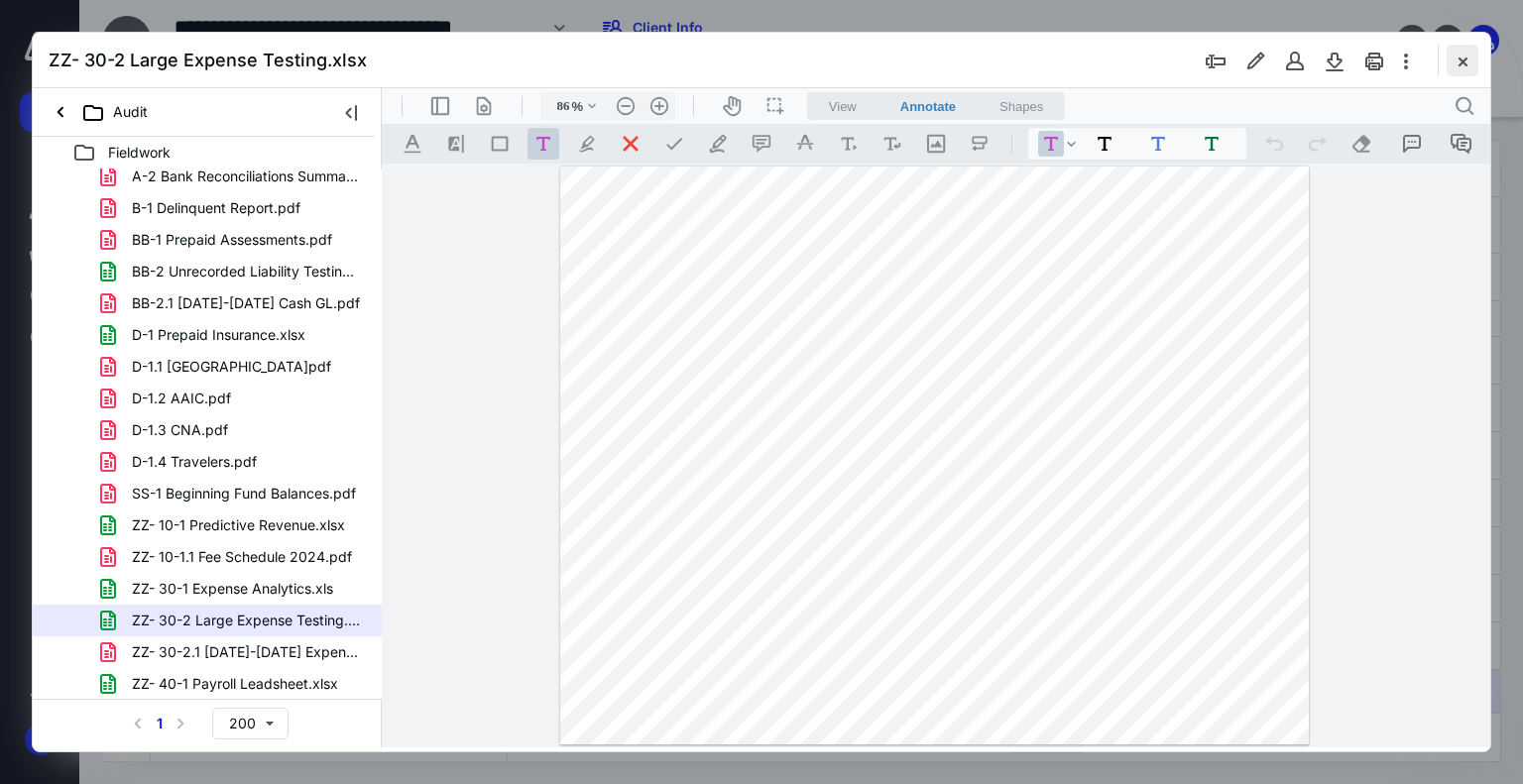 click at bounding box center [1463, 60] 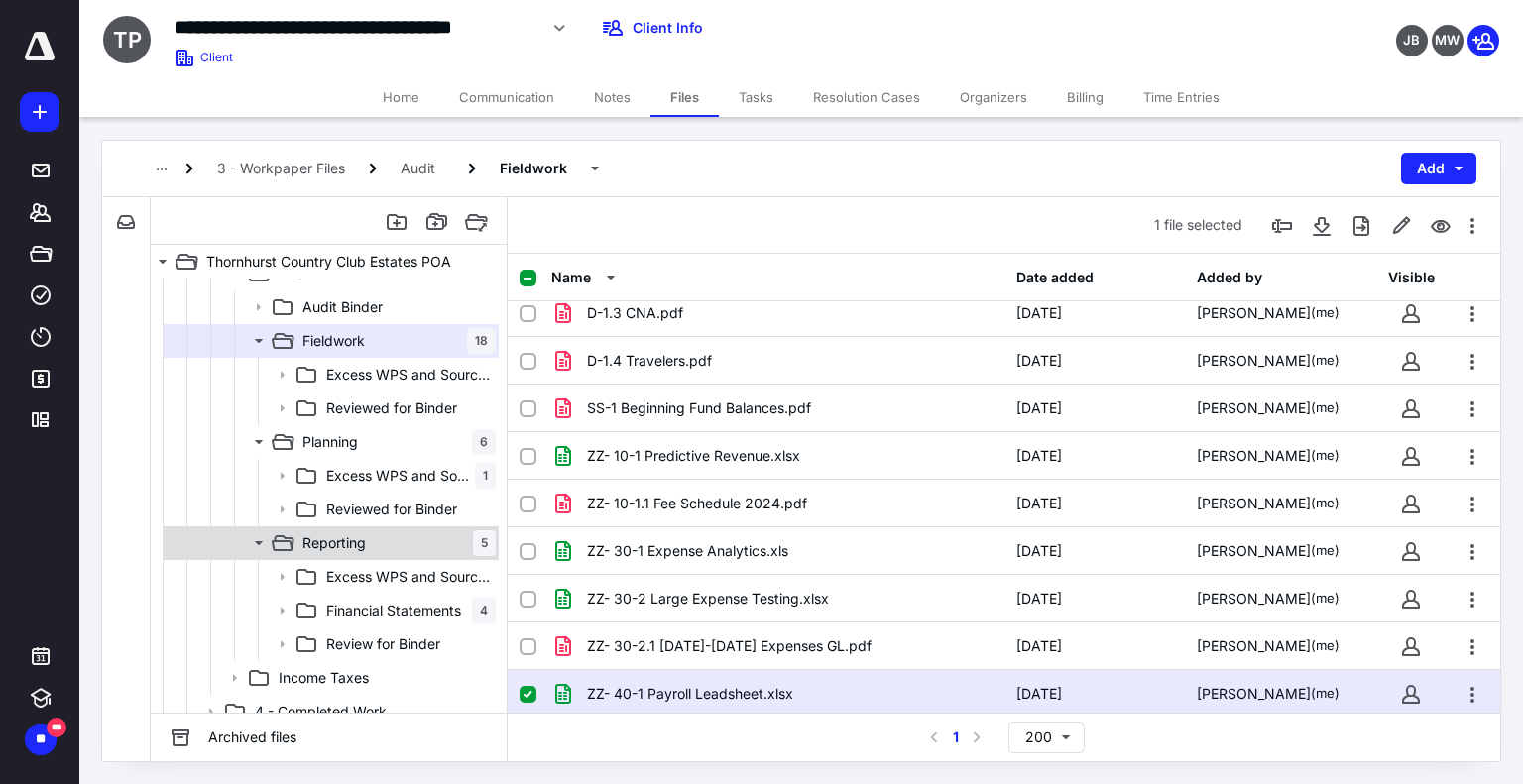 click on "Reporting 5" at bounding box center (395, 543) 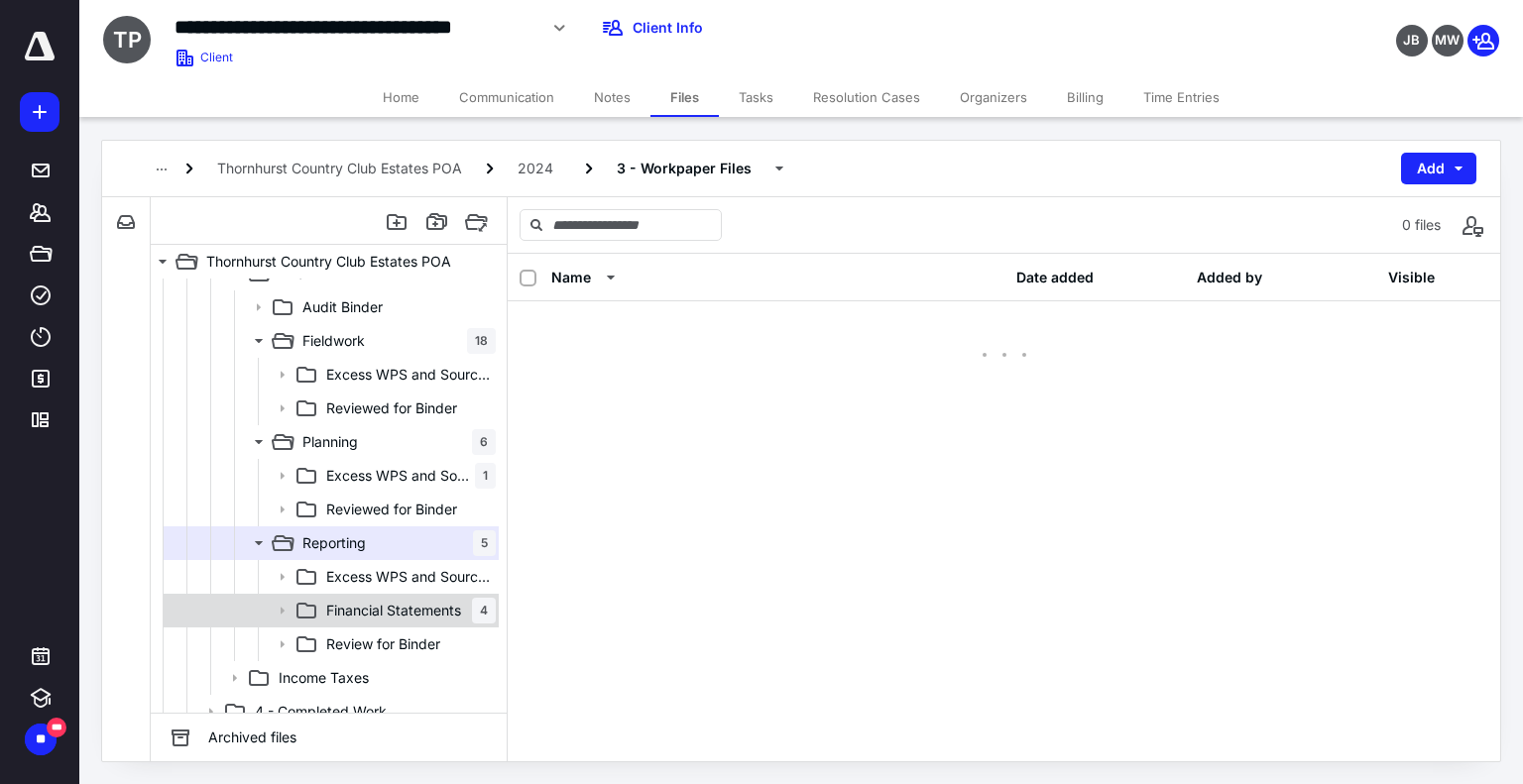 scroll, scrollTop: 0, scrollLeft: 0, axis: both 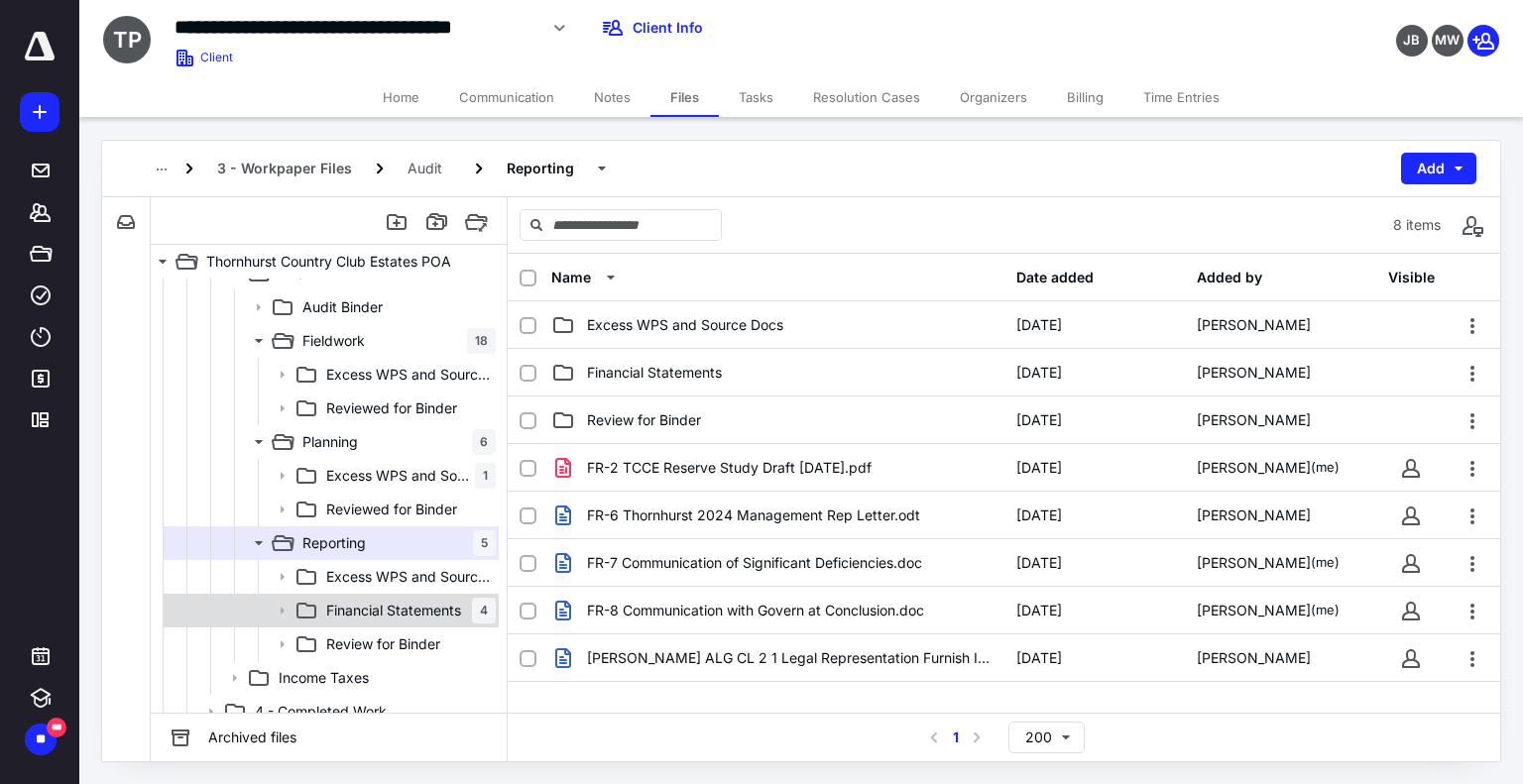 click on "Financial Statements" at bounding box center (394, 611) 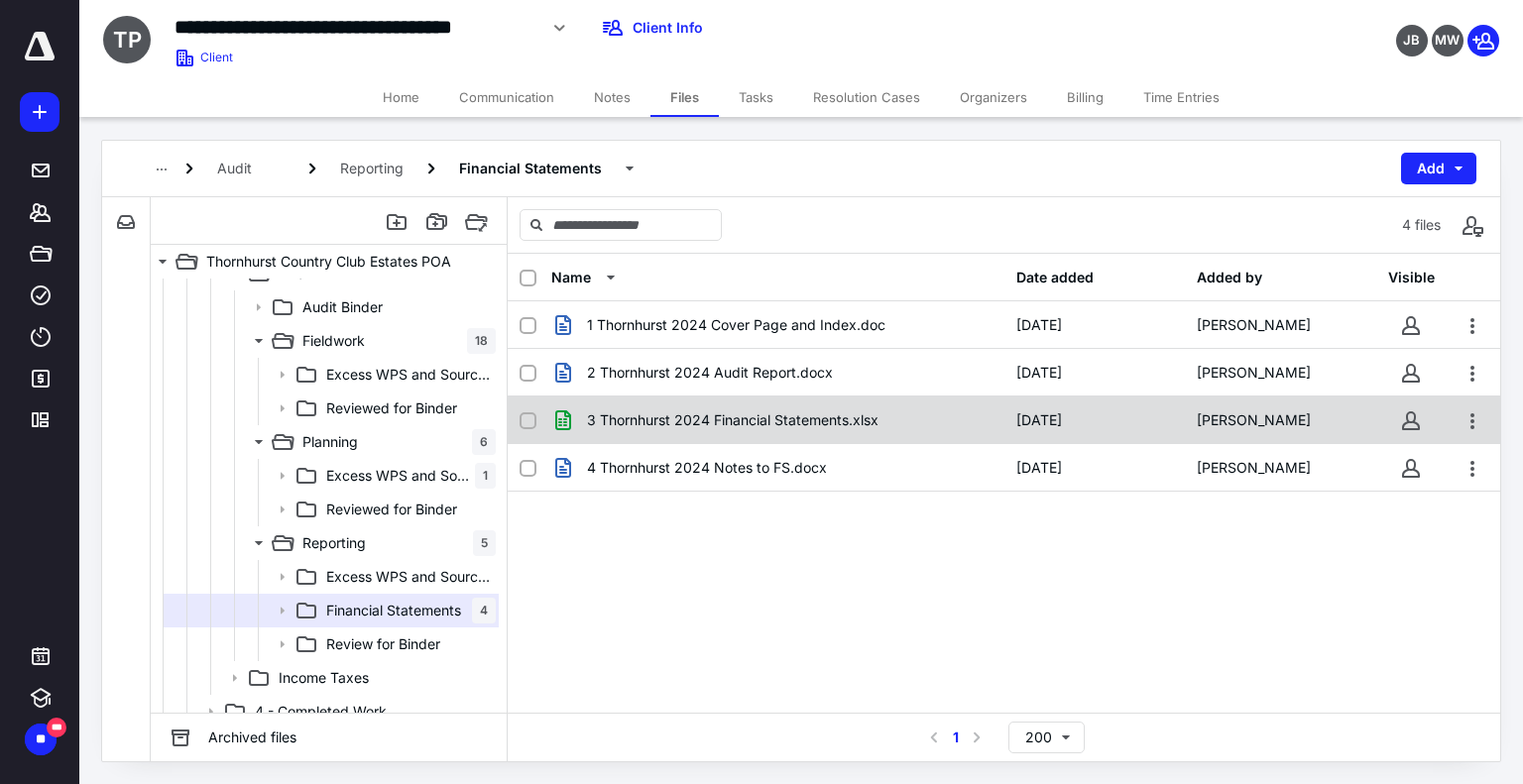 click on "3 Thornhurst 2024 Financial Statements.xlsx" at bounding box center (733, 420) 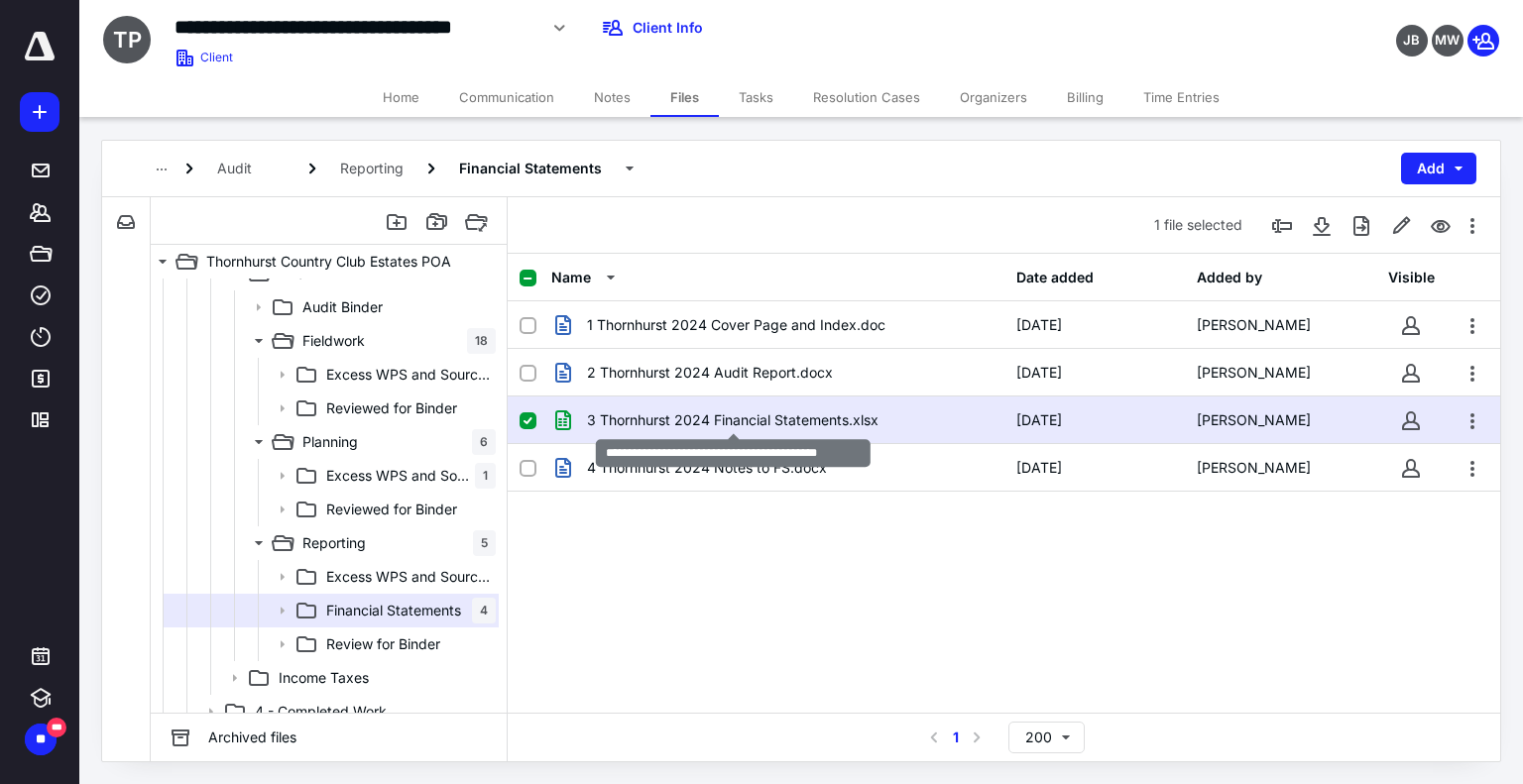 click on "3 Thornhurst 2024 Financial Statements.xlsx" at bounding box center [733, 420] 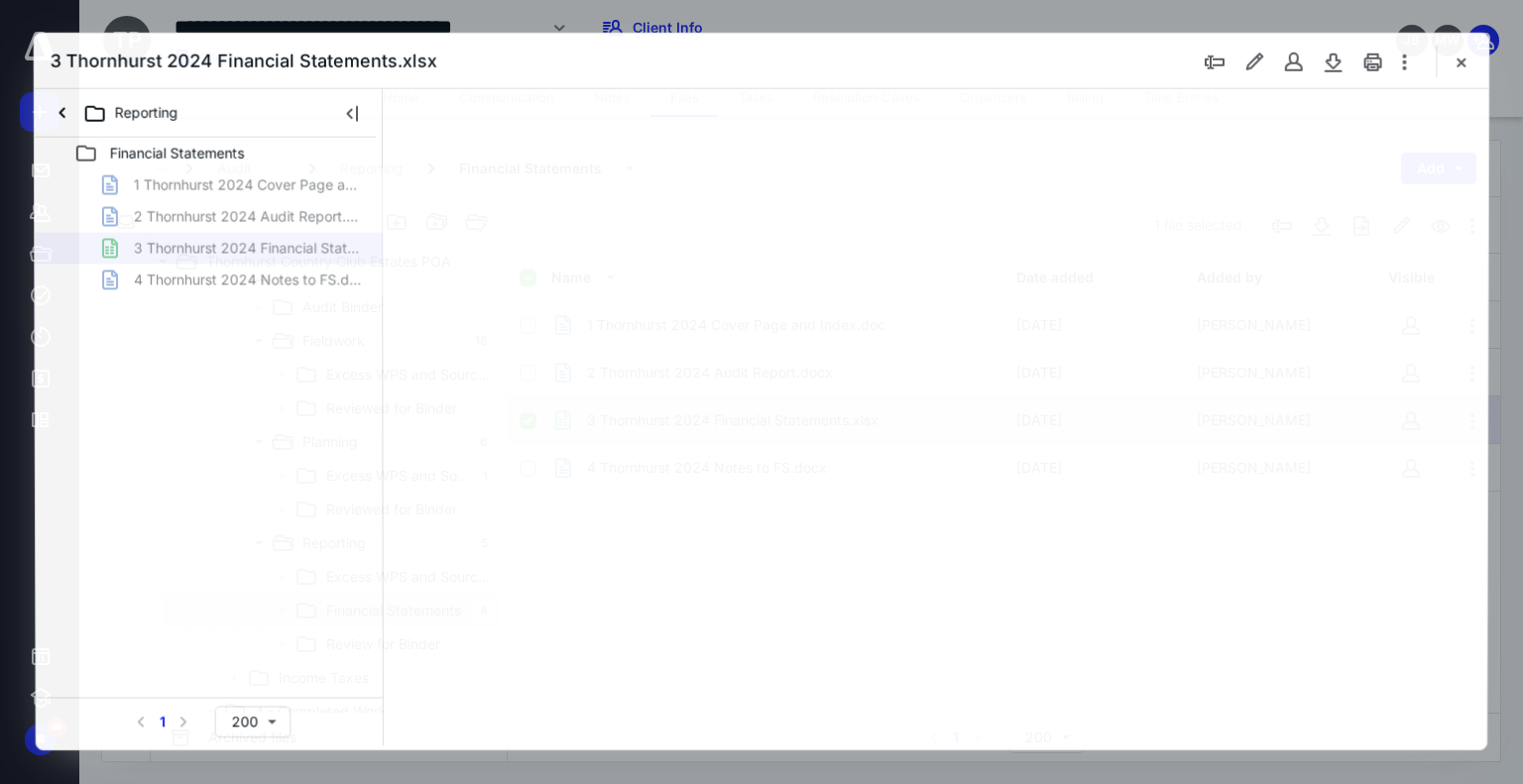 scroll, scrollTop: 0, scrollLeft: 0, axis: both 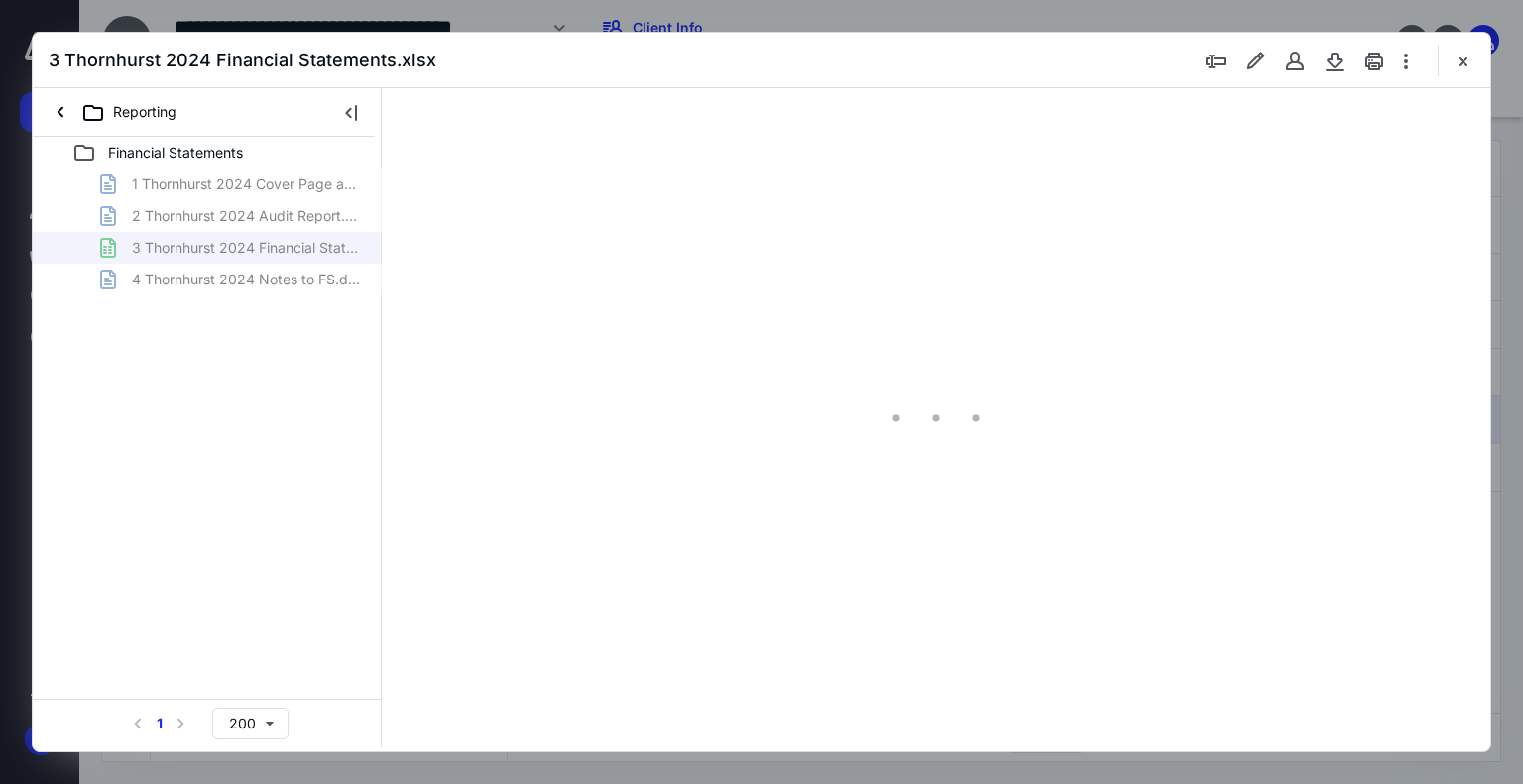 type on "74" 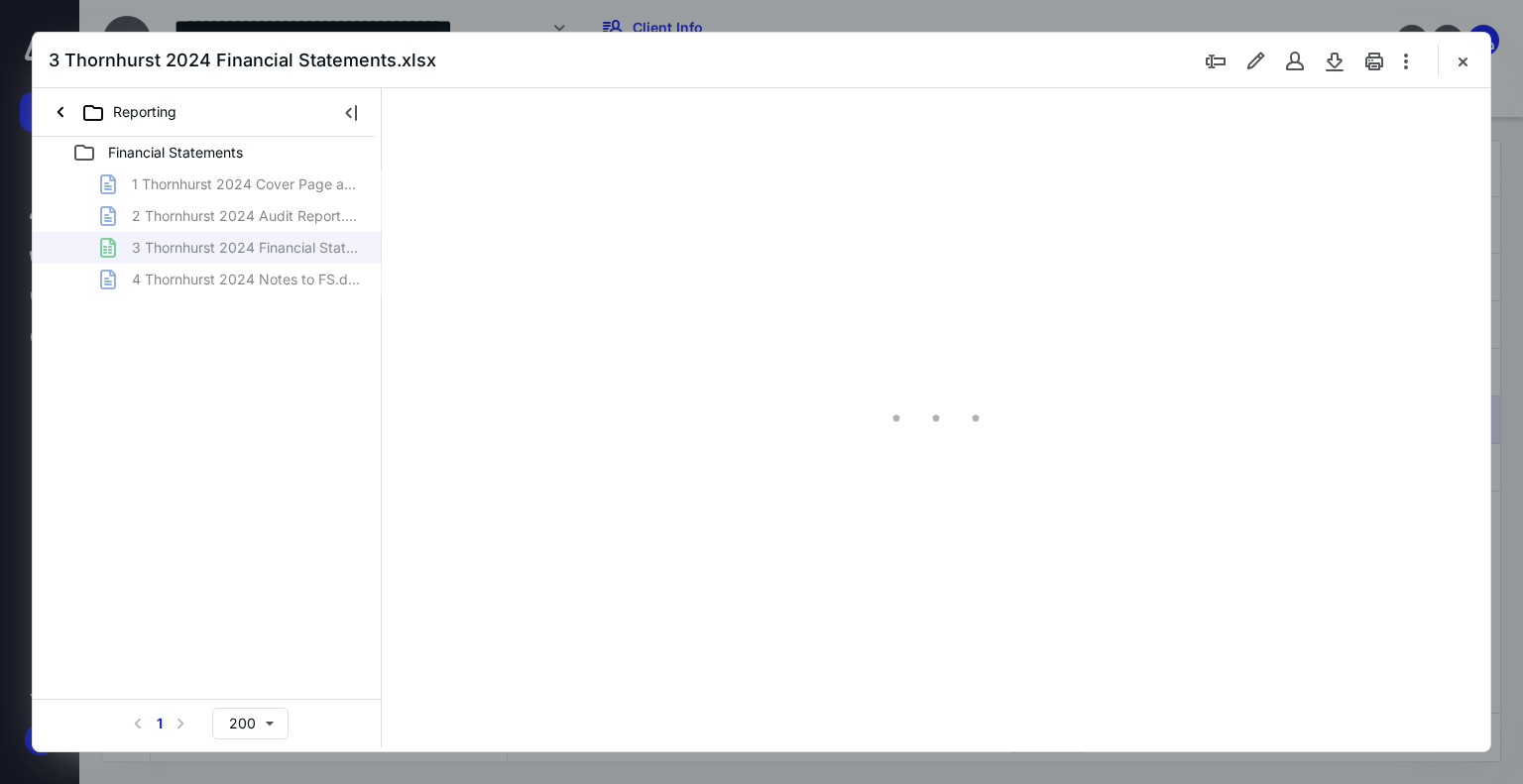 scroll, scrollTop: 78, scrollLeft: 0, axis: vertical 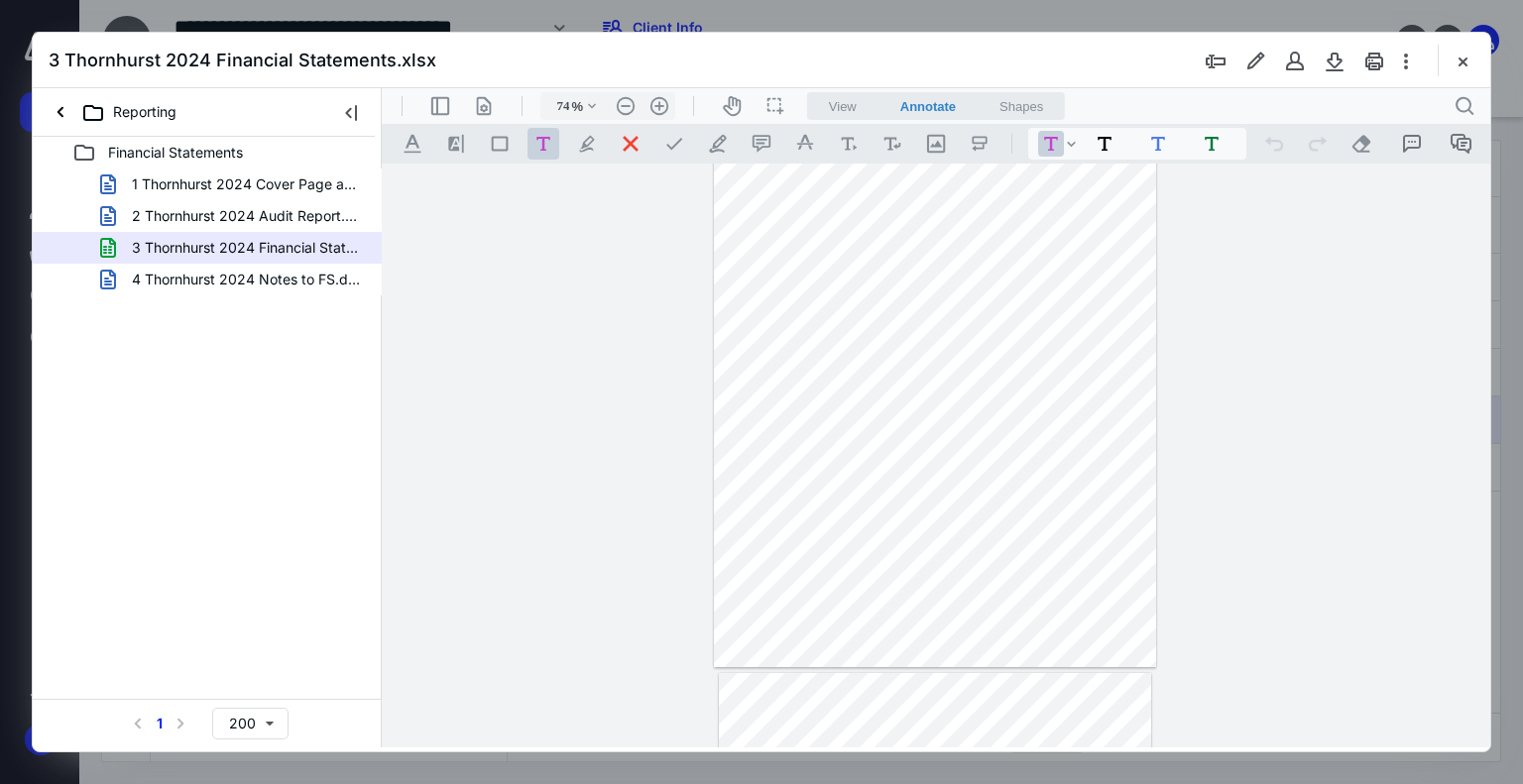 click at bounding box center (1463, 60) 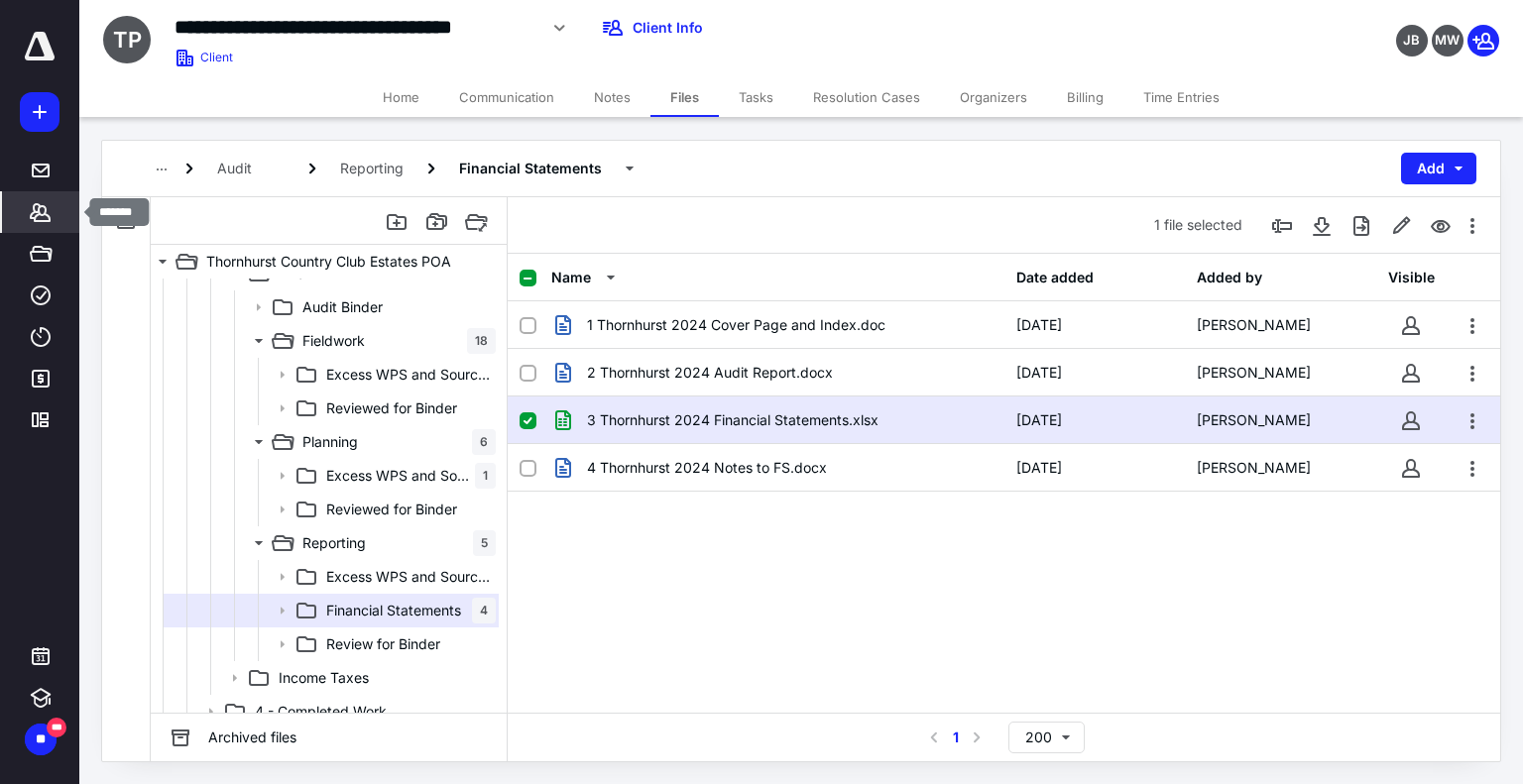click 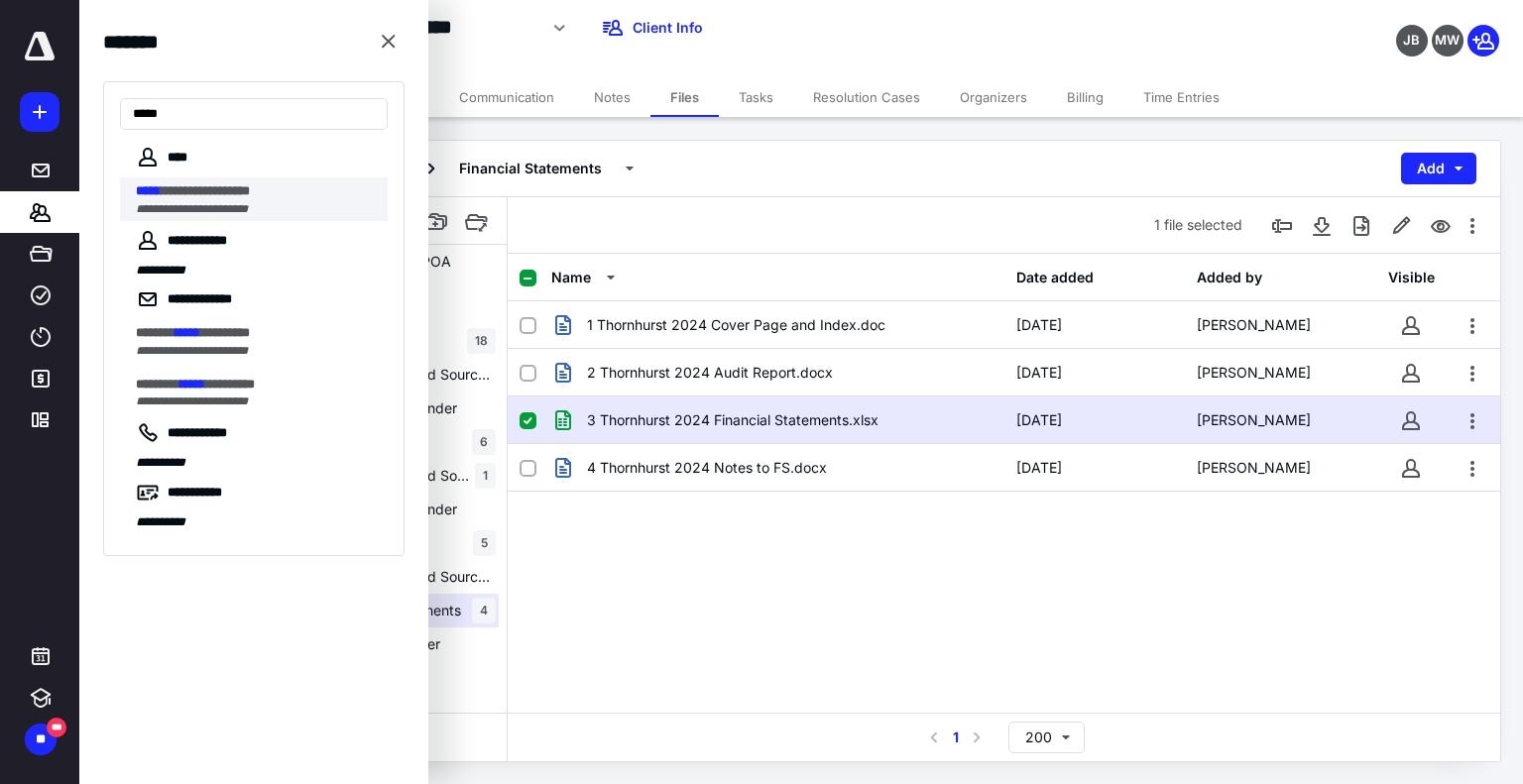 type on "*****" 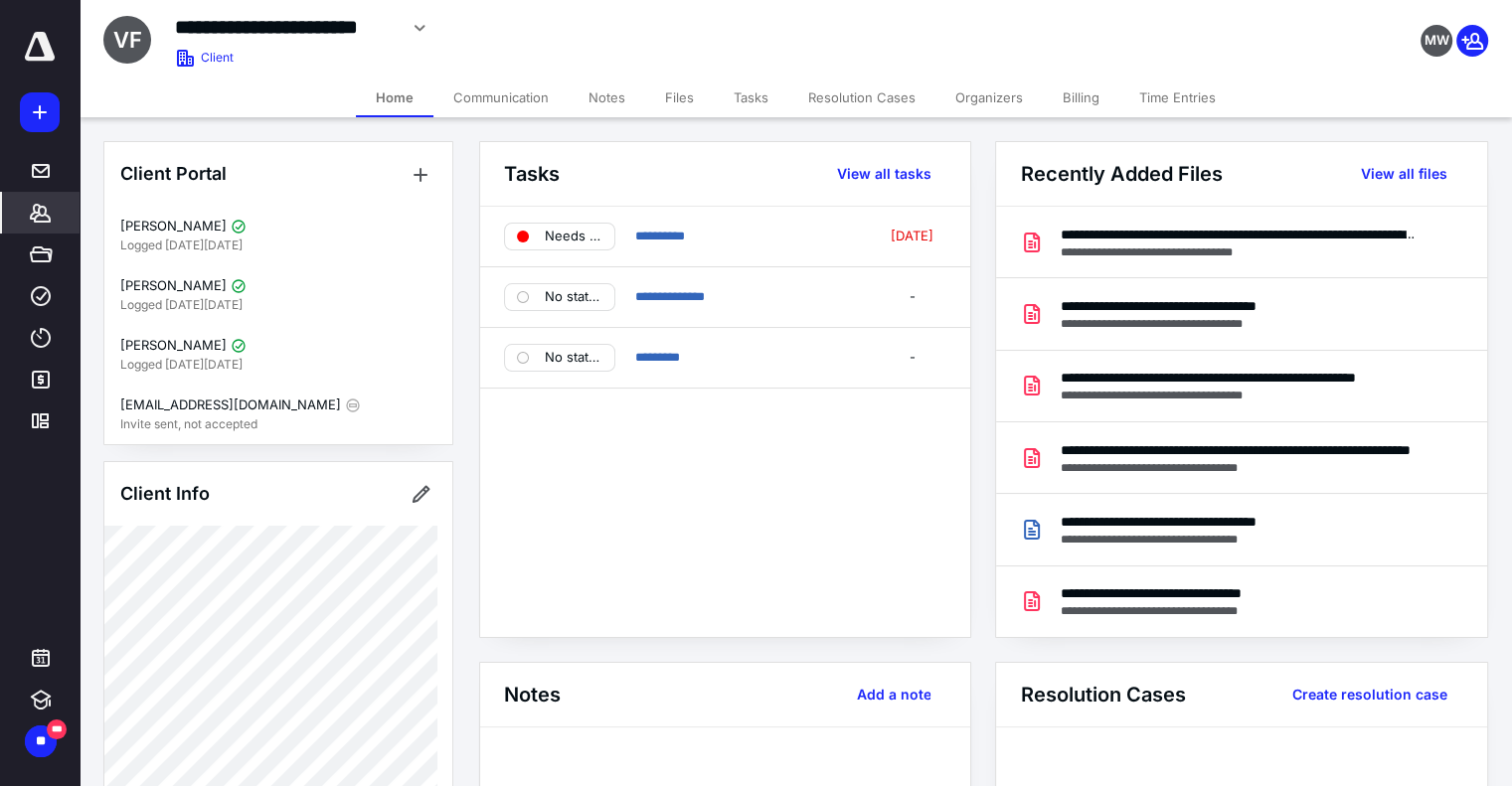 click on "Files" at bounding box center (679, 97) 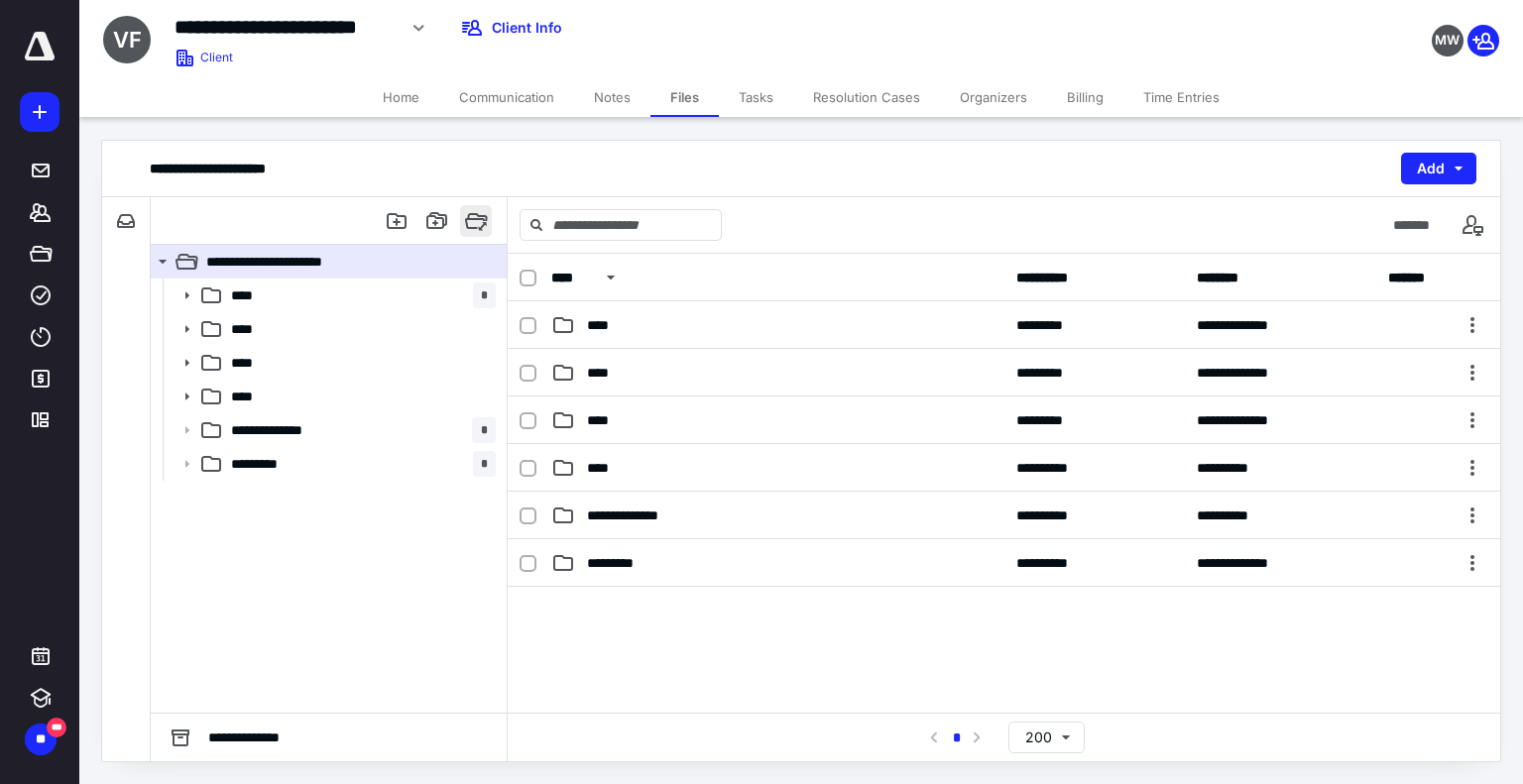 click at bounding box center [476, 221] 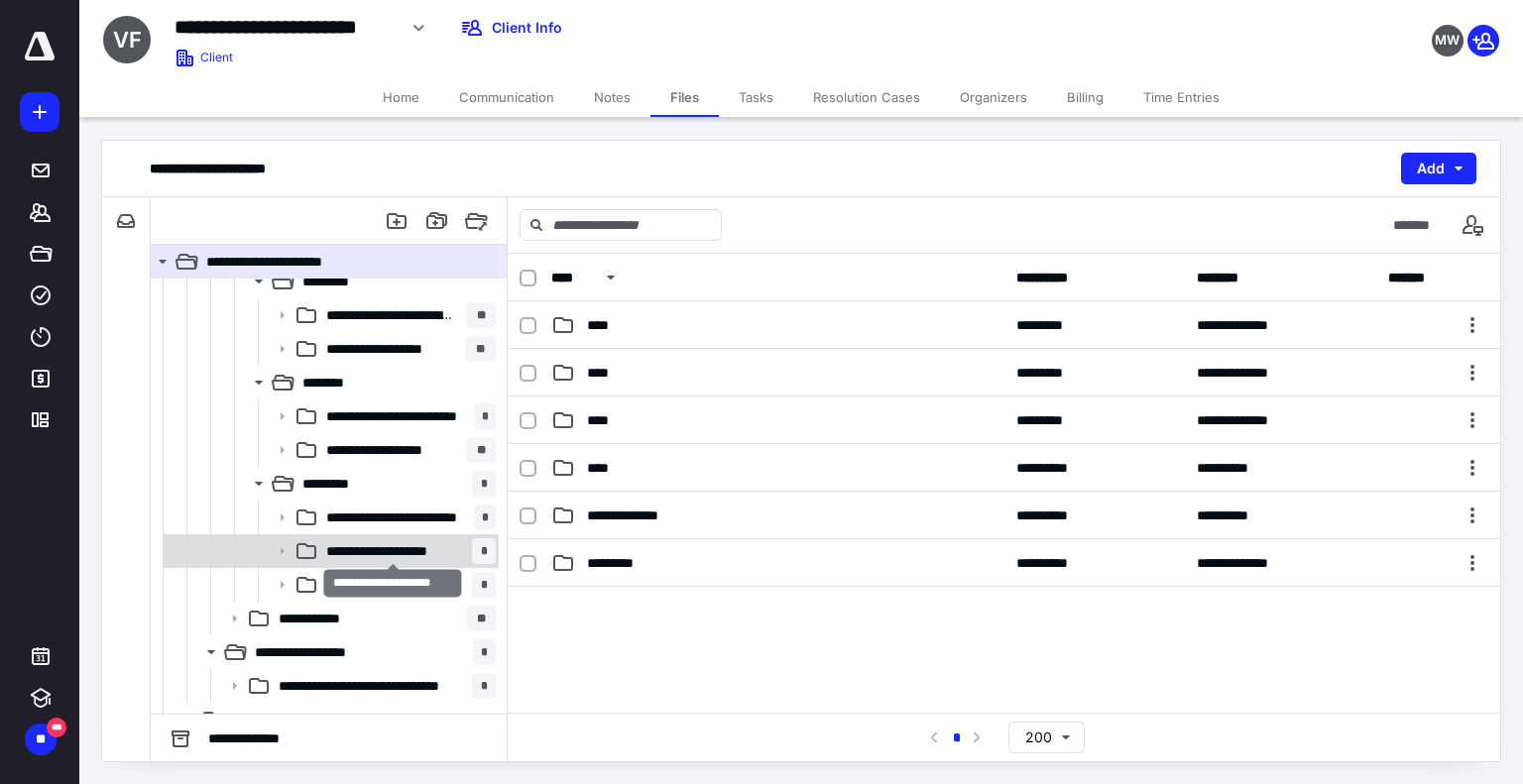 scroll, scrollTop: 892, scrollLeft: 0, axis: vertical 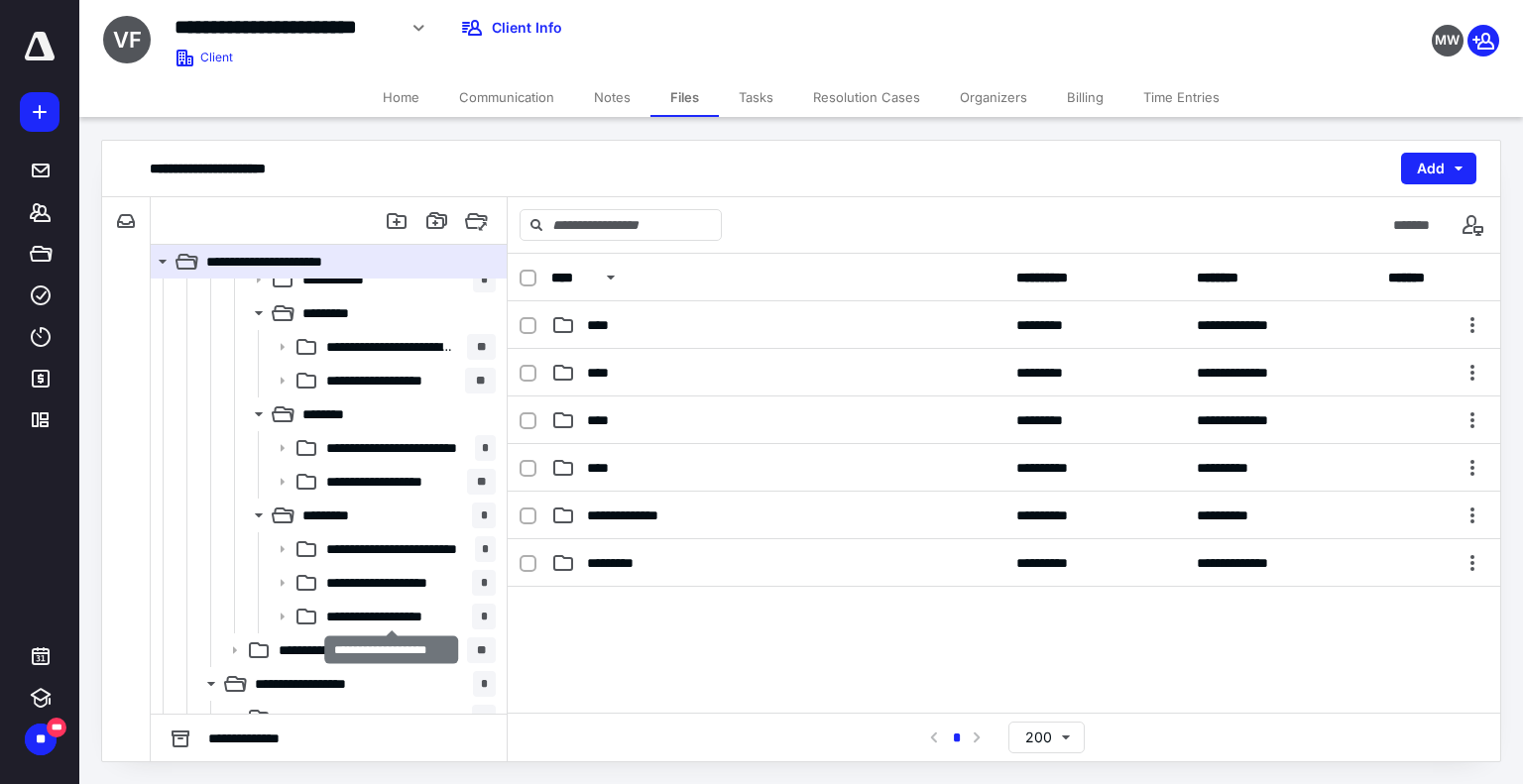 click on "**********" at bounding box center (392, 616) 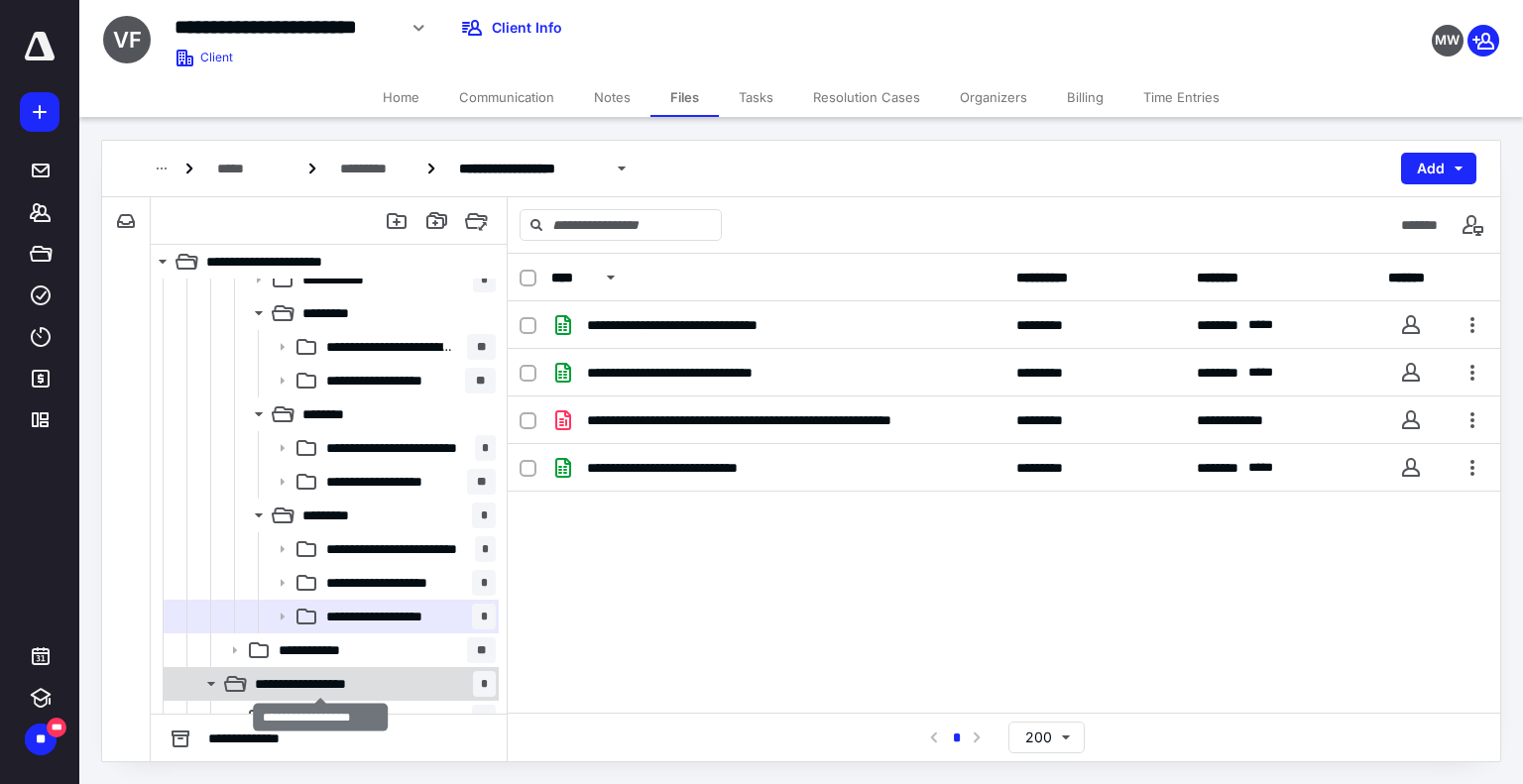 click on "**********" at bounding box center (321, 684) 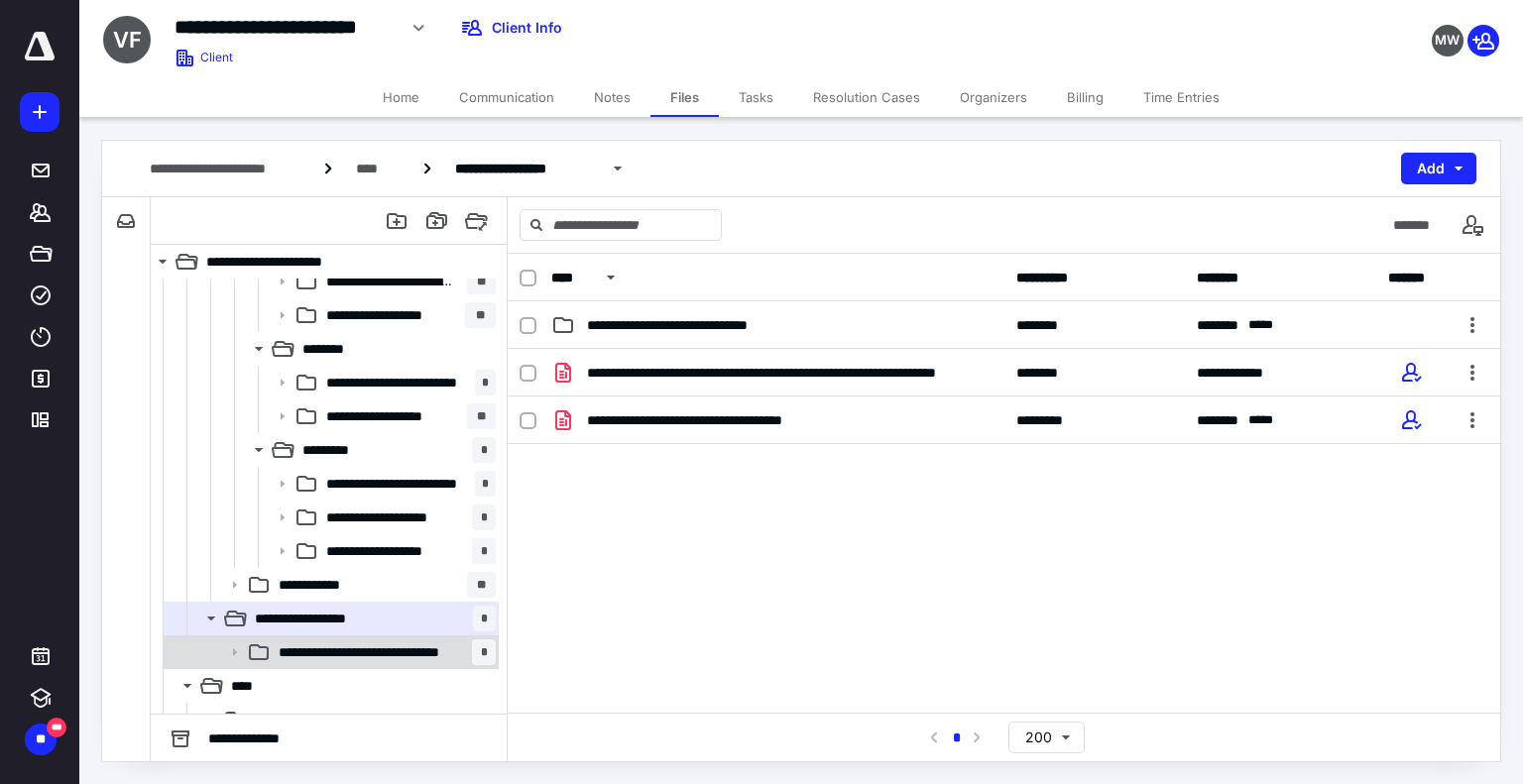 scroll, scrollTop: 991, scrollLeft: 0, axis: vertical 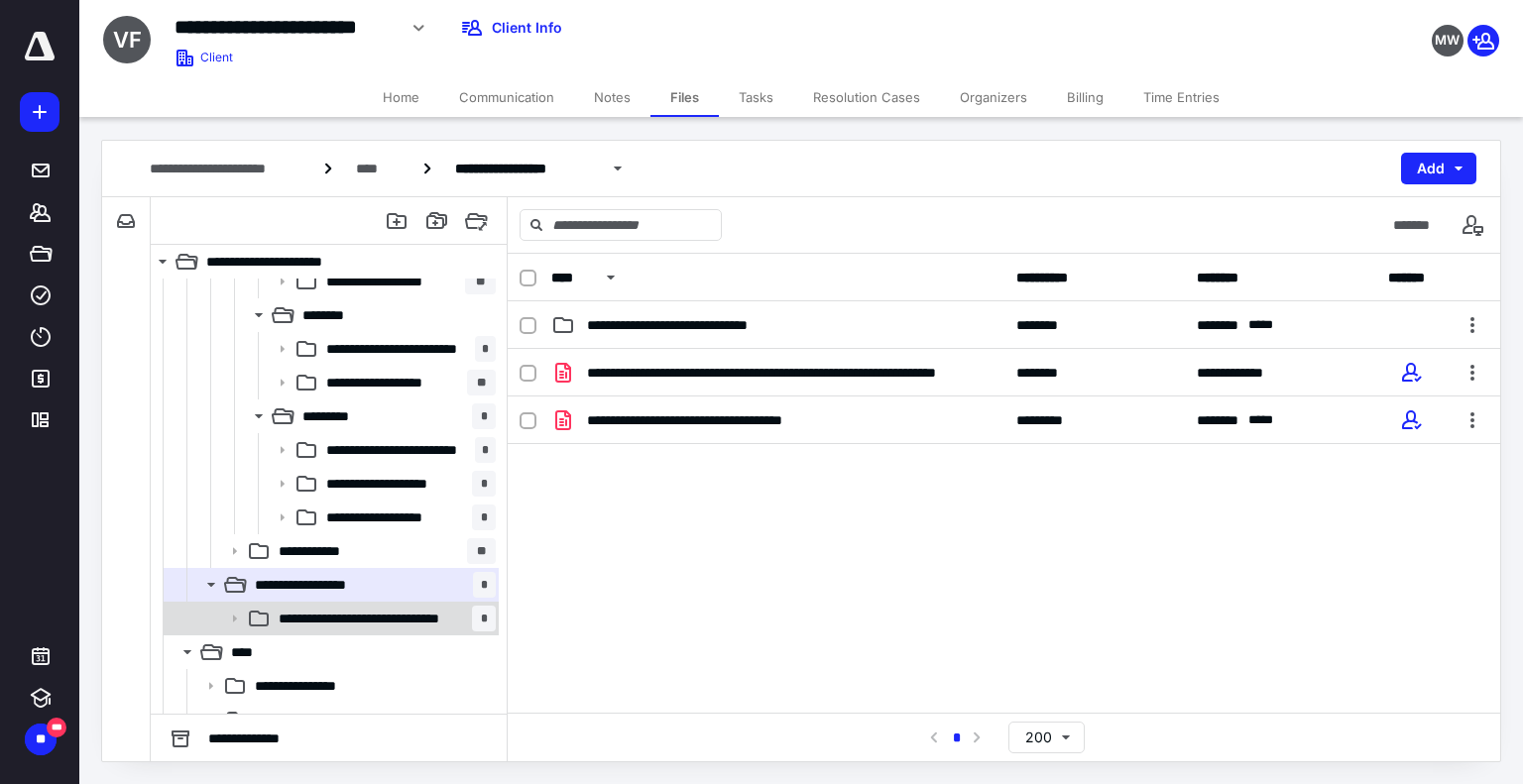 click on "**********" at bounding box center [370, 618] 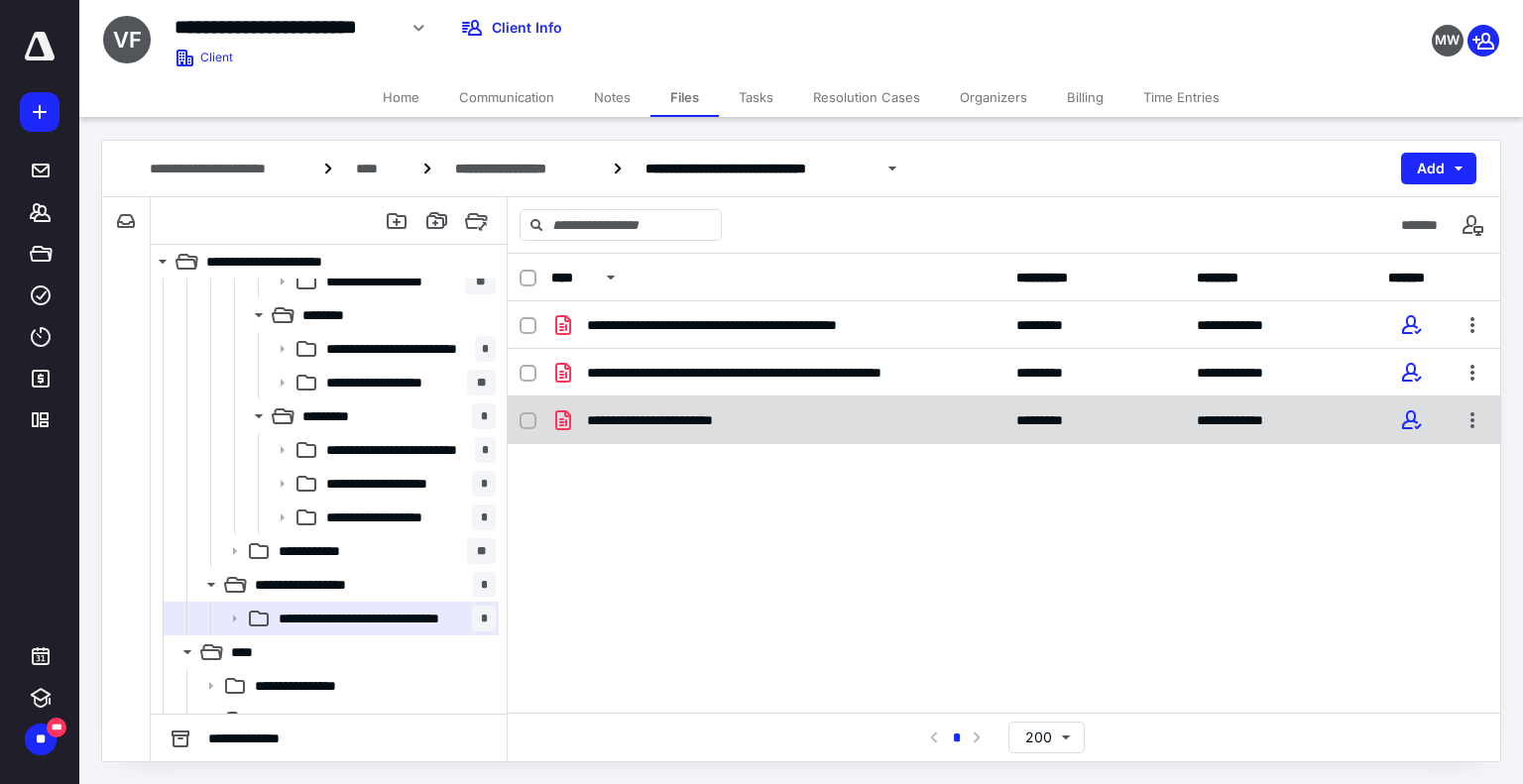 click on "**********" at bounding box center (673, 420) 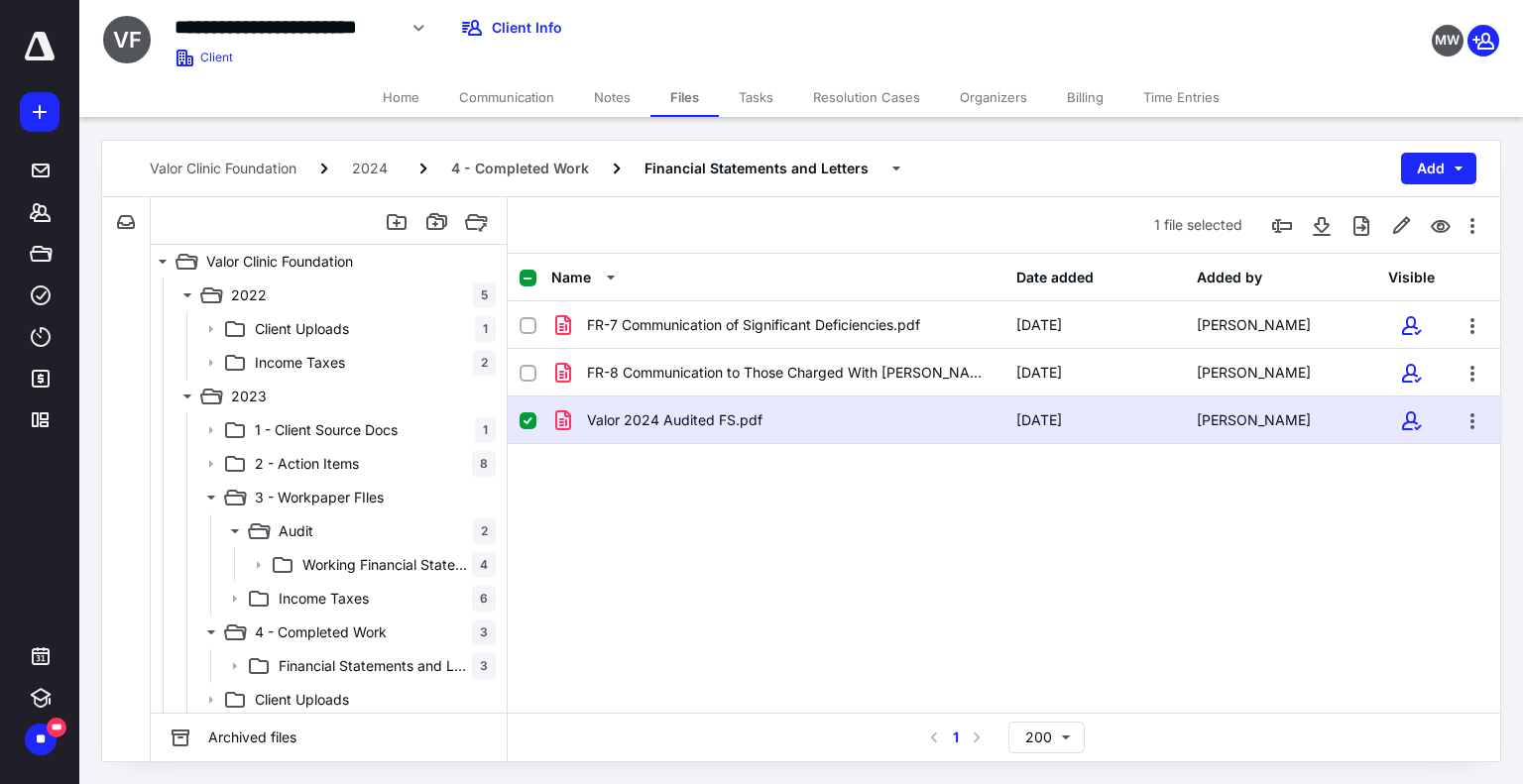 scroll, scrollTop: 991, scrollLeft: 0, axis: vertical 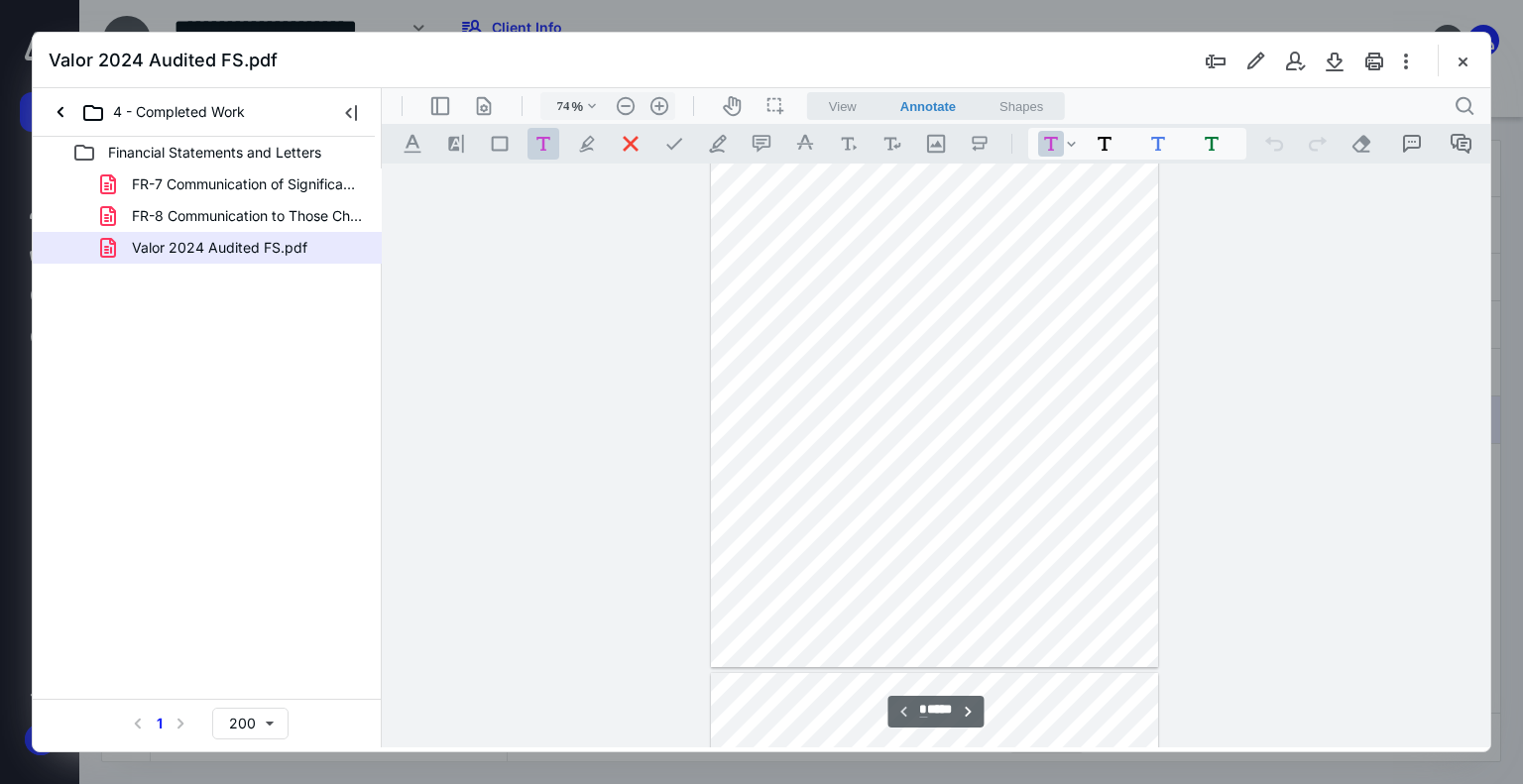 click on ".cls-1{fill:#abb0c4;} icon - header - sidebar - line .cls-1{fill:#abb0c4;} icon - header - page manipulation - line 74 % .cls-1{fill:#abb0c4;} icon - chevron - down .cls-1{fill:#abb0c4;} icon - header - zoom - out - line Current zoom is   74 % .cls-1{fill:#abb0c4;} icon - header - zoom - in - line icon-header-pan20 icon / operation / multi select View Annotate Shapes Annotate .cls-1{fill:#abb0c4;} icon - chevron - down View Annotate Shapes .cls-1{fill:#abb0c4;} icon - header - search" at bounding box center (936, 106) 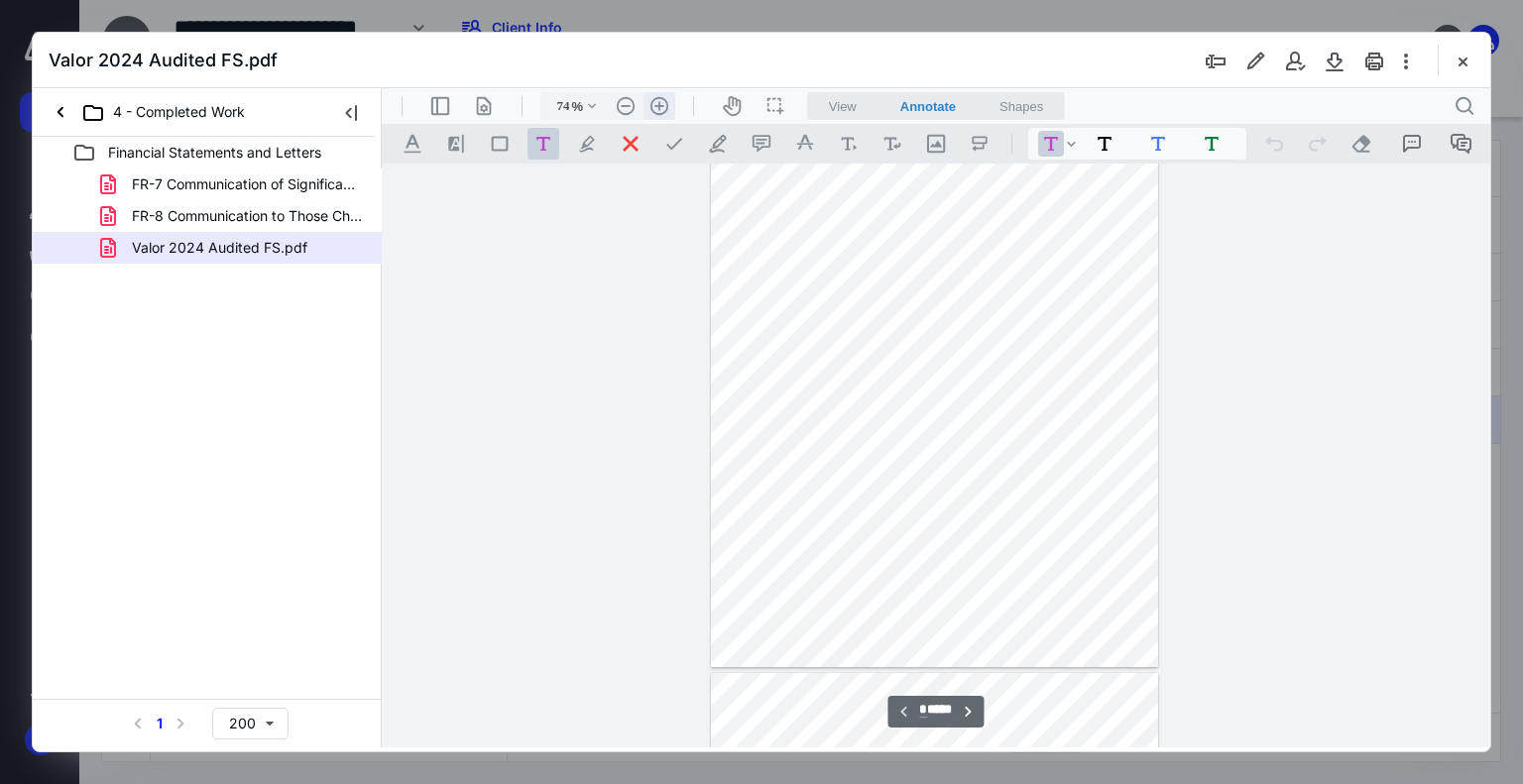 click on ".cls-1{fill:#abb0c4;} icon - header - zoom - in - line" at bounding box center [659, 106] 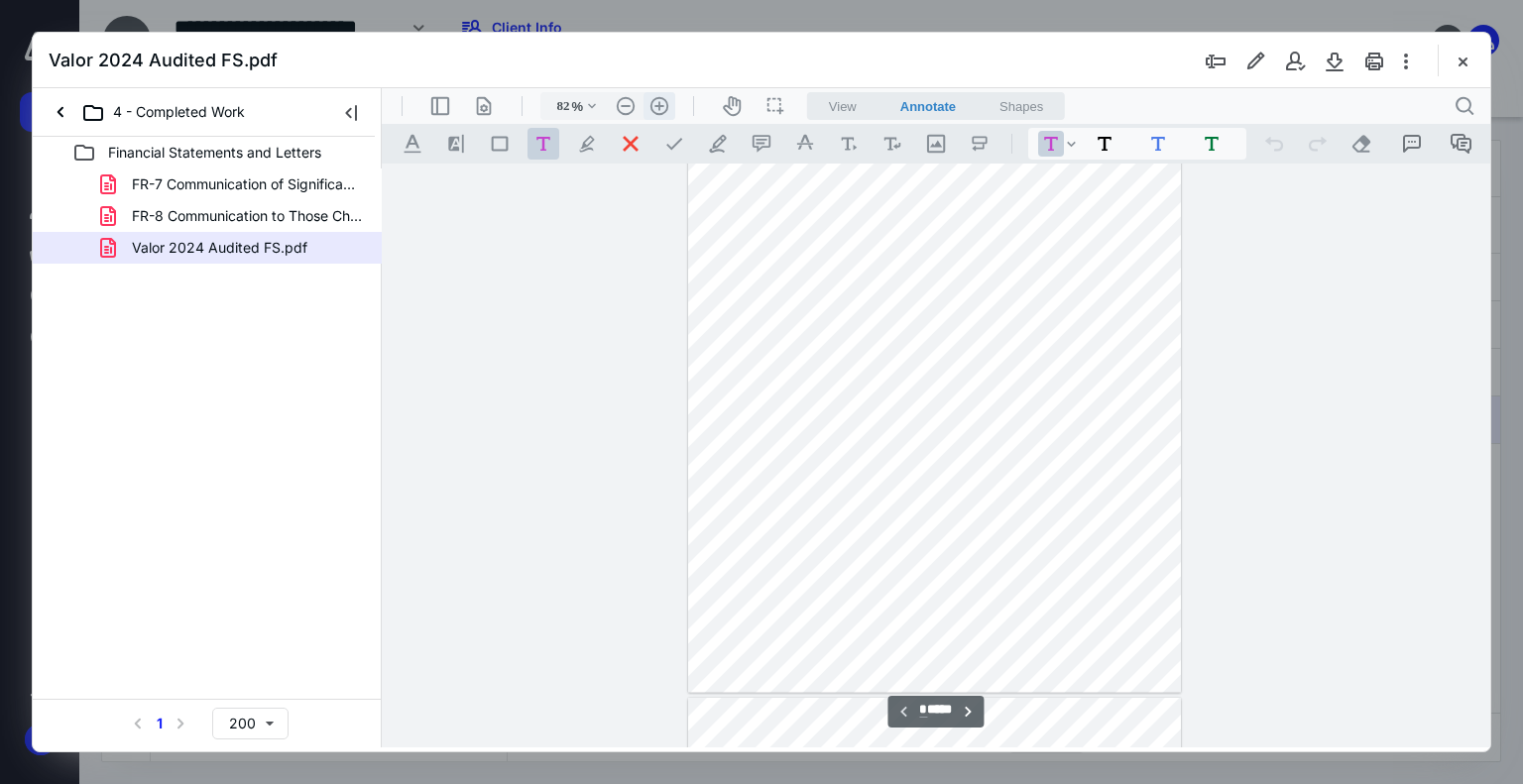 click on ".cls-1{fill:#abb0c4;} icon - header - zoom - in - line" at bounding box center (659, 106) 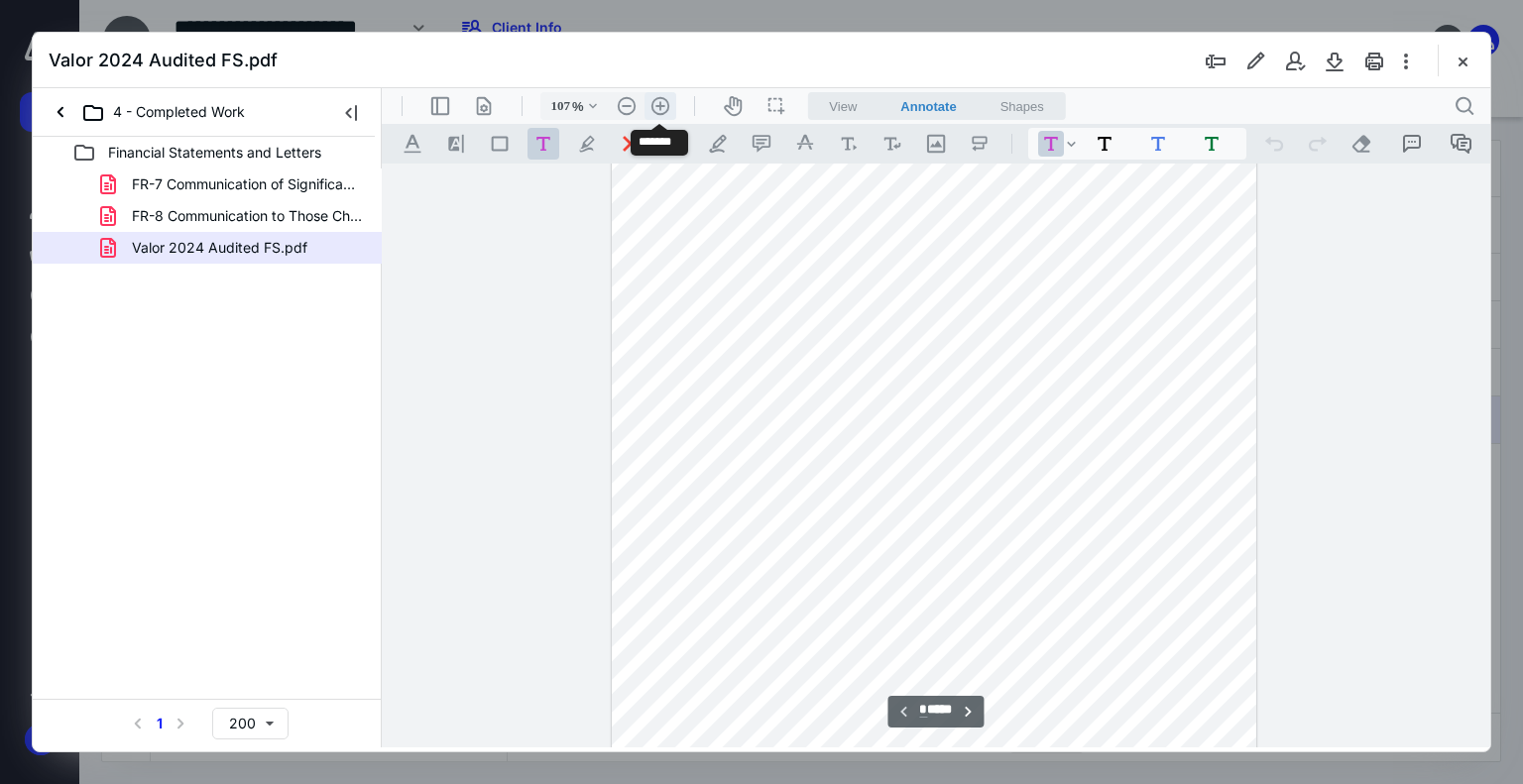 click on ".cls-1{fill:#abb0c4;} icon - header - zoom - in - line" at bounding box center (660, 106) 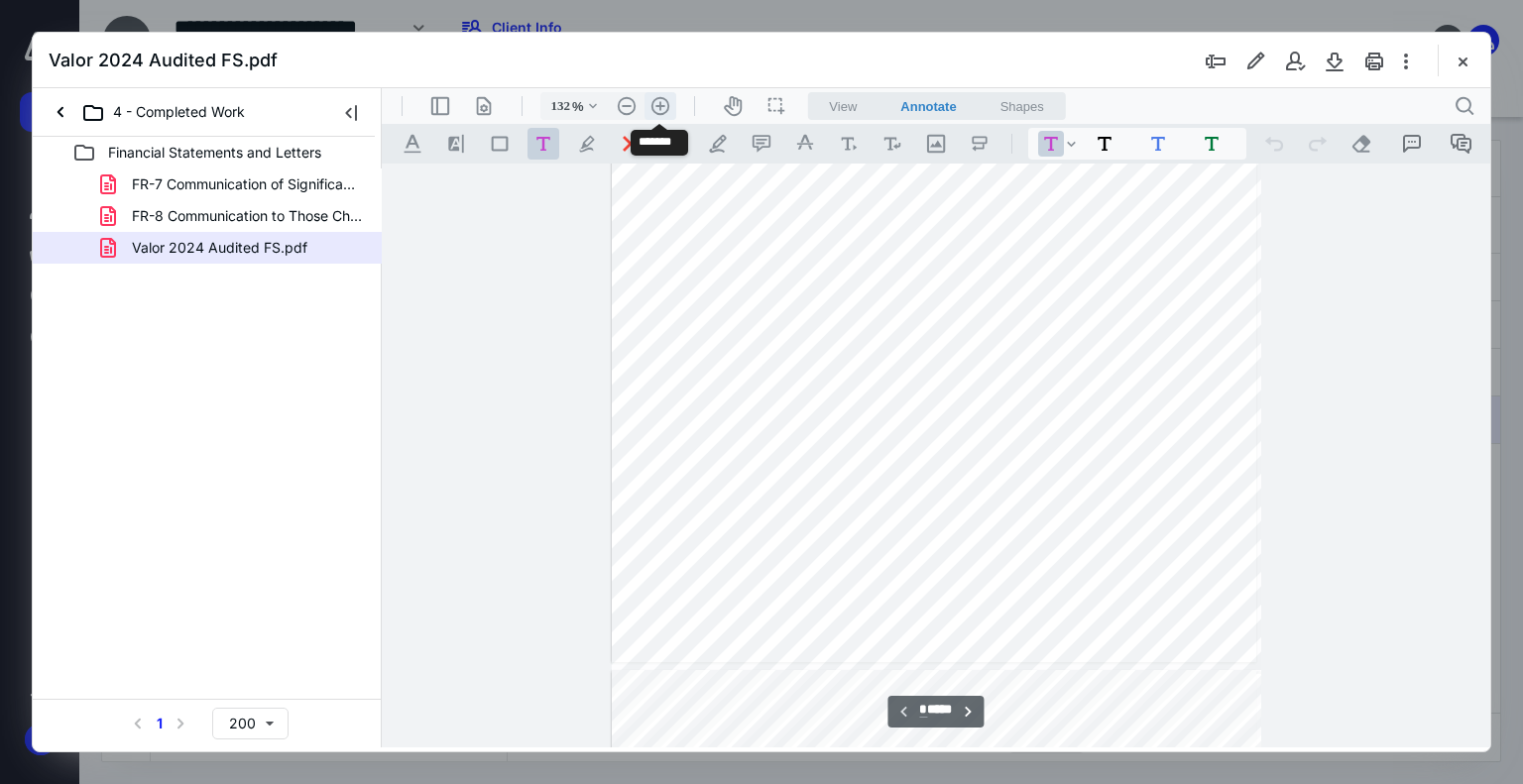 click on ".cls-1{fill:#abb0c4;} icon - header - zoom - in - line" at bounding box center [660, 106] 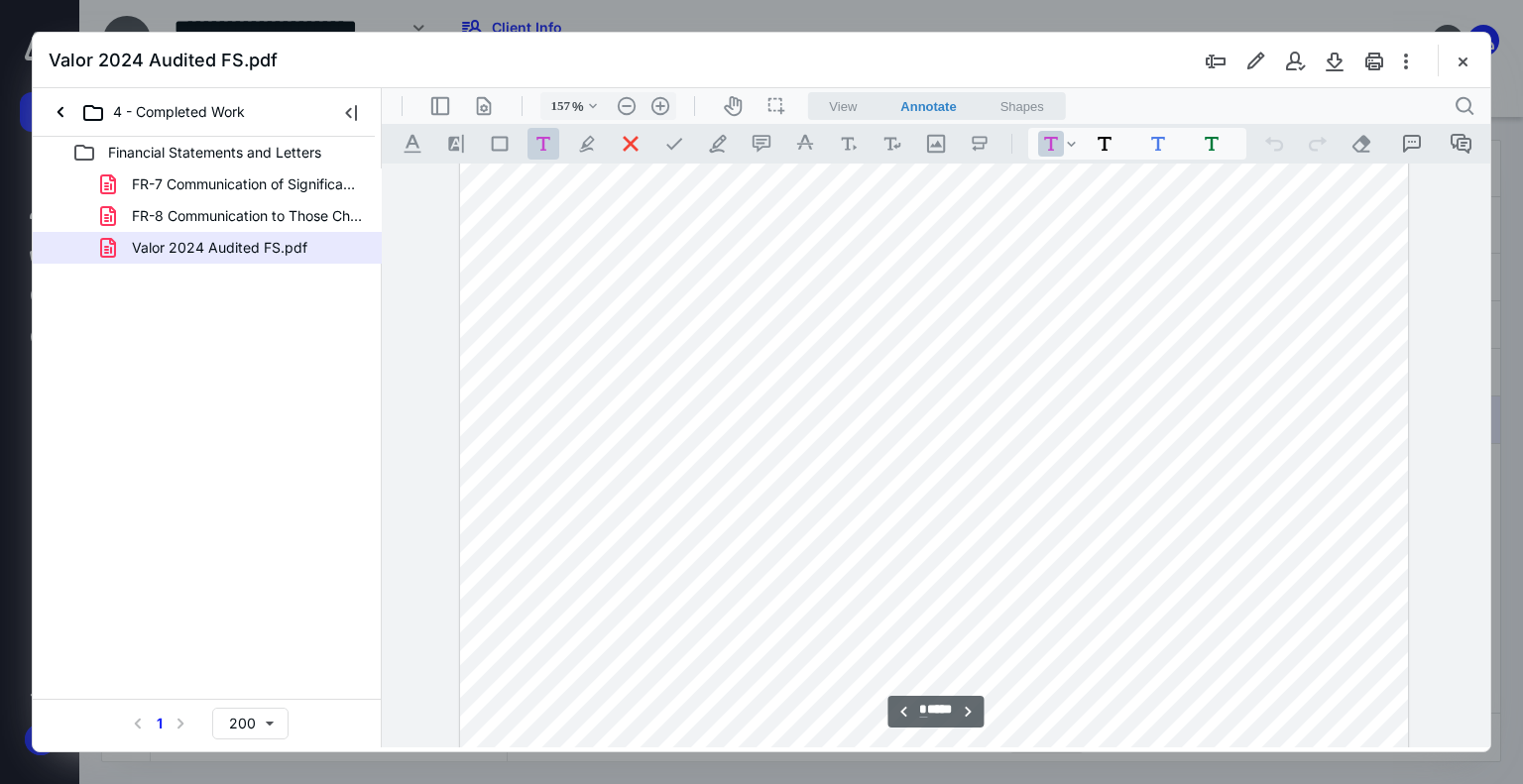 type on "*" 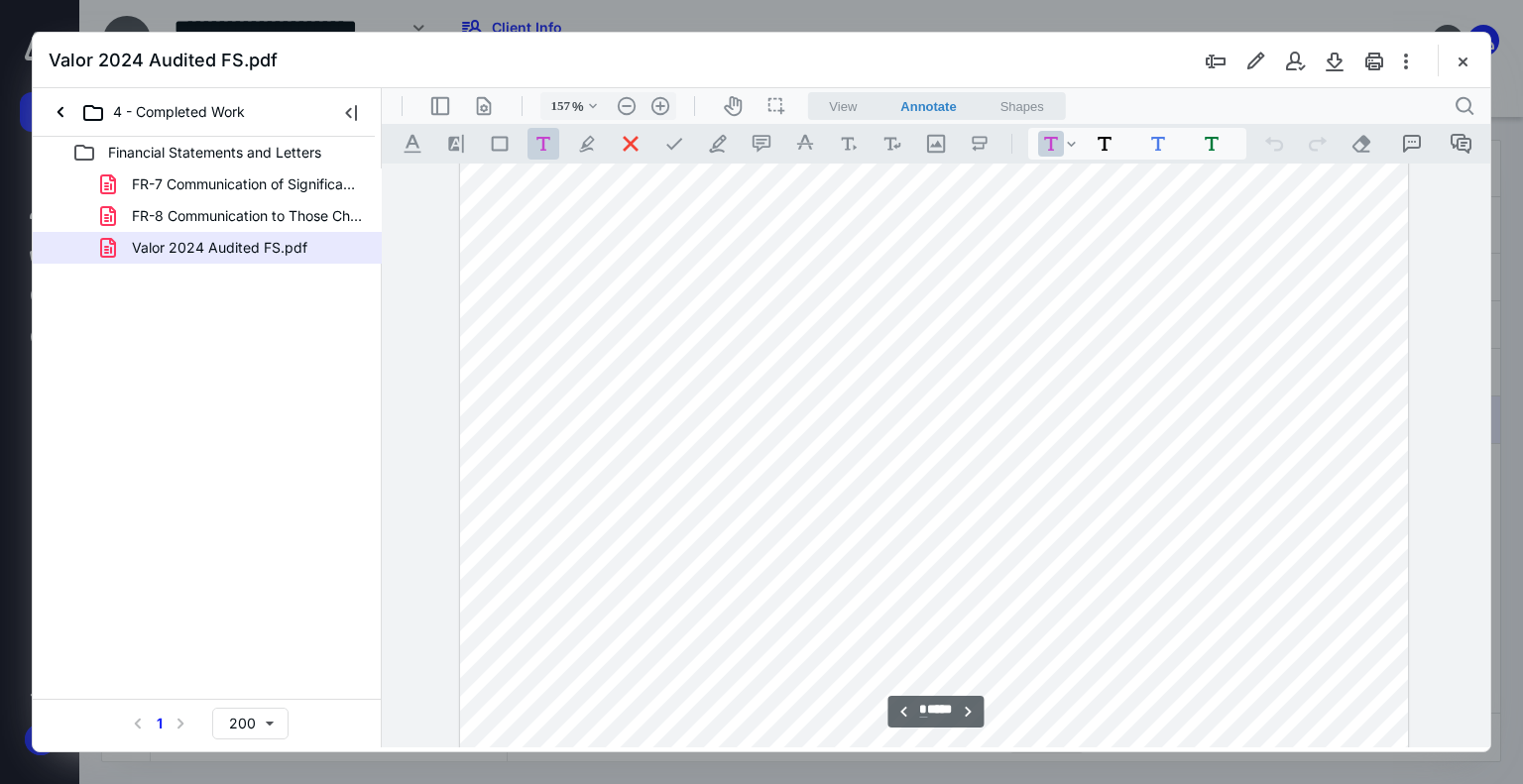 scroll, scrollTop: 6795, scrollLeft: 0, axis: vertical 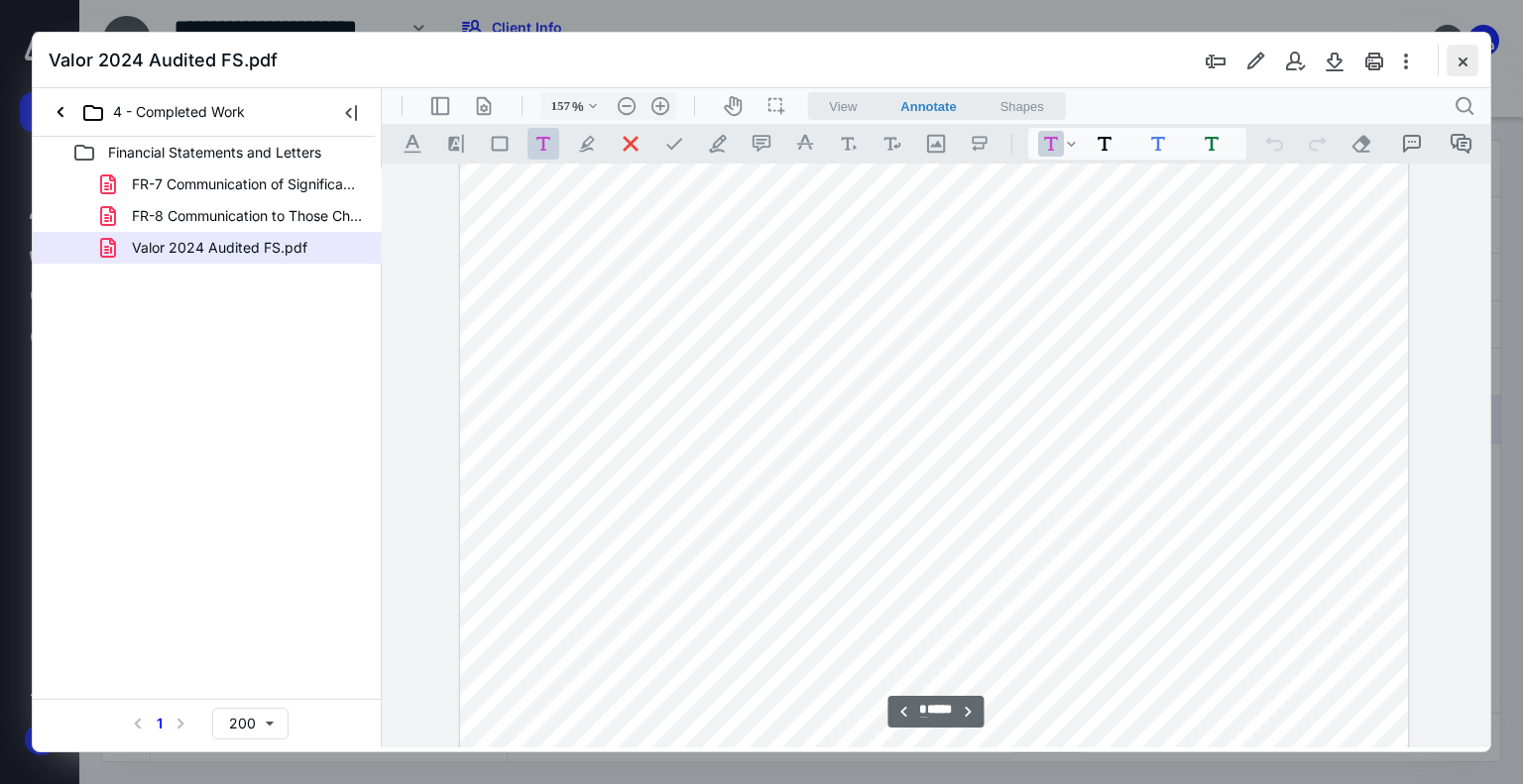 click 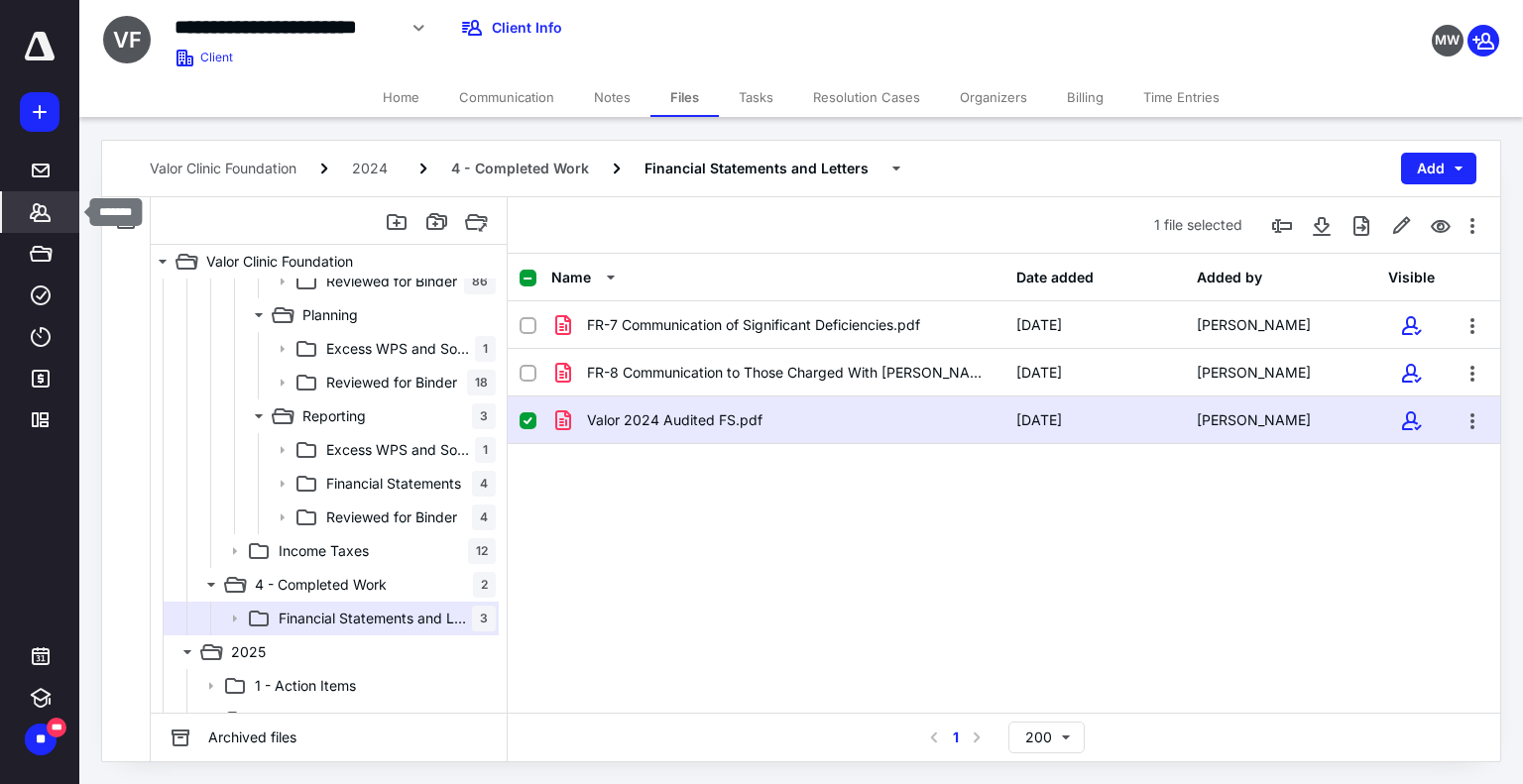 click on "*******" 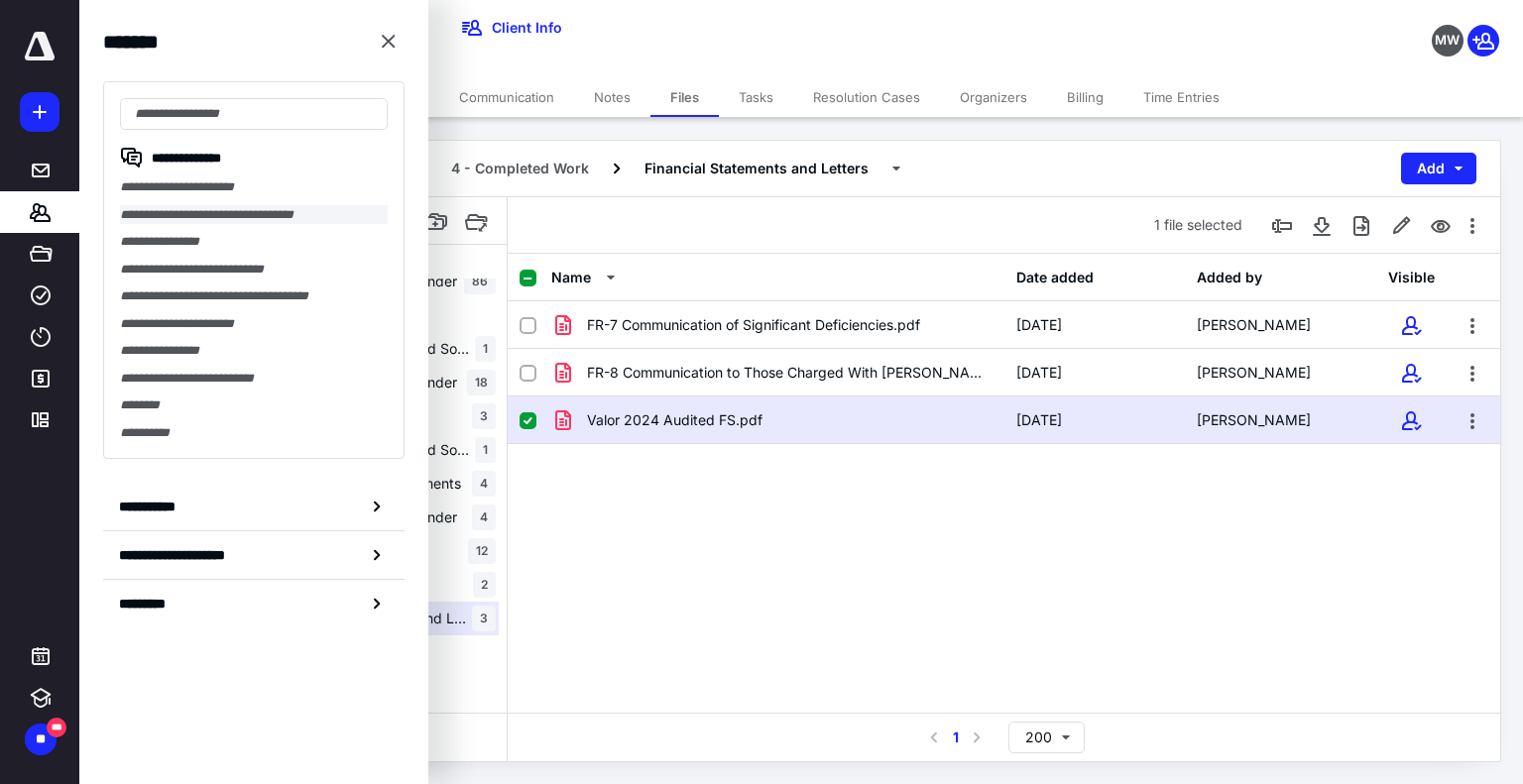 click on "**********" 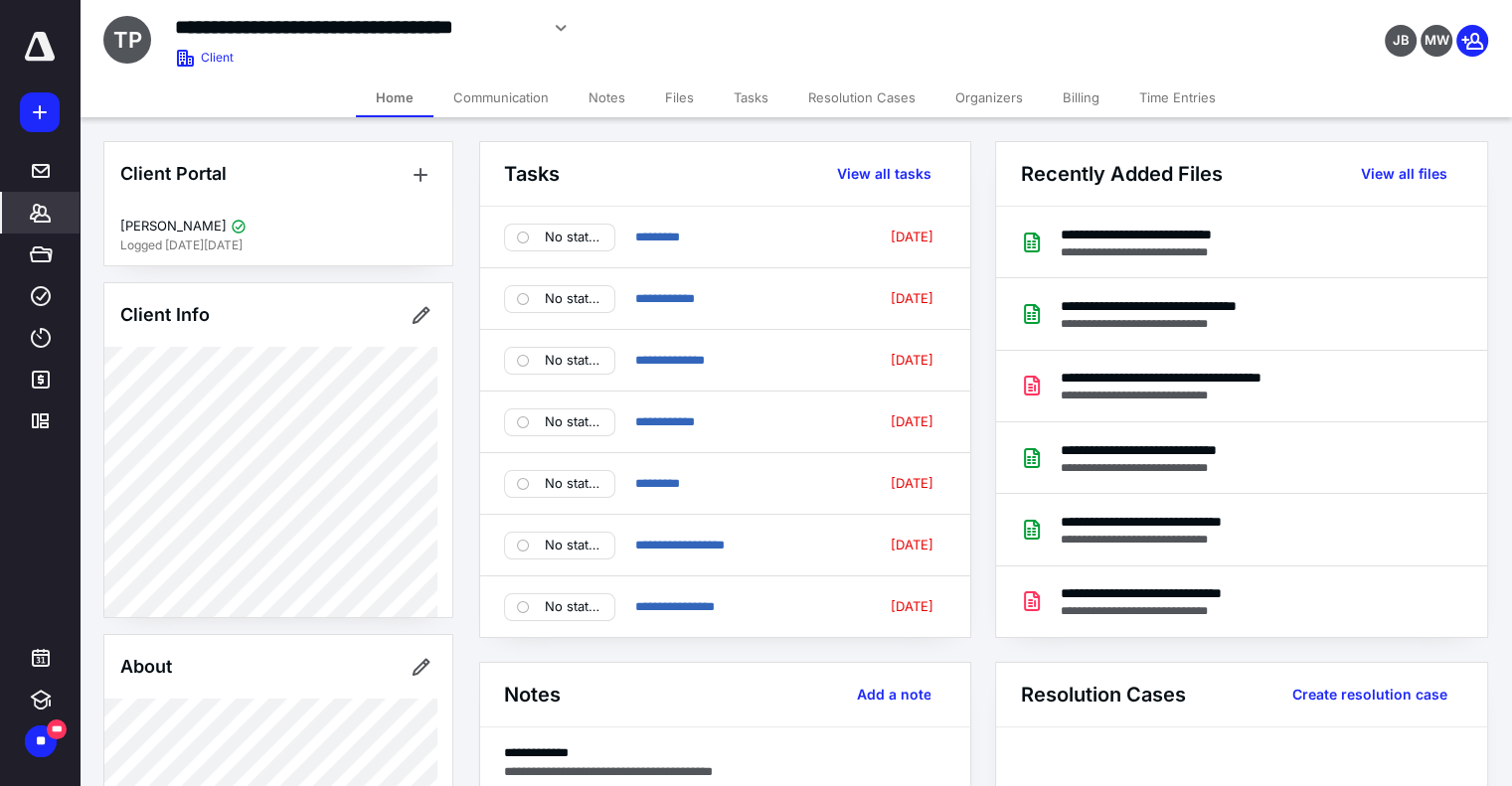 click on "Files" 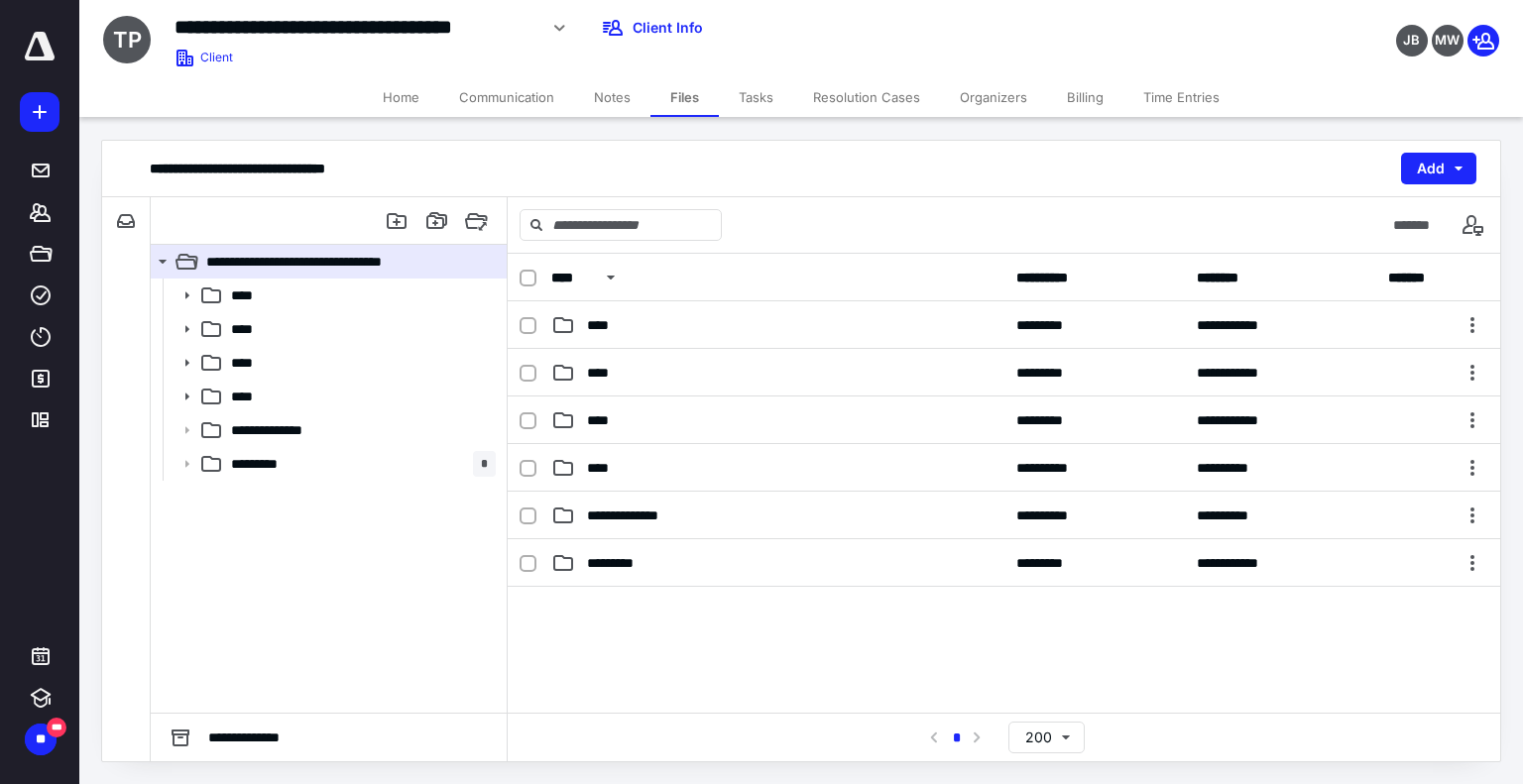 click 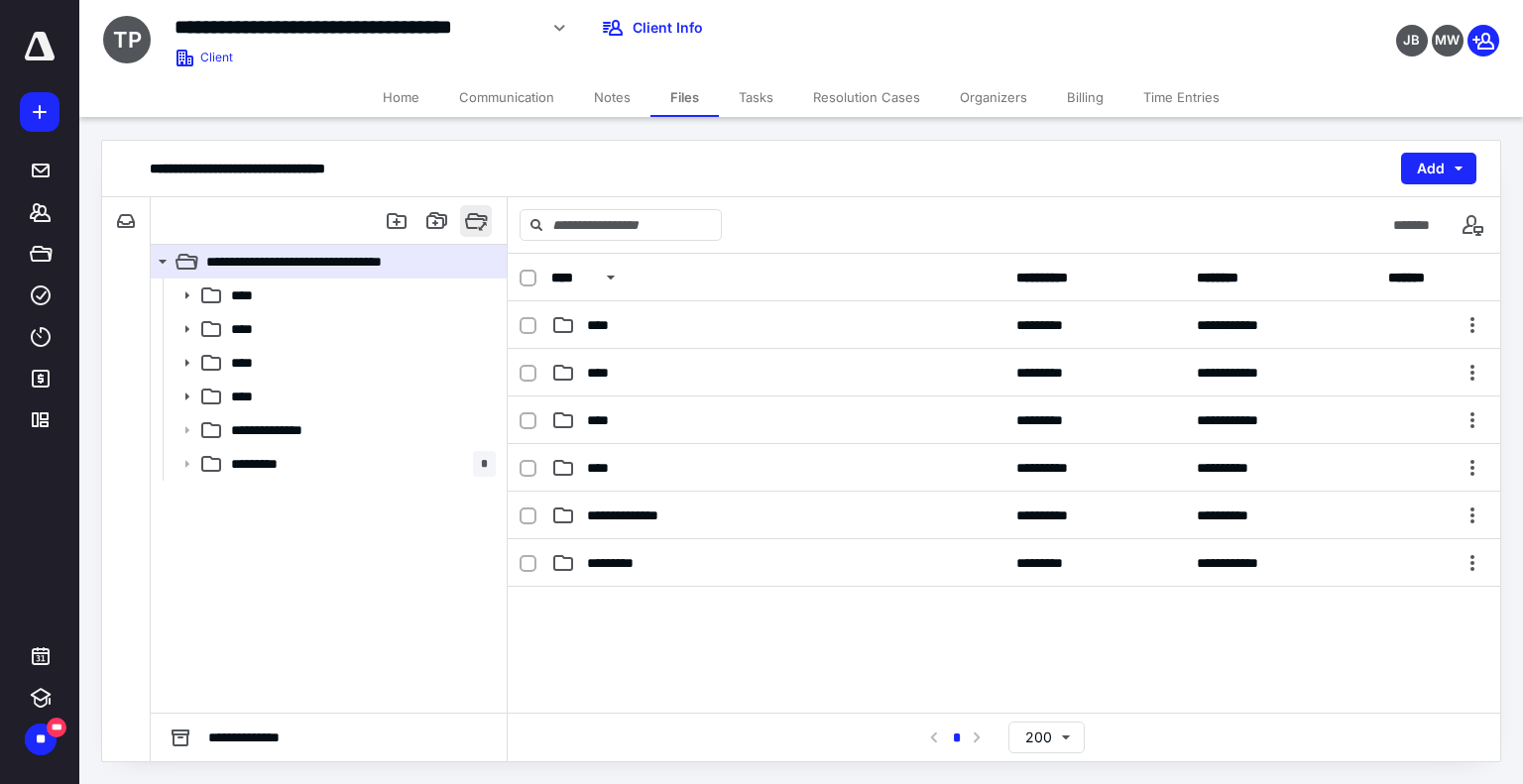 click 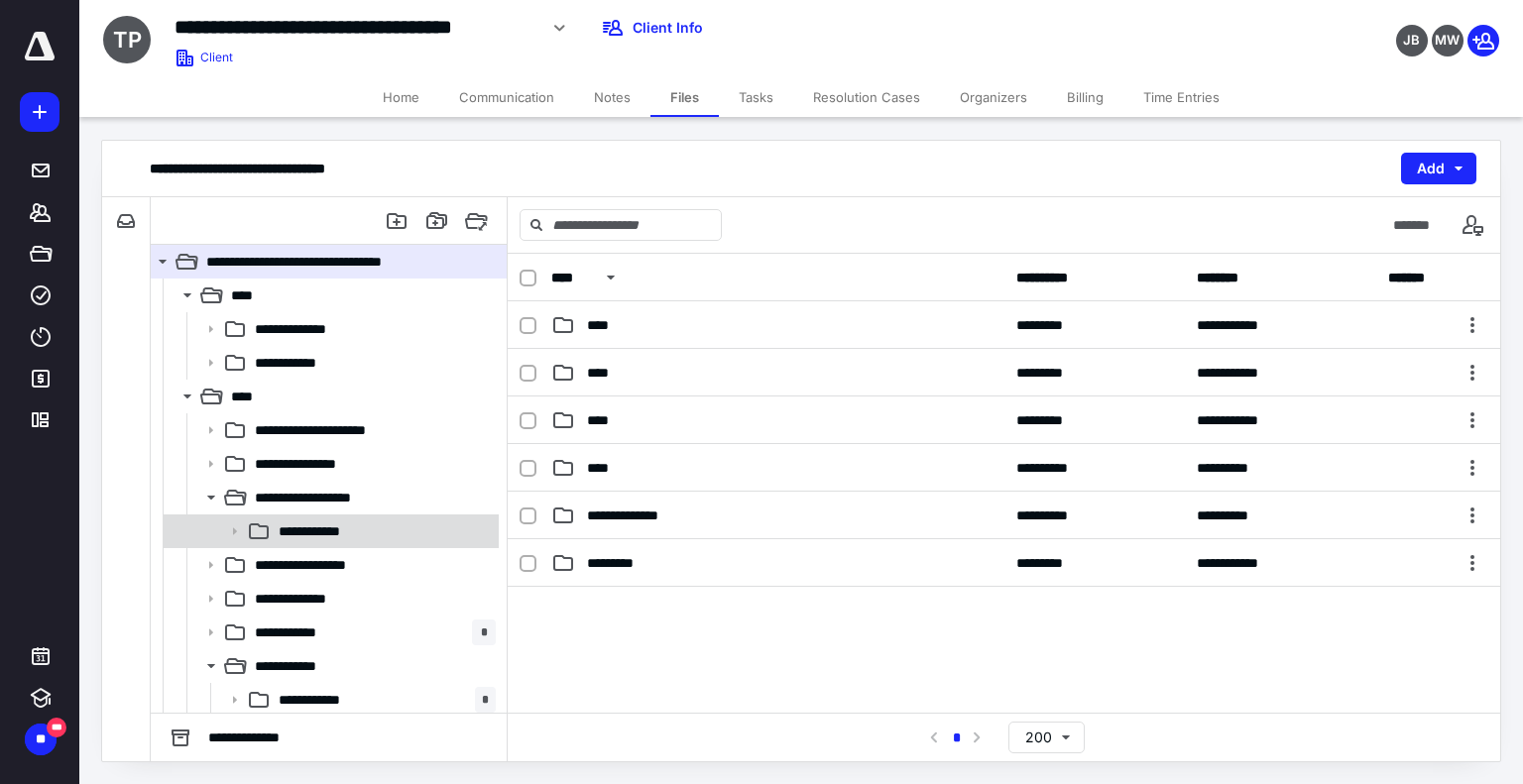 scroll, scrollTop: 694, scrollLeft: 0, axis: vertical 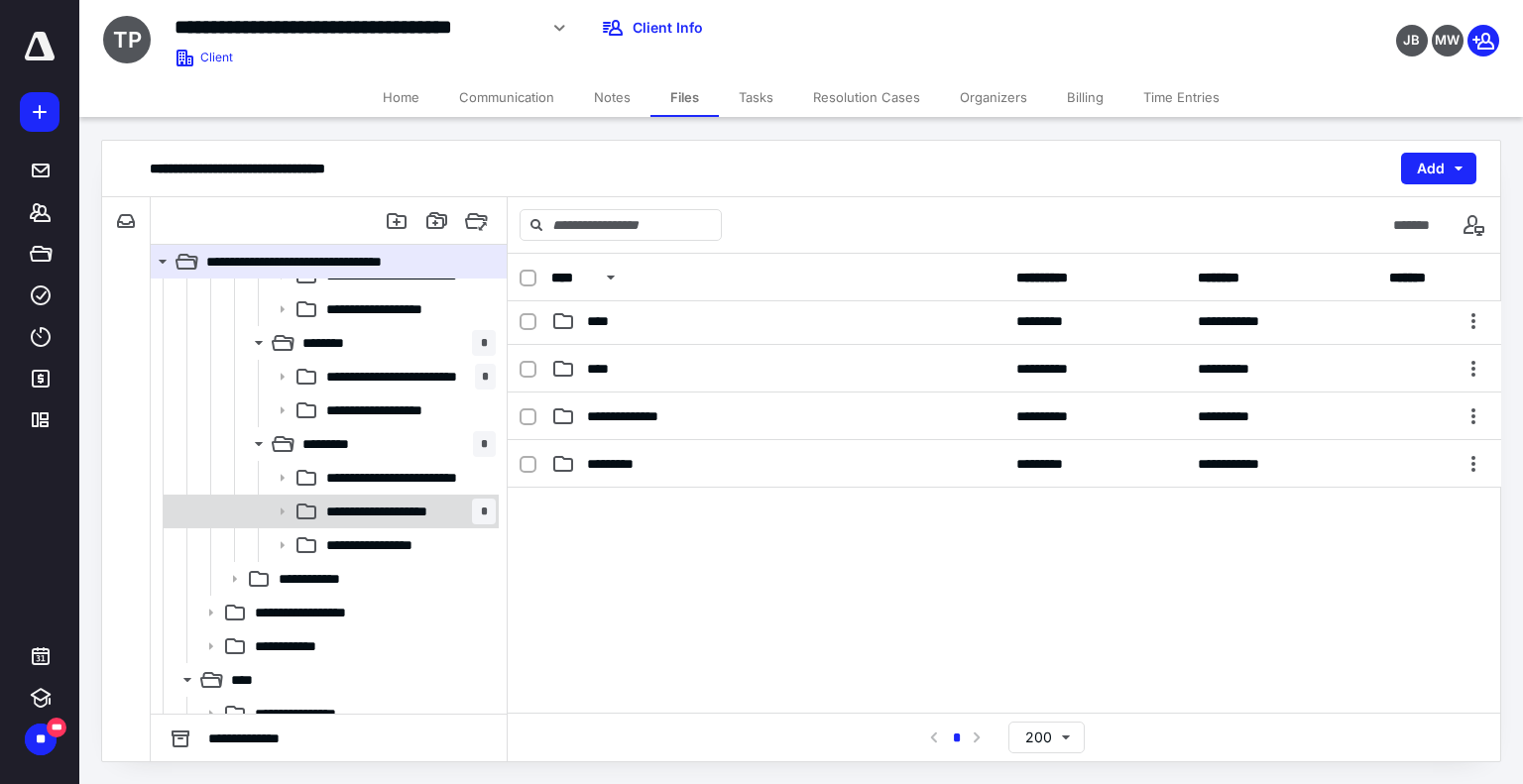 click on "**********" 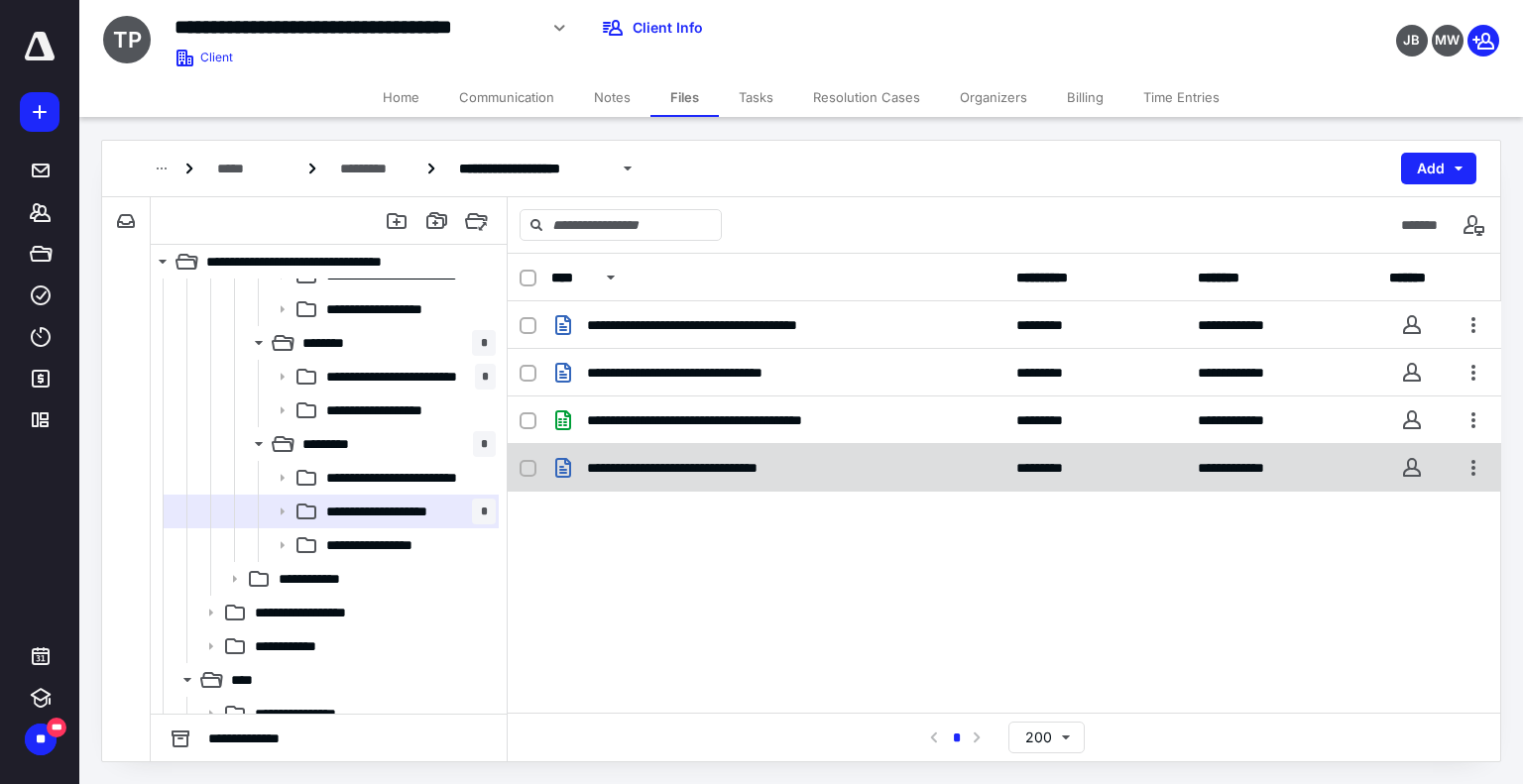 click on "**********" 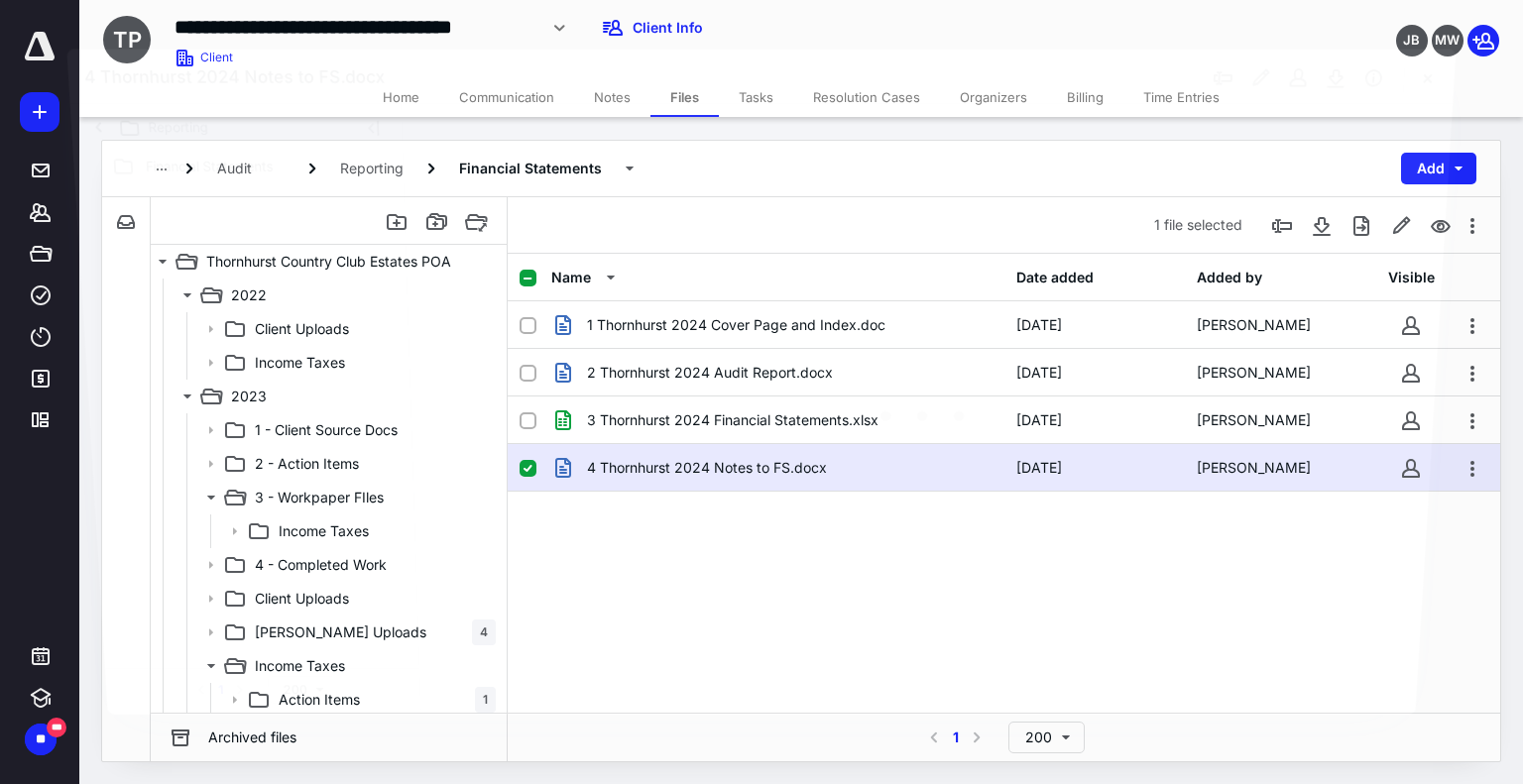 scroll, scrollTop: 694, scrollLeft: 0, axis: vertical 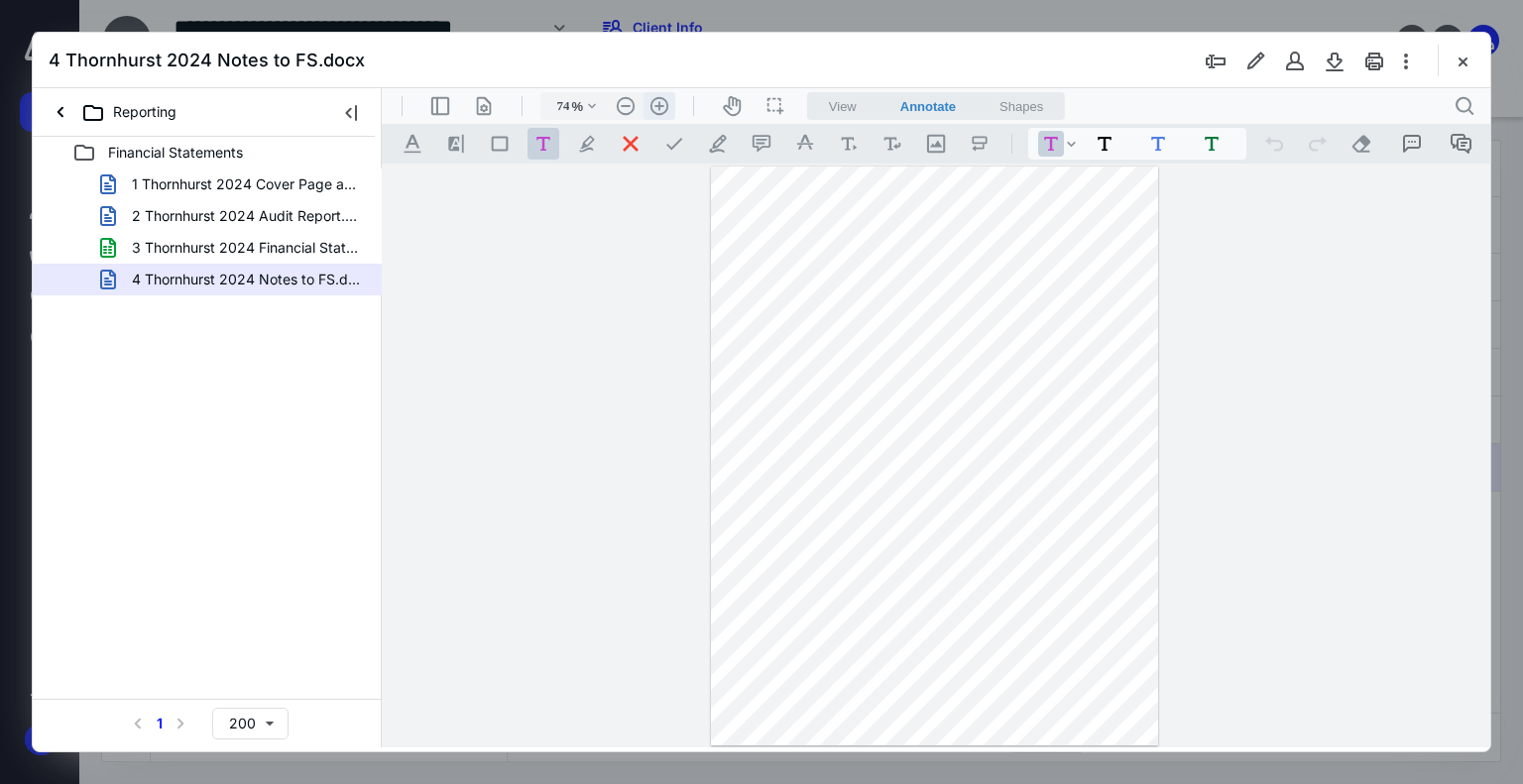 click on ".cls-1{fill:#abb0c4;} icon - header - zoom - in - line" 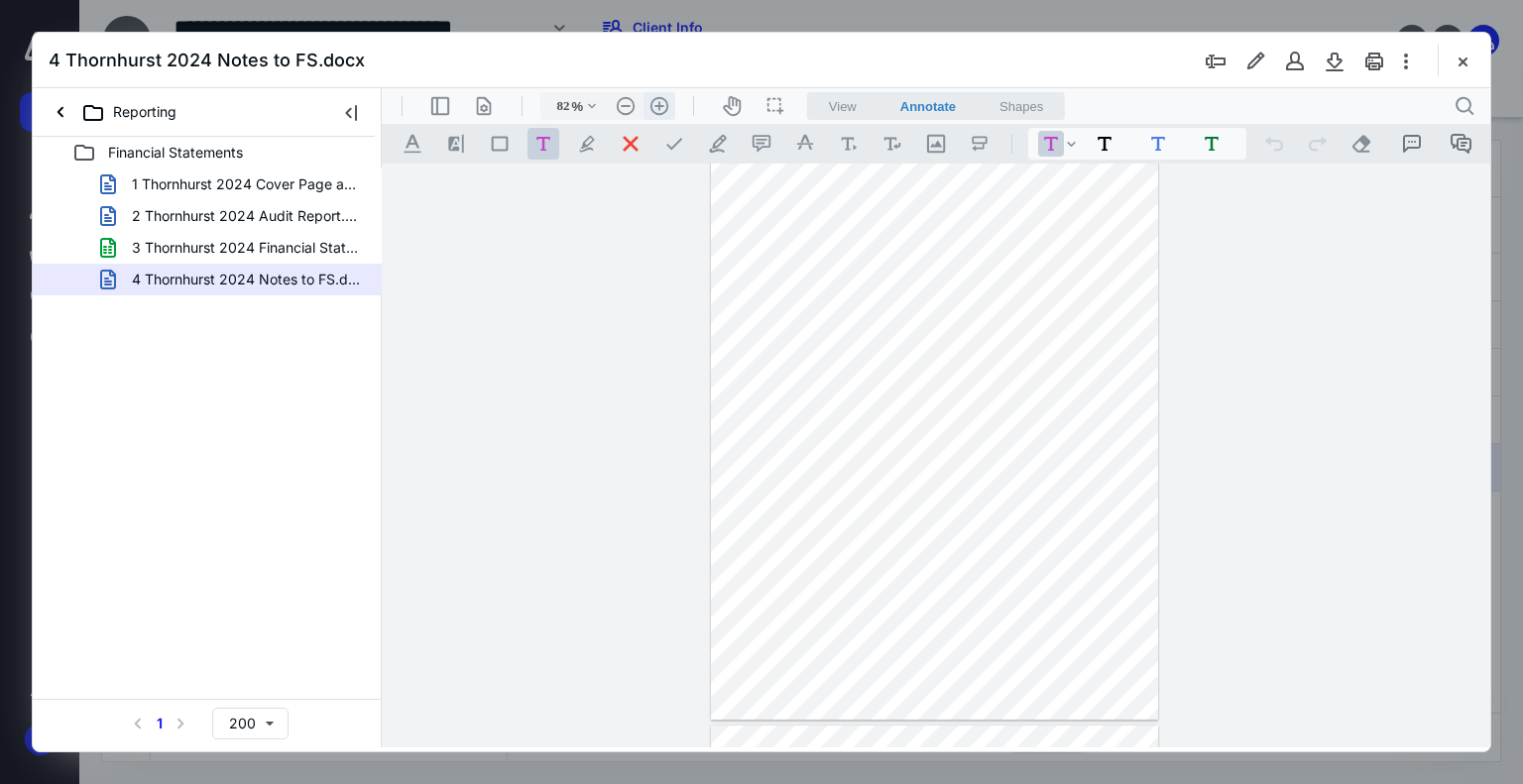 click on ".cls-1{fill:#abb0c4;} icon - header - zoom - in - line" 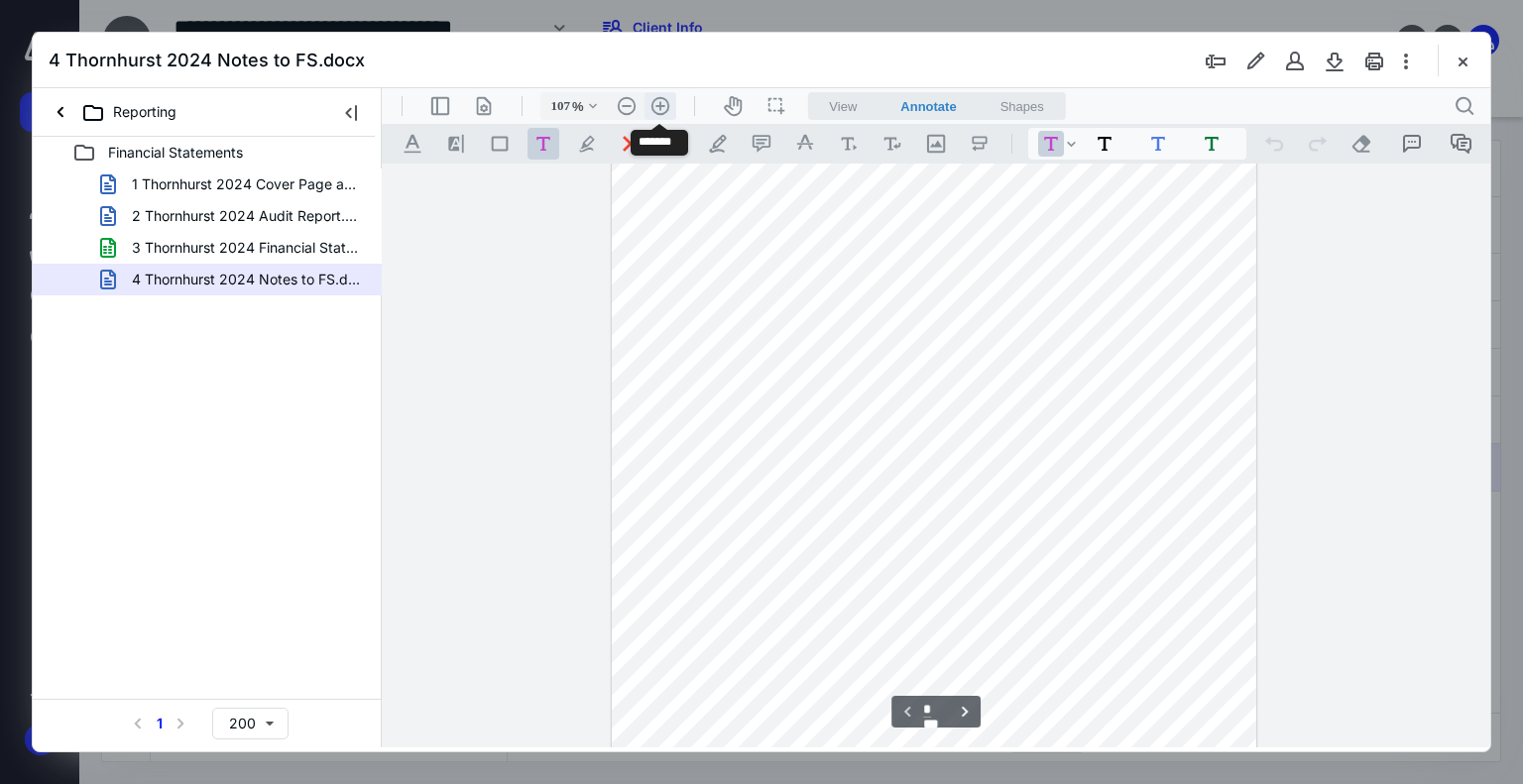 click on ".cls-1{fill:#abb0c4;} icon - header - zoom - in - line" 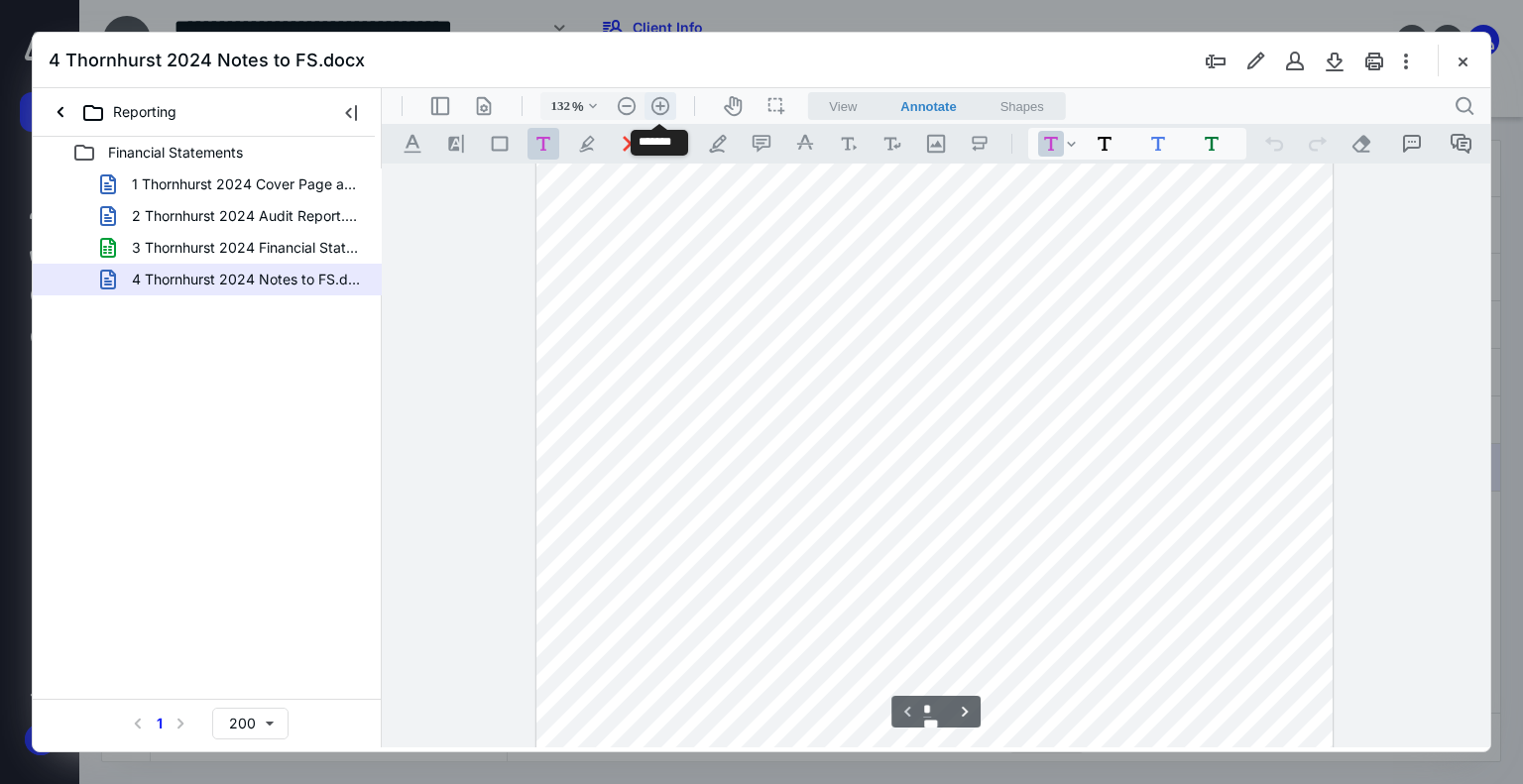 click on ".cls-1{fill:#abb0c4;} icon - header - zoom - in - line" 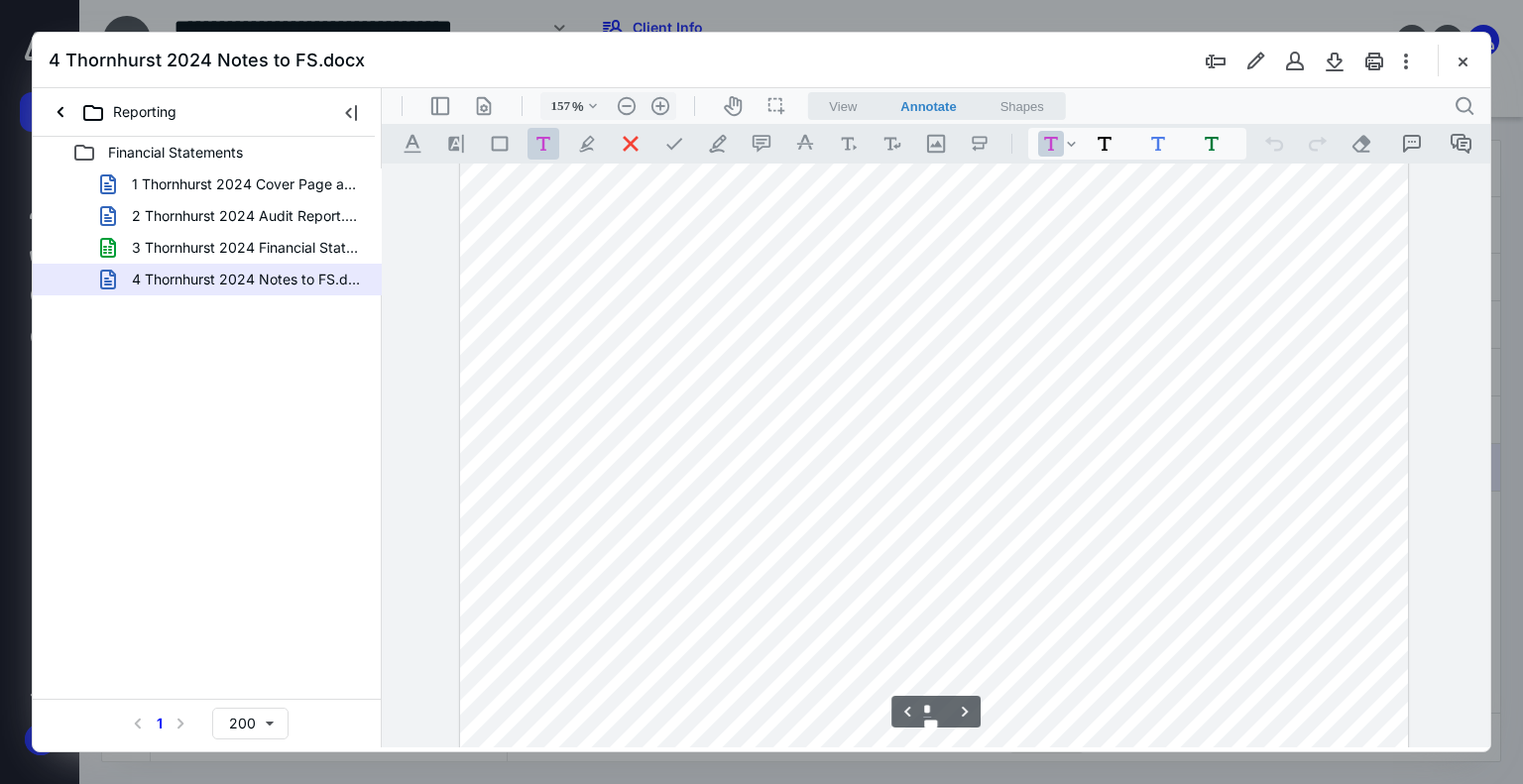 scroll, scrollTop: 1871, scrollLeft: 0, axis: vertical 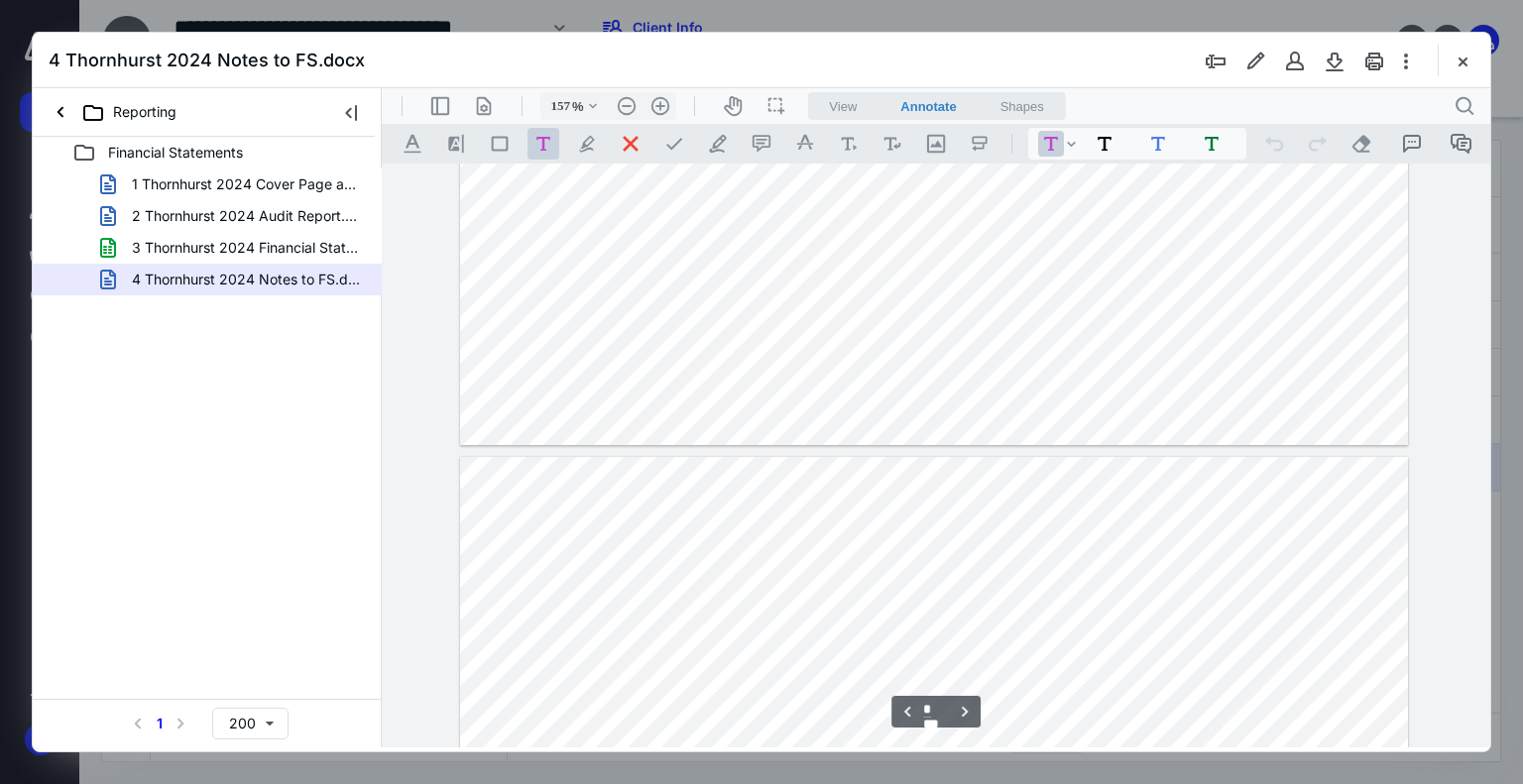 type on "*" 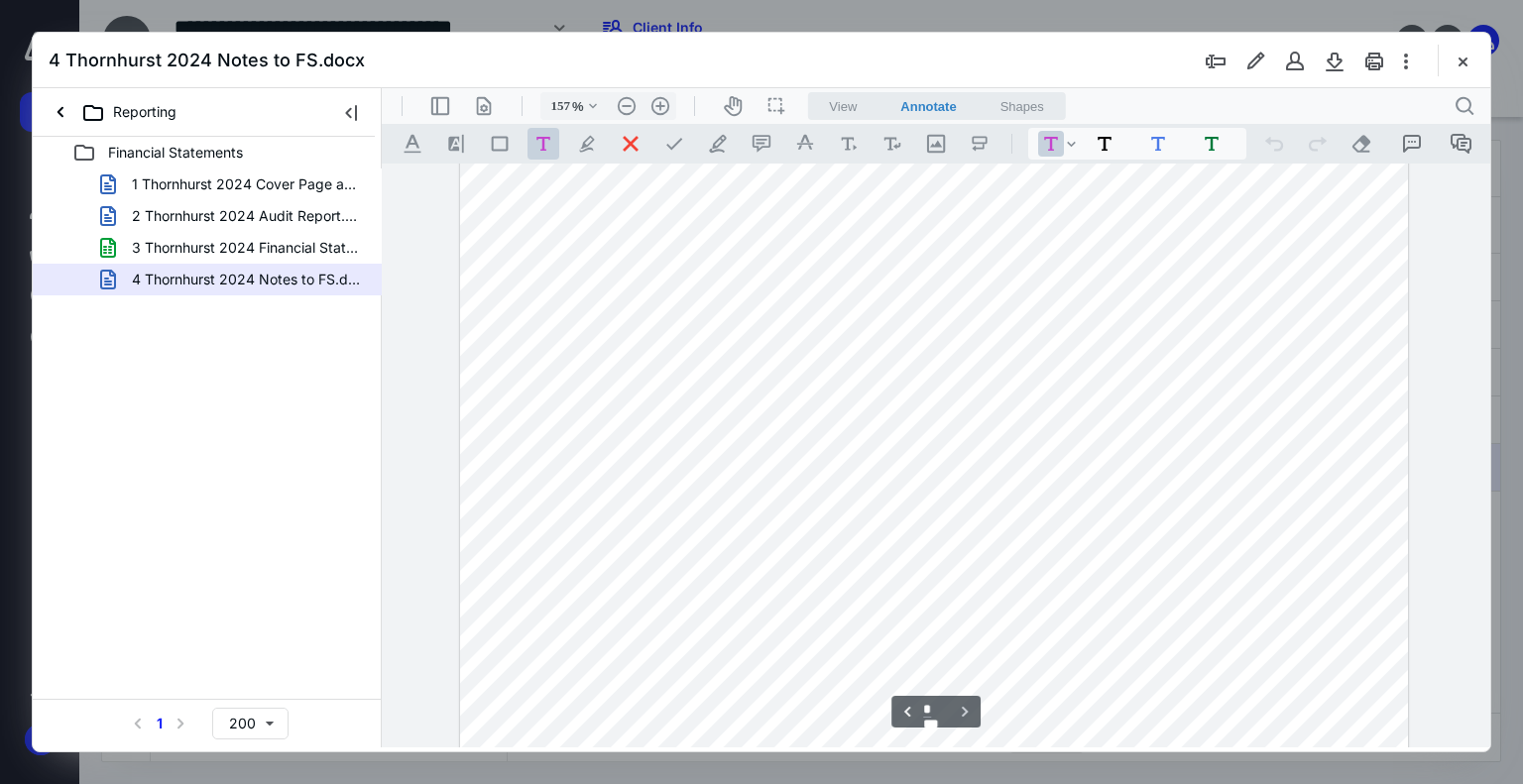 scroll, scrollTop: 2931, scrollLeft: 0, axis: vertical 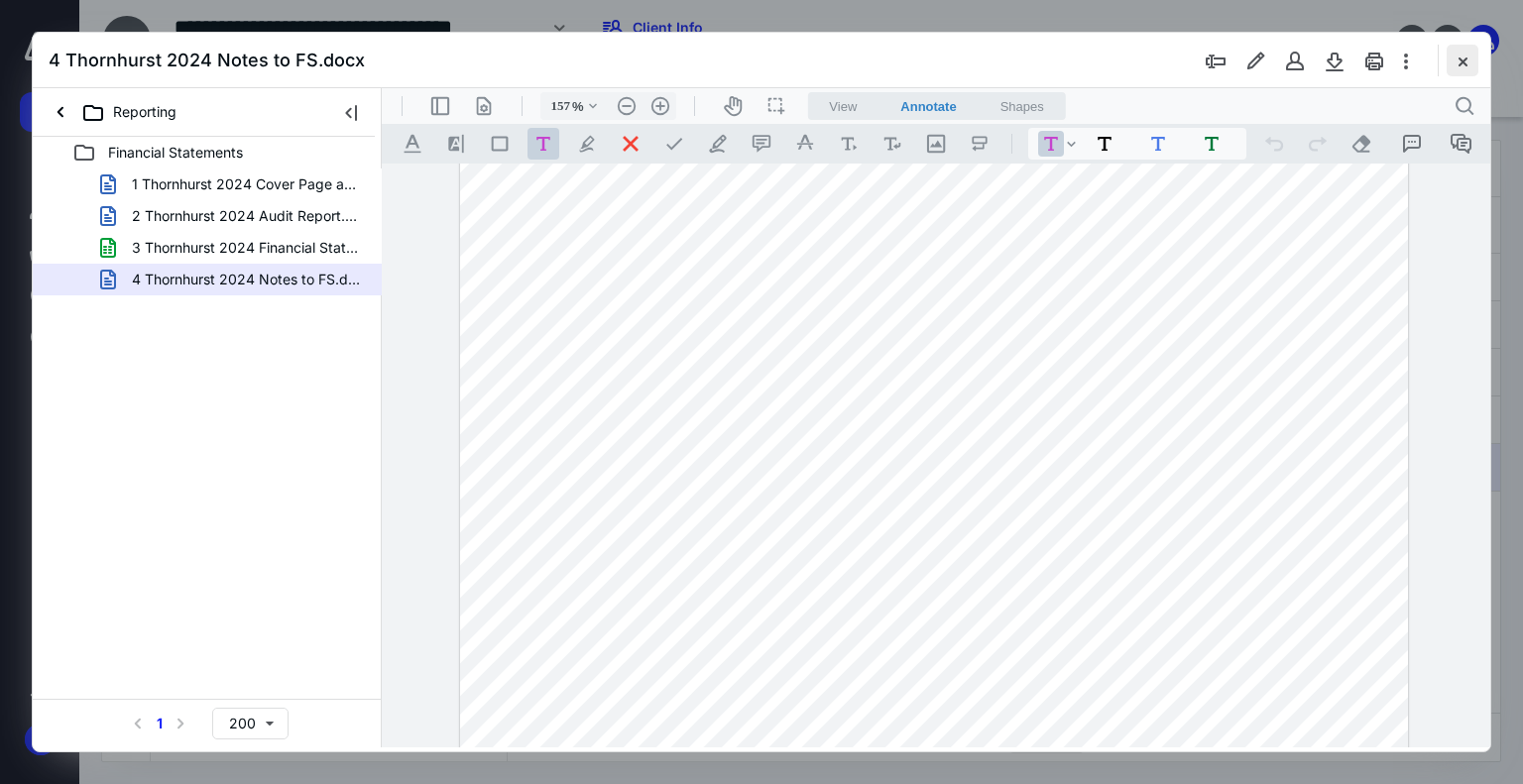 click 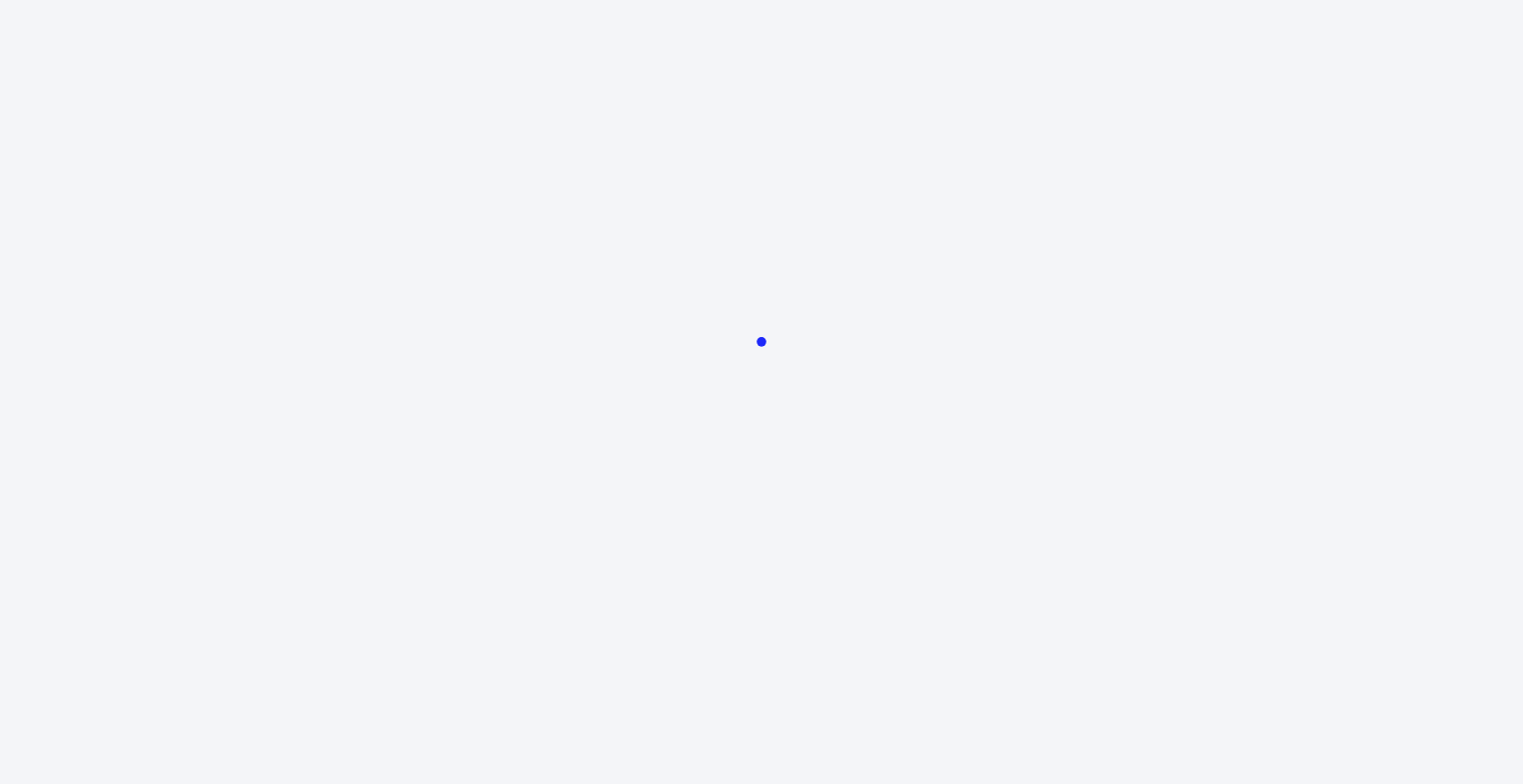 scroll, scrollTop: 0, scrollLeft: 0, axis: both 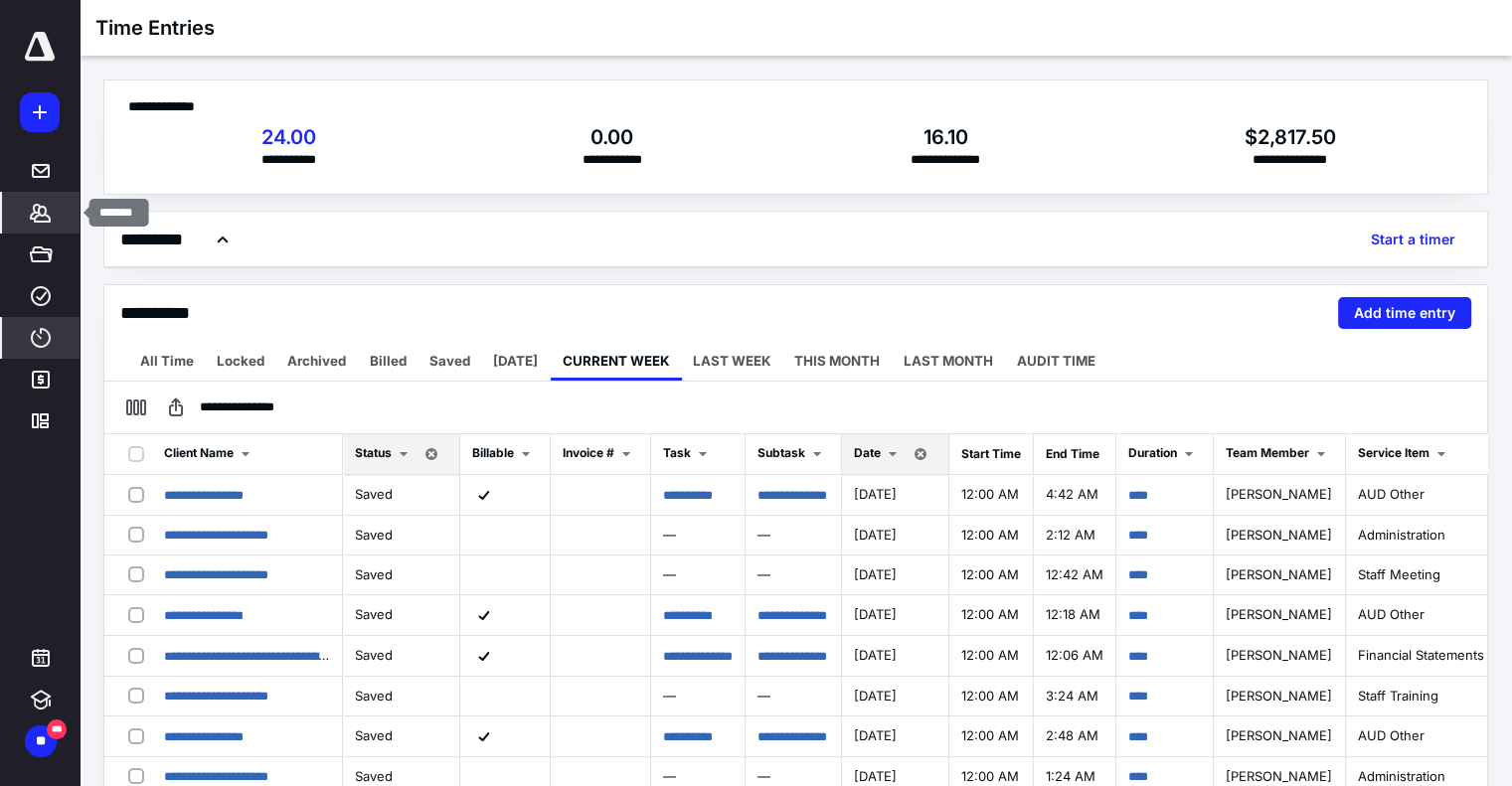 click on "*******" at bounding box center [41, 213] 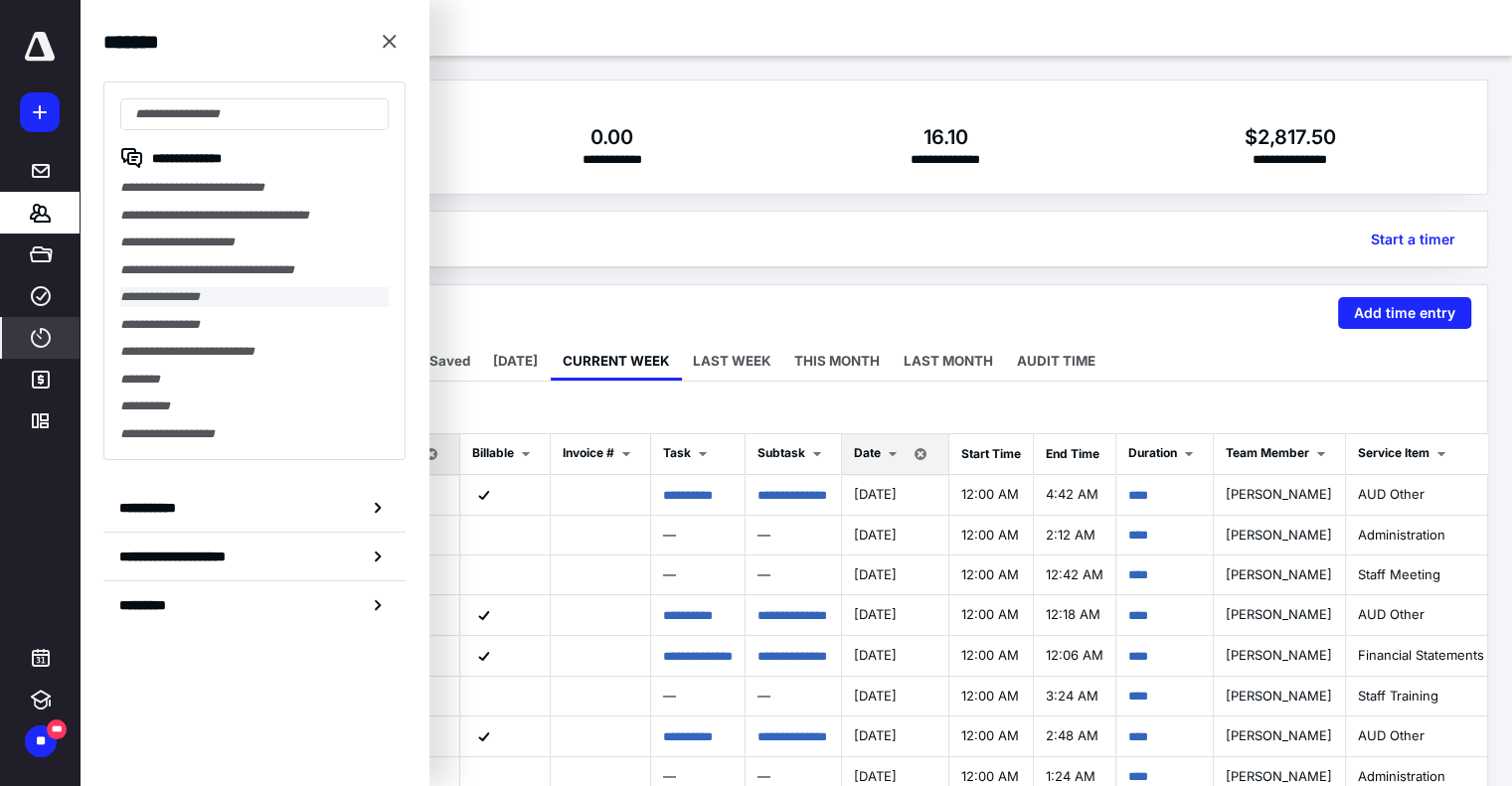 click on "**********" at bounding box center (254, 297) 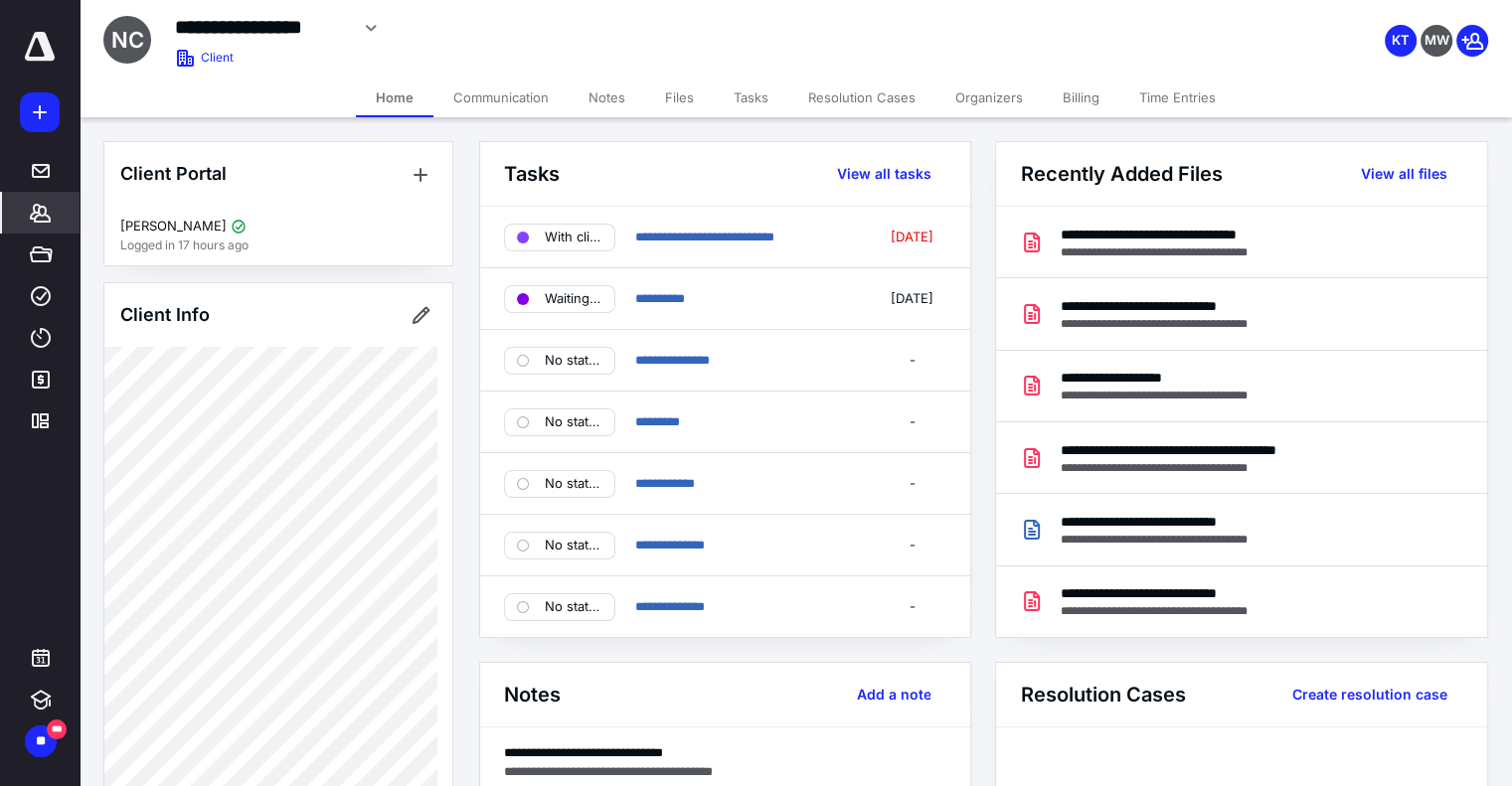 click on "Files" at bounding box center (679, 97) 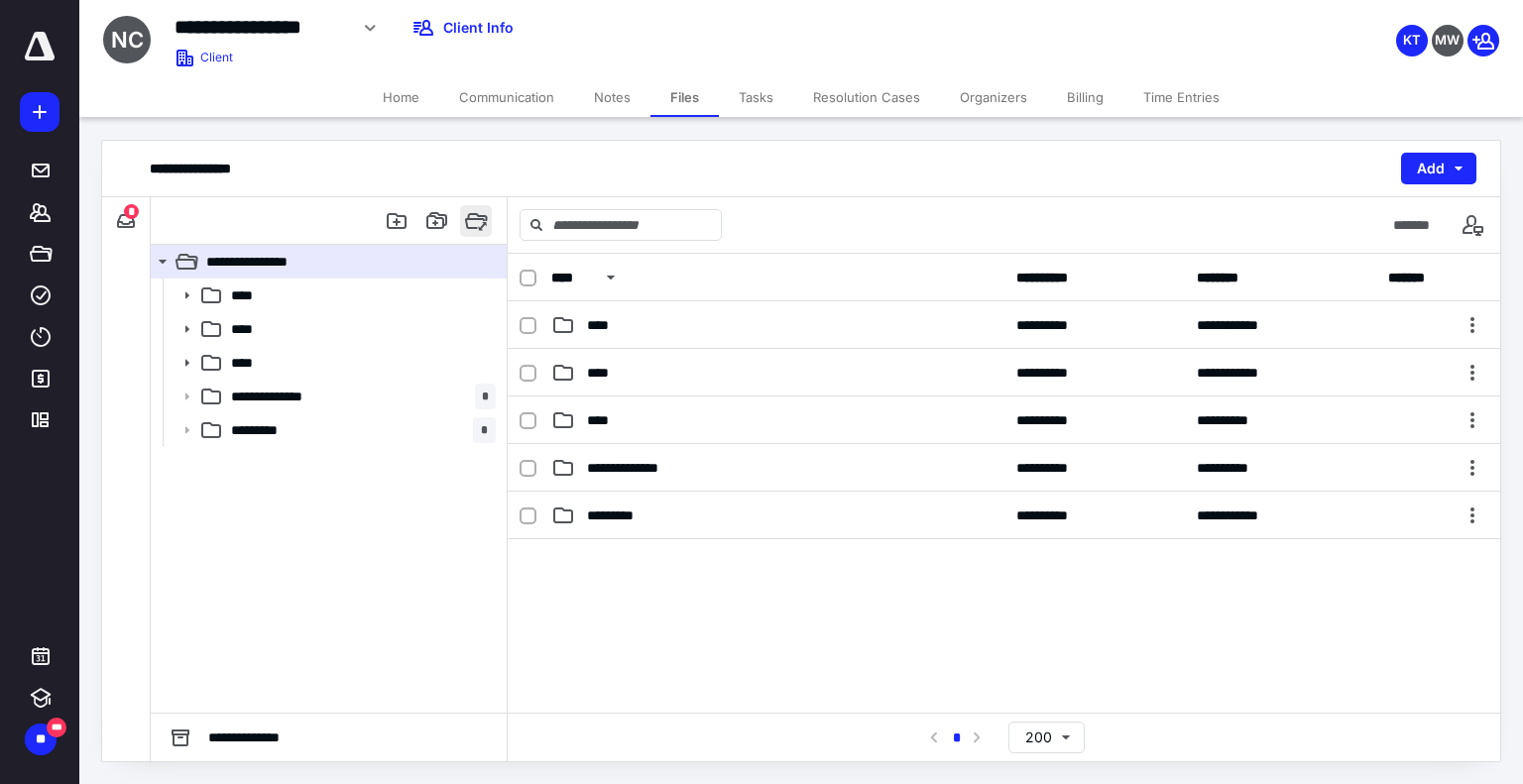 click at bounding box center (476, 221) 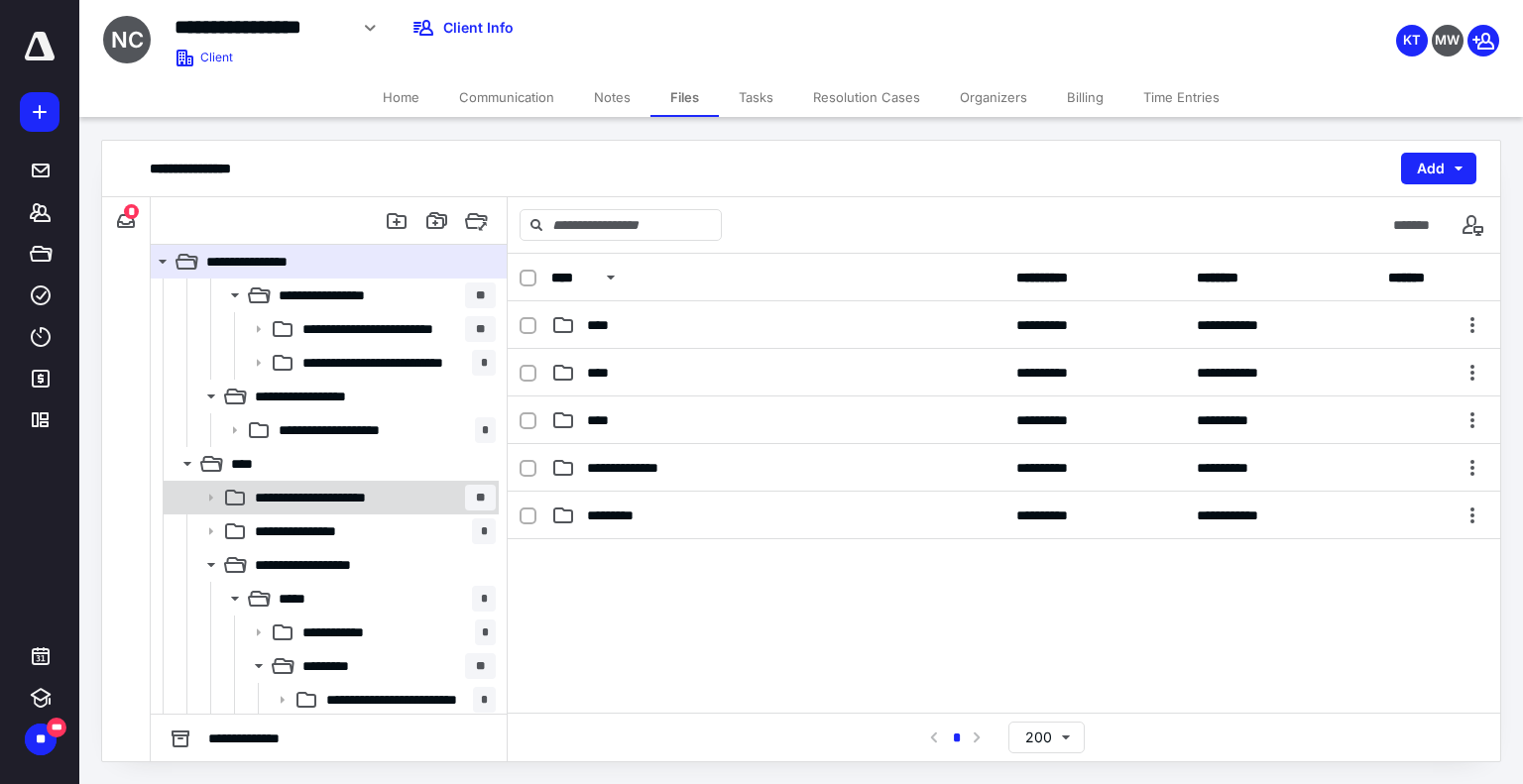 scroll, scrollTop: 198, scrollLeft: 0, axis: vertical 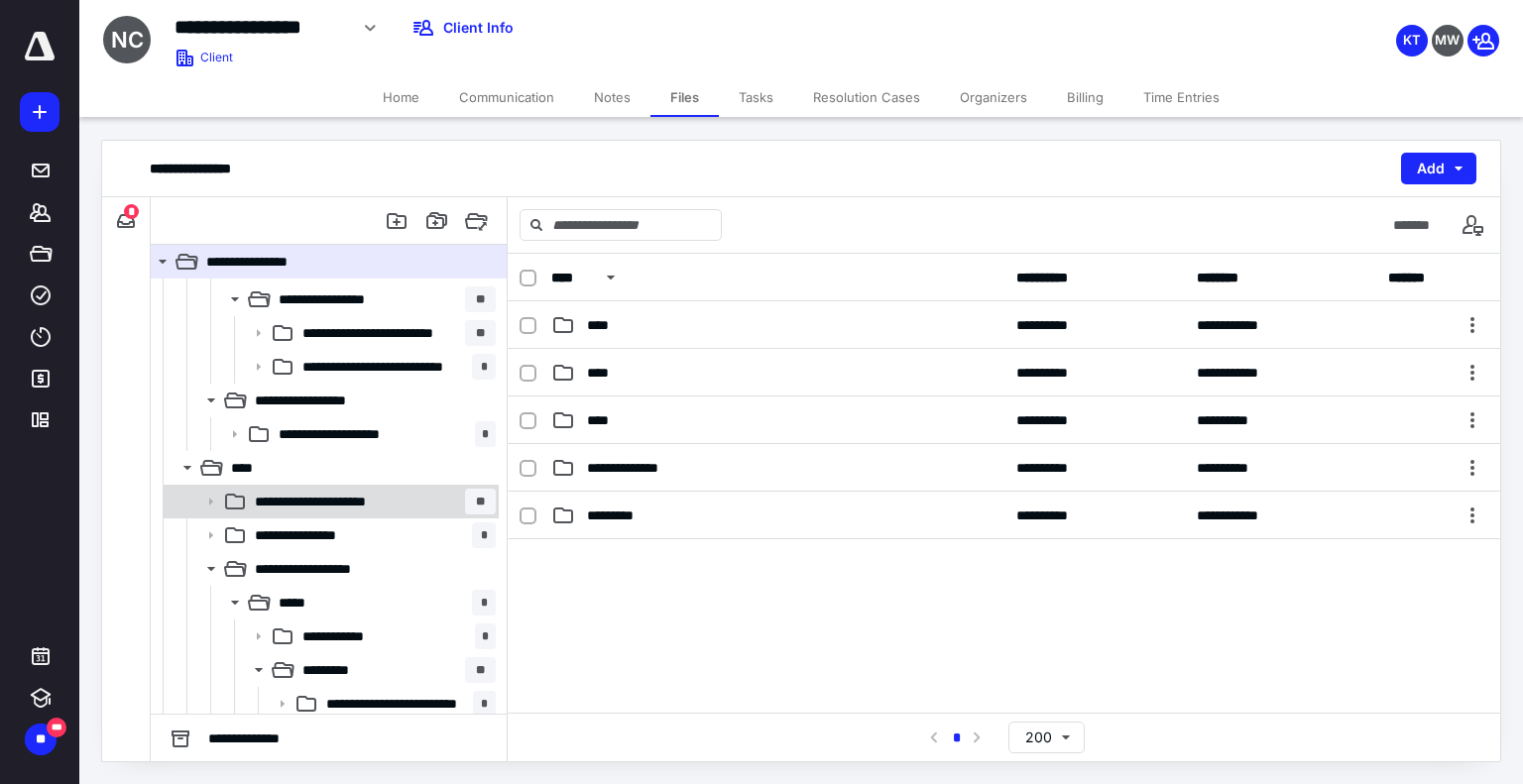 click on "**********" at bounding box center (327, 502) 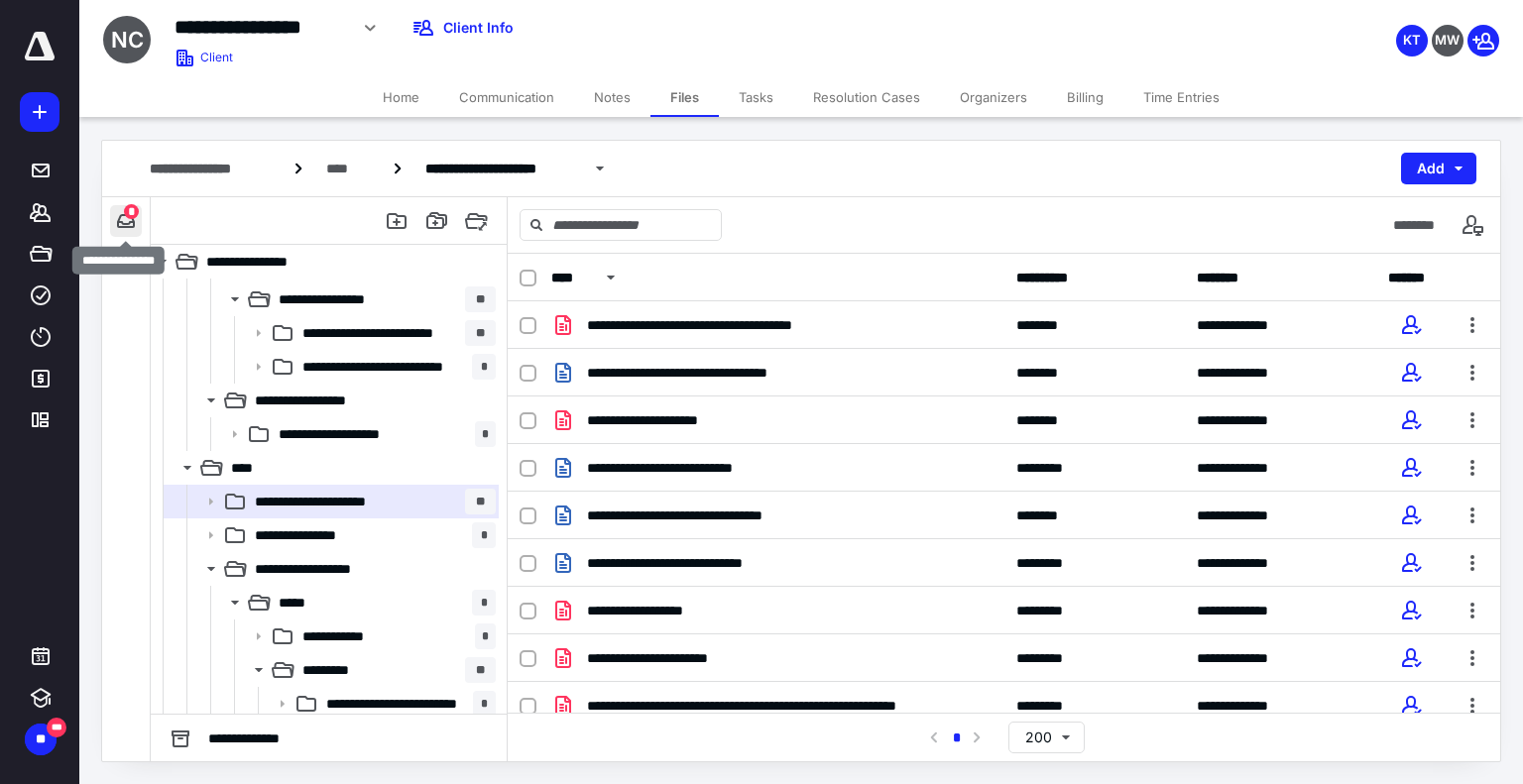 click at bounding box center (126, 221) 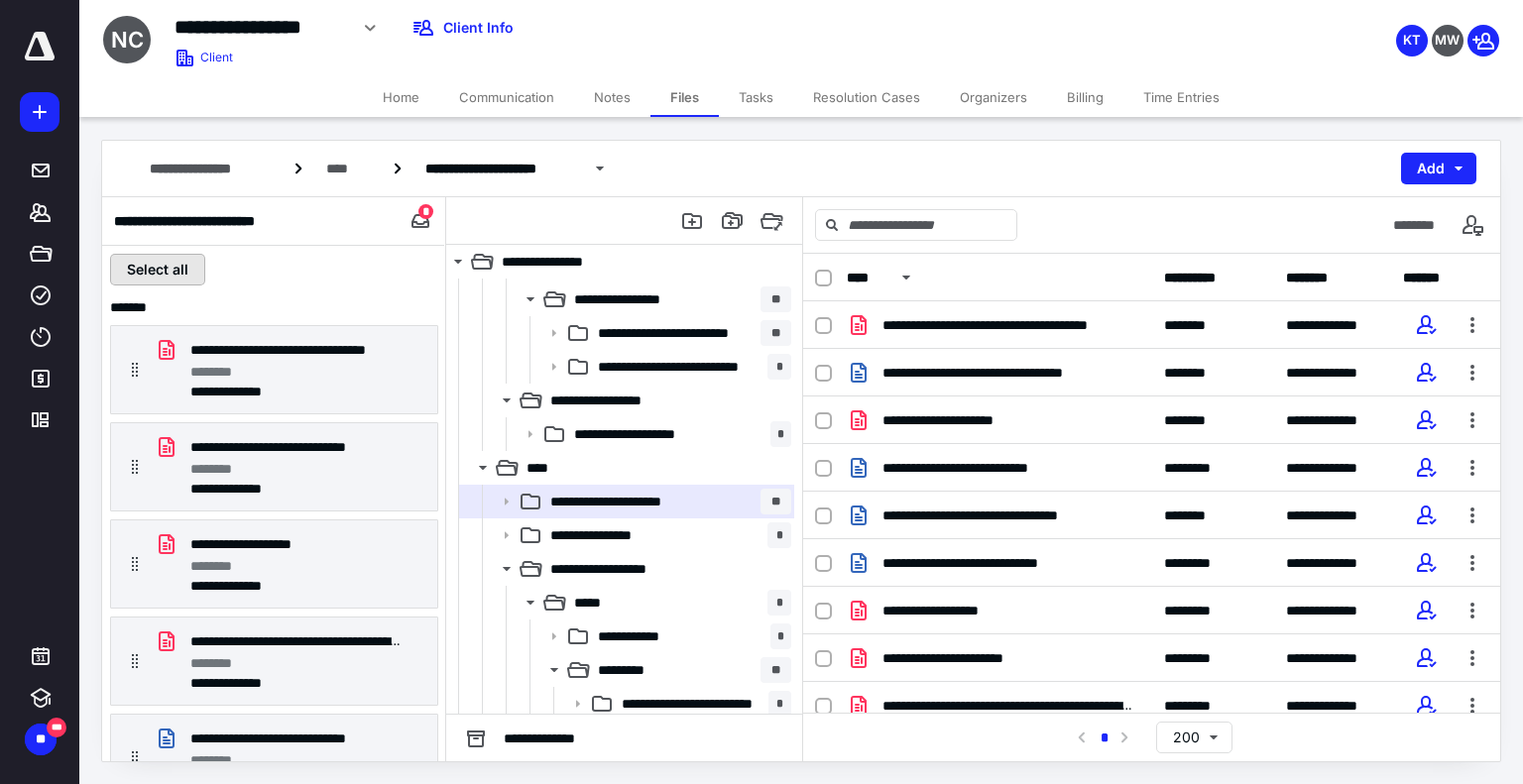 click on "Select all" at bounding box center (158, 270) 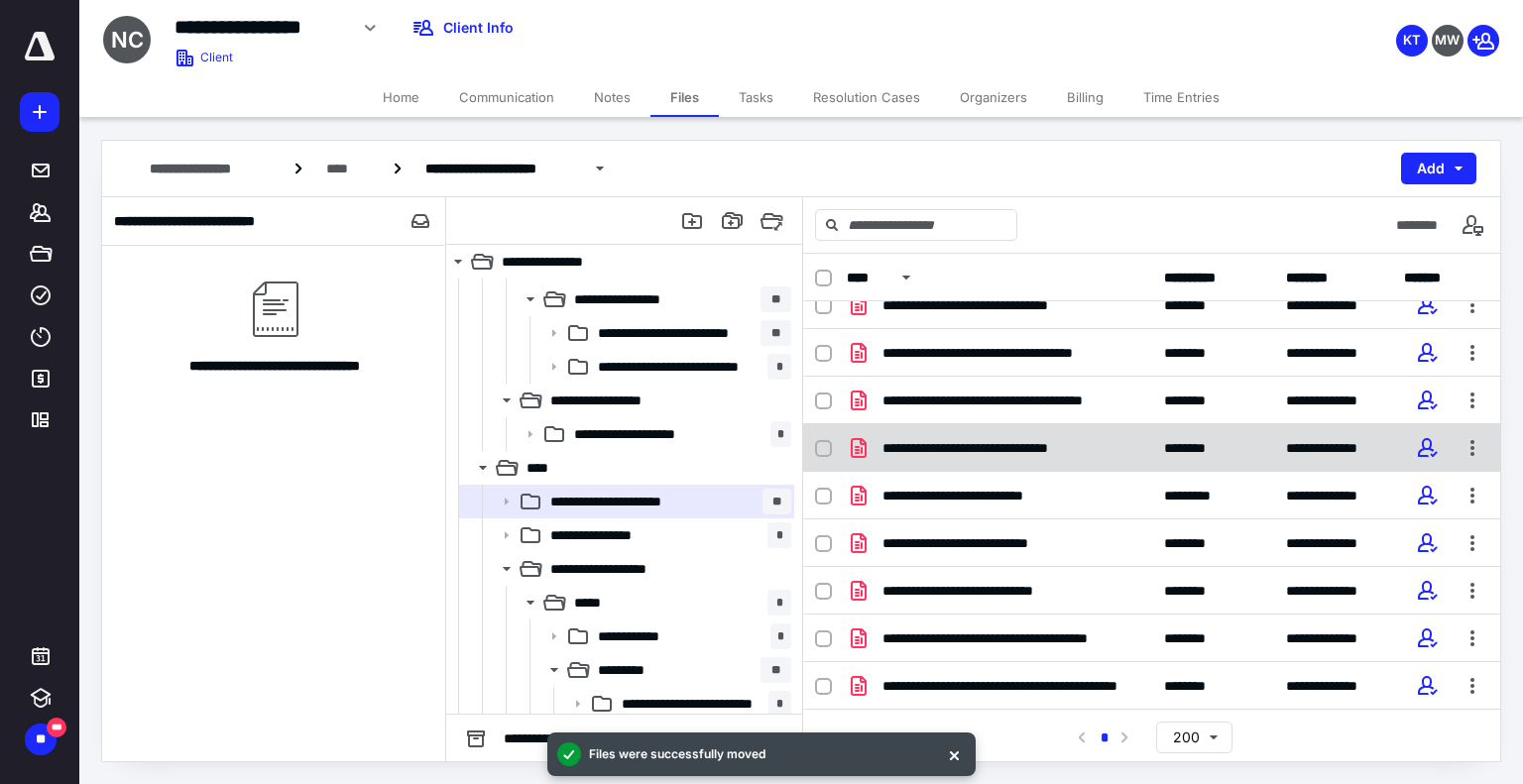 scroll, scrollTop: 1056, scrollLeft: 0, axis: vertical 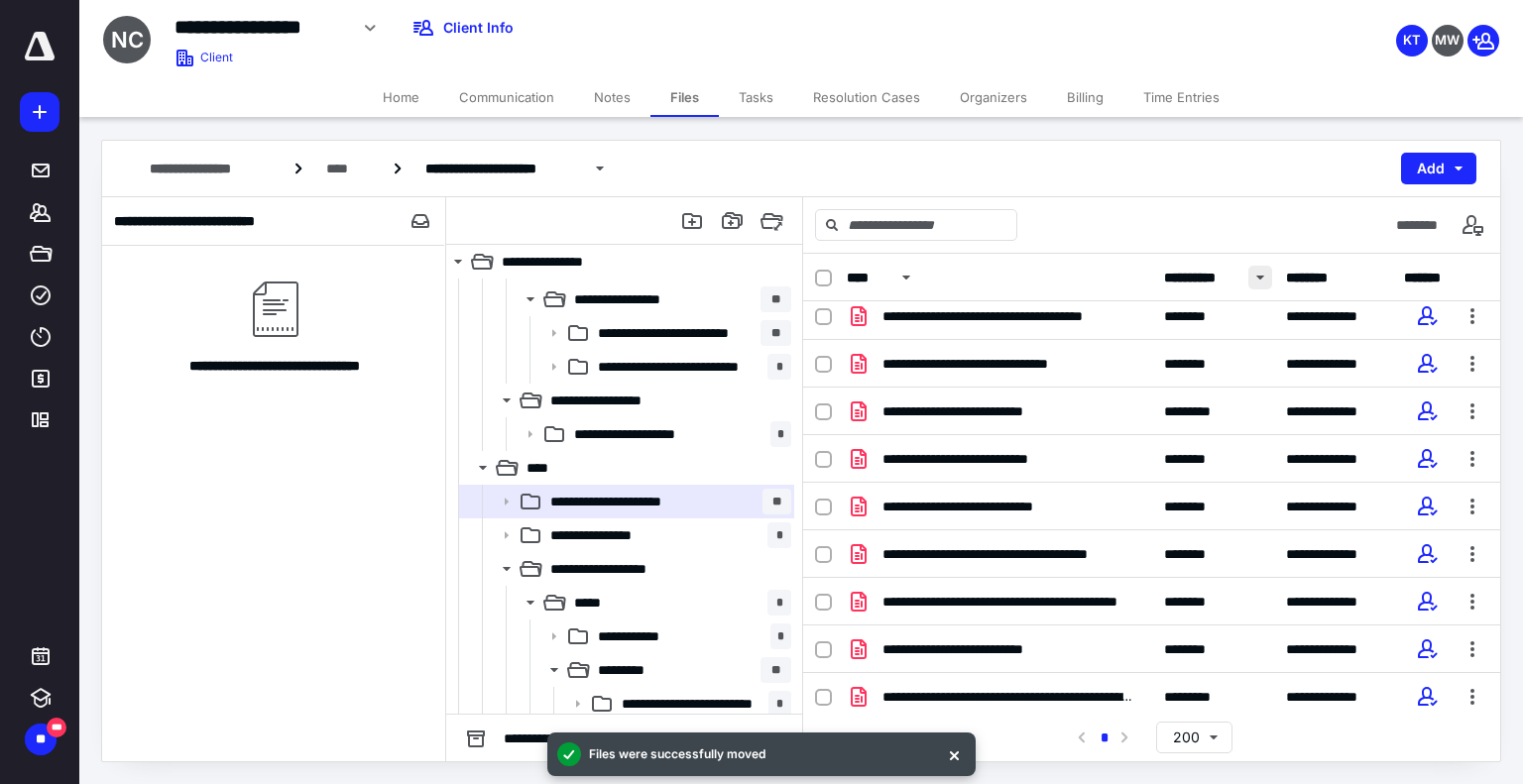 click at bounding box center (1260, 278) 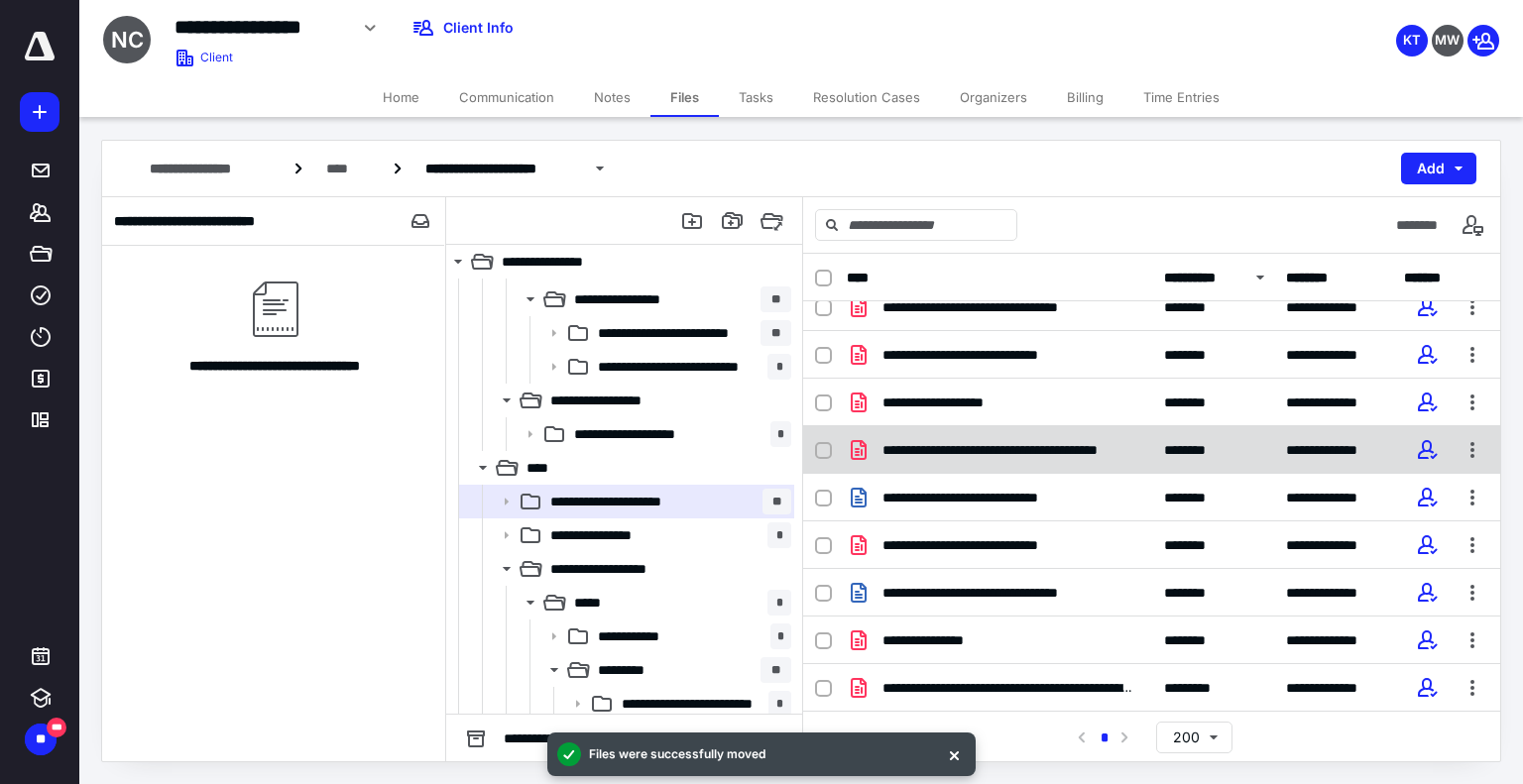 scroll, scrollTop: 0, scrollLeft: 0, axis: both 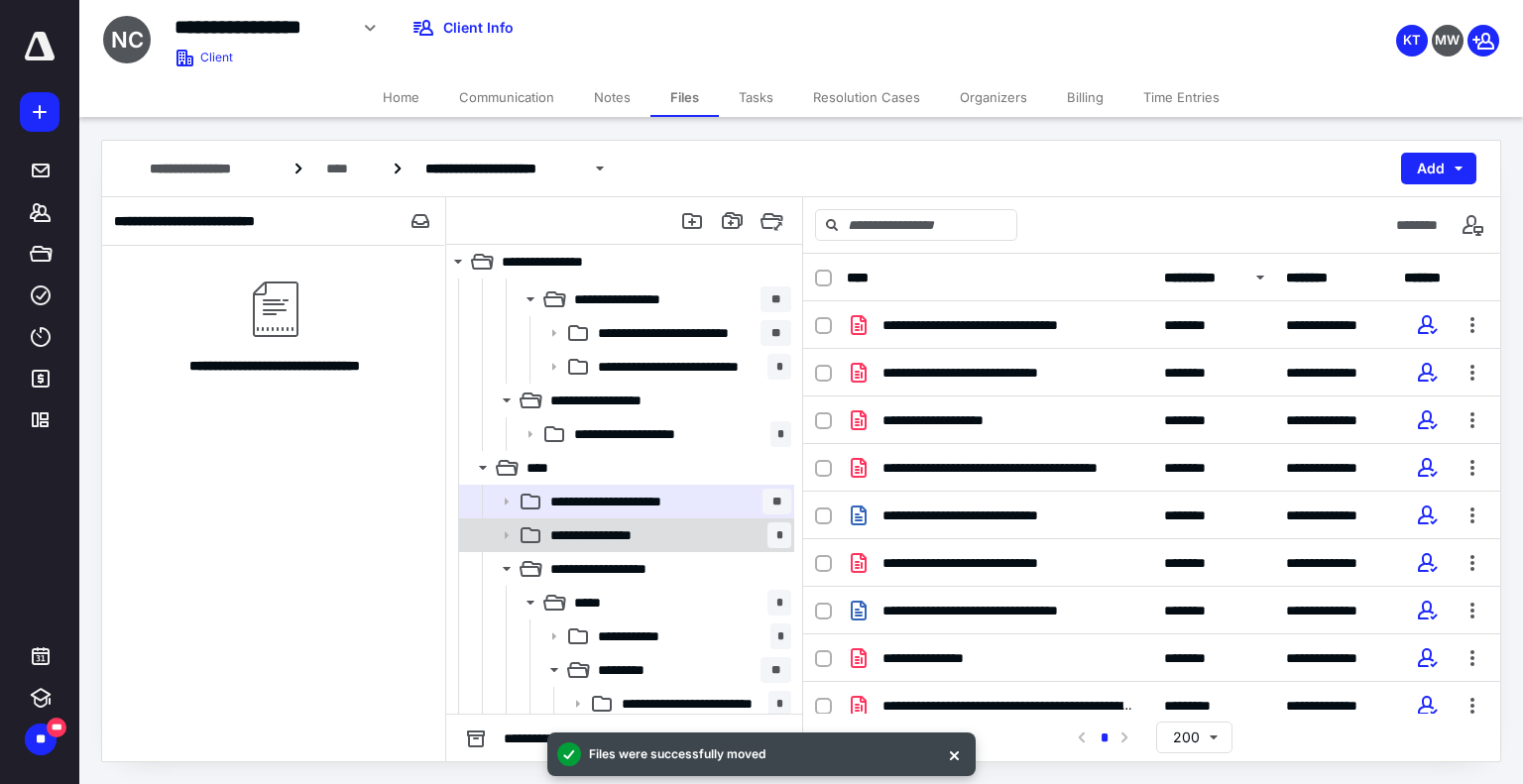 click on "**********" at bounding box center [666, 535] 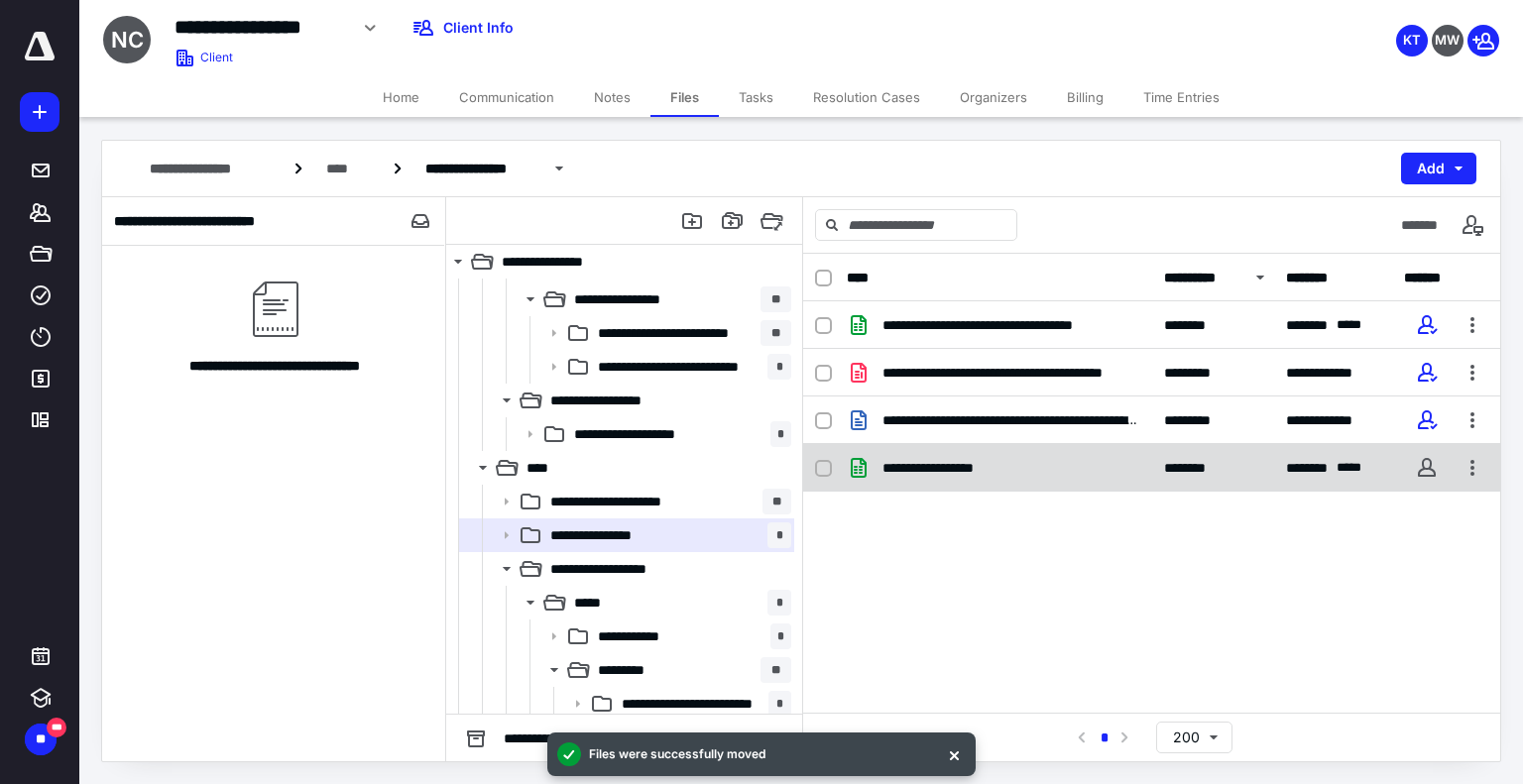 click on "**********" at bounding box center [1151, 468] 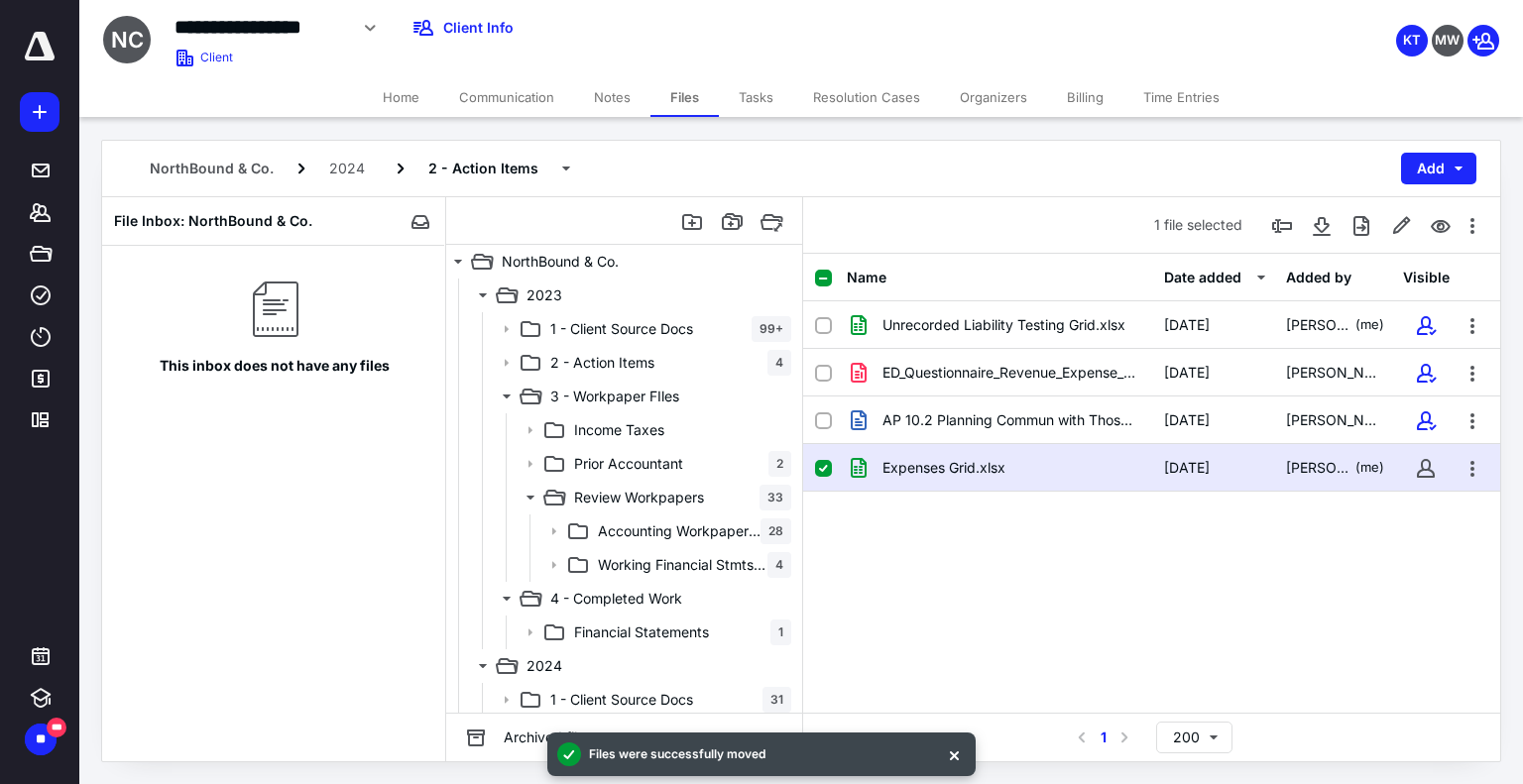 scroll, scrollTop: 198, scrollLeft: 0, axis: vertical 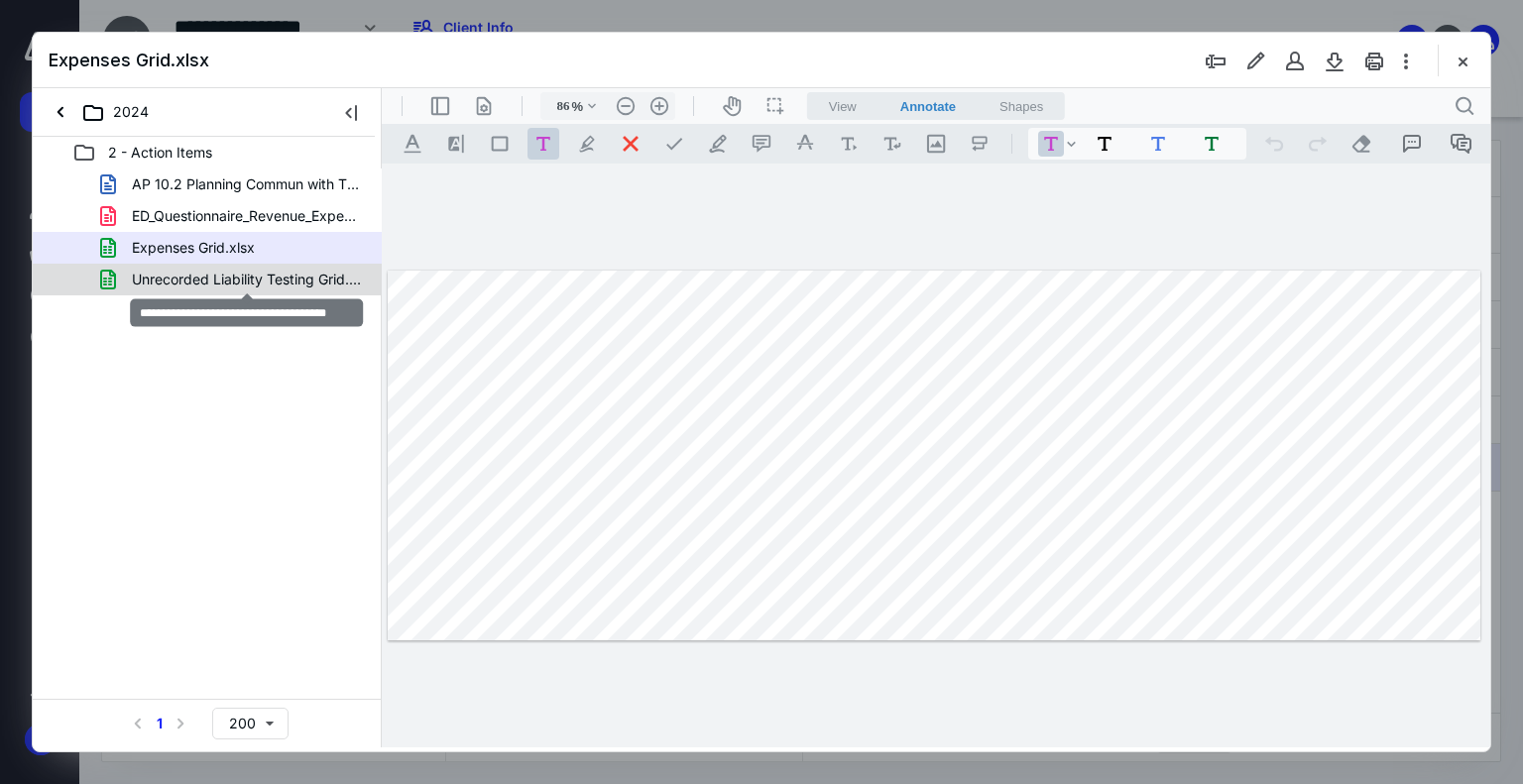 click on "Unrecorded Liability Testing Grid.xlsx" at bounding box center (247, 280) 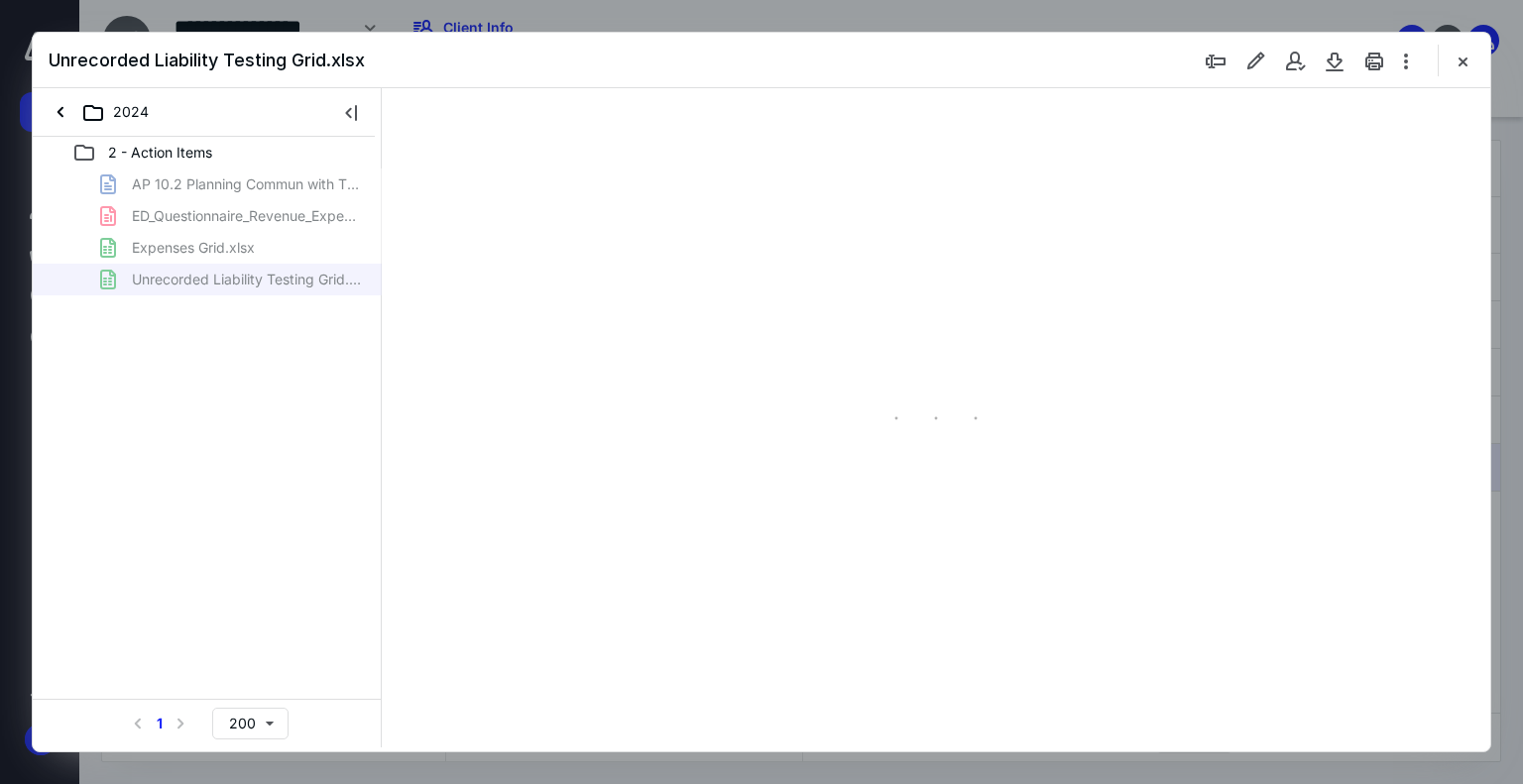type on "155" 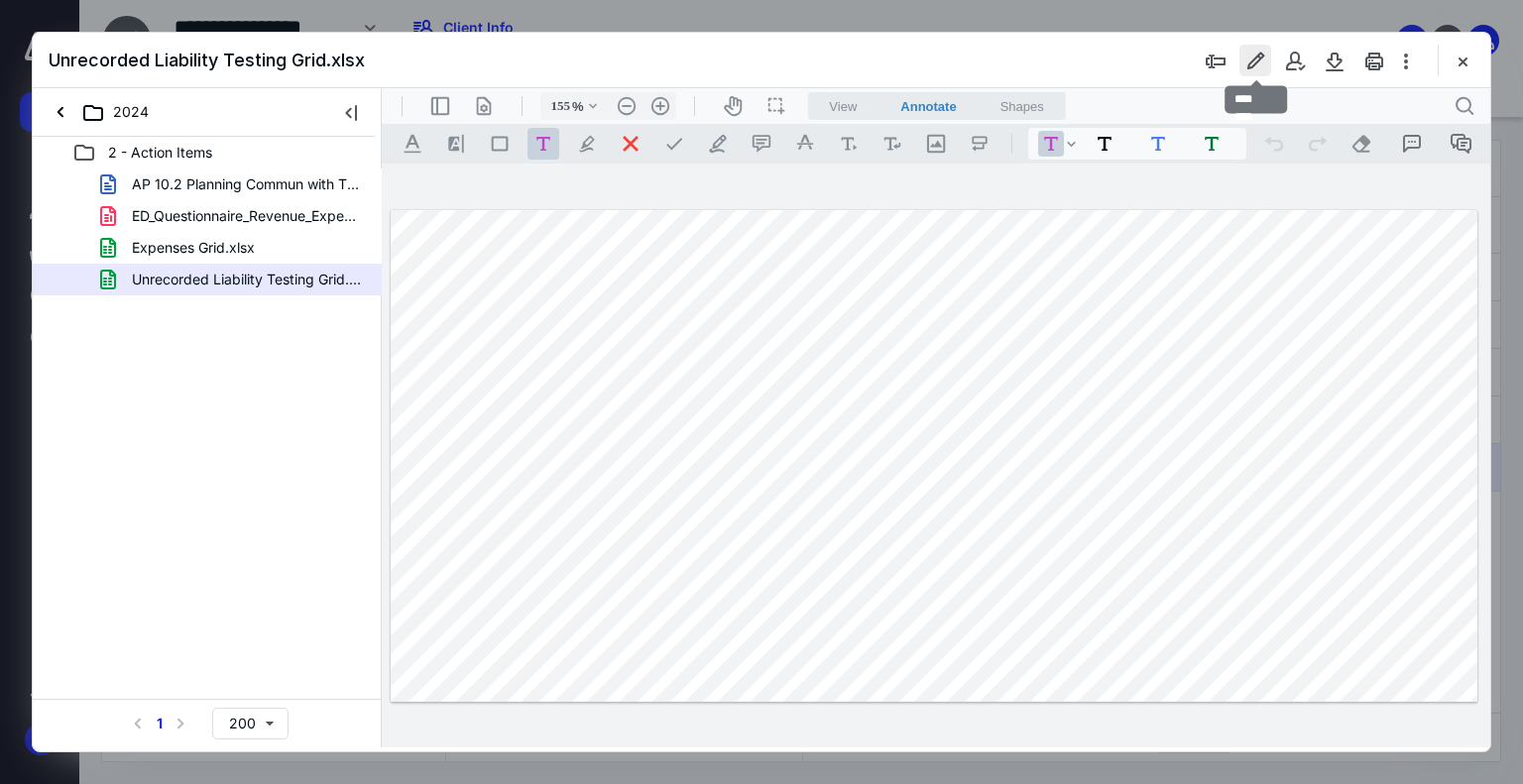click at bounding box center [1255, 60] 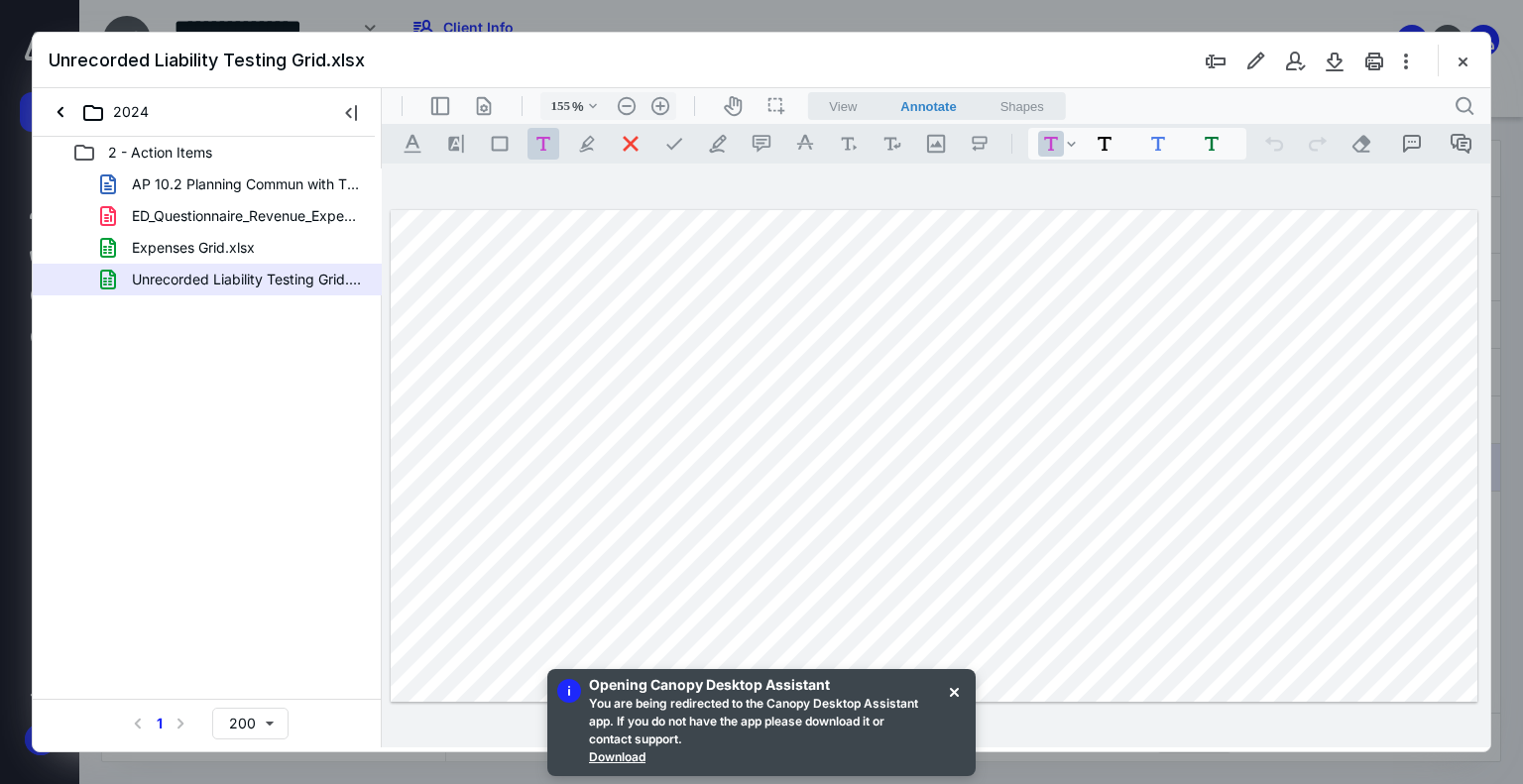 click at bounding box center [1463, 60] 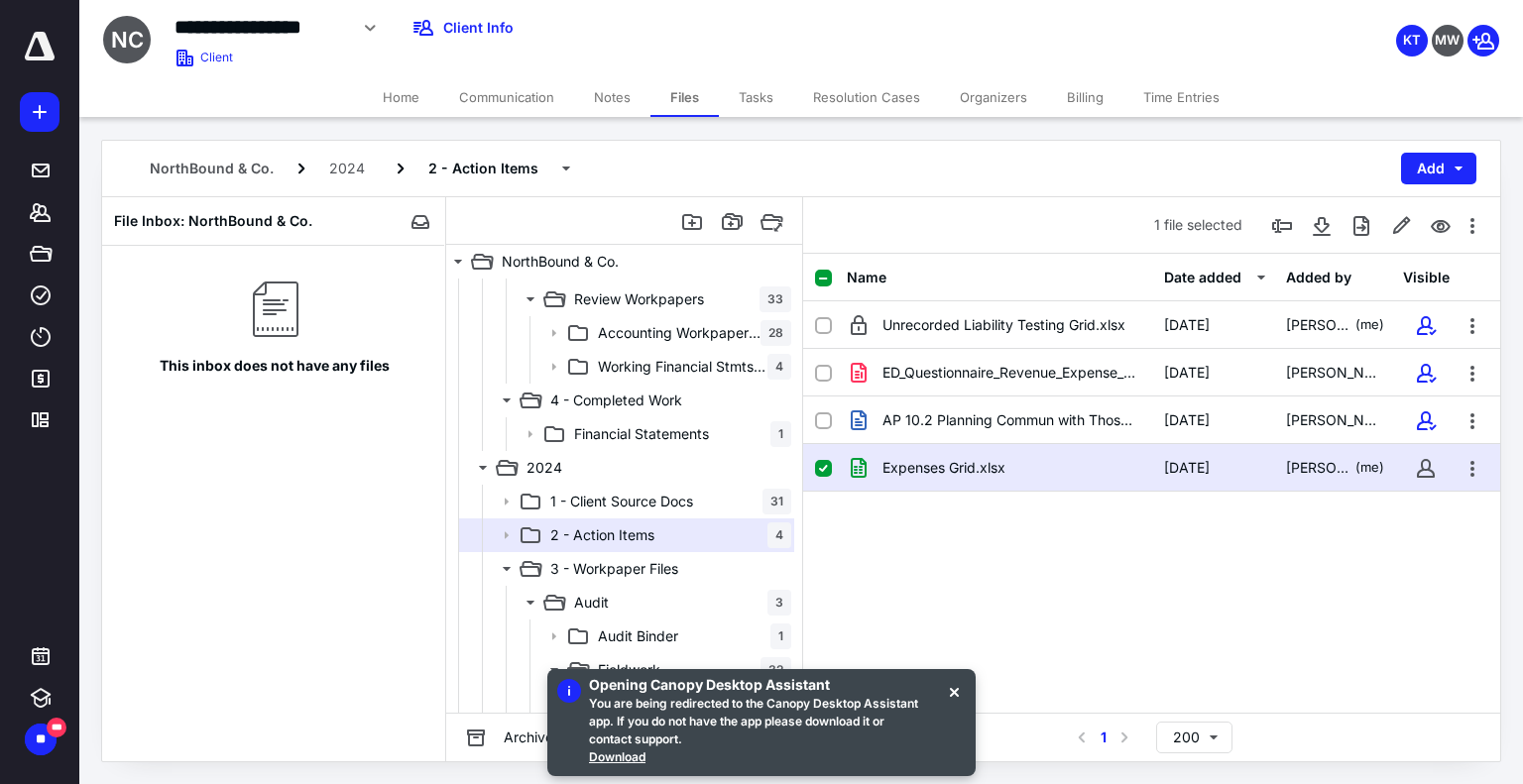 click on "Expenses Grid.xlsx" at bounding box center [999, 468] 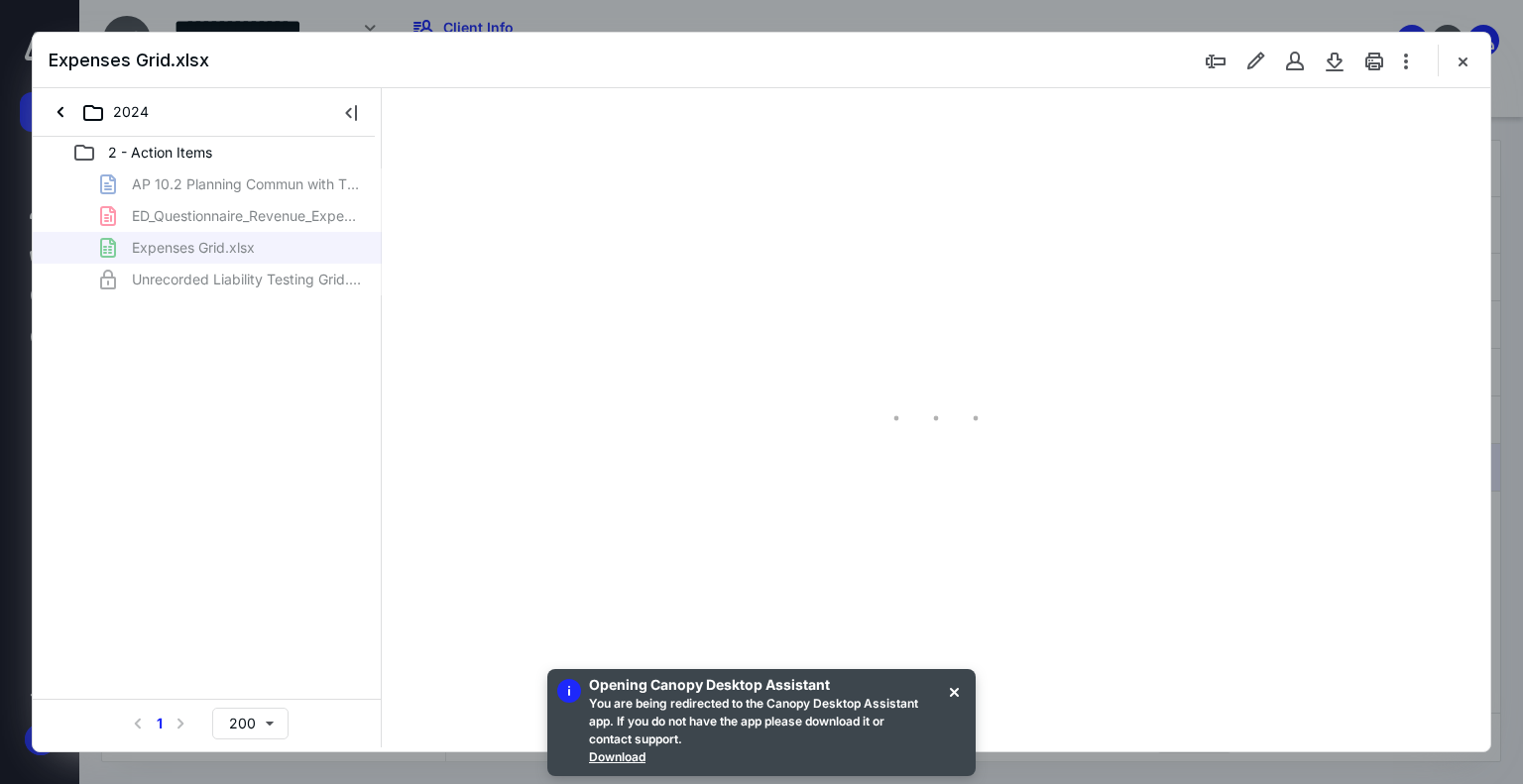 scroll, scrollTop: 0, scrollLeft: 0, axis: both 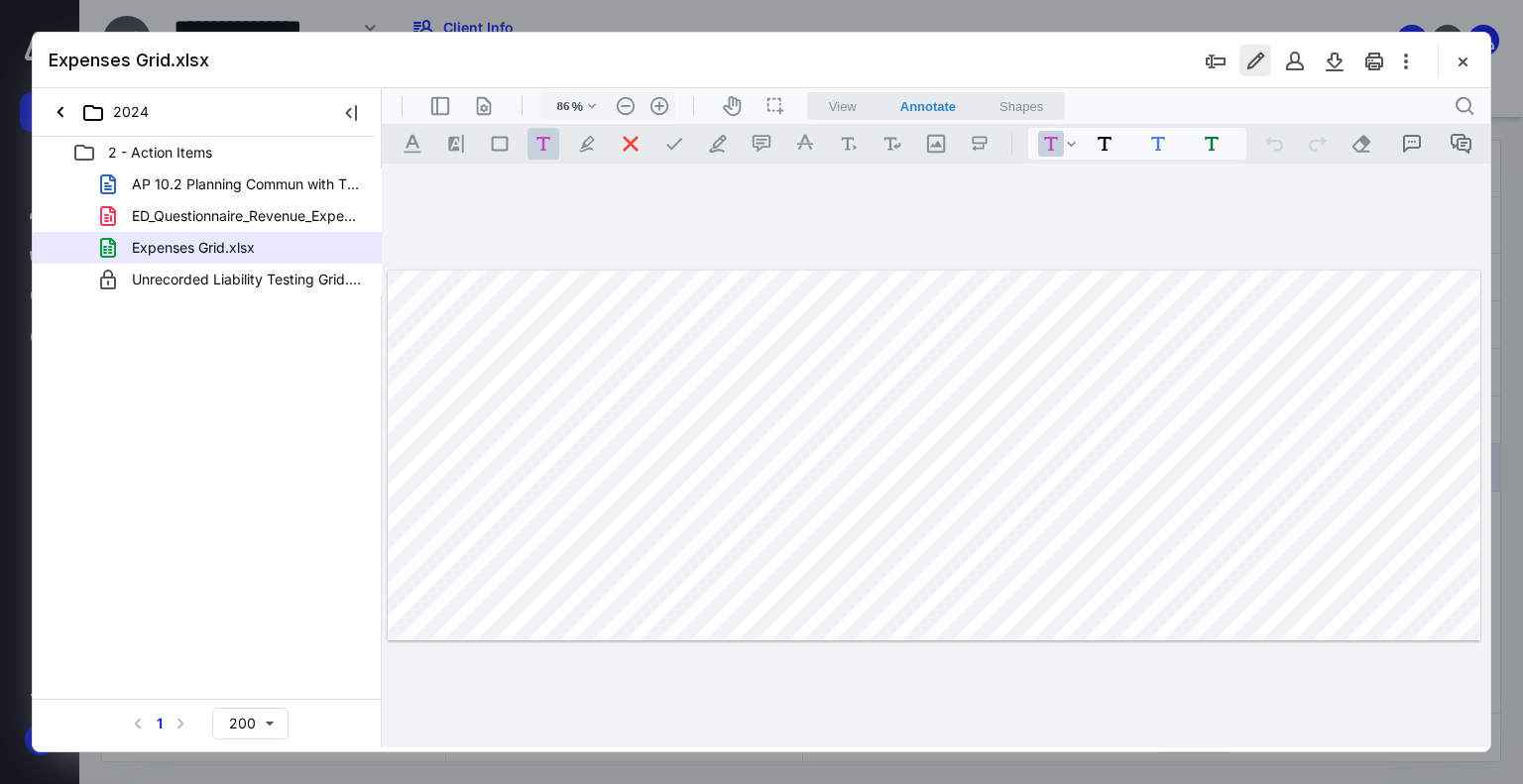 click at bounding box center [1255, 60] 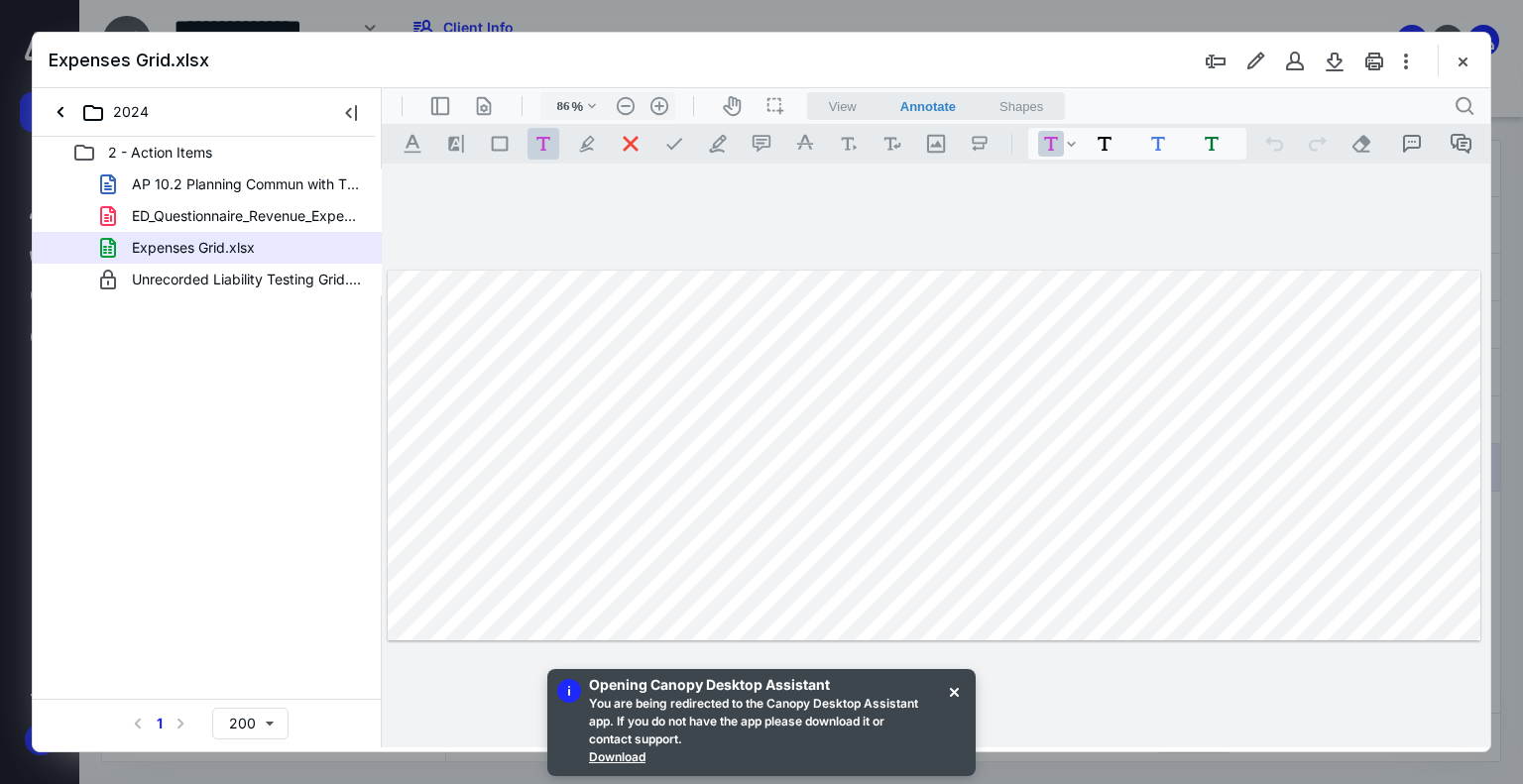 click on "ED_Questionnaire_Revenue_Expense_Payroll.pdf" at bounding box center (247, 216) 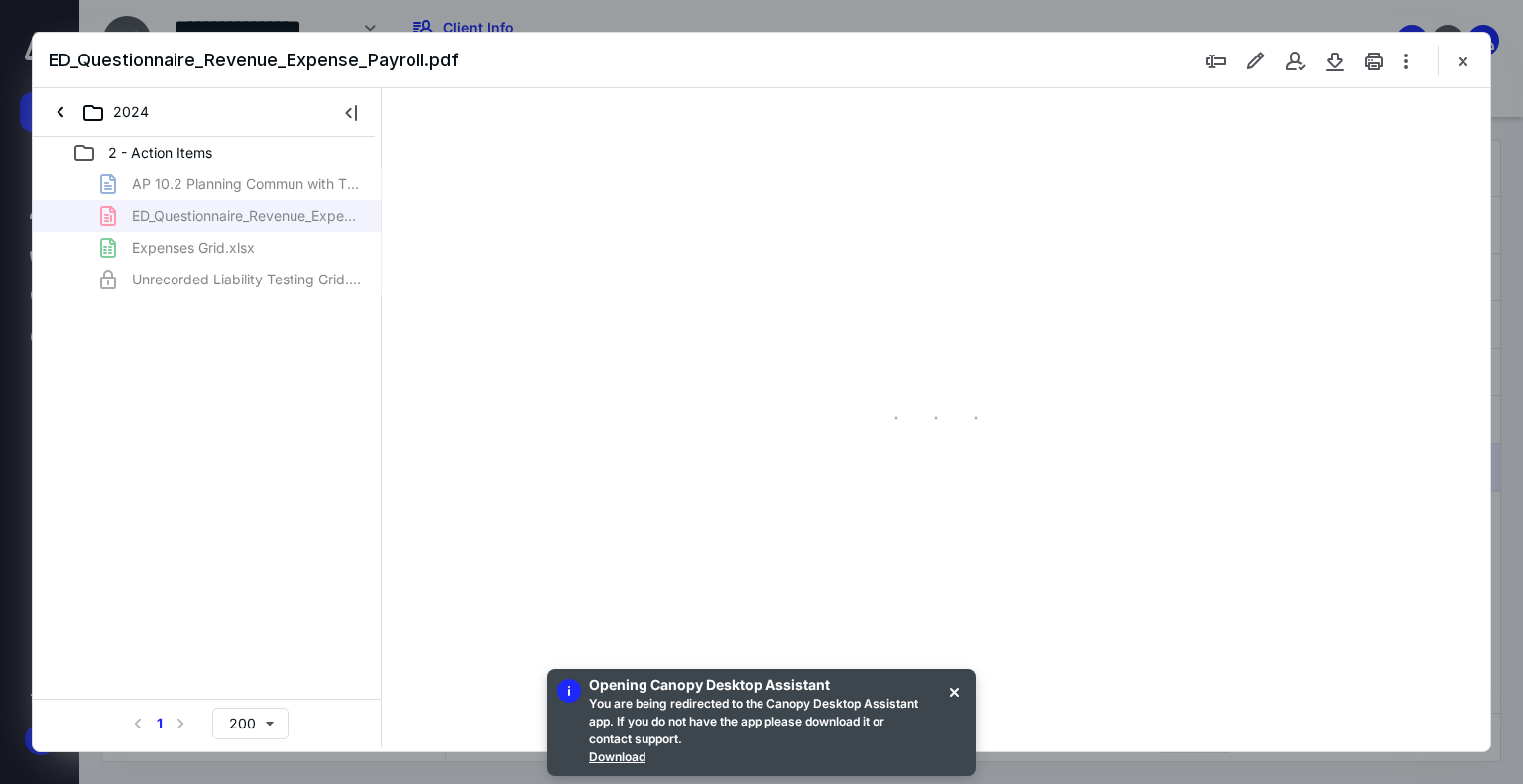 scroll, scrollTop: 78, scrollLeft: 0, axis: vertical 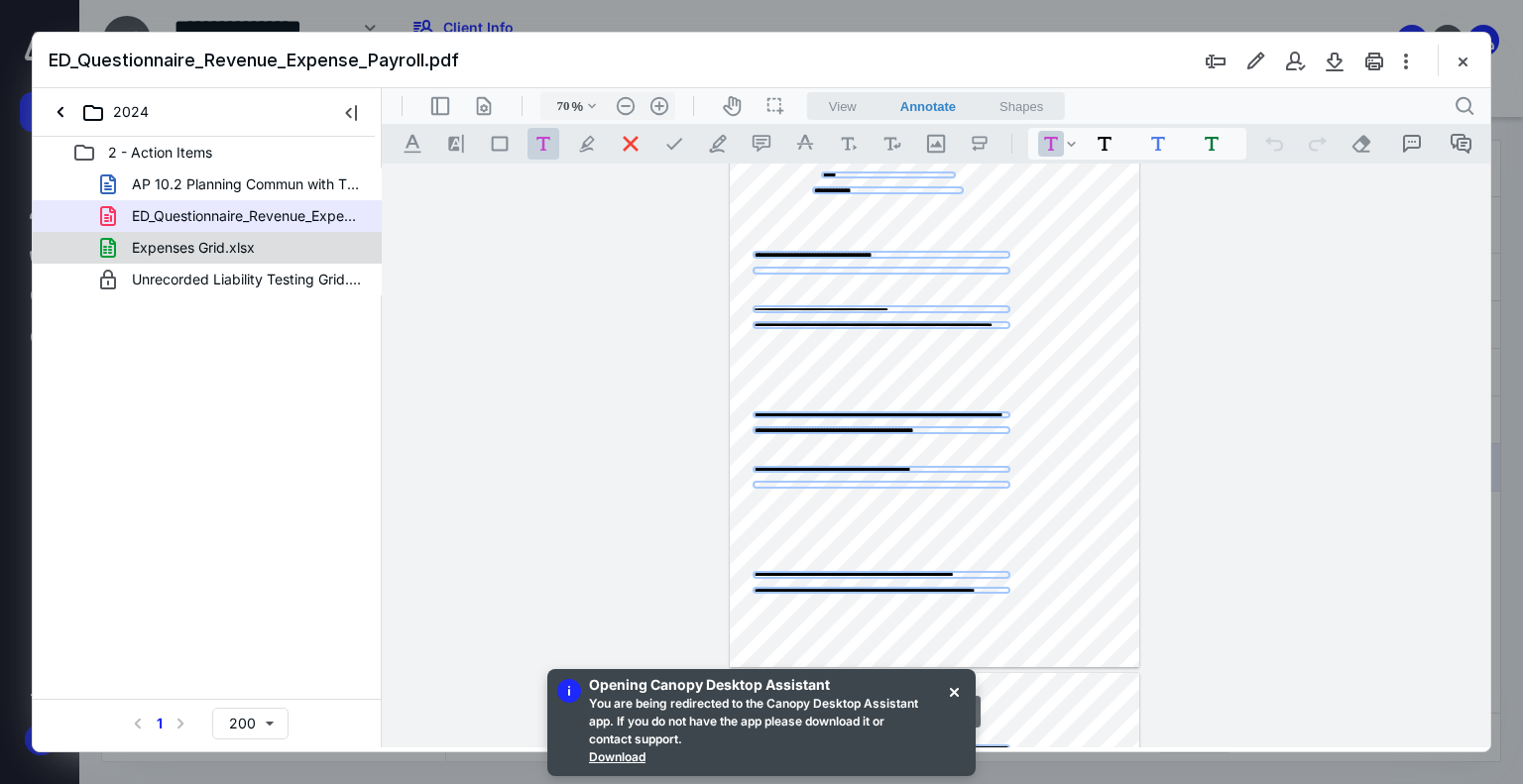 click on "Expenses Grid.xlsx" at bounding box center [193, 248] 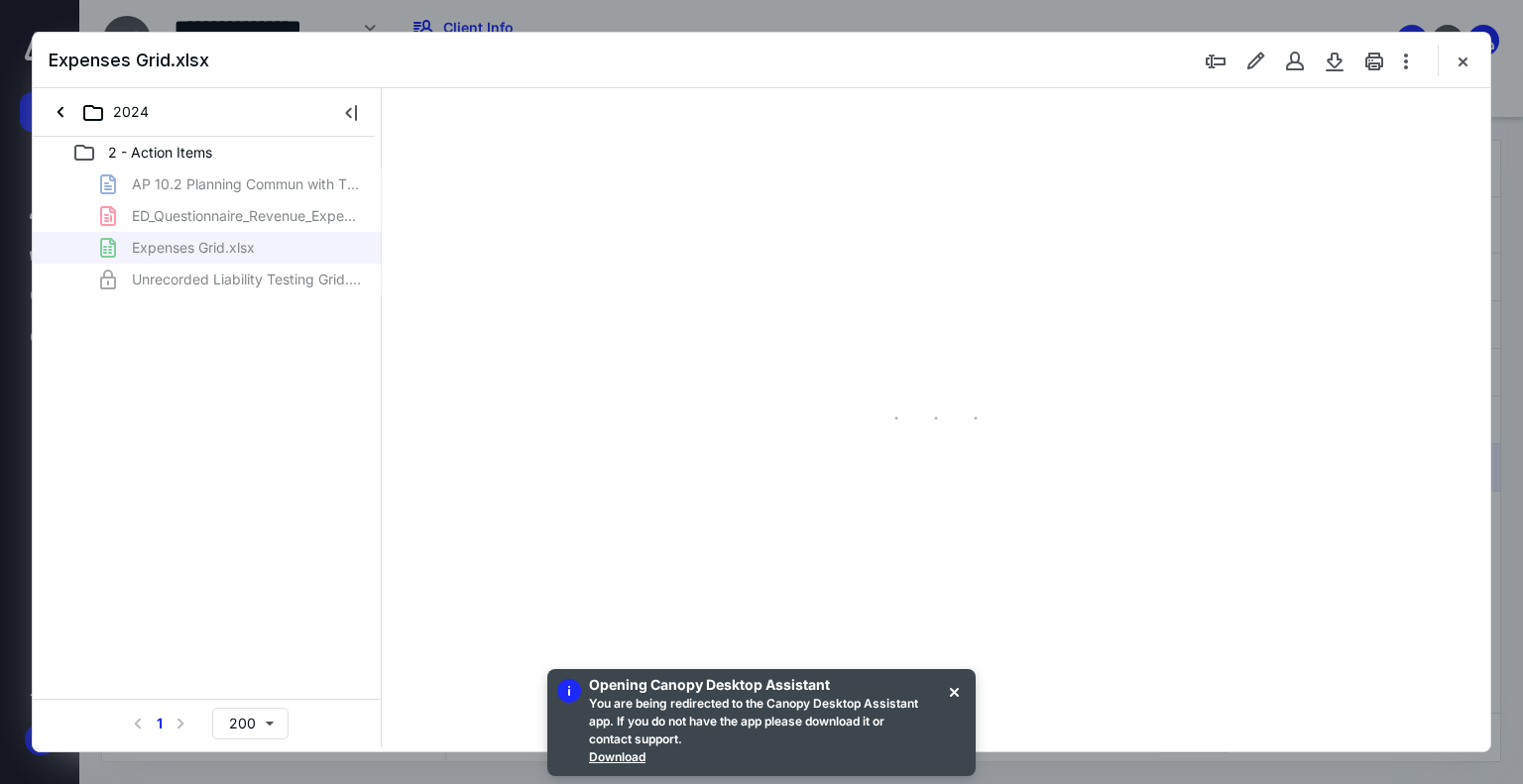 type on "86" 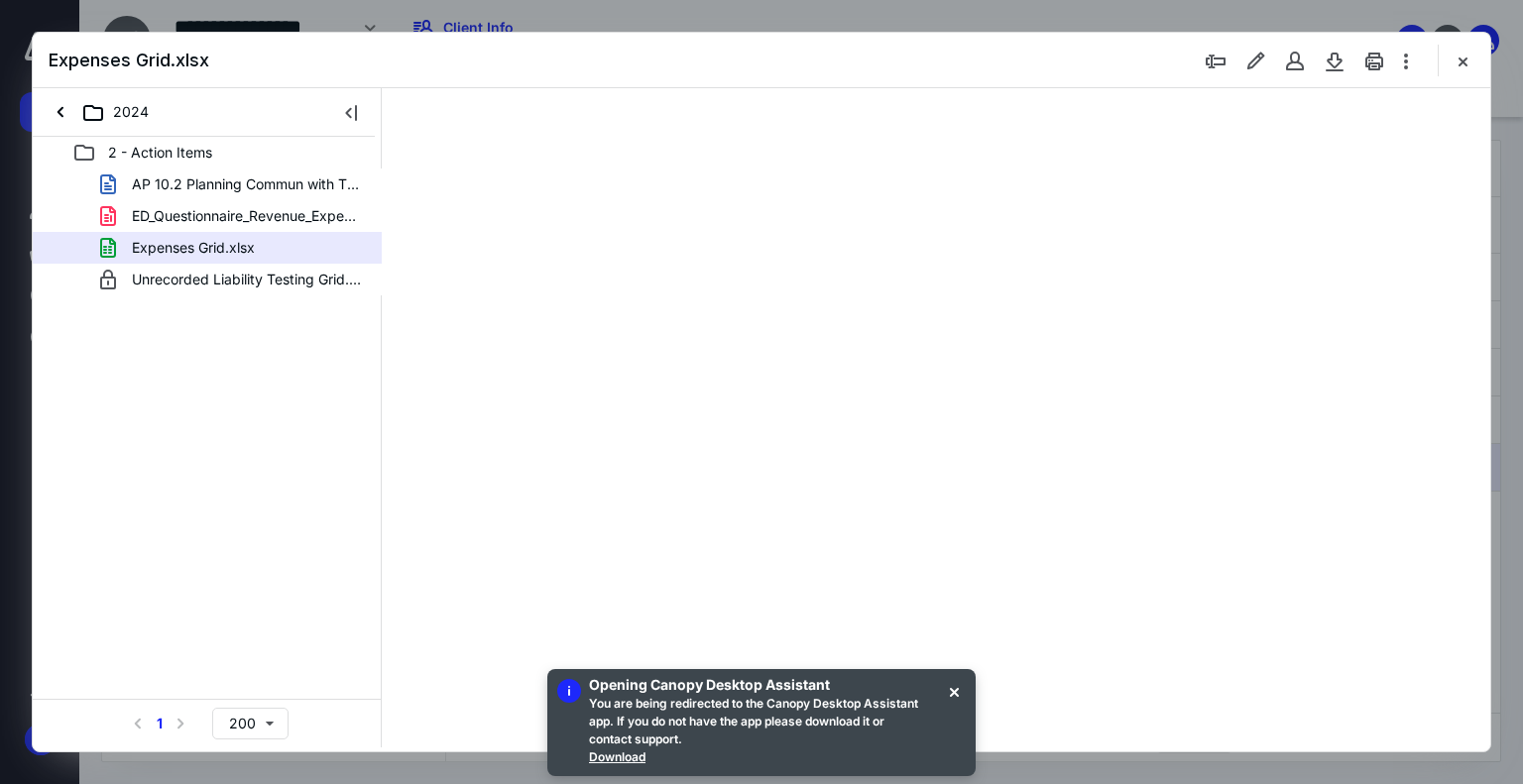 scroll, scrollTop: 0, scrollLeft: 0, axis: both 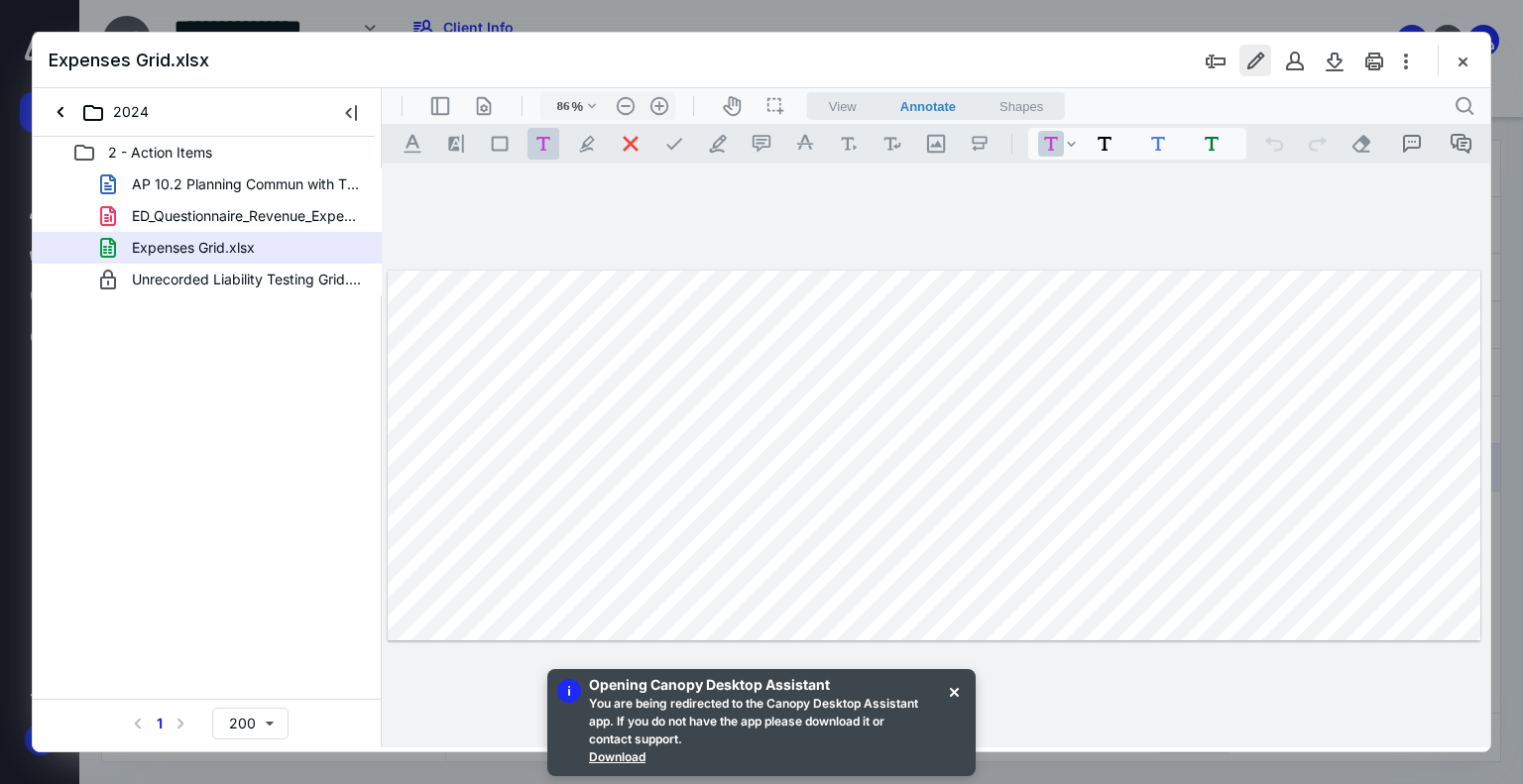 click at bounding box center [1255, 60] 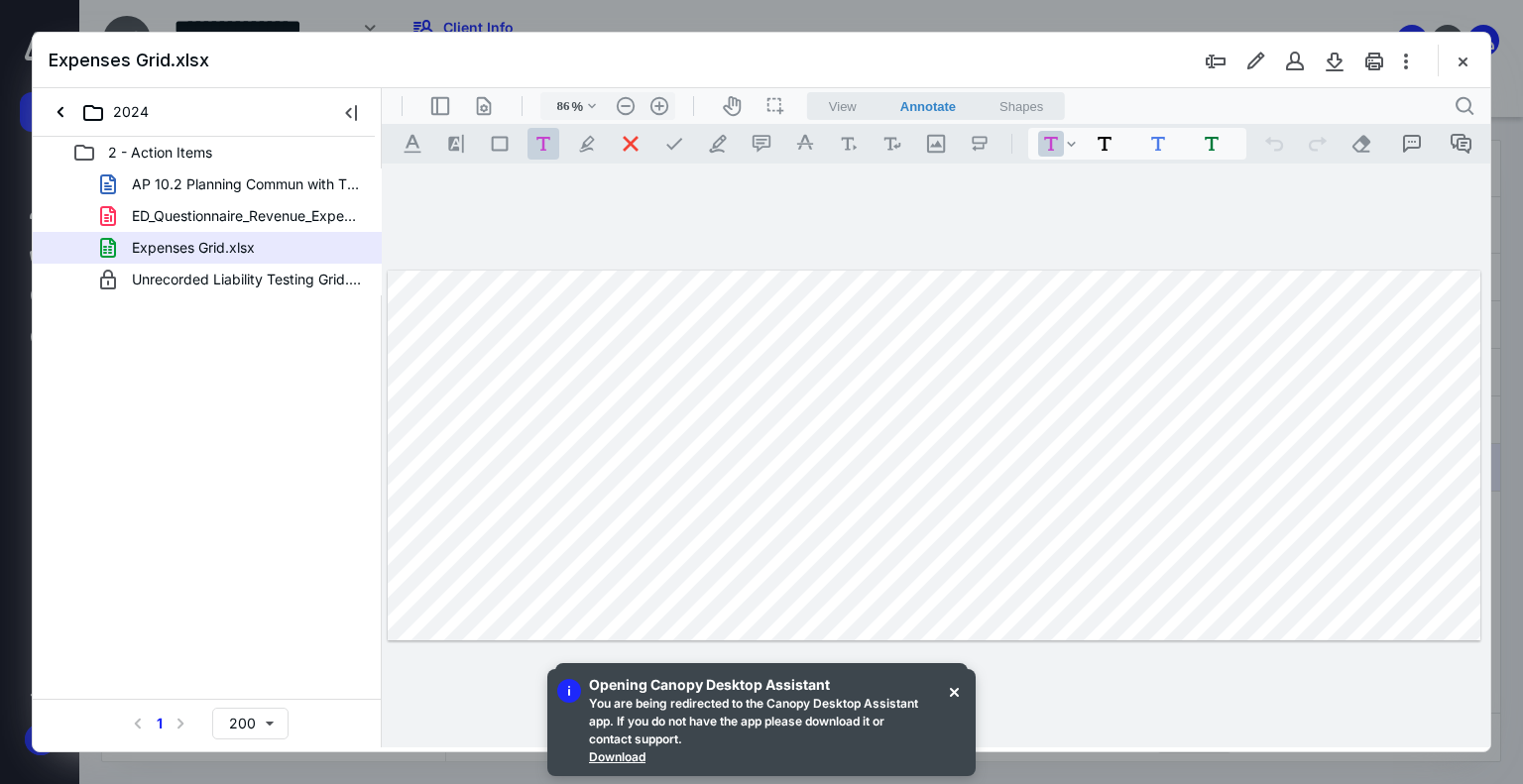 drag, startPoint x: 1449, startPoint y: 56, endPoint x: 1439, endPoint y: 64, distance: 12.806248 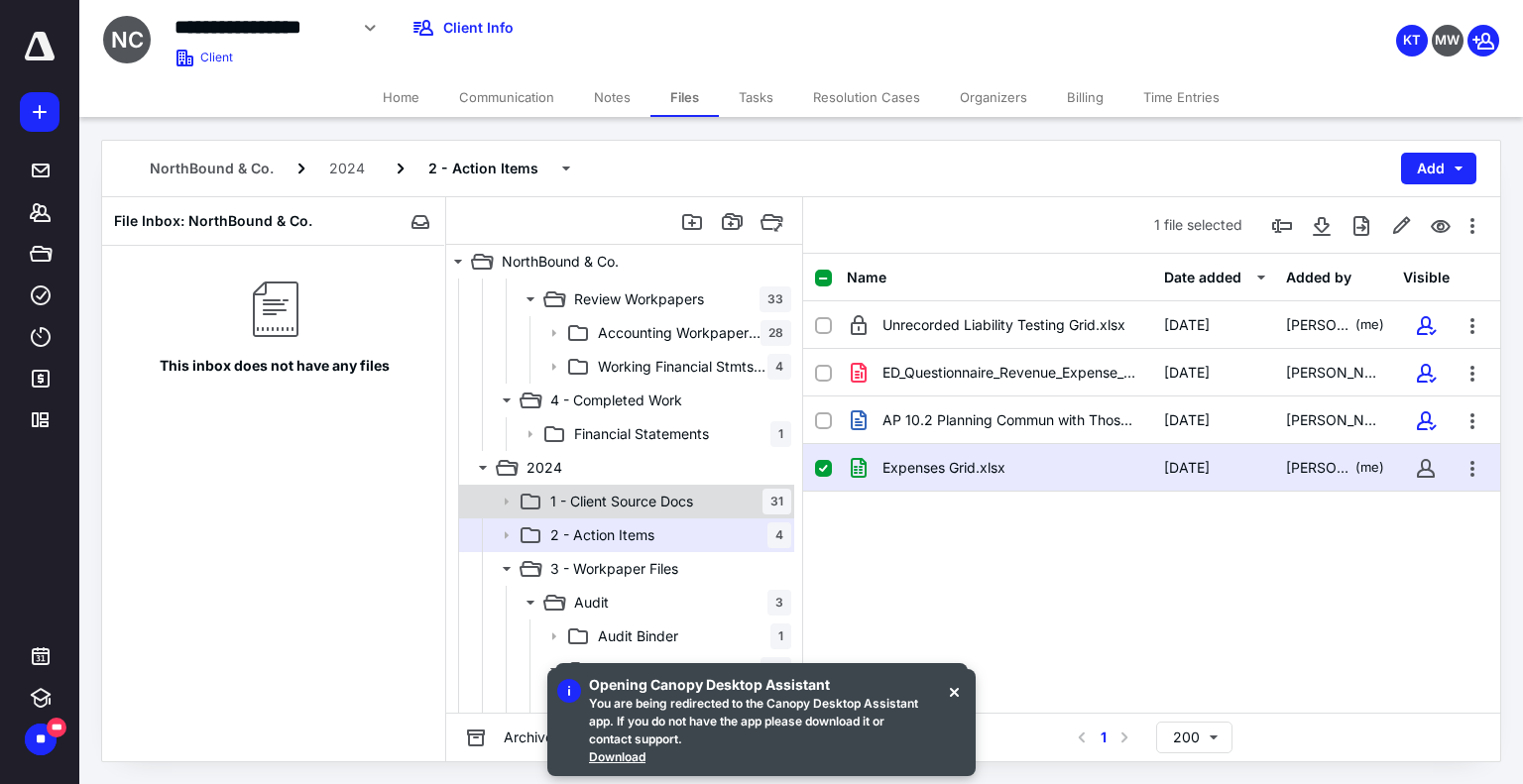 click on "1 - Client Source Docs 31" at bounding box center (666, 502) 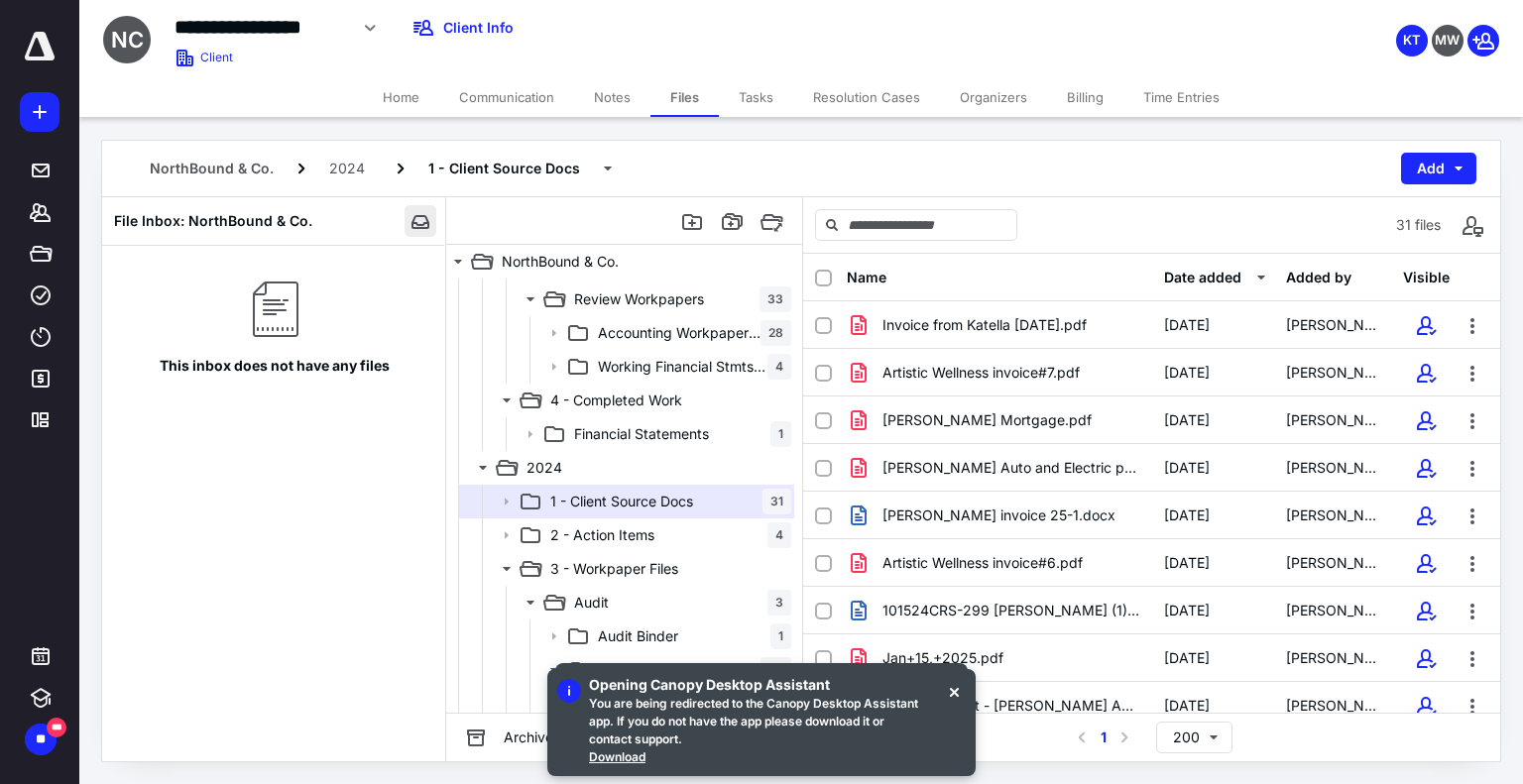 click at bounding box center (420, 221) 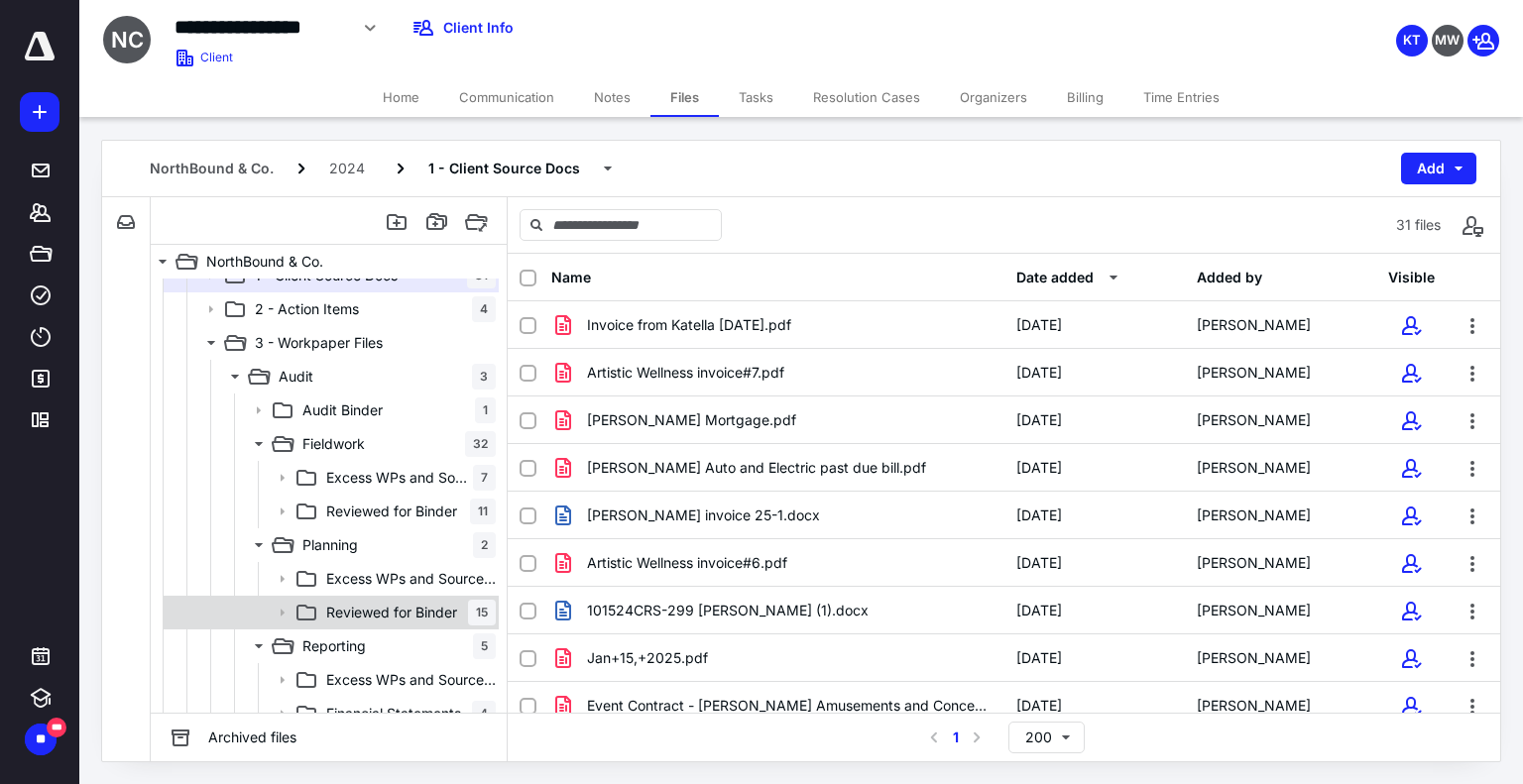 scroll, scrollTop: 496, scrollLeft: 0, axis: vertical 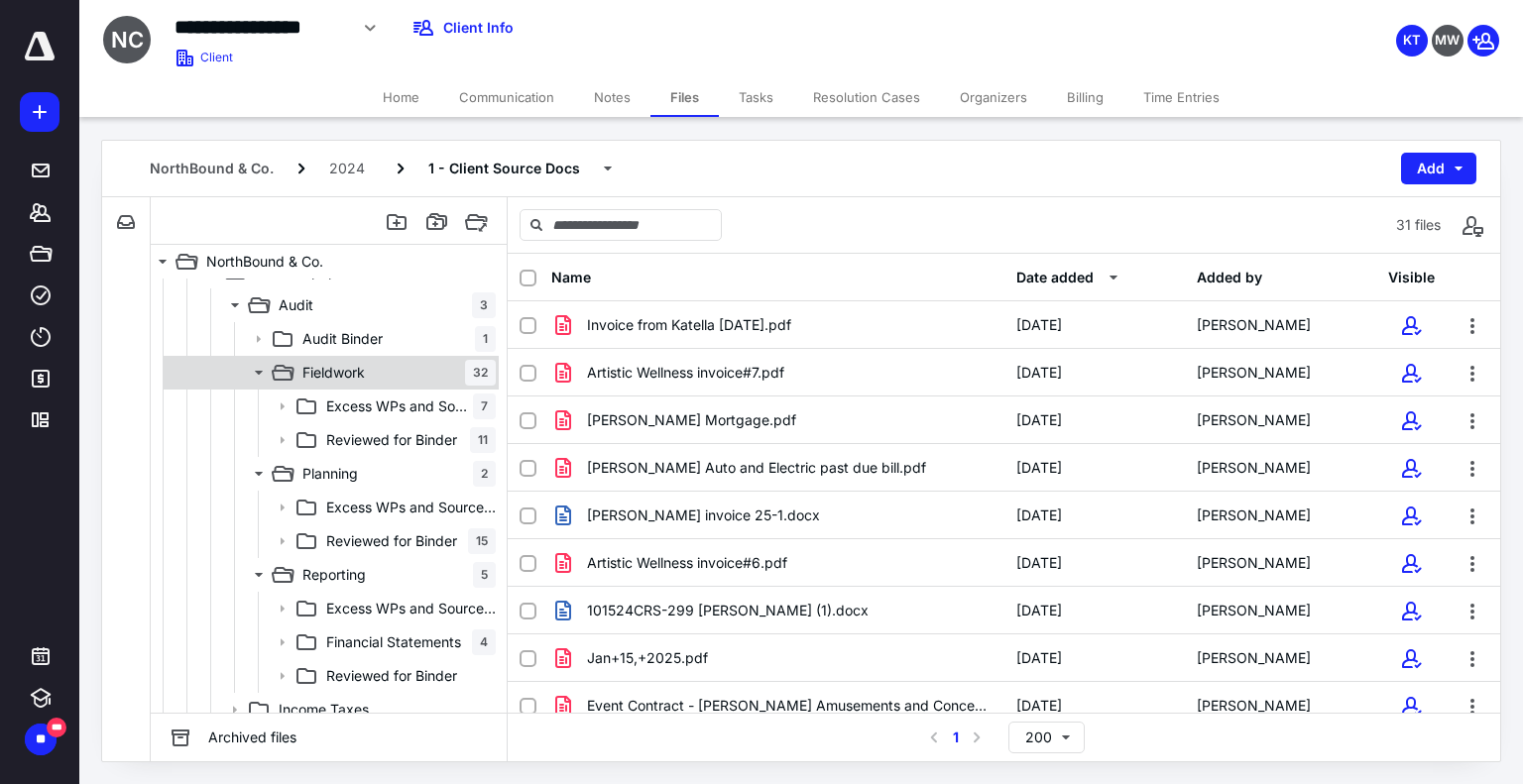 click on "Fieldwork 32" at bounding box center (395, 373) 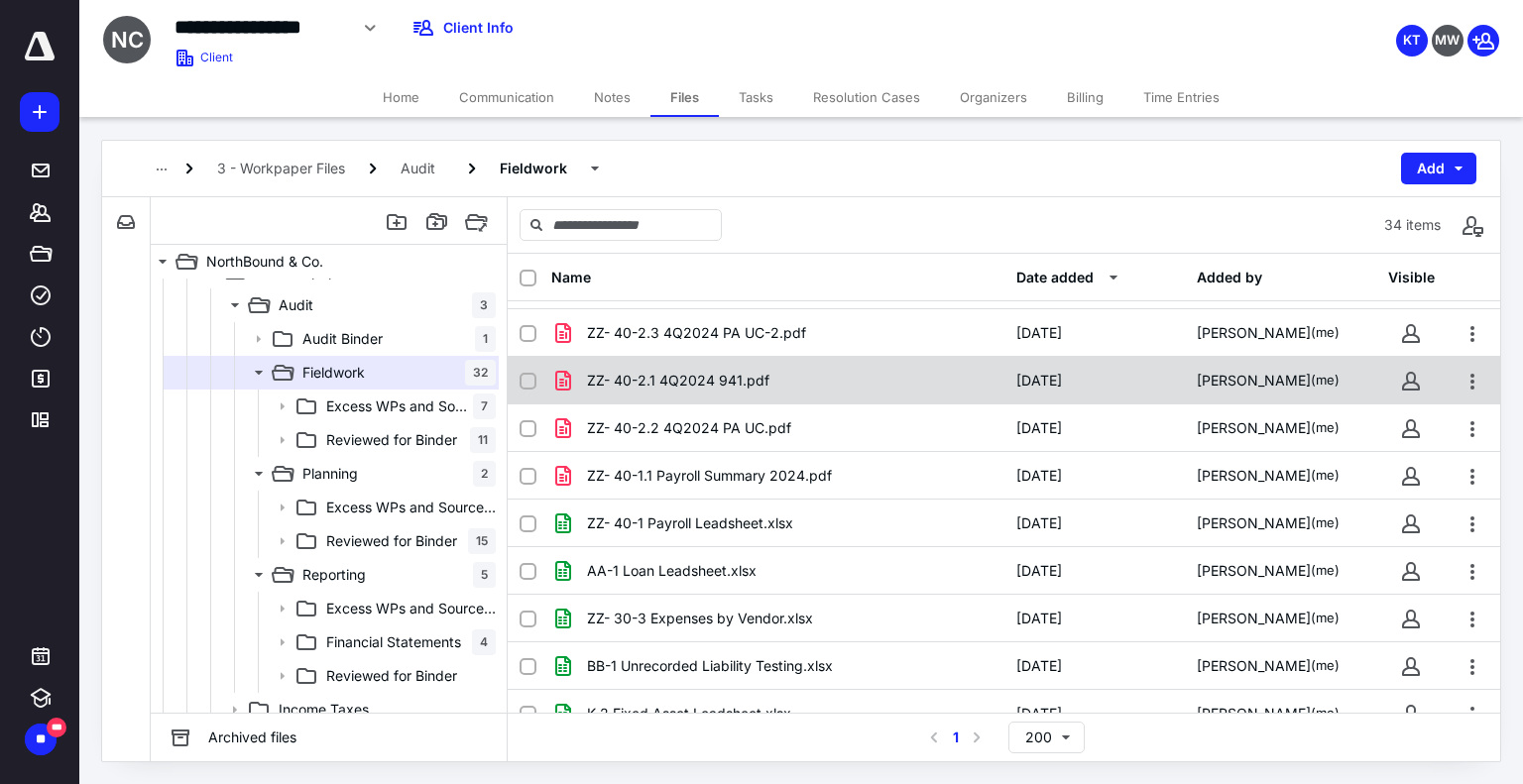 scroll, scrollTop: 396, scrollLeft: 0, axis: vertical 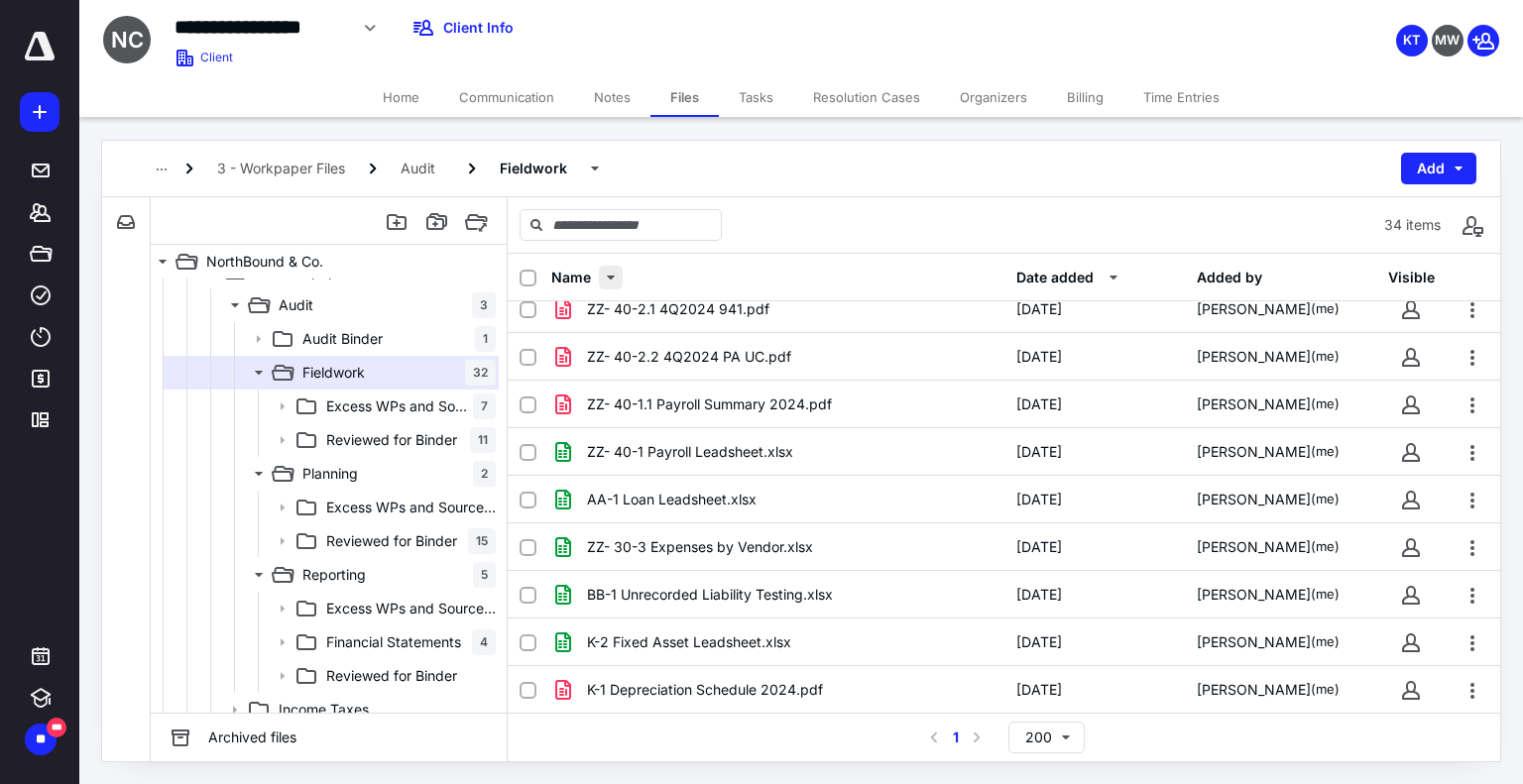 click at bounding box center (611, 278) 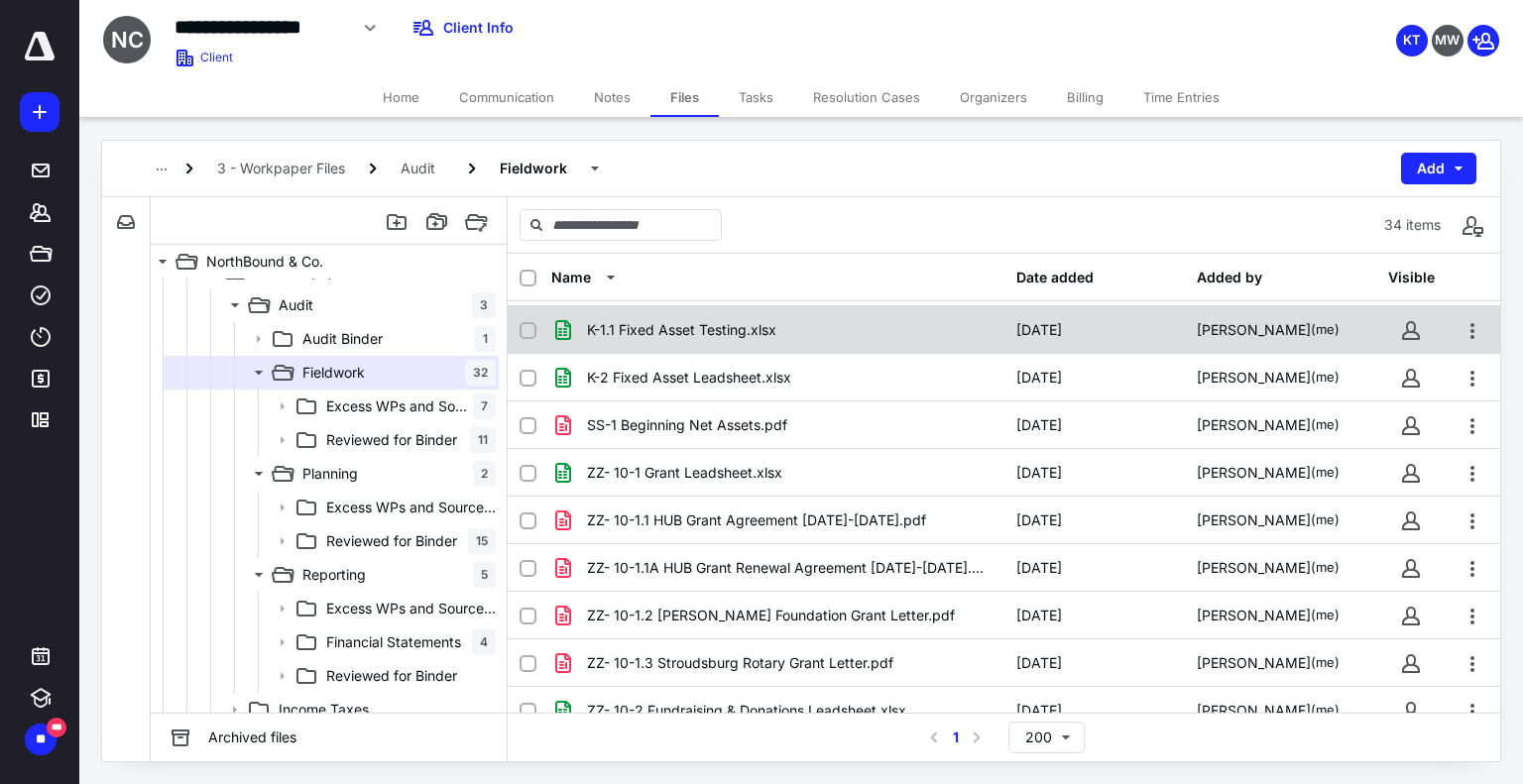 scroll, scrollTop: 297, scrollLeft: 0, axis: vertical 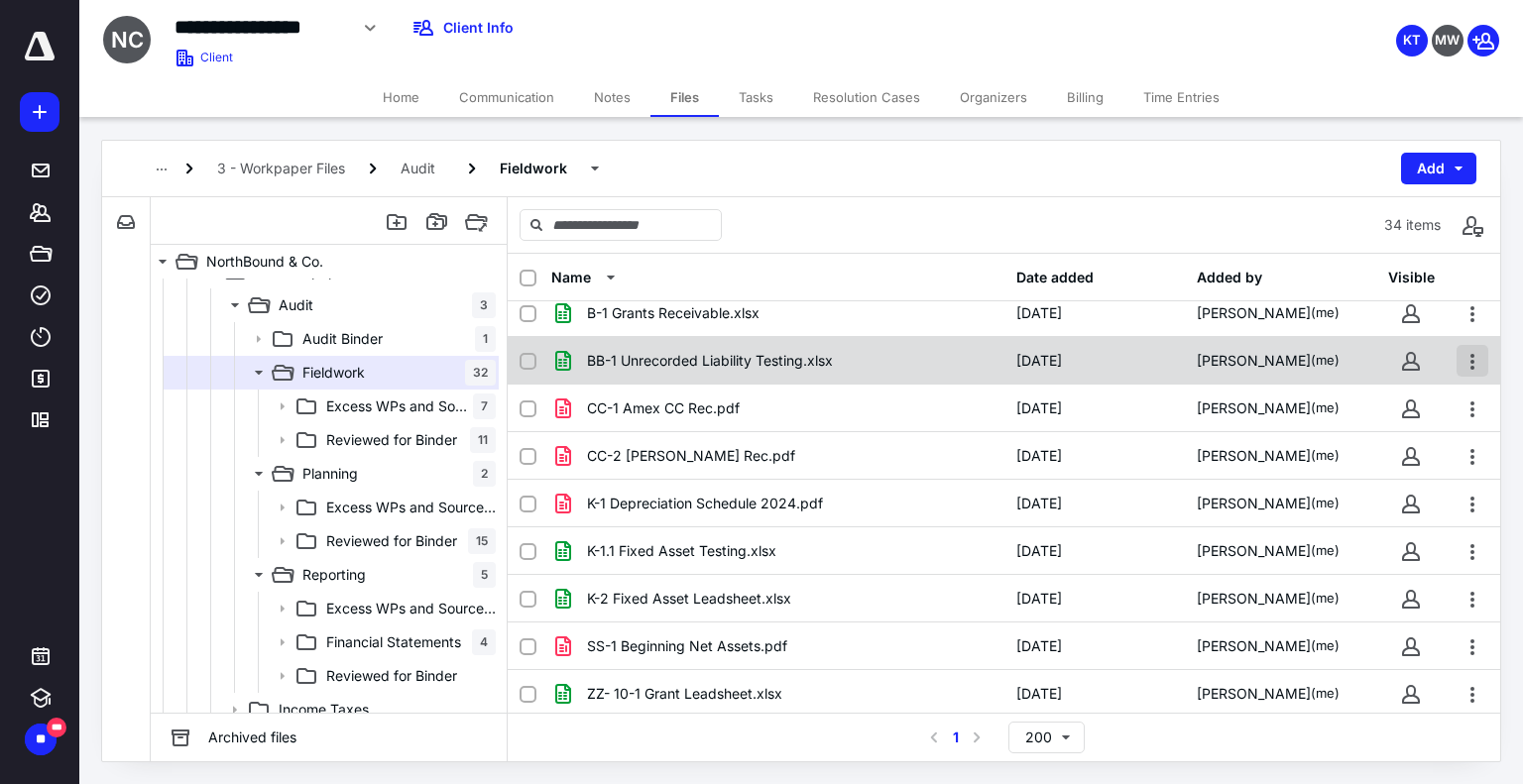 click at bounding box center (1472, 361) 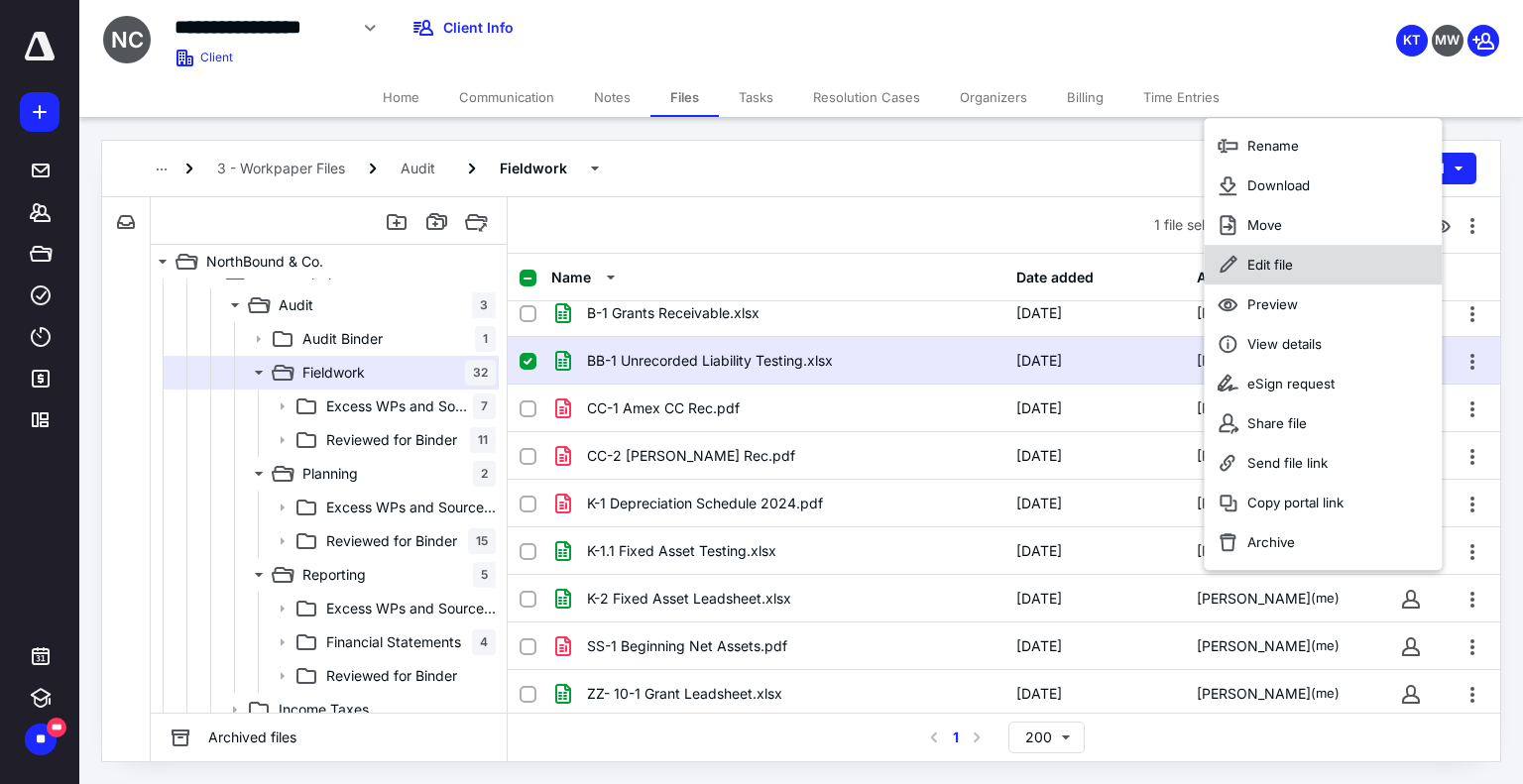 click on "Edit file" at bounding box center (1323, 265) 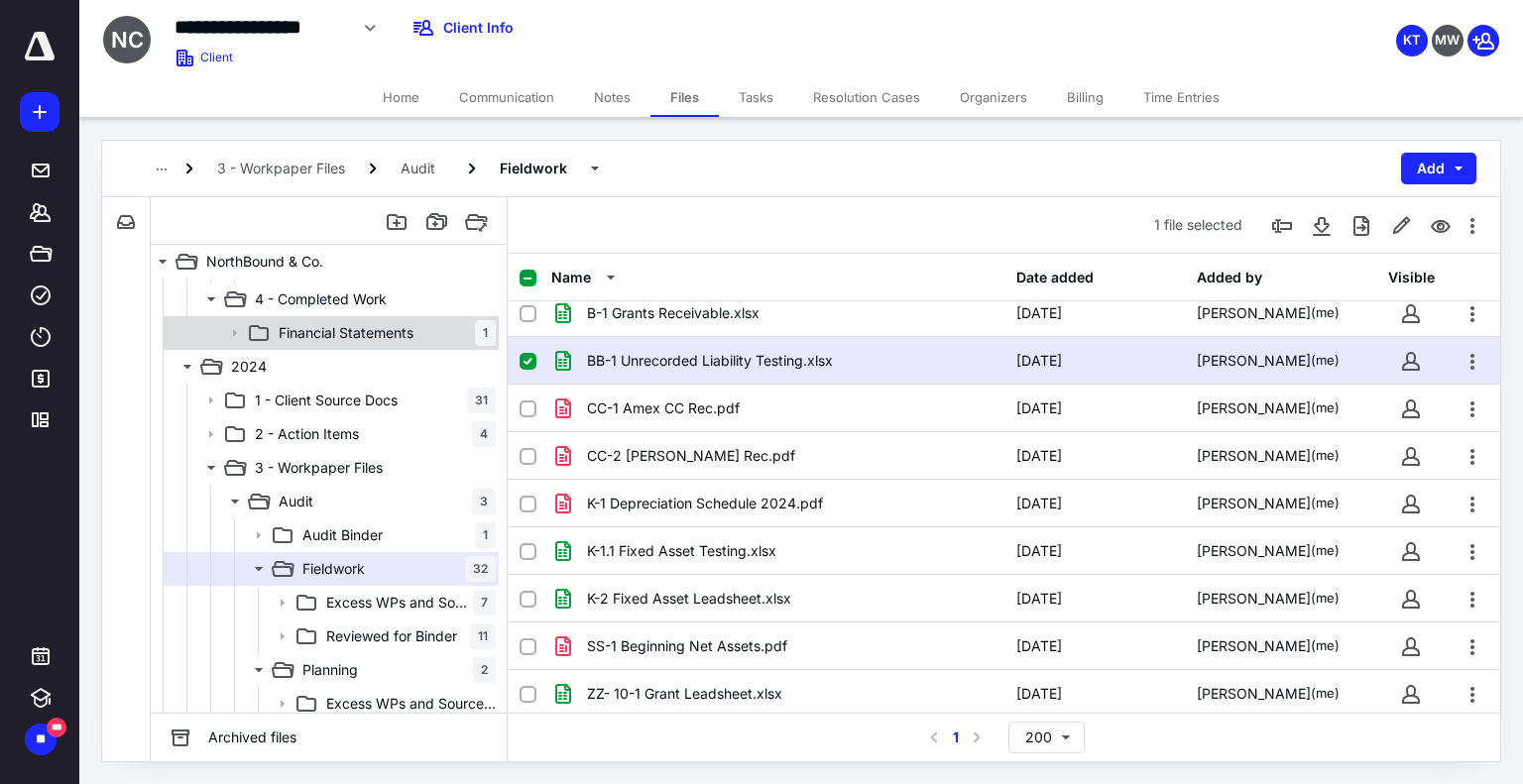 scroll, scrollTop: 198, scrollLeft: 0, axis: vertical 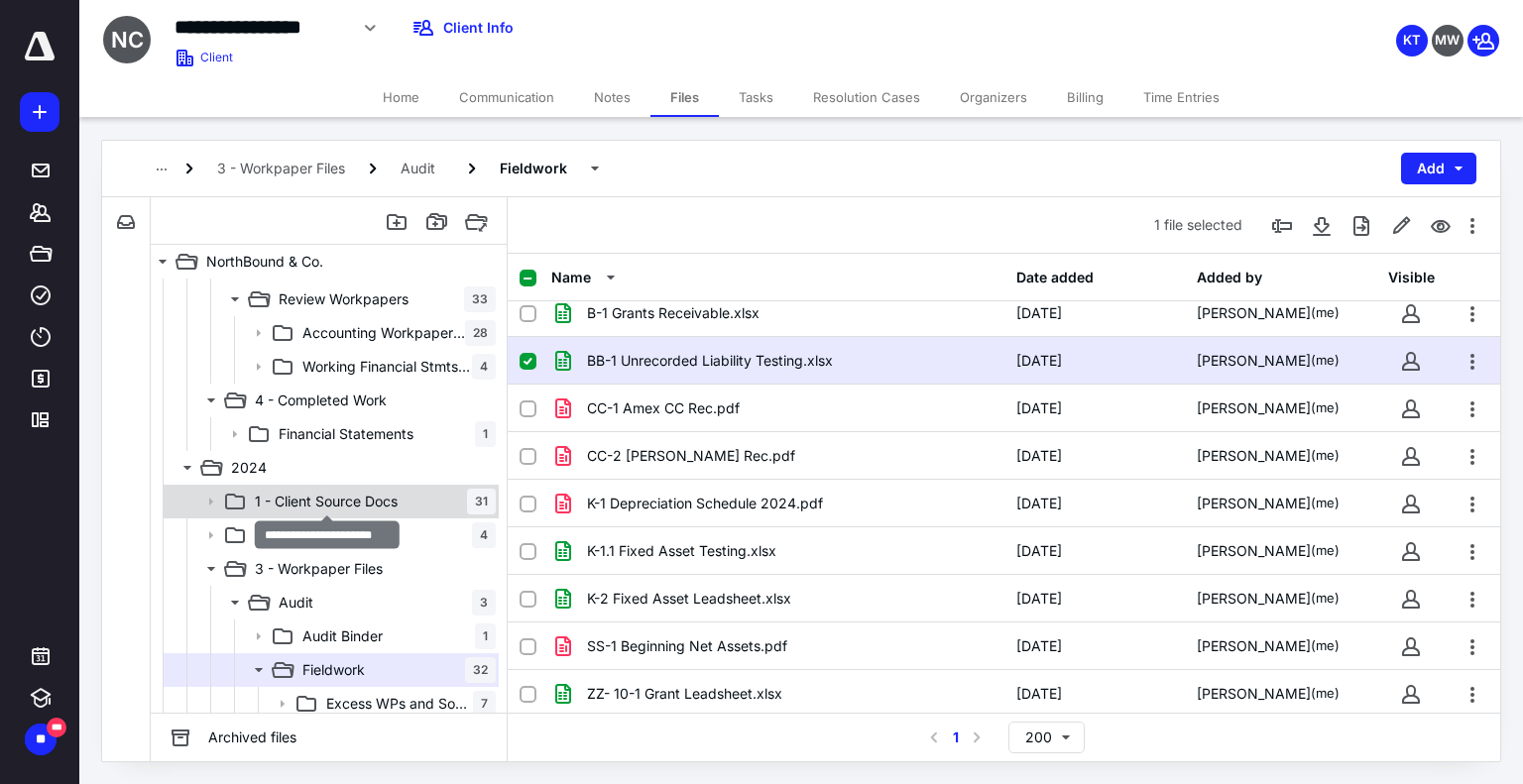 click on "1 - Client Source Docs" at bounding box center (326, 502) 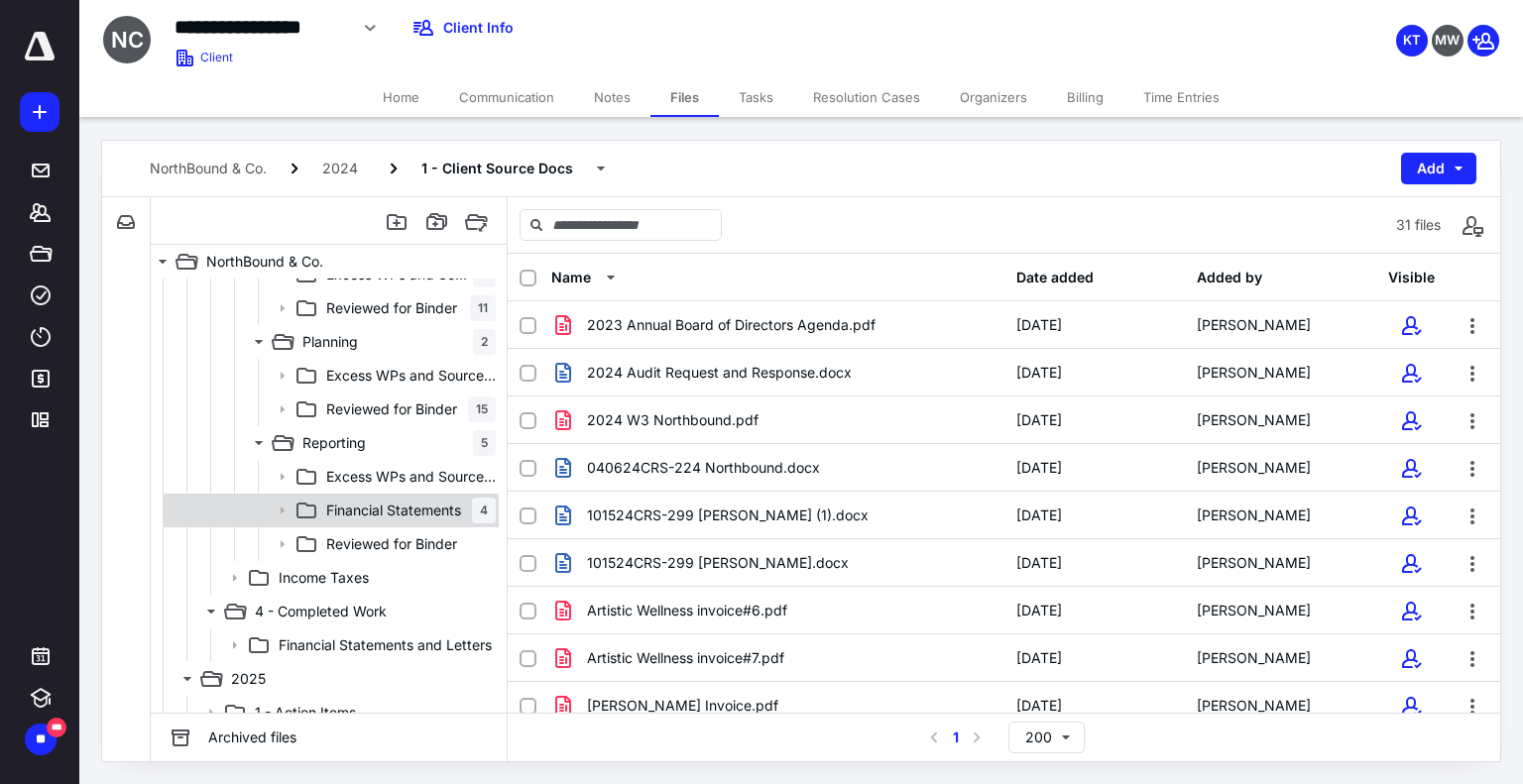 scroll, scrollTop: 595, scrollLeft: 0, axis: vertical 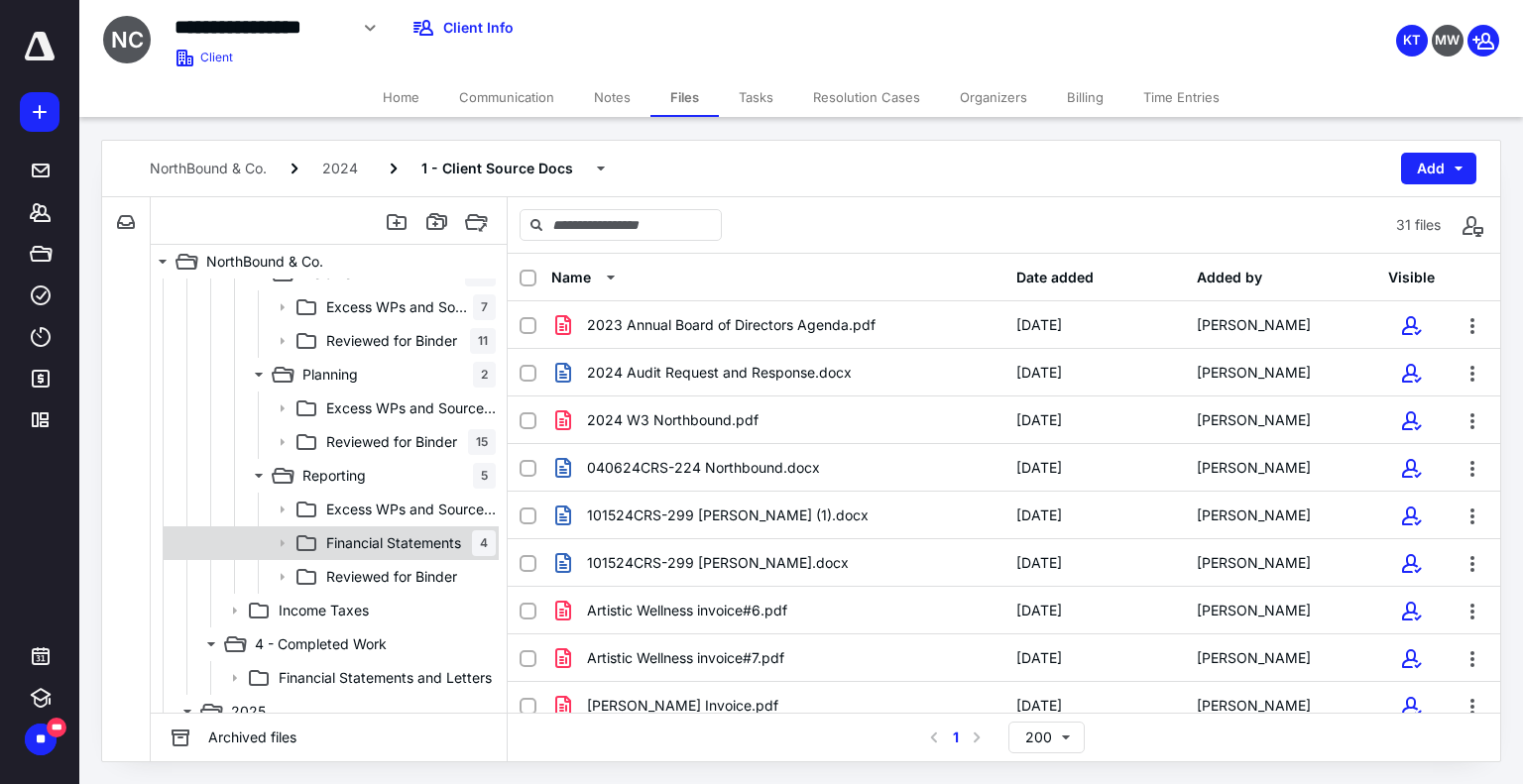 click on "Financial Statements" at bounding box center [394, 543] 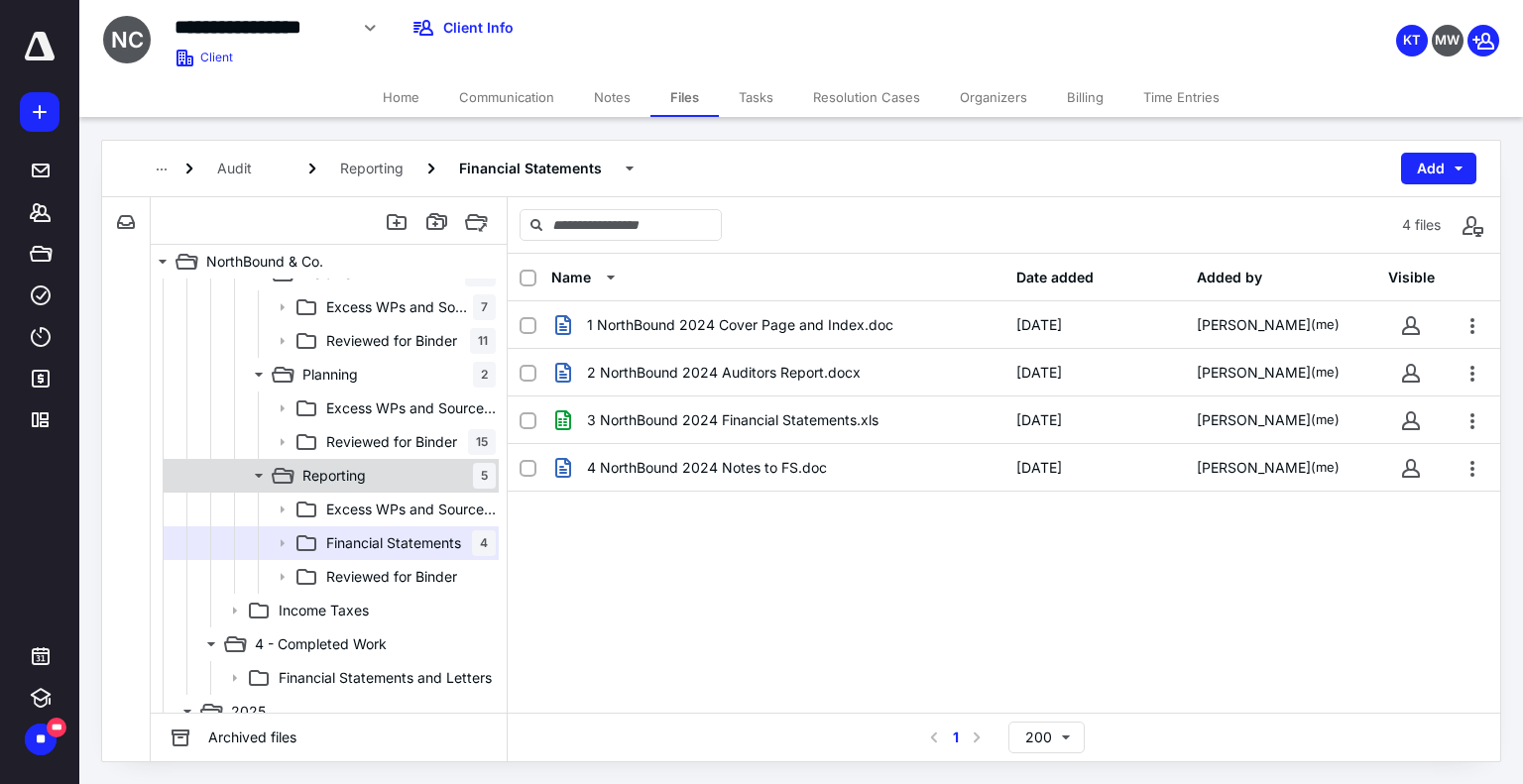 click on "Reporting" at bounding box center [334, 476] 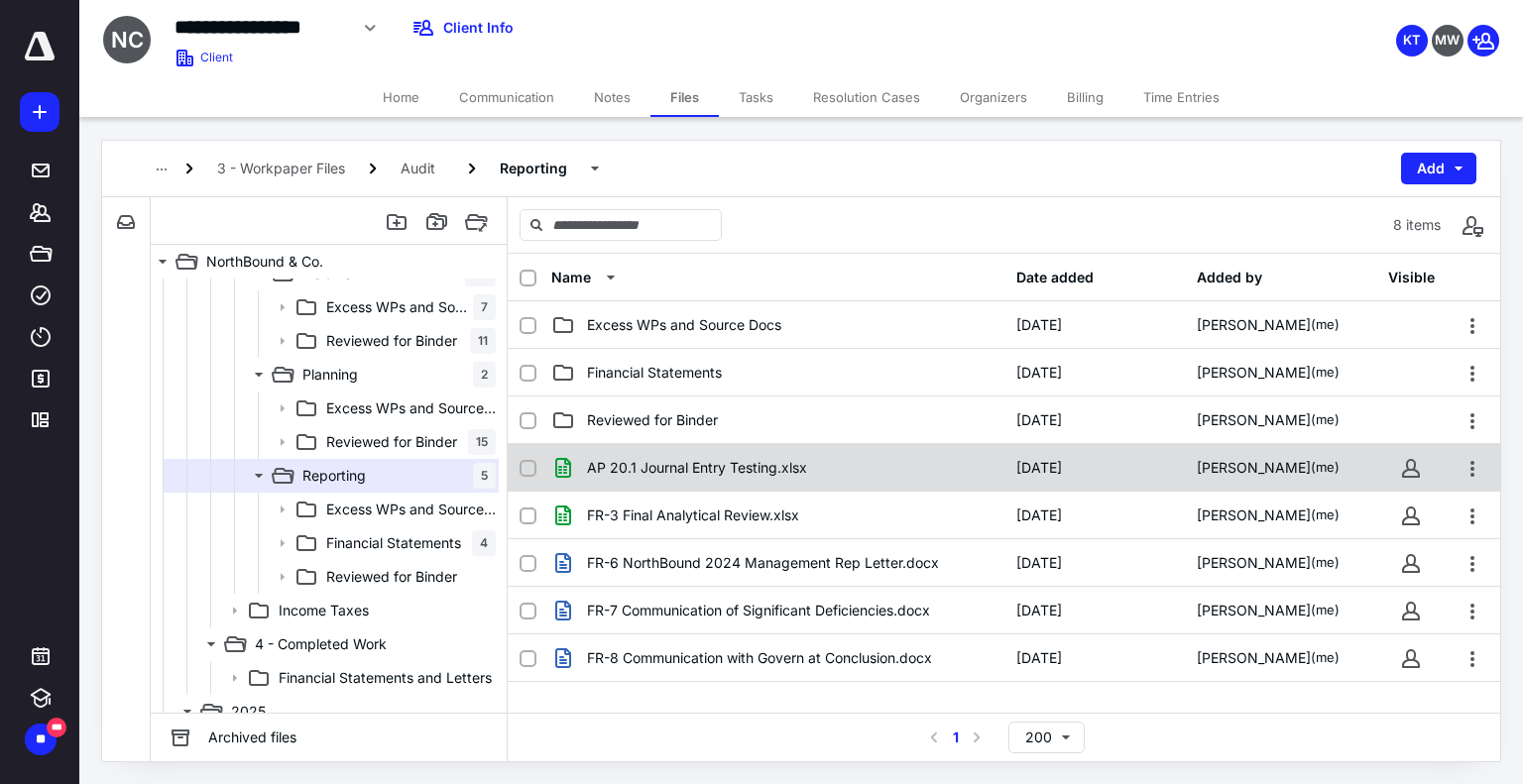 click on "AP 20.1 Journal Entry Testing.xlsx" at bounding box center [777, 468] 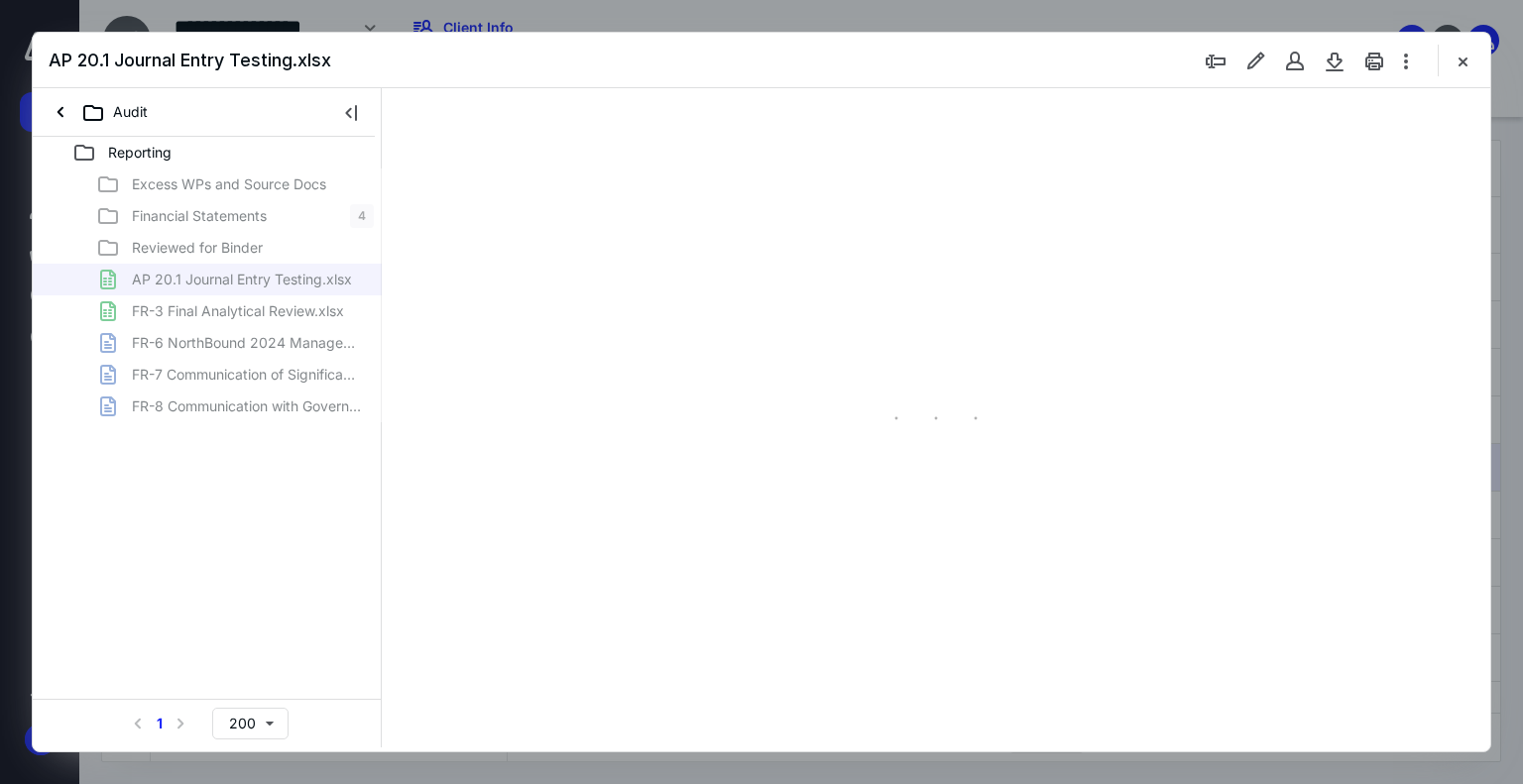 scroll, scrollTop: 0, scrollLeft: 0, axis: both 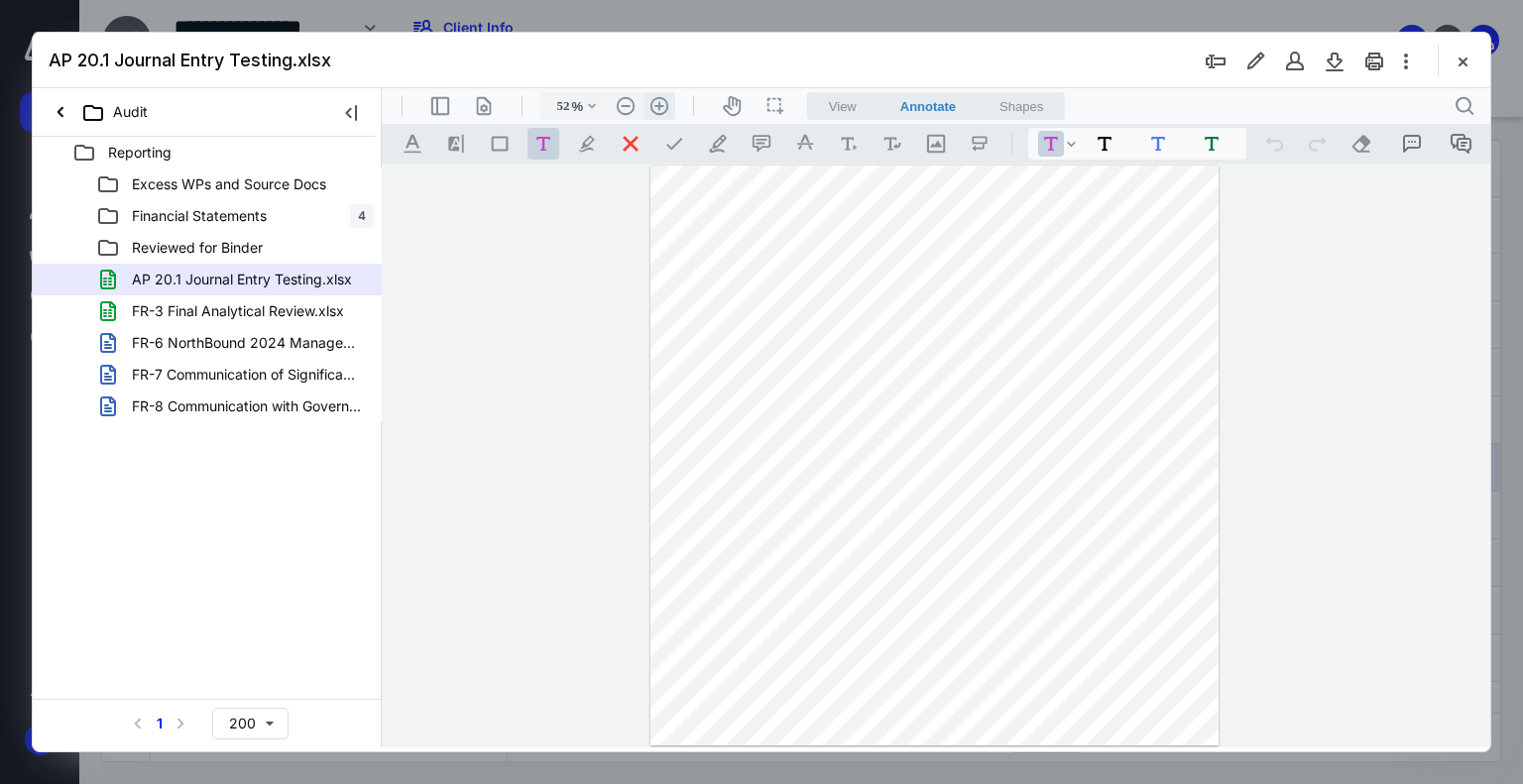 click on ".cls-1{fill:#abb0c4;} icon - header - zoom - in - line" at bounding box center [659, 106] 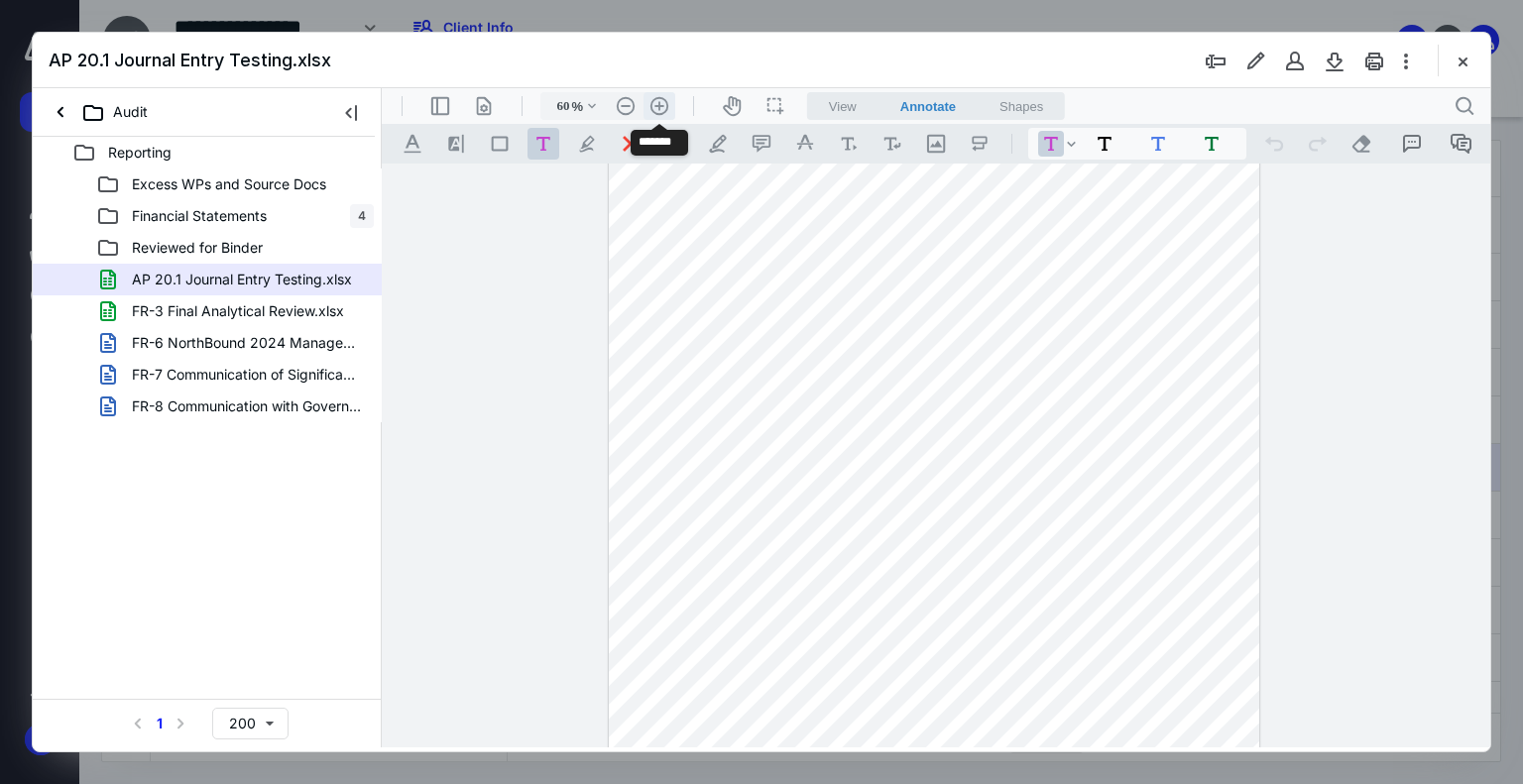 click on ".cls-1{fill:#abb0c4;} icon - header - zoom - in - line" at bounding box center (659, 106) 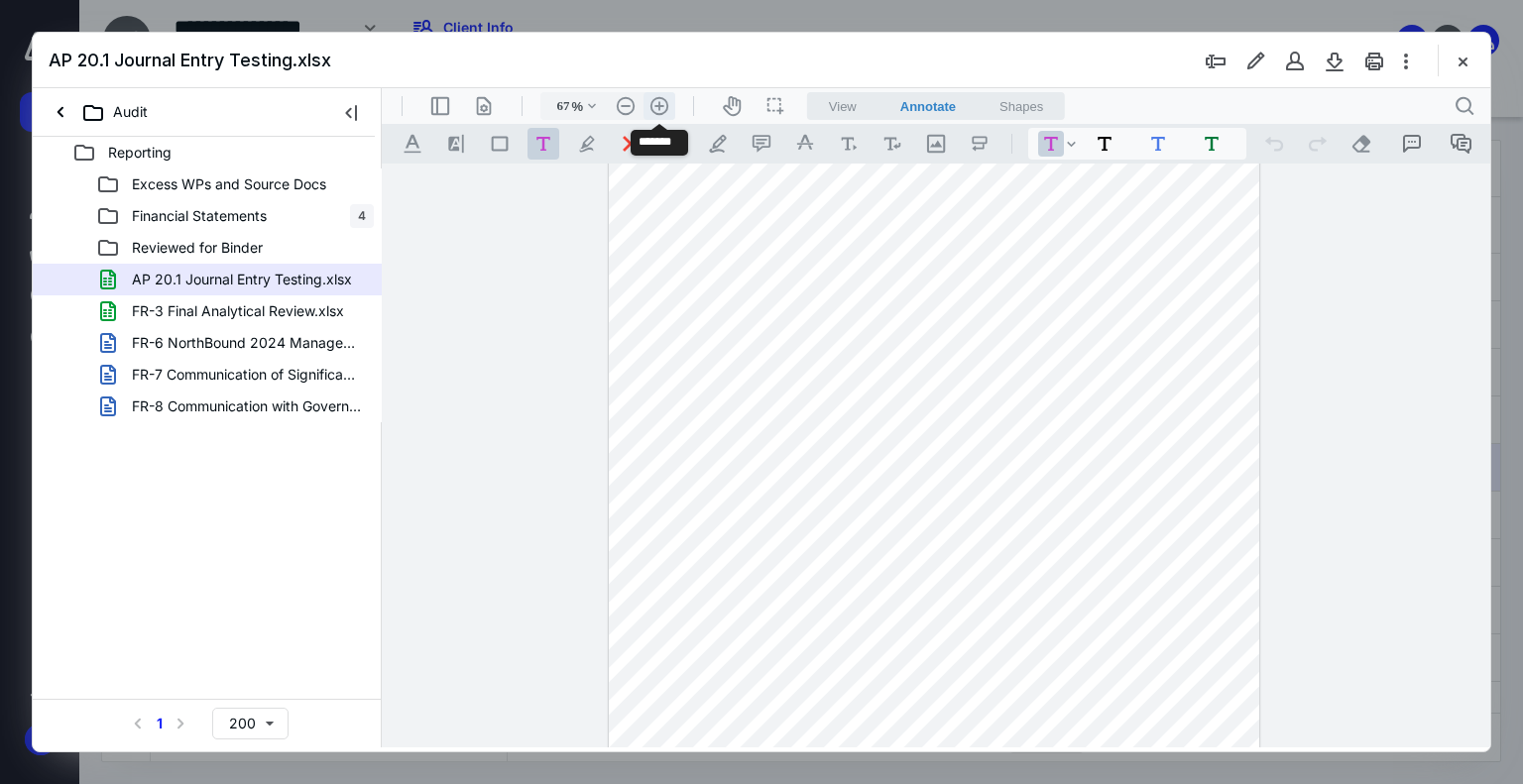 click on ".cls-1{fill:#abb0c4;} icon - header - zoom - in - line" at bounding box center (659, 106) 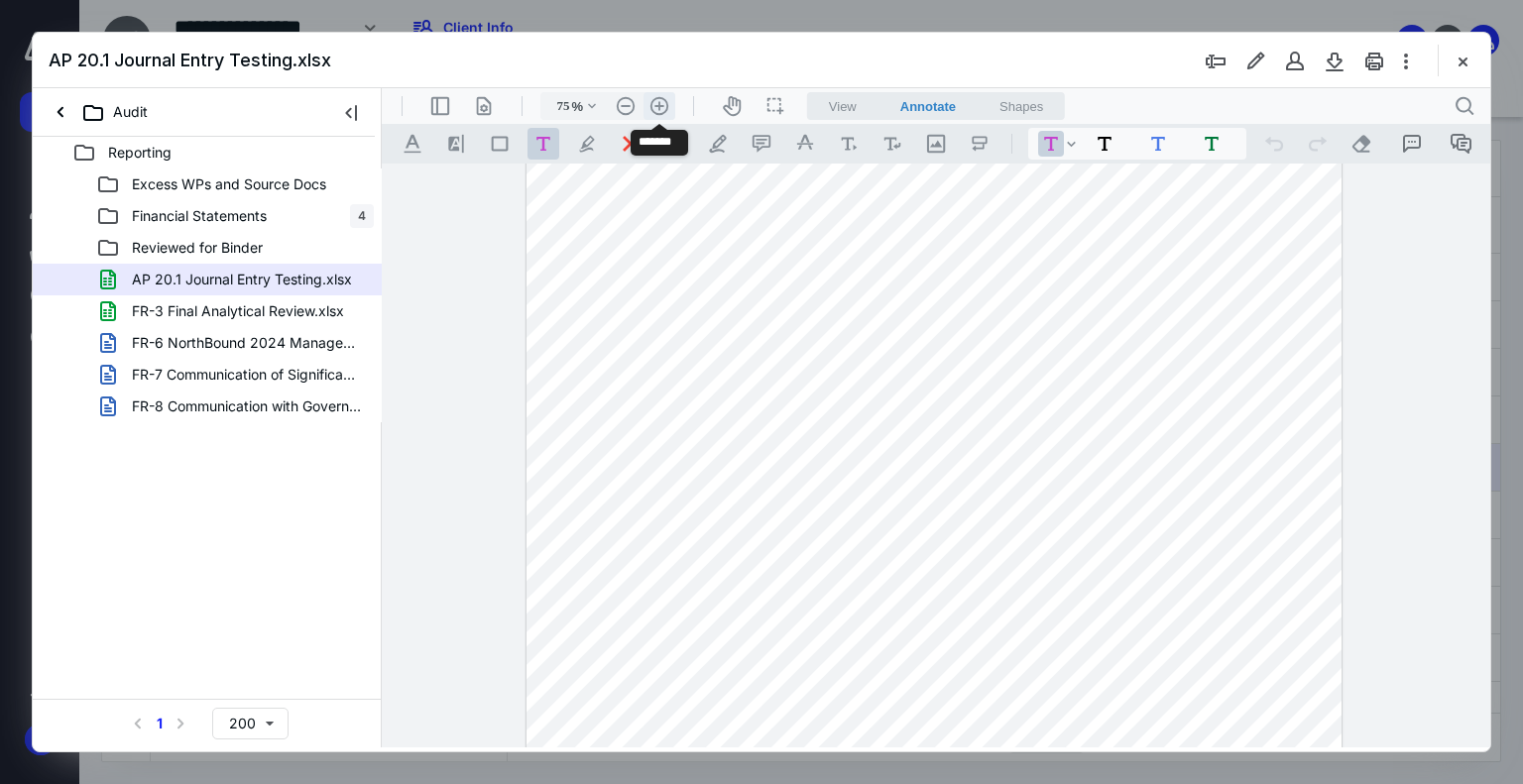 click on ".cls-1{fill:#abb0c4;} icon - header - zoom - in - line" at bounding box center (659, 106) 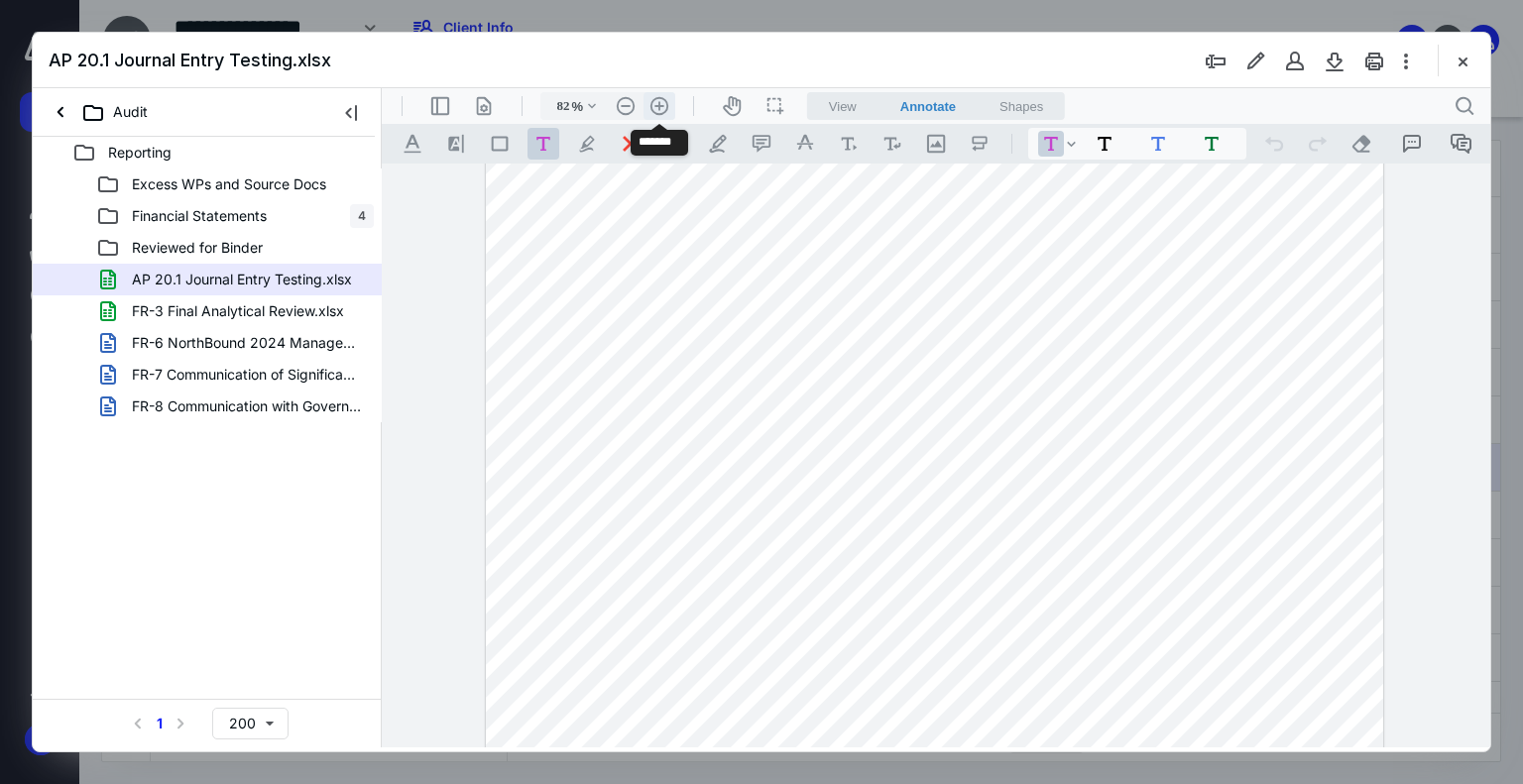 scroll, scrollTop: 146, scrollLeft: 0, axis: vertical 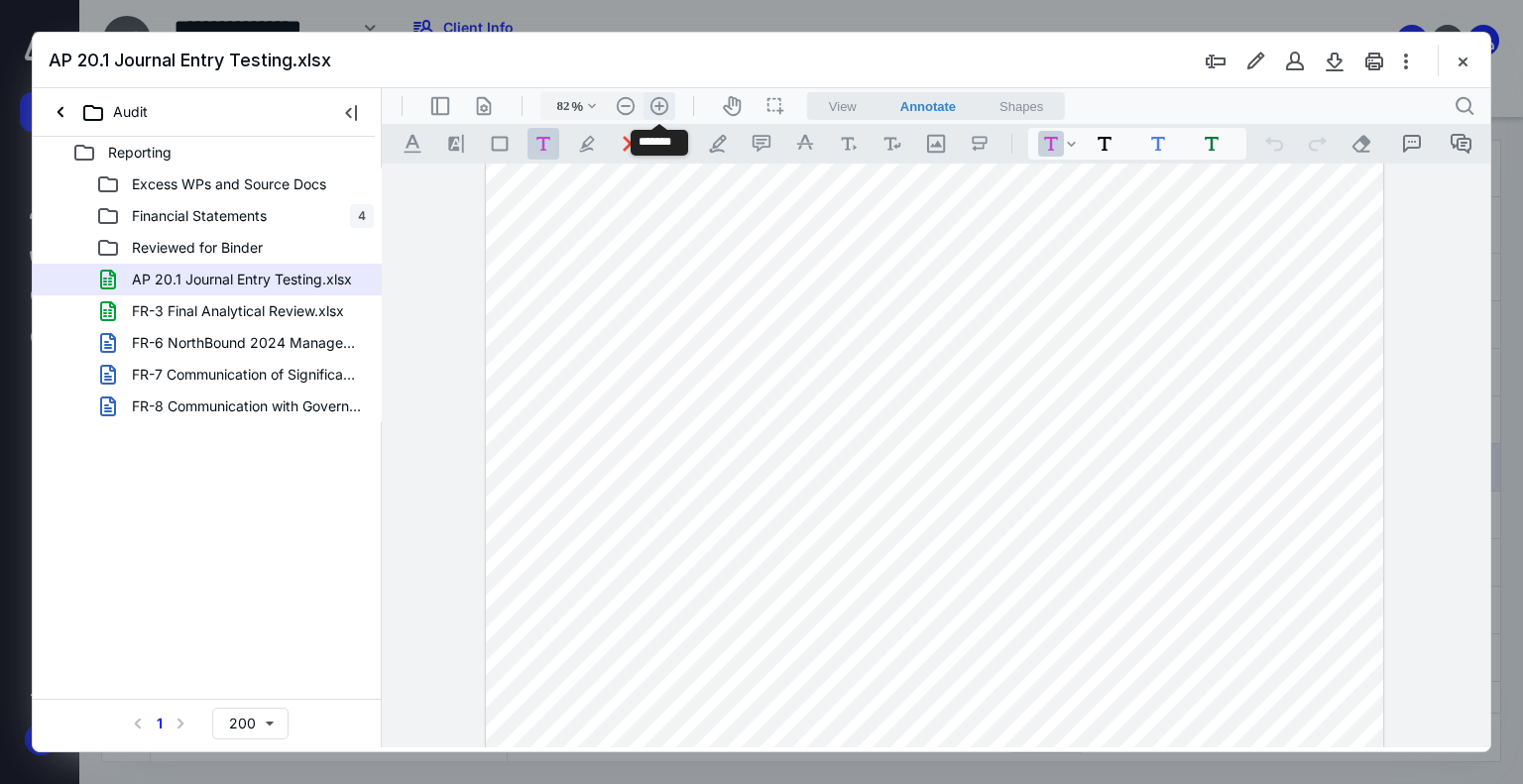 click on ".cls-1{fill:#abb0c4;} icon - header - zoom - in - line" at bounding box center [659, 106] 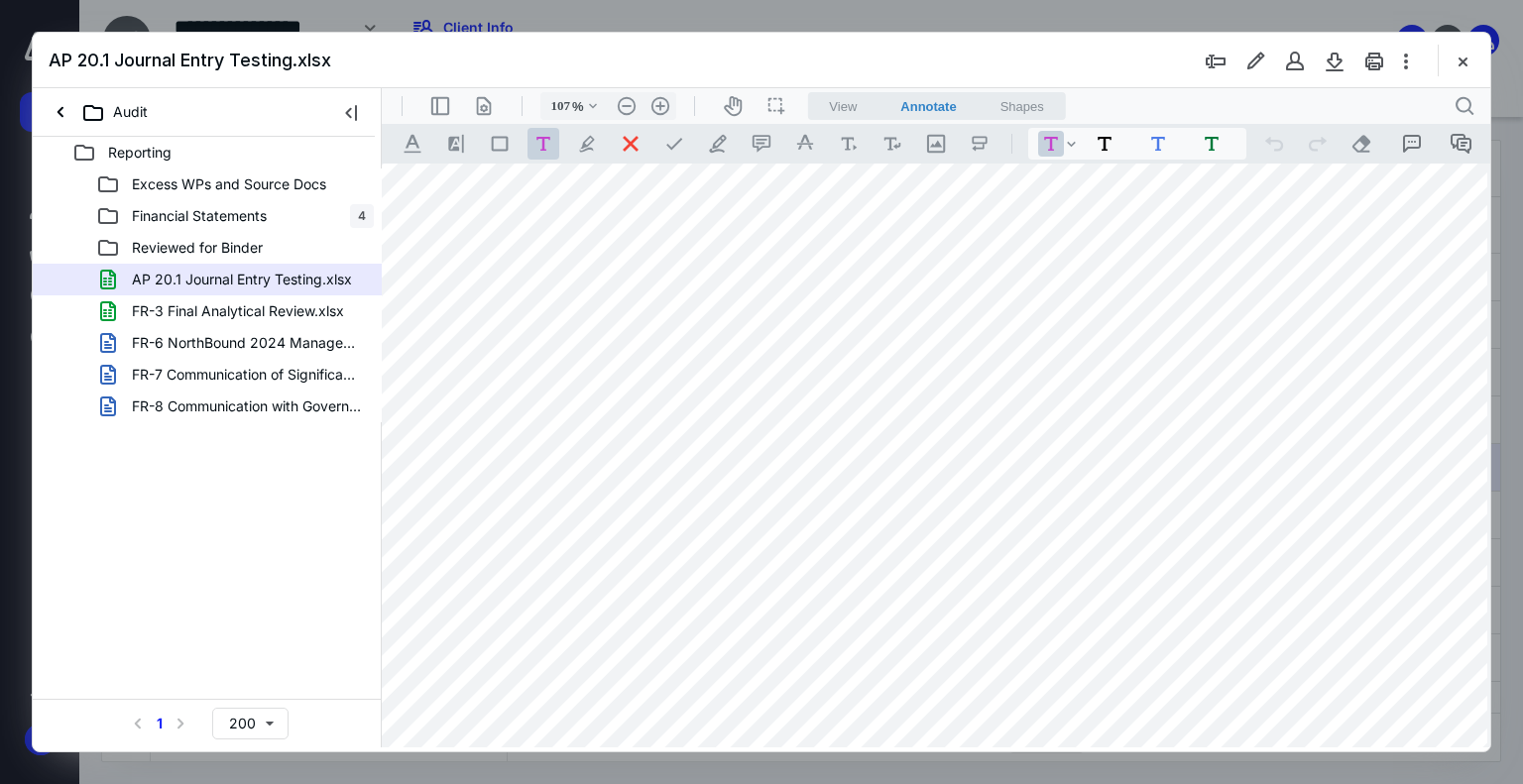 scroll, scrollTop: 0, scrollLeft: 41, axis: horizontal 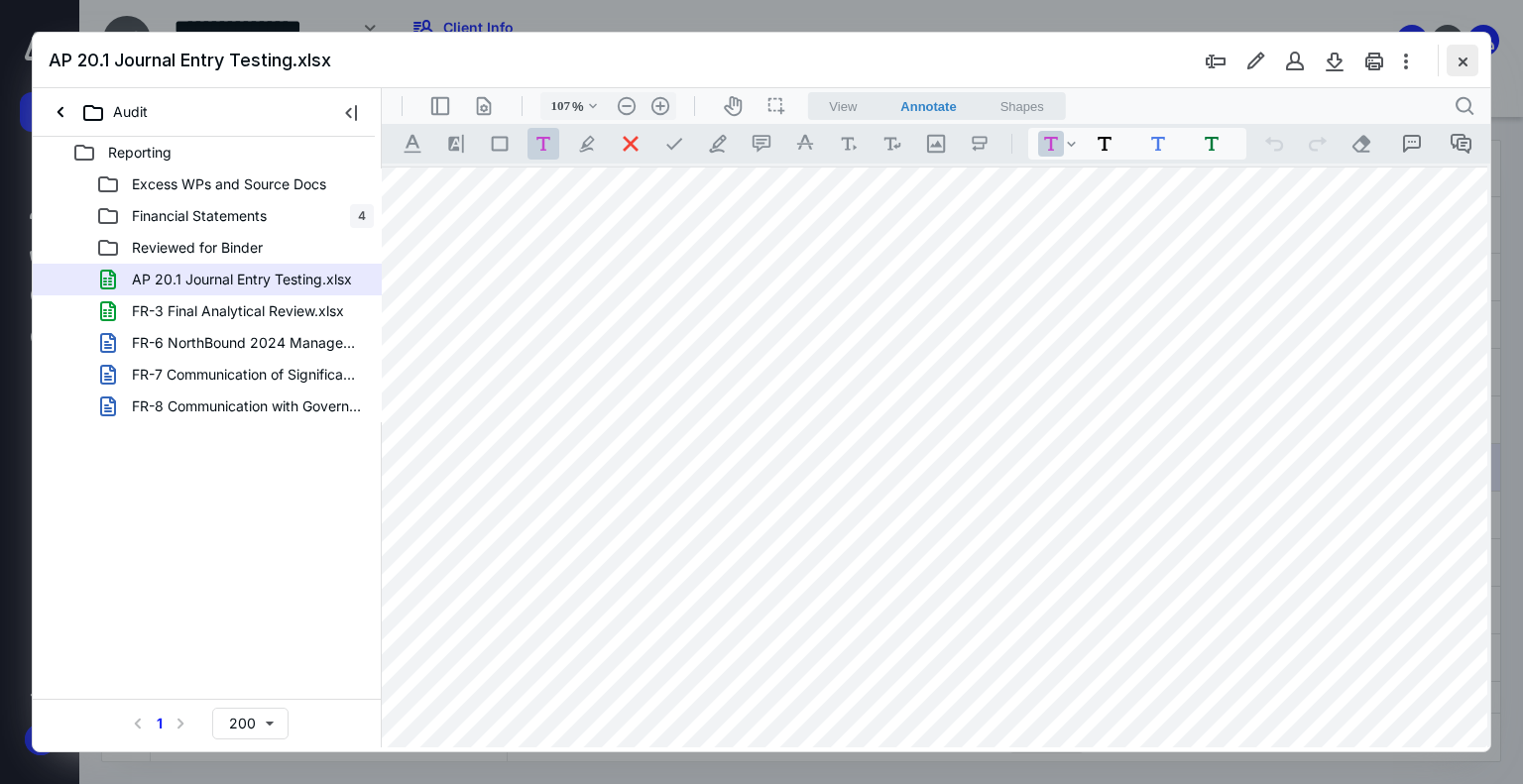 click at bounding box center (1463, 60) 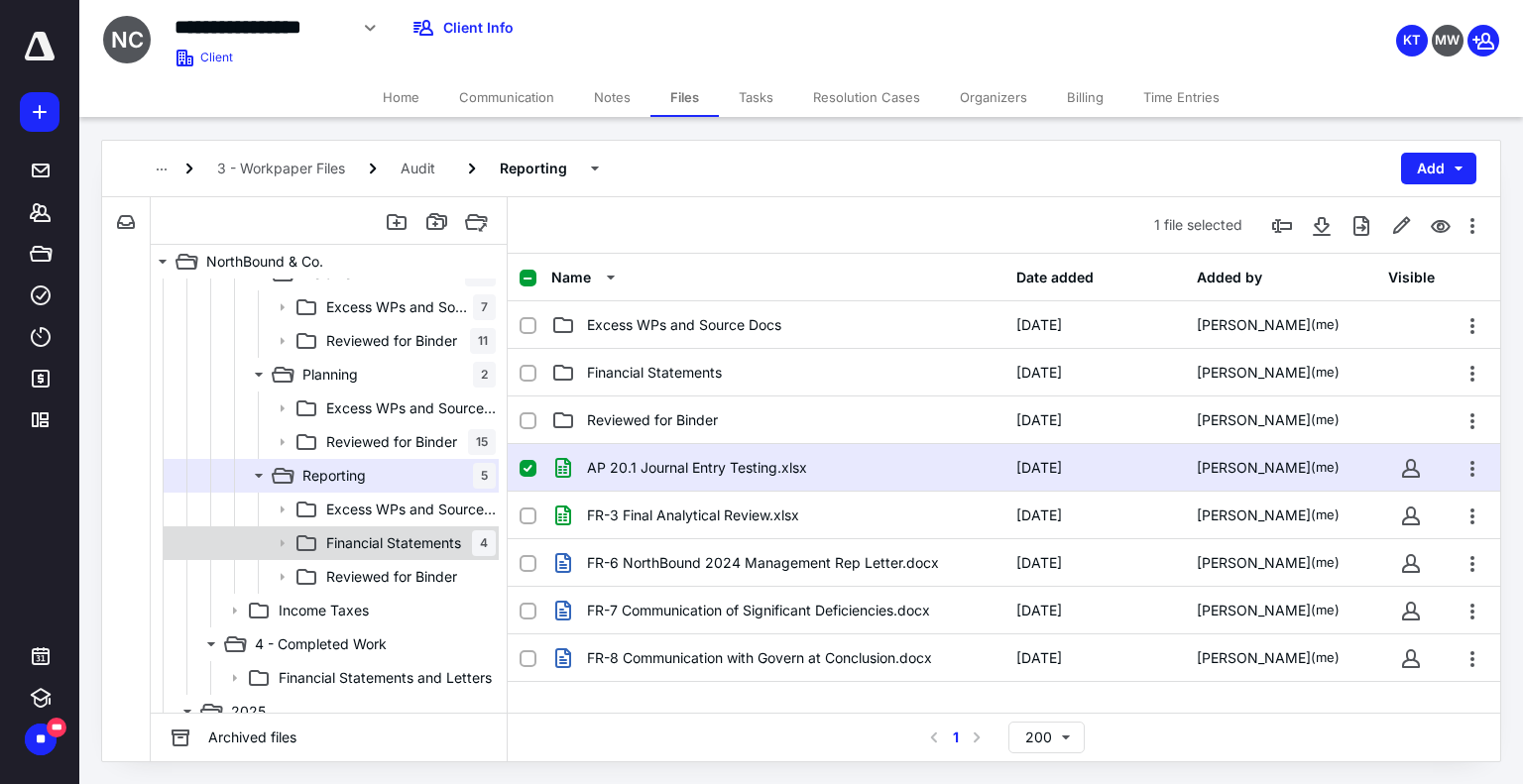 click on "4" at bounding box center [484, 543] 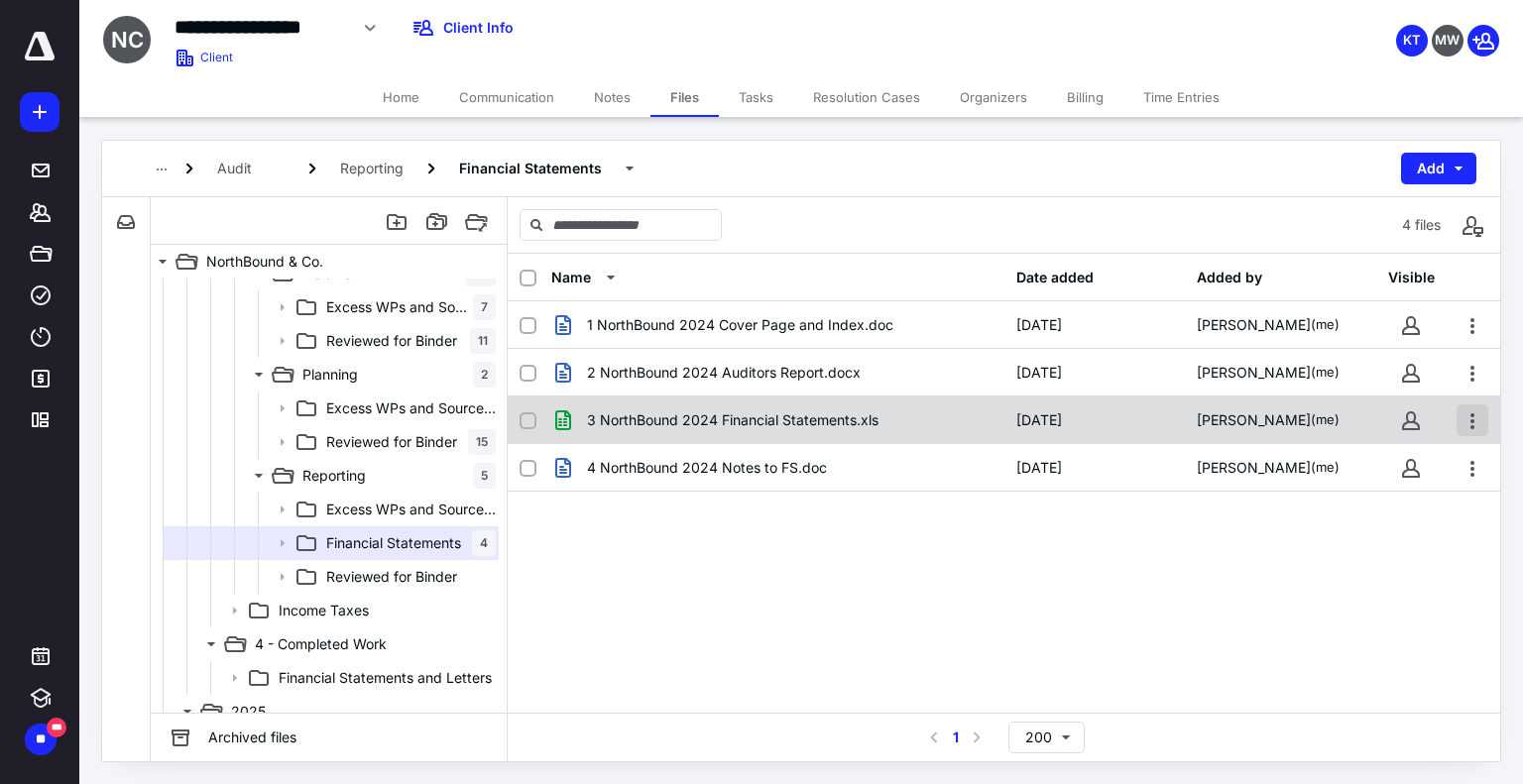 click at bounding box center (1472, 420) 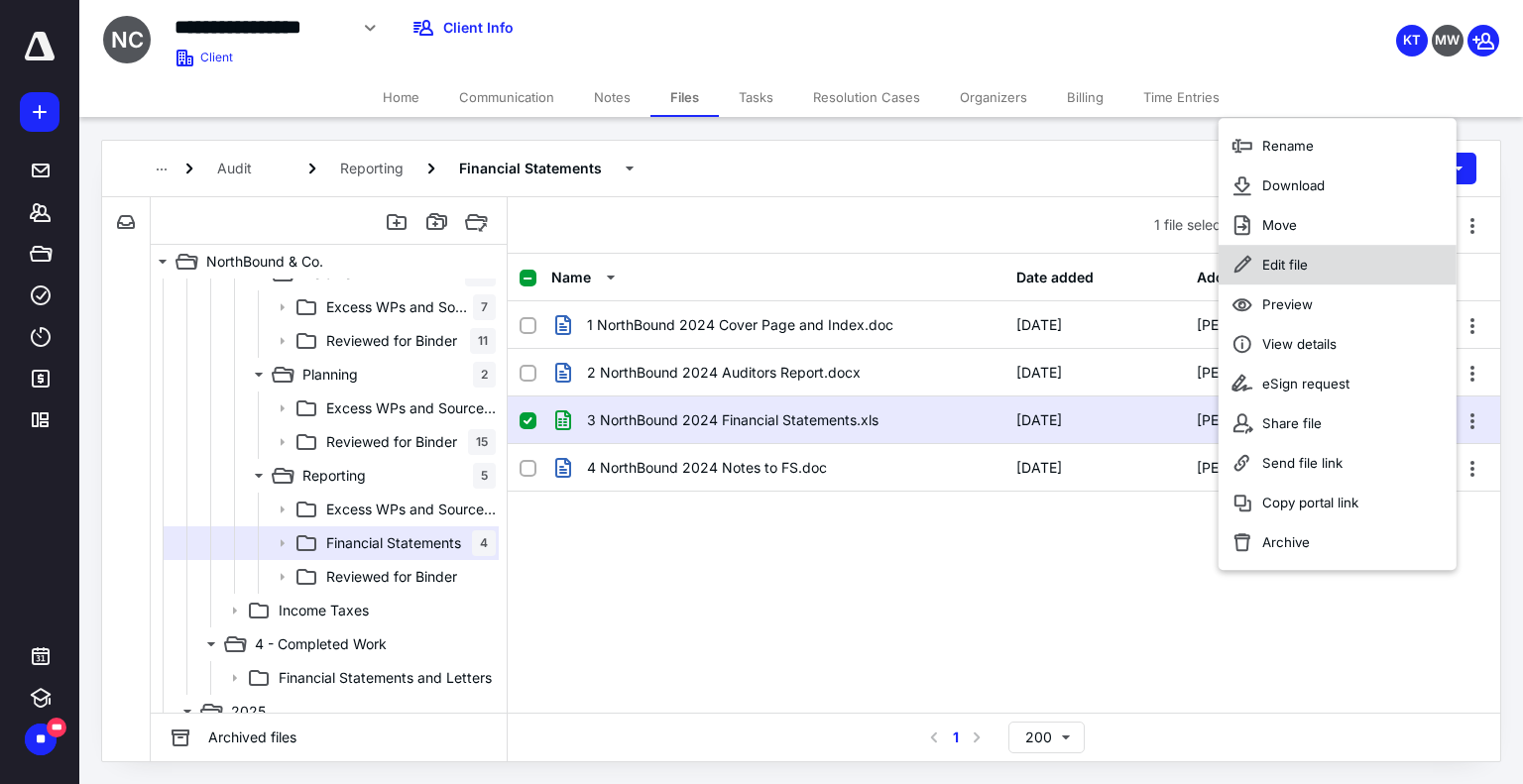 click on "Edit file" at bounding box center [1338, 265] 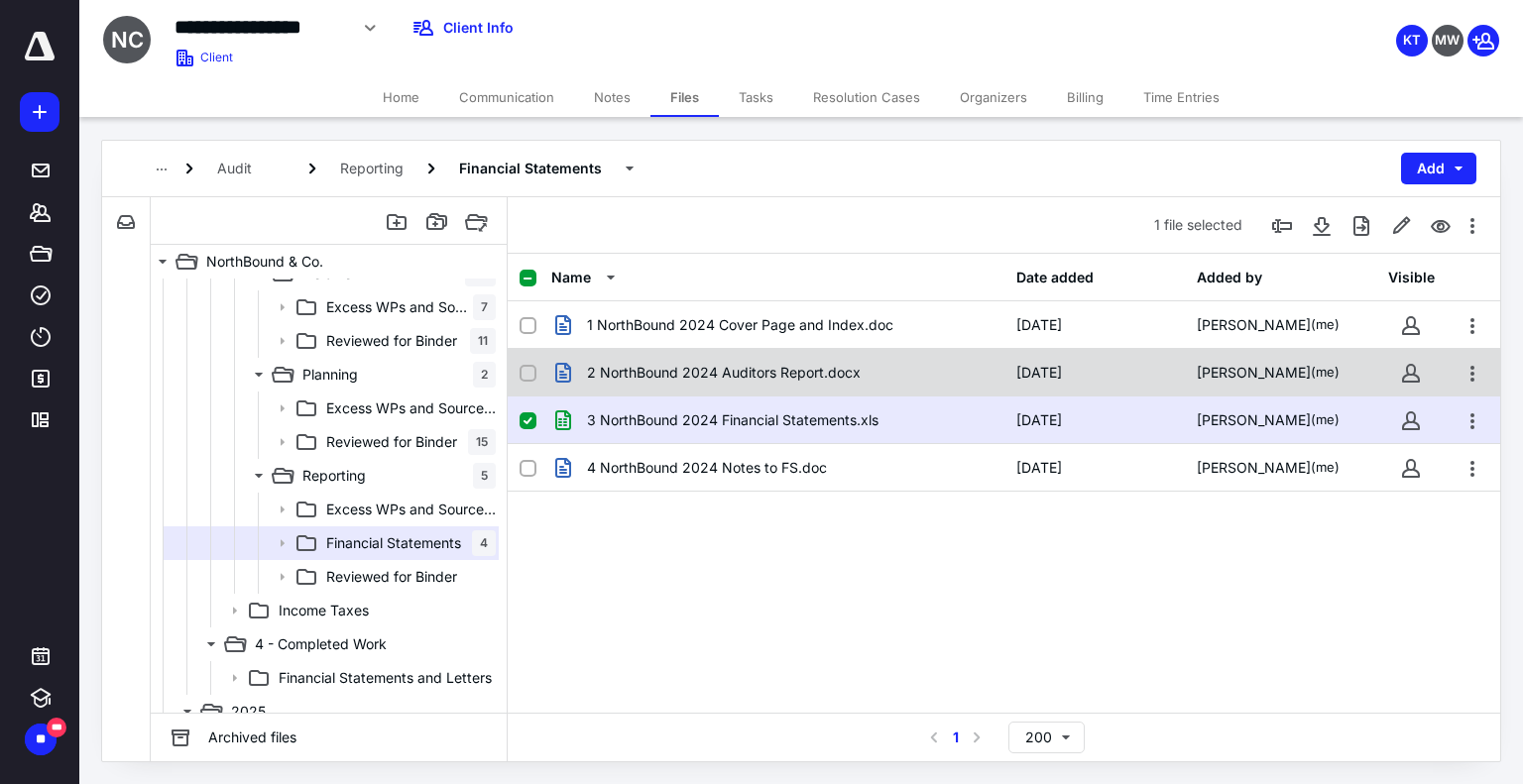 click on "2 NorthBound 2024 Auditors Report.docx" at bounding box center [724, 373] 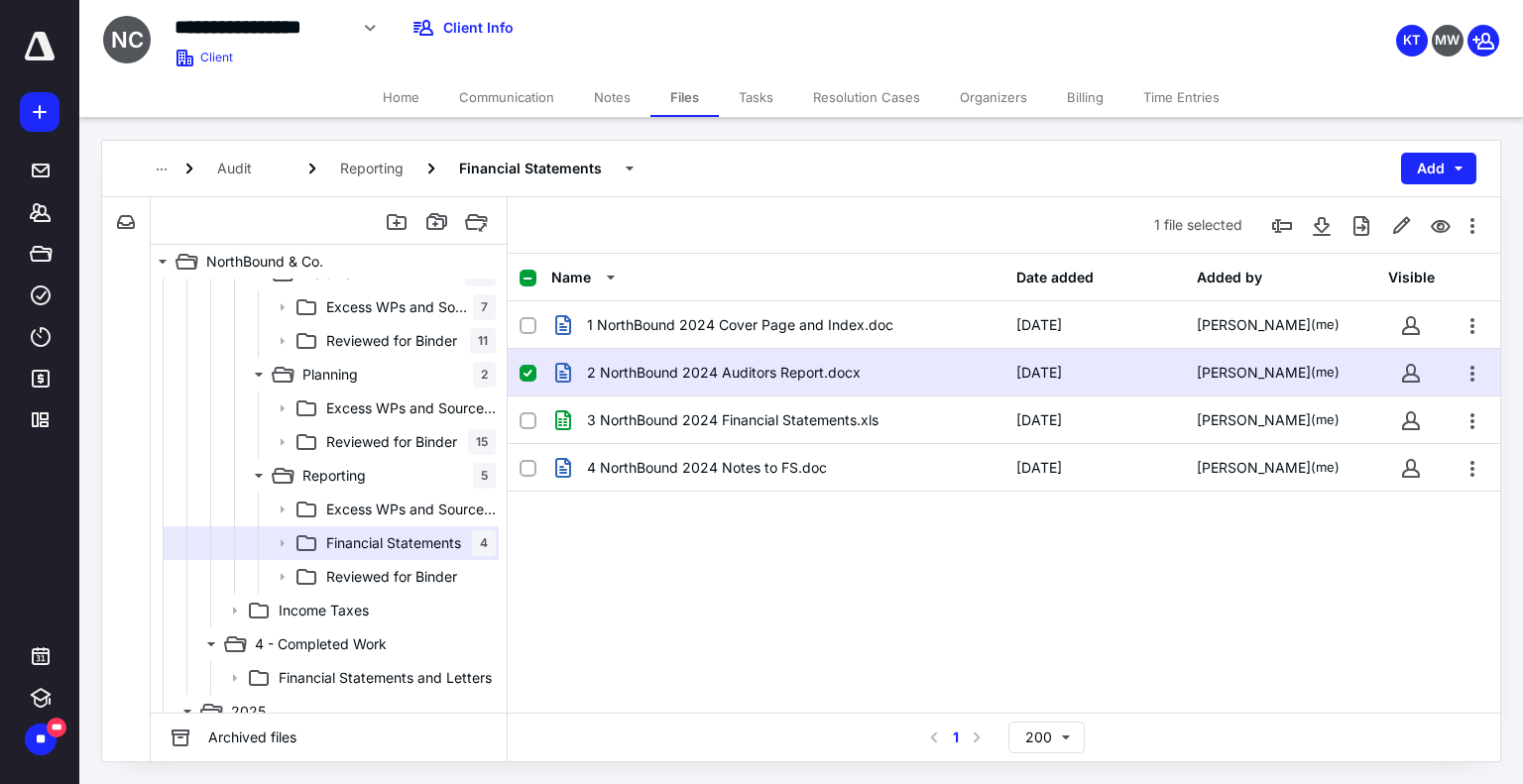click on "2 NorthBound 2024 Auditors Report.docx" at bounding box center (724, 373) 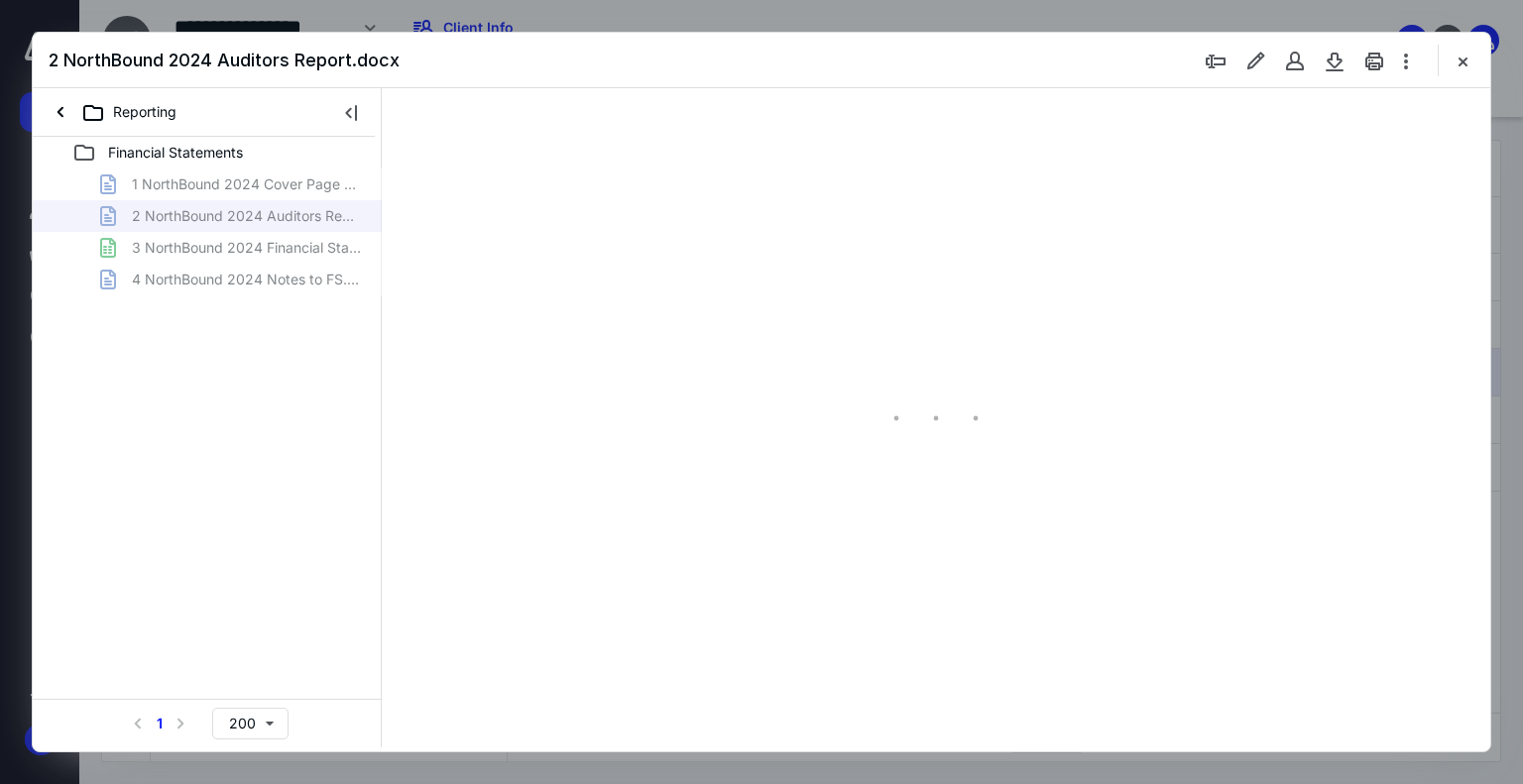 scroll, scrollTop: 0, scrollLeft: 0, axis: both 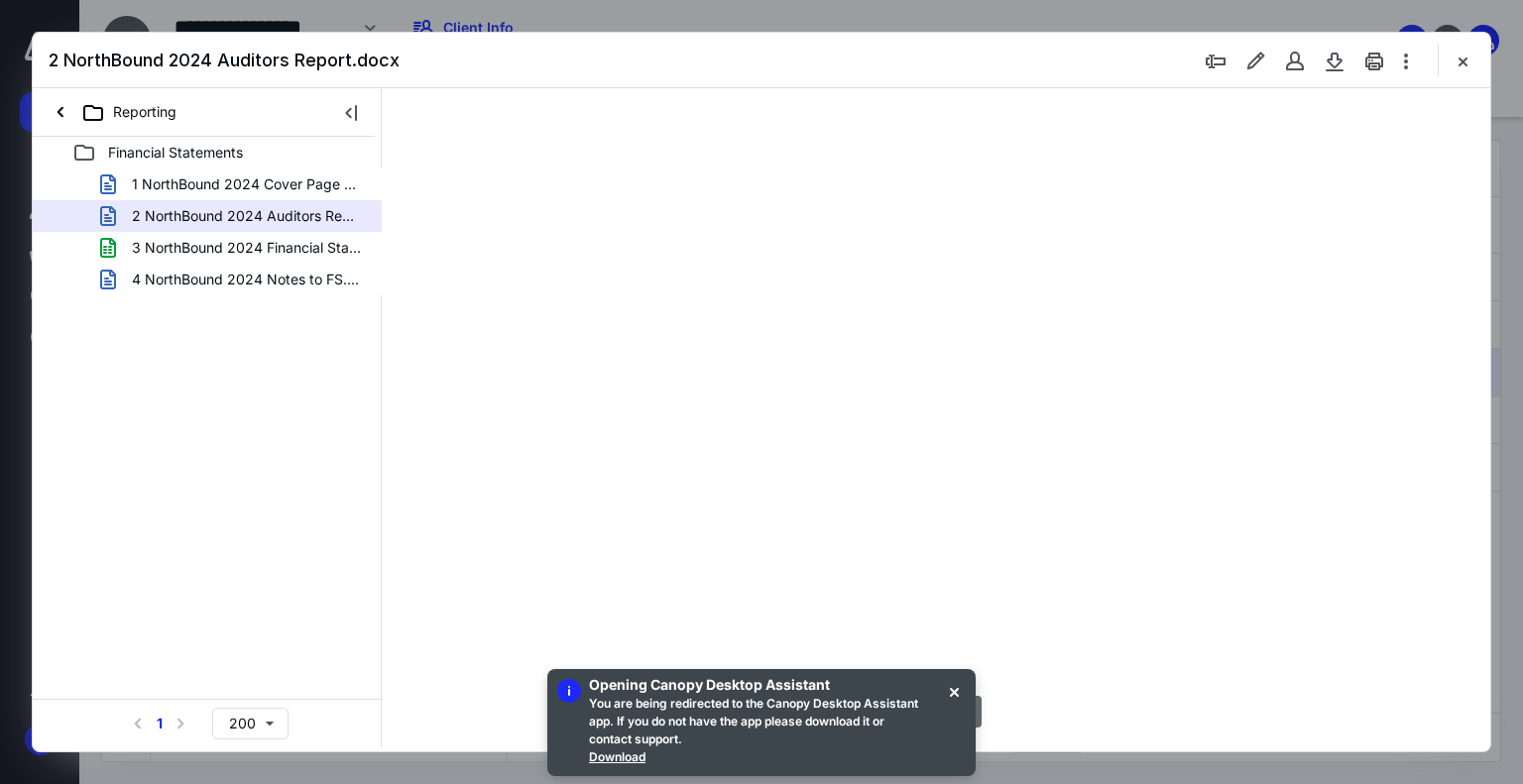 type on "74" 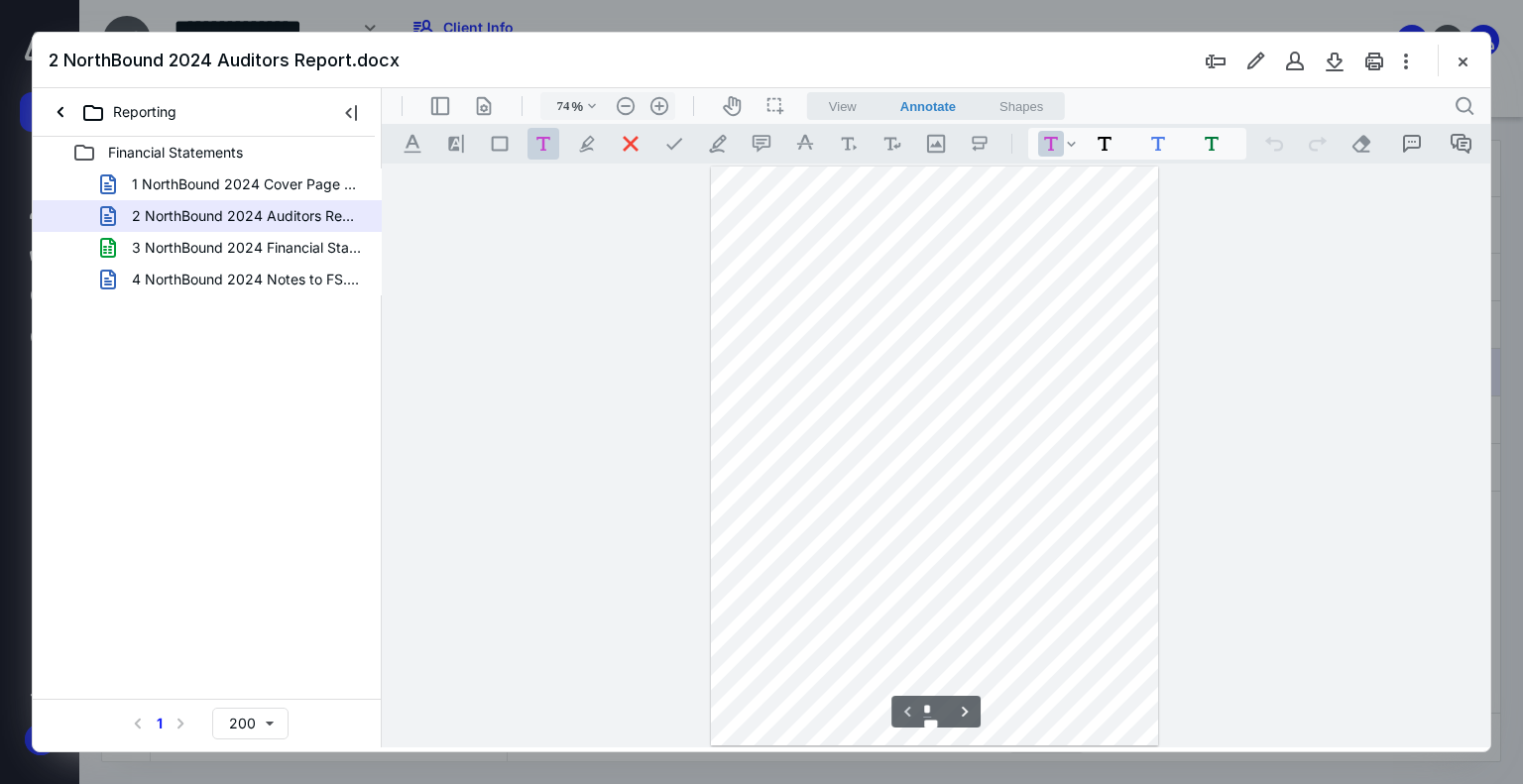 type on "*" 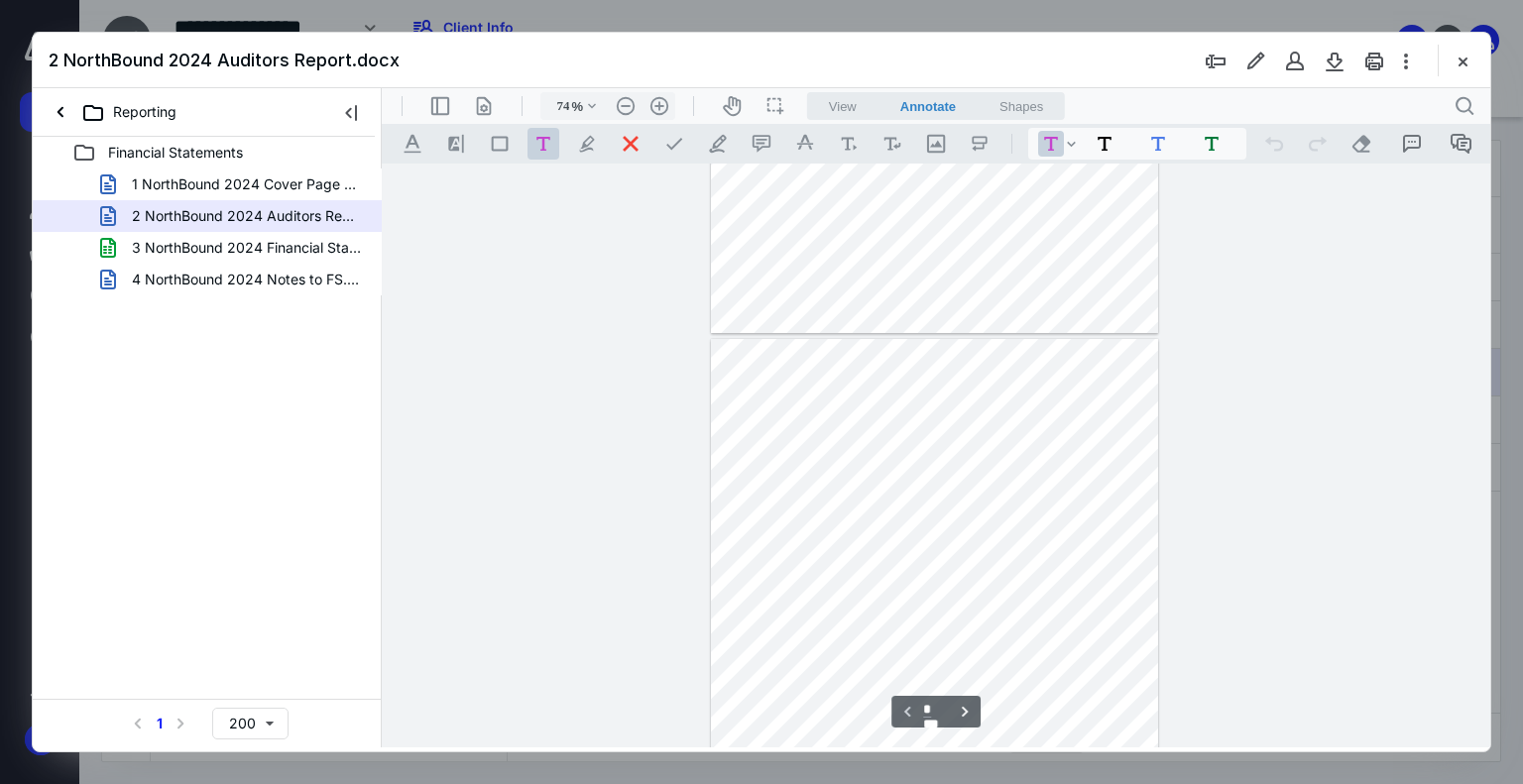 scroll, scrollTop: 585, scrollLeft: 0, axis: vertical 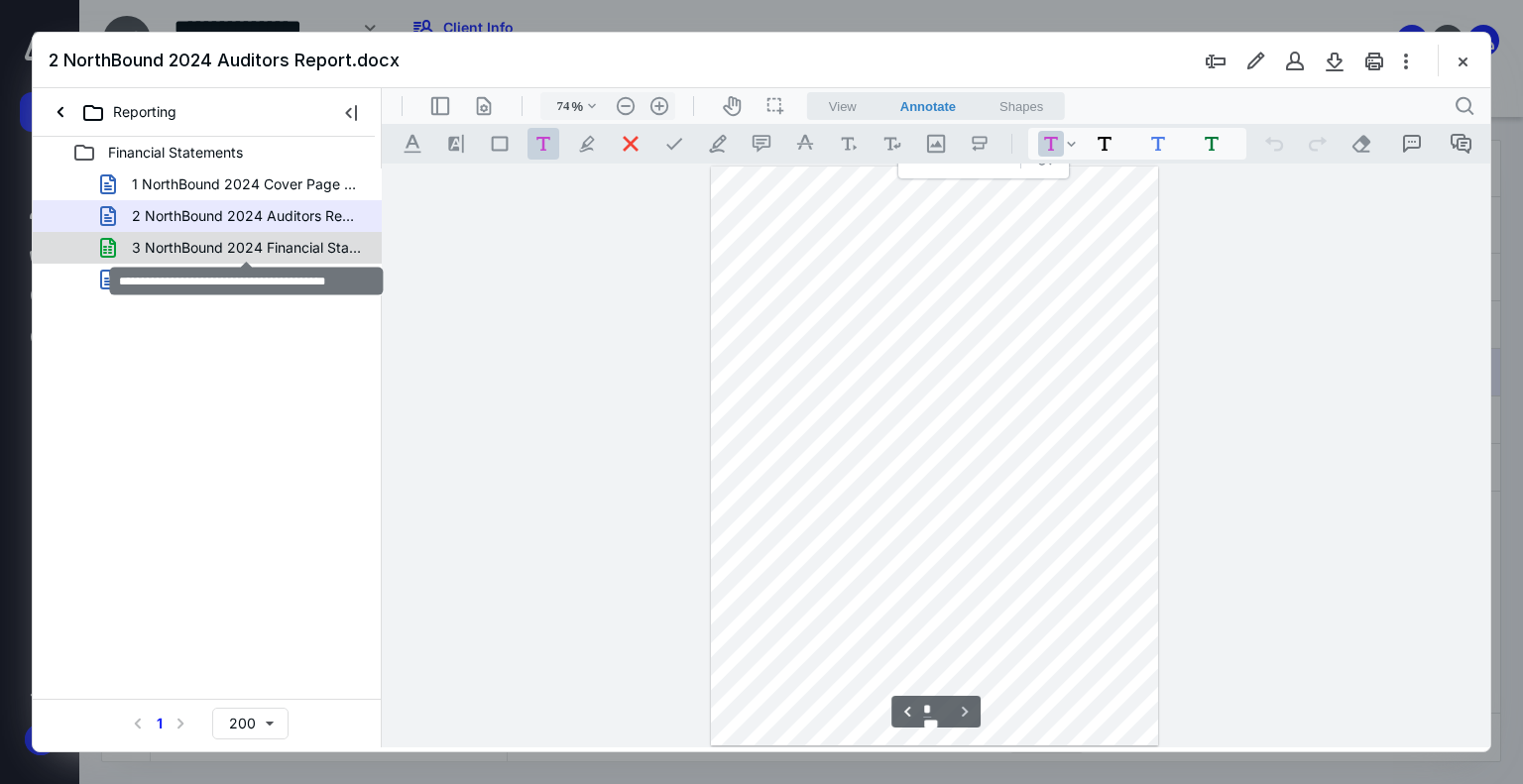 click on "3 NorthBound 2024 Financial Statements.xls" at bounding box center (247, 248) 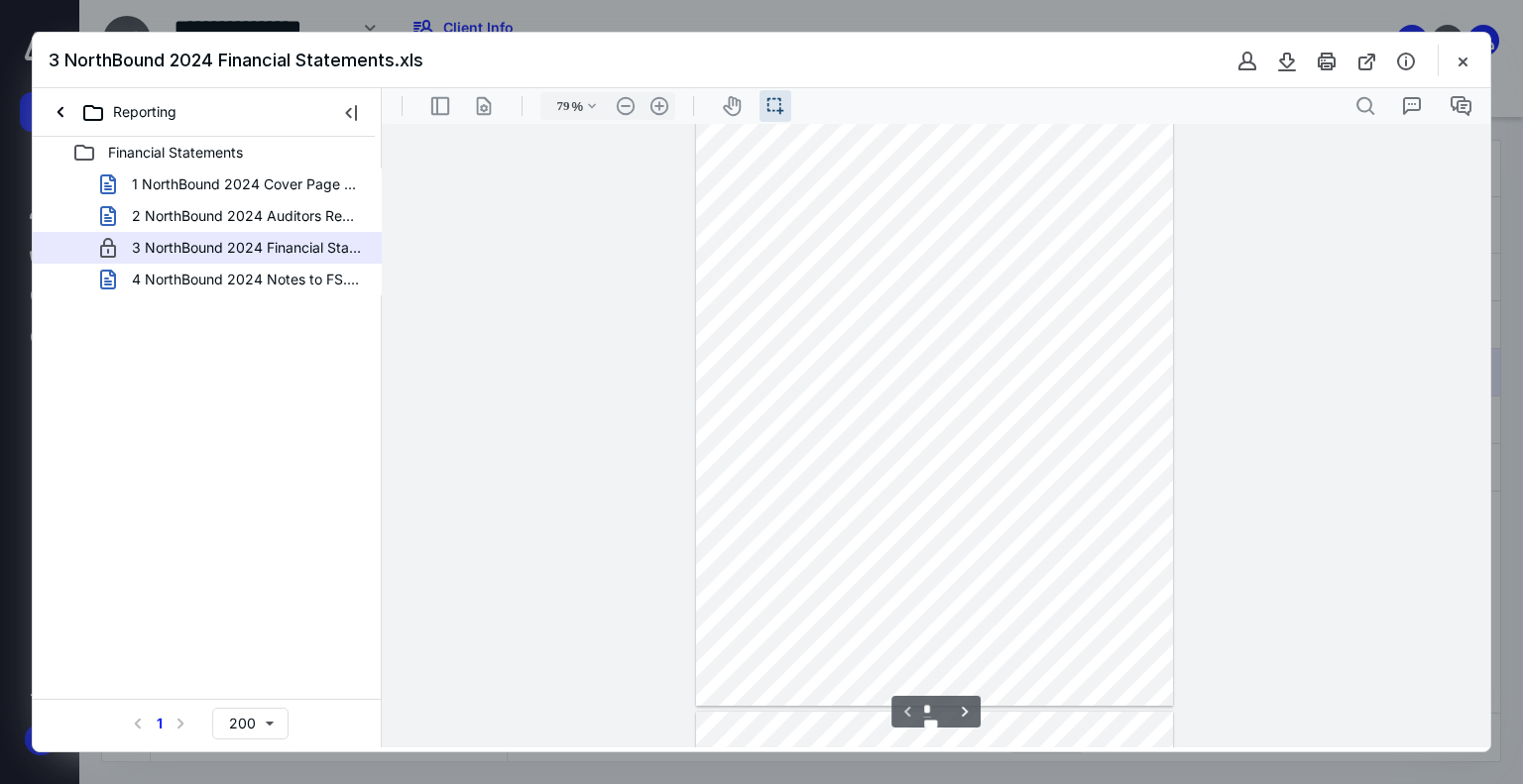 scroll, scrollTop: 138, scrollLeft: 0, axis: vertical 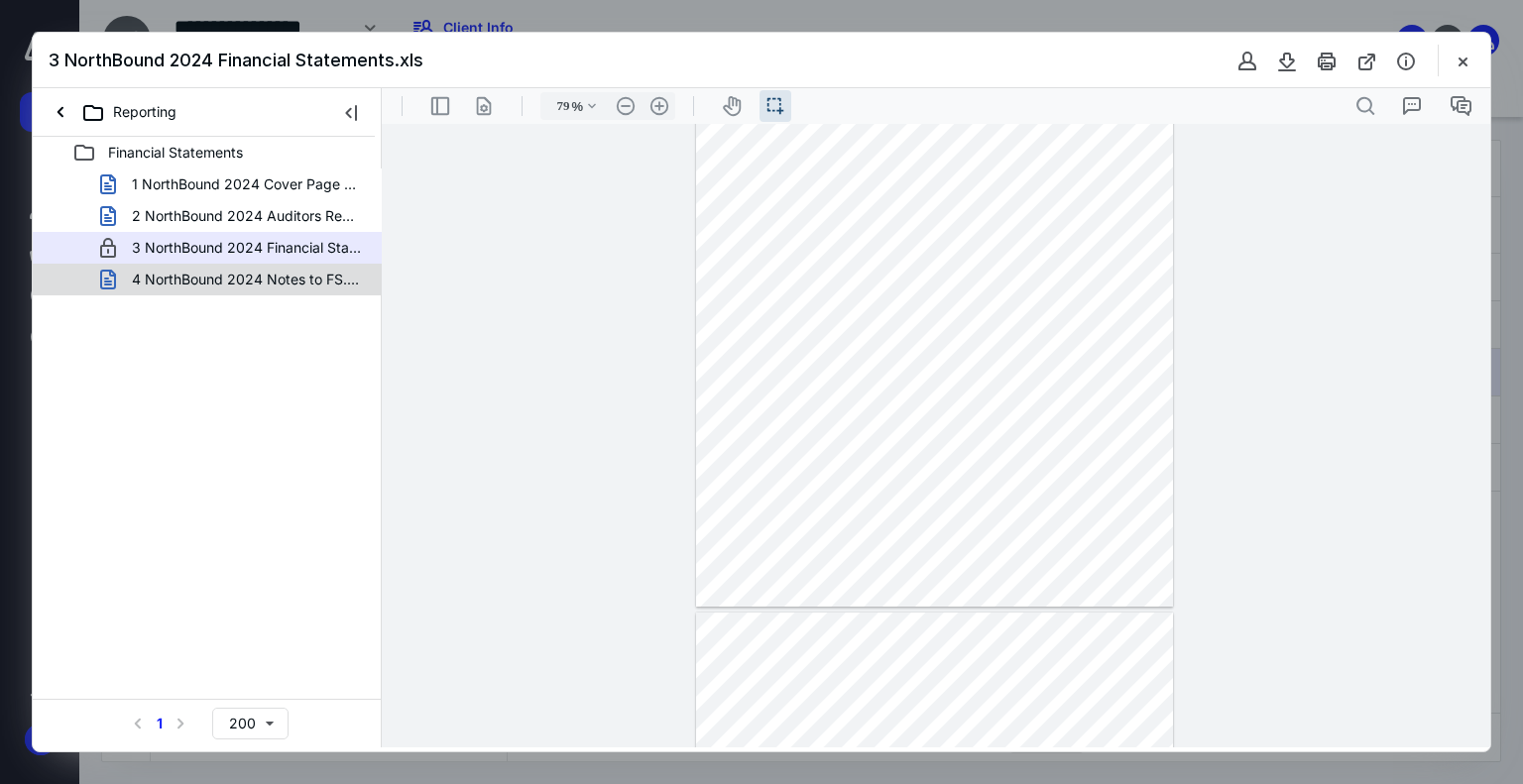 click on "4 NorthBound 2024 Notes to FS.doc" at bounding box center [247, 280] 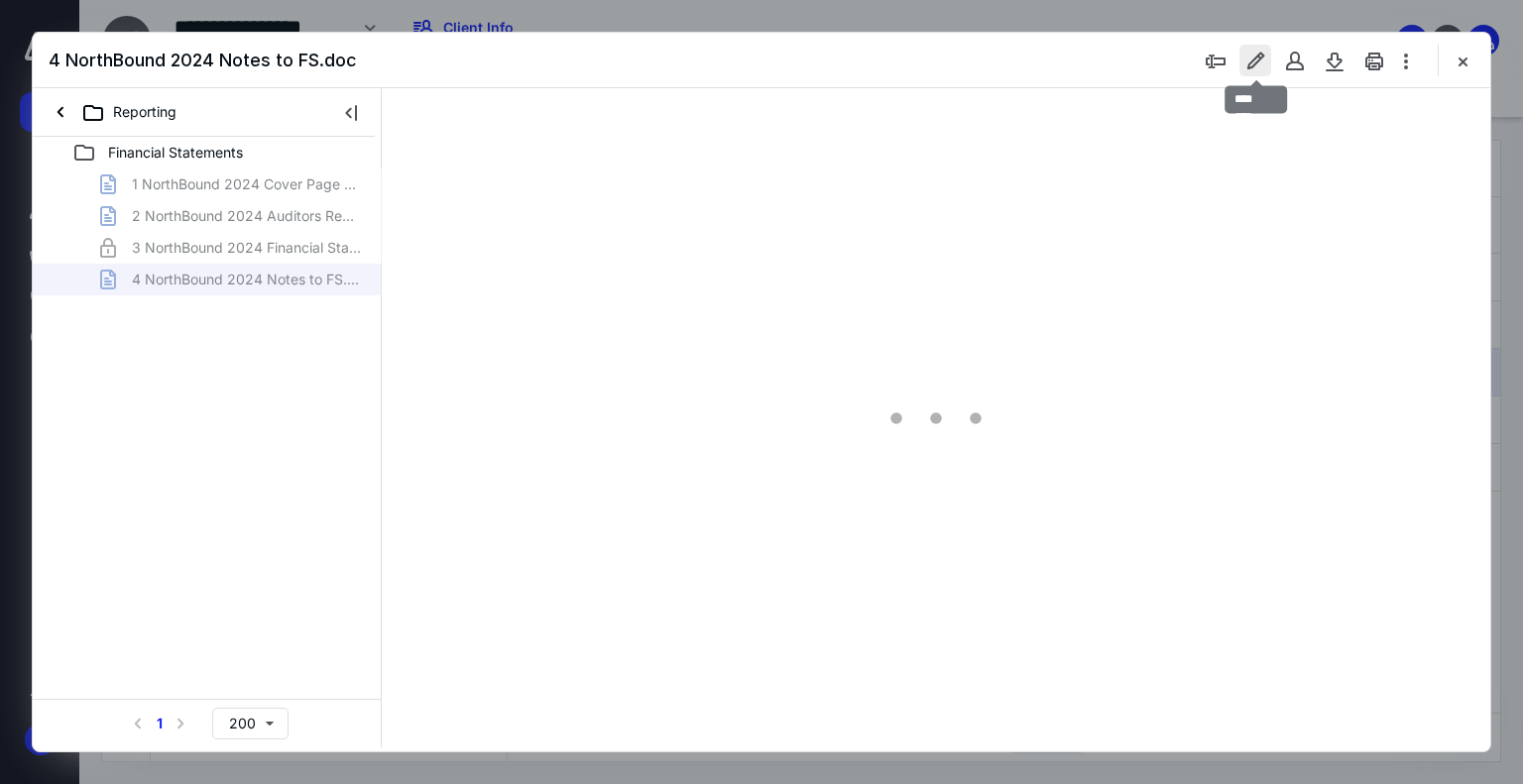 click at bounding box center [1255, 60] 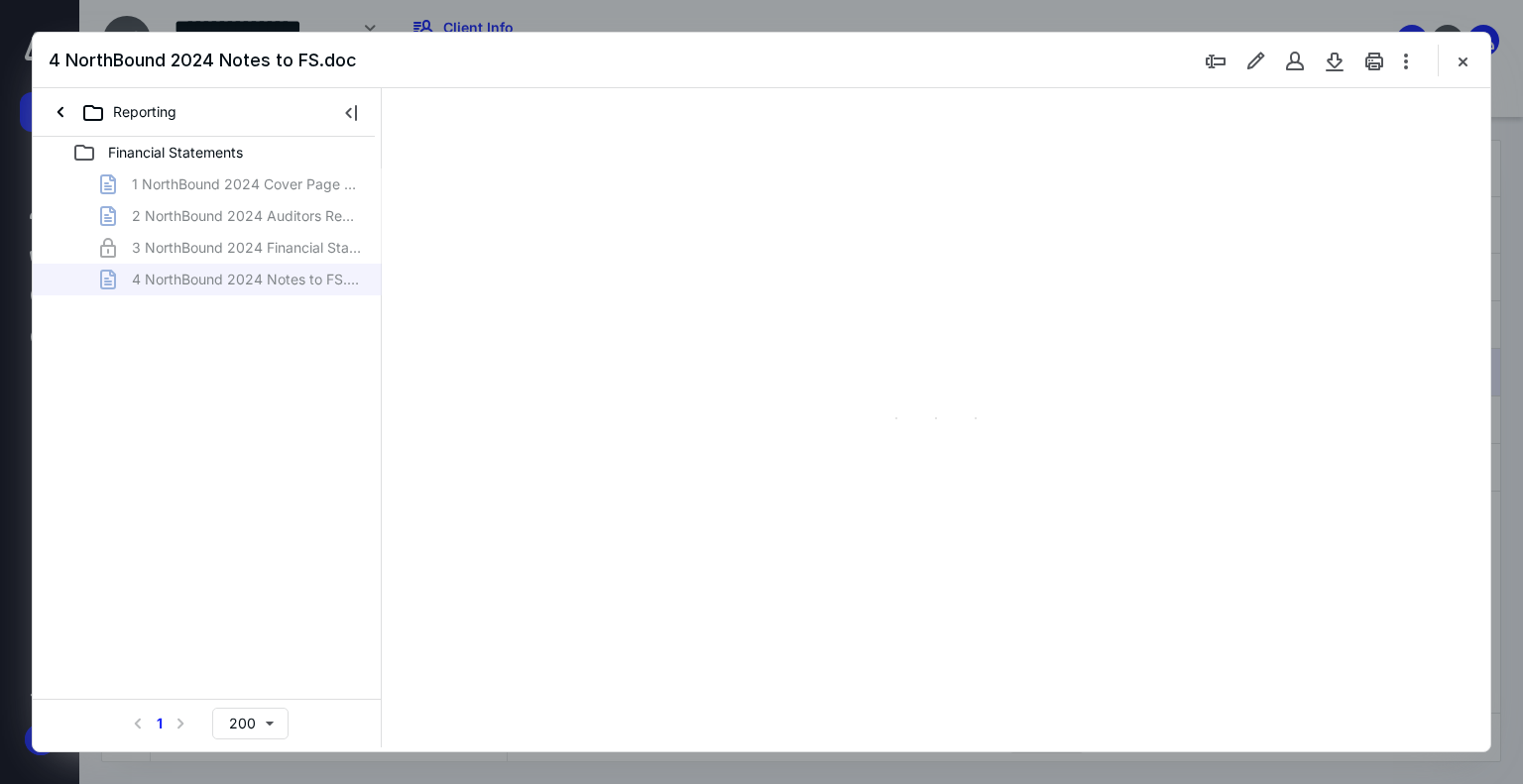 scroll, scrollTop: 78, scrollLeft: 0, axis: vertical 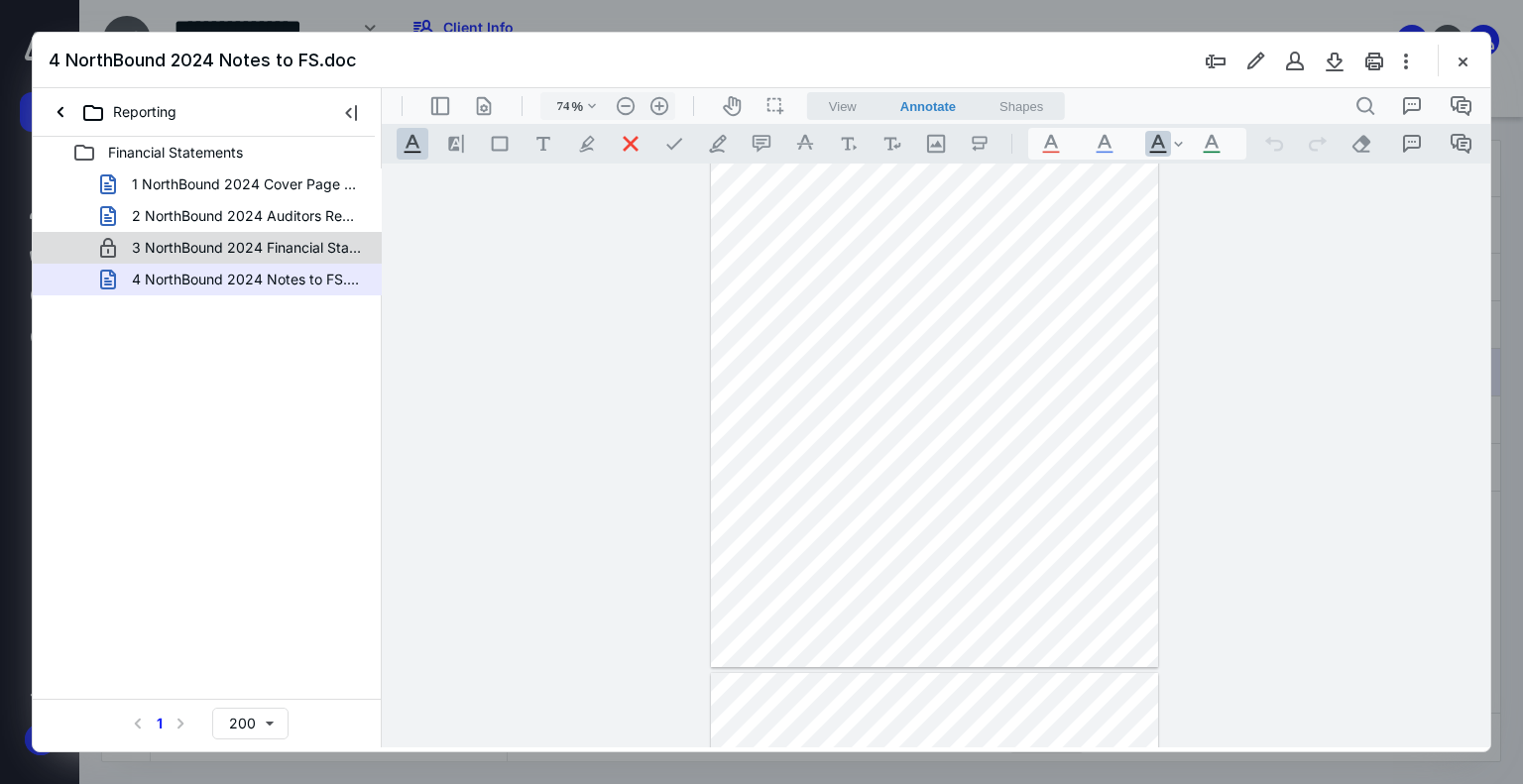 click on "3 NorthBound 2024 Financial Statements.xls" at bounding box center [247, 248] 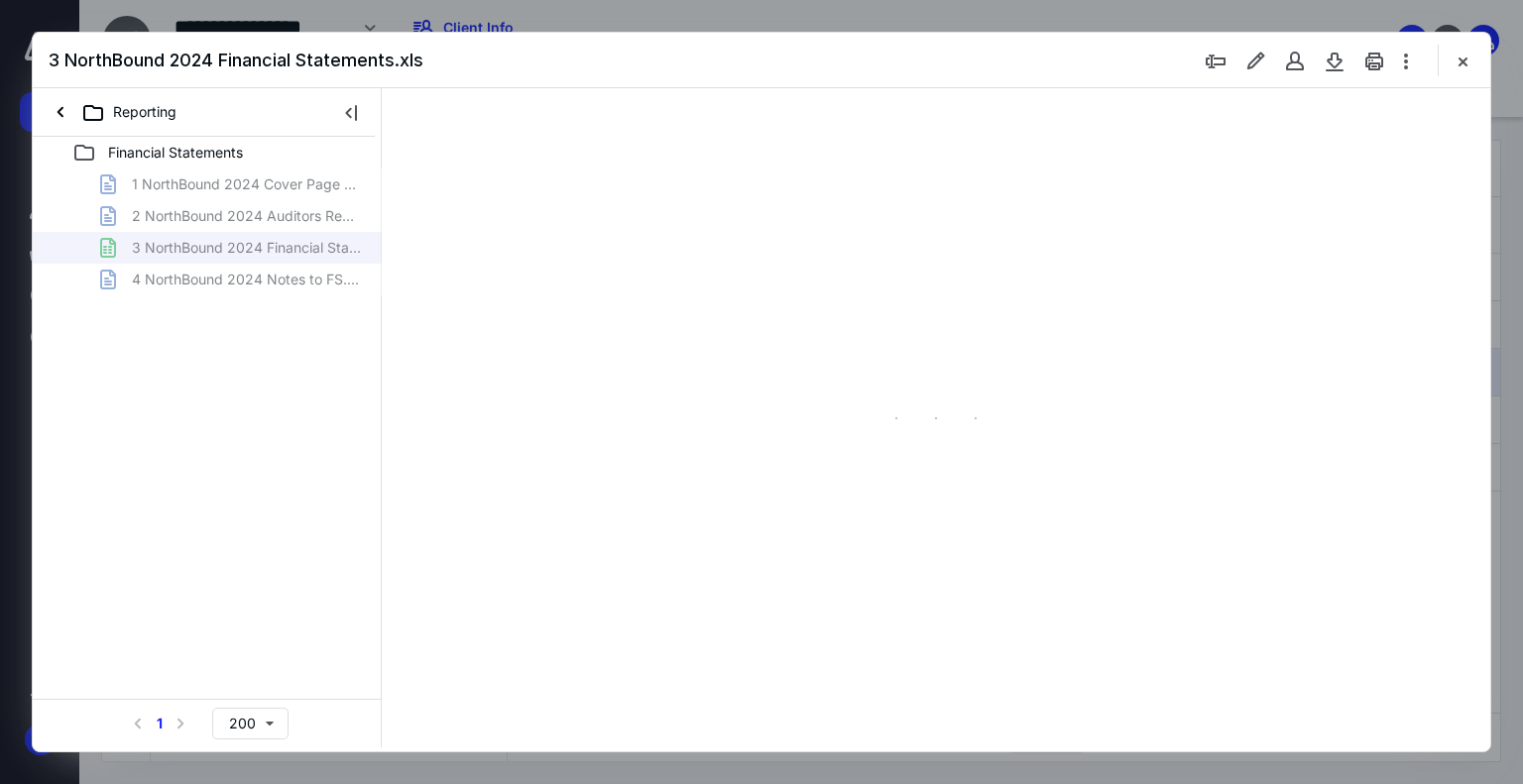 type on "74" 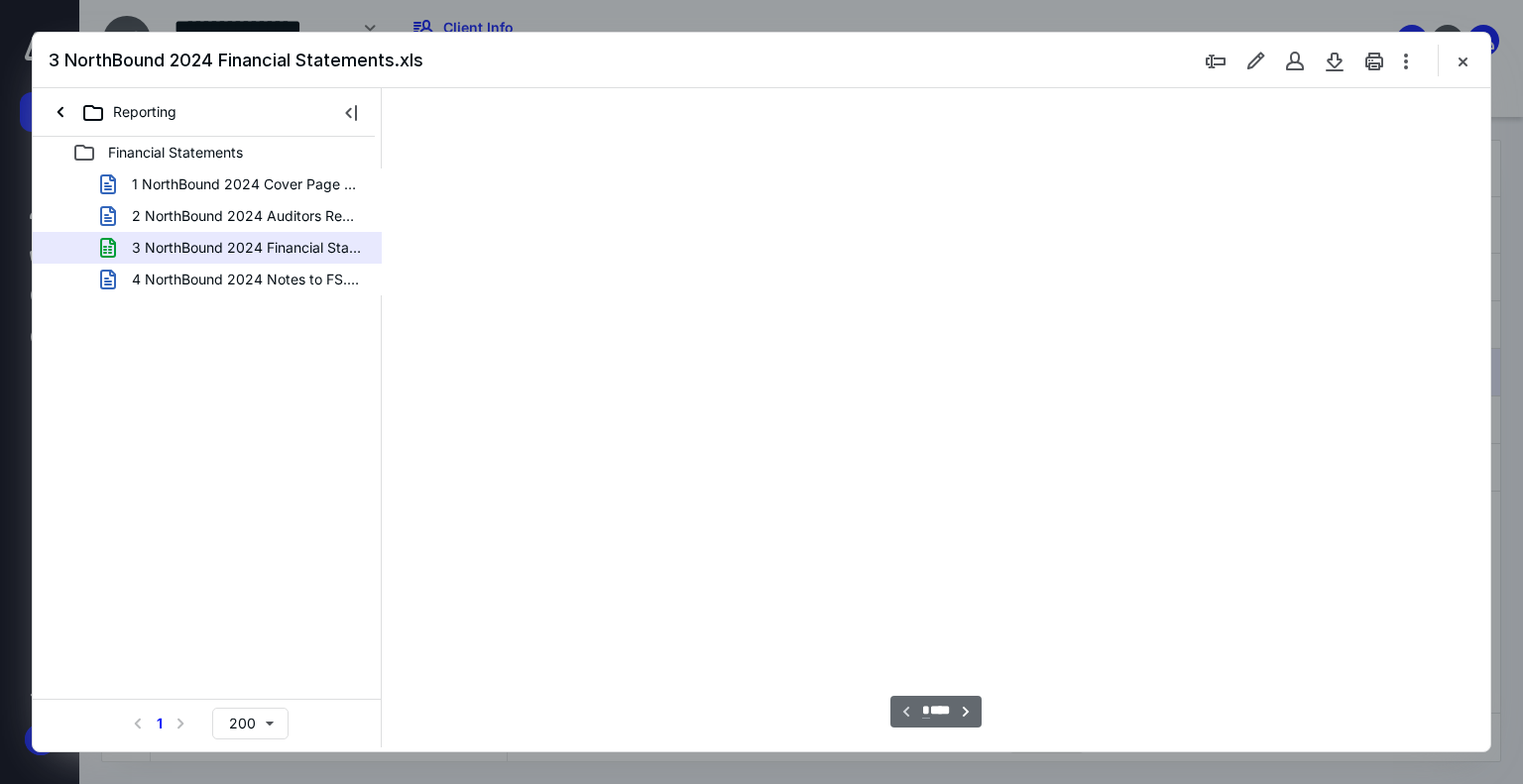 scroll, scrollTop: 78, scrollLeft: 0, axis: vertical 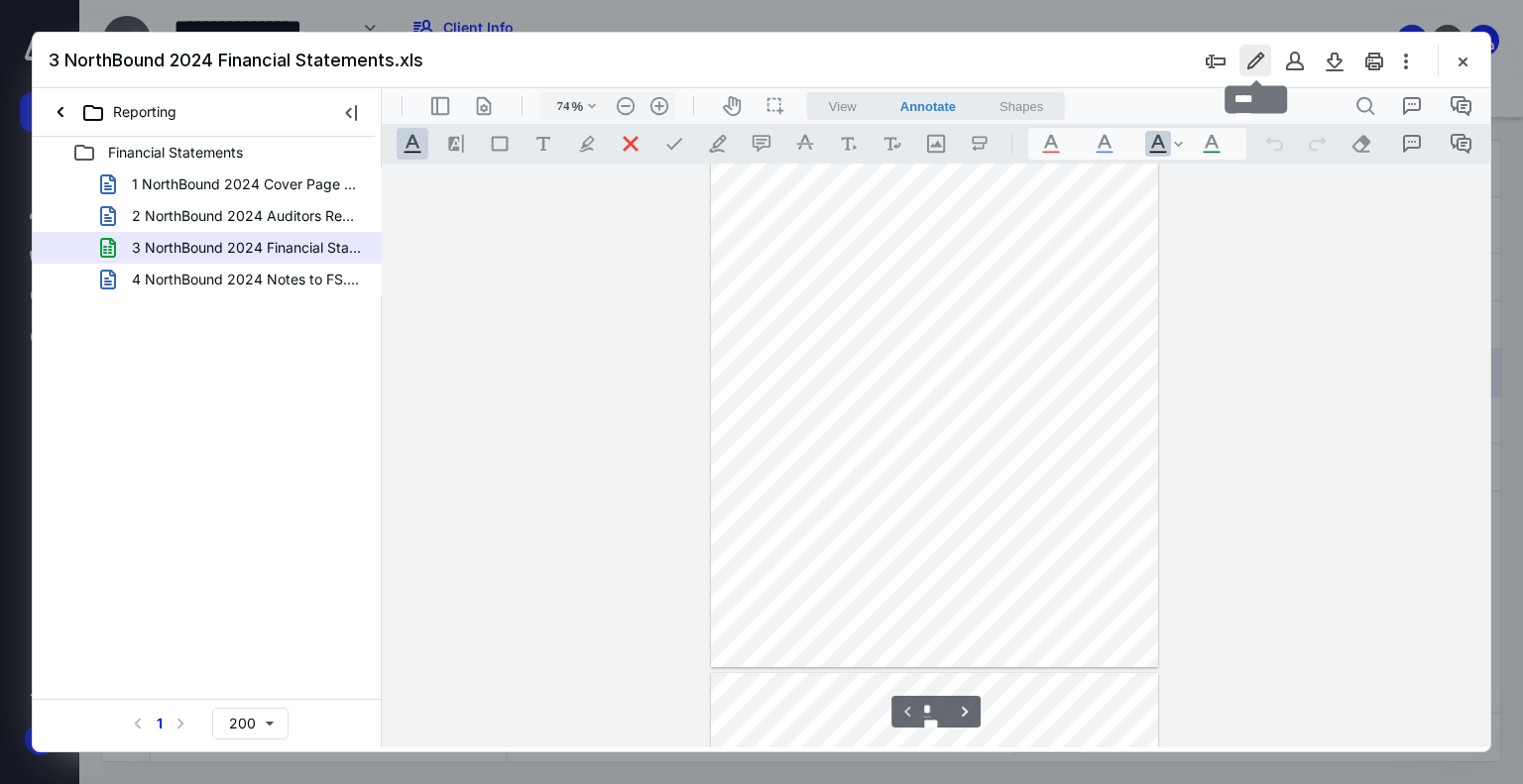 click at bounding box center [1255, 60] 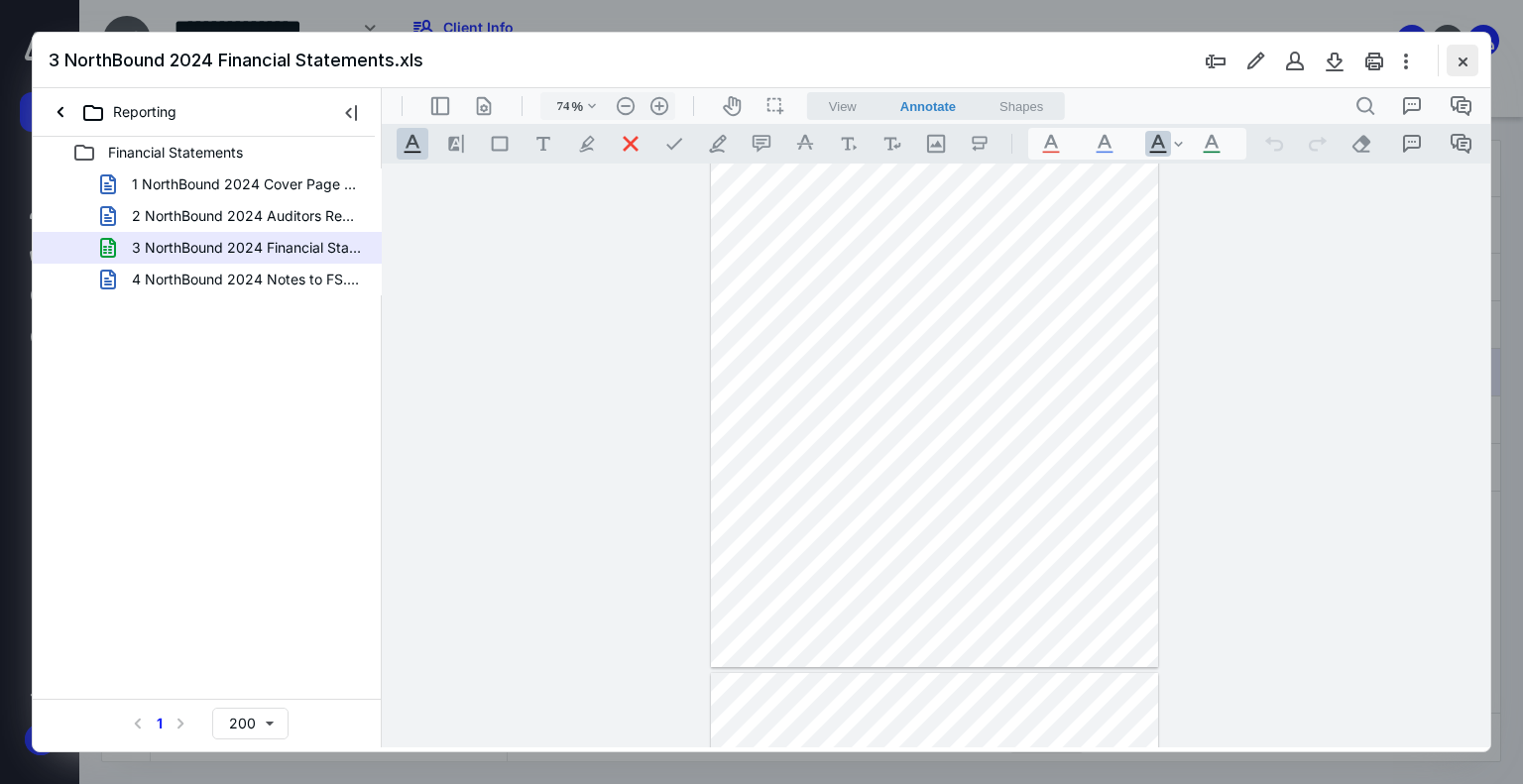 click at bounding box center (1463, 60) 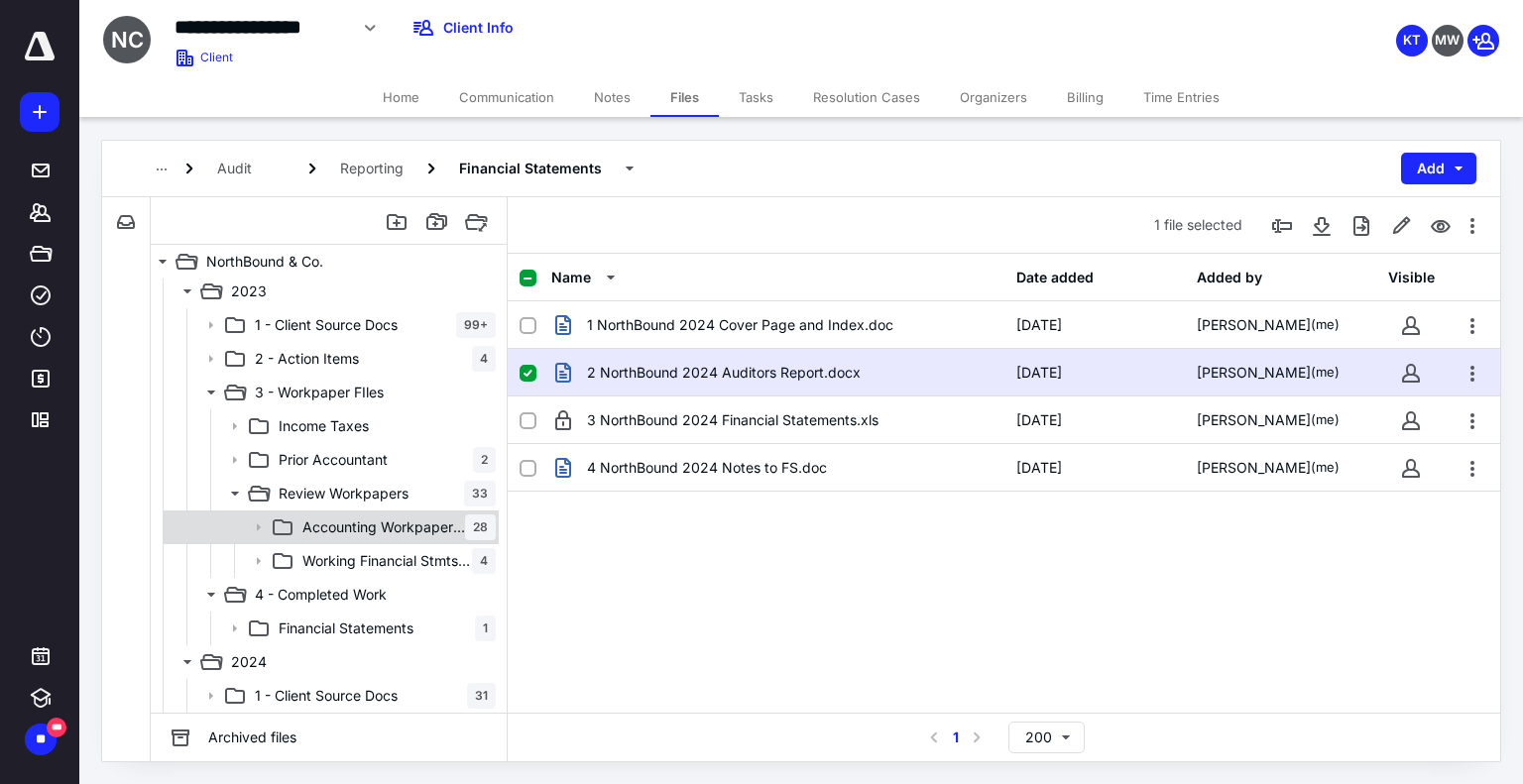 scroll, scrollTop: 0, scrollLeft: 0, axis: both 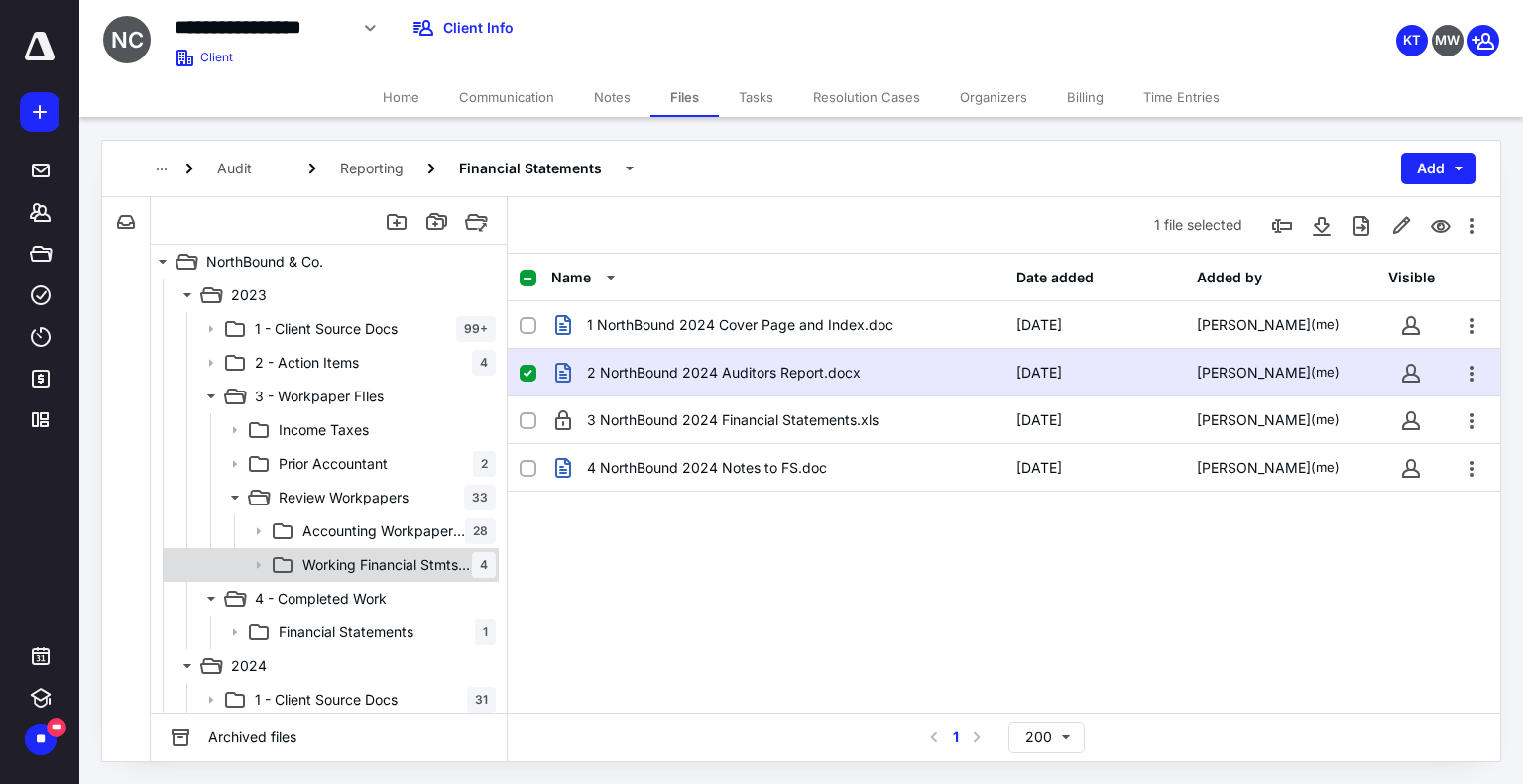 click on "Working Financial Stmts File 4" at bounding box center [329, 565] 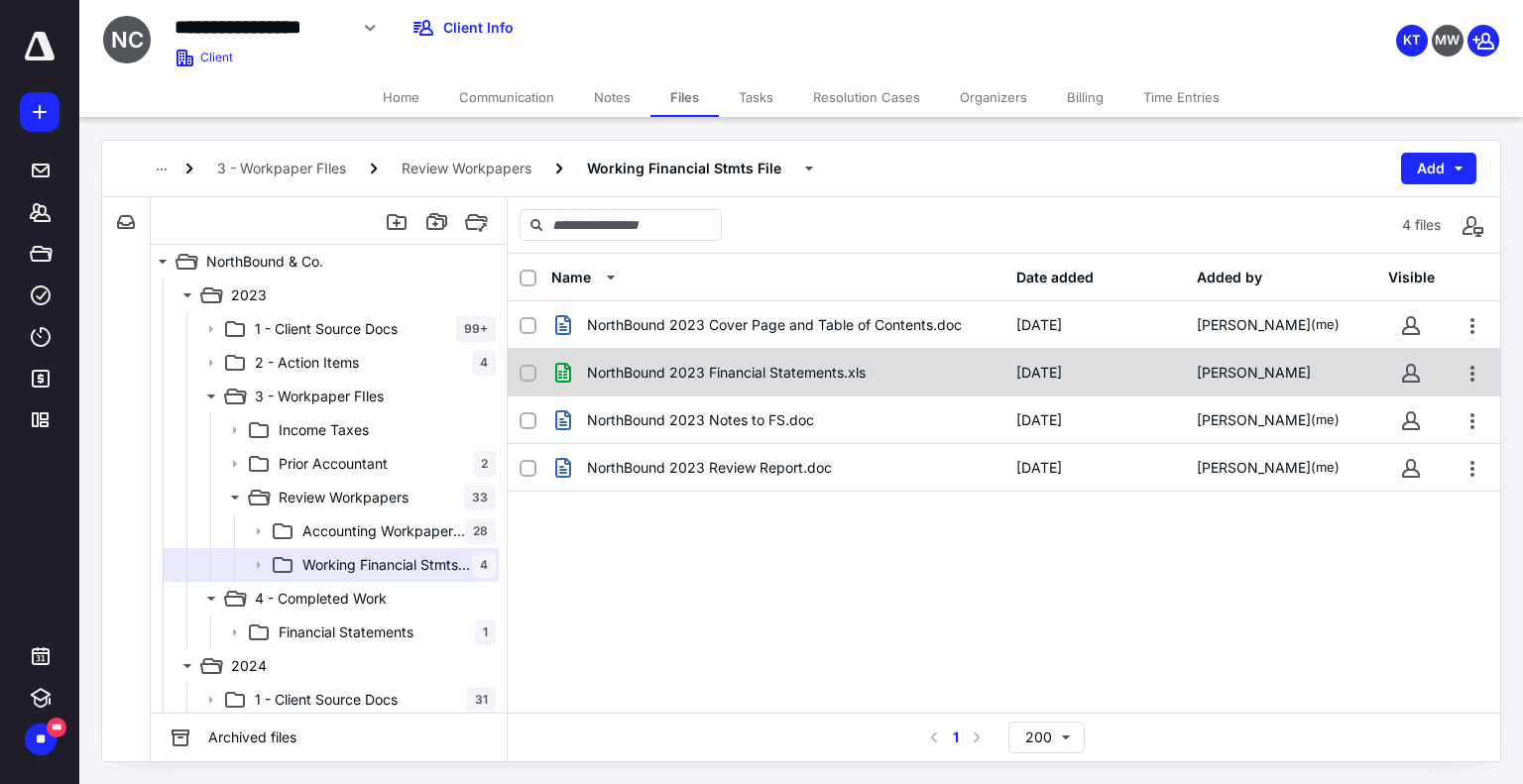 click on "NorthBound 2023 Financial Statements.xls" at bounding box center (726, 373) 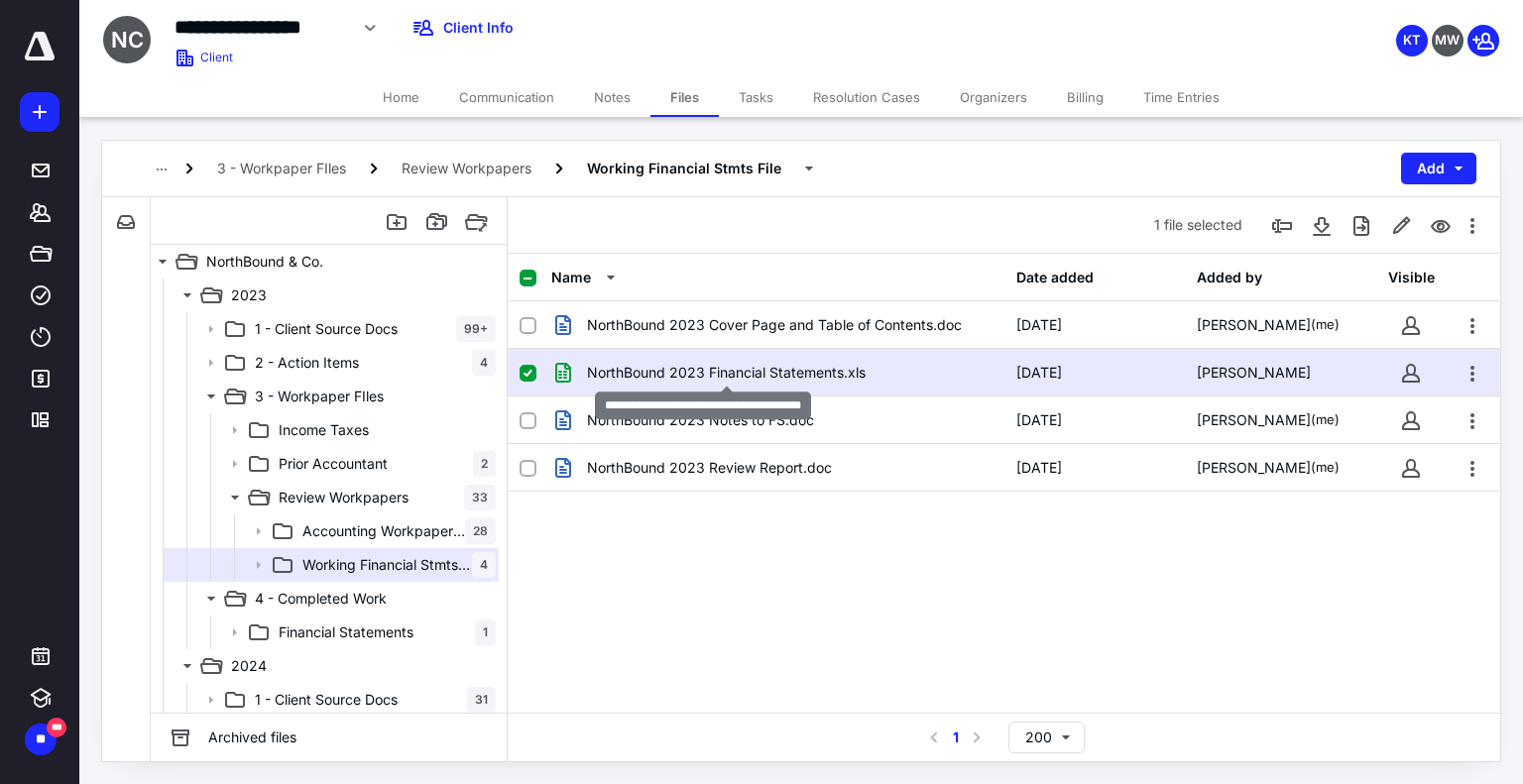 click on "NorthBound 2023 Financial Statements.xls" at bounding box center (726, 373) 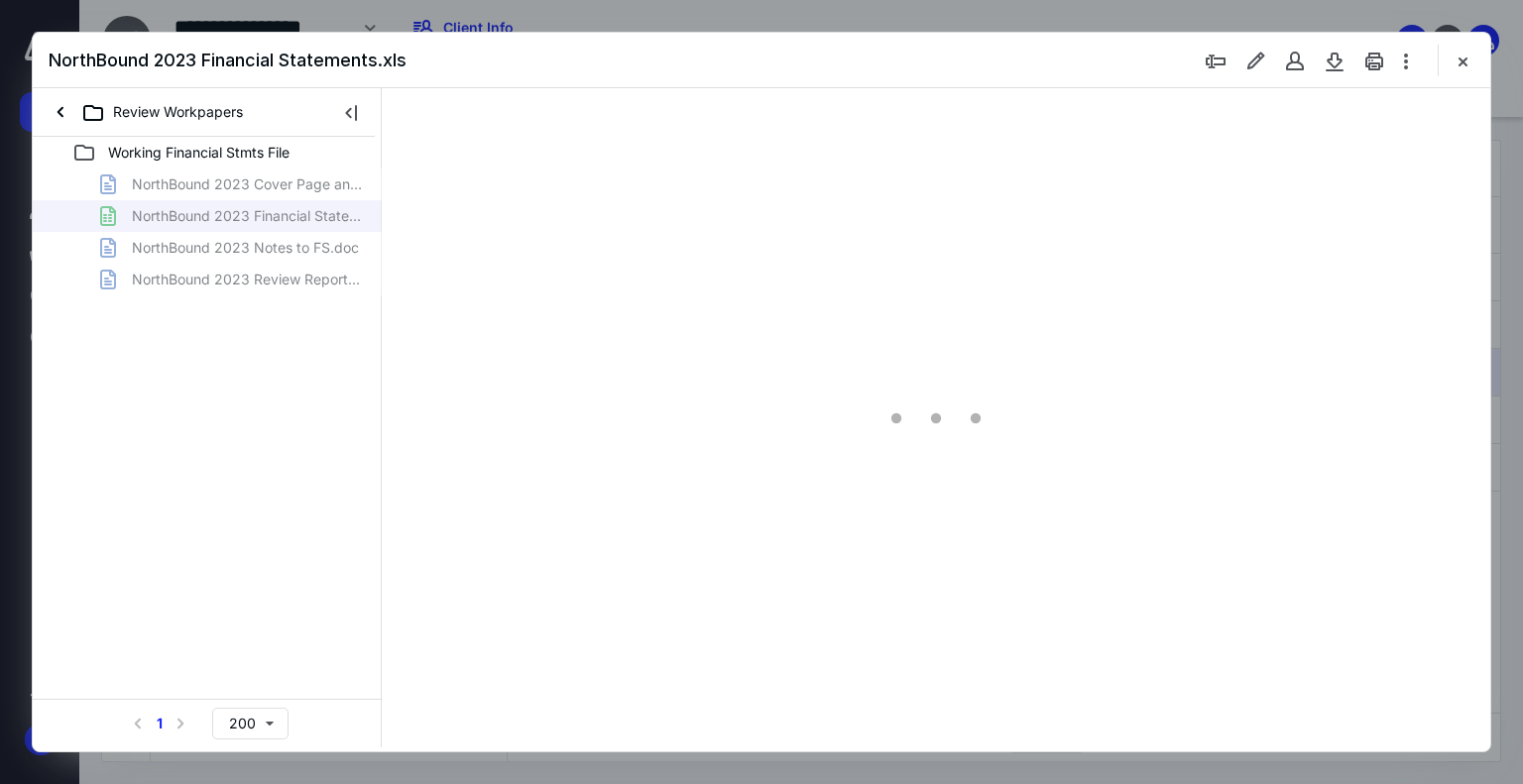 scroll, scrollTop: 0, scrollLeft: 0, axis: both 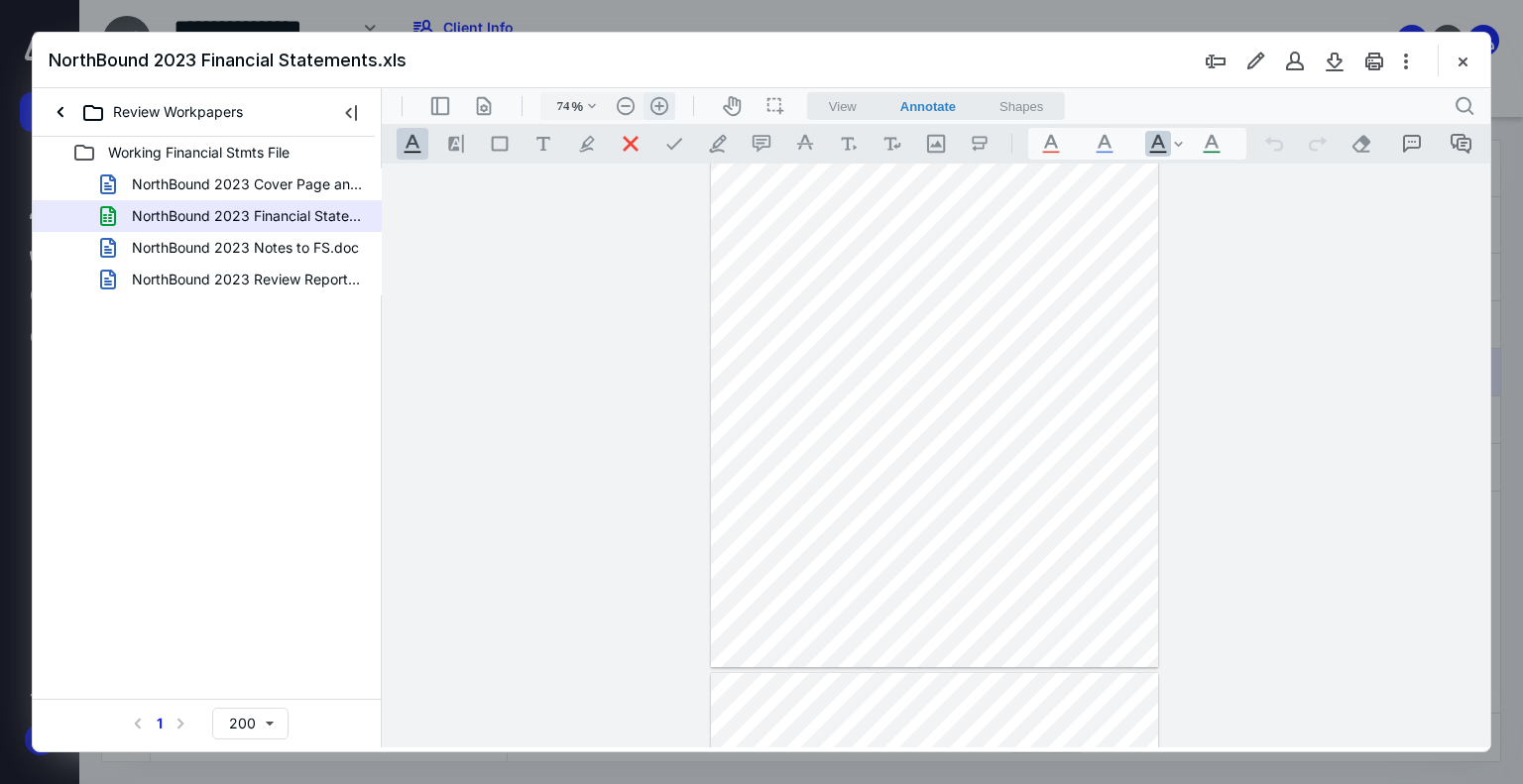 click on ".cls-1{fill:#abb0c4;} icon - header - zoom - in - line" at bounding box center [659, 106] 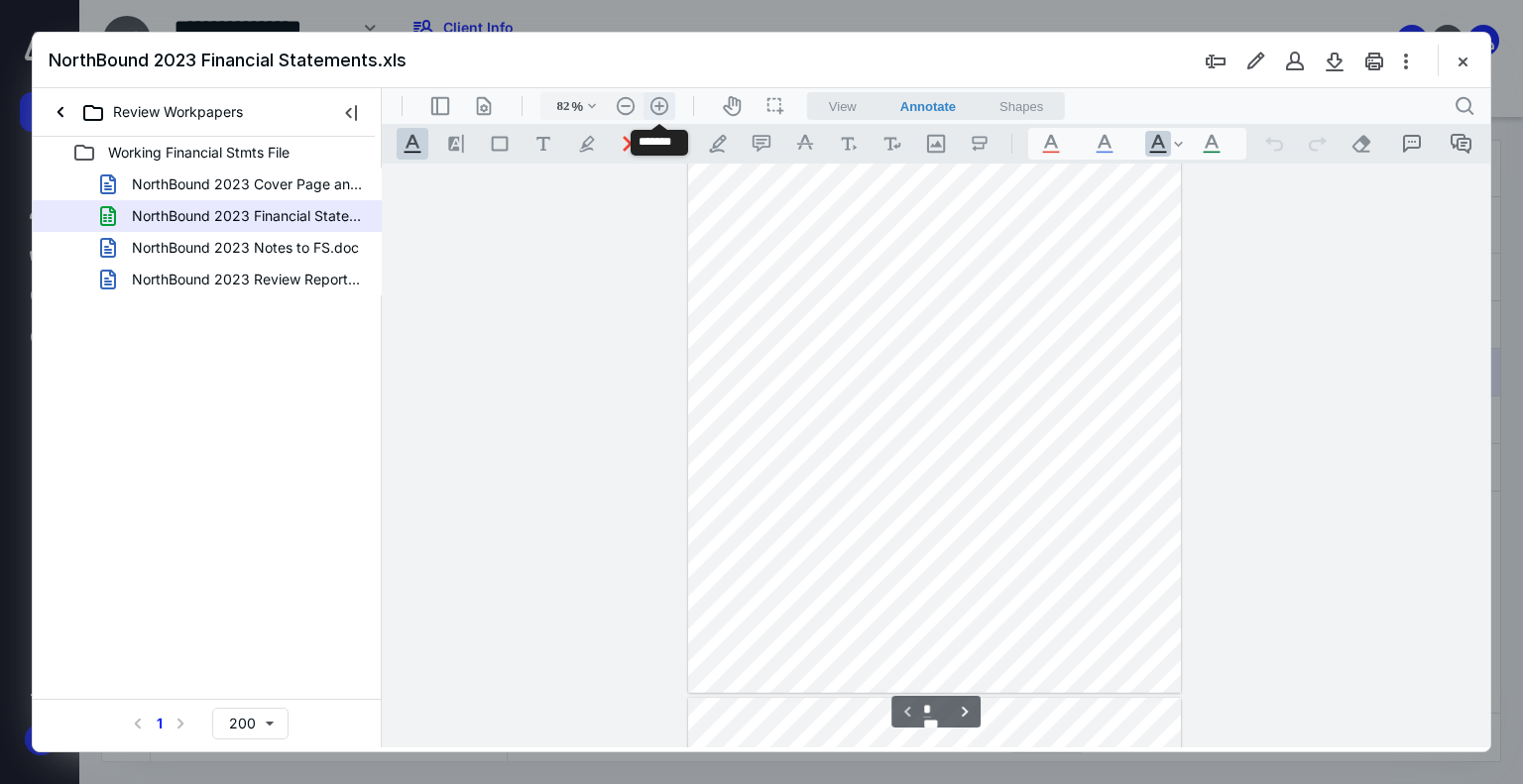 click on ".cls-1{fill:#abb0c4;} icon - header - zoom - in - line" at bounding box center [659, 106] 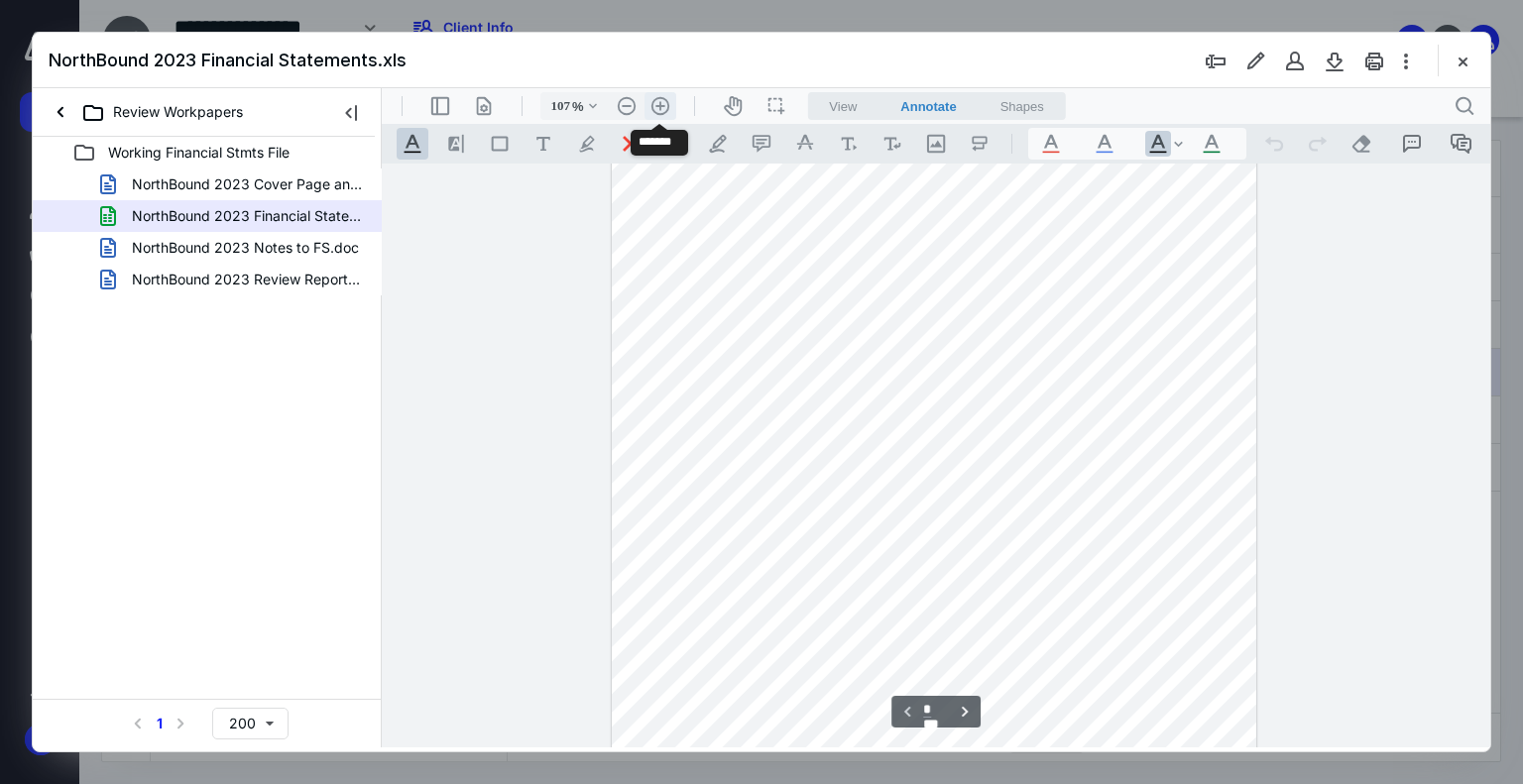 click on ".cls-1{fill:#abb0c4;} icon - header - zoom - in - line" at bounding box center (660, 106) 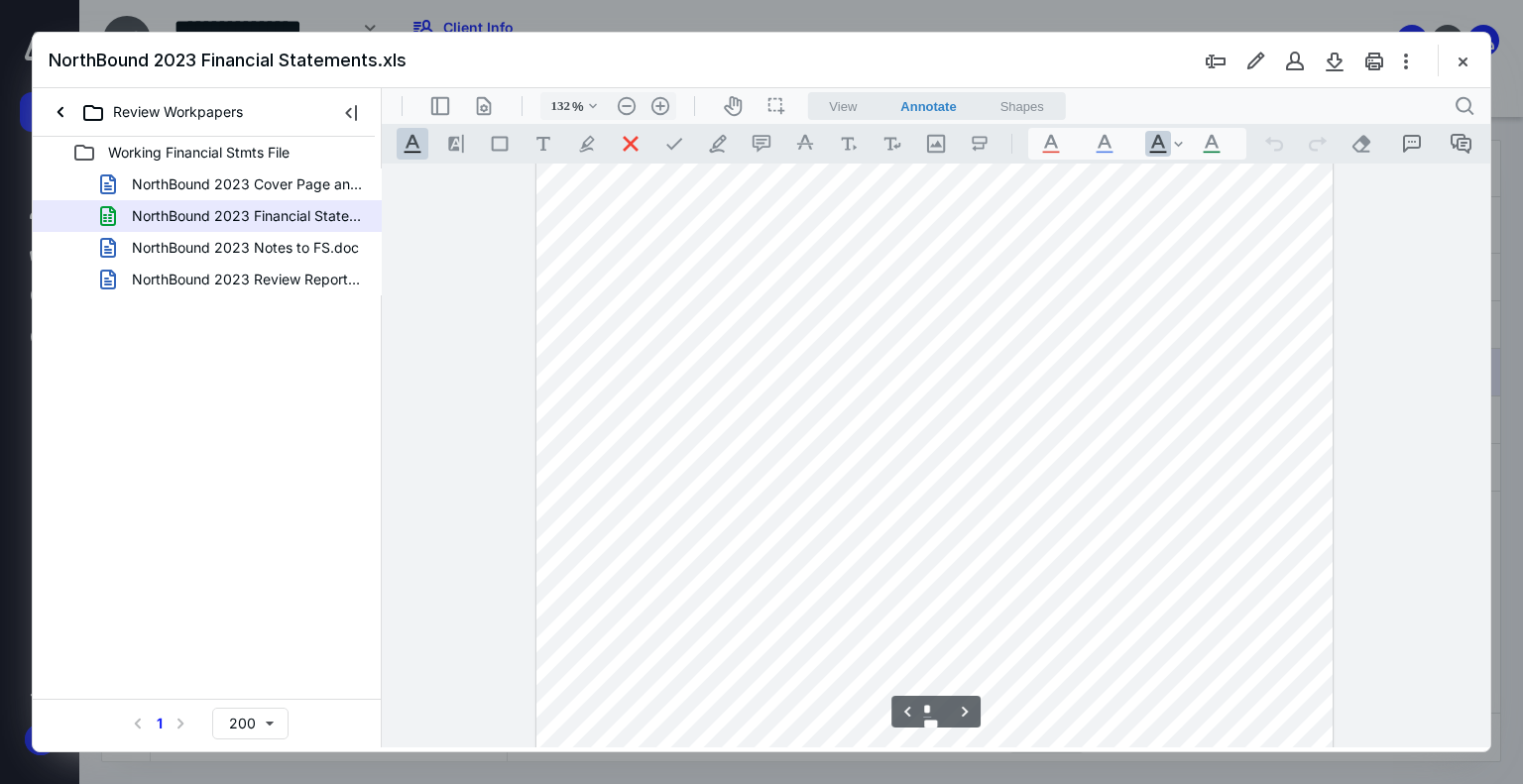 scroll, scrollTop: 2222, scrollLeft: 0, axis: vertical 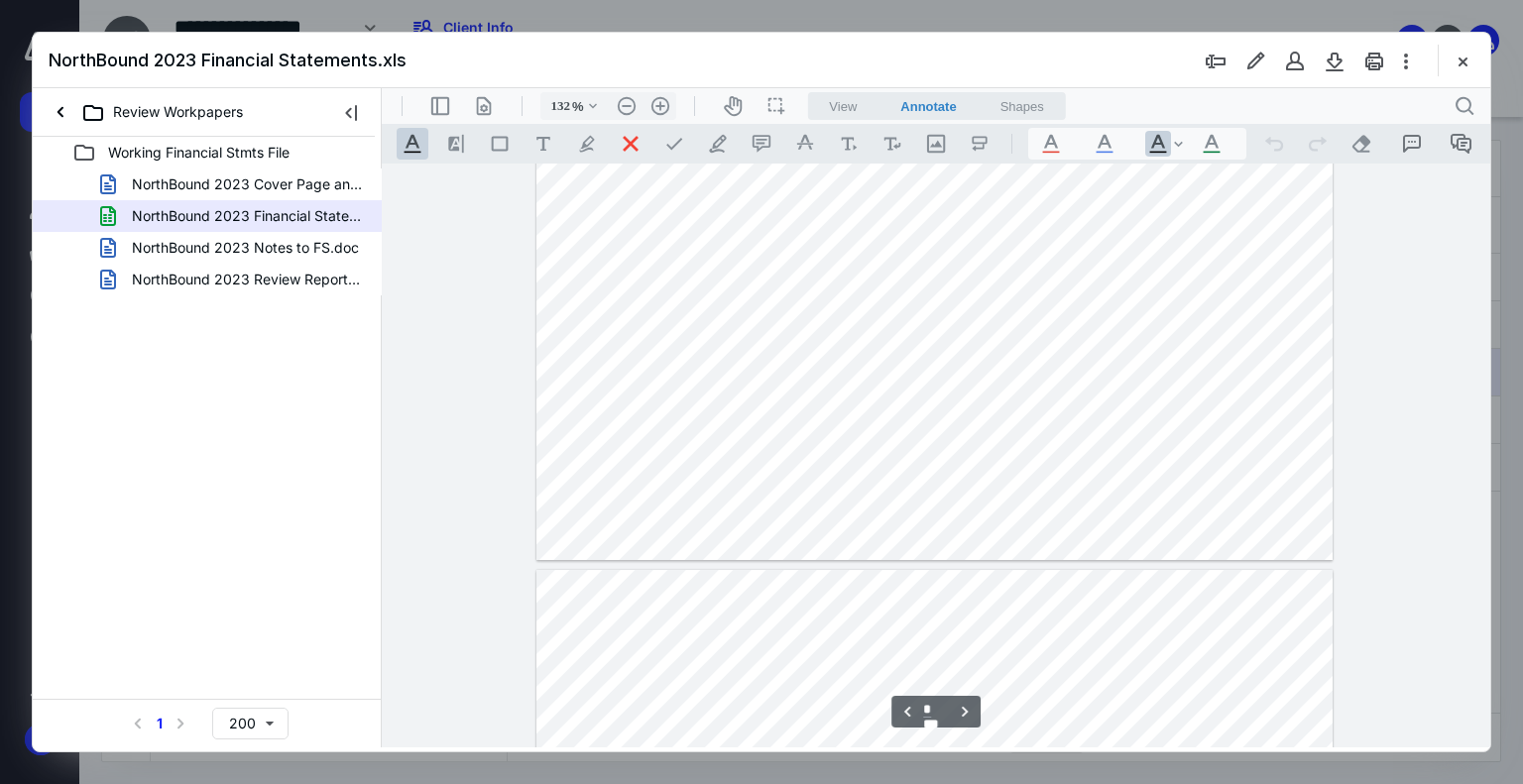 type on "*" 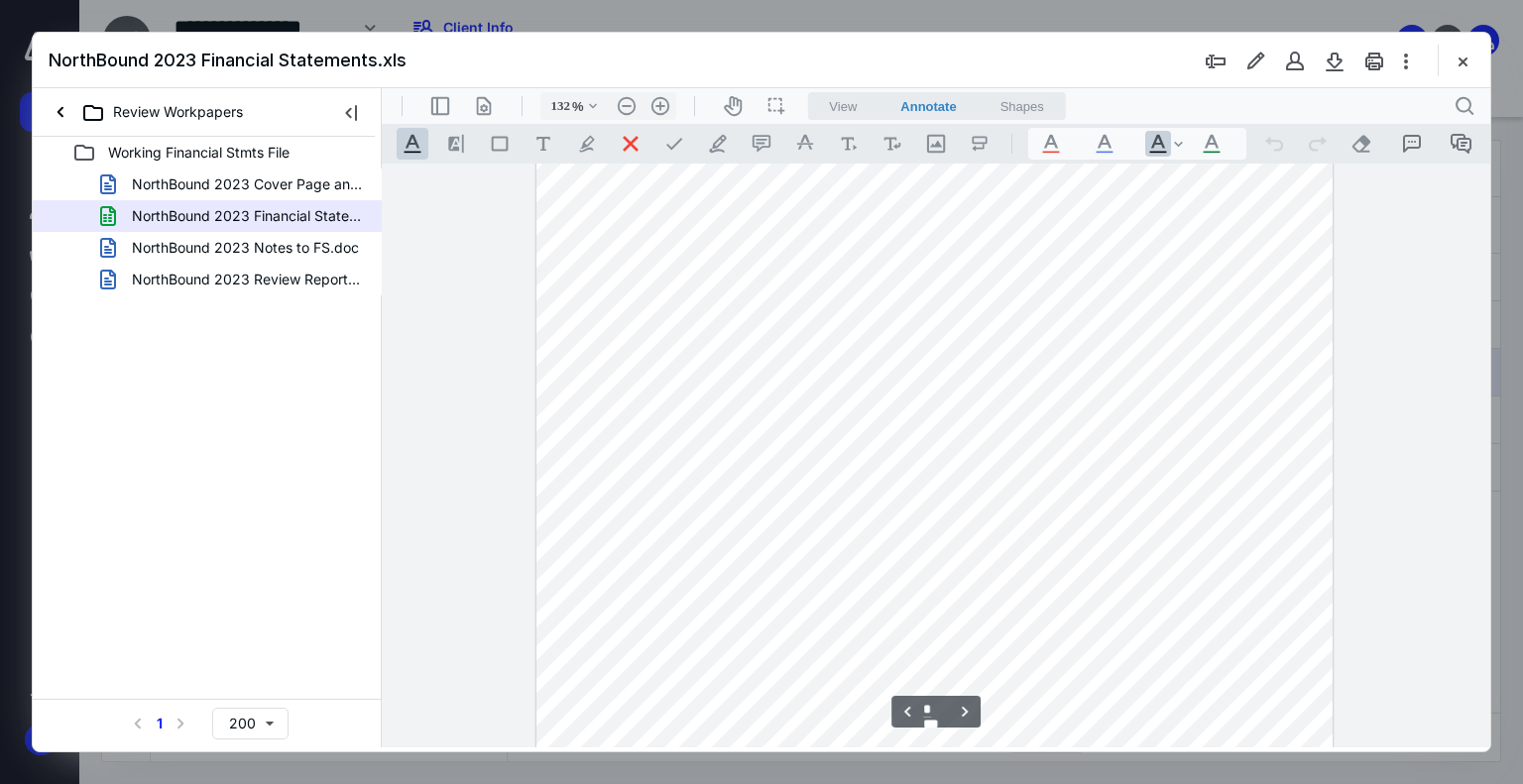 scroll, scrollTop: 3213, scrollLeft: 0, axis: vertical 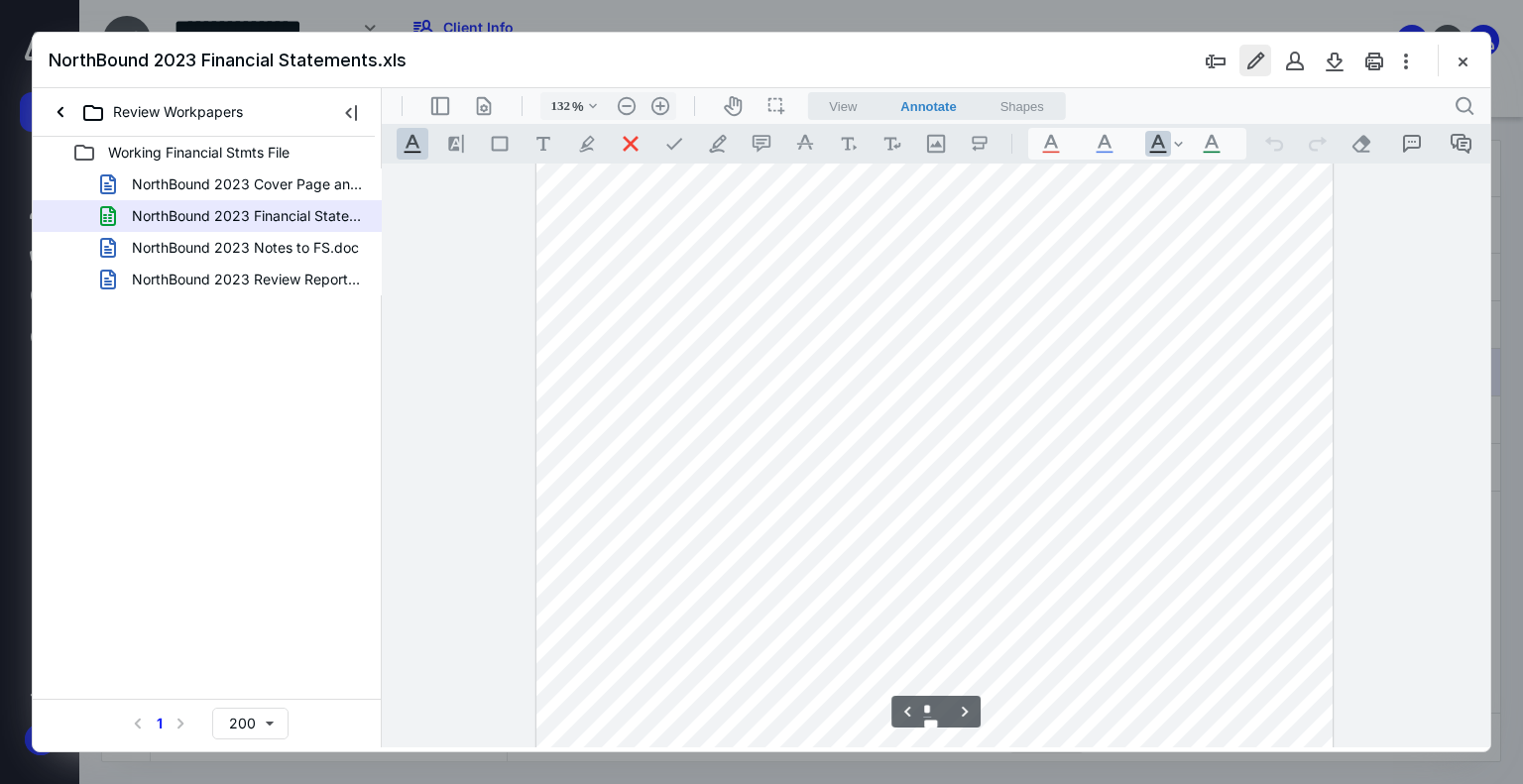 click at bounding box center (1255, 60) 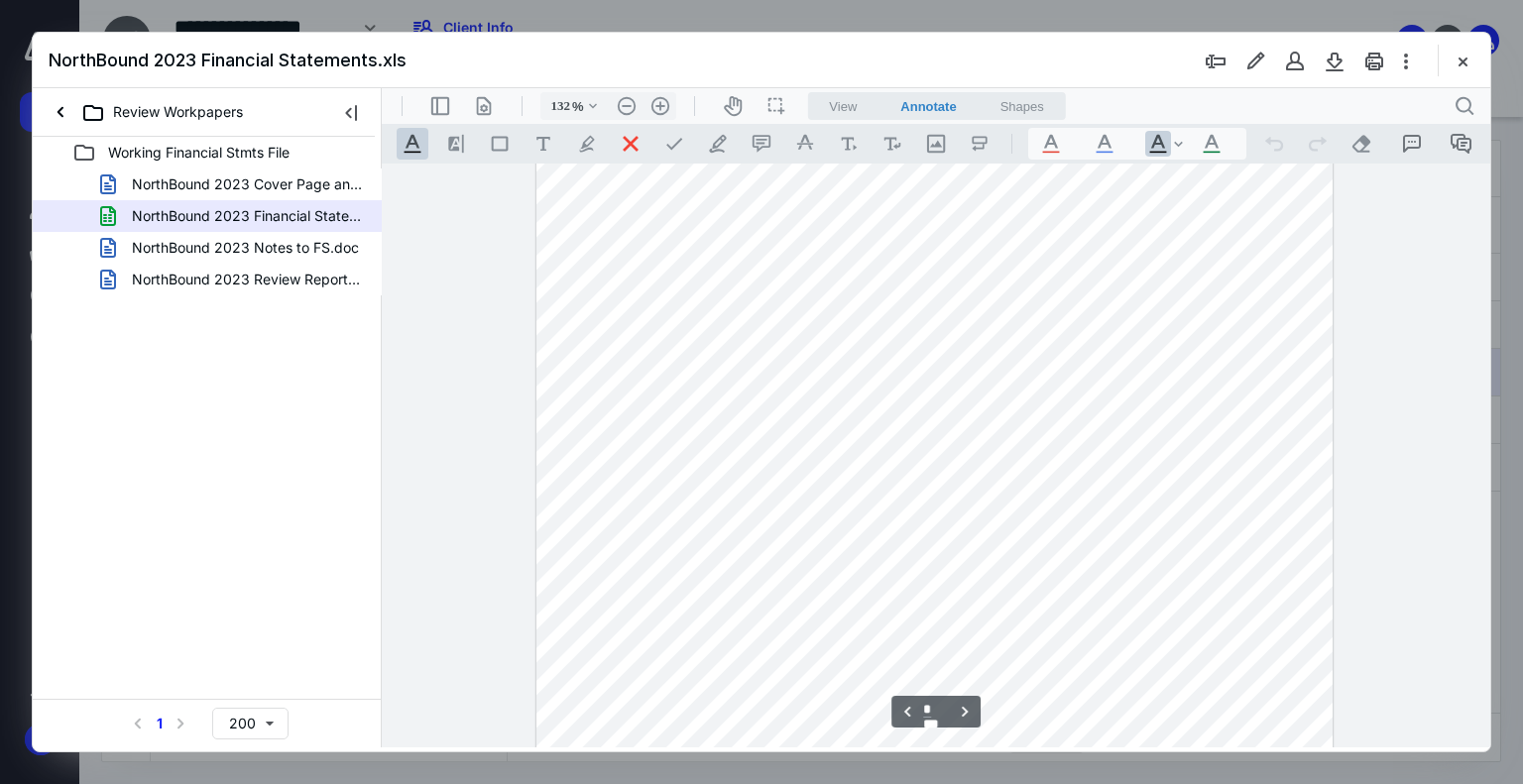 scroll, scrollTop: 3312, scrollLeft: 0, axis: vertical 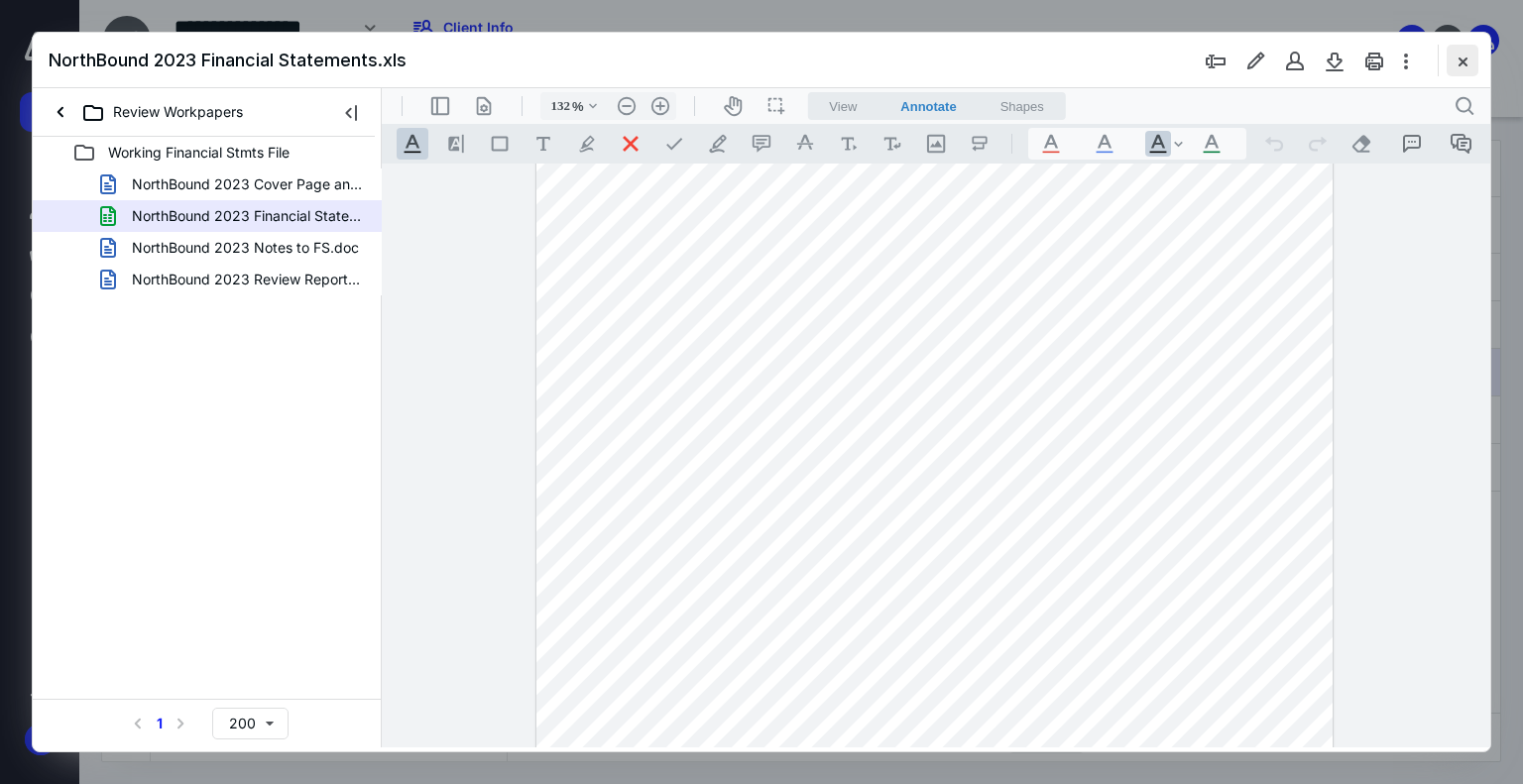 click at bounding box center (1463, 60) 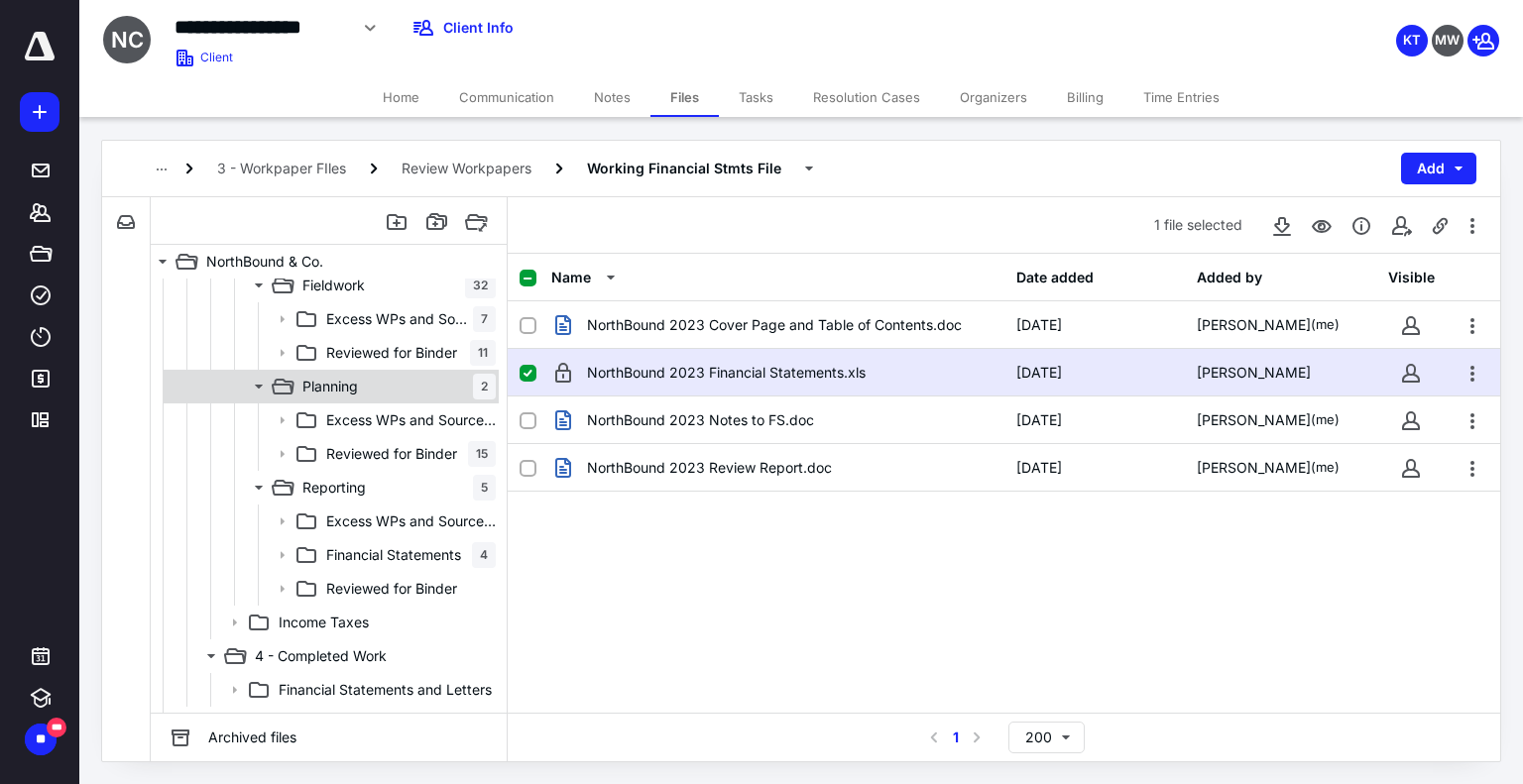 scroll, scrollTop: 595, scrollLeft: 0, axis: vertical 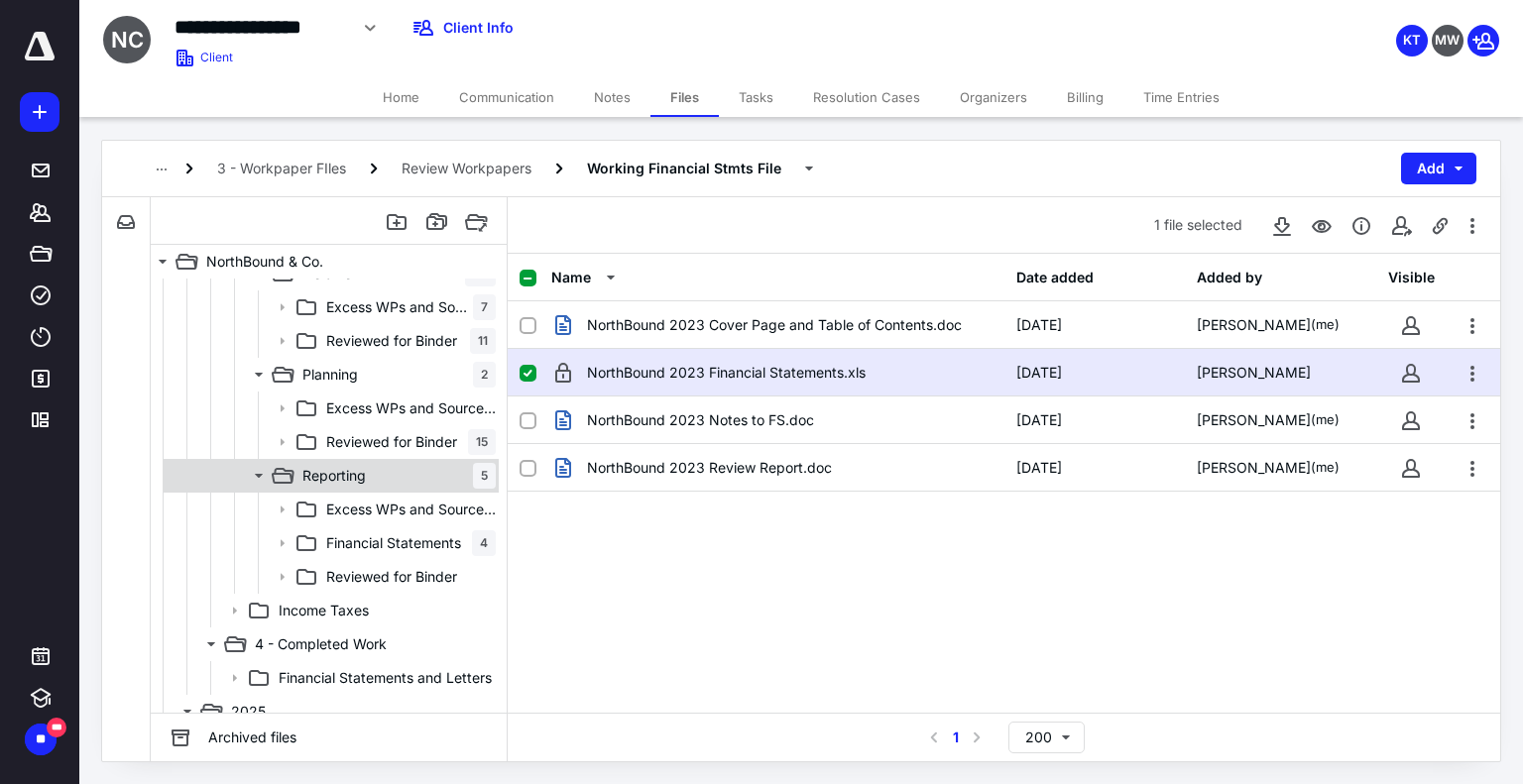 click on "Reporting 5" at bounding box center [395, 476] 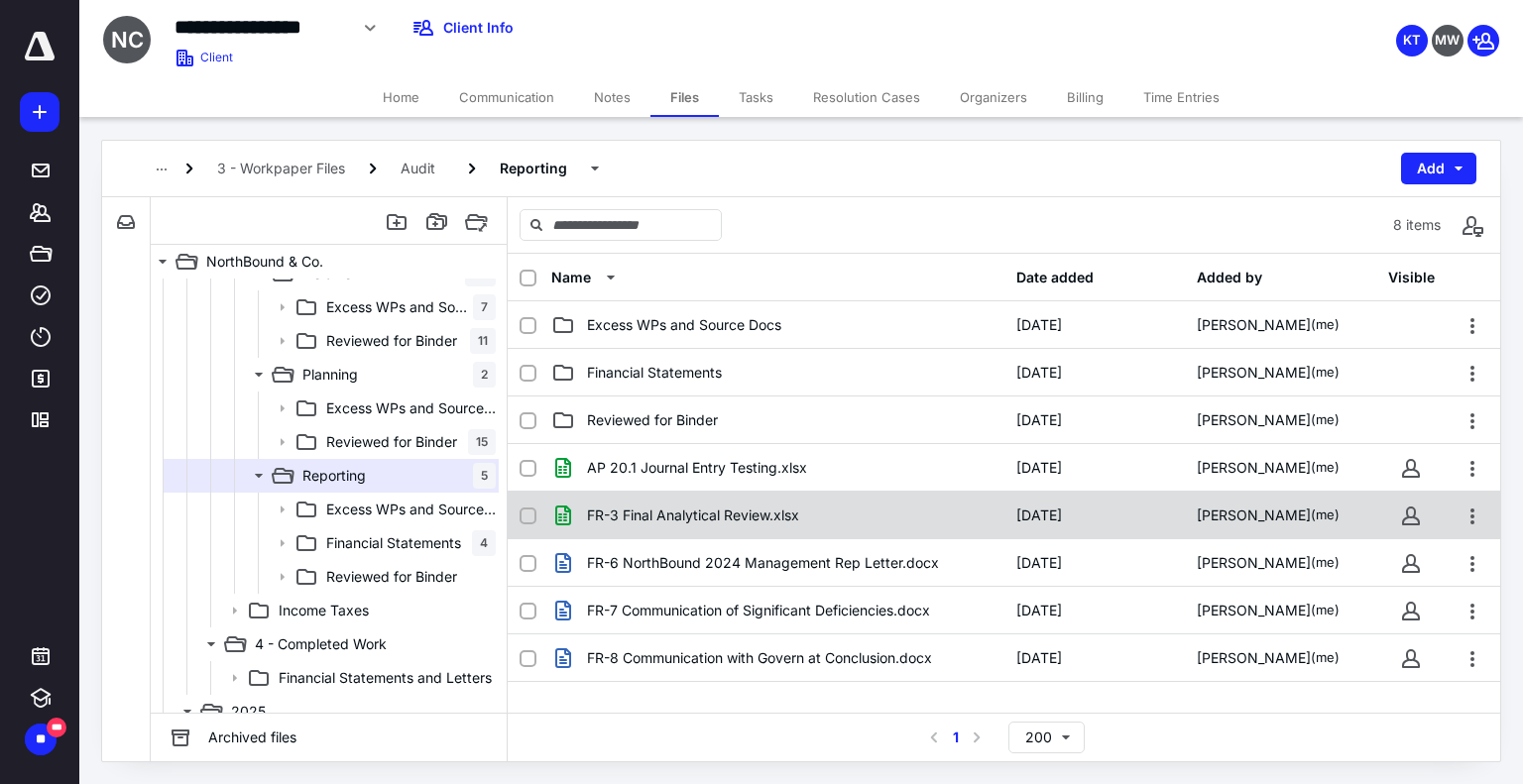 click on "FR-3 Final Analytical Review.xlsx" at bounding box center (693, 515) 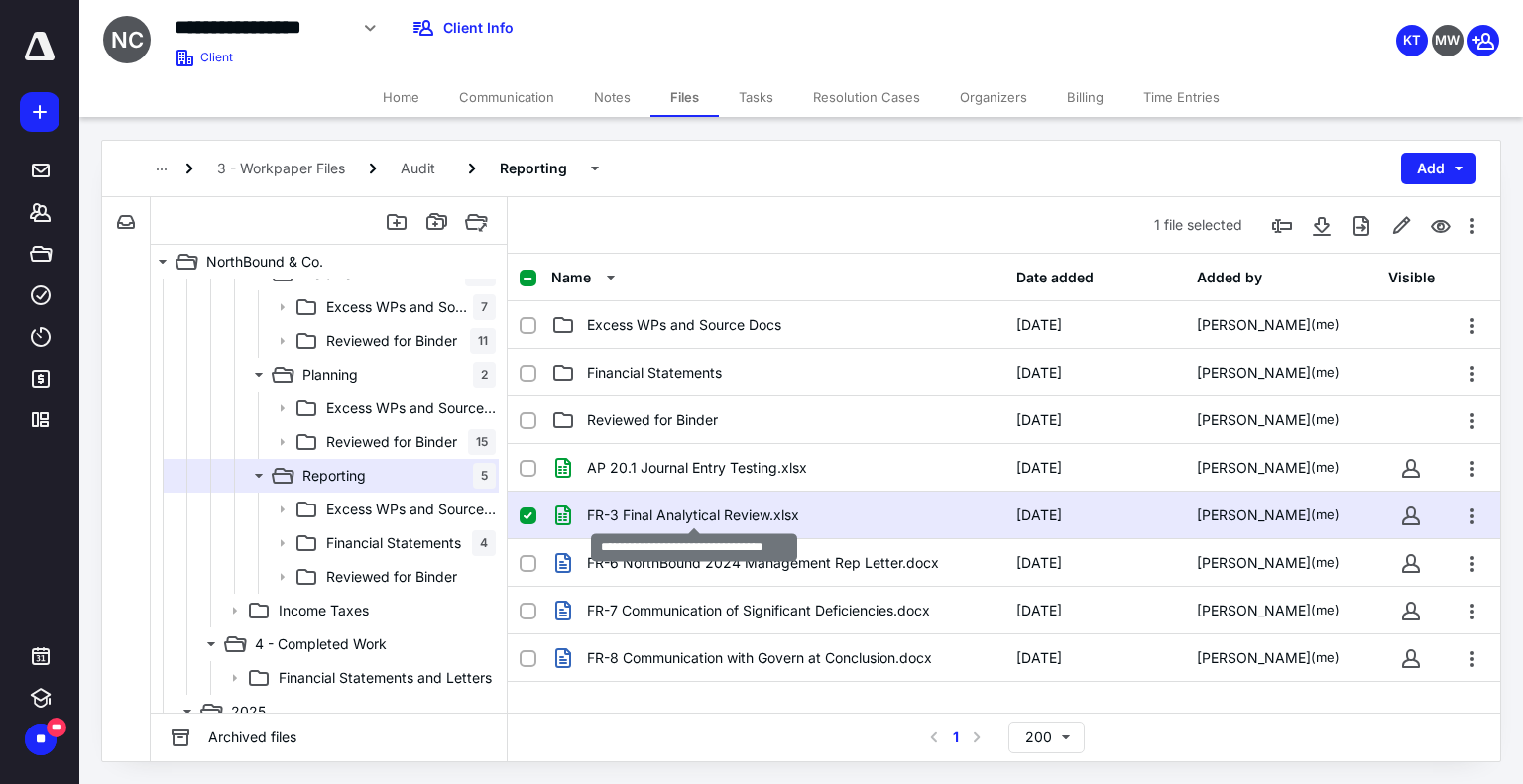click on "FR-3 Final Analytical Review.xlsx" at bounding box center (693, 515) 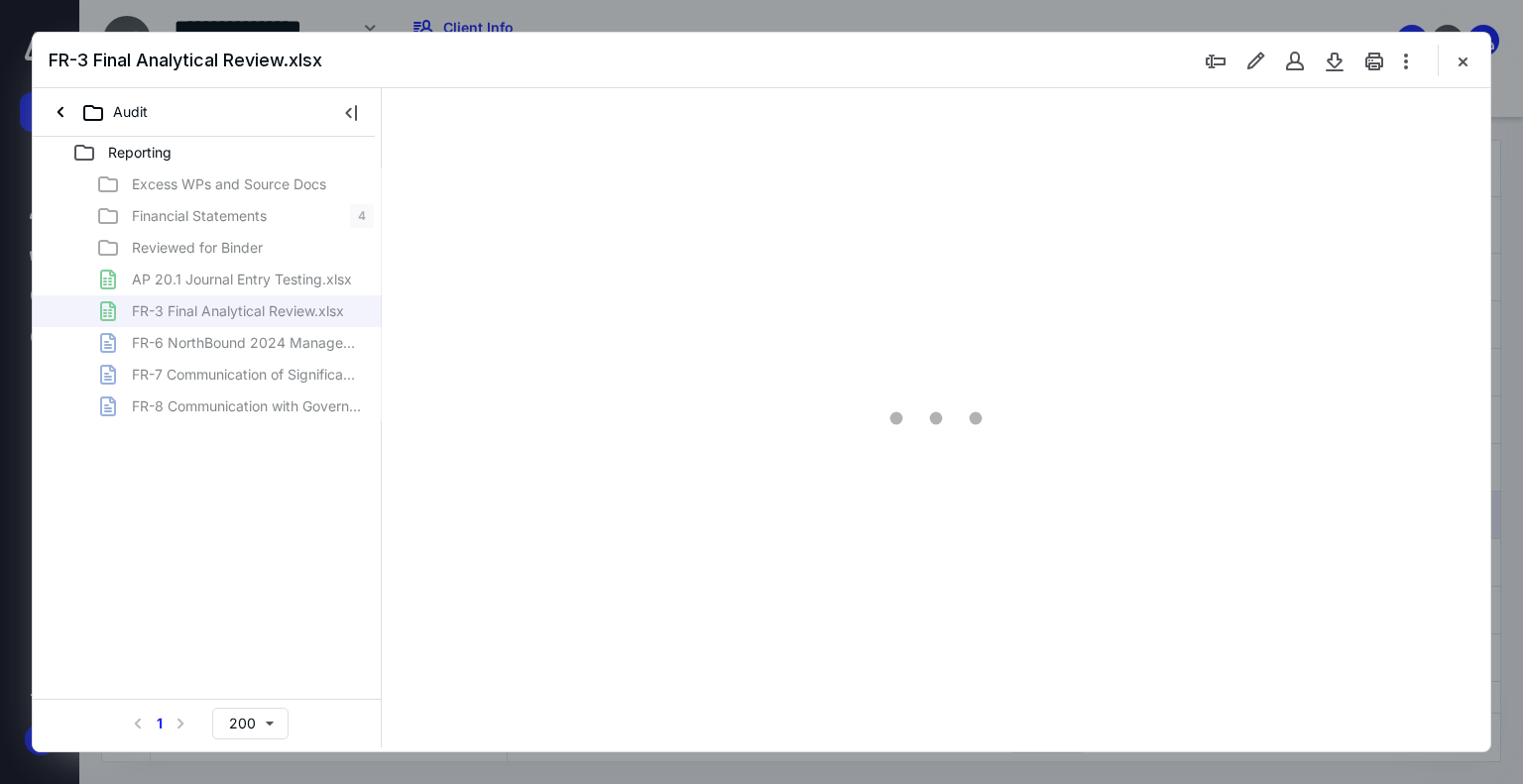 scroll, scrollTop: 0, scrollLeft: 0, axis: both 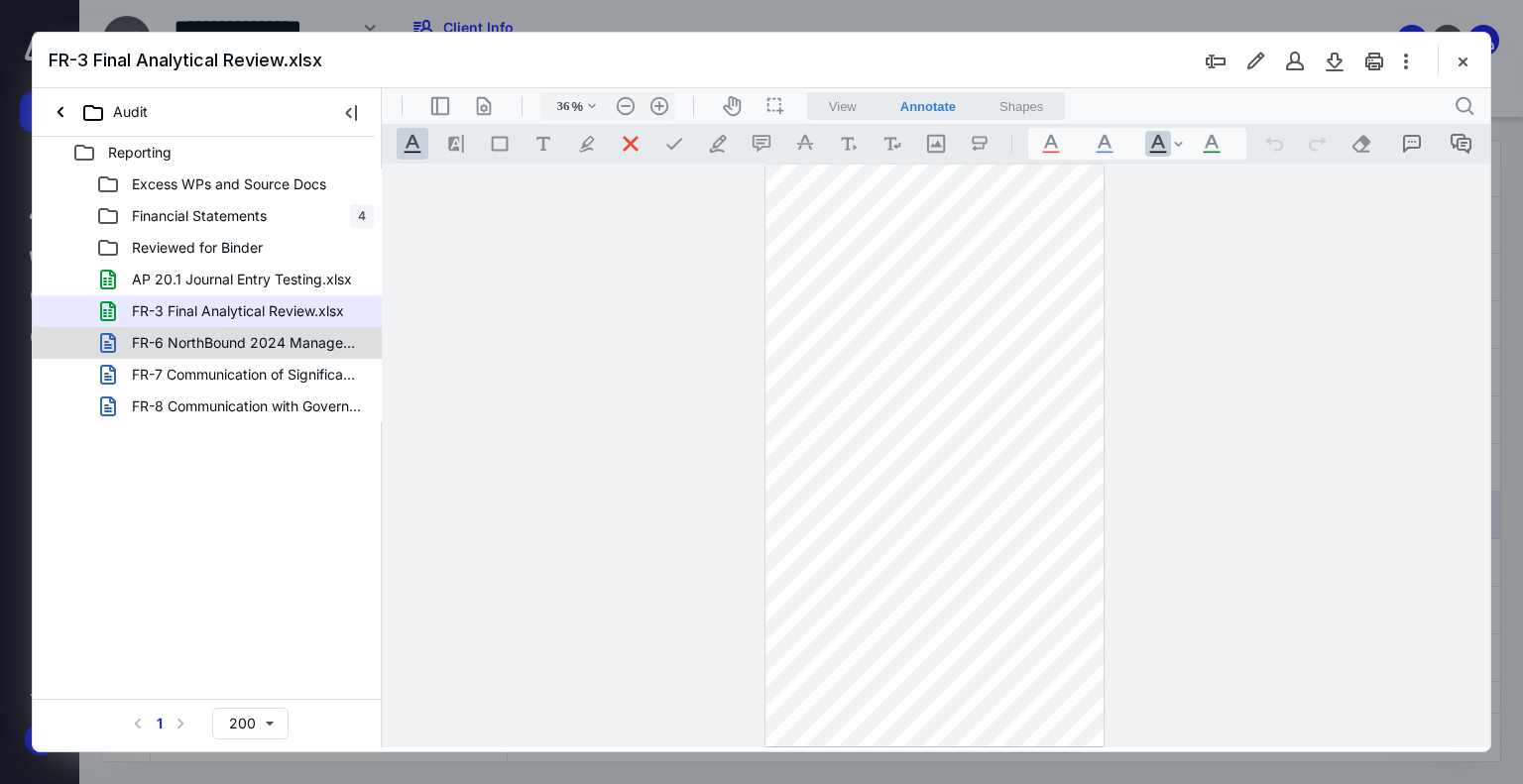 click on "FR-6 NorthBound 2024 Management Rep Letter.docx" at bounding box center (247, 343) 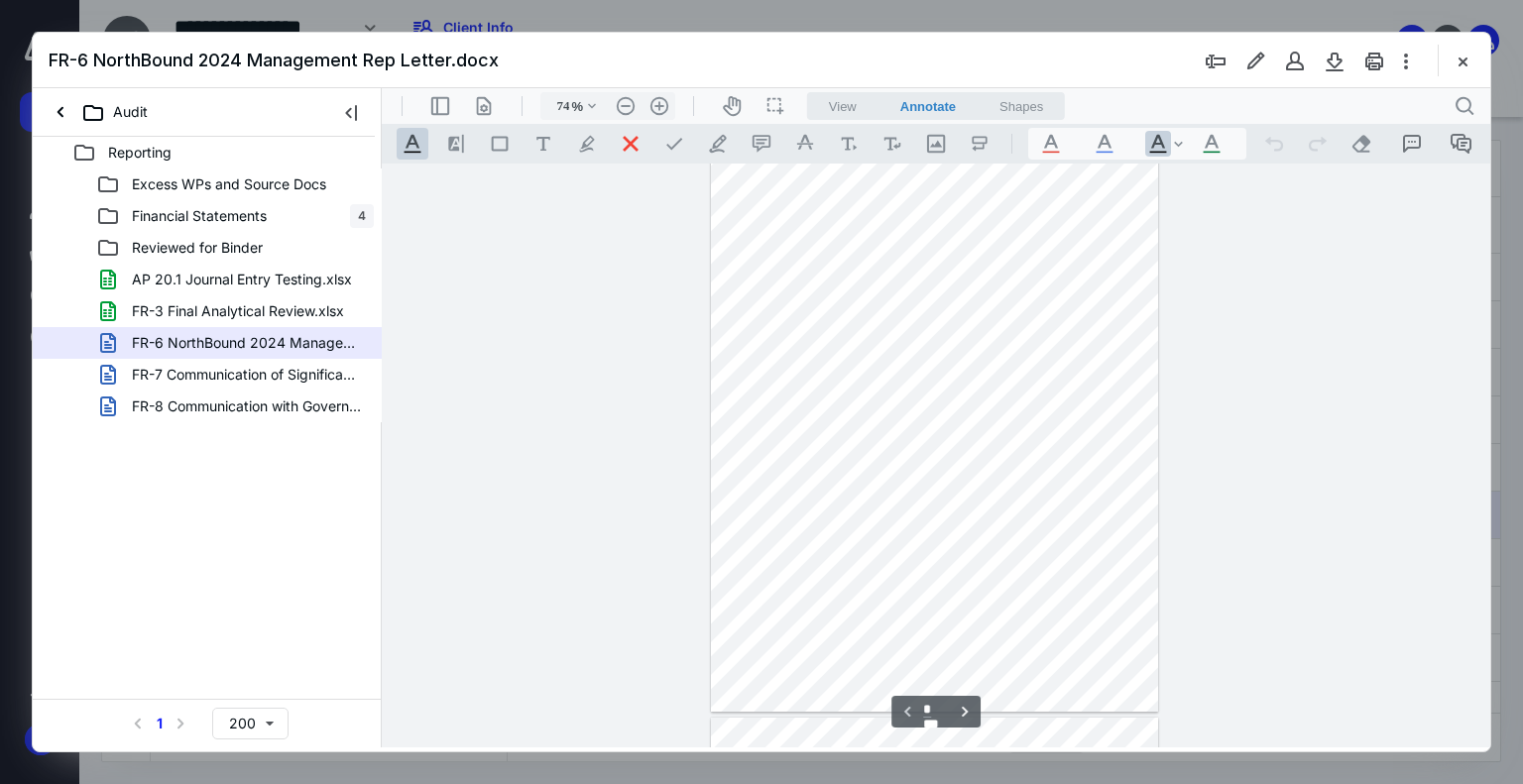 scroll, scrollTop: 0, scrollLeft: 0, axis: both 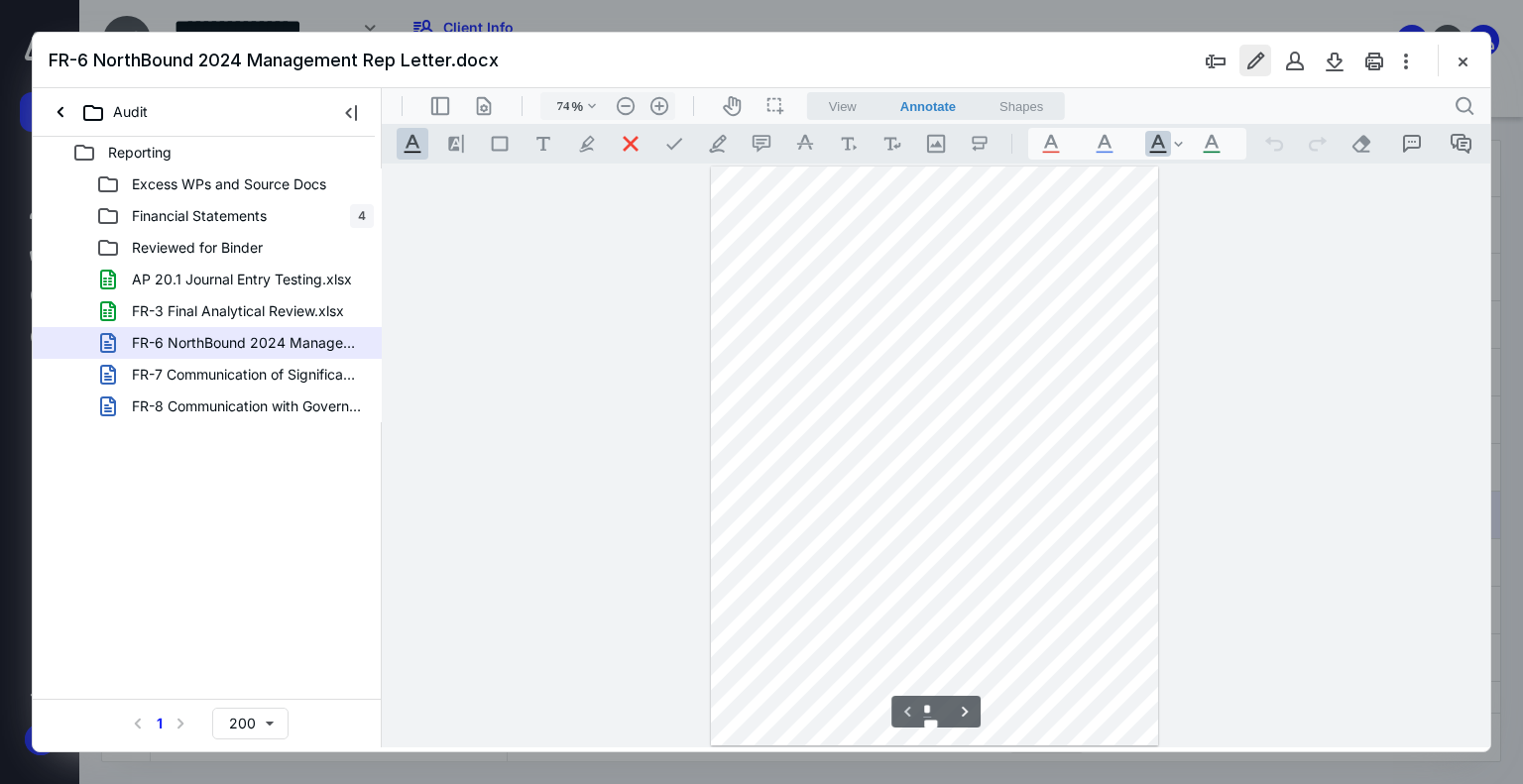 click at bounding box center [1255, 60] 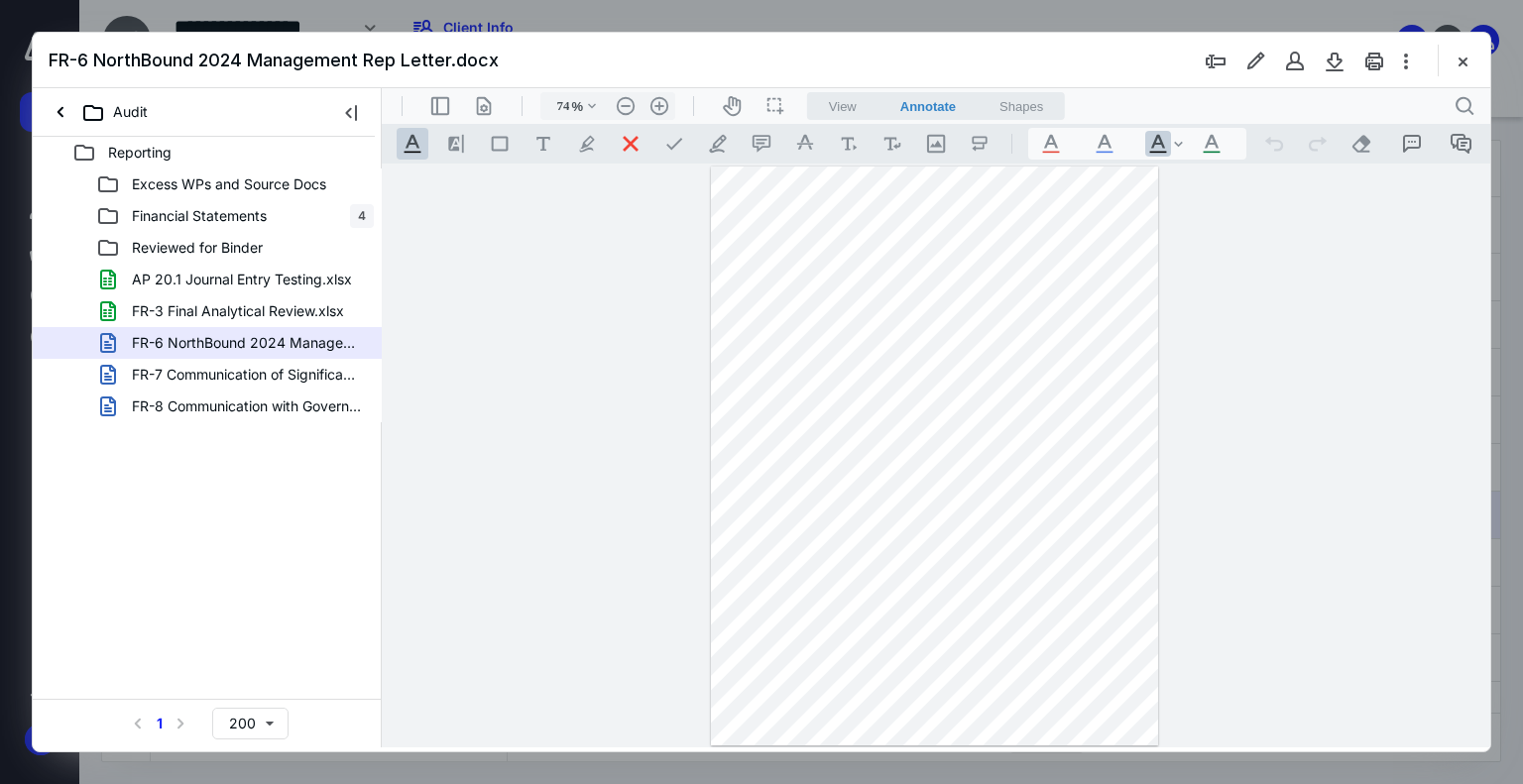 click on "FR-7 Communication of Significant Deficiencies.docx" at bounding box center [235, 375] 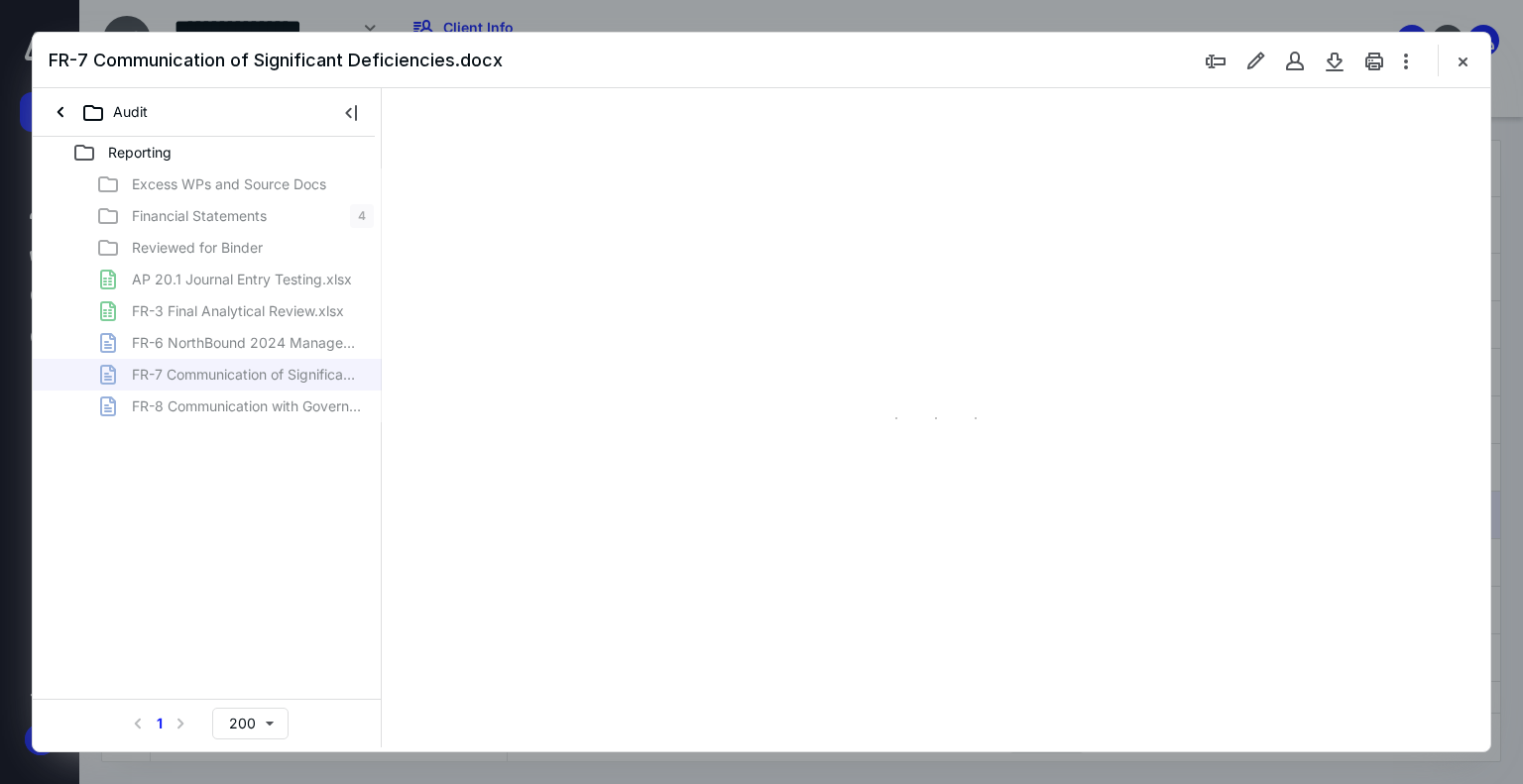 type on "74" 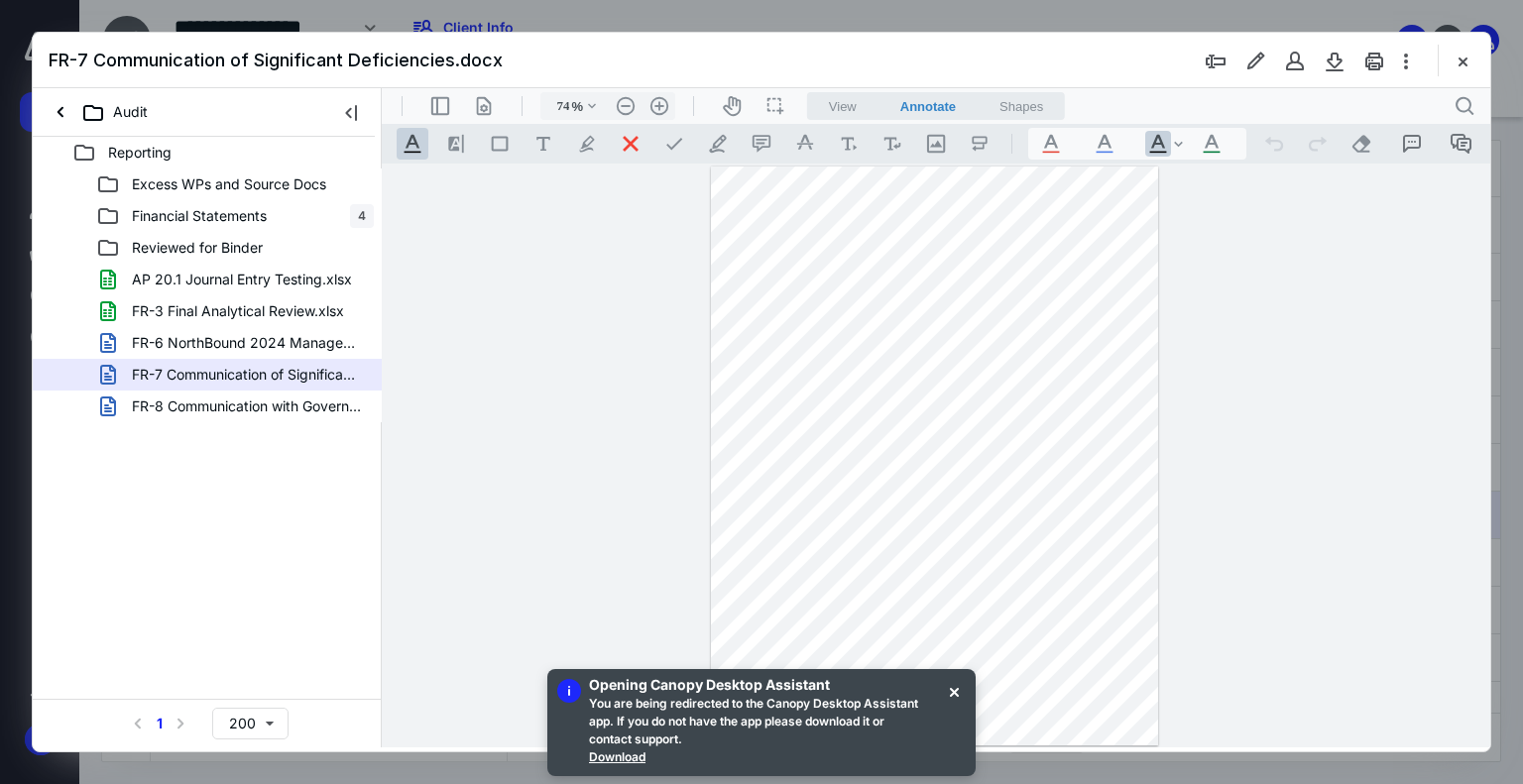 click on "**********" at bounding box center [936, 456] 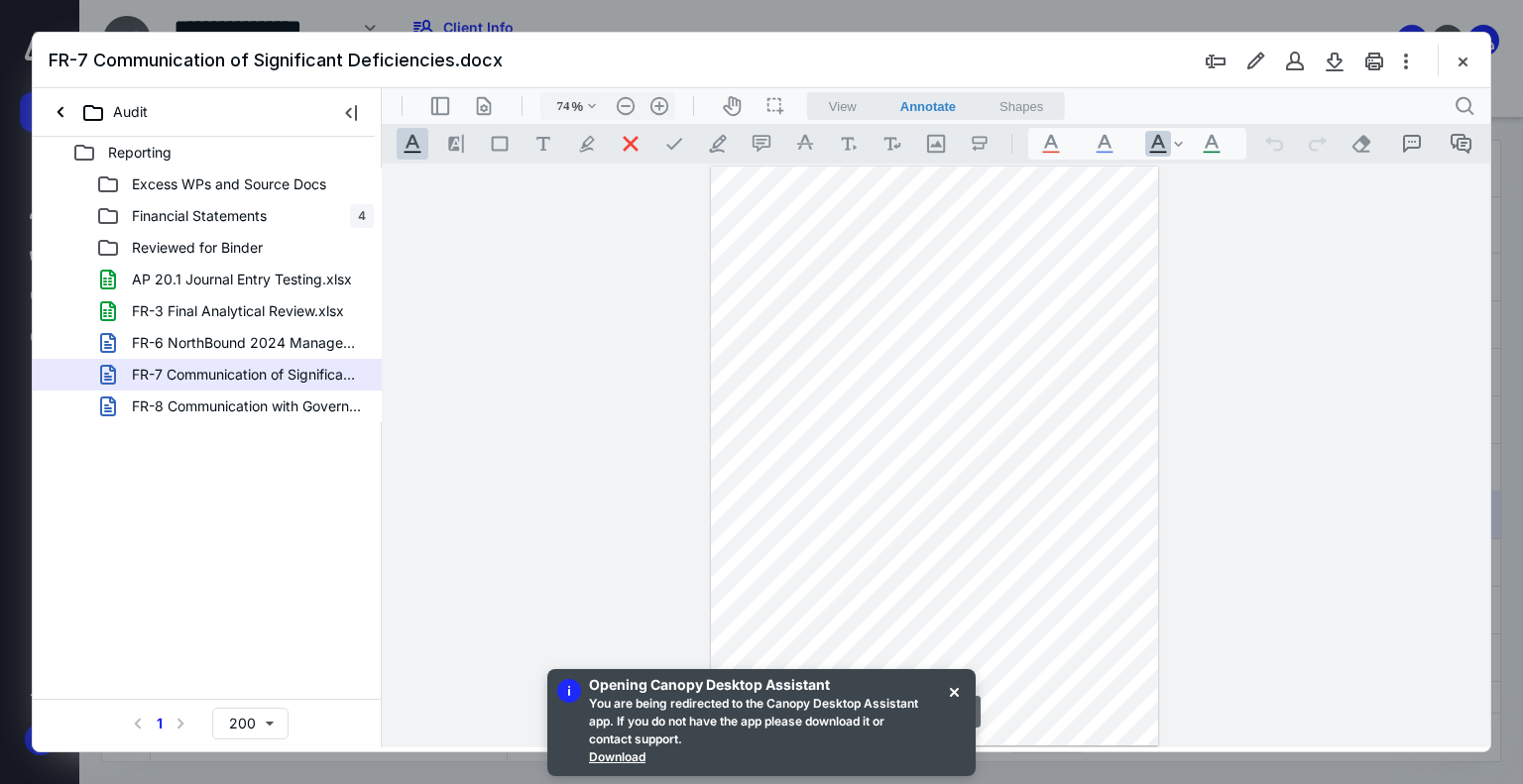 type on "*" 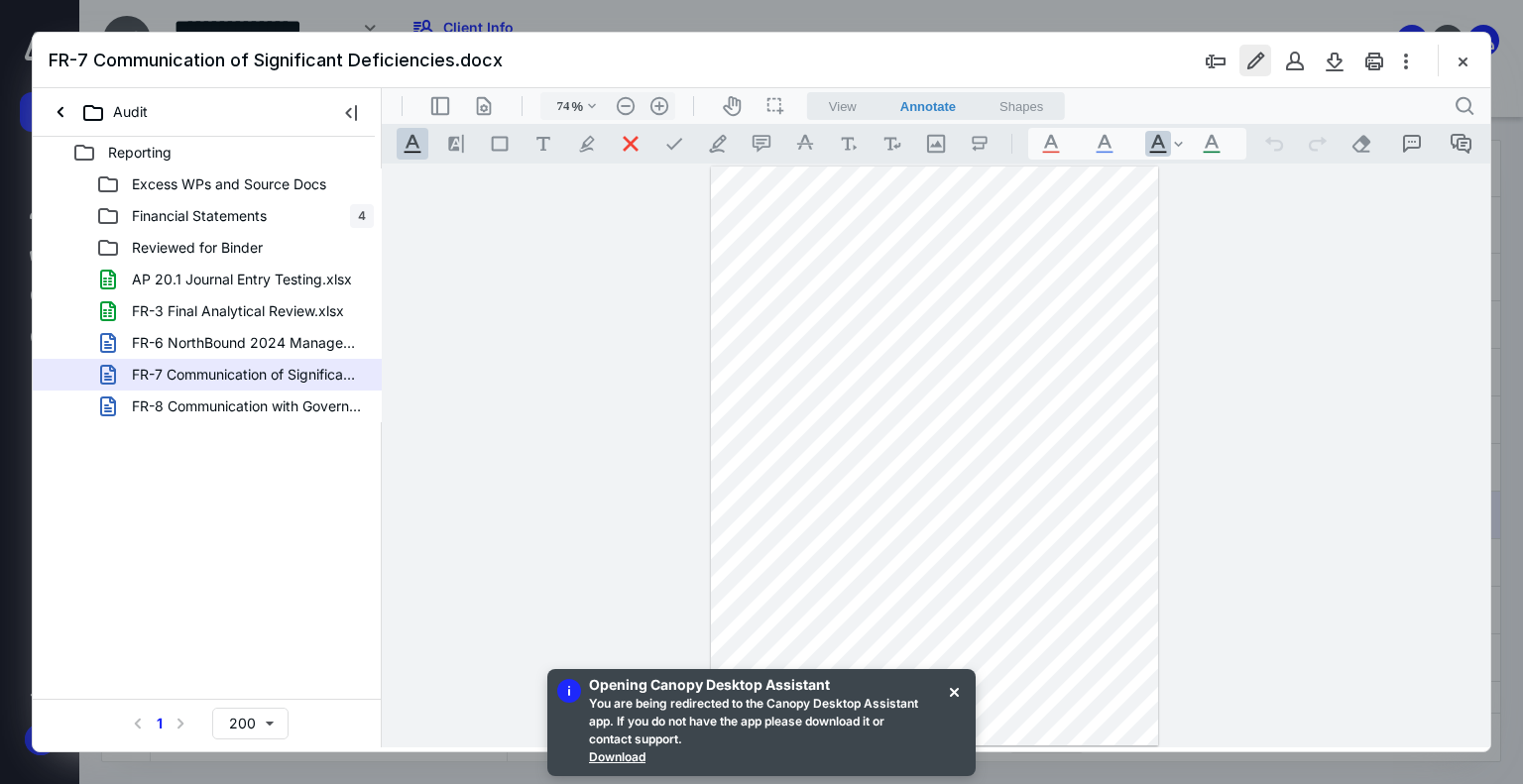 click at bounding box center (1255, 60) 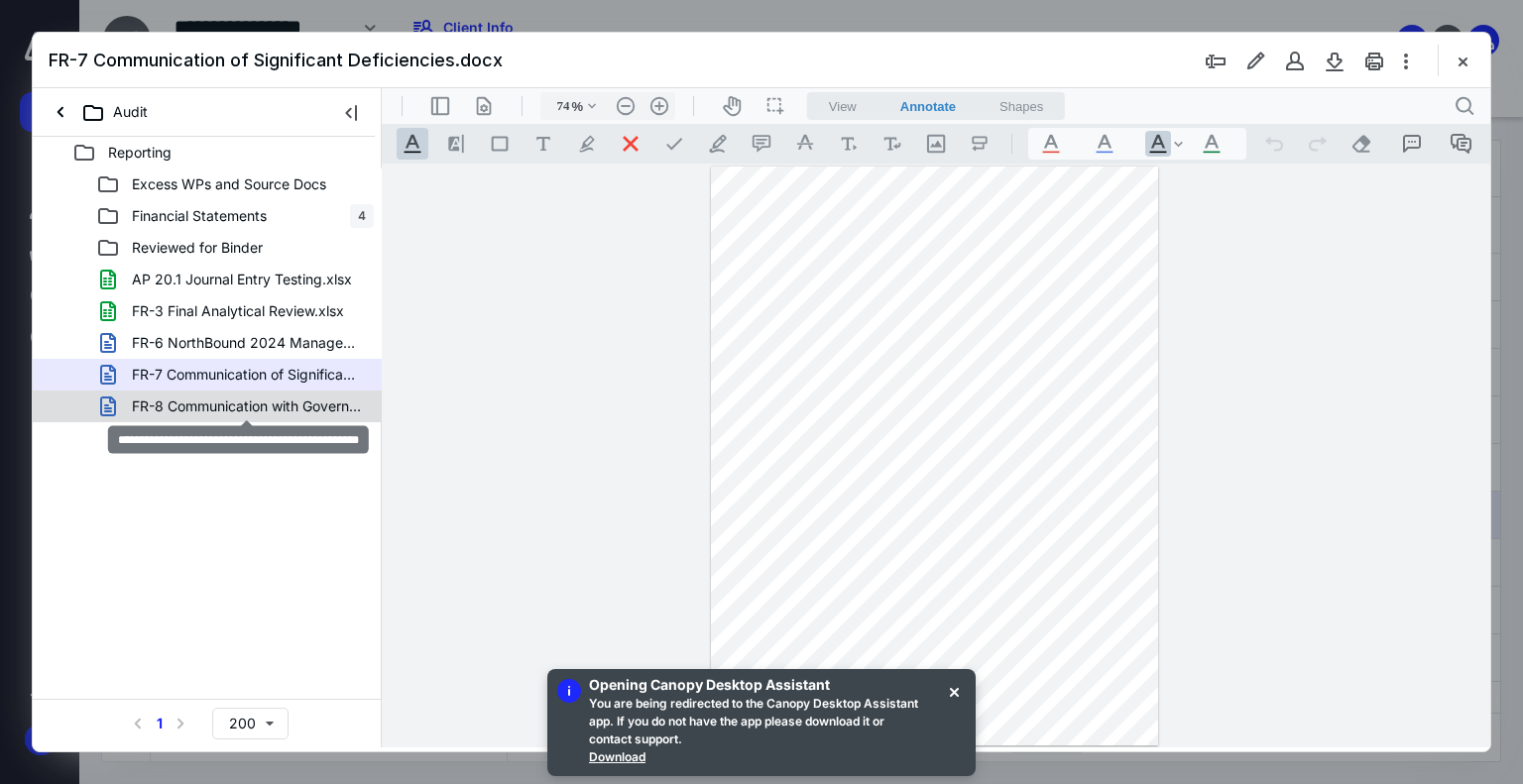 click on "FR-8 Communication with Govern at Conclusion.docx" at bounding box center [247, 406] 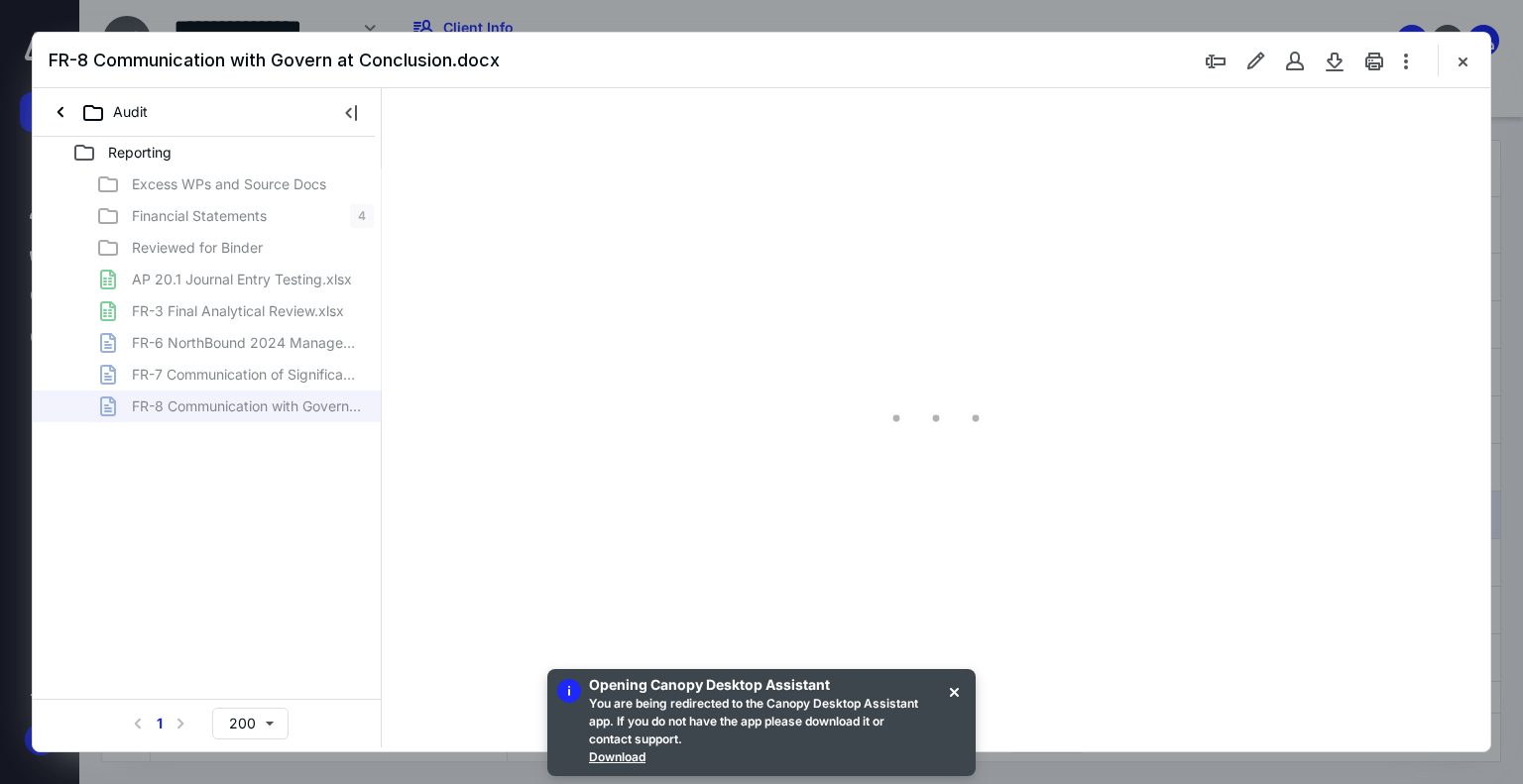 type on "74" 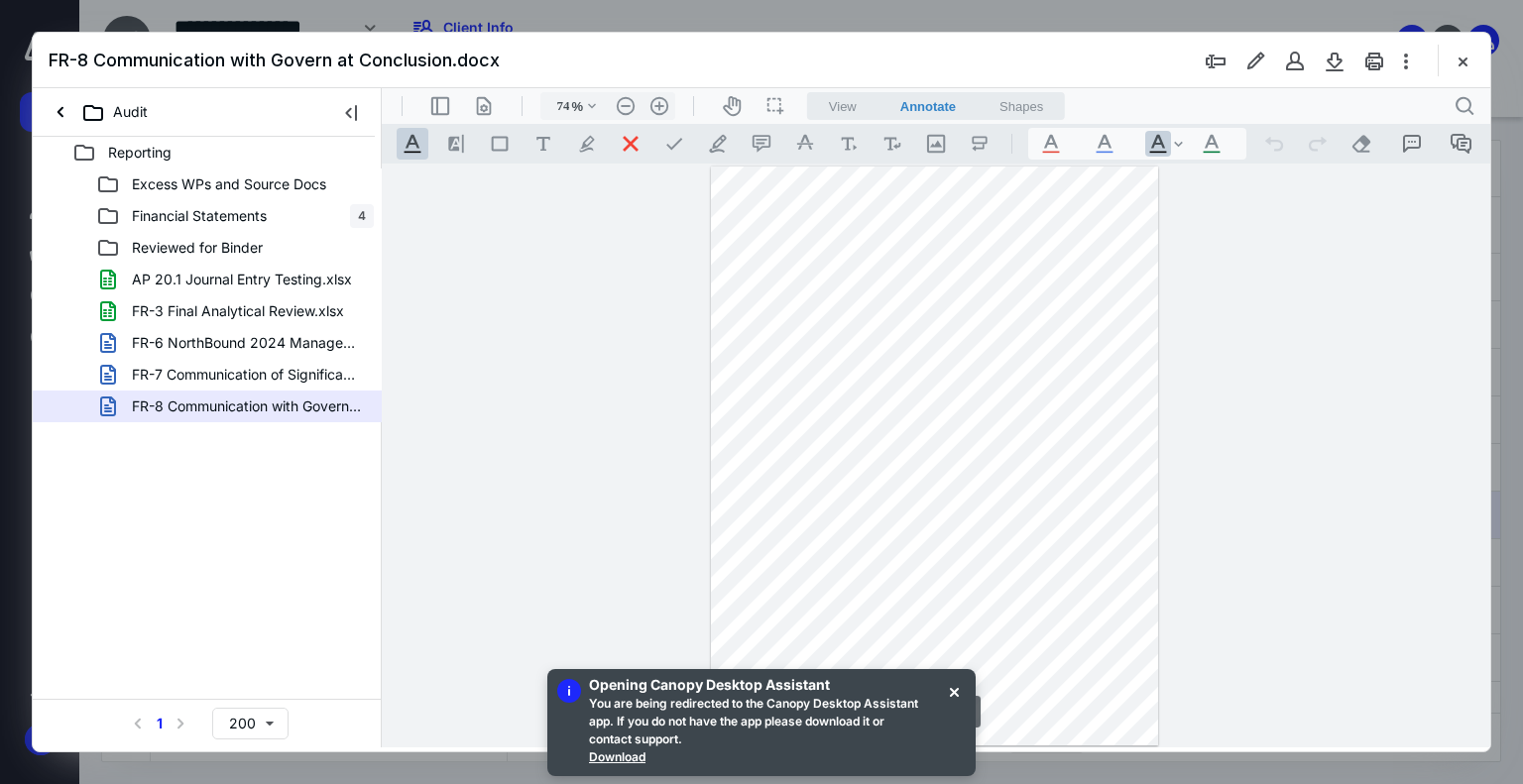 scroll, scrollTop: 0, scrollLeft: 0, axis: both 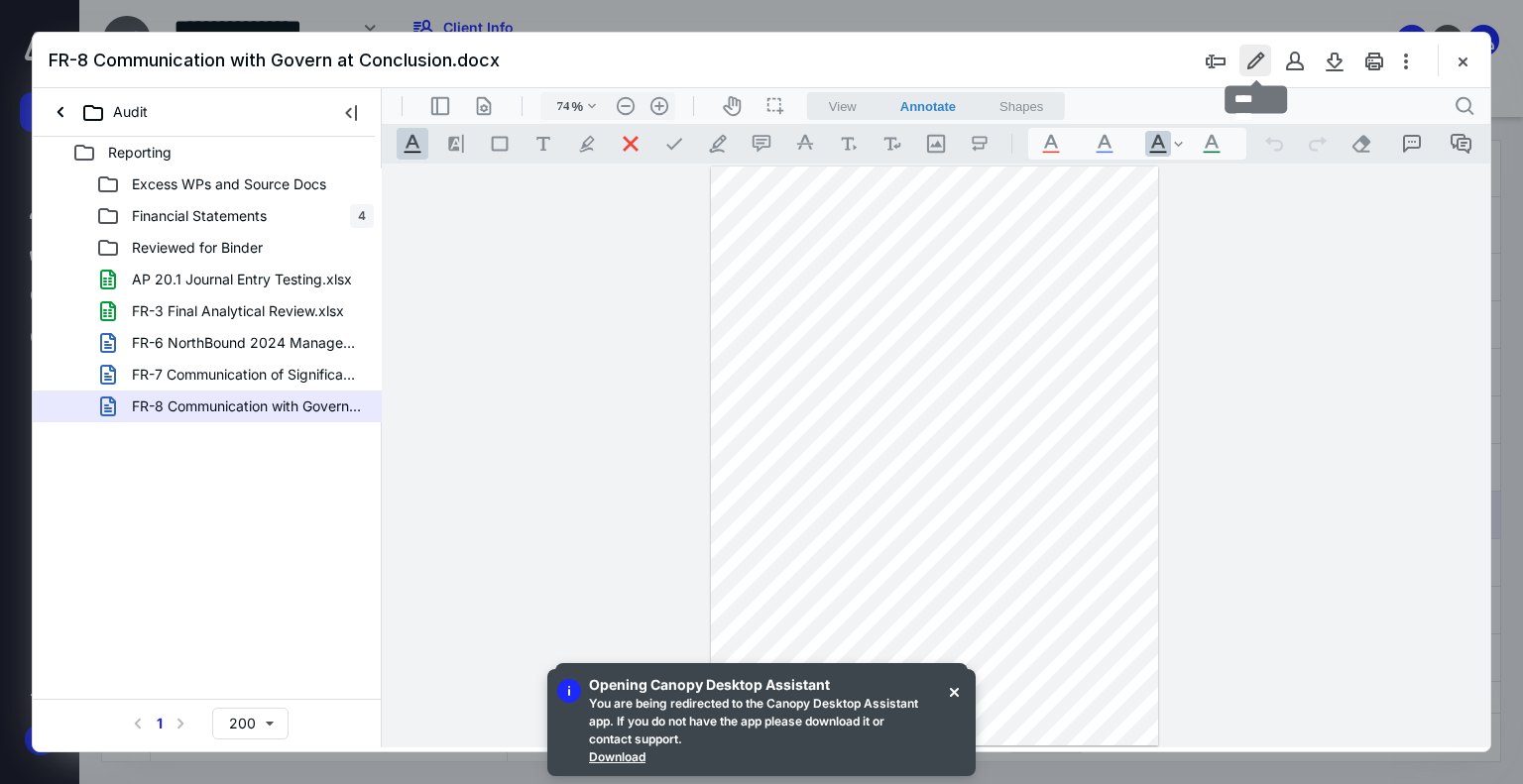 click at bounding box center [1255, 60] 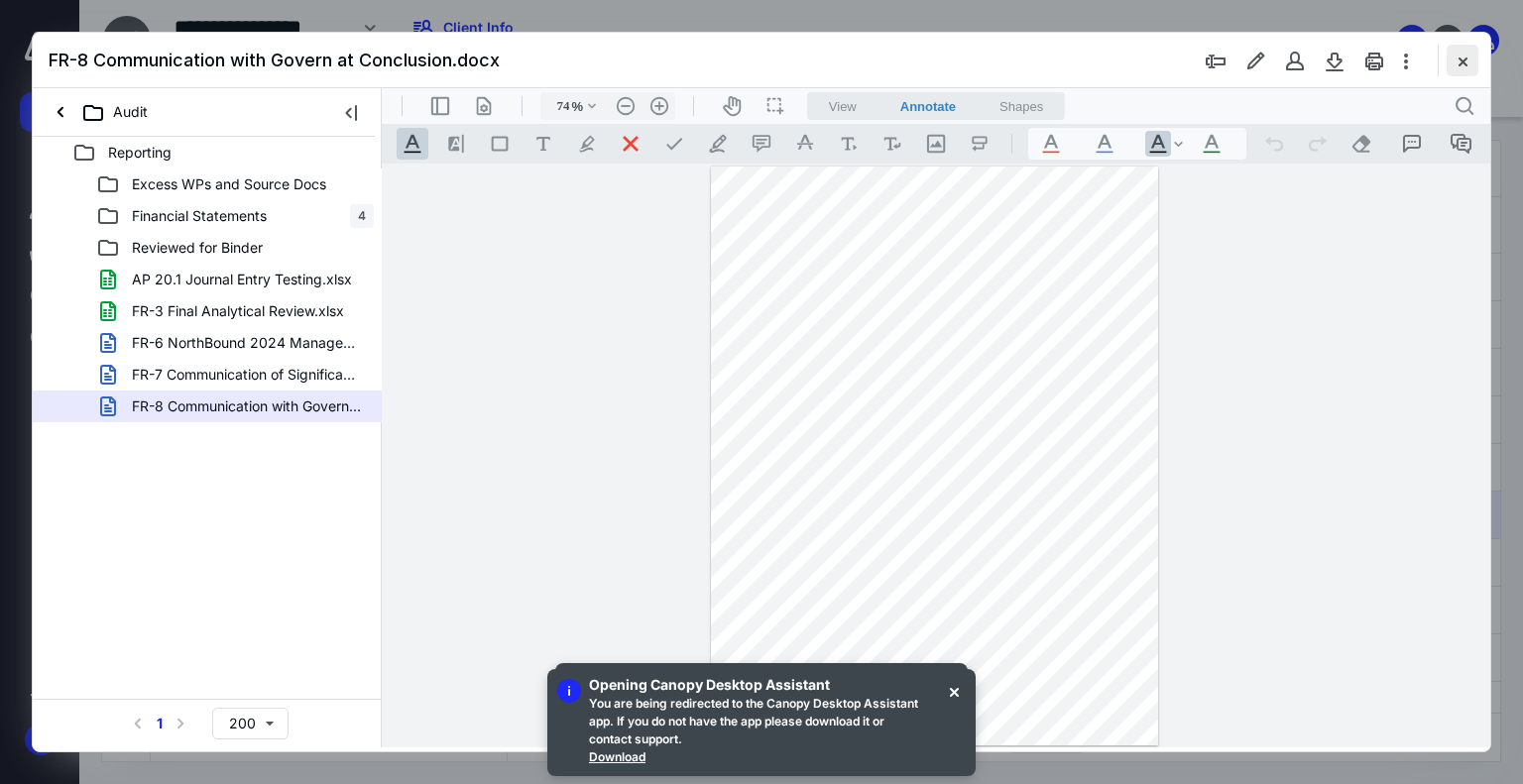 click at bounding box center (1463, 60) 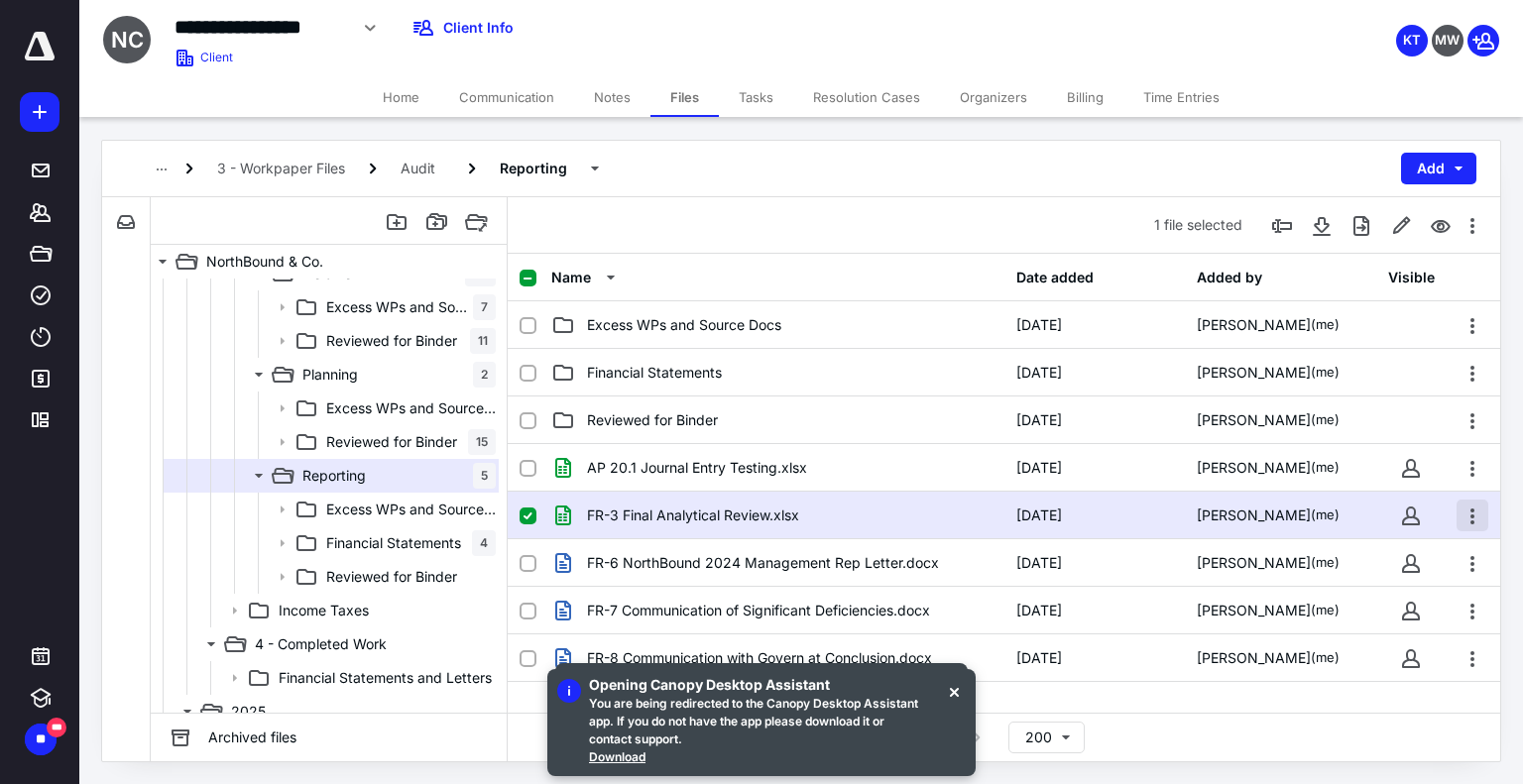 click at bounding box center [1472, 515] 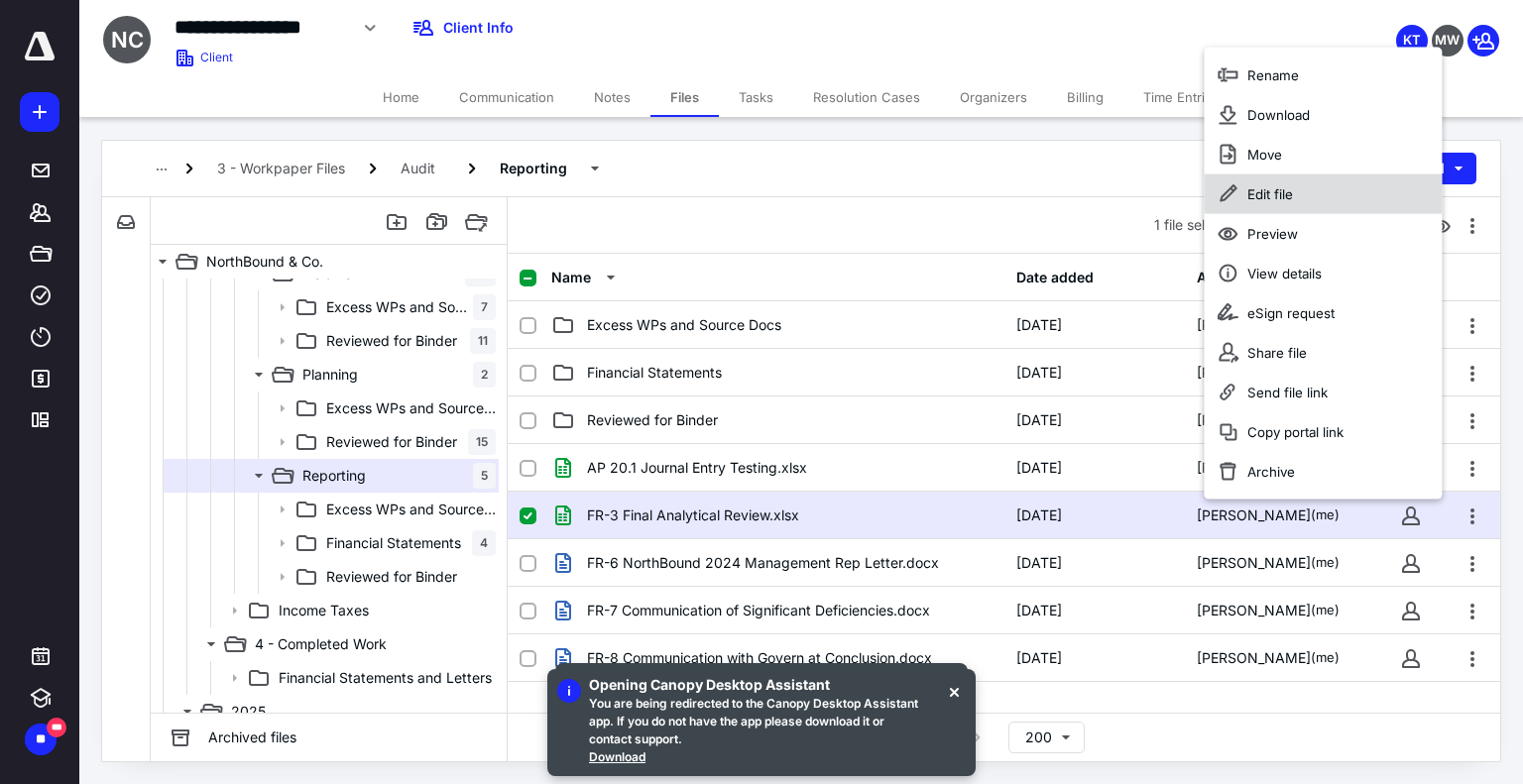 click on "Edit file" at bounding box center (1323, 194) 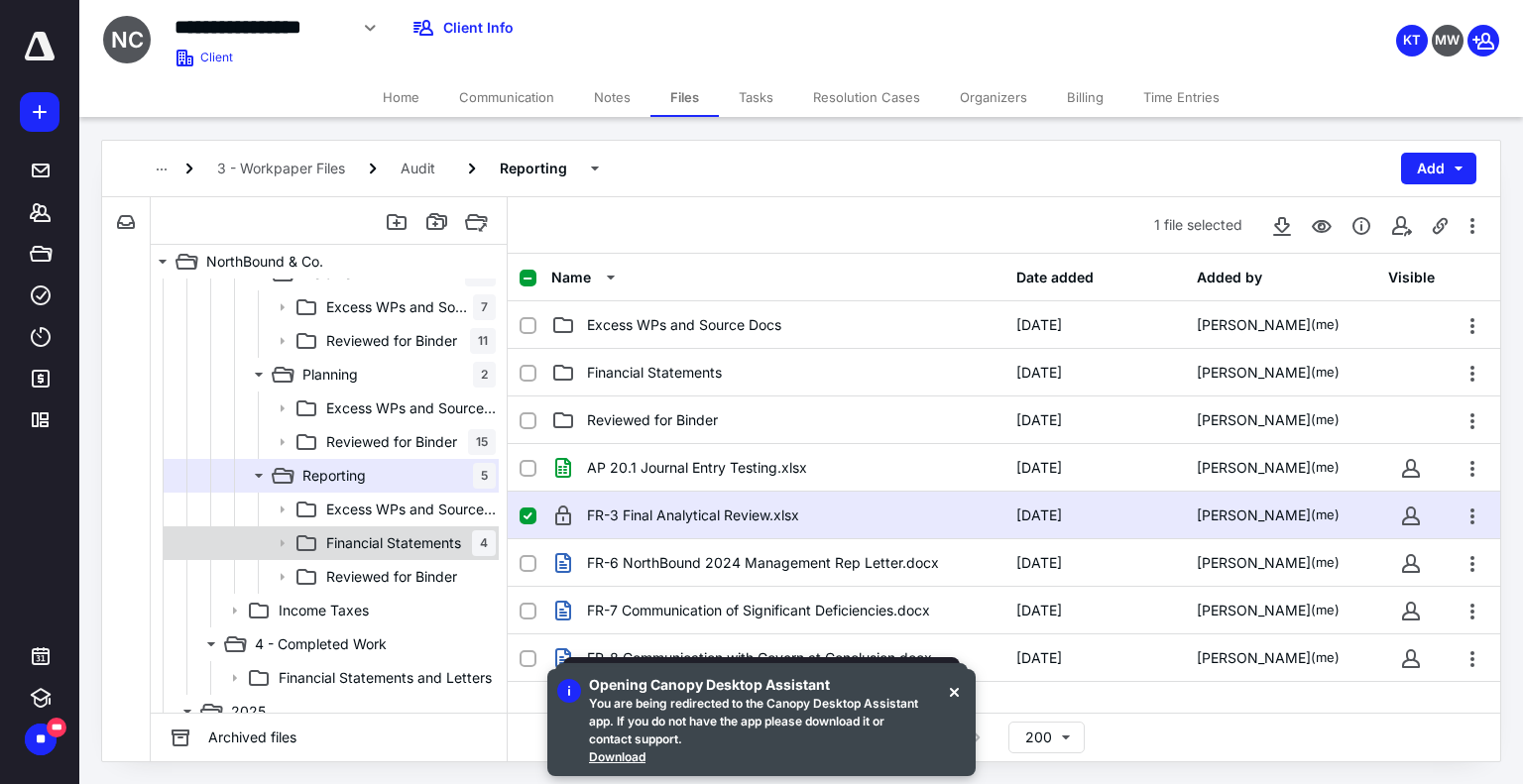 click on "Financial Statements" at bounding box center (394, 543) 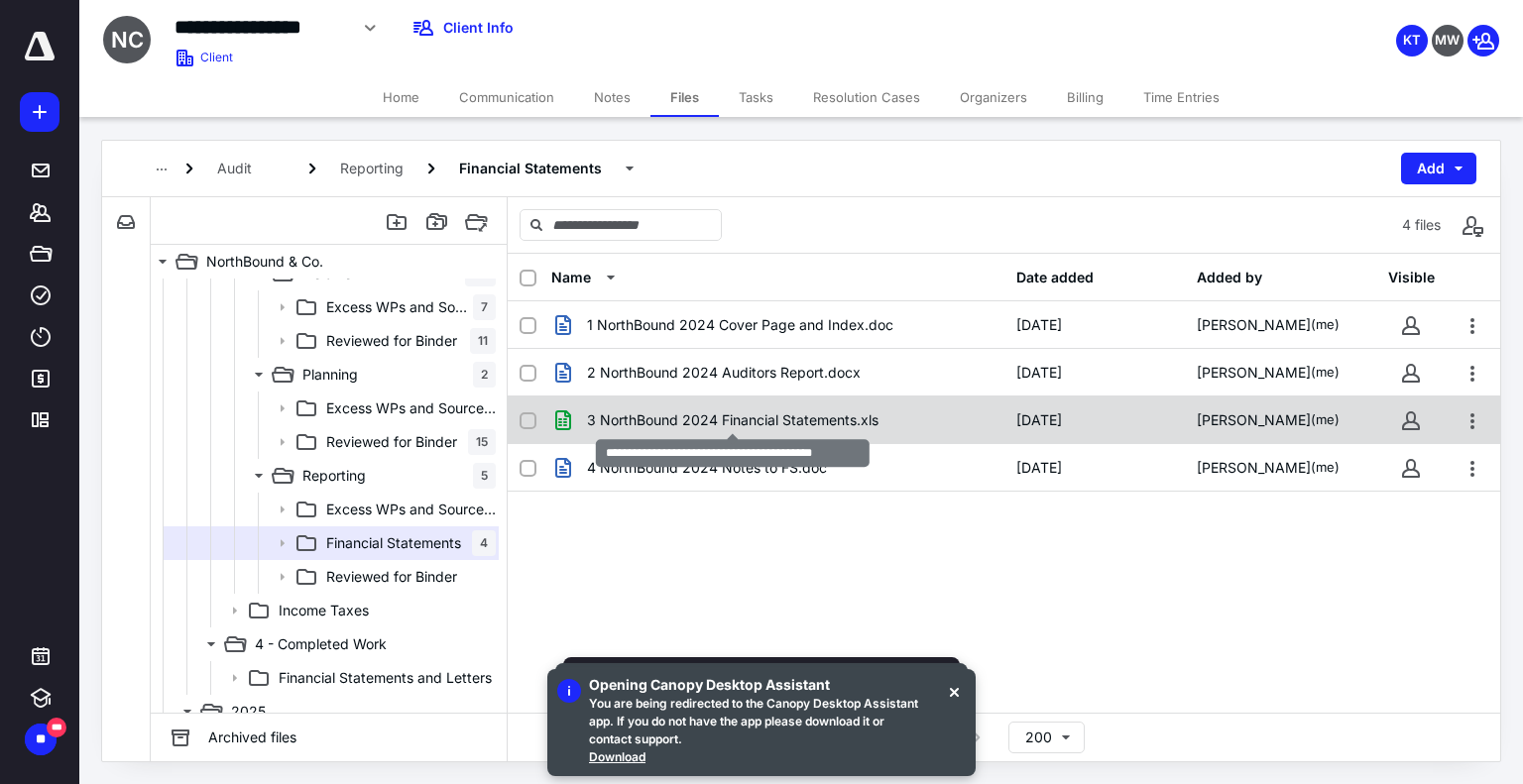 click on "3 NorthBound 2024 Financial Statements.xls" at bounding box center [733, 420] 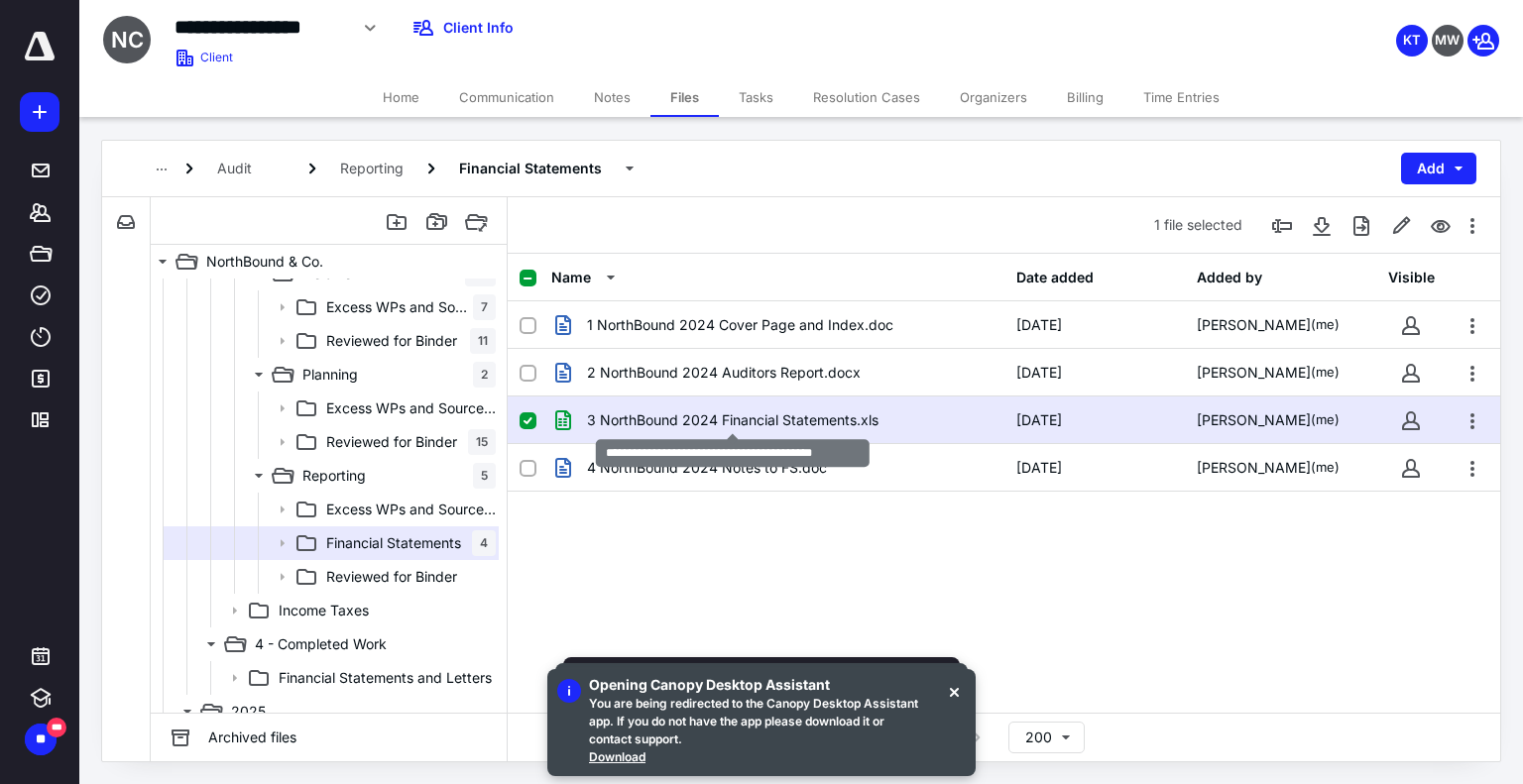 click on "3 NorthBound 2024 Financial Statements.xls" at bounding box center (733, 420) 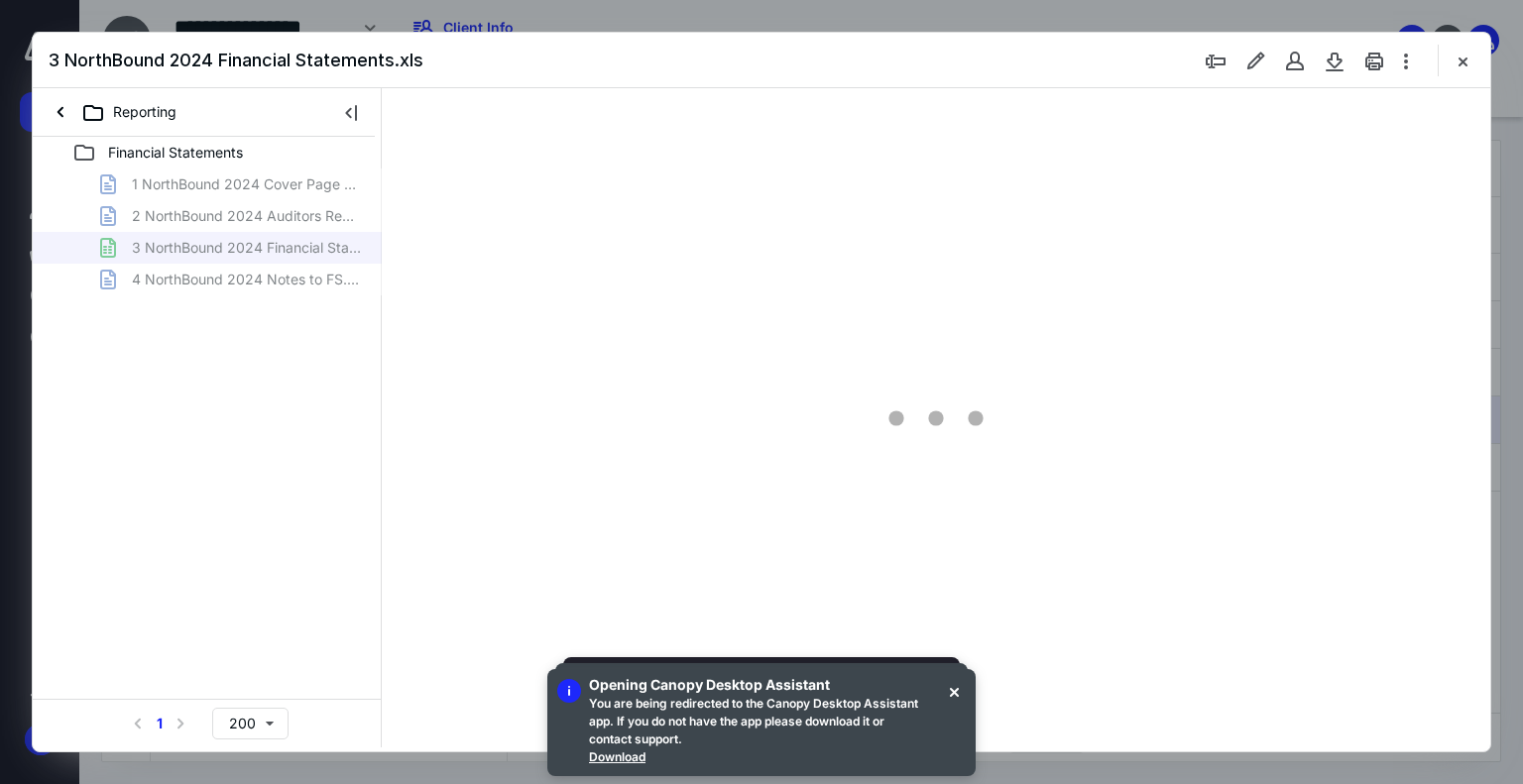 scroll, scrollTop: 0, scrollLeft: 0, axis: both 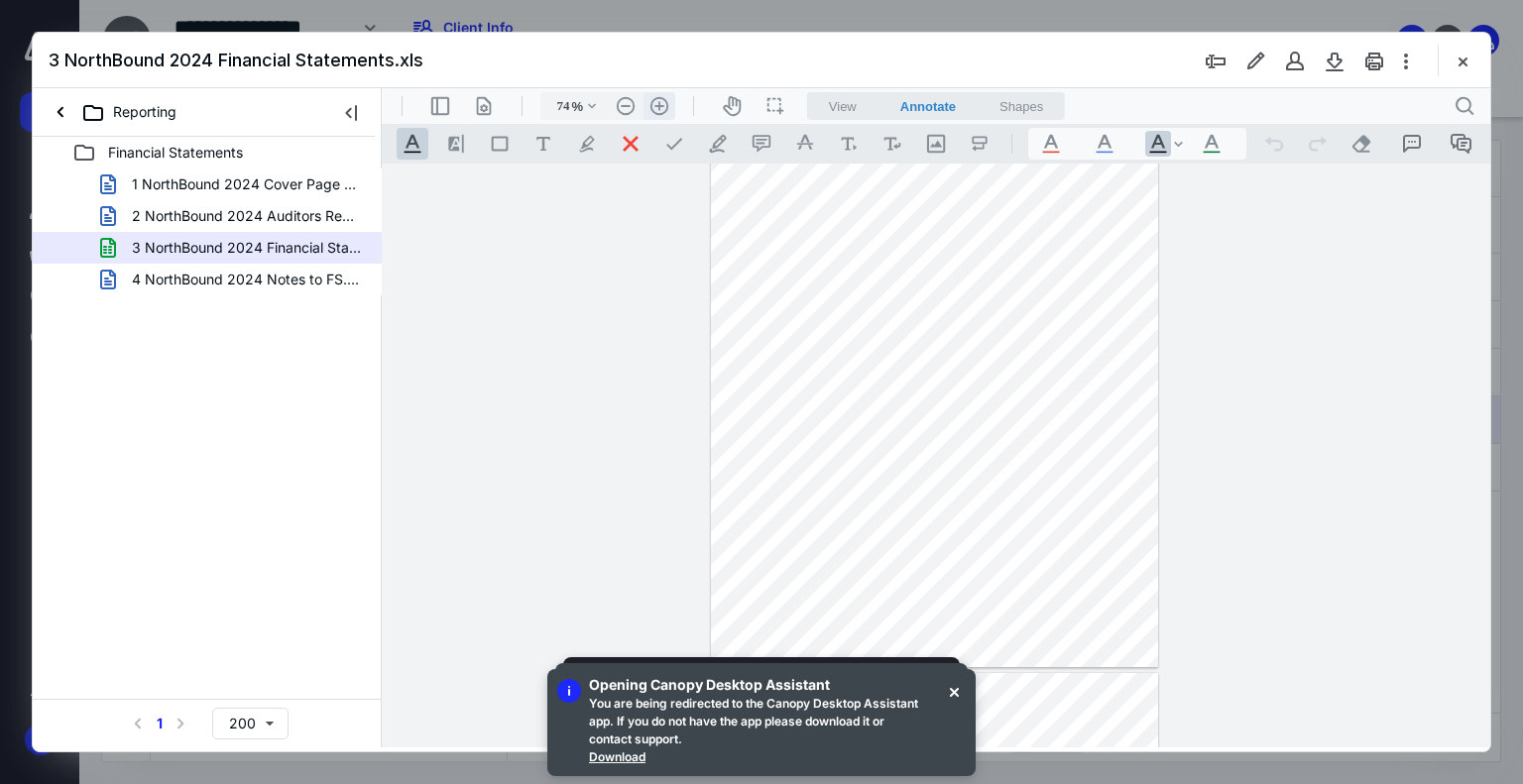click on ".cls-1{fill:#abb0c4;} icon - header - zoom - in - line" at bounding box center [659, 106] 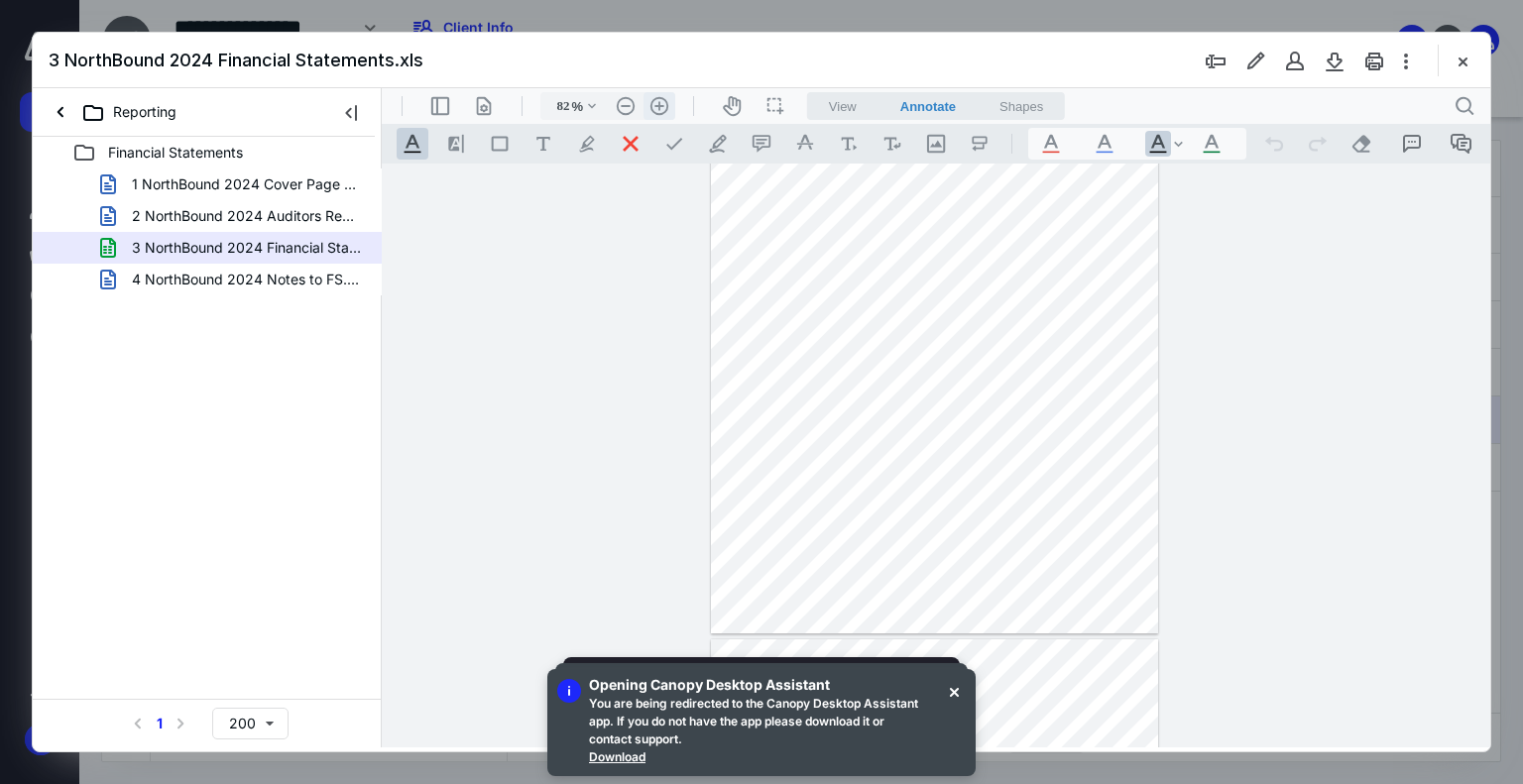 click on ".cls-1{fill:#abb0c4;} icon - header - zoom - in - line" at bounding box center [659, 106] 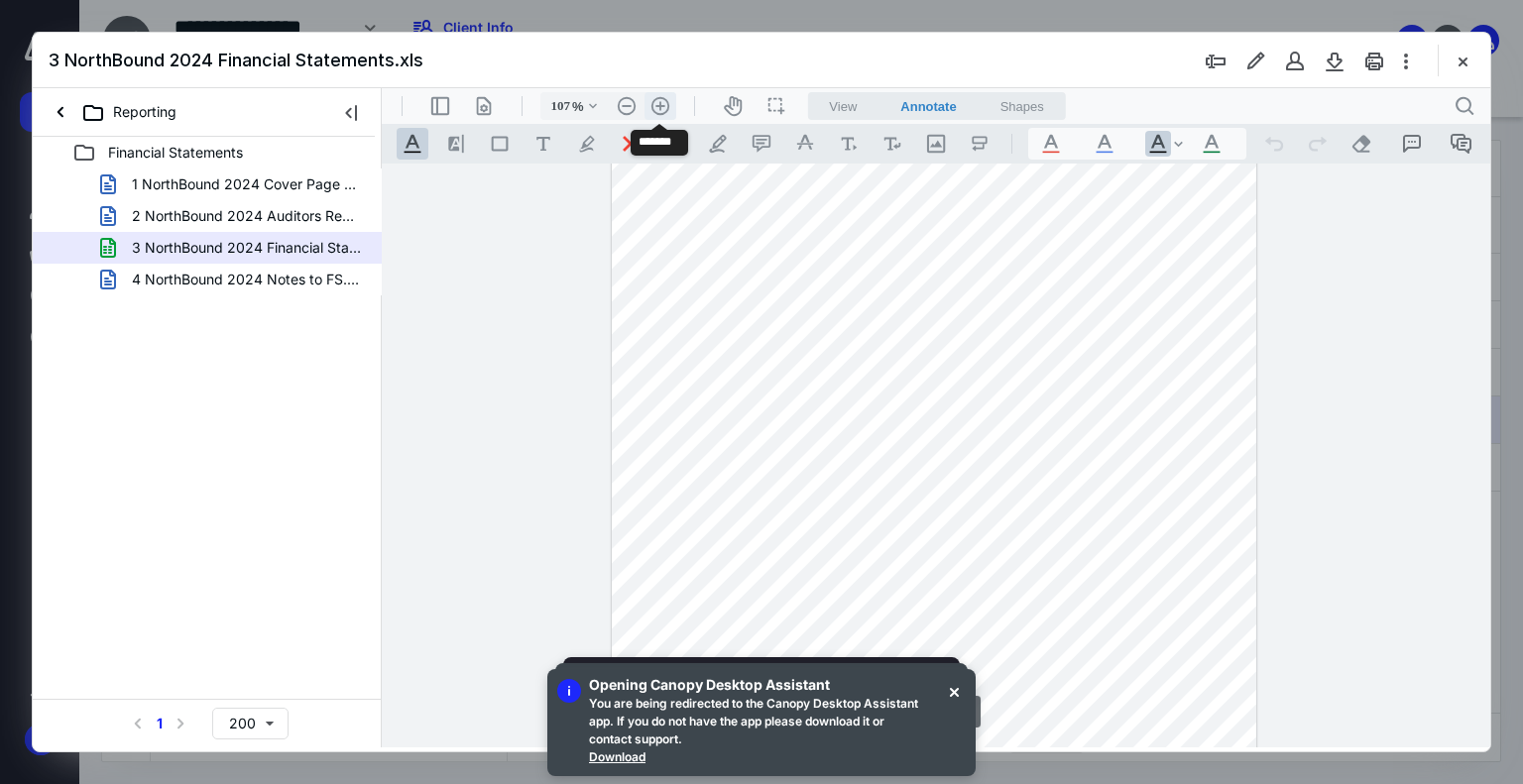 click on ".cls-1{fill:#abb0c4;} icon - header - zoom - in - line" at bounding box center [660, 106] 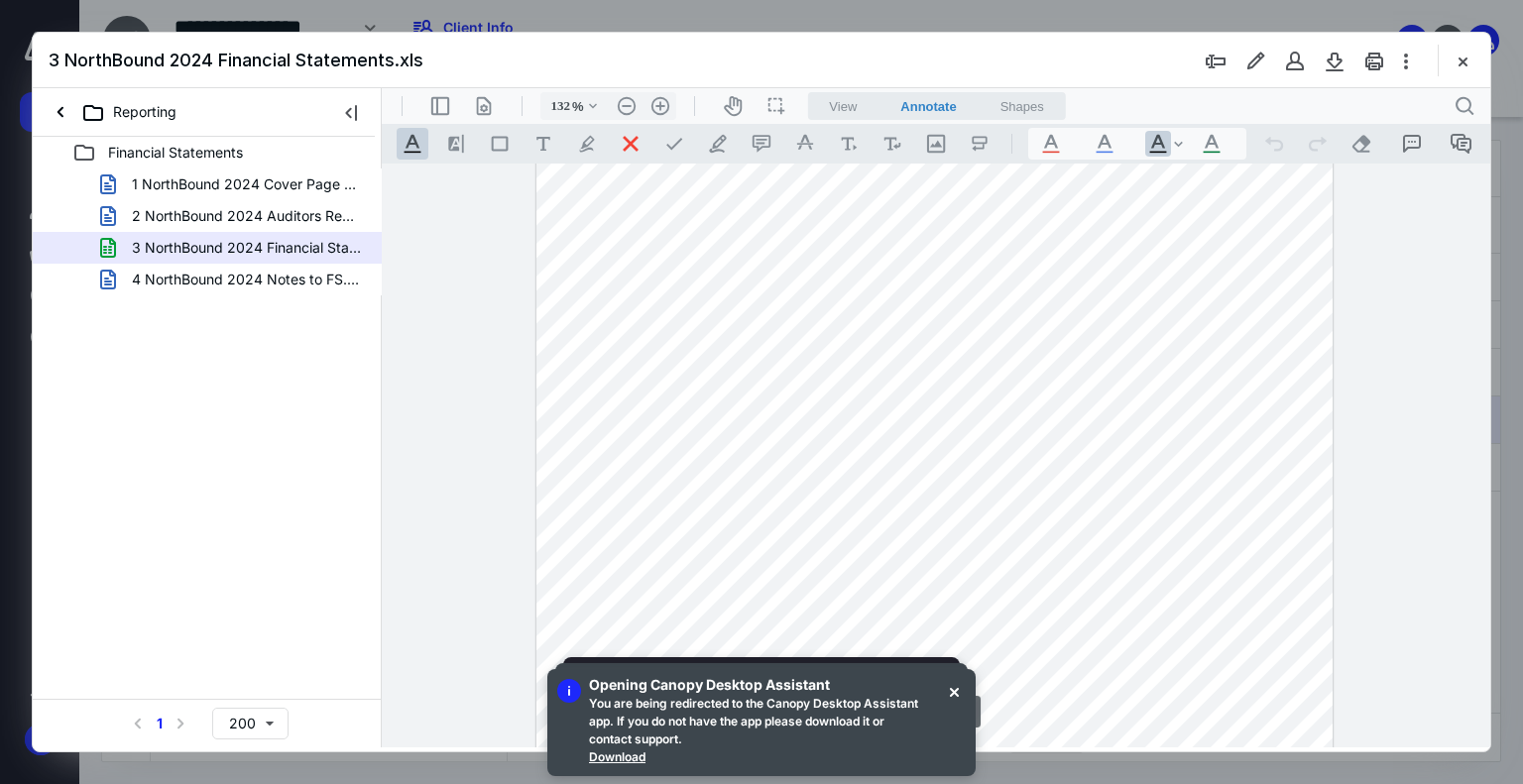 scroll, scrollTop: 240, scrollLeft: 0, axis: vertical 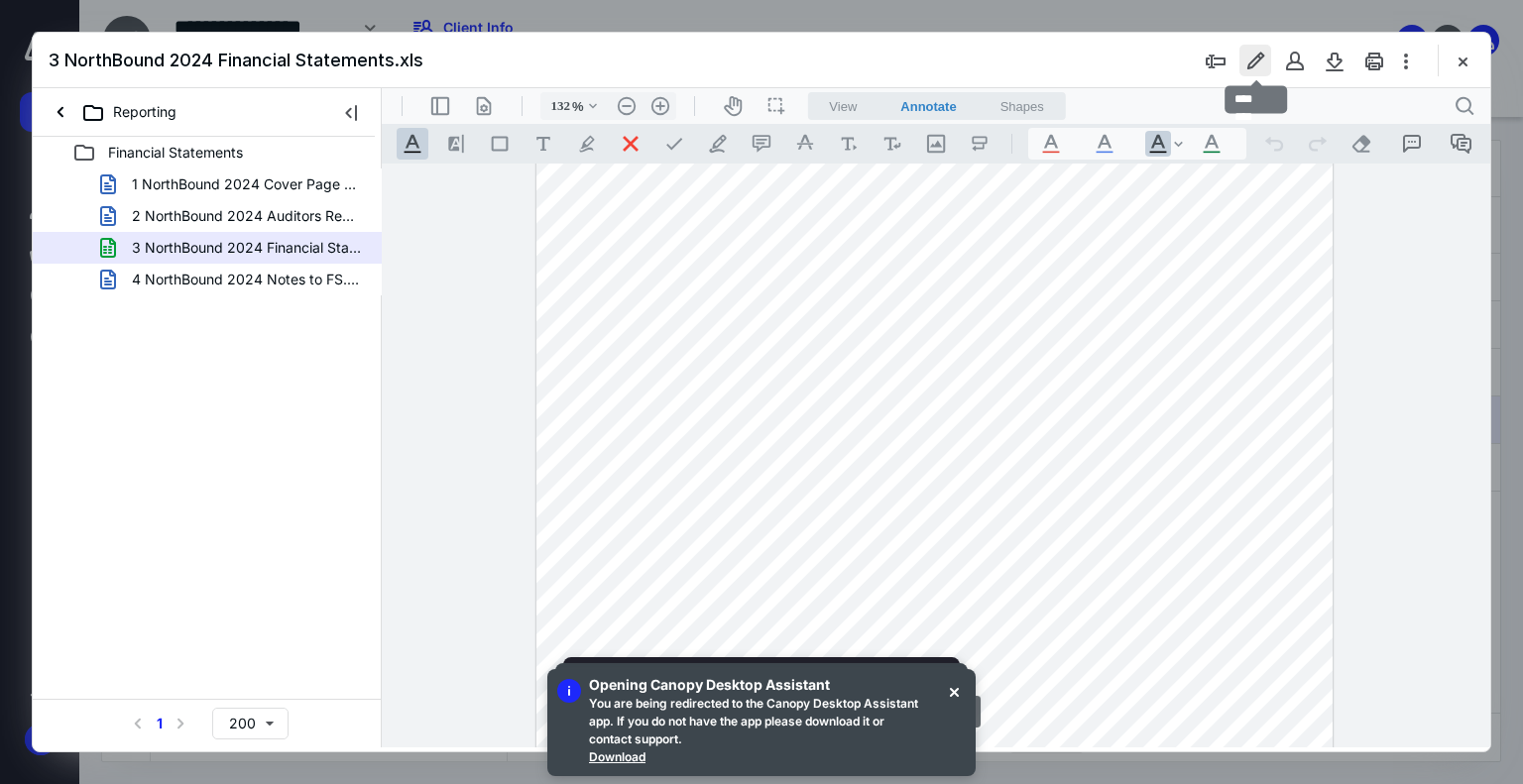 click at bounding box center (1255, 60) 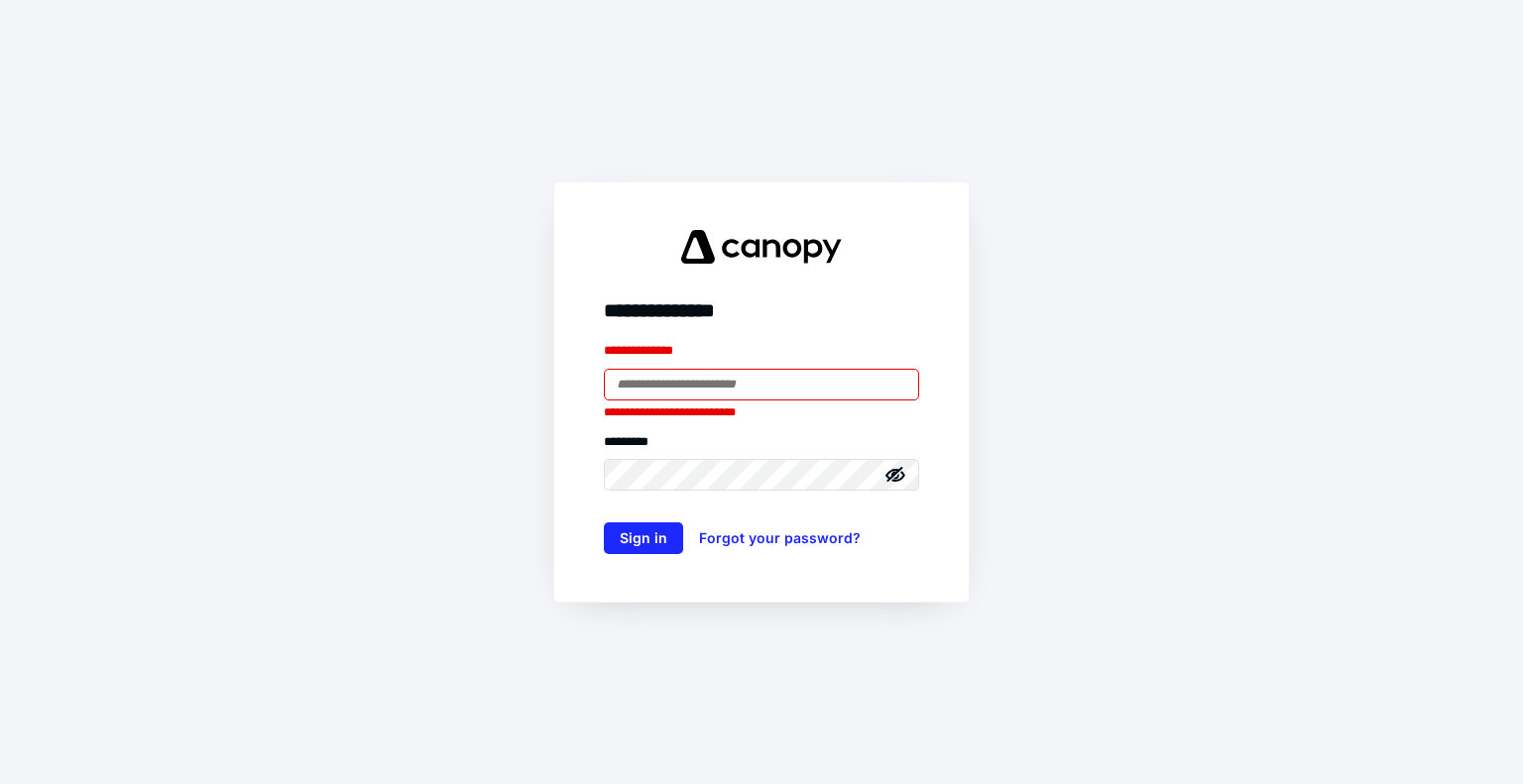 scroll, scrollTop: 0, scrollLeft: 0, axis: both 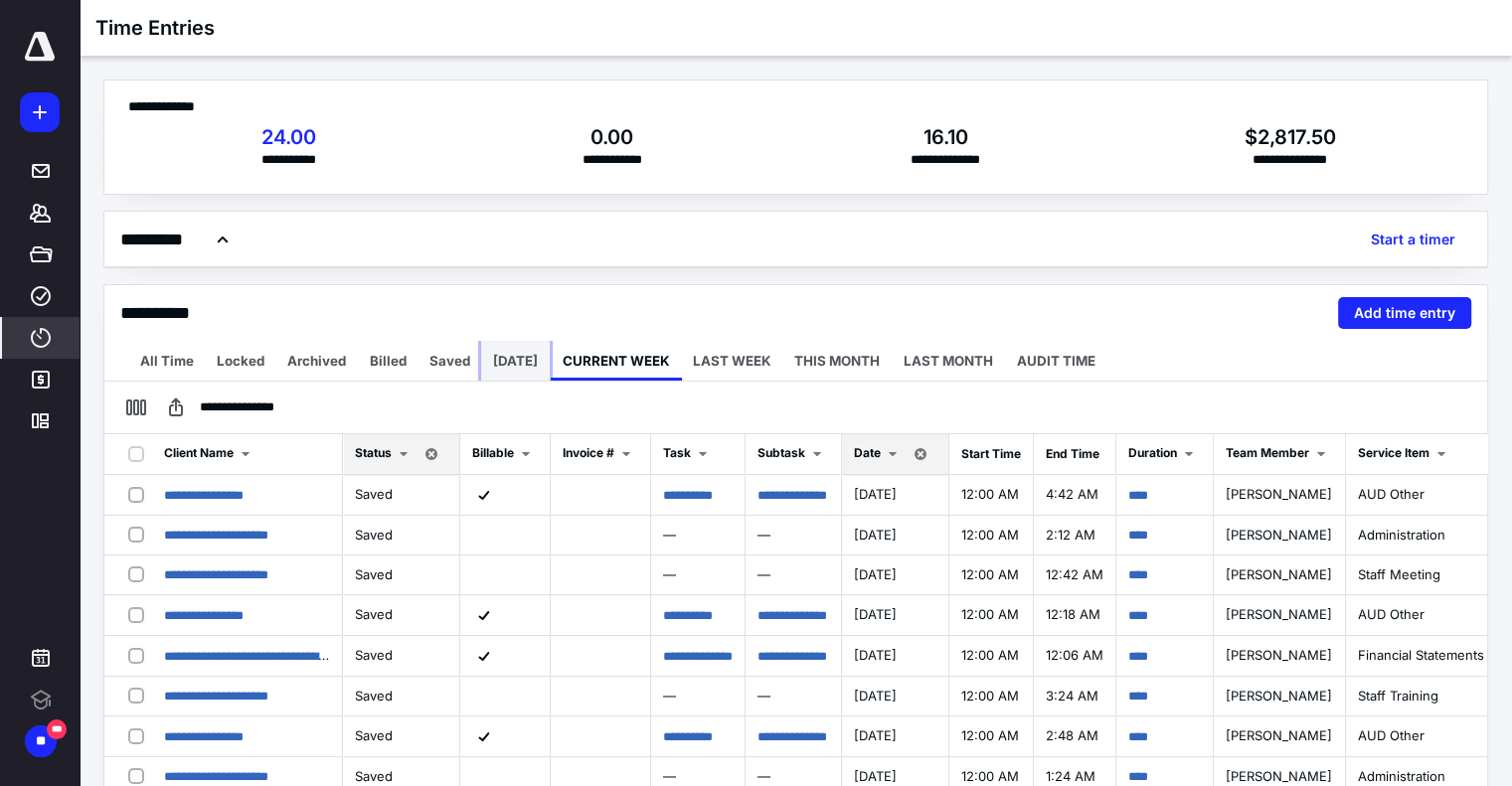 click on "[DATE]" at bounding box center (515, 361) 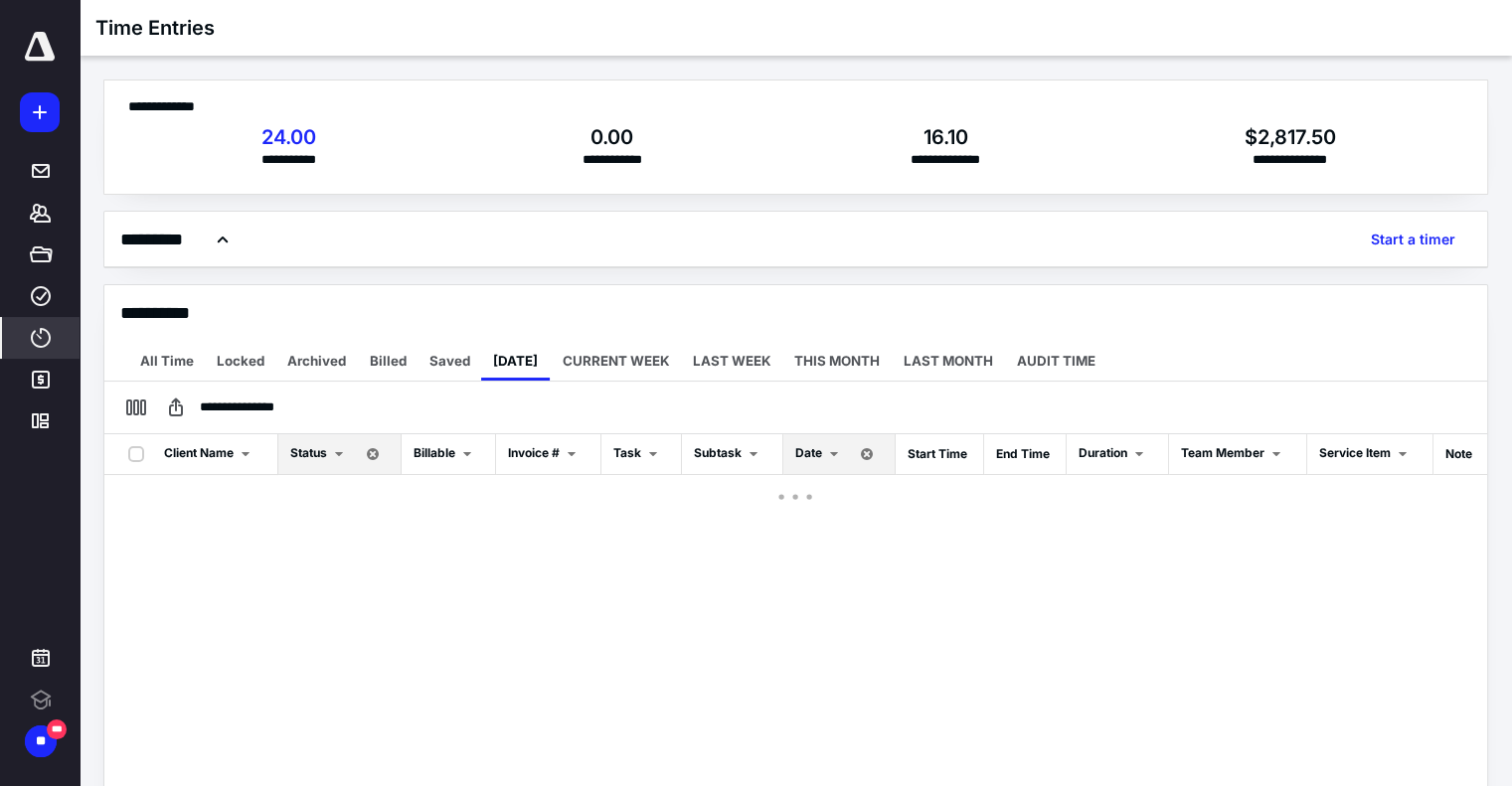 scroll, scrollTop: 0, scrollLeft: 0, axis: both 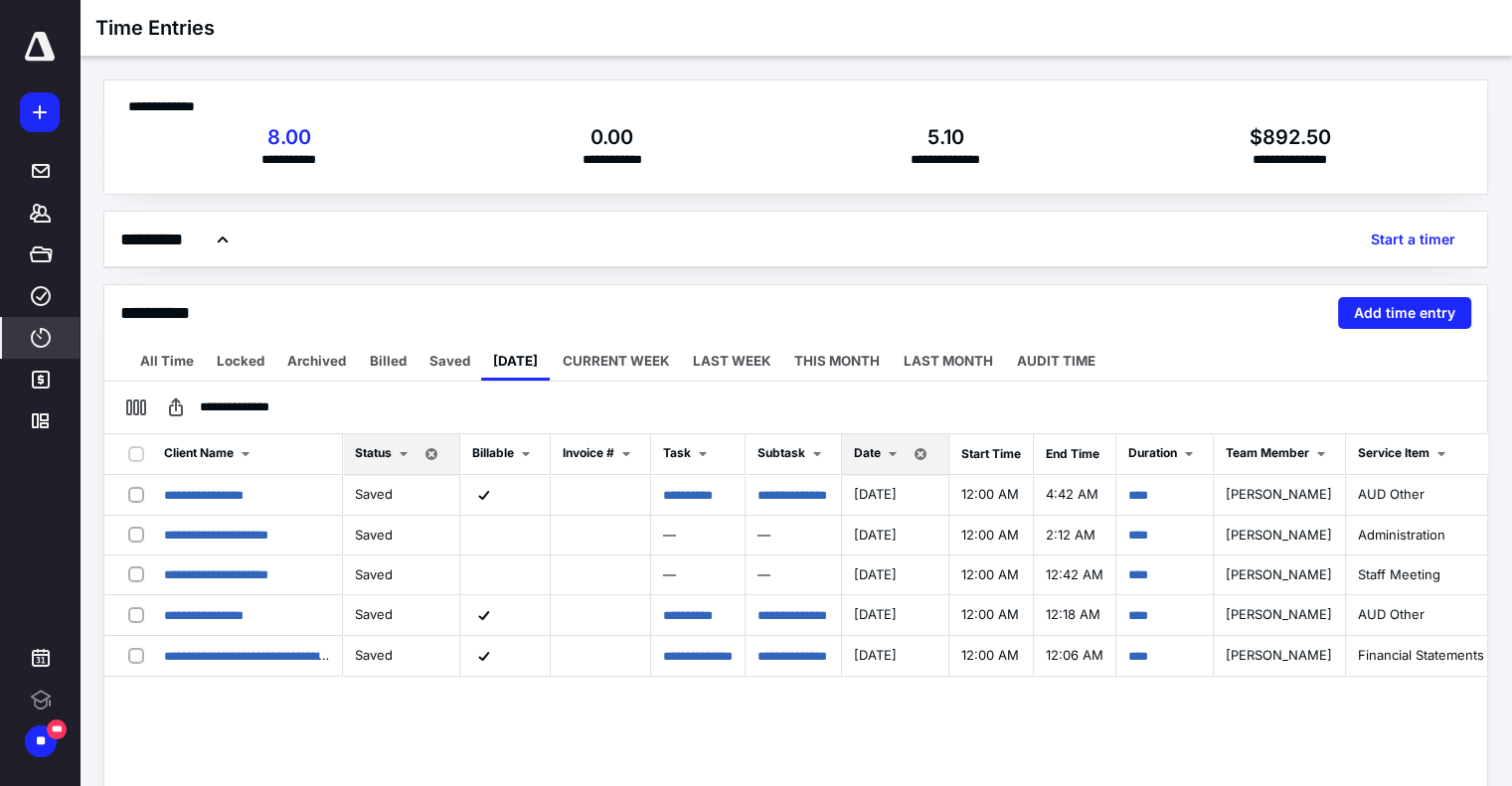 click at bounding box center [893, 454] 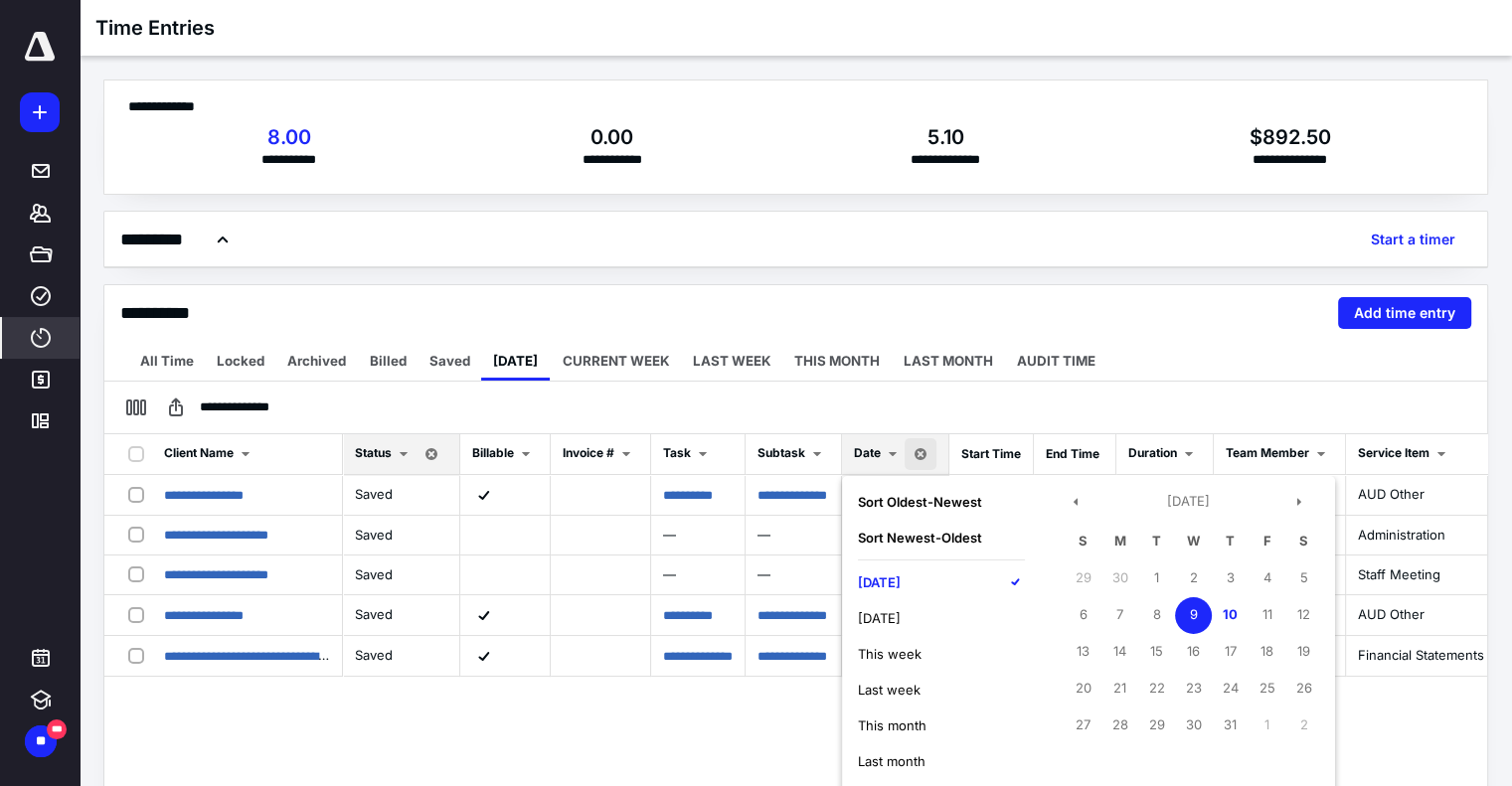 click on "[DATE]" at bounding box center (941, 582) 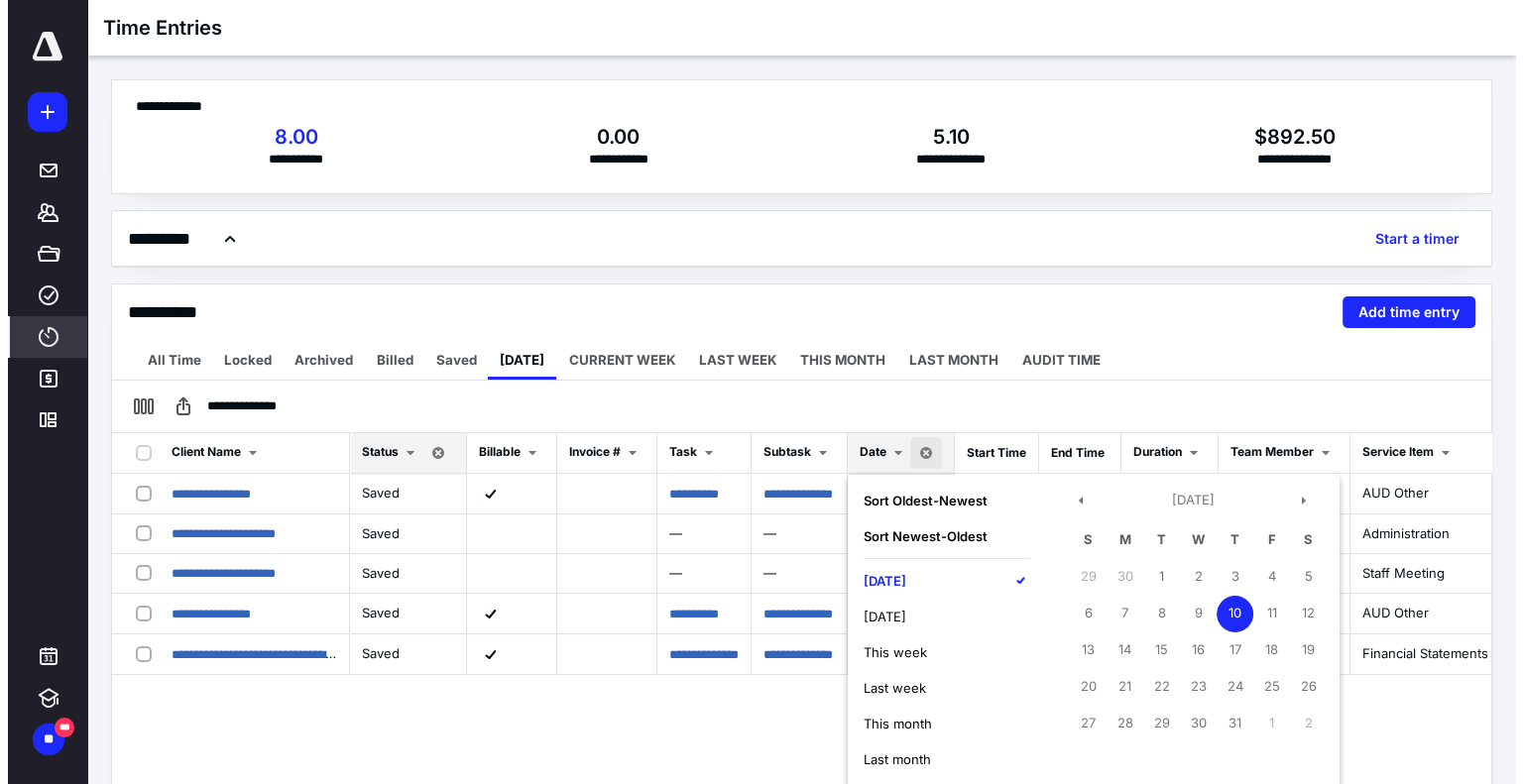 scroll, scrollTop: 226, scrollLeft: 0, axis: vertical 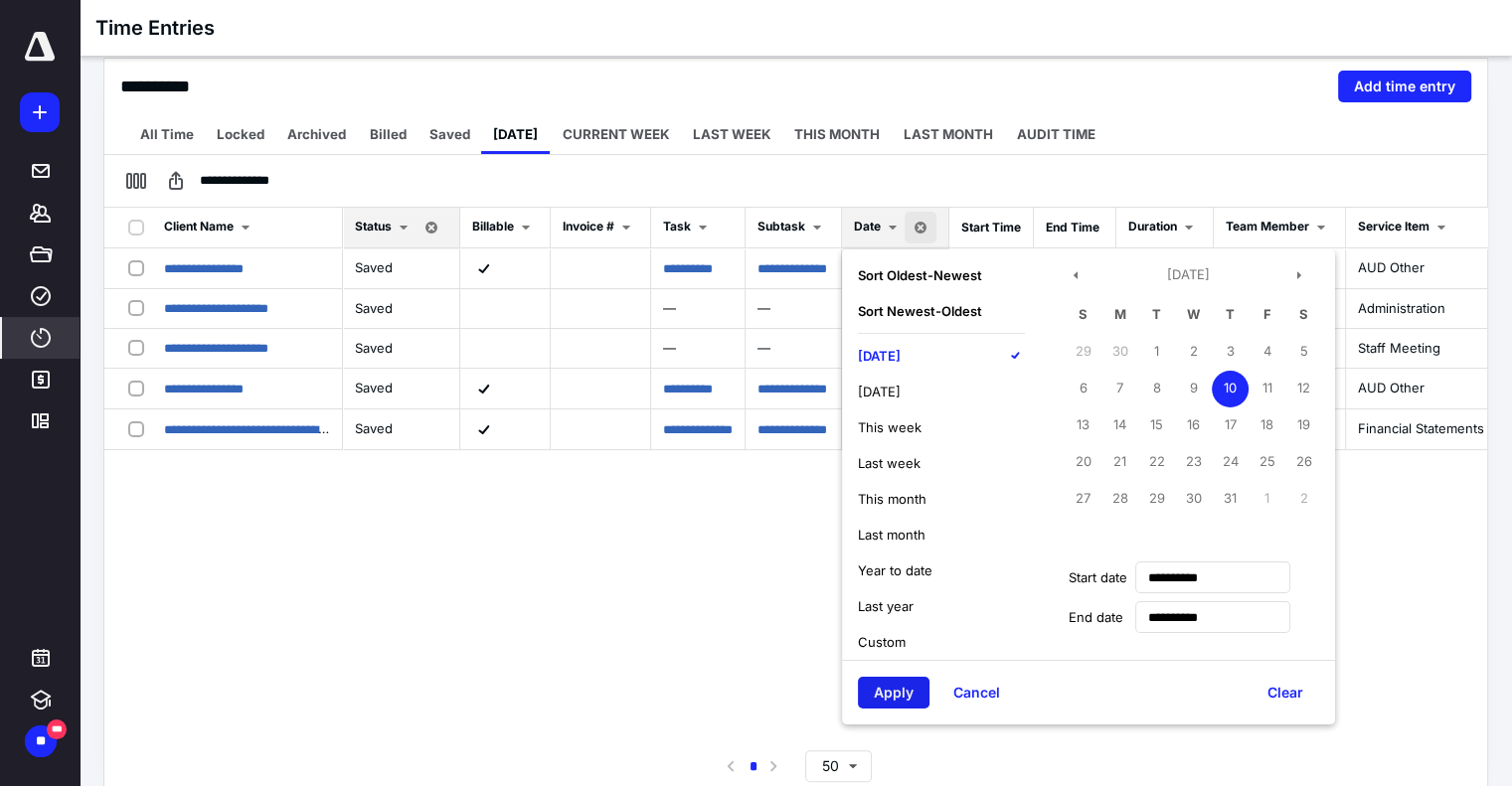 click on "Apply" at bounding box center (894, 693) 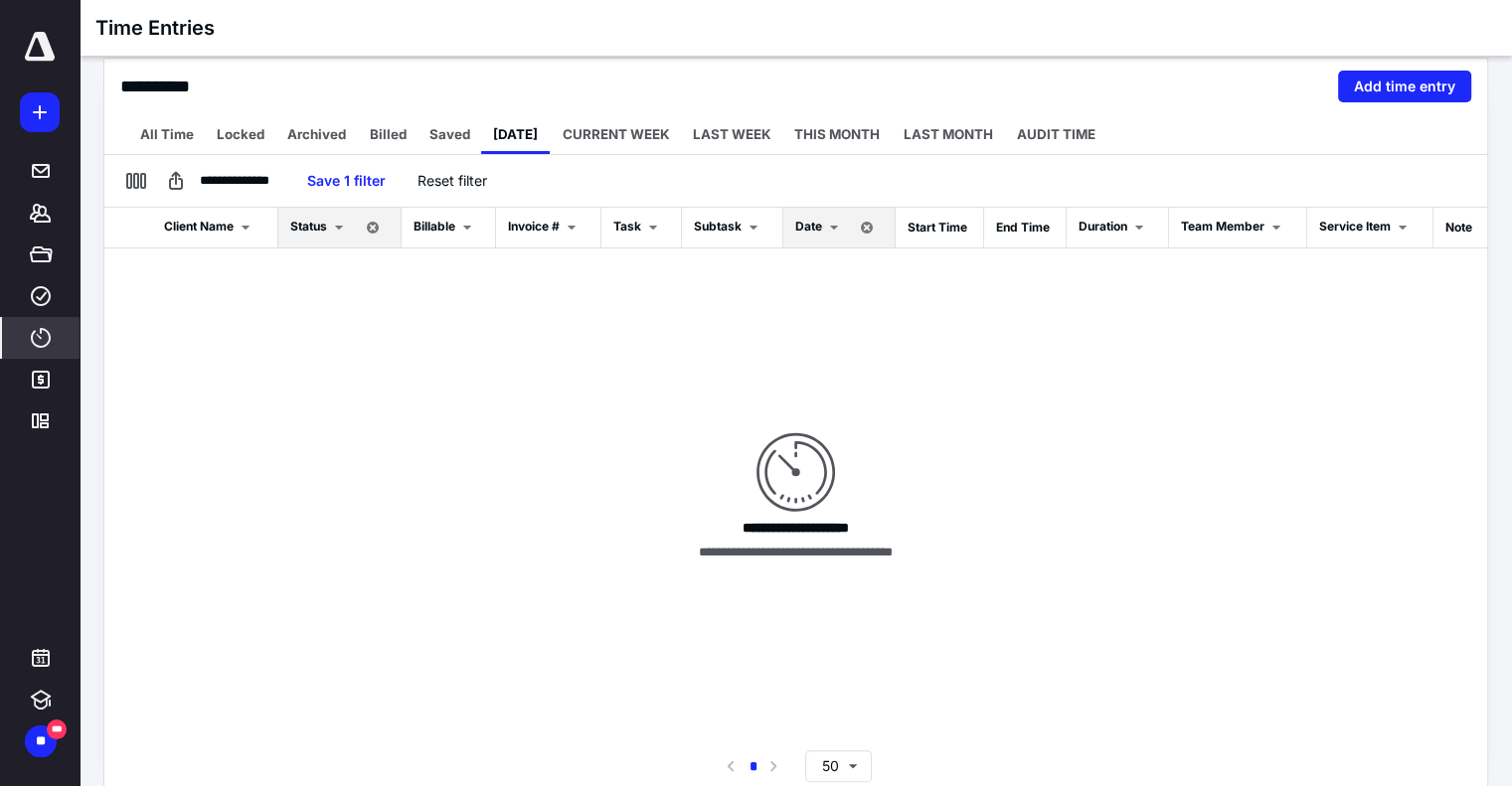 click on "**********" at bounding box center [795, 181] 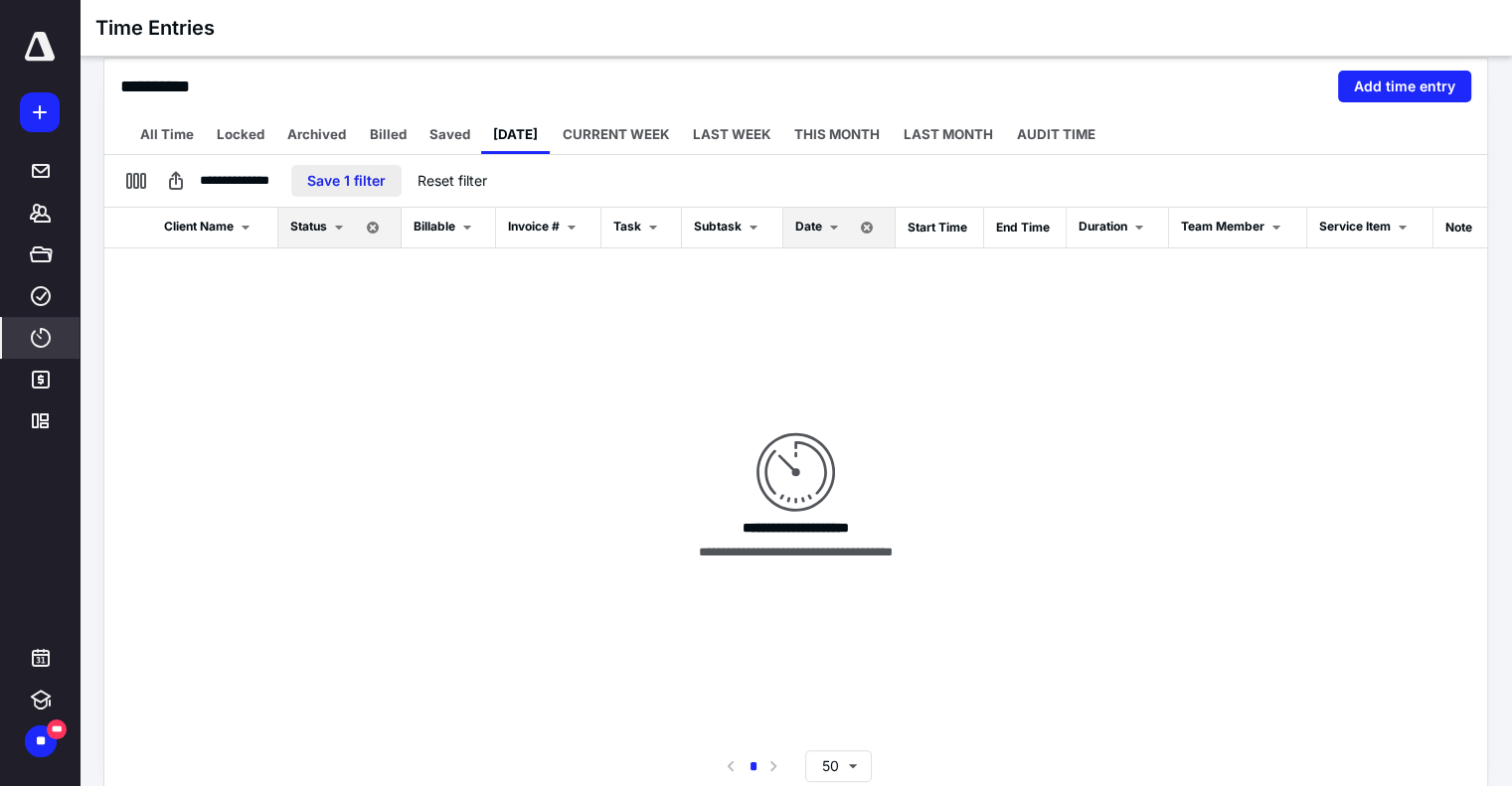 click on "Save 1 filter" at bounding box center [346, 181] 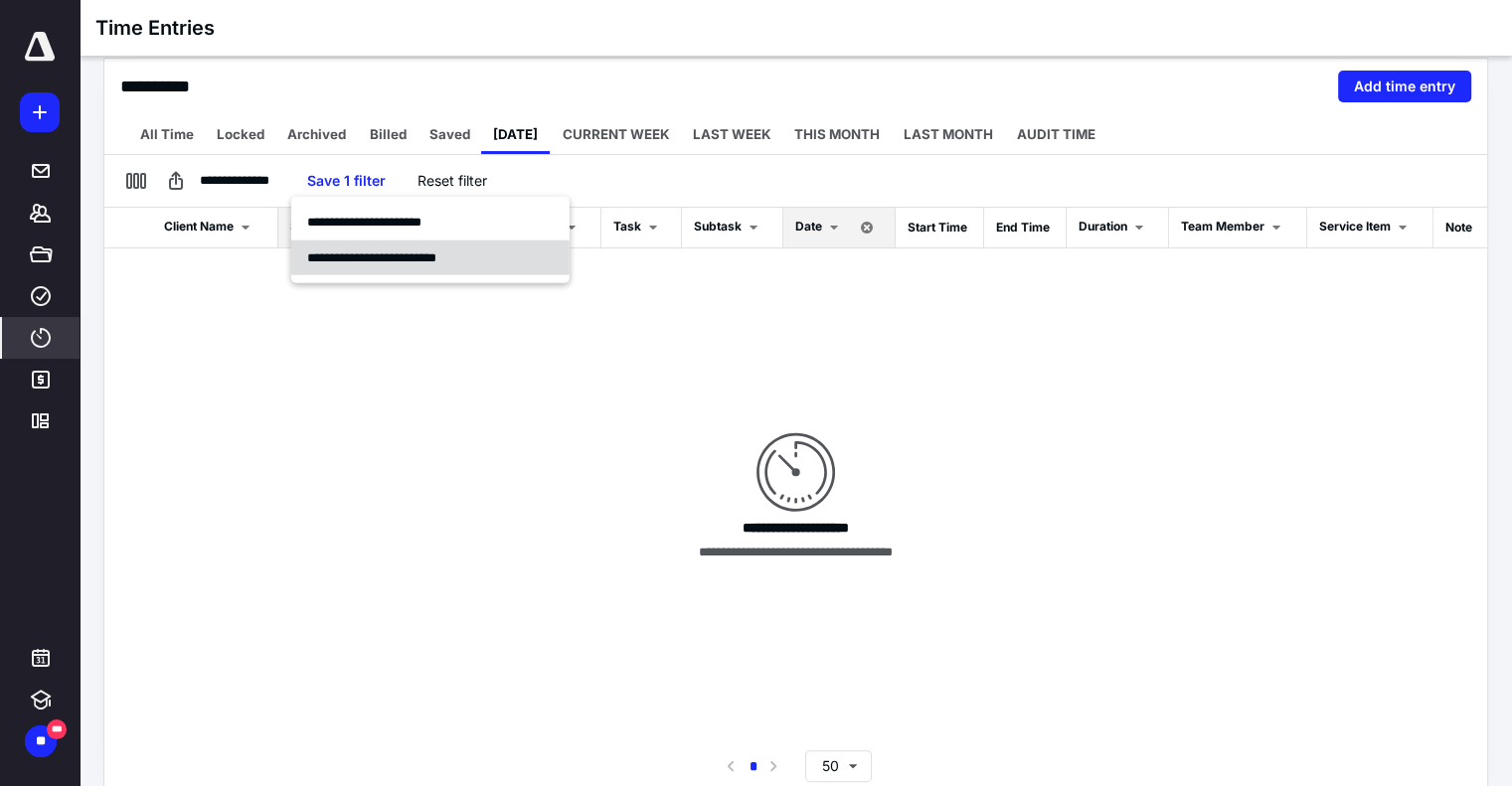 click on "**********" at bounding box center [430, 257] 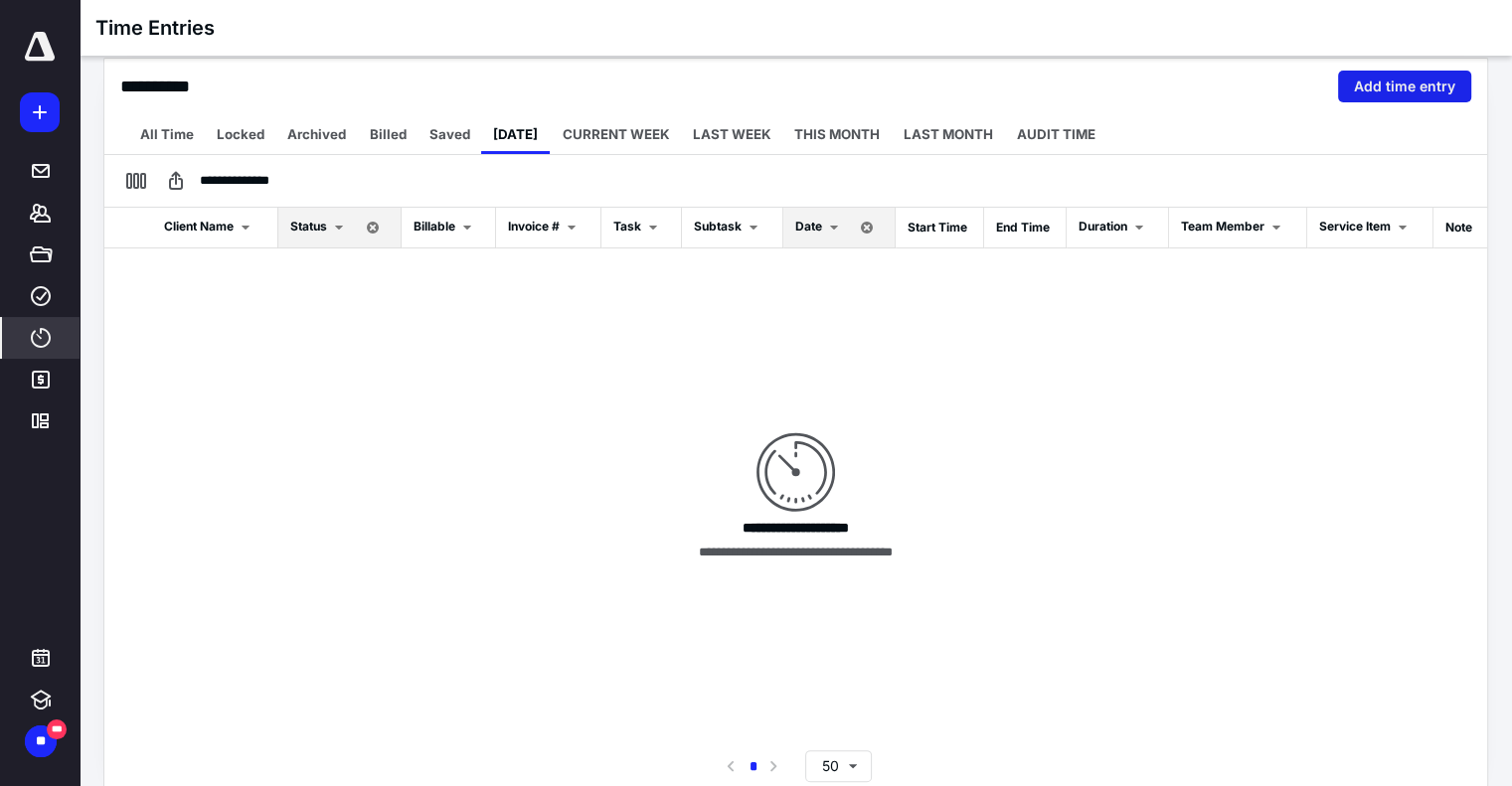 click on "Add time entry" at bounding box center (1405, 86) 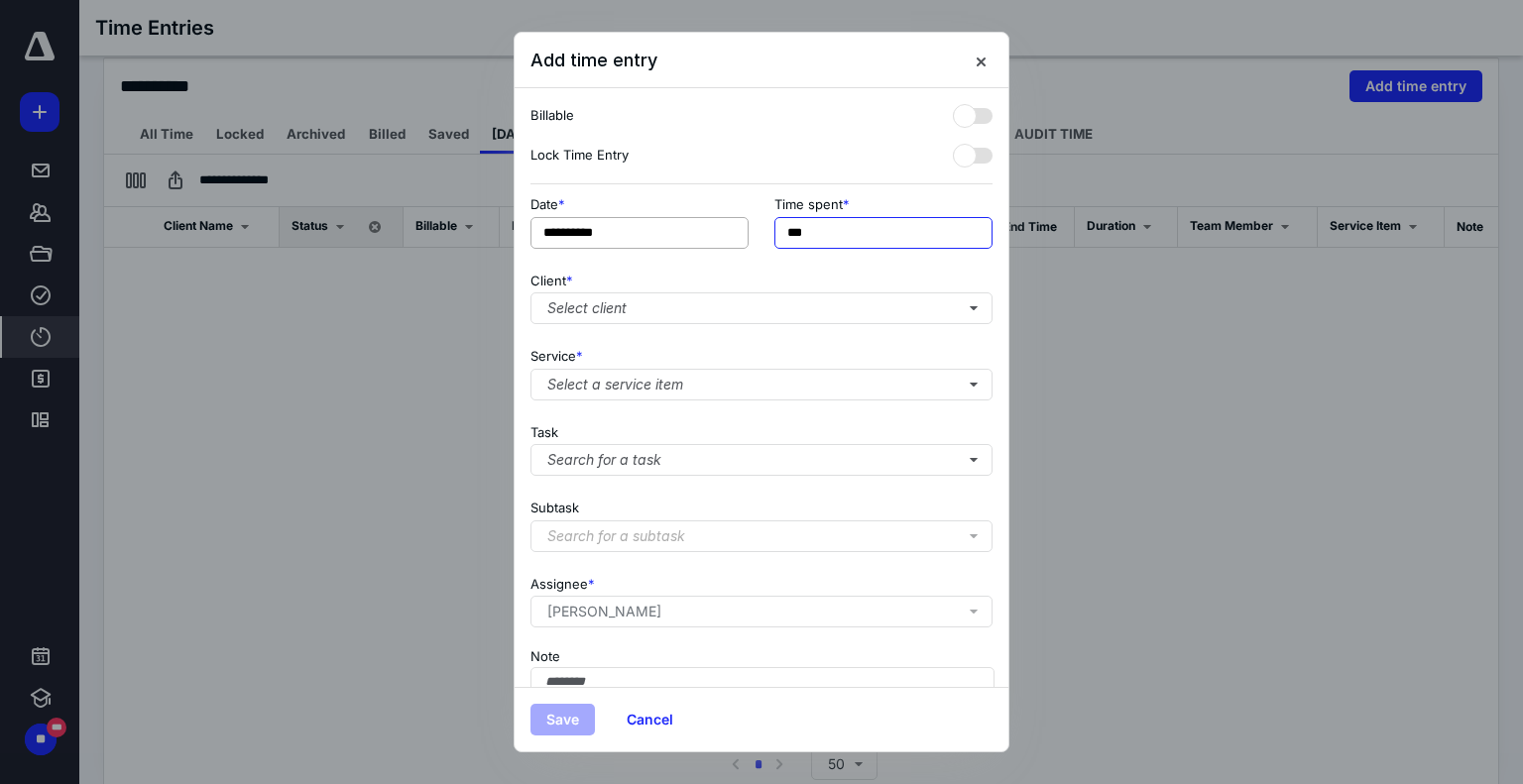 drag, startPoint x: 747, startPoint y: 222, endPoint x: 678, endPoint y: 223, distance: 69.00725 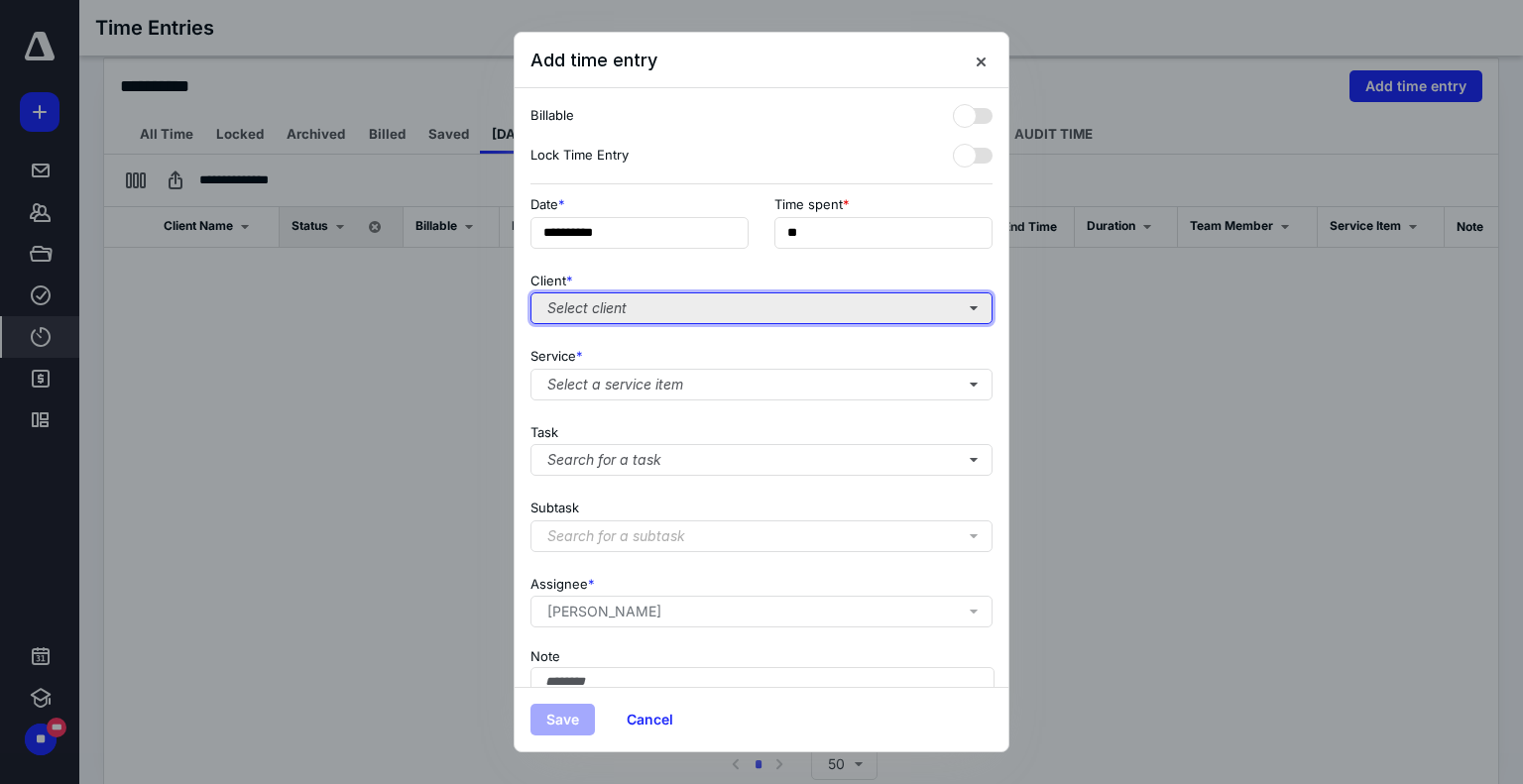 type on "***" 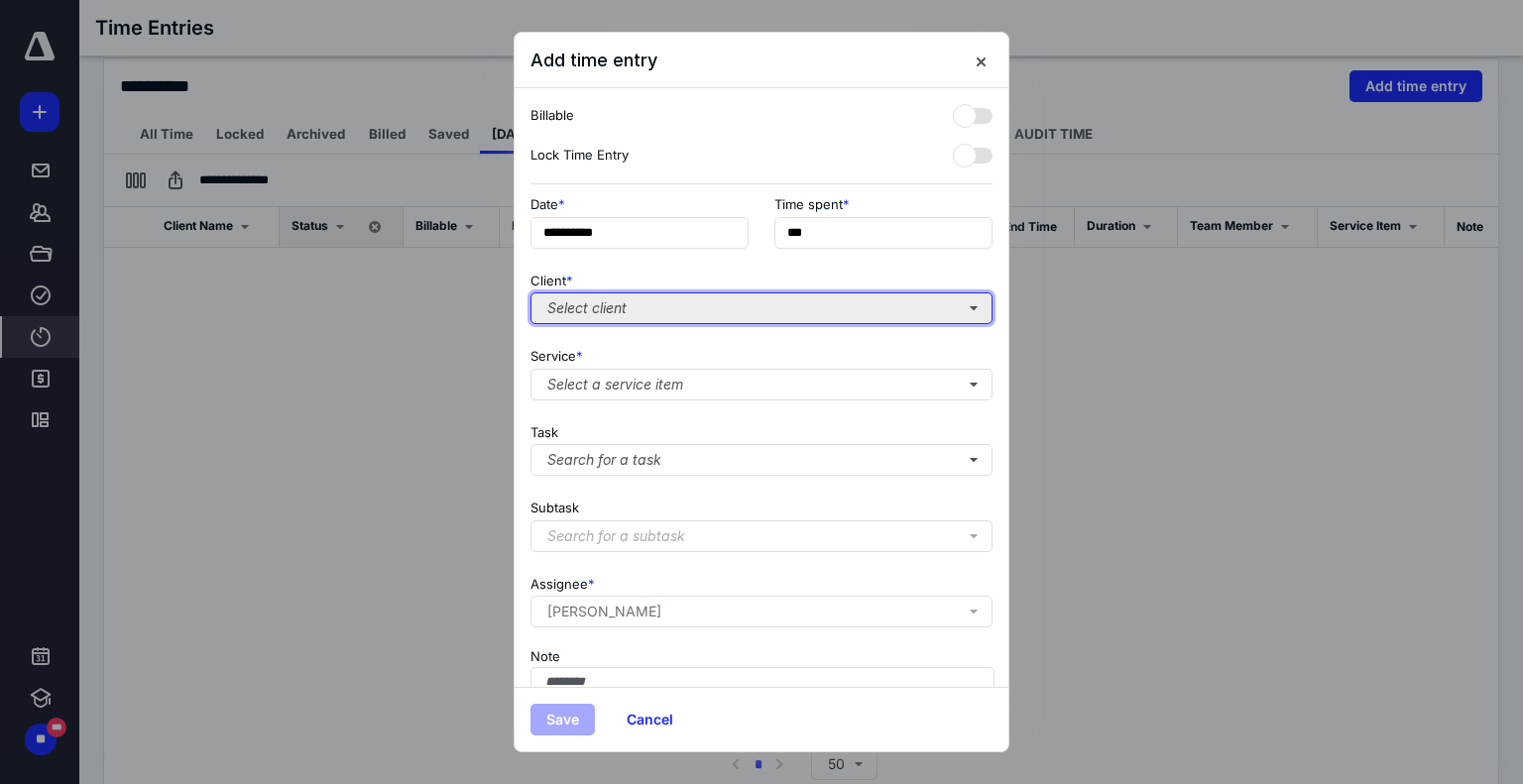 click on "Select client" at bounding box center (762, 308) 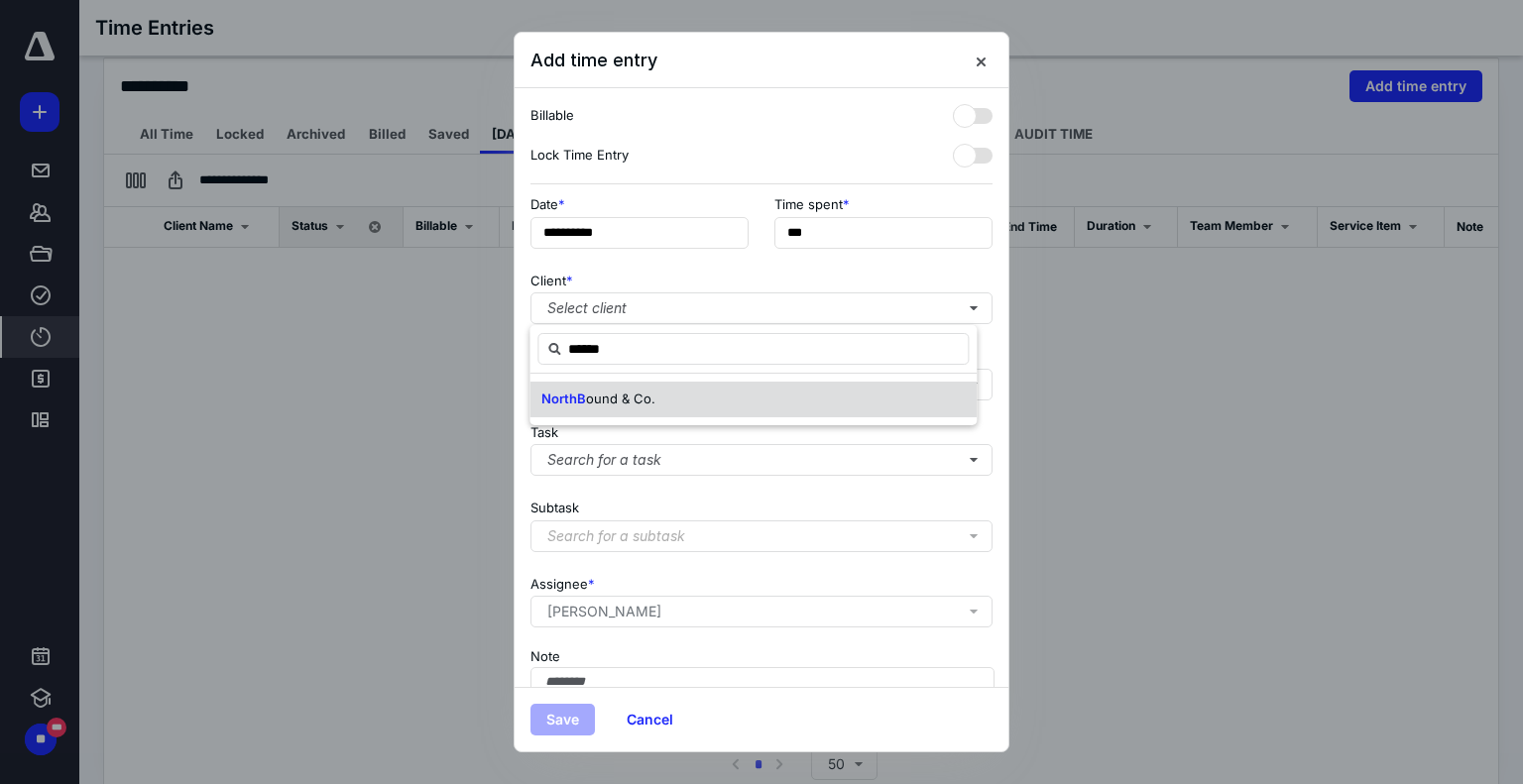 click on "NorthB ound & Co." at bounding box center (753, 399) 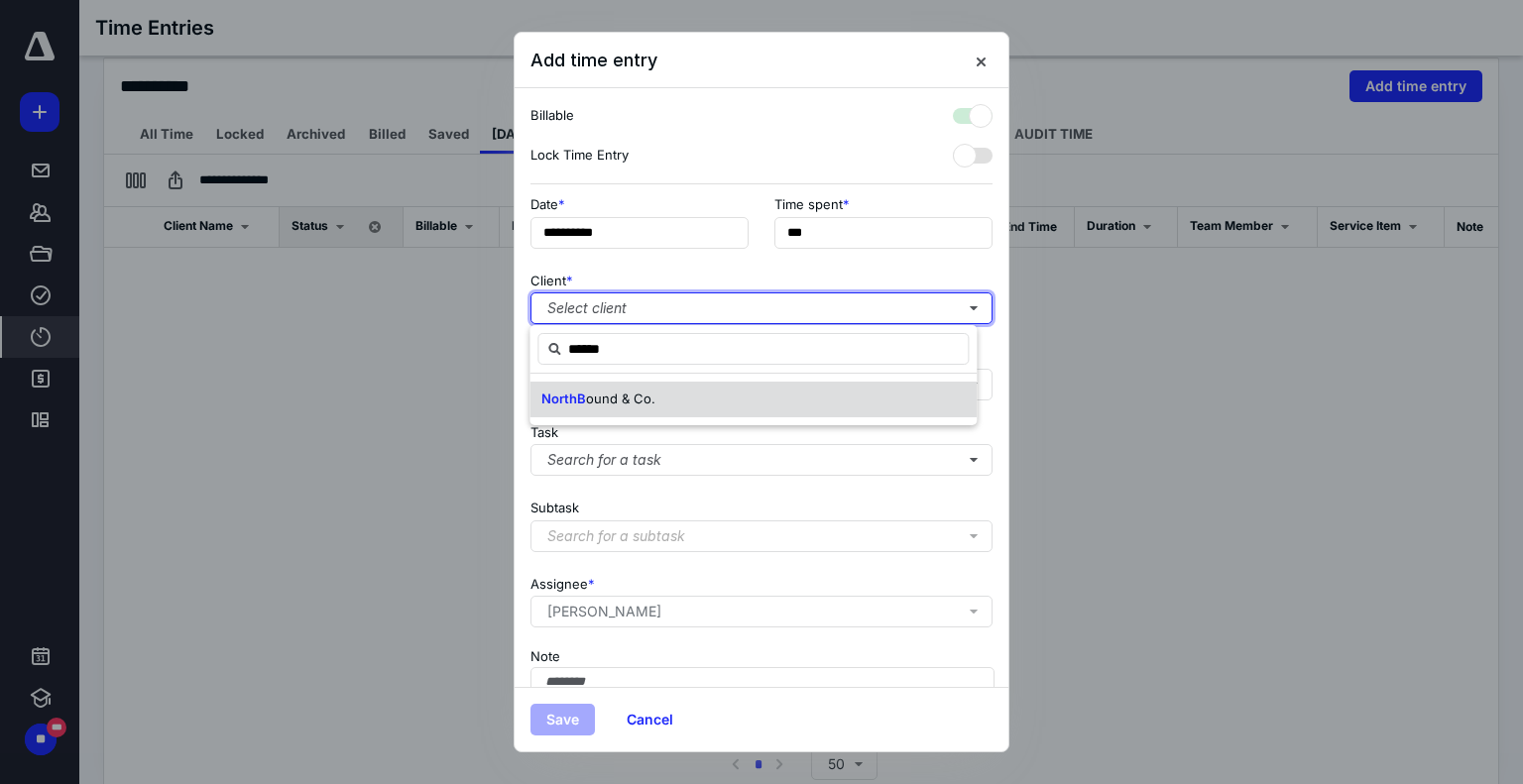 checkbox on "true" 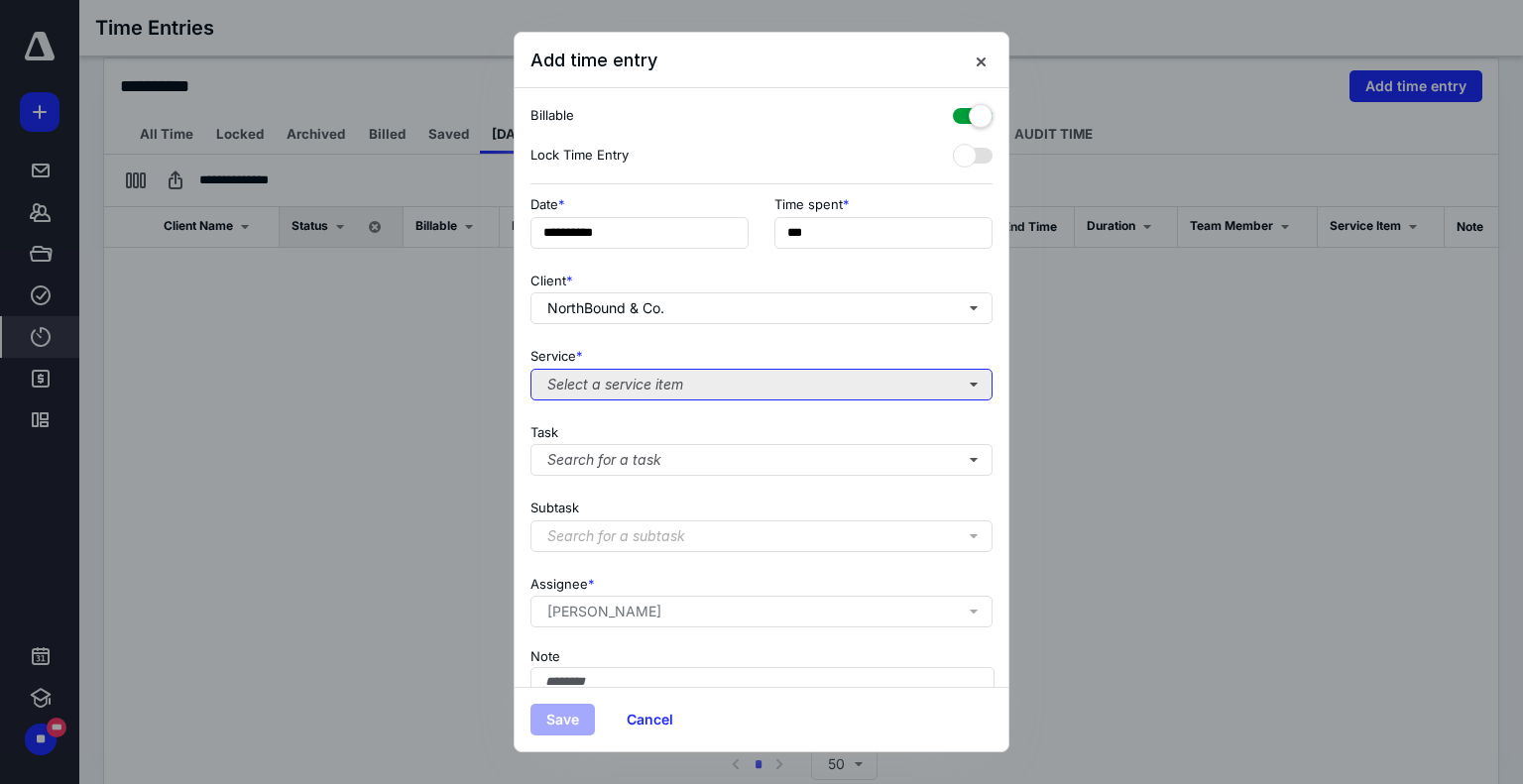 click on "Select a service item" at bounding box center [762, 385] 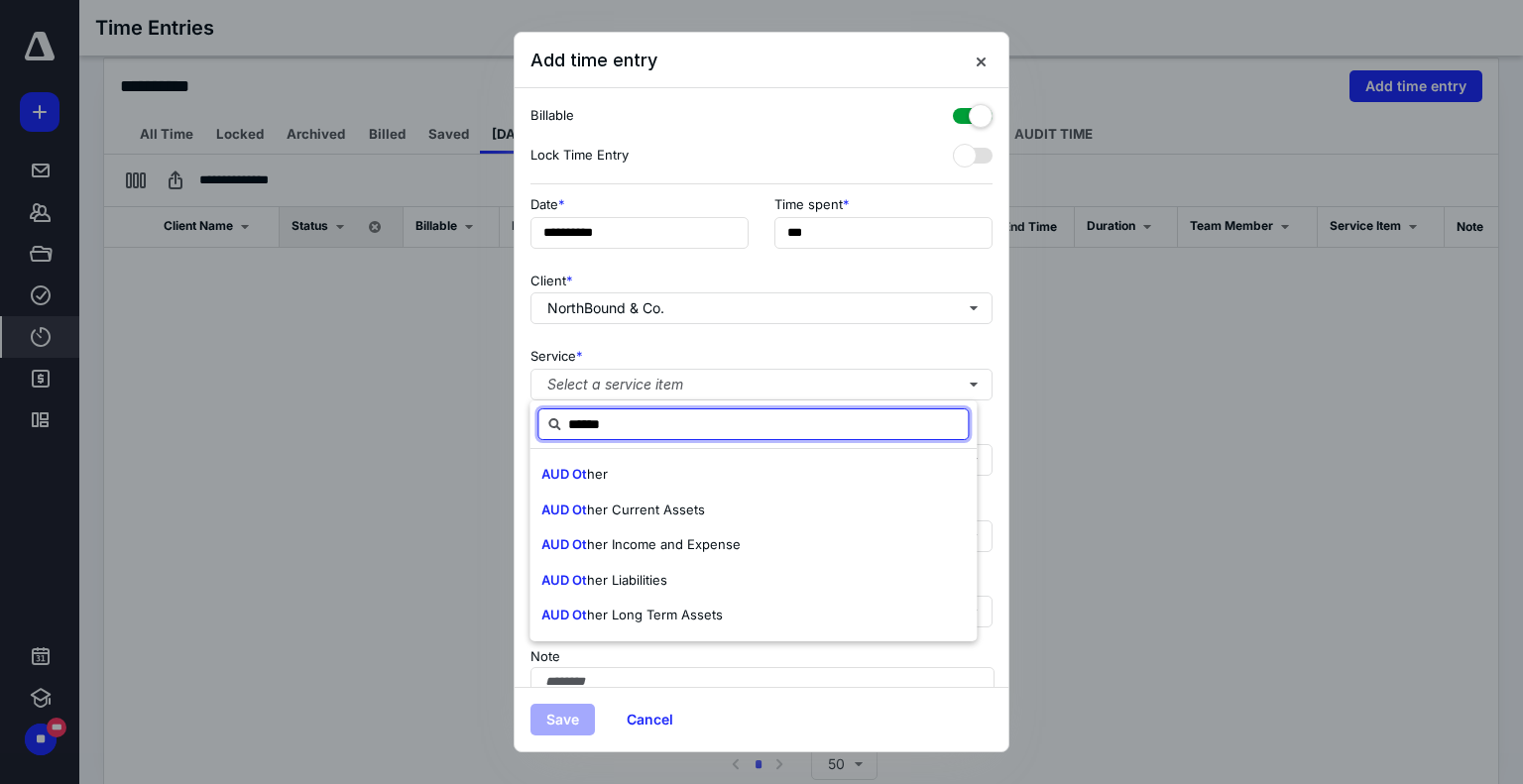 type on "******" 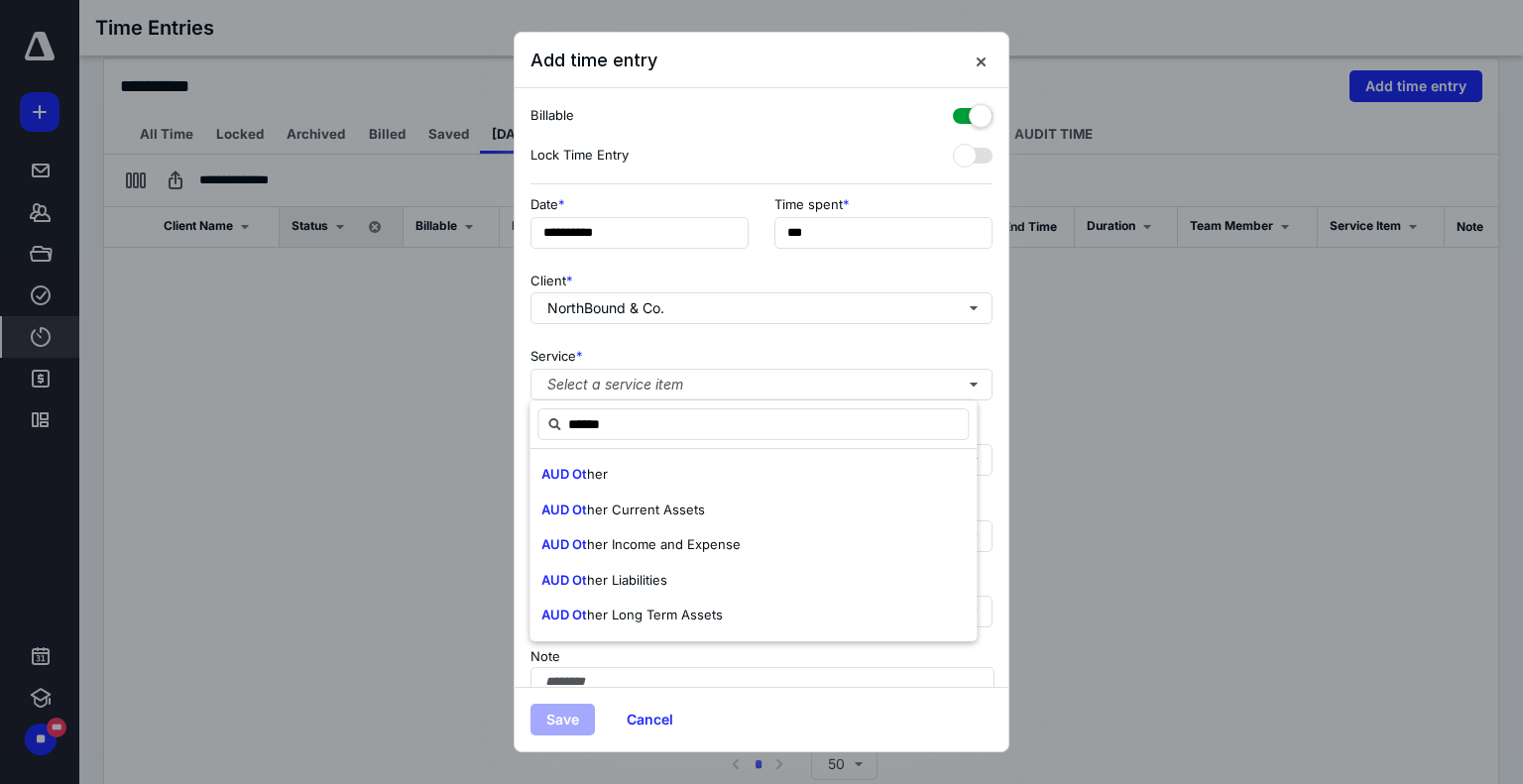click on "AUD Ot her AUD Ot her Current Assets AUD Ot her Income and Expense AUD Ot her Liabilities AUD Ot her Long Term Assets" at bounding box center [753, 545] 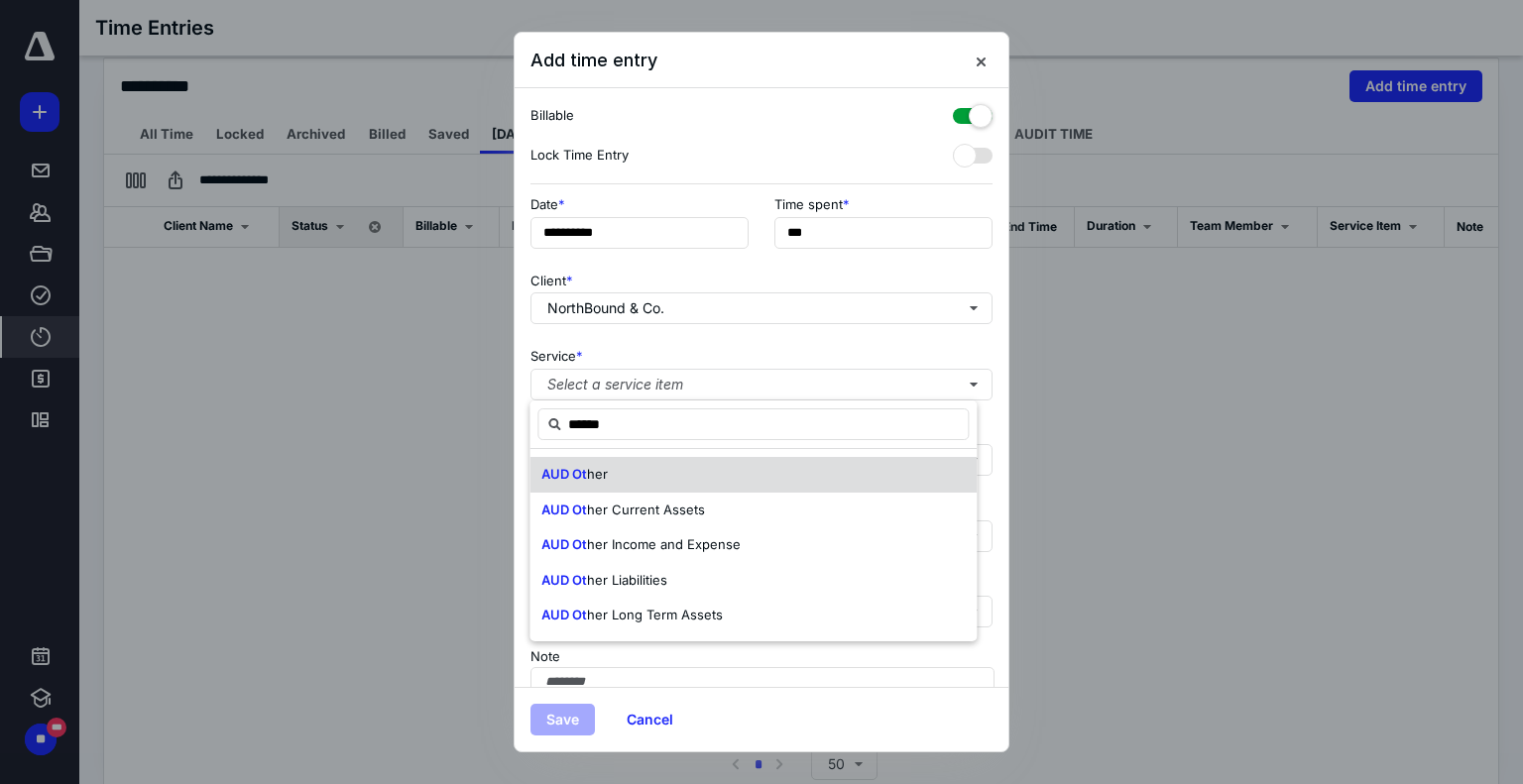 click on "AUD Ot her" at bounding box center (753, 475) 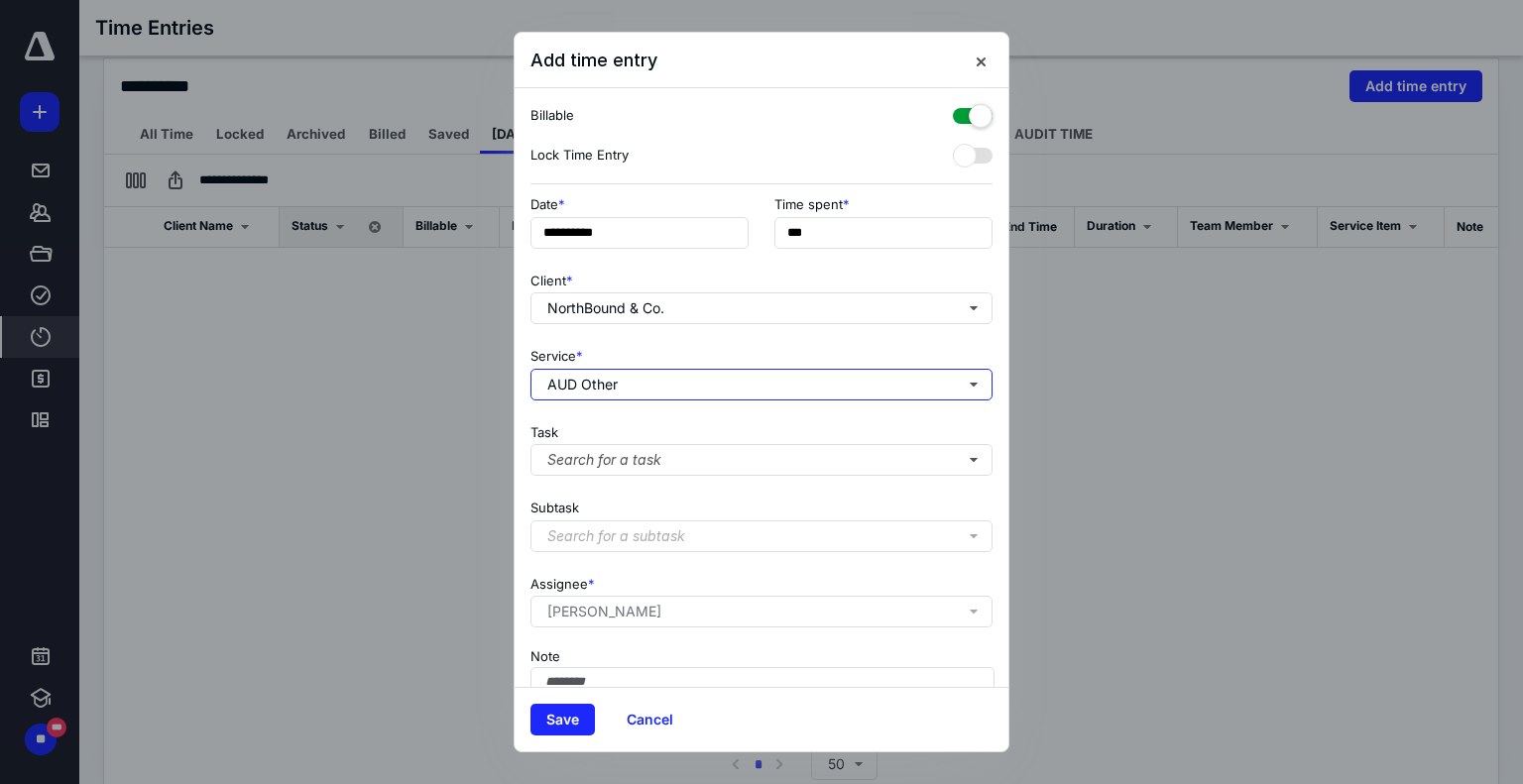 type 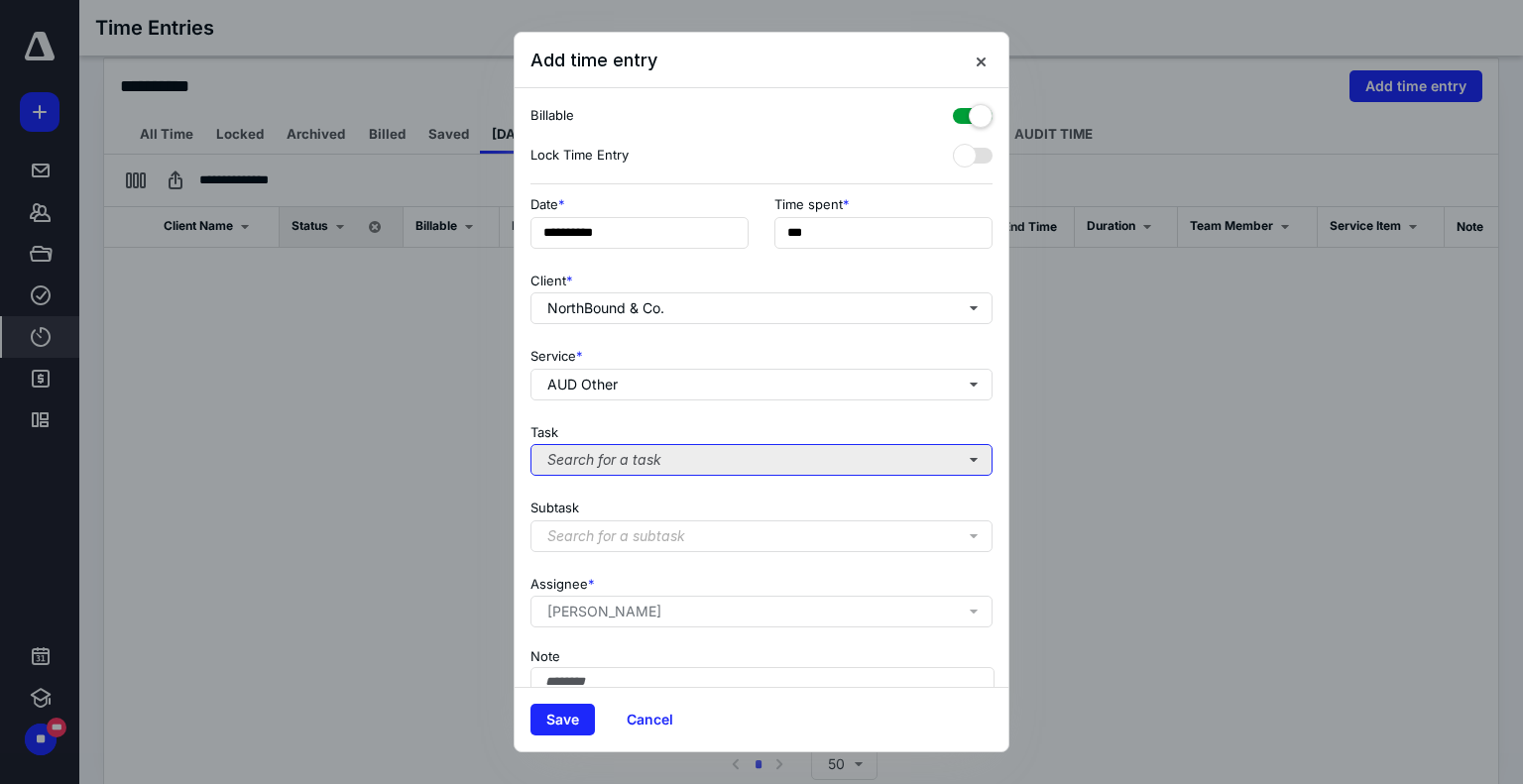 click on "Search for a task" at bounding box center [762, 460] 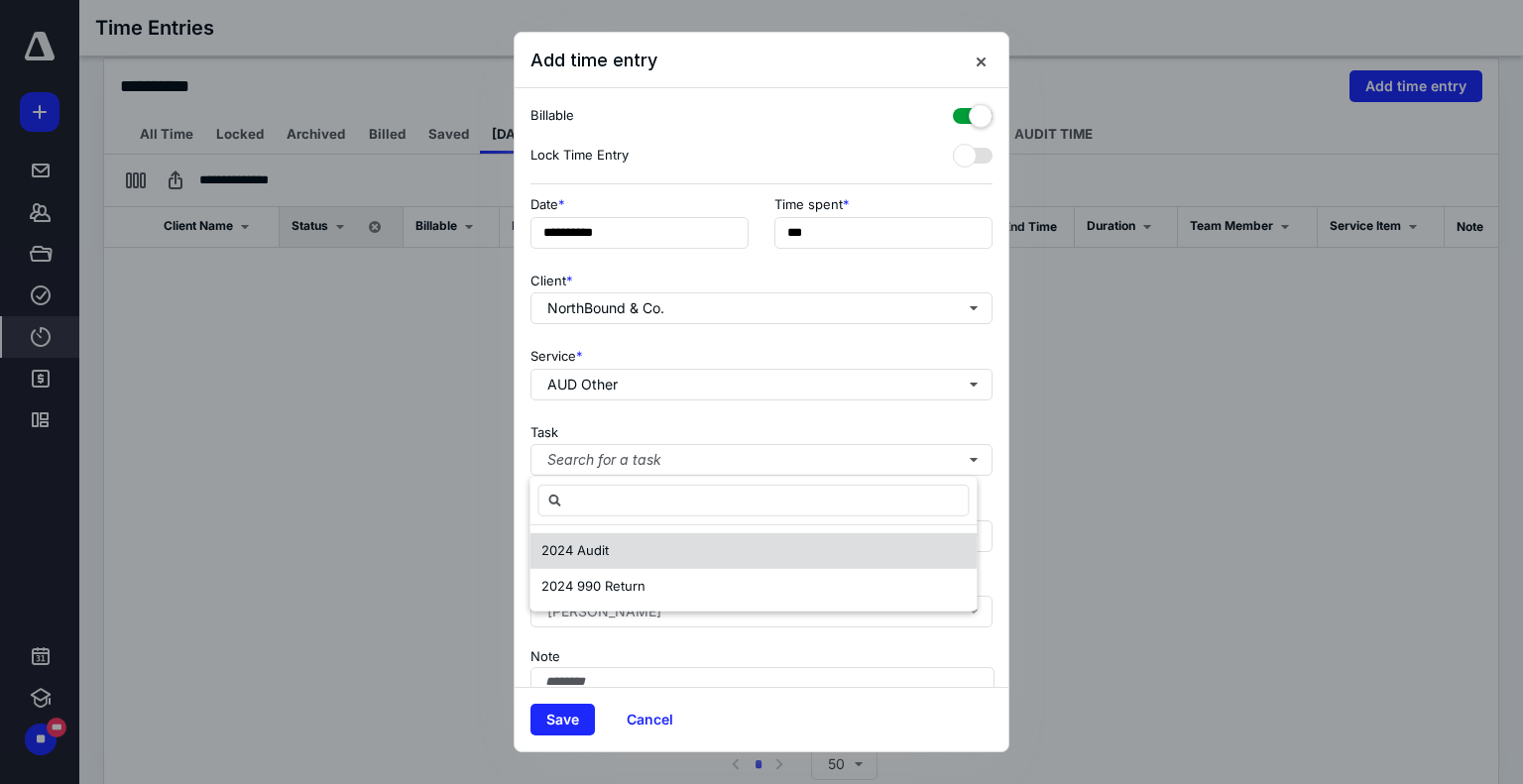click on "2024 Audit" at bounding box center (753, 551) 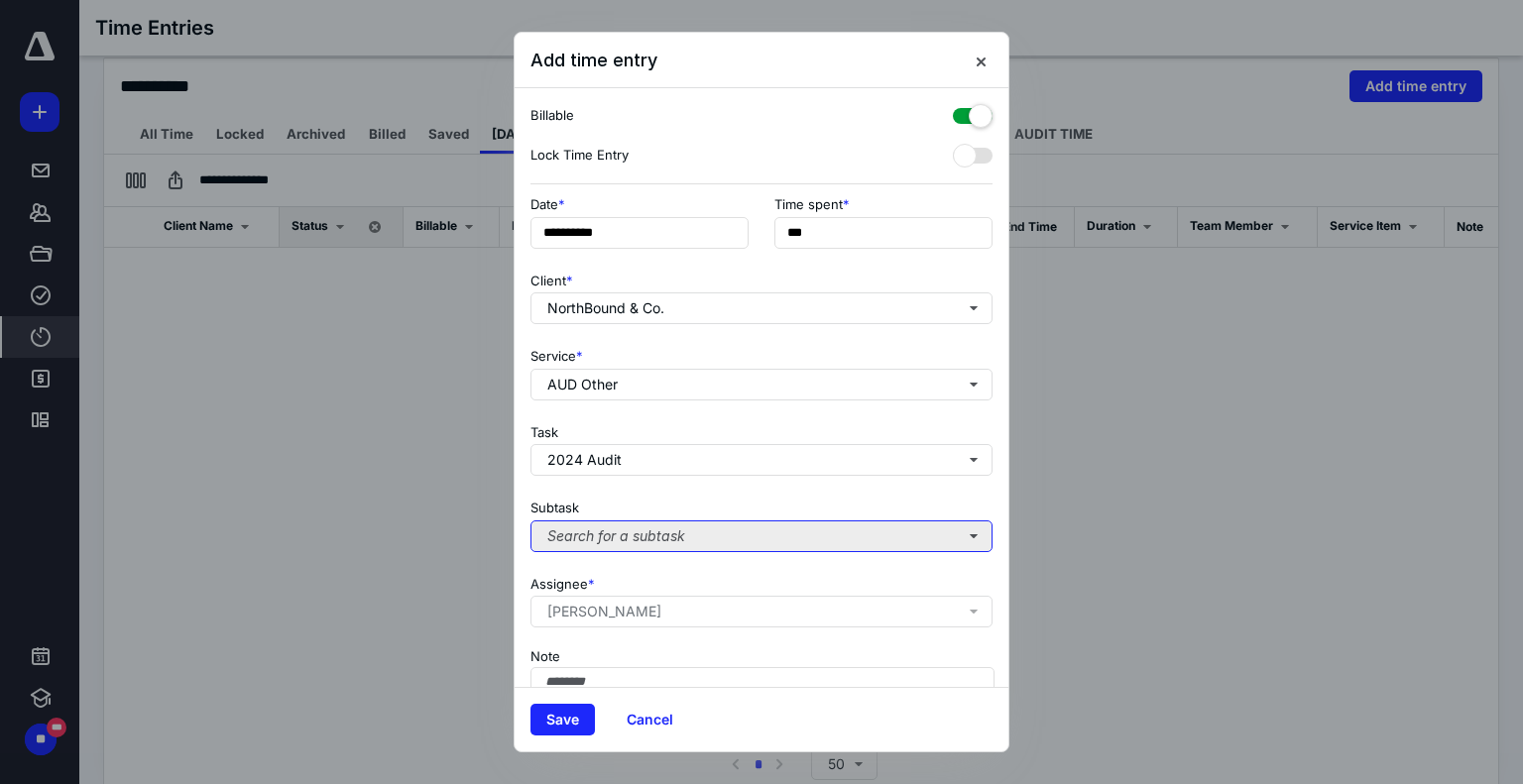 click on "Search for a subtask" at bounding box center (762, 536) 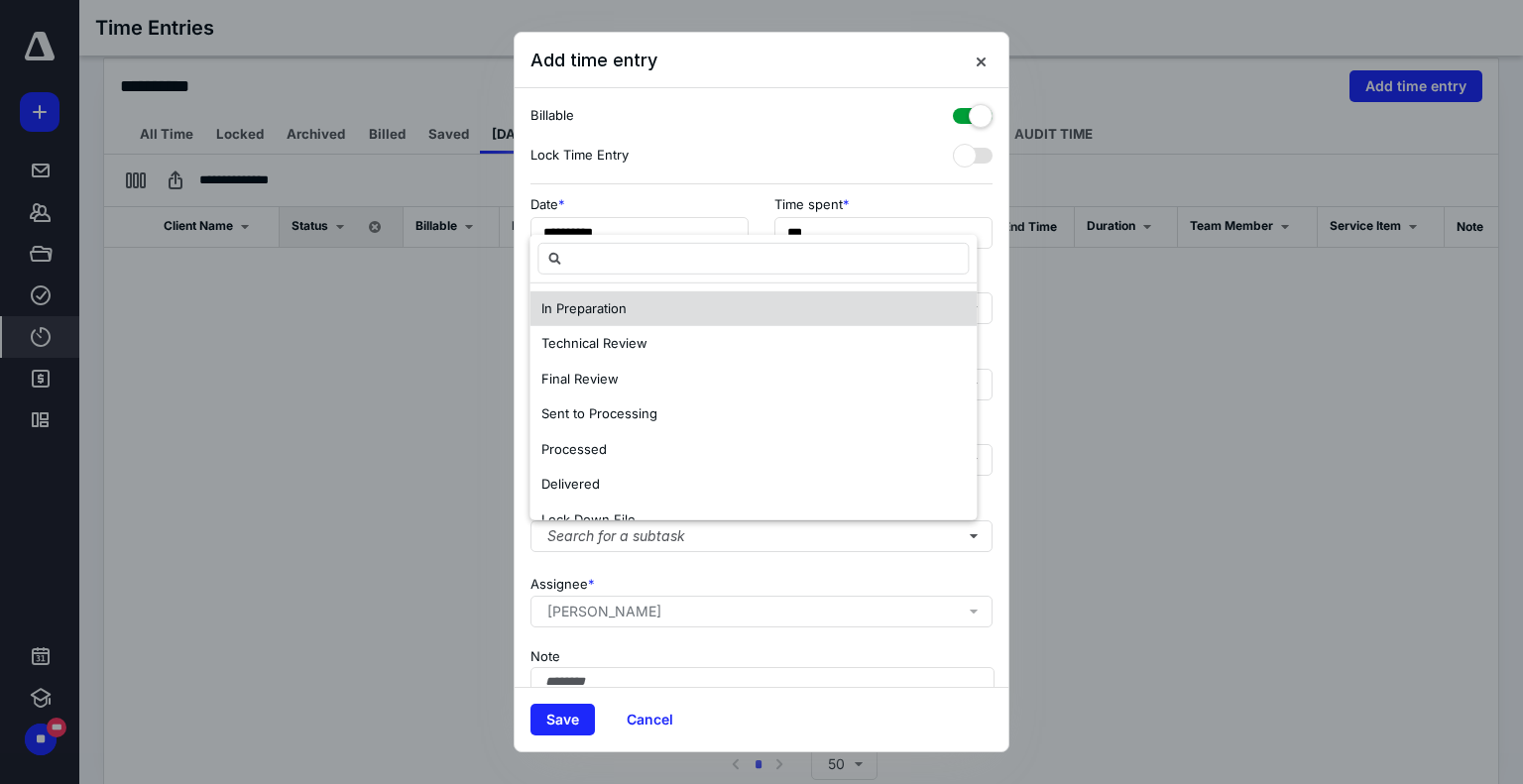 click on "In Preparation" at bounding box center (753, 309) 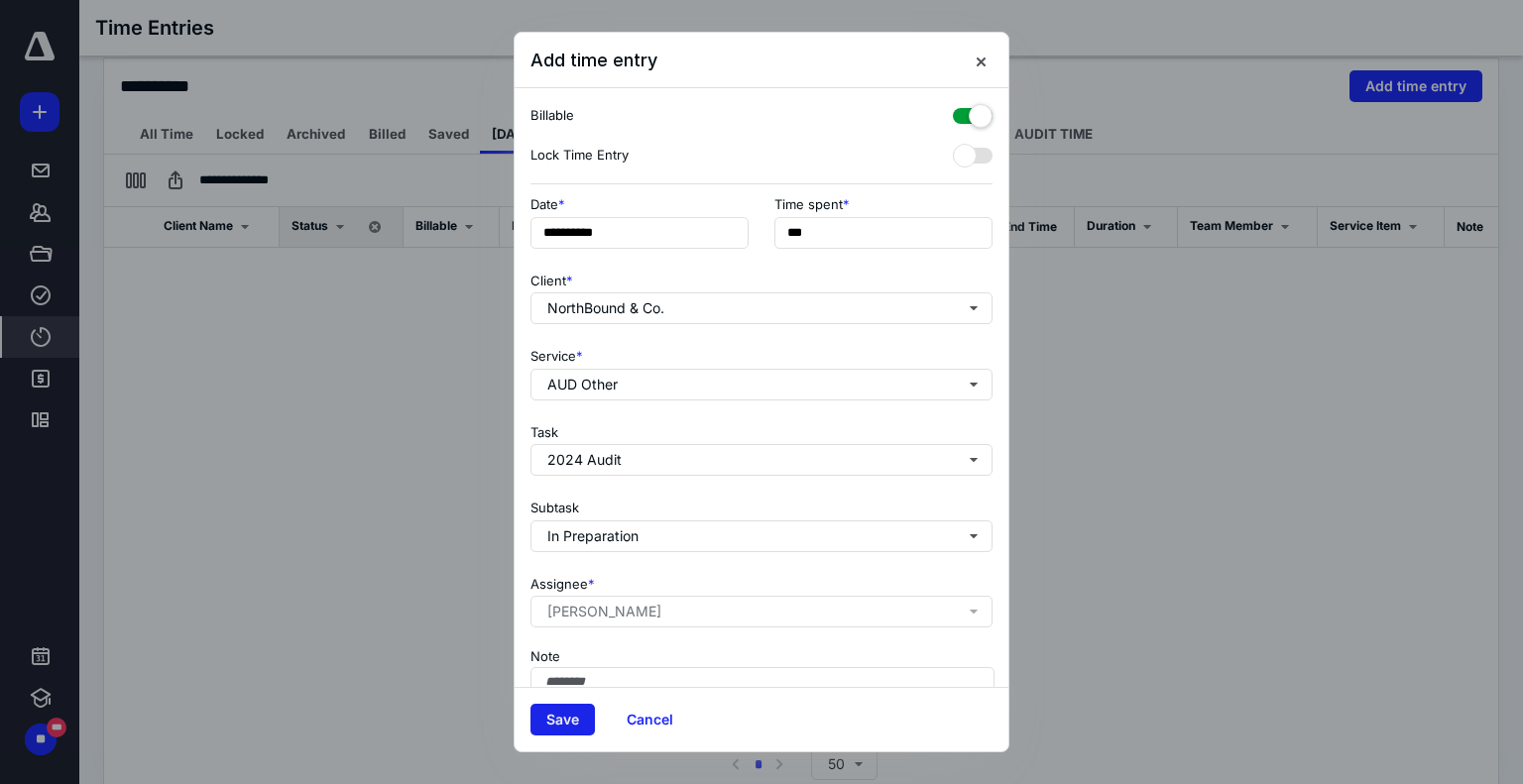 click on "Save" at bounding box center (562, 720) 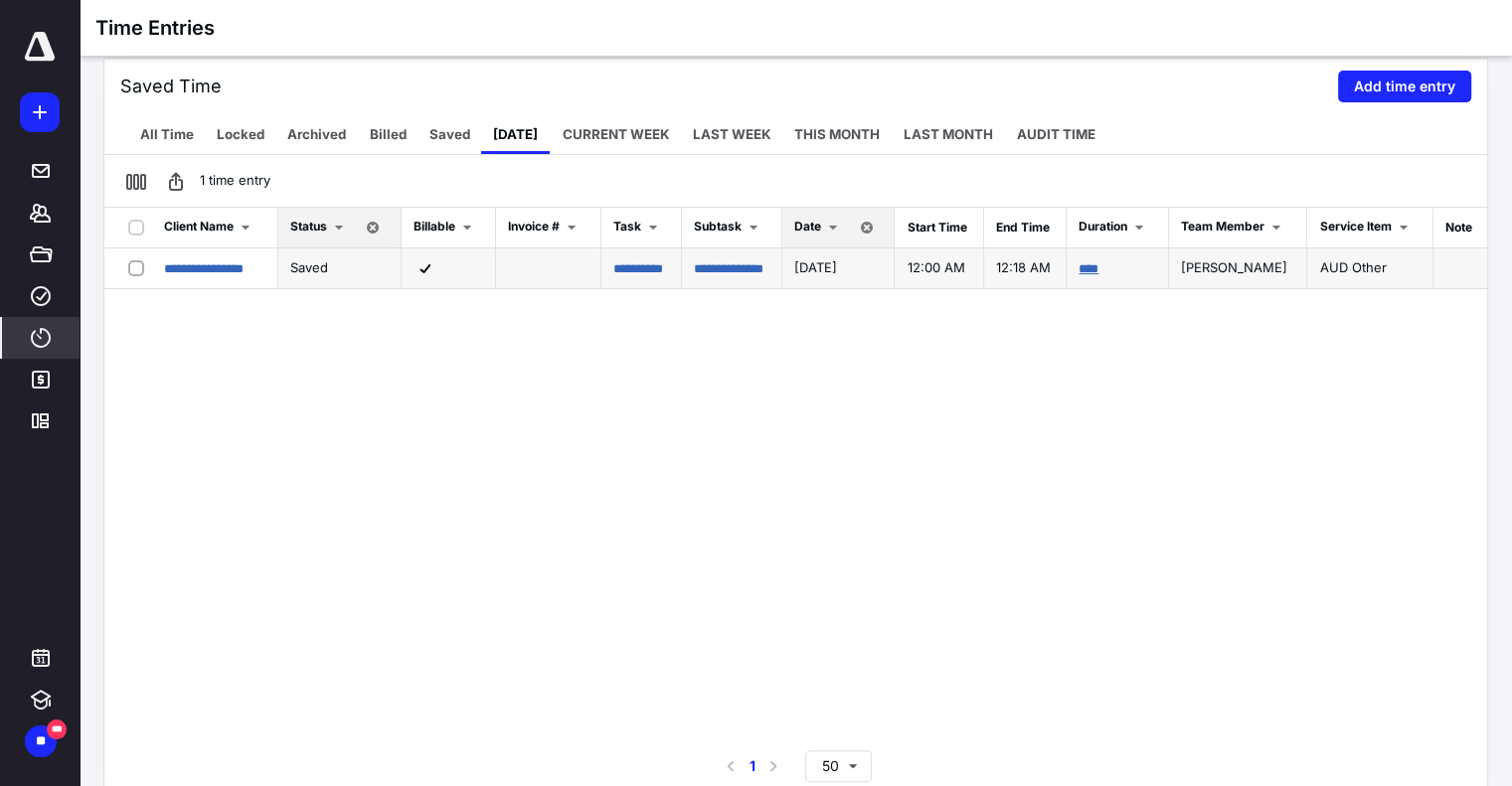 click on "****" at bounding box center (1089, 268) 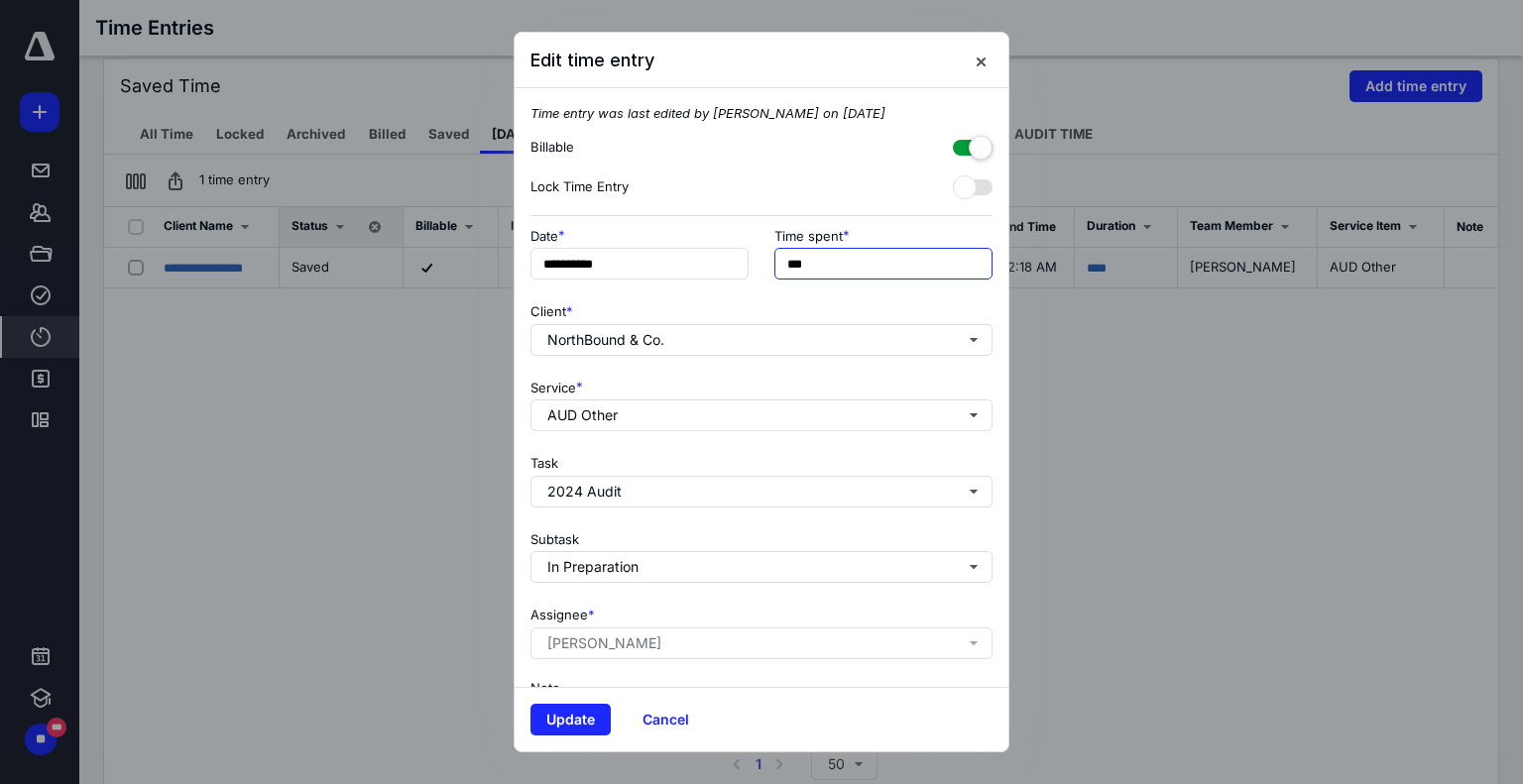 drag, startPoint x: 623, startPoint y: 273, endPoint x: 613, endPoint y: 317, distance: 45.12206 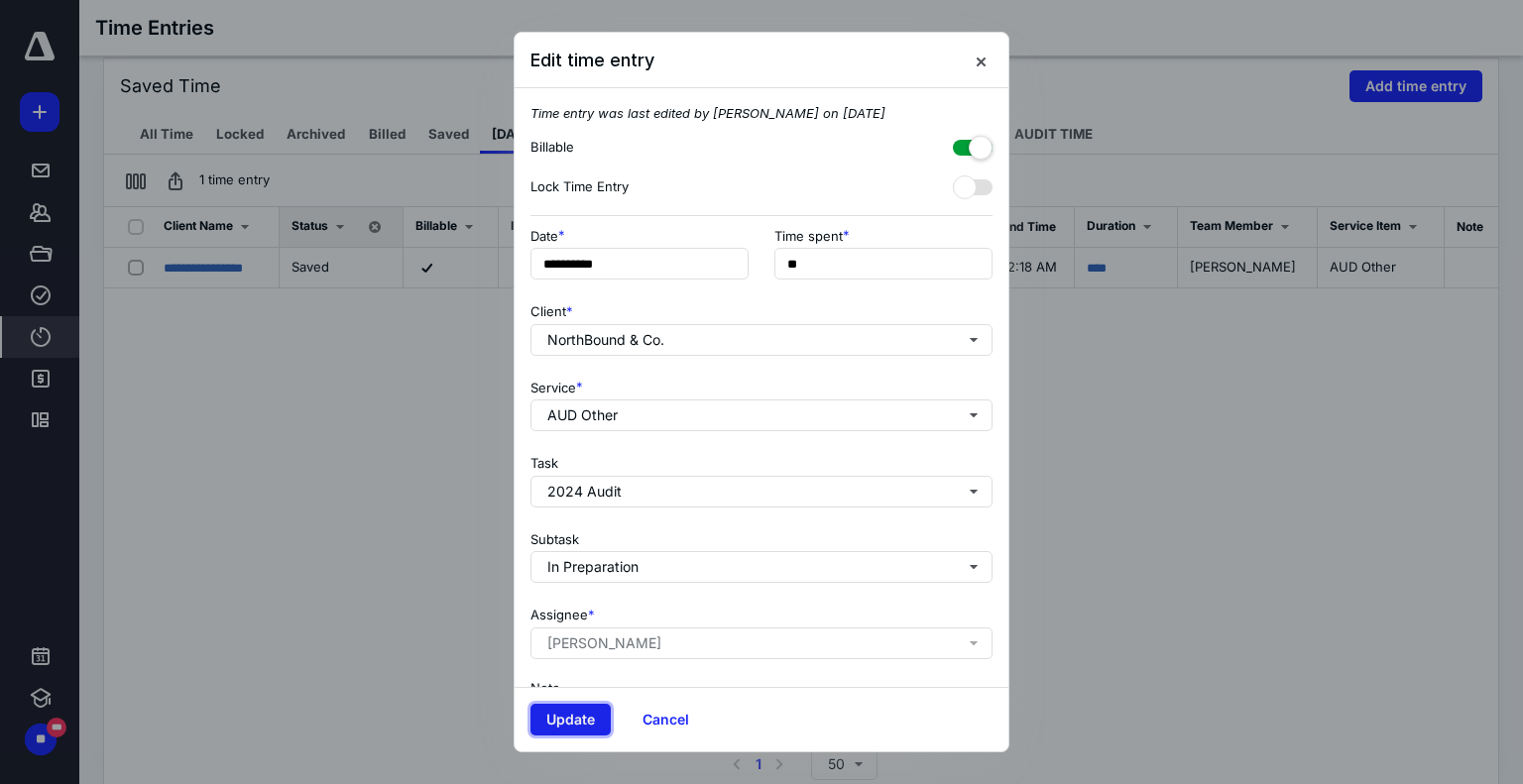 type on "***" 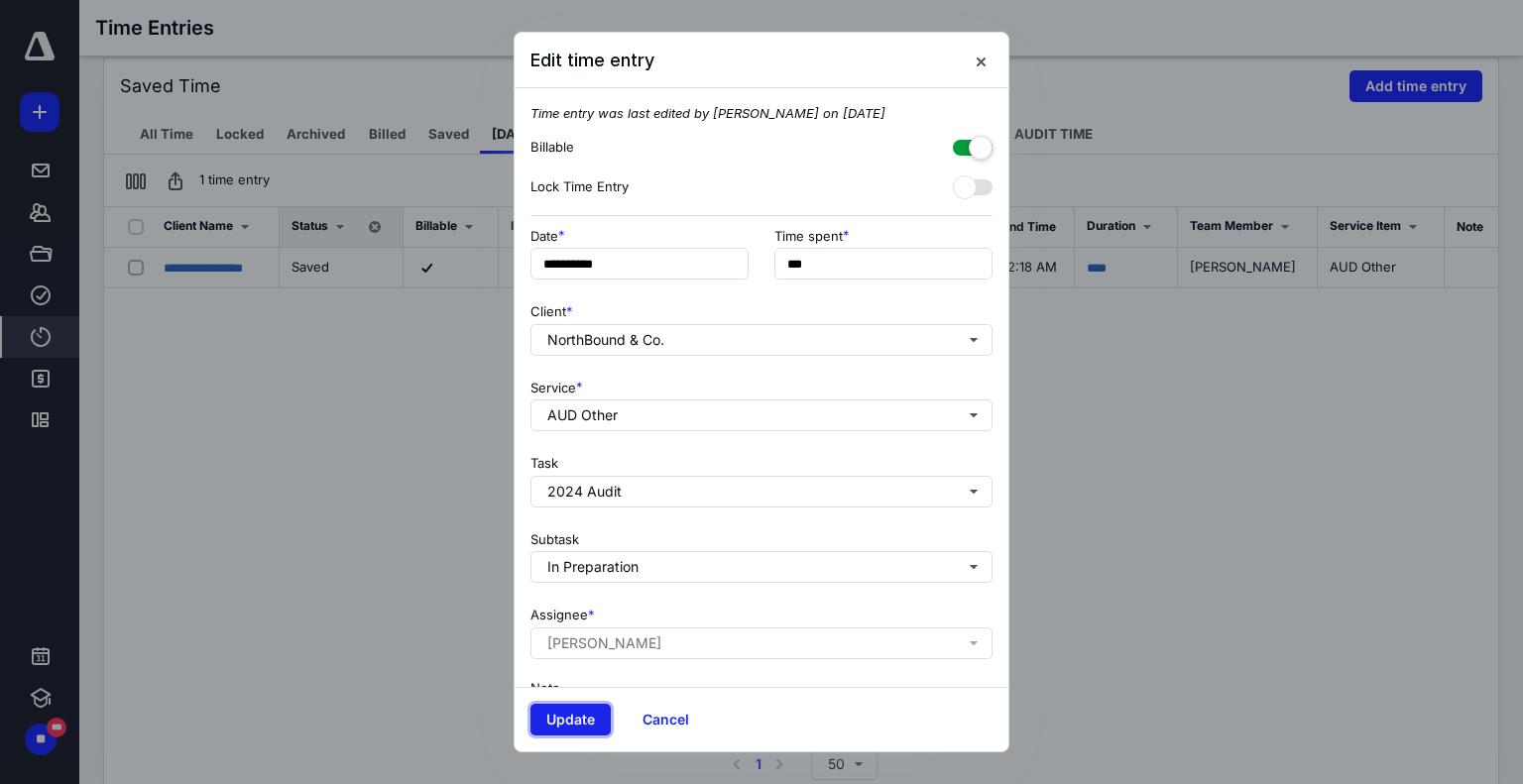 click on "Update" at bounding box center (570, 720) 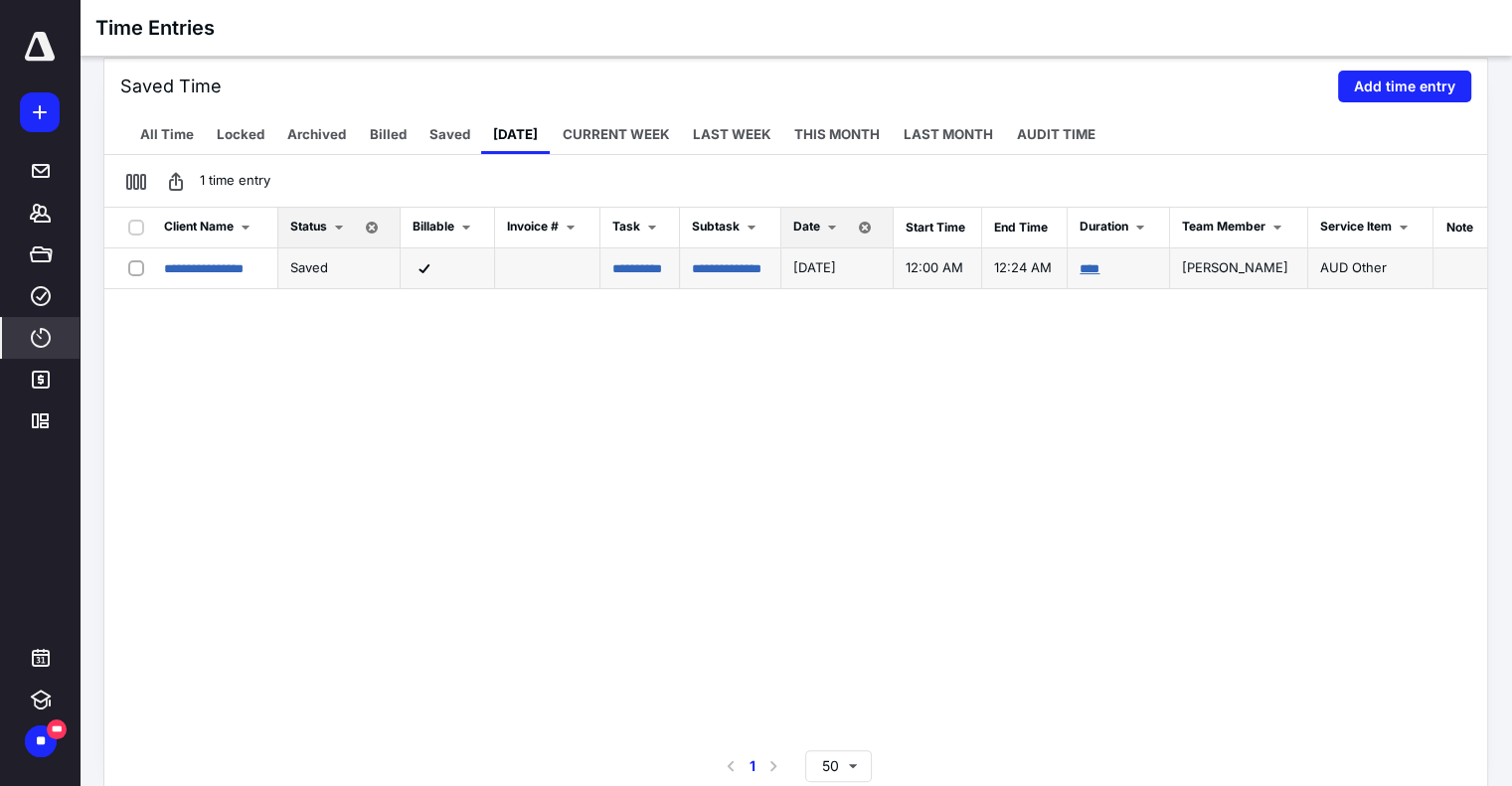 click on "****" at bounding box center (1090, 268) 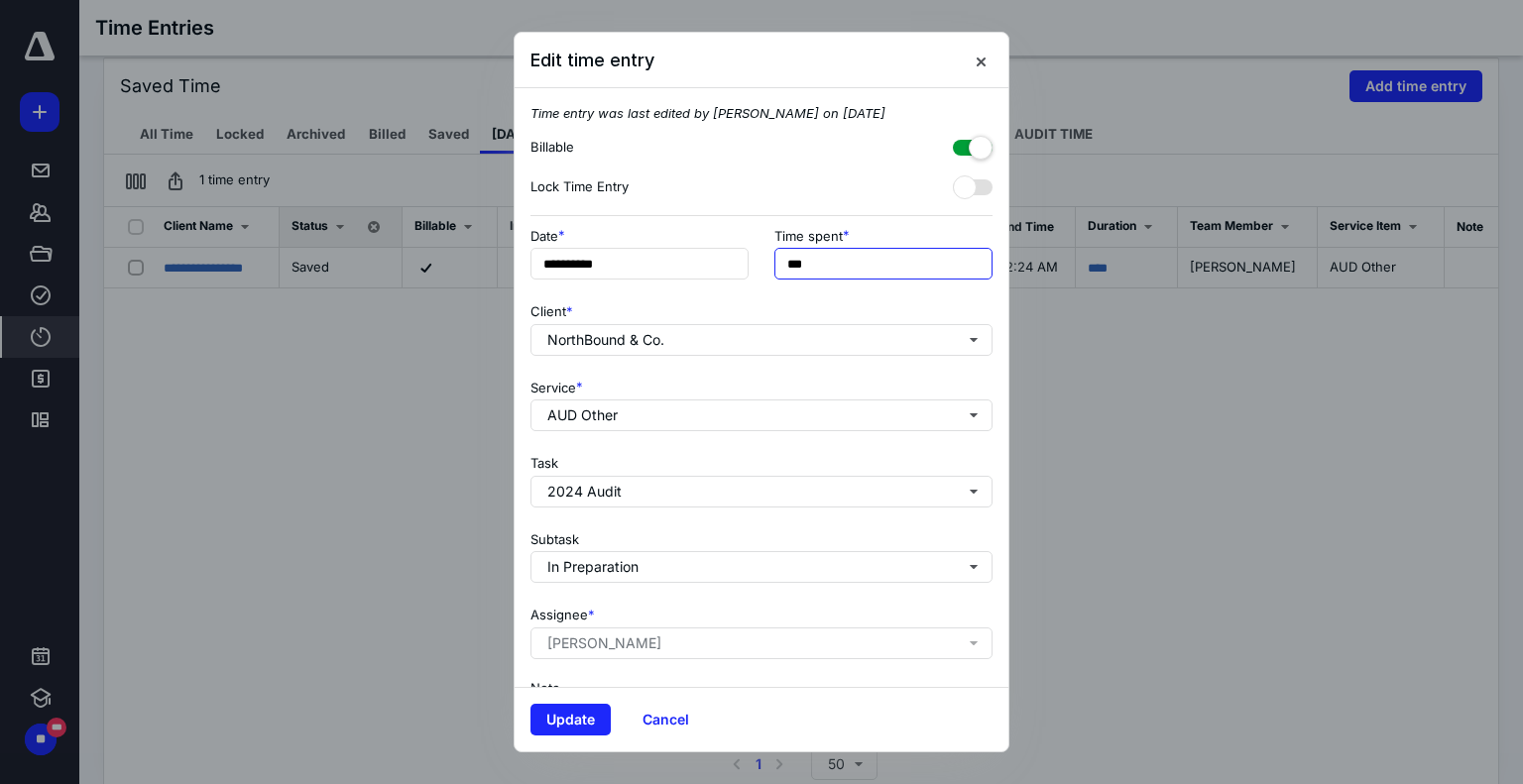 drag, startPoint x: 829, startPoint y: 273, endPoint x: 687, endPoint y: 356, distance: 164.47796 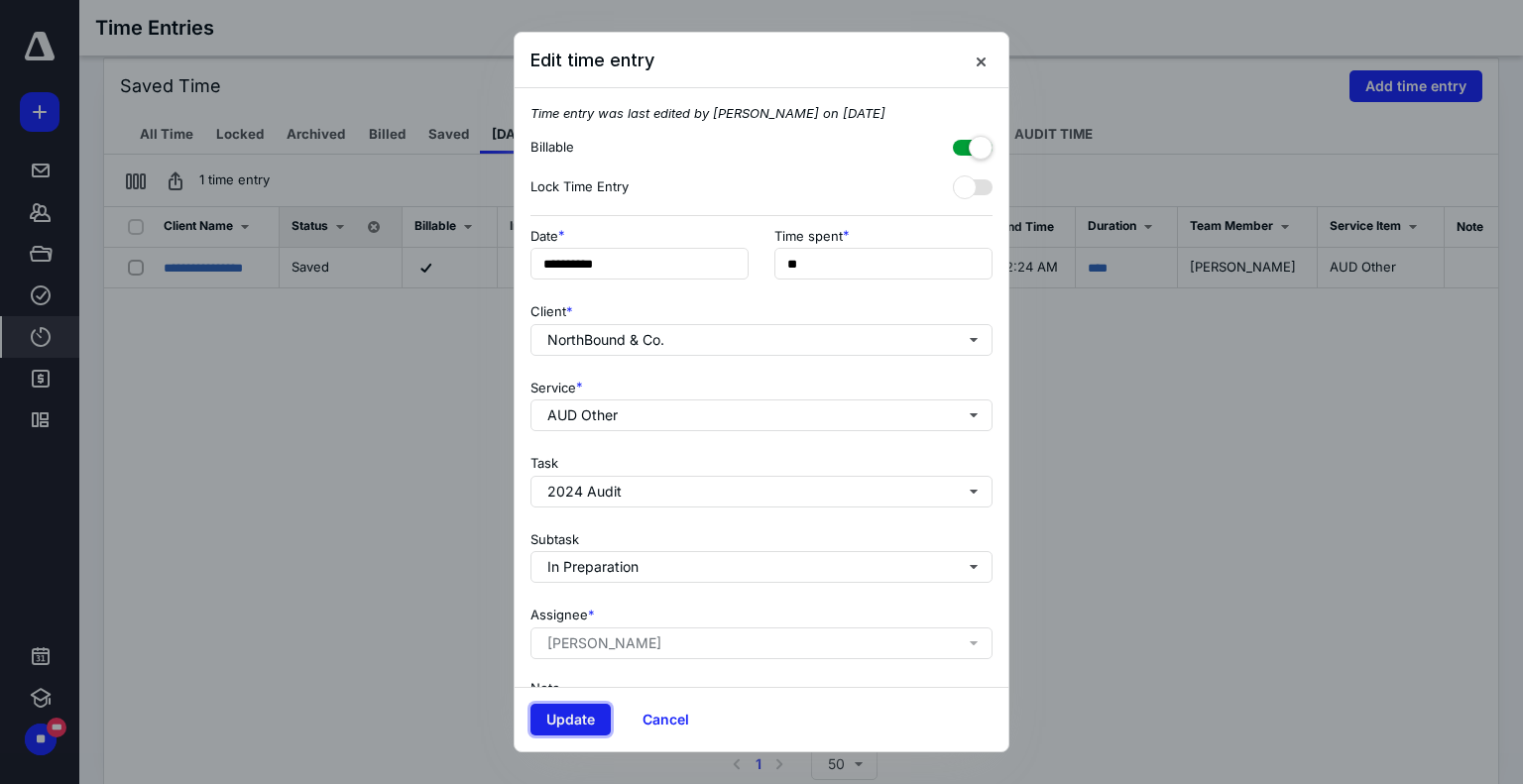 type on "***" 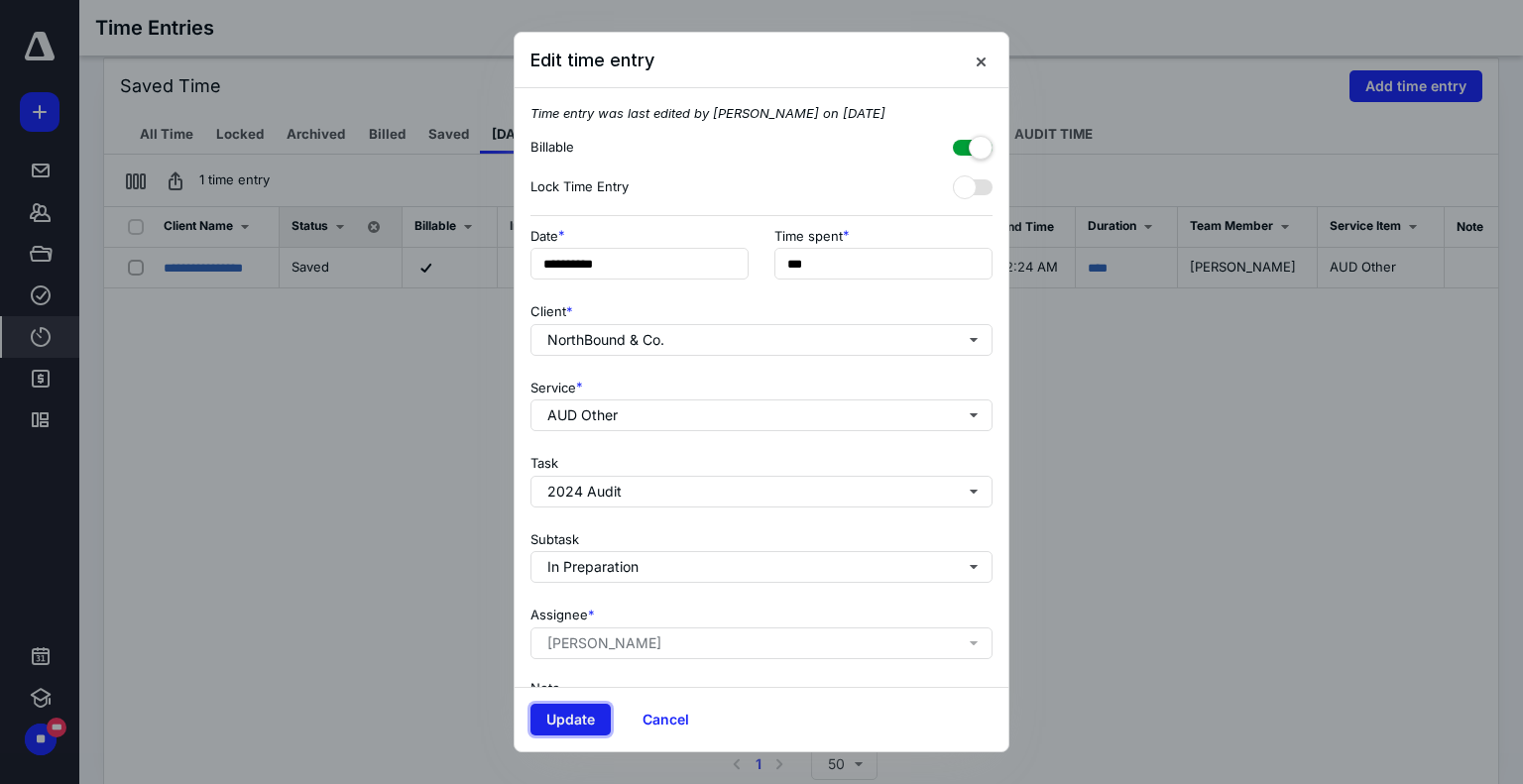 click on "Update" at bounding box center [570, 720] 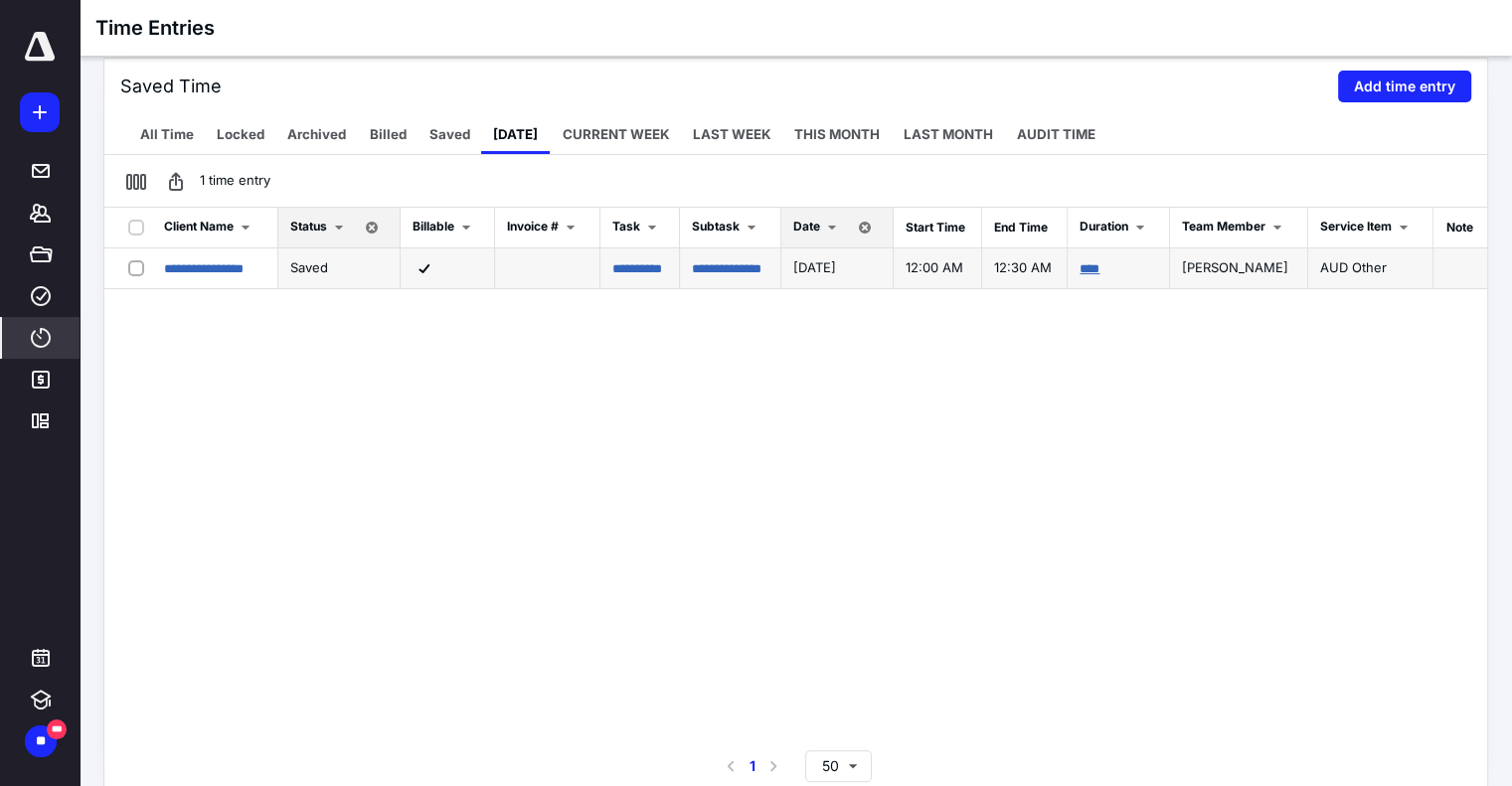 click on "****" at bounding box center (1090, 268) 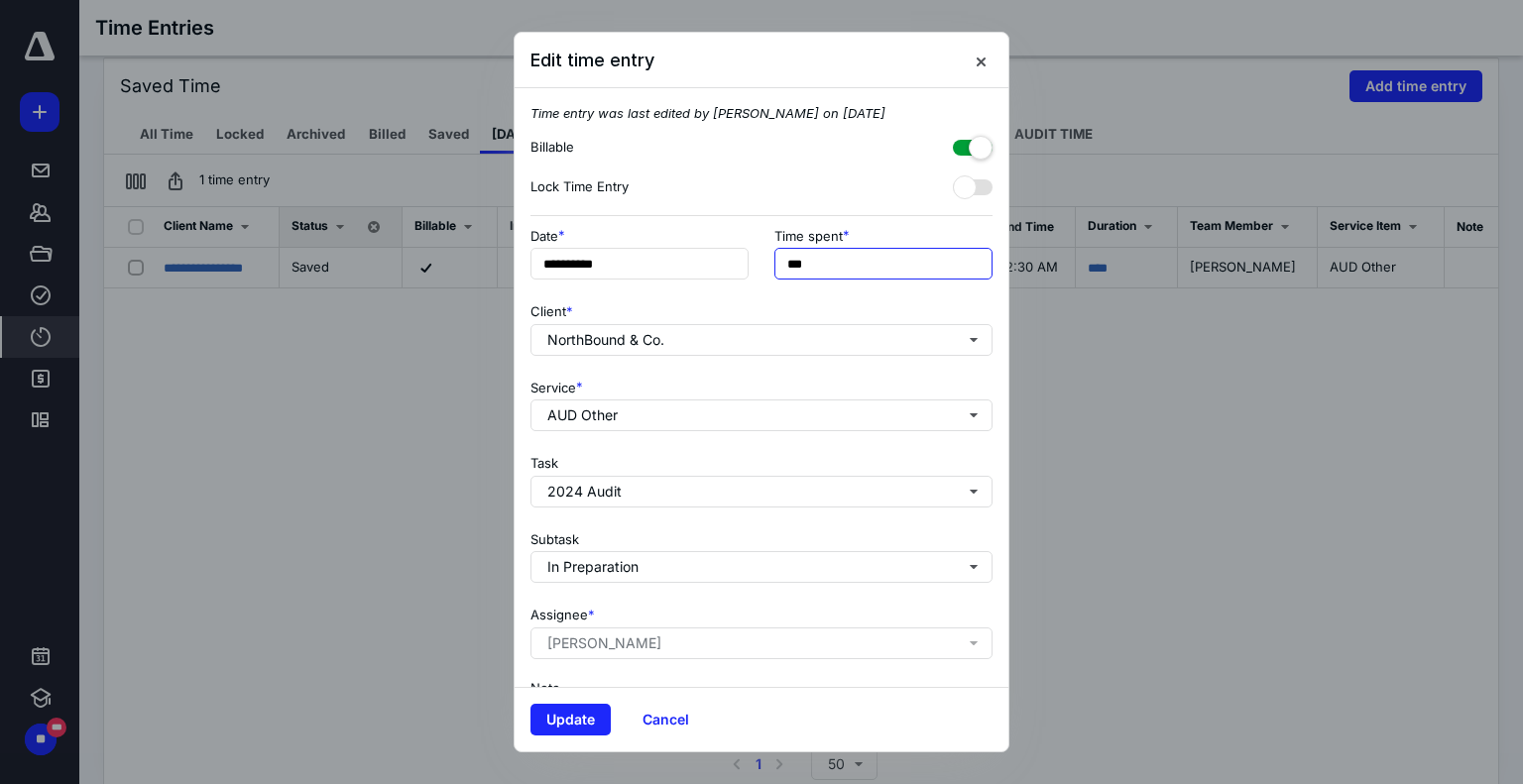 drag, startPoint x: 853, startPoint y: 254, endPoint x: 694, endPoint y: 224, distance: 161.80544 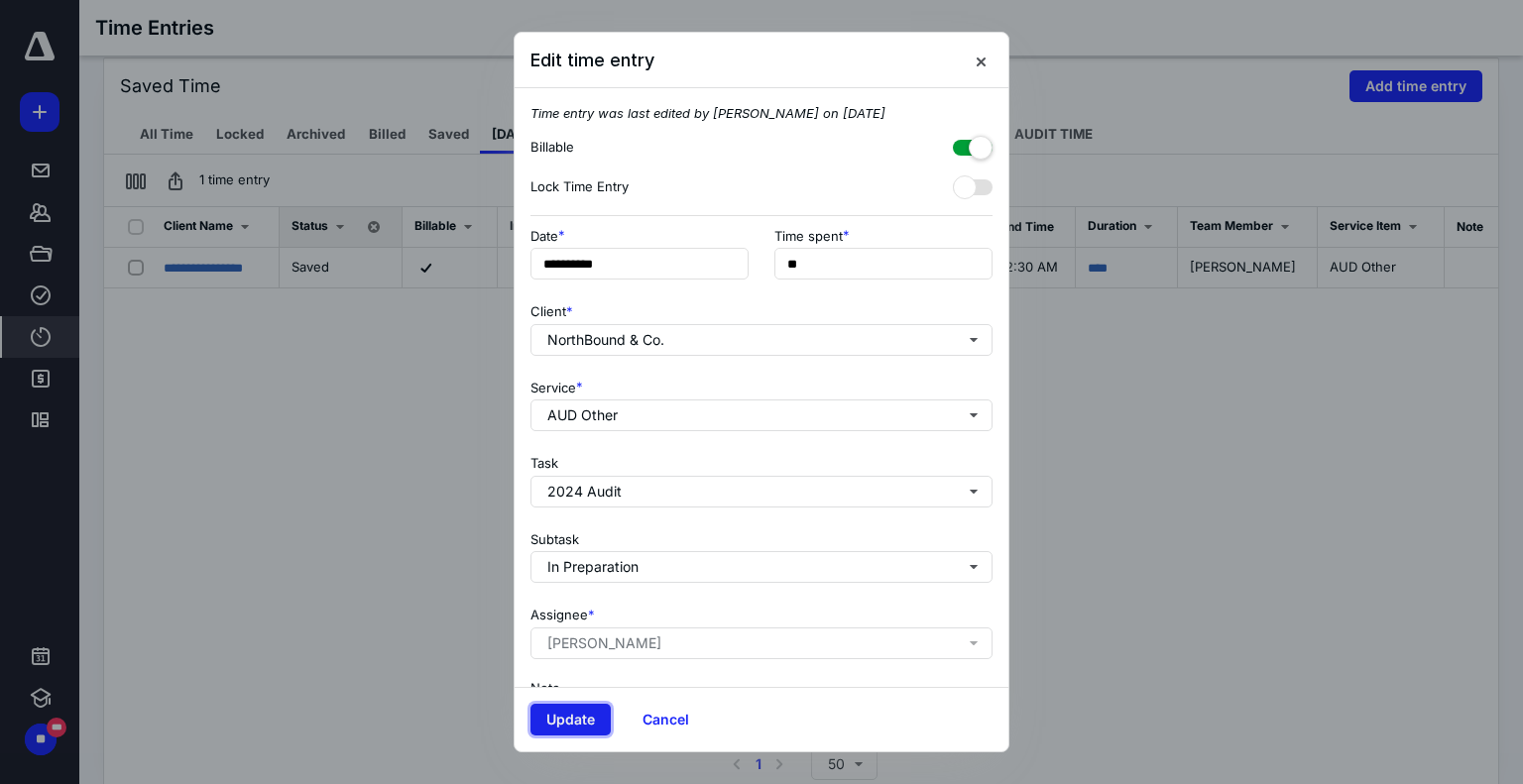 type on "***" 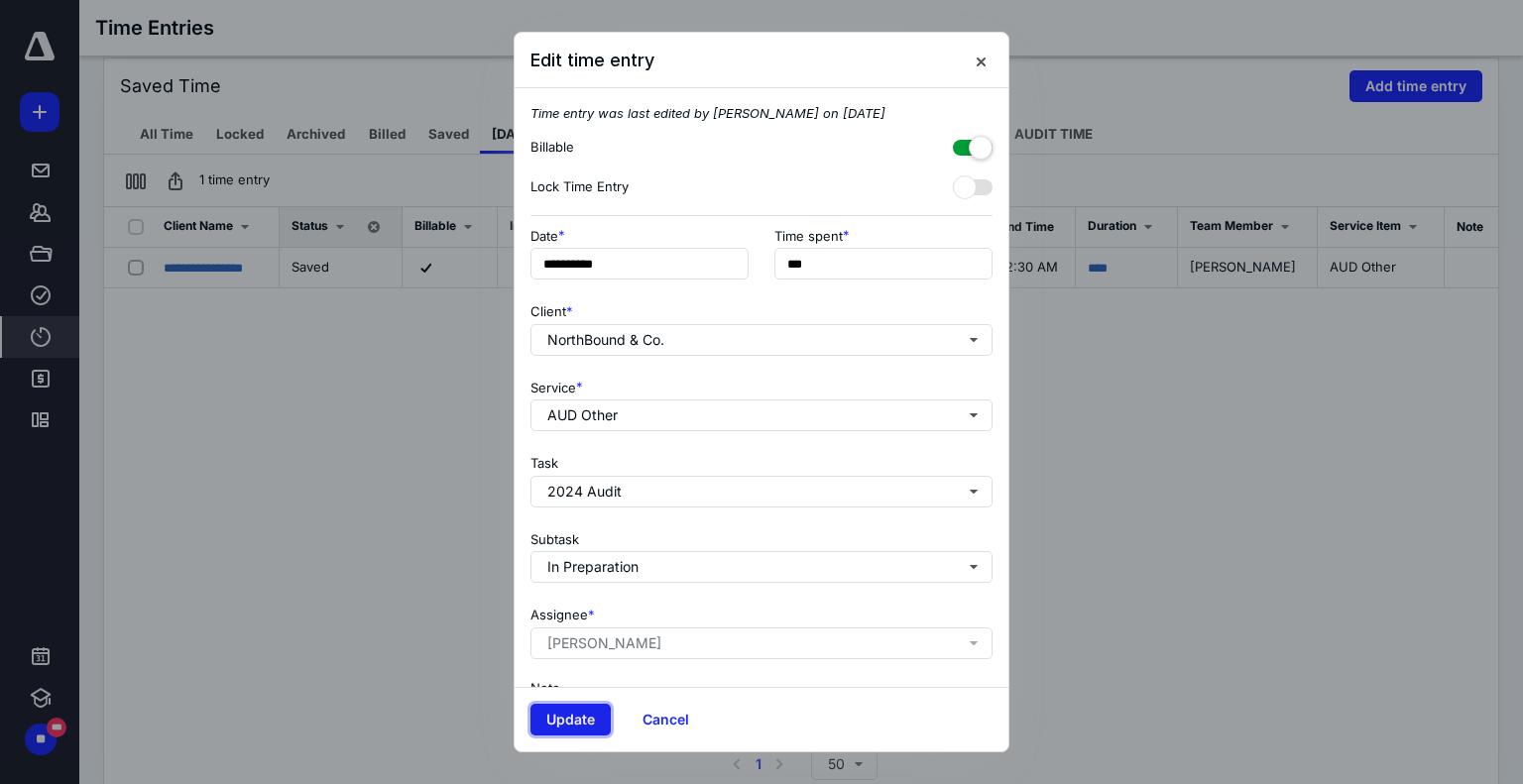 click on "Update" at bounding box center [570, 720] 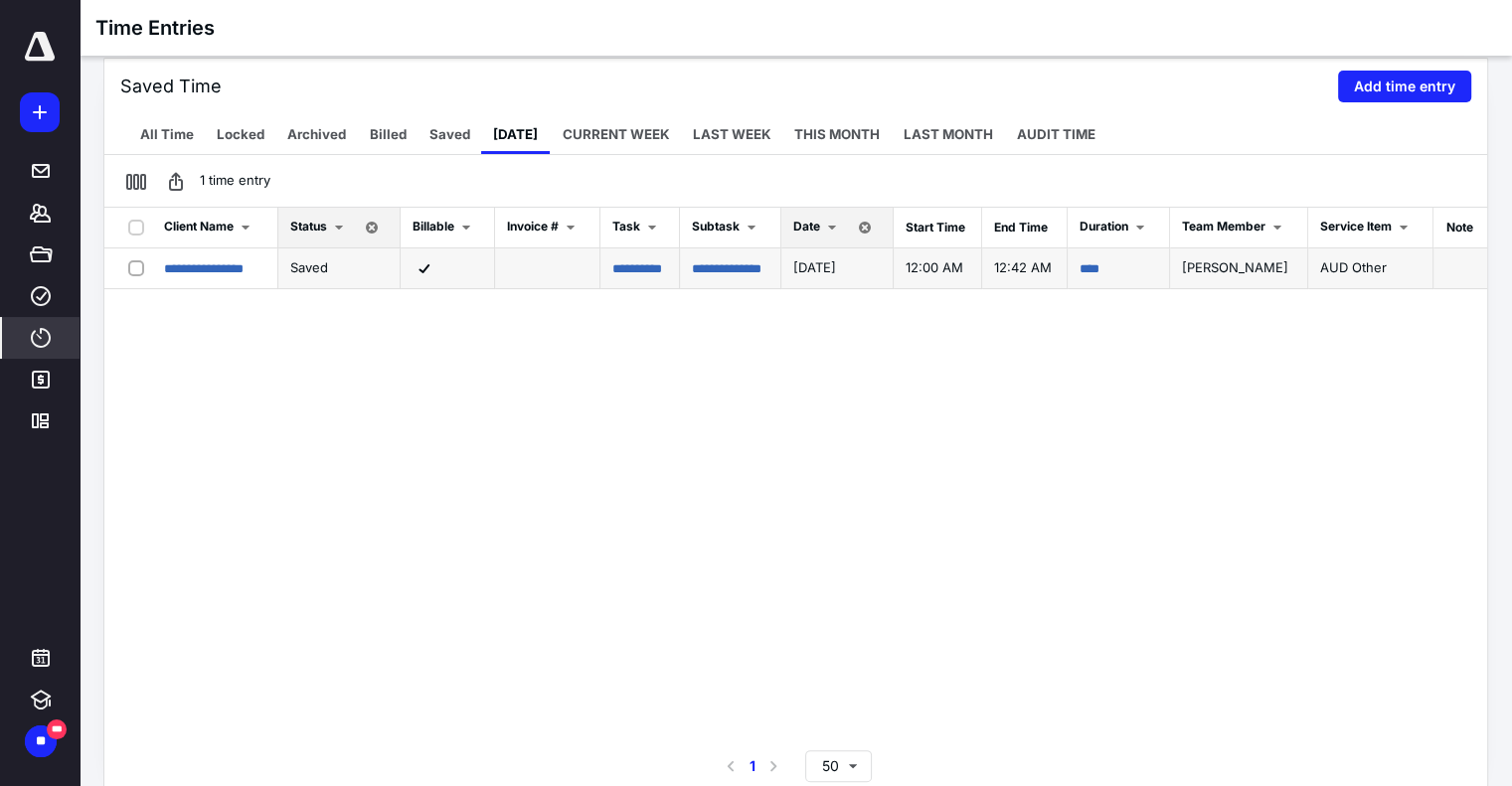 click on "****" at bounding box center [1118, 268] 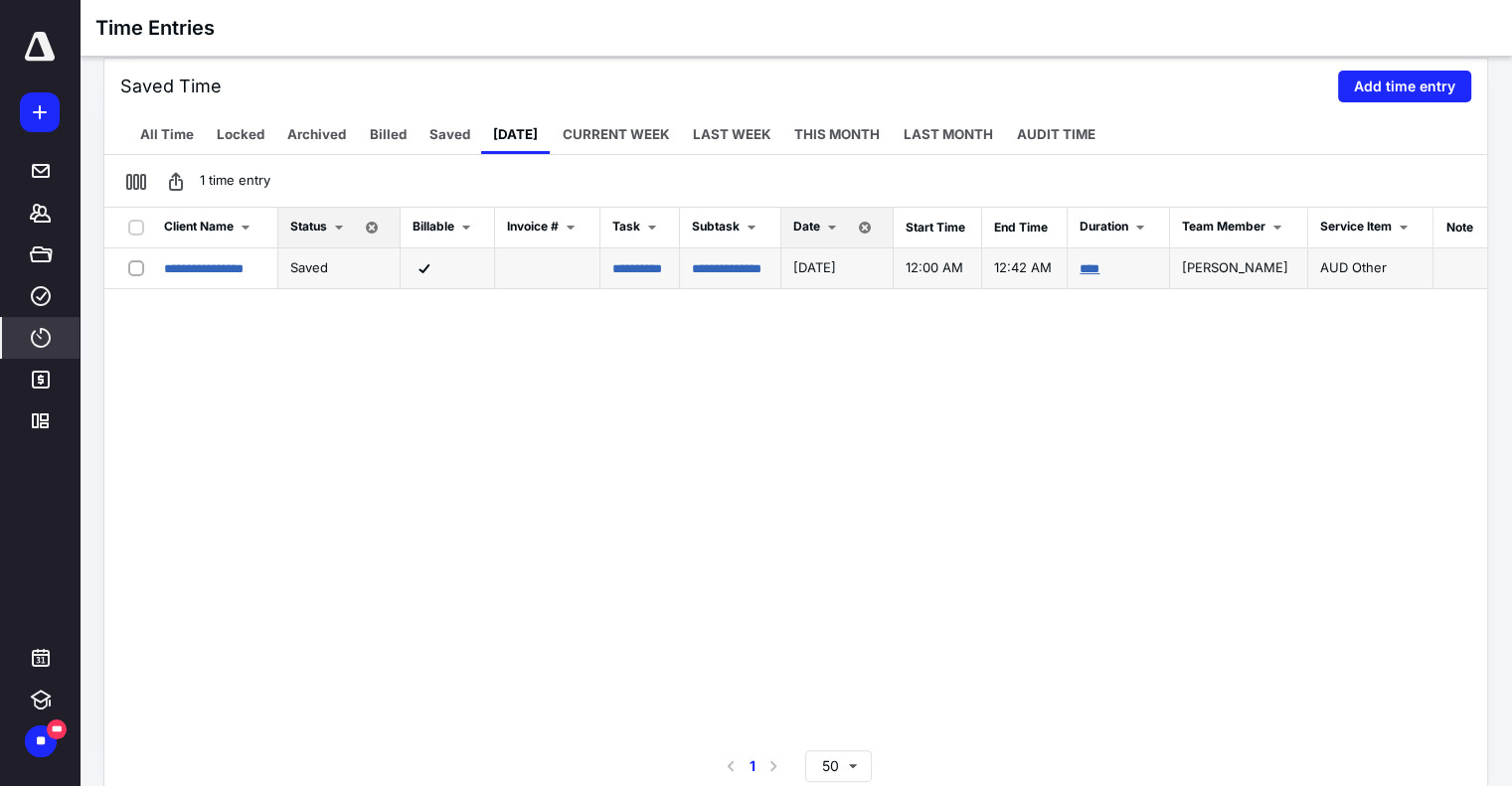 click on "****" at bounding box center (1090, 268) 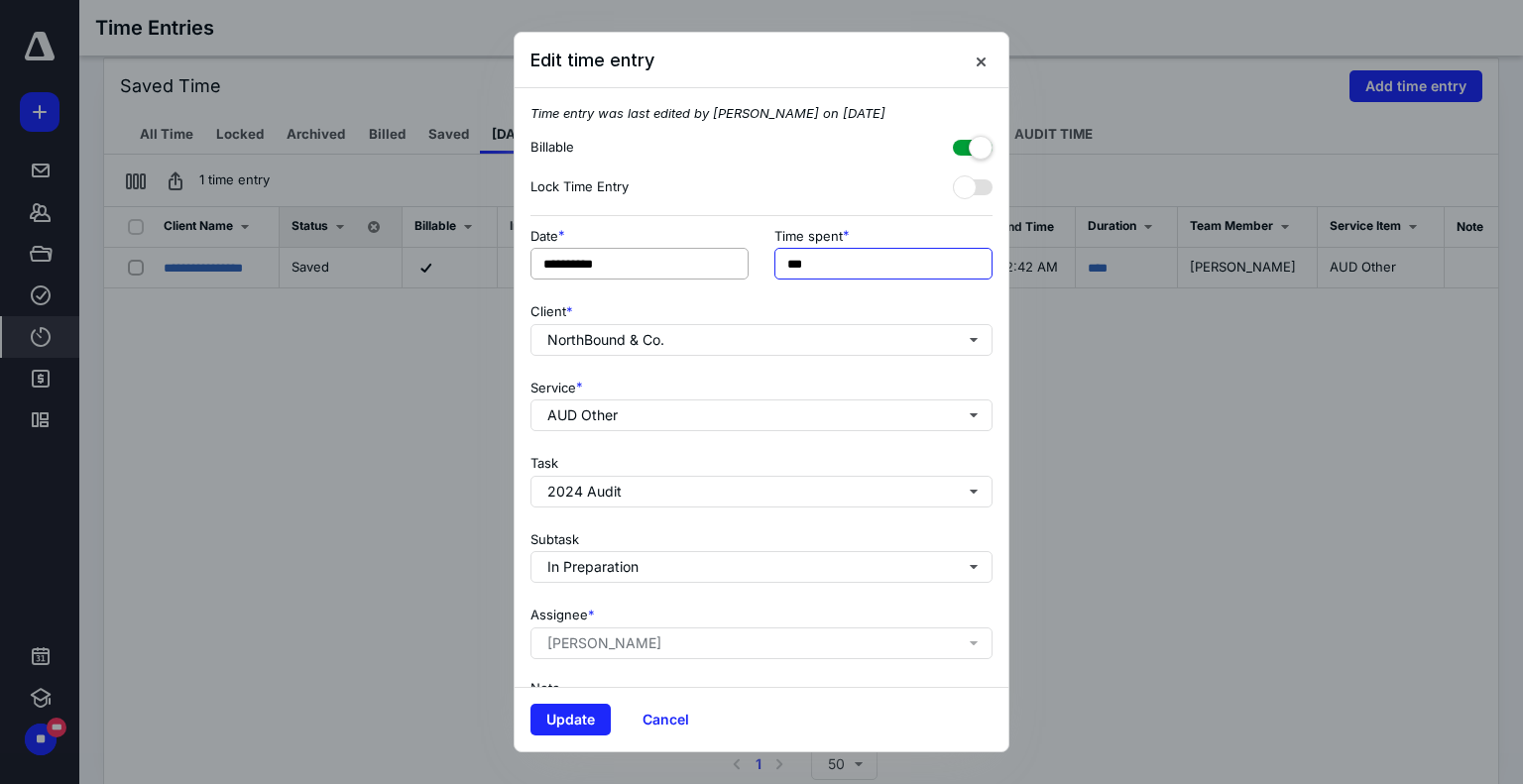 drag, startPoint x: 856, startPoint y: 278, endPoint x: 607, endPoint y: 272, distance: 249.0723 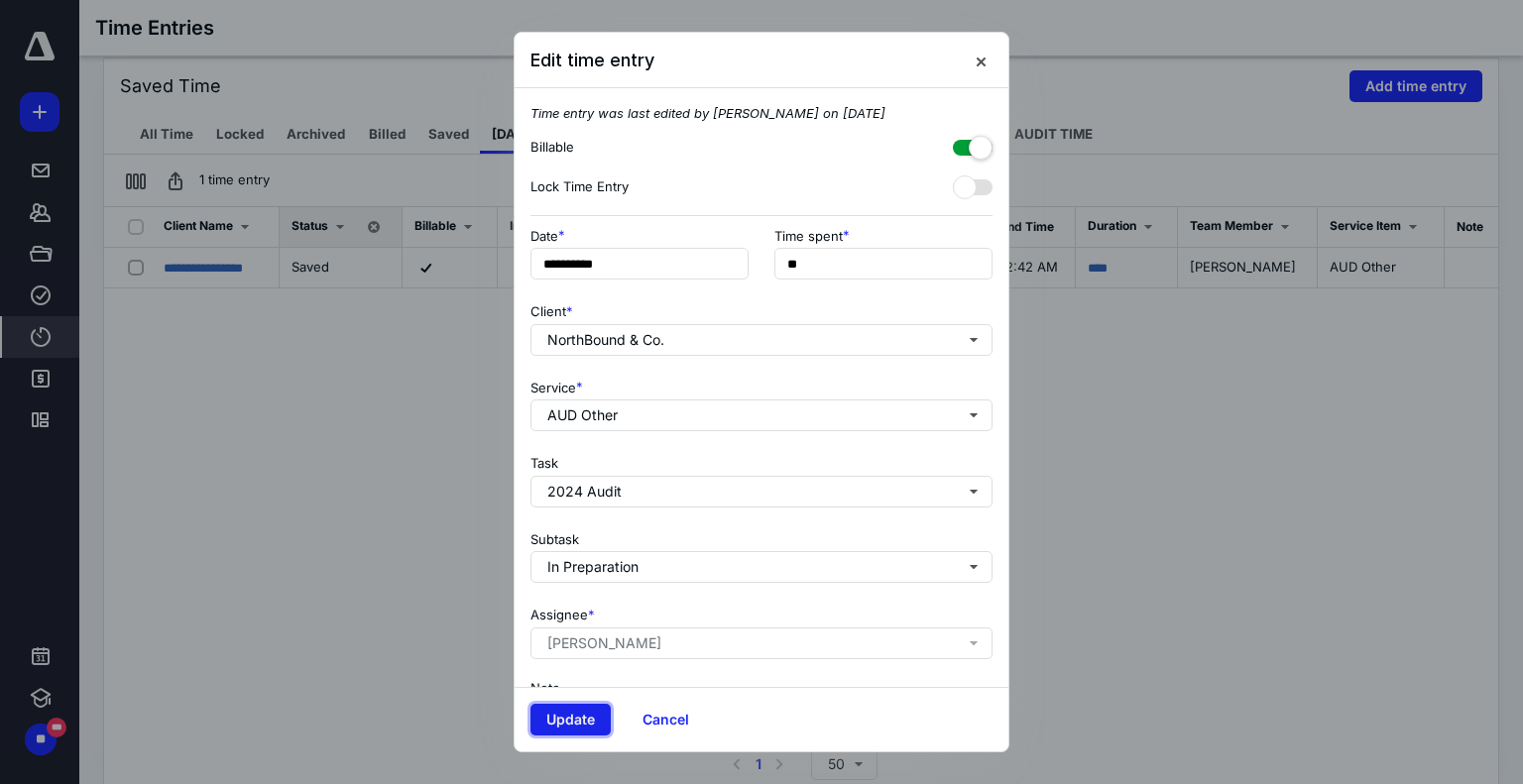 type on "***" 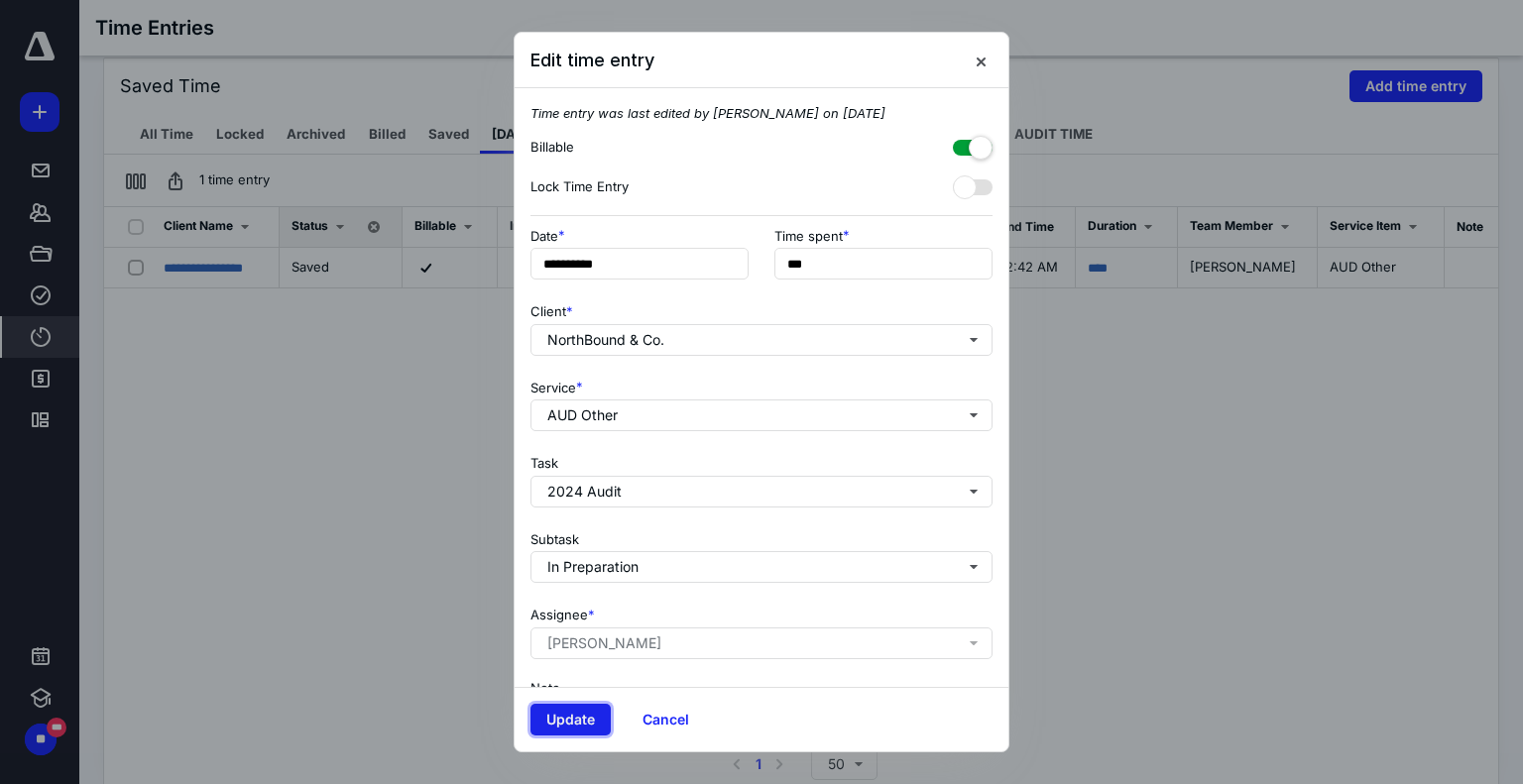 click on "Update" at bounding box center (570, 720) 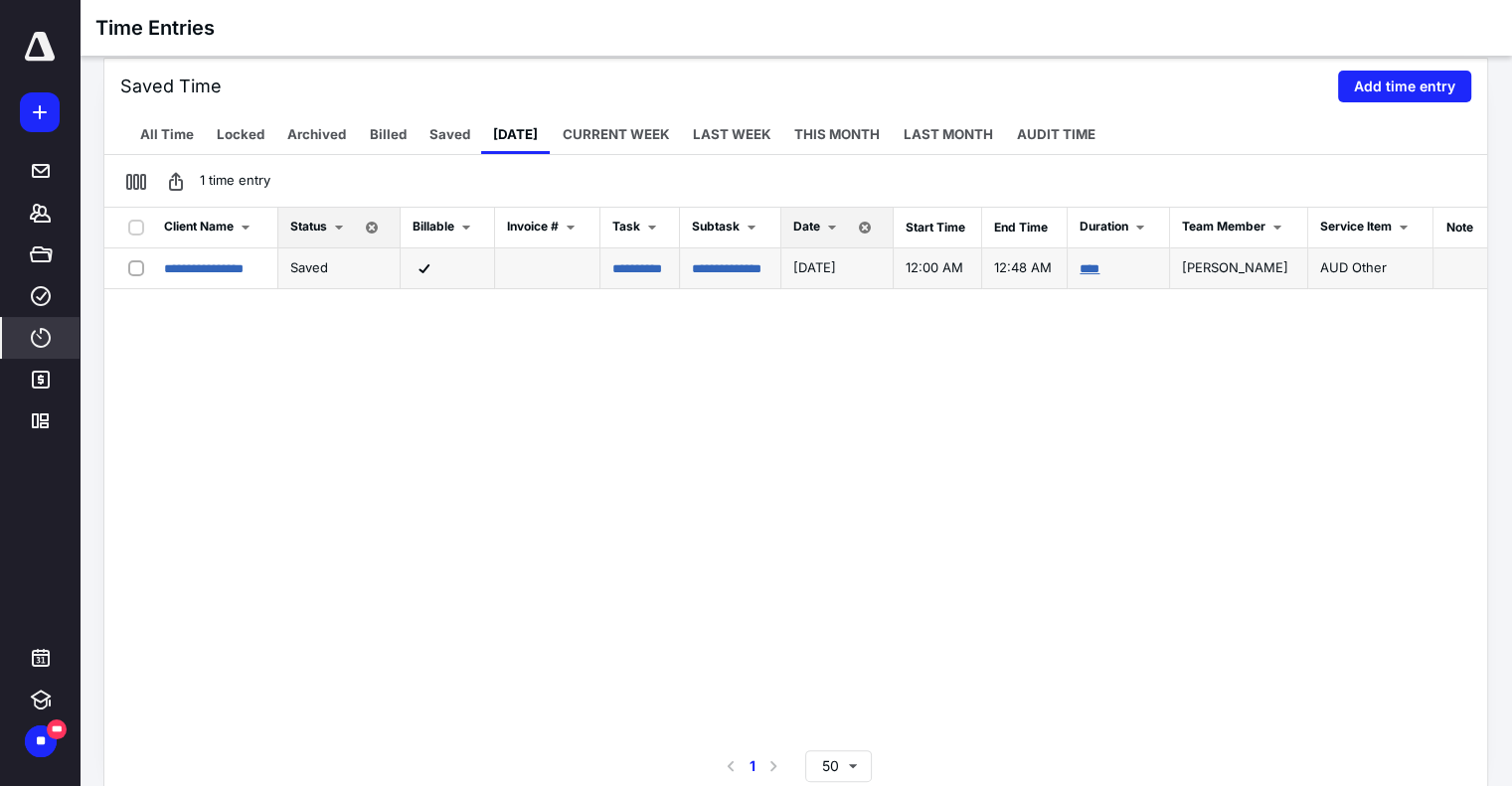 click on "****" at bounding box center (1090, 268) 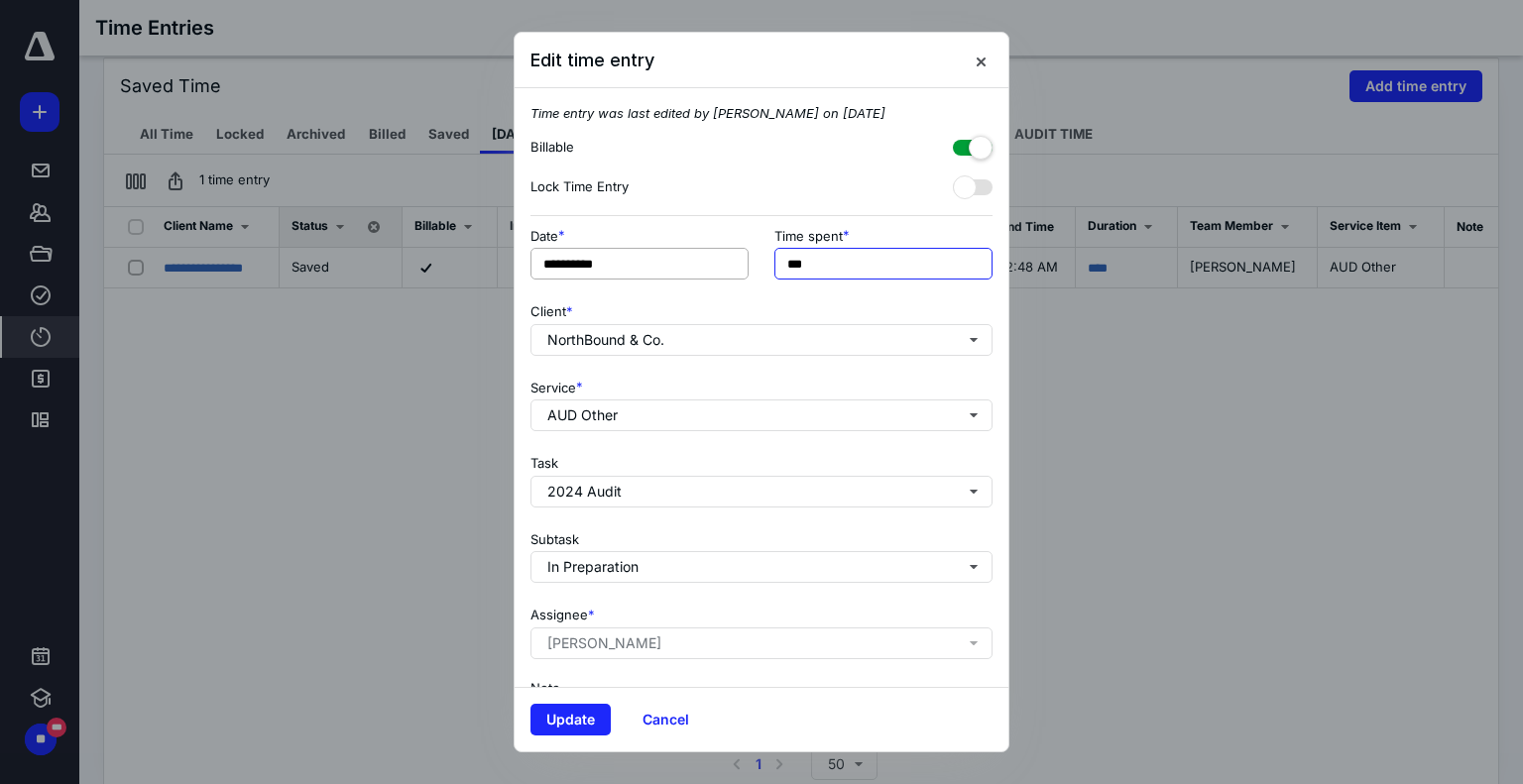 drag, startPoint x: 851, startPoint y: 252, endPoint x: 703, endPoint y: 249, distance: 148.0304 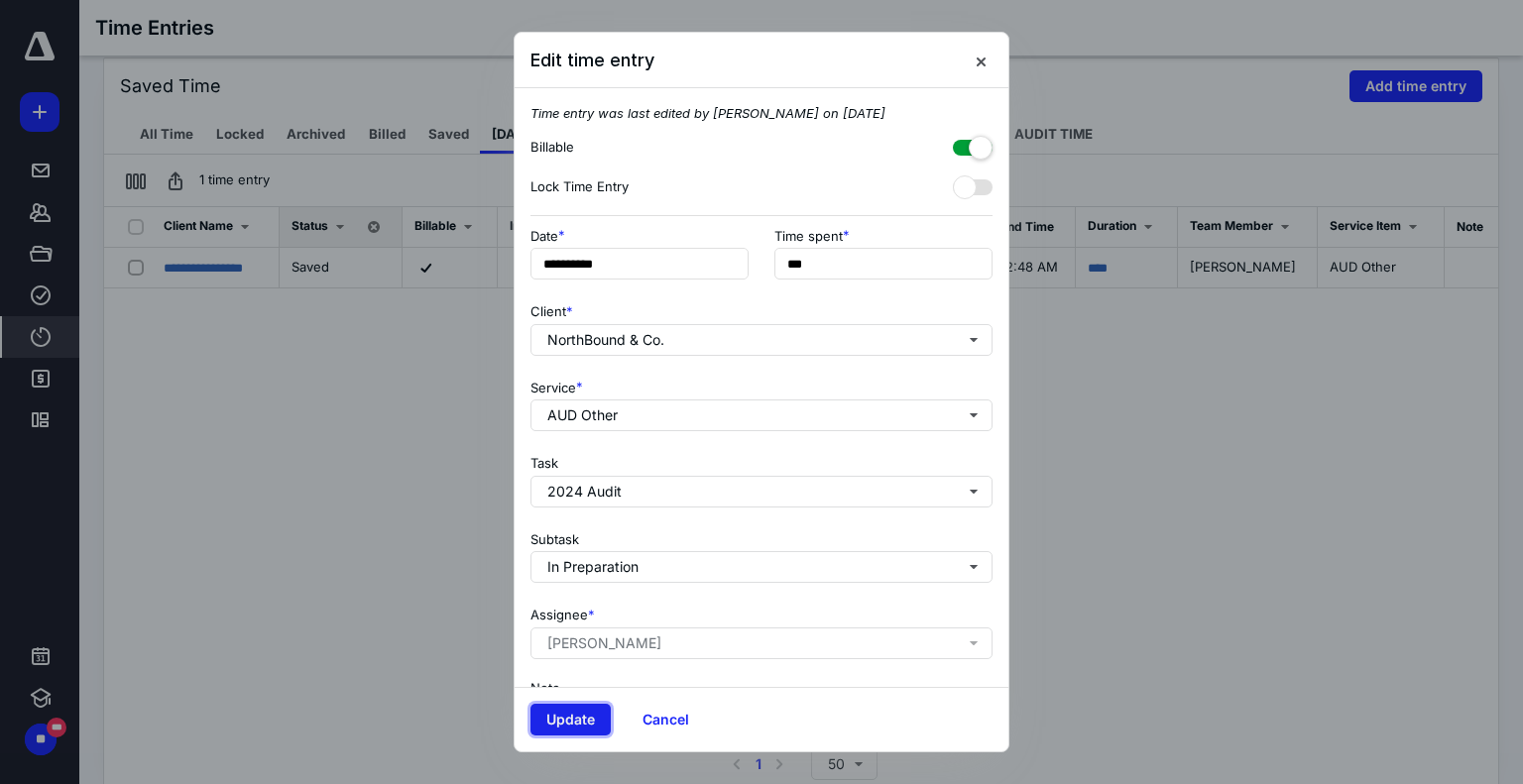 type on "**" 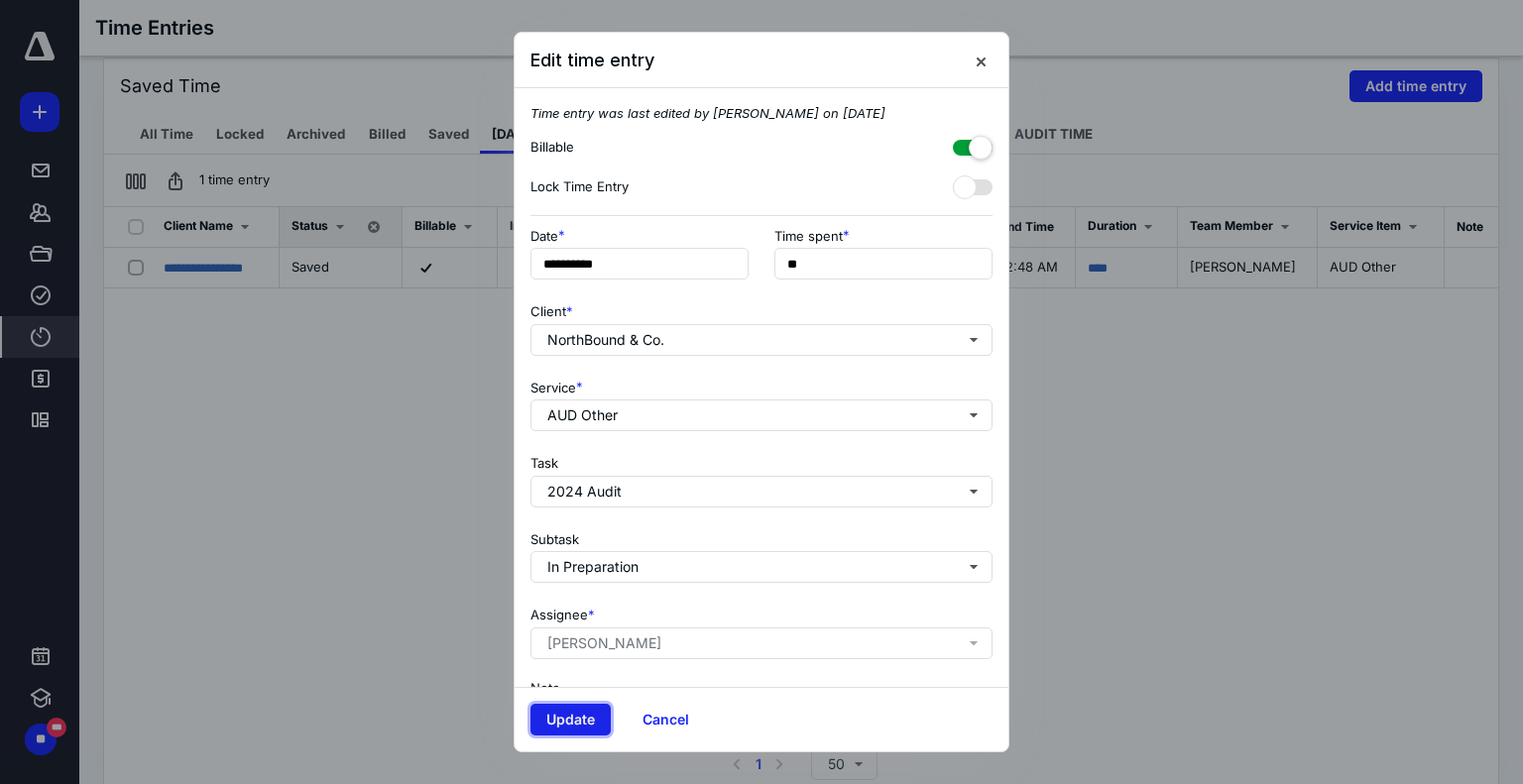 drag, startPoint x: 559, startPoint y: 732, endPoint x: 560, endPoint y: 709, distance: 23.021729 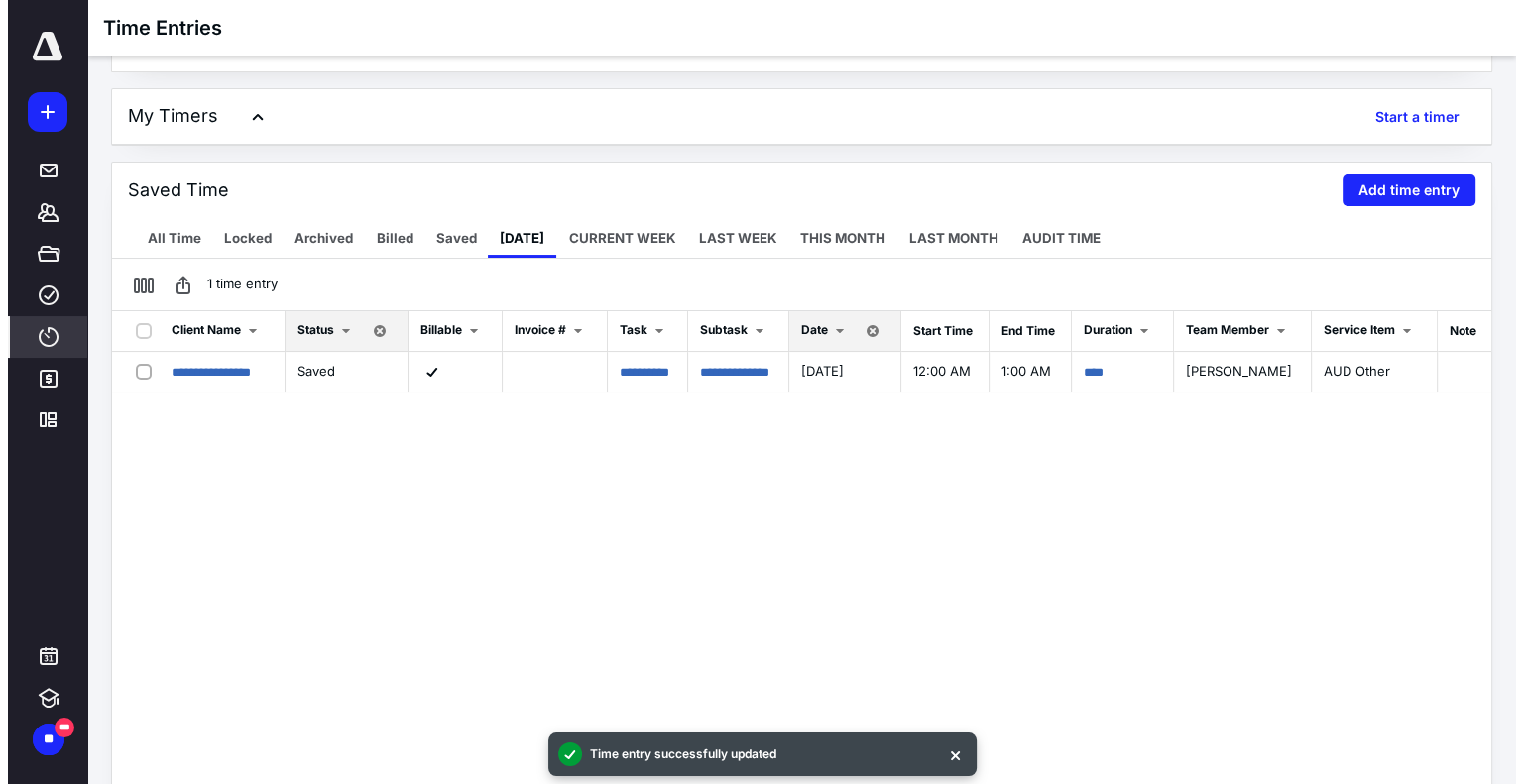 scroll, scrollTop: 0, scrollLeft: 0, axis: both 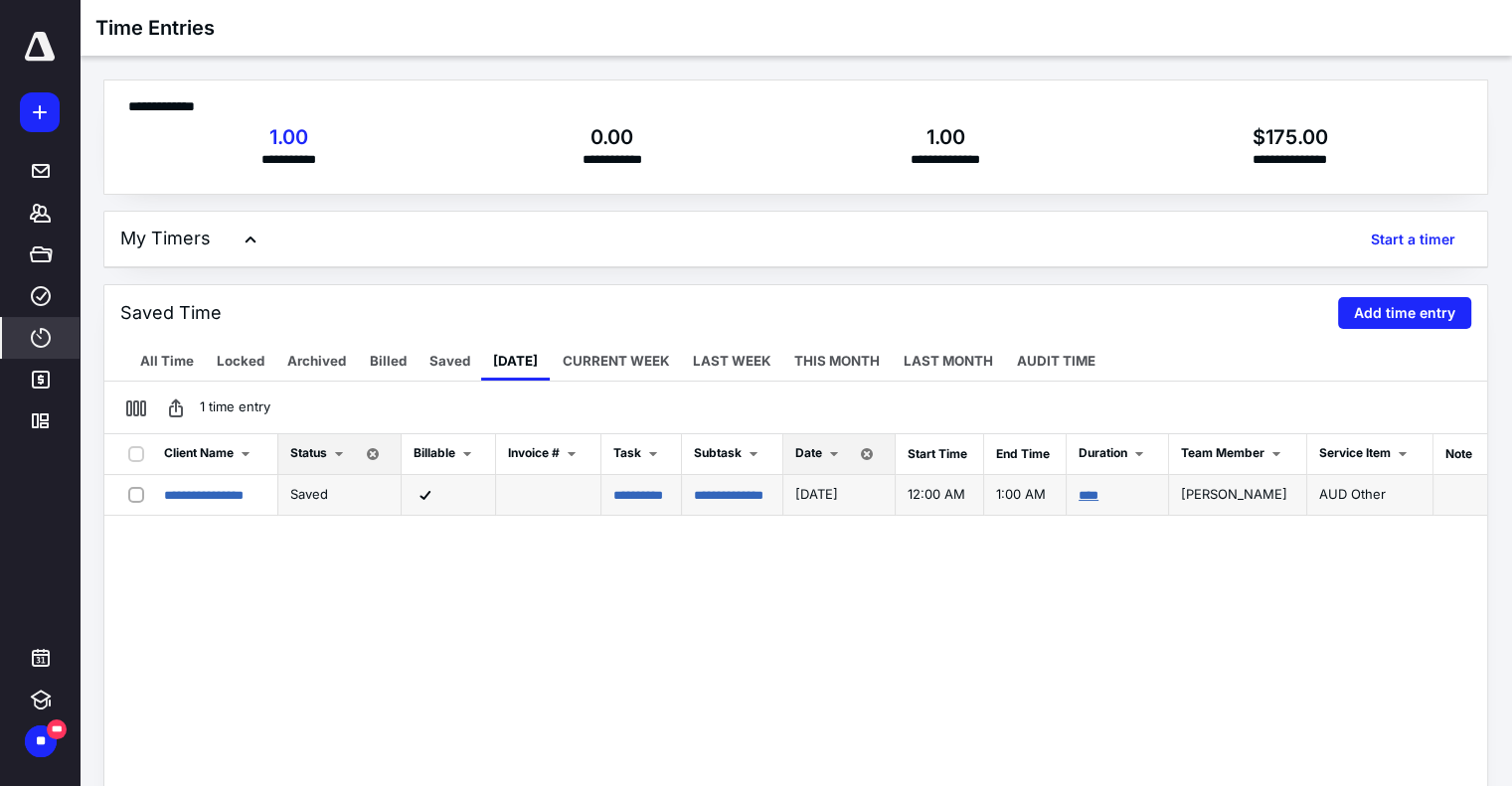 click on "****" at bounding box center (1089, 495) 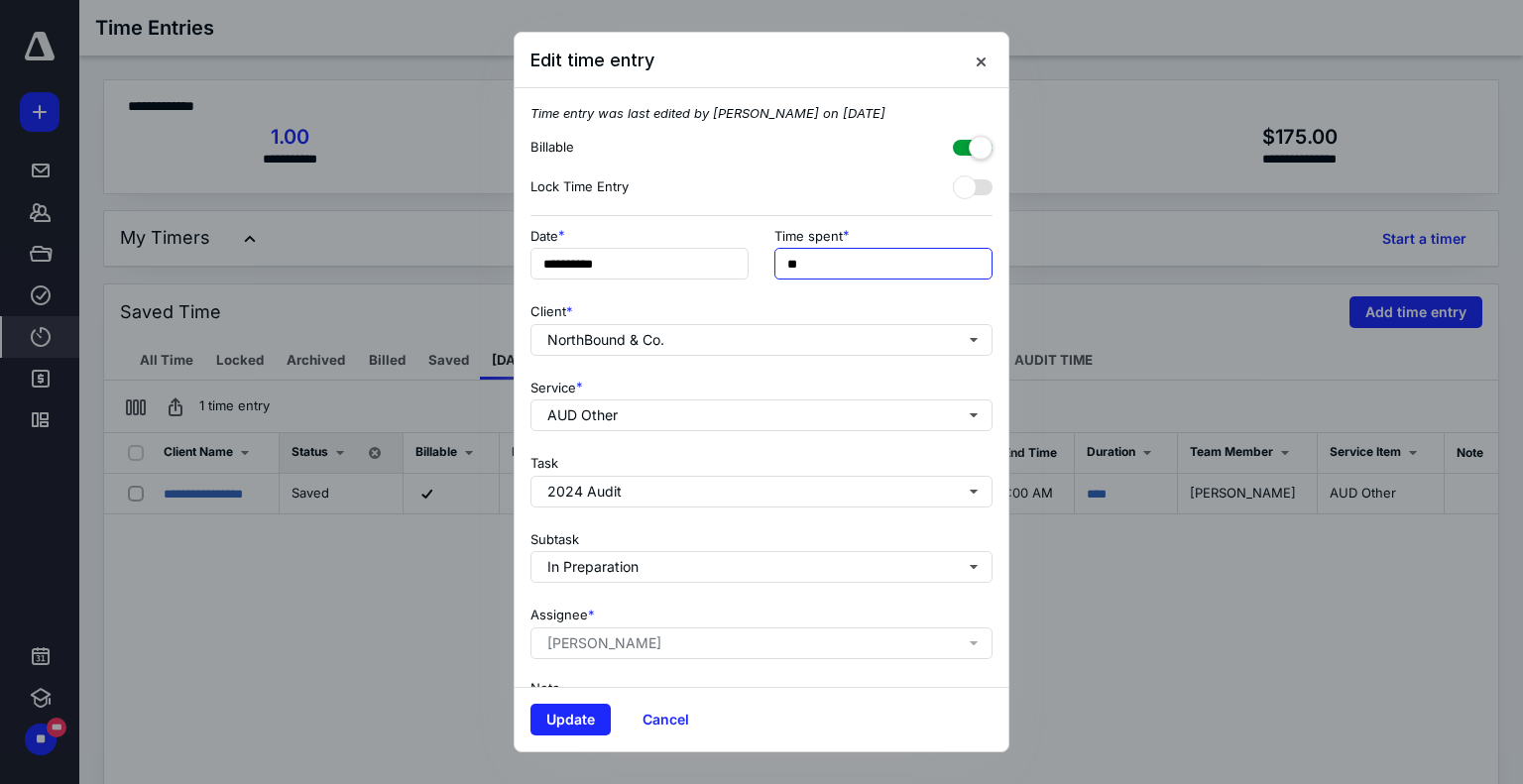 drag, startPoint x: 830, startPoint y: 254, endPoint x: 572, endPoint y: 280, distance: 259.30677 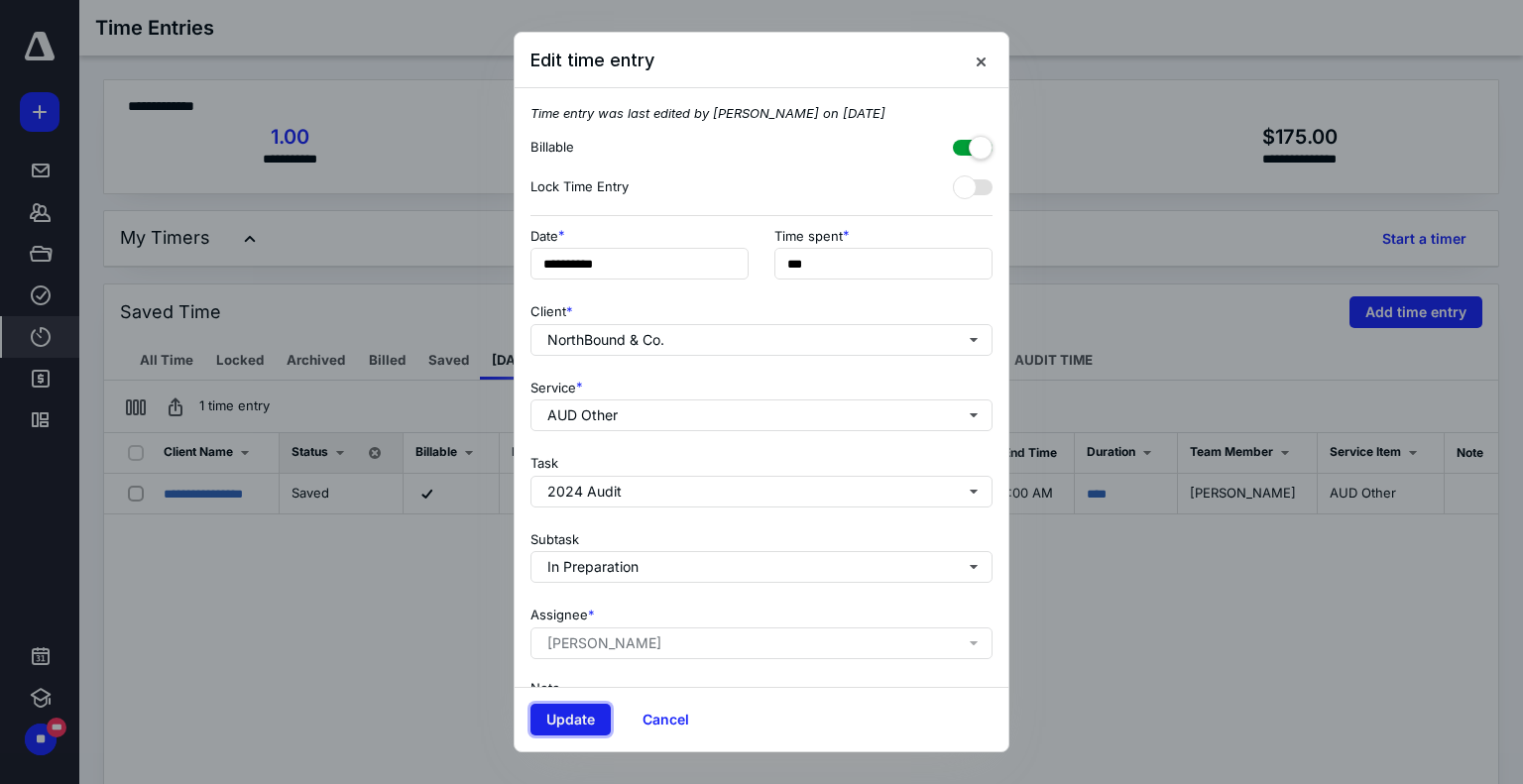 type on "******" 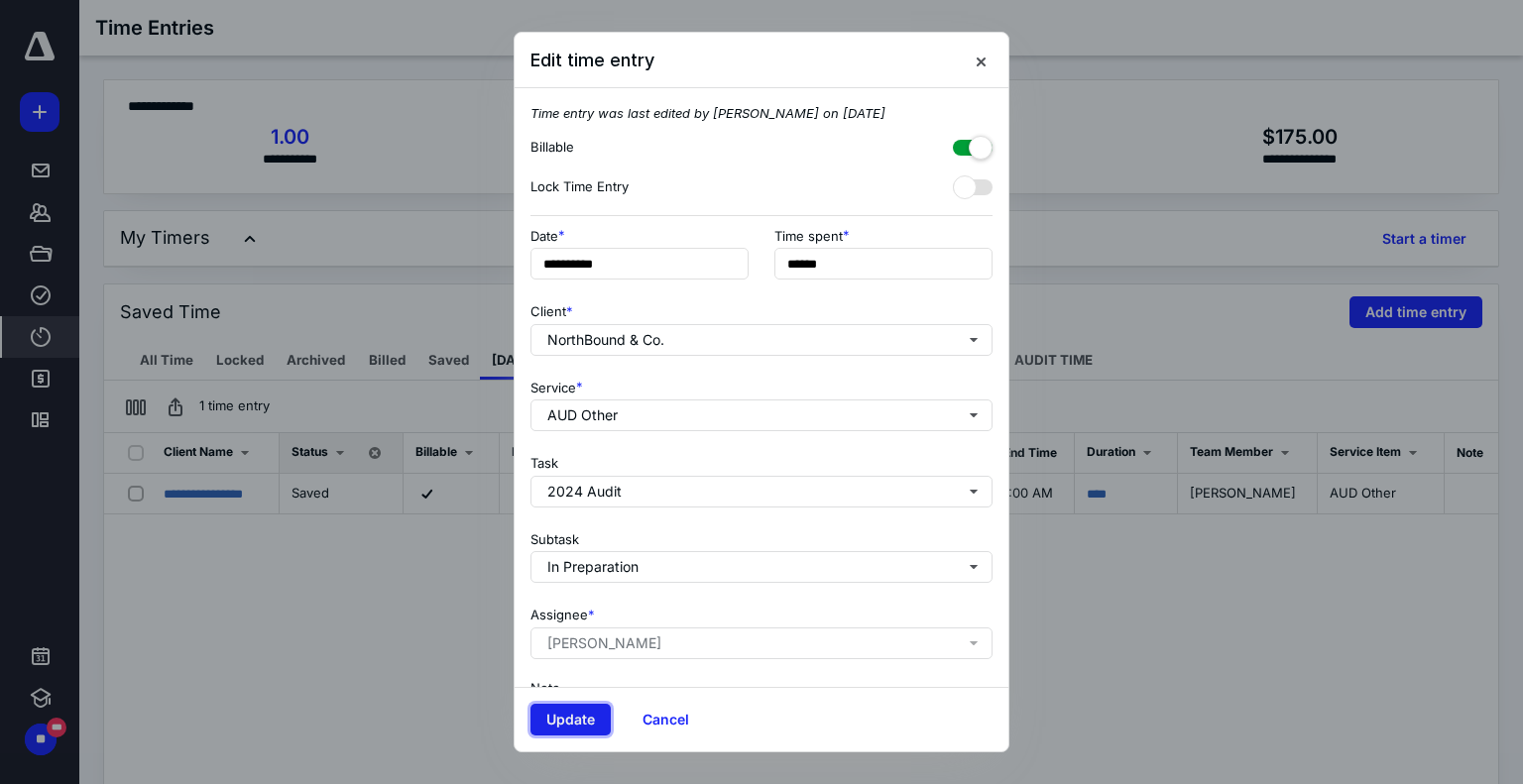 click on "Update" at bounding box center (570, 720) 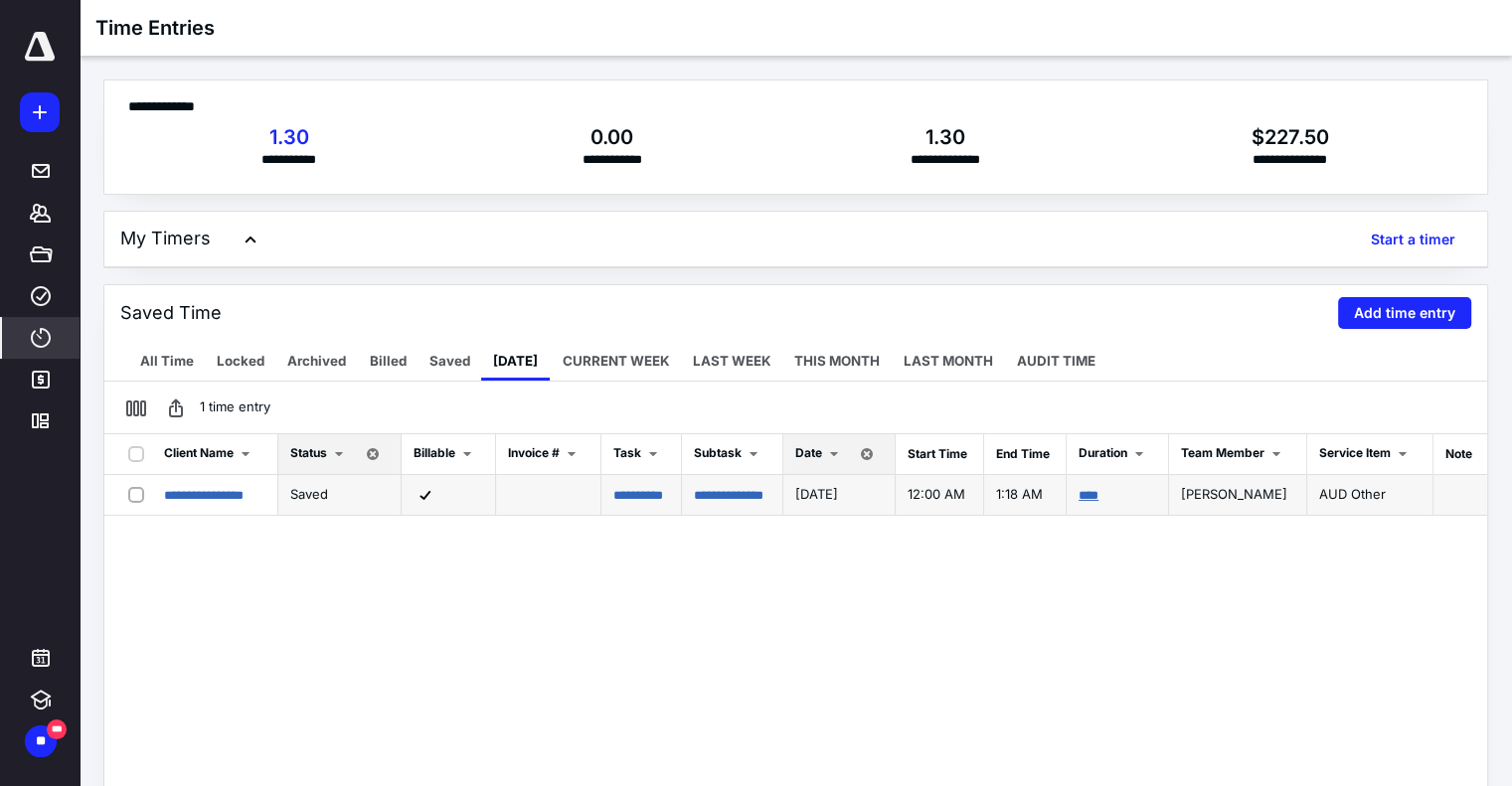 click on "****" at bounding box center (1089, 495) 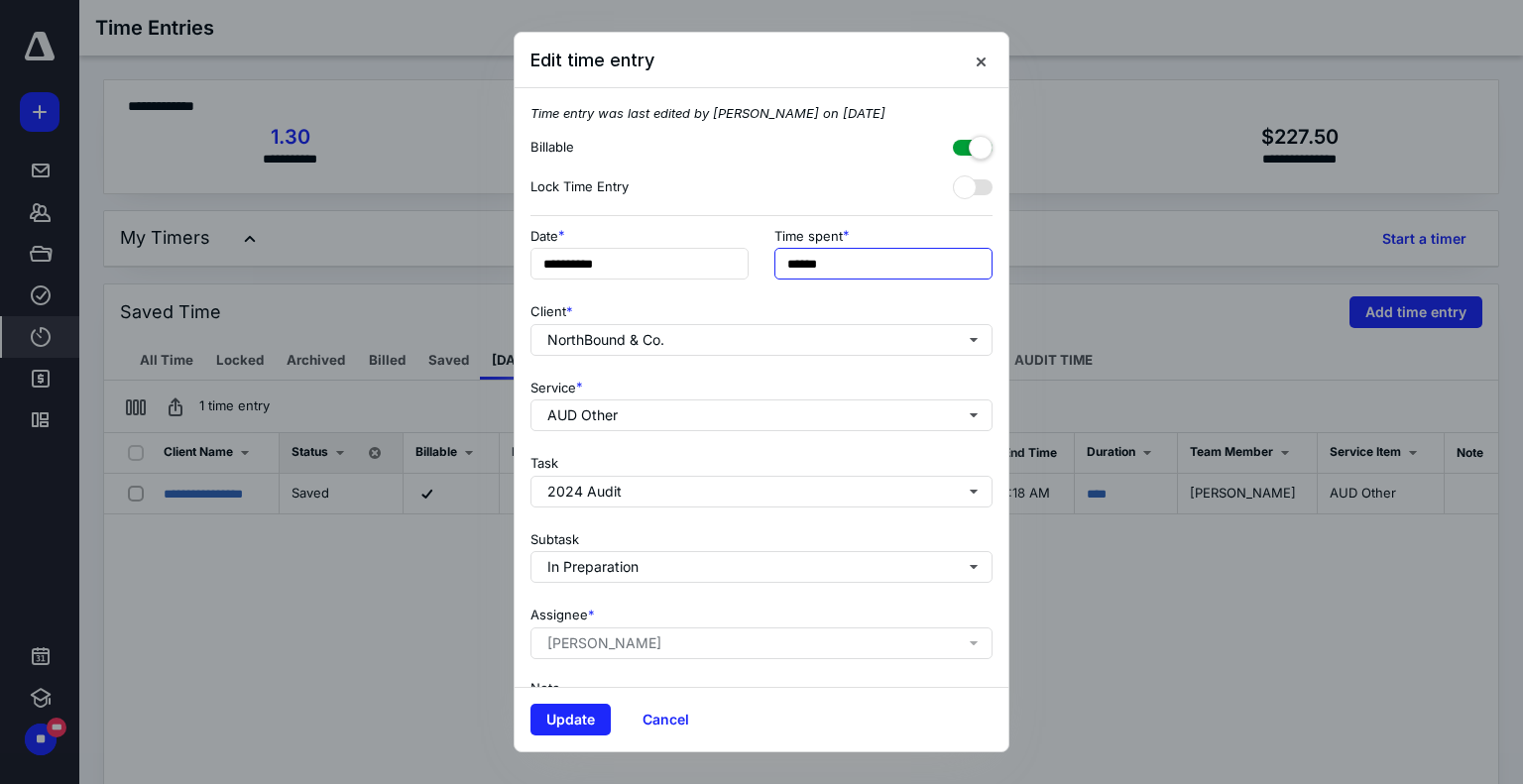 drag, startPoint x: 698, startPoint y: 267, endPoint x: 516, endPoint y: 287, distance: 183.0956 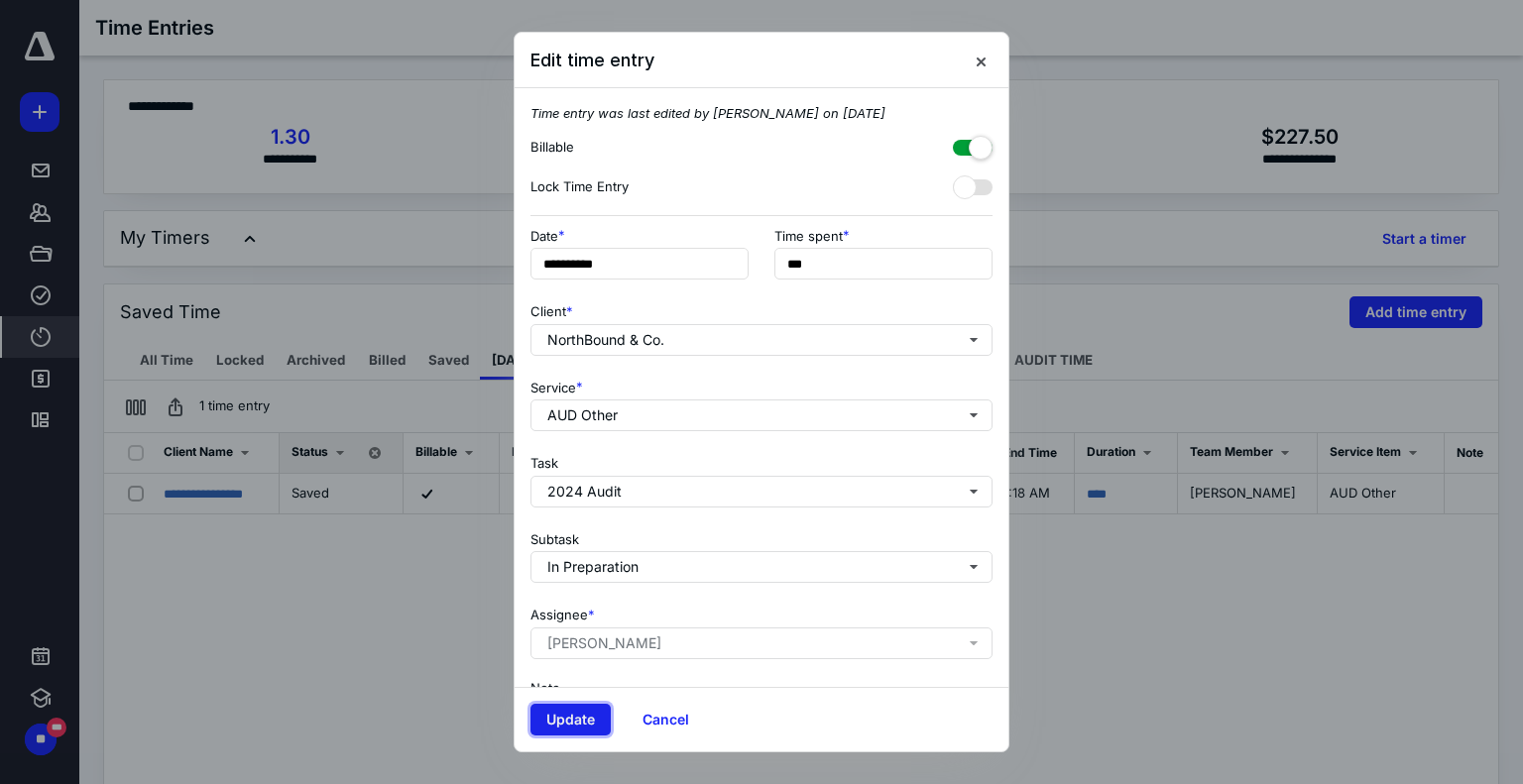 type on "******" 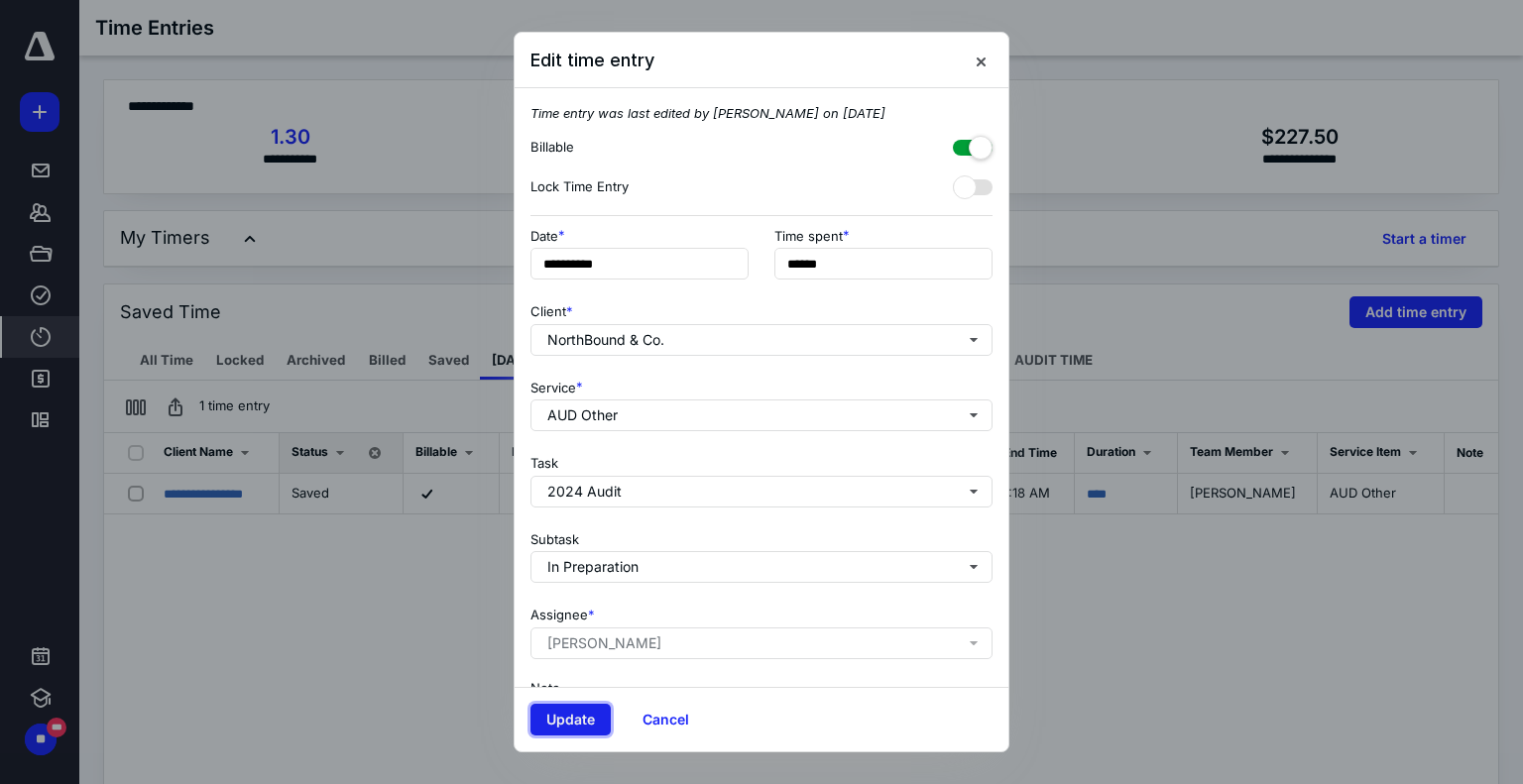 click on "Update" at bounding box center [570, 720] 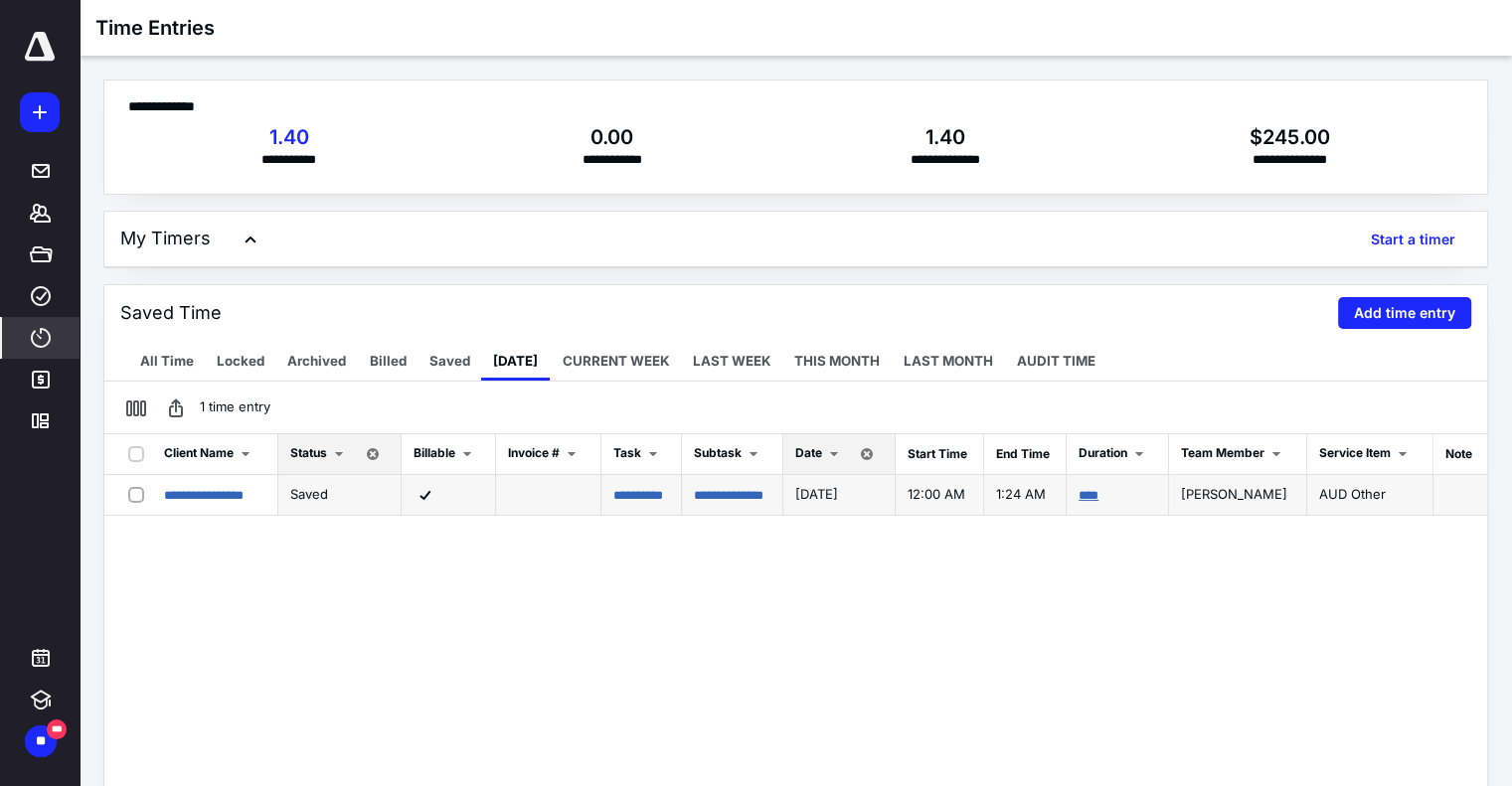 click on "****" at bounding box center (1089, 495) 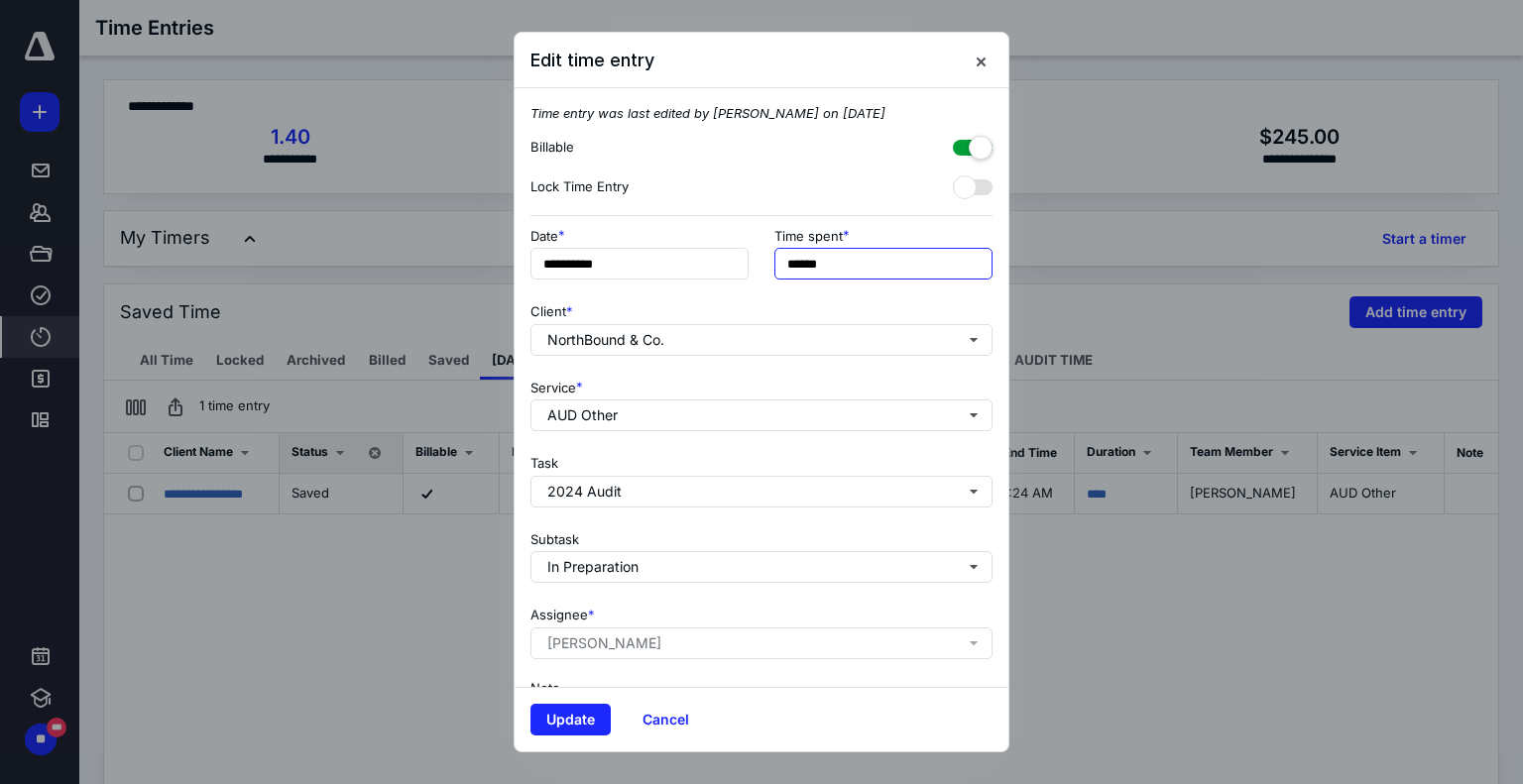 drag, startPoint x: 690, startPoint y: 270, endPoint x: 583, endPoint y: 314, distance: 116 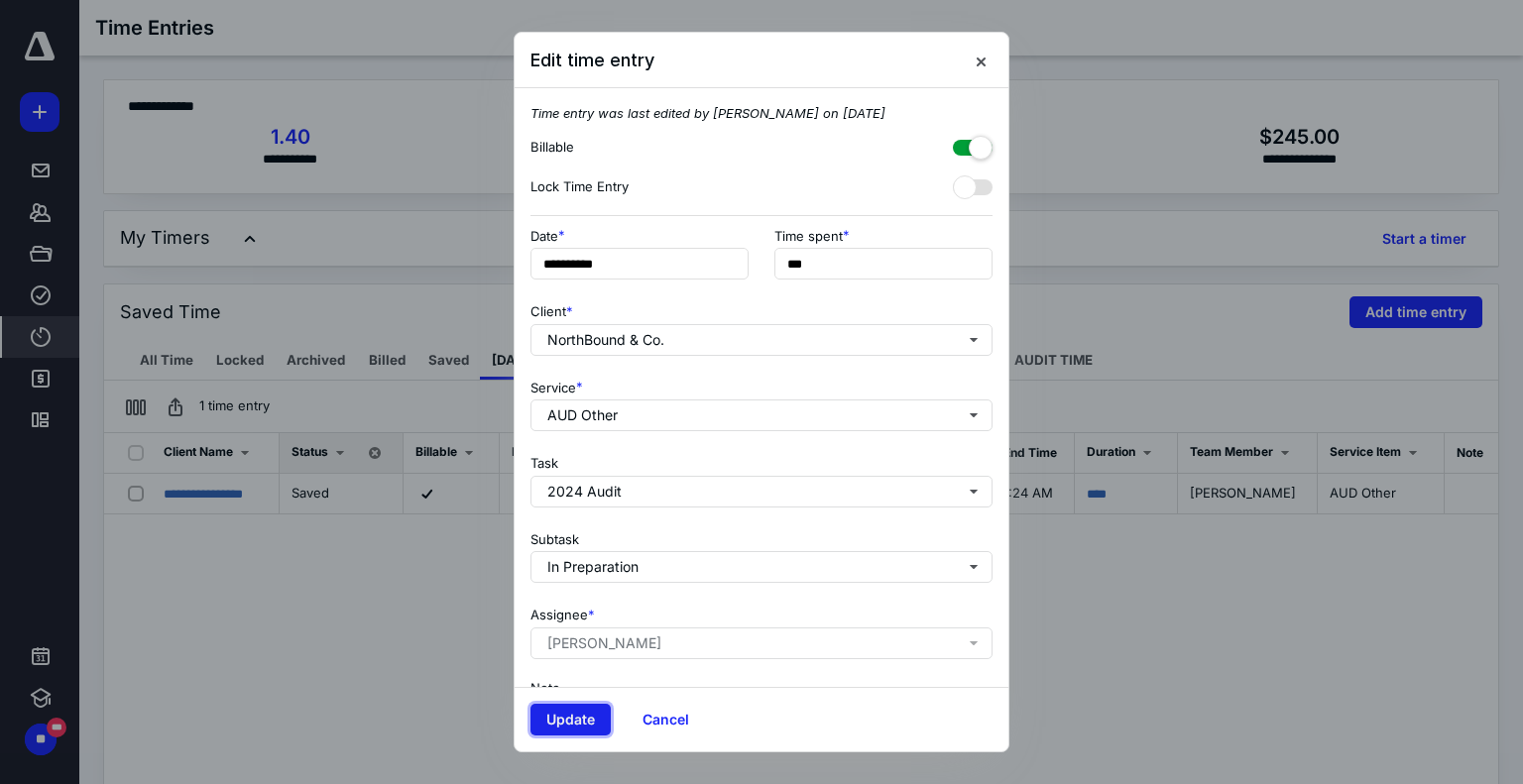 type on "******" 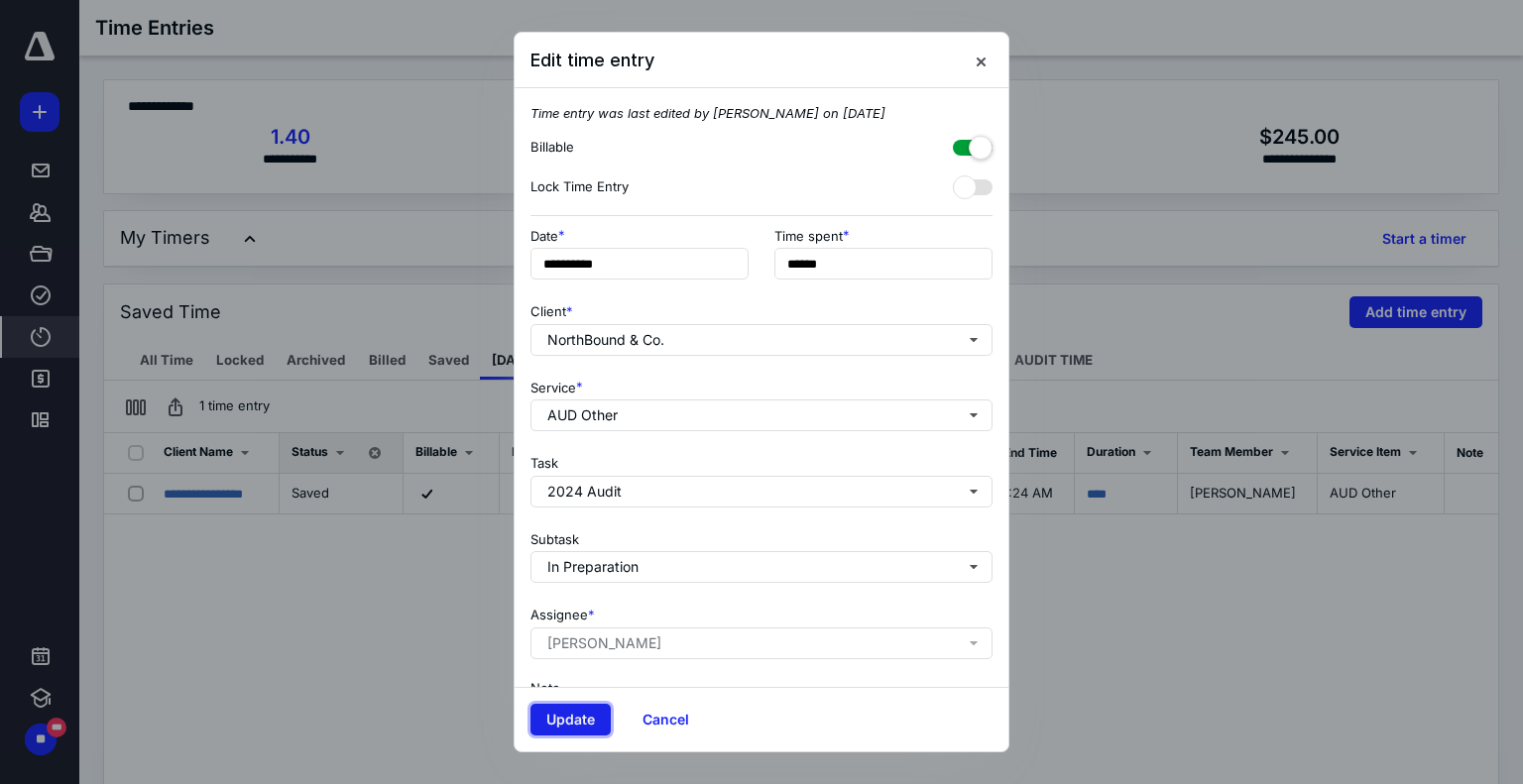 click on "Update" at bounding box center (570, 720) 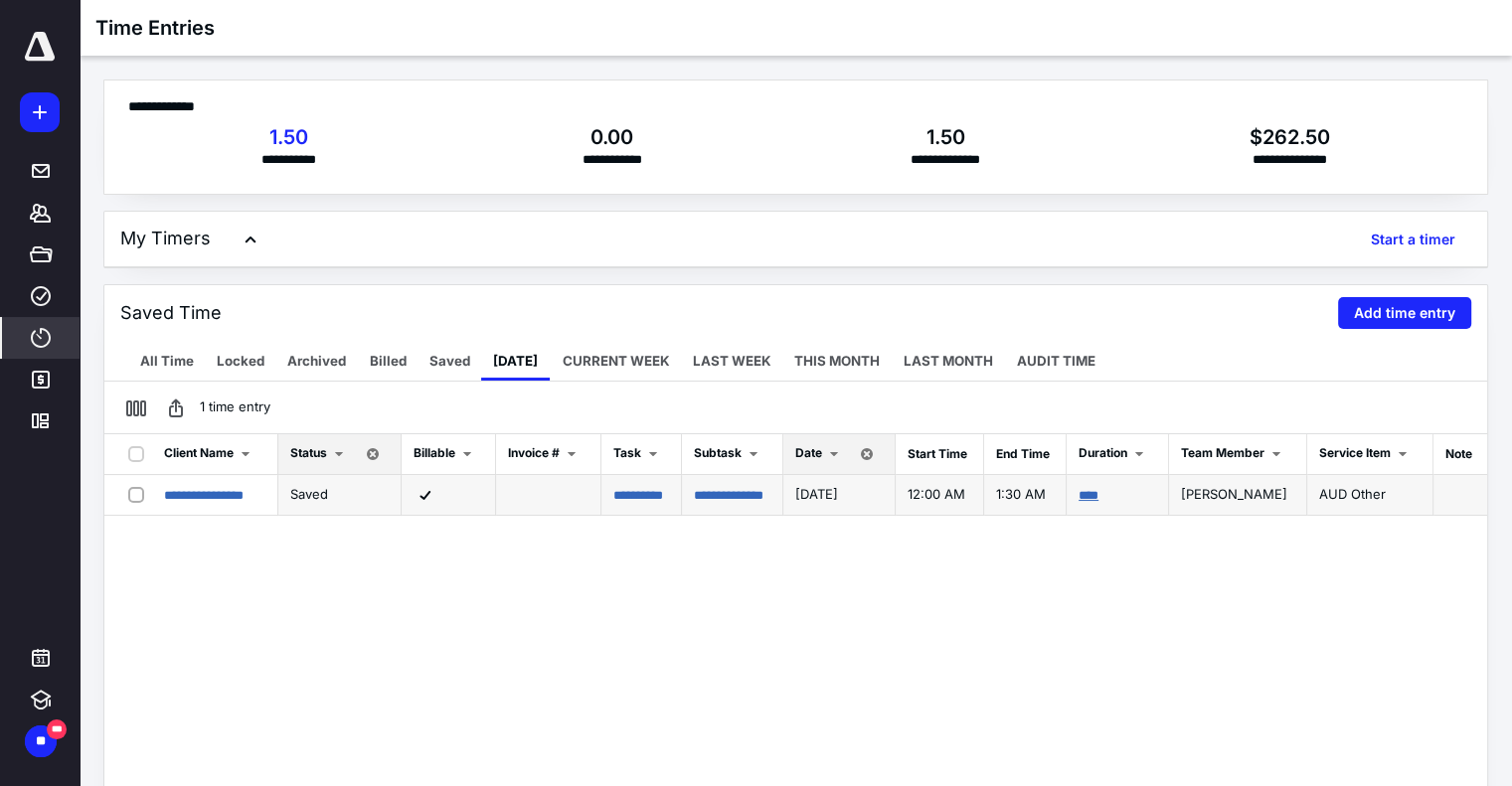 click on "****" at bounding box center [1089, 495] 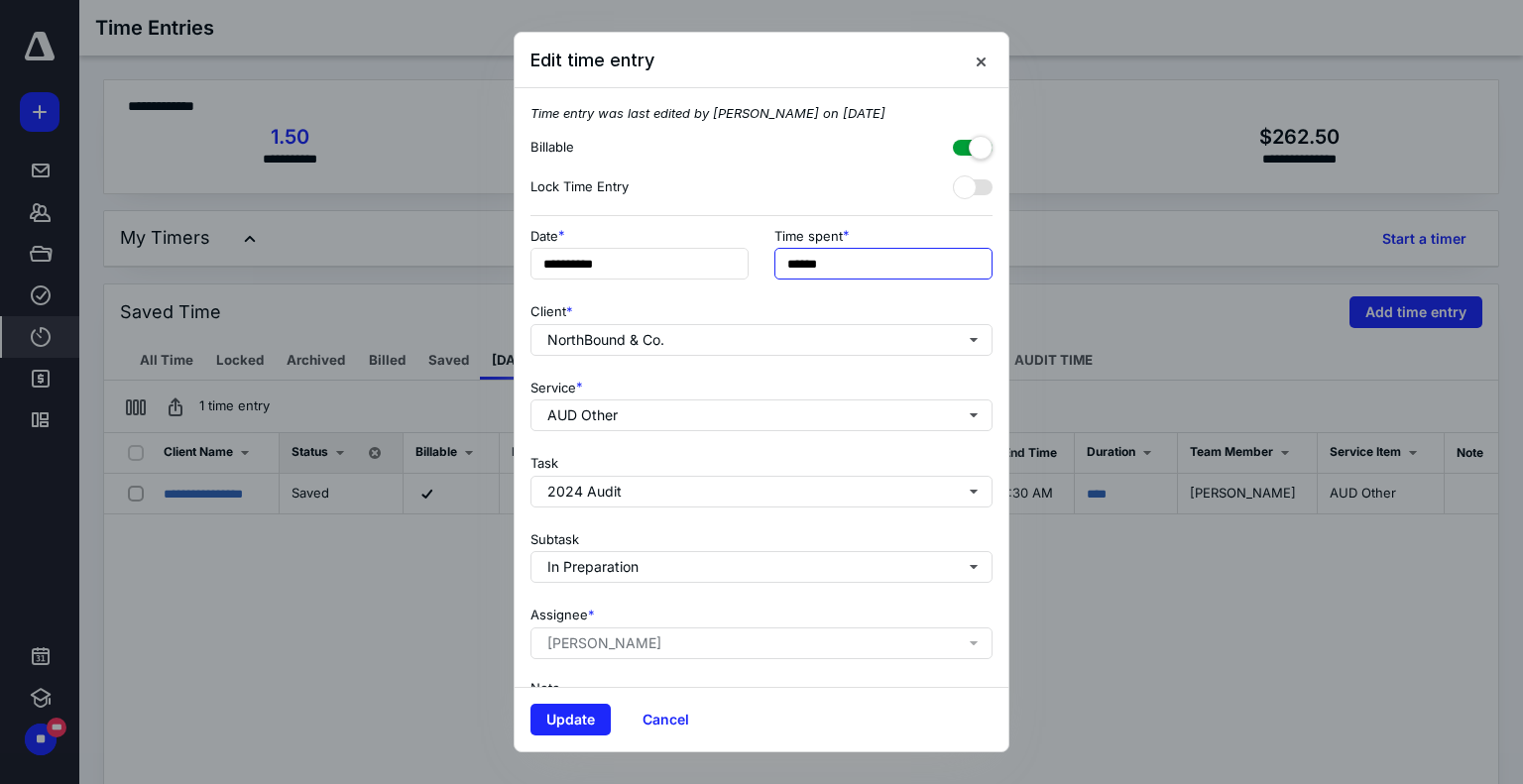 drag, startPoint x: 692, startPoint y: 261, endPoint x: 428, endPoint y: 276, distance: 264.4258 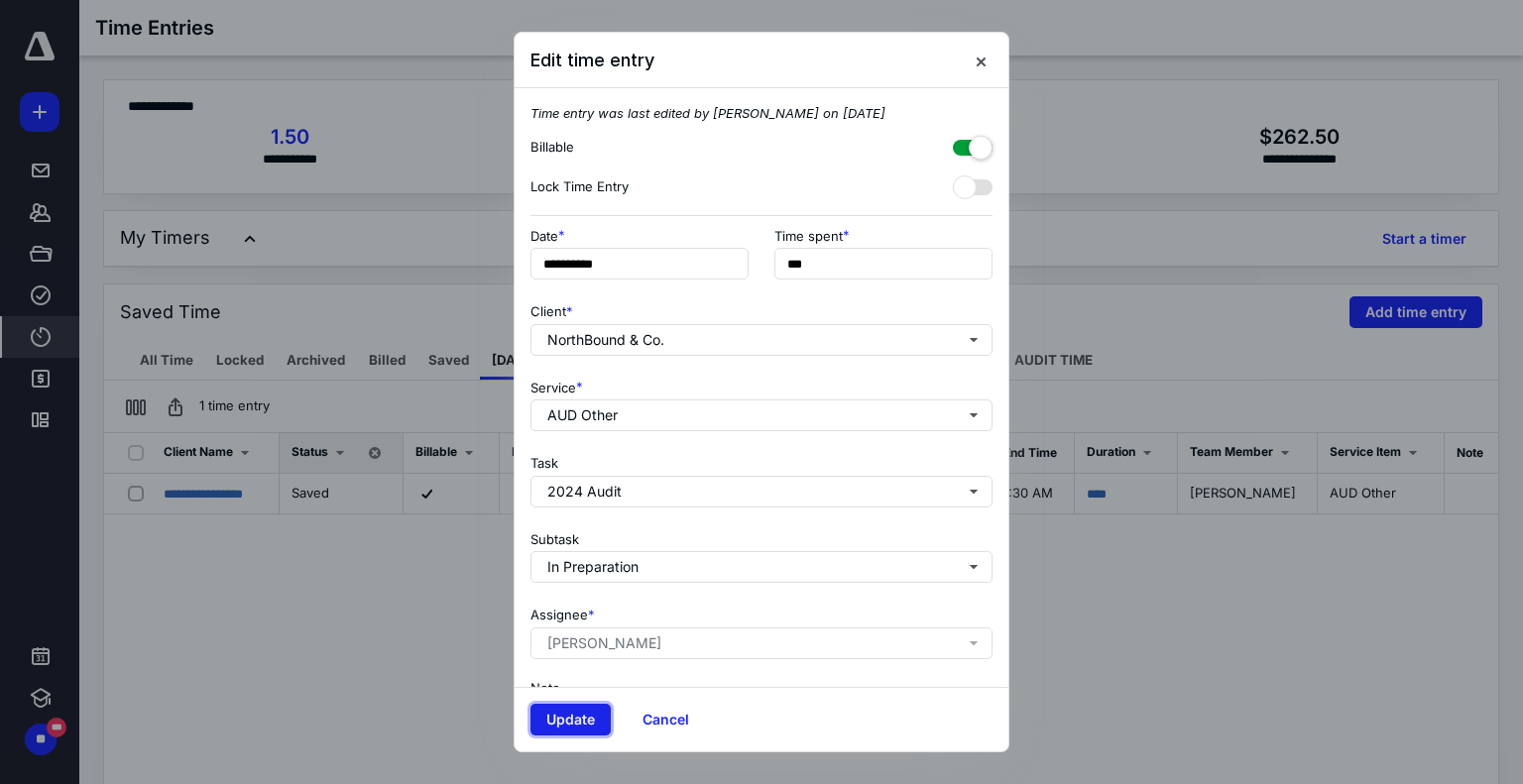 type on "******" 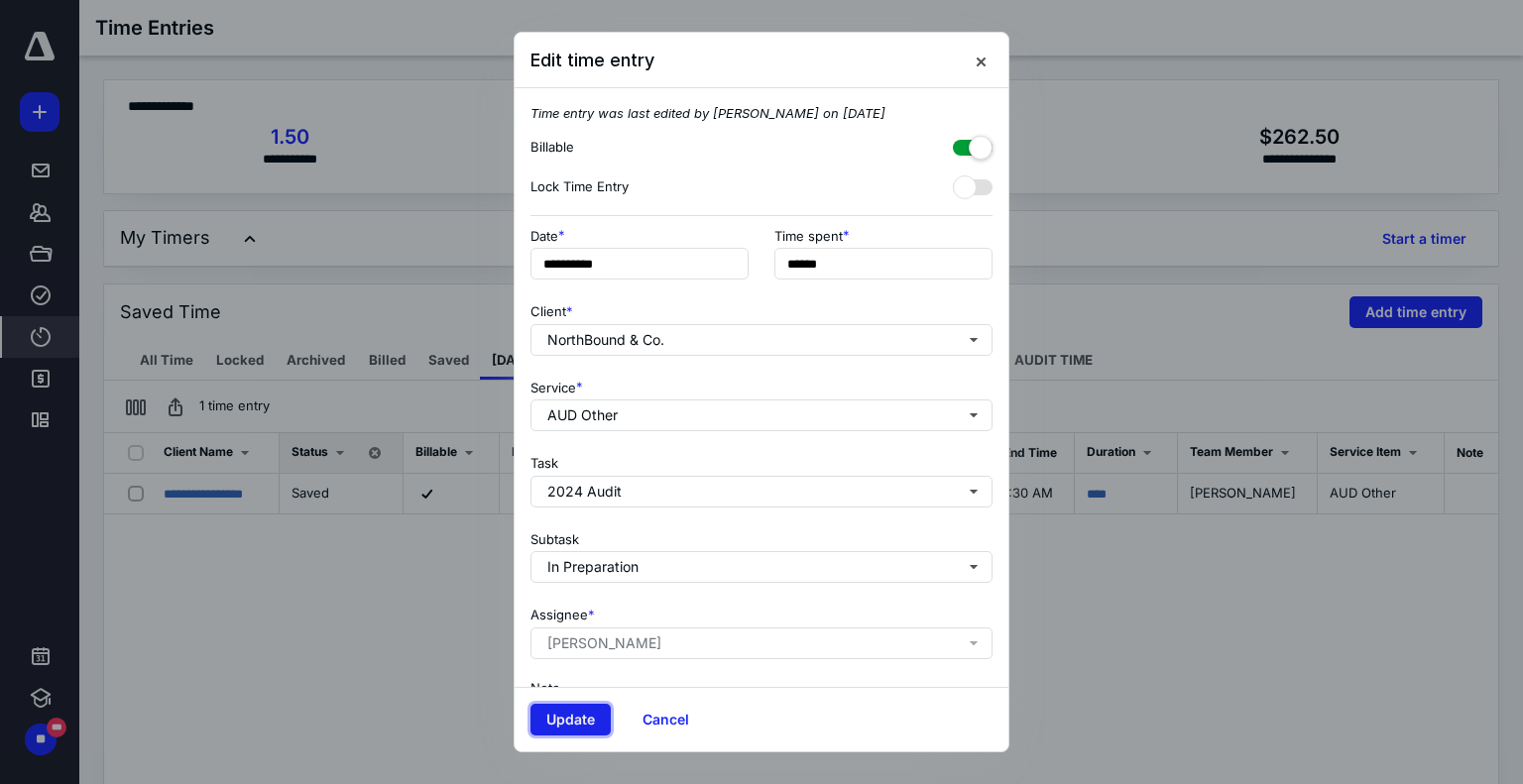 click on "Update" at bounding box center (570, 720) 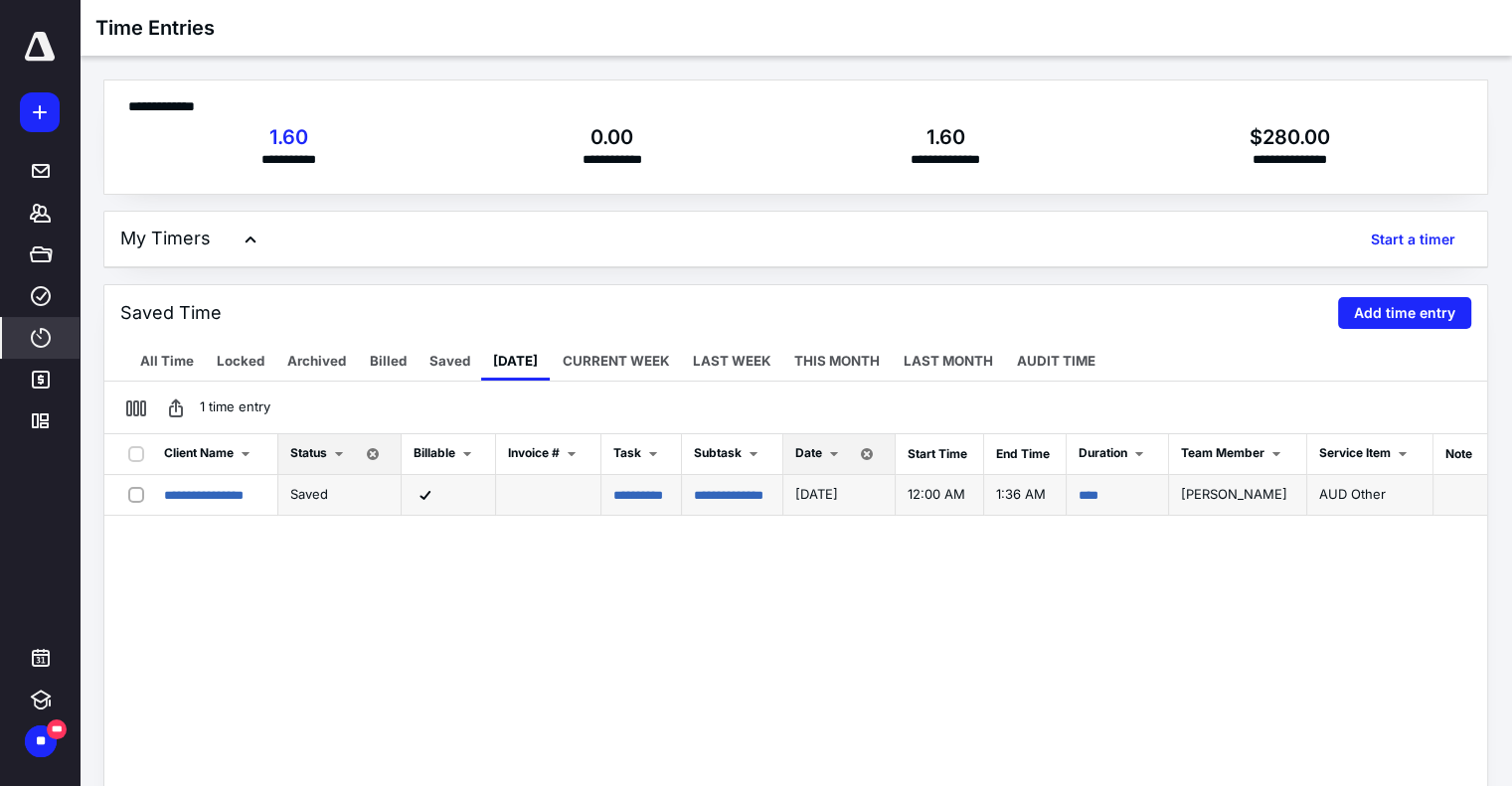click on "****" at bounding box center (1117, 495) 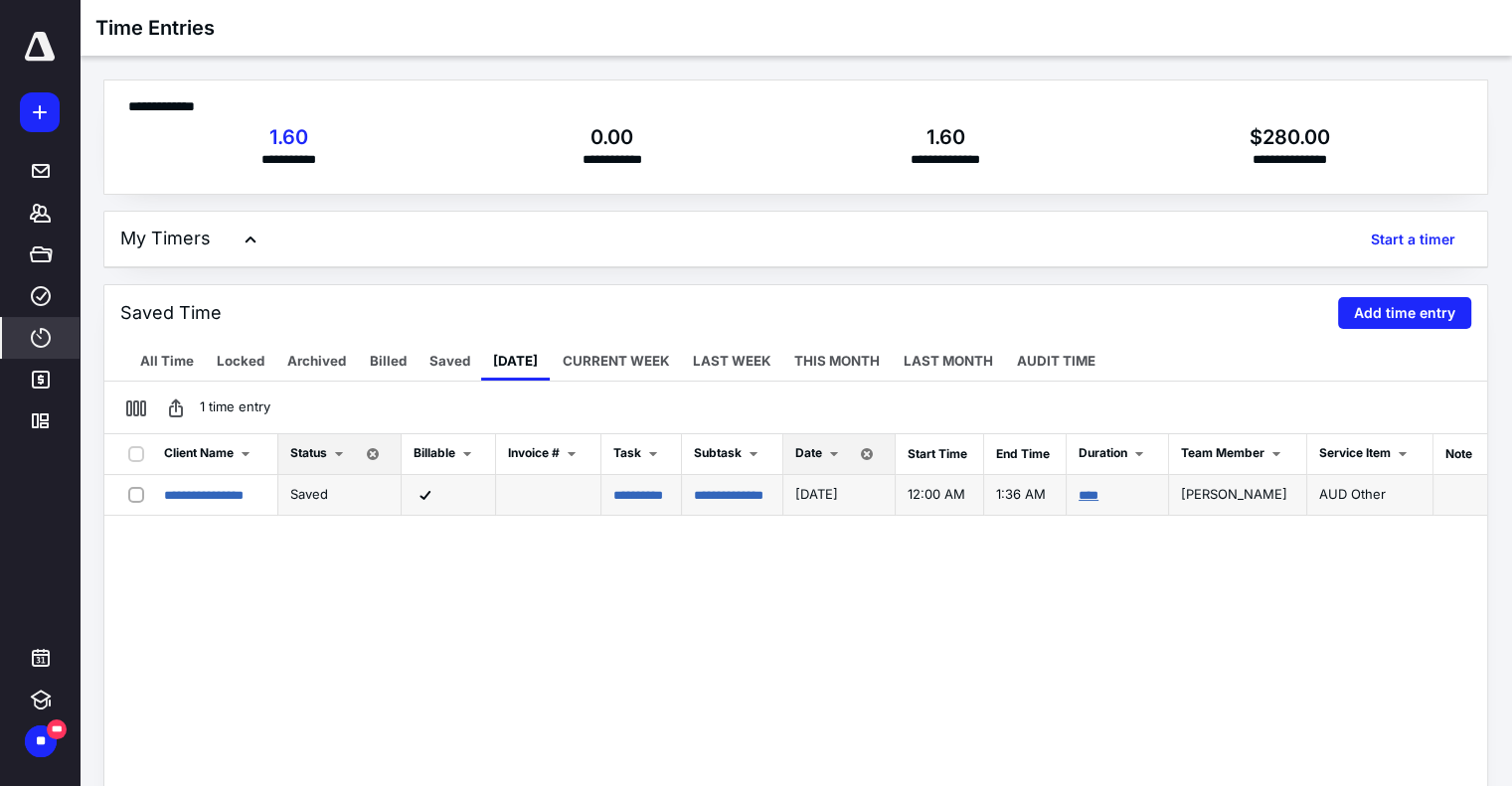click on "****" at bounding box center (1089, 495) 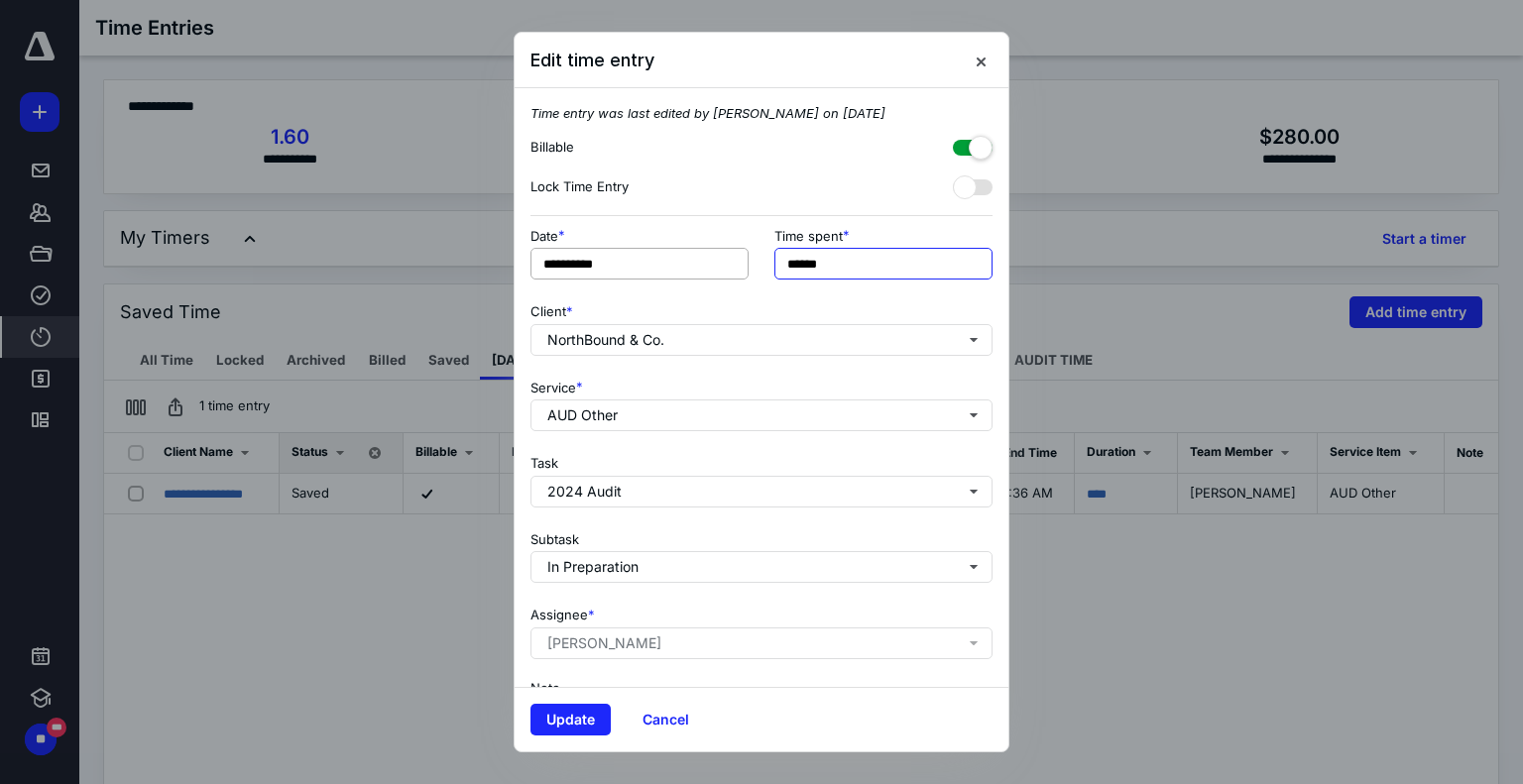 drag, startPoint x: 883, startPoint y: 259, endPoint x: 578, endPoint y: 265, distance: 305.05901 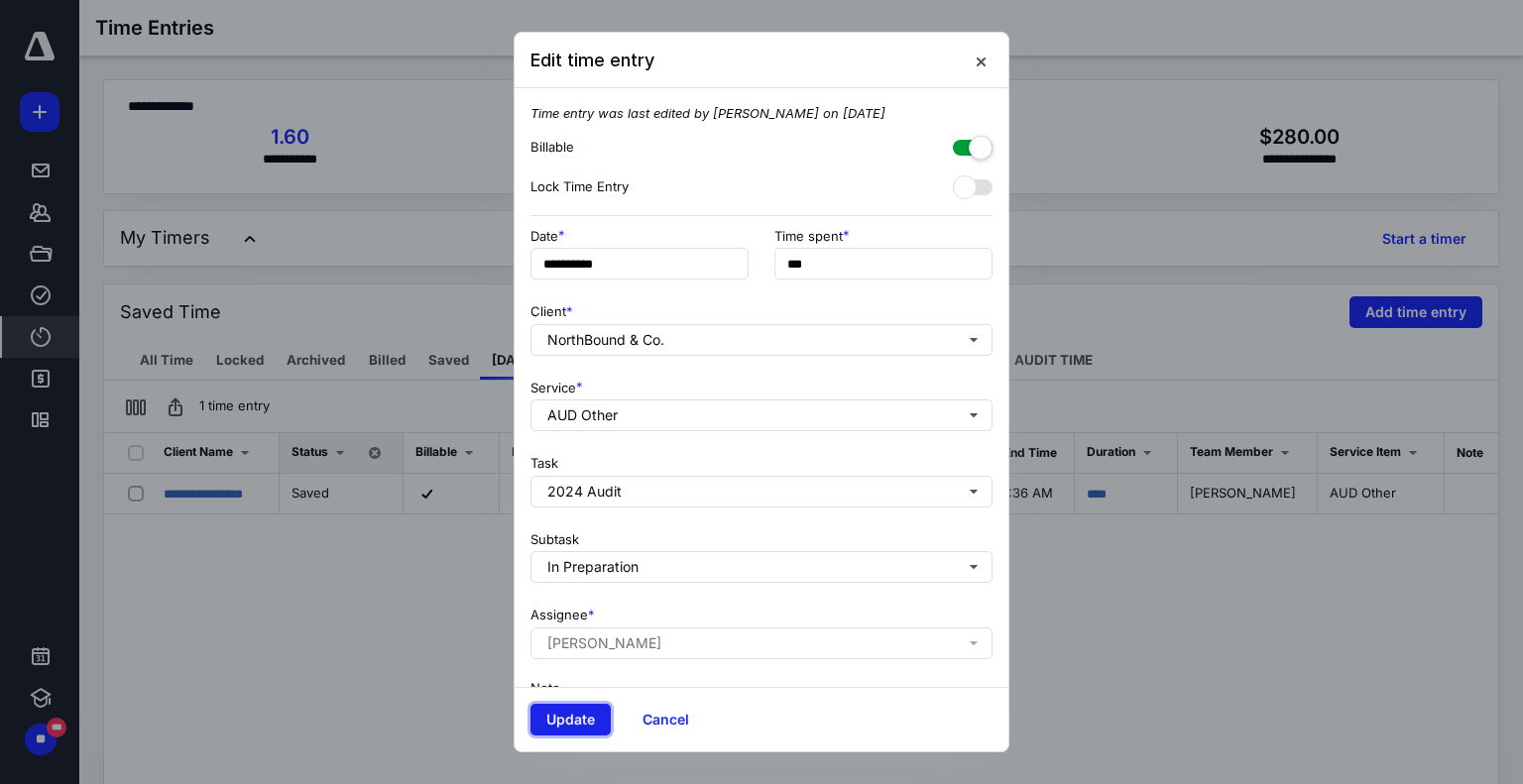 type on "******" 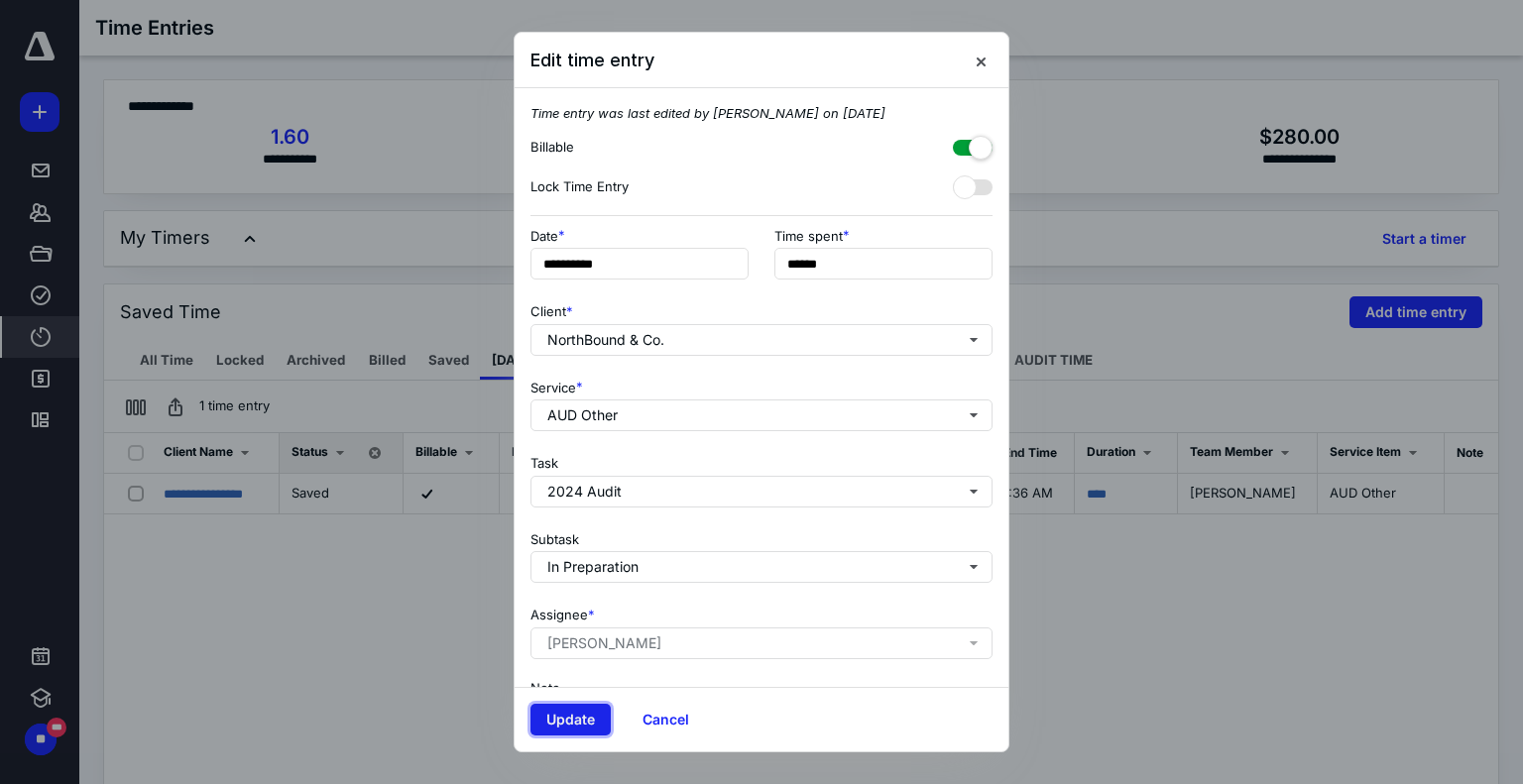 click on "Update" at bounding box center (570, 720) 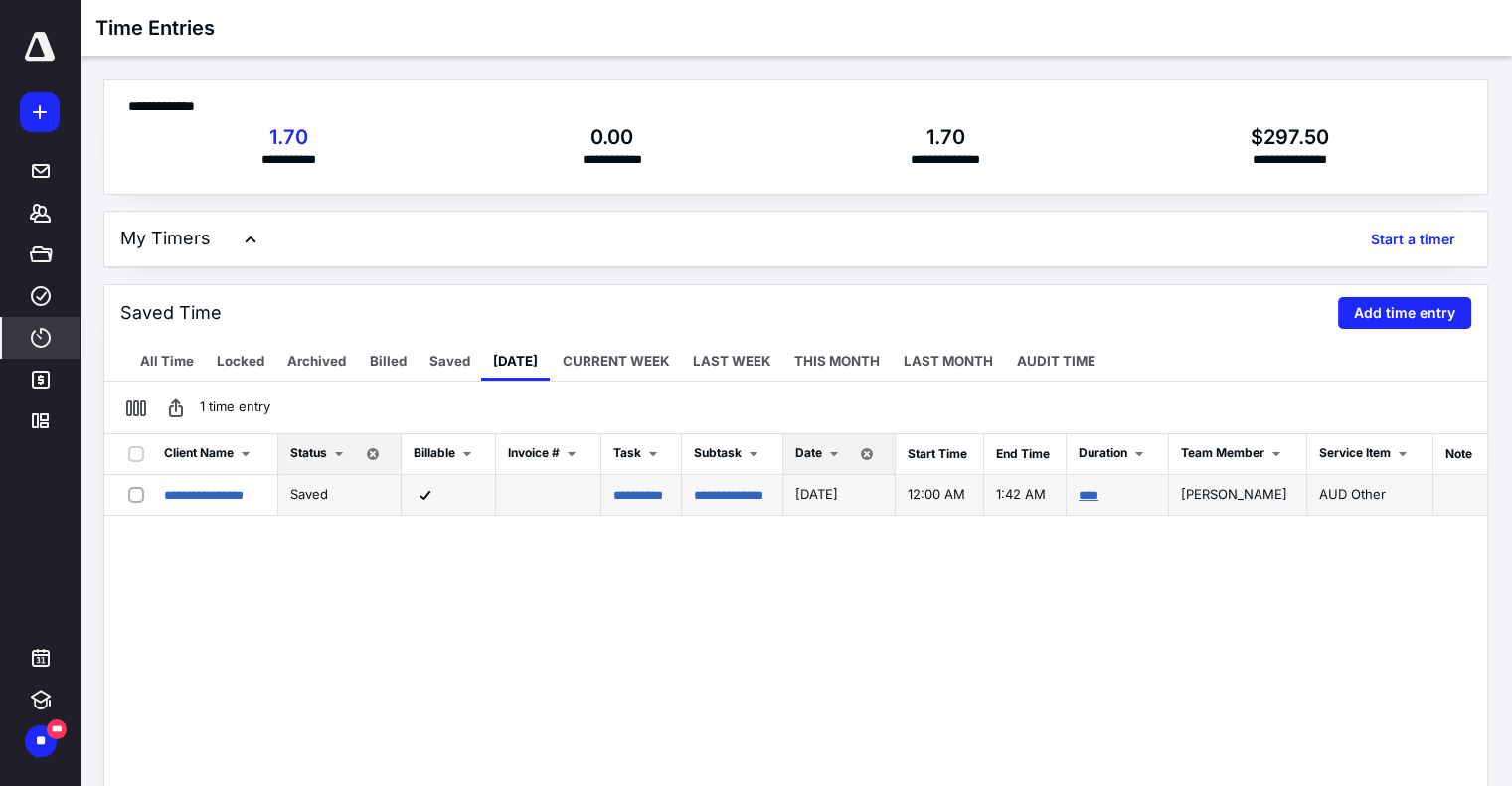 click on "****" at bounding box center (1089, 495) 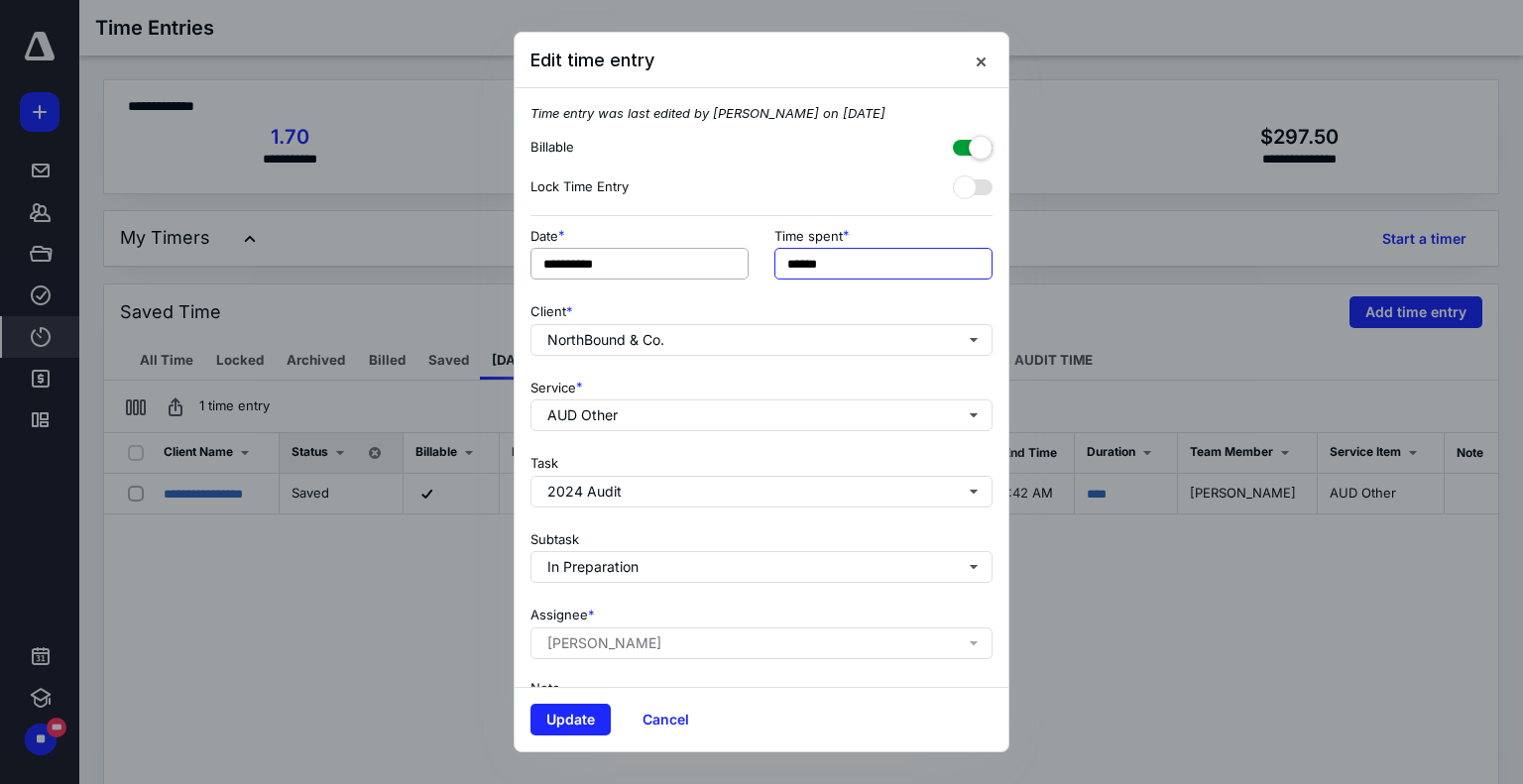 drag, startPoint x: 716, startPoint y: 260, endPoint x: 555, endPoint y: 254, distance: 161.11176 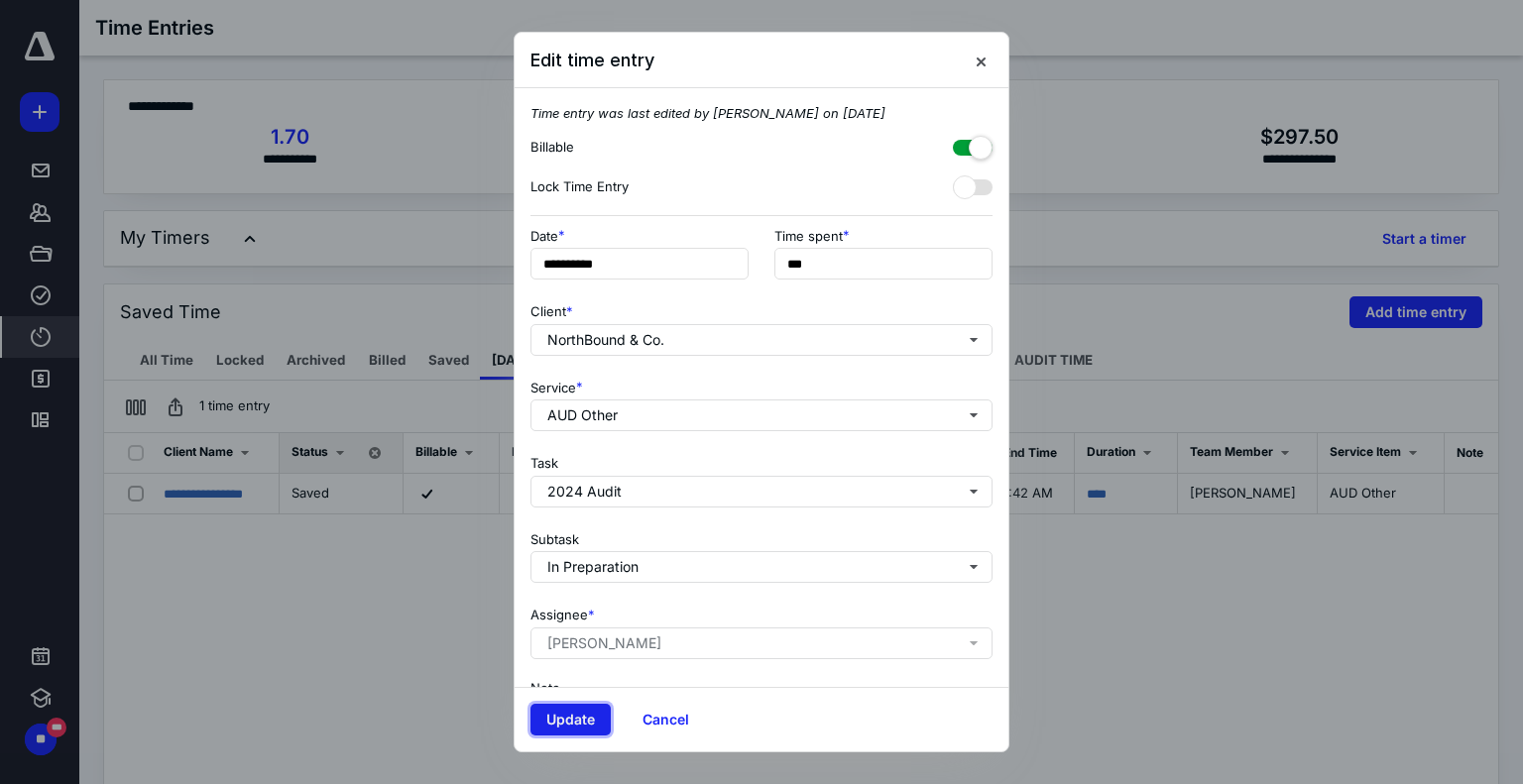 type on "******" 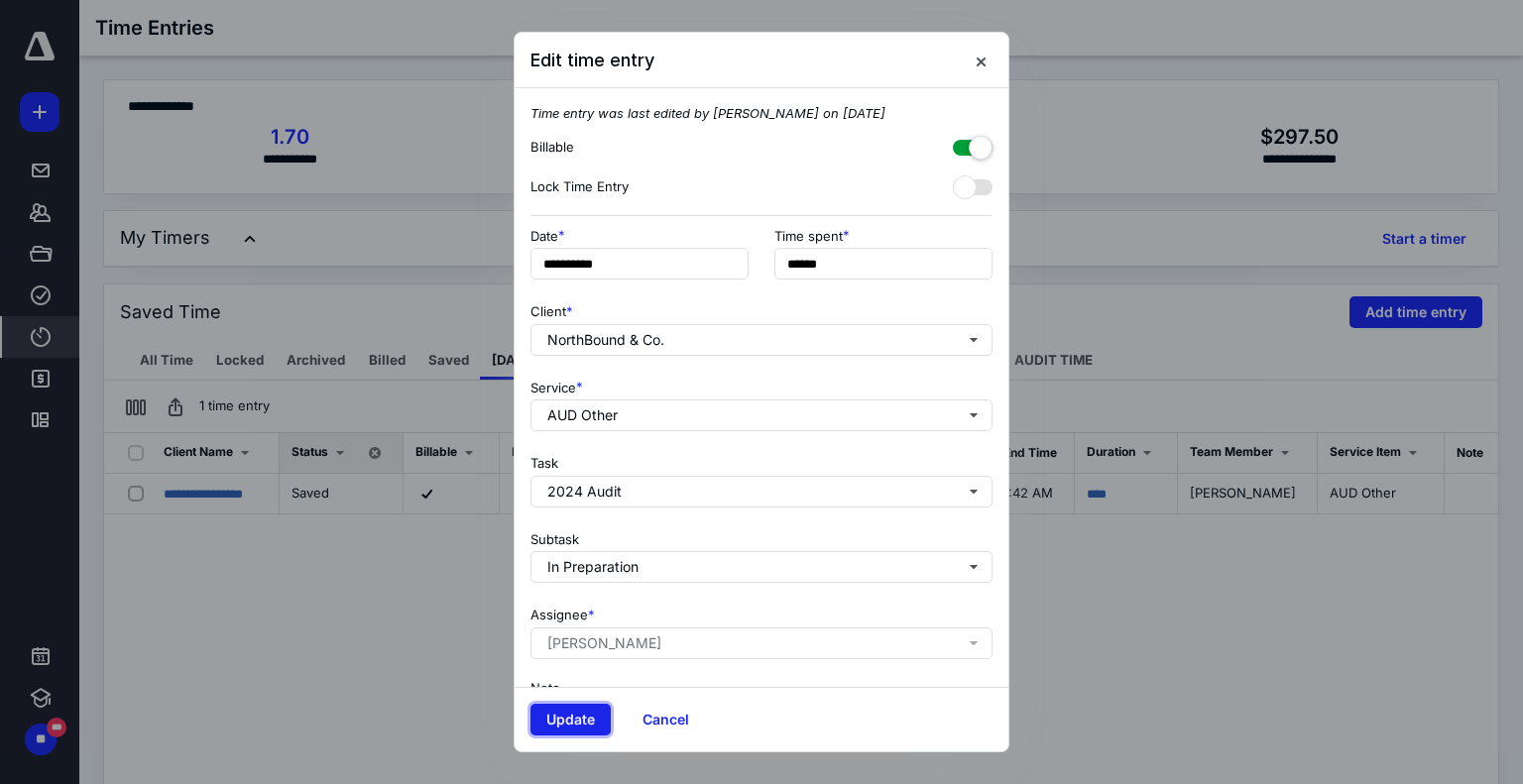 click on "Update" at bounding box center (570, 720) 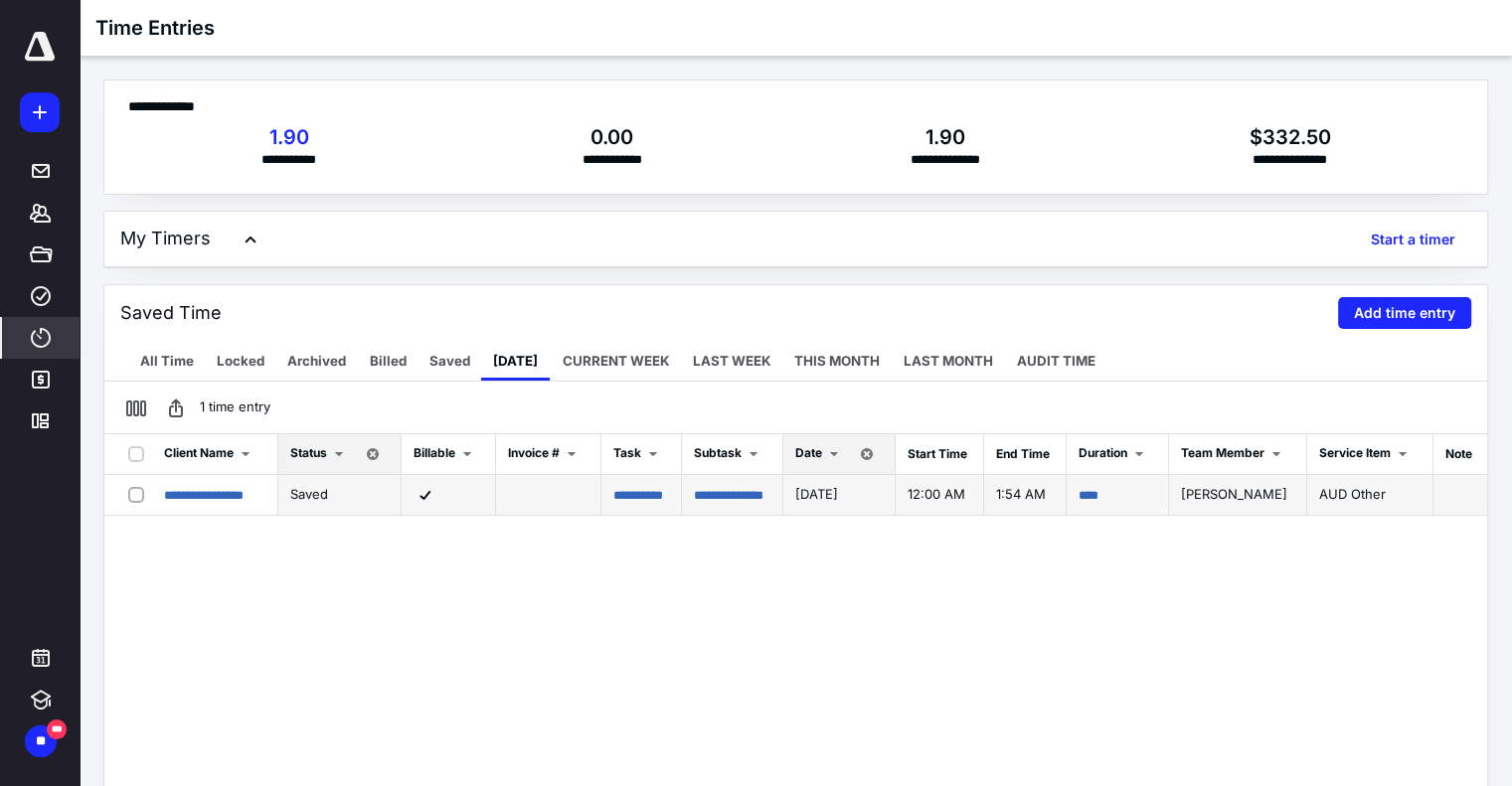 click on "****" at bounding box center (1117, 495) 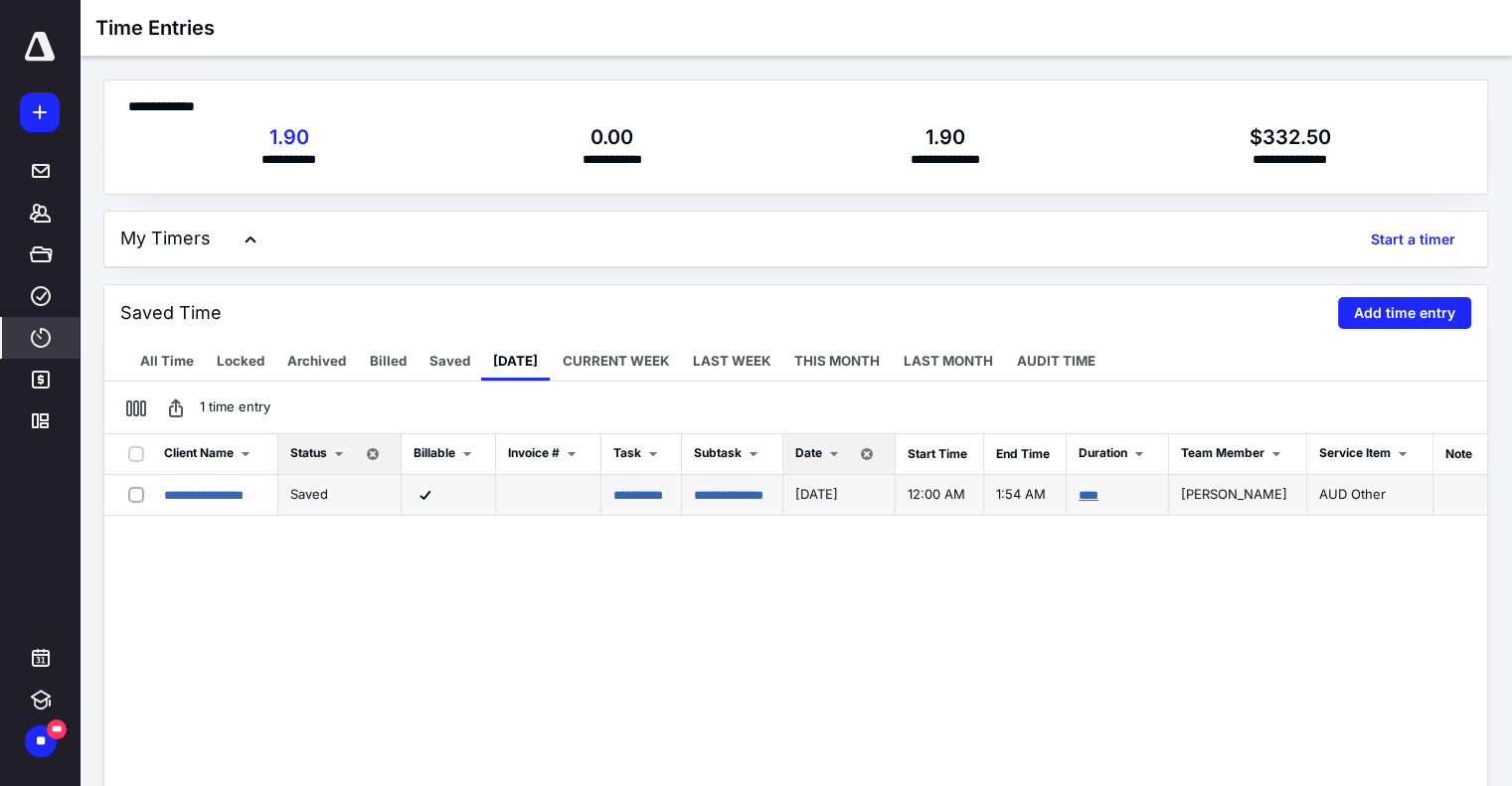 click on "****" at bounding box center (1089, 495) 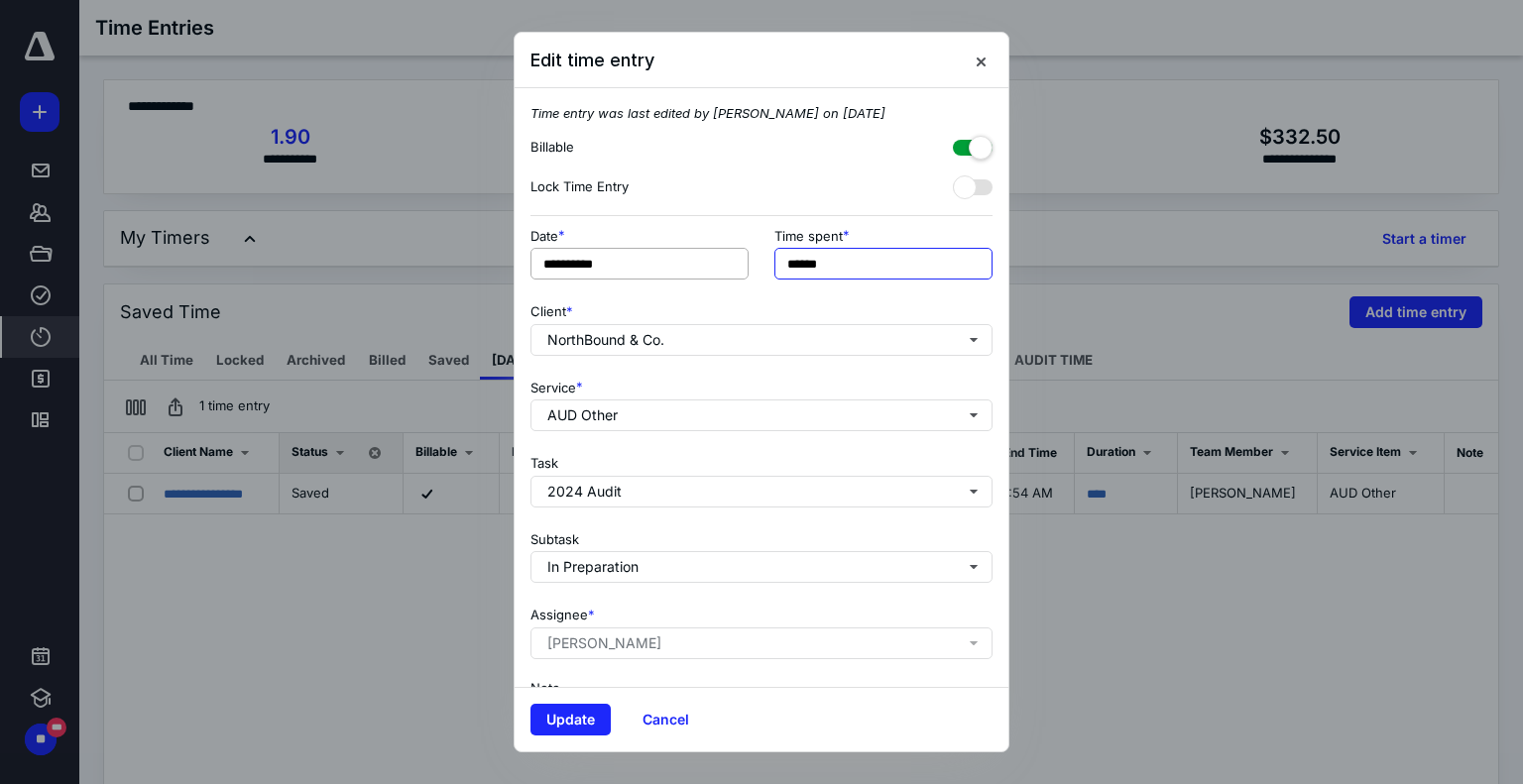 drag, startPoint x: 816, startPoint y: 268, endPoint x: 694, endPoint y: 268, distance: 122 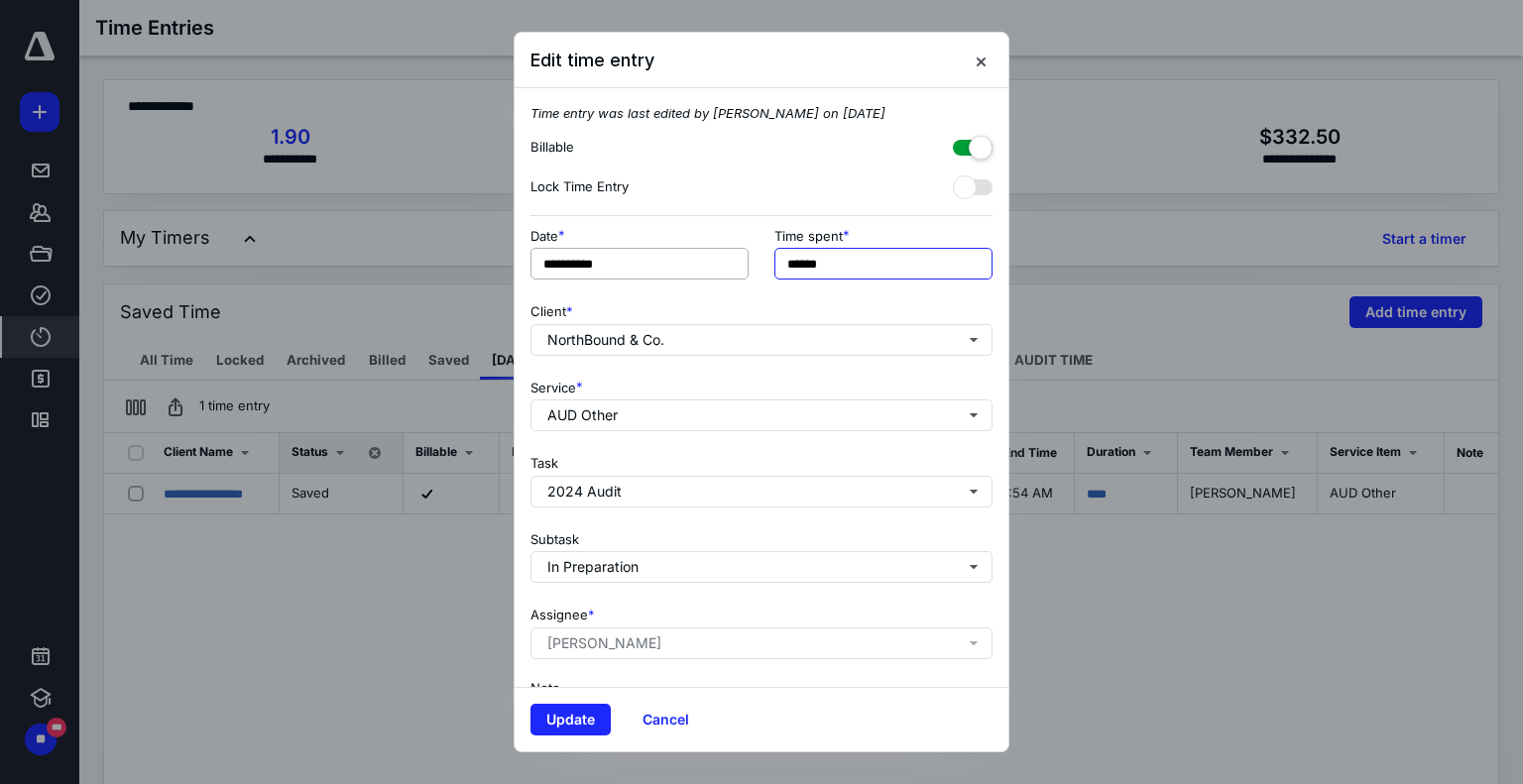 drag, startPoint x: 869, startPoint y: 256, endPoint x: 718, endPoint y: 261, distance: 151.08276 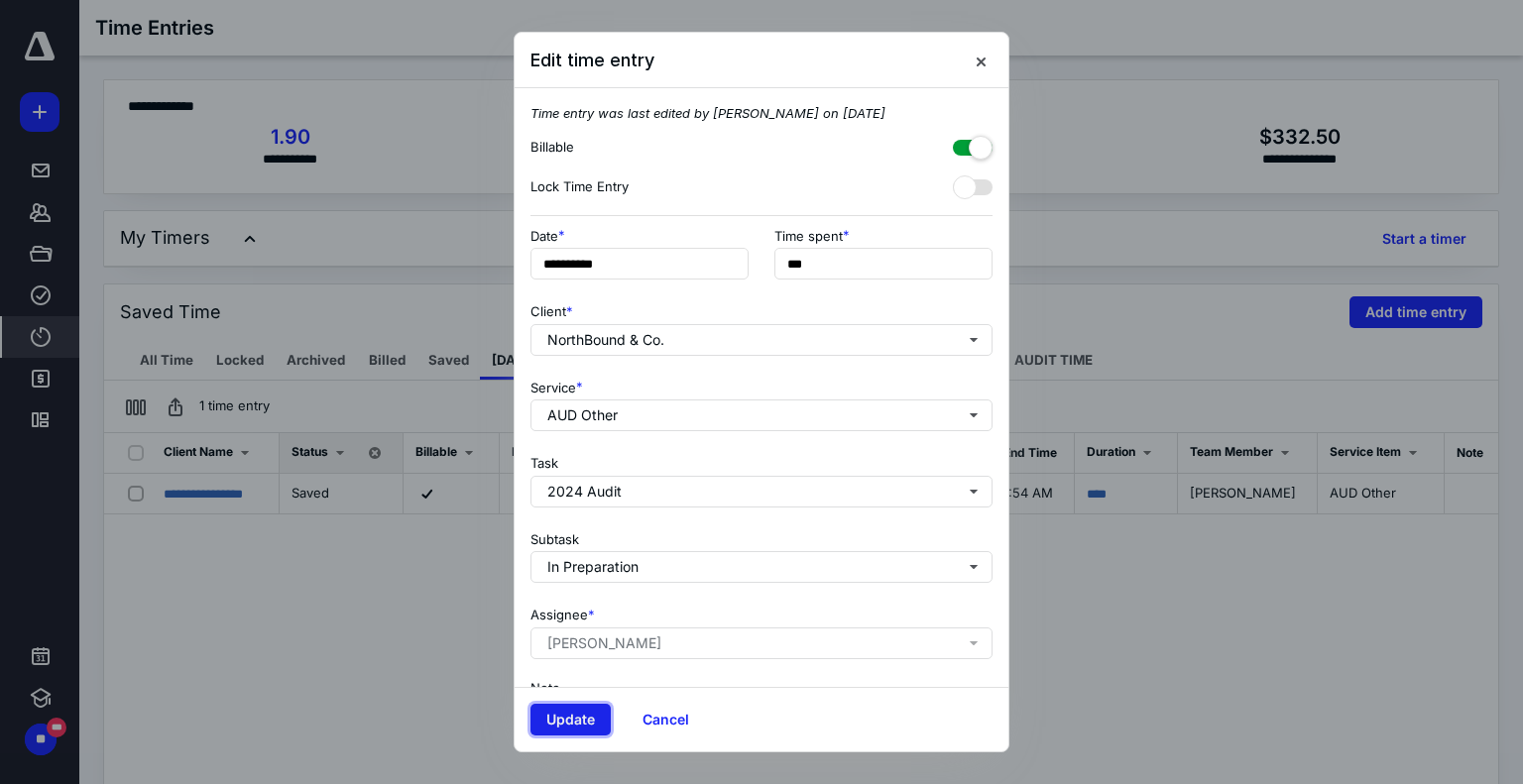 type on "*****" 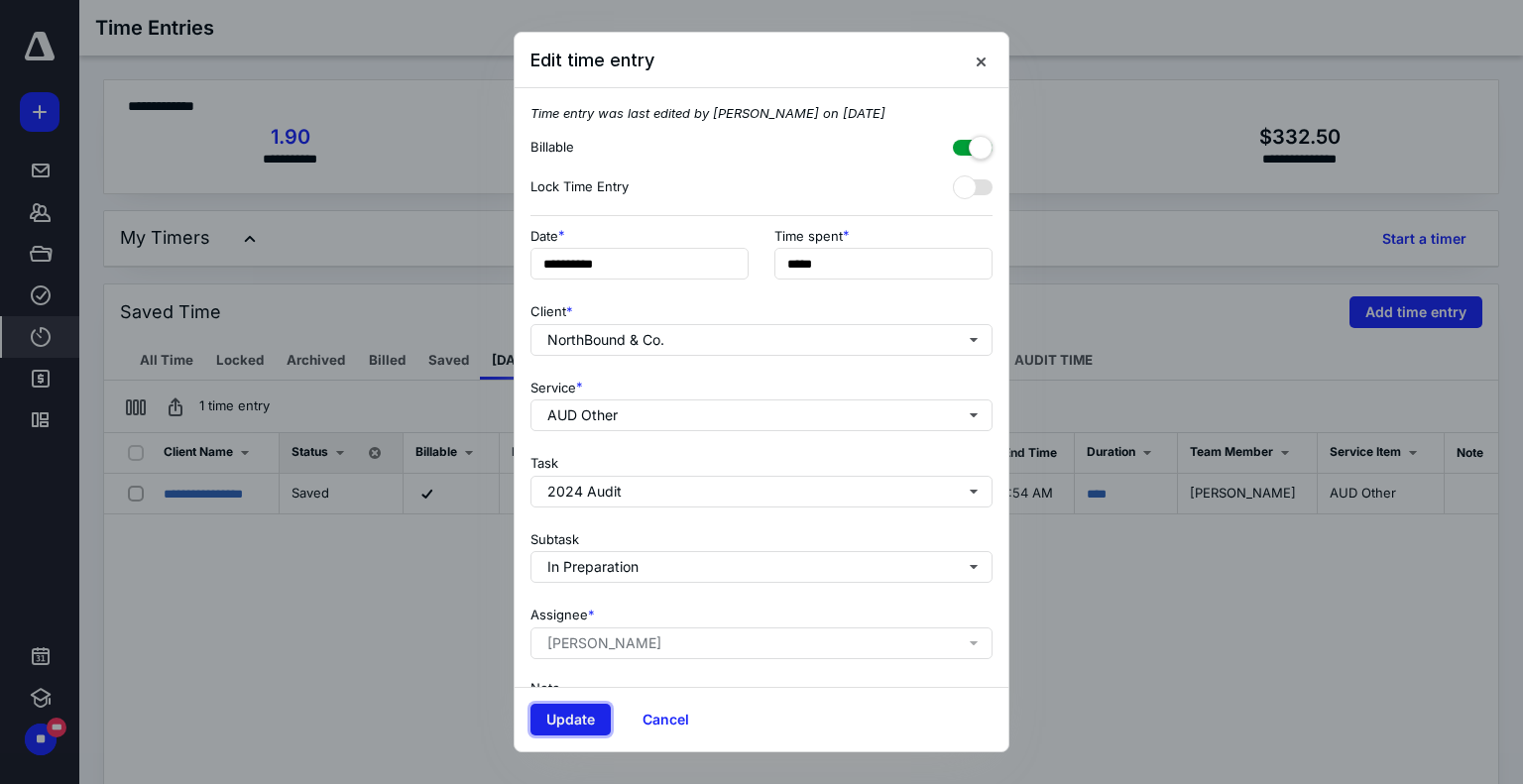 click on "Update" at bounding box center (570, 720) 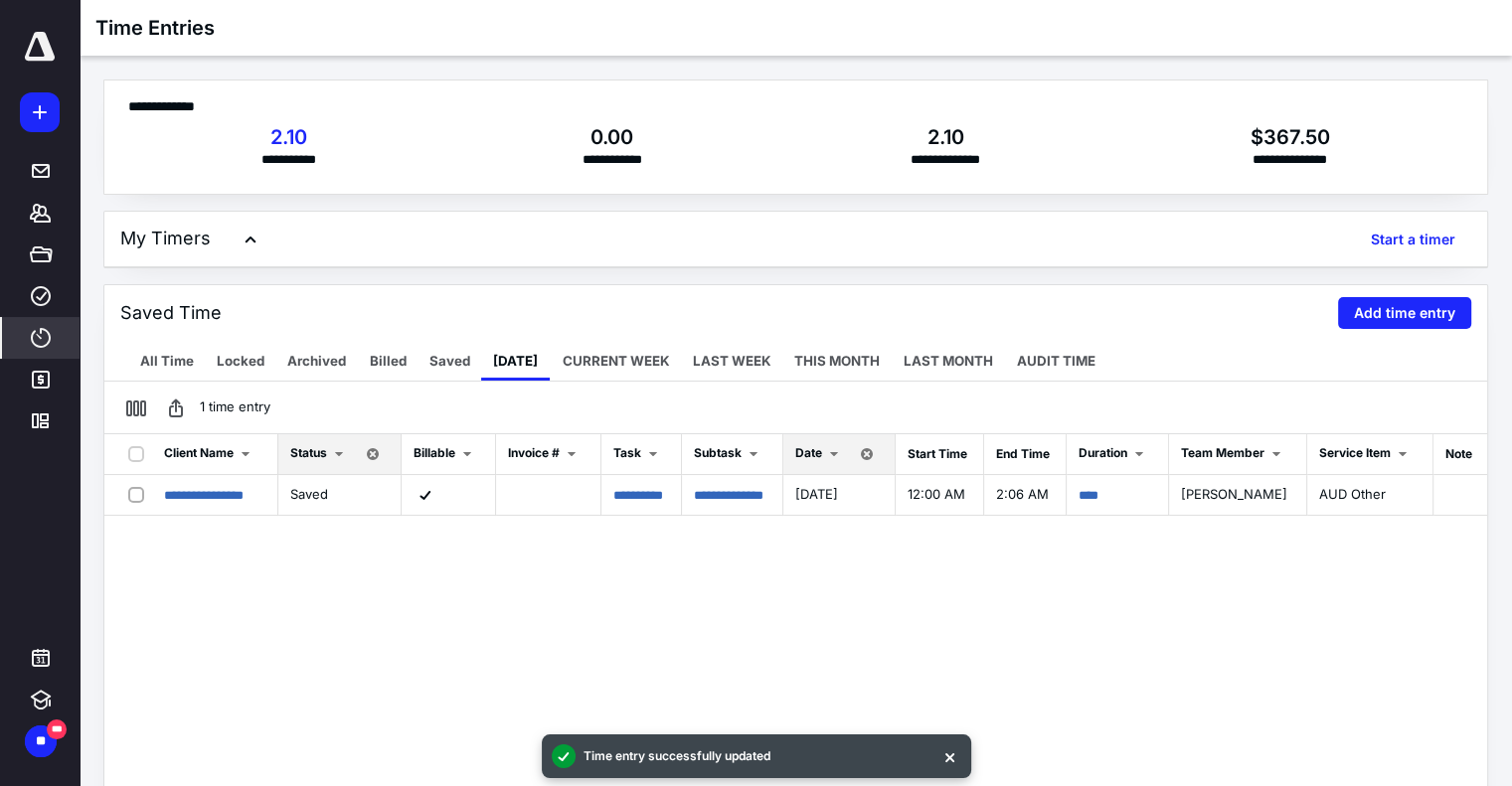 click on "**********" at bounding box center (795, 703) 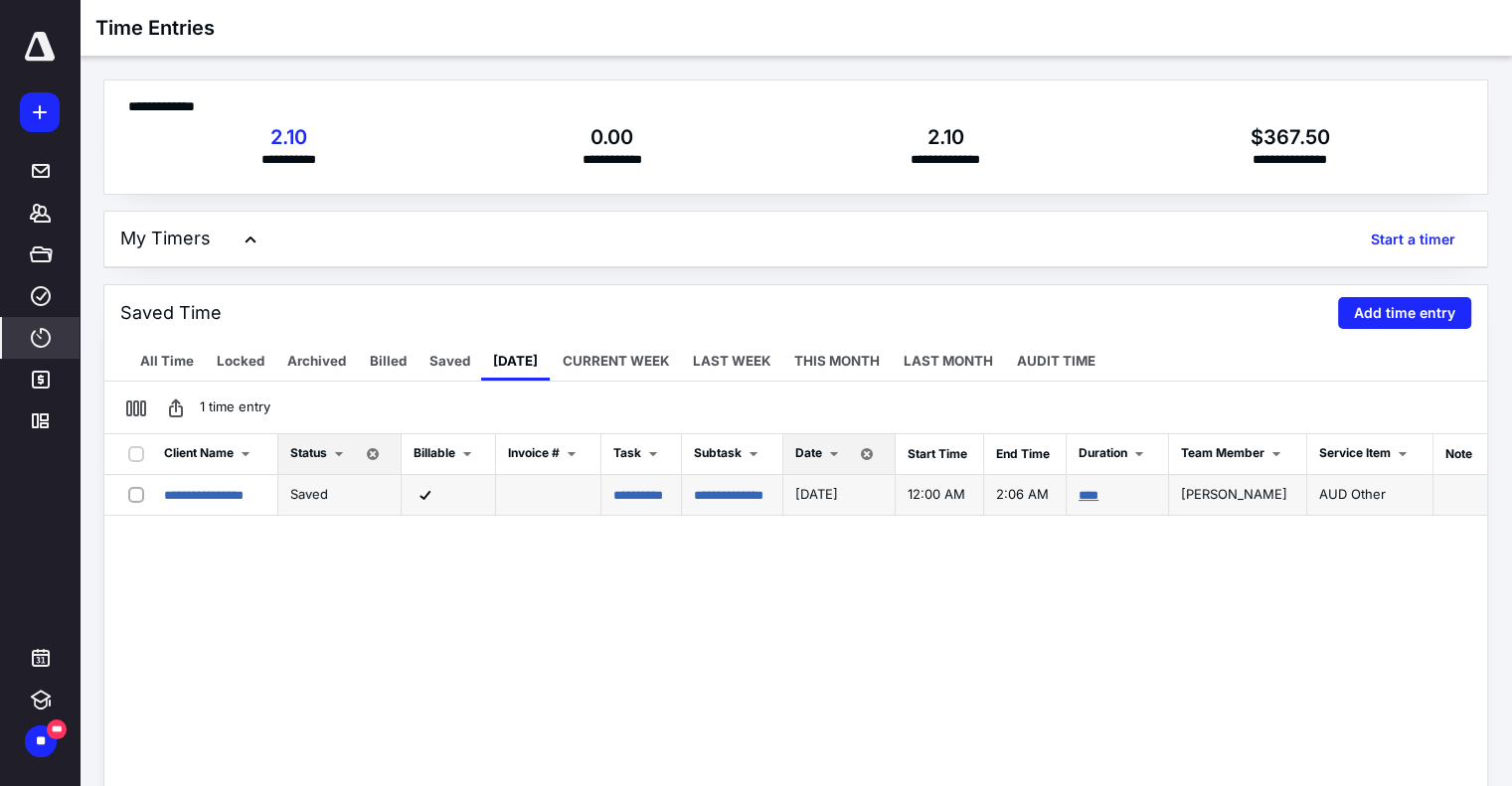 click on "****" at bounding box center (1089, 495) 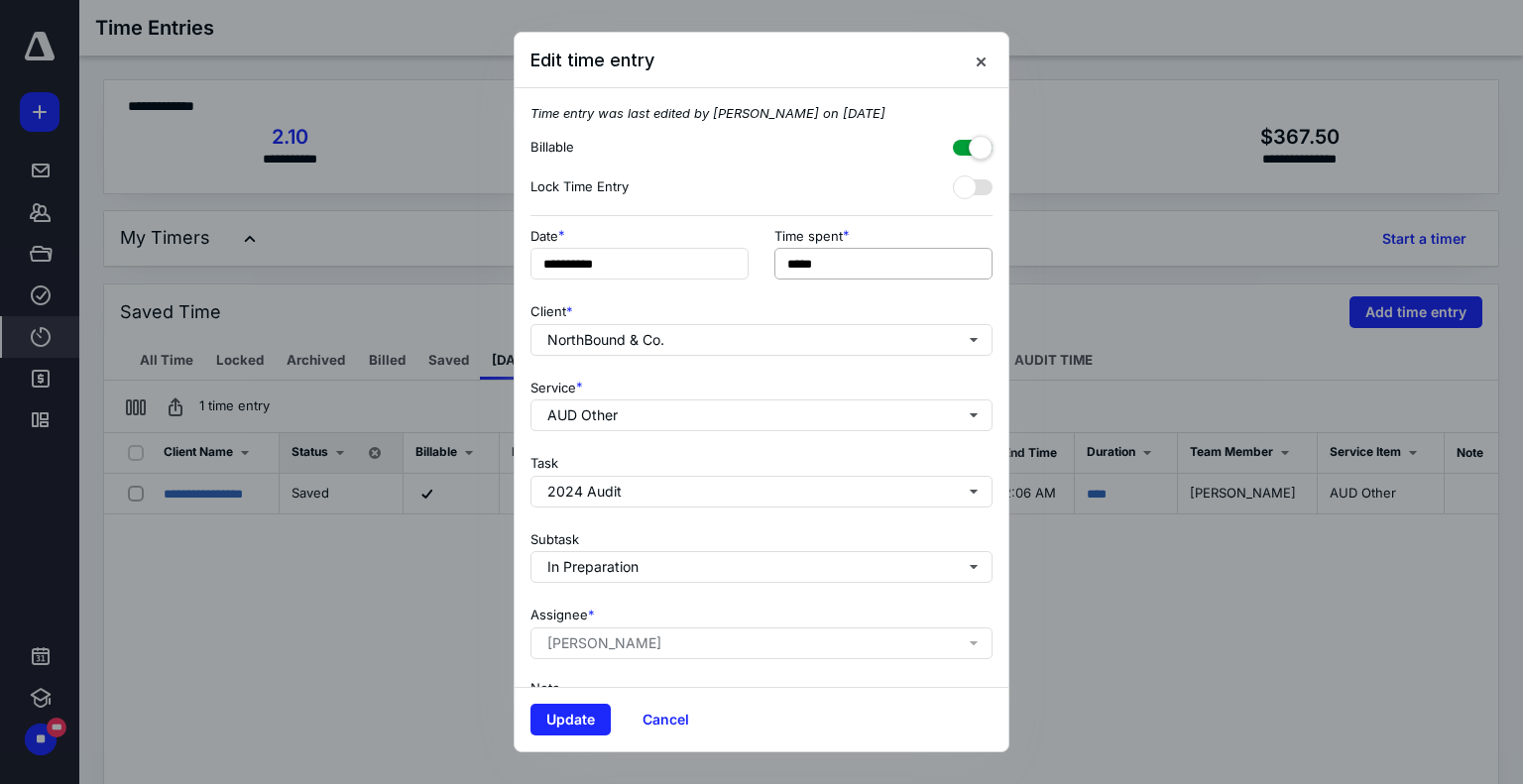 drag, startPoint x: 850, startPoint y: 246, endPoint x: 808, endPoint y: 250, distance: 42.190046 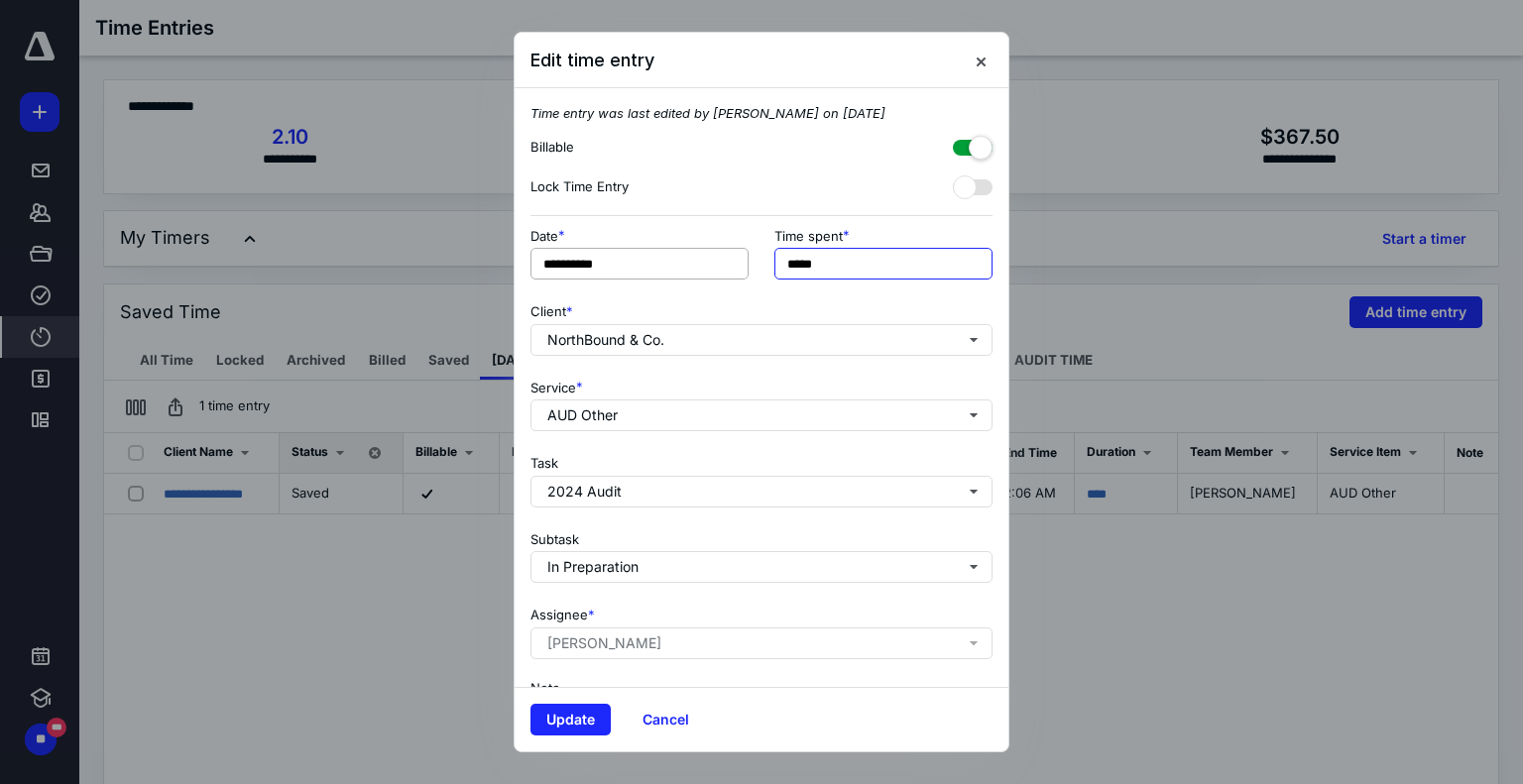 click on "**********" at bounding box center (762, 260) 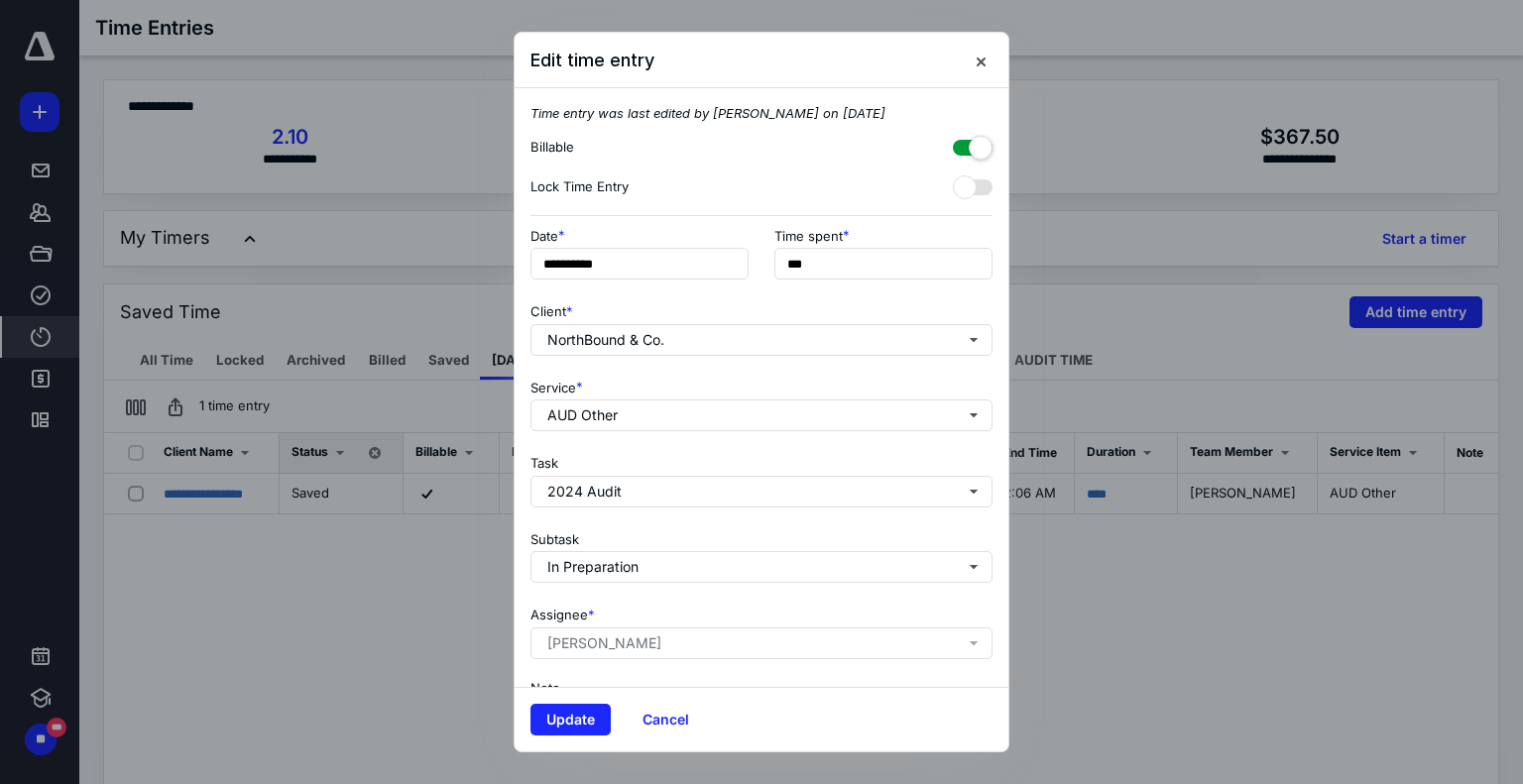 type on "******" 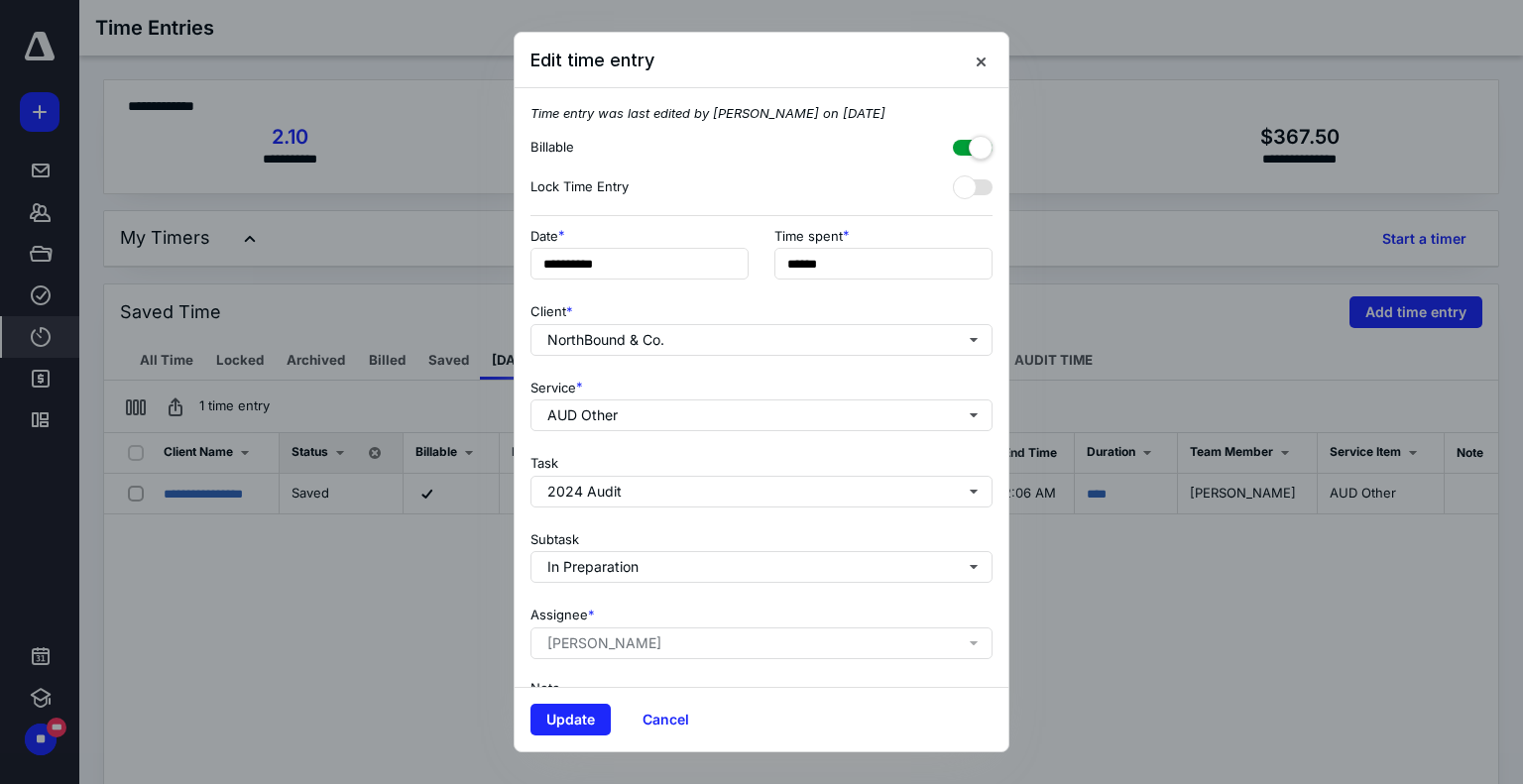 click on "Update Cancel" at bounding box center (762, 719) 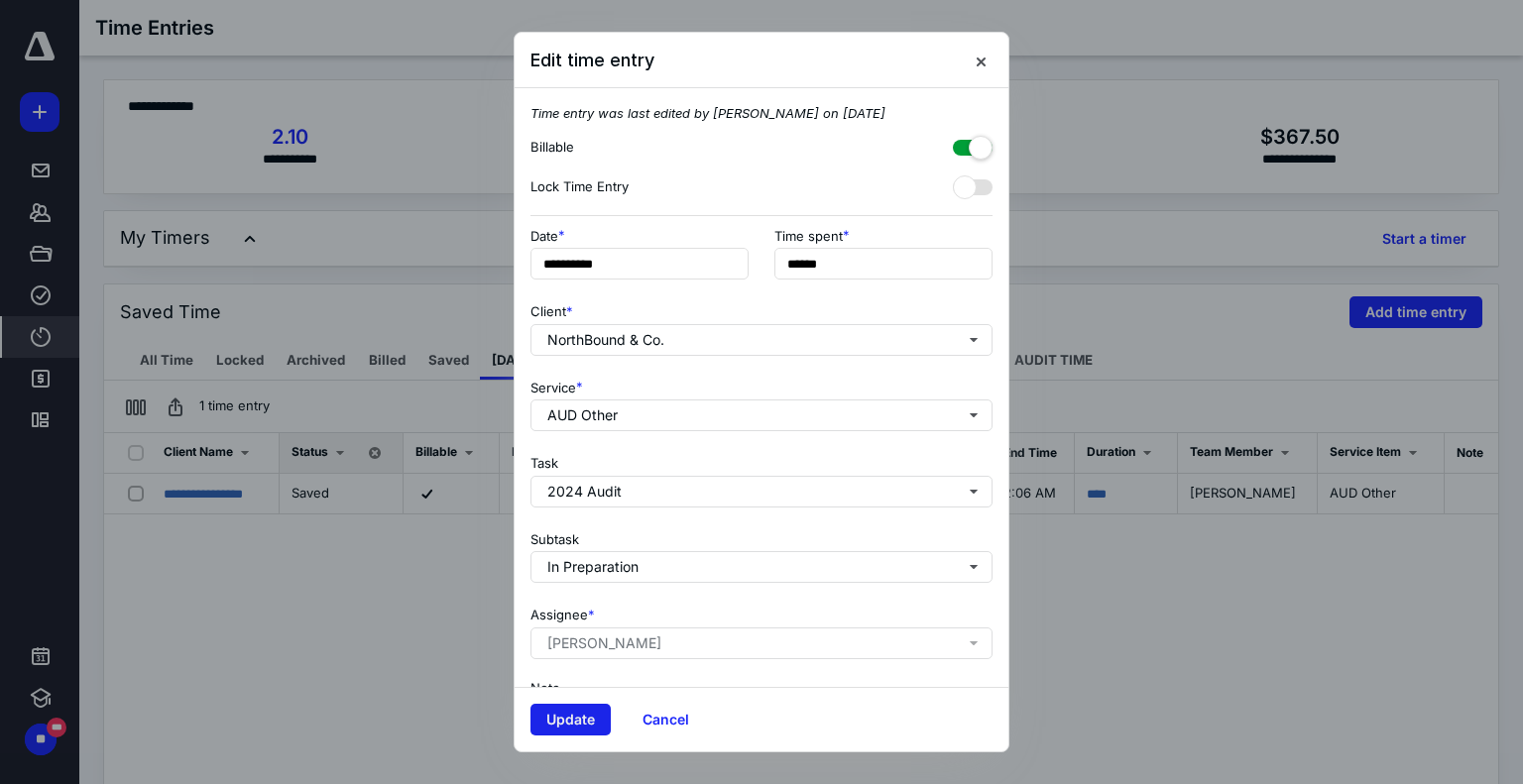 click on "Update" at bounding box center [570, 720] 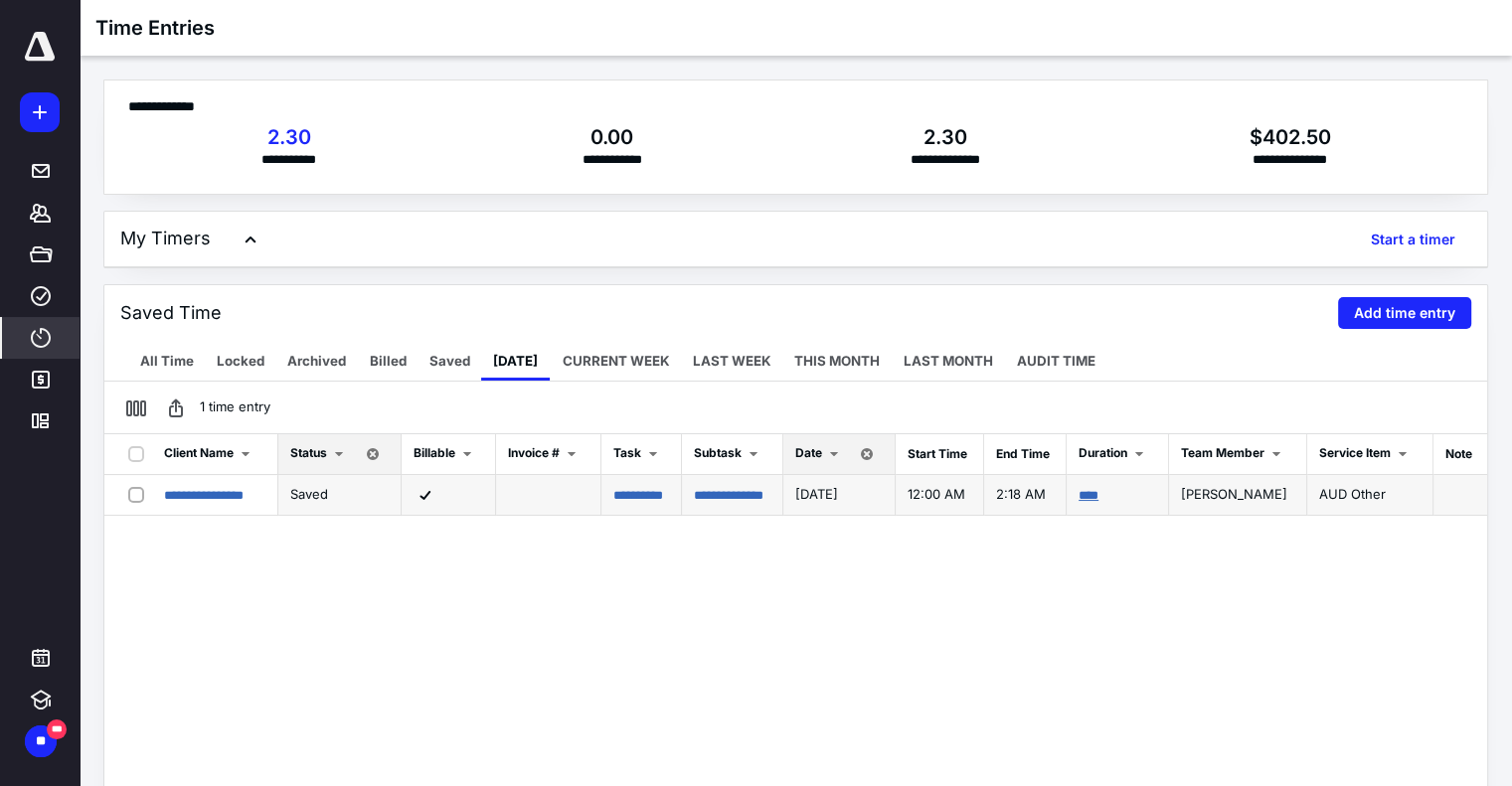 click on "****" at bounding box center [1089, 495] 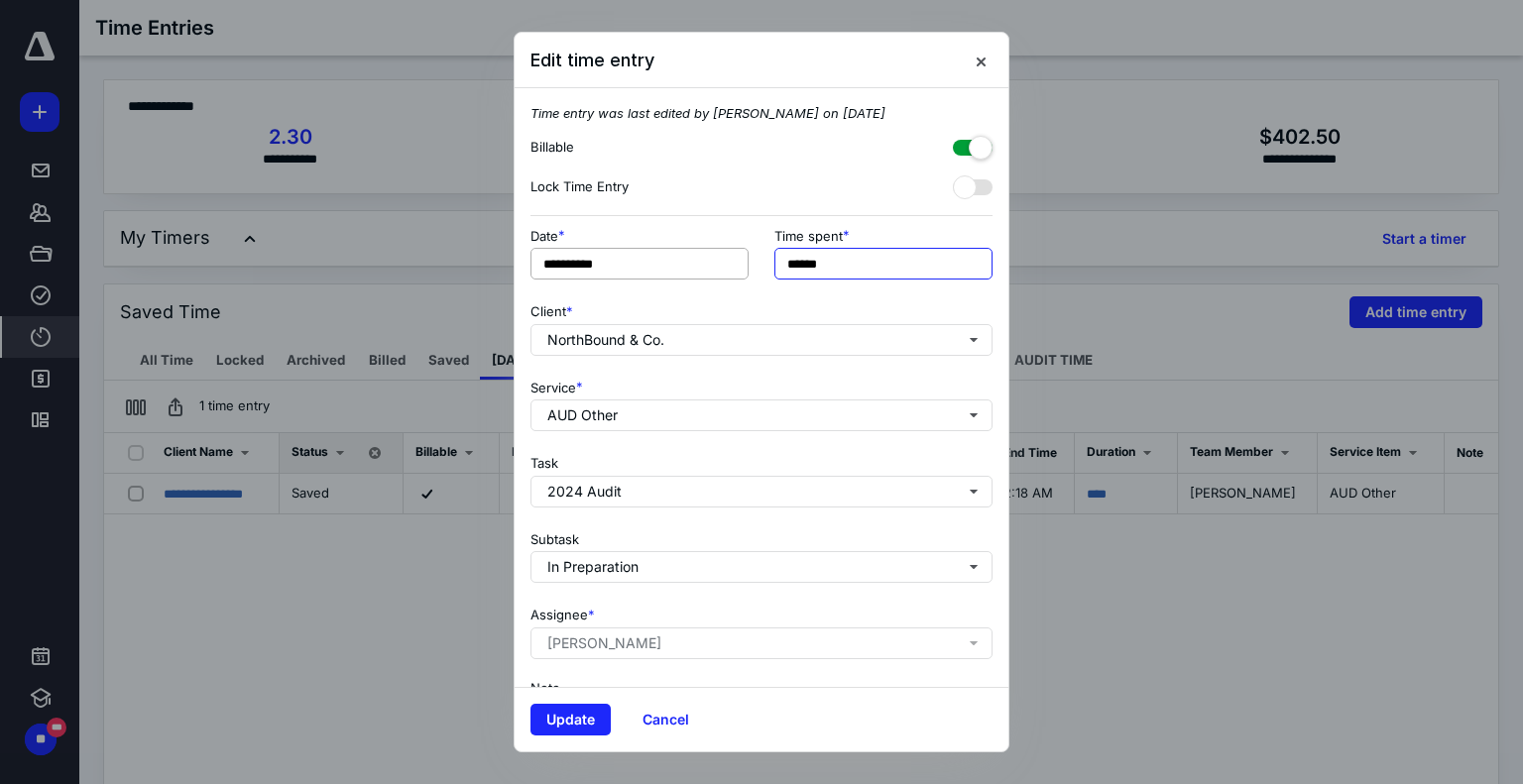 drag, startPoint x: 833, startPoint y: 266, endPoint x: 622, endPoint y: 274, distance: 211.1516 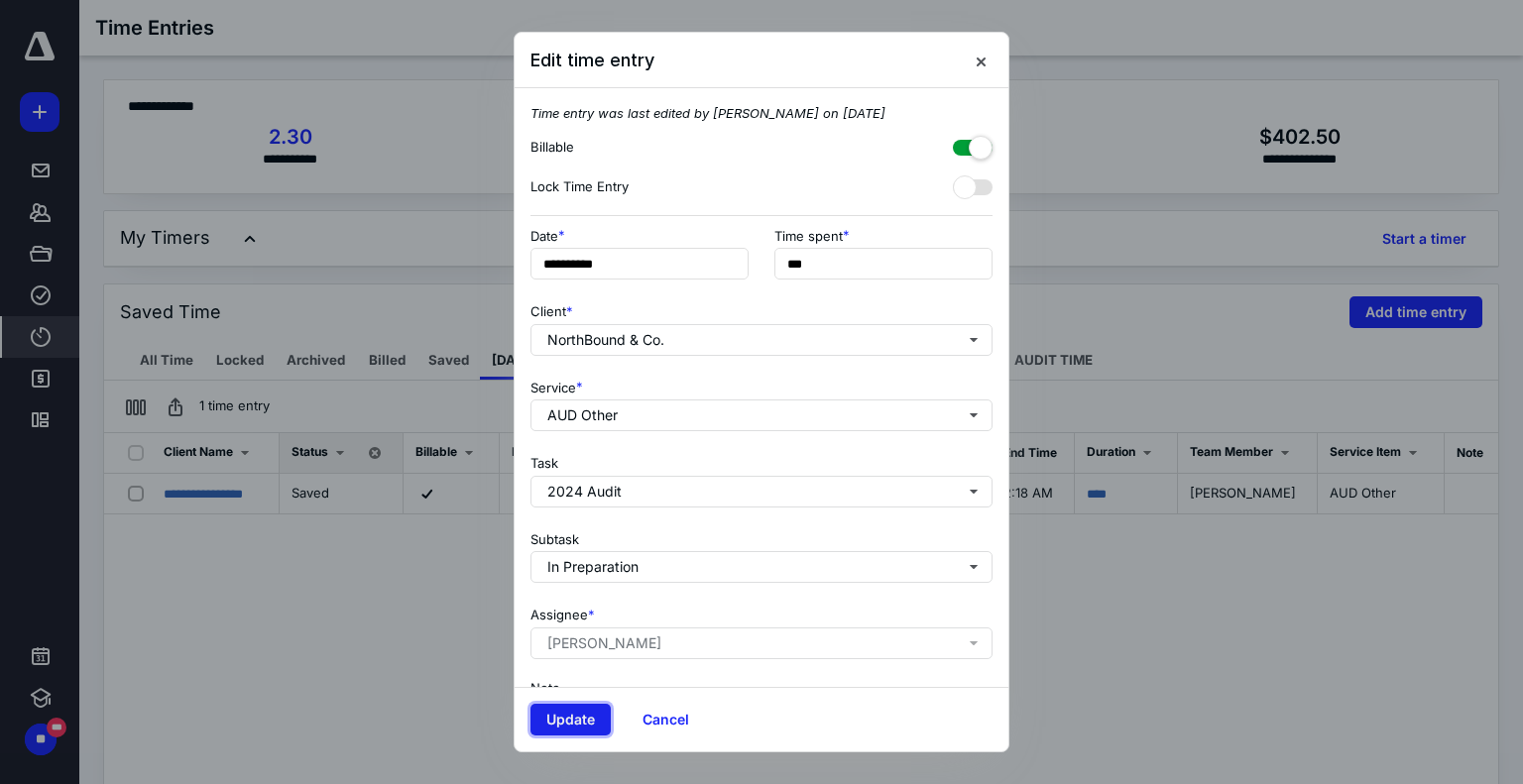 type on "******" 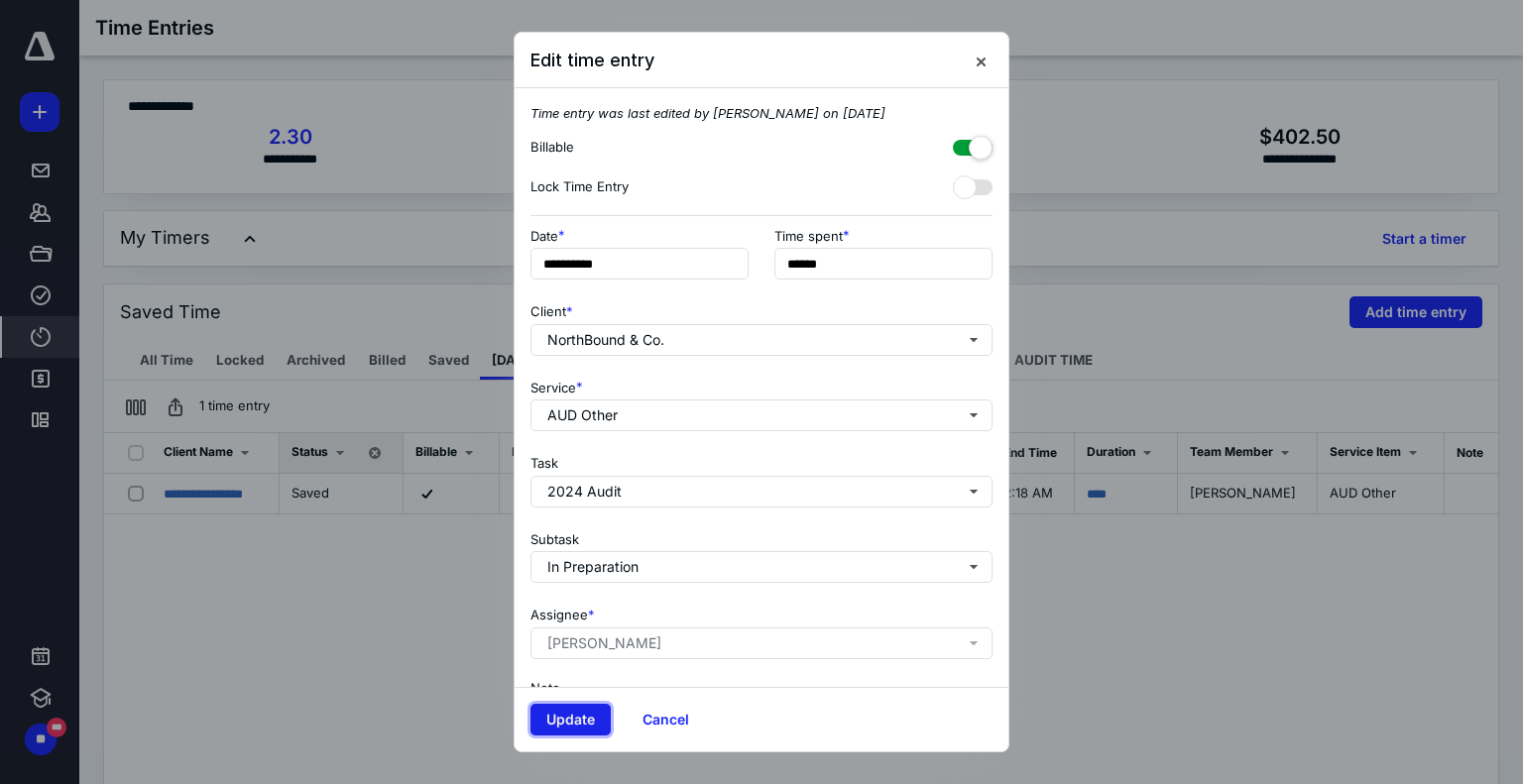 click on "Update" at bounding box center (570, 720) 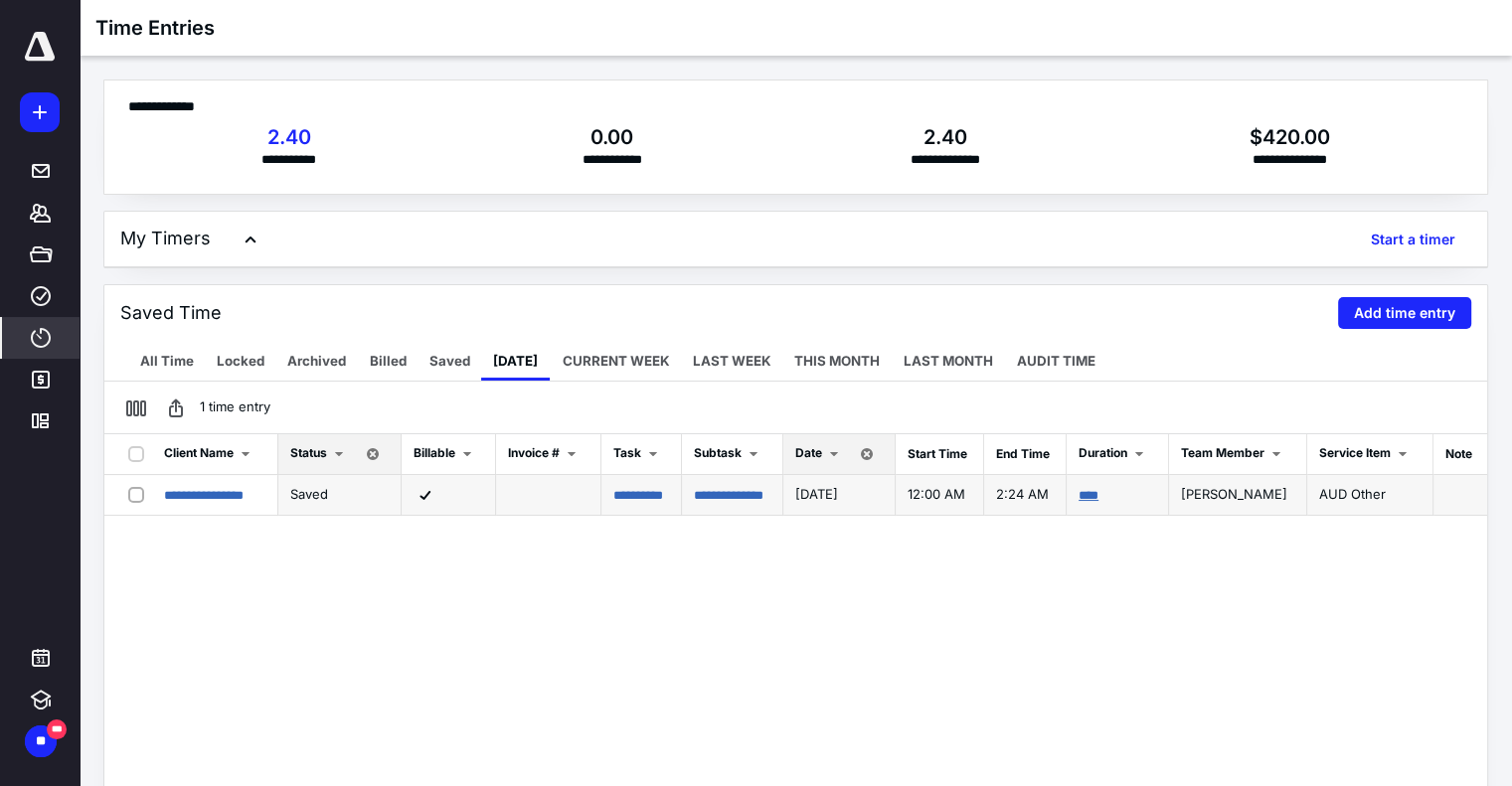 click on "****" at bounding box center [1089, 495] 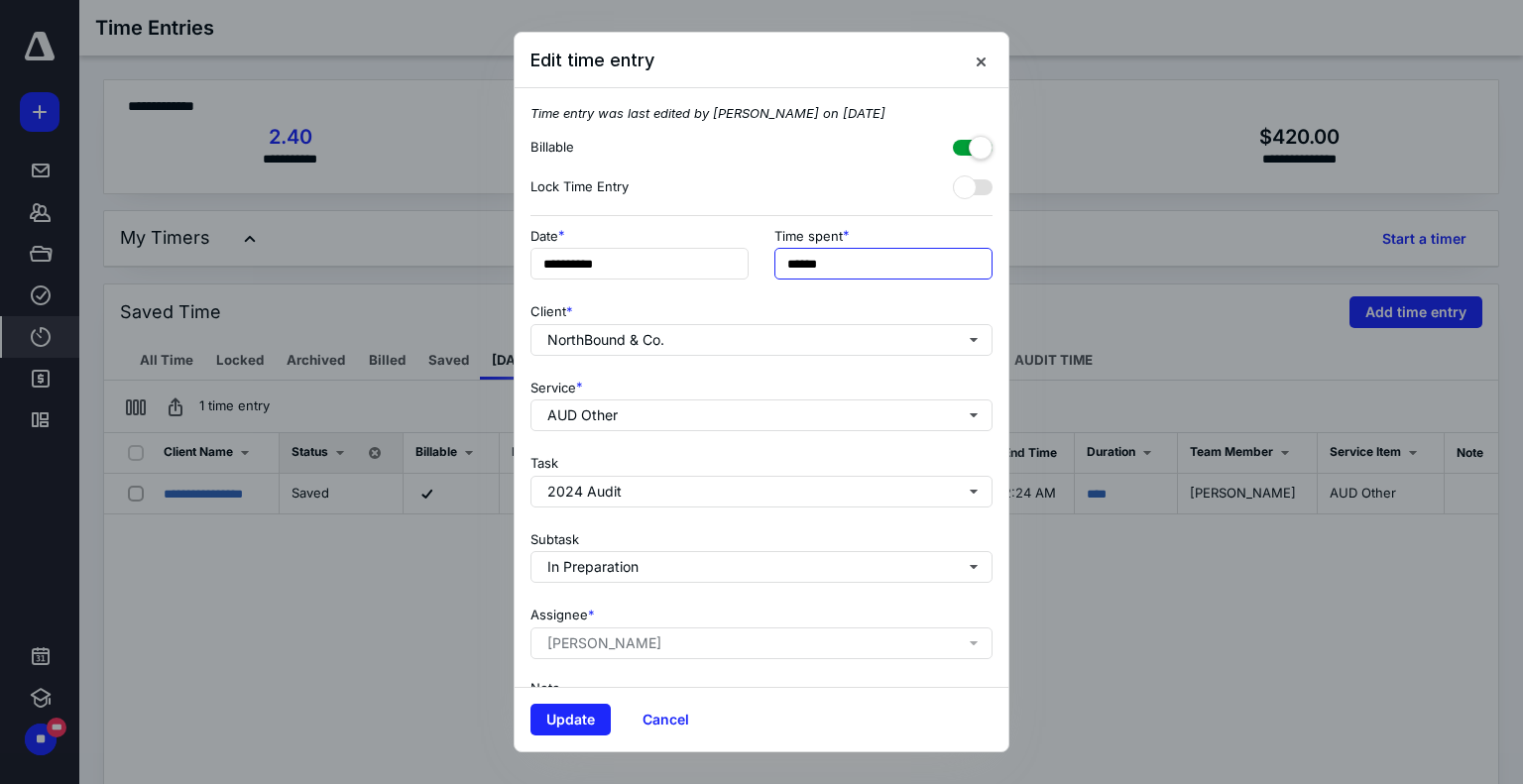 click on "**********" at bounding box center [762, 260] 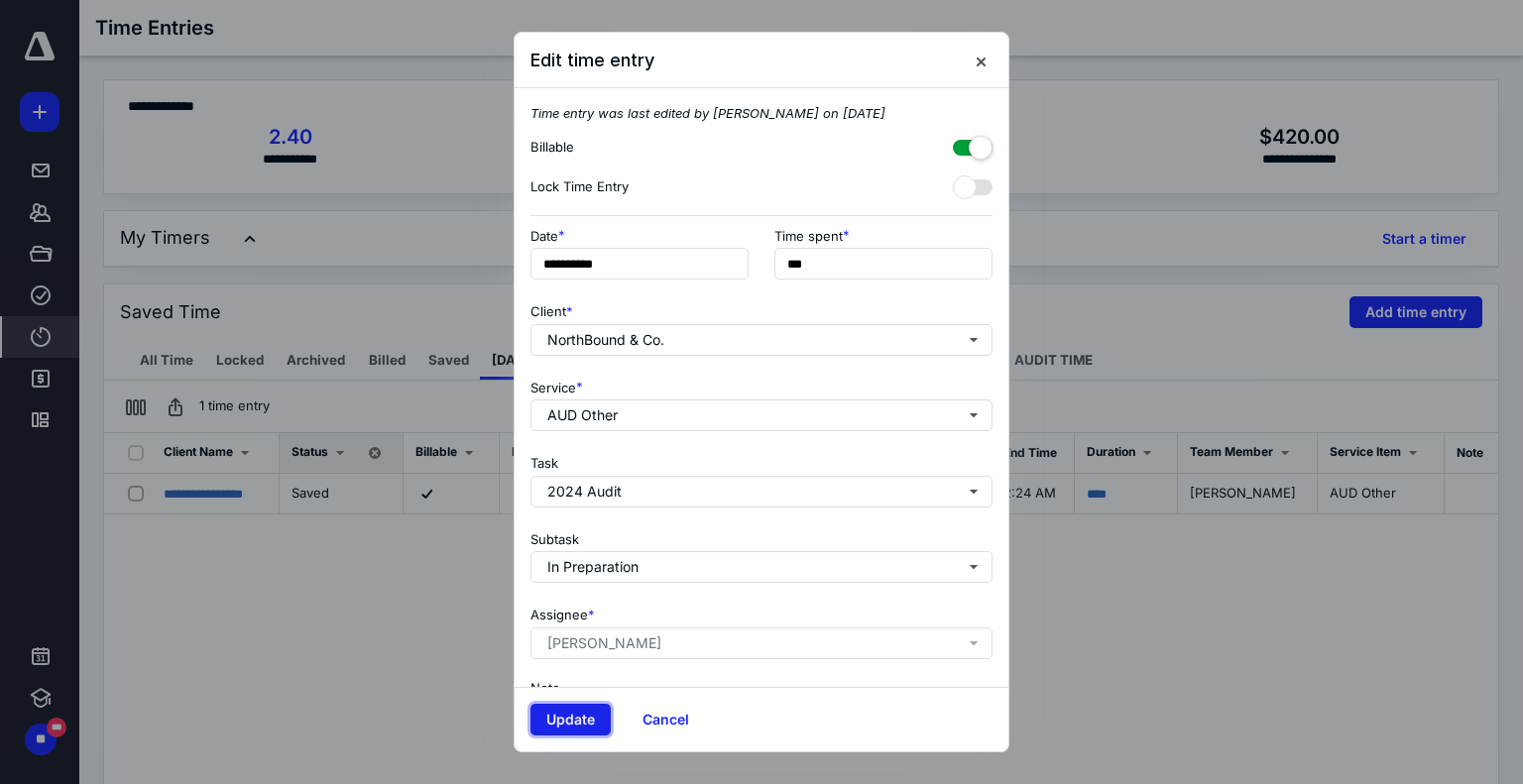 type on "******" 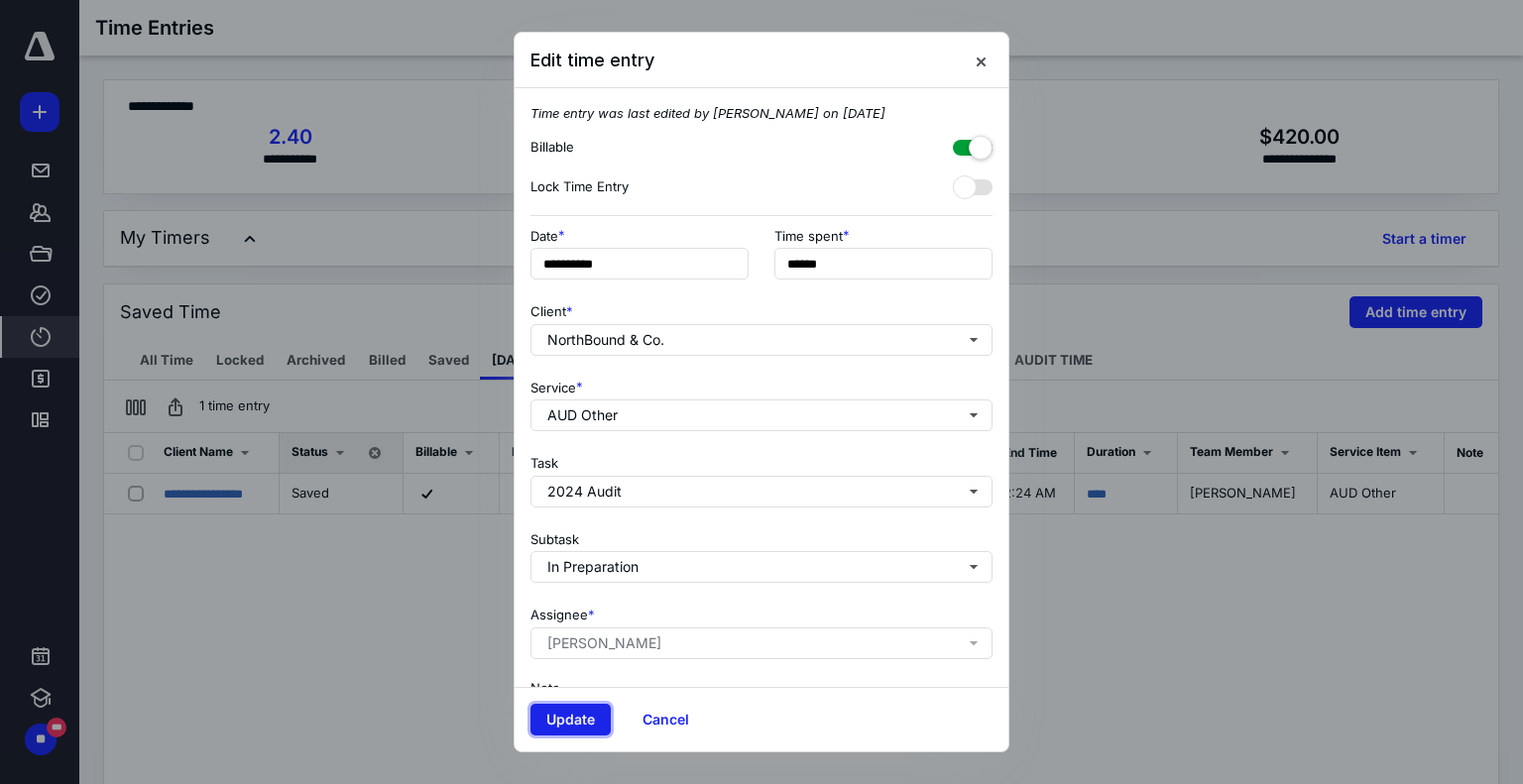 click on "Update" at bounding box center [570, 720] 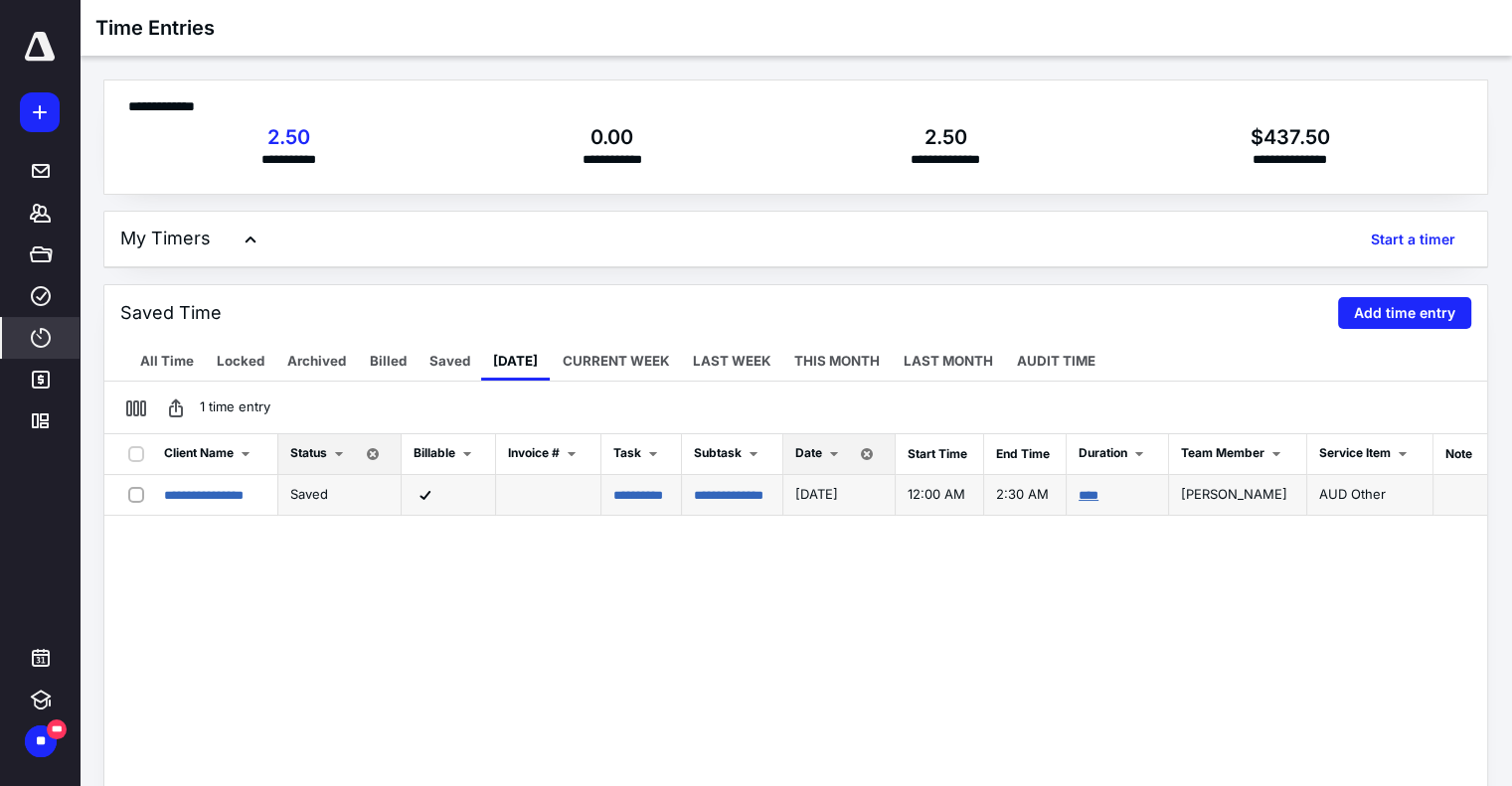 click on "****" at bounding box center [1089, 495] 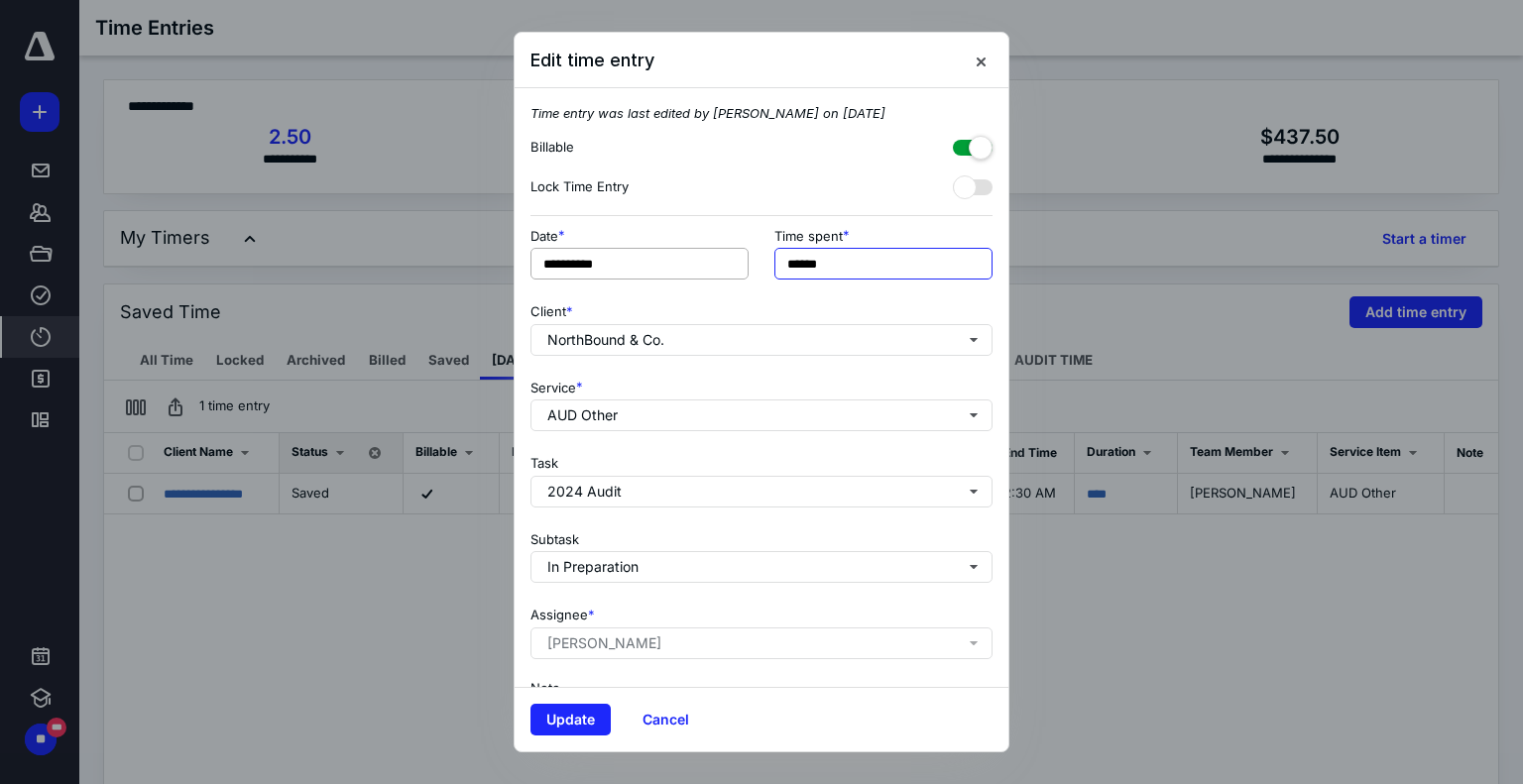drag, startPoint x: 845, startPoint y: 271, endPoint x: 672, endPoint y: 273, distance: 173.01156 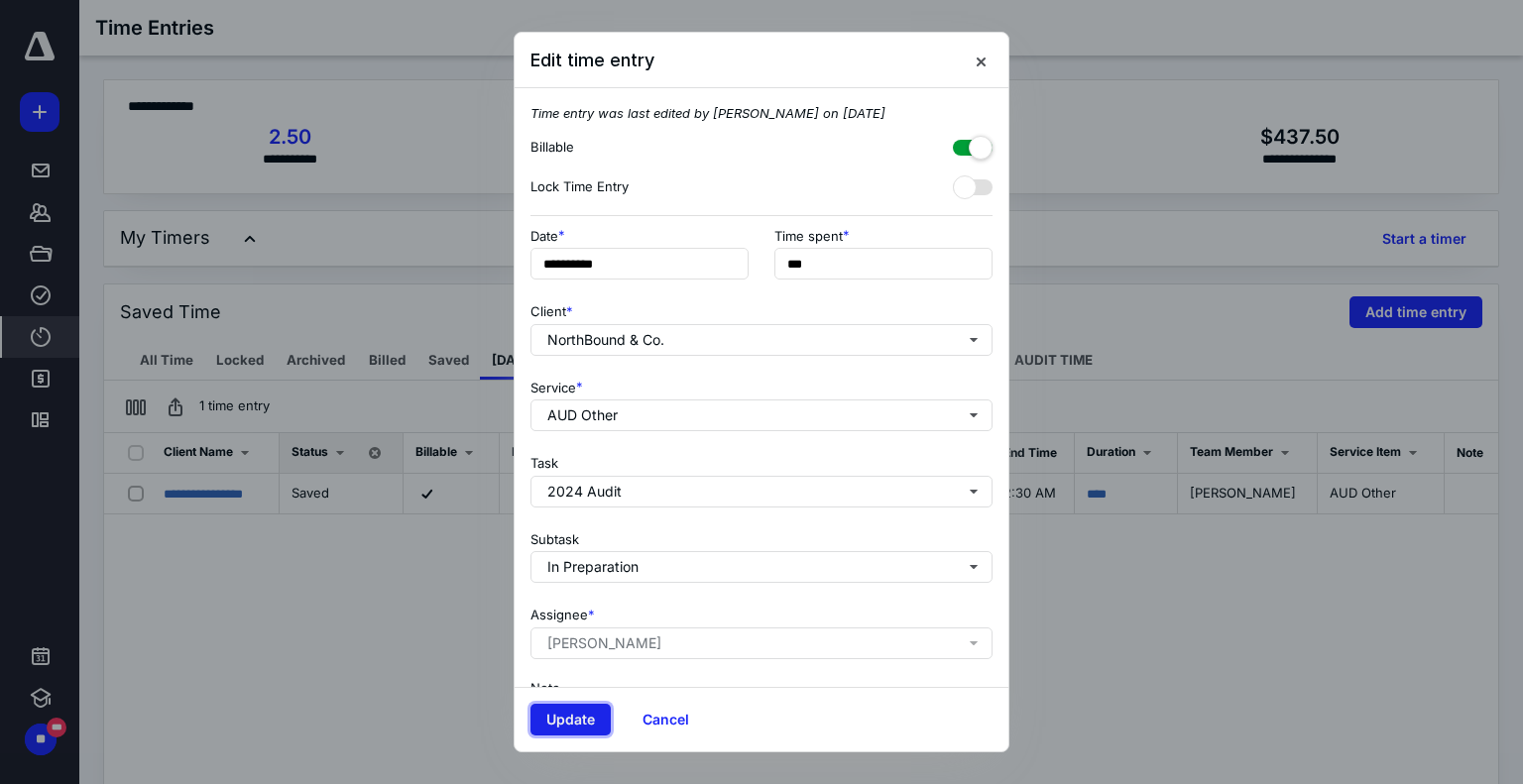 type on "******" 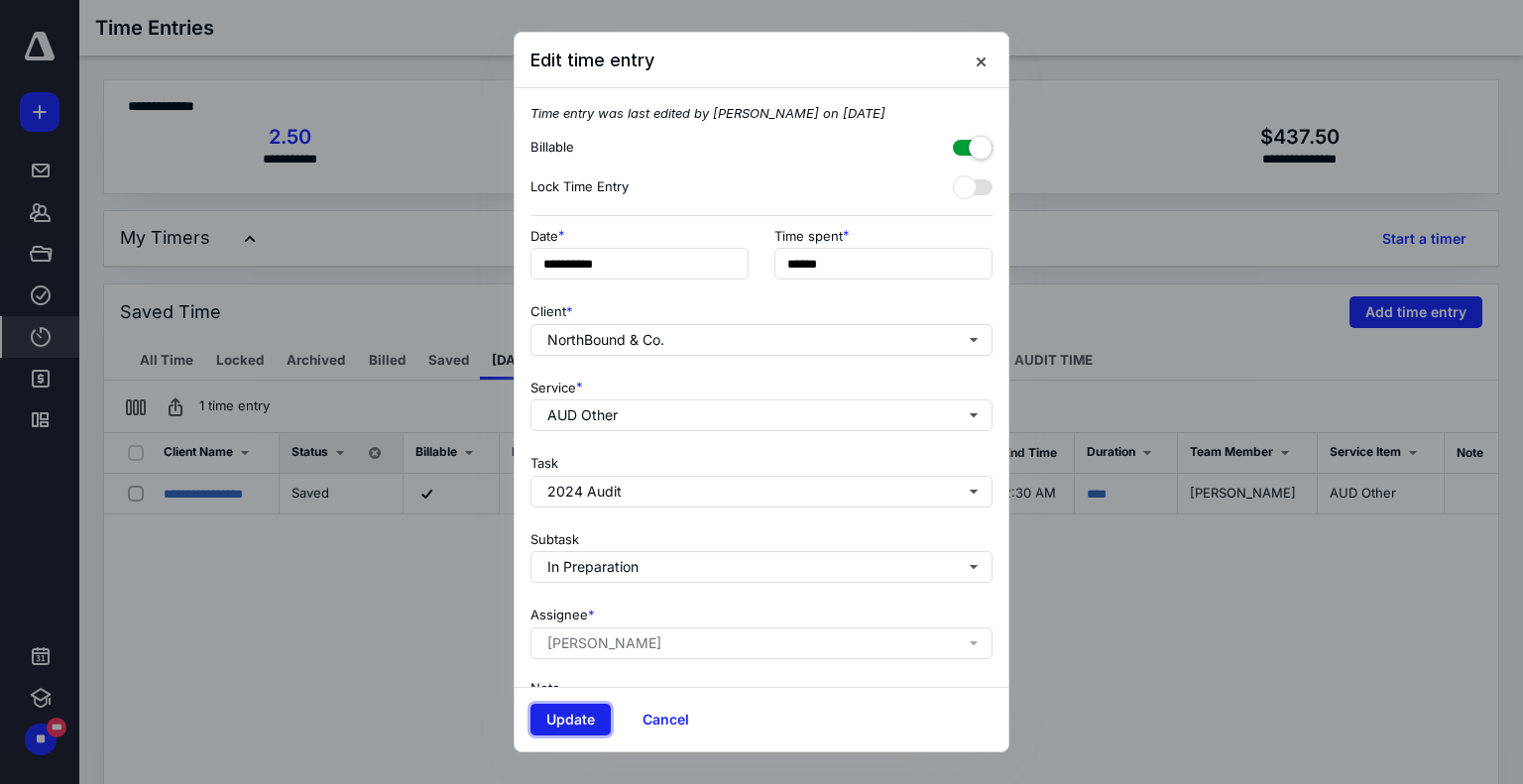 click on "Update" at bounding box center (570, 720) 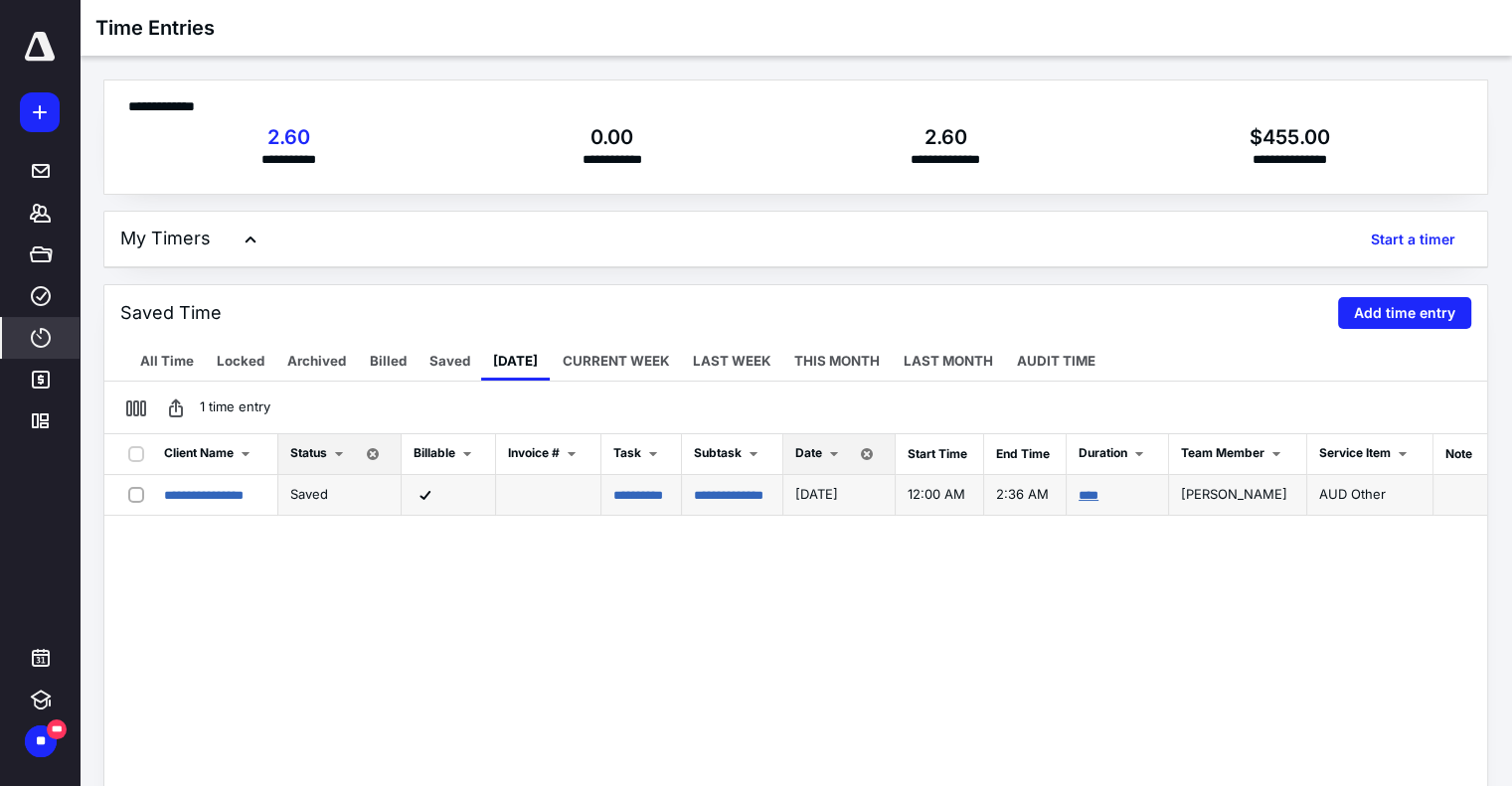 click on "****" at bounding box center (1089, 495) 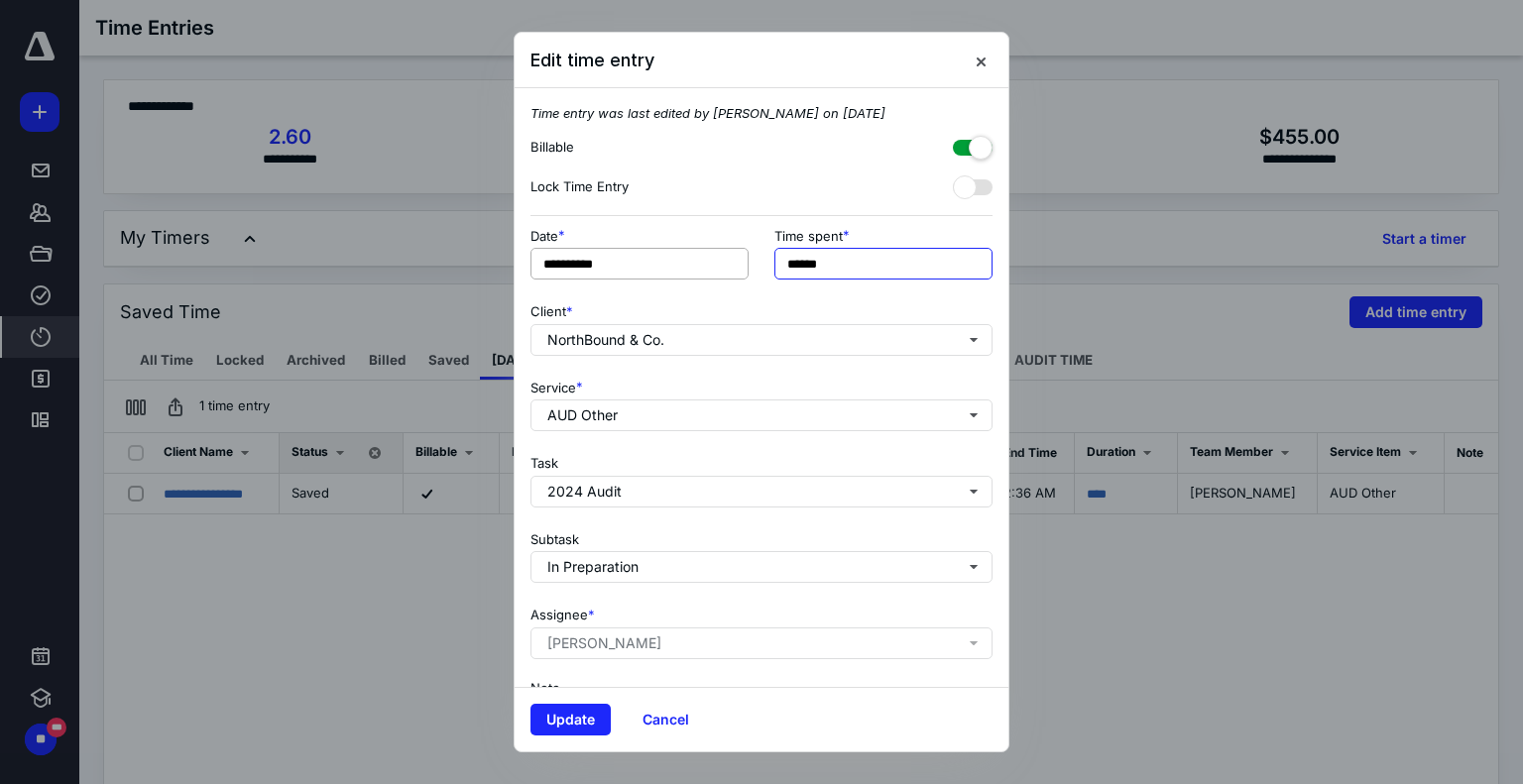 drag, startPoint x: 875, startPoint y: 262, endPoint x: 608, endPoint y: 257, distance: 267.04681 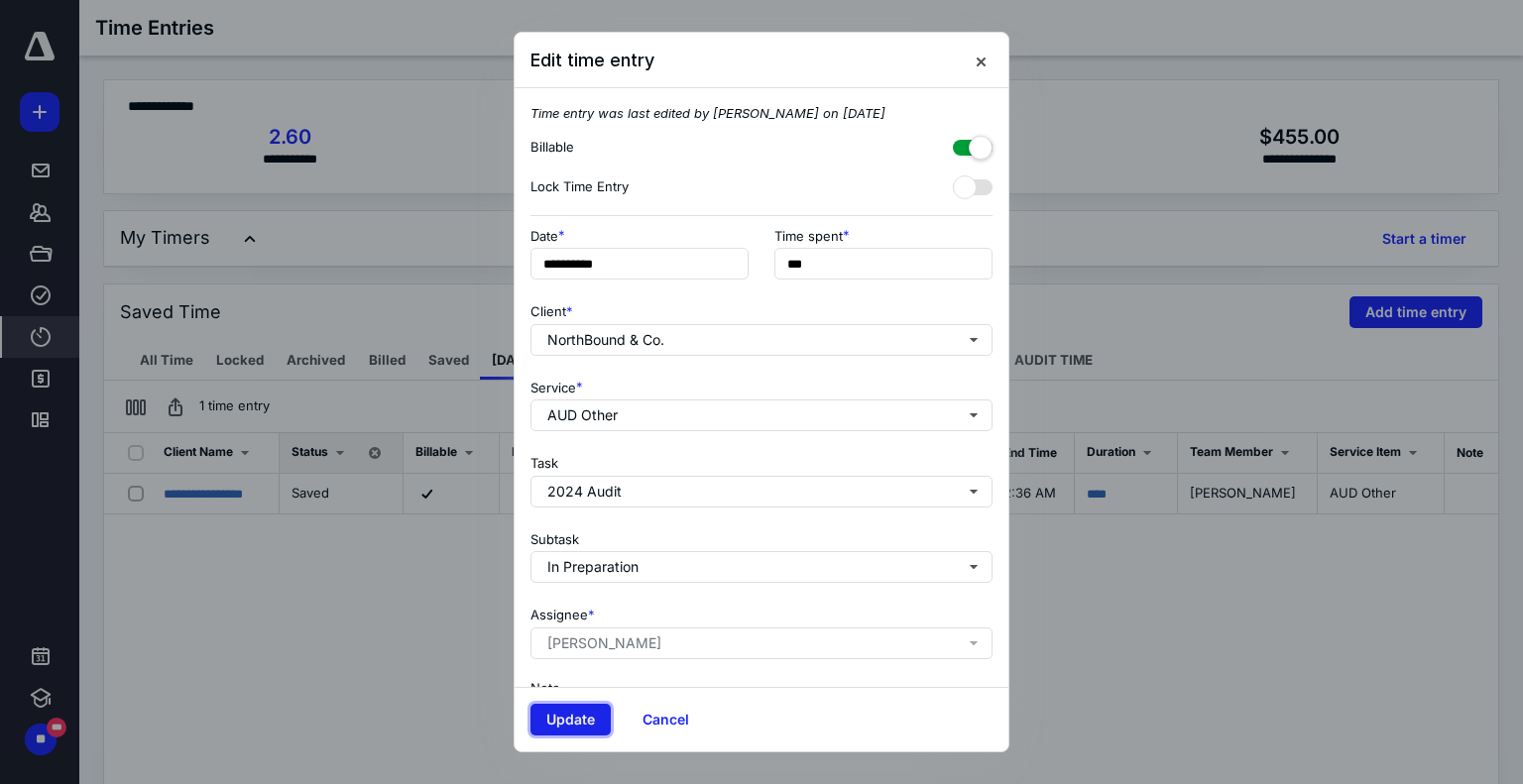 type on "******" 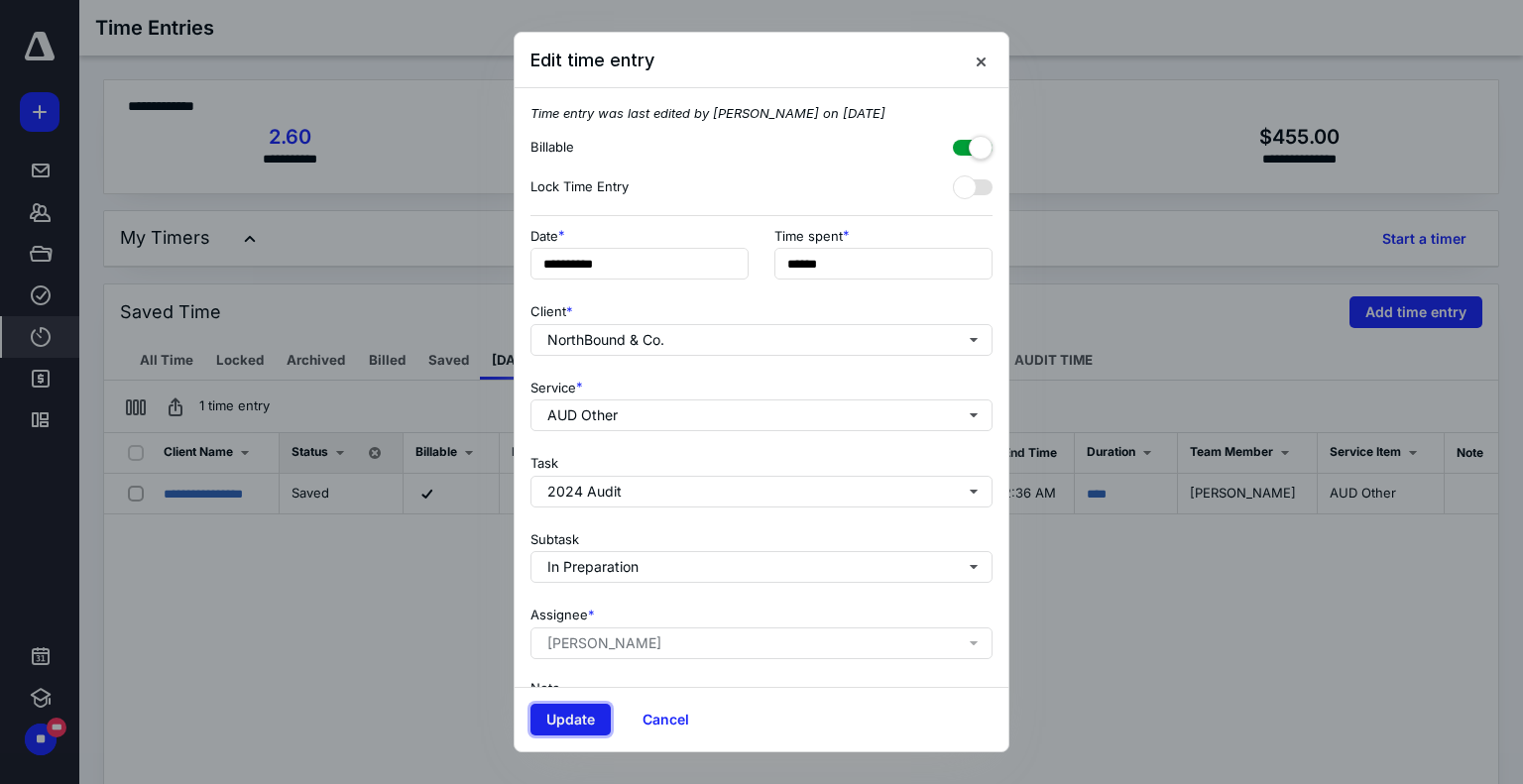 click on "Update" at bounding box center [570, 720] 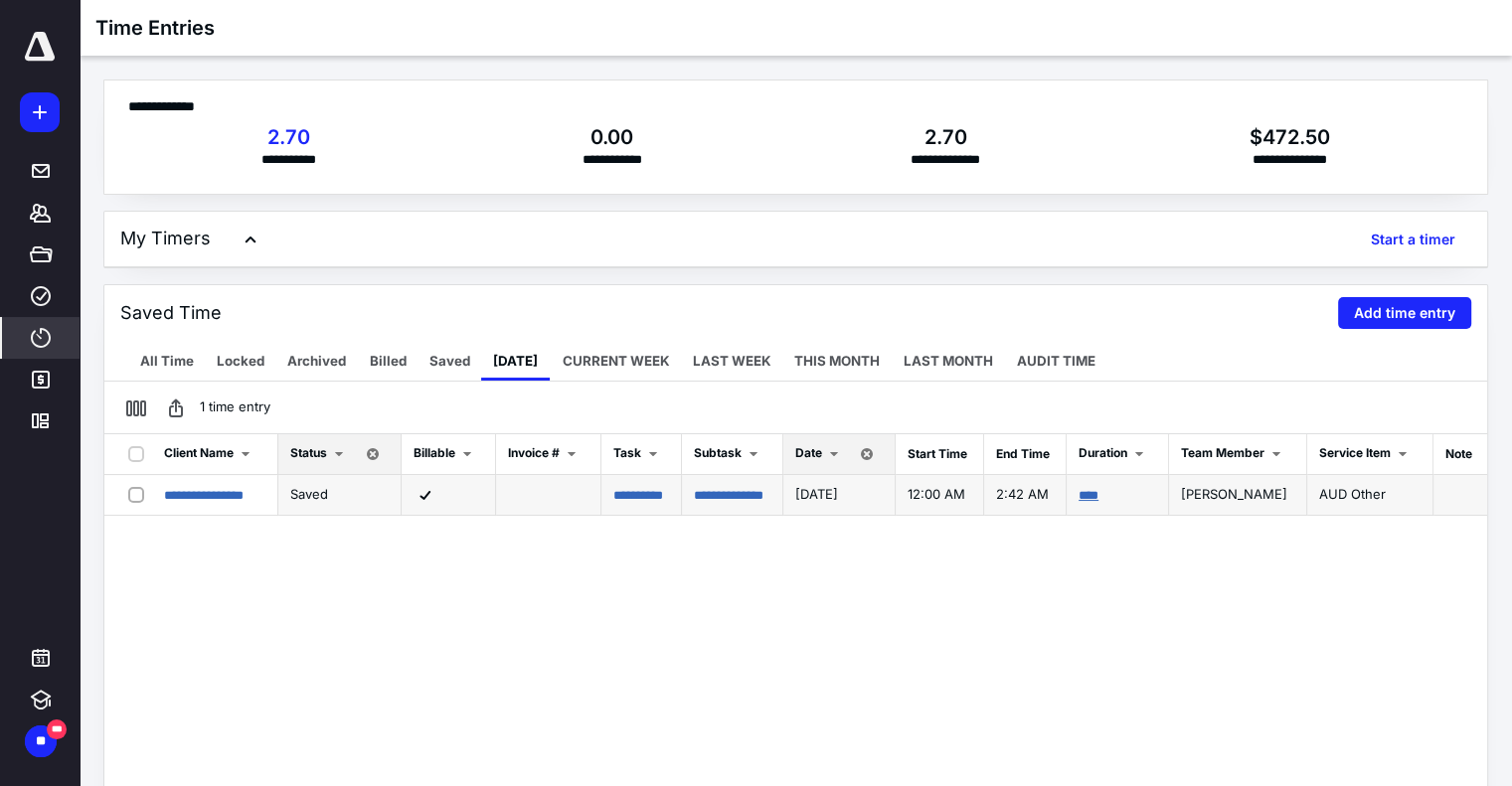 click on "****" at bounding box center (1089, 495) 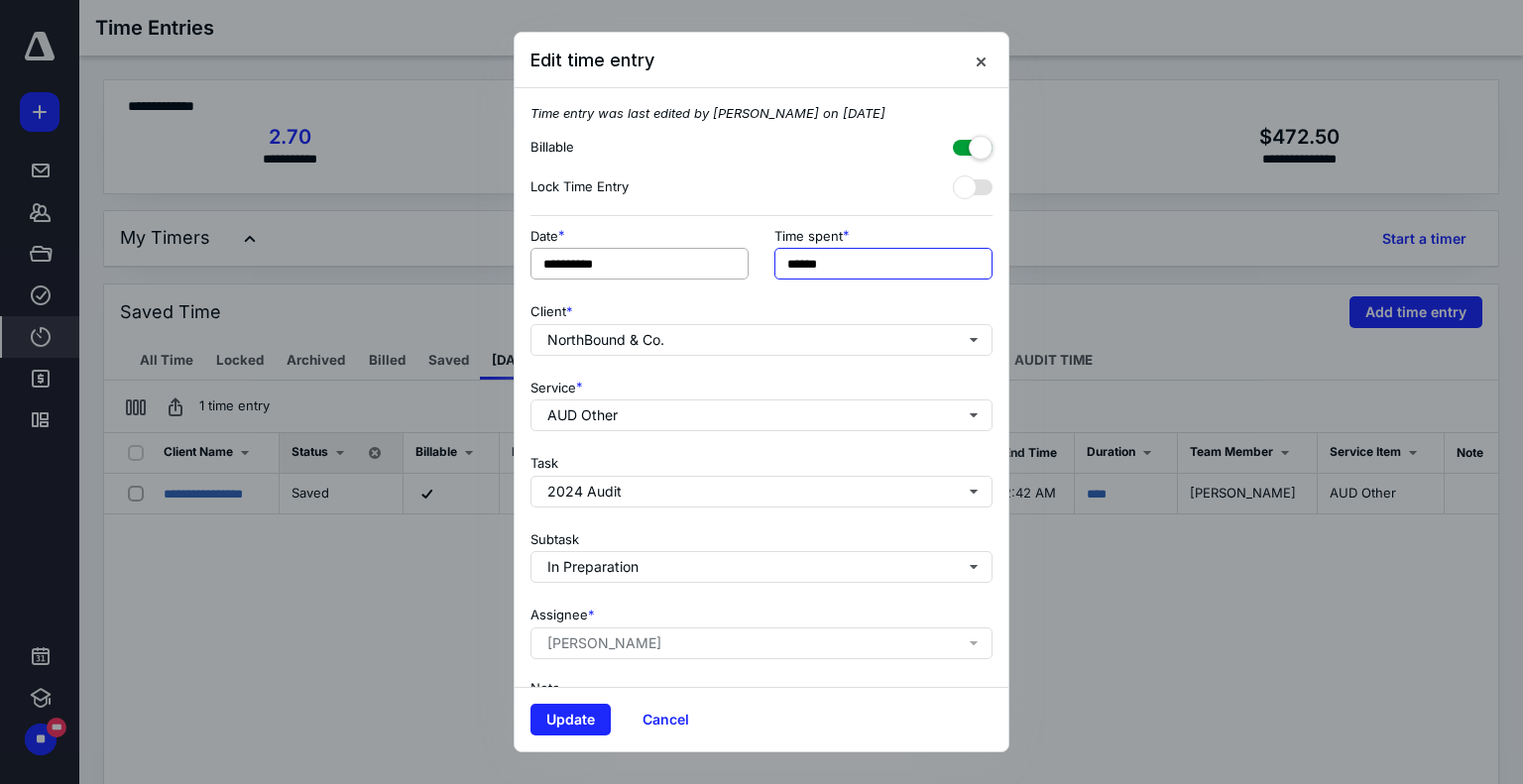 drag, startPoint x: 849, startPoint y: 274, endPoint x: 659, endPoint y: 275, distance: 190.00263 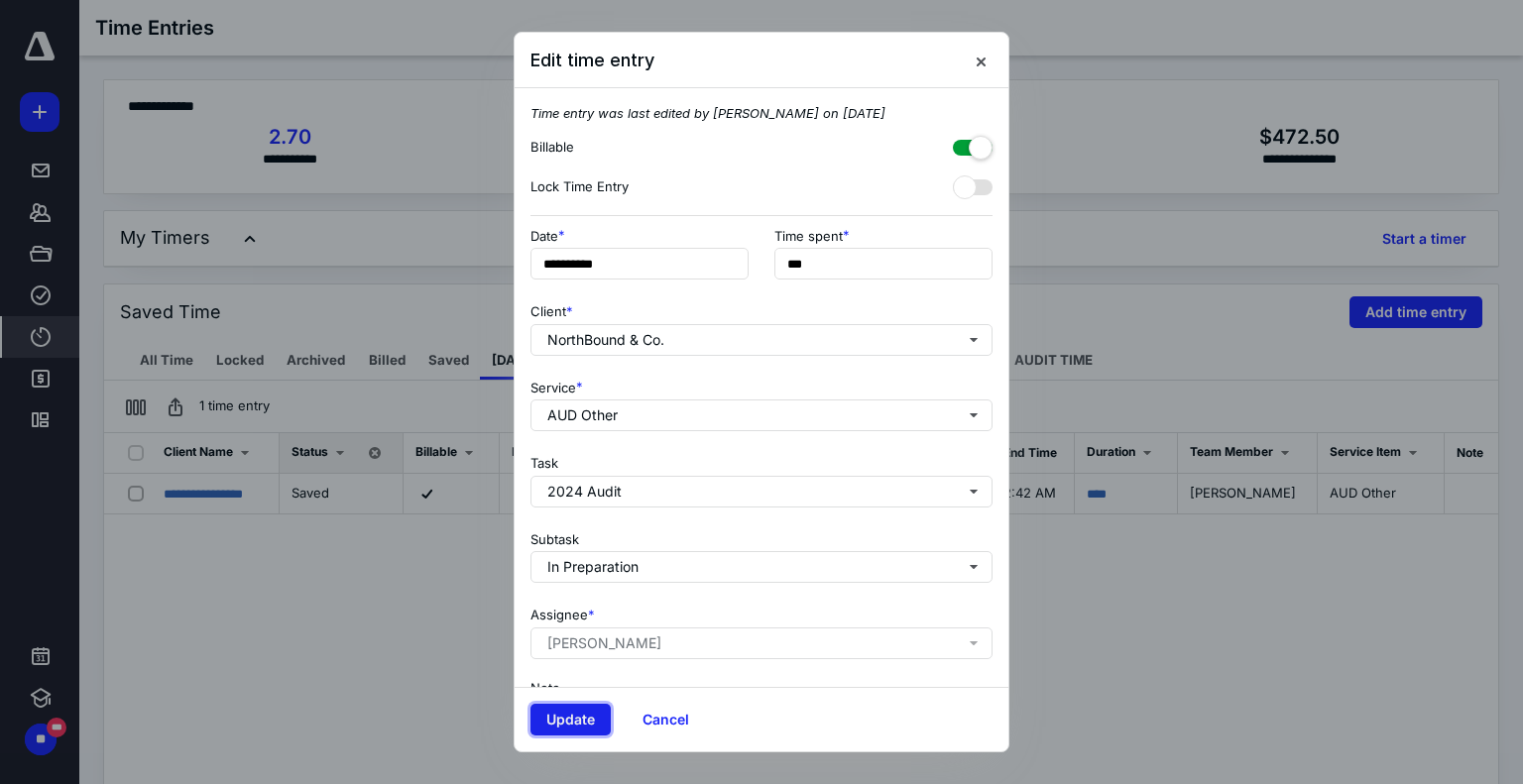 type on "******" 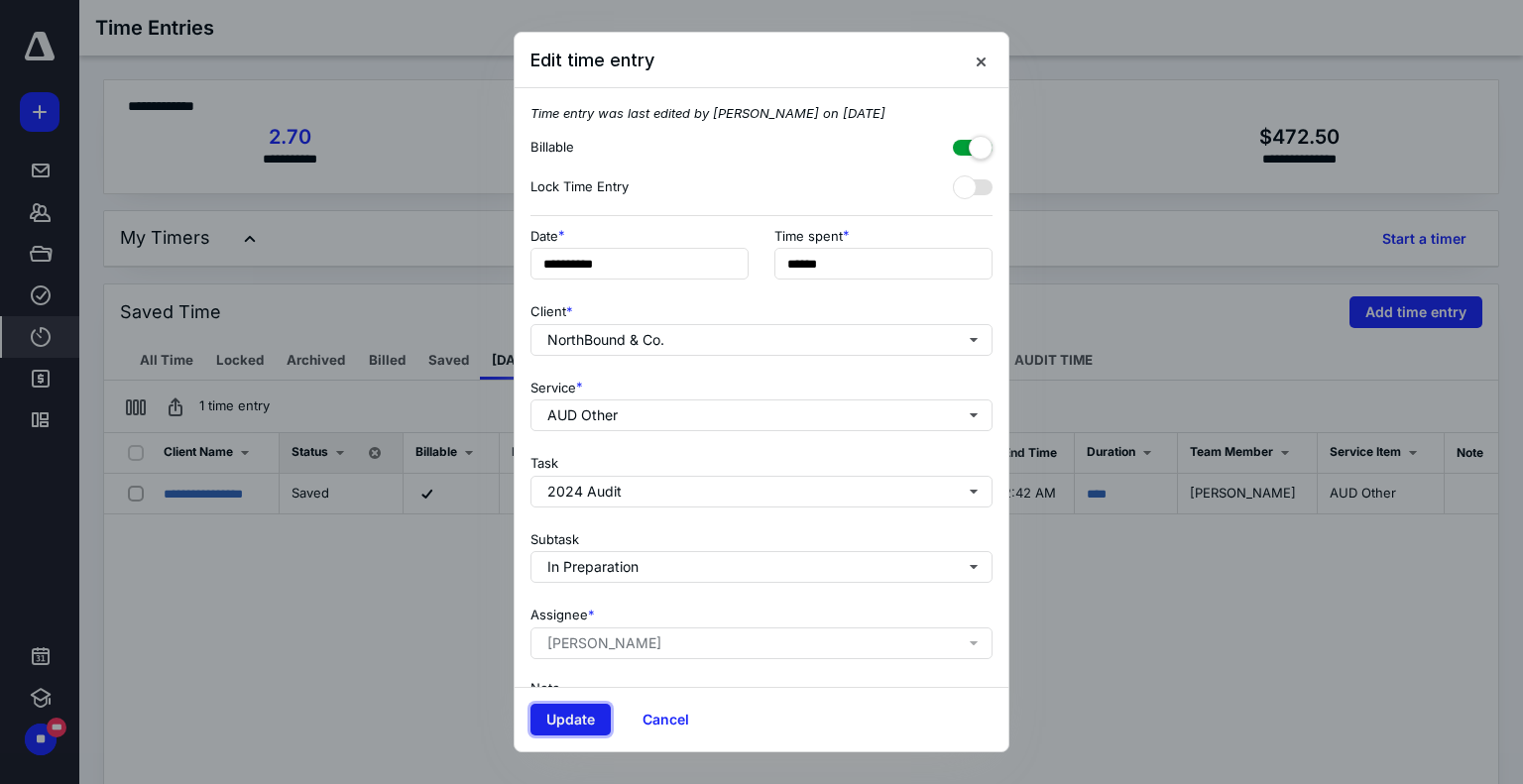click on "Update" at bounding box center [570, 720] 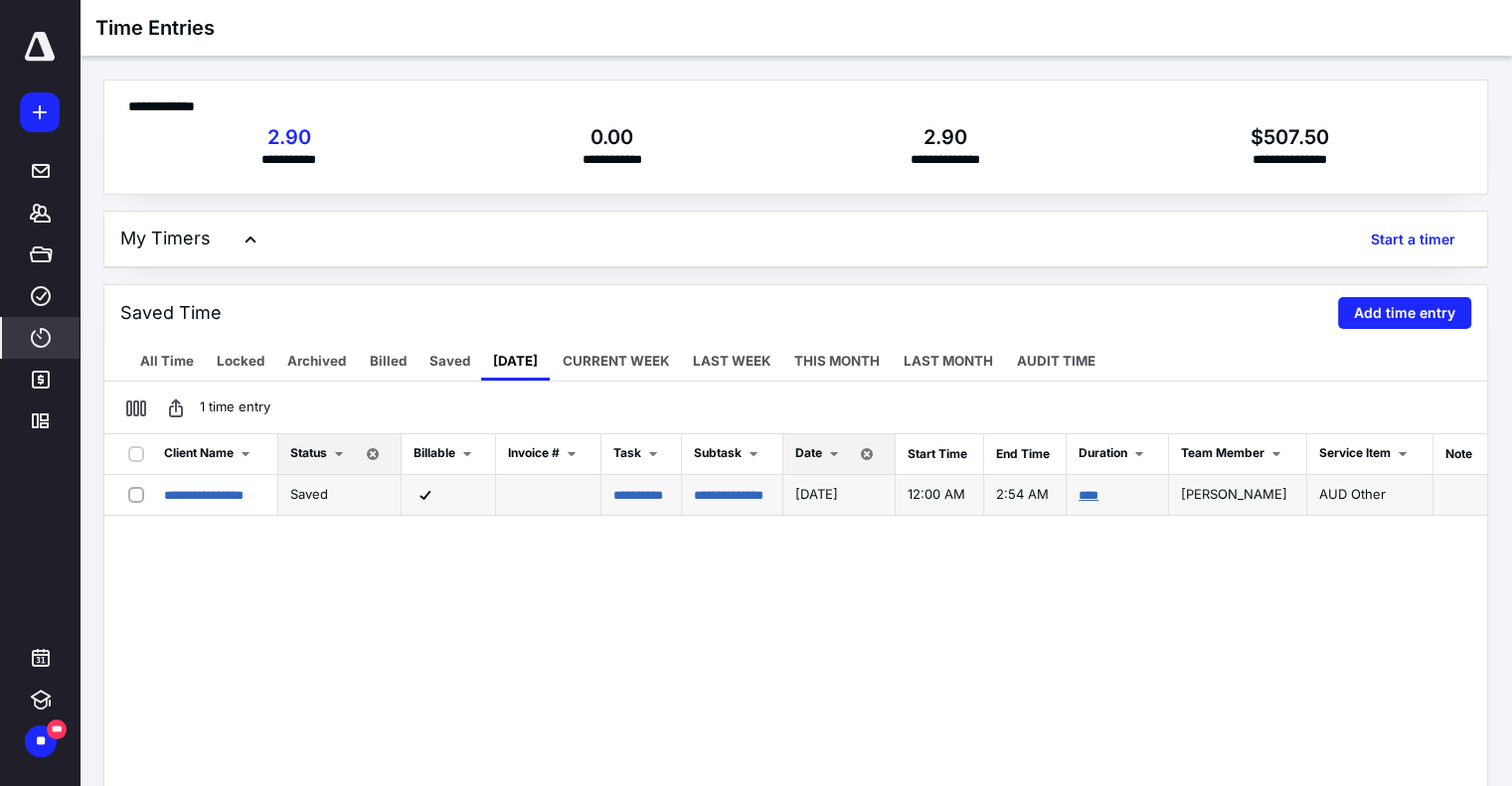click on "****" at bounding box center (1089, 495) 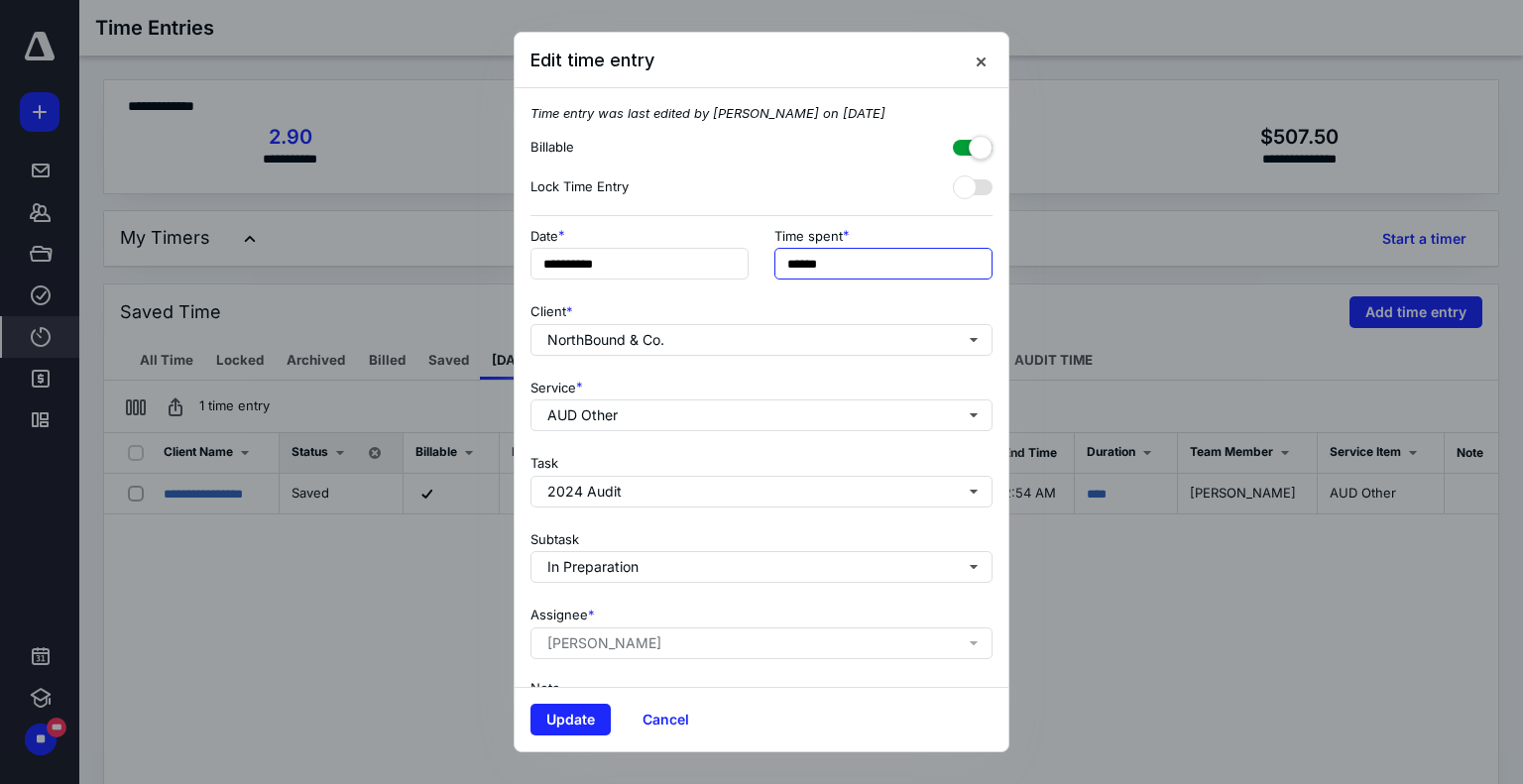 drag, startPoint x: 845, startPoint y: 265, endPoint x: 450, endPoint y: 298, distance: 396.37608 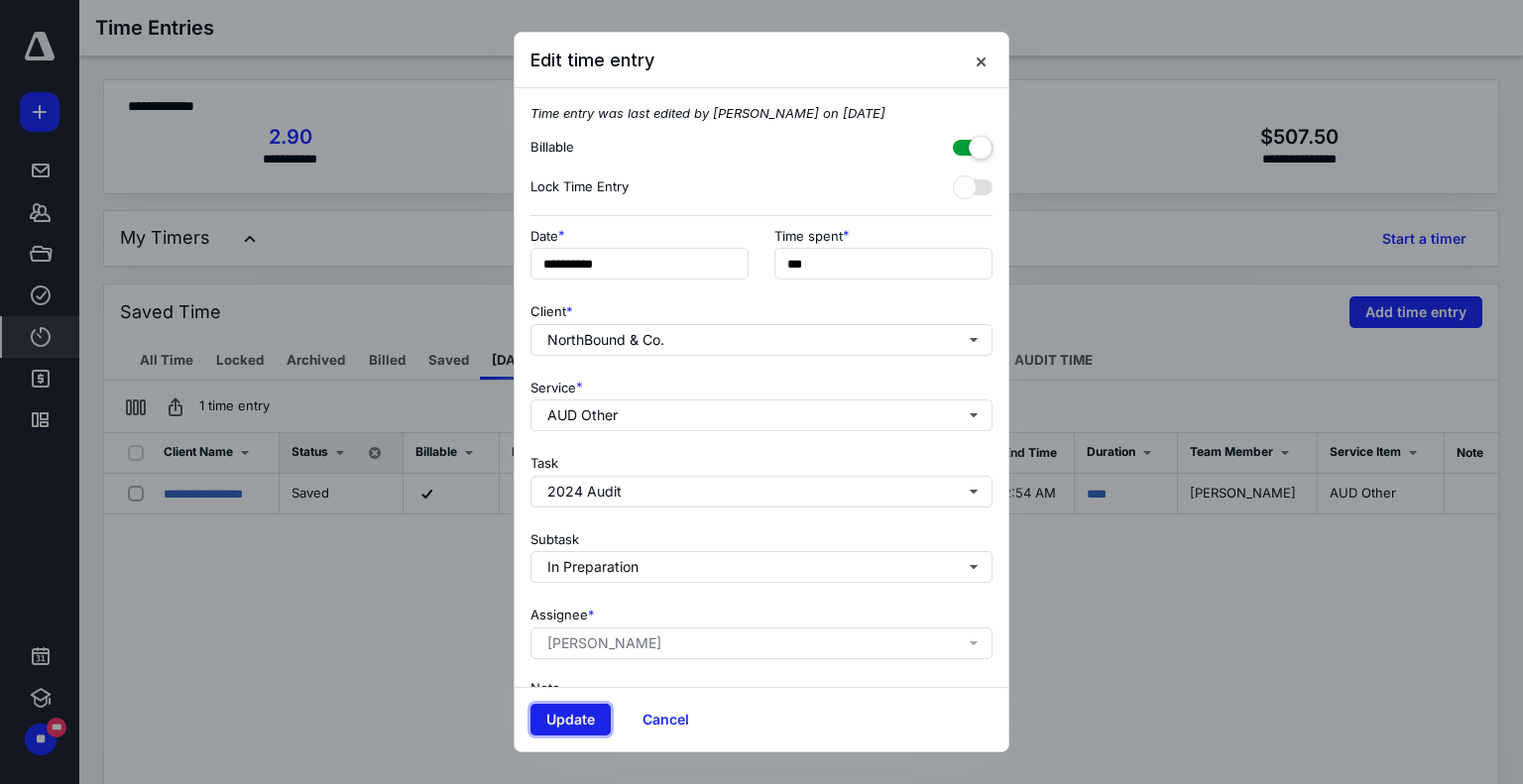 type on "**" 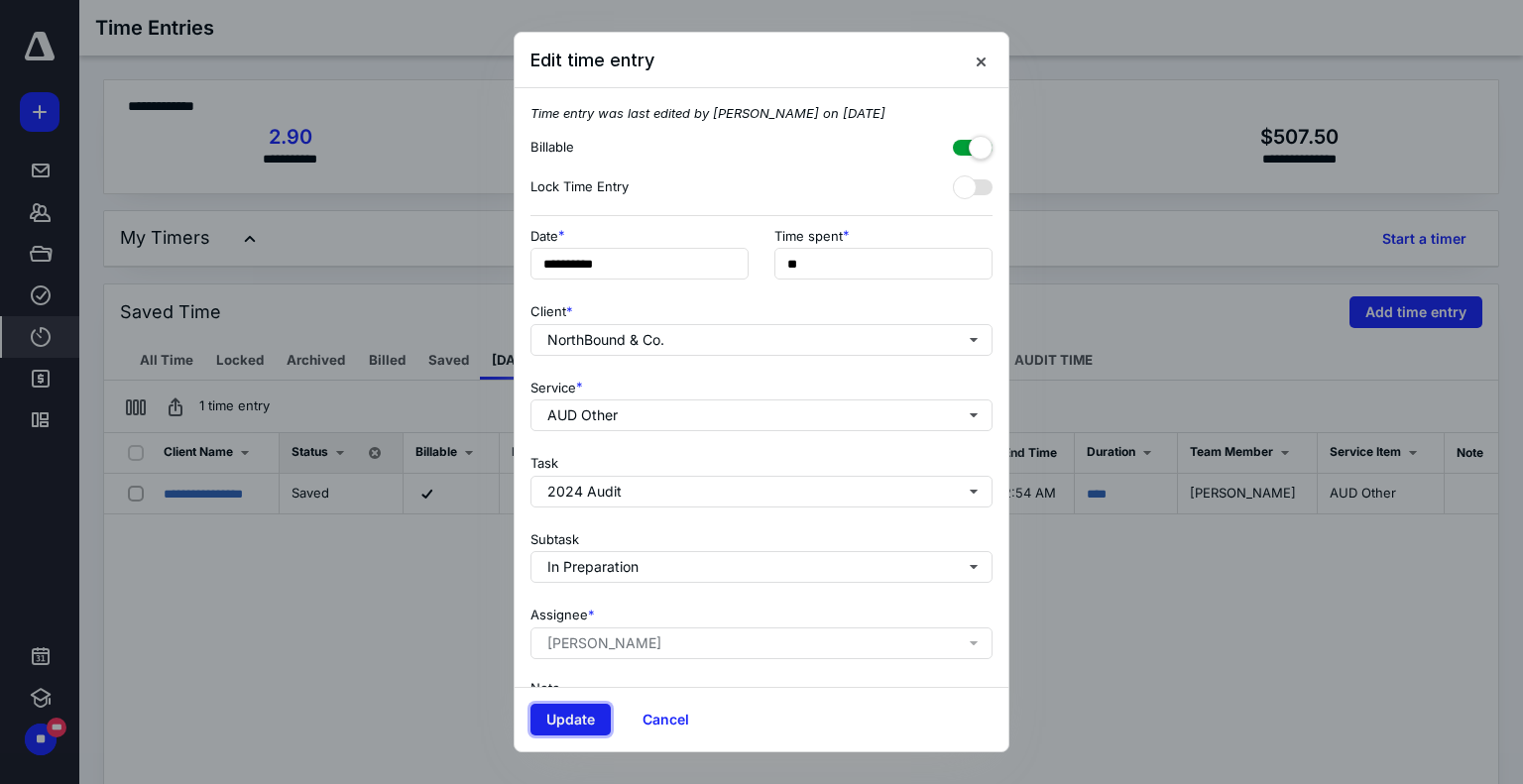 click on "Update" at bounding box center (570, 720) 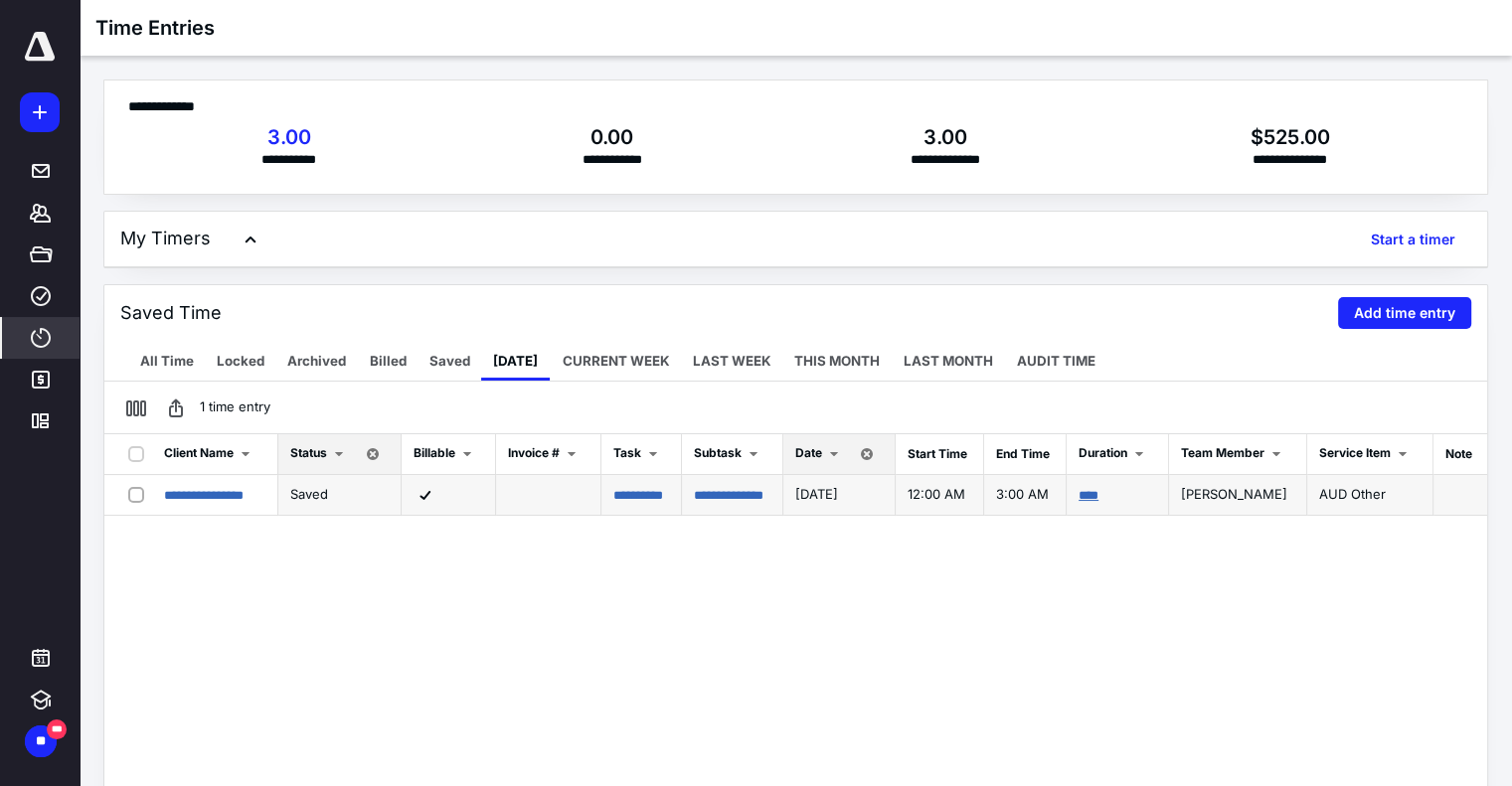 click on "****" at bounding box center (1089, 495) 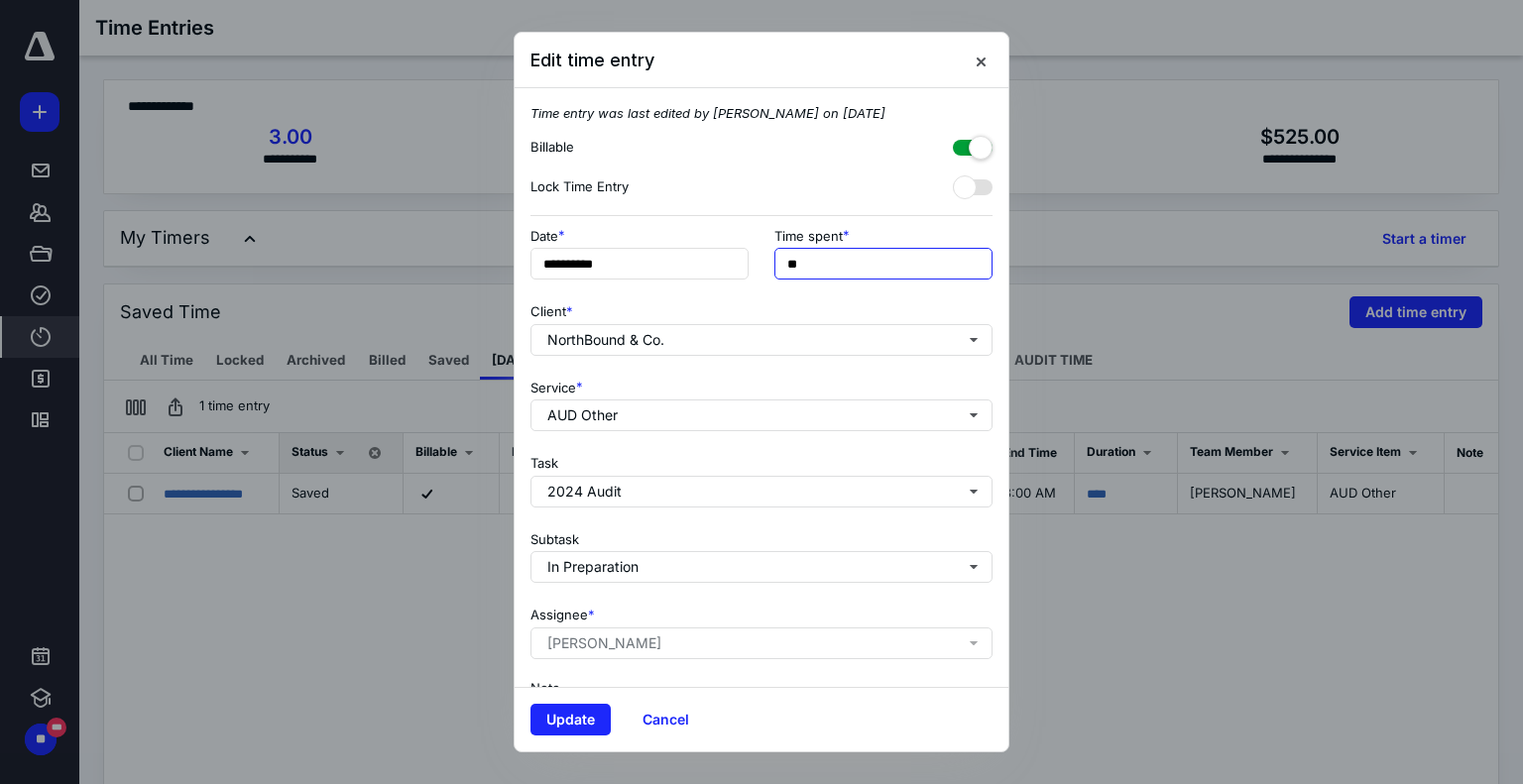drag, startPoint x: 860, startPoint y: 261, endPoint x: 620, endPoint y: 284, distance: 241.09956 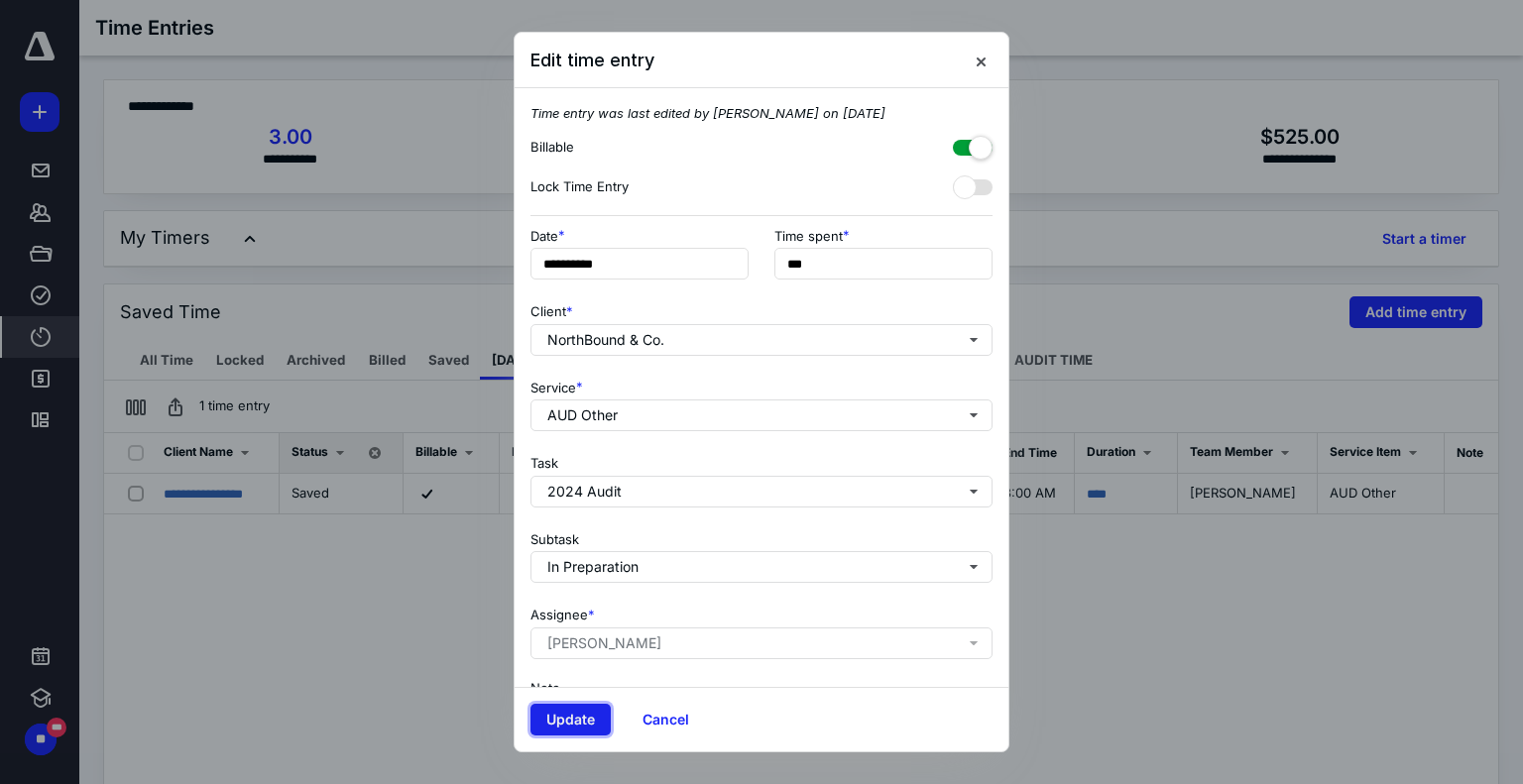 type on "******" 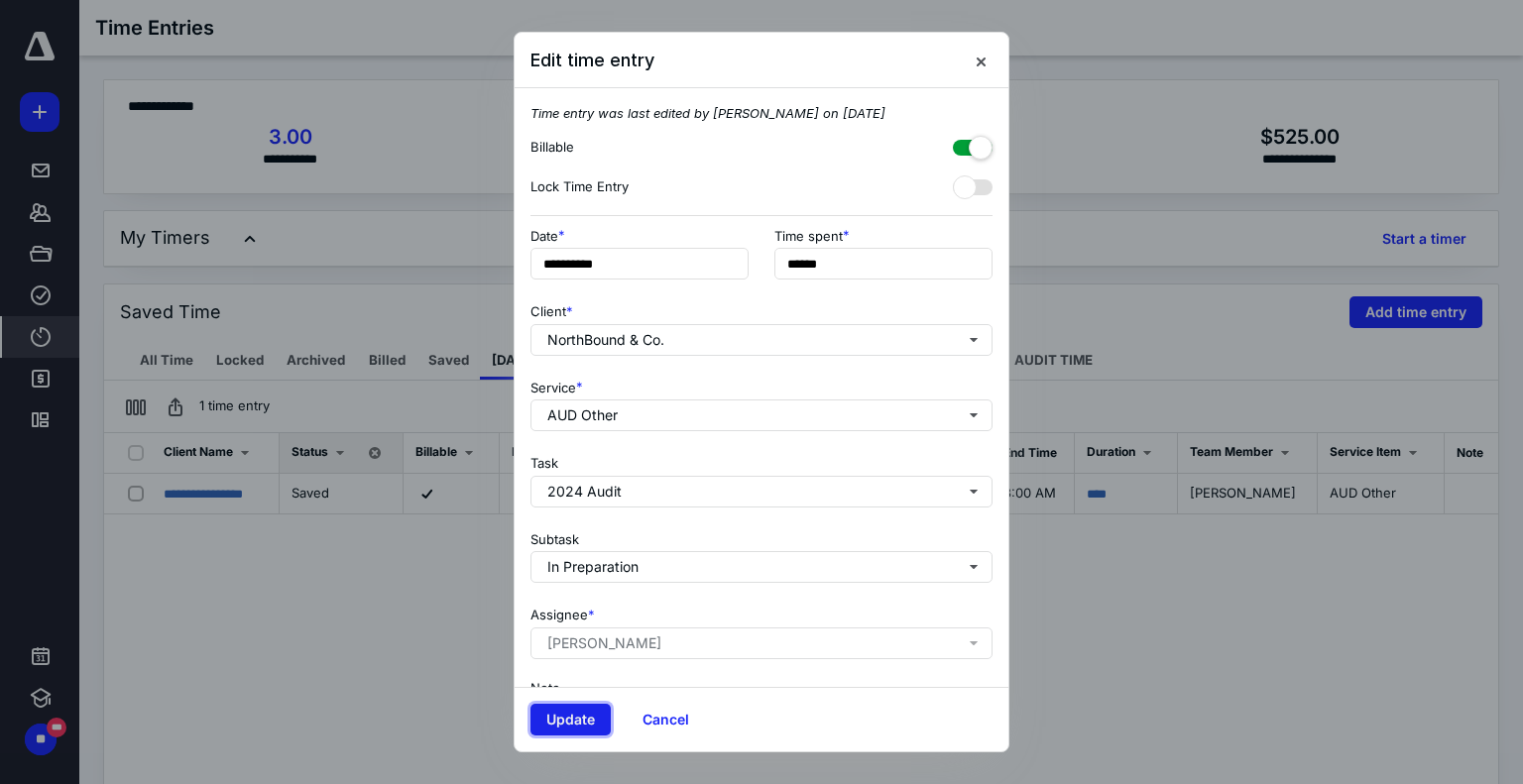 click on "Update" at bounding box center [570, 720] 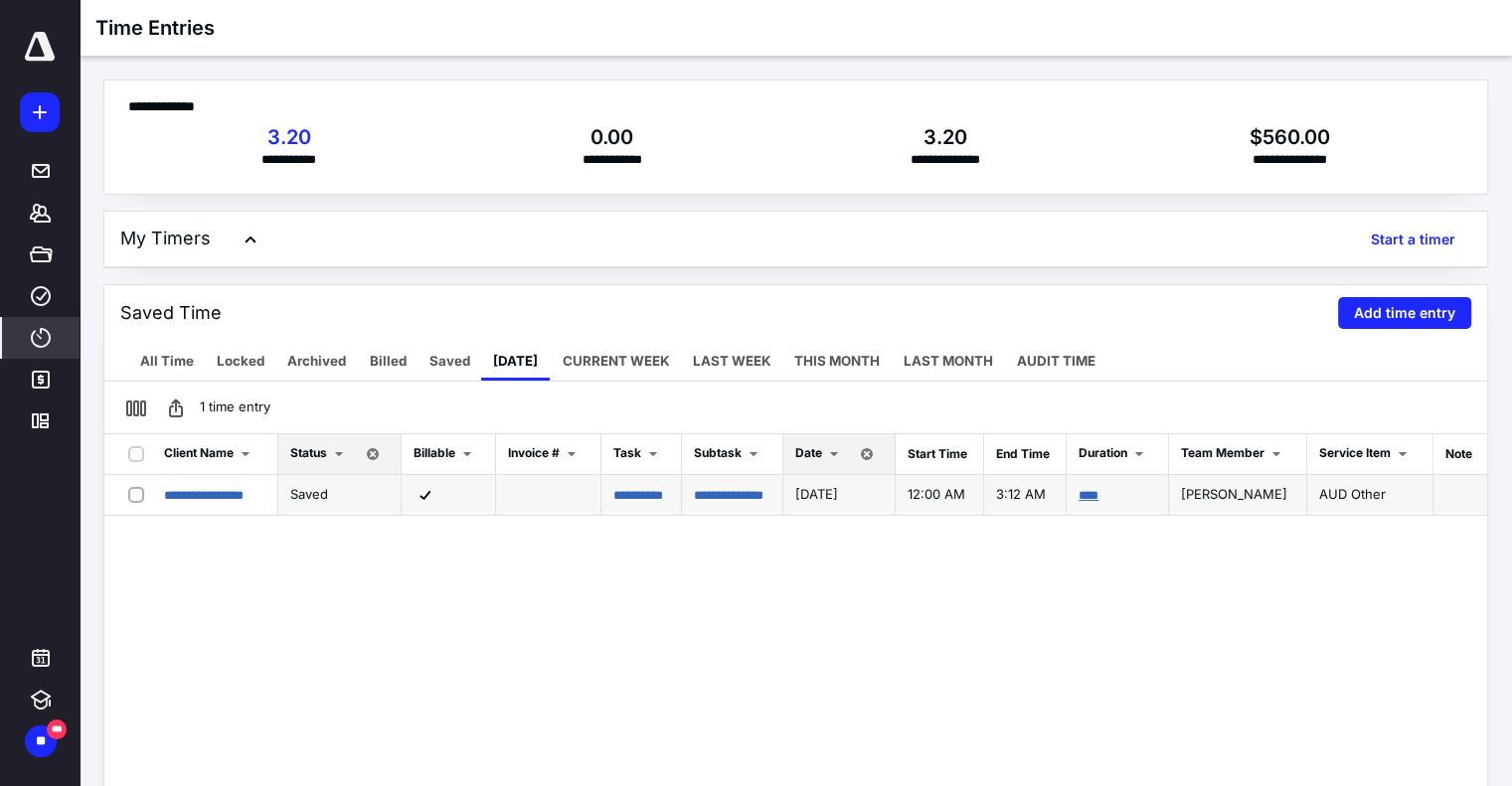 click on "****" at bounding box center (1089, 495) 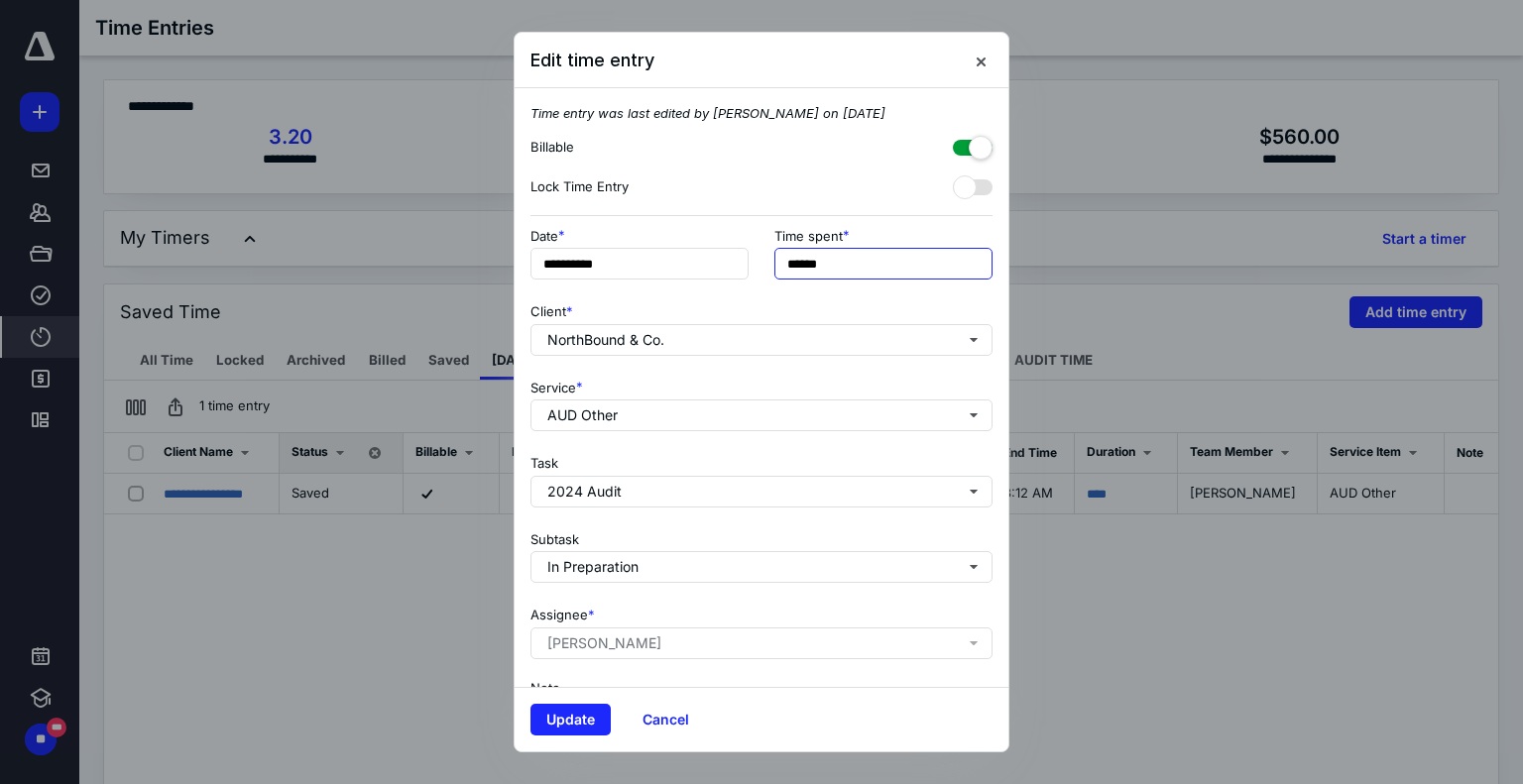 drag, startPoint x: 824, startPoint y: 256, endPoint x: 607, endPoint y: 315, distance: 224.87774 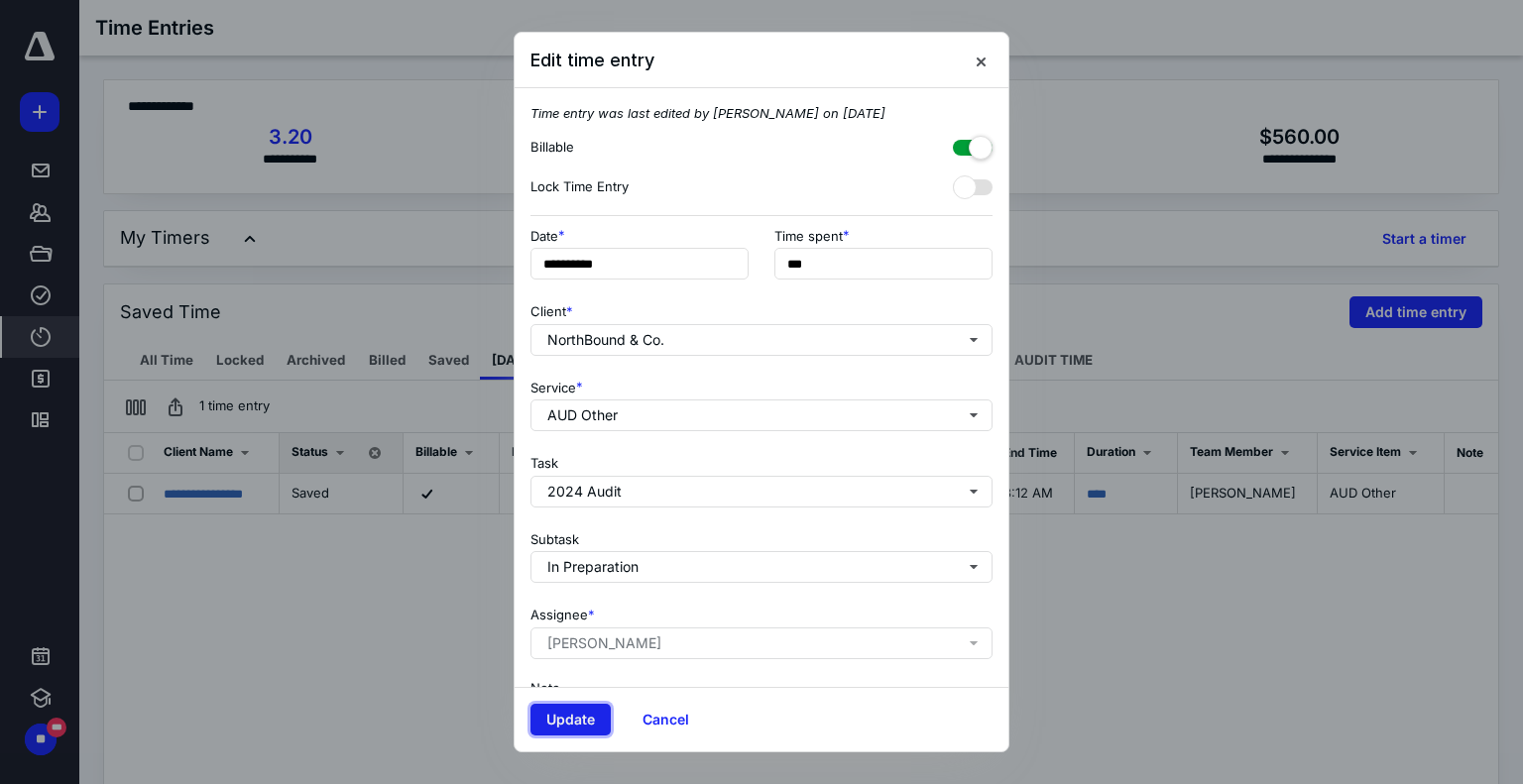 type on "******" 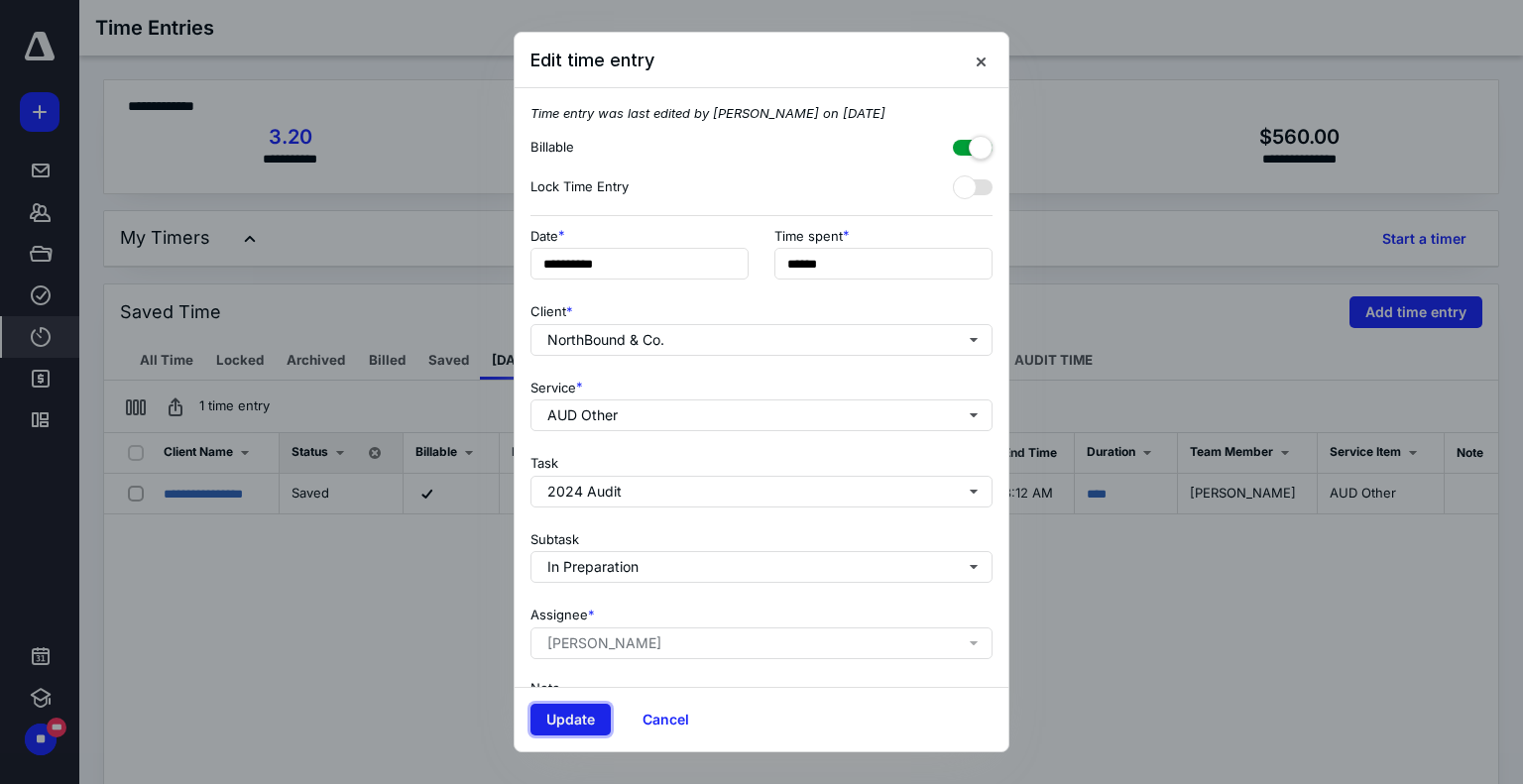 click on "Update" at bounding box center (570, 720) 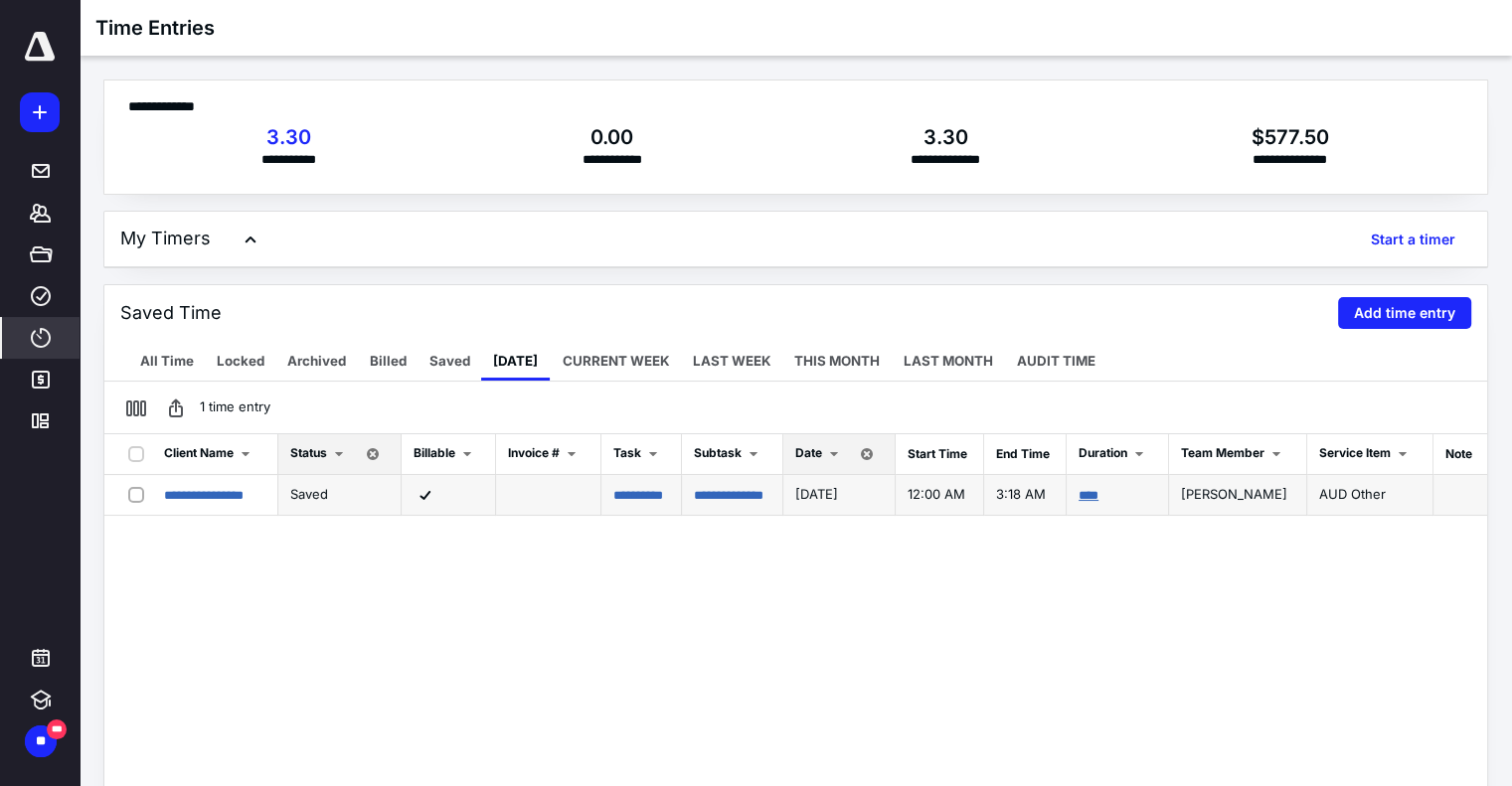 click on "****" at bounding box center (1089, 495) 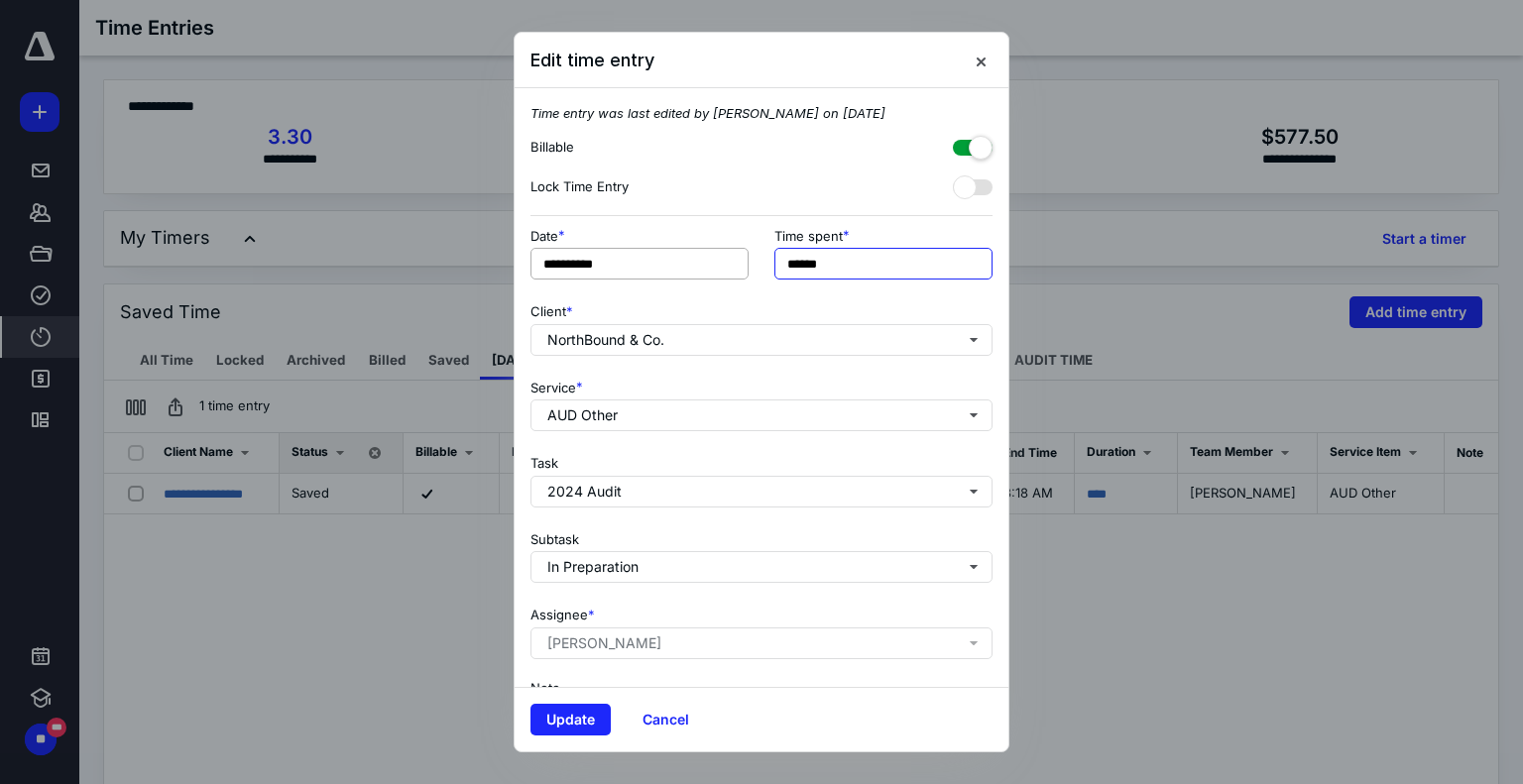 drag, startPoint x: 795, startPoint y: 271, endPoint x: 576, endPoint y: 279, distance: 219.14607 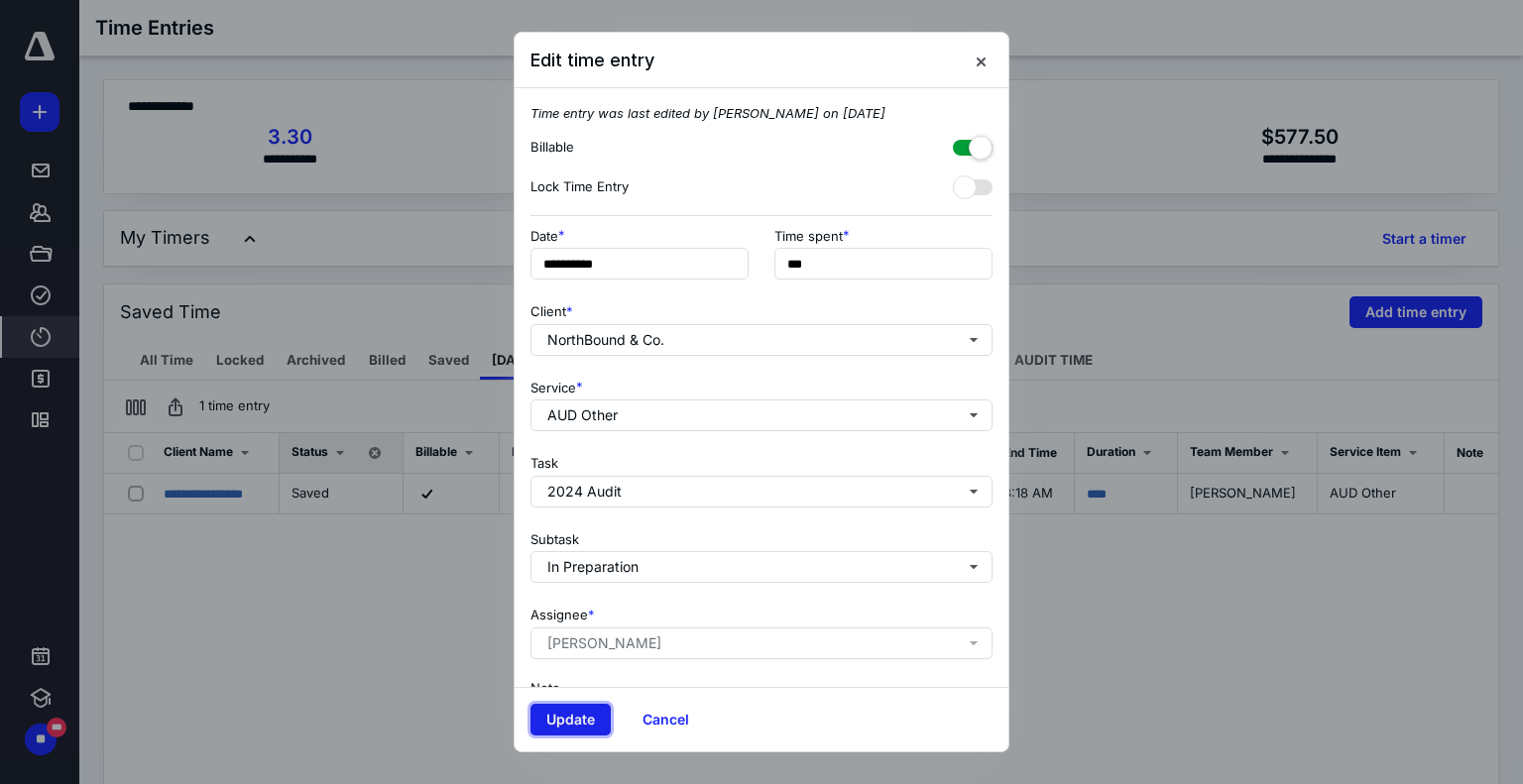 type on "******" 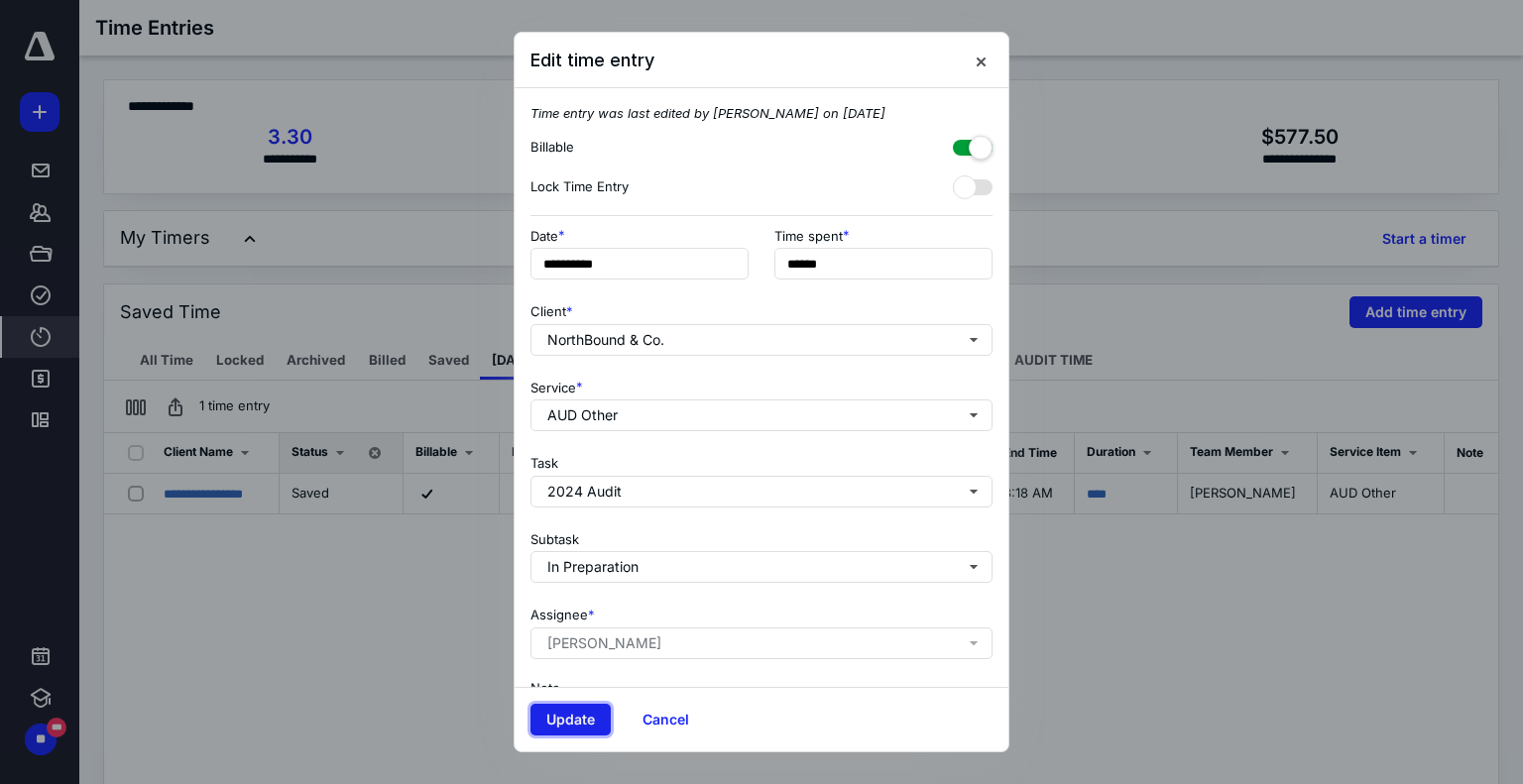 click on "Update" at bounding box center (570, 720) 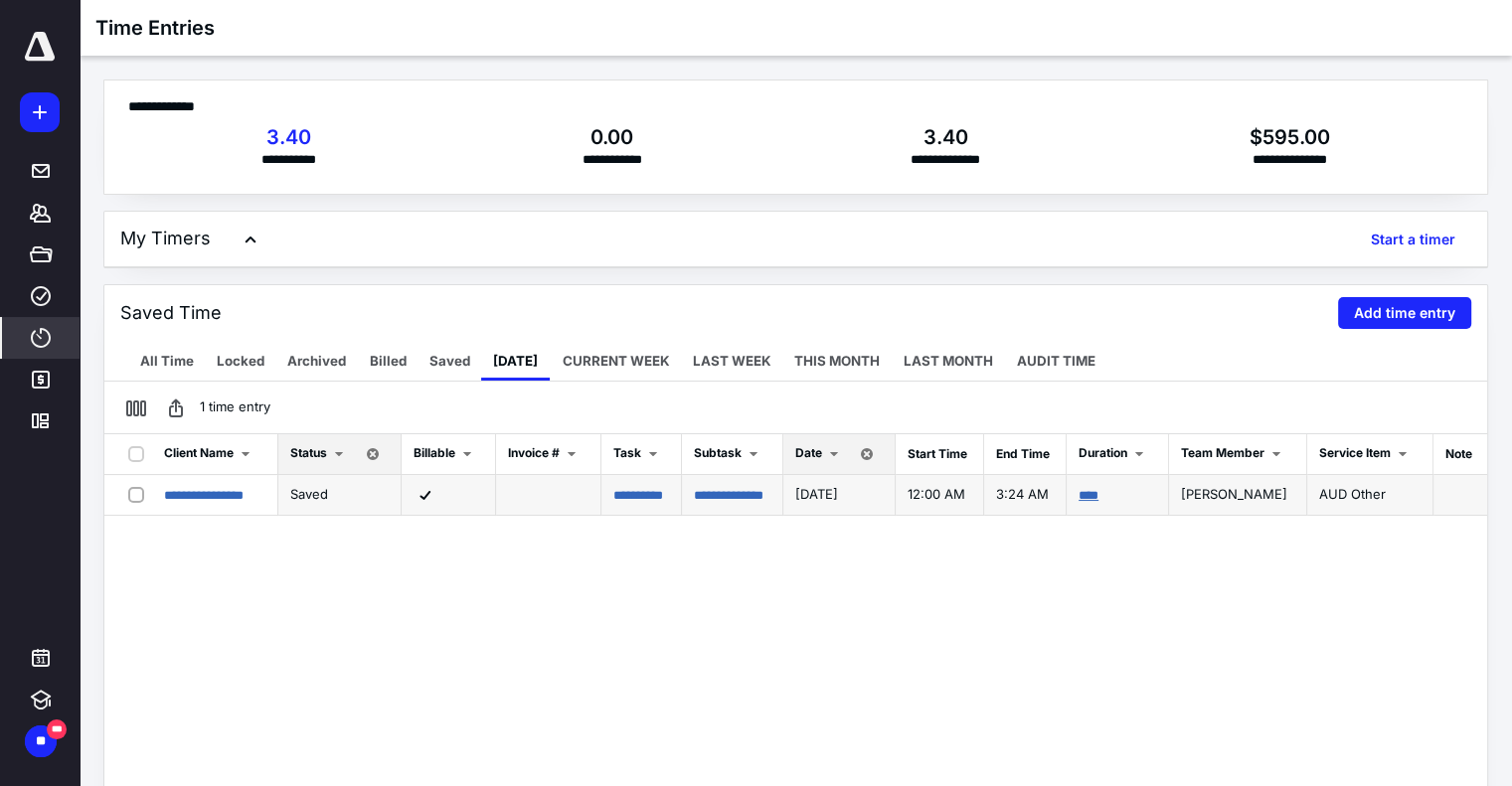 click on "****" at bounding box center [1089, 495] 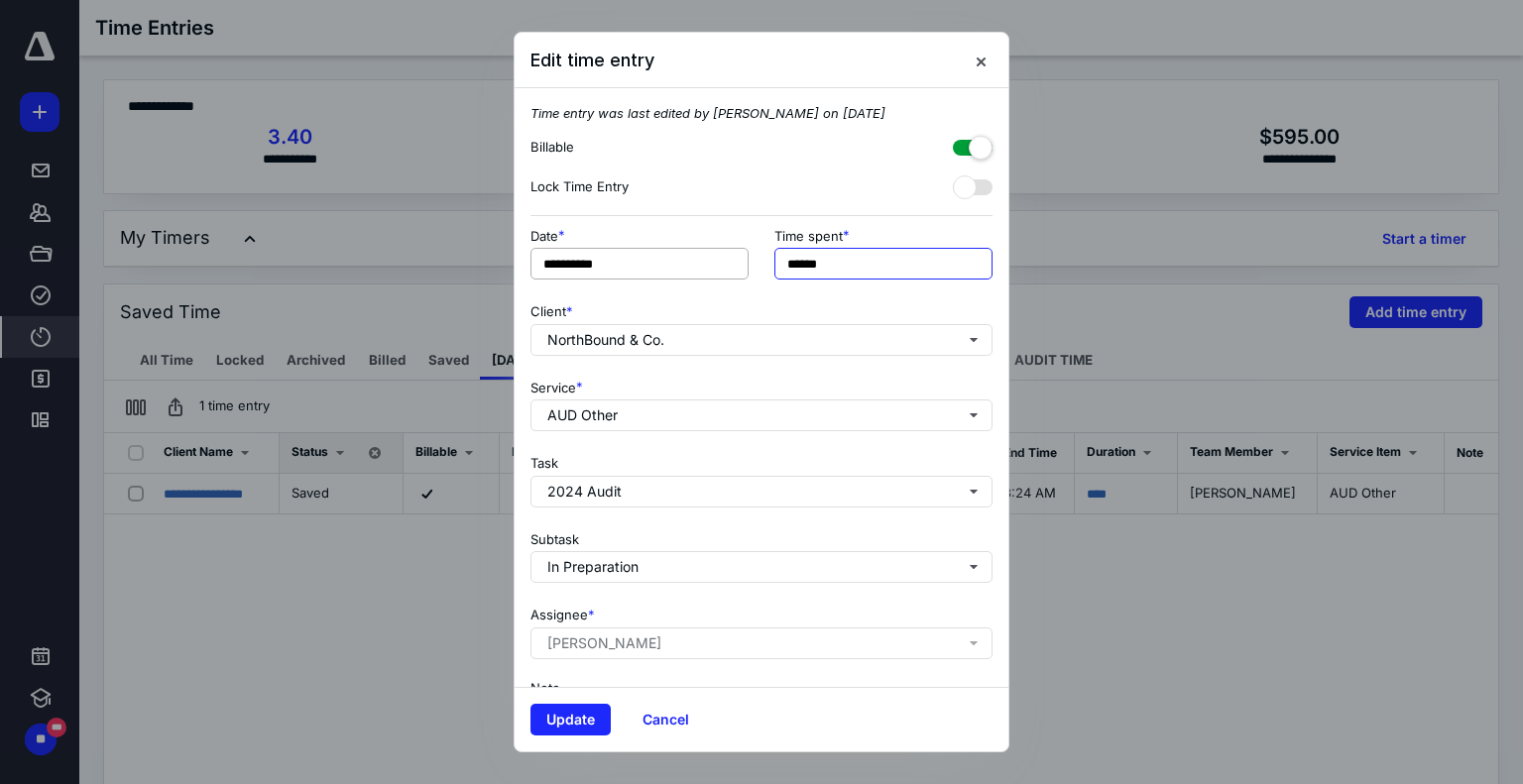 drag, startPoint x: 878, startPoint y: 263, endPoint x: 645, endPoint y: 275, distance: 233.3088 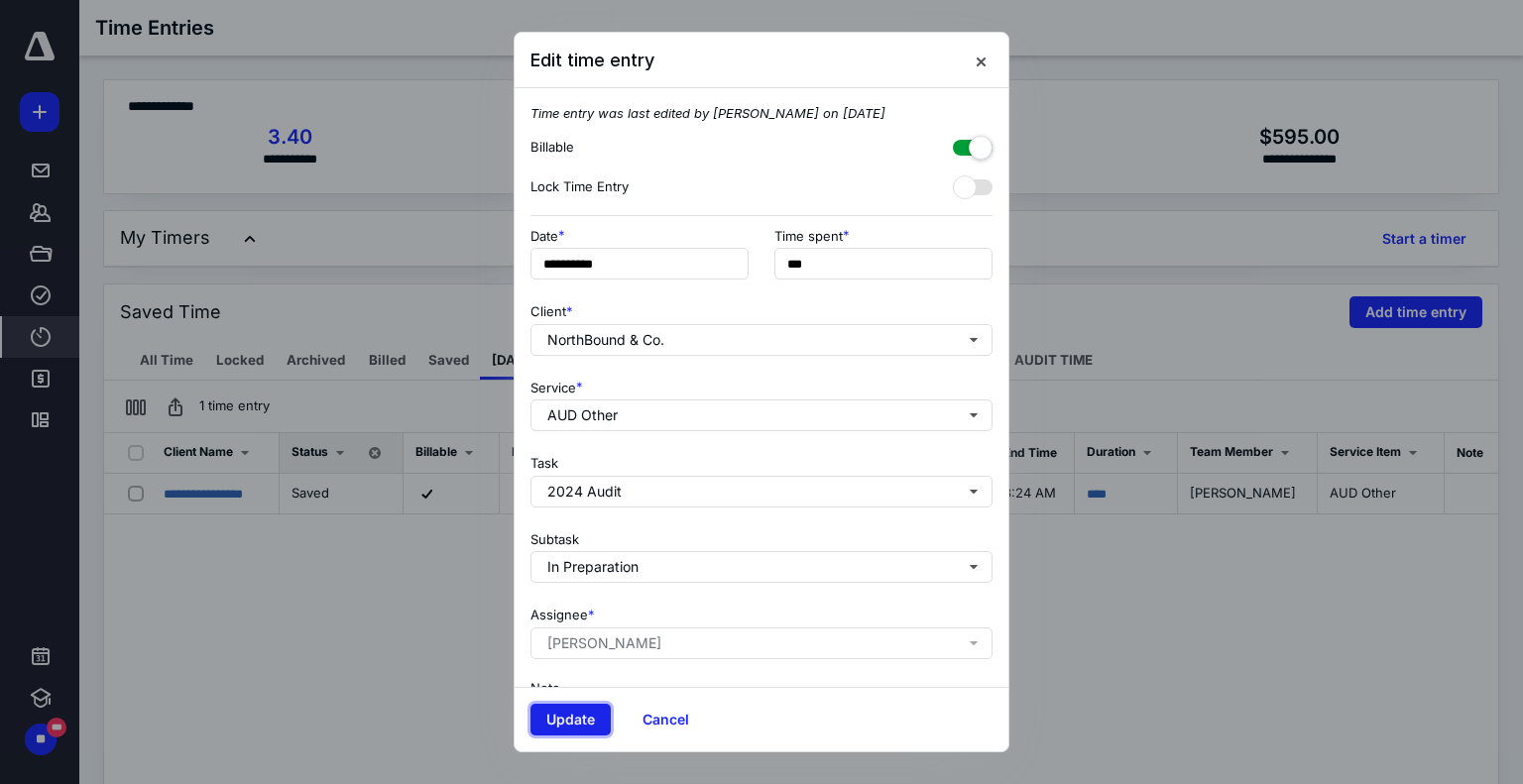 type on "******" 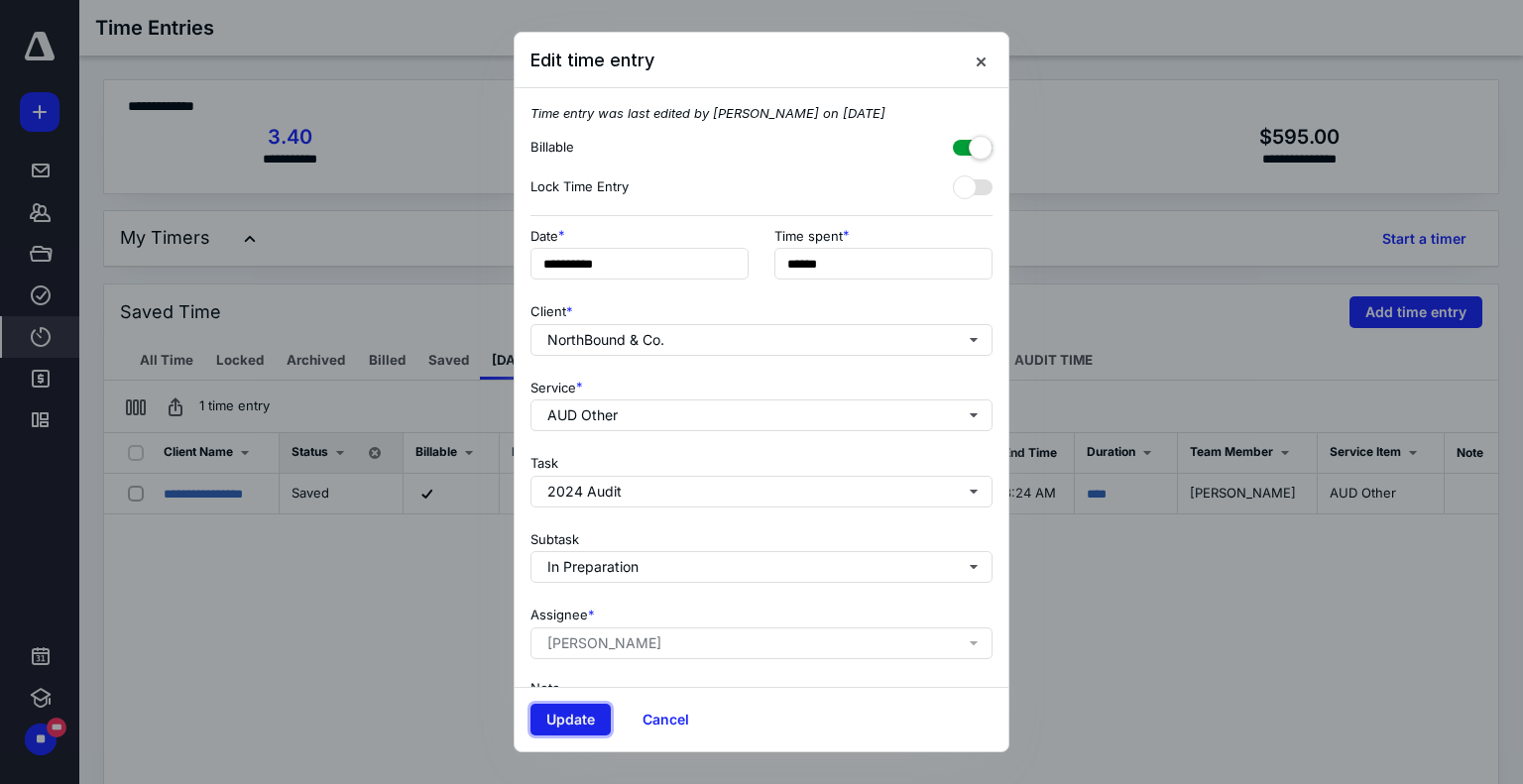 click on "Update" at bounding box center [570, 720] 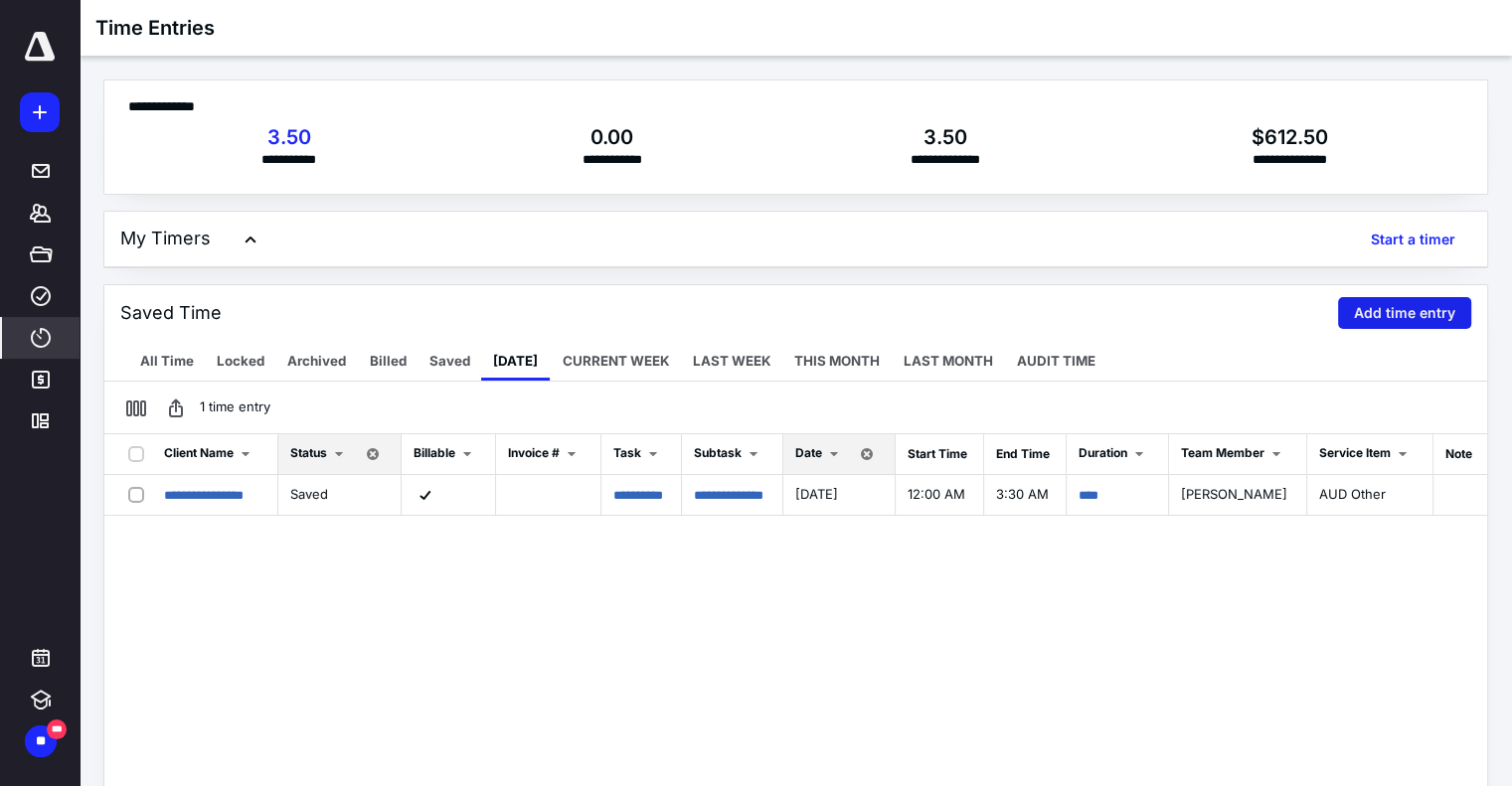 click on "Add time entry" at bounding box center [1405, 313] 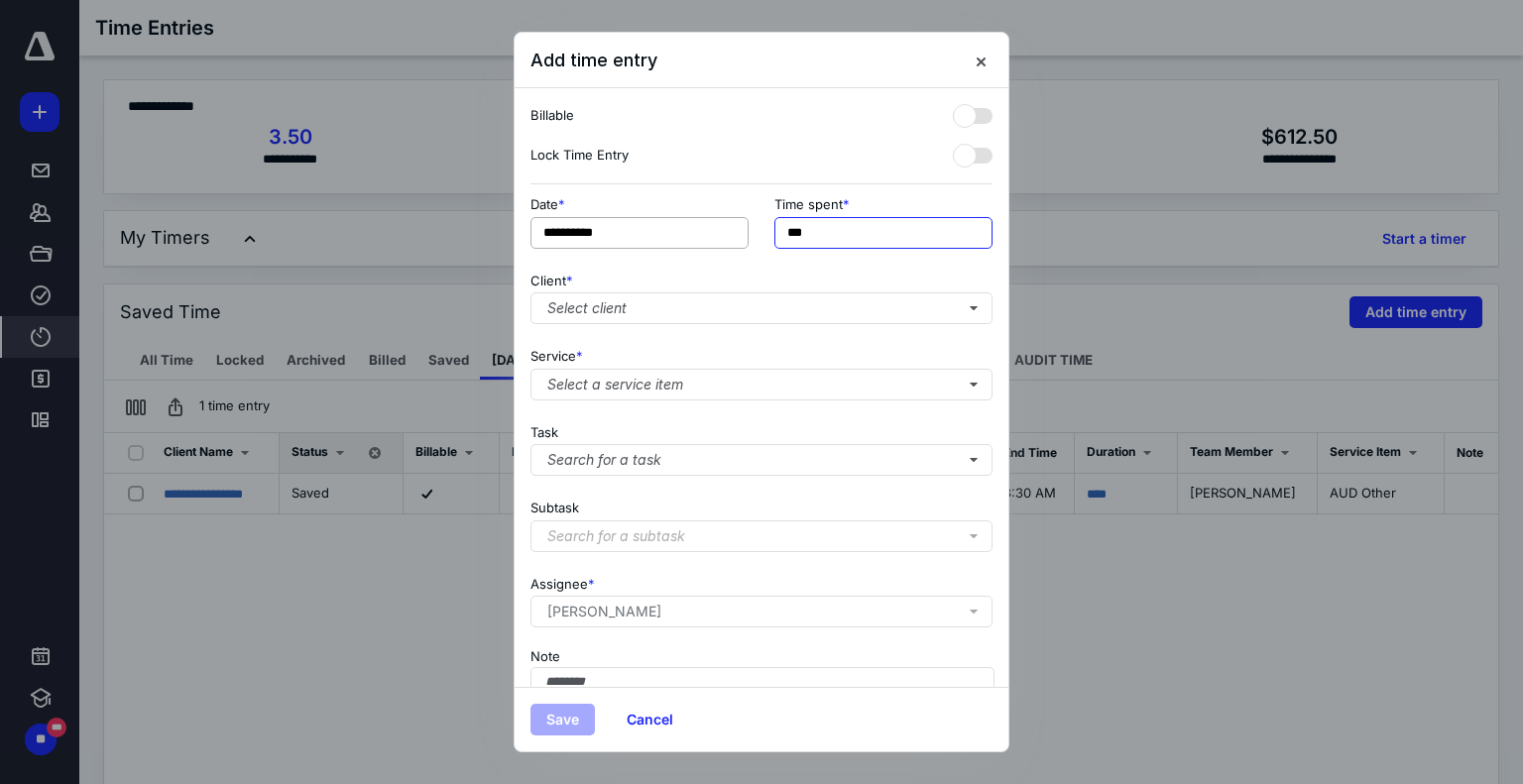 drag, startPoint x: 824, startPoint y: 234, endPoint x: 698, endPoint y: 224, distance: 126.3962 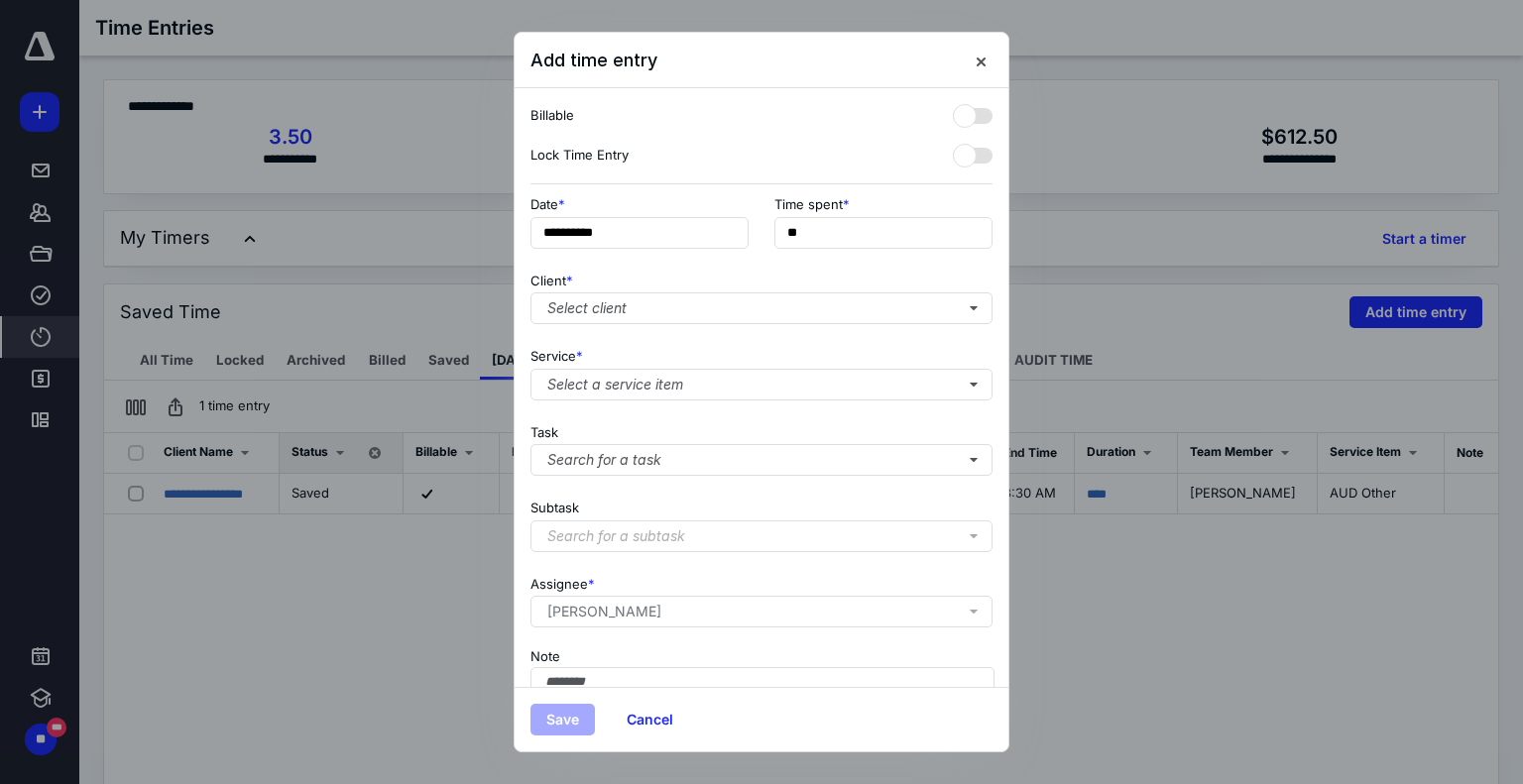 type on "***" 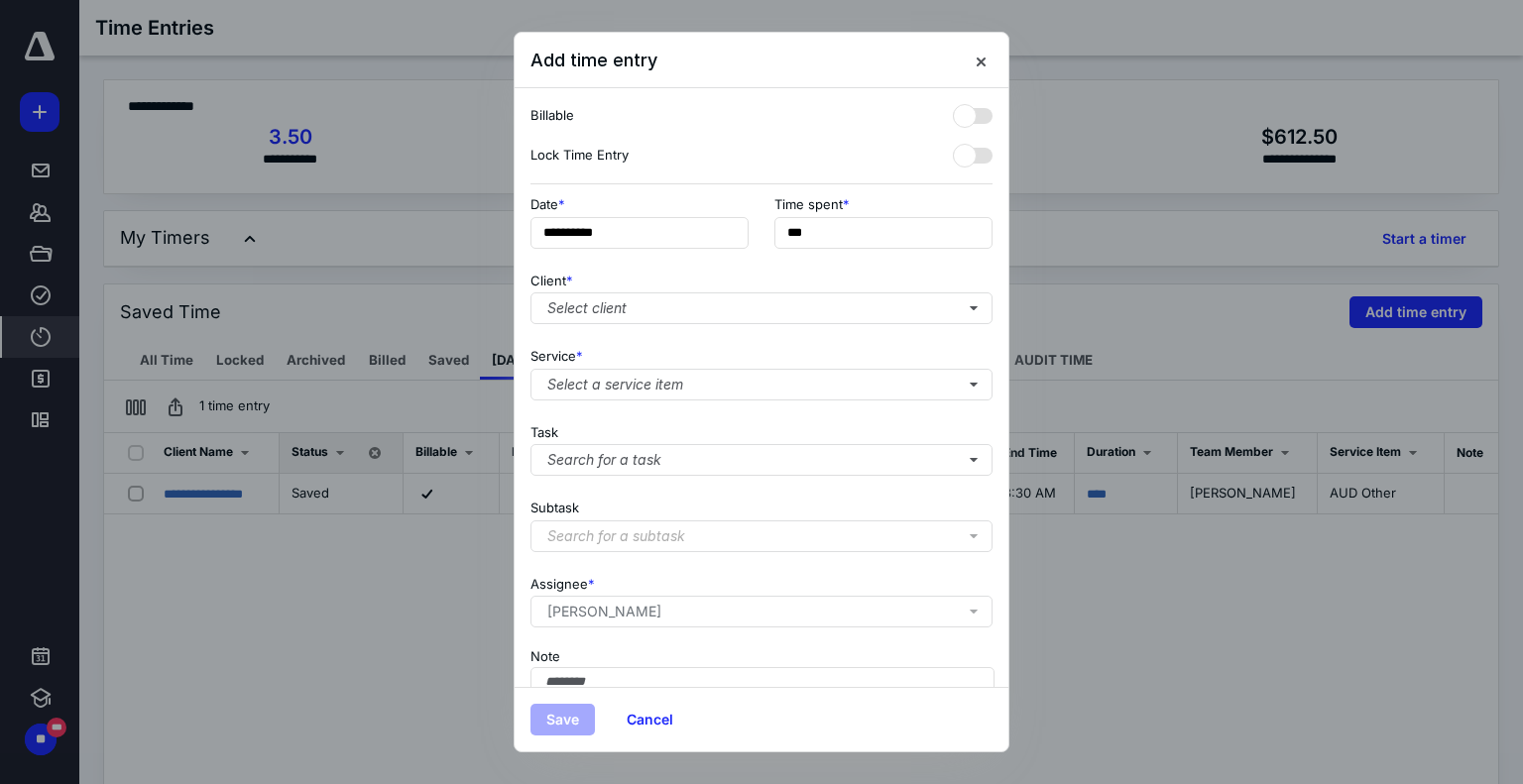 click on "**********" at bounding box center (762, 388) 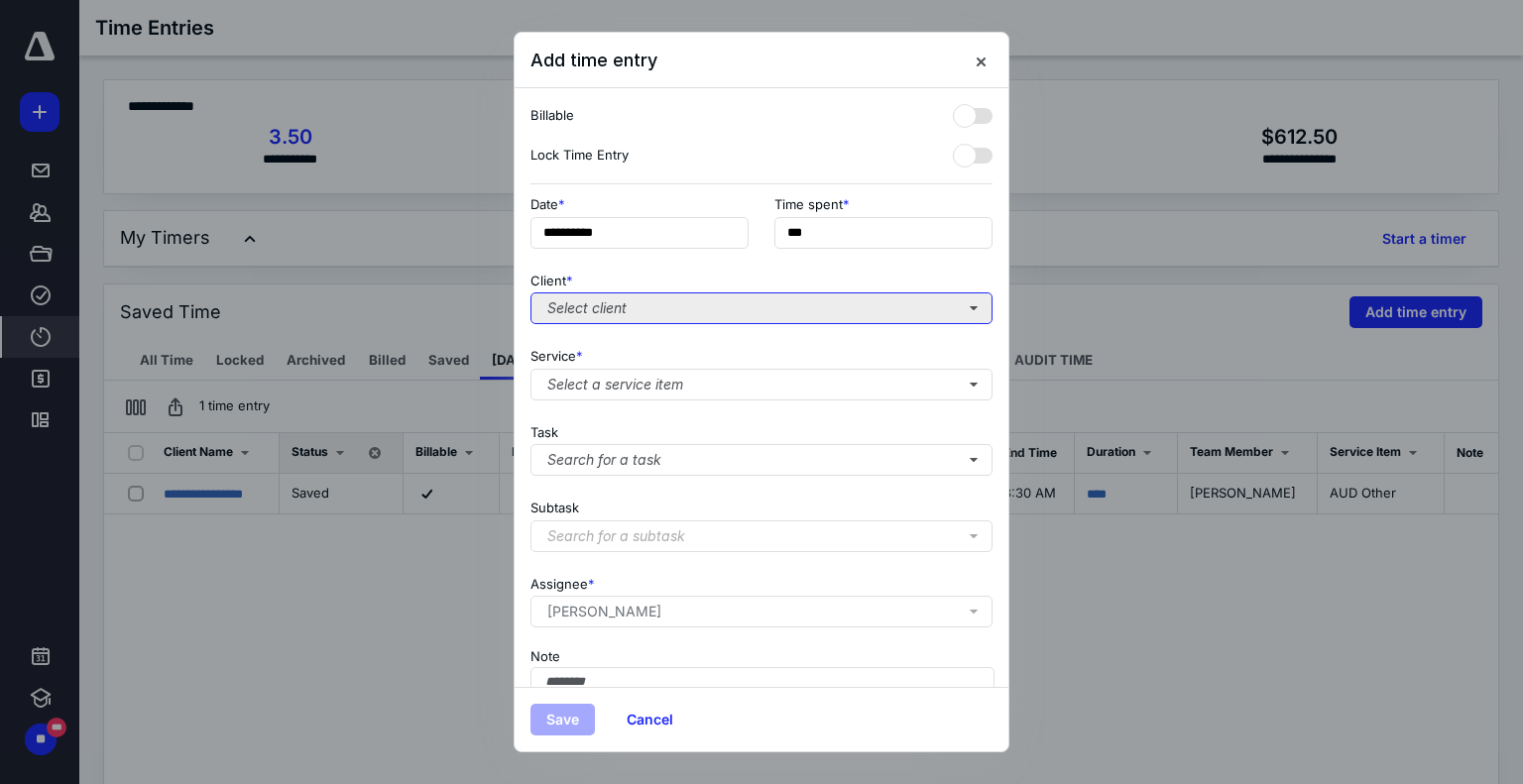 click on "Select client" at bounding box center [762, 308] 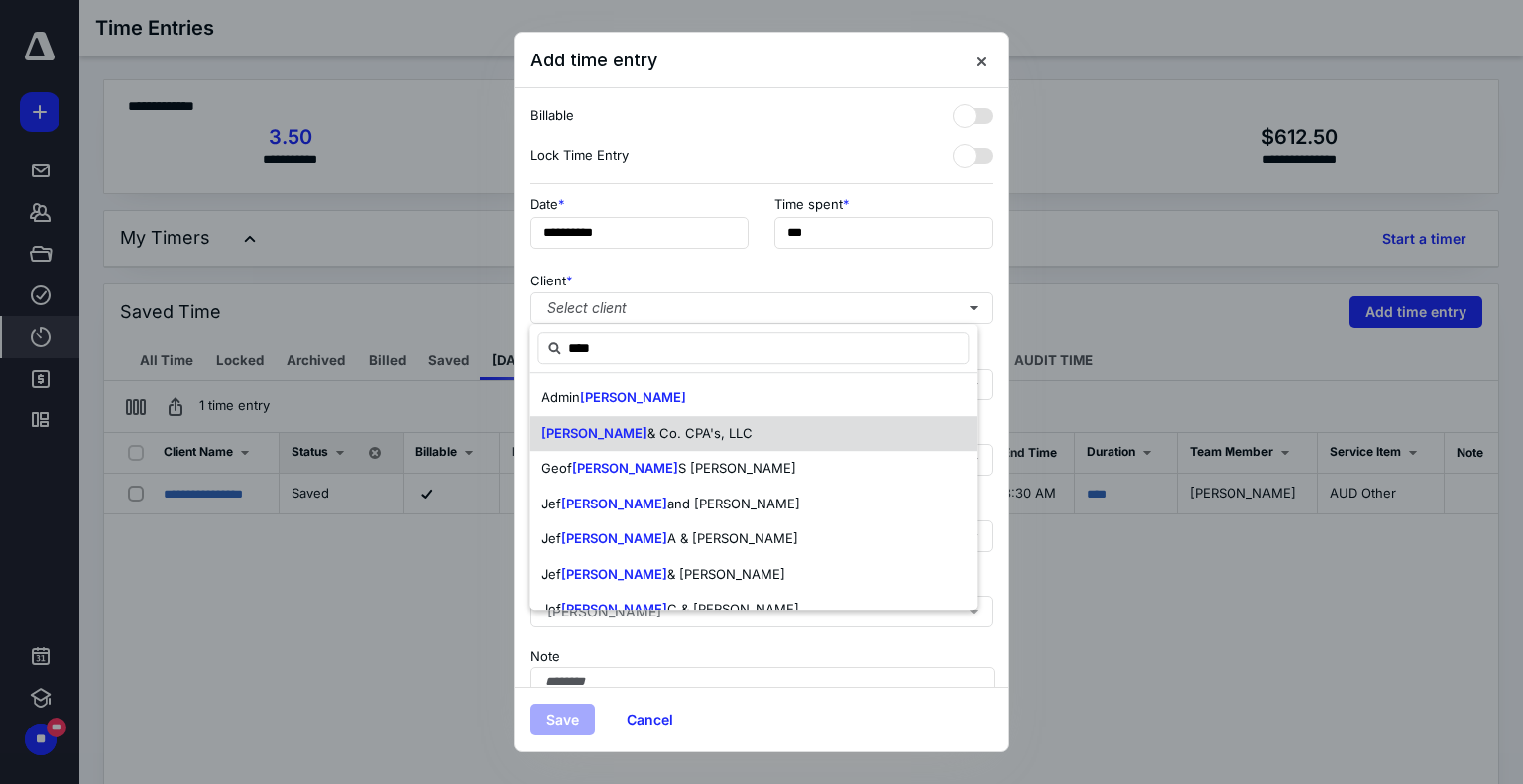 click on "Frey  & Co. CPA's, LLC" at bounding box center [753, 434] 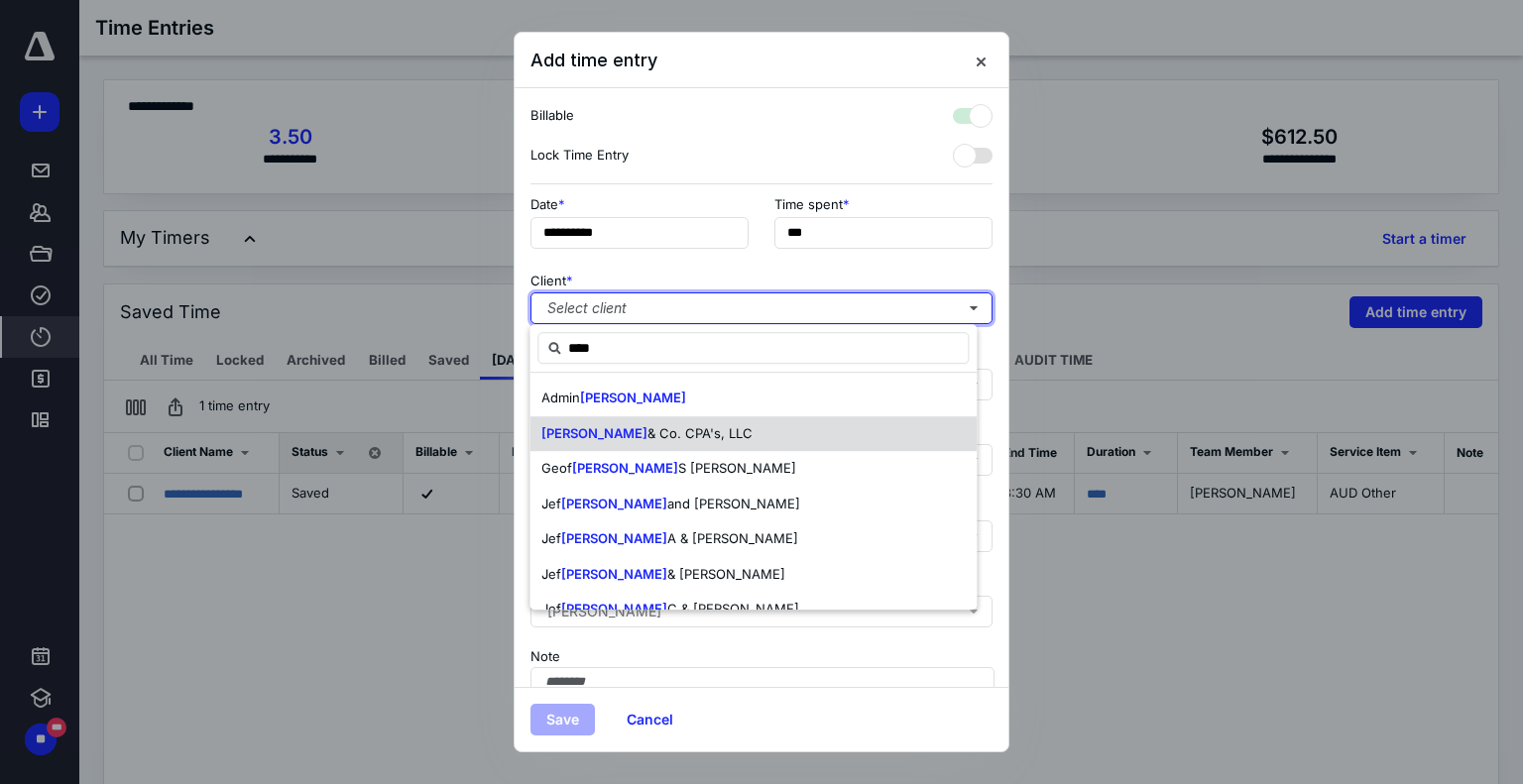 checkbox on "true" 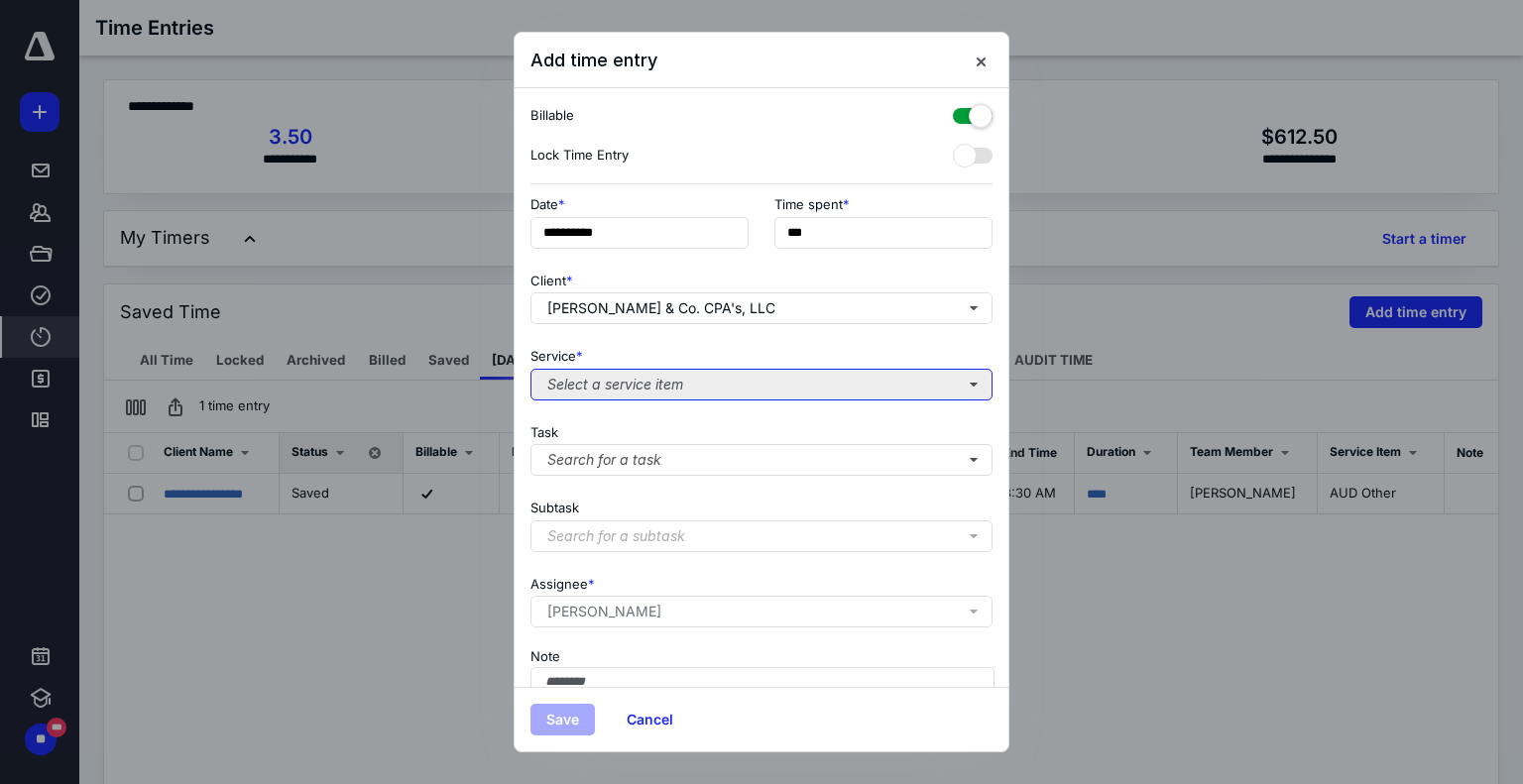 click on "Select a service item" at bounding box center [762, 385] 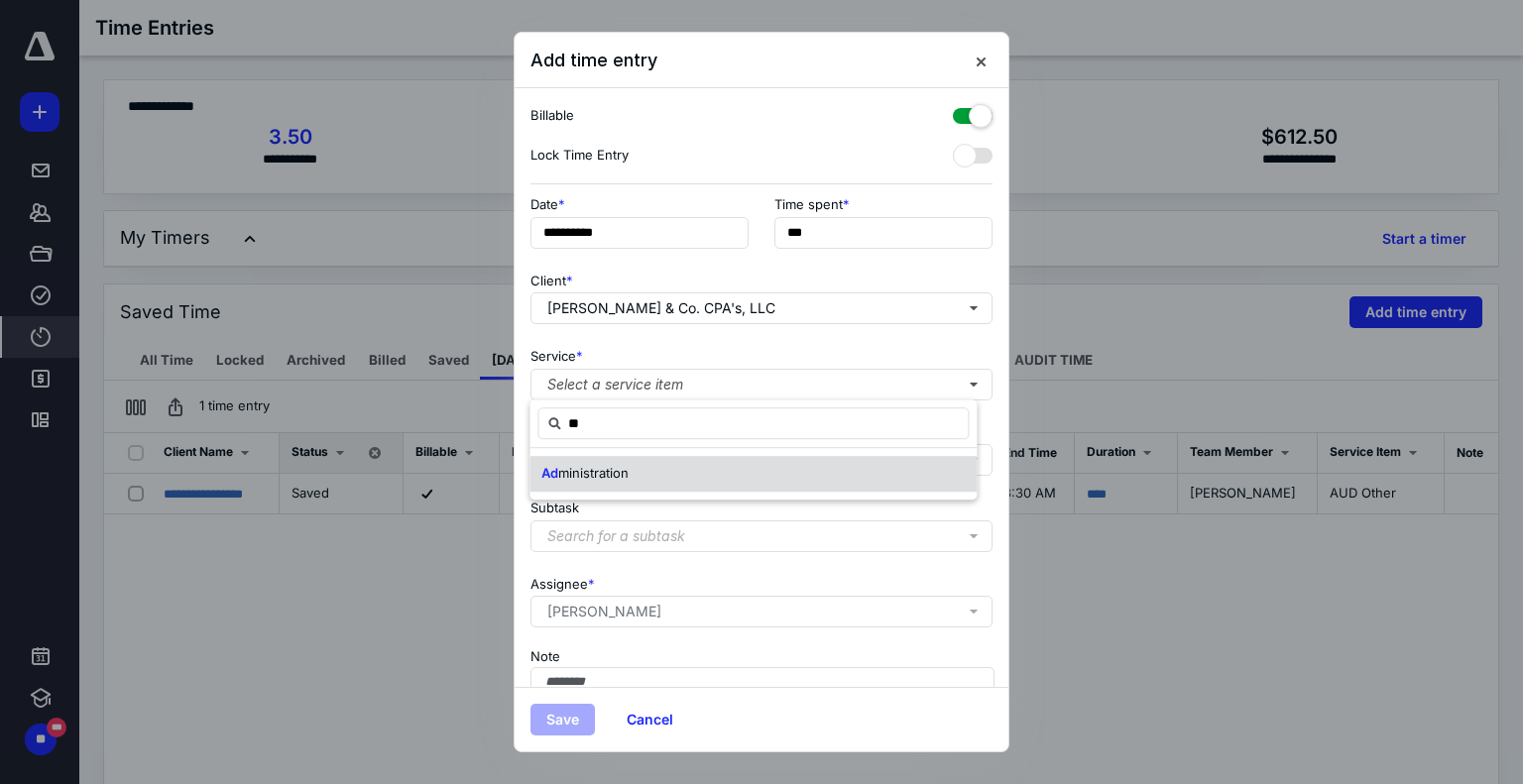 click on "Ad ministration" at bounding box center (753, 474) 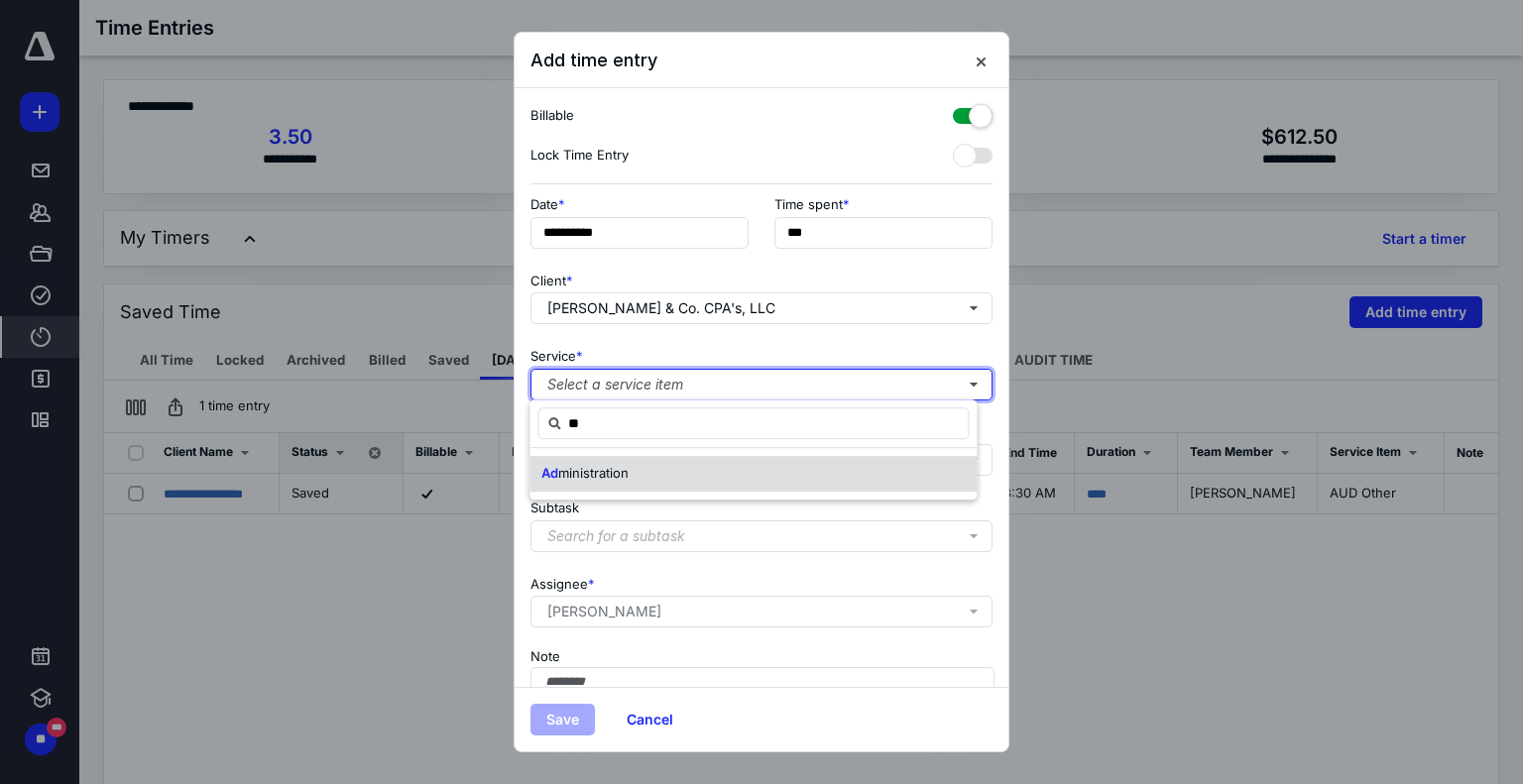 type 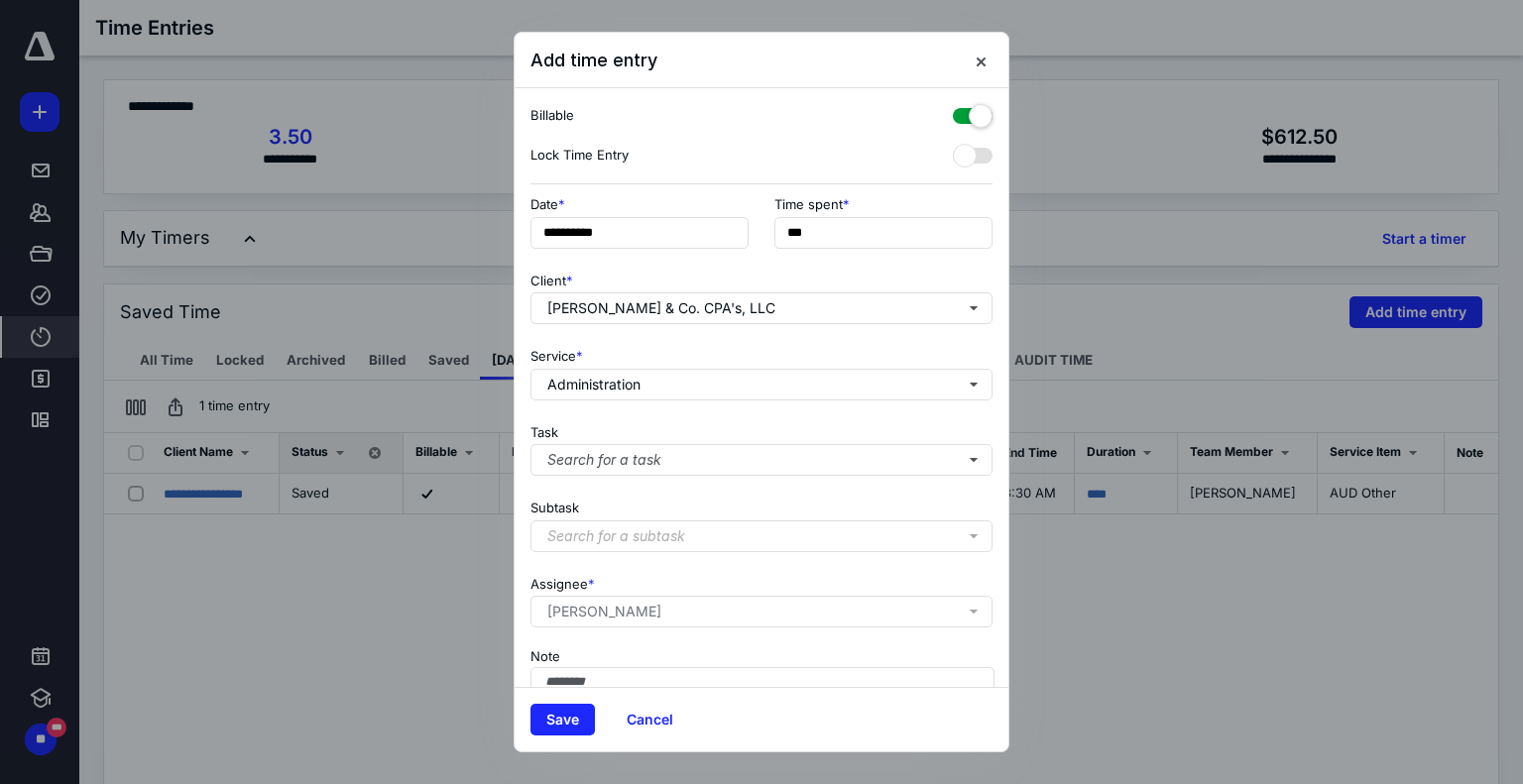 click at bounding box center [973, 112] 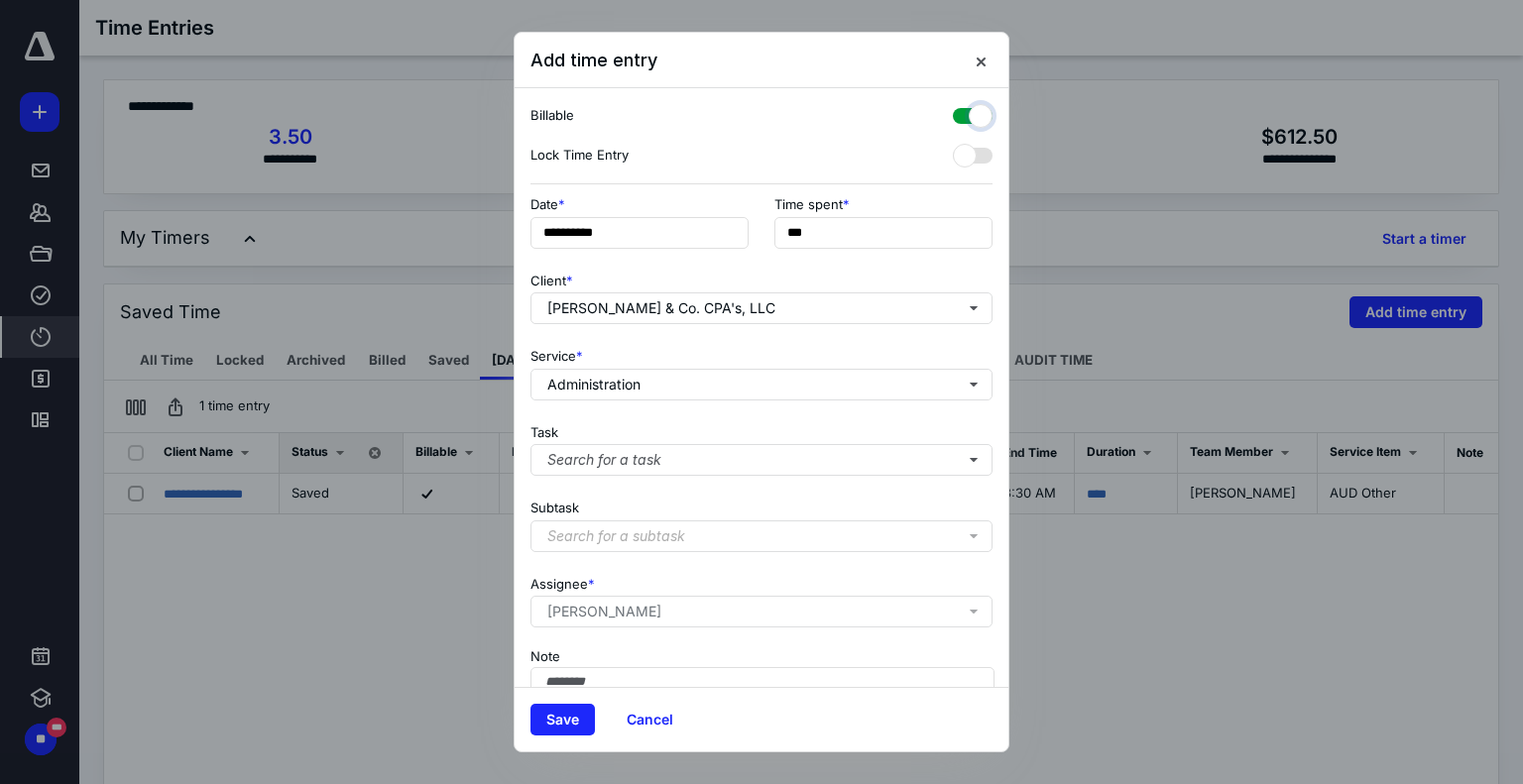 click at bounding box center (963, 113) 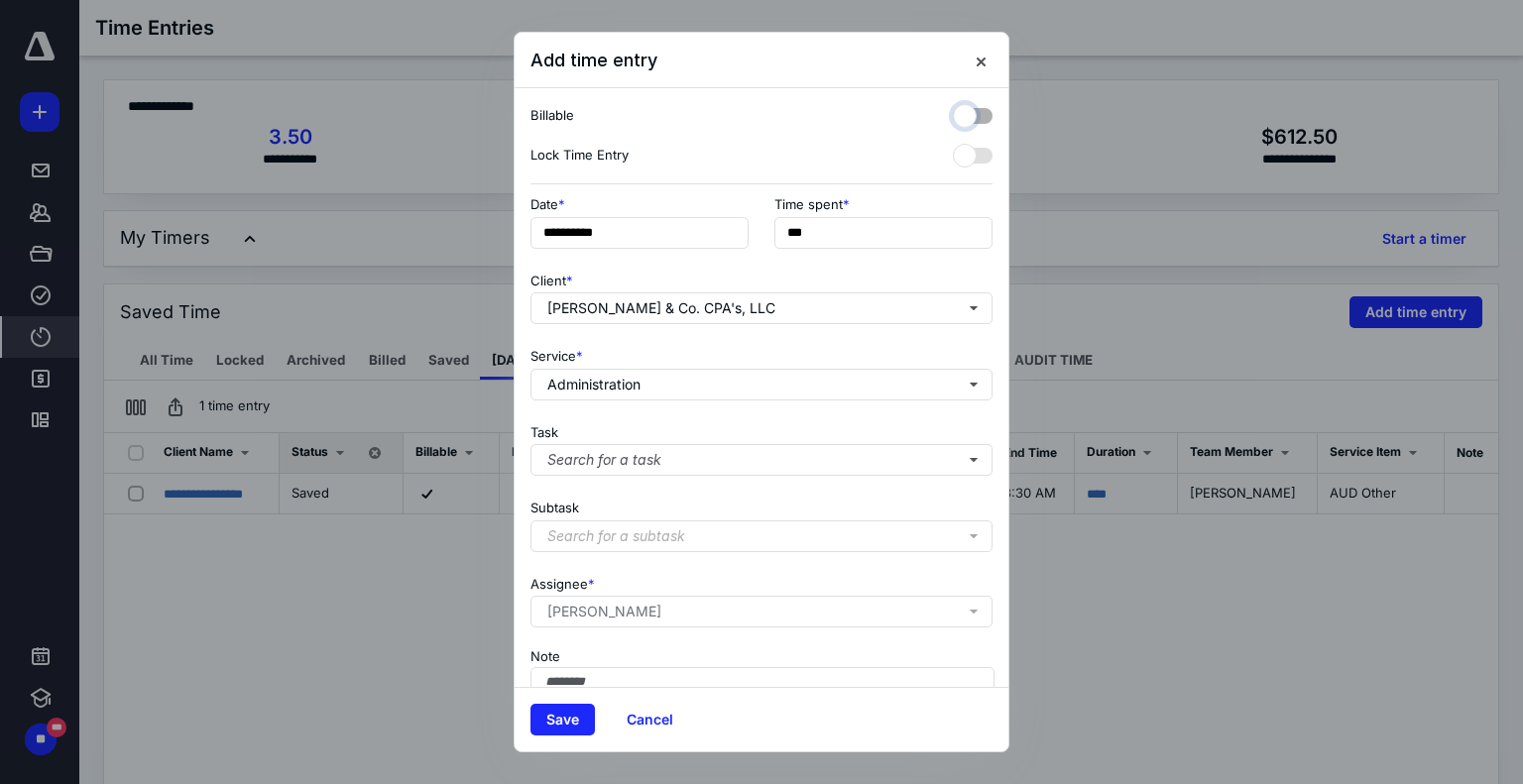 checkbox on "false" 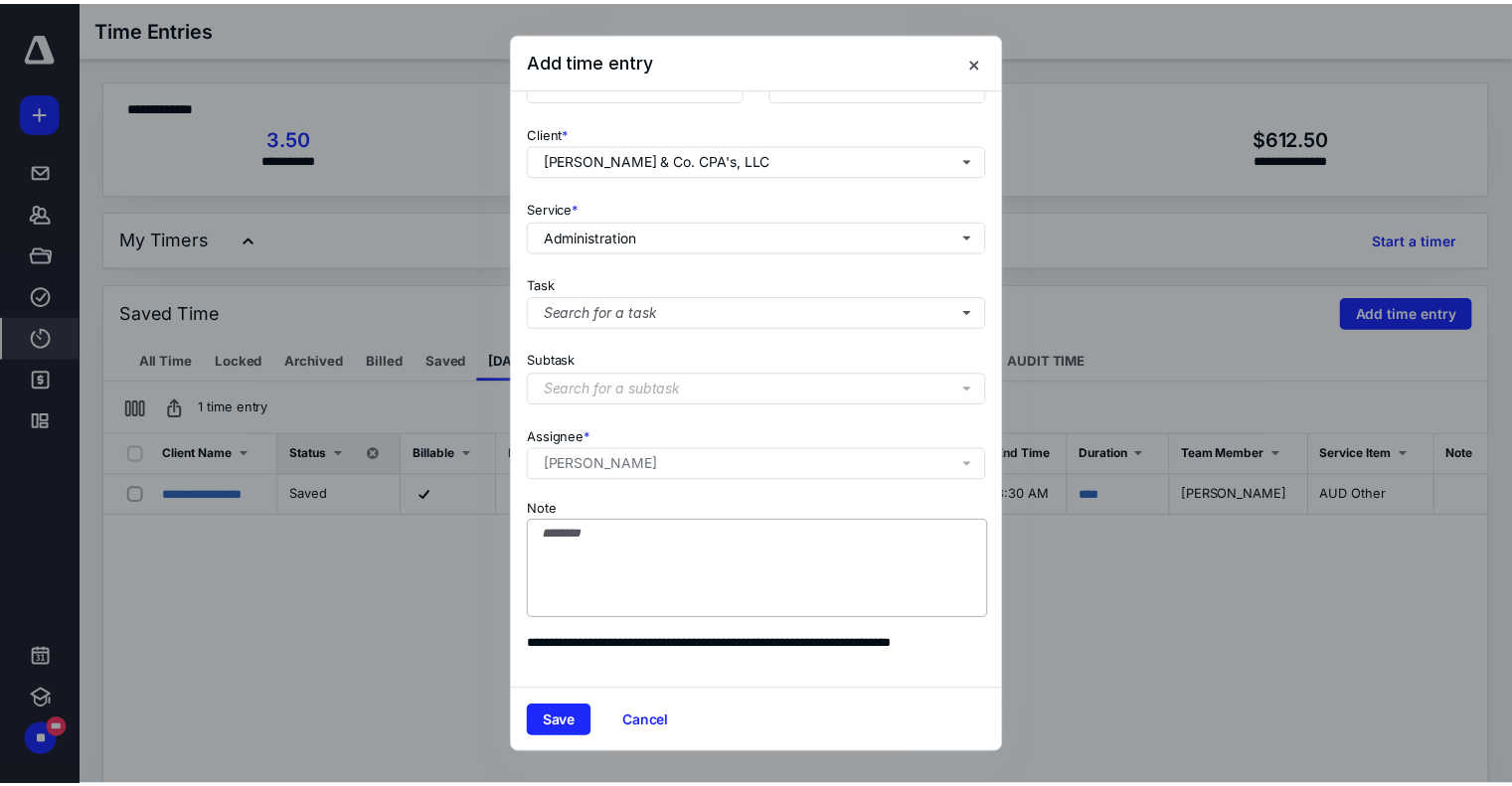 scroll, scrollTop: 163, scrollLeft: 0, axis: vertical 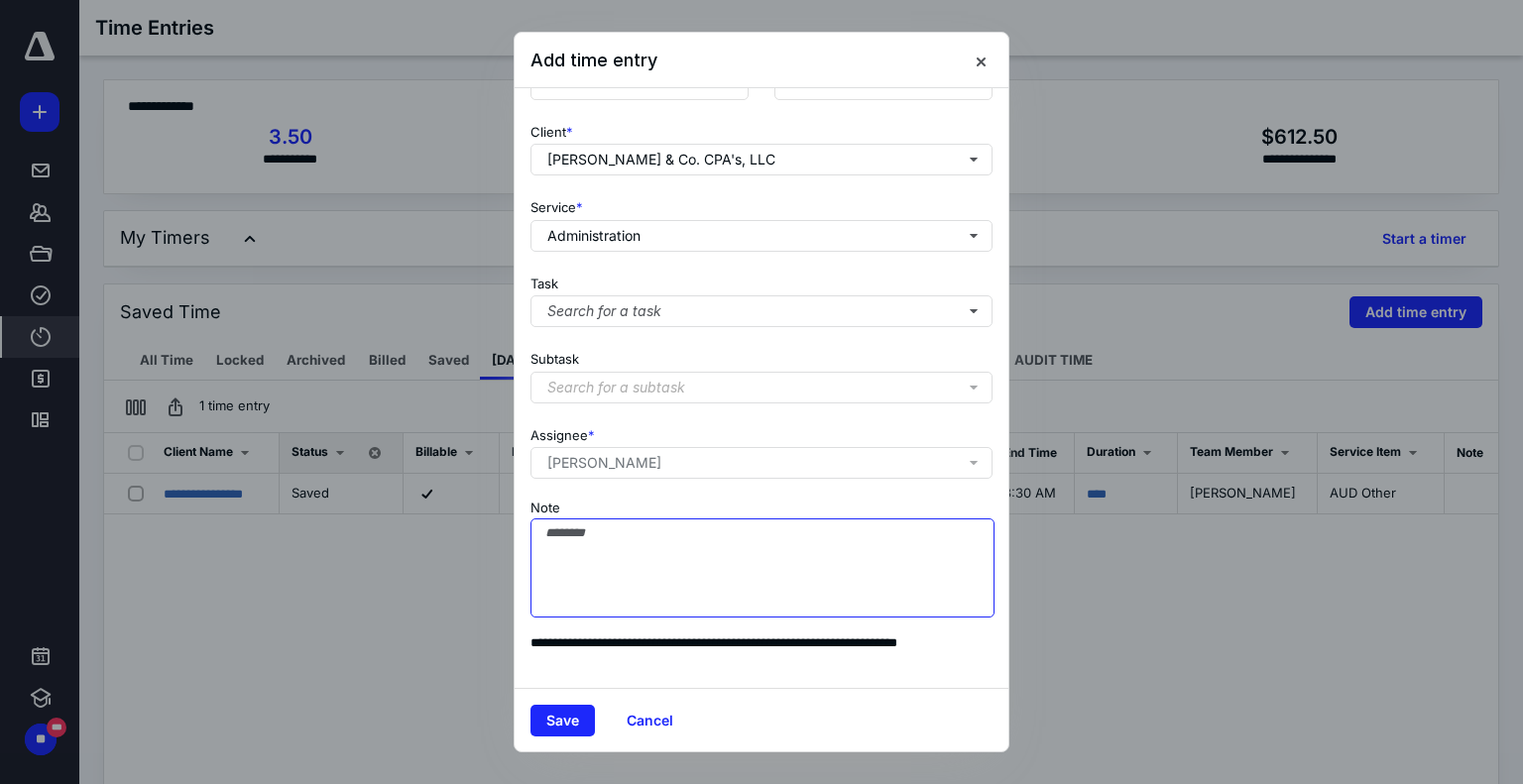 click on "Note" 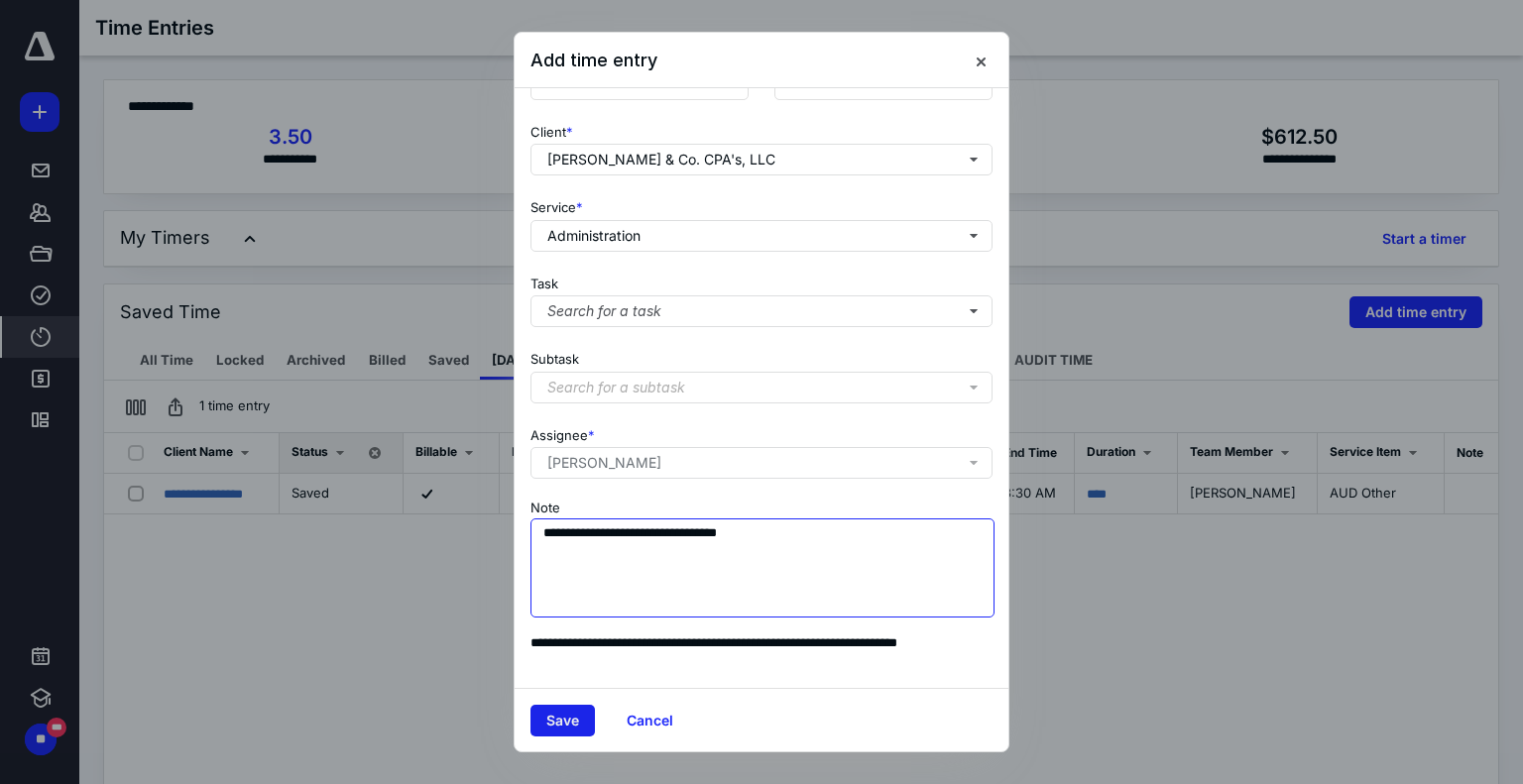 type on "**********" 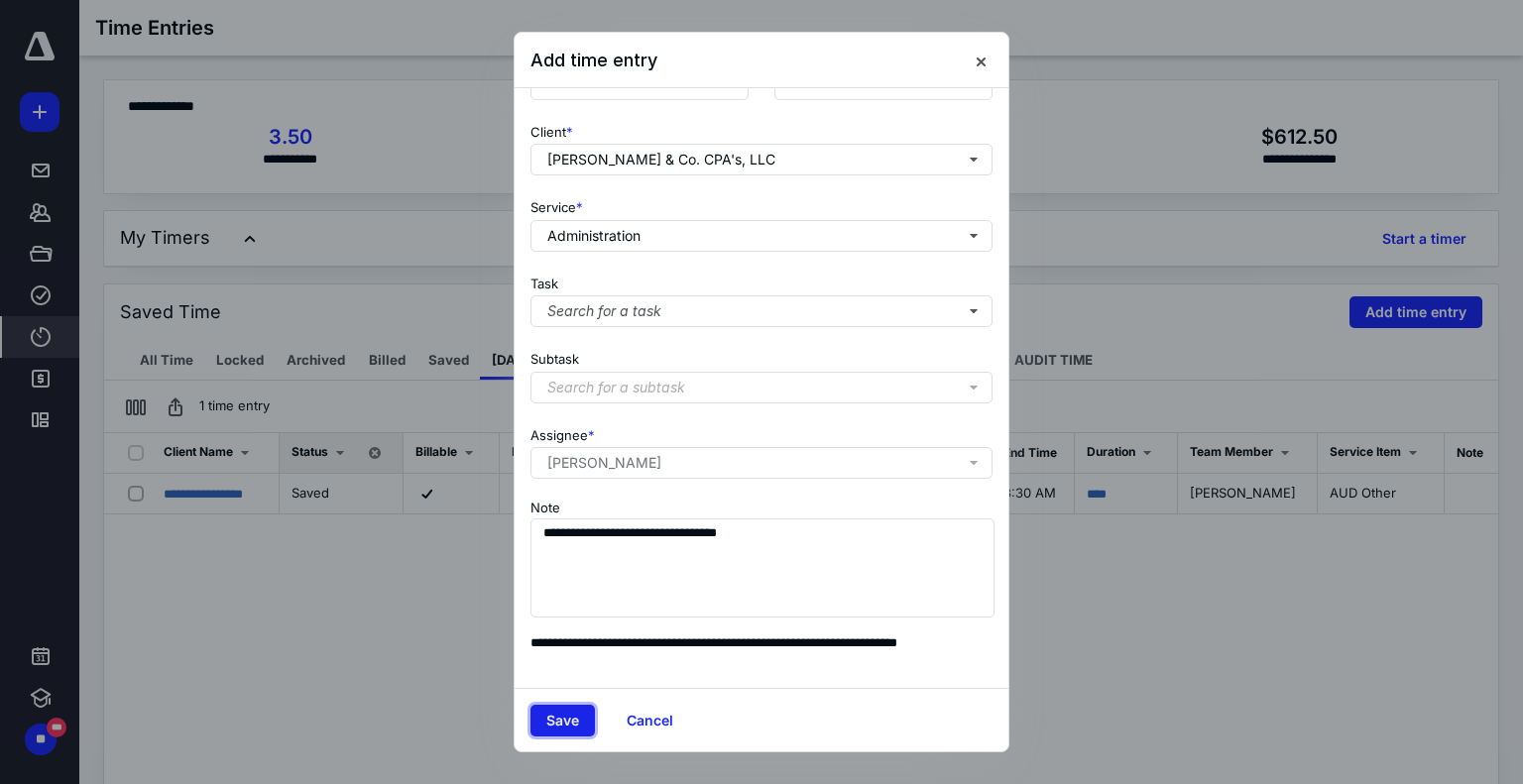 click on "Save" 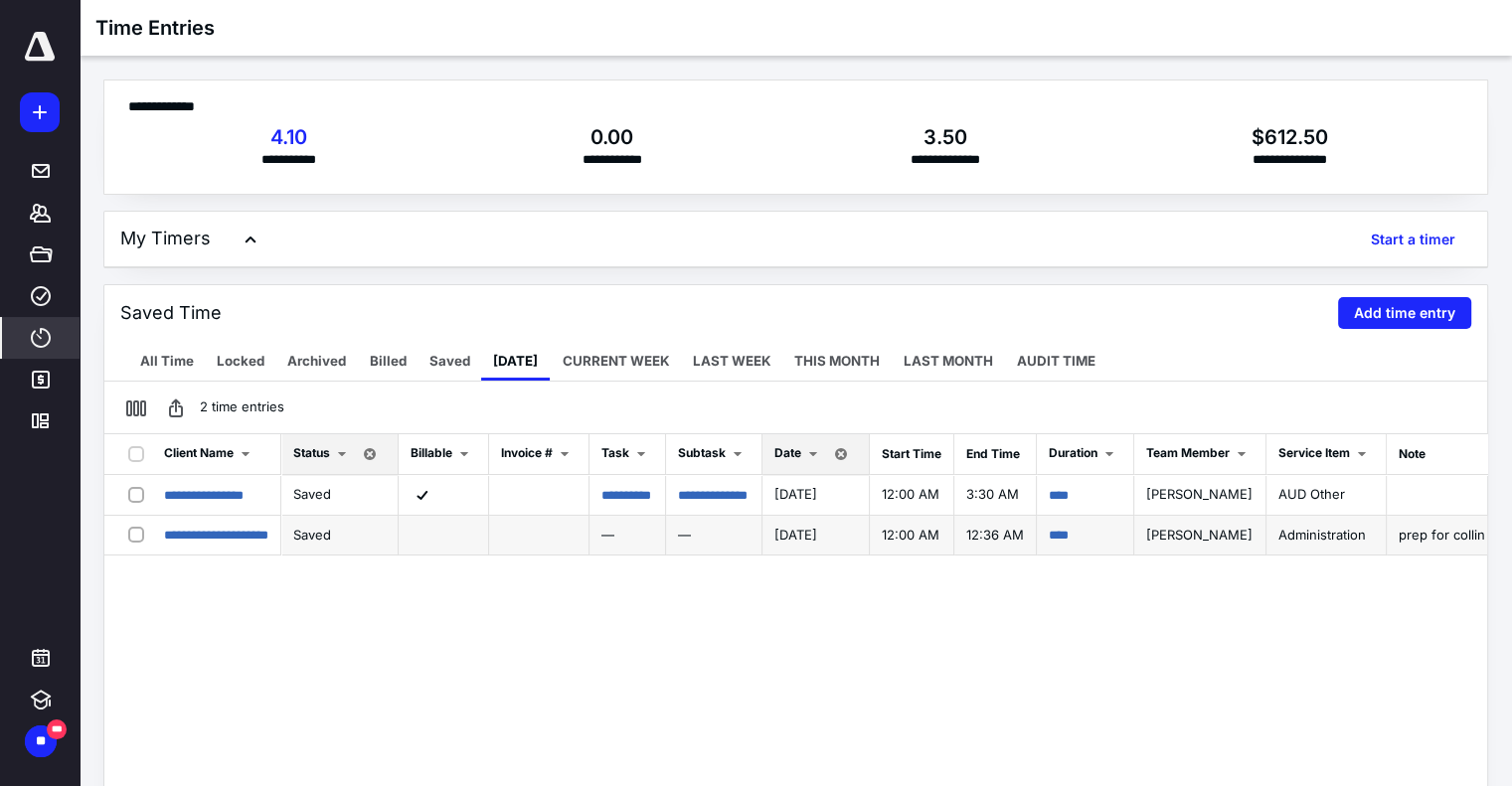 click on "****" 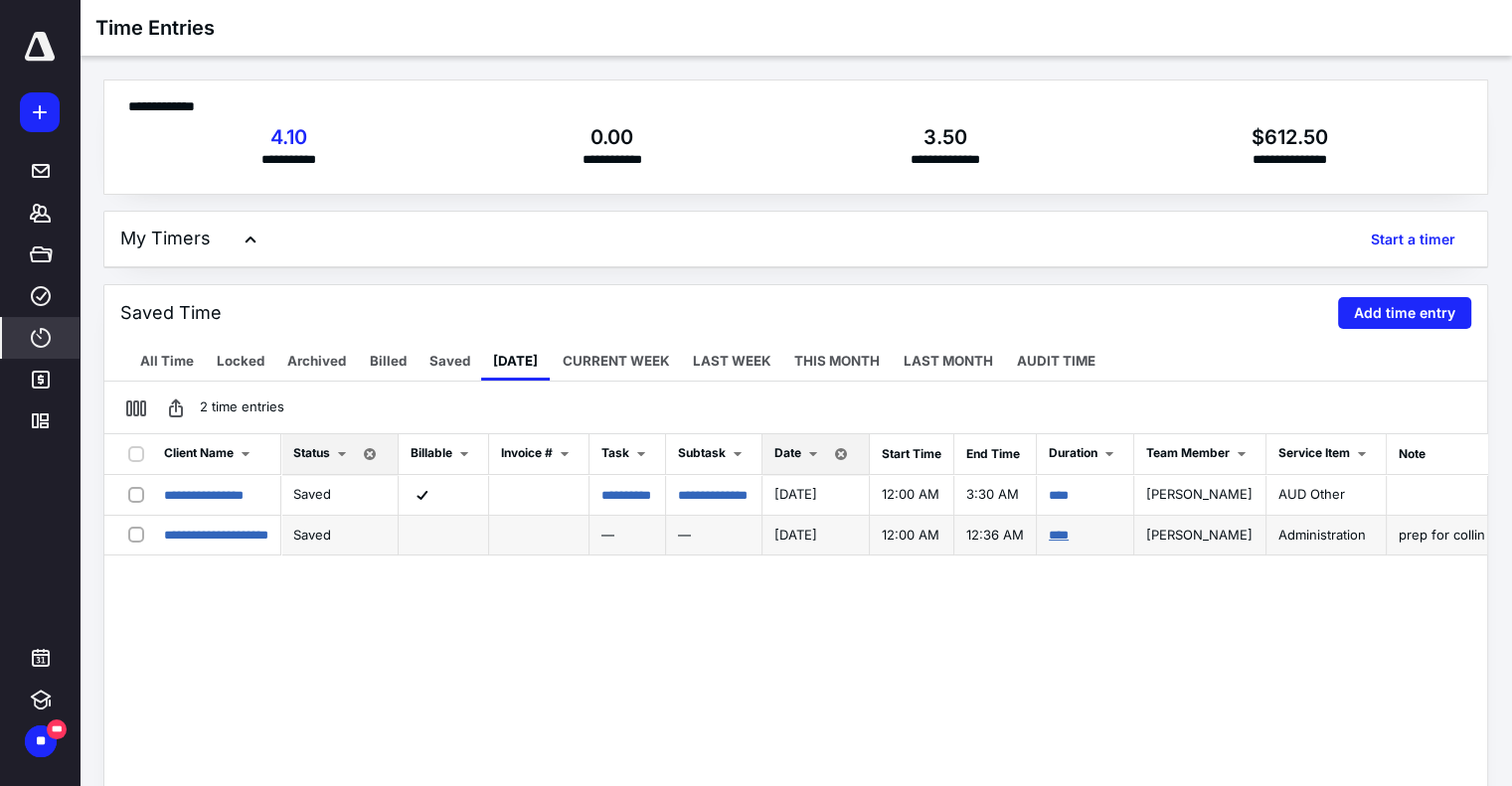 click on "****" 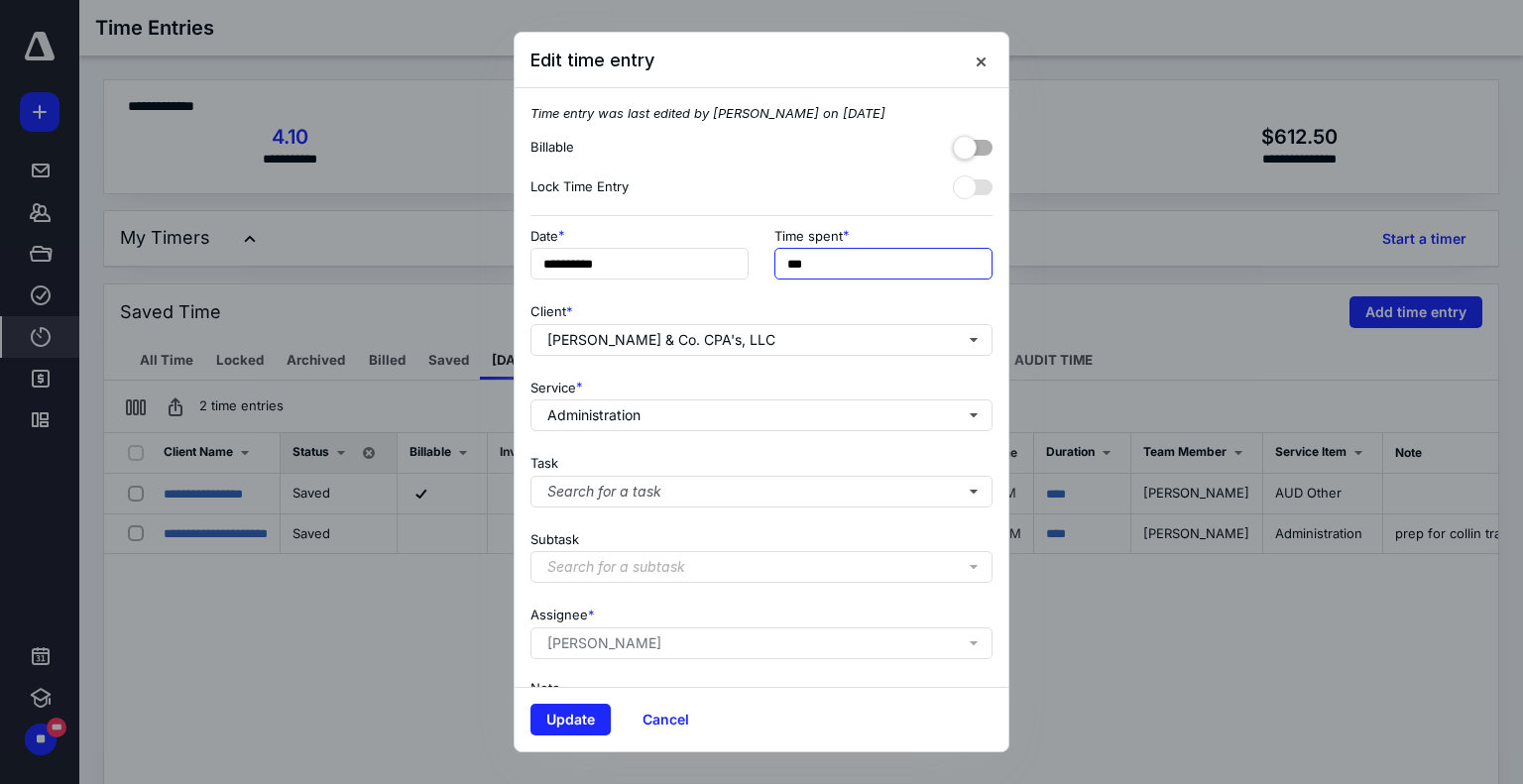 drag, startPoint x: 647, startPoint y: 256, endPoint x: 527, endPoint y: 277, distance: 121.82364 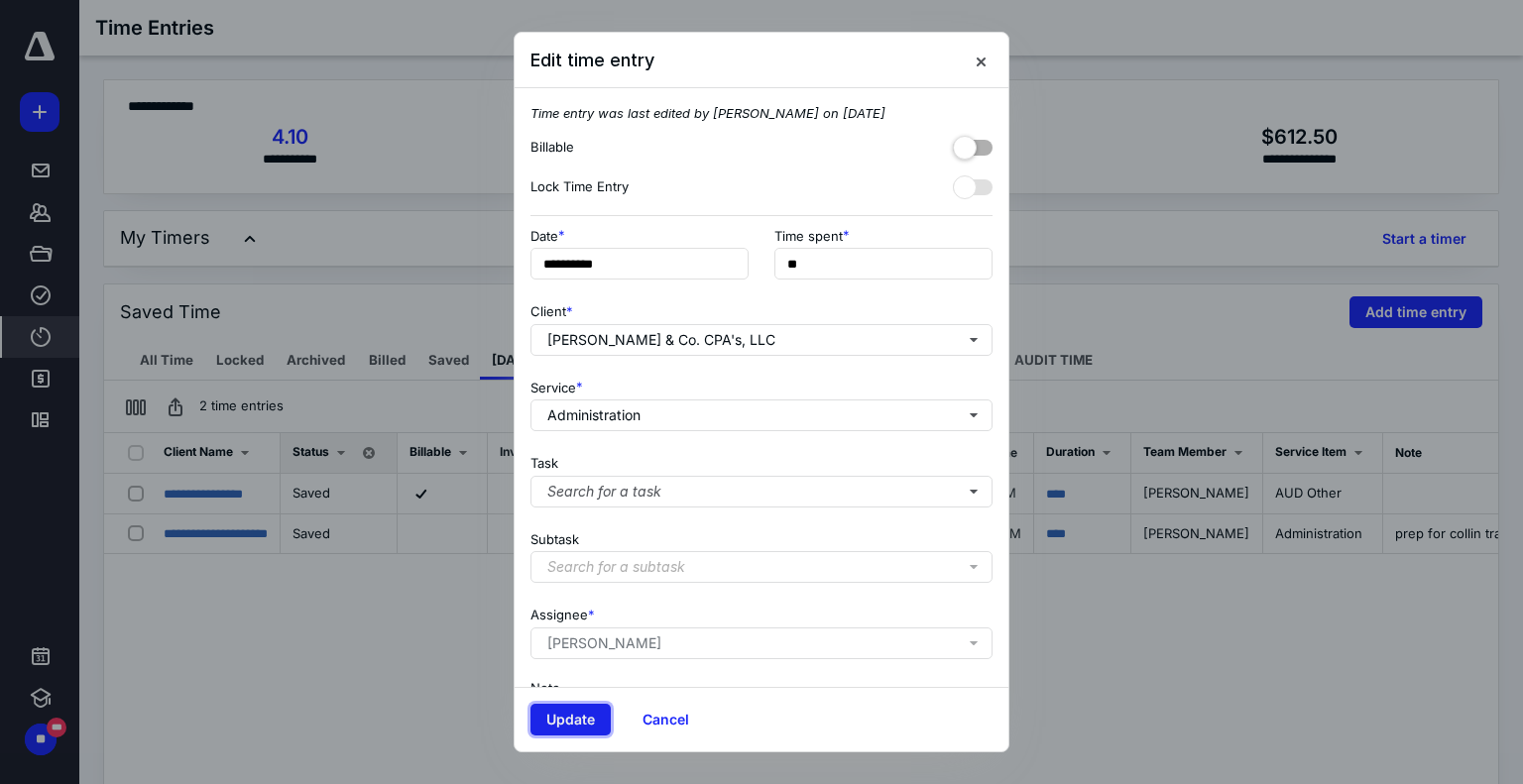 type on "***" 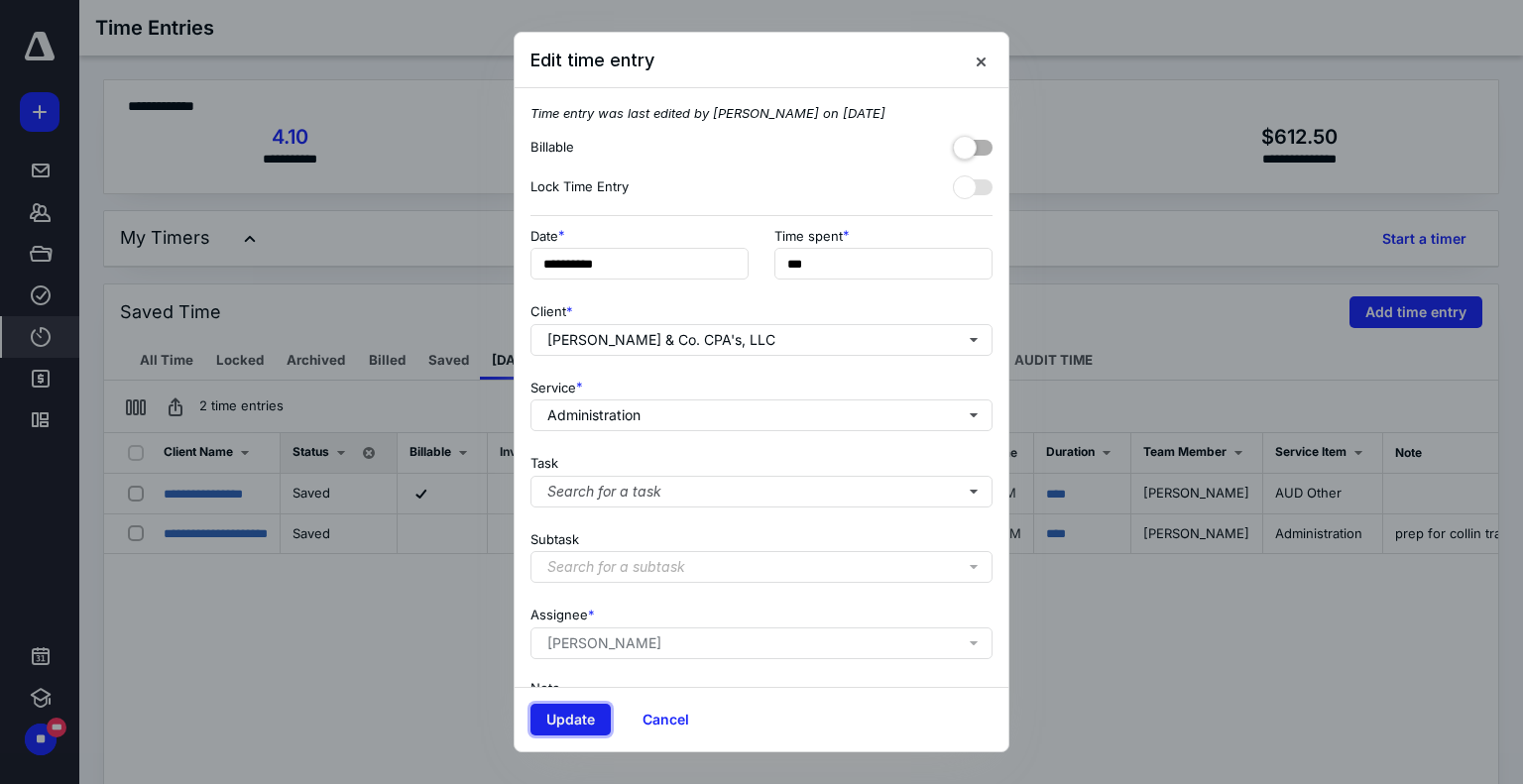 click on "Update" 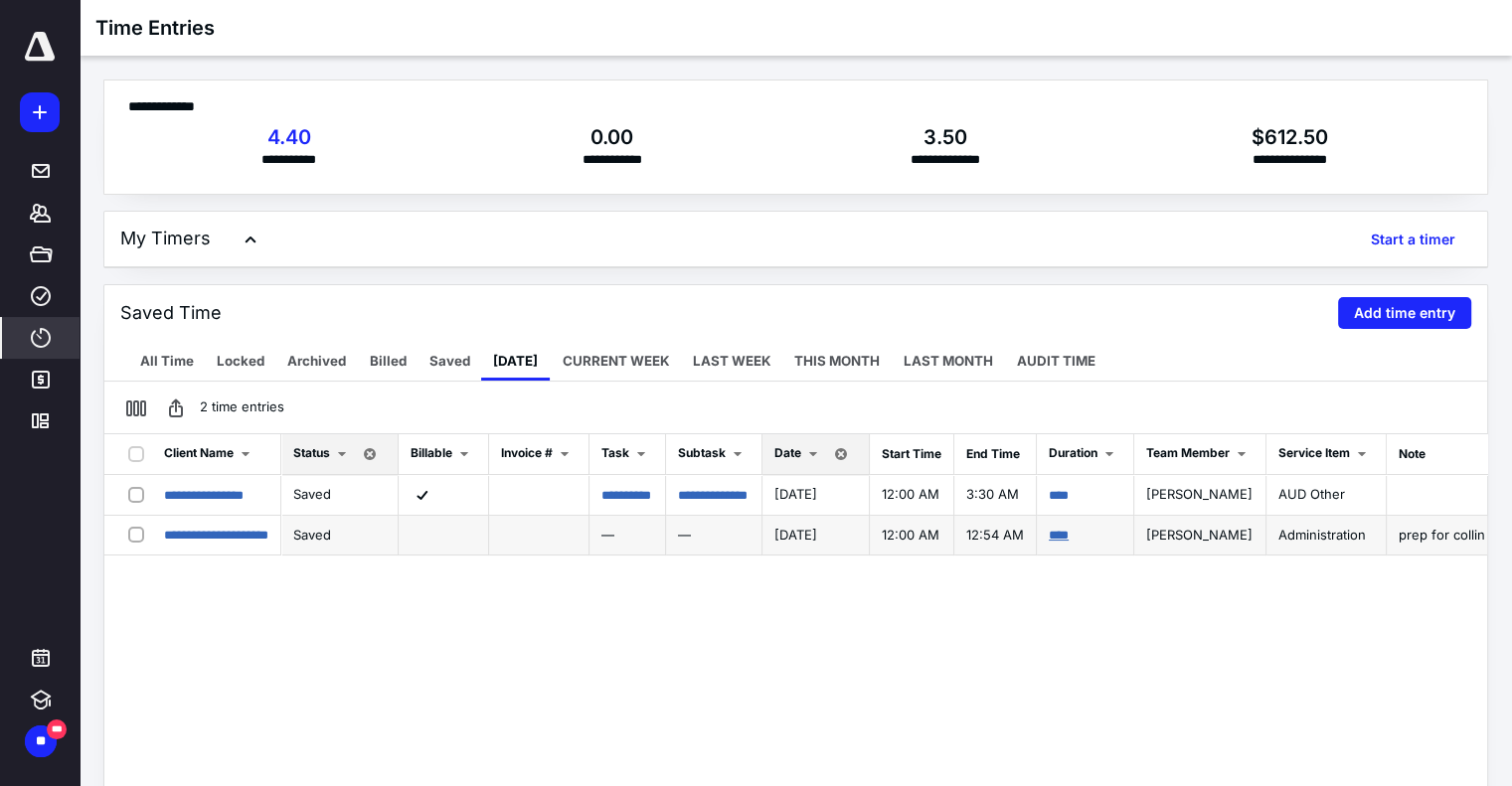 click on "****" 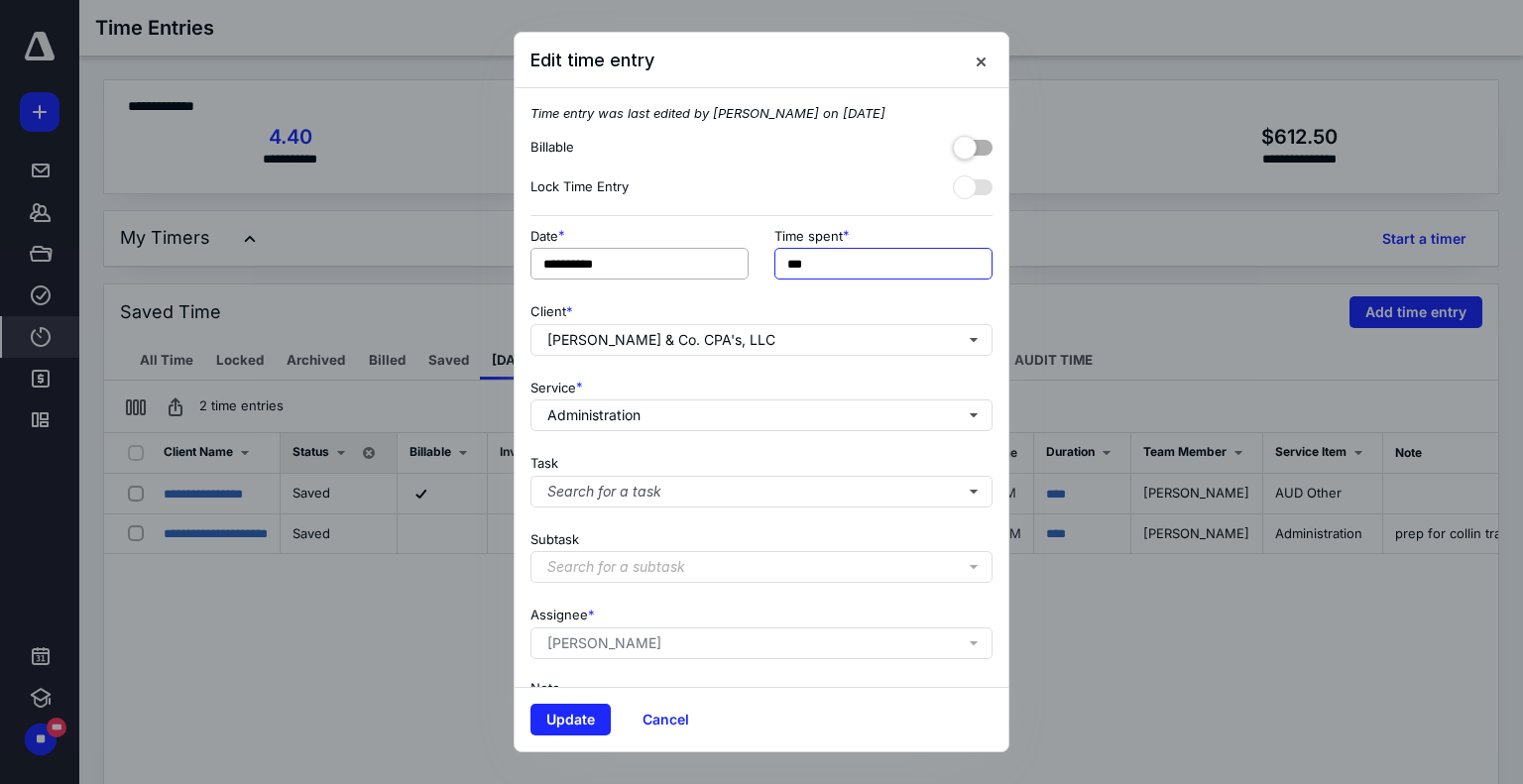 drag, startPoint x: 858, startPoint y: 265, endPoint x: 581, endPoint y: 256, distance: 277.1462 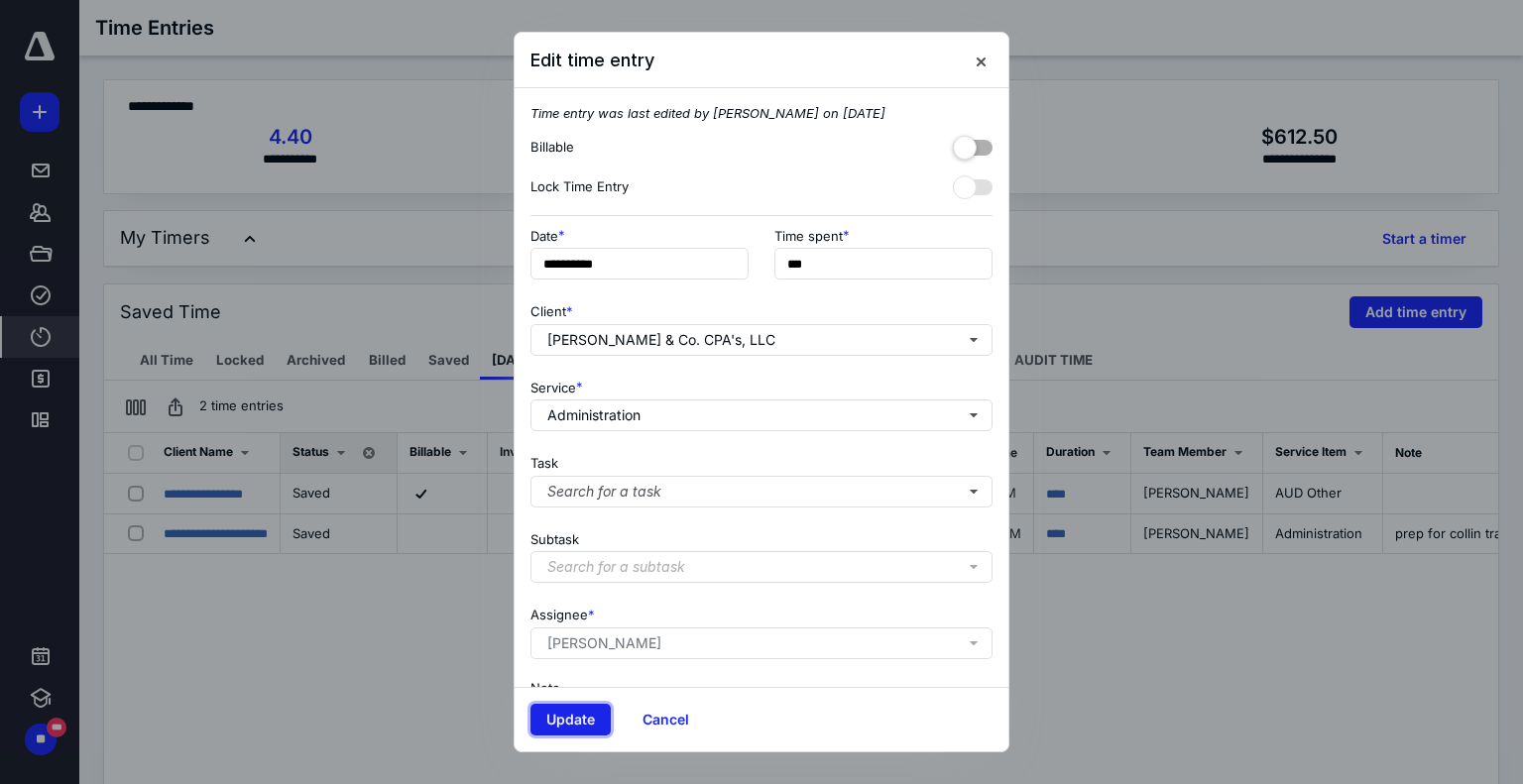 type on "**" 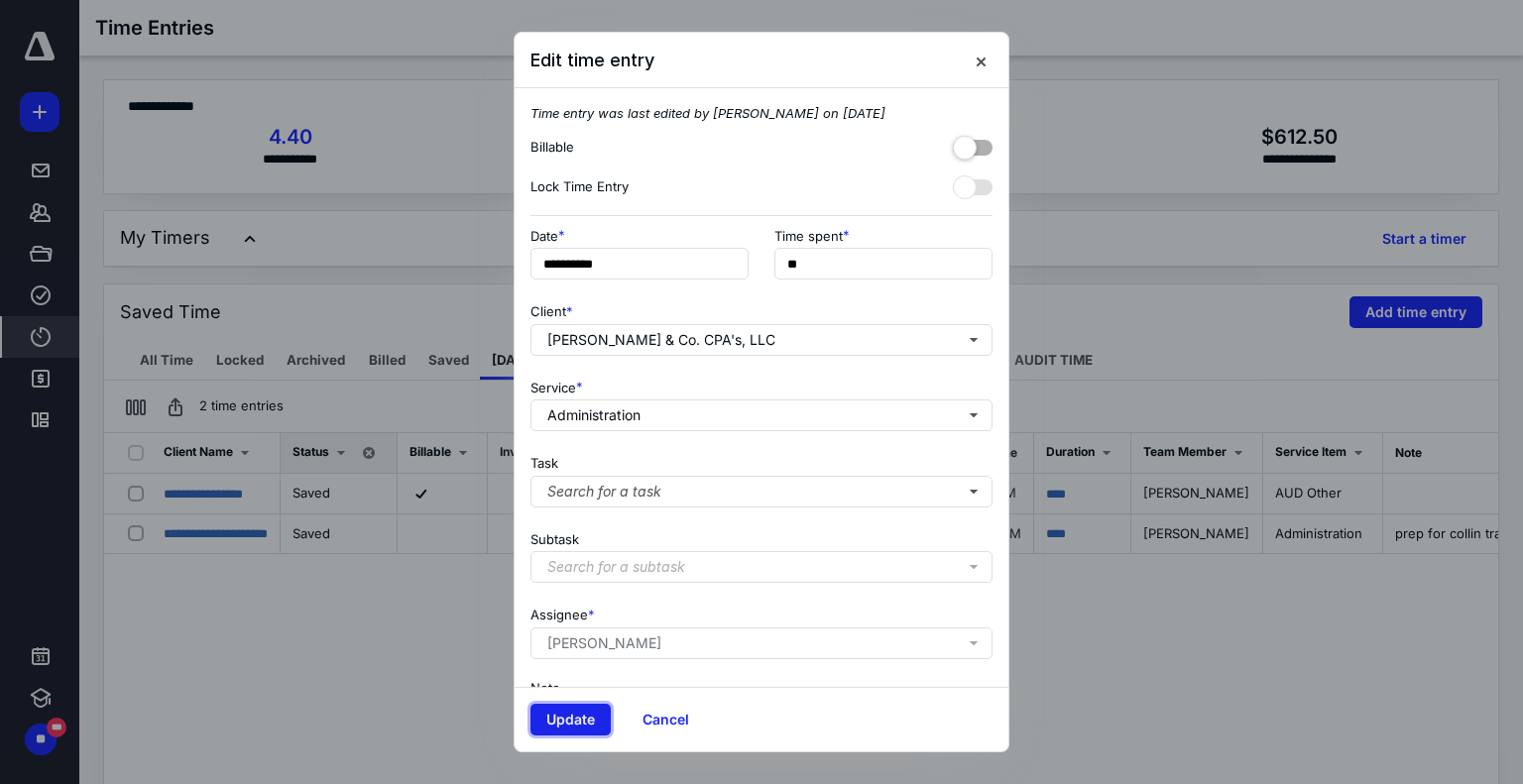 click on "Update" 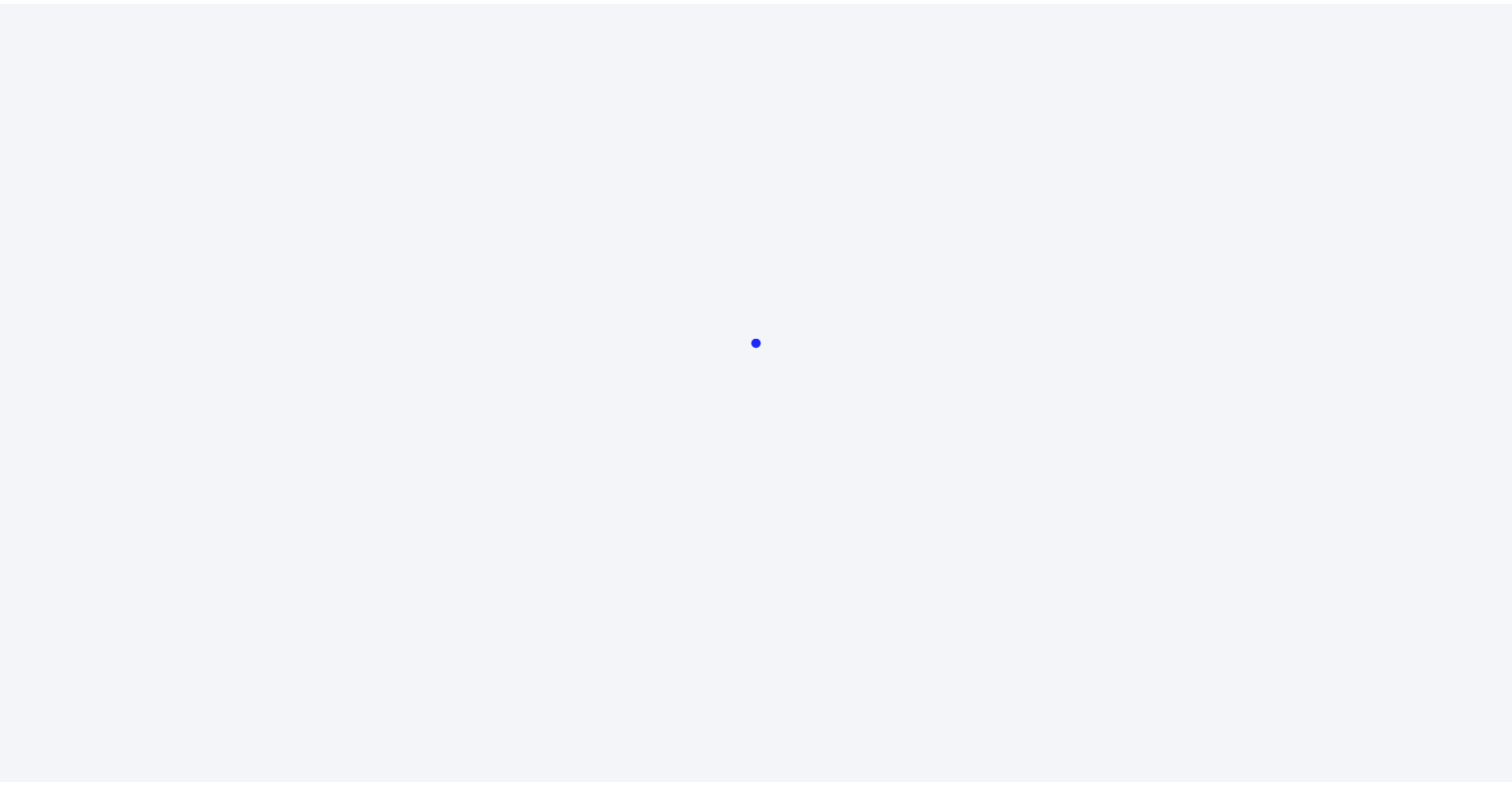 scroll, scrollTop: 0, scrollLeft: 0, axis: both 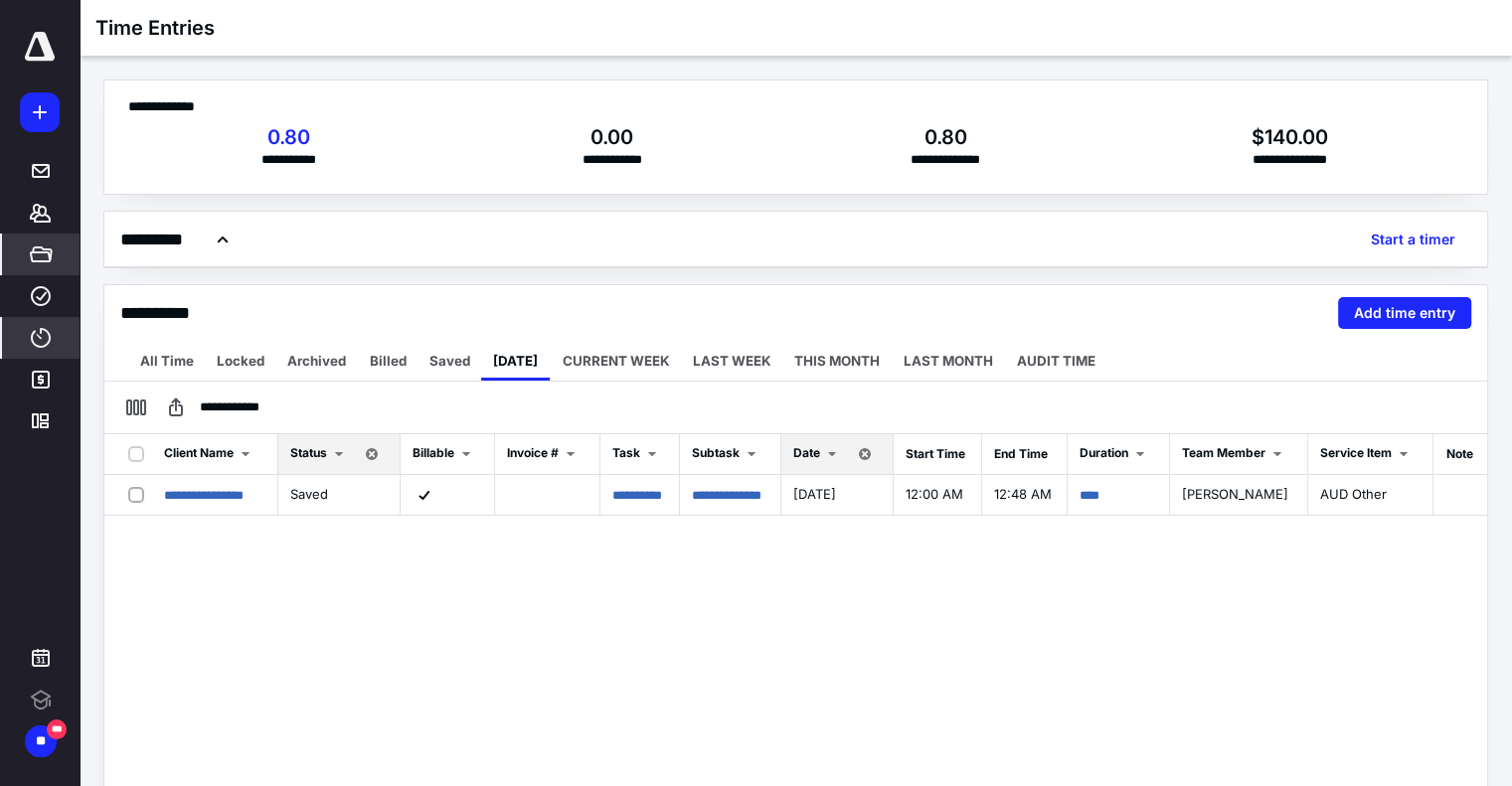 click on "*****" at bounding box center (41, 254) 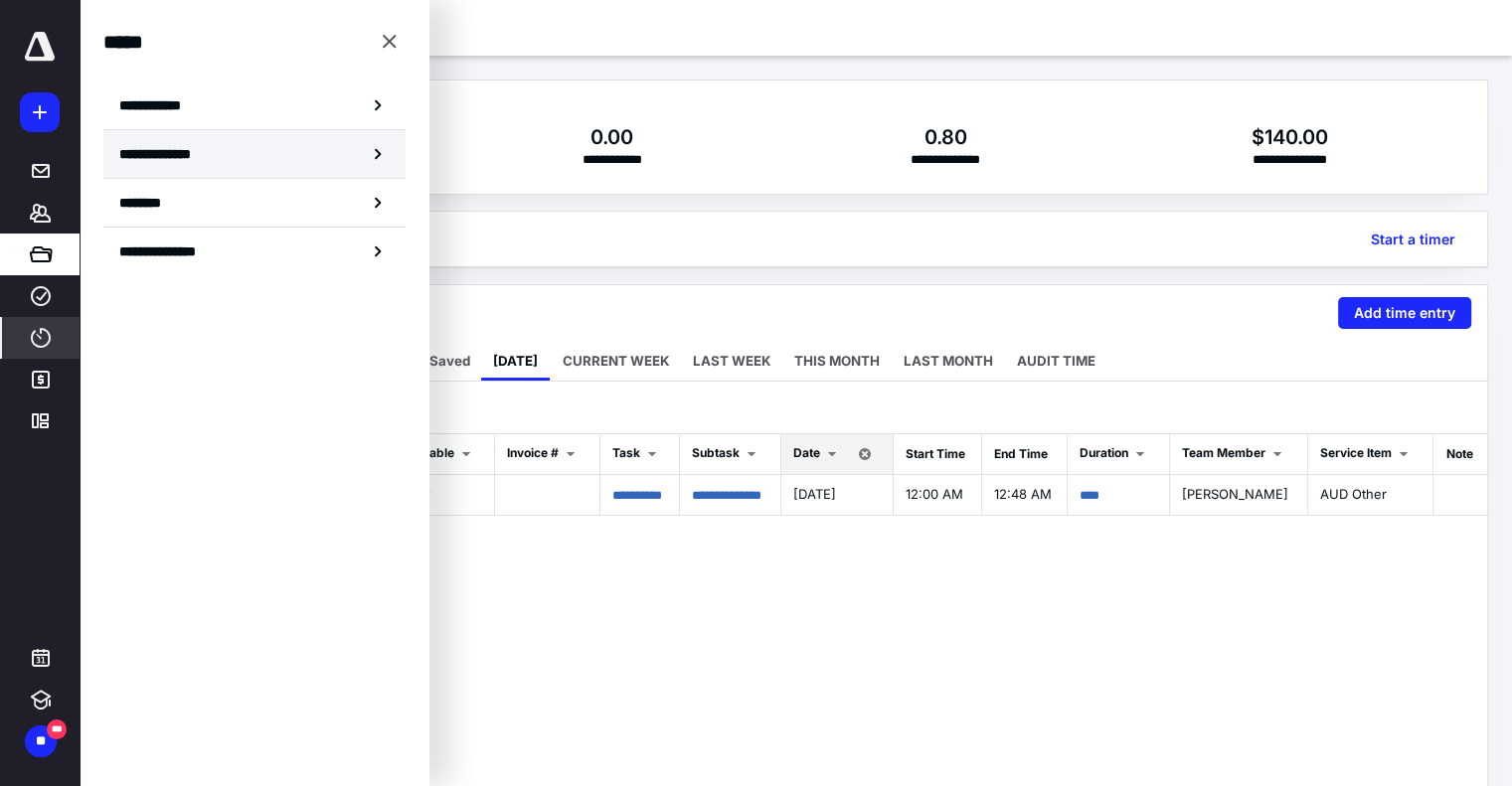 click on "**********" at bounding box center [162, 154] 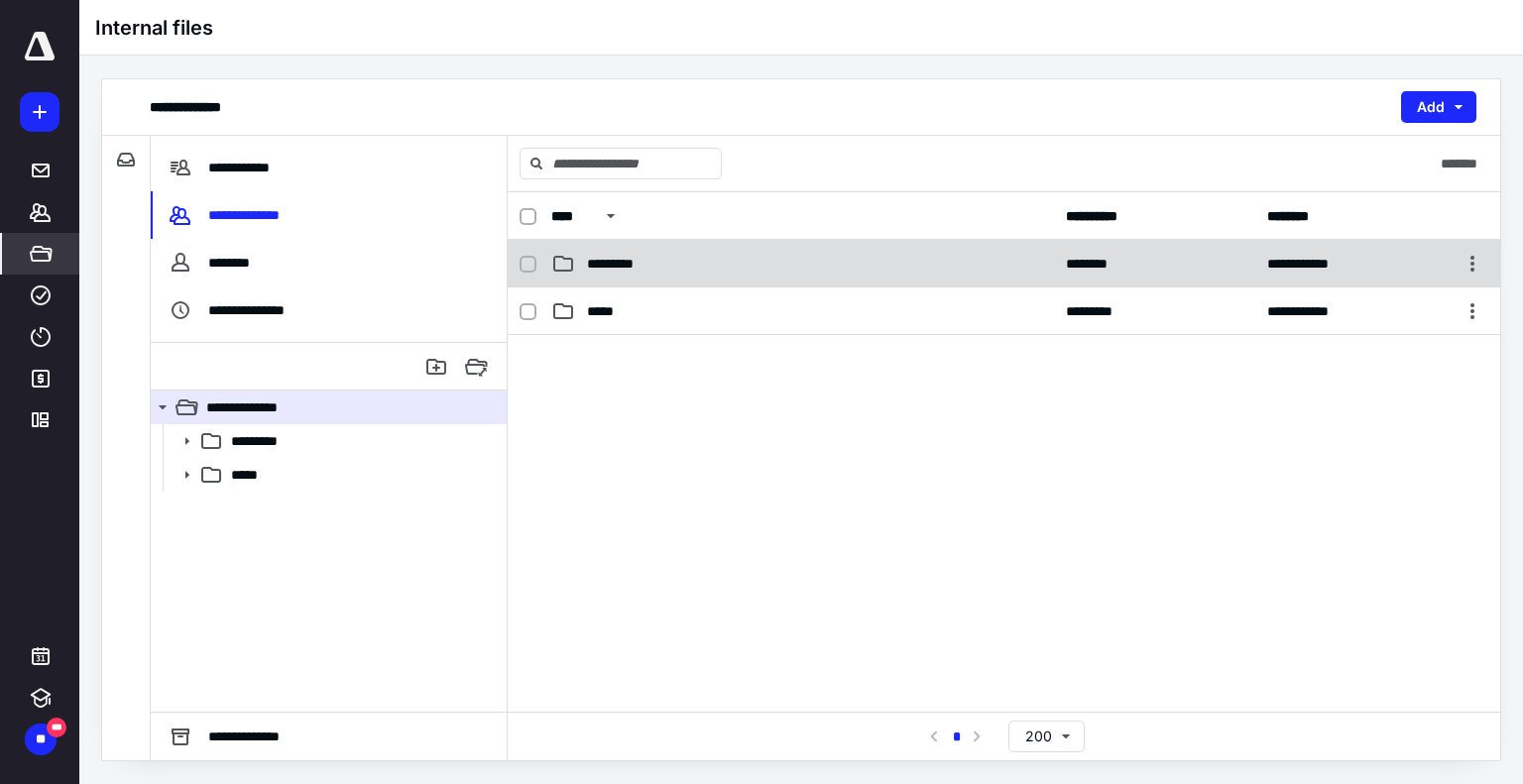 click on "*********" at bounding box center (802, 264) 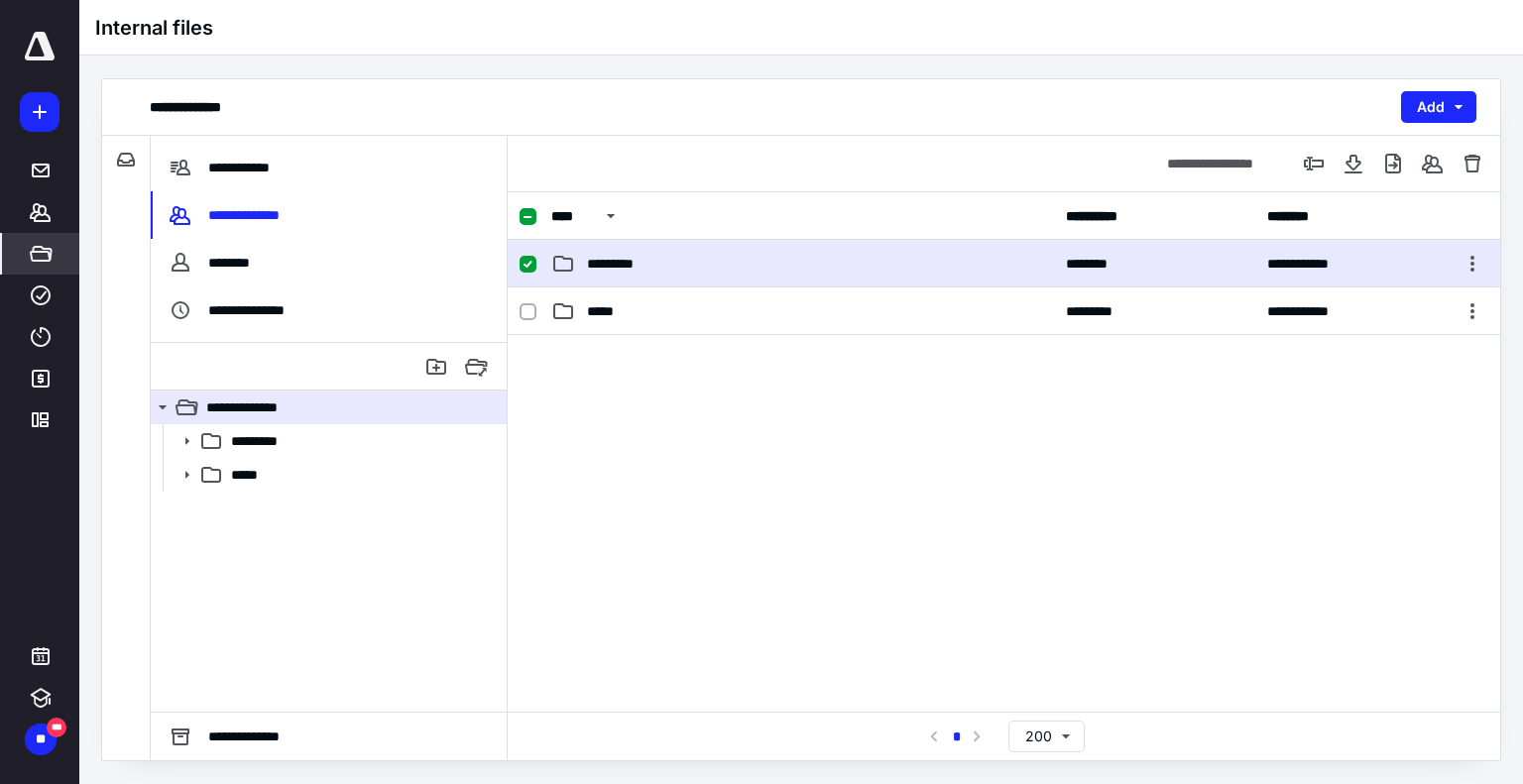 click on "*********" at bounding box center (802, 264) 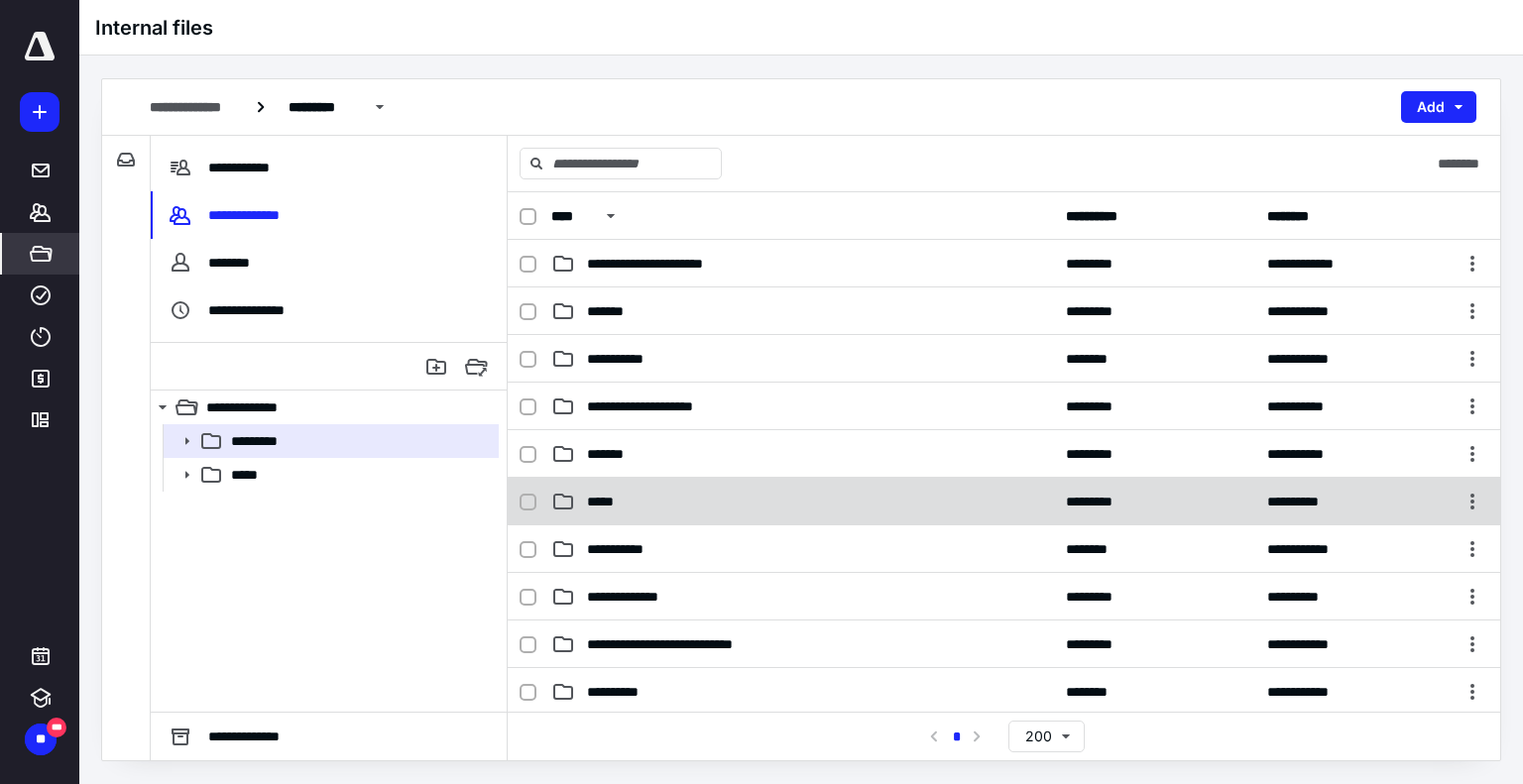 click on "*****" at bounding box center [802, 502] 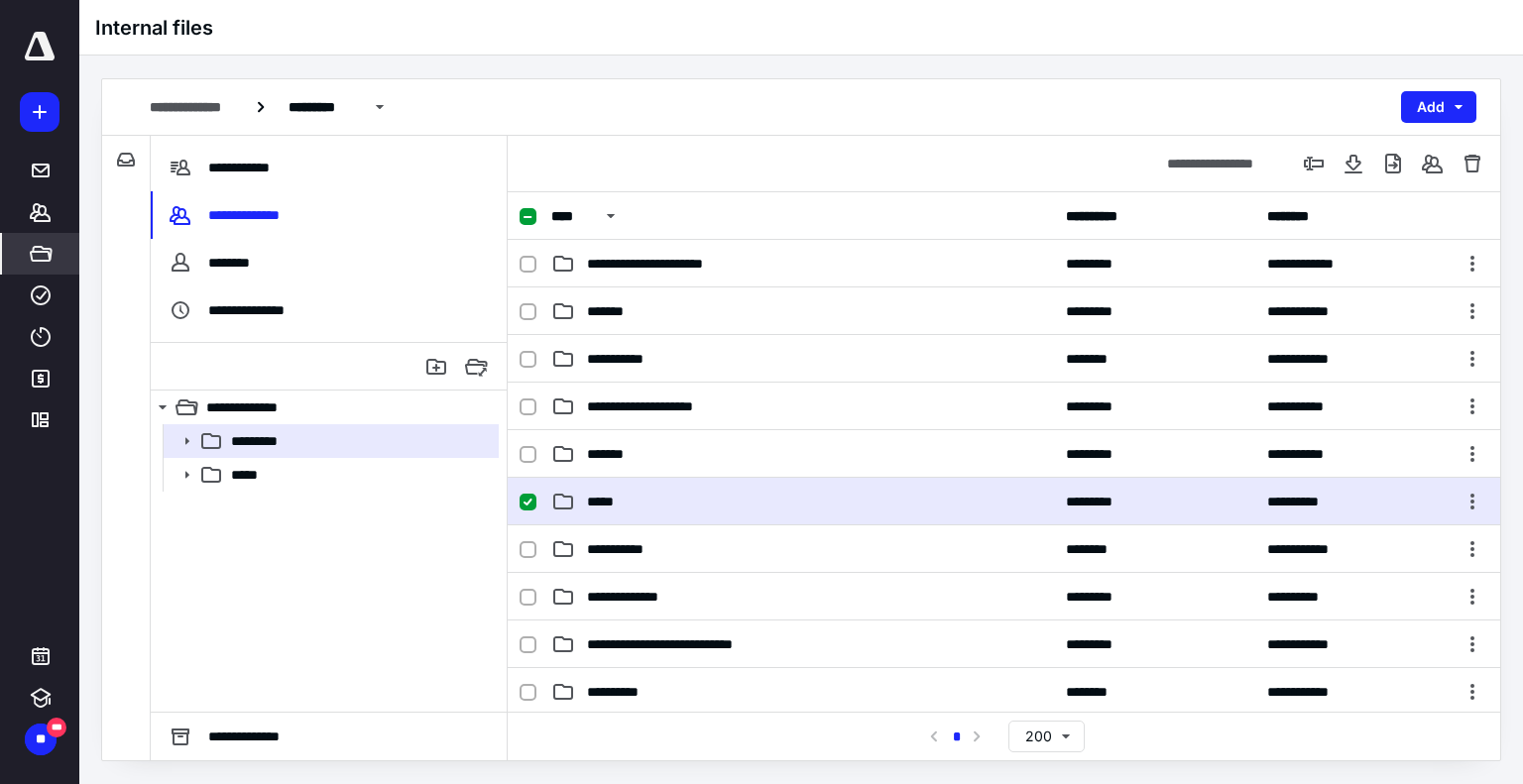 click on "*****" at bounding box center (802, 502) 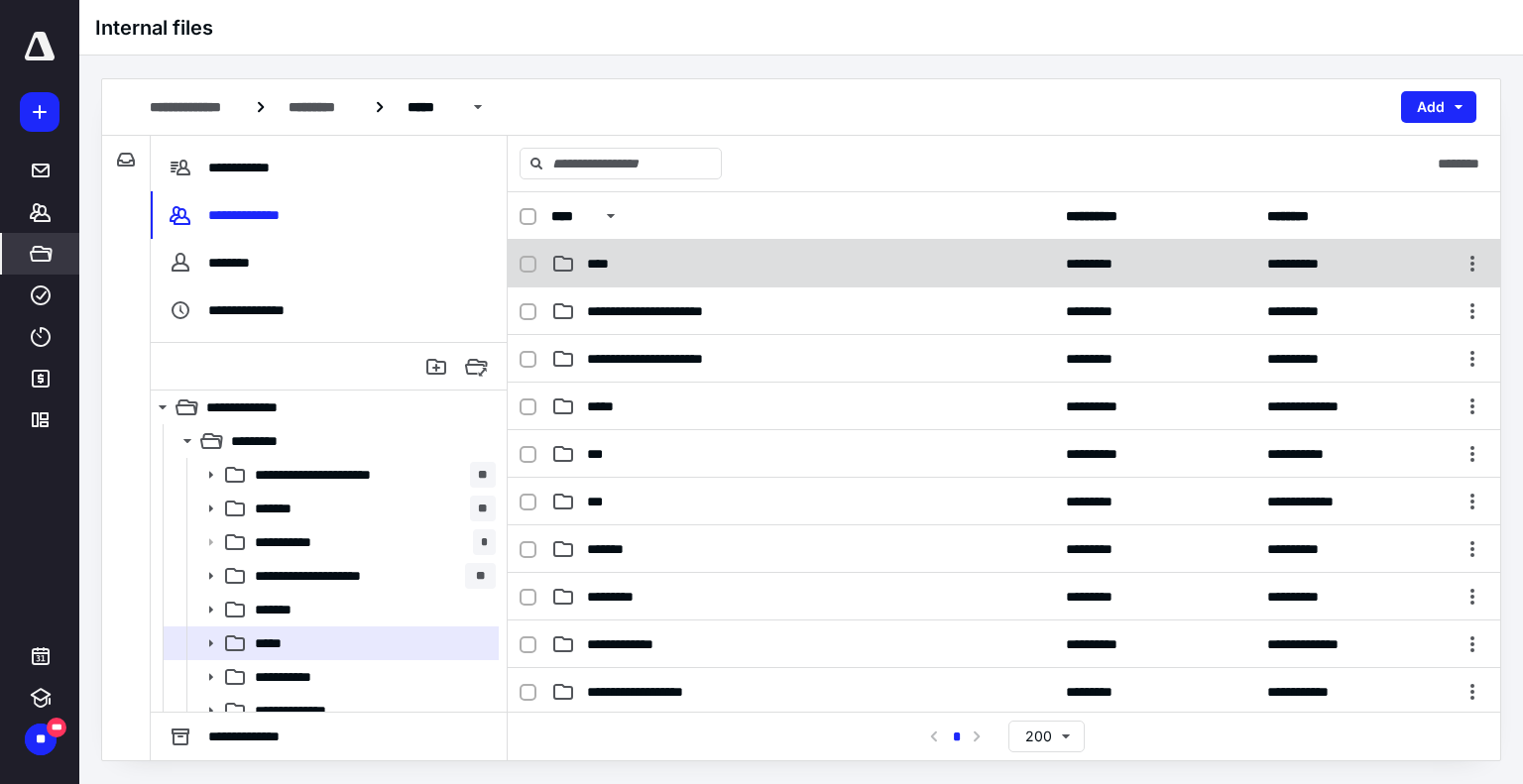 click on "**********" at bounding box center (1003, 264) 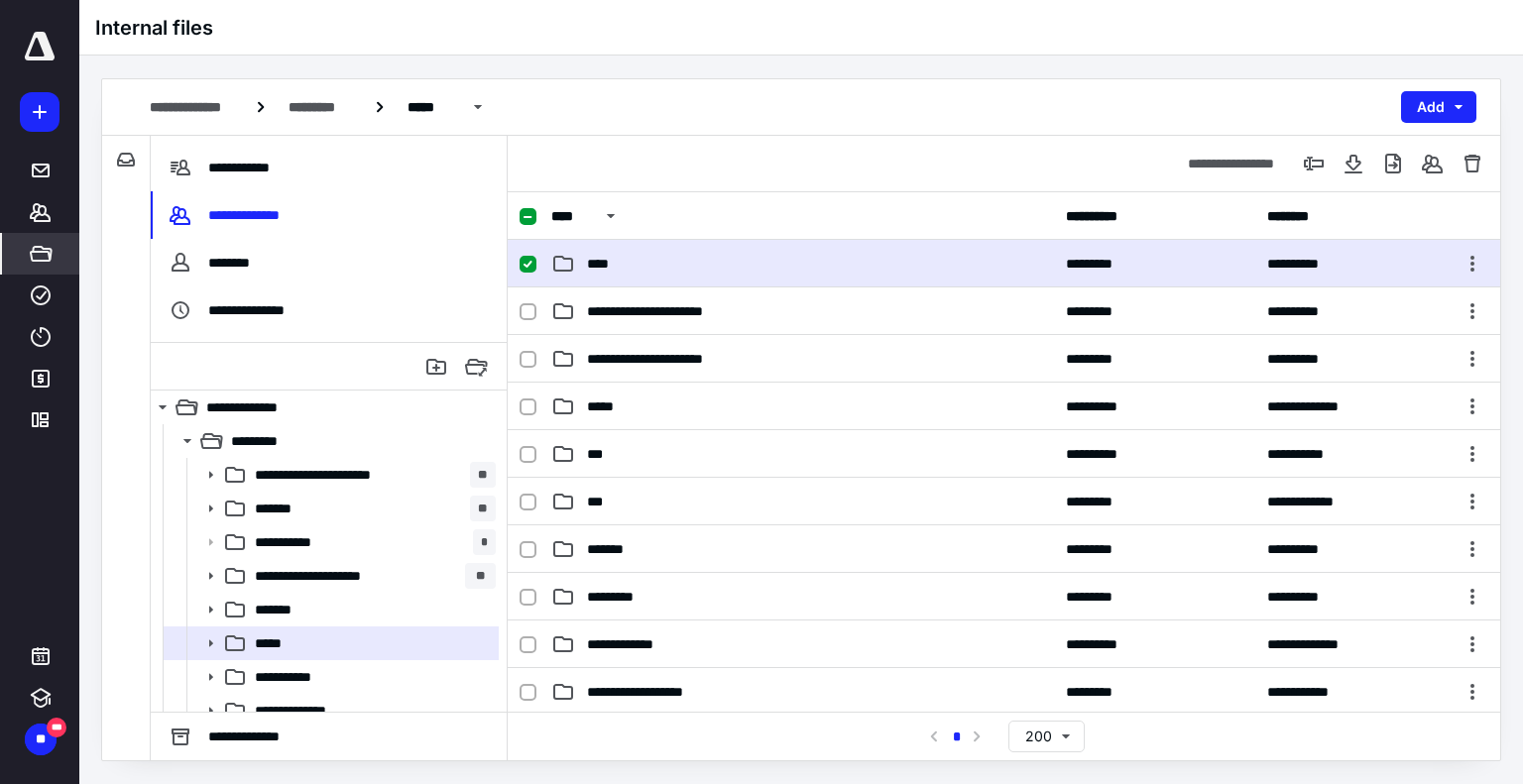 checkbox on "true" 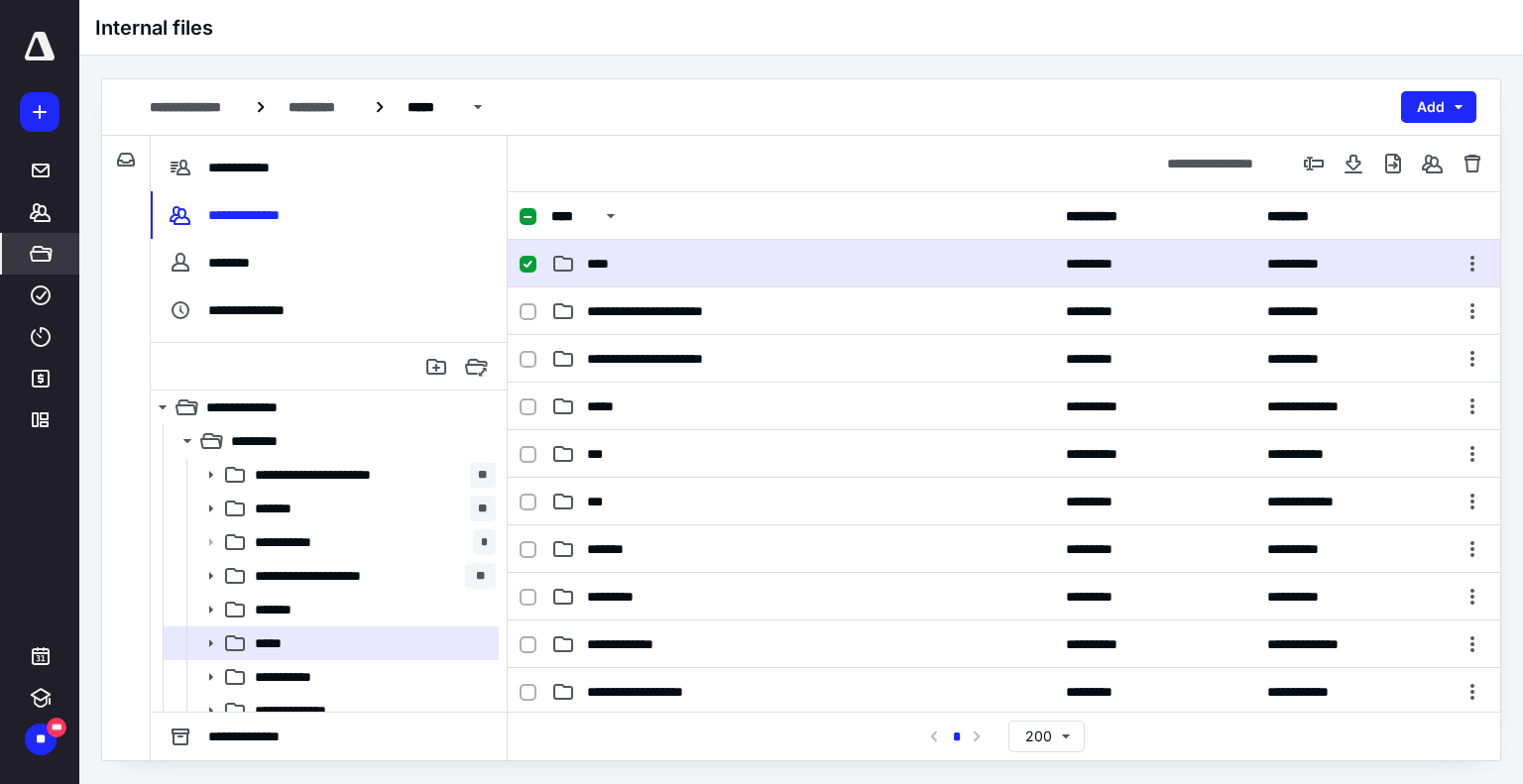 click on "**********" at bounding box center [1003, 264] 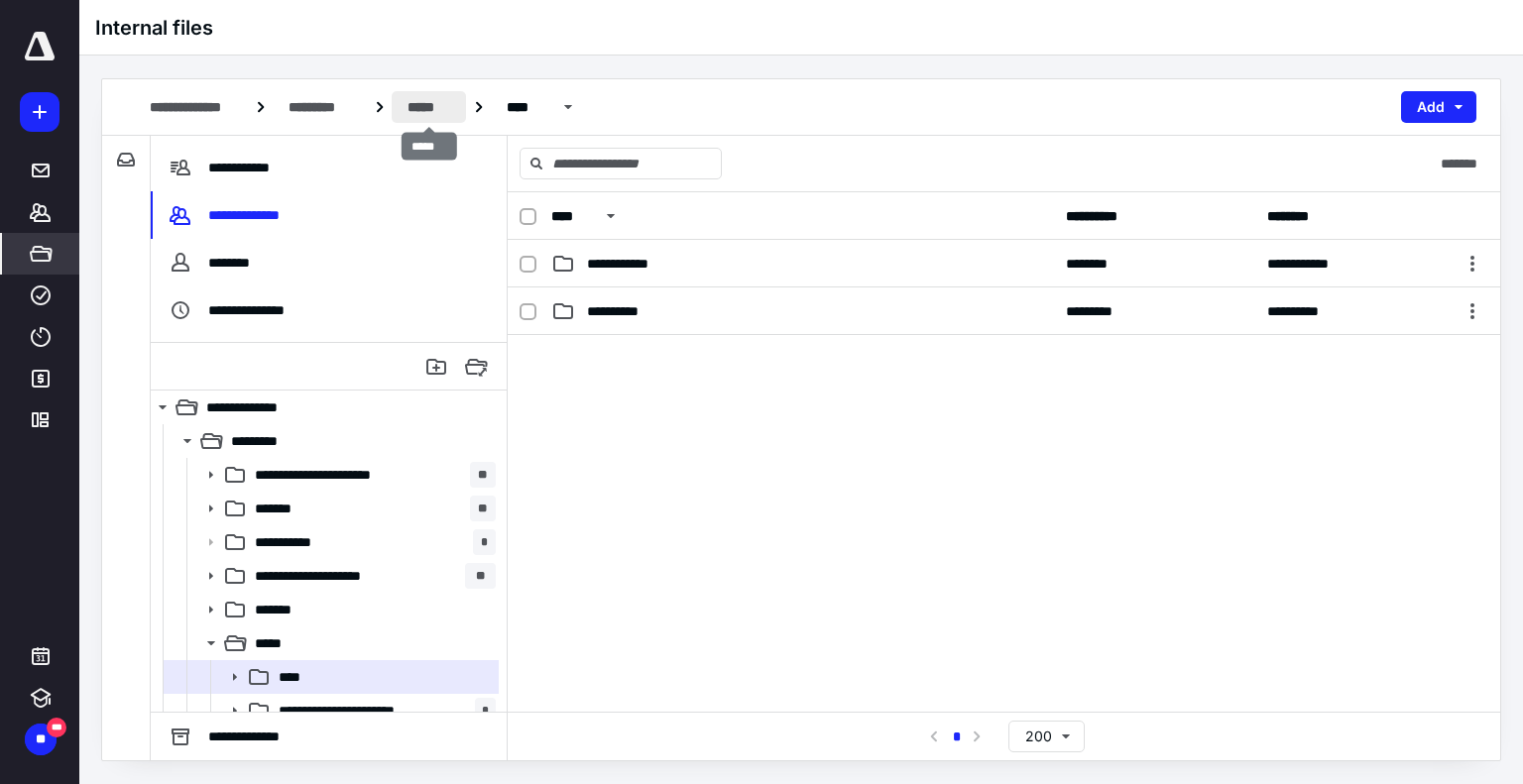 click on "*****" at bounding box center (428, 107) 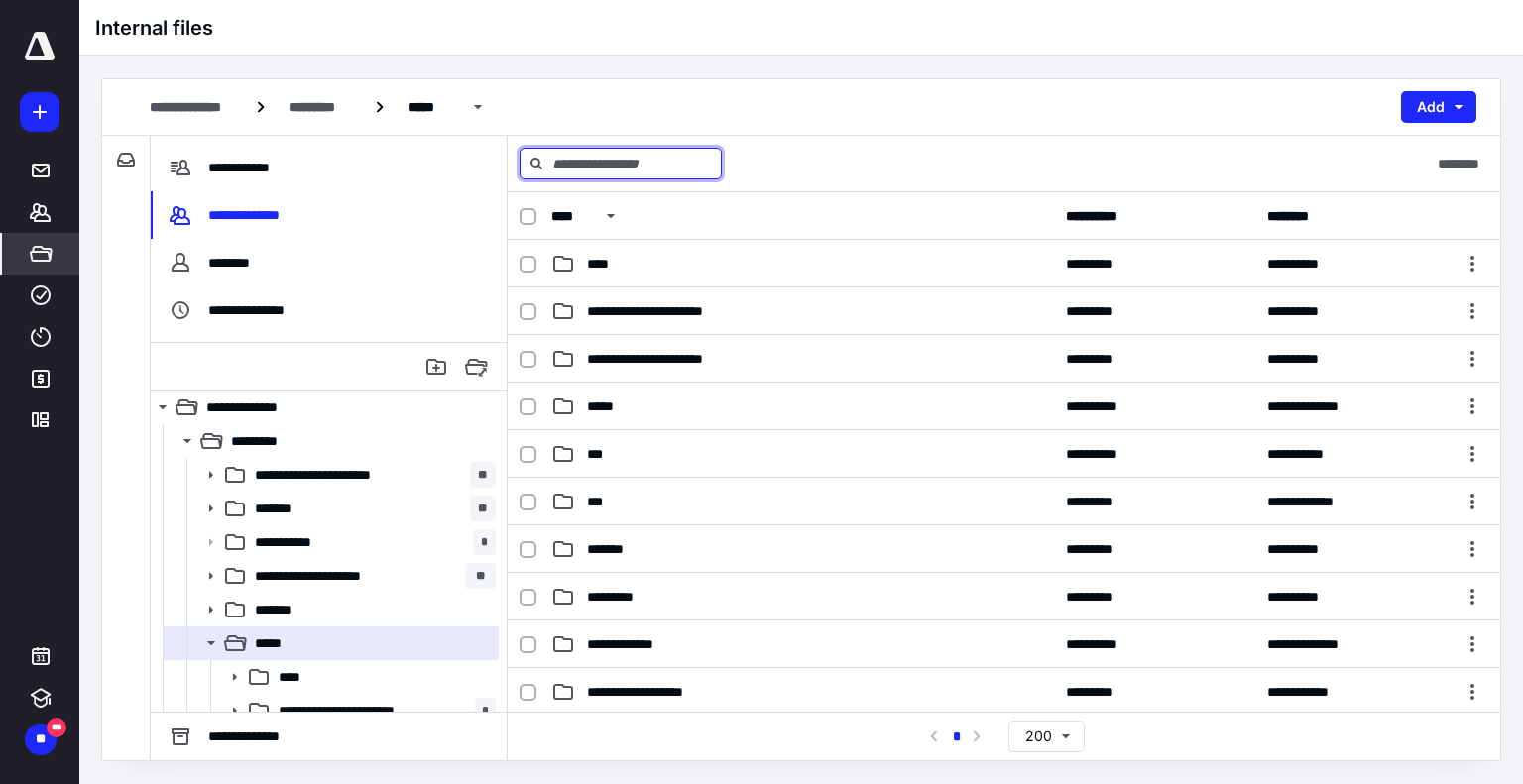 click at bounding box center (621, 164) 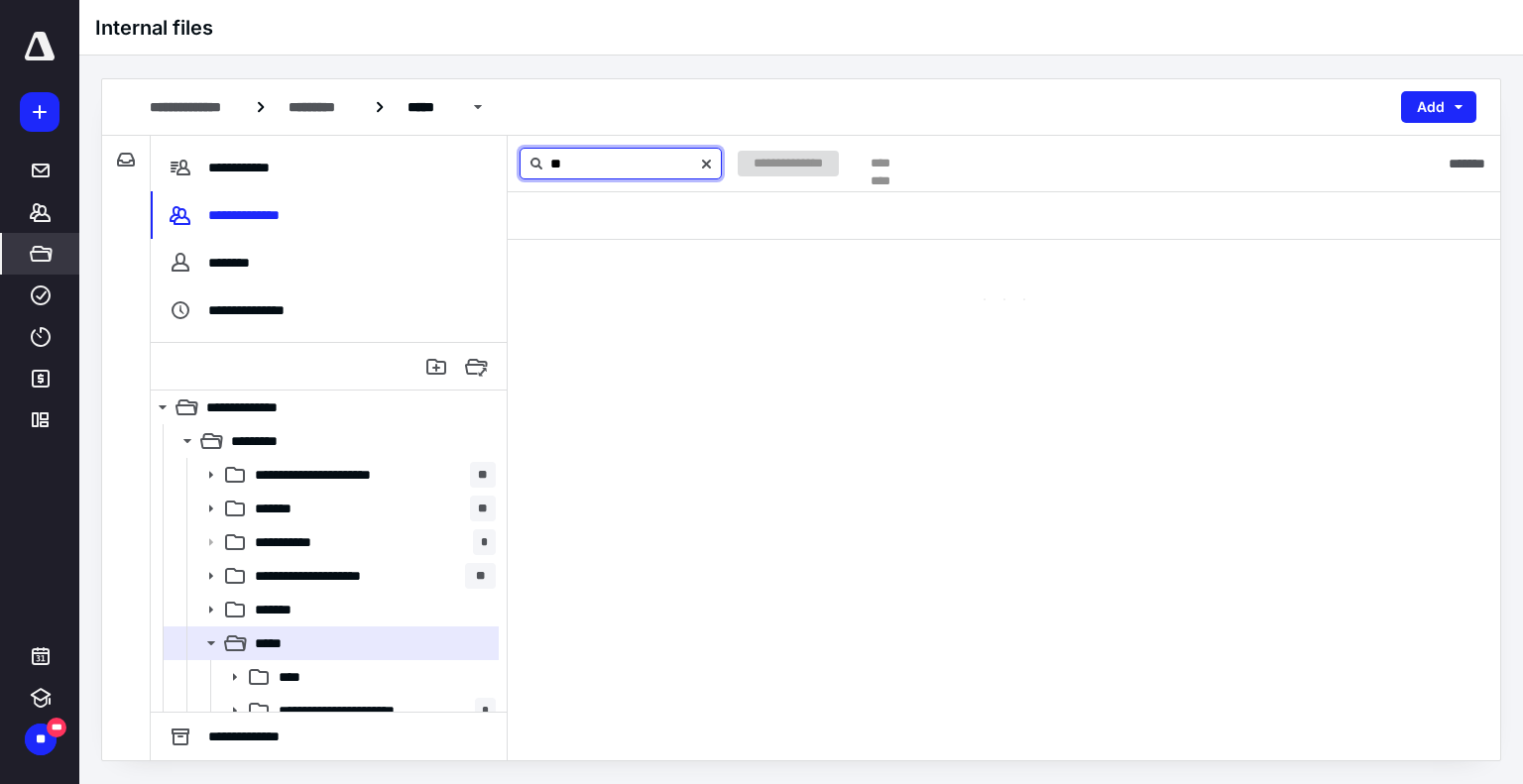 type on "*" 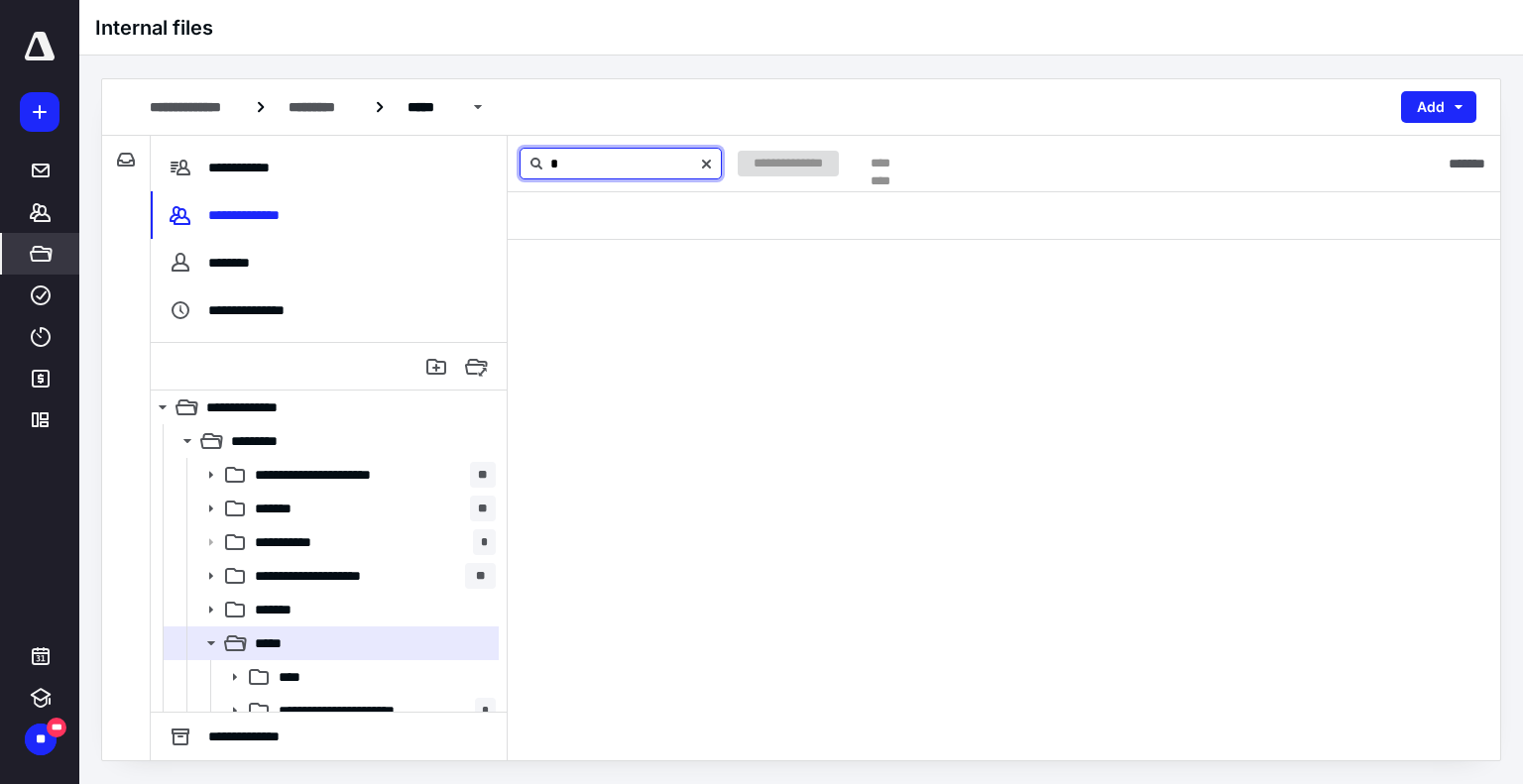 type 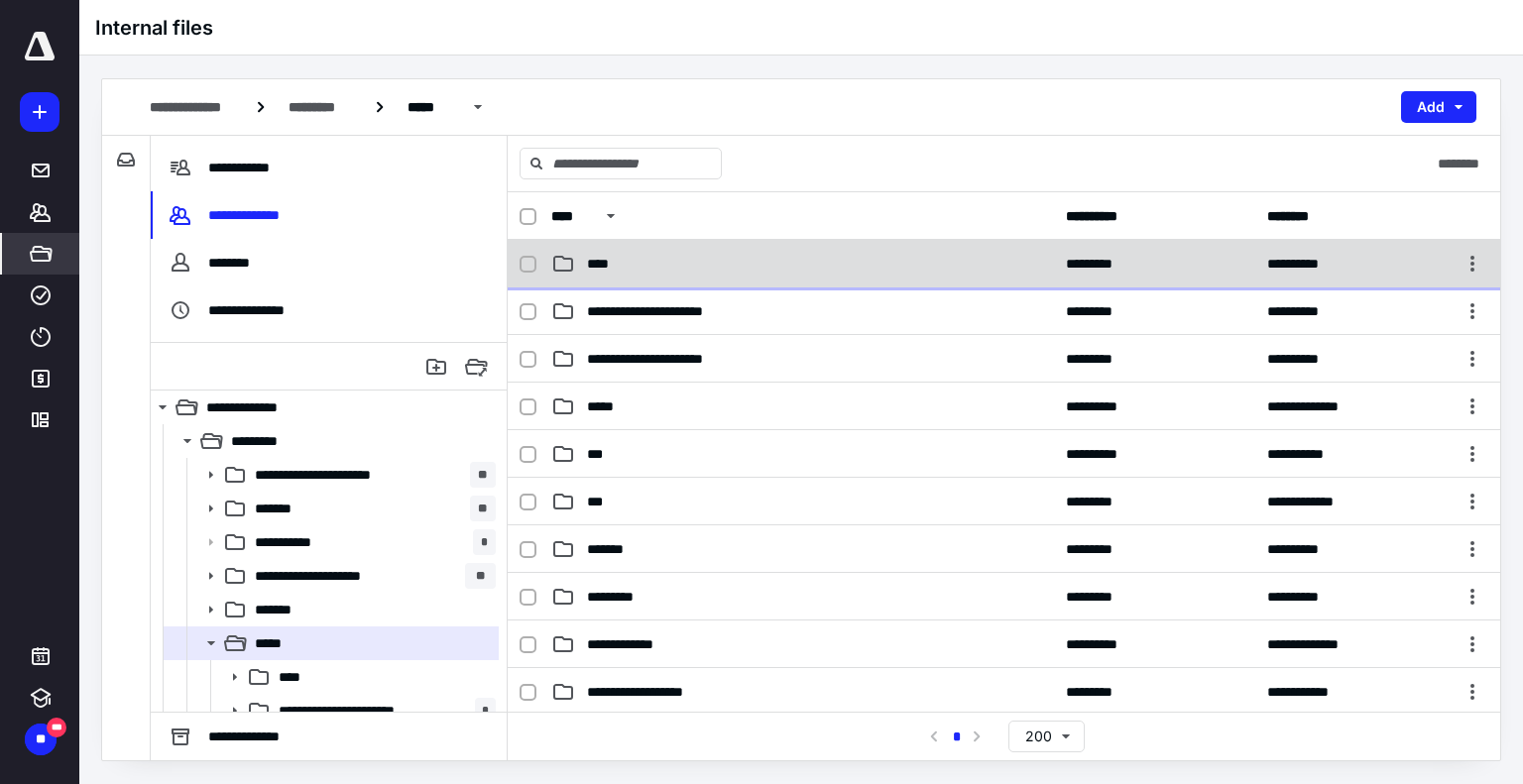 click on "****" at bounding box center [802, 264] 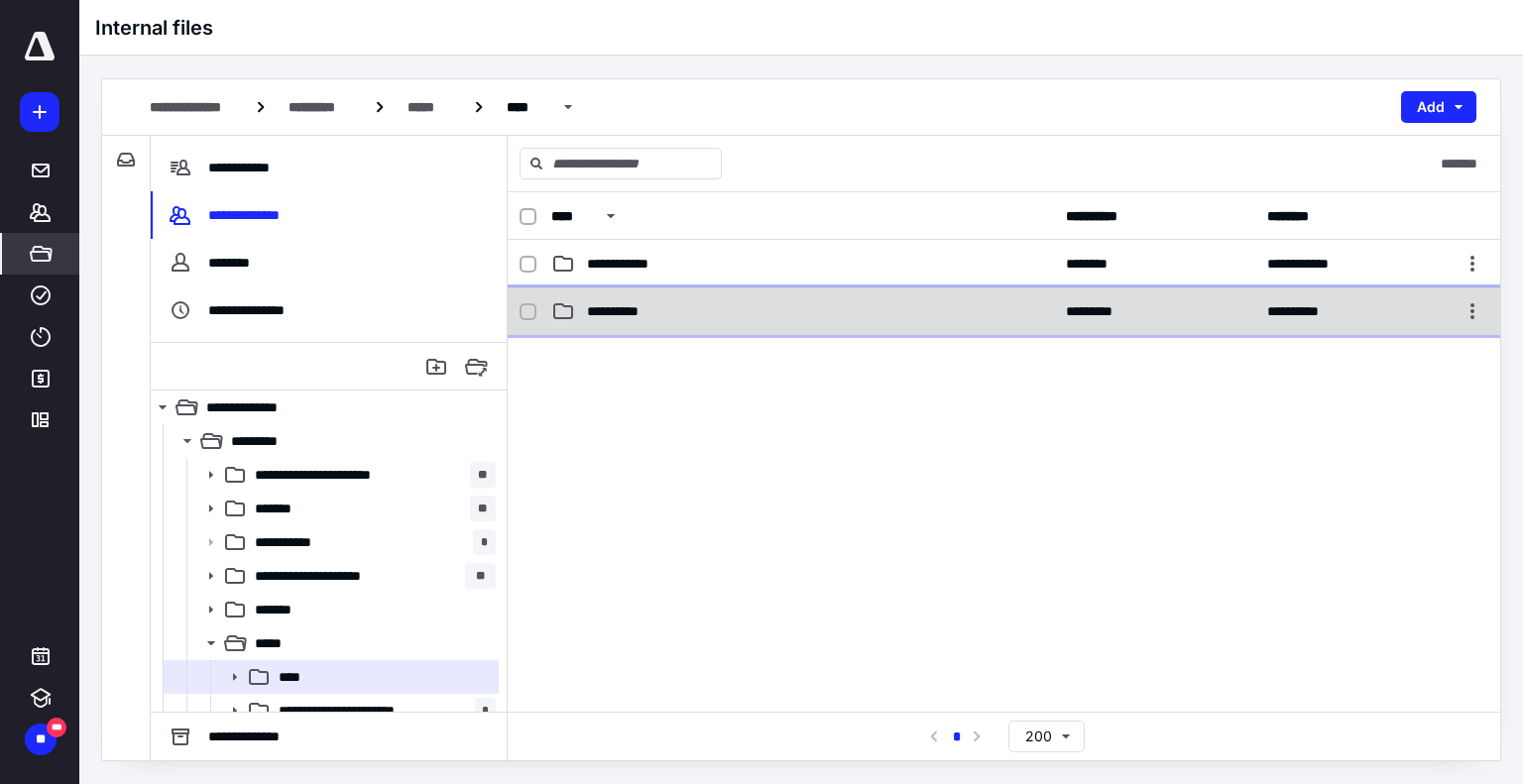 click on "**********" at bounding box center (802, 311) 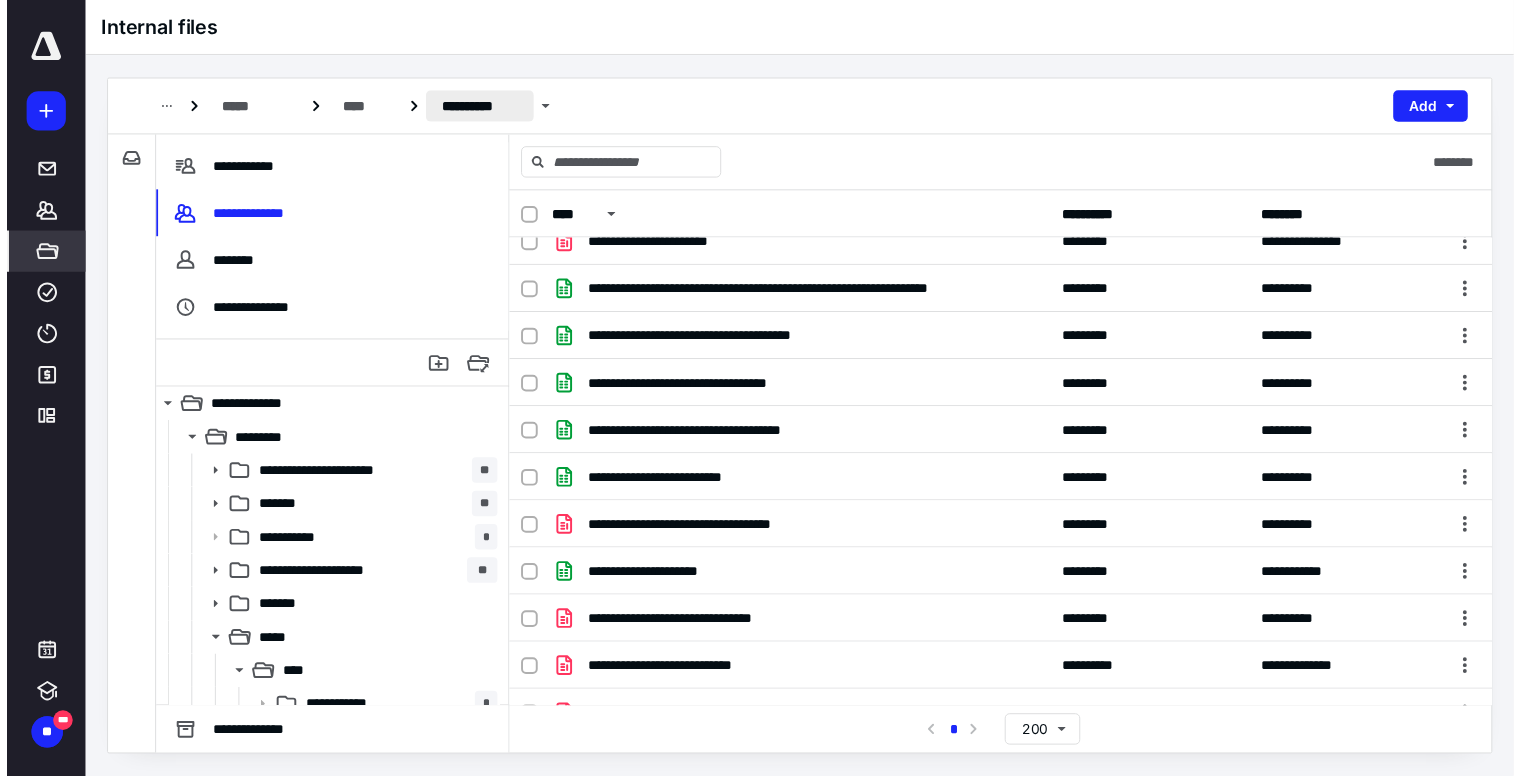 scroll, scrollTop: 0, scrollLeft: 0, axis: both 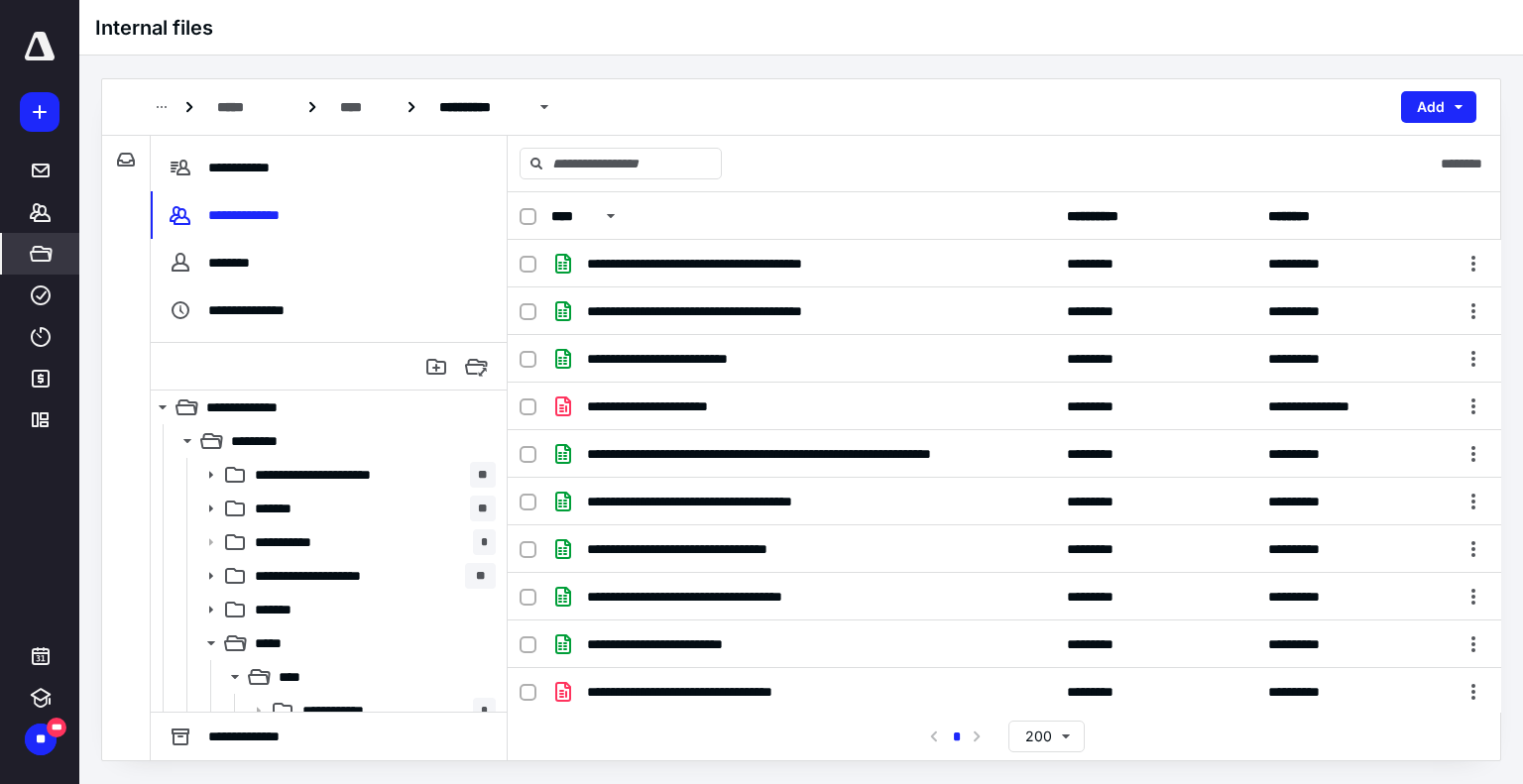 drag, startPoint x: 35, startPoint y: 47, endPoint x: 393, endPoint y: 39, distance: 358.08937 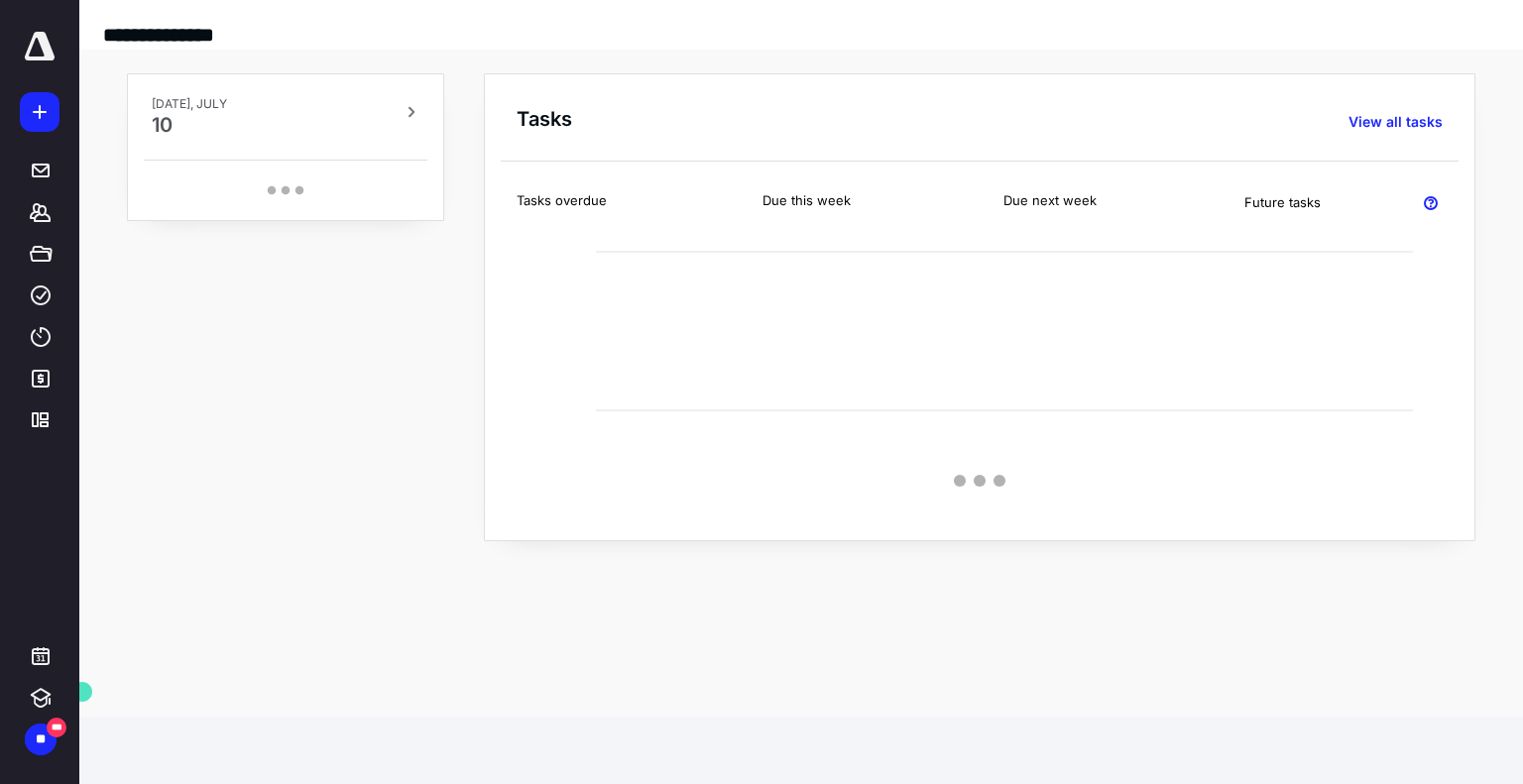click on "Tasks View all tasks" at bounding box center [988, 114] 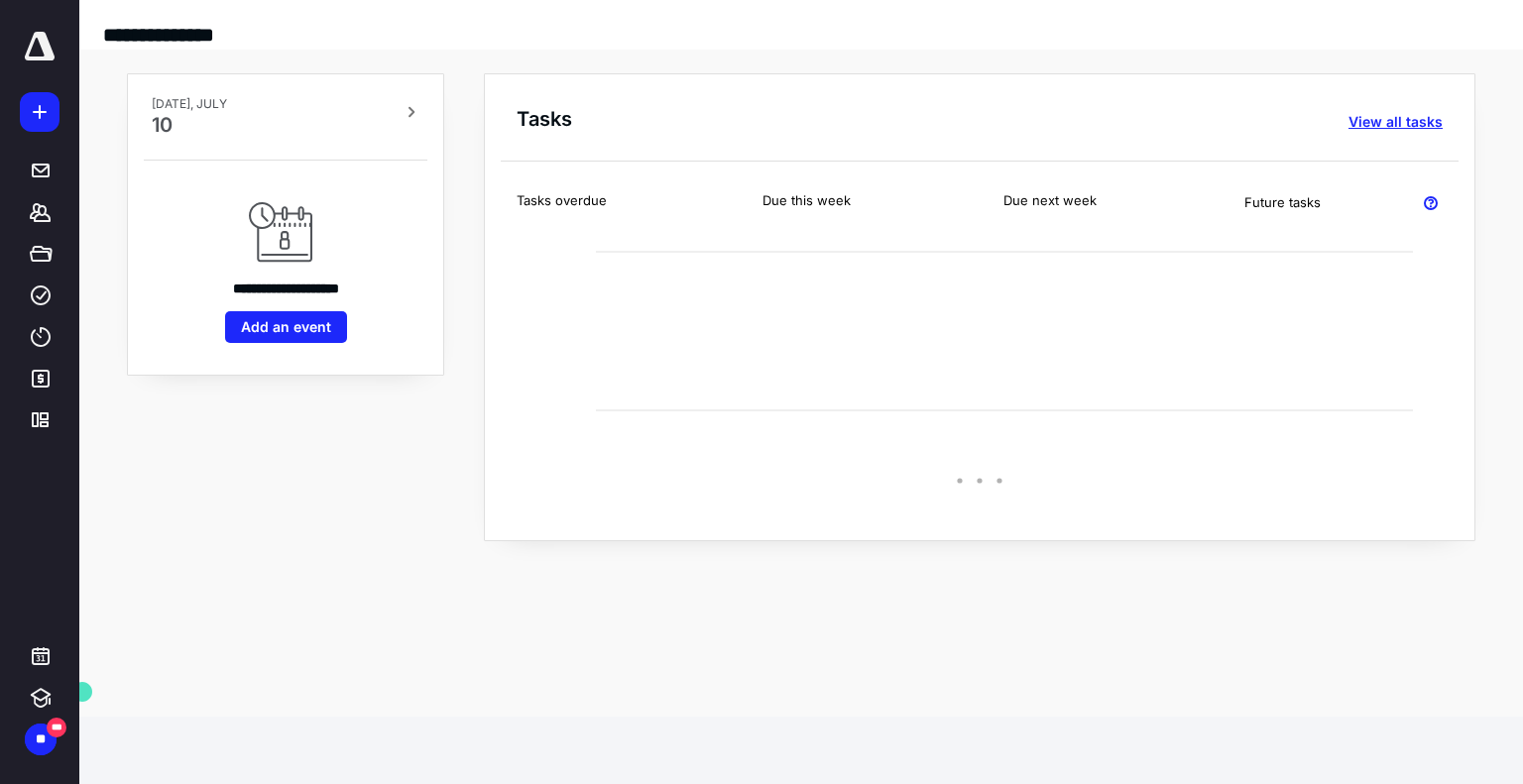 click on "View all tasks" at bounding box center [1395, 122] 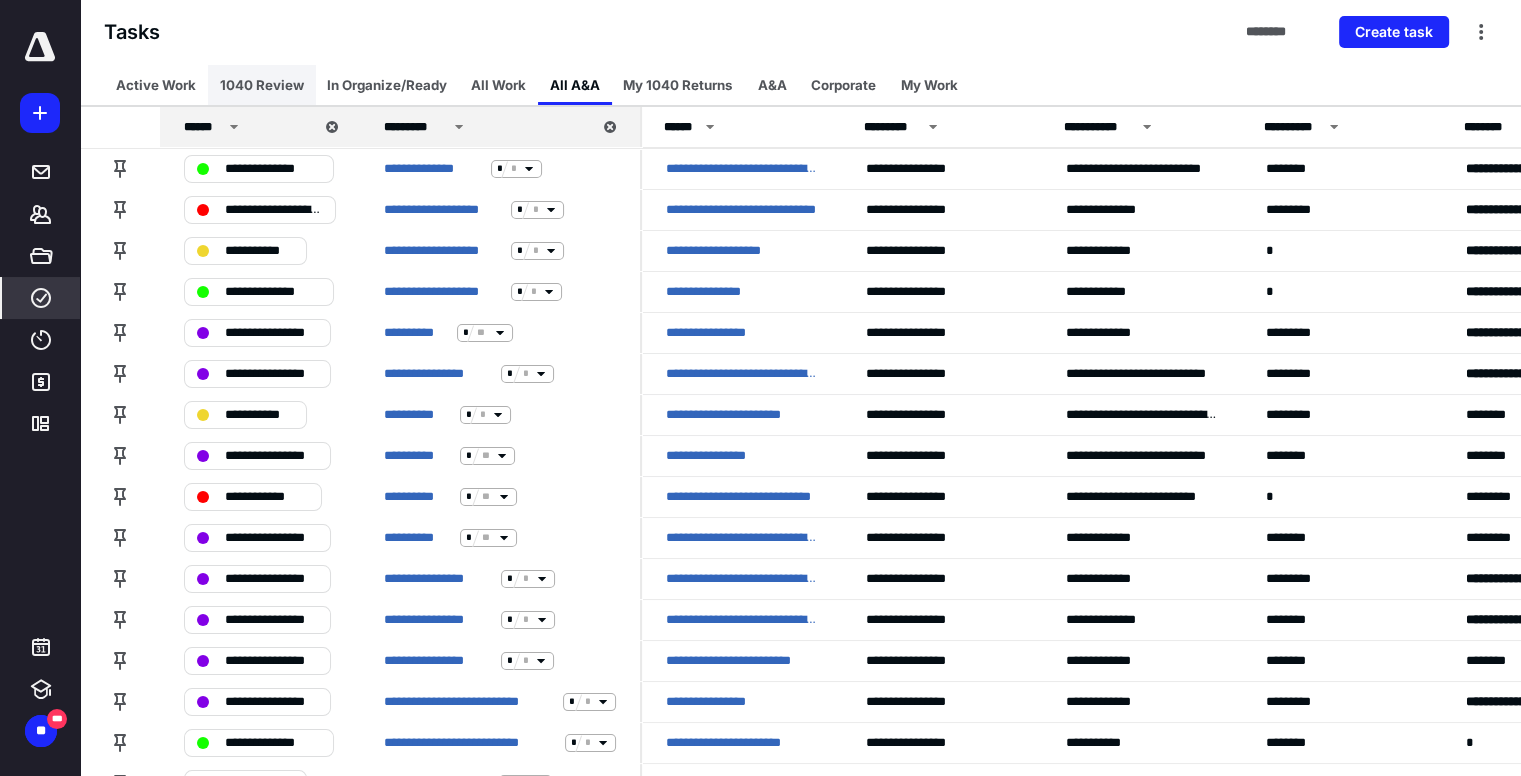 click on "1040 Review" at bounding box center [262, 85] 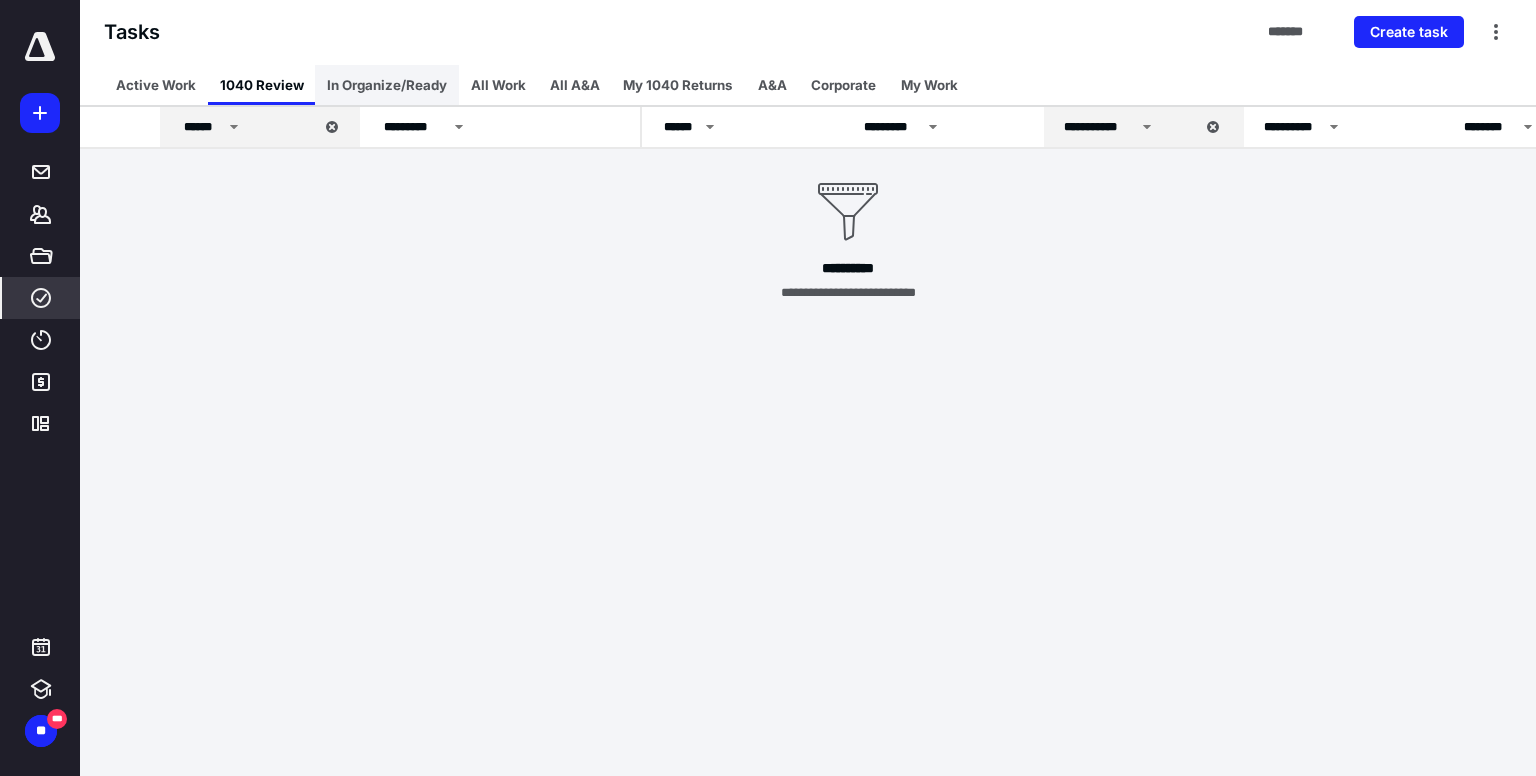 click on "In Organize/Ready" at bounding box center (387, 85) 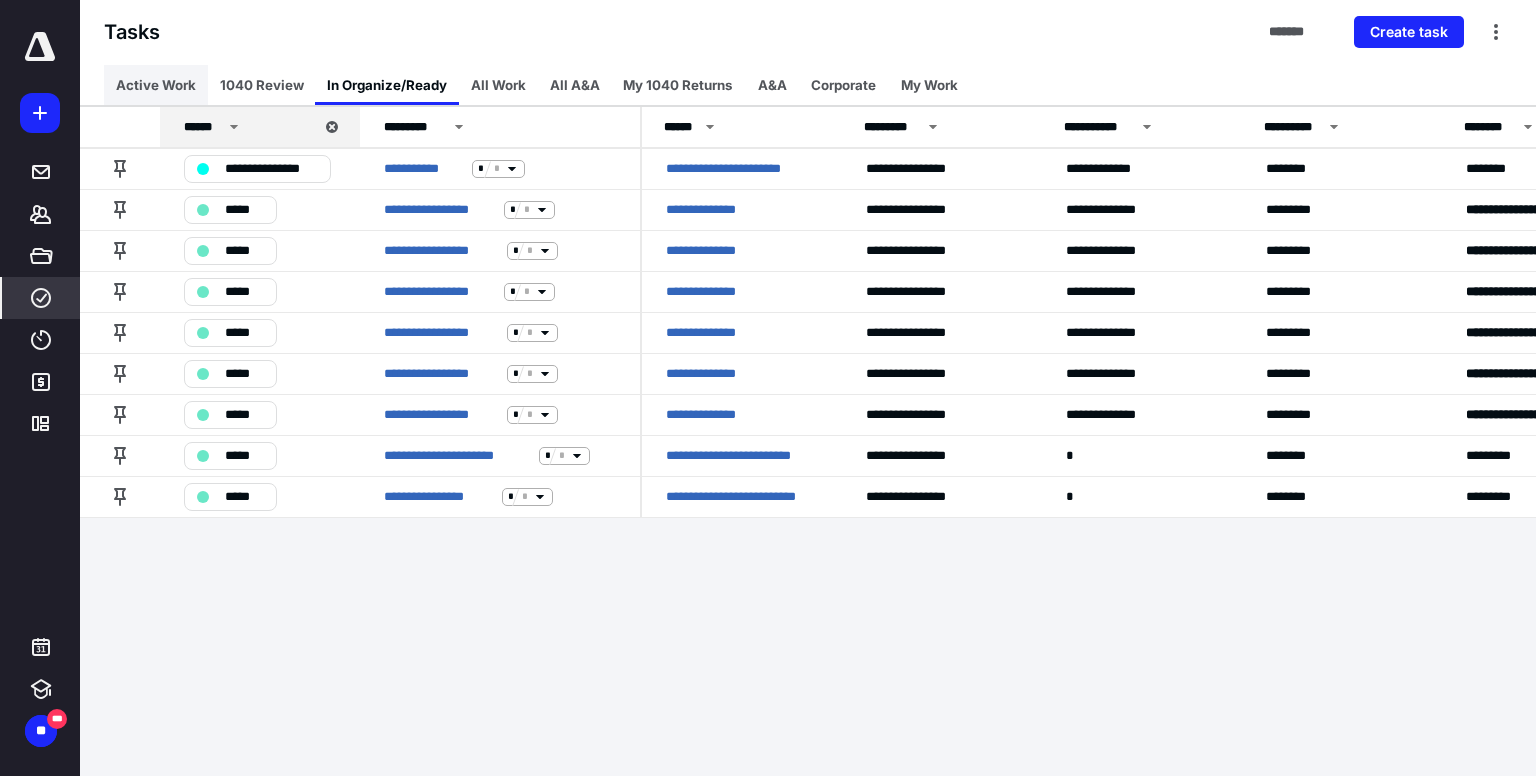 click on "Active Work" at bounding box center (156, 85) 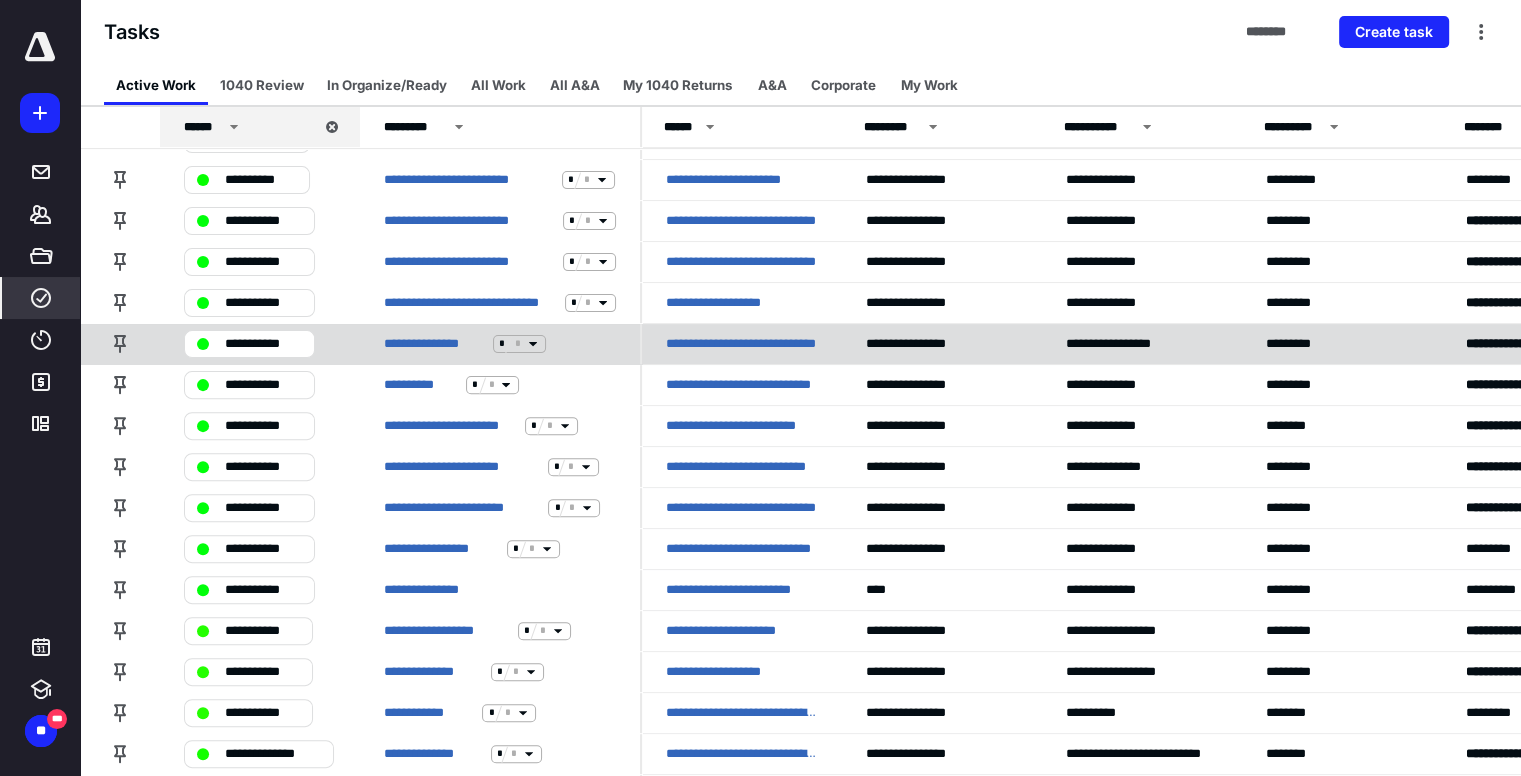 scroll, scrollTop: 363, scrollLeft: 0, axis: vertical 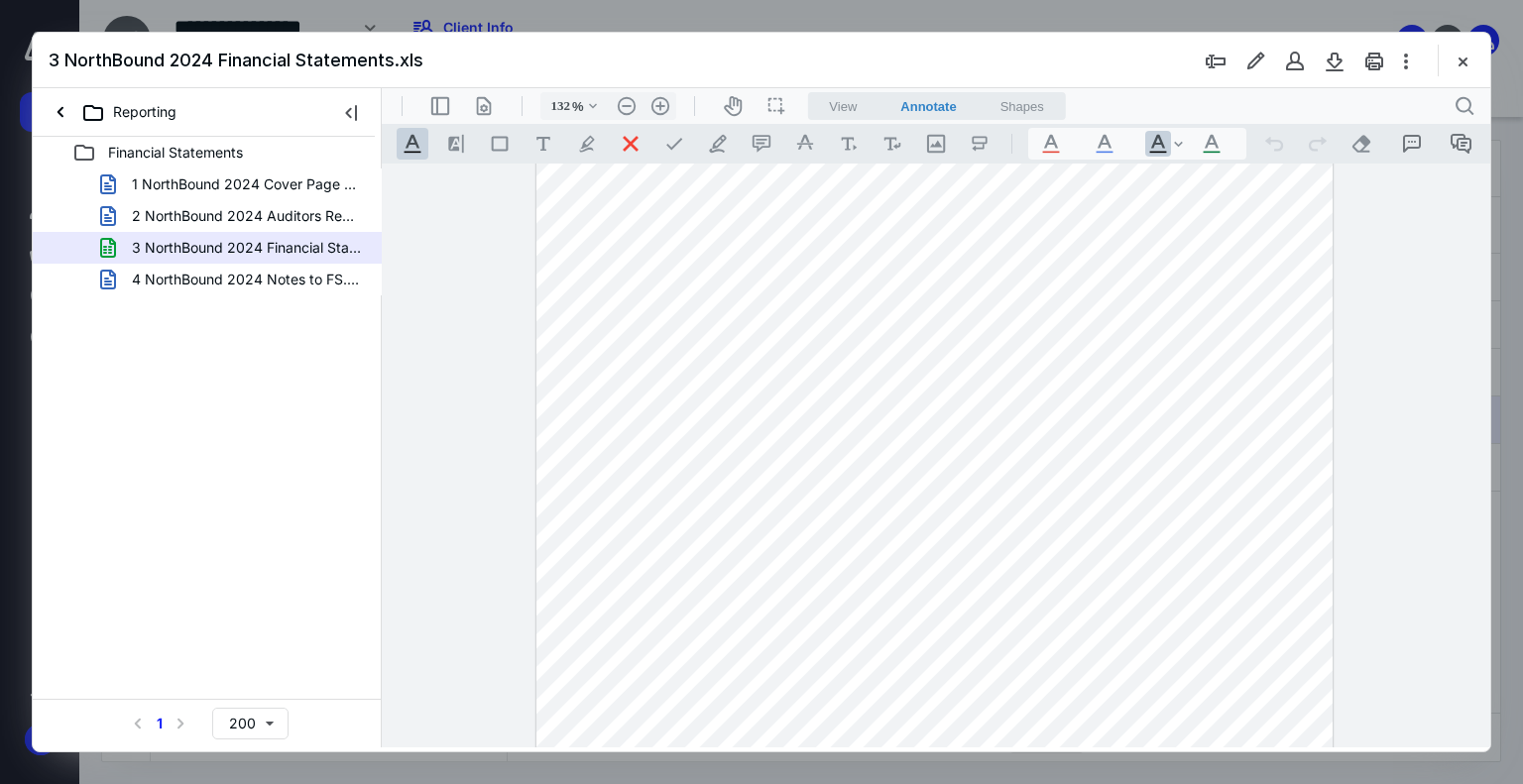 click on "2 NorthBound 2024 Auditors Report.docx" at bounding box center (247, 216) 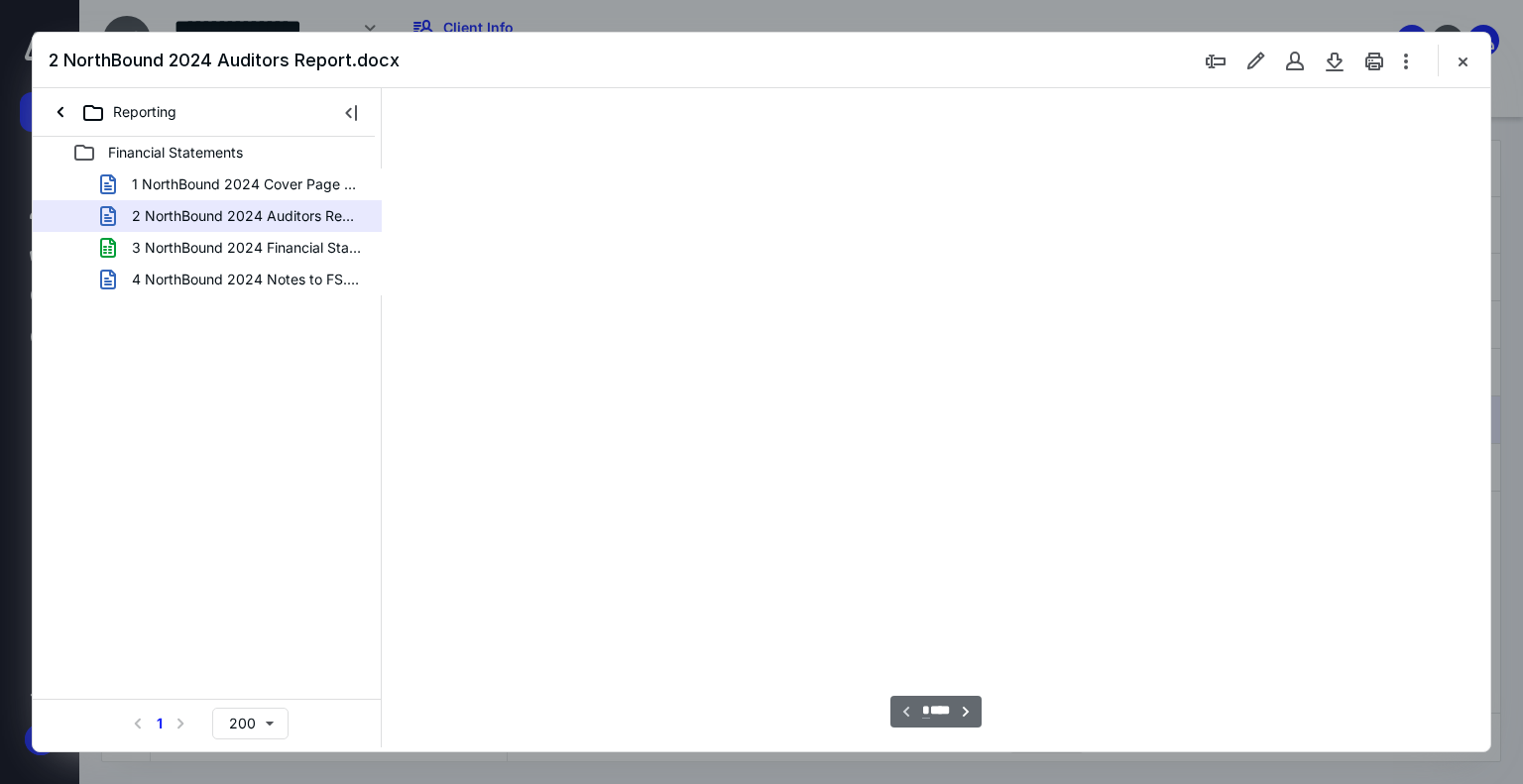 scroll, scrollTop: 78, scrollLeft: 0, axis: vertical 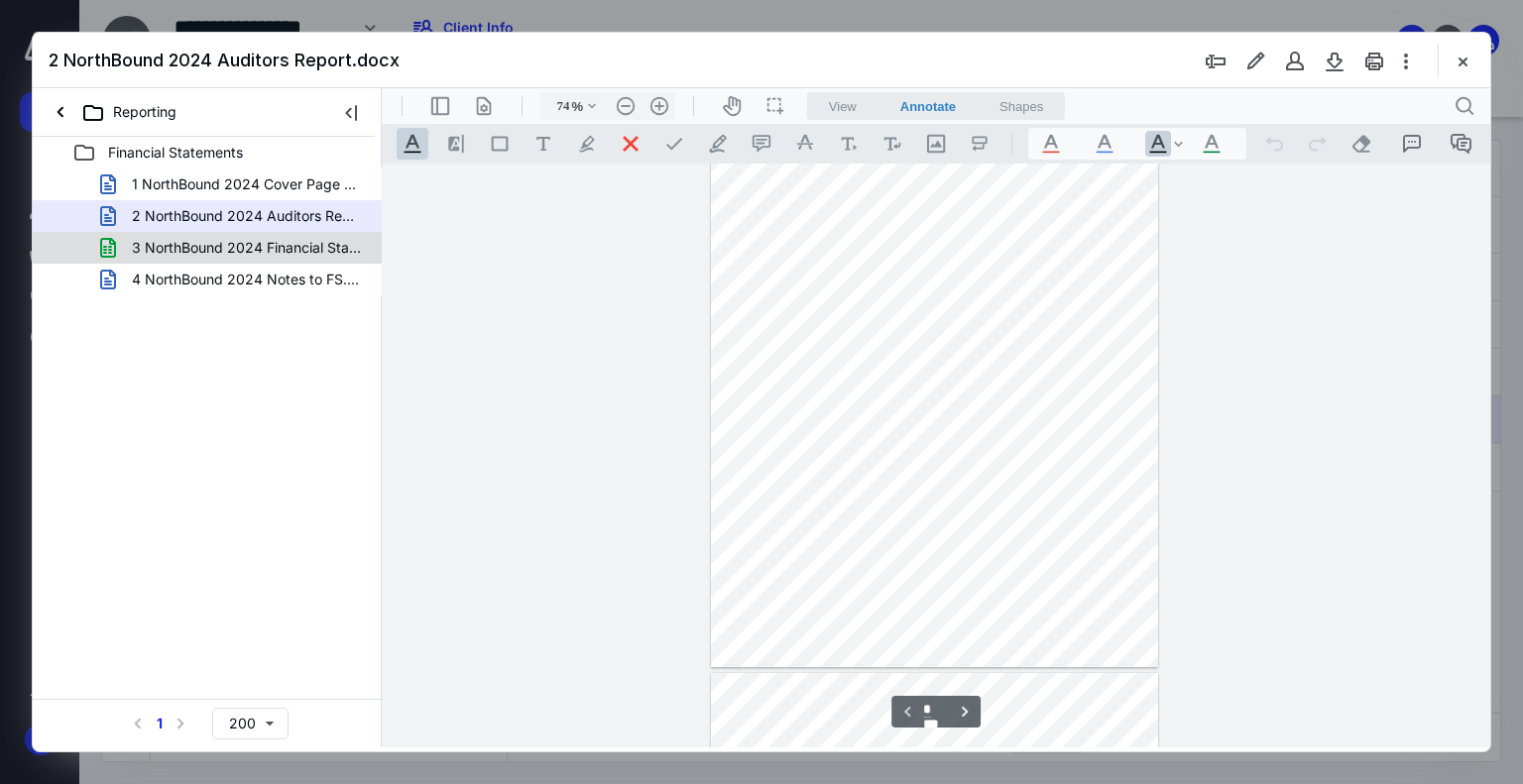 click on "3 NorthBound 2024 Financial Statements.xls" at bounding box center [247, 248] 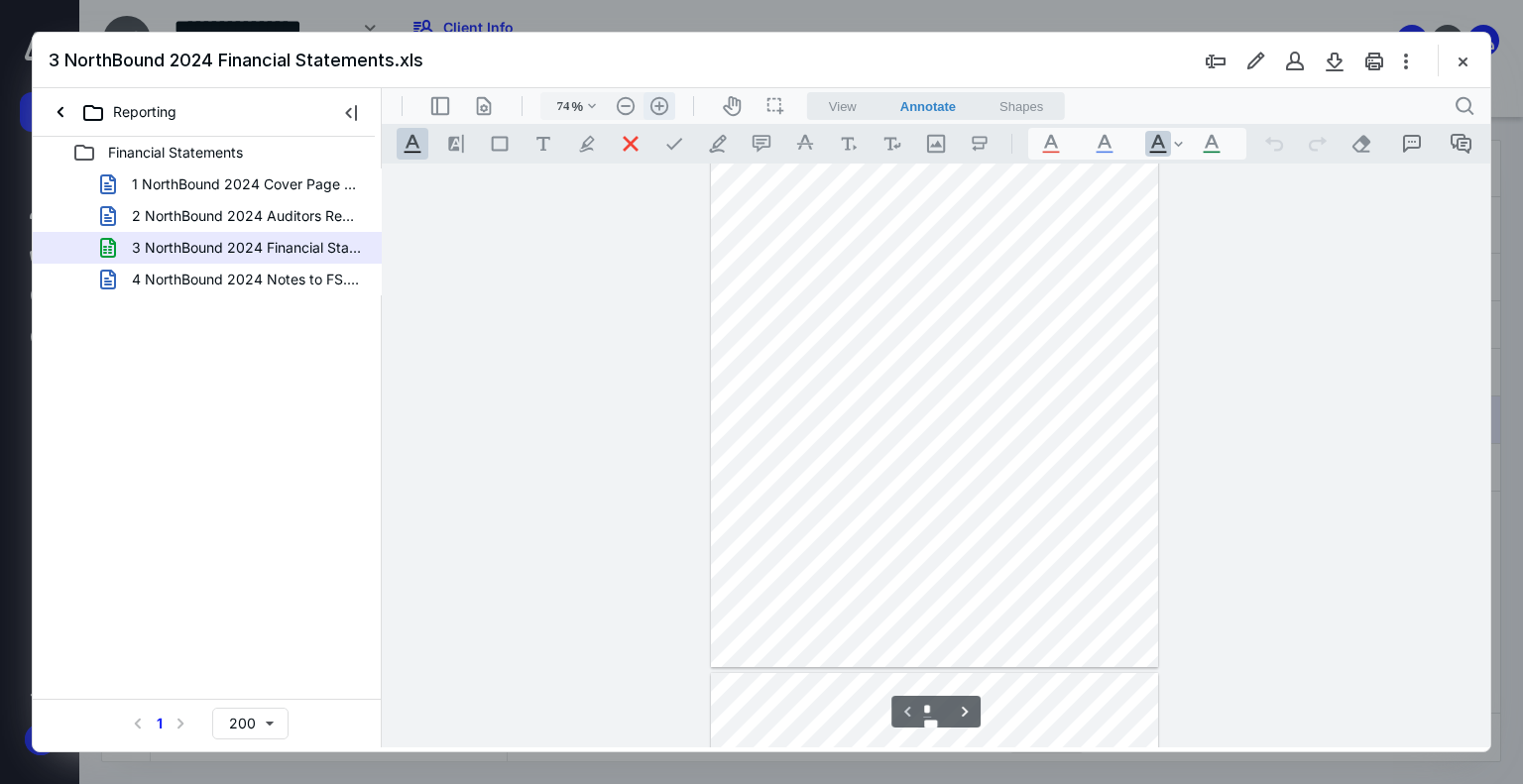 click on ".cls-1{fill:#abb0c4;} icon - header - zoom - in - line" at bounding box center (659, 106) 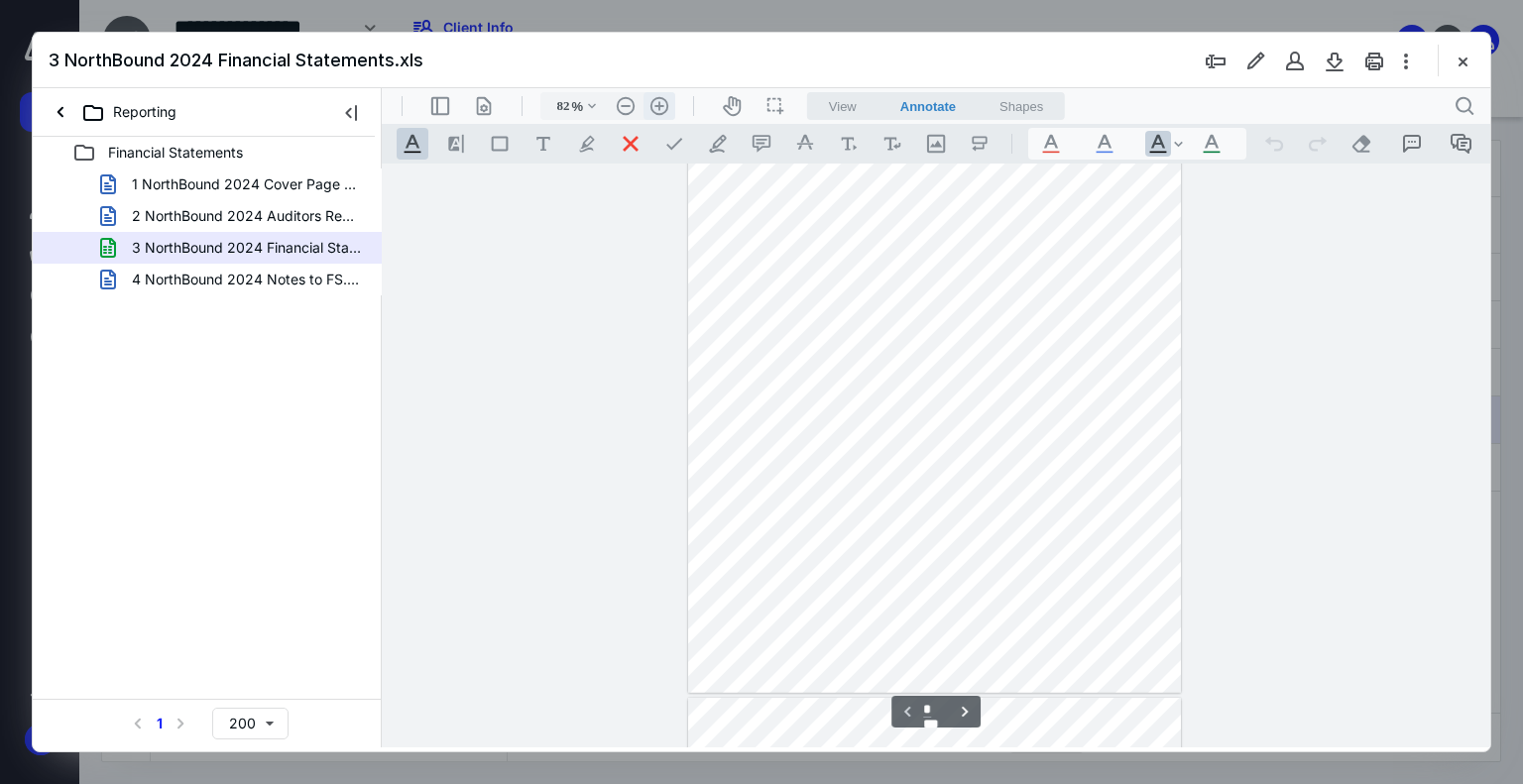 click on ".cls-1{fill:#abb0c4;} icon - header - zoom - in - line" at bounding box center [659, 106] 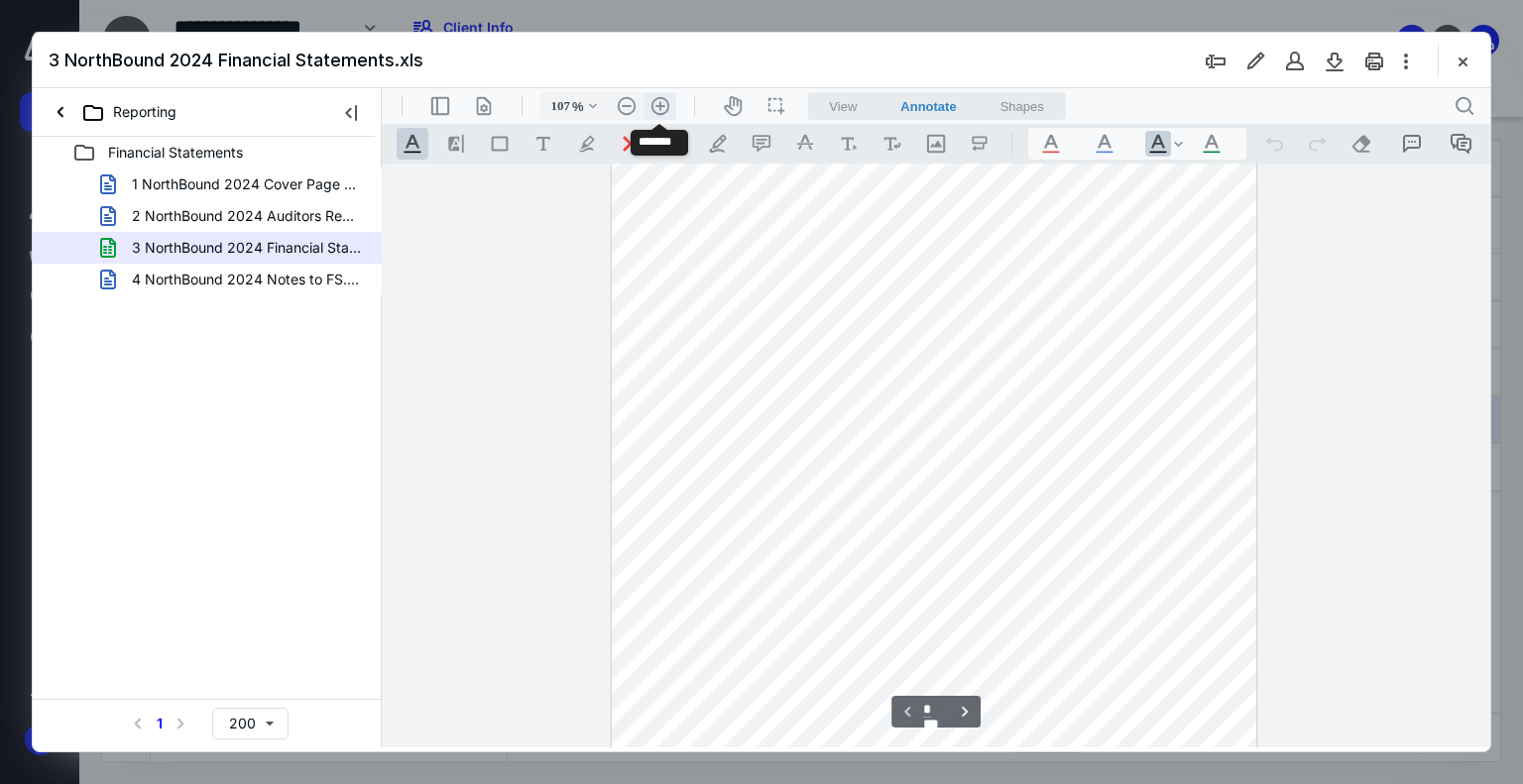 click on ".cls-1{fill:#abb0c4;} icon - header - zoom - in - line" at bounding box center [660, 106] 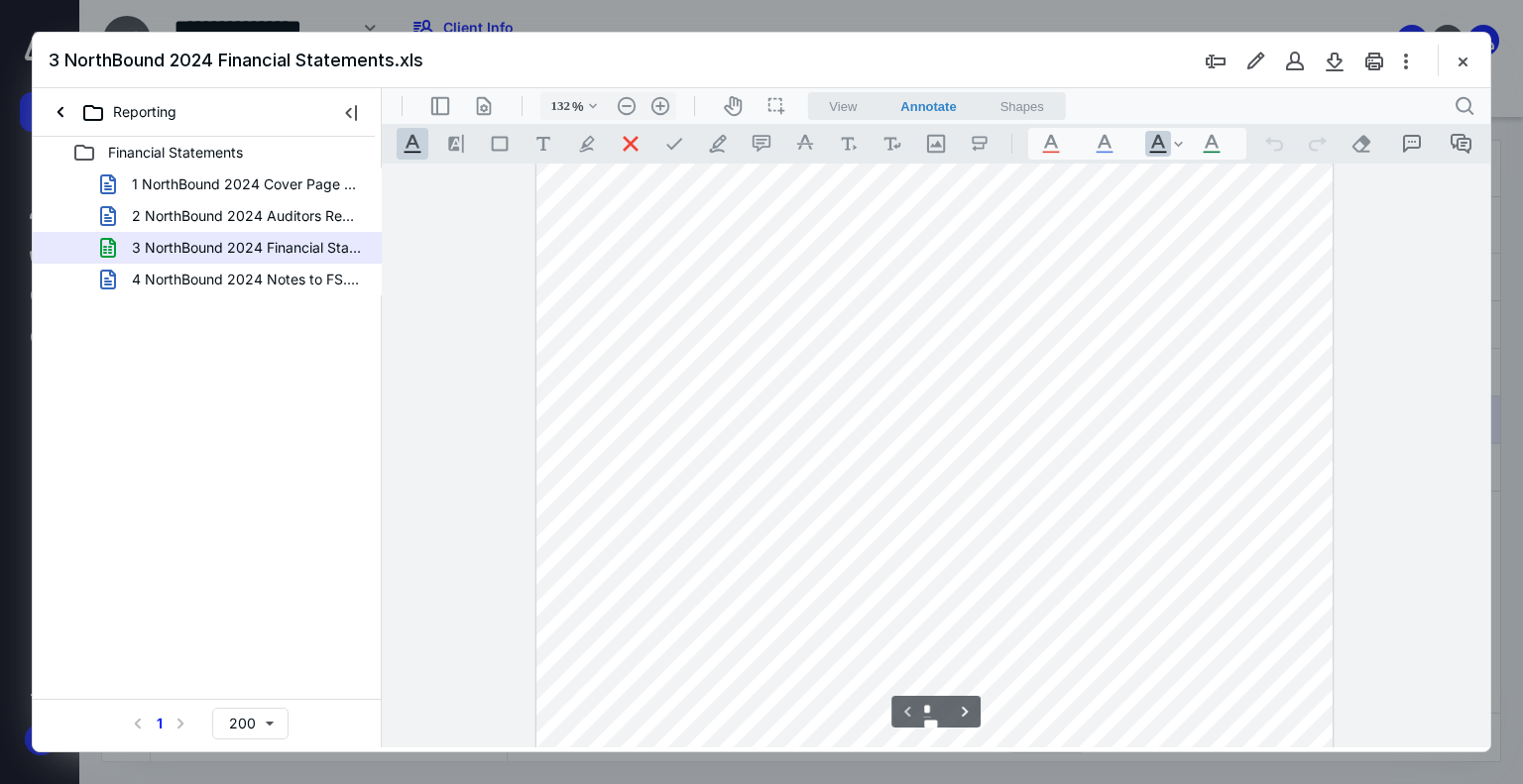 scroll, scrollTop: 0, scrollLeft: 0, axis: both 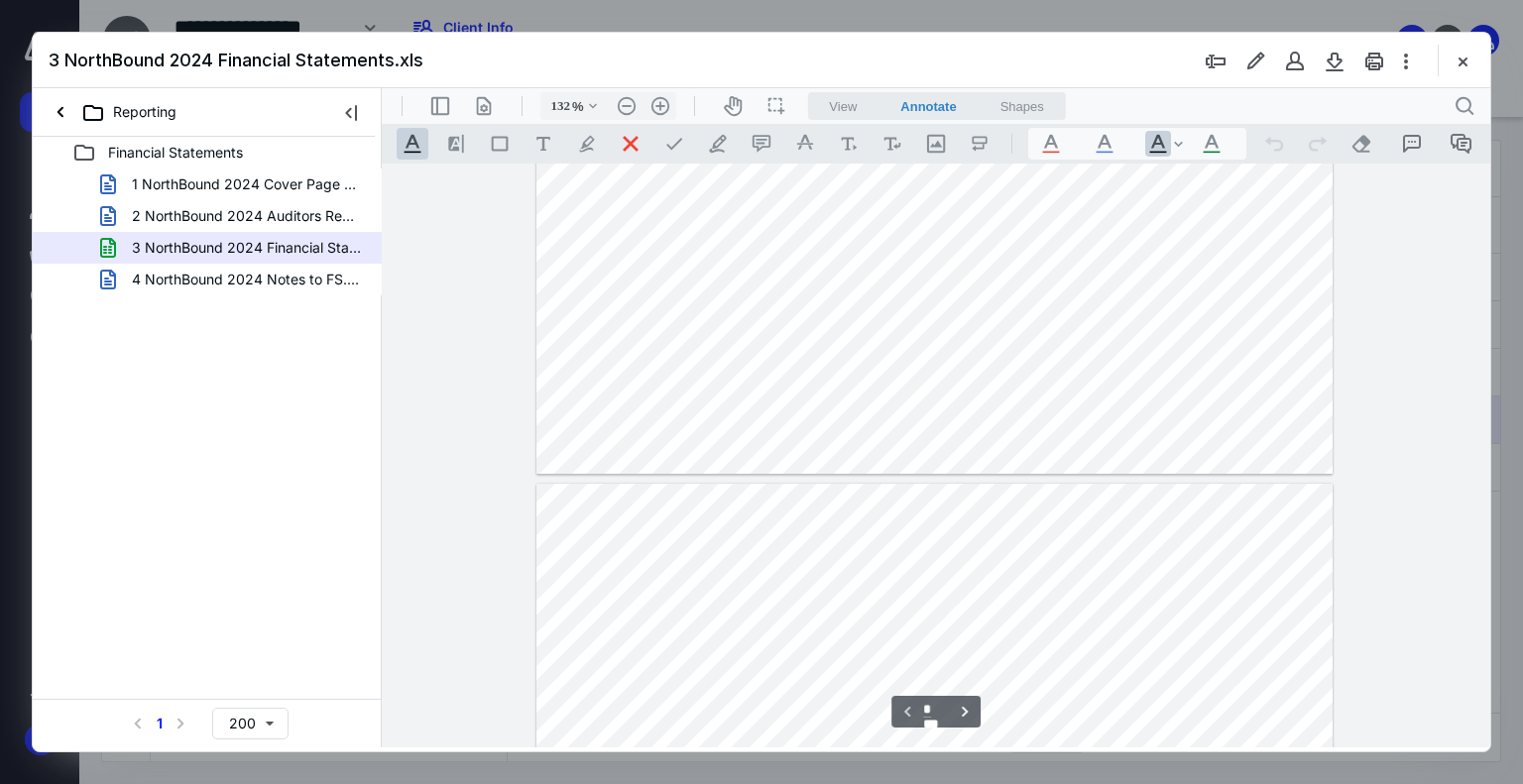 type on "*" 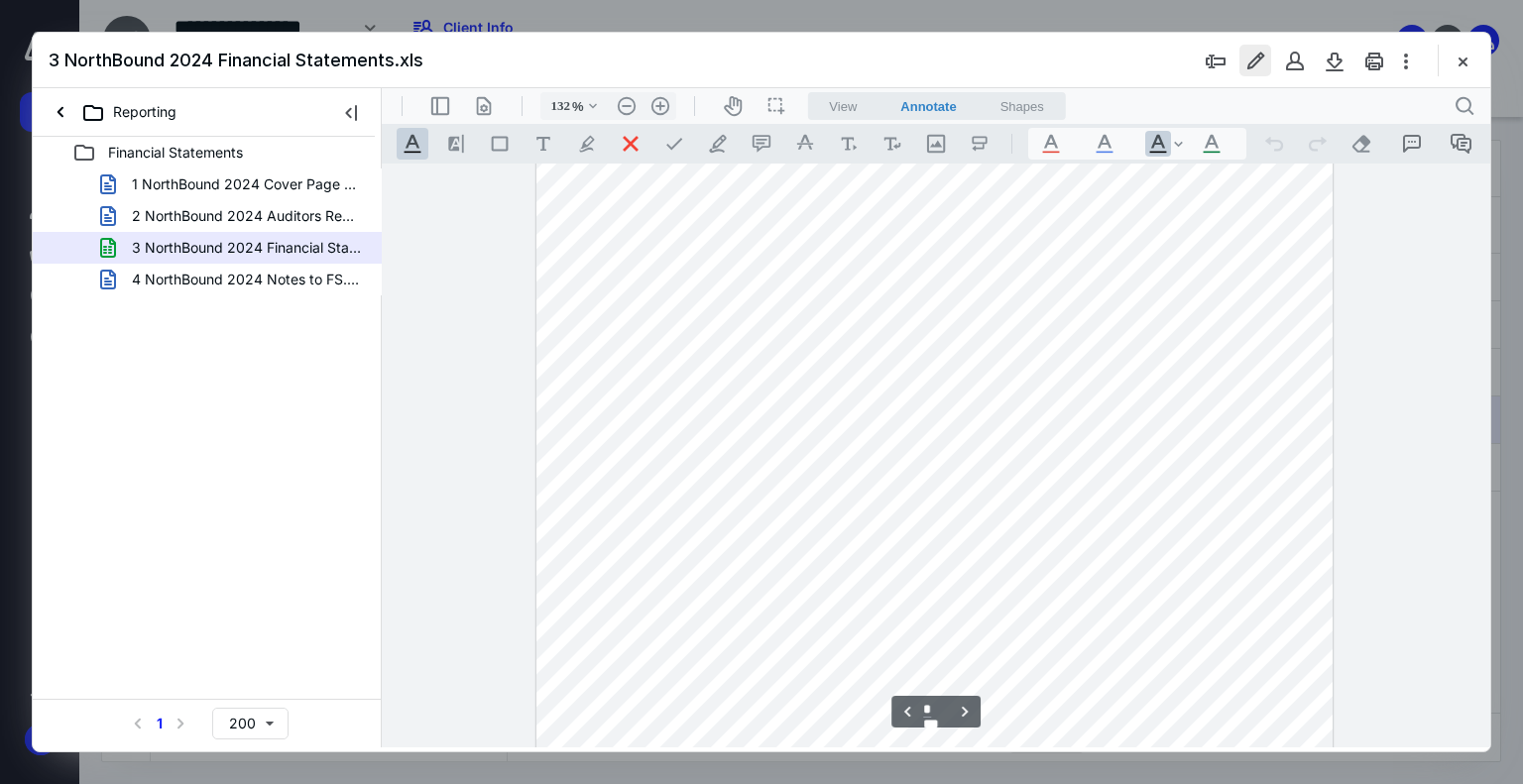 click at bounding box center [1255, 60] 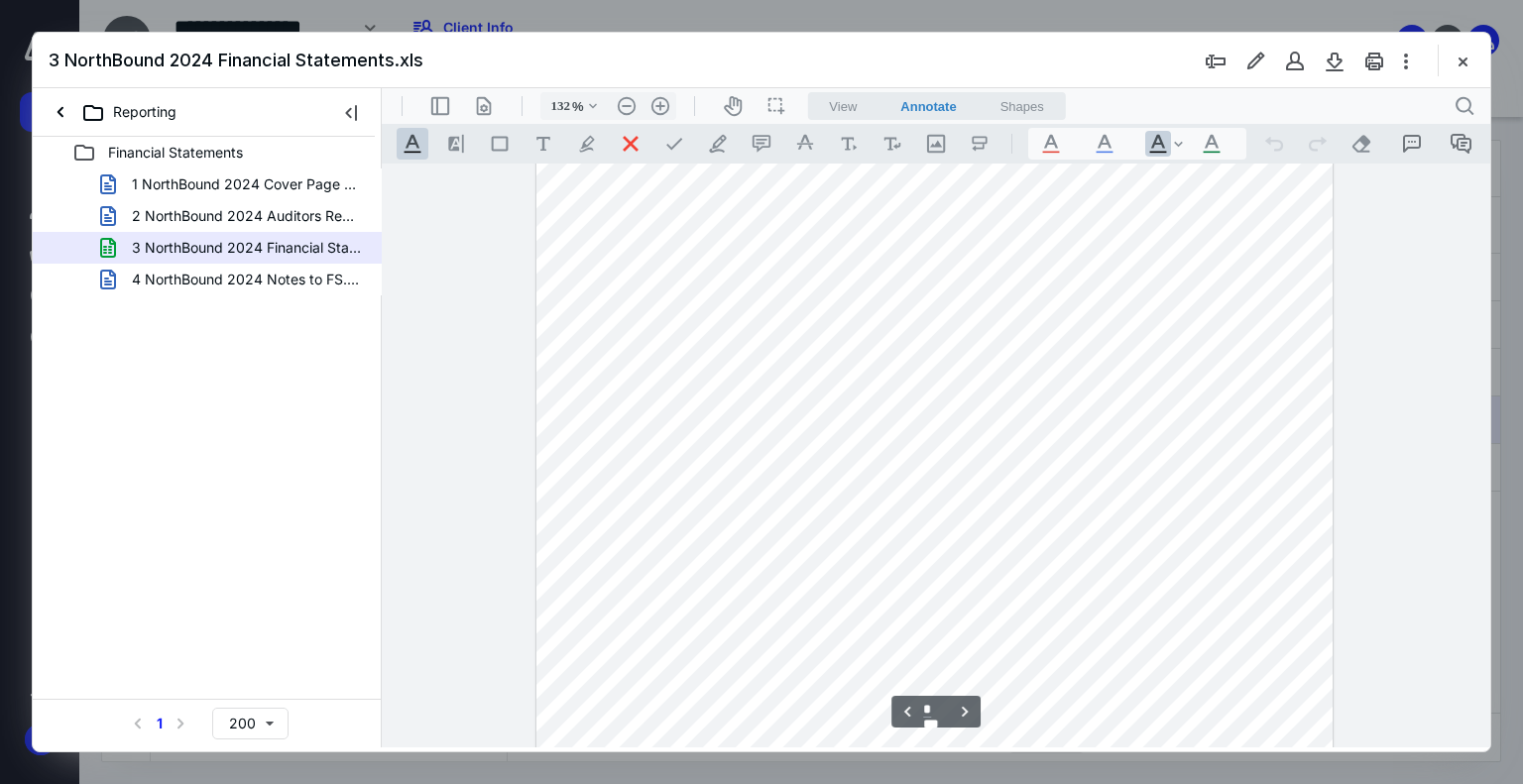 scroll, scrollTop: 1586, scrollLeft: 0, axis: vertical 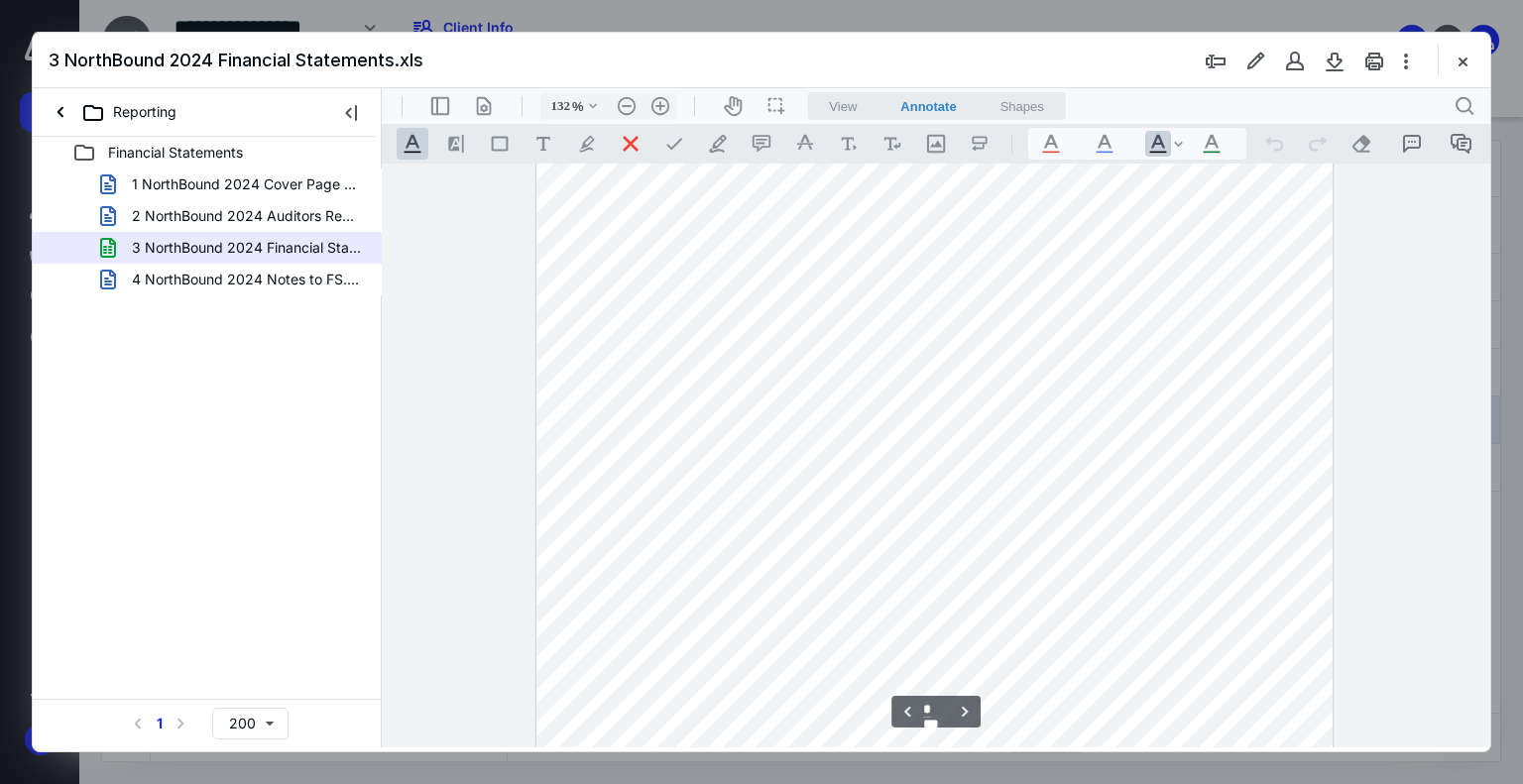 drag, startPoint x: 303, startPoint y: 269, endPoint x: 385, endPoint y: 284, distance: 83.360662 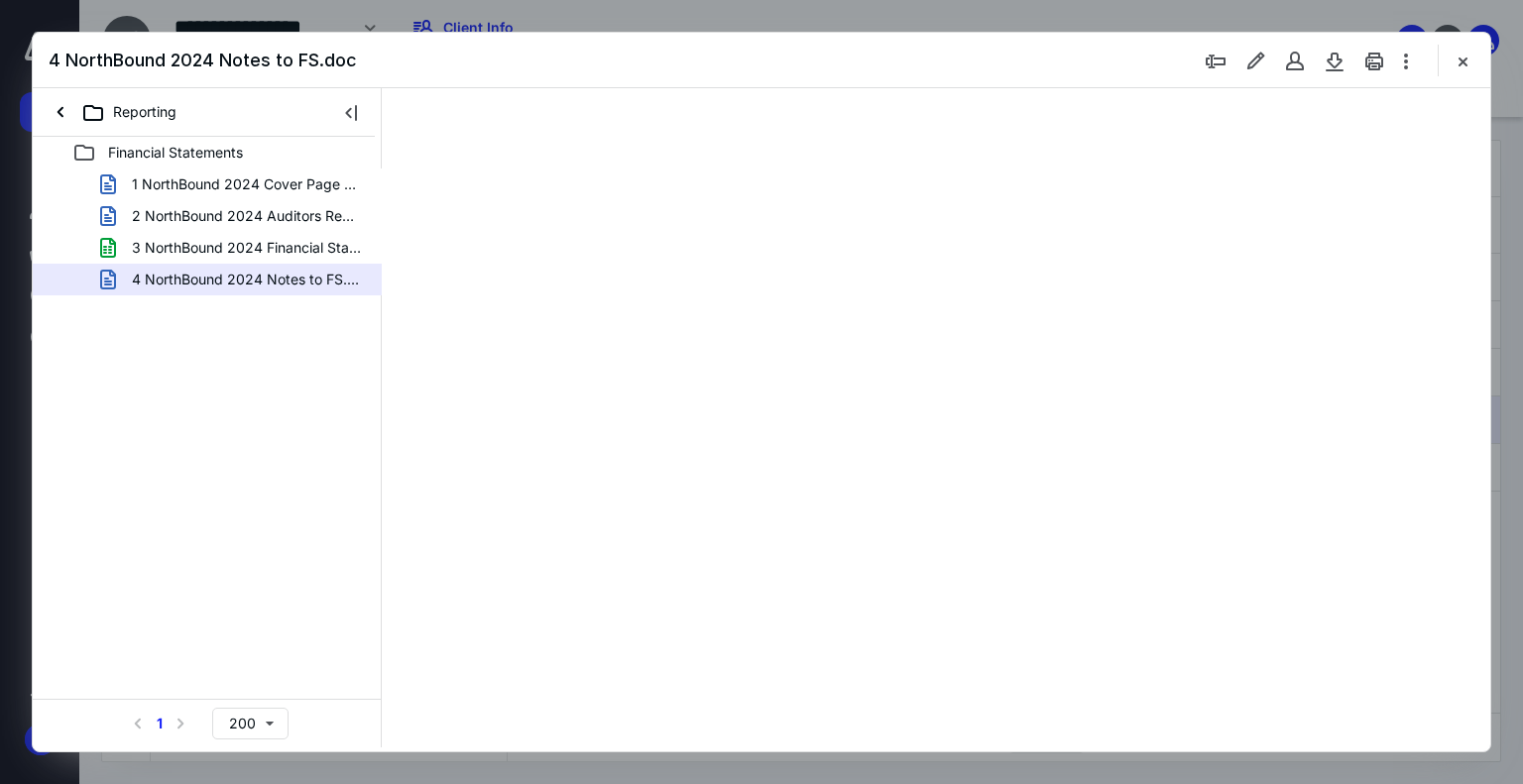 type on "74" 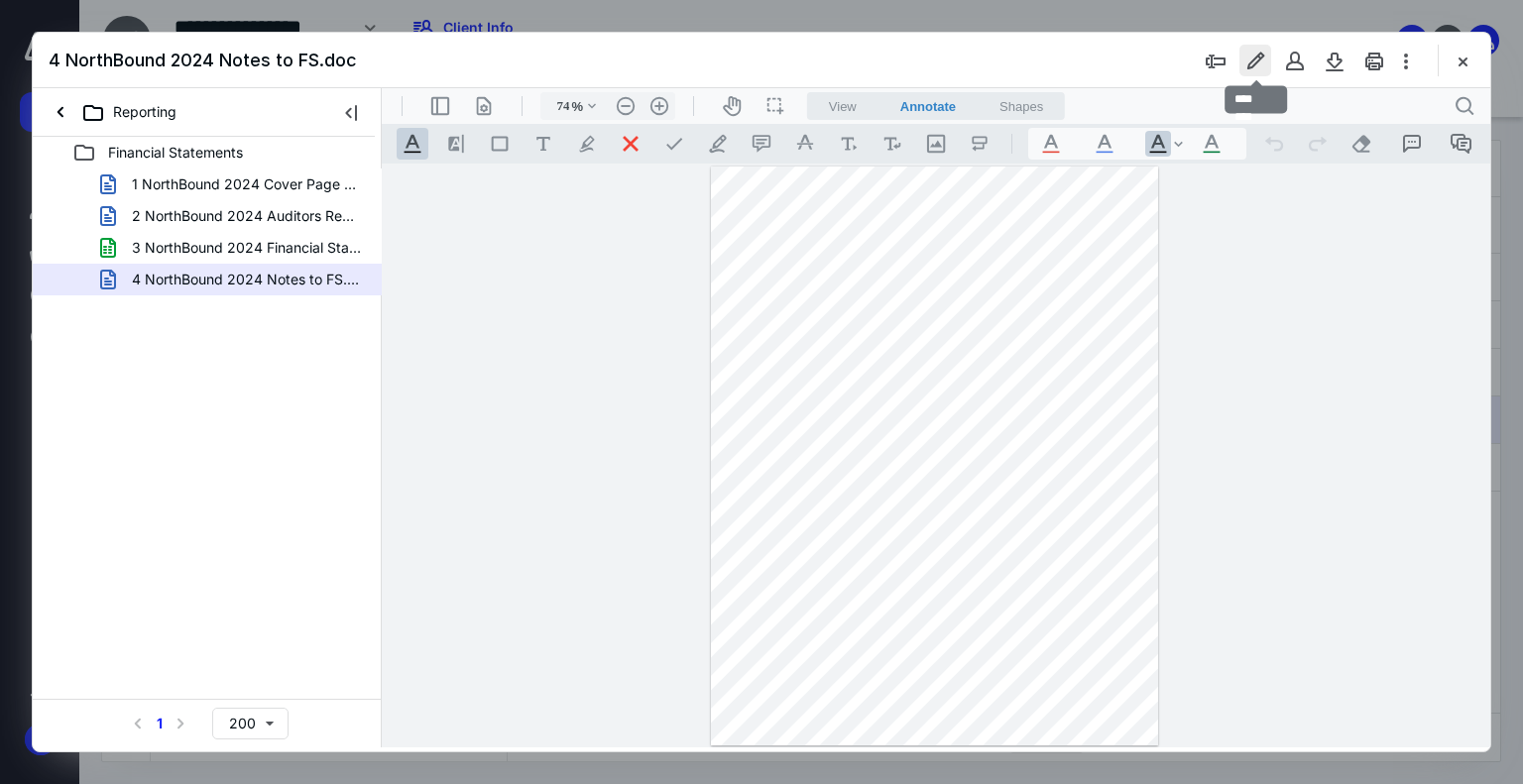 click at bounding box center (1255, 60) 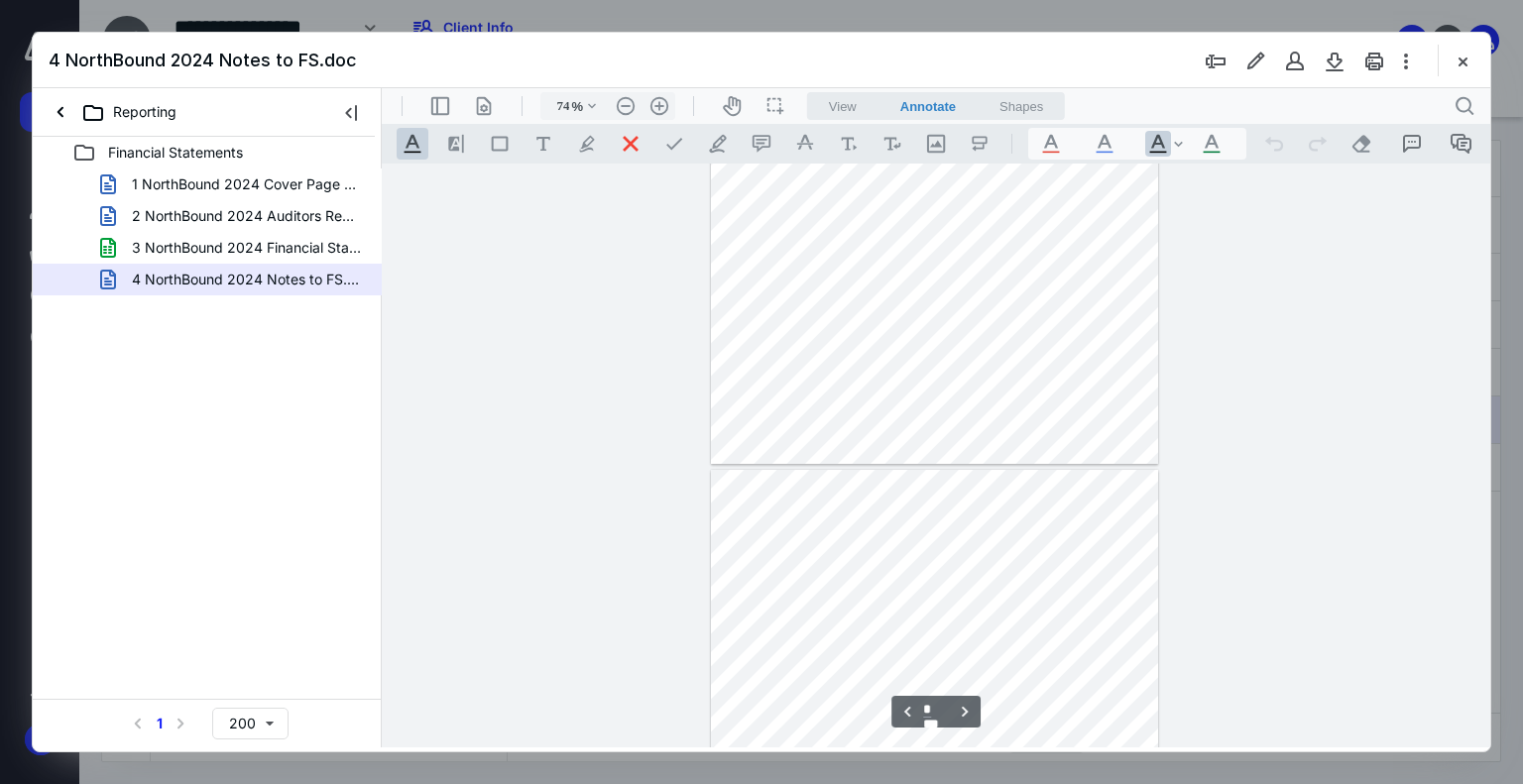 type on "*" 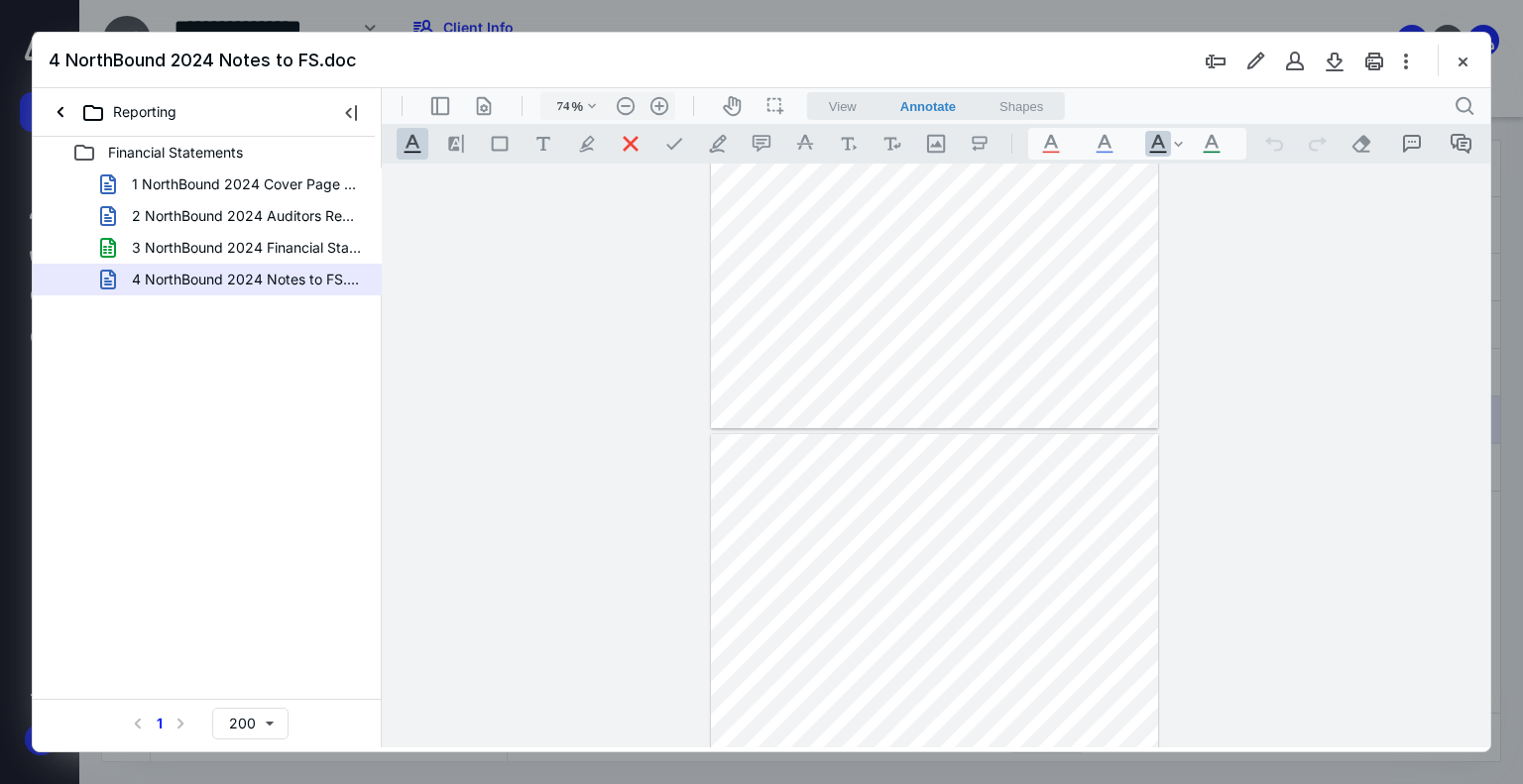 click on "**********" at bounding box center [936, 456] 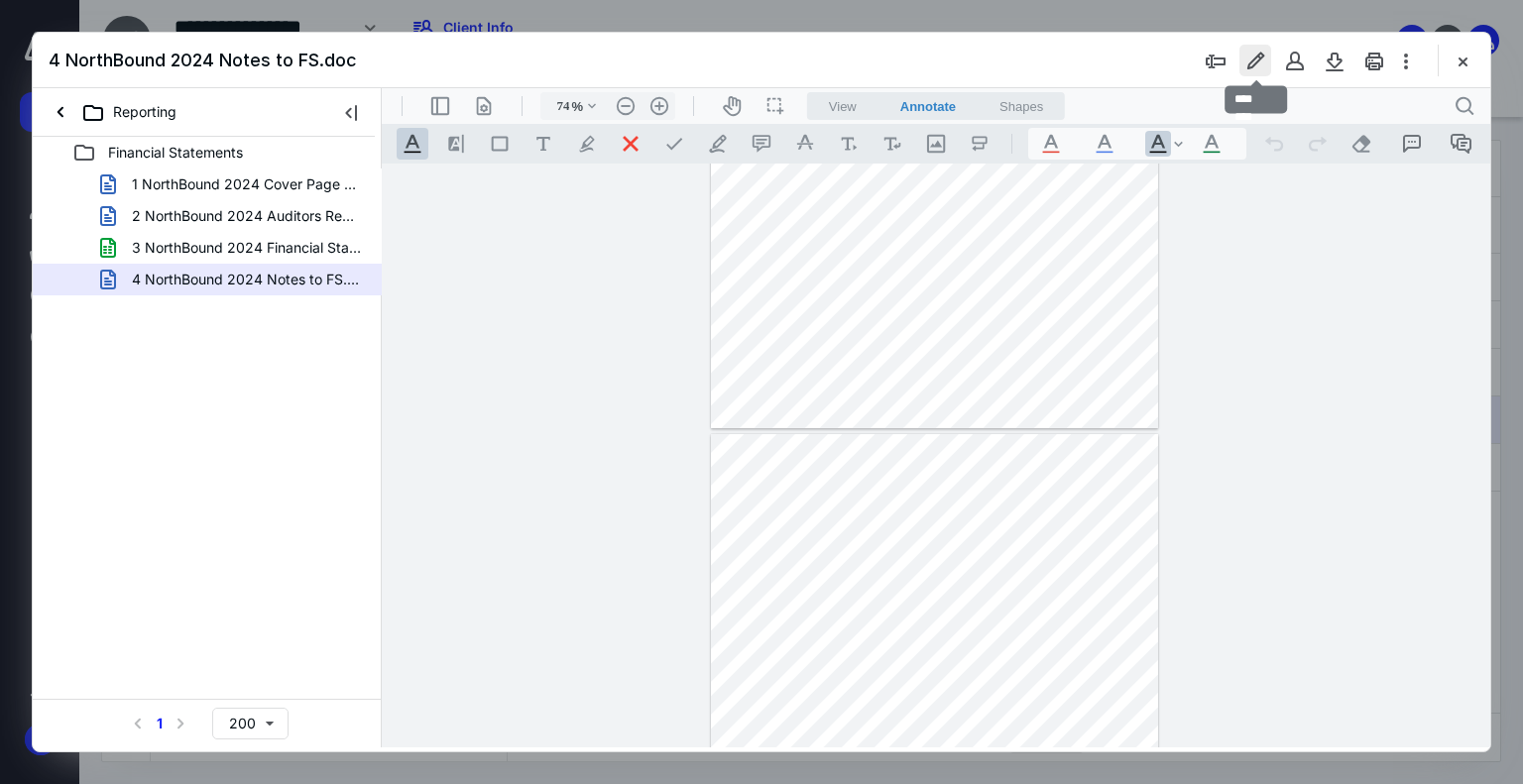 click at bounding box center [1255, 60] 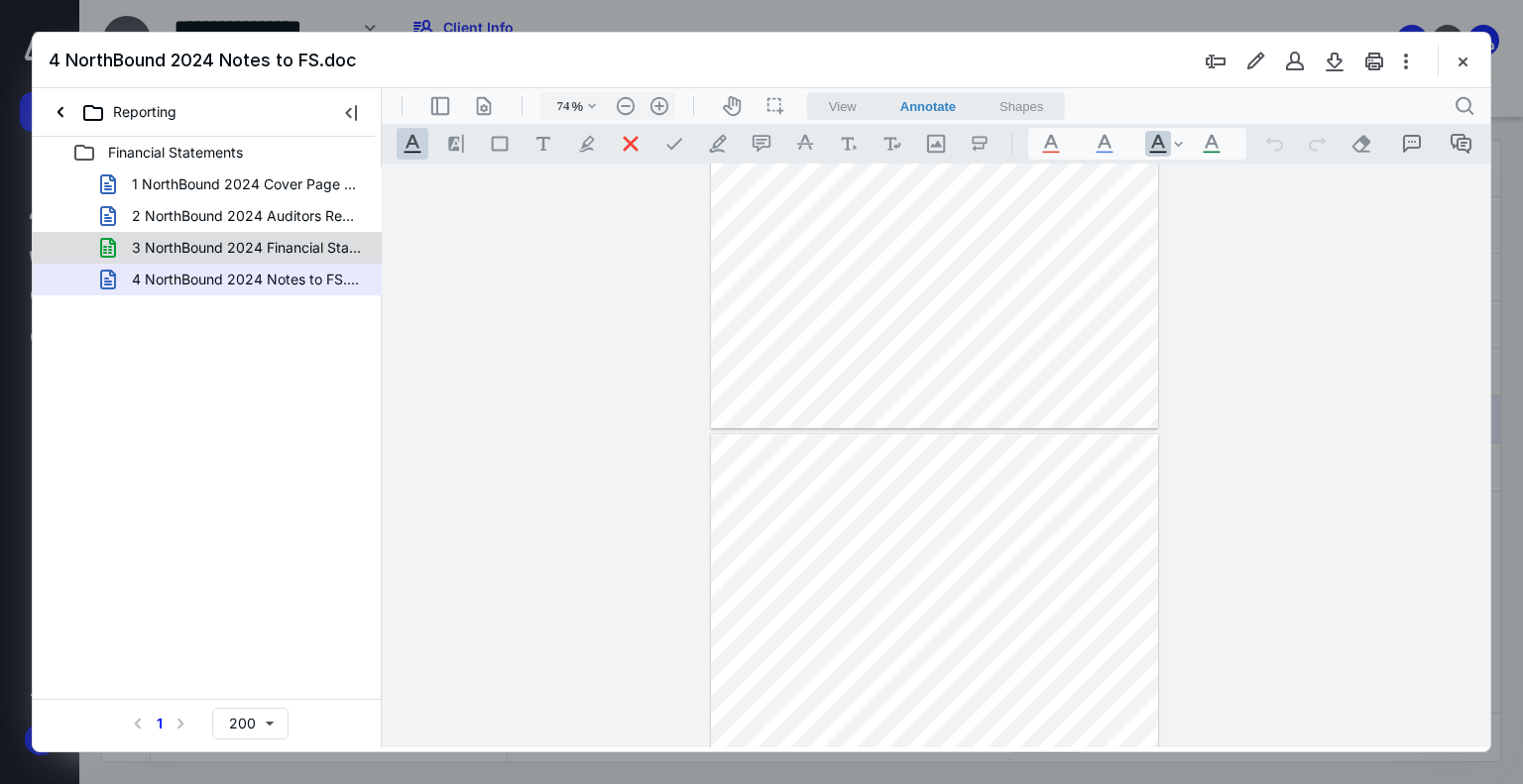 click on "3 NorthBound 2024 Financial Statements.xls" at bounding box center [235, 248] 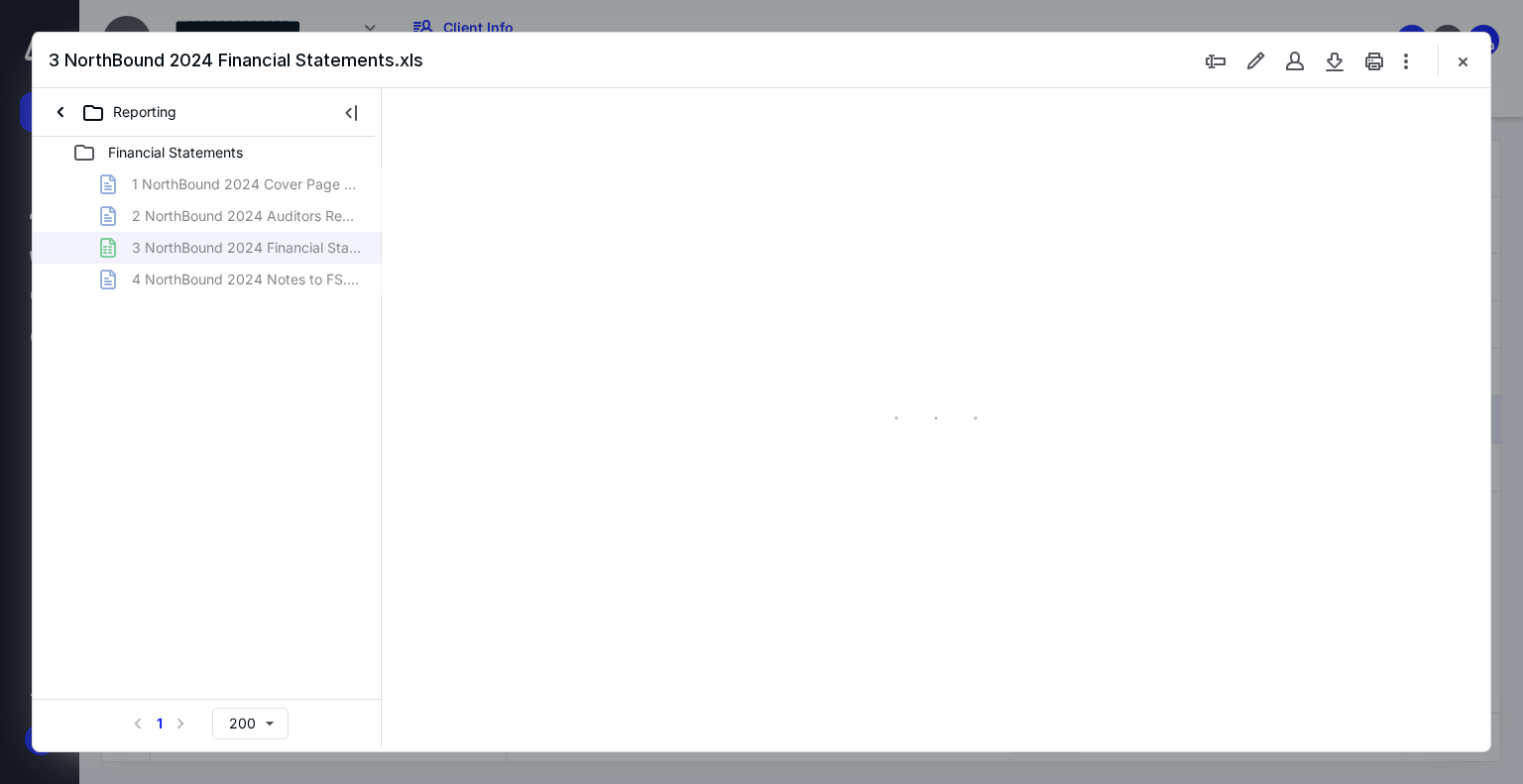 scroll, scrollTop: 78, scrollLeft: 0, axis: vertical 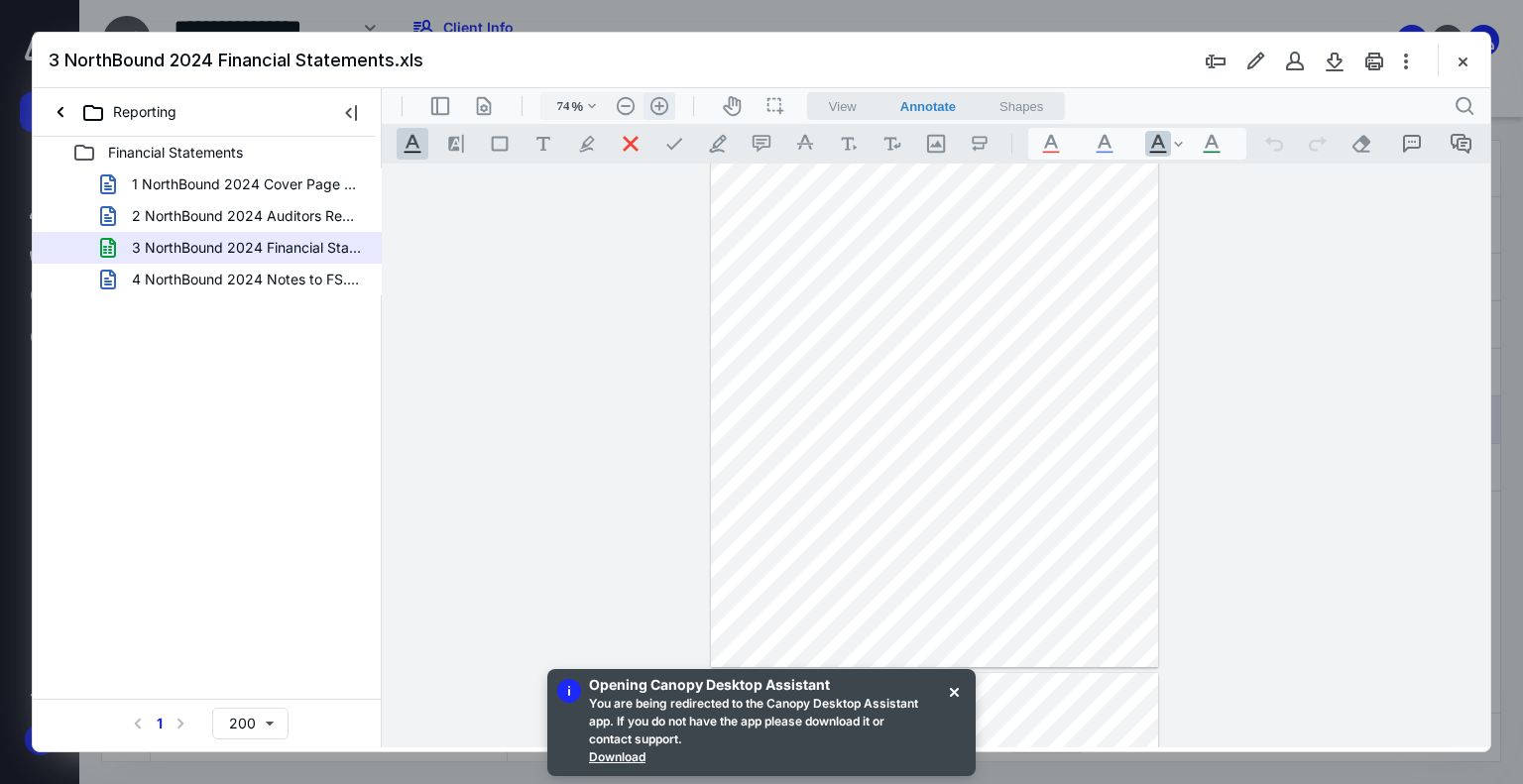 click on ".cls-1{fill:#abb0c4;} icon - header - zoom - in - line" at bounding box center [659, 106] 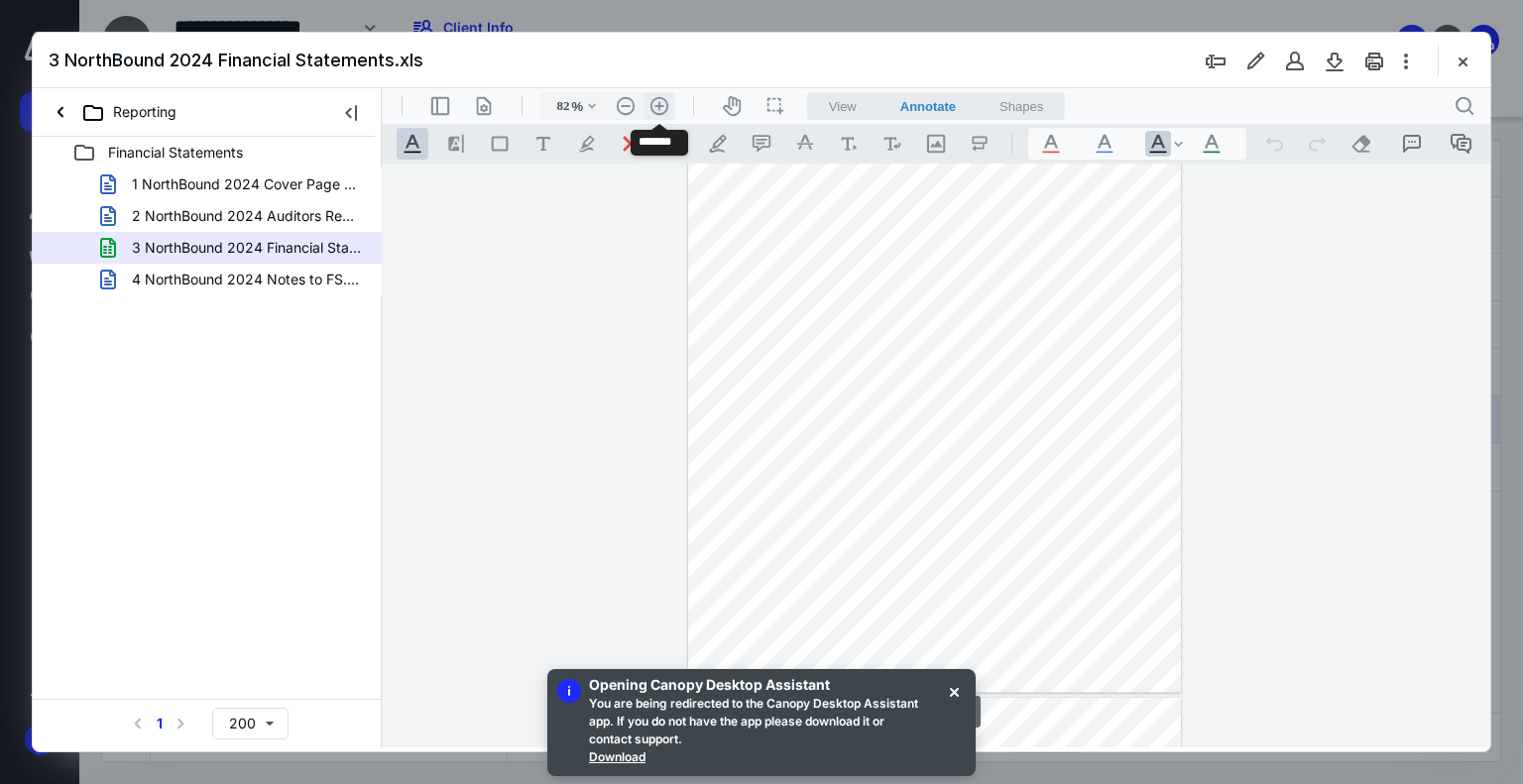 click on ".cls-1{fill:#abb0c4;} icon - header - zoom - in - line" at bounding box center (659, 106) 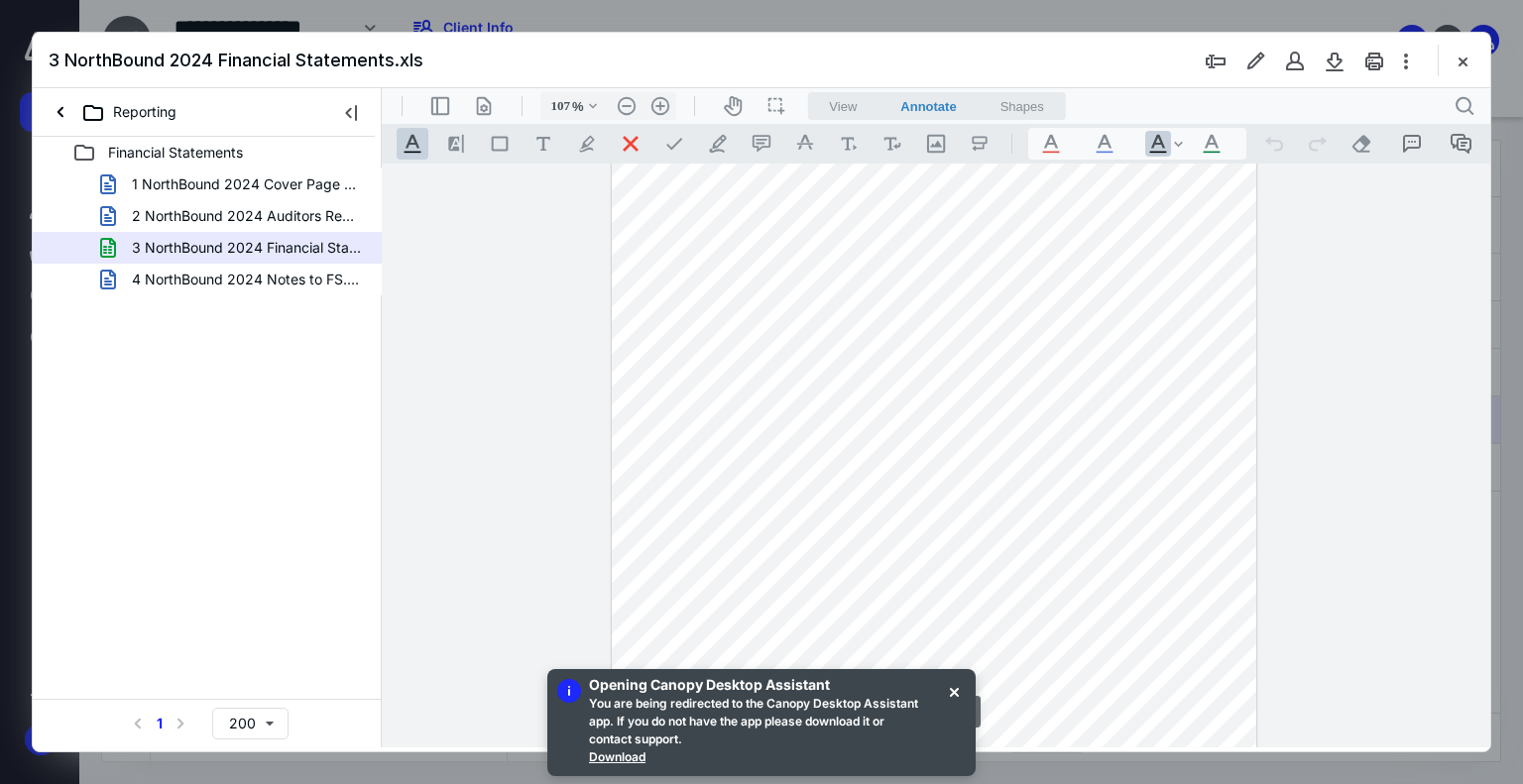scroll, scrollTop: 0, scrollLeft: 0, axis: both 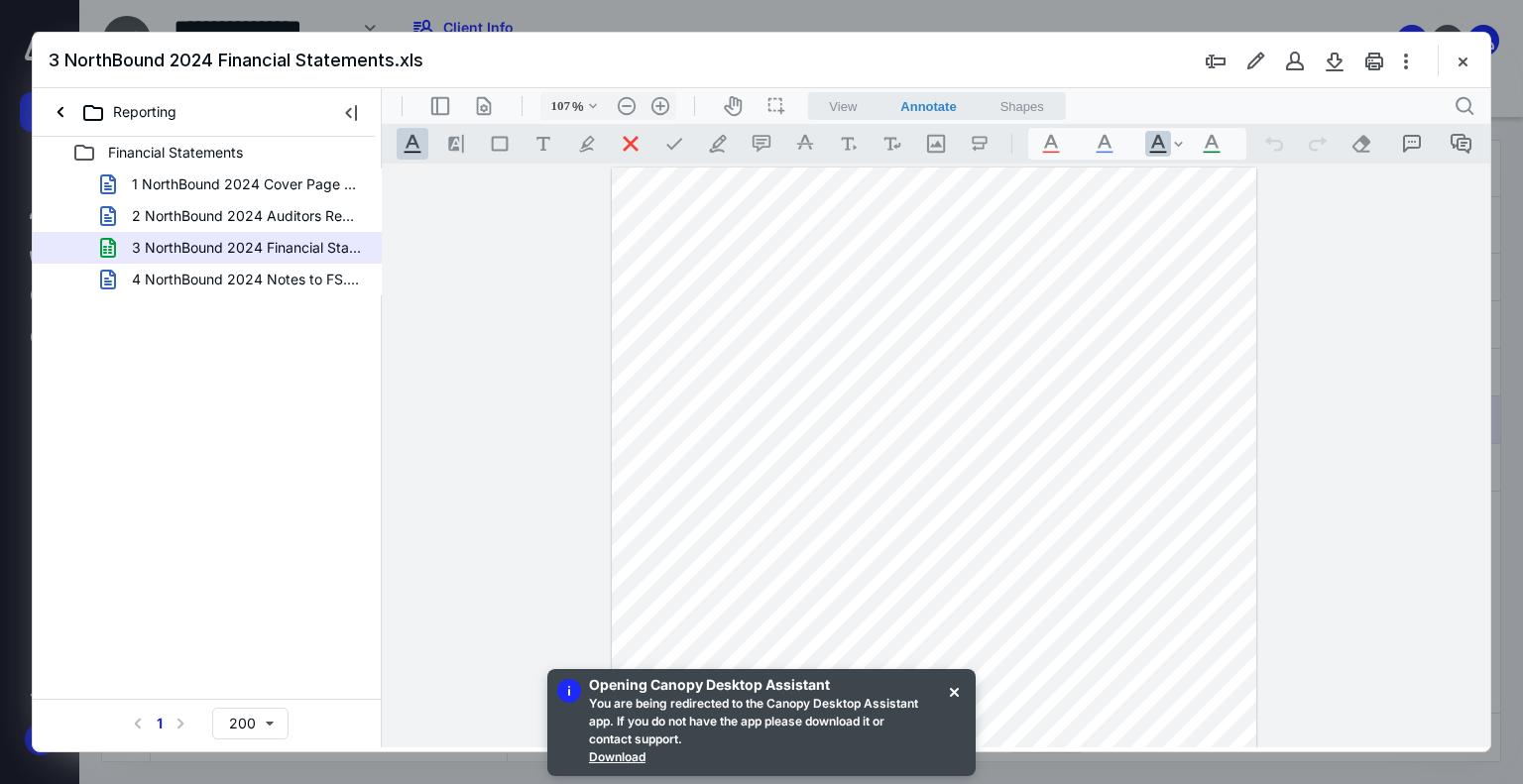 click on "4 NorthBound 2024 Notes to FS.doc" at bounding box center (247, 280) 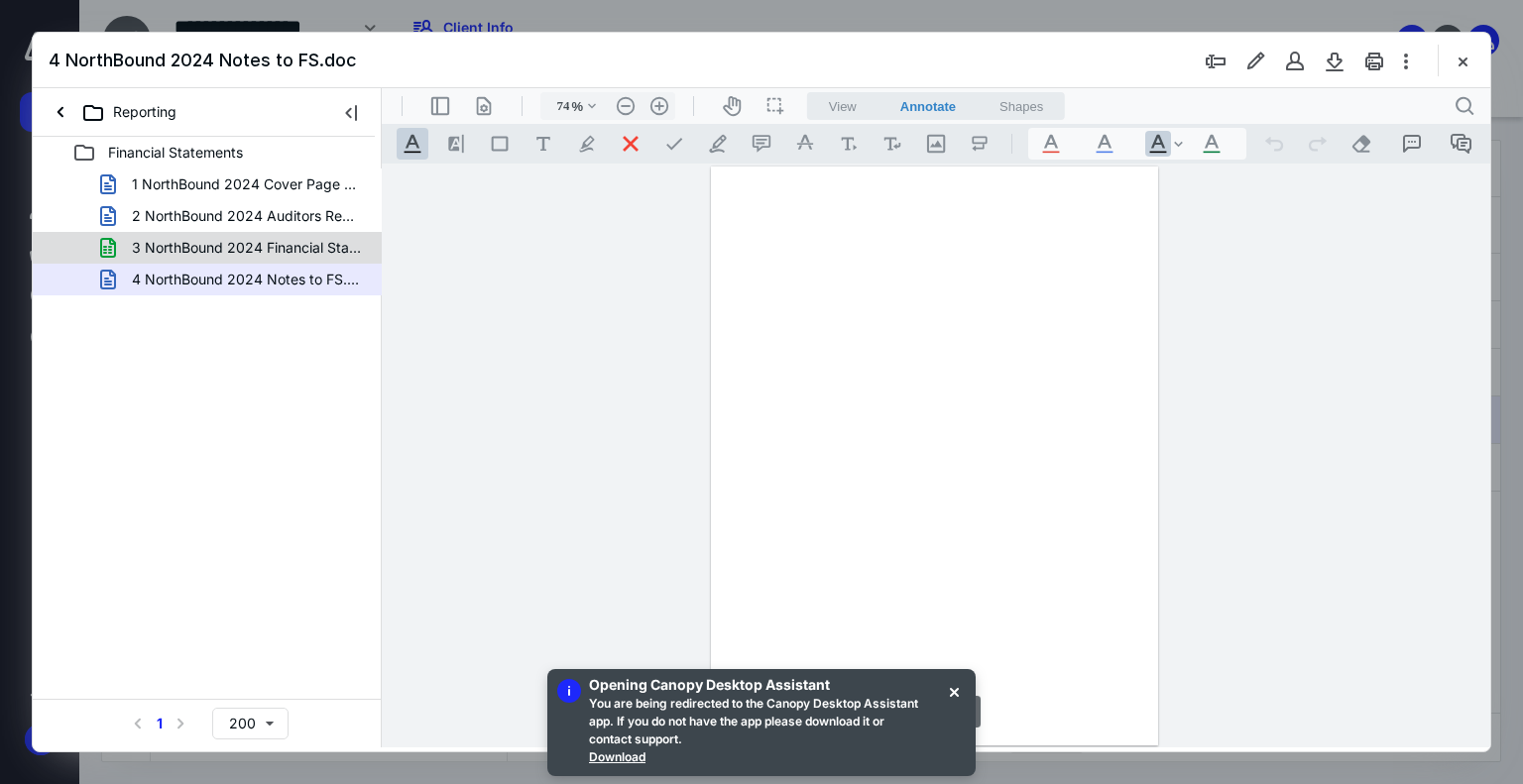 scroll, scrollTop: 78, scrollLeft: 0, axis: vertical 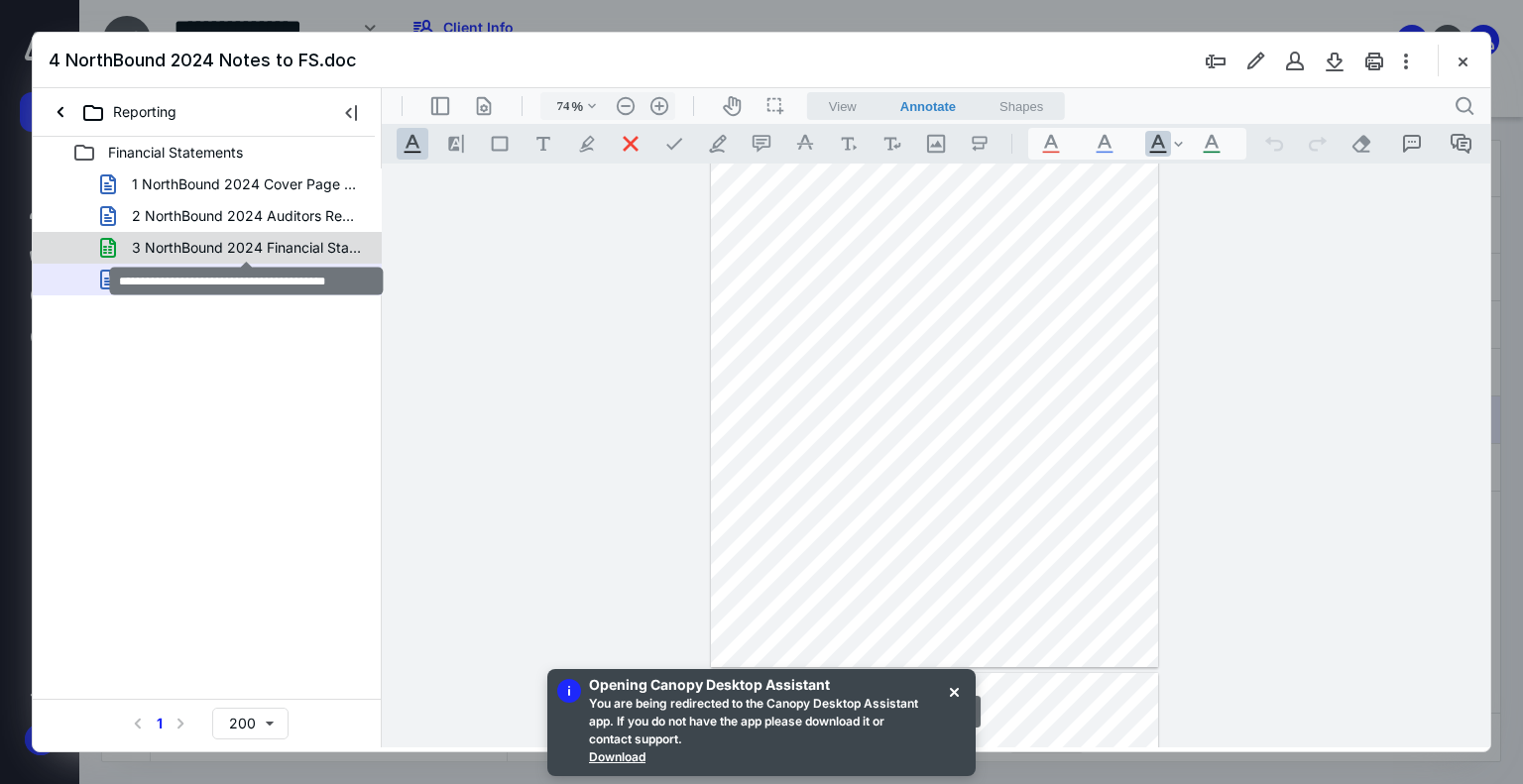 click on "3 NorthBound 2024 Financial Statements.xls" at bounding box center (247, 248) 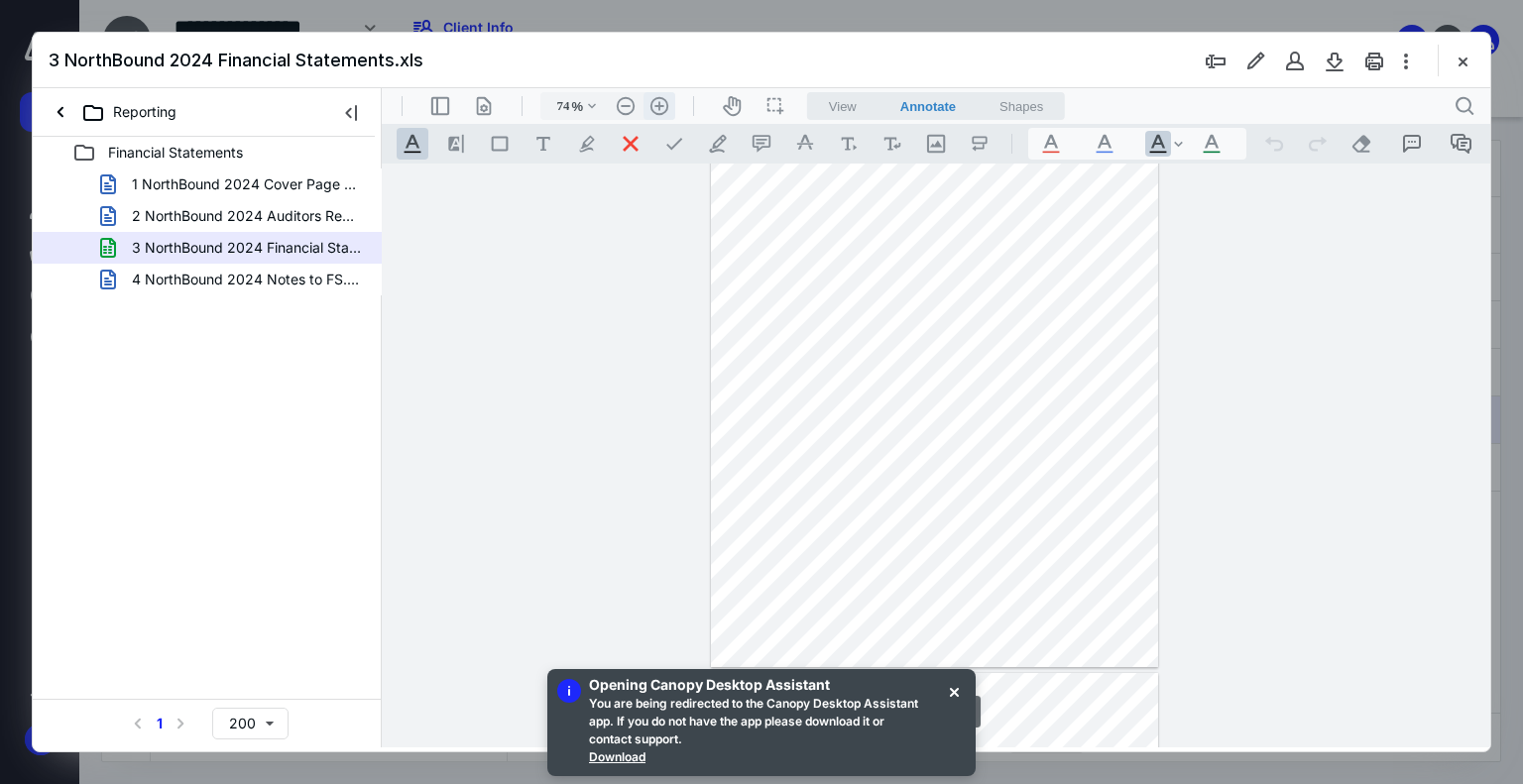 click on ".cls-1{fill:#abb0c4;} icon - header - zoom - in - line" at bounding box center (659, 106) 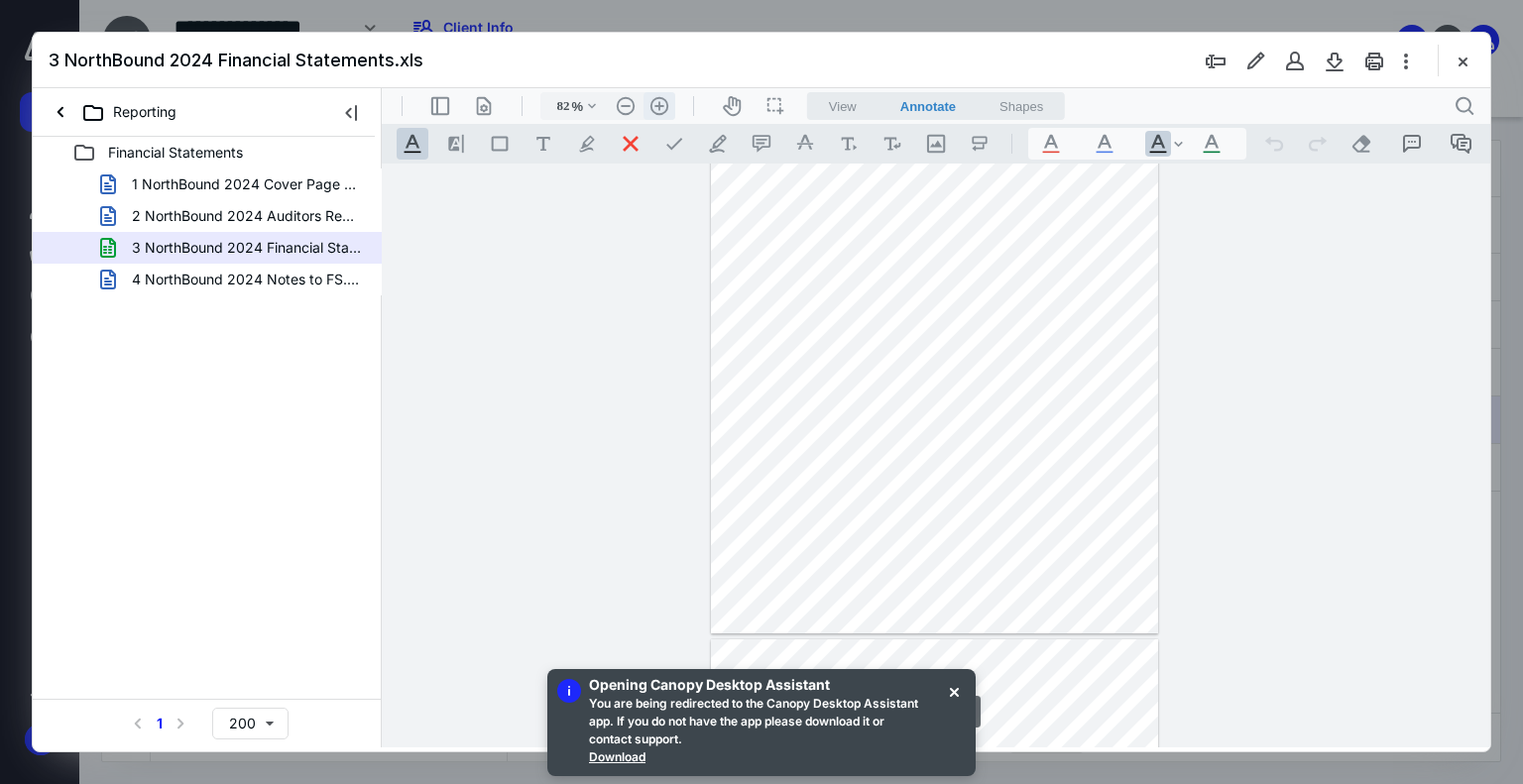 click on ".cls-1{fill:#abb0c4;} icon - header - zoom - in - line" at bounding box center [659, 106] 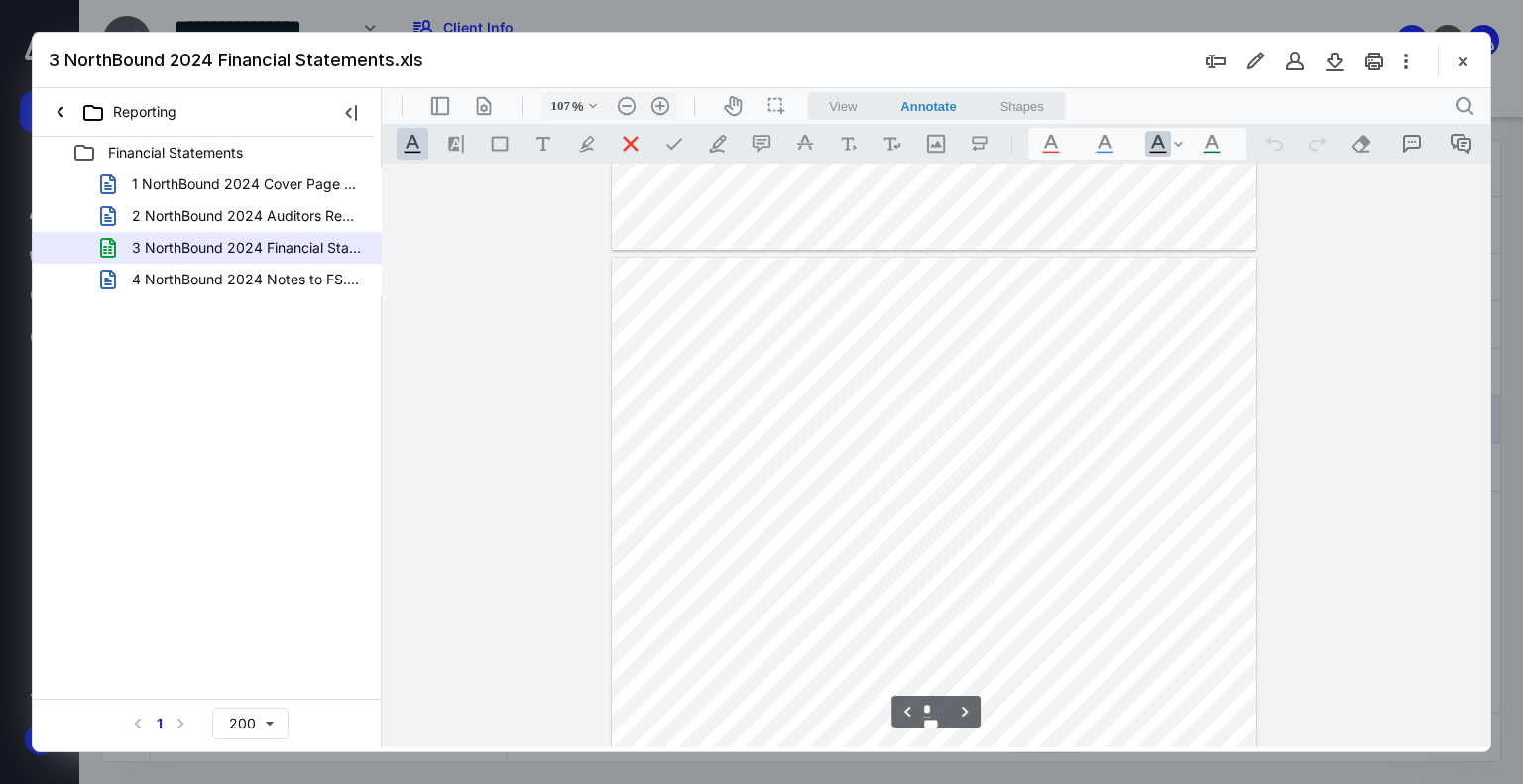 scroll, scrollTop: 1019, scrollLeft: 0, axis: vertical 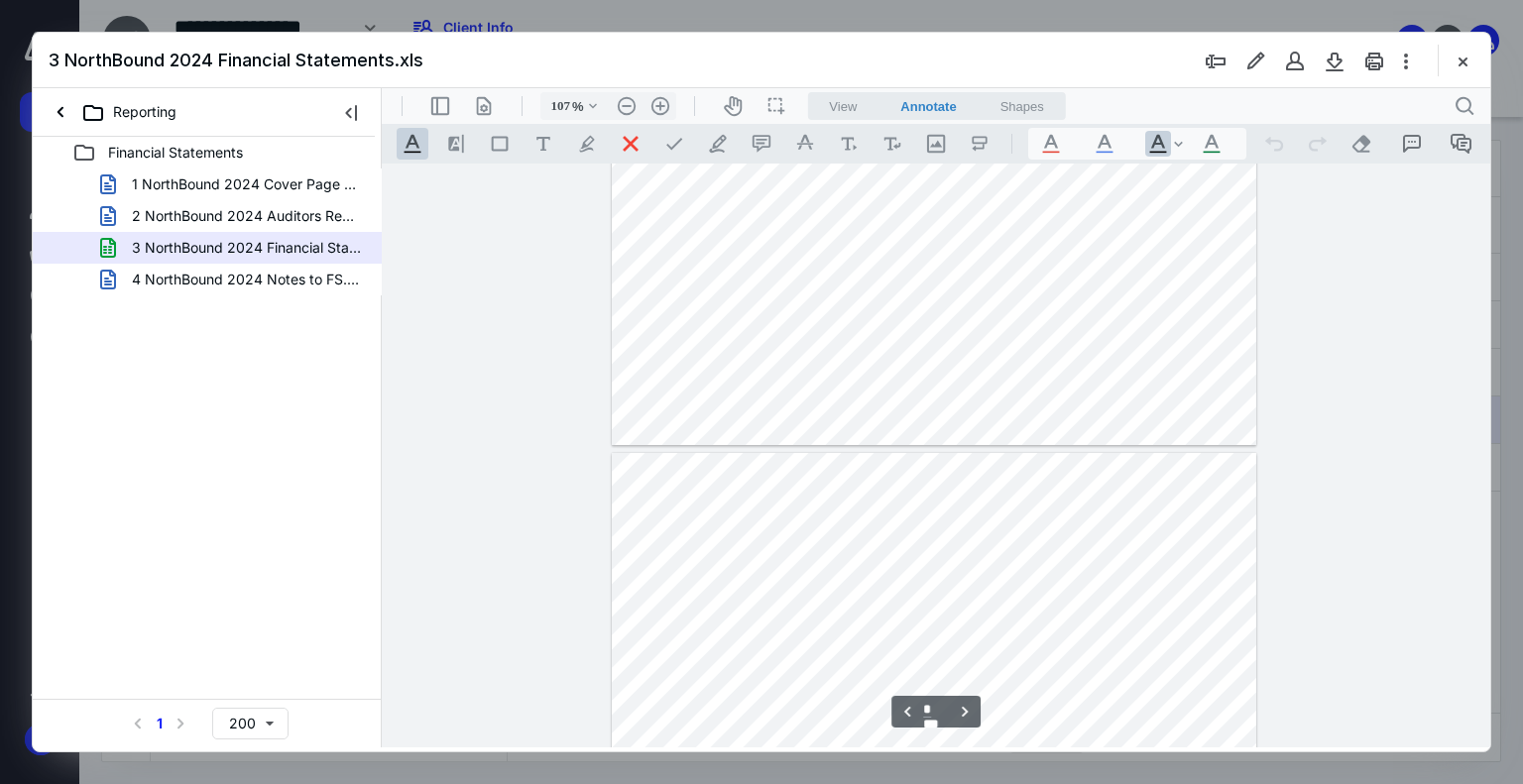 type on "*" 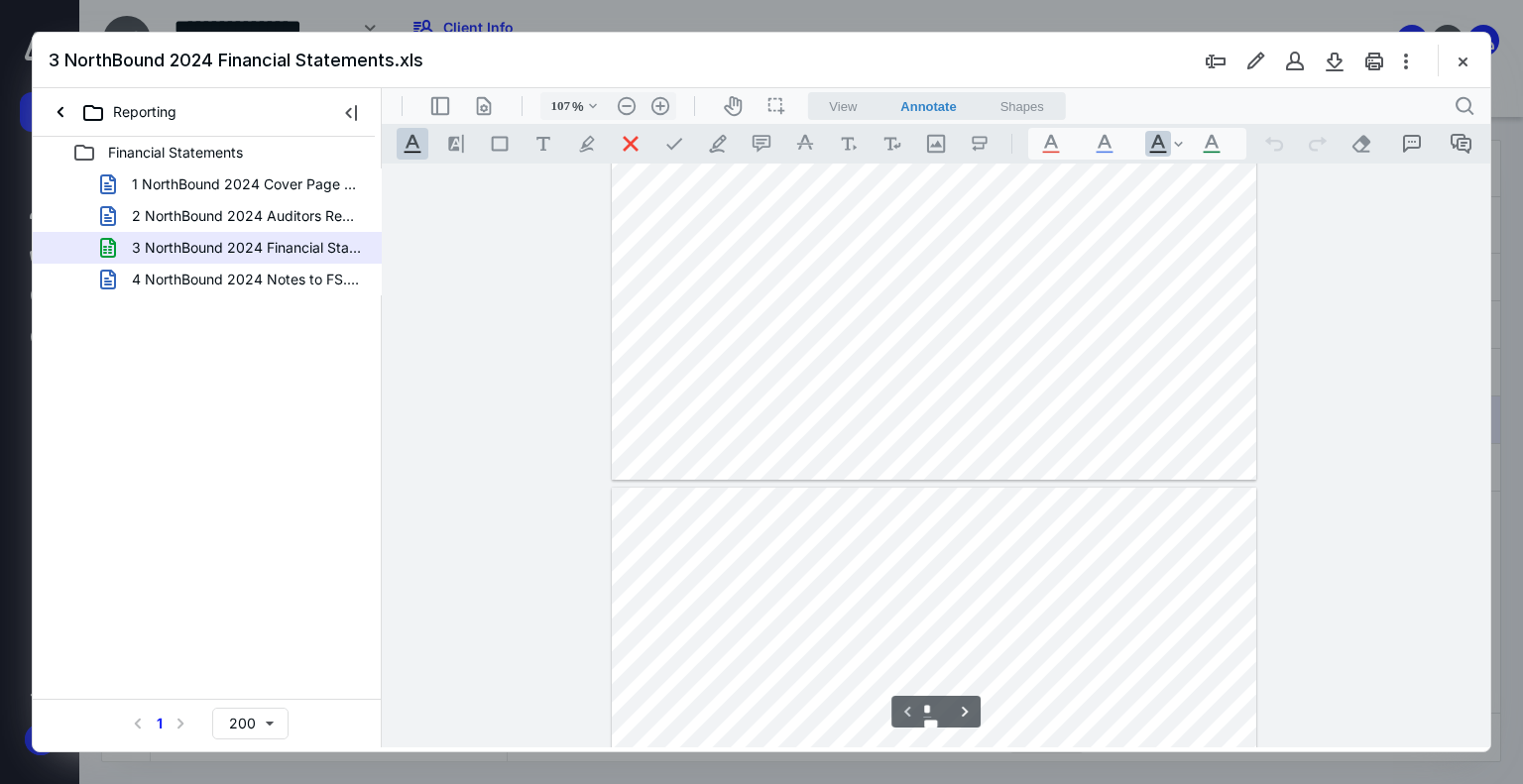 scroll, scrollTop: 127, scrollLeft: 0, axis: vertical 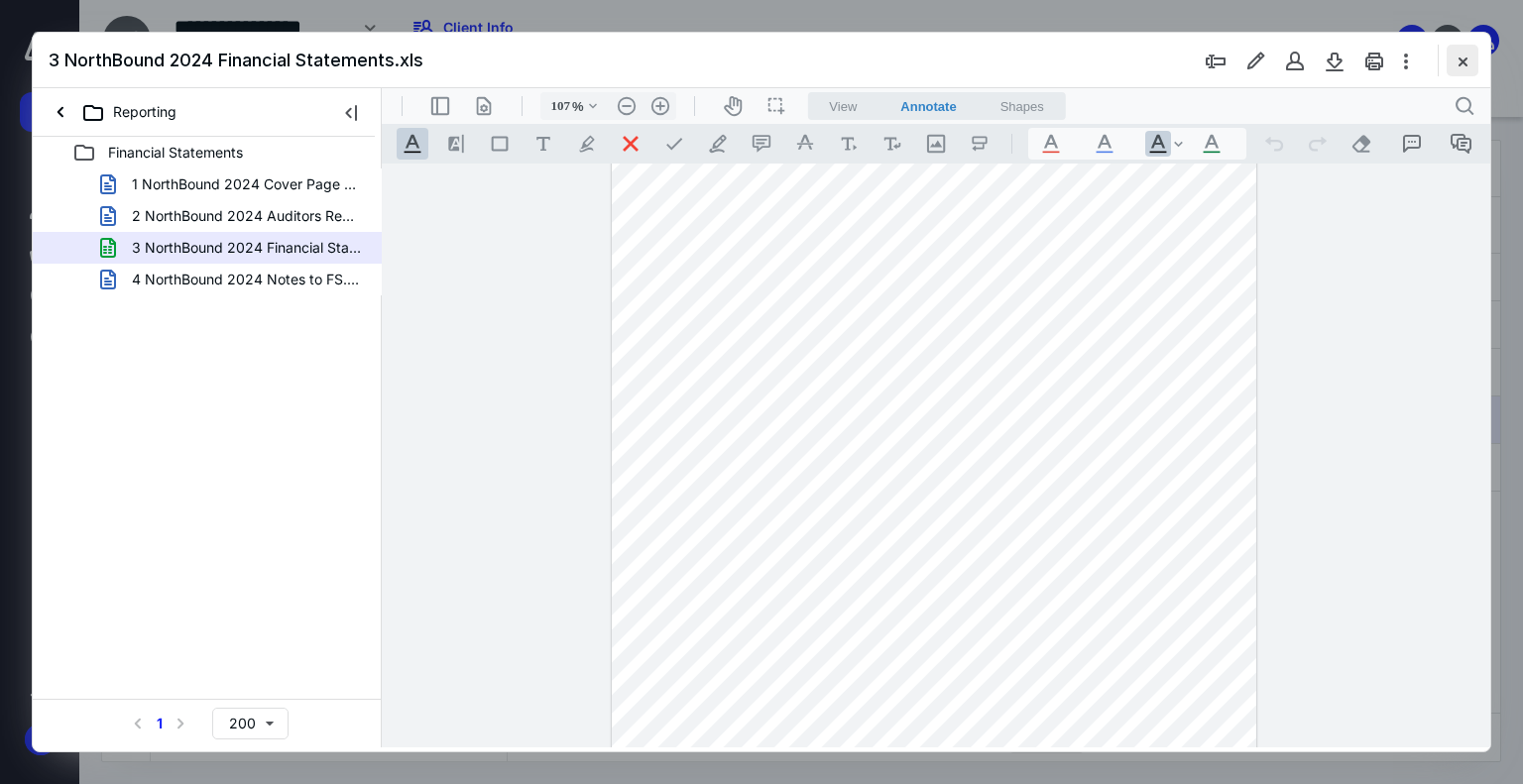 click at bounding box center [1463, 60] 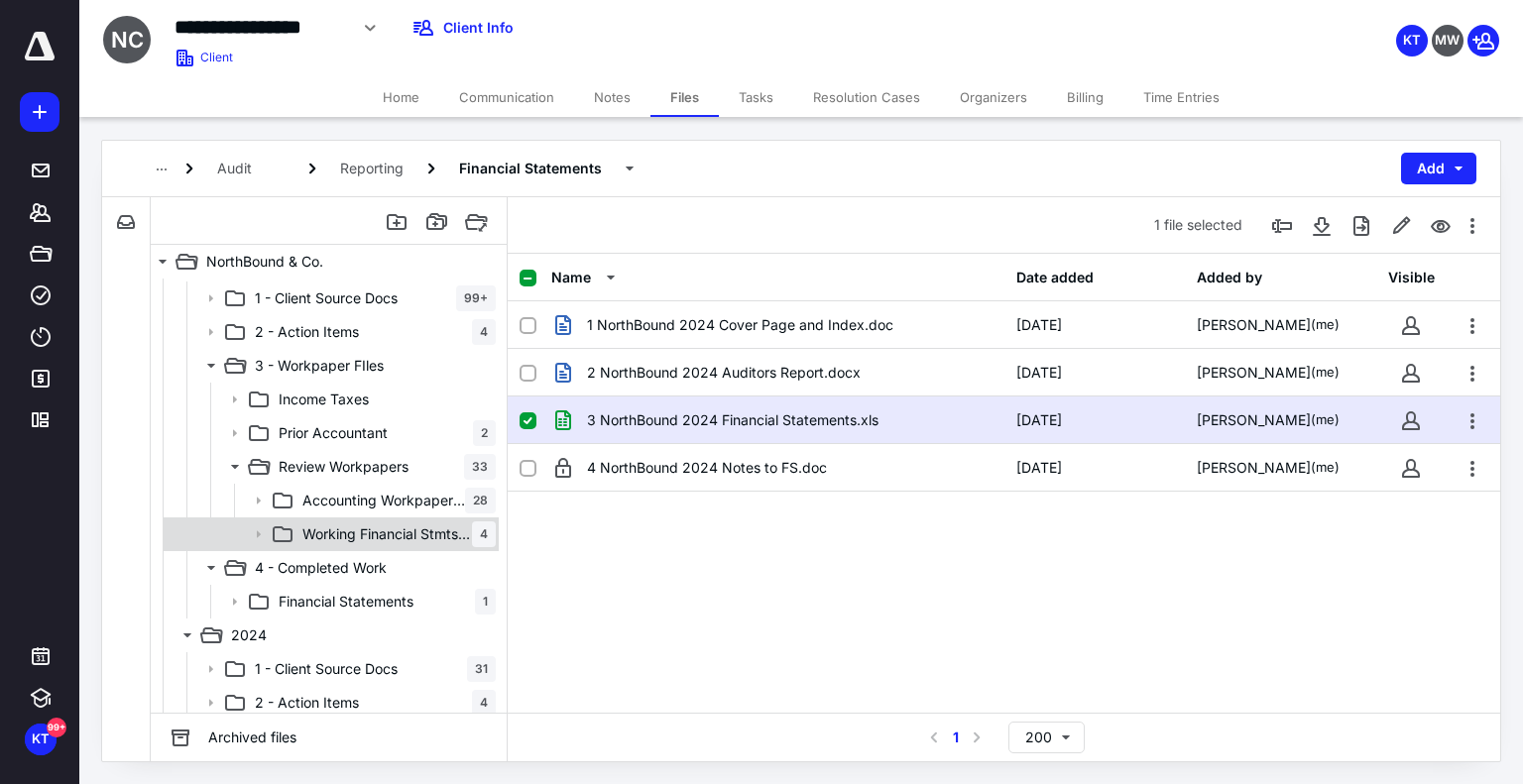 scroll, scrollTop: 0, scrollLeft: 0, axis: both 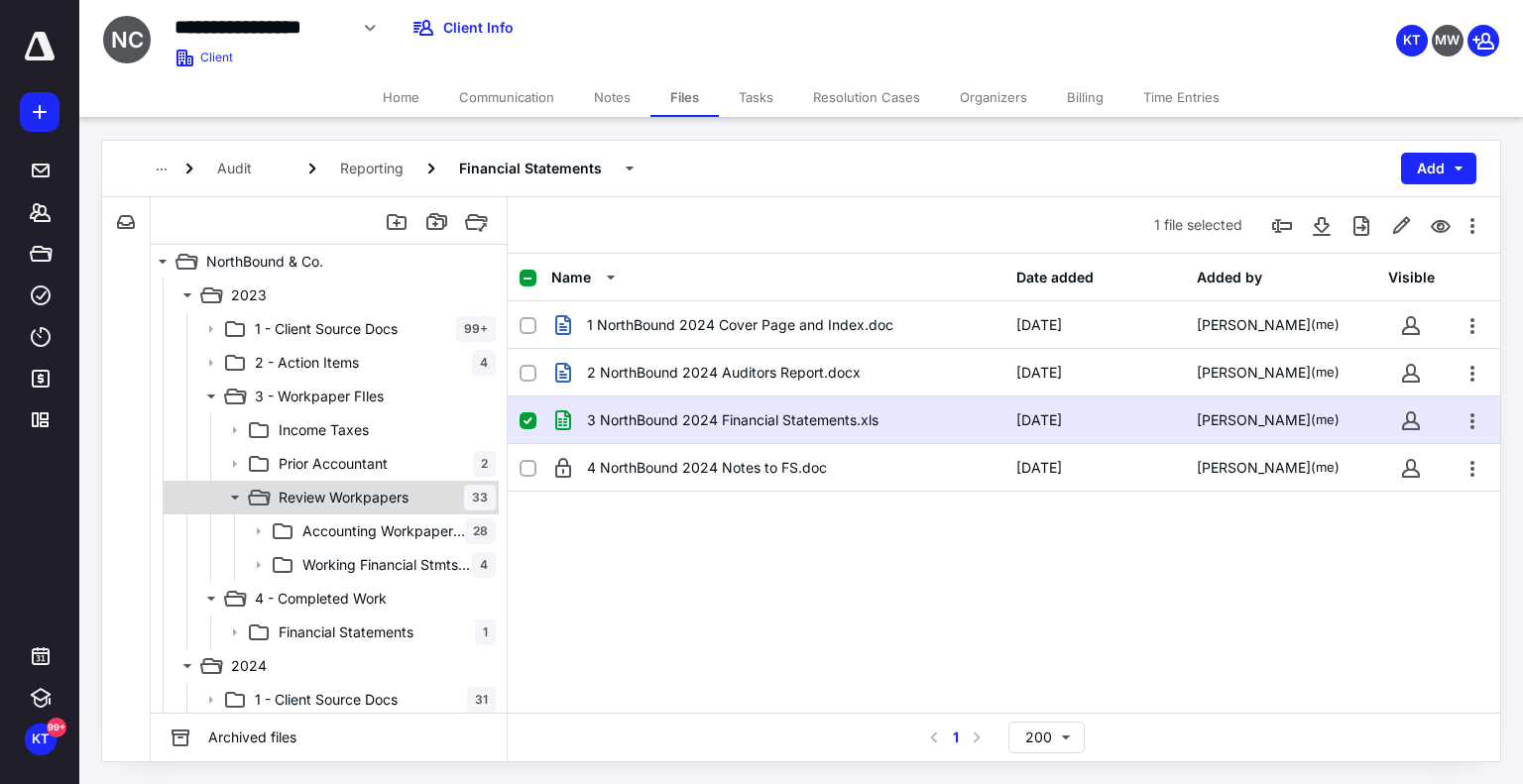 click on "Review Workpapers 33" at bounding box center [383, 498] 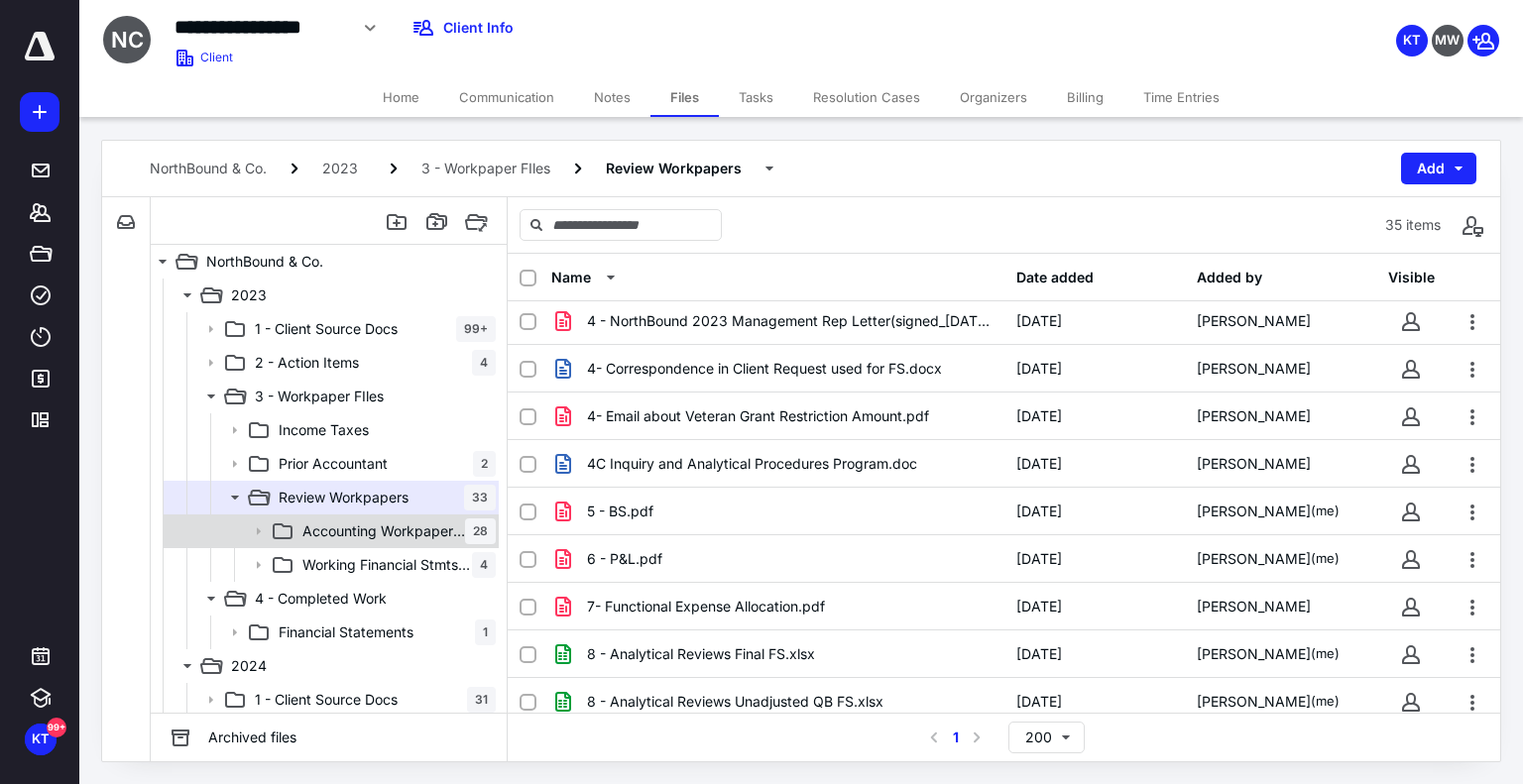 scroll, scrollTop: 396, scrollLeft: 0, axis: vertical 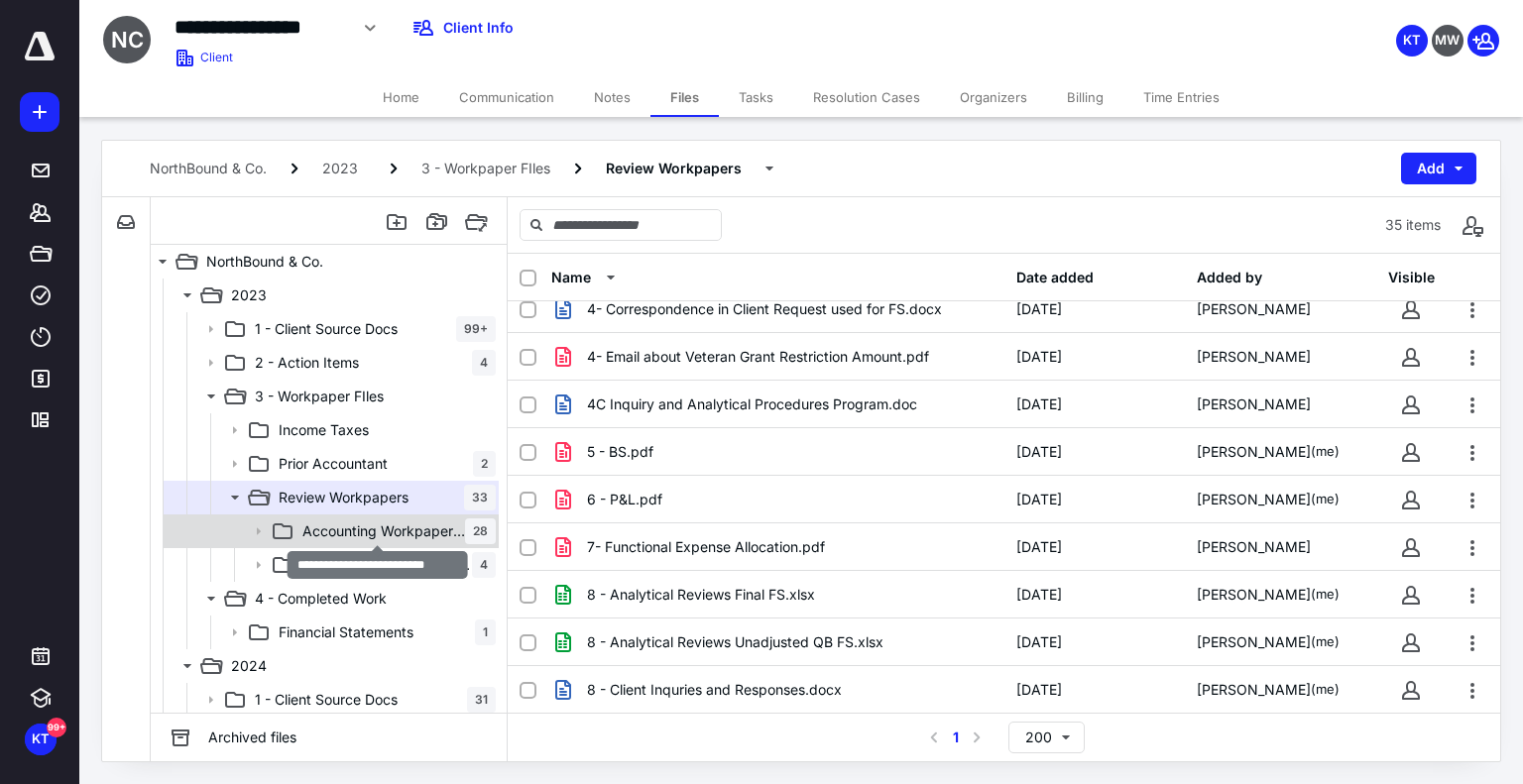 click on "Accounting Workpapers File" at bounding box center [384, 531] 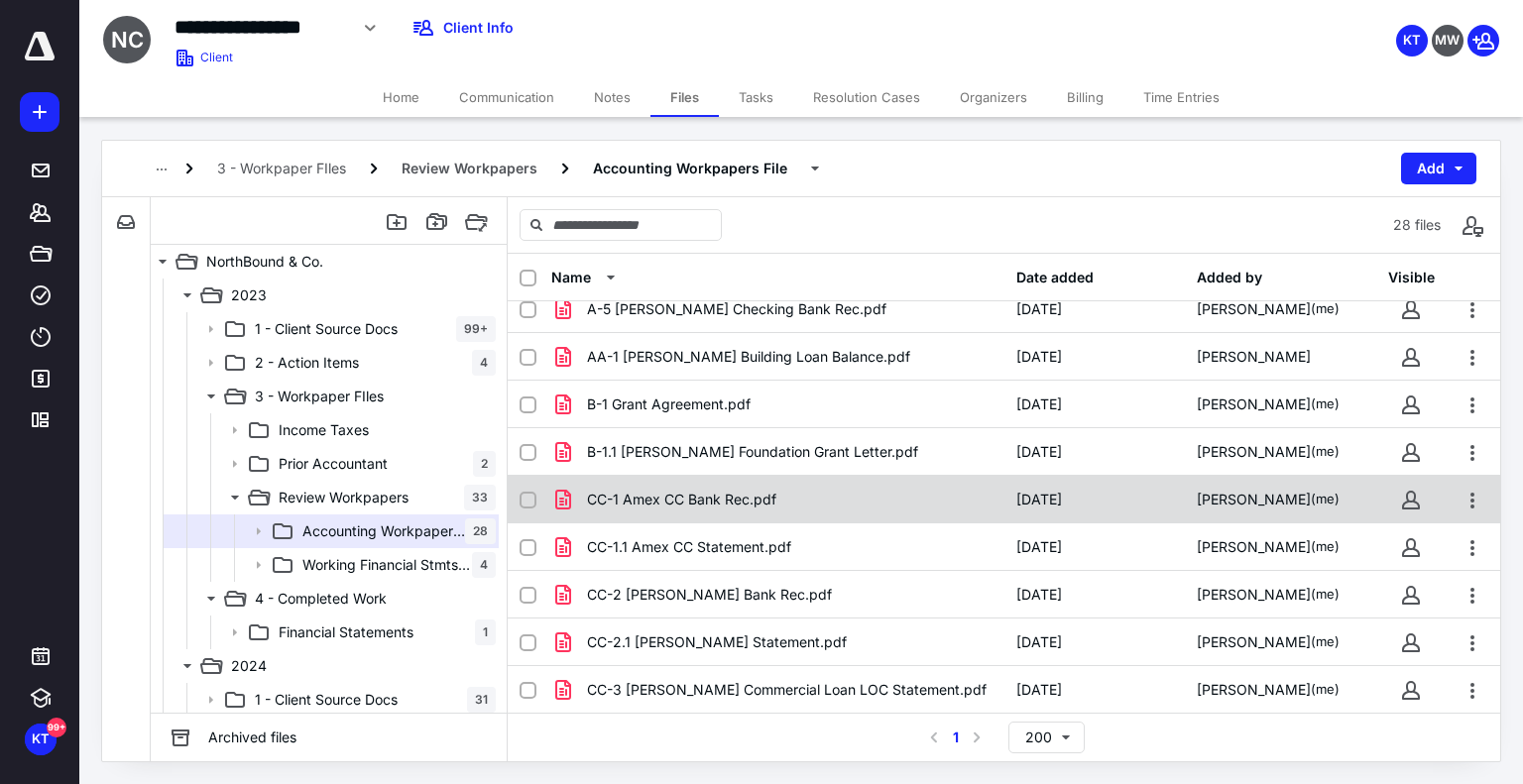 scroll, scrollTop: 595, scrollLeft: 0, axis: vertical 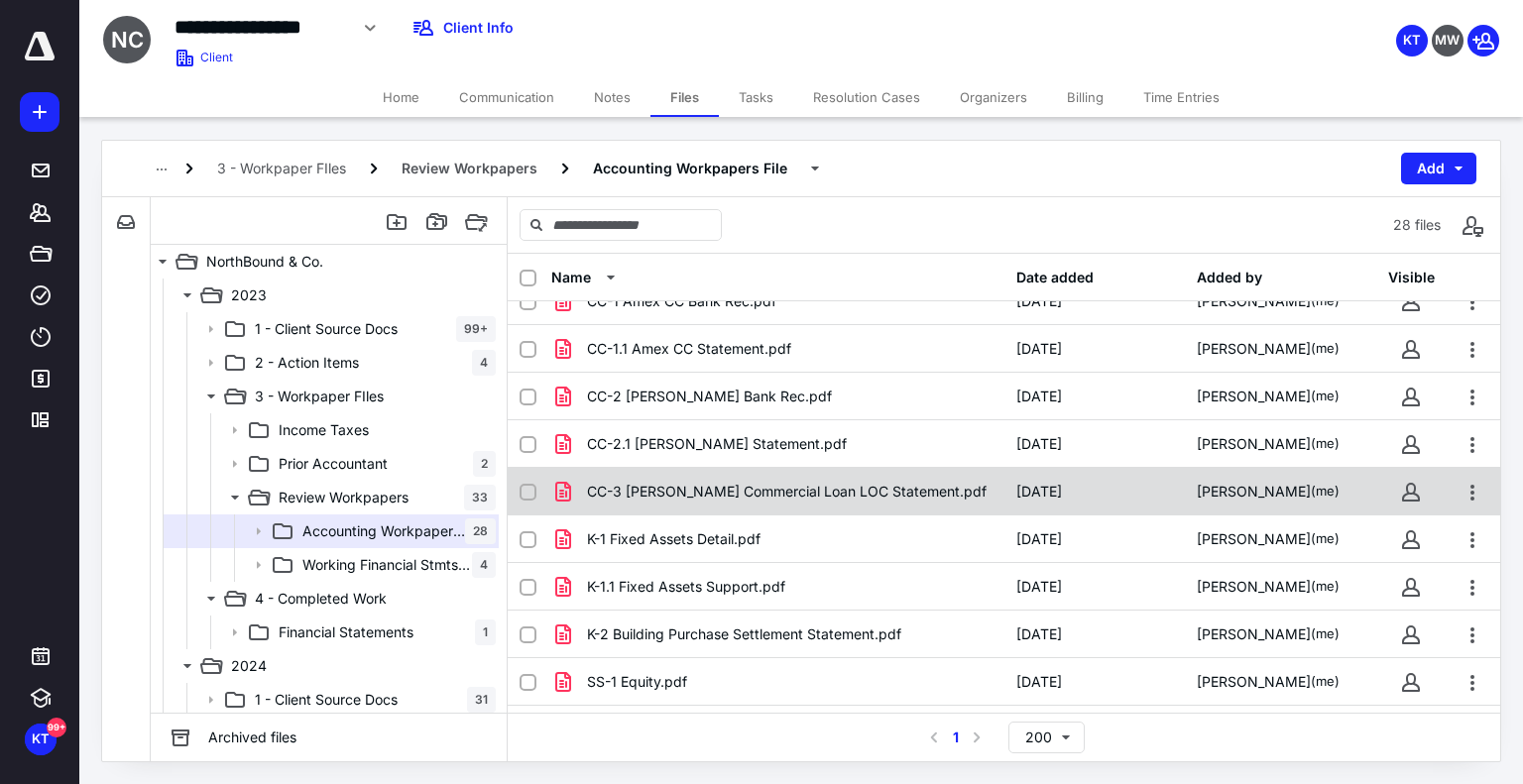 click on "CC-3 [PERSON_NAME] Commercial Loan LOC Statement.pdf" at bounding box center [777, 492] 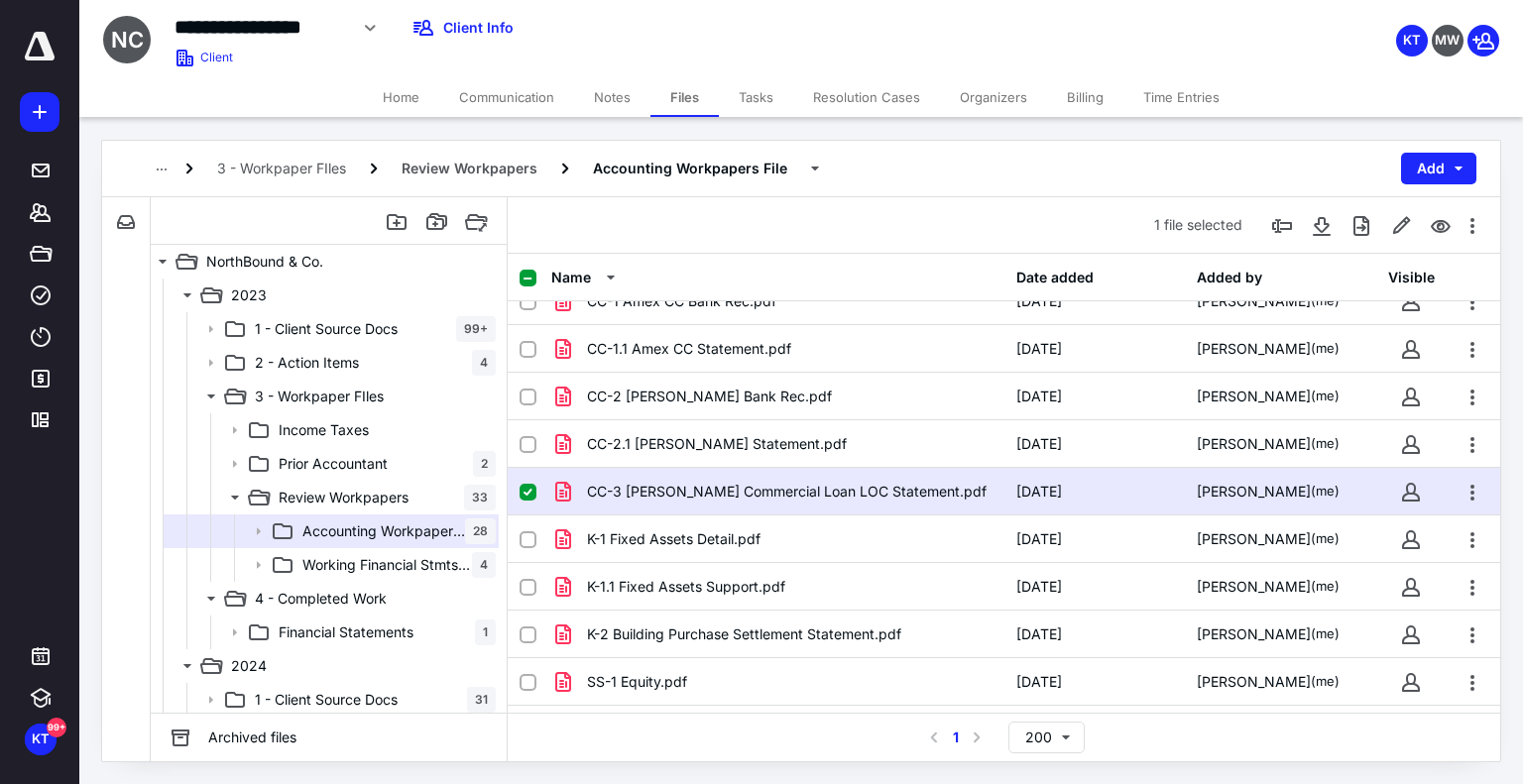 click on "CC-3 [PERSON_NAME] Commercial Loan LOC Statement.pdf" at bounding box center (786, 492) 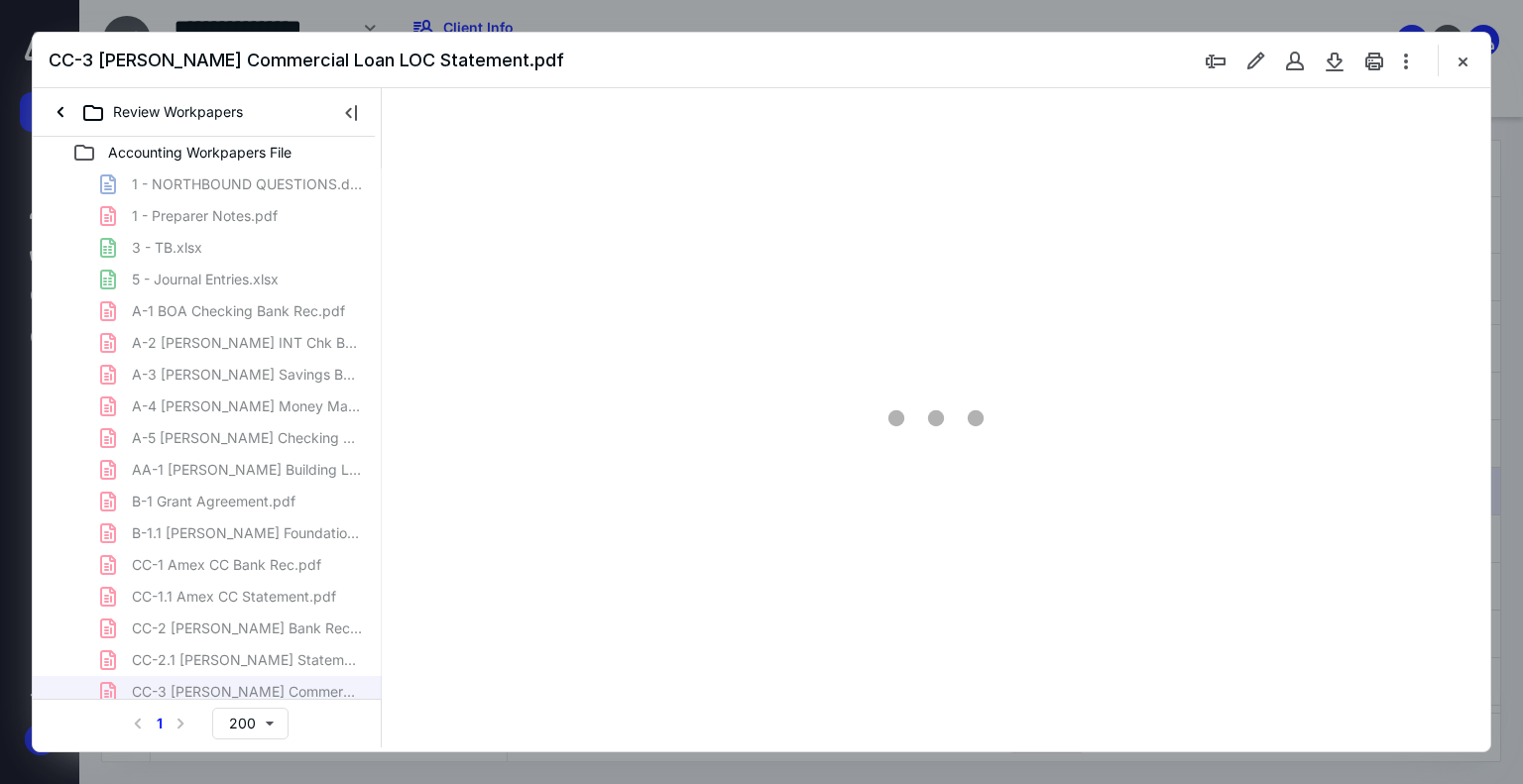 scroll, scrollTop: 0, scrollLeft: 0, axis: both 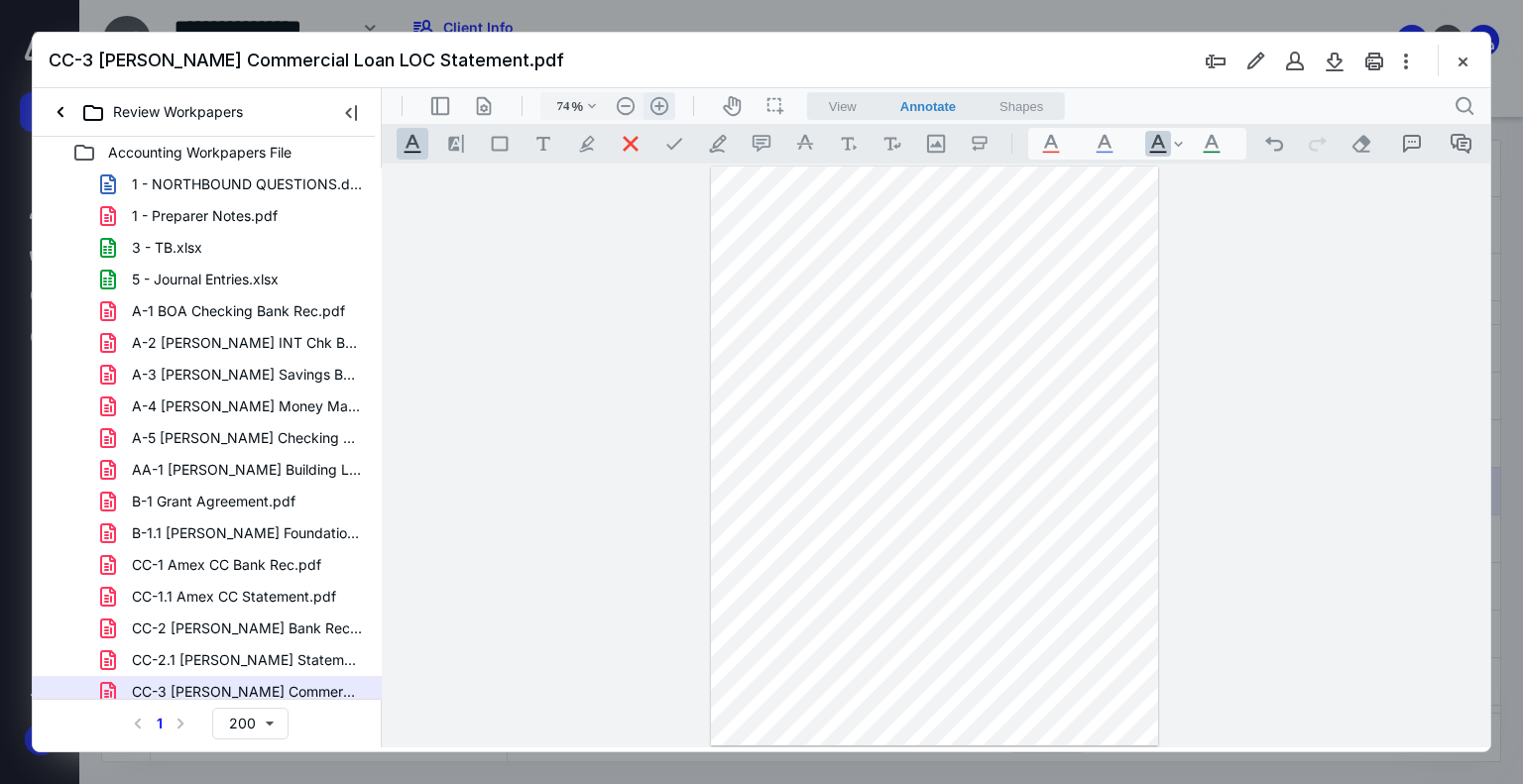 click on ".cls-1{fill:#abb0c4;} icon - header - zoom - in - line" at bounding box center [659, 106] 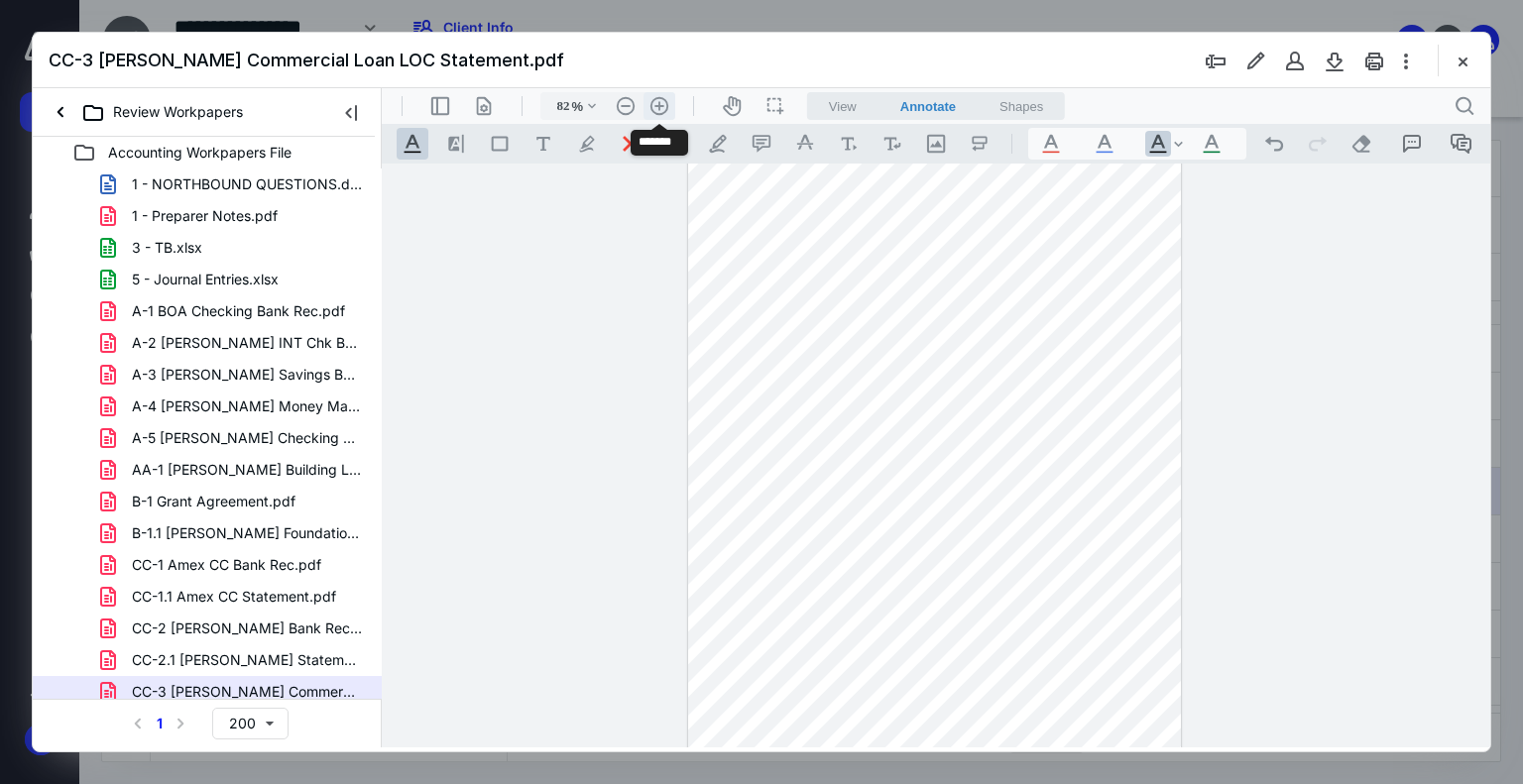 click on ".cls-1{fill:#abb0c4;} icon - header - zoom - in - line" at bounding box center (659, 106) 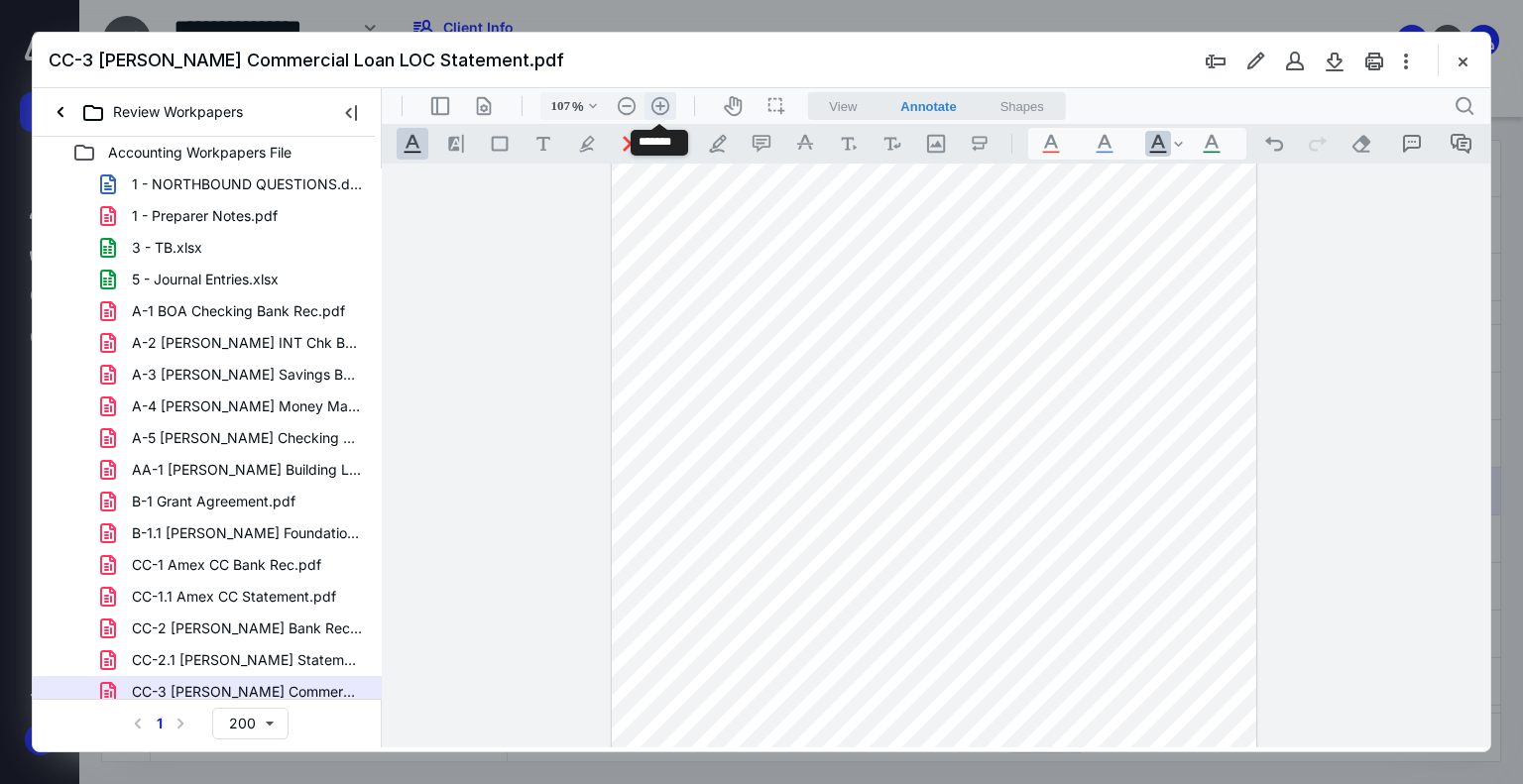 click on ".cls-1{fill:#abb0c4;} icon - header - zoom - in - line" at bounding box center (660, 106) 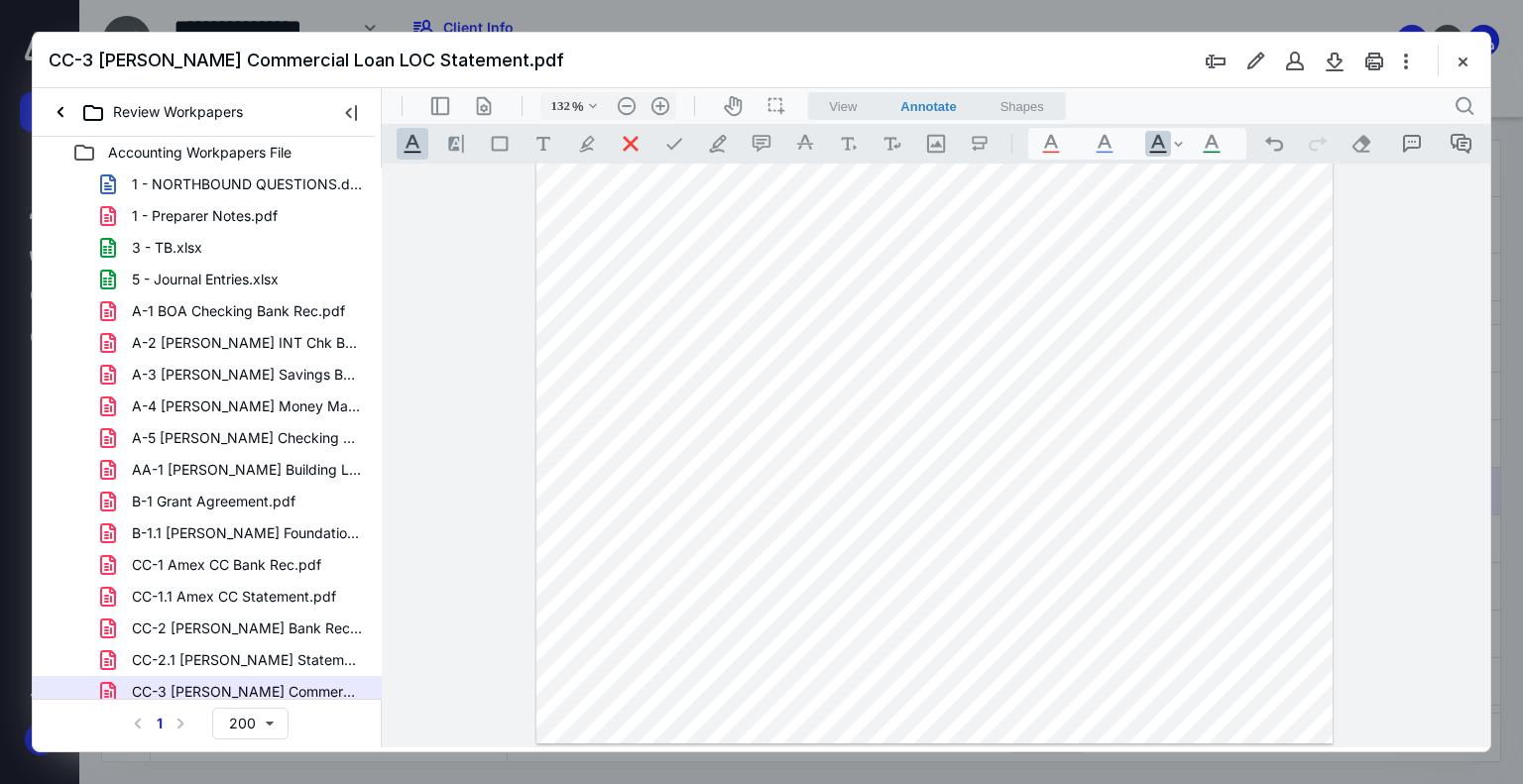 scroll, scrollTop: 58, scrollLeft: 0, axis: vertical 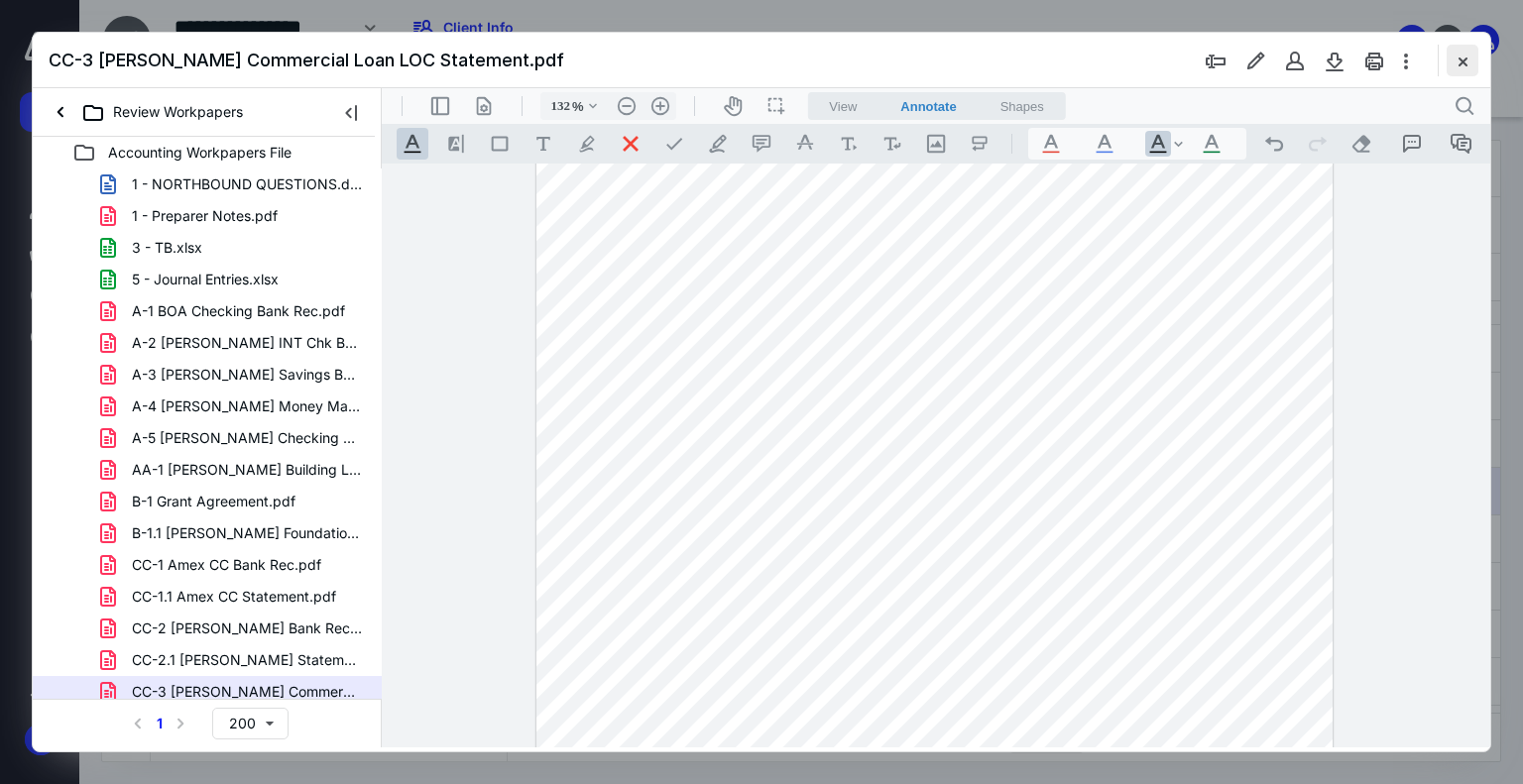 click at bounding box center (1463, 60) 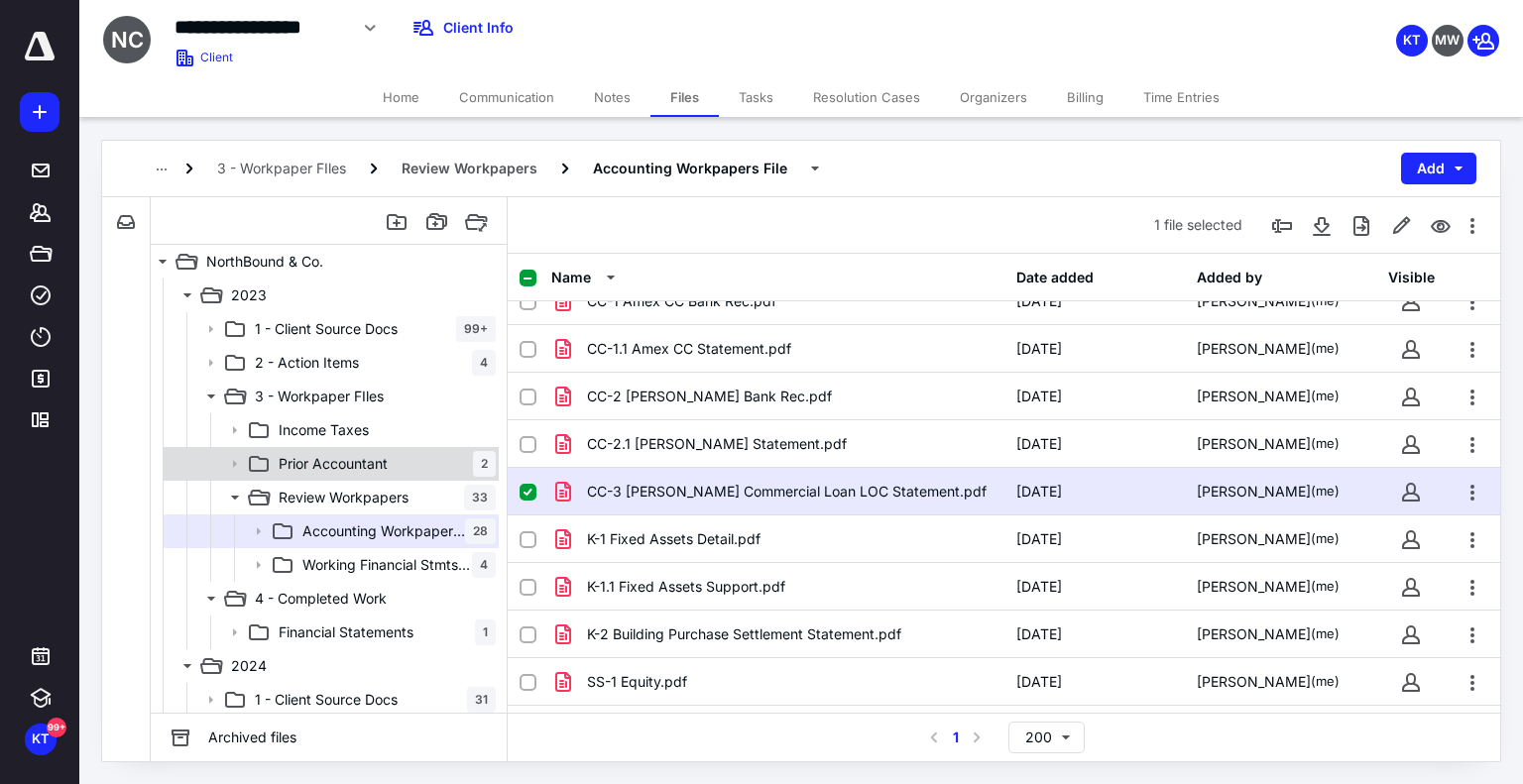 click on "Prior Accountant 2" at bounding box center [383, 464] 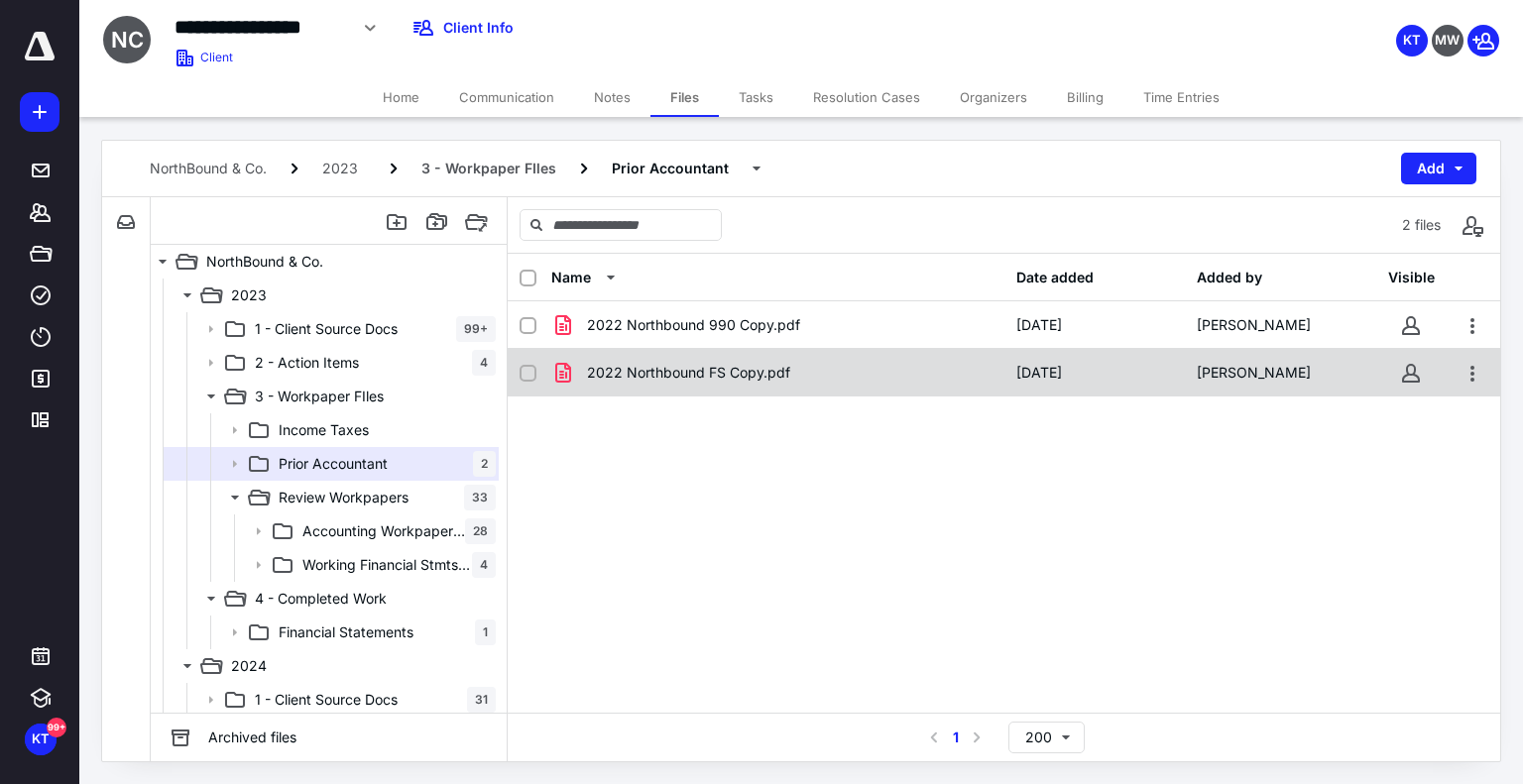 click on "2022 Northbound FS Copy.pdf" at bounding box center (688, 373) 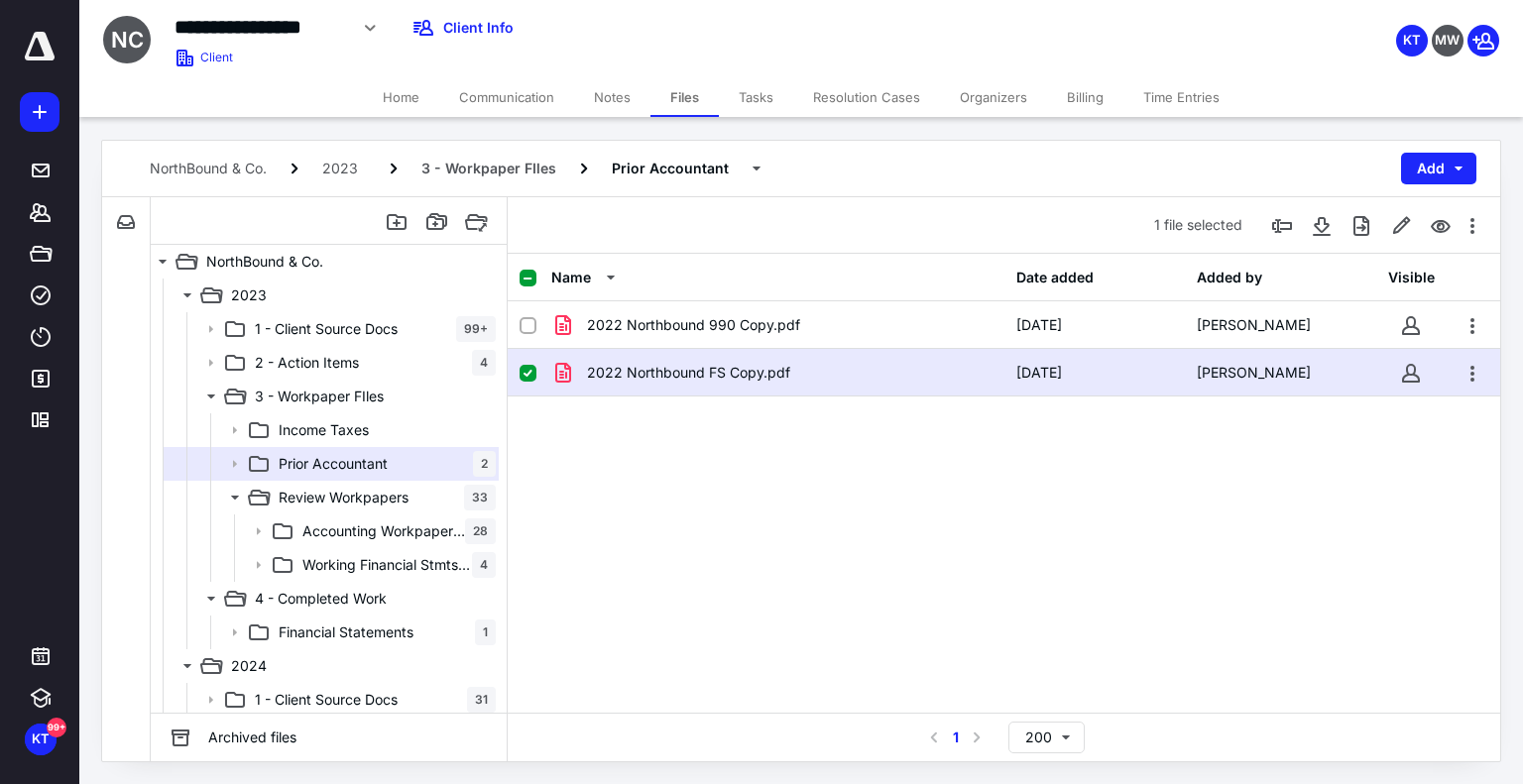 click on "2022 Northbound FS Copy.pdf" at bounding box center [688, 373] 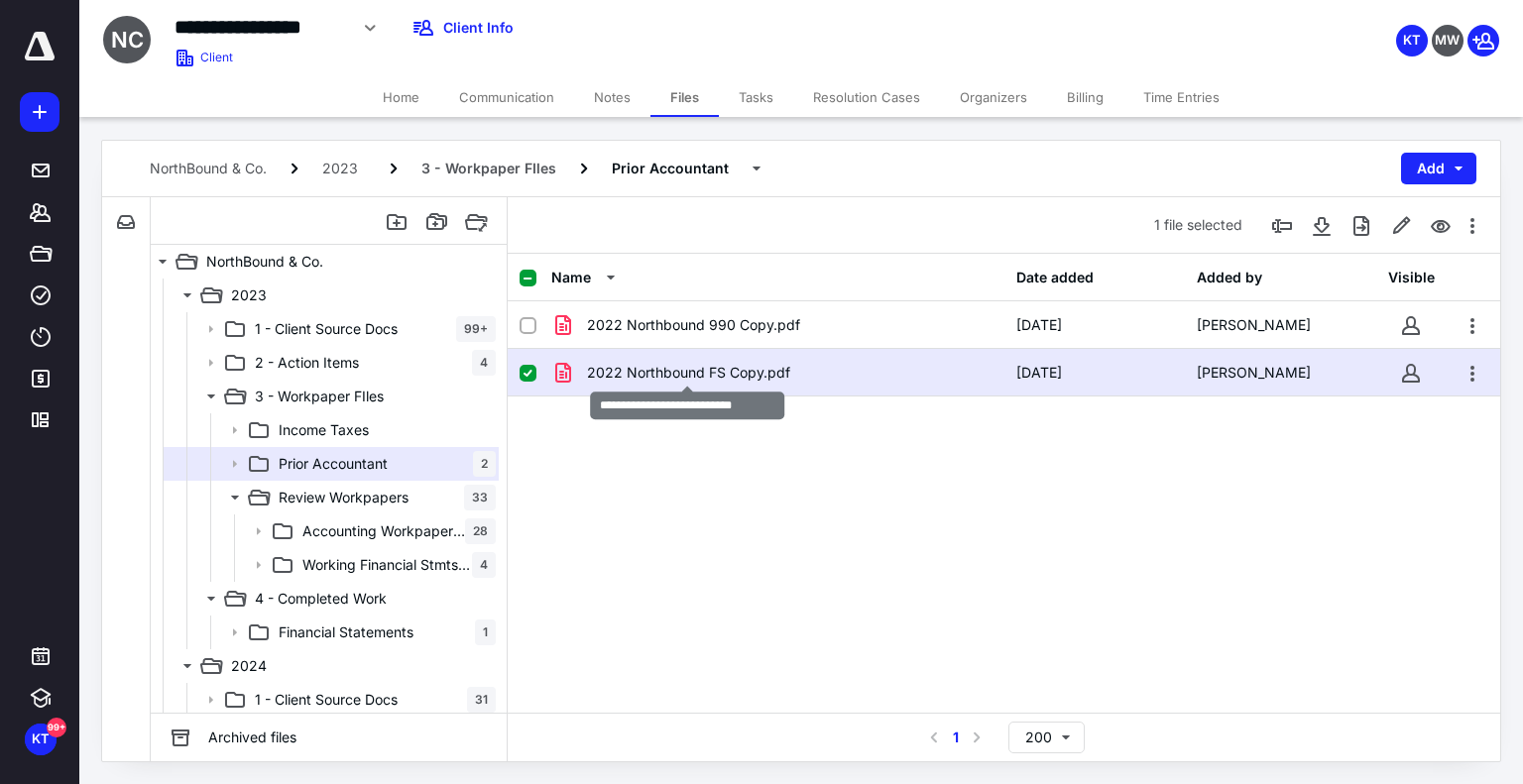 click on "2022 Northbound FS Copy.pdf" at bounding box center (688, 373) 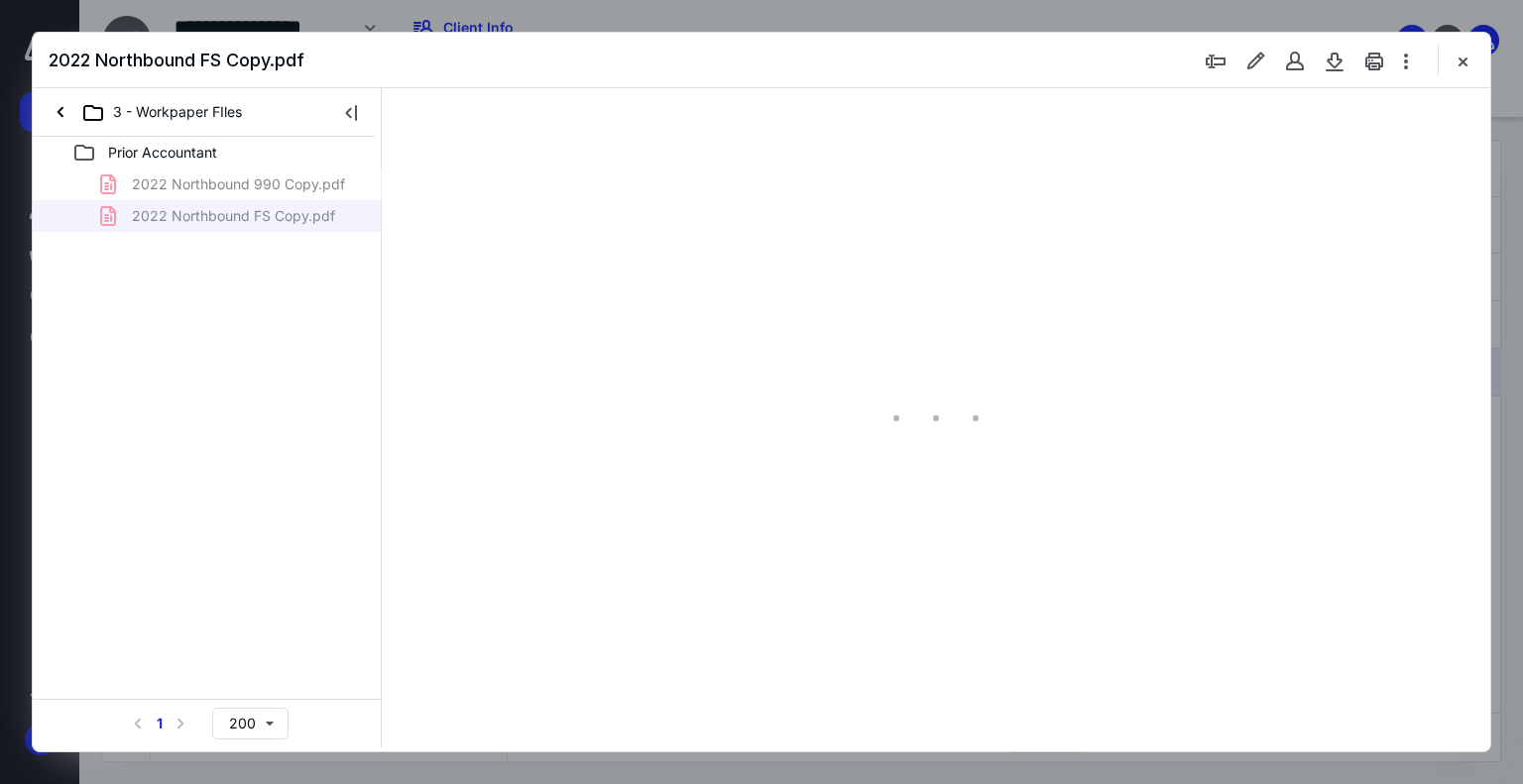 scroll, scrollTop: 0, scrollLeft: 0, axis: both 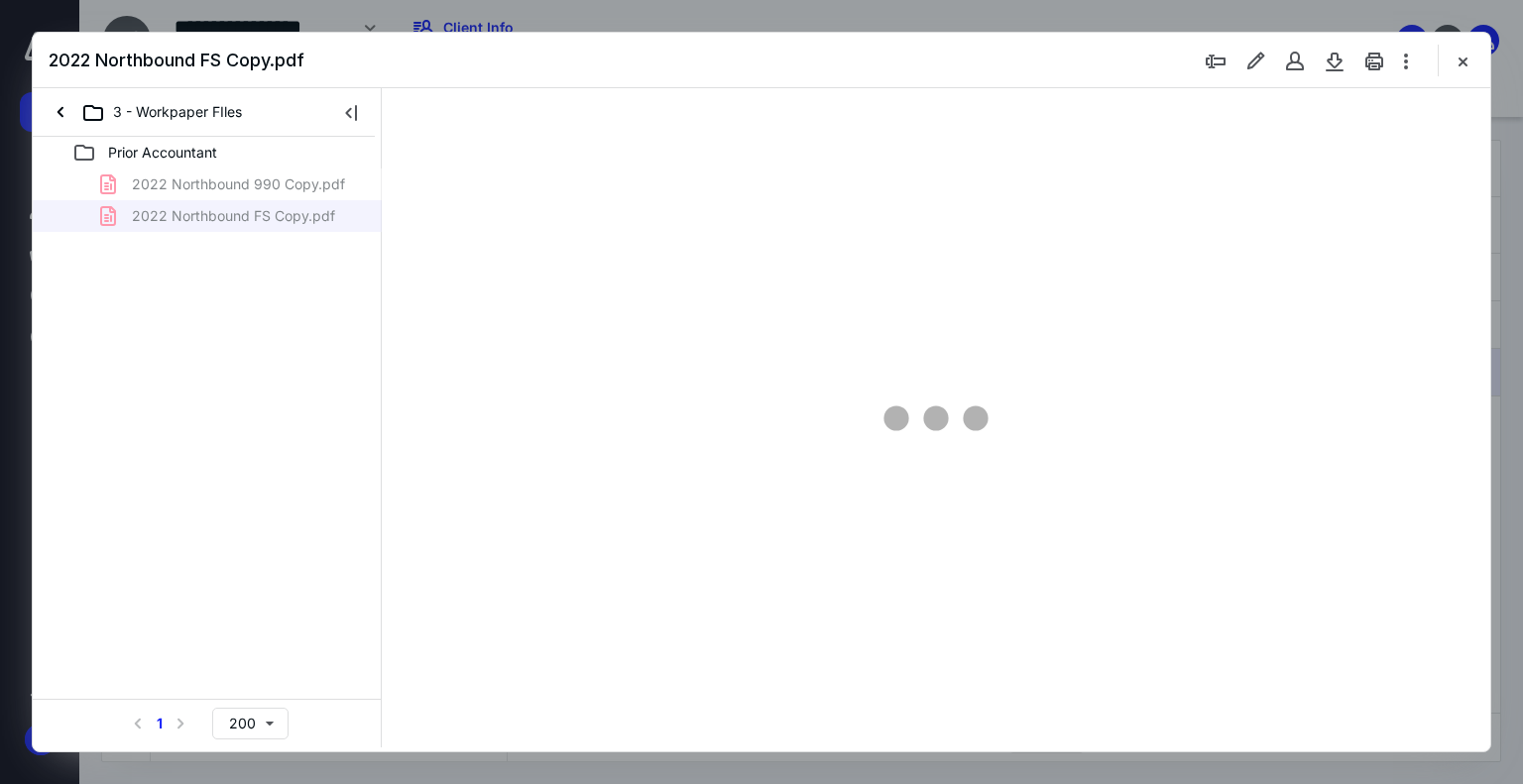 select on "1" 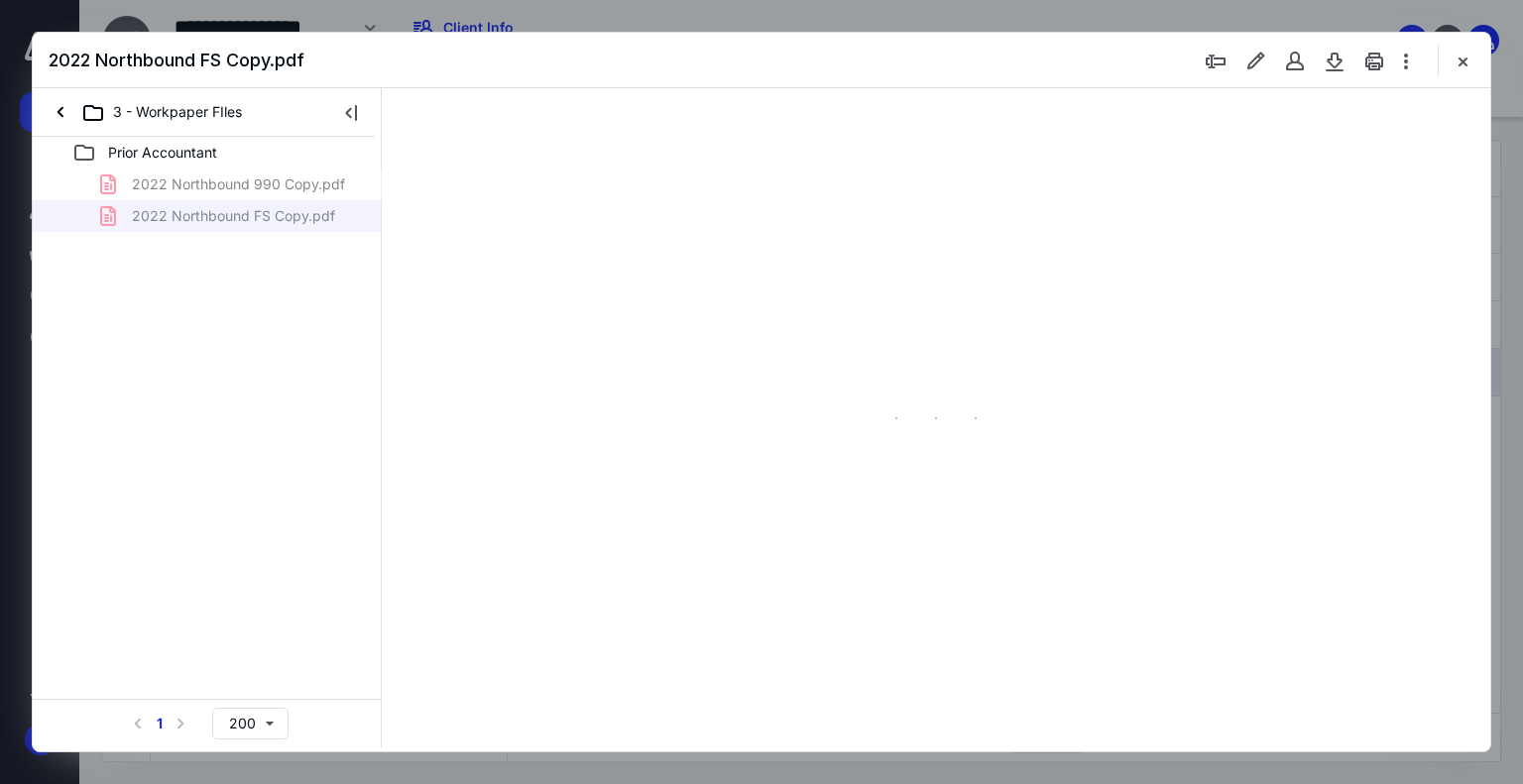 type on "74" 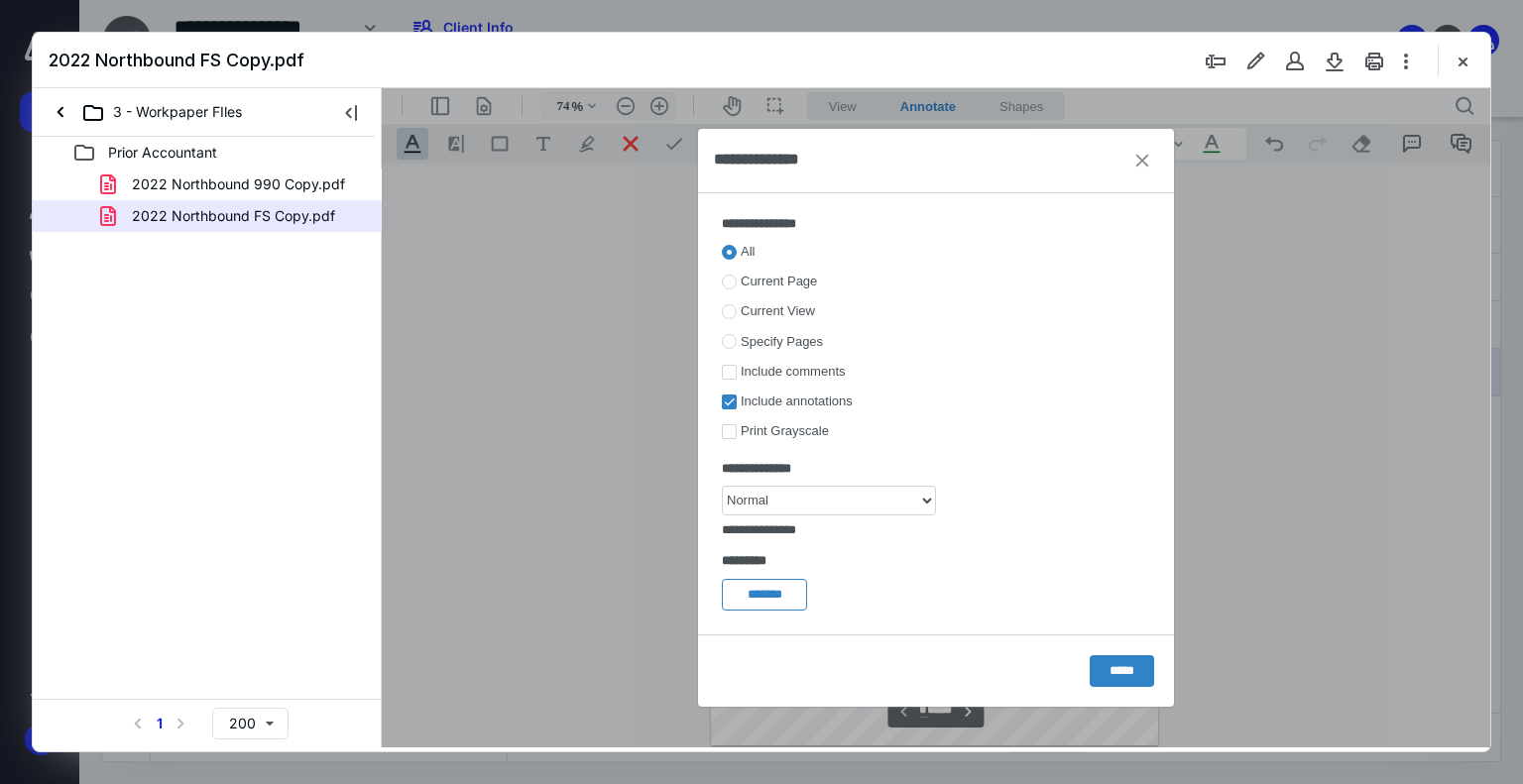 scroll, scrollTop: 78, scrollLeft: 0, axis: vertical 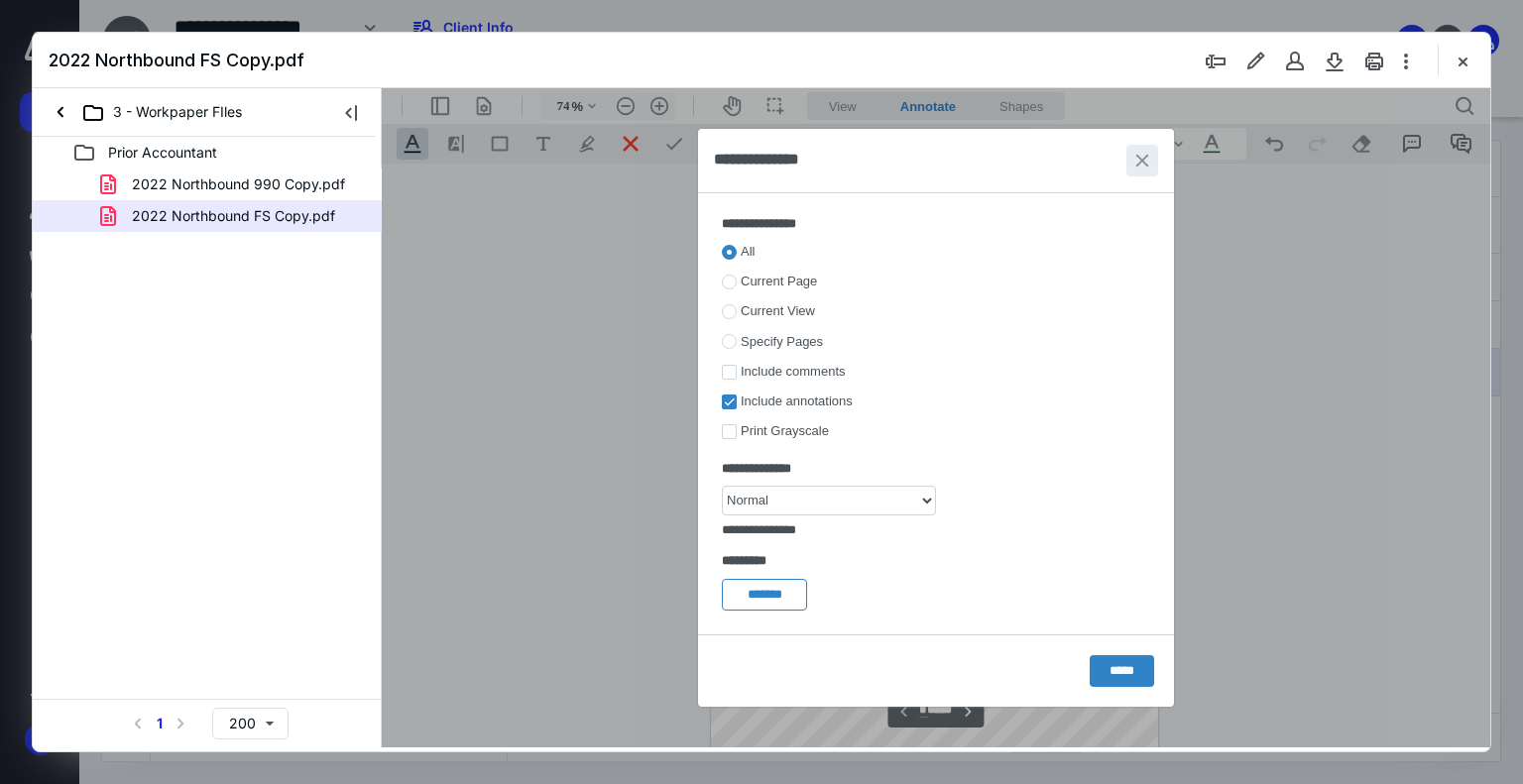 click at bounding box center [1142, 161] 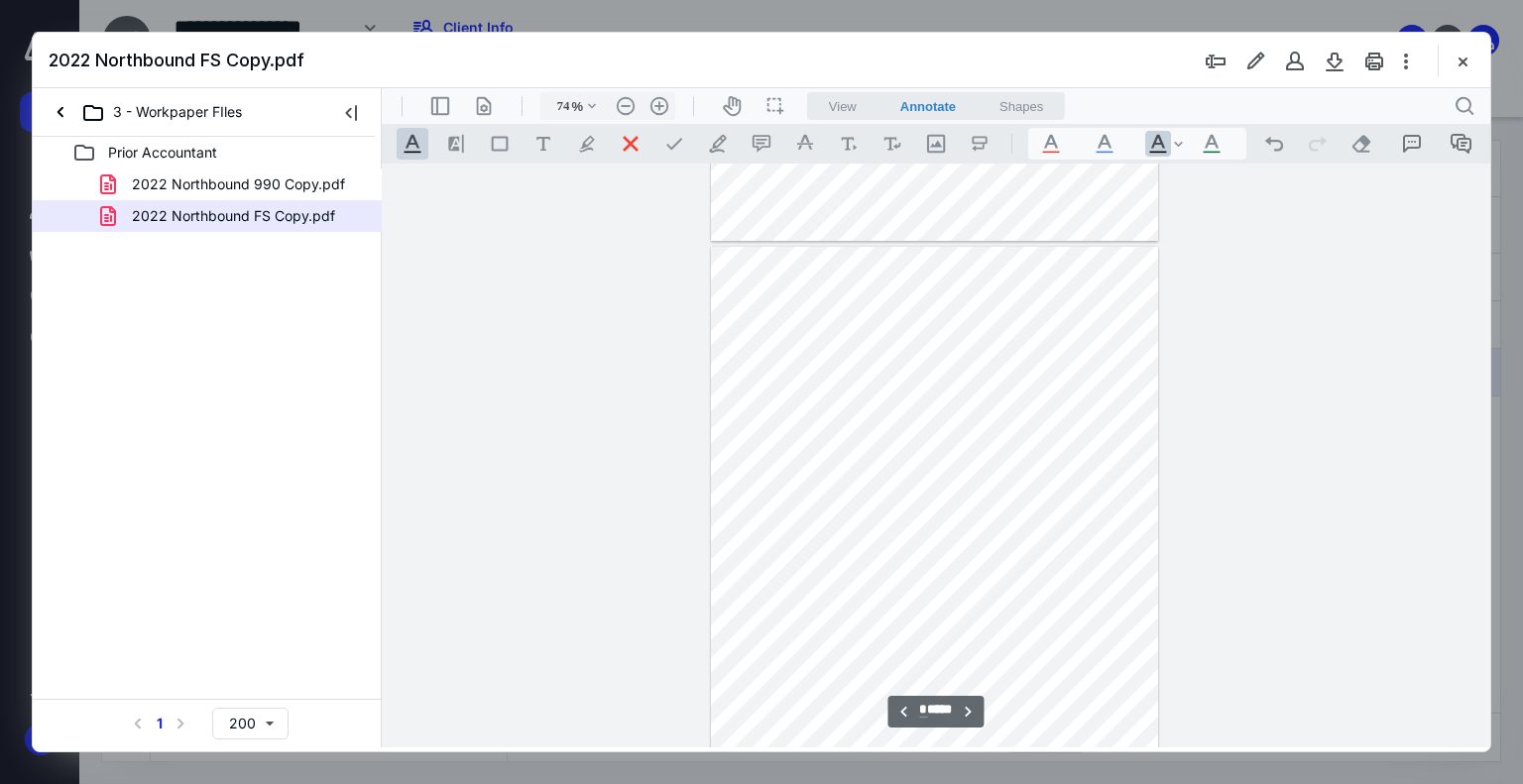 type on "*" 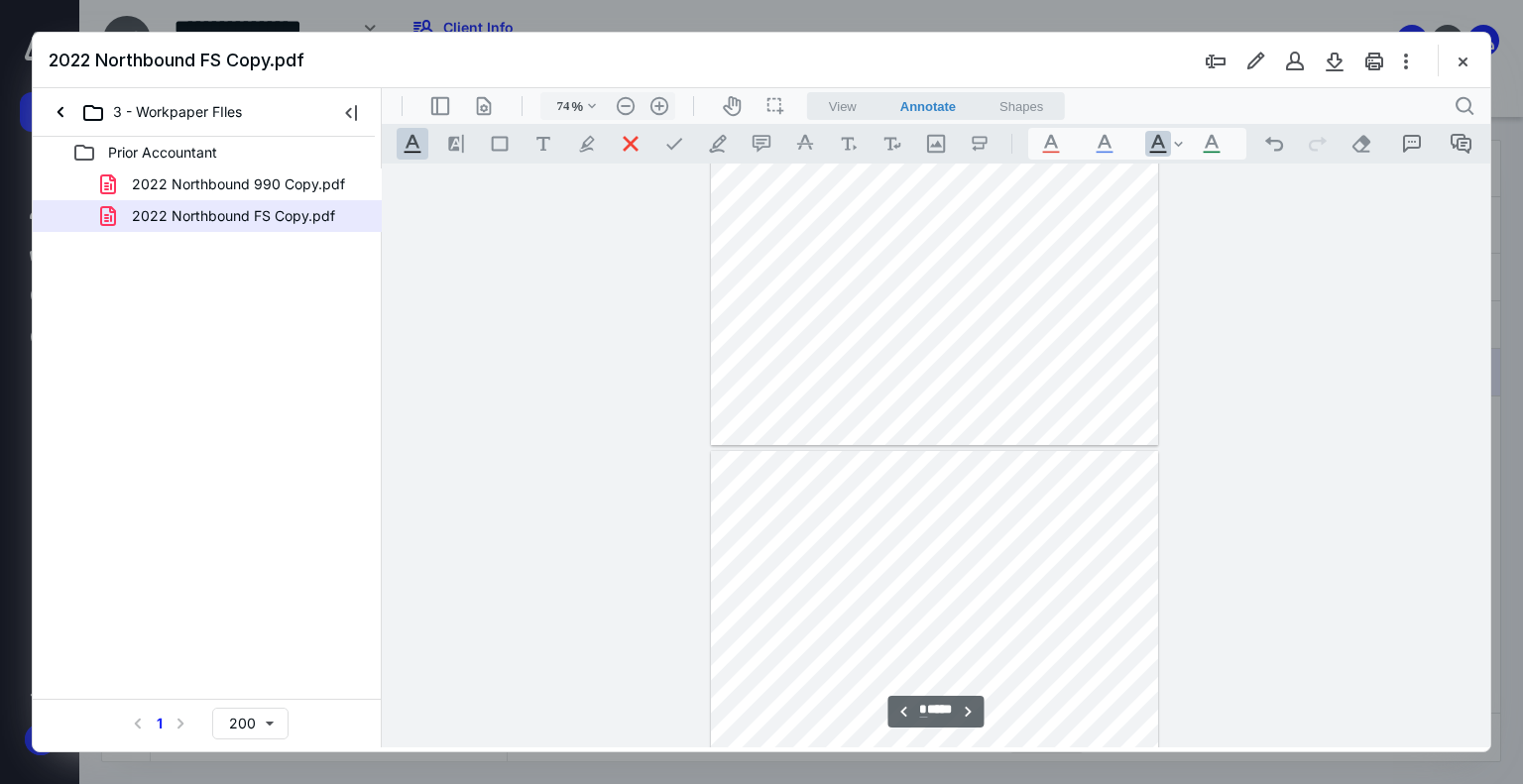 scroll, scrollTop: 2953, scrollLeft: 0, axis: vertical 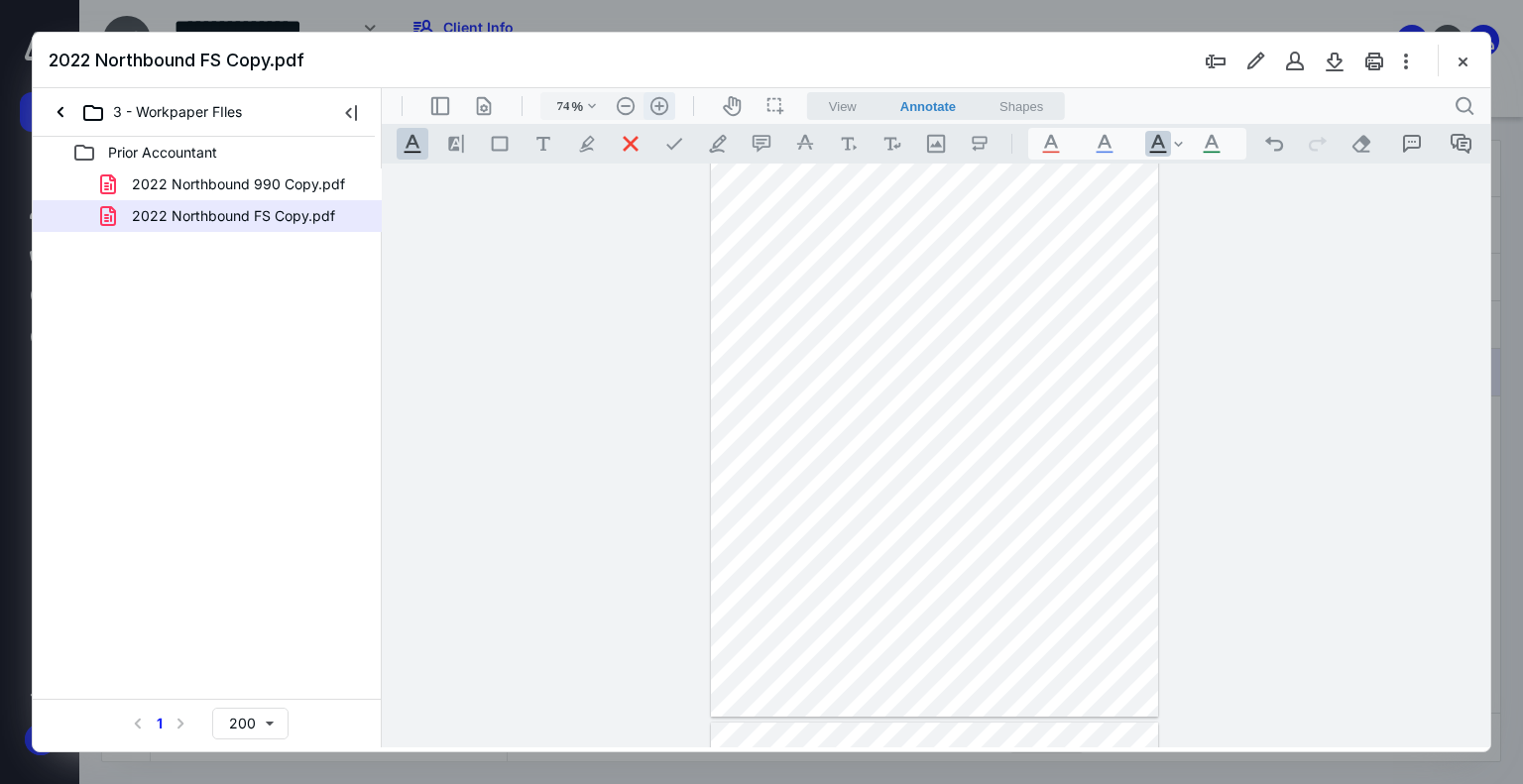 click on ".cls-1{fill:#abb0c4;} icon - header - zoom - in - line" at bounding box center [659, 106] 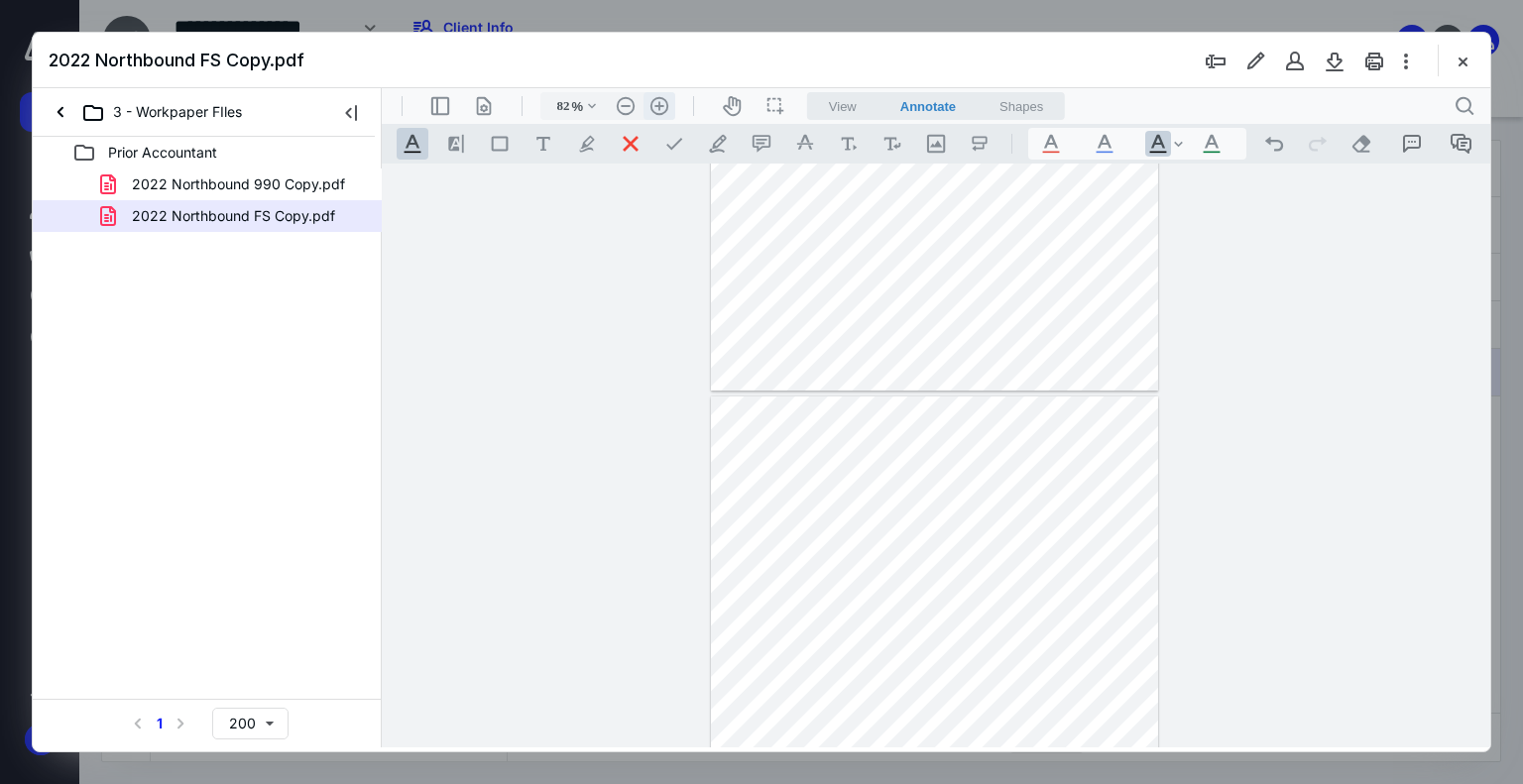 click on ".cls-1{fill:#abb0c4;} icon - header - zoom - in - line" at bounding box center (659, 106) 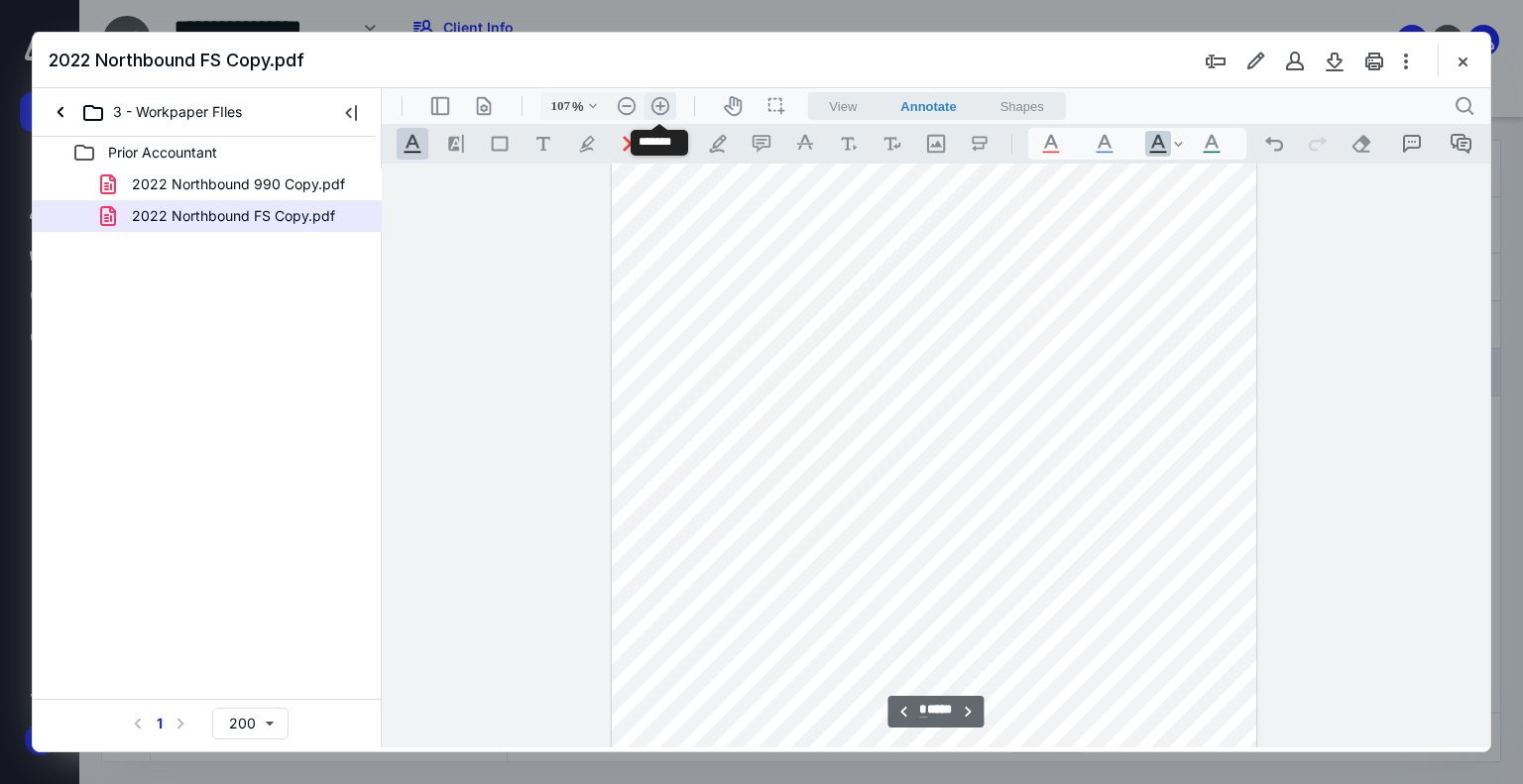 click on ".cls-1{fill:#abb0c4;} icon - header - zoom - in - line" at bounding box center [660, 106] 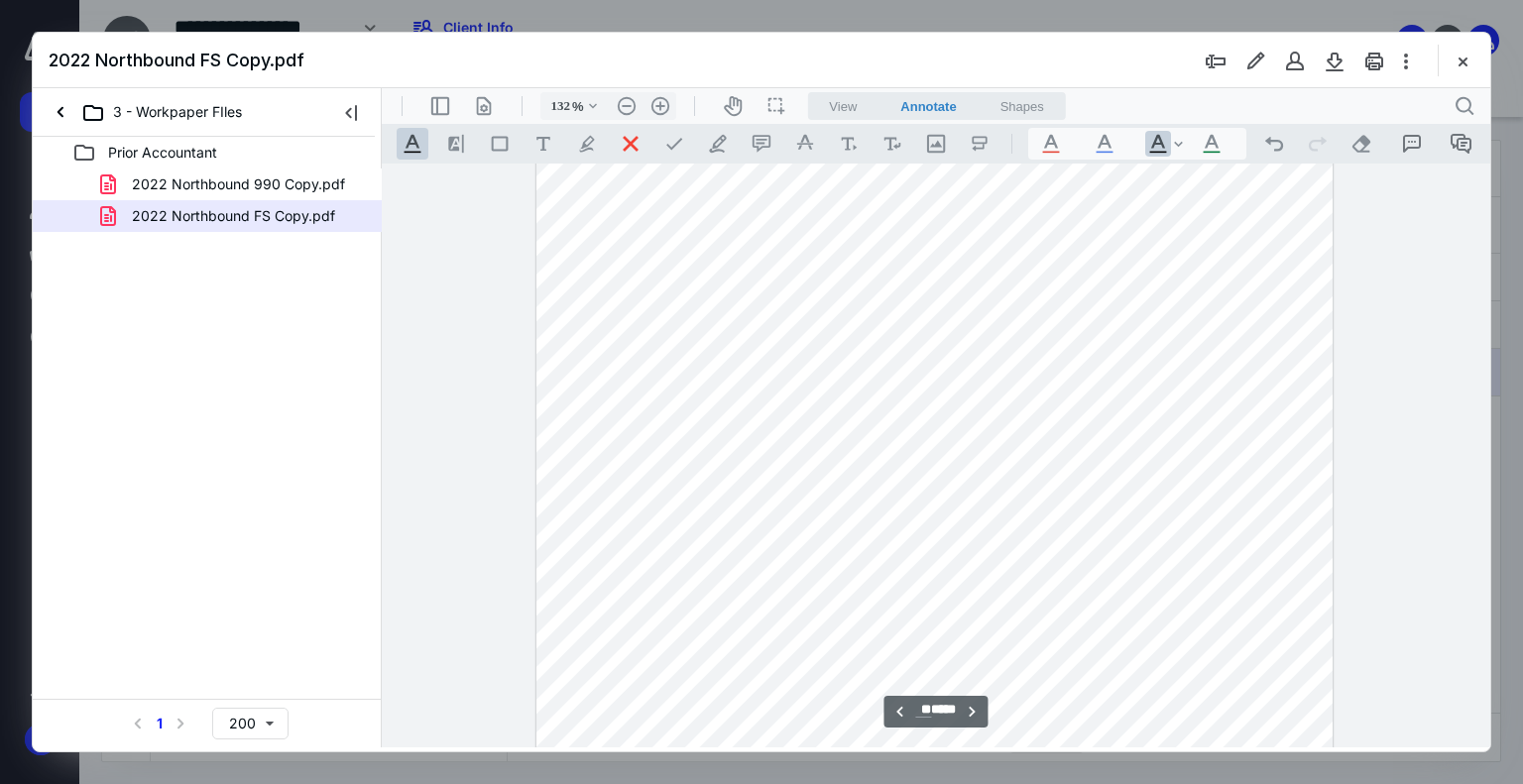 scroll, scrollTop: 10507, scrollLeft: 0, axis: vertical 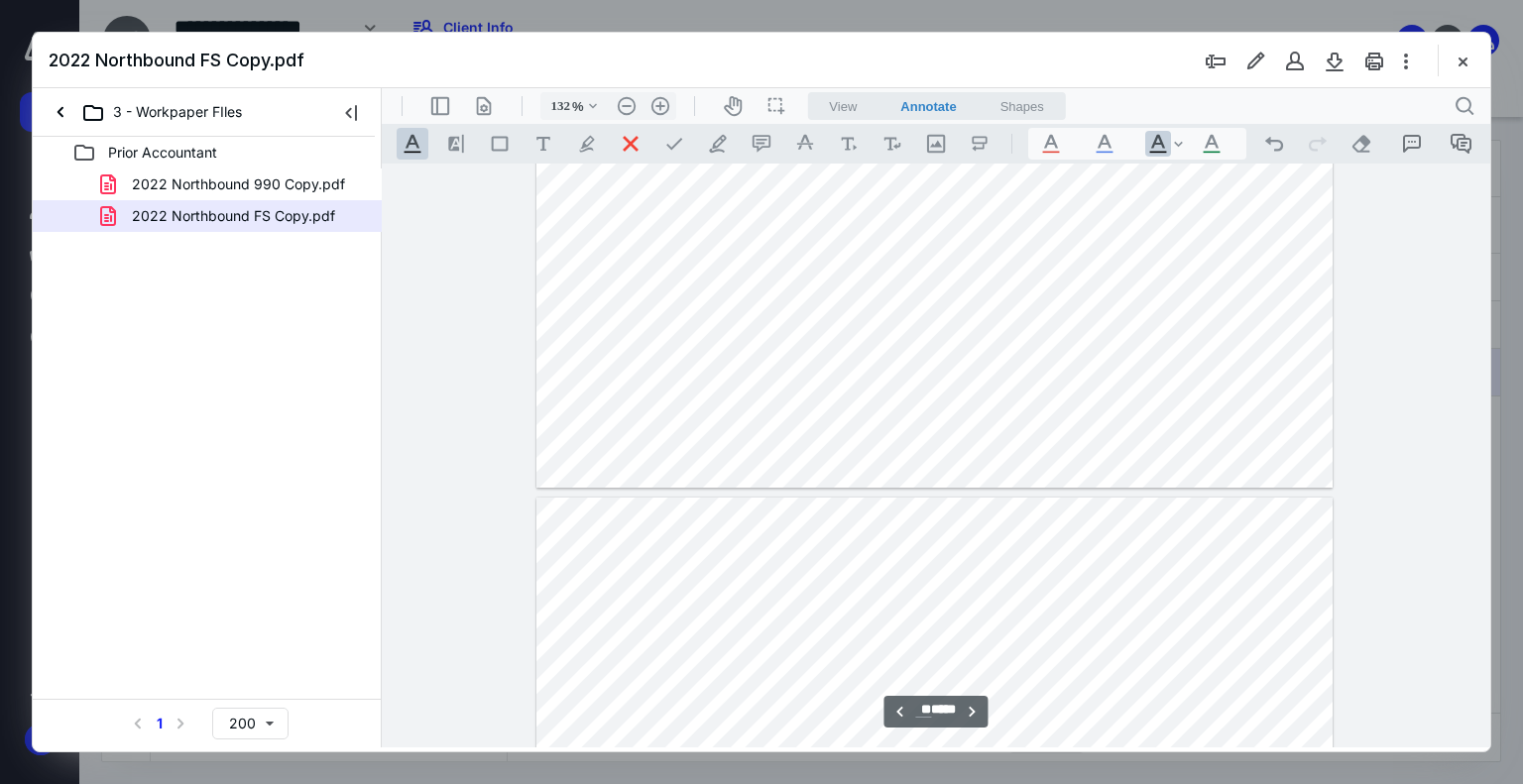 type on "**" 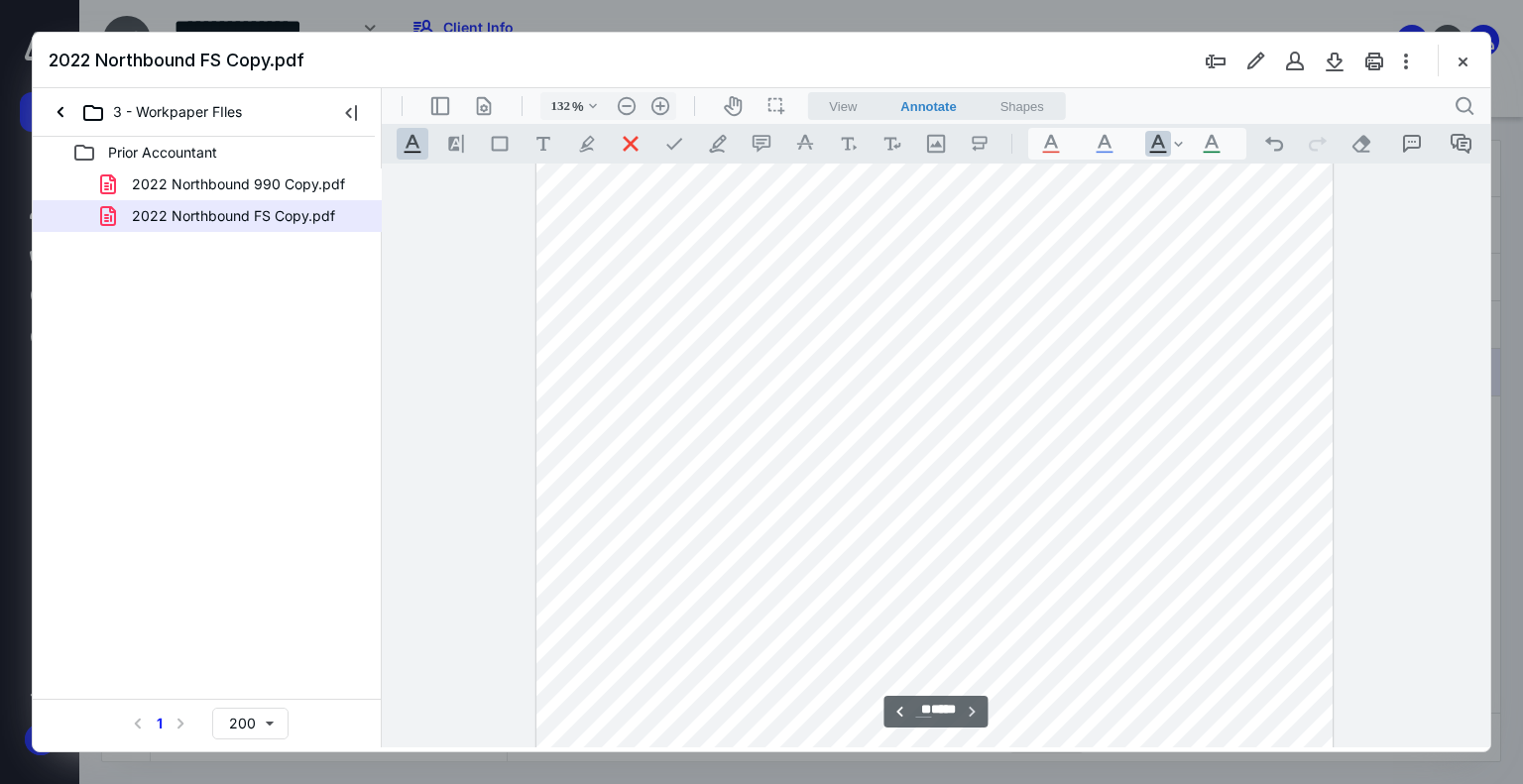 scroll, scrollTop: 11495, scrollLeft: 0, axis: vertical 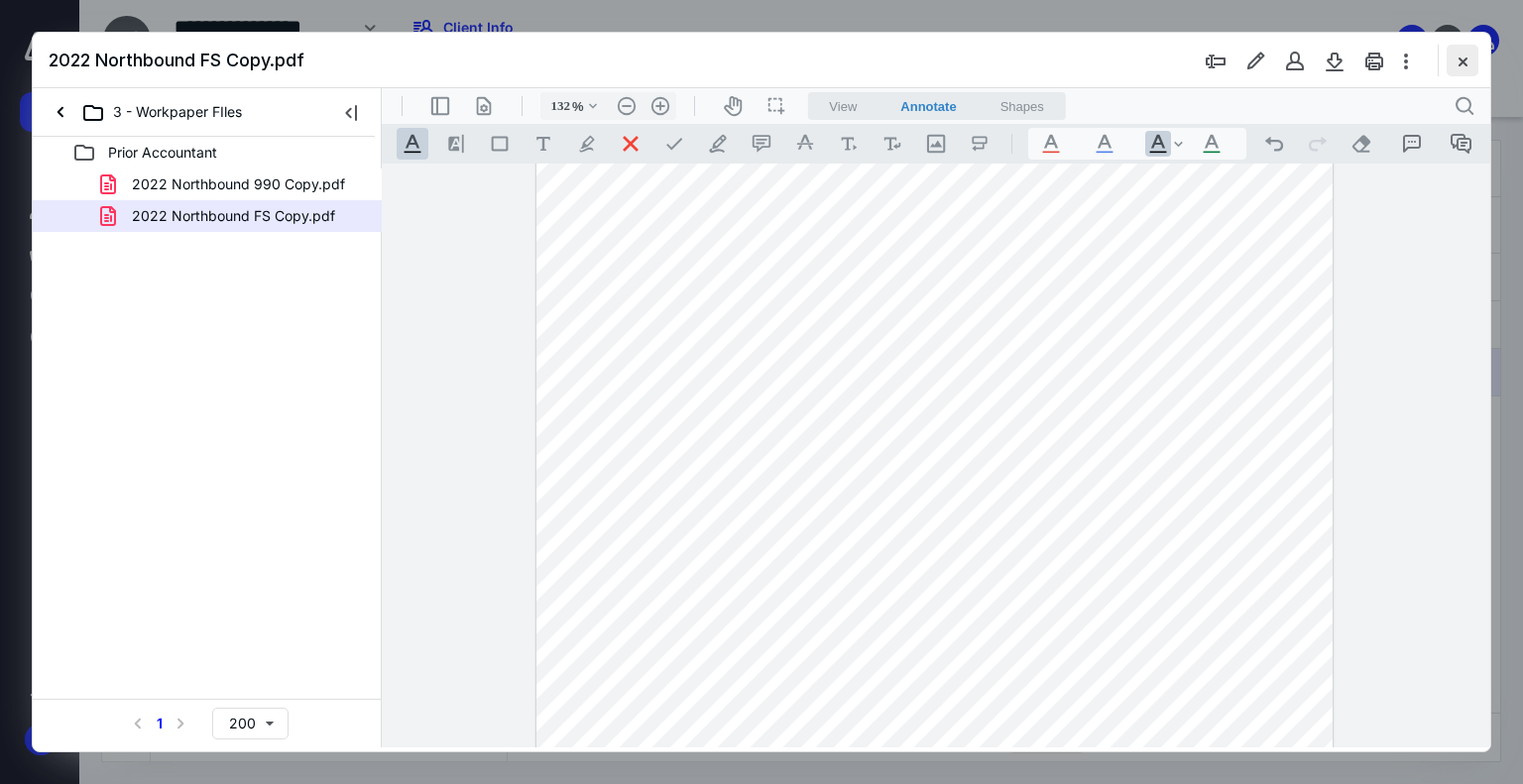 click at bounding box center (1463, 60) 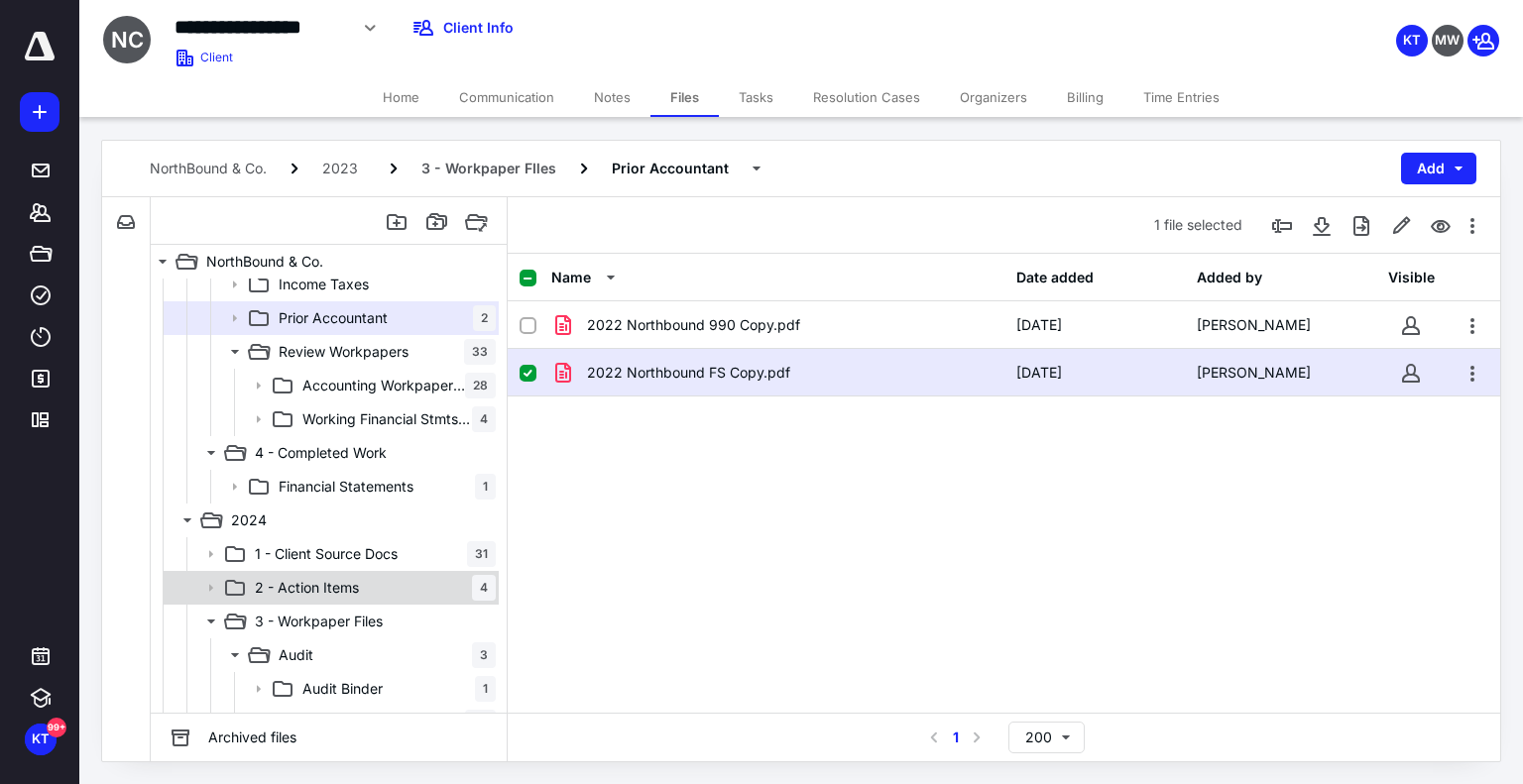 scroll, scrollTop: 297, scrollLeft: 0, axis: vertical 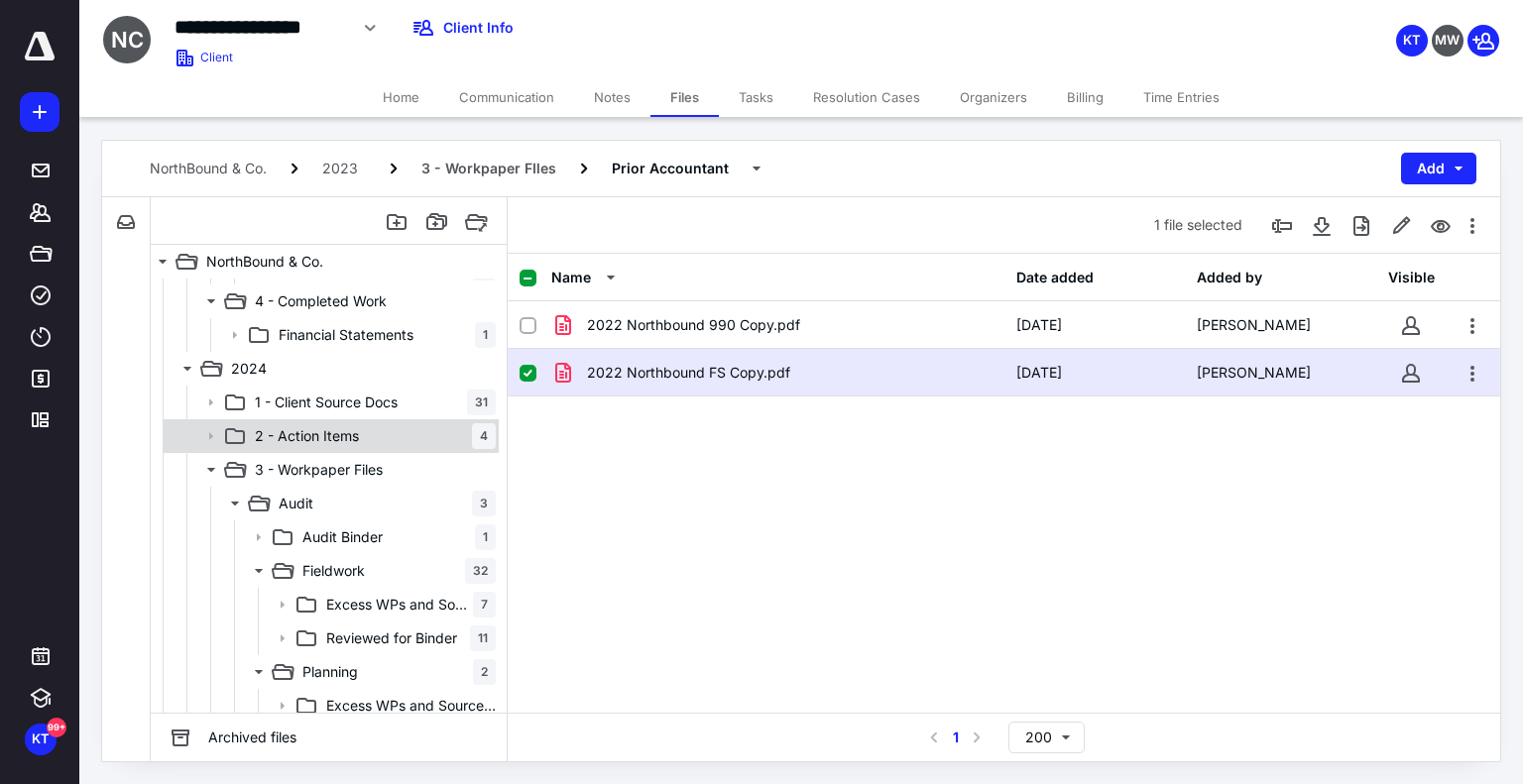click on "2 - Action Items 4" at bounding box center (371, 436) 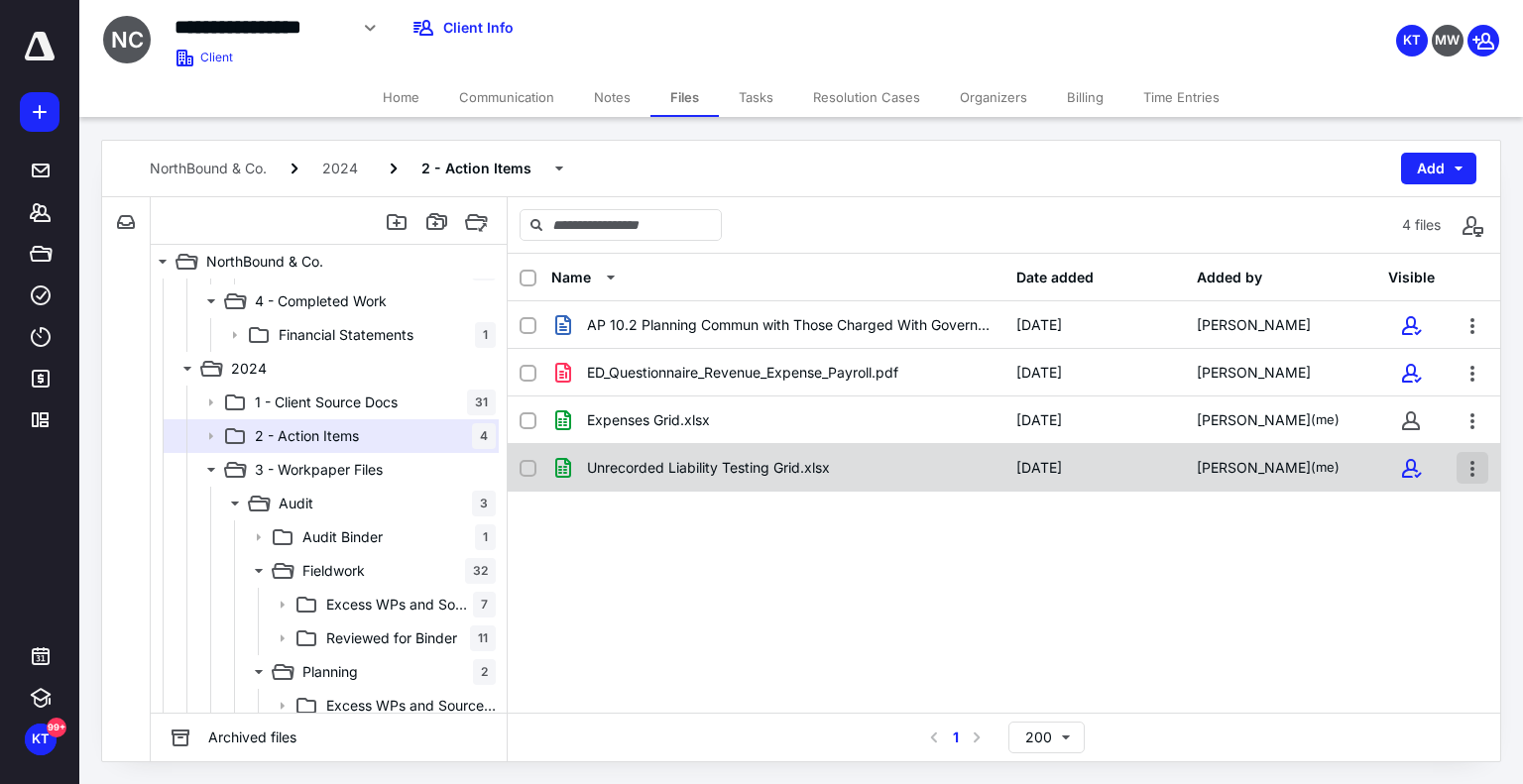 click at bounding box center [1472, 468] 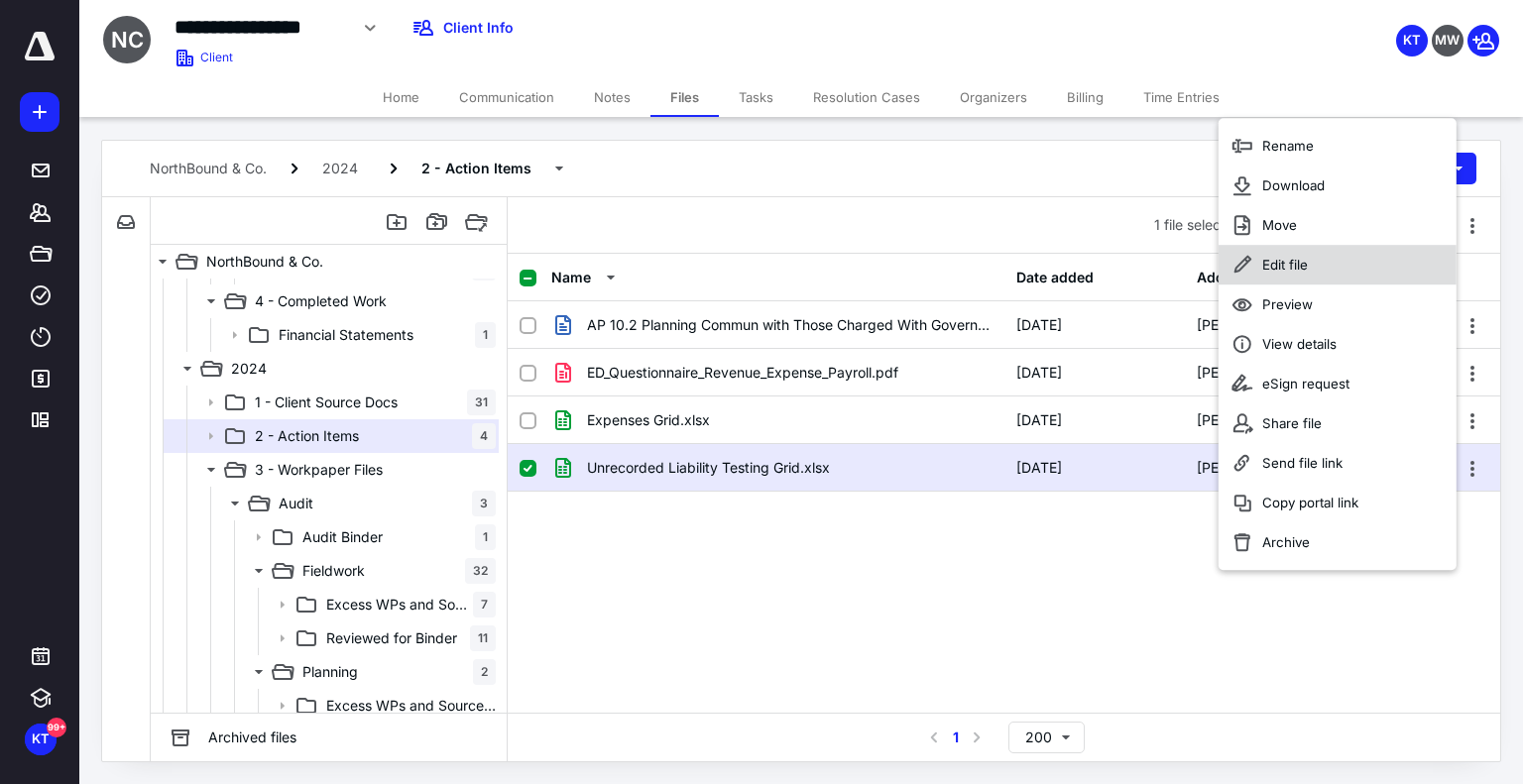 click on "Edit file" at bounding box center [1338, 265] 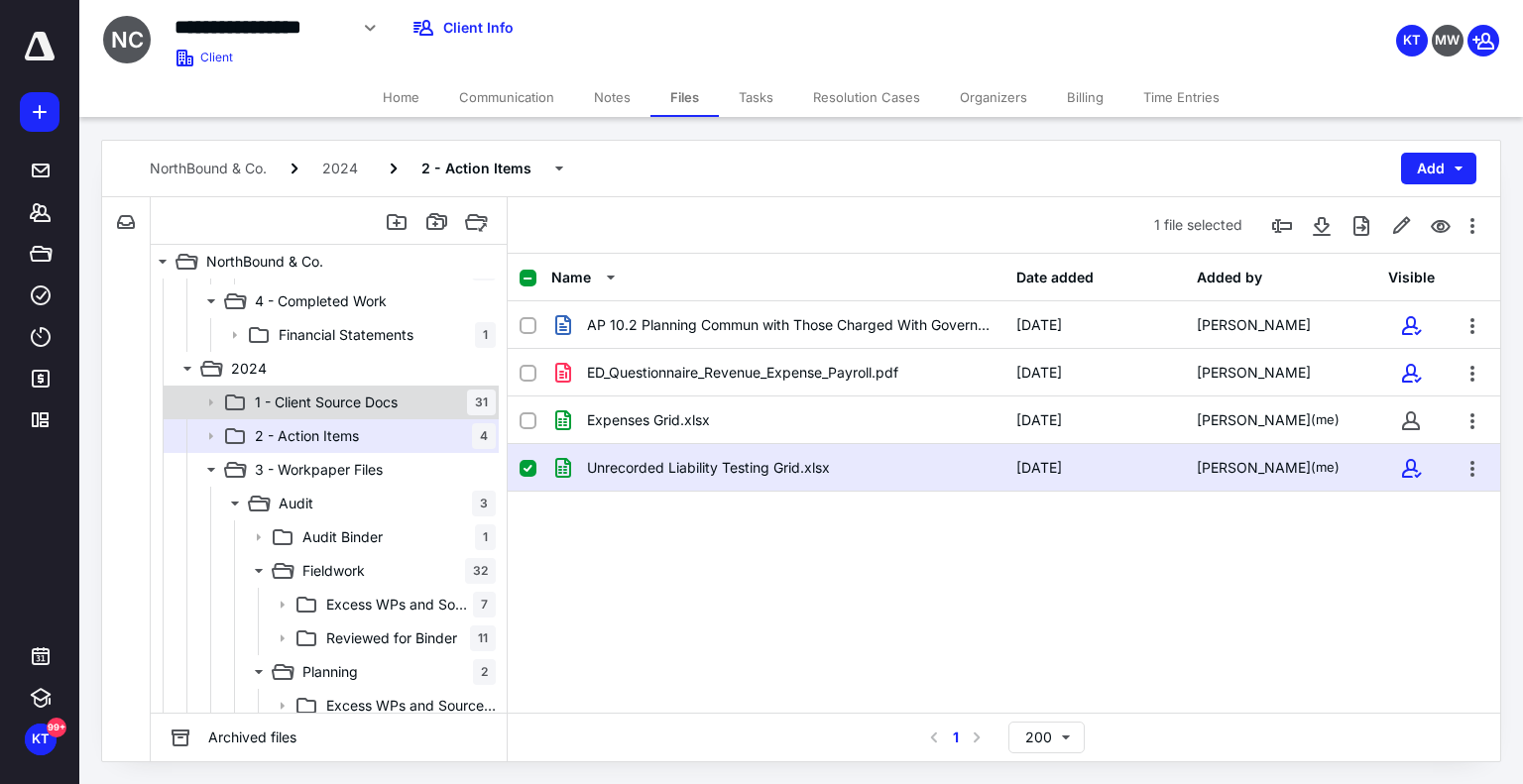 click on "1 - Client Source Docs 31" at bounding box center (371, 402) 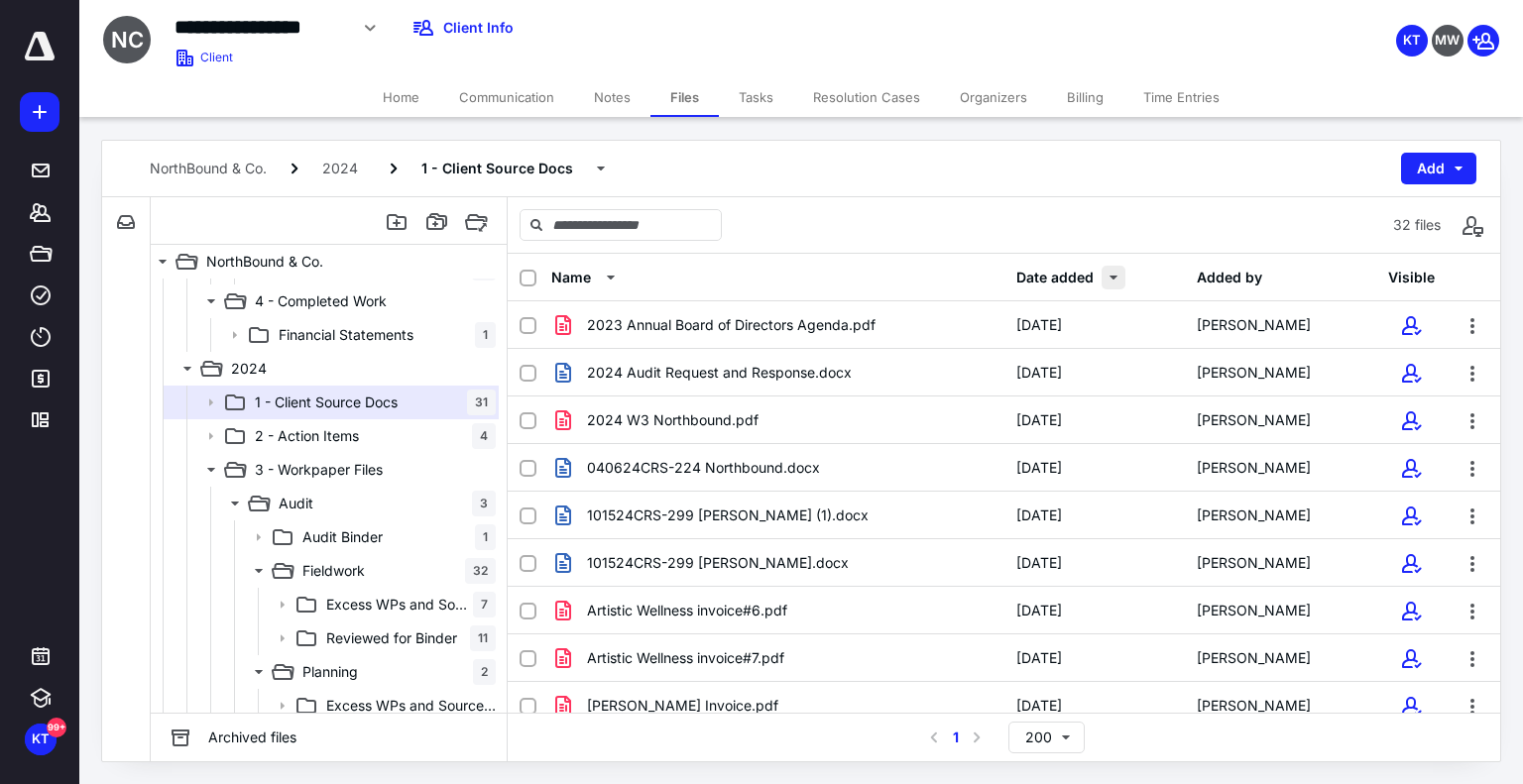 click at bounding box center [1113, 278] 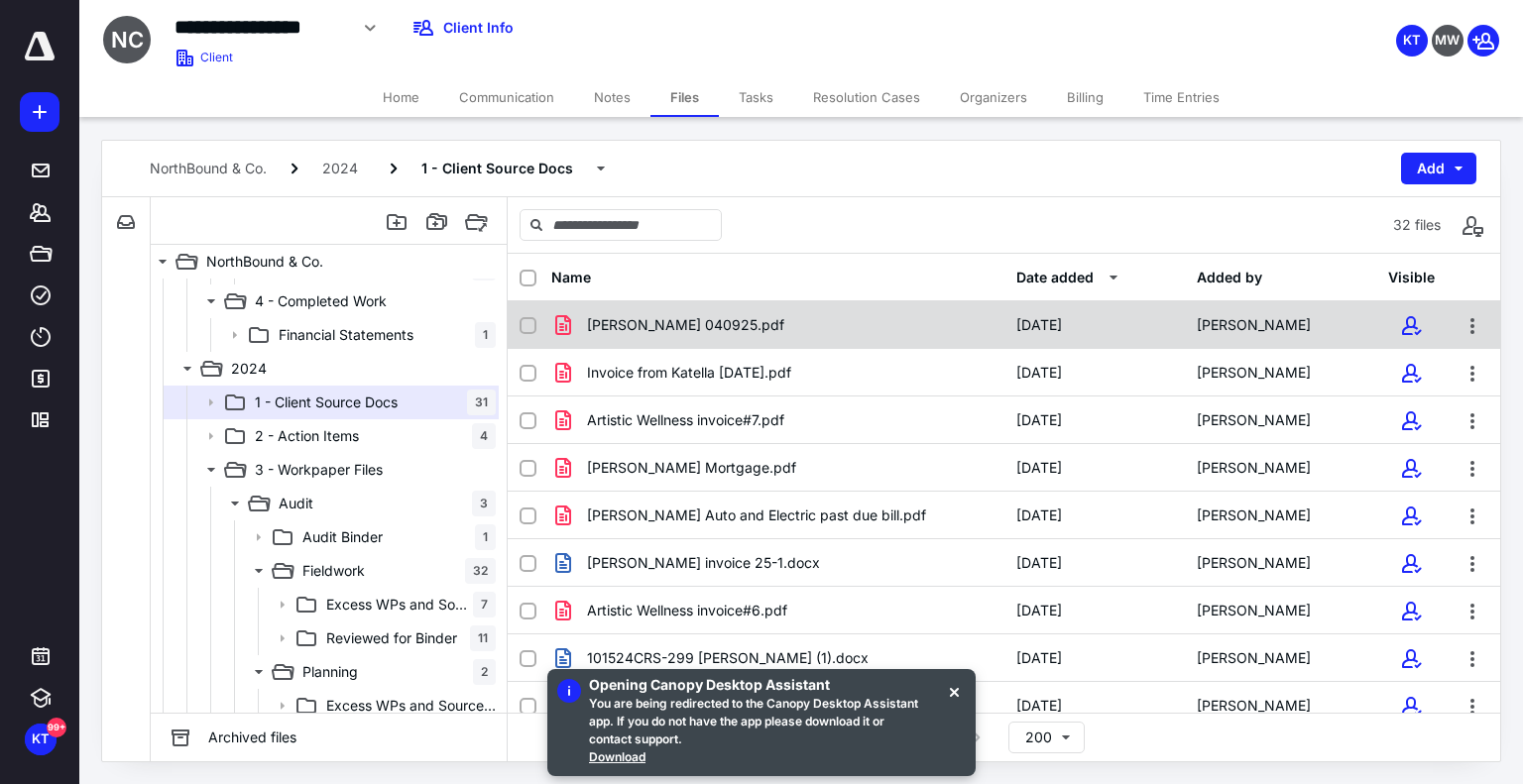 click on "[DATE]" at bounding box center (1095, 325) 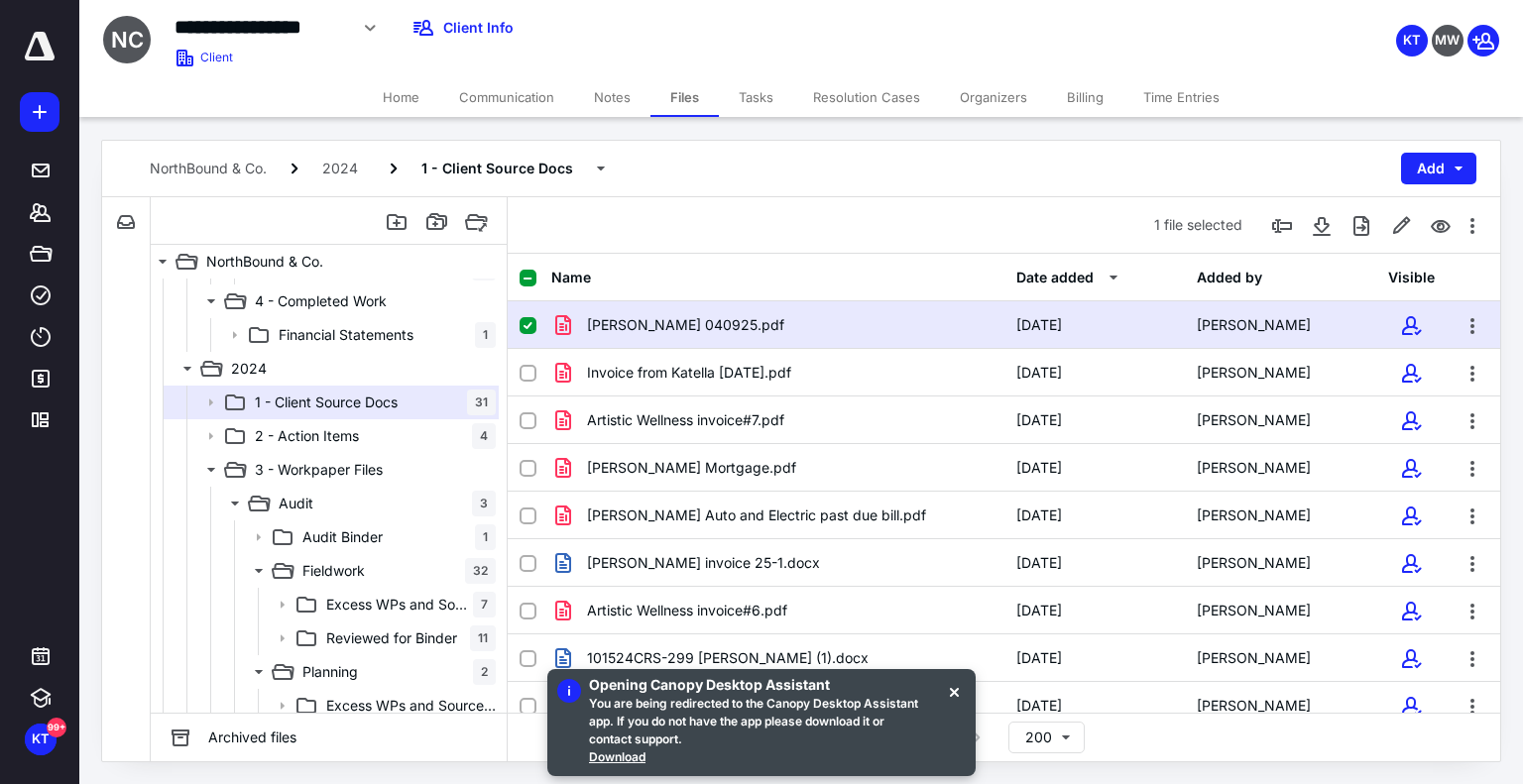 click on "[DATE]" at bounding box center (1095, 325) 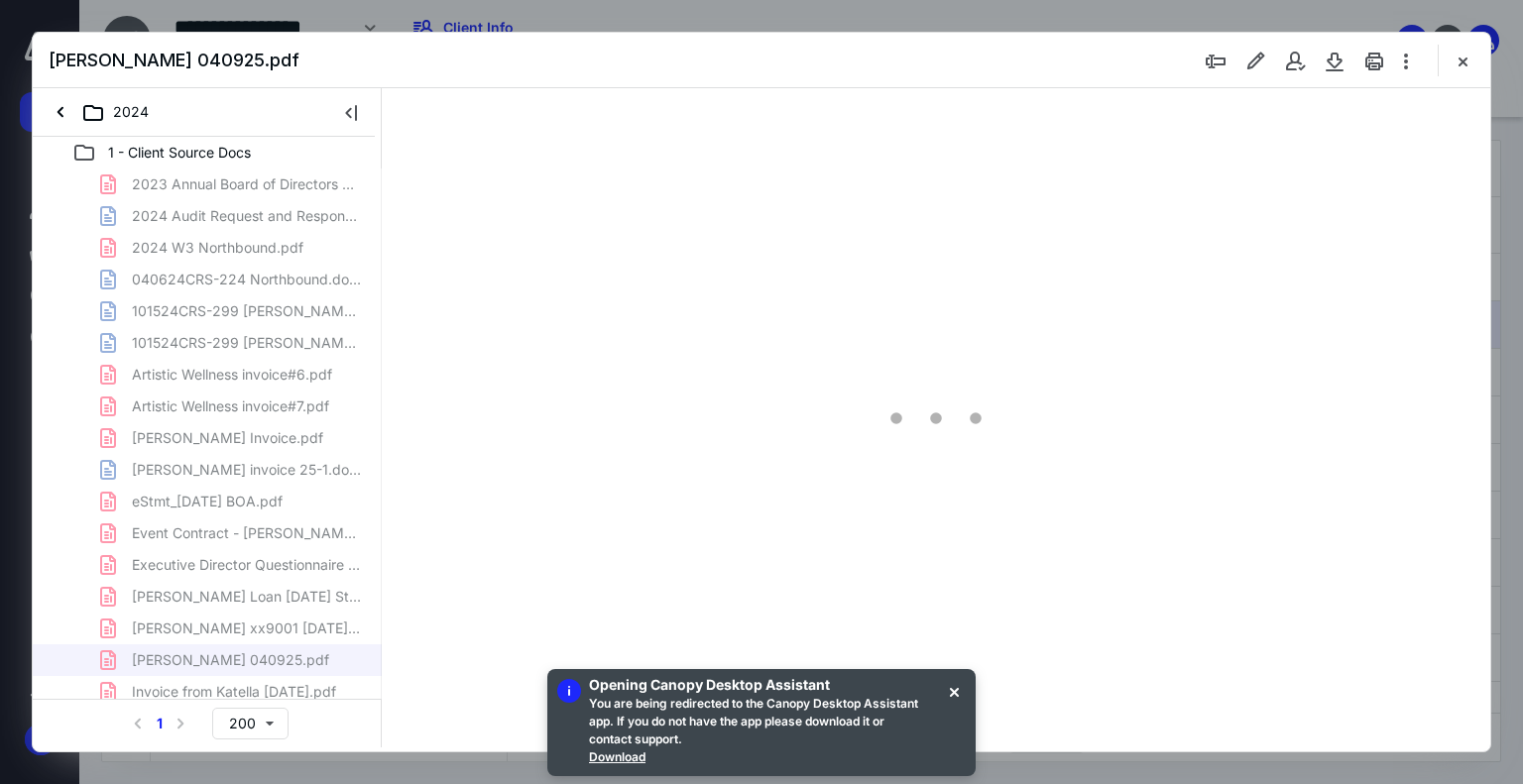 scroll, scrollTop: 0, scrollLeft: 0, axis: both 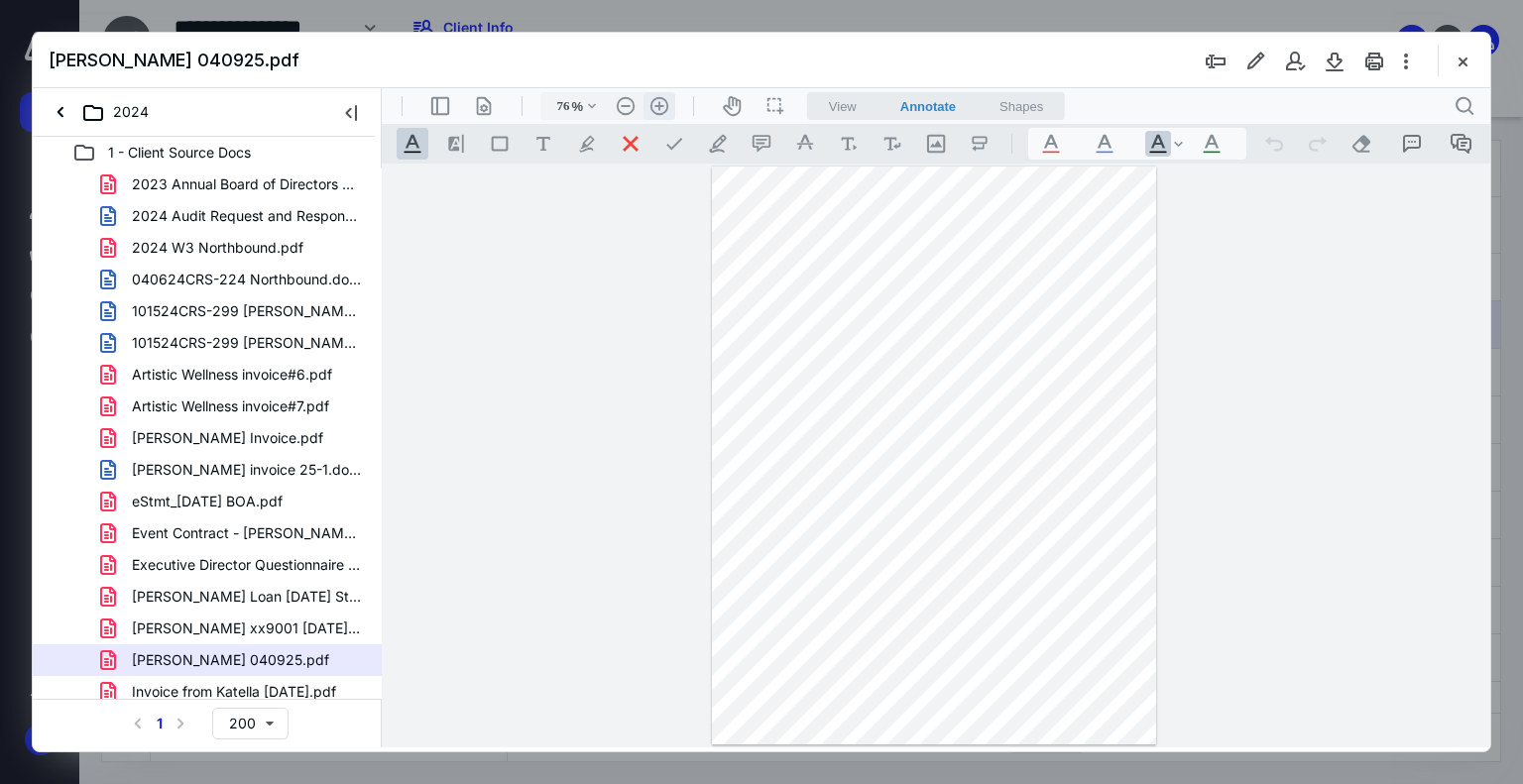 click on ".cls-1{fill:#abb0c4;} icon - header - zoom - in - line" at bounding box center [659, 106] 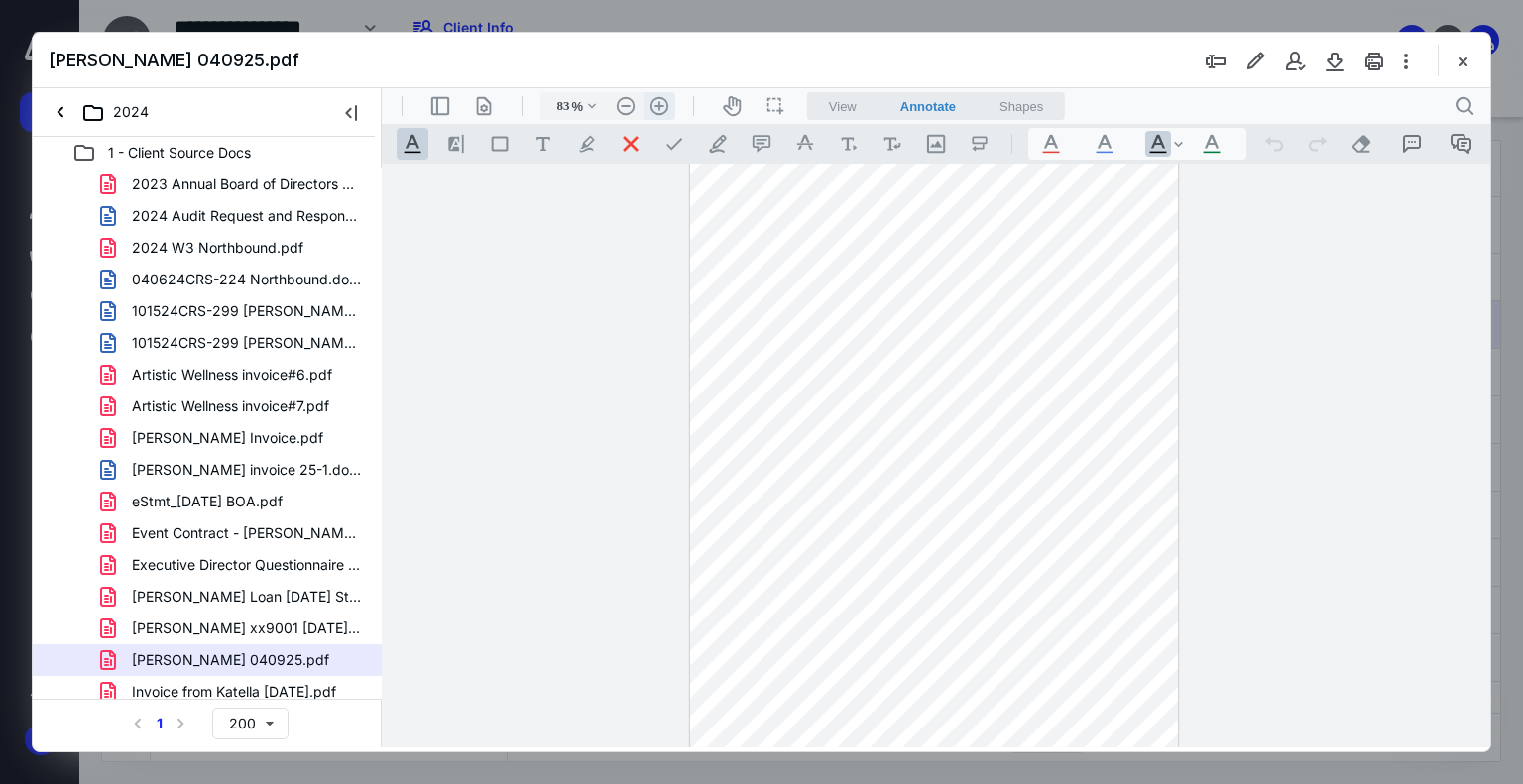 click on ".cls-1{fill:#abb0c4;} icon - header - zoom - in - line" at bounding box center [659, 106] 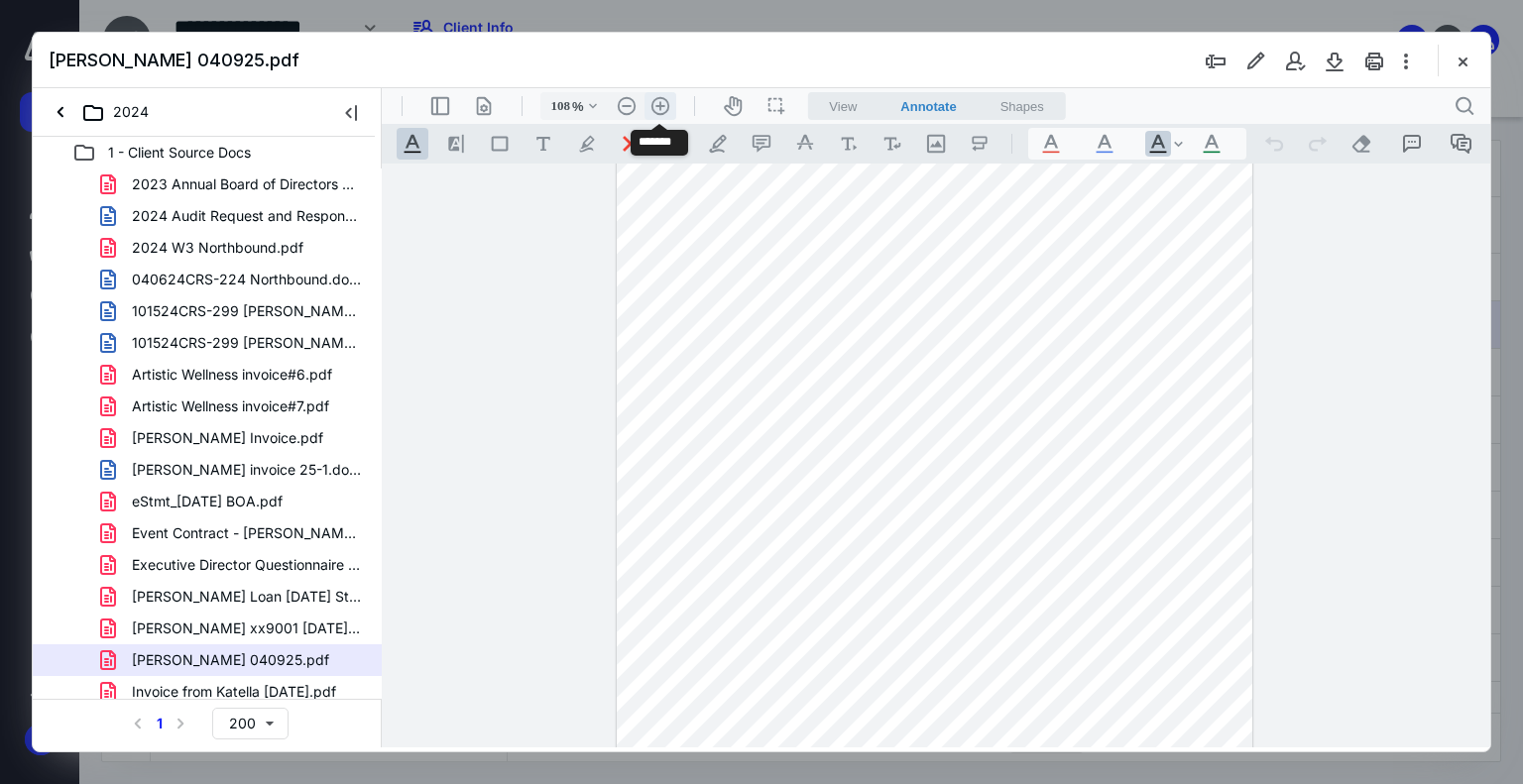 click on ".cls-1{fill:#abb0c4;} icon - header - zoom - in - line" at bounding box center (660, 106) 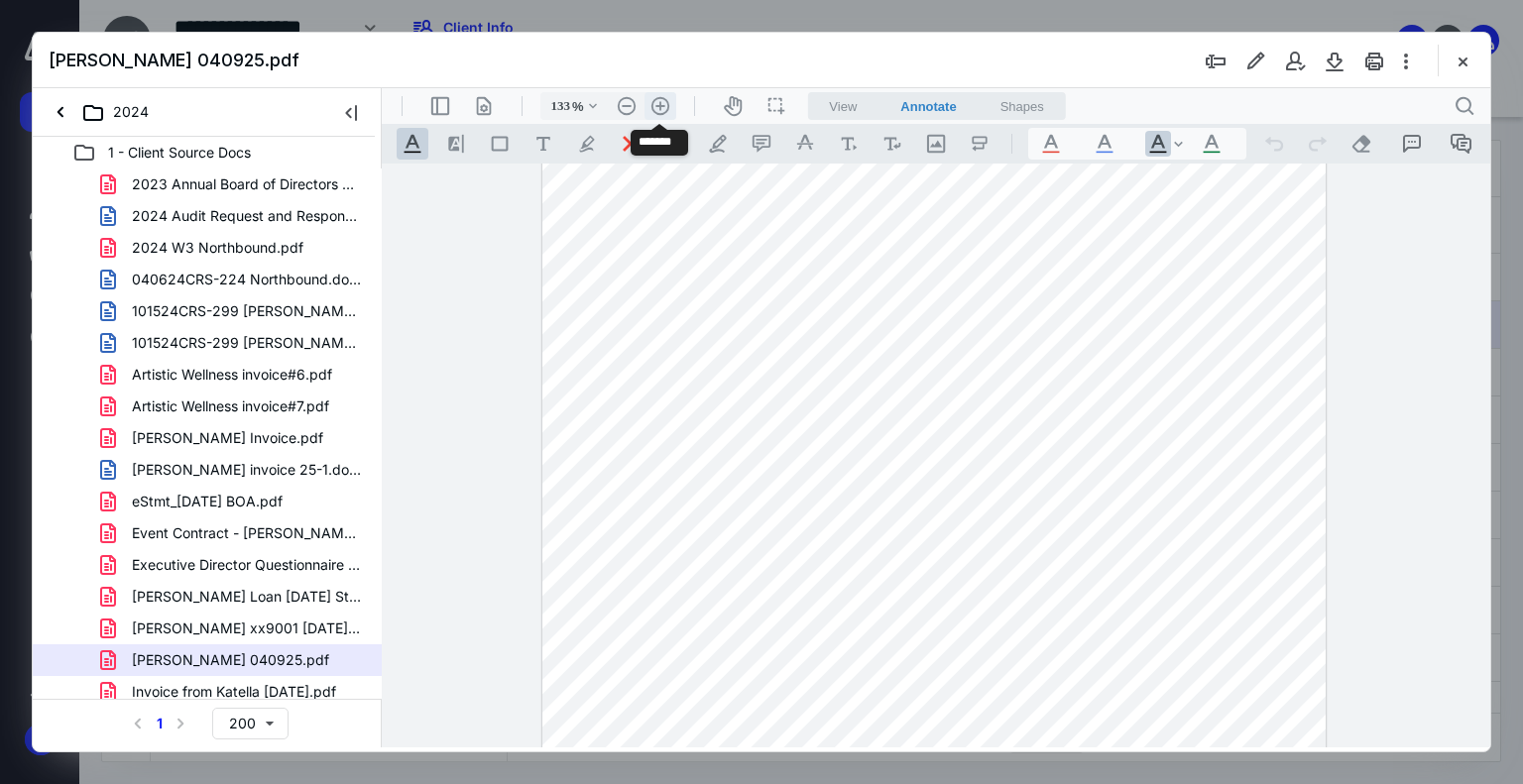 click on ".cls-1{fill:#abb0c4;} icon - header - zoom - in - line" at bounding box center [660, 106] 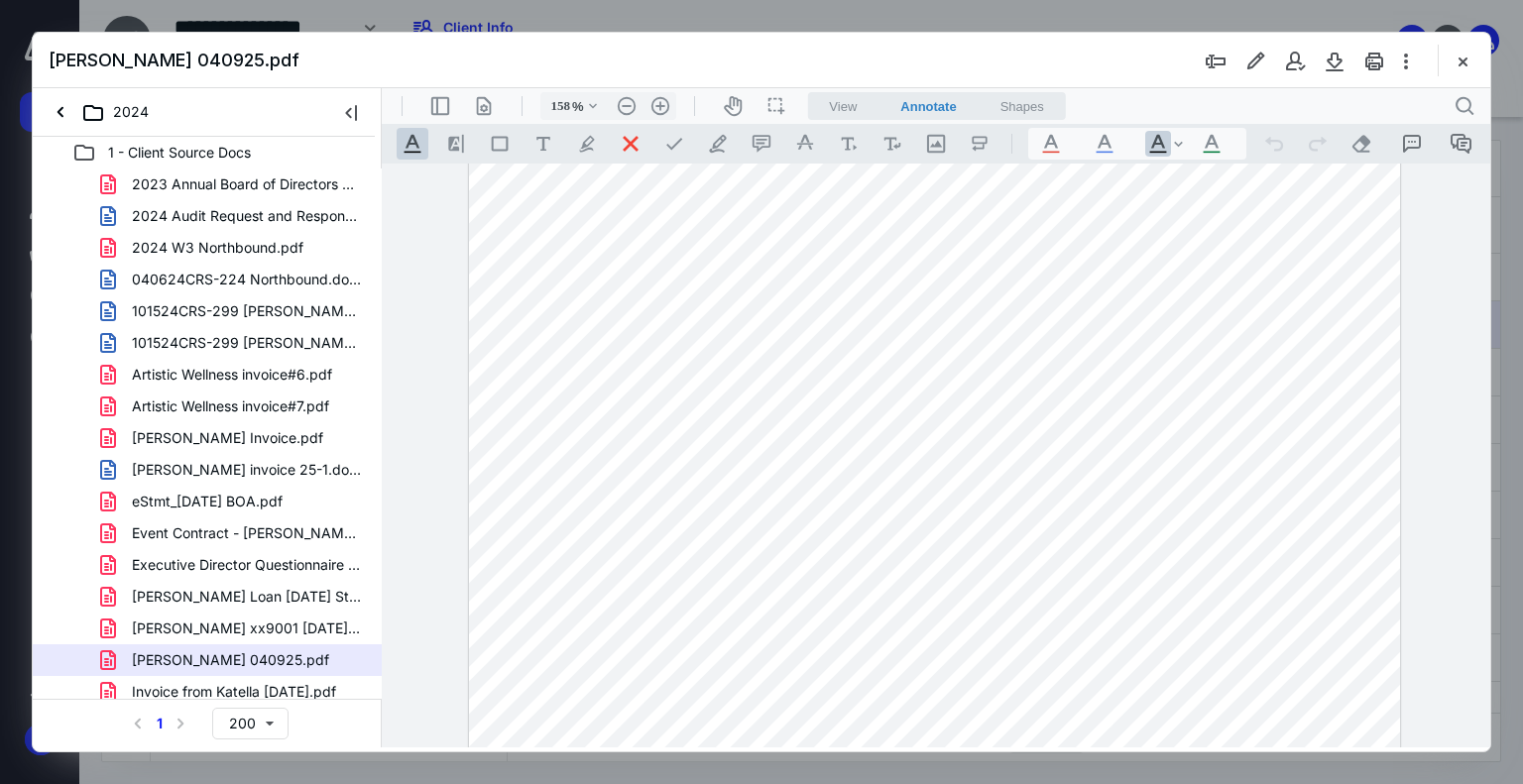 scroll, scrollTop: 0, scrollLeft: 0, axis: both 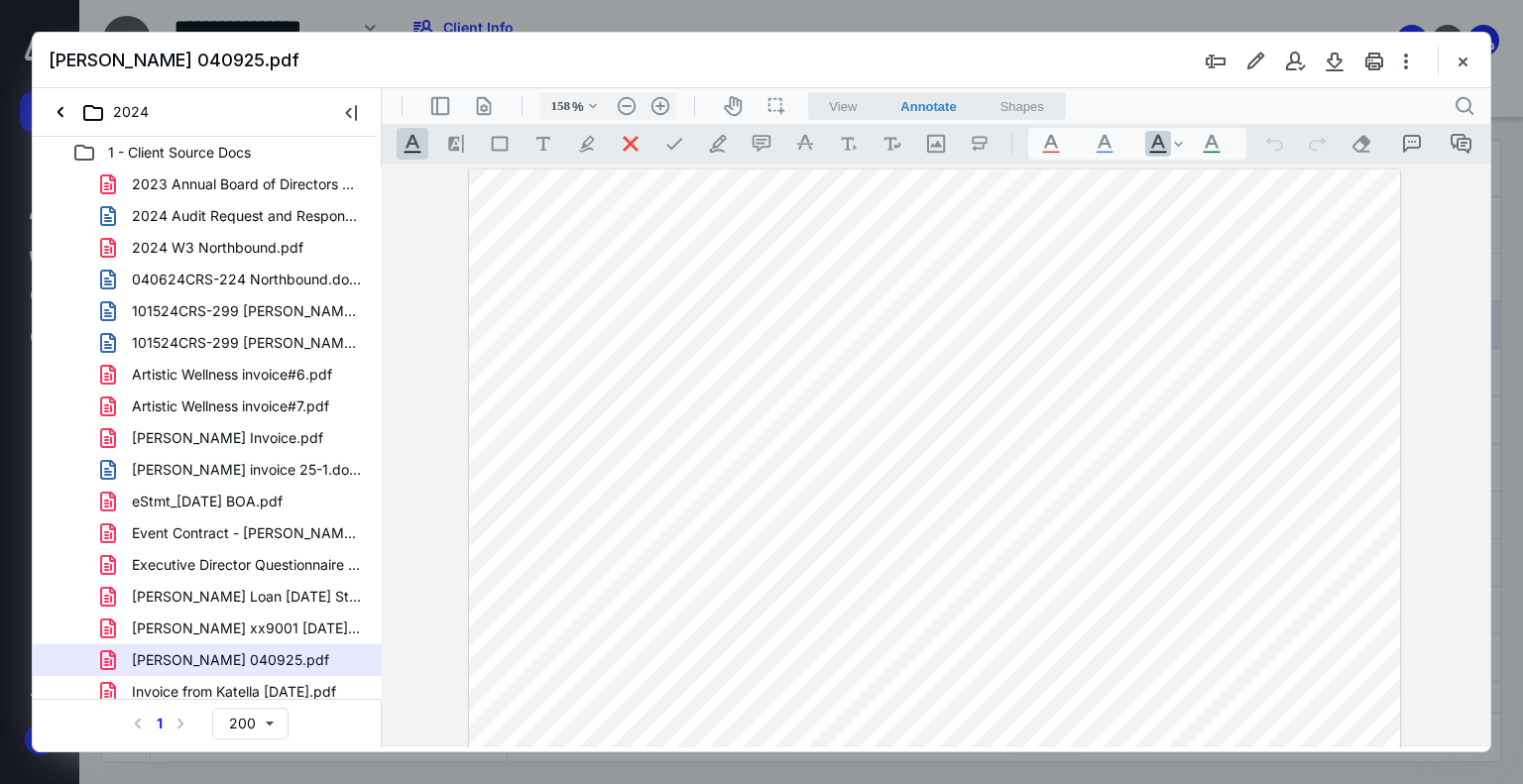 click at bounding box center (762, 392) 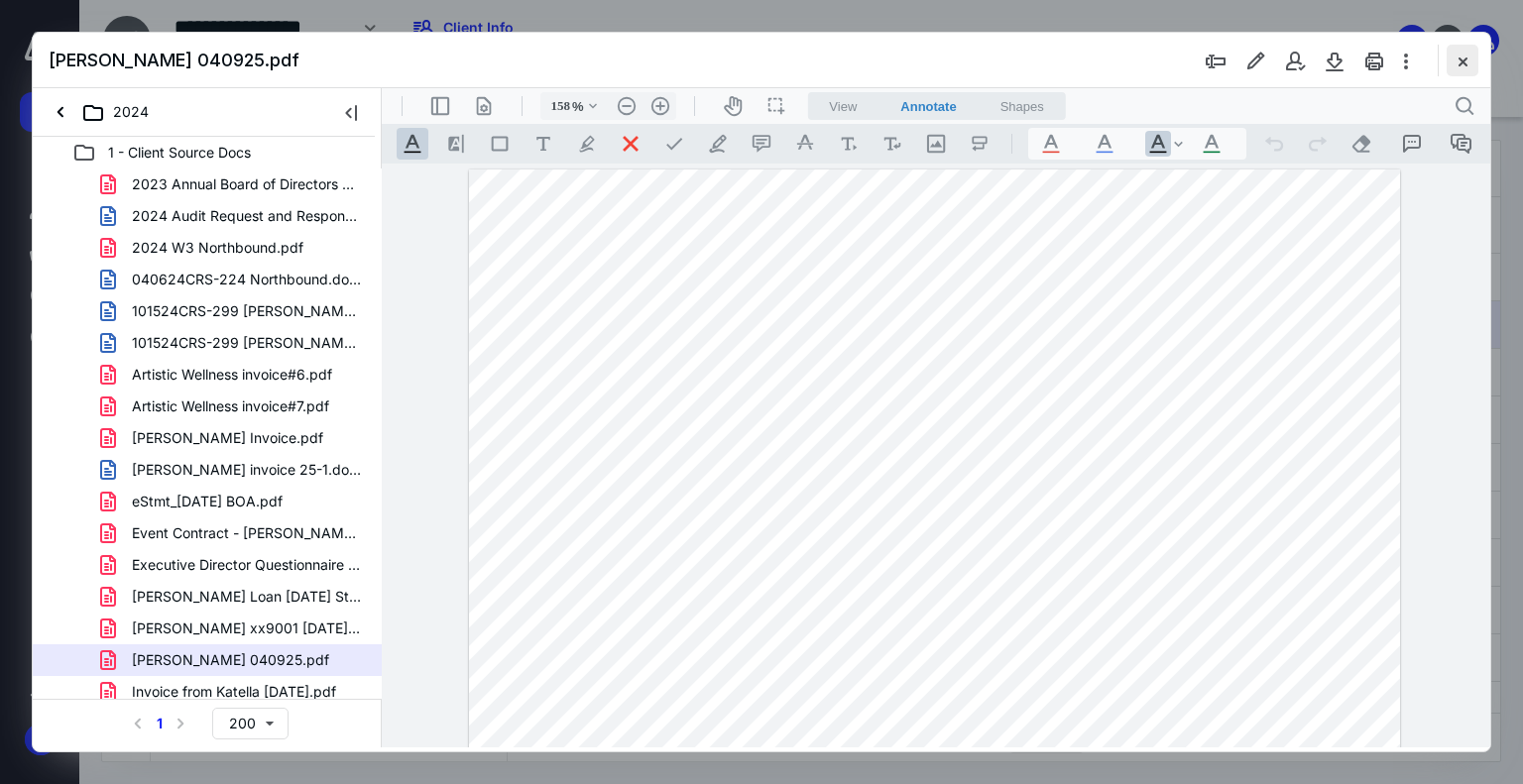 click at bounding box center (1463, 60) 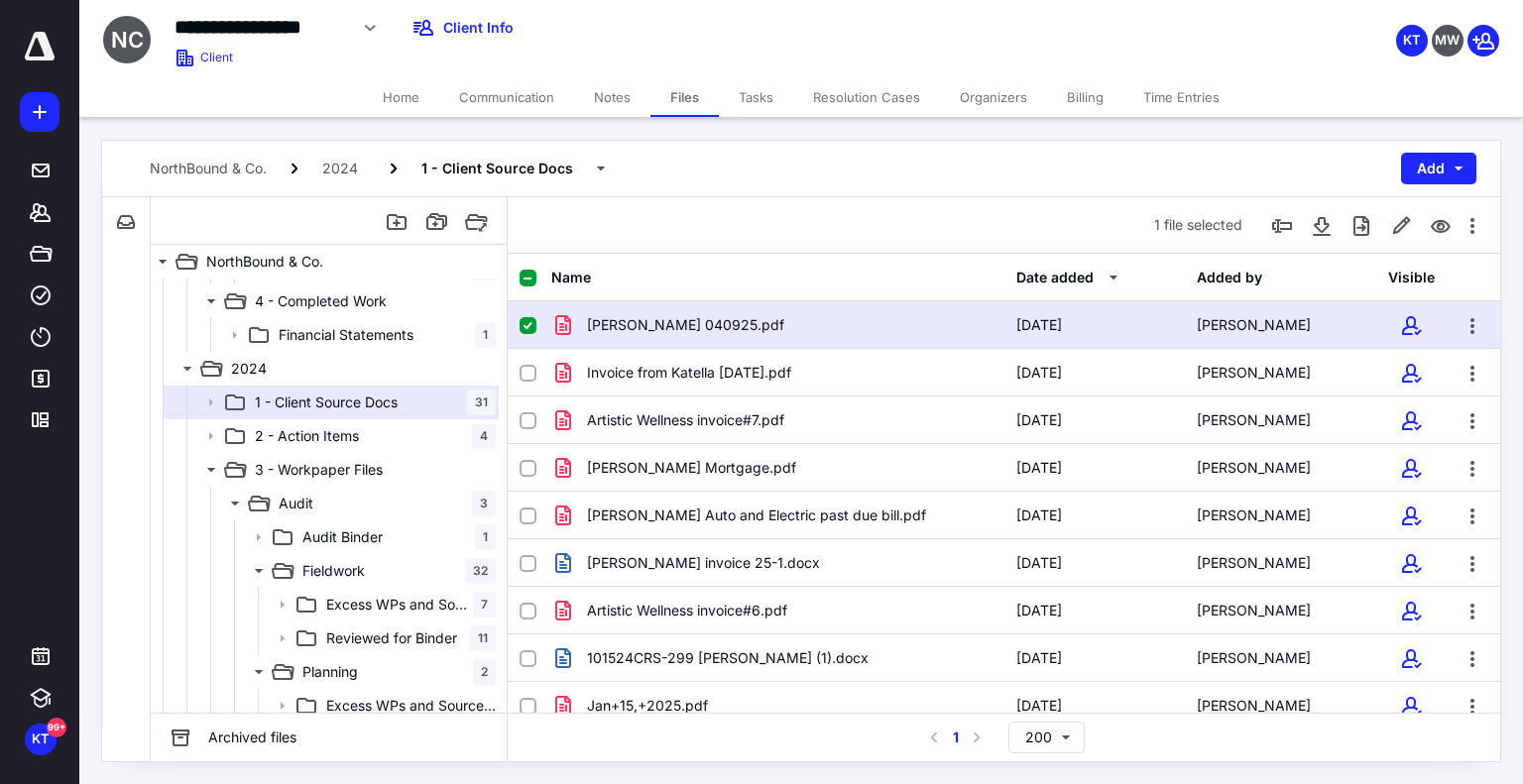 scroll, scrollTop: 595, scrollLeft: 0, axis: vertical 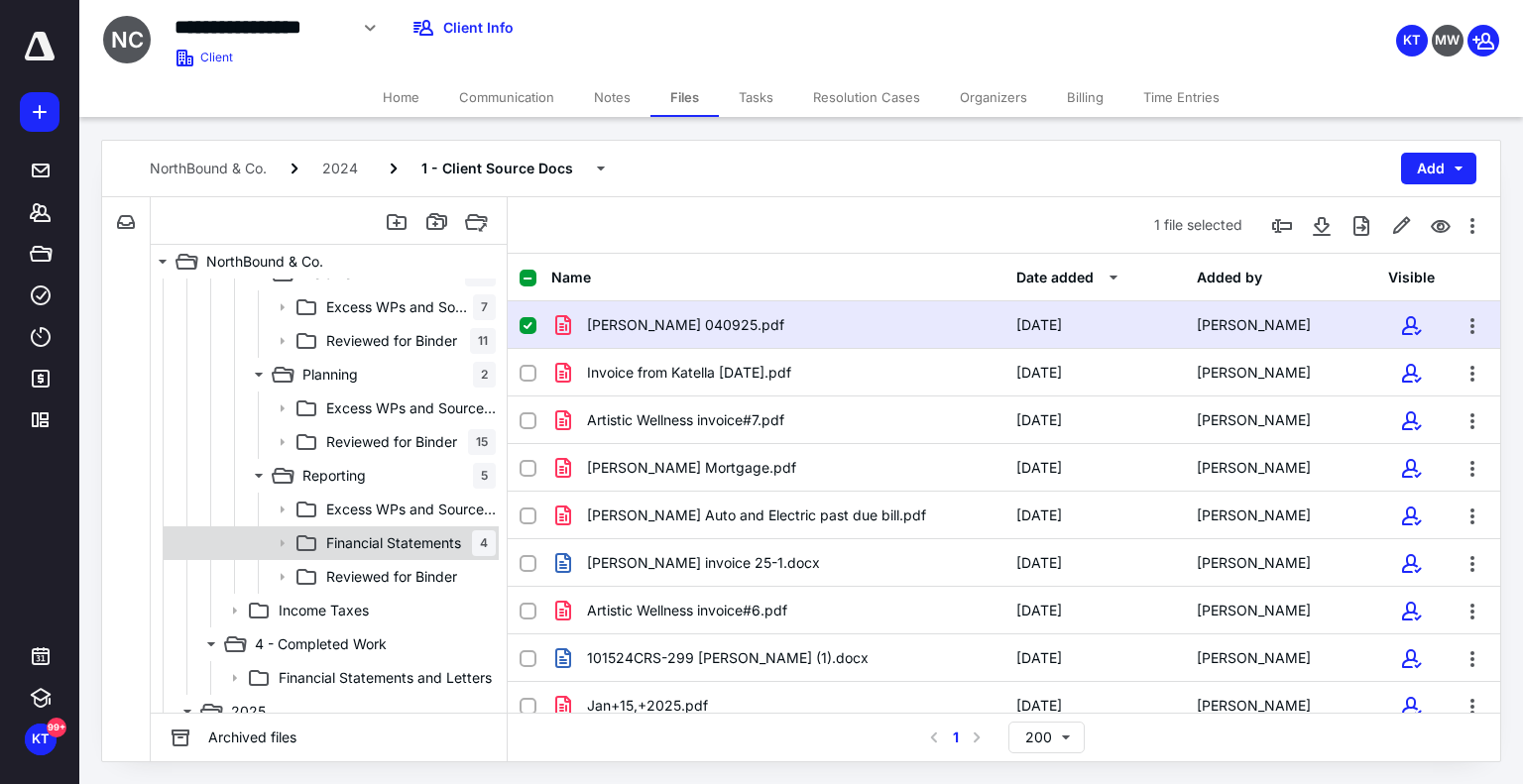 click on "Financial Statements 4" at bounding box center [329, 543] 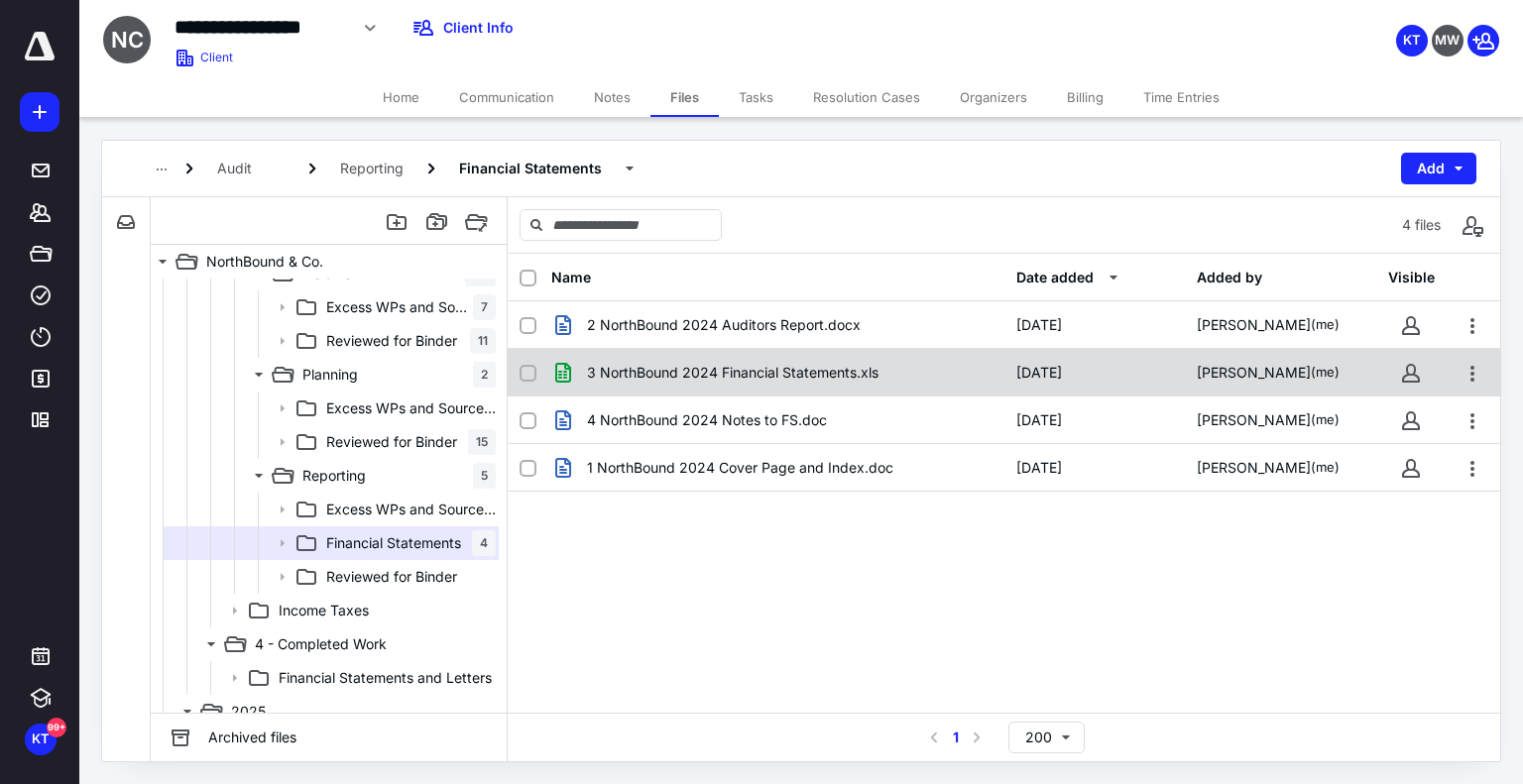 click on "3 NorthBound 2024 Financial Statements.xls [DATE] [PERSON_NAME]  (me)" at bounding box center (1003, 373) 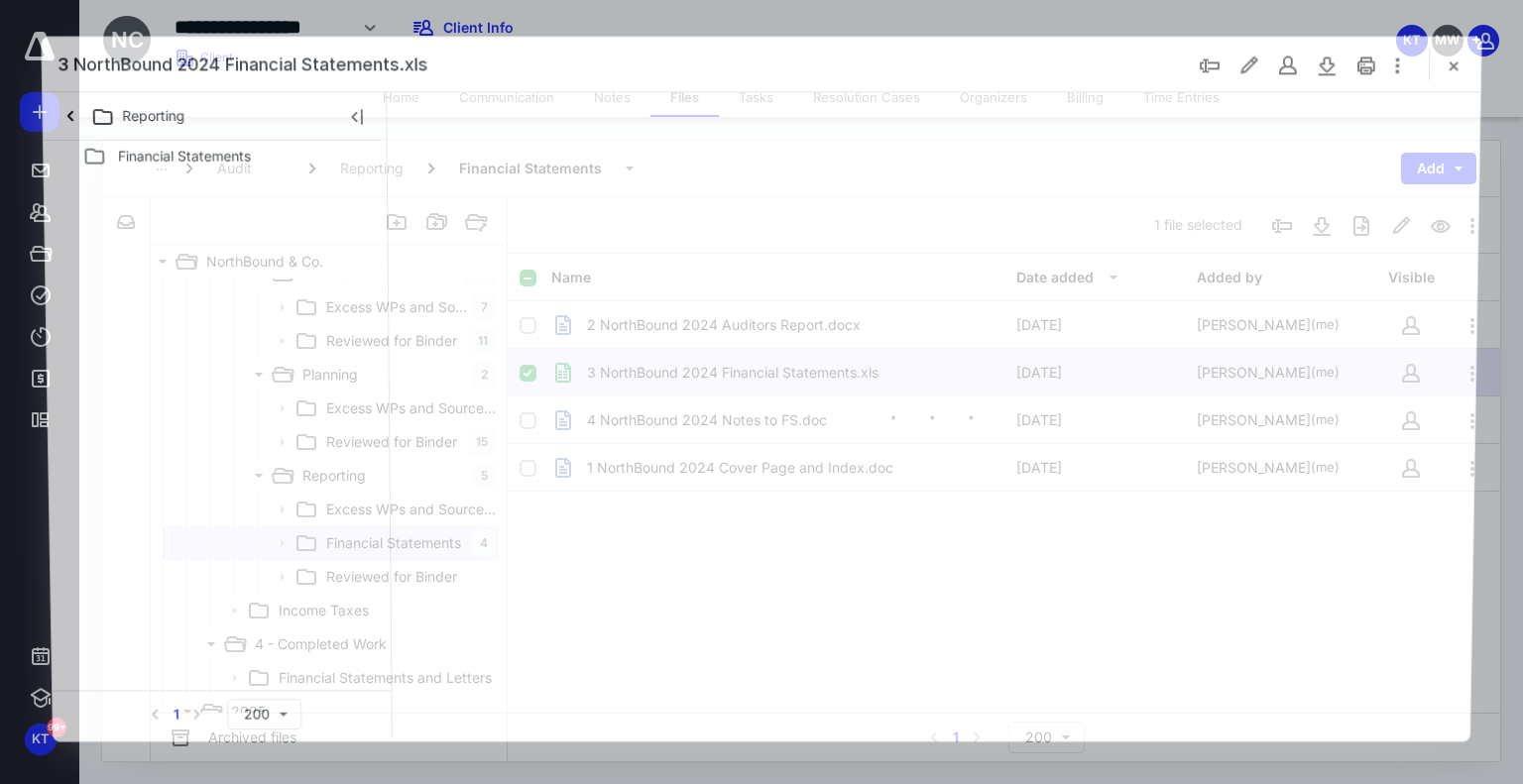 scroll, scrollTop: 0, scrollLeft: 0, axis: both 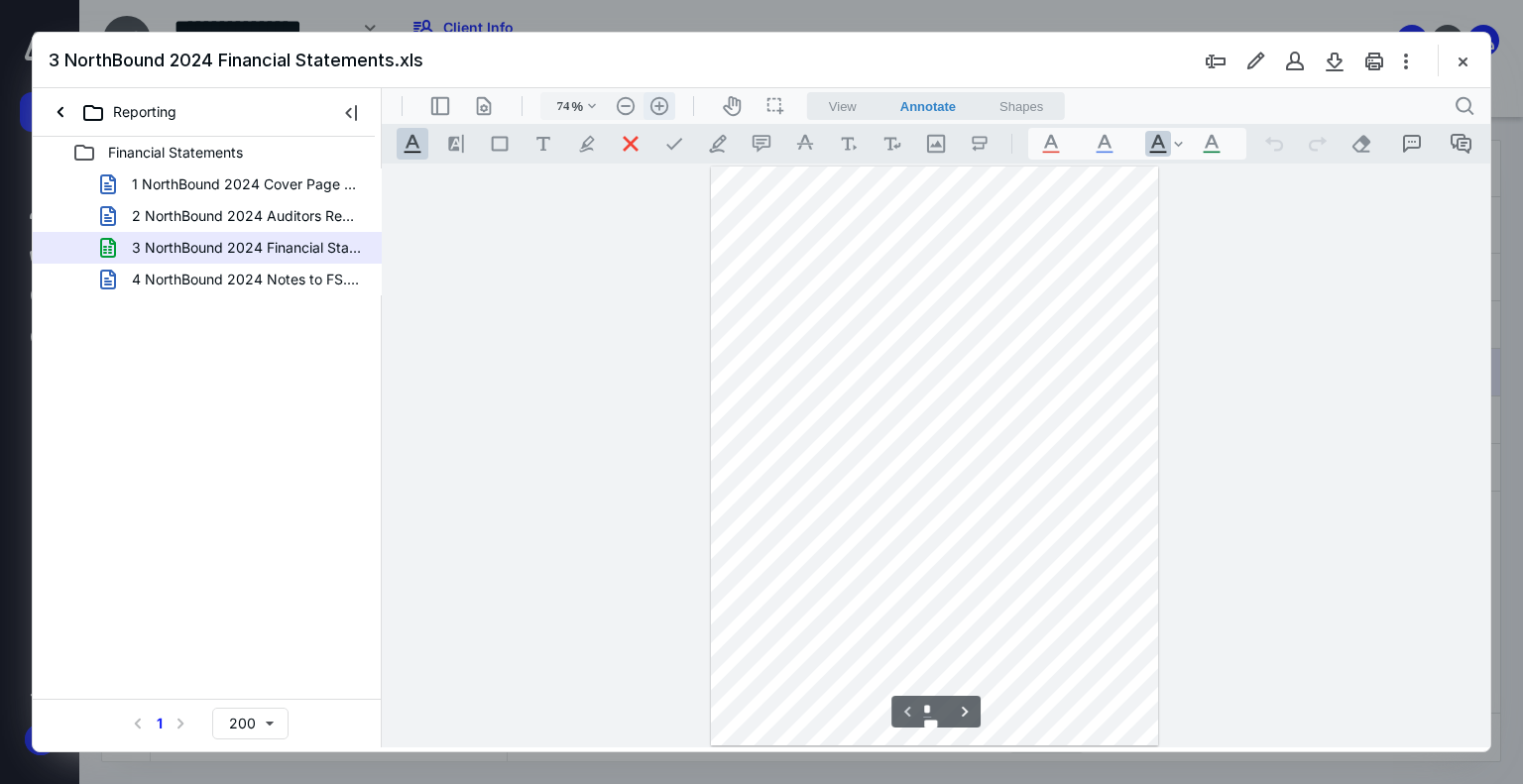 click on ".cls-1{fill:#abb0c4;} icon - header - zoom - in - line" at bounding box center [659, 106] 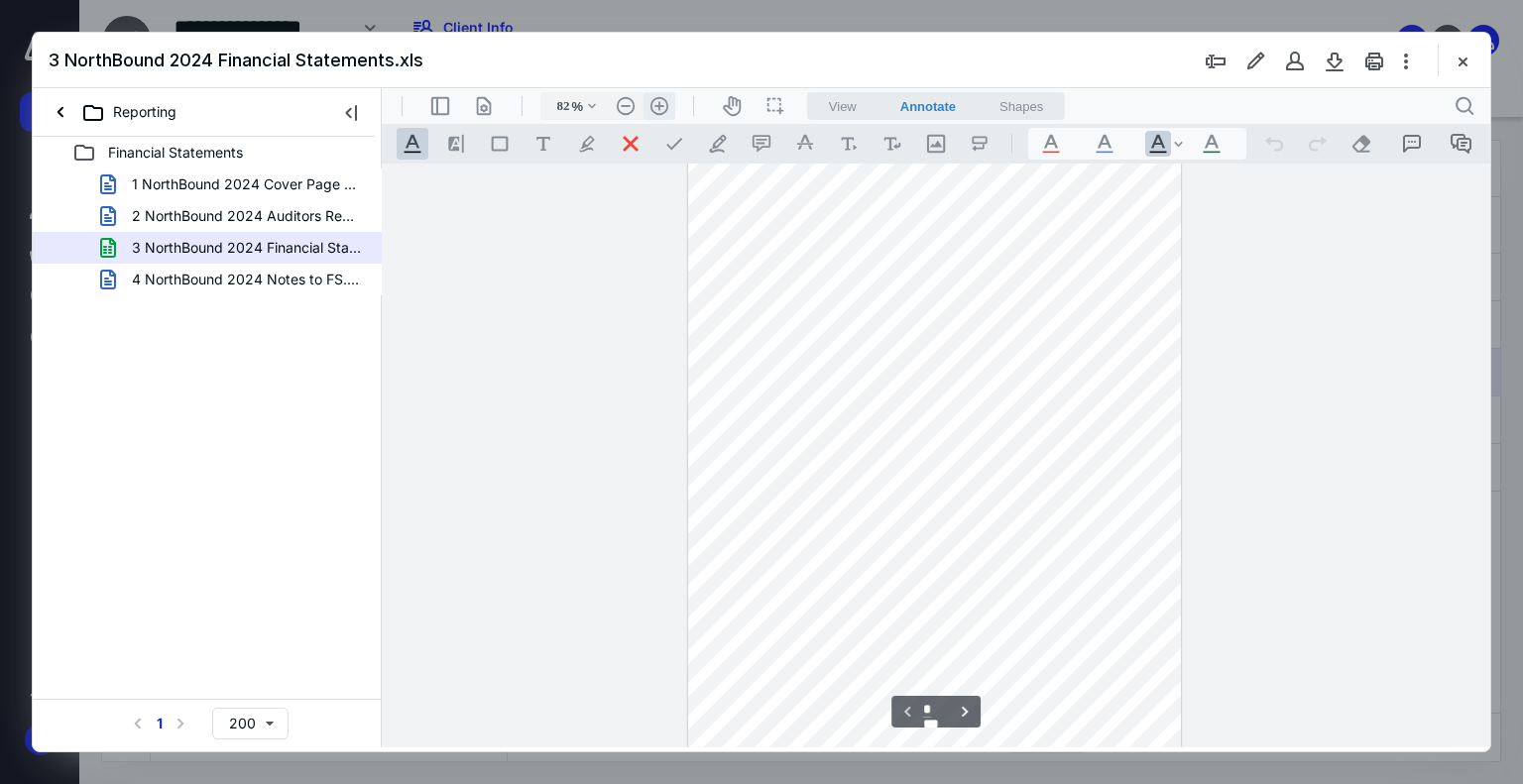 click on ".cls-1{fill:#abb0c4;} icon - header - zoom - in - line" at bounding box center (659, 106) 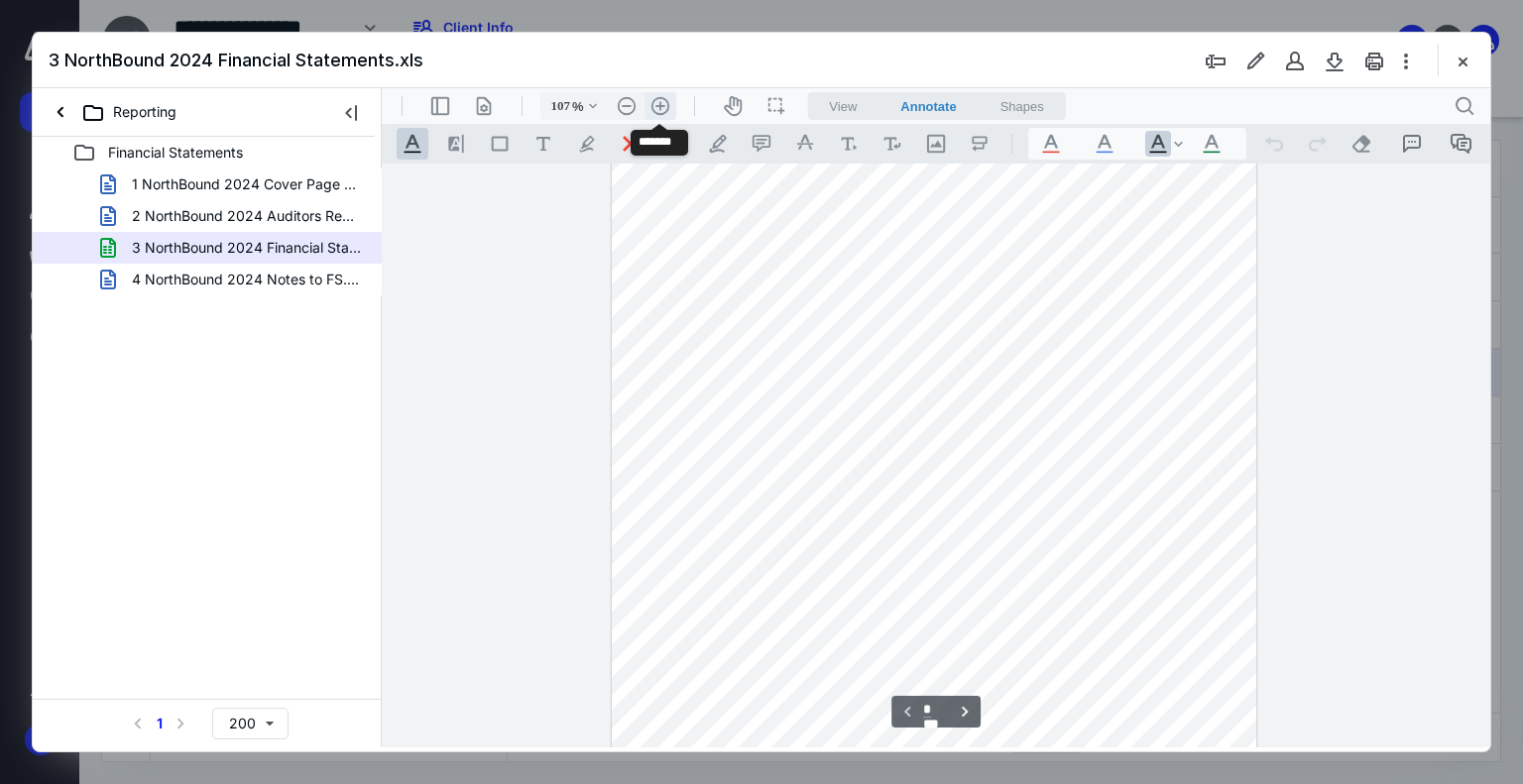 click on ".cls-1{fill:#abb0c4;} icon - header - zoom - in - line" at bounding box center [660, 106] 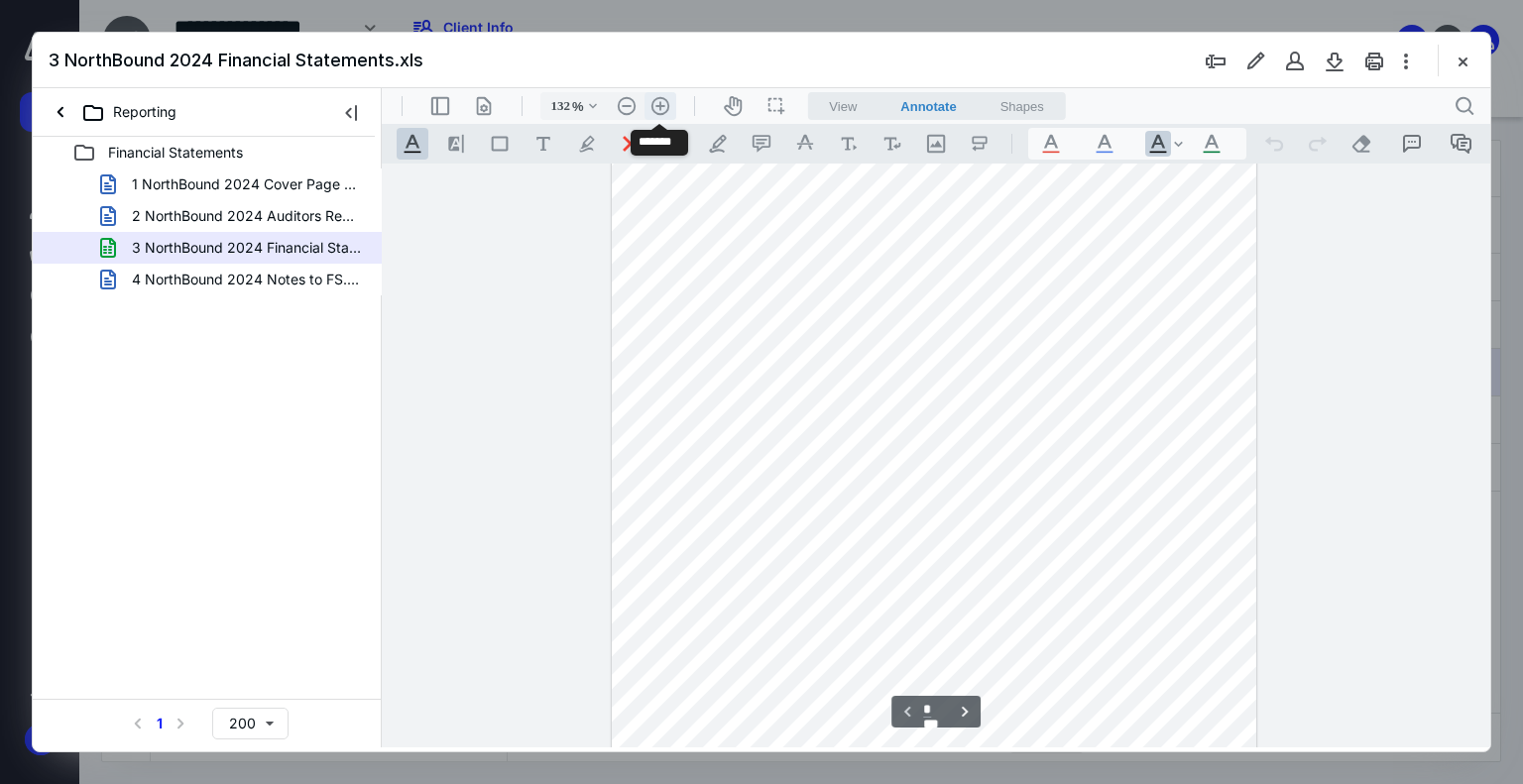 click on ".cls-1{fill:#abb0c4;} icon - header - zoom - in - line" at bounding box center [660, 106] 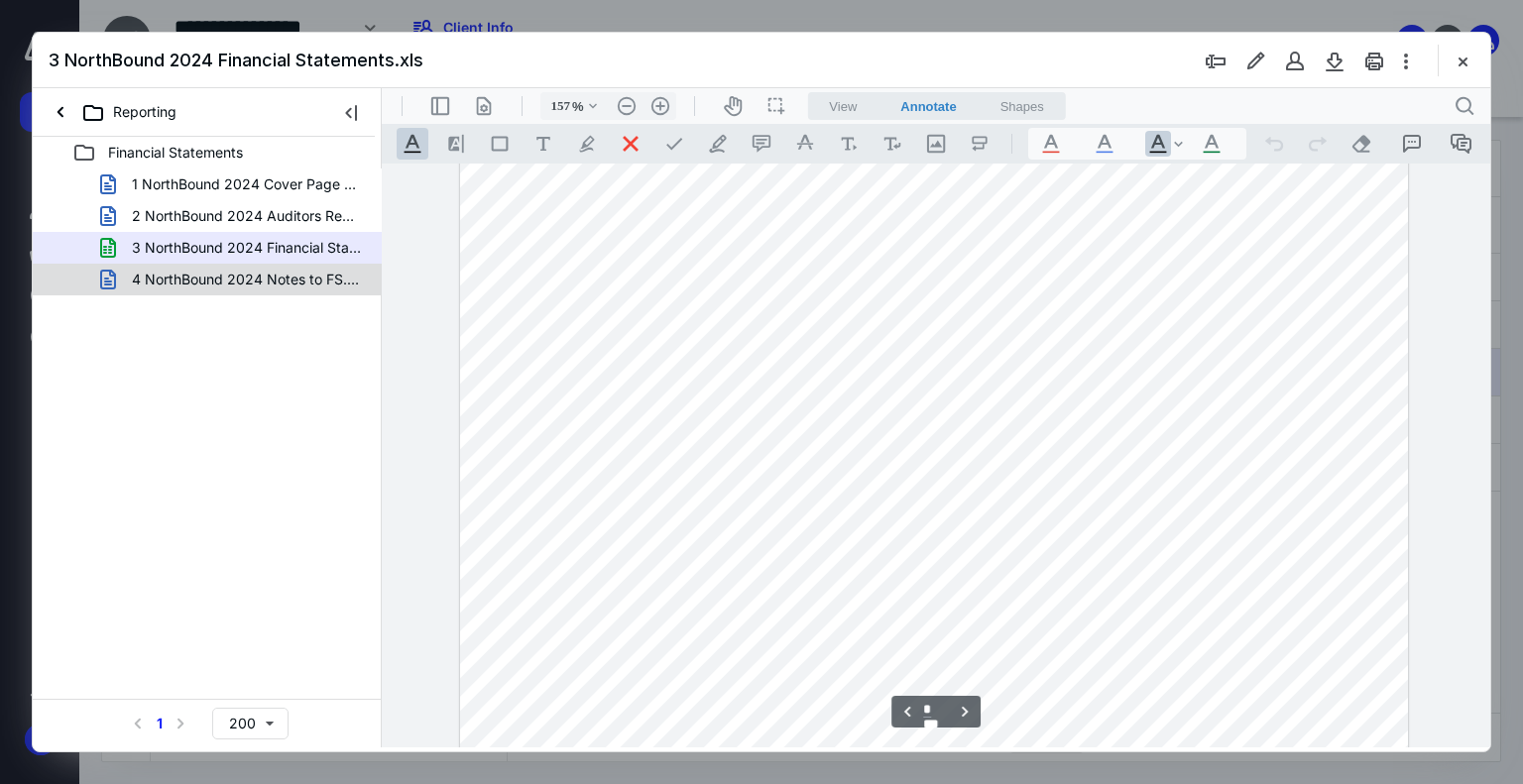 scroll, scrollTop: 1277, scrollLeft: 0, axis: vertical 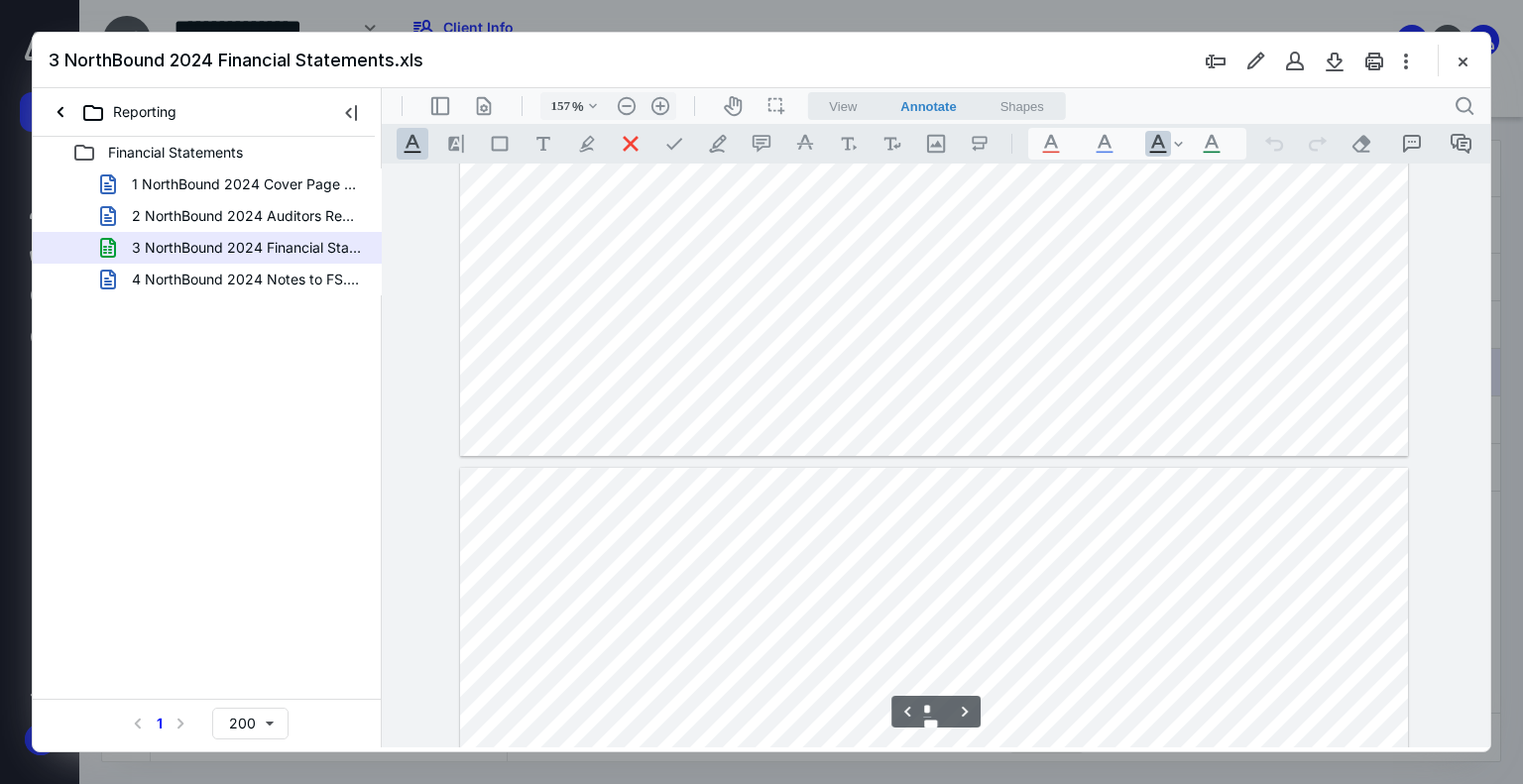 type on "*" 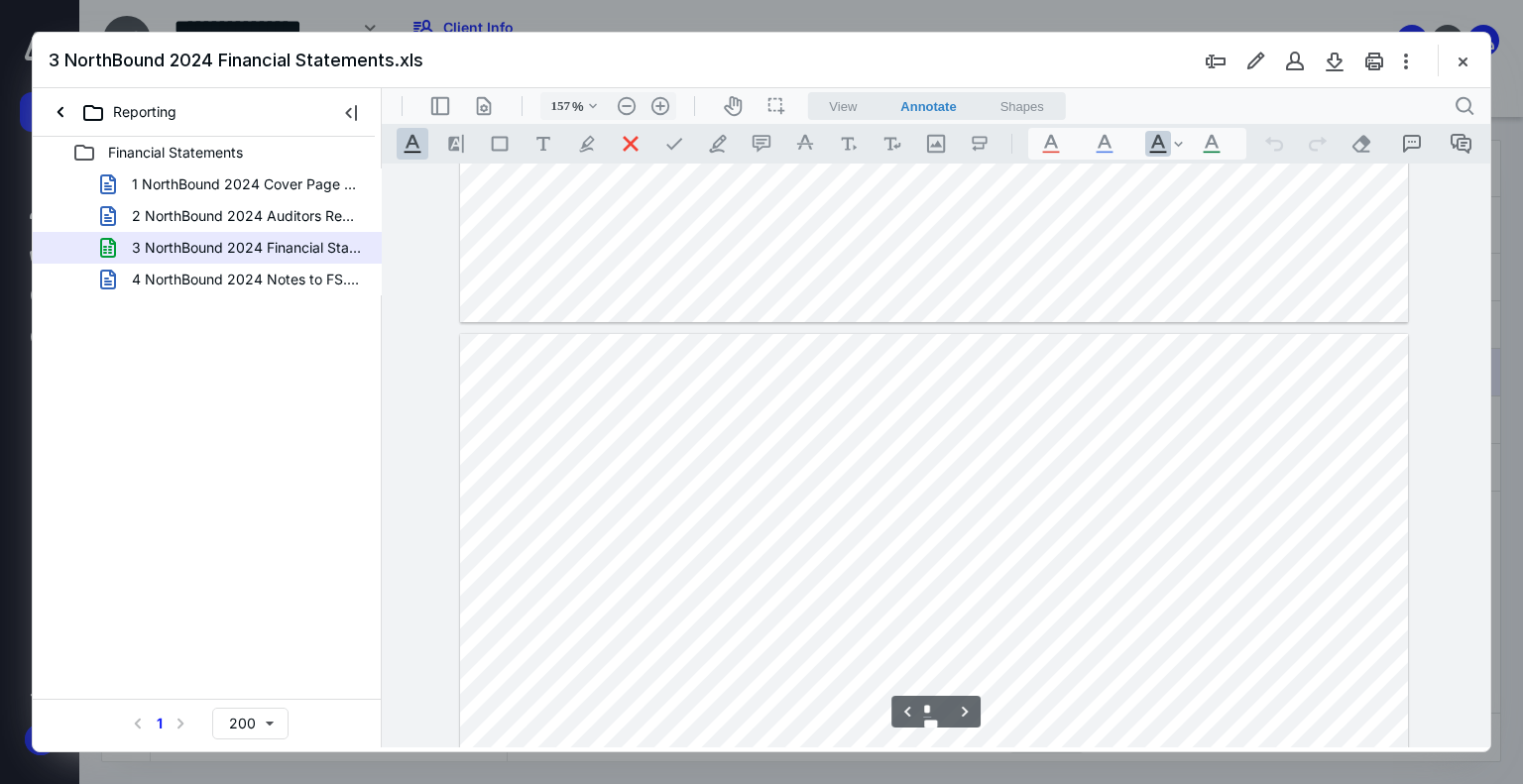 scroll, scrollTop: 2367, scrollLeft: 0, axis: vertical 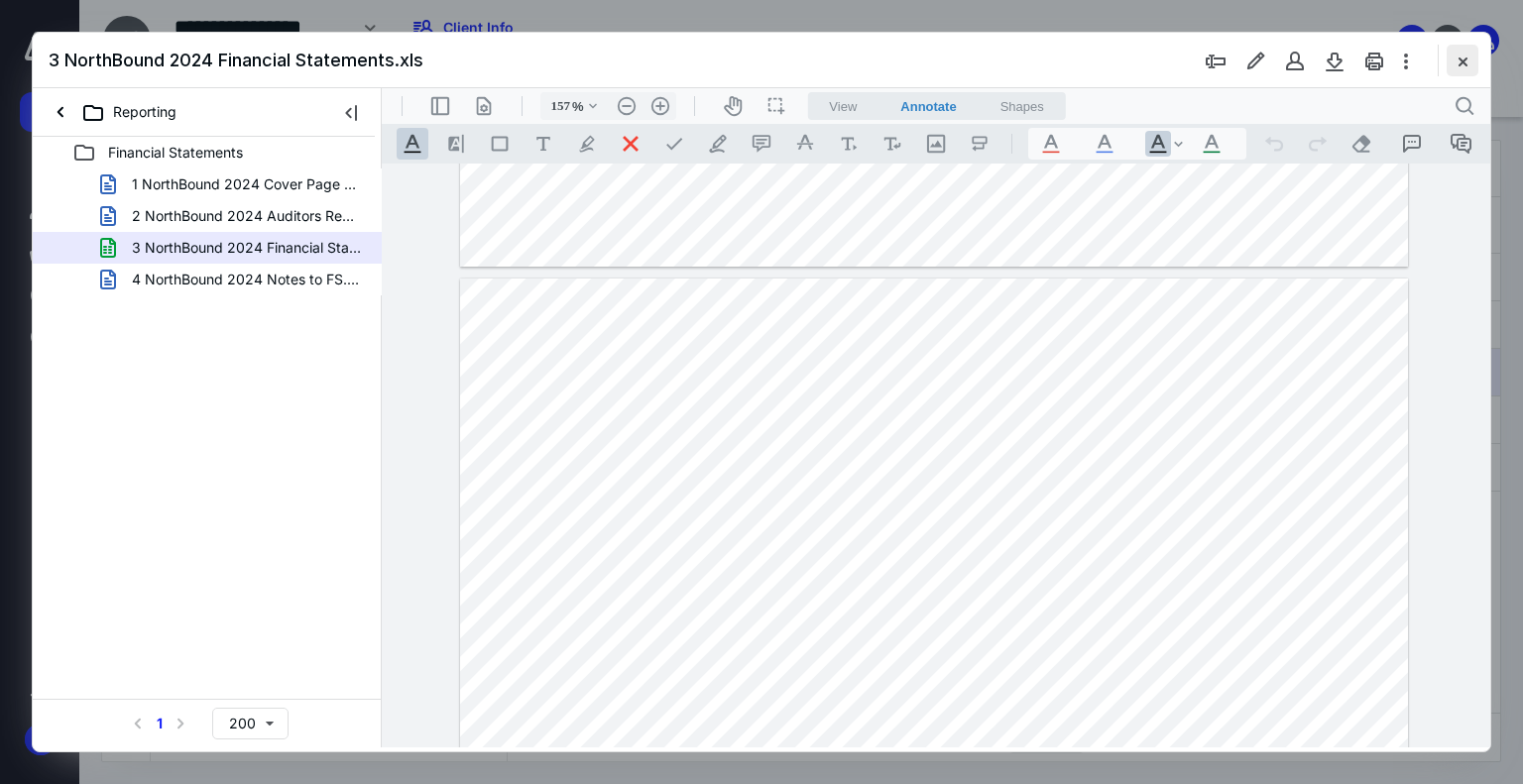 click at bounding box center [1463, 60] 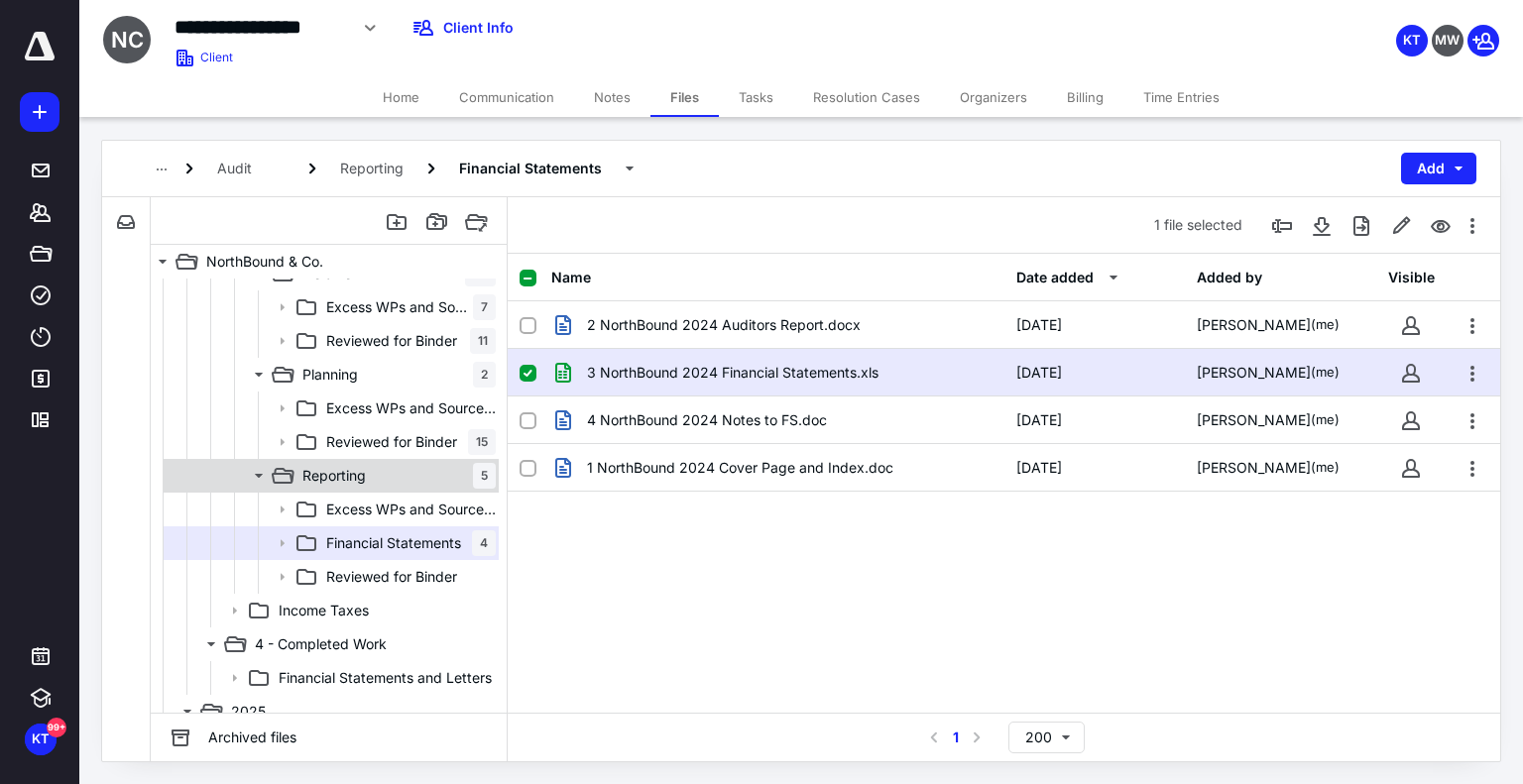 click on "Reporting 5" at bounding box center (395, 476) 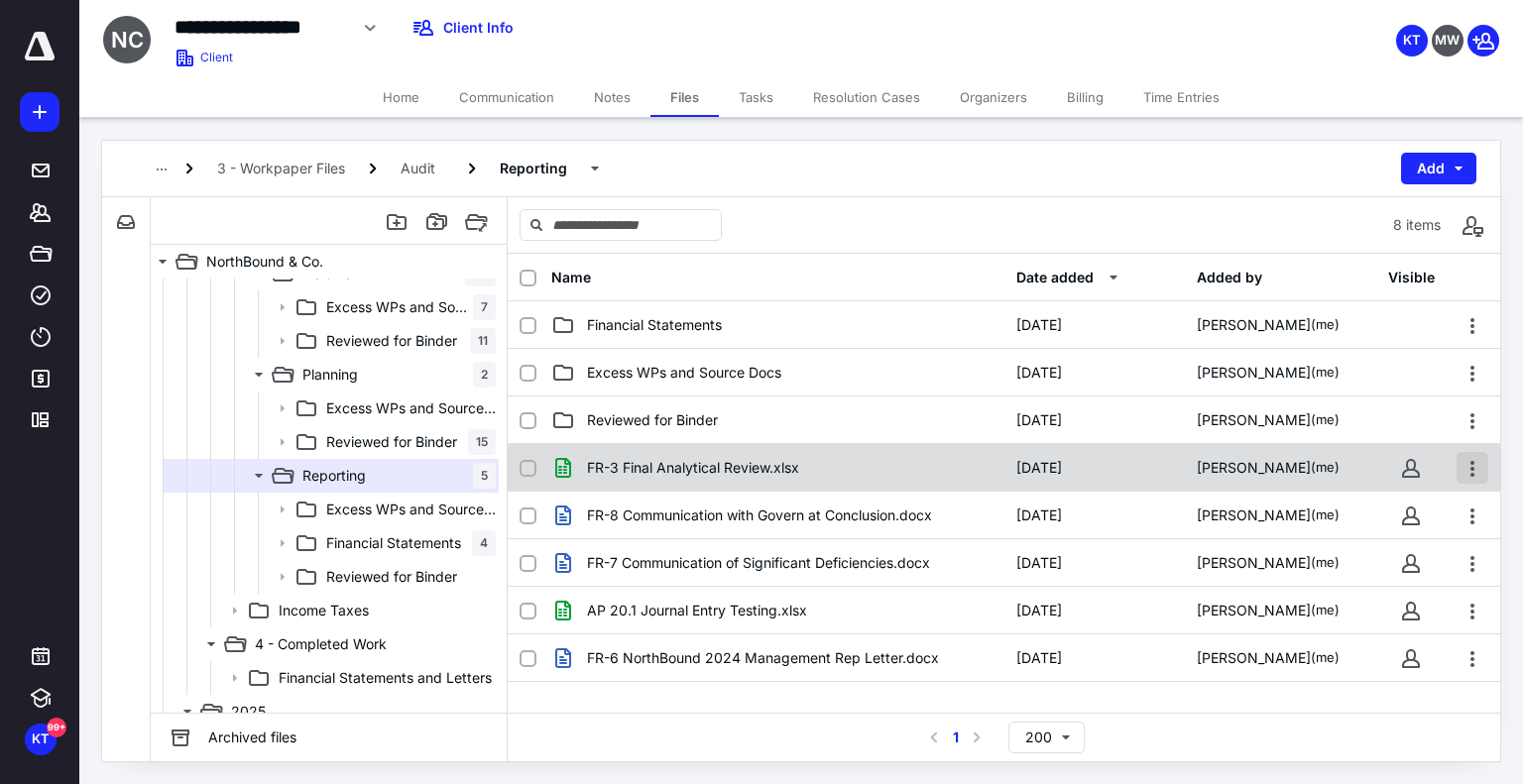 click at bounding box center [1472, 468] 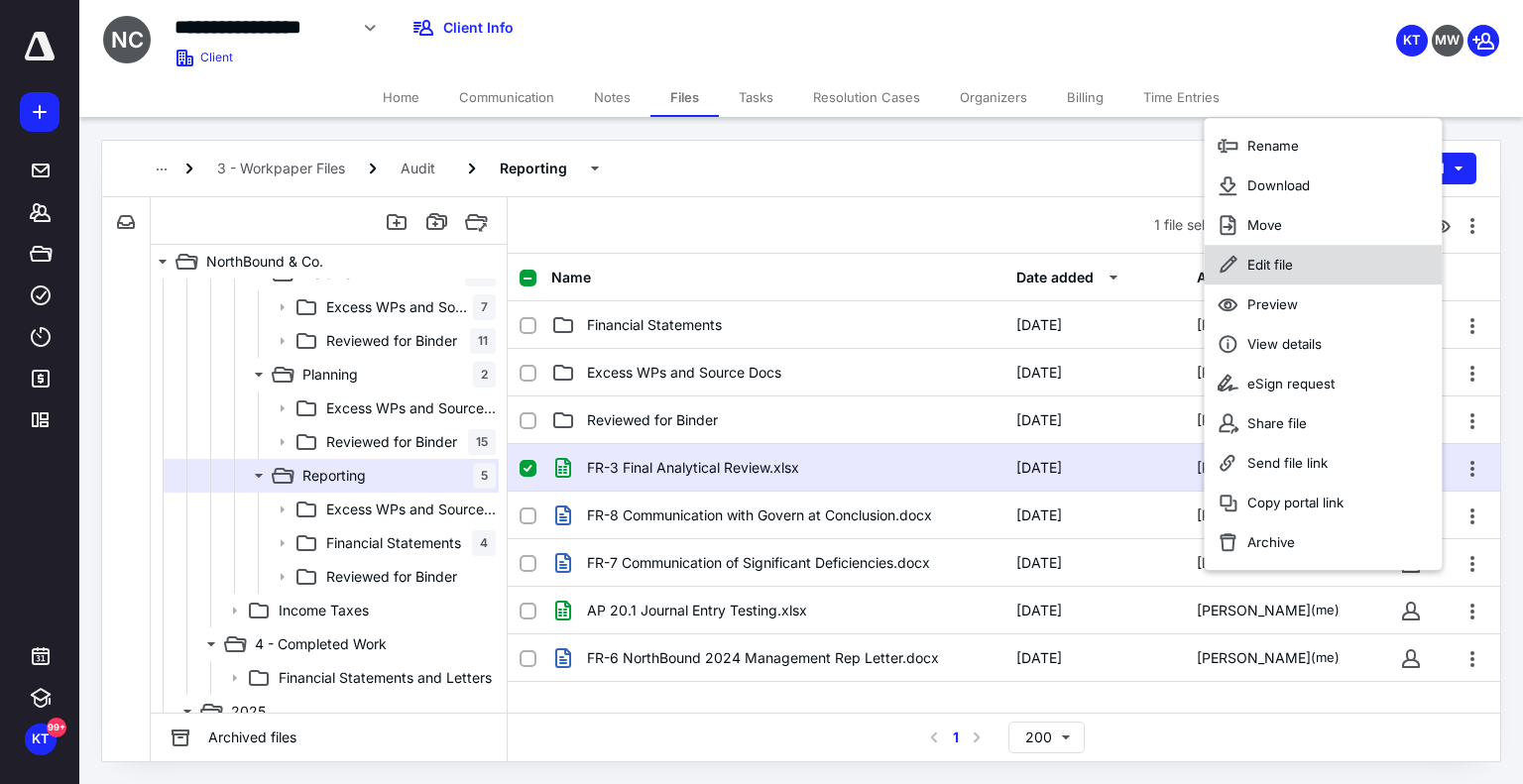 click on "Edit file" at bounding box center (1323, 265) 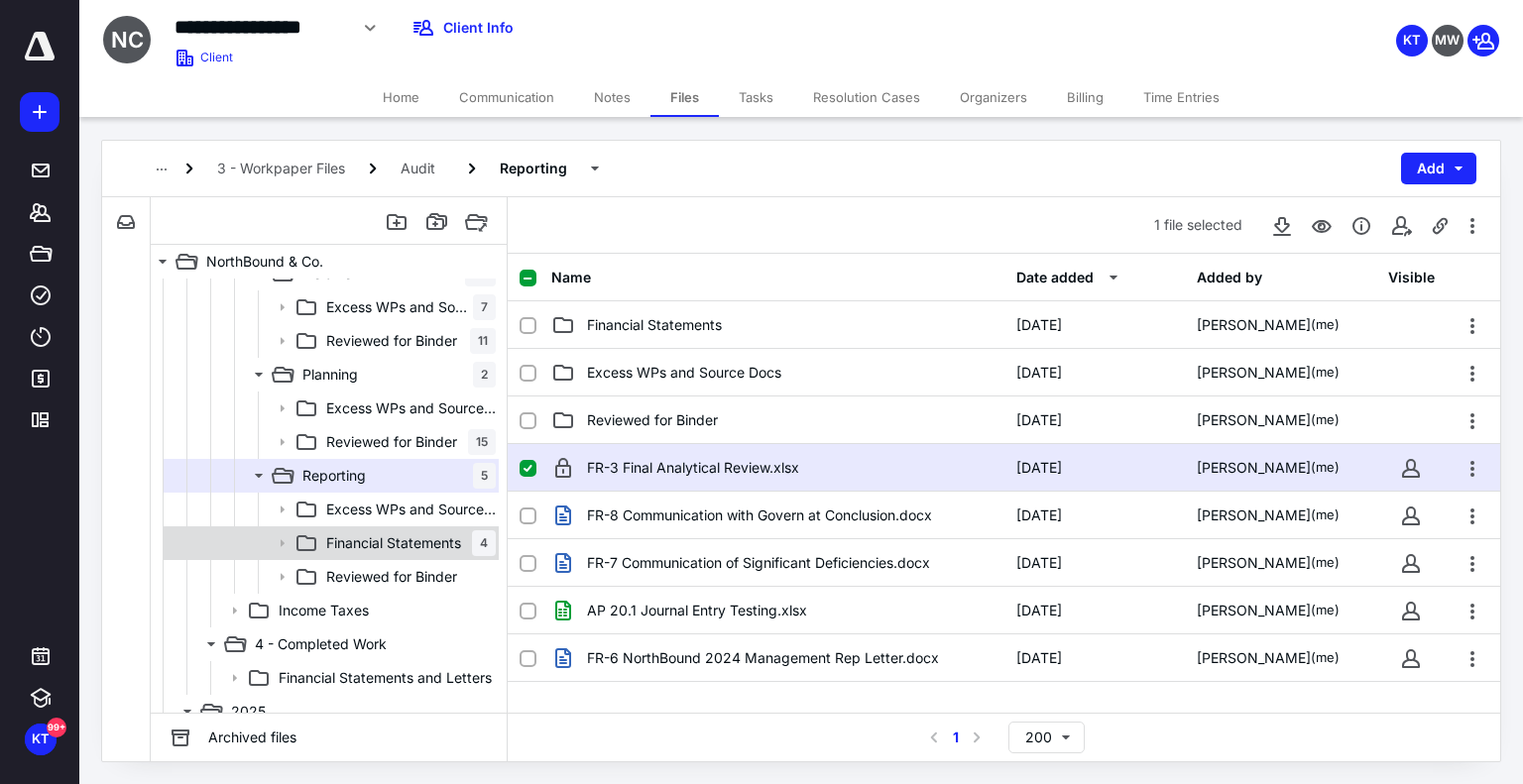 click on "Financial Statements" at bounding box center [394, 543] 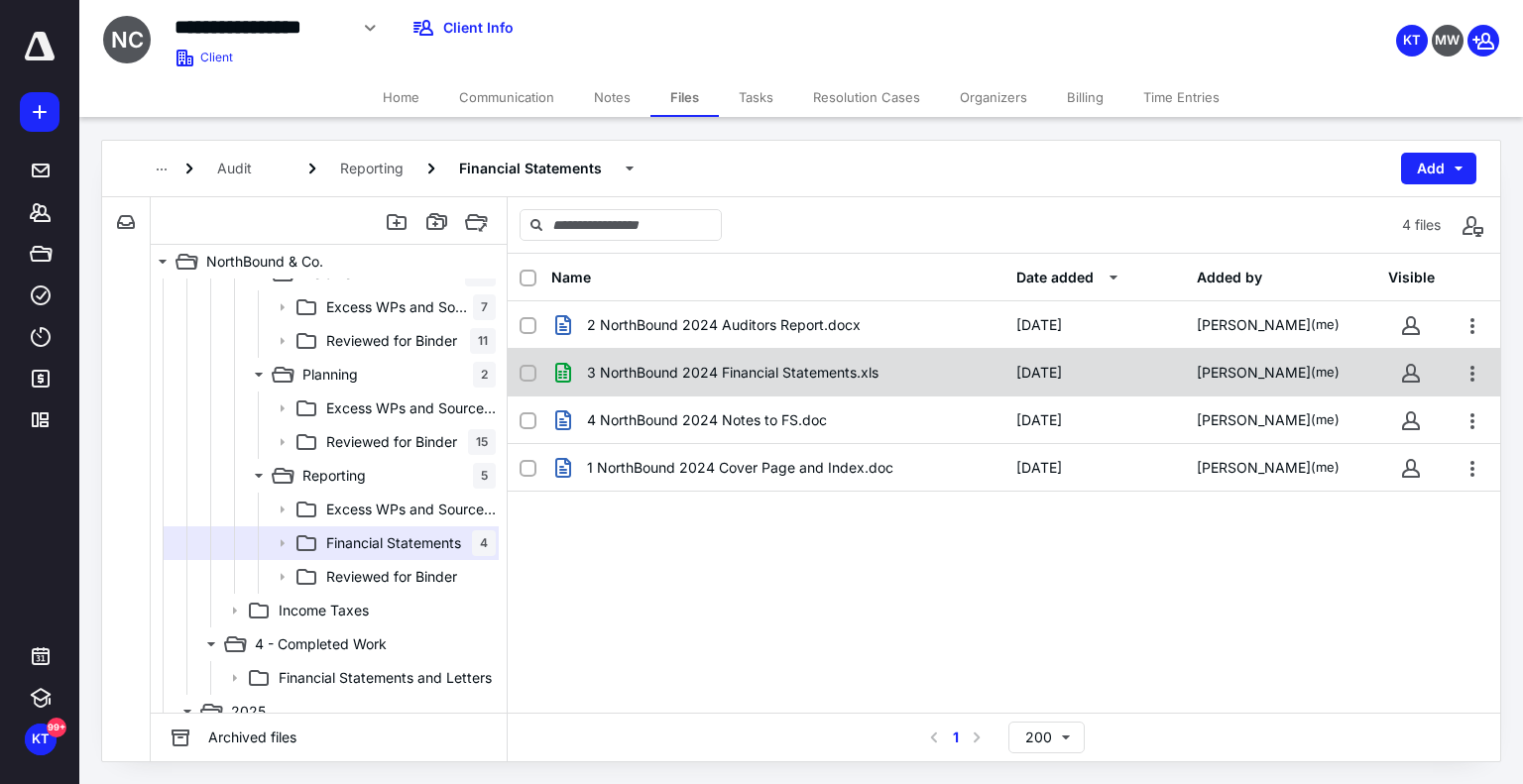 click on "3 NorthBound 2024 Financial Statements.xls" at bounding box center (733, 373) 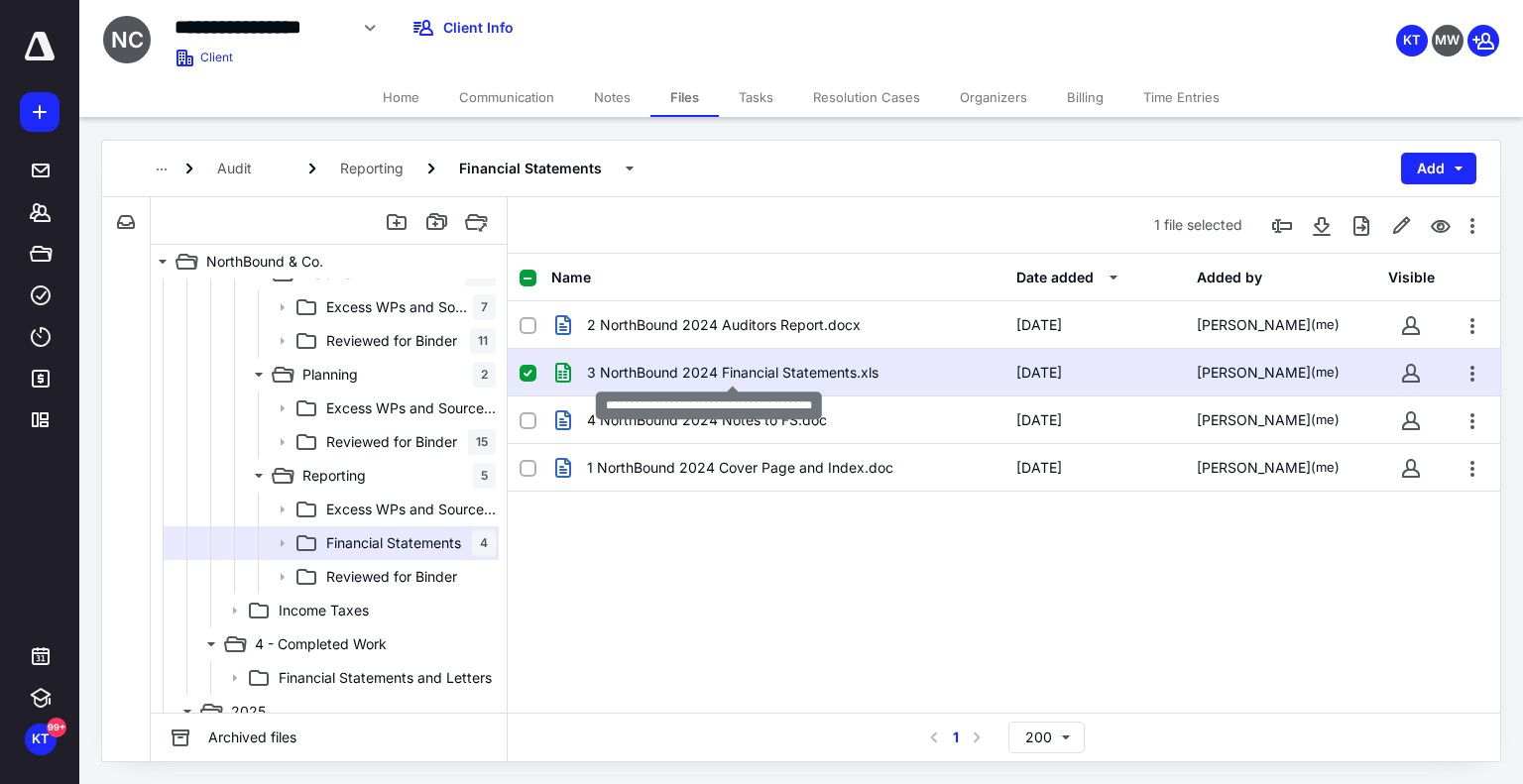 click on "3 NorthBound 2024 Financial Statements.xls" at bounding box center [733, 373] 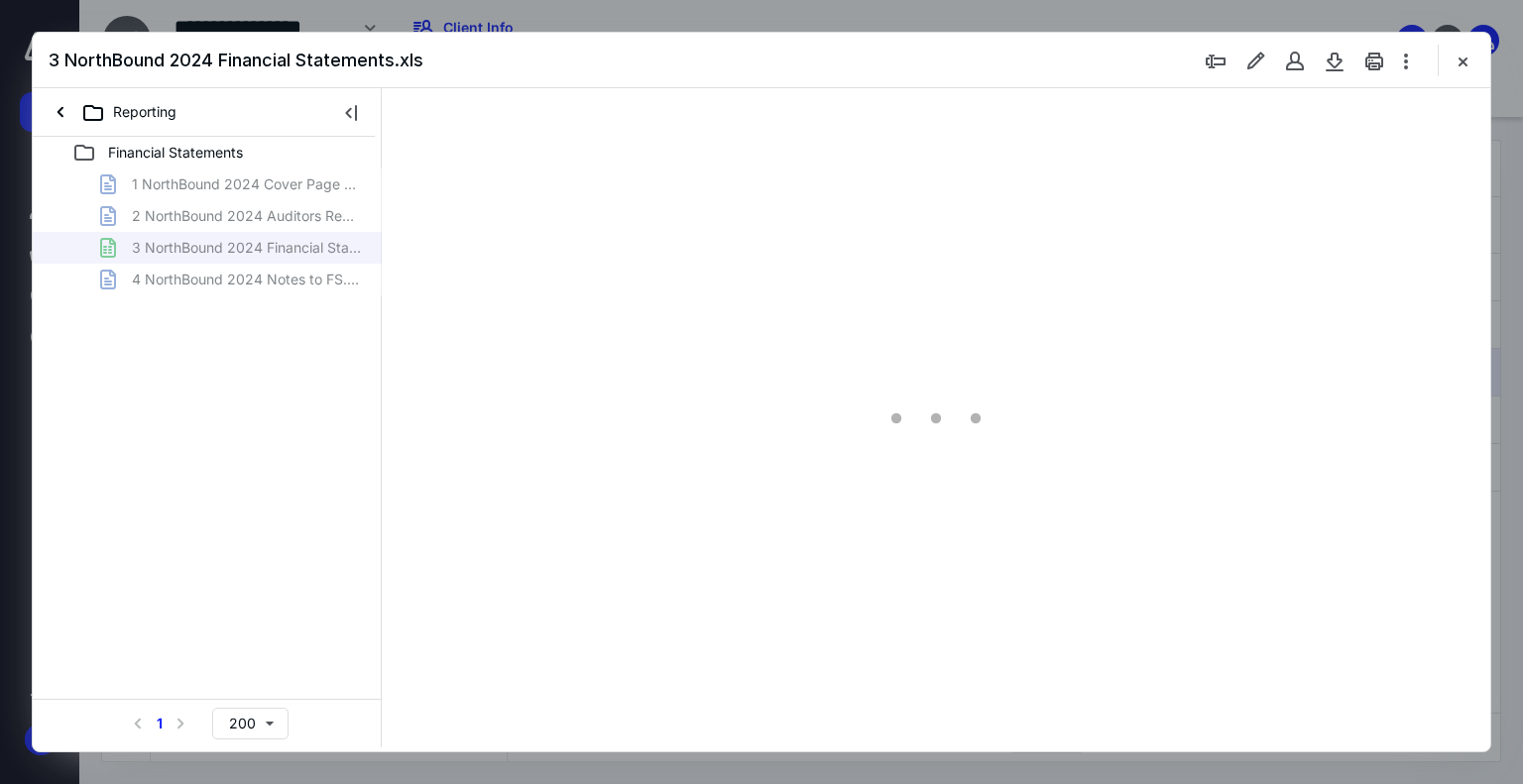 scroll, scrollTop: 0, scrollLeft: 0, axis: both 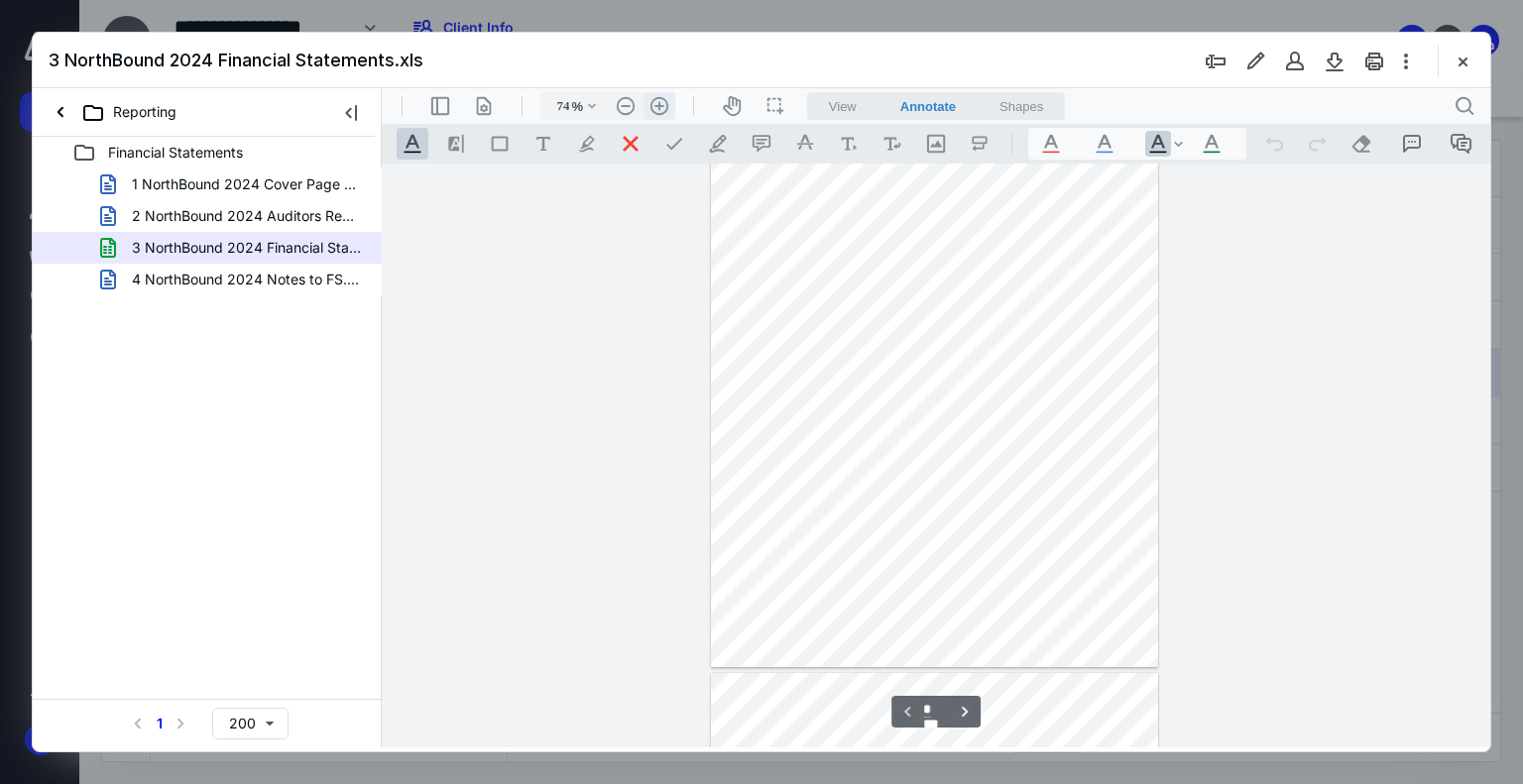 click on ".cls-1{fill:#abb0c4;} icon - header - zoom - in - line" at bounding box center [659, 106] 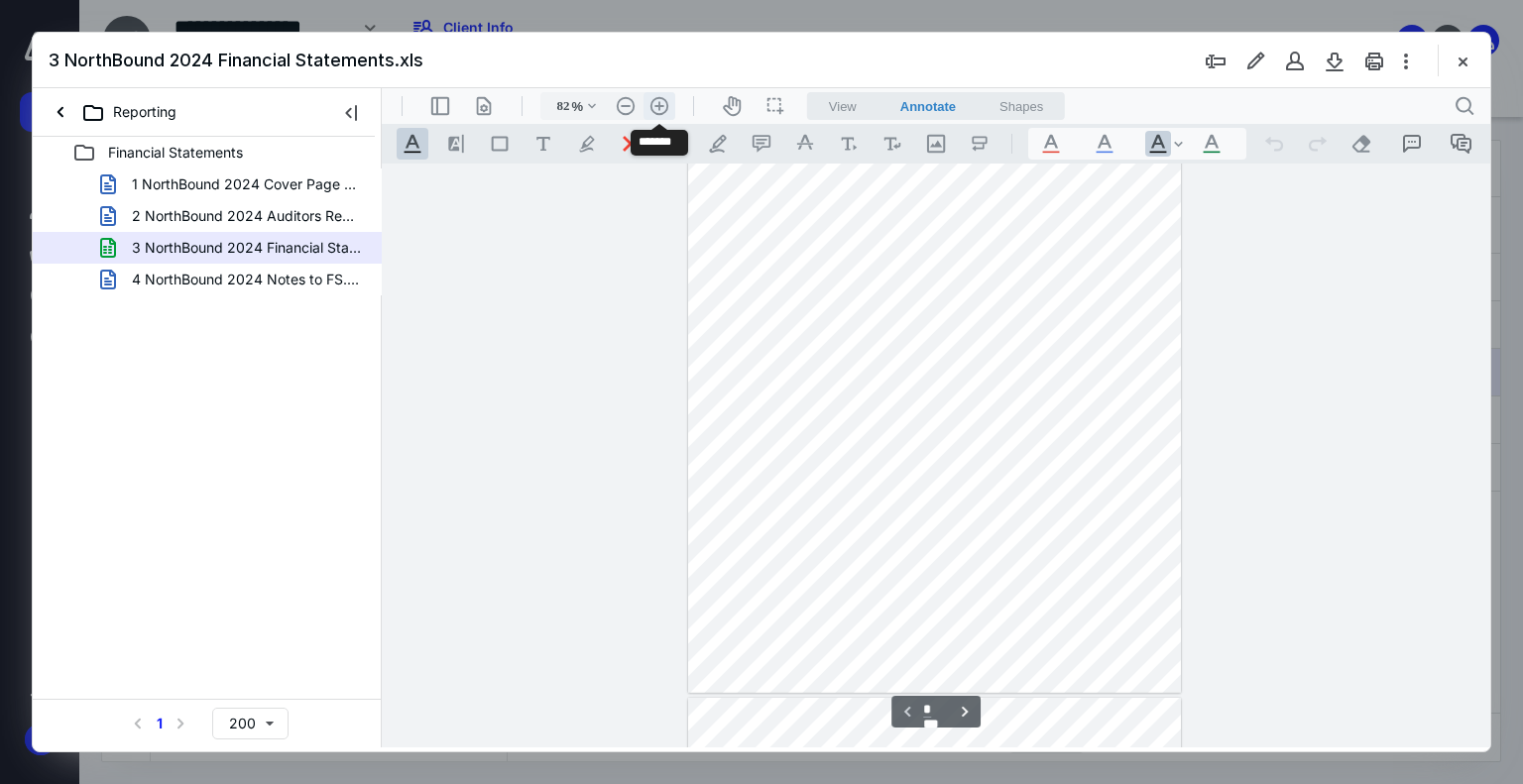 click on ".cls-1{fill:#abb0c4;} icon - header - zoom - in - line" at bounding box center [659, 106] 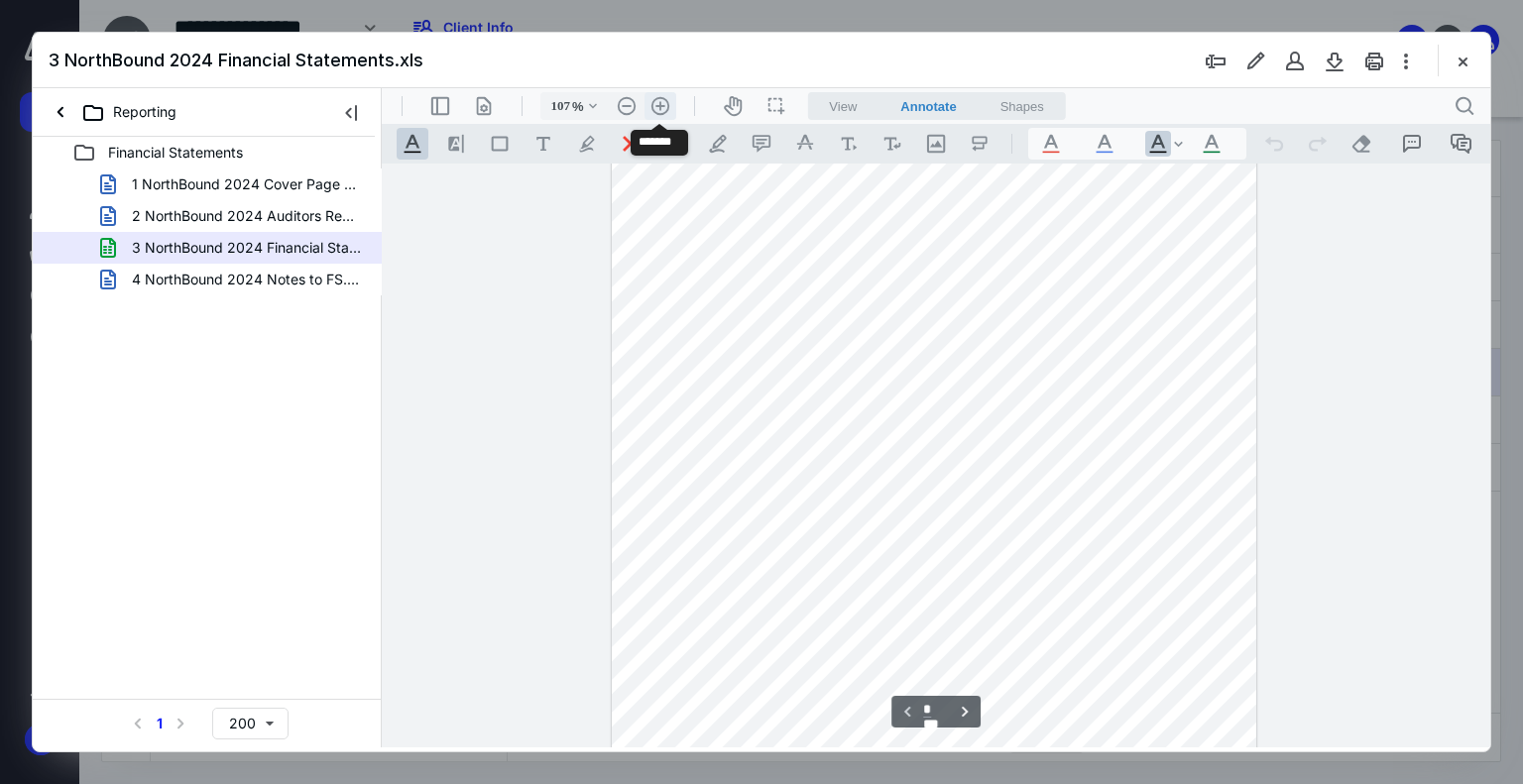 click on ".cls-1{fill:#abb0c4;} icon - header - zoom - in - line" at bounding box center (660, 106) 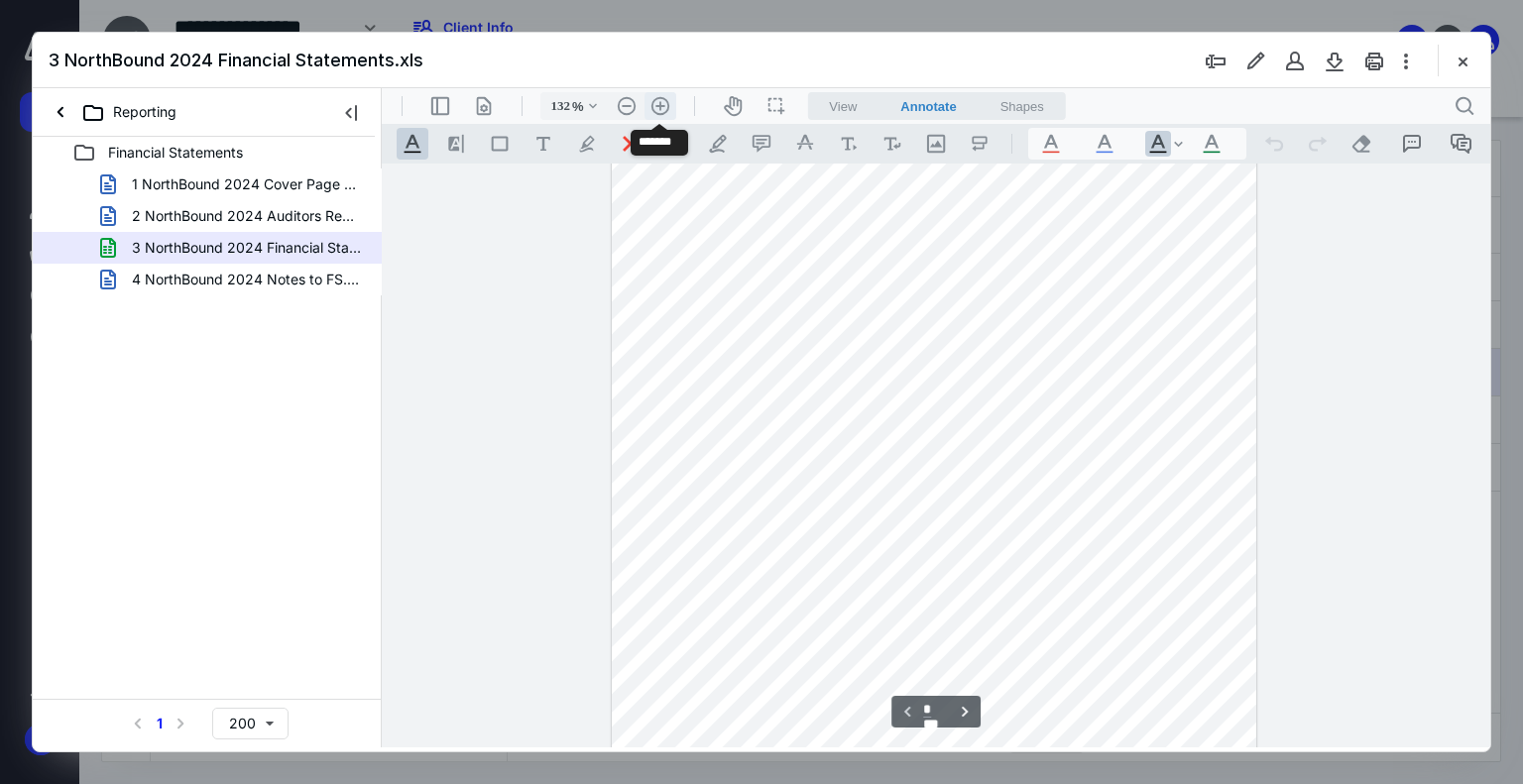 click on ".cls-1{fill:#abb0c4;} icon - header - zoom - in - line" at bounding box center (660, 106) 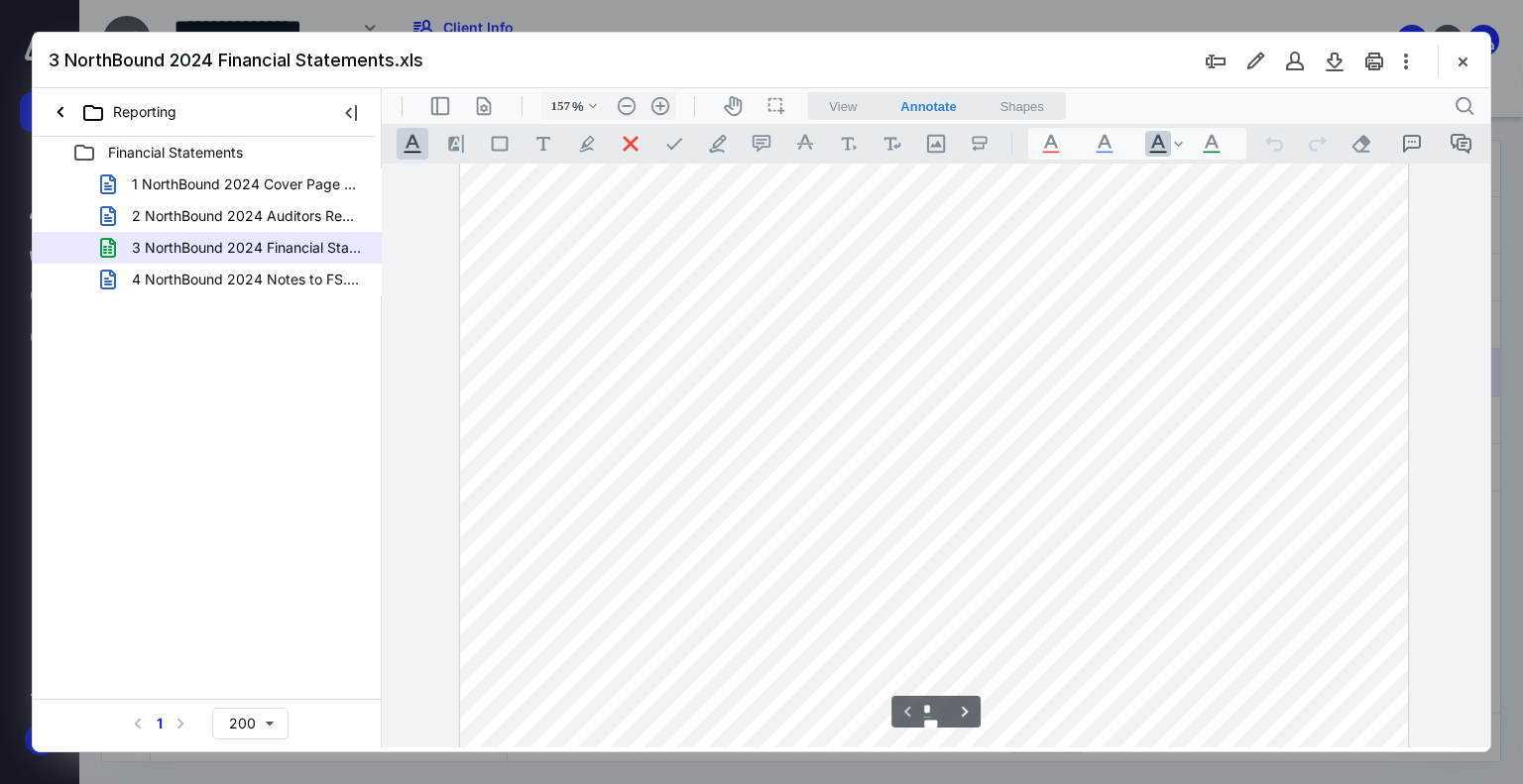 scroll, scrollTop: 56, scrollLeft: 0, axis: vertical 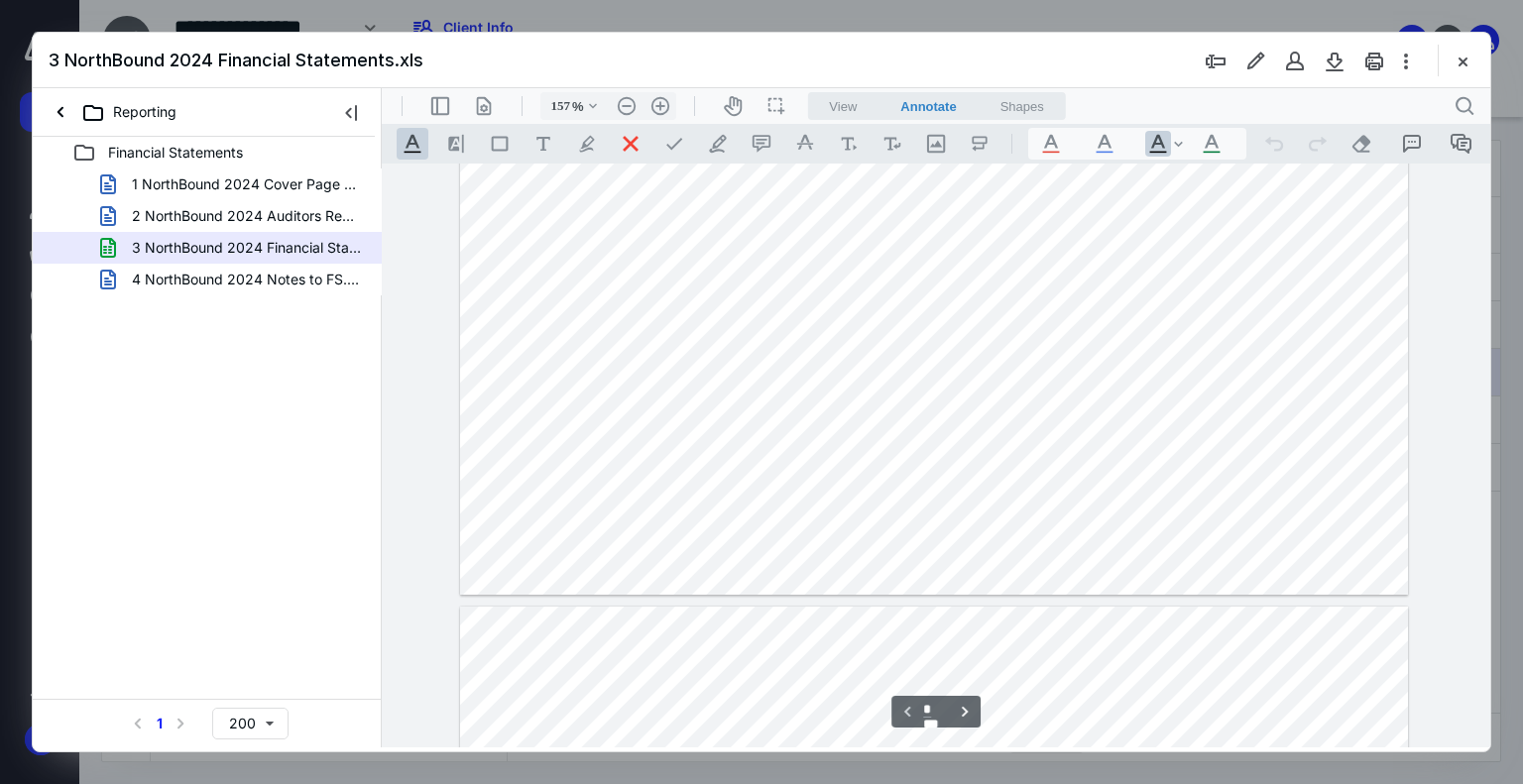 type on "*" 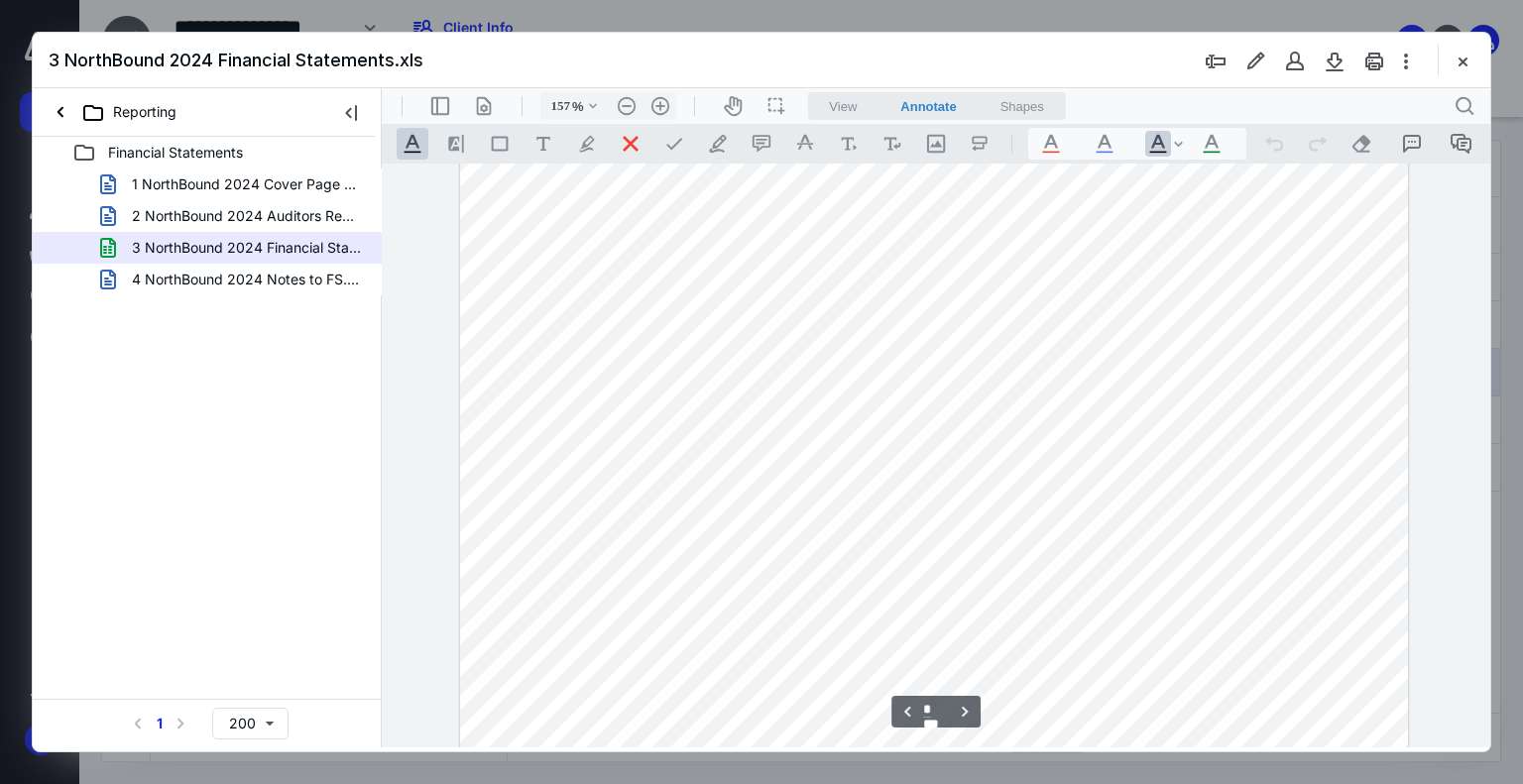 scroll, scrollTop: 1740, scrollLeft: 0, axis: vertical 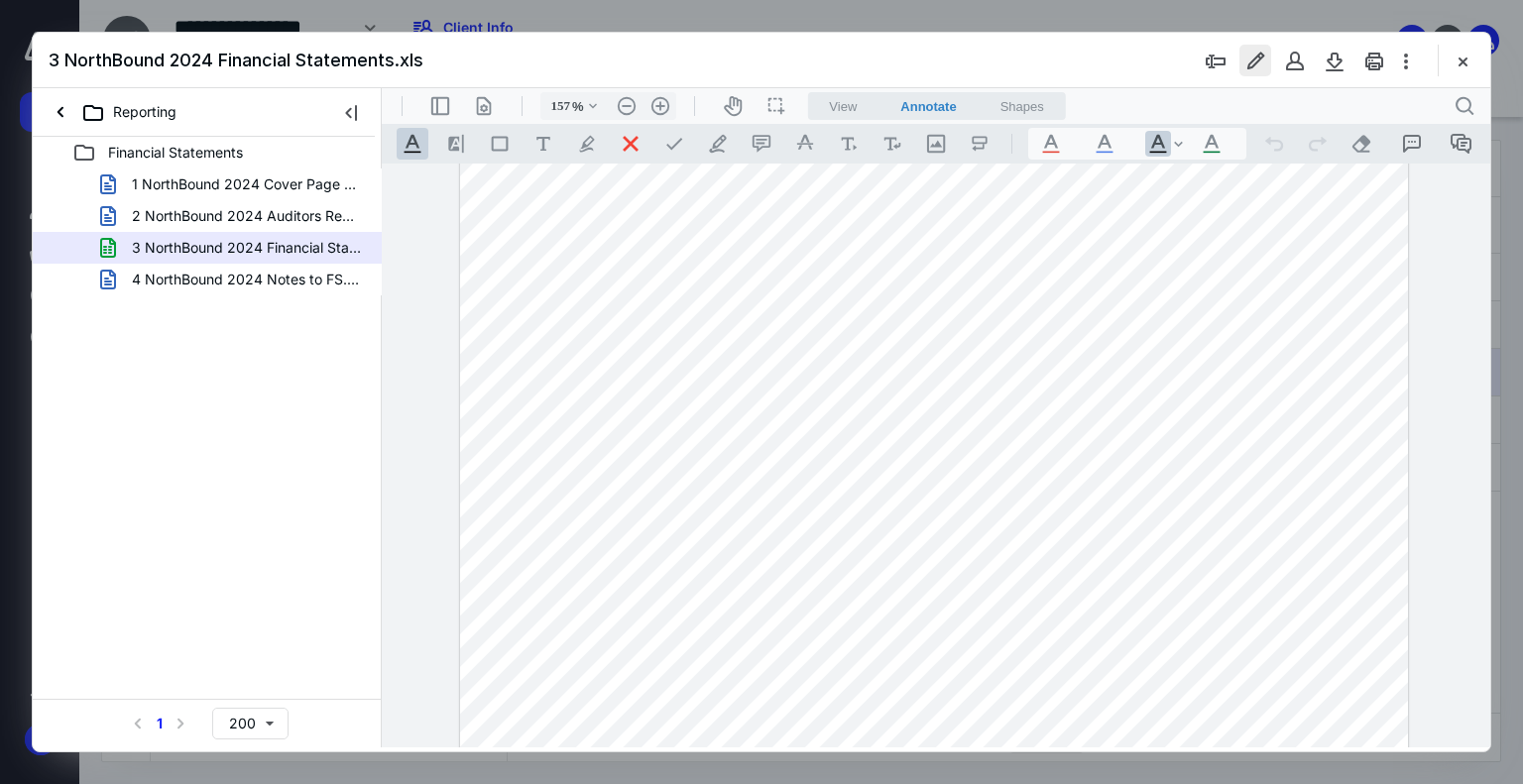 click at bounding box center [1255, 60] 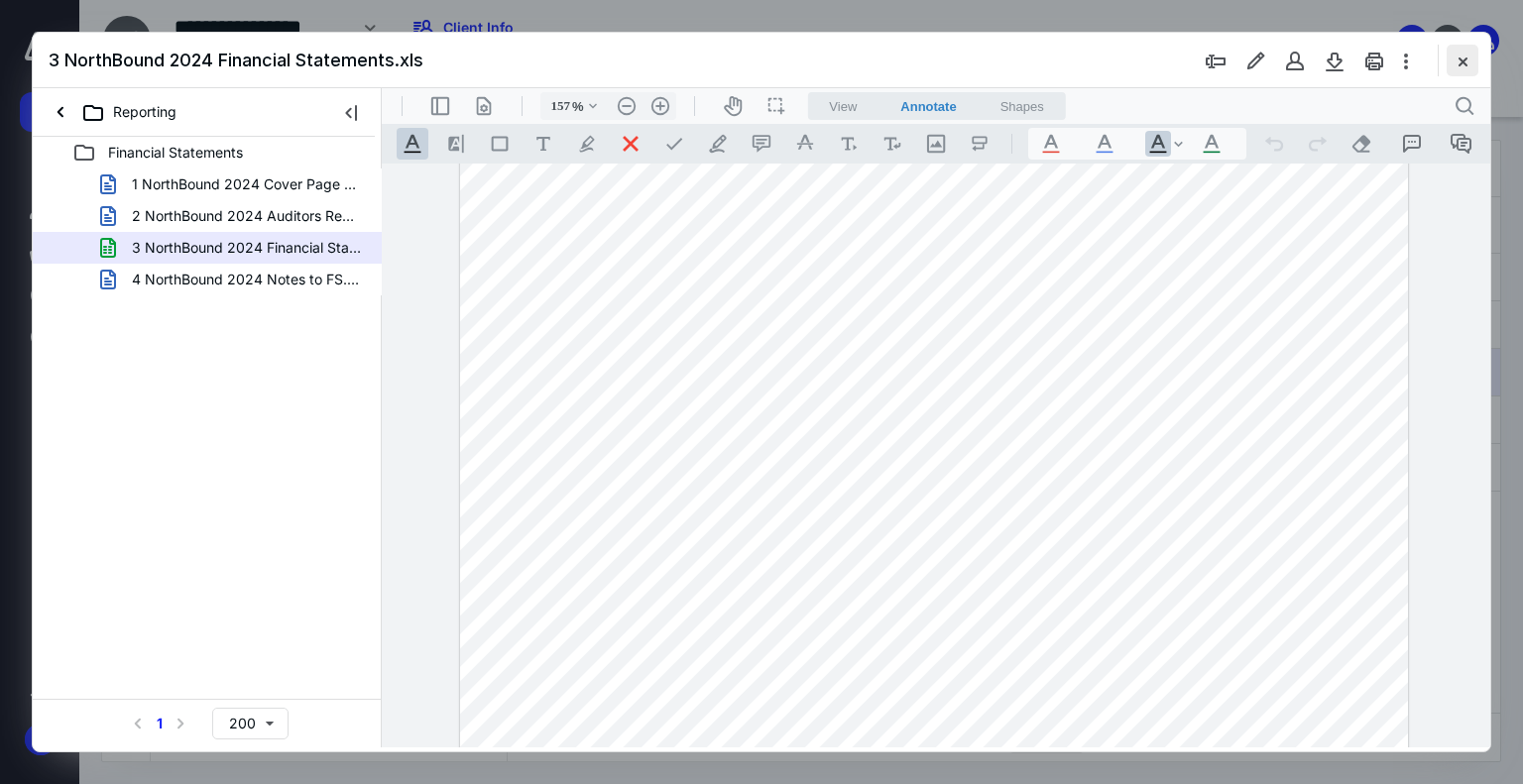 click at bounding box center (1463, 60) 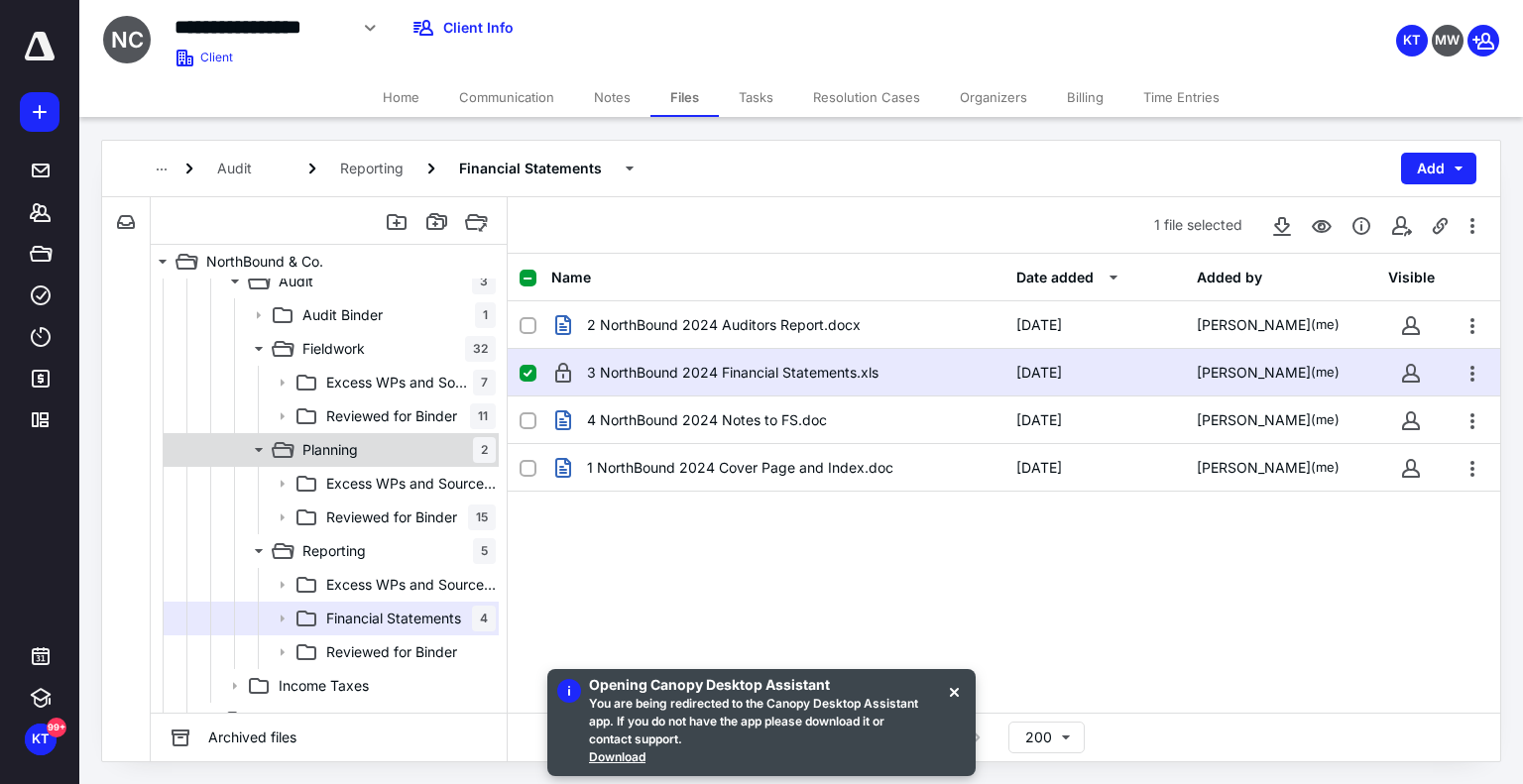 scroll, scrollTop: 496, scrollLeft: 0, axis: vertical 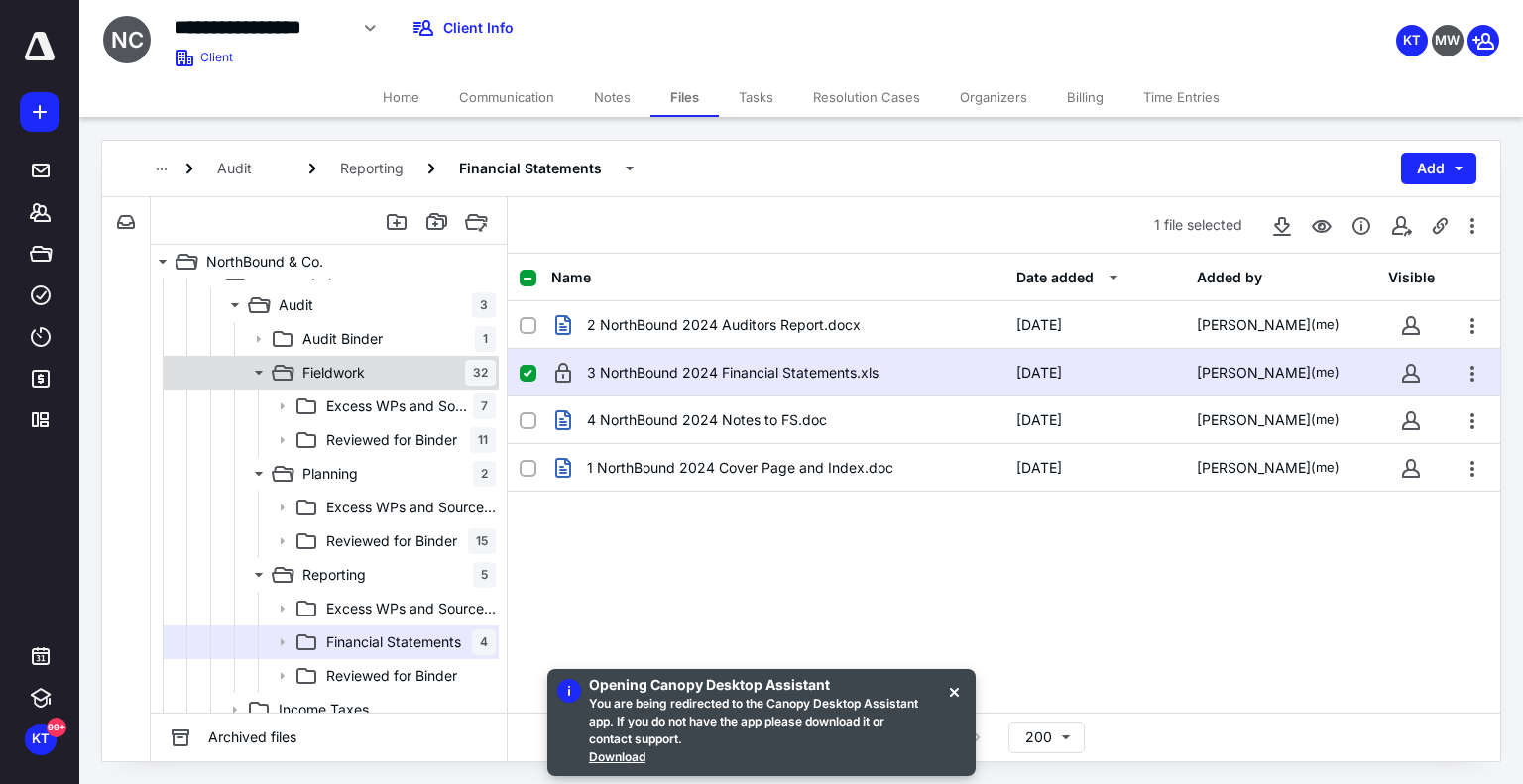 click on "Fieldwork 32" at bounding box center (395, 373) 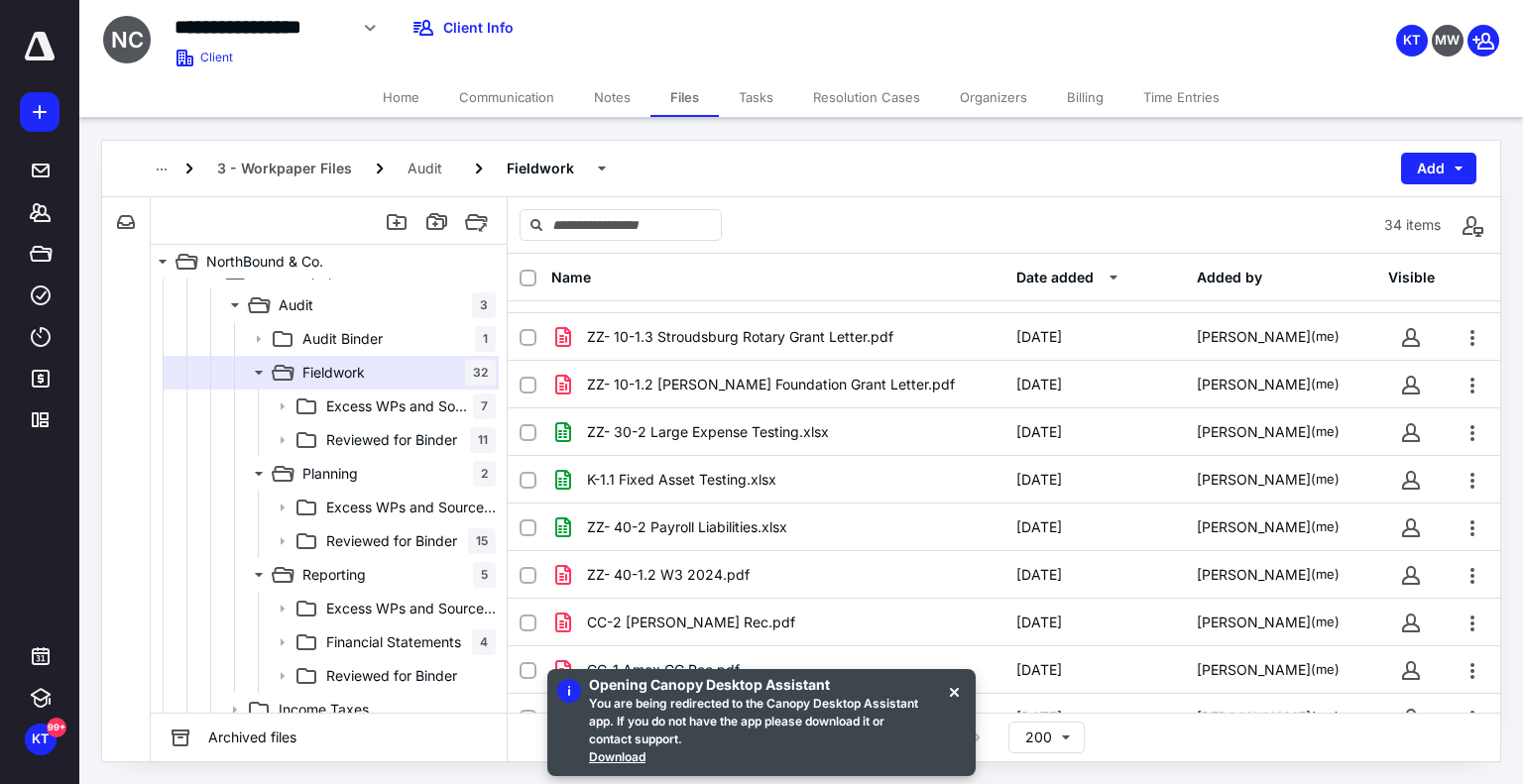 scroll, scrollTop: 1090, scrollLeft: 0, axis: vertical 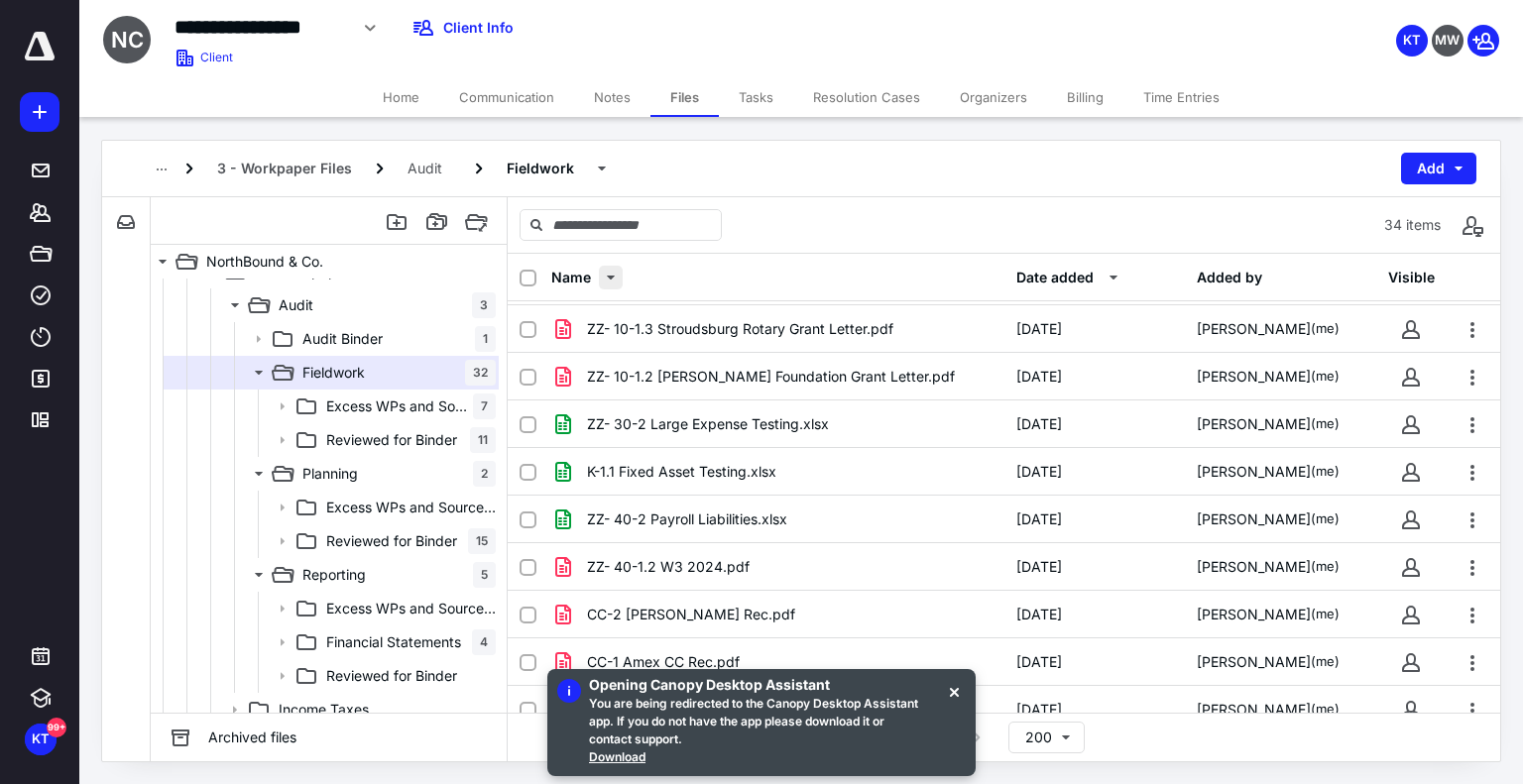click at bounding box center [611, 278] 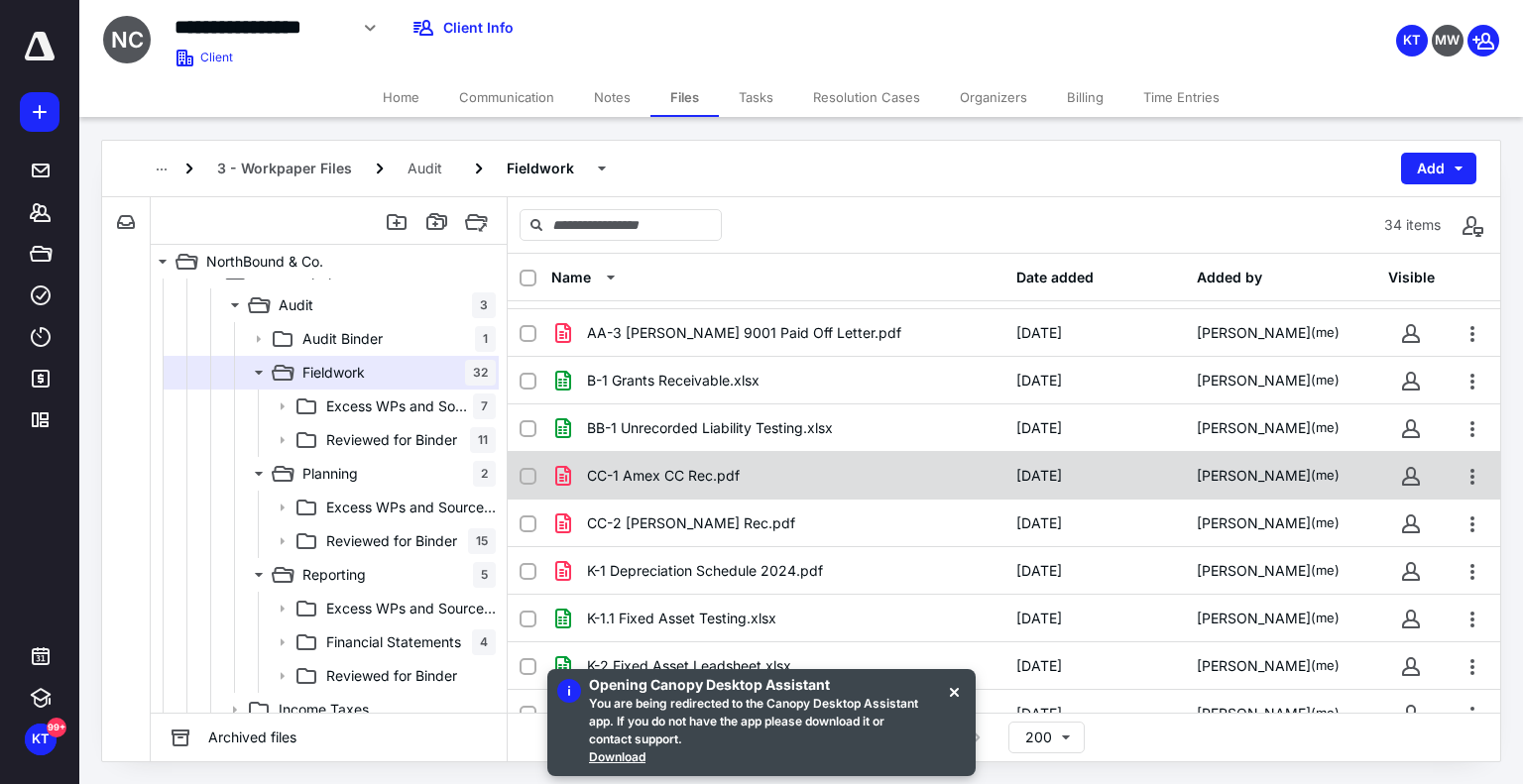 scroll, scrollTop: 396, scrollLeft: 0, axis: vertical 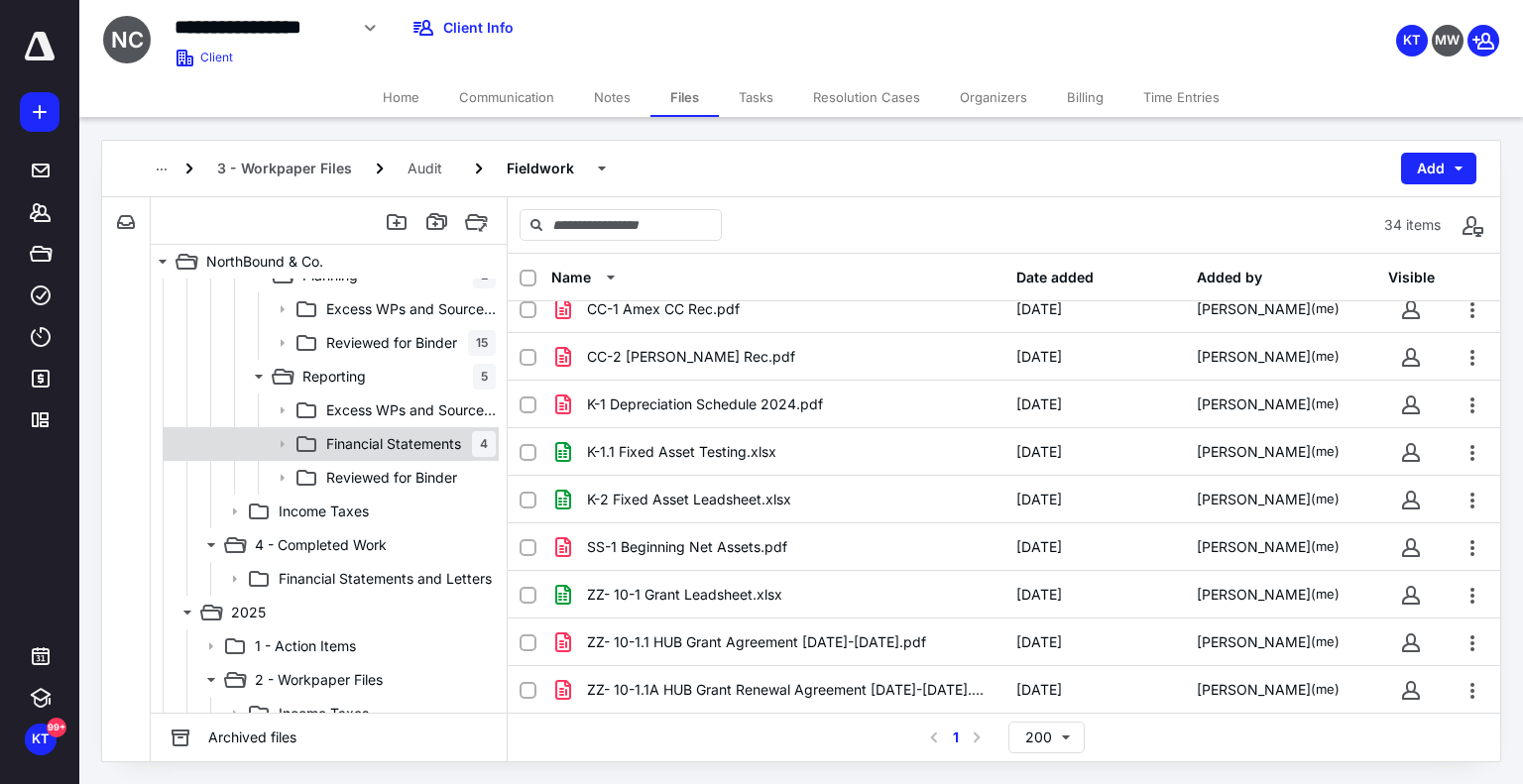 click on "Financial Statements" at bounding box center [394, 444] 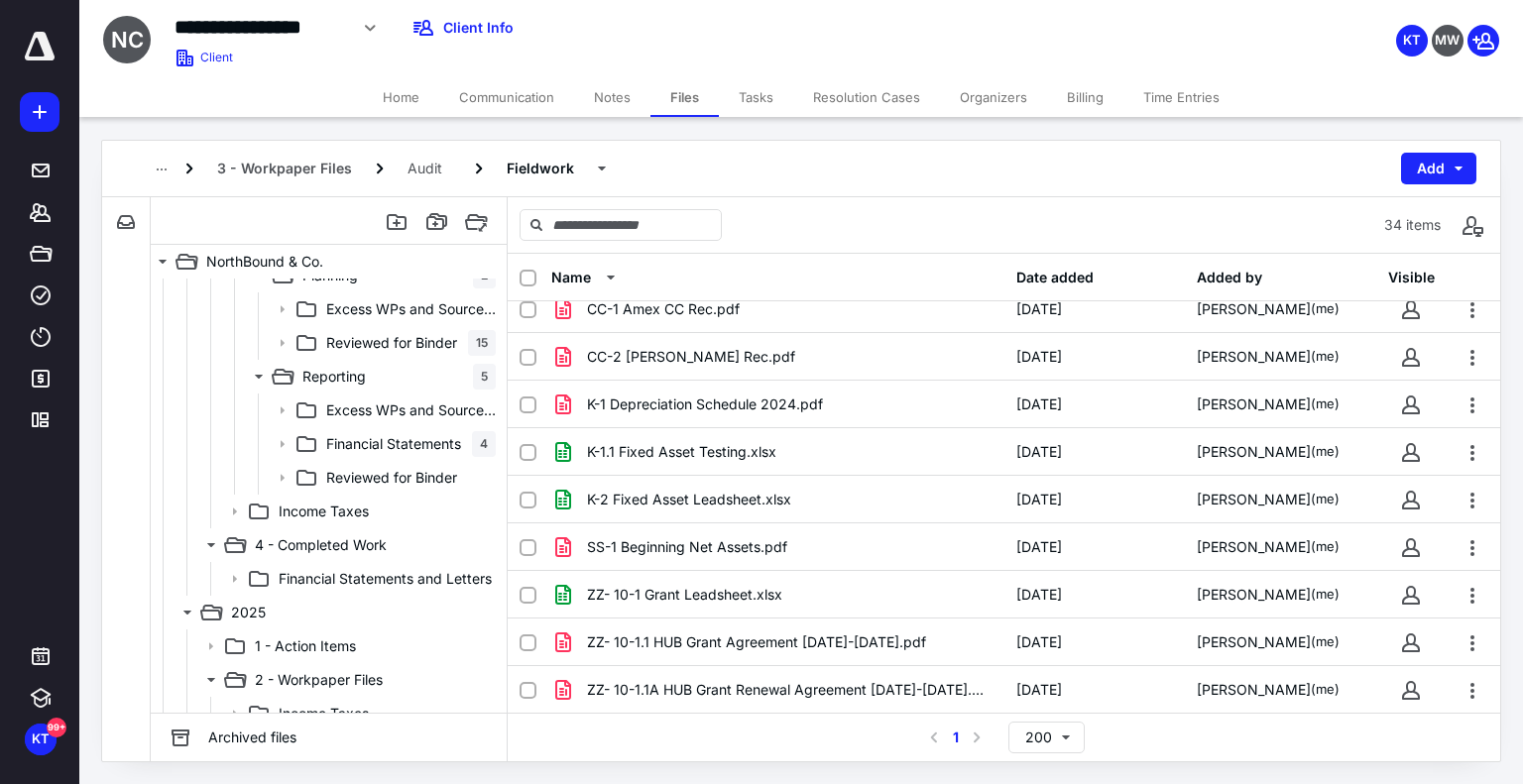 scroll, scrollTop: 0, scrollLeft: 0, axis: both 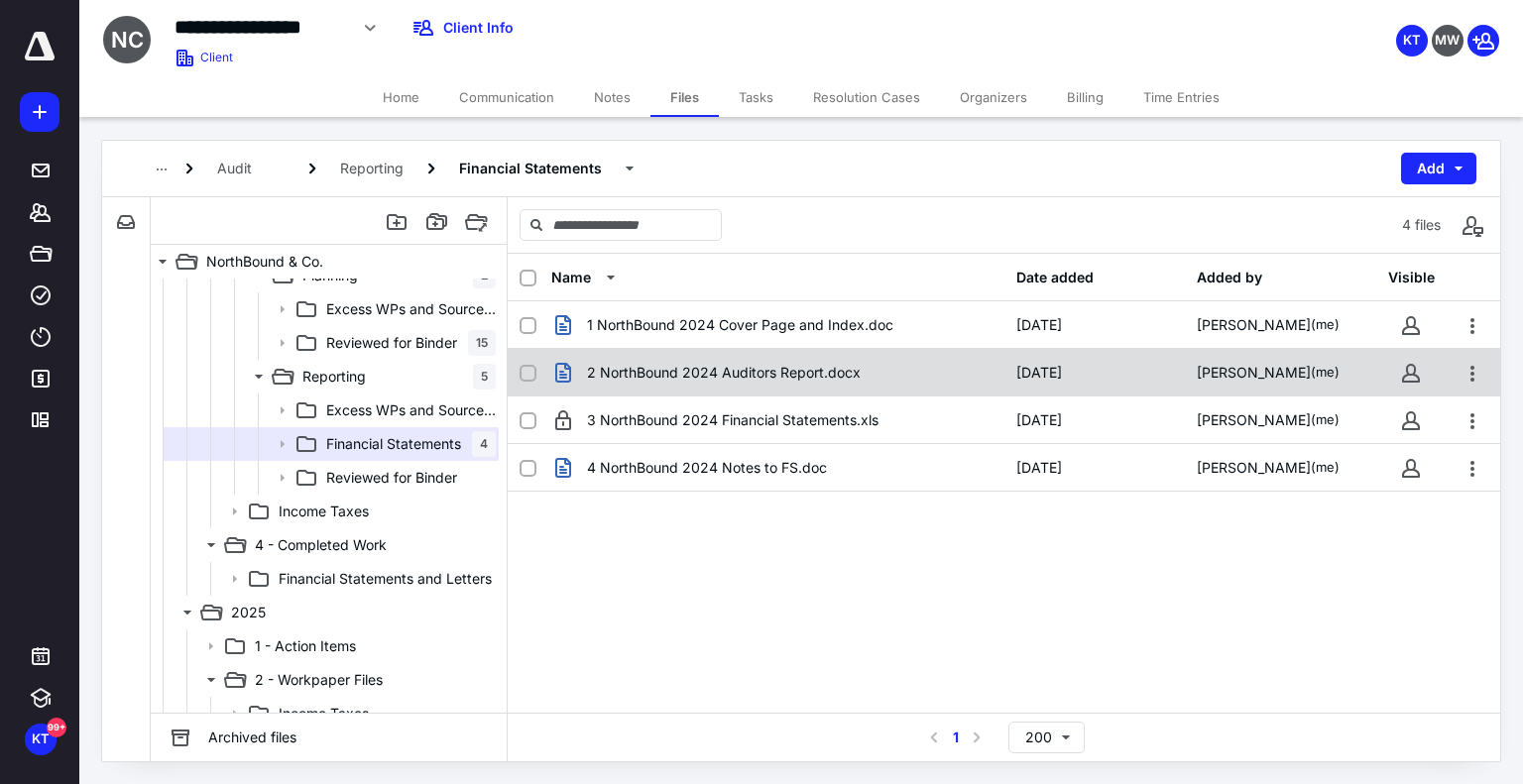 click on "2 NorthBound 2024 Auditors Report.docx 6/10/2025 Kelly Ta  (me)" at bounding box center [1003, 373] 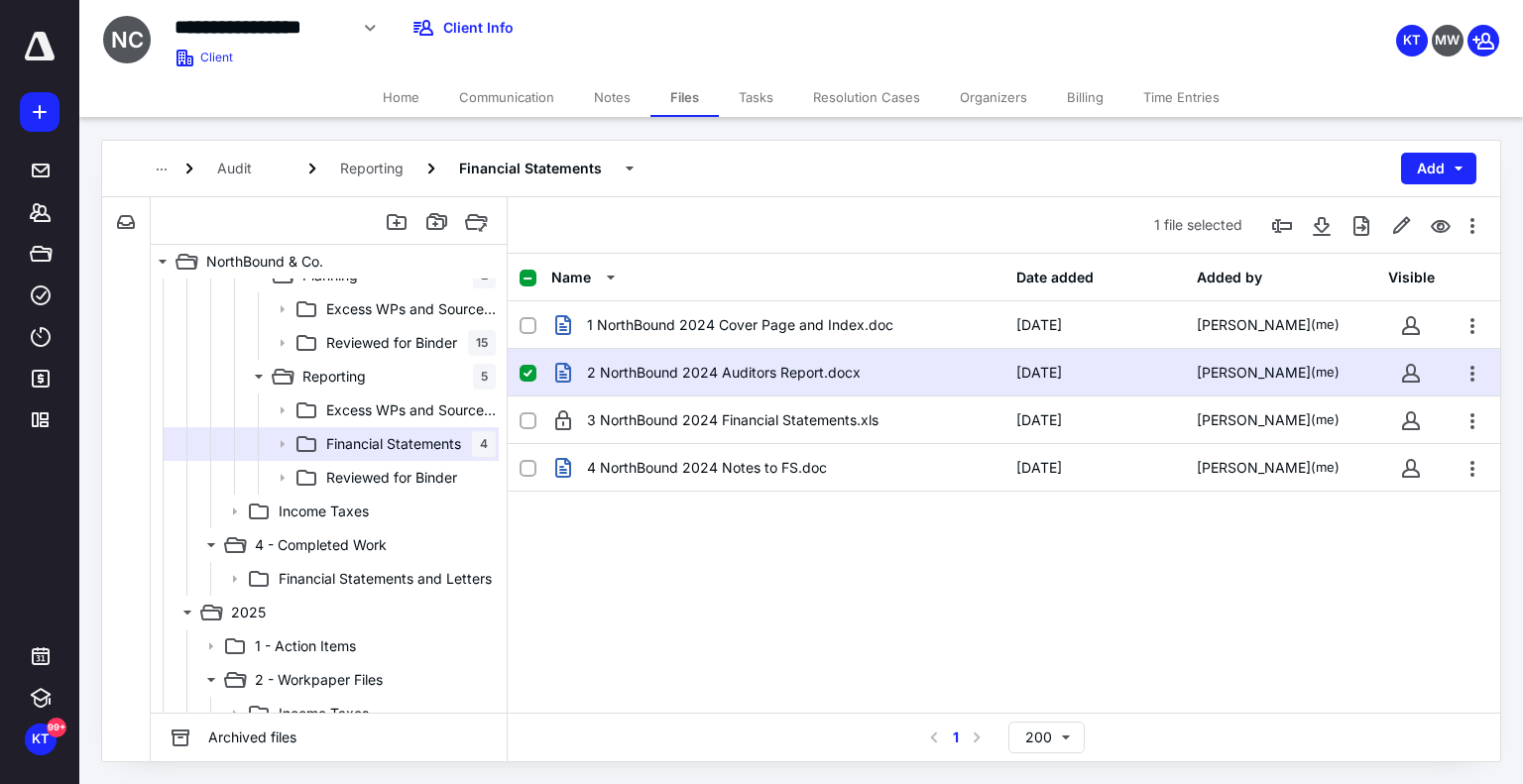 click on "2 NorthBound 2024 Auditors Report.docx 6/10/2025 Kelly Ta  (me)" at bounding box center (1003, 373) 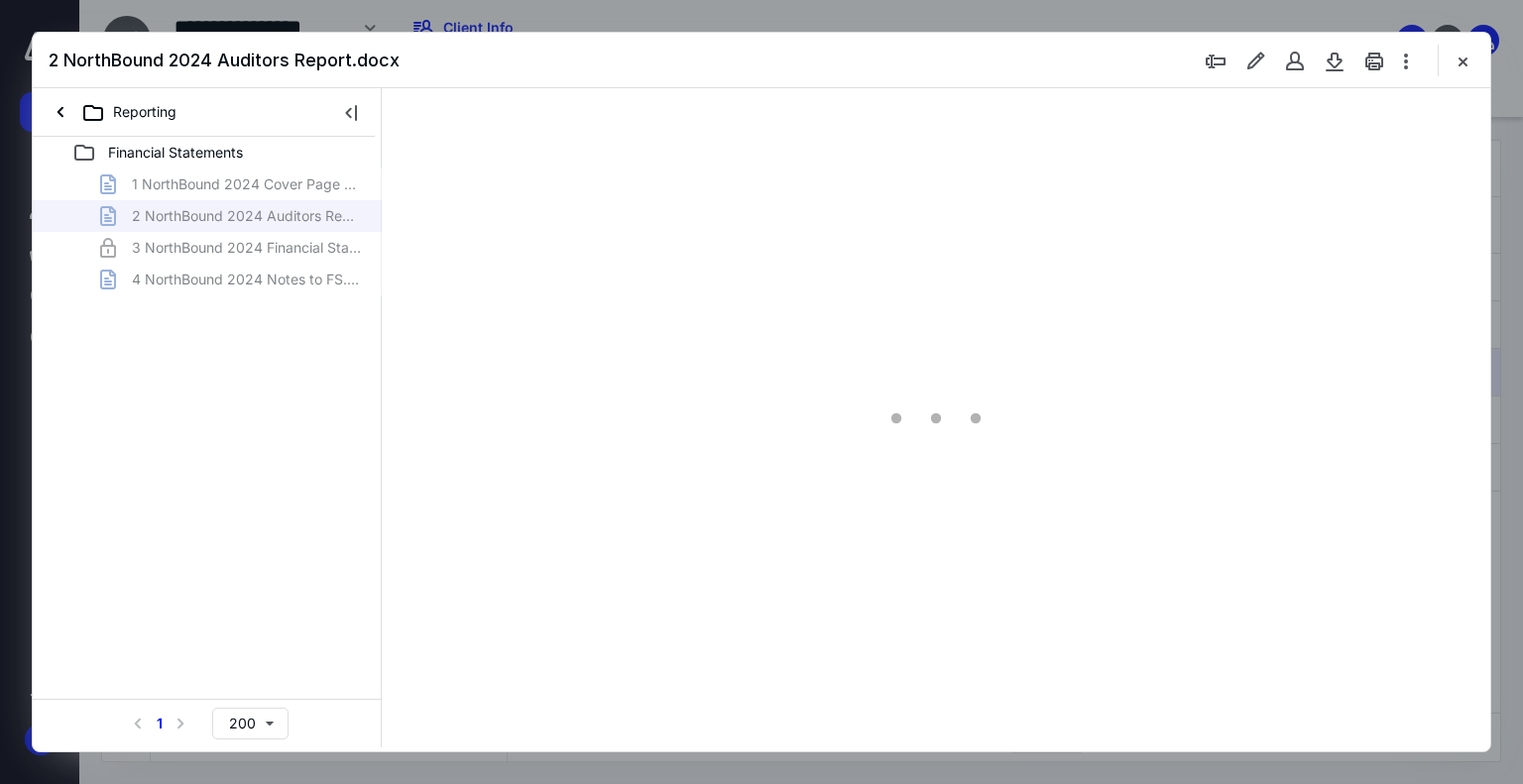 scroll, scrollTop: 0, scrollLeft: 0, axis: both 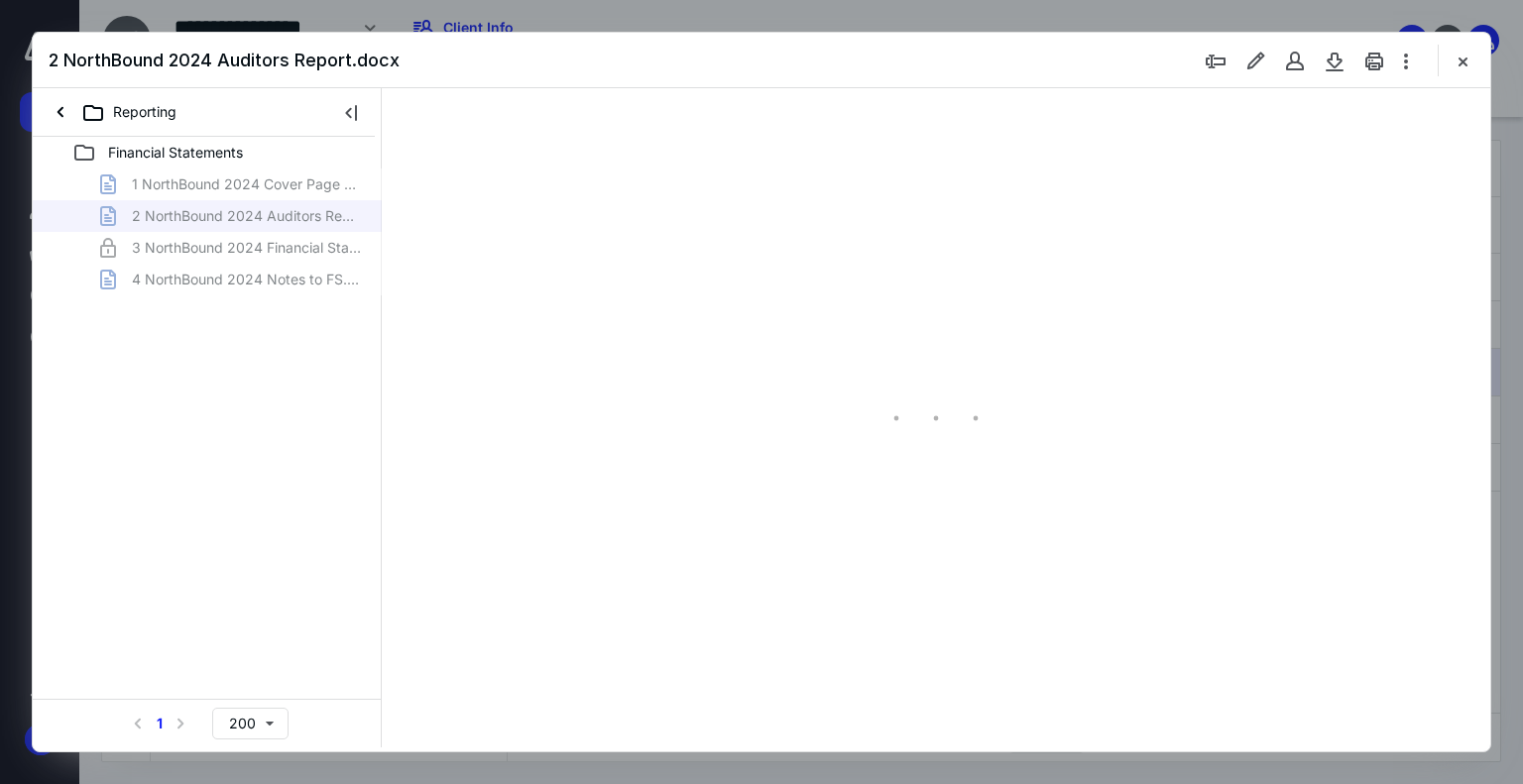type on "74" 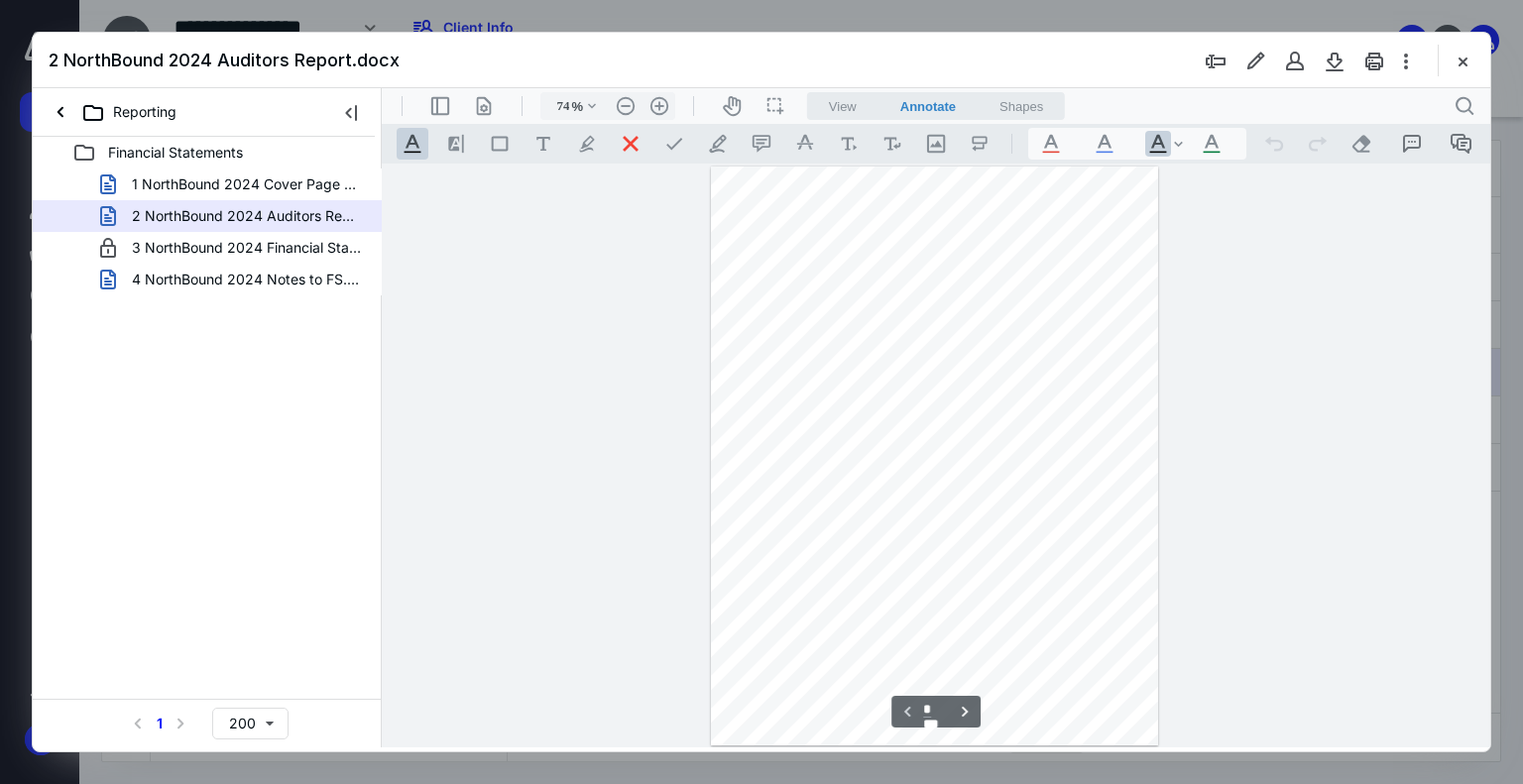 scroll, scrollTop: 78, scrollLeft: 0, axis: vertical 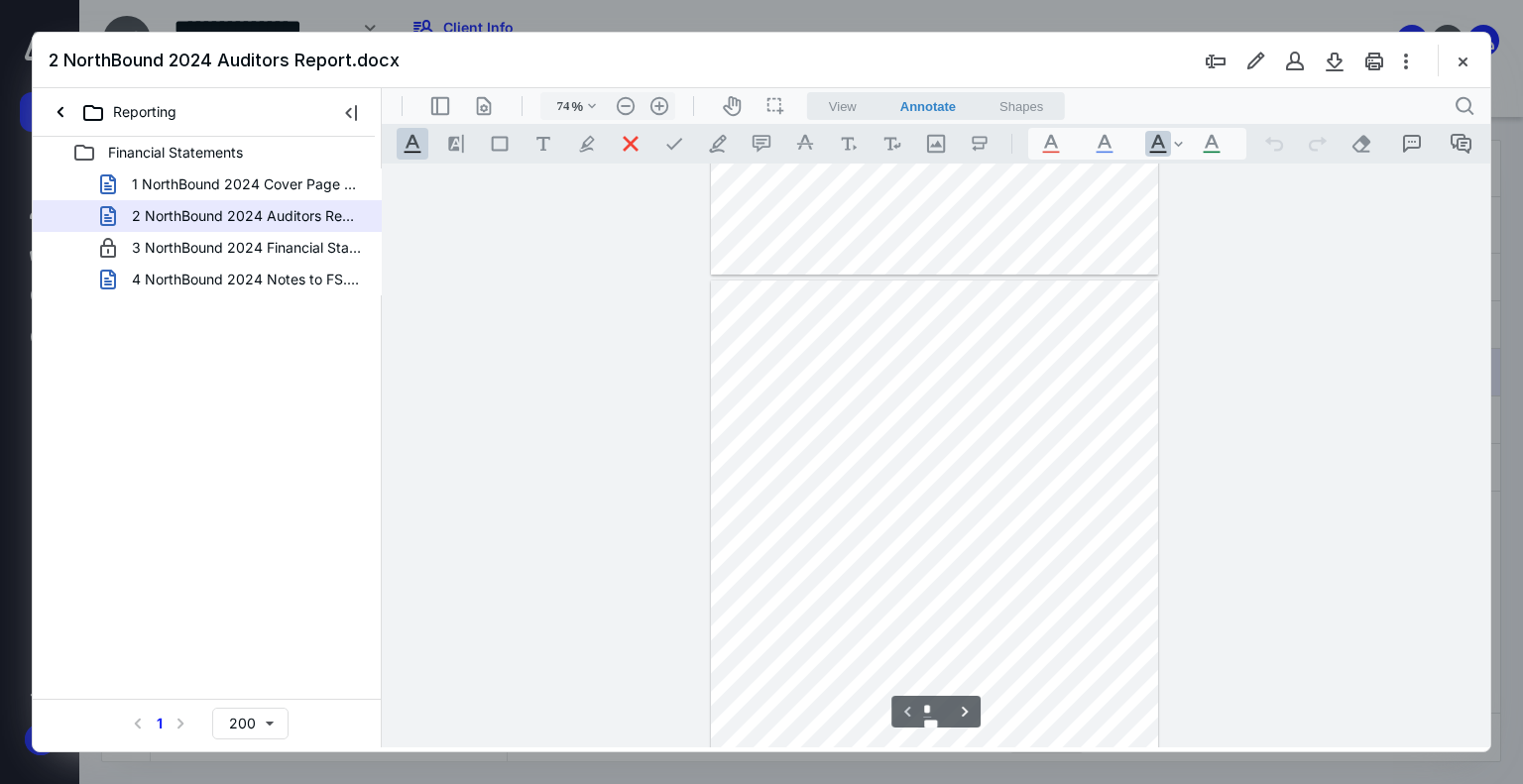 type on "*" 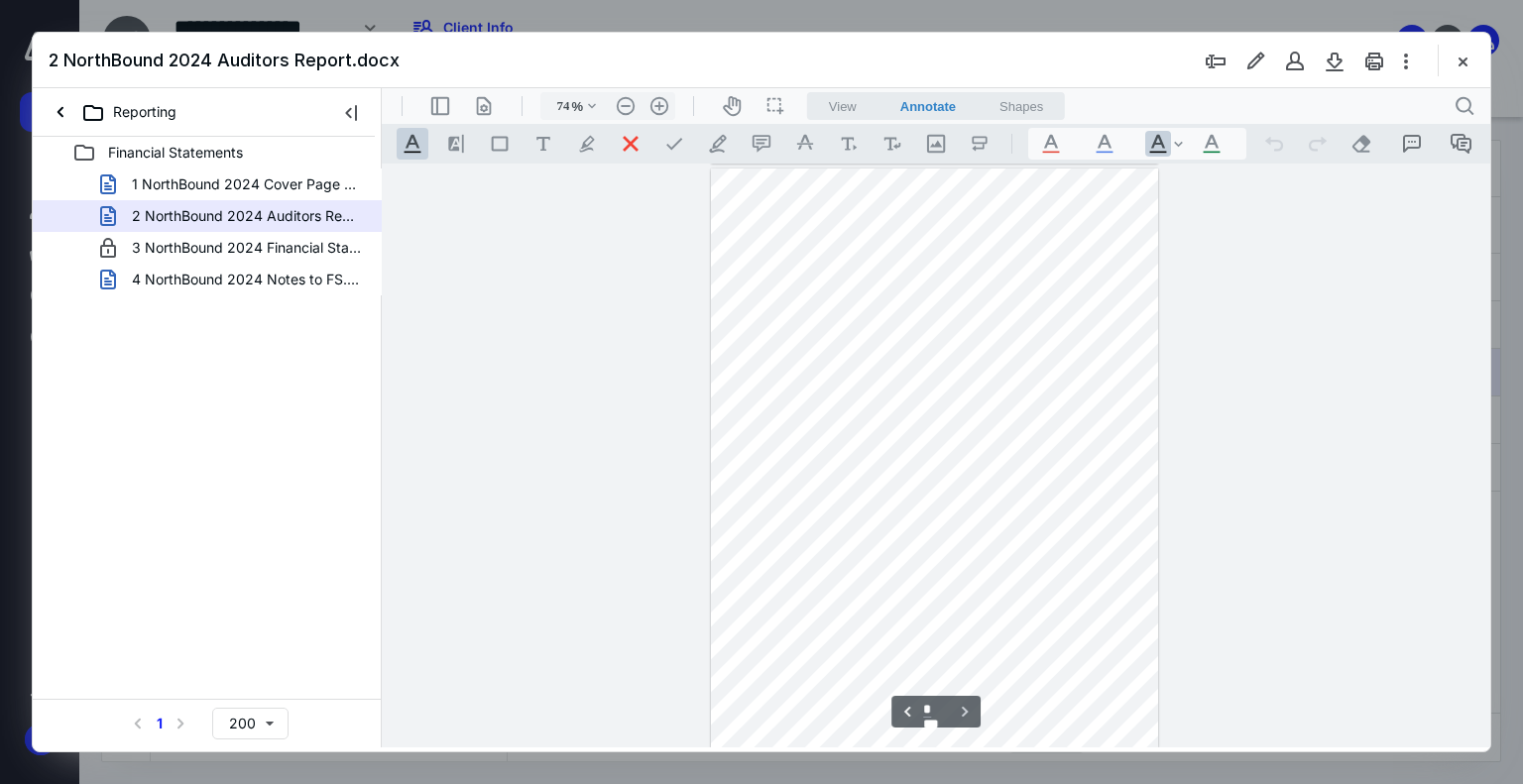 scroll, scrollTop: 585, scrollLeft: 0, axis: vertical 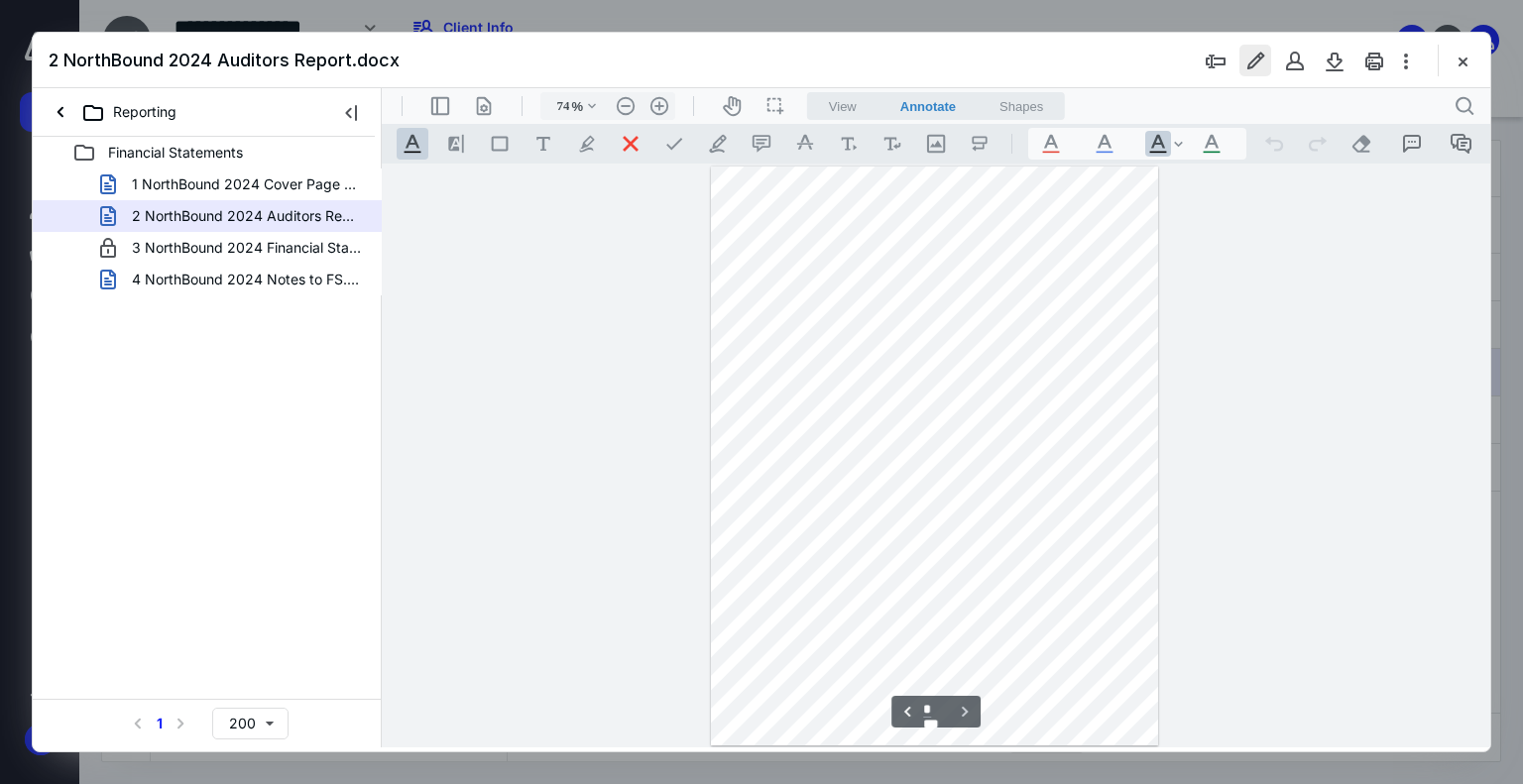 click at bounding box center [1255, 60] 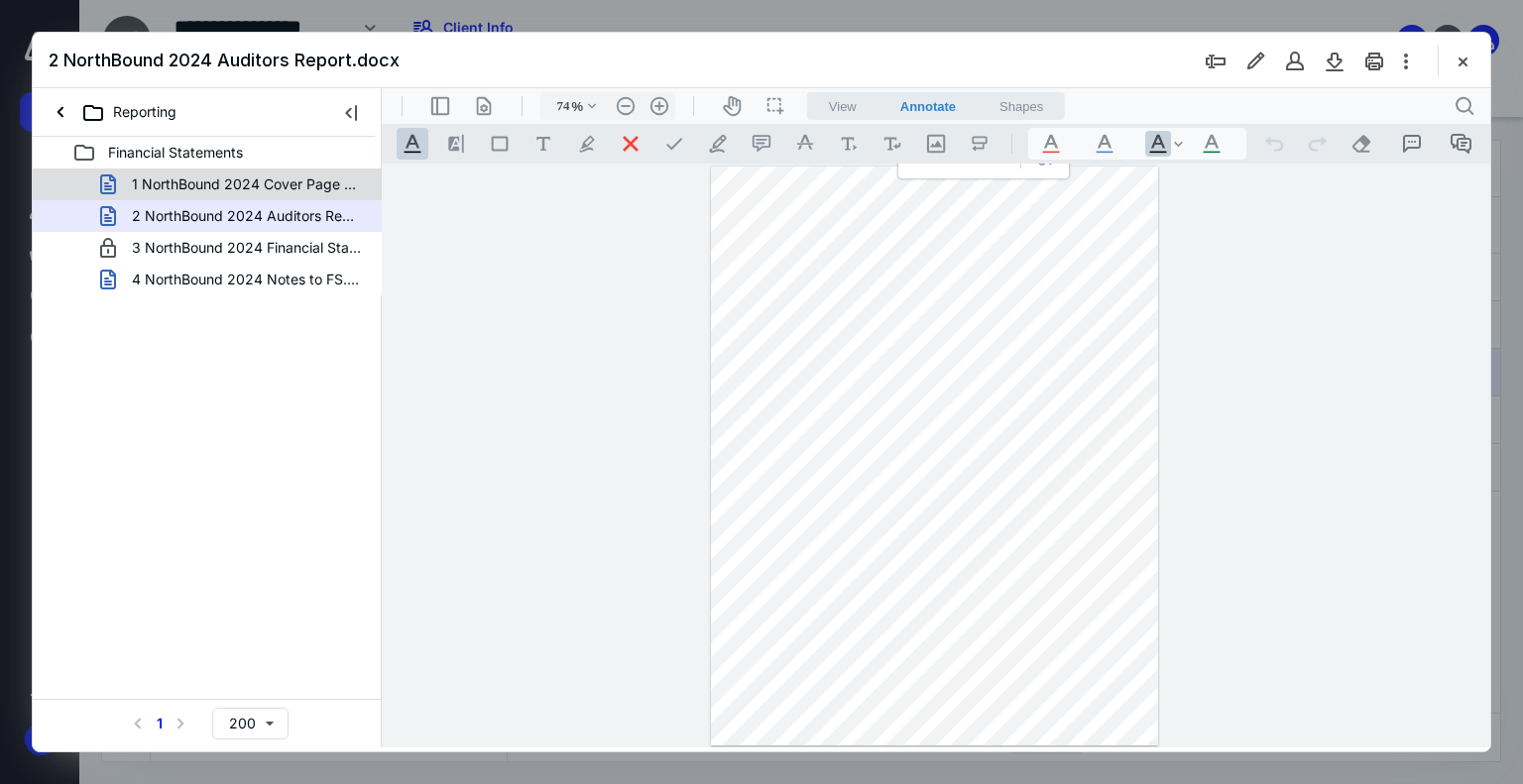 click on "1 NorthBound 2024 Cover Page and Index.doc" at bounding box center (247, 184) 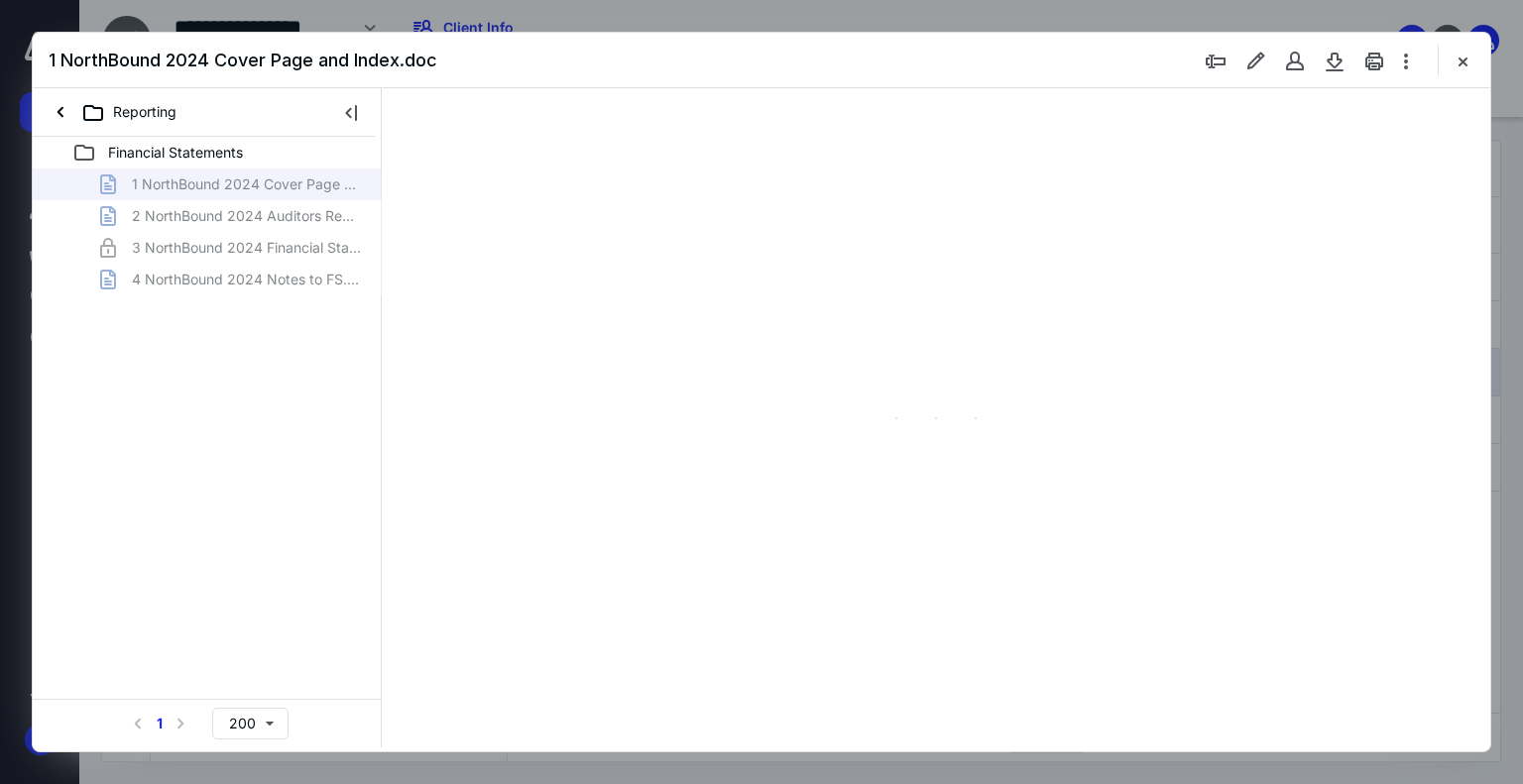 type on "74" 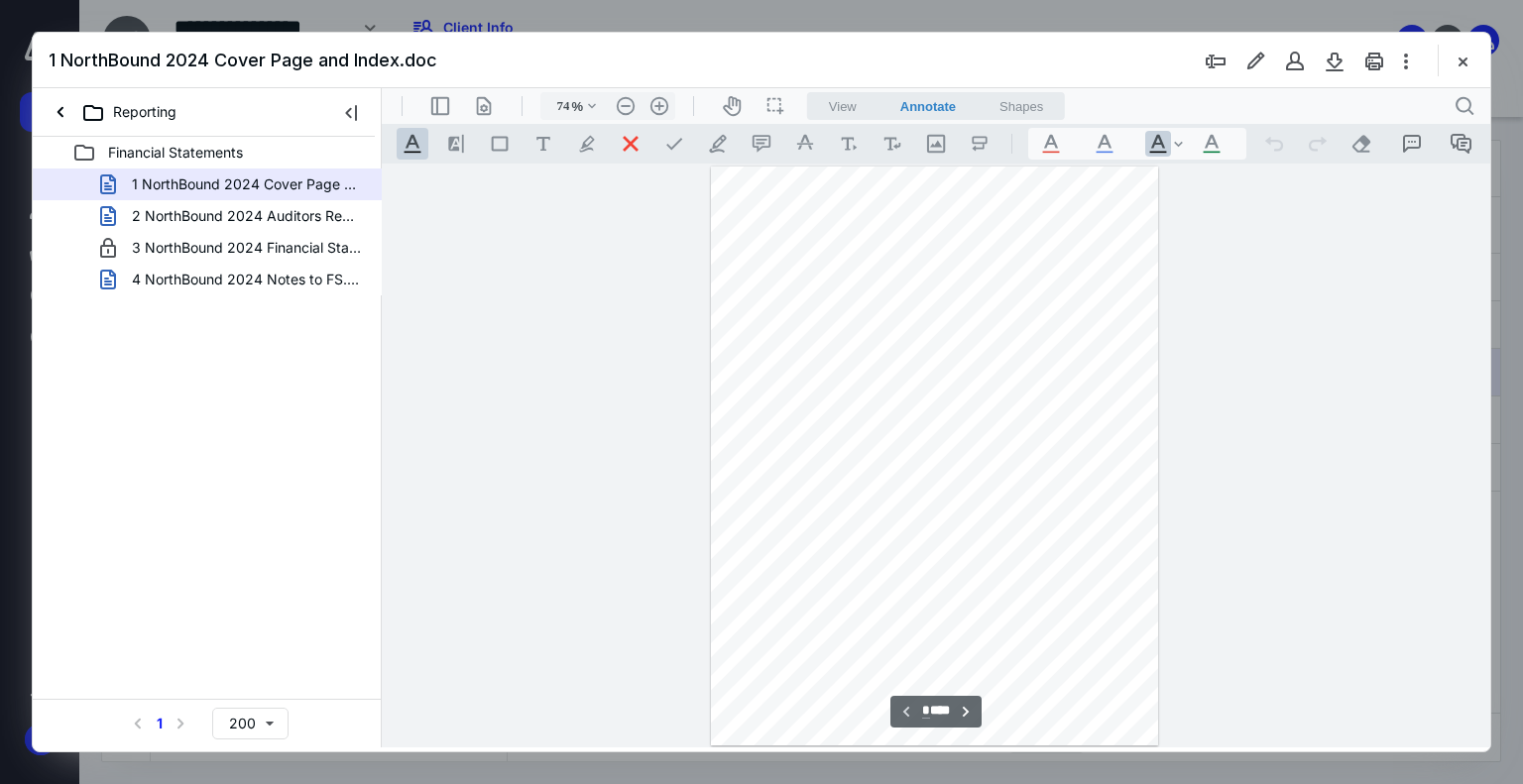 scroll, scrollTop: 0, scrollLeft: 0, axis: both 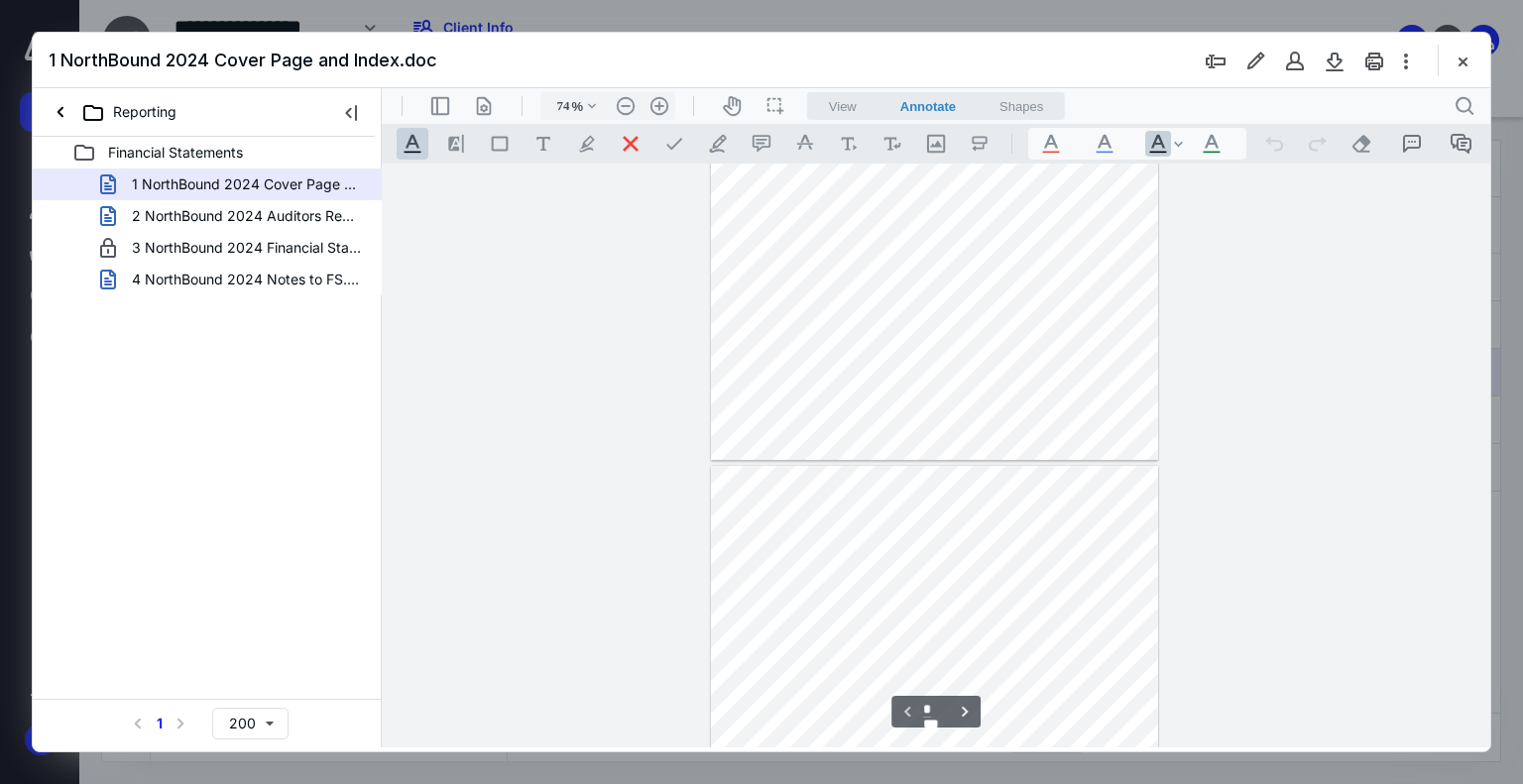 type on "*" 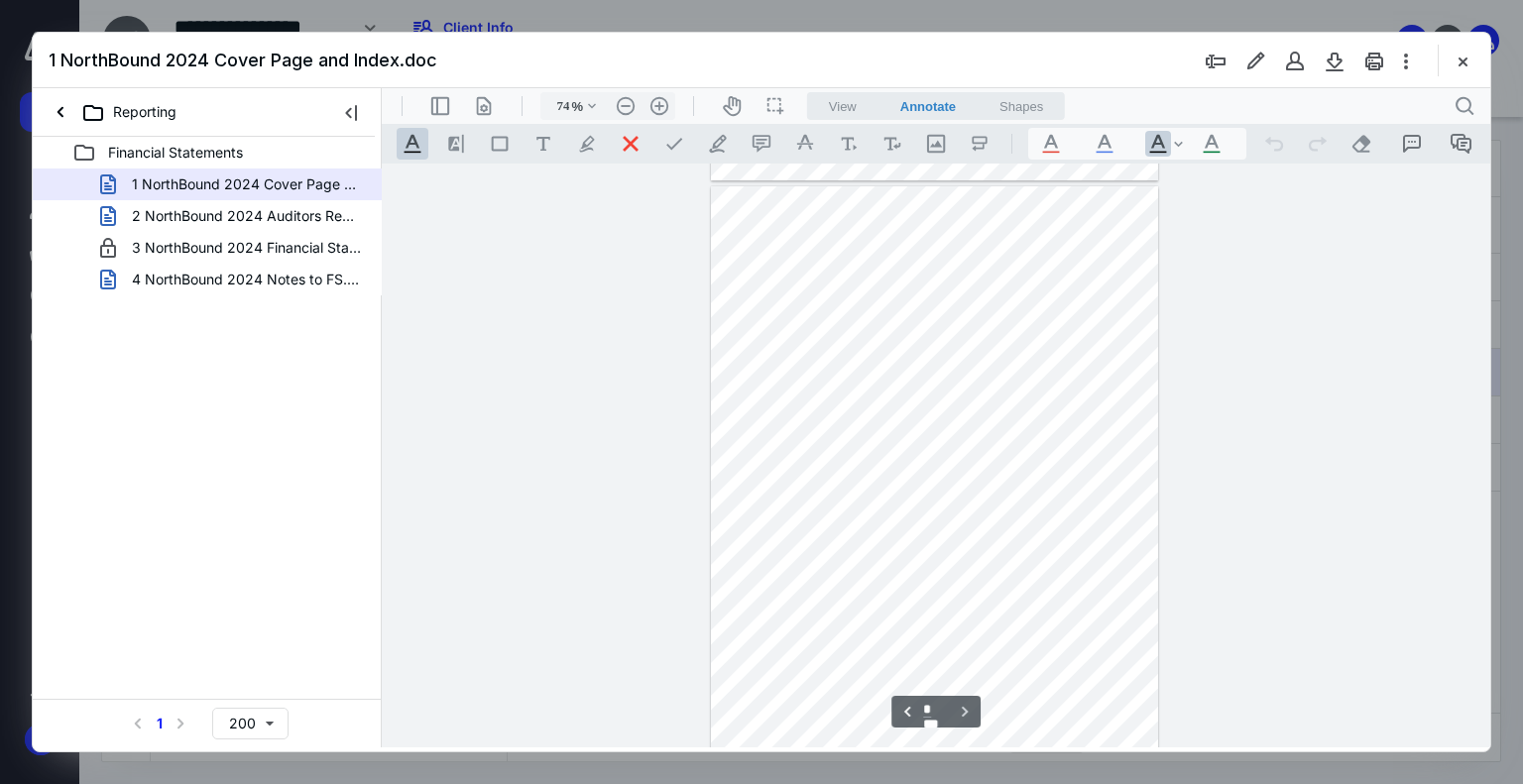scroll, scrollTop: 585, scrollLeft: 0, axis: vertical 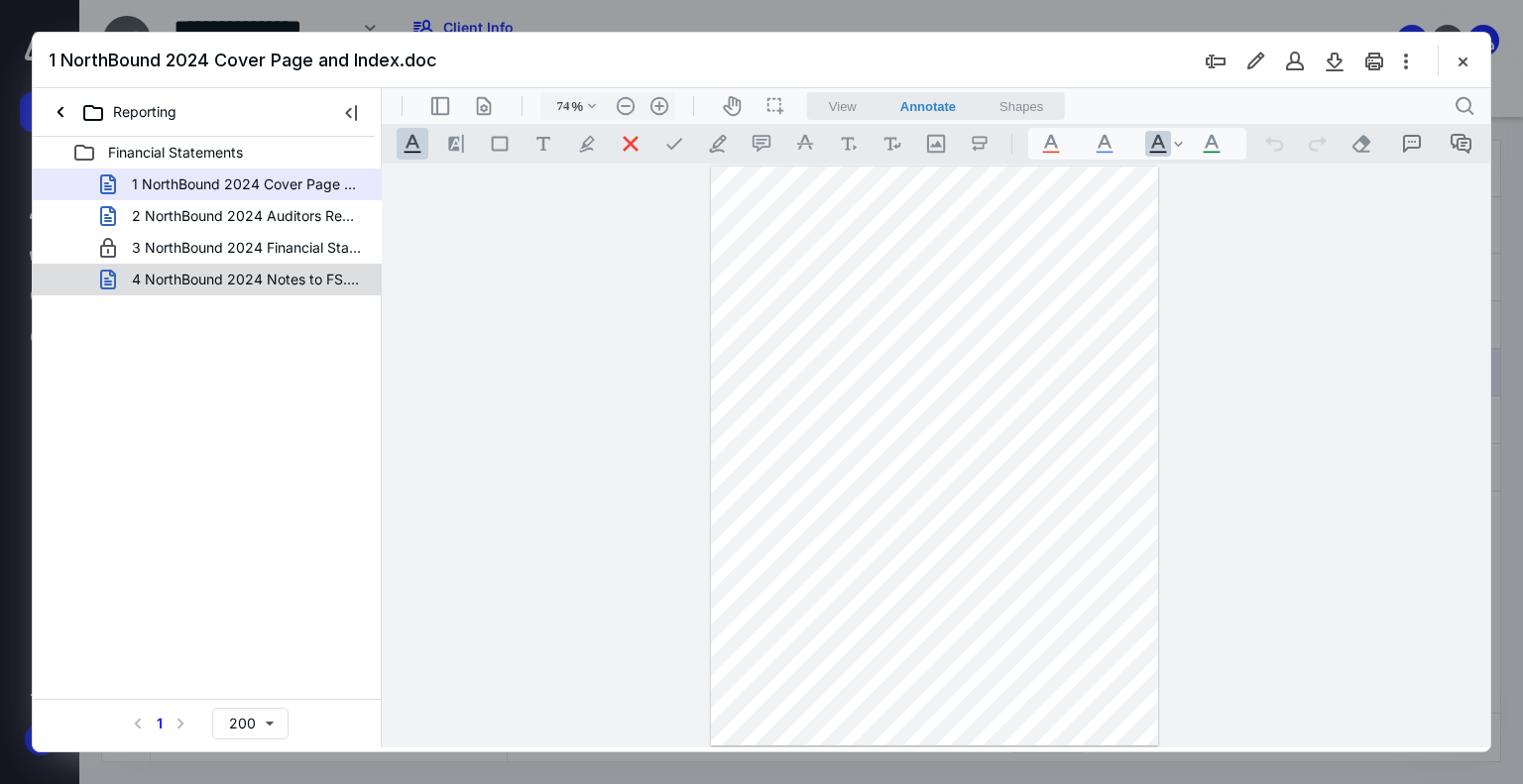 click on "4 NorthBound 2024 Notes to FS.doc" at bounding box center (235, 280) 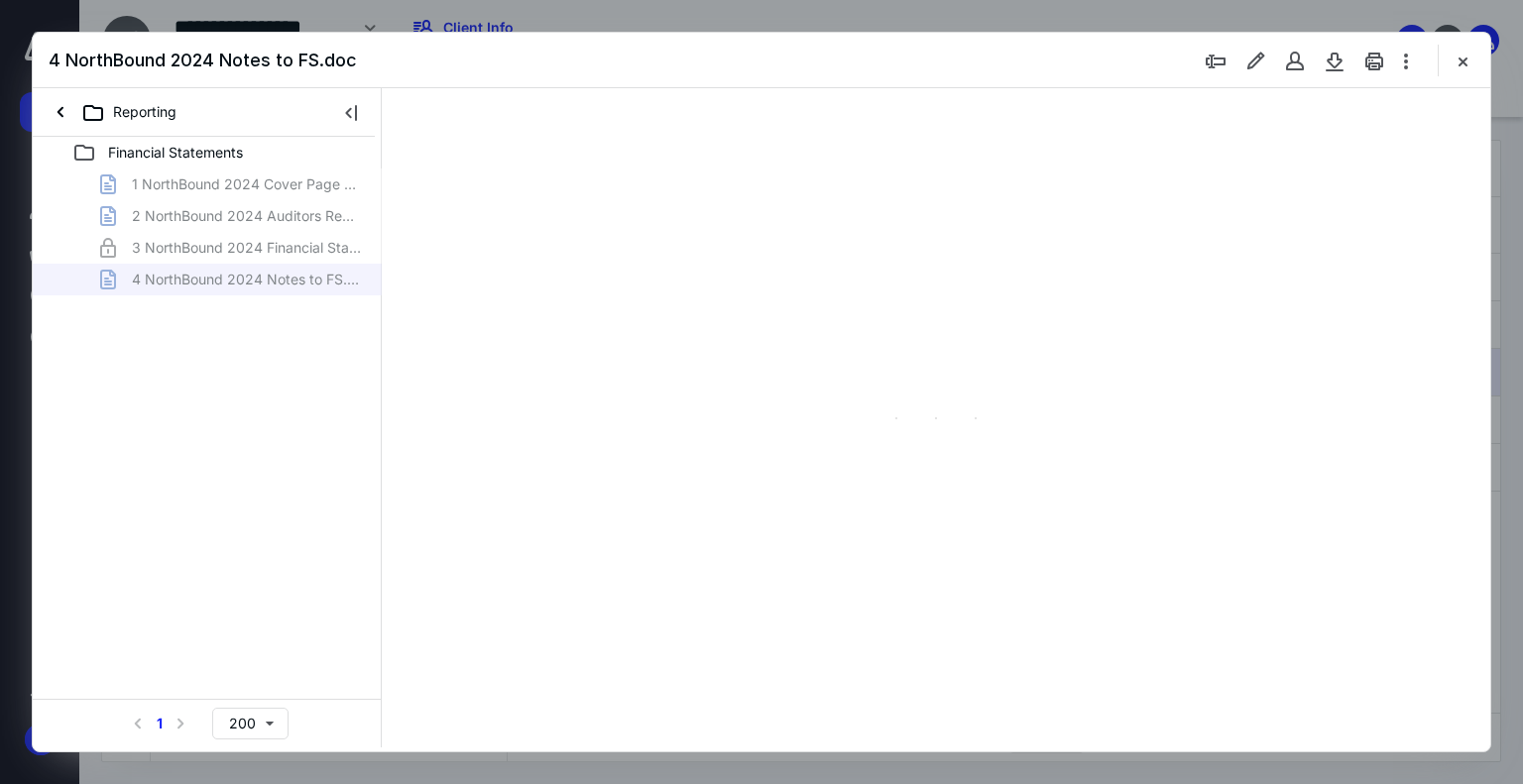 type on "74" 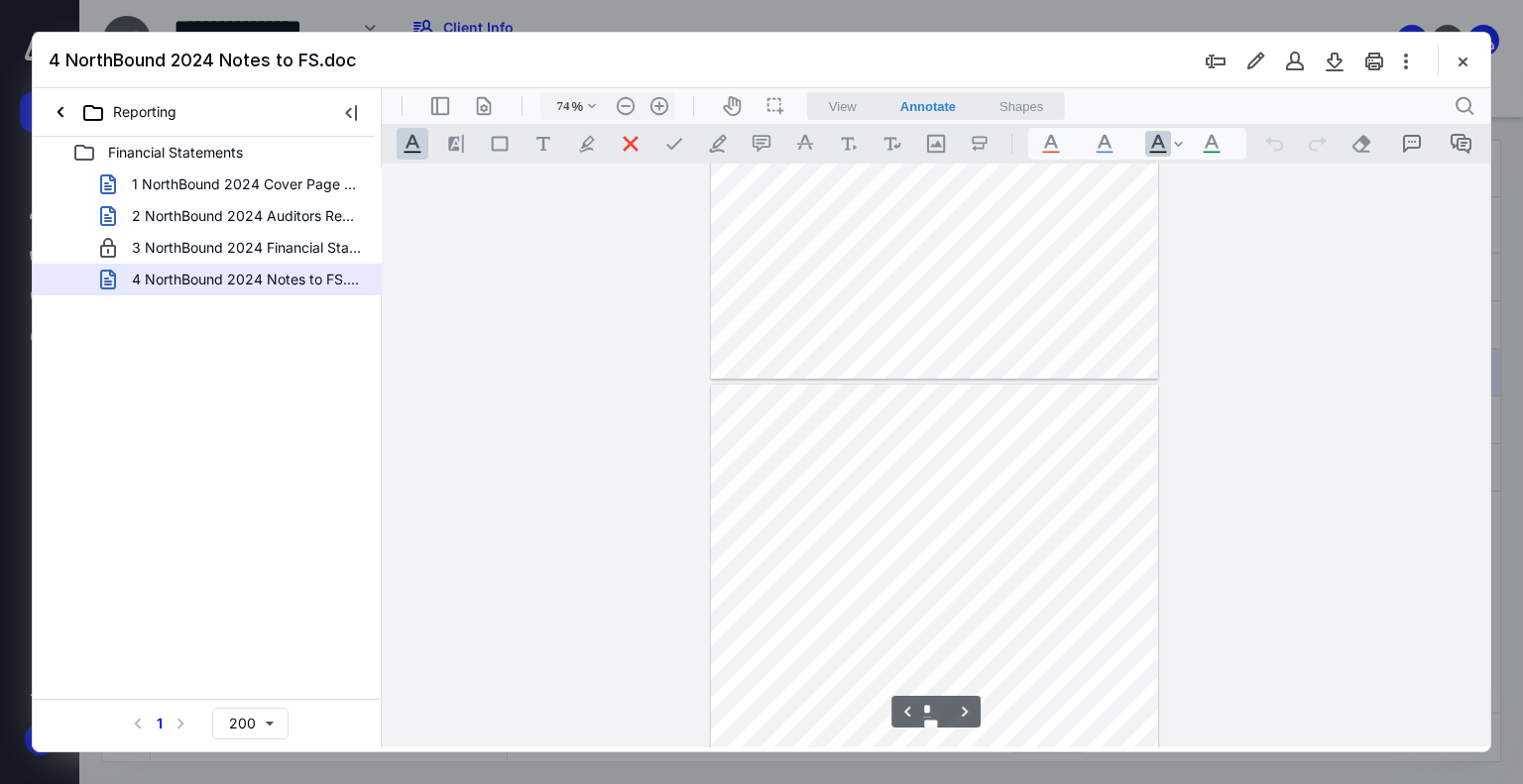 type on "*" 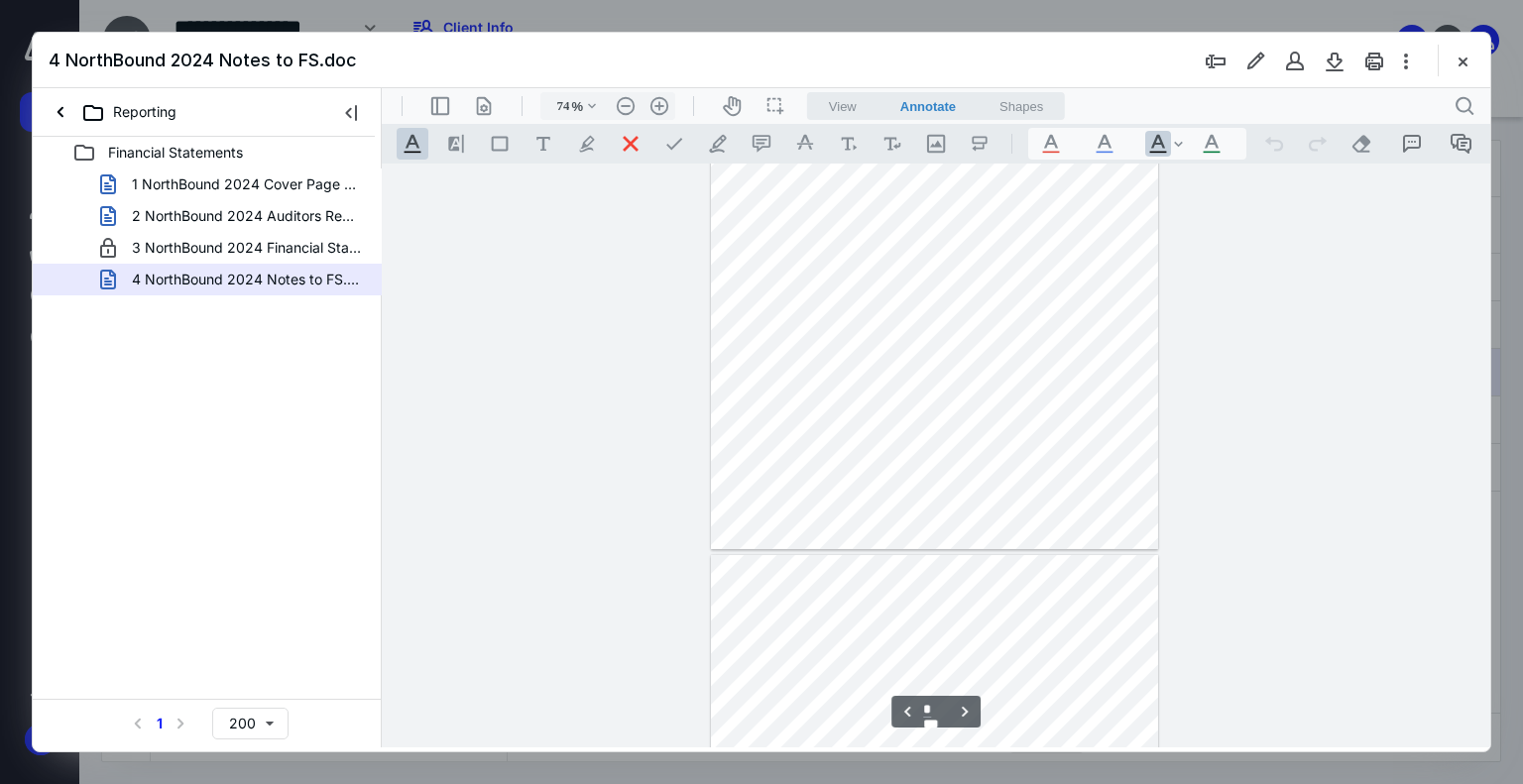scroll, scrollTop: 0, scrollLeft: 0, axis: both 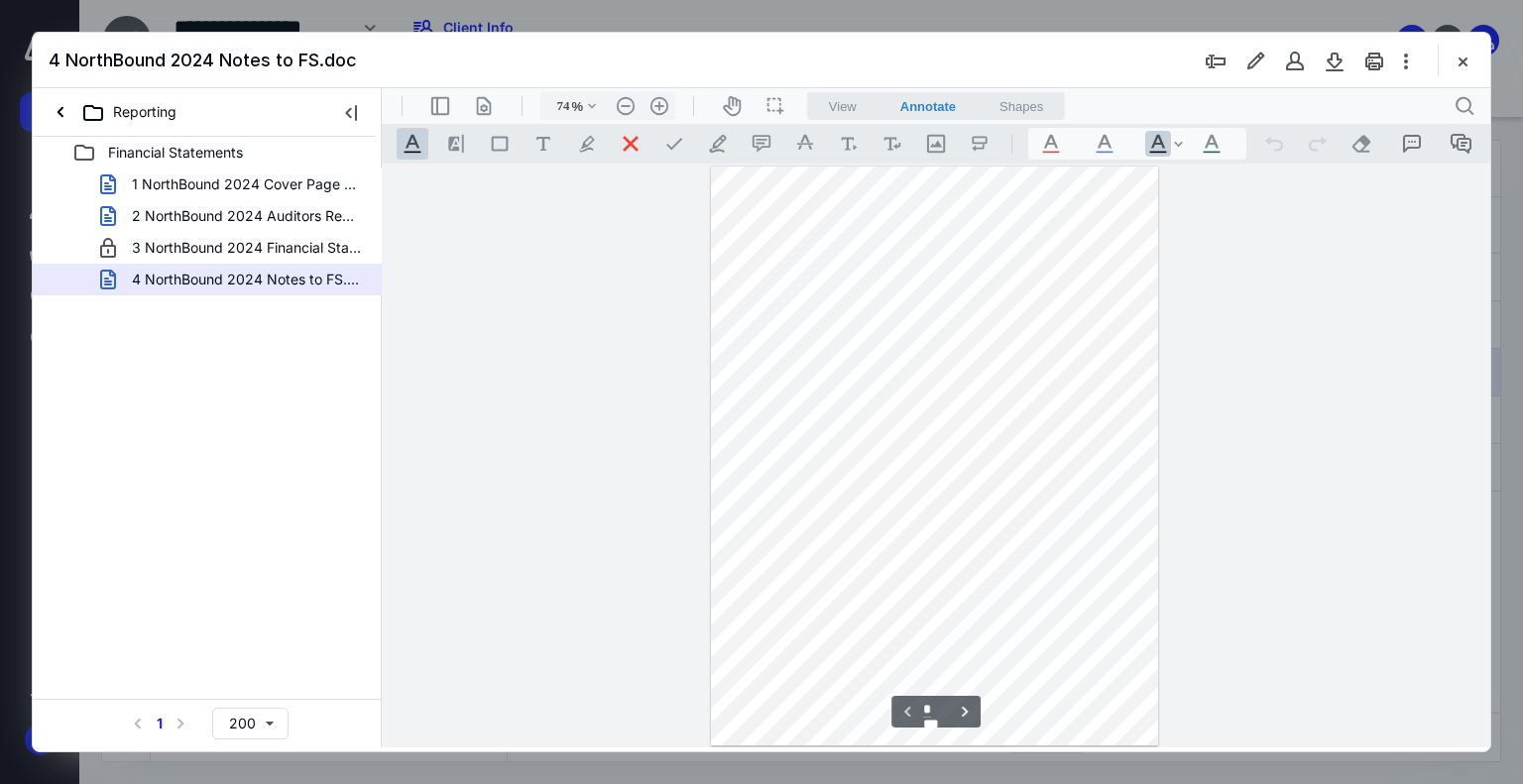 click at bounding box center (1463, 60) 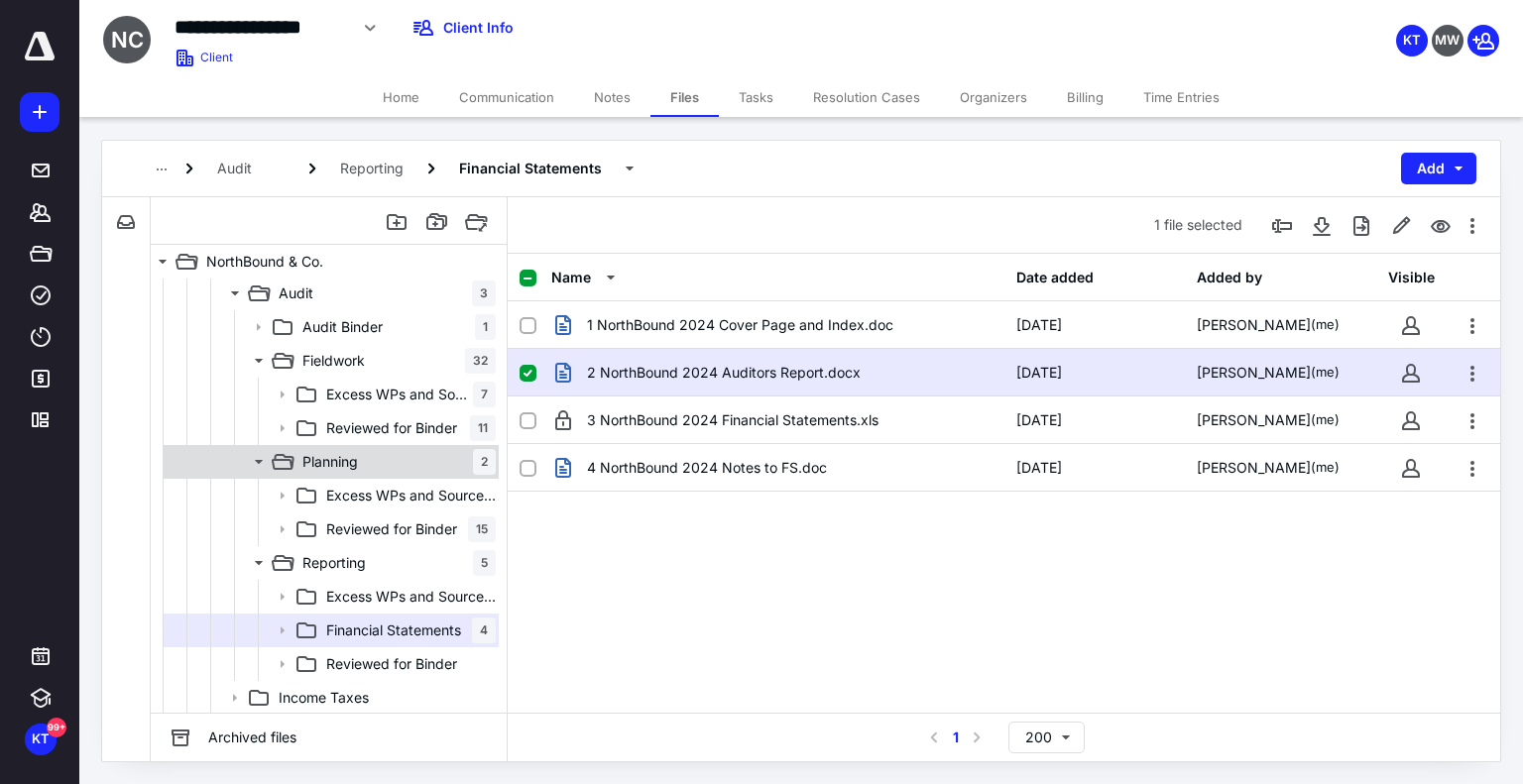 scroll, scrollTop: 496, scrollLeft: 0, axis: vertical 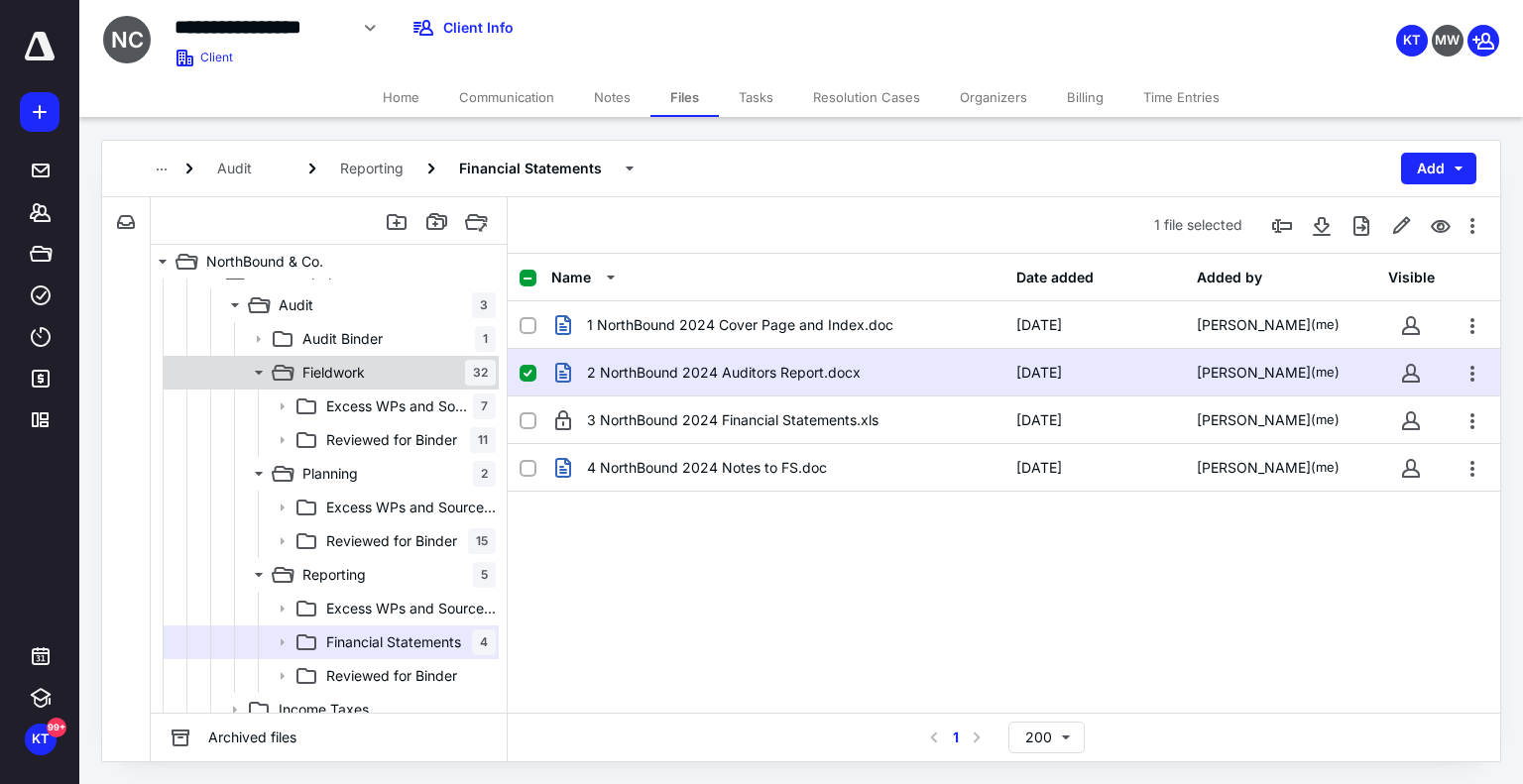click on "Fieldwork 32" at bounding box center (395, 373) 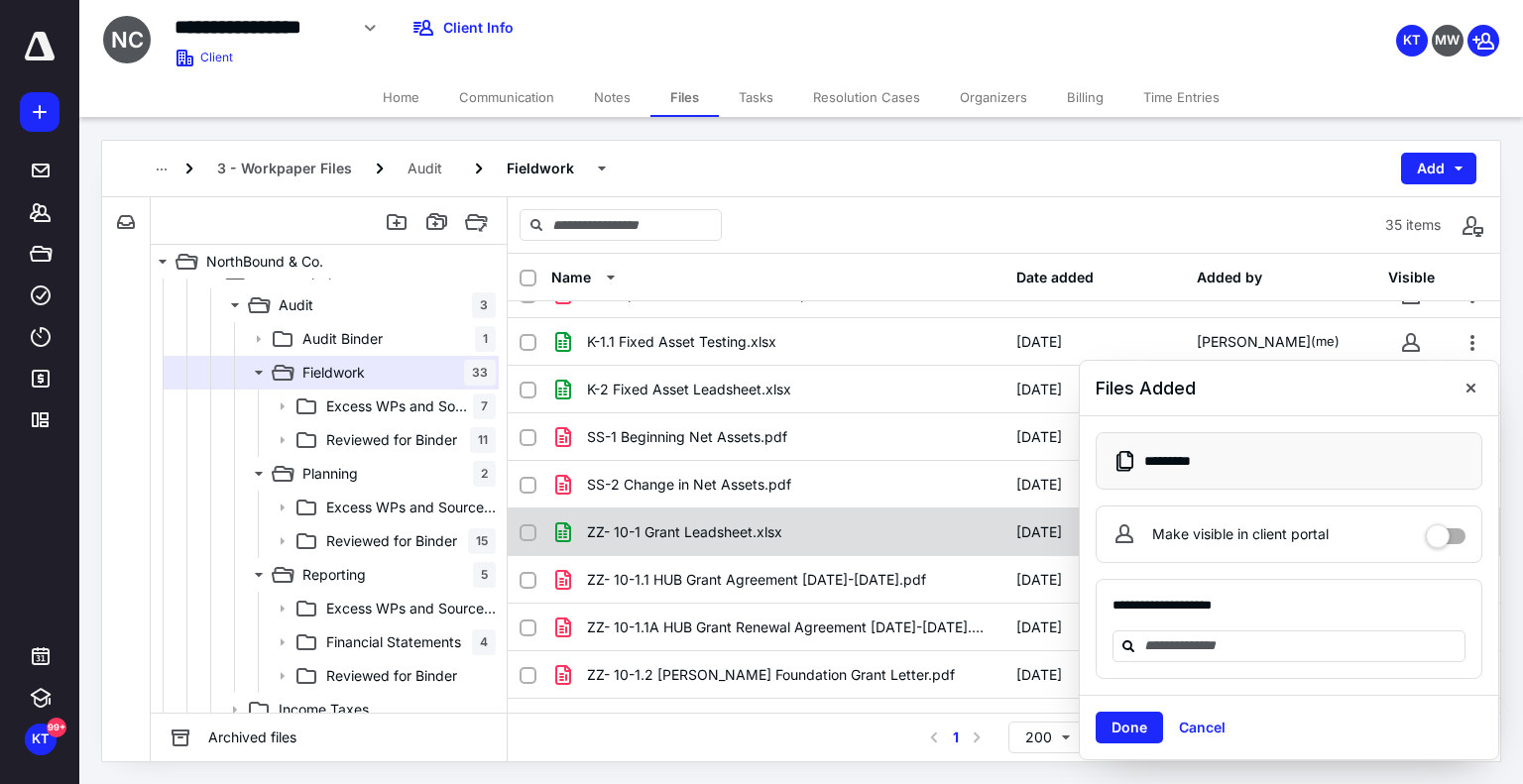 scroll, scrollTop: 496, scrollLeft: 0, axis: vertical 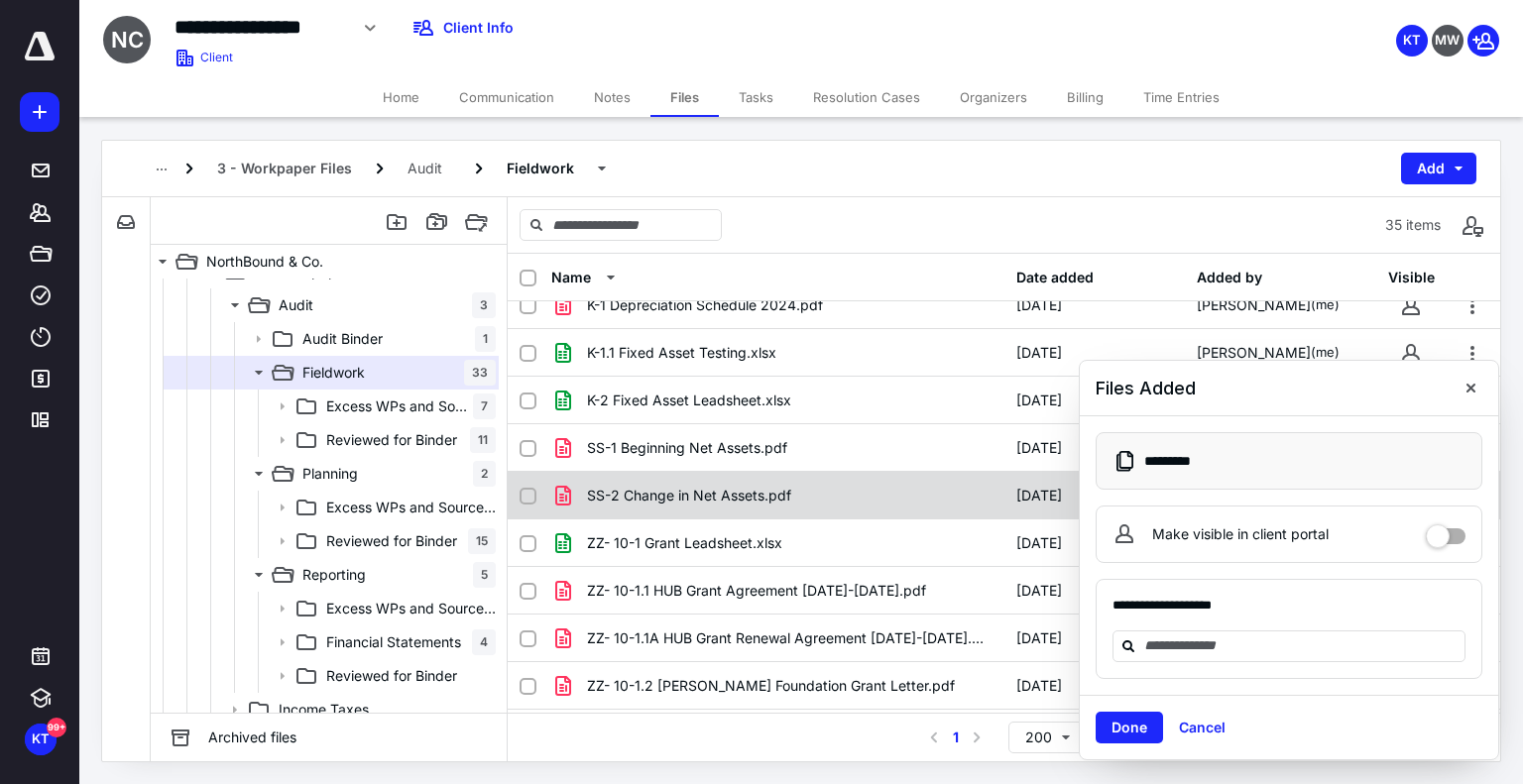 click on "SS-2 Change in Net Assets.pdf" at bounding box center [777, 496] 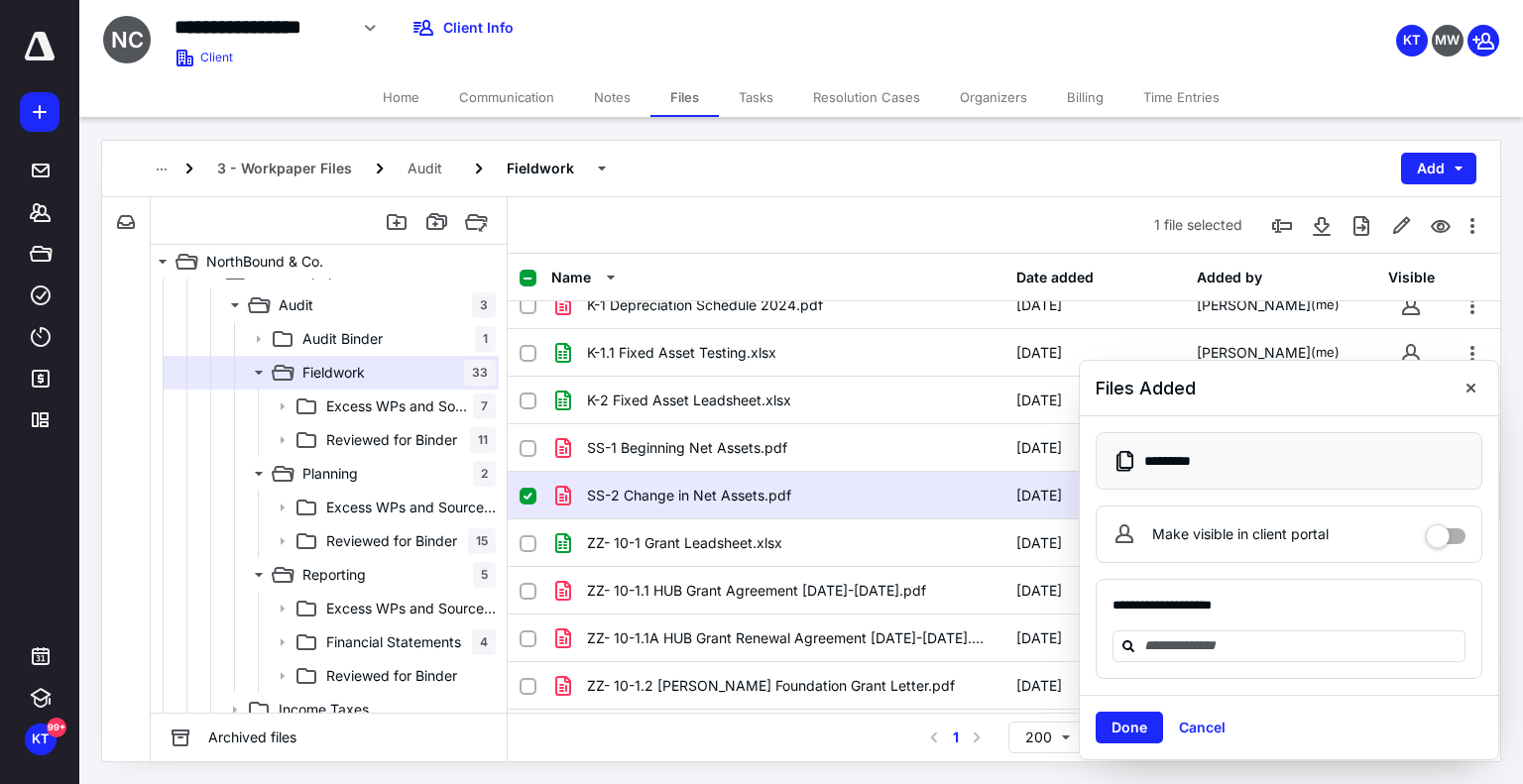 click on "SS-2 Change in Net Assets.pdf" at bounding box center (777, 496) 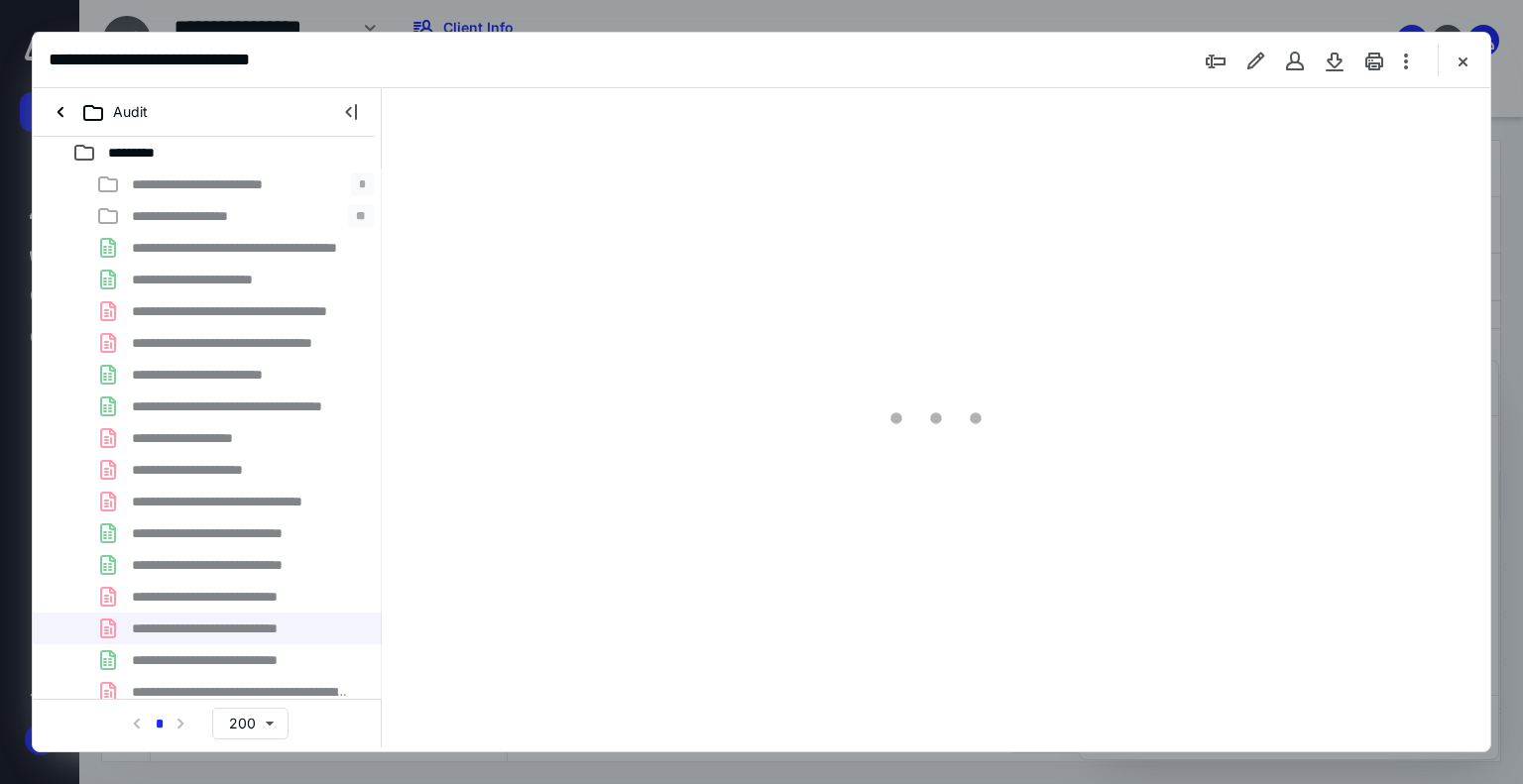 scroll, scrollTop: 0, scrollLeft: 0, axis: both 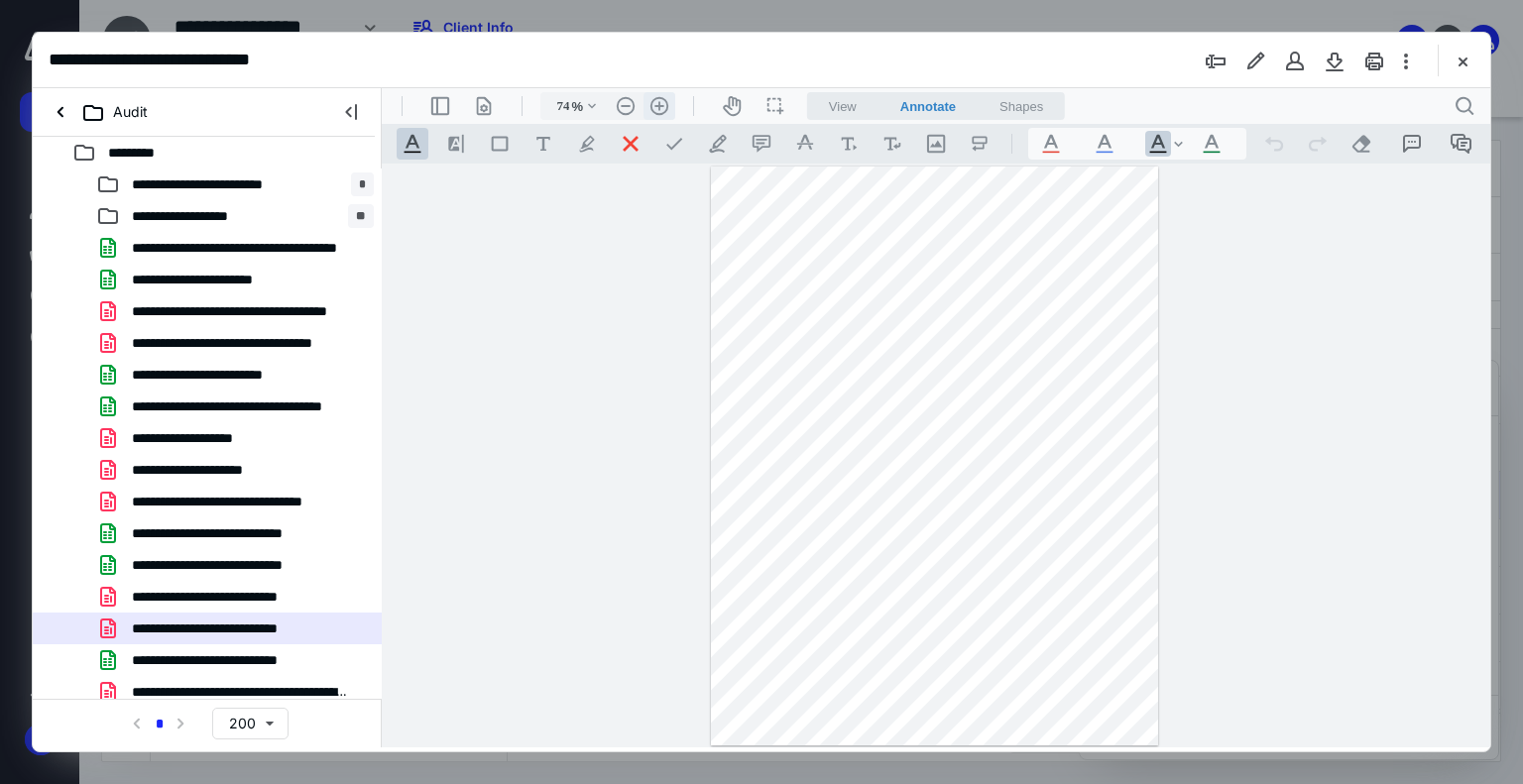 click on ".cls-1{fill:#abb0c4;} icon - header - zoom - in - line" at bounding box center (659, 106) 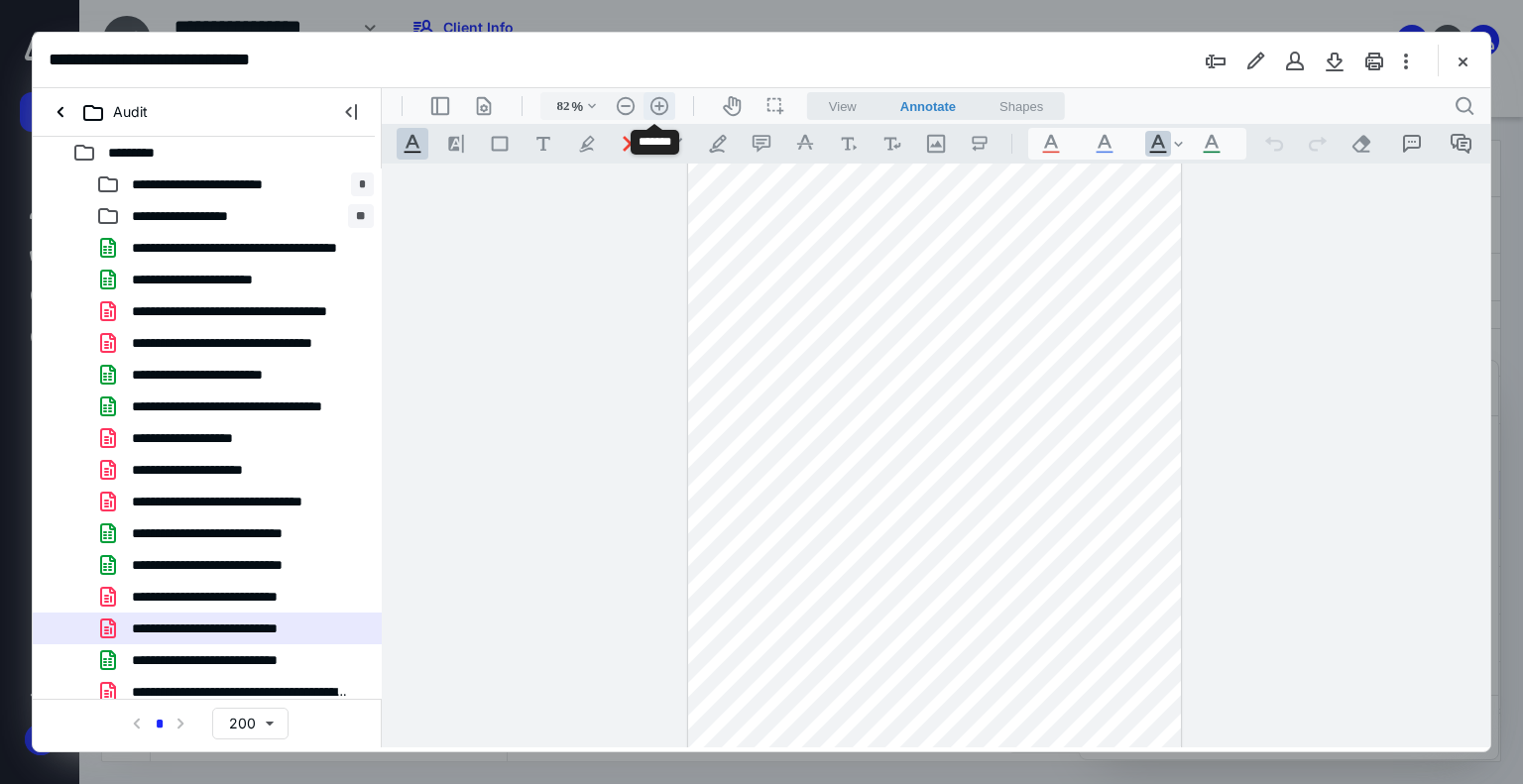click on ".cls-1{fill:#abb0c4;} icon - header - zoom - in - line" at bounding box center [659, 106] 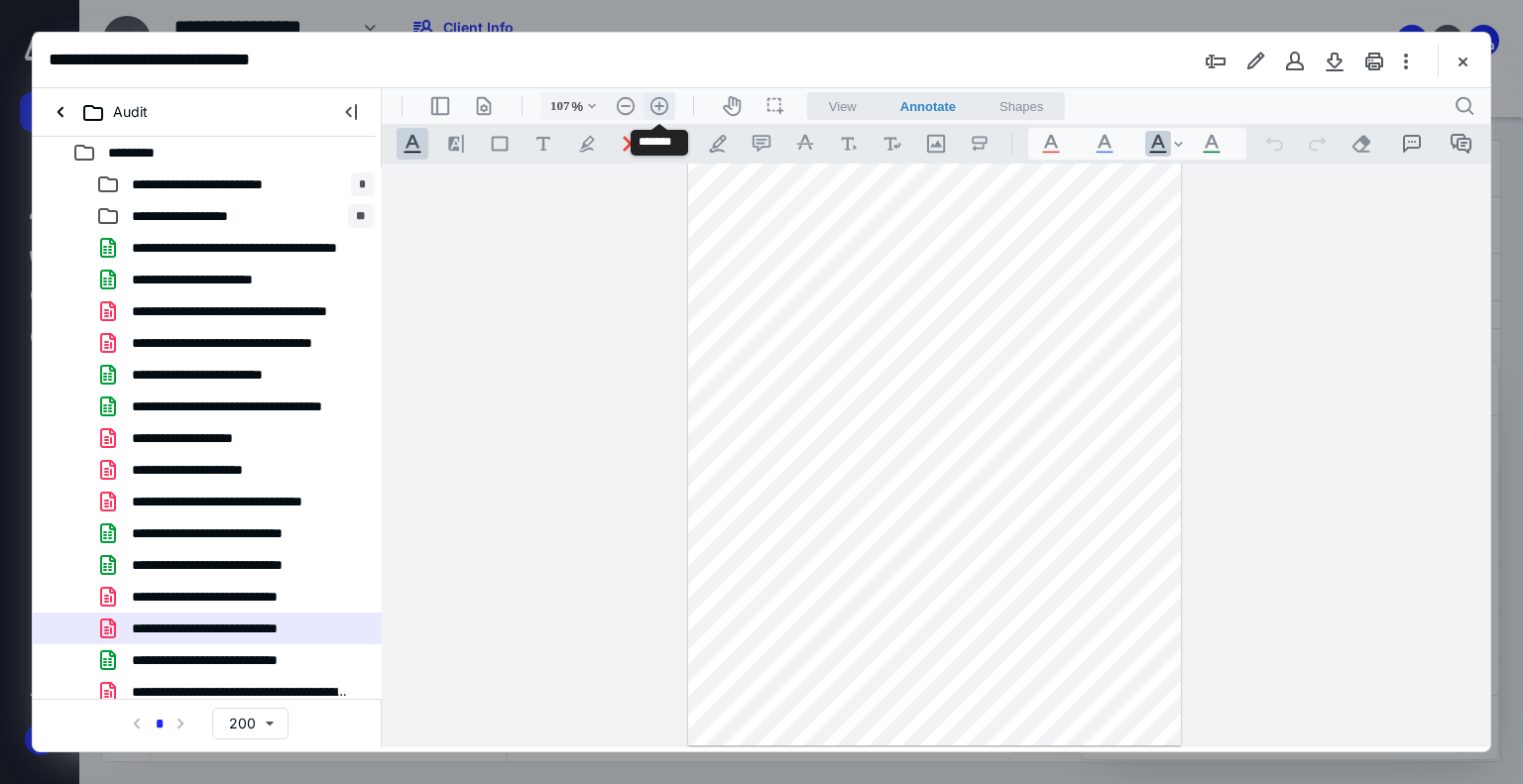 click on ".cls-1{fill:#abb0c4;} icon - header - zoom - in - line" at bounding box center [659, 106] 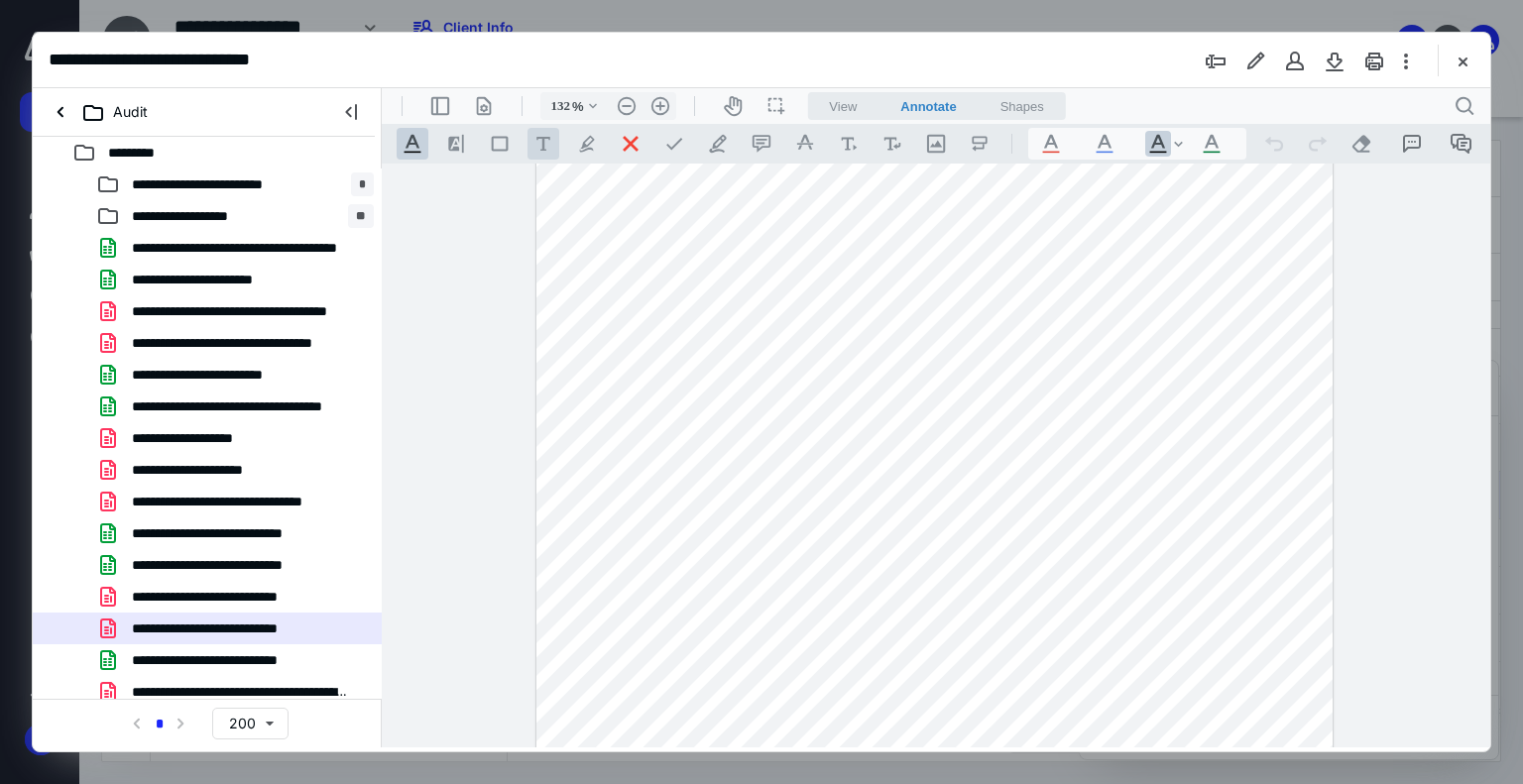 click on ".cls-1{fill:#abb0c4;} icon - tool - text - free text" at bounding box center [543, 144] 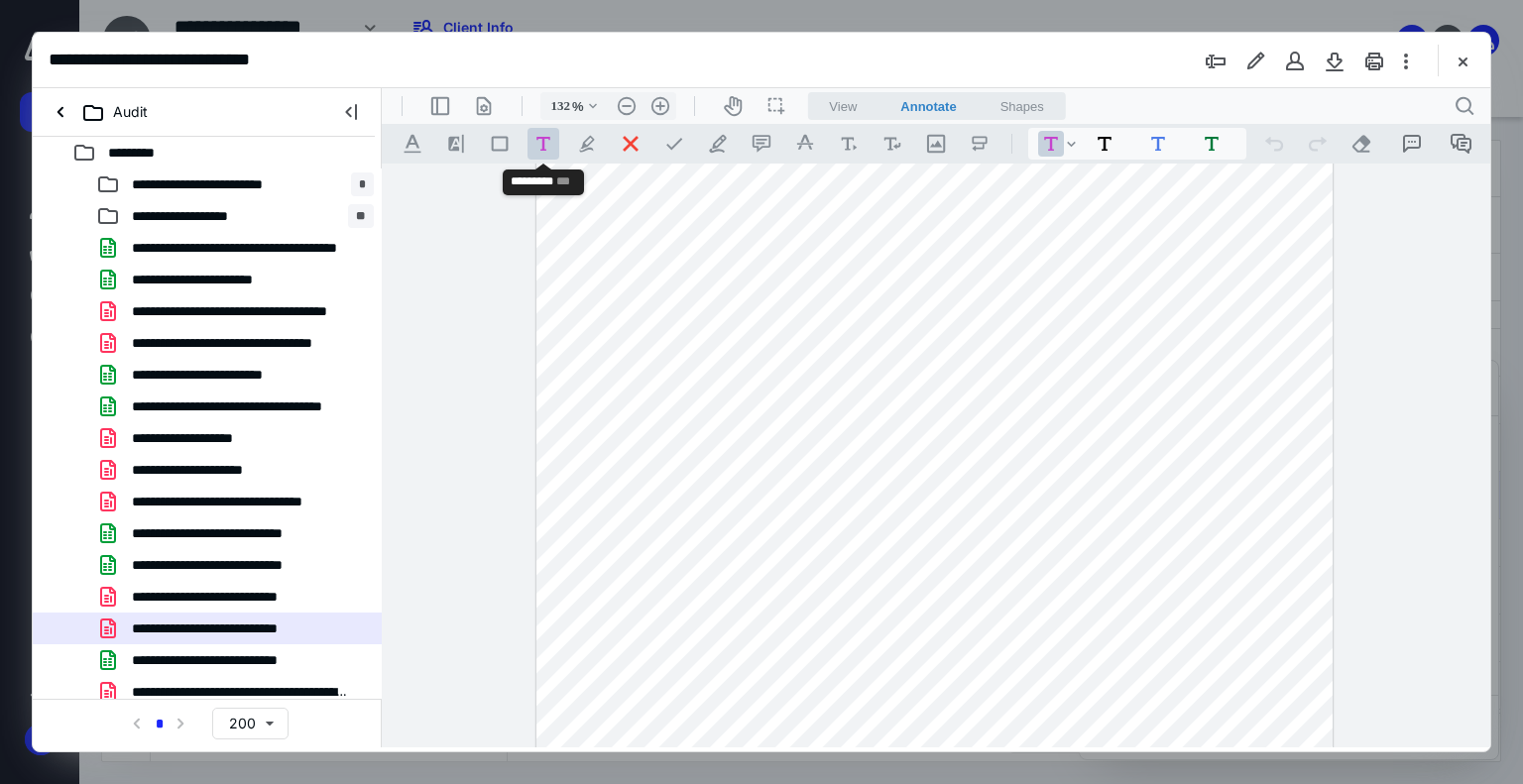 scroll, scrollTop: 396, scrollLeft: 0, axis: vertical 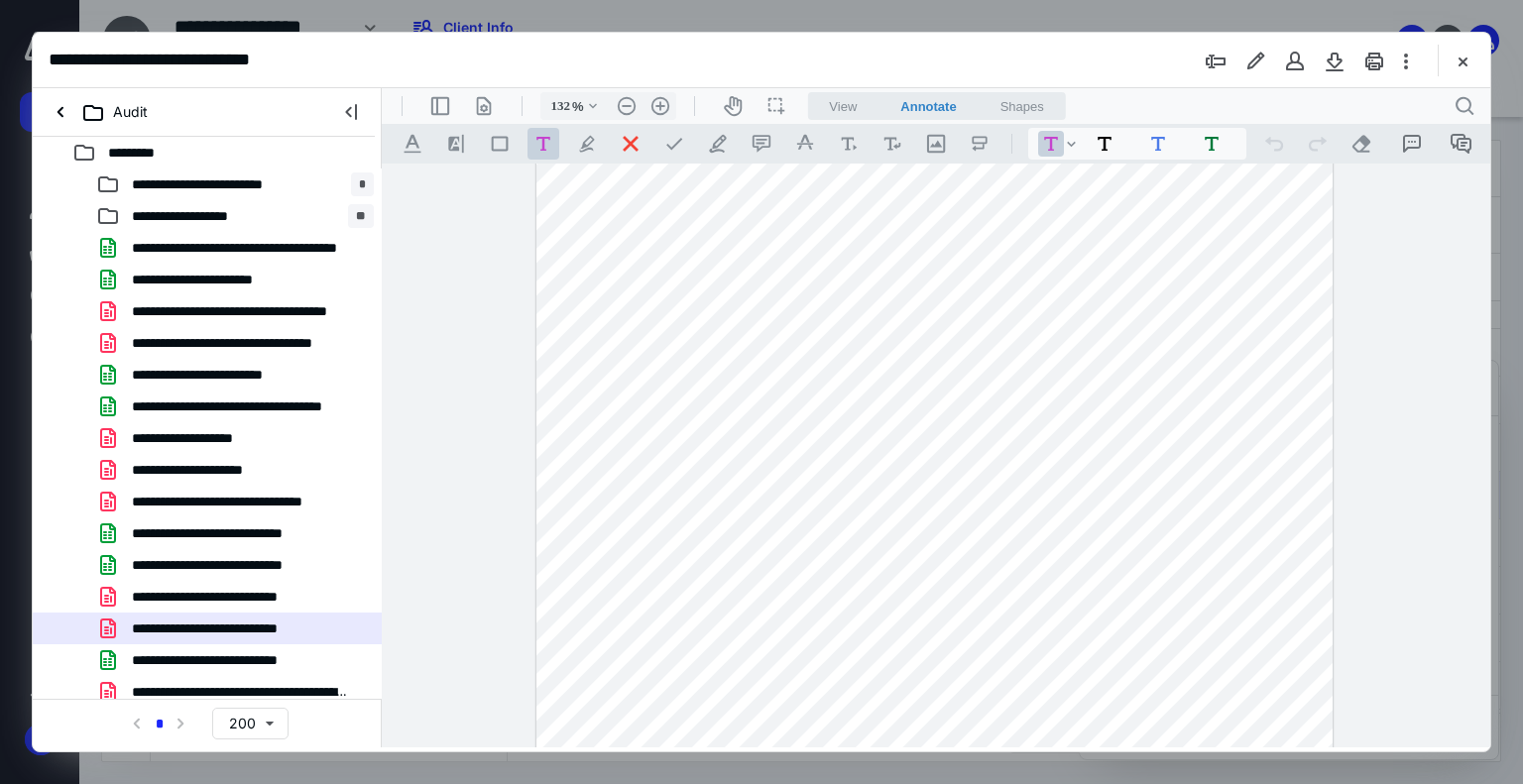 drag, startPoint x: 1266, startPoint y: 417, endPoint x: 1331, endPoint y: 451, distance: 73.3553 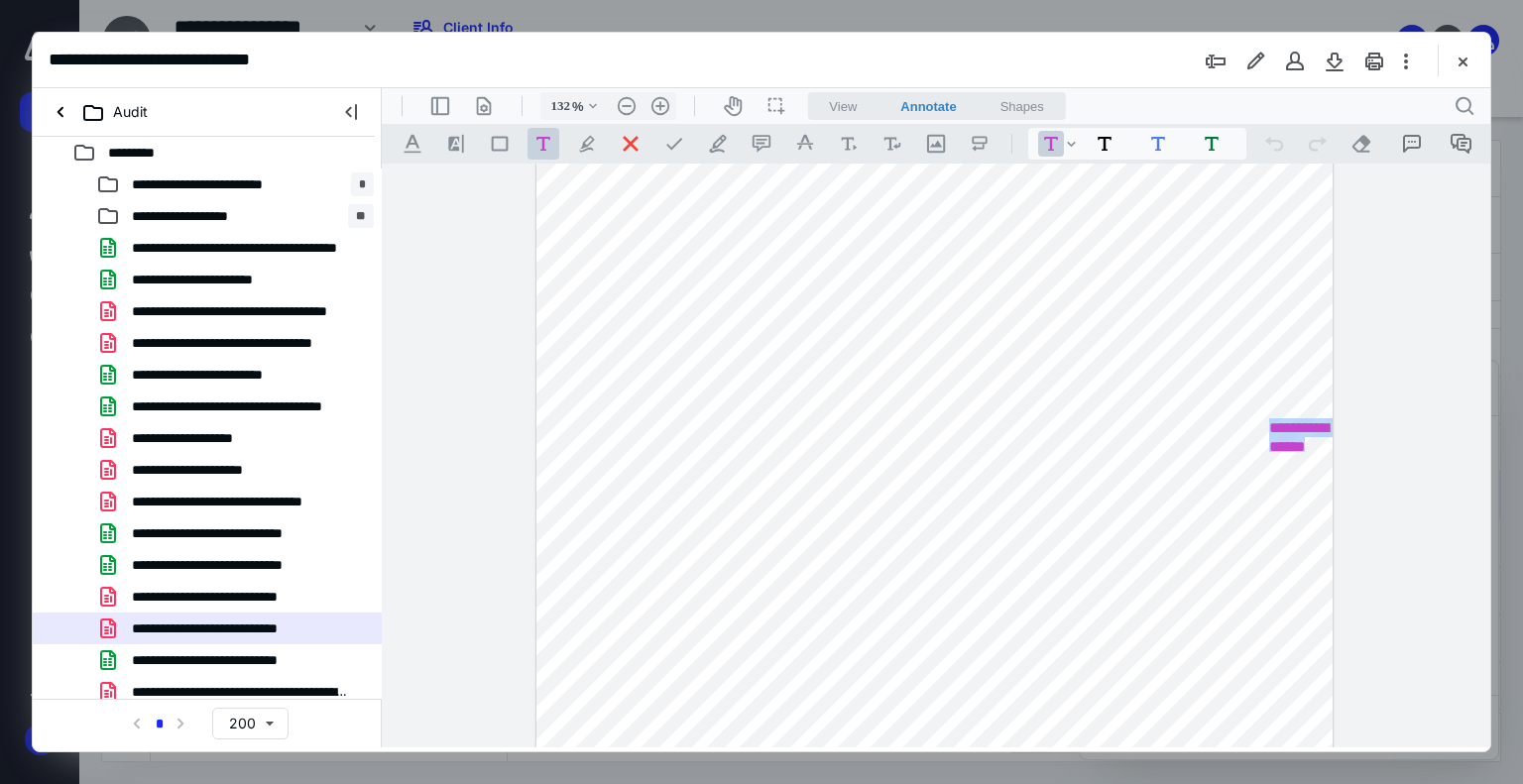 scroll, scrollTop: 23, scrollLeft: 0, axis: vertical 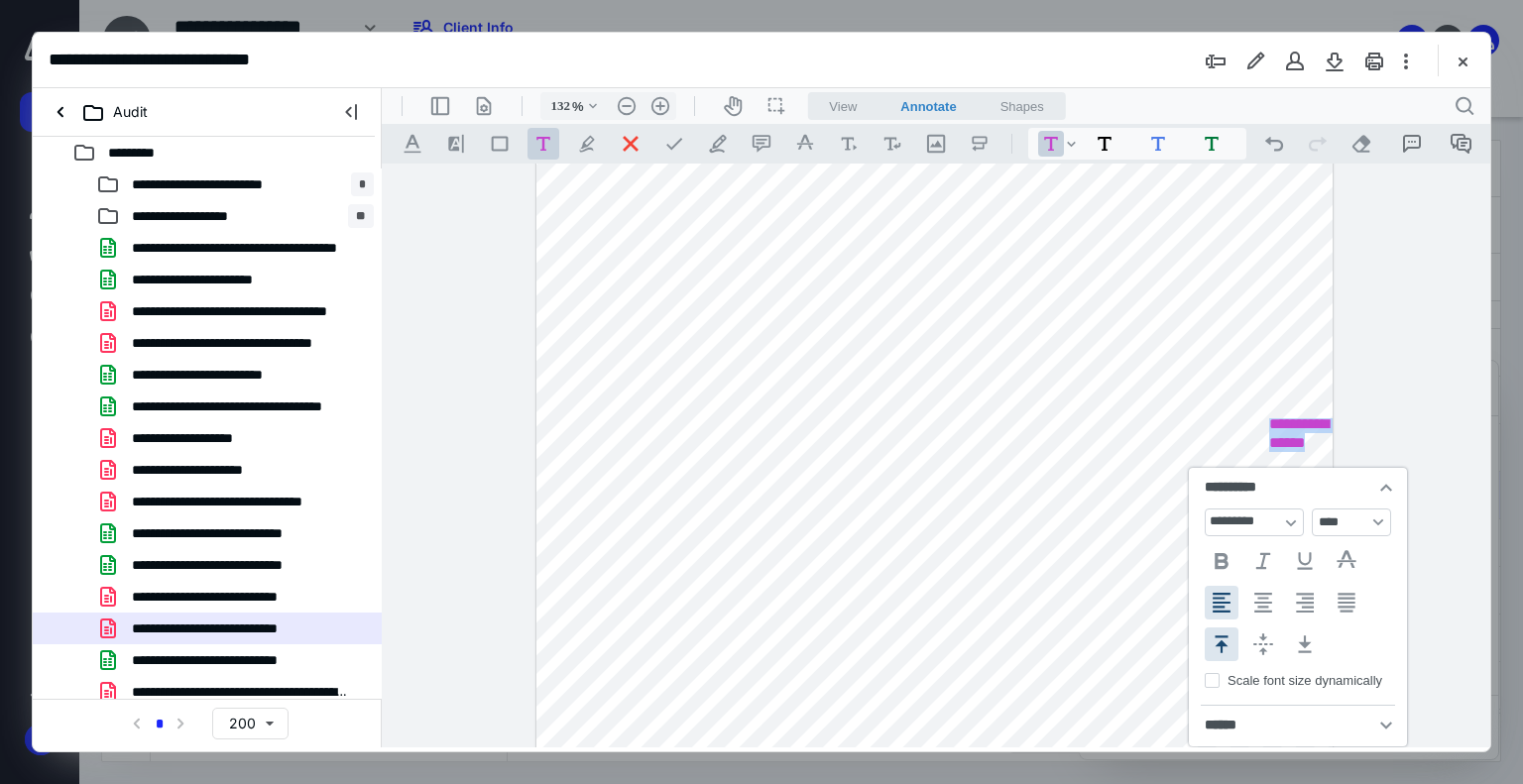 type 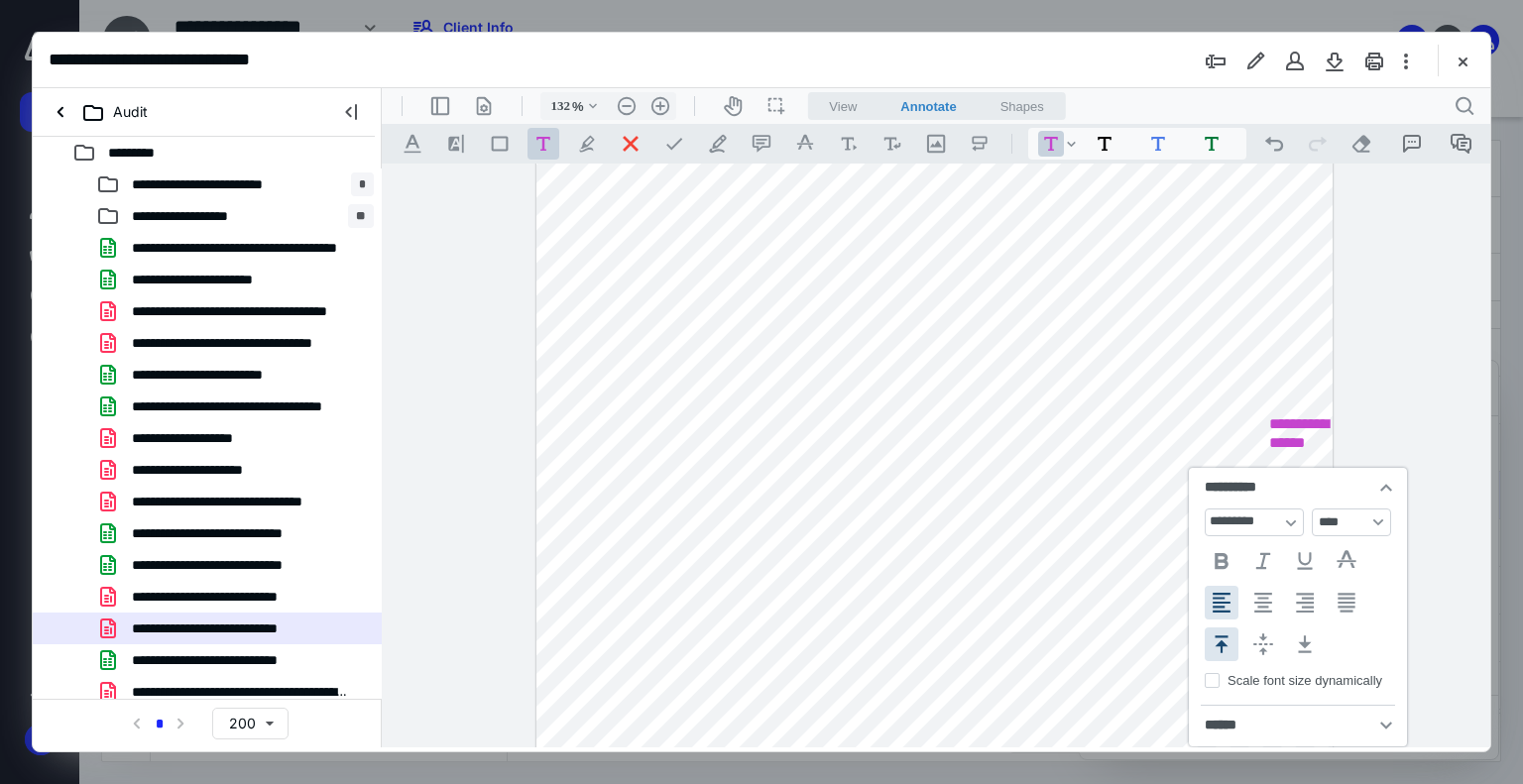 scroll, scrollTop: 0, scrollLeft: 0, axis: both 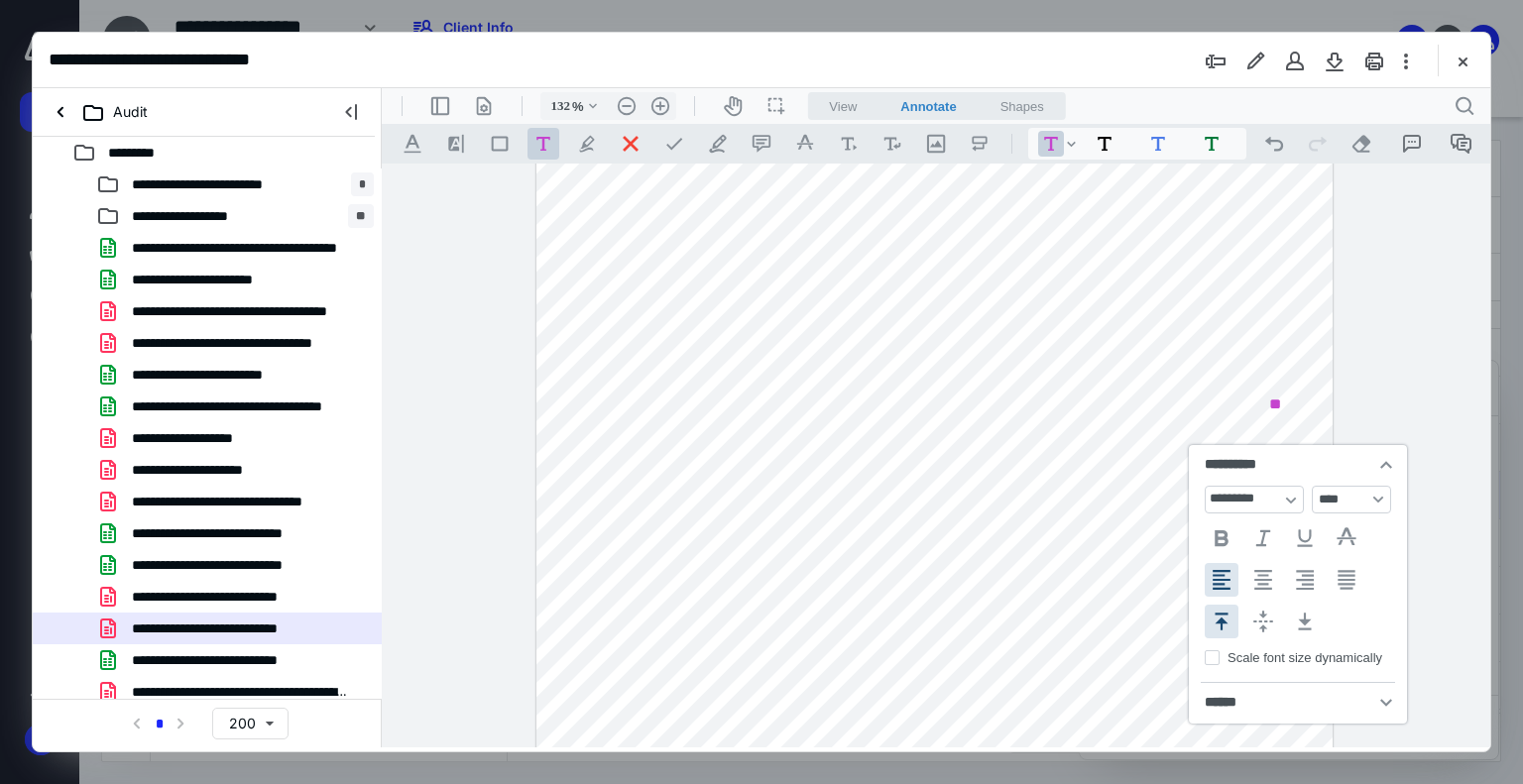 click on "**" at bounding box center (934, 264) 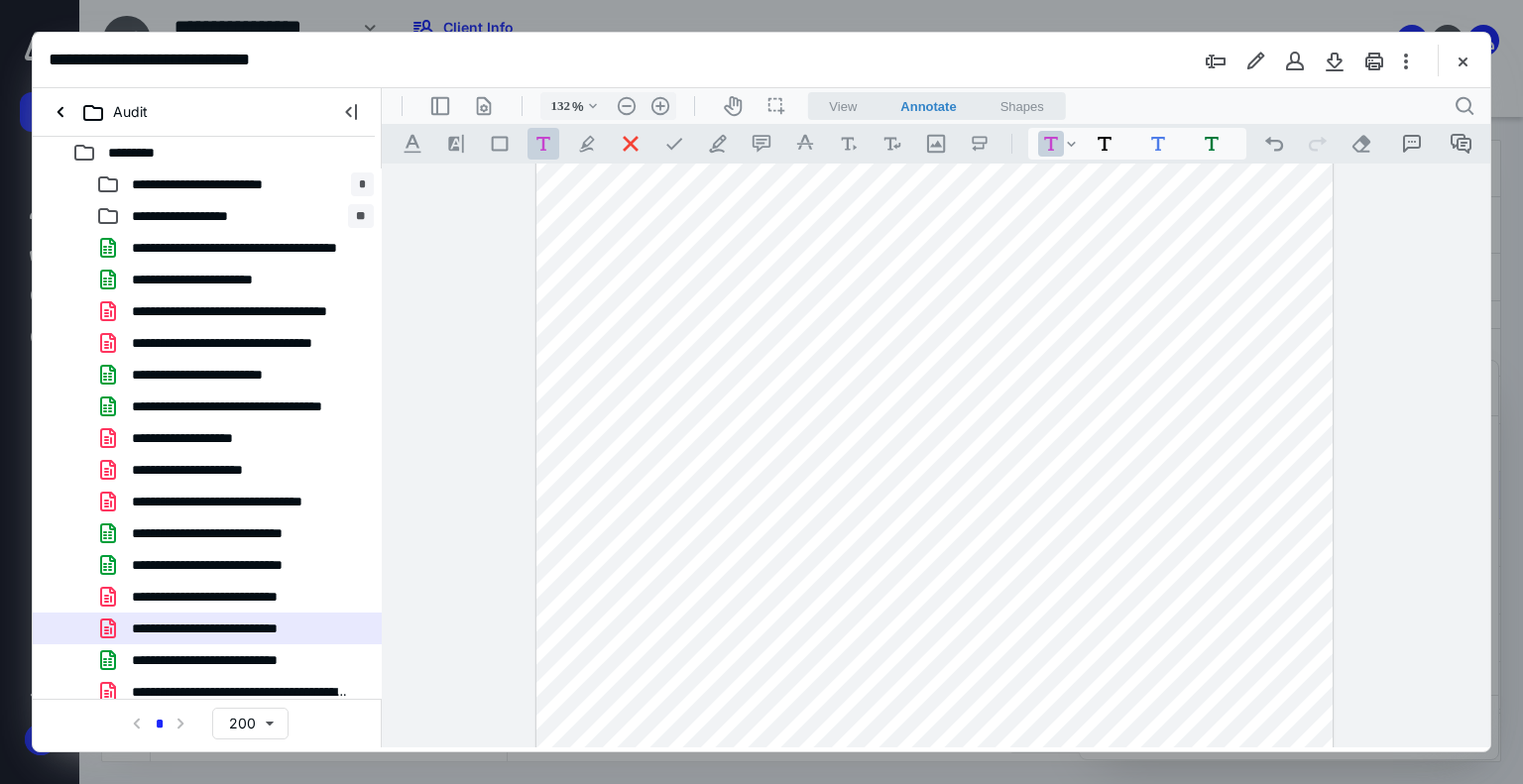 click on "**" at bounding box center (934, 264) 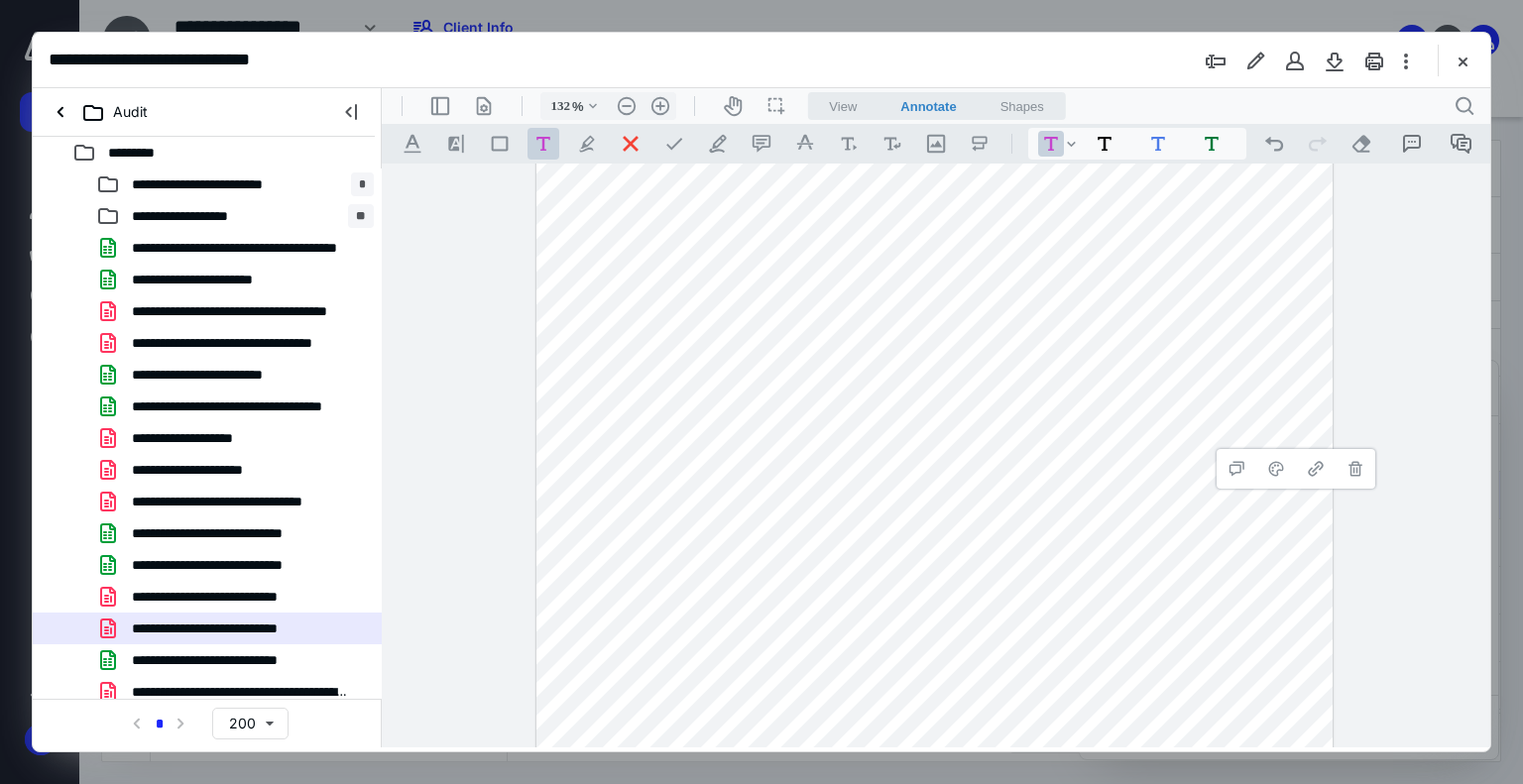 click on "**" at bounding box center [936, 456] 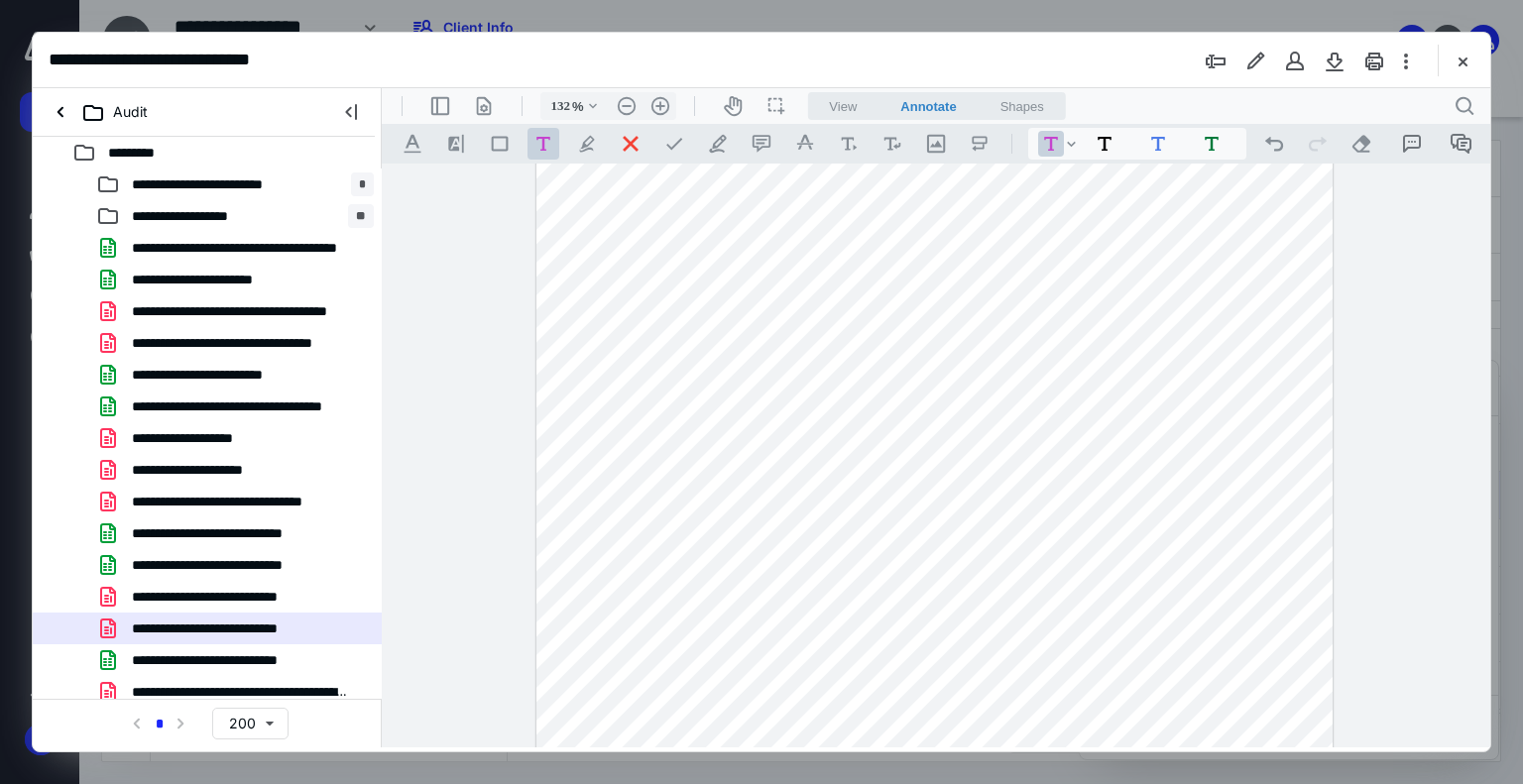 scroll, scrollTop: 0, scrollLeft: 0, axis: both 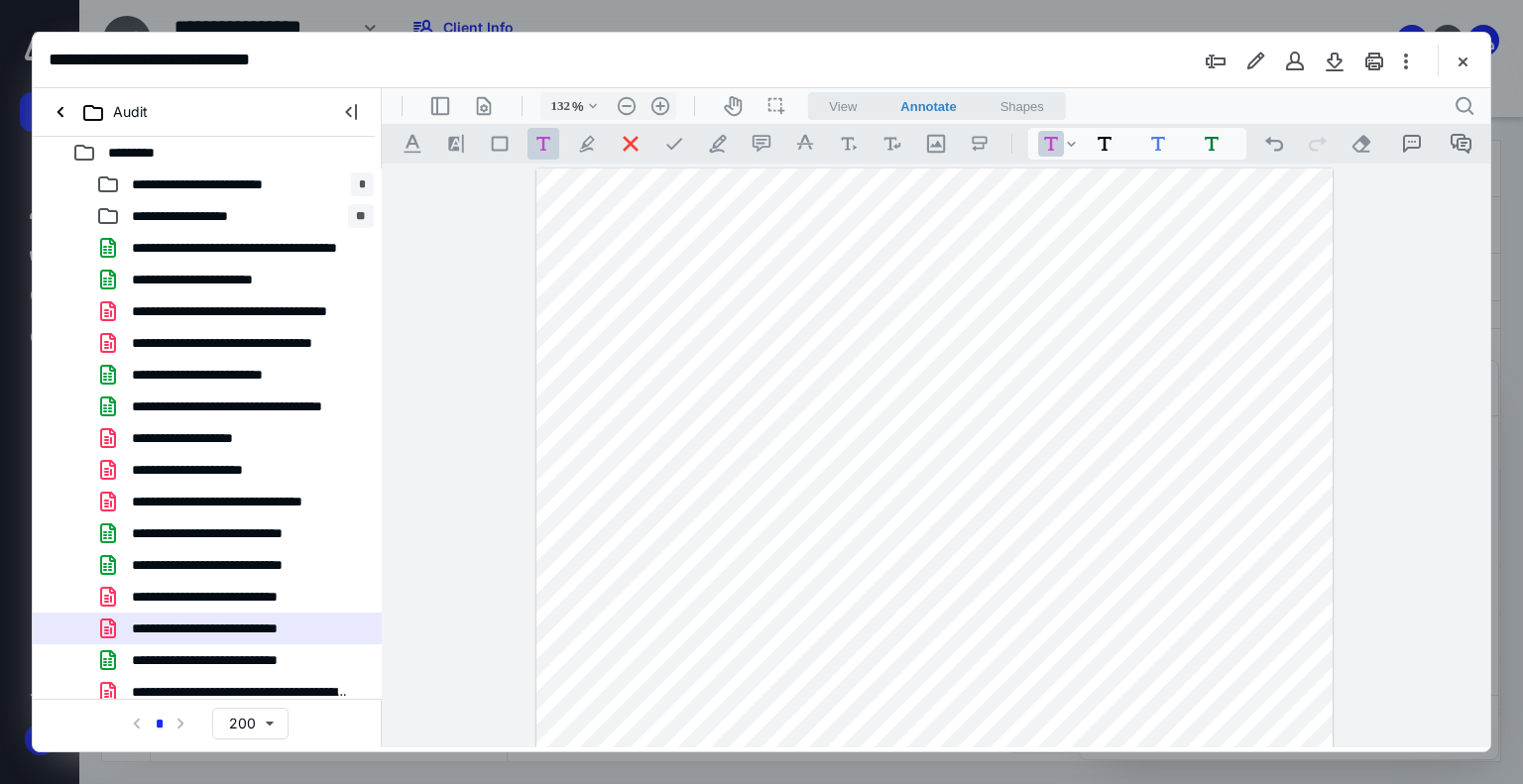 drag, startPoint x: 1216, startPoint y: 186, endPoint x: 1294, endPoint y: 211, distance: 81.90849 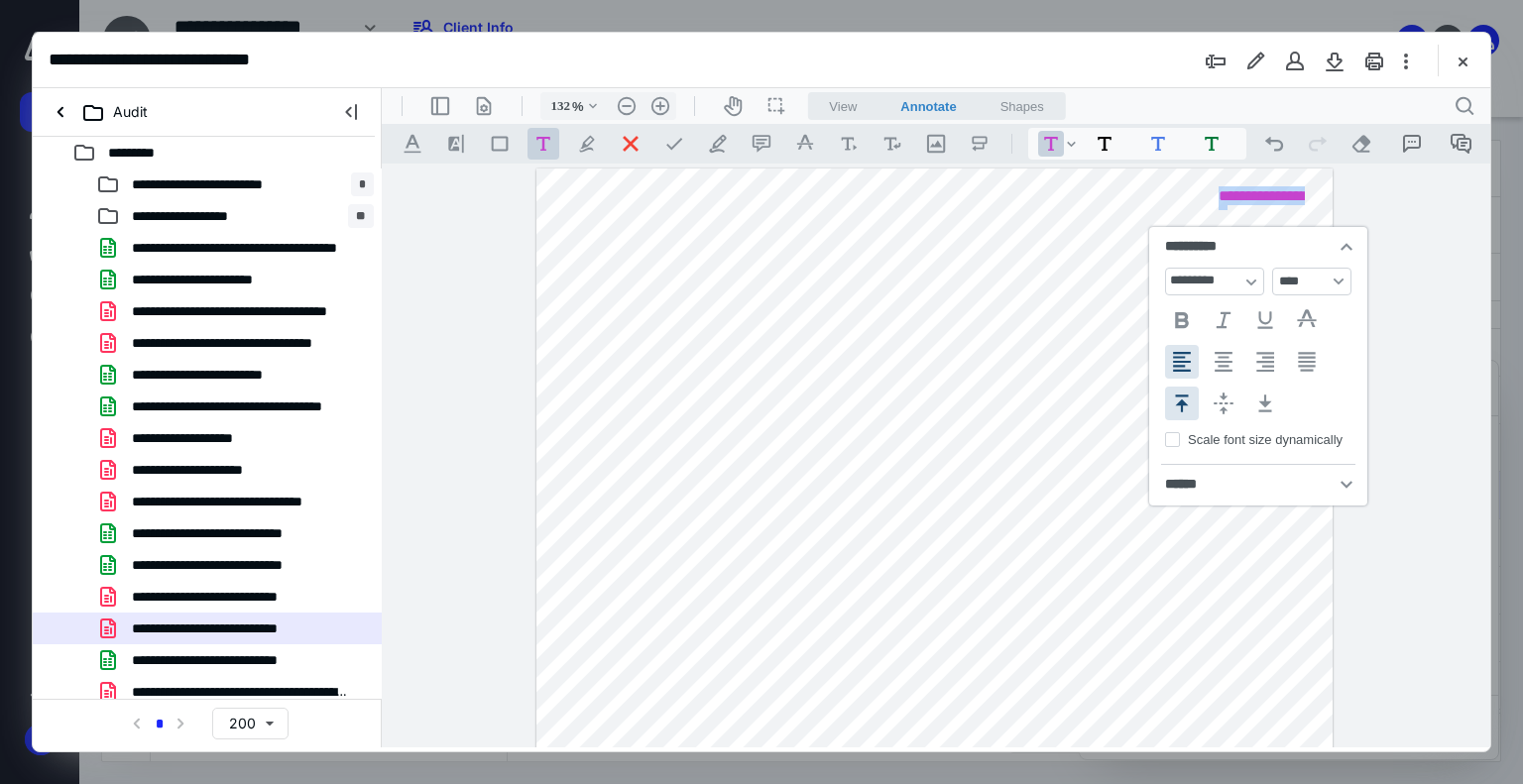 scroll, scrollTop: 14, scrollLeft: 0, axis: vertical 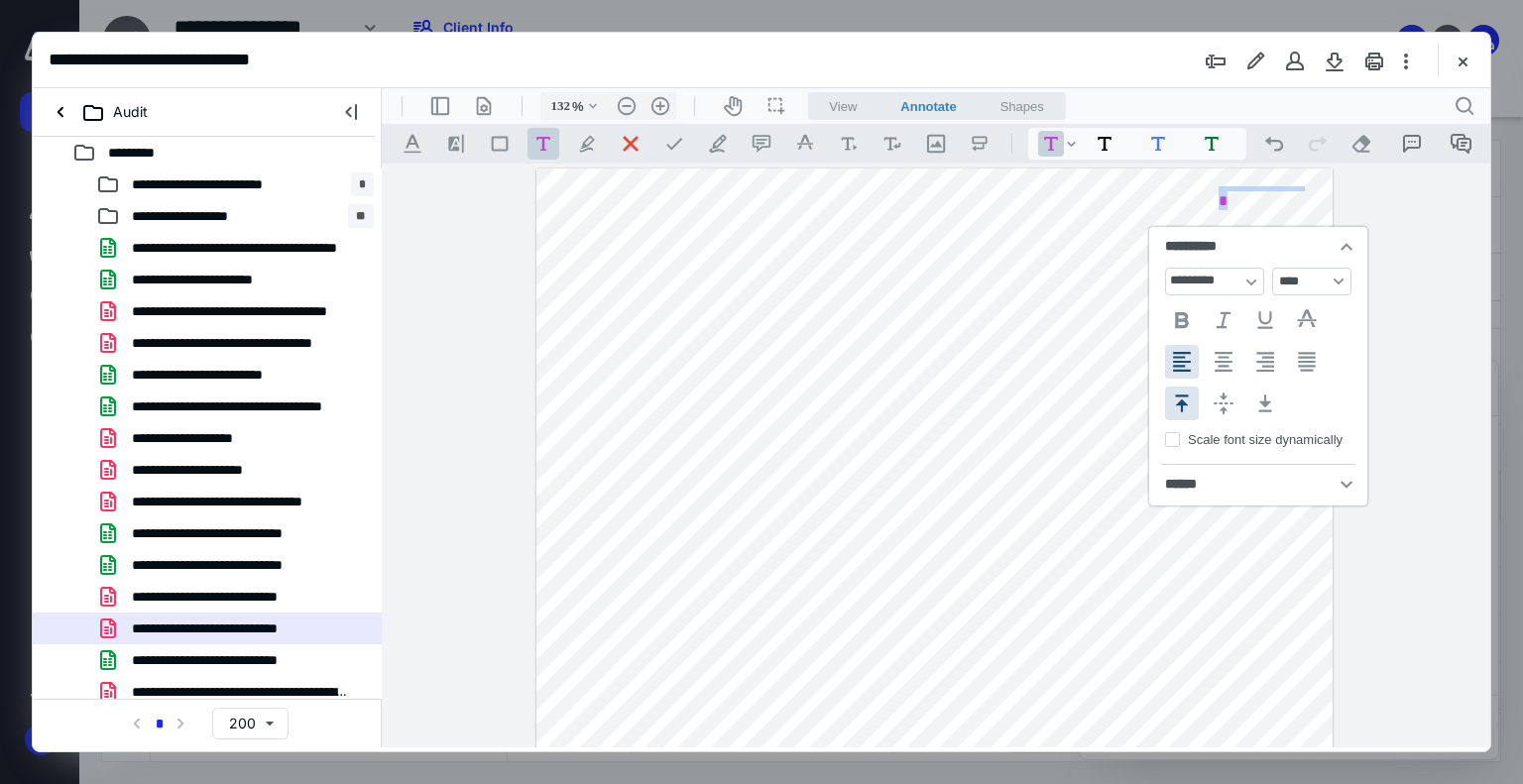 type 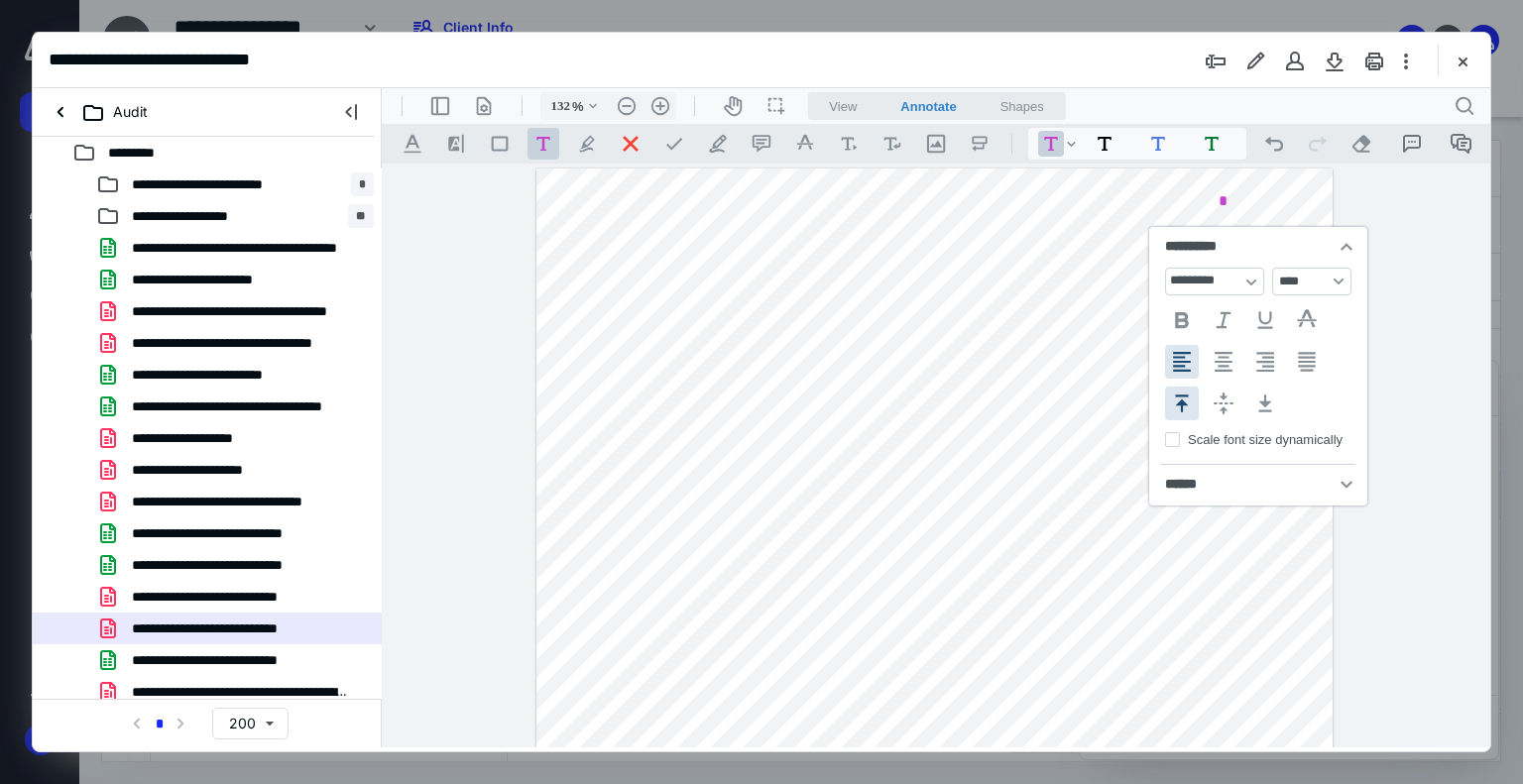 scroll, scrollTop: 0, scrollLeft: 0, axis: both 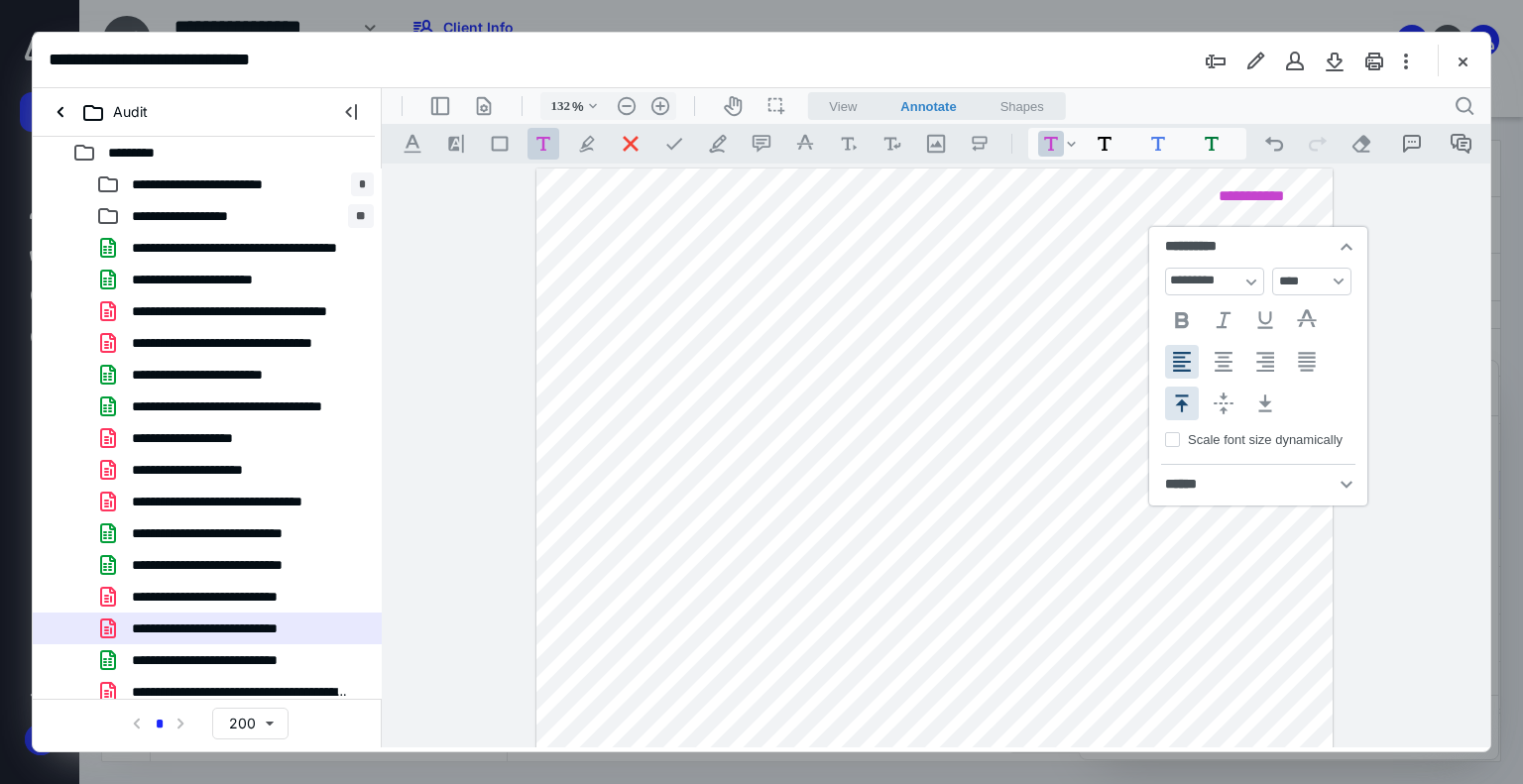 click on "**********" at bounding box center [936, 456] 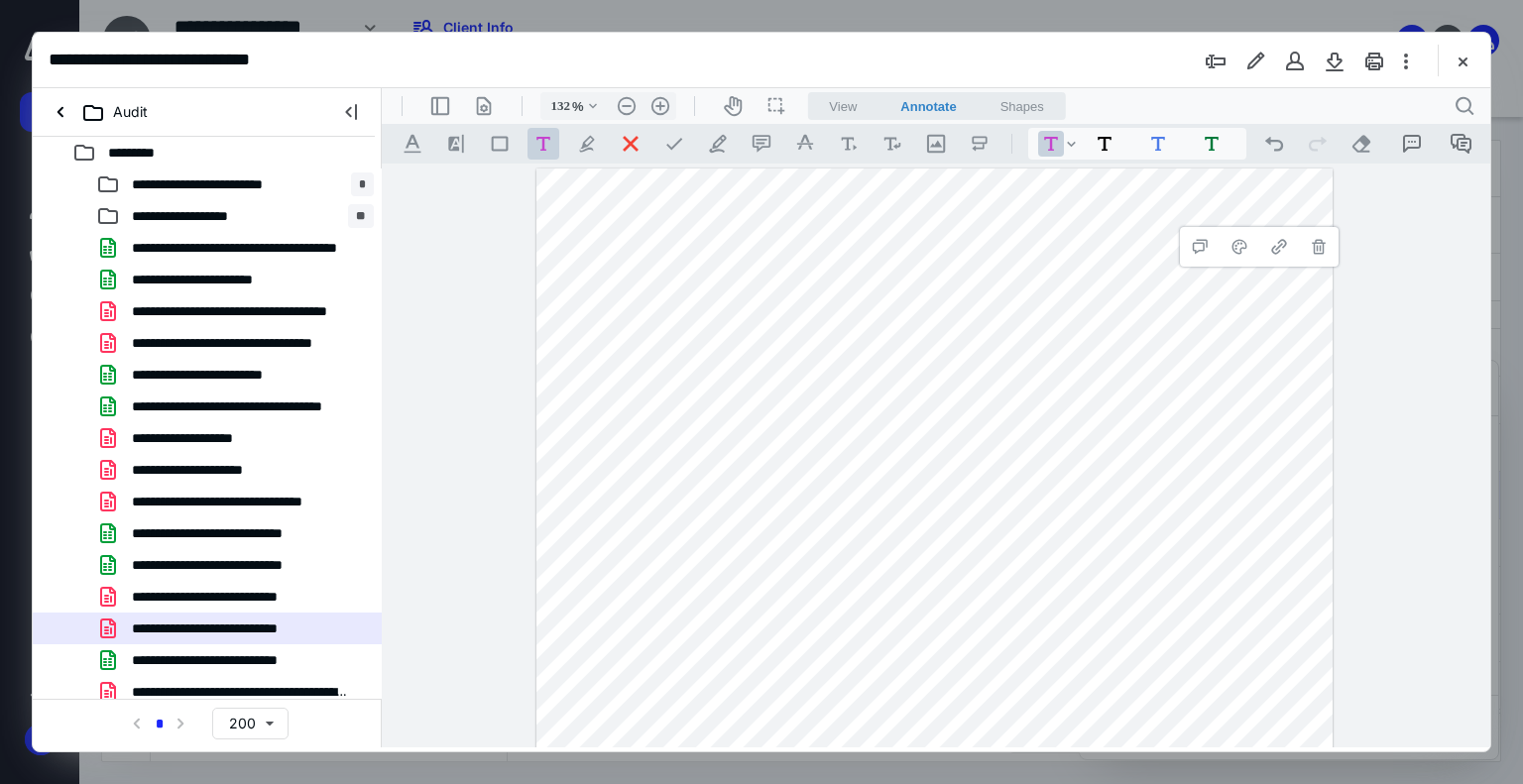 click on "**********" at bounding box center (936, 456) 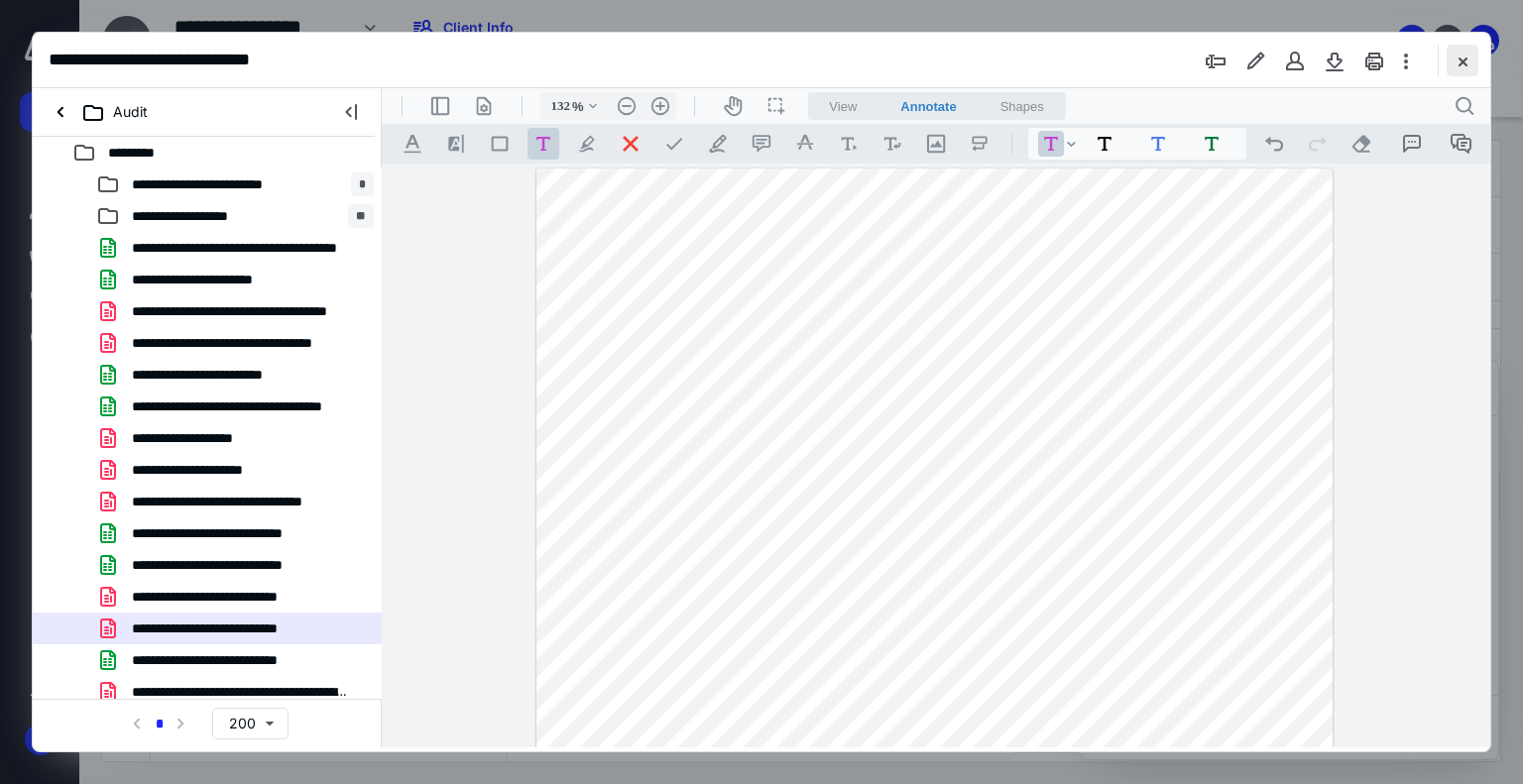 click at bounding box center (1463, 60) 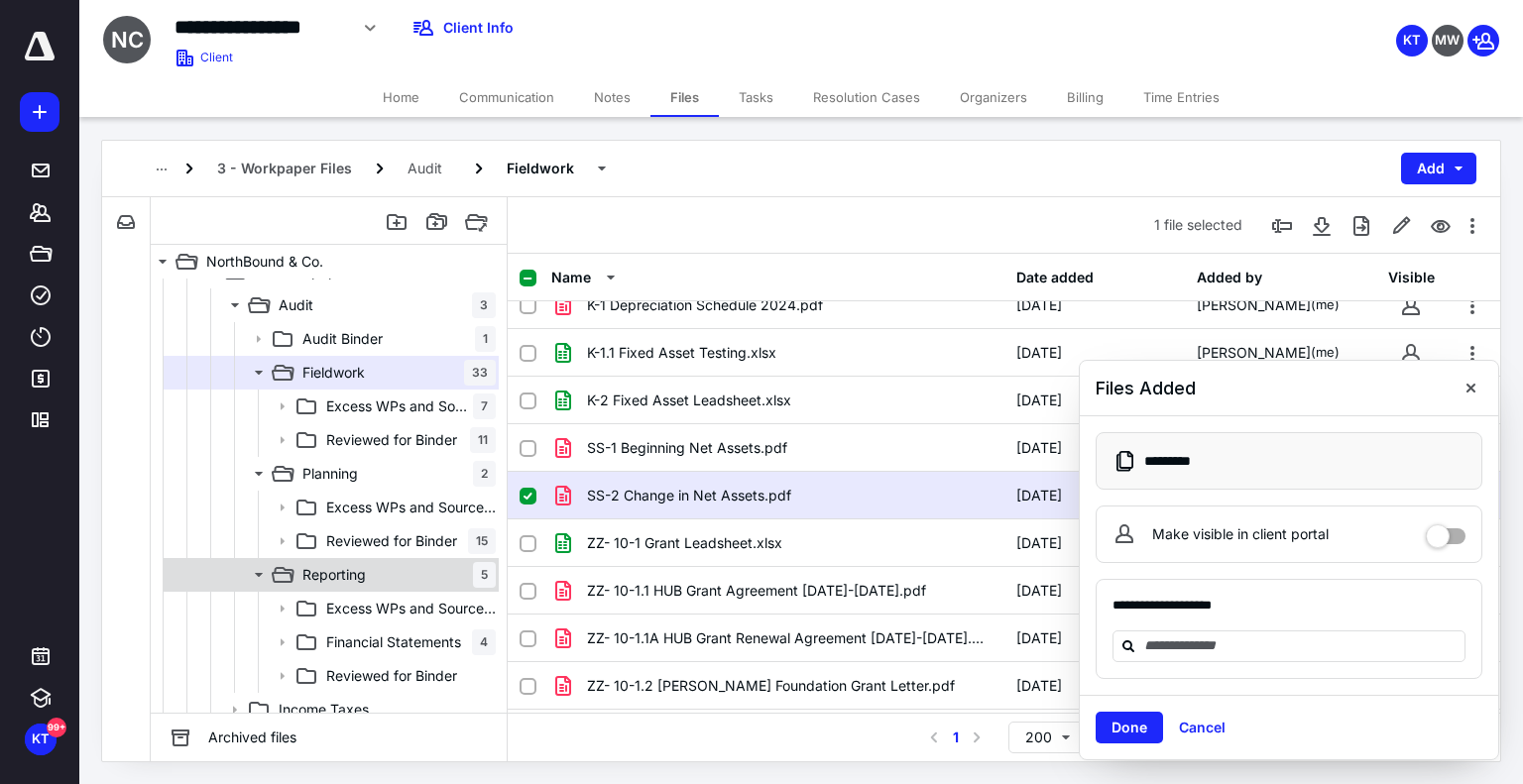 click on "Reporting 5" at bounding box center (395, 575) 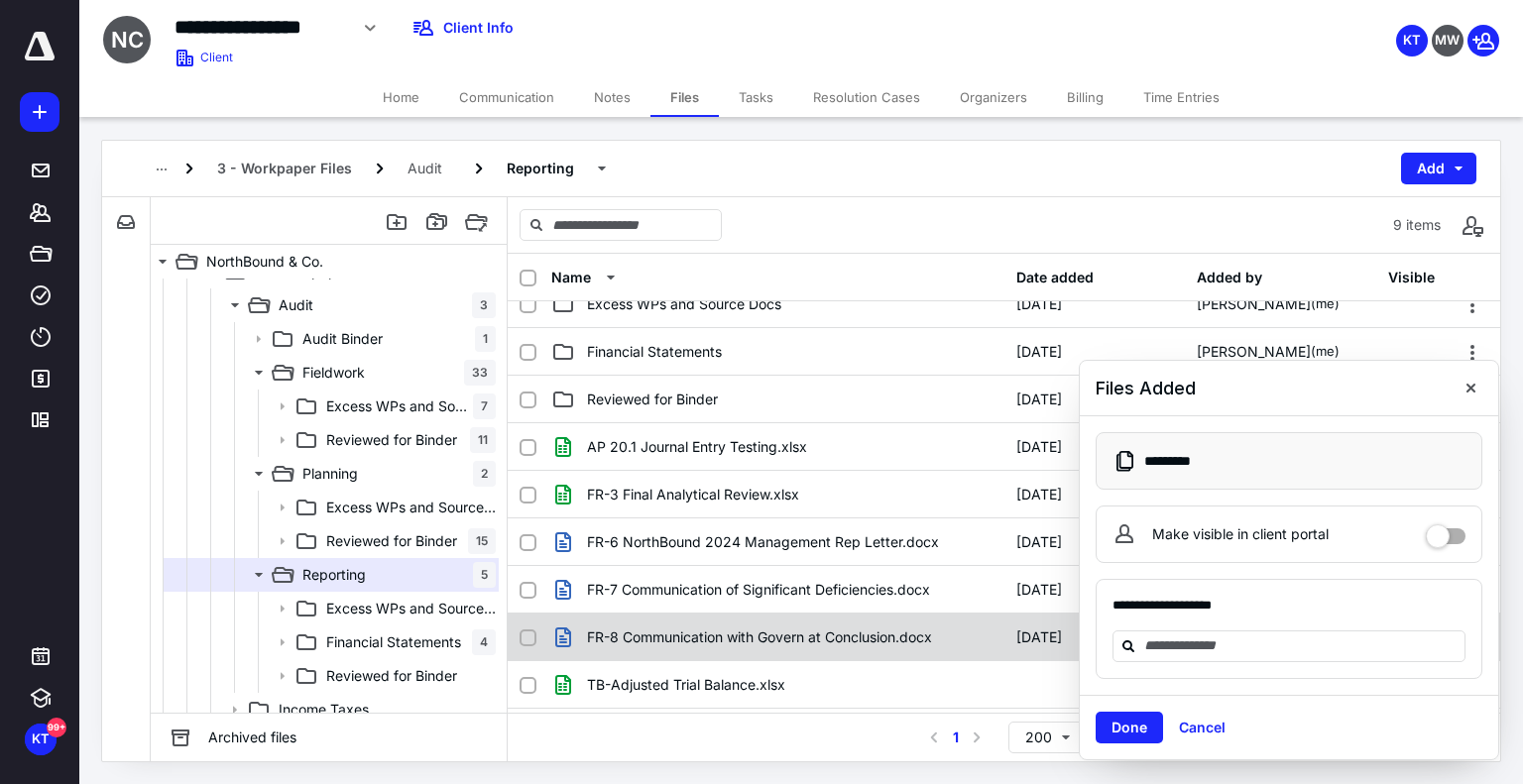 scroll, scrollTop: 27, scrollLeft: 0, axis: vertical 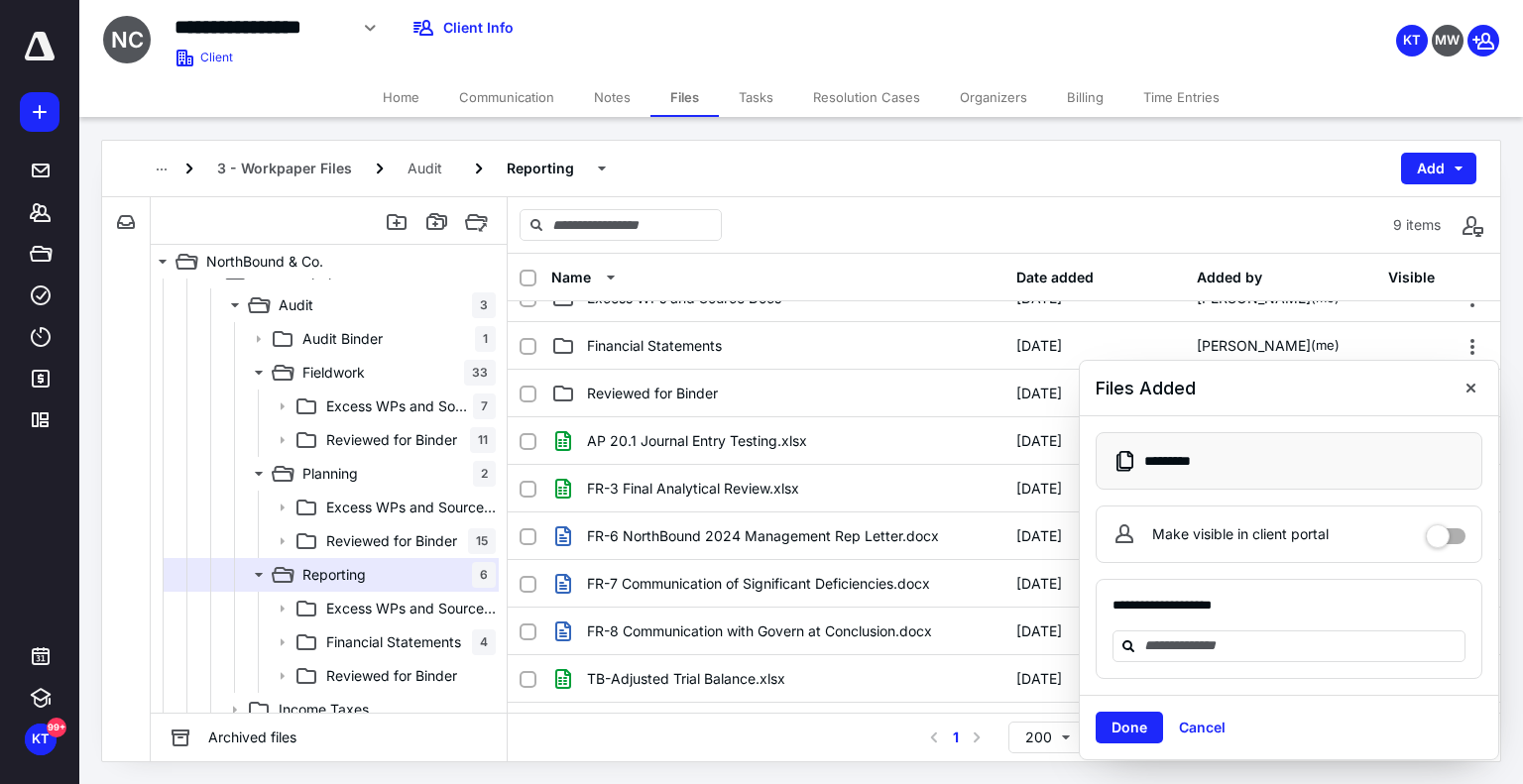 click on "Cancel" at bounding box center (1202, 728) 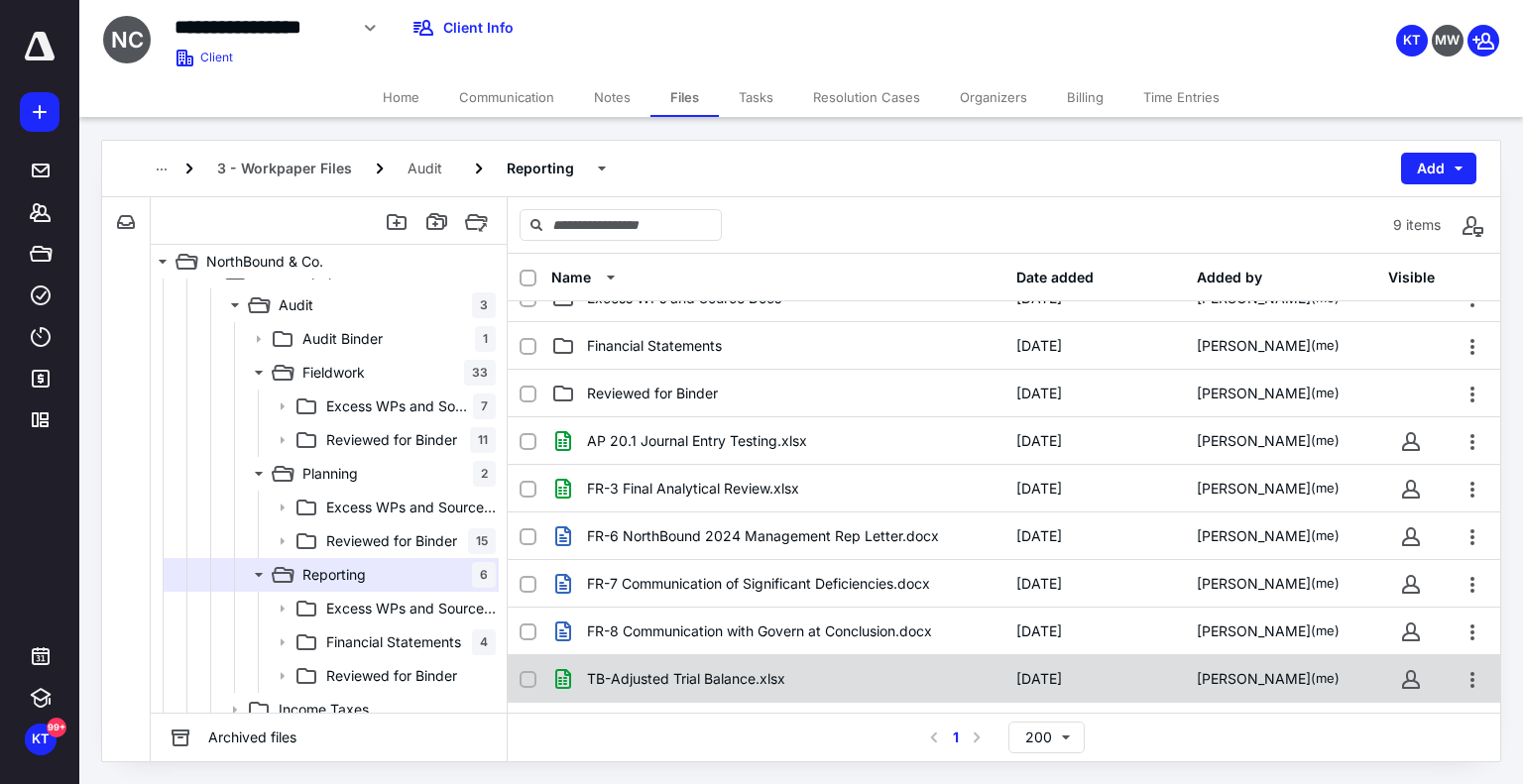 click on "[DATE]" at bounding box center [1095, 679] 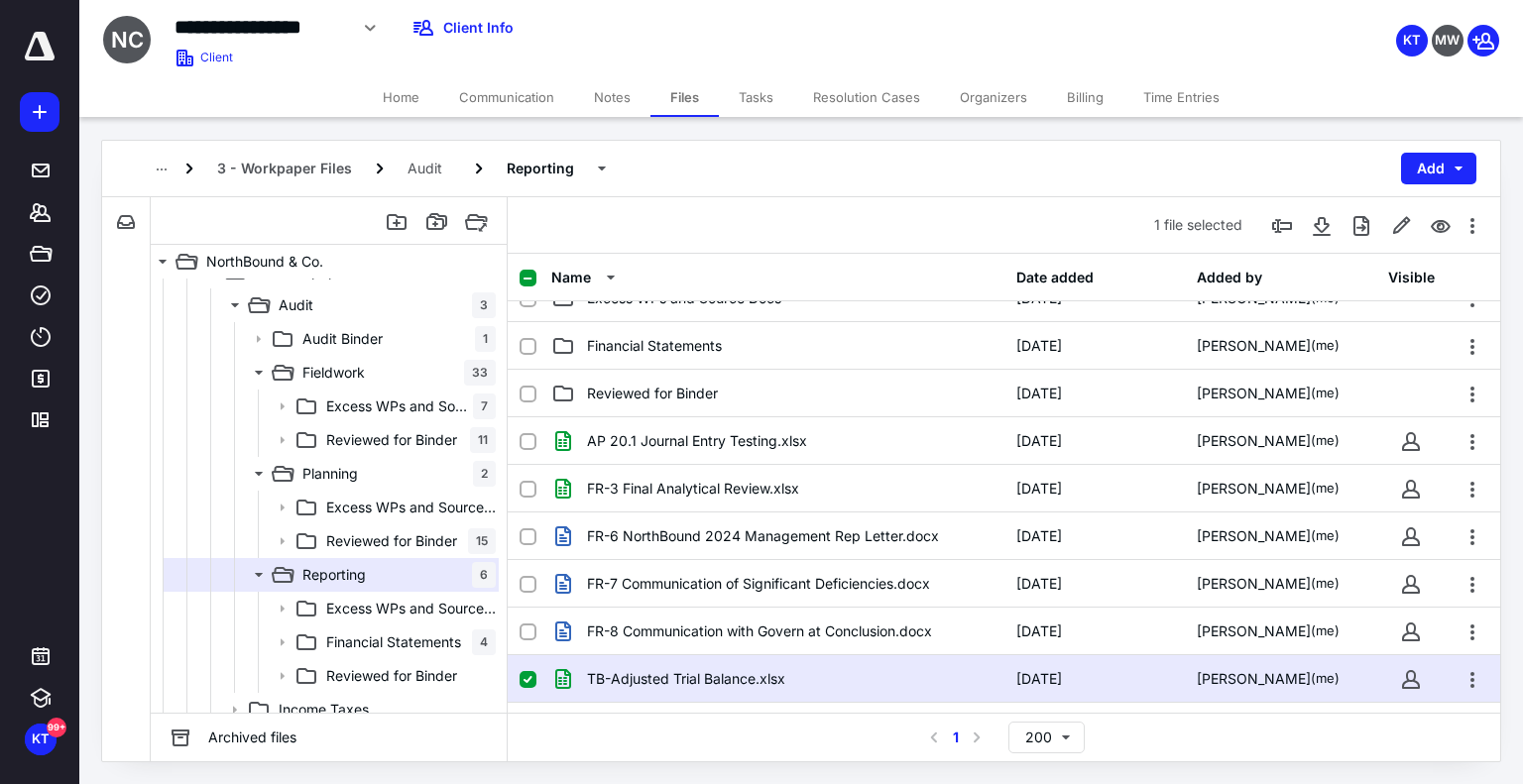 click on "[DATE]" at bounding box center (1095, 679) 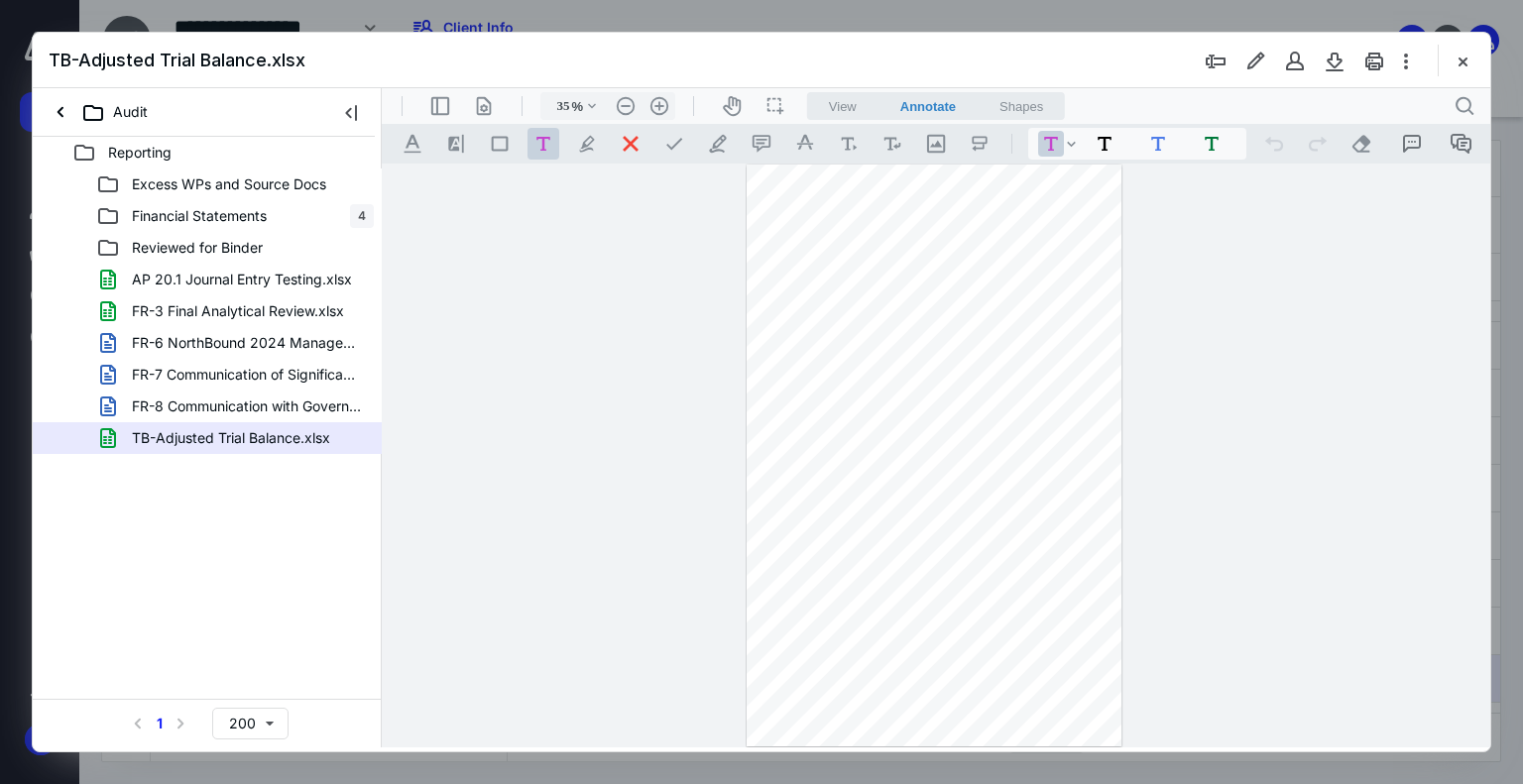 scroll, scrollTop: 0, scrollLeft: 0, axis: both 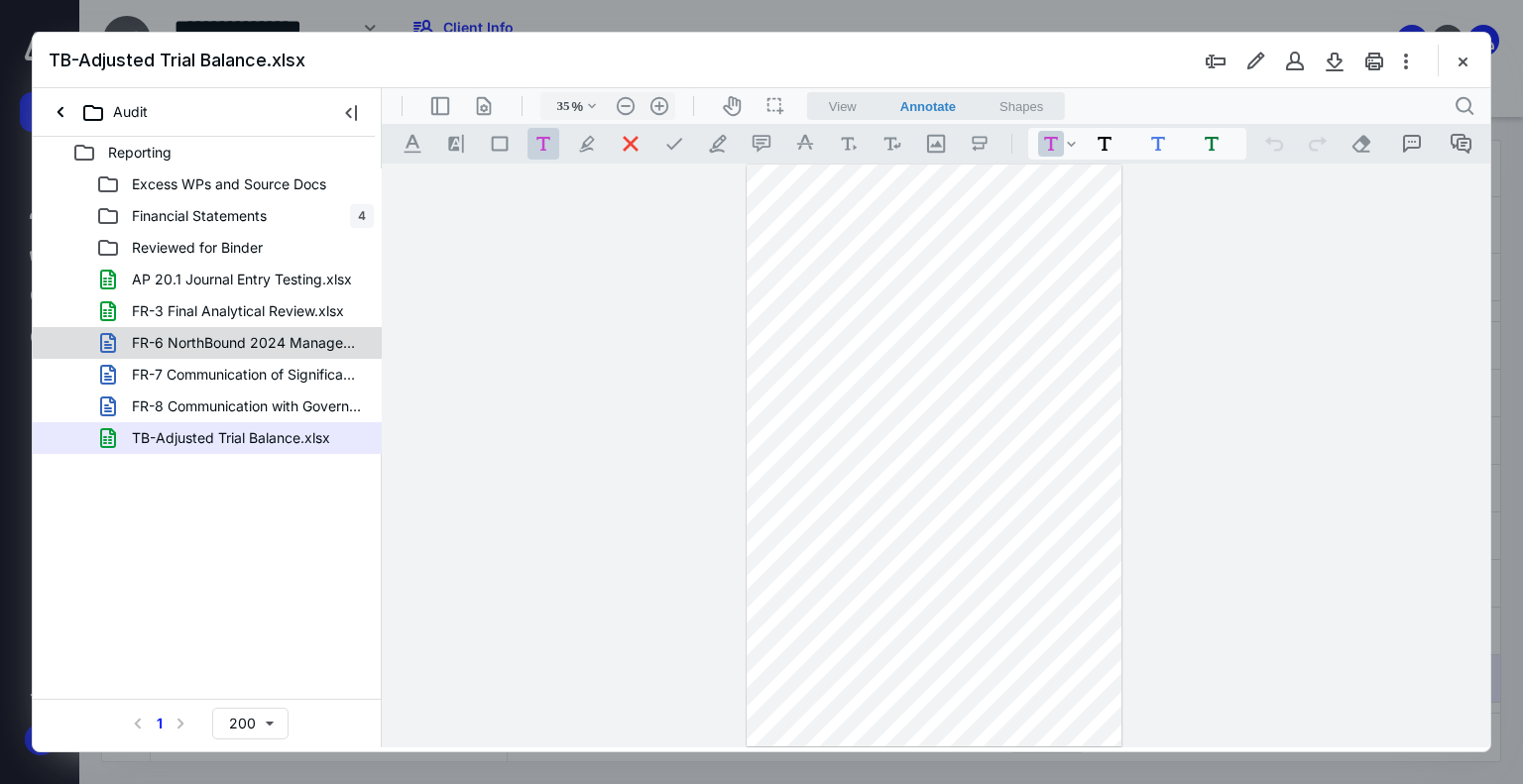 click on "FR-6 NorthBound 2024 Management Rep Letter.docx" at bounding box center [247, 343] 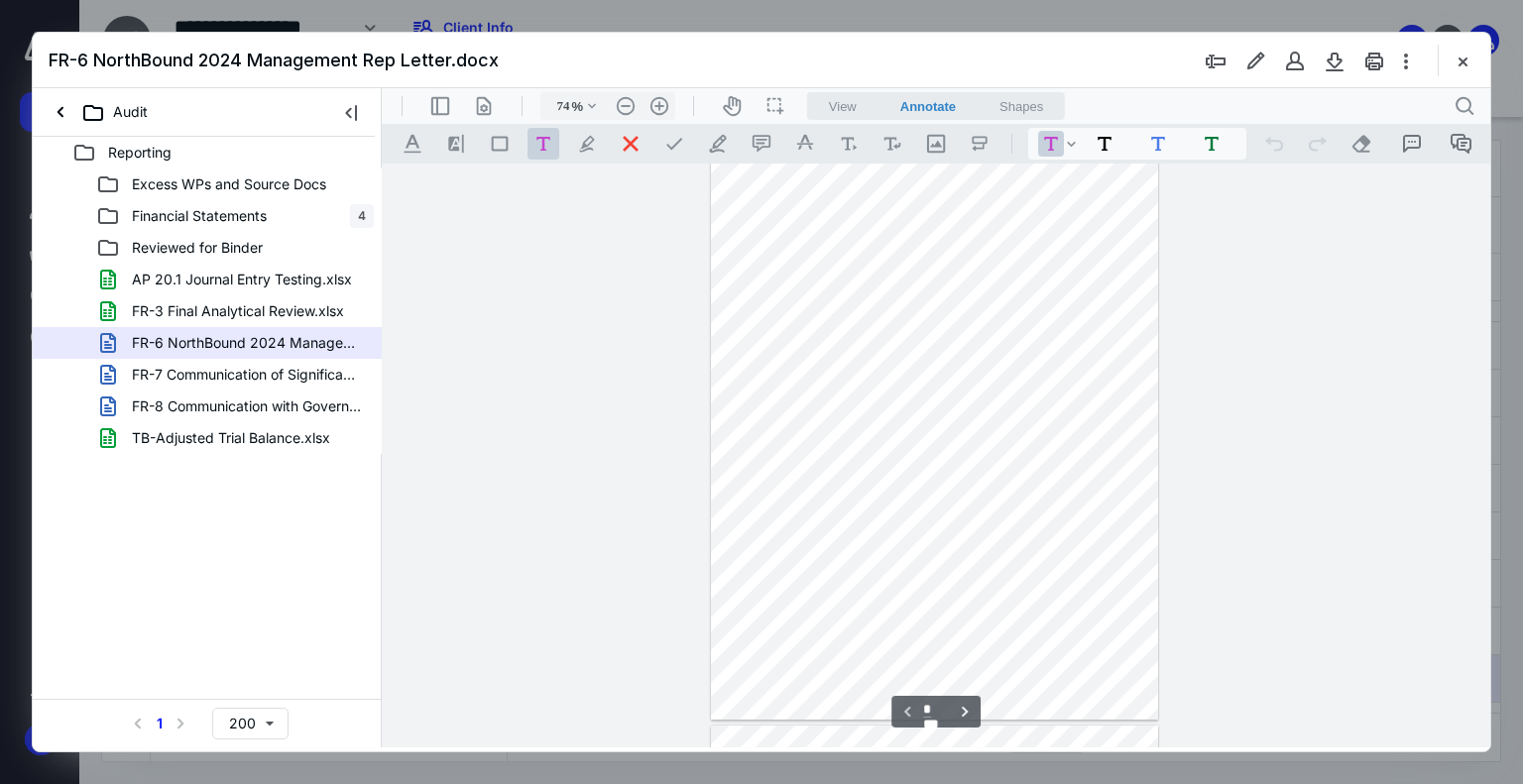 scroll, scrollTop: 0, scrollLeft: 0, axis: both 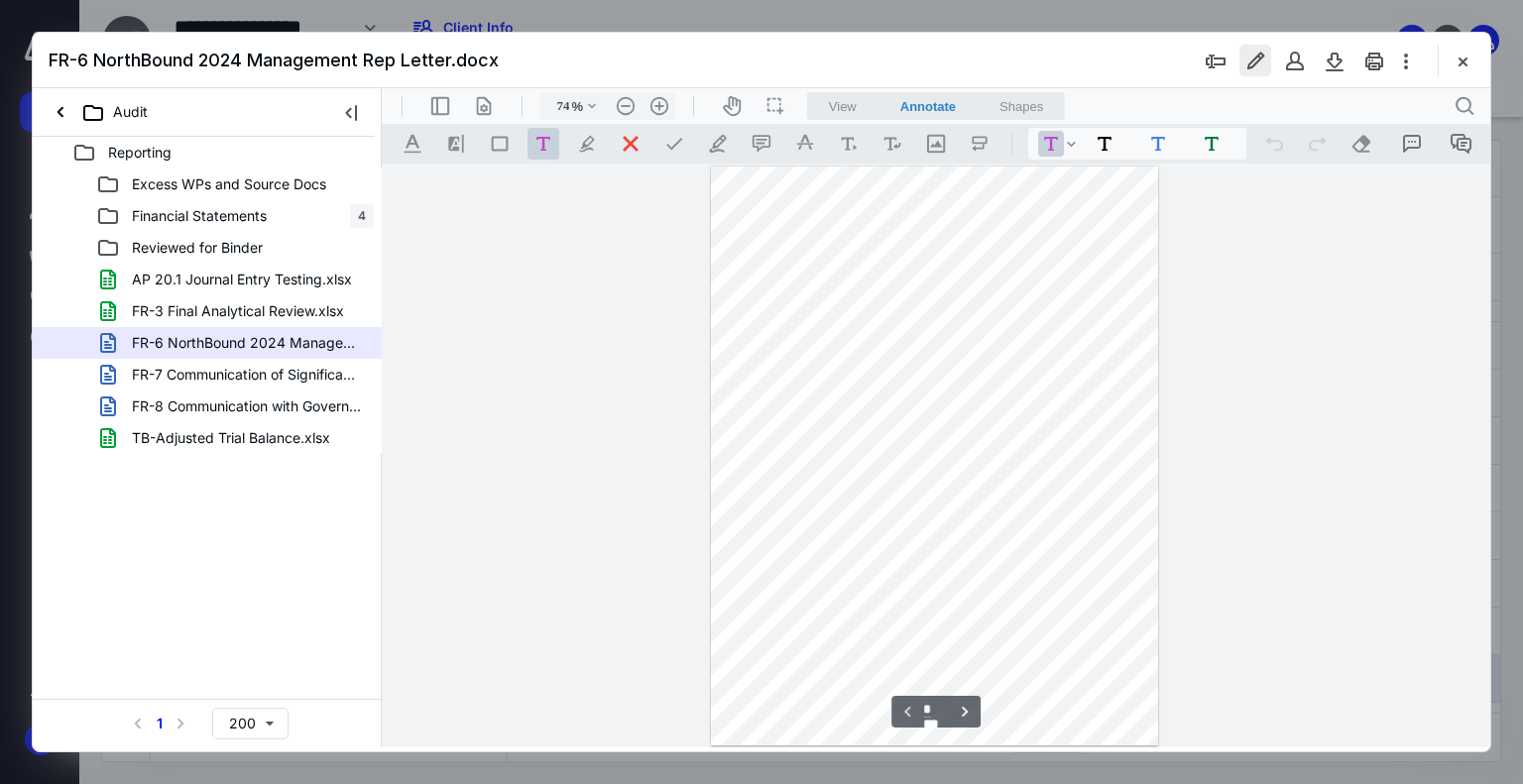 click at bounding box center [1255, 60] 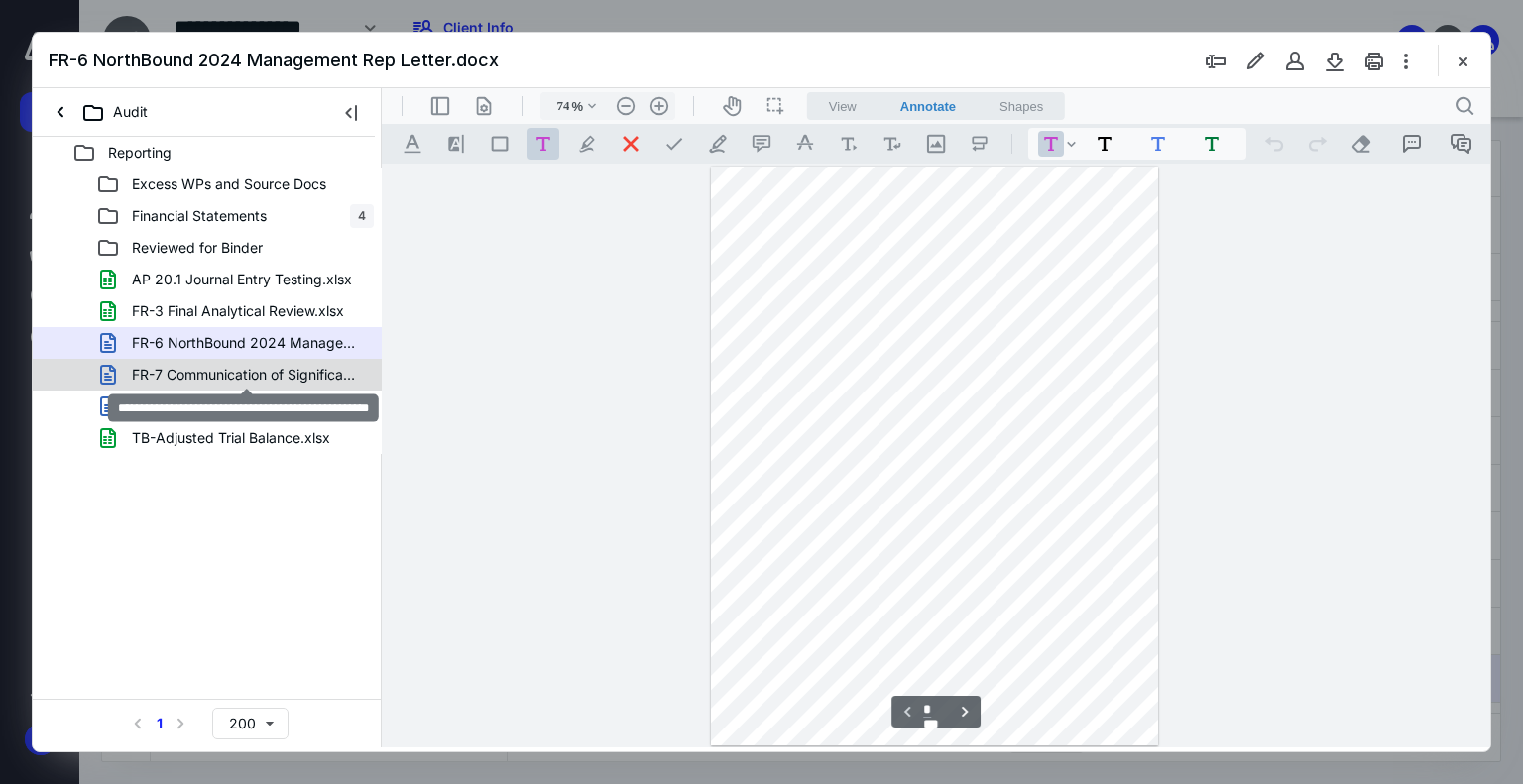 click on "FR-7 Communication of Significant Deficiencies.docx" at bounding box center (247, 375) 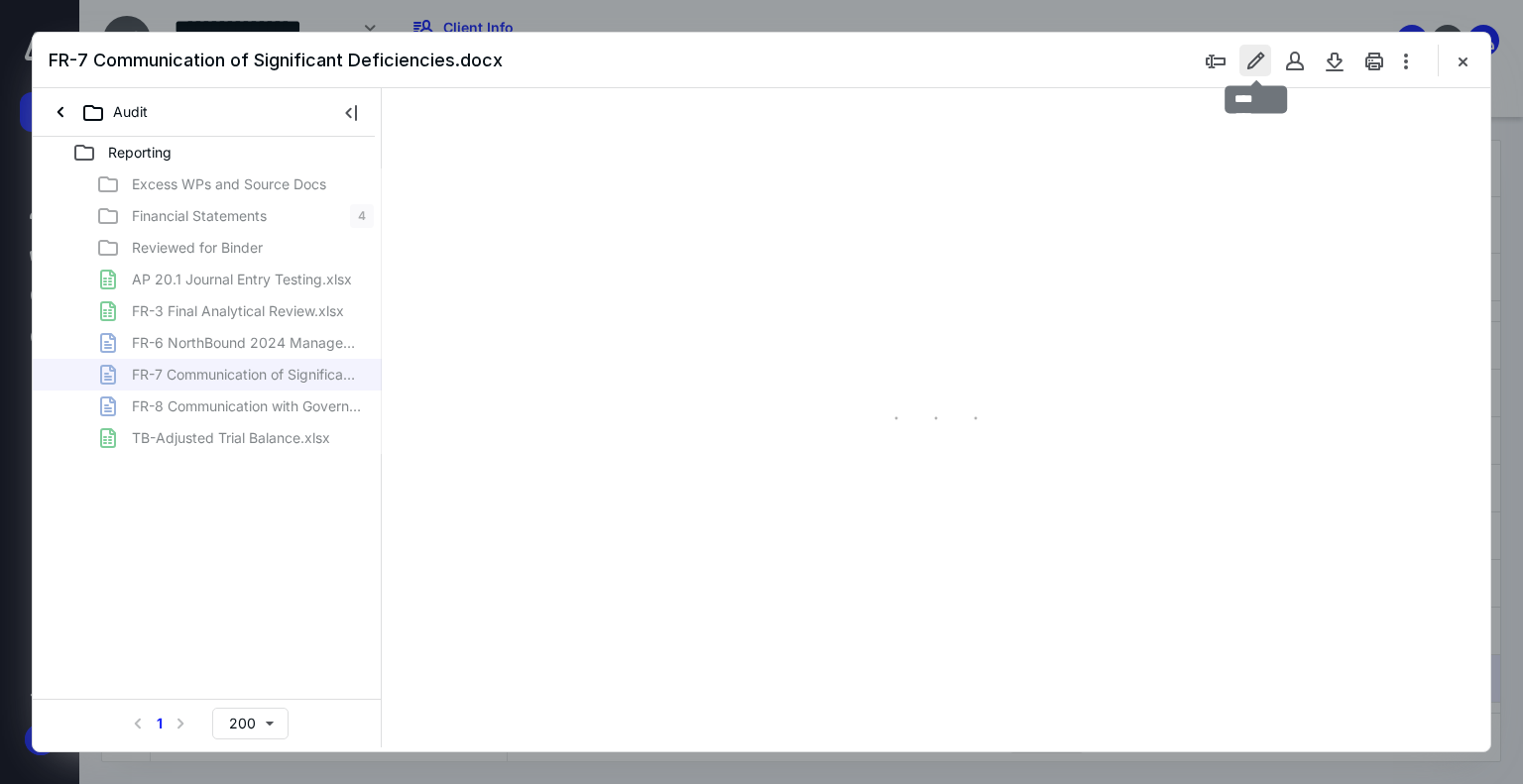 type on "74" 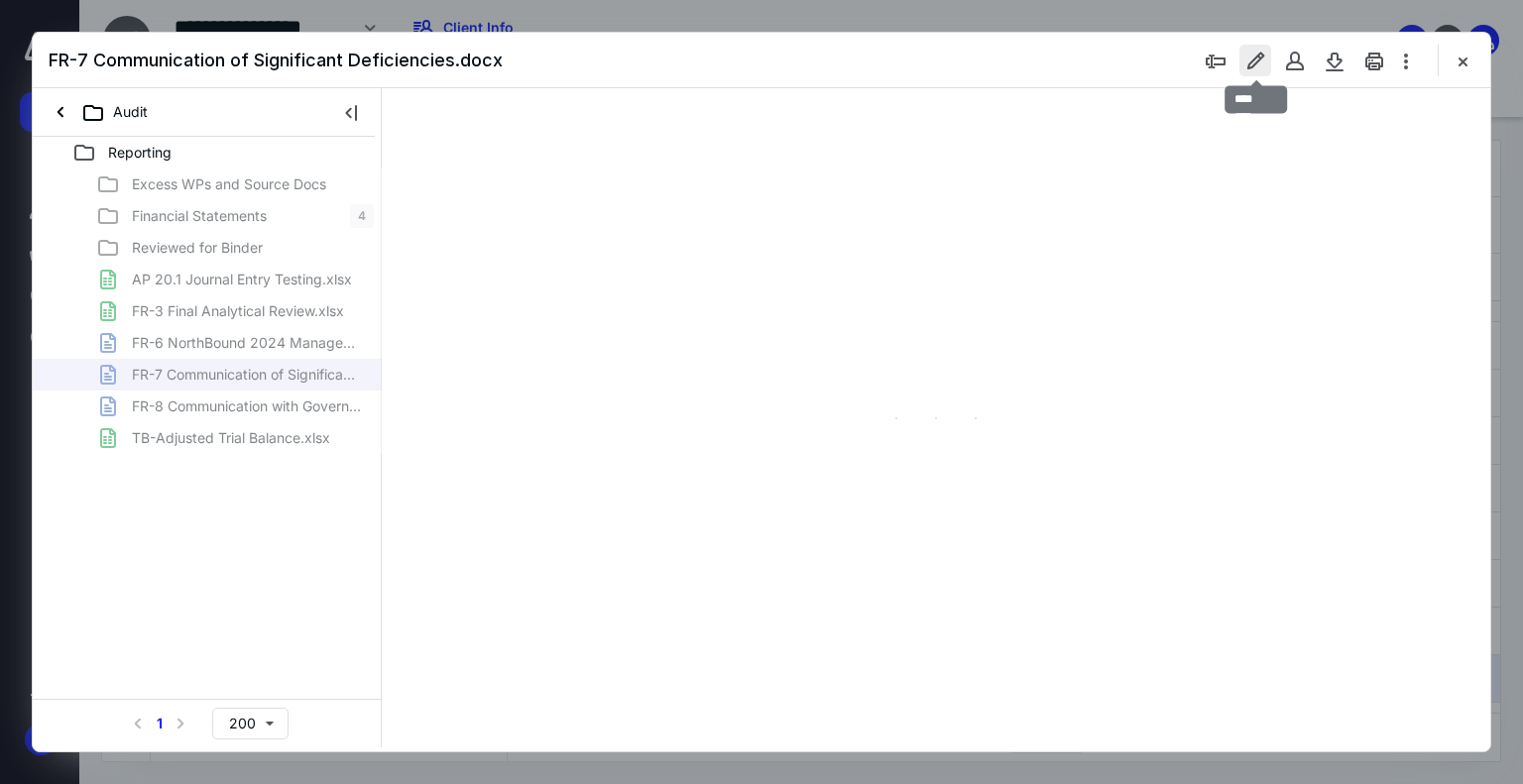scroll, scrollTop: 78, scrollLeft: 0, axis: vertical 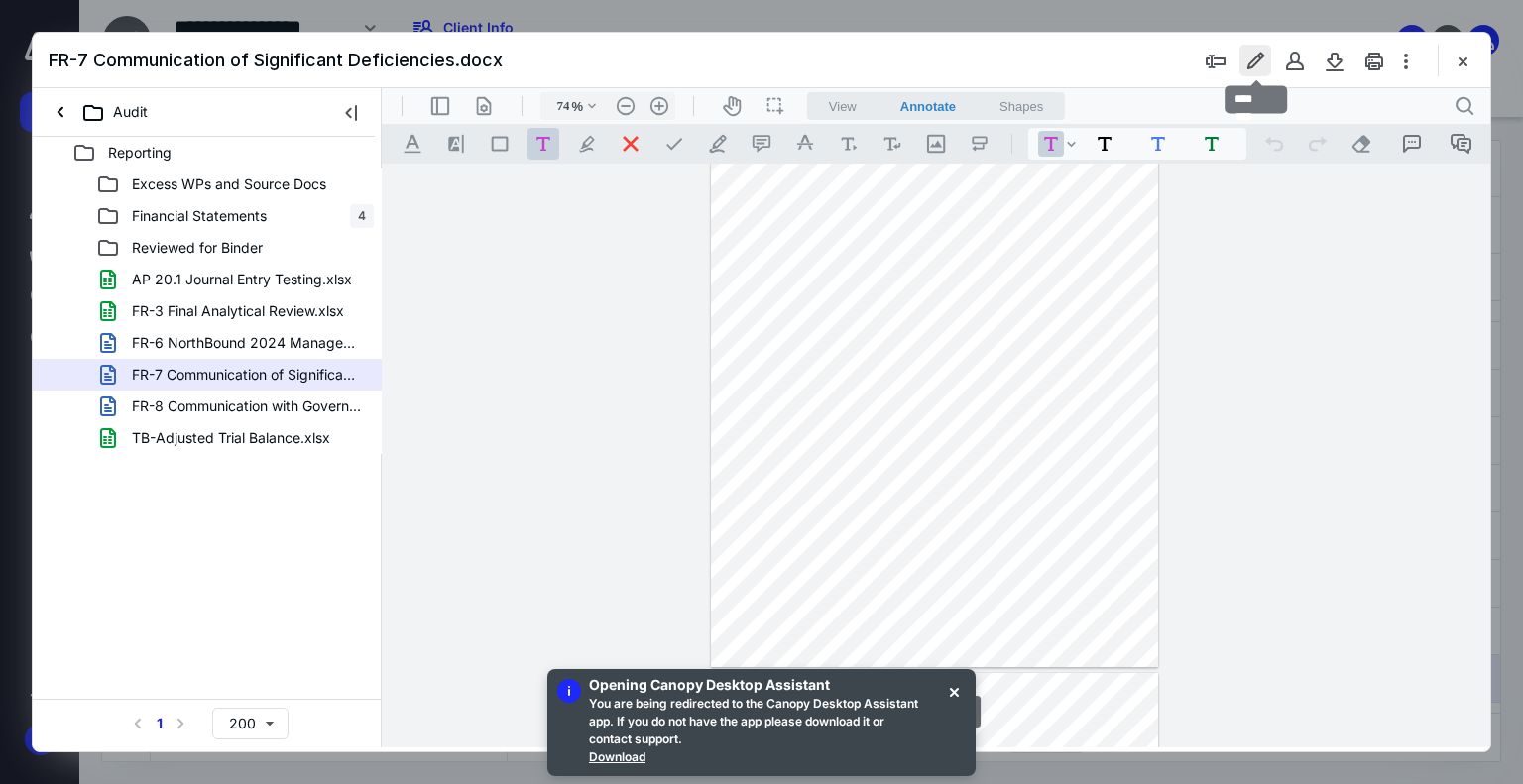 click at bounding box center (1255, 60) 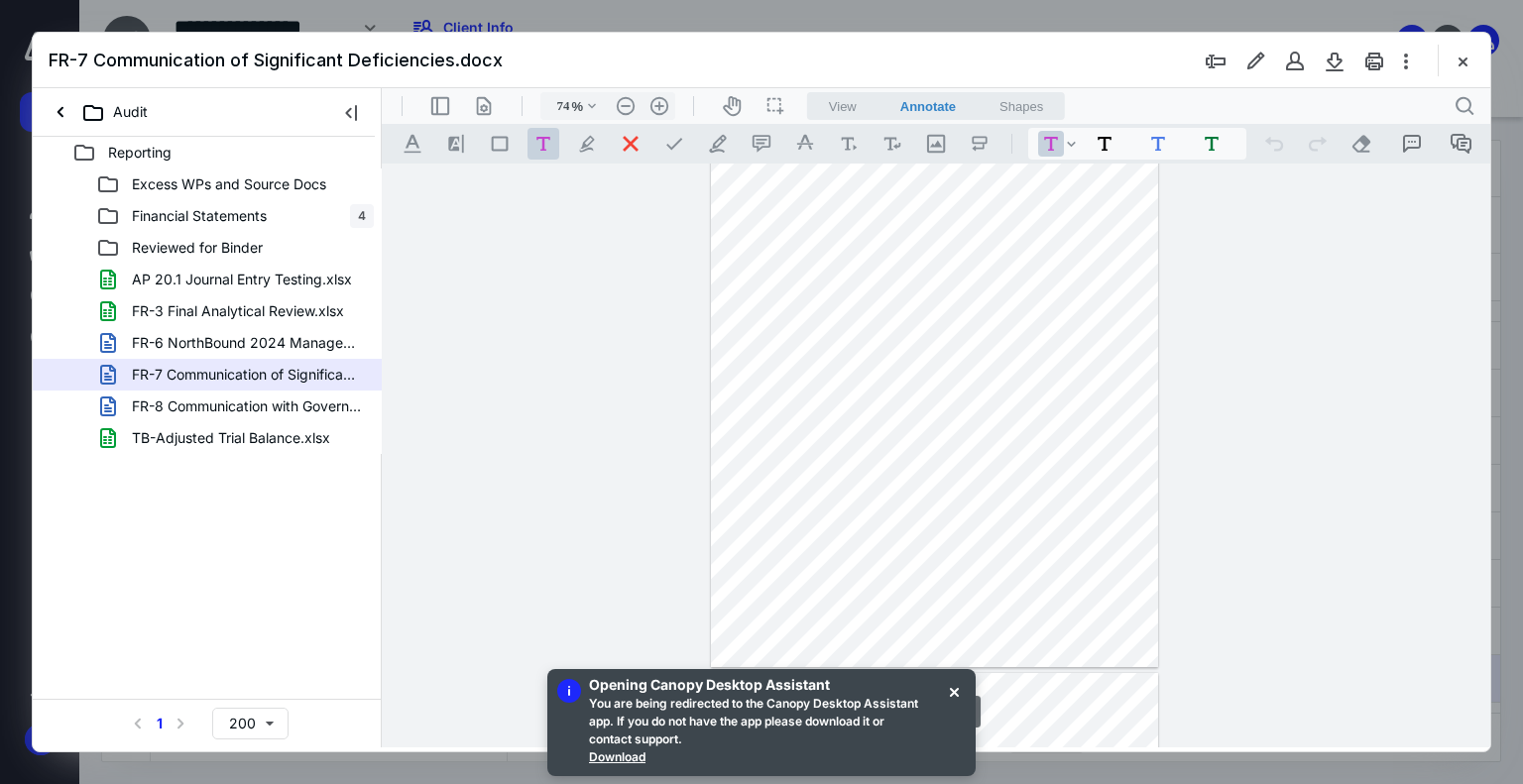 scroll, scrollTop: 0, scrollLeft: 0, axis: both 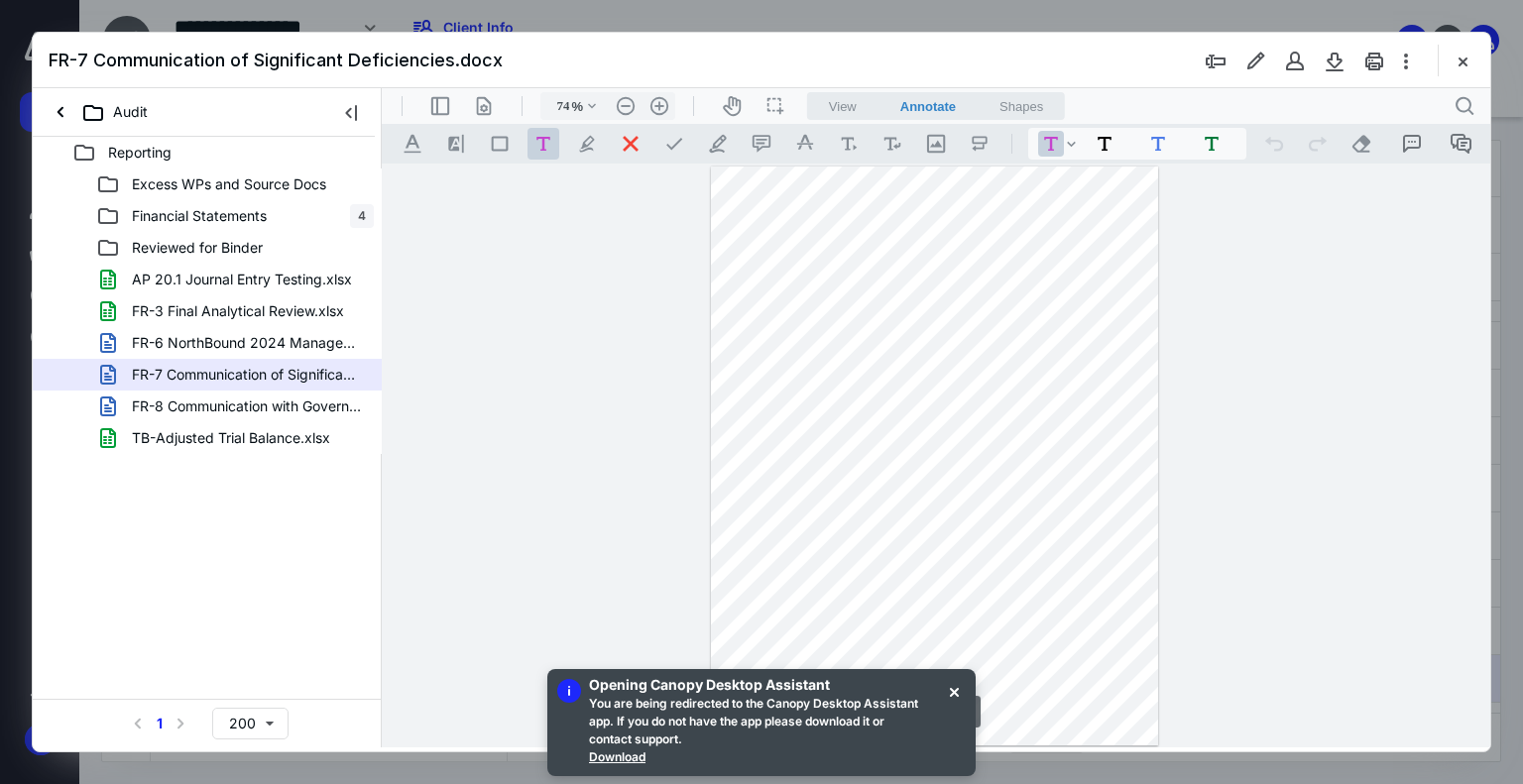 type on "*" 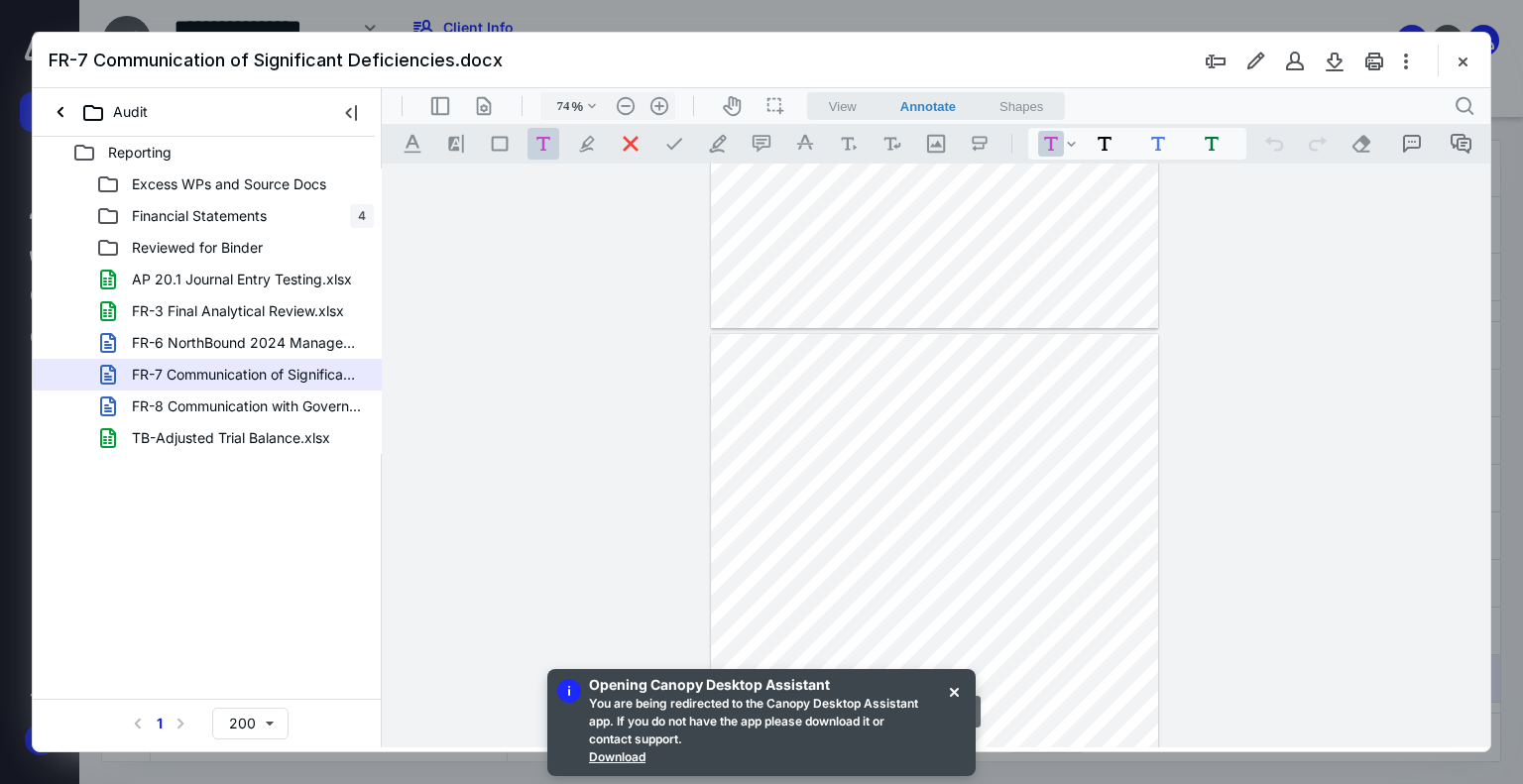 scroll, scrollTop: 585, scrollLeft: 0, axis: vertical 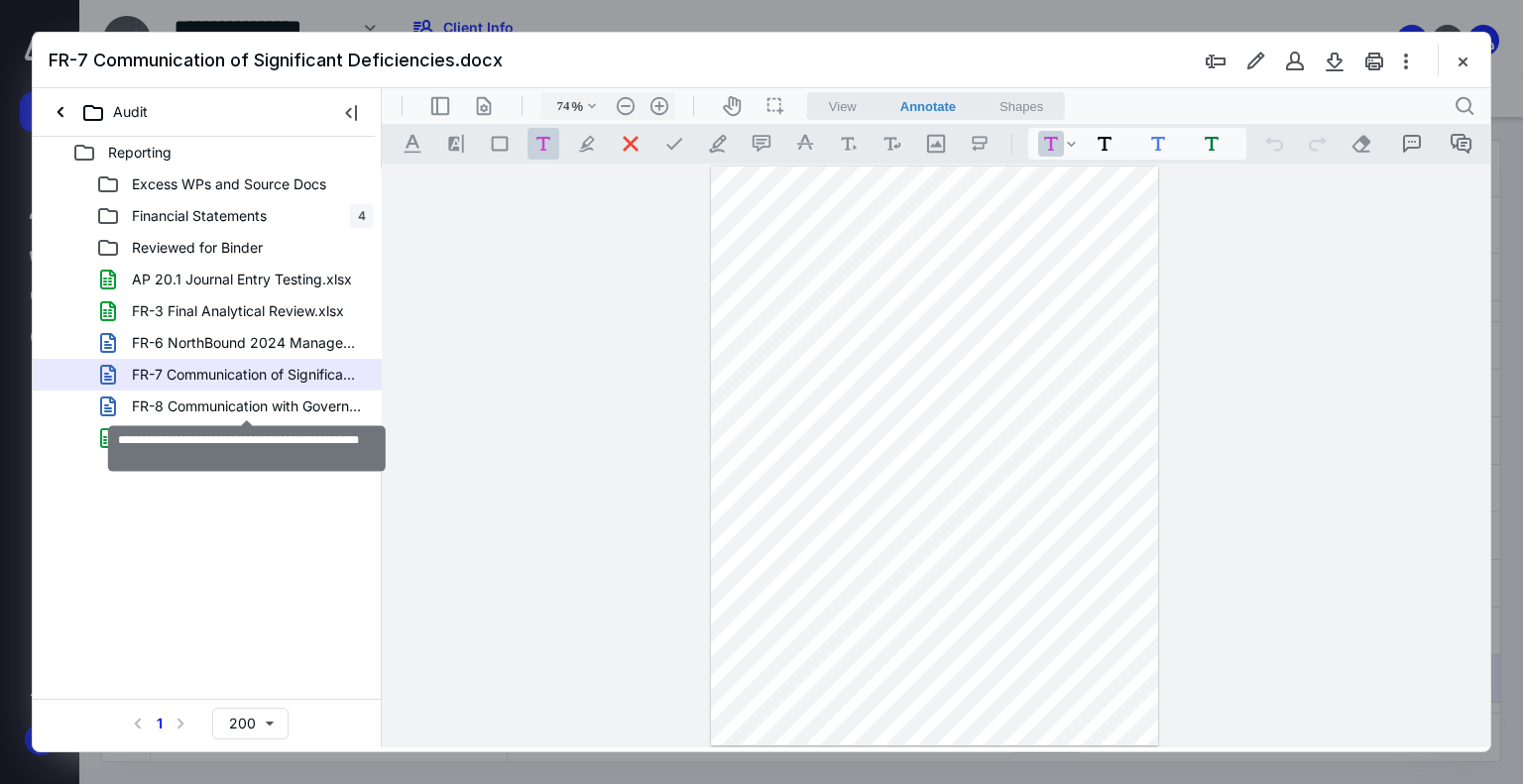 drag, startPoint x: 316, startPoint y: 404, endPoint x: 537, endPoint y: 393, distance: 221.27359 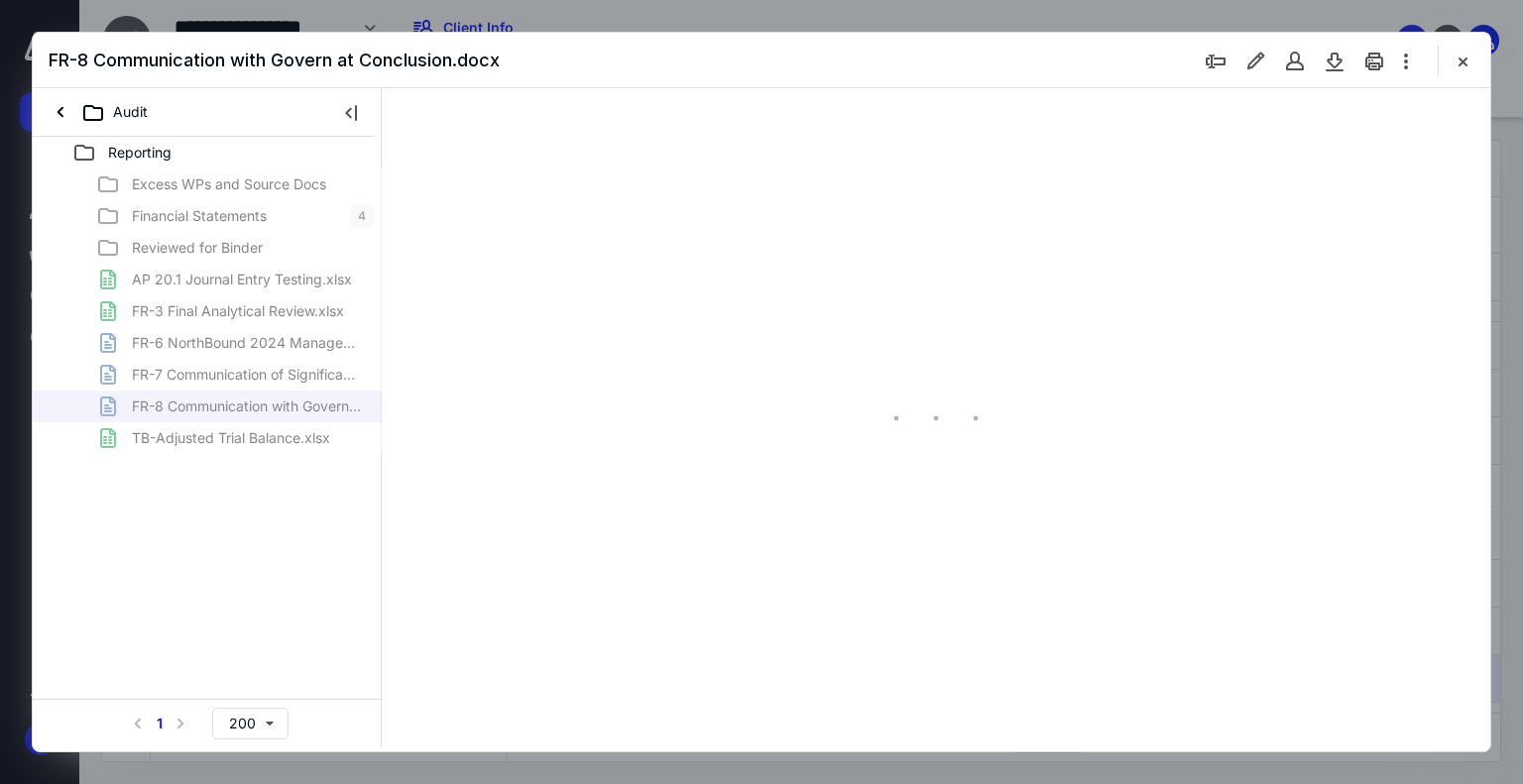 type on "74" 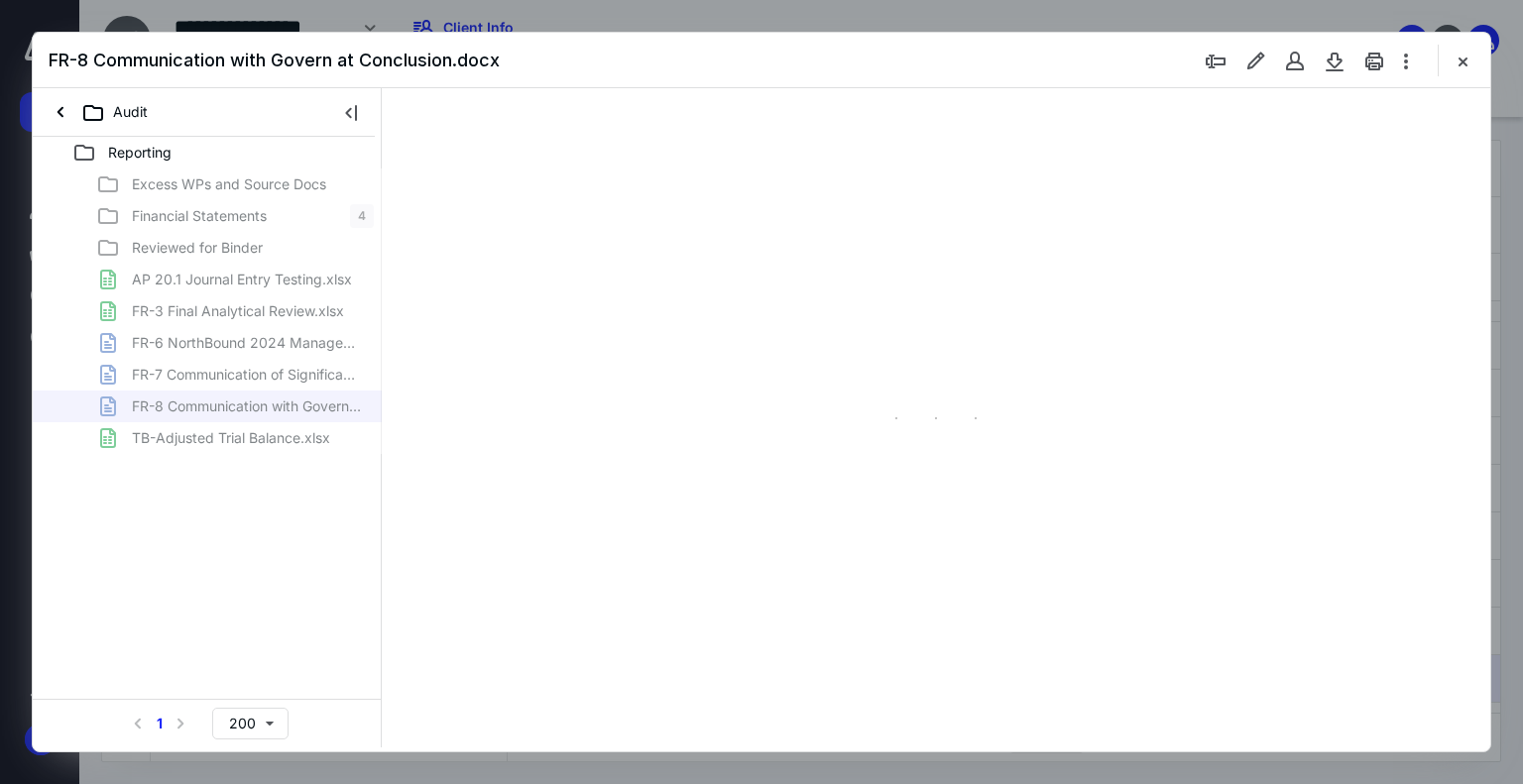 scroll, scrollTop: 78, scrollLeft: 0, axis: vertical 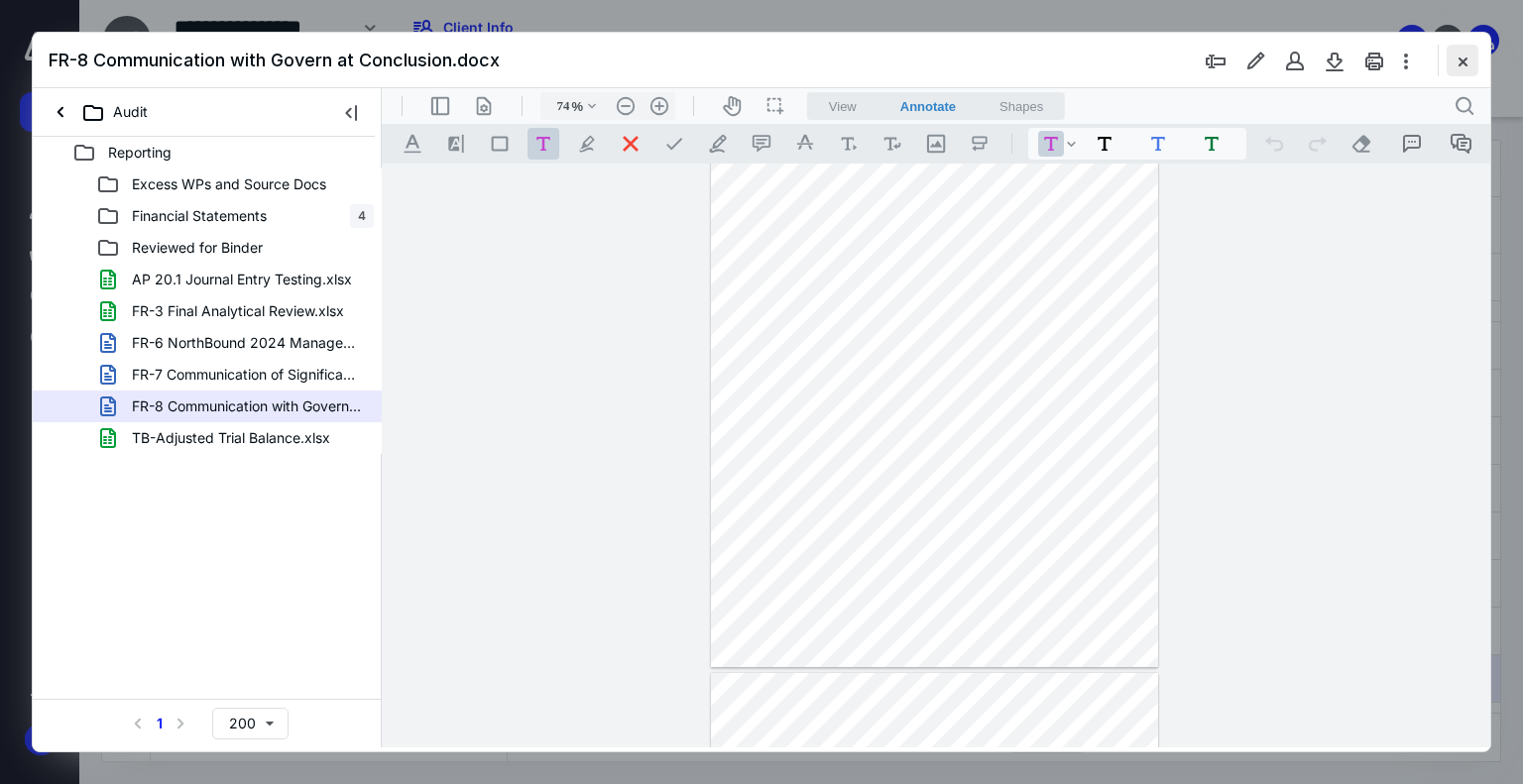 click at bounding box center [1463, 60] 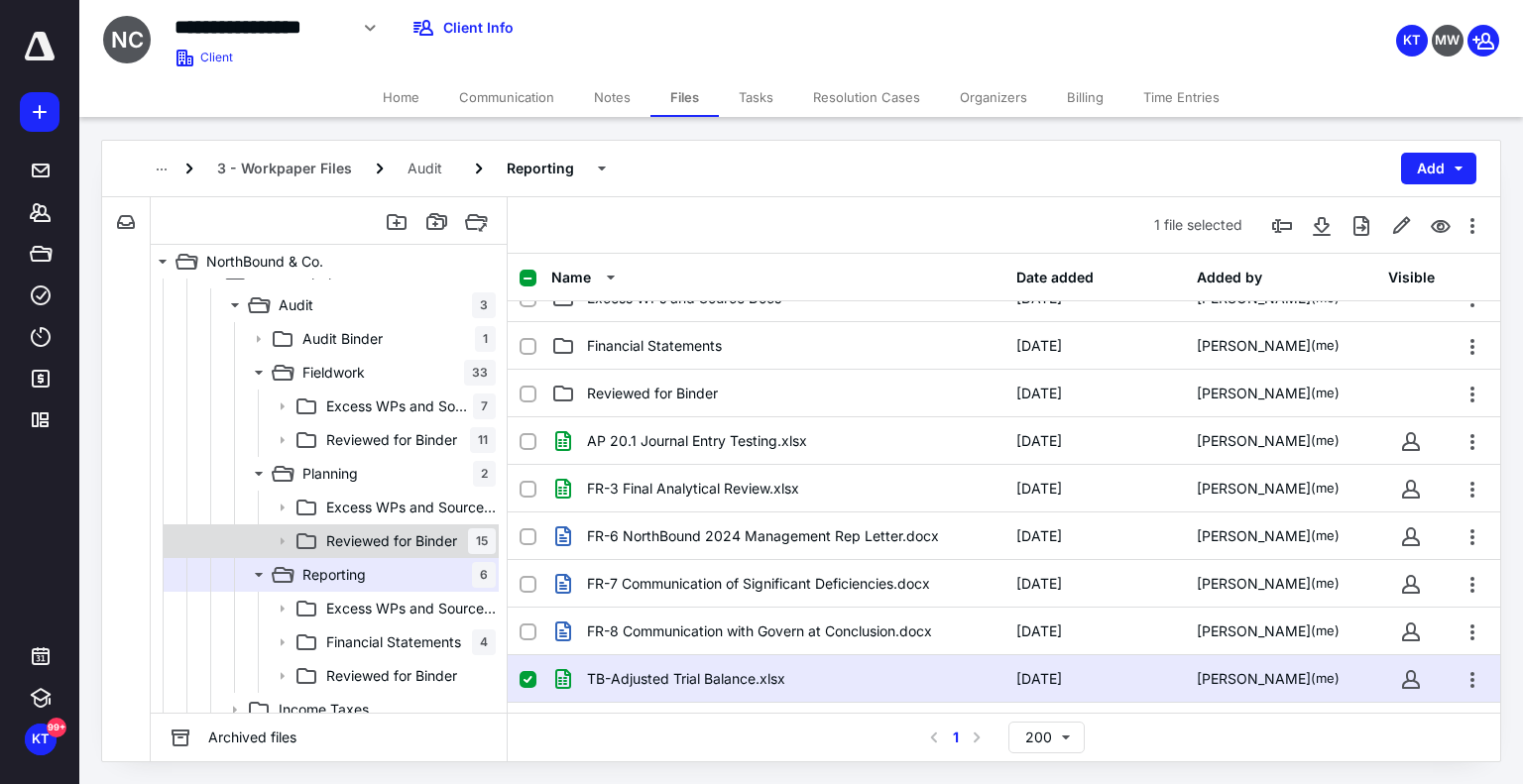 scroll, scrollTop: 396, scrollLeft: 0, axis: vertical 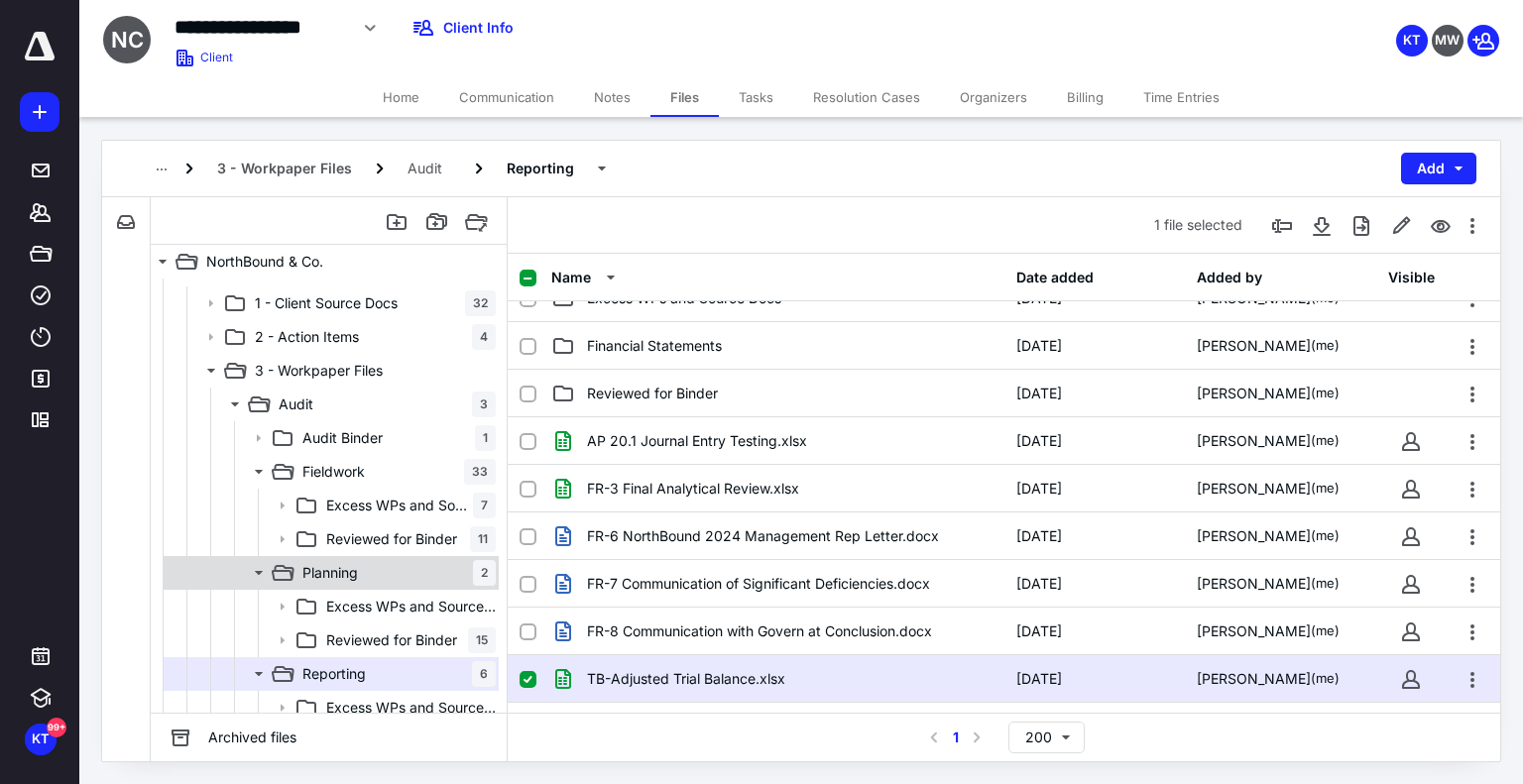 click on "Planning 2" at bounding box center [395, 573] 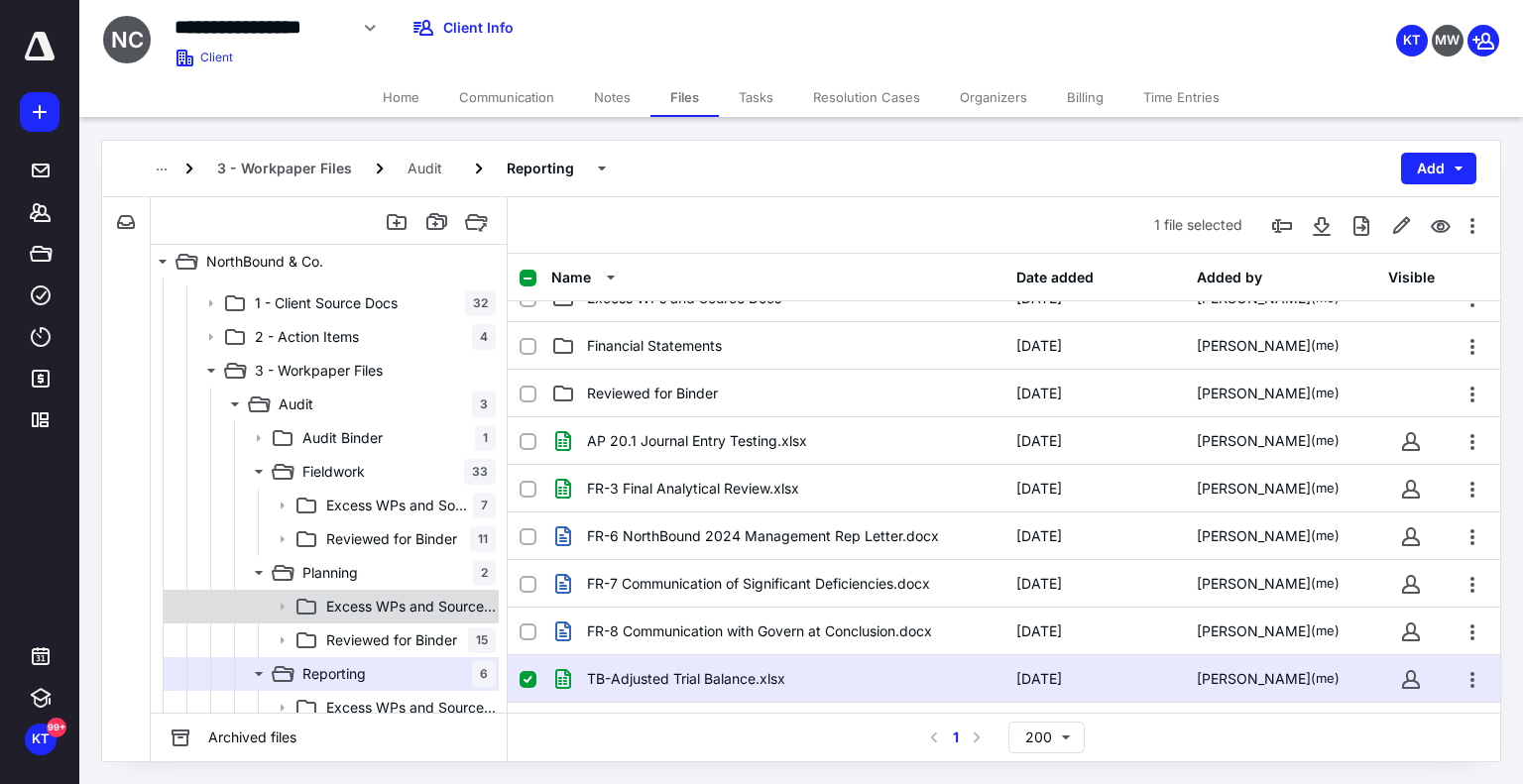 scroll, scrollTop: 0, scrollLeft: 0, axis: both 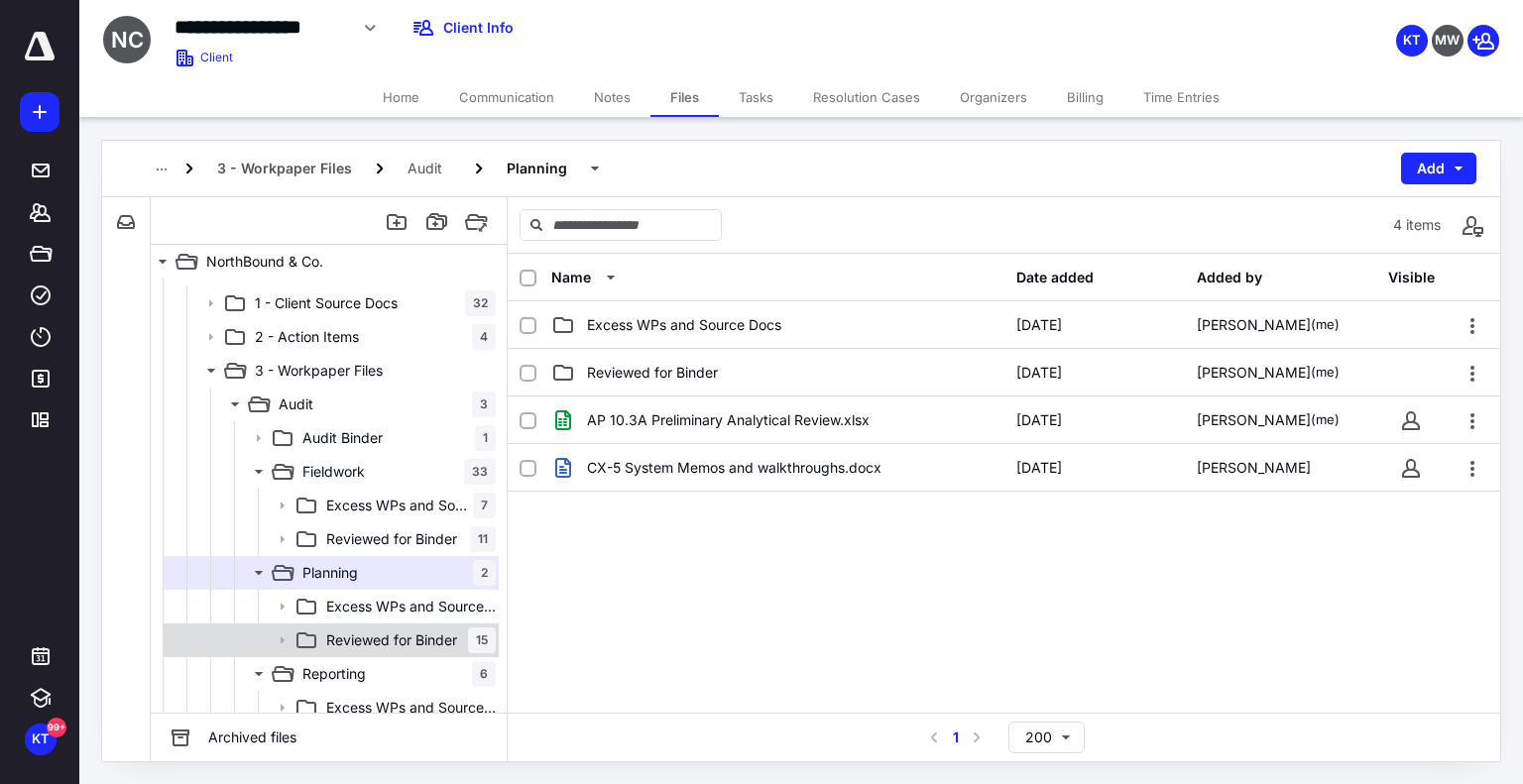 click on "Reviewed for Binder" at bounding box center (392, 640) 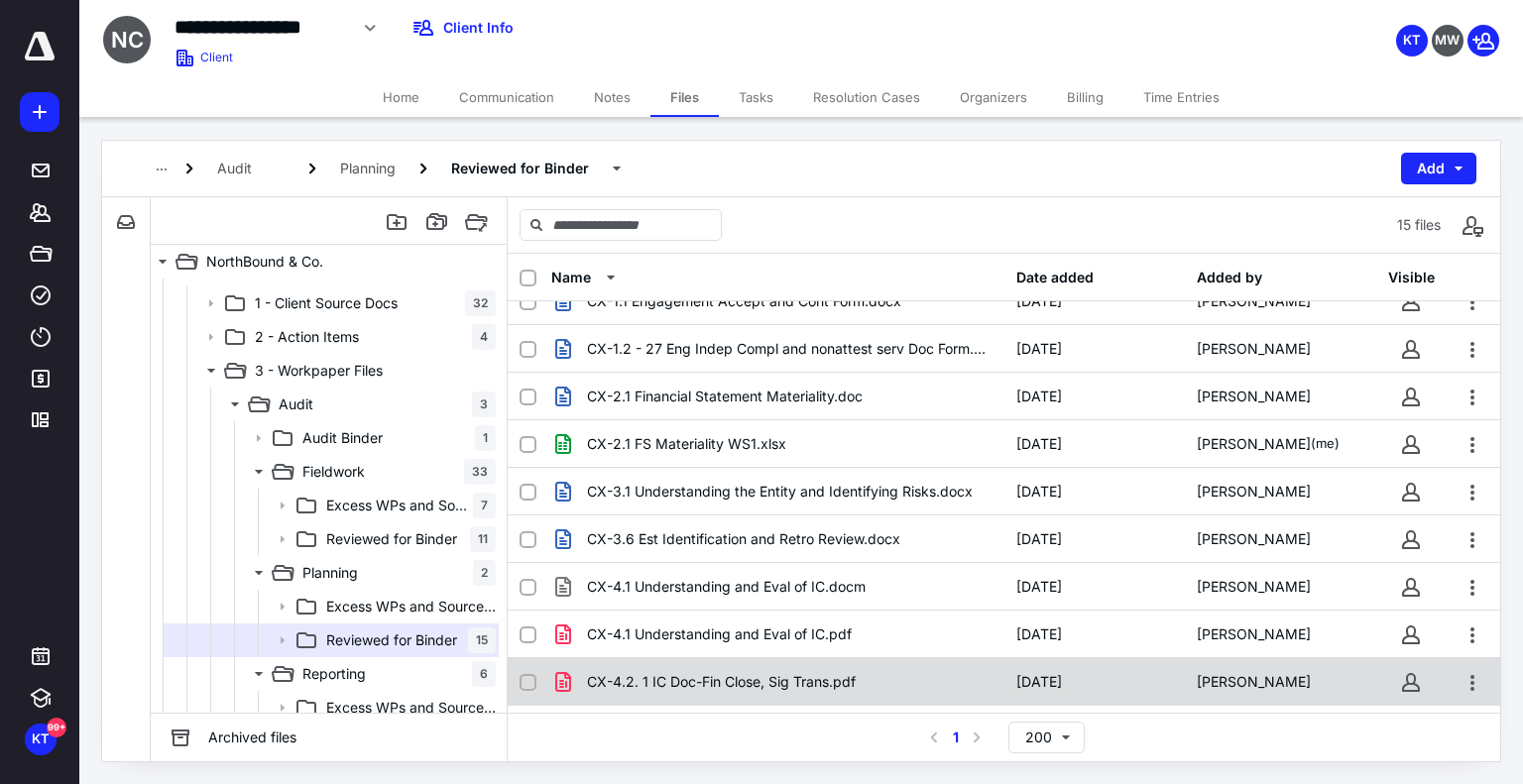 scroll, scrollTop: 99, scrollLeft: 0, axis: vertical 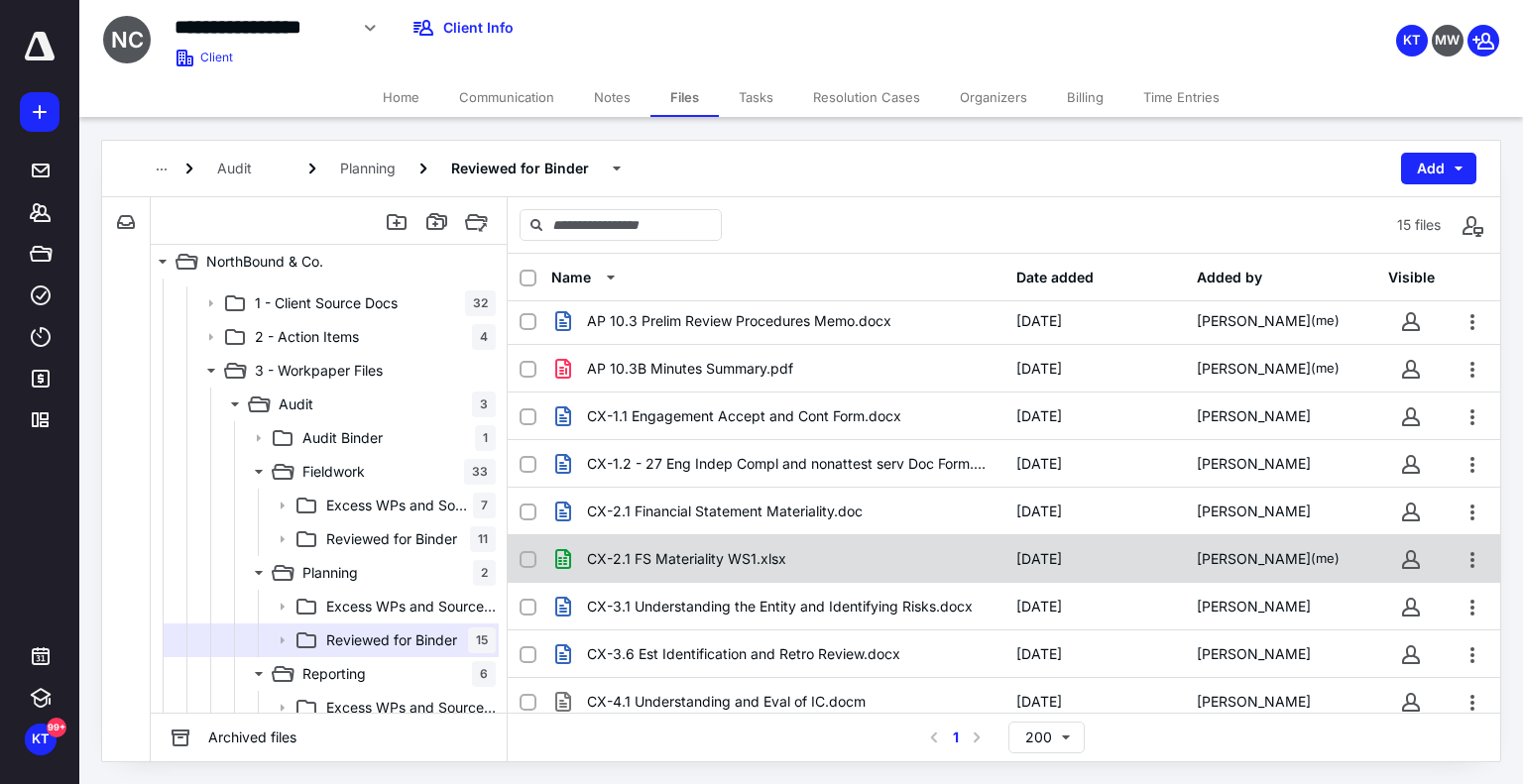 click on "CX-2.1 FS Materiality WS1.xlsx" at bounding box center [777, 559] 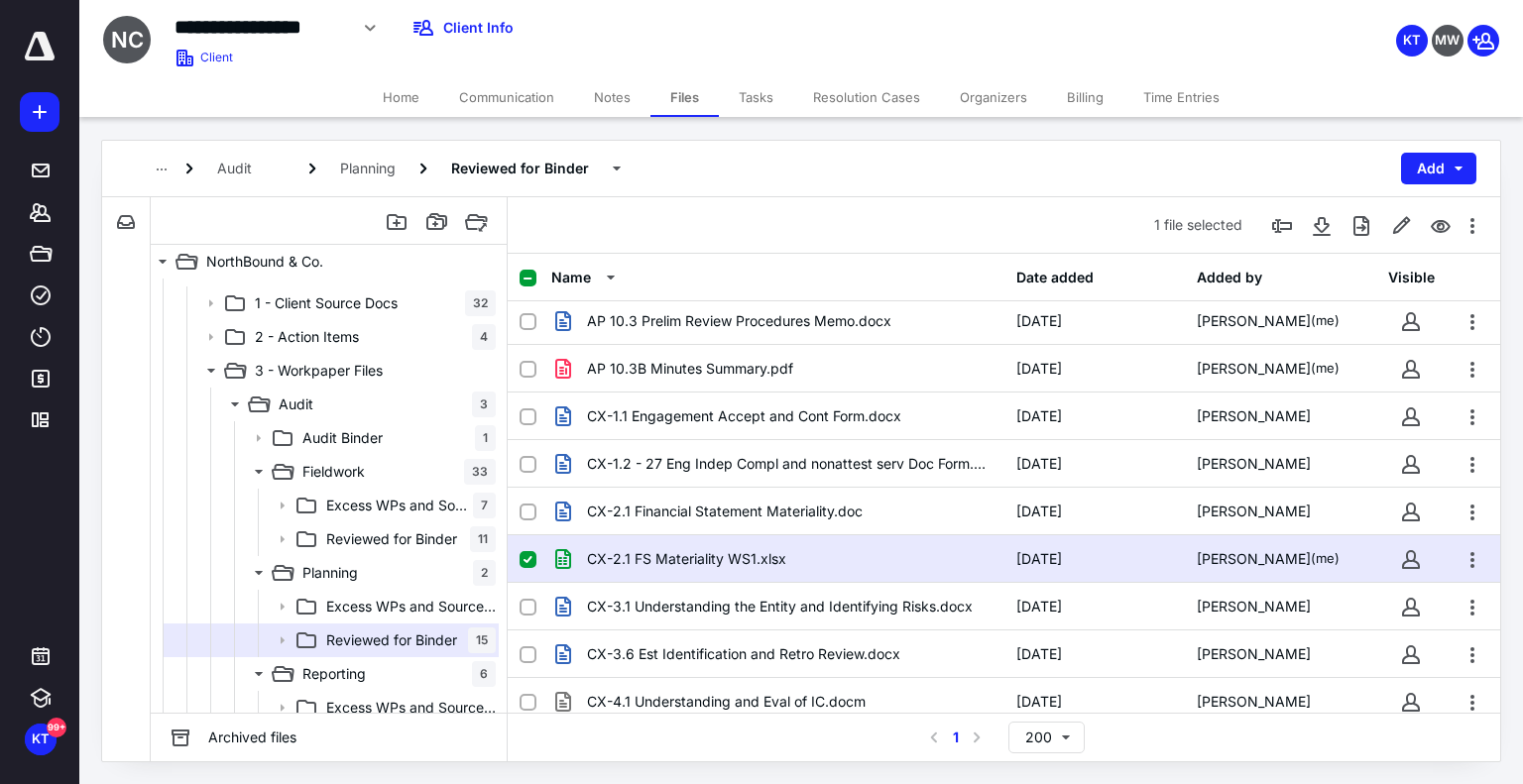 click on "CX-2.1 FS Materiality WS1.xlsx" at bounding box center [777, 559] 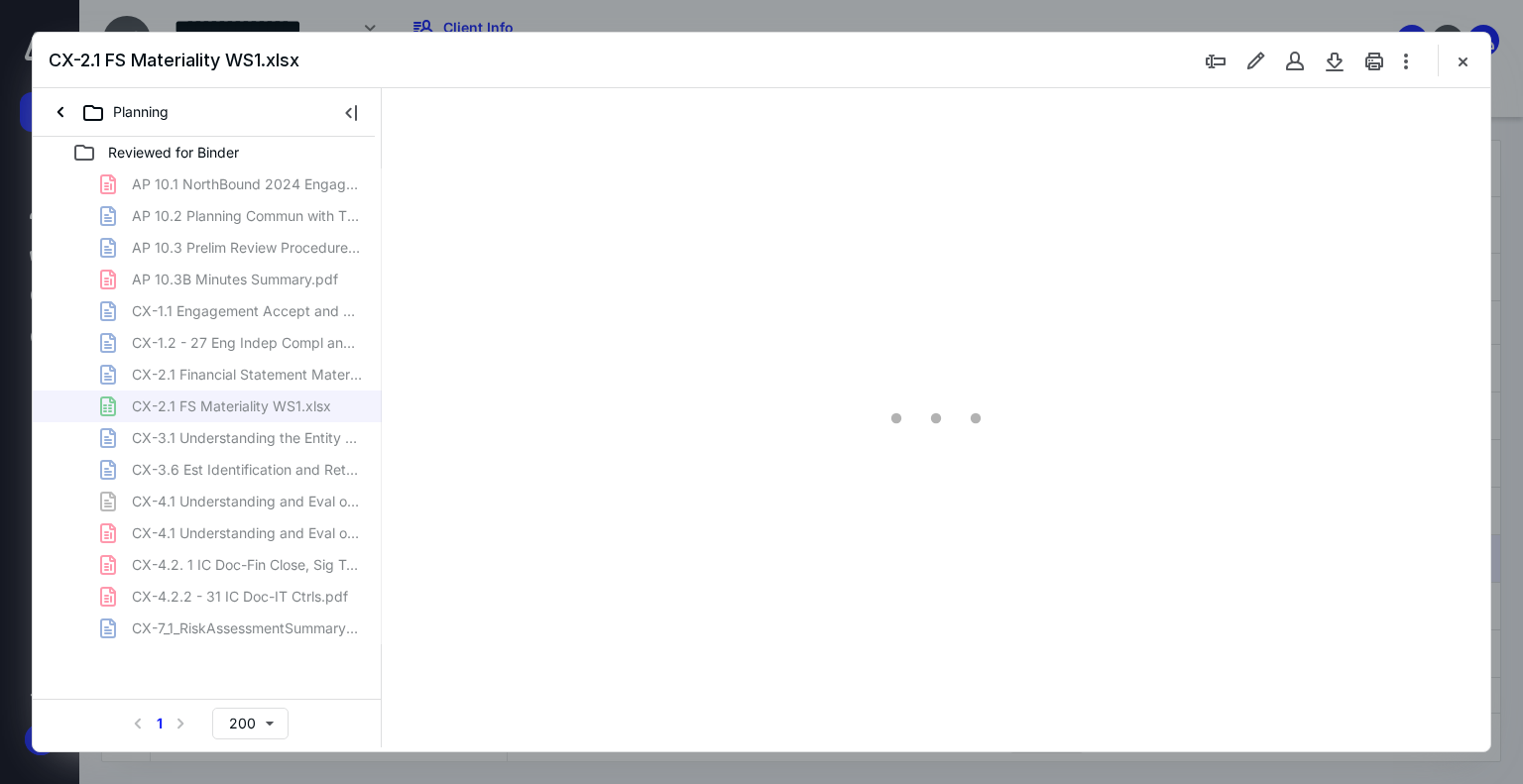 scroll, scrollTop: 0, scrollLeft: 0, axis: both 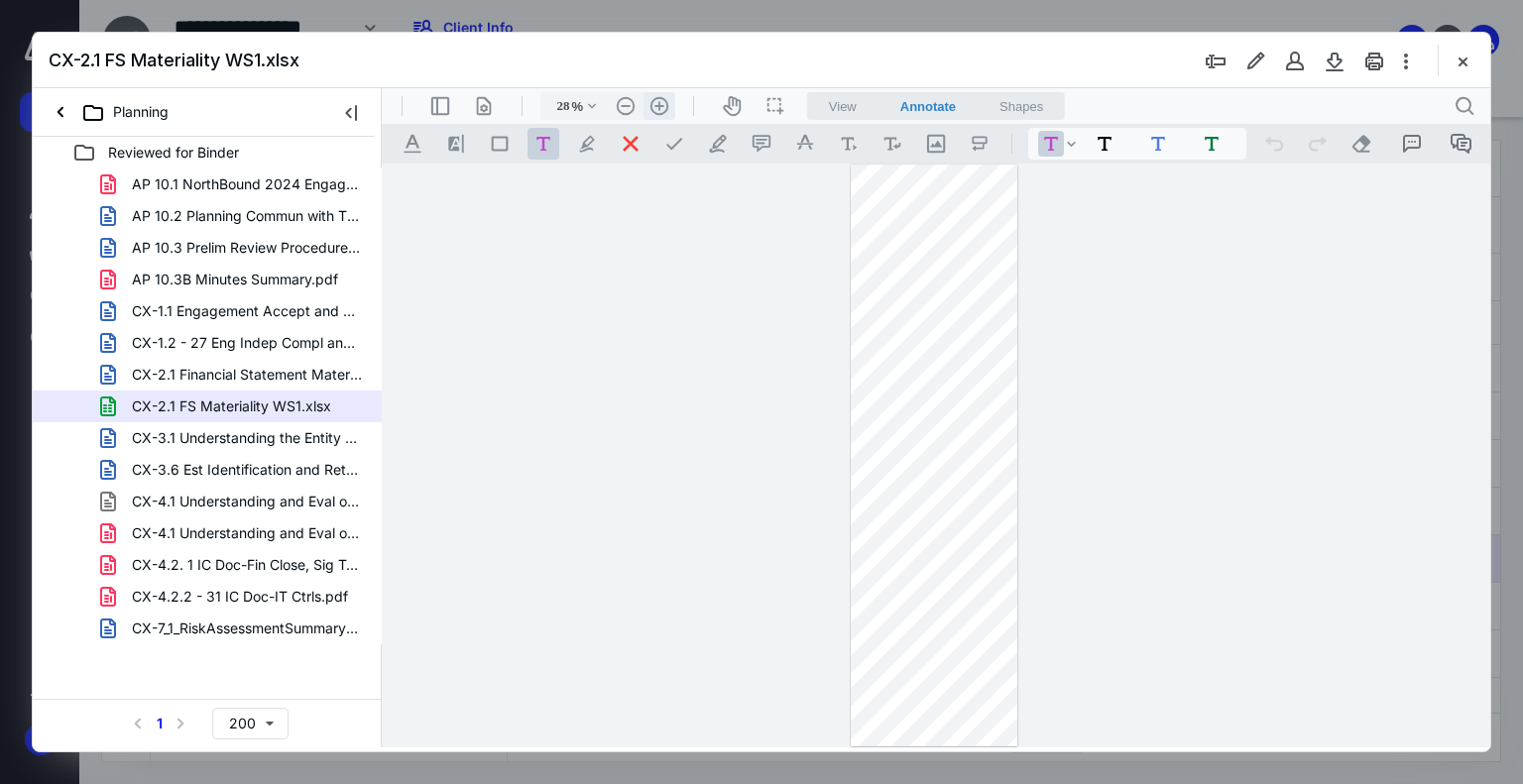 click on ".cls-1{fill:#abb0c4;} icon - header - zoom - in - line" at bounding box center (659, 106) 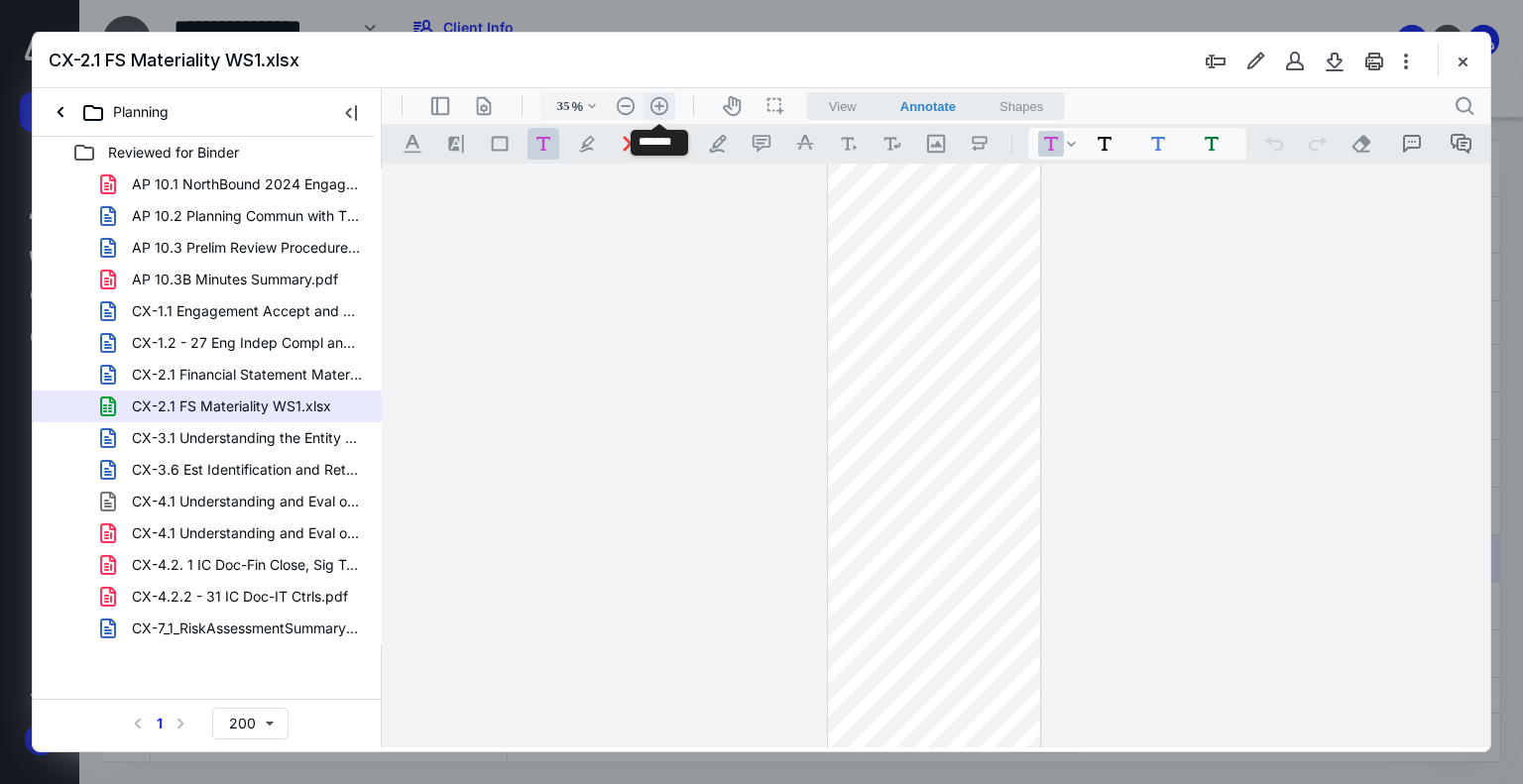 click on ".cls-1{fill:#abb0c4;} icon - header - zoom - in - line" at bounding box center (659, 106) 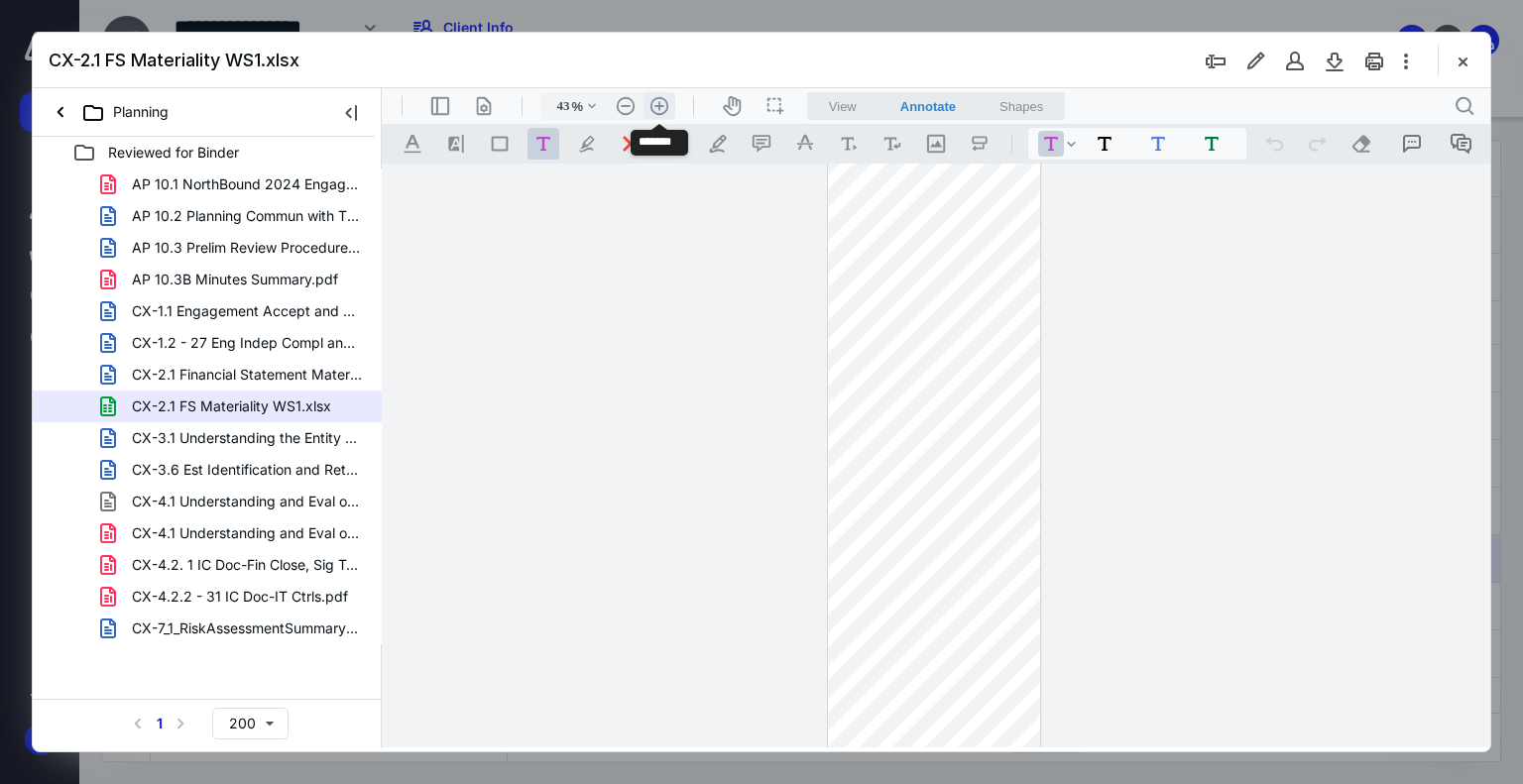 click on ".cls-1{fill:#abb0c4;} icon - header - zoom - in - line" at bounding box center (659, 106) 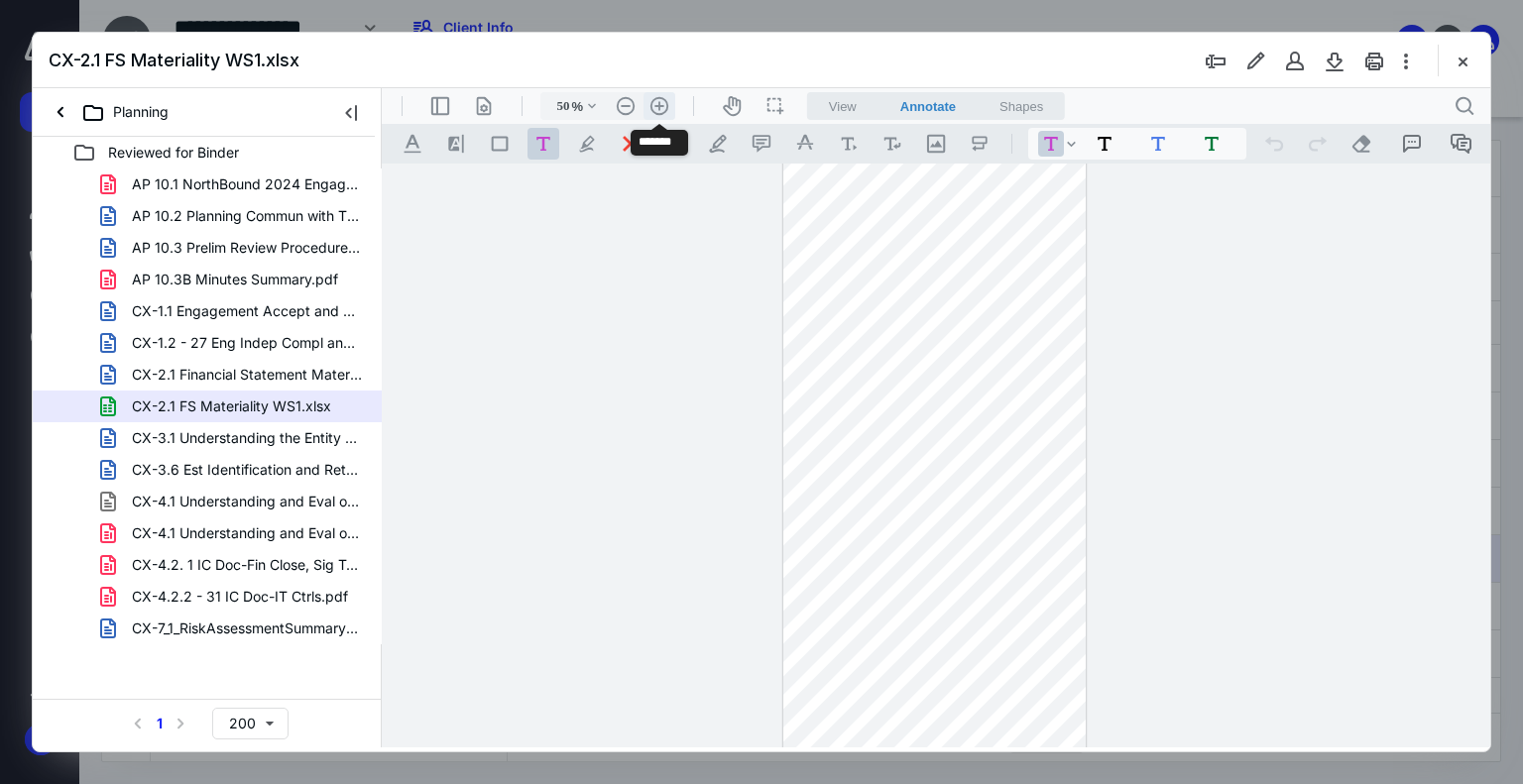 click on ".cls-1{fill:#abb0c4;} icon - header - zoom - in - line" at bounding box center (659, 106) 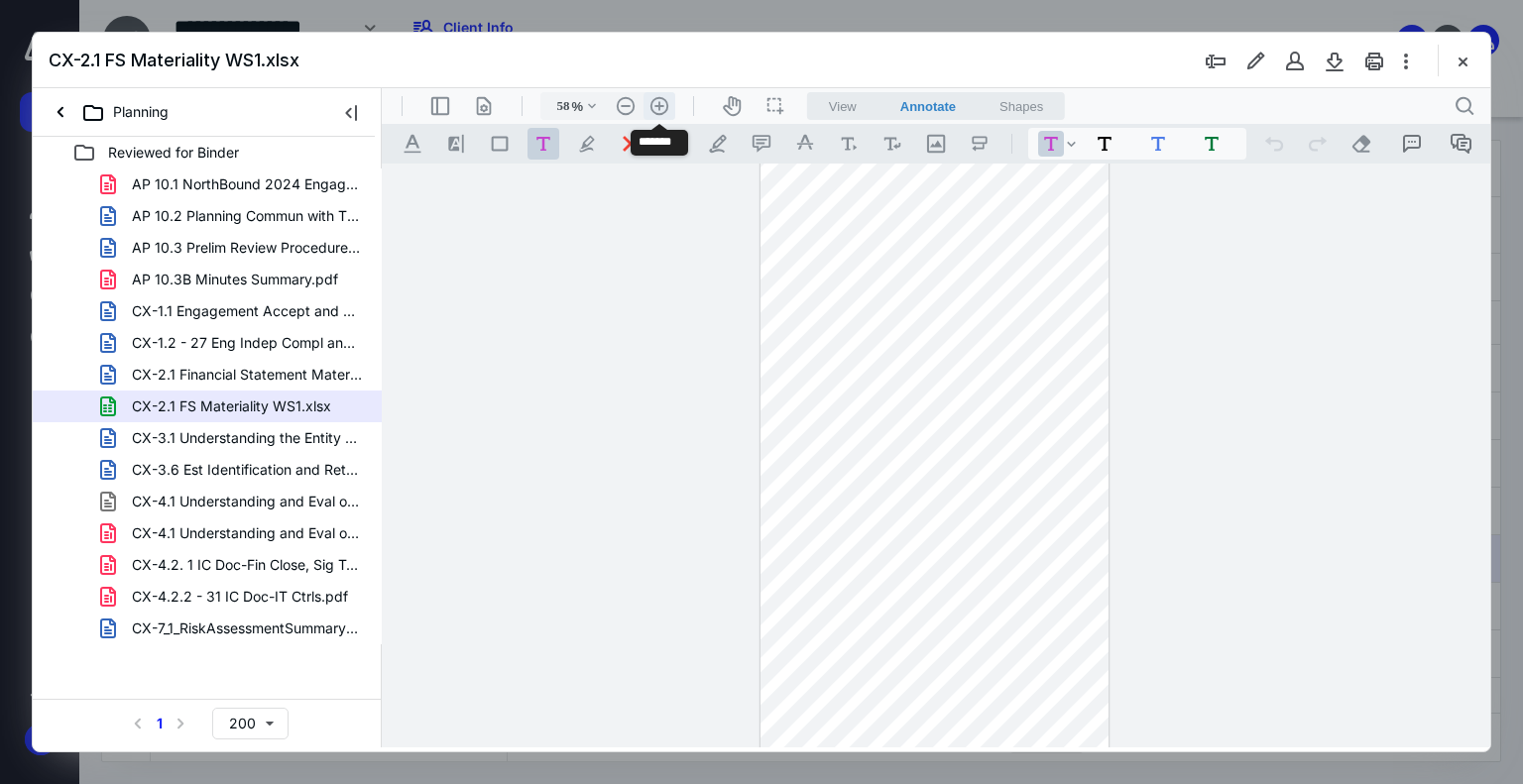 click on ".cls-1{fill:#abb0c4;} icon - header - zoom - in - line" at bounding box center (659, 106) 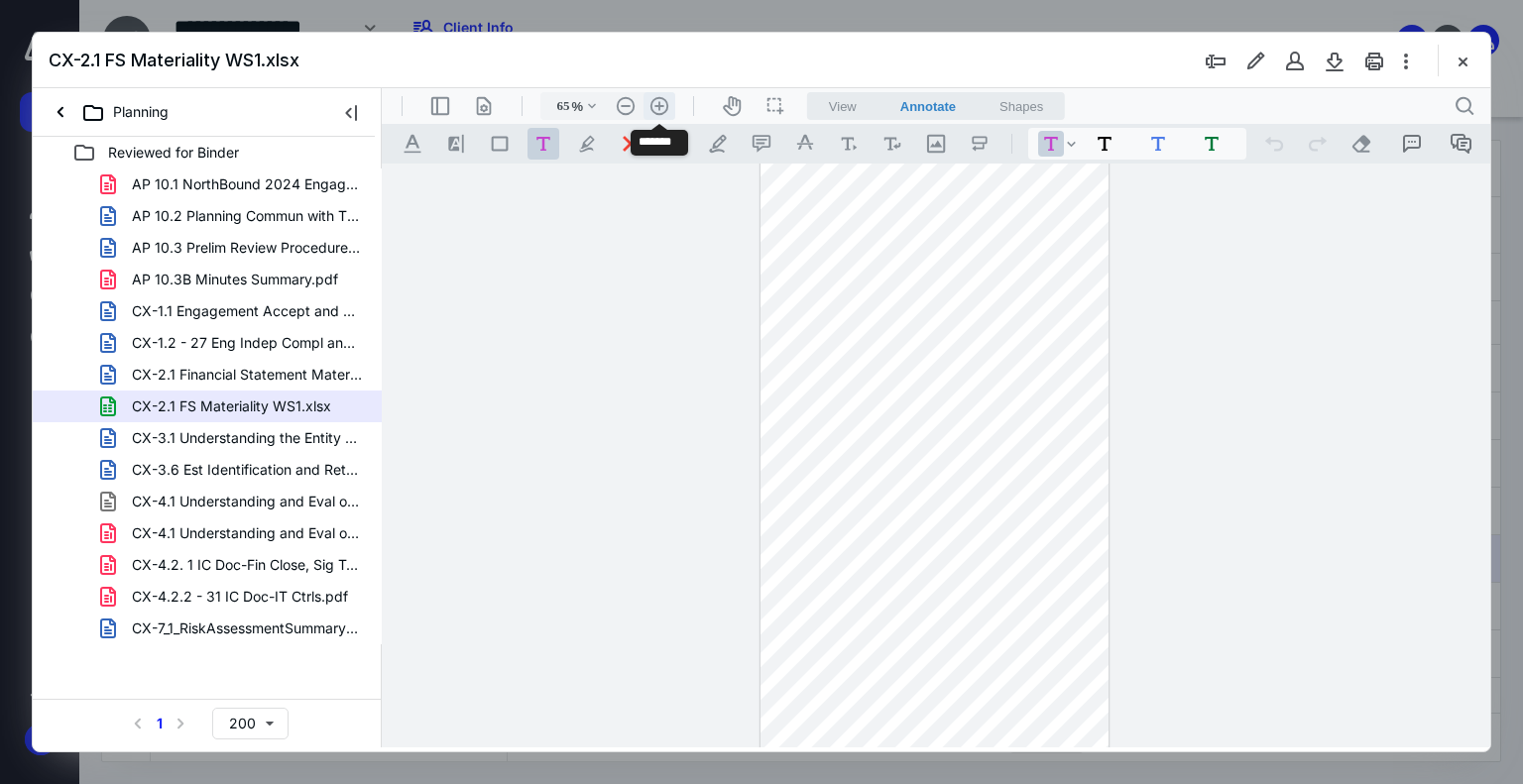 click on ".cls-1{fill:#abb0c4;} icon - header - zoom - in - line" at bounding box center [659, 106] 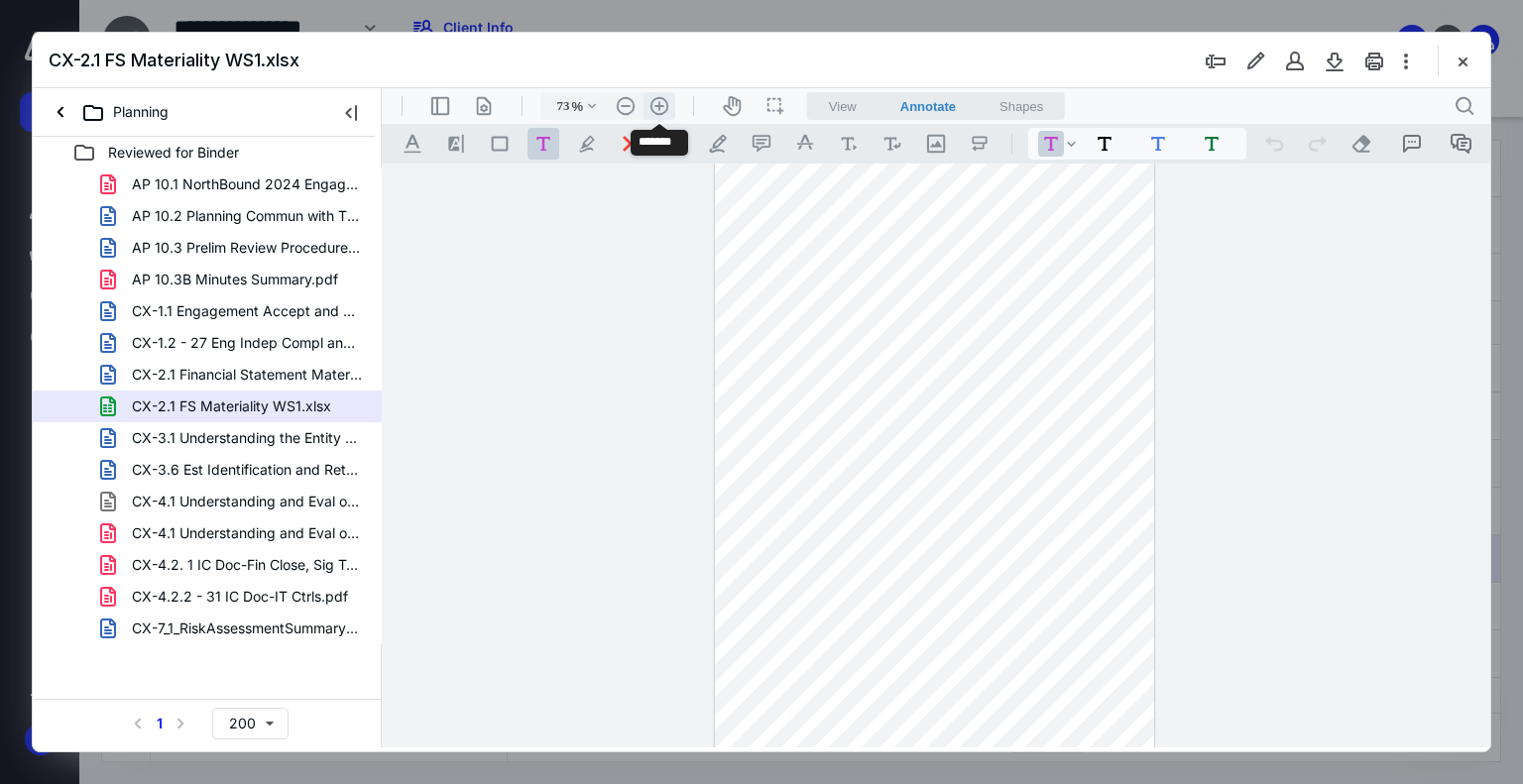click on ".cls-1{fill:#abb0c4;} icon - header - zoom - in - line" at bounding box center [659, 106] 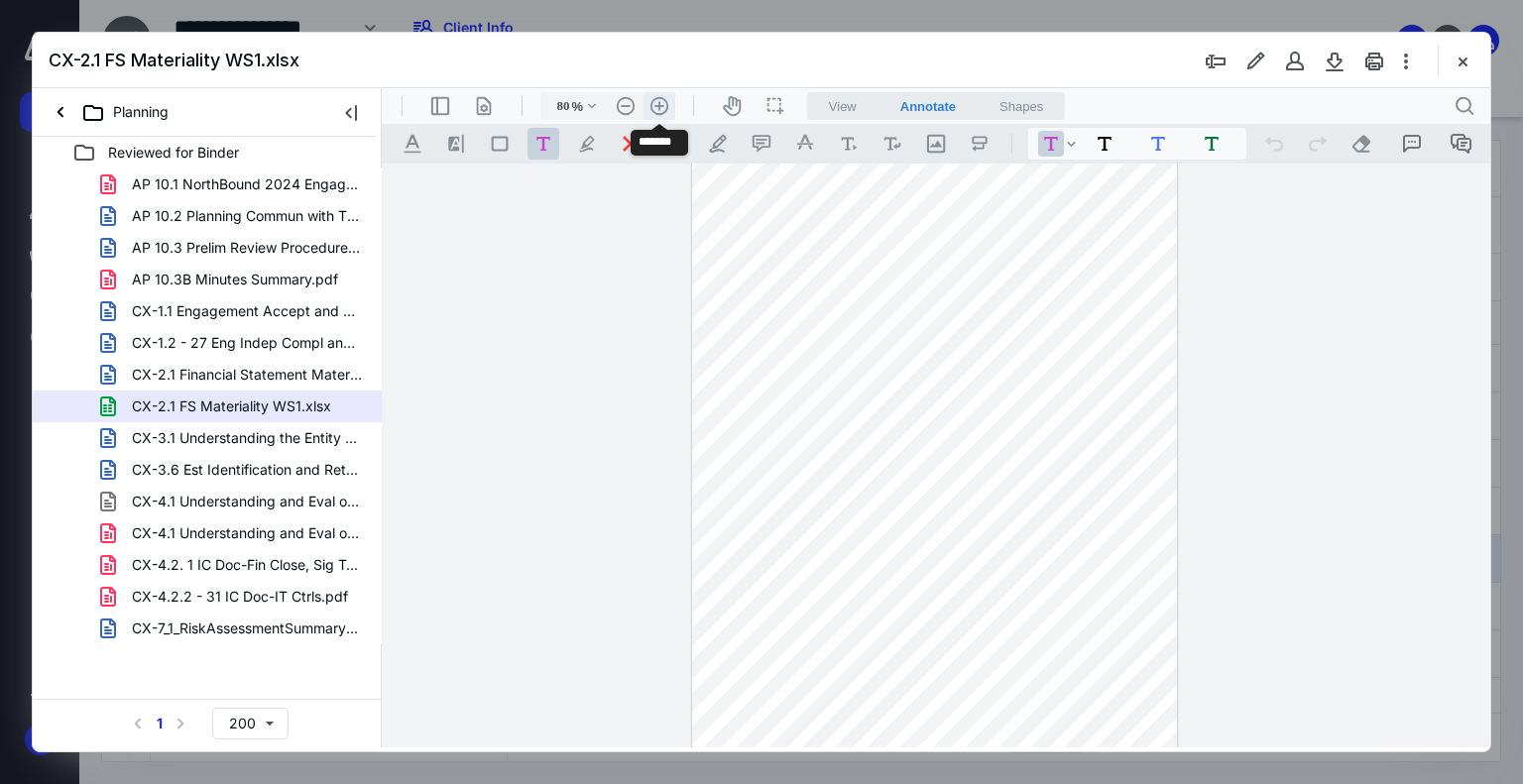 click on ".cls-1{fill:#abb0c4;} icon - header - zoom - in - line" at bounding box center [659, 106] 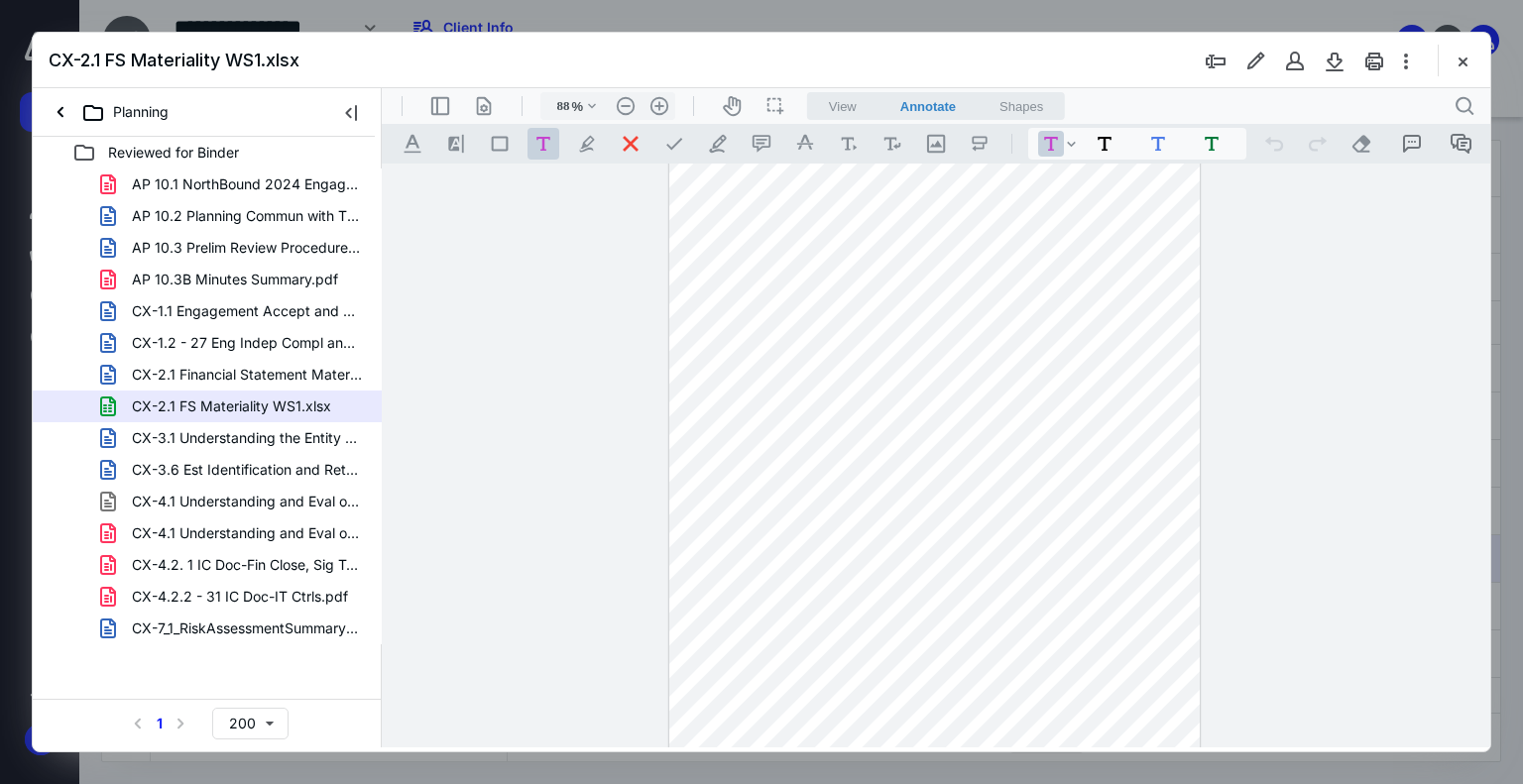 scroll, scrollTop: 1276, scrollLeft: 0, axis: vertical 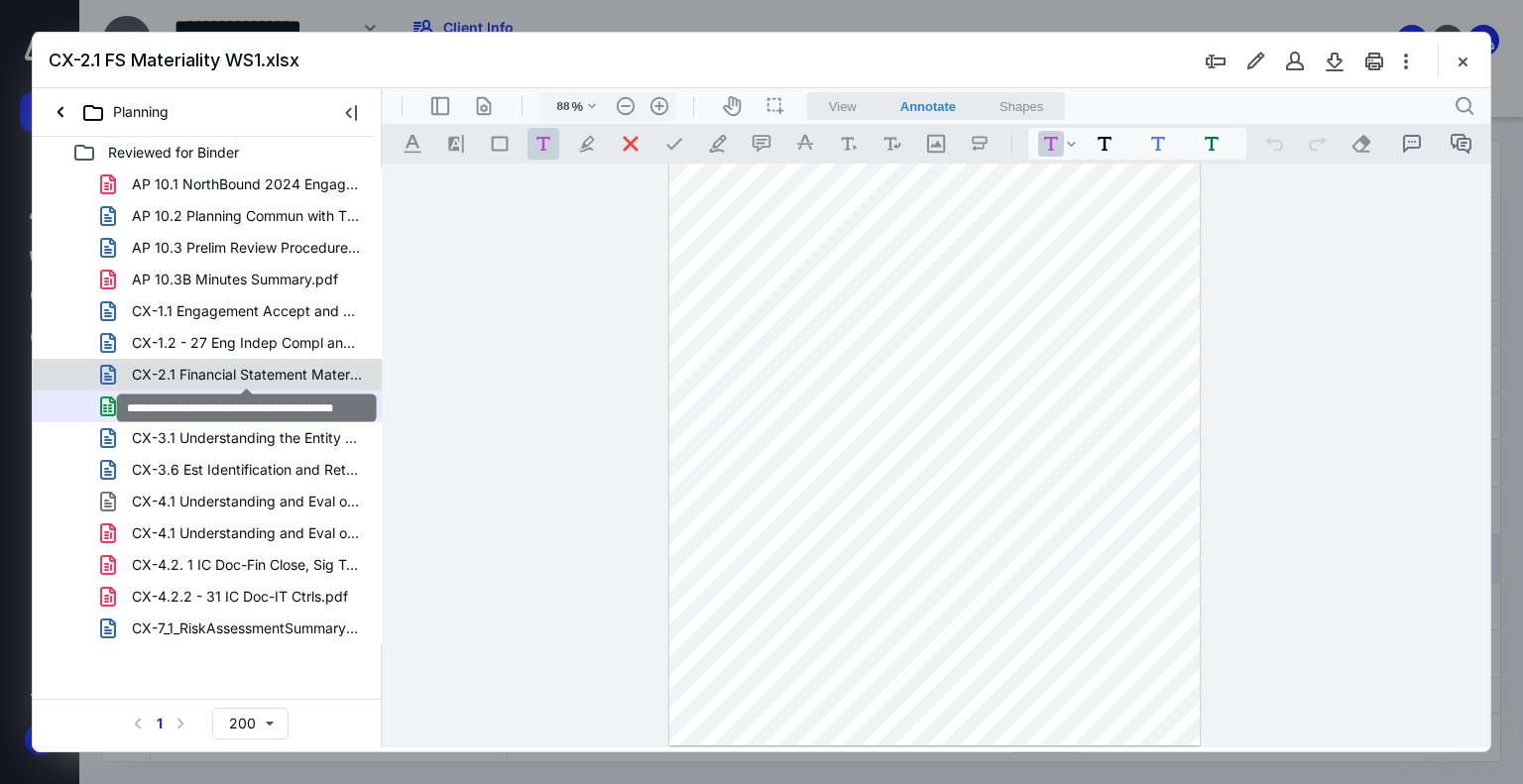 click on "CX-2.1 Financial Statement Materiality.doc" at bounding box center (247, 375) 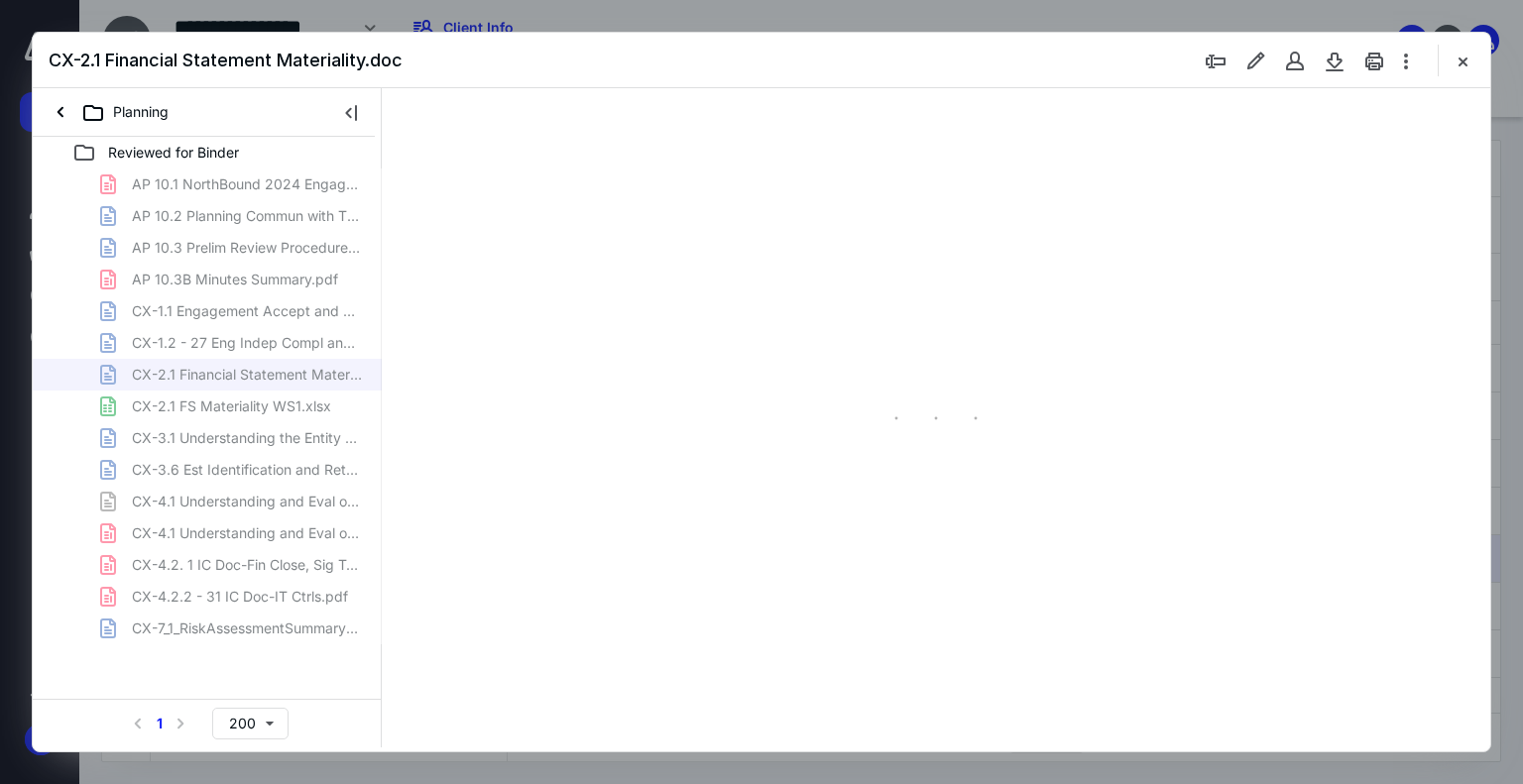scroll, scrollTop: 0, scrollLeft: 0, axis: both 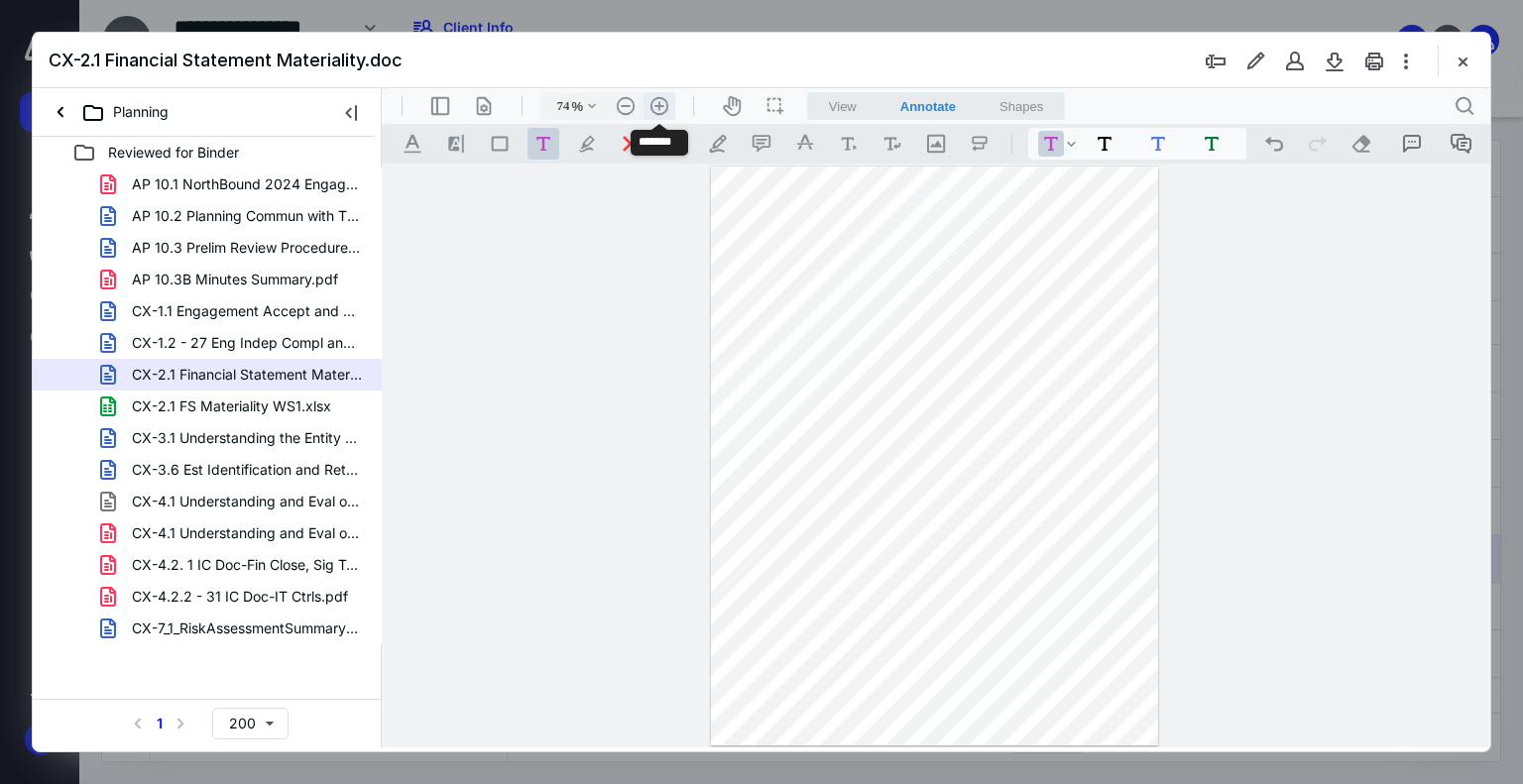 click on ".cls-1{fill:#abb0c4;} icon - header - zoom - in - line" at bounding box center (659, 106) 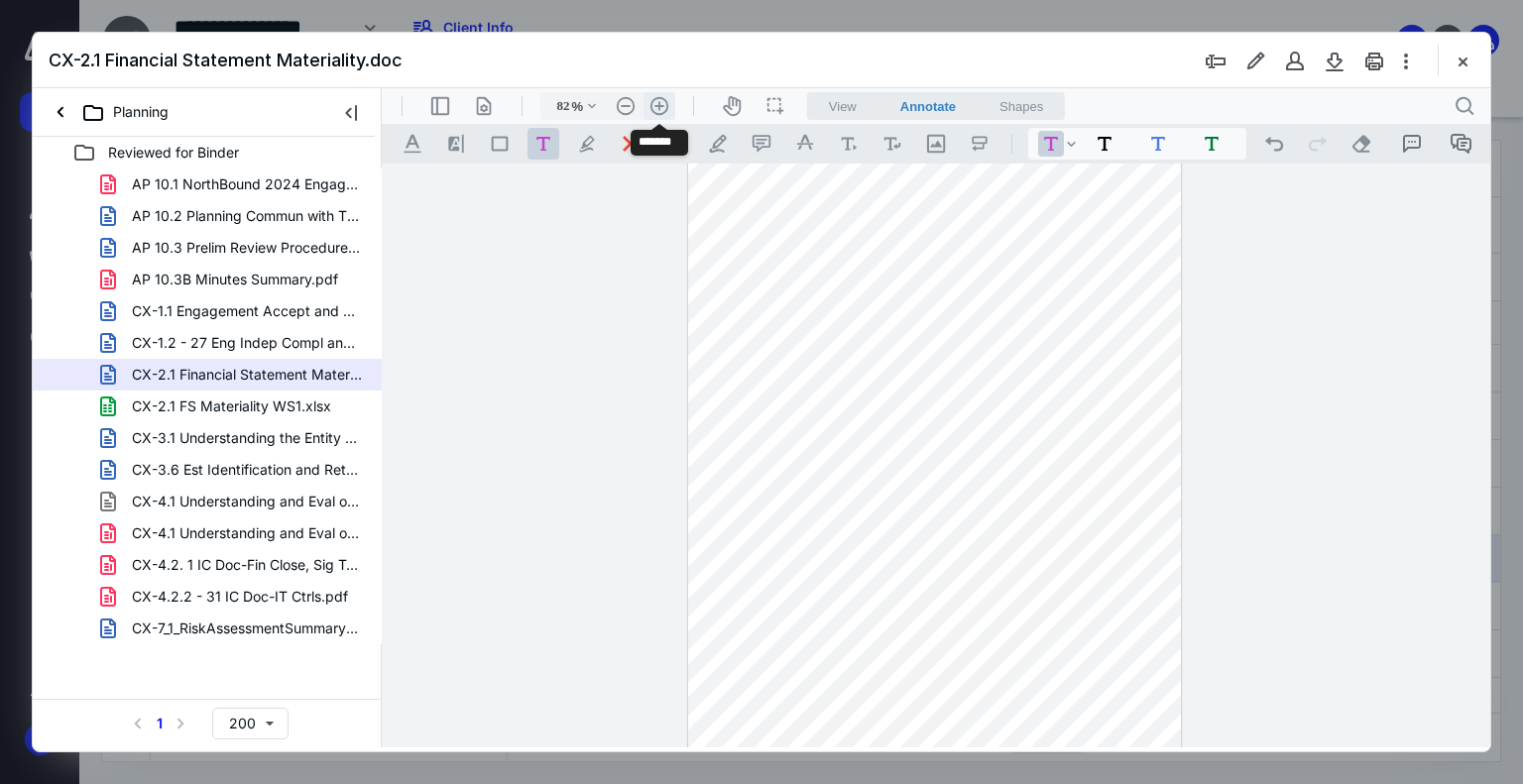 click on ".cls-1{fill:#abb0c4;} icon - header - zoom - in - line" at bounding box center [659, 106] 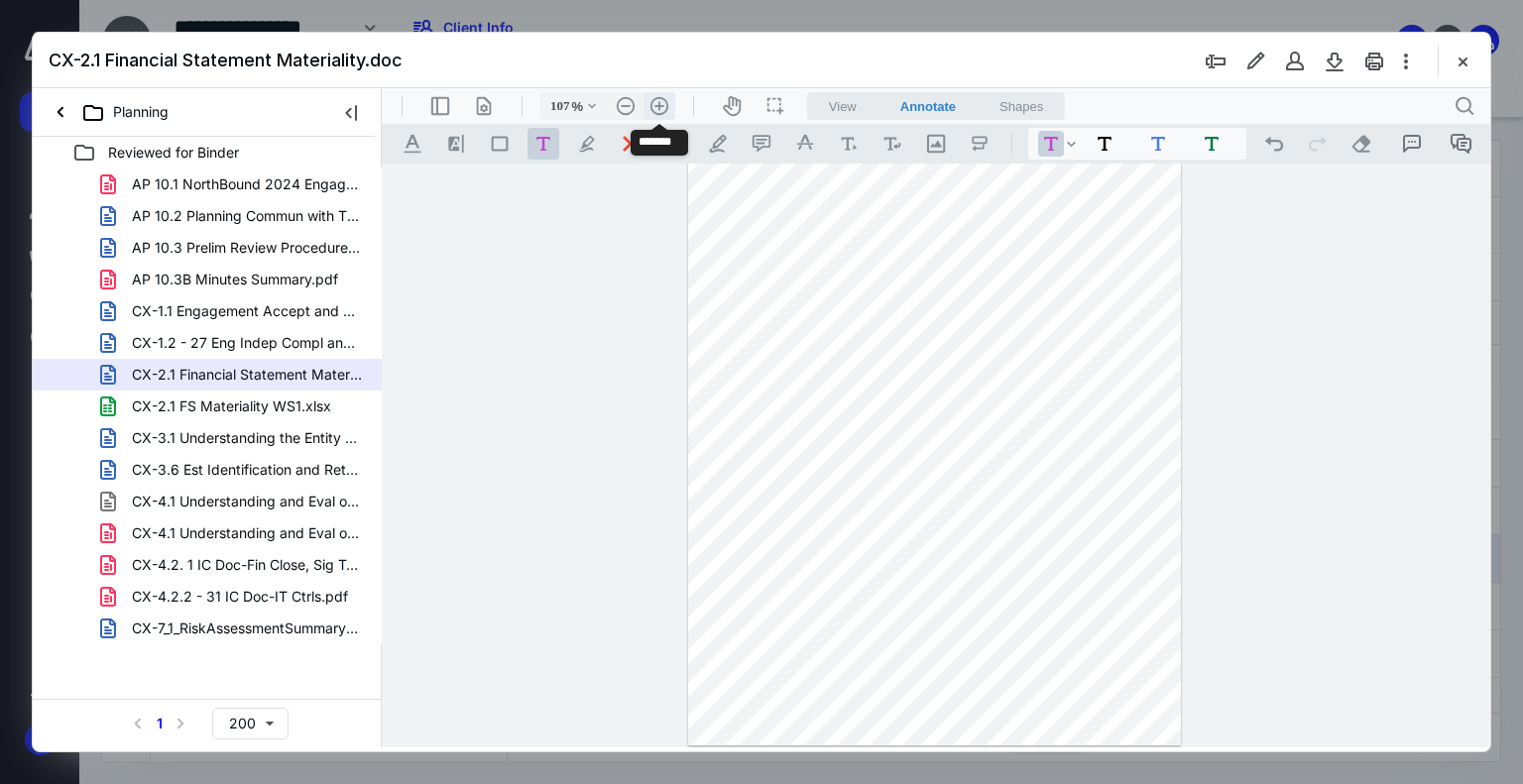 click on ".cls-1{fill:#abb0c4;} icon - header - zoom - in - line" at bounding box center (659, 106) 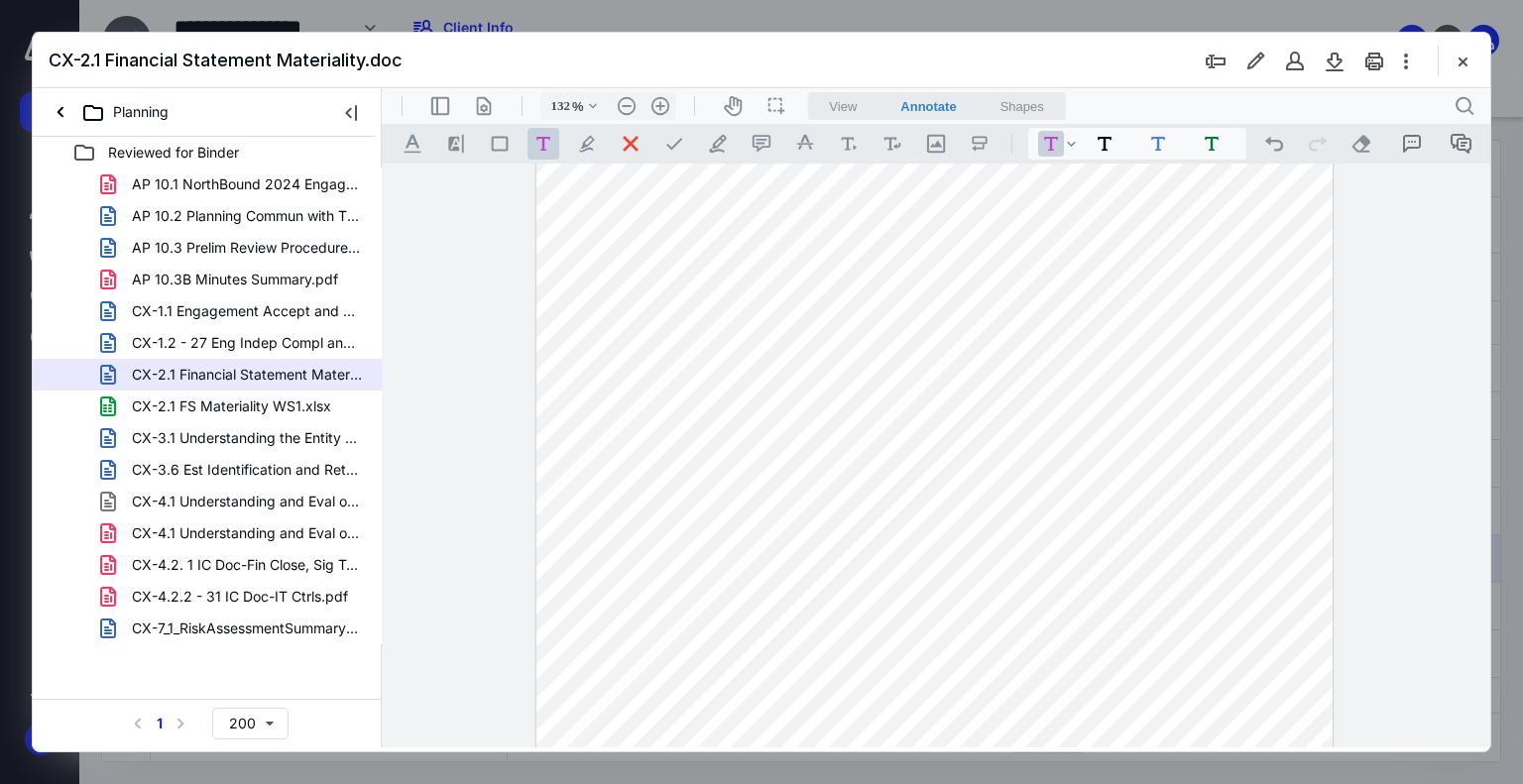 scroll, scrollTop: 396, scrollLeft: 0, axis: vertical 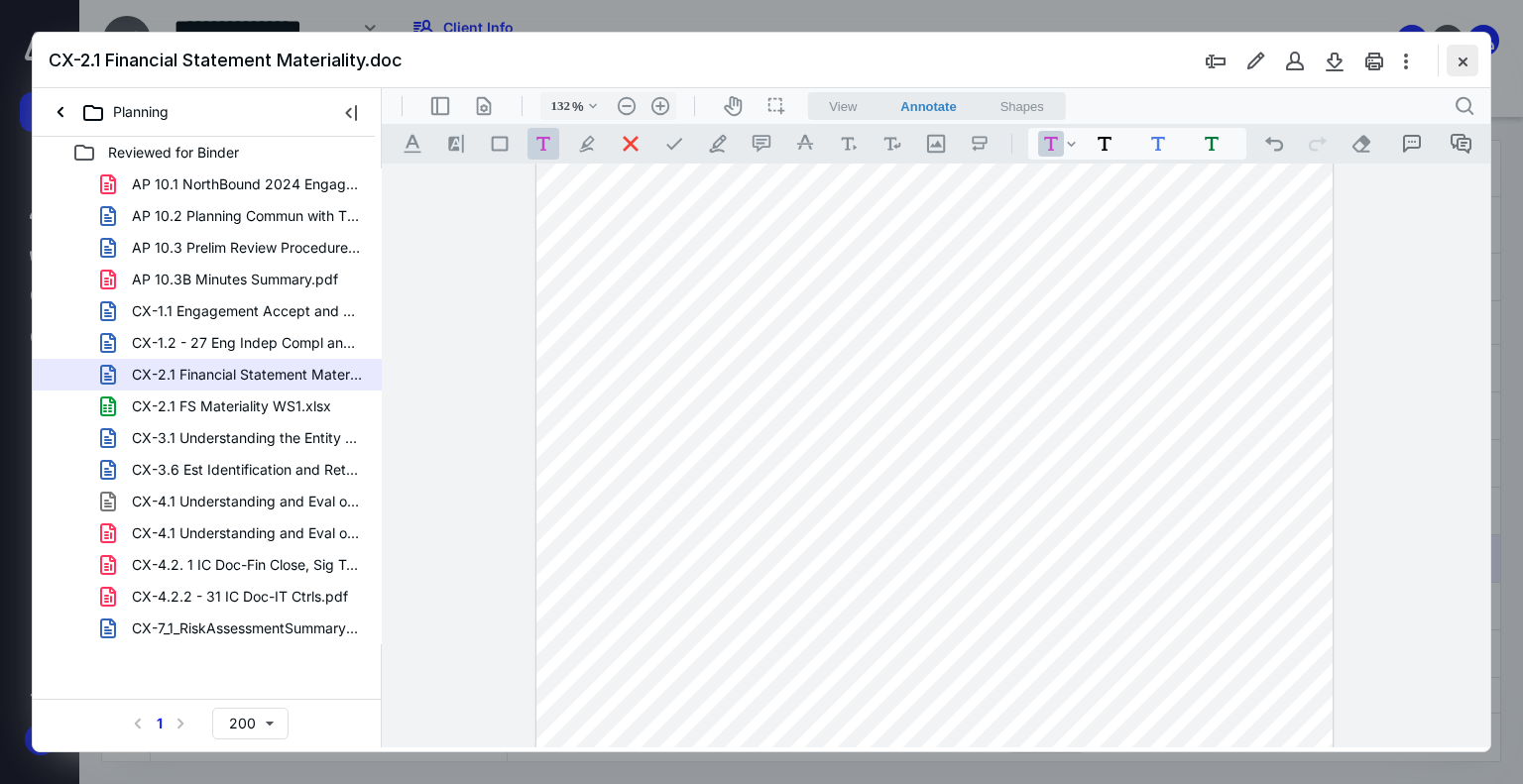 click at bounding box center [1463, 60] 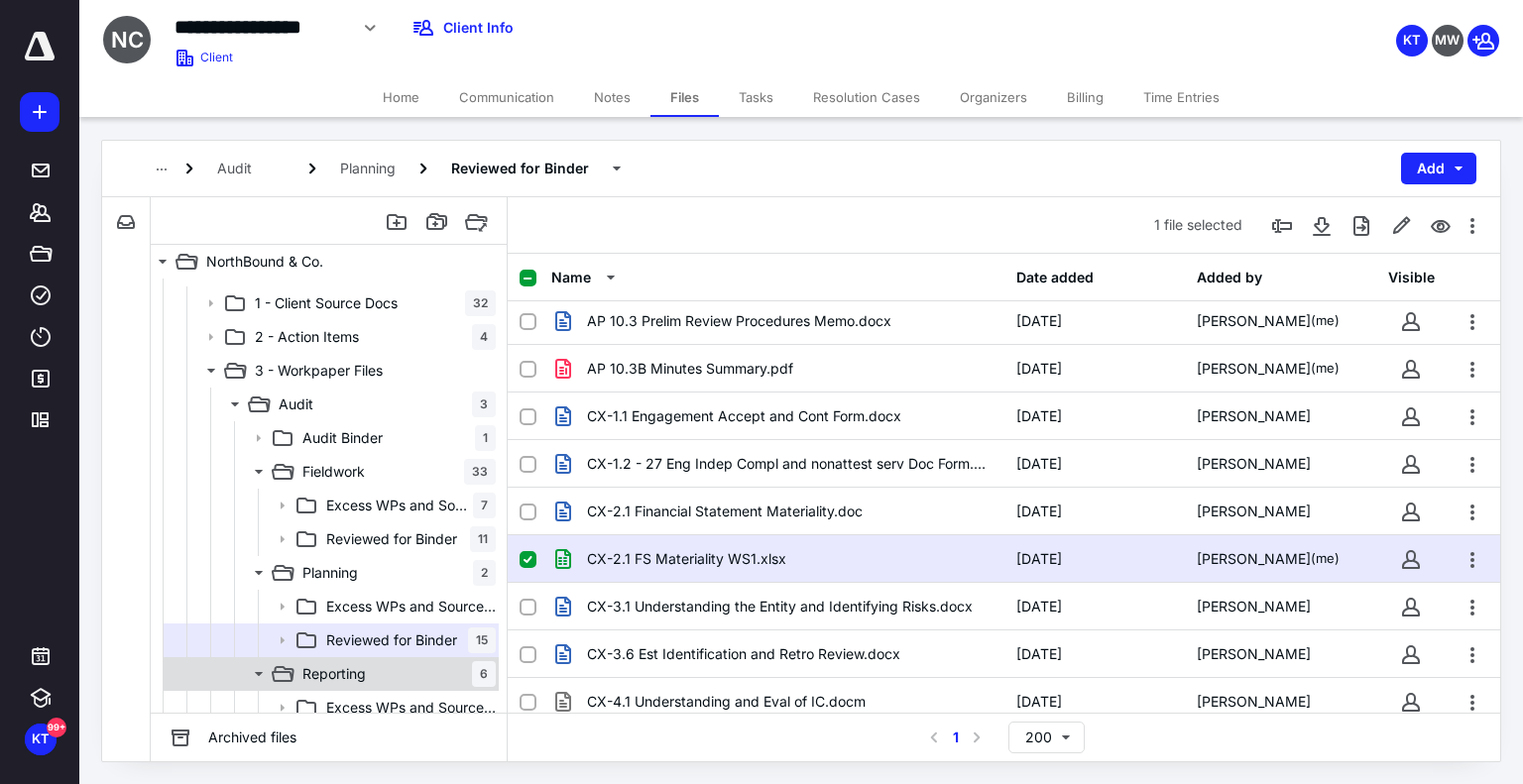 click on "Reporting" at bounding box center (334, 674) 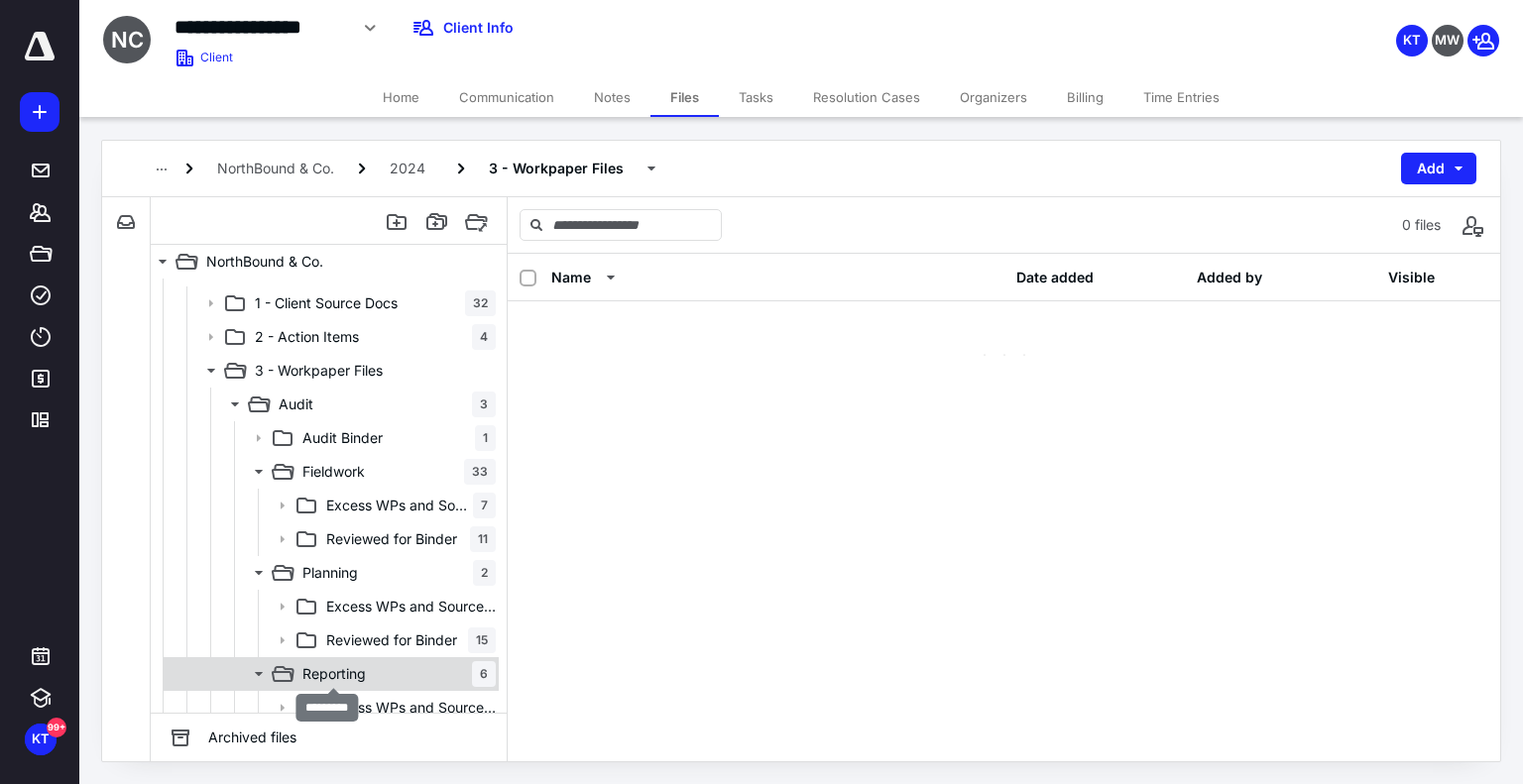 scroll, scrollTop: 0, scrollLeft: 0, axis: both 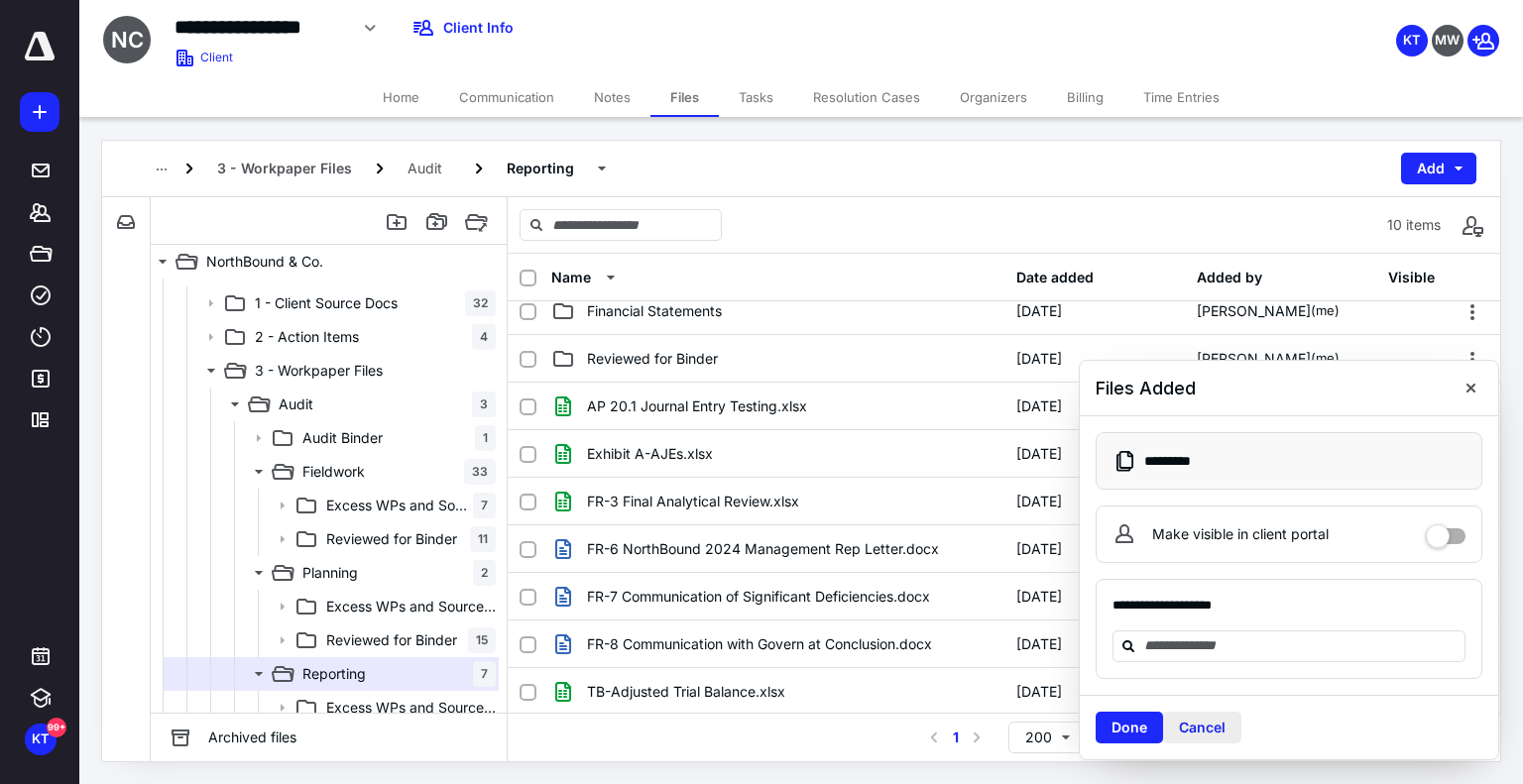 click on "Cancel" at bounding box center (1202, 728) 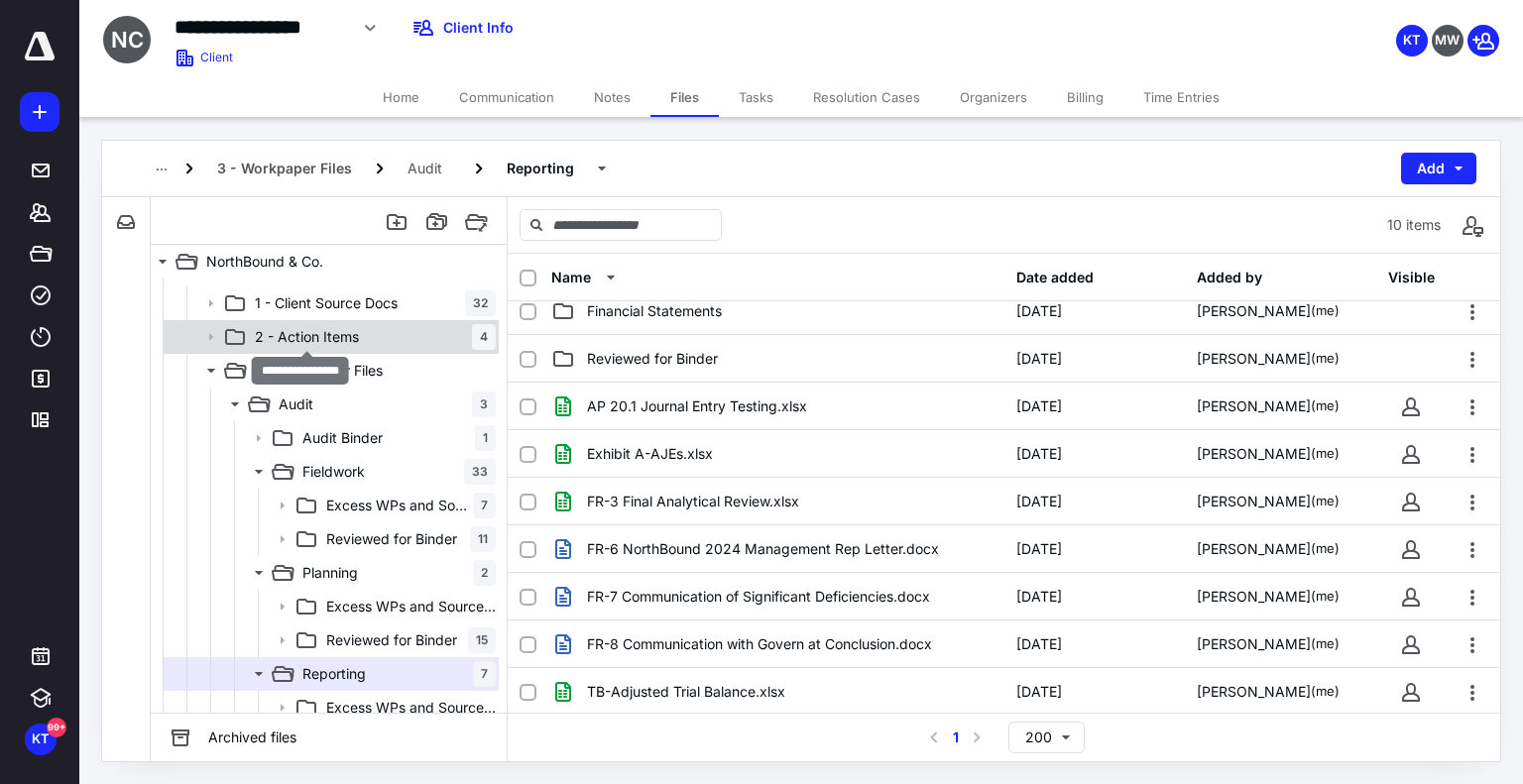 click on "2 - Action Items" at bounding box center (306, 337) 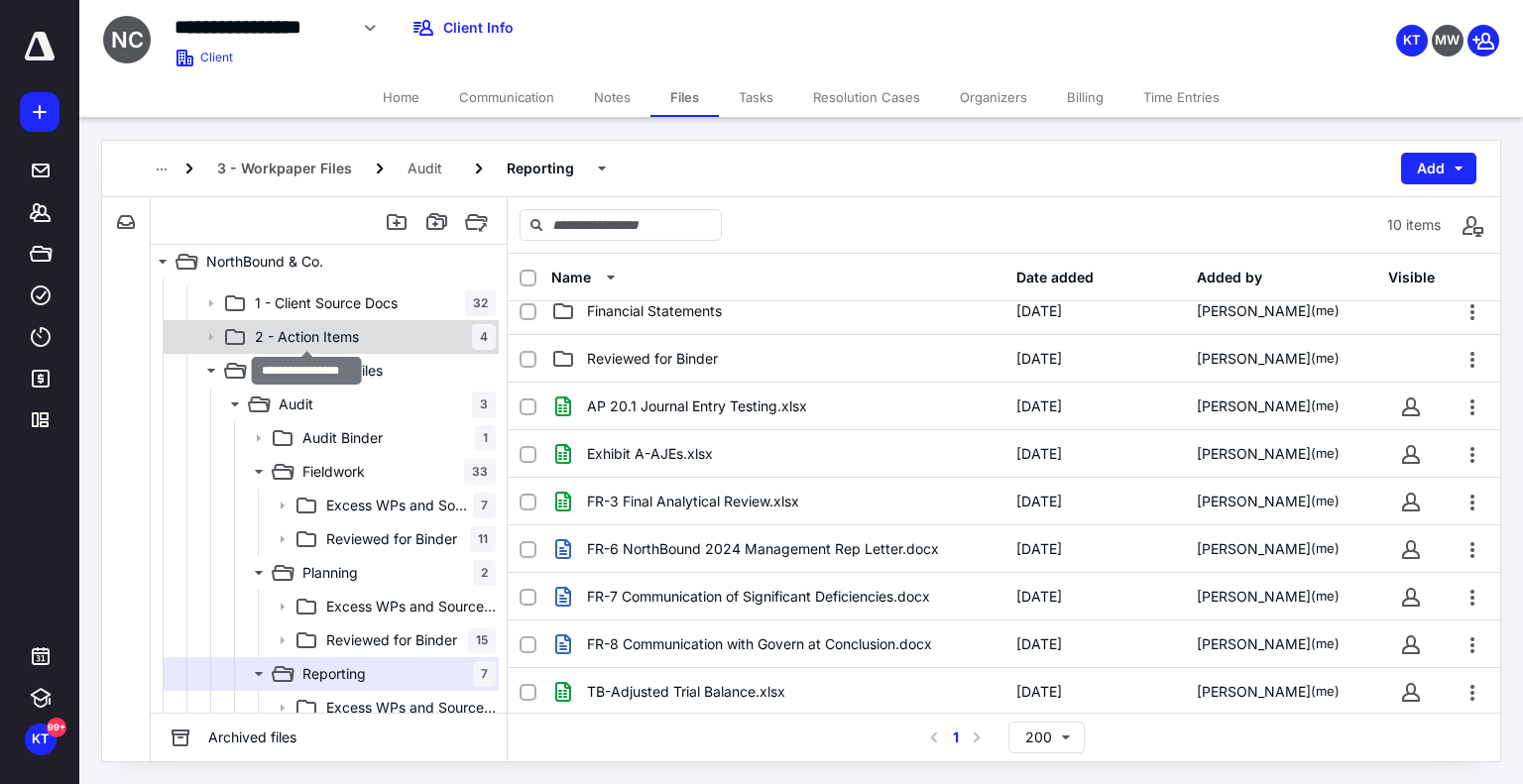 scroll, scrollTop: 0, scrollLeft: 0, axis: both 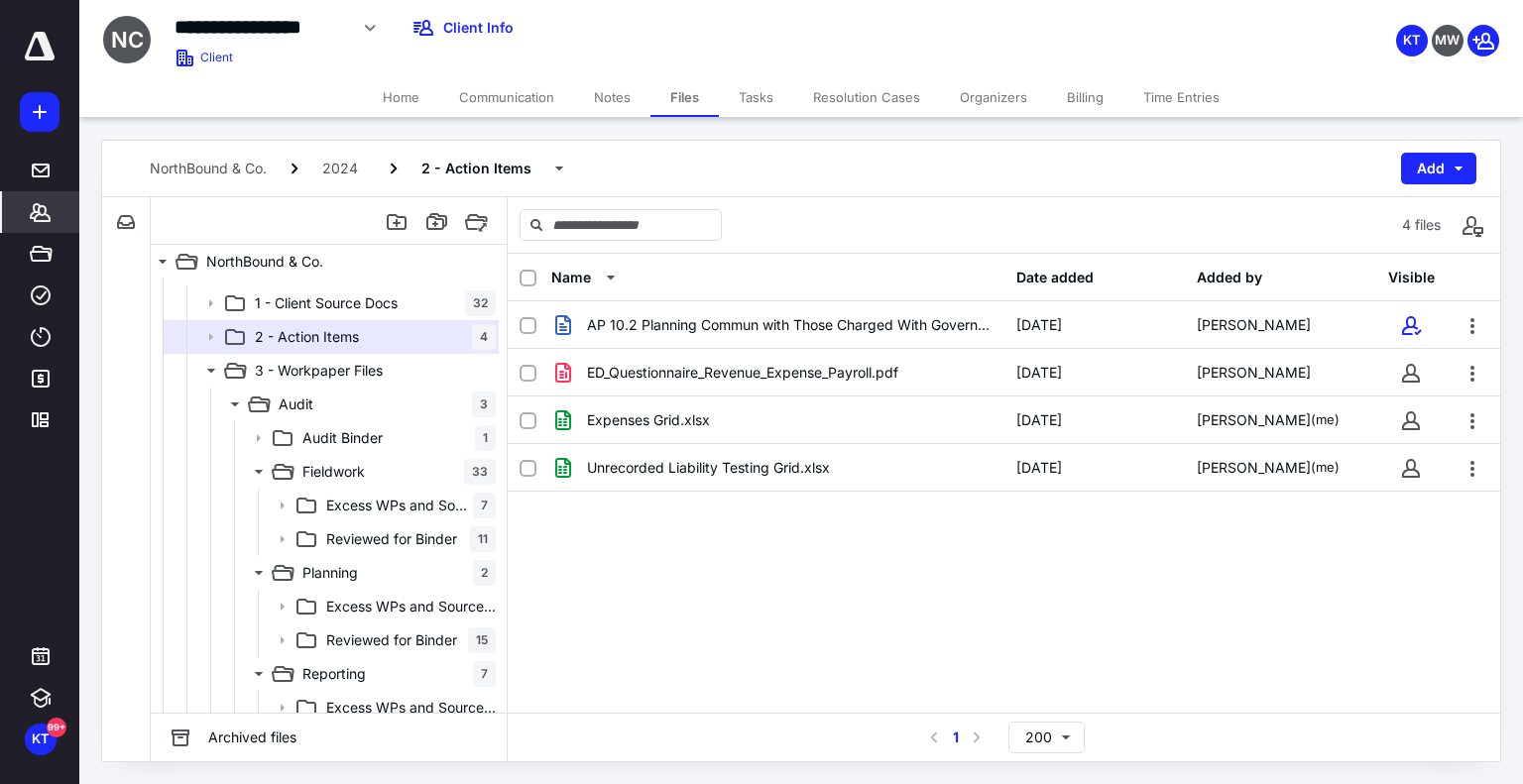 click 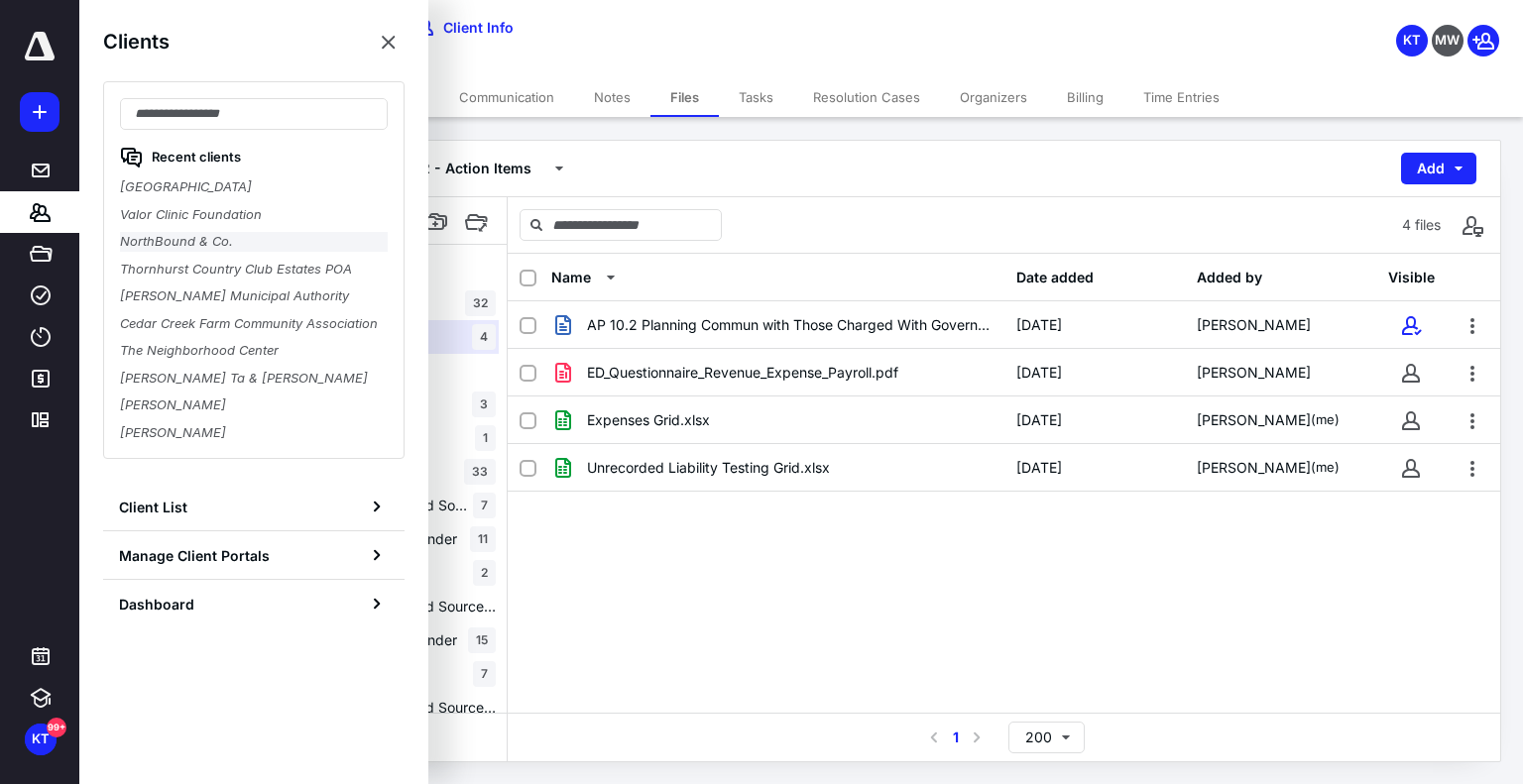 click on "NorthBound & Co." at bounding box center (254, 242) 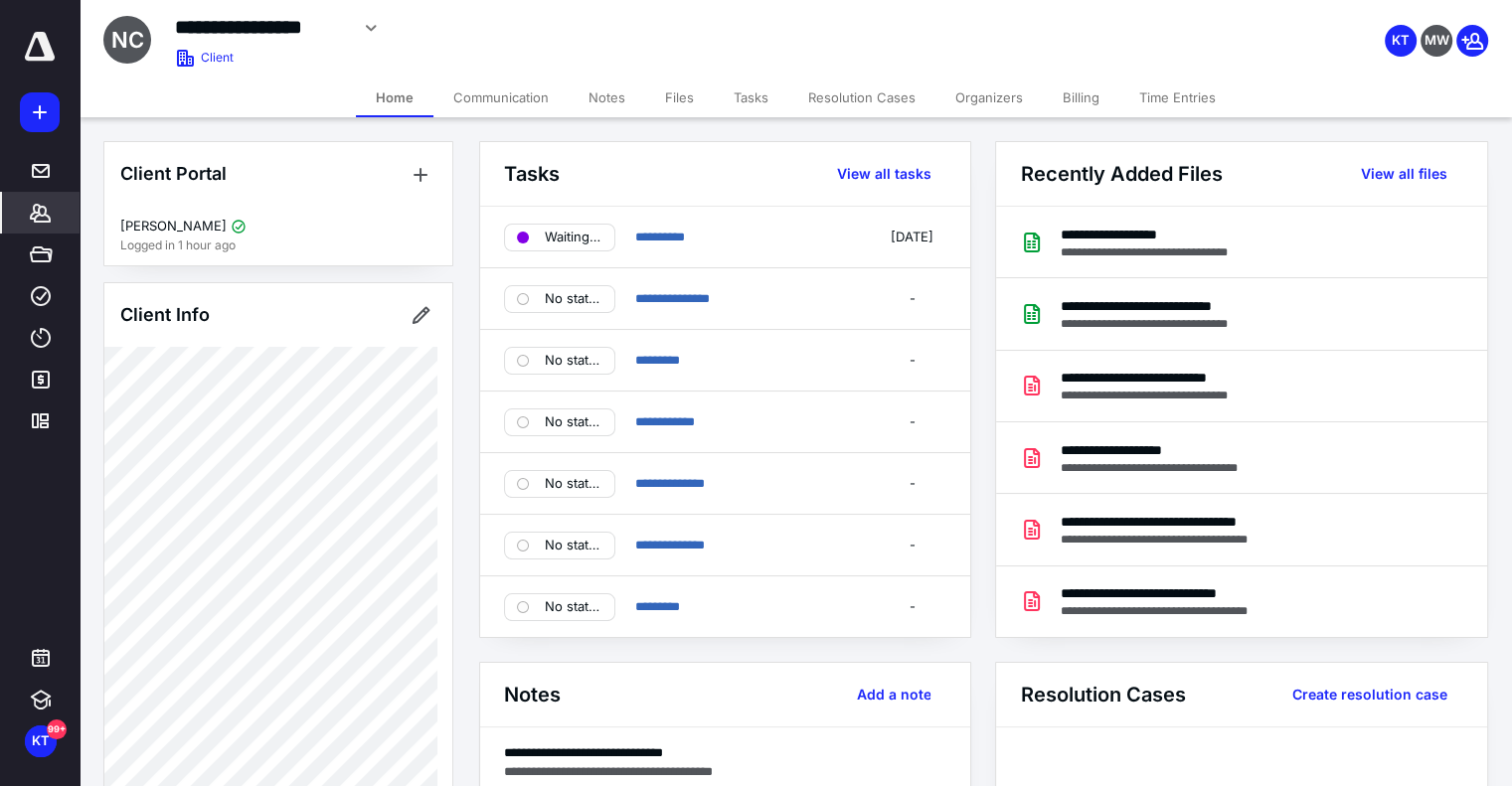 click on "Billing" at bounding box center [1081, 97] 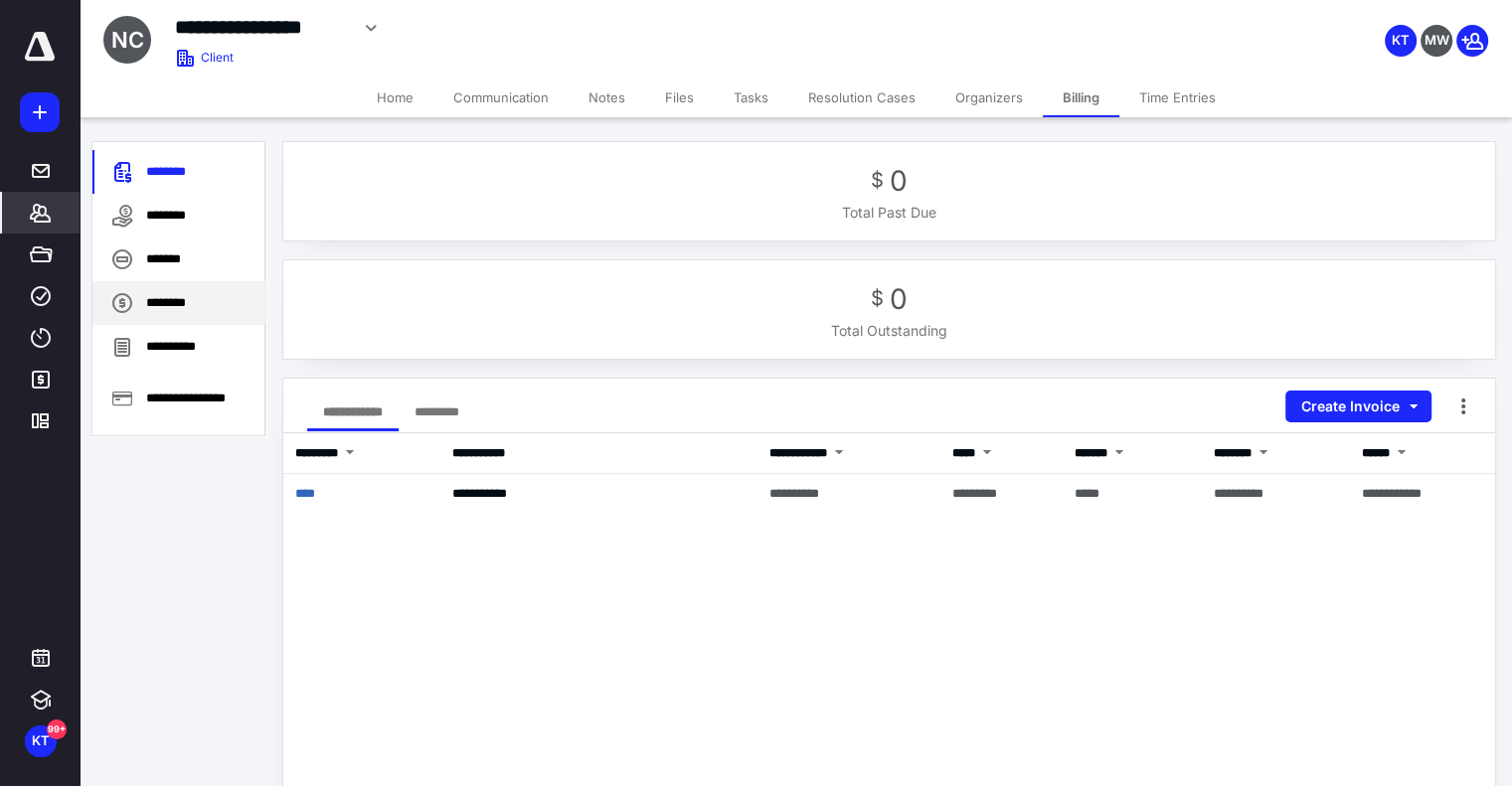 click on "********" at bounding box center (179, 303) 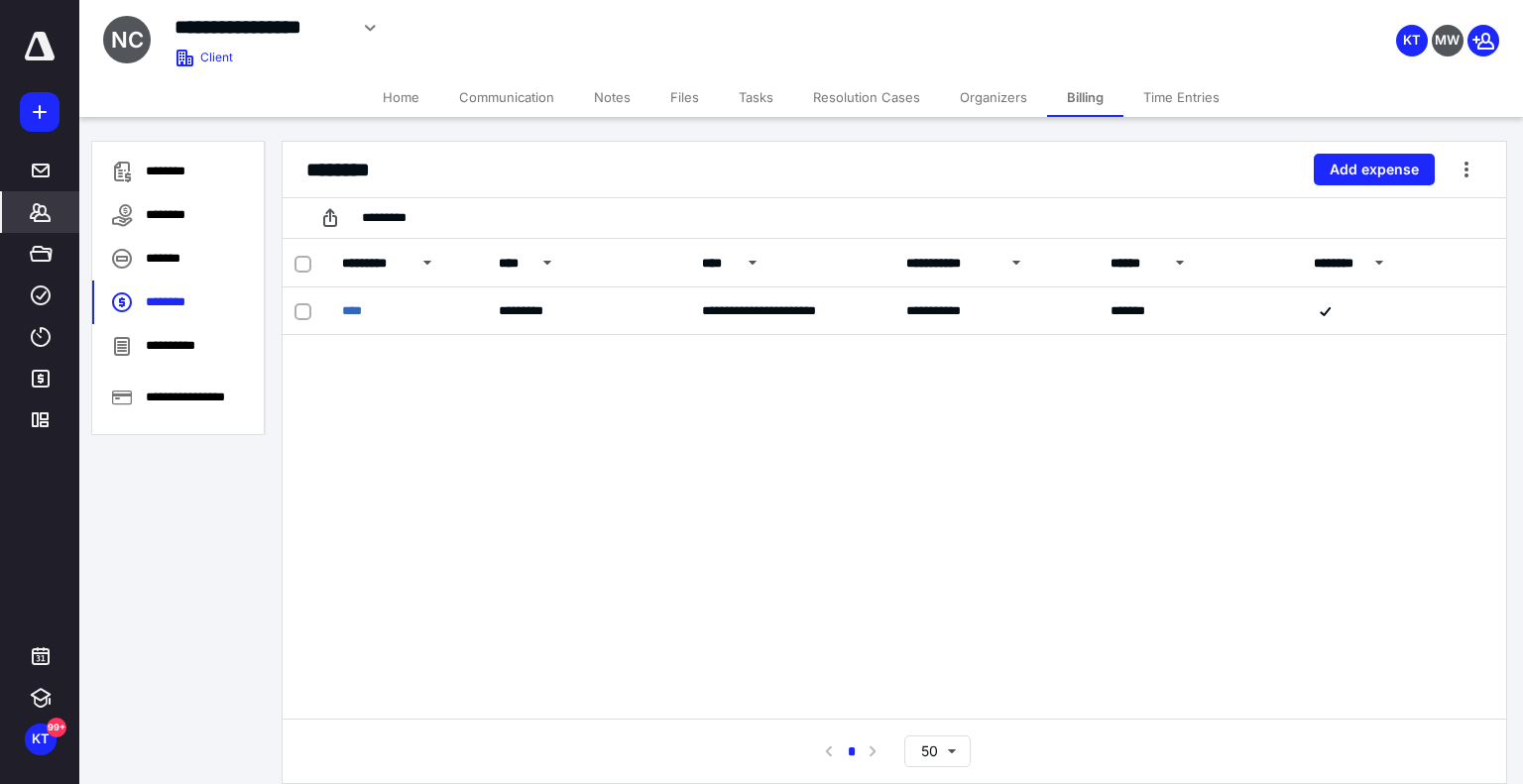 click on "Files" at bounding box center (684, 97) 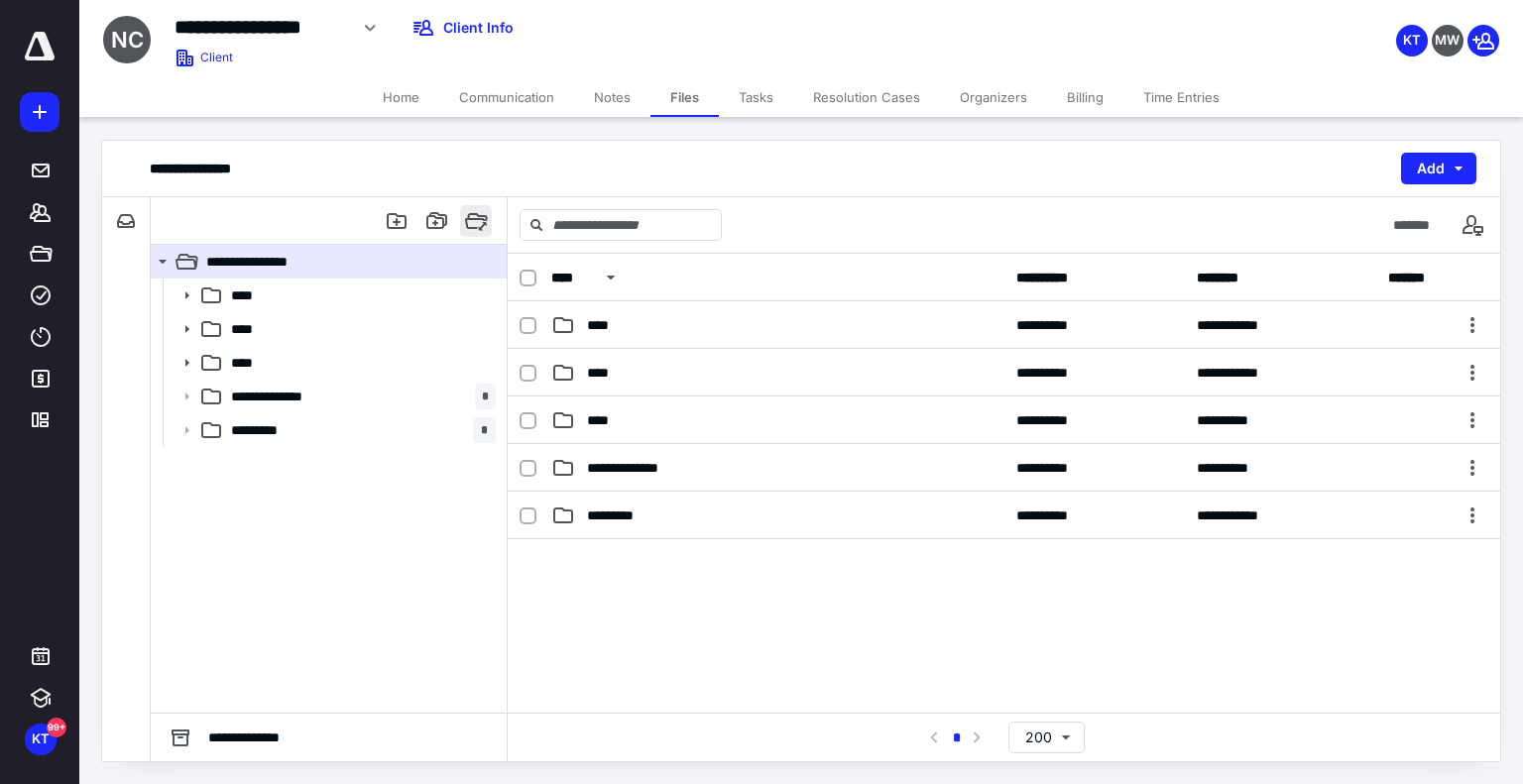 click at bounding box center [329, 221] 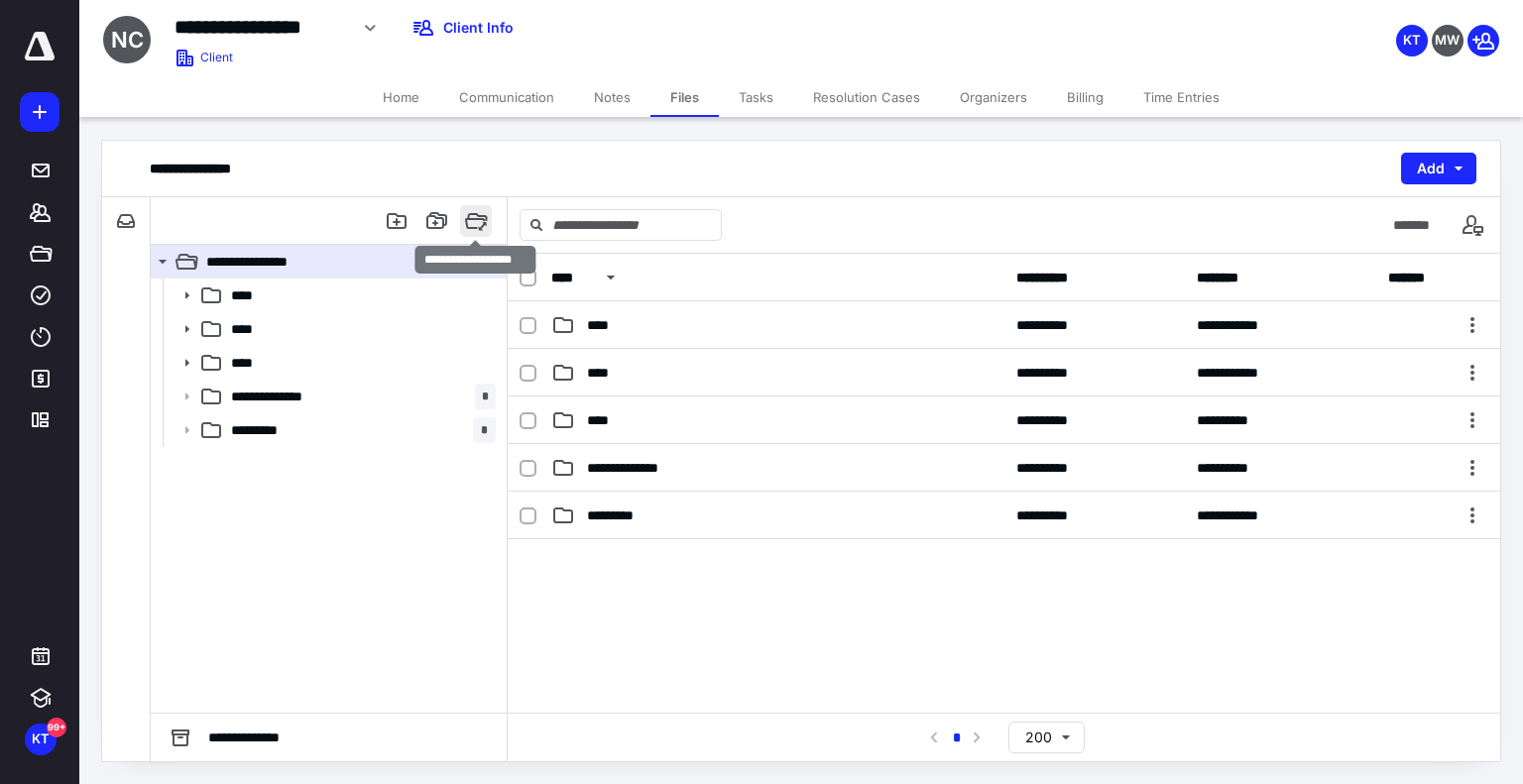 click at bounding box center [476, 221] 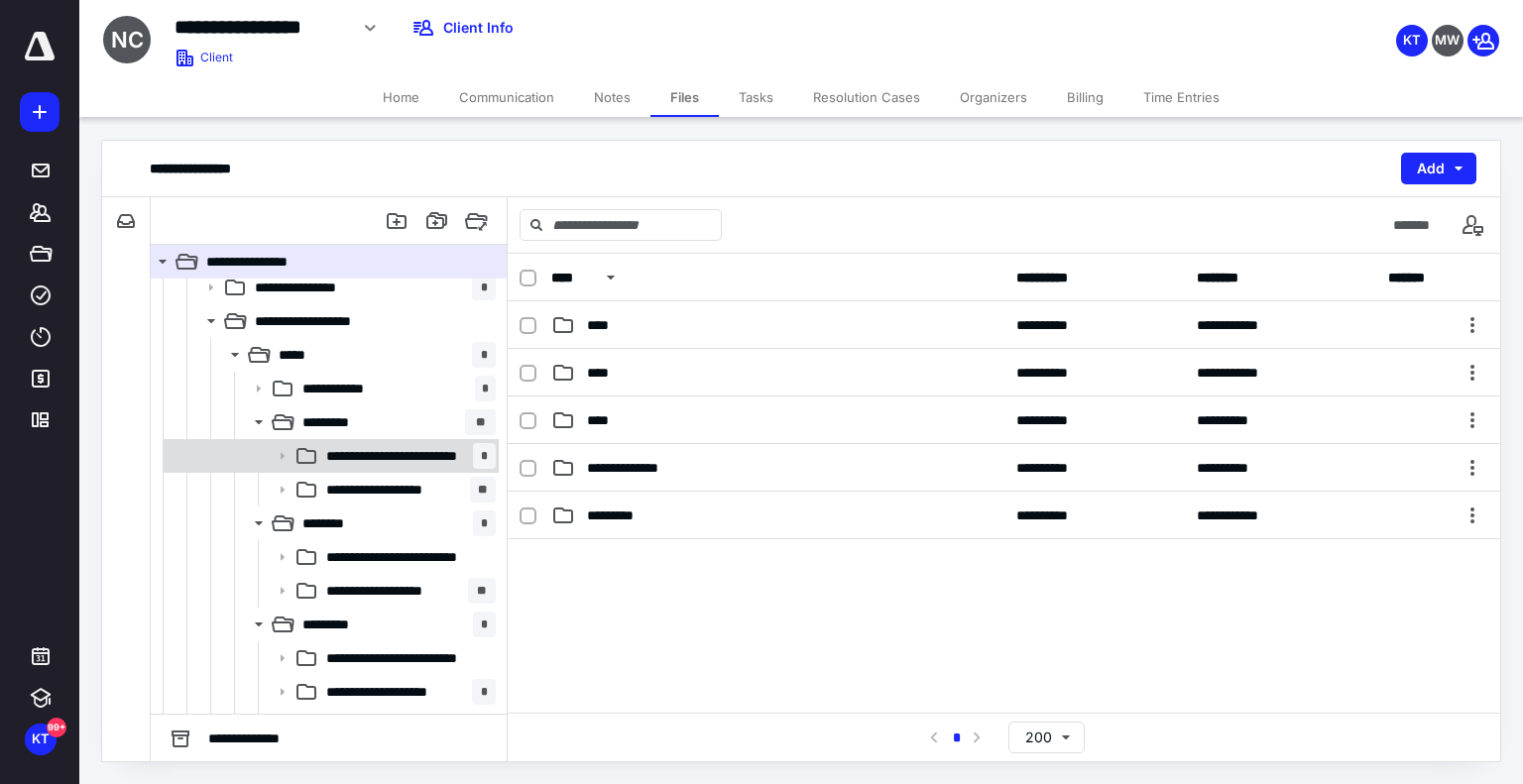 scroll, scrollTop: 414, scrollLeft: 0, axis: vertical 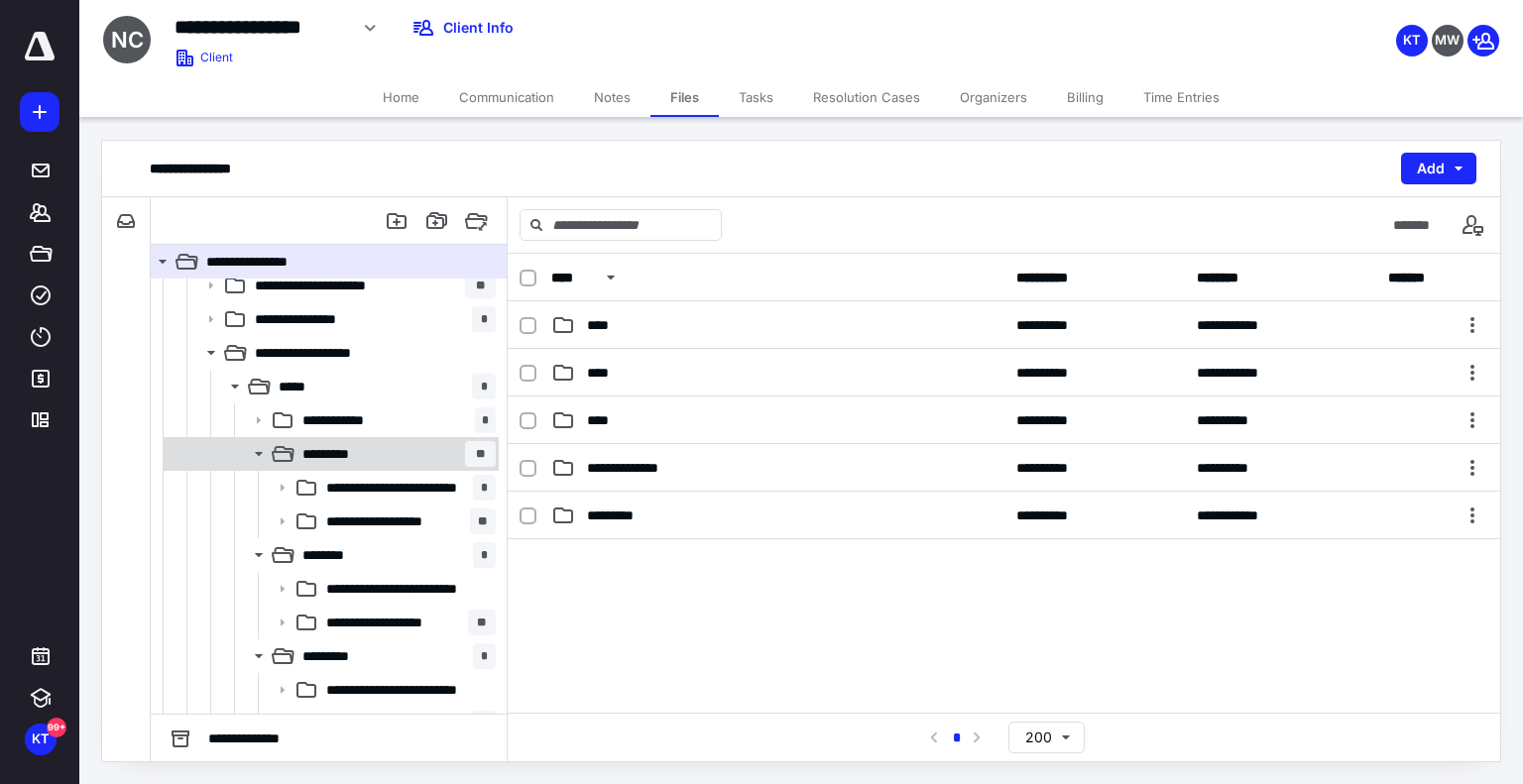 click on "********* **" at bounding box center [395, 454] 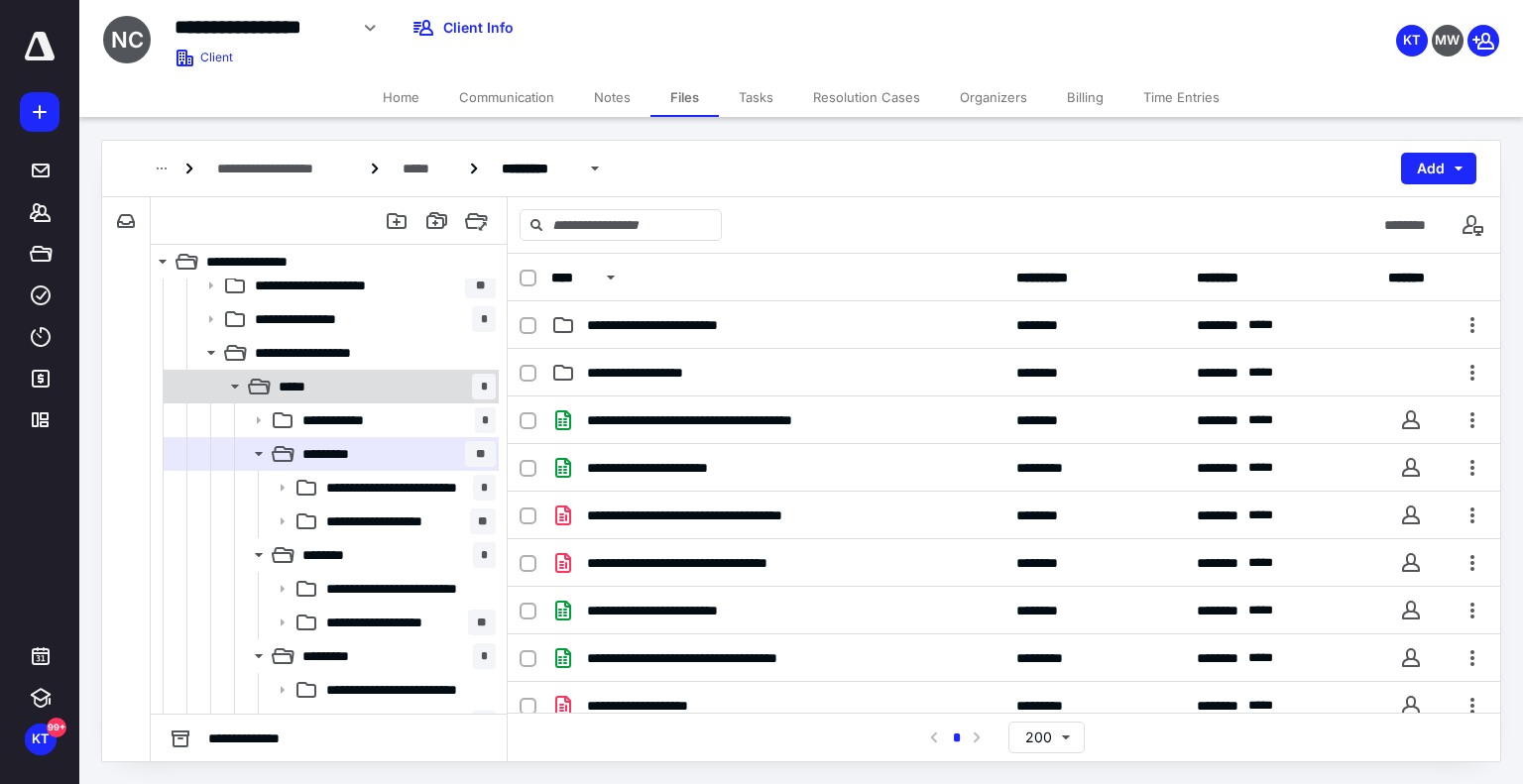 click on "***** *" at bounding box center [383, 387] 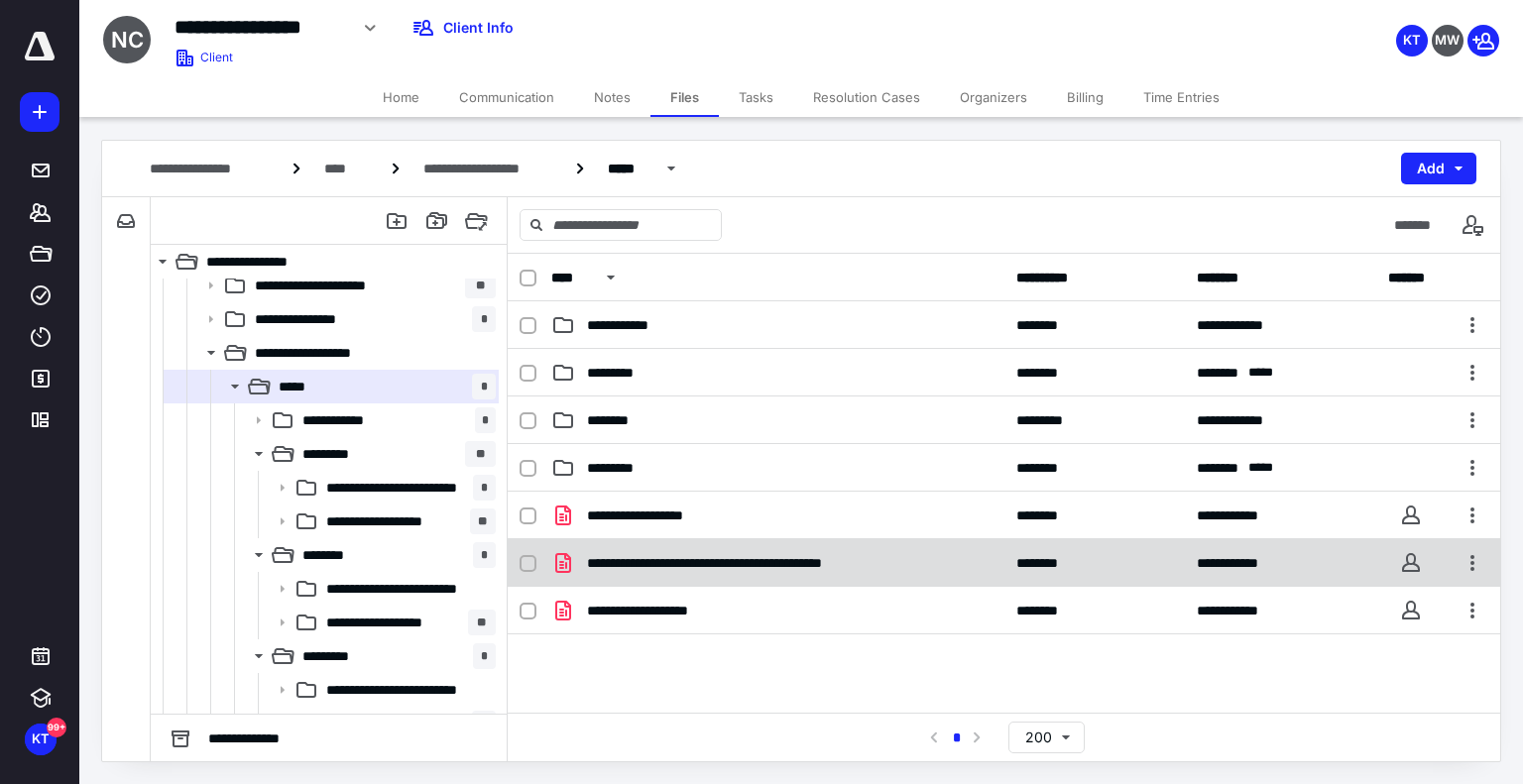 click on "**********" at bounding box center (748, 563) 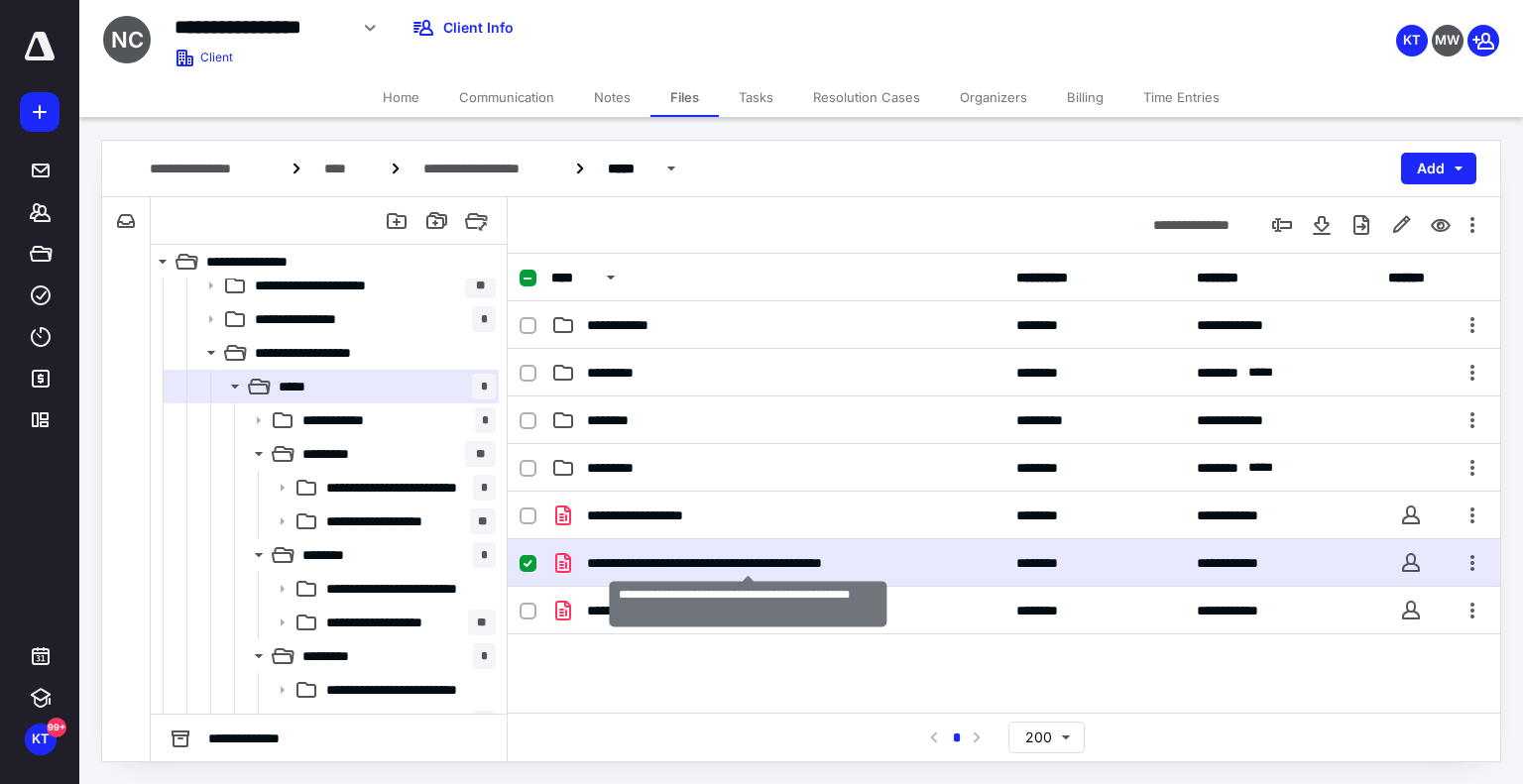 click on "**********" at bounding box center (748, 563) 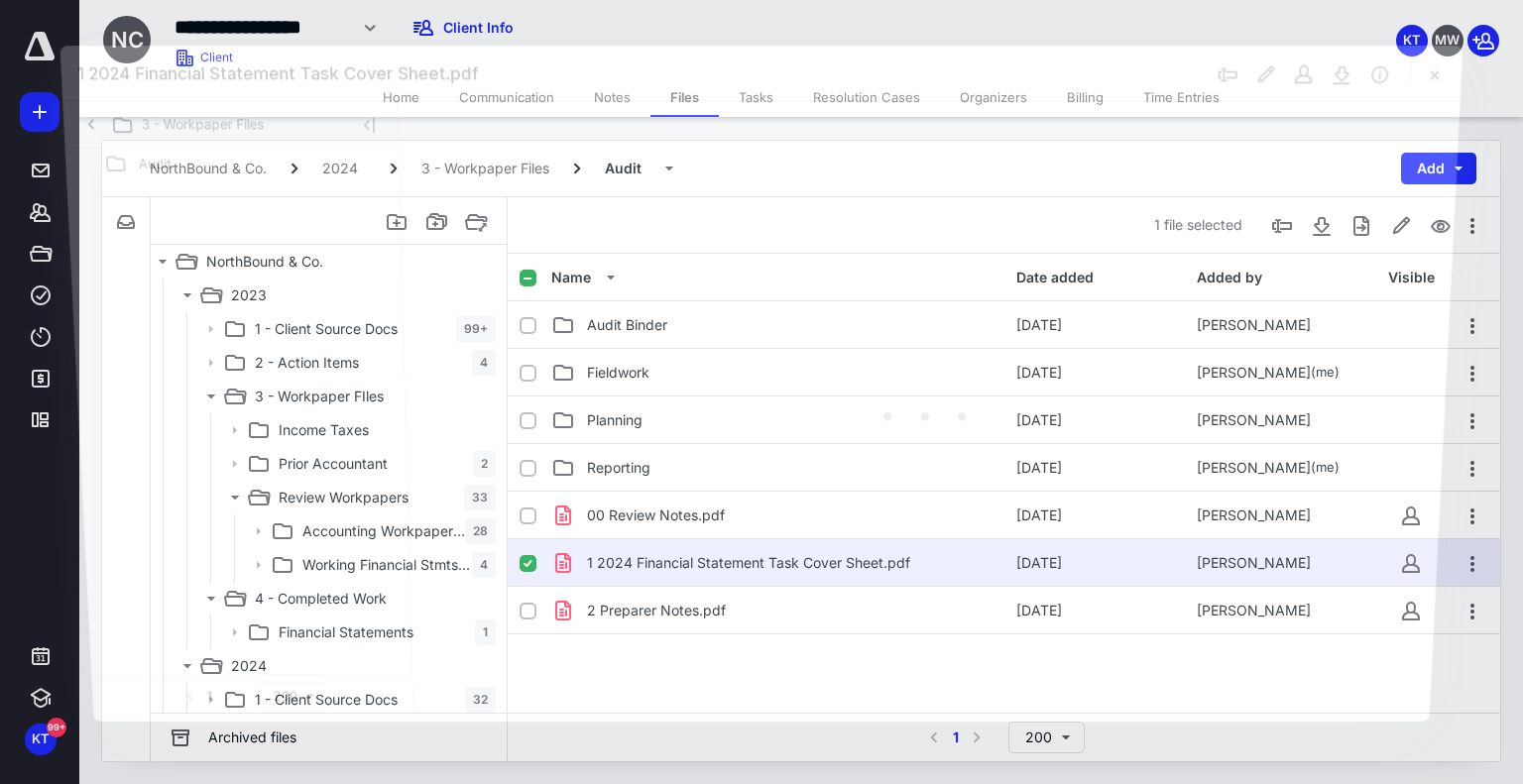 scroll, scrollTop: 414, scrollLeft: 0, axis: vertical 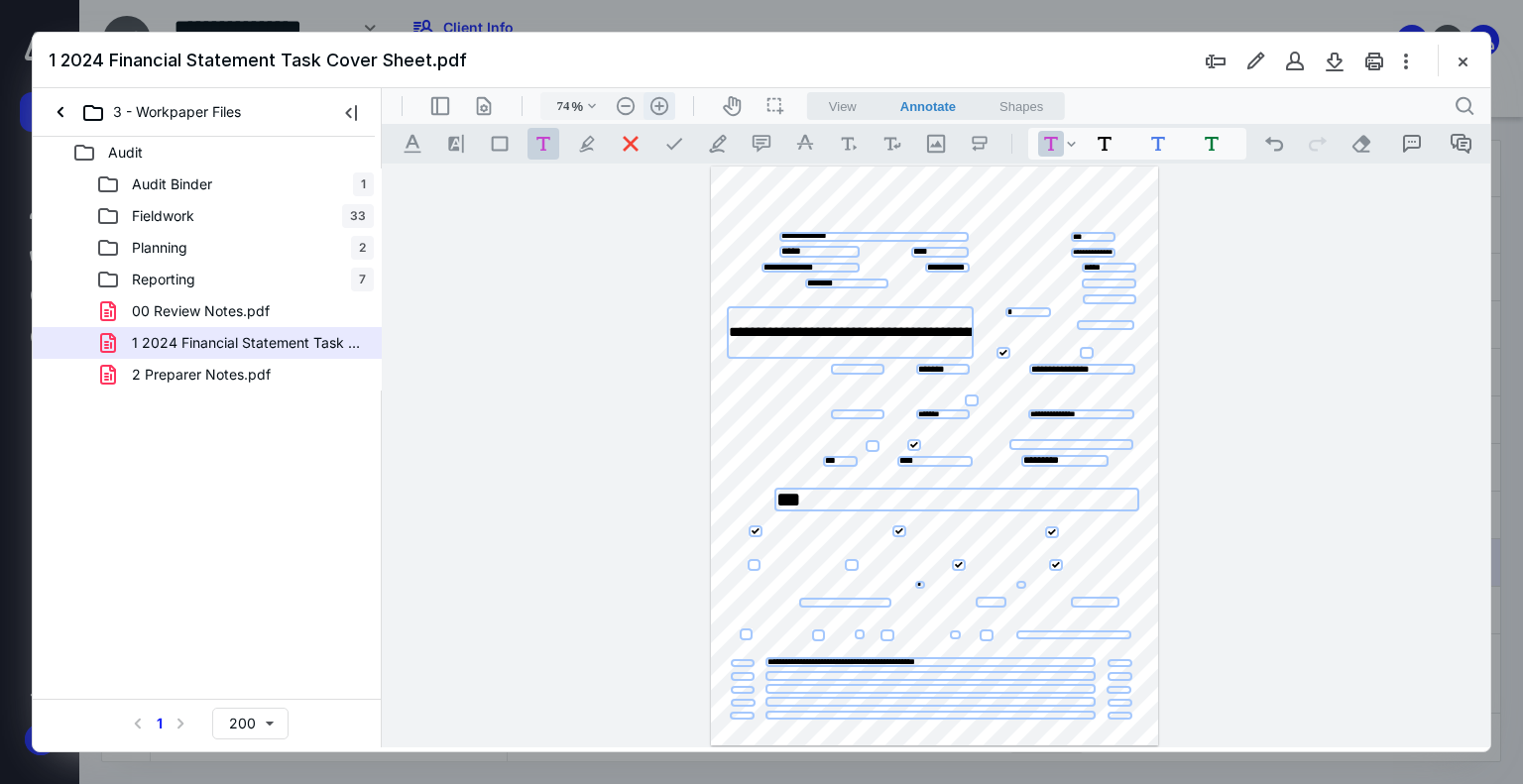 click on ".cls-1{fill:#abb0c4;} icon - header - zoom - in - line" at bounding box center [659, 106] 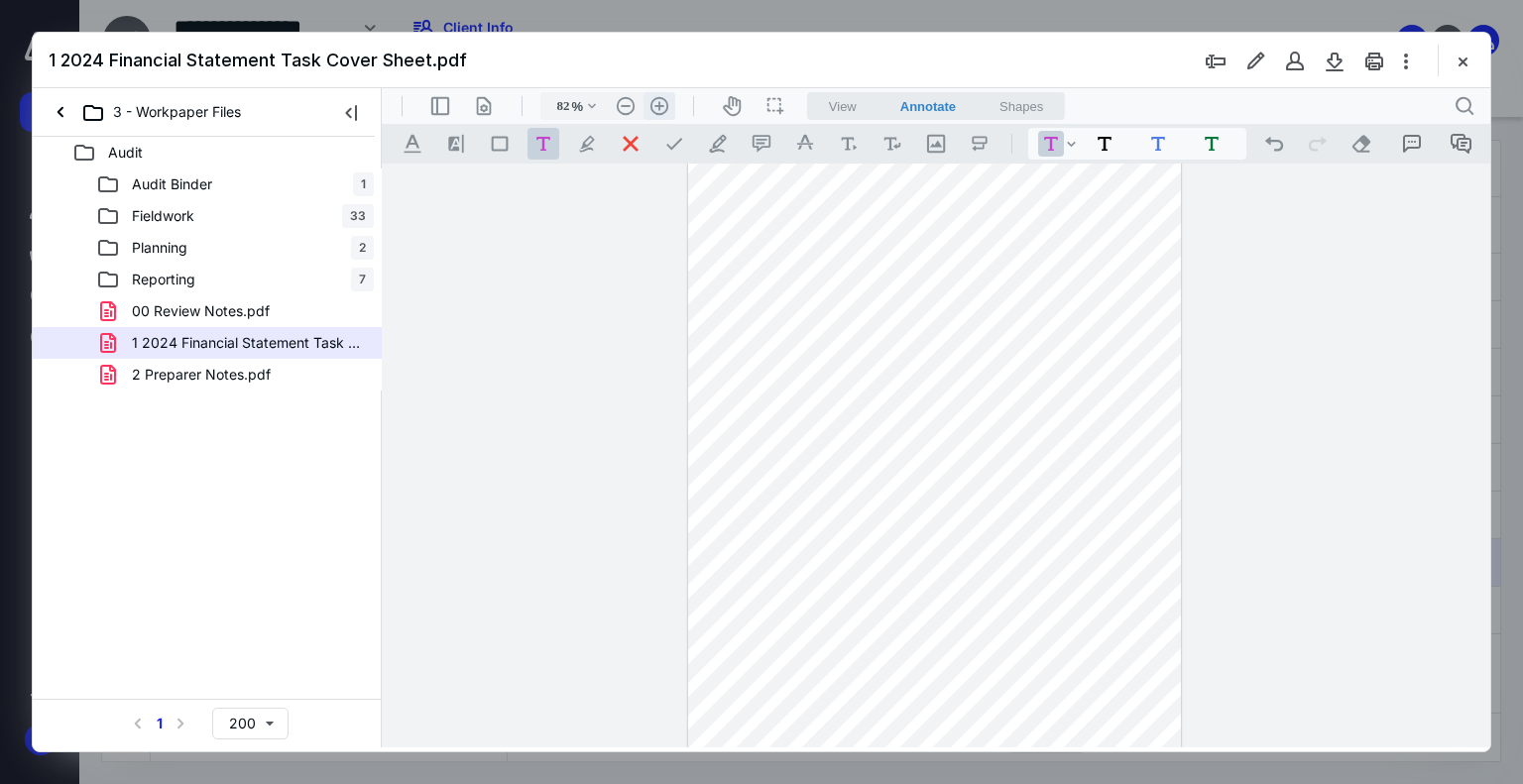 click on ".cls-1{fill:#abb0c4;} icon - header - zoom - in - line" at bounding box center (659, 106) 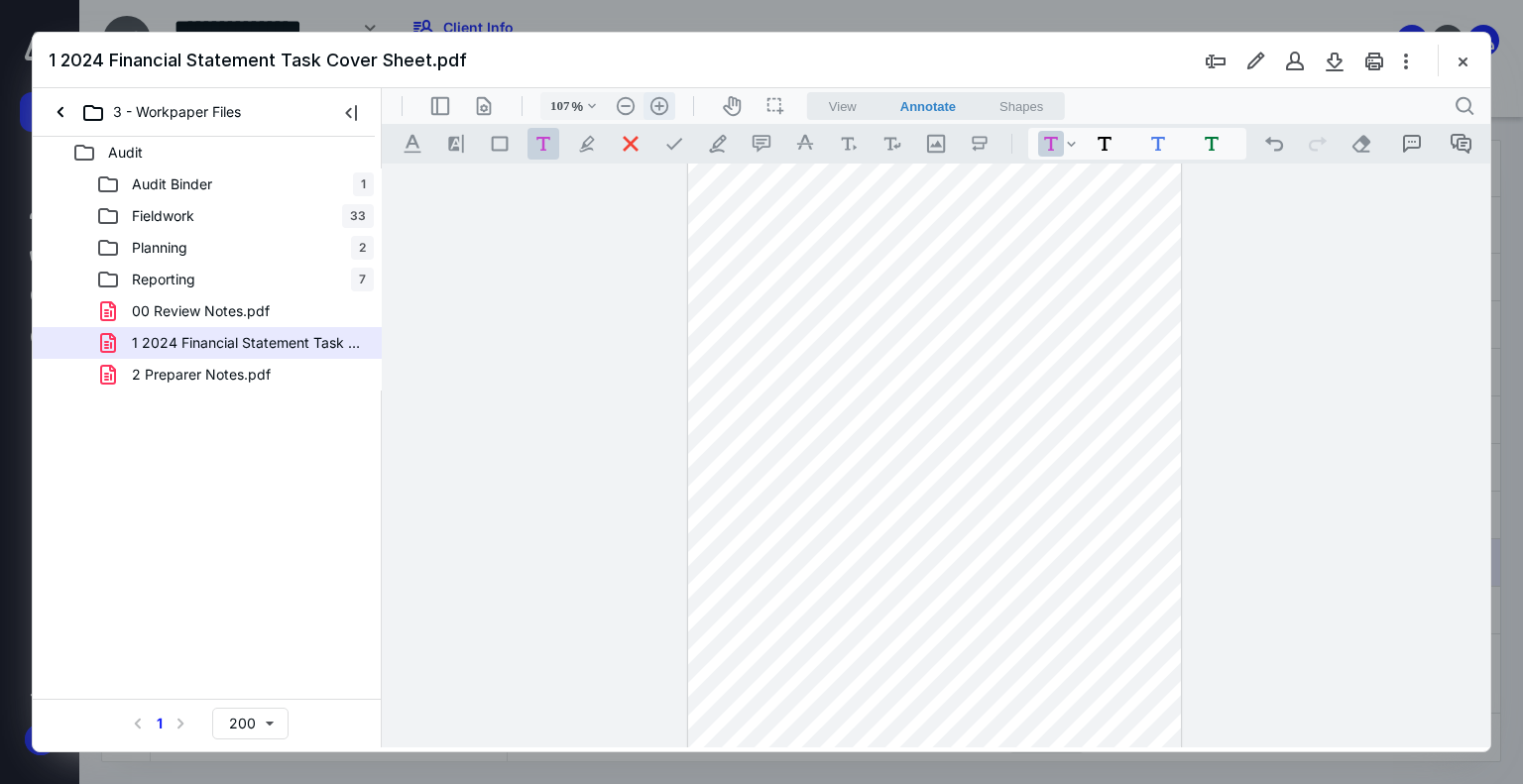 click on ".cls-1{fill:#abb0c4;} icon - header - zoom - in - line" at bounding box center [659, 106] 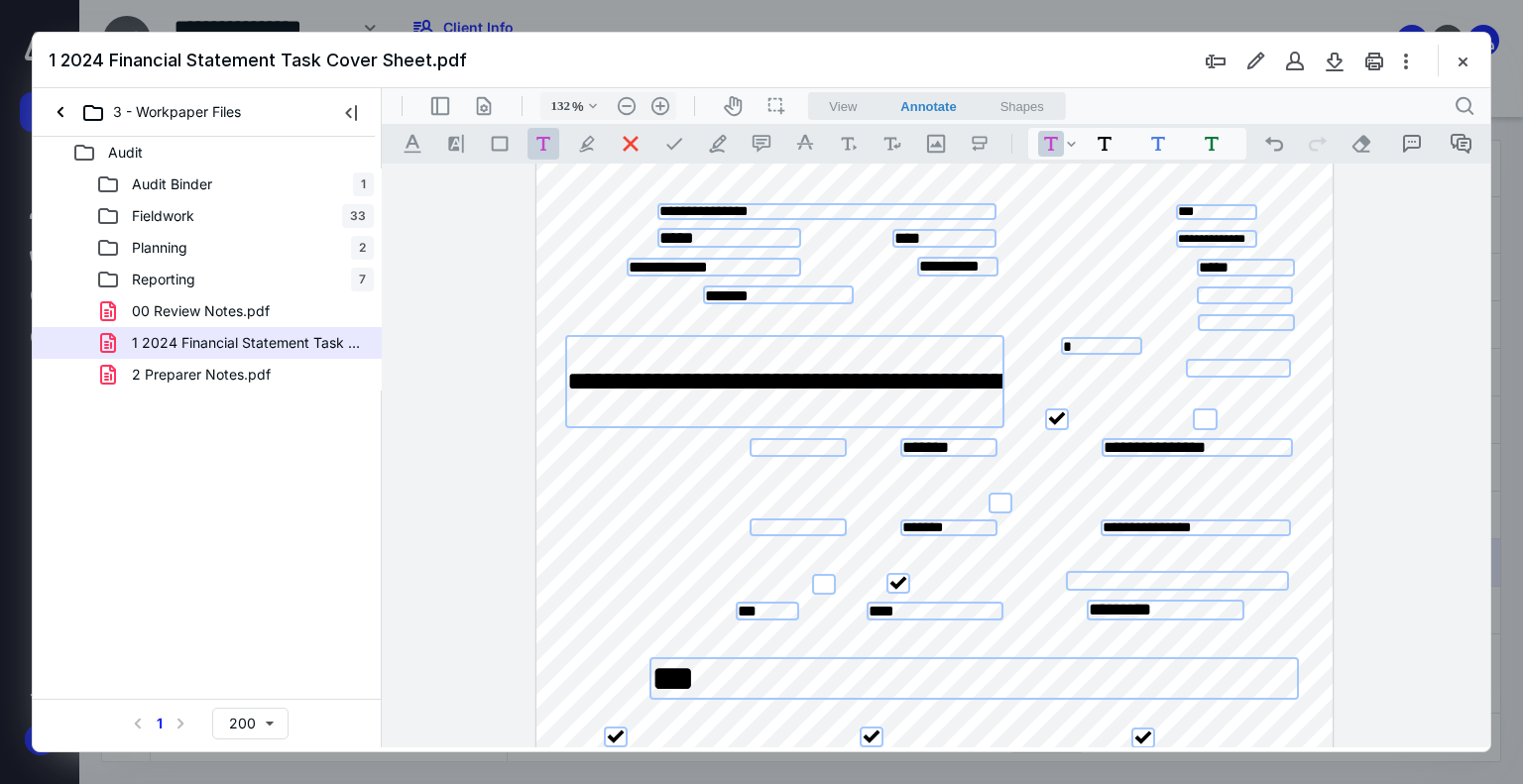 scroll, scrollTop: 0, scrollLeft: 0, axis: both 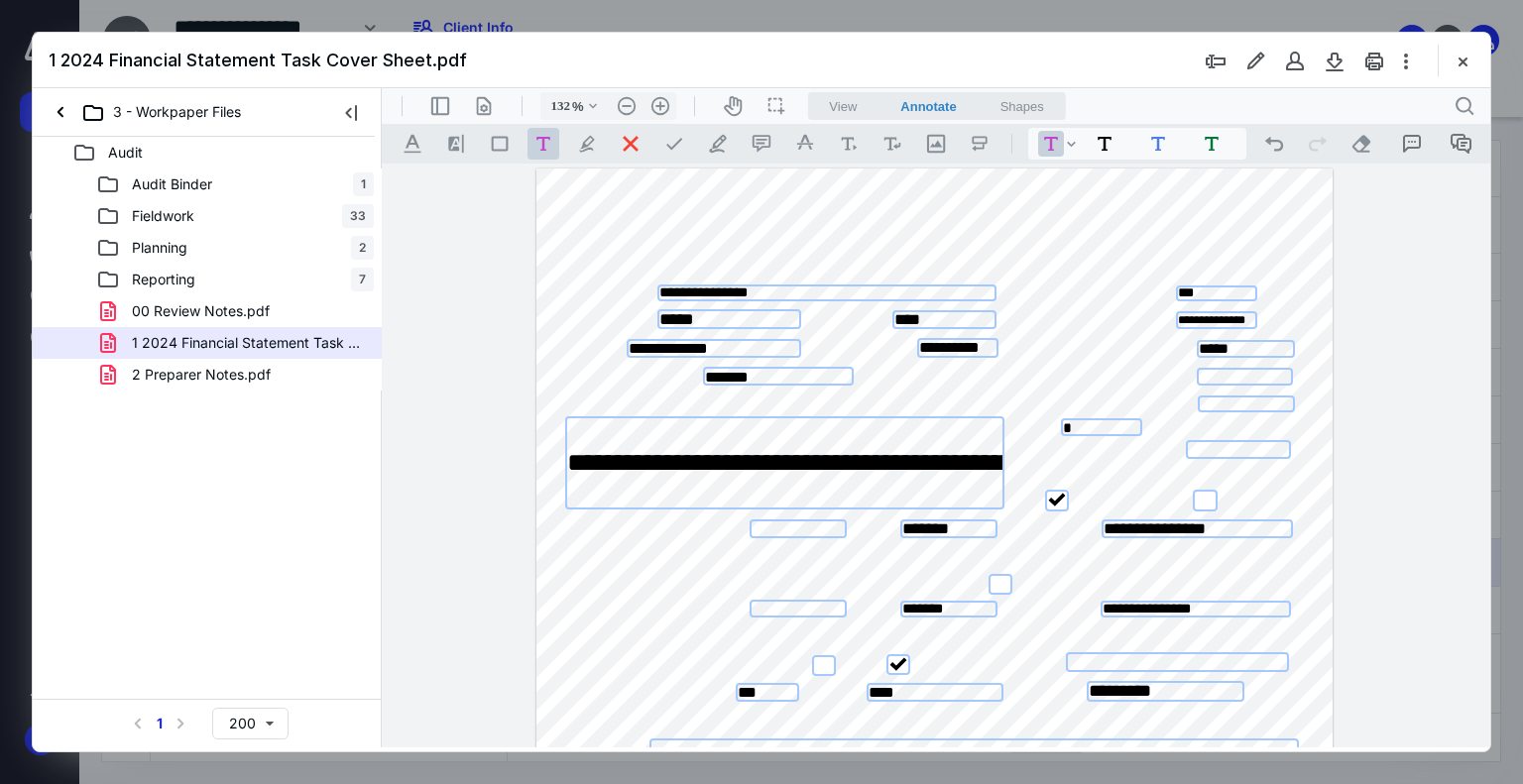 click on ".cls-1{fill:#abb0c4;} icon - tool - text - free text" at bounding box center [543, 144] 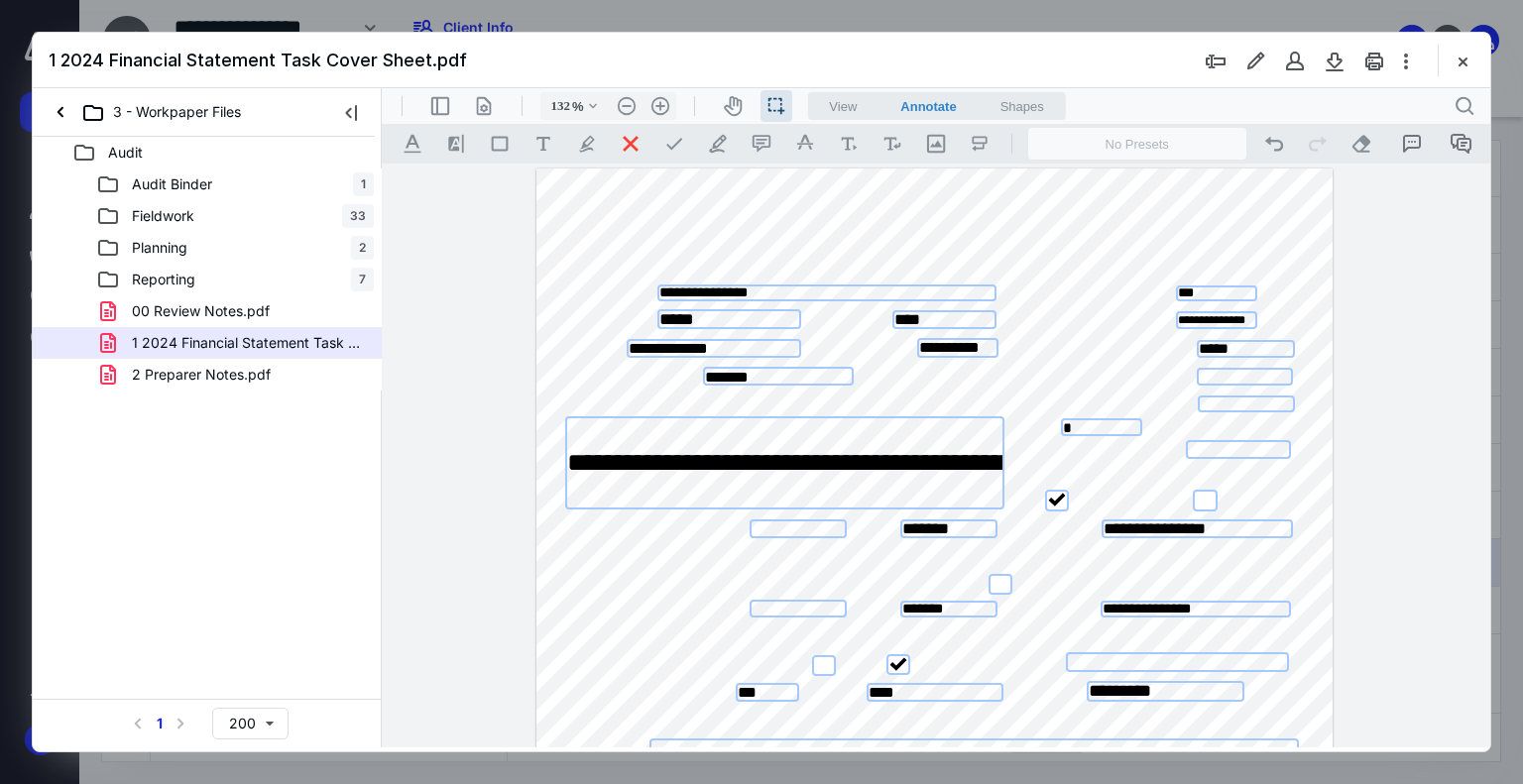 click at bounding box center (798, 528) 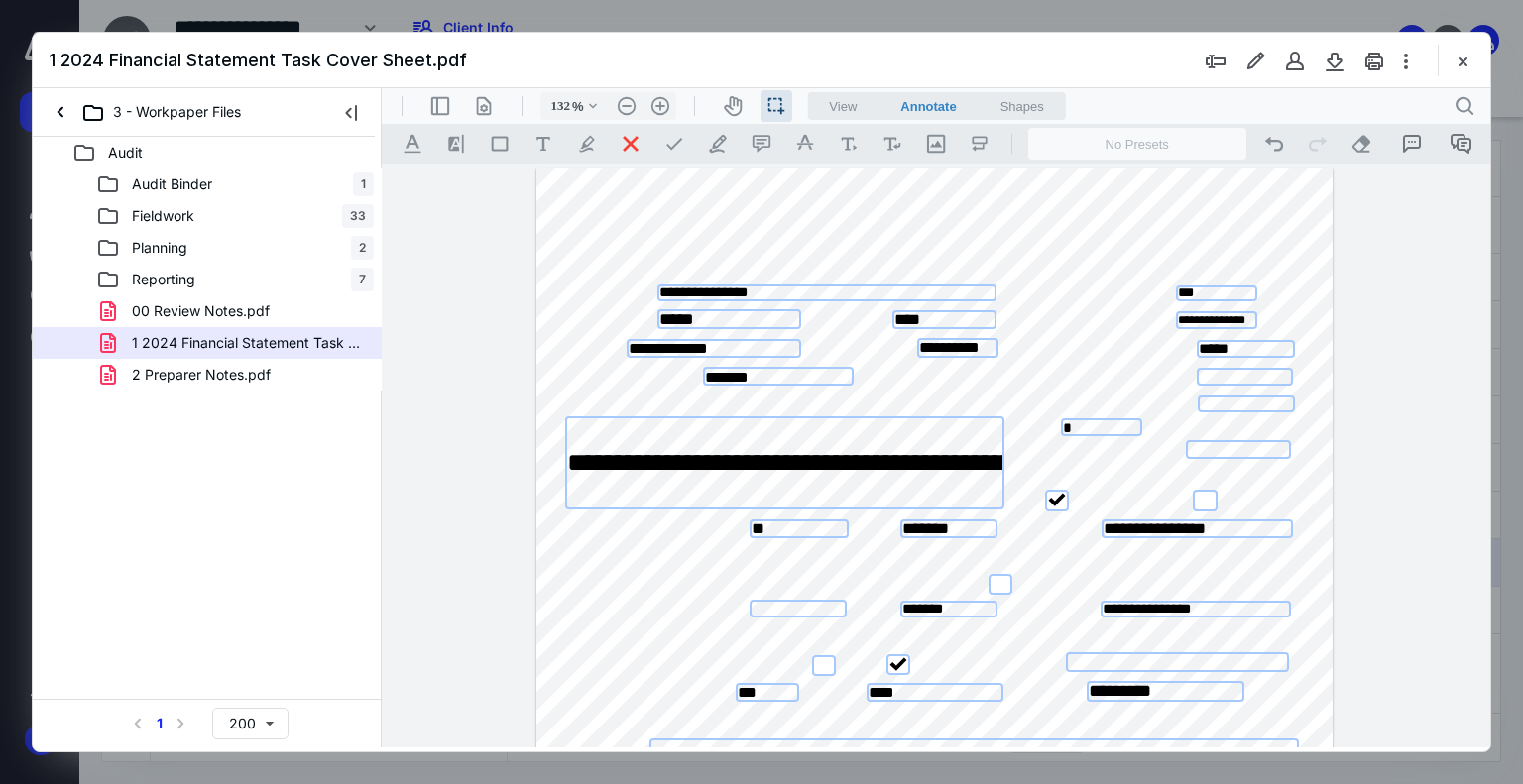 type on "**" 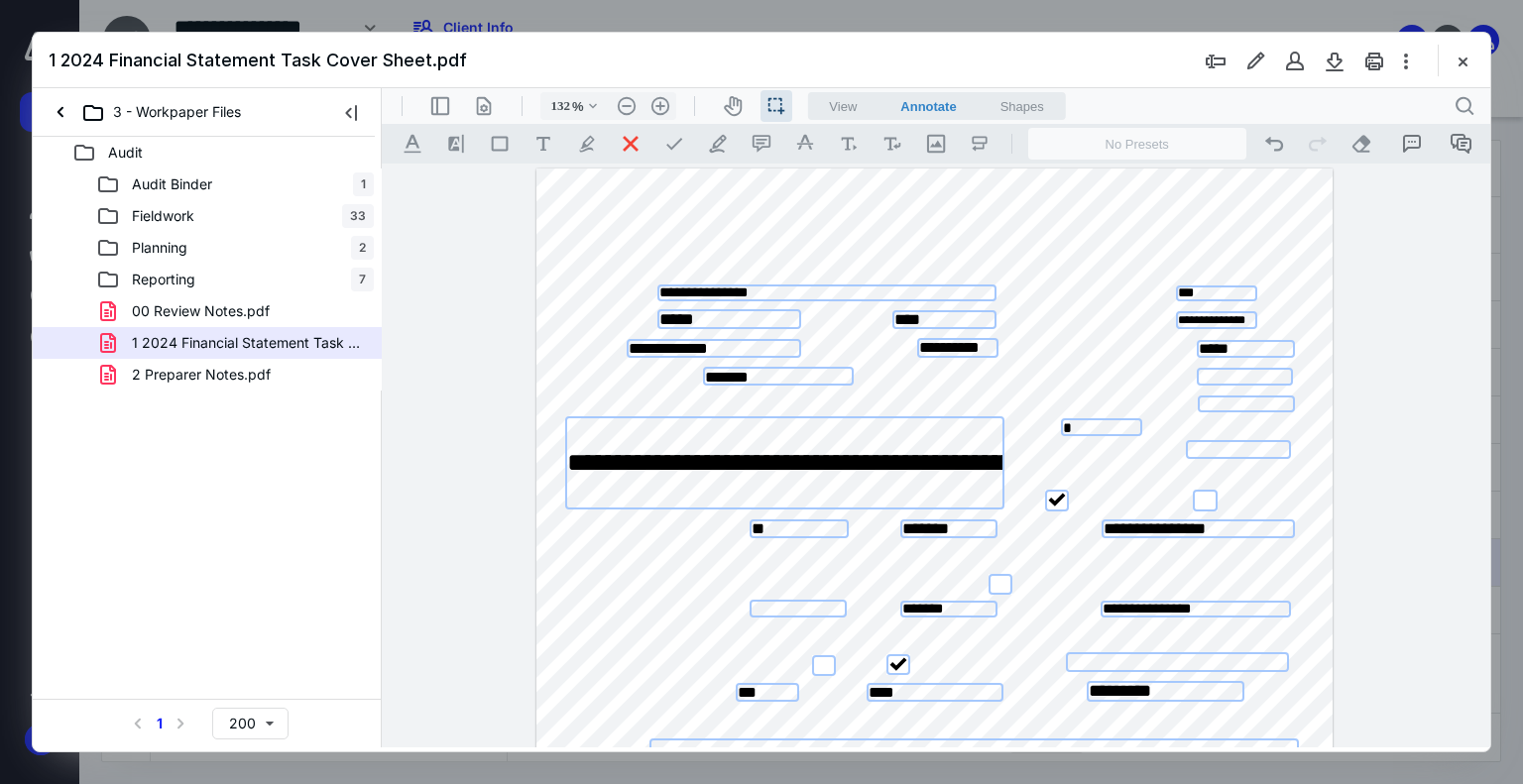click on "**********" at bounding box center (1198, 528) 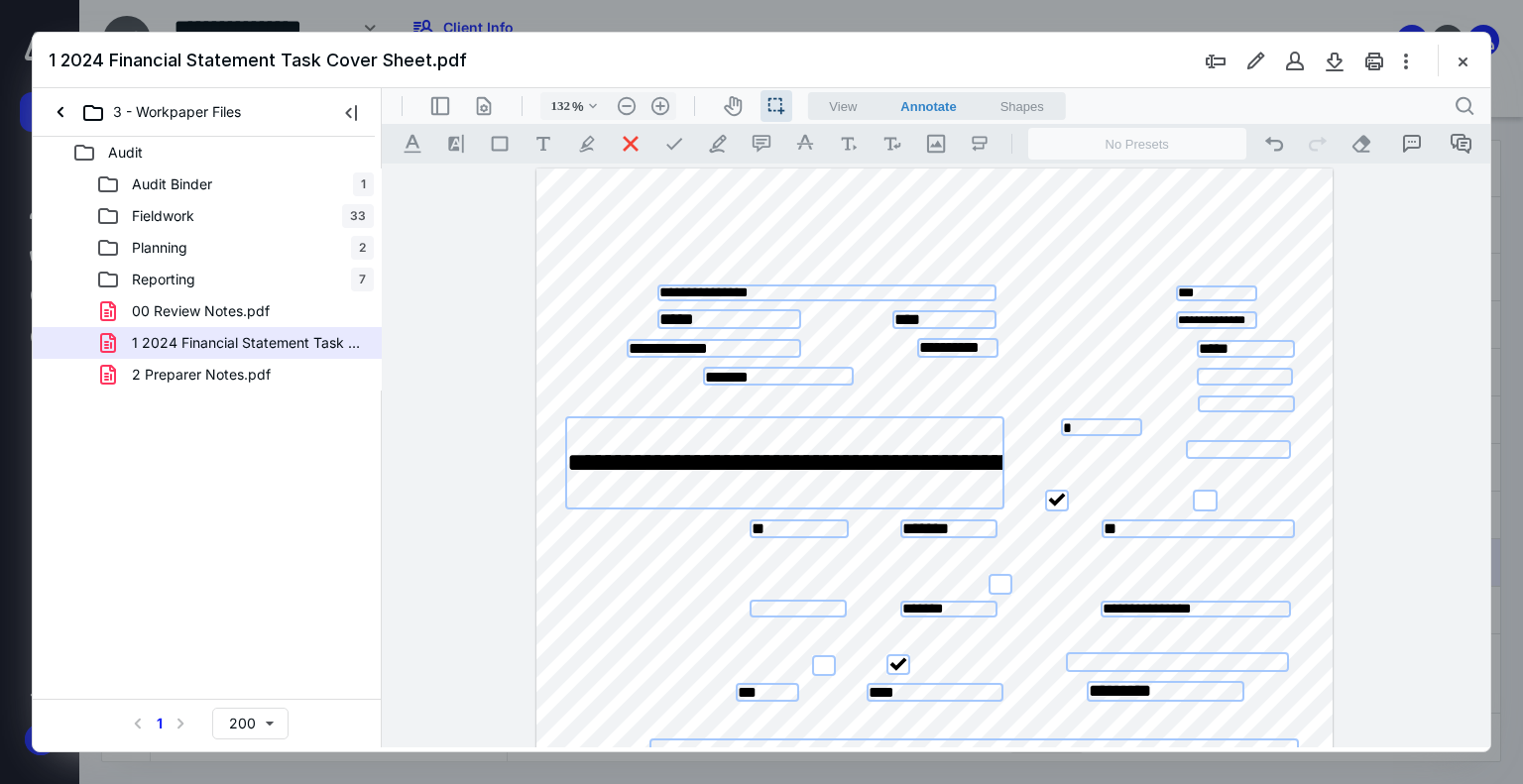 type on "*" 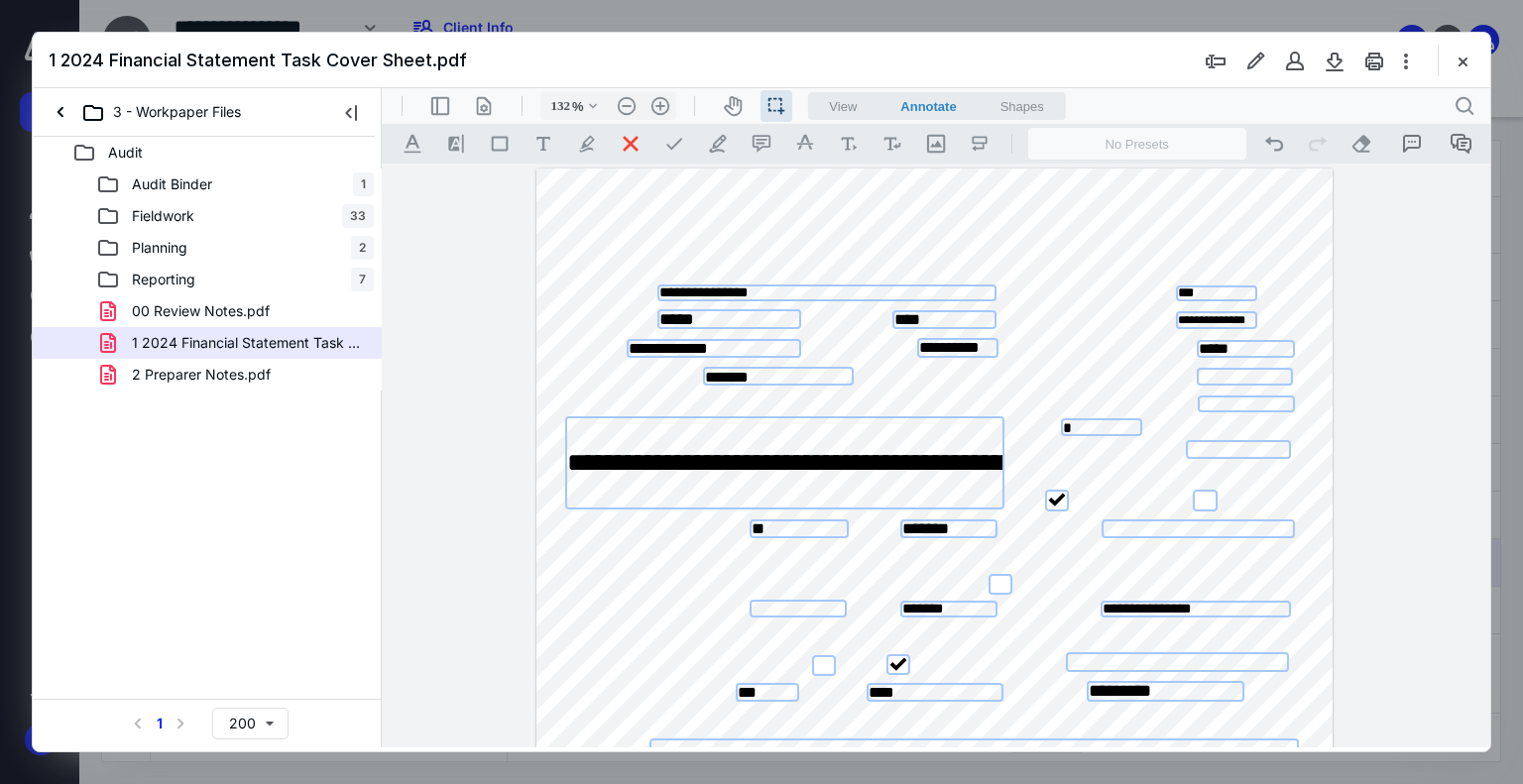 type 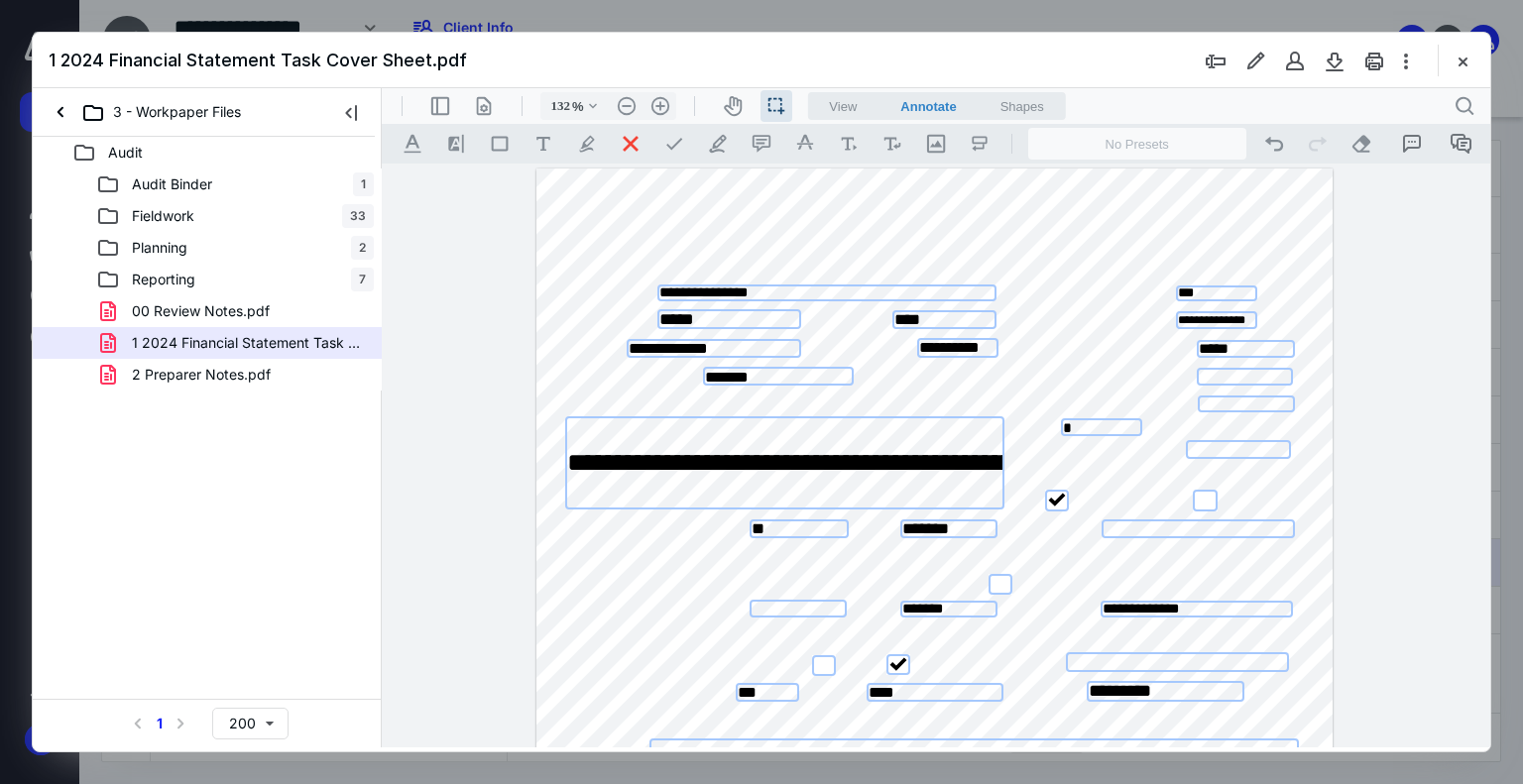 click on "**********" at bounding box center (1196, 609) 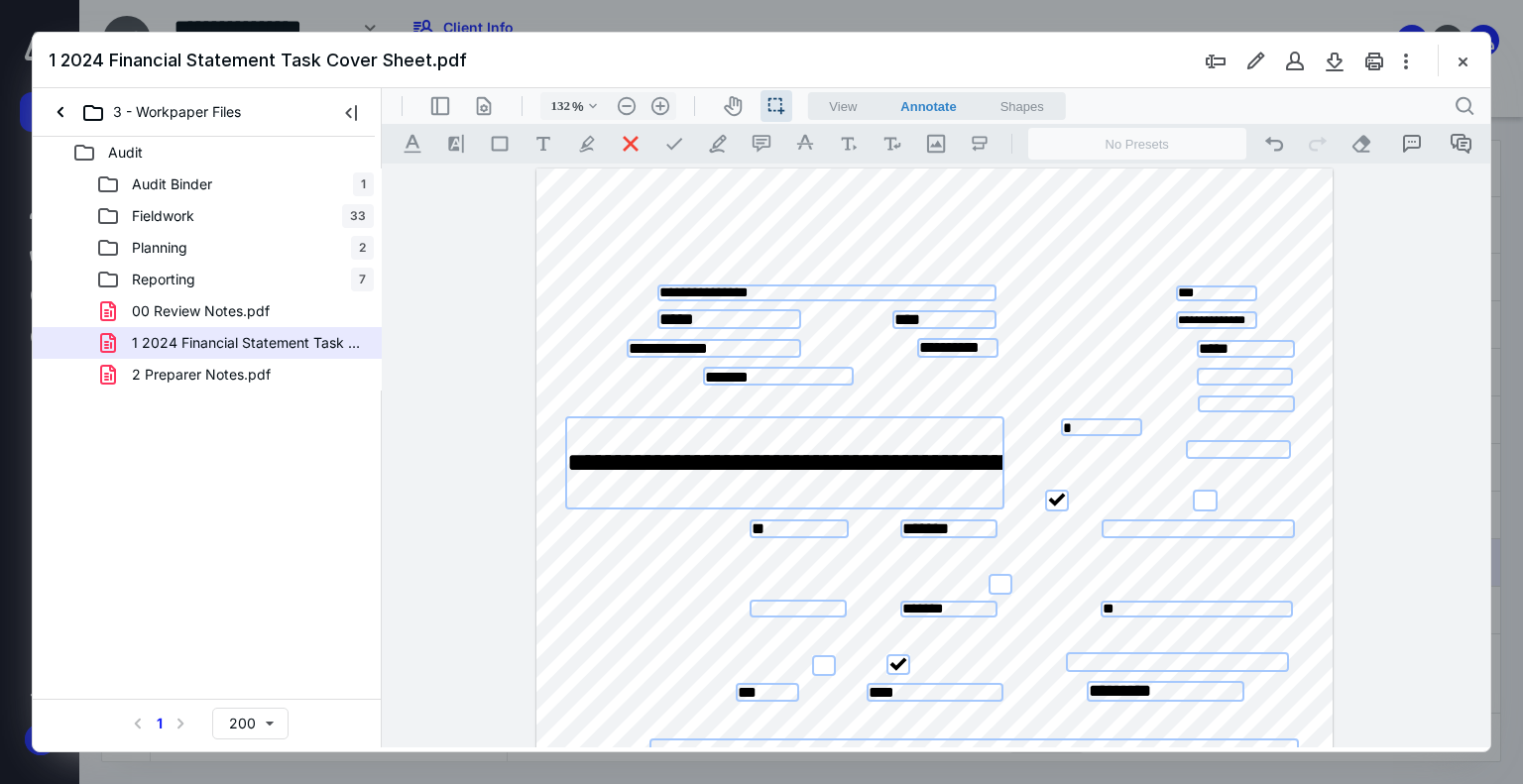 type on "*" 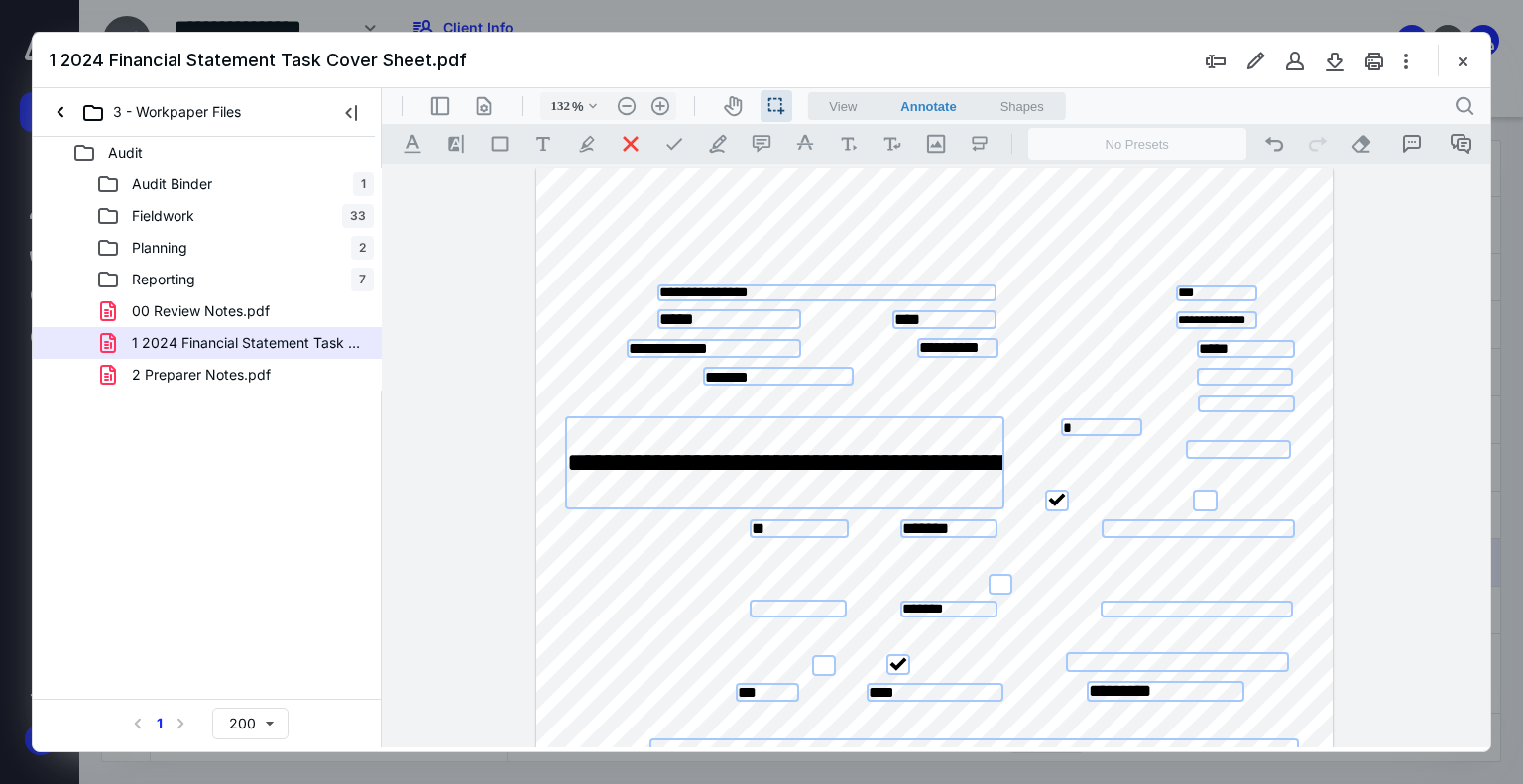 type 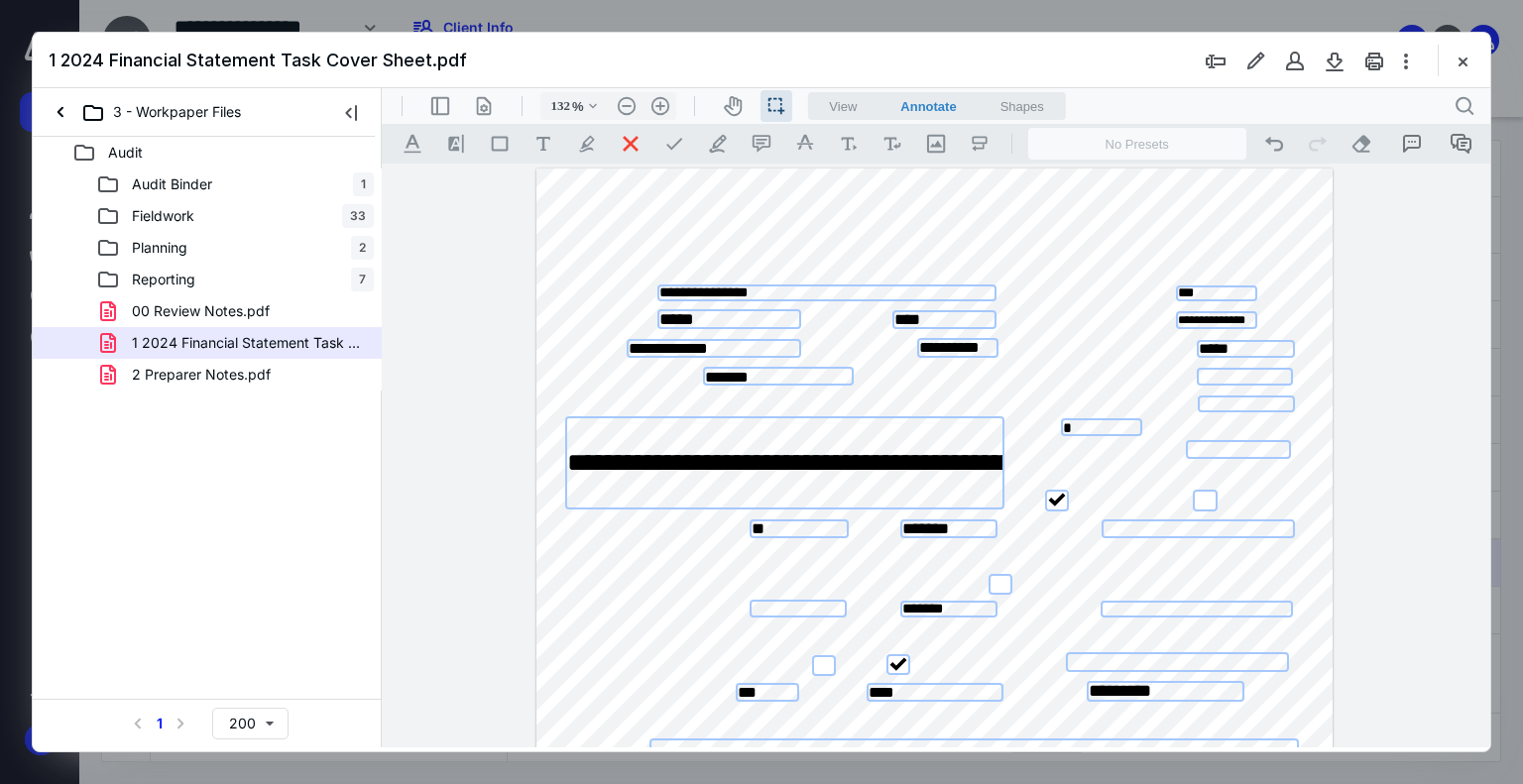 click at bounding box center [1246, 403] 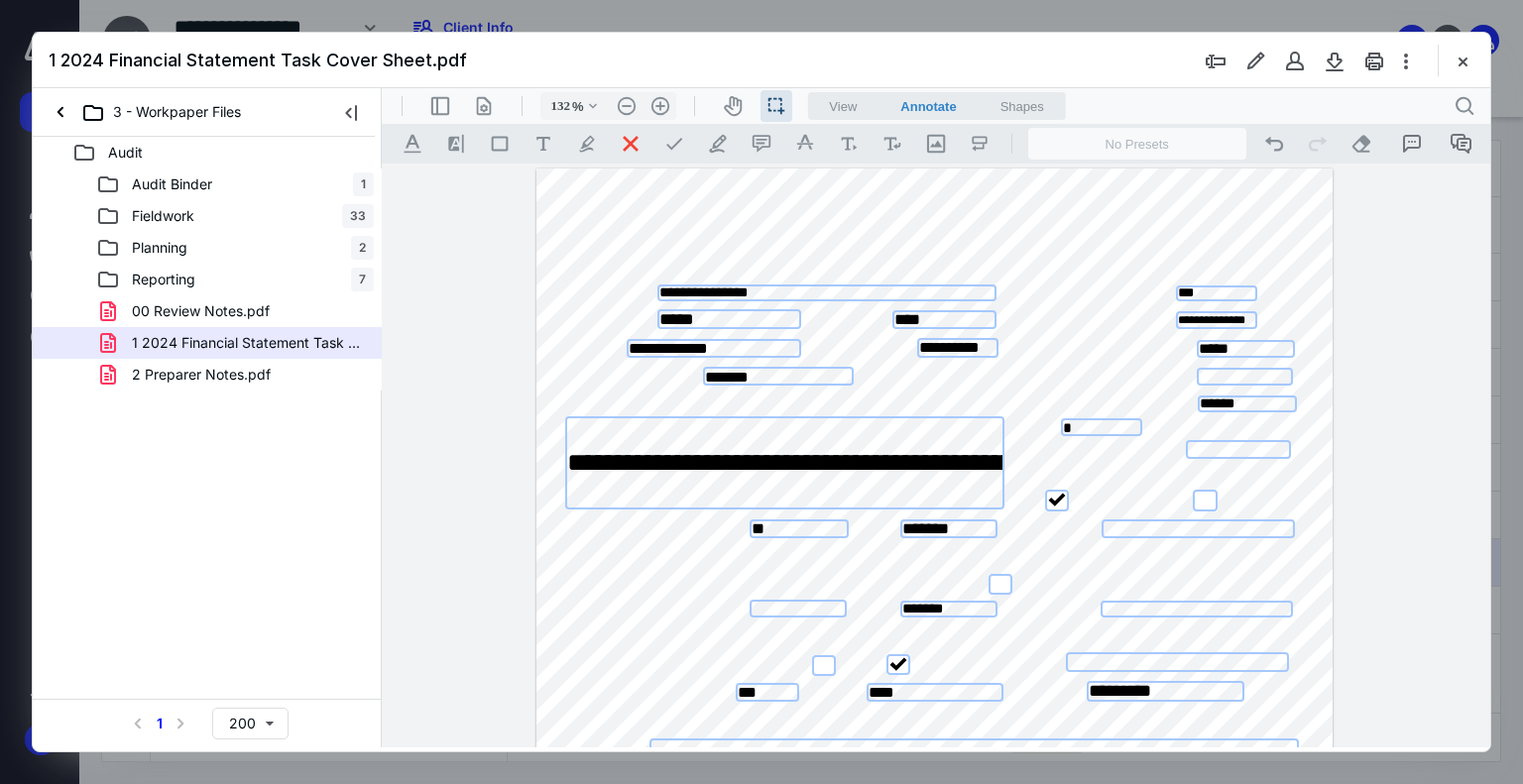 type on "******" 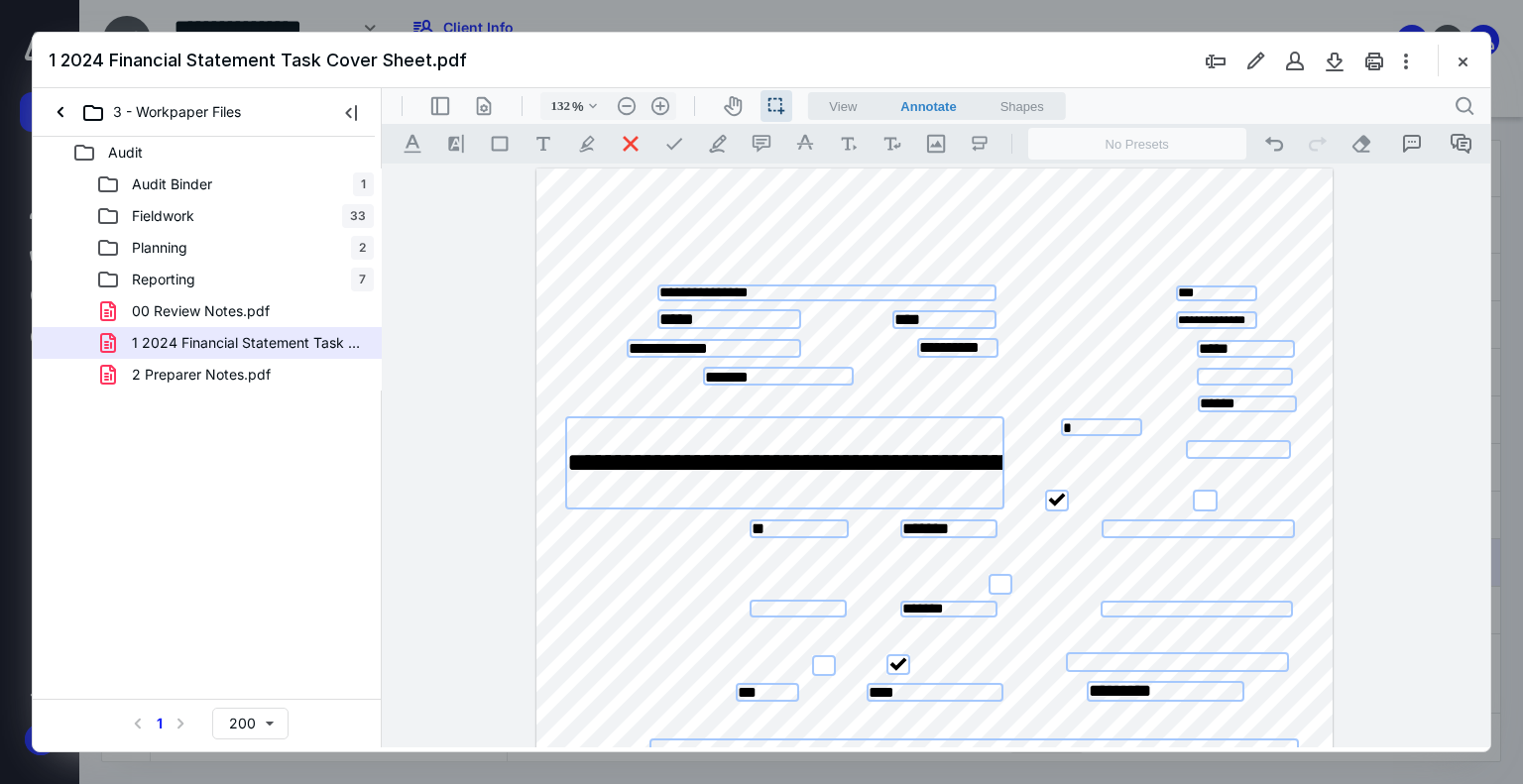 click at bounding box center [1238, 449] 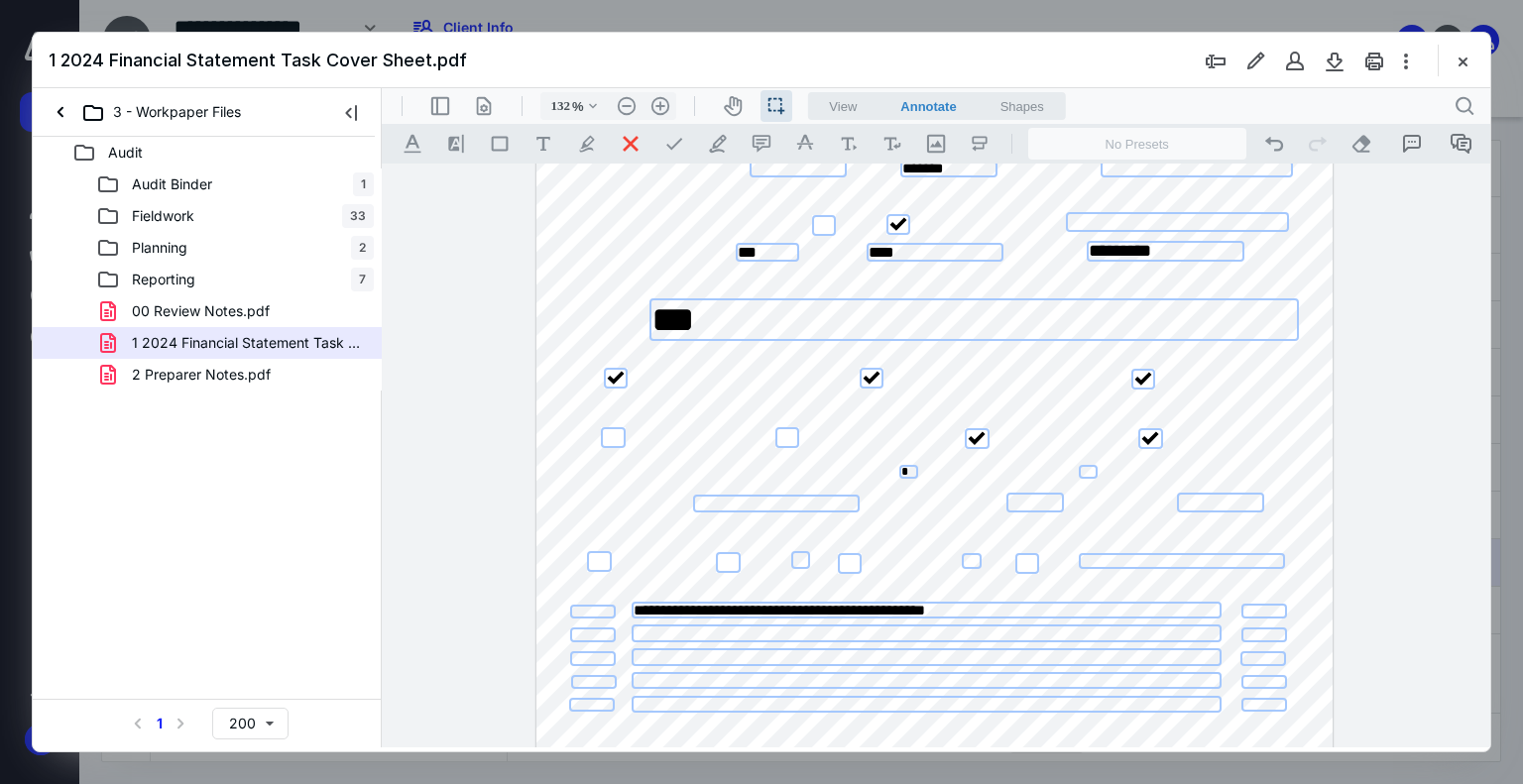 scroll, scrollTop: 455, scrollLeft: 0, axis: vertical 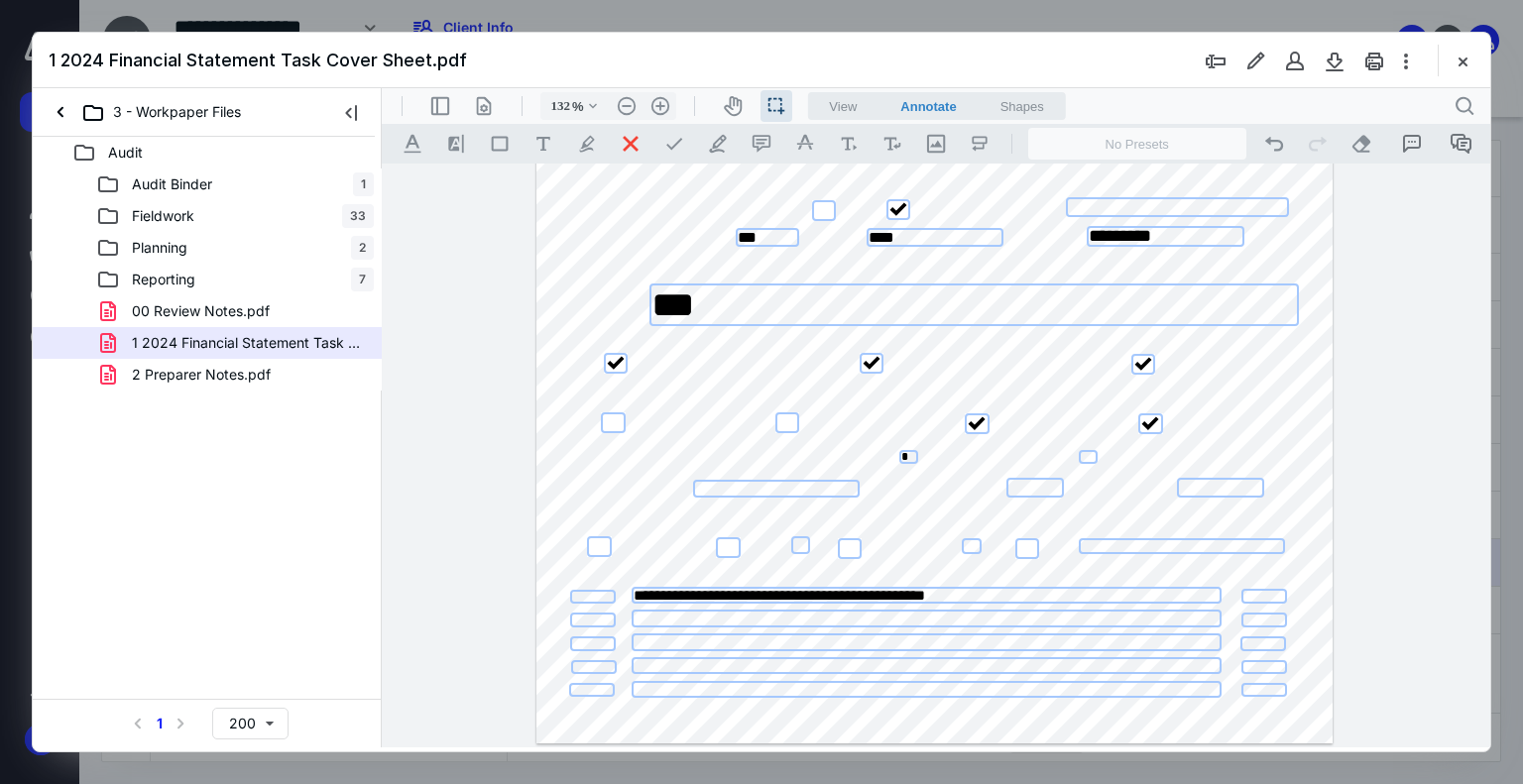 type on "*******" 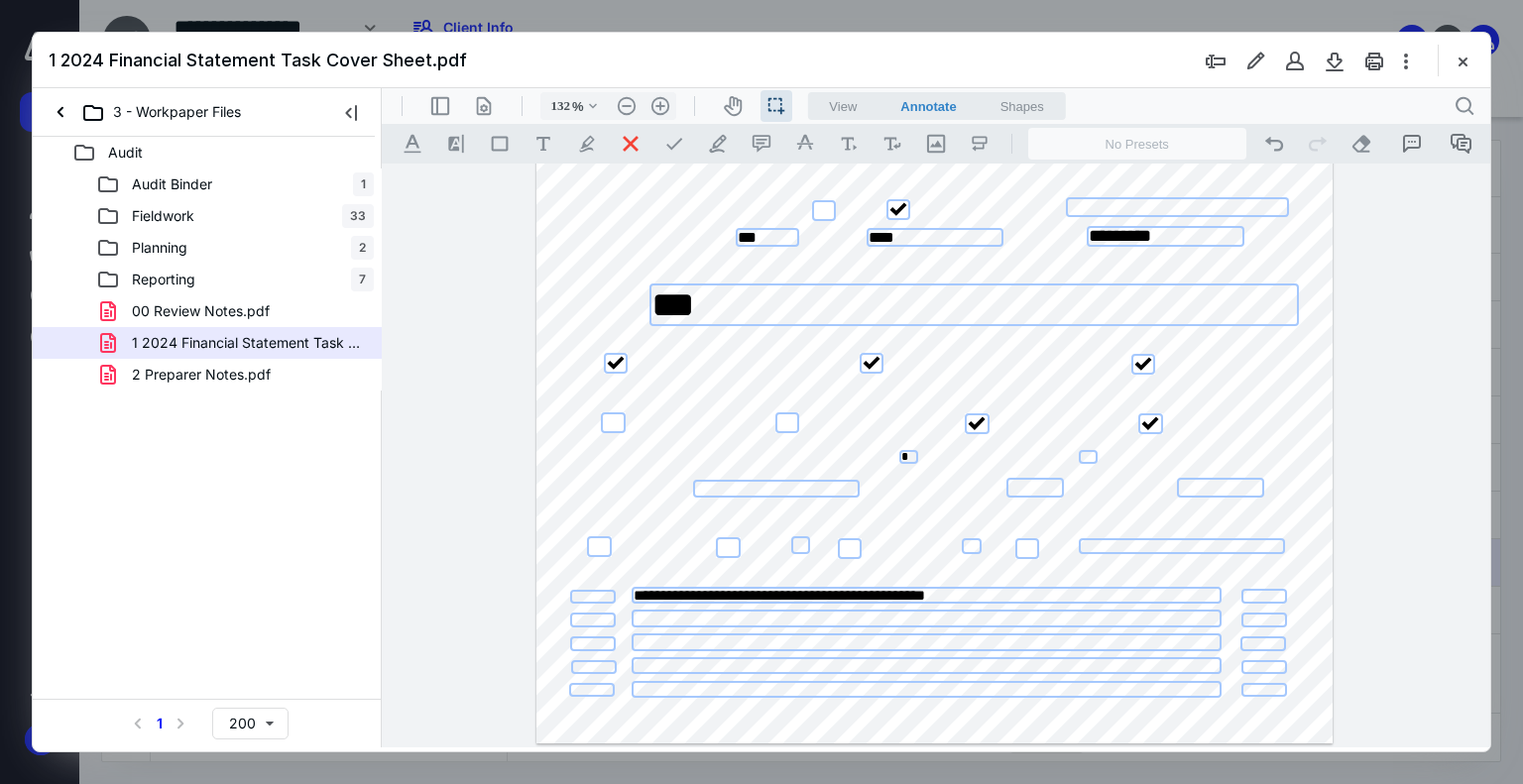 click at bounding box center [800, 545] 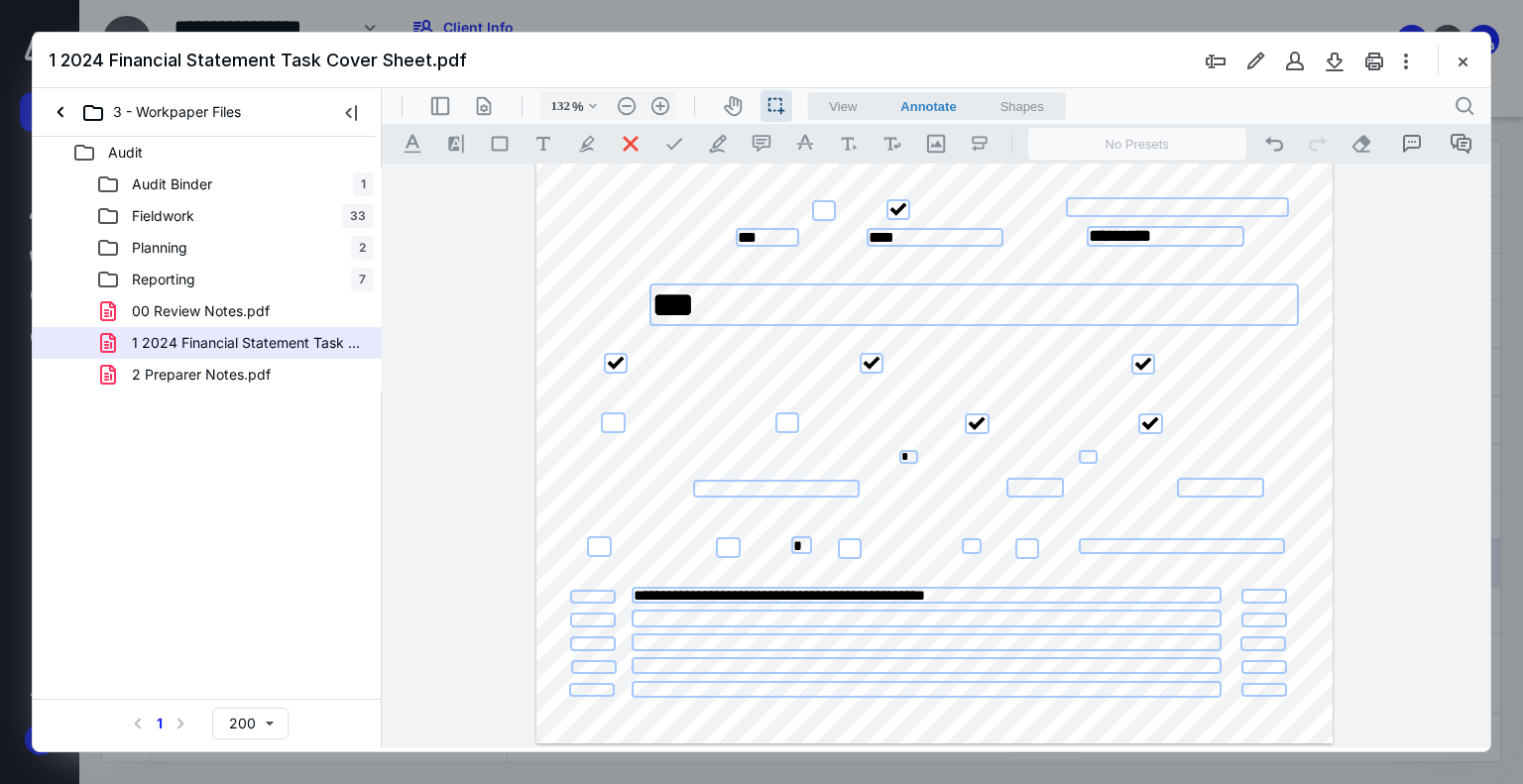type on "*" 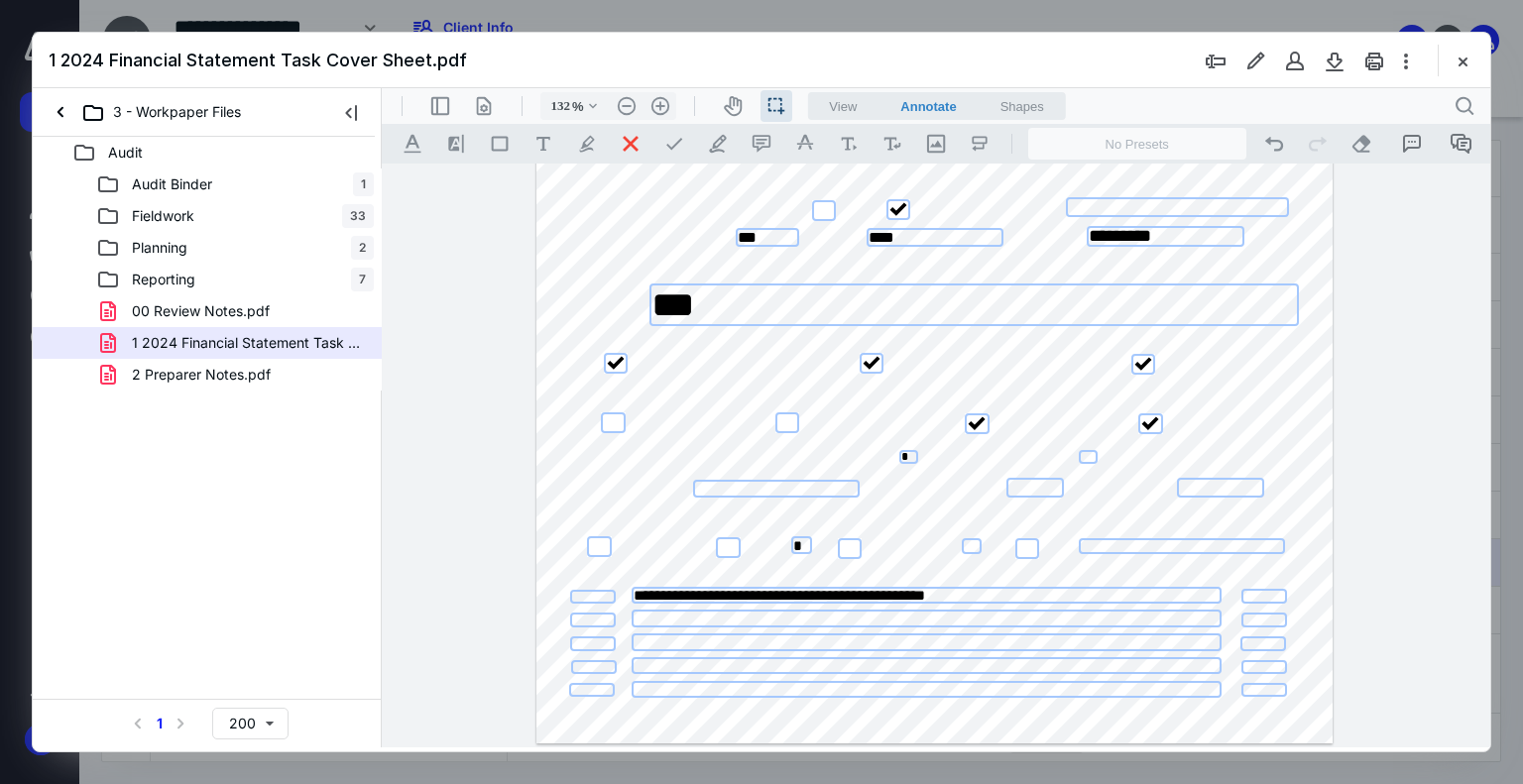 click at bounding box center [728, 547] 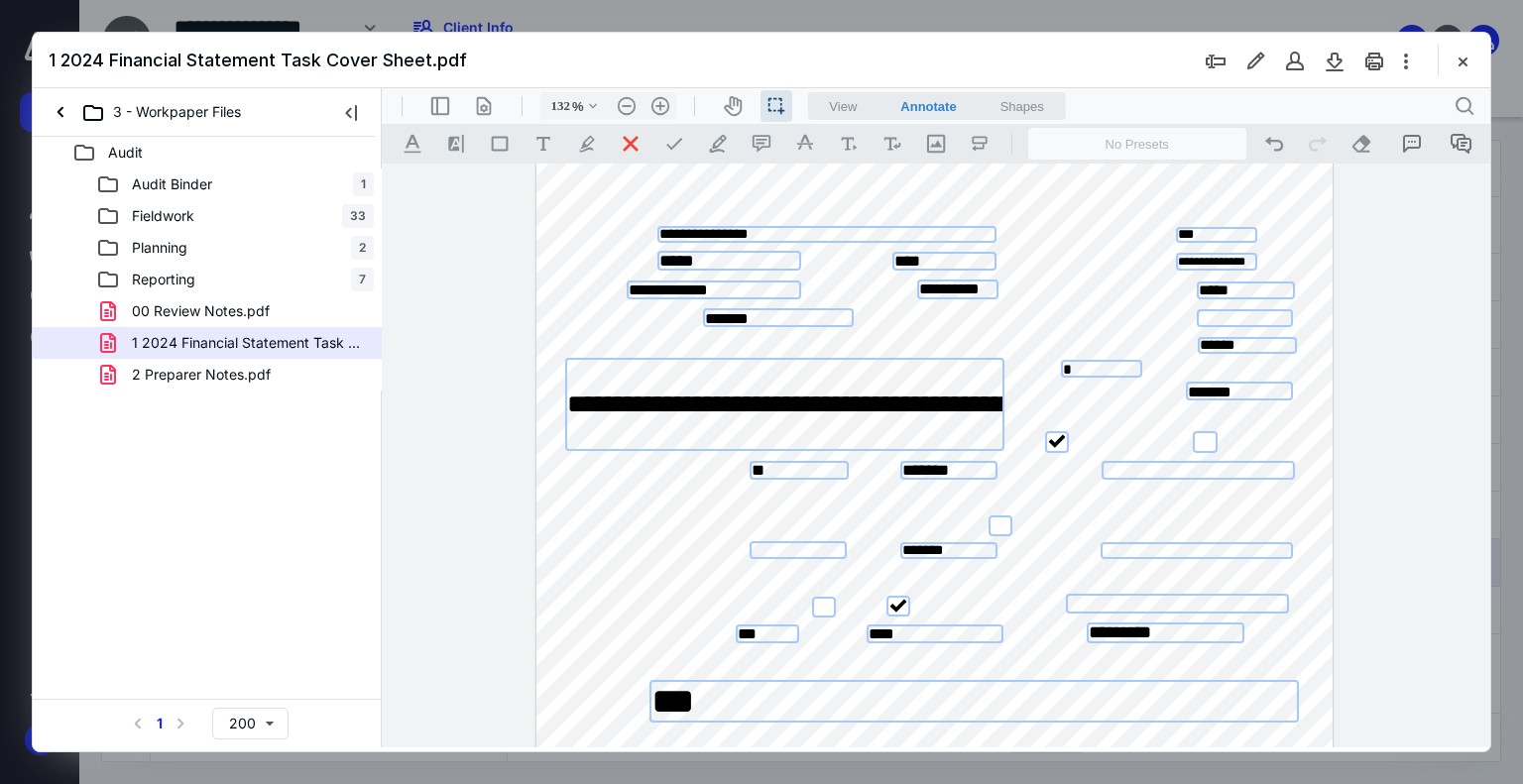 scroll, scrollTop: 0, scrollLeft: 0, axis: both 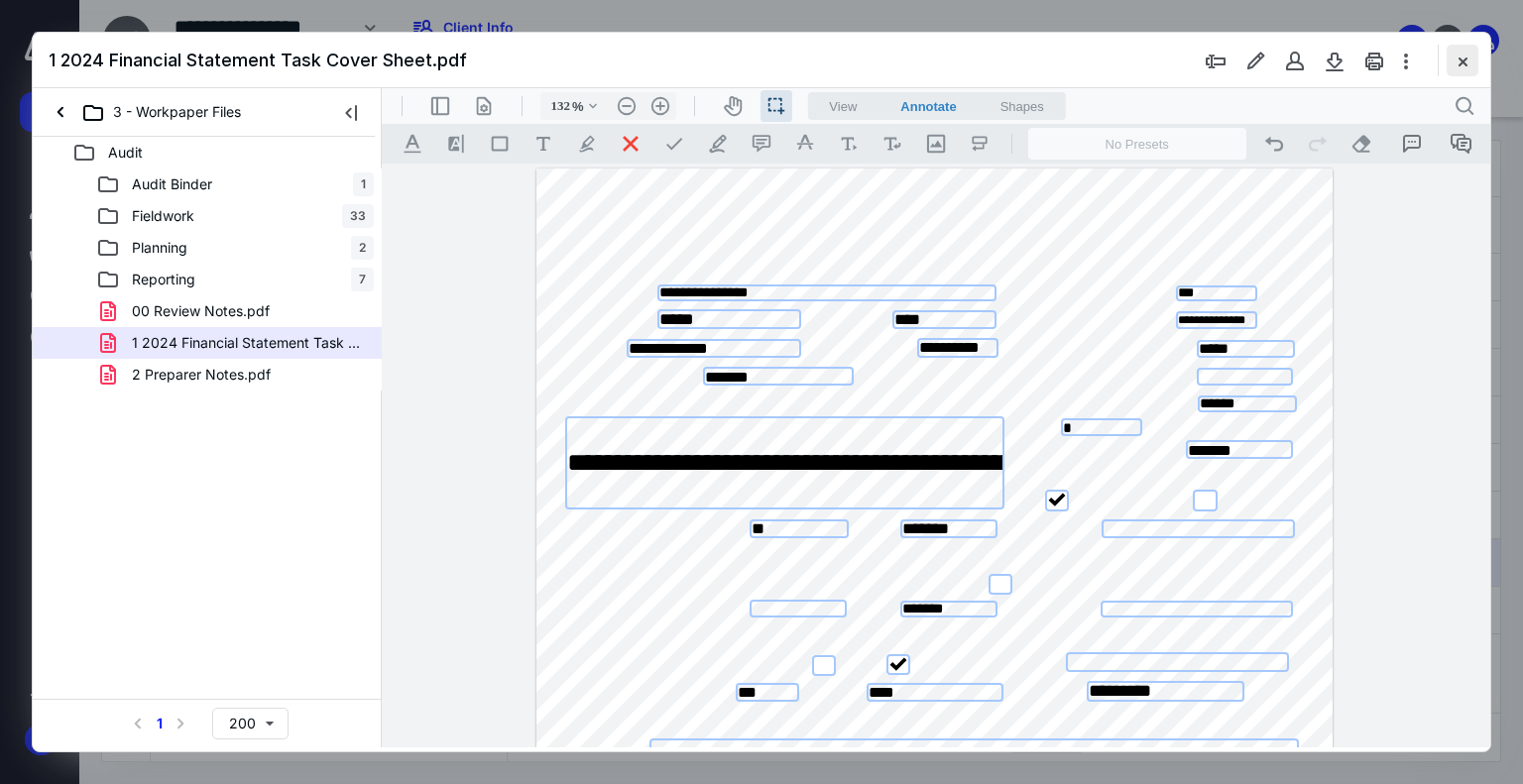 click at bounding box center (1463, 60) 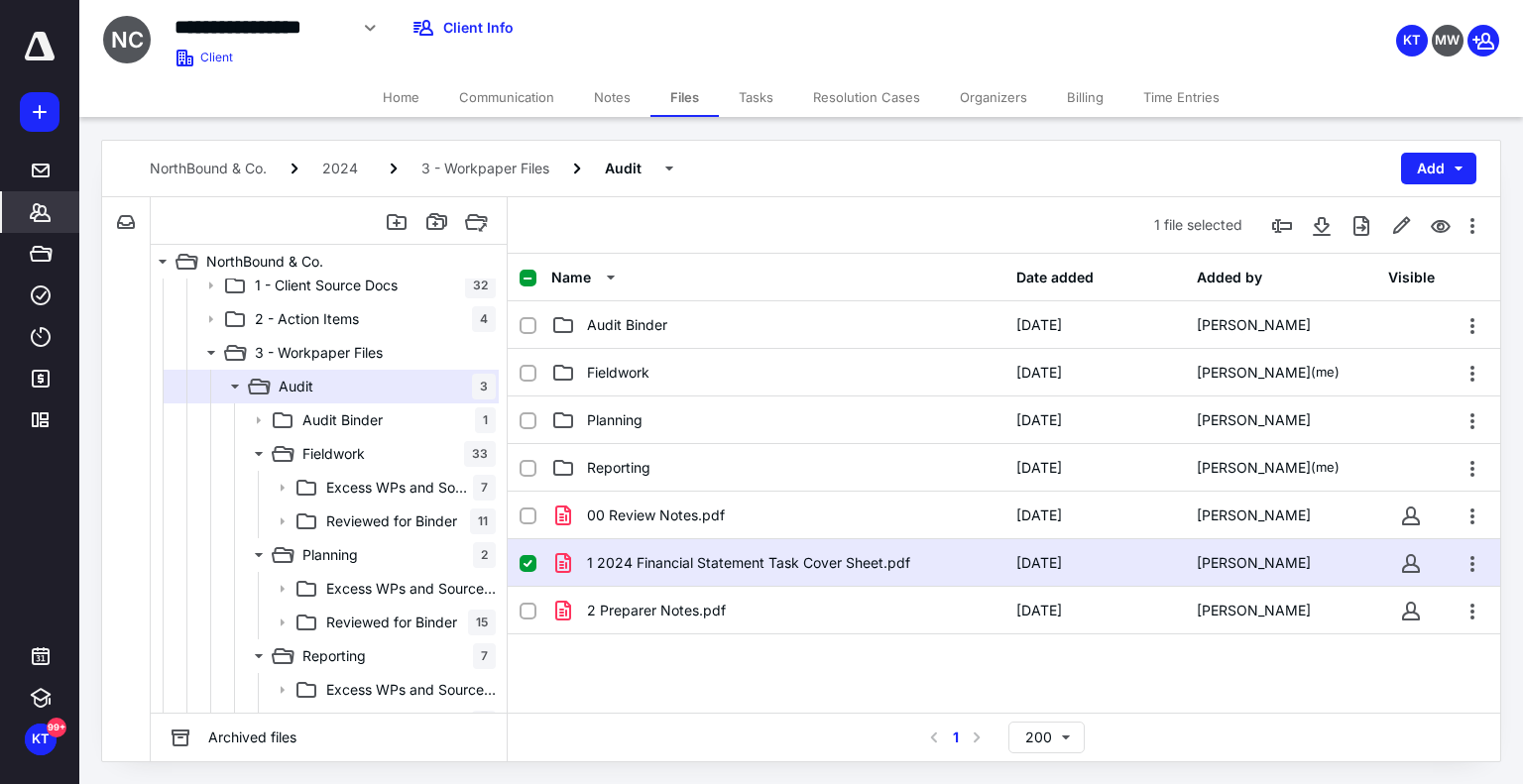 click 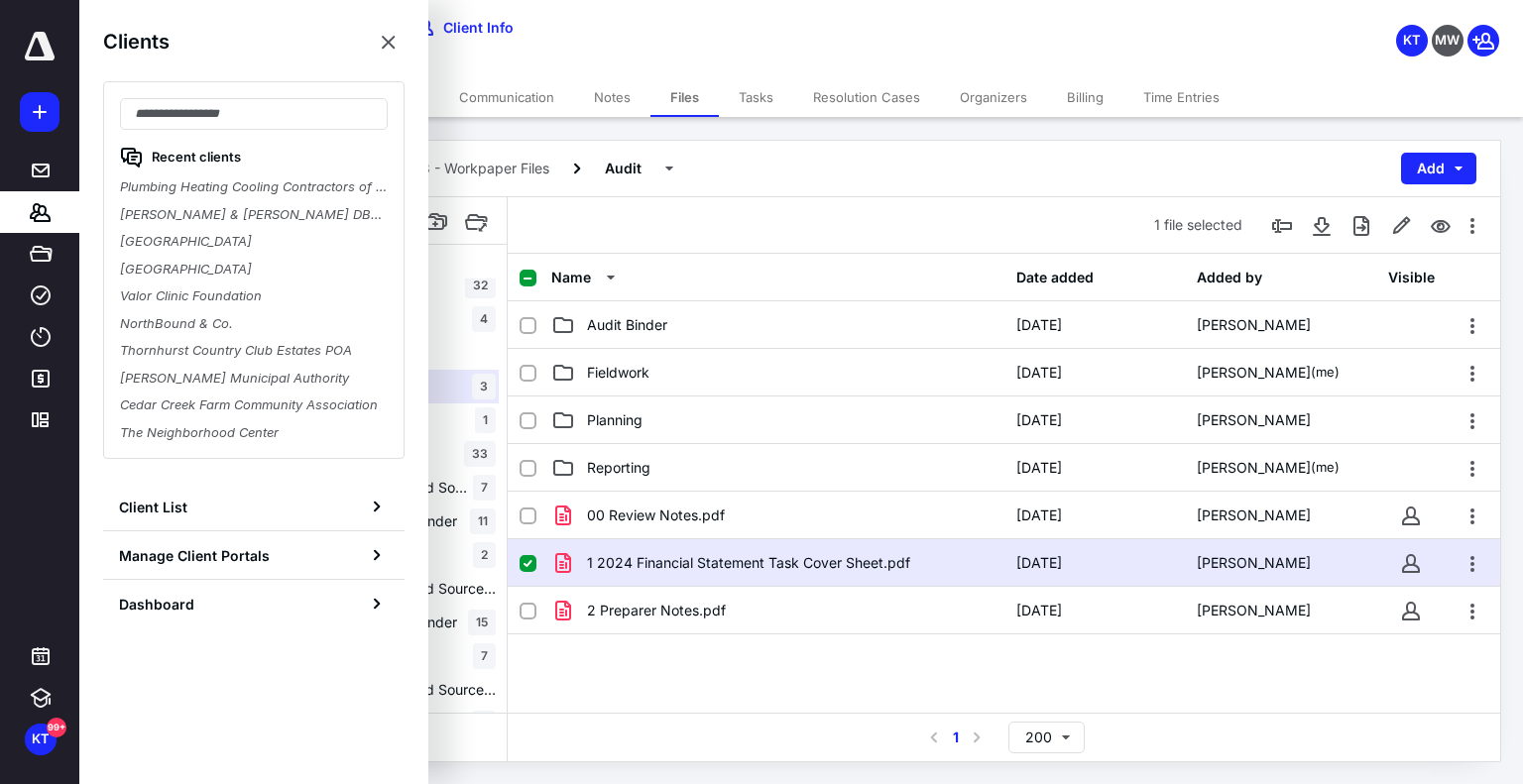 drag, startPoint x: 241, startPoint y: 237, endPoint x: 264, endPoint y: 223, distance: 26.925824 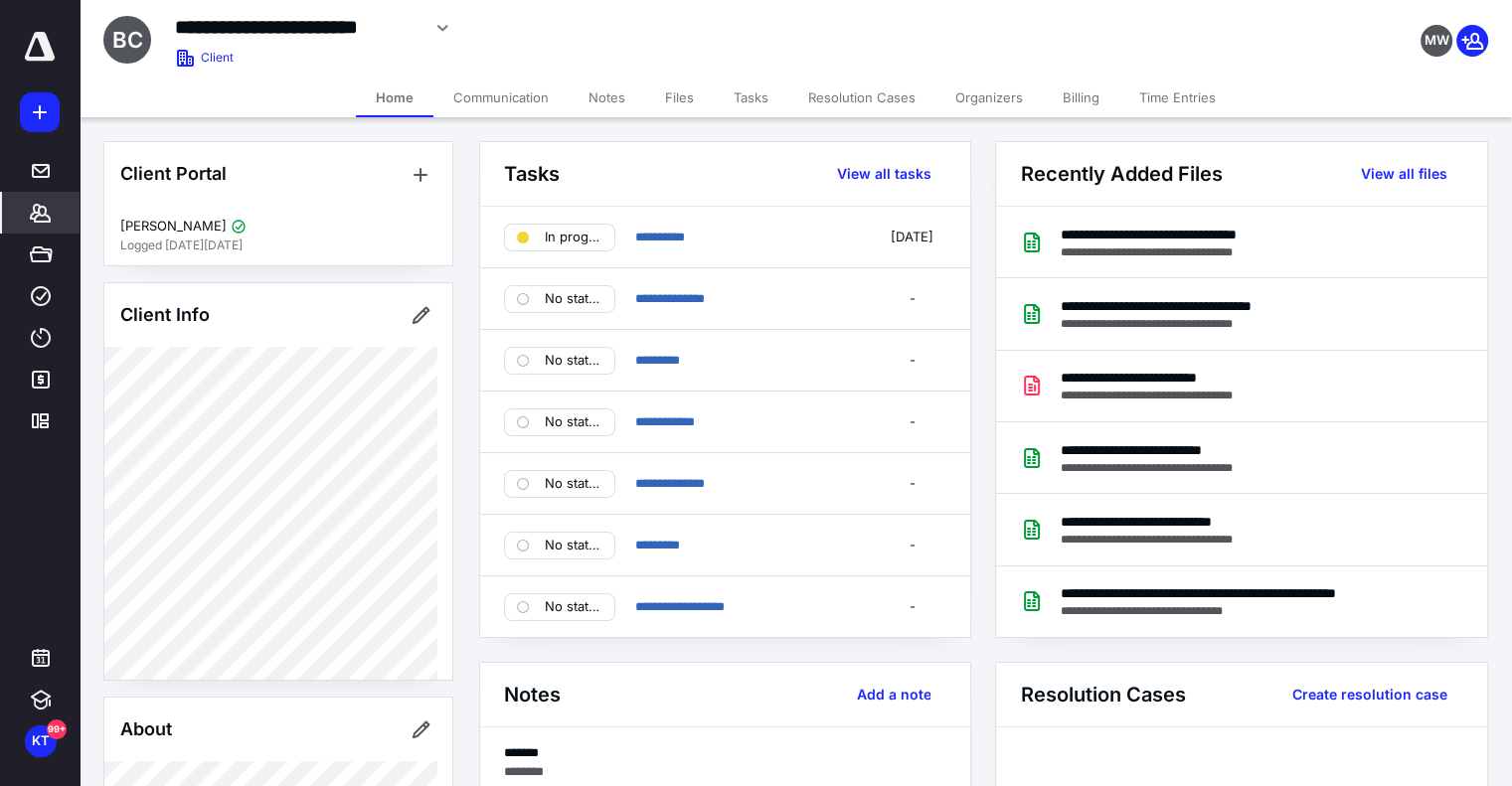 click on "Files" at bounding box center (679, 97) 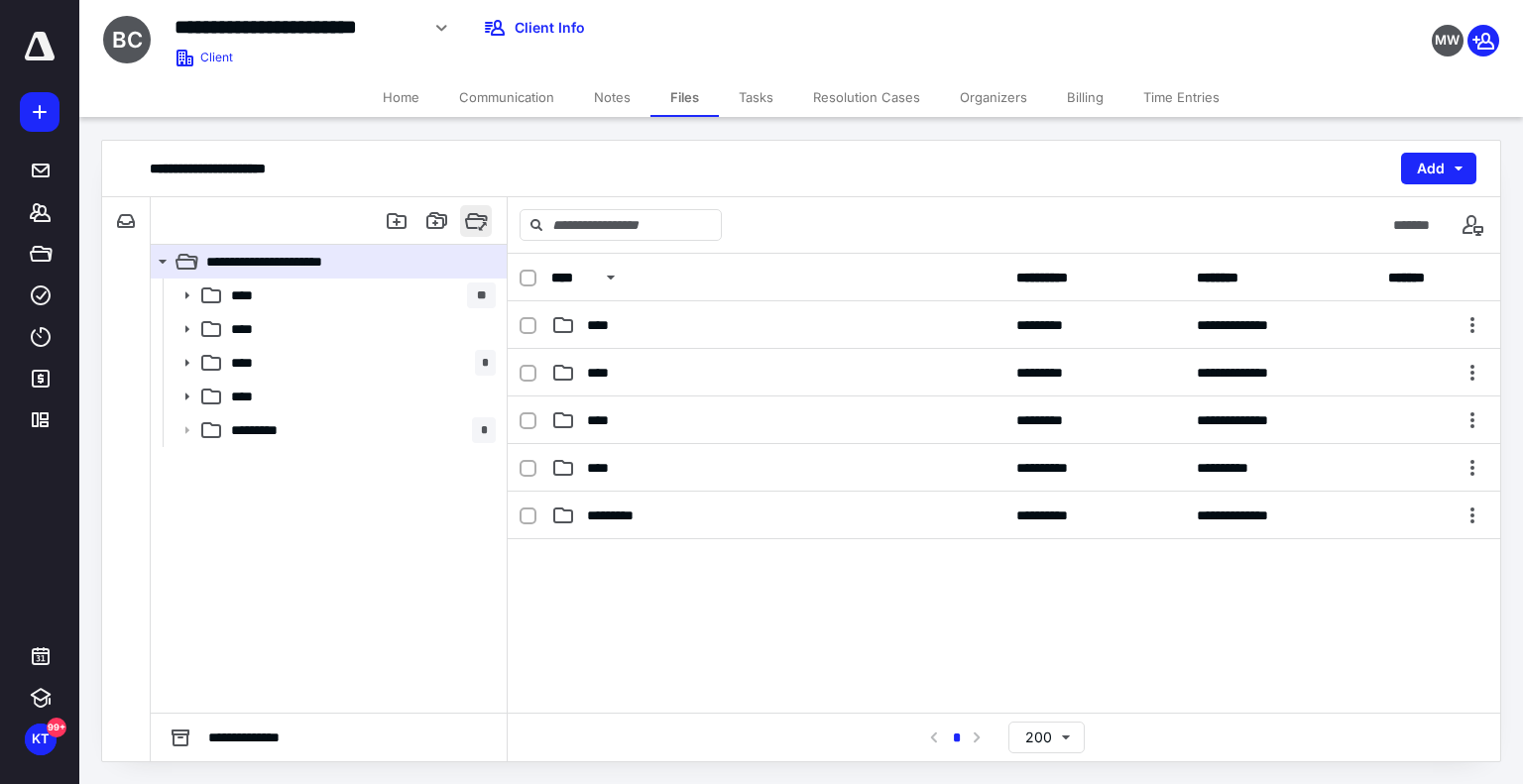 click at bounding box center (476, 221) 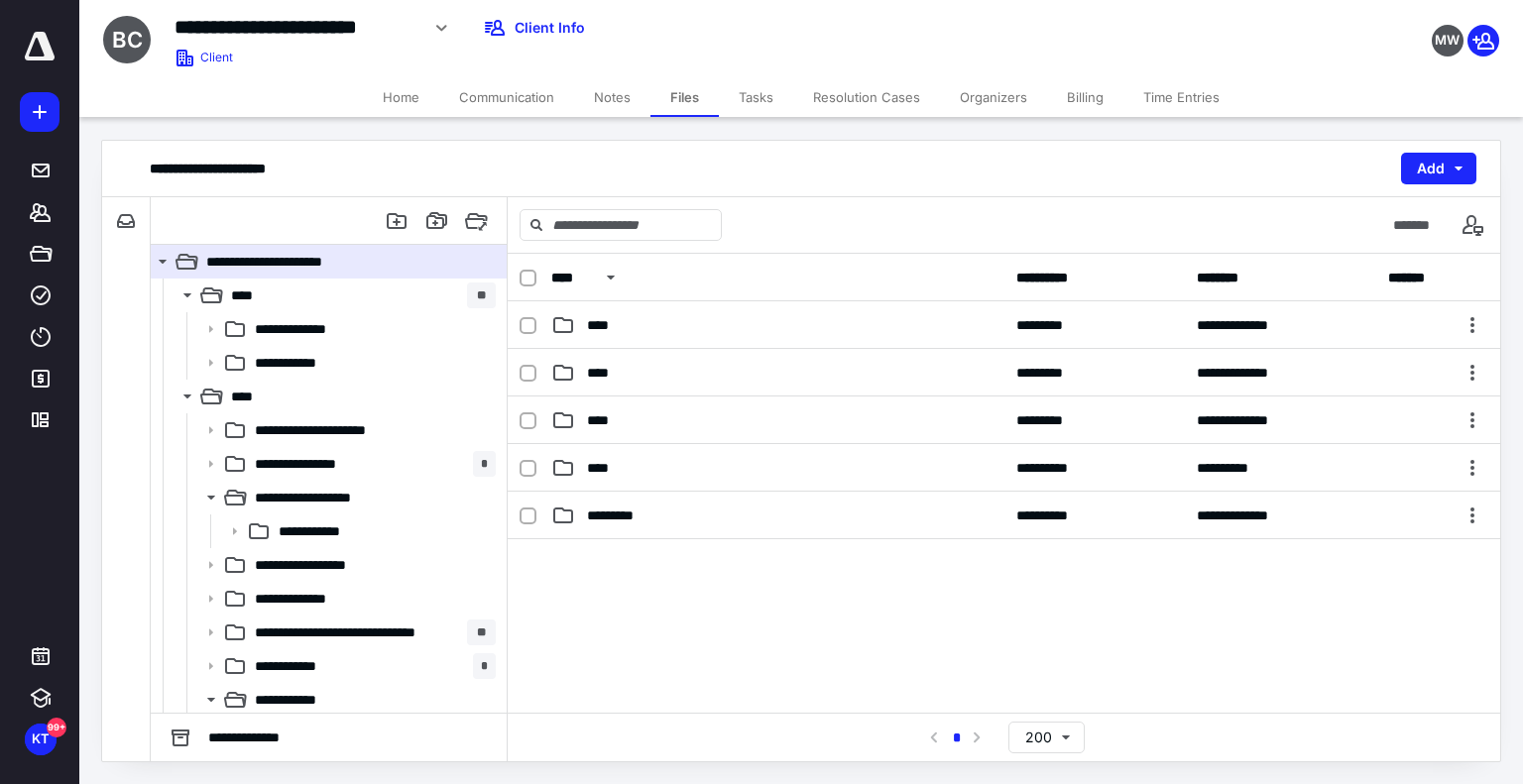 drag, startPoint x: 611, startPoint y: 100, endPoint x: 641, endPoint y: 130, distance: 42.426407 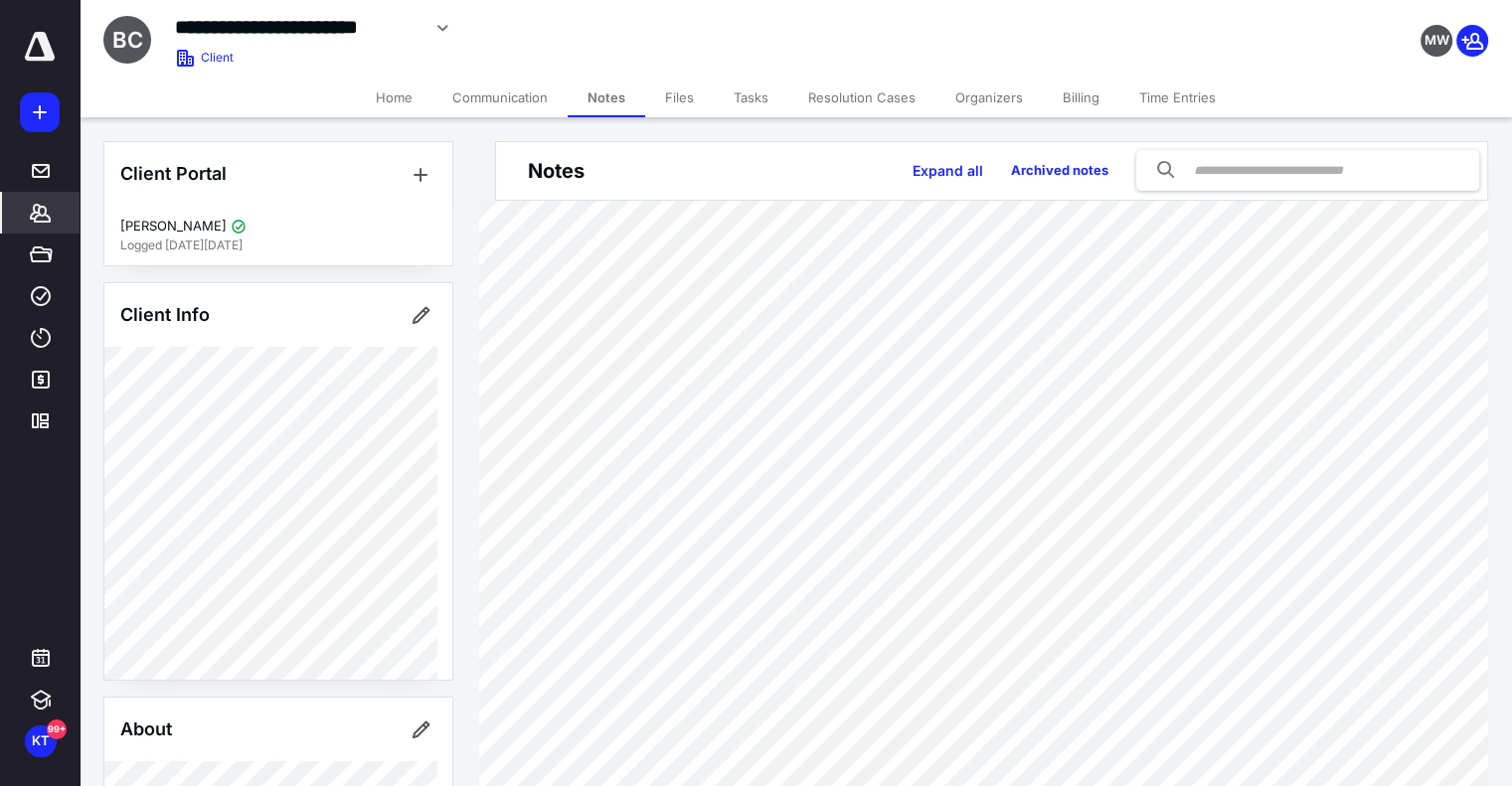 click on "Files" at bounding box center (679, 97) 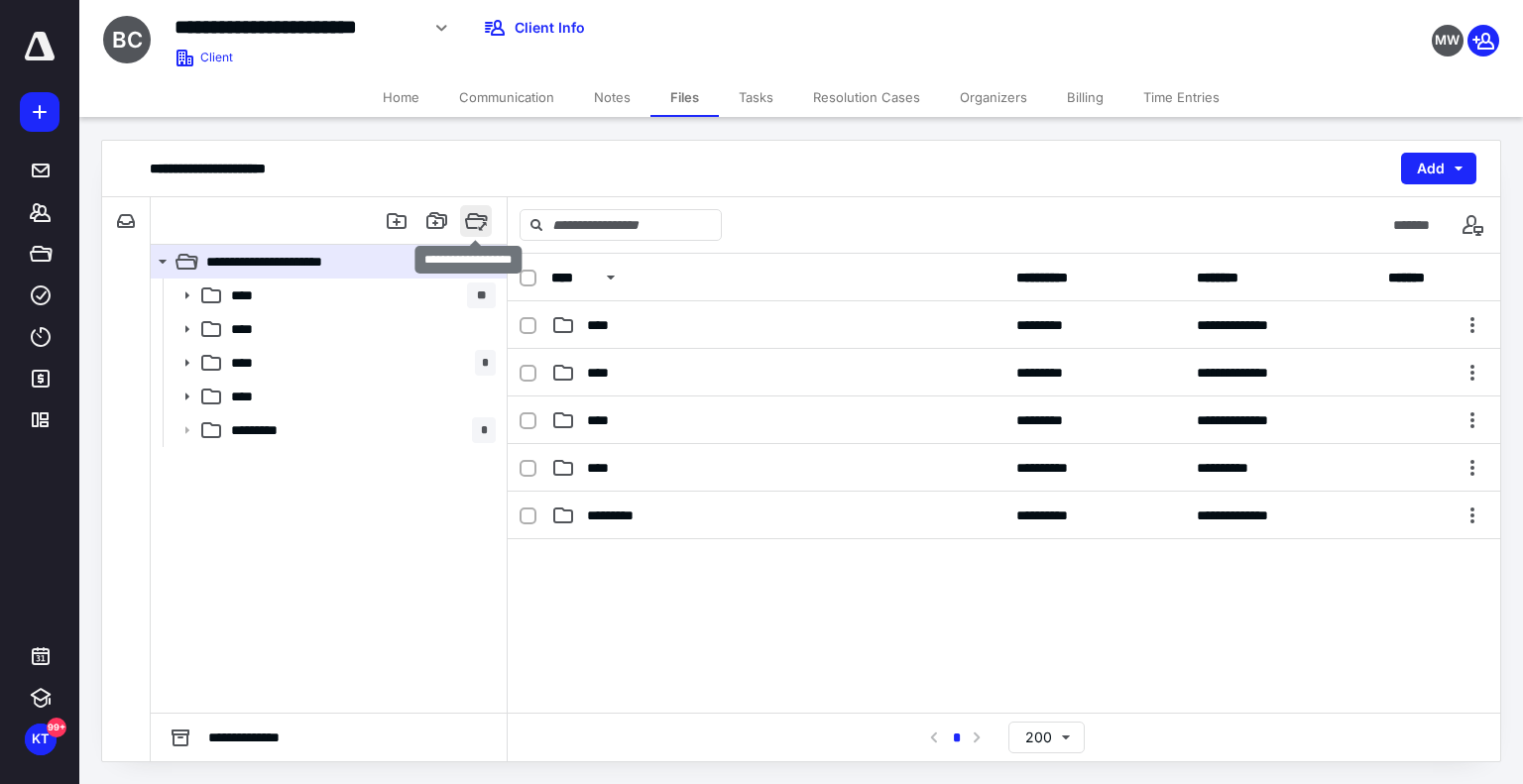 click at bounding box center [476, 221] 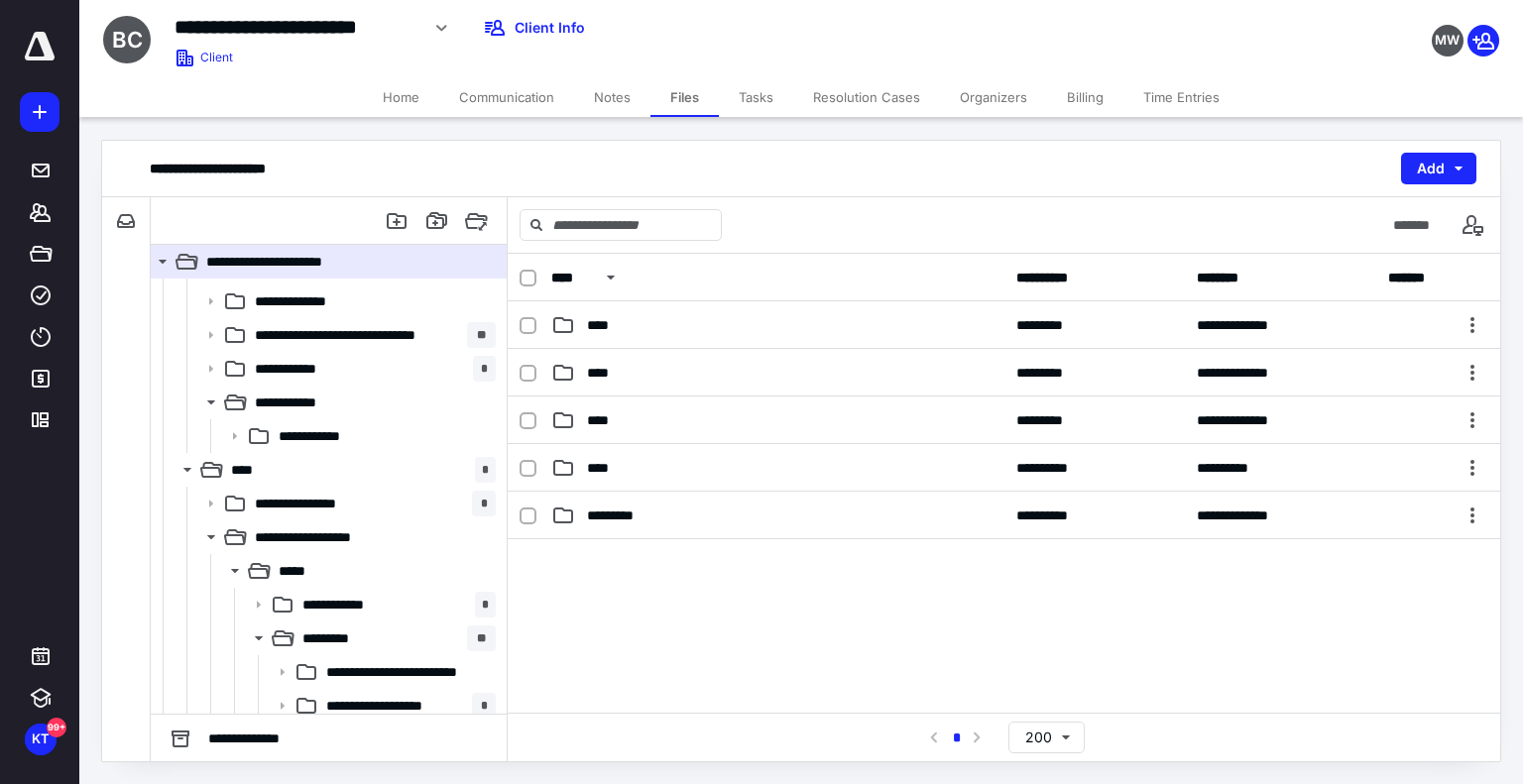 scroll, scrollTop: 396, scrollLeft: 0, axis: vertical 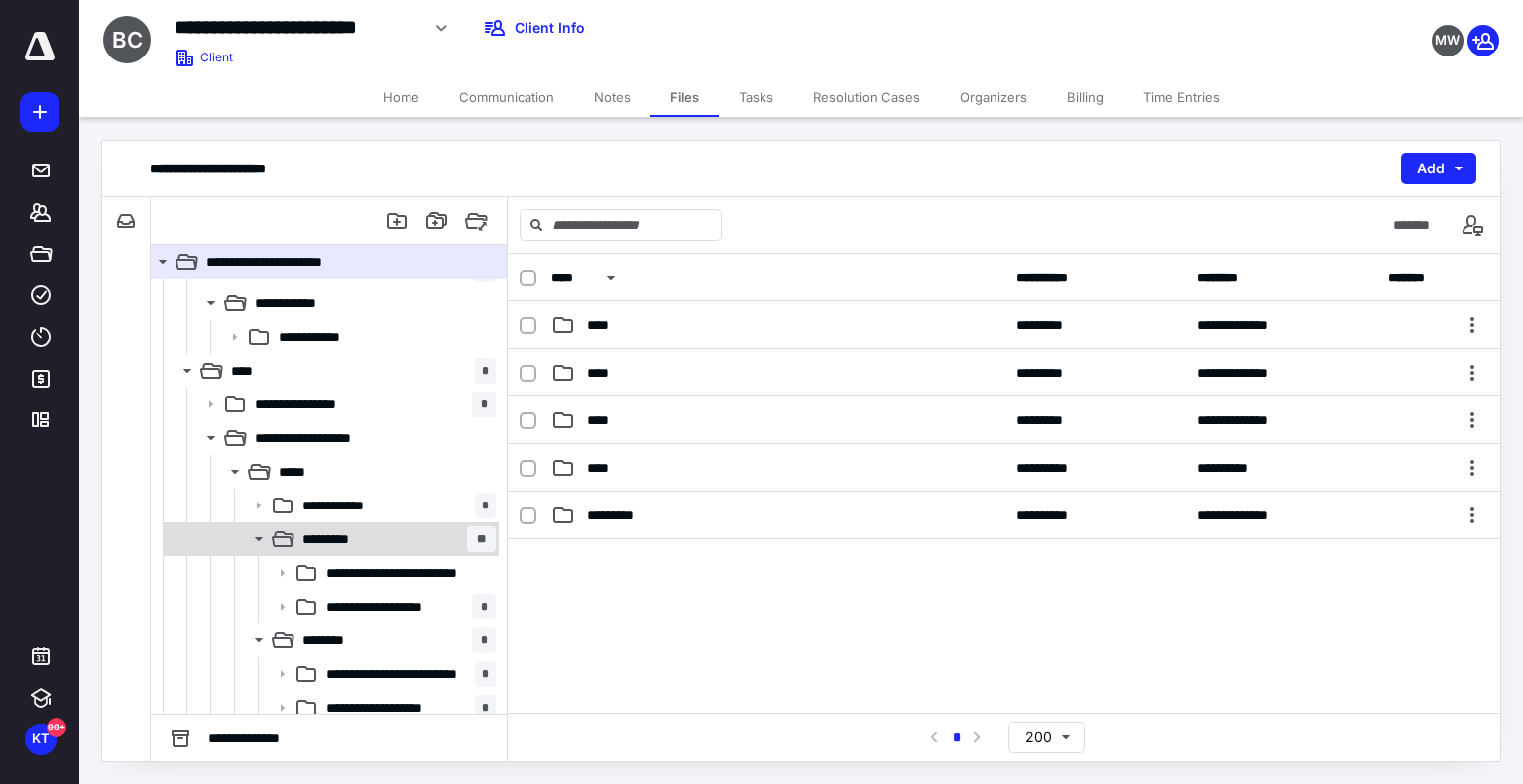 click on "********* **" at bounding box center (395, 539) 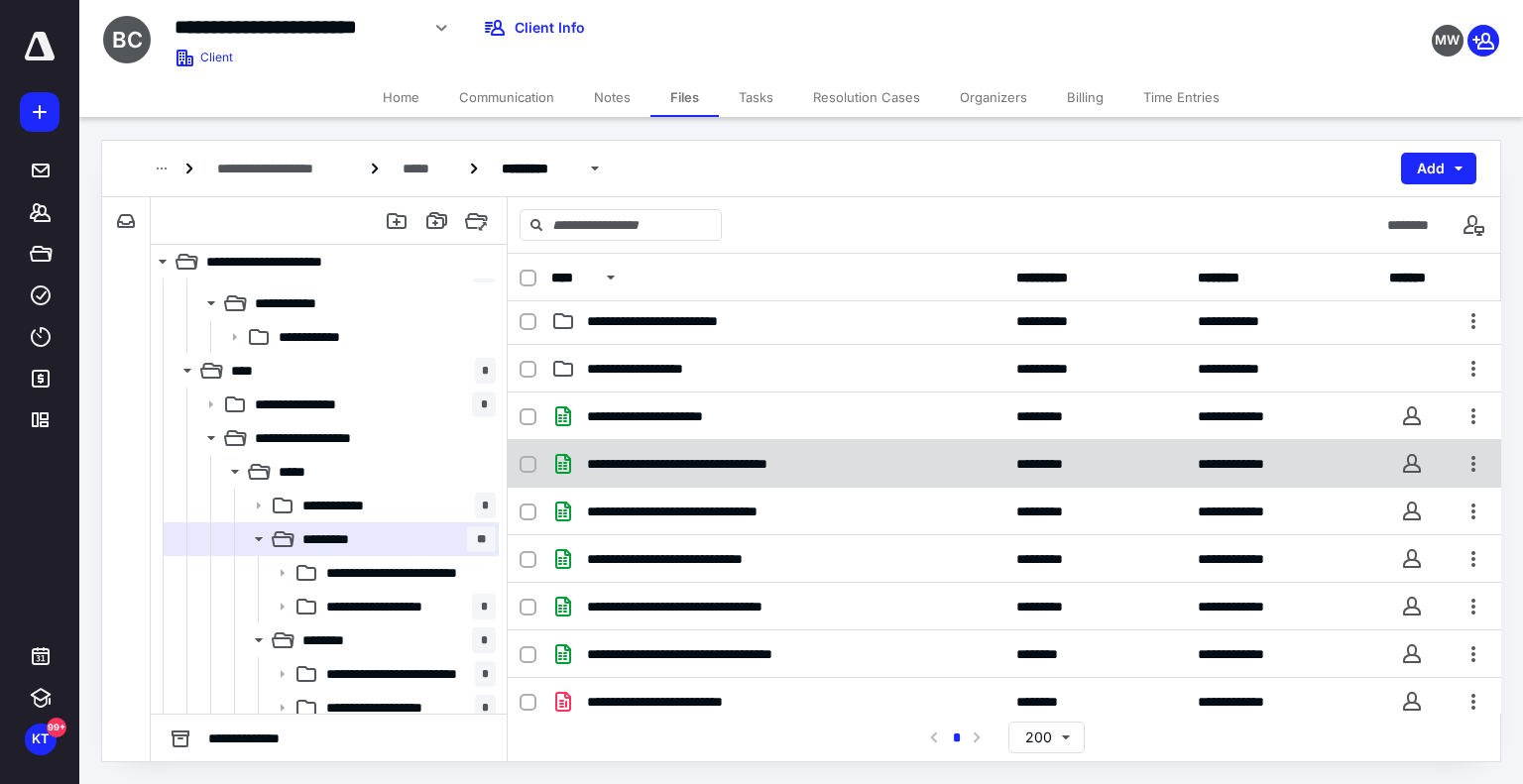 scroll, scrollTop: 0, scrollLeft: 0, axis: both 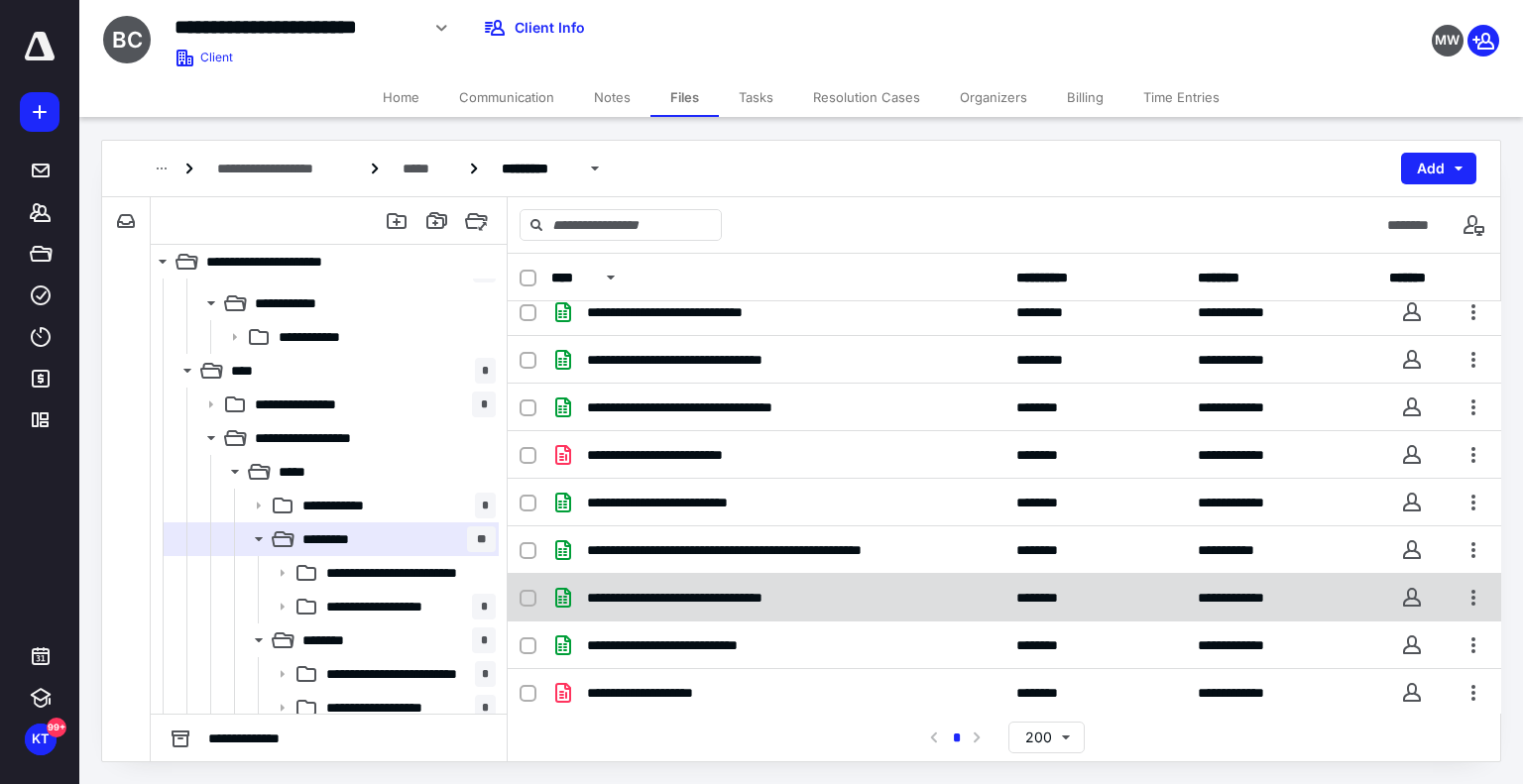 click on "**********" at bounding box center (708, 598) 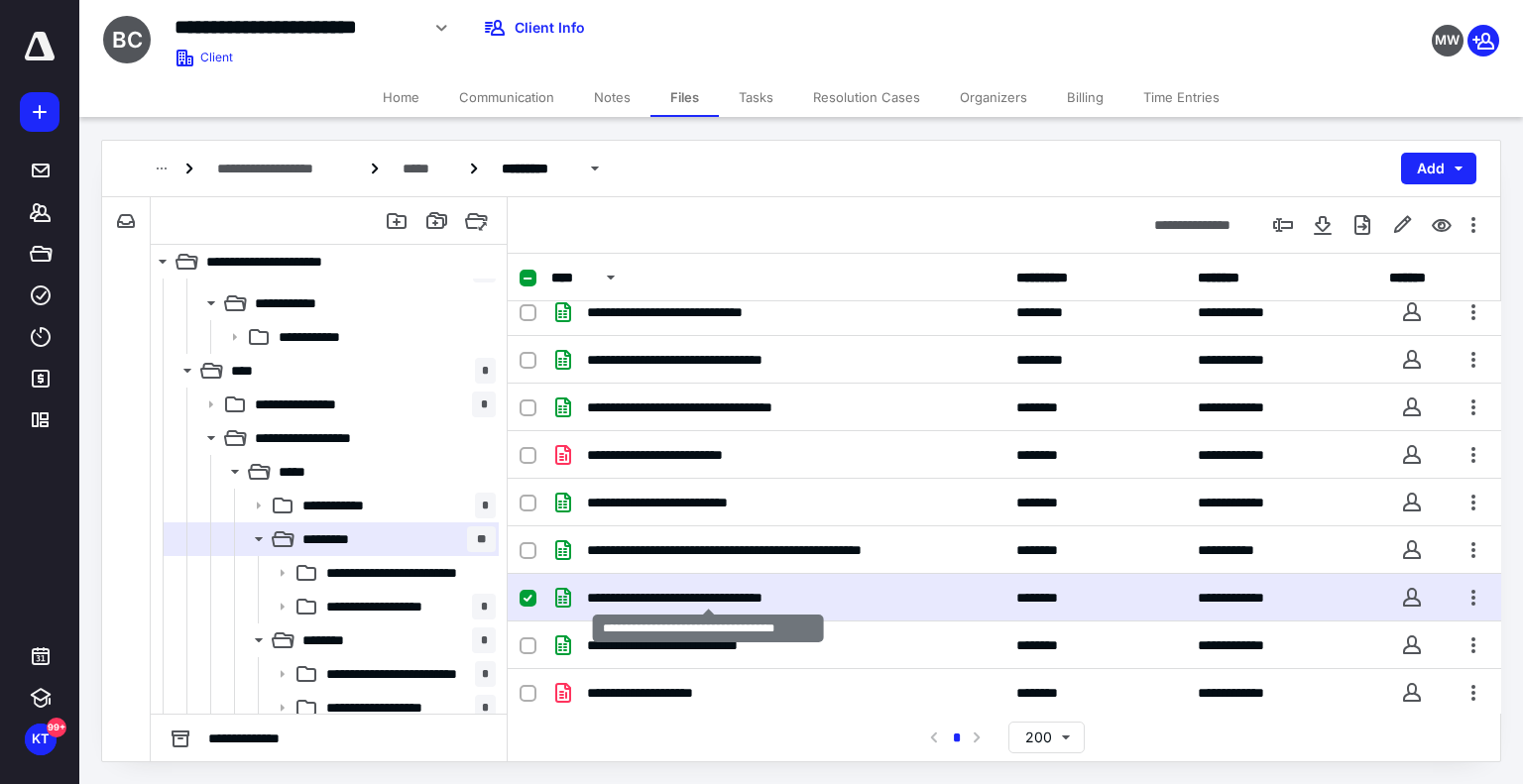 click on "**********" at bounding box center [708, 598] 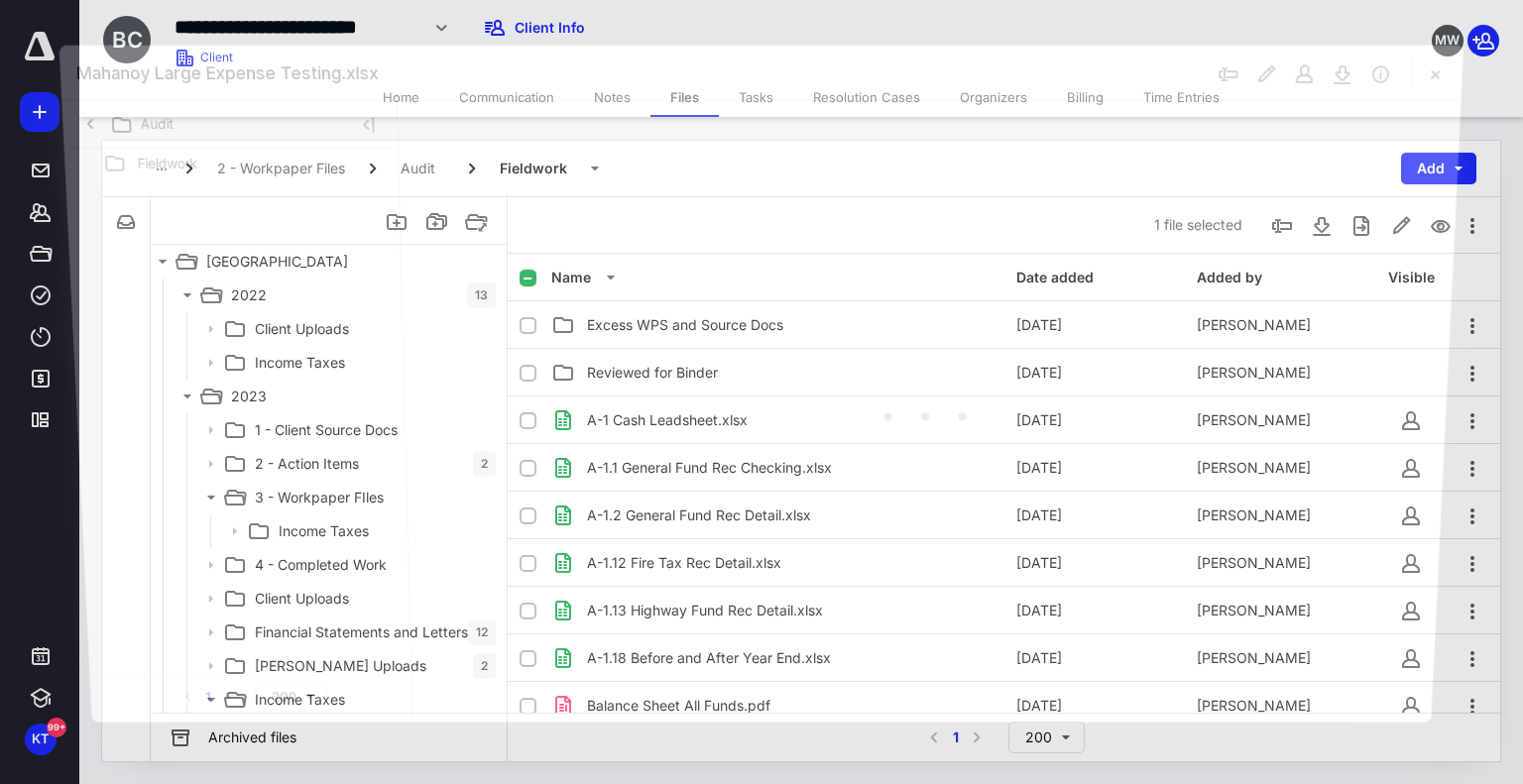 scroll, scrollTop: 396, scrollLeft: 0, axis: vertical 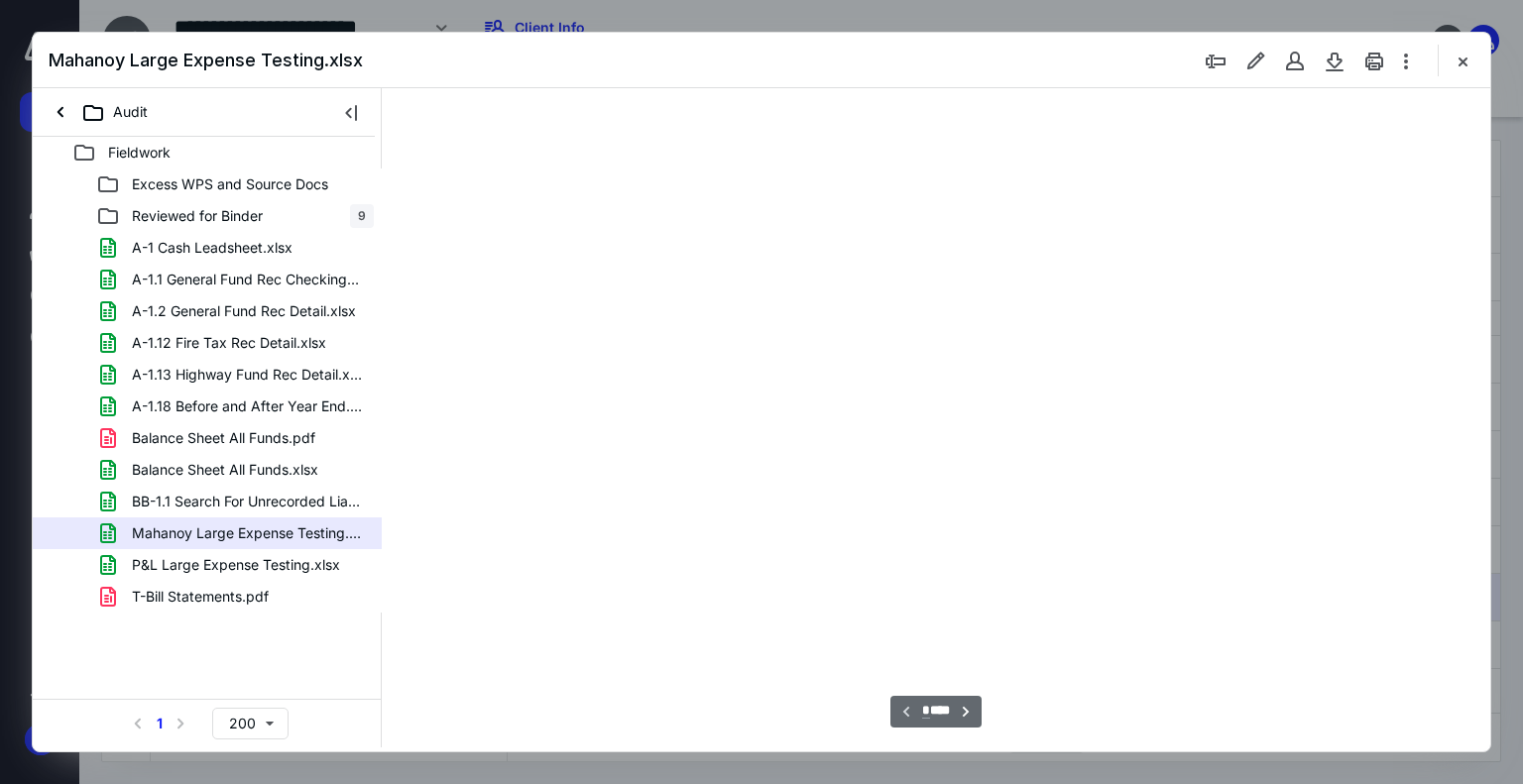 type on "80" 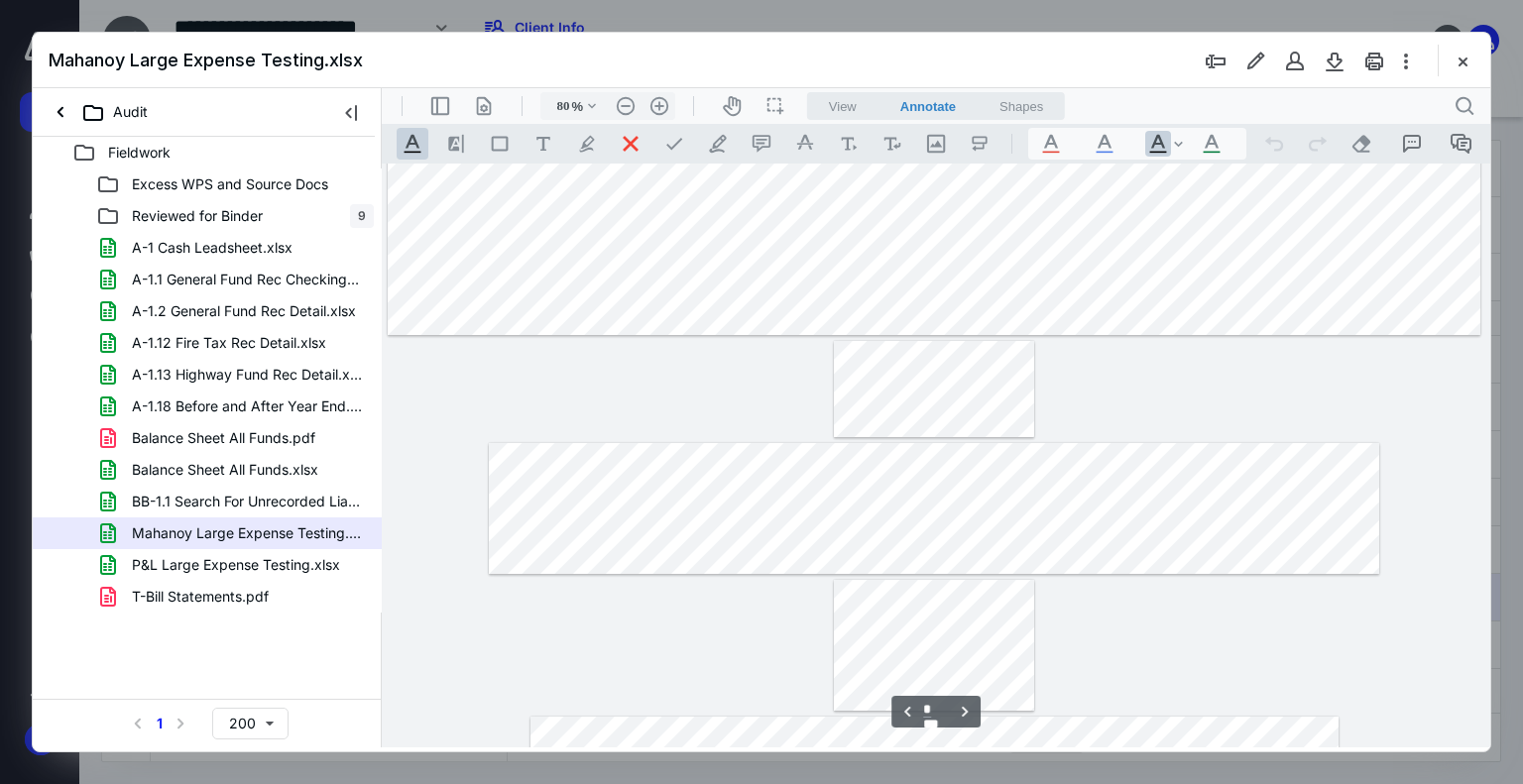 scroll, scrollTop: 162, scrollLeft: 0, axis: vertical 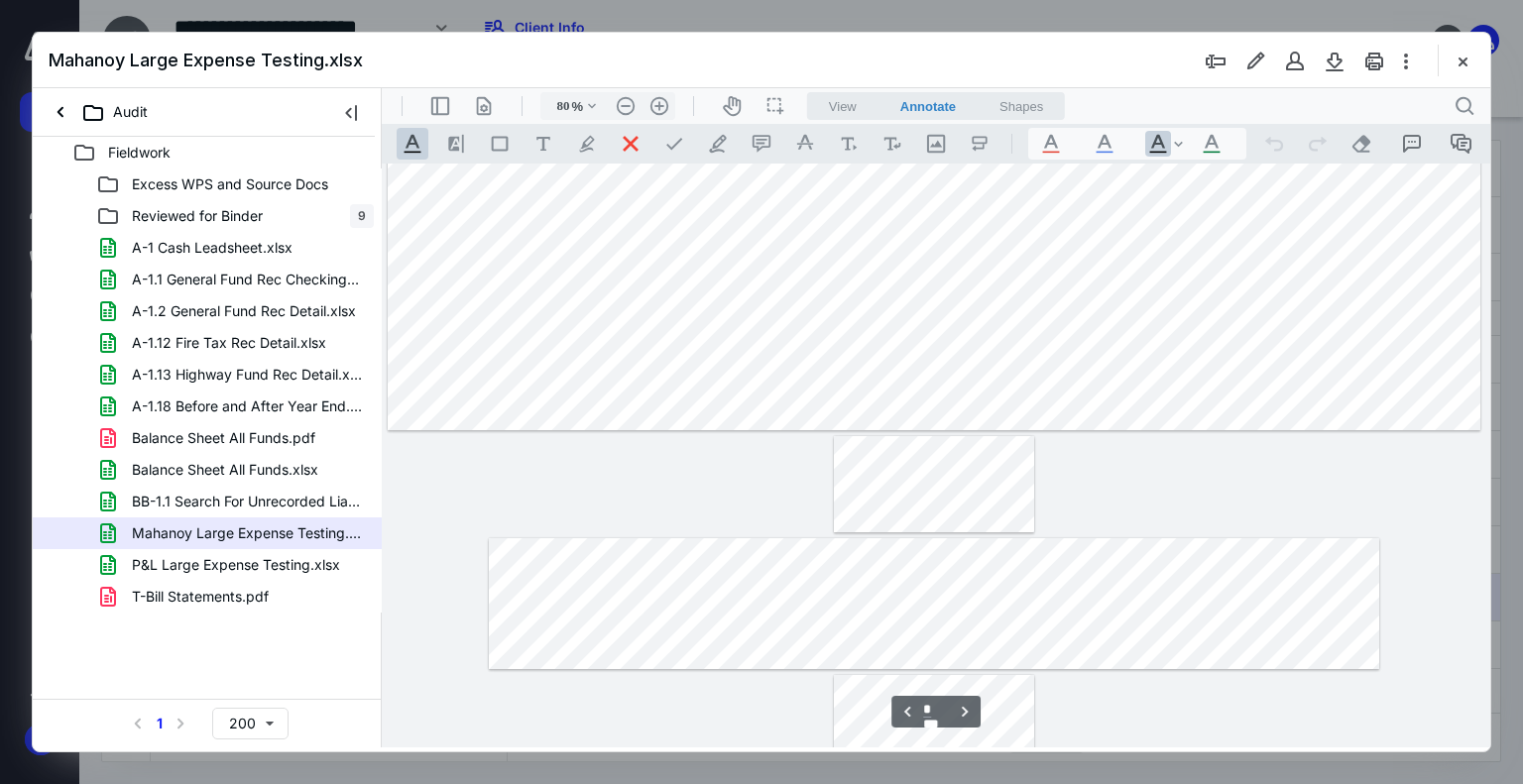 type on "*" 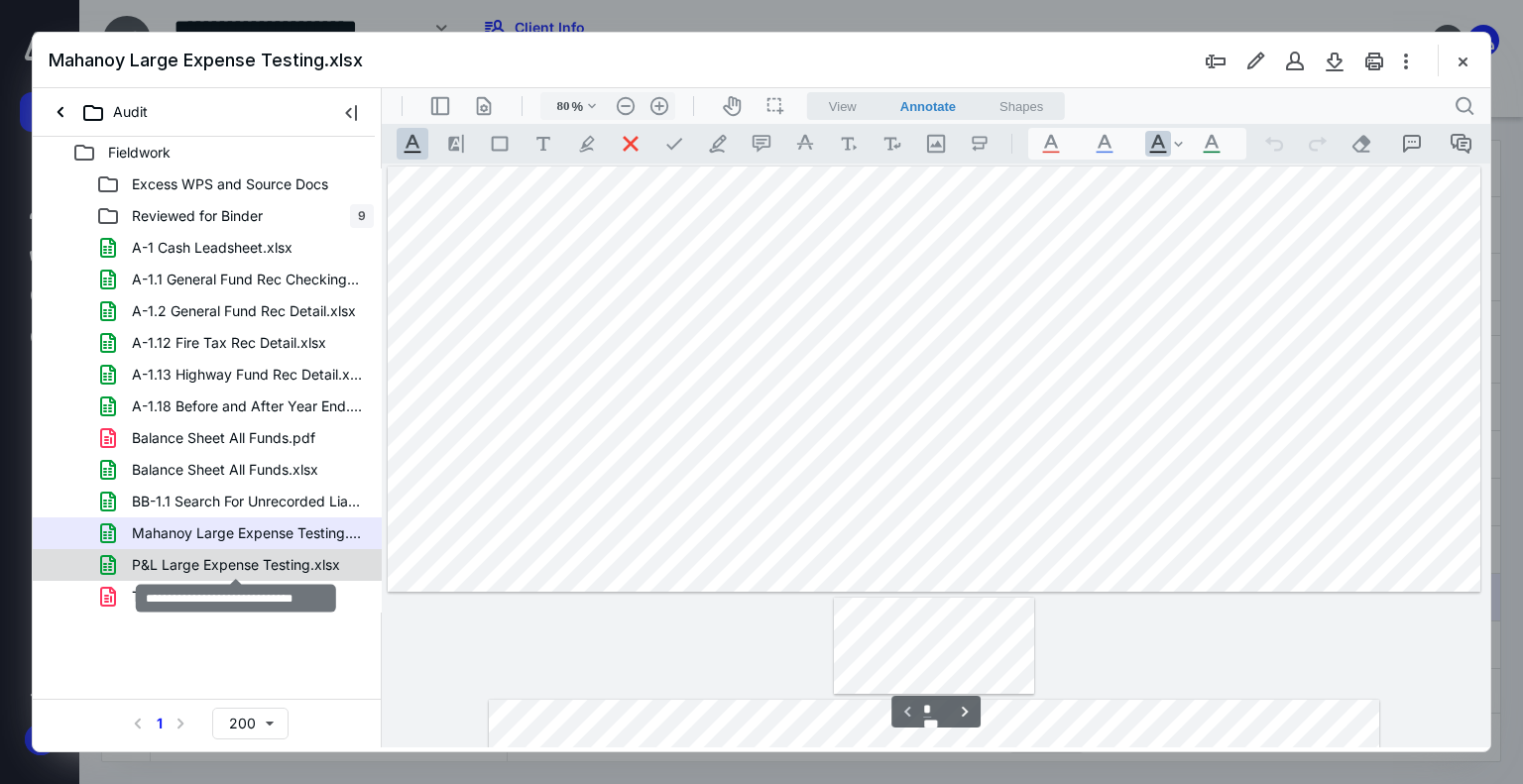 click on "P&L Large Expense Testing.xlsx" at bounding box center (236, 565) 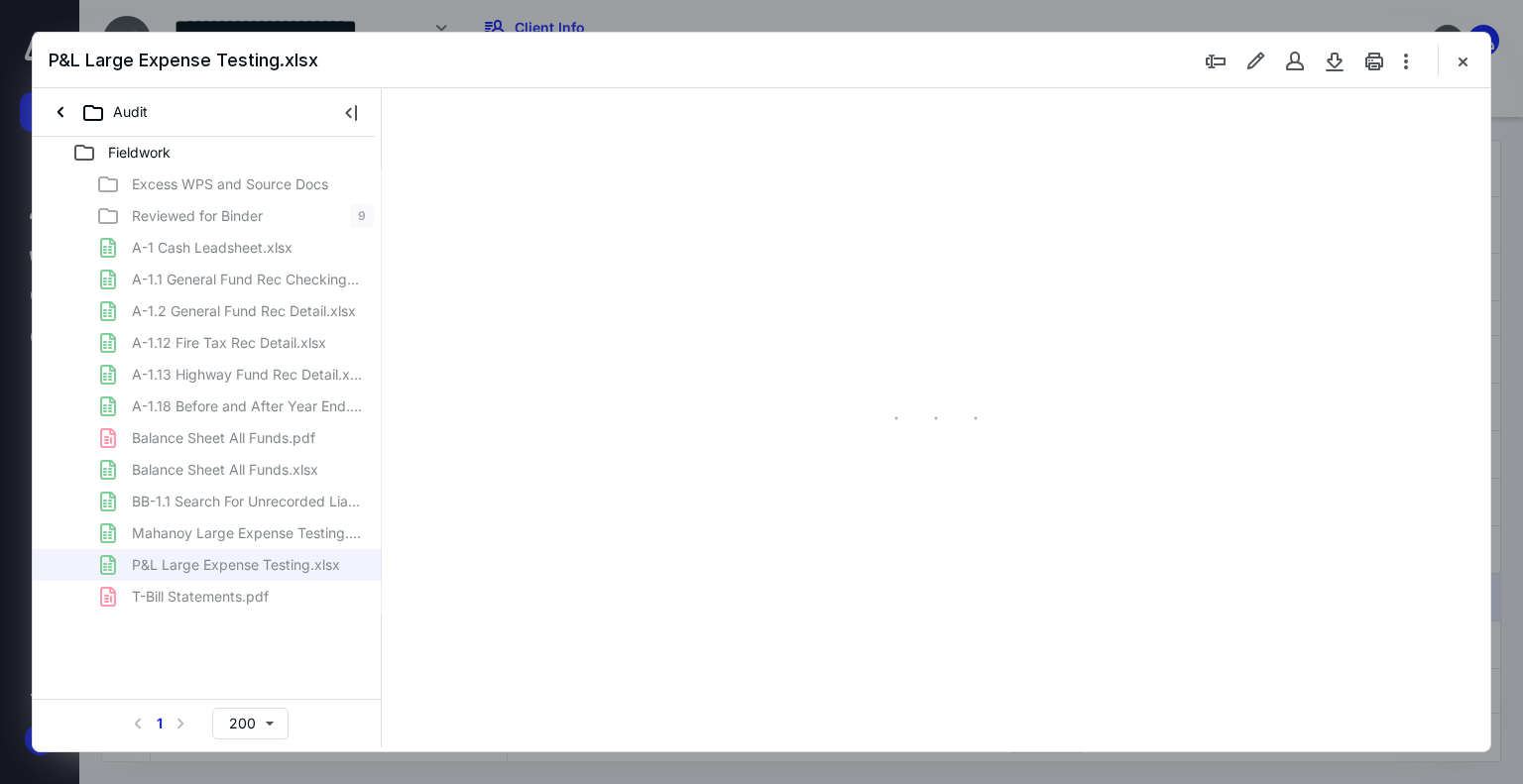 type on "32" 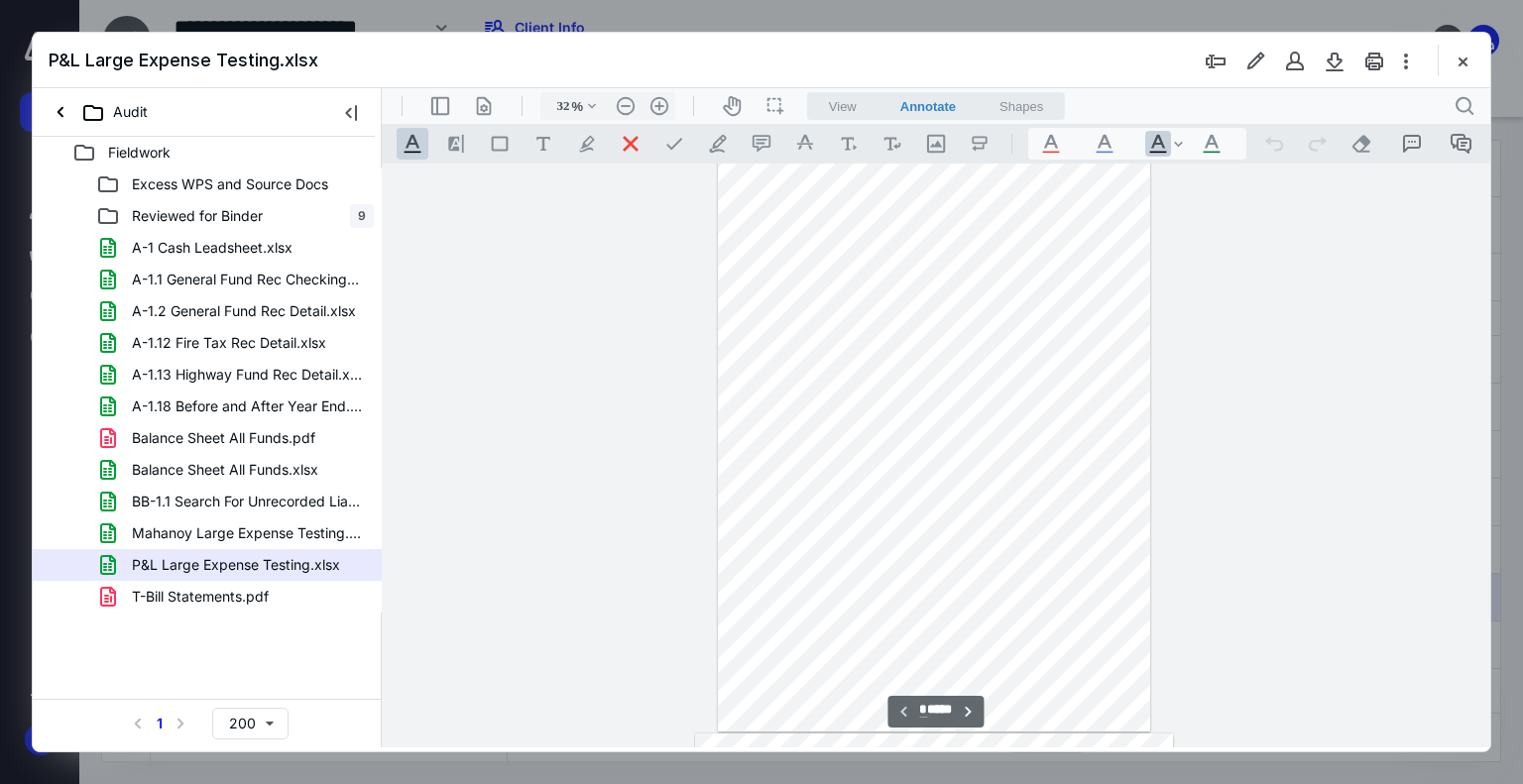 scroll, scrollTop: 0, scrollLeft: 0, axis: both 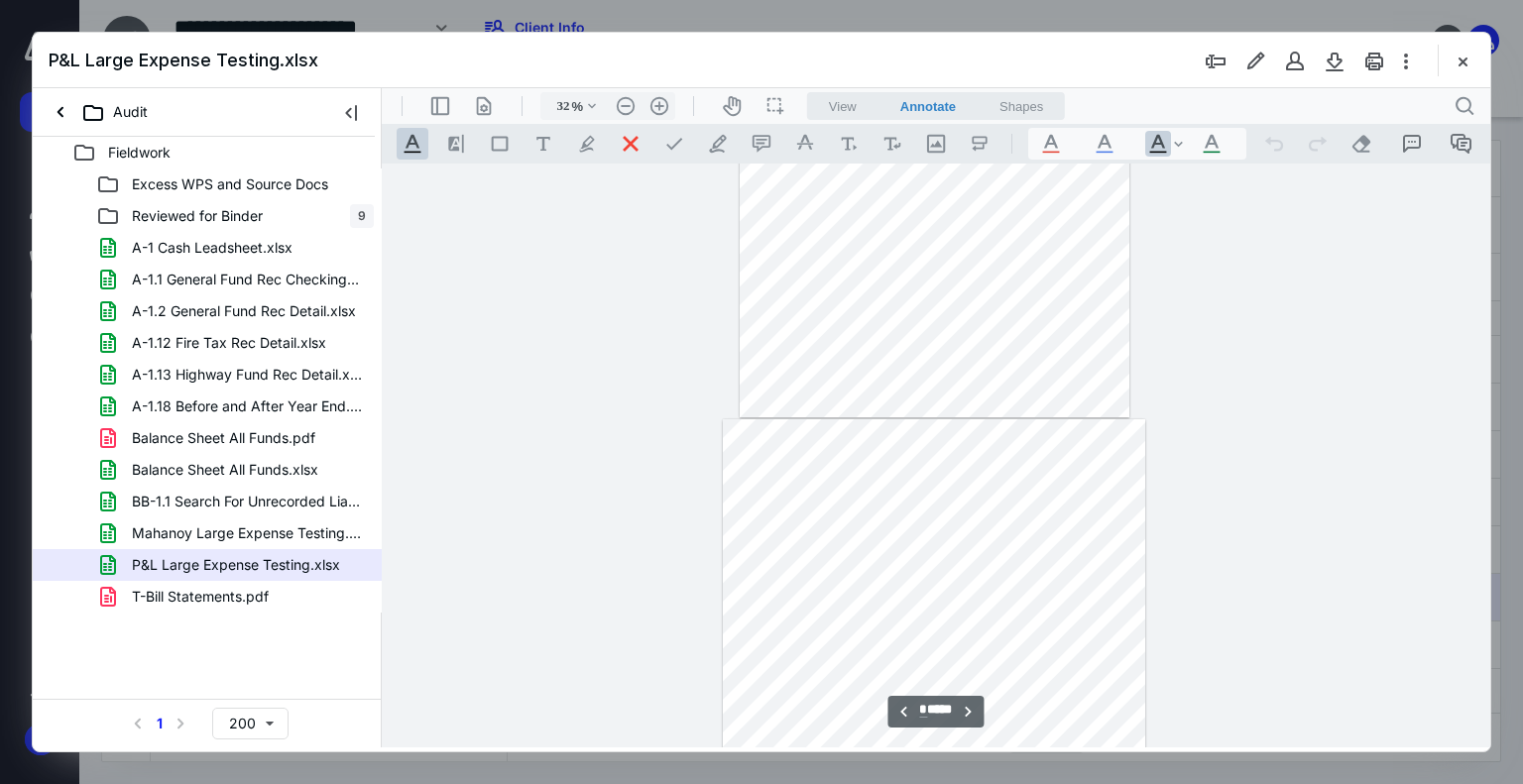 type on "*" 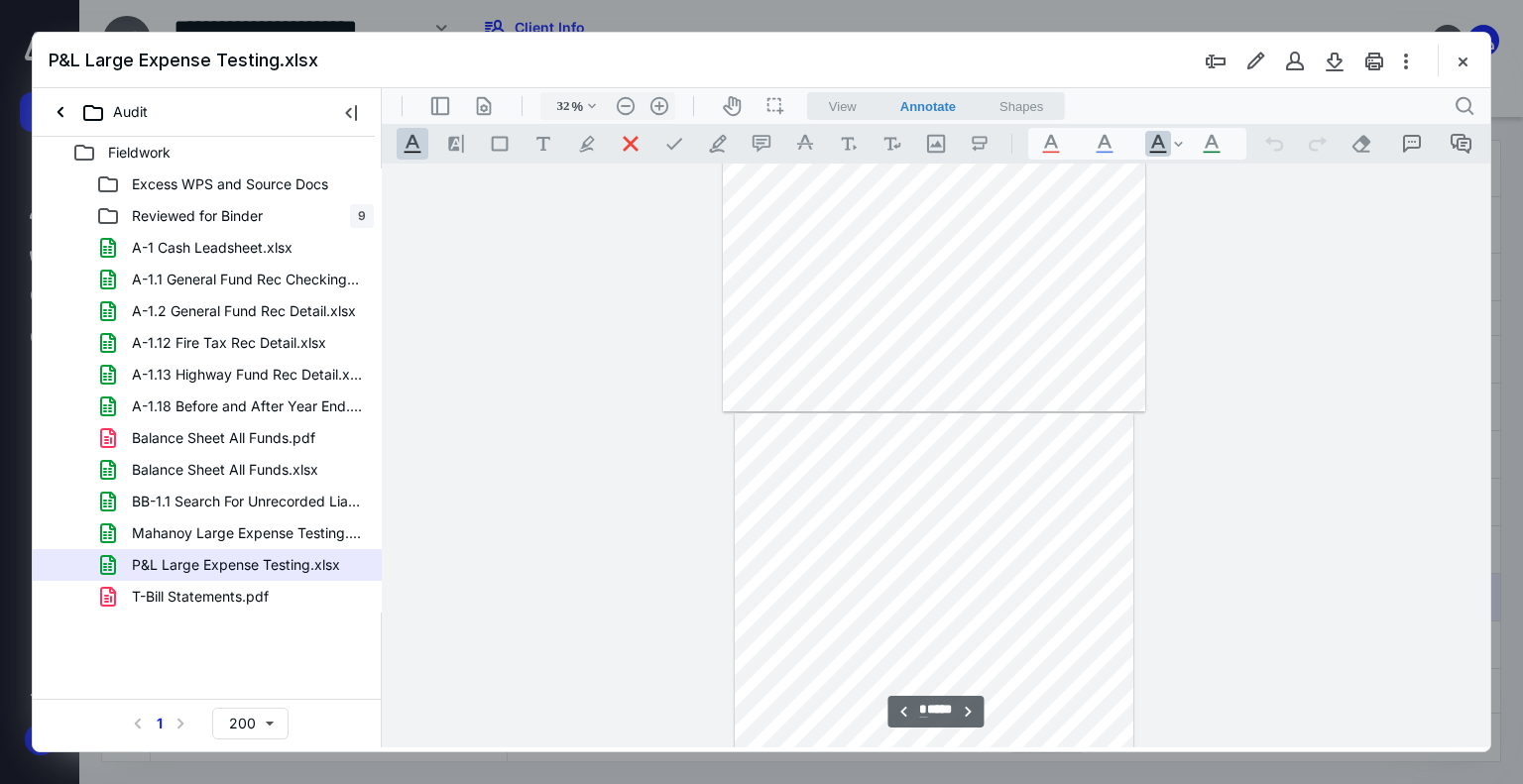 scroll, scrollTop: 3073, scrollLeft: 0, axis: vertical 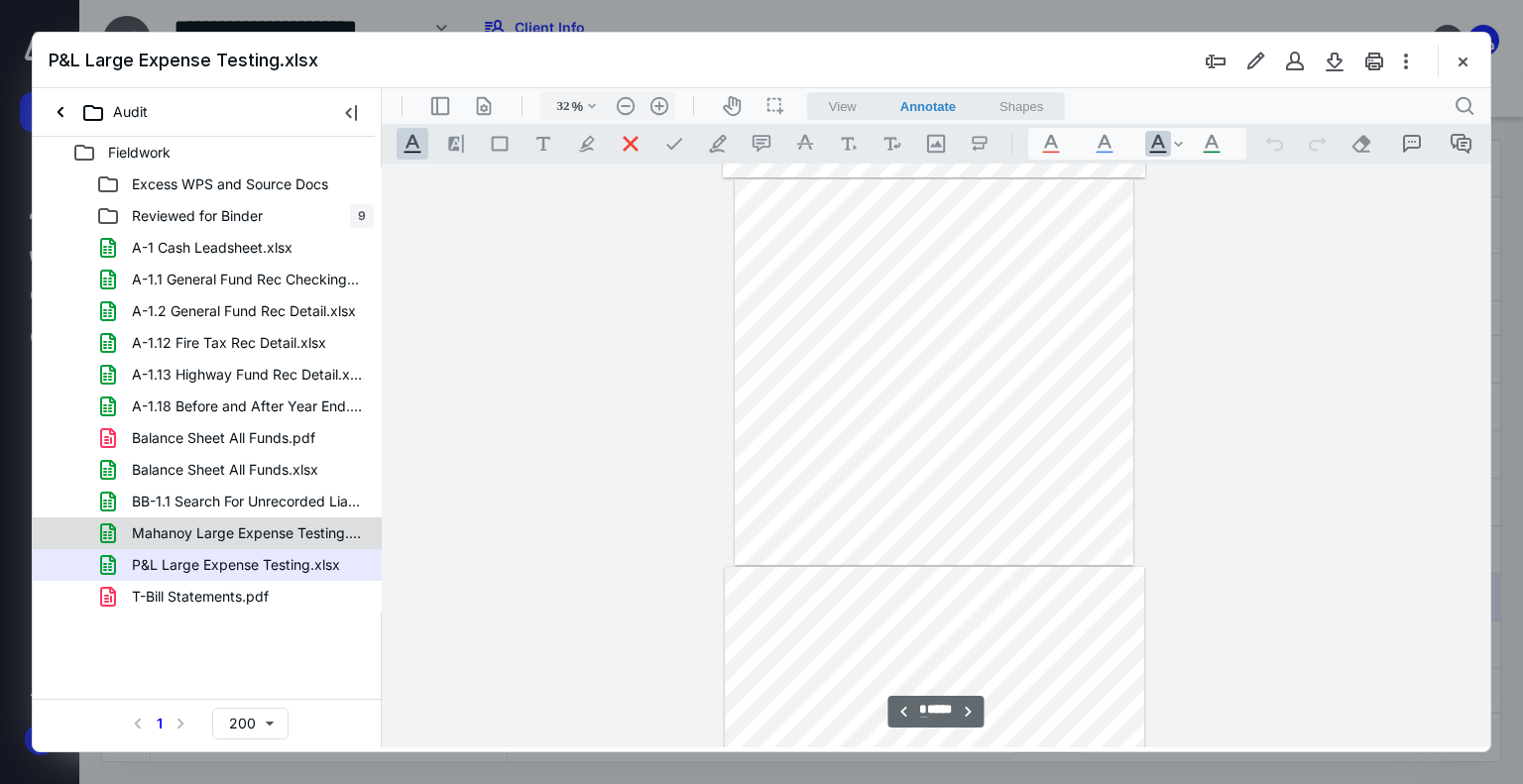click on "Mahanoy  Large Expense Testing.xlsx" at bounding box center [247, 533] 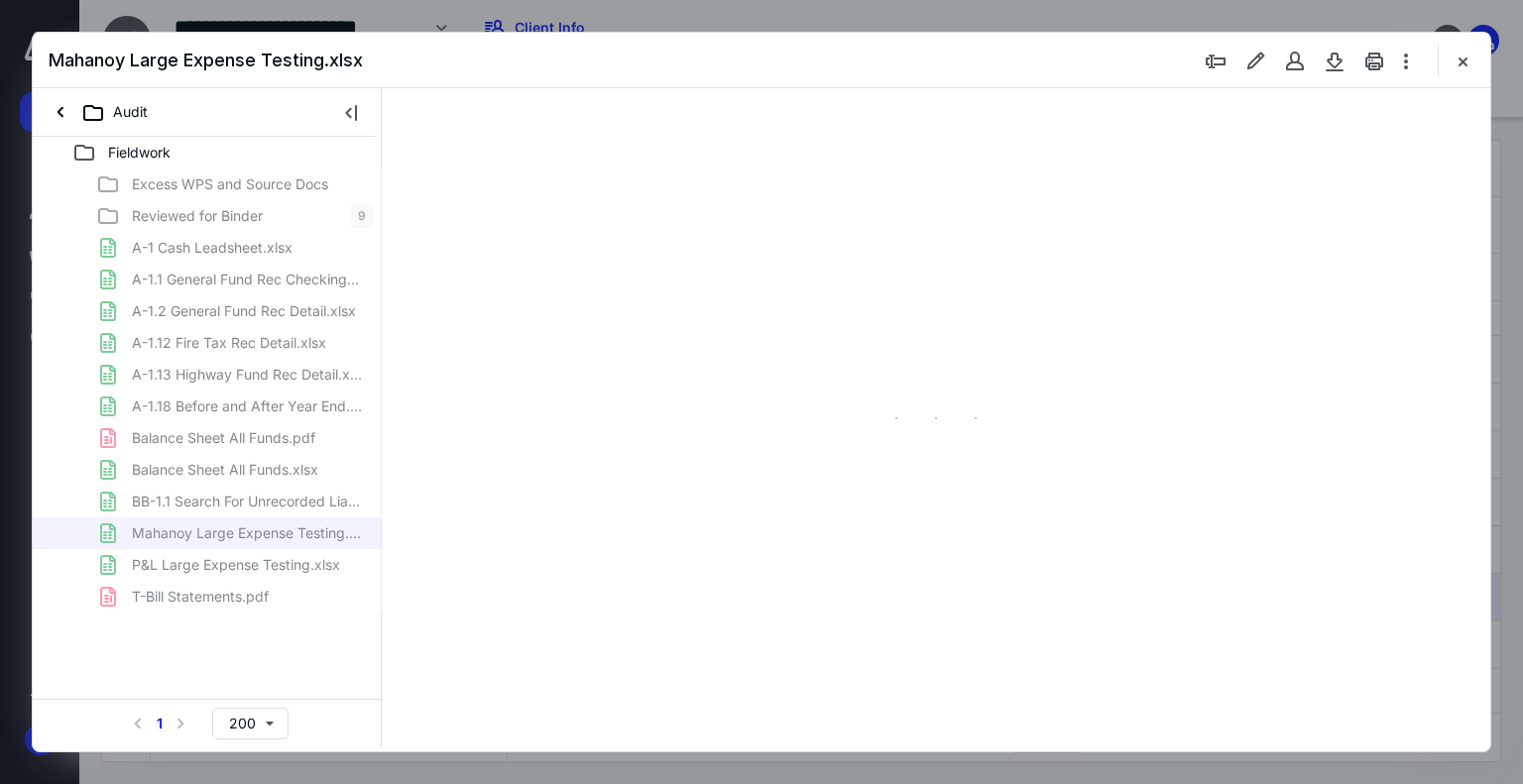 type on "80" 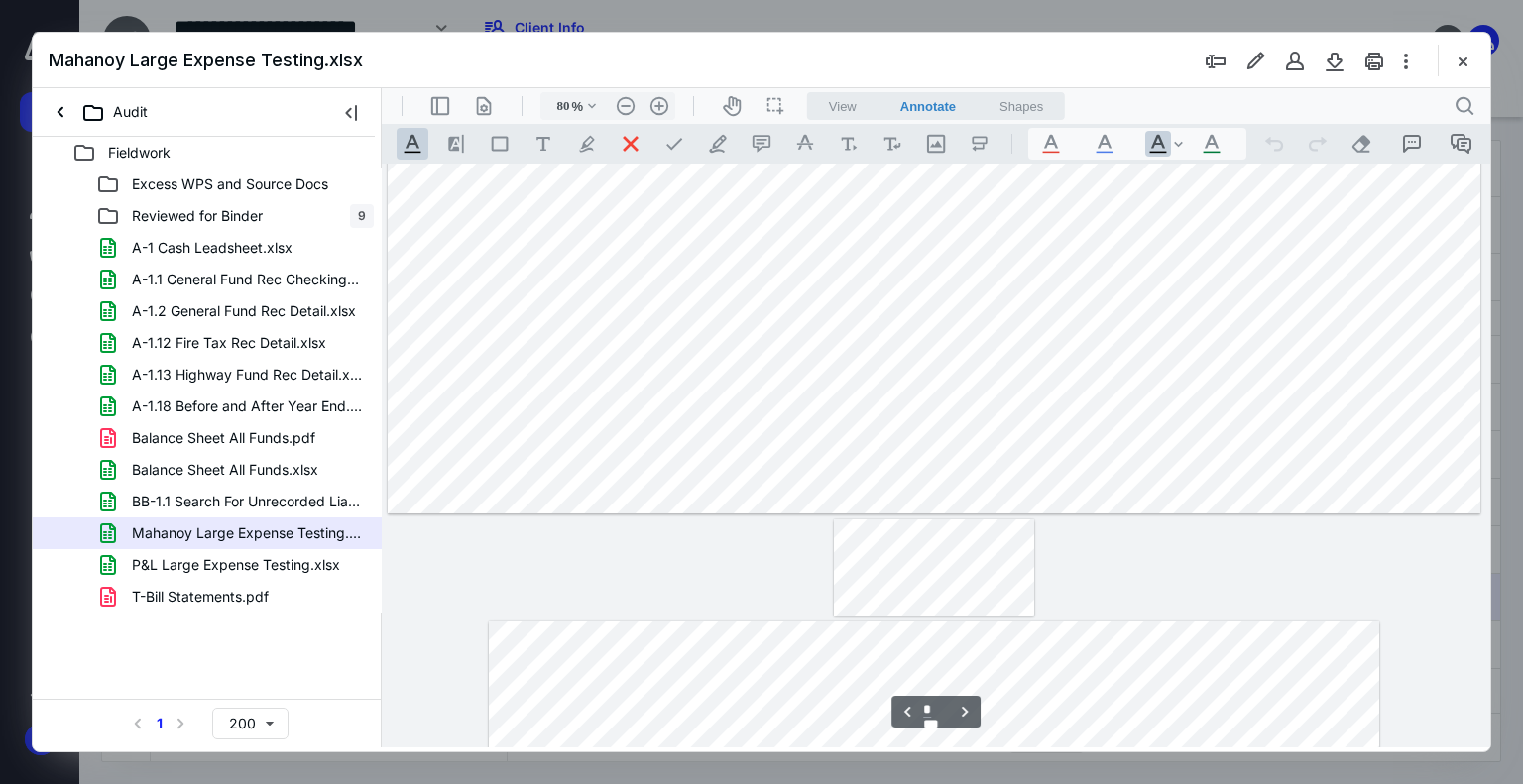scroll, scrollTop: 24, scrollLeft: 0, axis: vertical 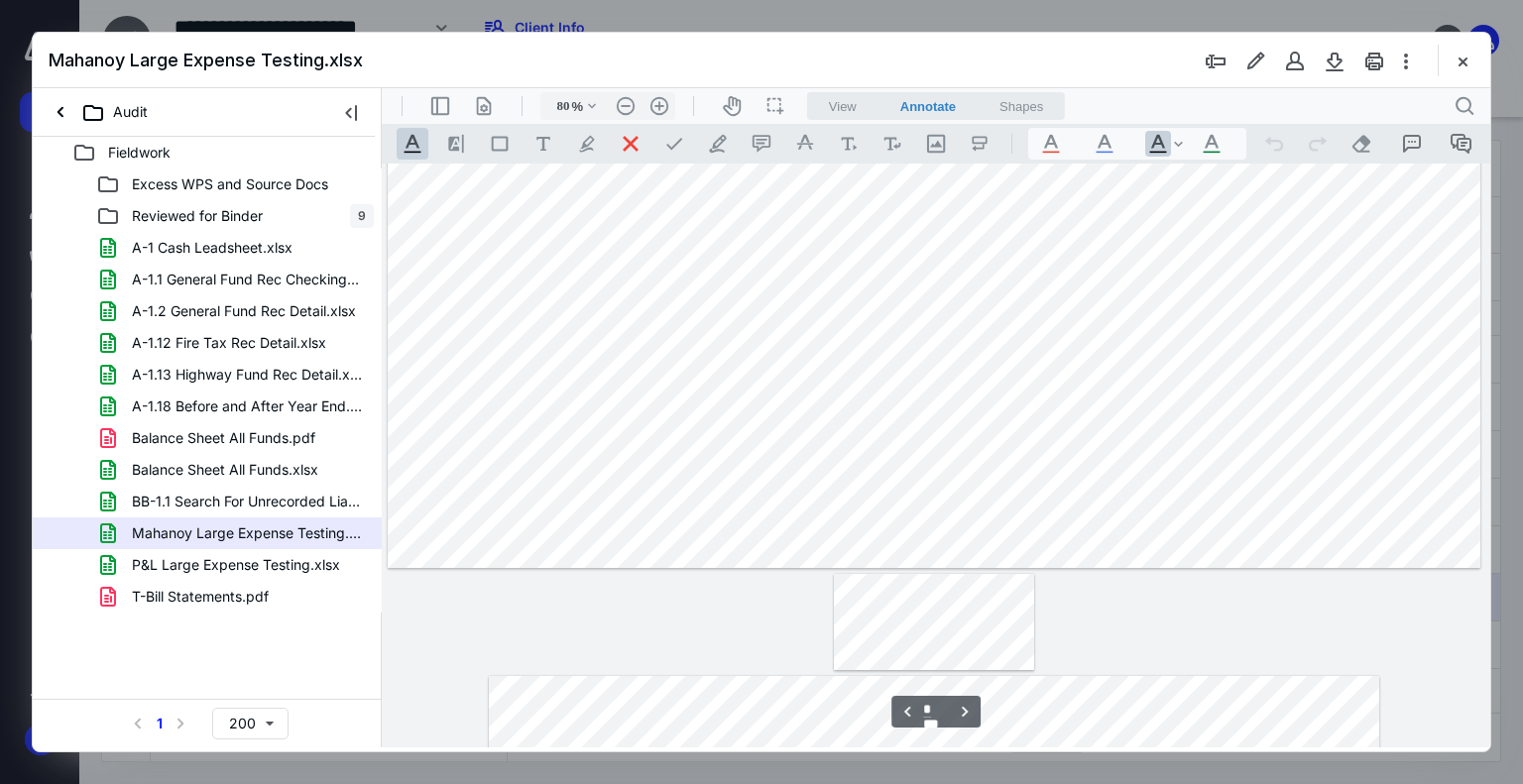 type on "*" 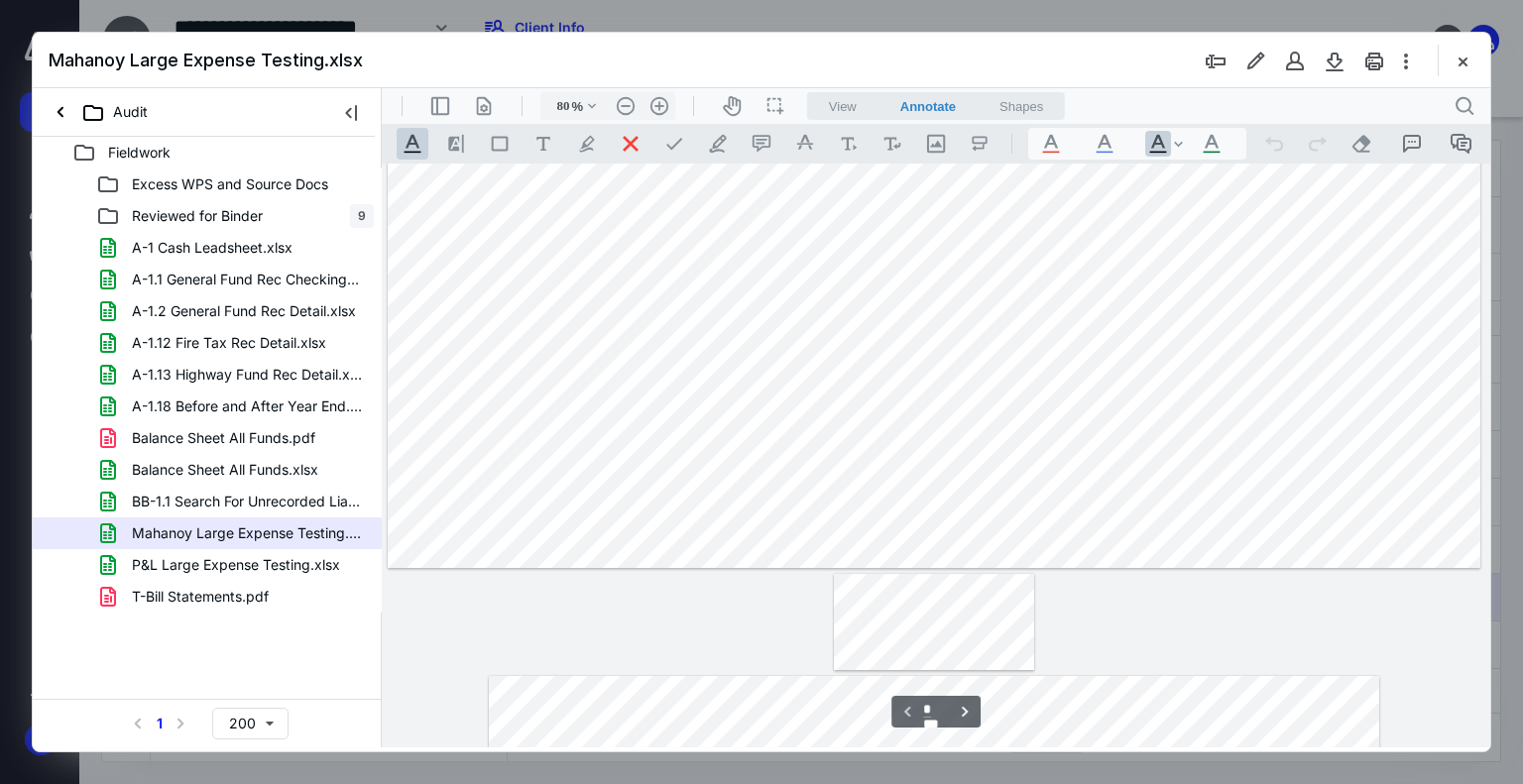 scroll, scrollTop: 0, scrollLeft: 0, axis: both 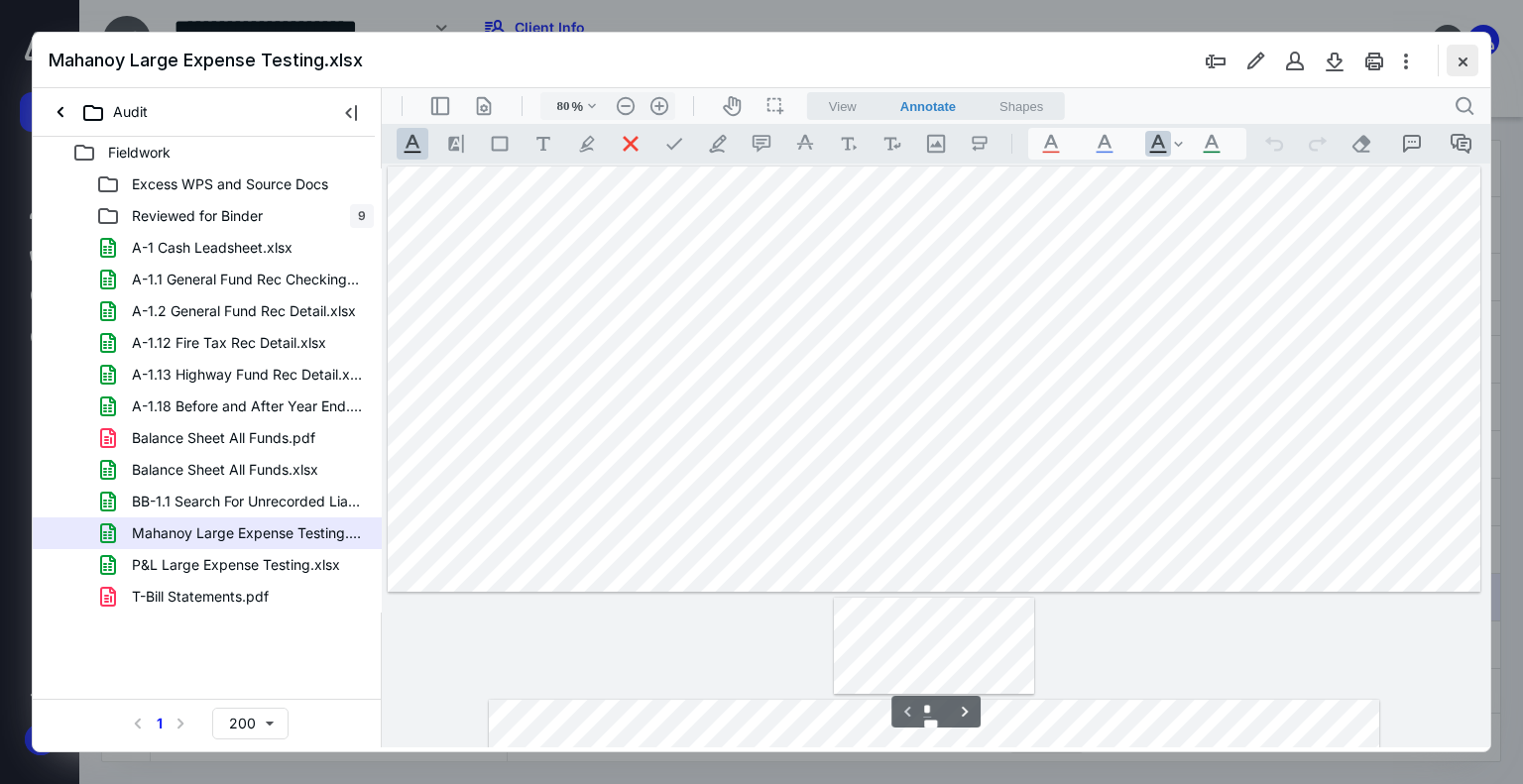 click at bounding box center (1463, 60) 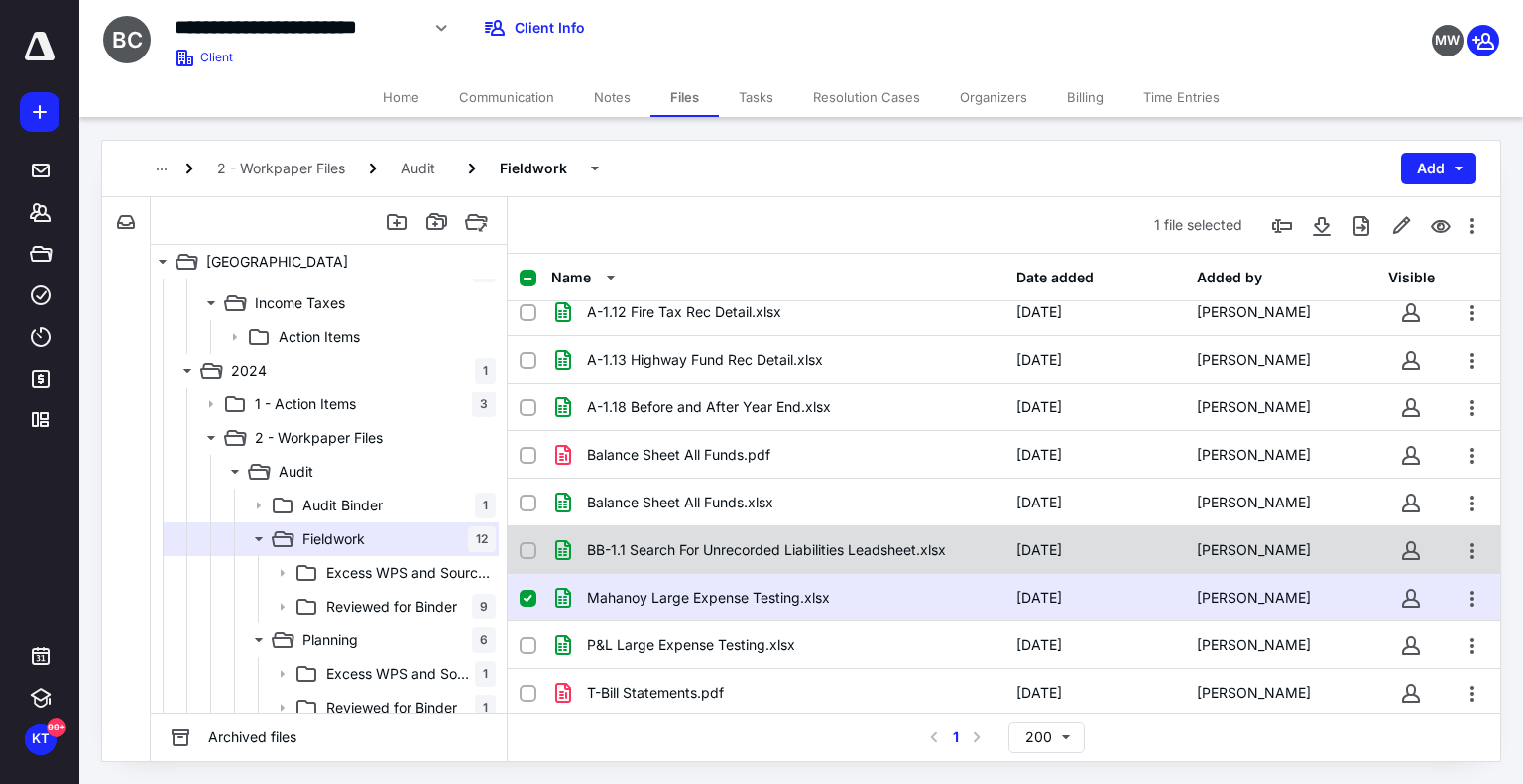 click on "BB-1.1 Search For Unrecorded Liabilities Leadsheet.xlsx 7/2/2025 Adam Freeby" at bounding box center (1003, 550) 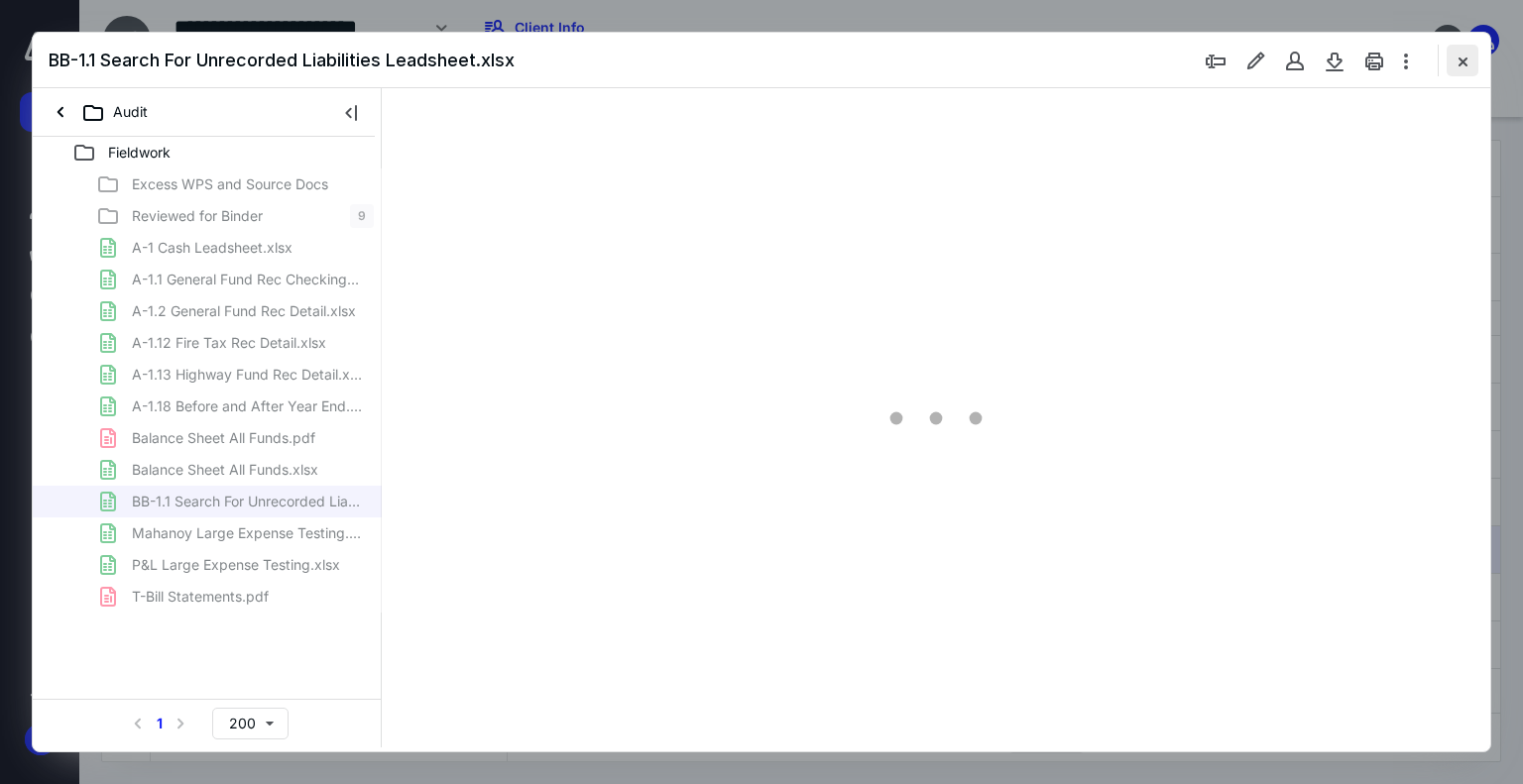 scroll, scrollTop: 0, scrollLeft: 0, axis: both 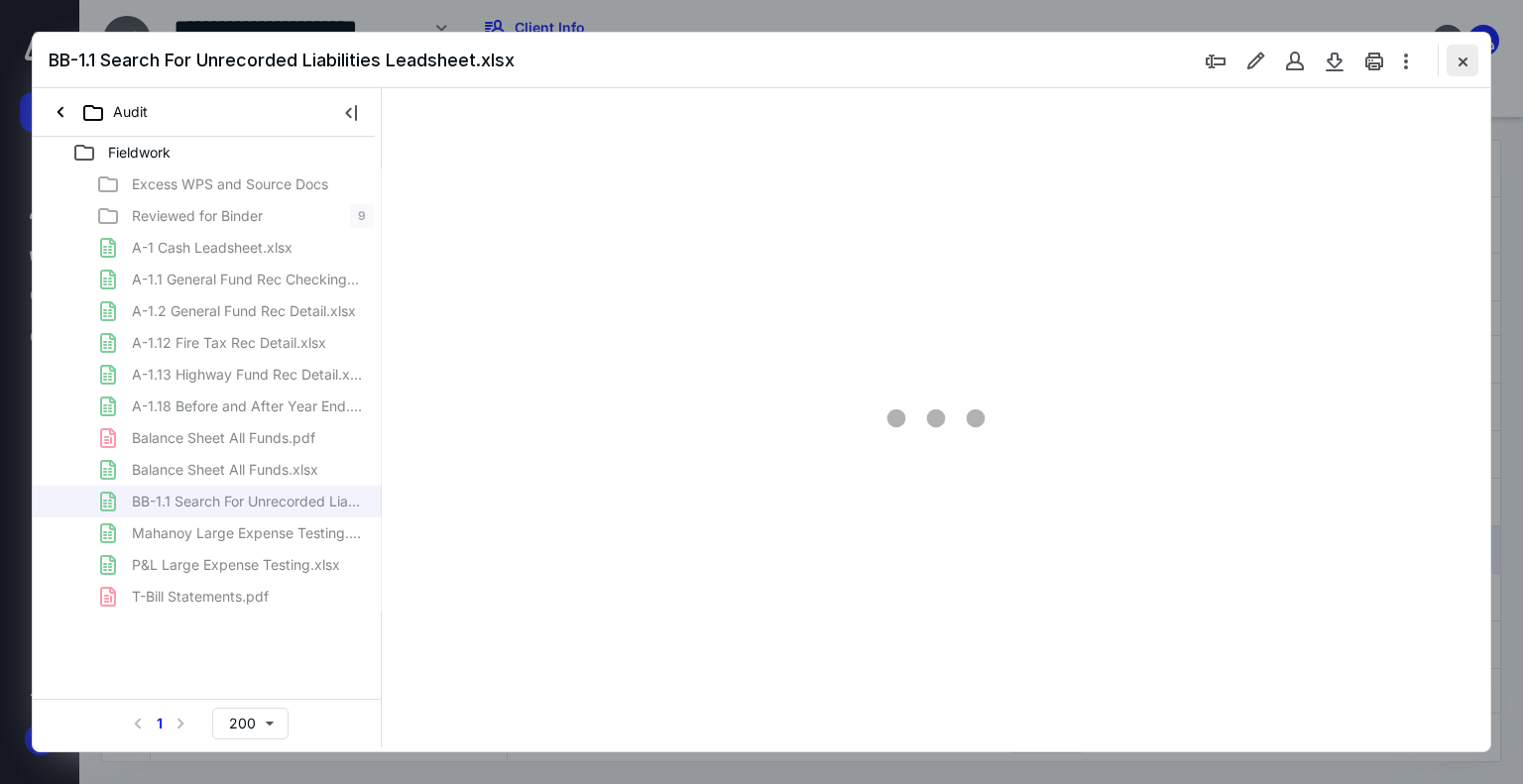 click at bounding box center [1463, 60] 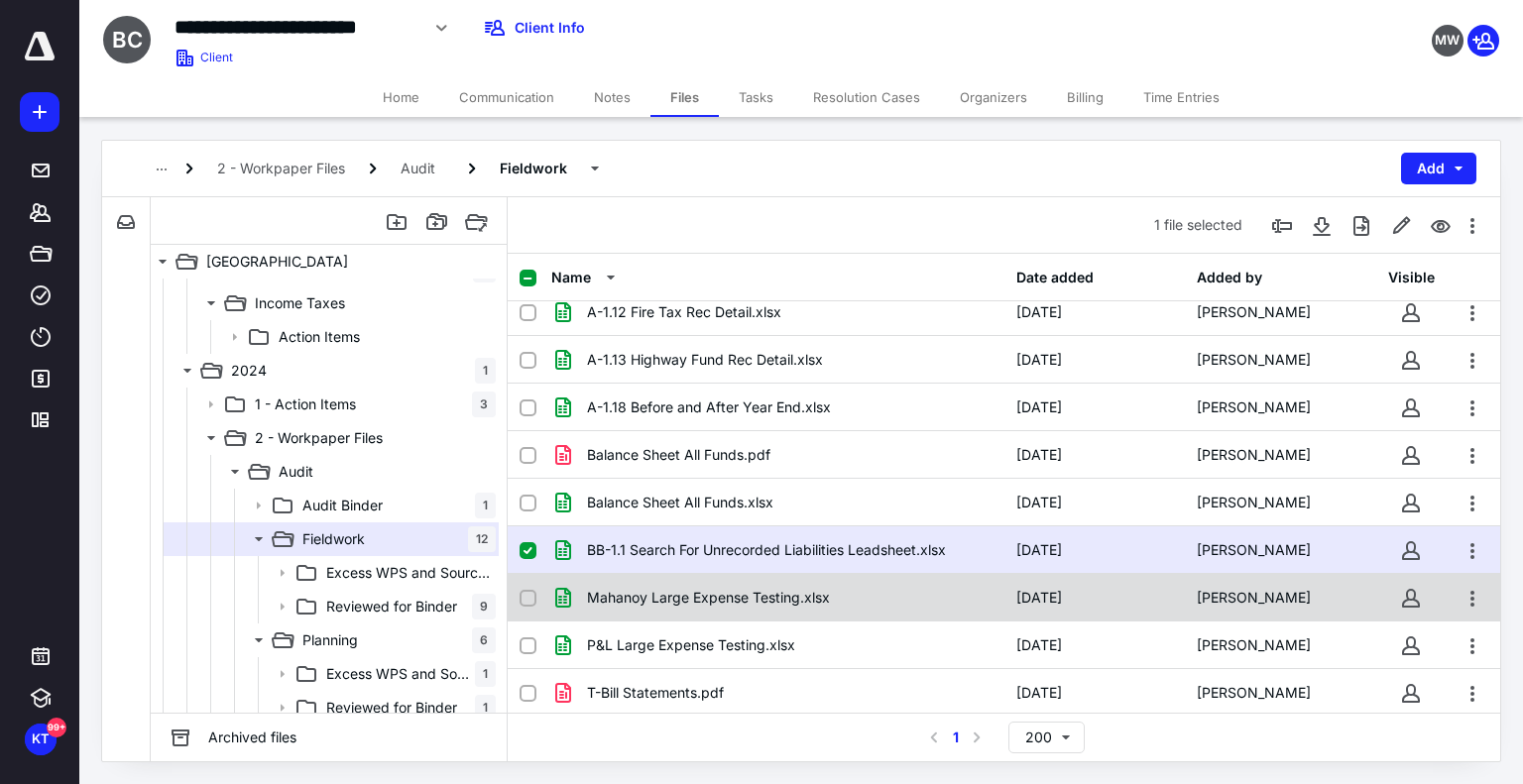 click on "Mahanoy  Large Expense Testing.xlsx" at bounding box center [777, 598] 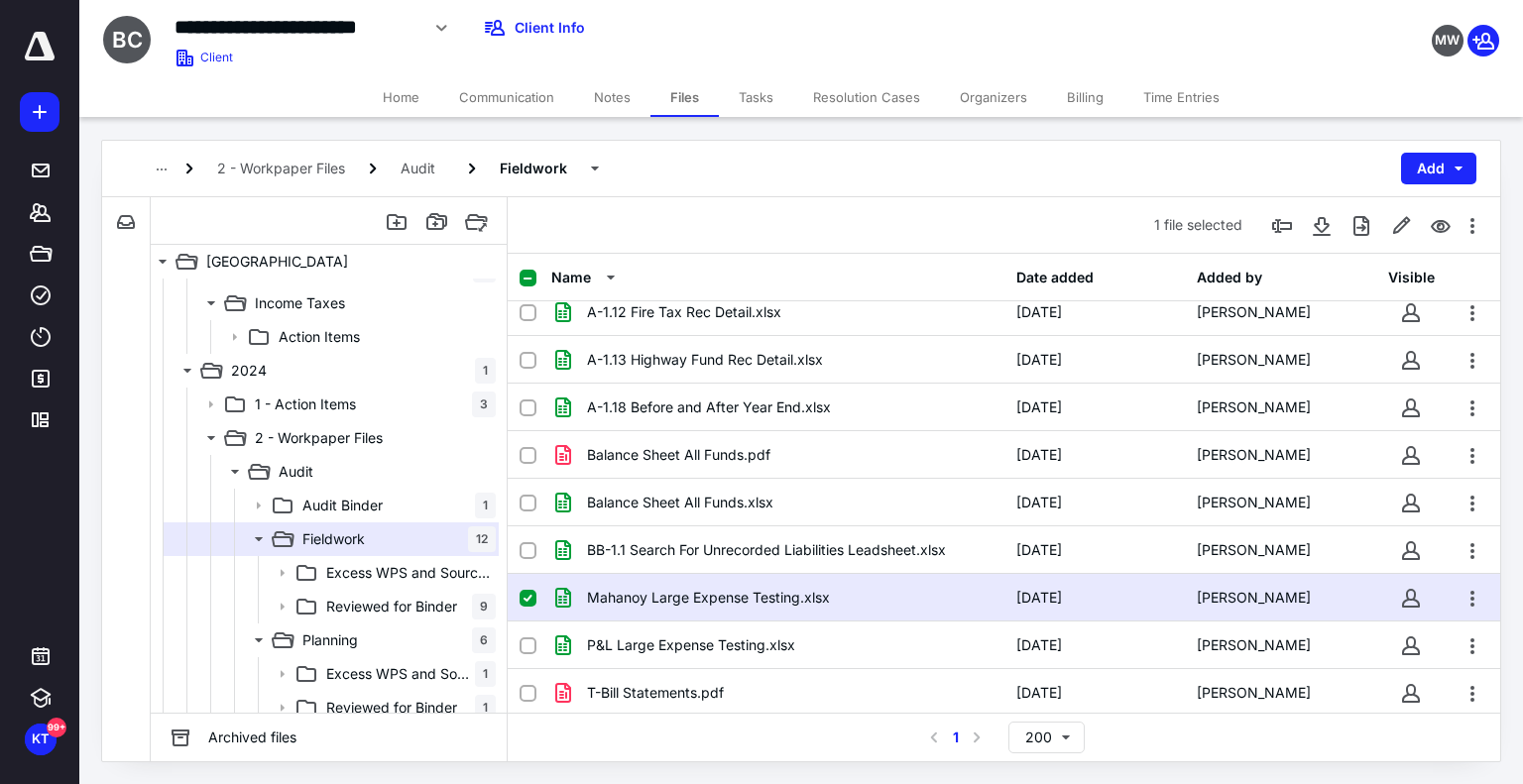 click on "Mahanoy  Large Expense Testing.xlsx" at bounding box center [777, 598] 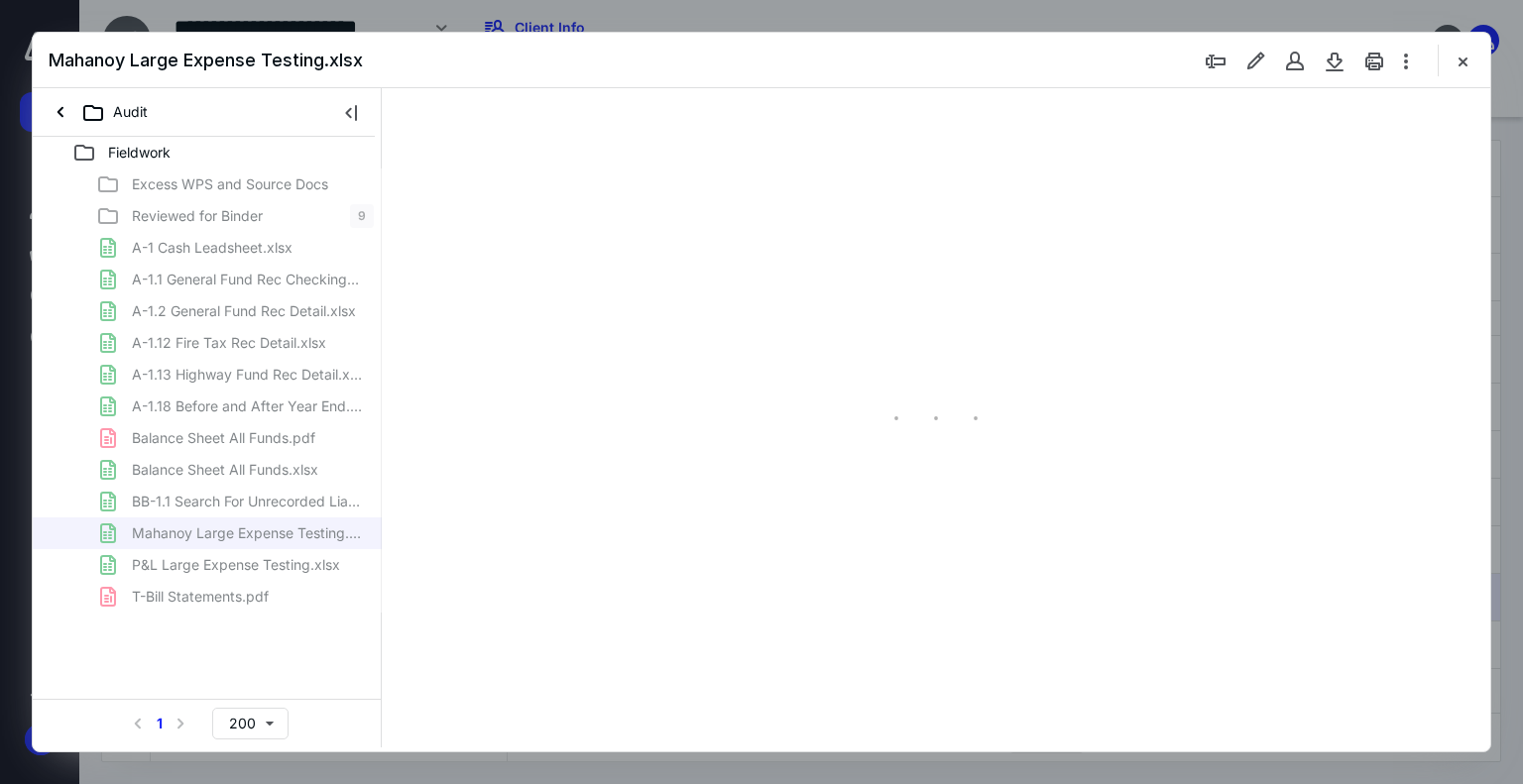scroll, scrollTop: 0, scrollLeft: 0, axis: both 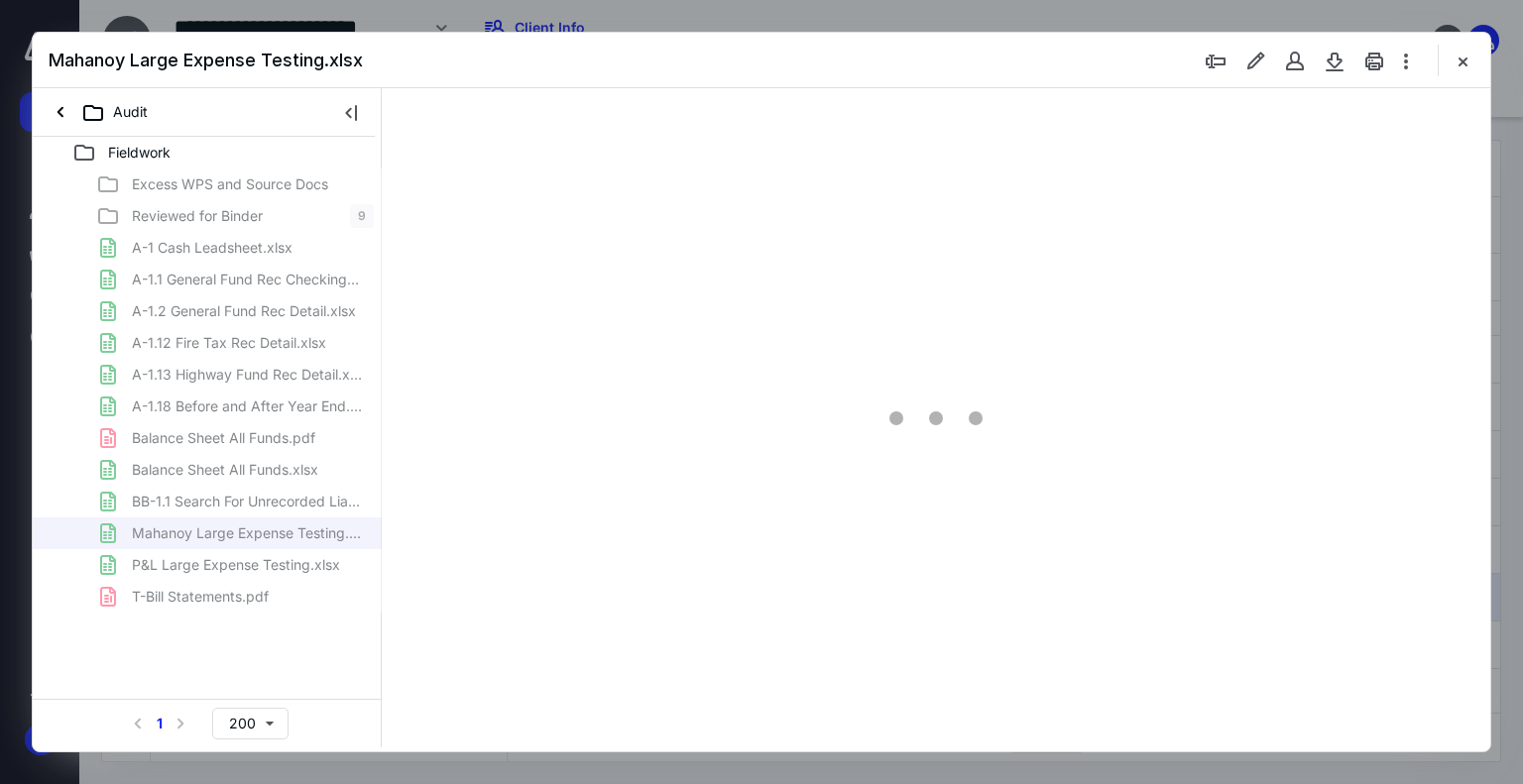 type on "80" 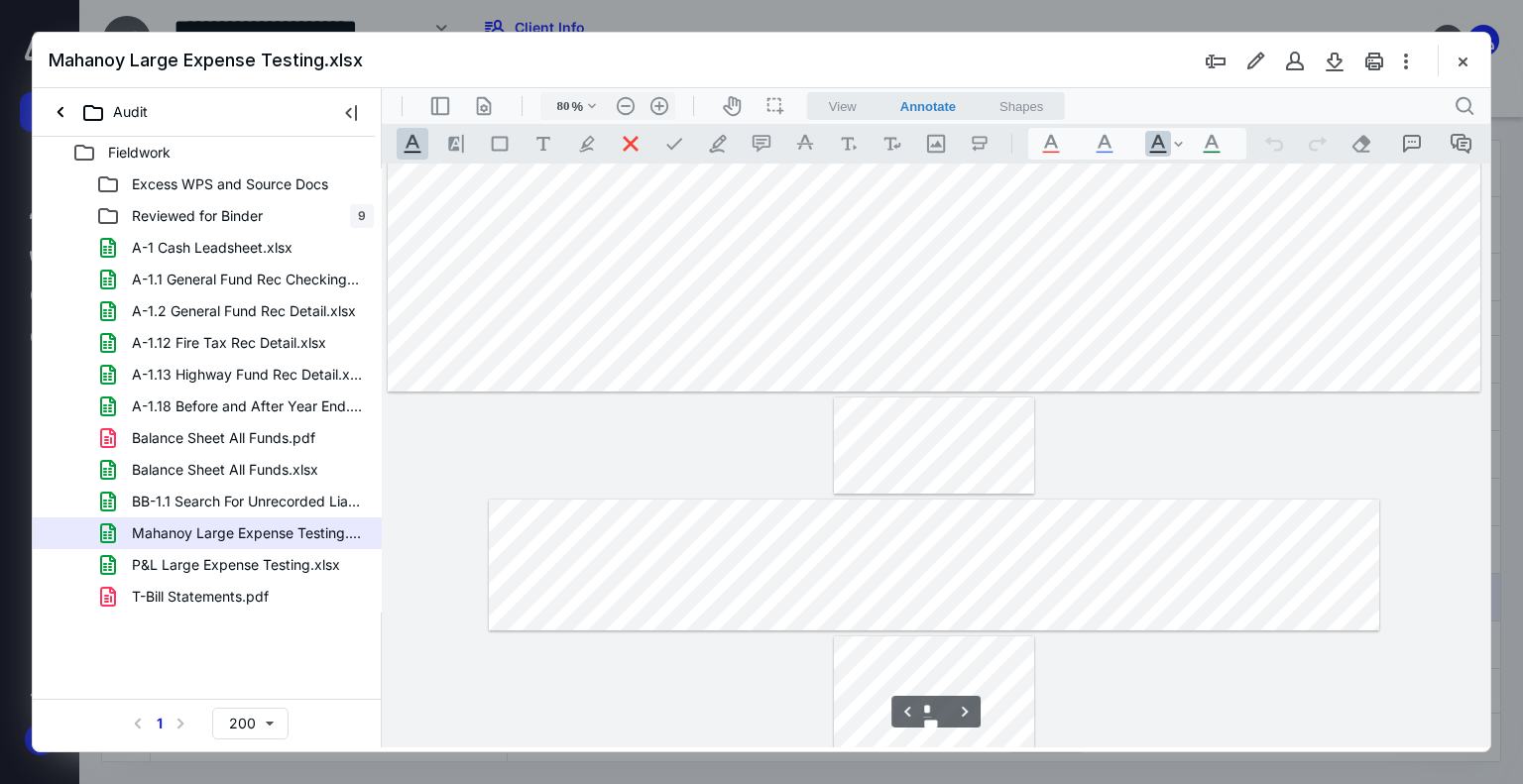 scroll, scrollTop: 297, scrollLeft: 0, axis: vertical 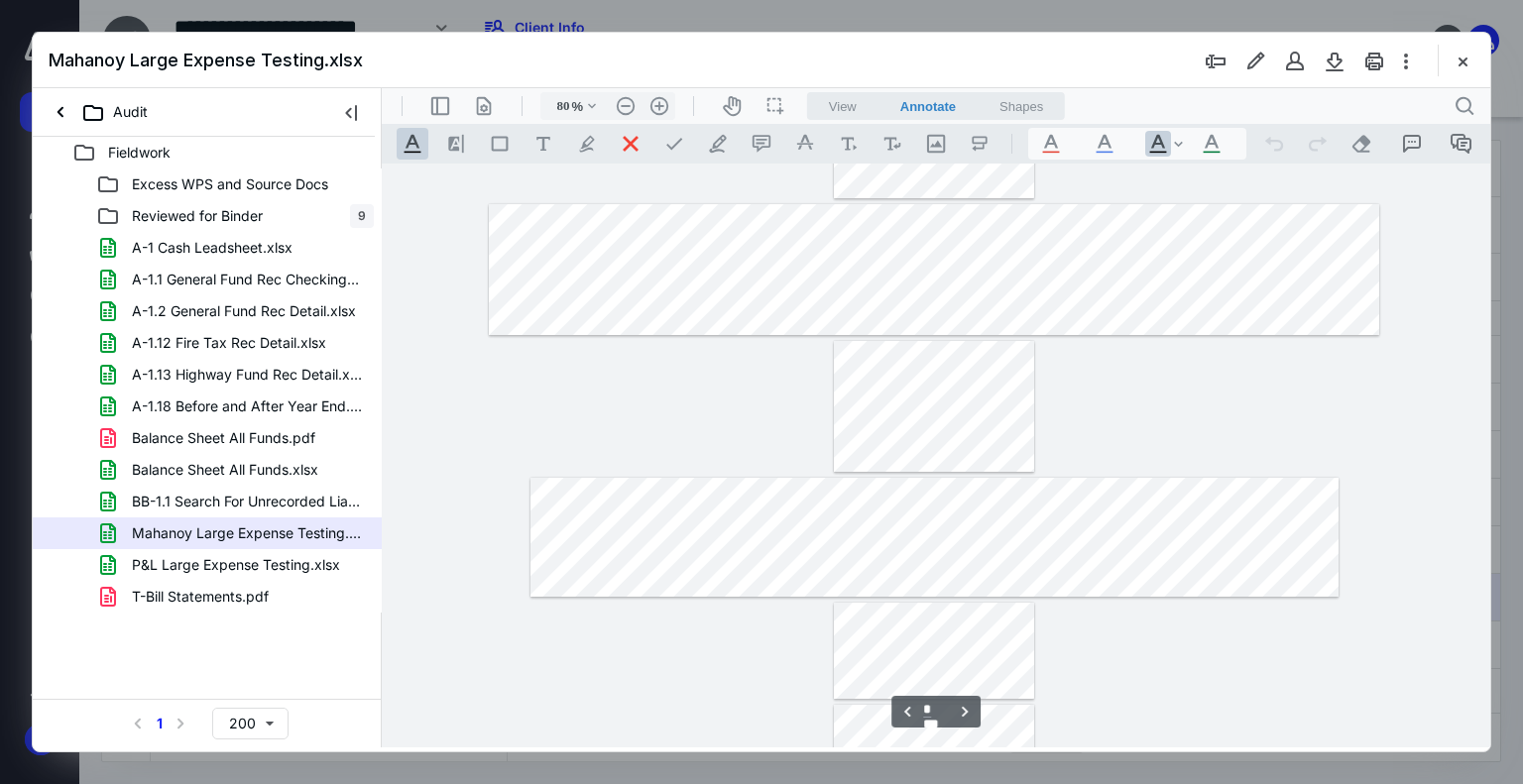type on "*" 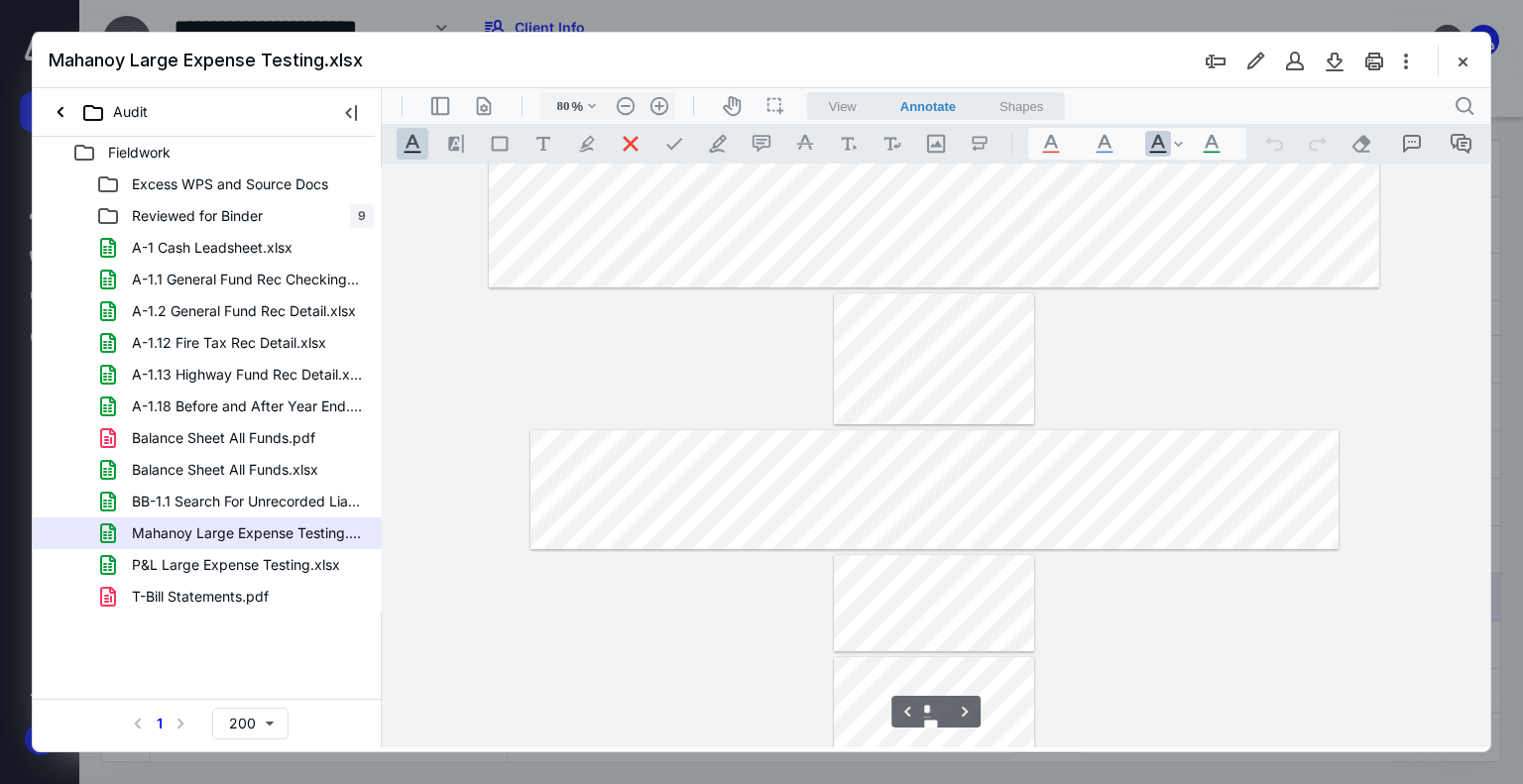 scroll, scrollTop: 653, scrollLeft: 0, axis: vertical 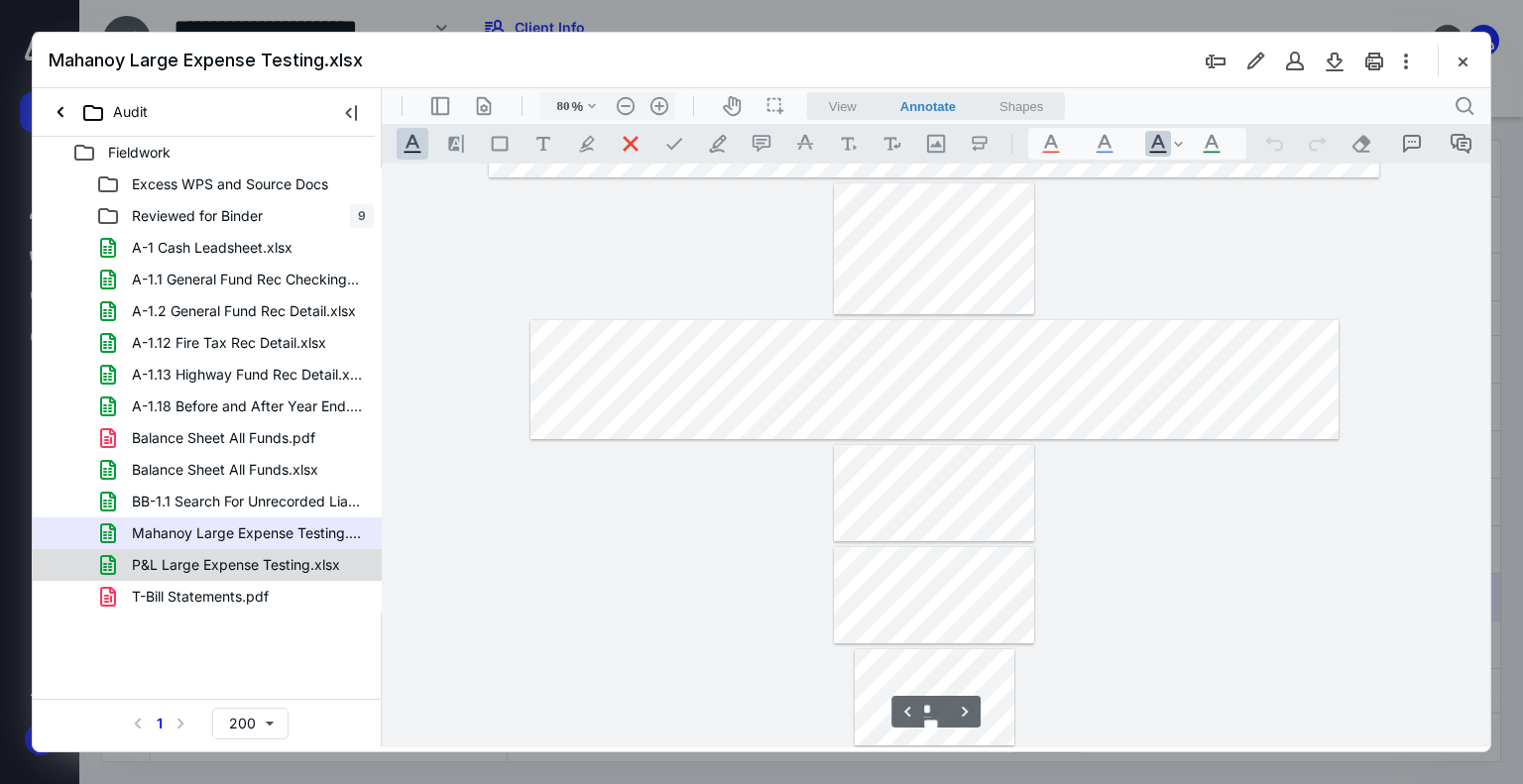 click on "P&L Large Expense Testing.xlsx" at bounding box center [236, 565] 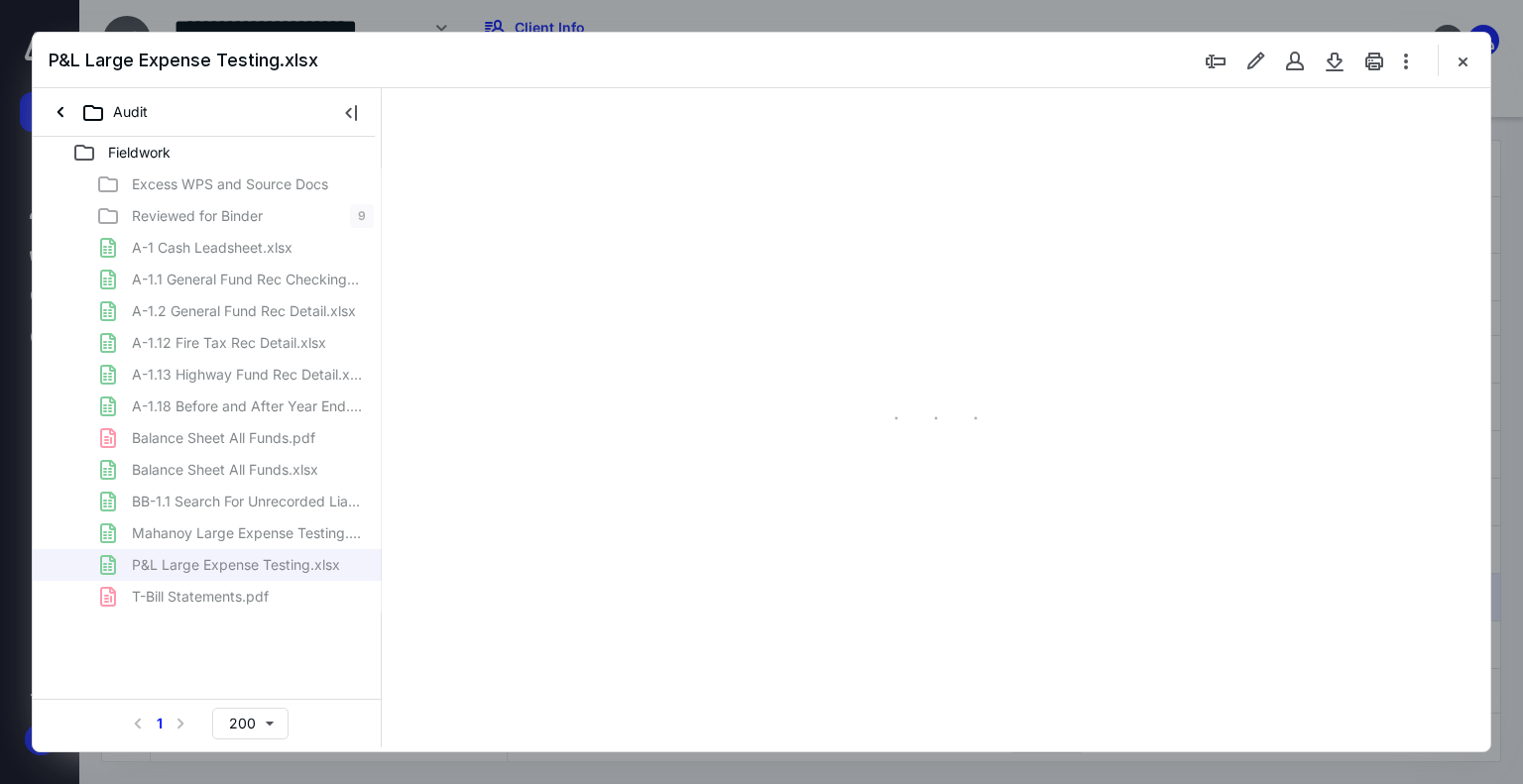 scroll, scrollTop: 75, scrollLeft: 0, axis: vertical 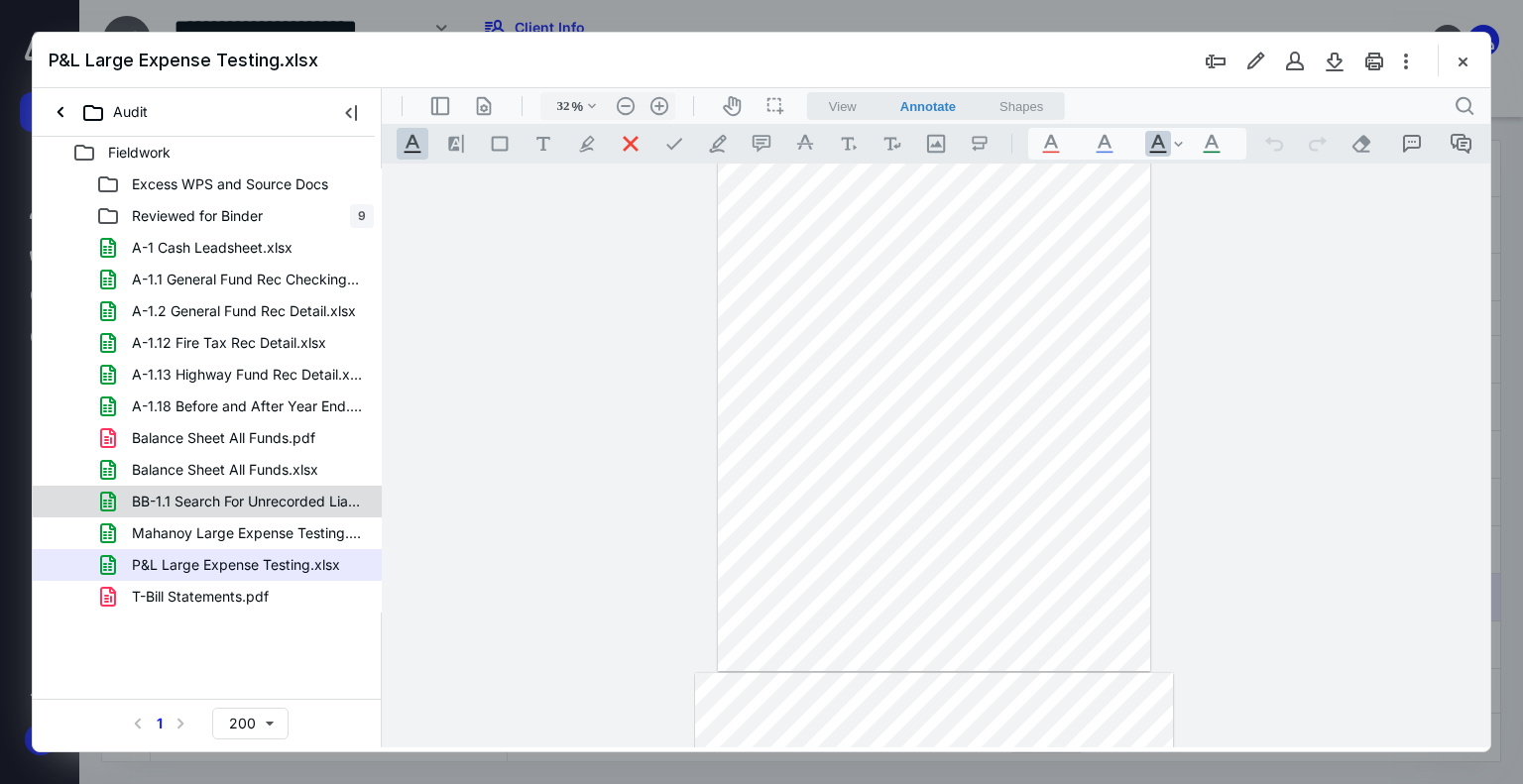 click on "BB-1.1 Search For Unrecorded Liabilities Leadsheet.xlsx" at bounding box center [247, 502] 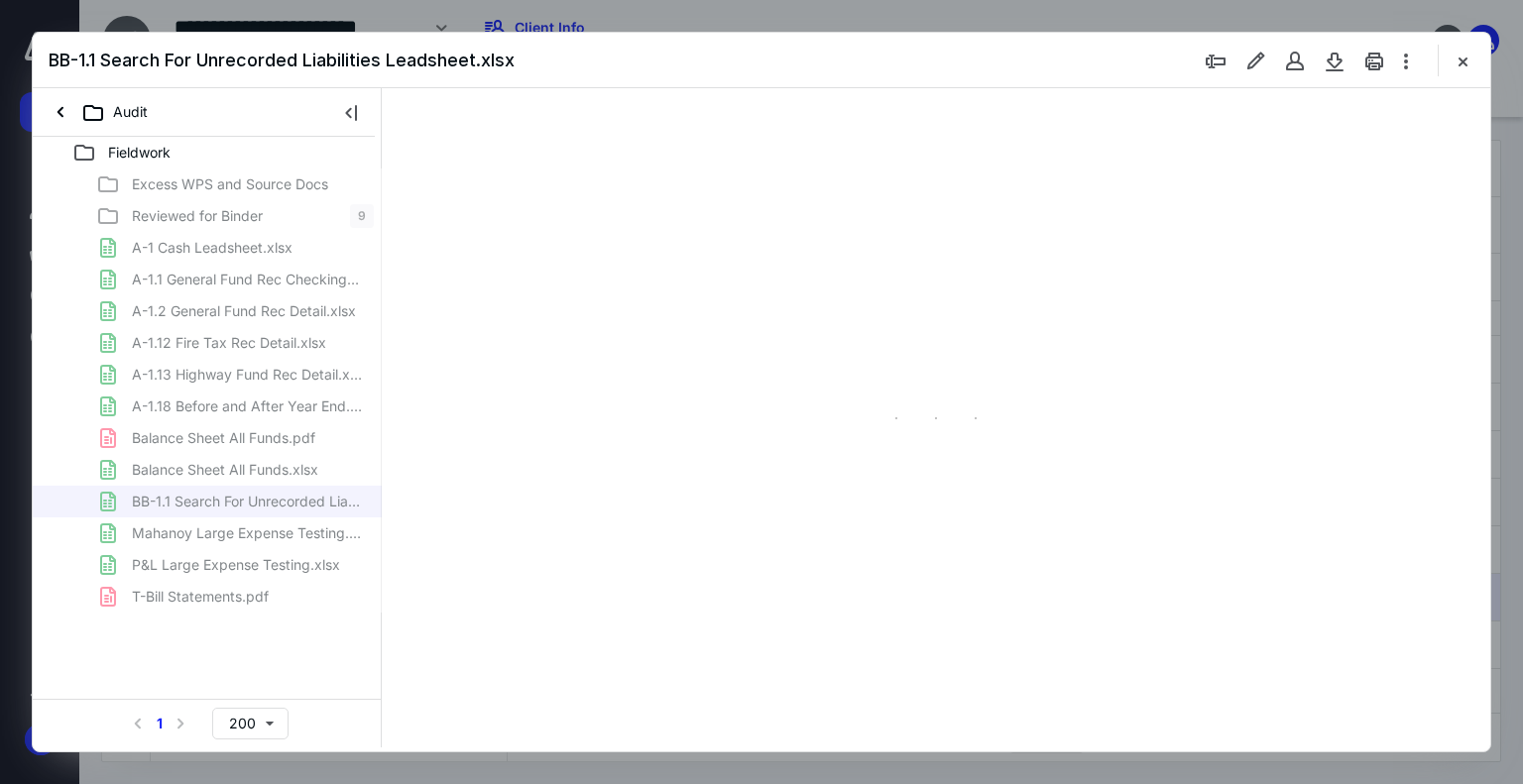 type on "36" 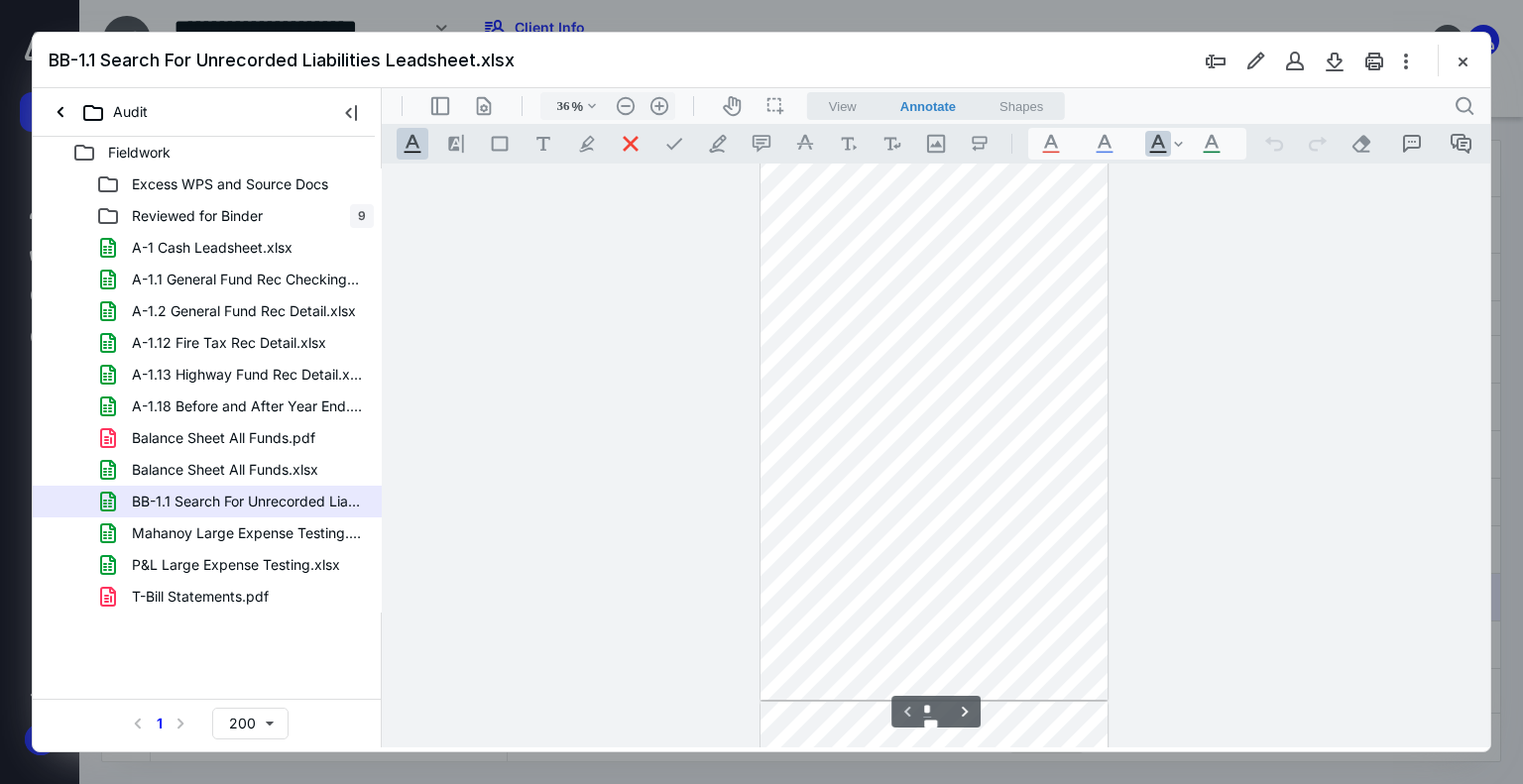 scroll, scrollTop: 0, scrollLeft: 0, axis: both 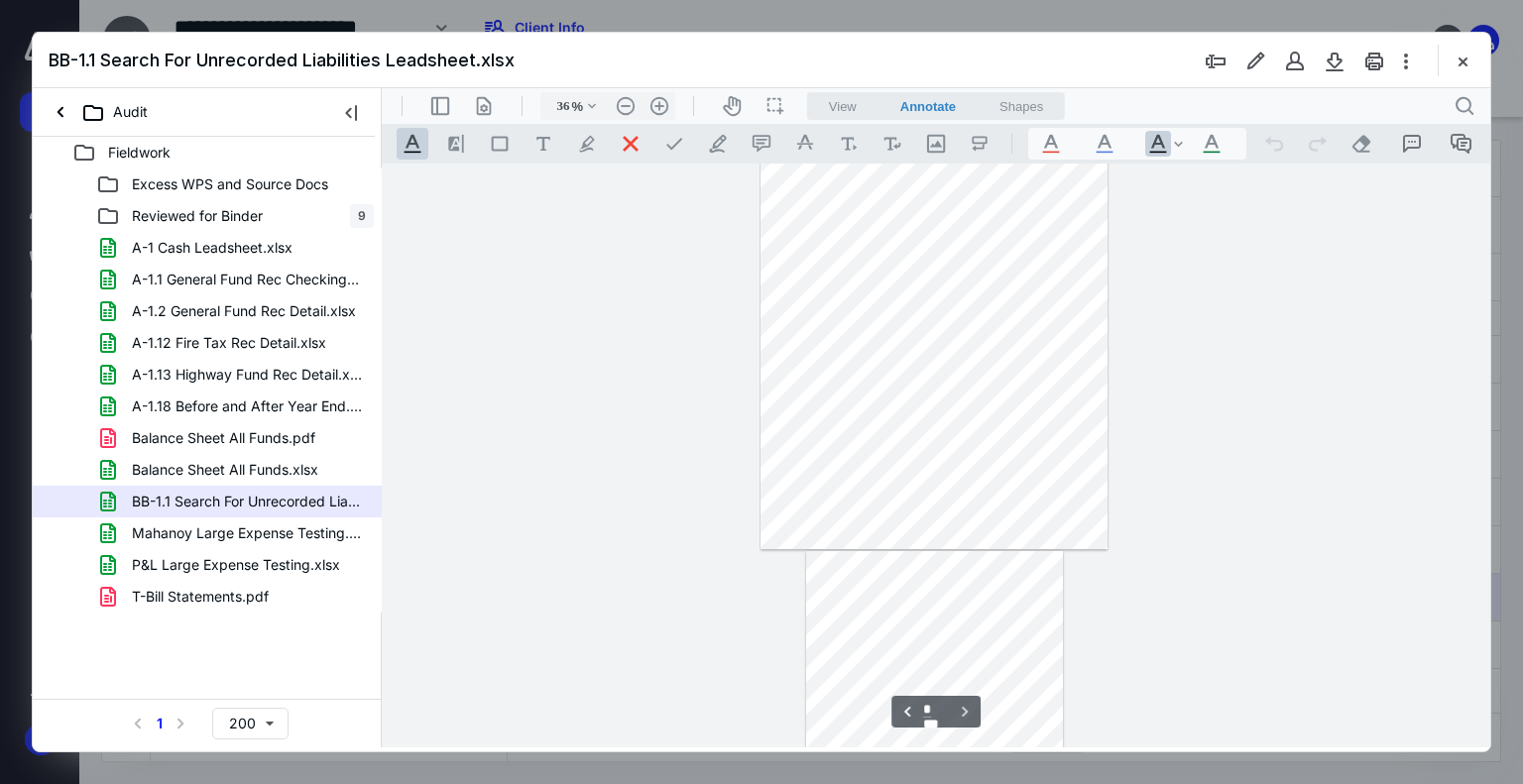 type on "*" 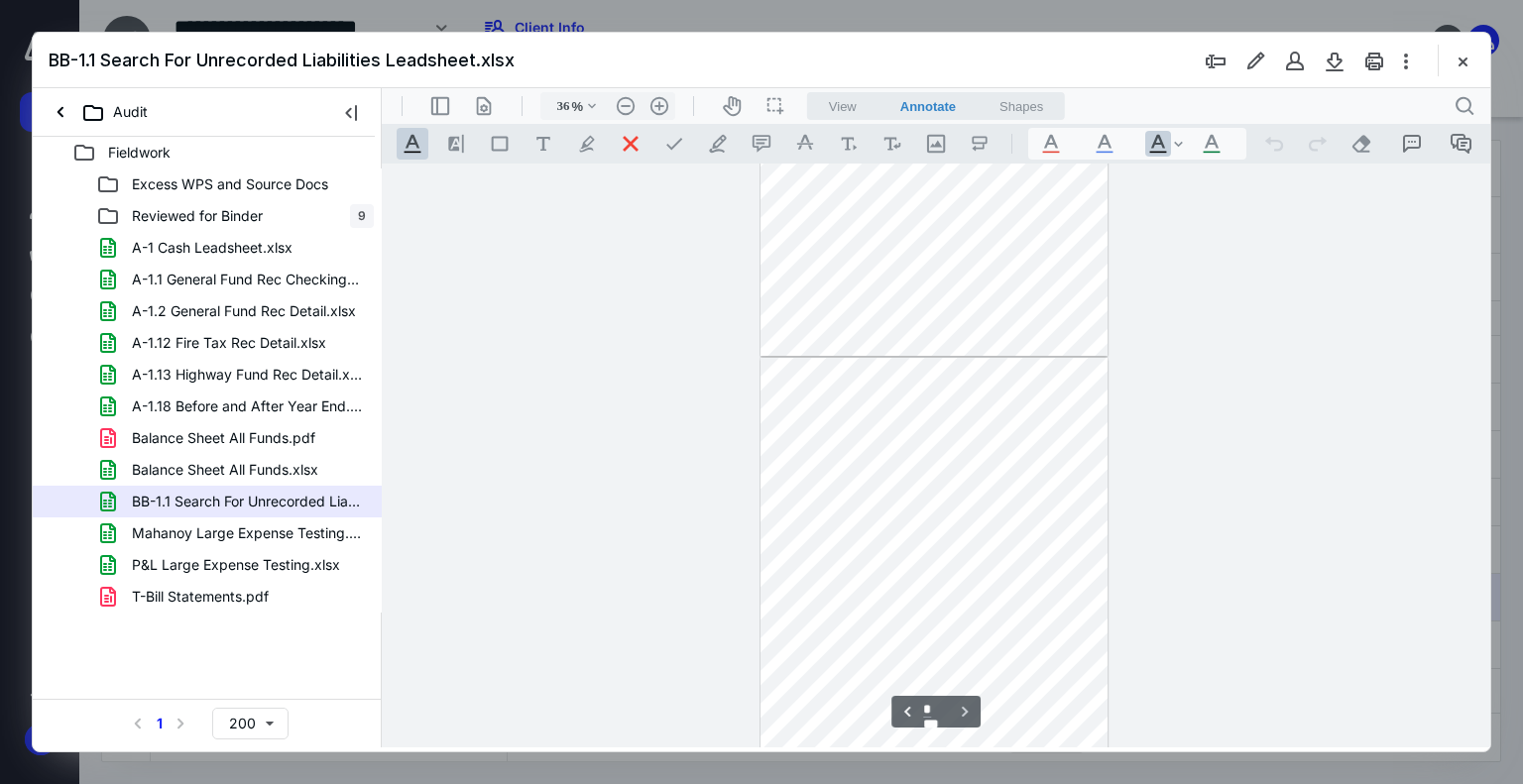 scroll, scrollTop: 327, scrollLeft: 0, axis: vertical 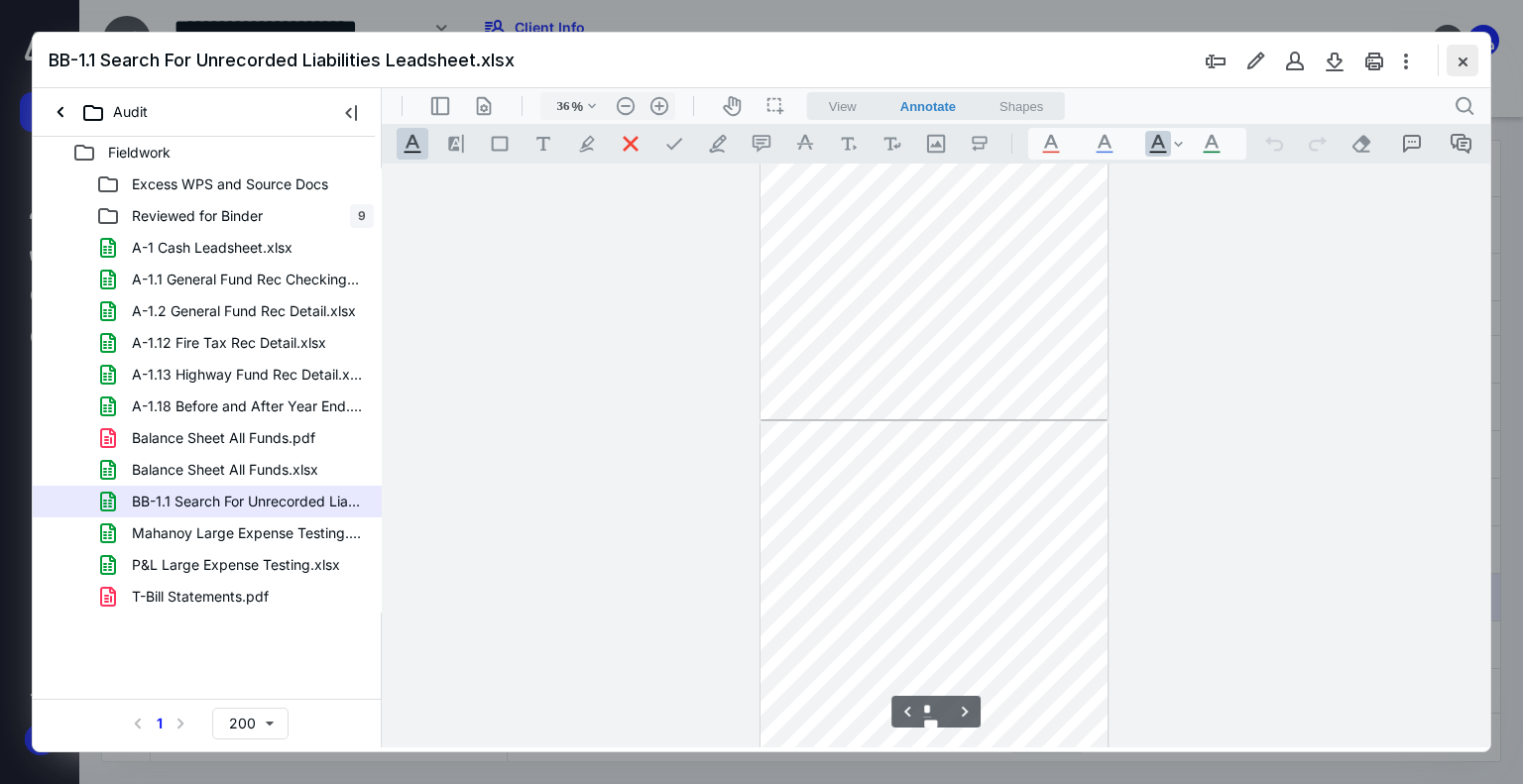 click at bounding box center (1463, 60) 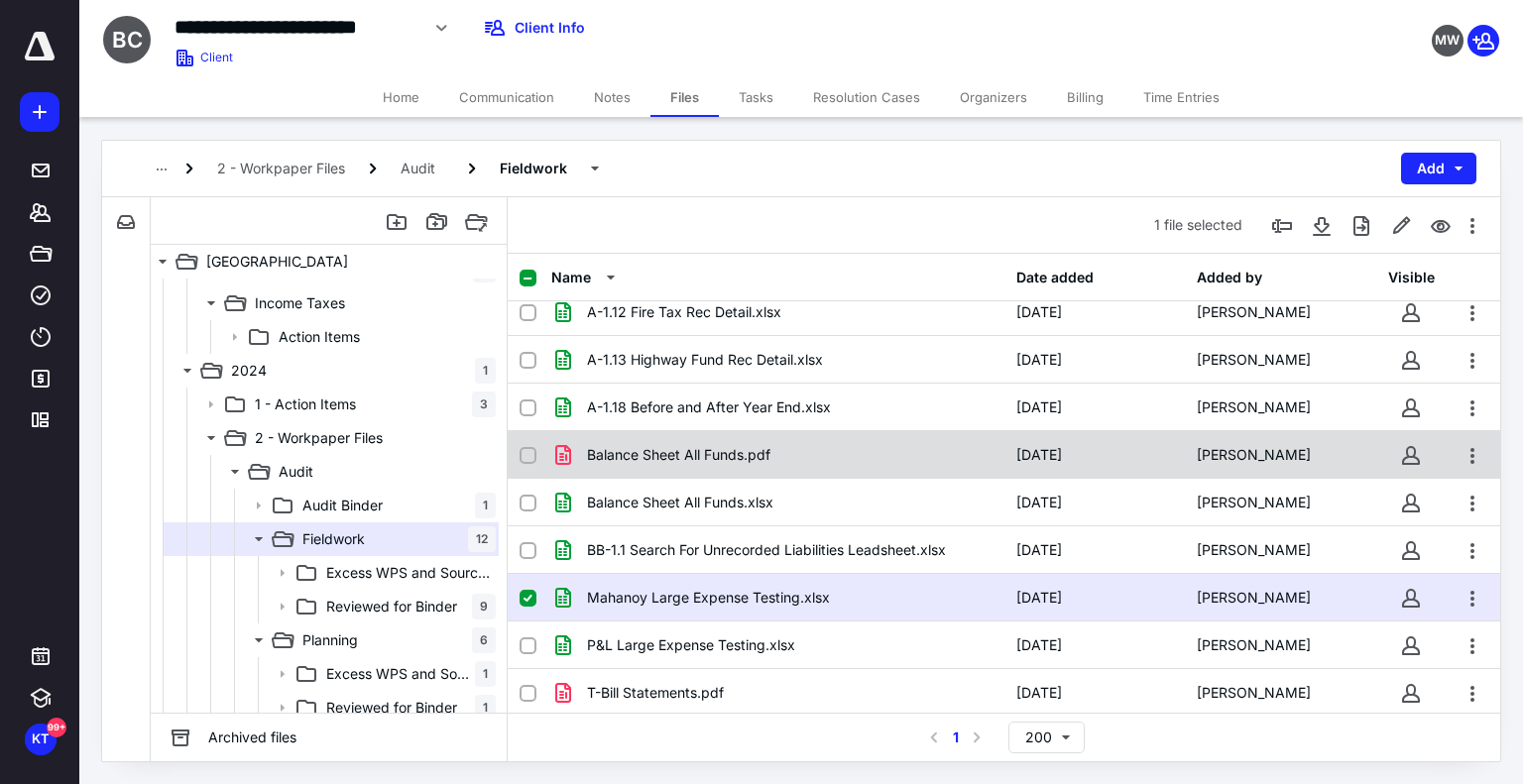 click on "Balance Sheet All Funds.pdf 7/2/2025 Collin Byrnes" at bounding box center (1003, 455) 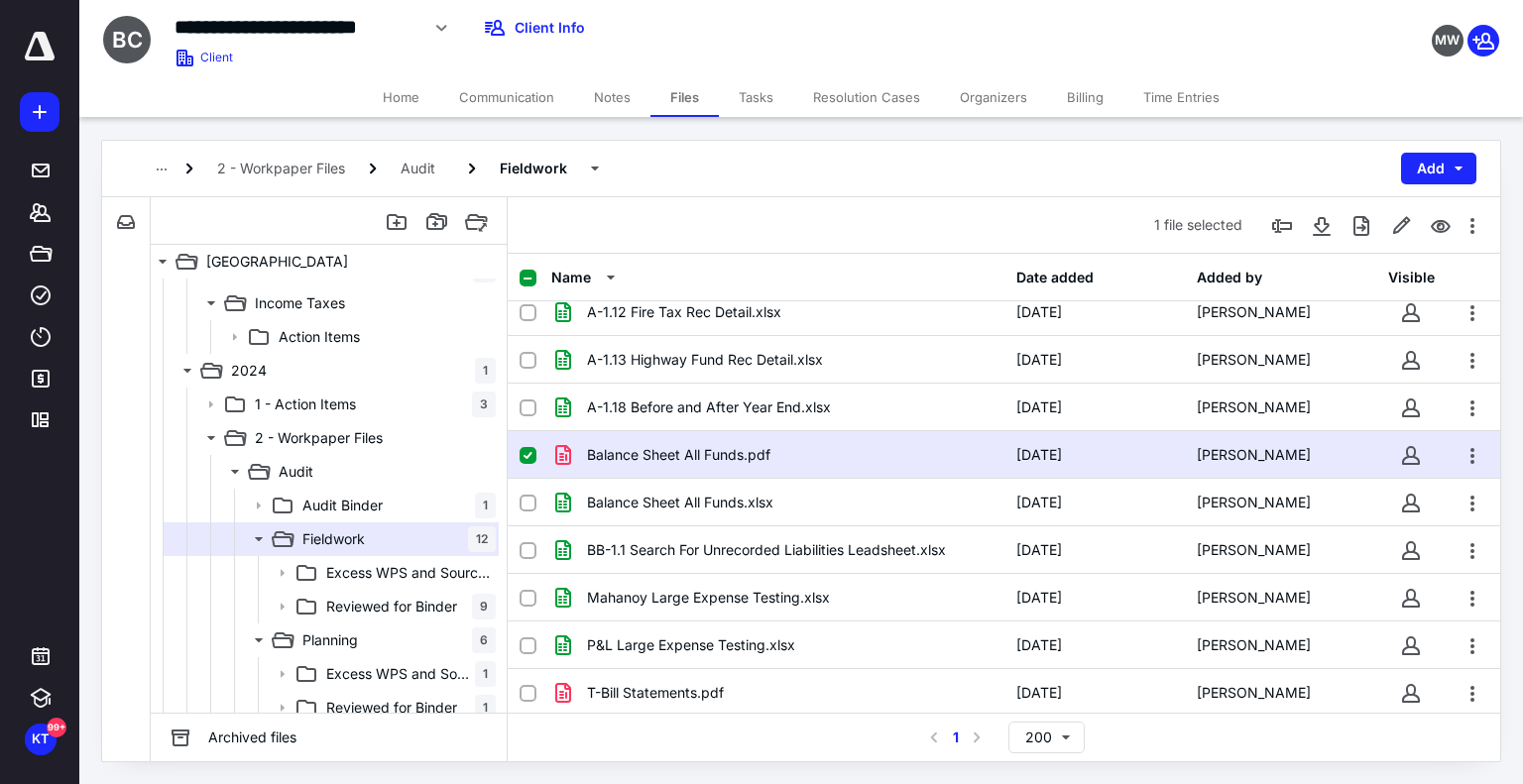 click on "Balance Sheet All Funds.pdf 7/2/2025 Collin Byrnes" at bounding box center (1003, 455) 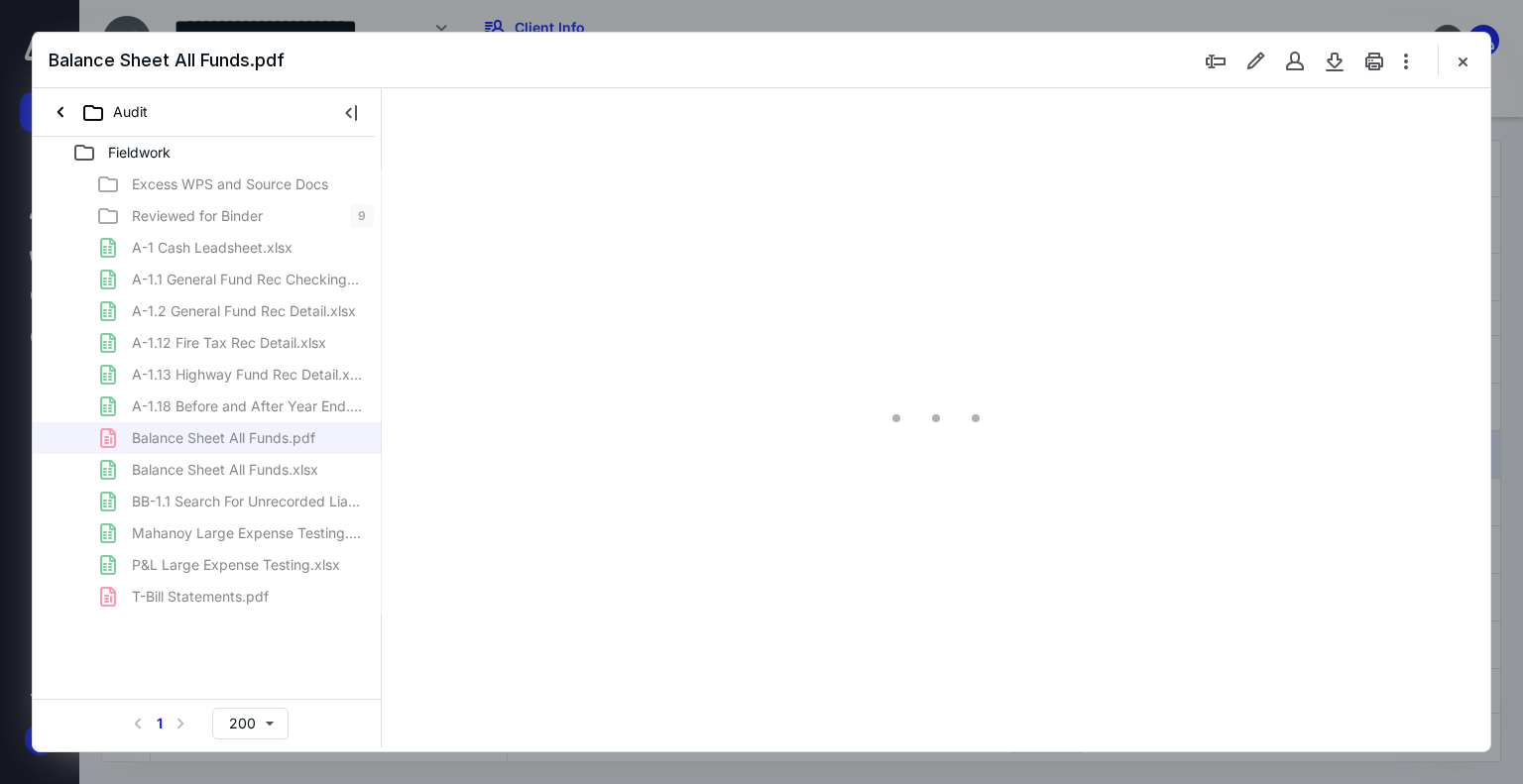 scroll, scrollTop: 0, scrollLeft: 0, axis: both 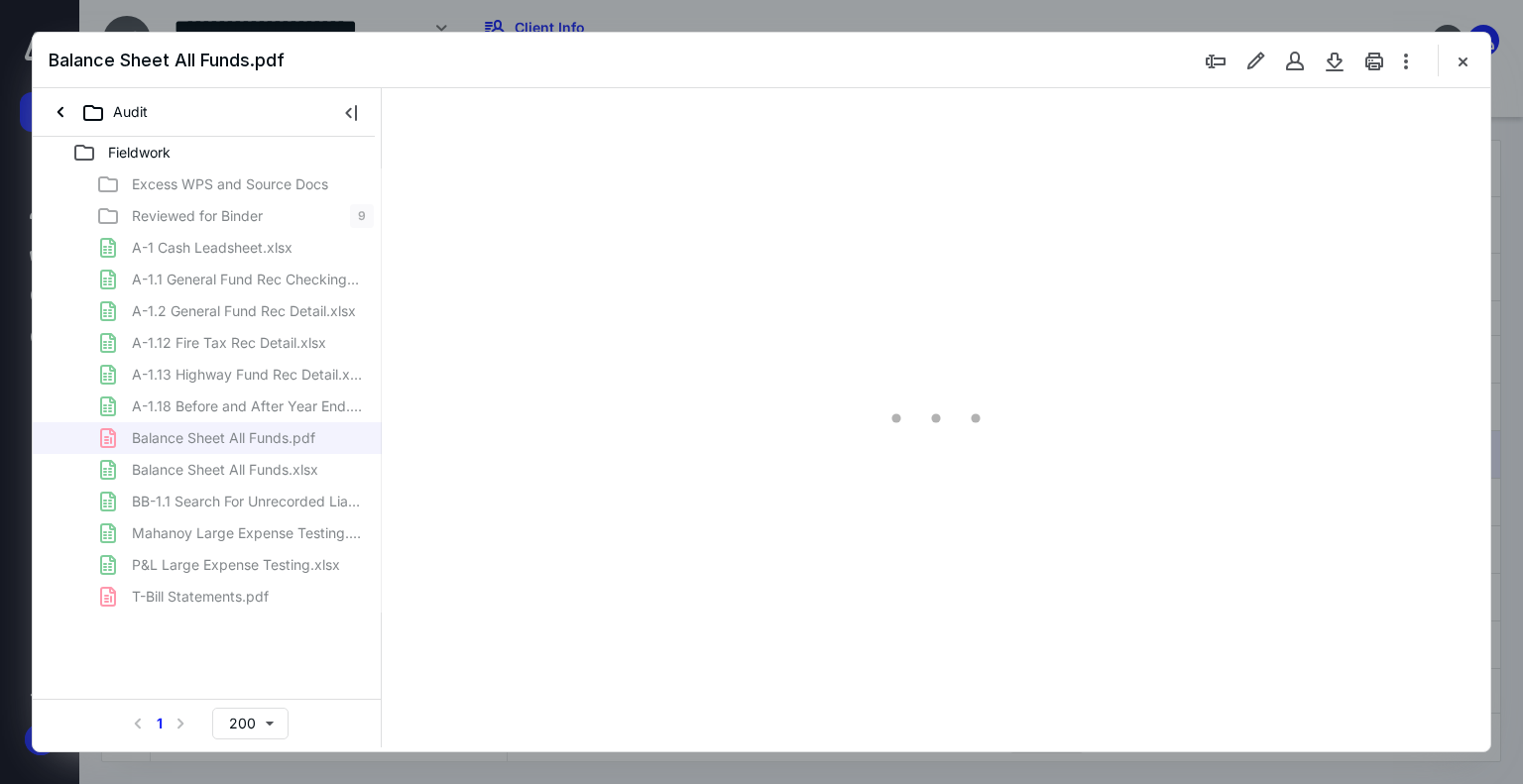 type on "74" 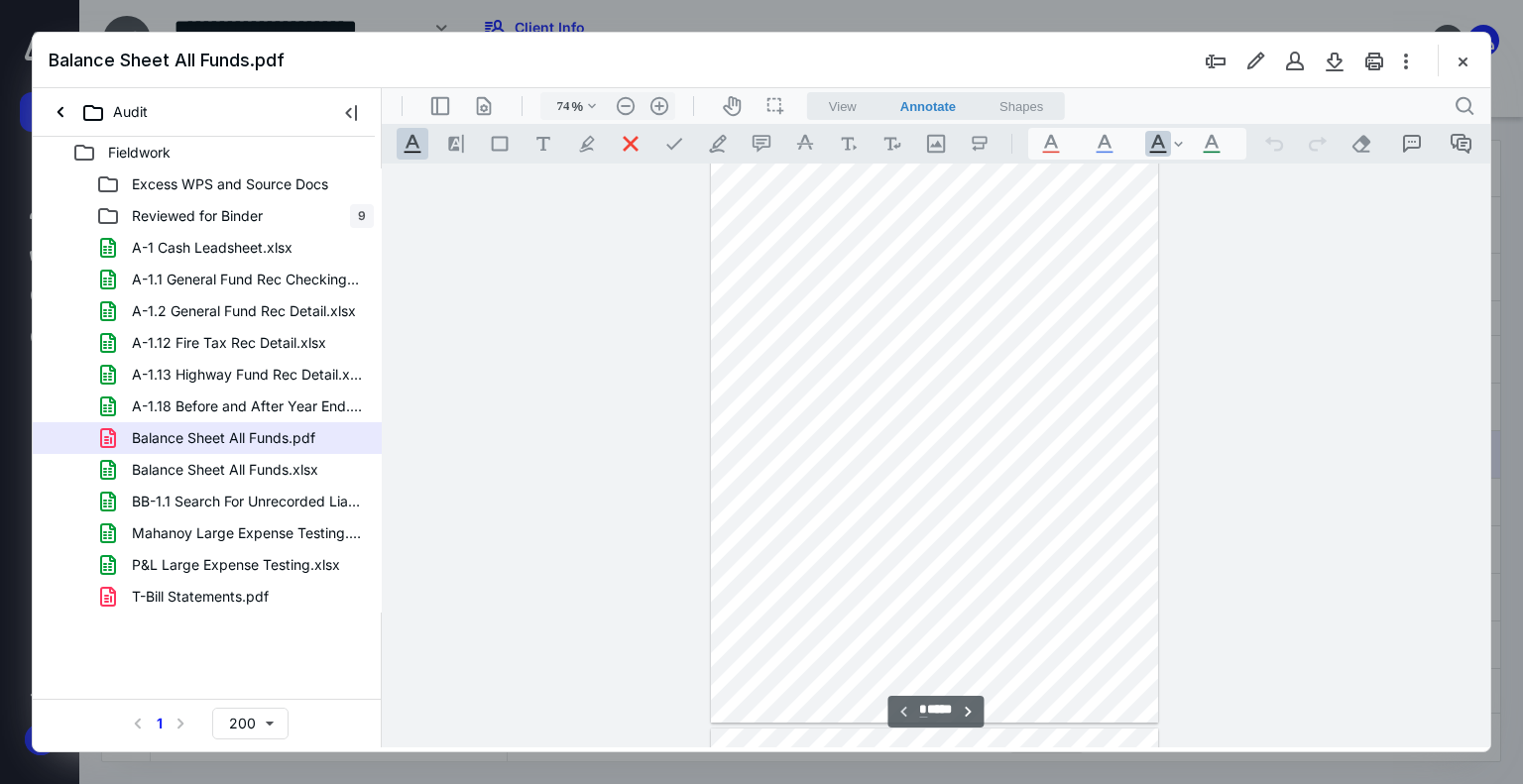 scroll, scrollTop: 0, scrollLeft: 0, axis: both 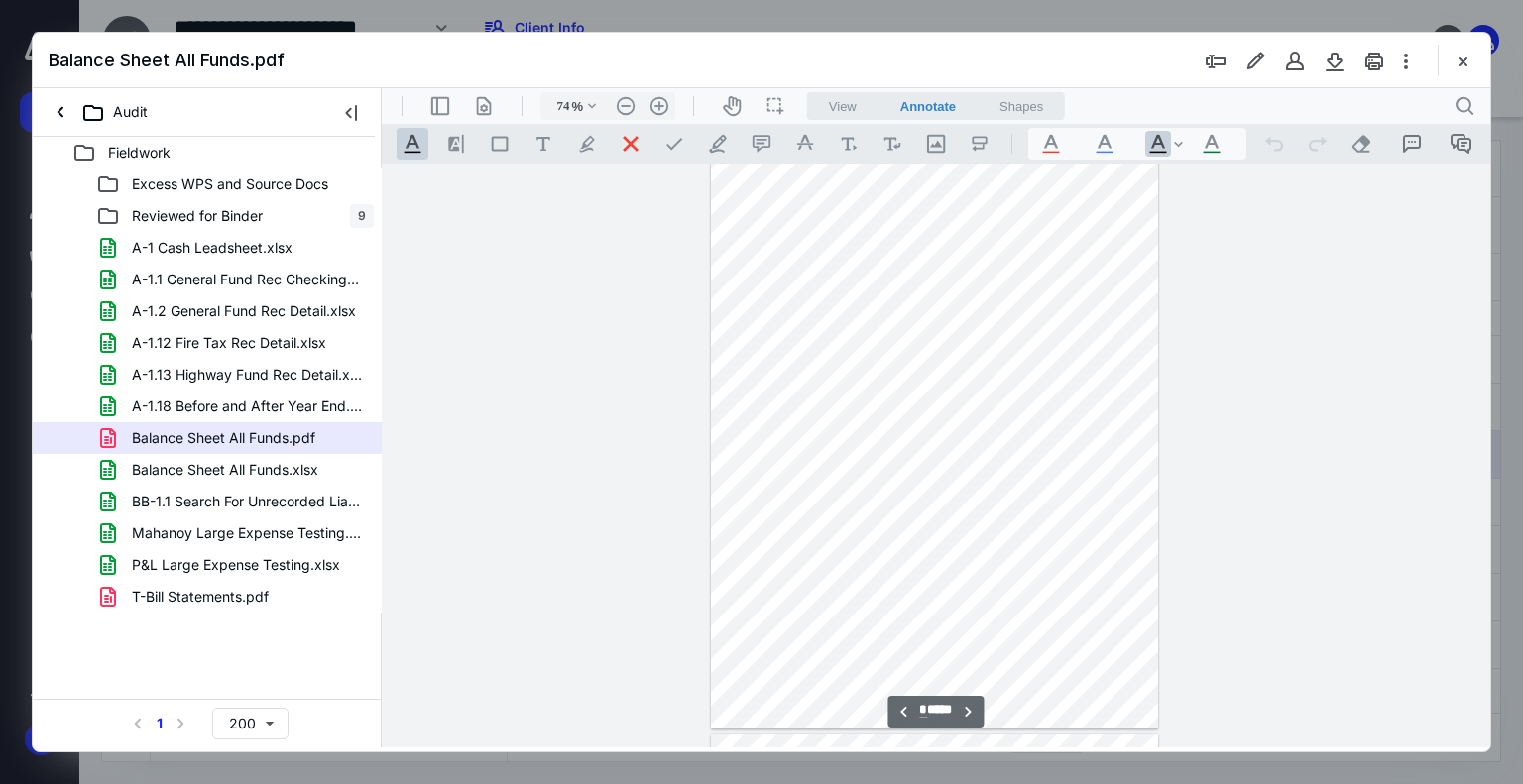 type on "*" 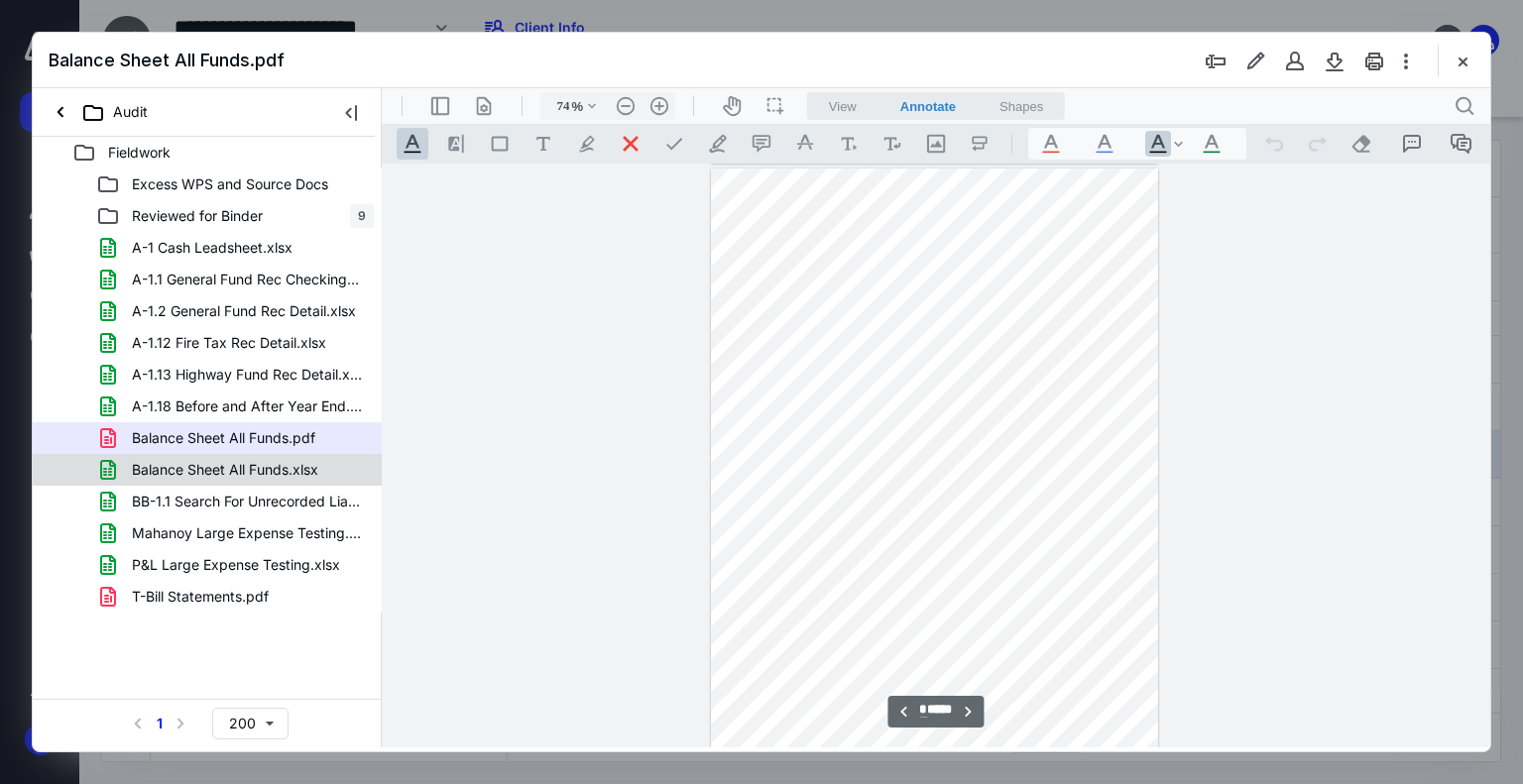 scroll, scrollTop: 1784, scrollLeft: 0, axis: vertical 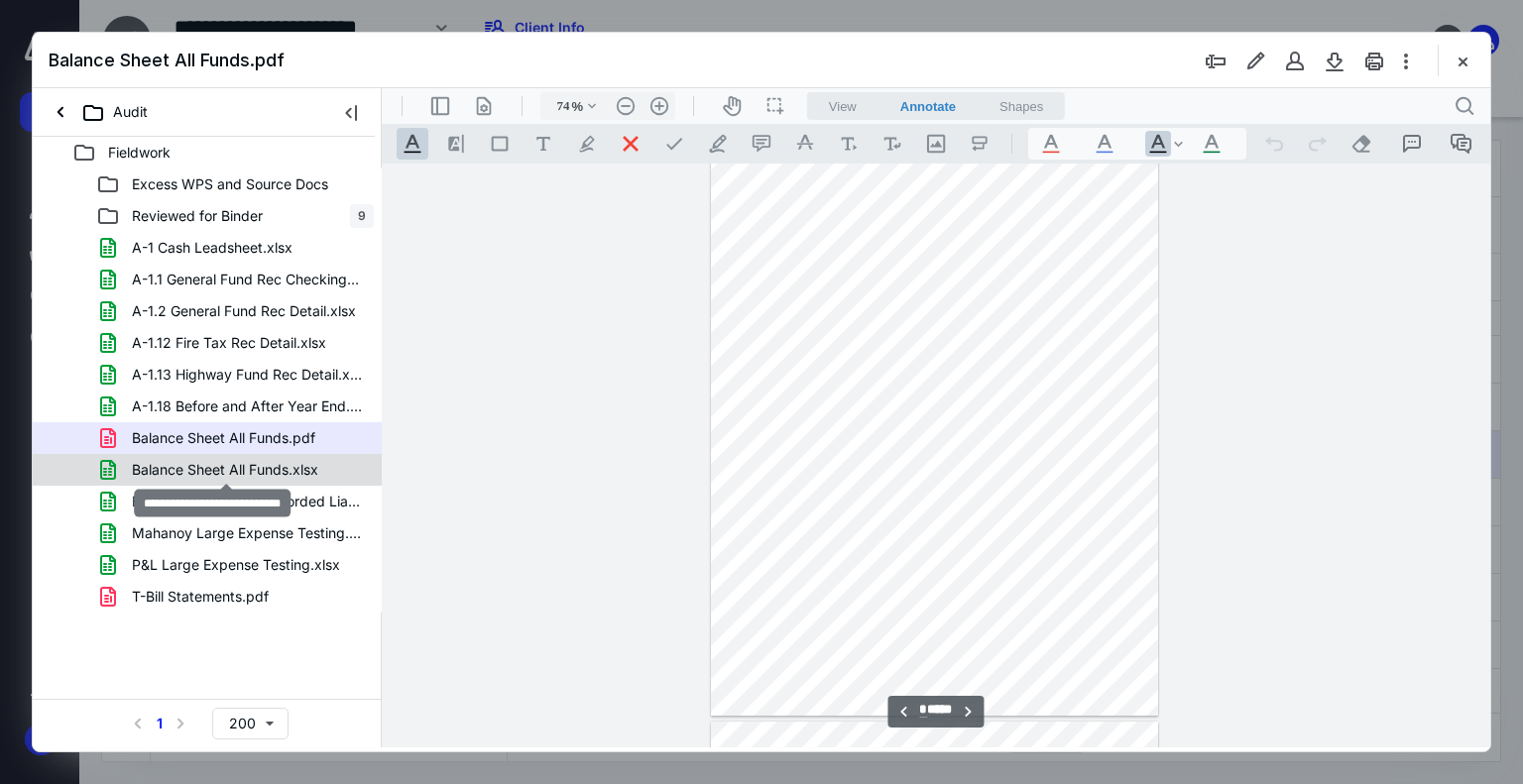 click on "Balance Sheet All Funds.xlsx" at bounding box center [225, 470] 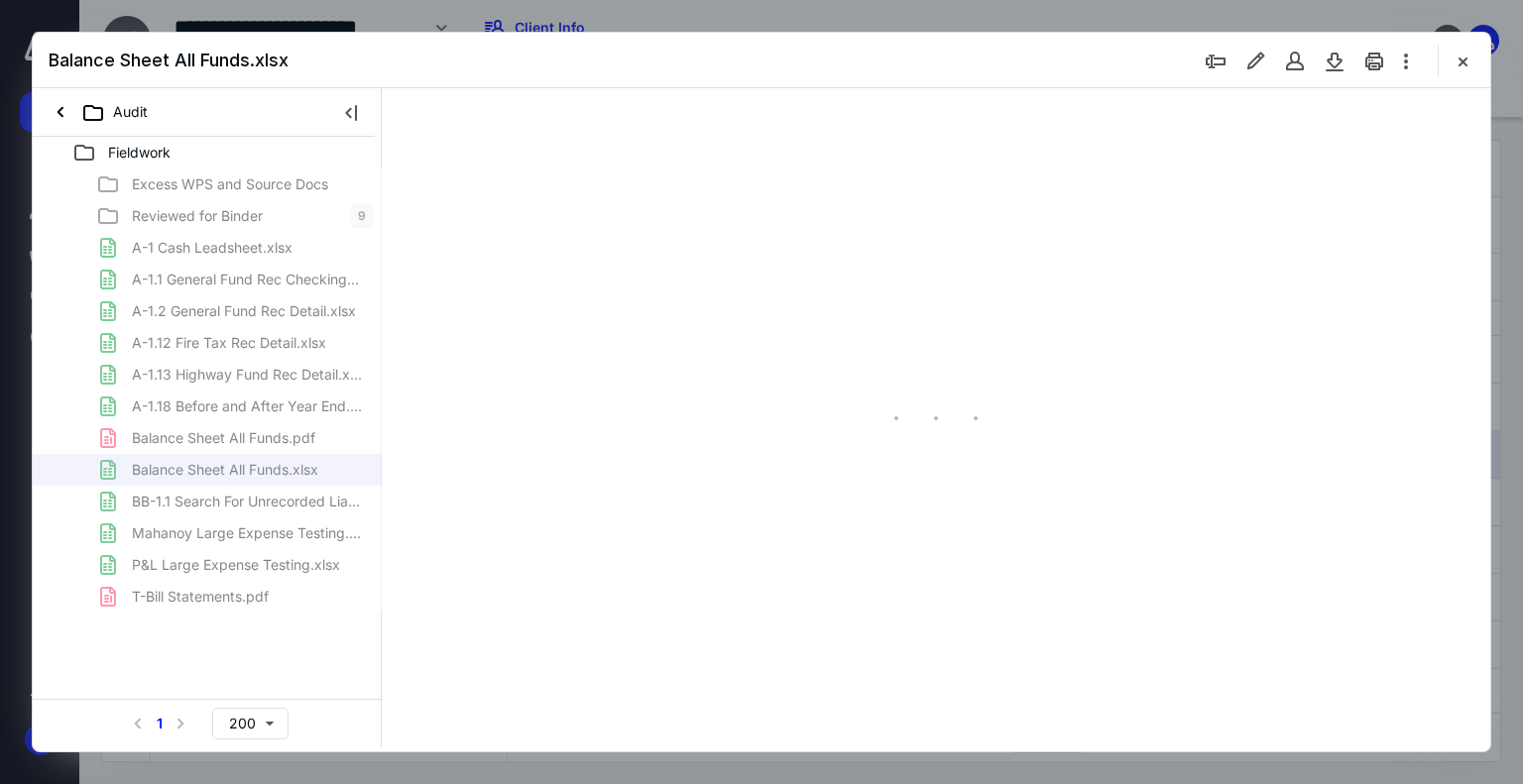 type on "12" 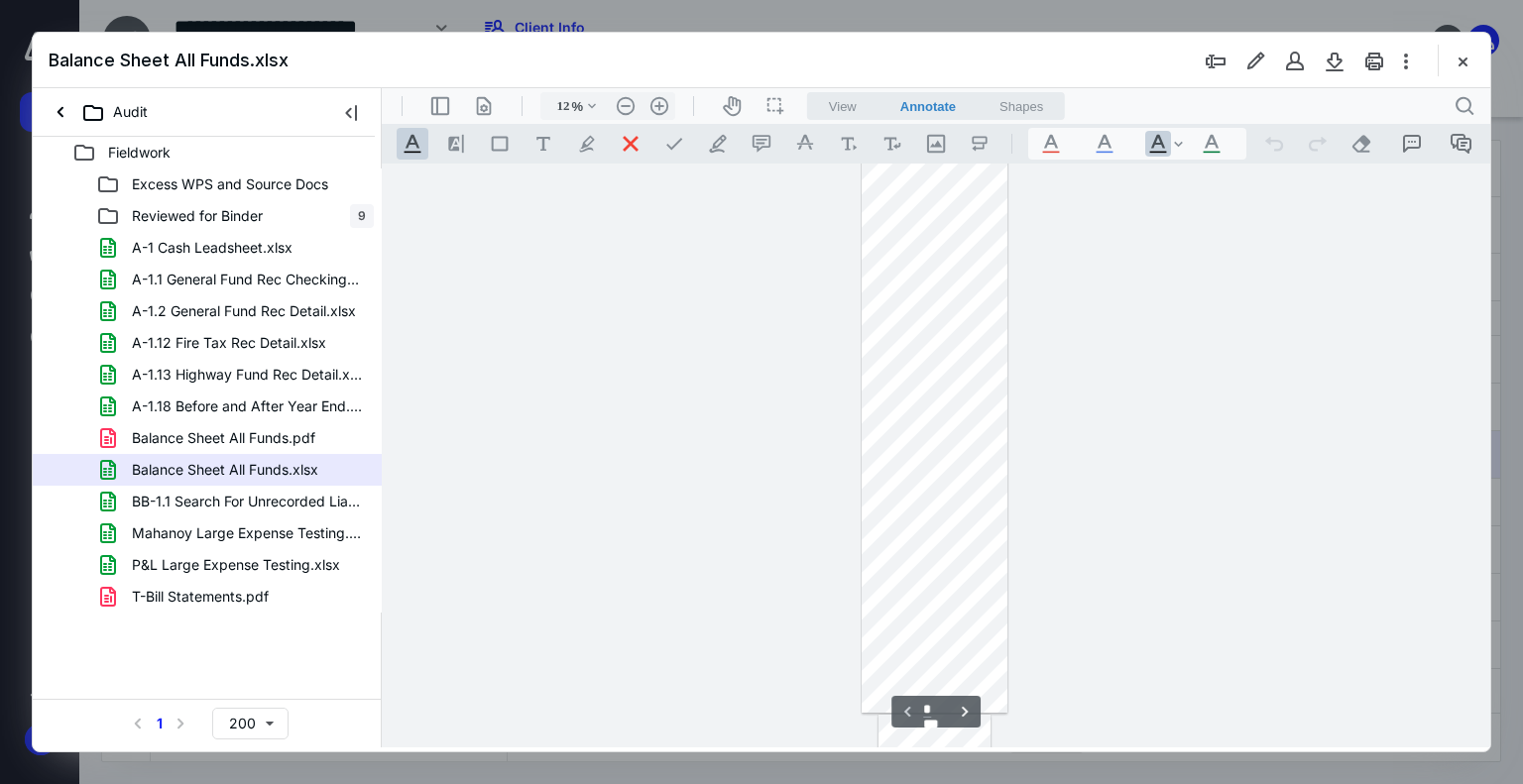 scroll, scrollTop: 0, scrollLeft: 0, axis: both 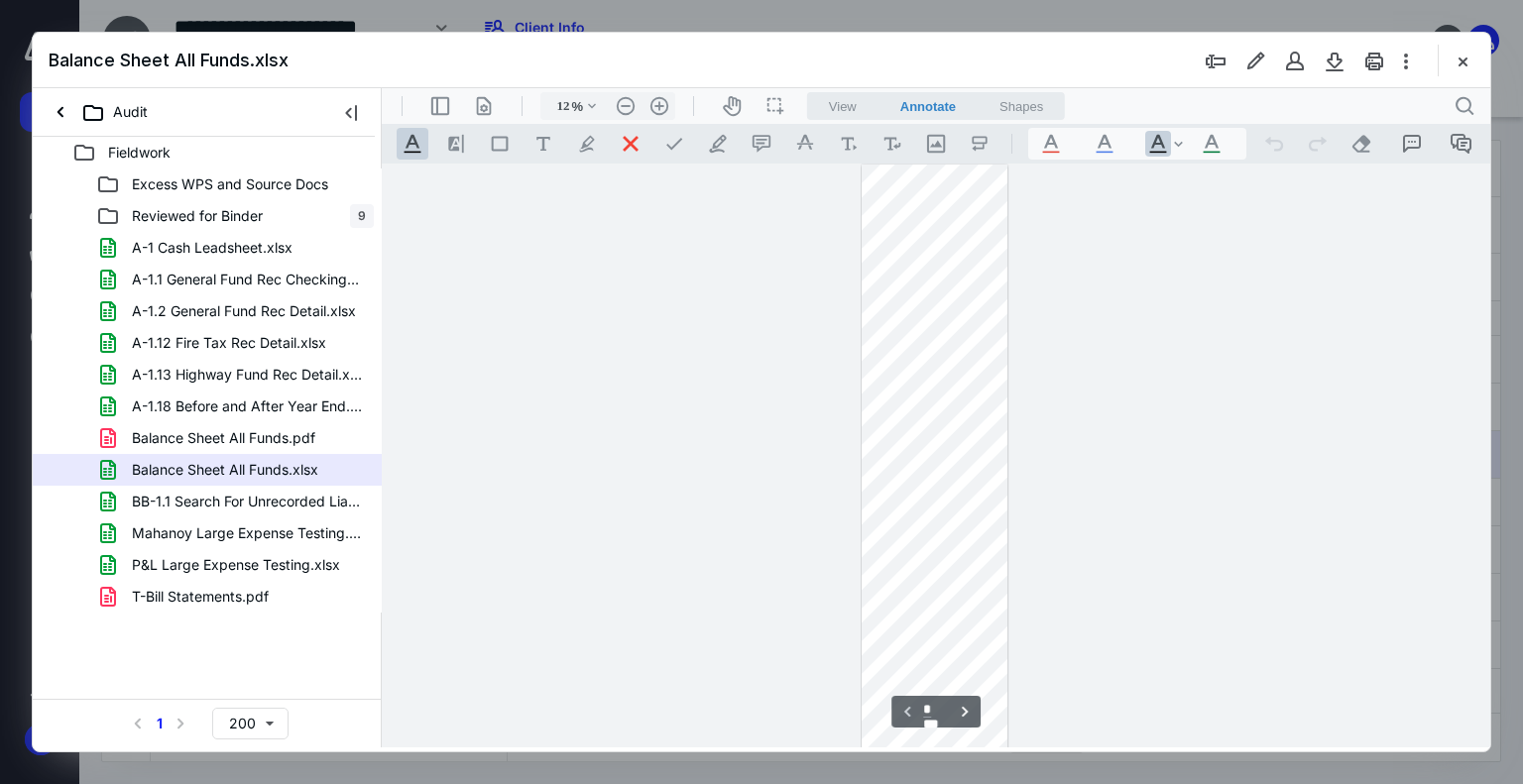 type on "*" 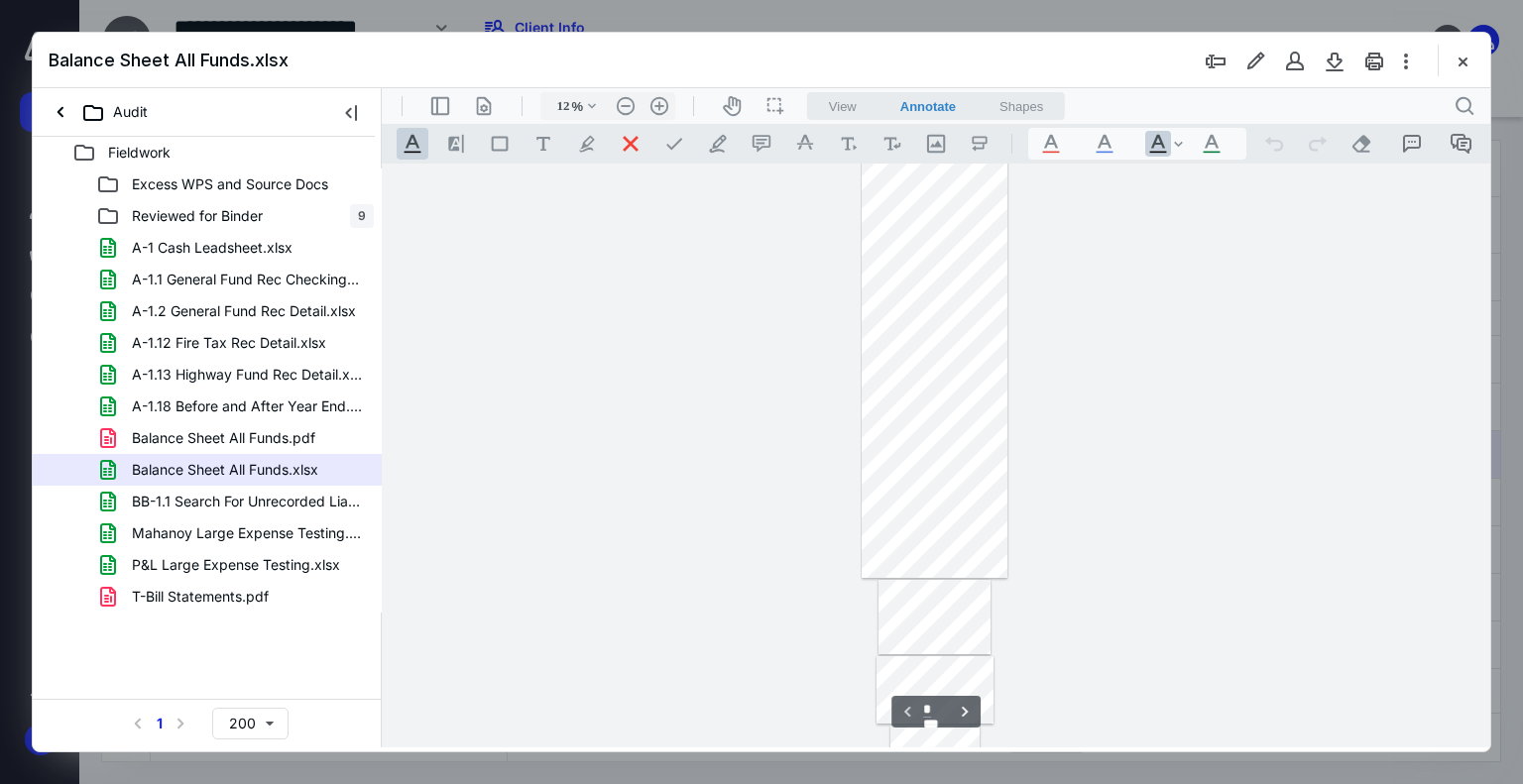 scroll, scrollTop: 441, scrollLeft: 0, axis: vertical 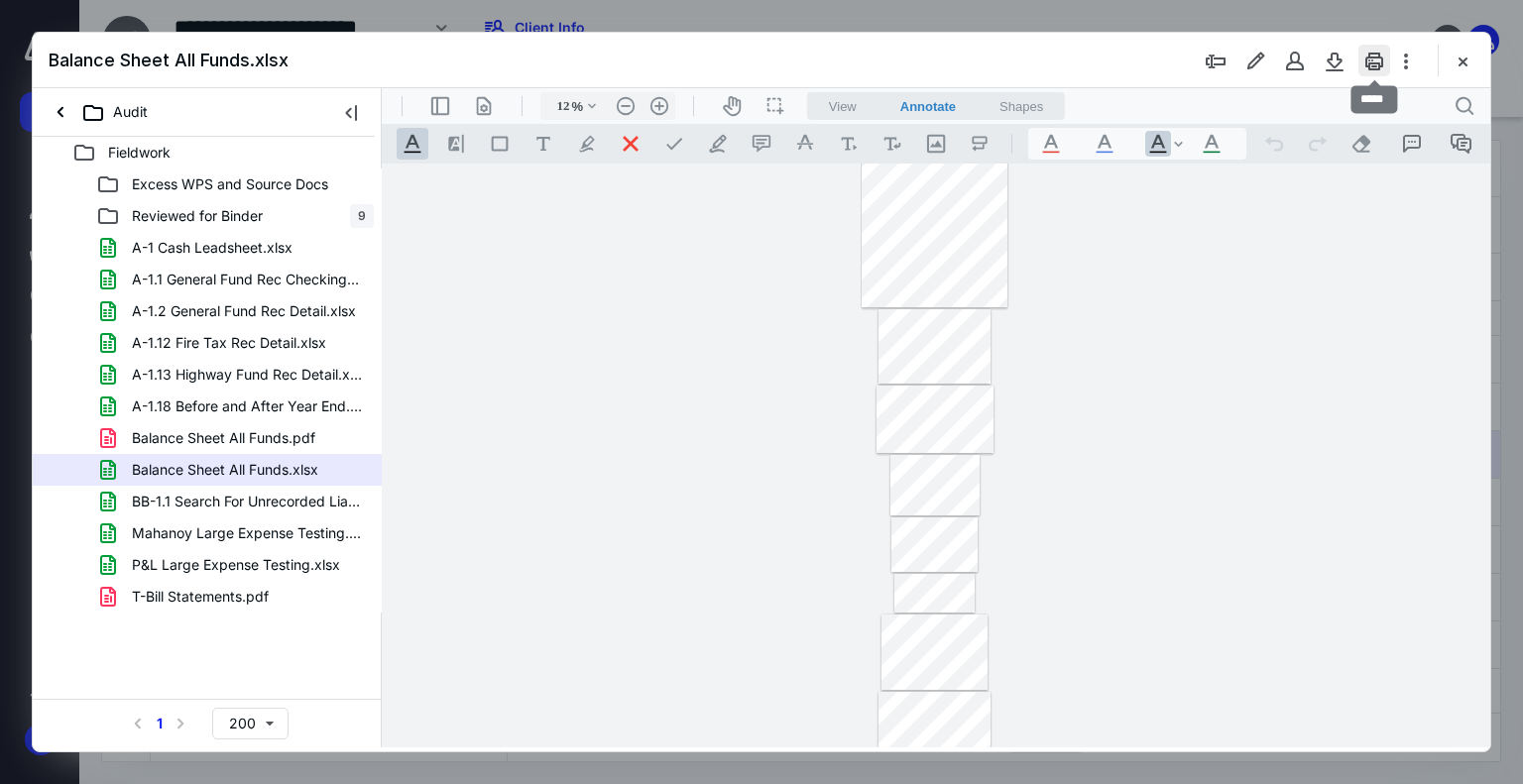 click at bounding box center [1374, 60] 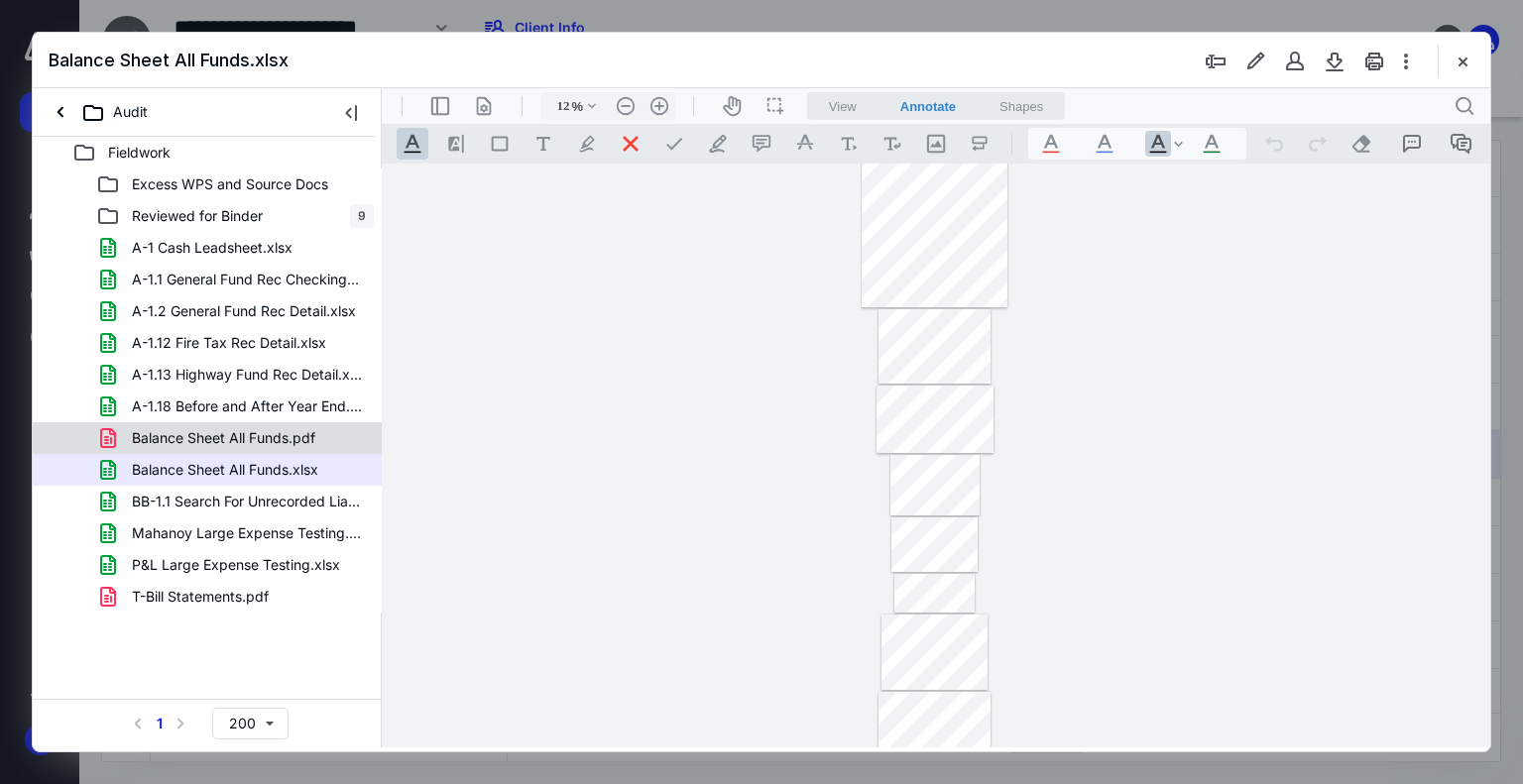 click on "Balance Sheet All Funds.pdf" at bounding box center [223, 438] 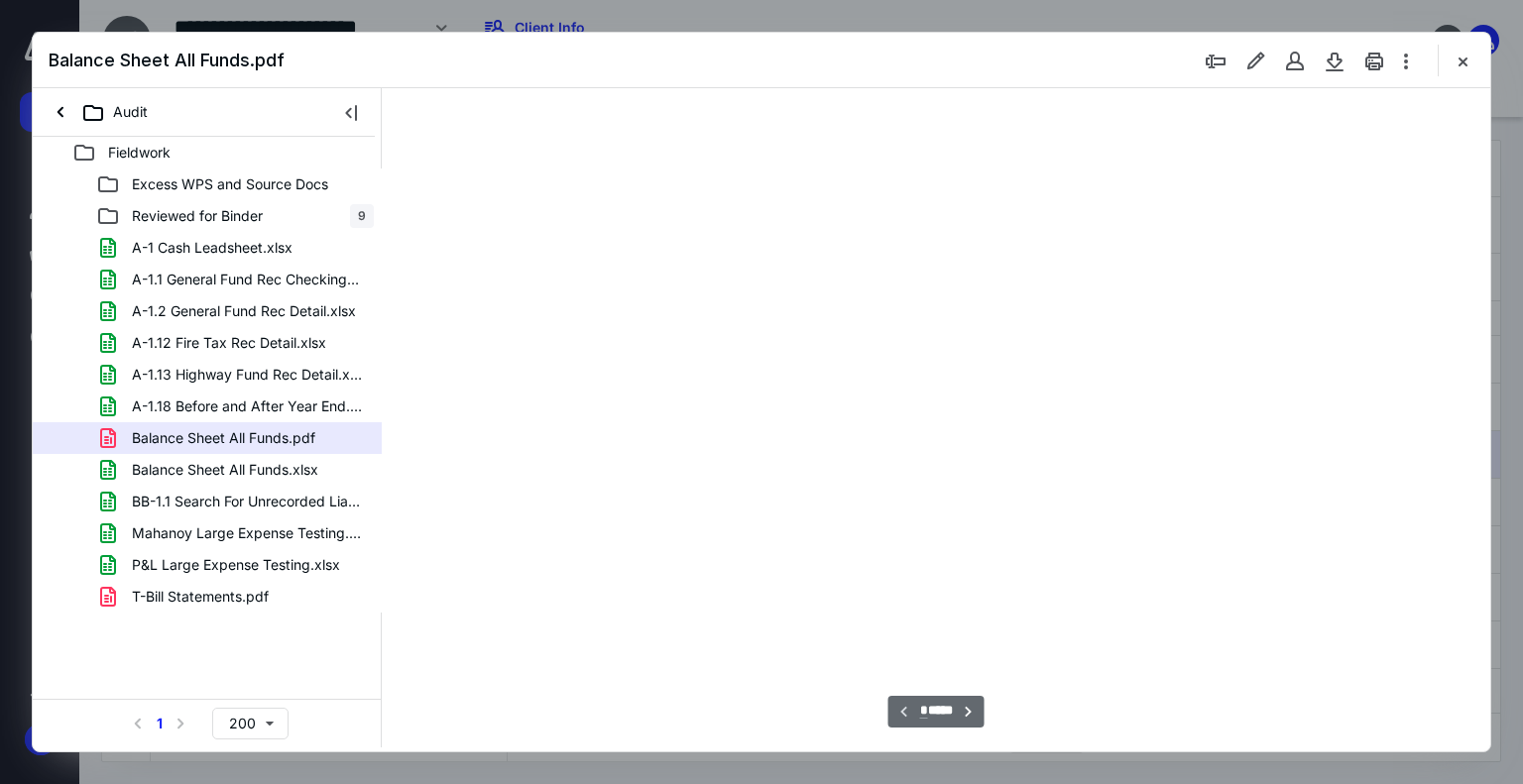 scroll, scrollTop: 78, scrollLeft: 0, axis: vertical 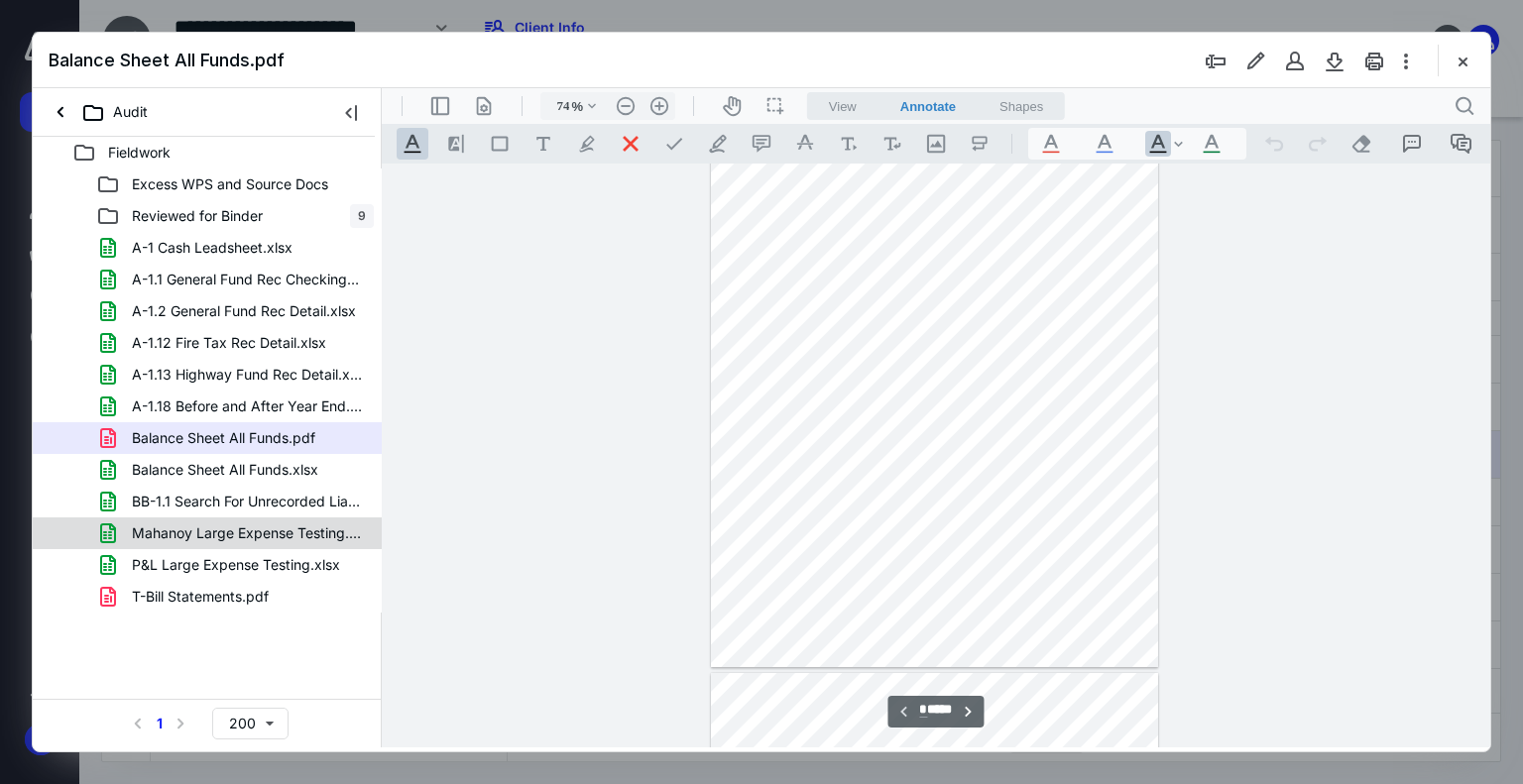 click on "Mahanoy  Large Expense Testing.xlsx" at bounding box center (235, 533) 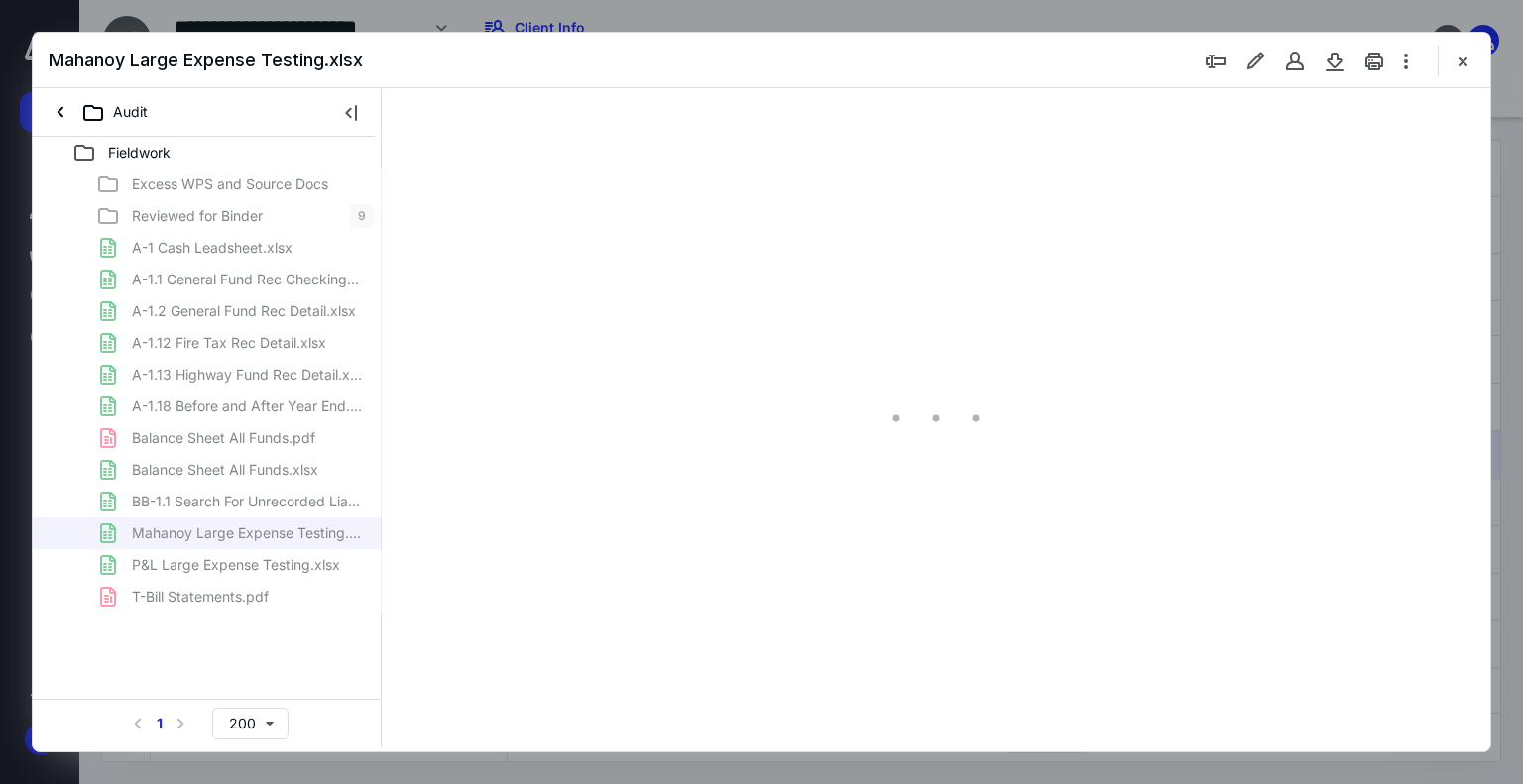 type on "80" 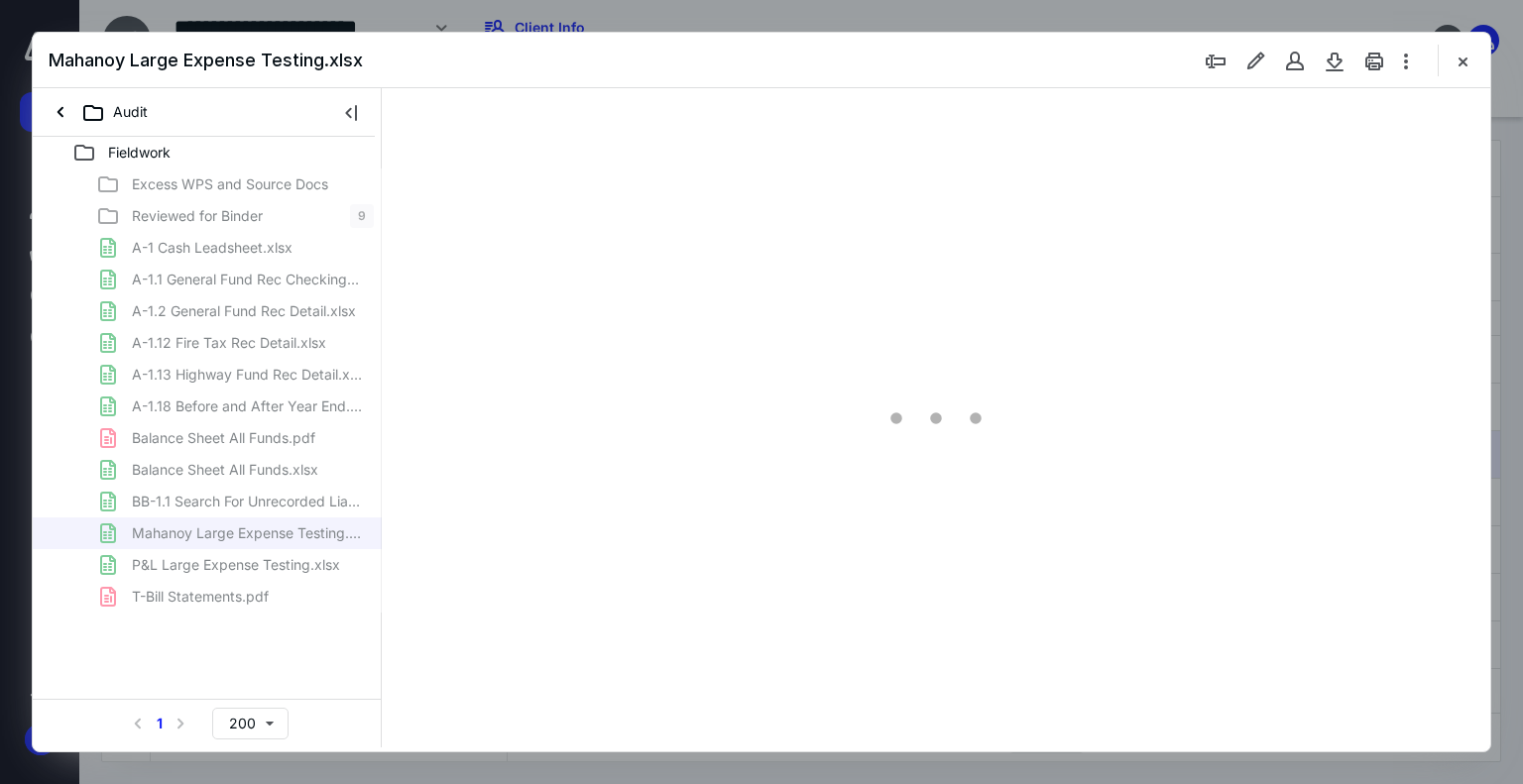 type on "*" 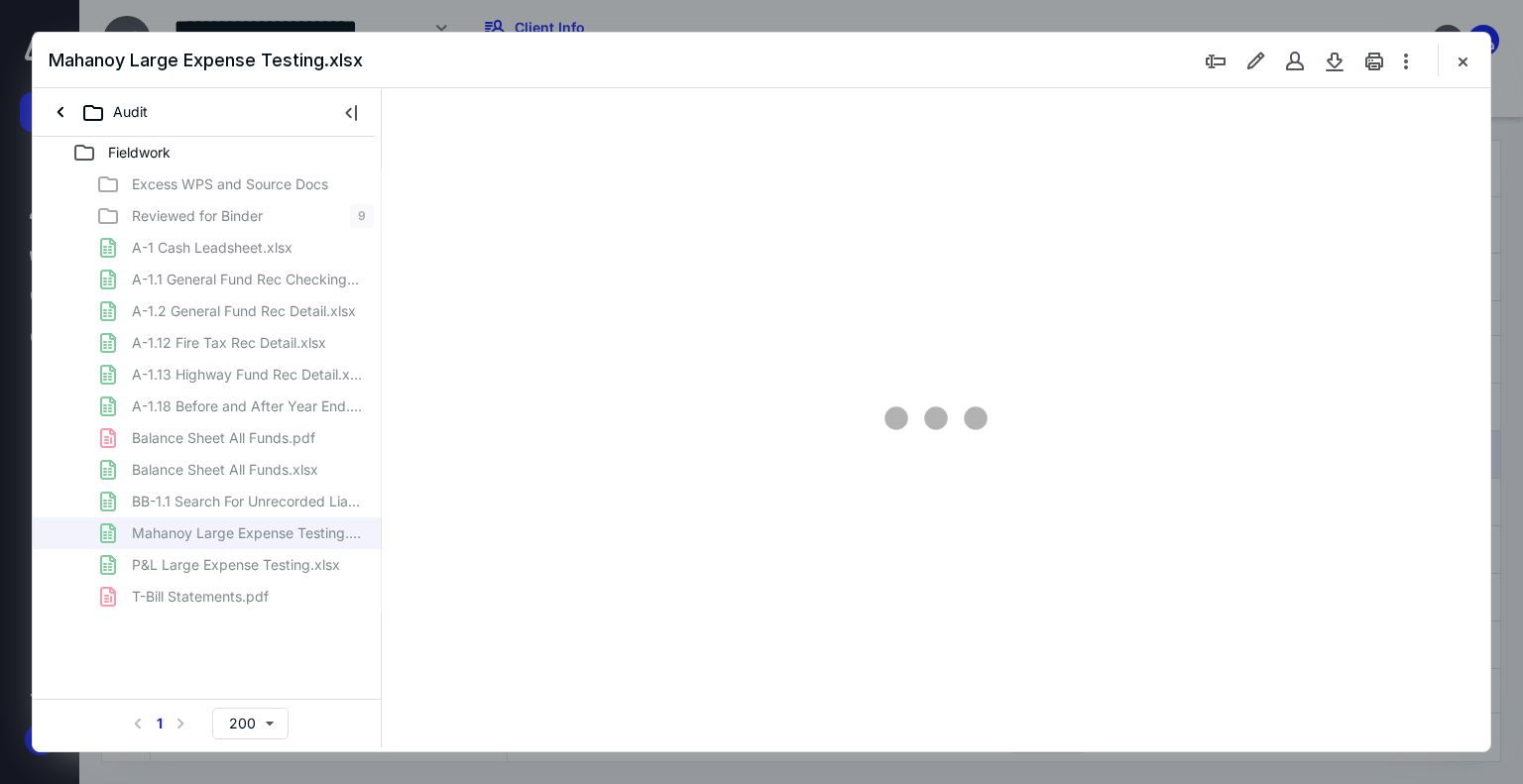 click on "Excess WPS and Source Docs Reviewed for Binder 9 A-1 Cash Leadsheet.xlsx A-1.1 General Fund Rec Checking.xlsx A-1.2 General Fund Rec Detail.xlsx A-1.12 Fire Tax Rec Detail.xlsx A-1.13 Highway Fund Rec Detail.xlsx A-1.18 Before and After Year End.xlsx Balance Sheet All Funds.pdf Balance Sheet All Funds.xlsx BB-1.1 Search For Unrecorded Liabilities Leadsheet.xlsx Mahanoy  Large Expense Testing.xlsx P&L Large Expense Testing.xlsx T-Bill Statements.pdf" at bounding box center (207, 391) 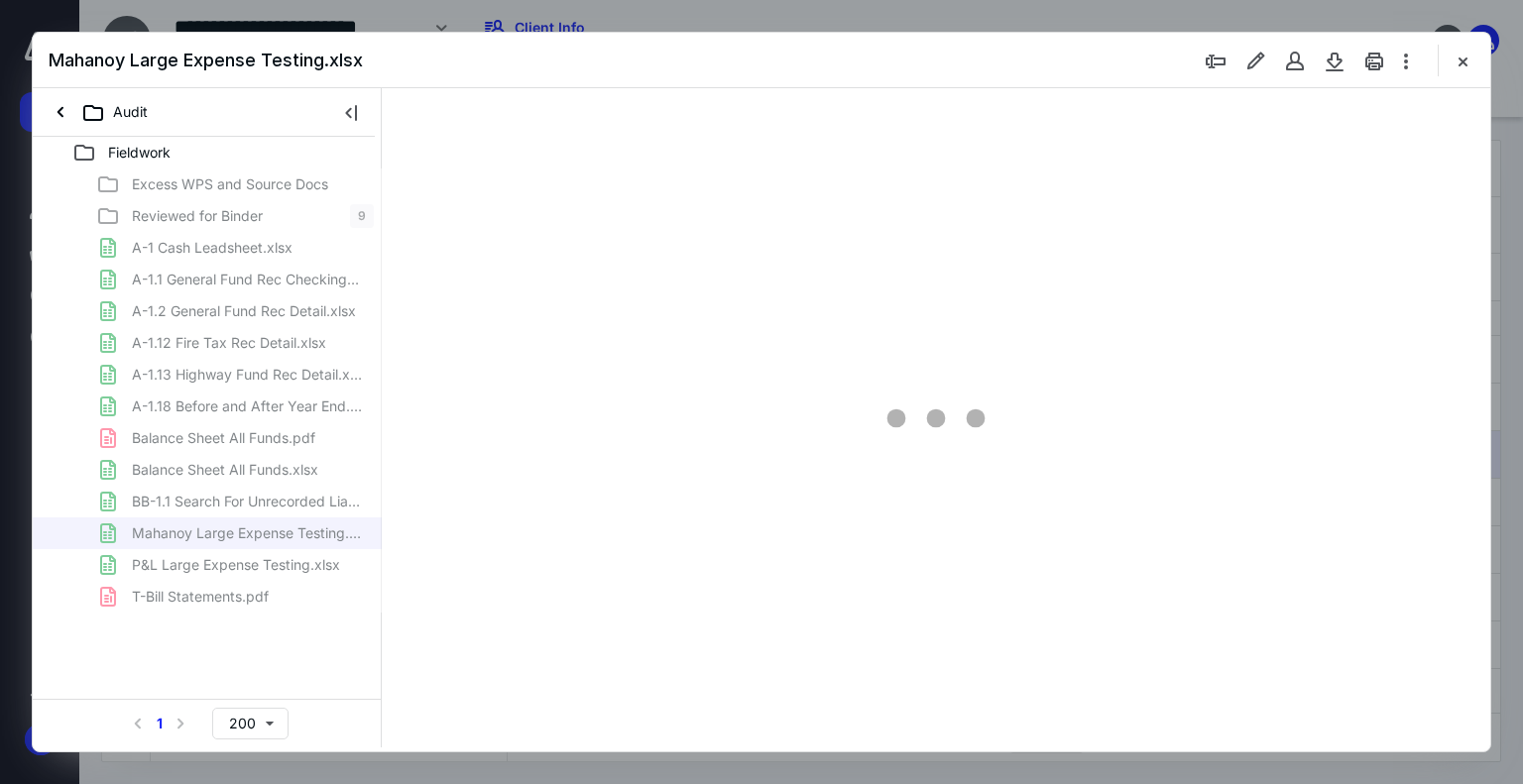 scroll, scrollTop: 78, scrollLeft: 0, axis: vertical 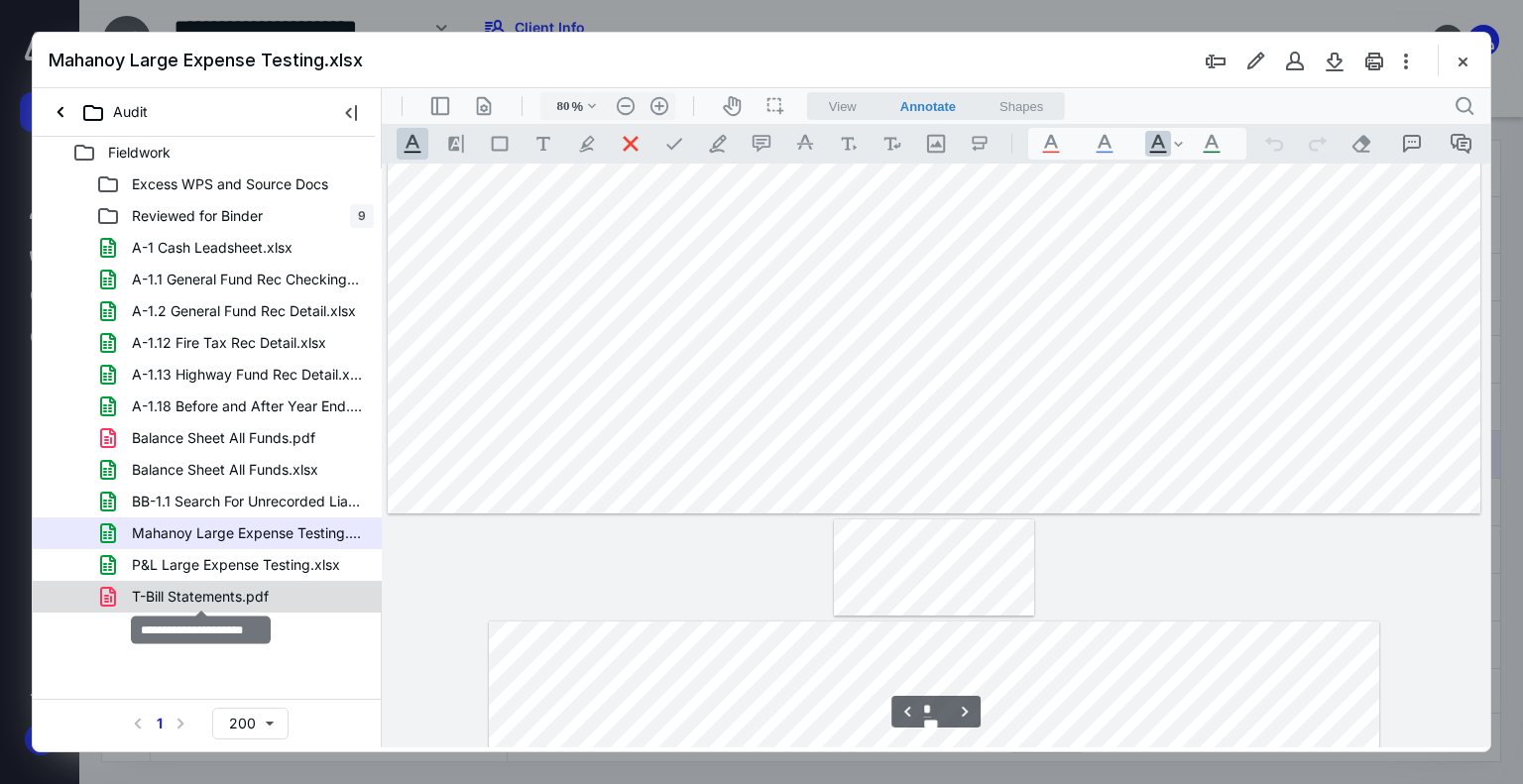 click on "T-Bill Statements.pdf" at bounding box center [200, 597] 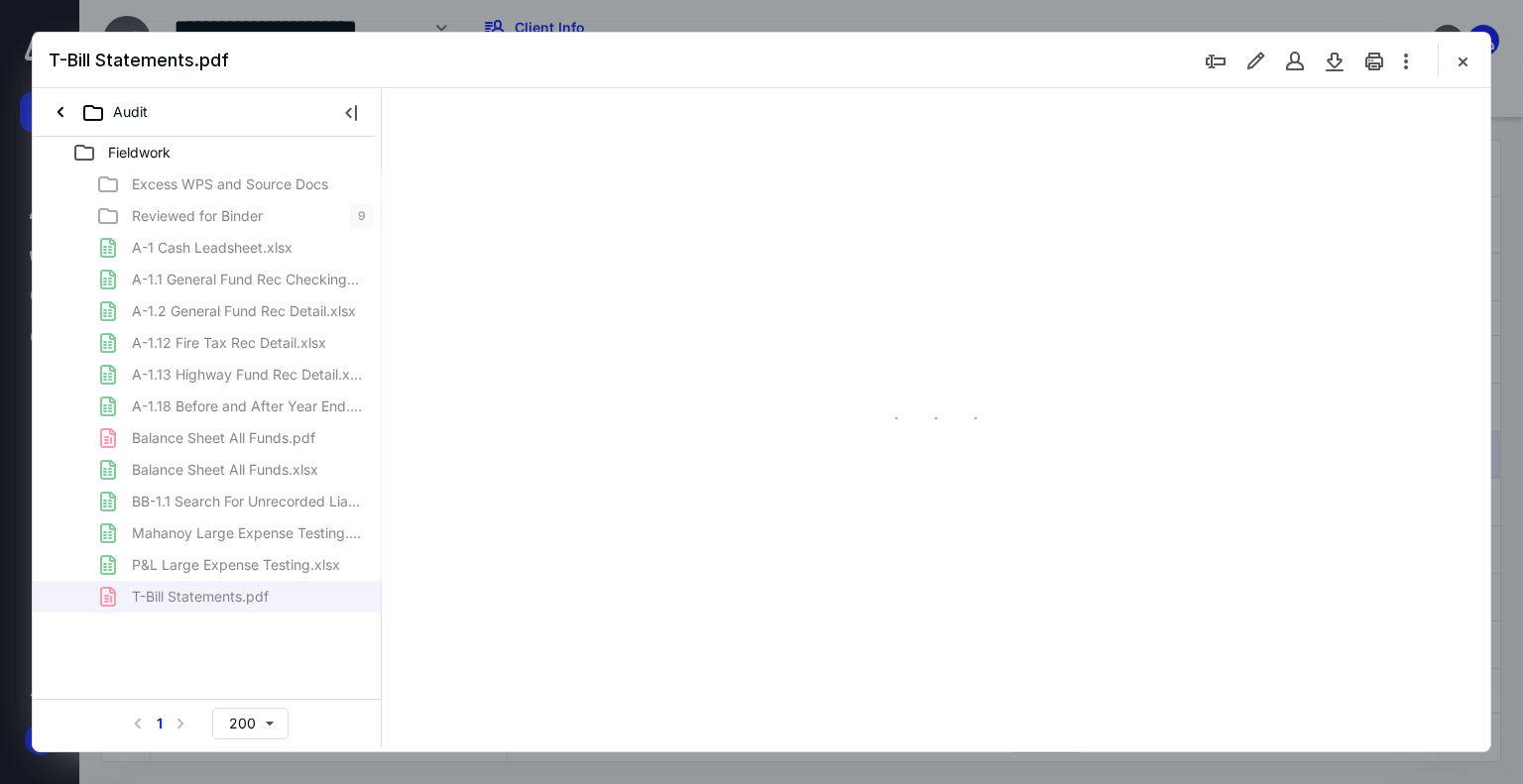 type on "74" 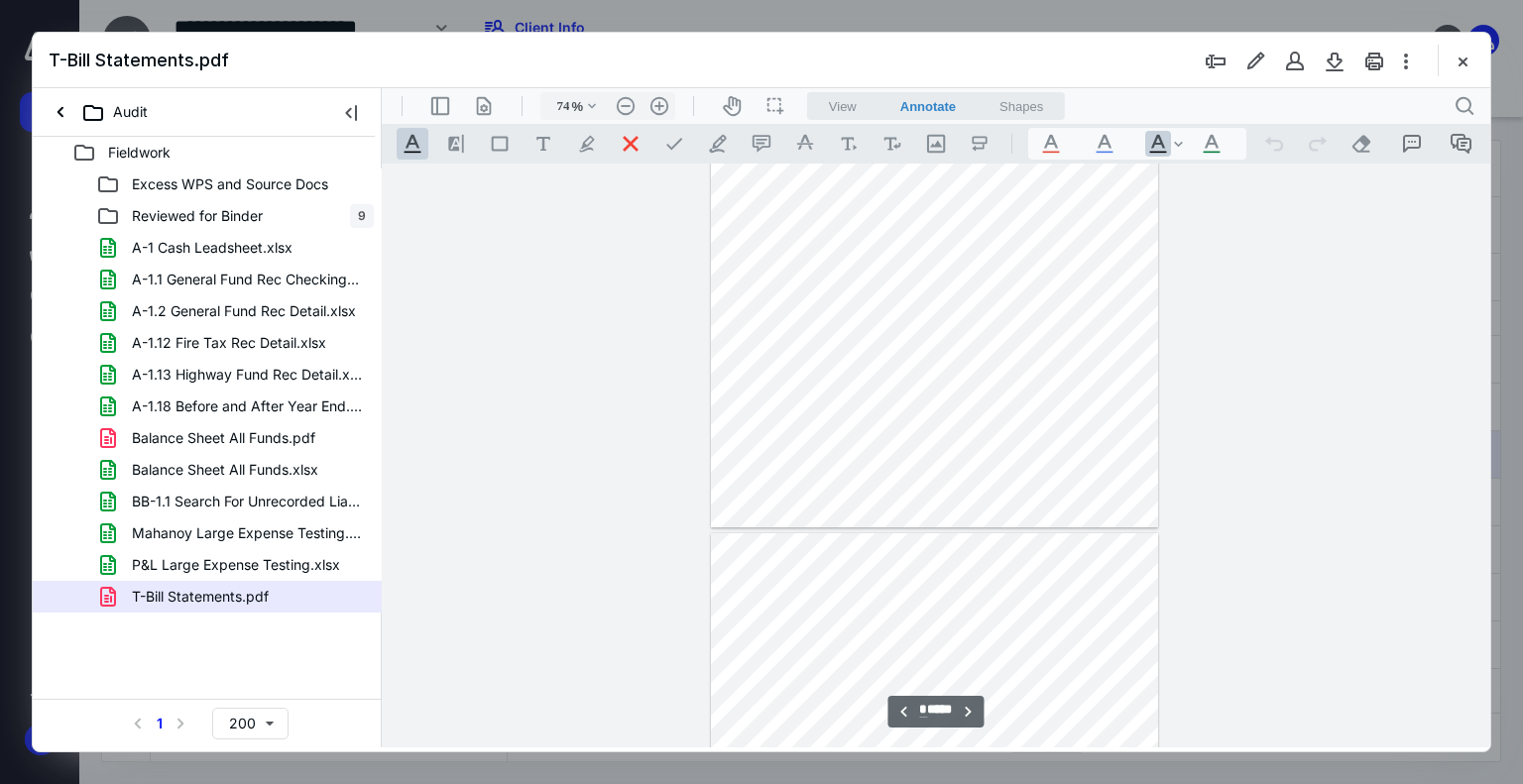 scroll, scrollTop: 2081, scrollLeft: 0, axis: vertical 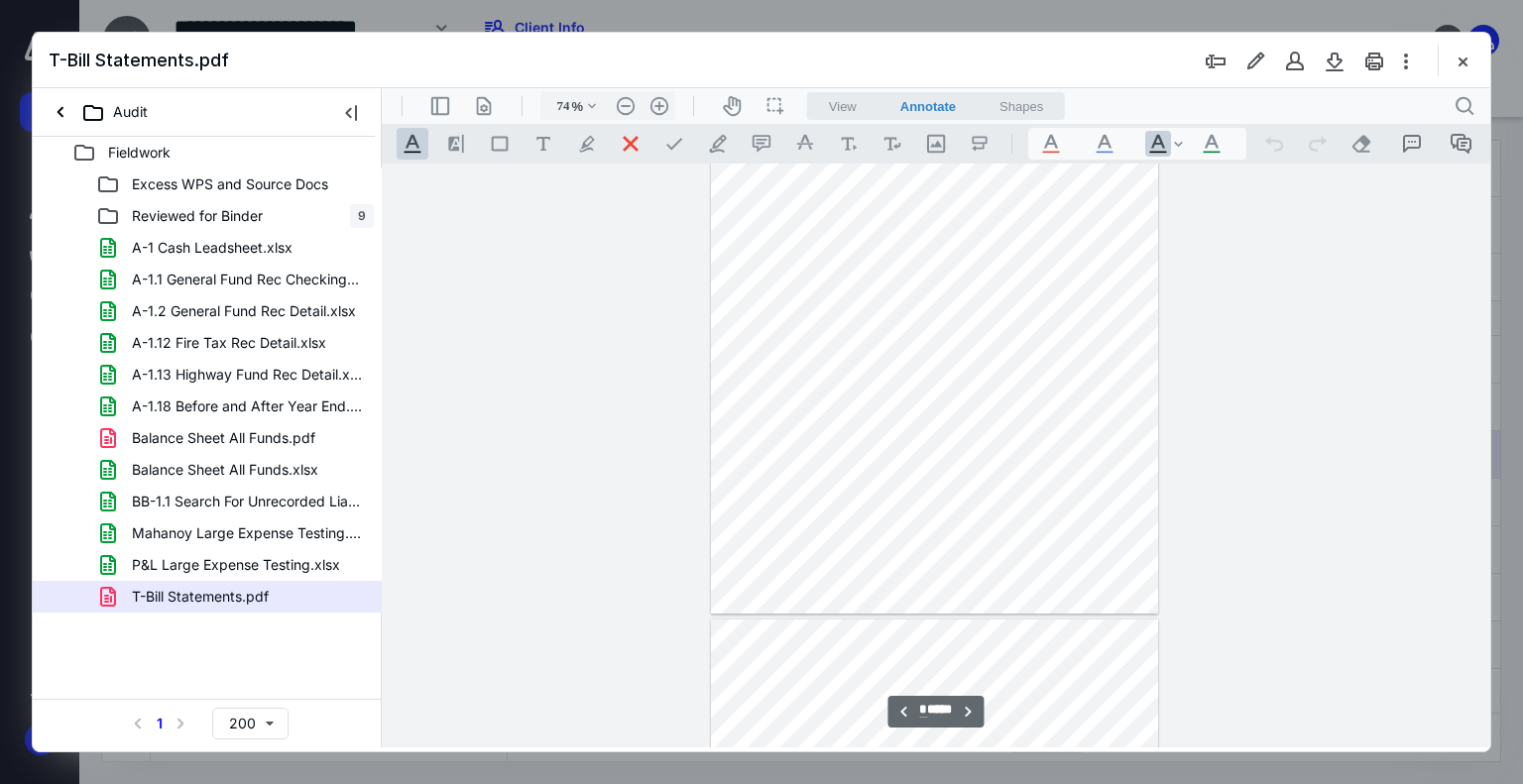 type on "*" 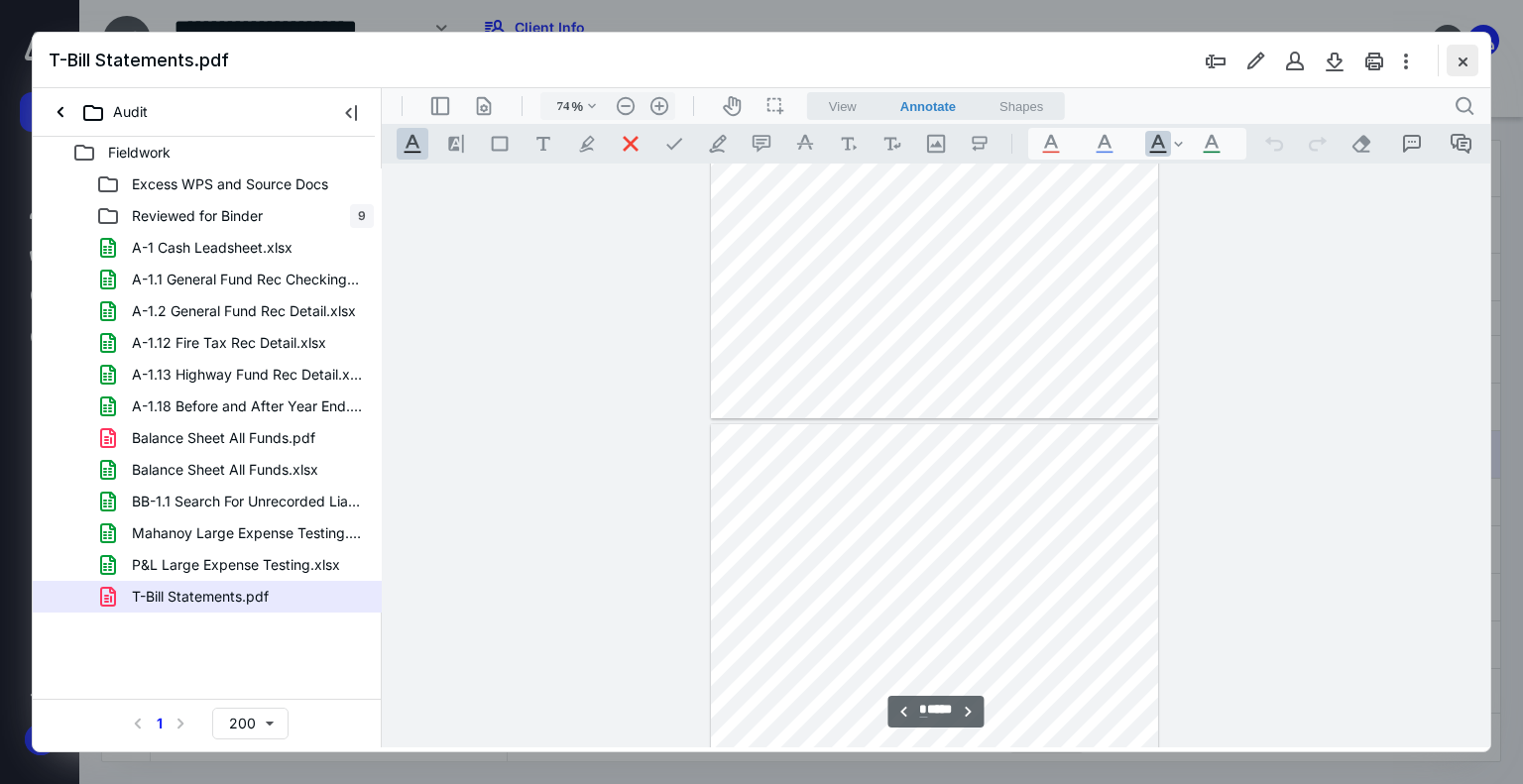 click at bounding box center [1463, 60] 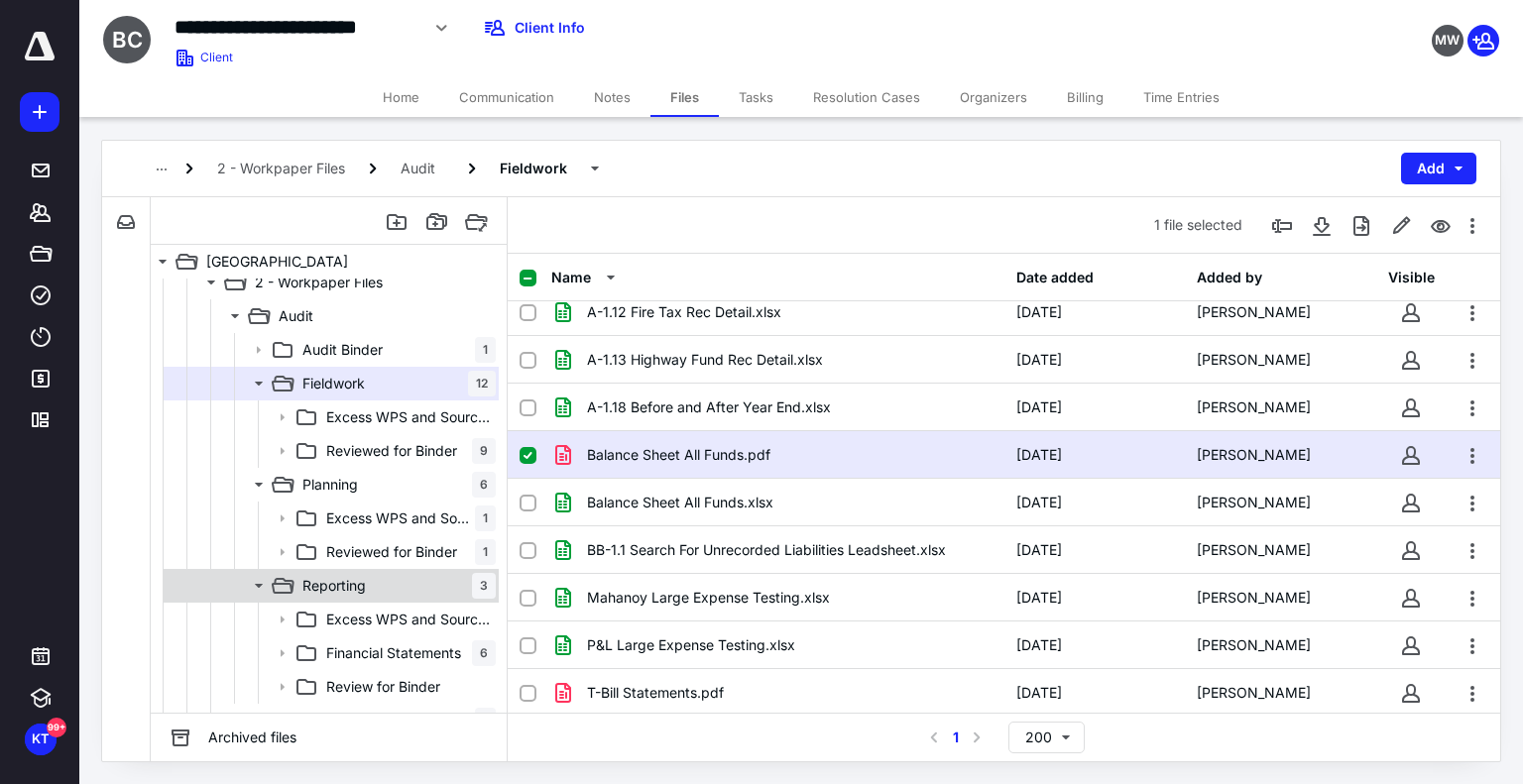 scroll, scrollTop: 595, scrollLeft: 0, axis: vertical 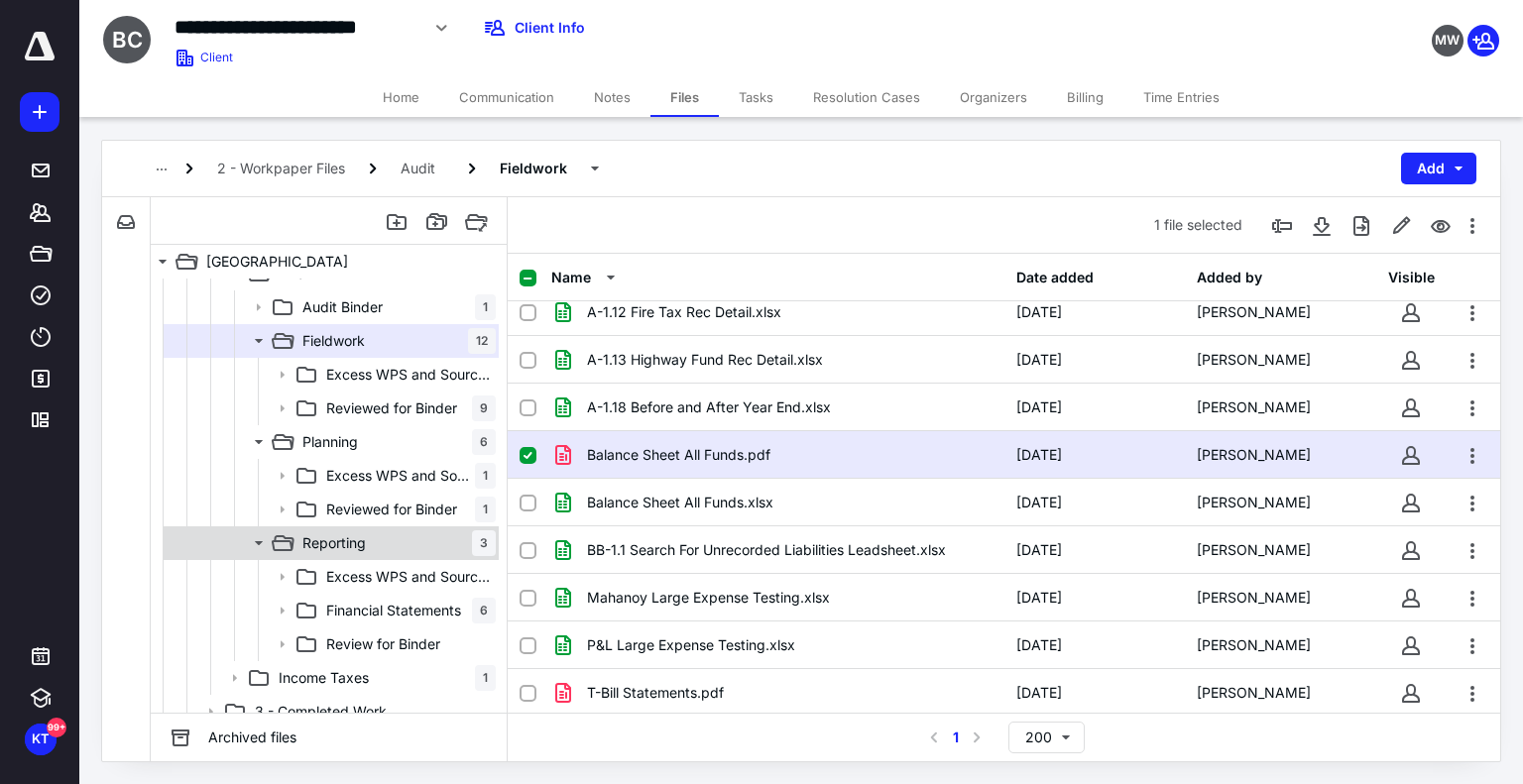 click on "Reporting 3" at bounding box center [395, 543] 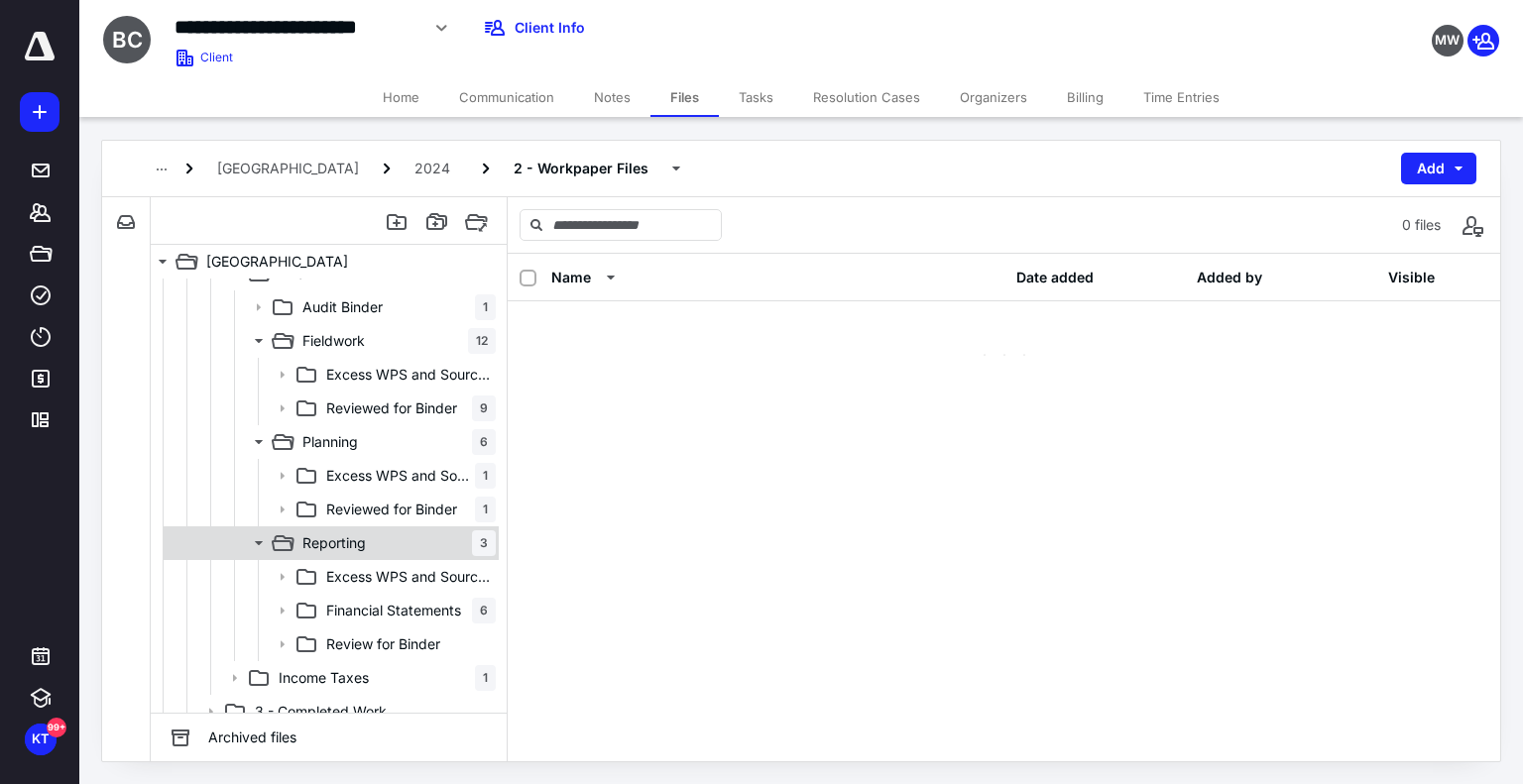 scroll, scrollTop: 0, scrollLeft: 0, axis: both 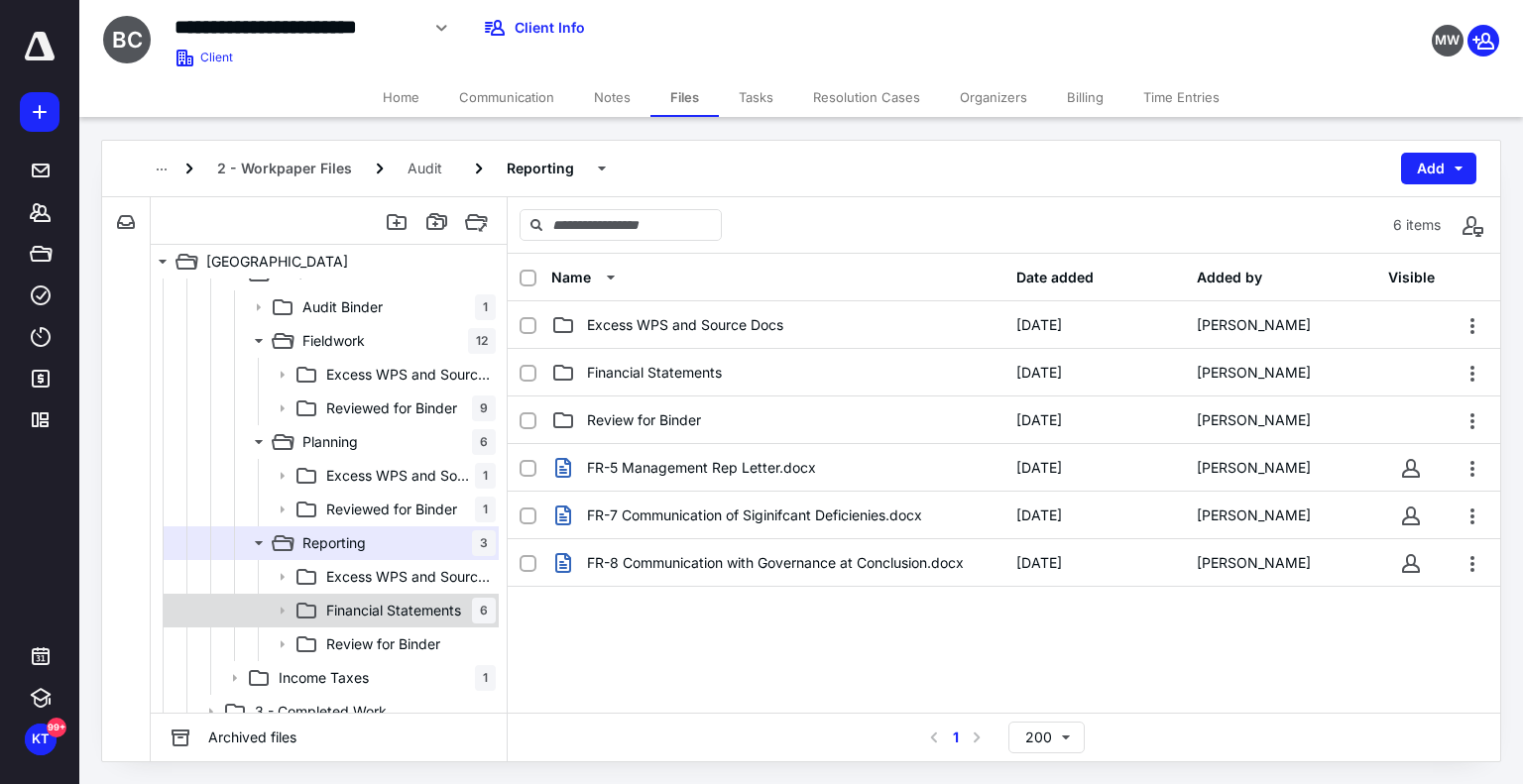 click on "6" at bounding box center [484, 611] 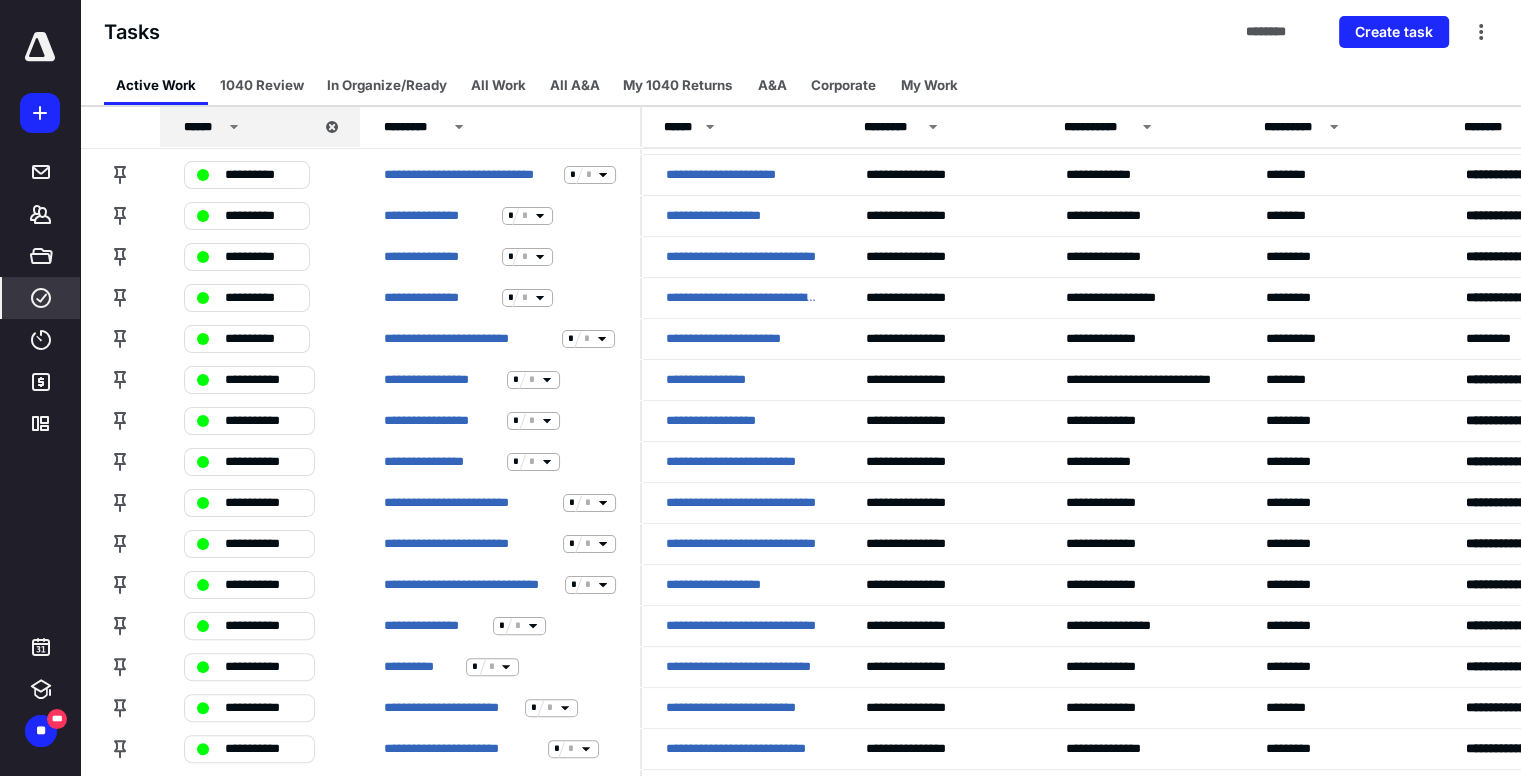 scroll, scrollTop: 322, scrollLeft: 0, axis: vertical 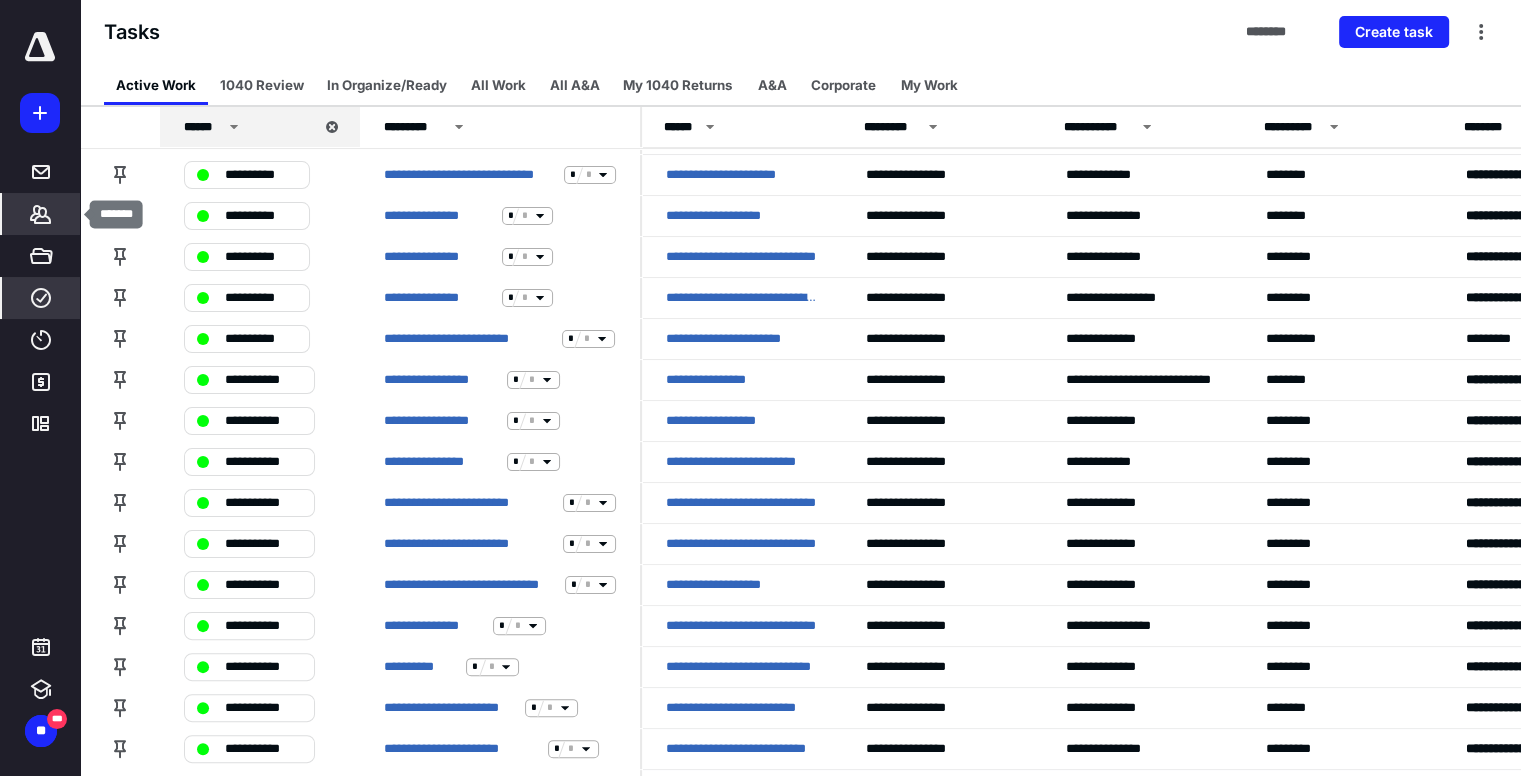 click on "*******" at bounding box center (41, 214) 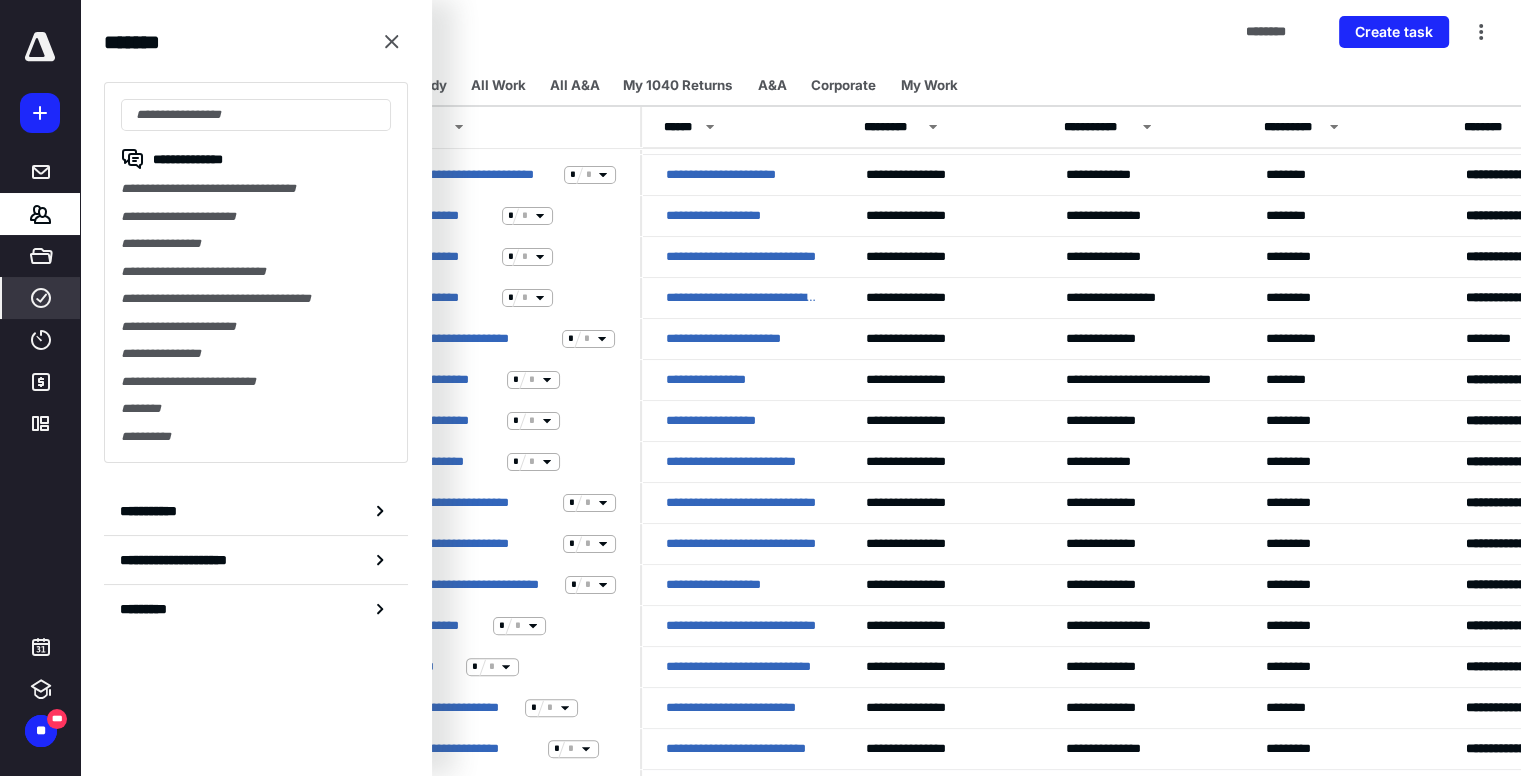 click on "**********" at bounding box center [256, 244] 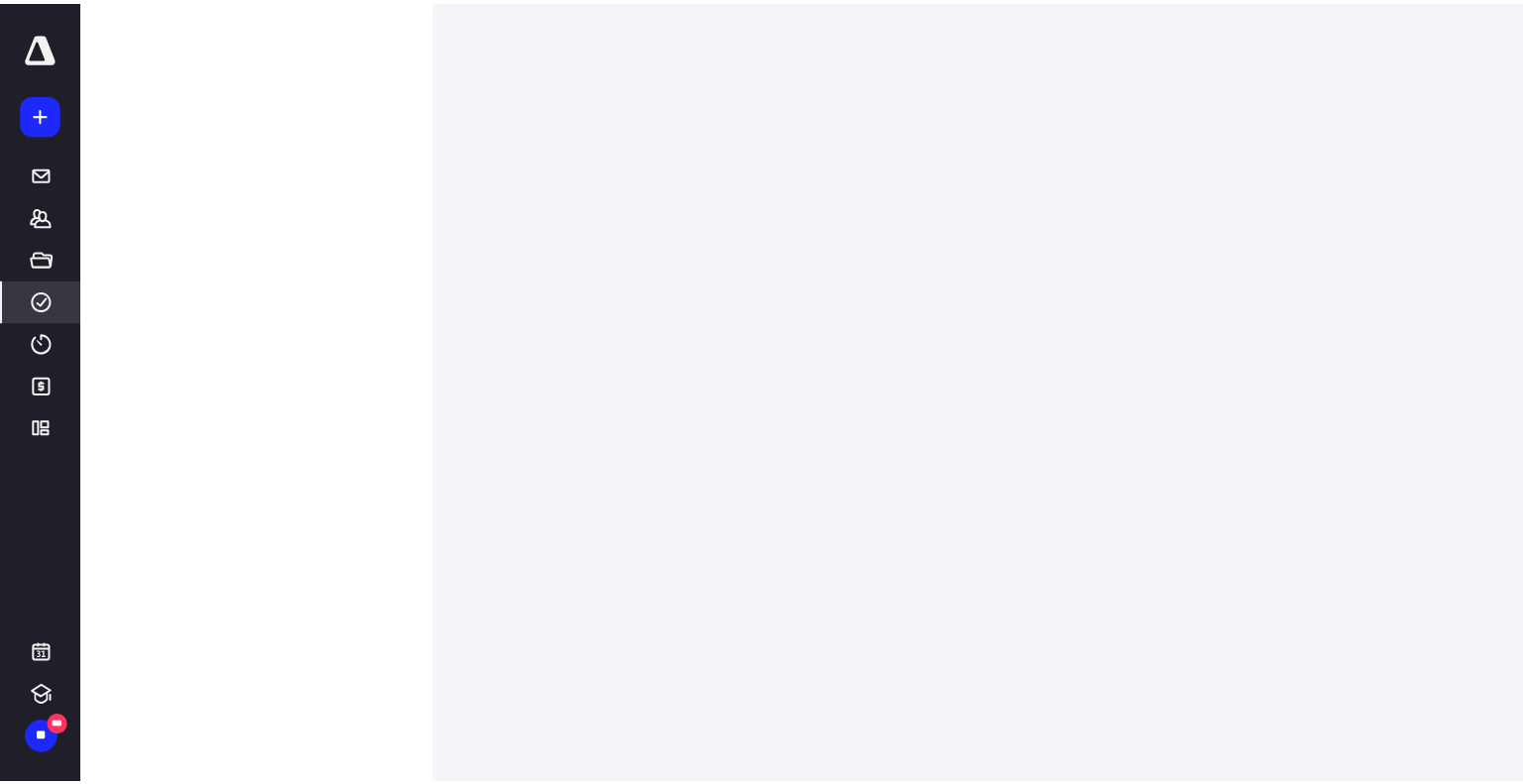 scroll, scrollTop: 0, scrollLeft: 0, axis: both 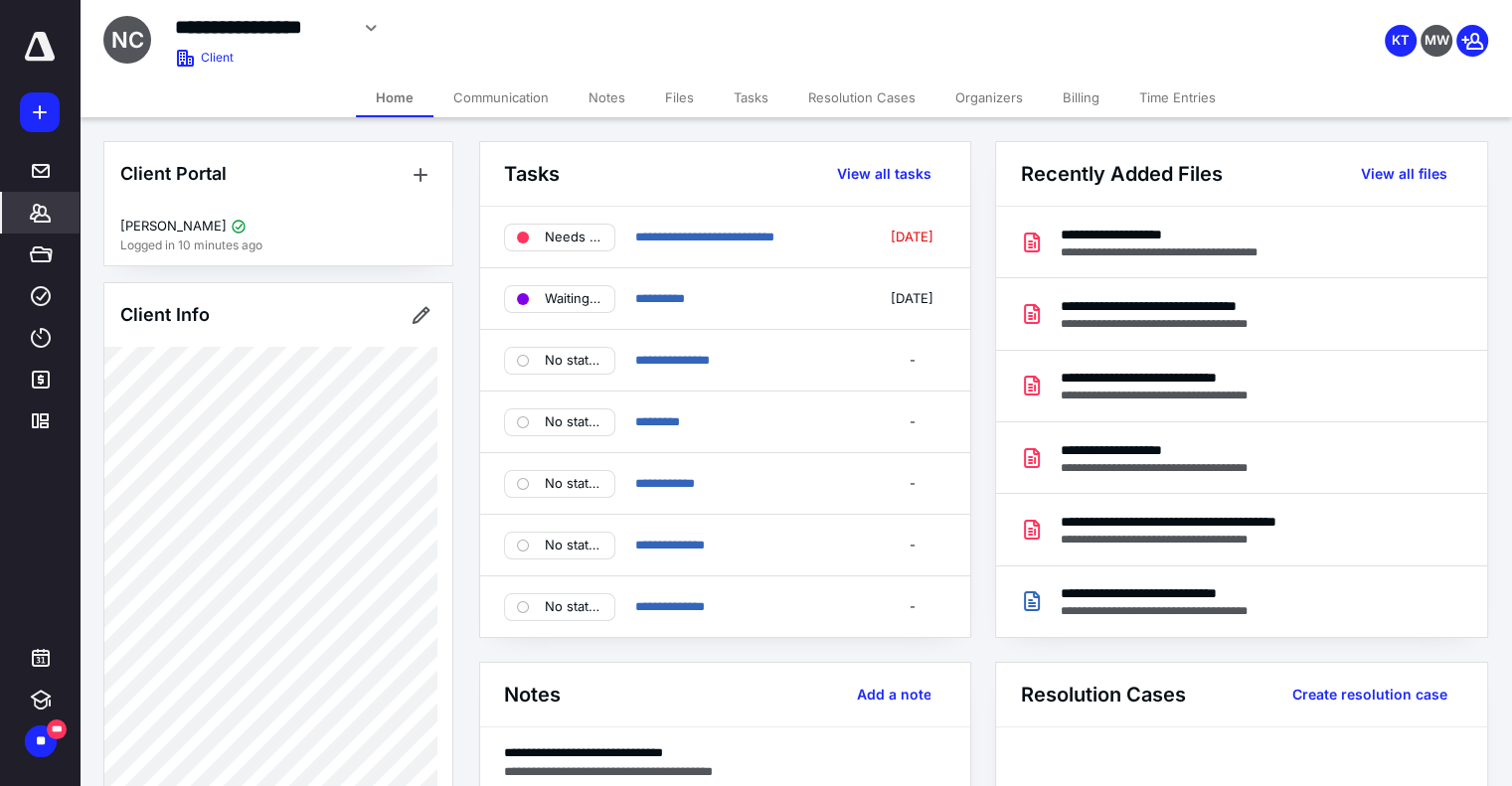 click on "Files" at bounding box center (679, 97) 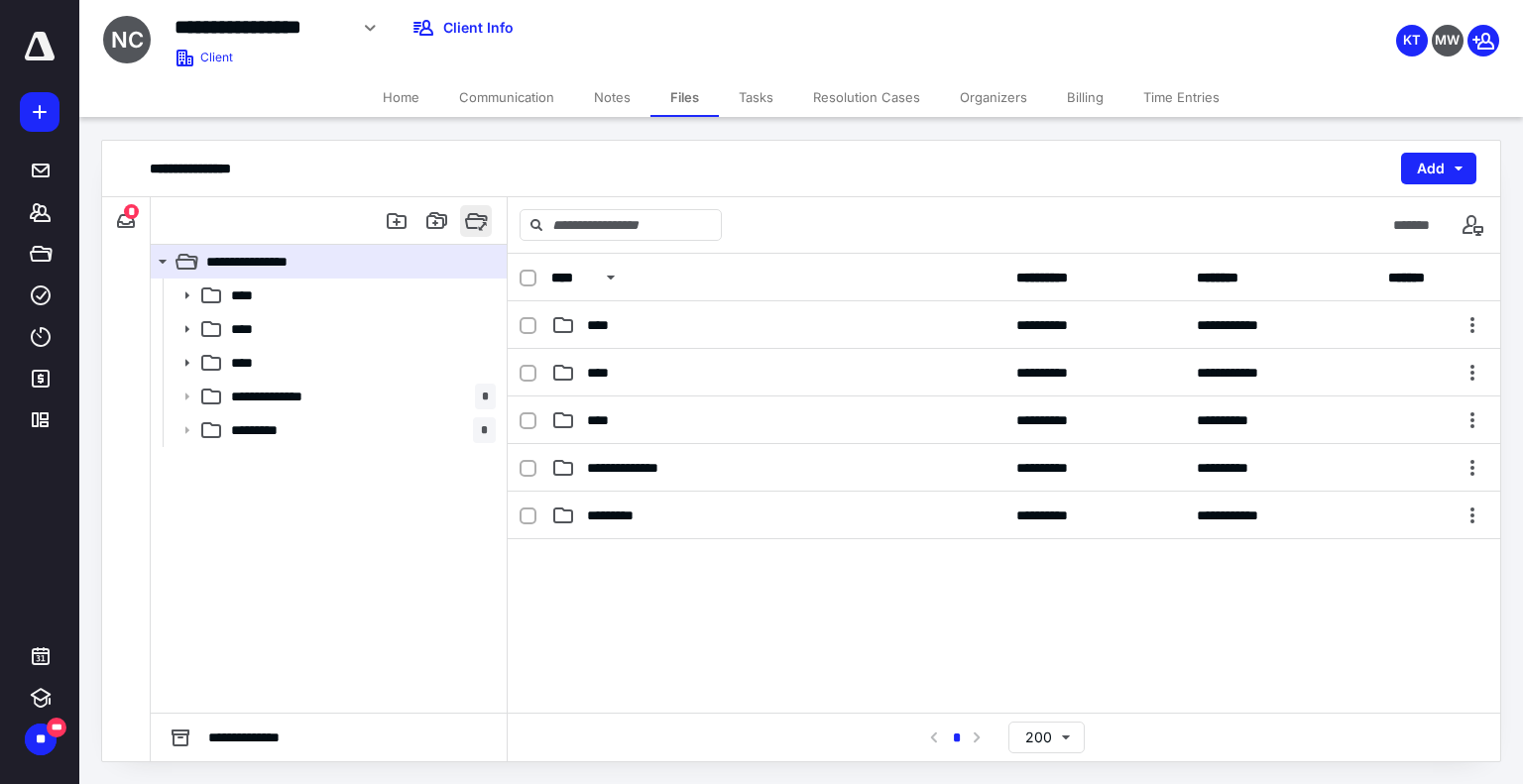 click at bounding box center (476, 221) 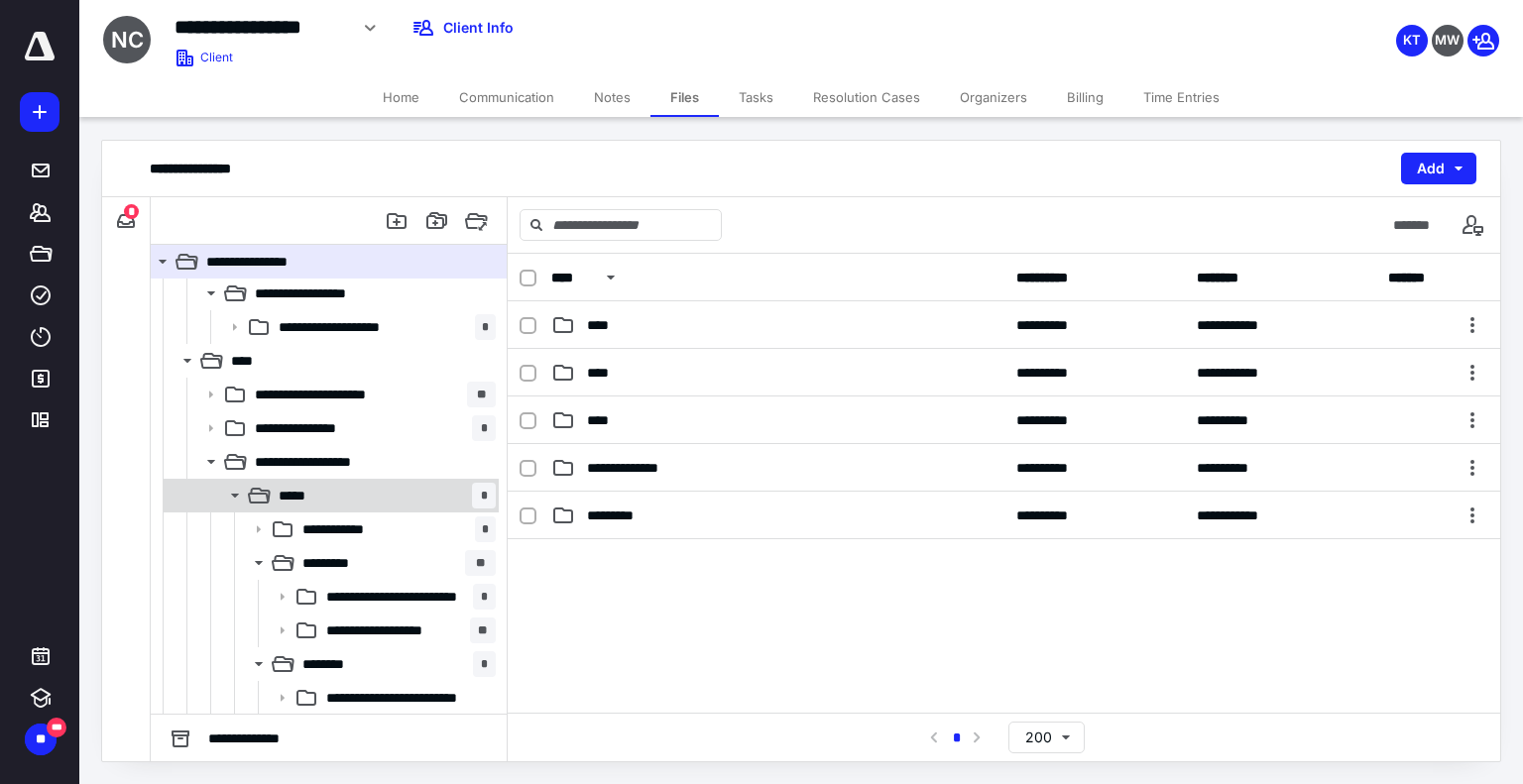 scroll, scrollTop: 297, scrollLeft: 0, axis: vertical 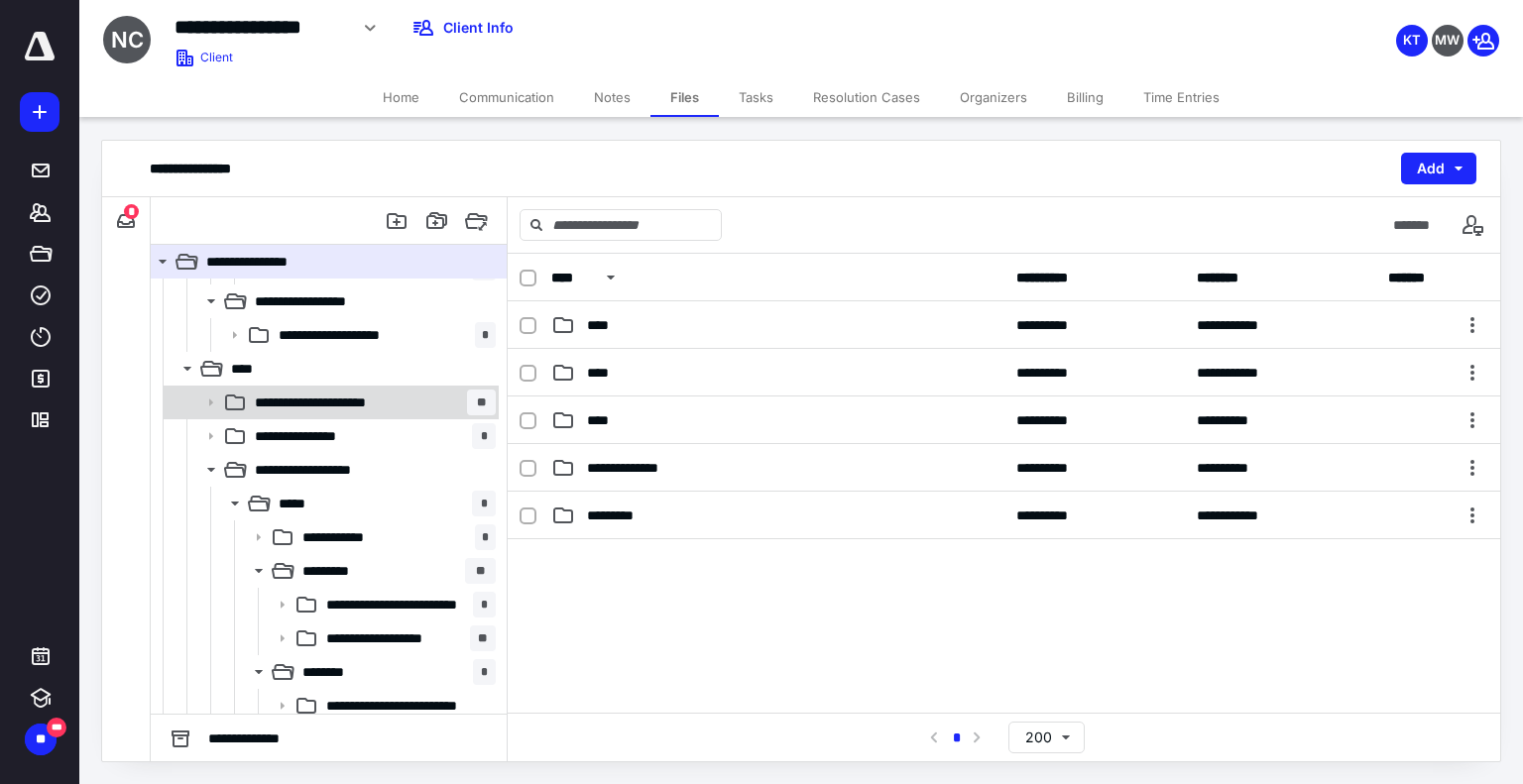 click on "**********" at bounding box center [371, 402] 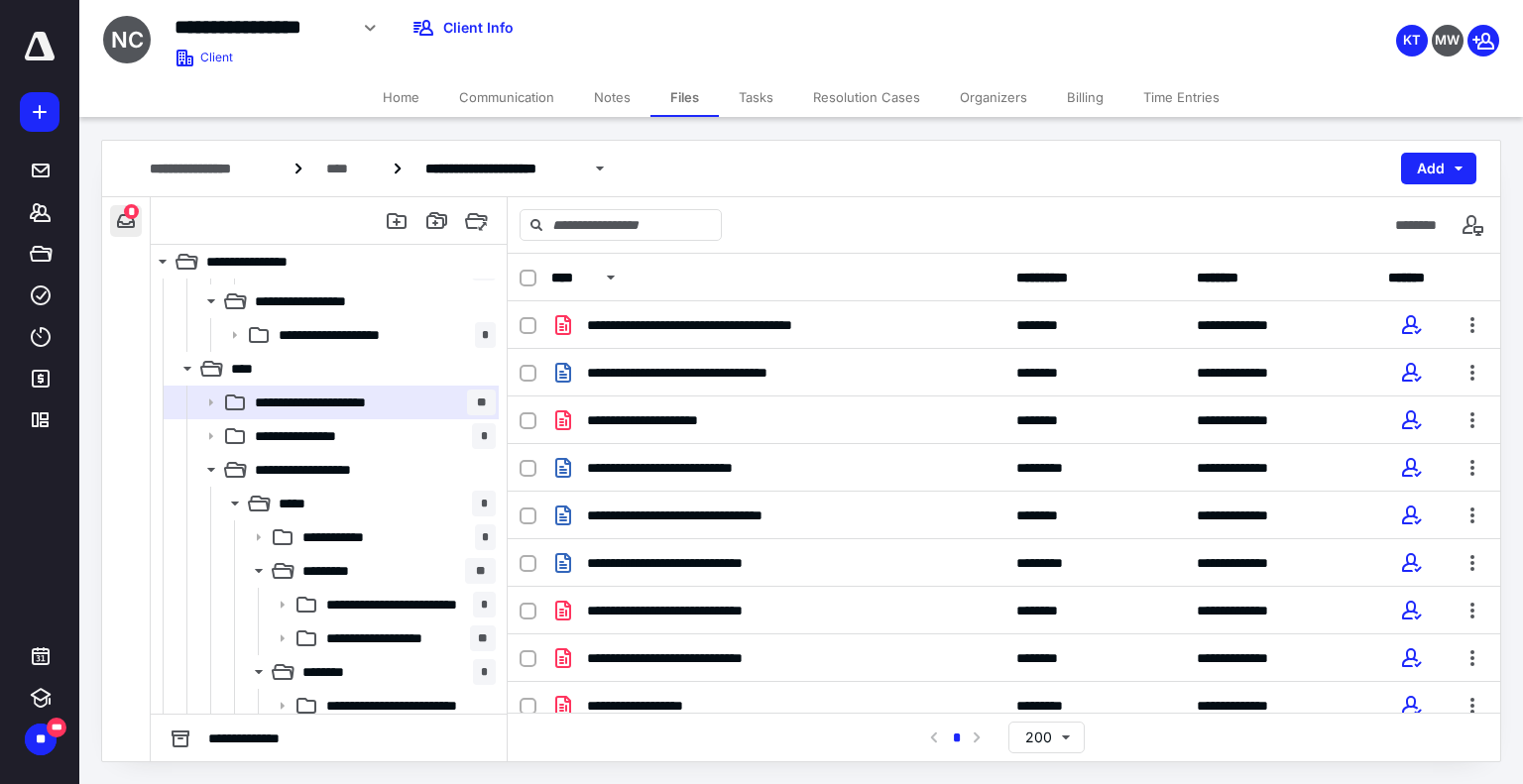 click at bounding box center [126, 221] 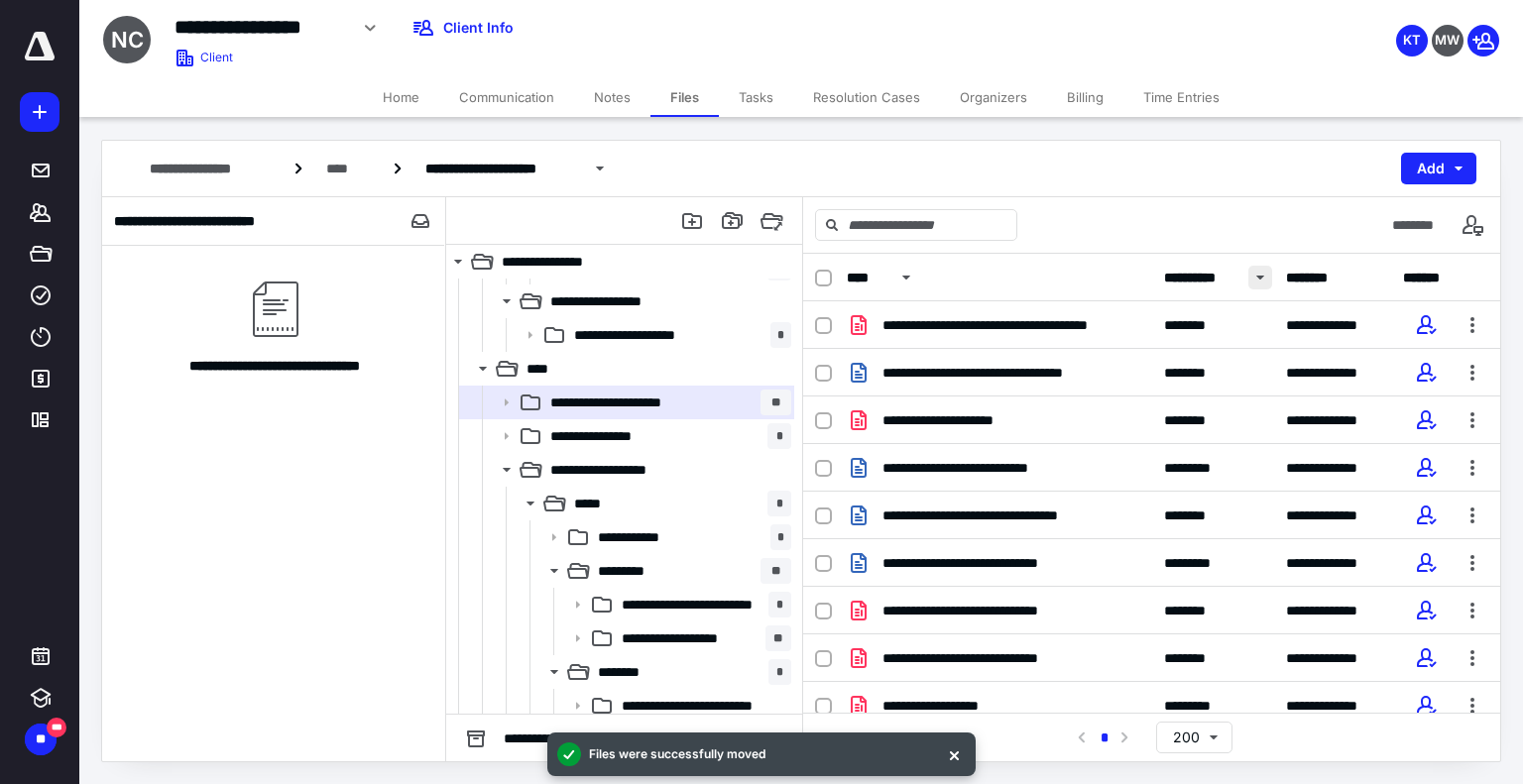 click at bounding box center [1260, 278] 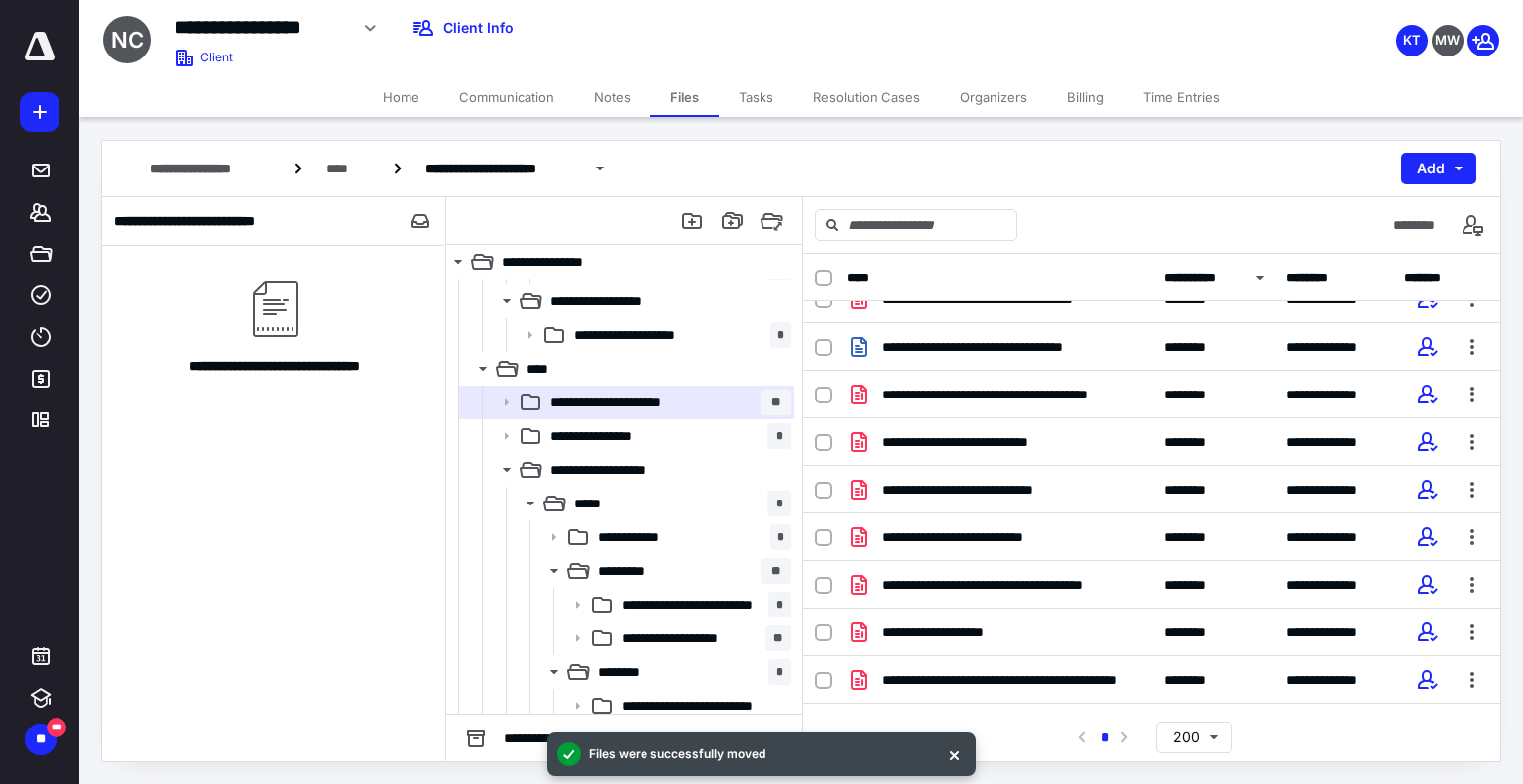 scroll, scrollTop: 1103, scrollLeft: 0, axis: vertical 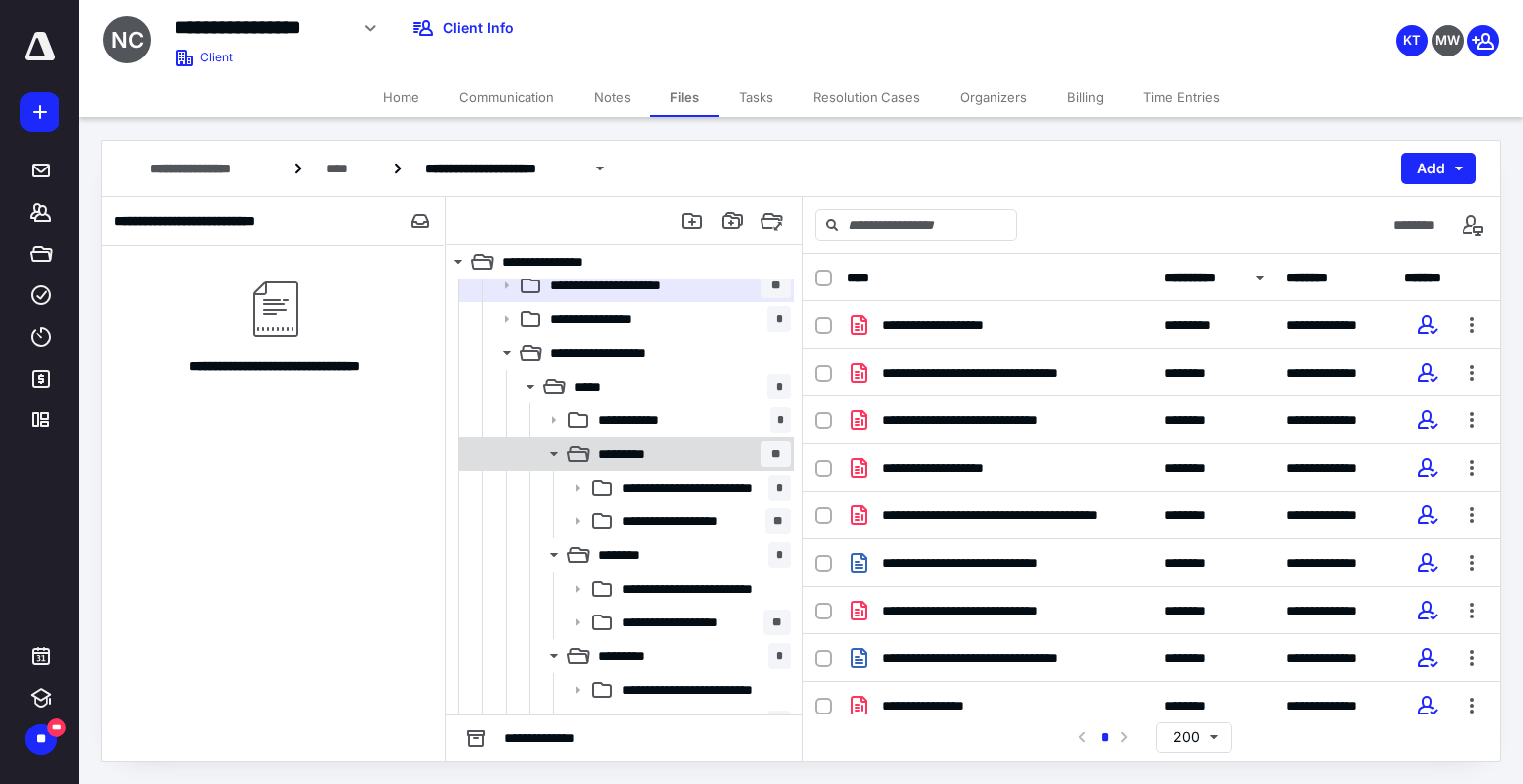 click on "********* **" at bounding box center (690, 454) 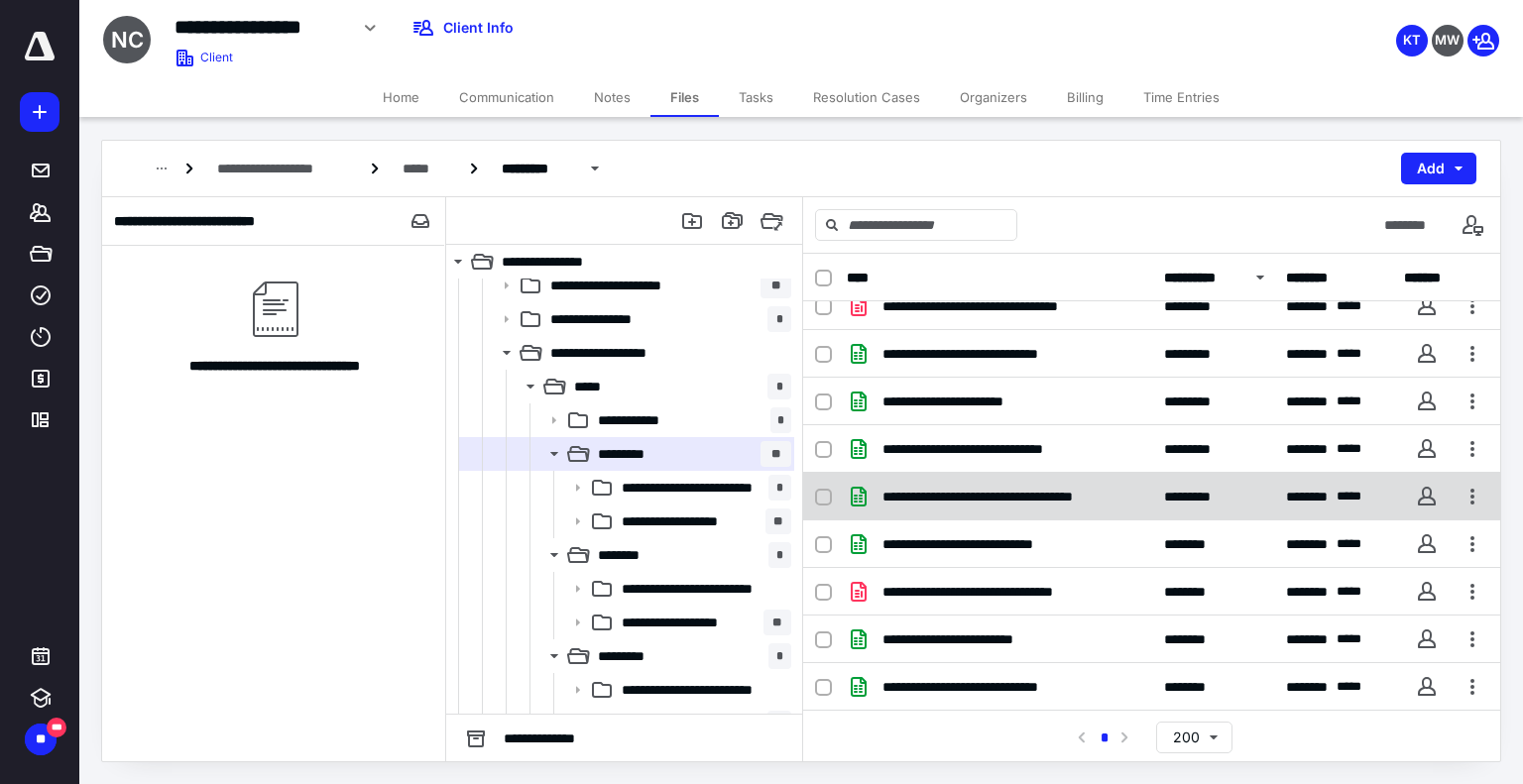 scroll, scrollTop: 496, scrollLeft: 0, axis: vertical 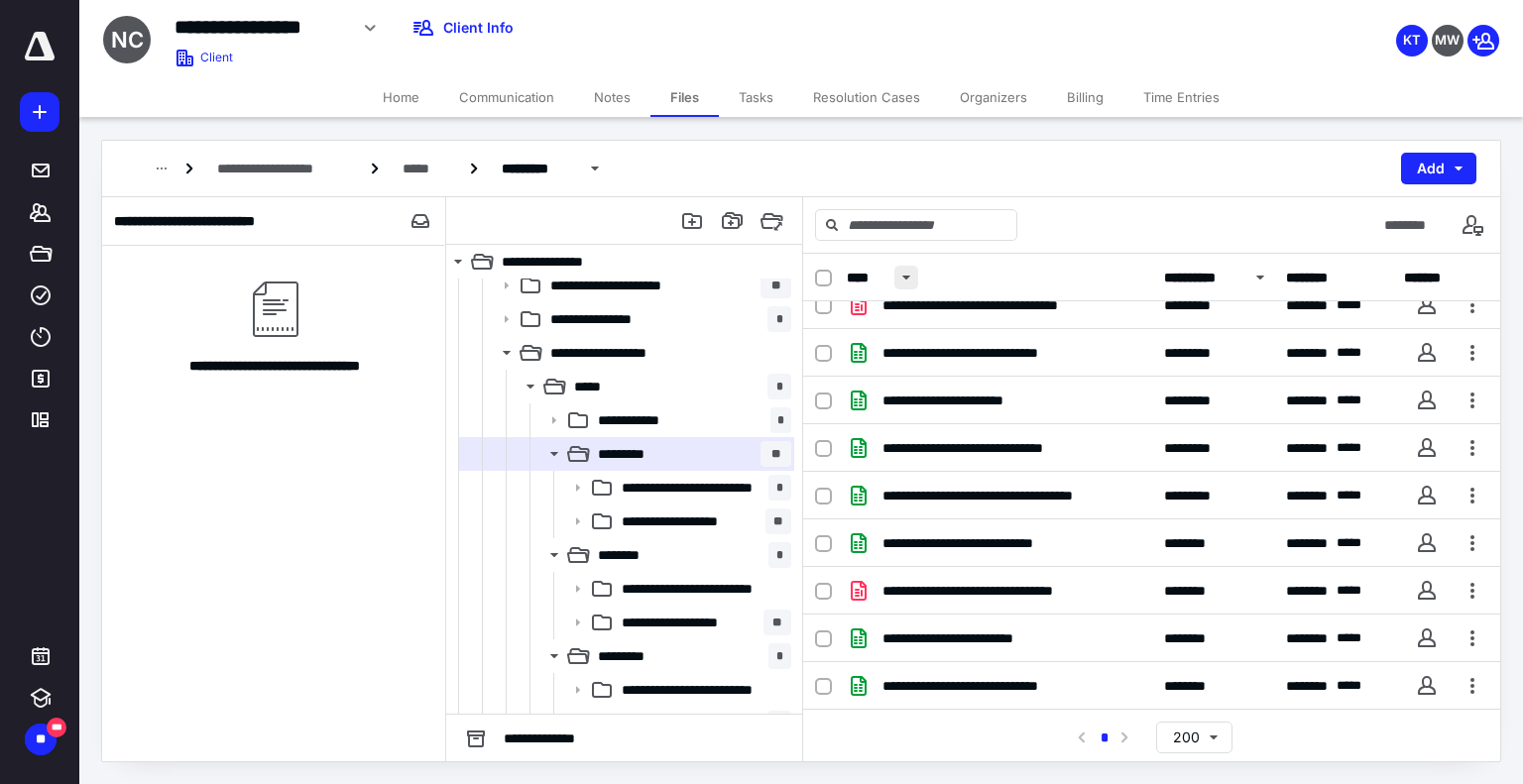 click at bounding box center (906, 278) 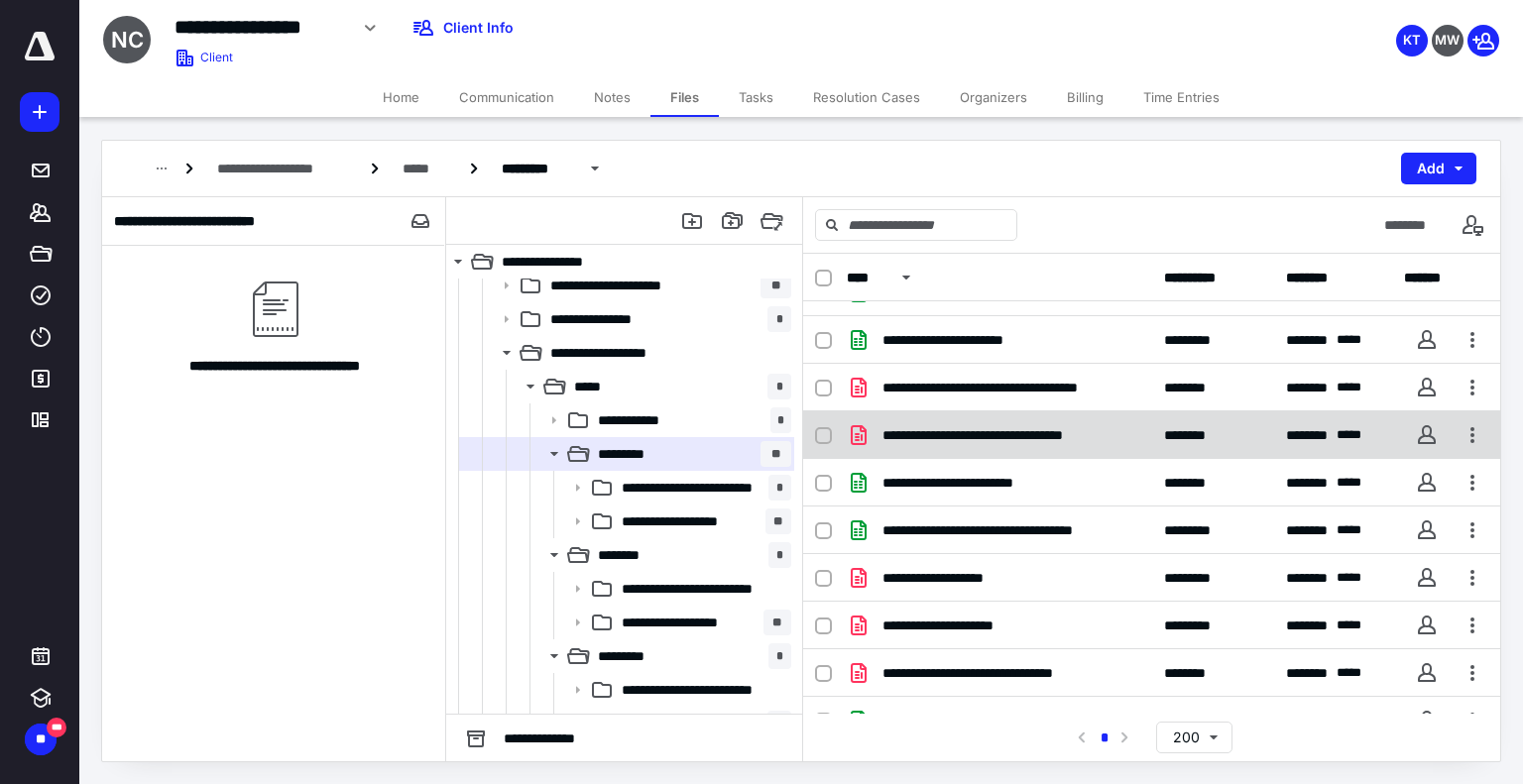 scroll, scrollTop: 99, scrollLeft: 0, axis: vertical 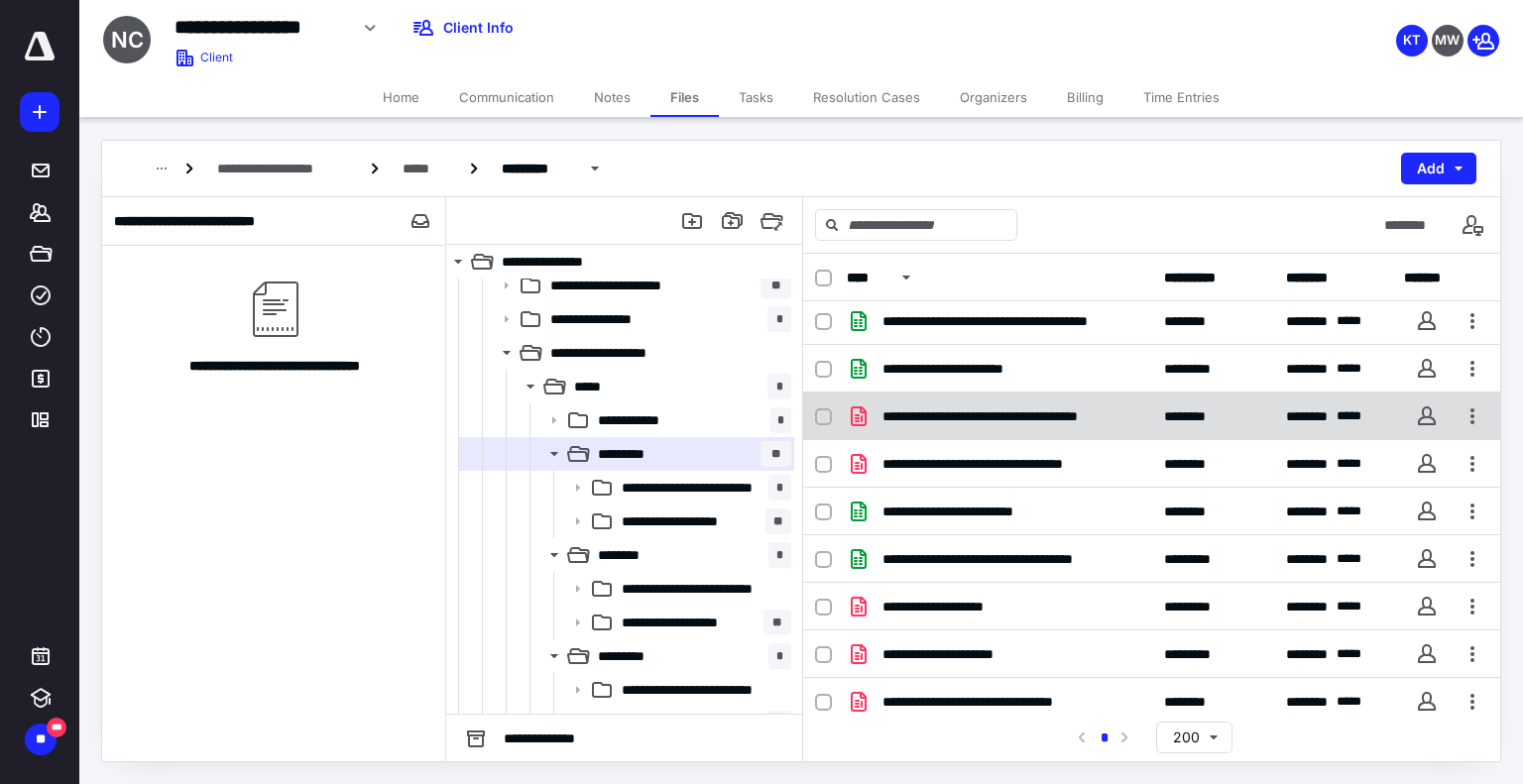 click on "**********" at bounding box center [1151, 416] 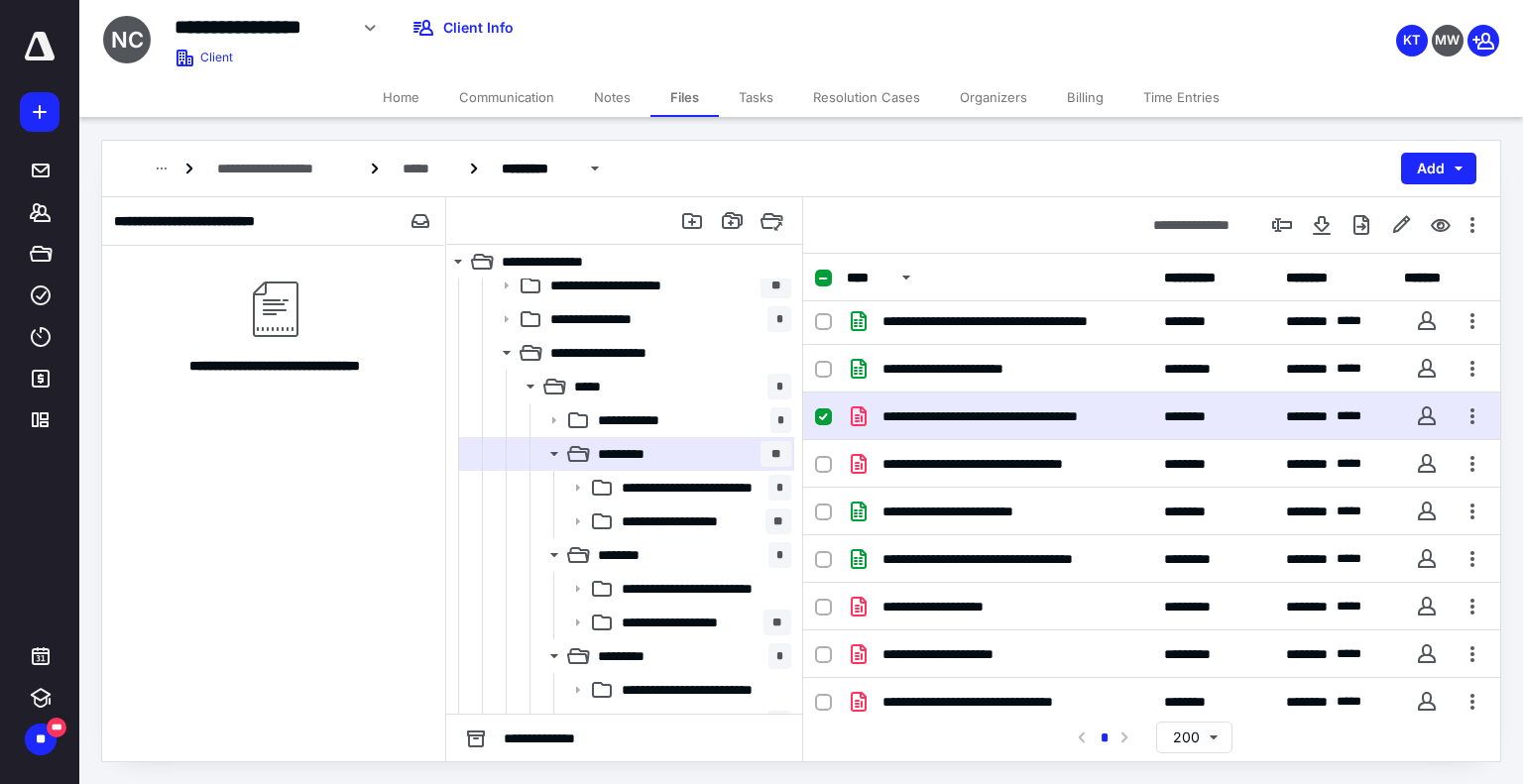 click on "**********" at bounding box center (1151, 416) 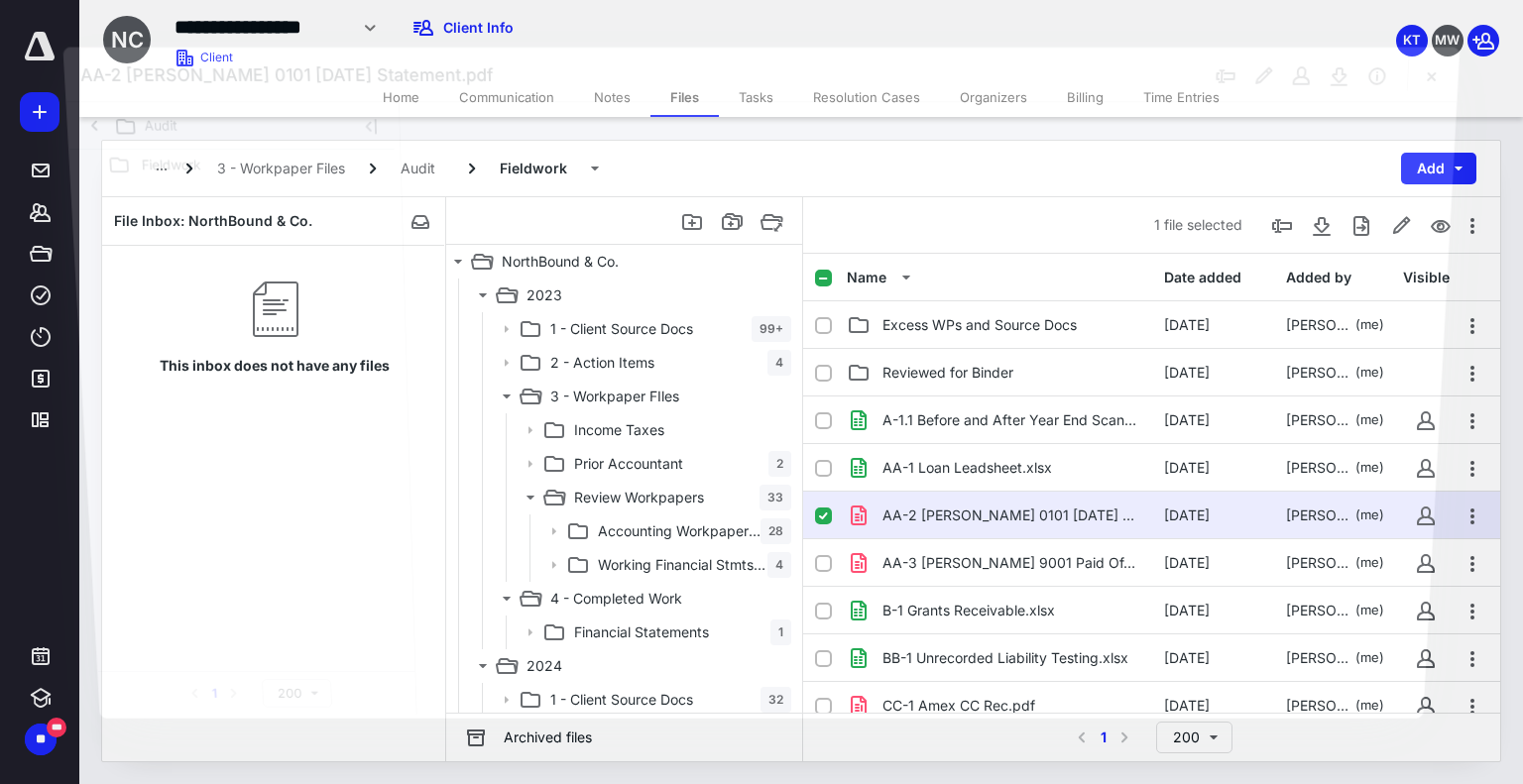 scroll, scrollTop: 414, scrollLeft: 0, axis: vertical 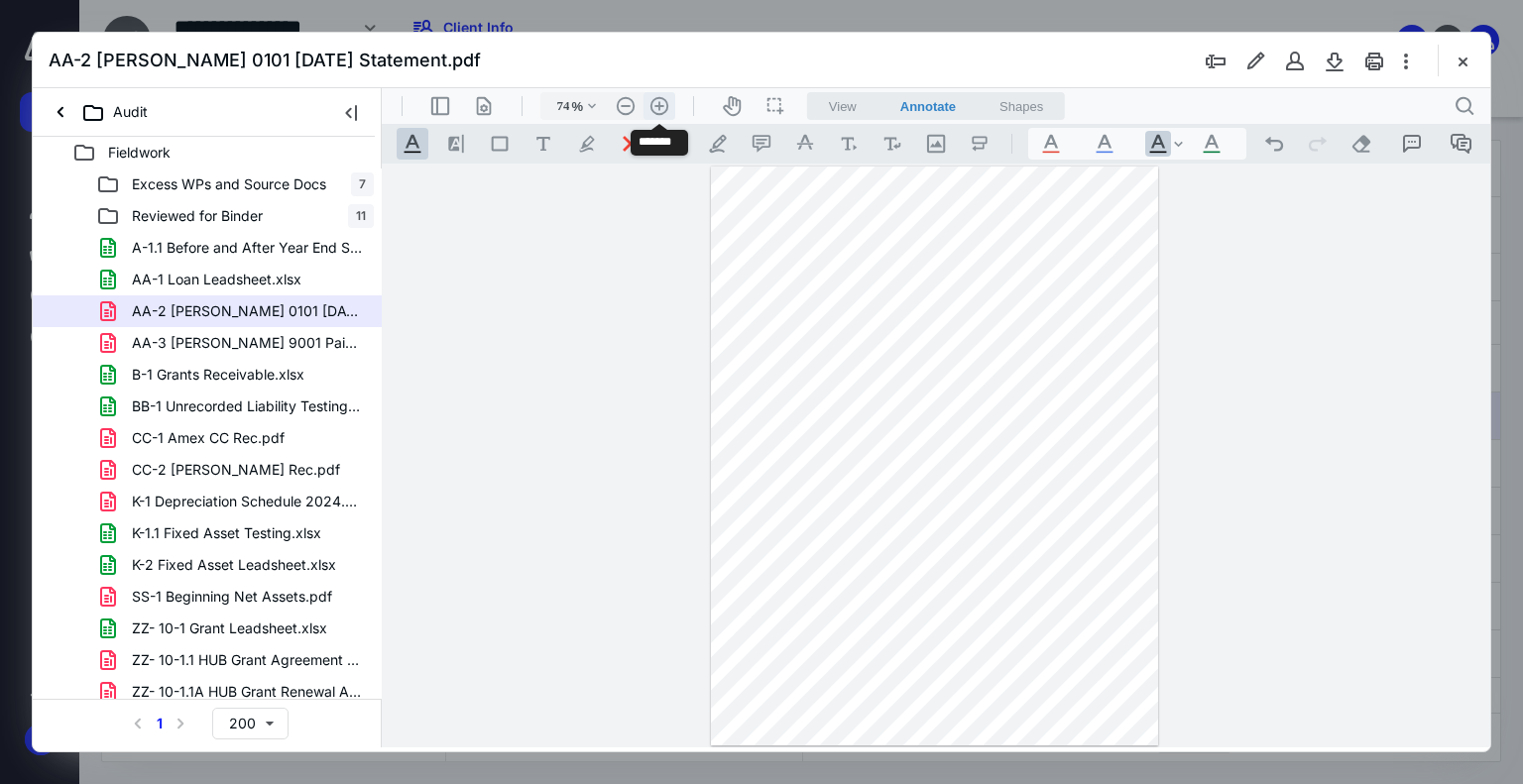 click on ".cls-1{fill:#abb0c4;} icon - header - zoom - in - line" at bounding box center (659, 106) 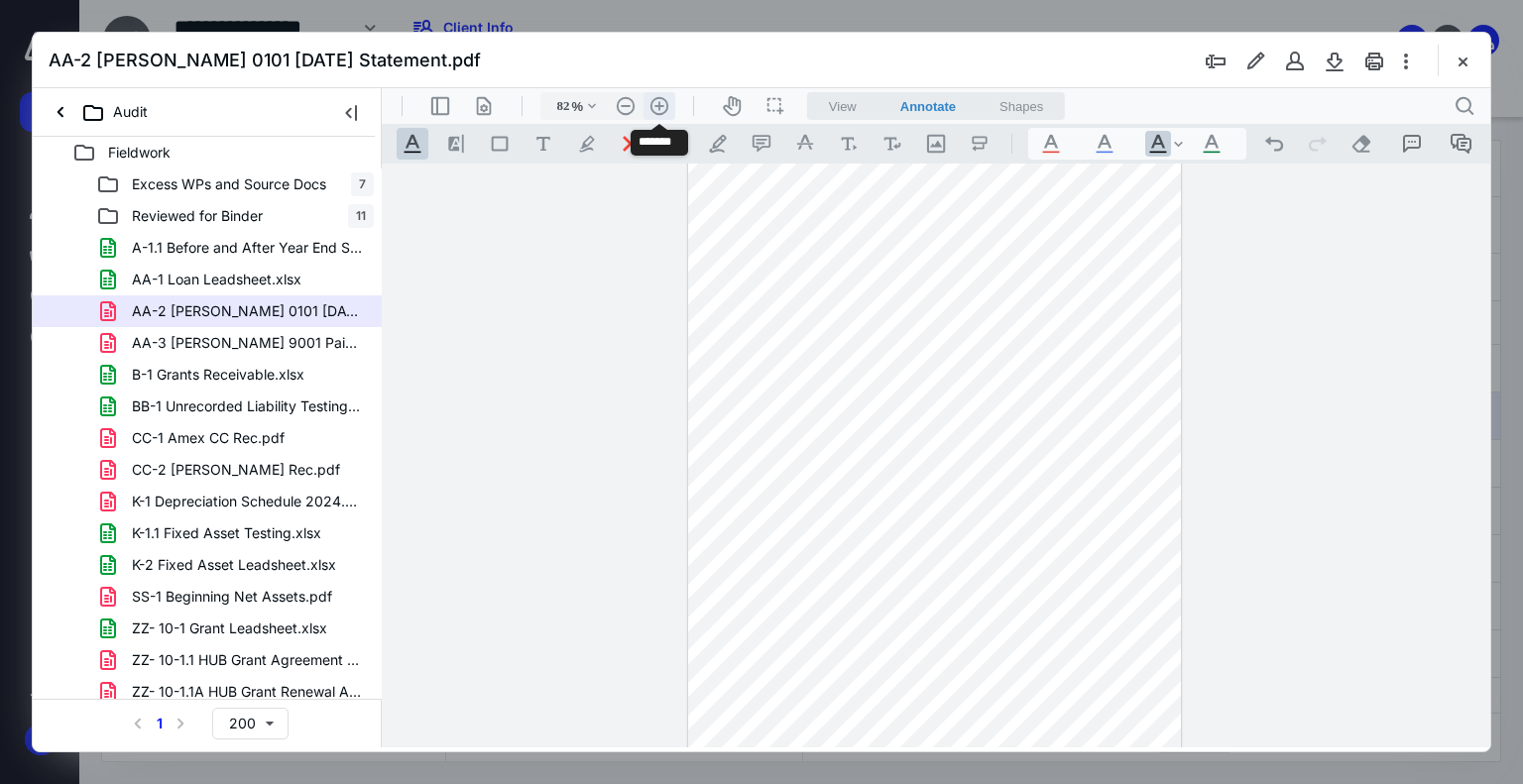 click on ".cls-1{fill:#abb0c4;} icon - header - zoom - in - line" at bounding box center [659, 106] 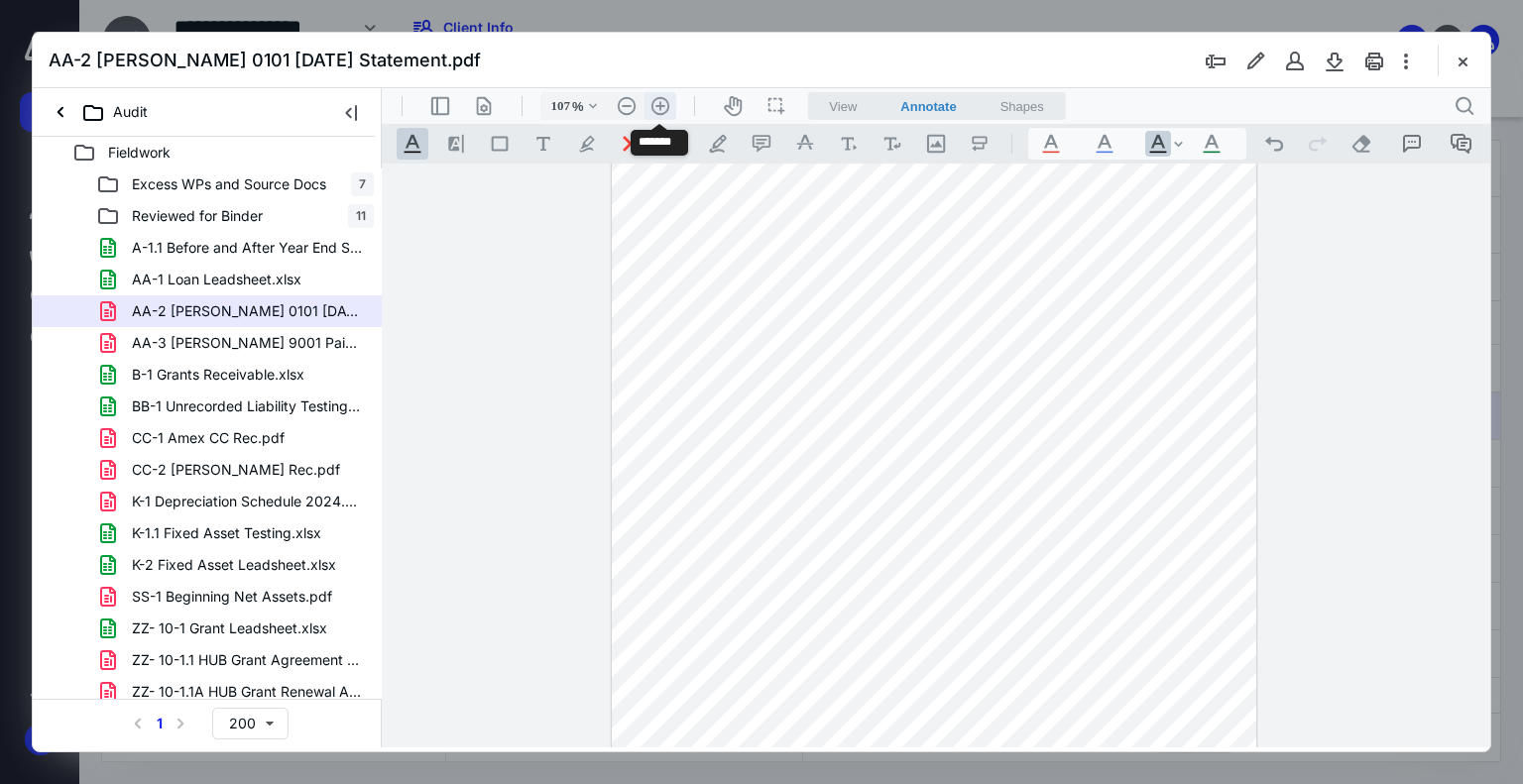 click on ".cls-1{fill:#abb0c4;} icon - header - zoom - in - line" at bounding box center (660, 106) 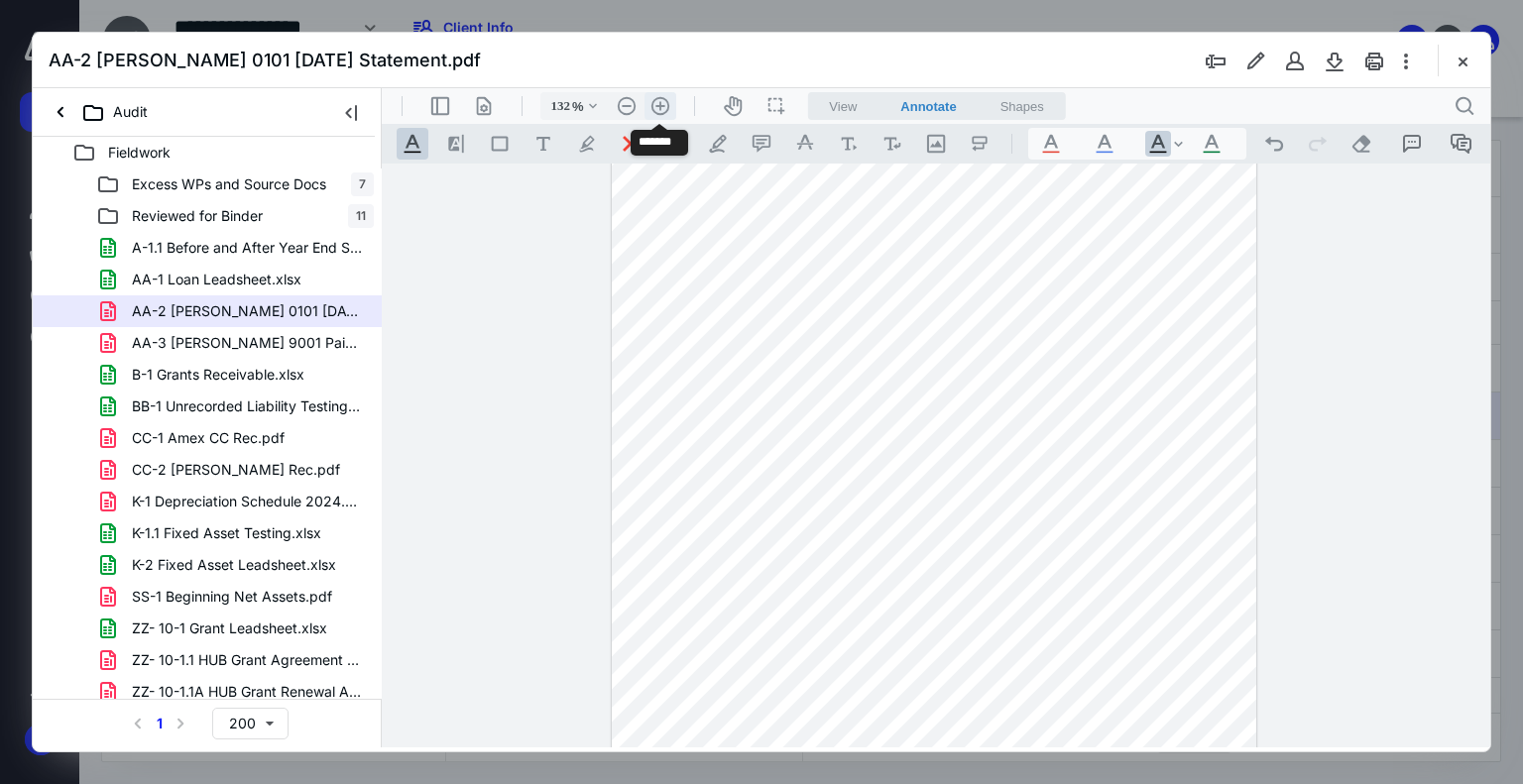 click on ".cls-1{fill:#abb0c4;} icon - header - zoom - in - line" at bounding box center (660, 106) 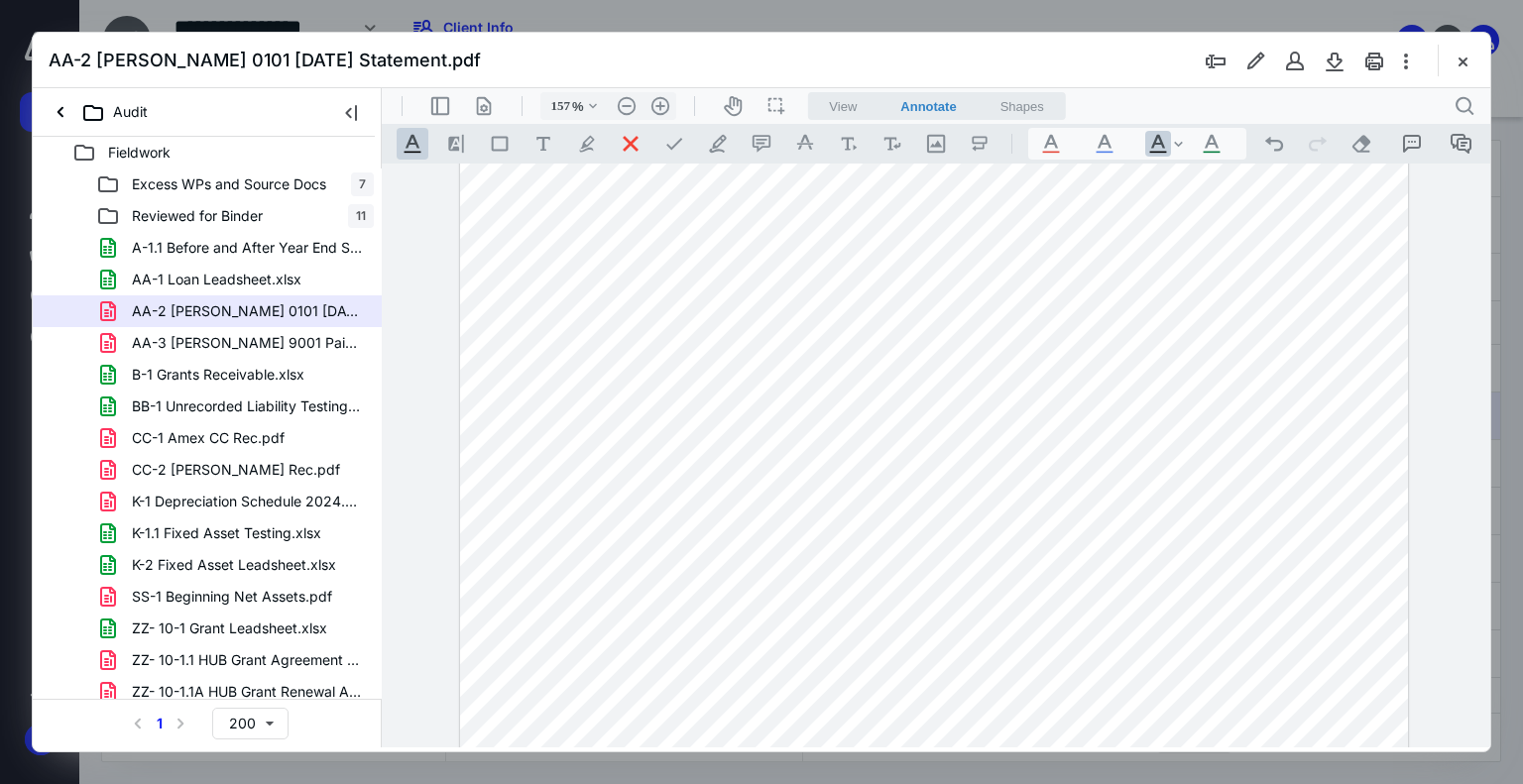 scroll, scrollTop: 653, scrollLeft: 0, axis: vertical 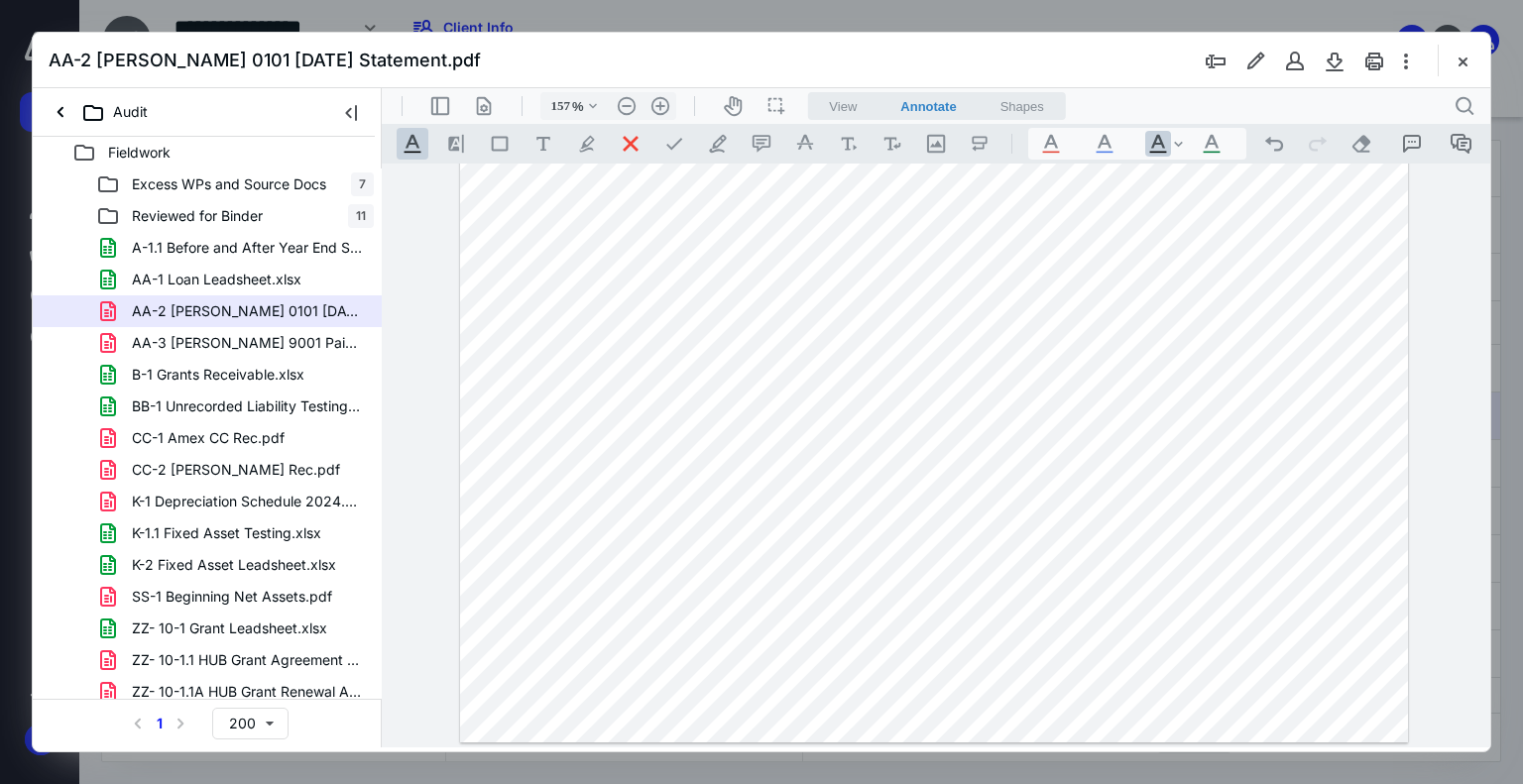 click on "AA-3 [PERSON_NAME] 9001 Paid Off Letter.pdf" at bounding box center (207, 343) 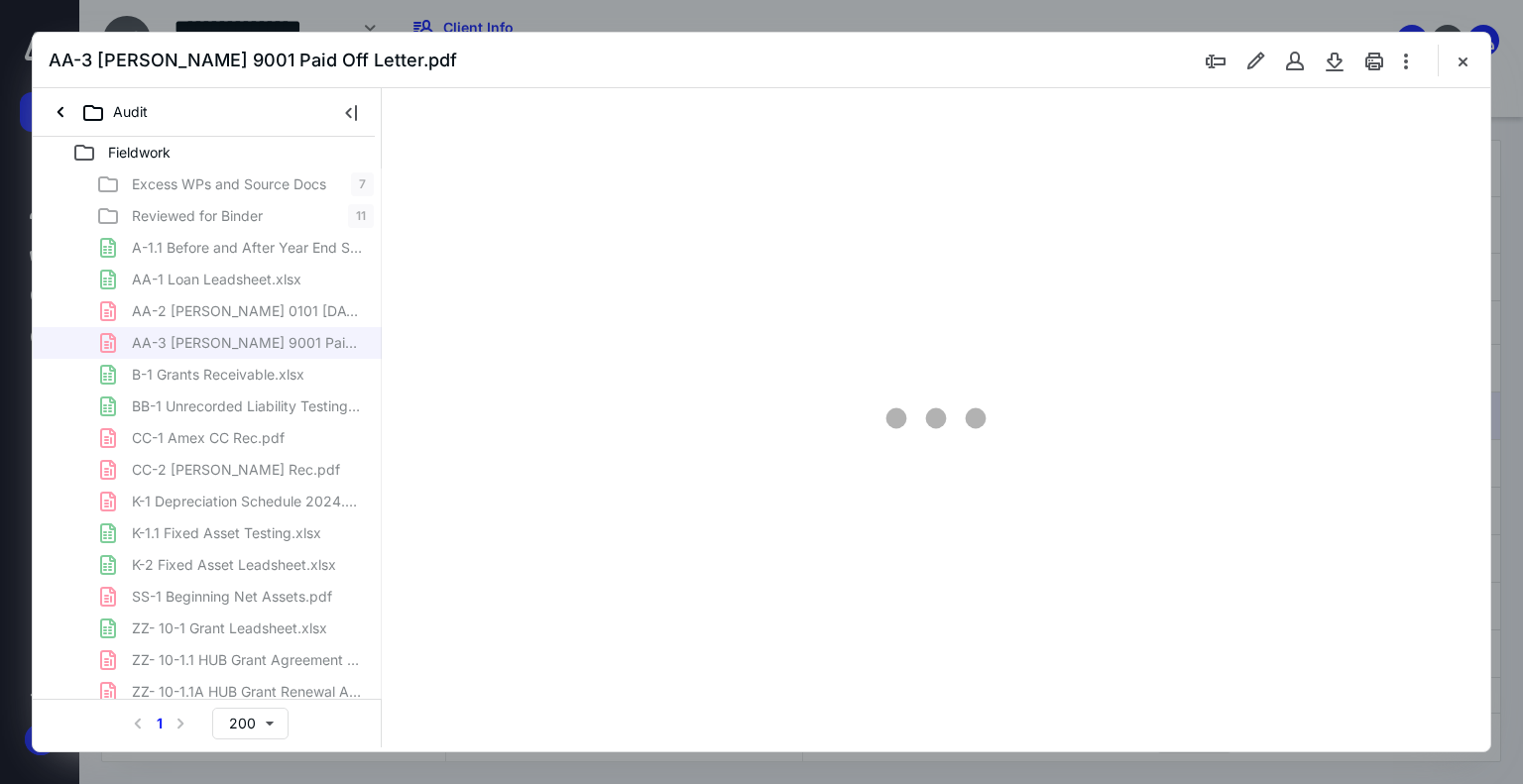 scroll, scrollTop: 0, scrollLeft: 0, axis: both 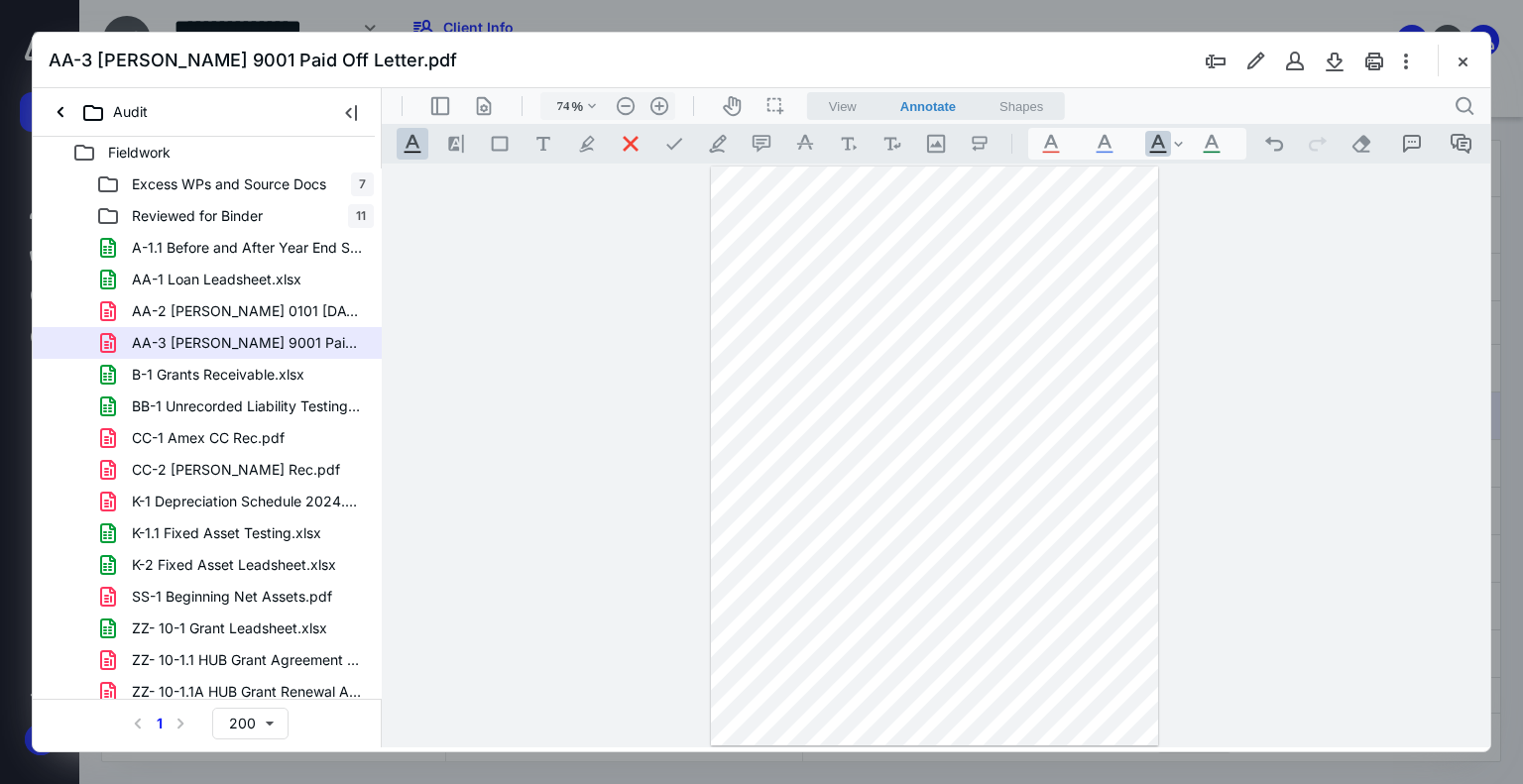 click on ".cls-1{fill:#abb0c4;} icon - header - sidebar - line .cls-1{fill:#abb0c4;} icon - header - page manipulation - line 74 % .cls-1{fill:#abb0c4;} icon - chevron - down .cls-1{fill:#abb0c4;} icon - header - zoom - out - line Current zoom is   74 % .cls-1{fill:#abb0c4;} icon - header - zoom - in - line icon-header-pan20 icon / operation / multi select View Annotate Shapes Annotate .cls-1{fill:#abb0c4;} icon - chevron - down View Annotate Shapes .cls-1{fill:#abb0c4;} icon - header - search" at bounding box center (936, 106) 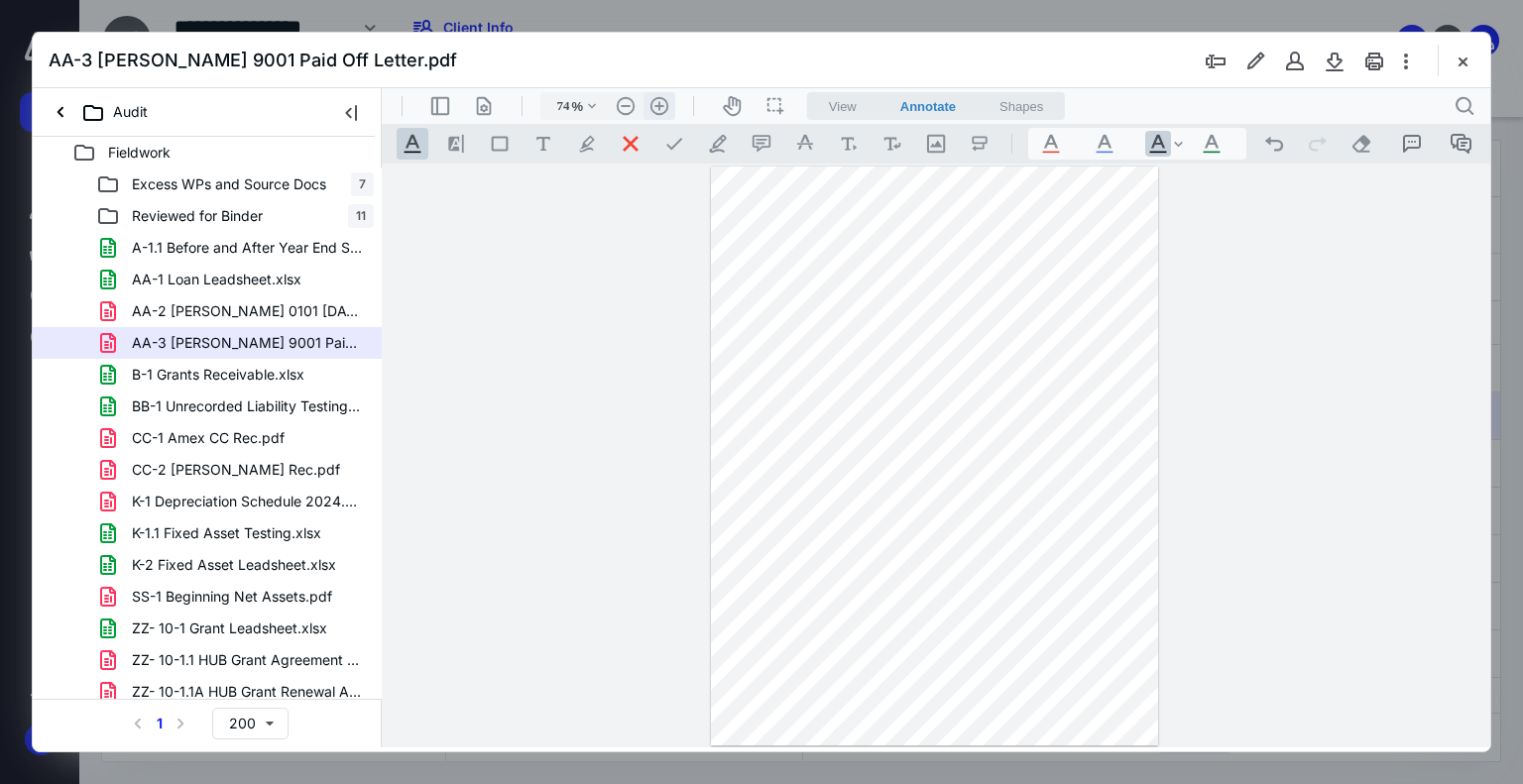 click on ".cls-1{fill:#abb0c4;} icon - header - zoom - in - line" at bounding box center [659, 106] 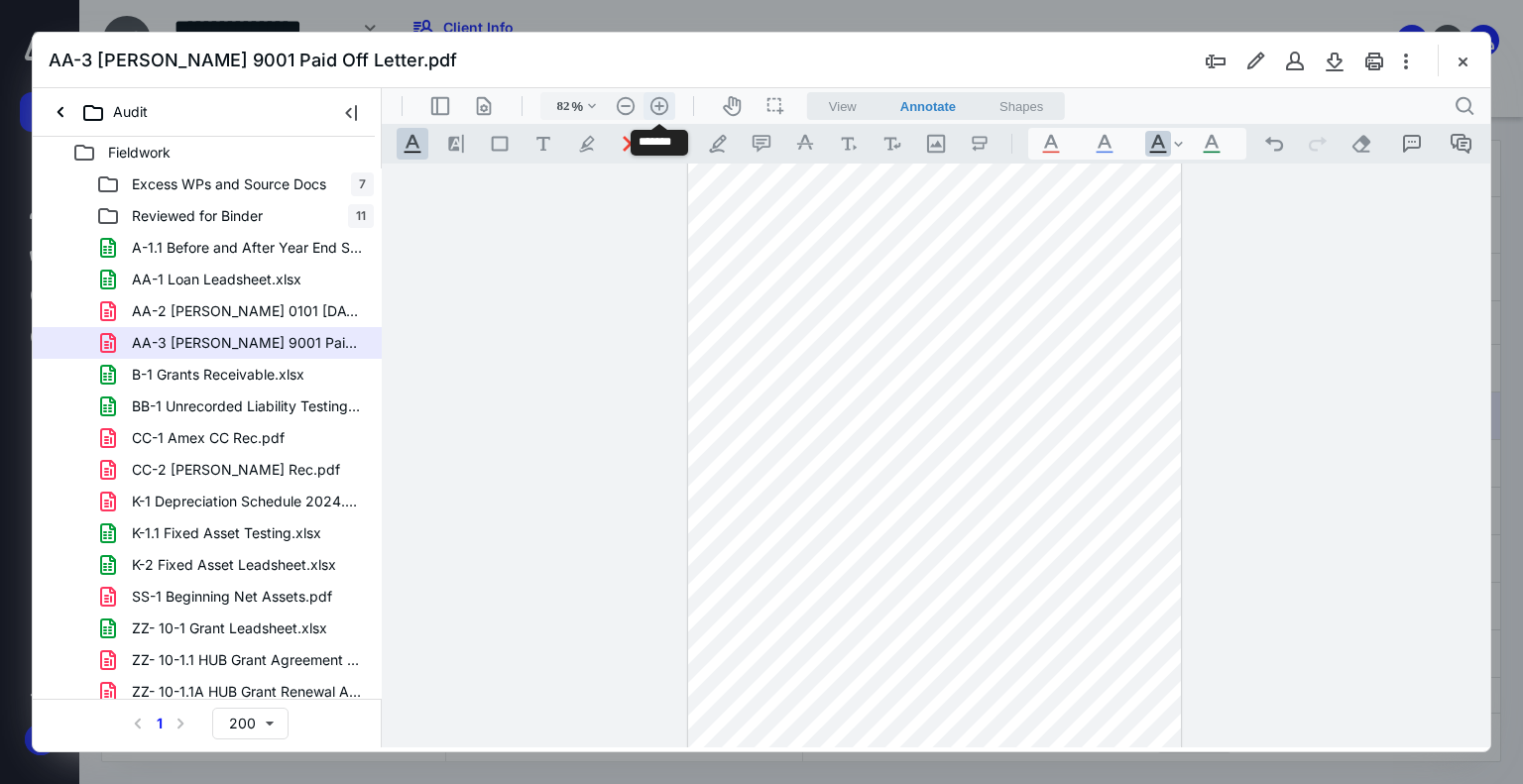click on ".cls-1{fill:#abb0c4;} icon - header - zoom - in - line" at bounding box center [659, 106] 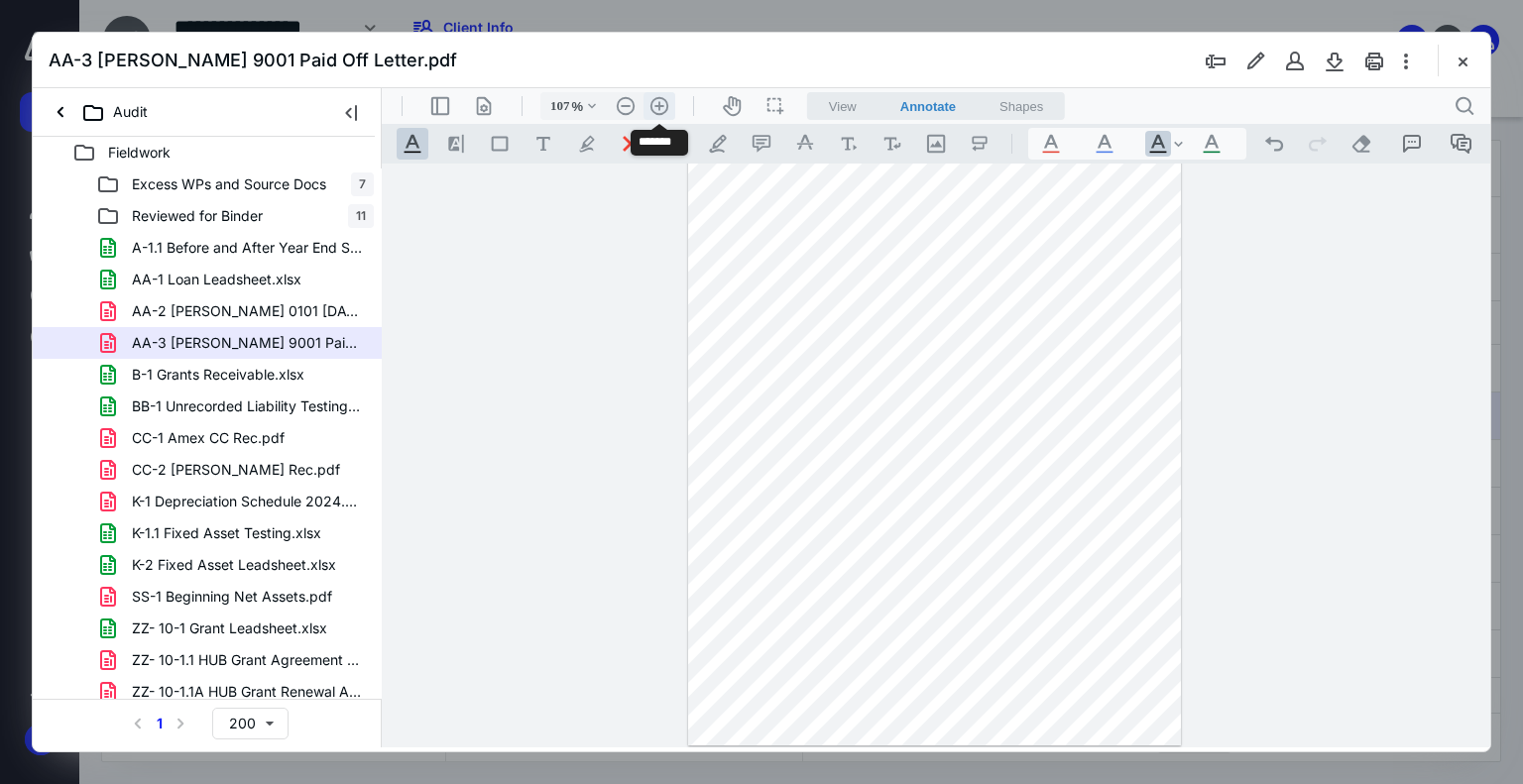 click on ".cls-1{fill:#abb0c4;} icon - header - zoom - in - line" at bounding box center (659, 106) 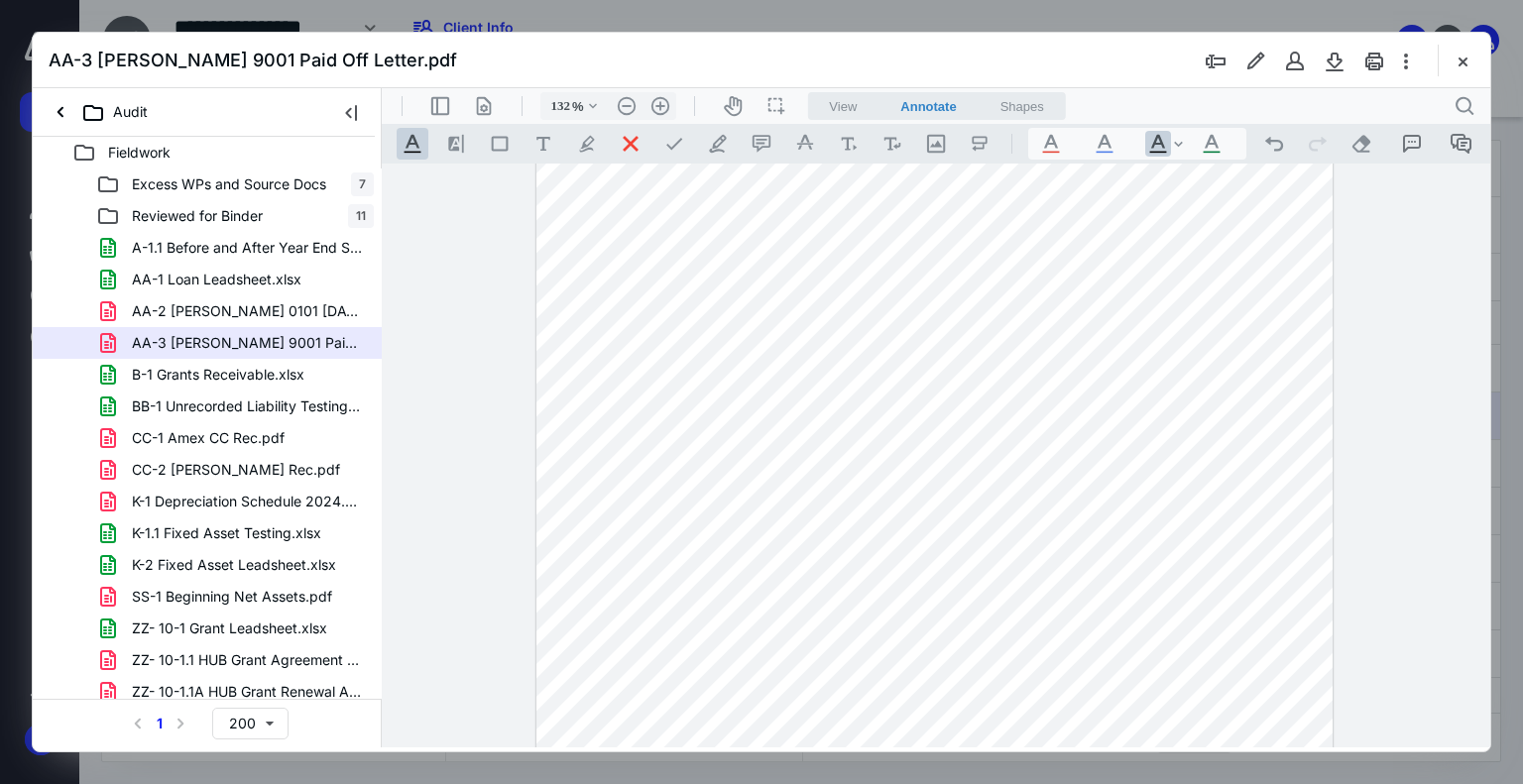scroll, scrollTop: 99, scrollLeft: 0, axis: vertical 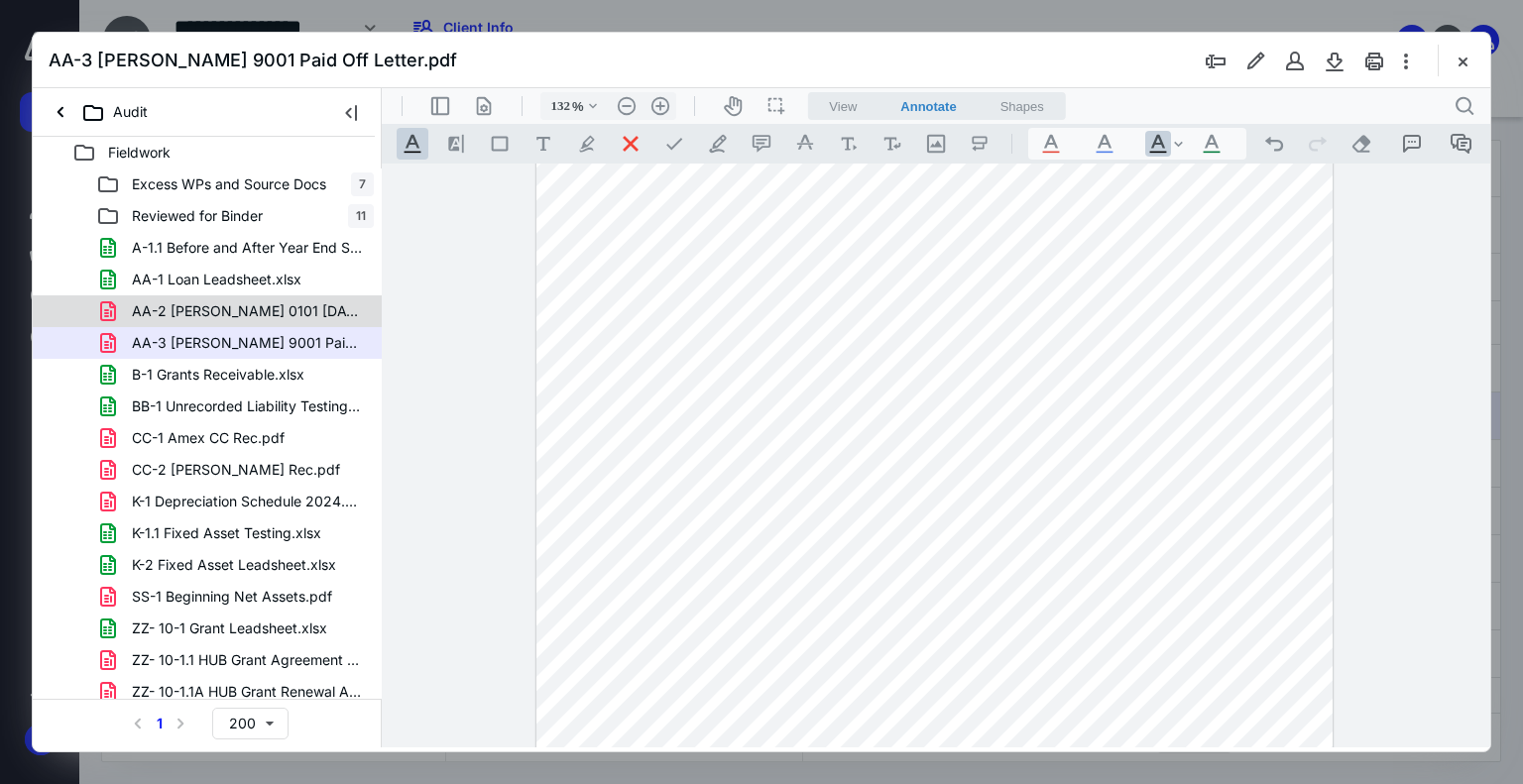 click on "AA-2 [PERSON_NAME] 0101 [DATE] Statement.pdf" at bounding box center (247, 311) 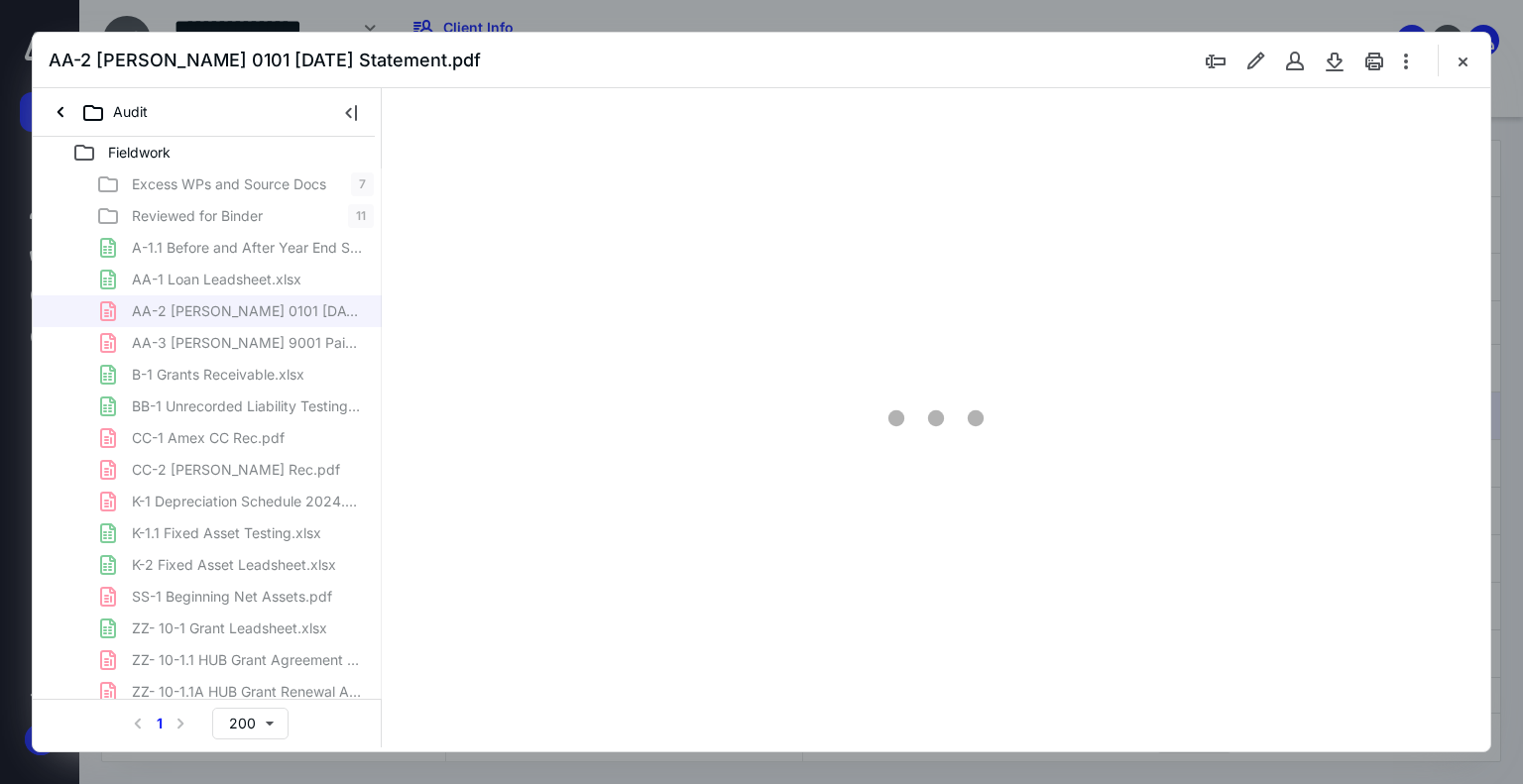 scroll, scrollTop: 0, scrollLeft: 0, axis: both 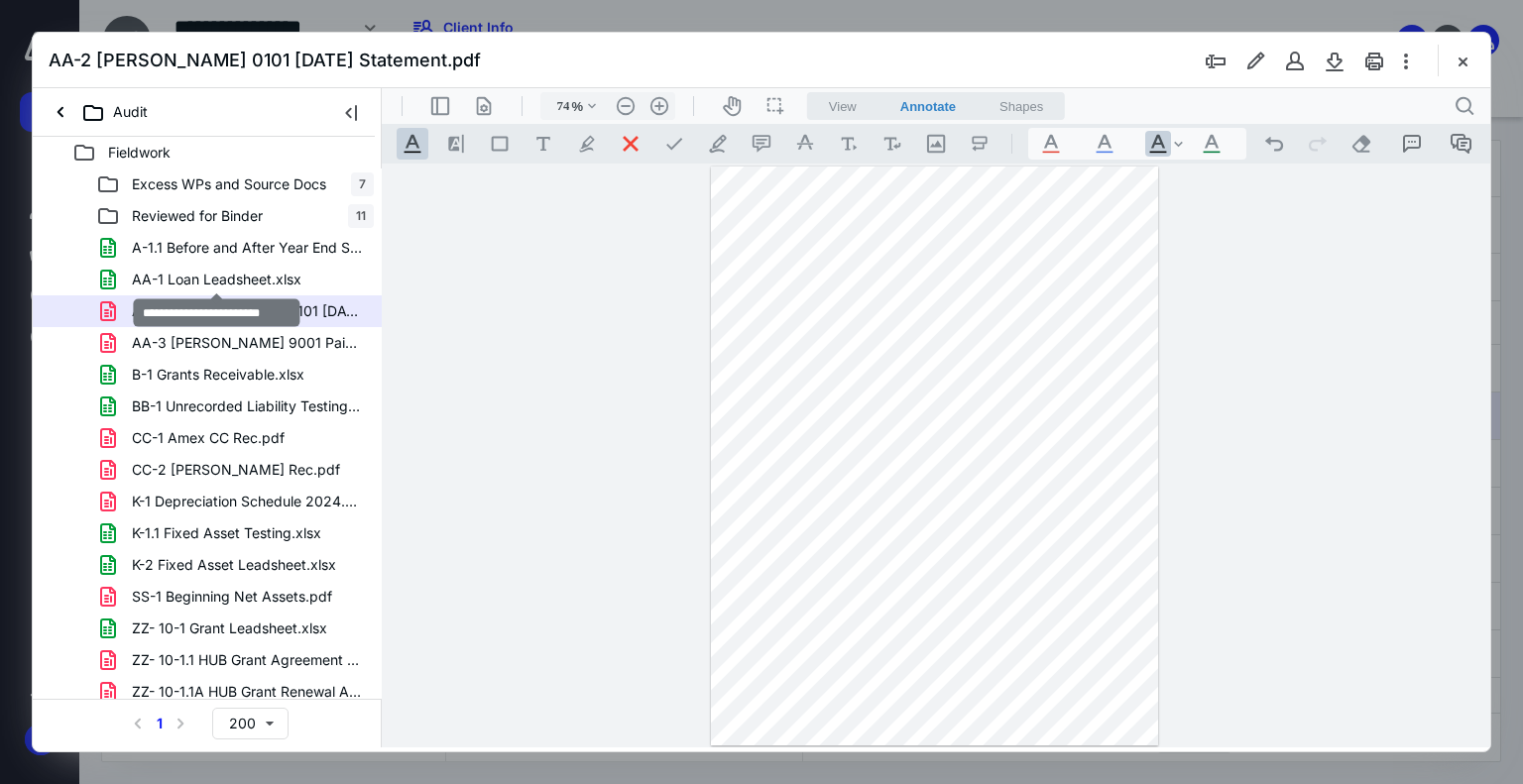 click on "AA-1 Loan Leadsheet.xlsx" at bounding box center [216, 280] 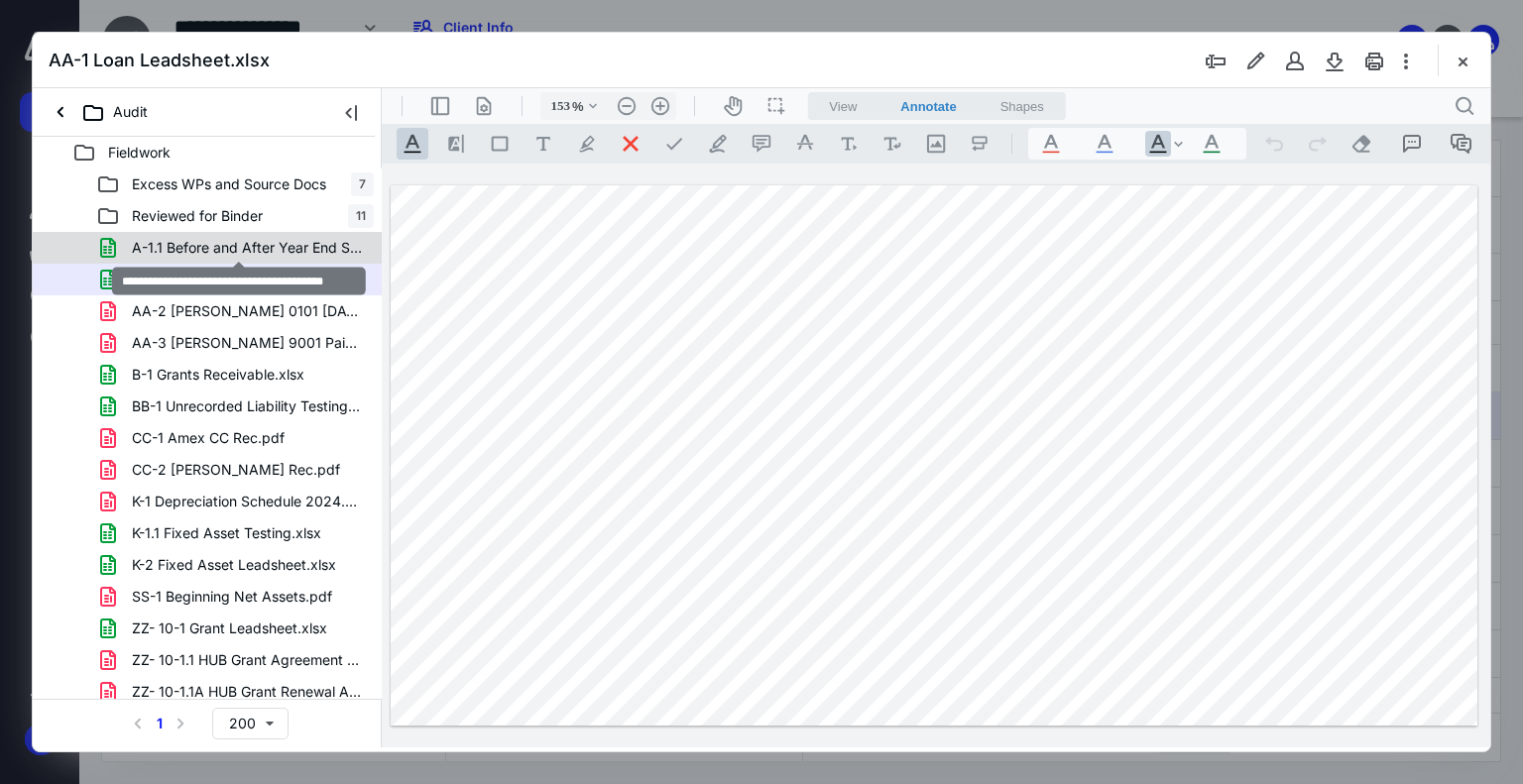 click on "A-1.1 Before and After Year End Scan.xlsx" at bounding box center (247, 248) 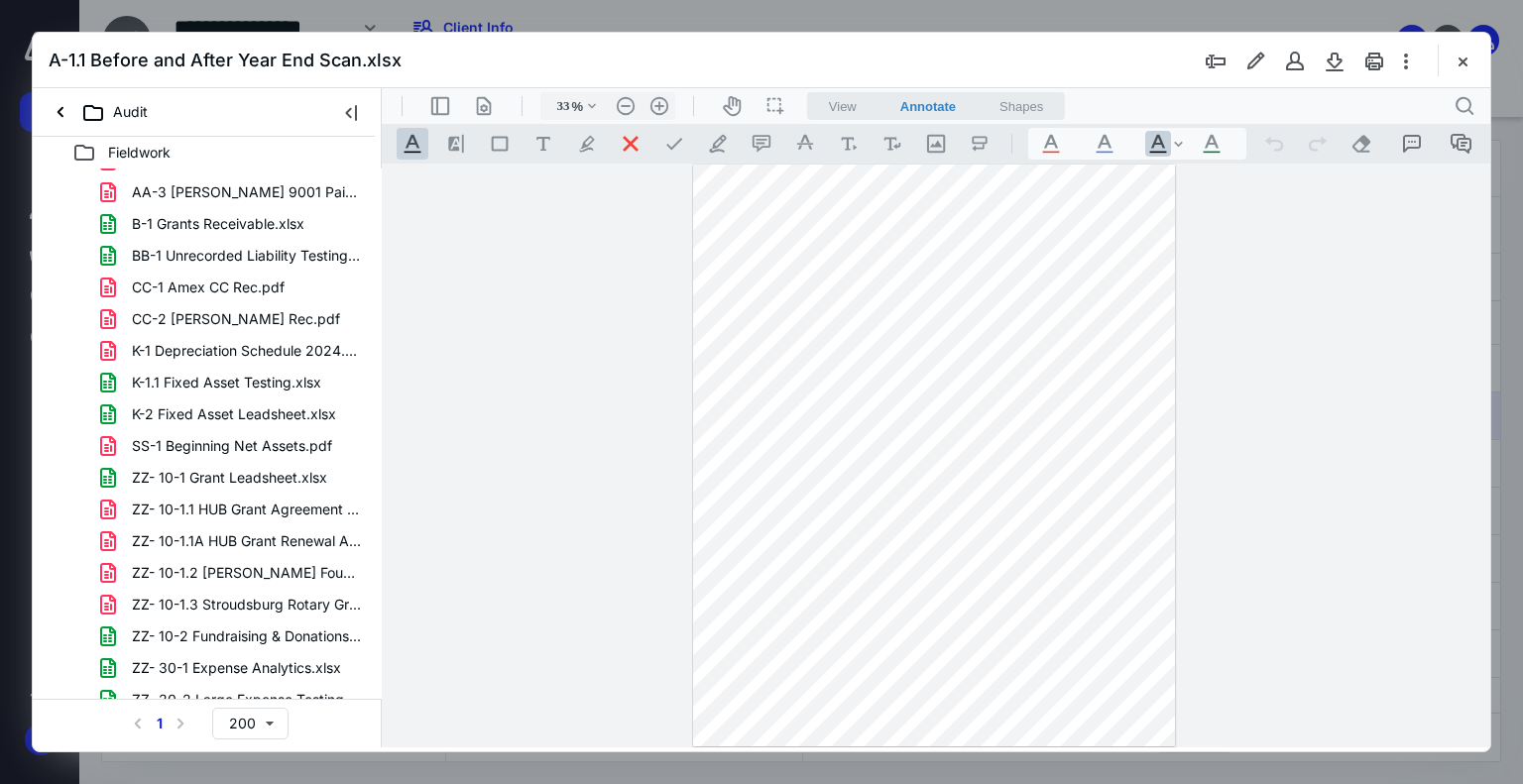 scroll, scrollTop: 0, scrollLeft: 0, axis: both 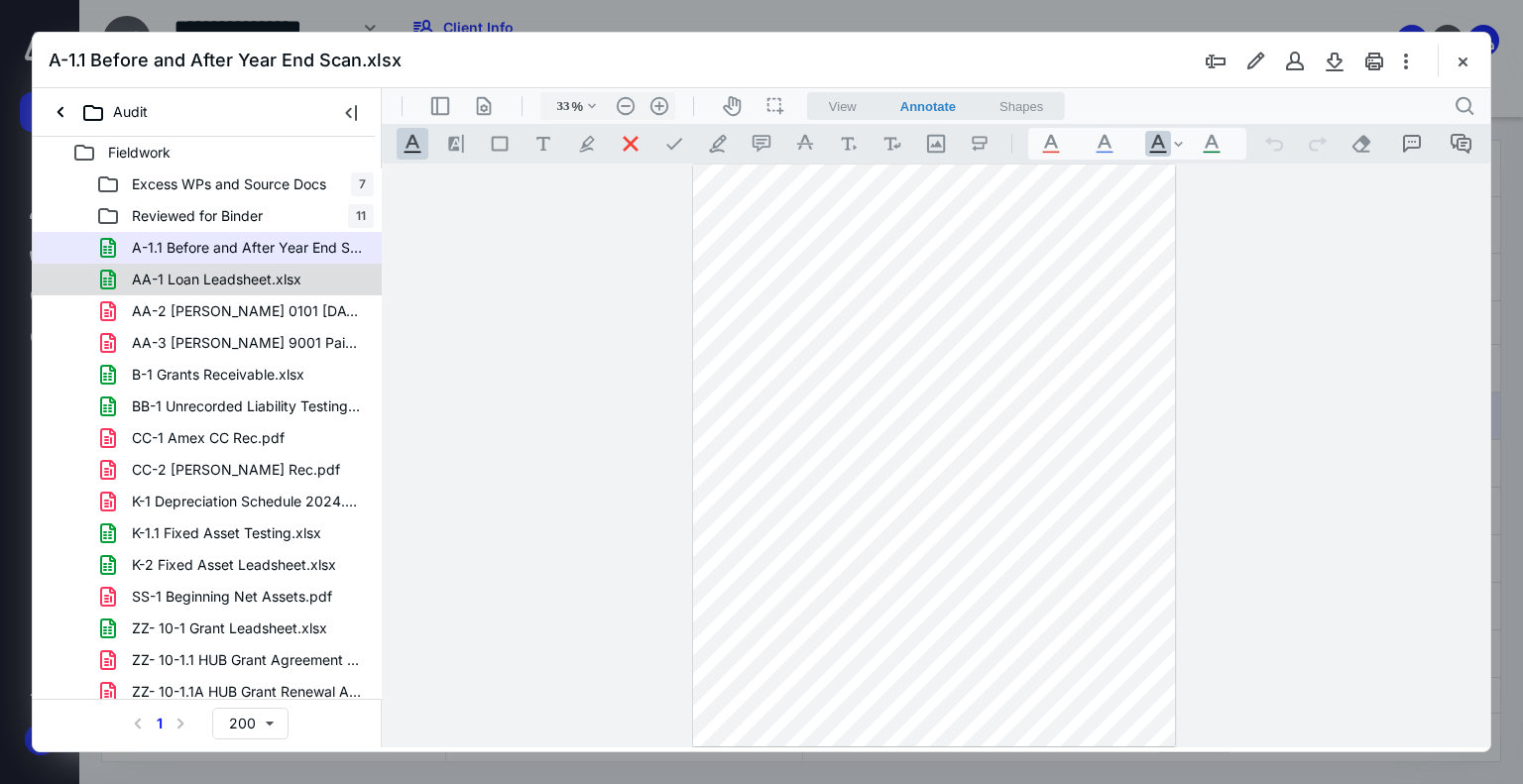 click on "AA-1 Loan Leadsheet.xlsx" at bounding box center (216, 280) 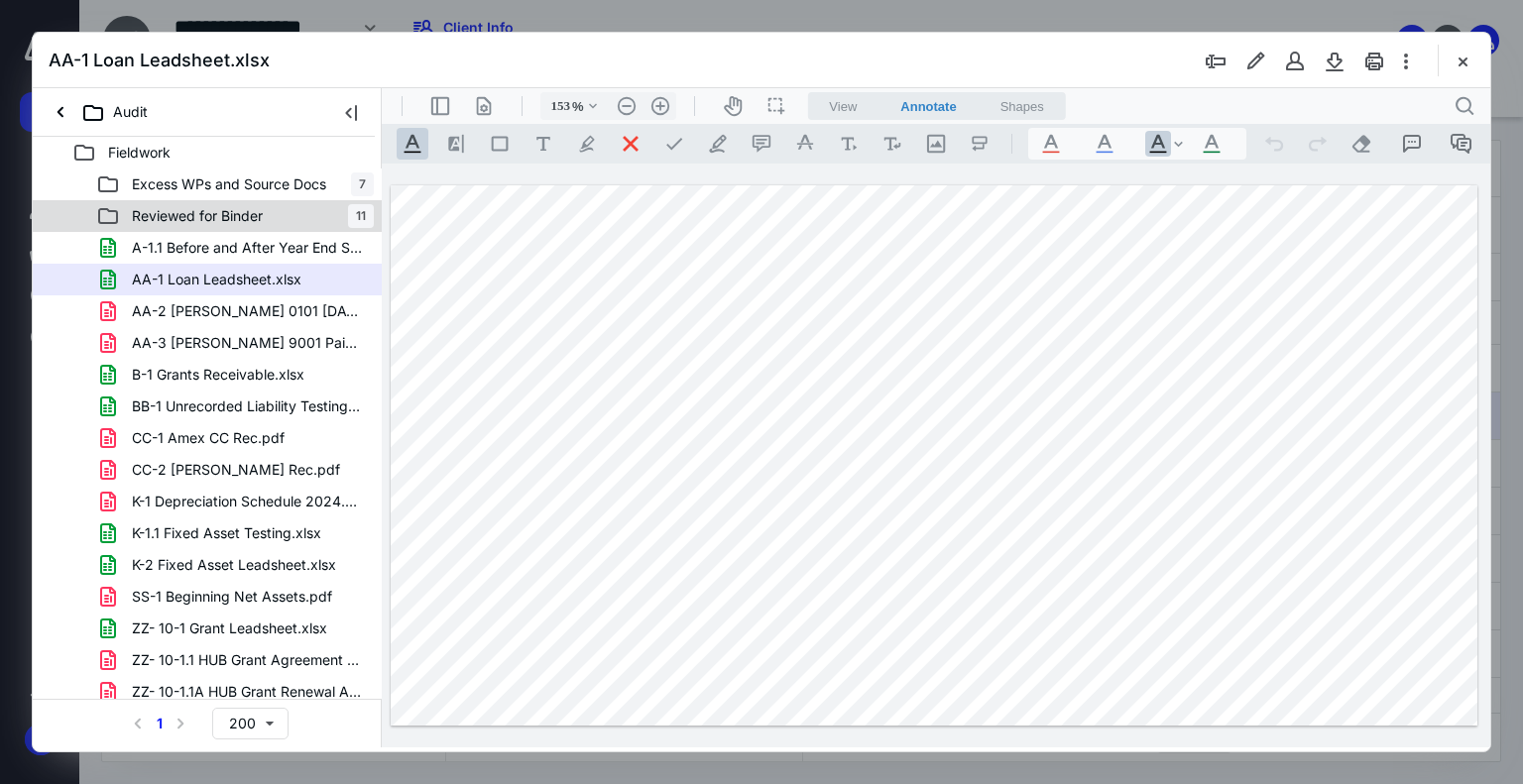 click on "Reviewed for Binder 11" at bounding box center (207, 216) 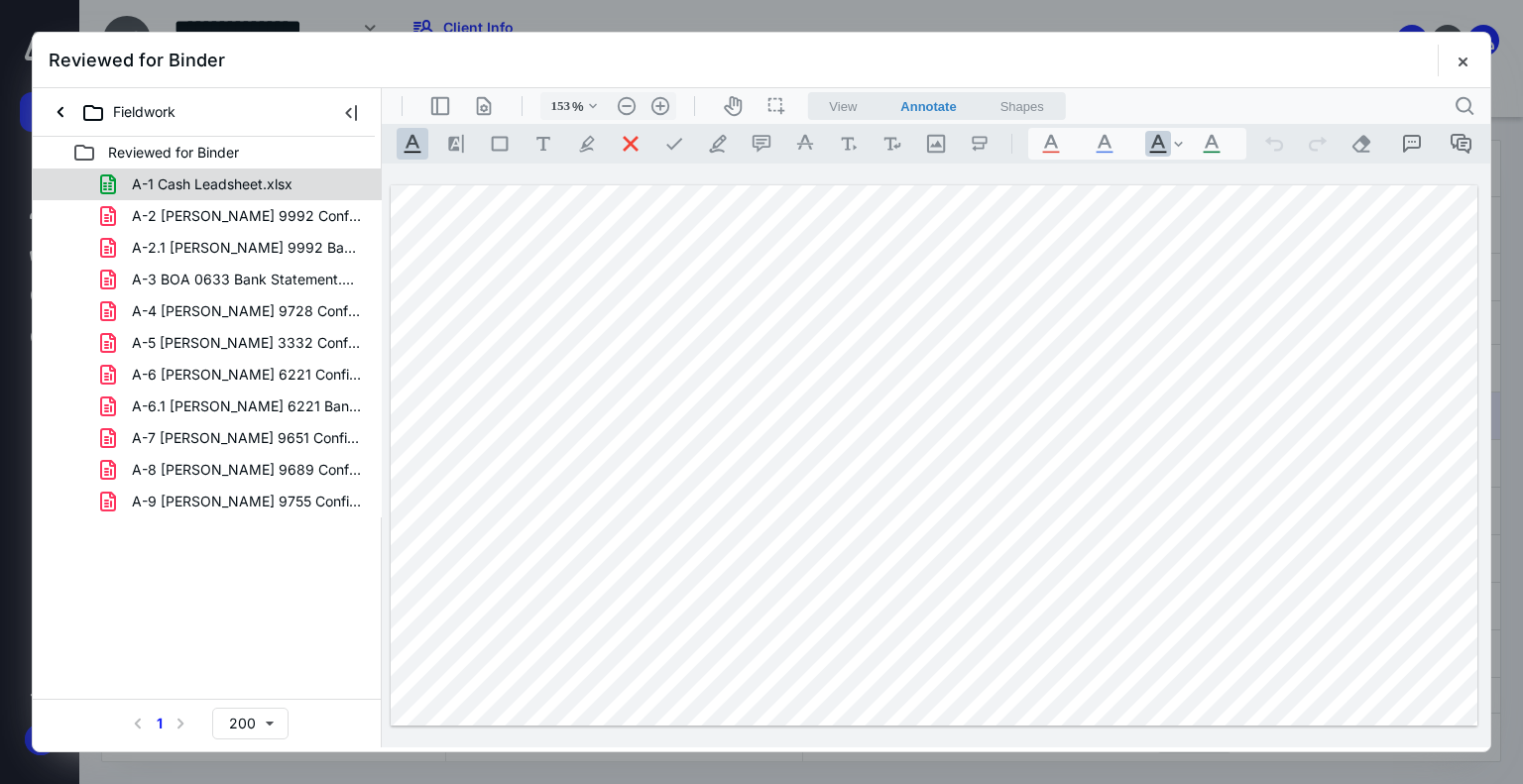 click on "A-1 Cash Leadsheet.xlsx" at bounding box center [200, 184] 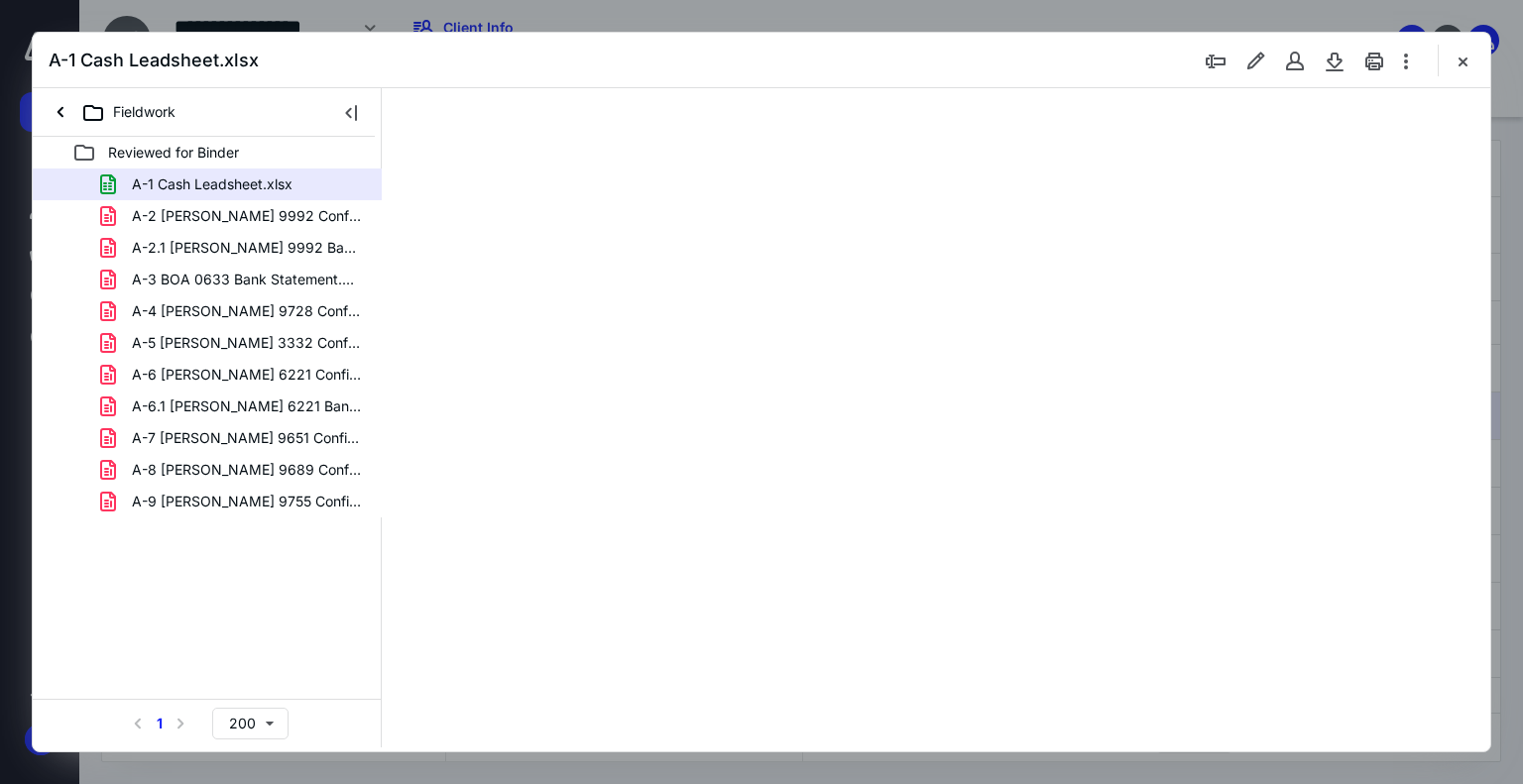 type on "93" 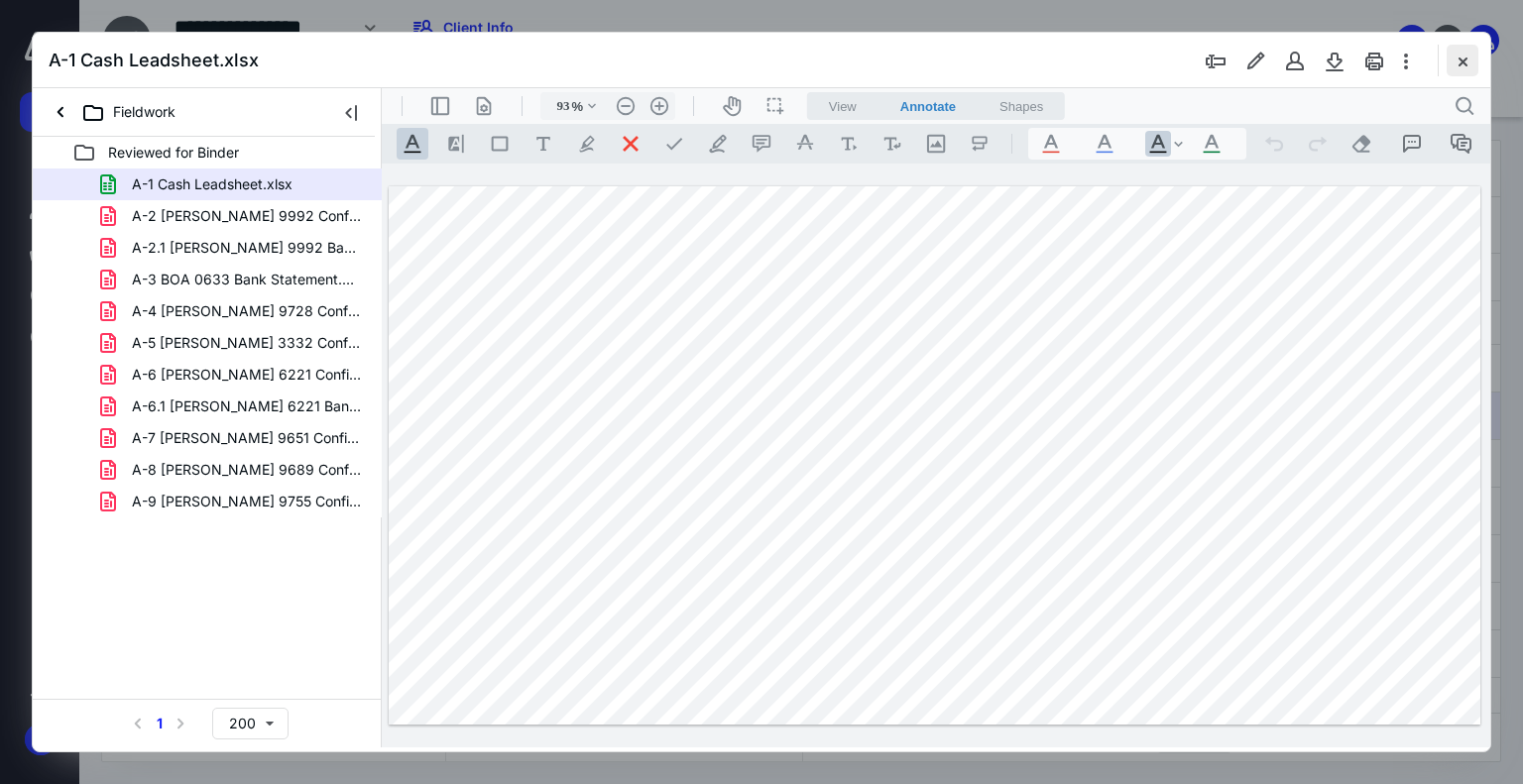 click at bounding box center [1463, 60] 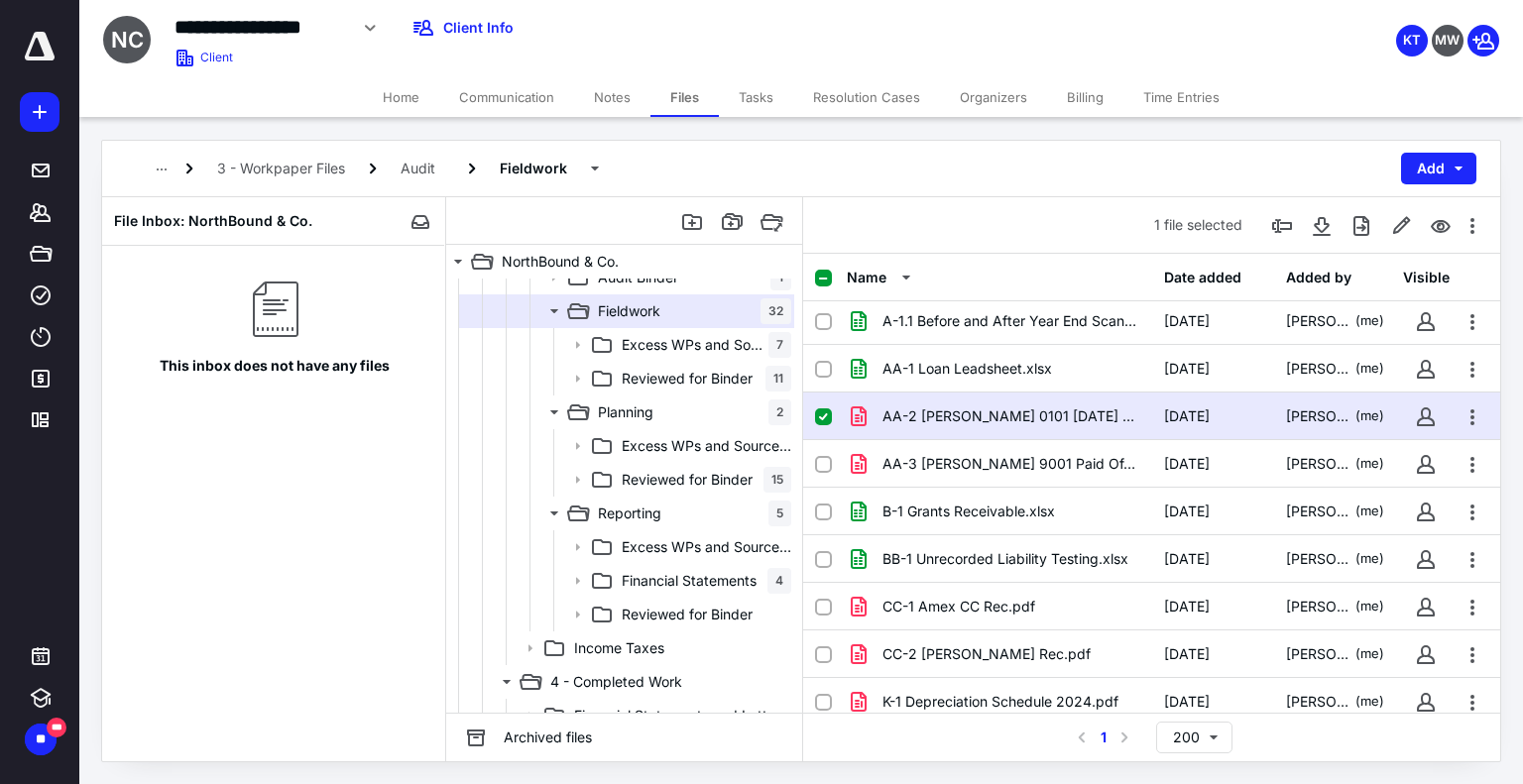 scroll, scrollTop: 513, scrollLeft: 0, axis: vertical 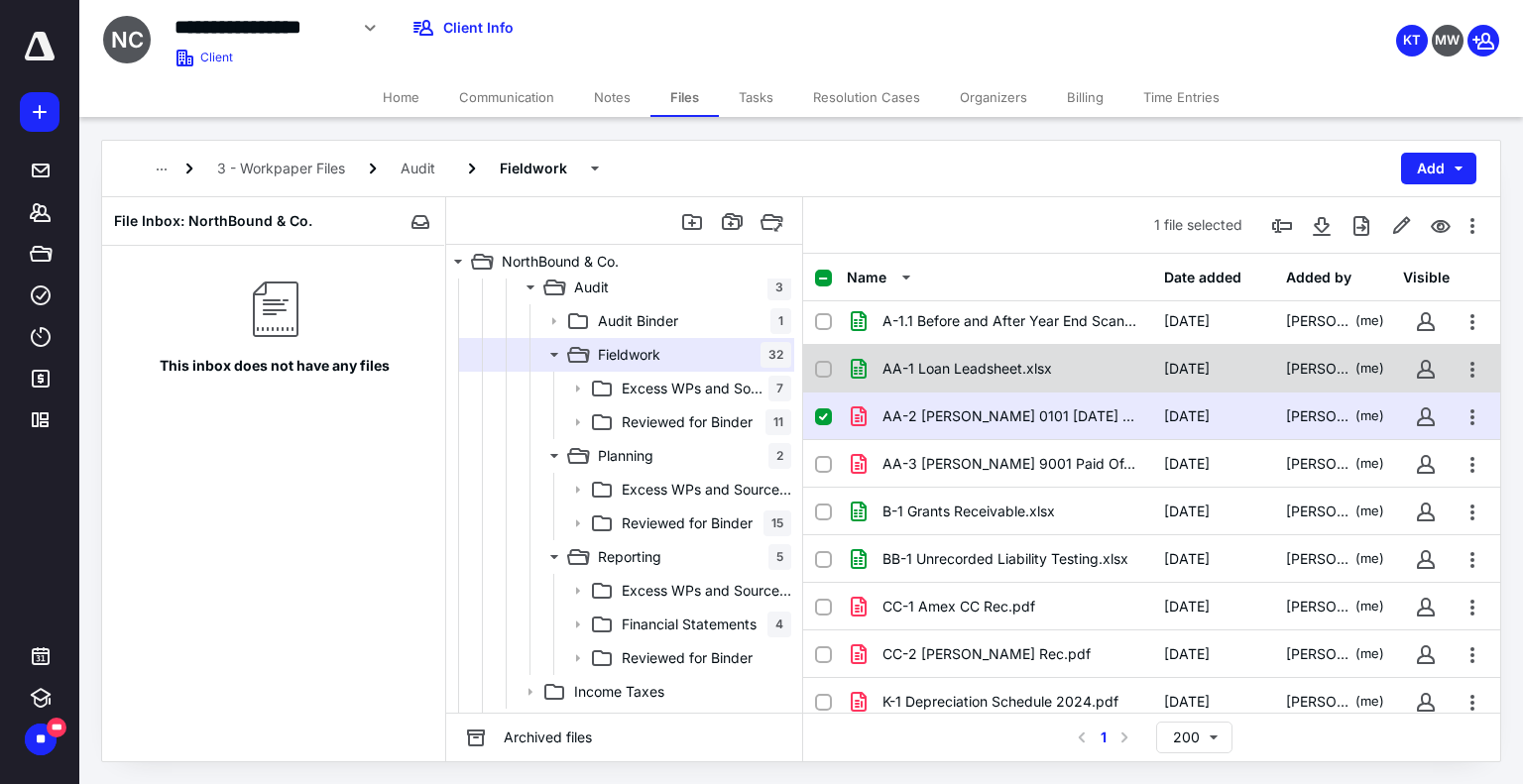 click on "AA-1 Loan Leadsheet.xlsx" at bounding box center [967, 369] 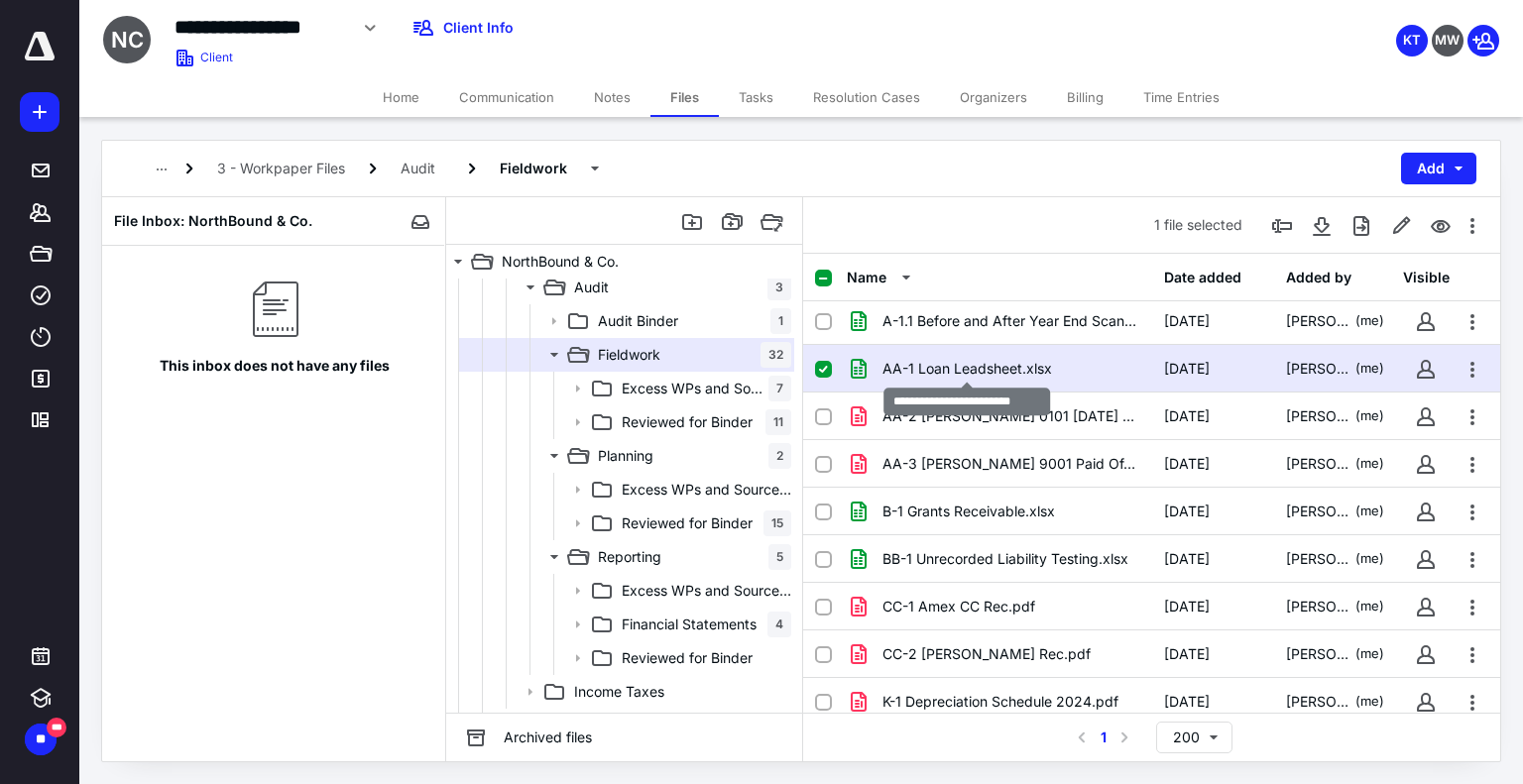 click on "AA-1 Loan Leadsheet.xlsx" at bounding box center (967, 369) 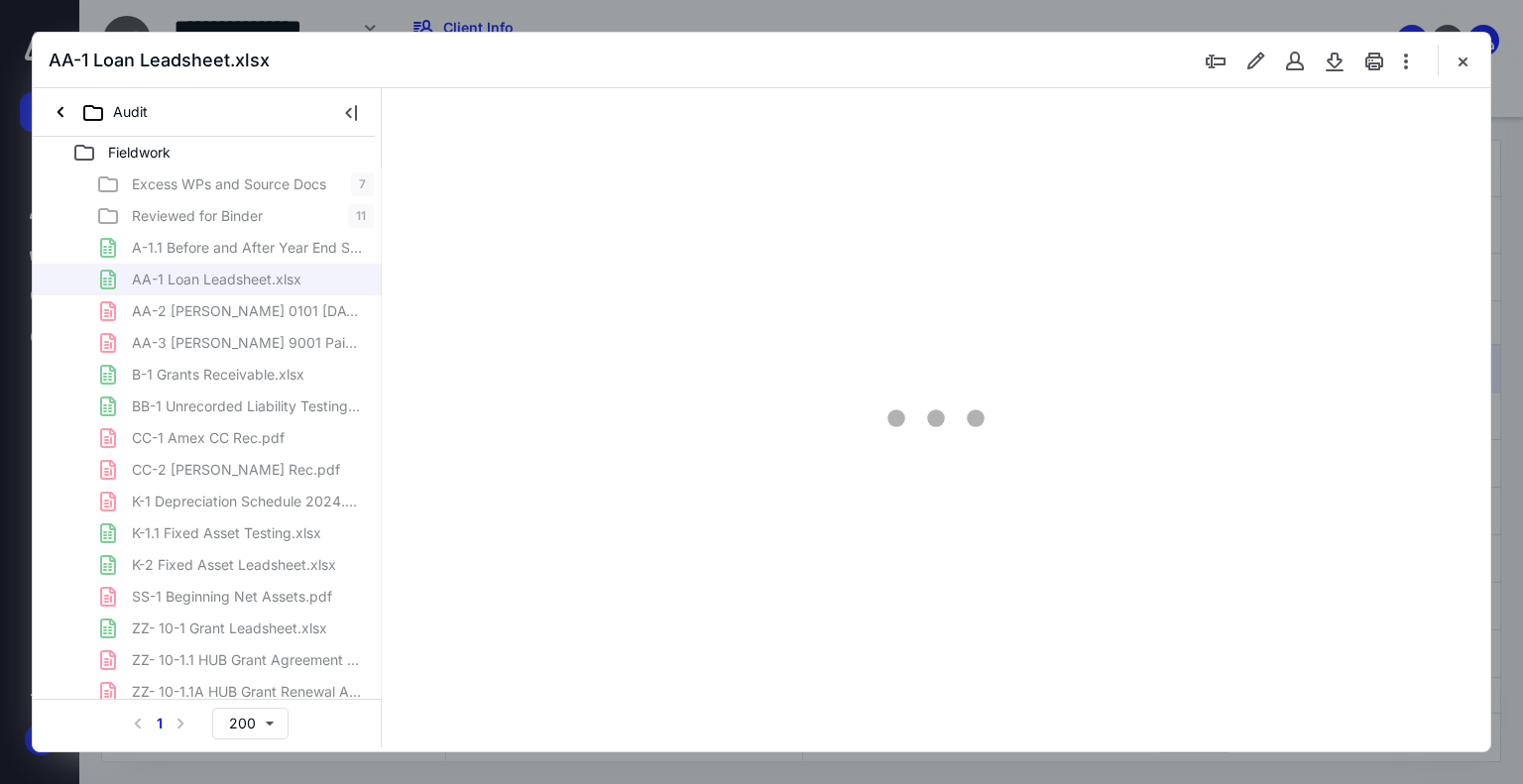 scroll, scrollTop: 0, scrollLeft: 0, axis: both 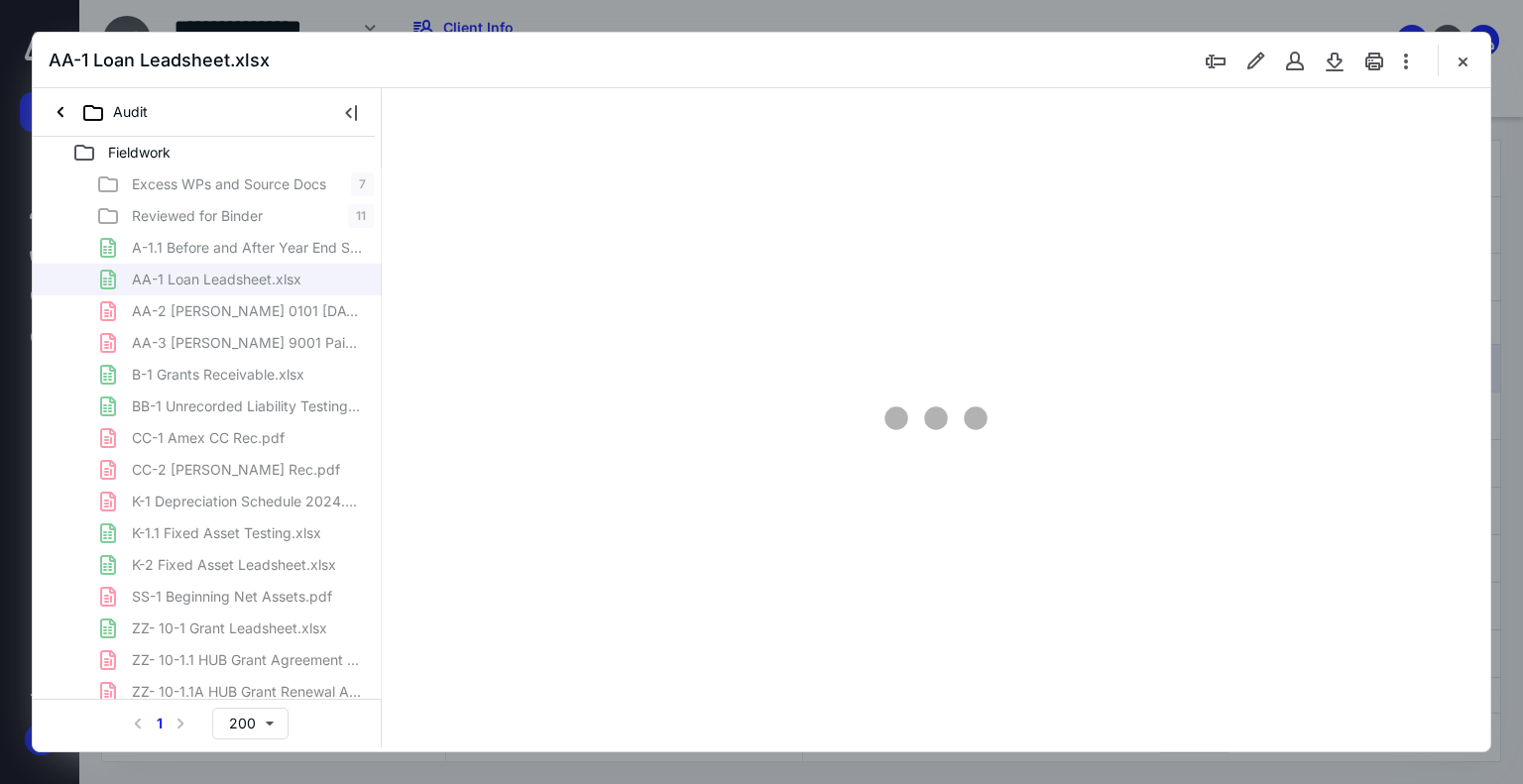 type on "153" 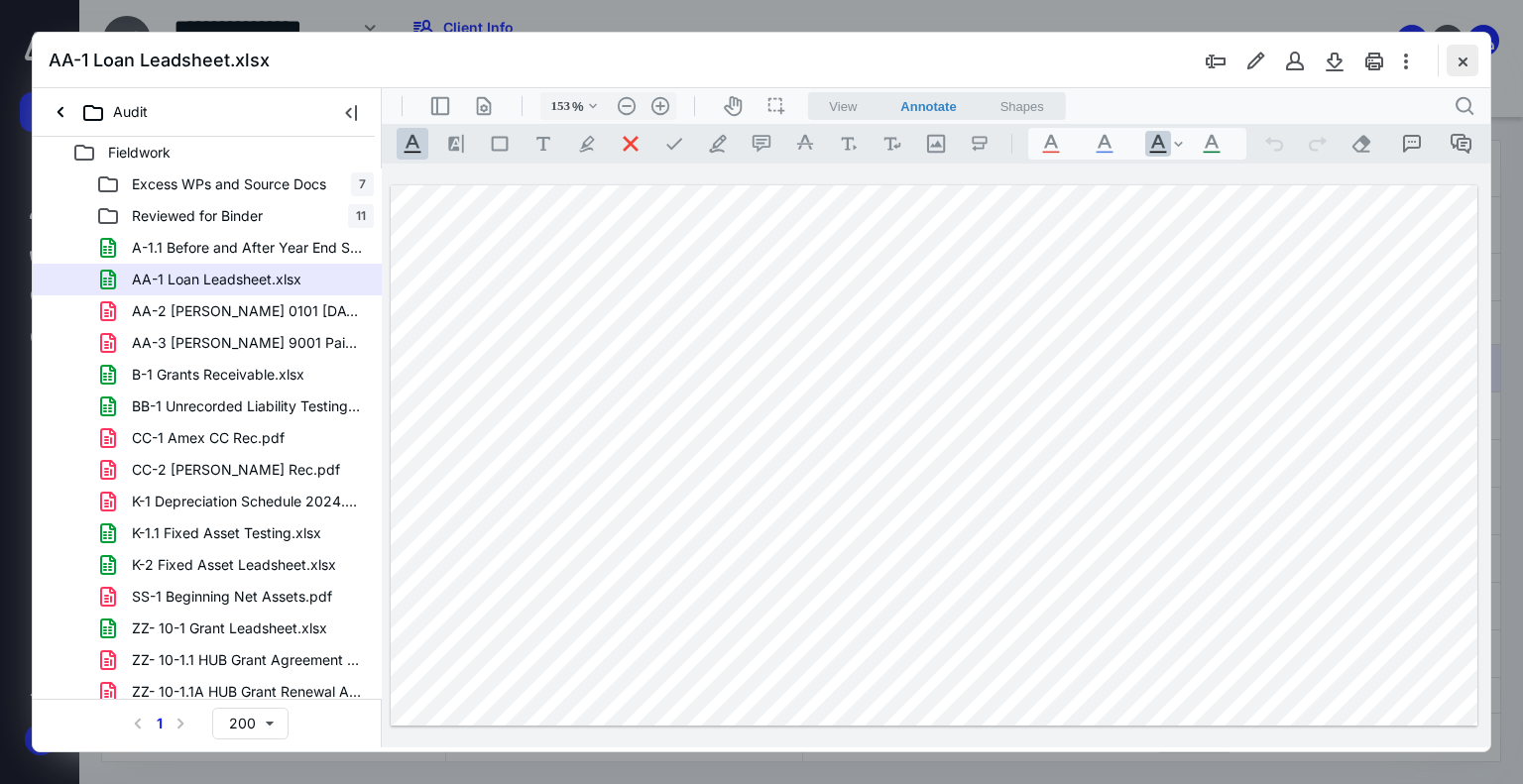 click at bounding box center [1463, 60] 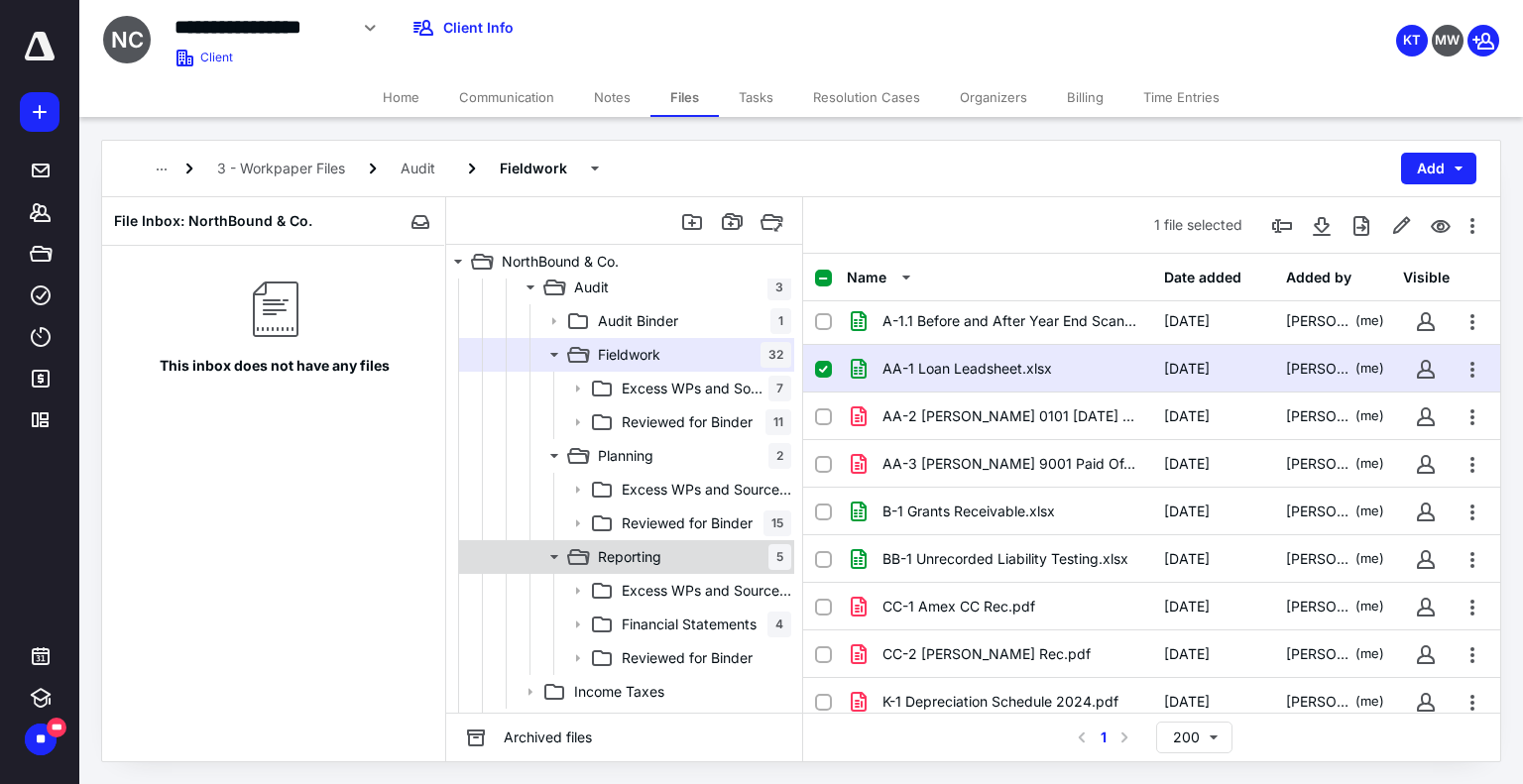 click on "Reporting 5" at bounding box center [690, 557] 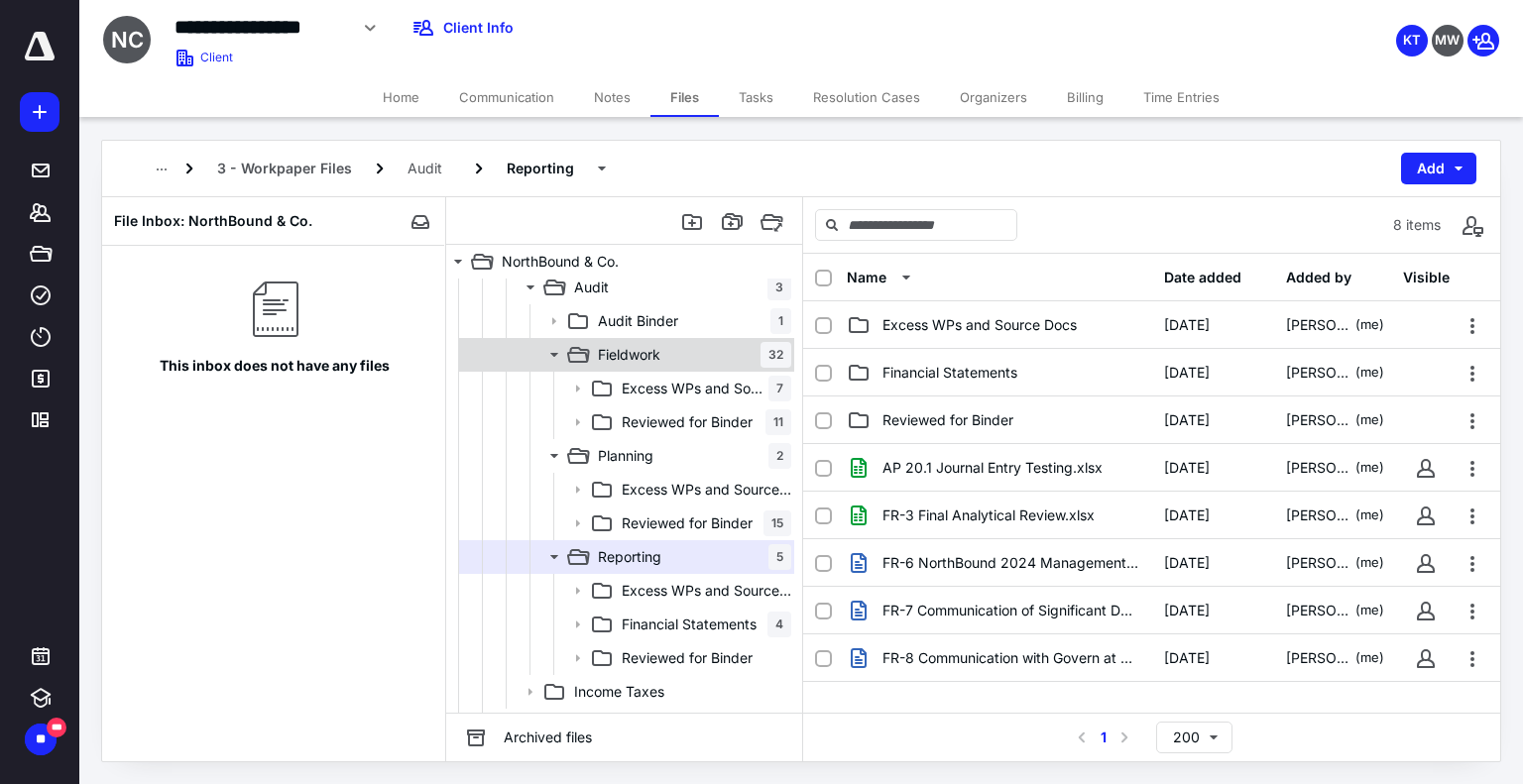click on "Fieldwork 32" at bounding box center (690, 355) 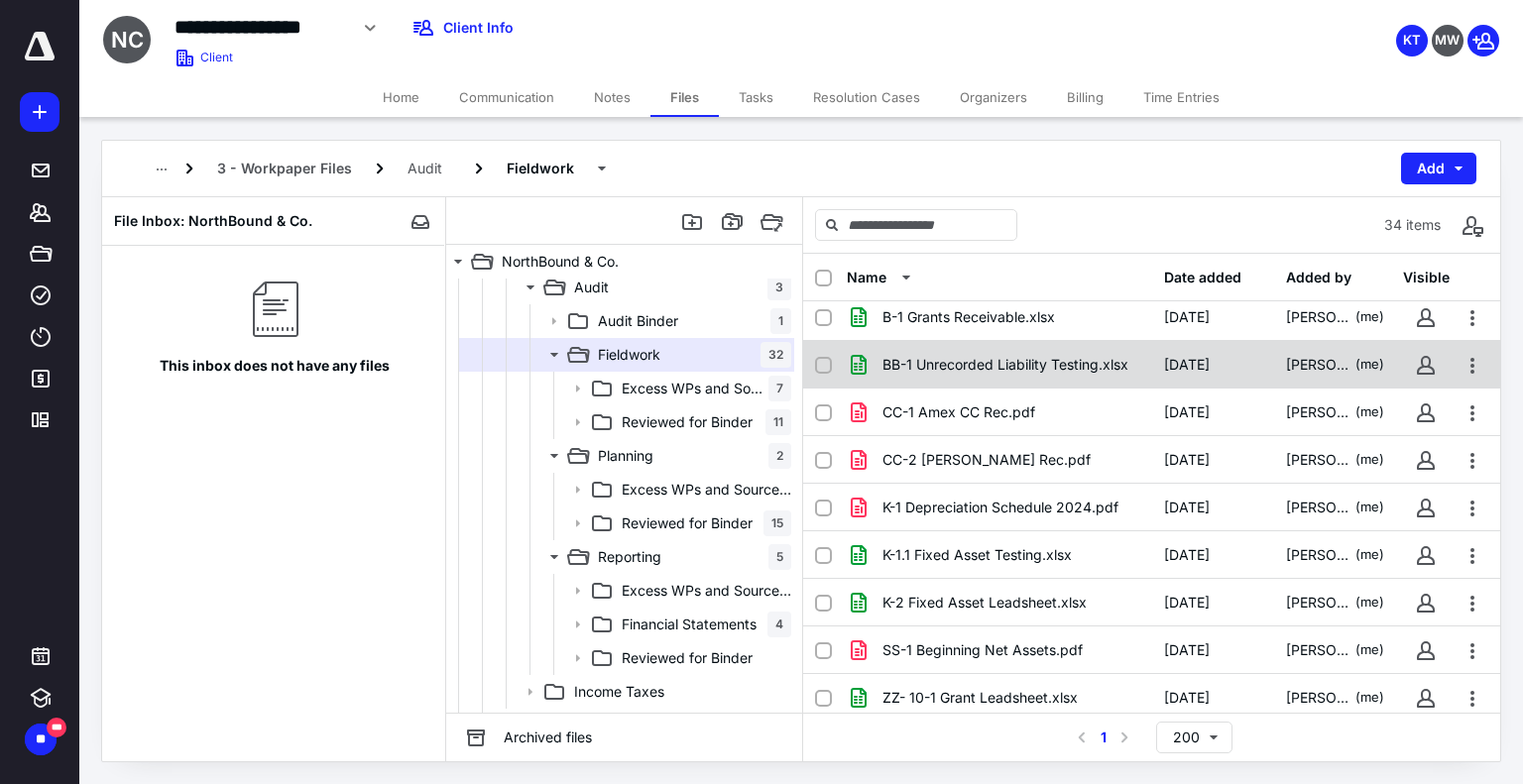 scroll, scrollTop: 198, scrollLeft: 0, axis: vertical 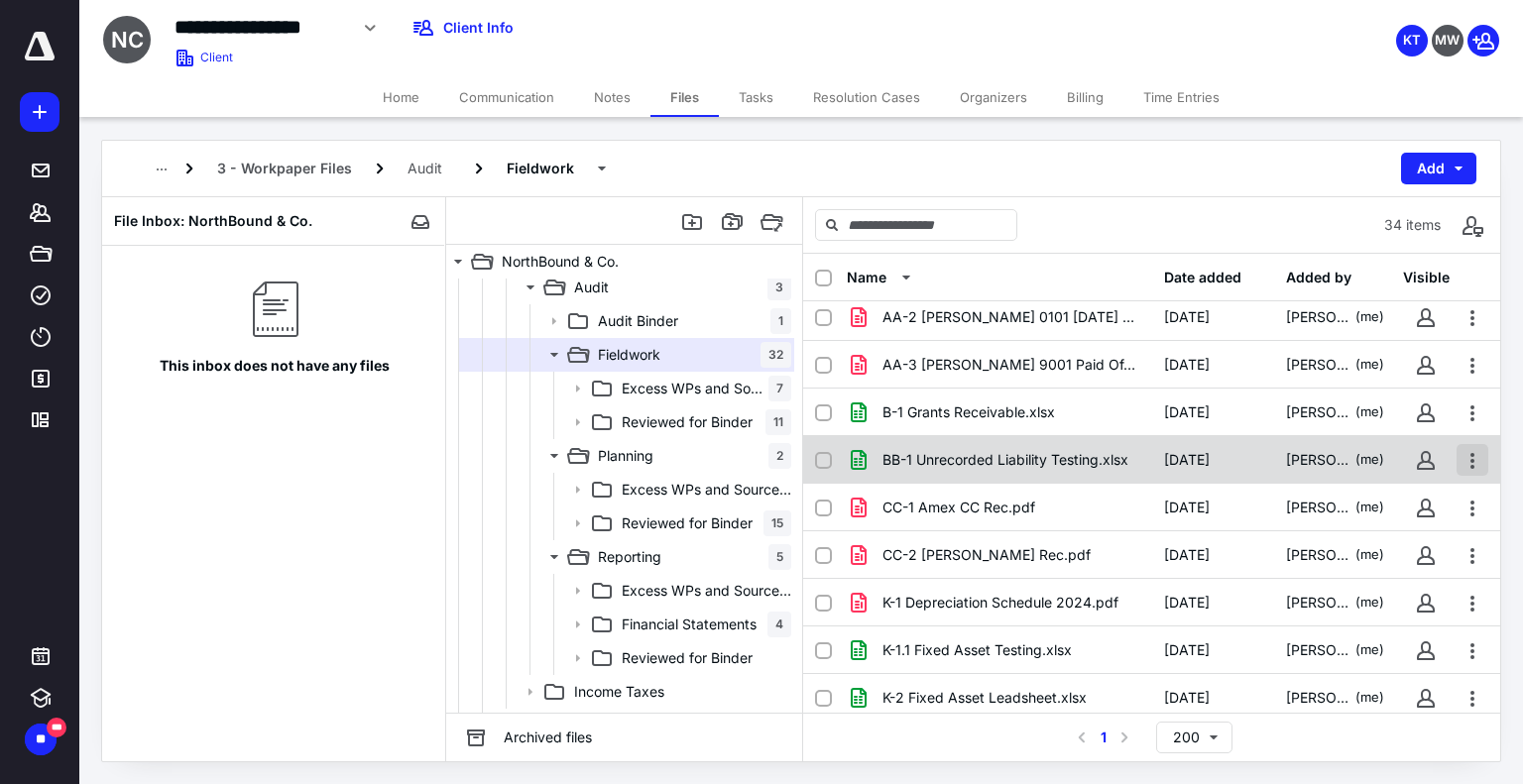 click at bounding box center (1472, 460) 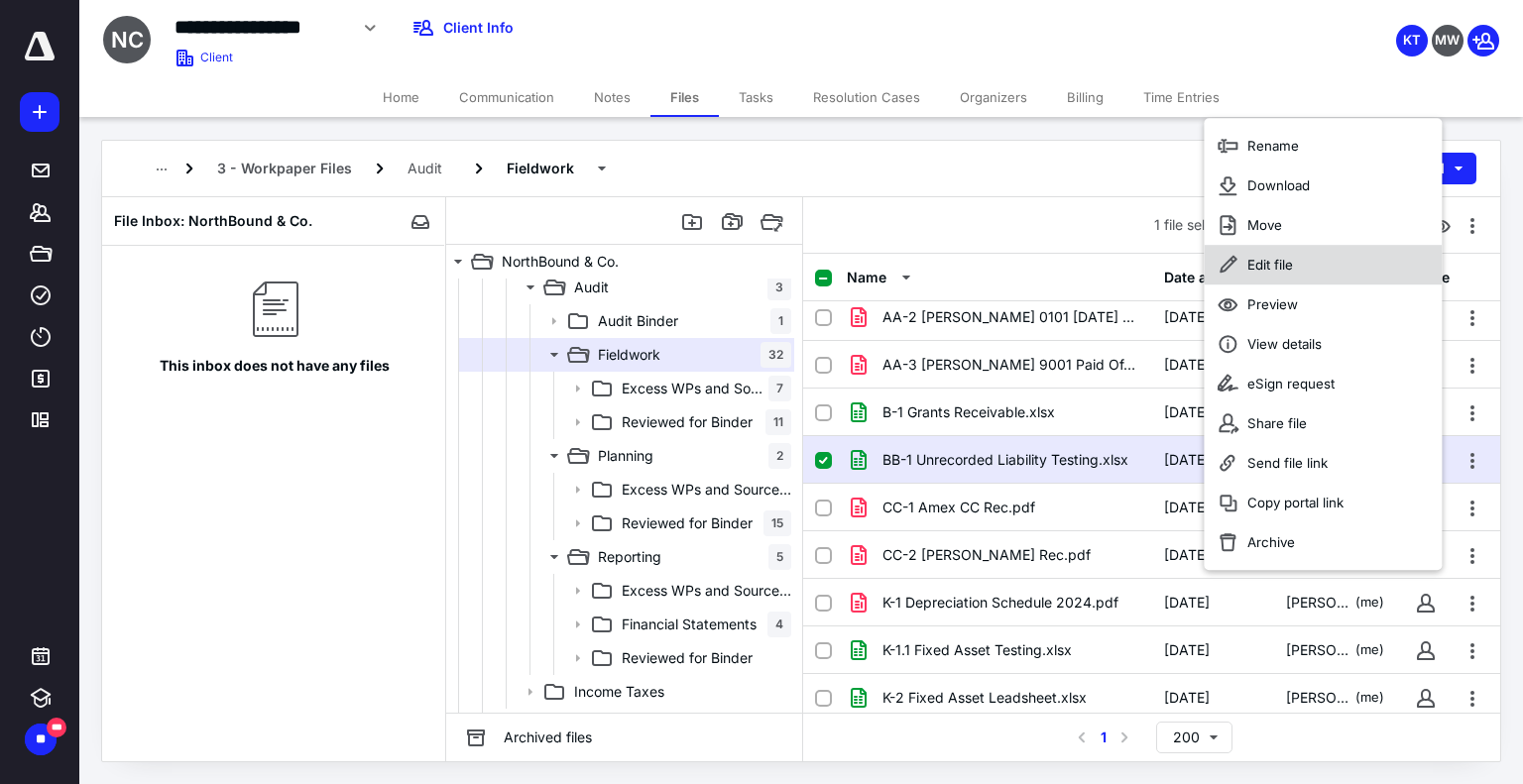 click on "Edit file" at bounding box center [1323, 265] 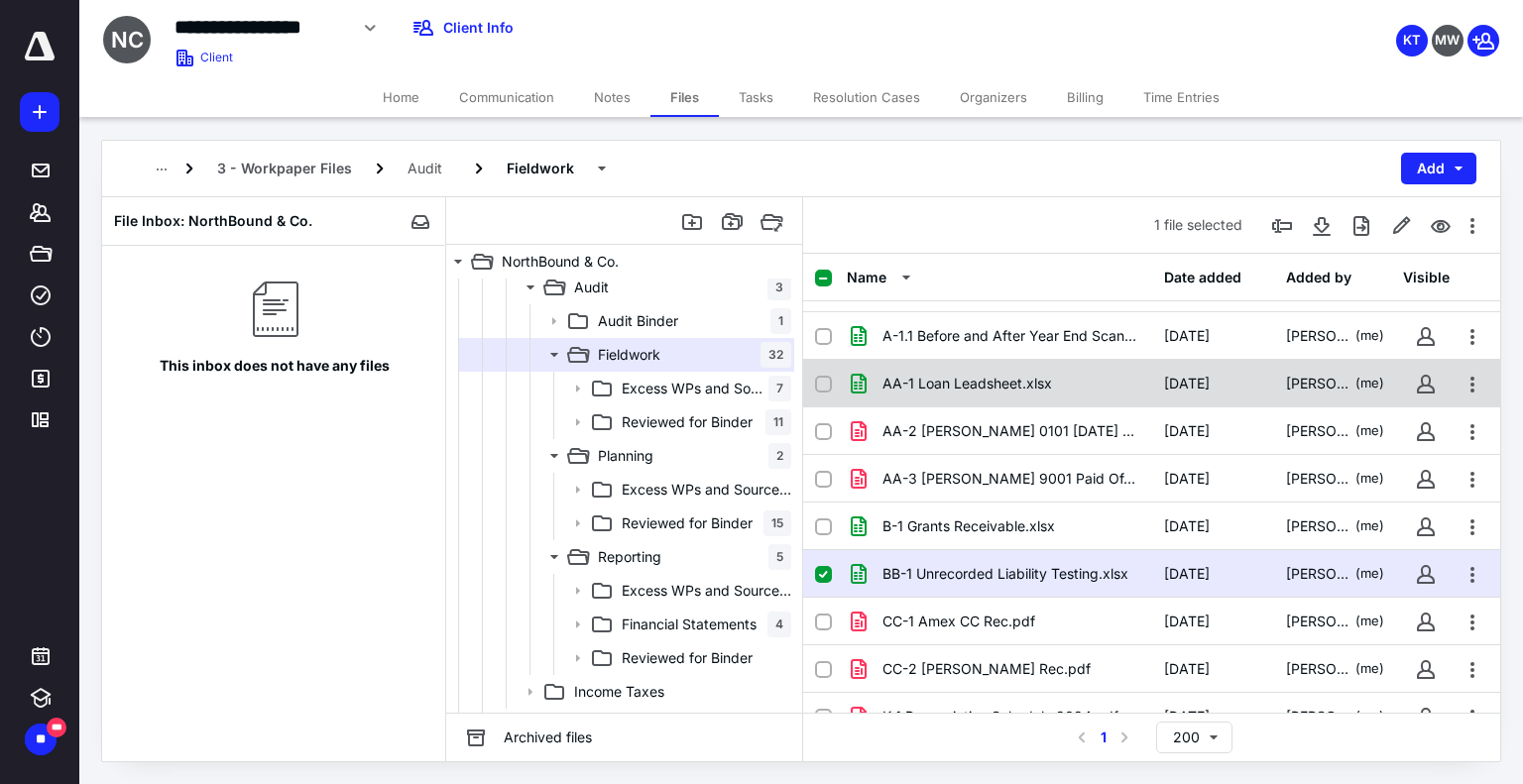 scroll, scrollTop: 0, scrollLeft: 0, axis: both 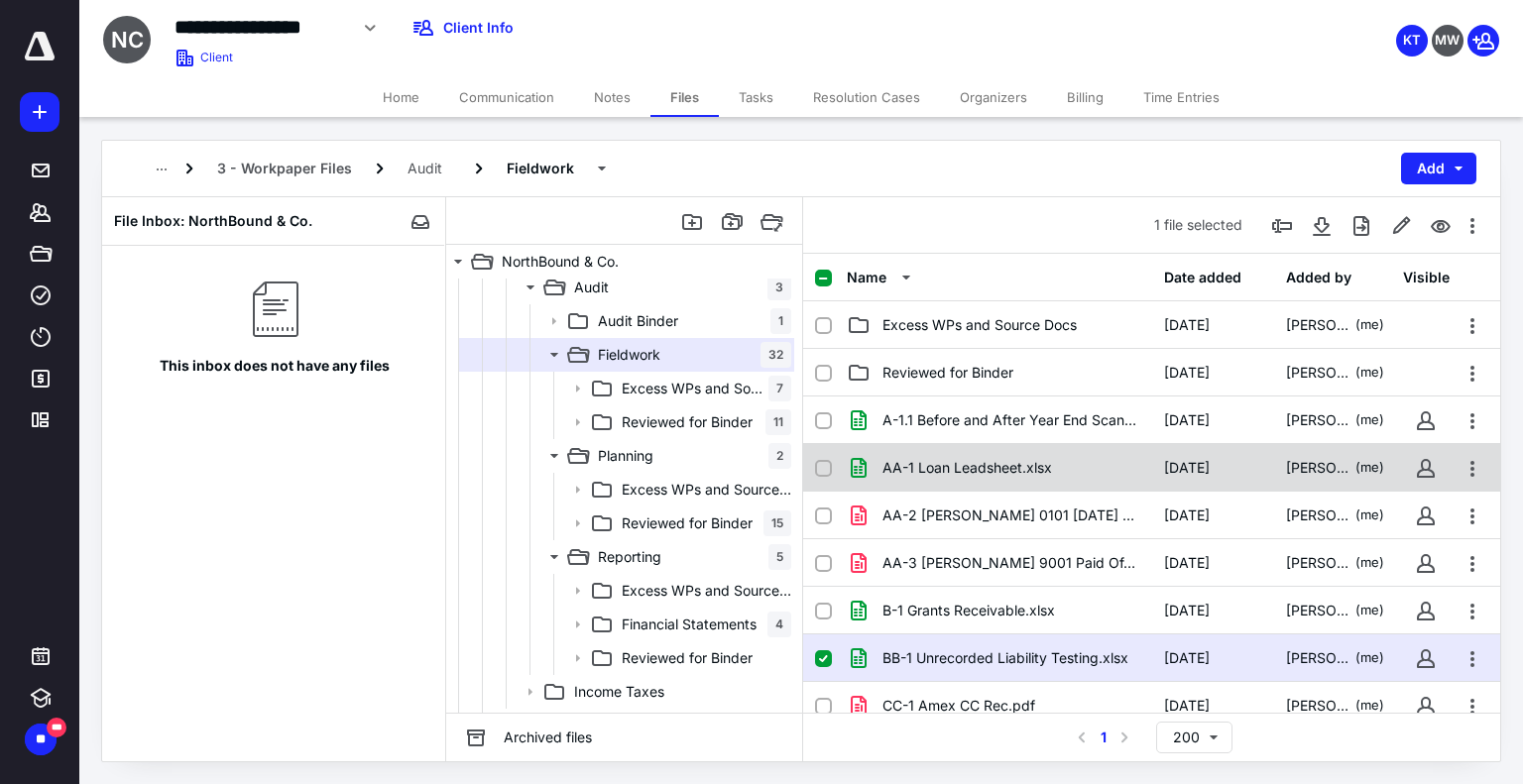 click on "AA-1 Loan Leadsheet.xlsx [DATE] [PERSON_NAME]  (me)" at bounding box center [1151, 468] 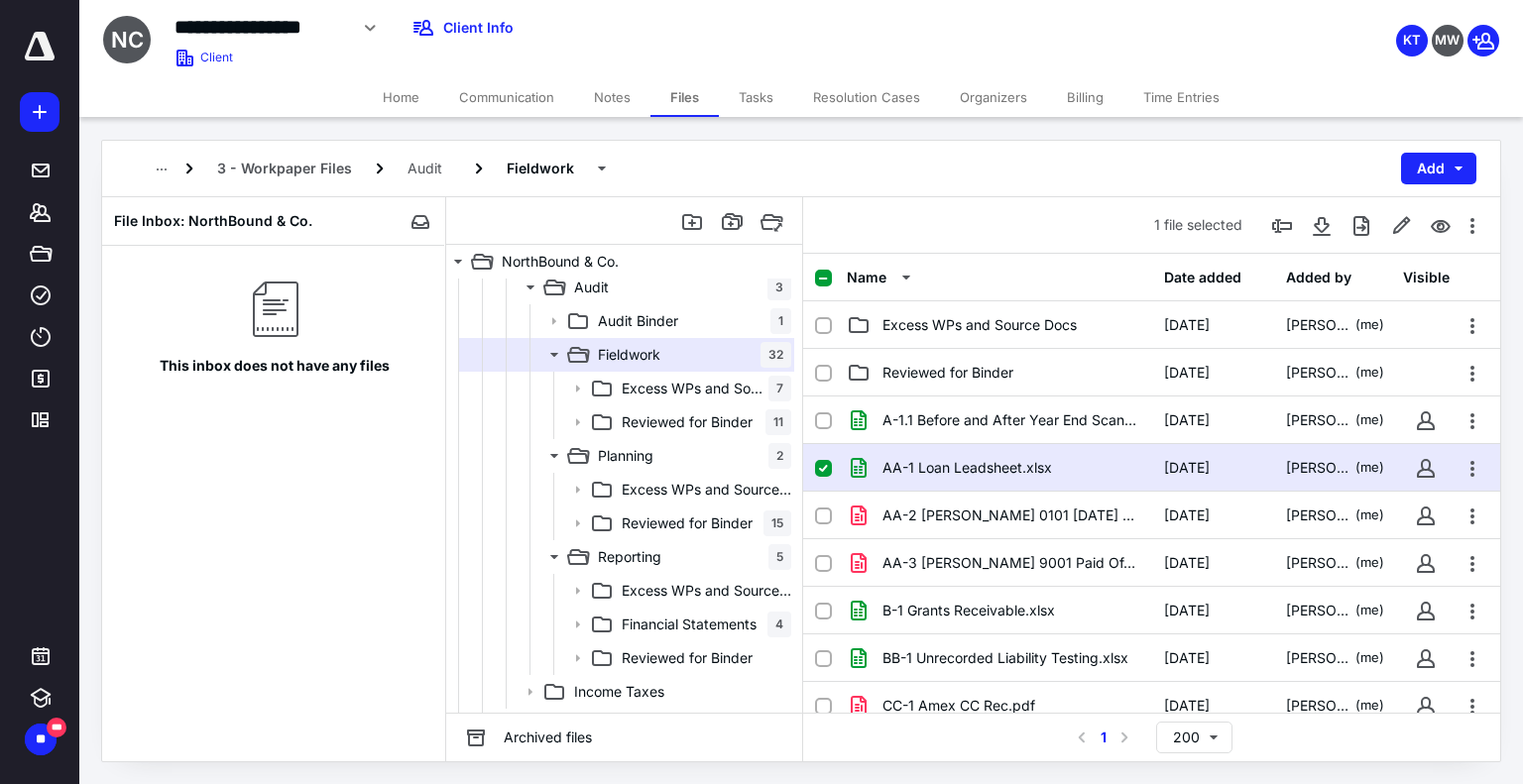 click on "AA-1 Loan Leadsheet.xlsx [DATE] [PERSON_NAME]  (me)" at bounding box center (1151, 468) 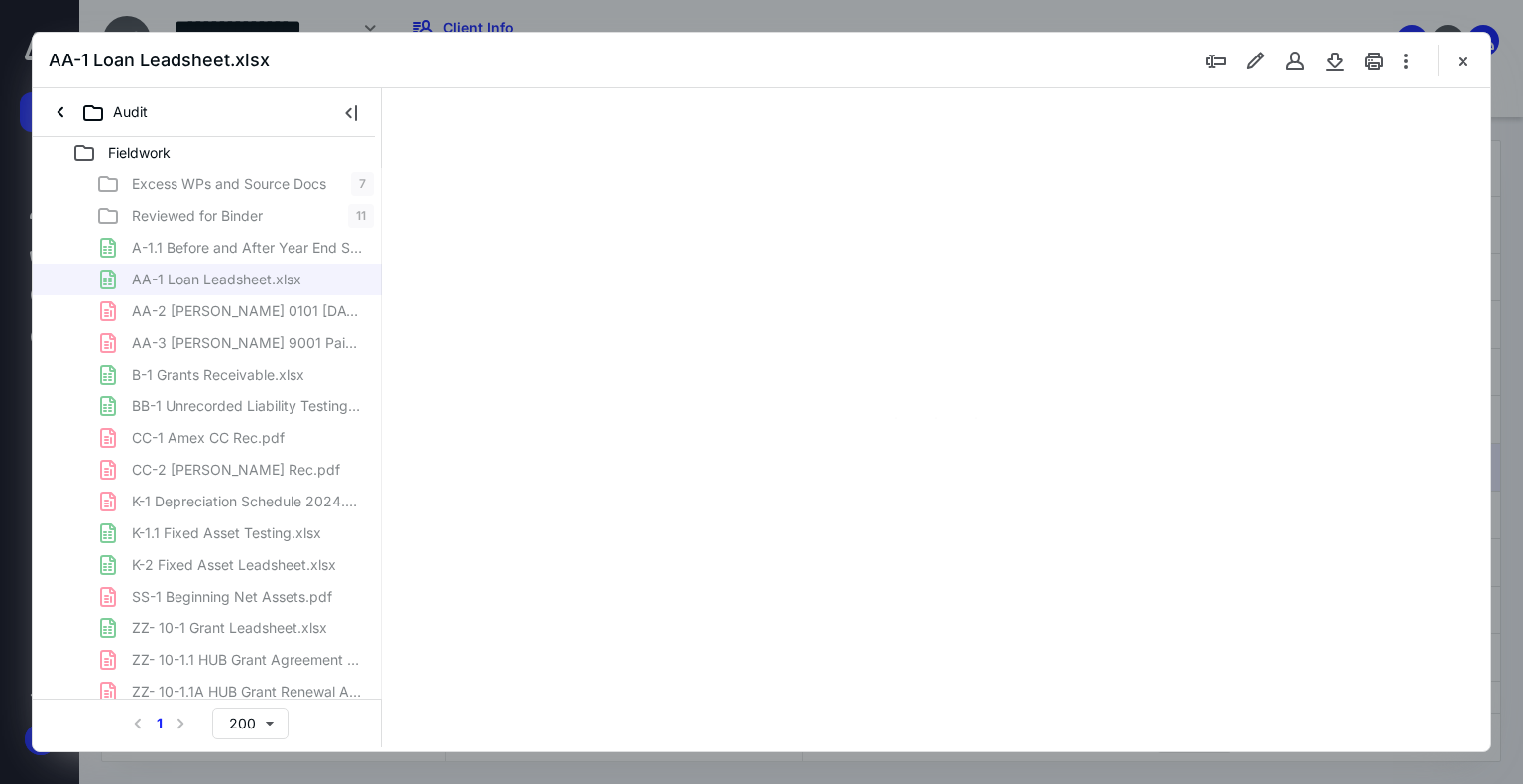 scroll, scrollTop: 0, scrollLeft: 0, axis: both 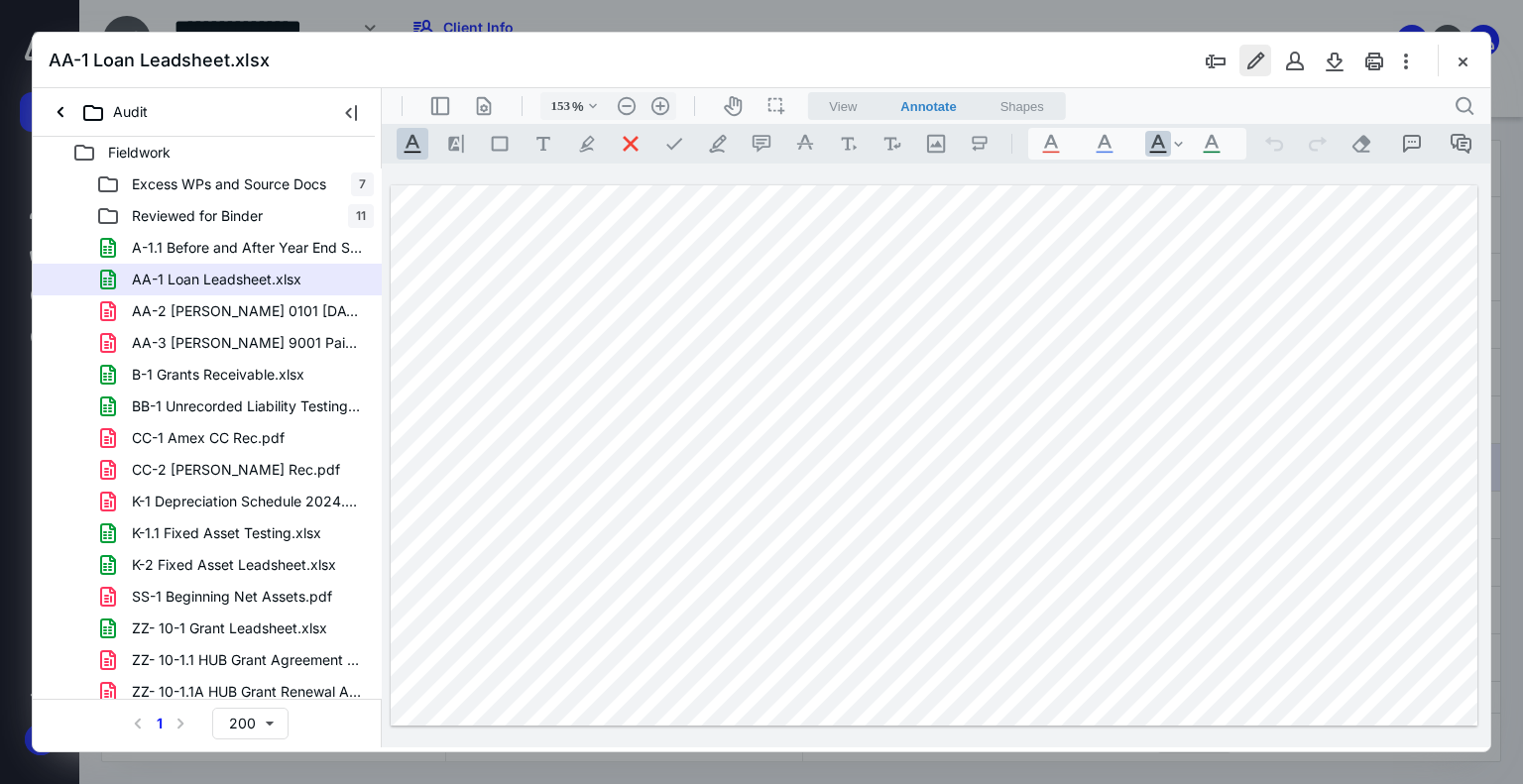 click at bounding box center (1255, 60) 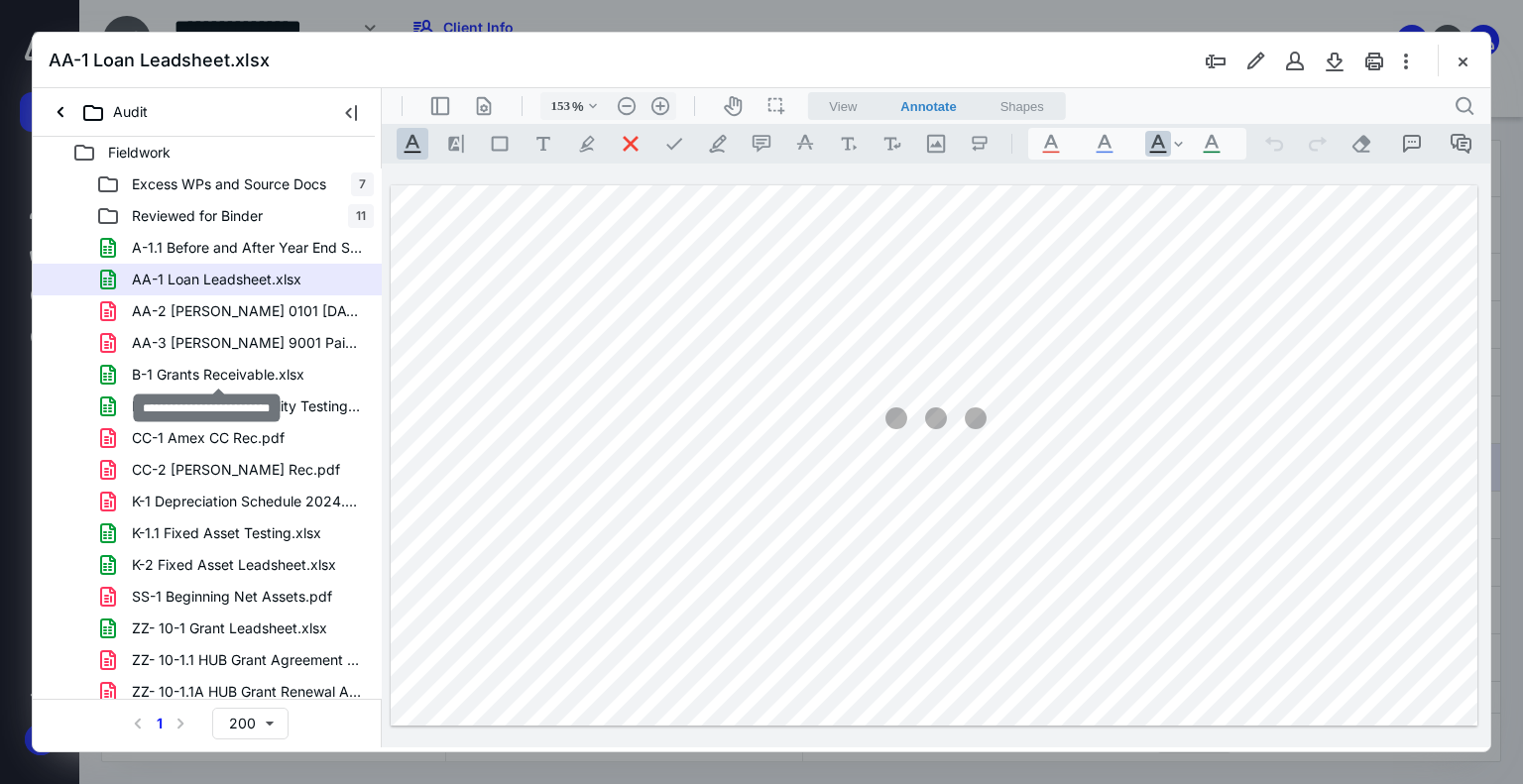 drag, startPoint x: 246, startPoint y: 377, endPoint x: 286, endPoint y: 364, distance: 42.059482 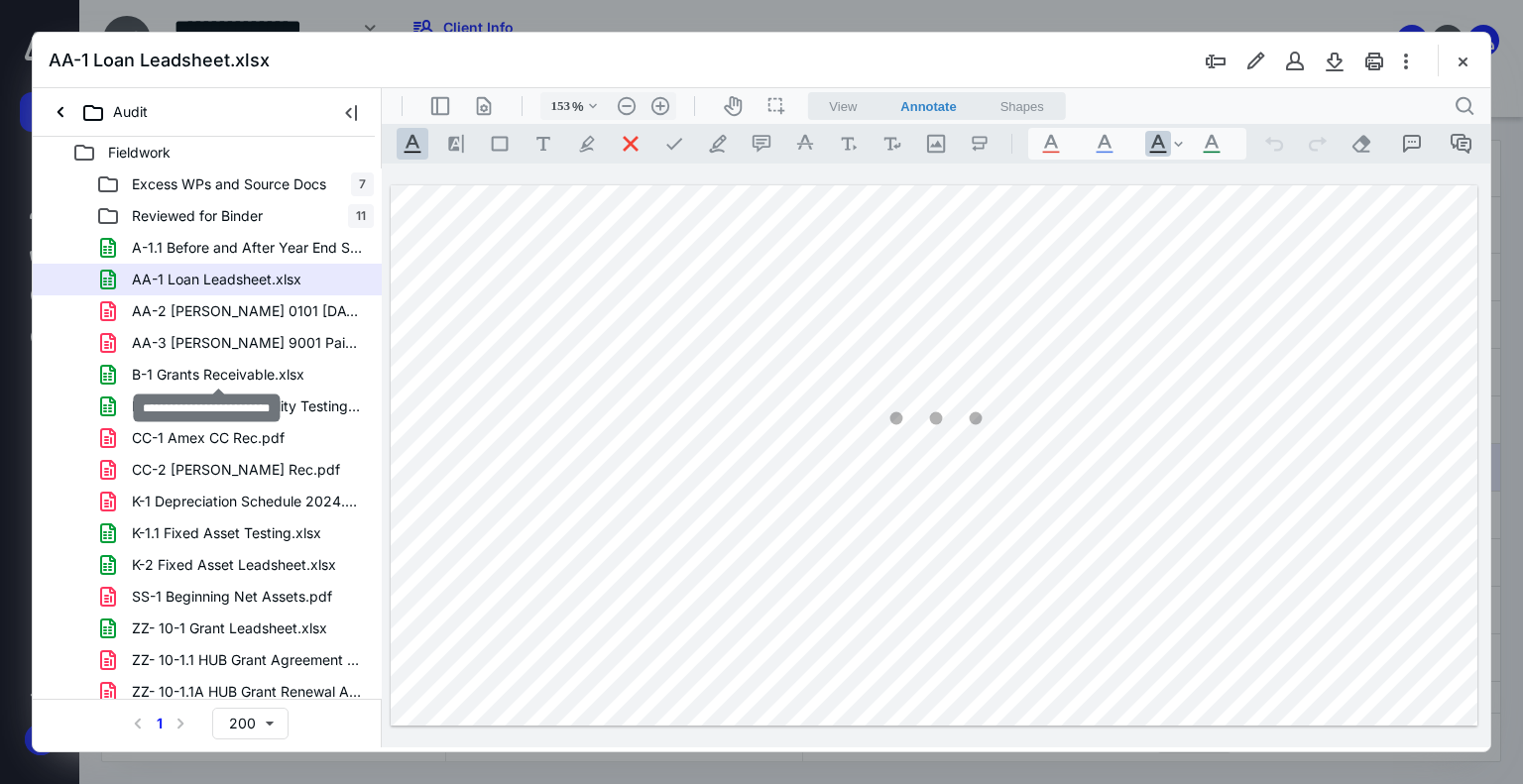 click on "B-1 Grants Receivable.xlsx" at bounding box center [218, 375] 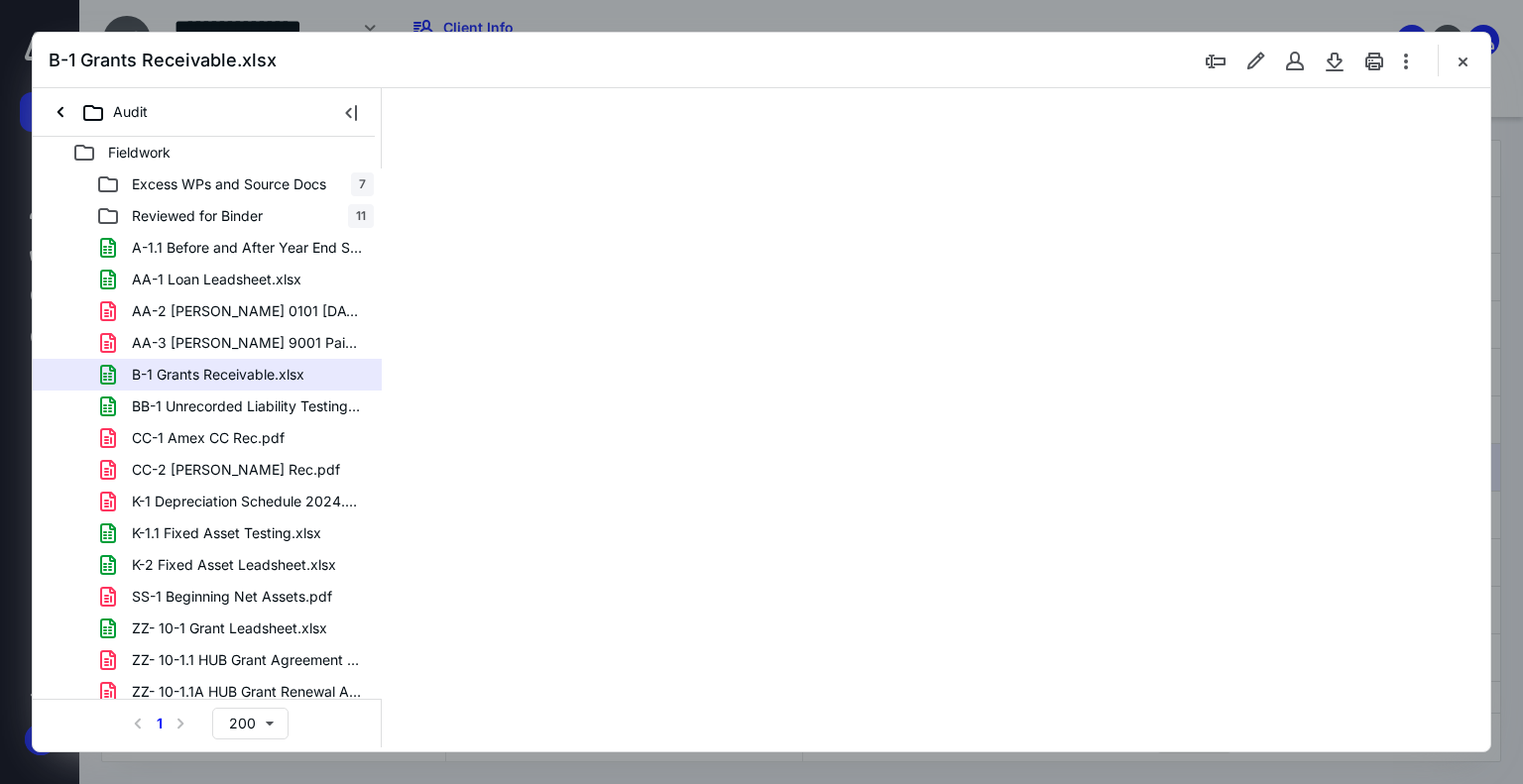 type on "101" 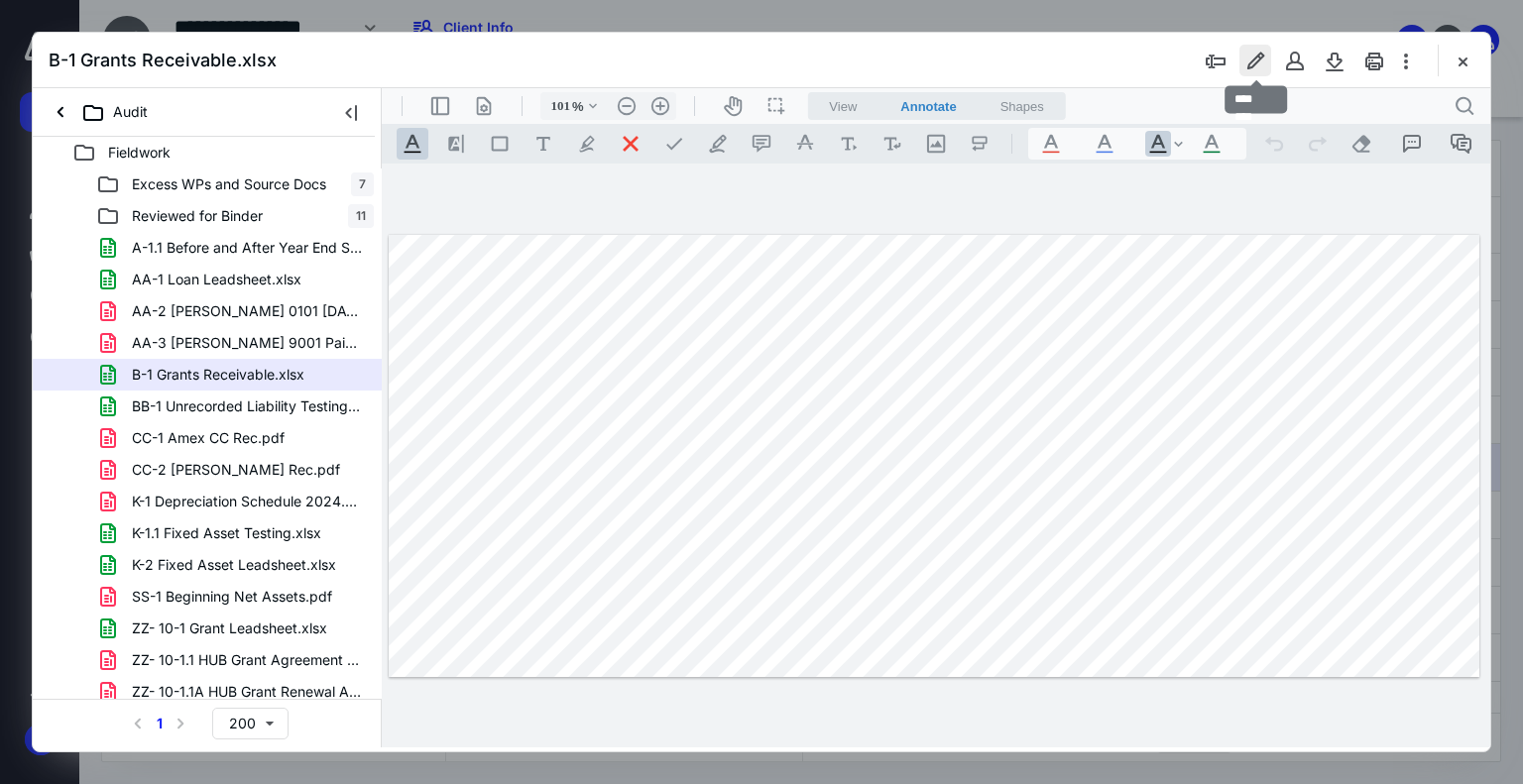 click at bounding box center [1255, 60] 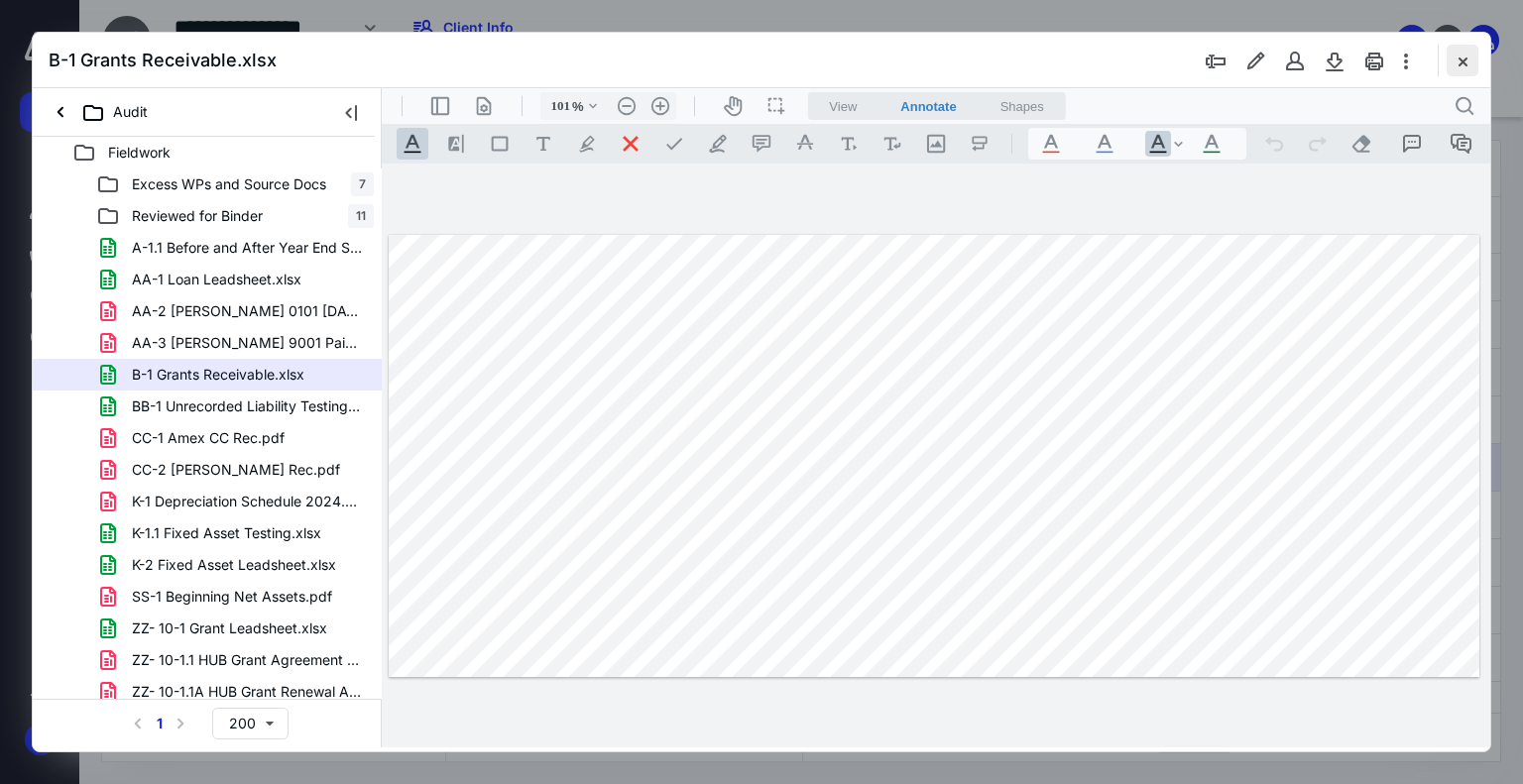 click at bounding box center (1463, 60) 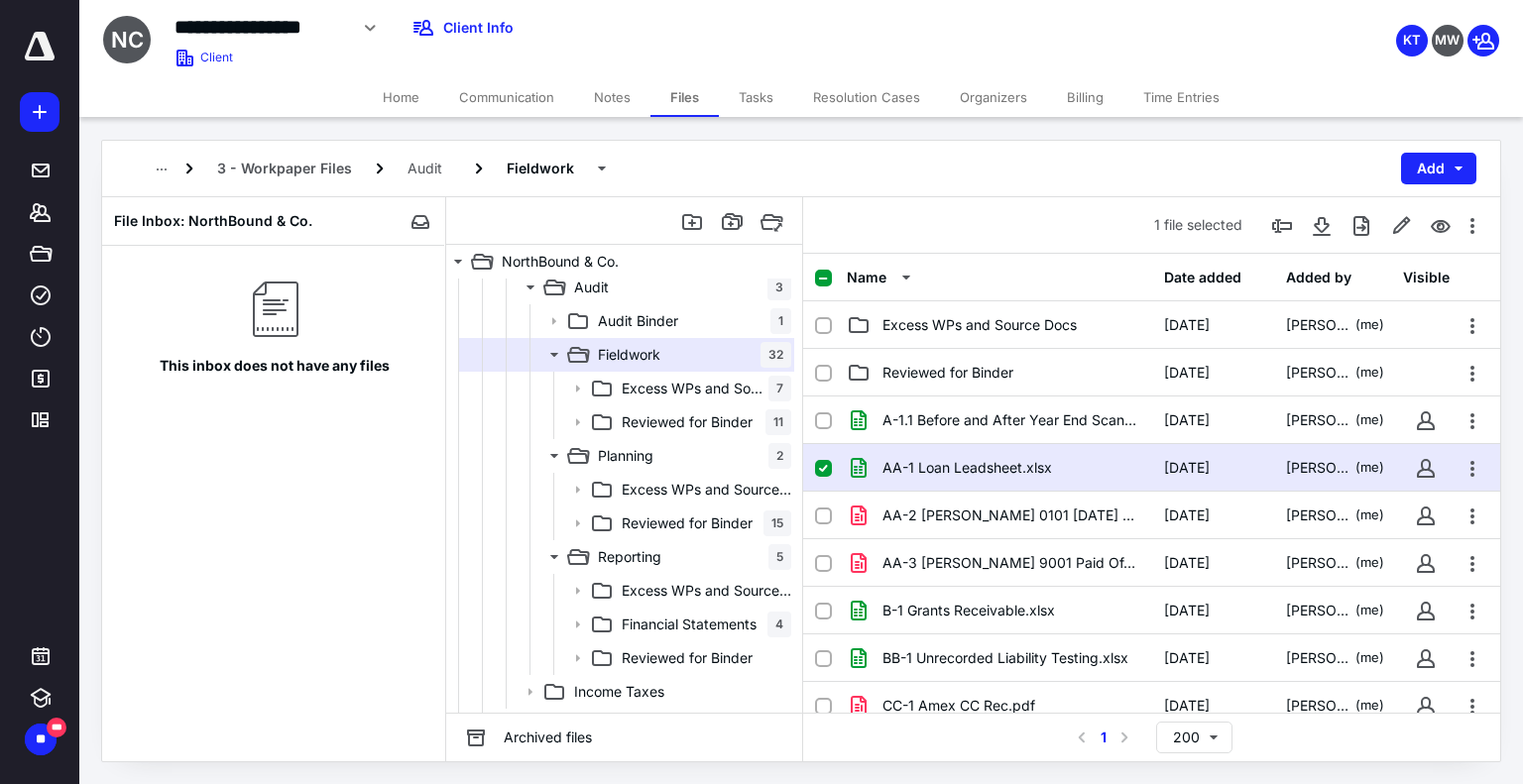 click on "Tasks" at bounding box center (756, 97) 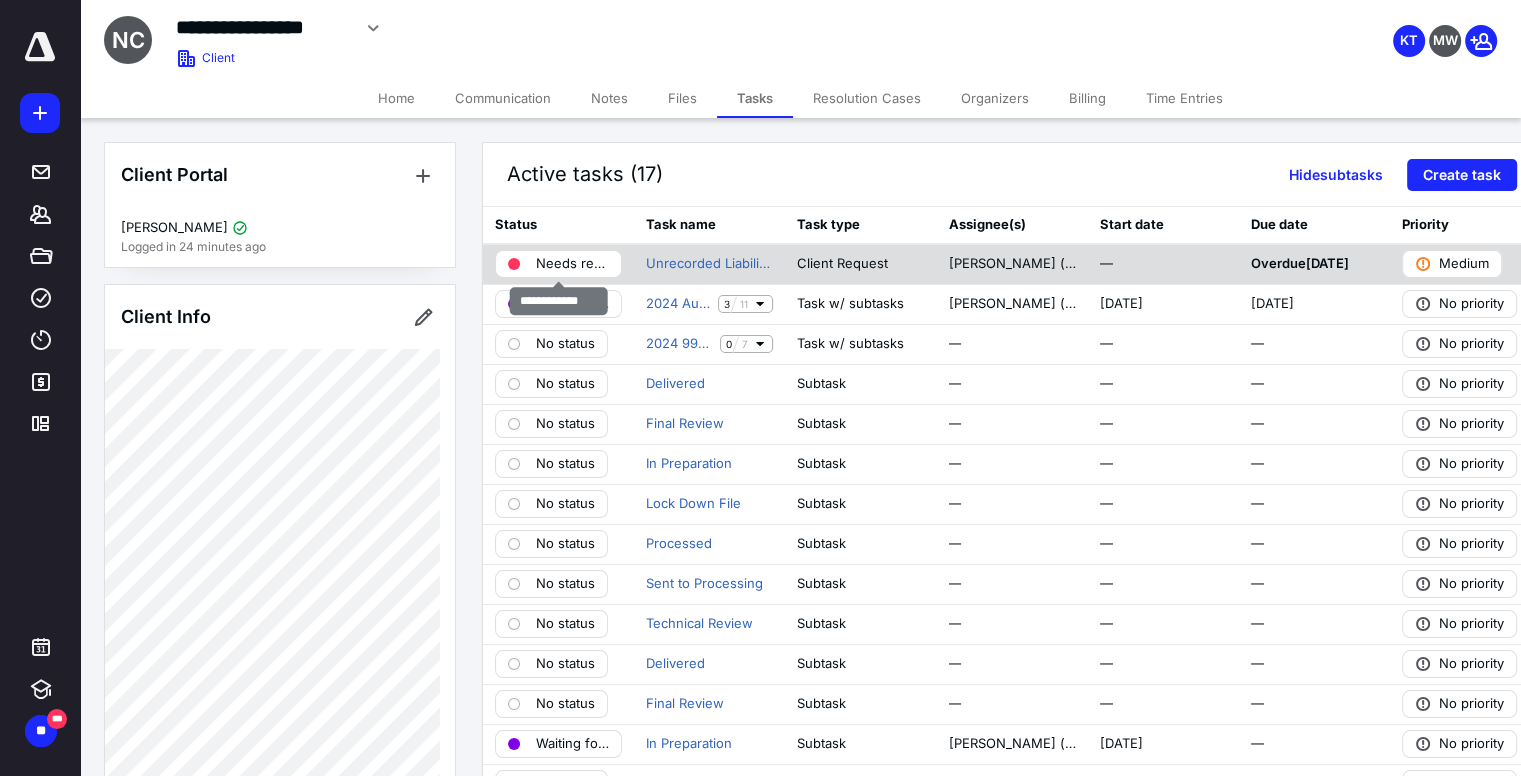 click on "Needs review" at bounding box center [572, 264] 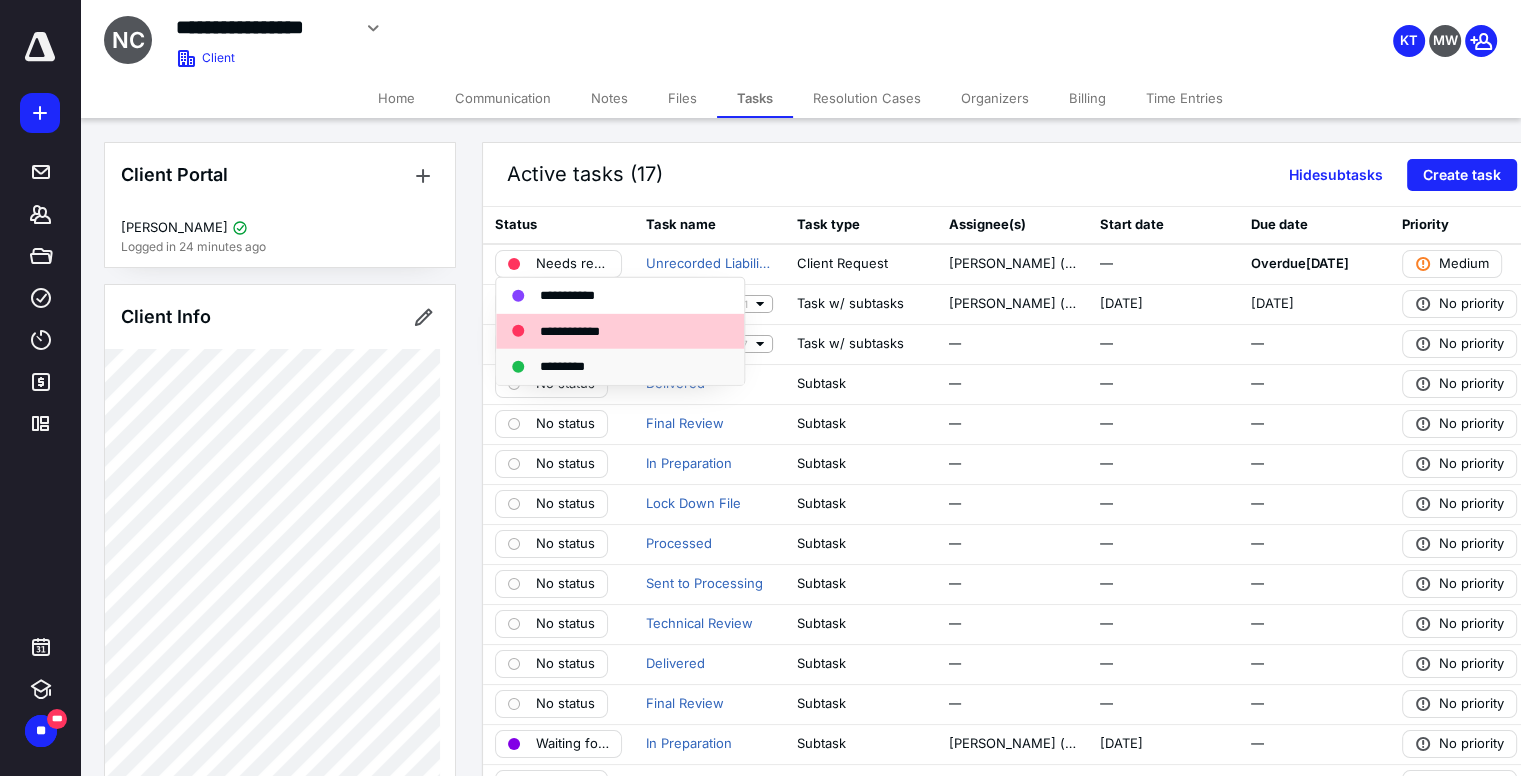 click on "*********" at bounding box center [573, 367] 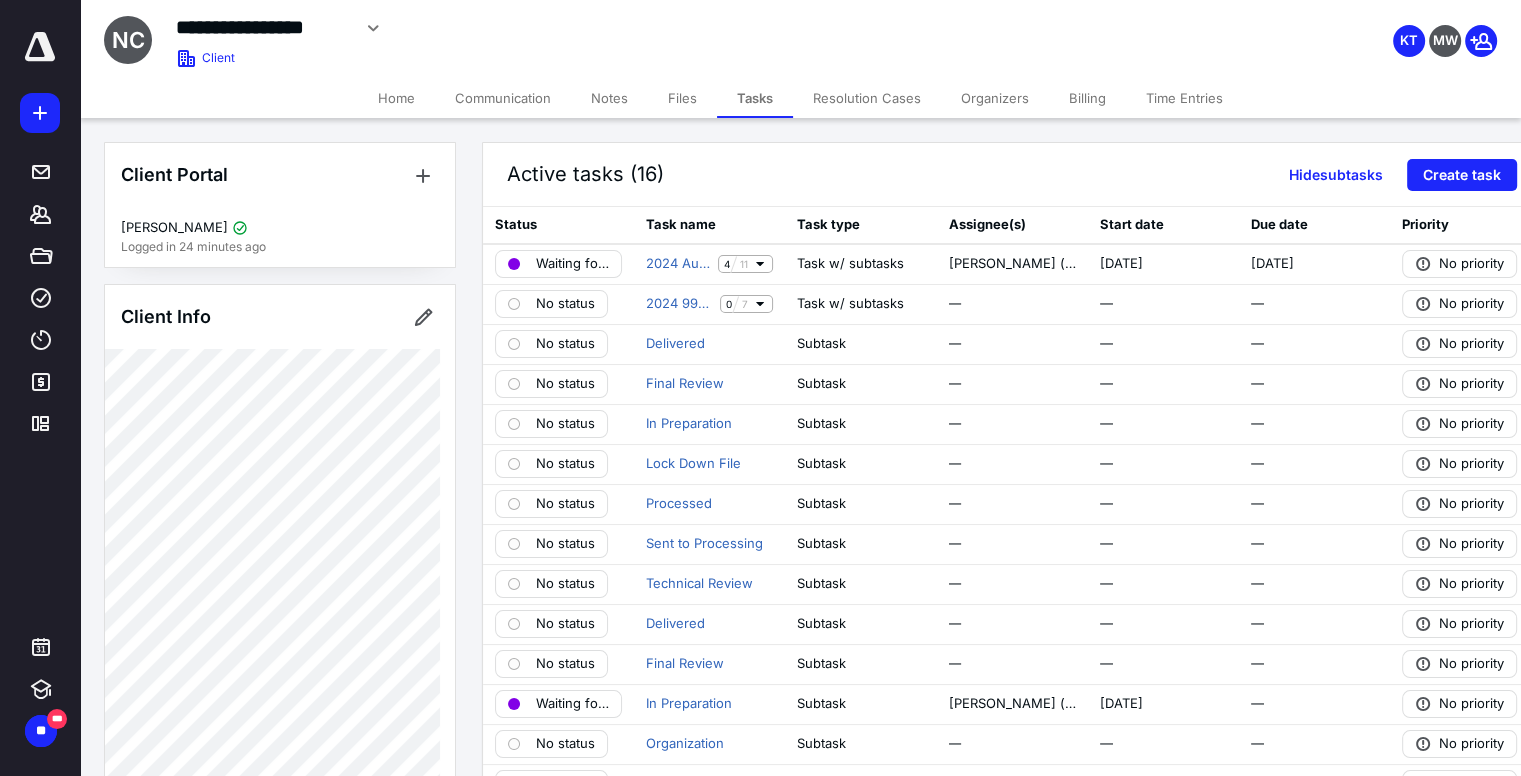 click on "Files" at bounding box center (682, 98) 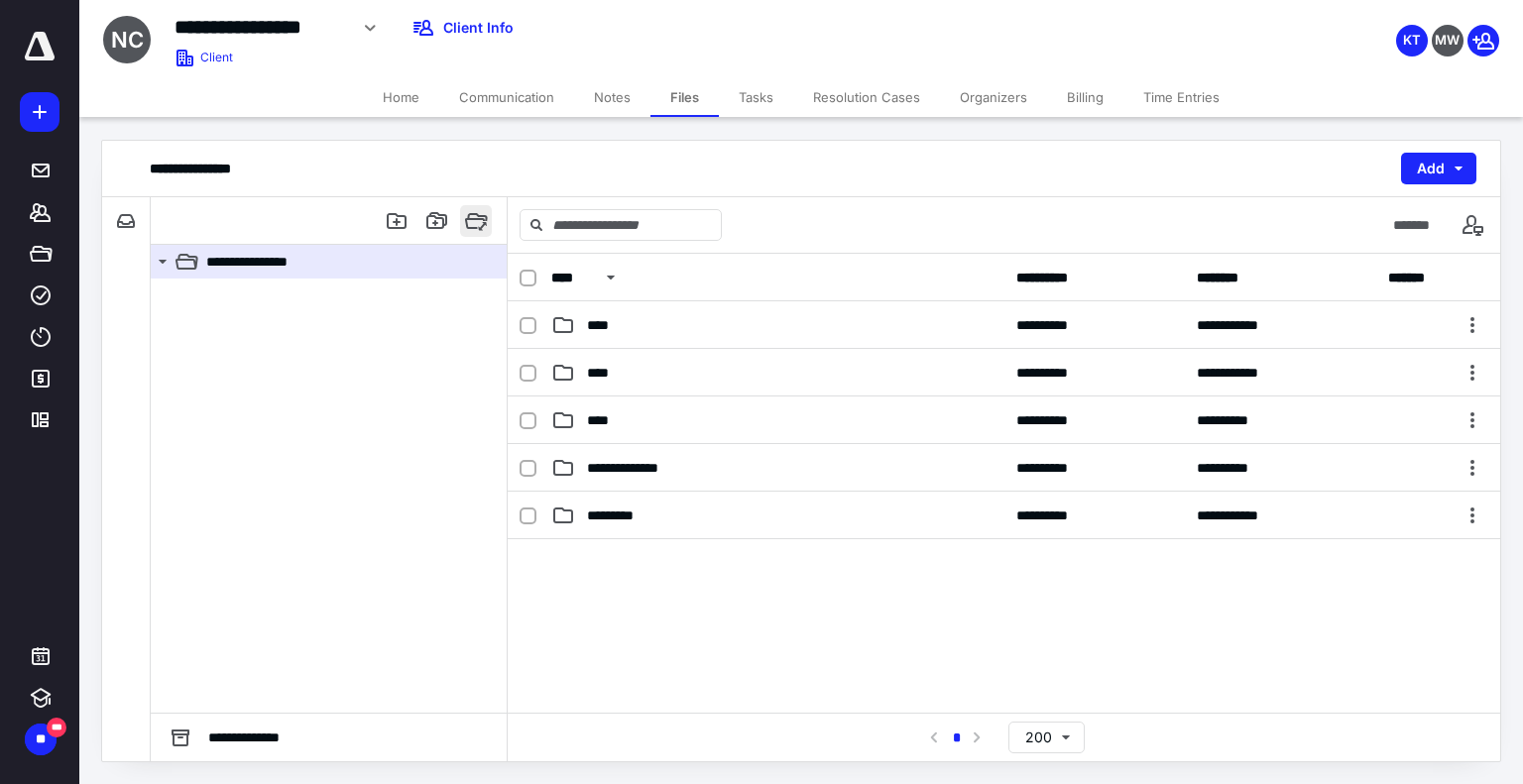 click at bounding box center (476, 221) 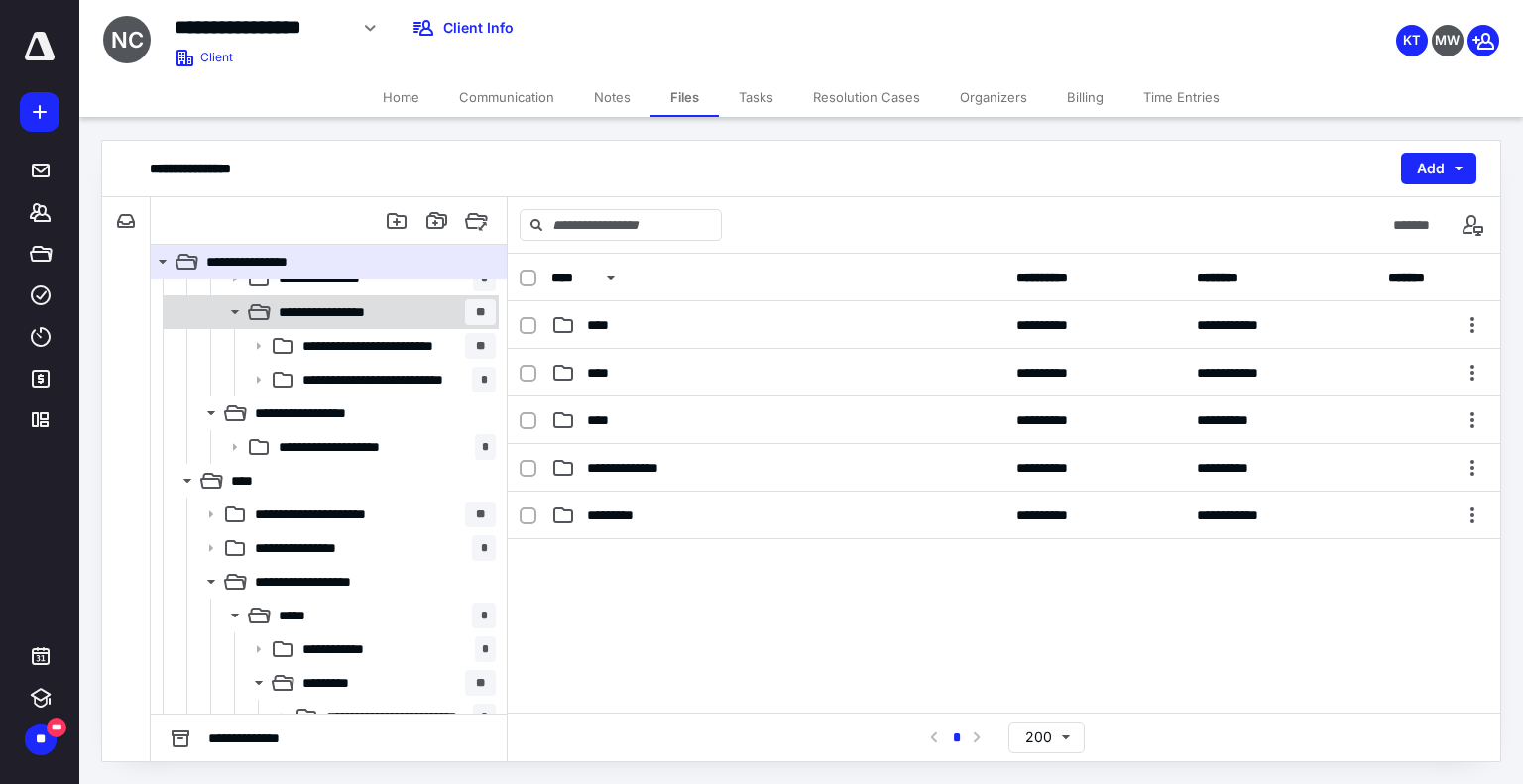 scroll, scrollTop: 198, scrollLeft: 0, axis: vertical 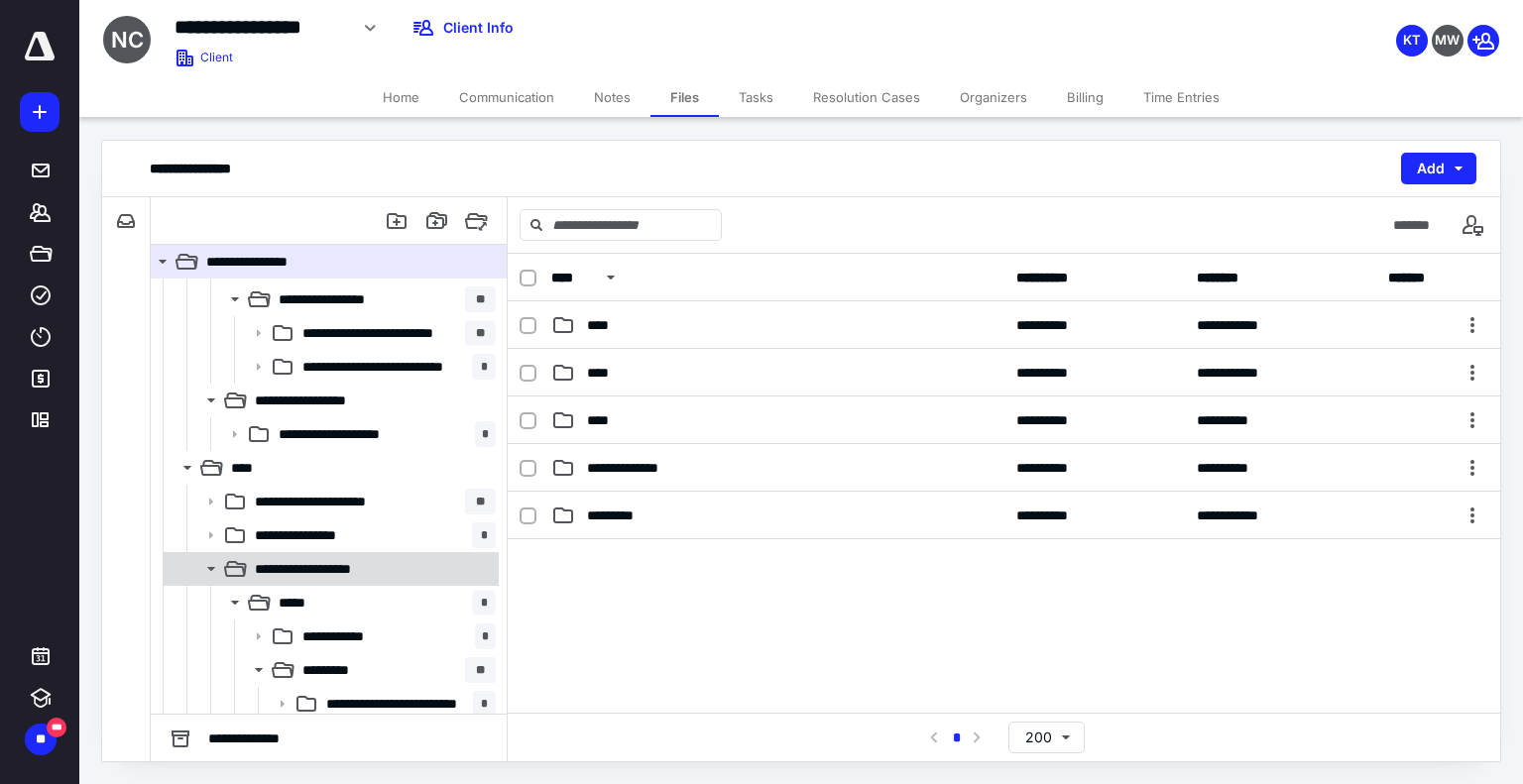 click on "**********" at bounding box center [329, 569] 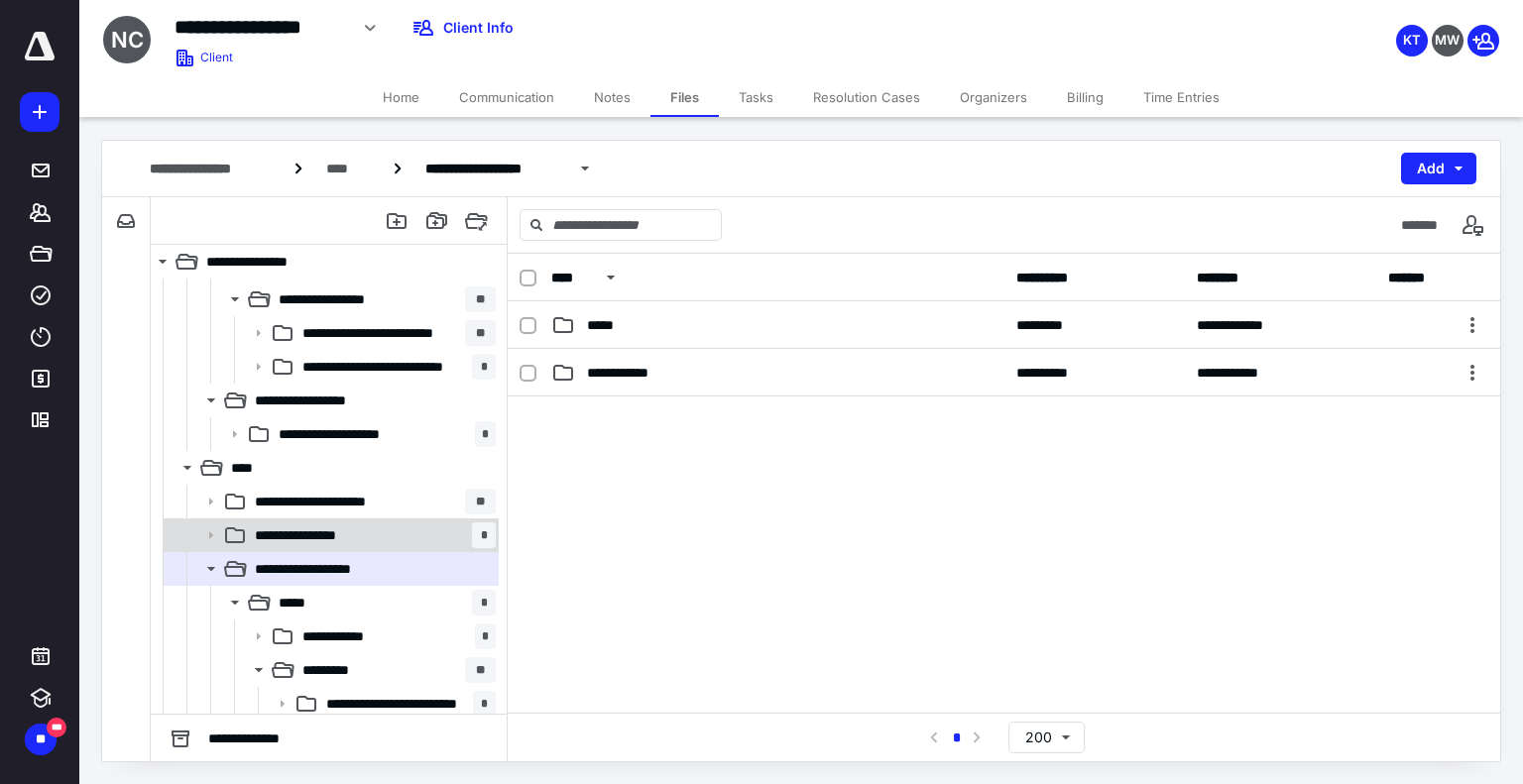 click on "**********" at bounding box center [371, 535] 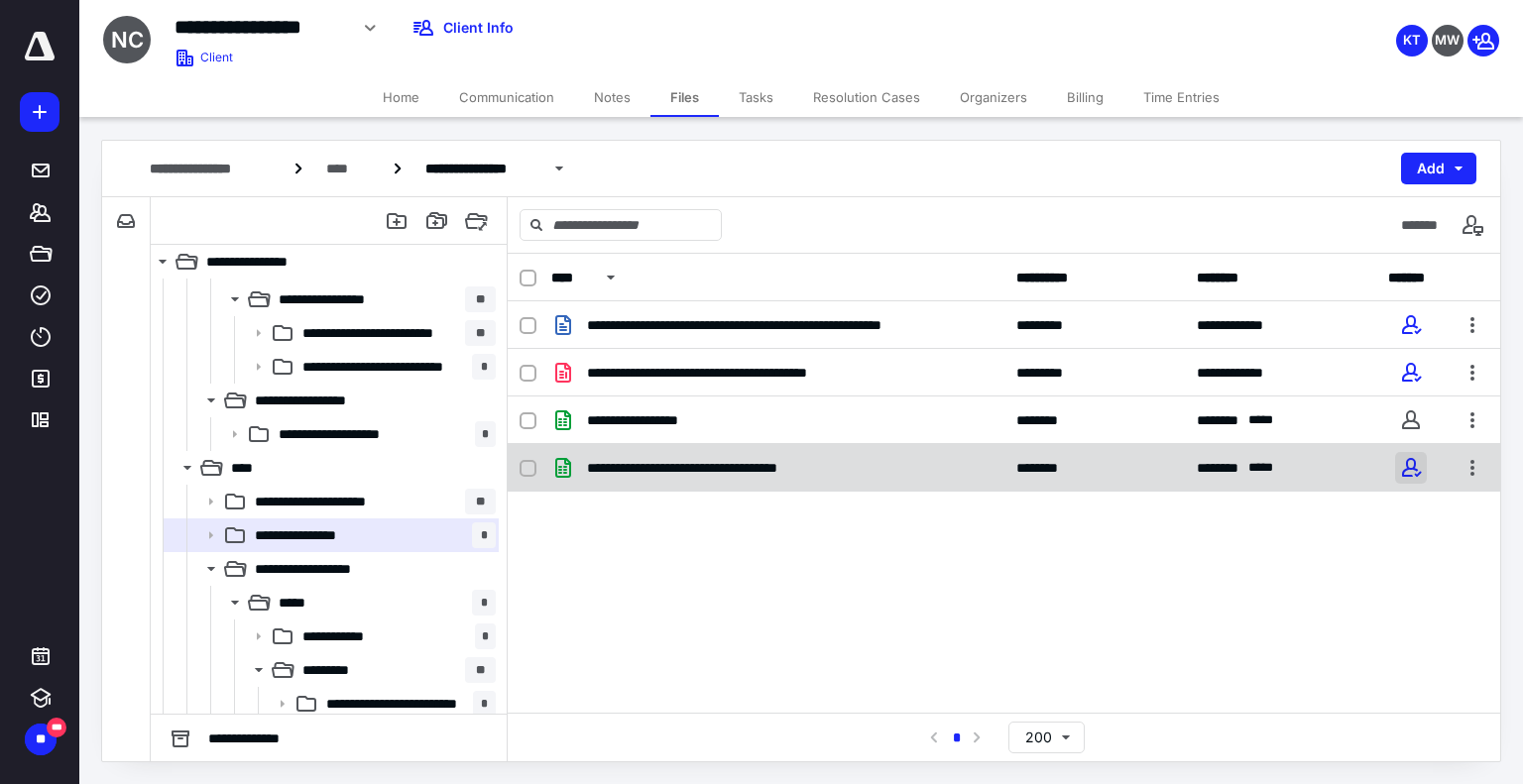 click at bounding box center [1411, 468] 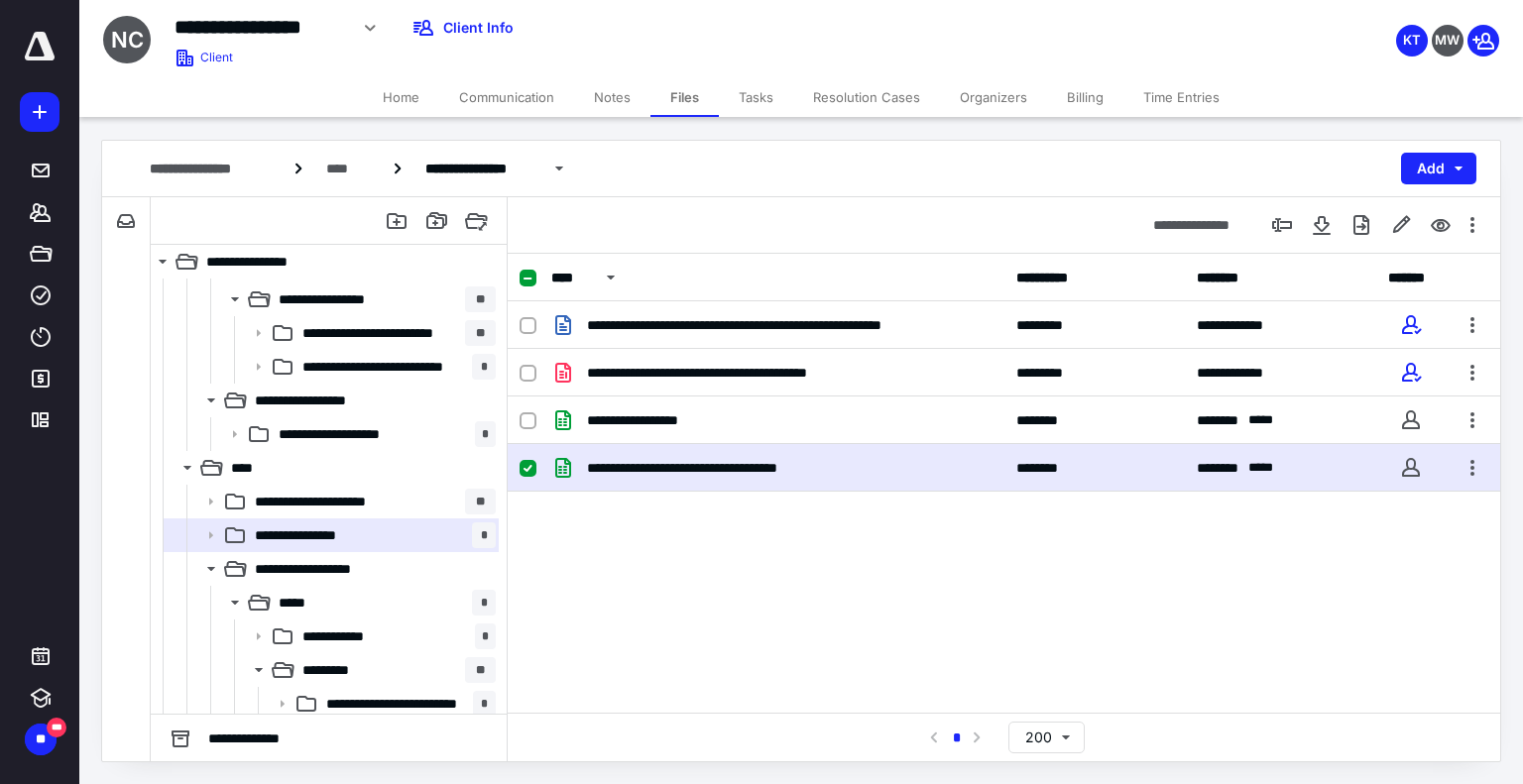 click on "**********" at bounding box center (1003, 450) 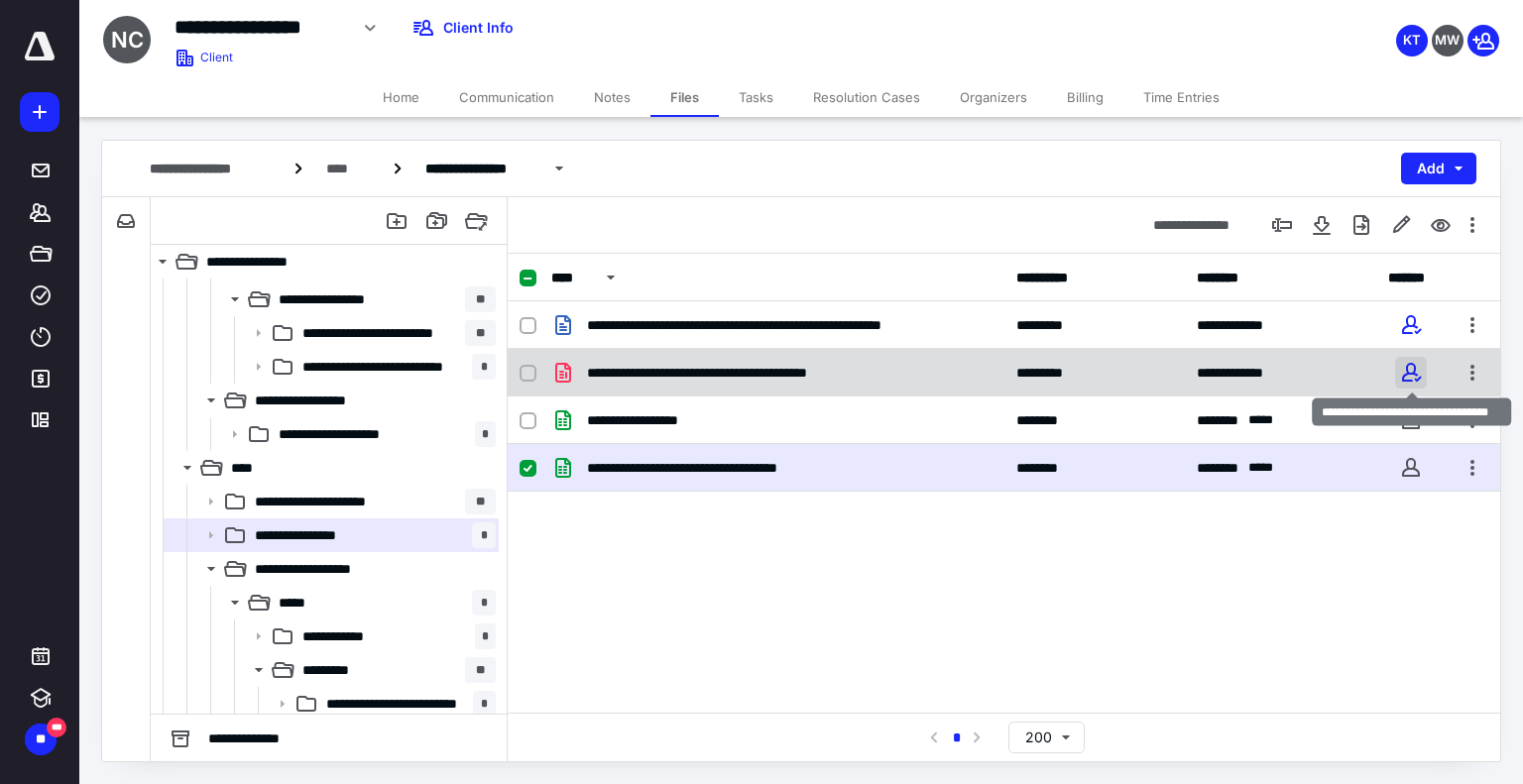 click at bounding box center [1411, 373] 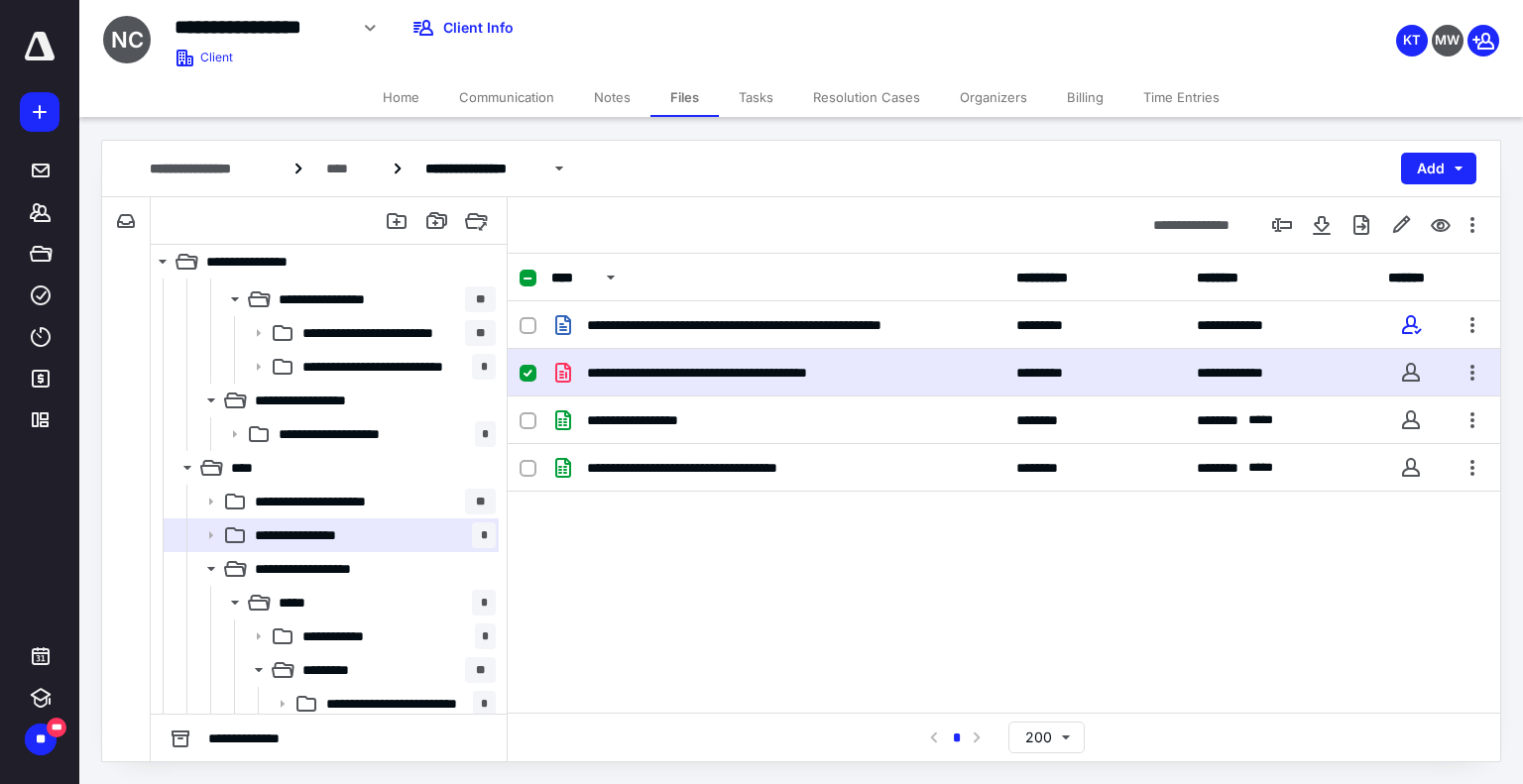 click on "**********" at bounding box center (1003, 450) 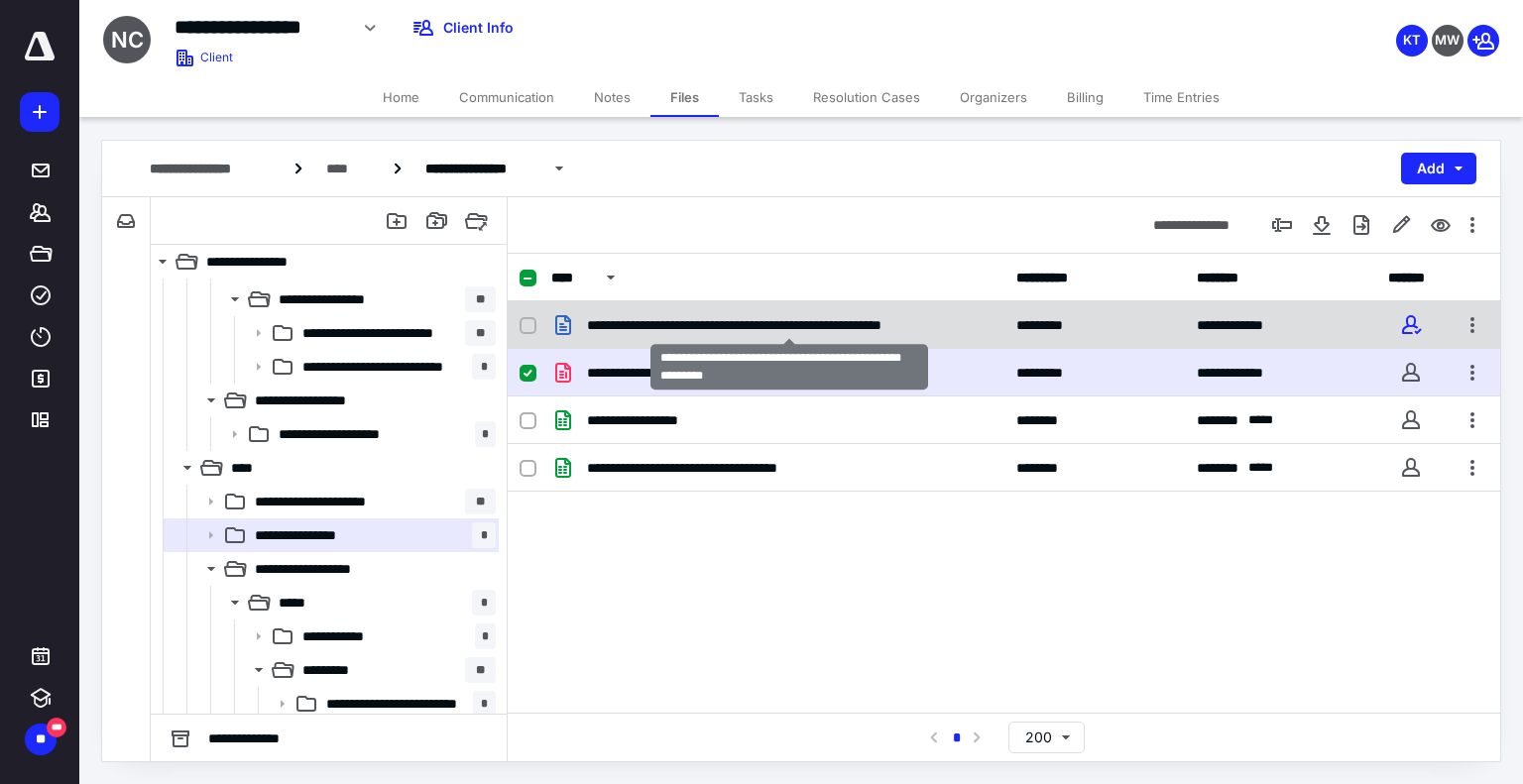 click on "**********" at bounding box center (789, 325) 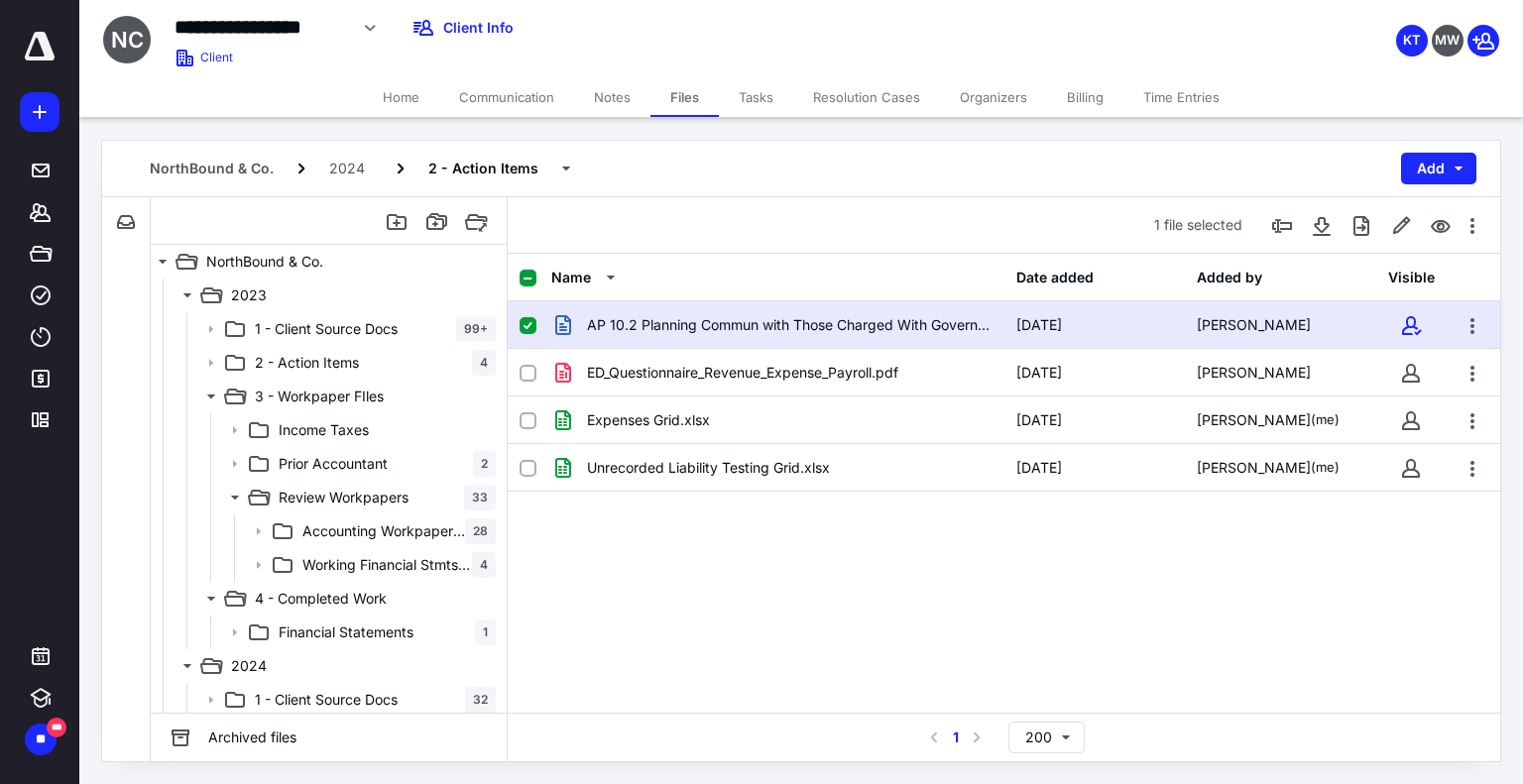 scroll, scrollTop: 198, scrollLeft: 0, axis: vertical 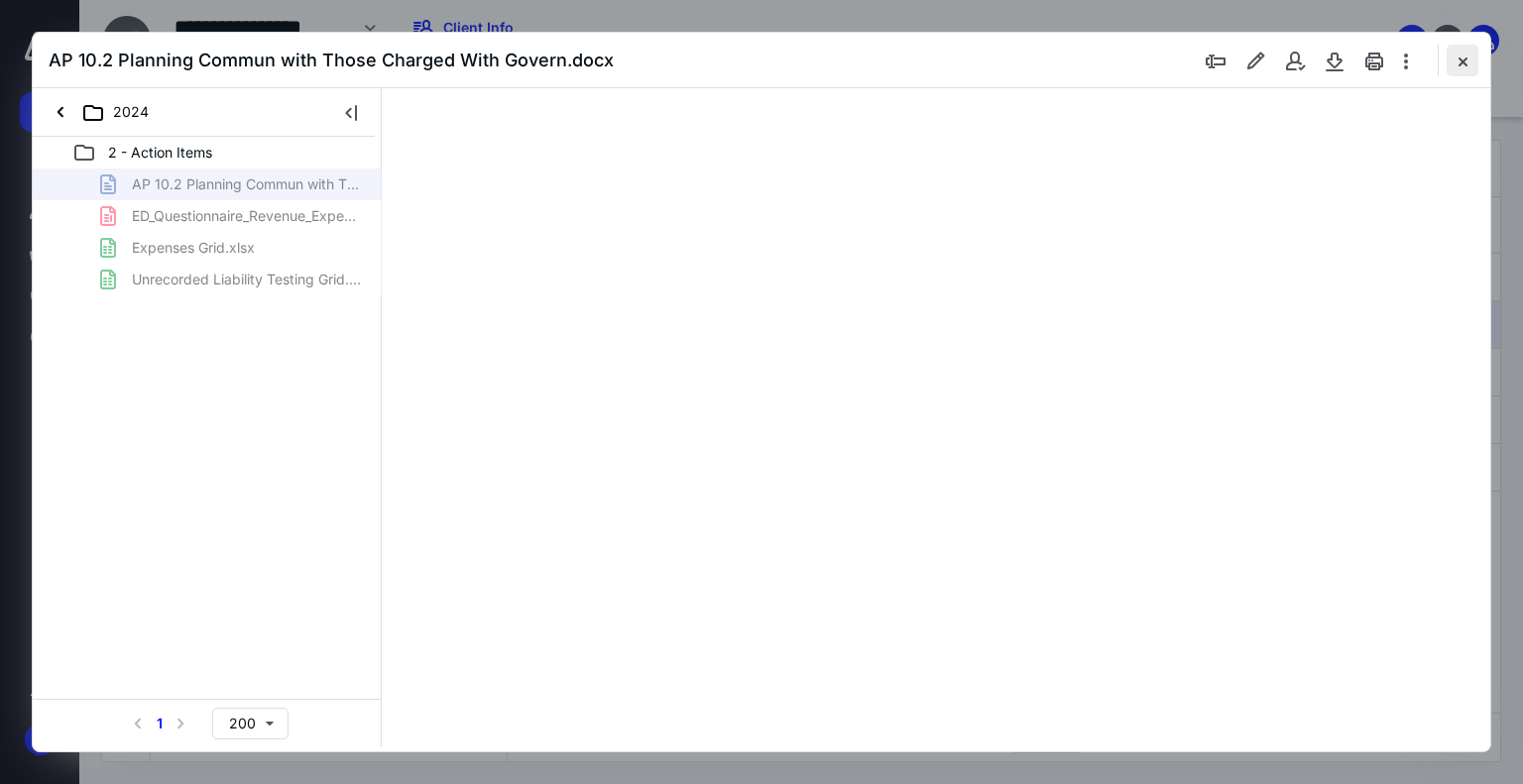 click at bounding box center [1463, 60] 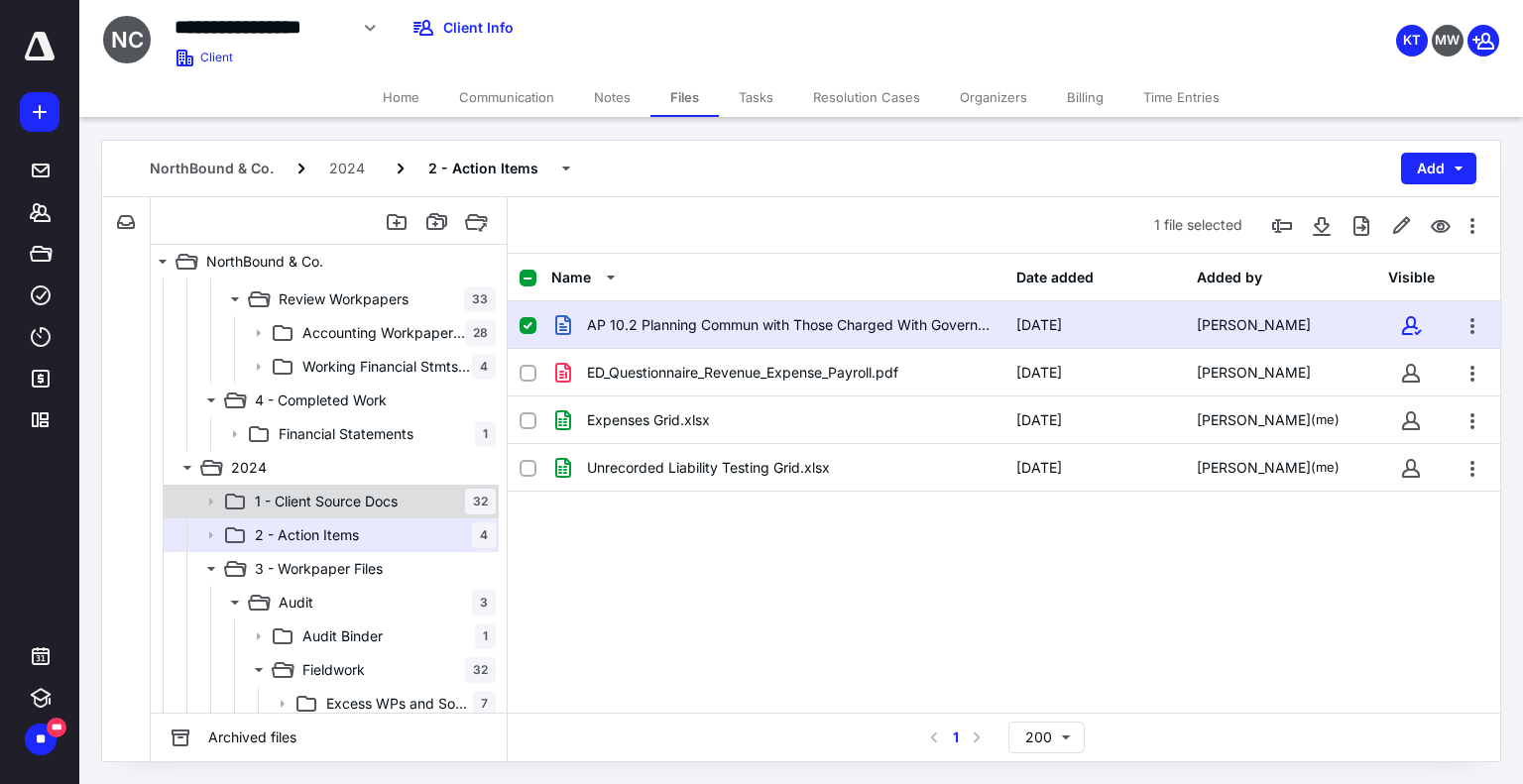 click on "1 - Client Source Docs 32" at bounding box center [371, 502] 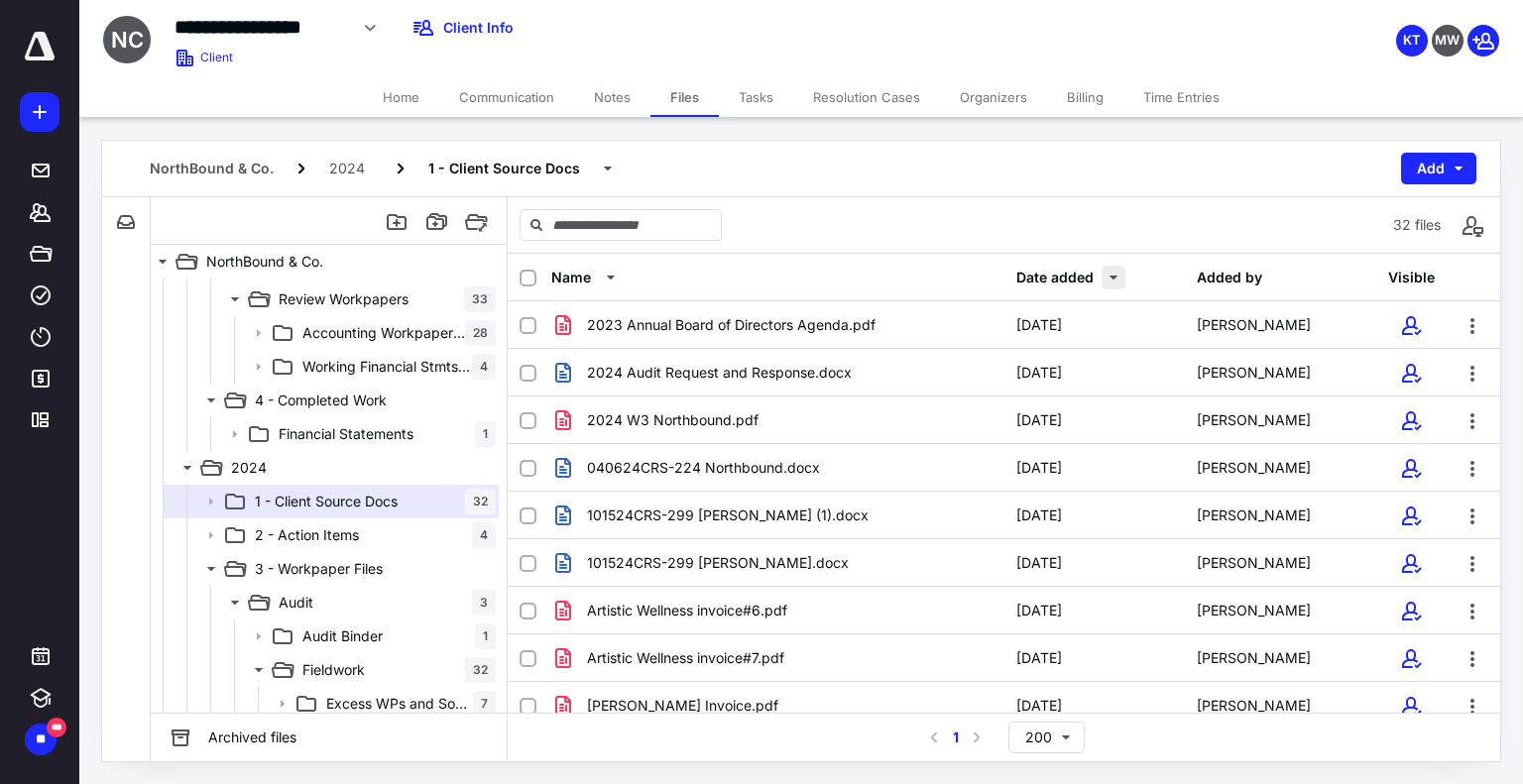 click at bounding box center (1113, 278) 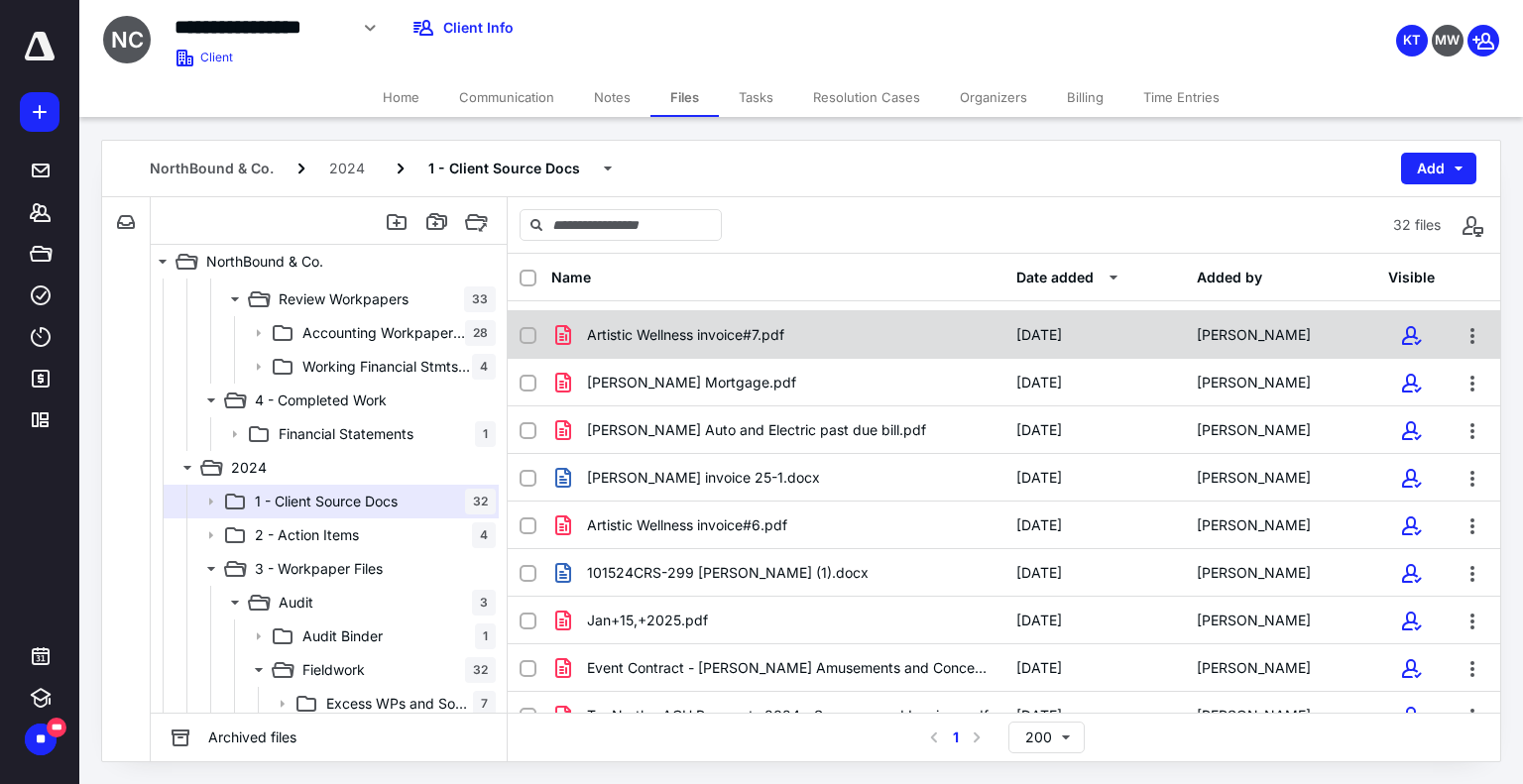 scroll, scrollTop: 0, scrollLeft: 0, axis: both 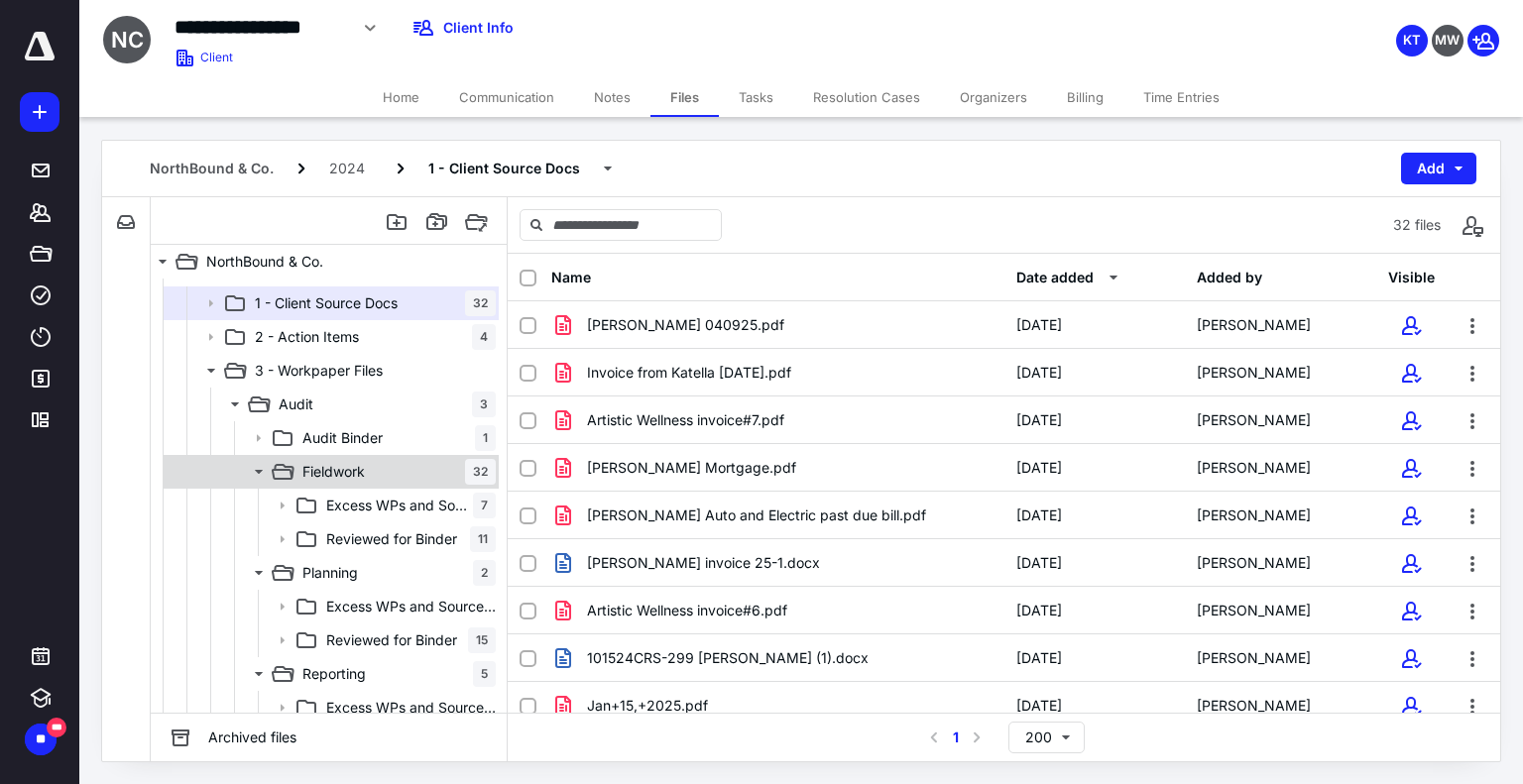 click on "Fieldwork 32" at bounding box center [395, 472] 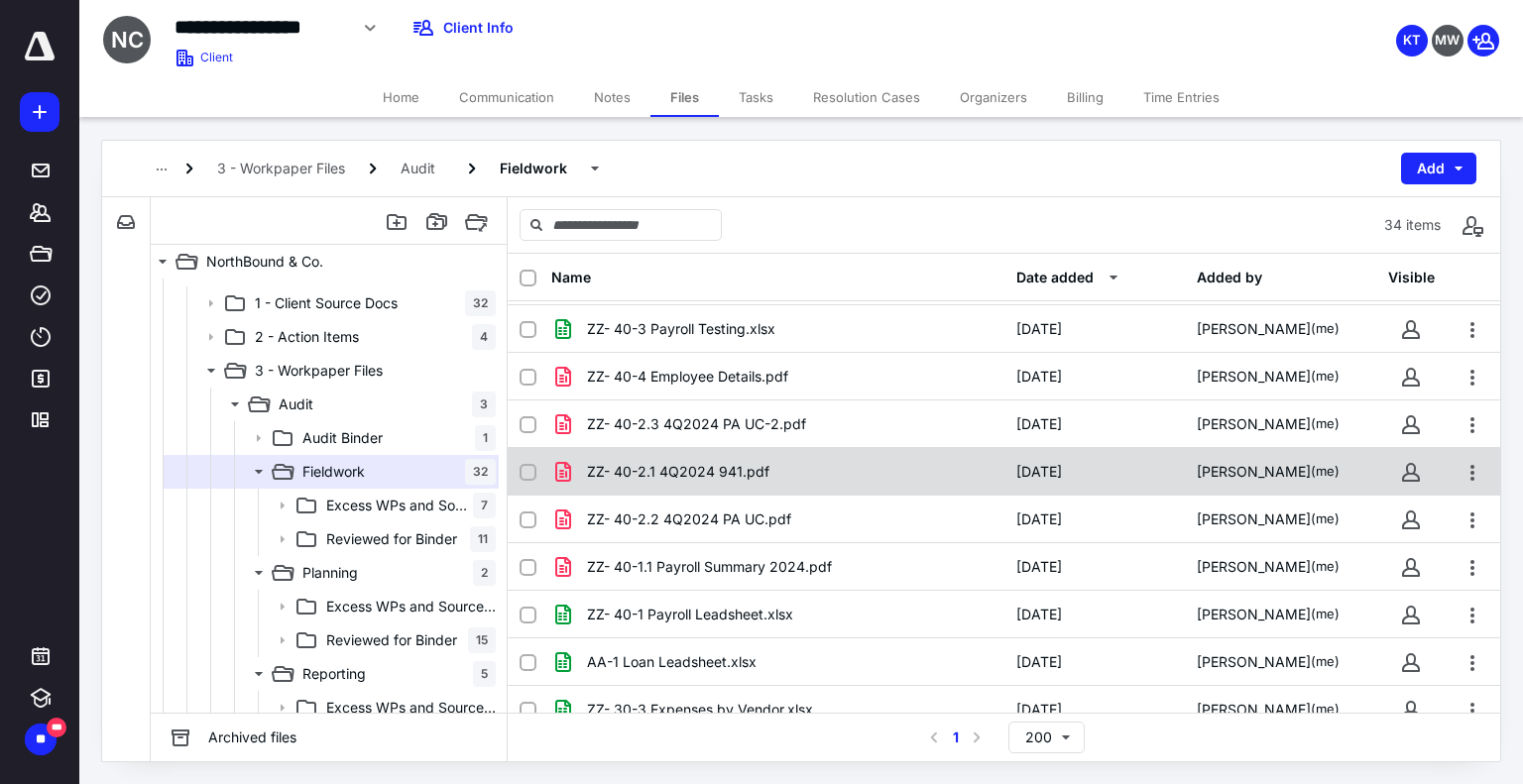 scroll, scrollTop: 297, scrollLeft: 0, axis: vertical 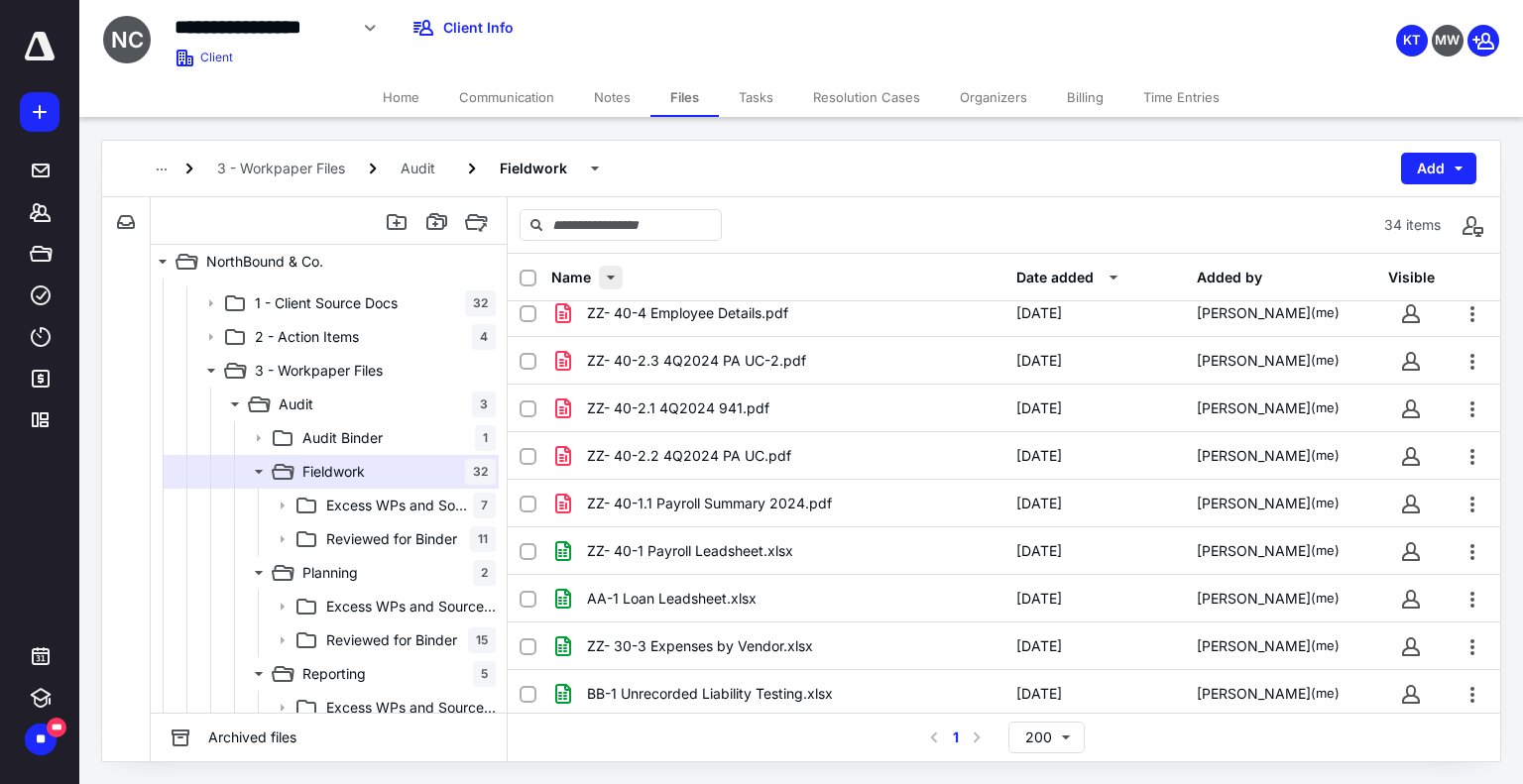 click at bounding box center [611, 278] 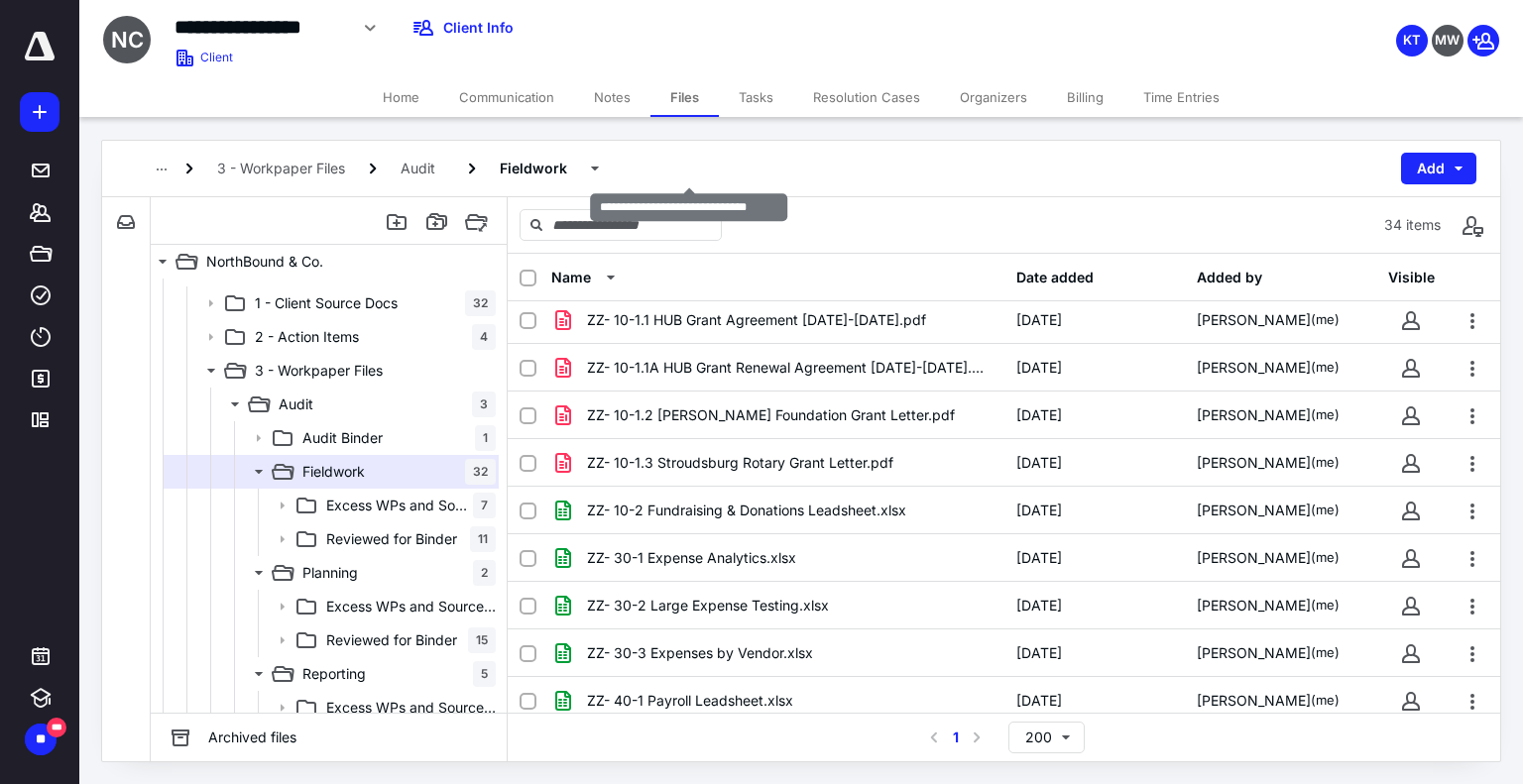 scroll, scrollTop: 793, scrollLeft: 0, axis: vertical 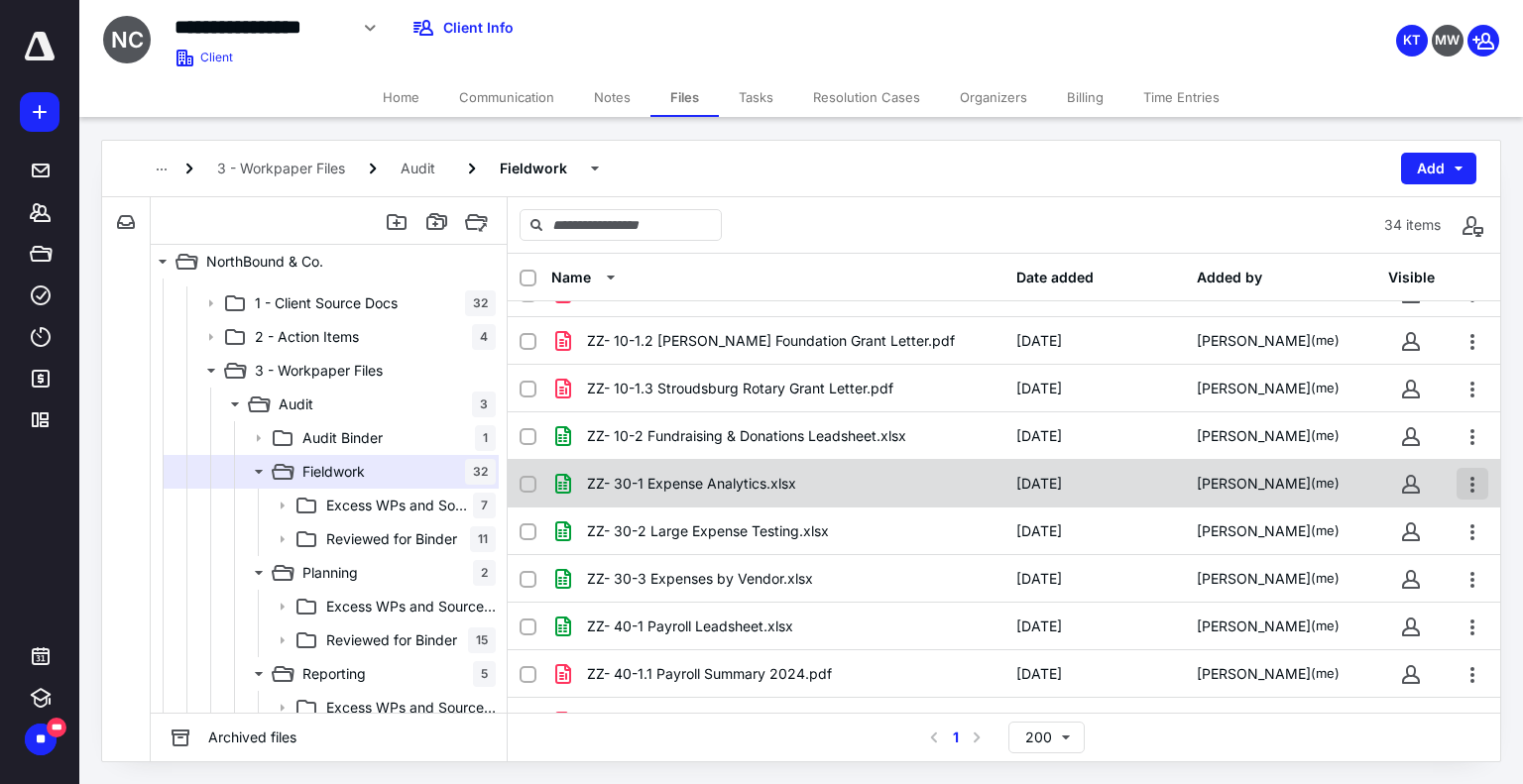 click at bounding box center [1472, 484] 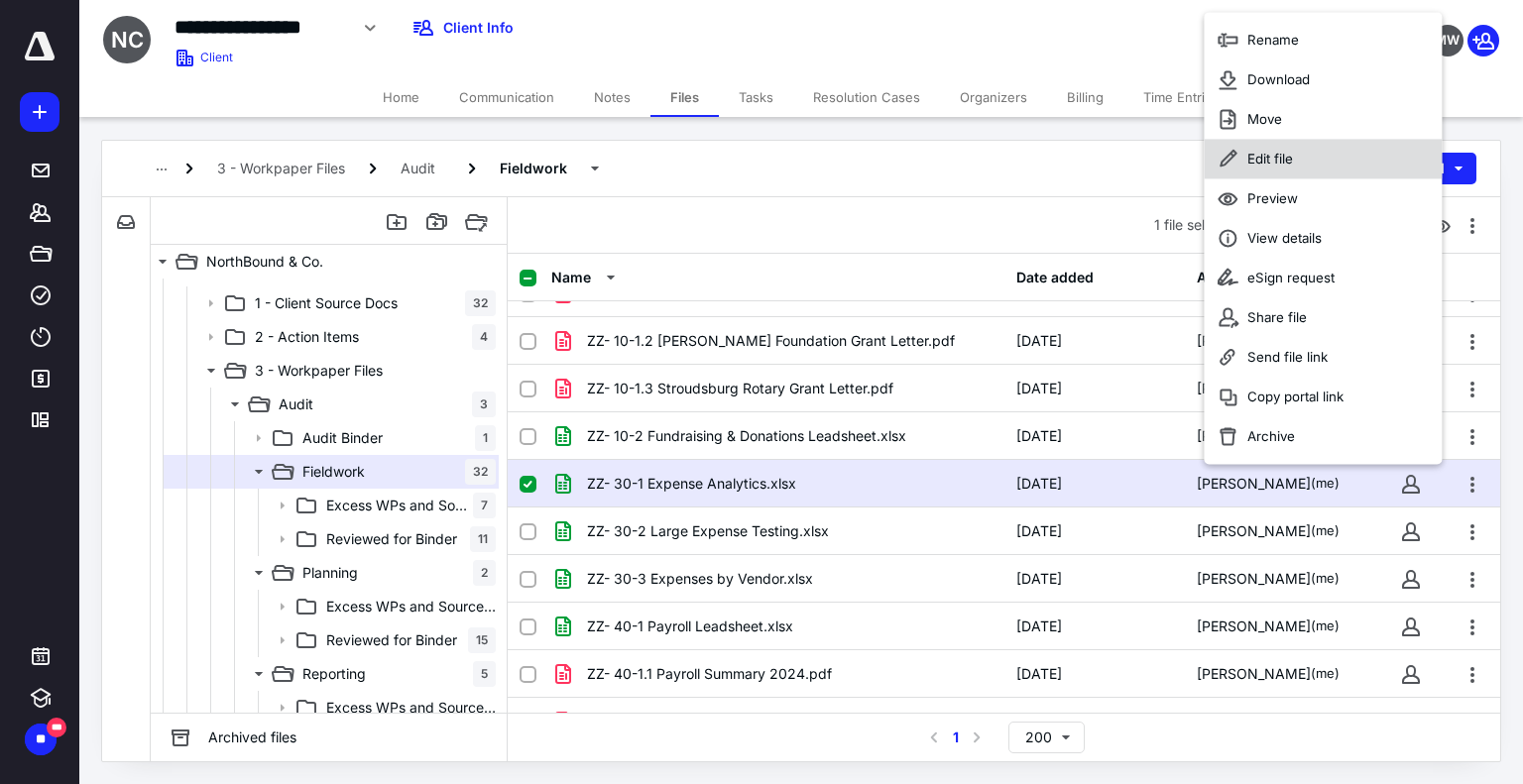click on "Edit file" at bounding box center (1270, 160) 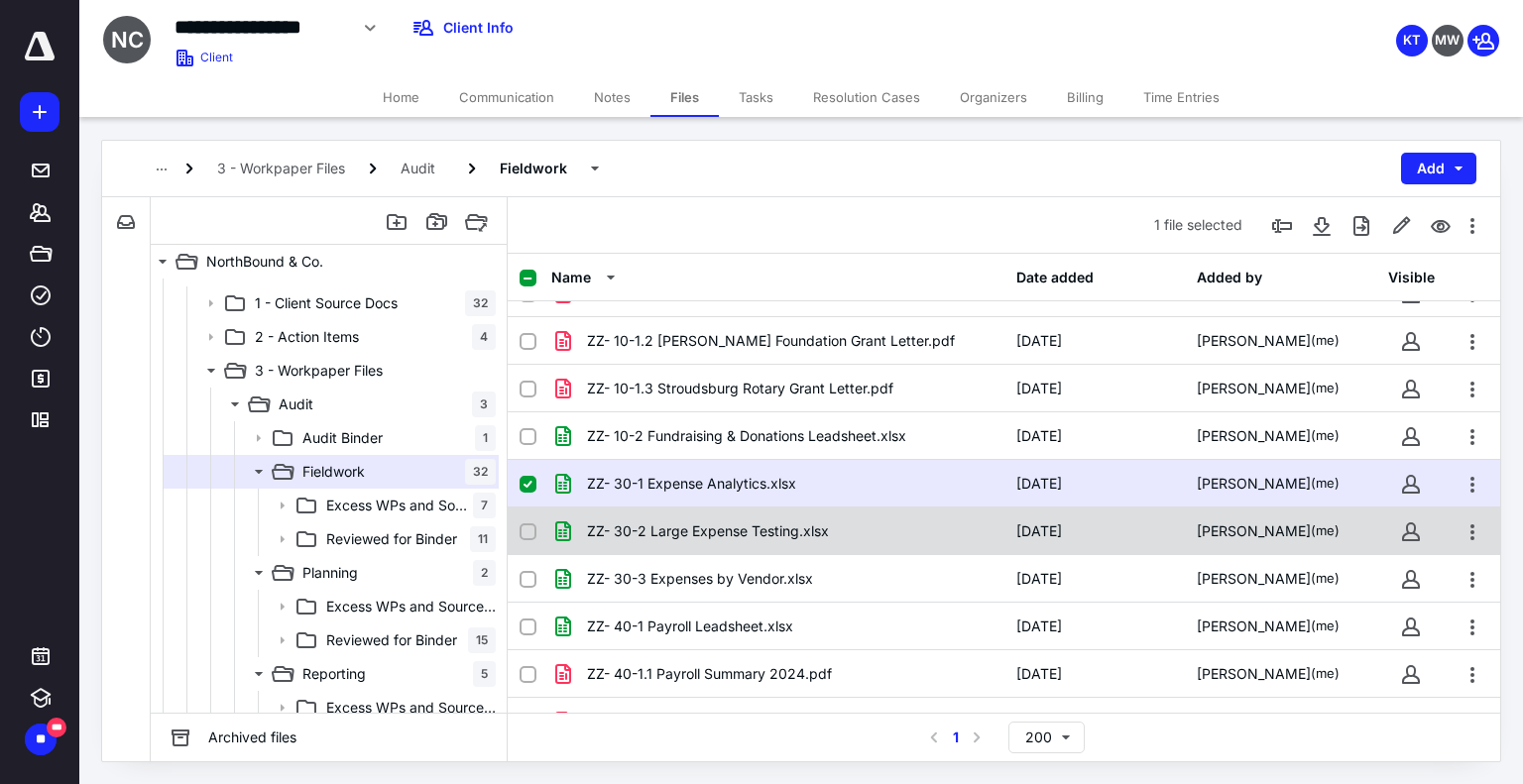 click on "ZZ- 30-2 Large Expense Testing.xlsx" at bounding box center (777, 531) 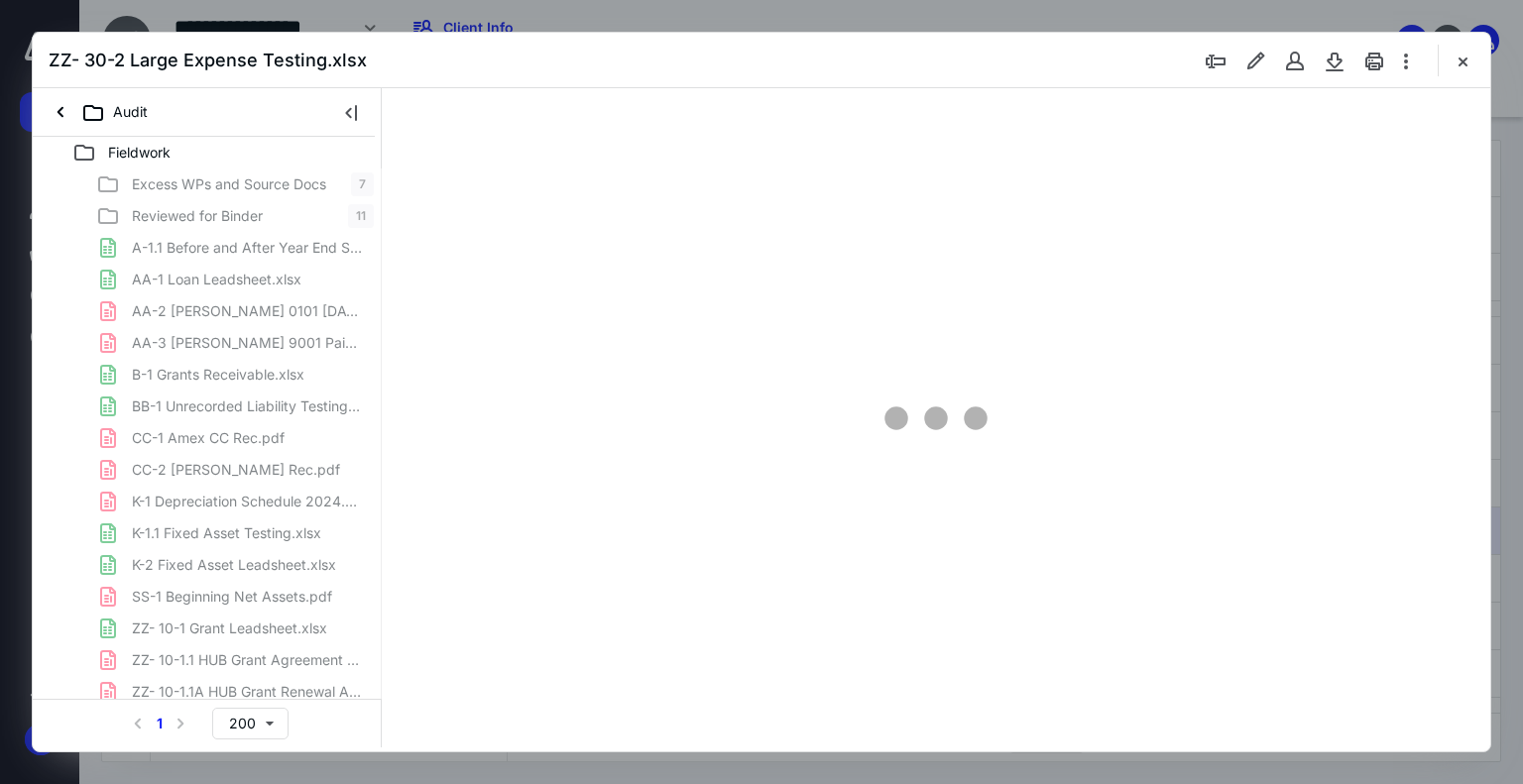 scroll, scrollTop: 0, scrollLeft: 0, axis: both 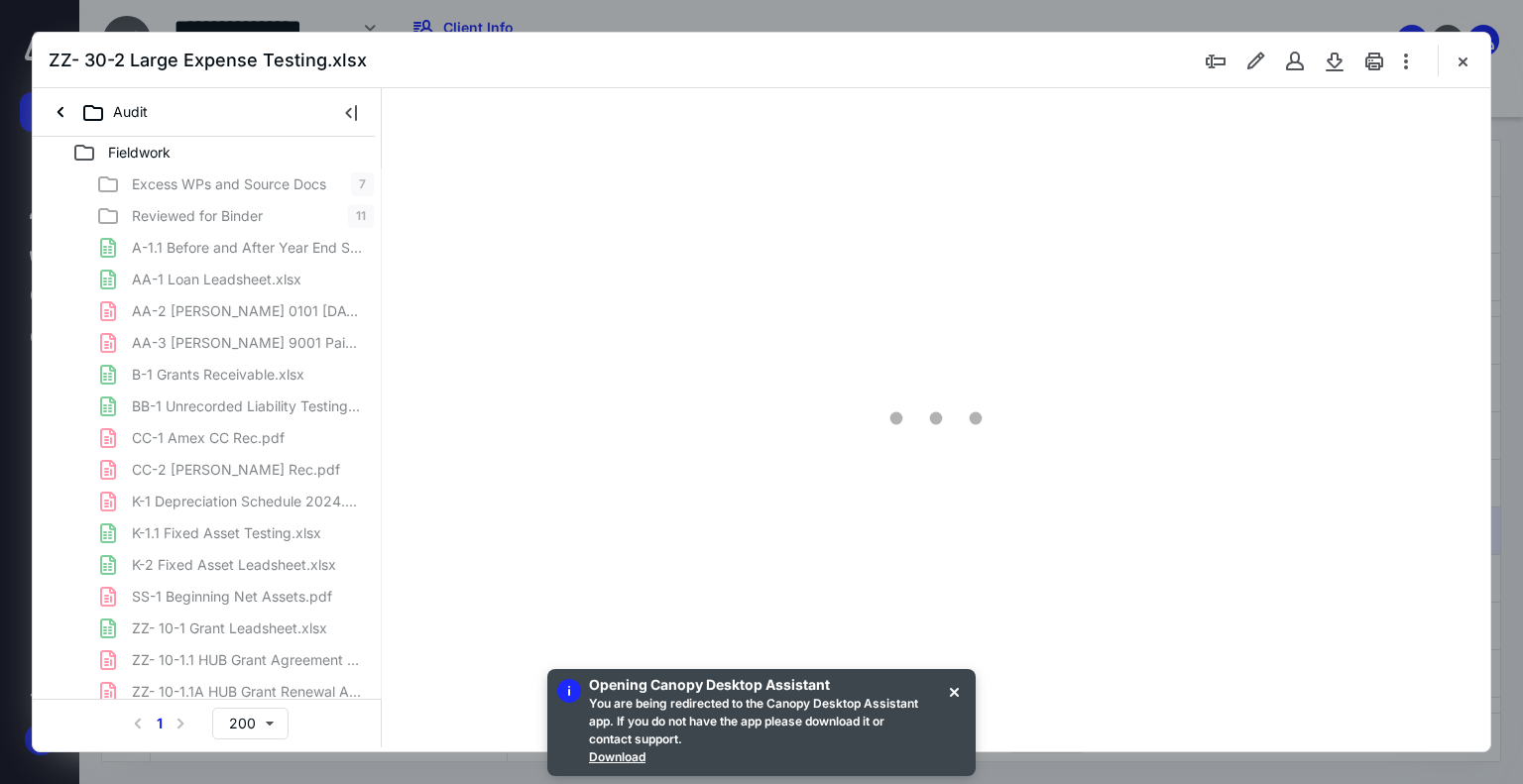 type on "83" 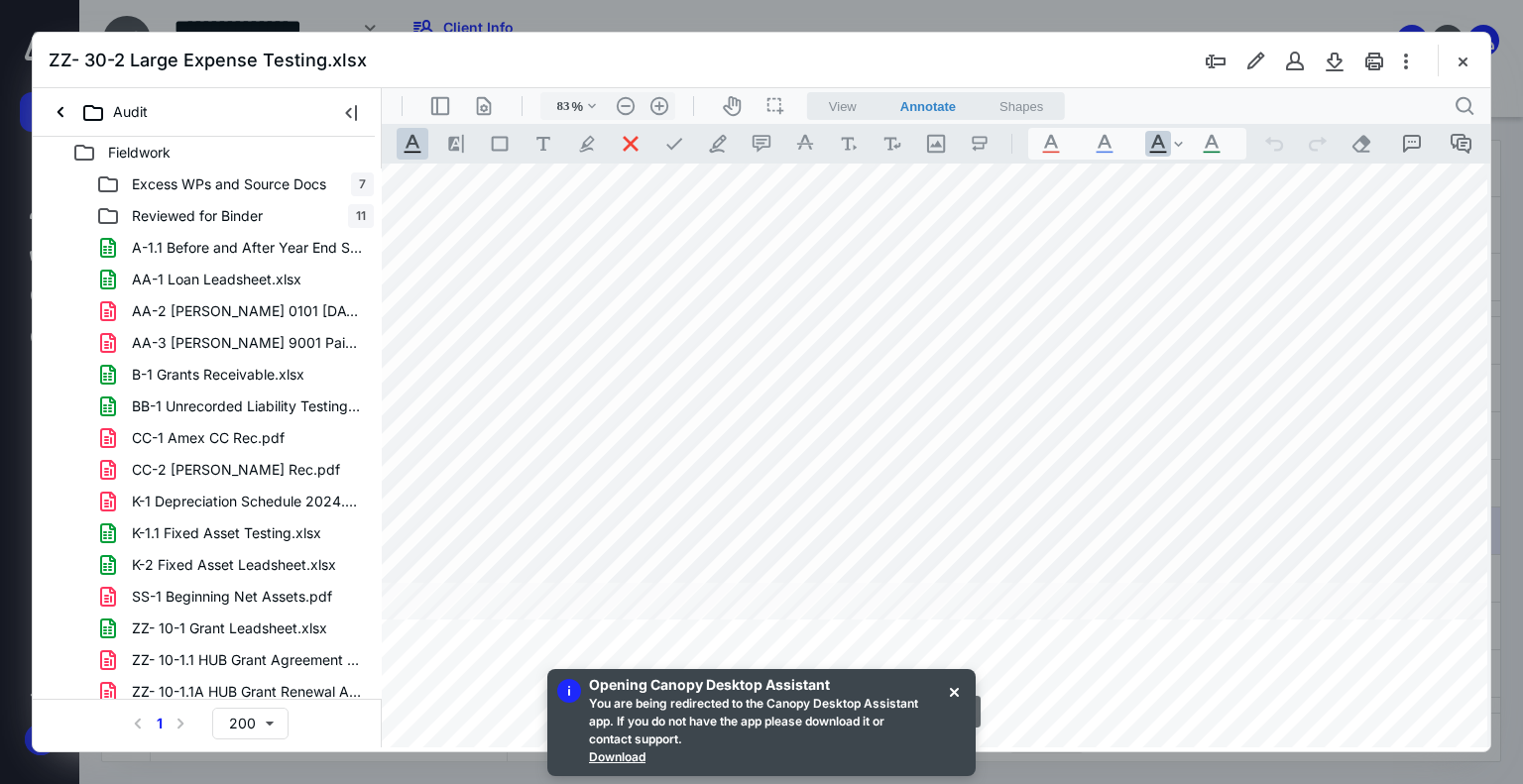 scroll, scrollTop: 595, scrollLeft: 252, axis: both 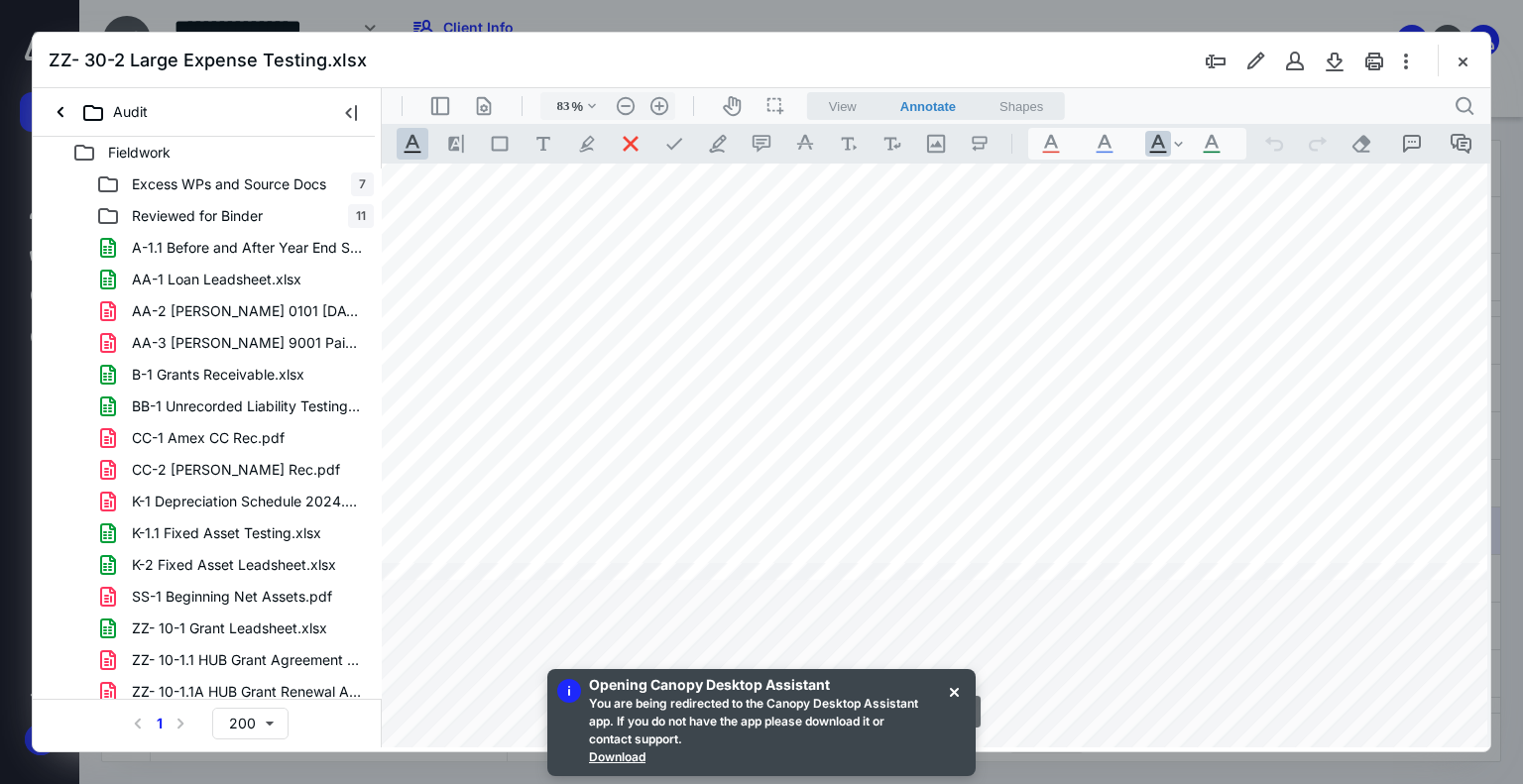 type on "*" 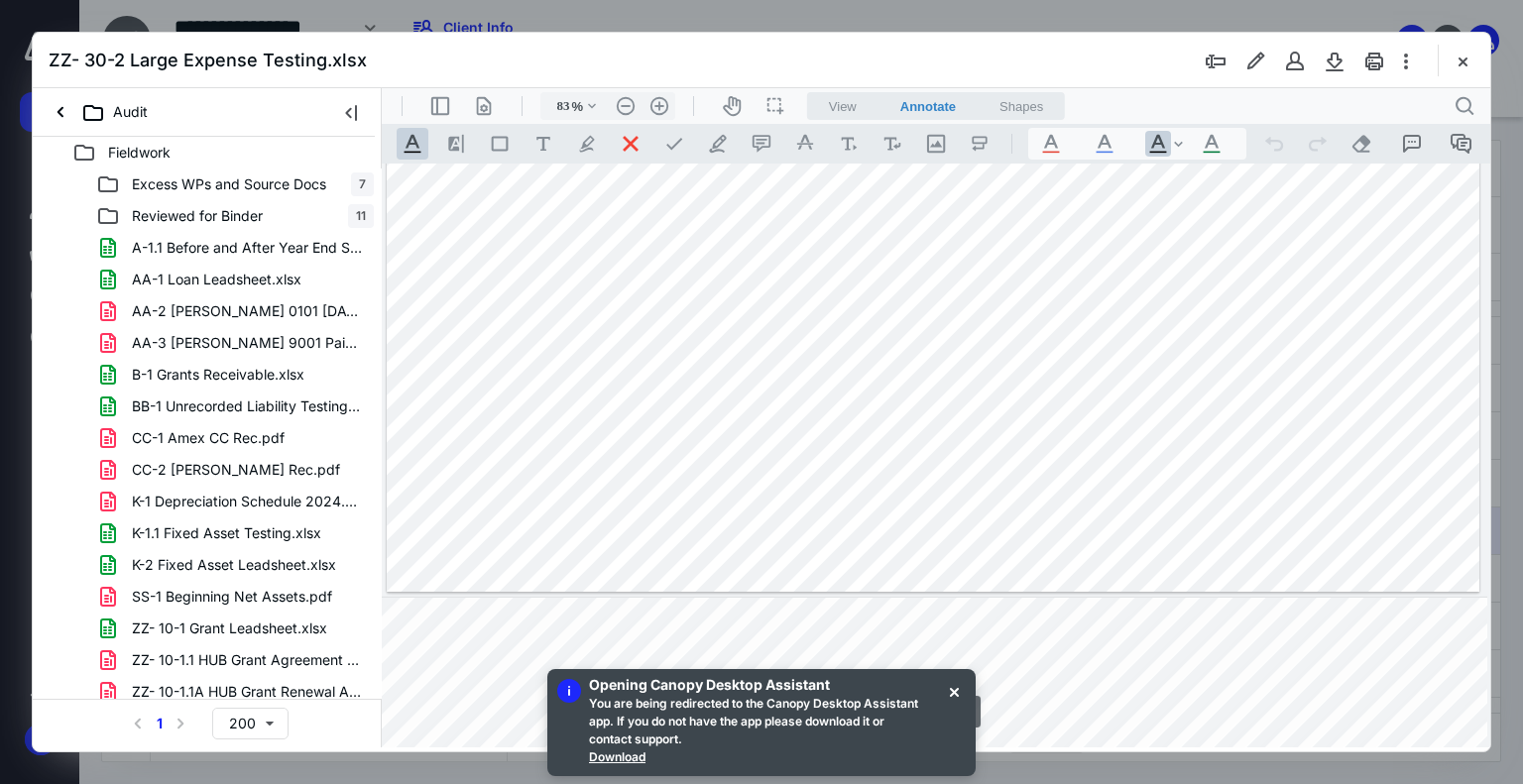 scroll, scrollTop: 0, scrollLeft: 252, axis: horizontal 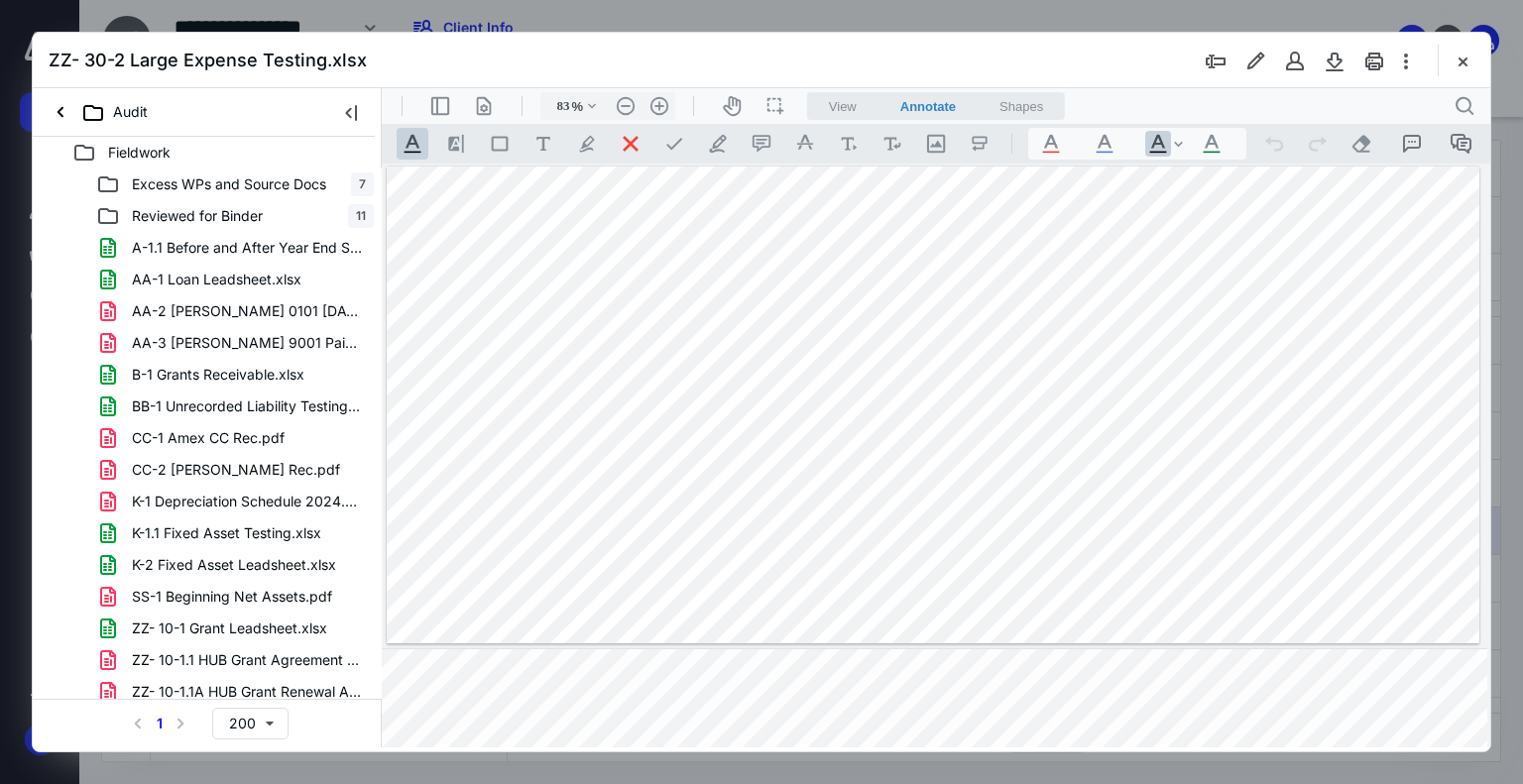 drag, startPoint x: 1456, startPoint y: 55, endPoint x: 760, endPoint y: 110, distance: 698.1698 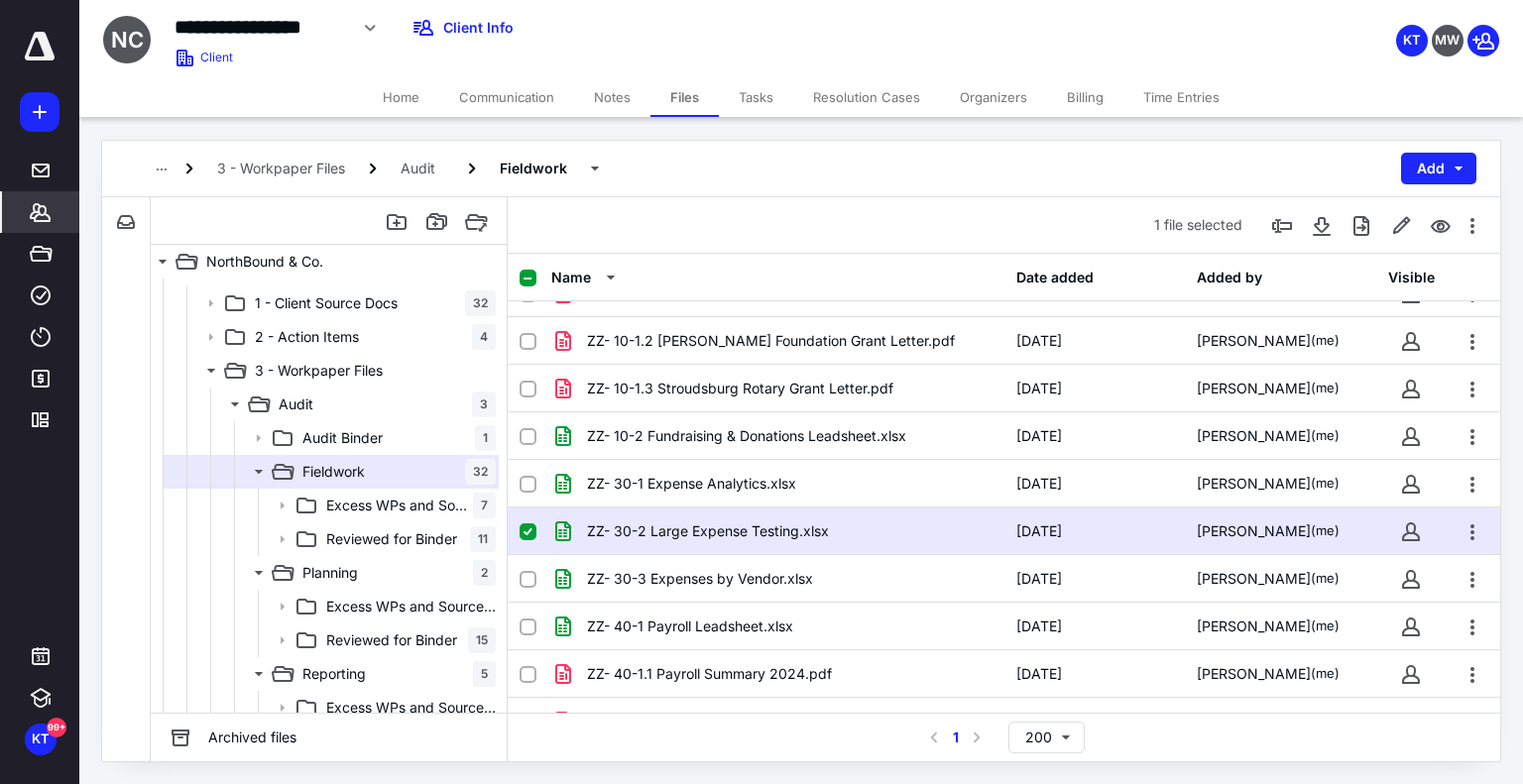 click on "Clients" at bounding box center (41, 212) 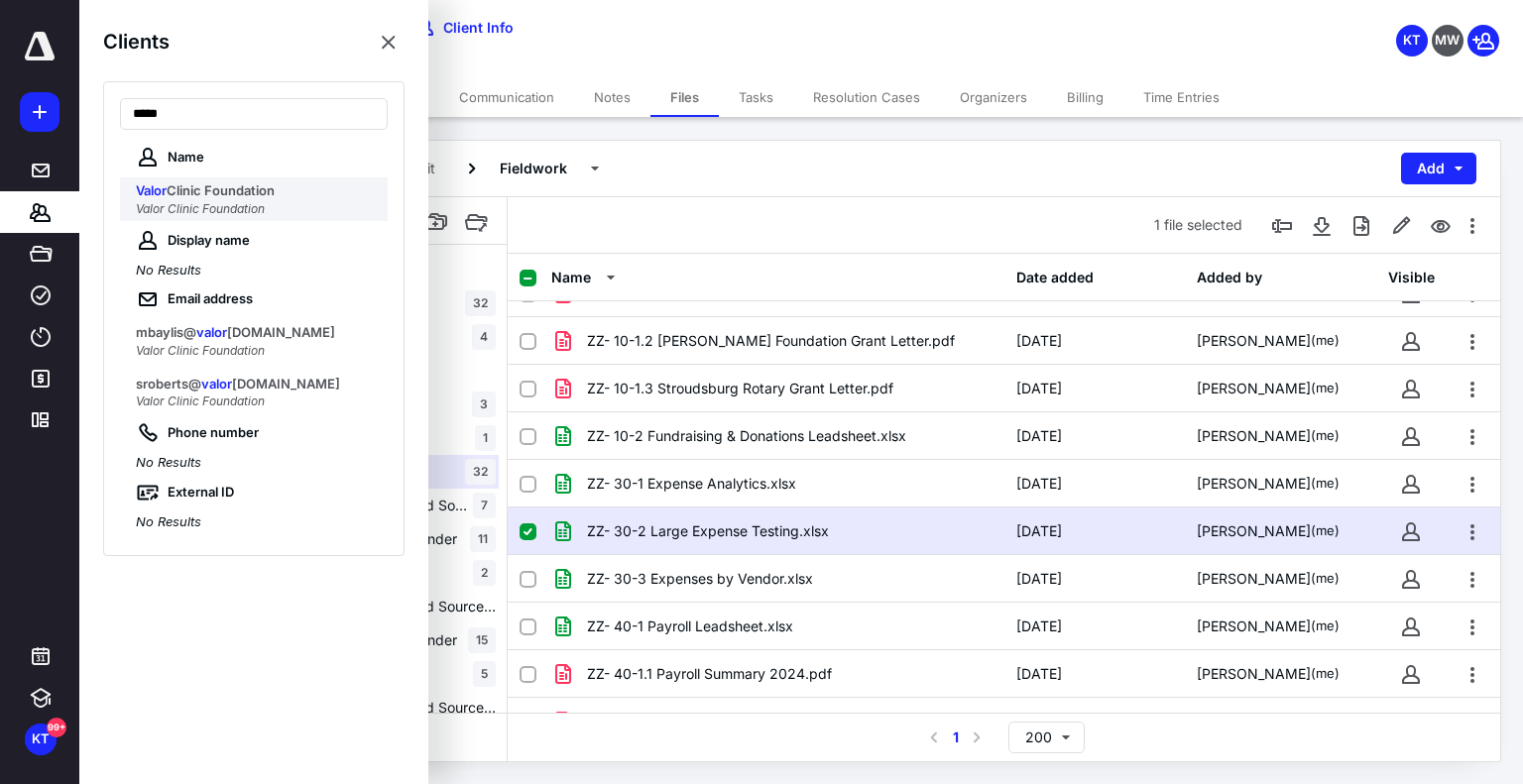 type on "*****" 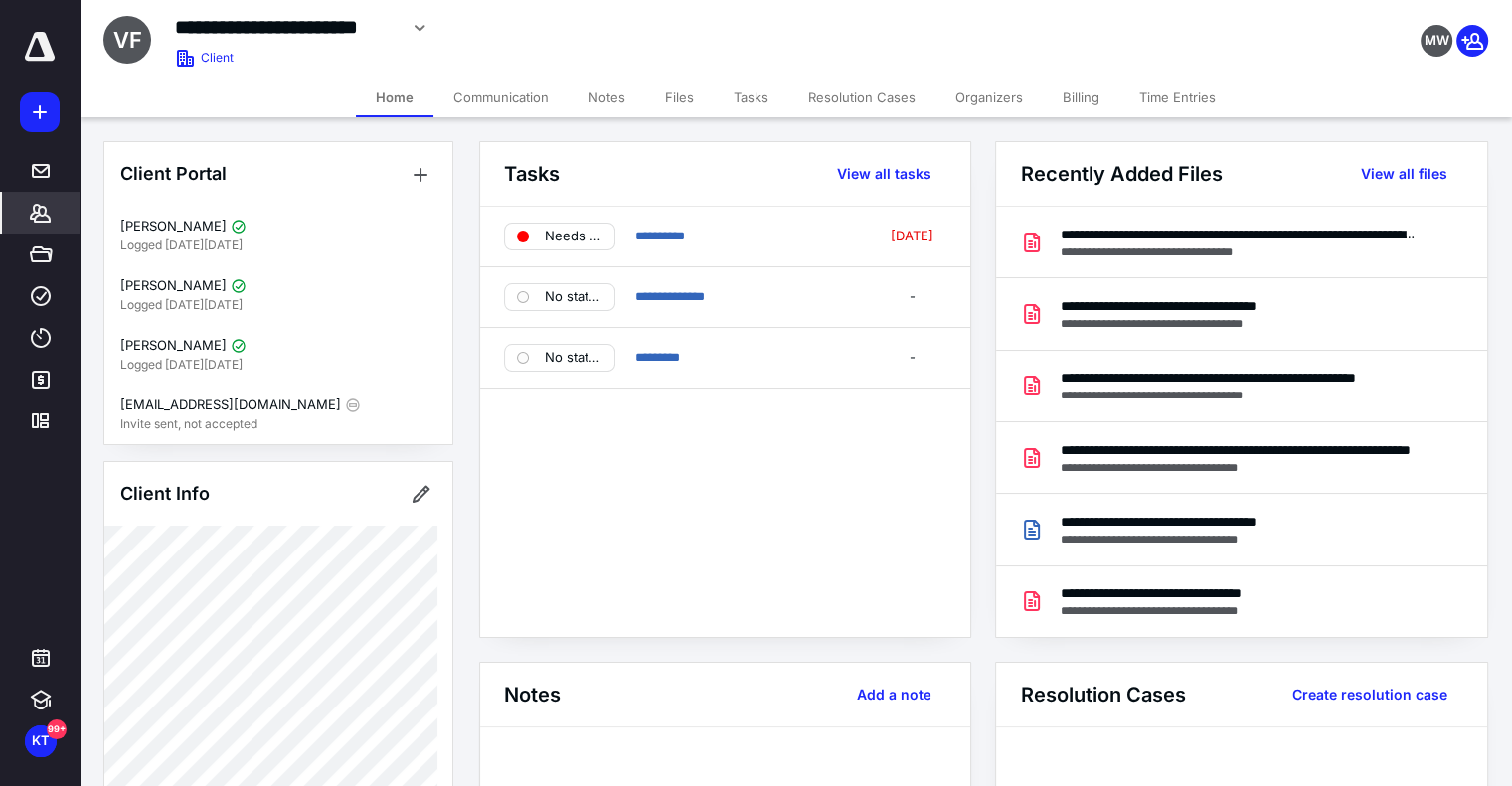 click on "Files" at bounding box center [679, 97] 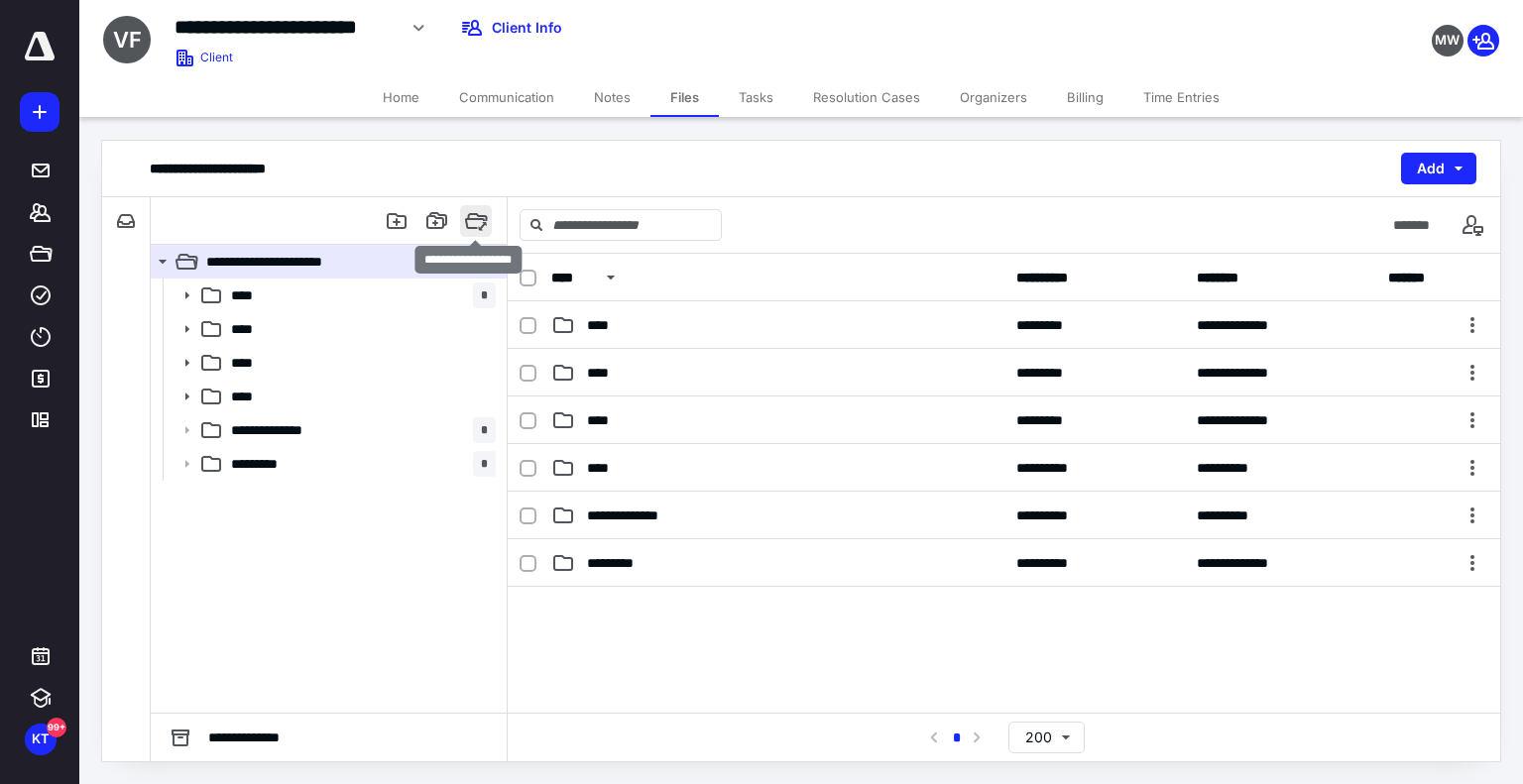 click at bounding box center (476, 221) 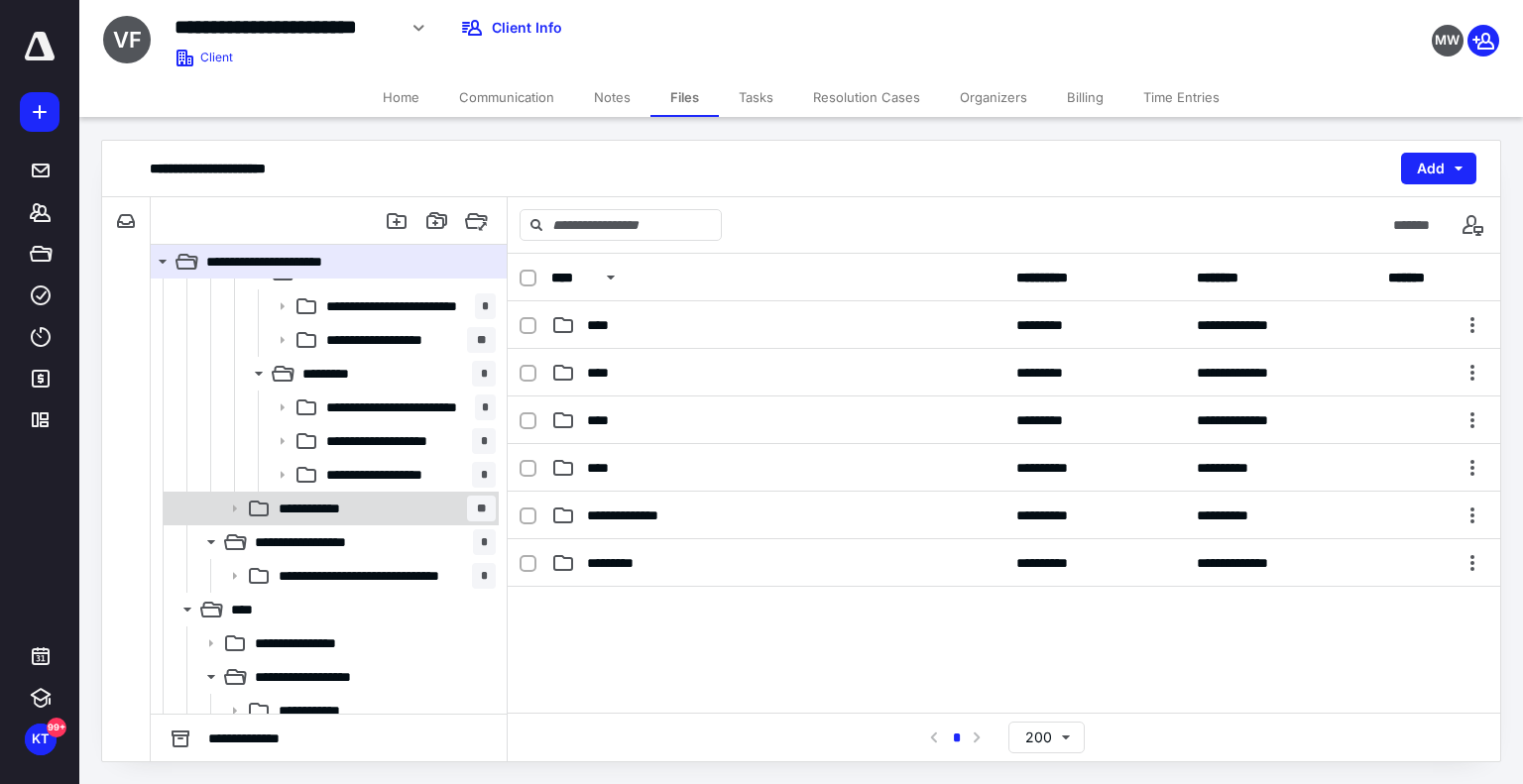 scroll, scrollTop: 1090, scrollLeft: 0, axis: vertical 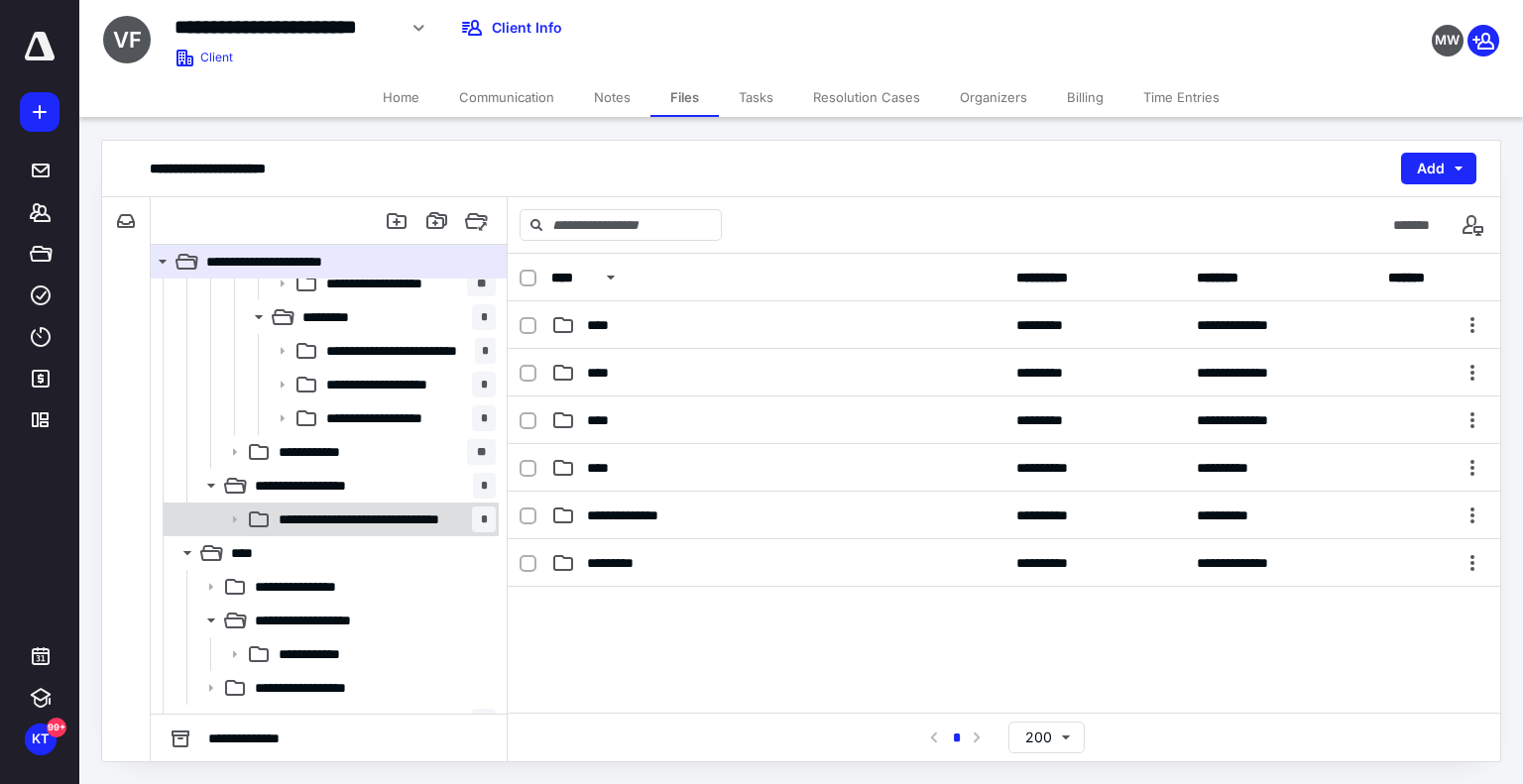 click on "**********" at bounding box center [329, 519] 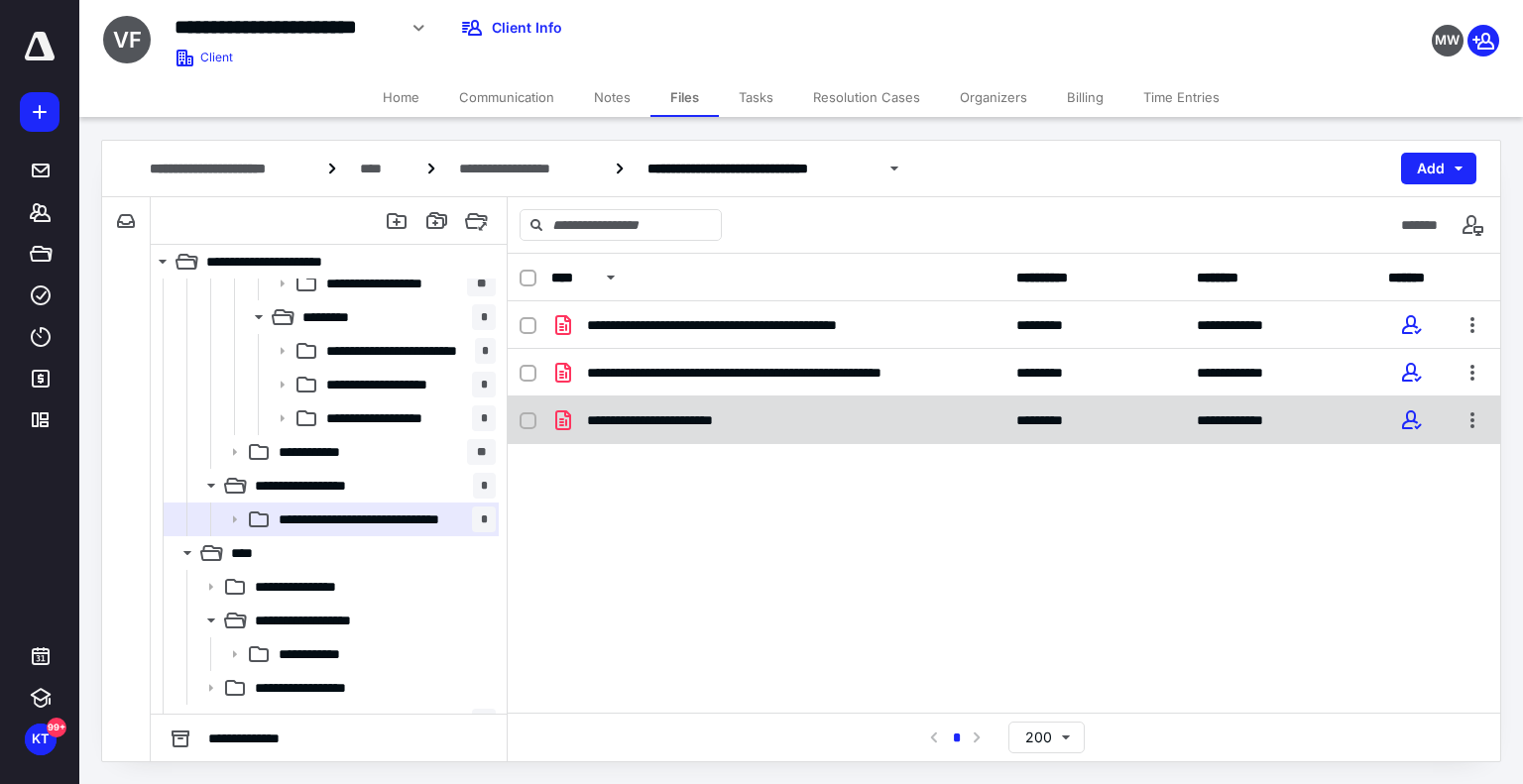 click on "**********" at bounding box center [1003, 420] 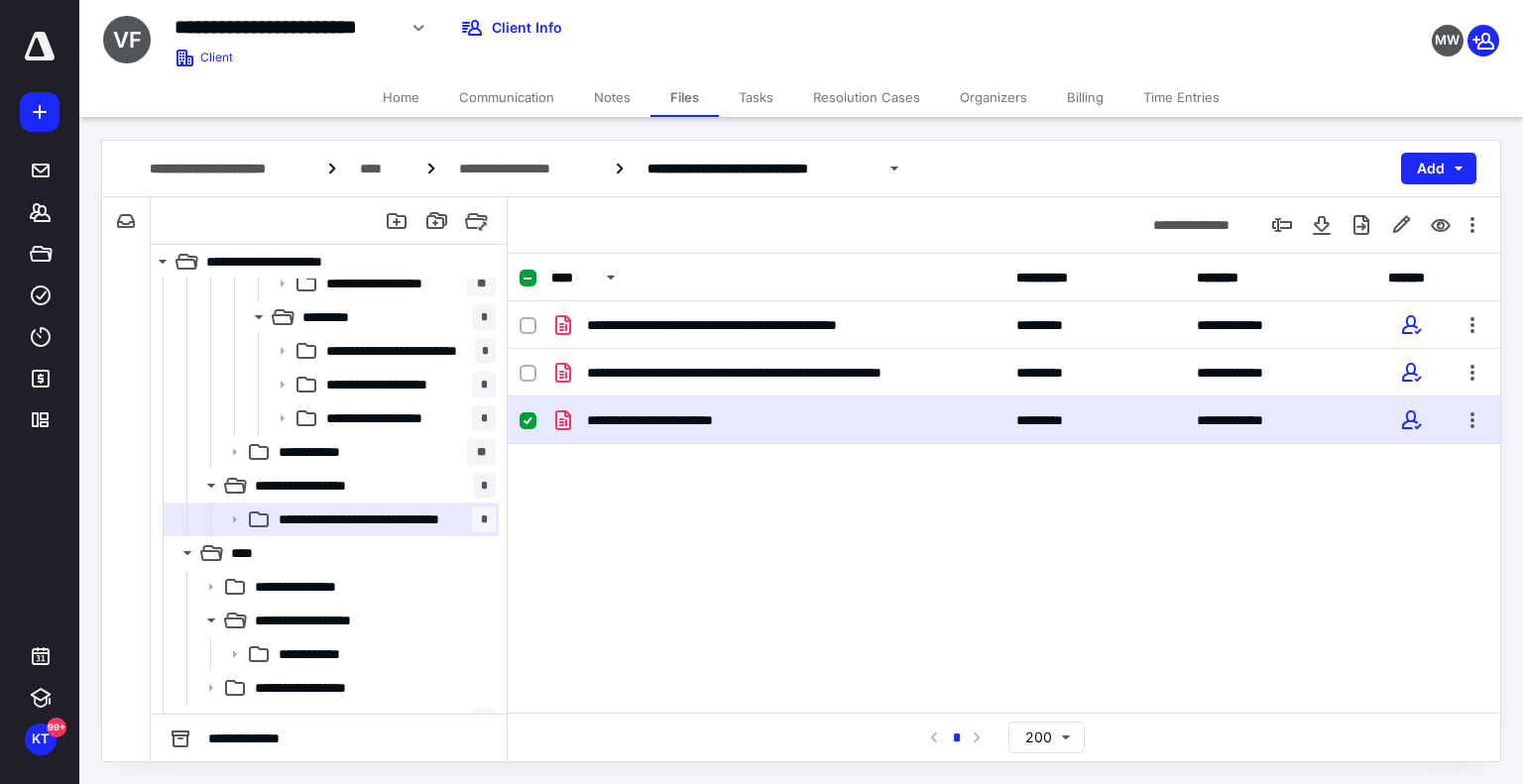 click on "**********" at bounding box center [1003, 420] 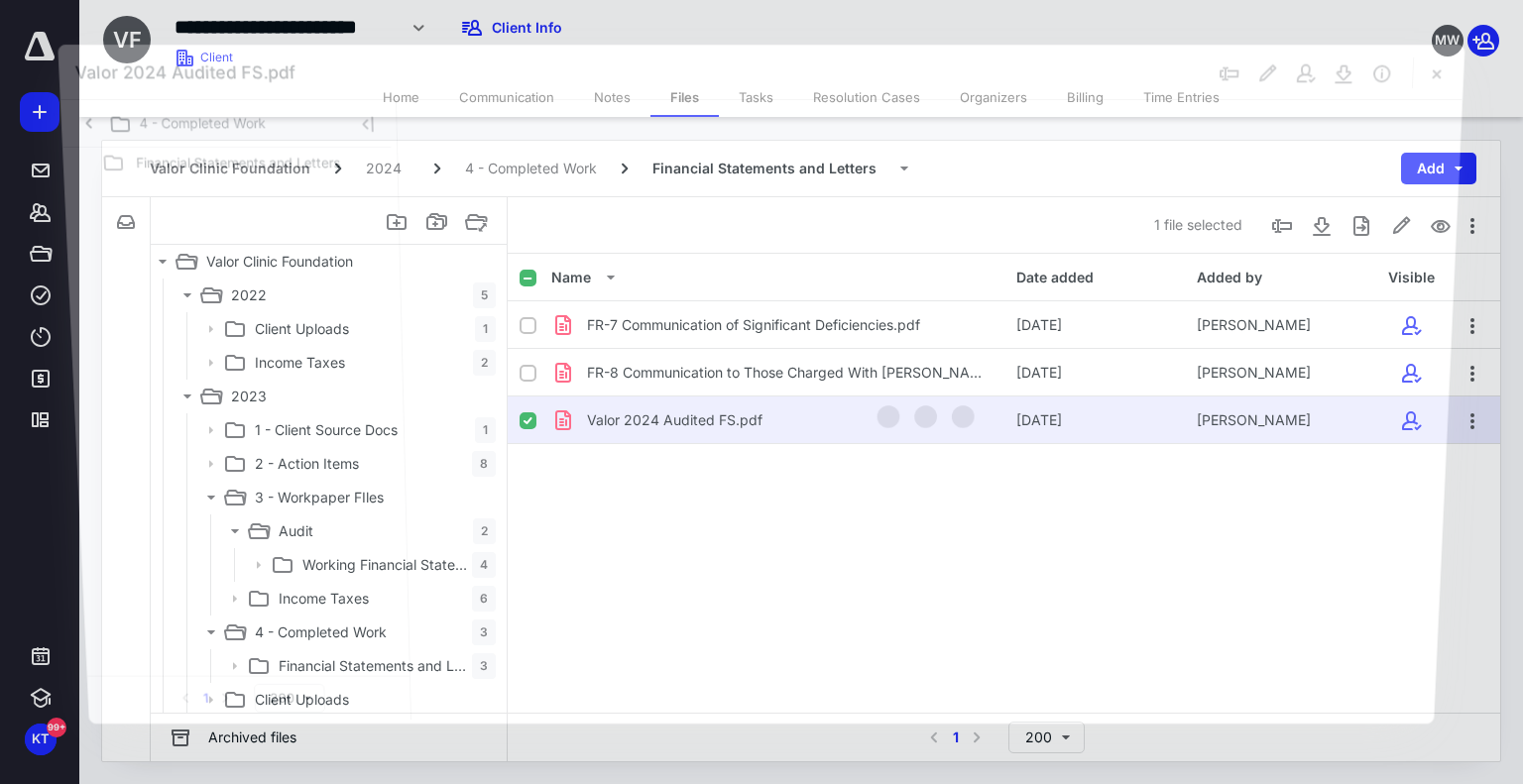 scroll, scrollTop: 1090, scrollLeft: 0, axis: vertical 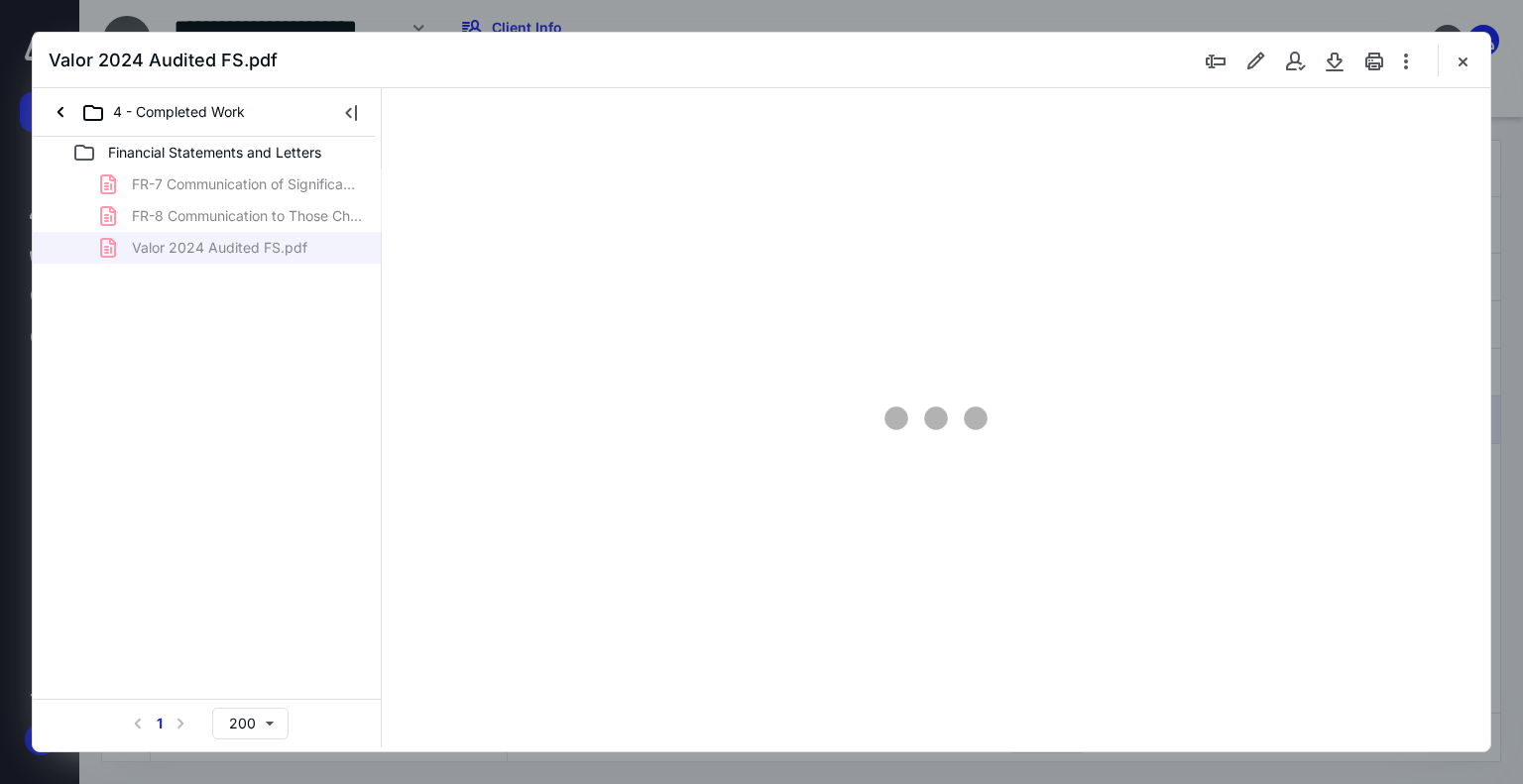 type on "74" 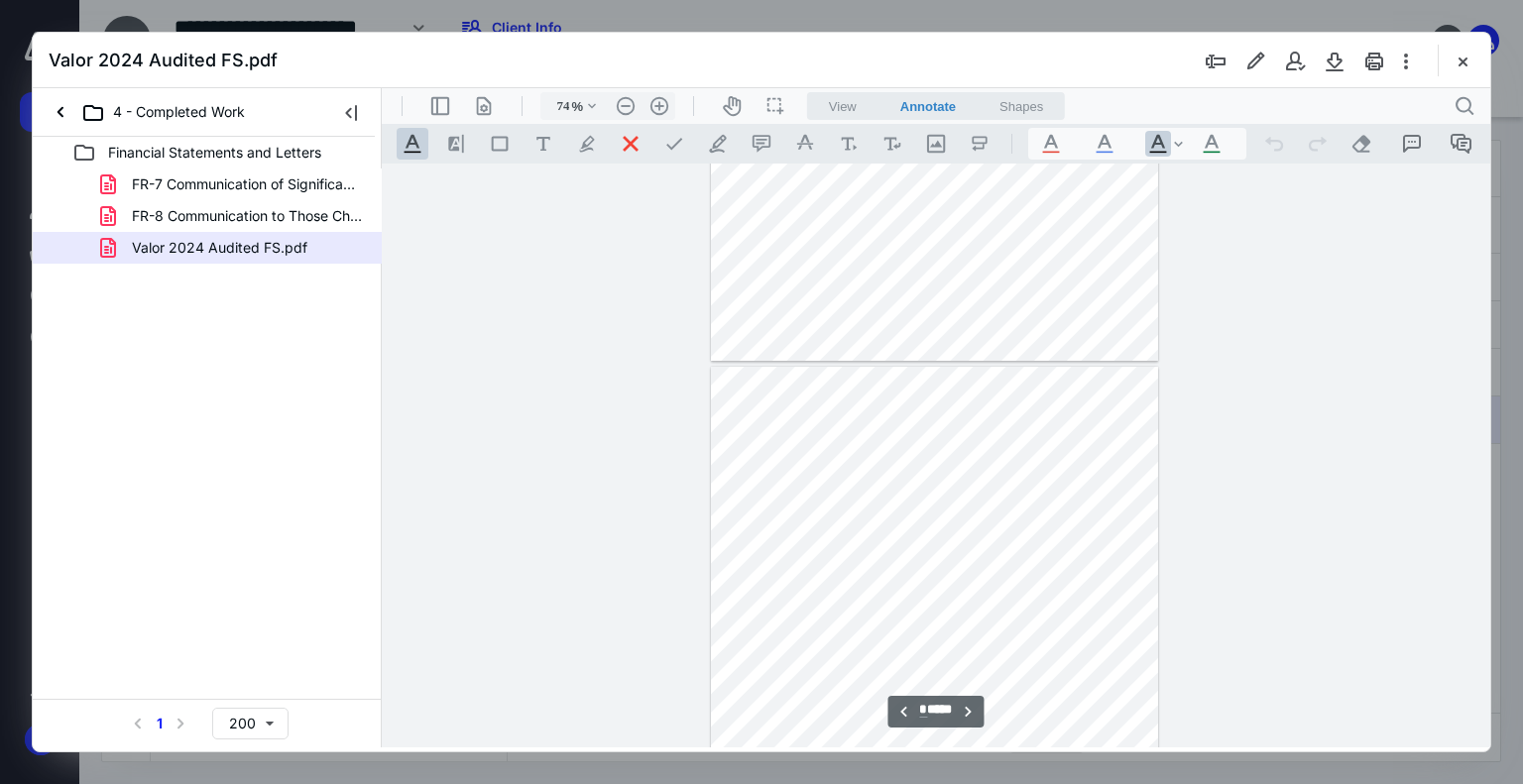 type on "*" 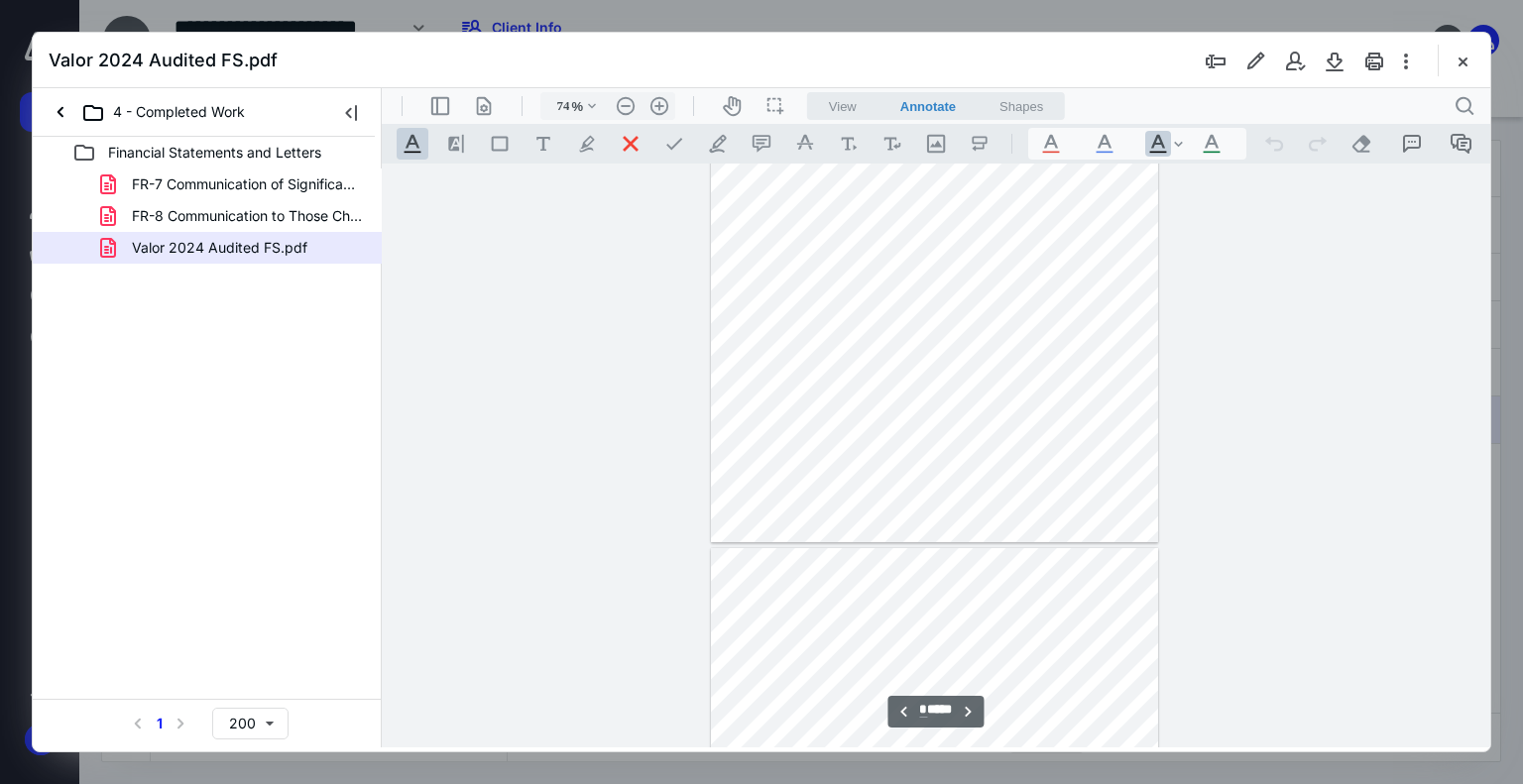 scroll, scrollTop: 3746, scrollLeft: 0, axis: vertical 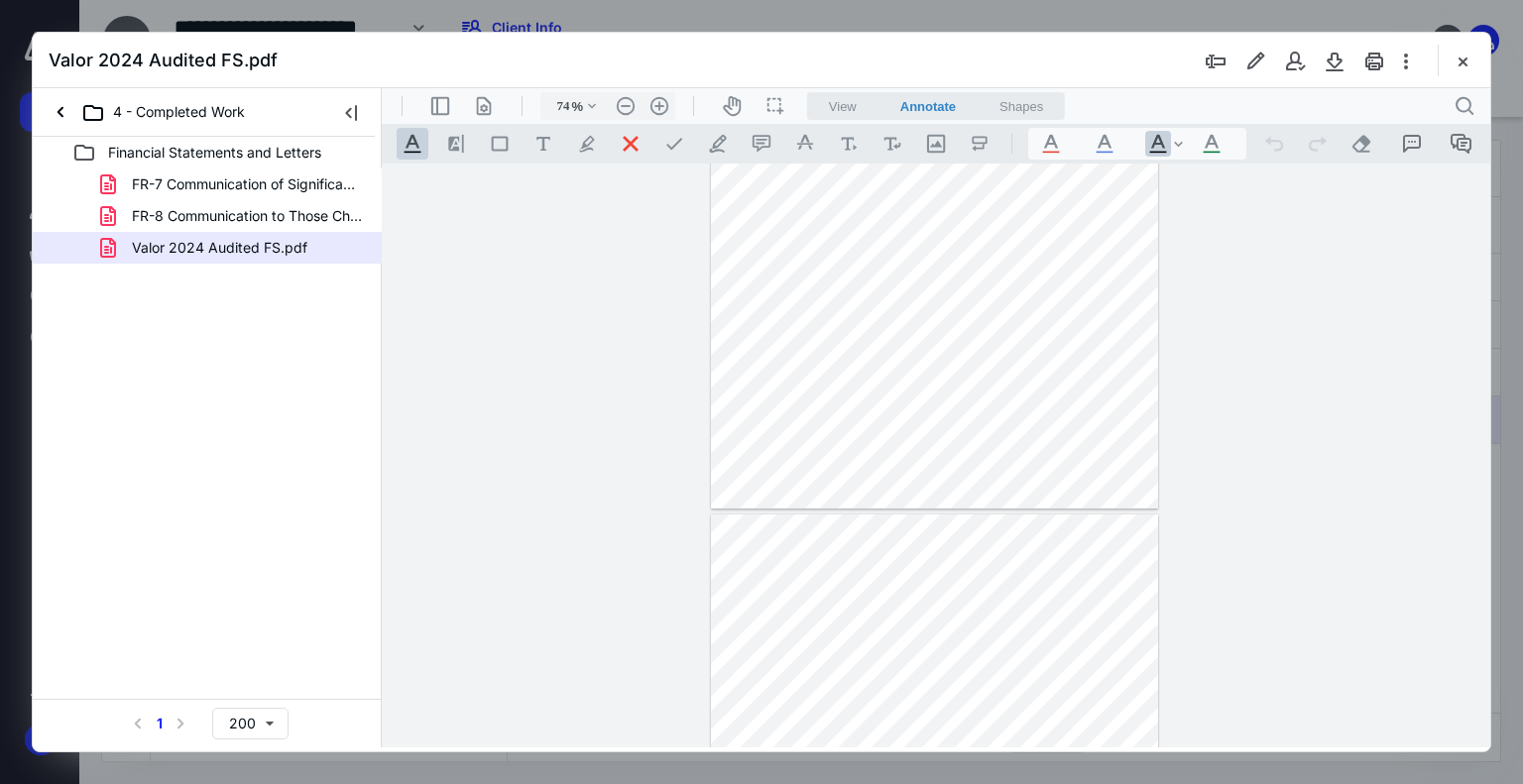click at bounding box center [1463, 60] 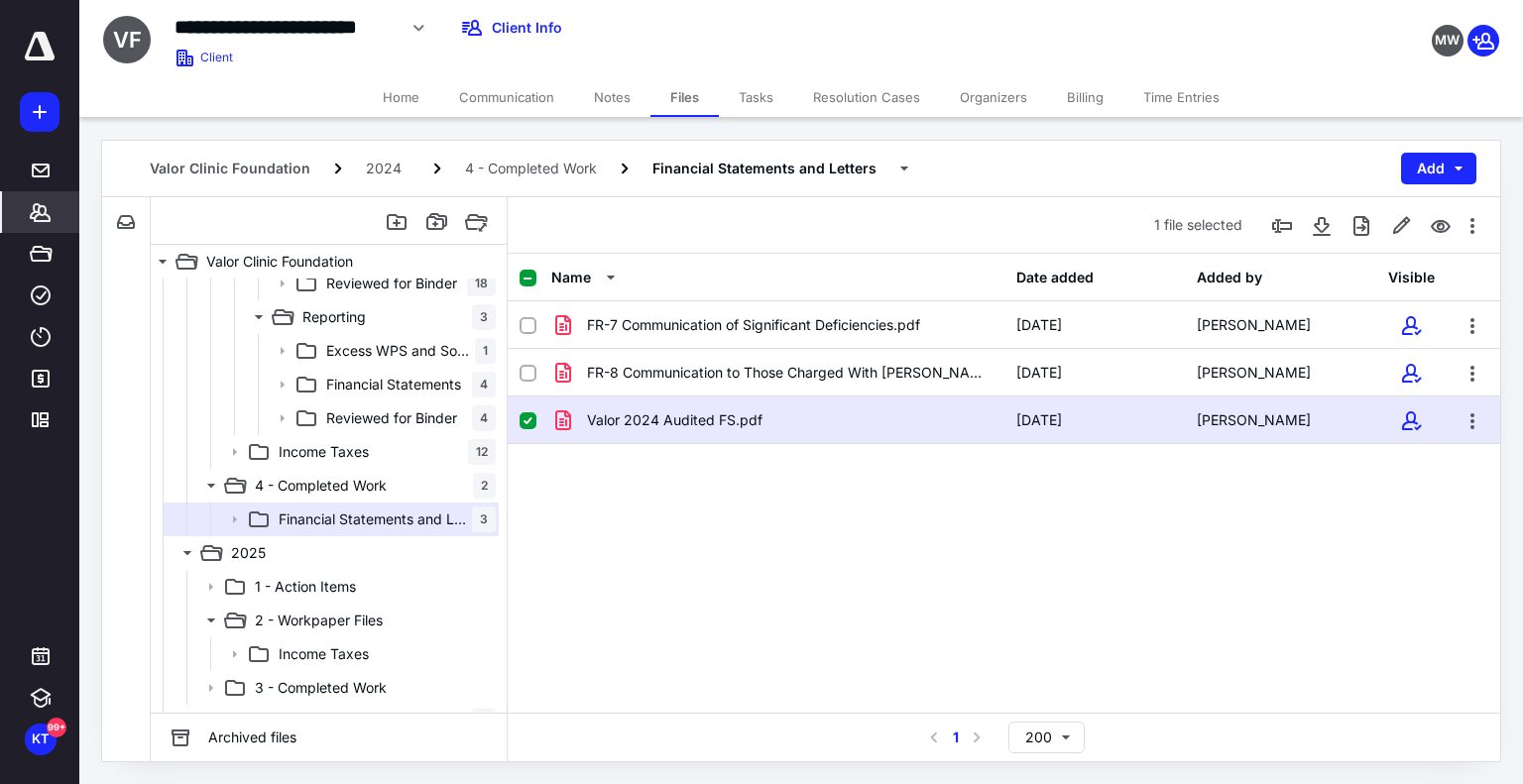 click on "Clients" at bounding box center (41, 212) 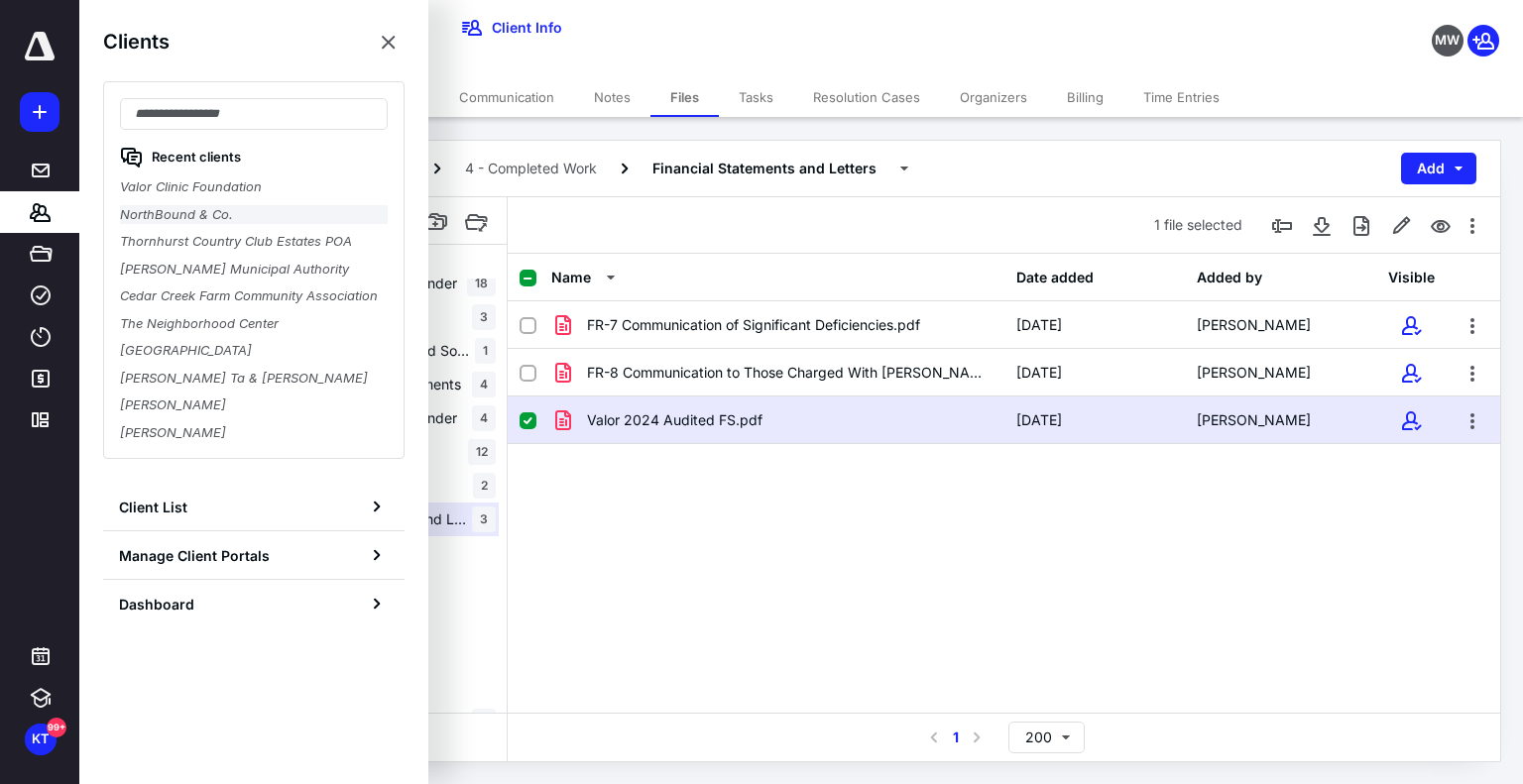 click on "NorthBound & Co." at bounding box center (254, 215) 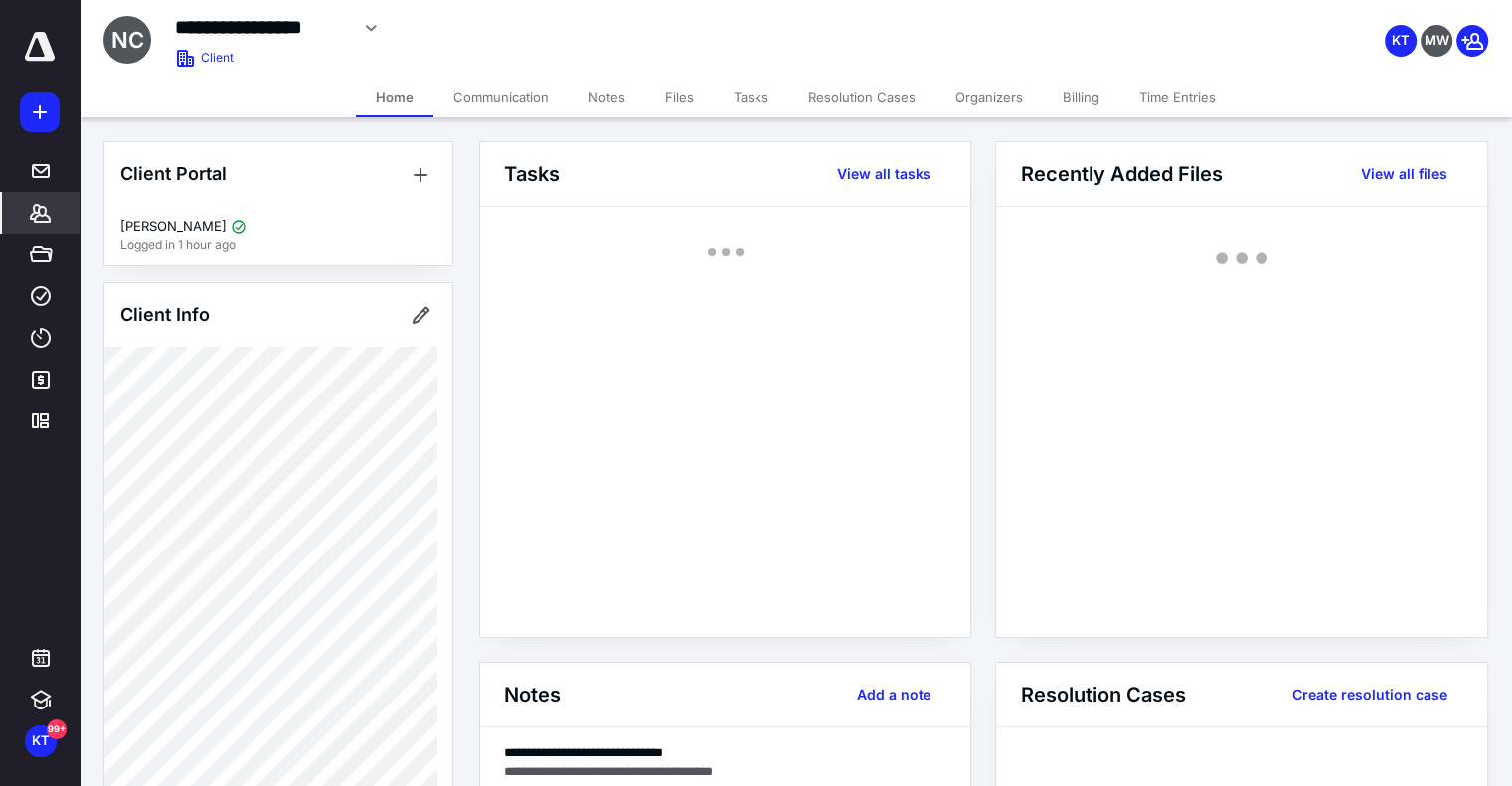 click on "Files" at bounding box center [679, 97] 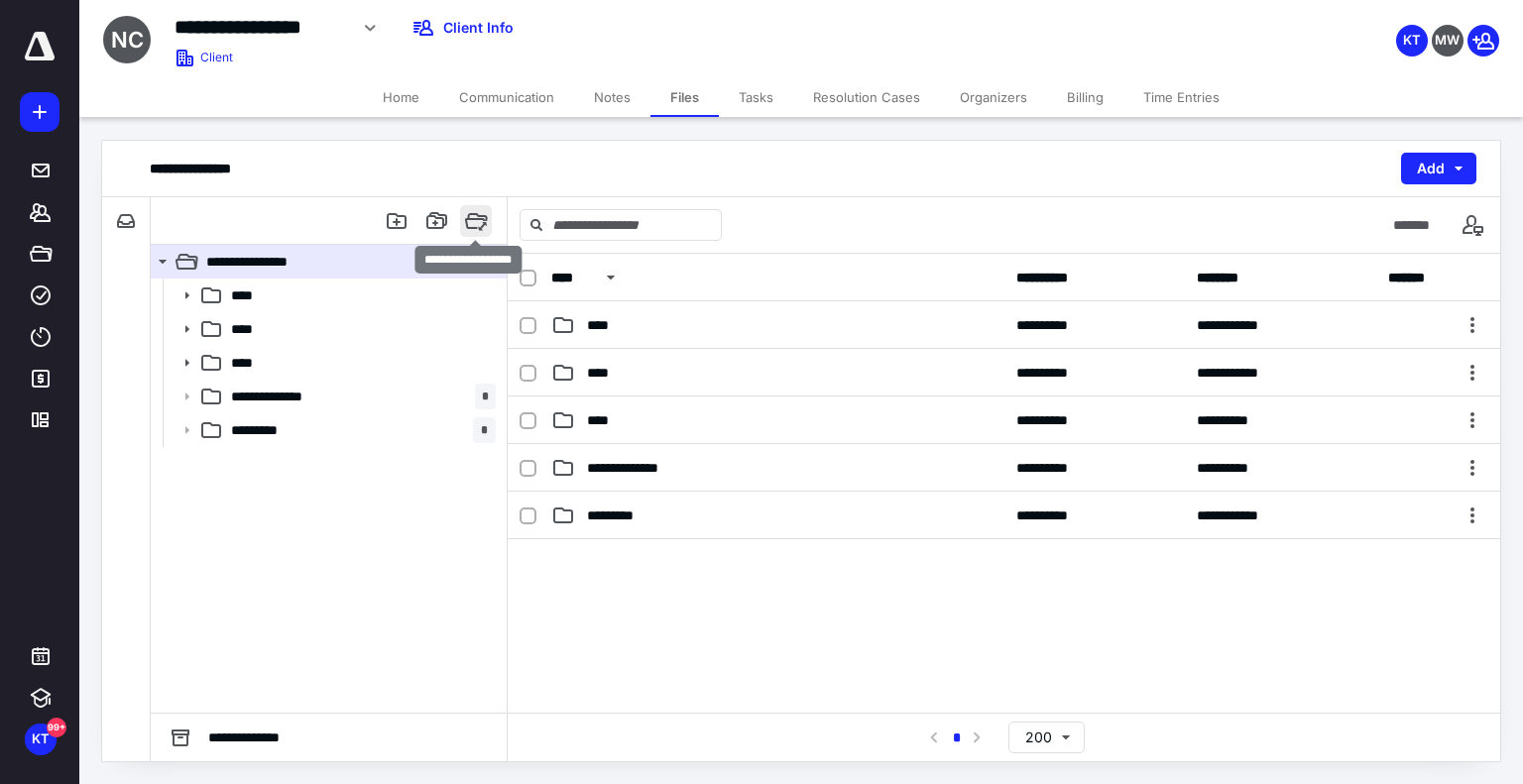 click at bounding box center (476, 221) 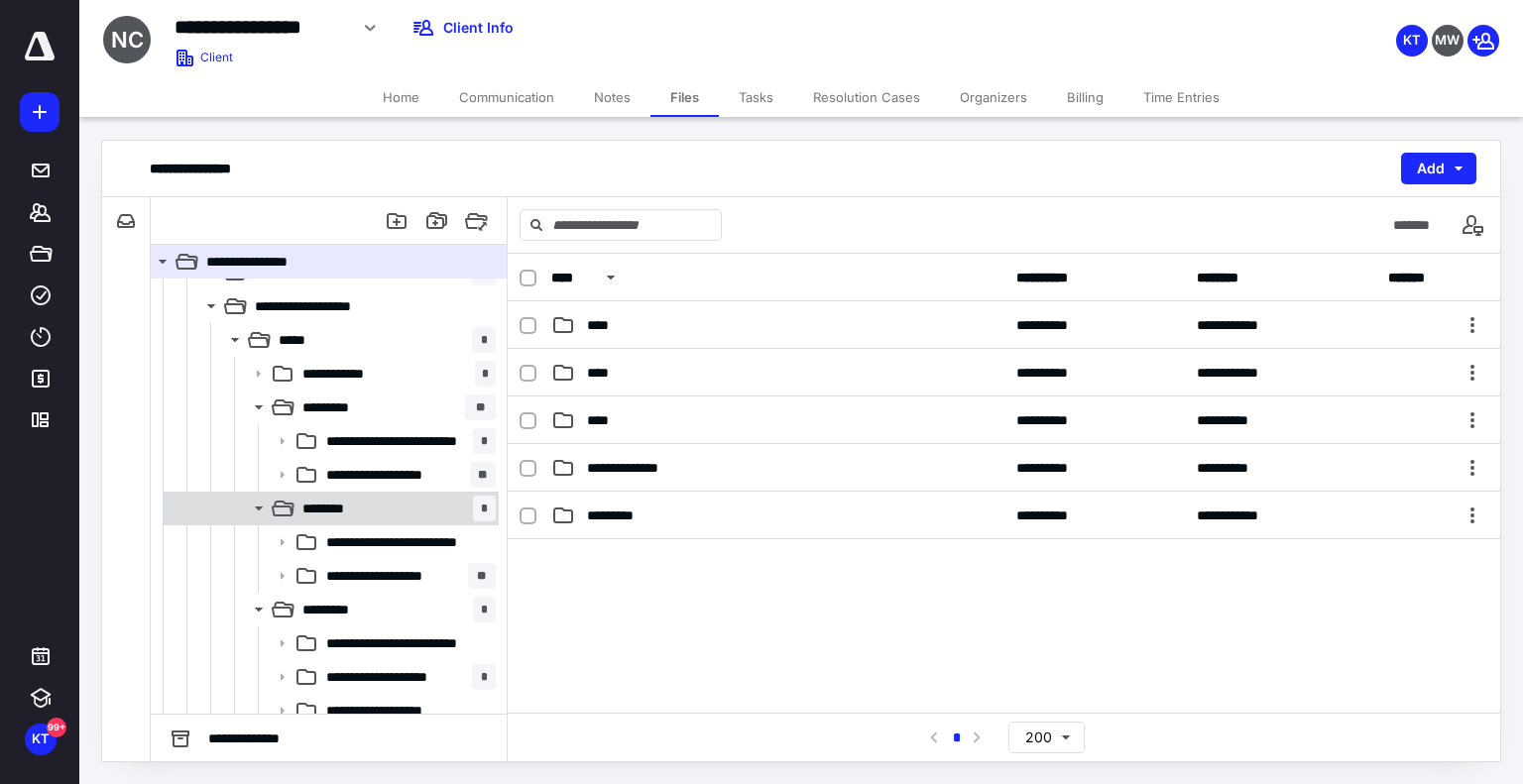 scroll, scrollTop: 496, scrollLeft: 0, axis: vertical 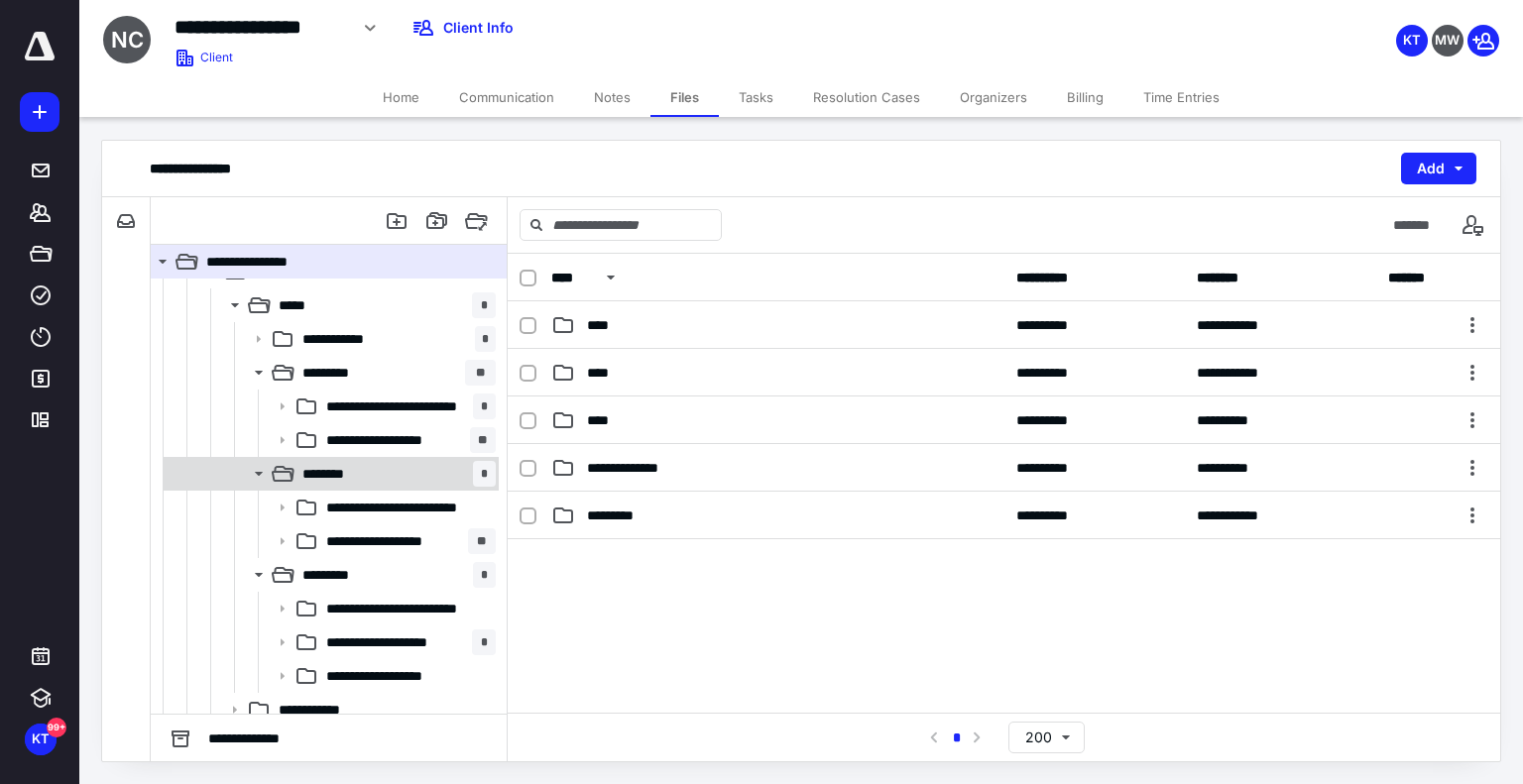 click on "******** *" at bounding box center (329, 474) 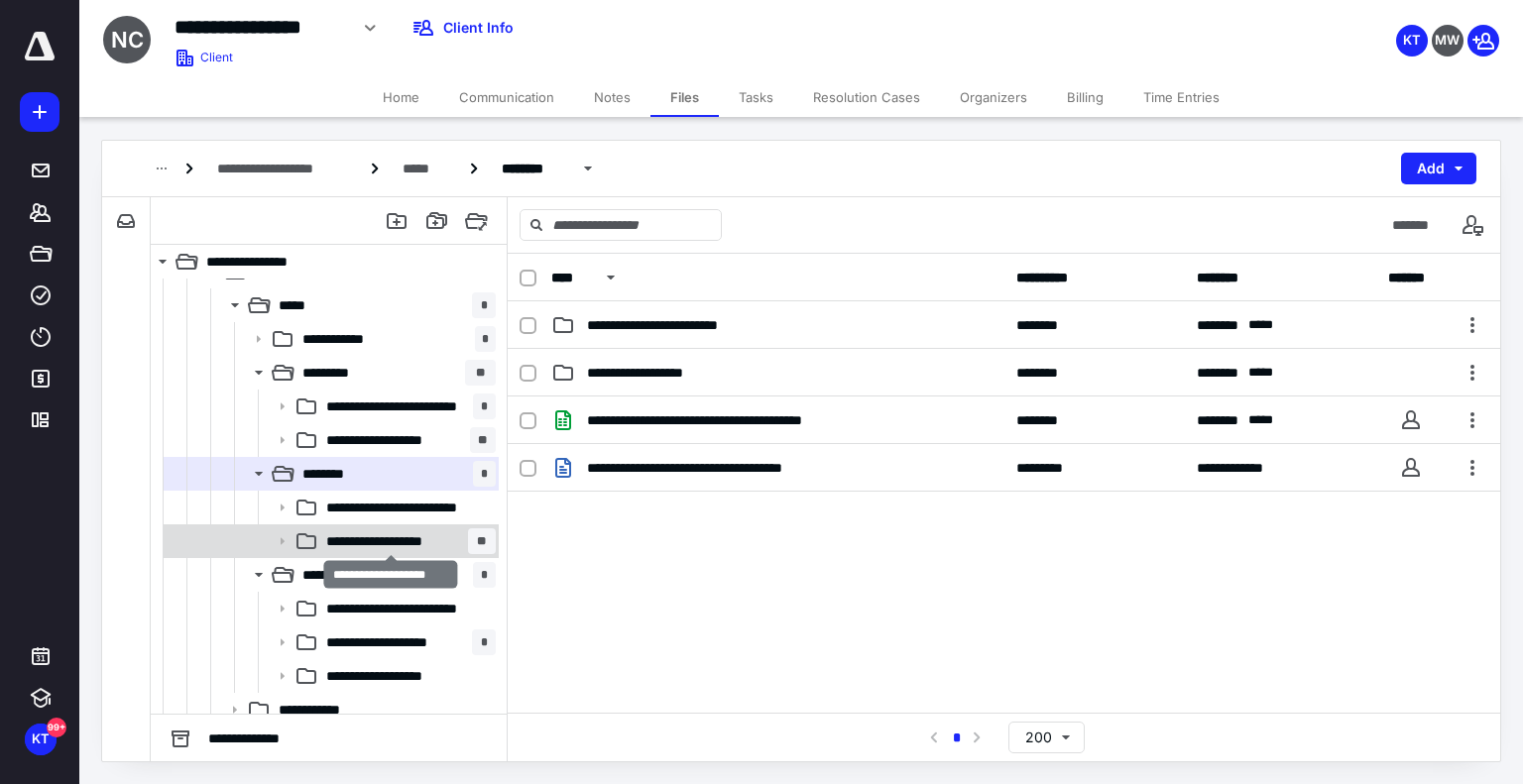 click on "**********" at bounding box center (391, 541) 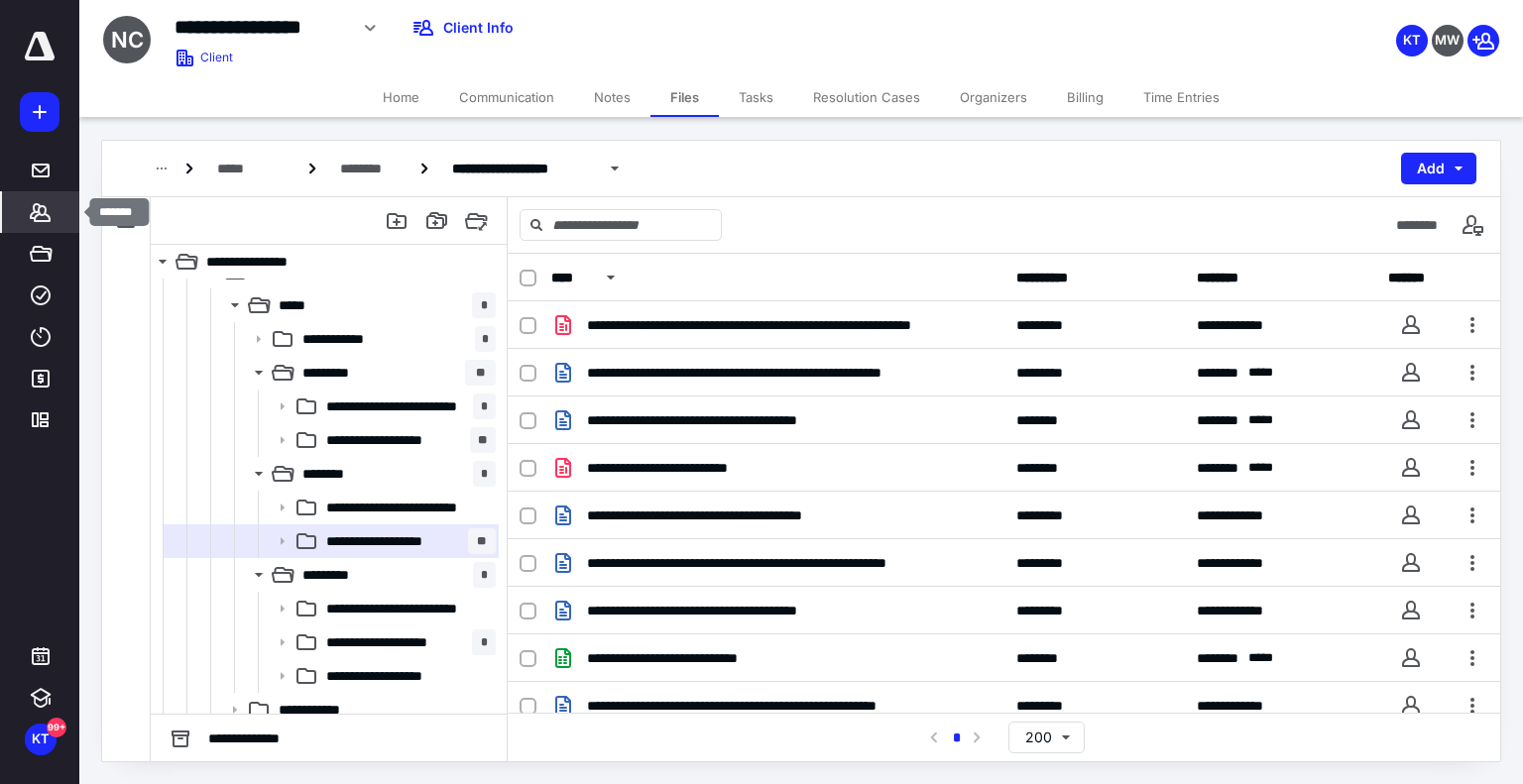 click 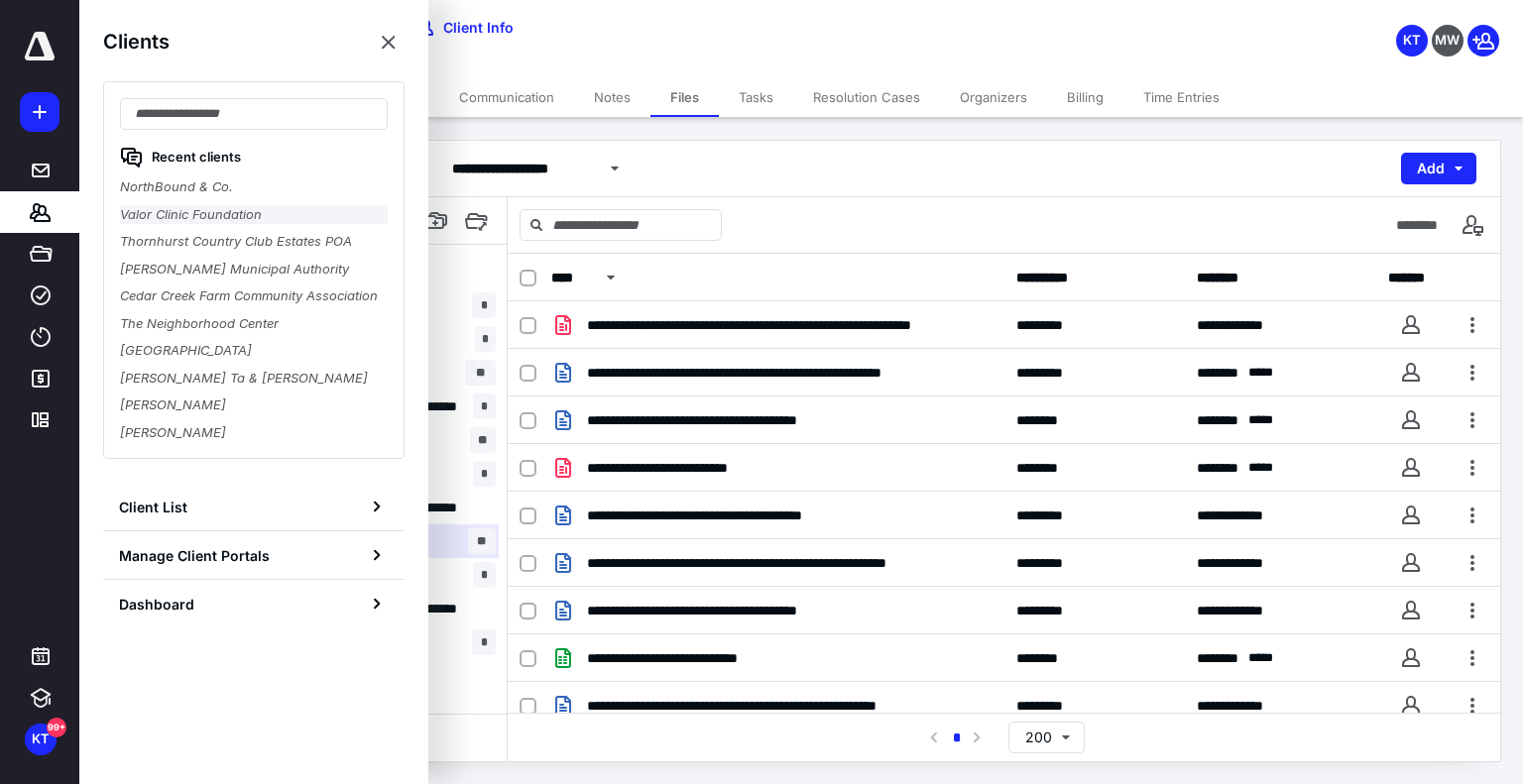 click on "Valor Clinic Foundation" at bounding box center (254, 215) 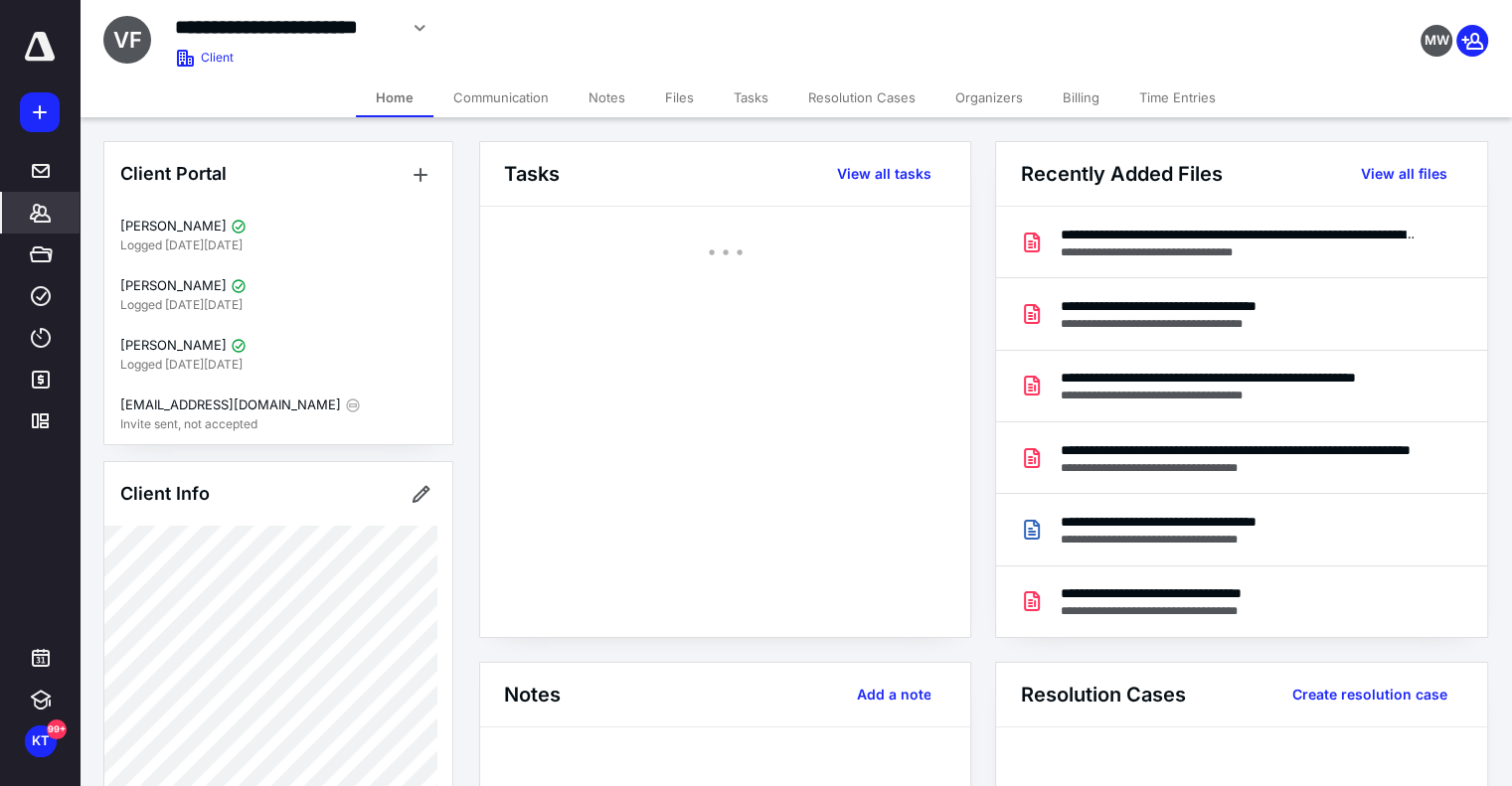 click on "Files" at bounding box center (679, 97) 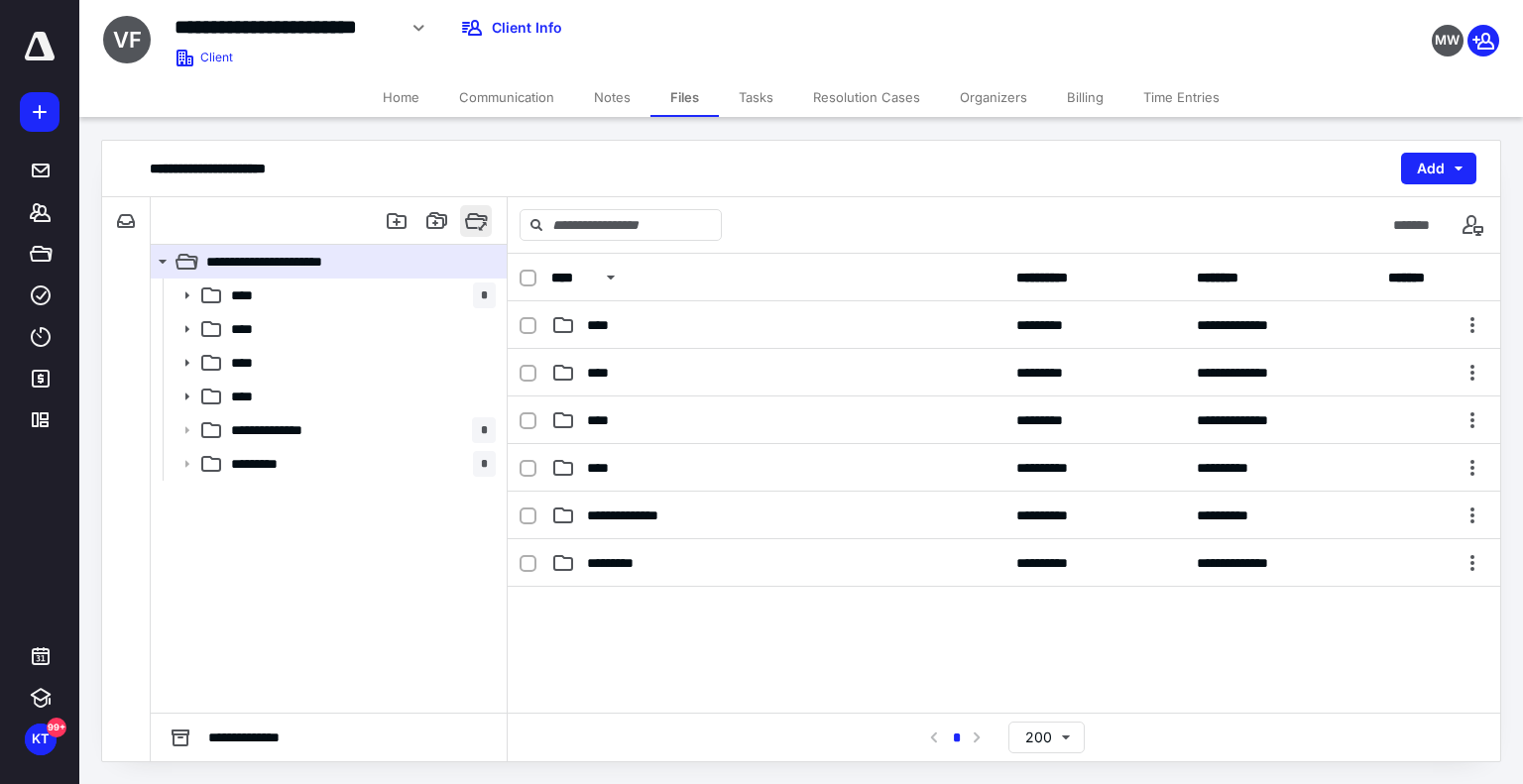 click at bounding box center (476, 221) 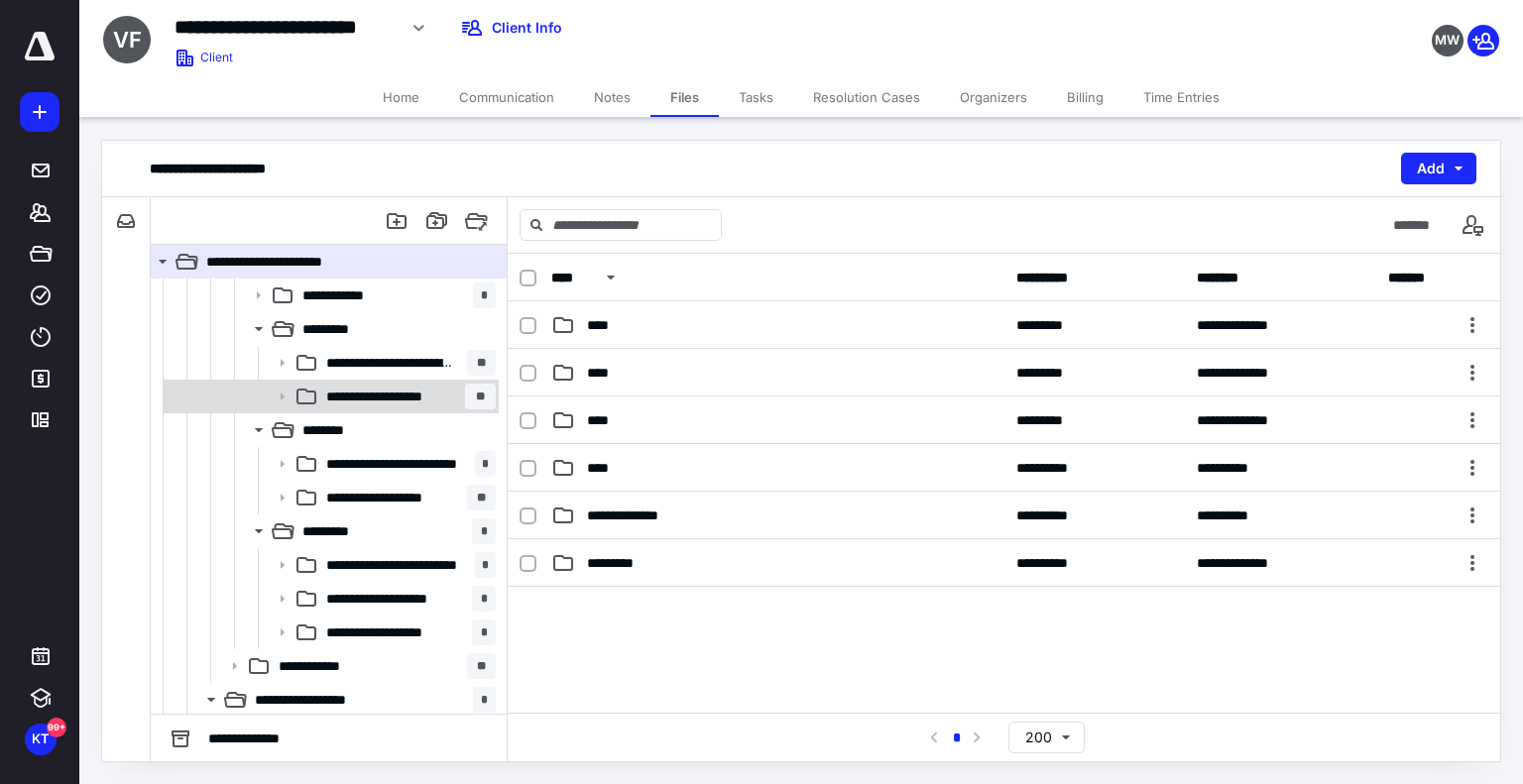 scroll, scrollTop: 991, scrollLeft: 0, axis: vertical 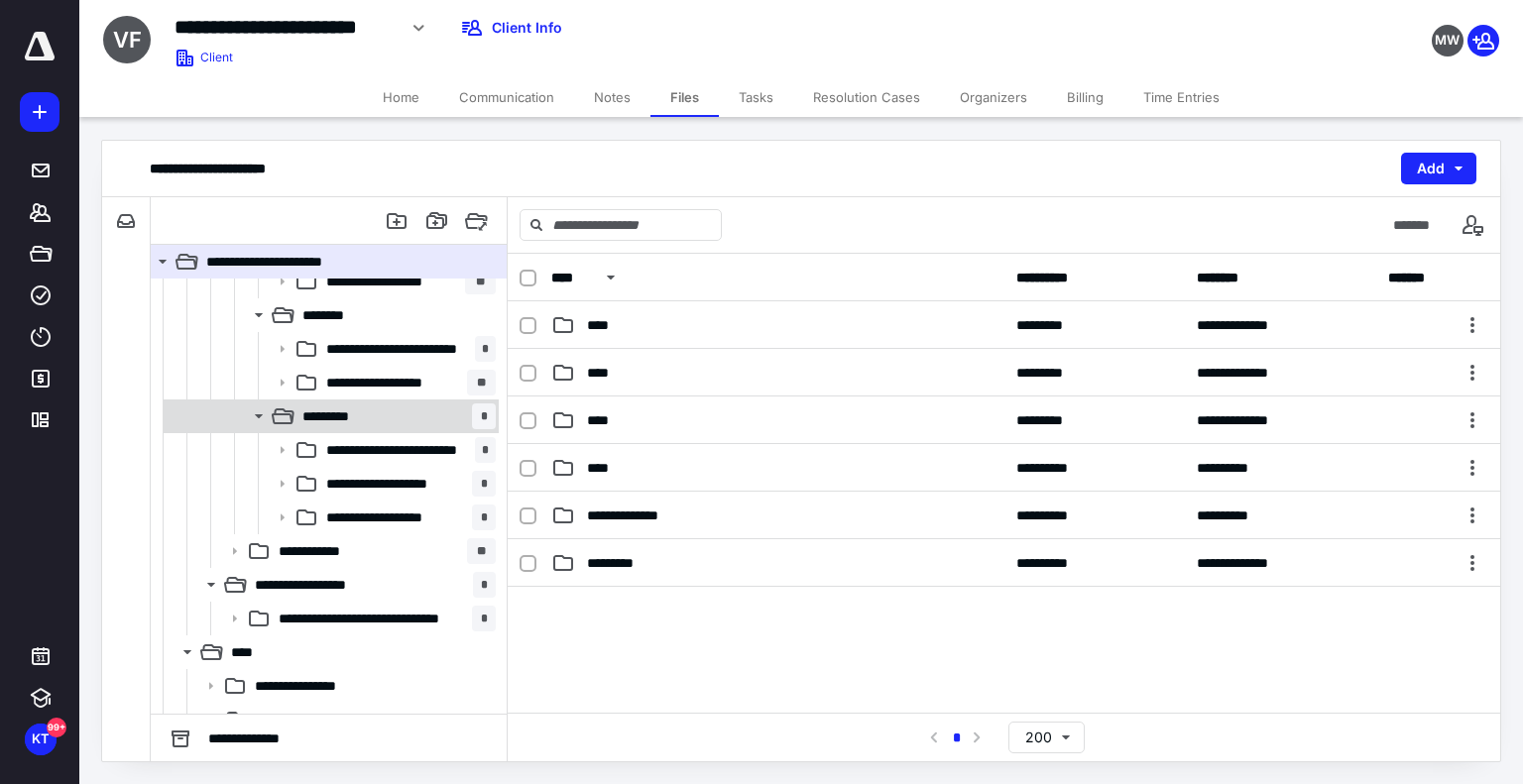 click on "********* *" at bounding box center (395, 416) 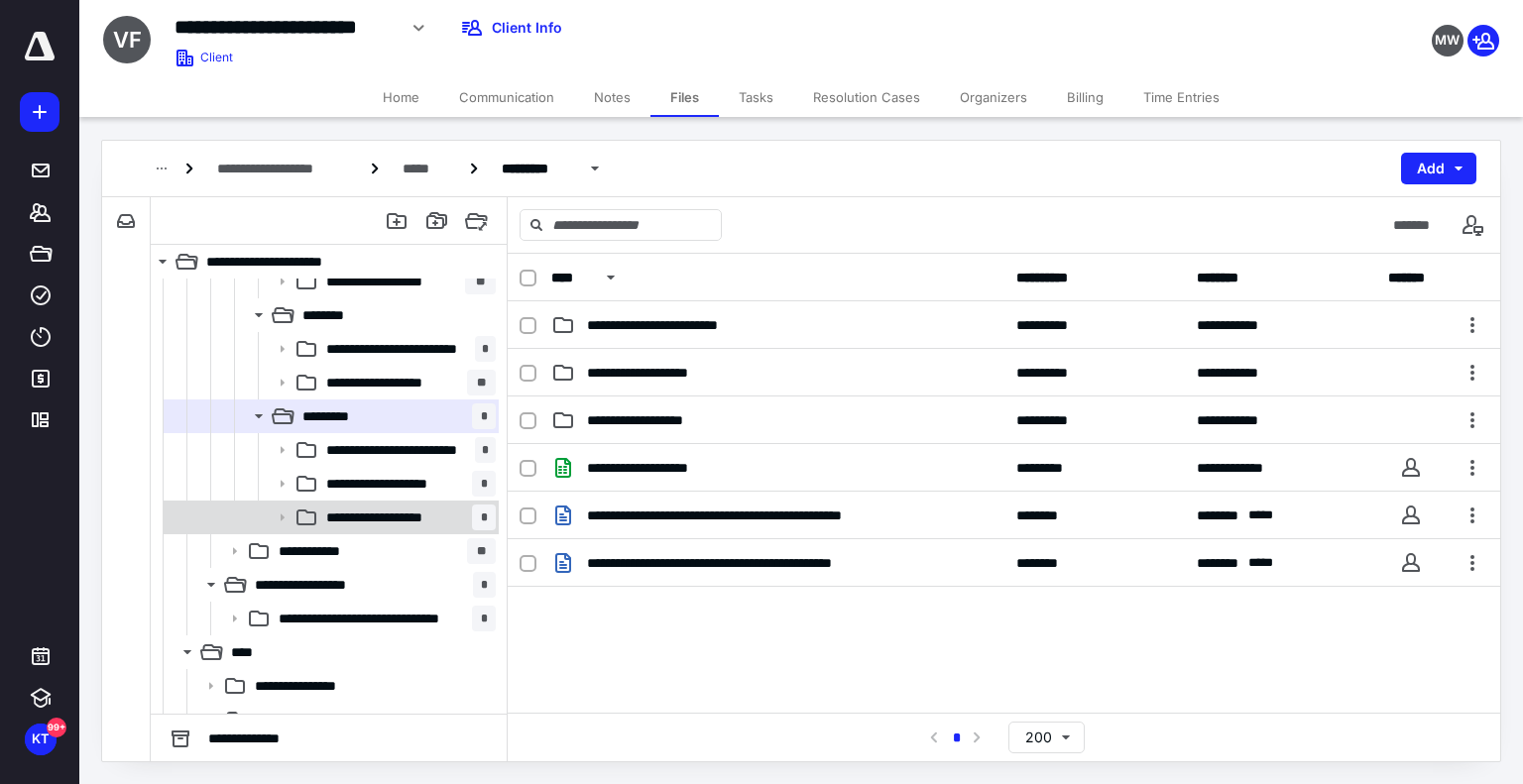 click on "**********" at bounding box center [392, 517] 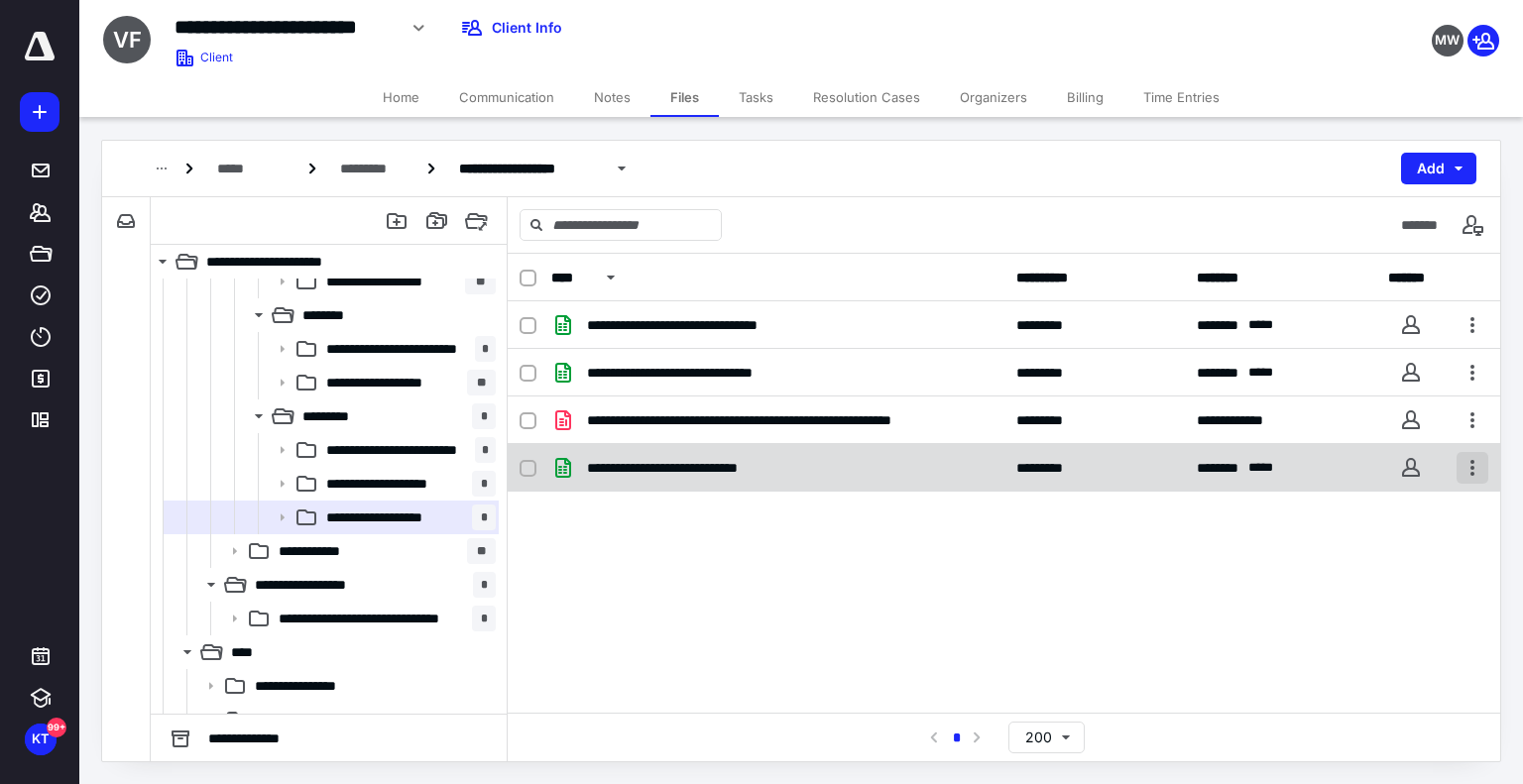 click at bounding box center [1472, 468] 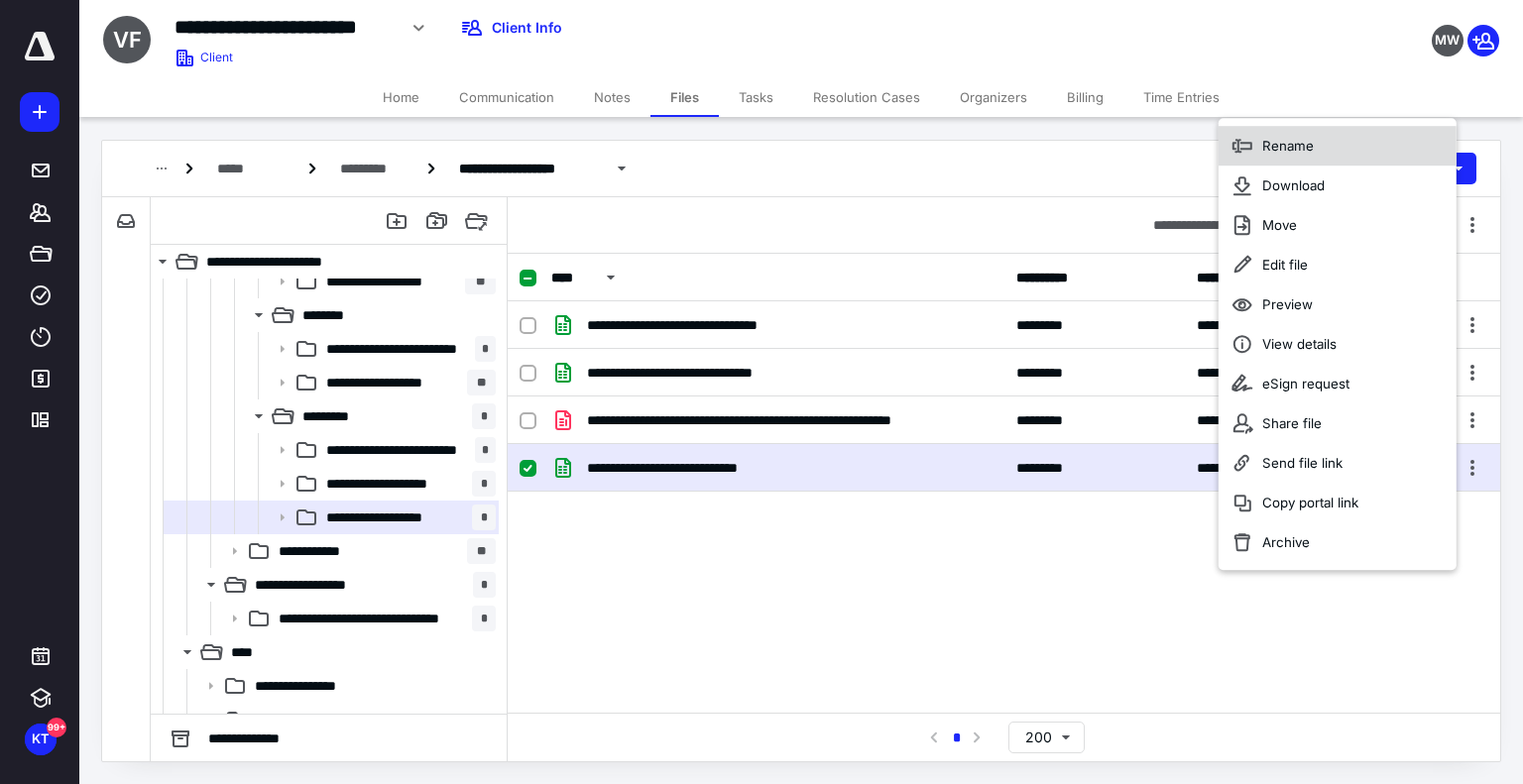 click on "Rename" at bounding box center [1338, 146] 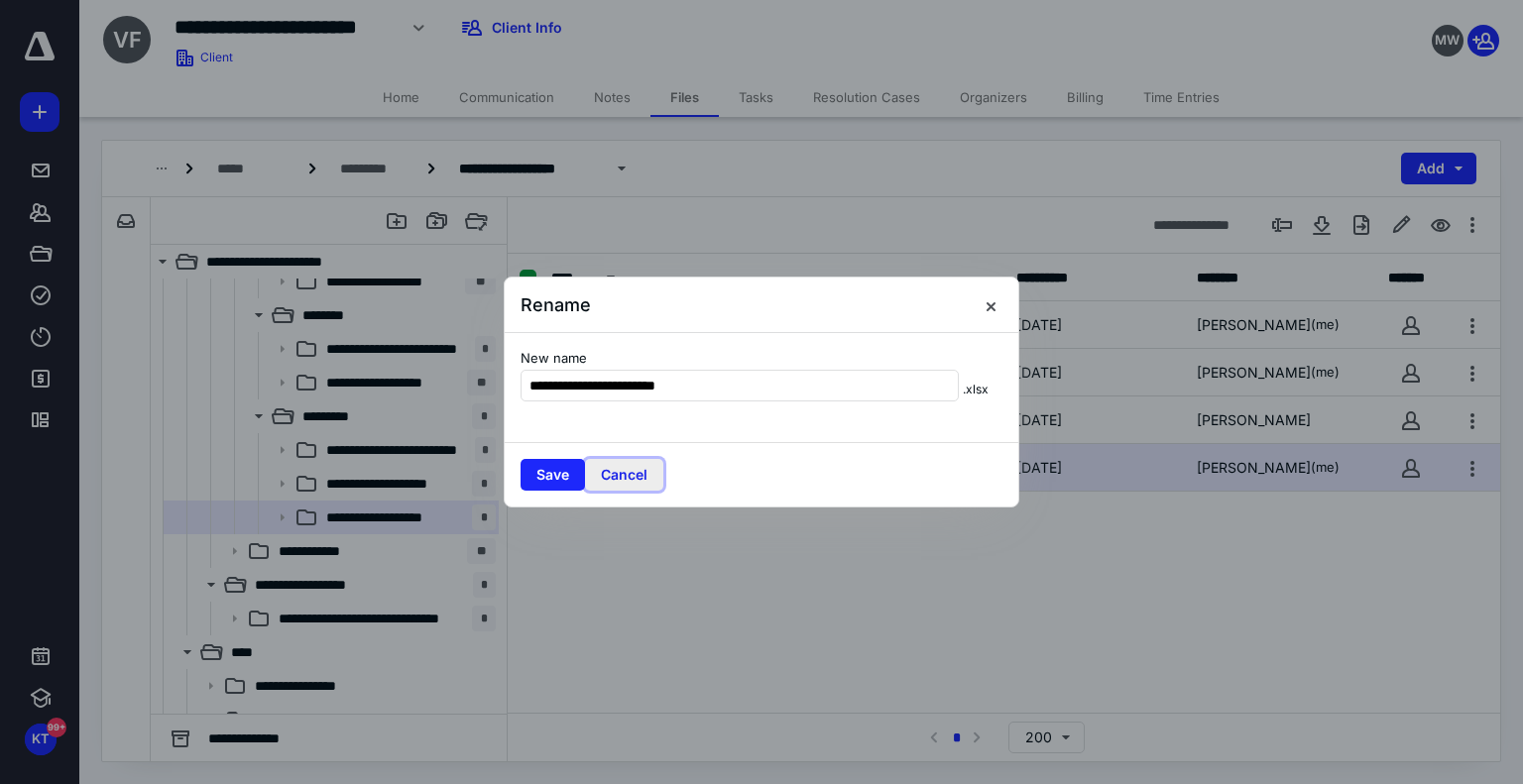 click on "Cancel" at bounding box center [624, 475] 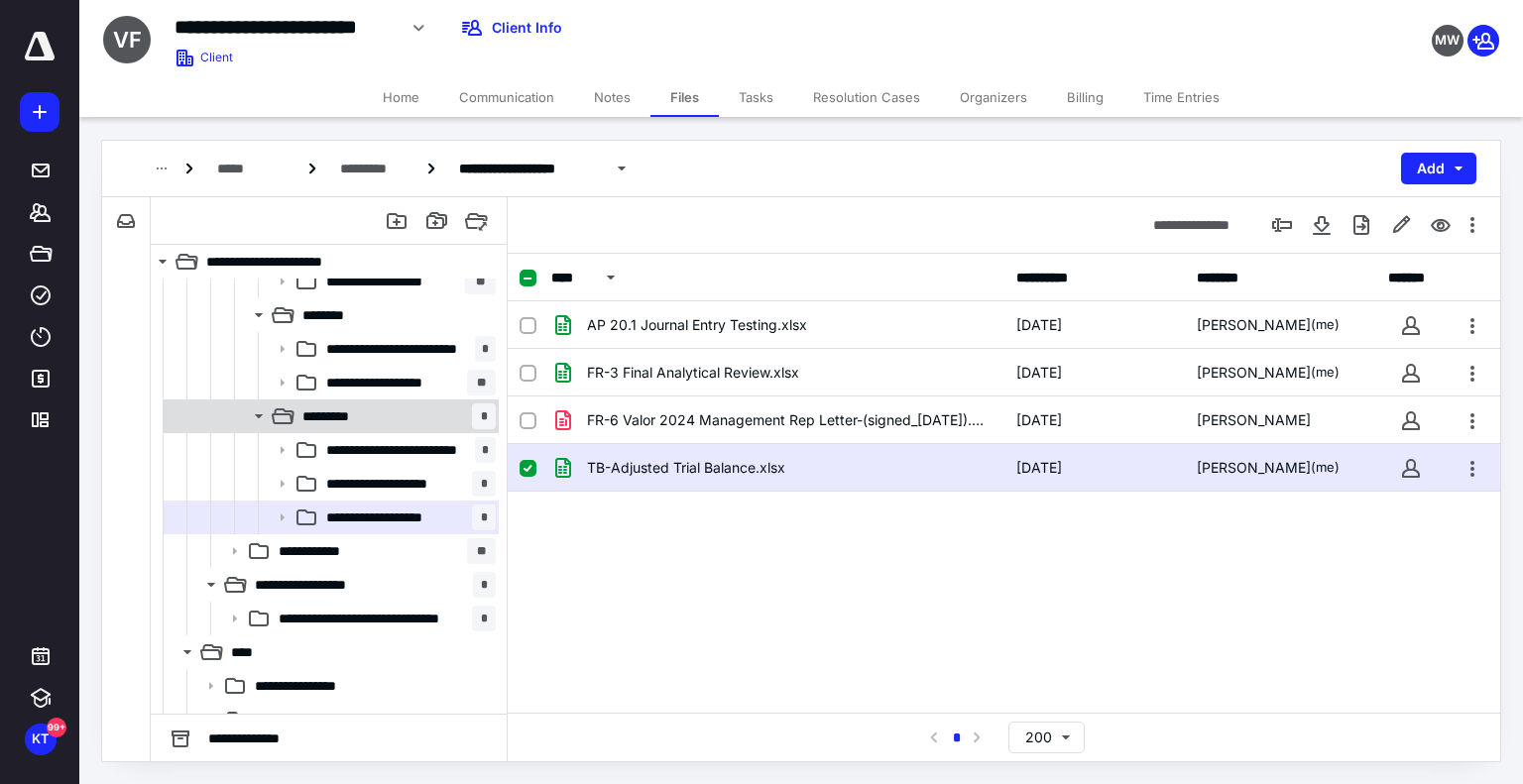 click on "********* *" at bounding box center (395, 416) 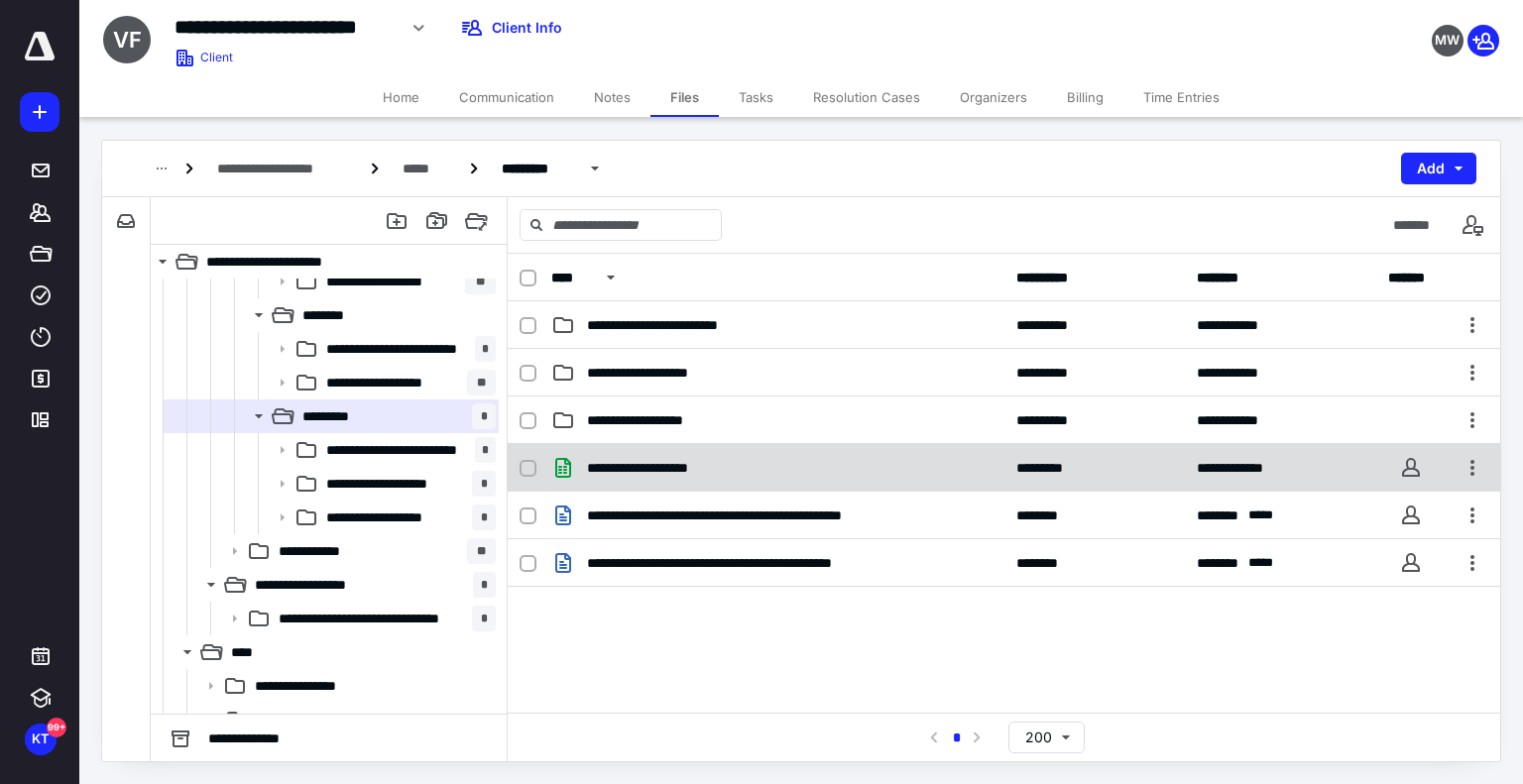 click on "**********" at bounding box center [1003, 468] 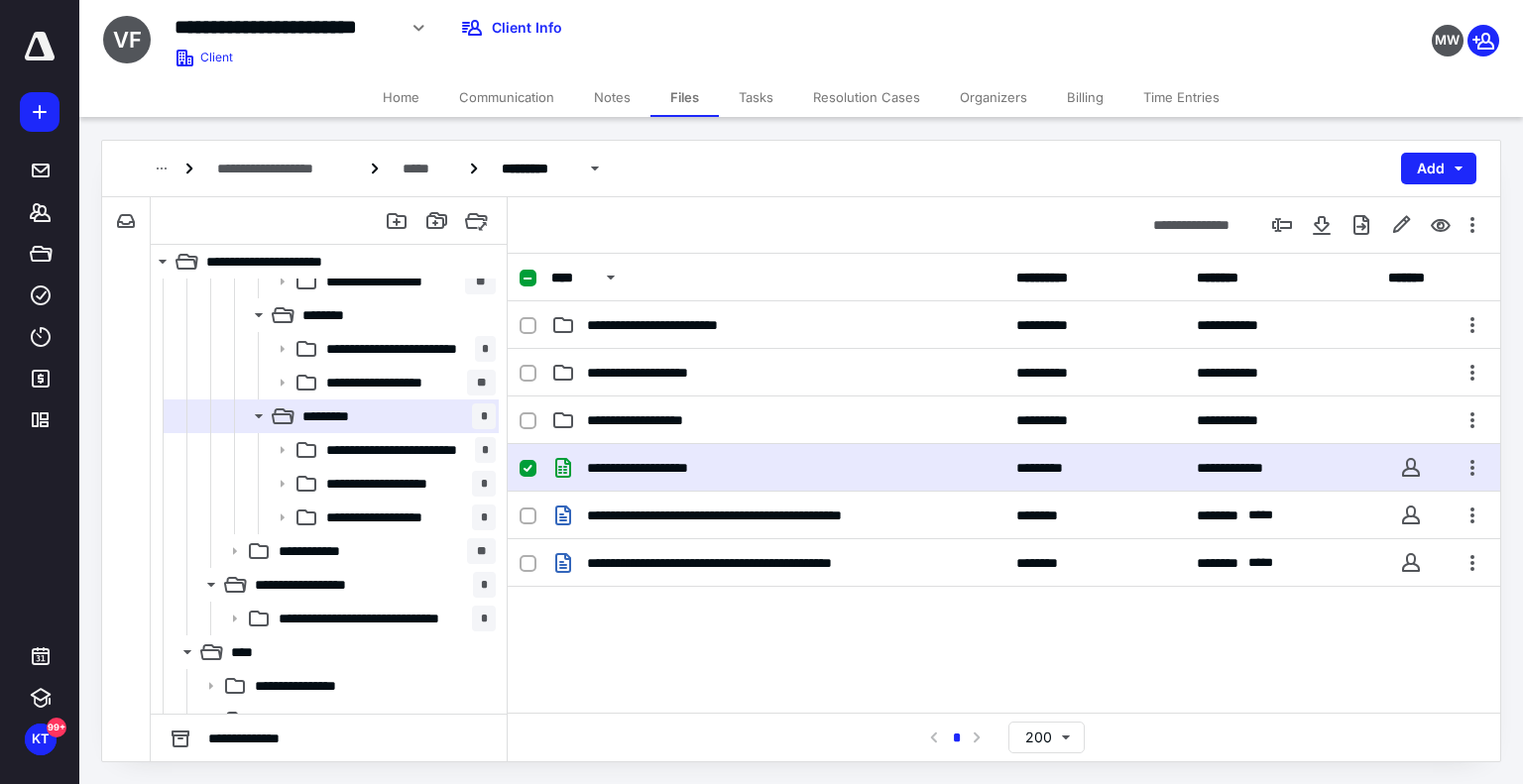 click on "**********" at bounding box center (1003, 468) 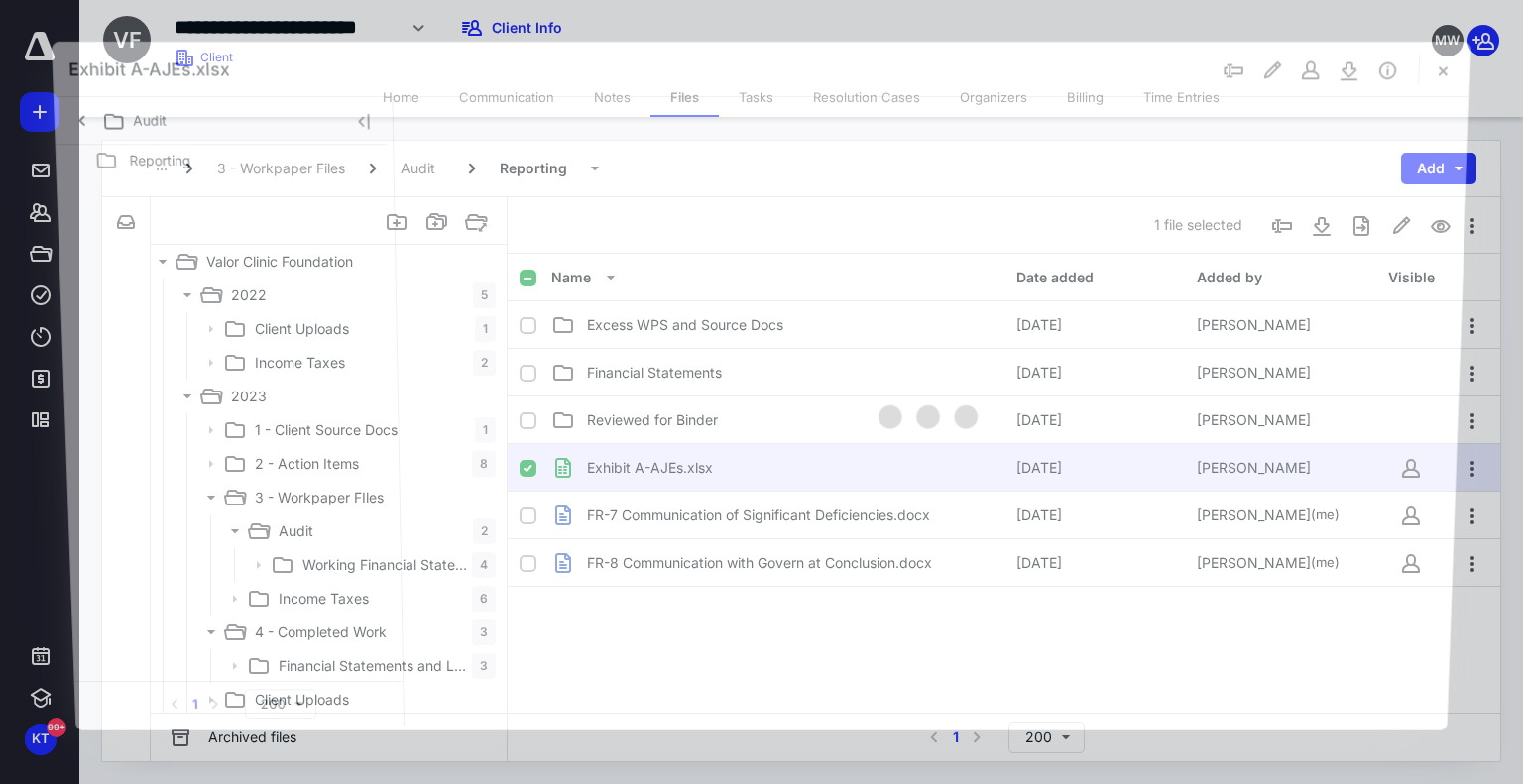 scroll, scrollTop: 991, scrollLeft: 0, axis: vertical 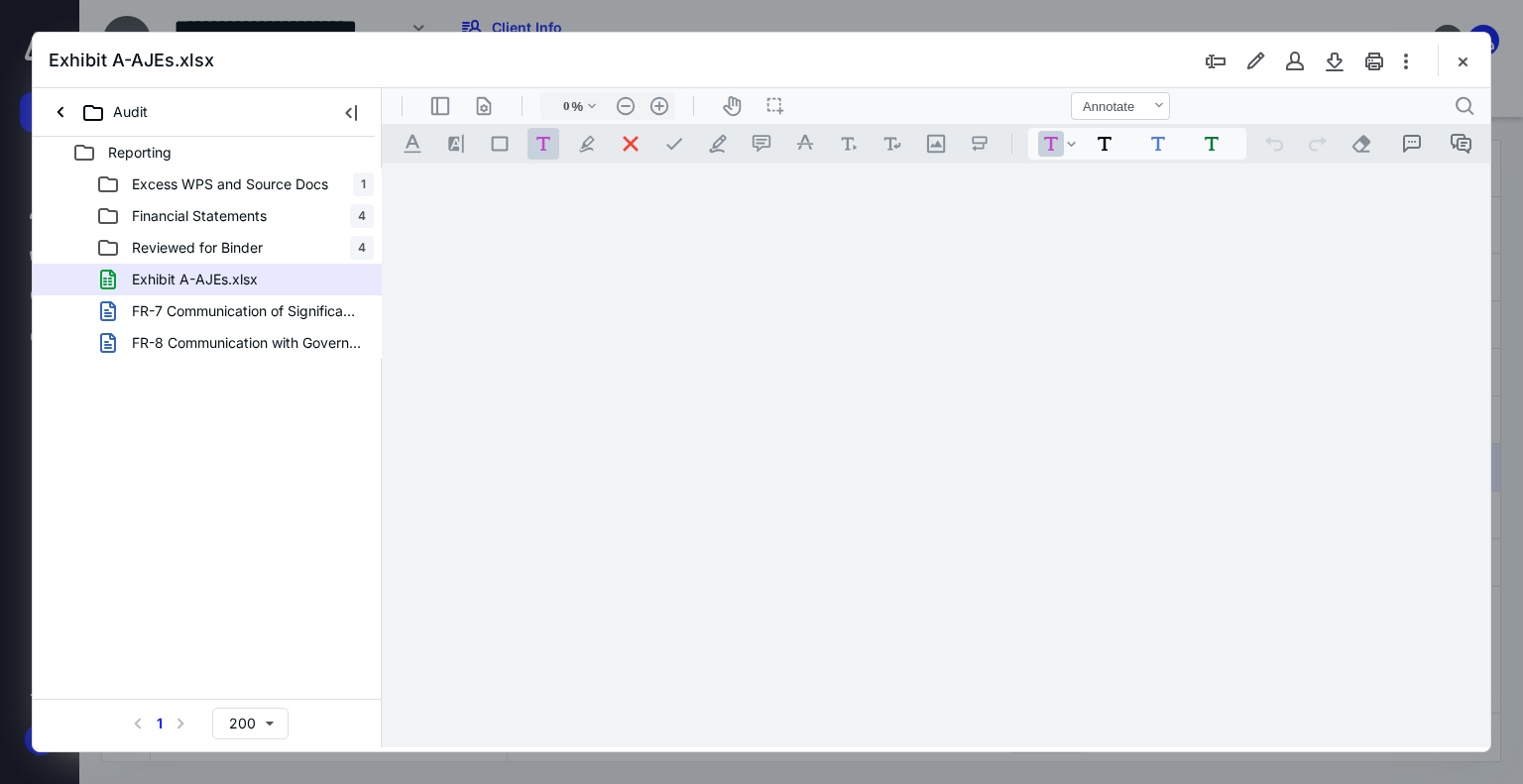 type on "60" 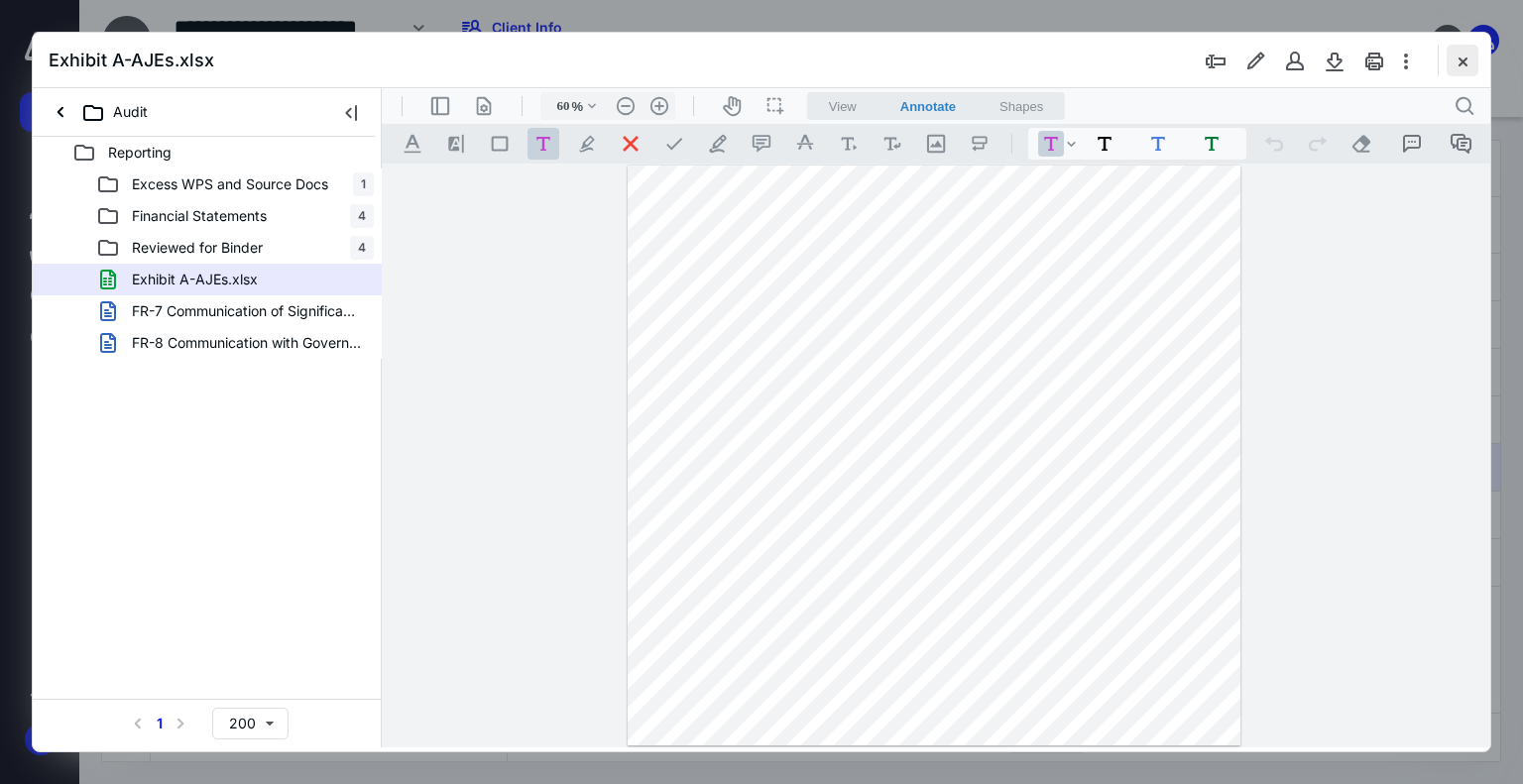 click at bounding box center (1463, 60) 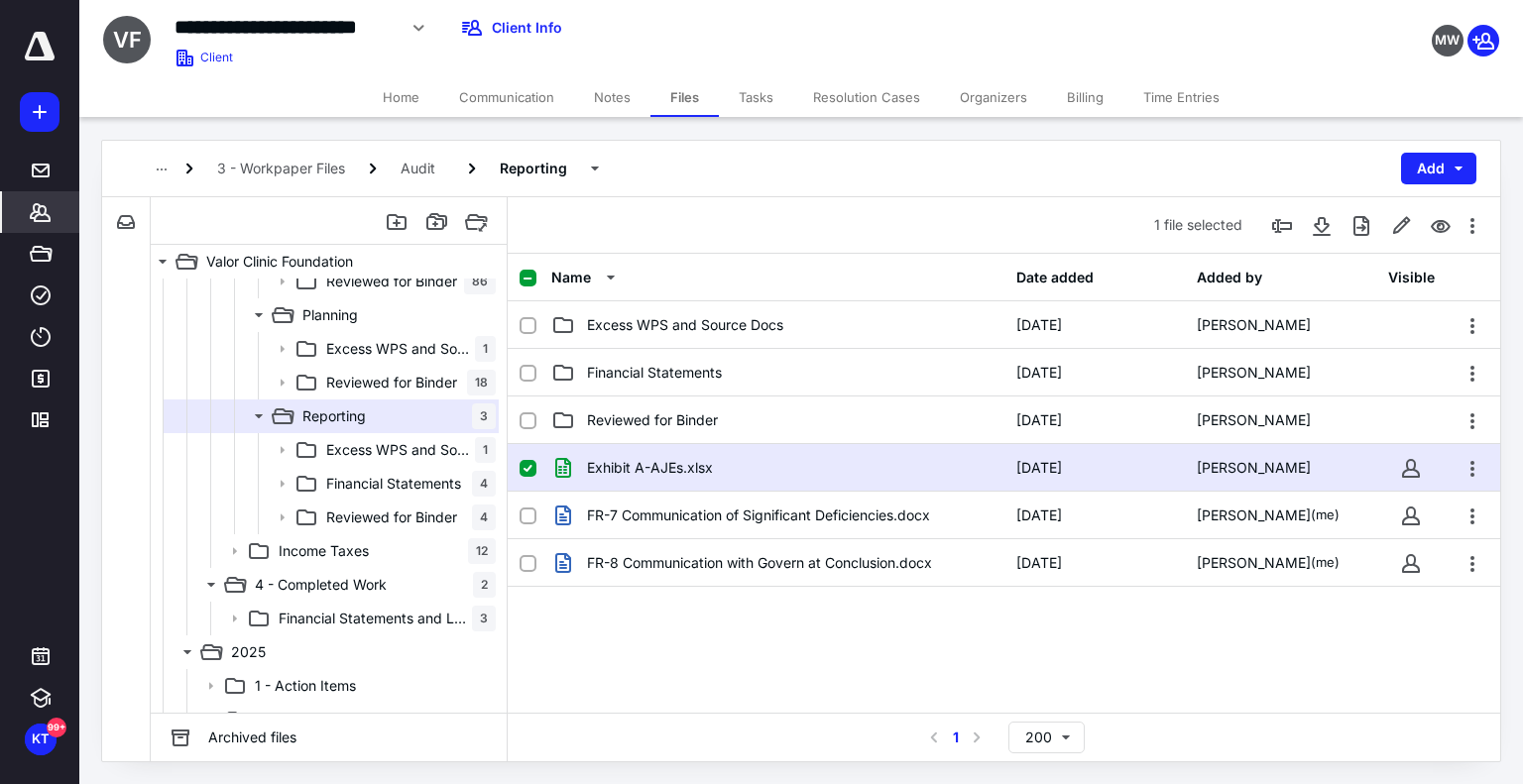 click on "Clients" at bounding box center [41, 212] 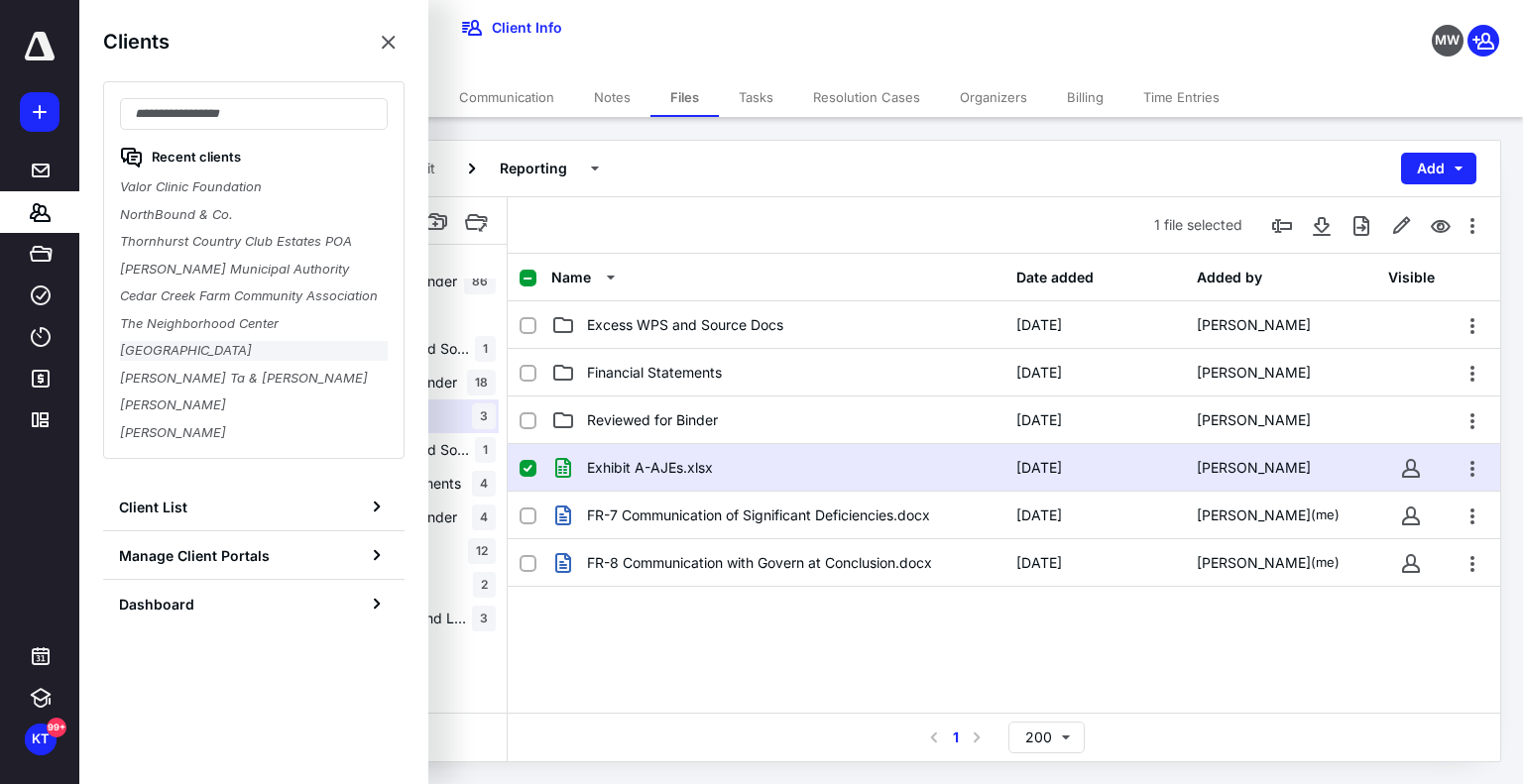click on "Coaldale Borough" at bounding box center [254, 351] 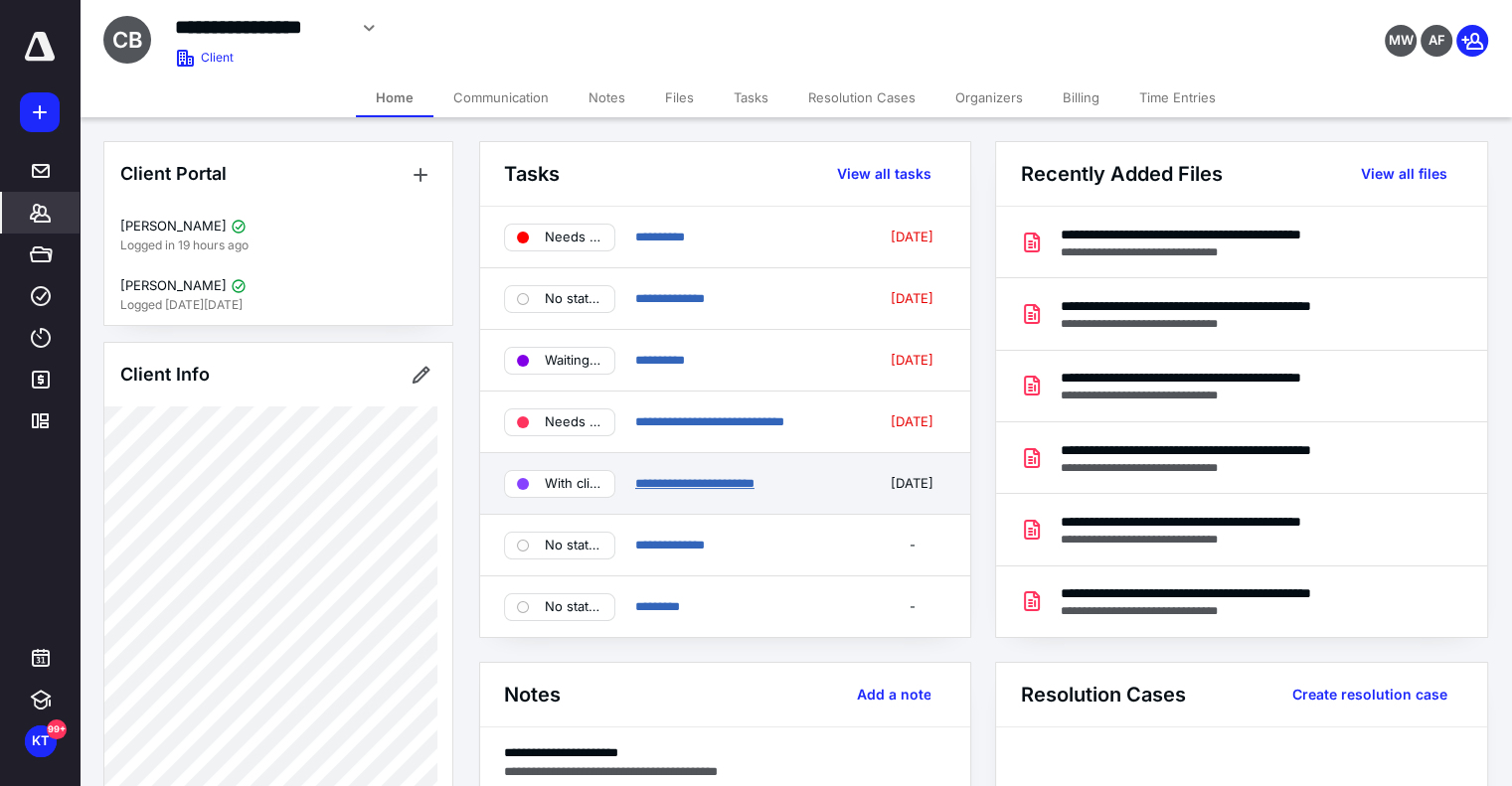 click on "**********" at bounding box center (695, 483) 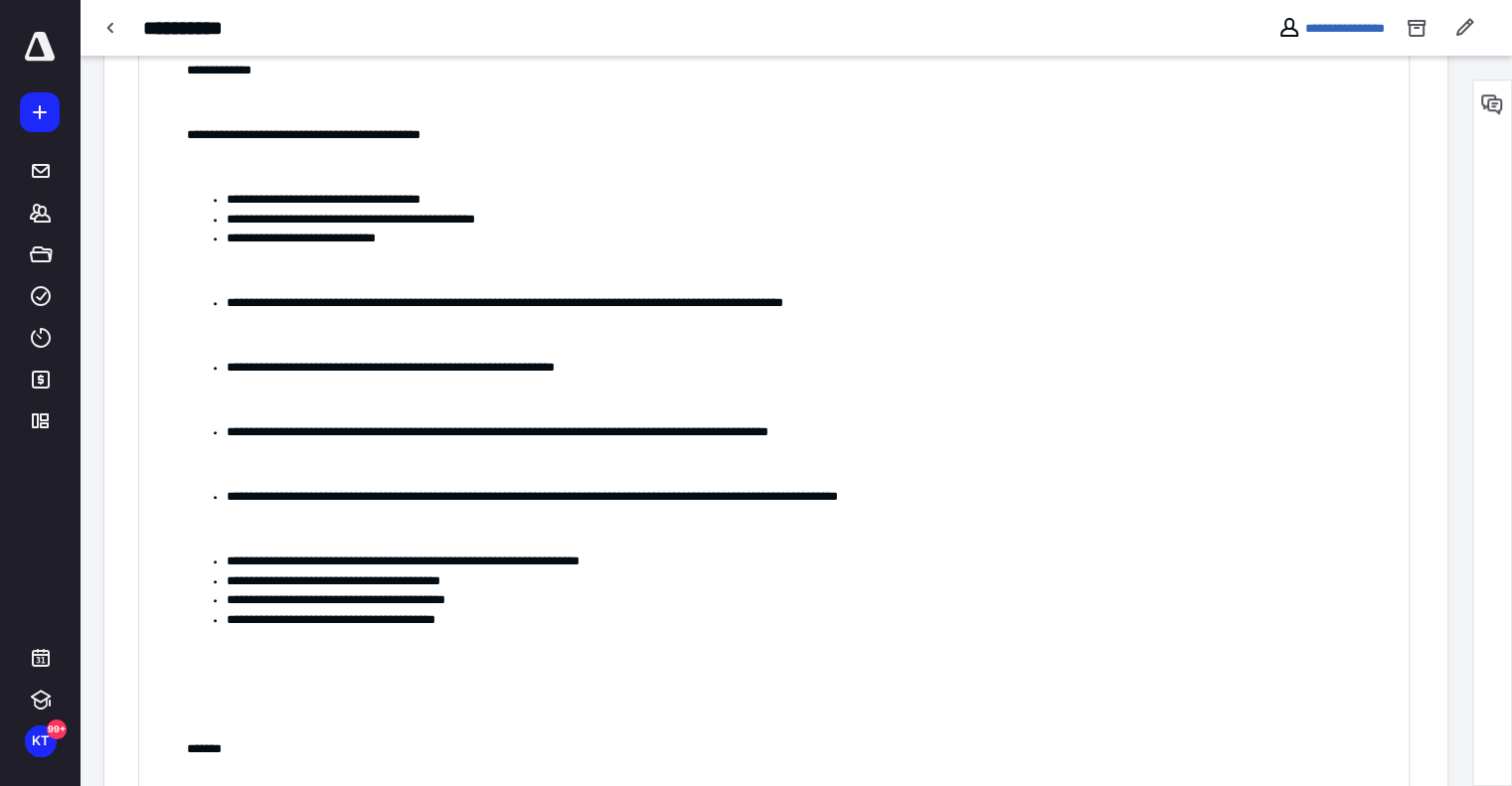 scroll, scrollTop: 1039, scrollLeft: 0, axis: vertical 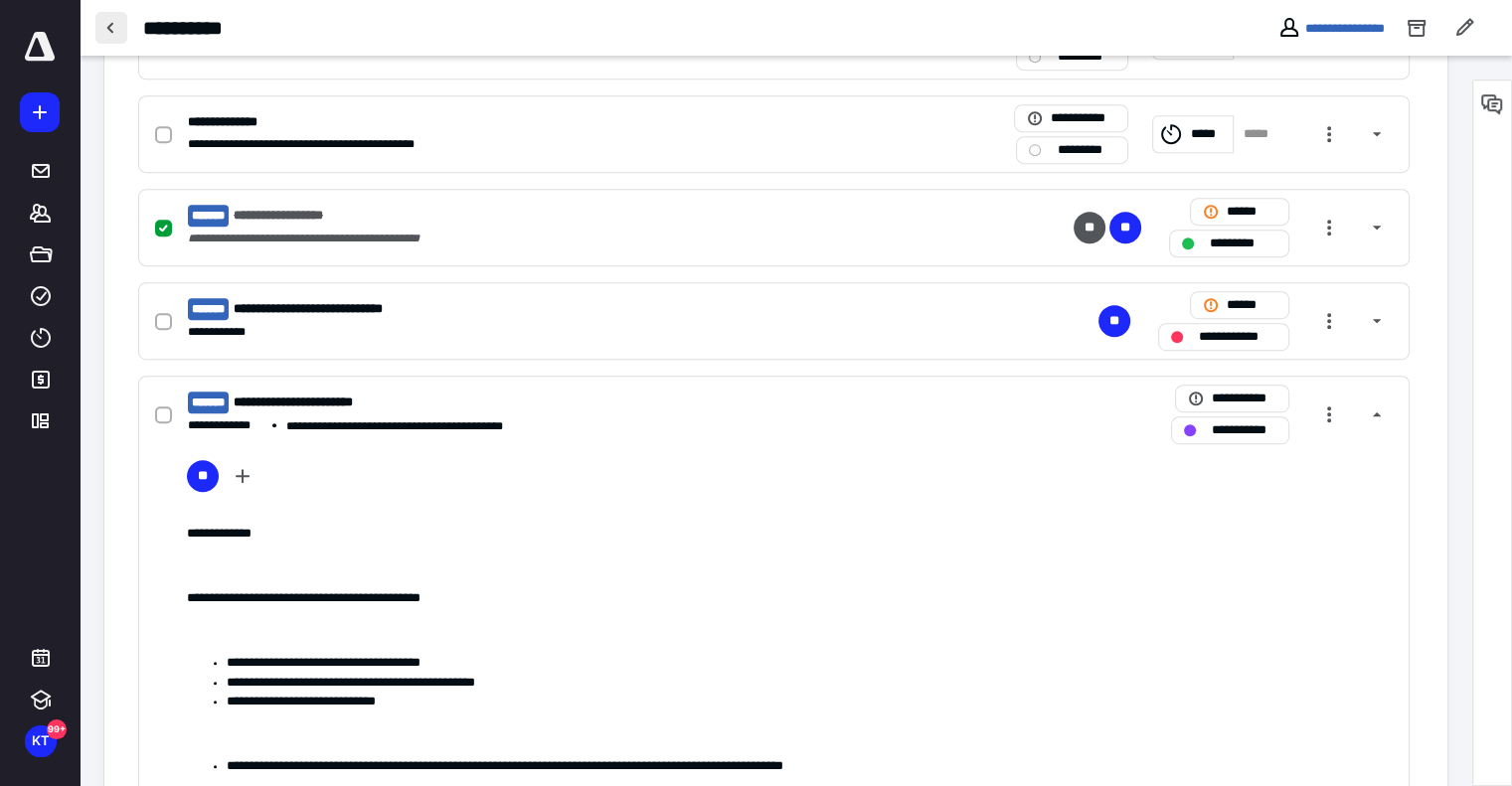 click at bounding box center [111, 28] 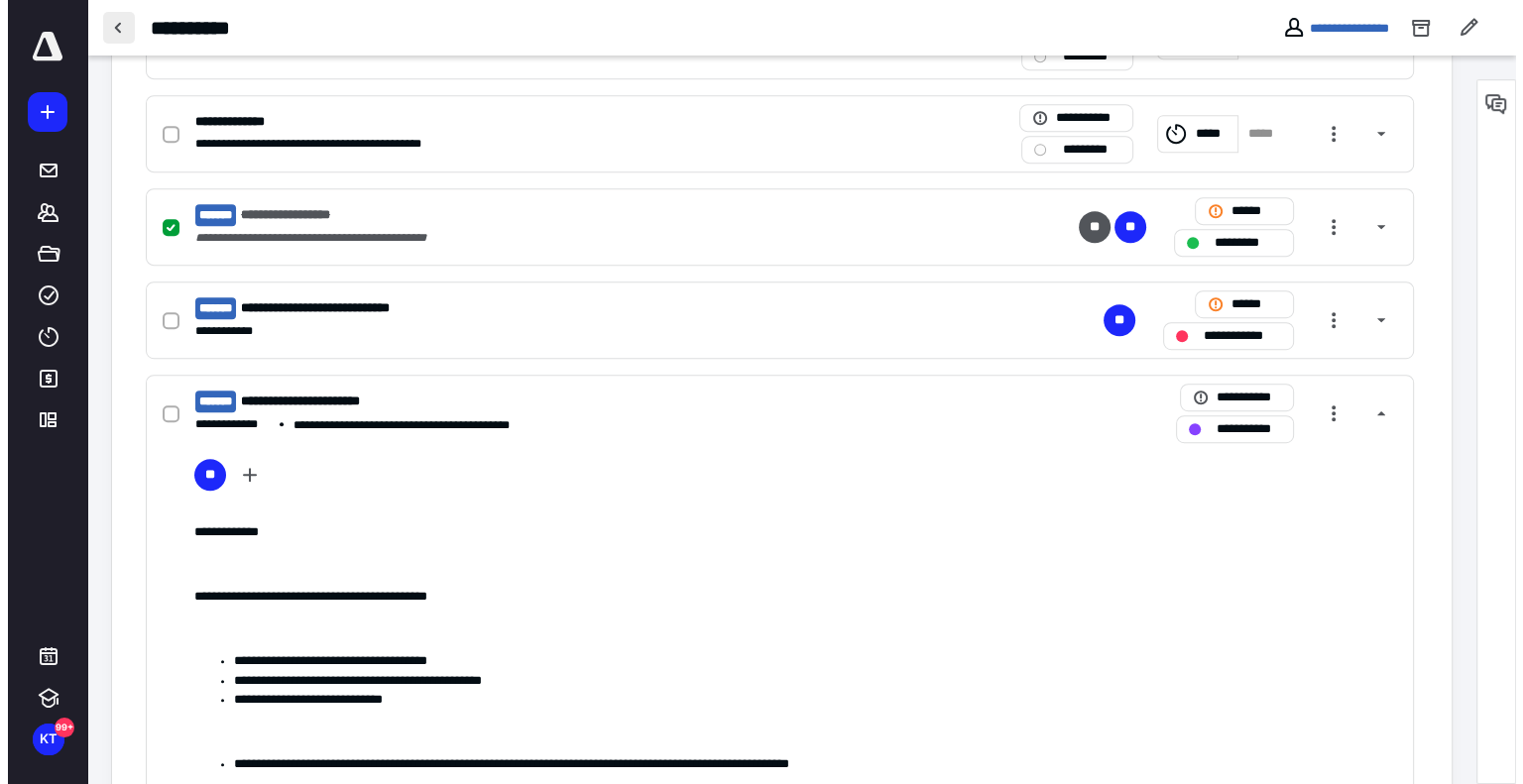 scroll, scrollTop: 0, scrollLeft: 0, axis: both 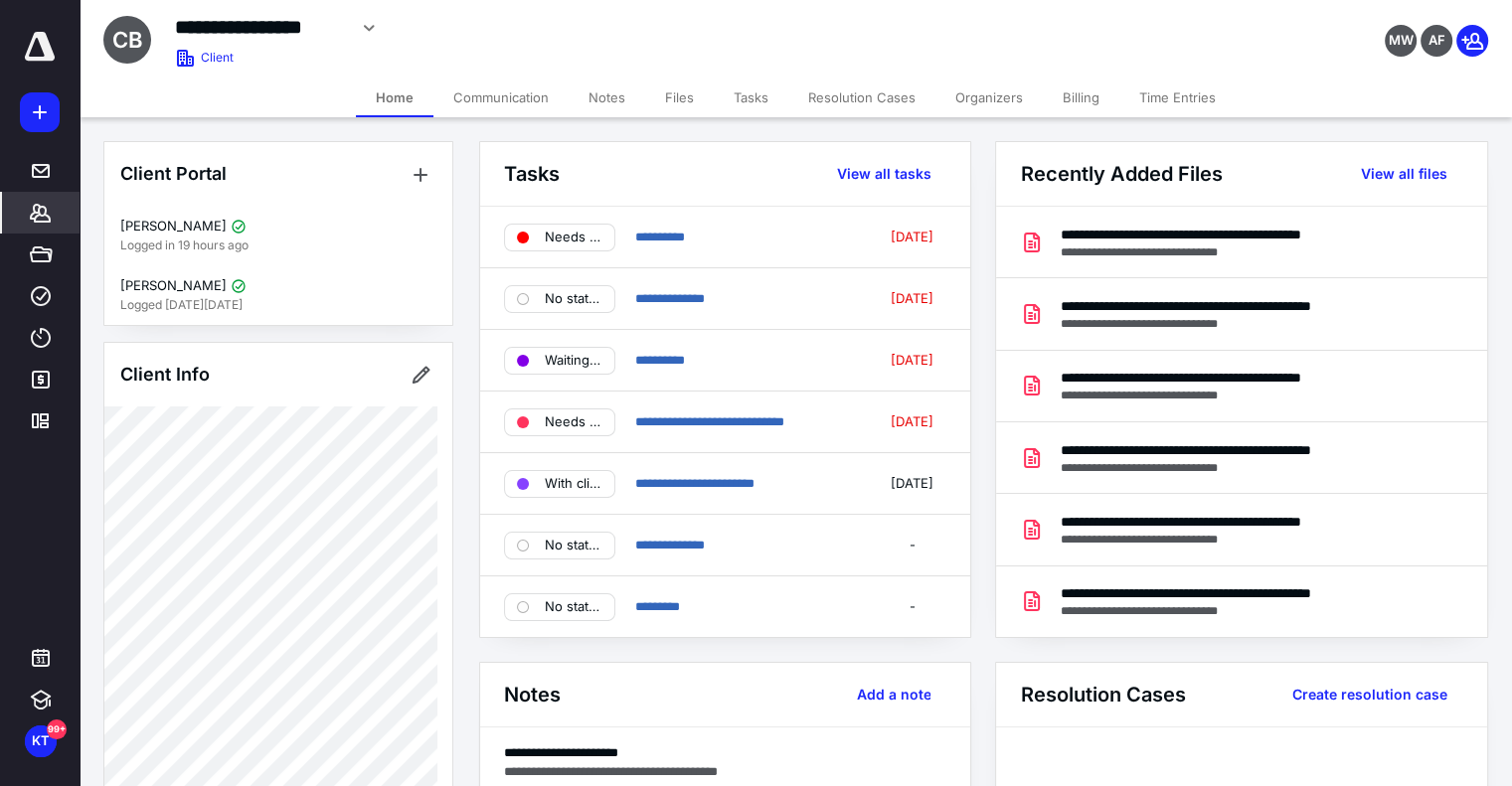 click on "Inbox Clients Files Work Time Billing Templates" at bounding box center (40, 236) 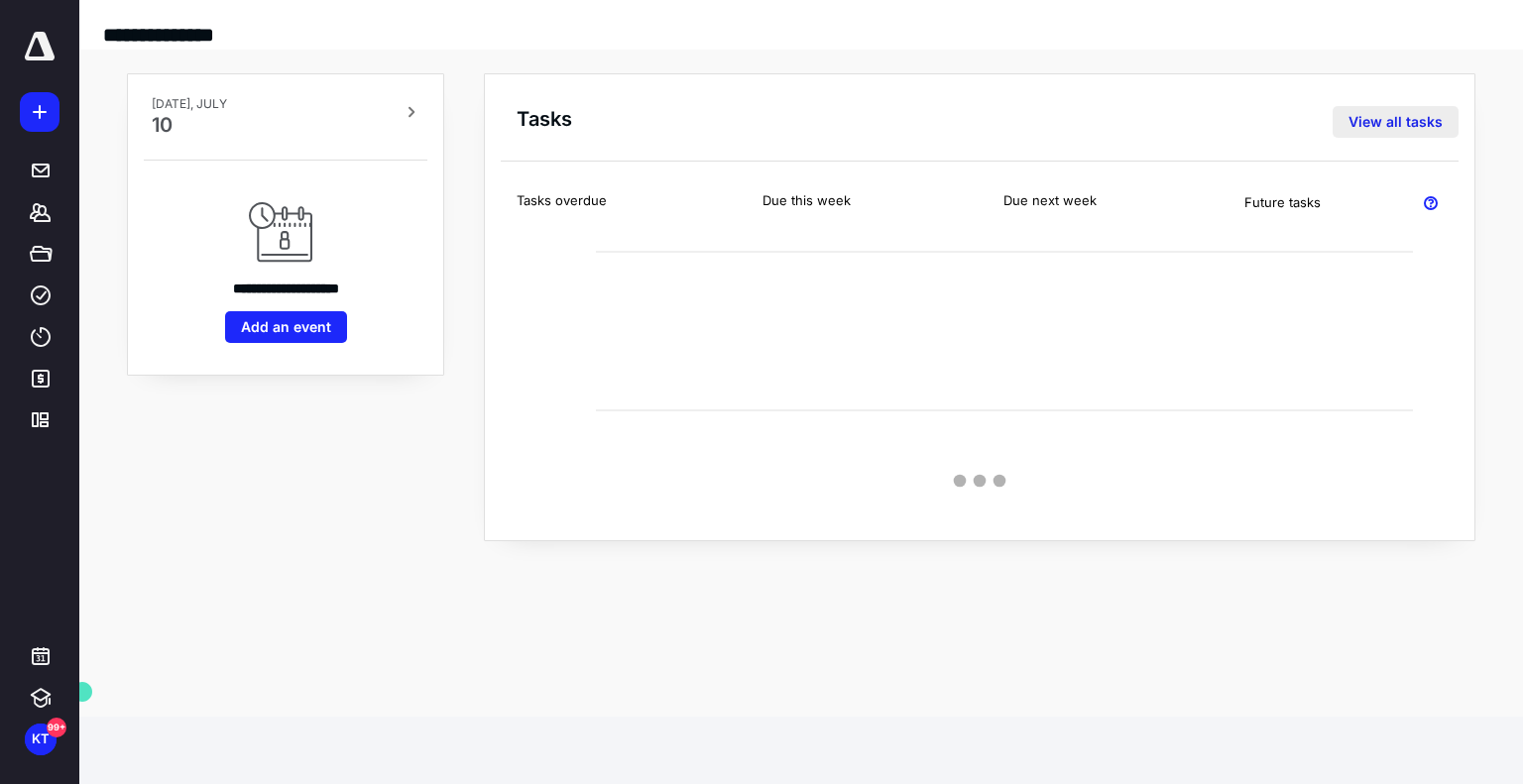 click on "View all tasks" at bounding box center [1395, 122] 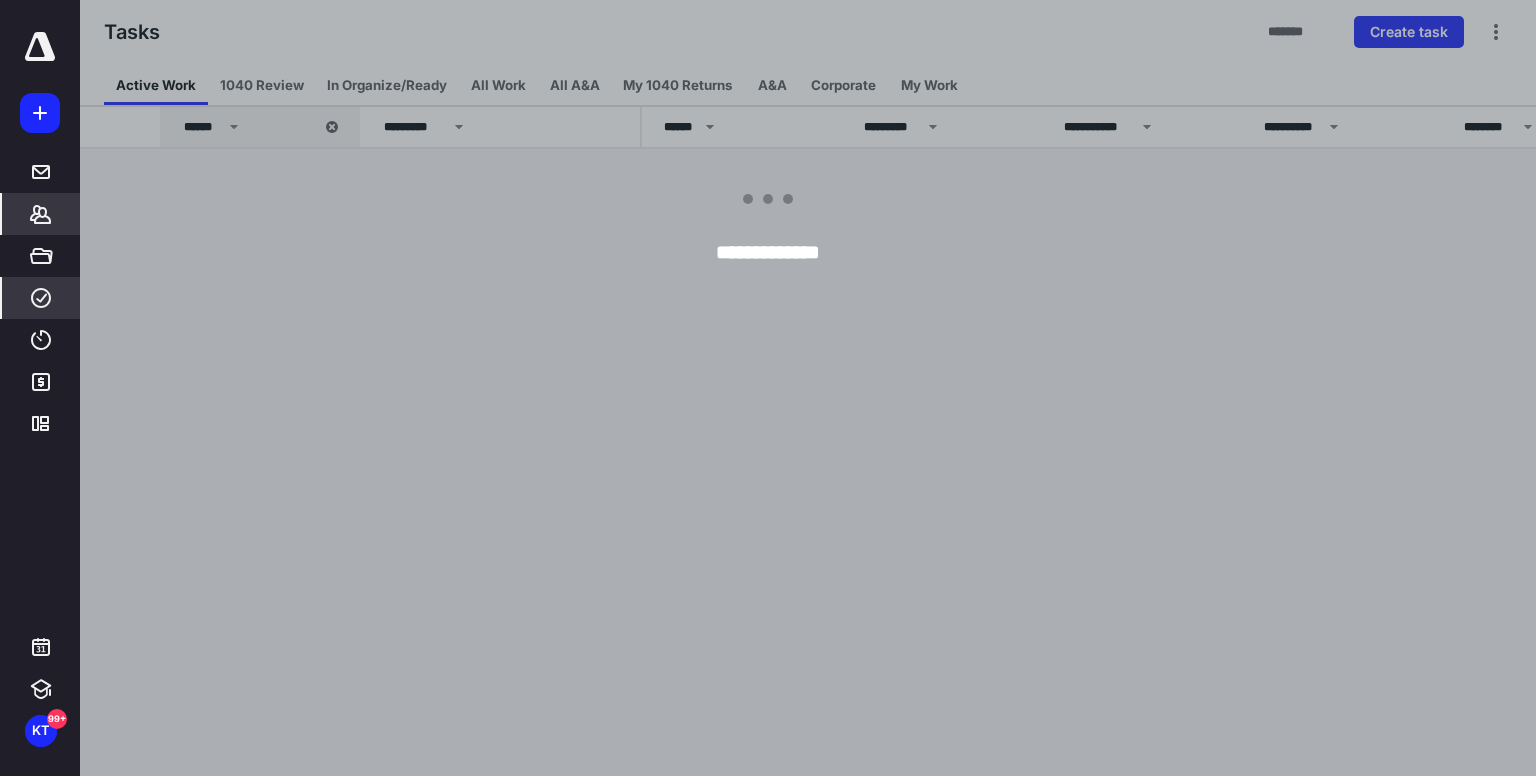 click 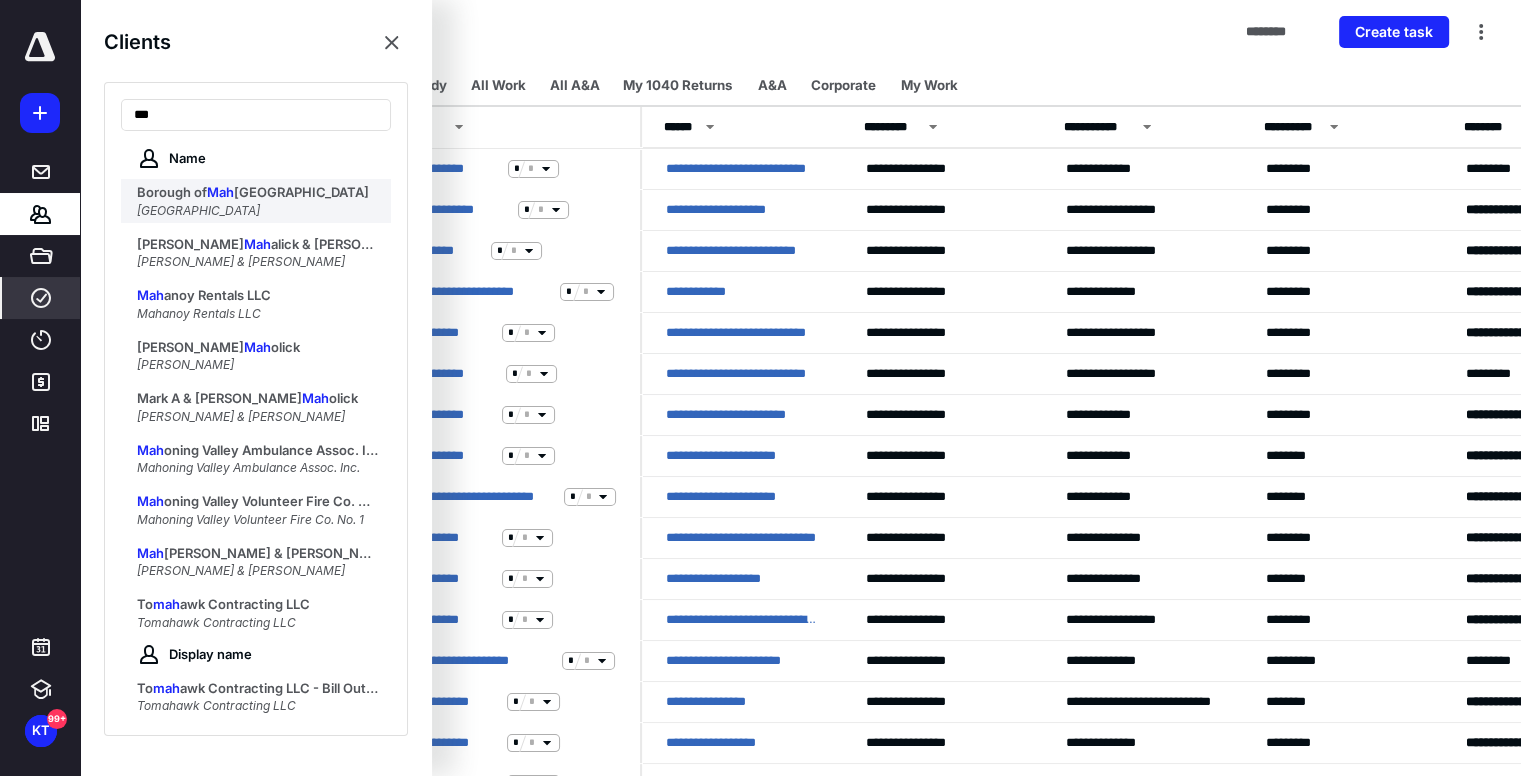 type on "***" 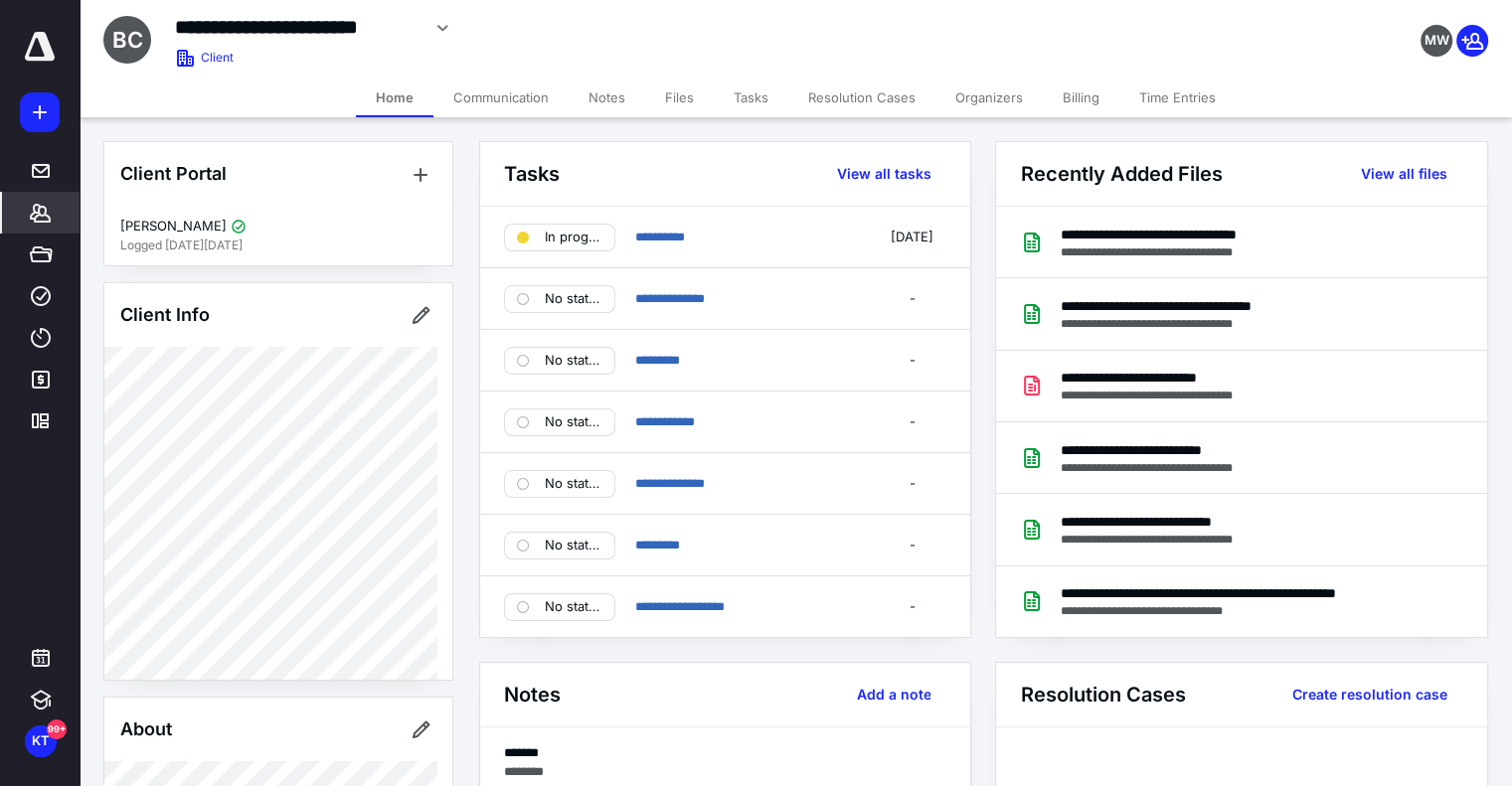 click on "Files" at bounding box center (679, 97) 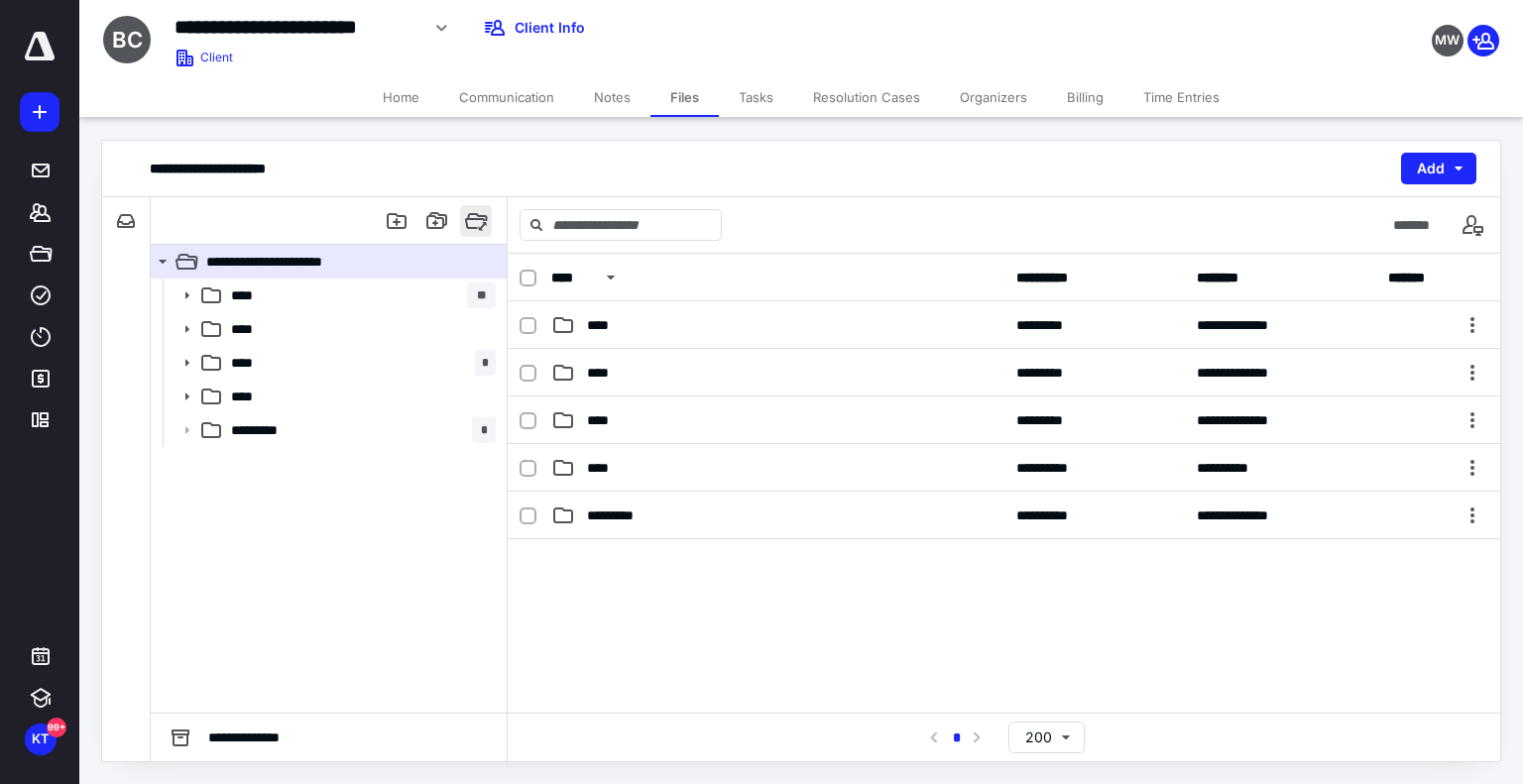click at bounding box center [476, 221] 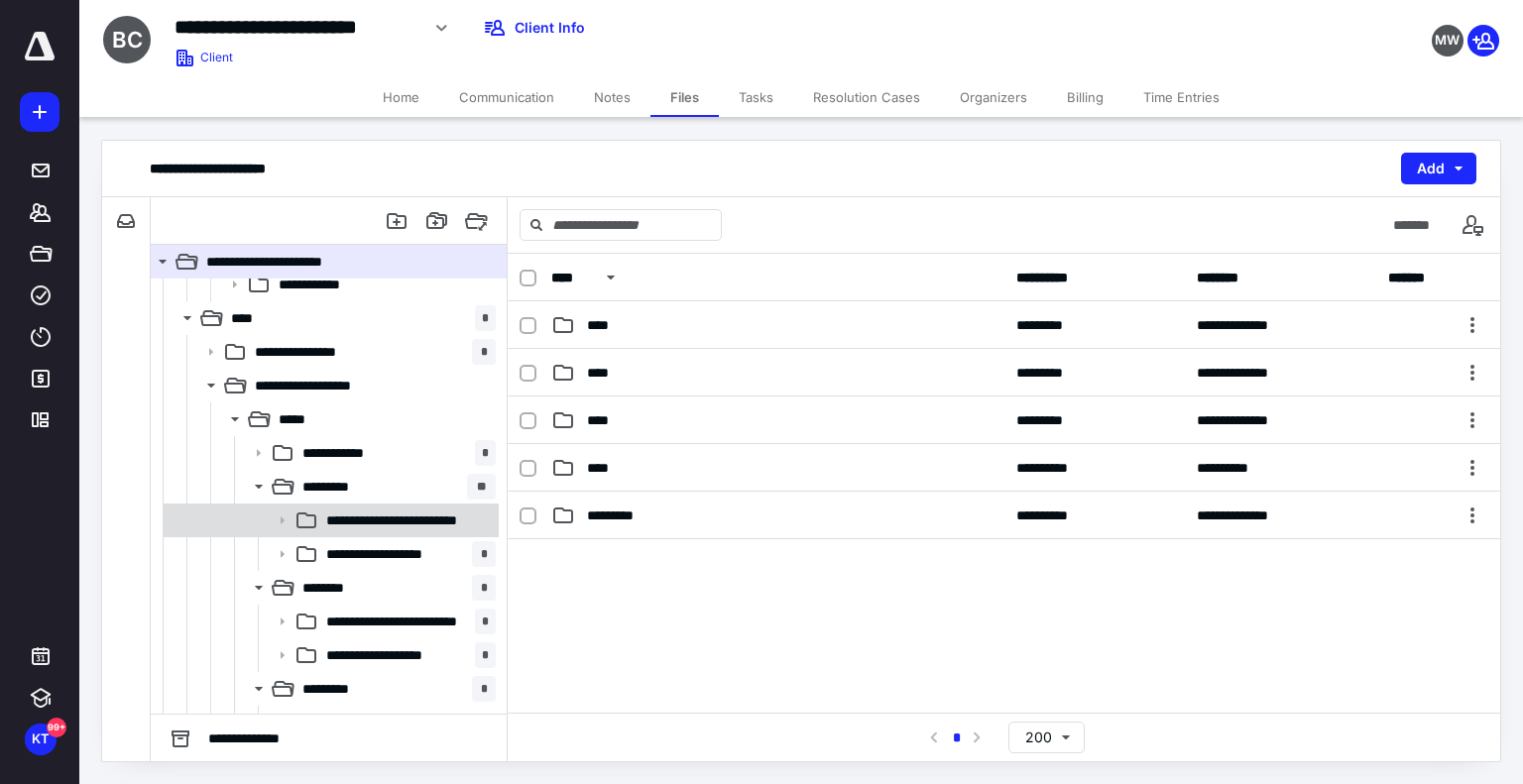 scroll, scrollTop: 496, scrollLeft: 0, axis: vertical 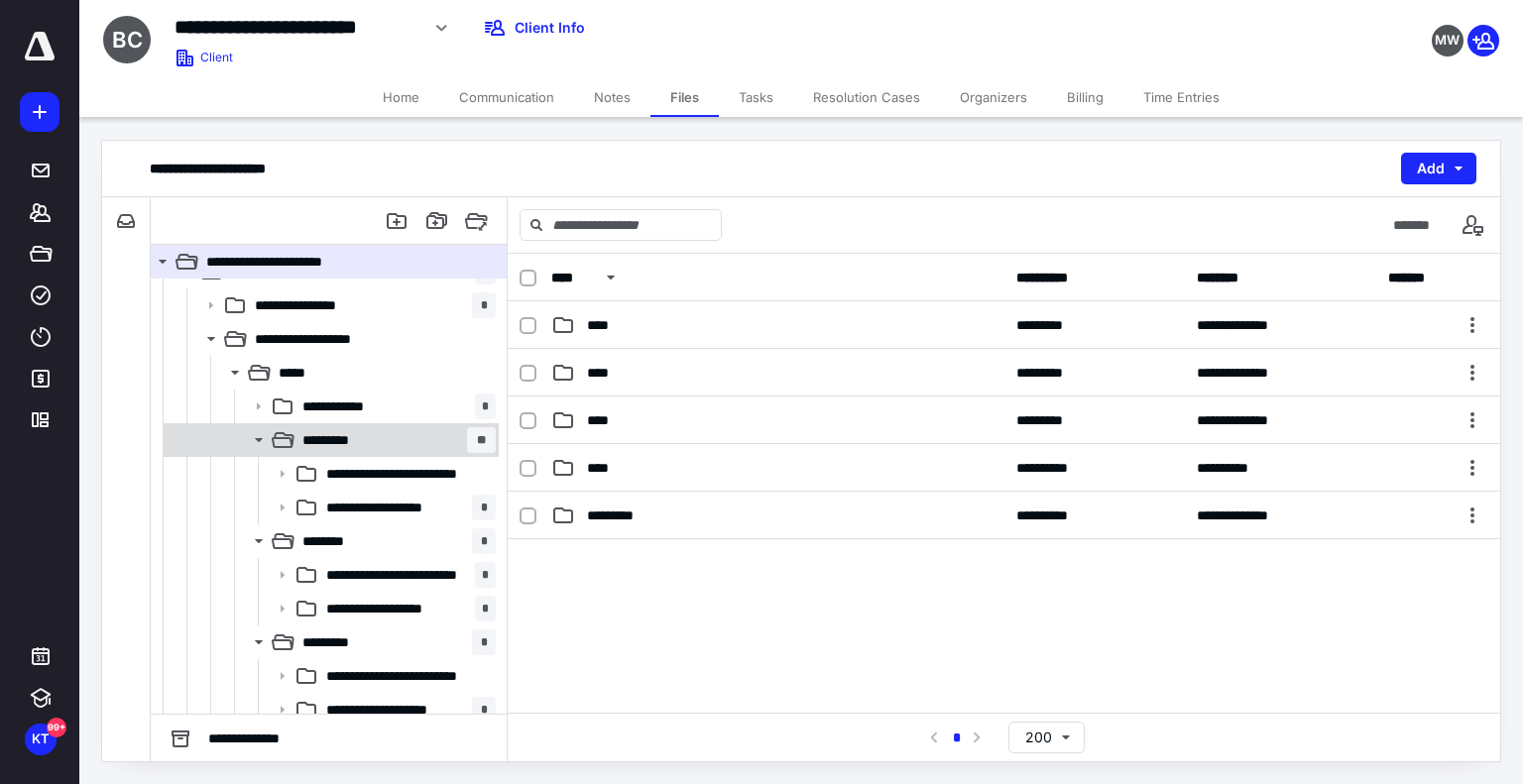 click on "********* **" at bounding box center (329, 440) 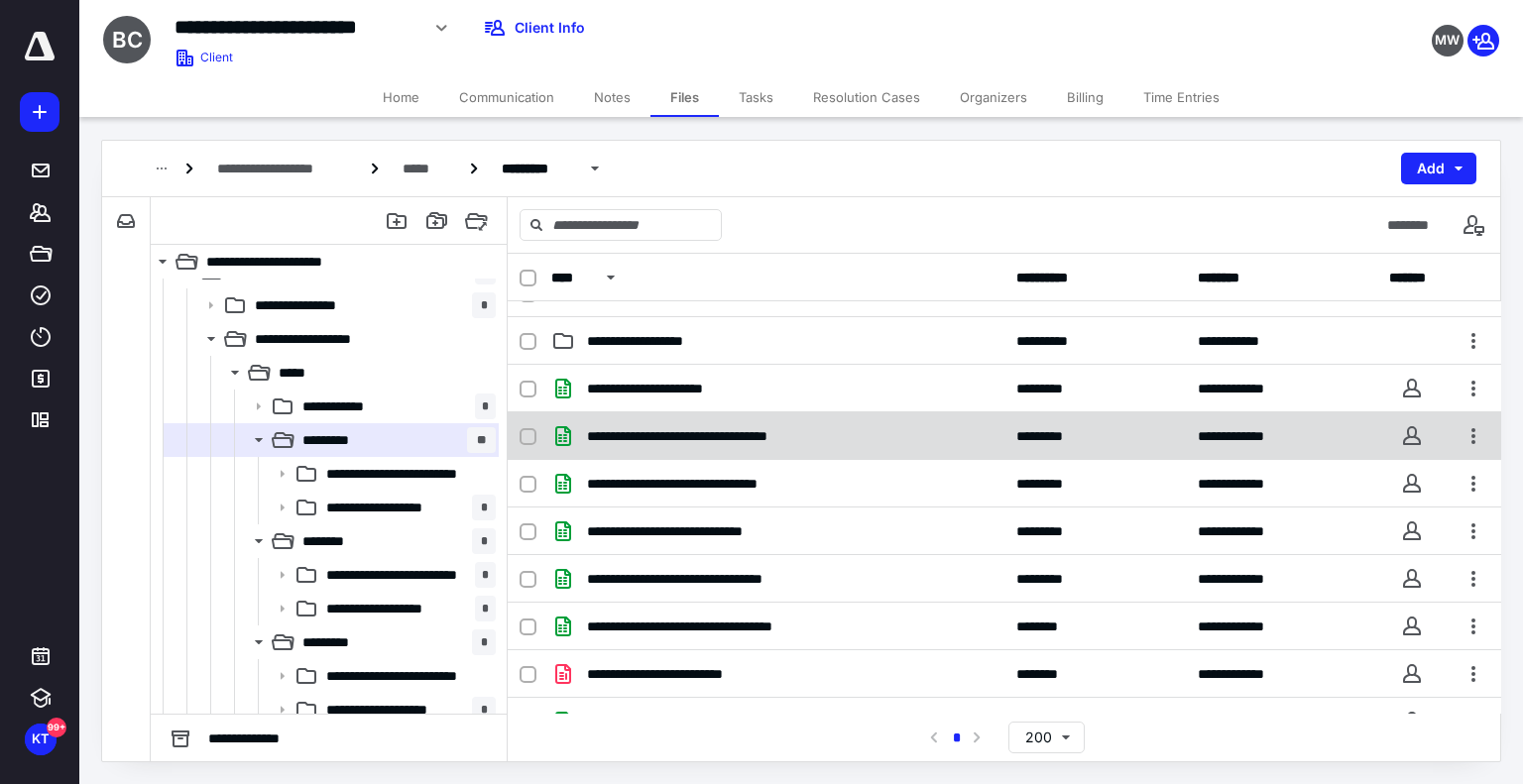 scroll, scrollTop: 0, scrollLeft: 0, axis: both 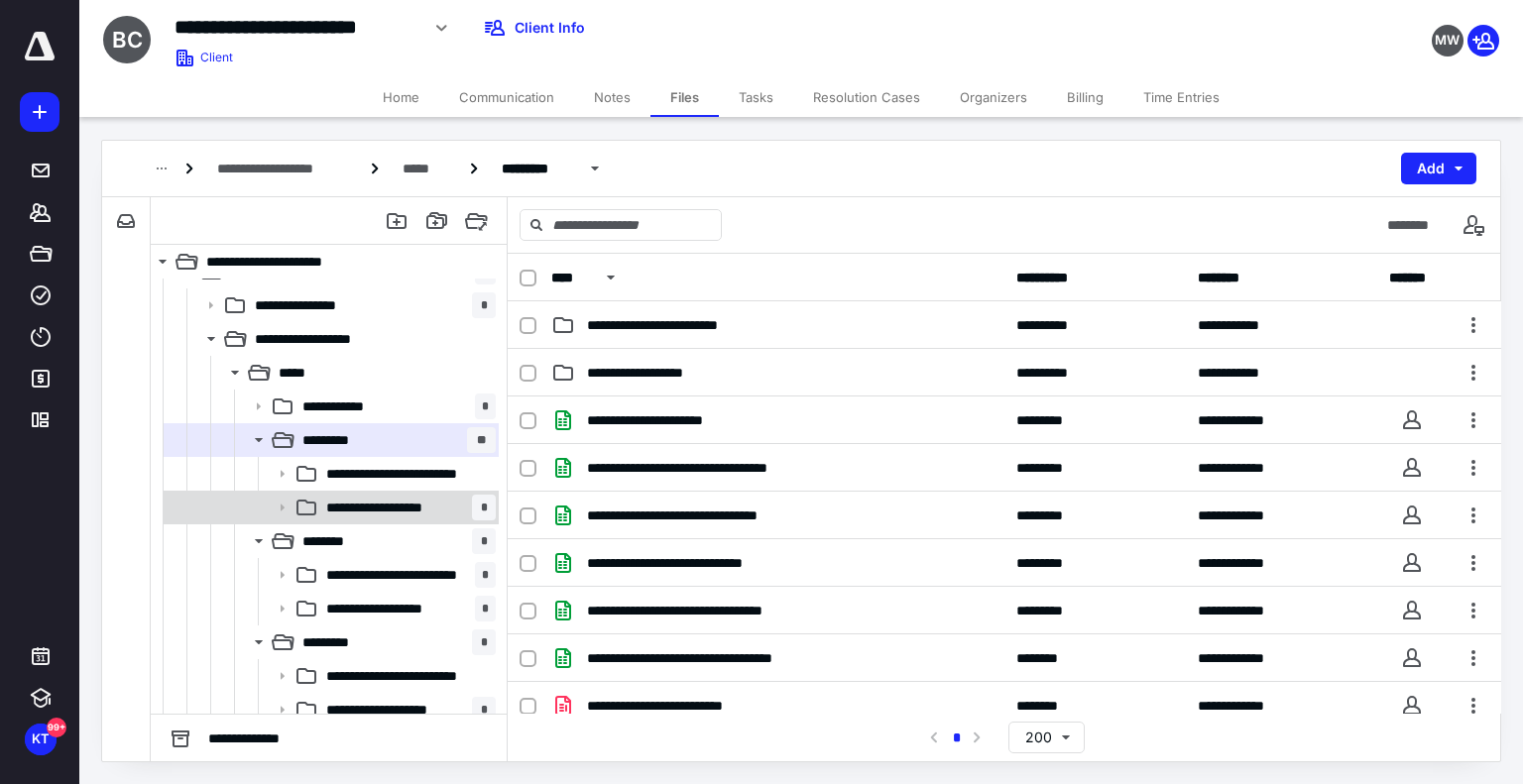 click on "*" at bounding box center (484, 507) 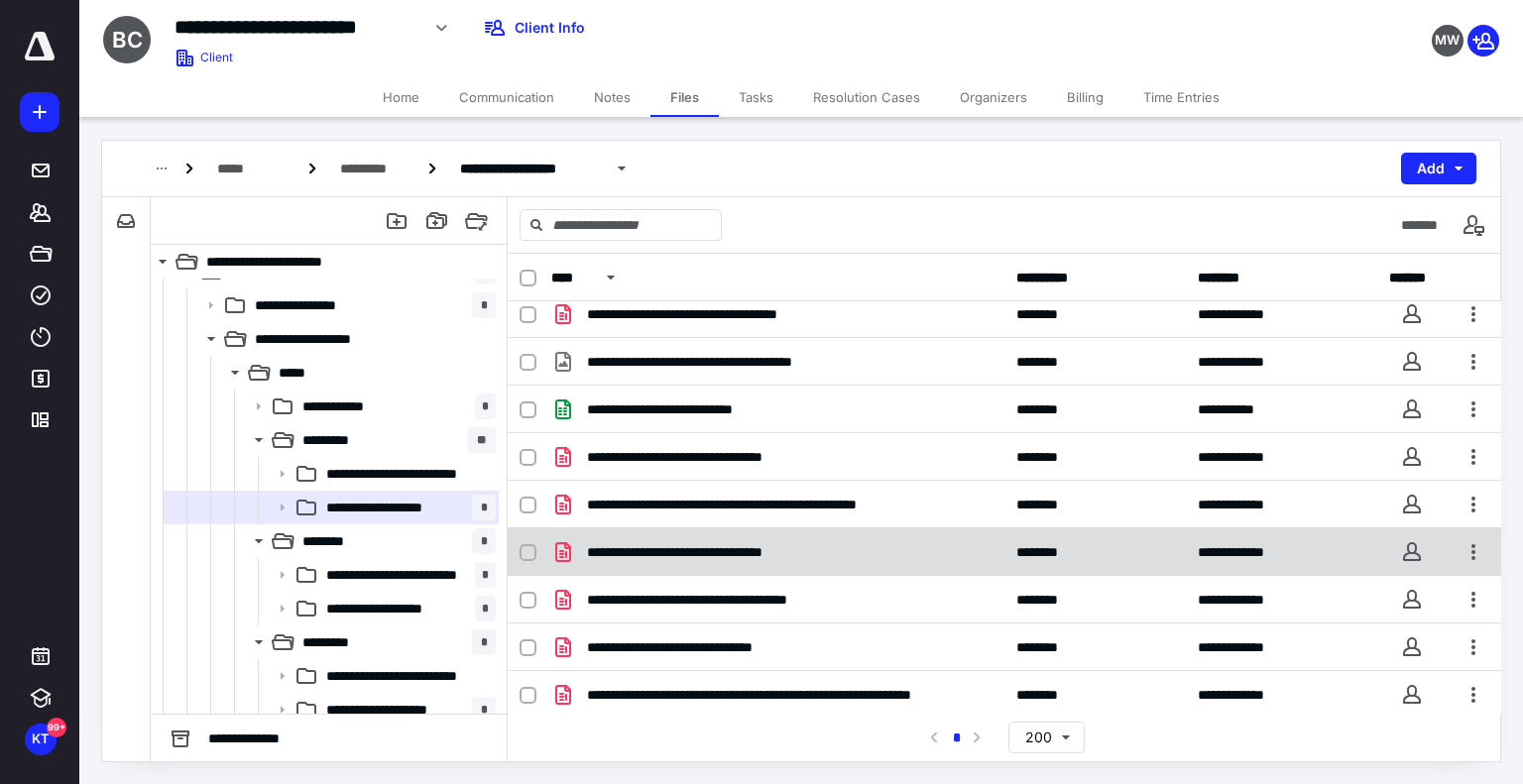 scroll, scrollTop: 14, scrollLeft: 0, axis: vertical 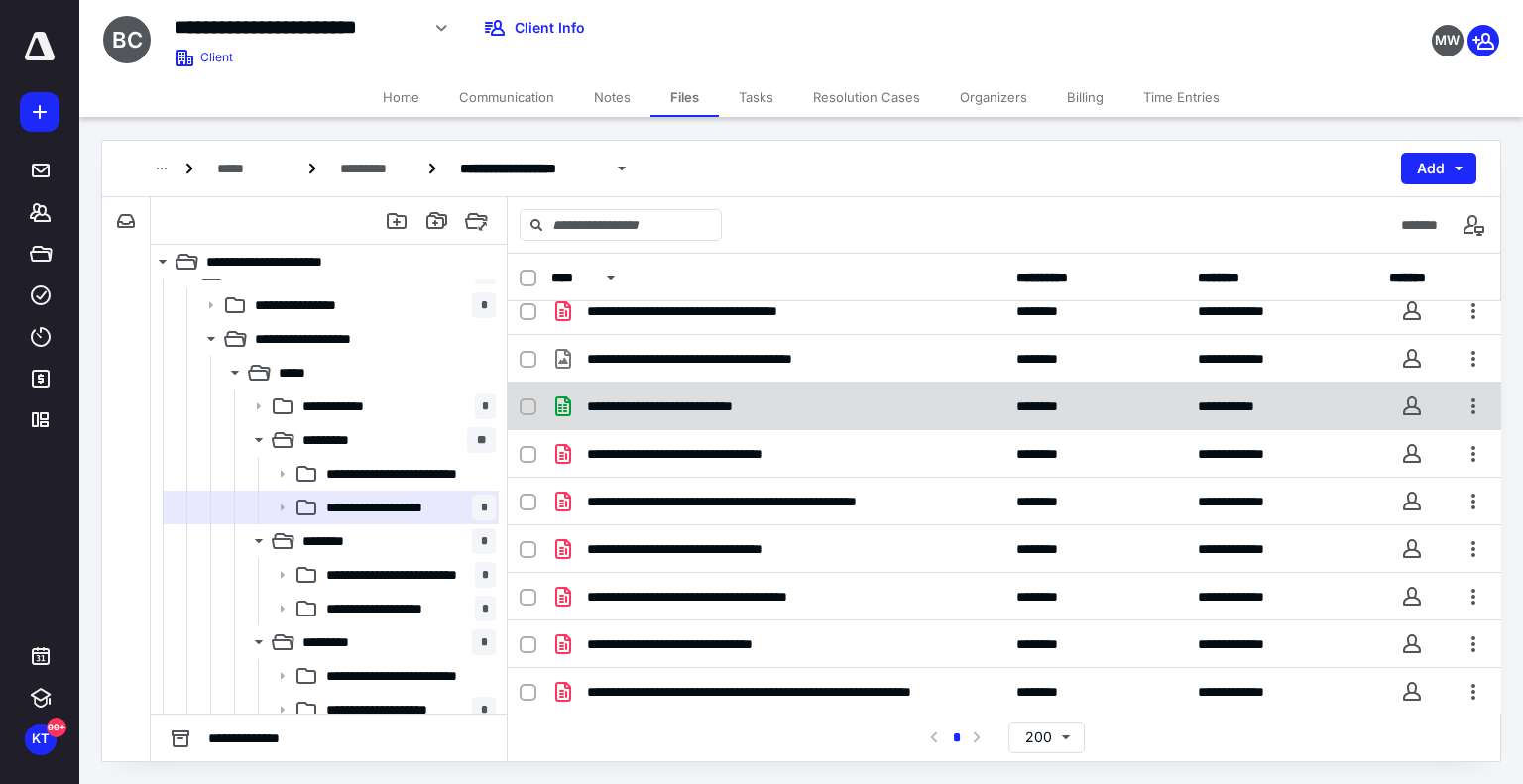 click on "********" at bounding box center [1095, 406] 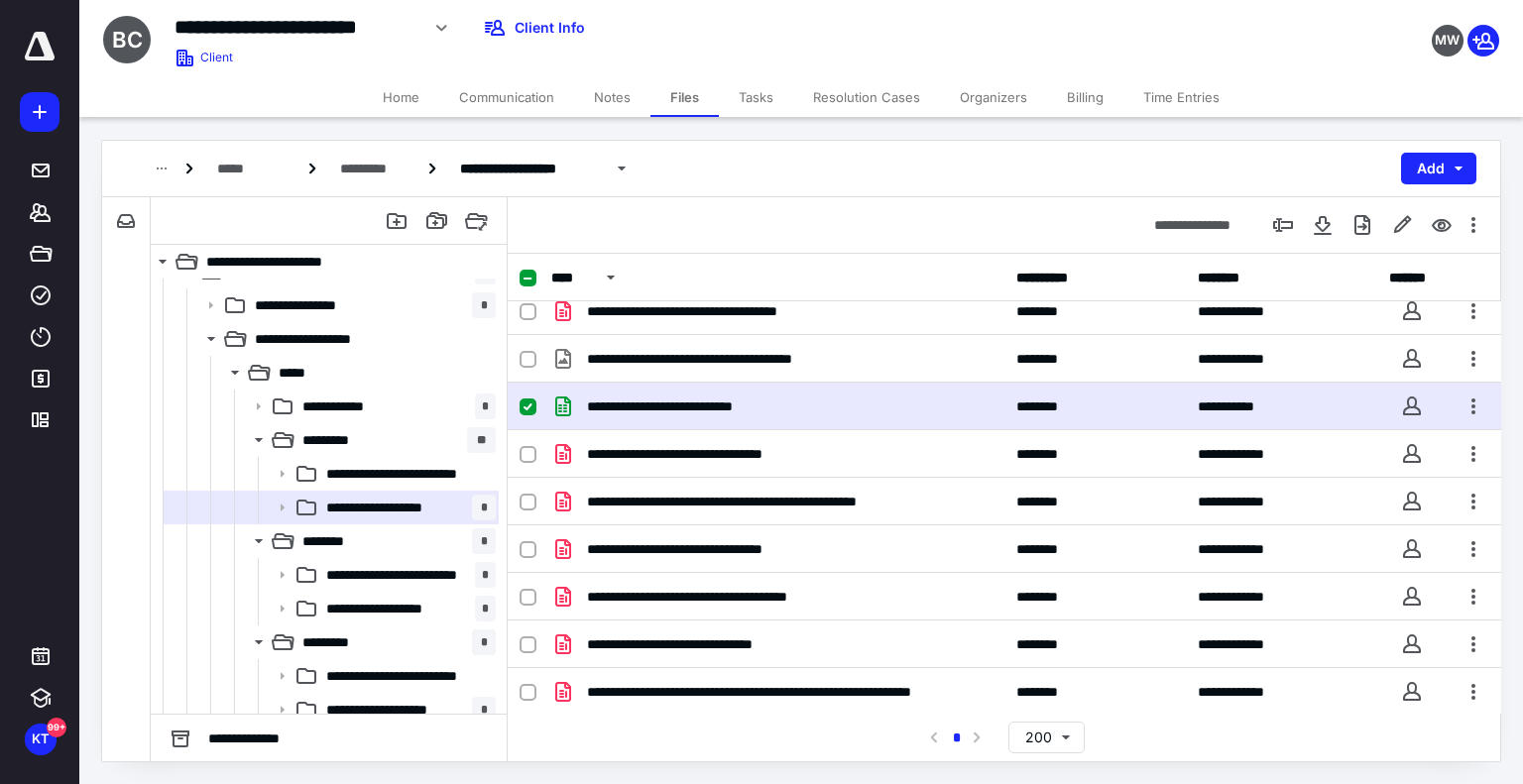 click on "********" at bounding box center [1095, 406] 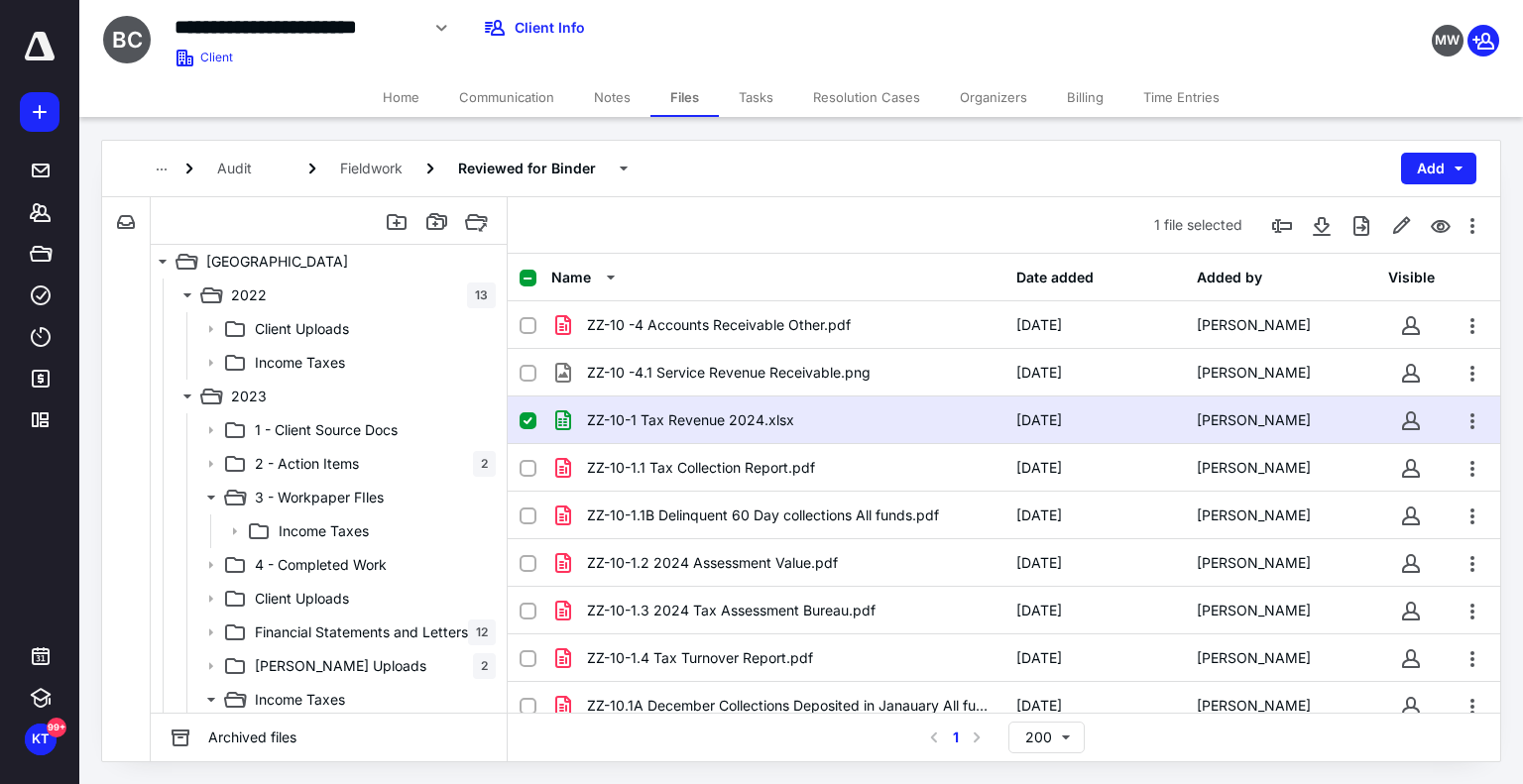 scroll, scrollTop: 496, scrollLeft: 0, axis: vertical 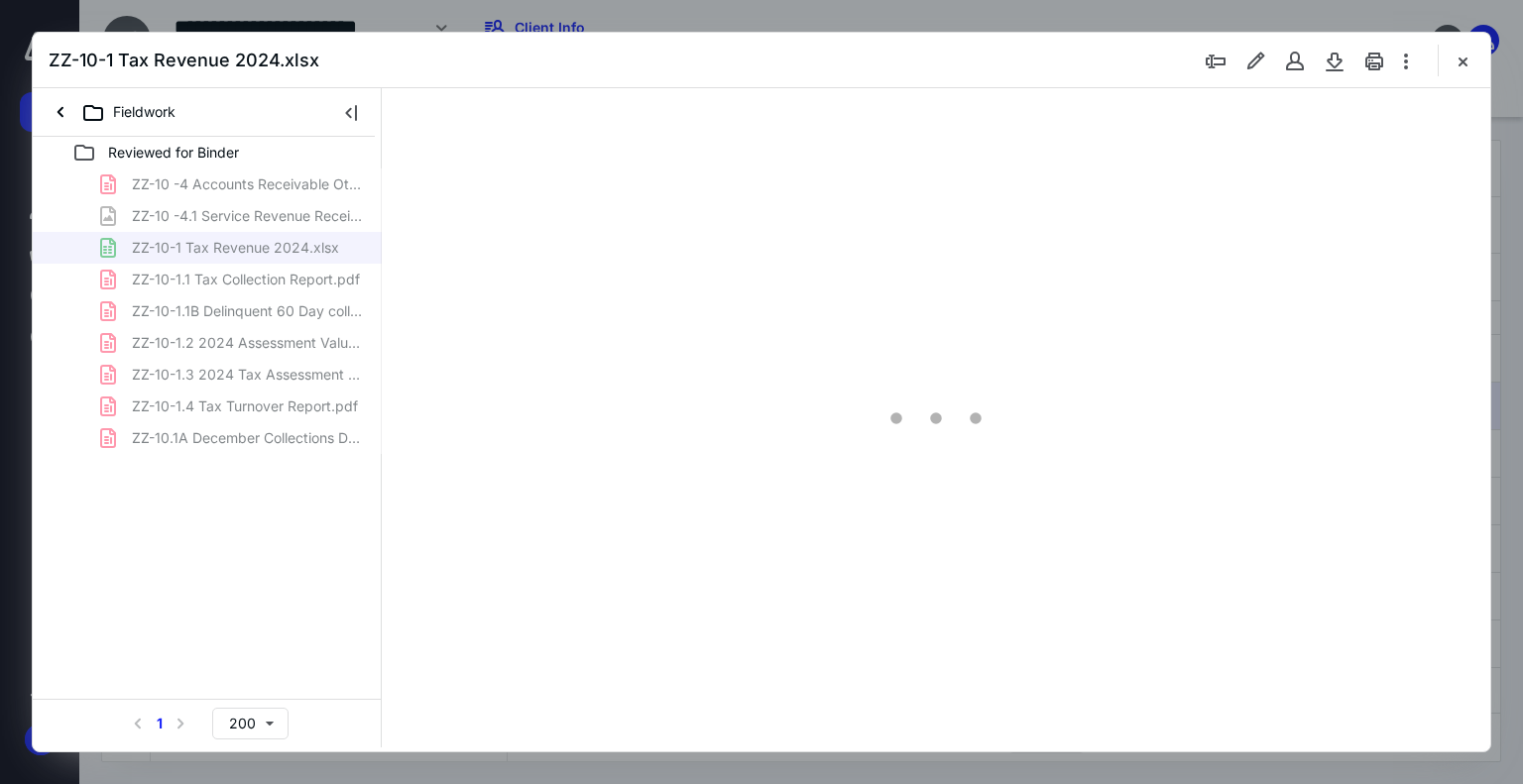 type on "93" 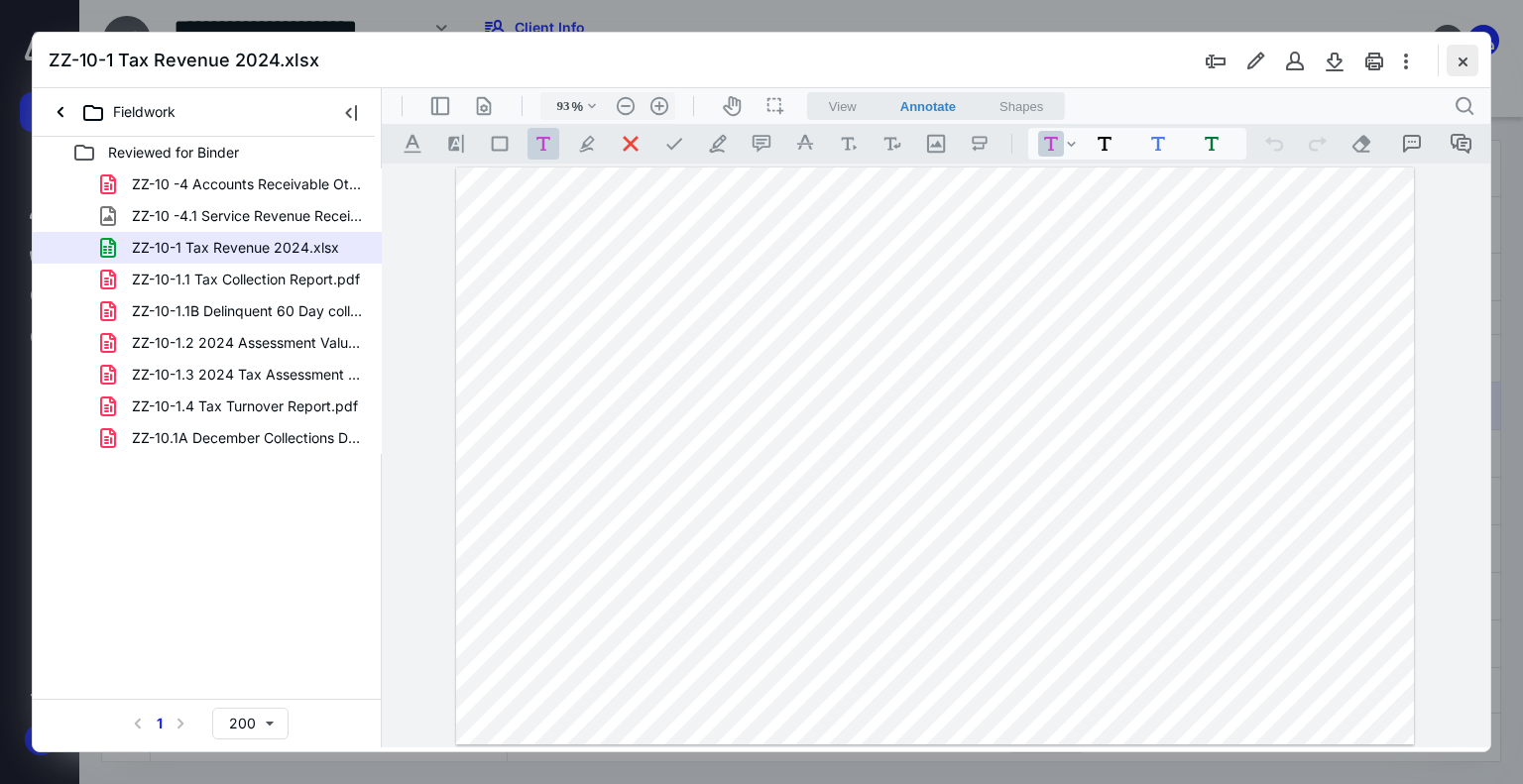 click at bounding box center (1463, 60) 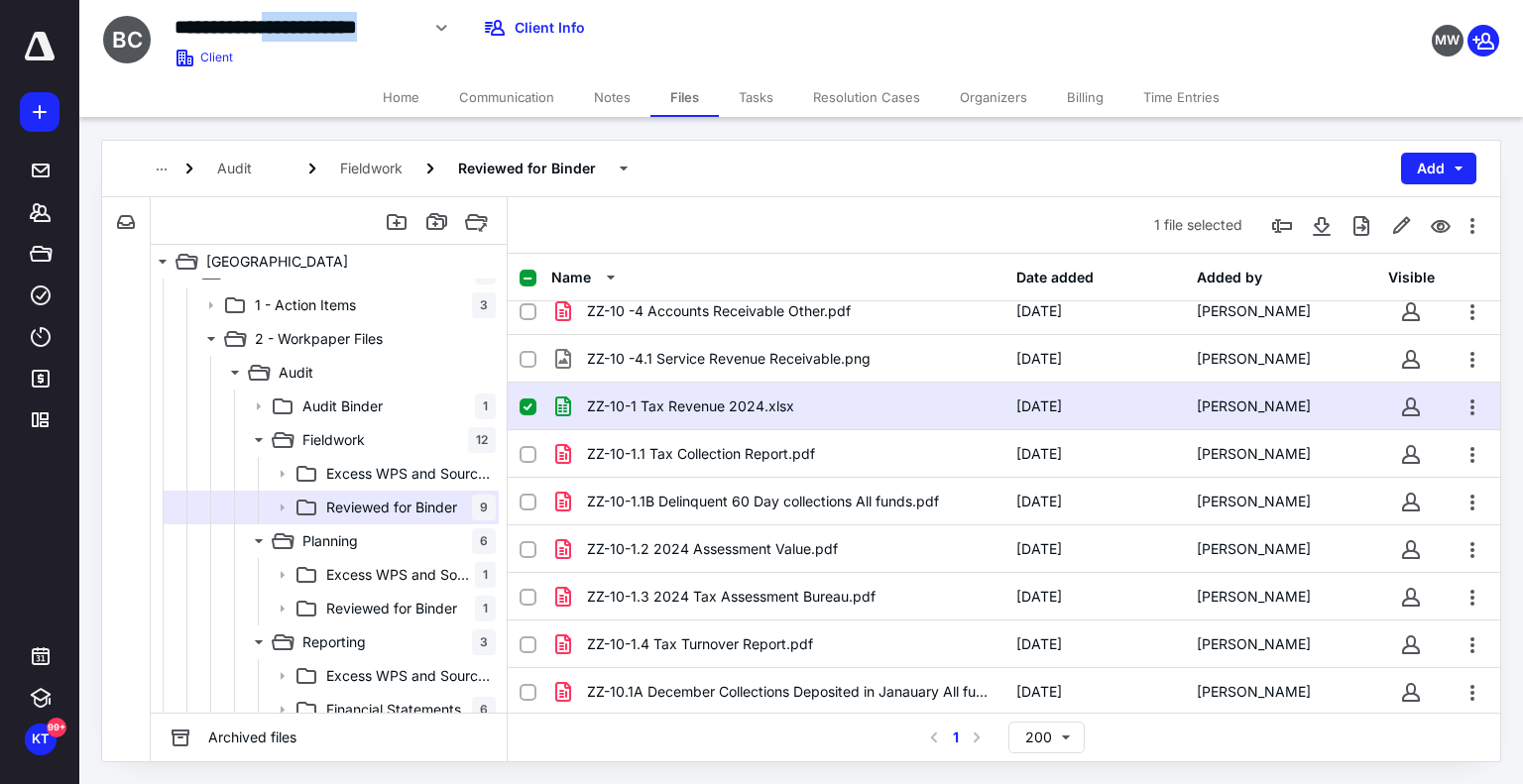drag, startPoint x: 420, startPoint y: 27, endPoint x: 286, endPoint y: 24, distance: 134.03358 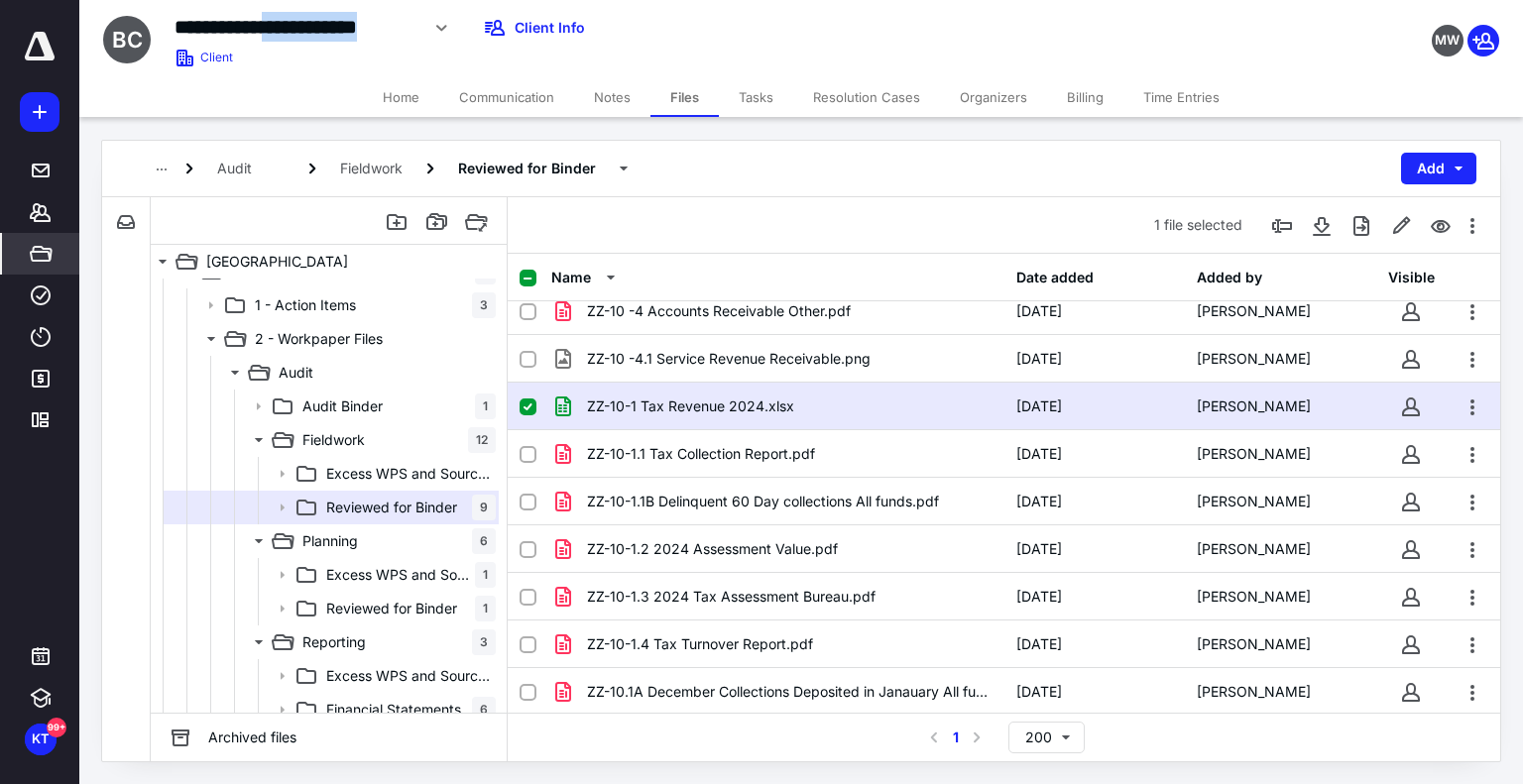 copy on "**********" 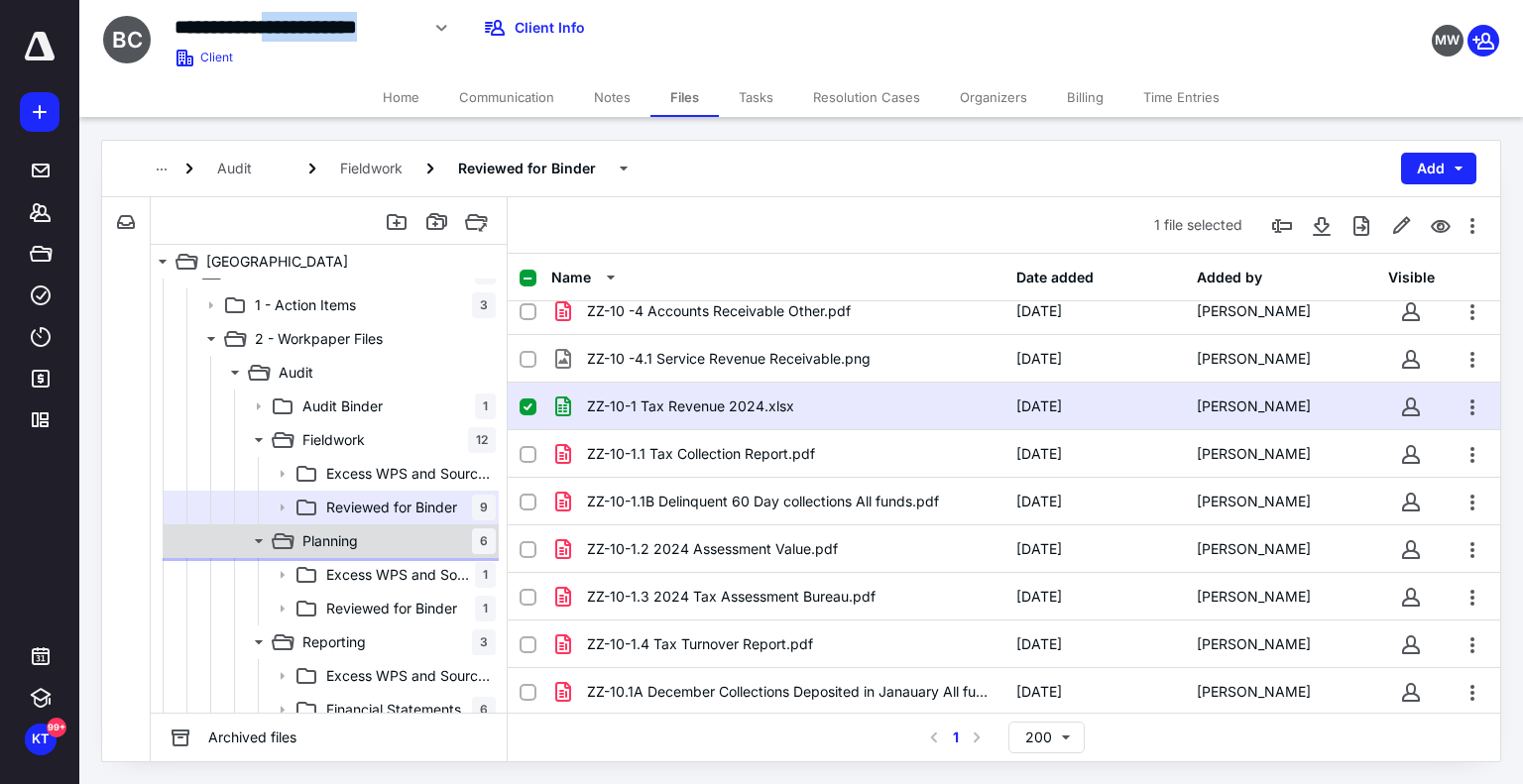 click on "Planning 6" at bounding box center [395, 541] 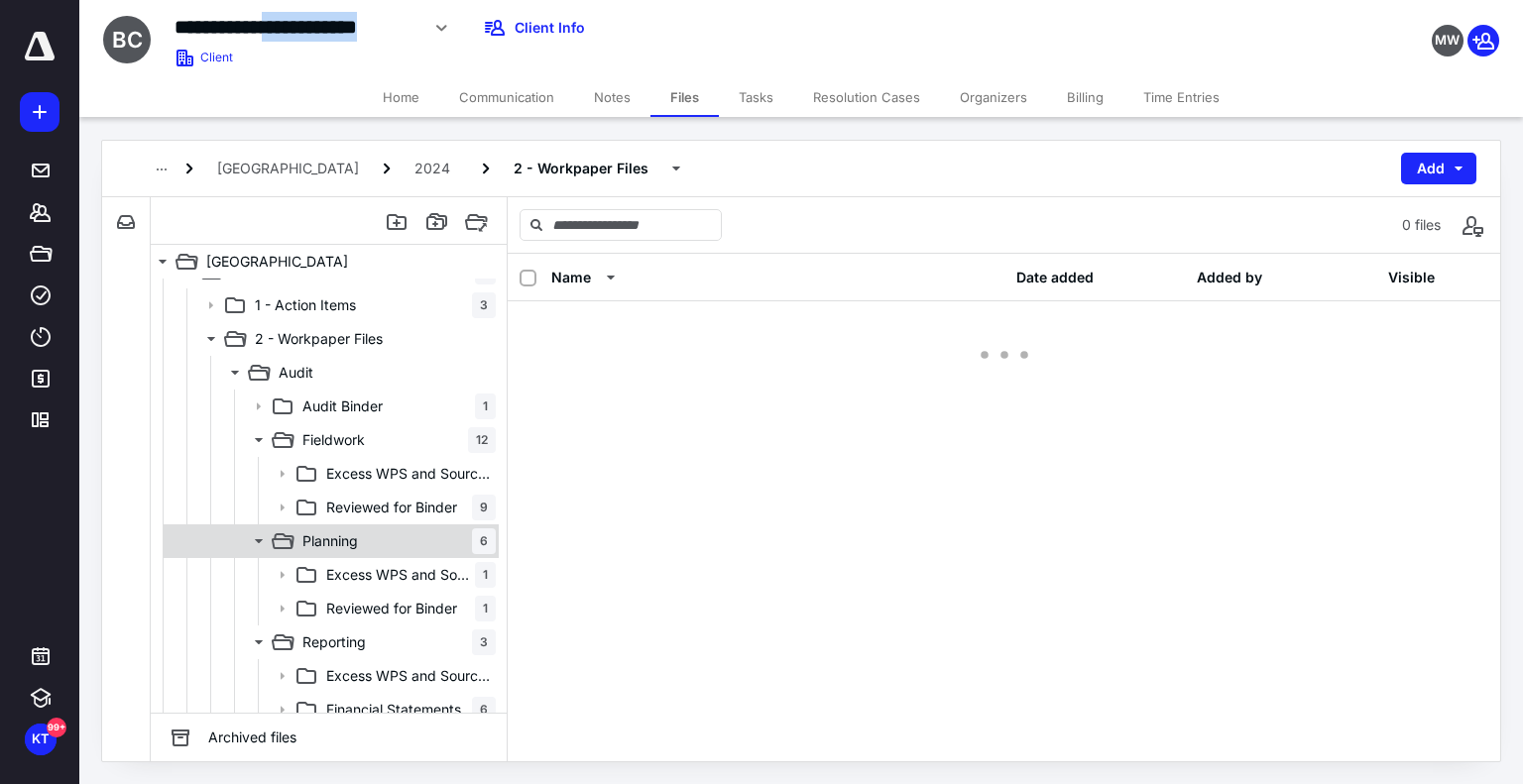 scroll, scrollTop: 0, scrollLeft: 0, axis: both 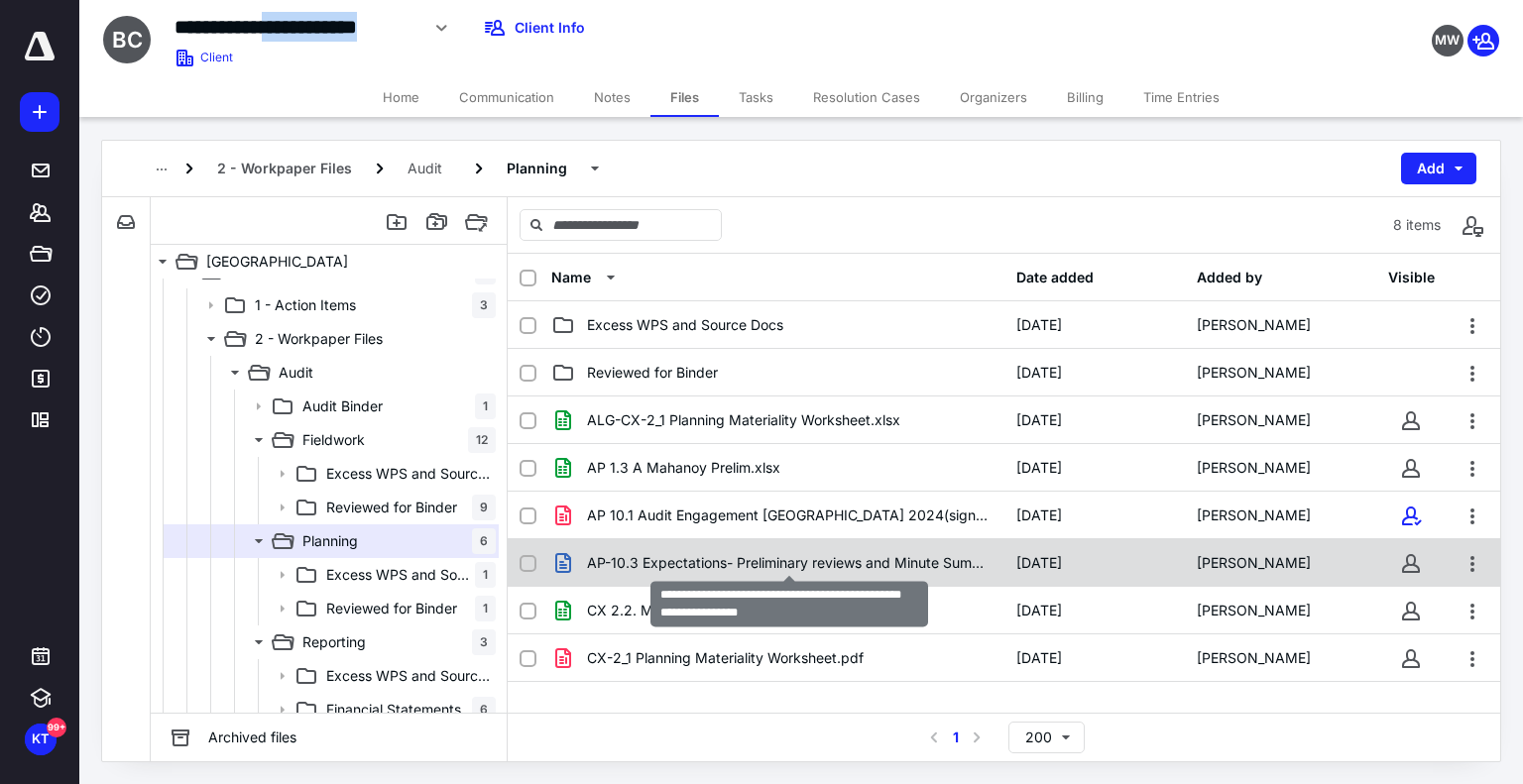 click on "AP-10.3  Expectations- Preliminary reviews and Minute Summary.docx" at bounding box center [789, 563] 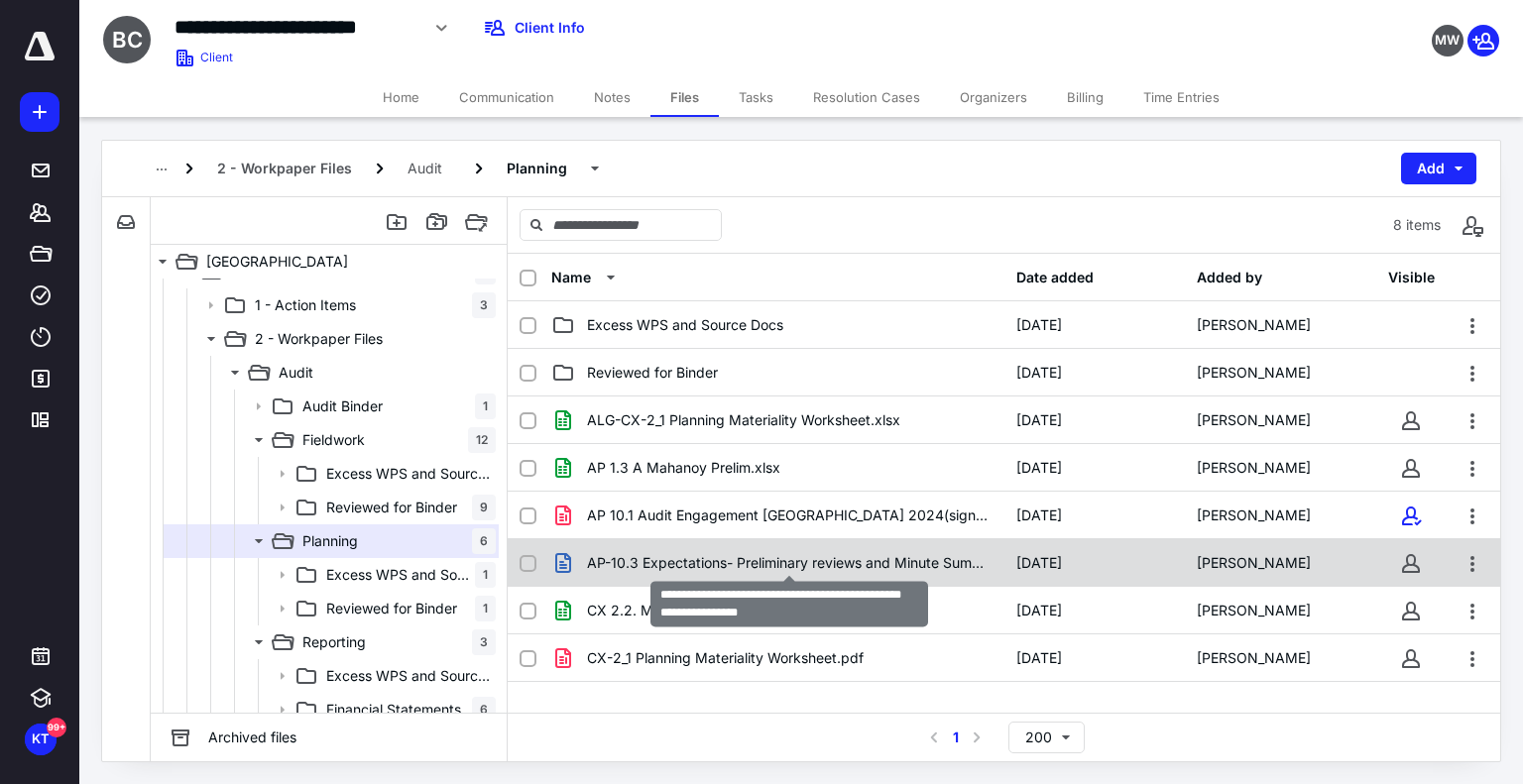 click on "AP-10.3  Expectations- Preliminary reviews and Minute Summary.docx" at bounding box center (789, 563) 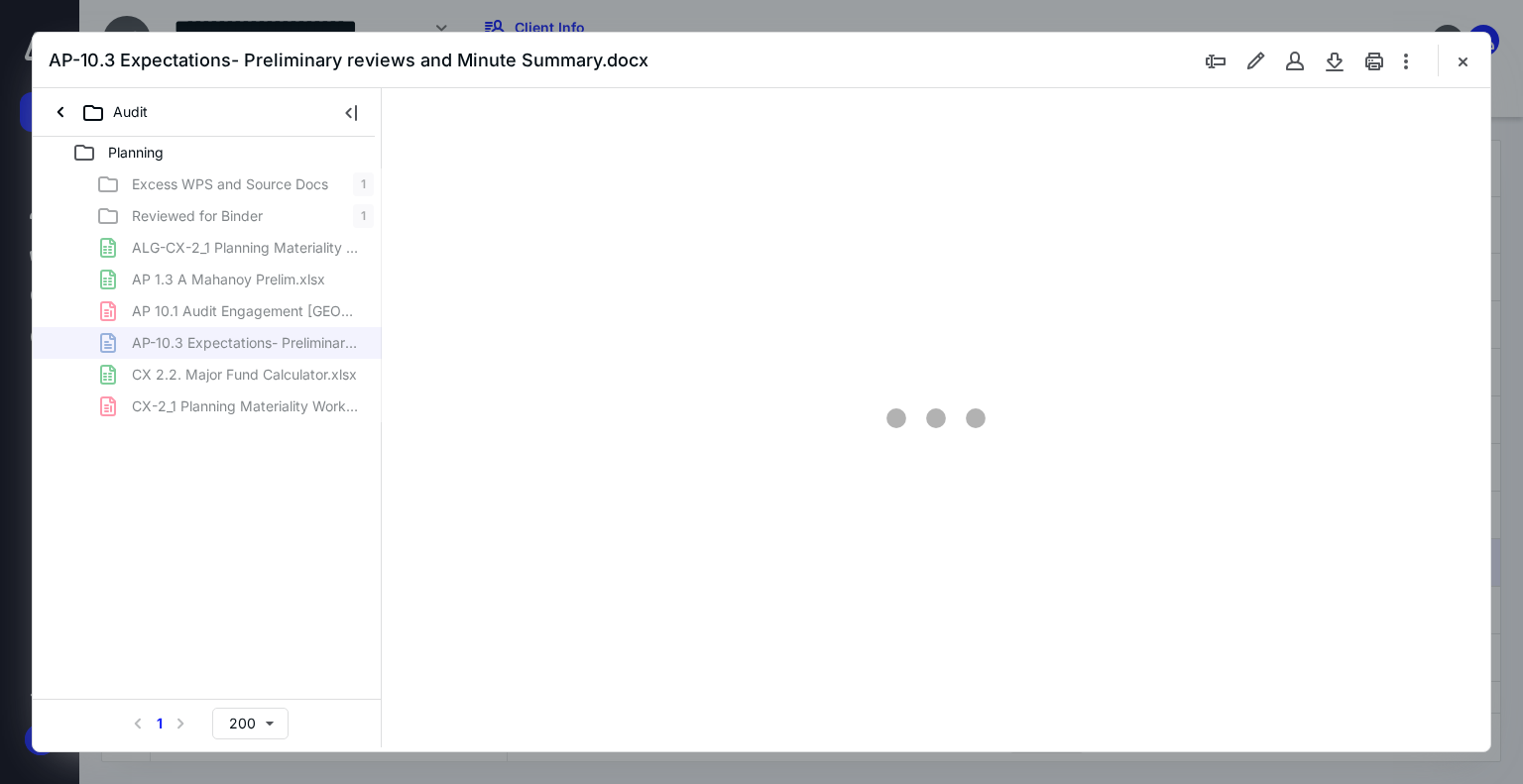 scroll, scrollTop: 0, scrollLeft: 0, axis: both 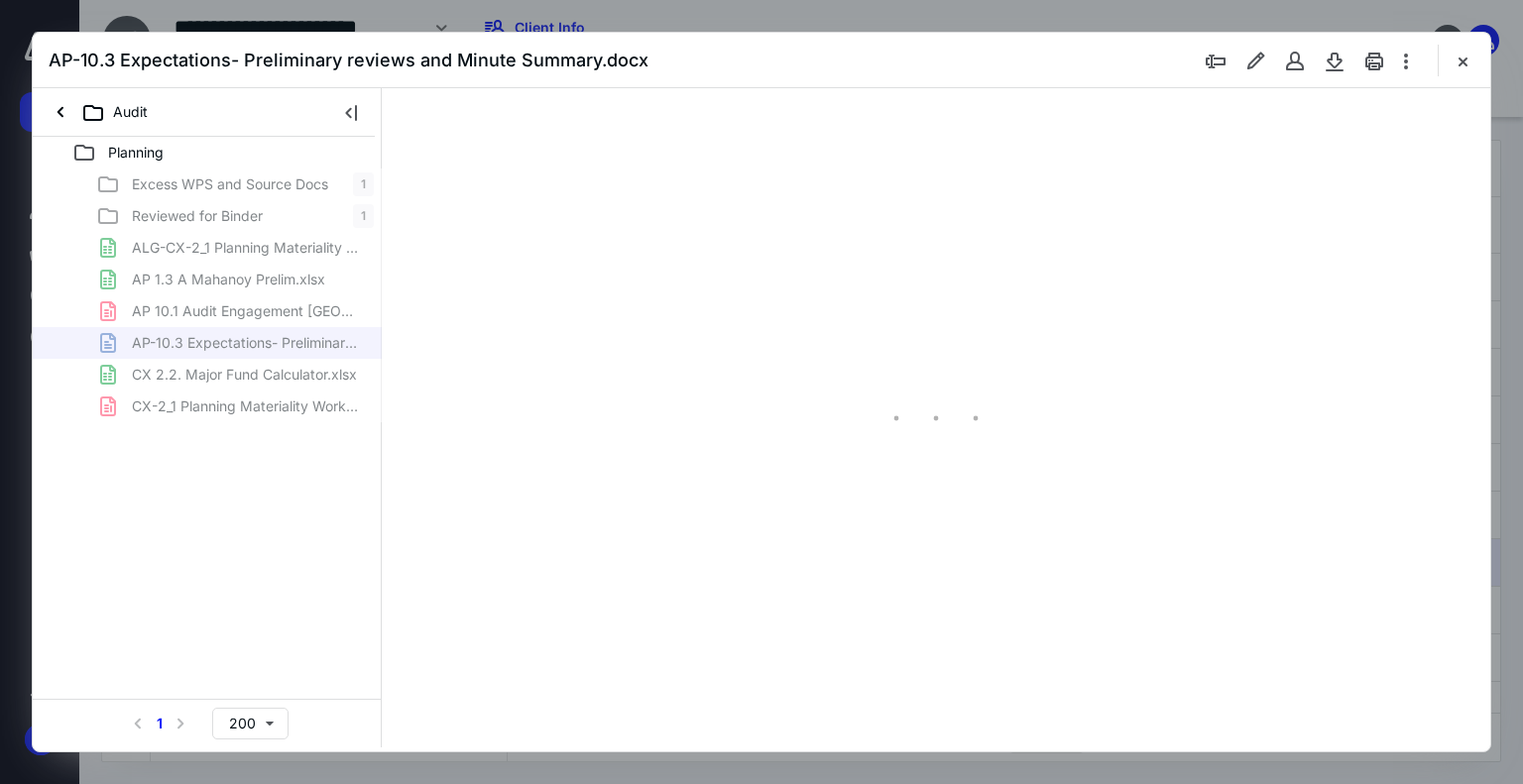 type on "74" 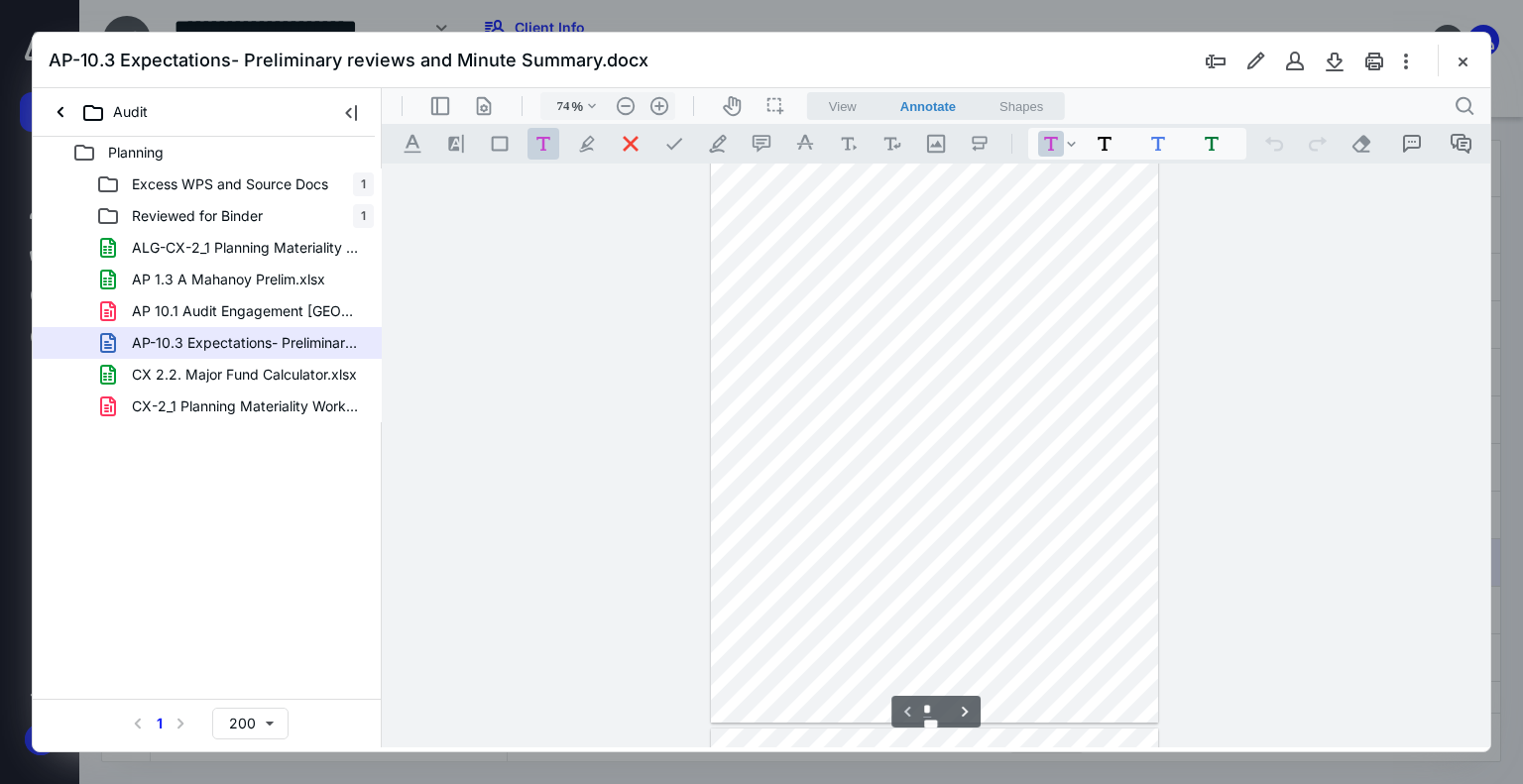 scroll, scrollTop: 0, scrollLeft: 0, axis: both 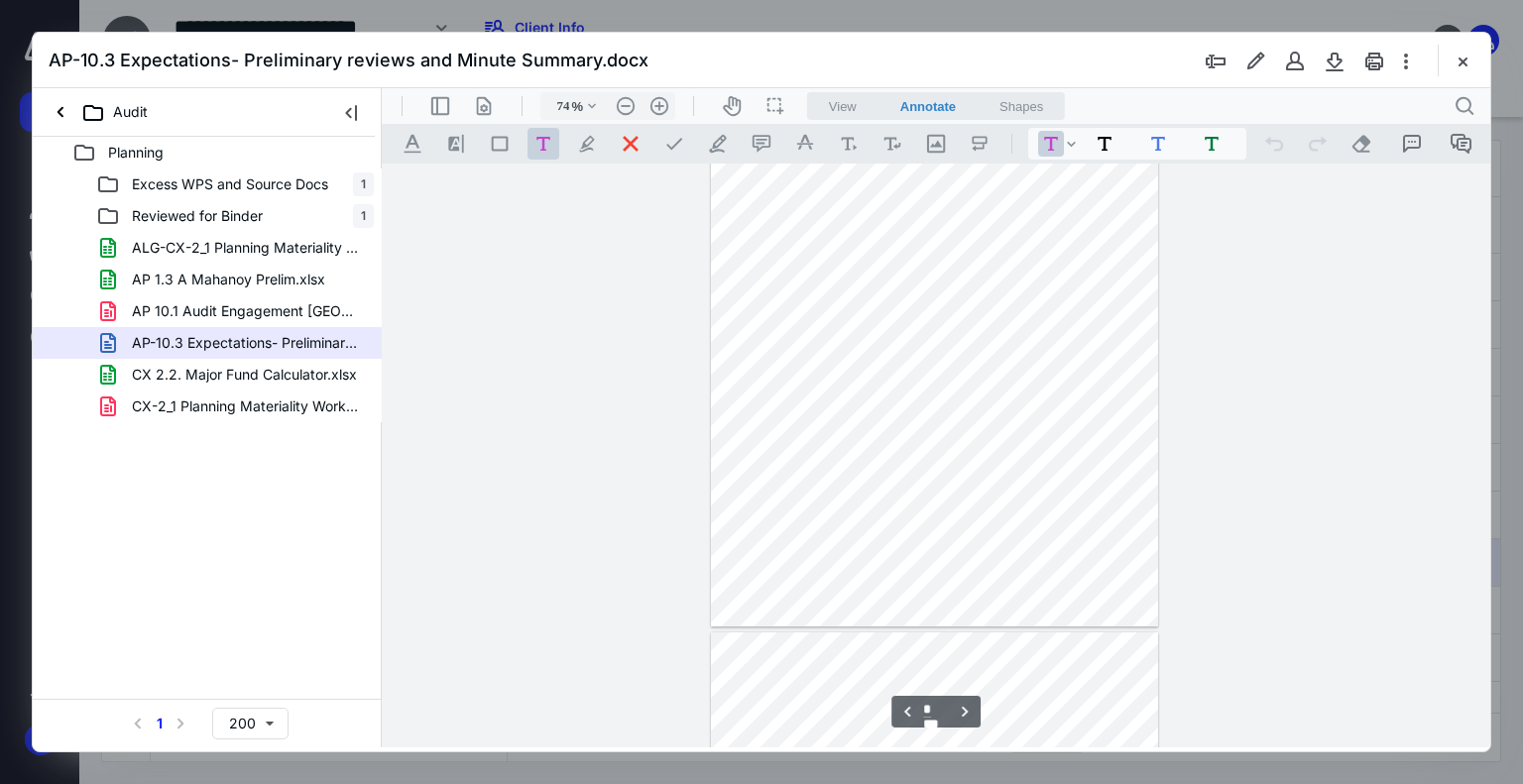 type on "*" 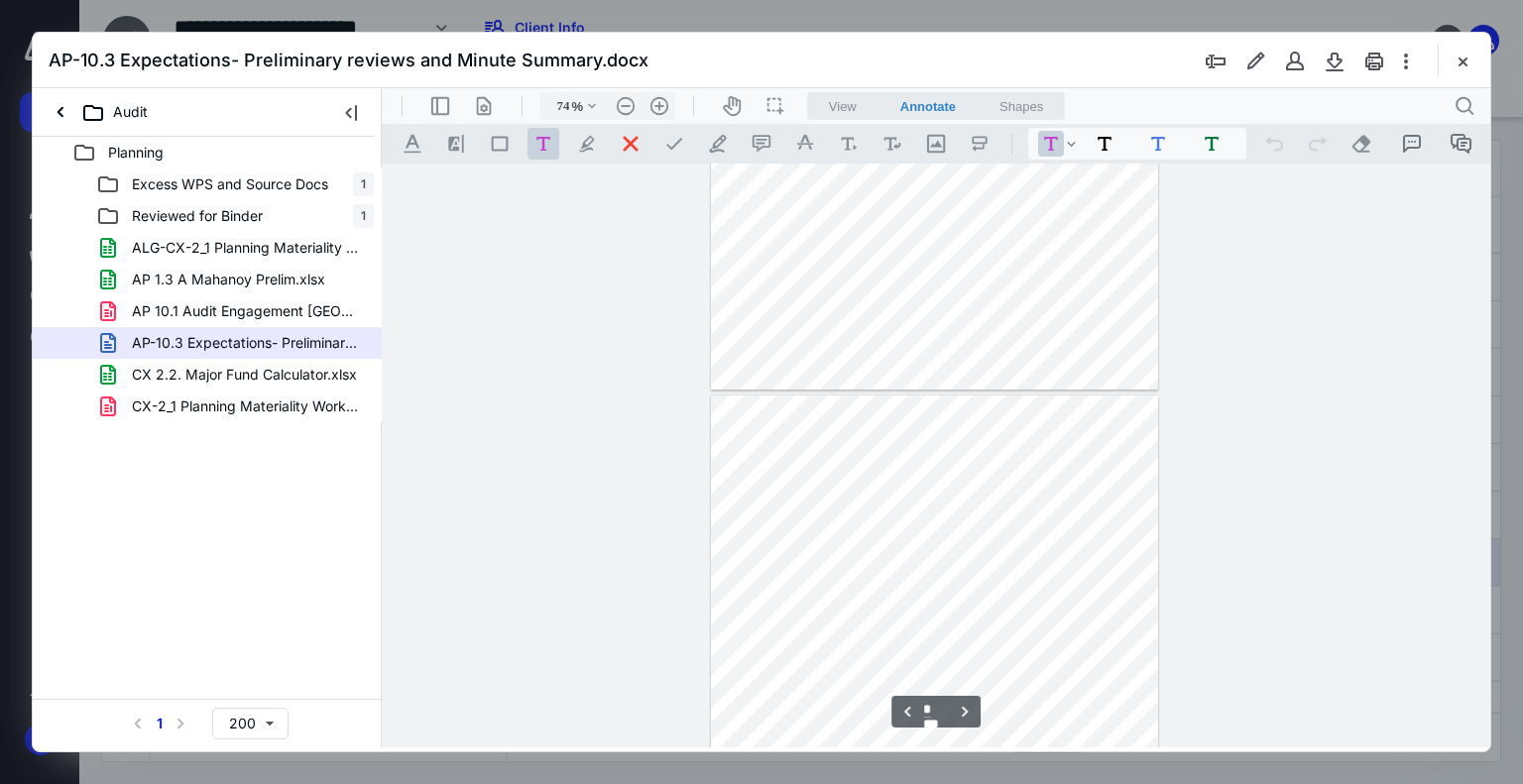 scroll, scrollTop: 1685, scrollLeft: 0, axis: vertical 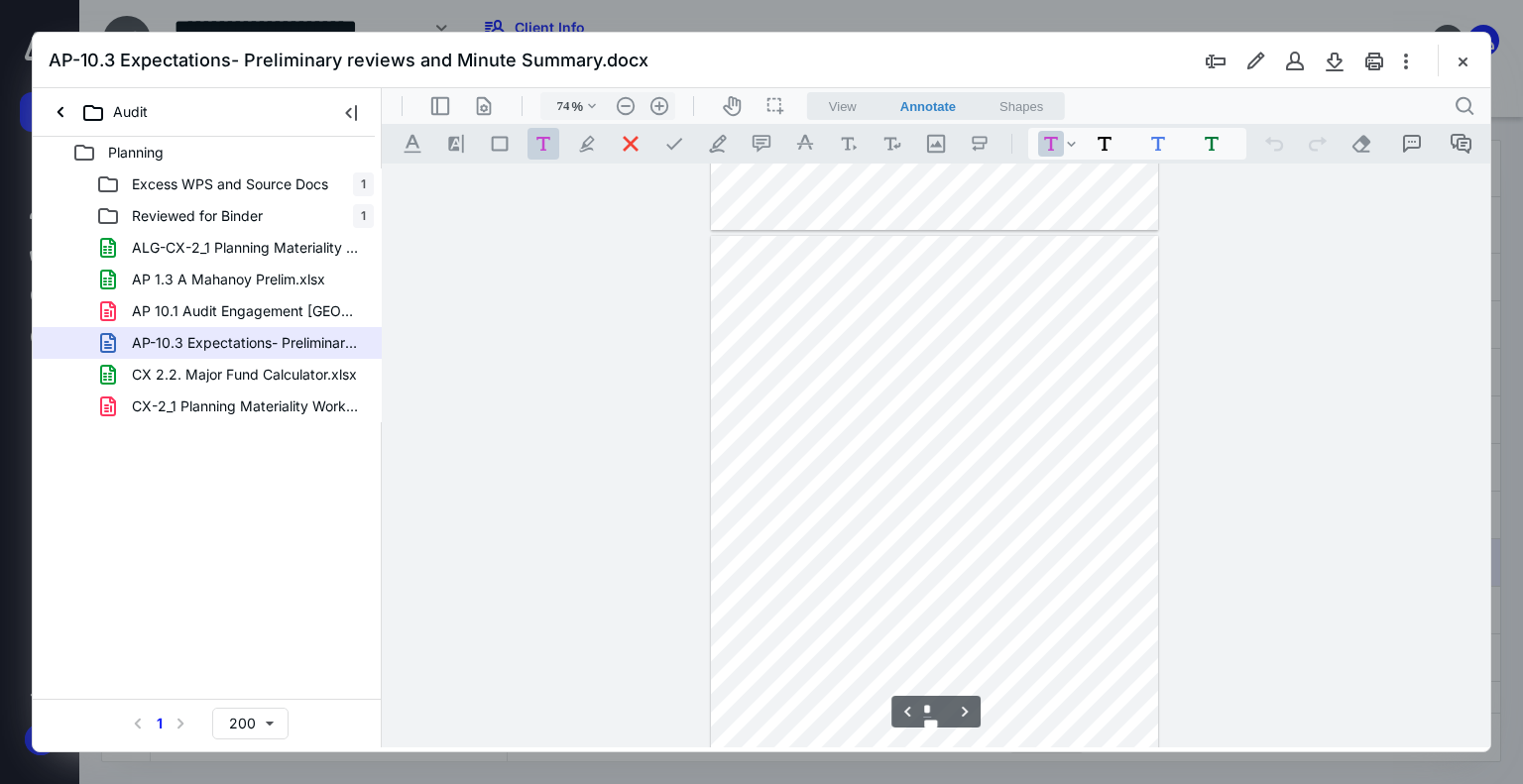 click at bounding box center [1463, 60] 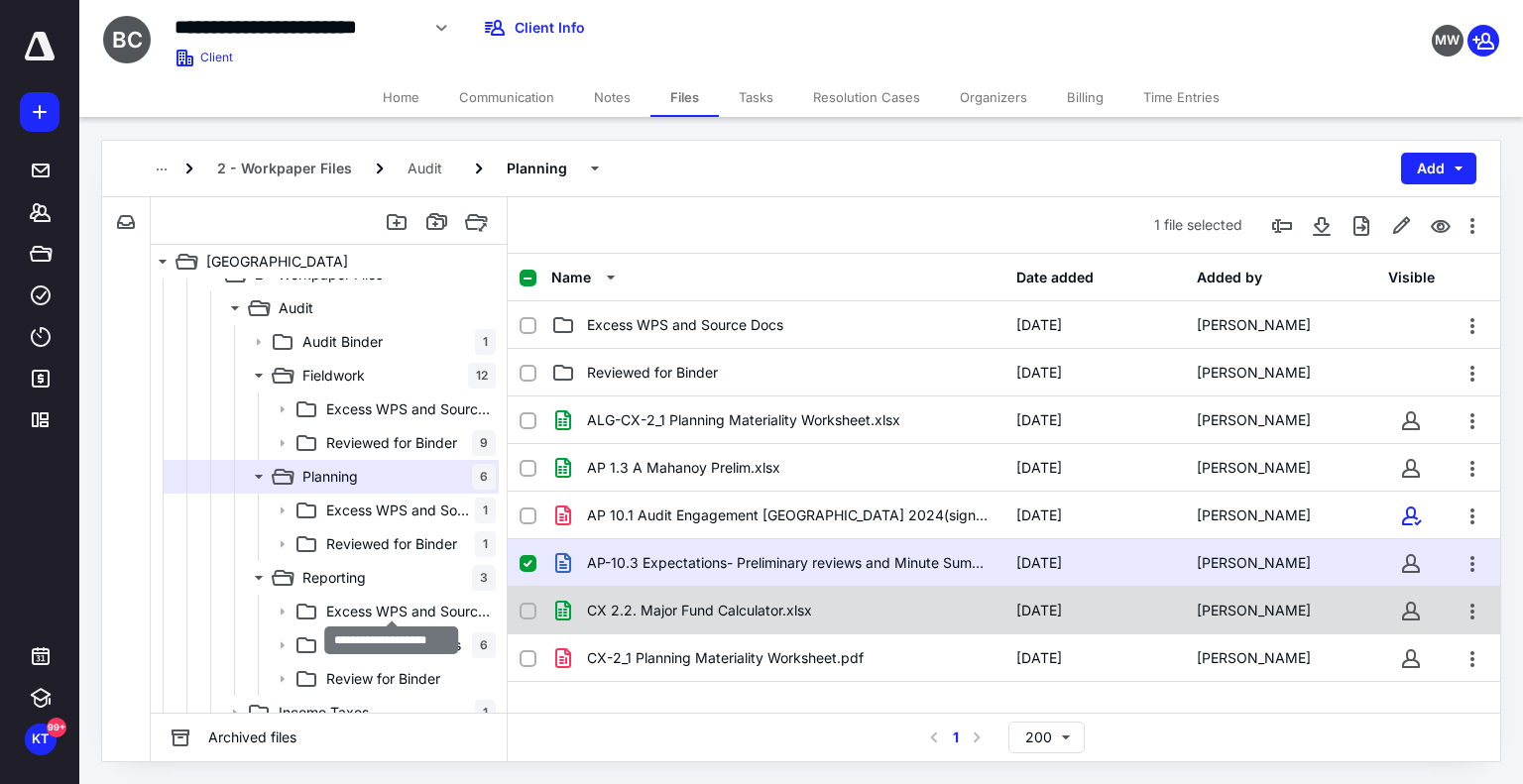 scroll, scrollTop: 595, scrollLeft: 0, axis: vertical 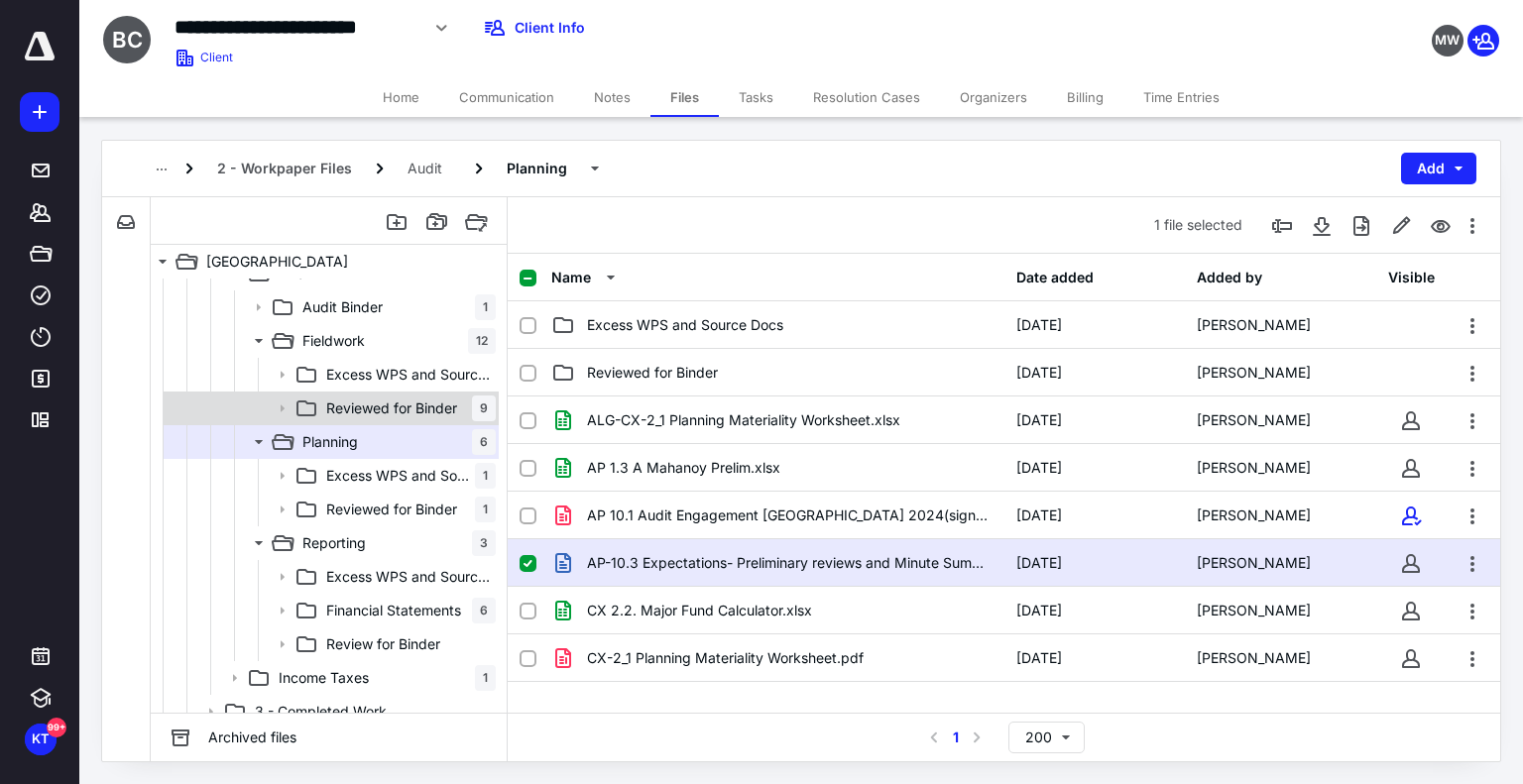 click on "Reviewed for Binder 9" at bounding box center [407, 408] 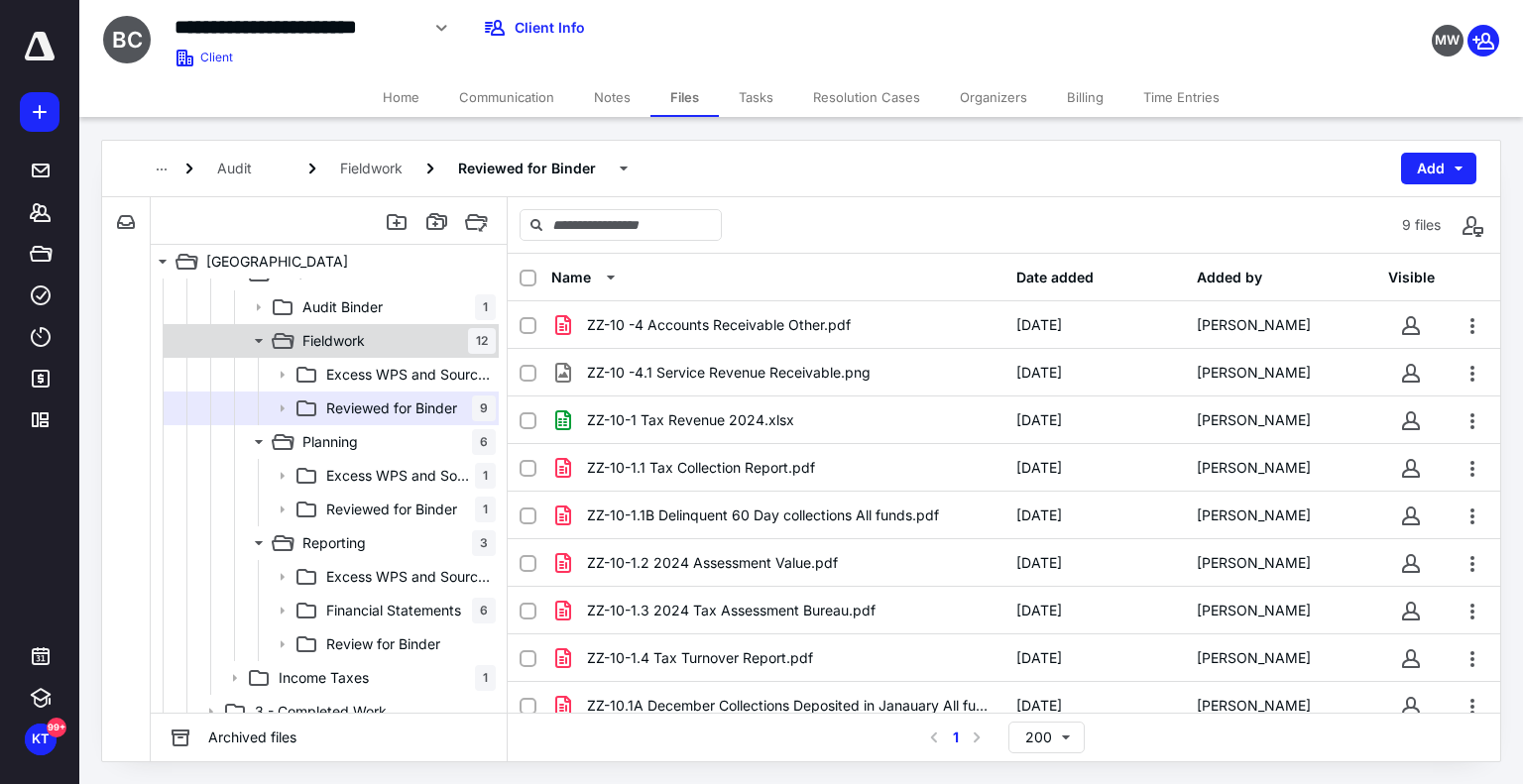 click on "Fieldwork" at bounding box center [333, 341] 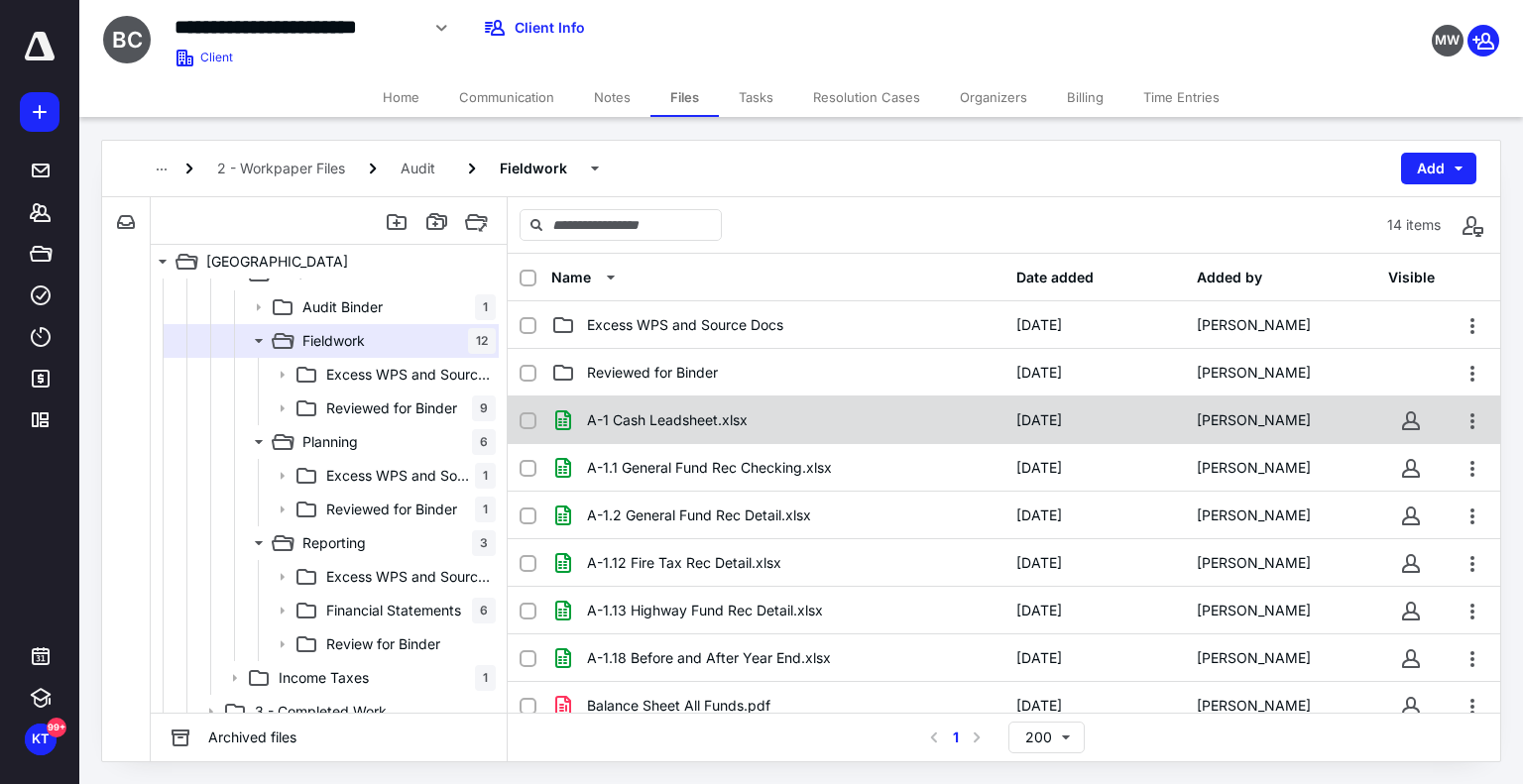 click on "A-1 Cash Leadsheet.xlsx 5/28/2025 Collin Byrnes" at bounding box center (1003, 420) 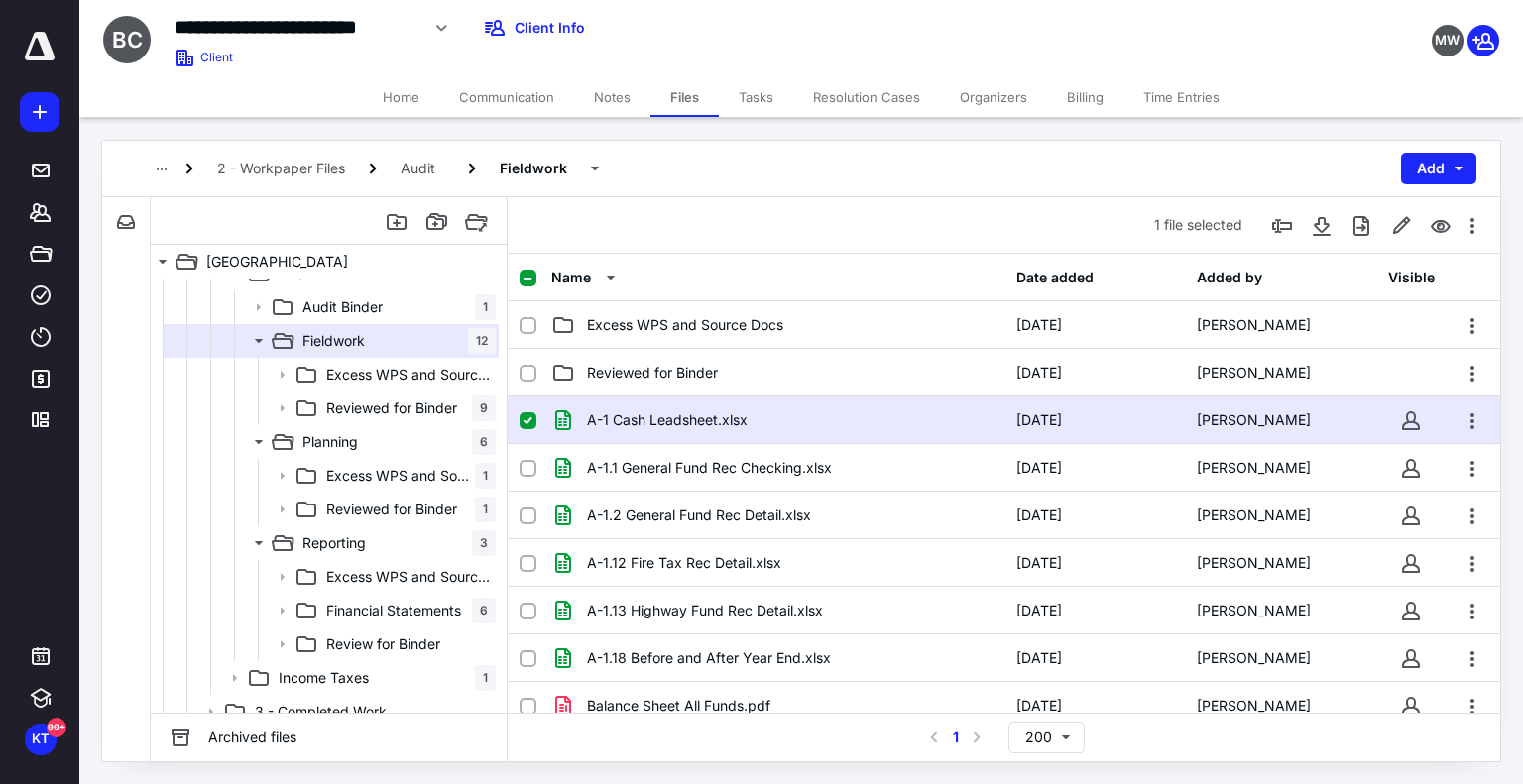 click on "A-1 Cash Leadsheet.xlsx 5/28/2025 Collin Byrnes" at bounding box center (1003, 420) 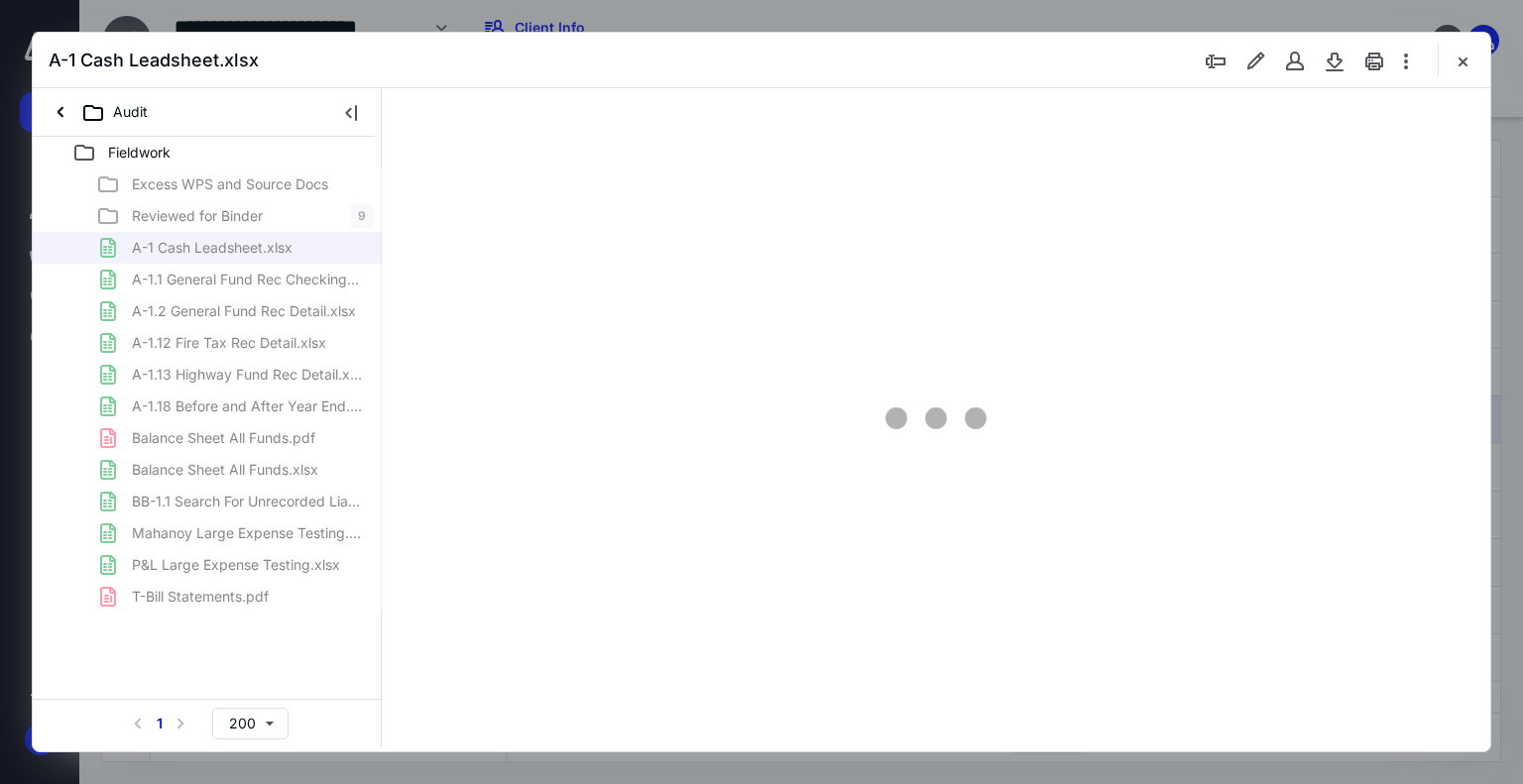 scroll, scrollTop: 0, scrollLeft: 0, axis: both 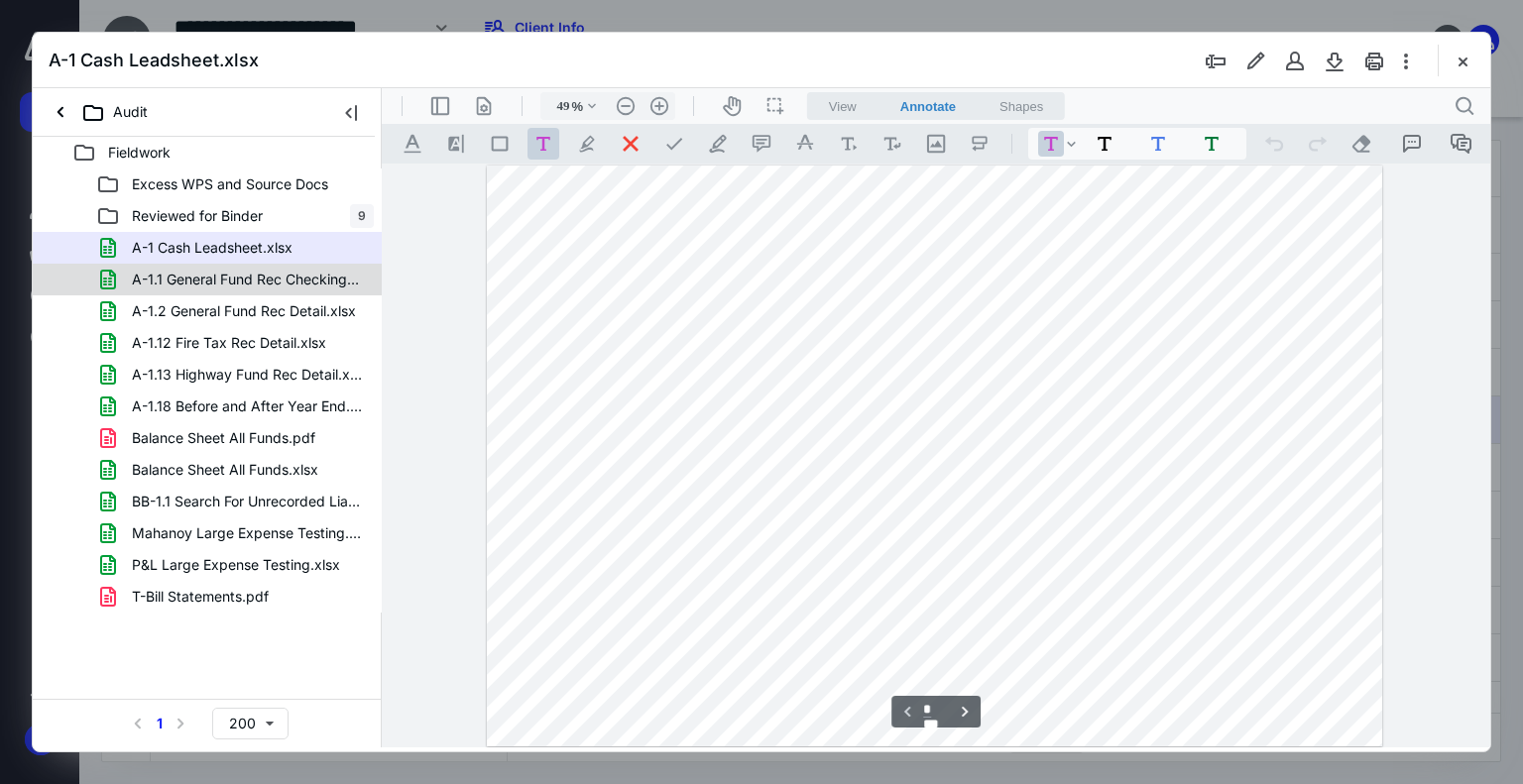 click on "A-1.1 General Fund Rec Checking.xlsx" at bounding box center (235, 280) 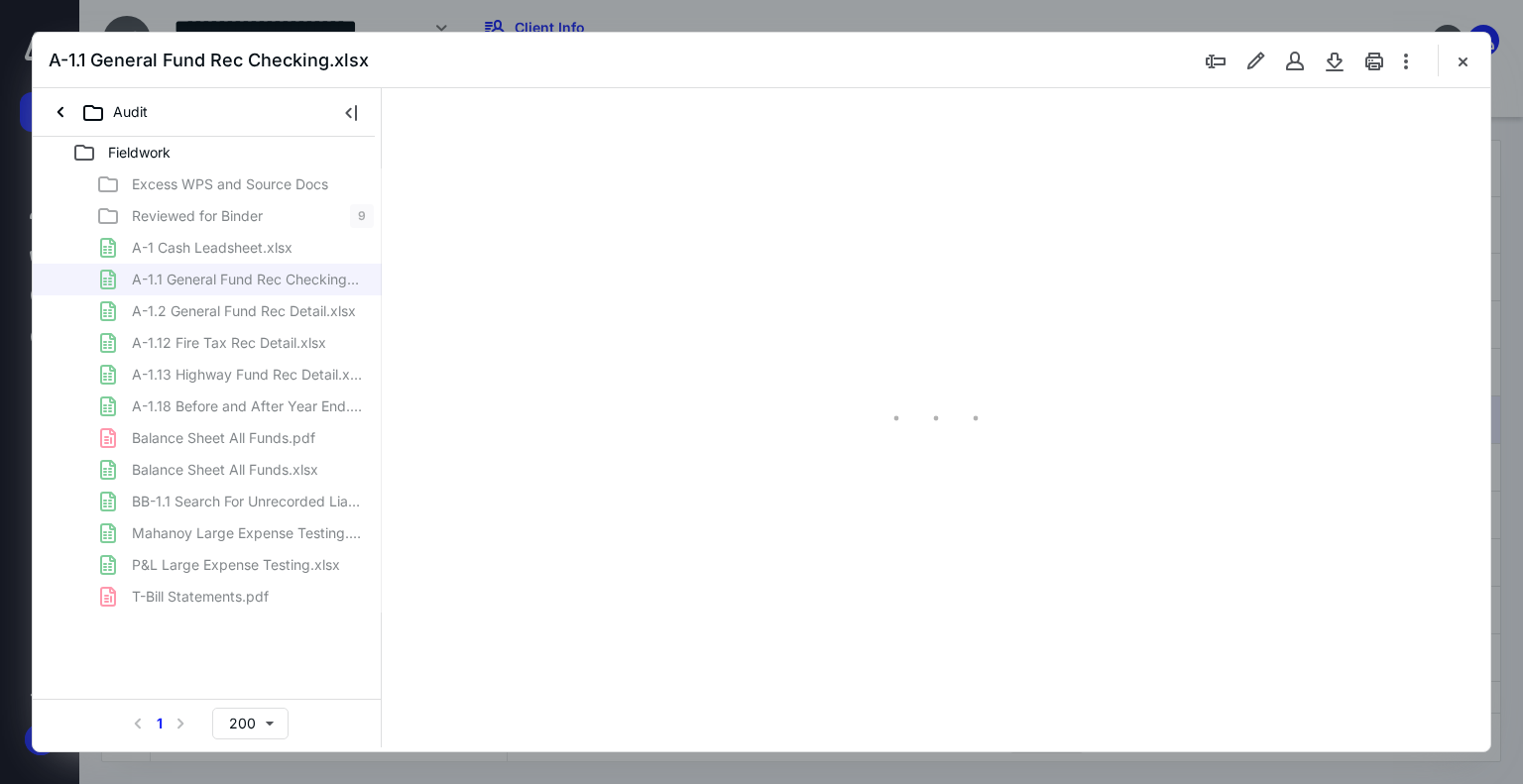 type on "93" 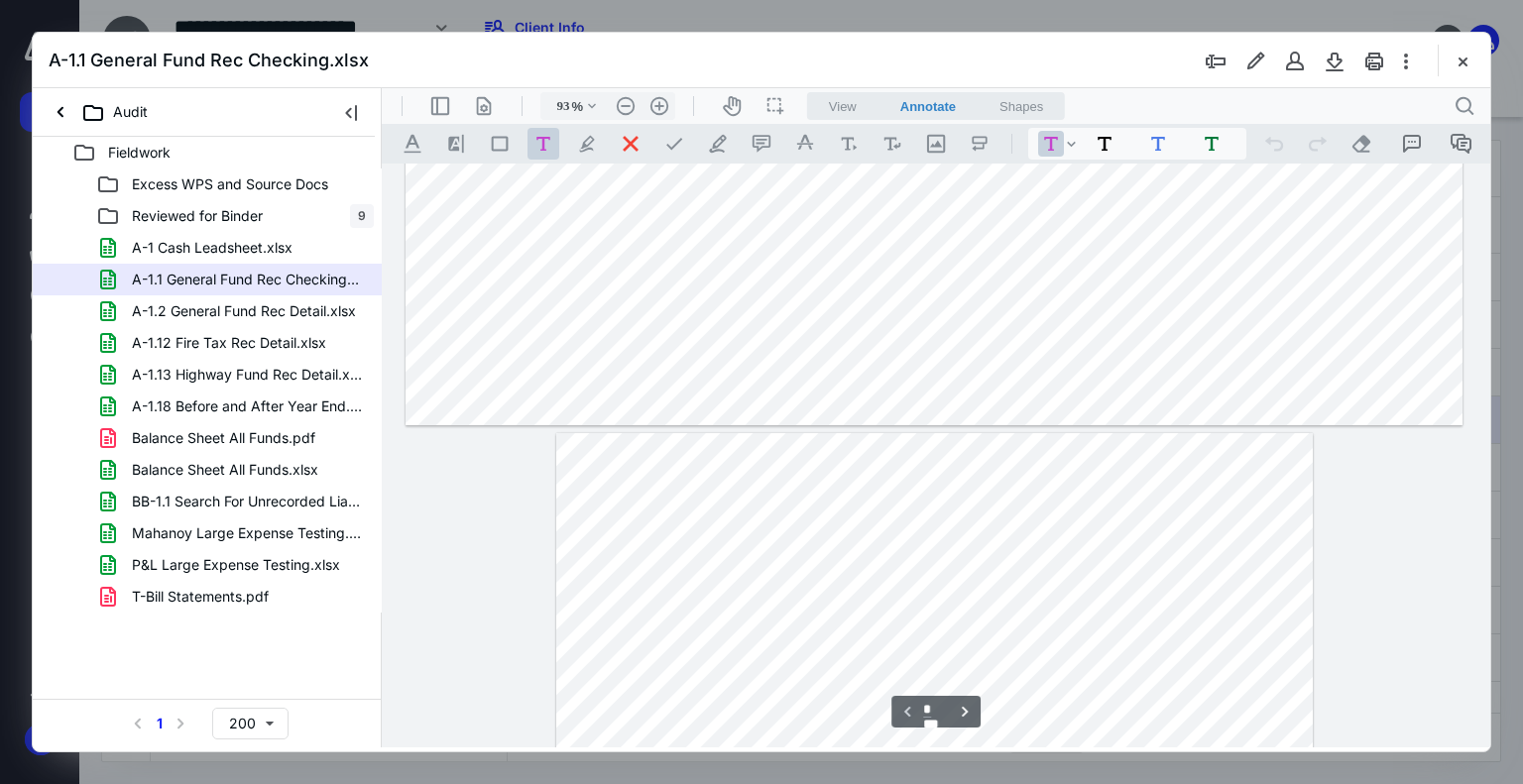type on "*" 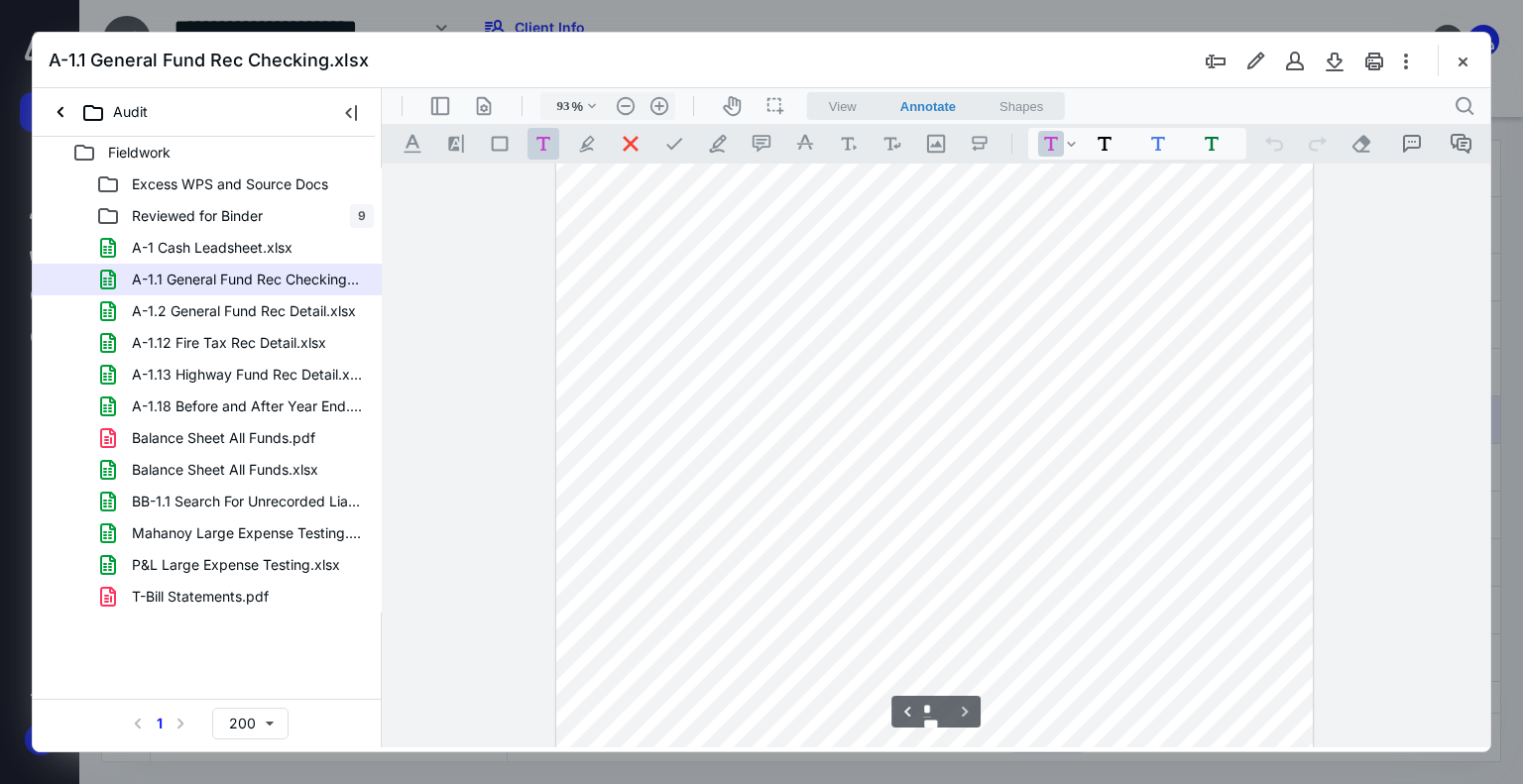 scroll, scrollTop: 1368, scrollLeft: 0, axis: vertical 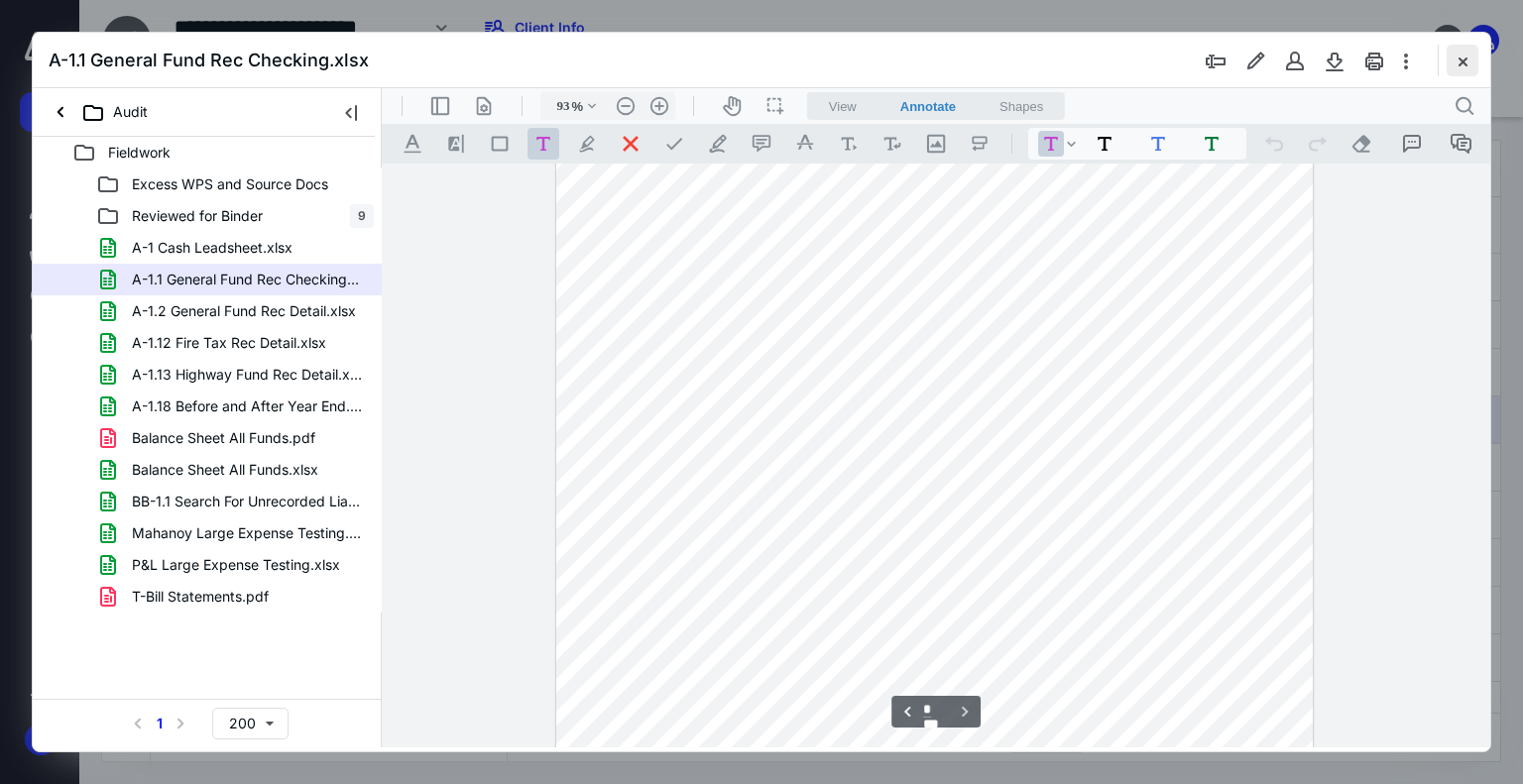 click at bounding box center (1463, 60) 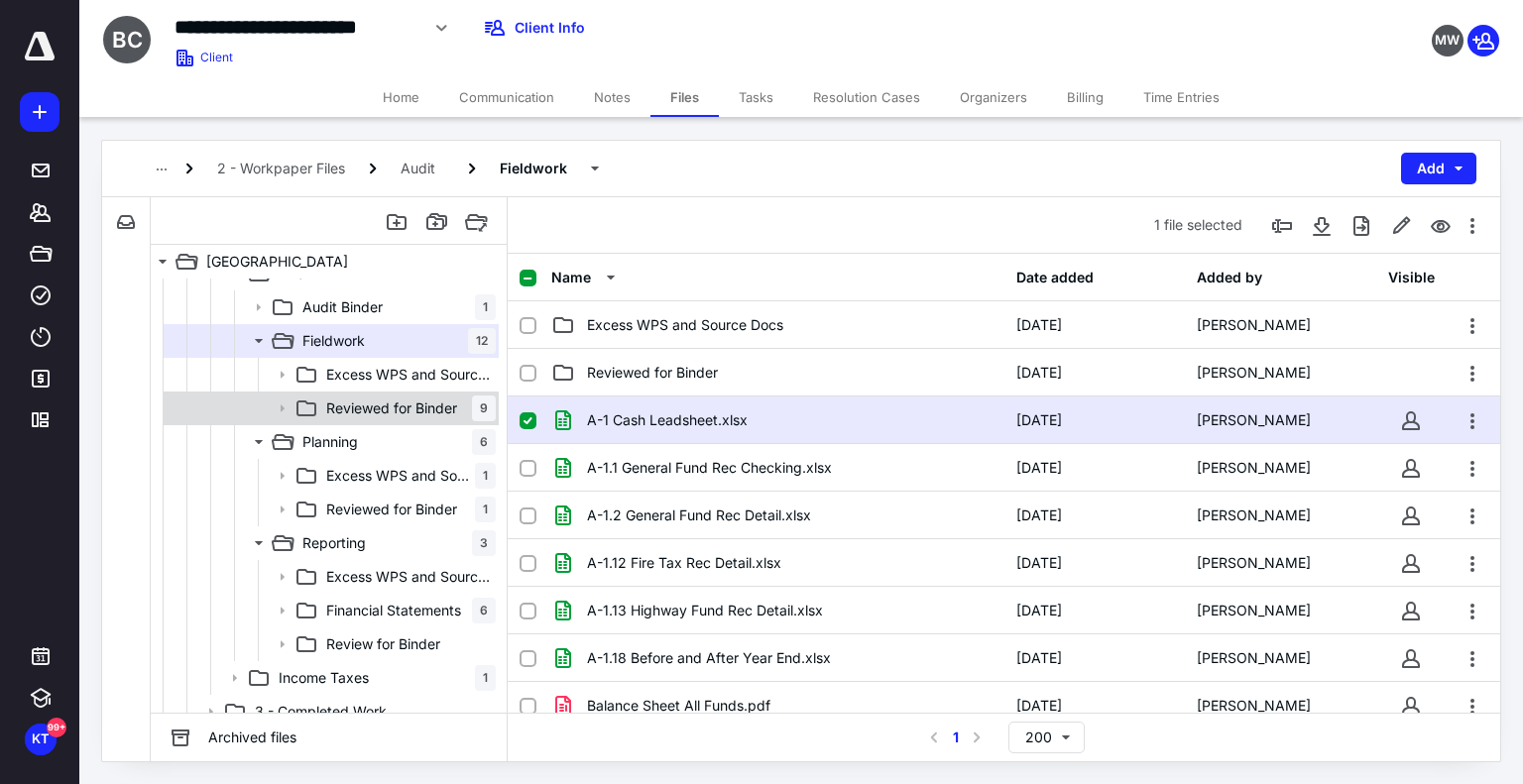 click on "Reviewed for Binder" at bounding box center (392, 408) 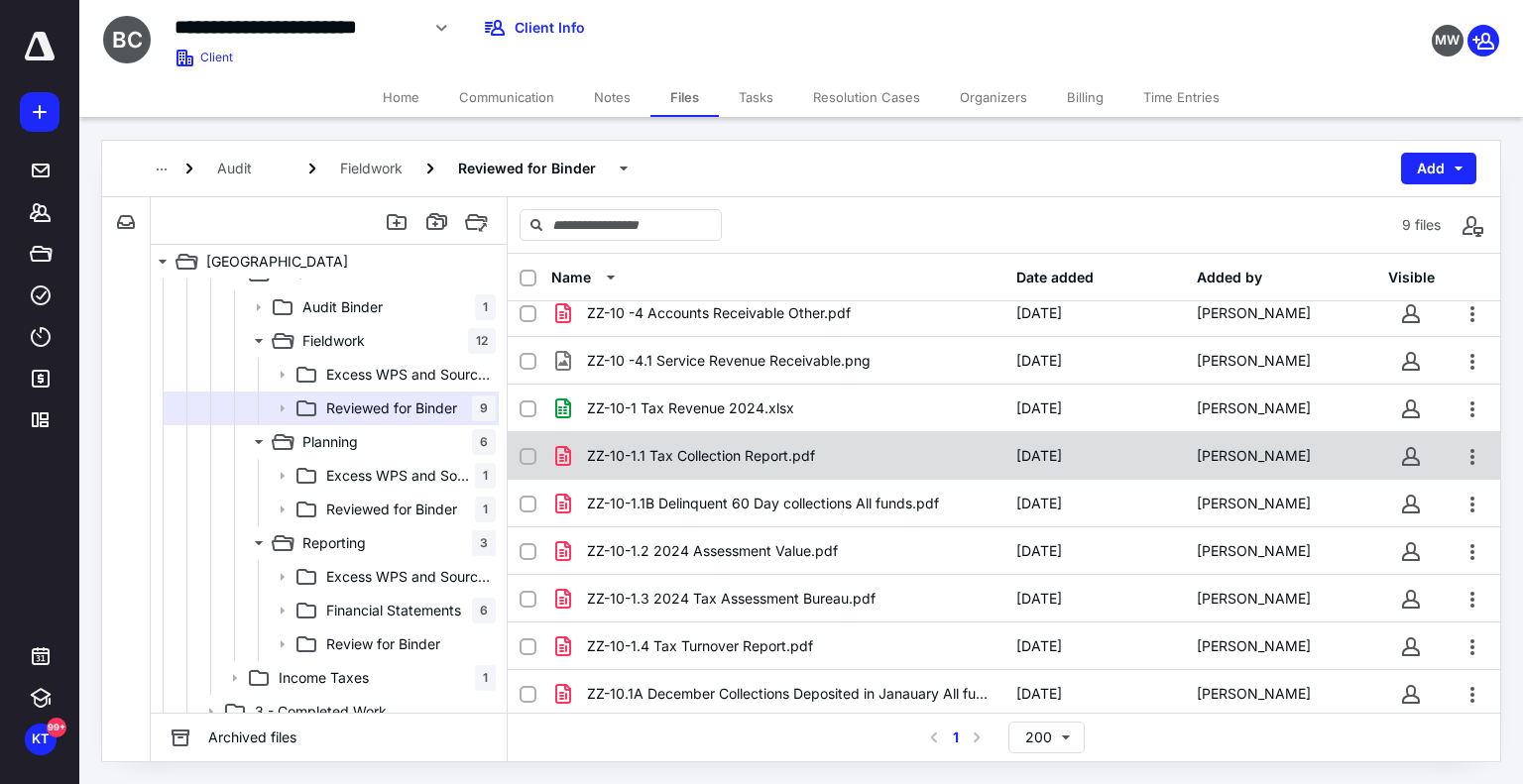 scroll, scrollTop: 14, scrollLeft: 0, axis: vertical 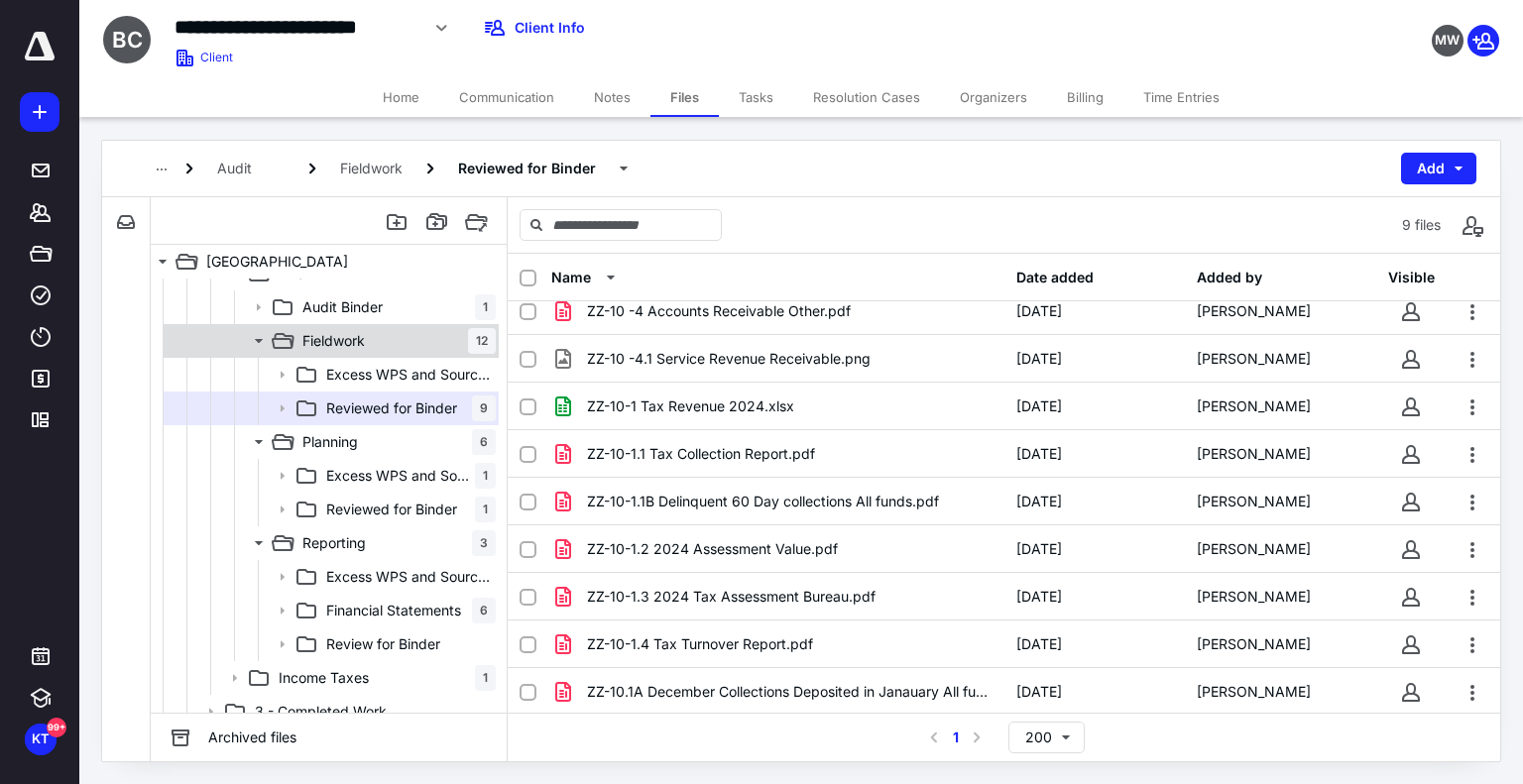 click on "Fieldwork 12" at bounding box center [395, 341] 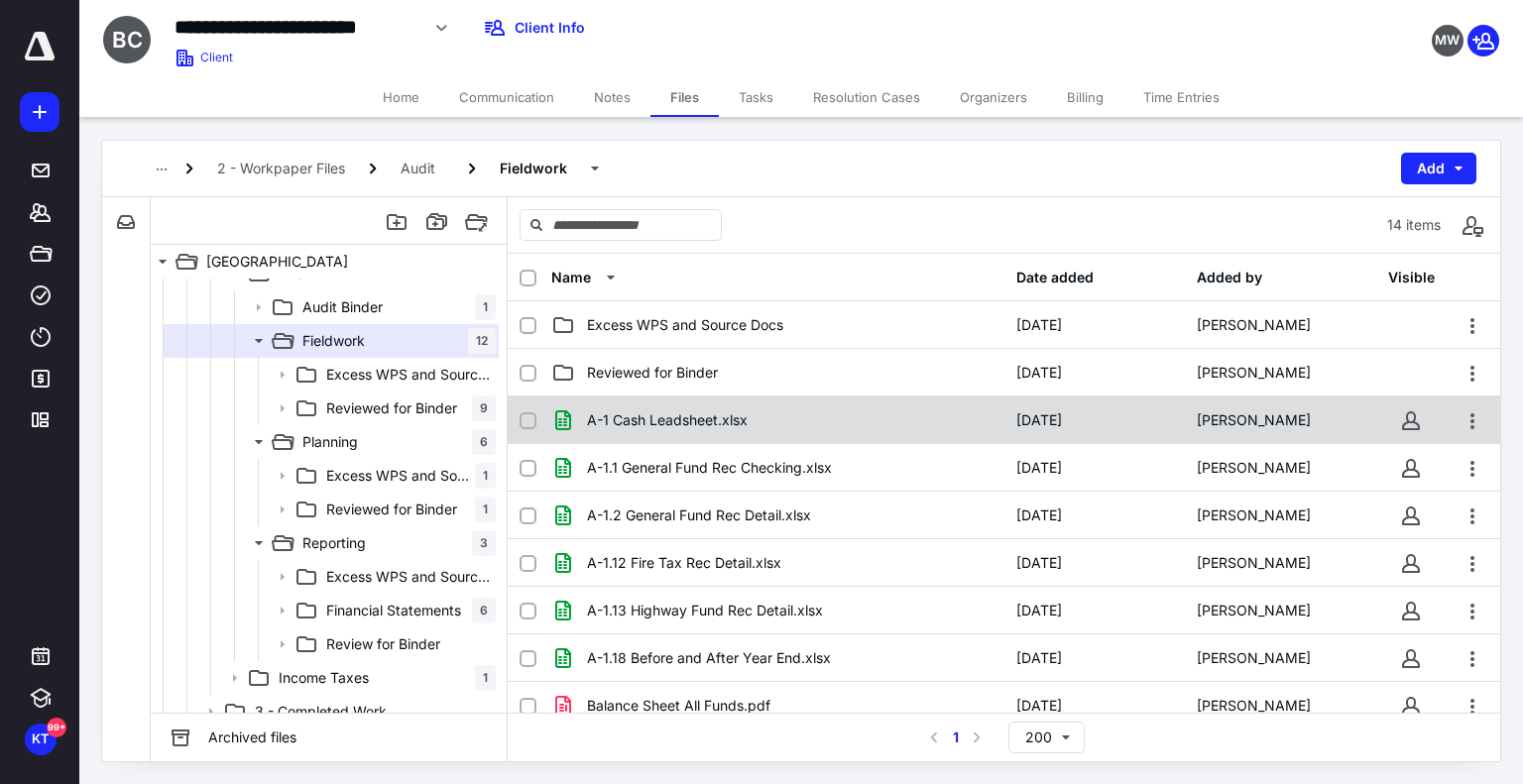 click on "A-1 Cash Leadsheet.xlsx" at bounding box center [667, 420] 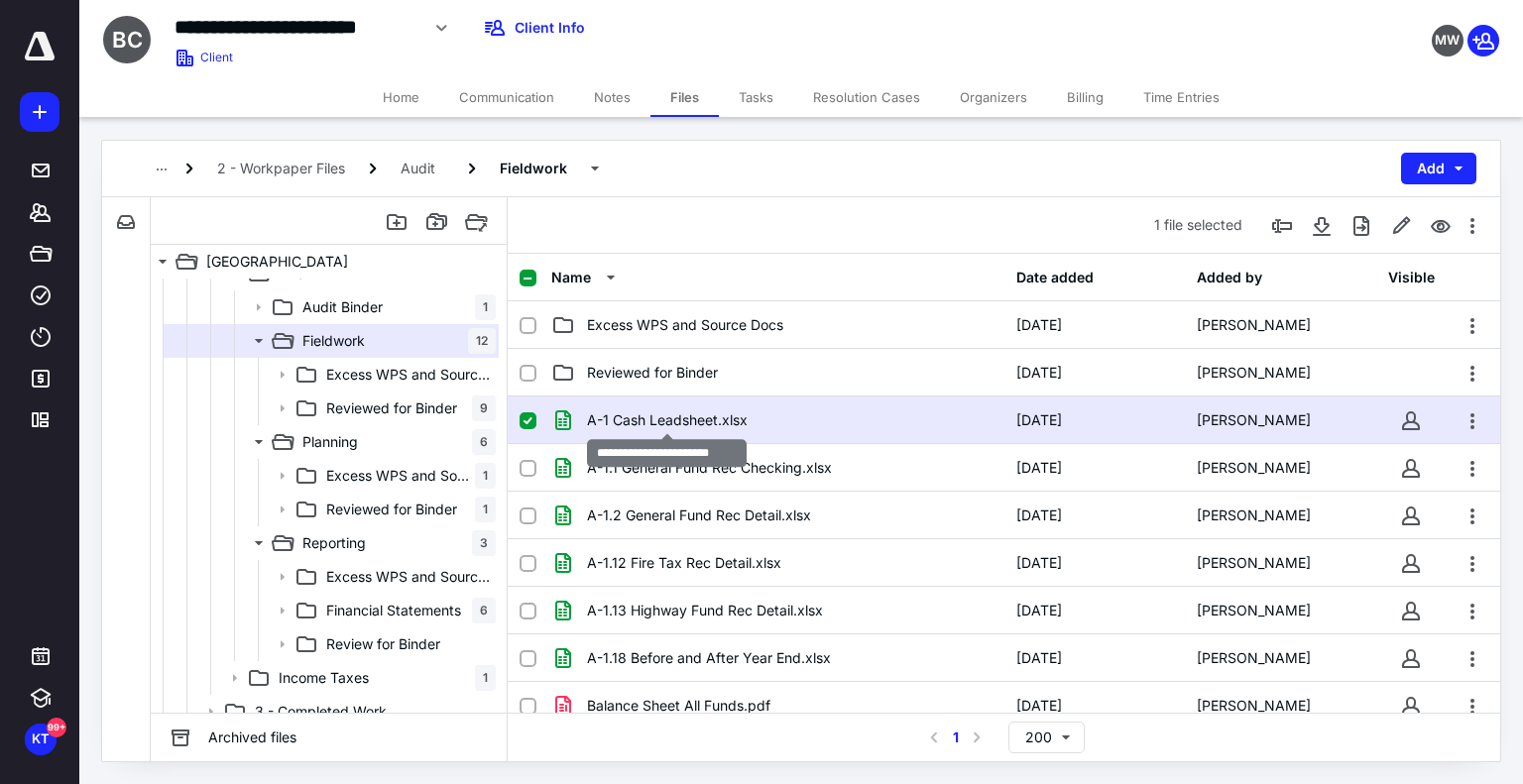 click on "A-1 Cash Leadsheet.xlsx" at bounding box center (667, 420) 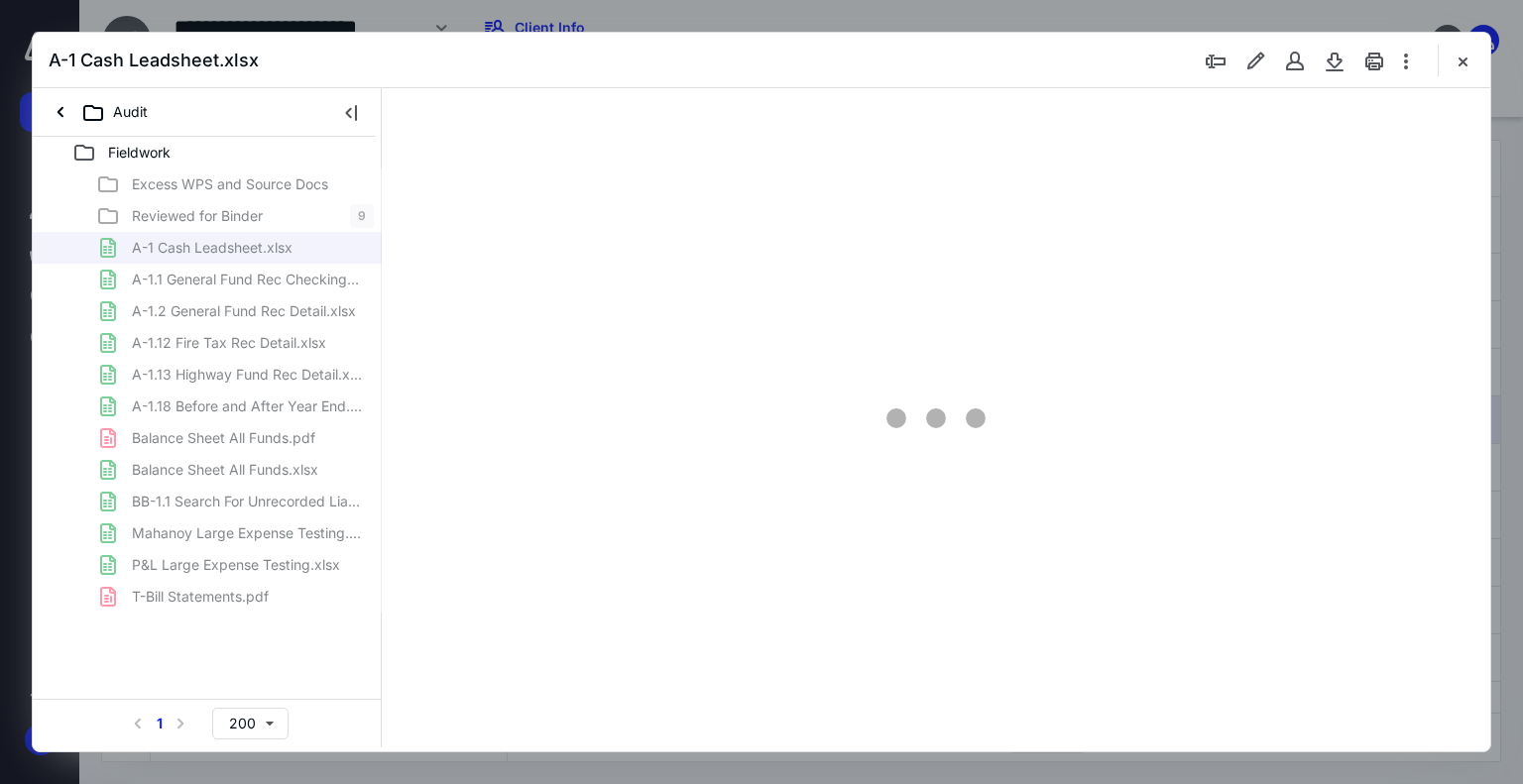 scroll, scrollTop: 0, scrollLeft: 0, axis: both 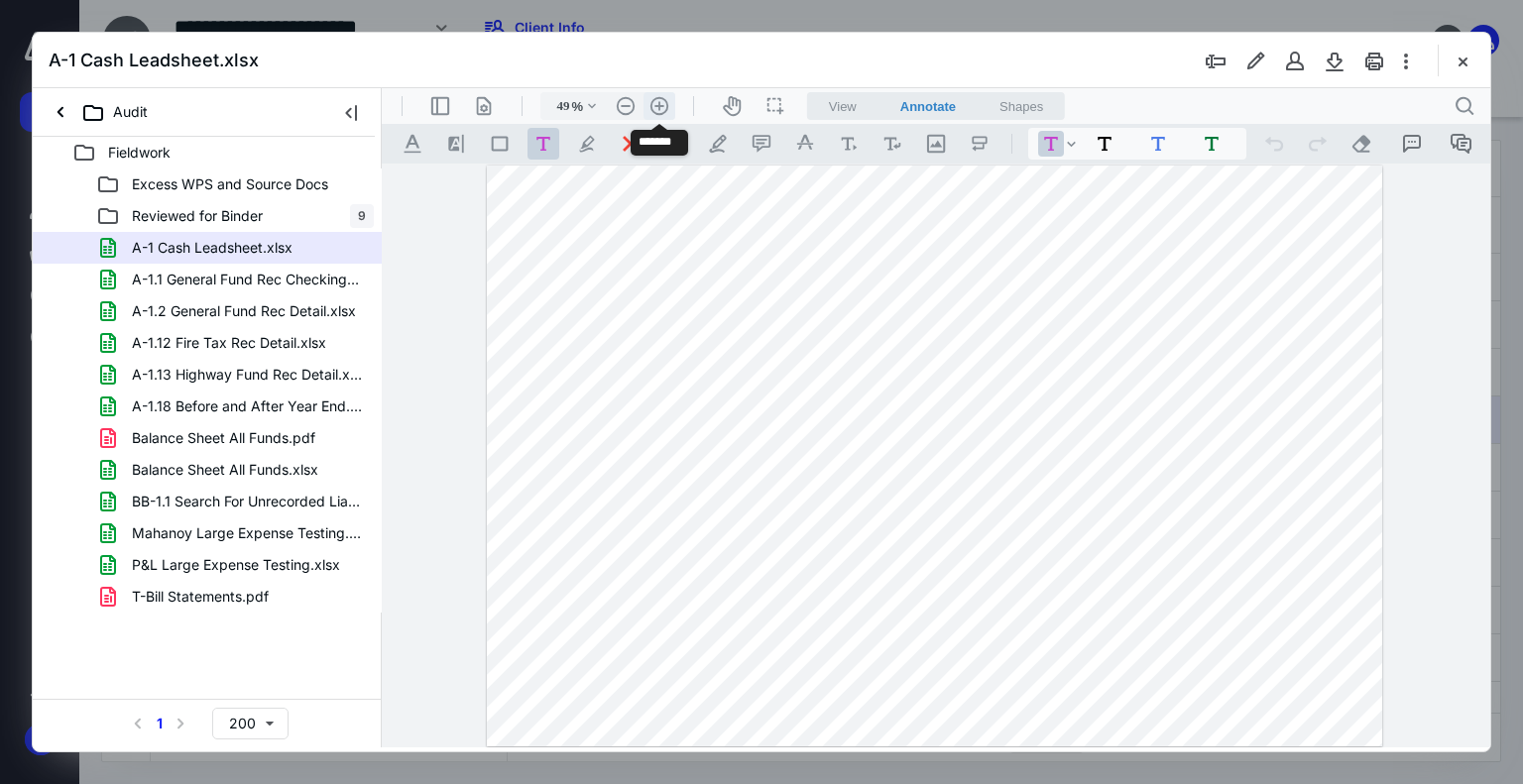 click on ".cls-1{fill:#abb0c4;} icon - header - zoom - in - line" at bounding box center [659, 106] 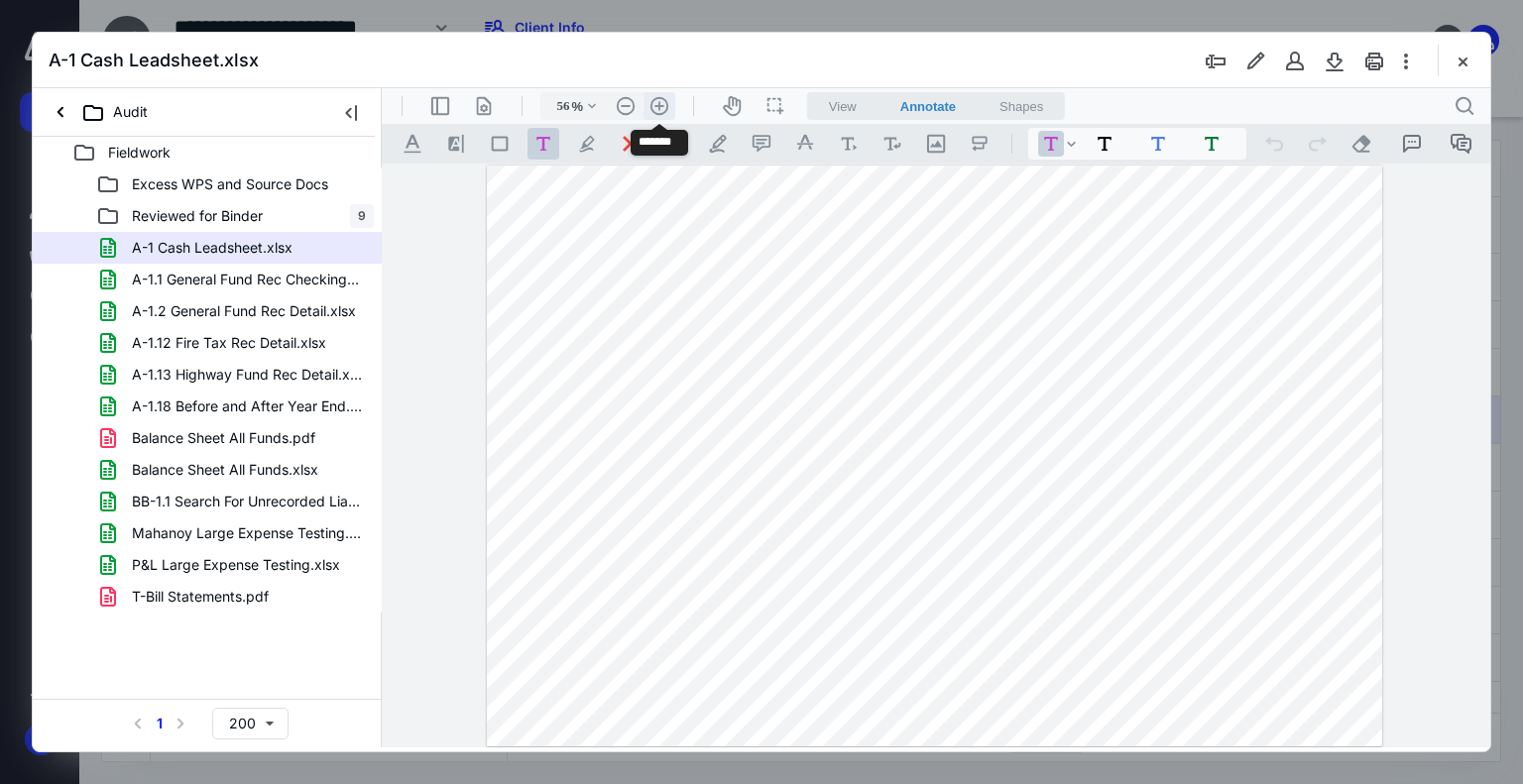 scroll, scrollTop: 40, scrollLeft: 0, axis: vertical 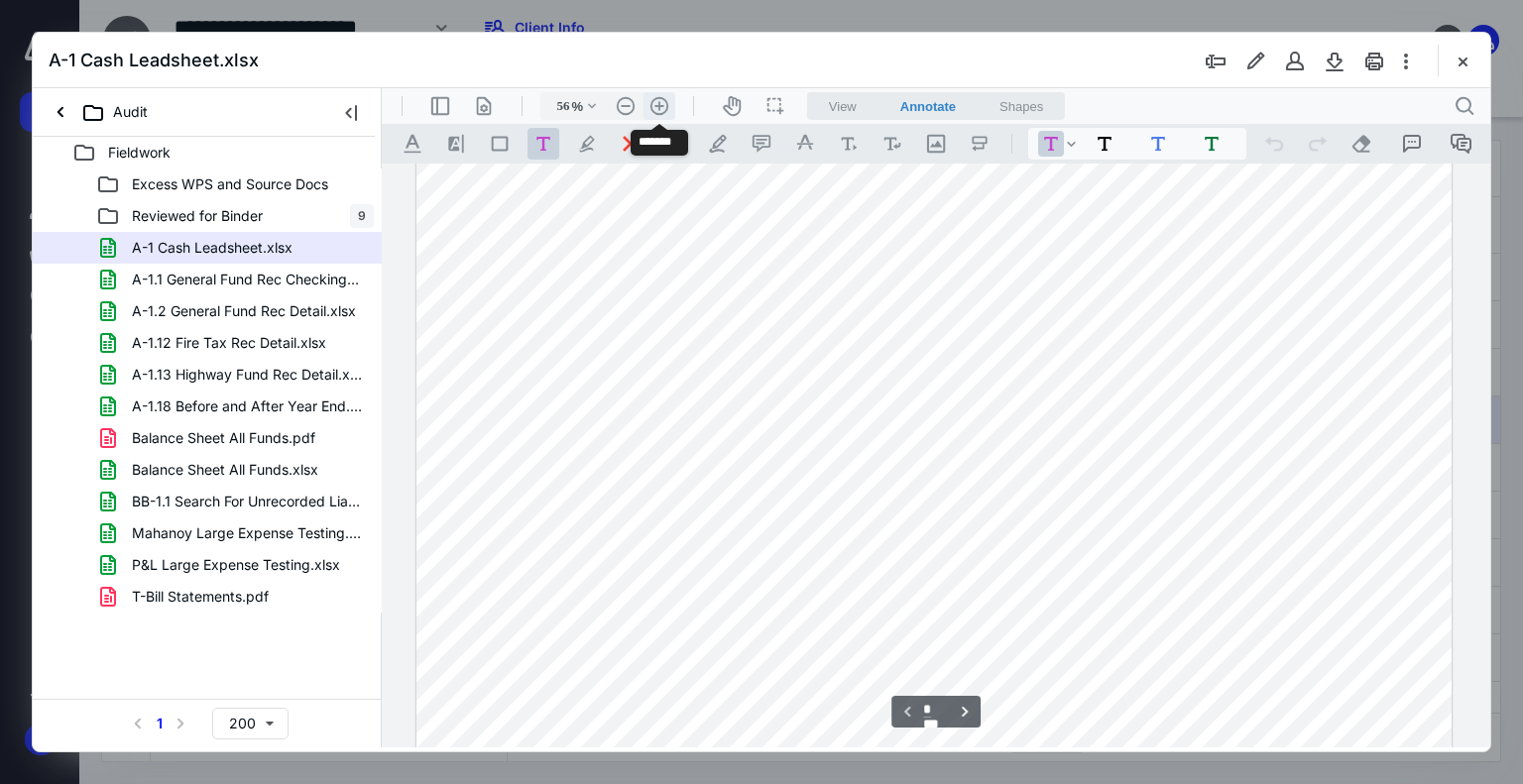 click on ".cls-1{fill:#abb0c4;} icon - header - zoom - in - line" at bounding box center (659, 106) 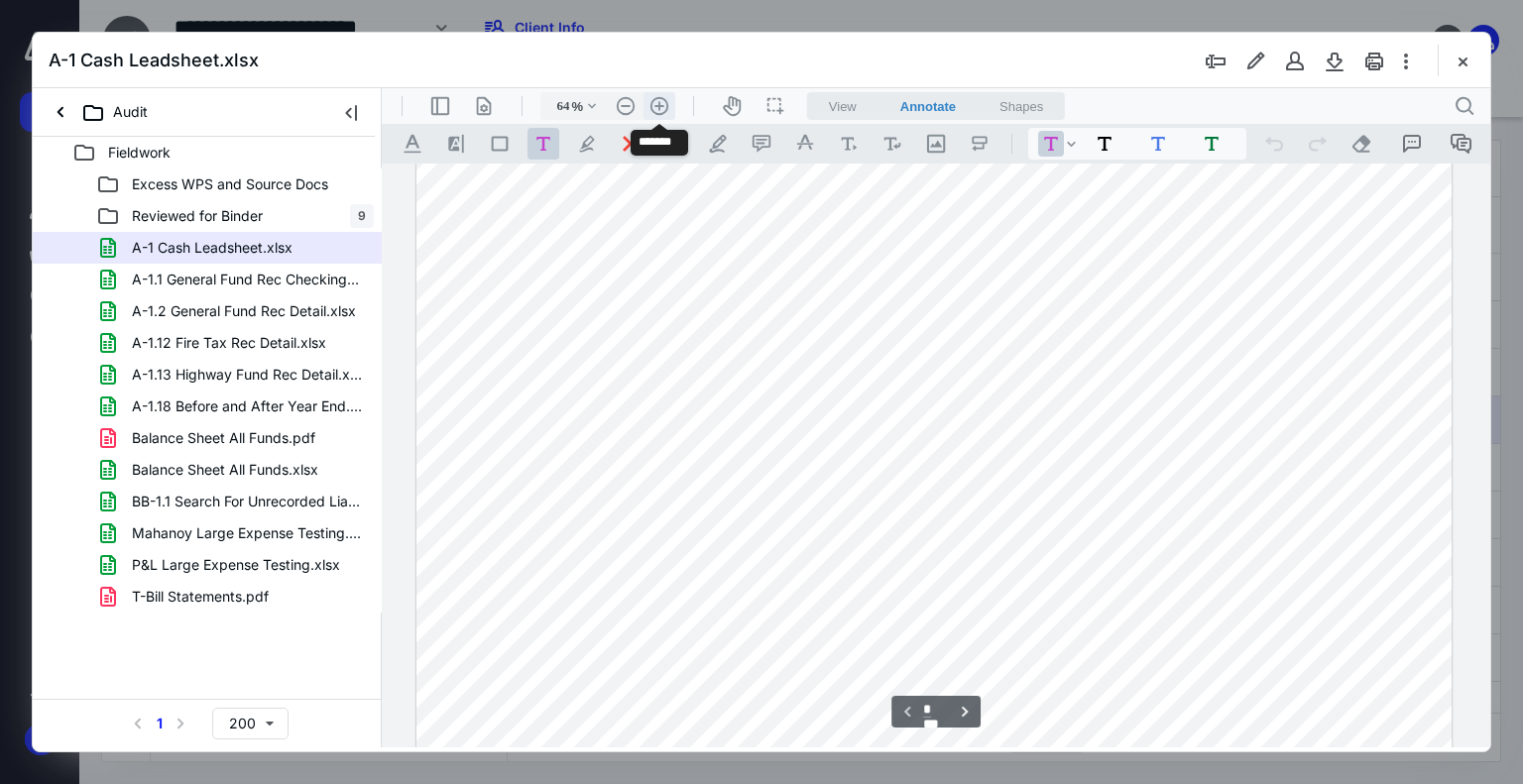click on ".cls-1{fill:#abb0c4;} icon - header - zoom - in - line" at bounding box center (659, 106) 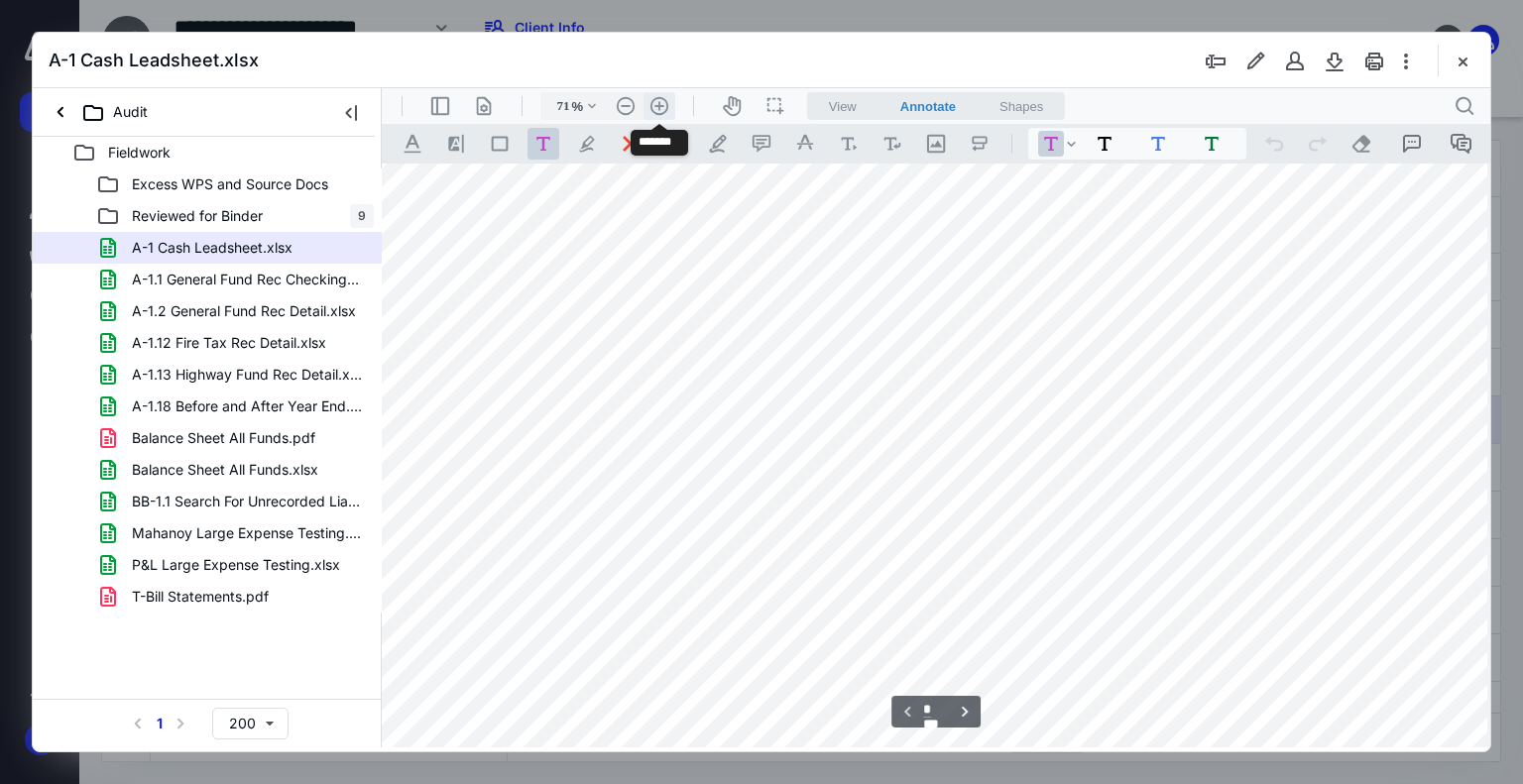 click on ".cls-1{fill:#abb0c4;} icon - header - zoom - in - line" at bounding box center (659, 106) 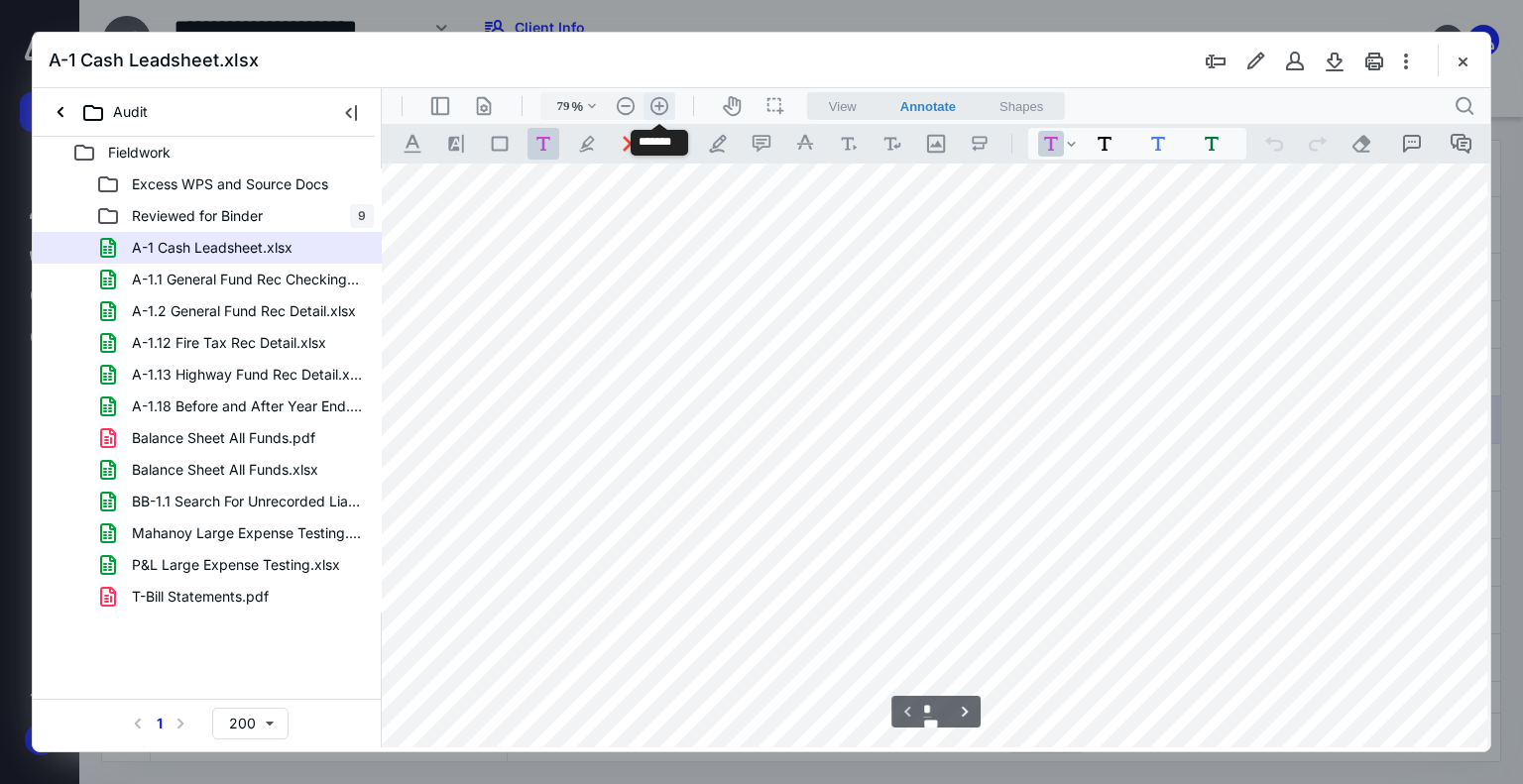 click on ".cls-1{fill:#abb0c4;} icon - header - zoom - in - line" at bounding box center [659, 106] 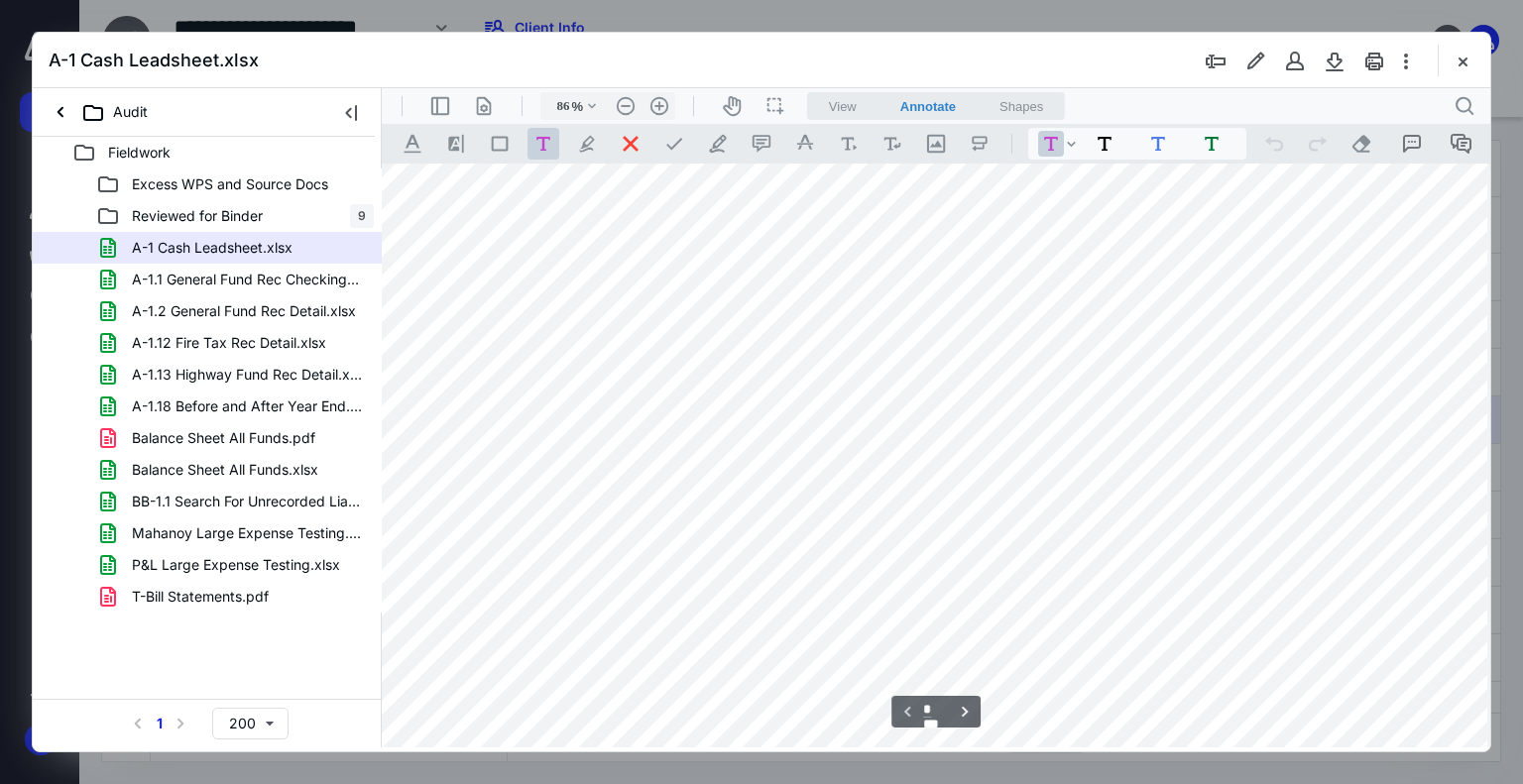 scroll, scrollTop: 0, scrollLeft: 253, axis: horizontal 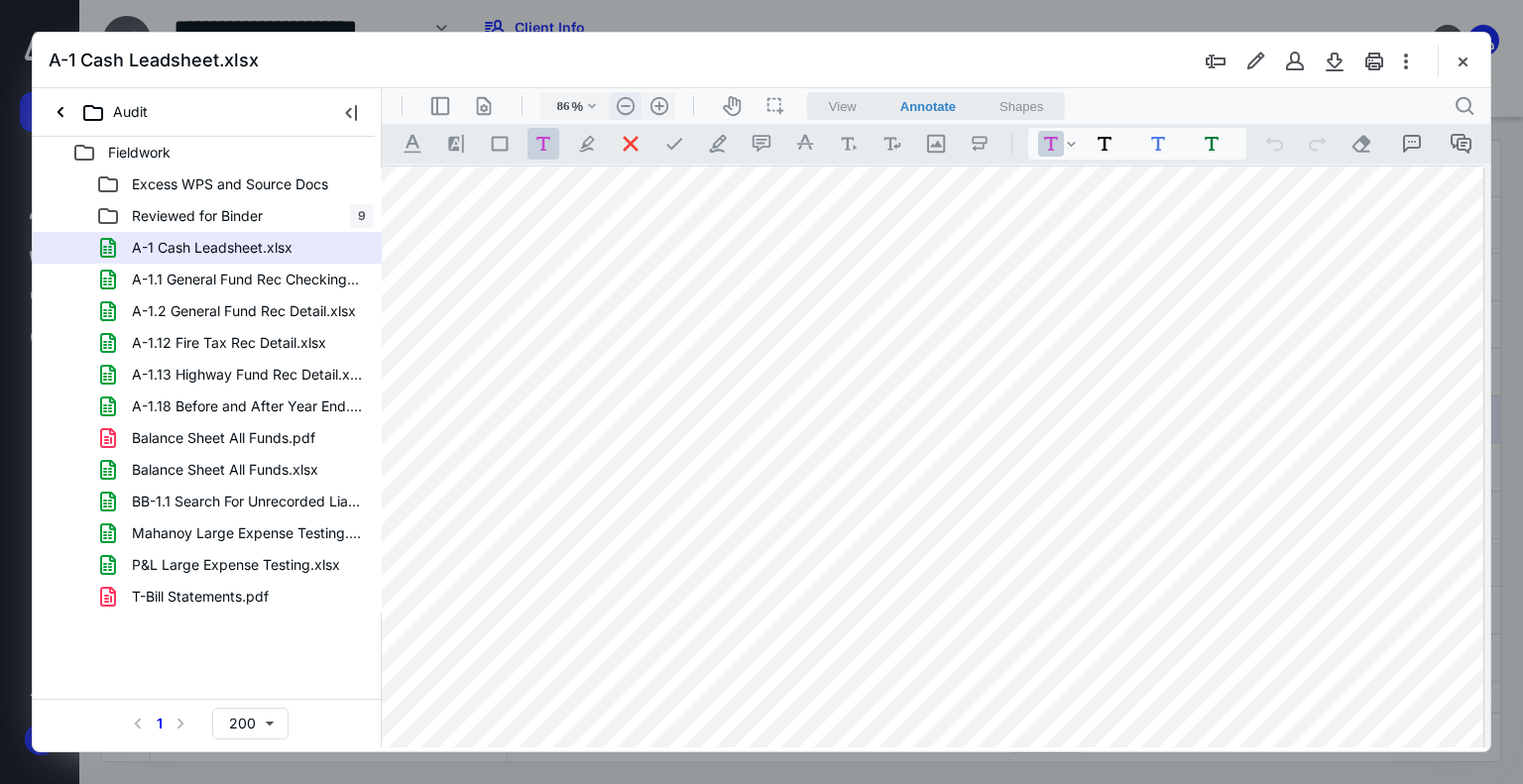 click on ".cls-1{fill:#abb0c4;} icon - header - zoom - out - line" at bounding box center (626, 106) 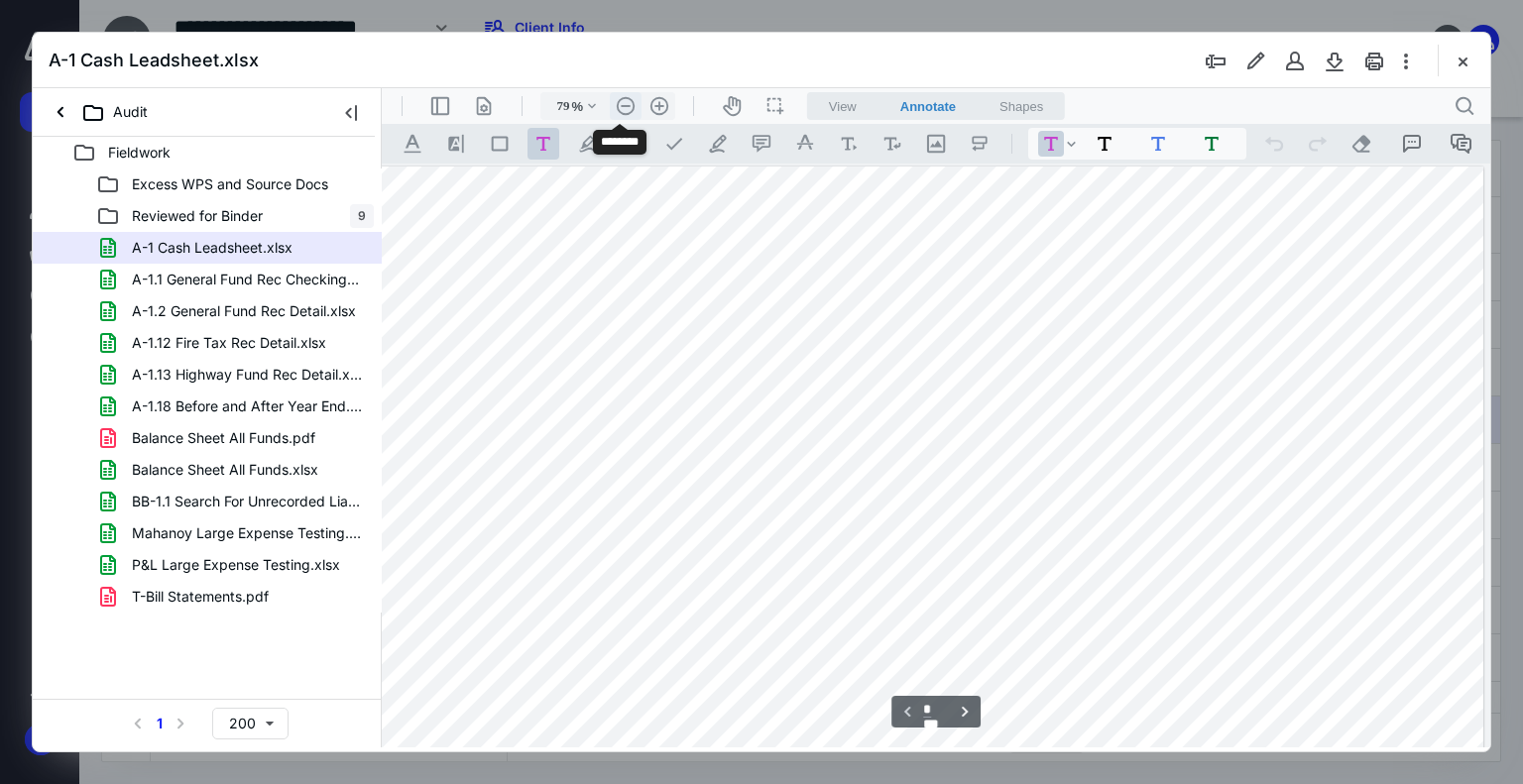 scroll, scrollTop: 0, scrollLeft: 361, axis: horizontal 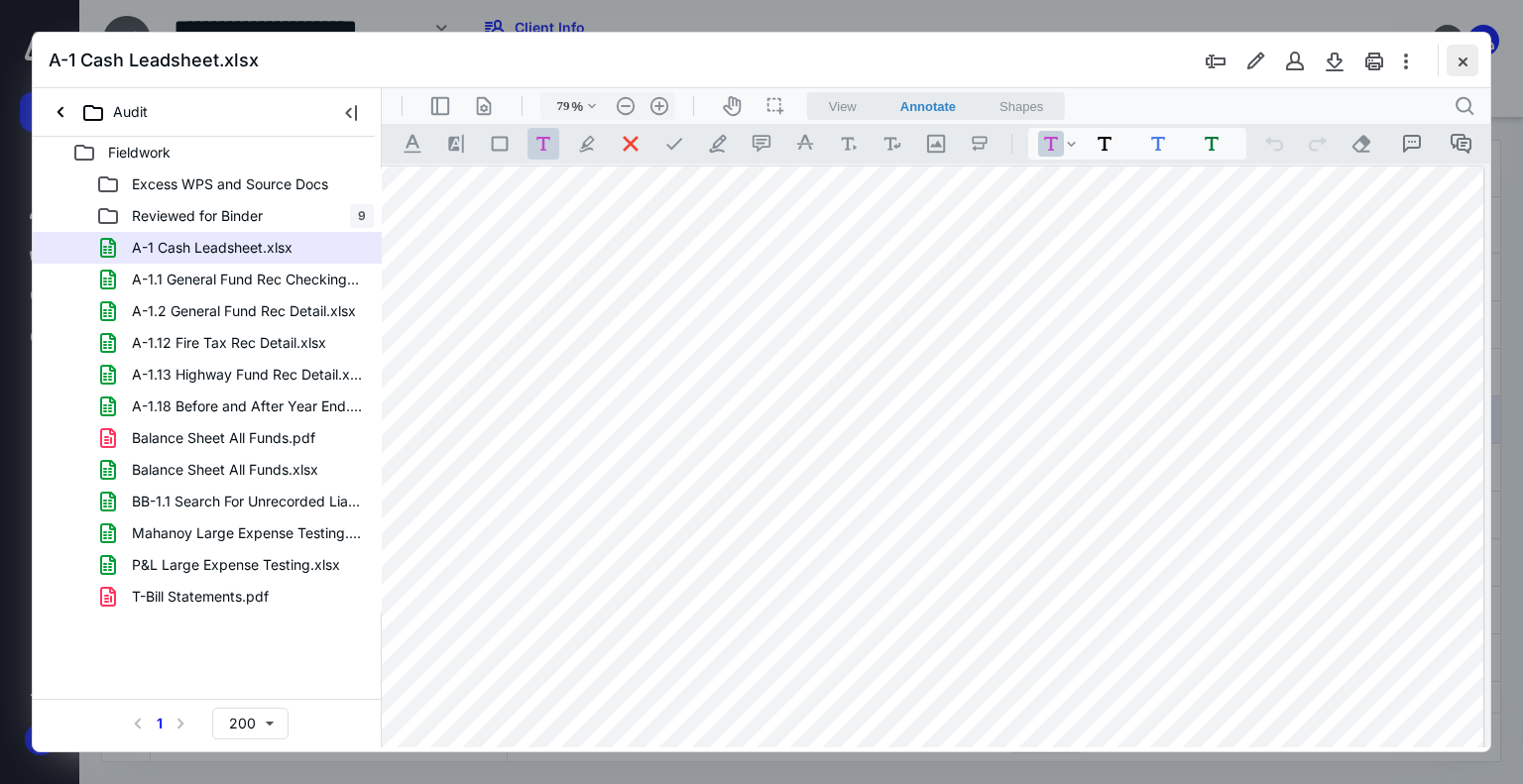 click at bounding box center (1463, 60) 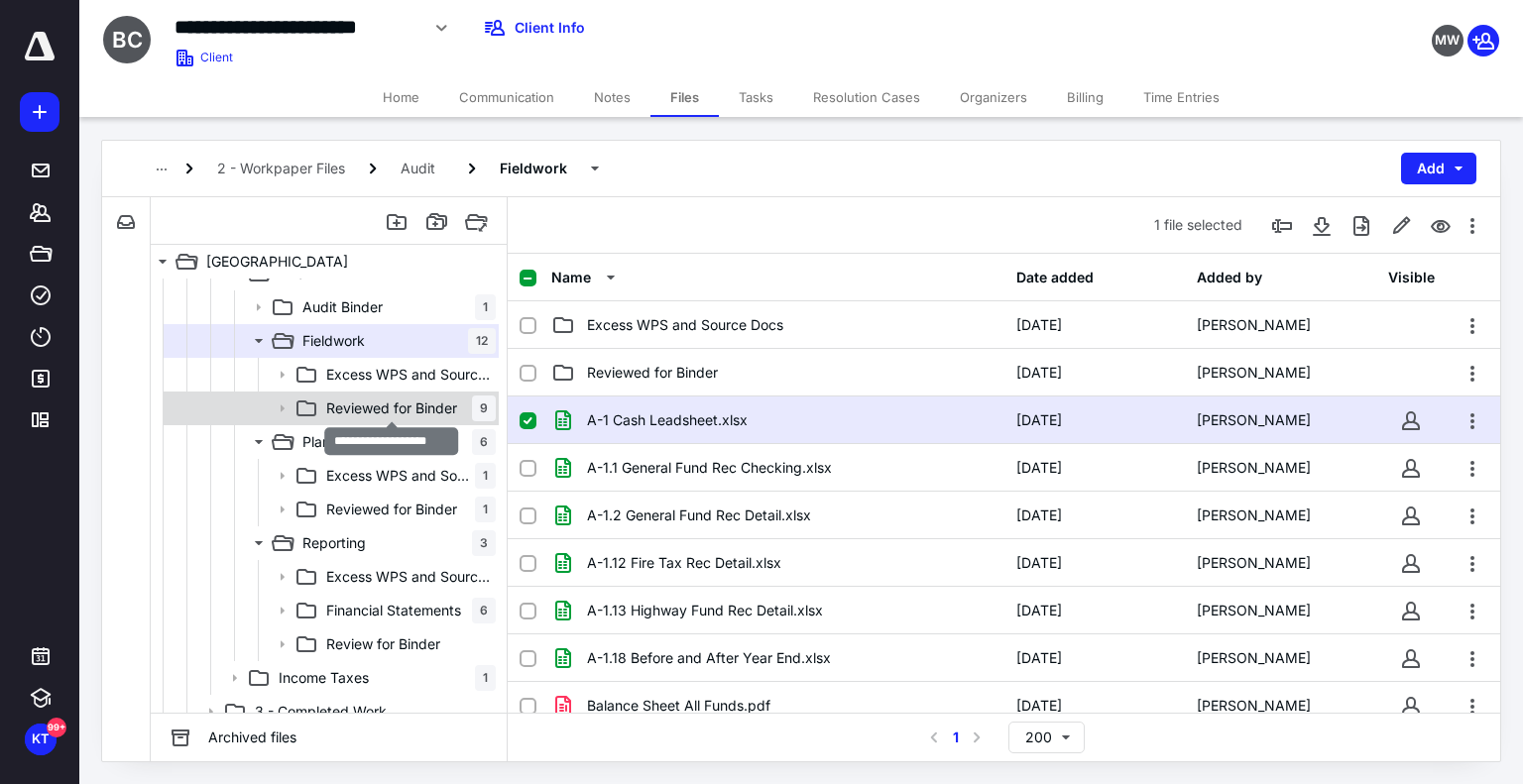 click on "Reviewed for Binder" at bounding box center (392, 408) 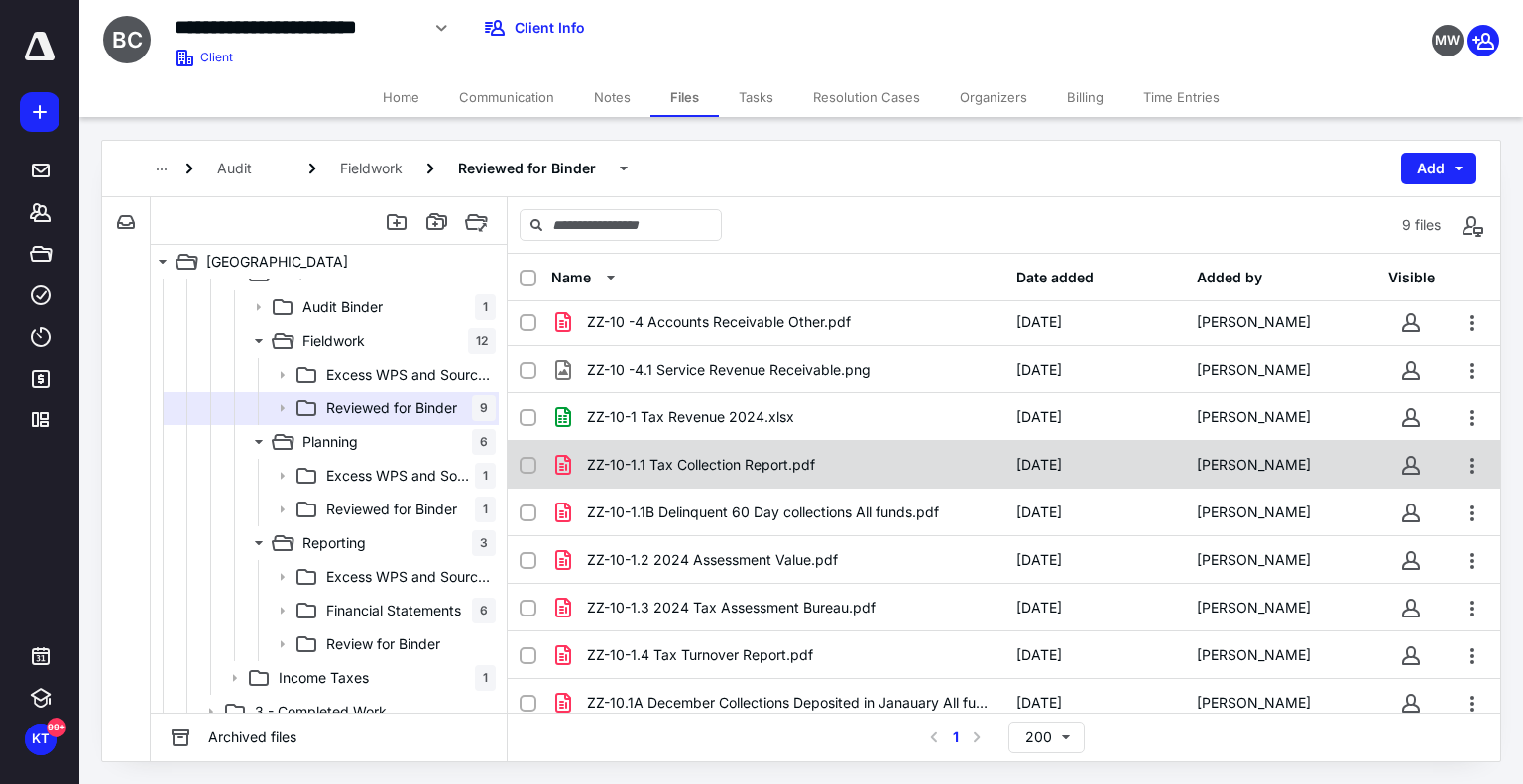 scroll, scrollTop: 0, scrollLeft: 0, axis: both 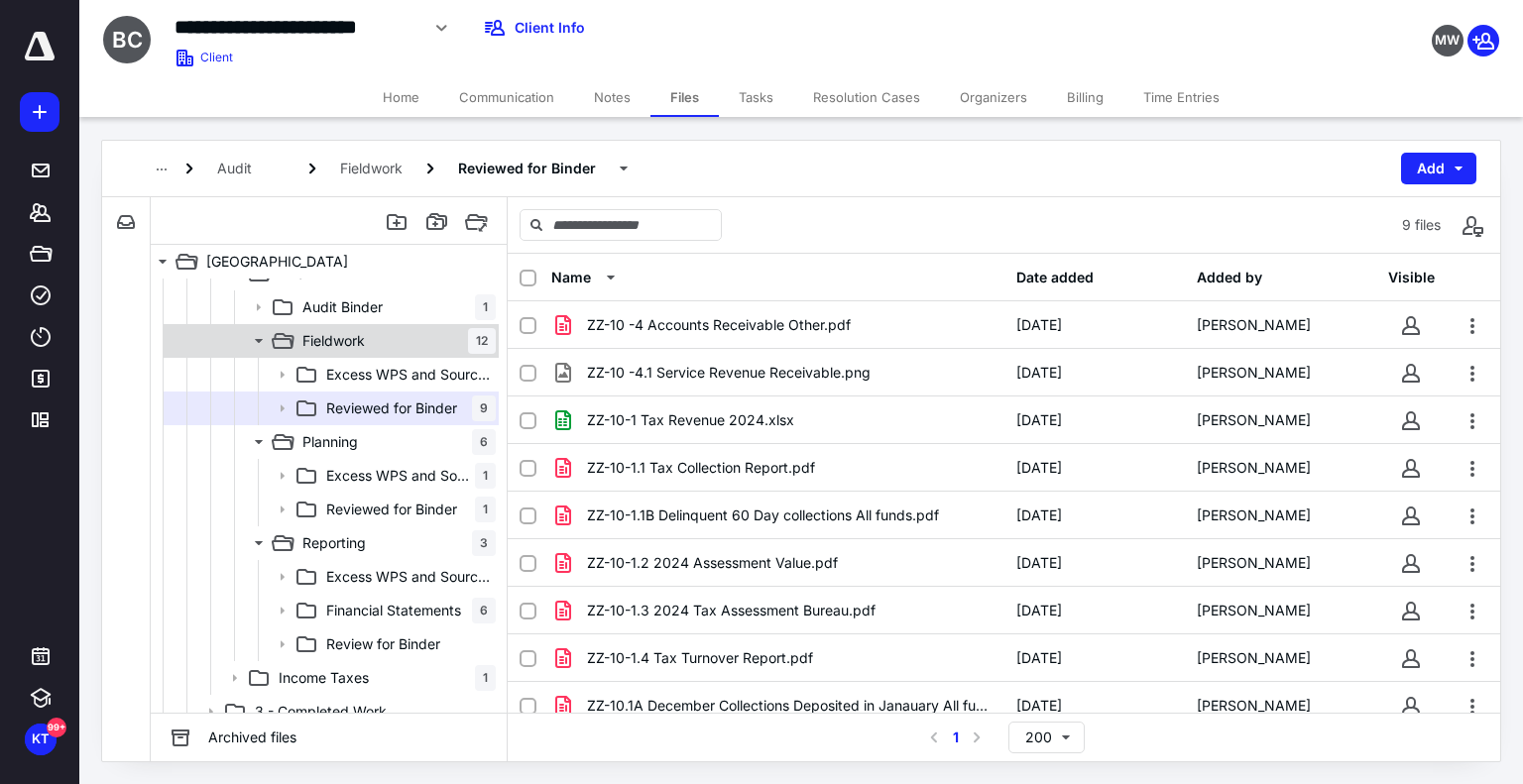 click on "Fieldwork 12" at bounding box center [329, 341] 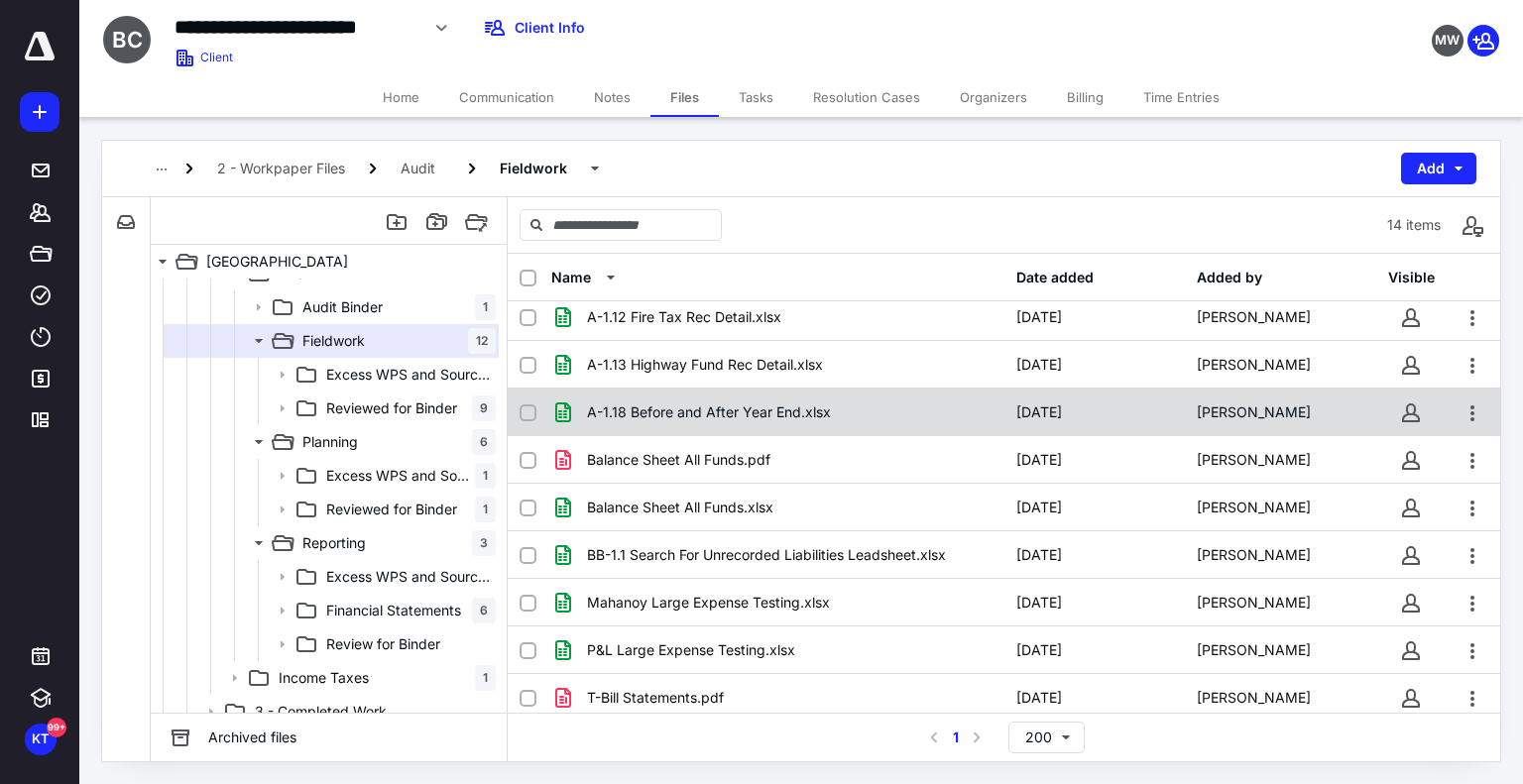 scroll, scrollTop: 251, scrollLeft: 0, axis: vertical 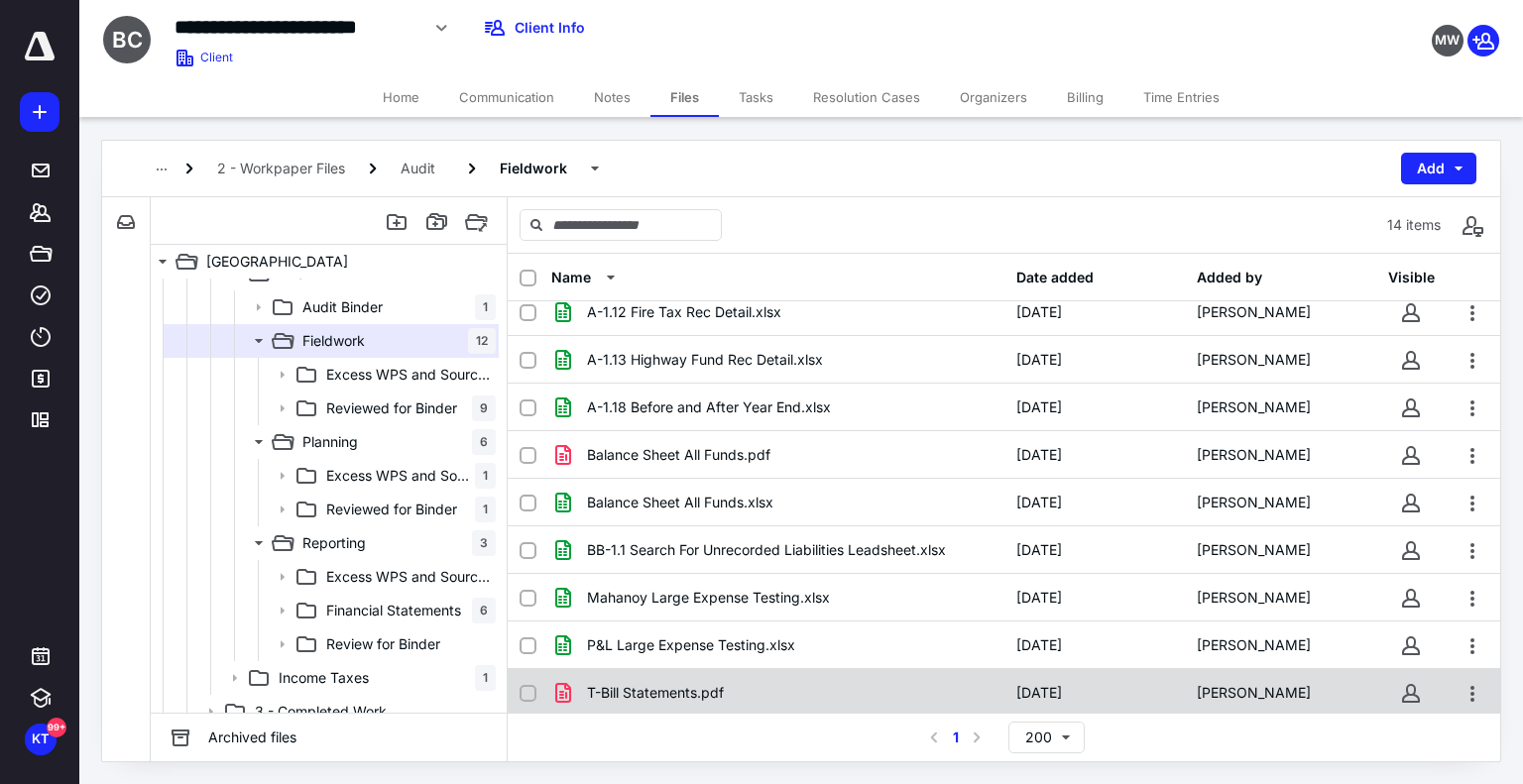 click on "T-Bill Statements.pdf" at bounding box center [655, 693] 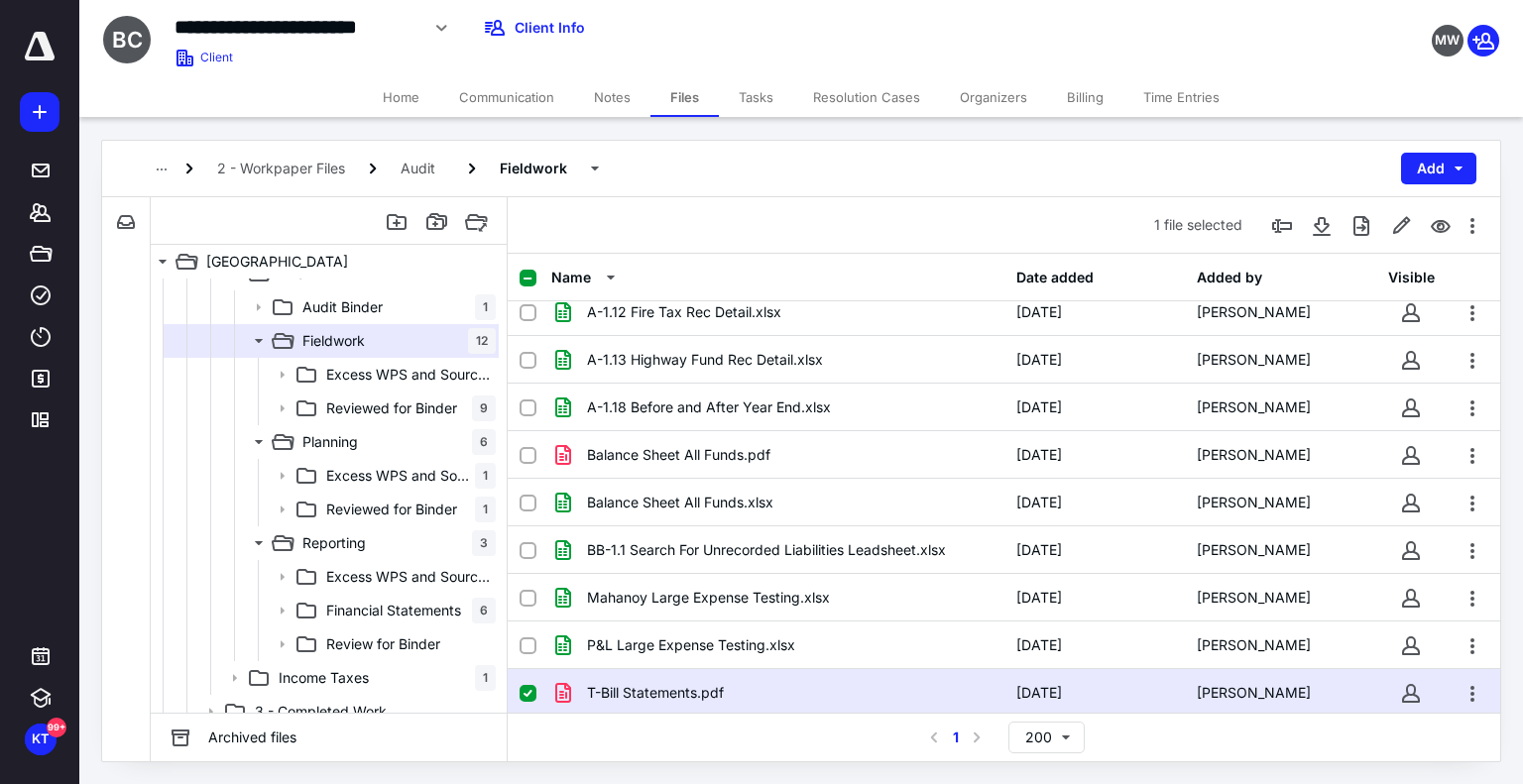 click on "T-Bill Statements.pdf 6/3/2025 Melanie Walsh" at bounding box center [1003, 693] 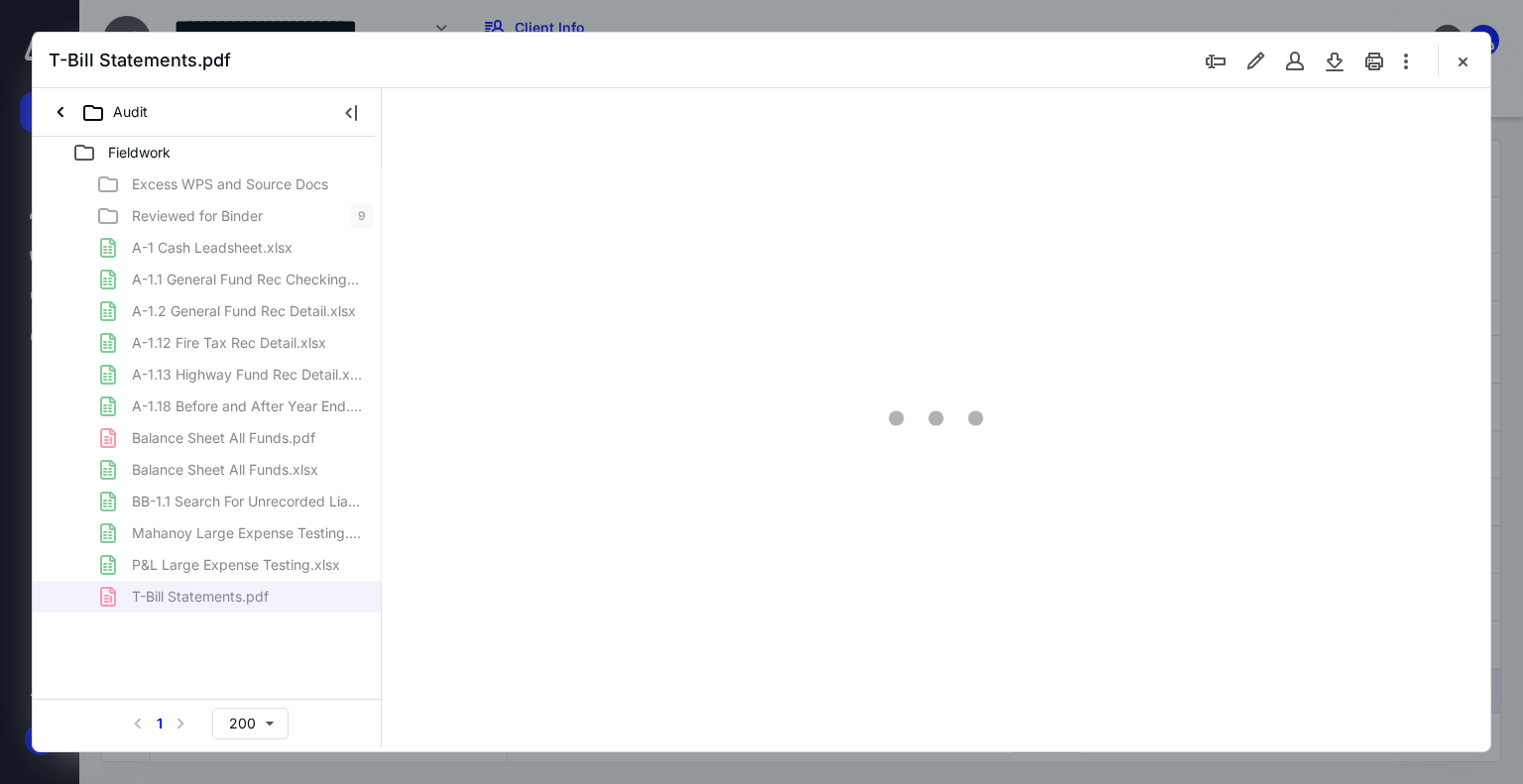 scroll, scrollTop: 0, scrollLeft: 0, axis: both 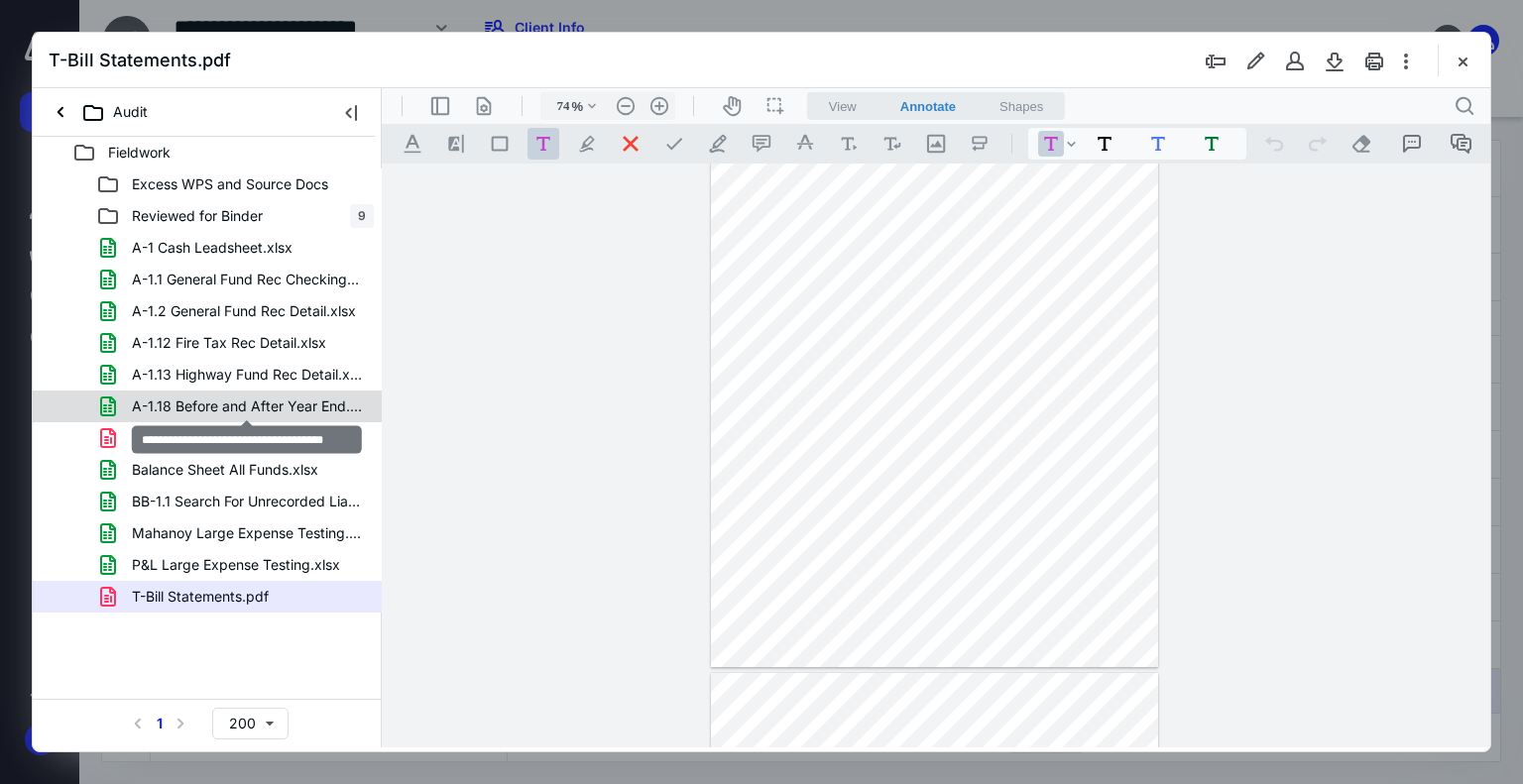 click on "A-1.18 Before and After Year End.xlsx" at bounding box center [247, 406] 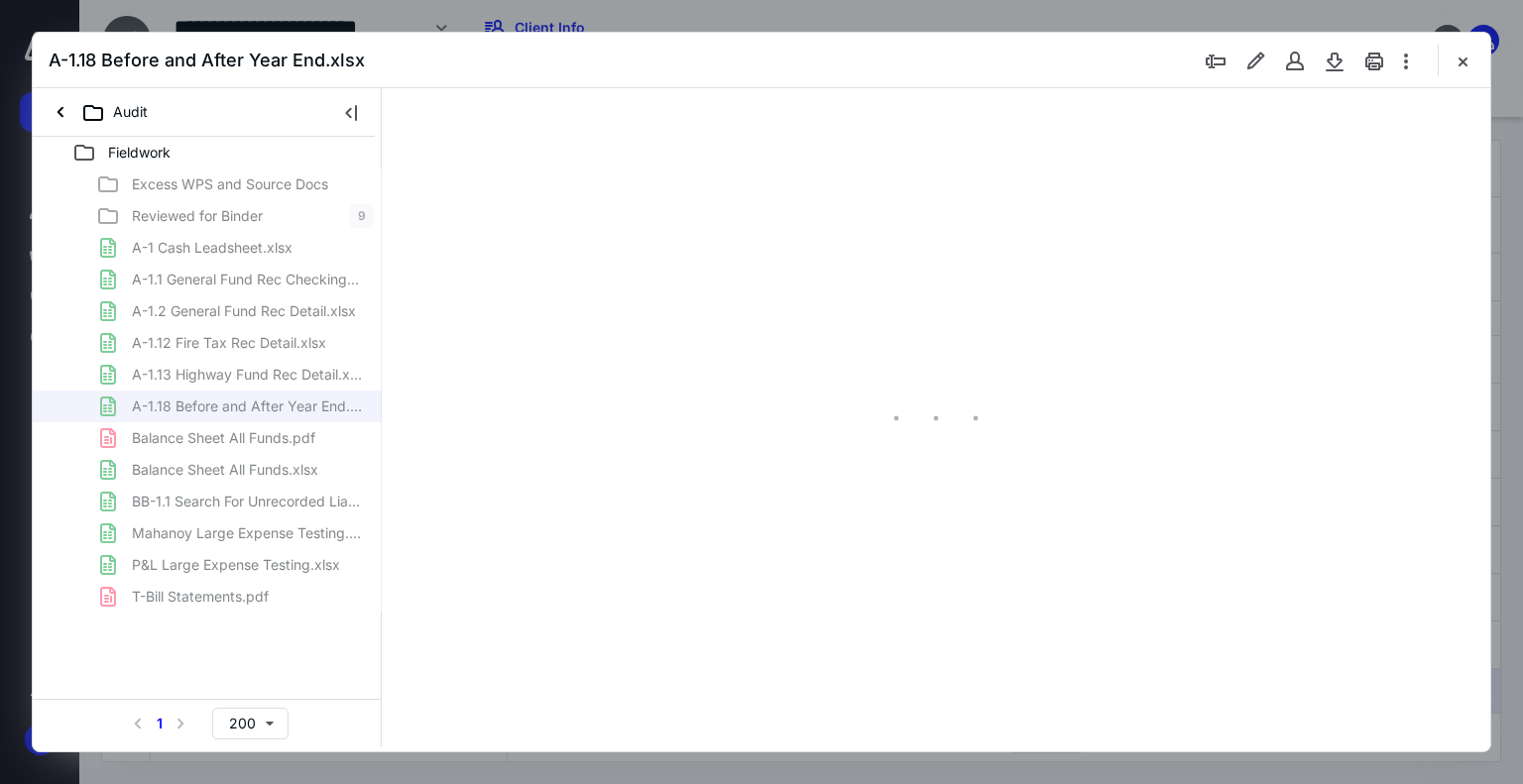 scroll, scrollTop: 75, scrollLeft: 0, axis: vertical 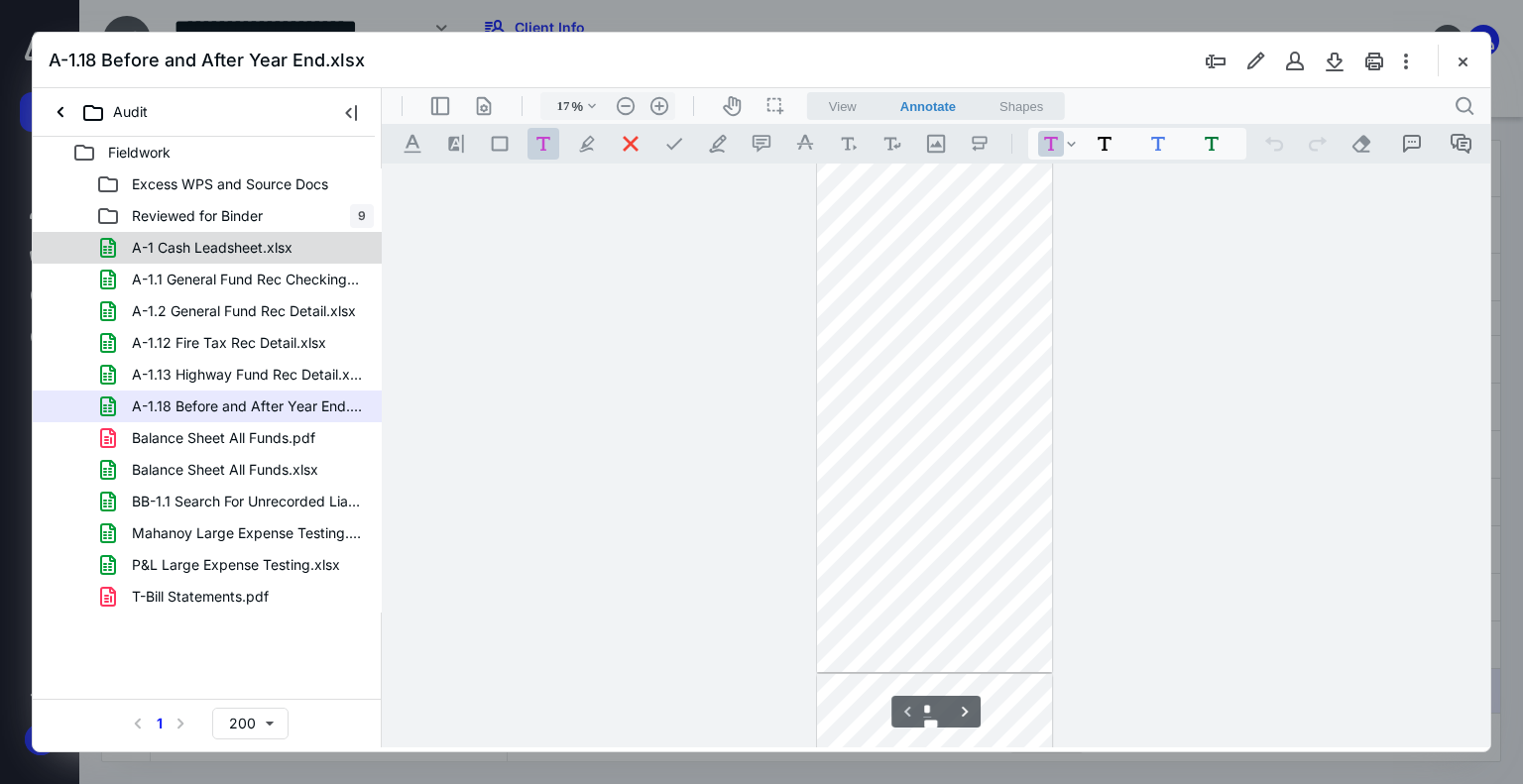 click on "A-1 Cash Leadsheet.xlsx" at bounding box center (235, 248) 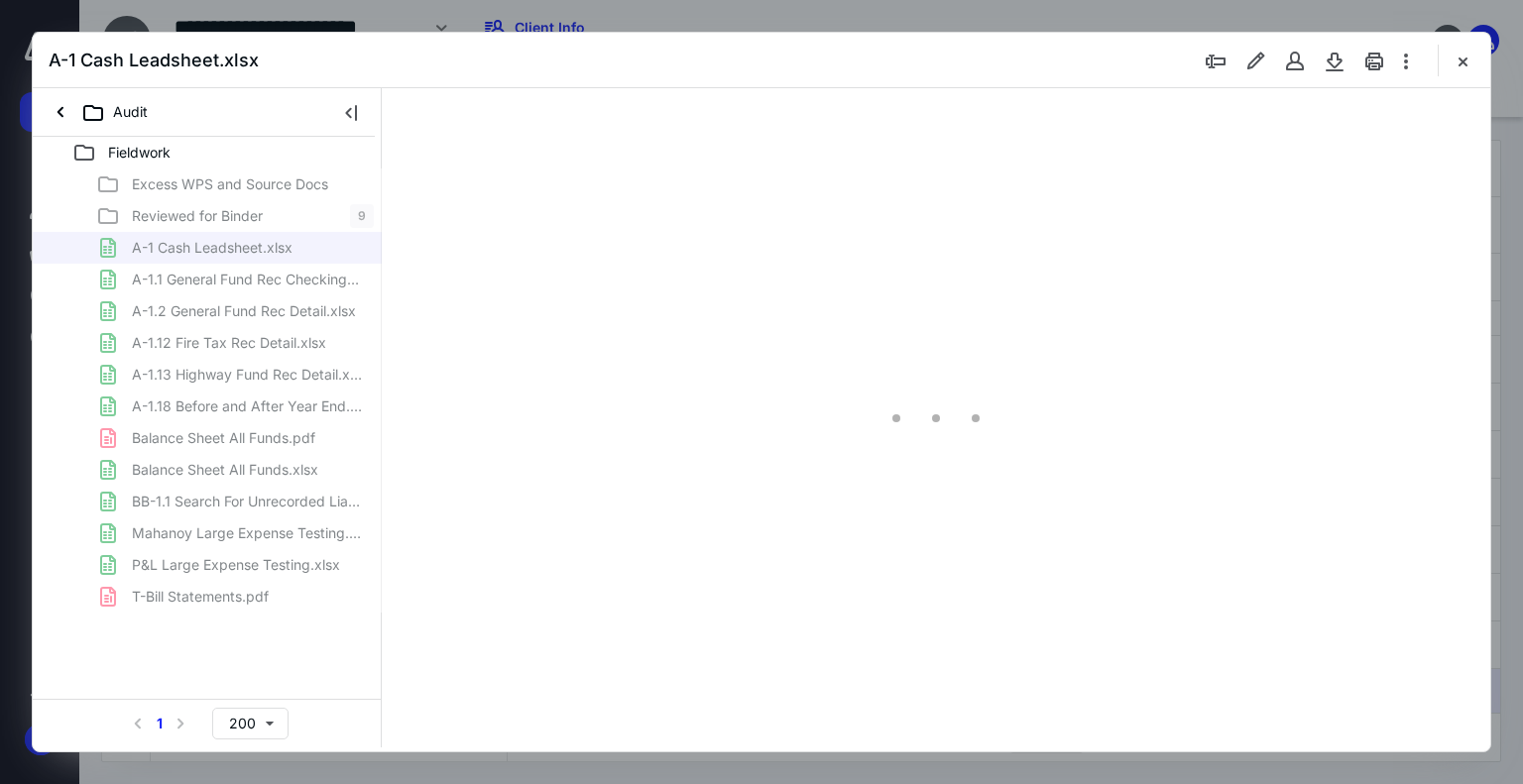 type on "49" 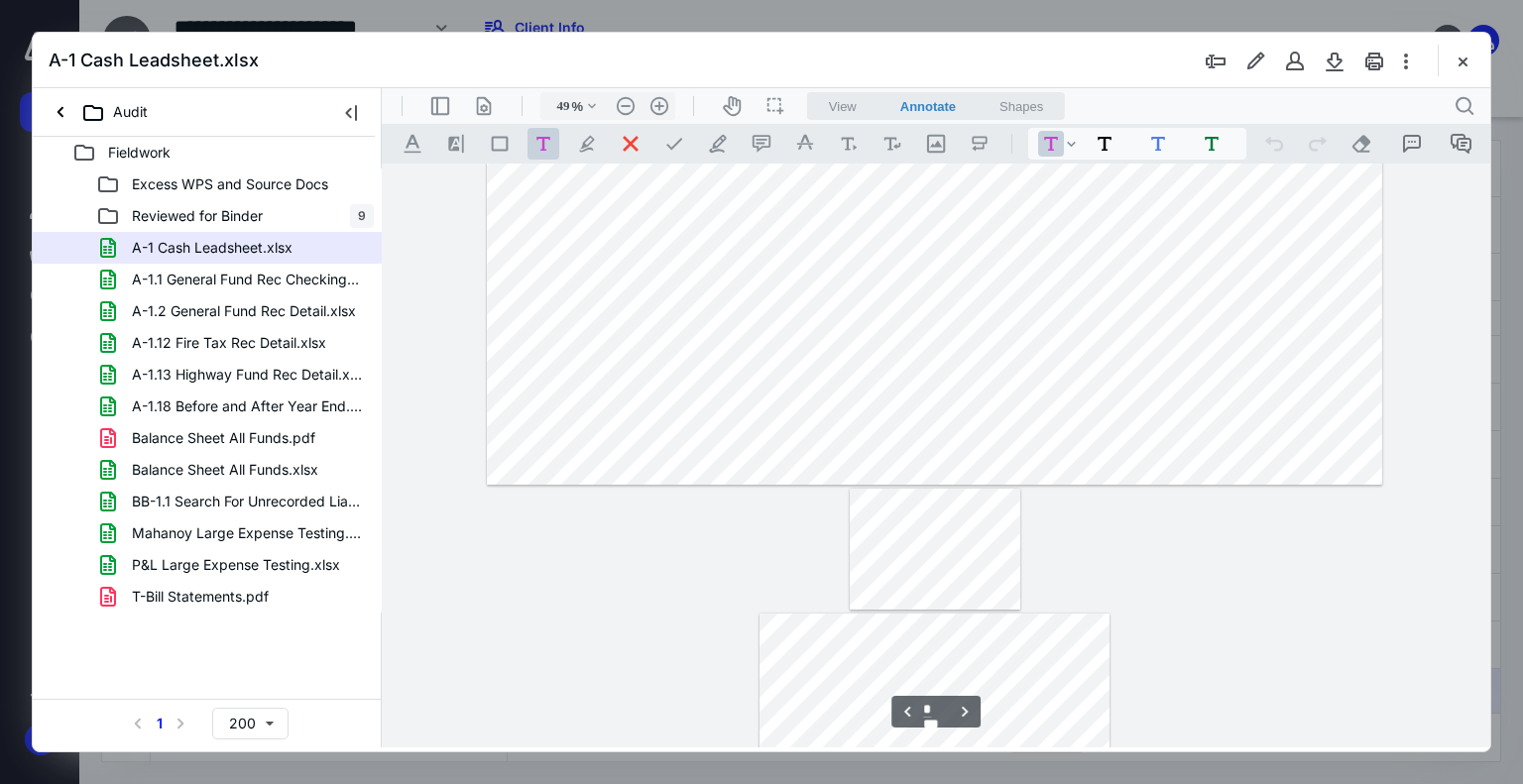 scroll, scrollTop: 359, scrollLeft: 0, axis: vertical 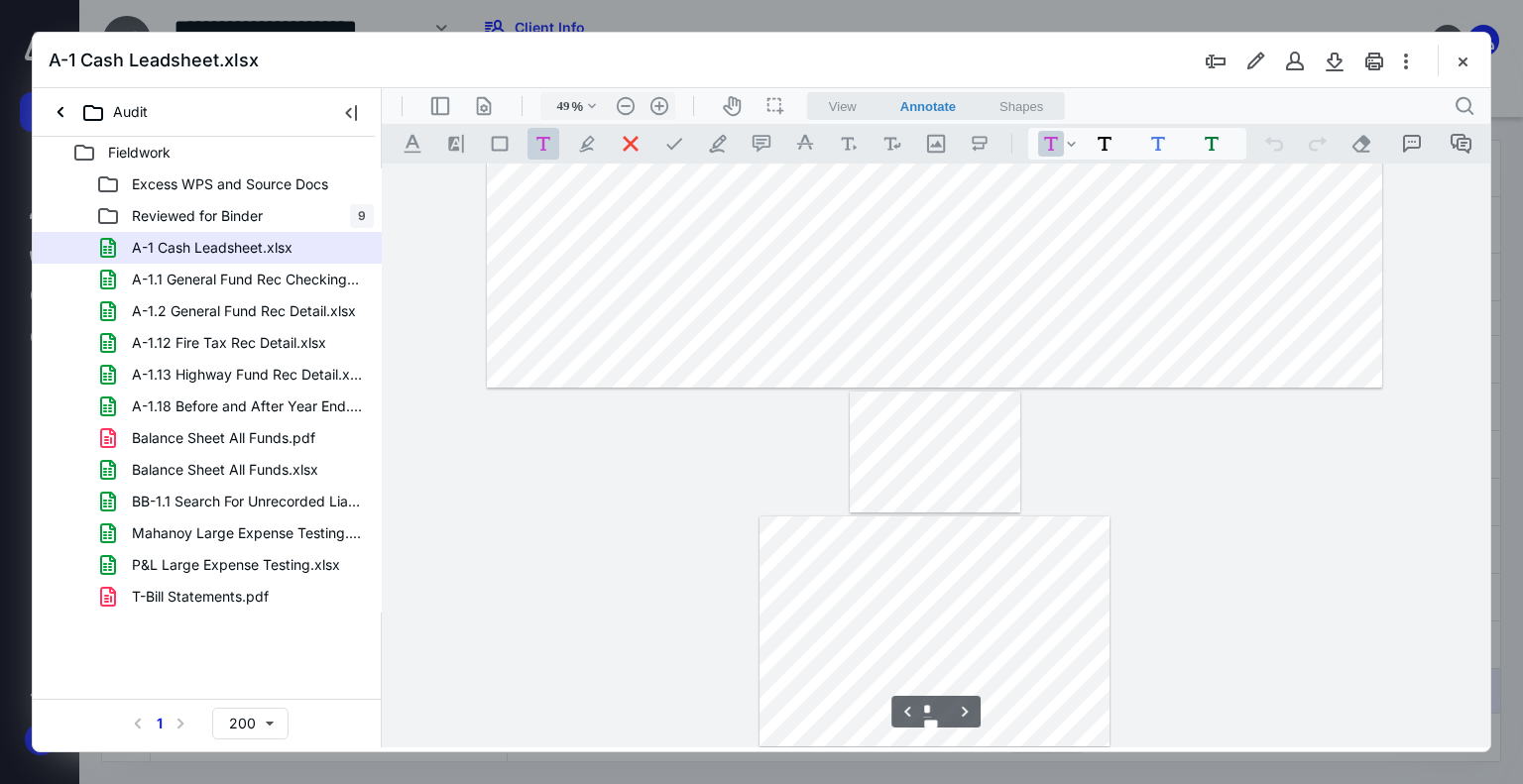 type on "*" 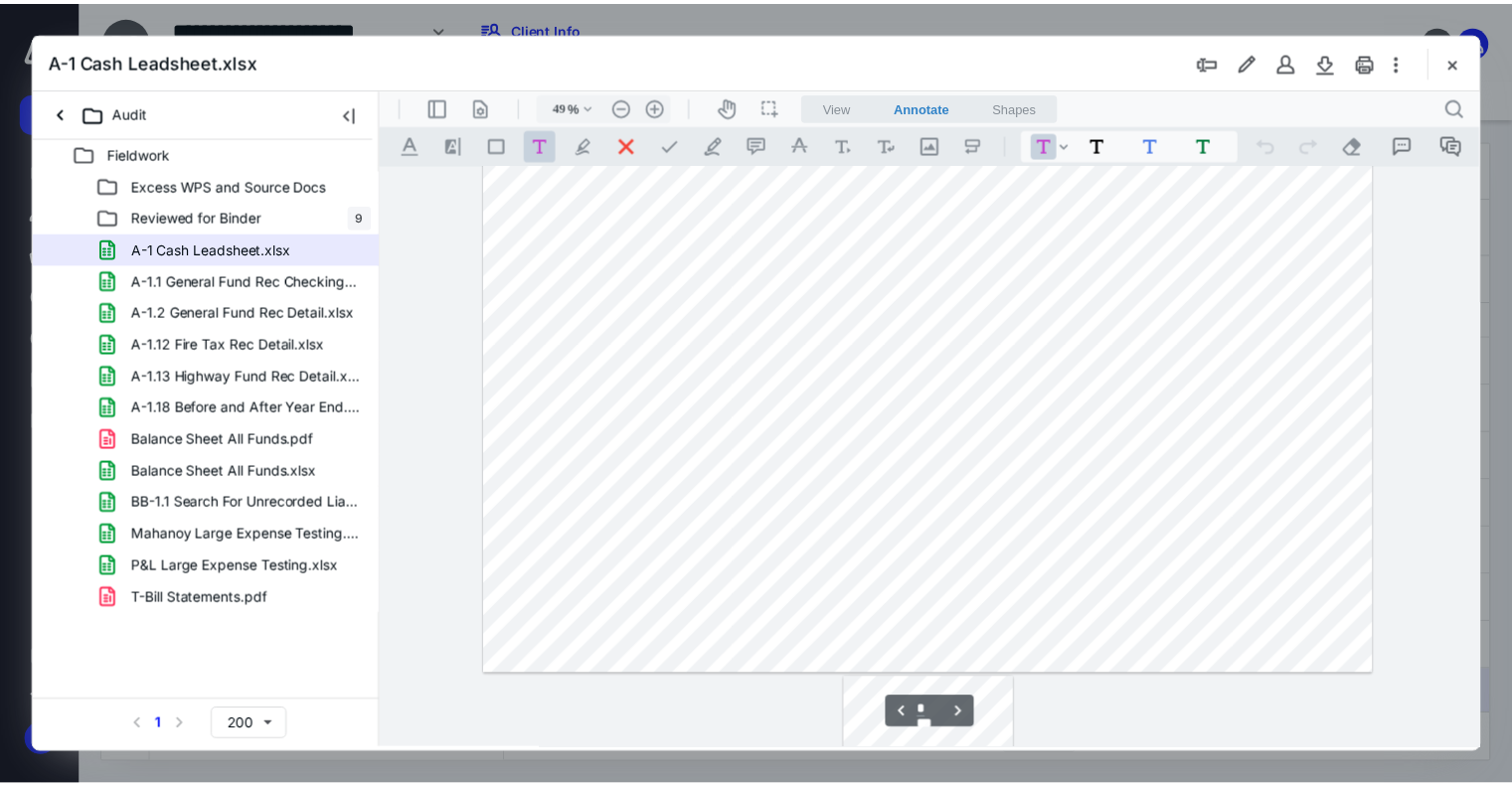 scroll, scrollTop: 0, scrollLeft: 0, axis: both 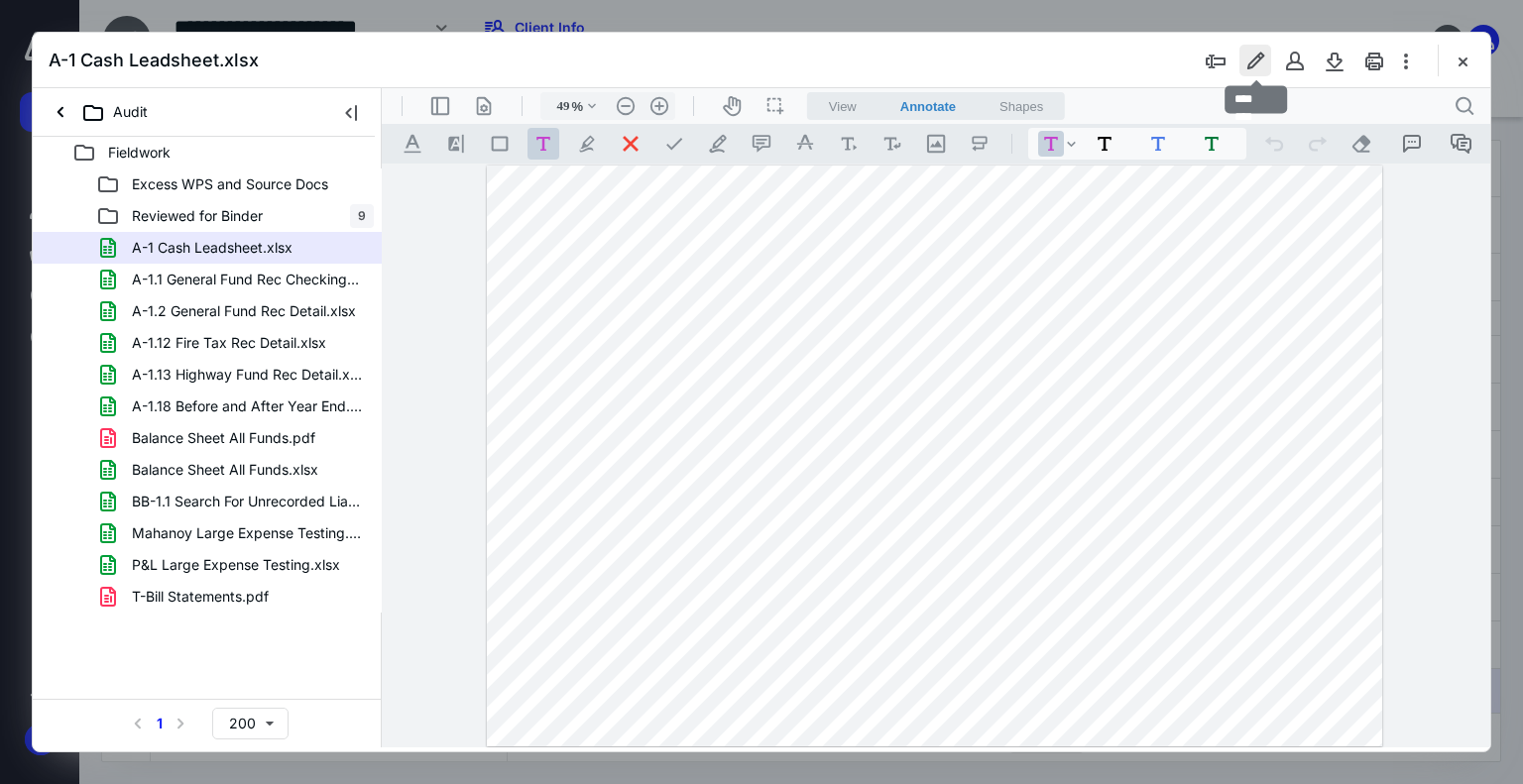 click at bounding box center [1255, 60] 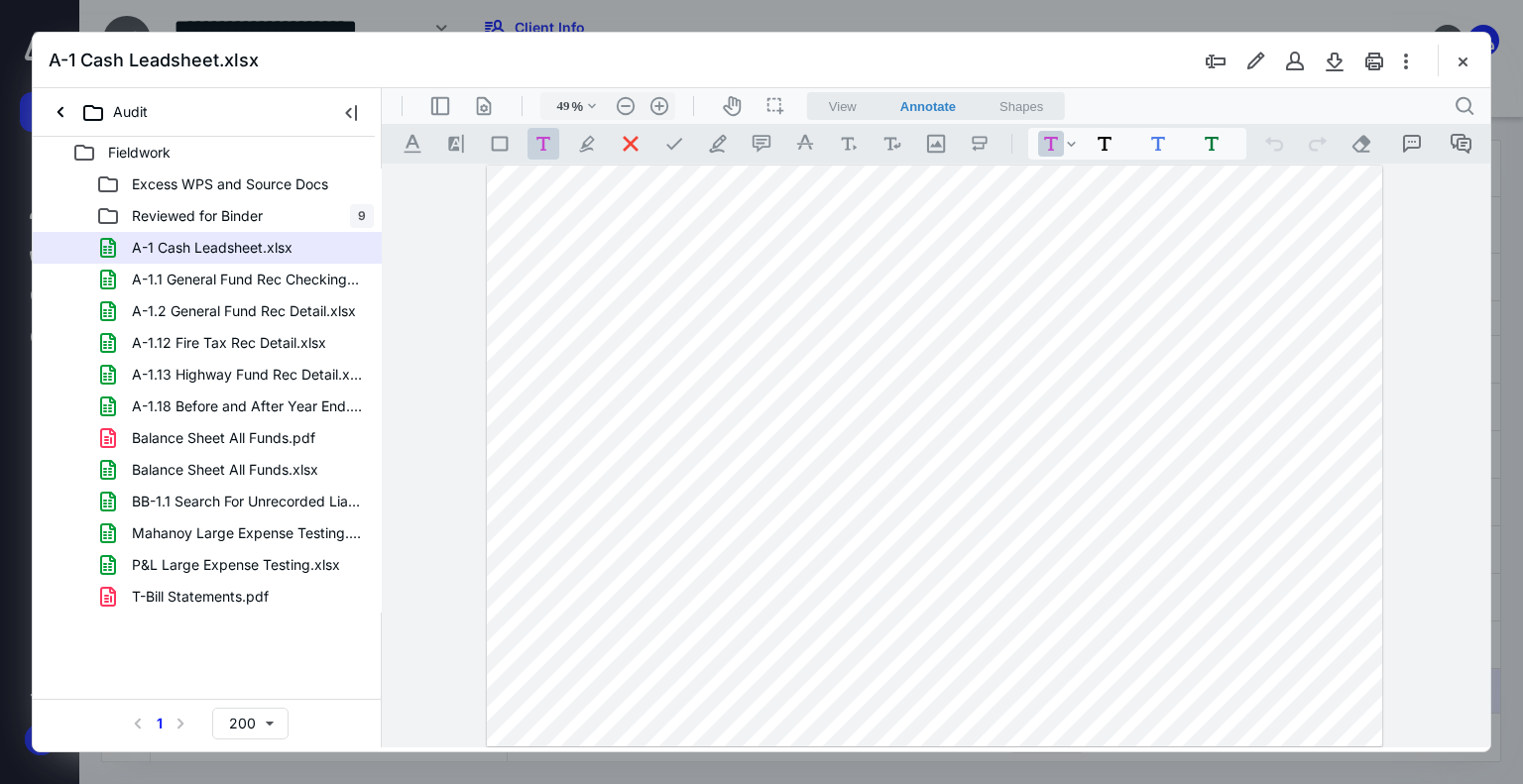 drag, startPoint x: 1466, startPoint y: 58, endPoint x: 1123, endPoint y: 48, distance: 343.1457 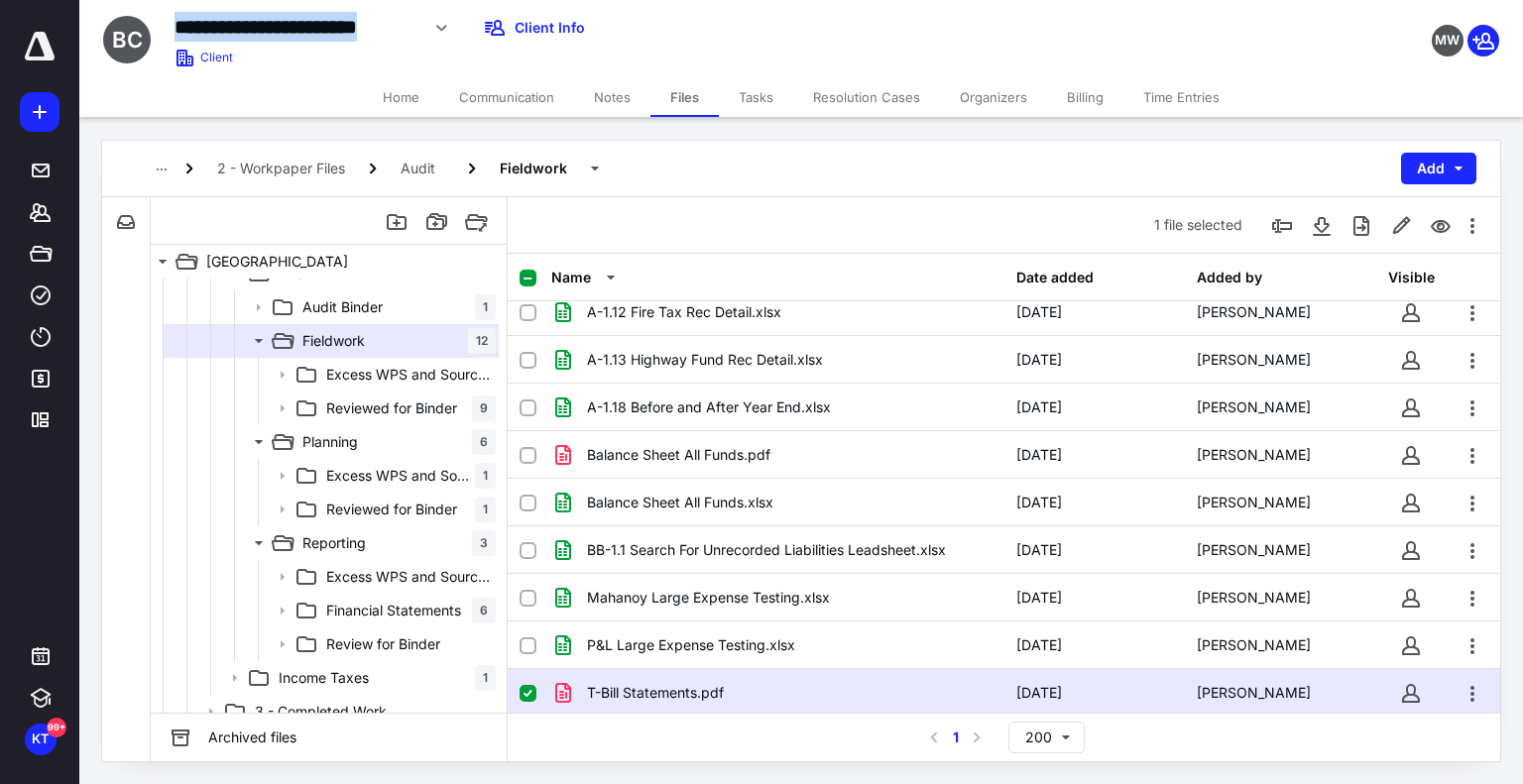 drag, startPoint x: 425, startPoint y: 31, endPoint x: 63, endPoint y: 27, distance: 362.0221 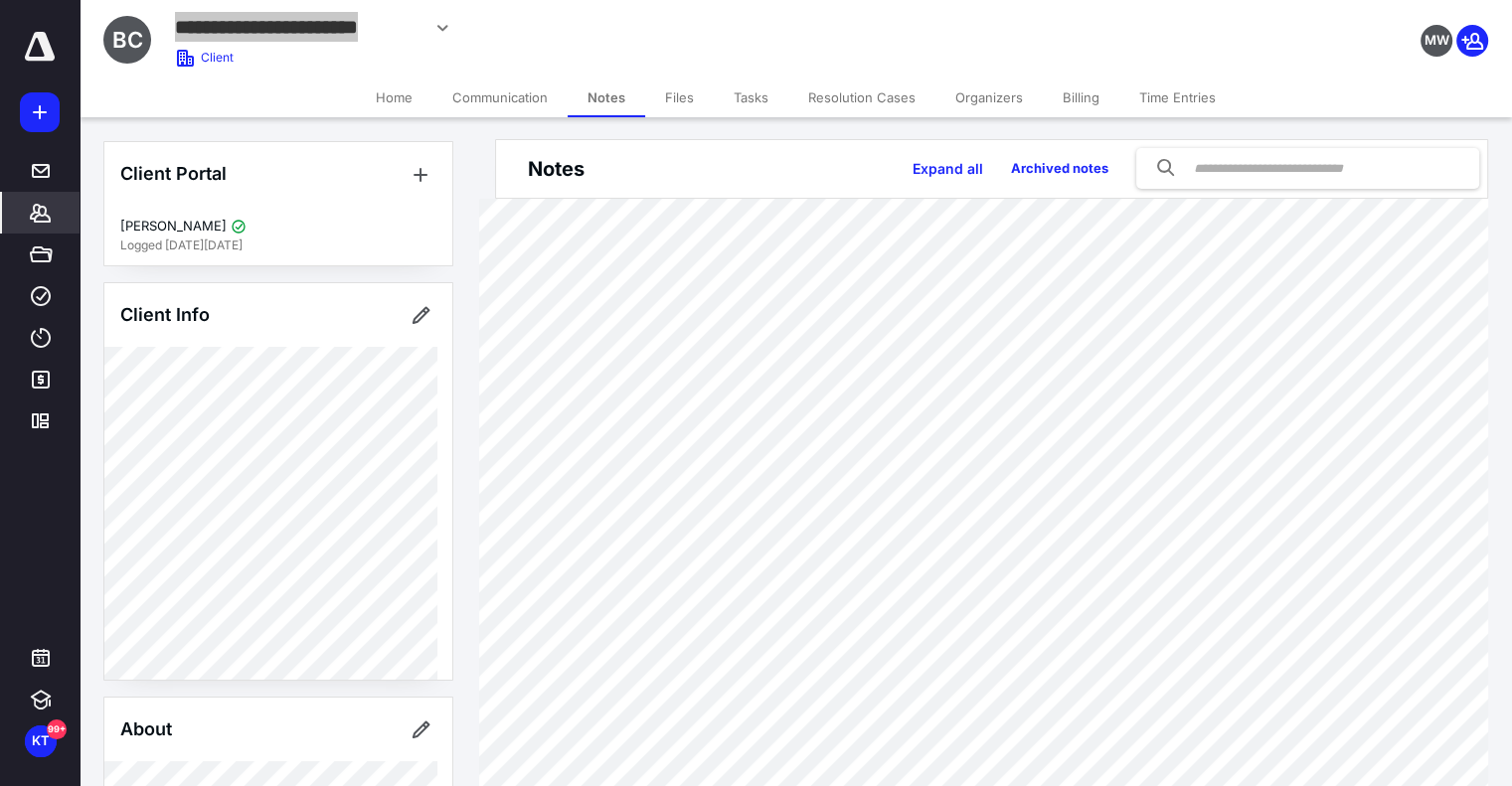 scroll, scrollTop: 0, scrollLeft: 0, axis: both 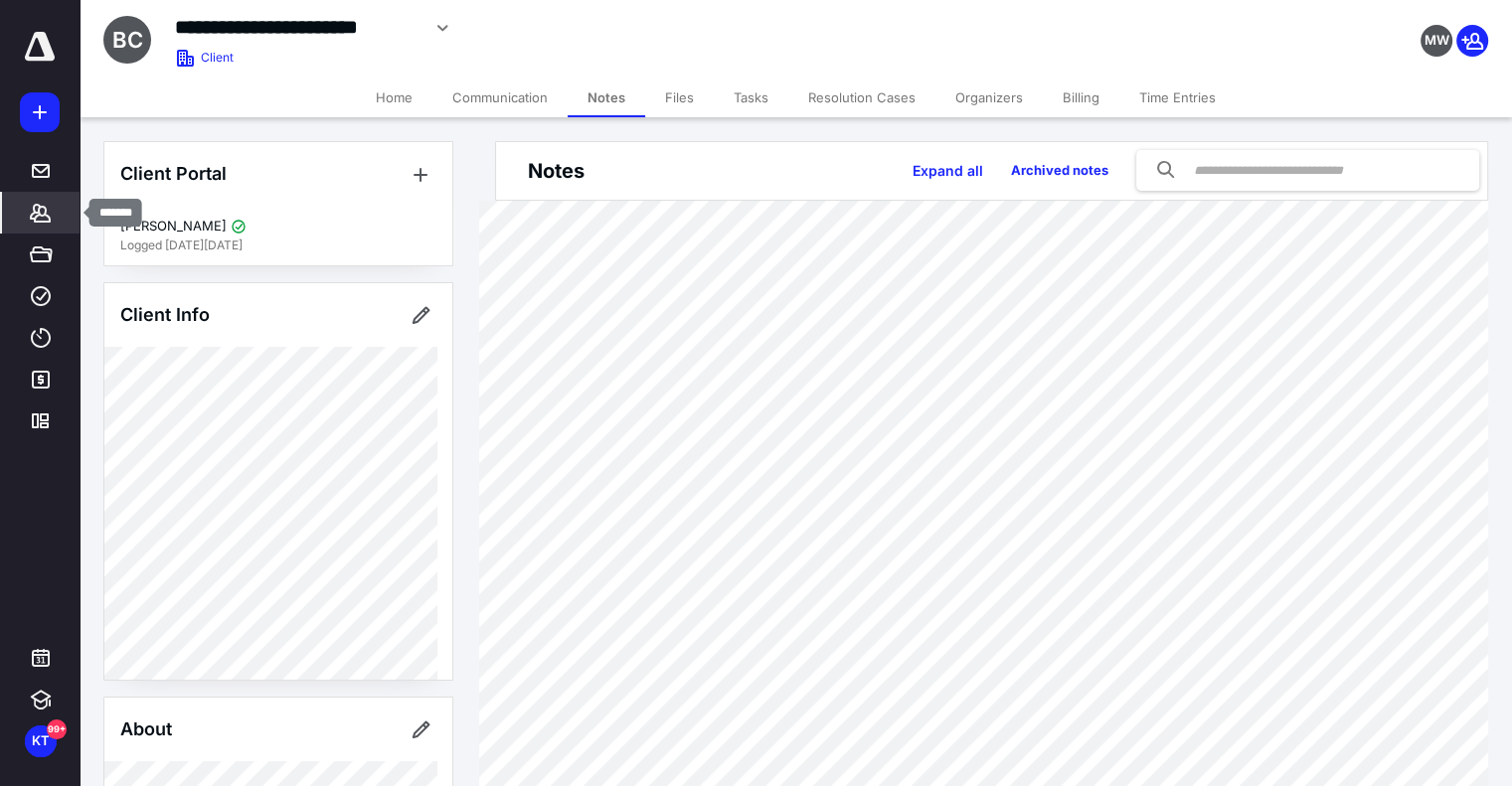 click 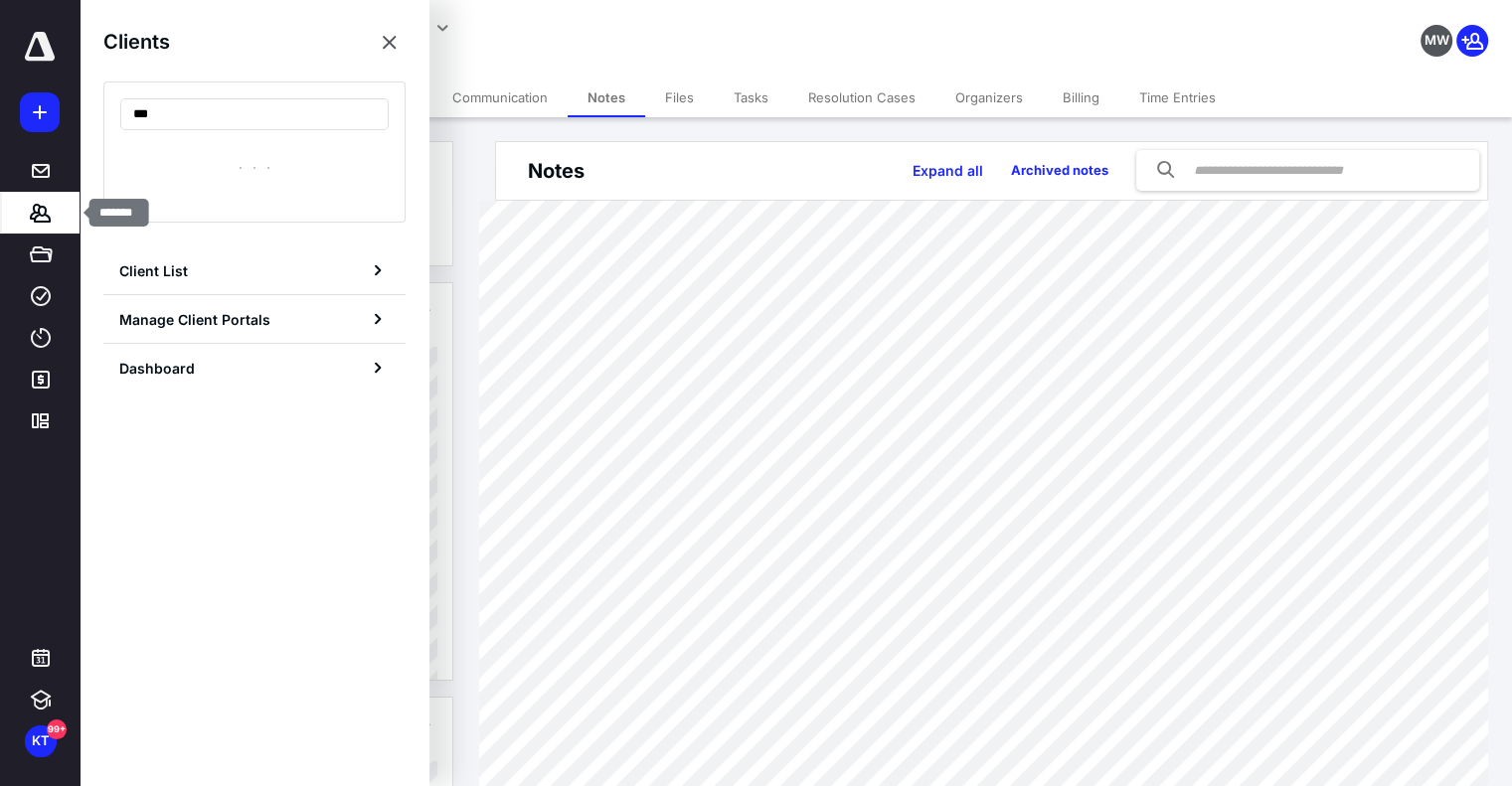 type on "****" 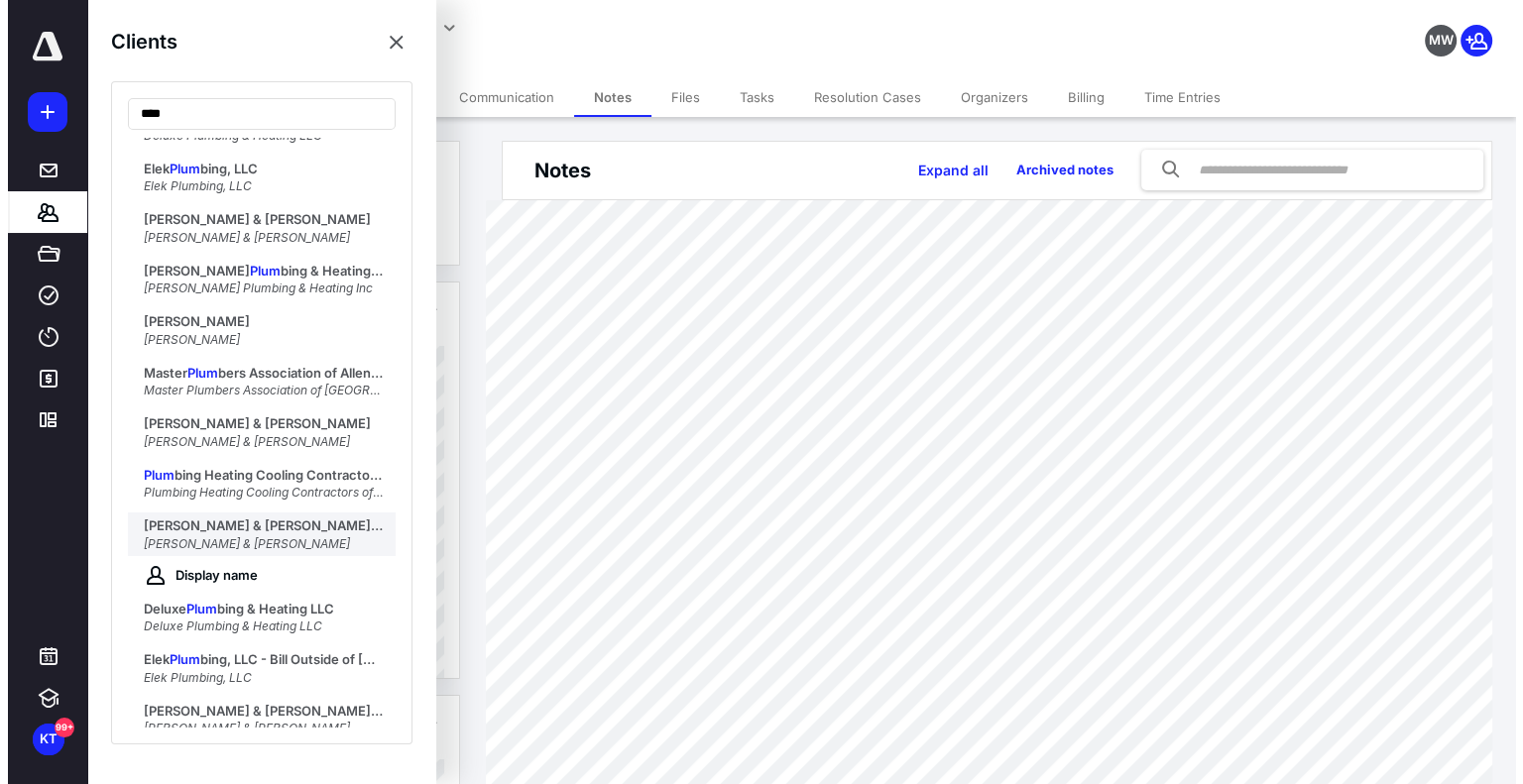 scroll, scrollTop: 198, scrollLeft: 0, axis: vertical 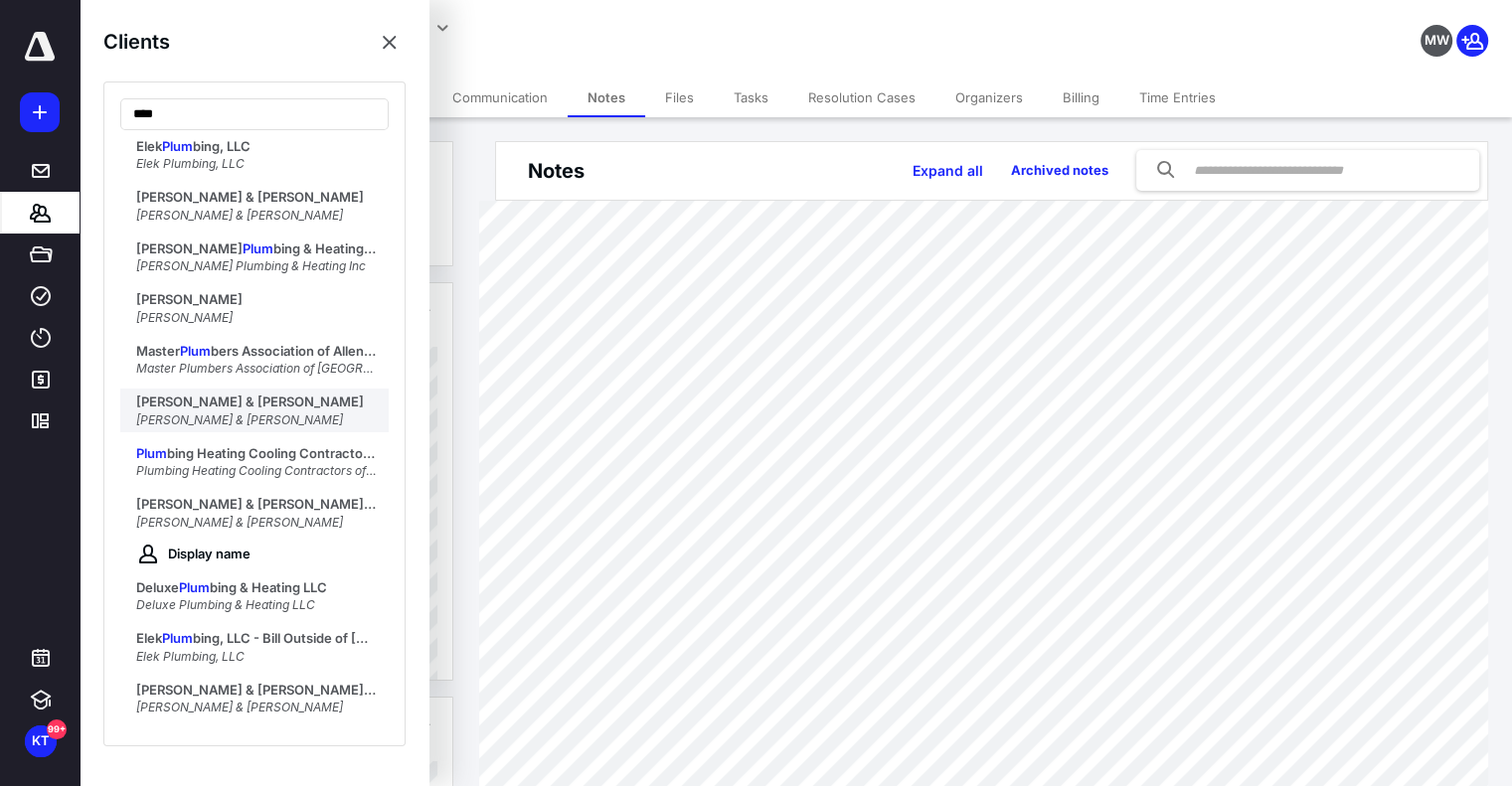 click on "David & Colleen  Moriarty-Hinkle Jr." at bounding box center [240, 419] 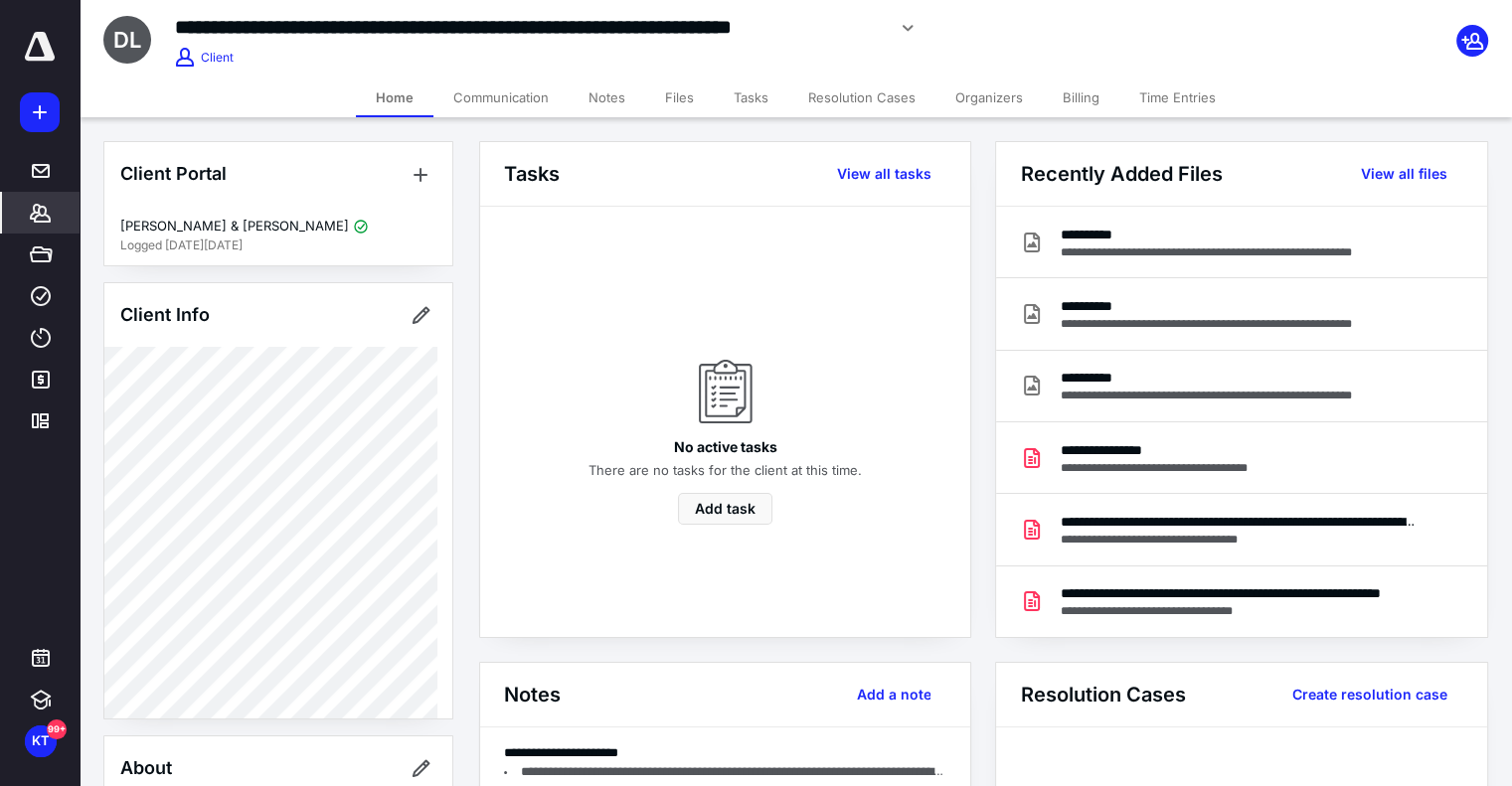 click 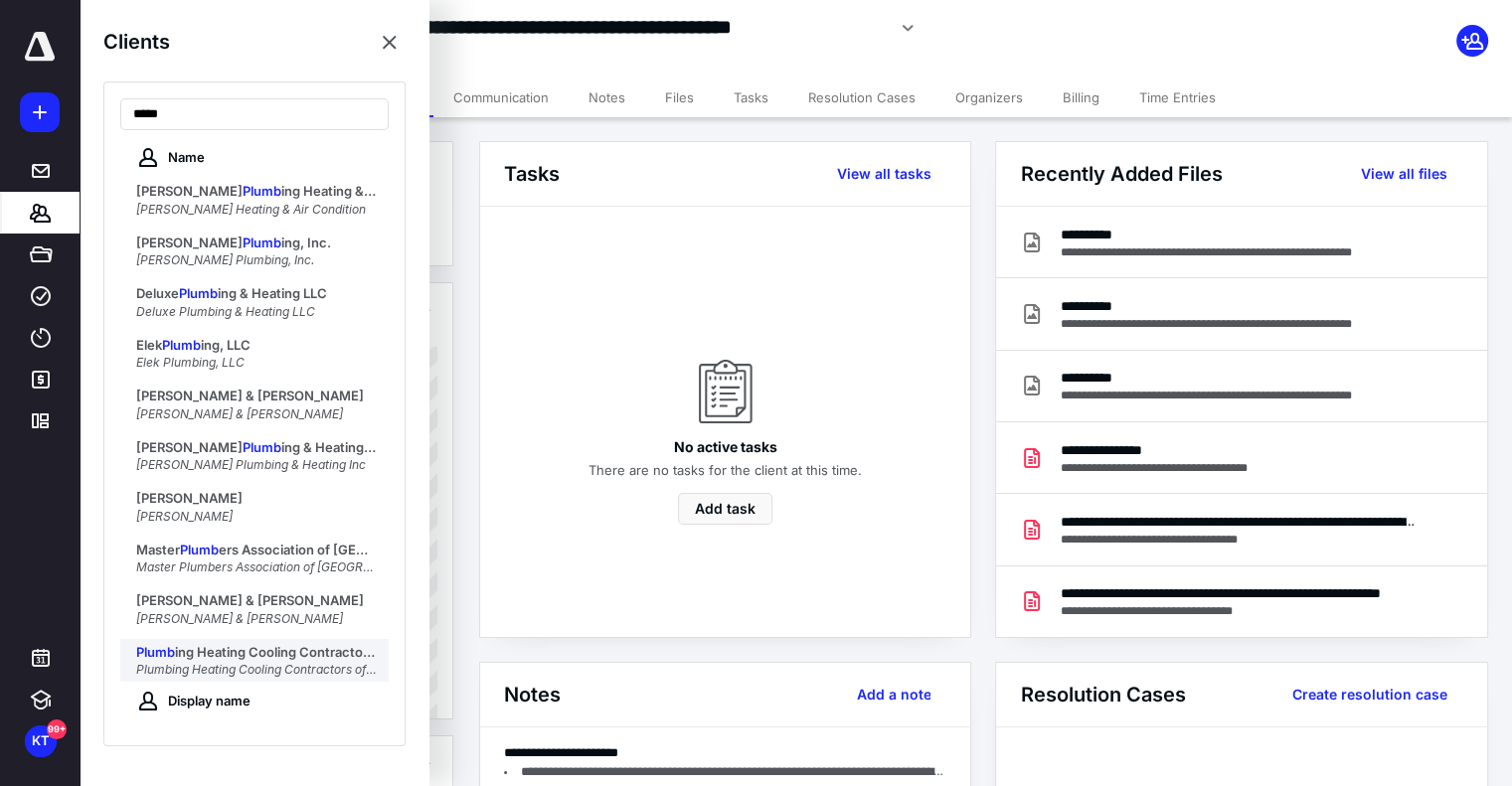 type on "*****" 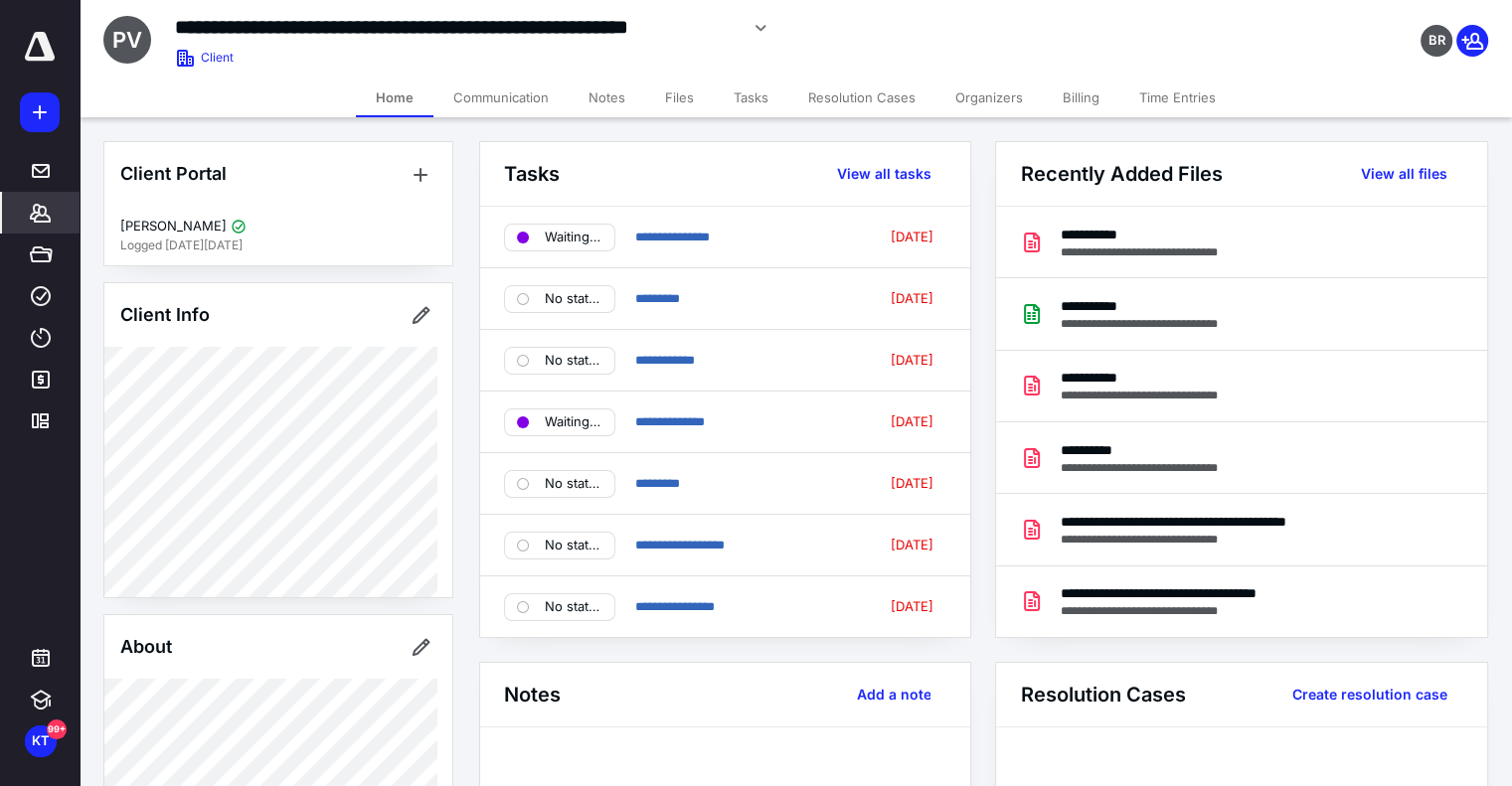click on "Files" at bounding box center (679, 97) 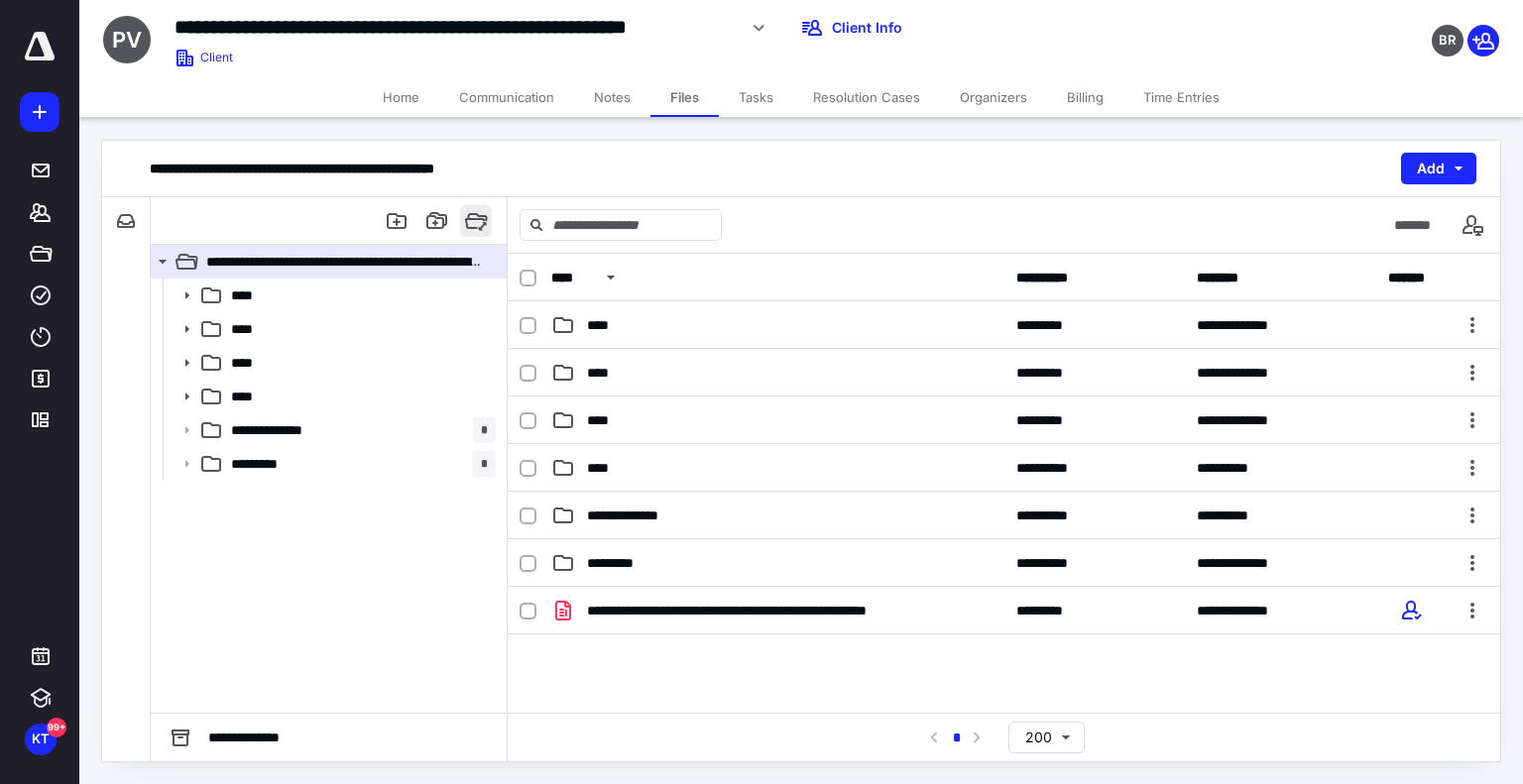 click at bounding box center [476, 221] 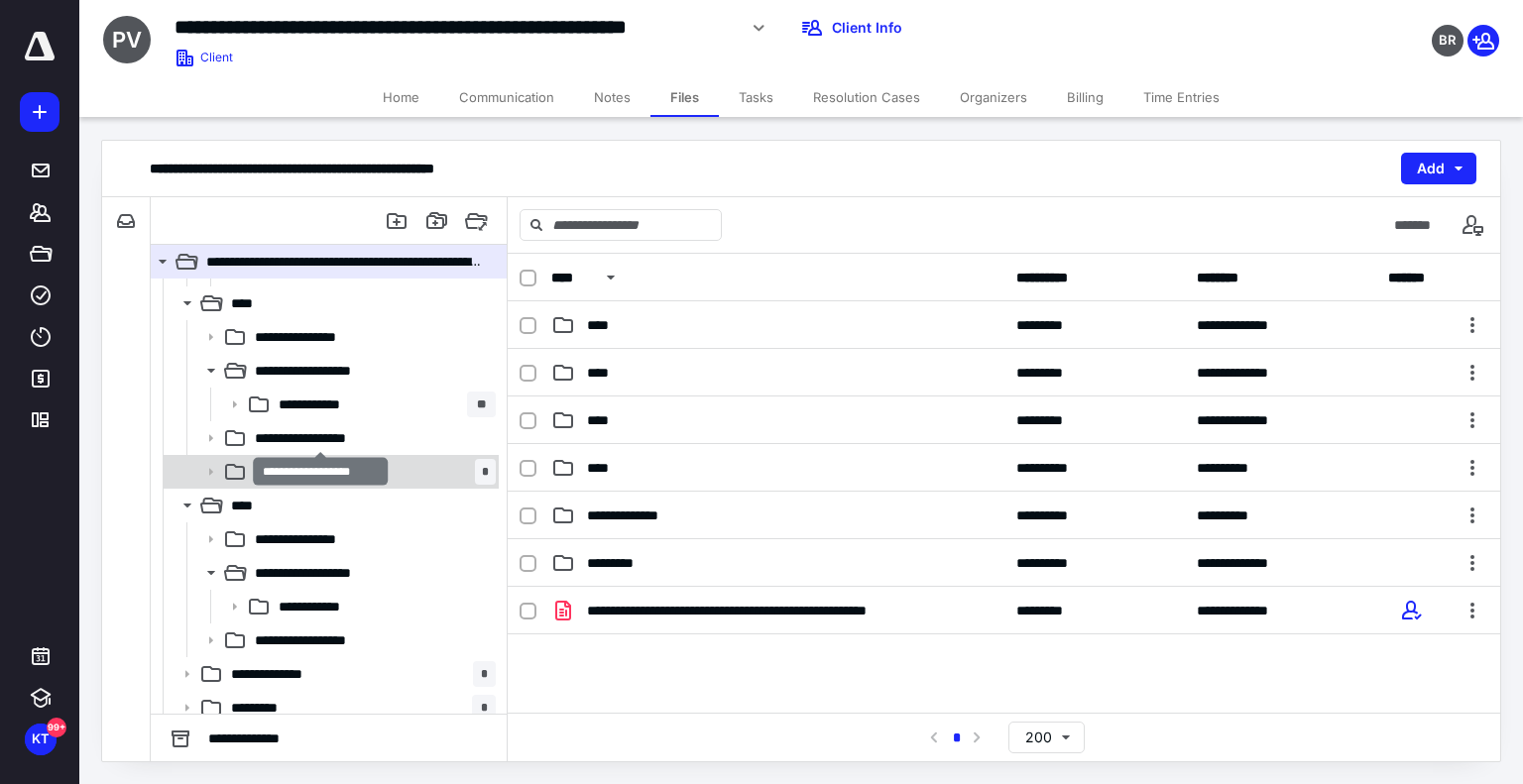 scroll, scrollTop: 406, scrollLeft: 0, axis: vertical 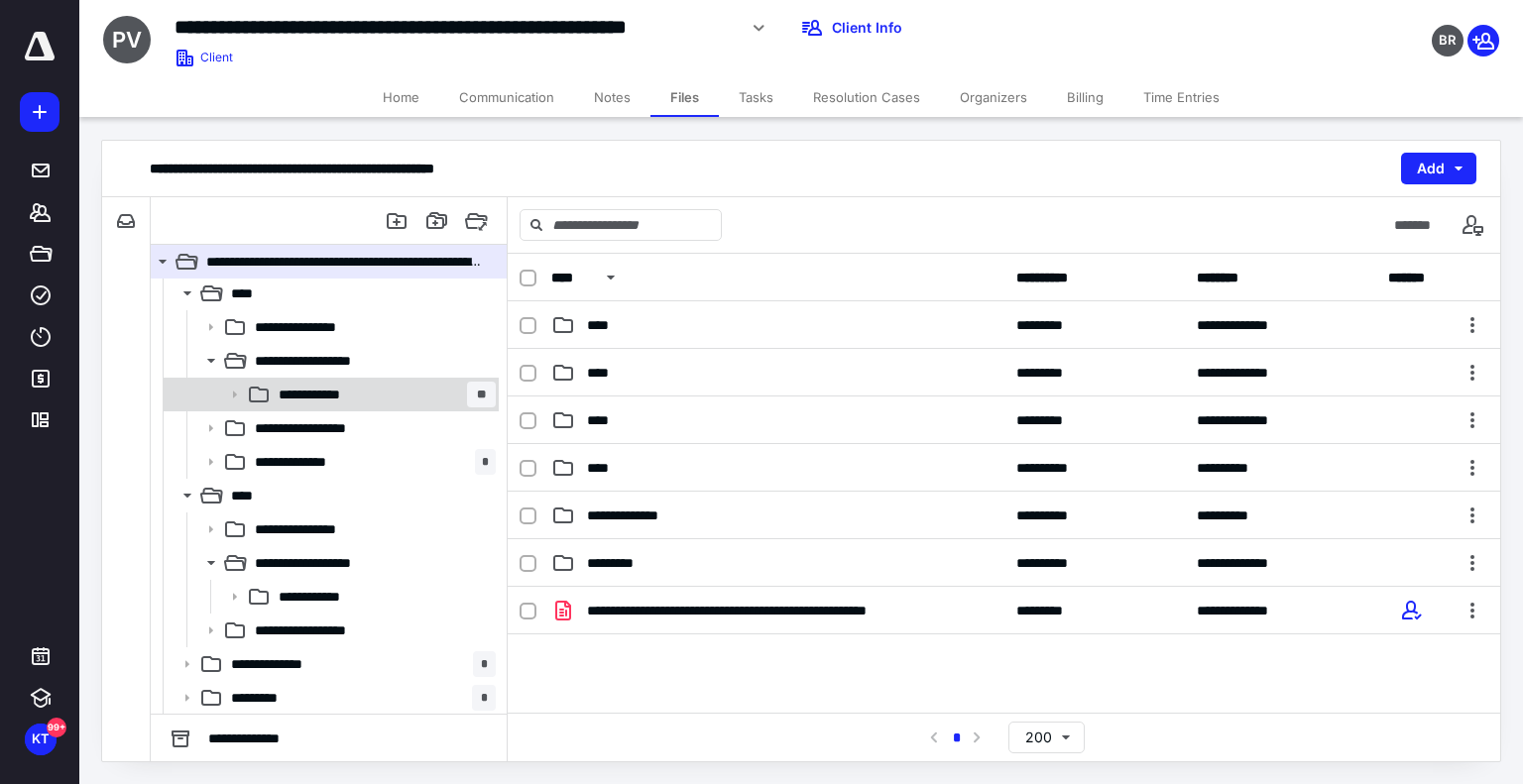 click on "**********" at bounding box center (383, 394) 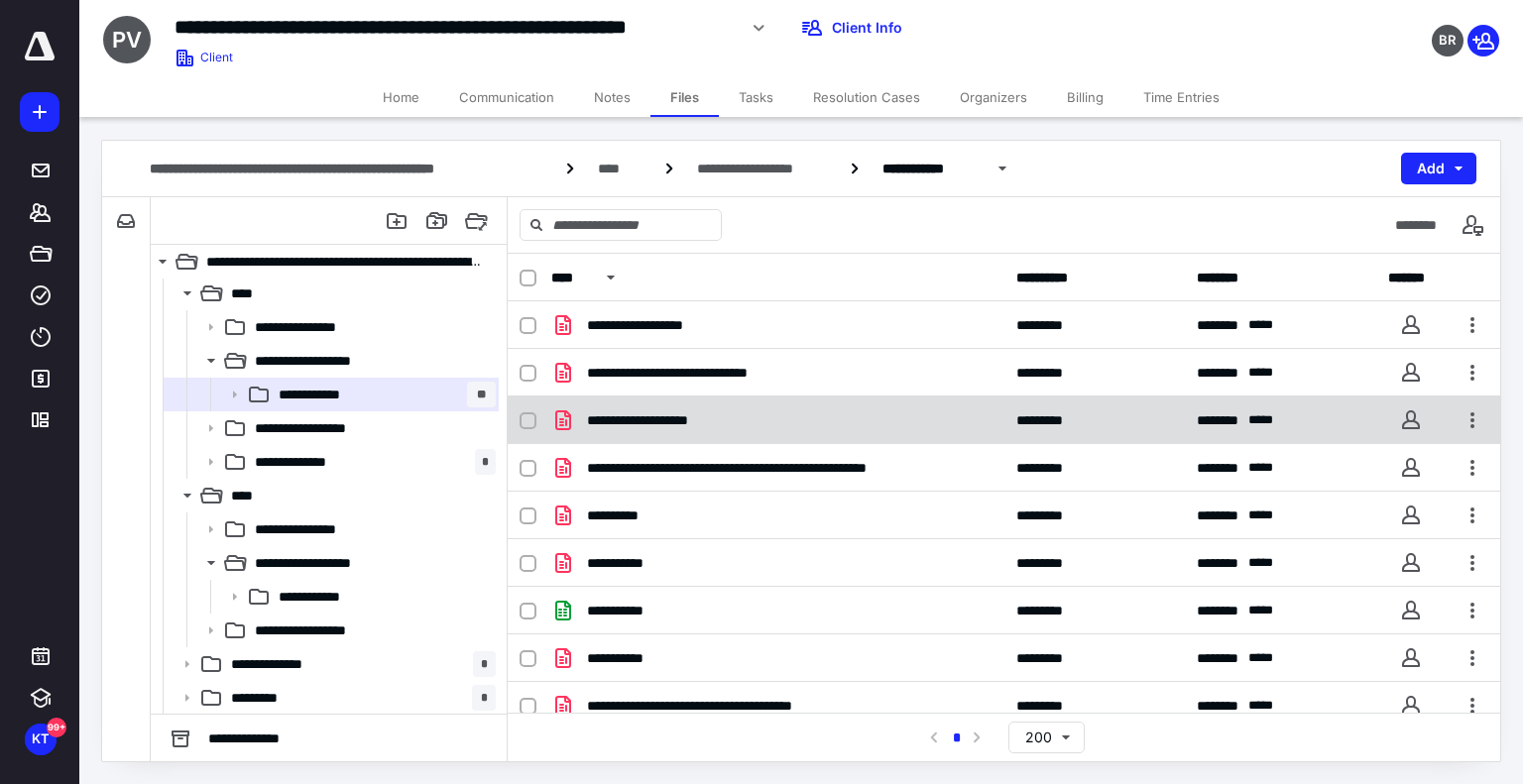 click on "**********" at bounding box center [655, 420] 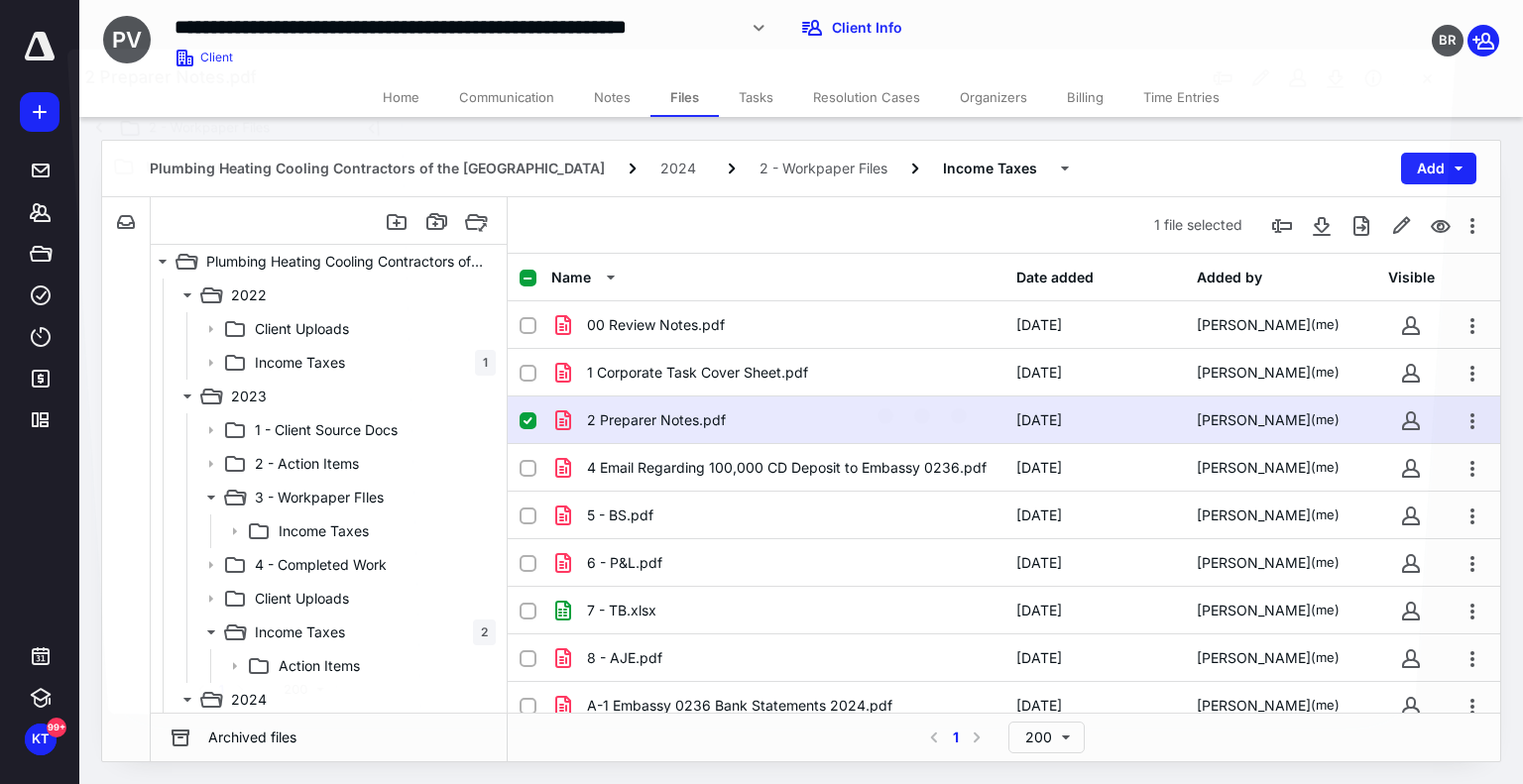 scroll, scrollTop: 406, scrollLeft: 0, axis: vertical 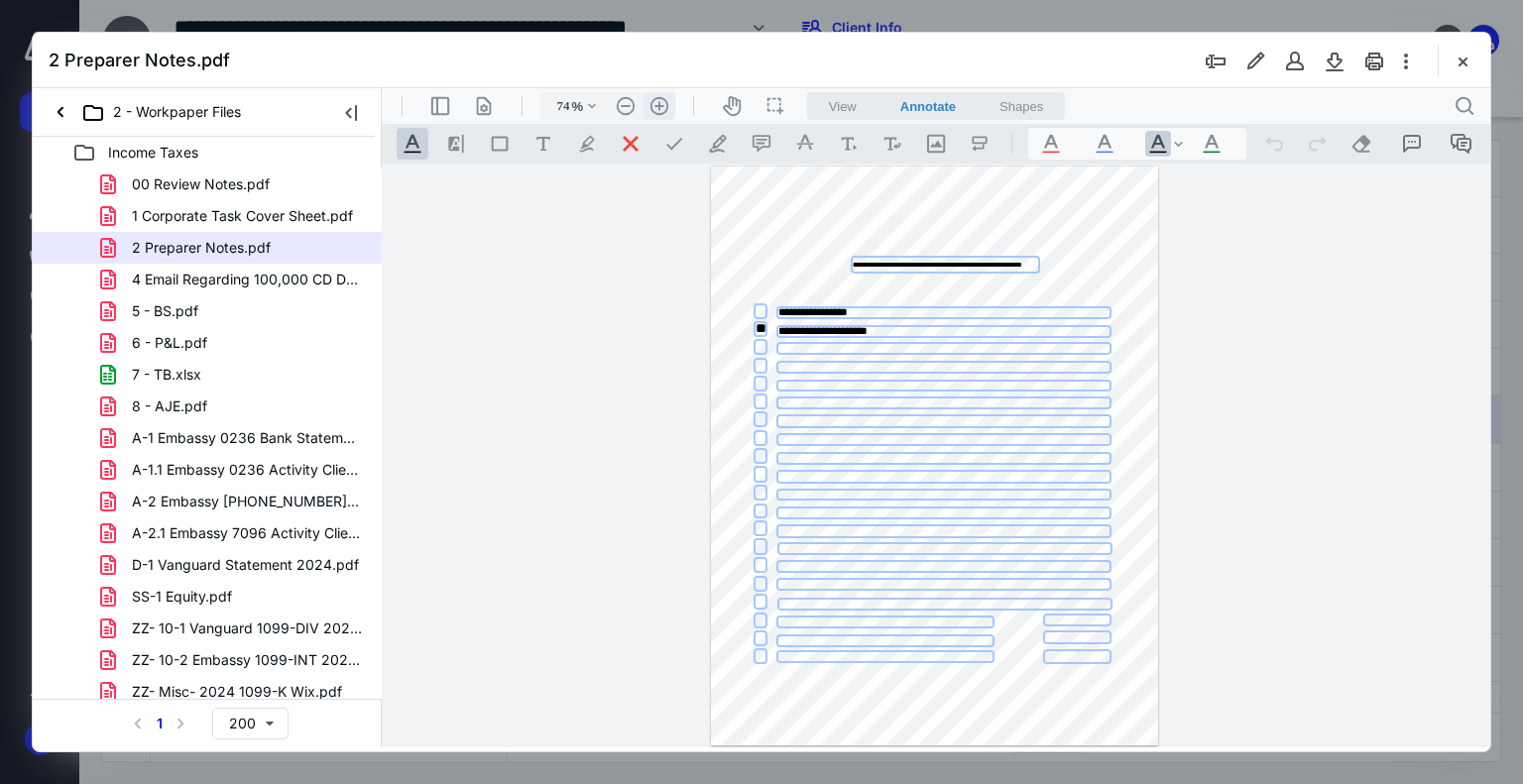 click on ".cls-1{fill:#abb0c4;} icon - header - zoom - in - line" at bounding box center (659, 106) 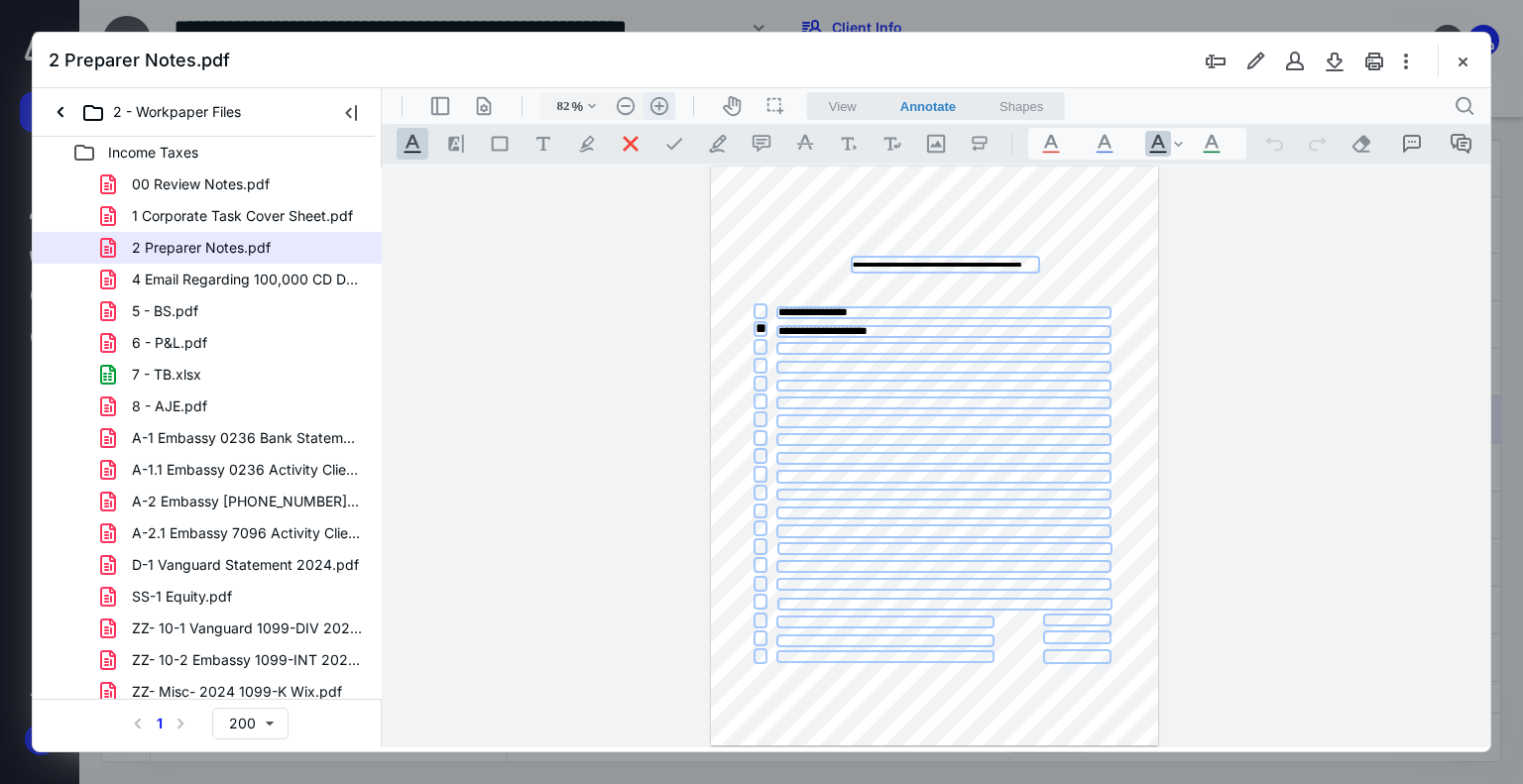 click on ".cls-1{fill:#abb0c4;} icon - header - zoom - in - line" at bounding box center (659, 106) 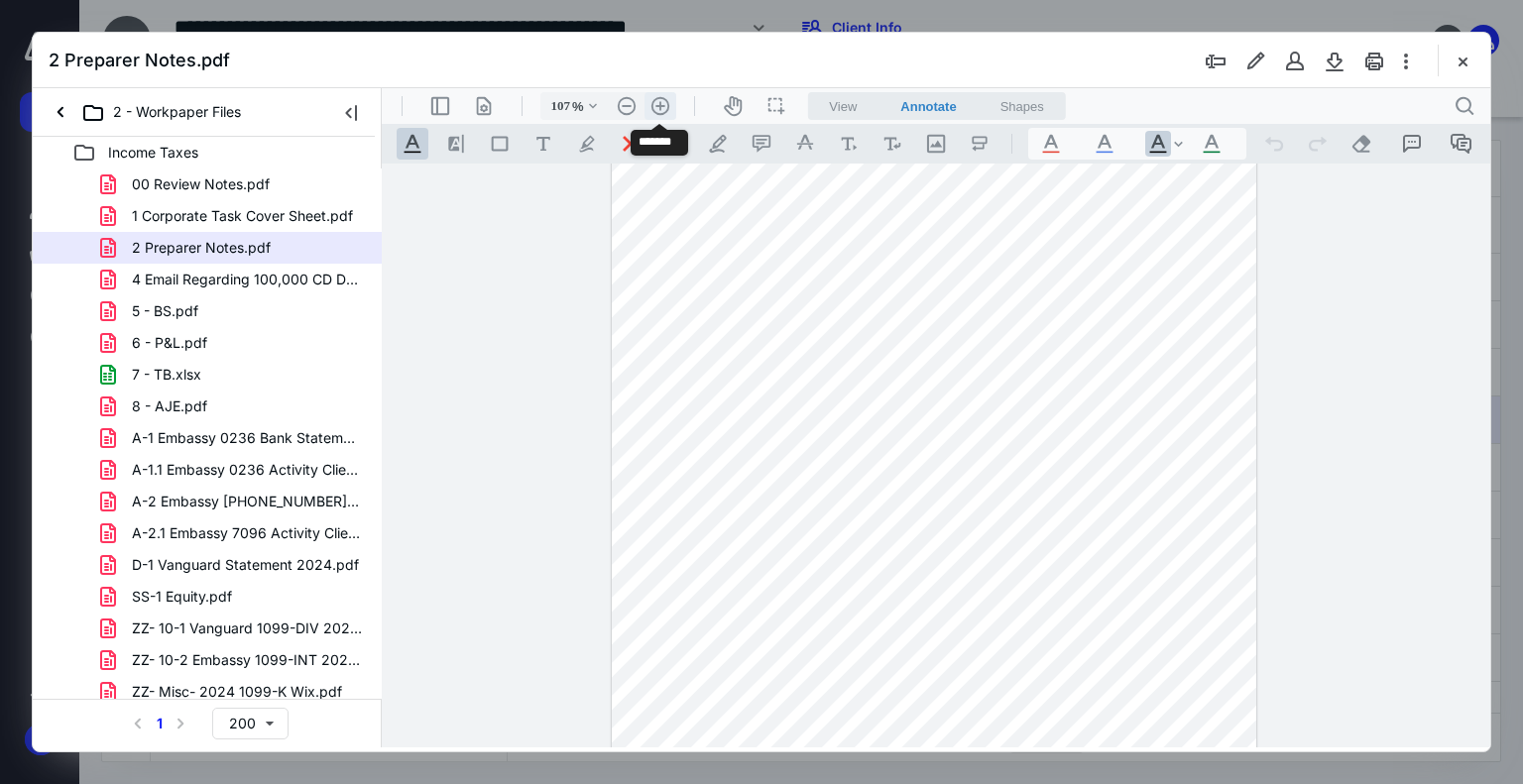 click on ".cls-1{fill:#abb0c4;} icon - header - zoom - in - line" at bounding box center (660, 106) 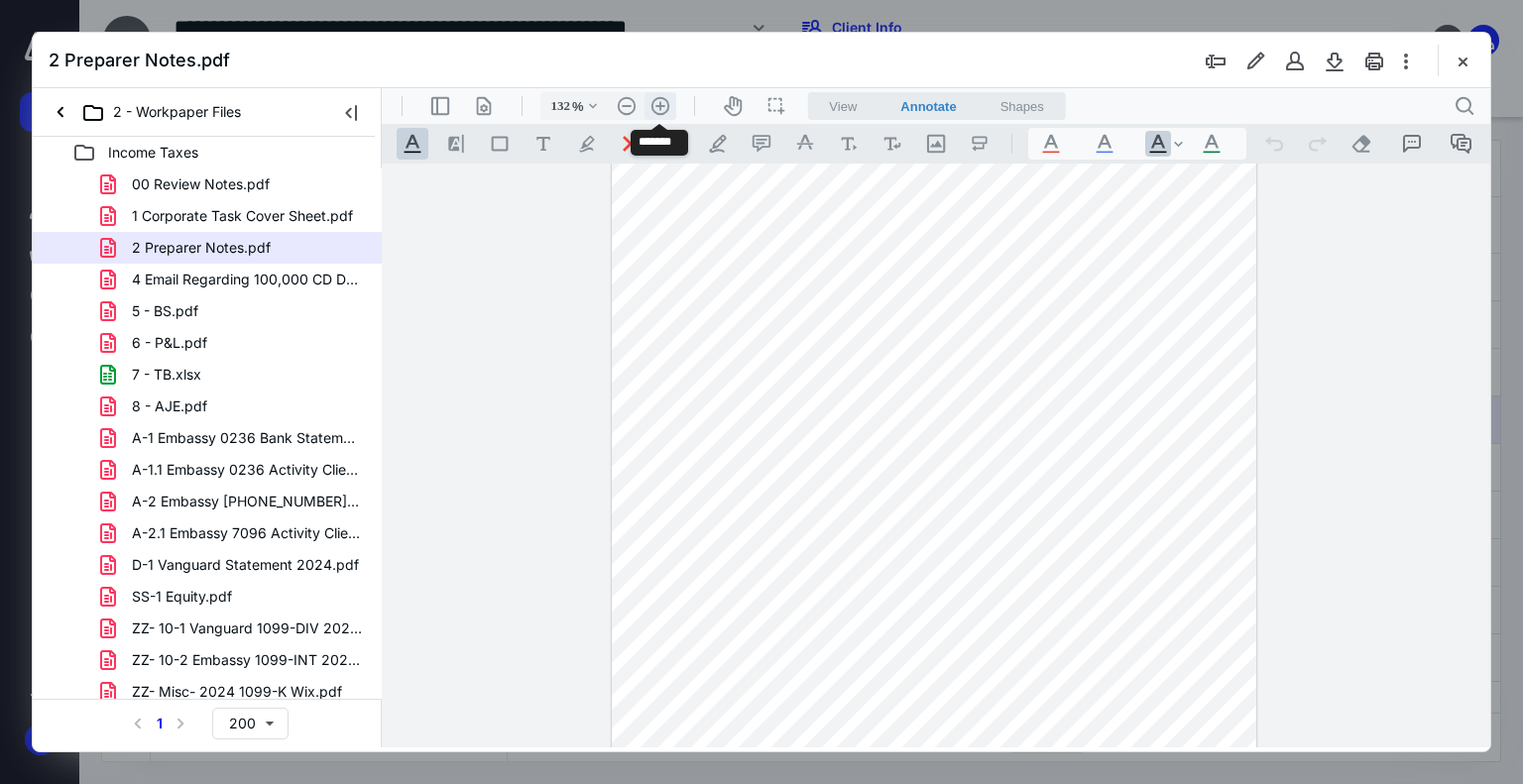click on ".cls-1{fill:#abb0c4;} icon - header - zoom - in - line" at bounding box center [660, 106] 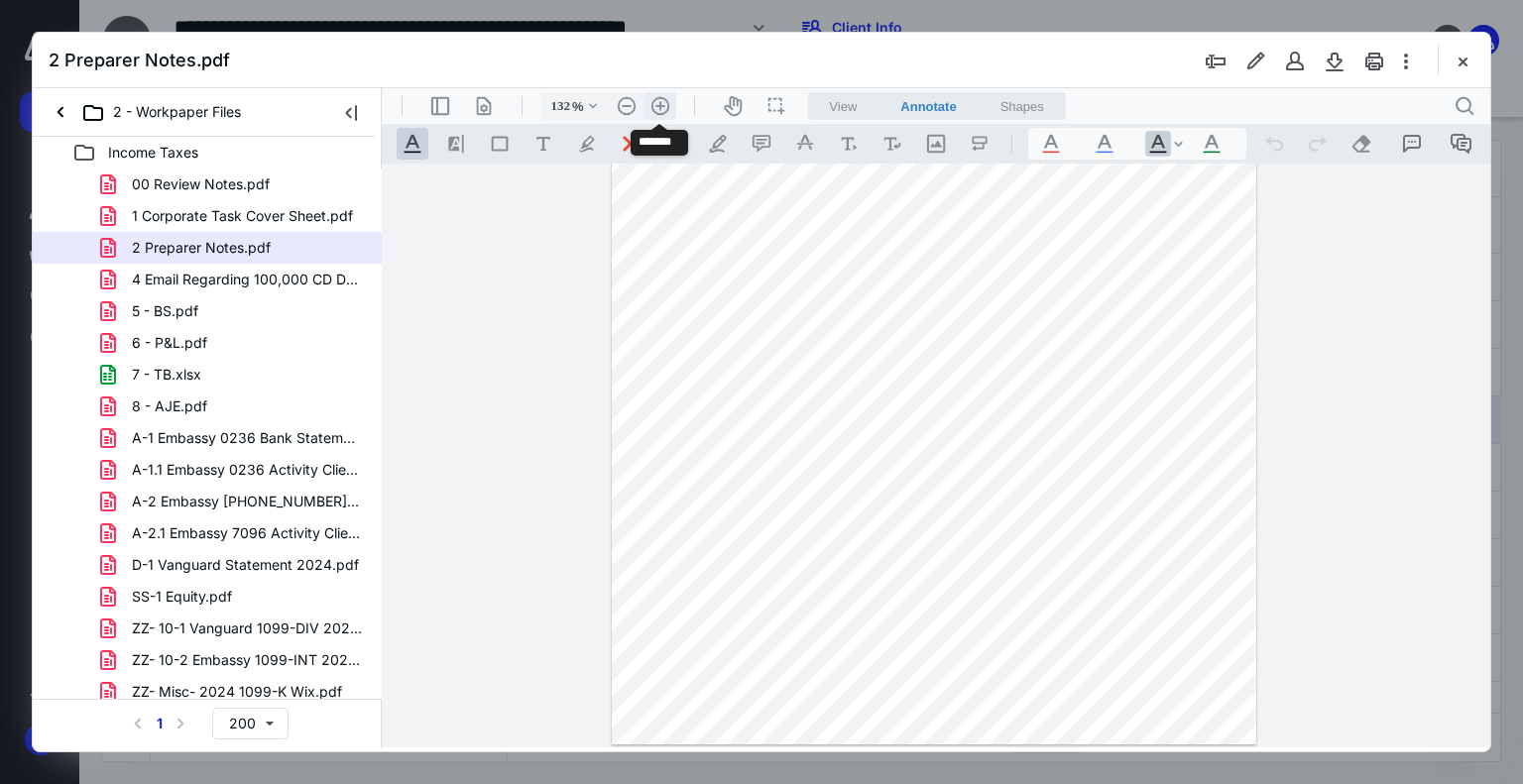 type on "157" 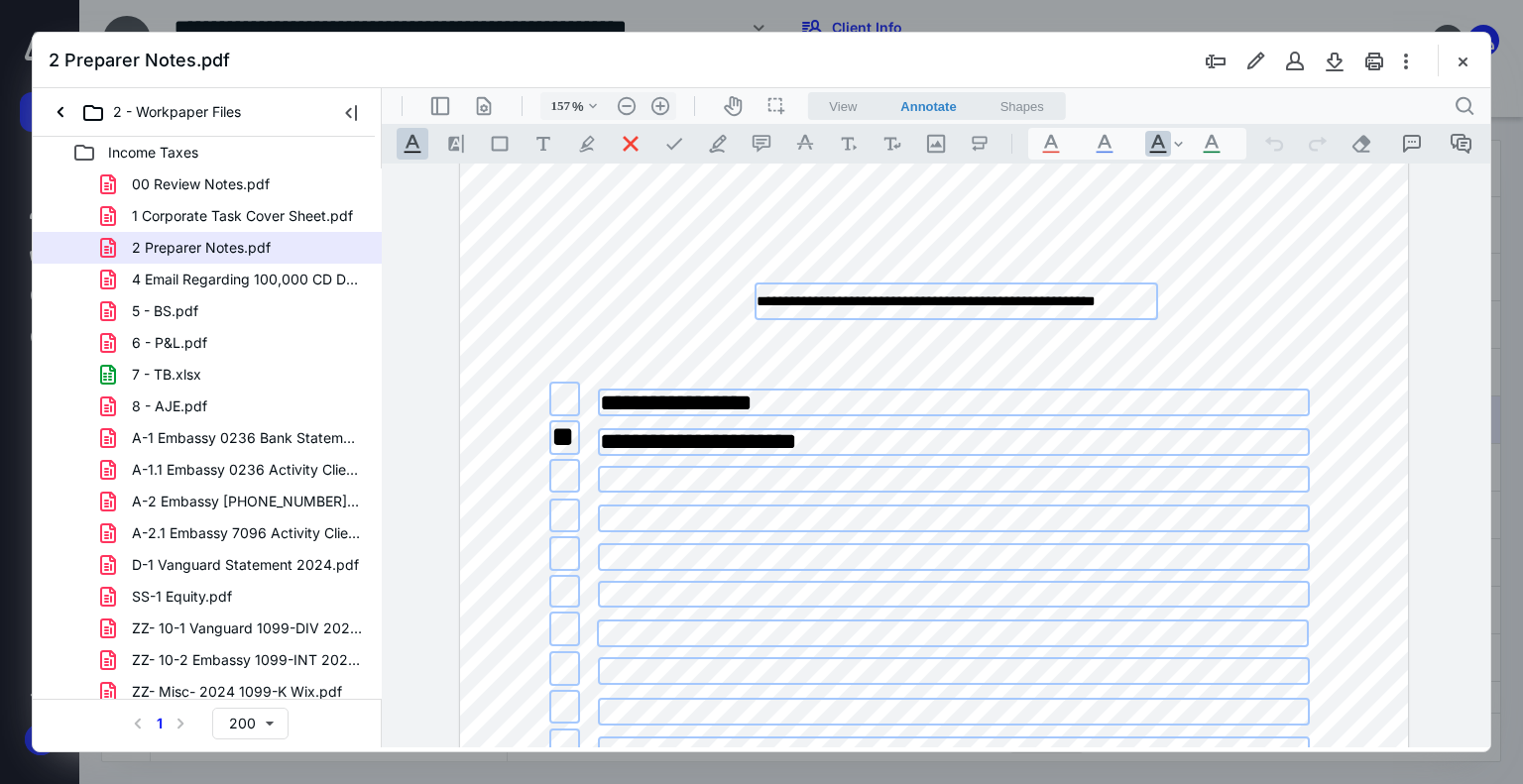 scroll, scrollTop: 0, scrollLeft: 0, axis: both 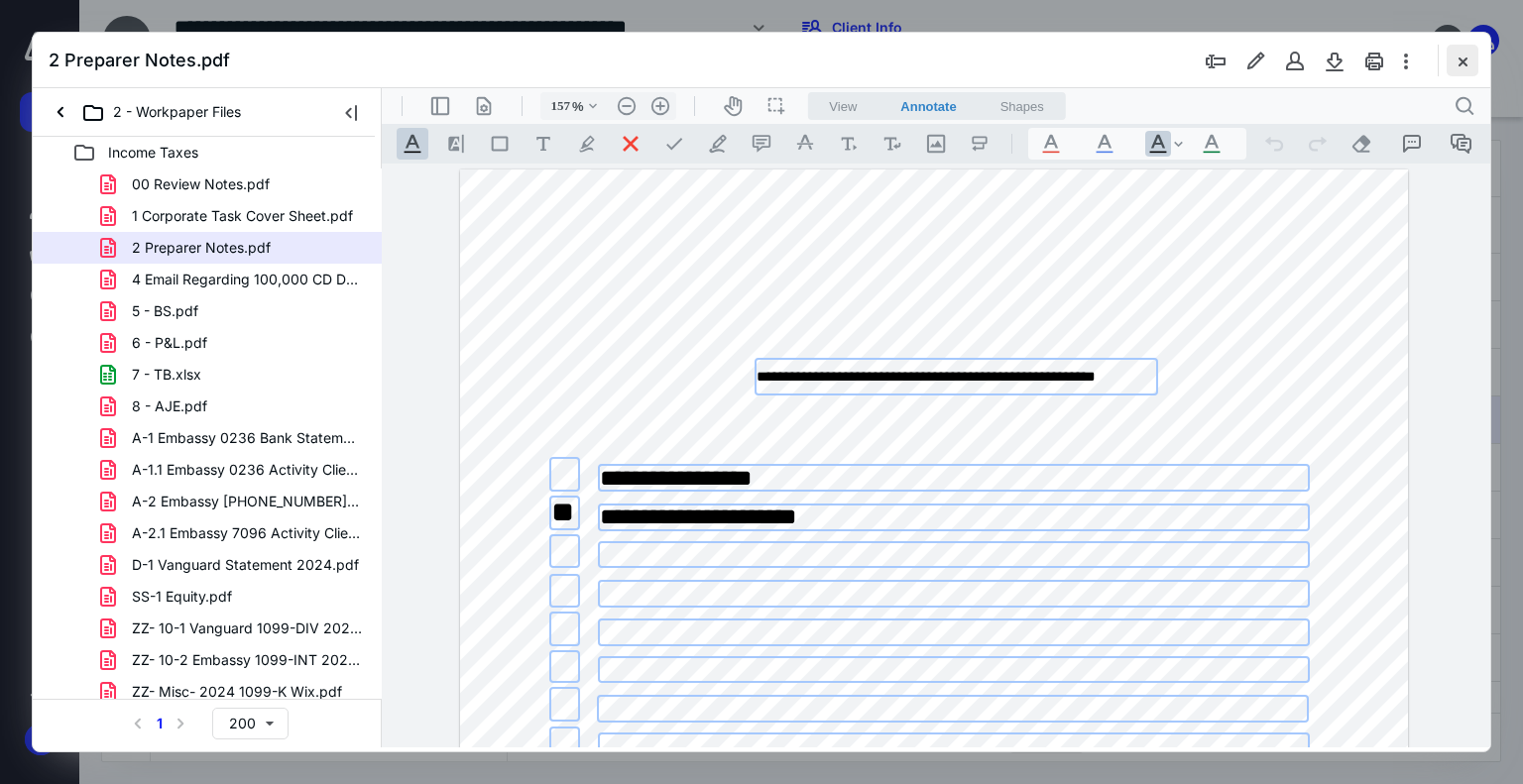 click at bounding box center [1463, 60] 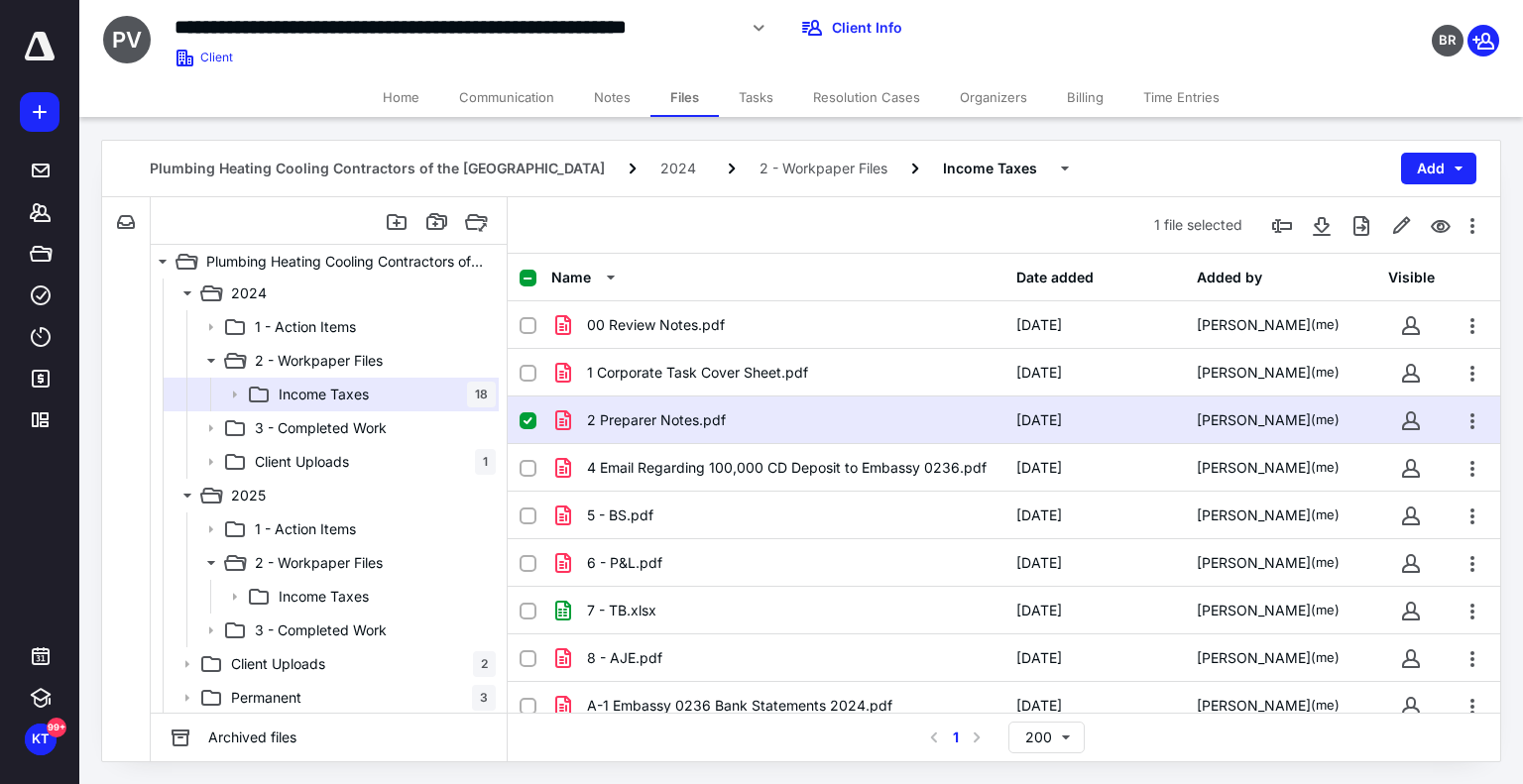 click on "Tasks" at bounding box center [756, 97] 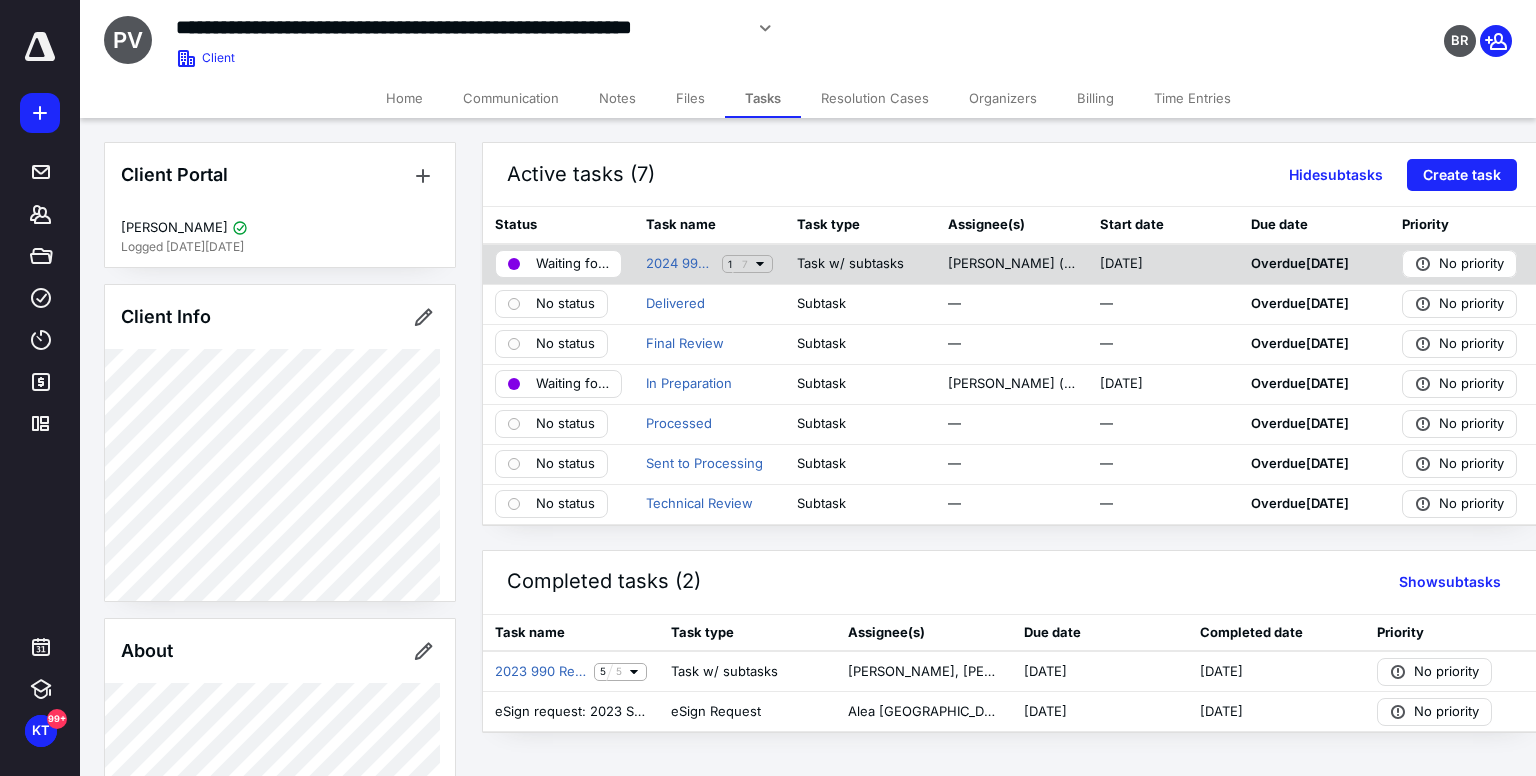 click 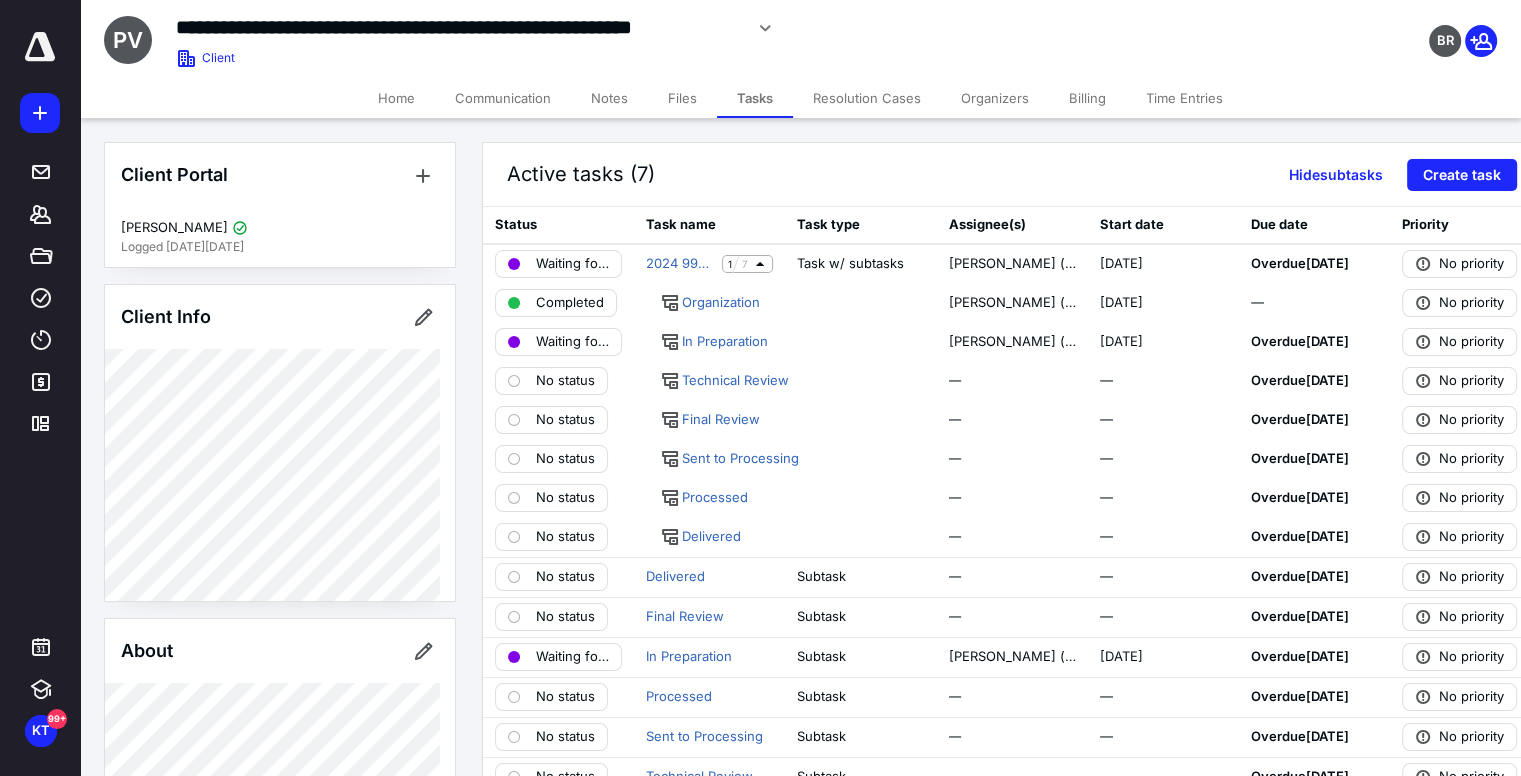 click on "Files" at bounding box center [682, 98] 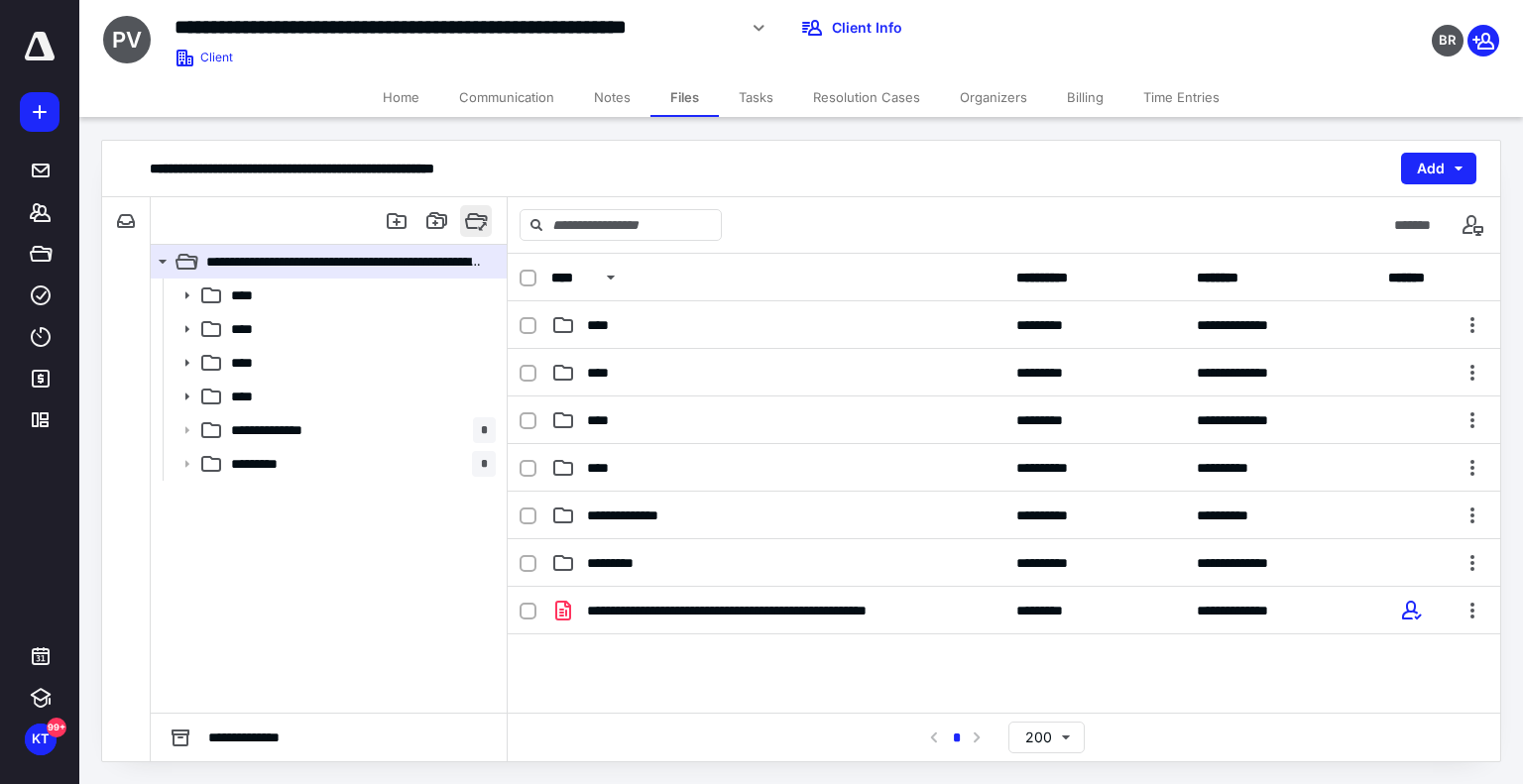 click at bounding box center [476, 221] 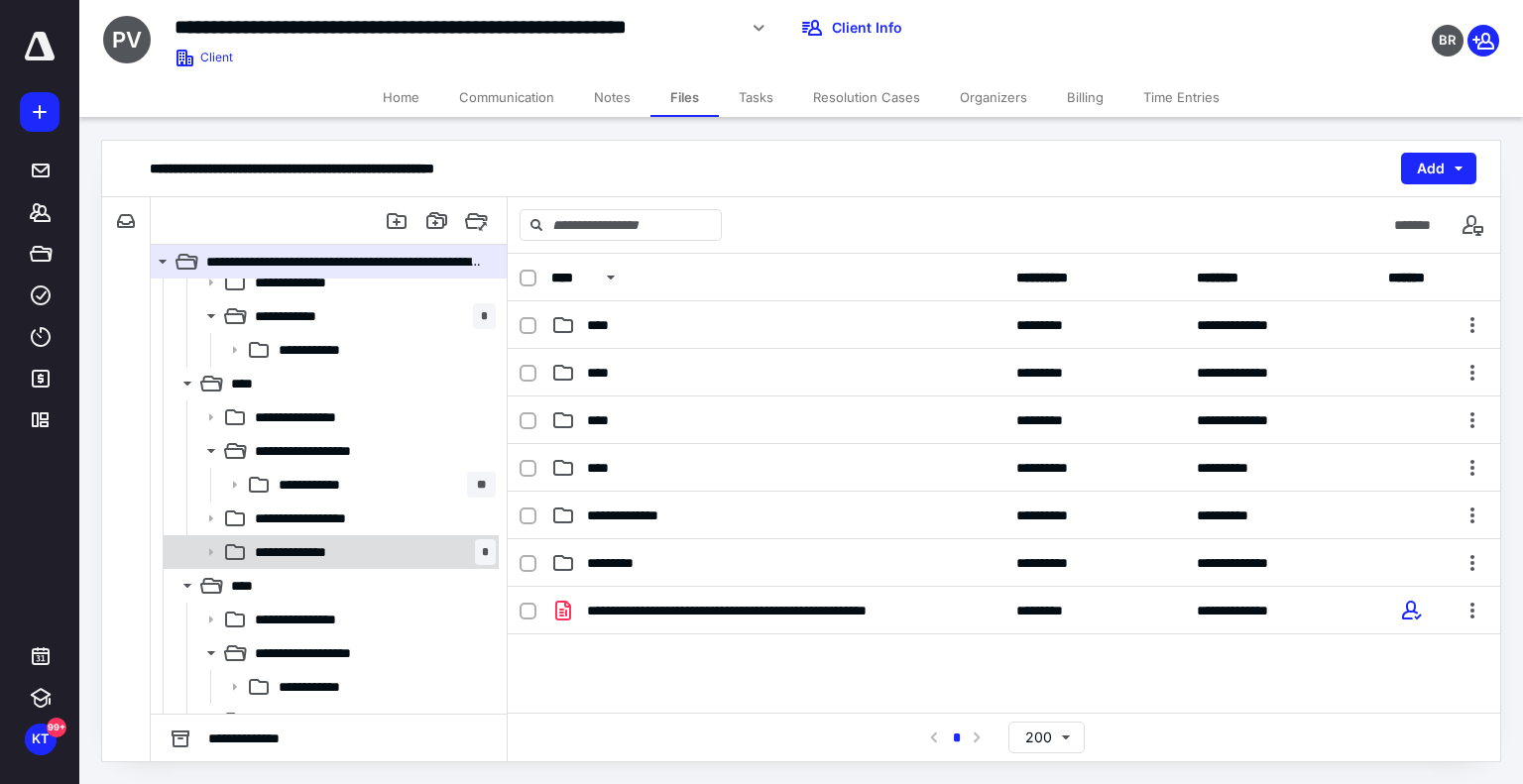 scroll, scrollTop: 396, scrollLeft: 0, axis: vertical 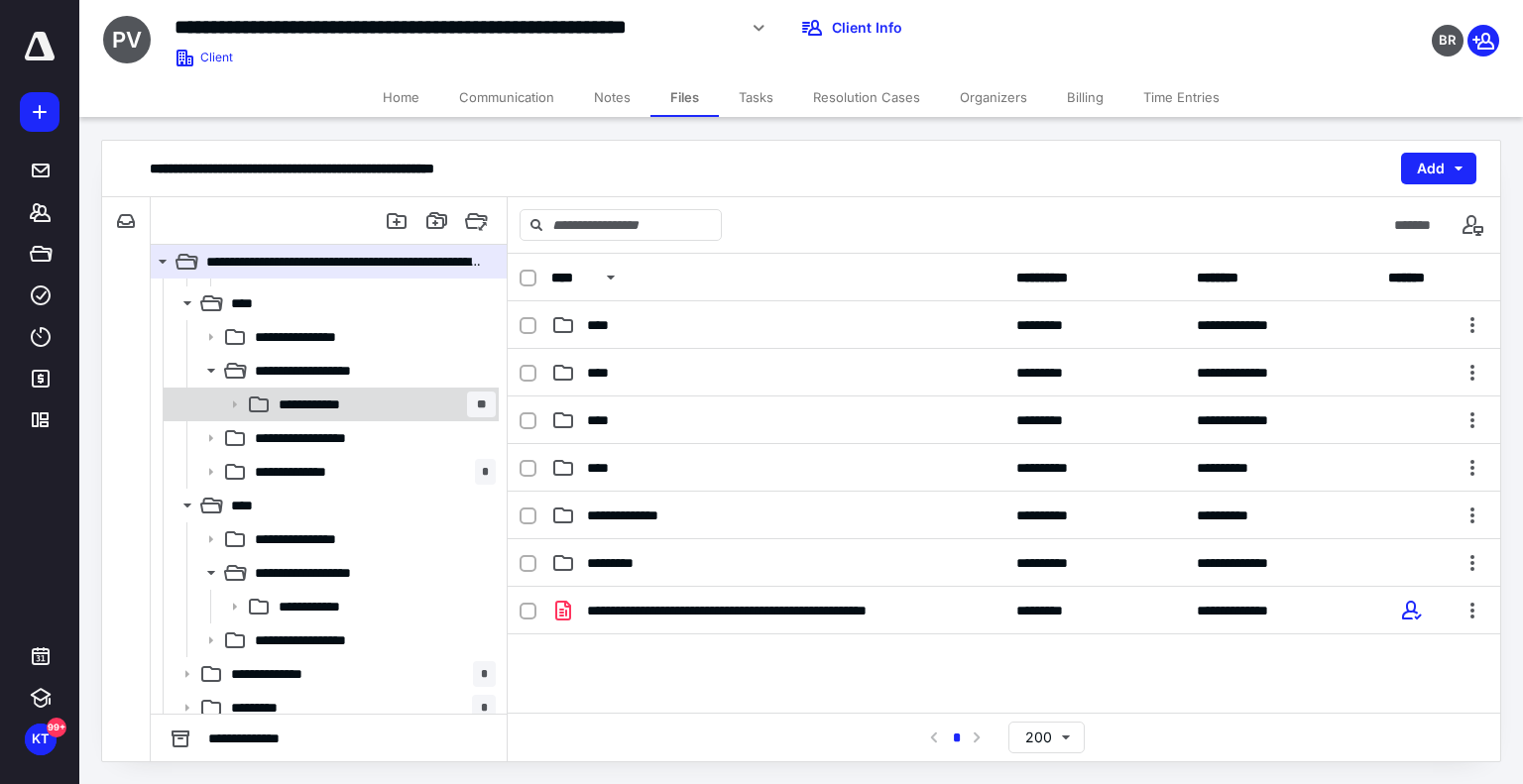 click on "**********" at bounding box center (383, 404) 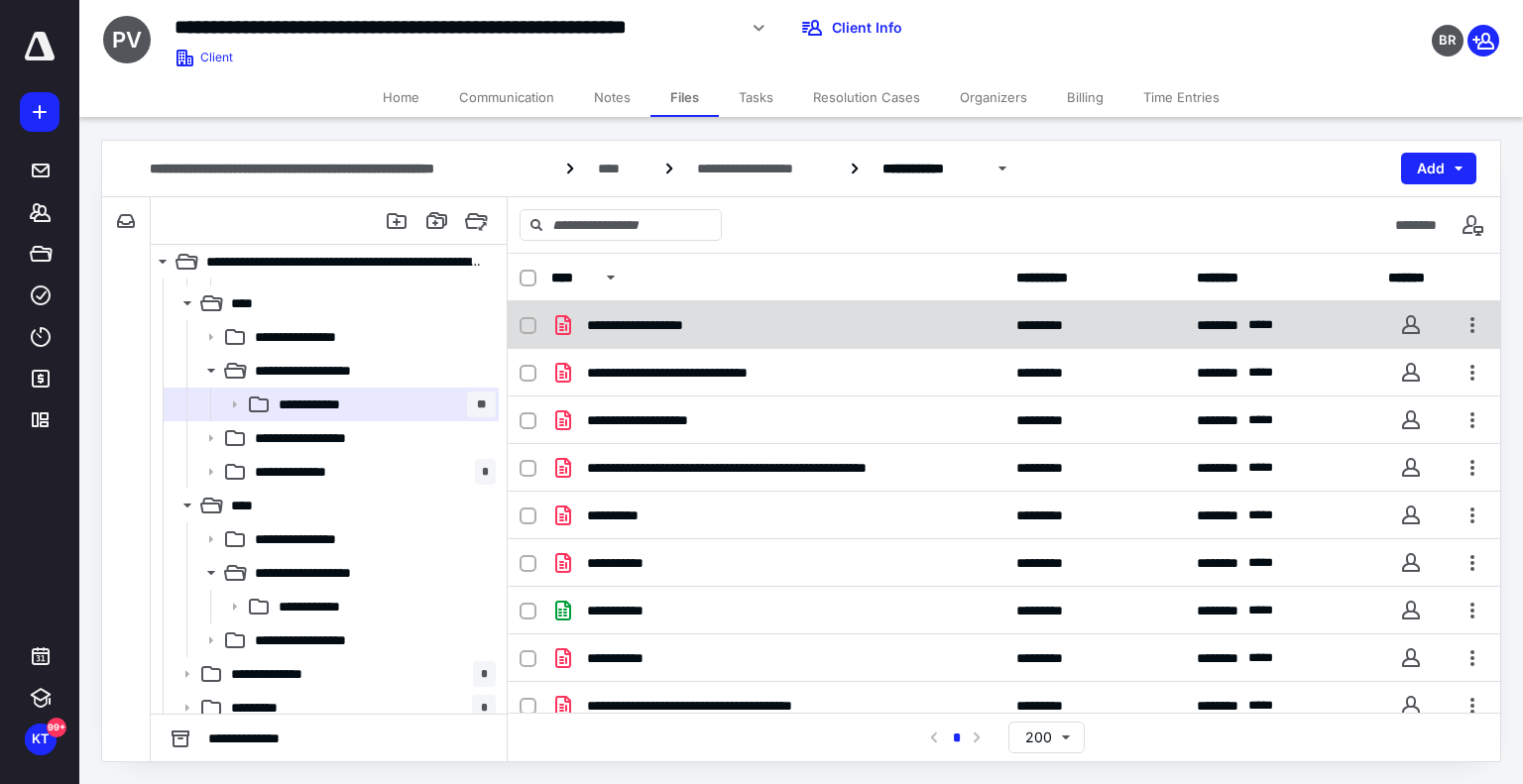click on "**********" at bounding box center [1003, 325] 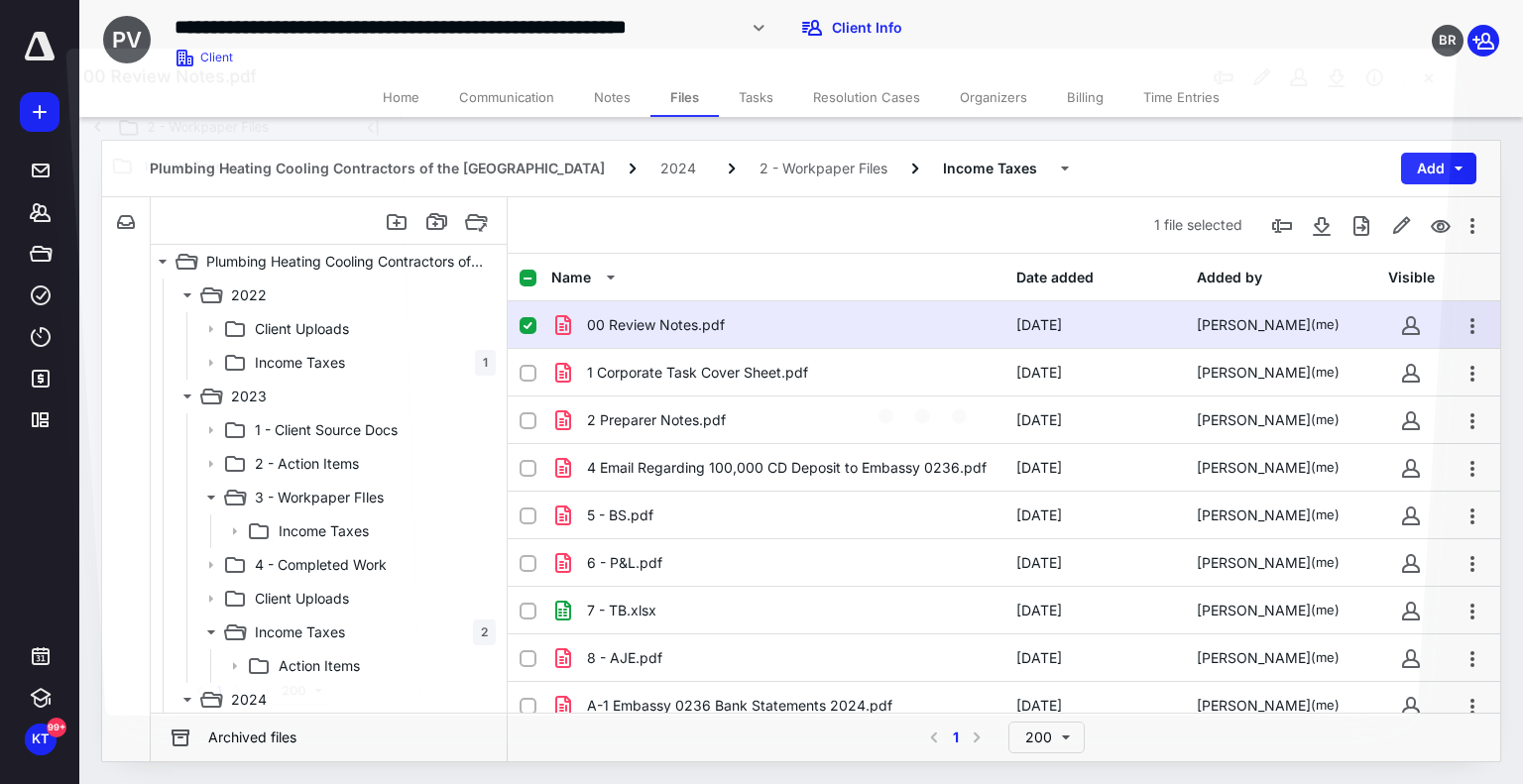 scroll, scrollTop: 396, scrollLeft: 0, axis: vertical 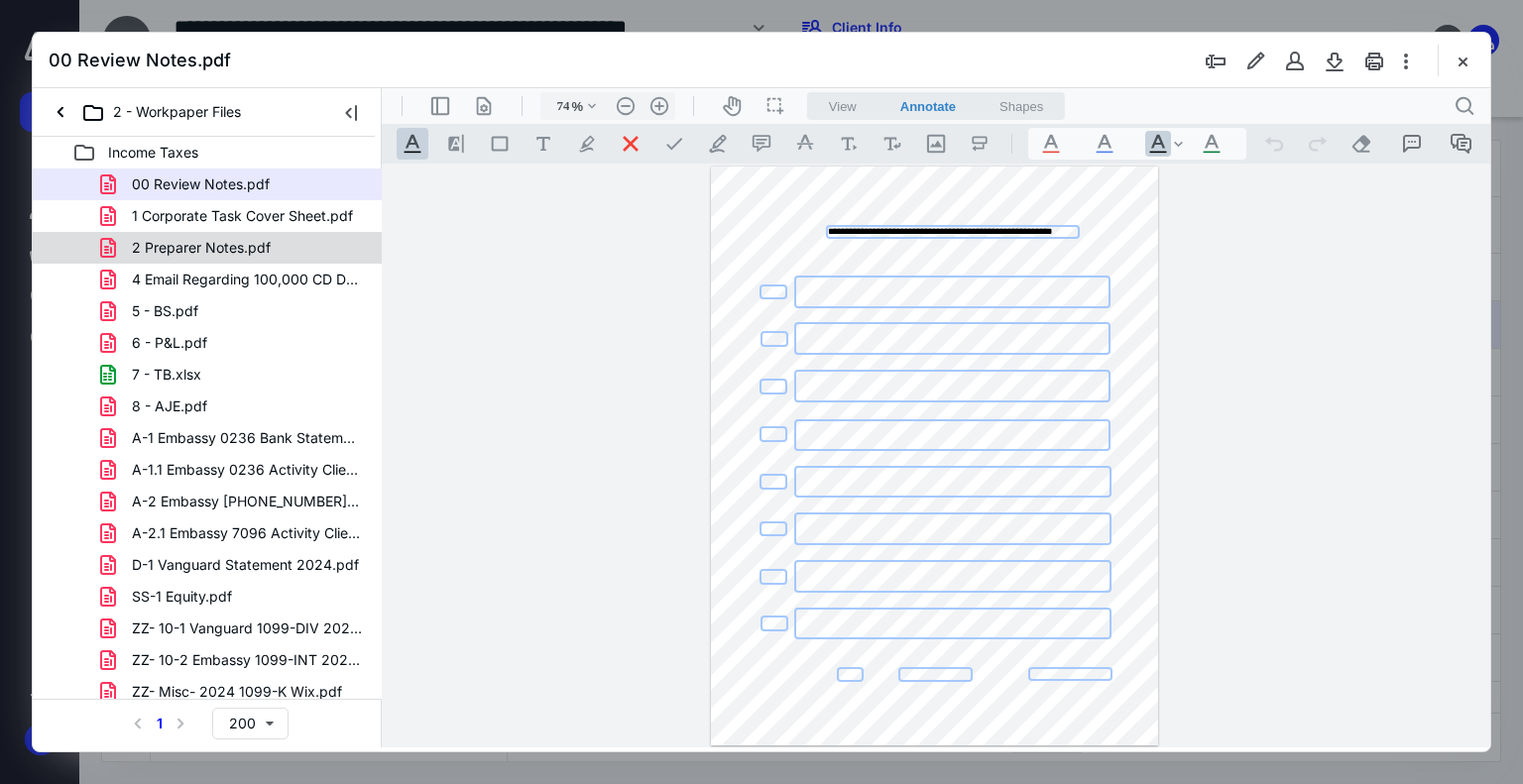 click on "2 Preparer Notes.pdf" at bounding box center (235, 248) 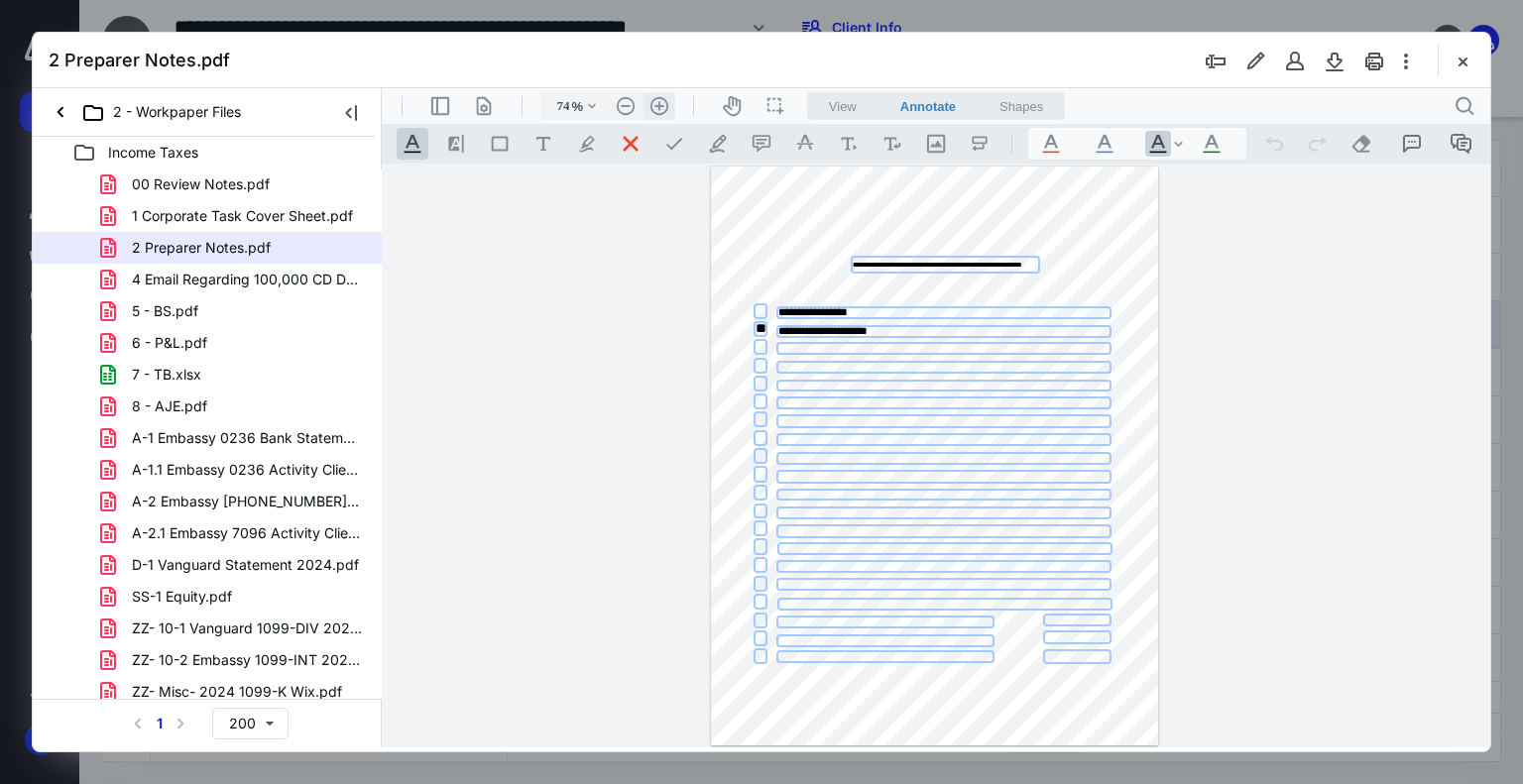 click on ".cls-1{fill:#abb0c4;} icon - header - zoom - in - line" at bounding box center (659, 106) 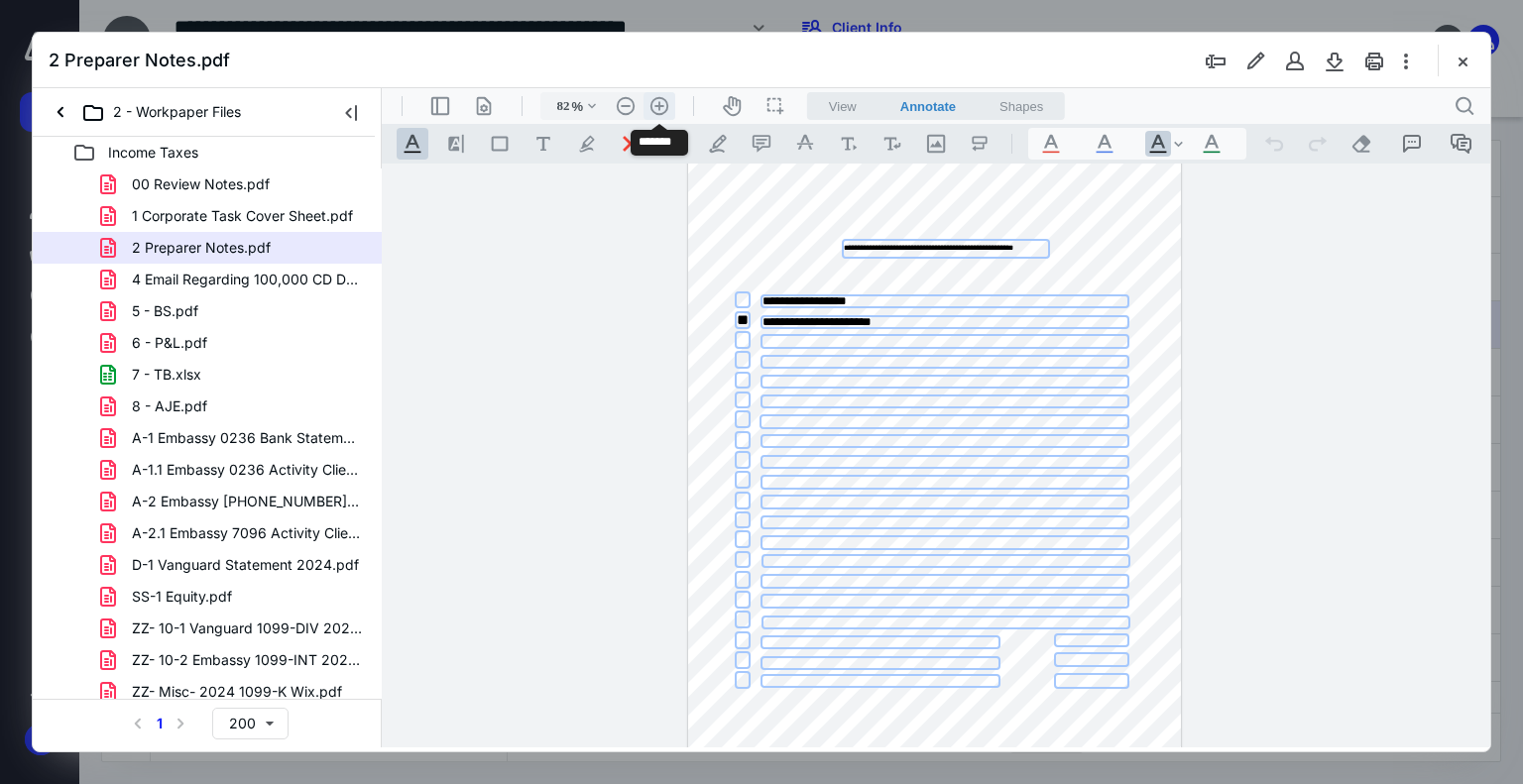 click on ".cls-1{fill:#abb0c4;} icon - header - zoom - in - line" at bounding box center (659, 106) 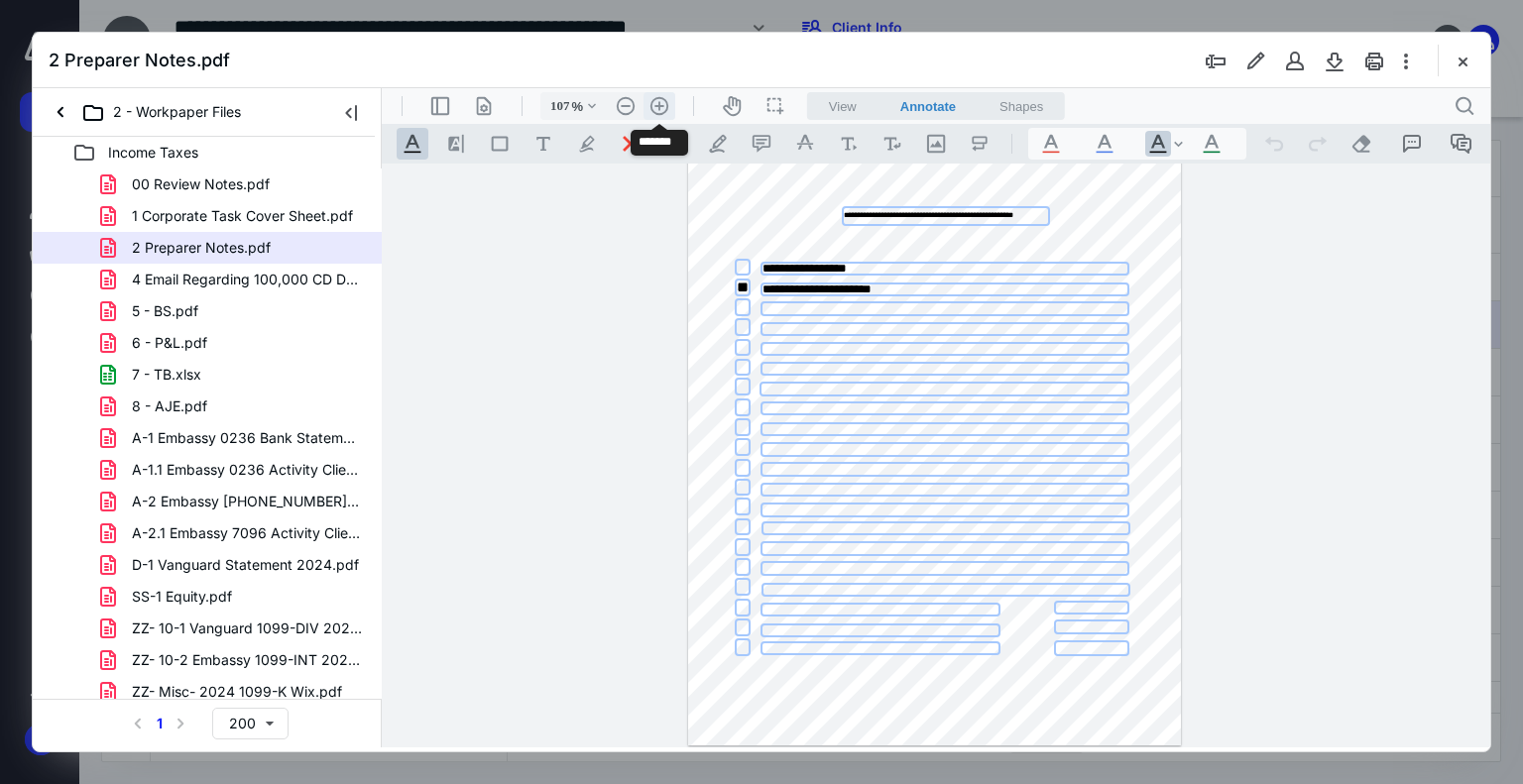 click on ".cls-1{fill:#abb0c4;} icon - header - zoom - in - line" at bounding box center [659, 106] 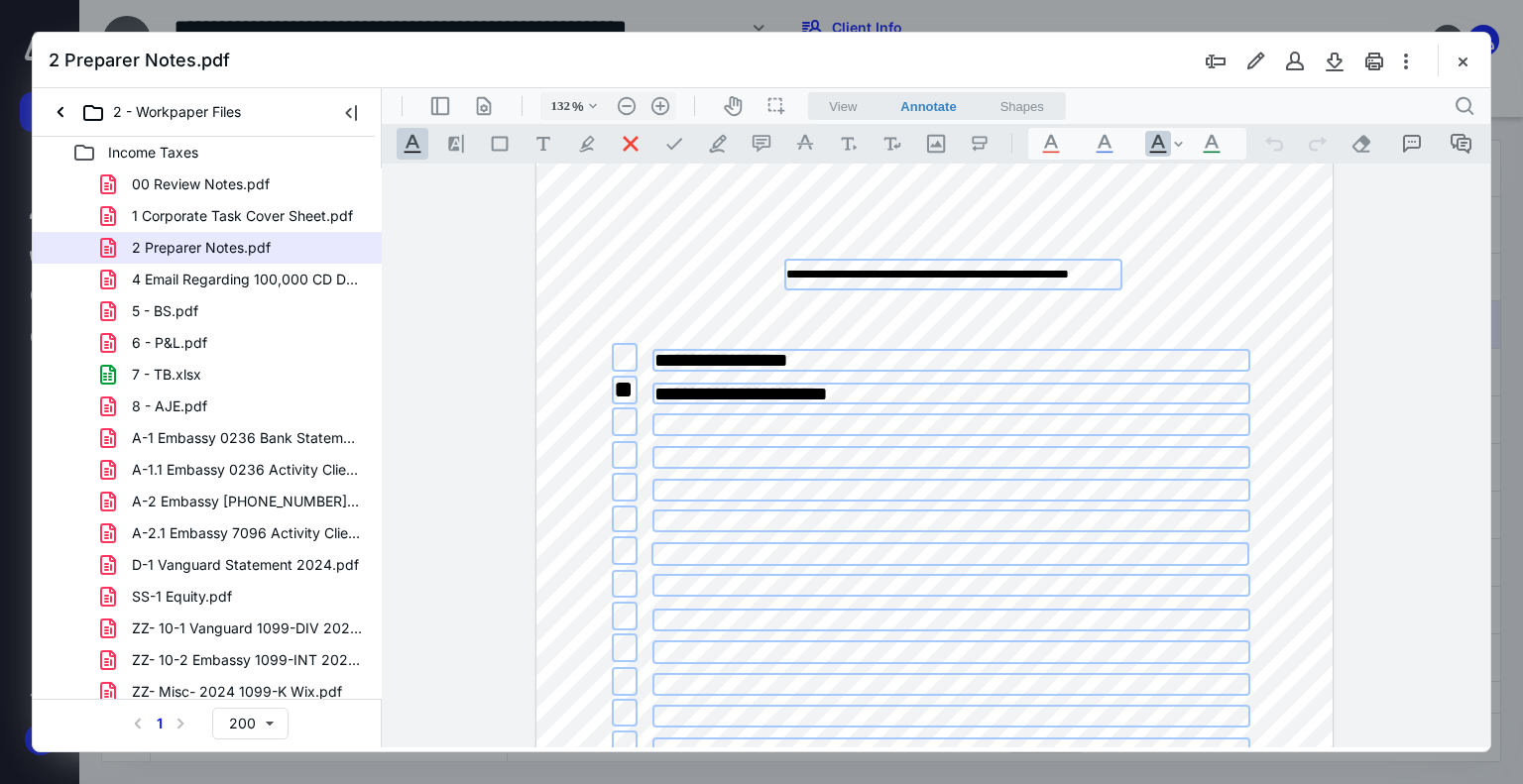 scroll, scrollTop: 0, scrollLeft: 0, axis: both 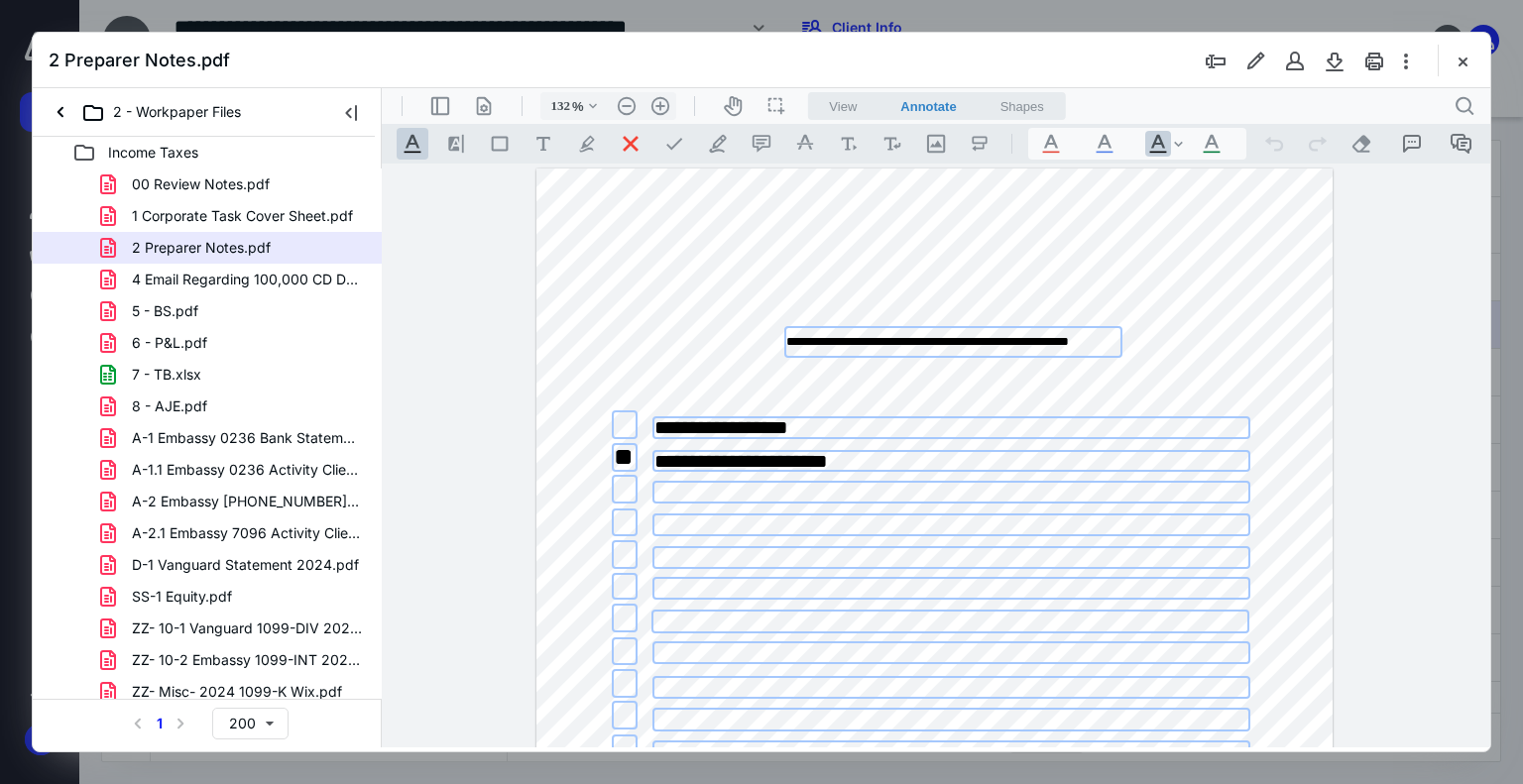 click on "**********" at bounding box center (951, 427) 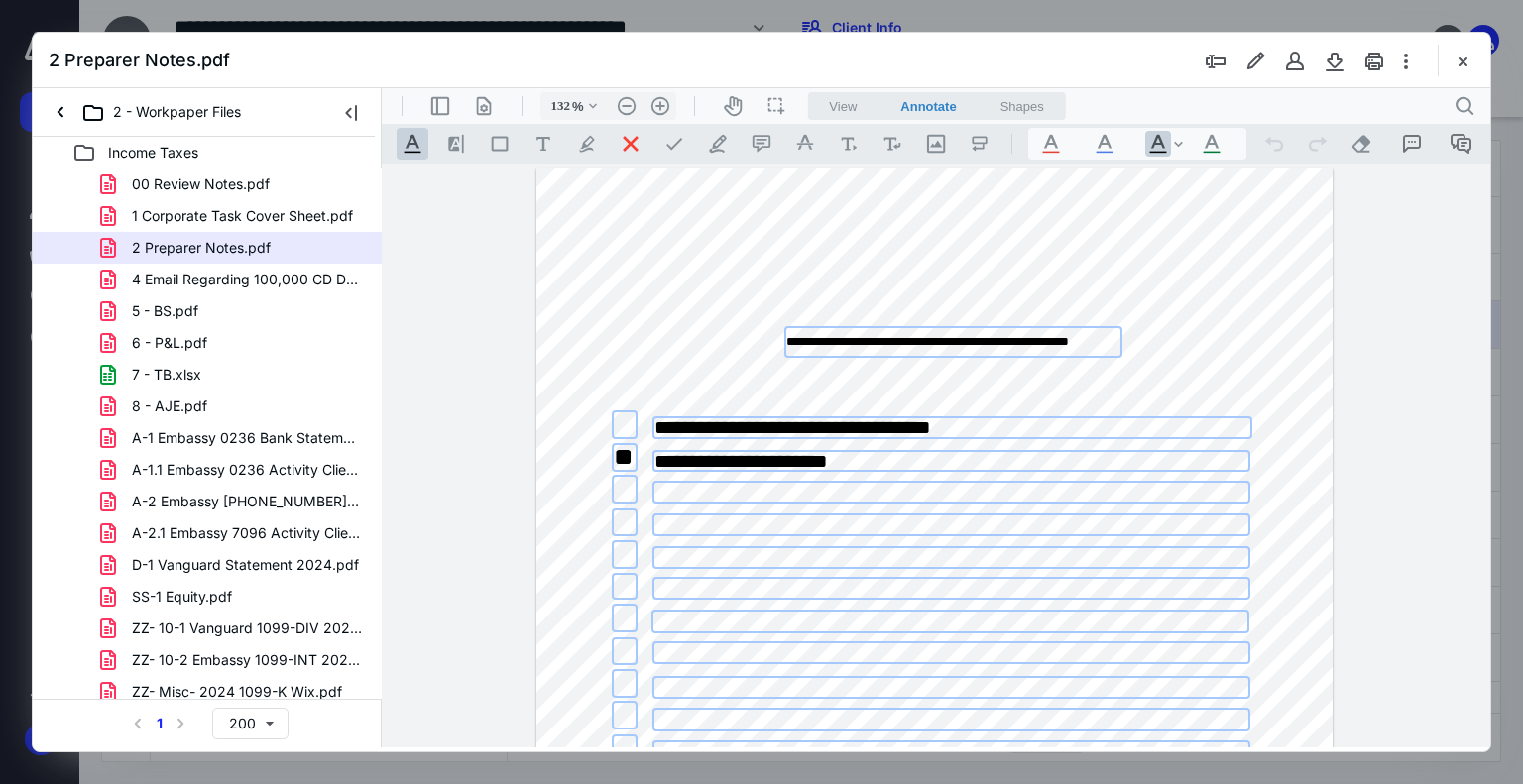 type on "**********" 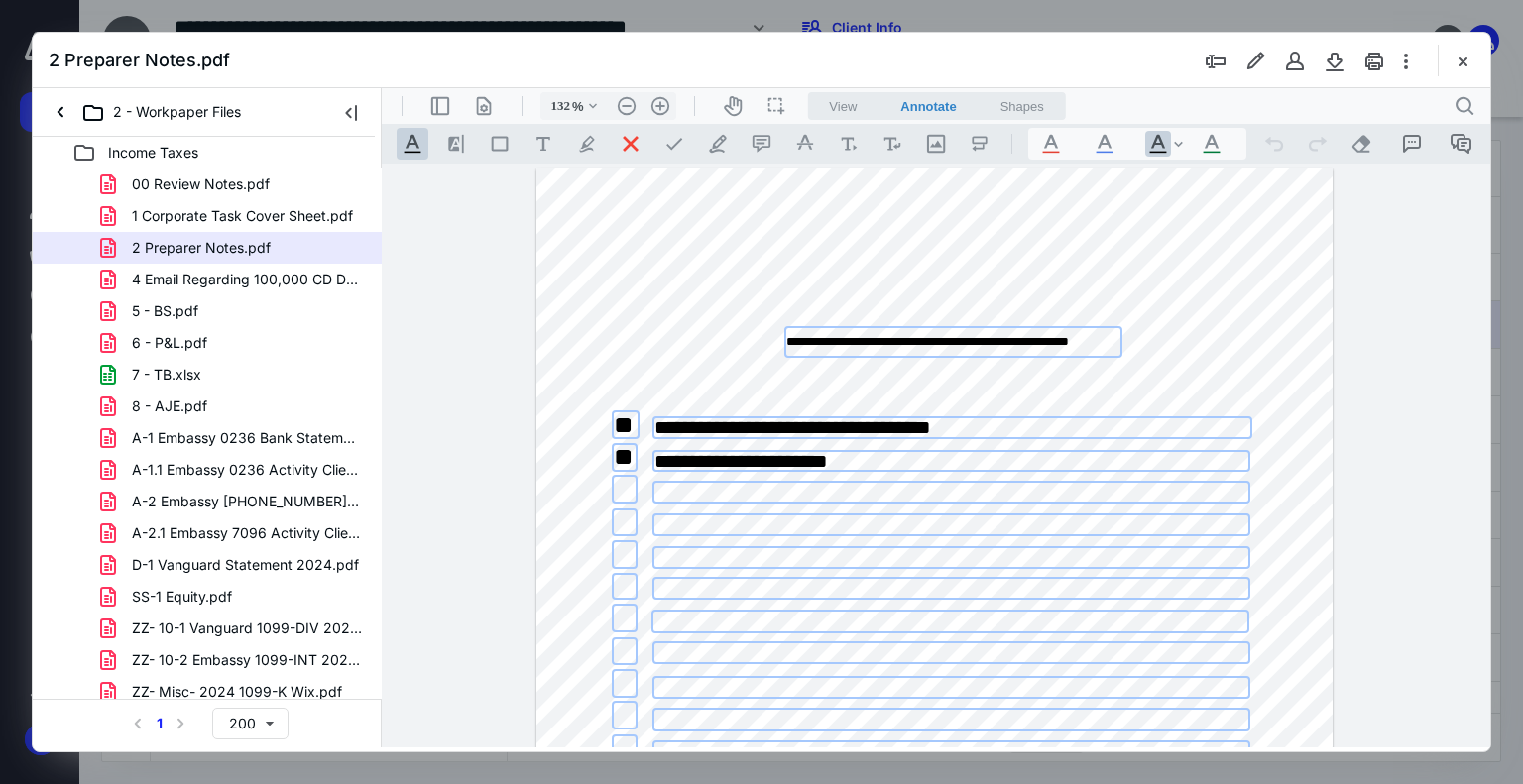 type on "**" 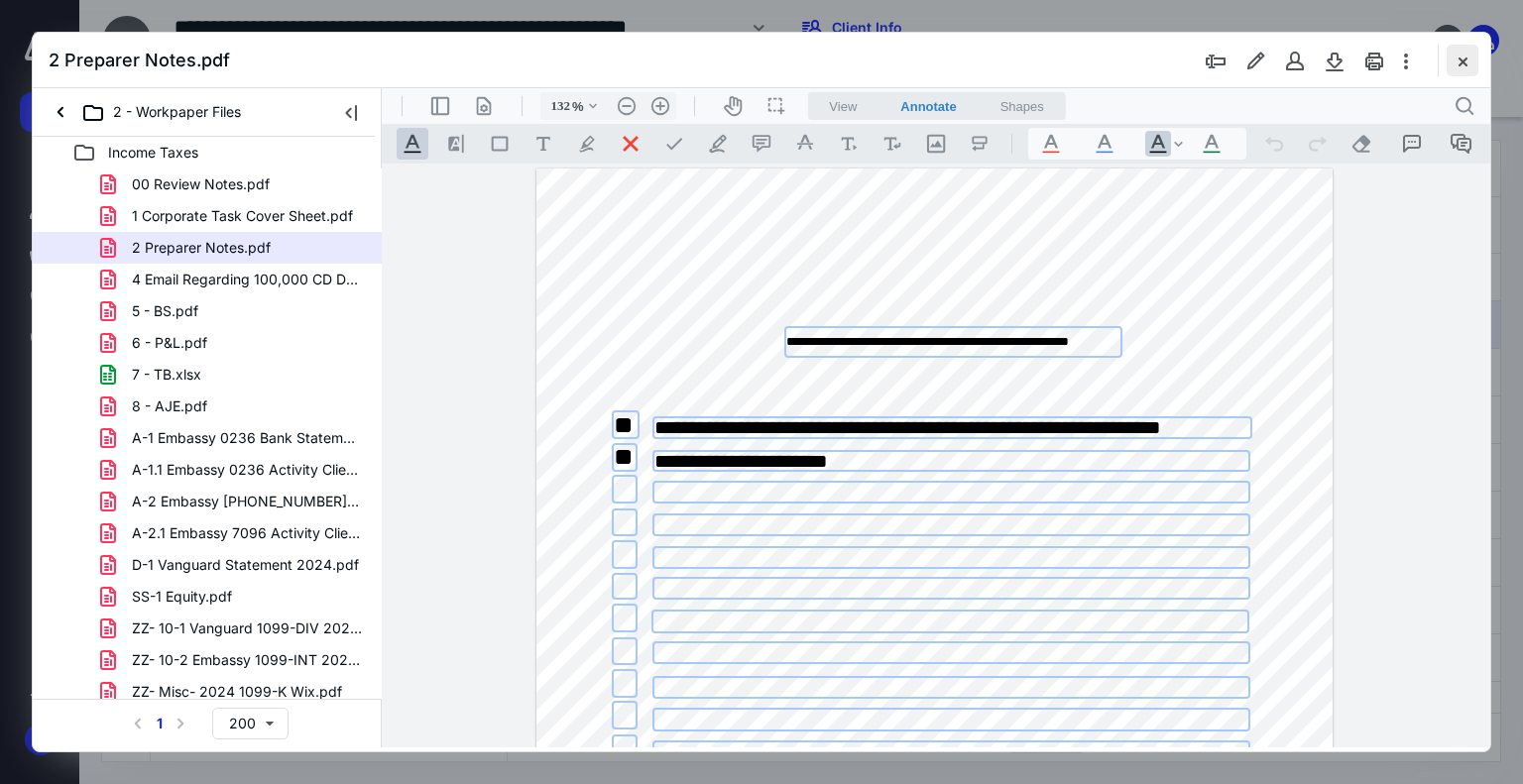 type on "**********" 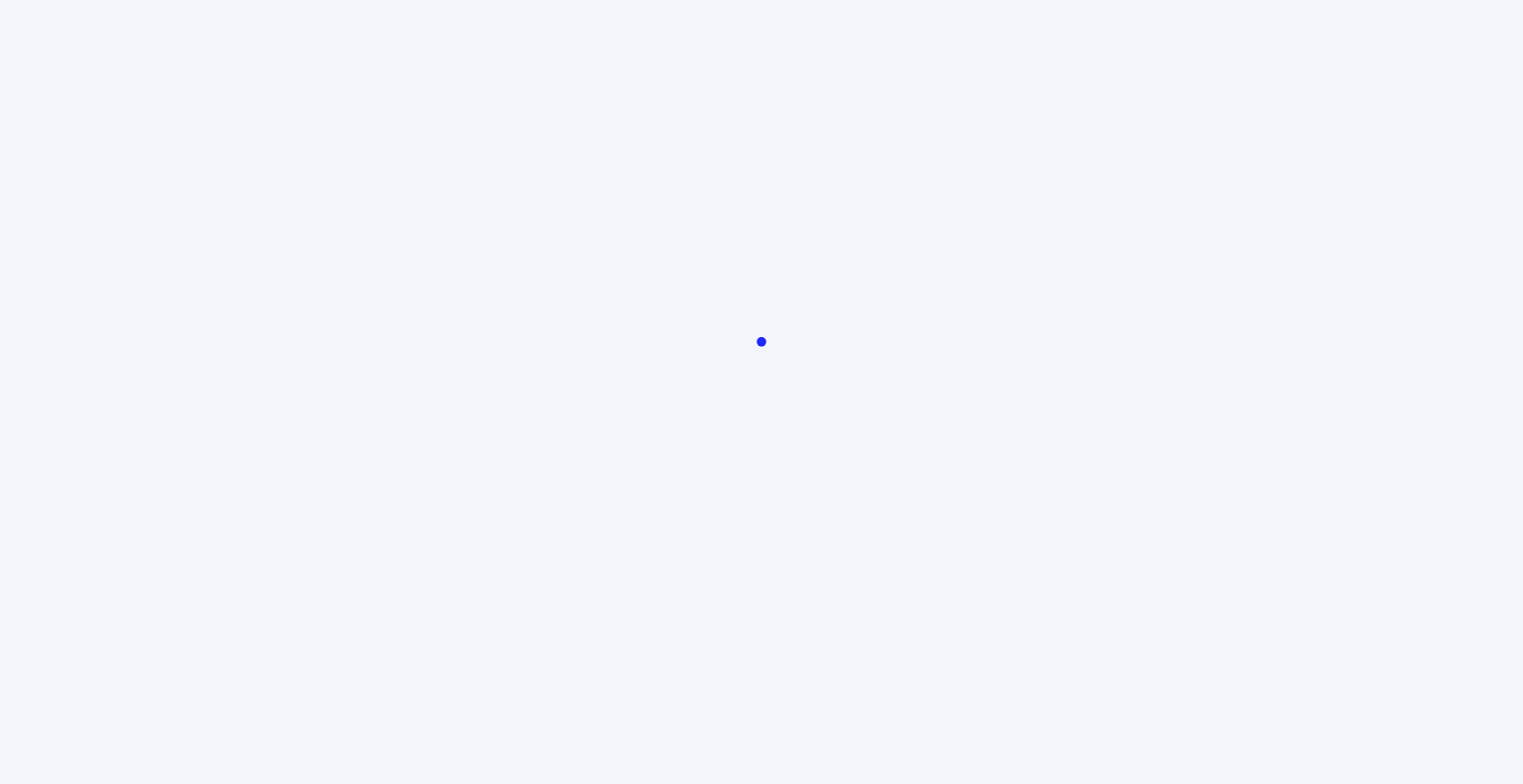 scroll, scrollTop: 0, scrollLeft: 0, axis: both 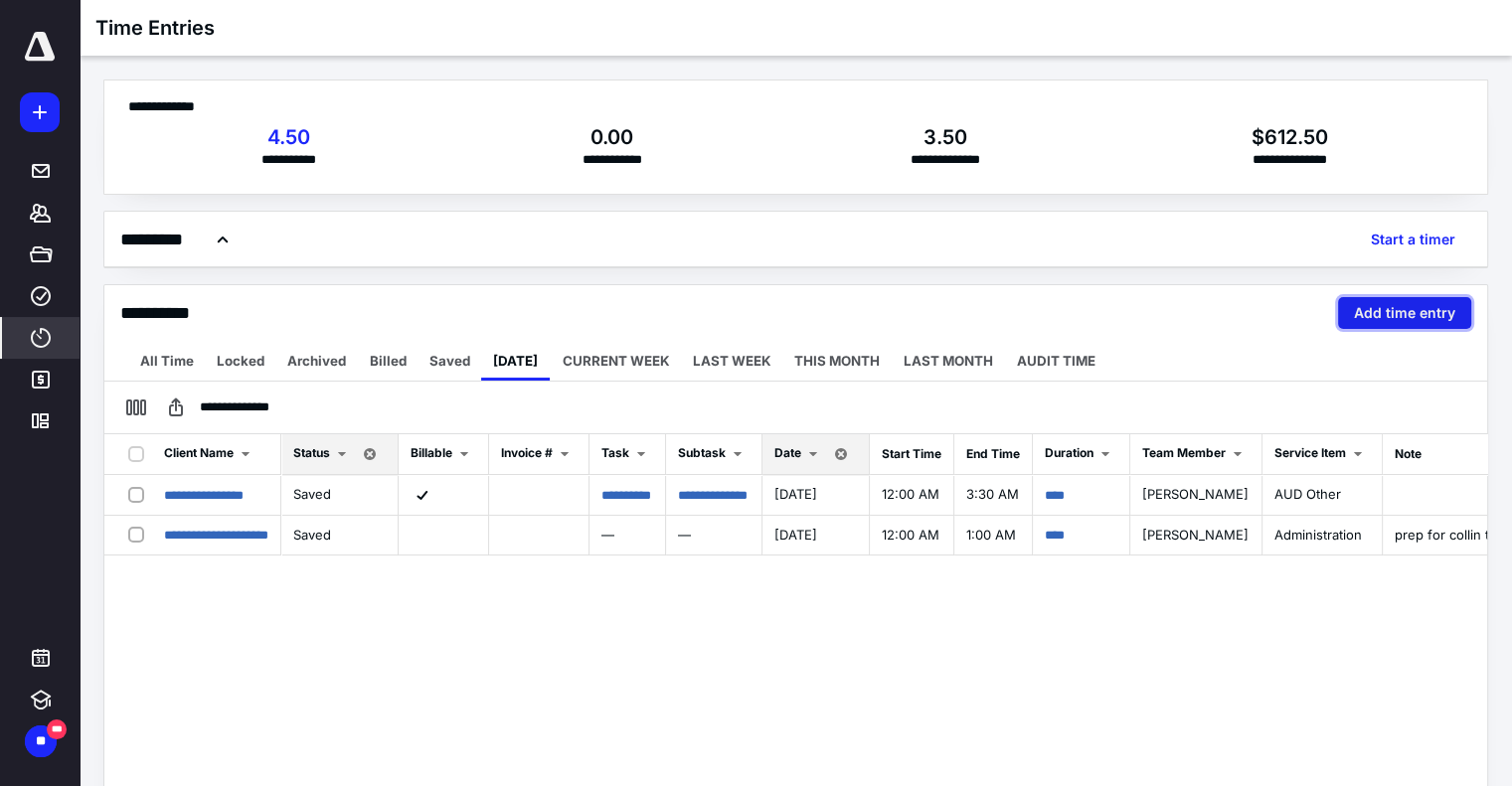 click on "Add time entry" at bounding box center [1405, 313] 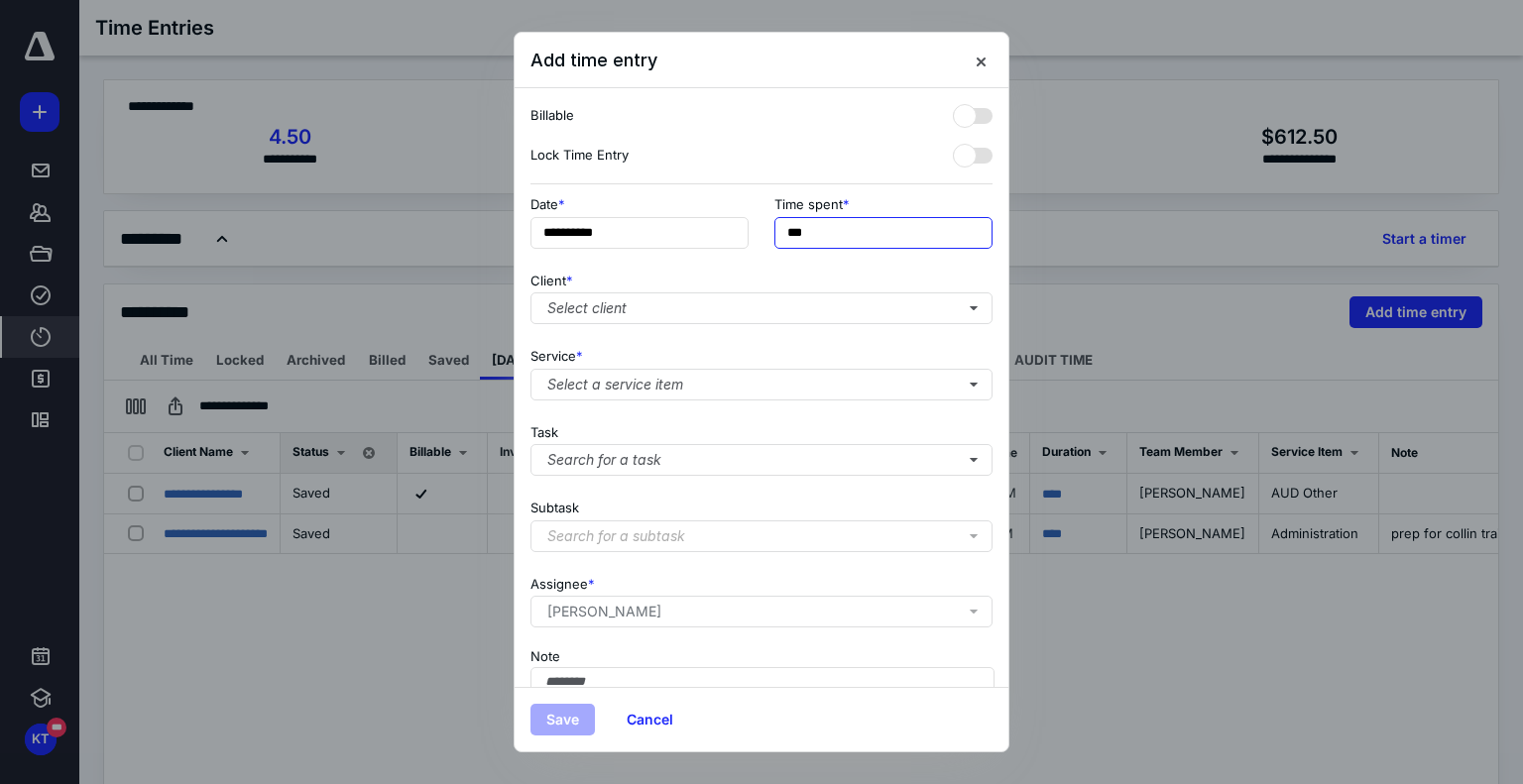 drag, startPoint x: 885, startPoint y: 231, endPoint x: 738, endPoint y: 209, distance: 148.6371 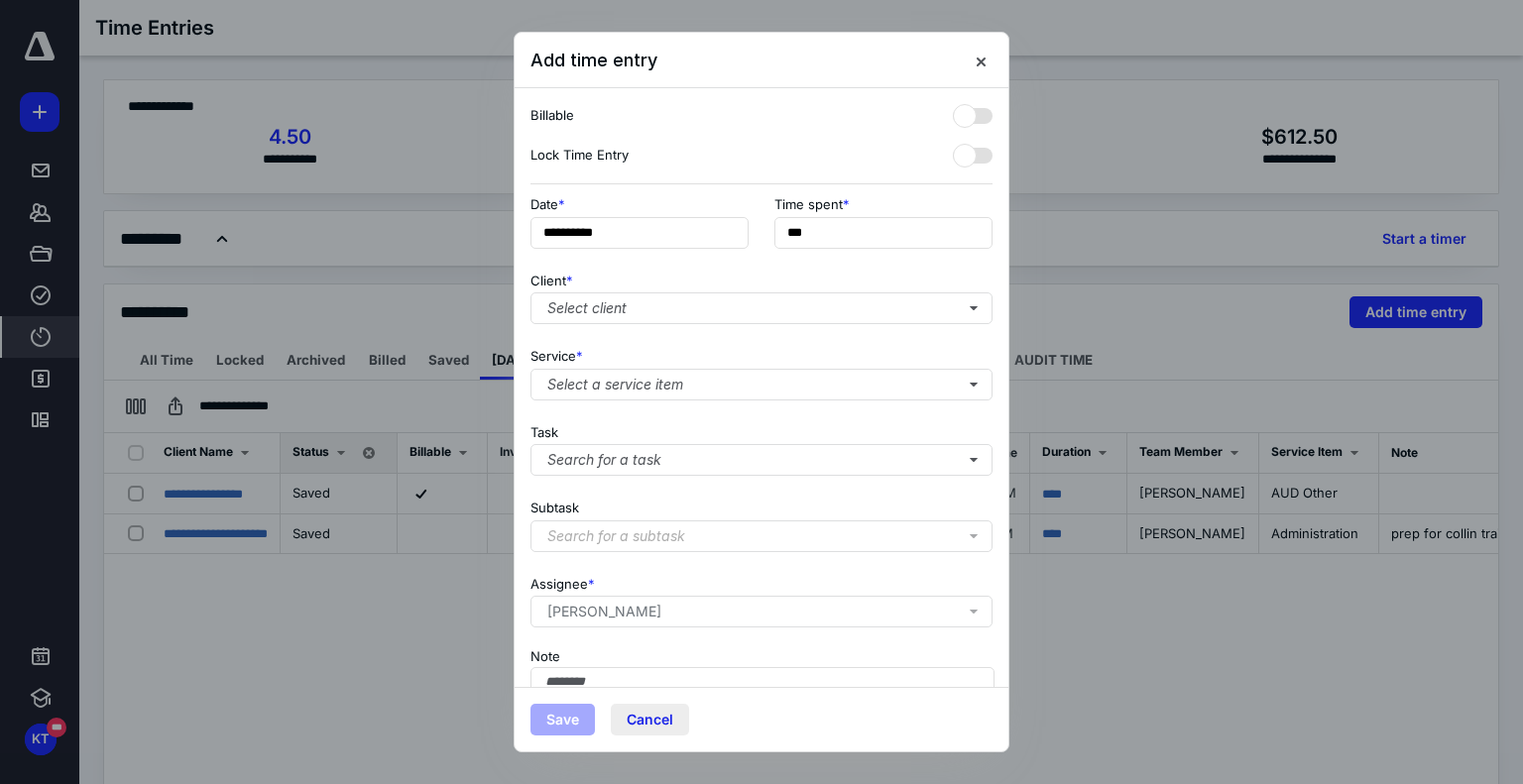 click on "Cancel" at bounding box center [649, 720] 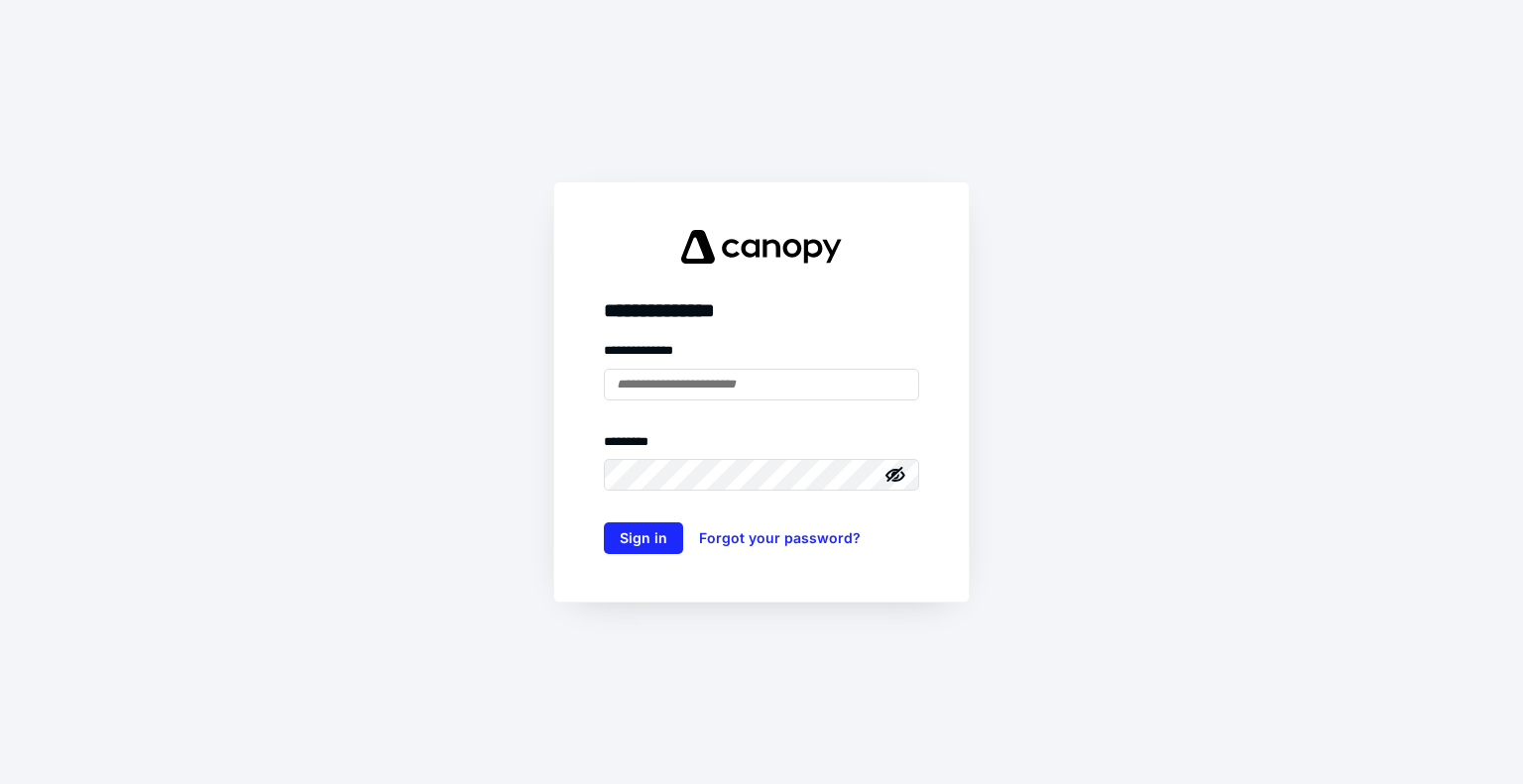 scroll, scrollTop: 0, scrollLeft: 0, axis: both 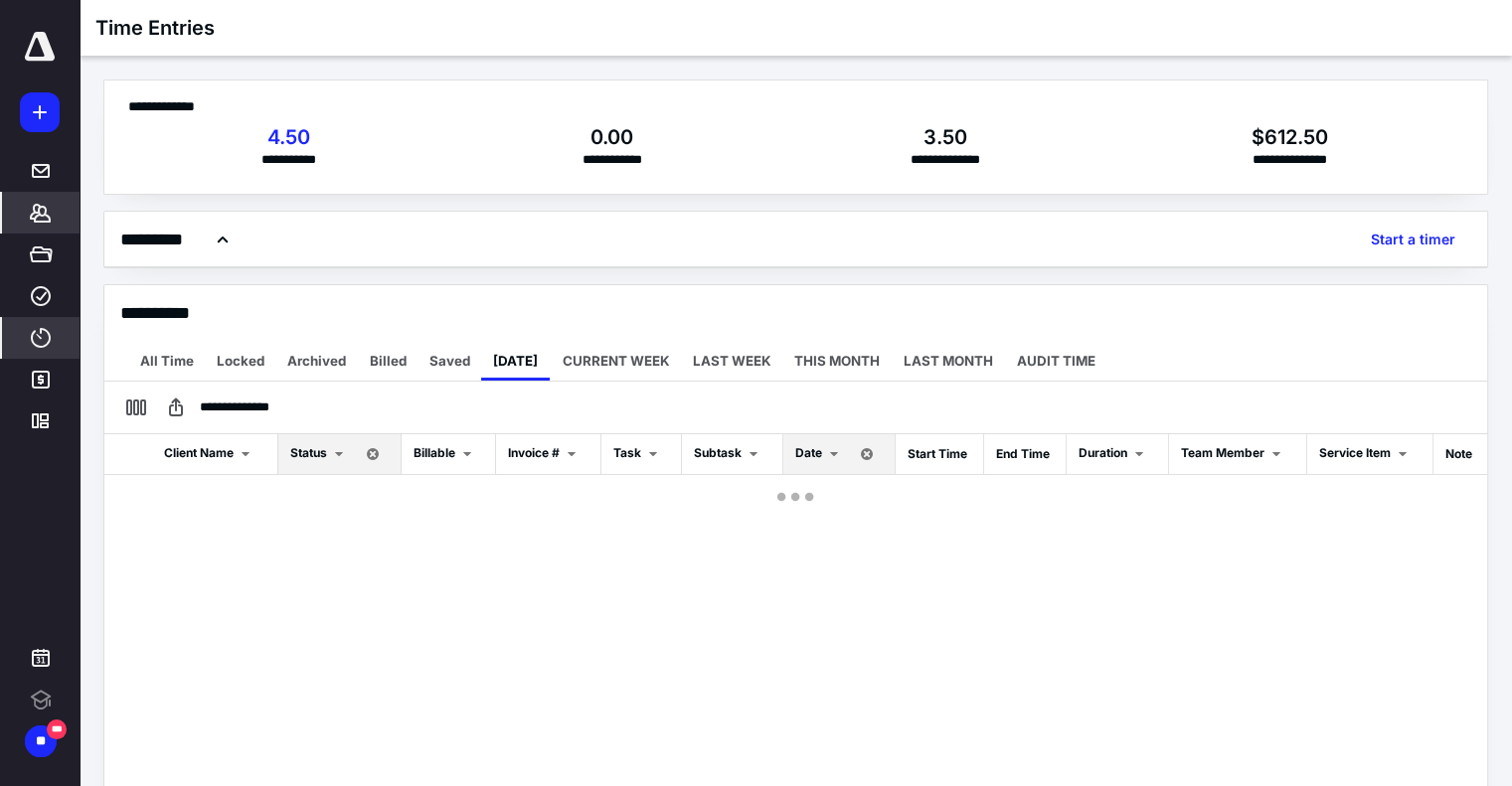 click 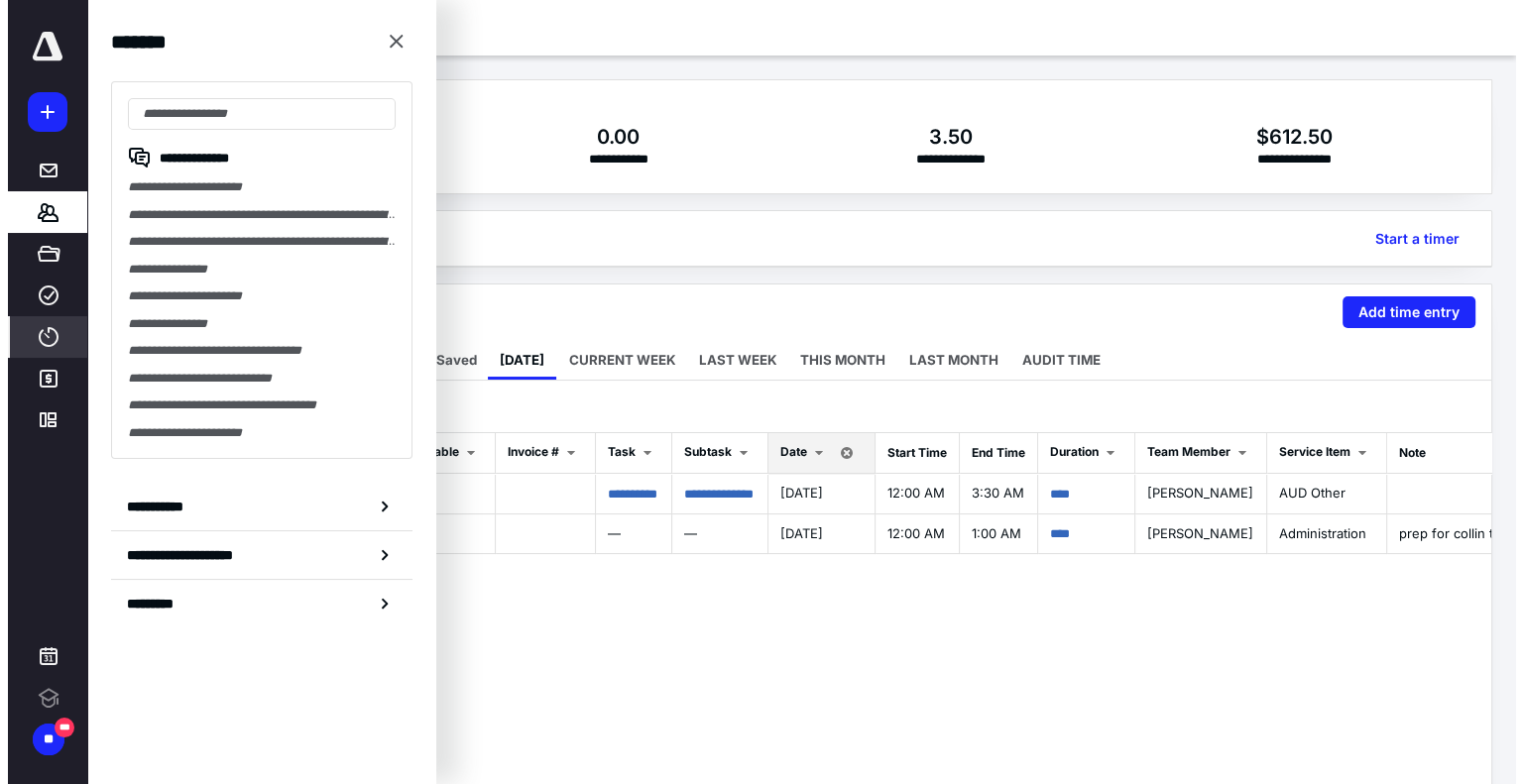 scroll, scrollTop: 0, scrollLeft: 0, axis: both 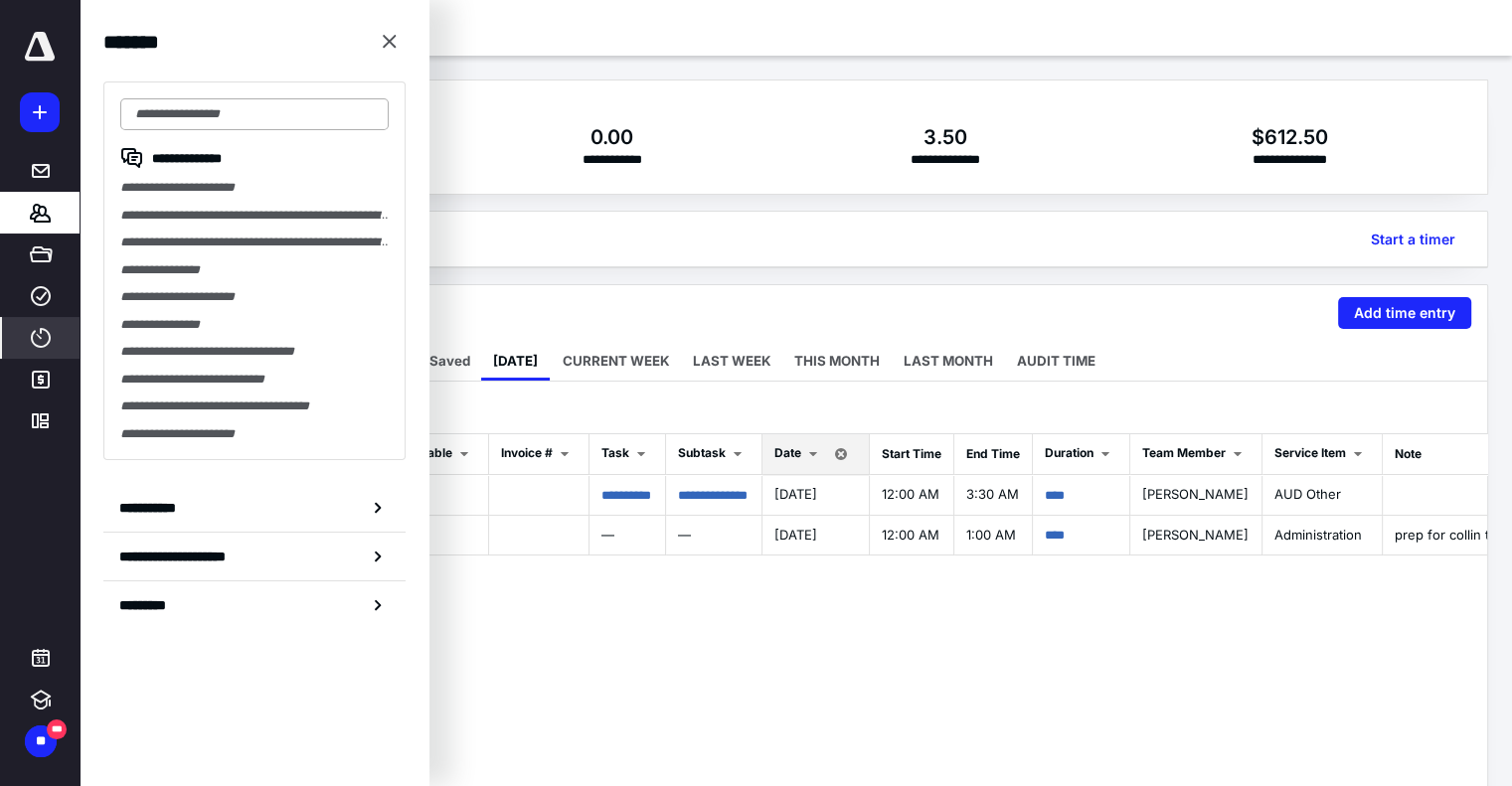 click at bounding box center [254, 114] 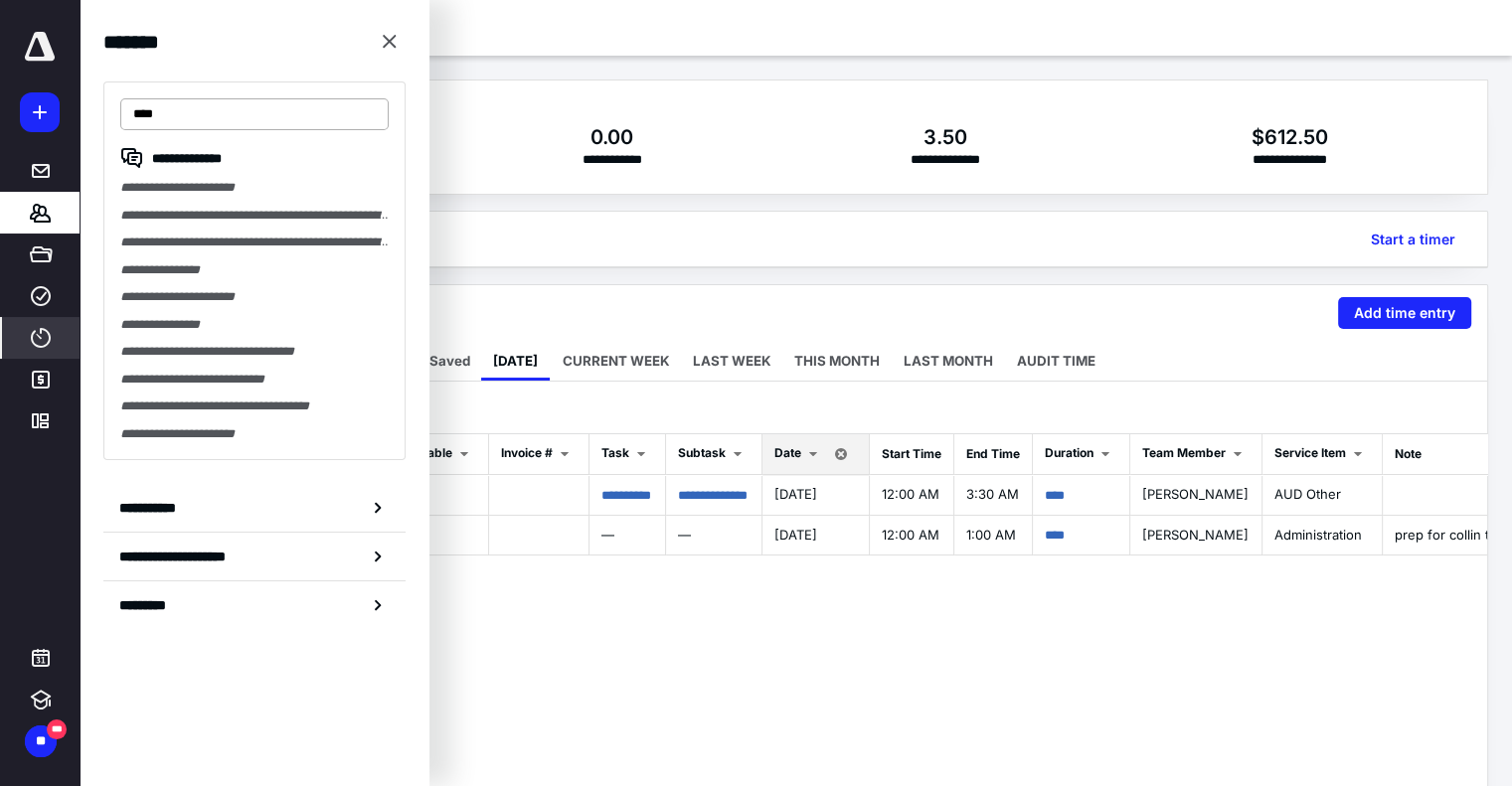 drag, startPoint x: 305, startPoint y: 124, endPoint x: 1497, endPoint y: 110, distance: 1192.0822 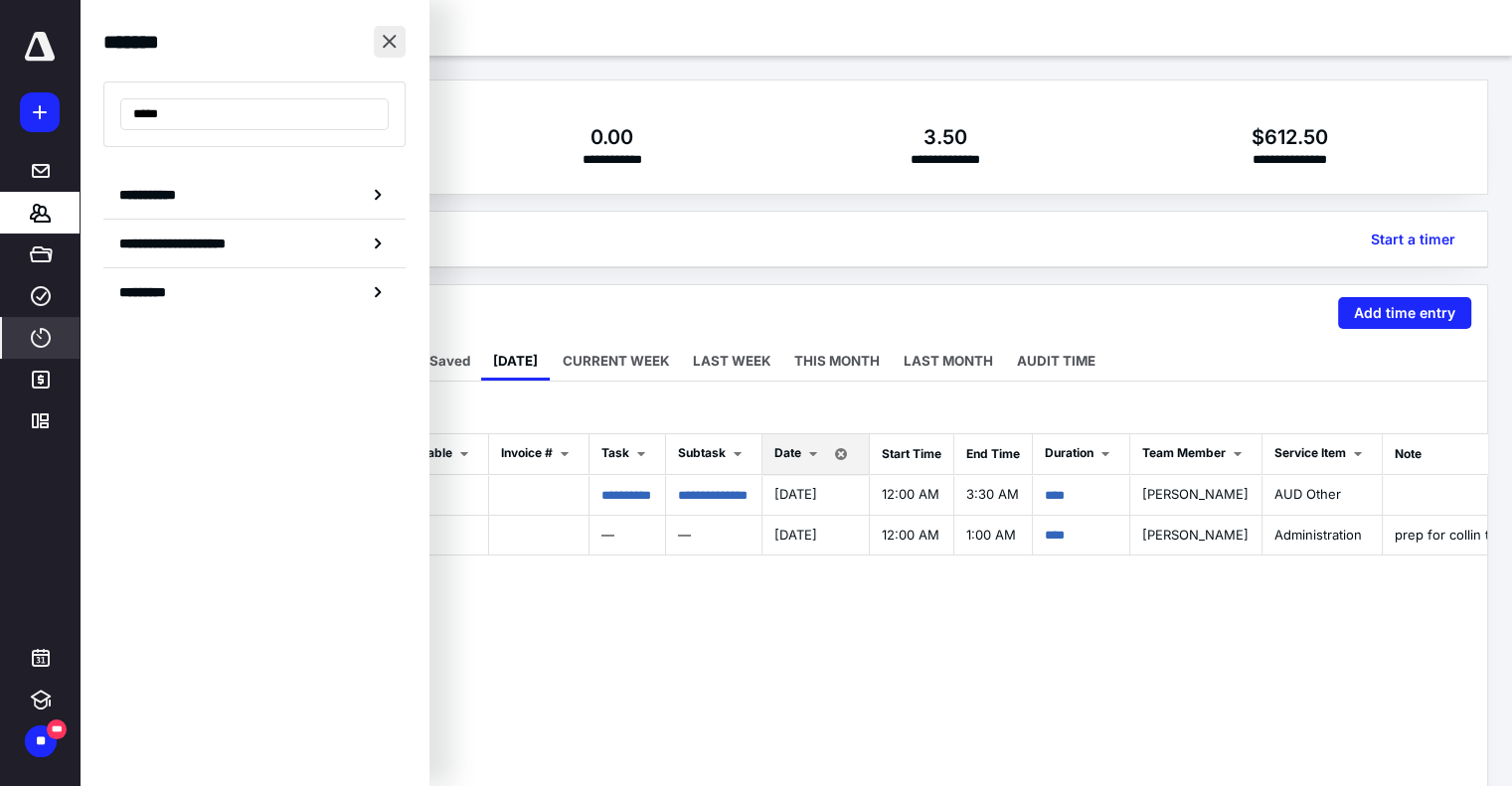 type on "*****" 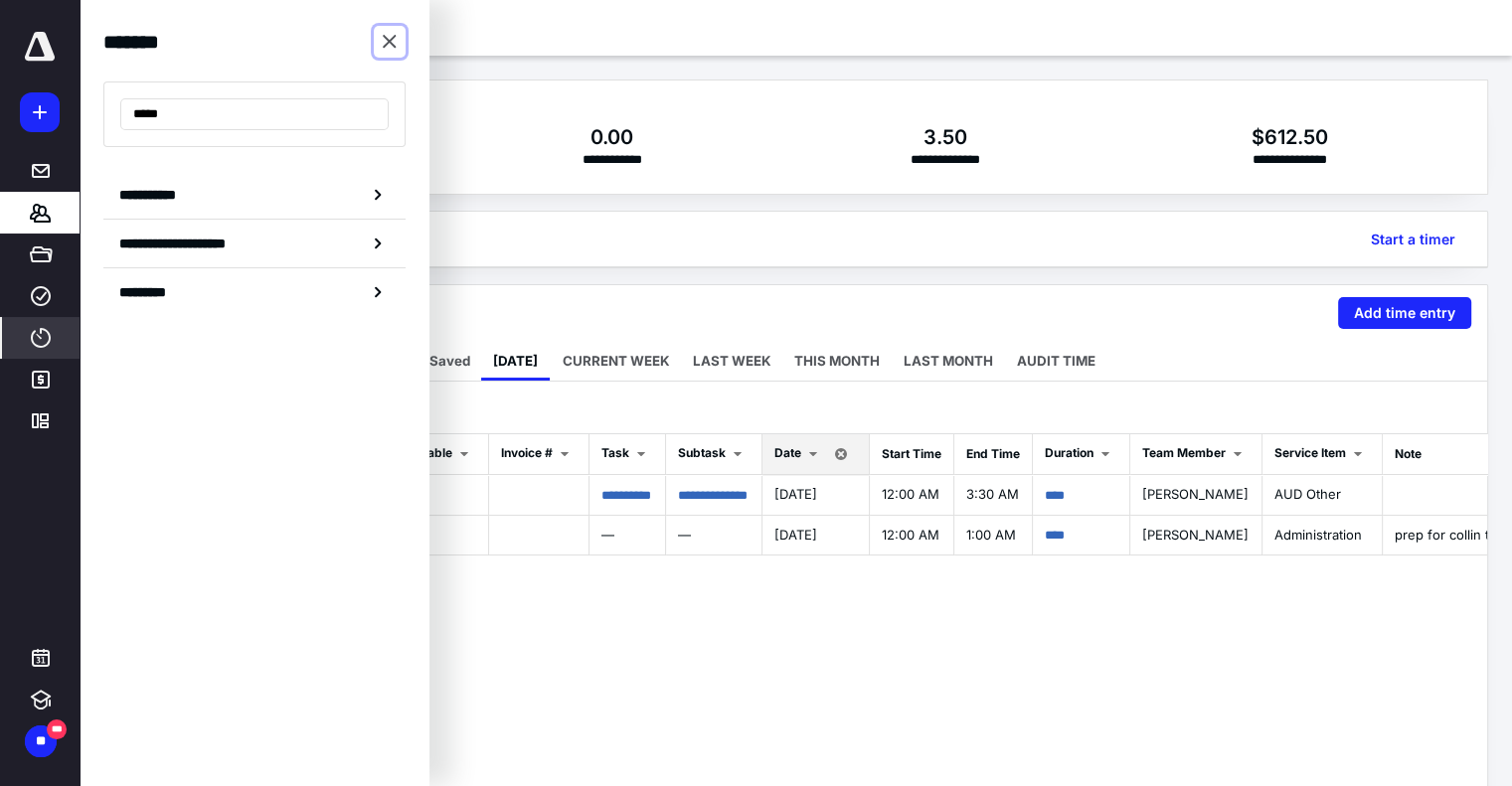 drag, startPoint x: 399, startPoint y: 43, endPoint x: 432, endPoint y: 53, distance: 34.48188 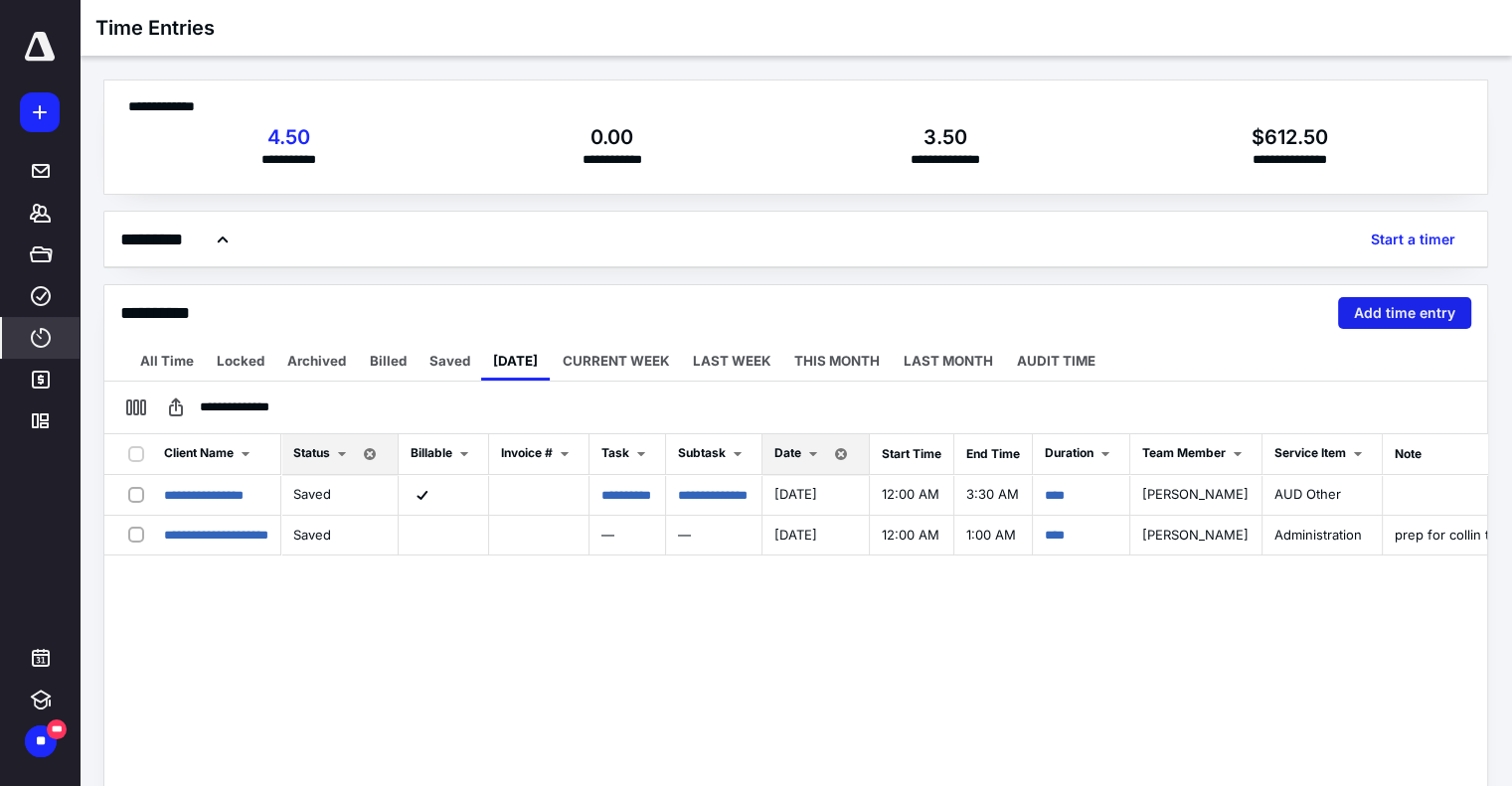 click on "Add time entry" at bounding box center [1405, 313] 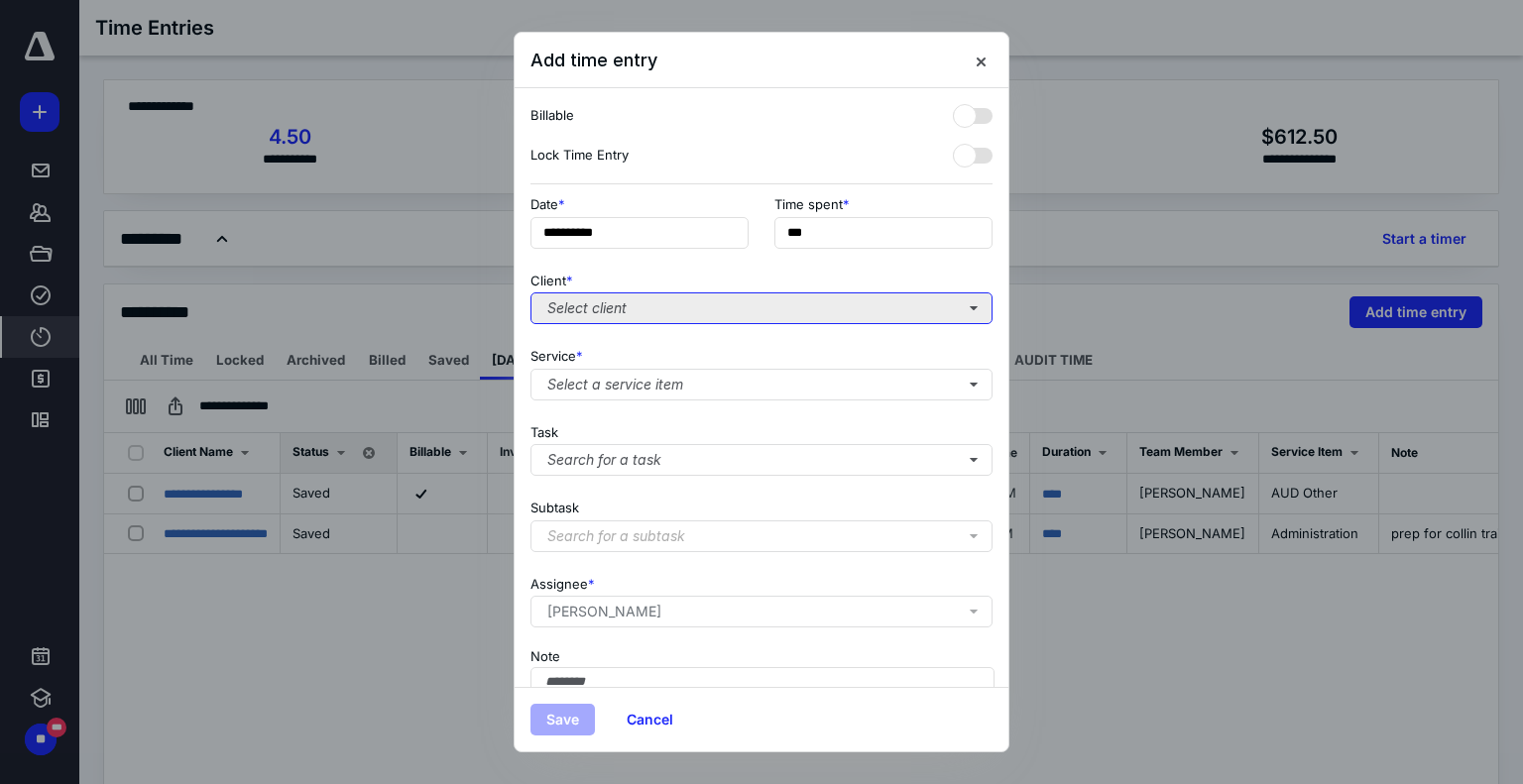 click on "Select client" at bounding box center [762, 308] 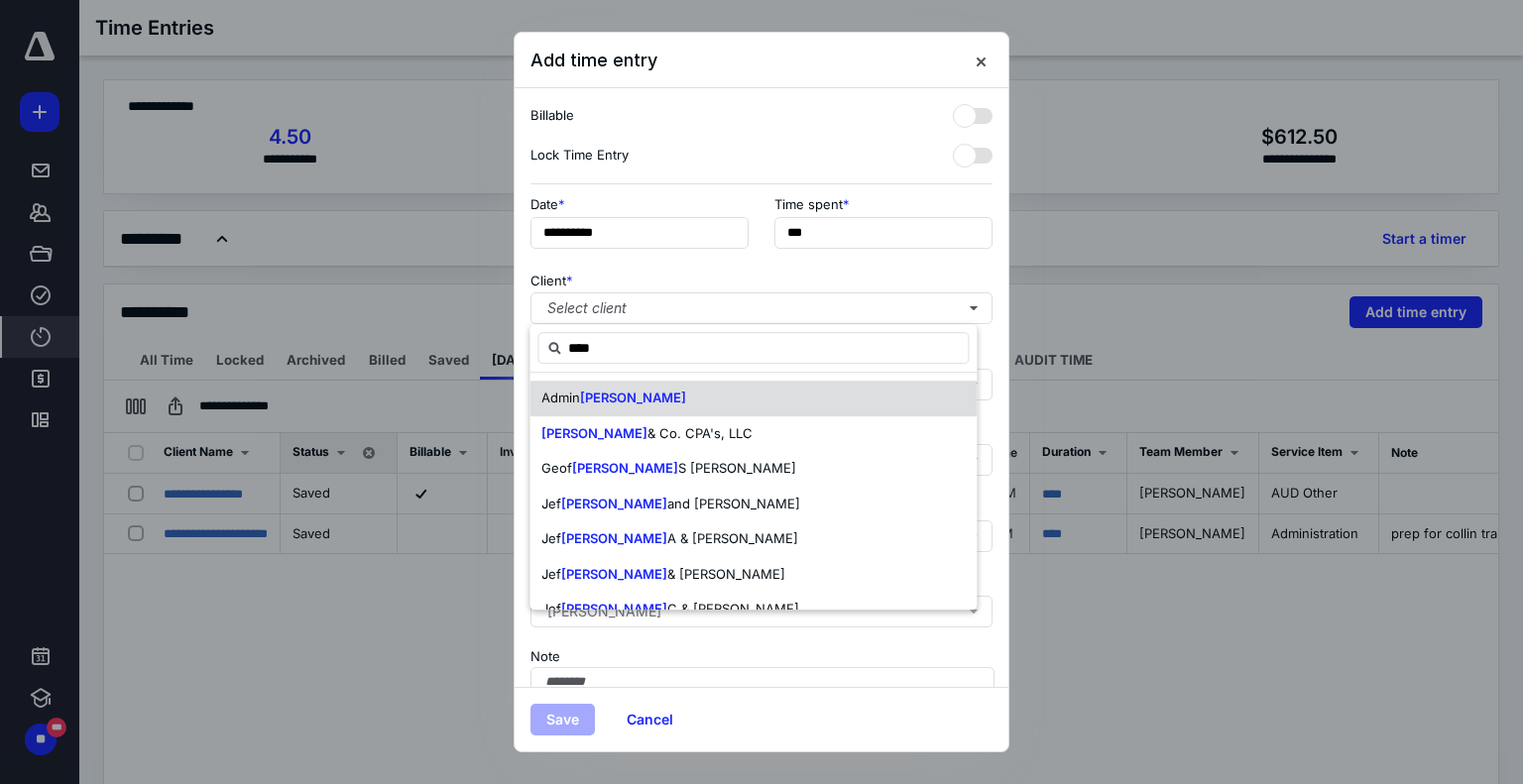 click on "[PERSON_NAME]  & Co. CPA's, LLC" at bounding box center [753, 434] 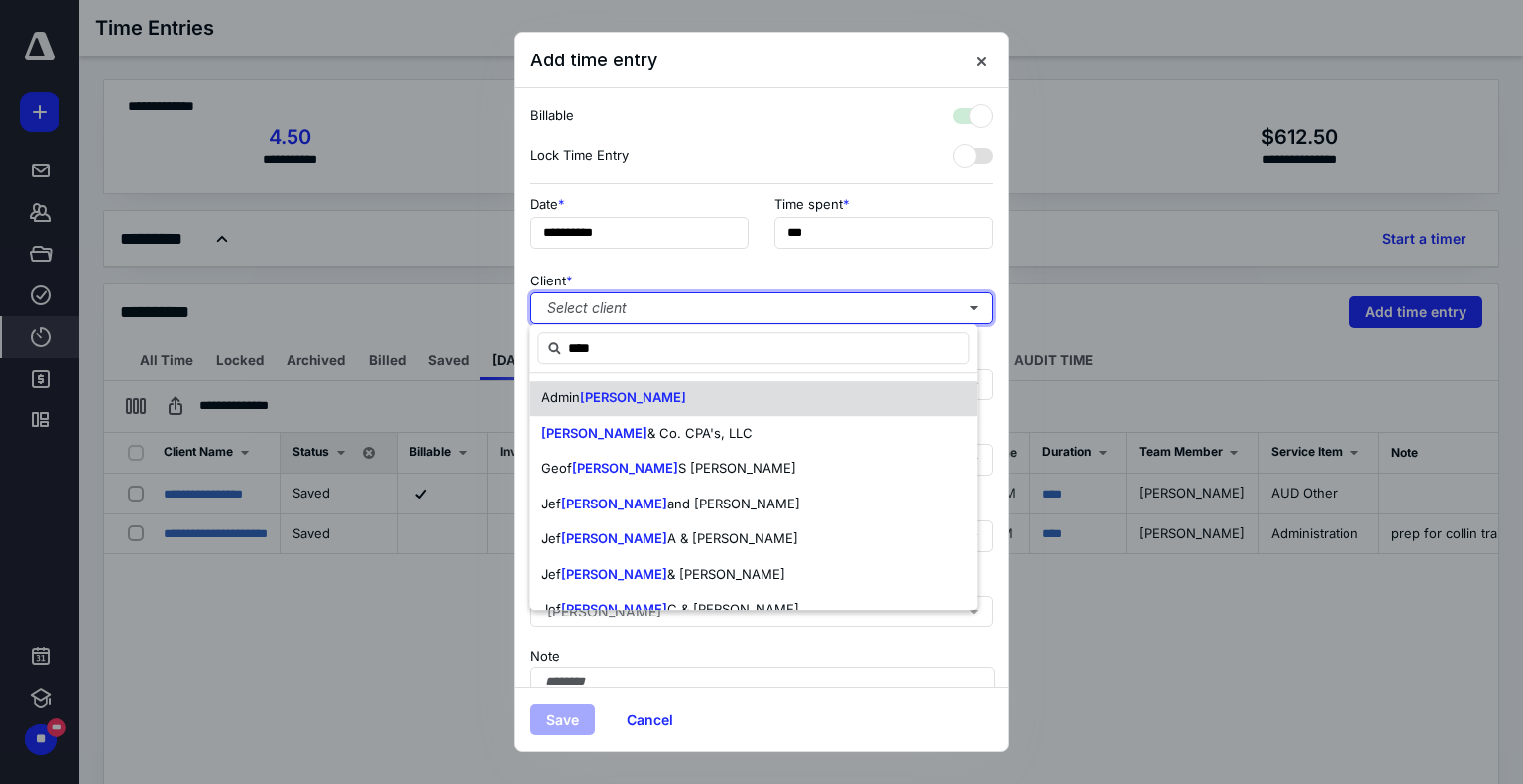 checkbox on "true" 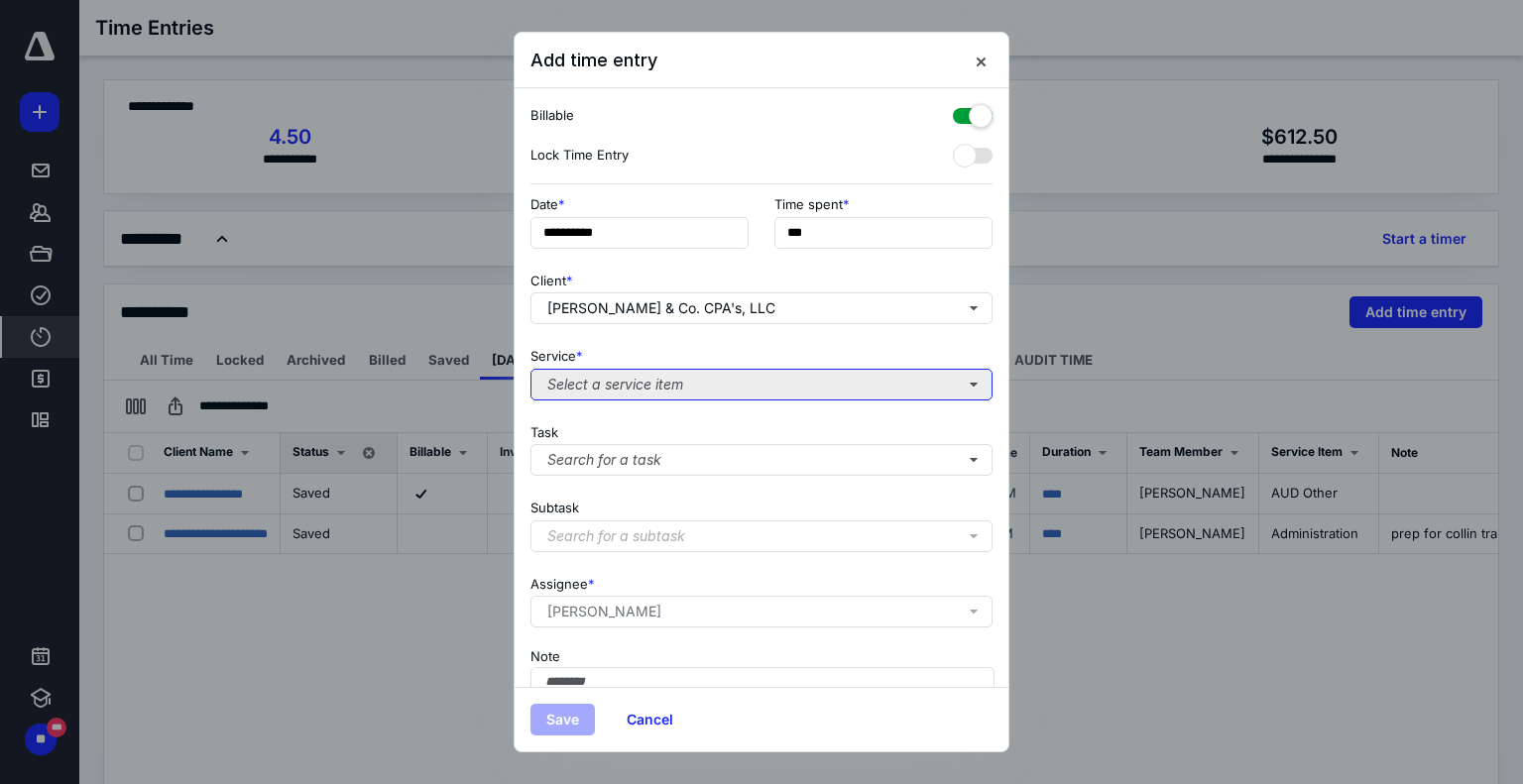 click on "Select a service item" at bounding box center (762, 385) 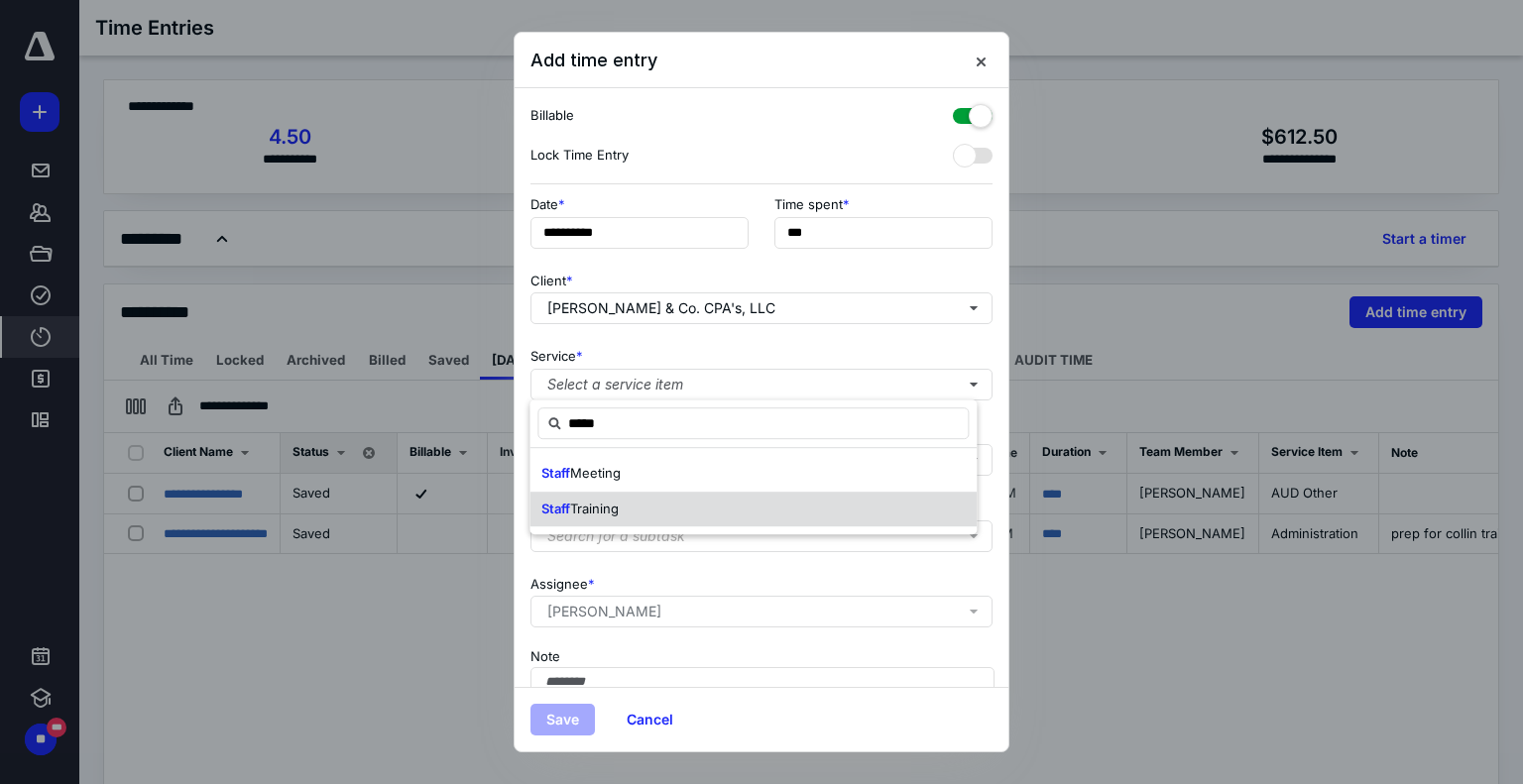 click on "Staff  Training" at bounding box center (753, 509) 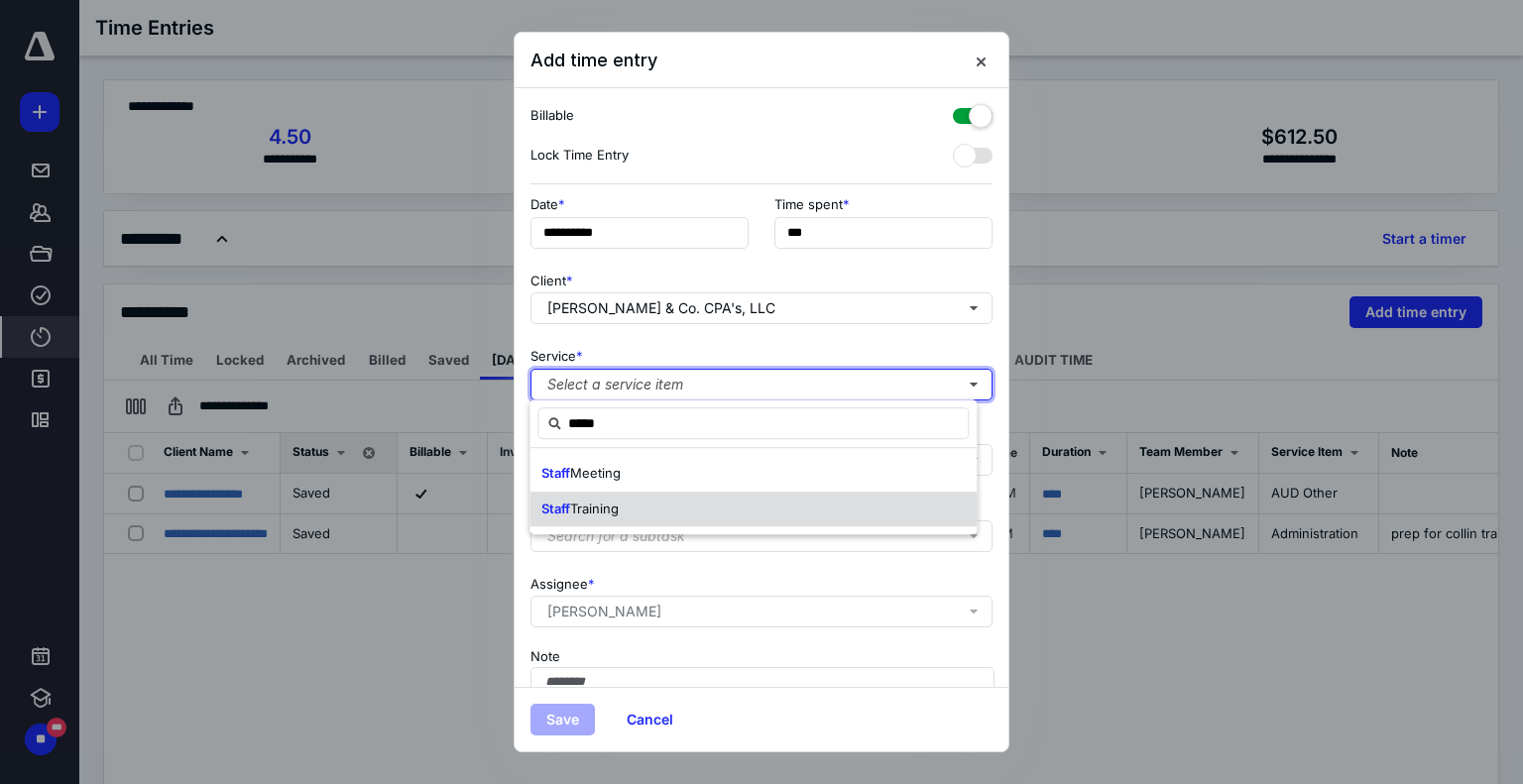 type 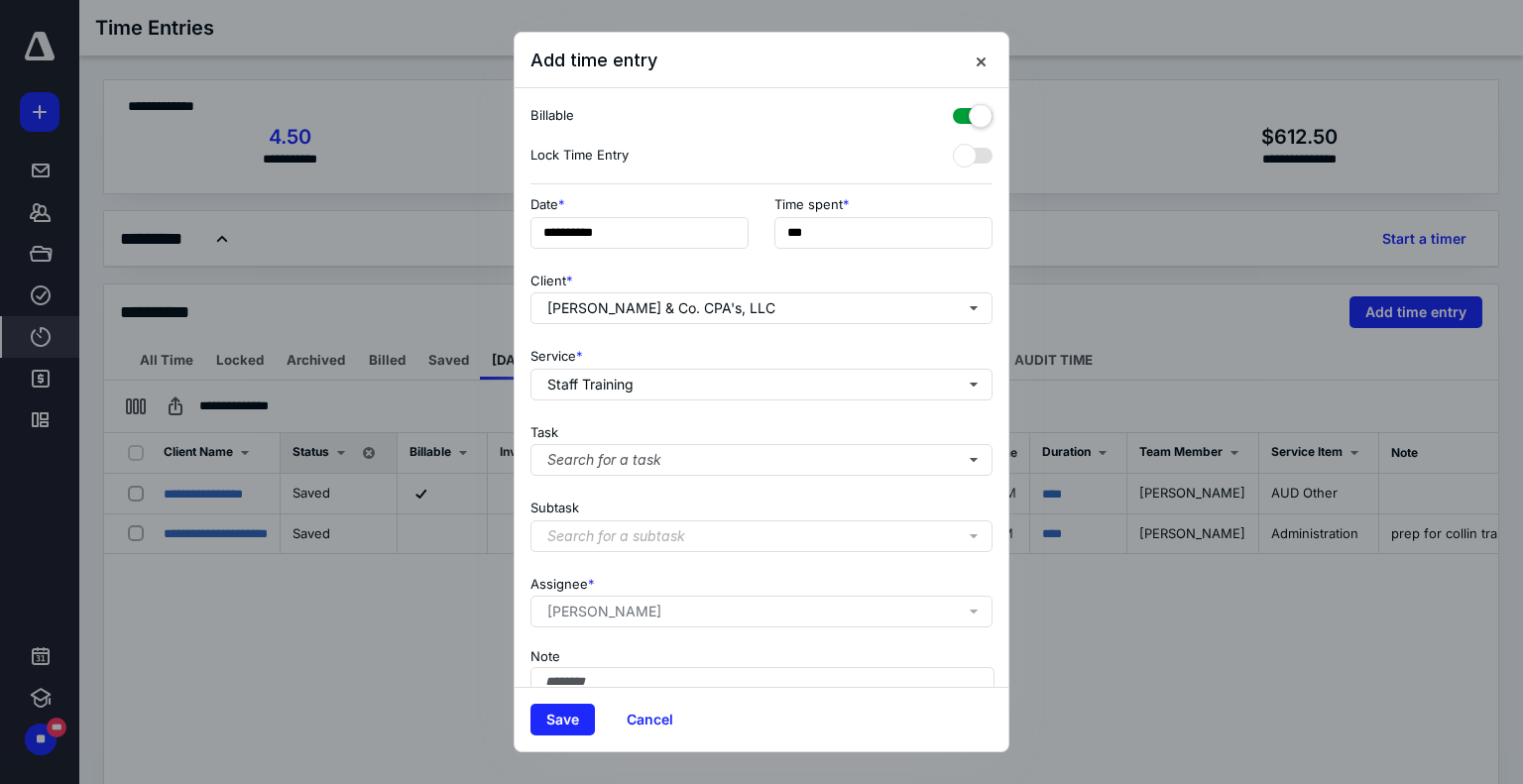 click at bounding box center [973, 112] 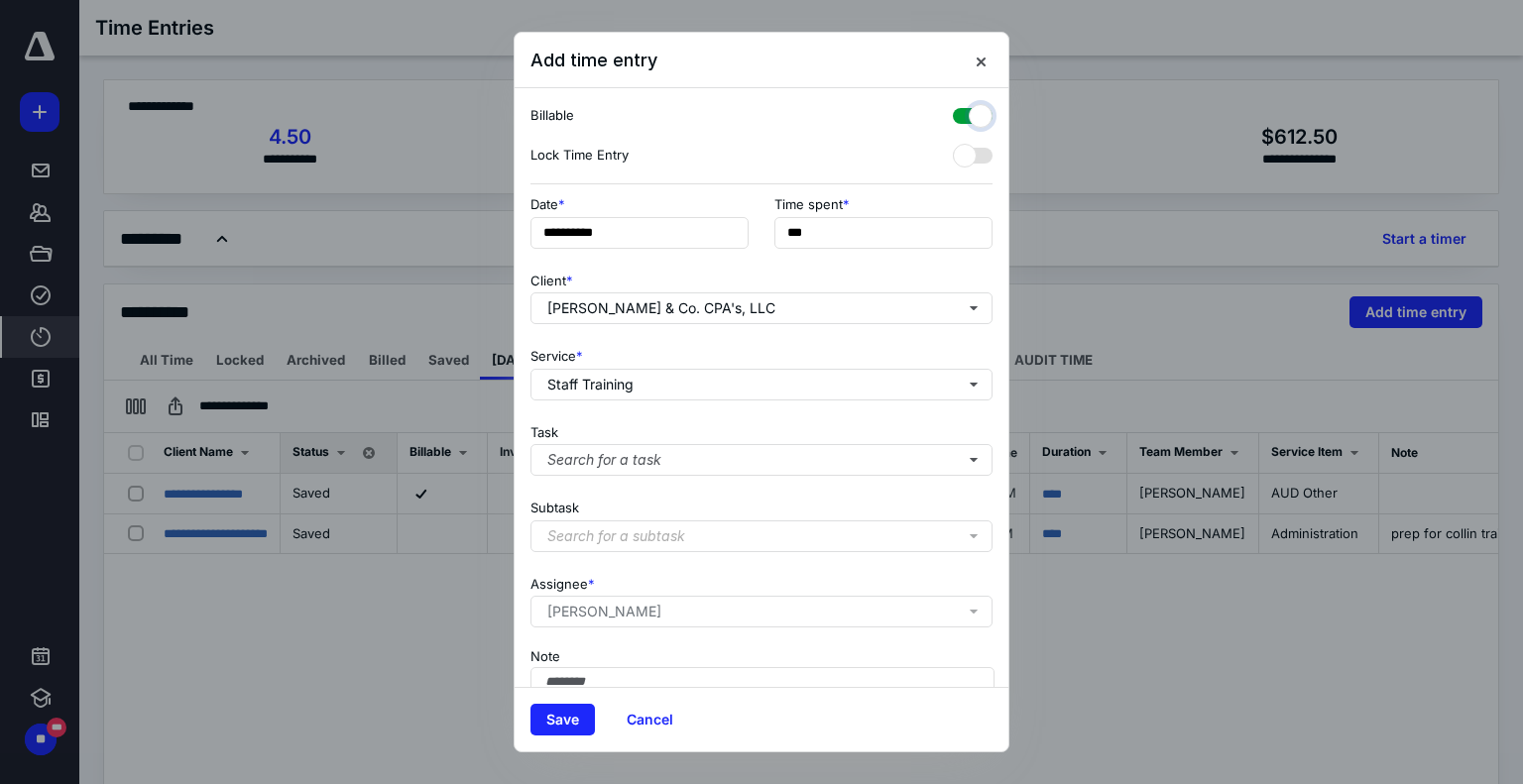 click at bounding box center [963, 113] 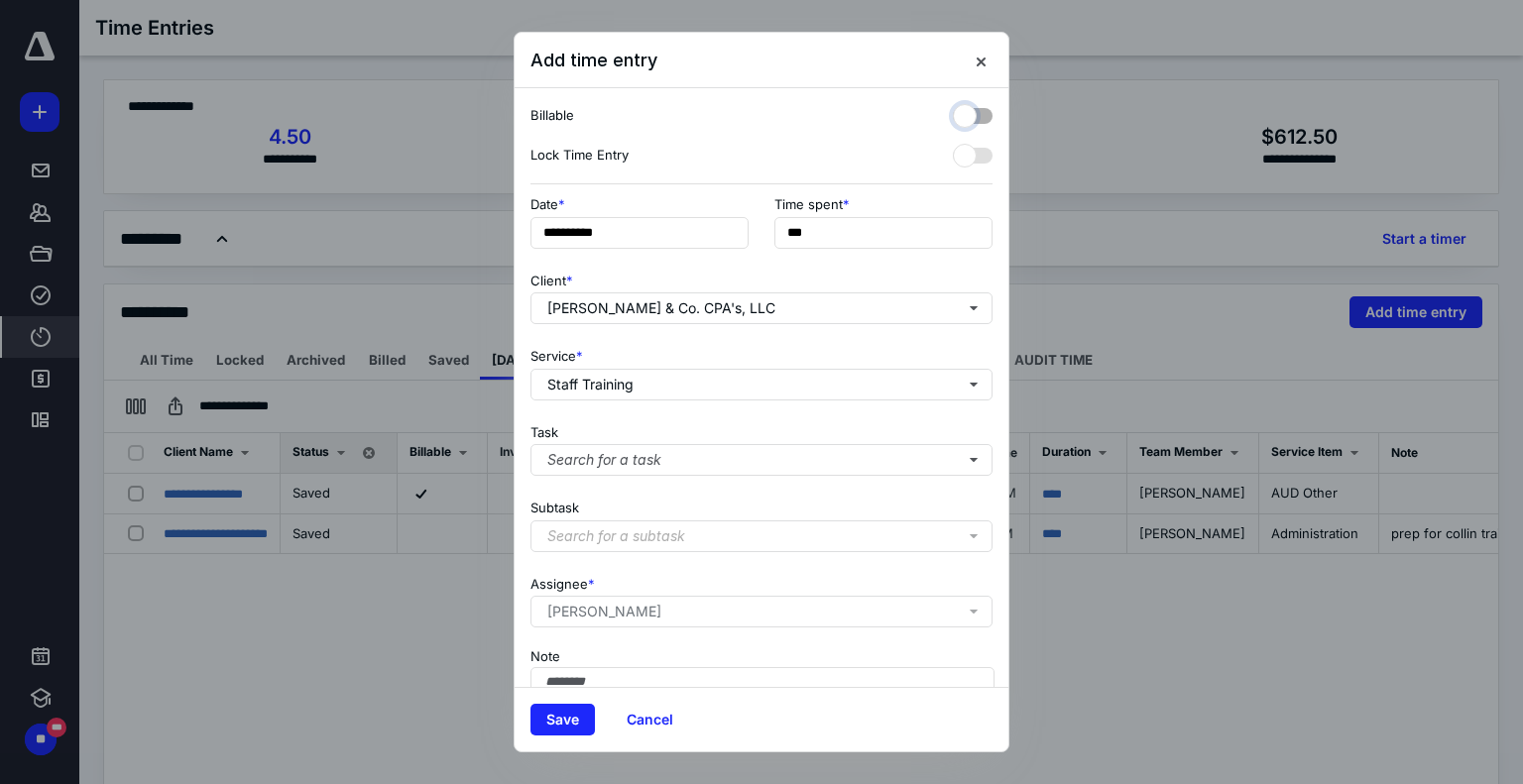 checkbox on "false" 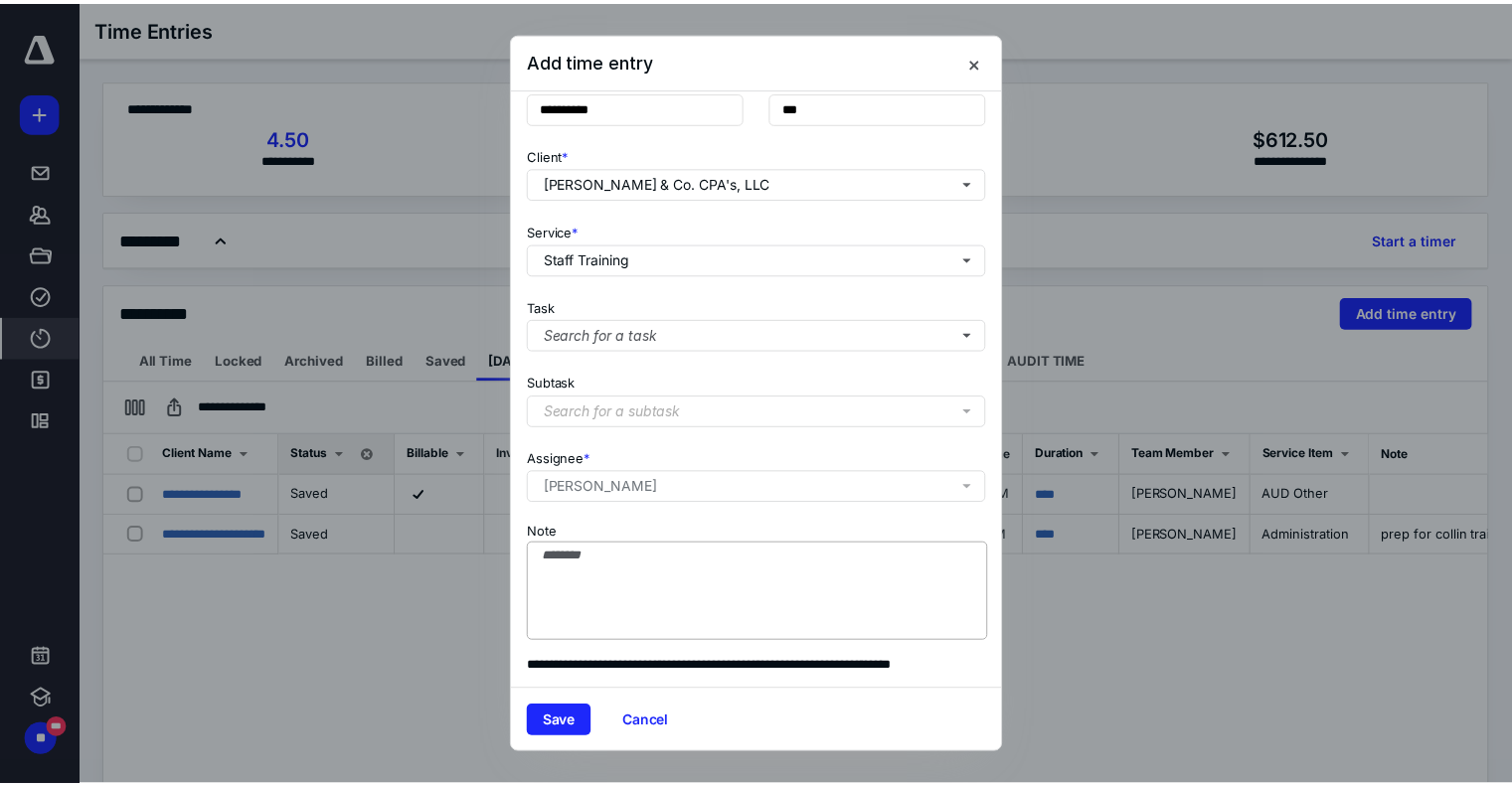 scroll, scrollTop: 163, scrollLeft: 0, axis: vertical 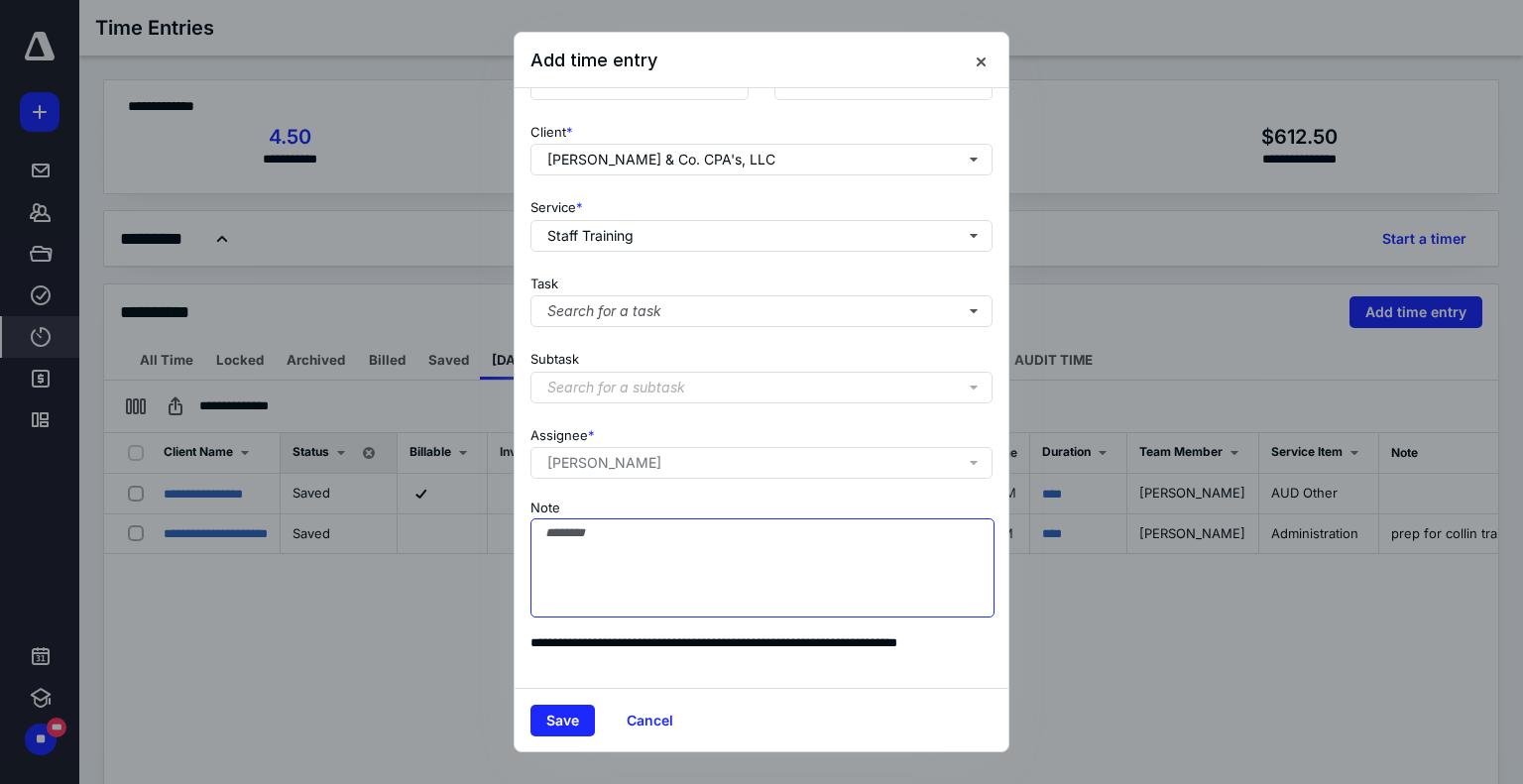 click on "Note" at bounding box center (762, 568) 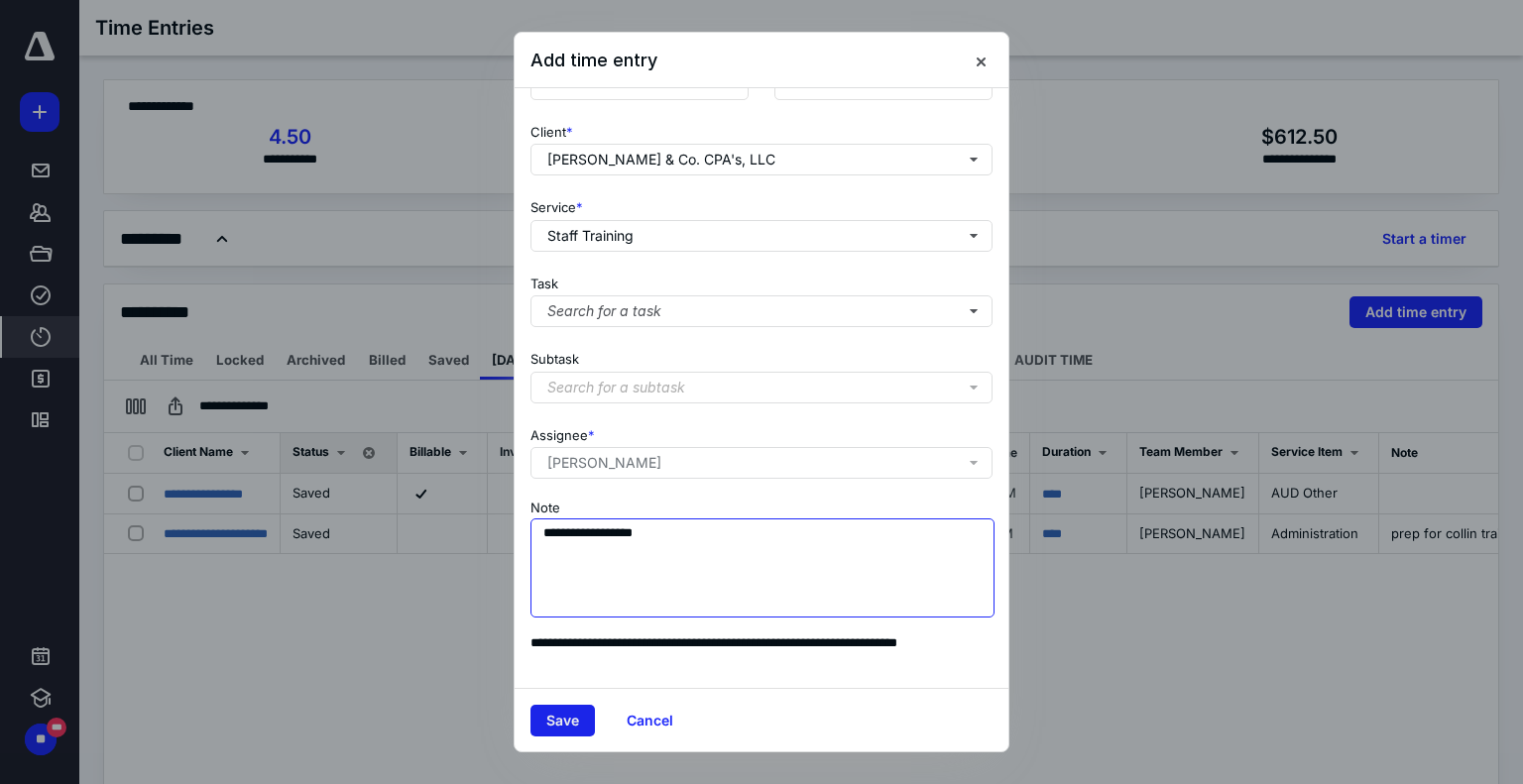 type on "**********" 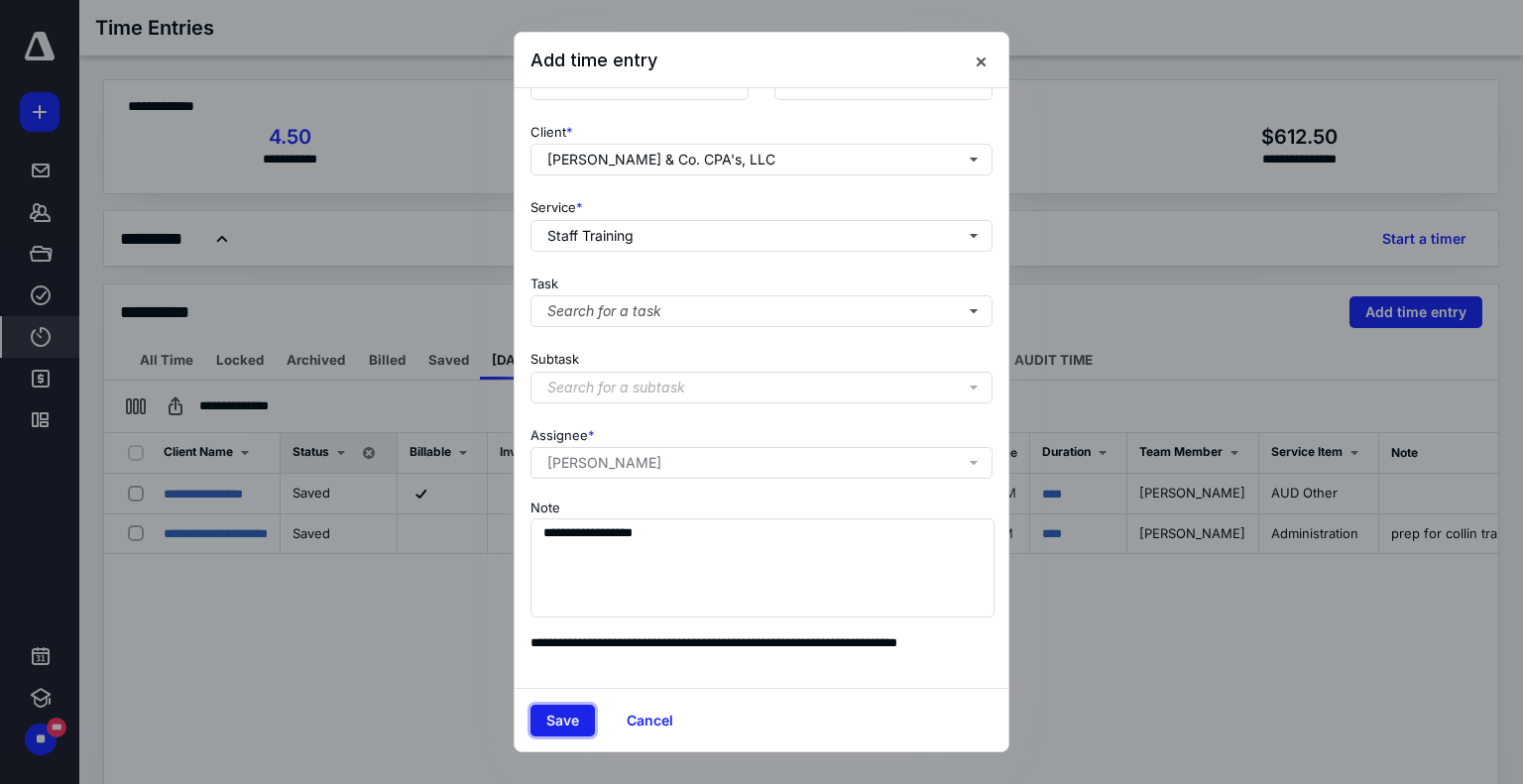 click on "Save" at bounding box center [562, 721] 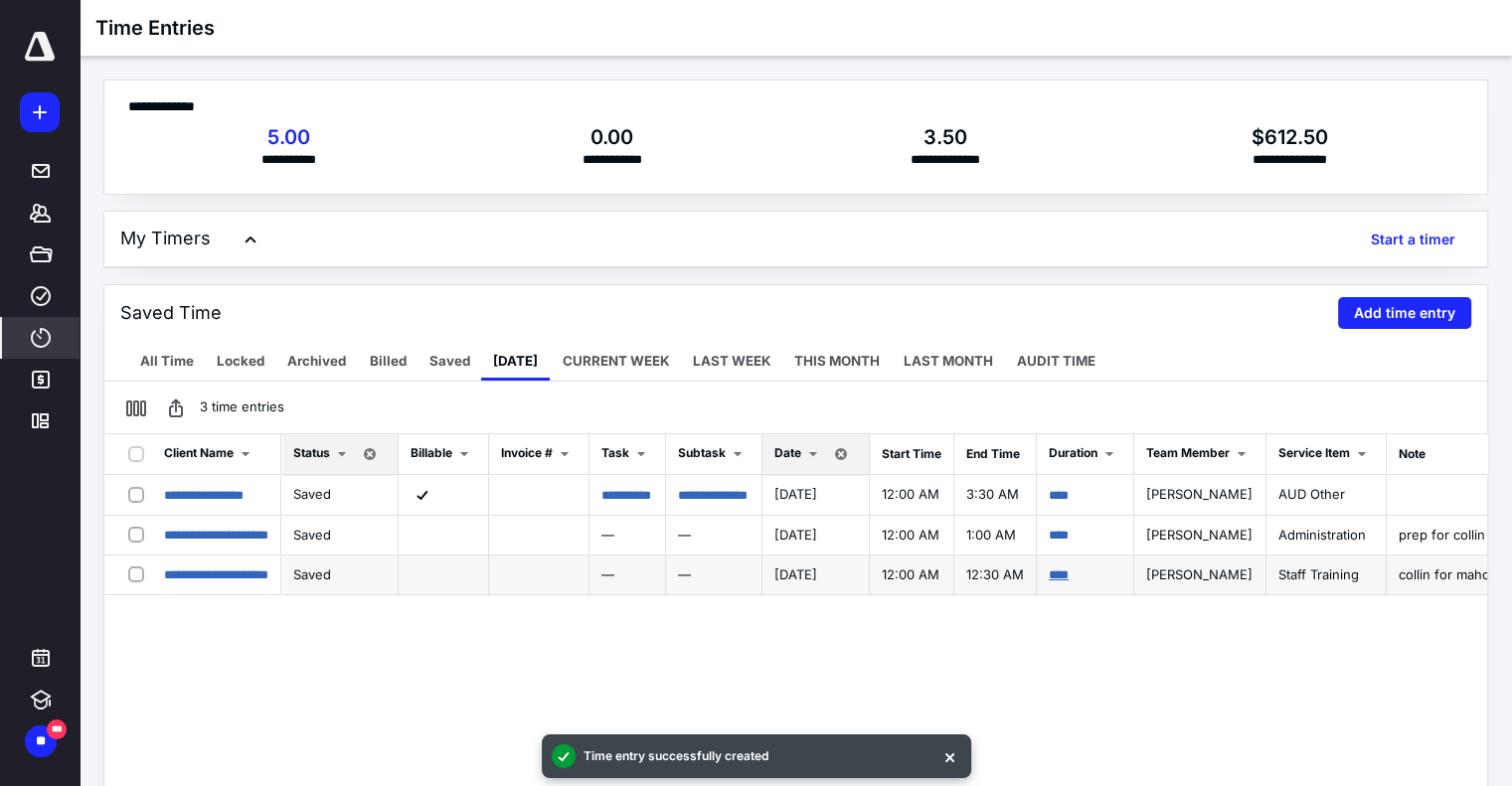click on "****" at bounding box center [1059, 574] 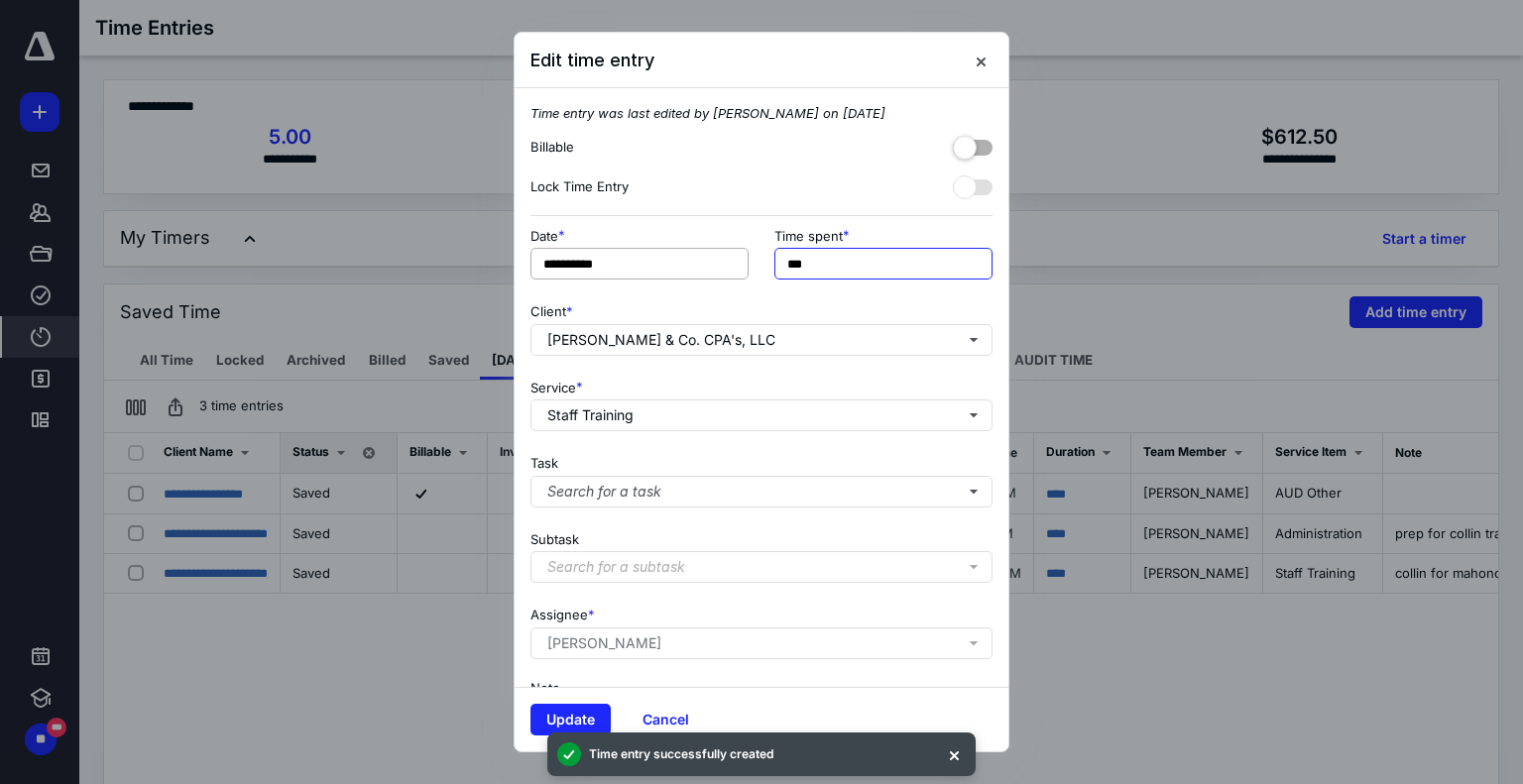 drag, startPoint x: 826, startPoint y: 265, endPoint x: 675, endPoint y: 264, distance: 151.0033 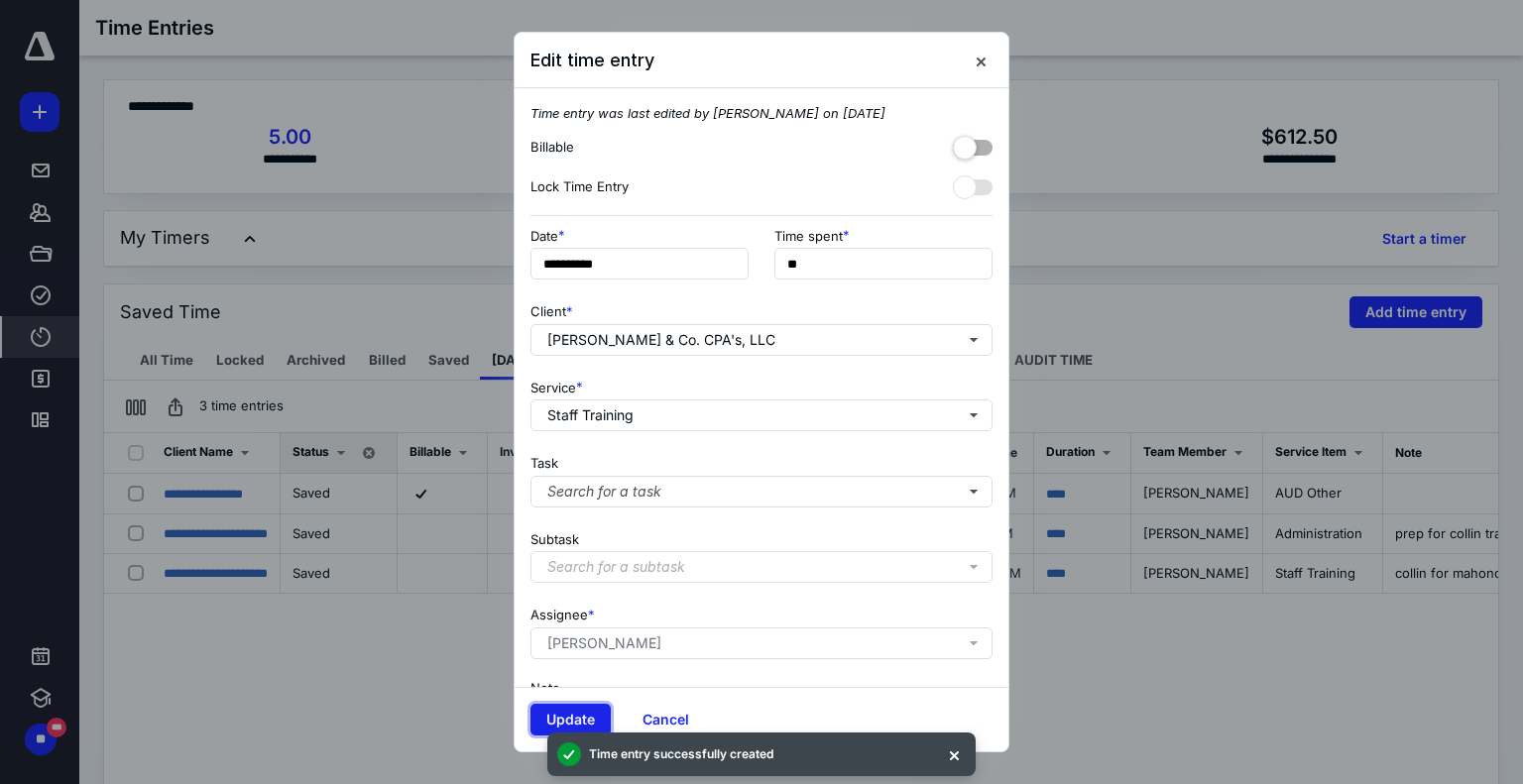 type on "***" 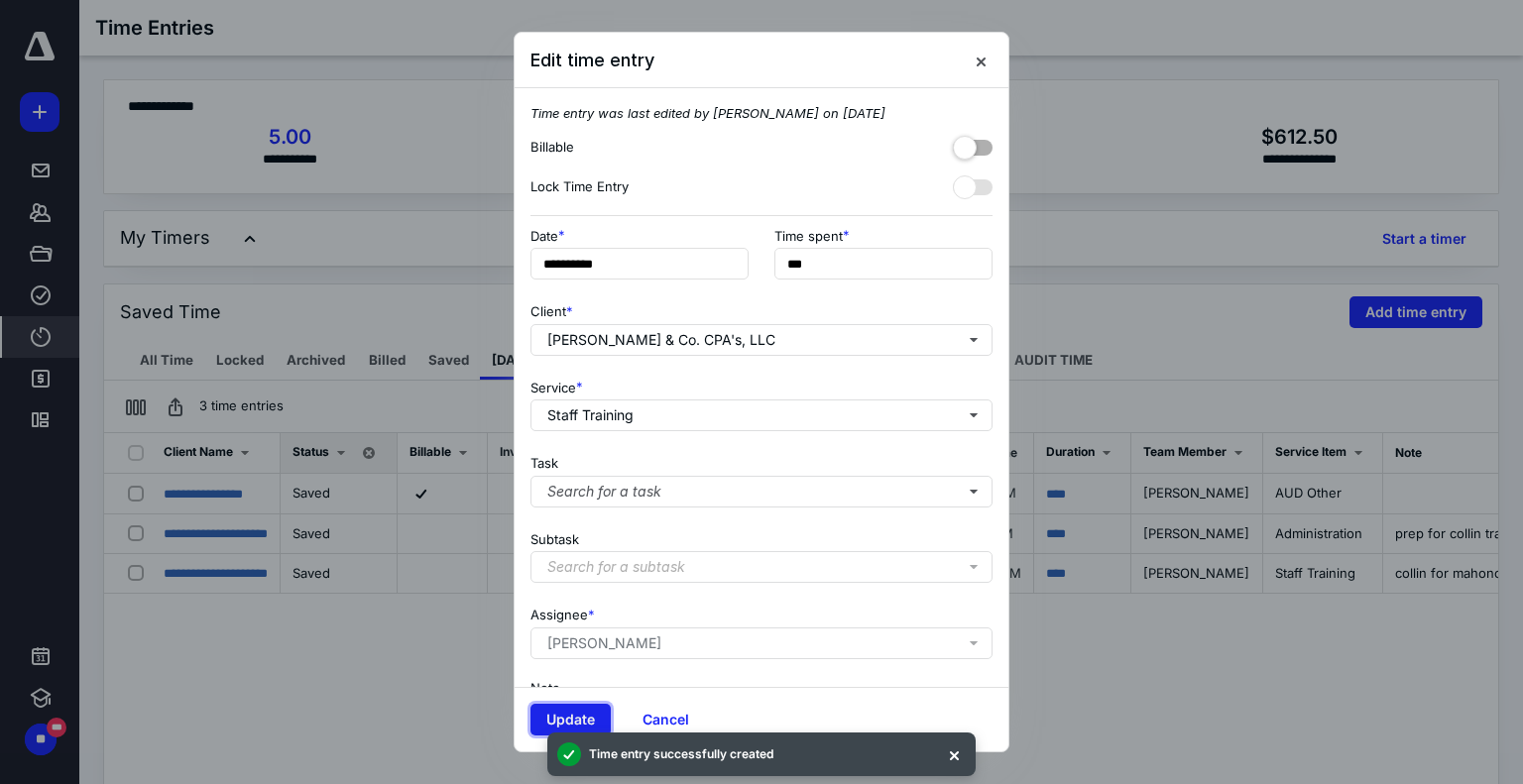 click on "Update" at bounding box center (570, 720) 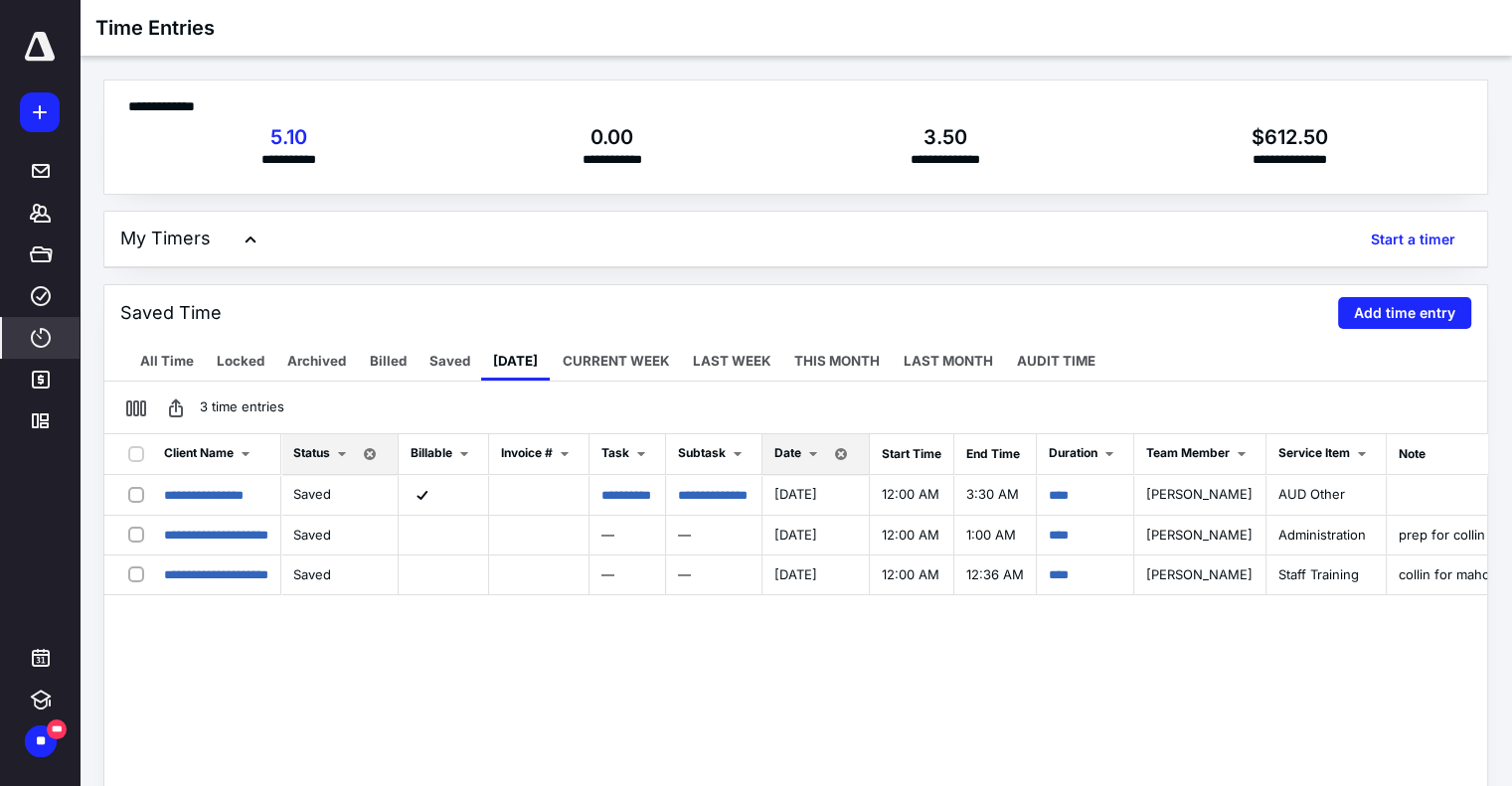 drag, startPoint x: 963, startPoint y: 116, endPoint x: 1426, endPoint y: 54, distance: 467.13274 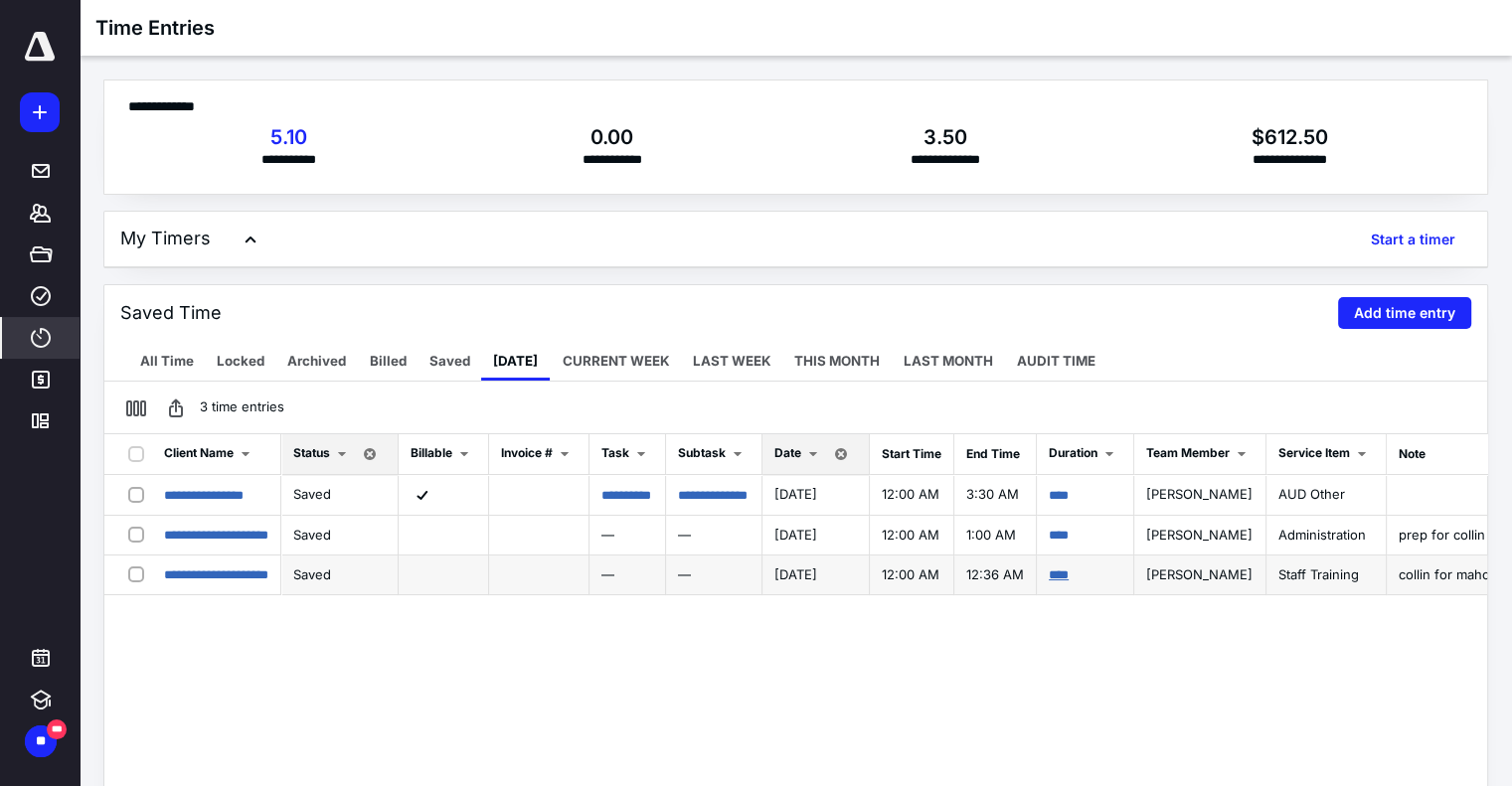 click on "****" at bounding box center (1059, 574) 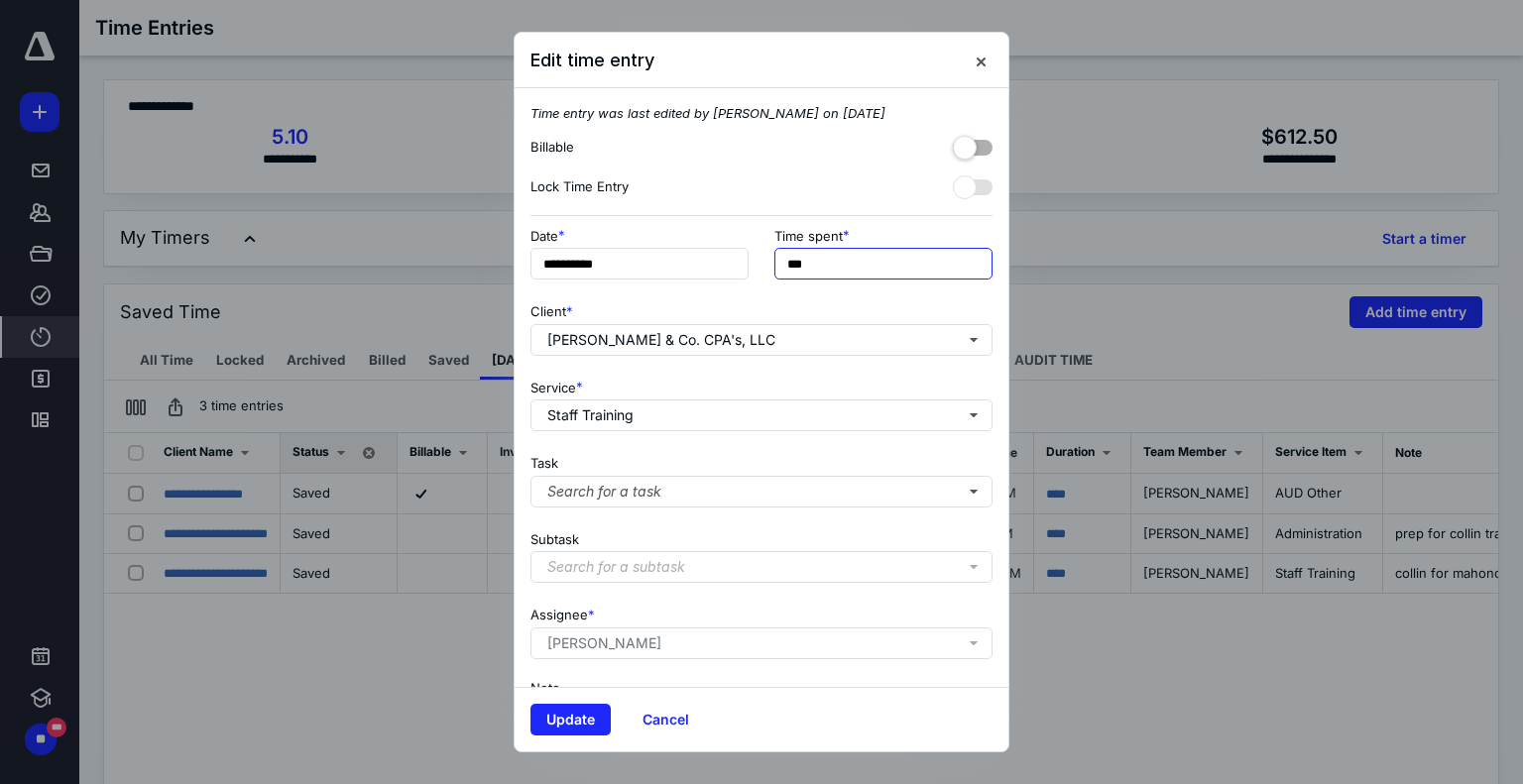 drag, startPoint x: 842, startPoint y: 269, endPoint x: 649, endPoint y: 465, distance: 275.0727 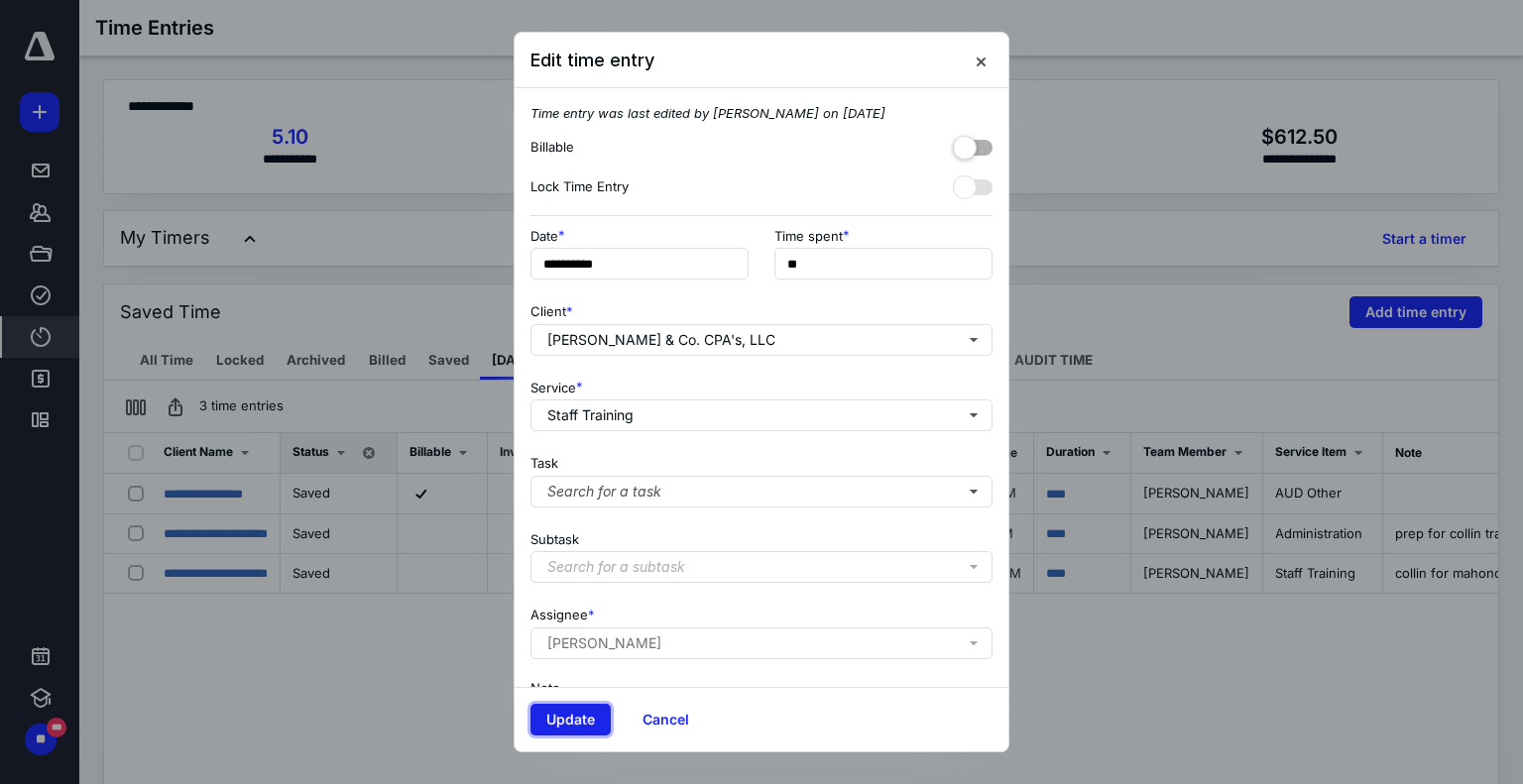type on "***" 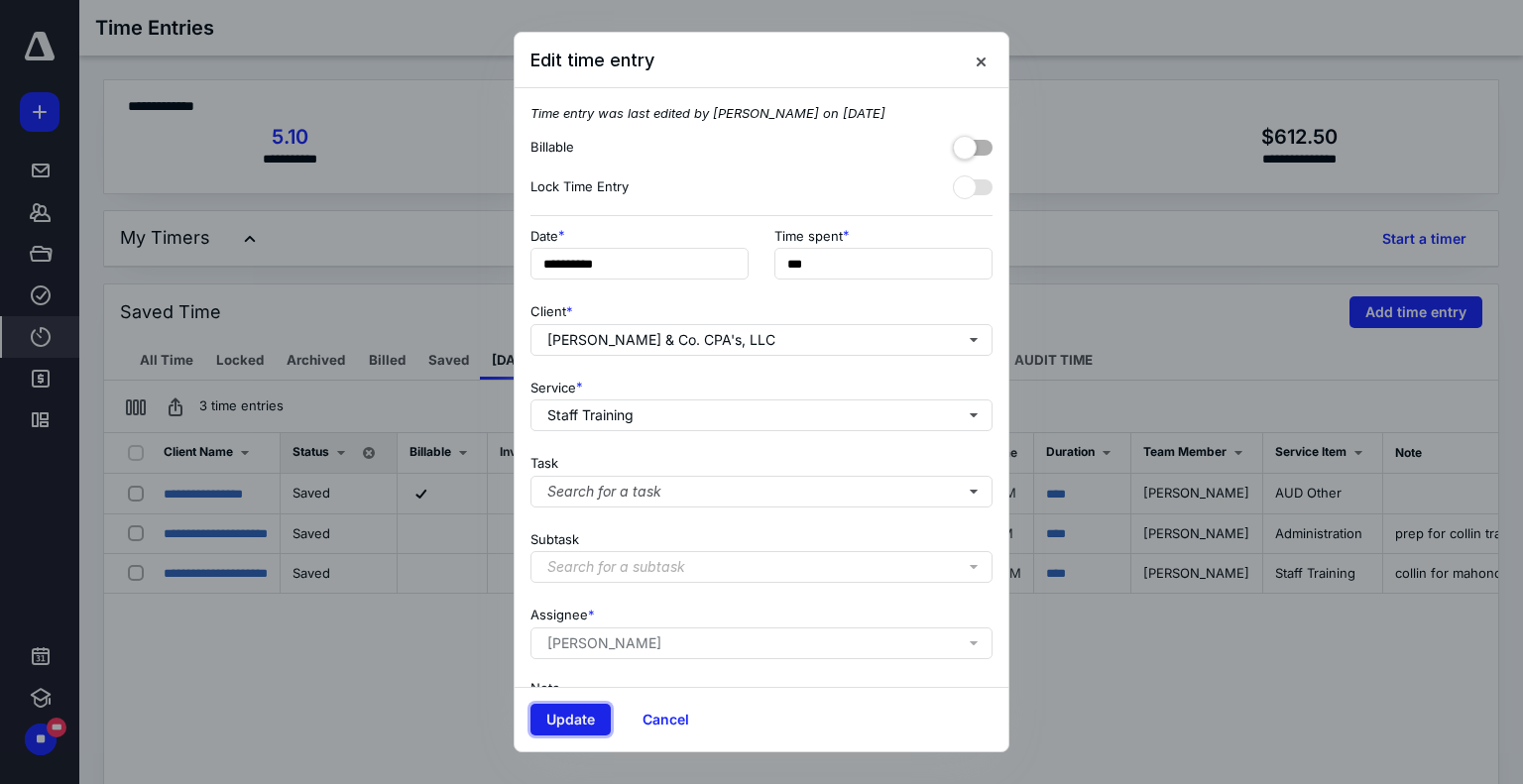 click on "Update" at bounding box center [570, 720] 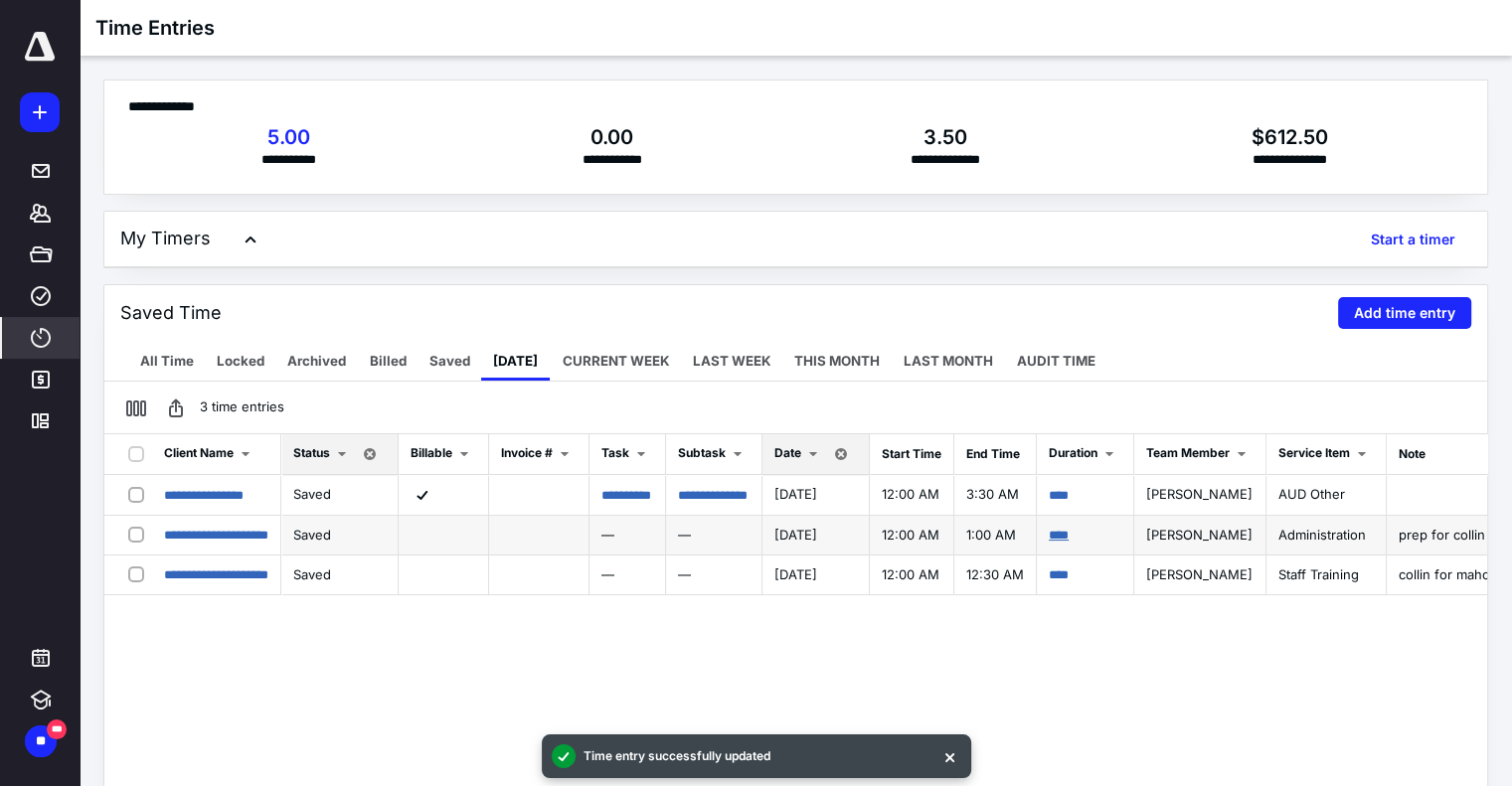 click on "****" at bounding box center [1059, 535] 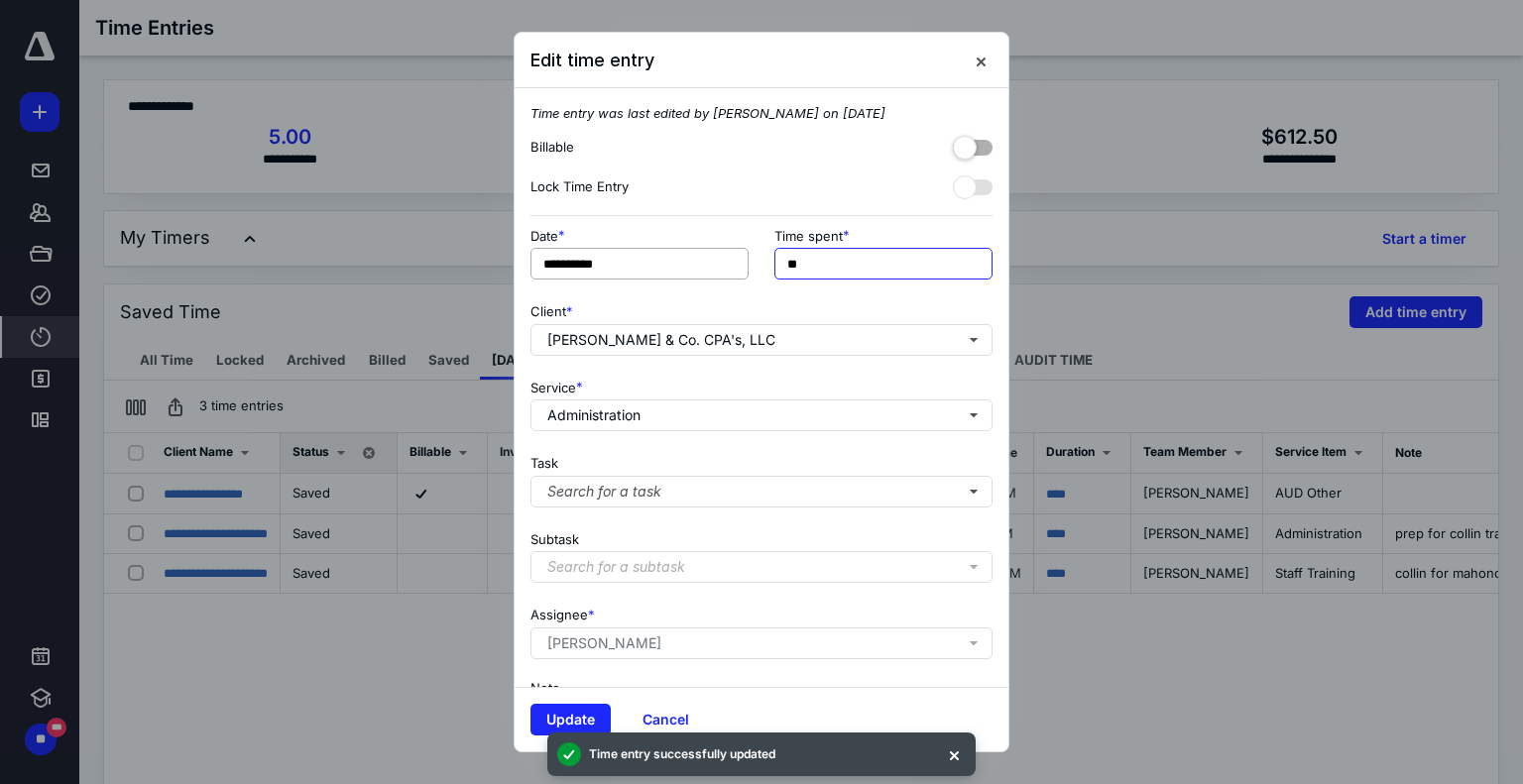 drag, startPoint x: 817, startPoint y: 261, endPoint x: 650, endPoint y: 271, distance: 167.29913 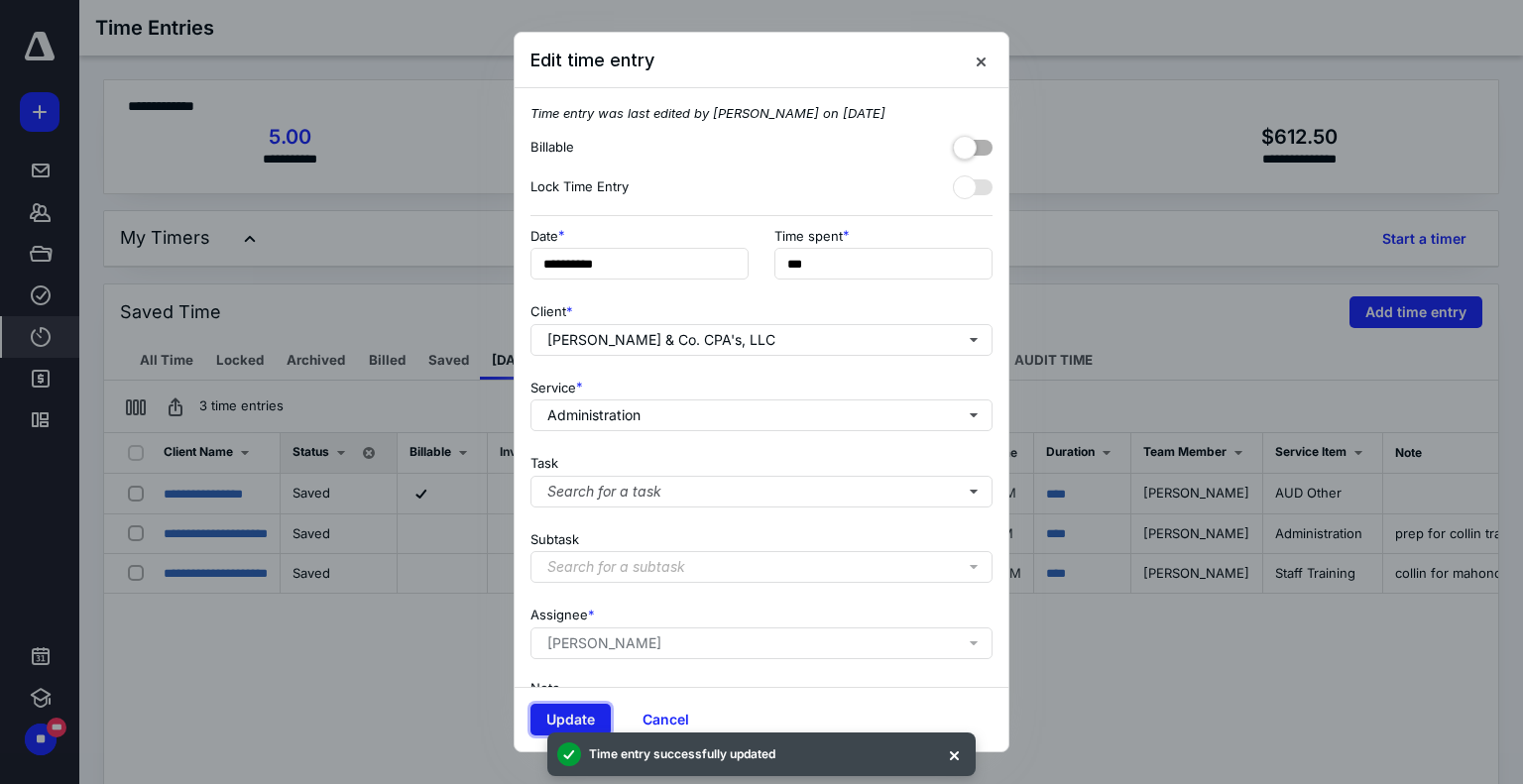 type on "******" 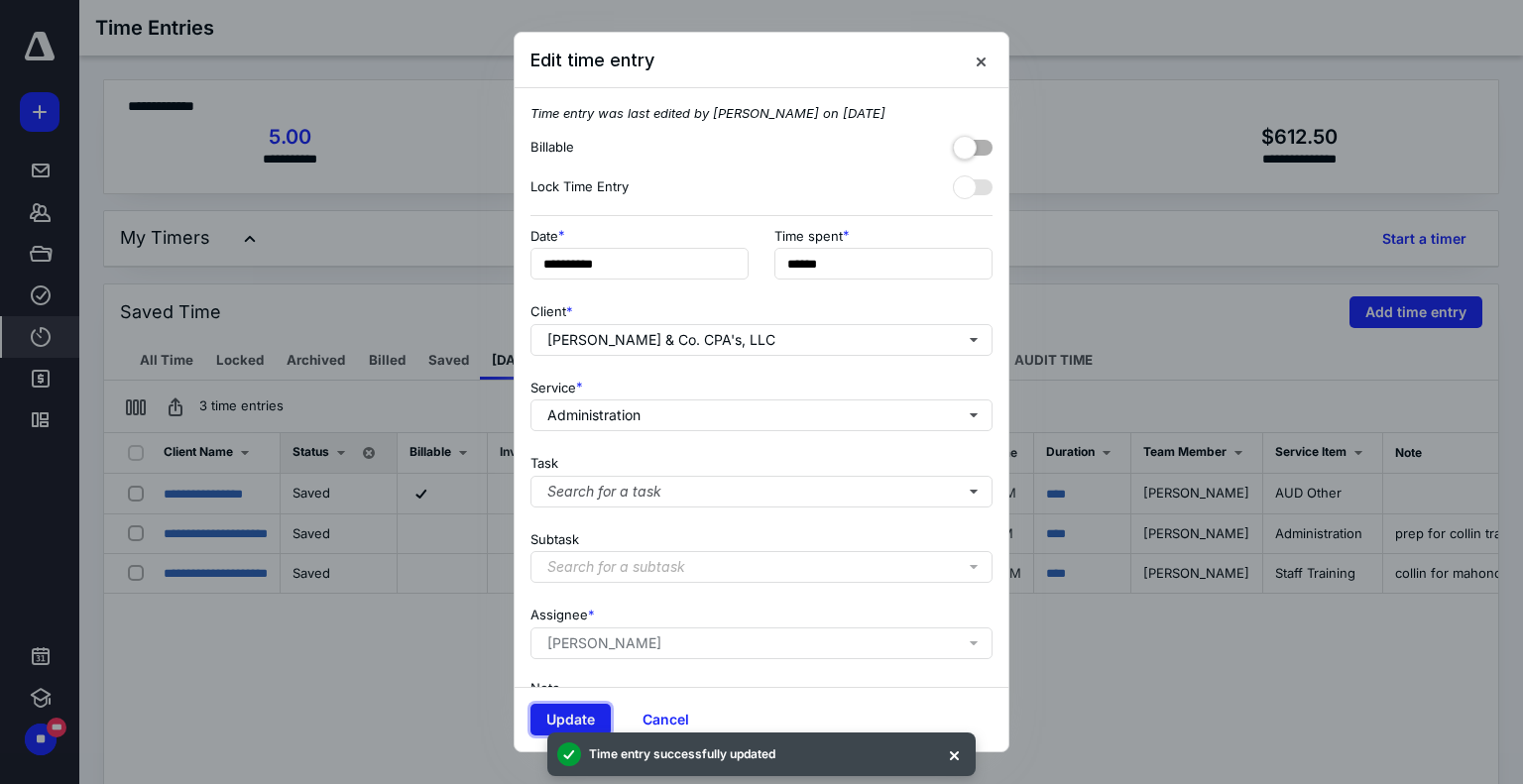 click on "Update" at bounding box center [570, 720] 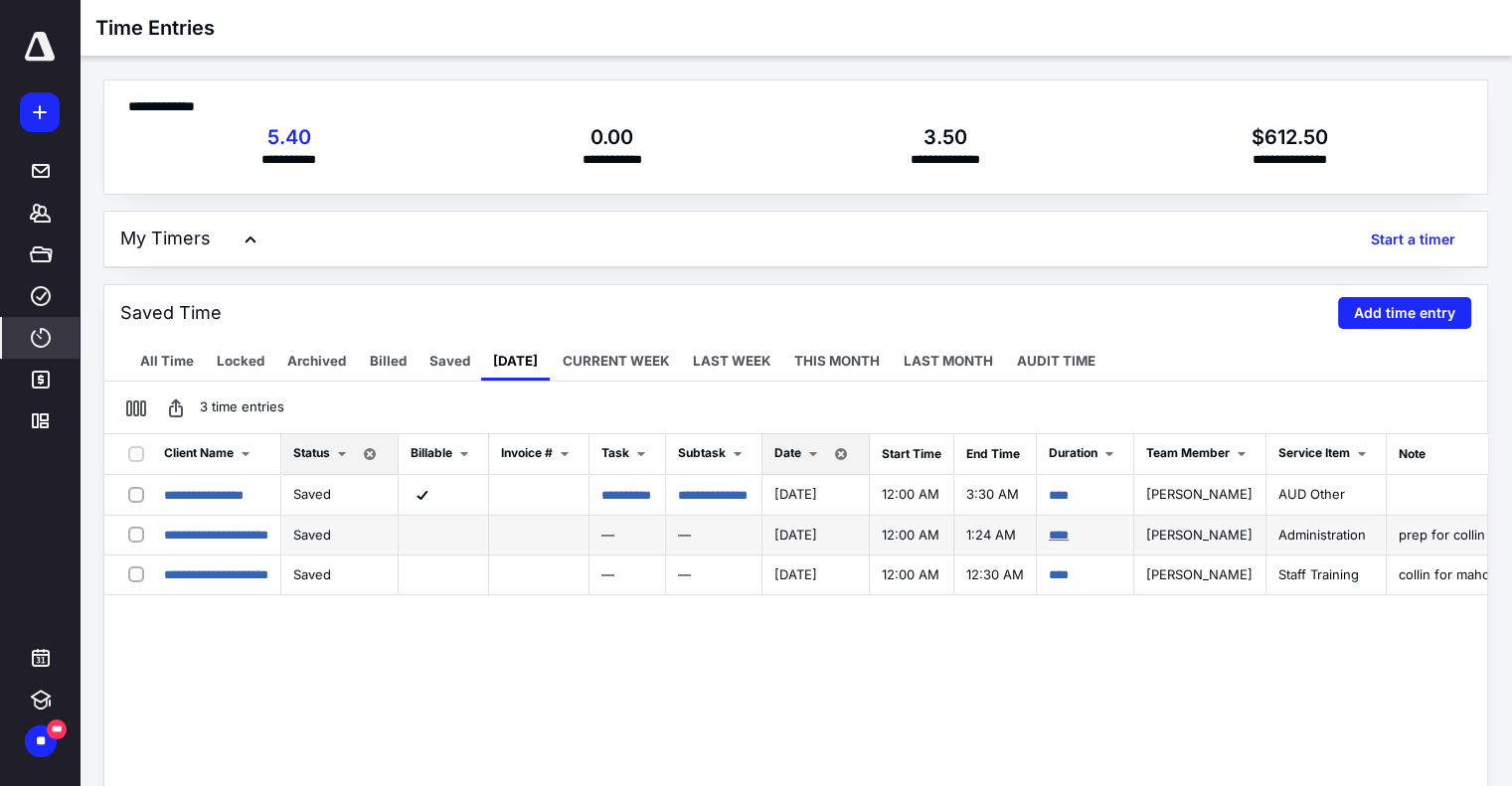 click on "****" at bounding box center [1059, 535] 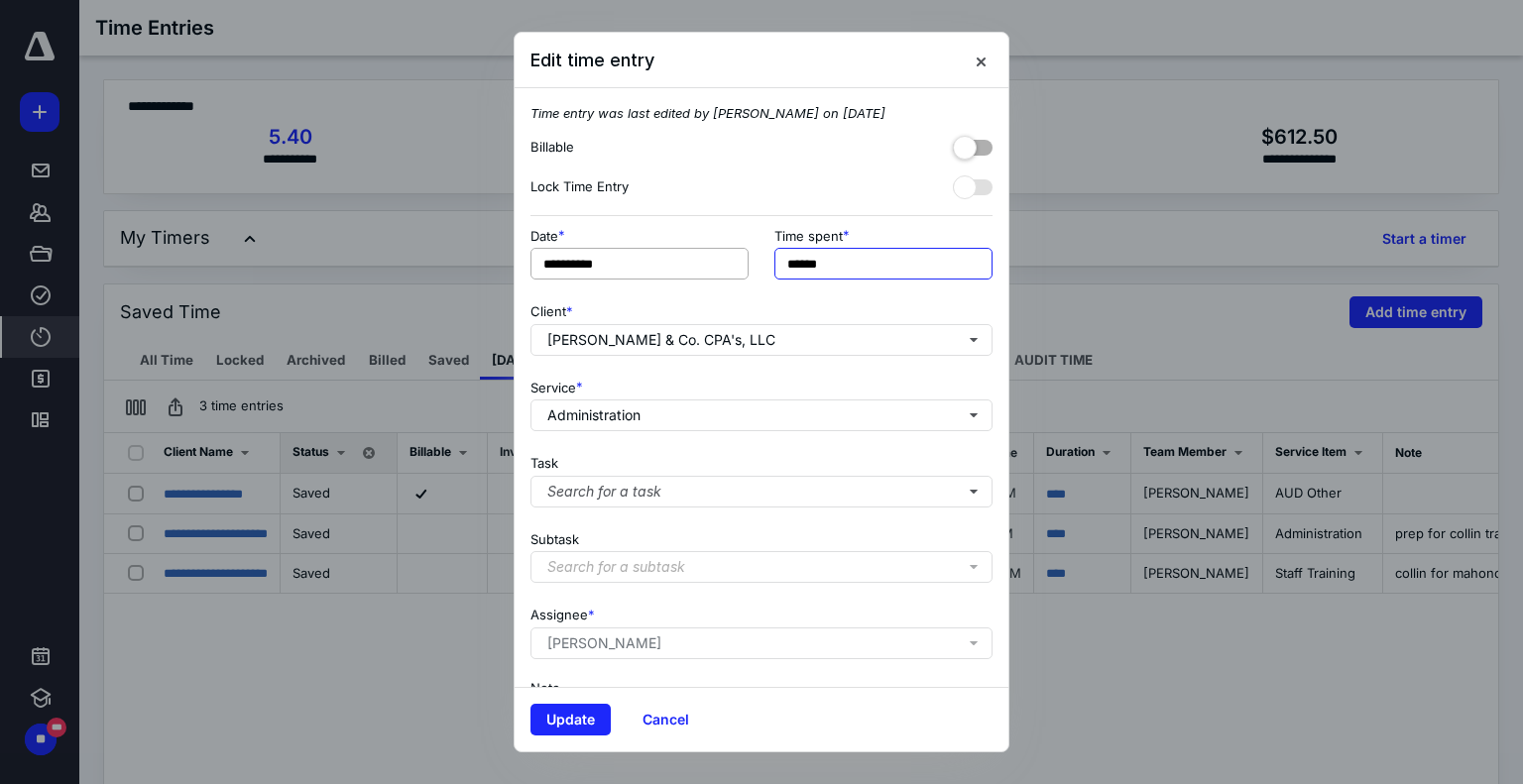 drag, startPoint x: 871, startPoint y: 265, endPoint x: 658, endPoint y: 258, distance: 213.11499 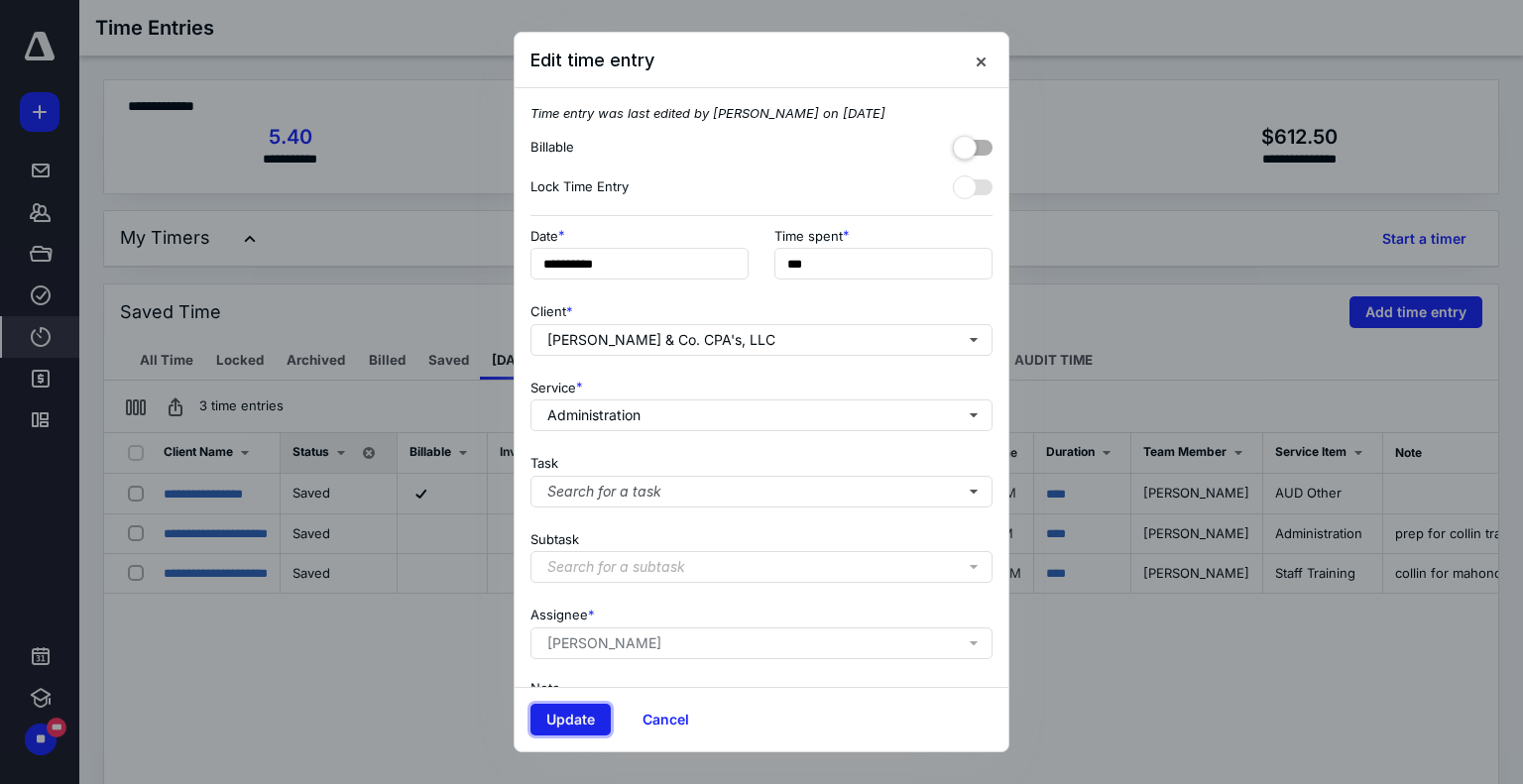 type on "******" 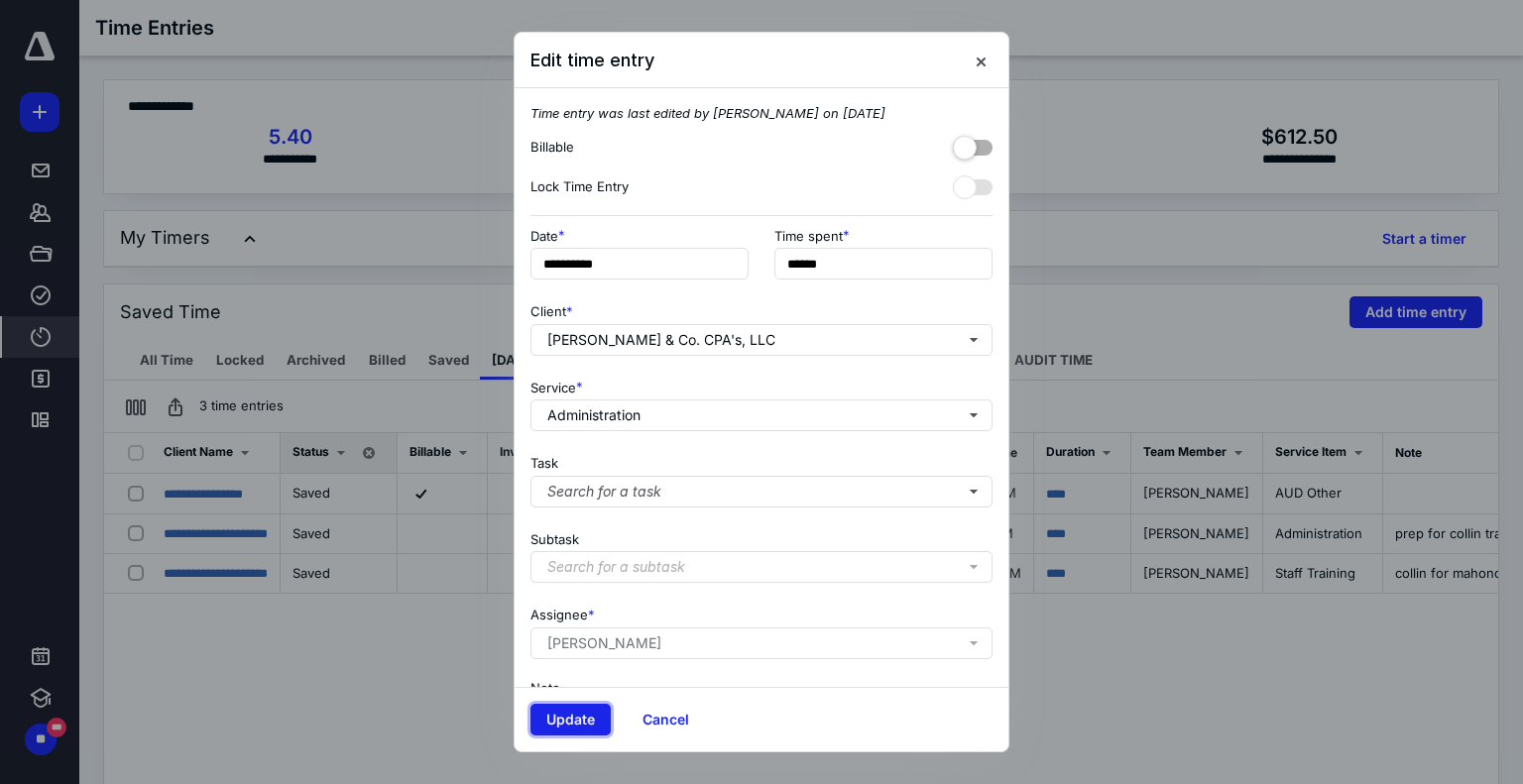 click on "Update" at bounding box center (570, 720) 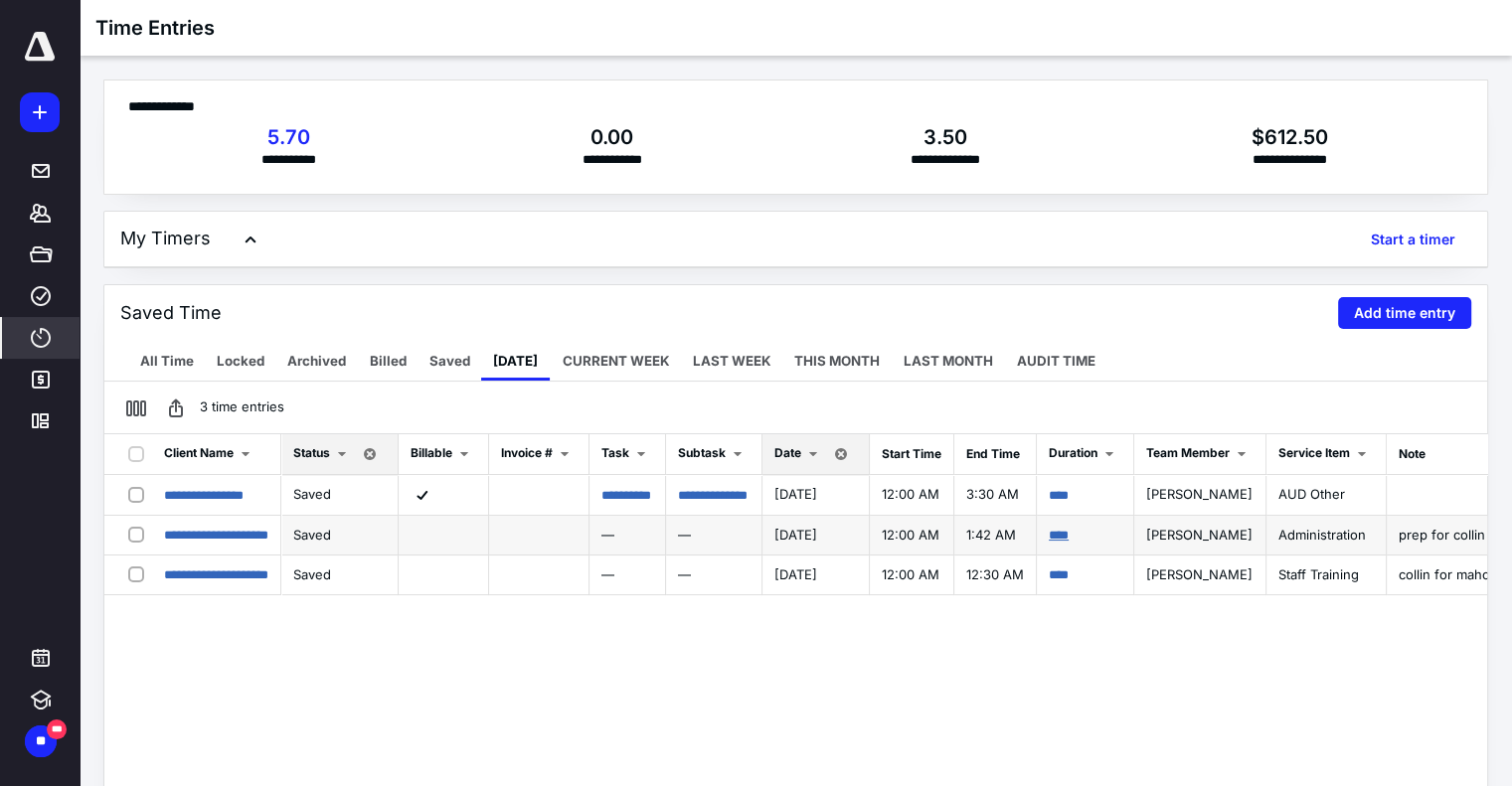 click on "****" at bounding box center (1059, 535) 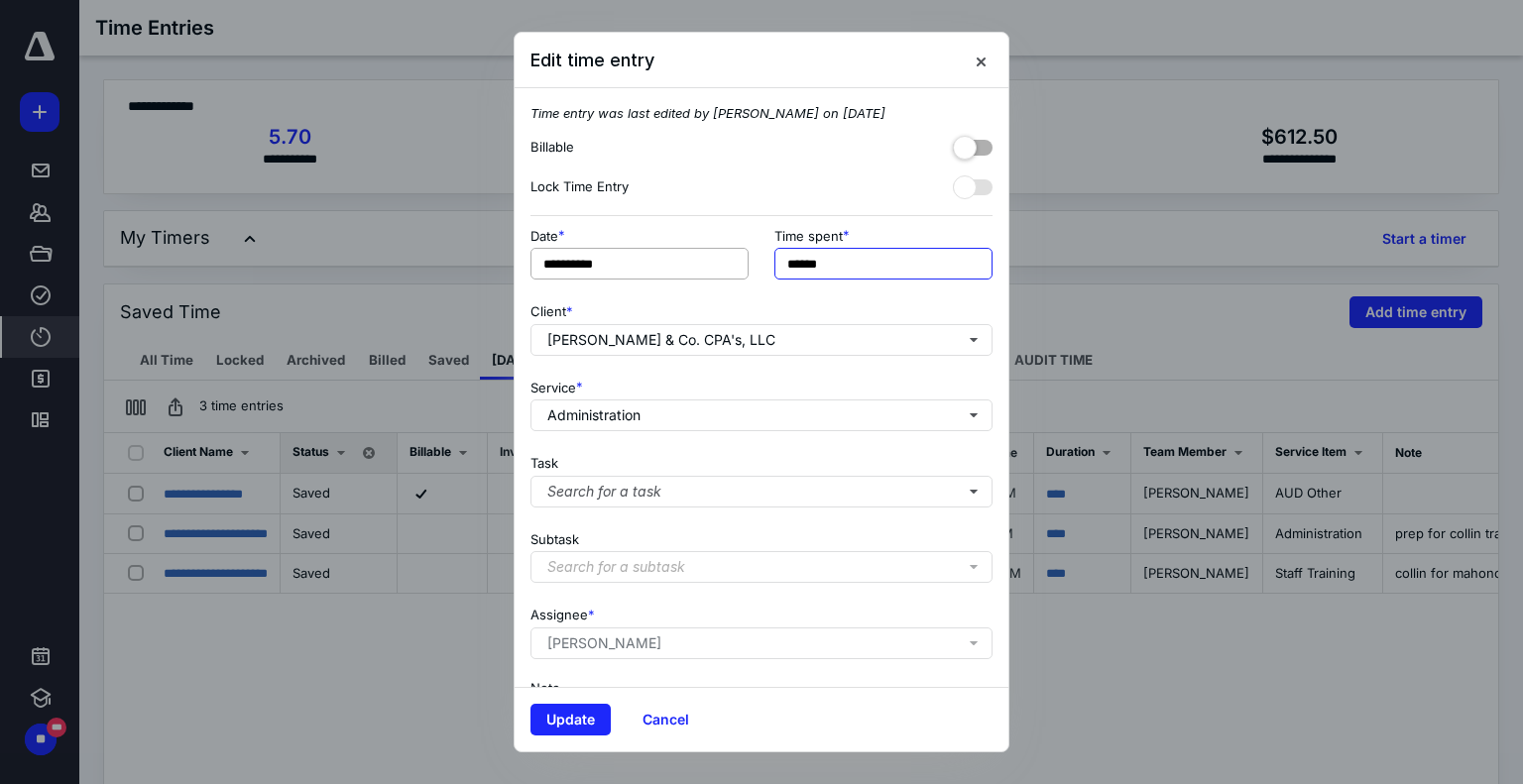 drag, startPoint x: 861, startPoint y: 262, endPoint x: 720, endPoint y: 258, distance: 141.05673 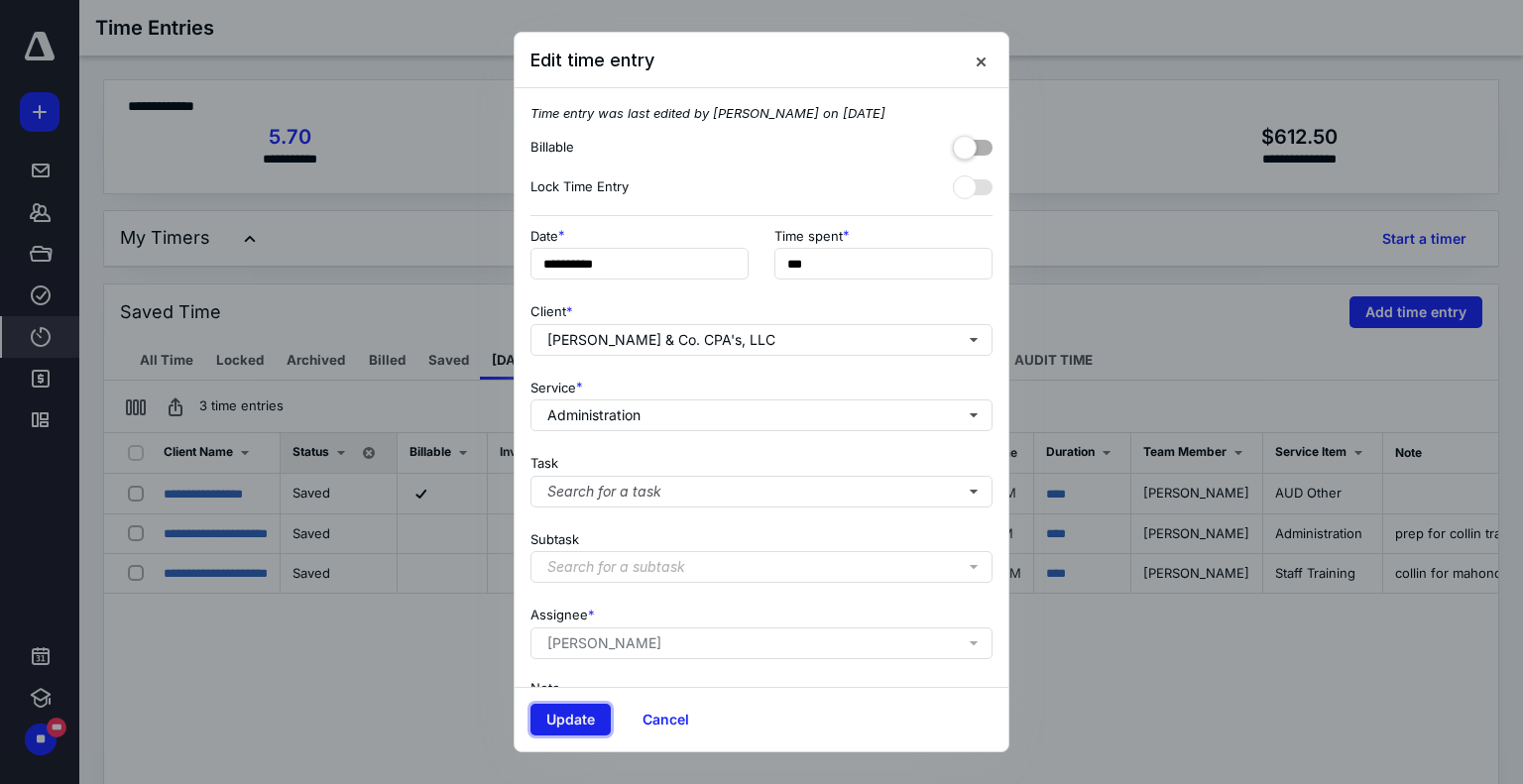 type on "******" 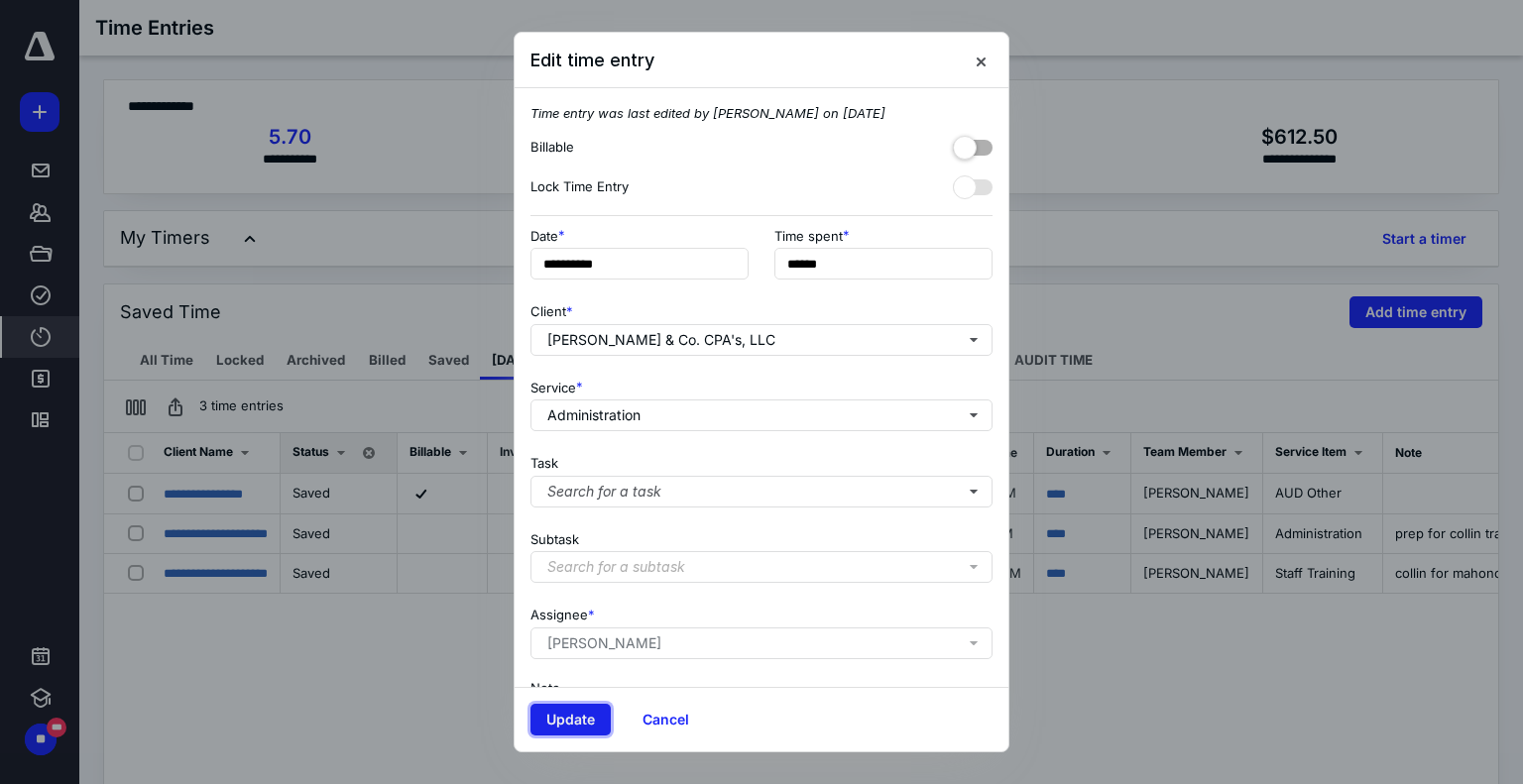 click on "Update" at bounding box center [570, 720] 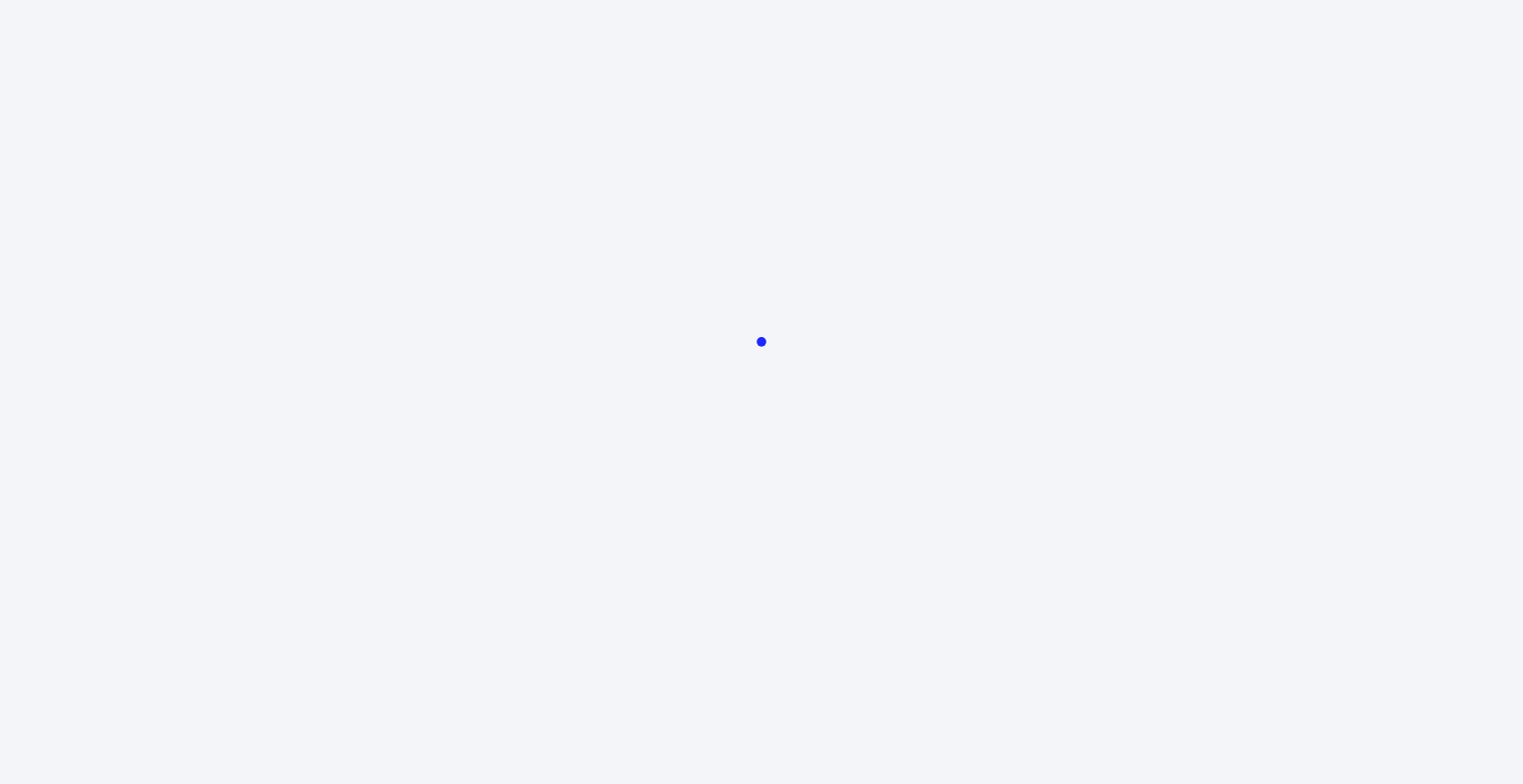 scroll, scrollTop: 0, scrollLeft: 0, axis: both 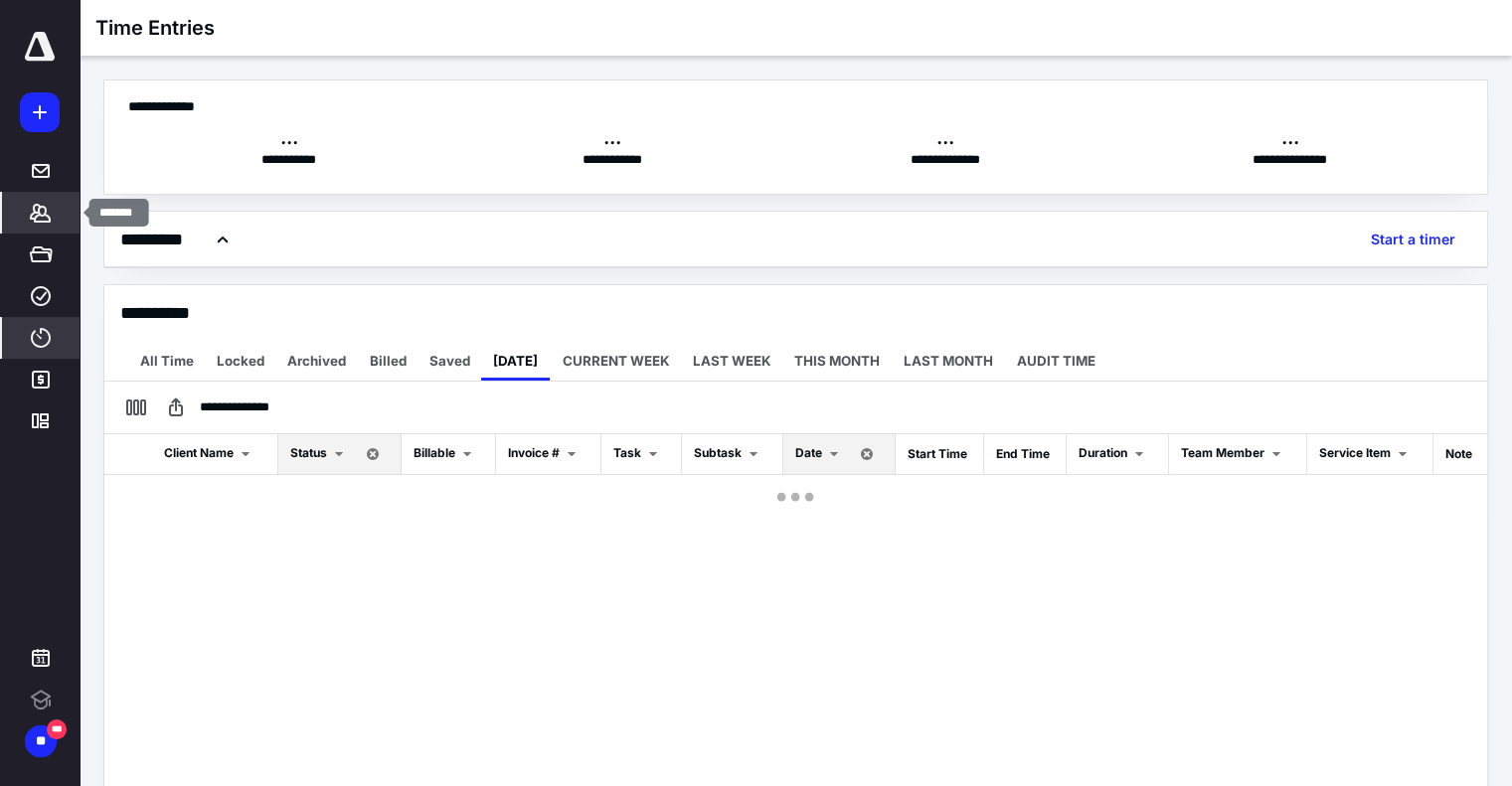 click on "*******" at bounding box center (41, 213) 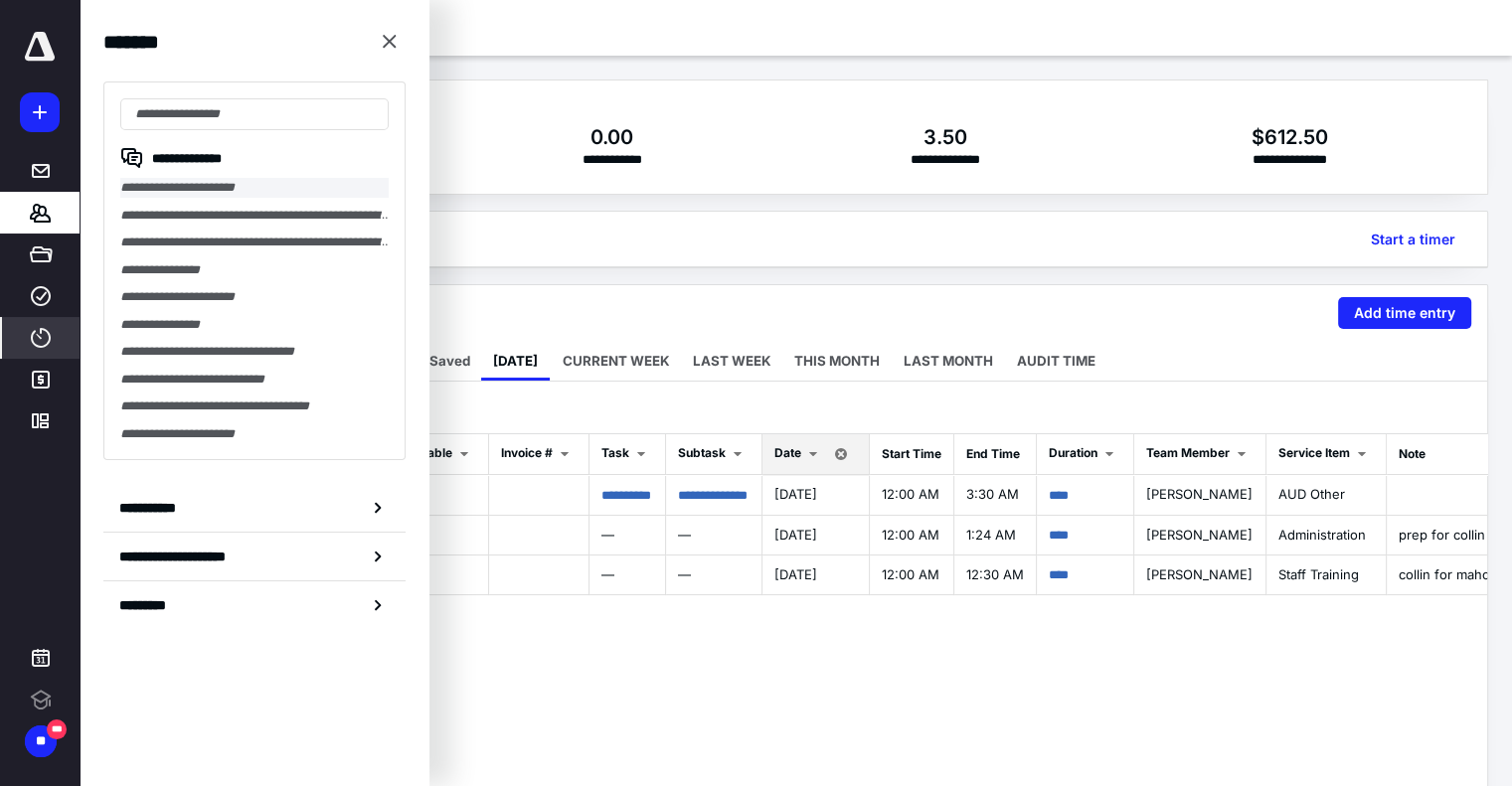 click on "**********" at bounding box center [254, 188] 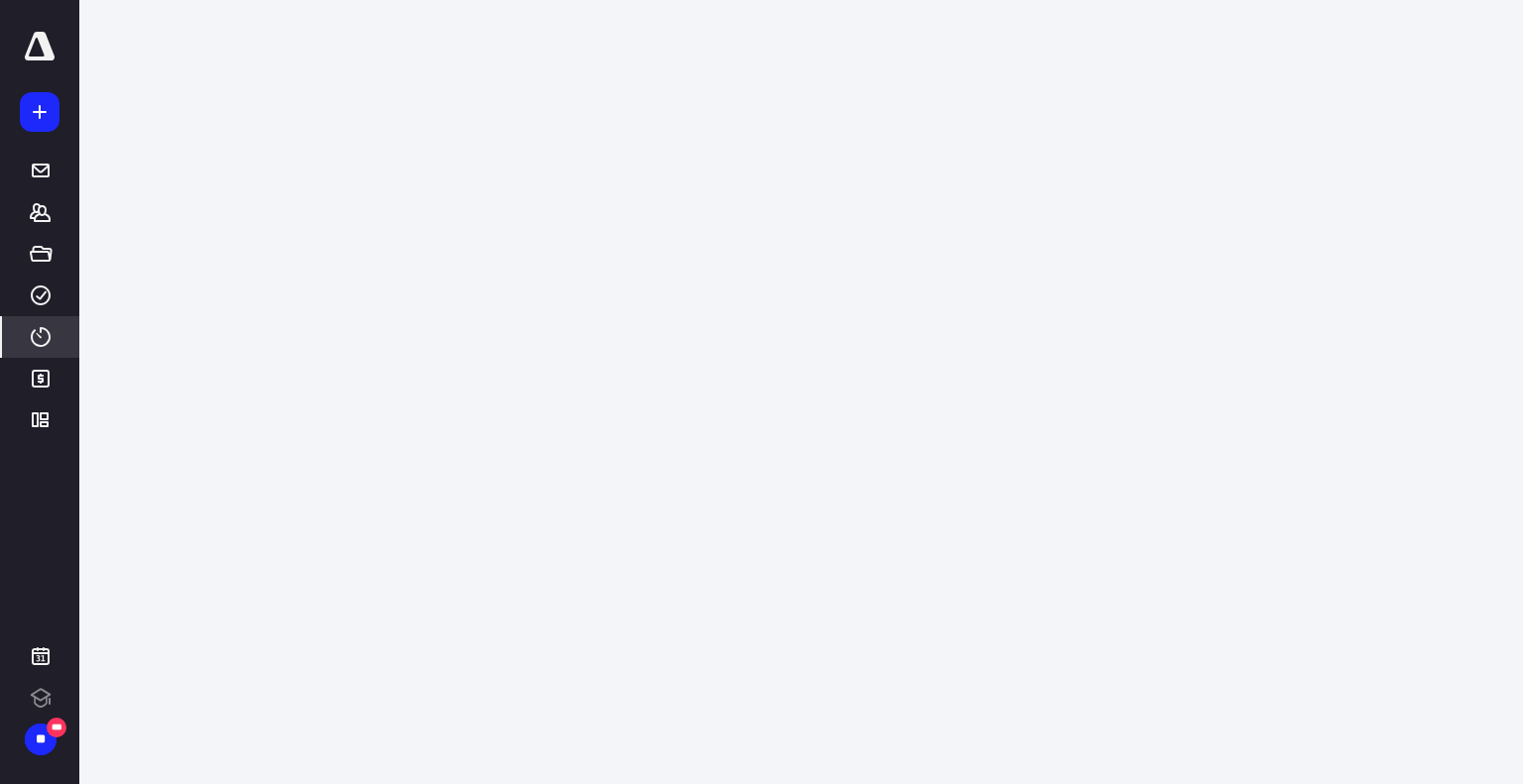 scroll, scrollTop: 0, scrollLeft: 0, axis: both 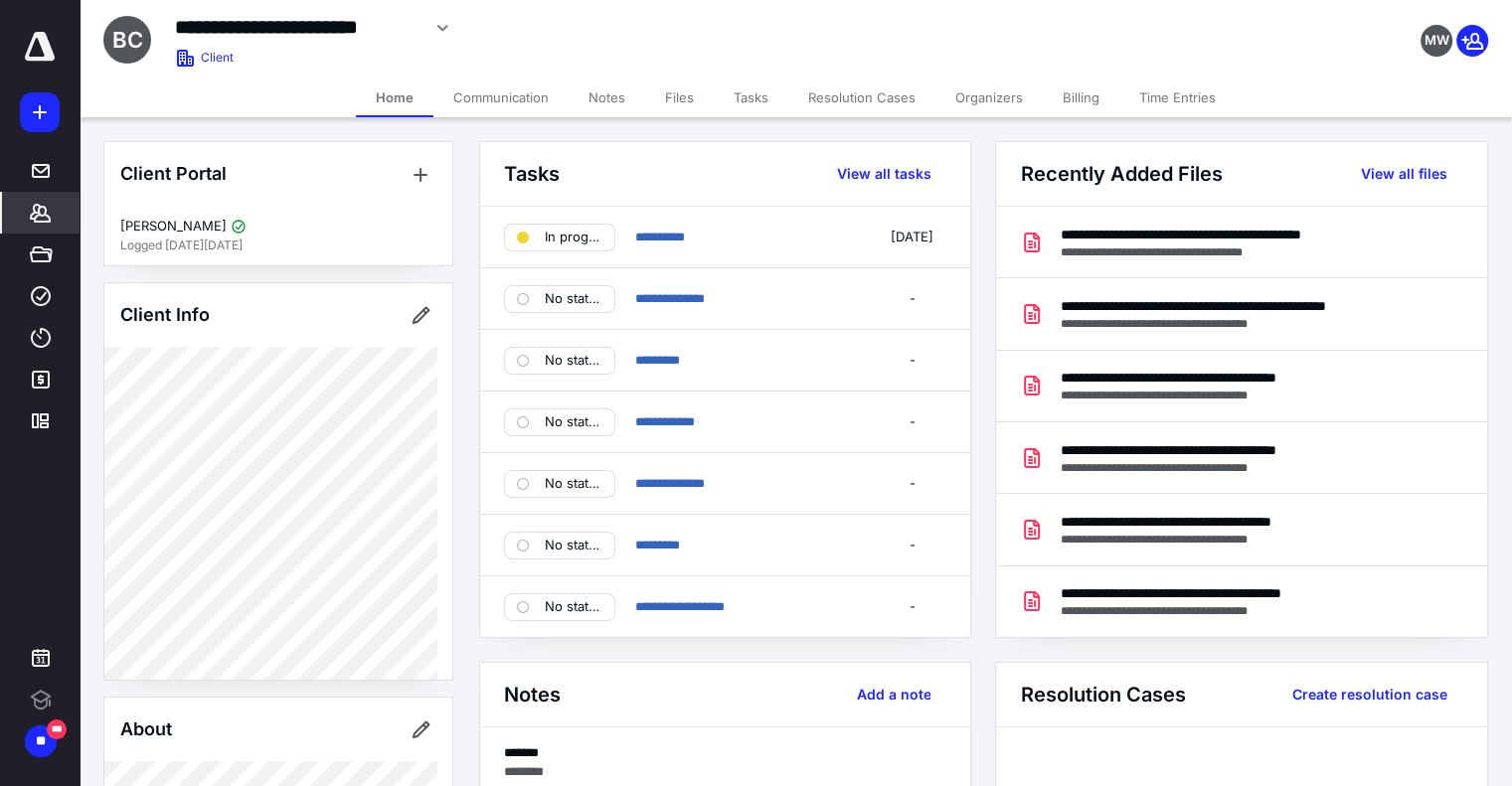 click on "Files" at bounding box center (679, 97) 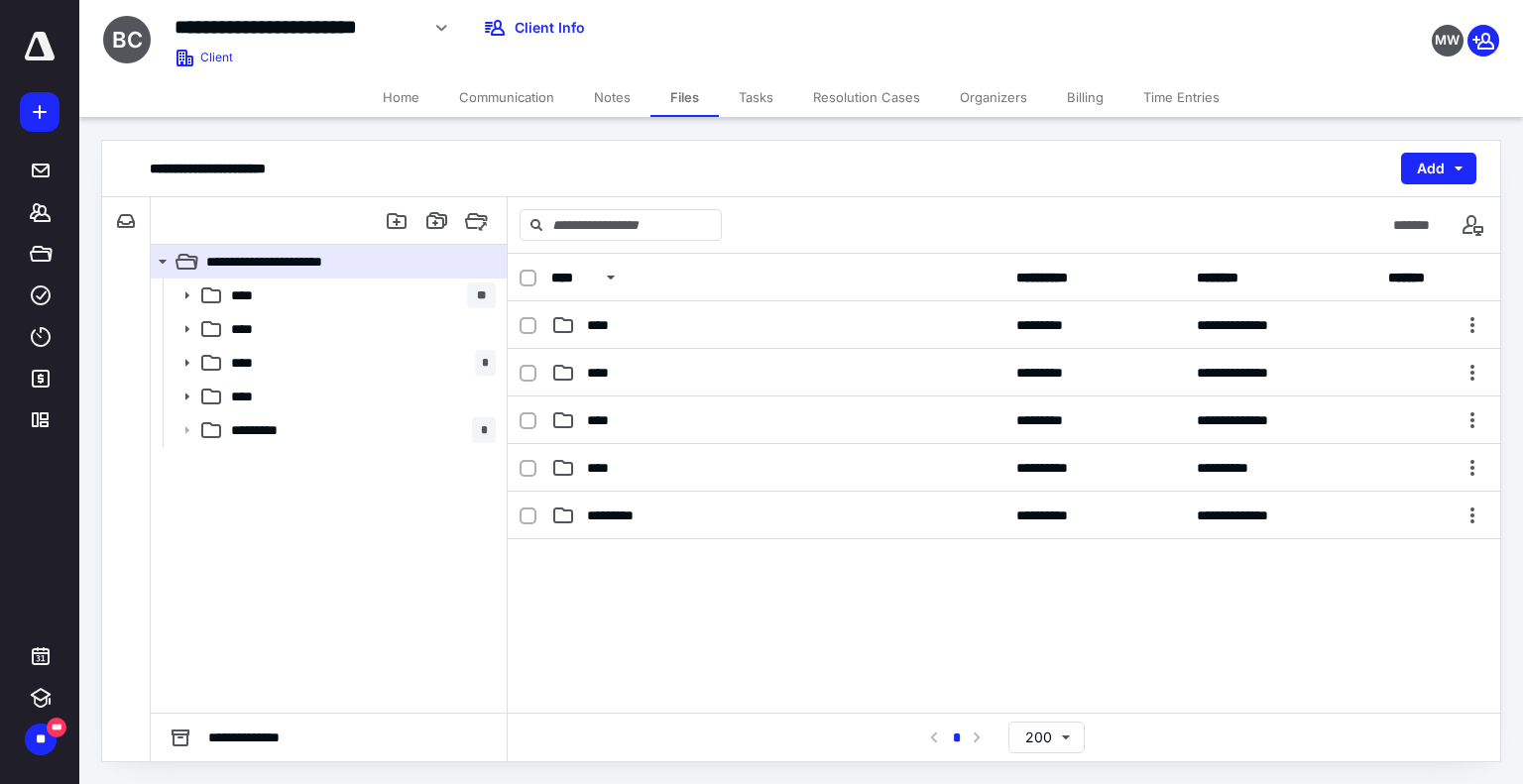 click on "Home" at bounding box center [401, 97] 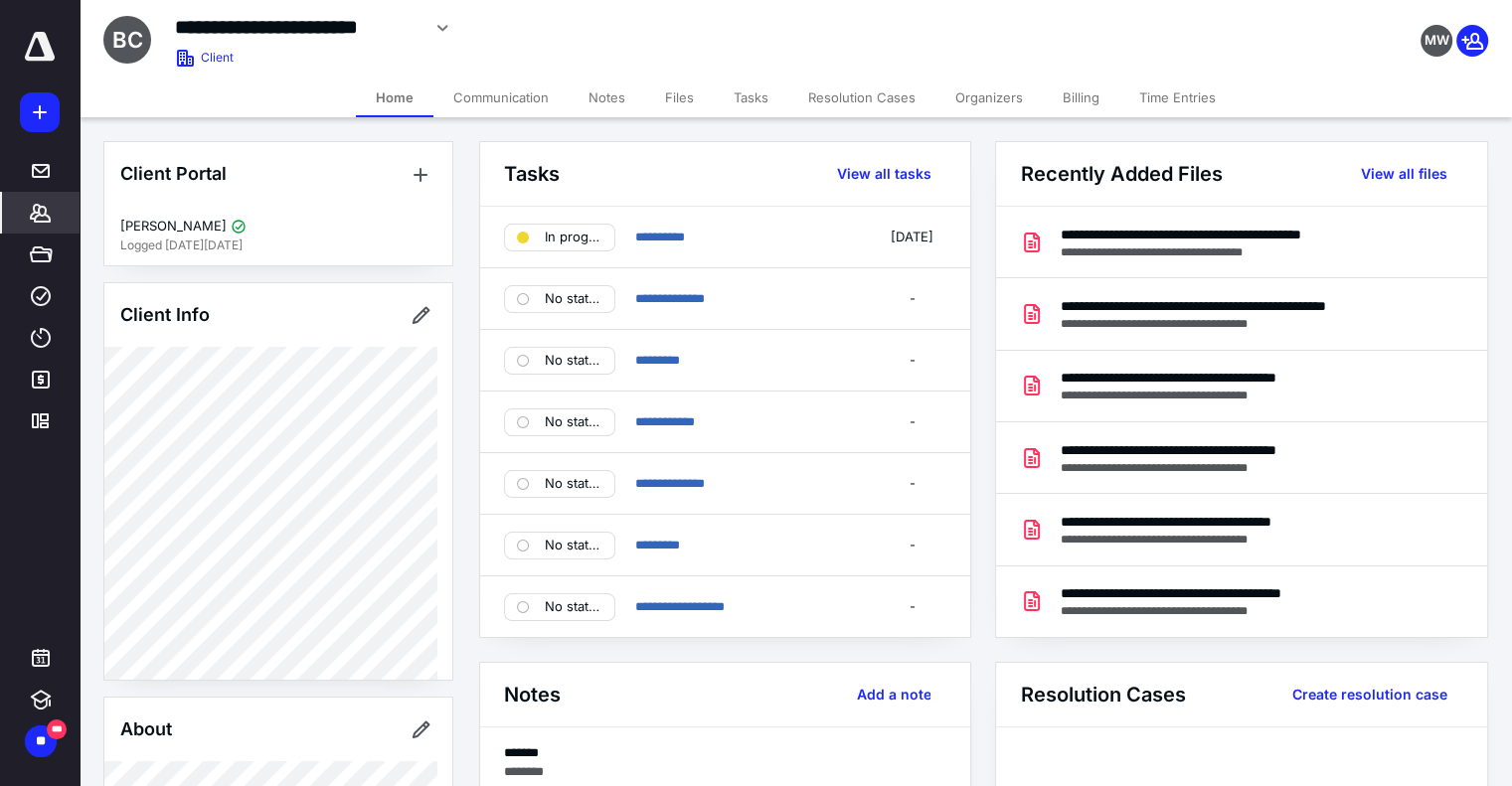 click on "Files" at bounding box center [679, 97] 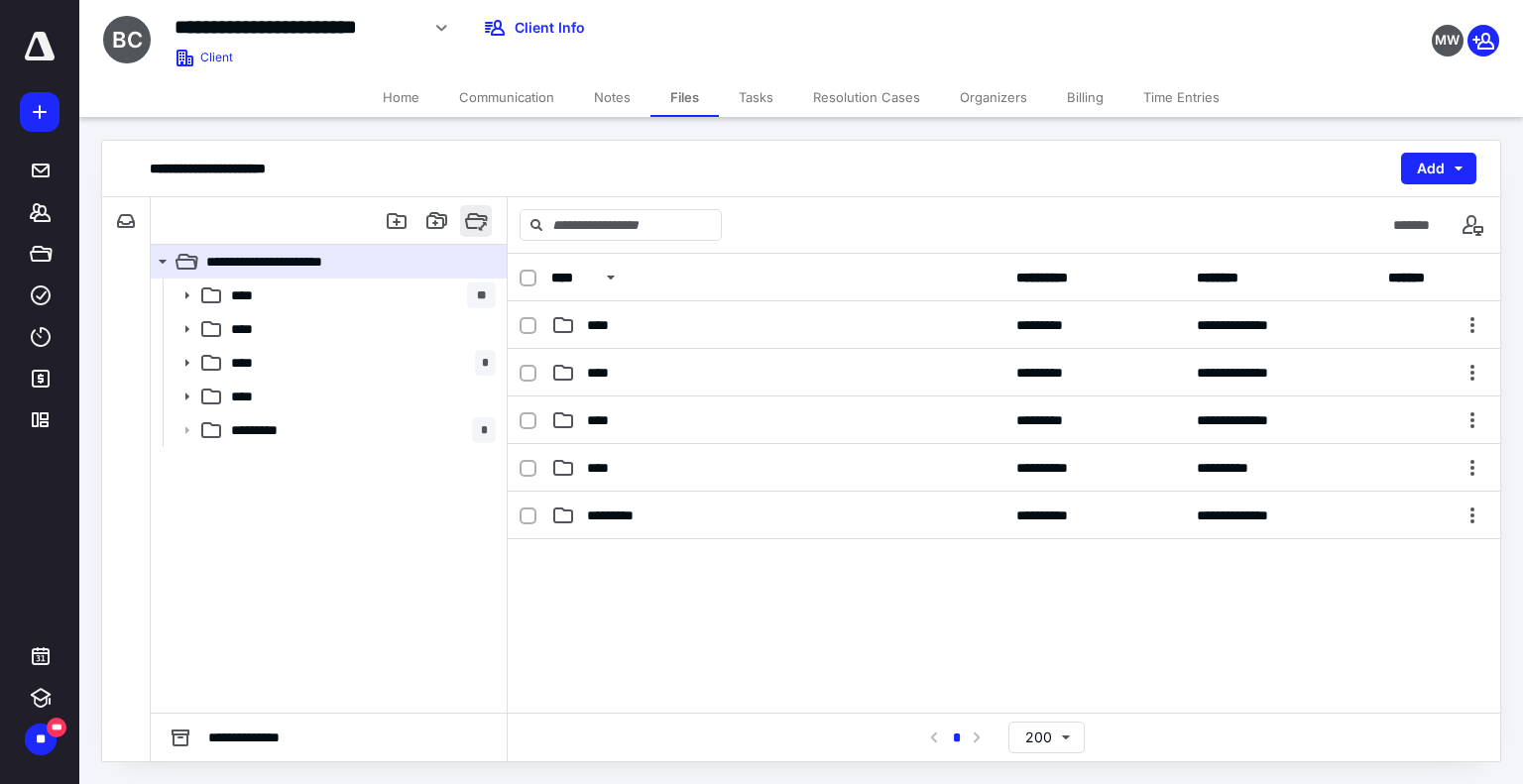 click at bounding box center [476, 221] 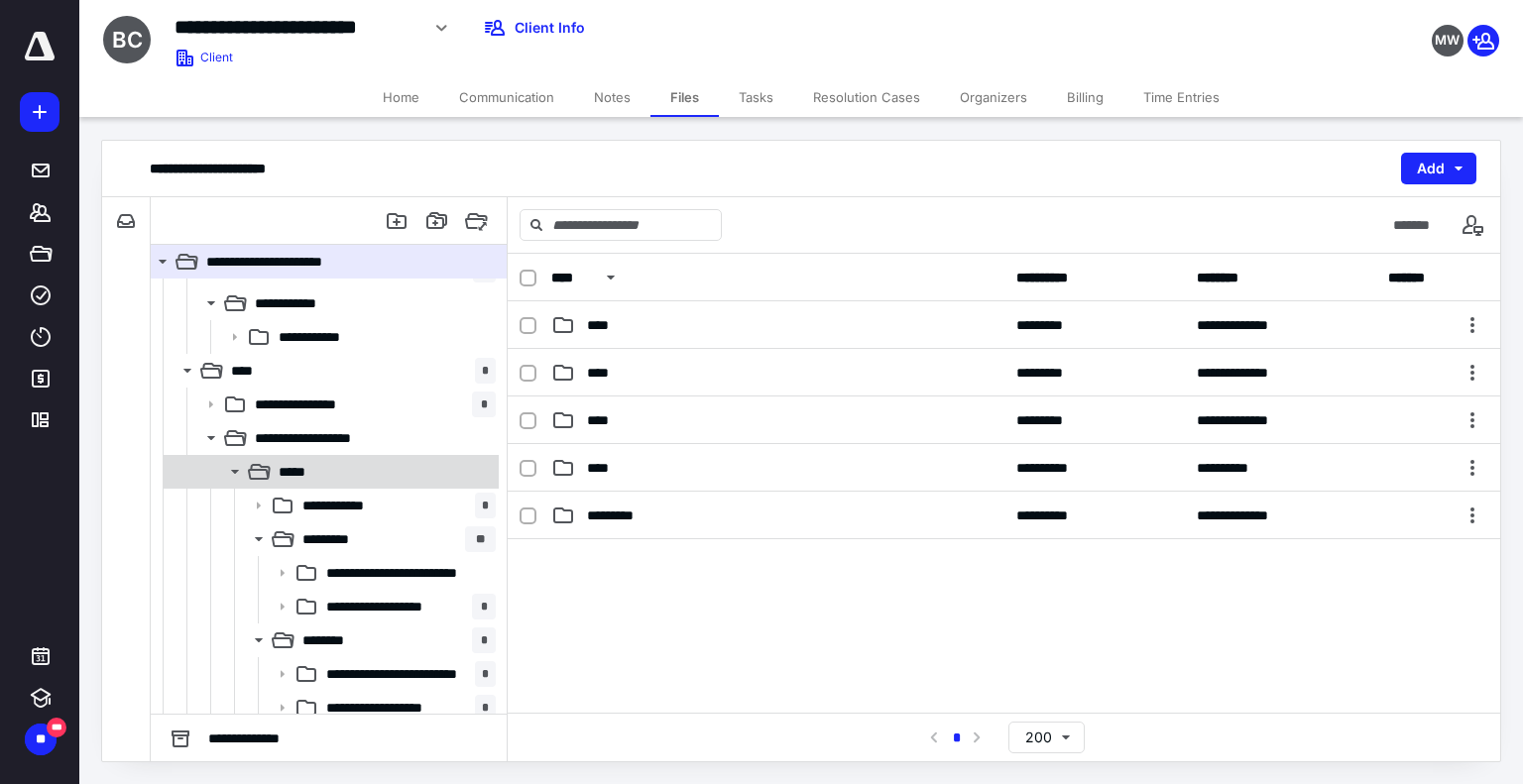 scroll, scrollTop: 496, scrollLeft: 0, axis: vertical 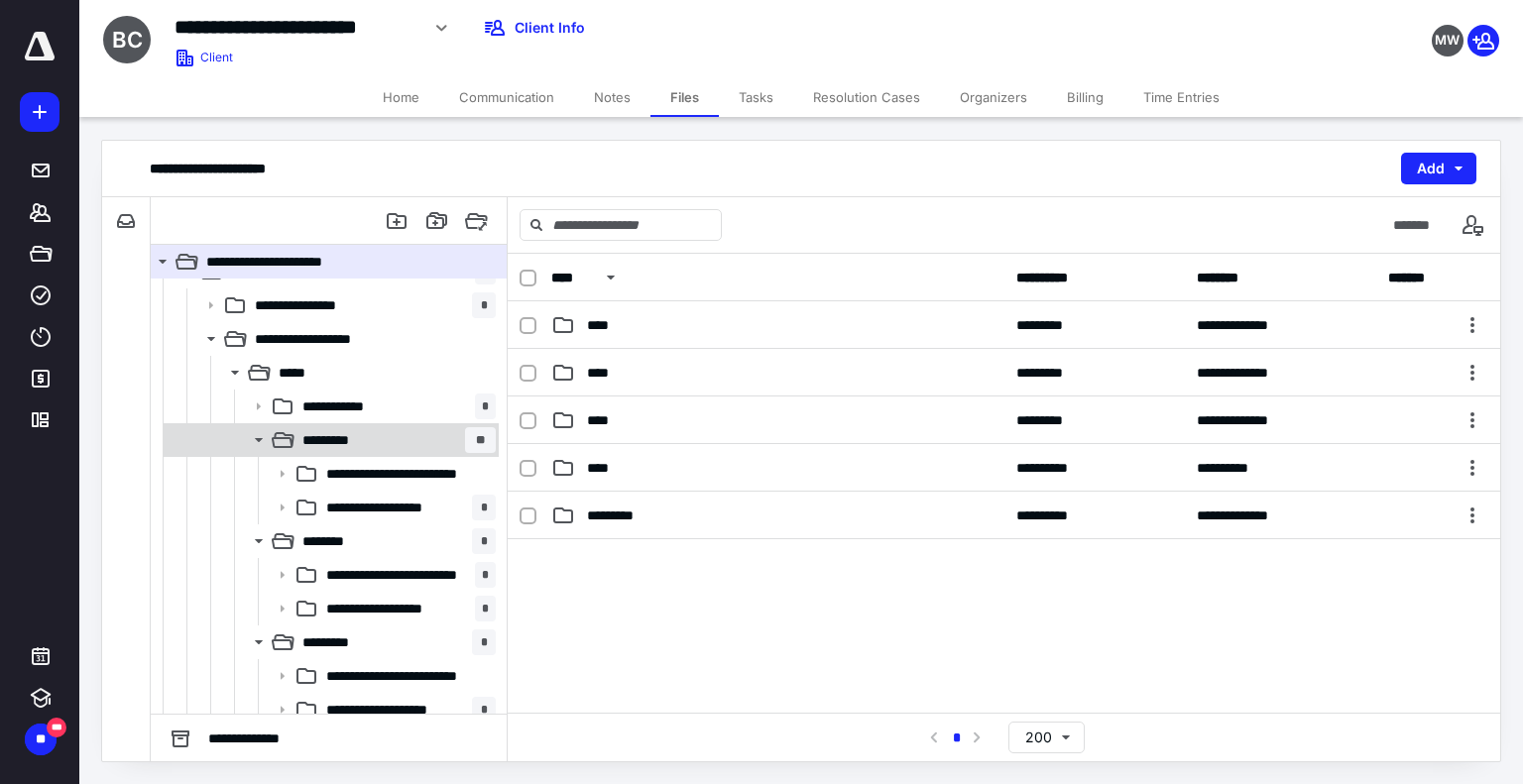 click on "********* **" at bounding box center (395, 440) 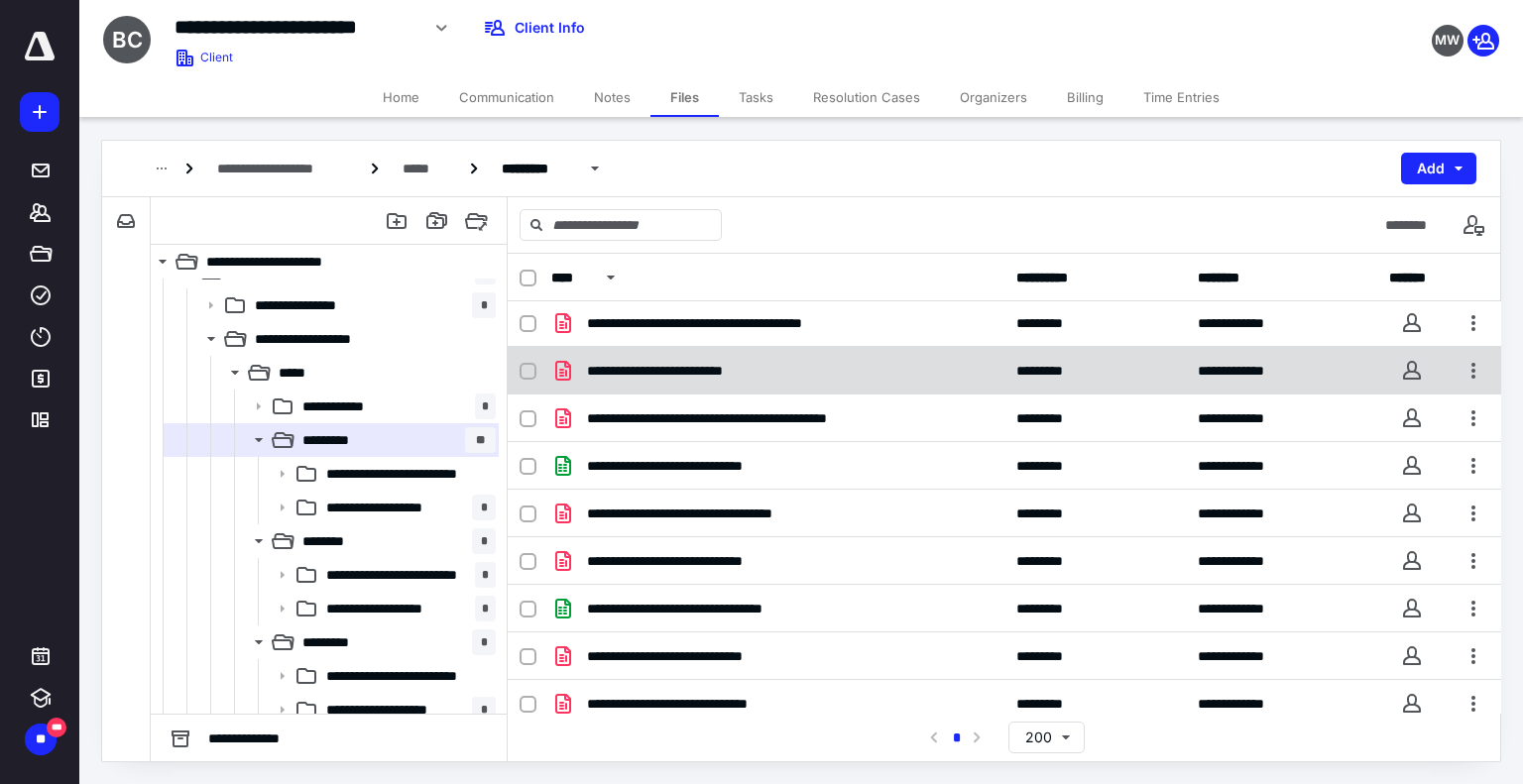 scroll, scrollTop: 595, scrollLeft: 0, axis: vertical 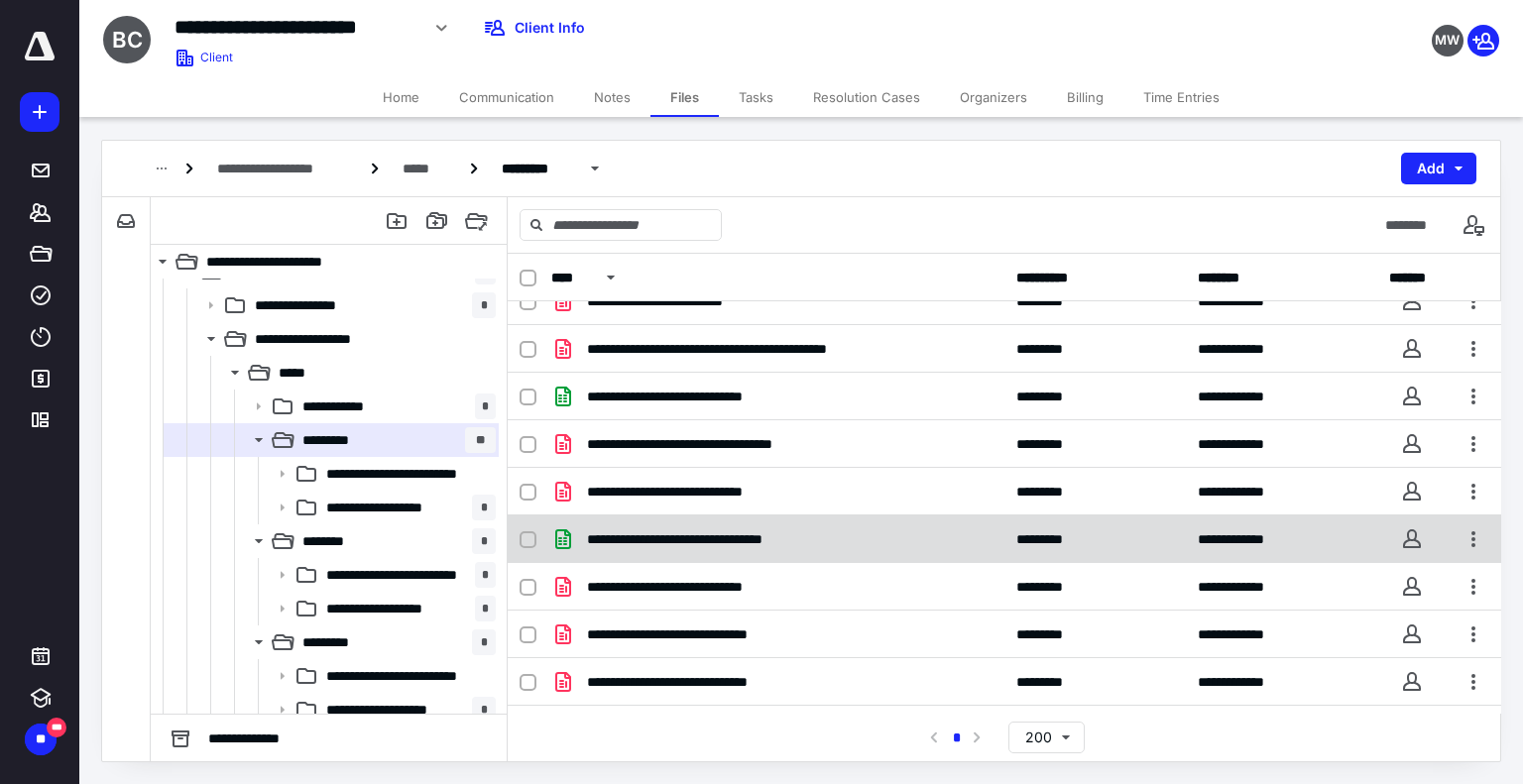 click on "**********" at bounding box center [777, 539] 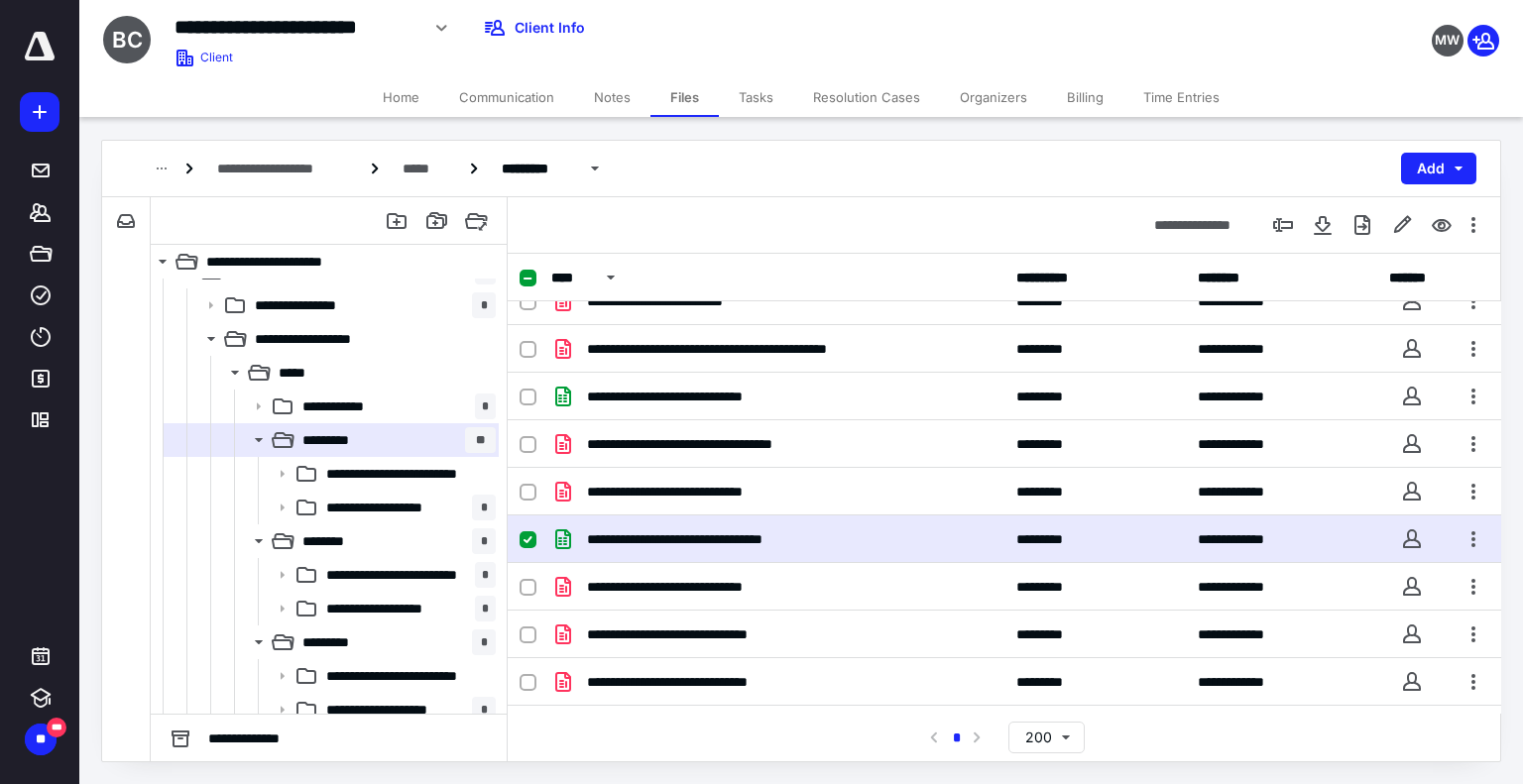 click on "**********" at bounding box center (777, 539) 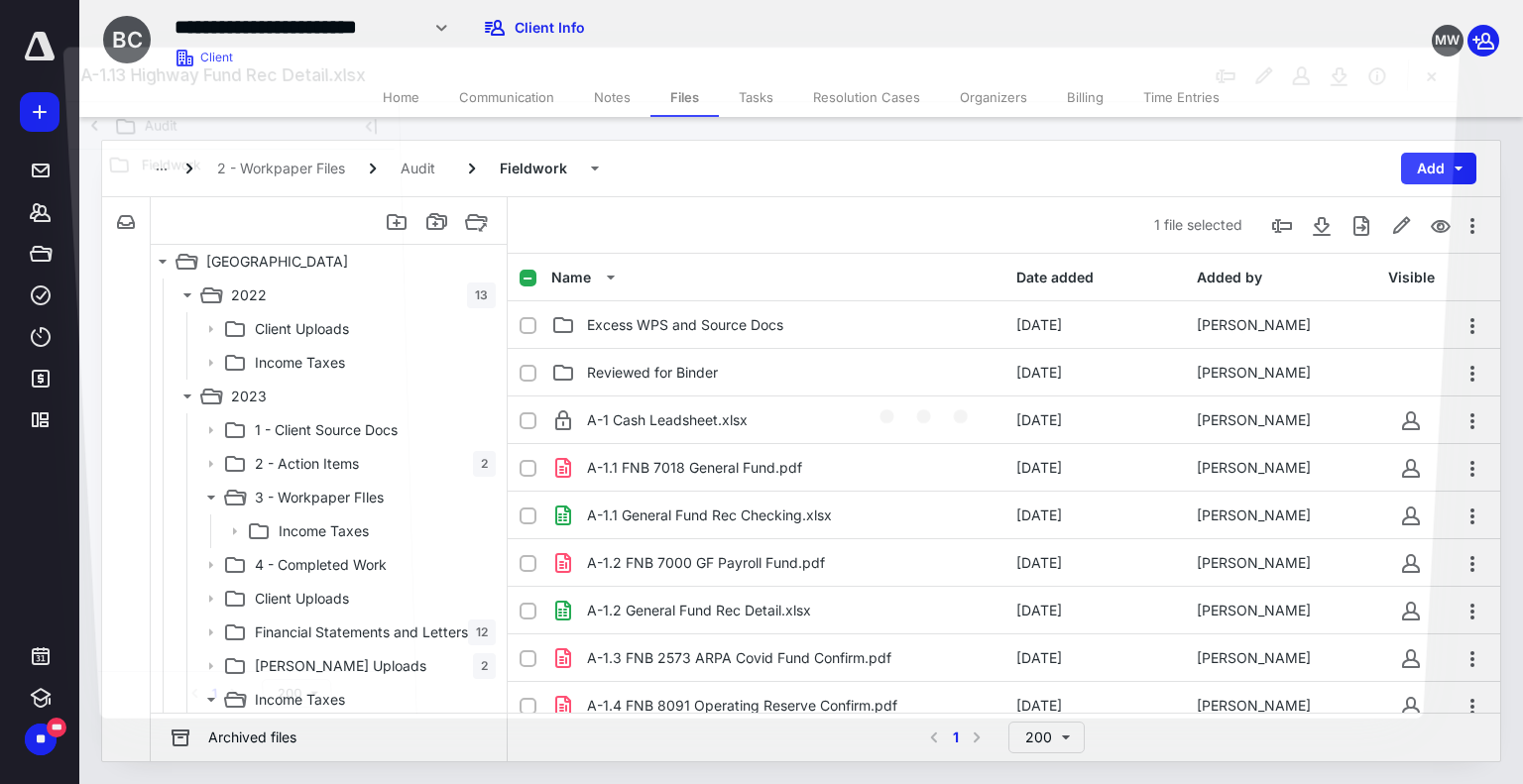 scroll, scrollTop: 496, scrollLeft: 0, axis: vertical 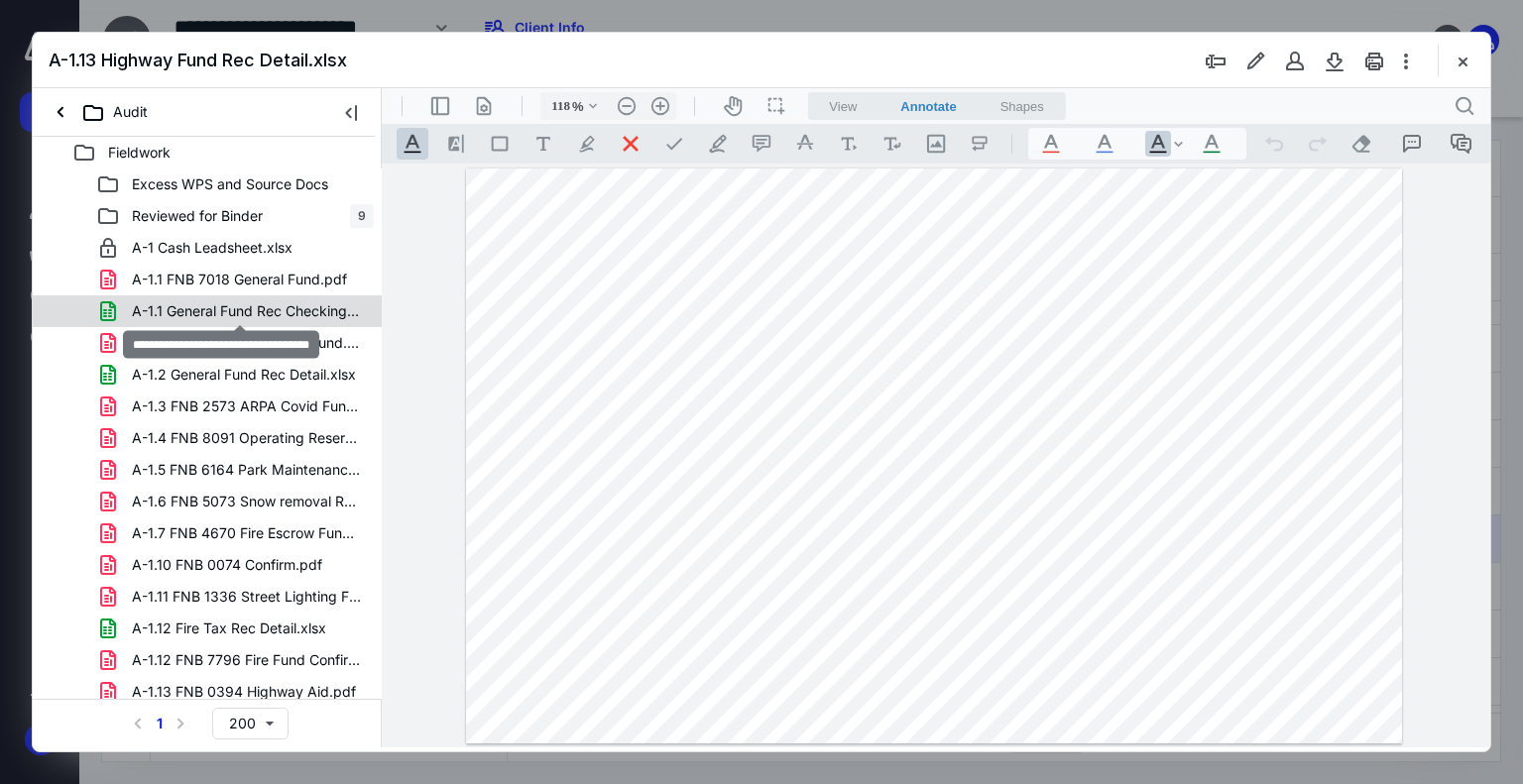 click on "A-1.1 General Fund Rec Checking.xlsx" at bounding box center [247, 311] 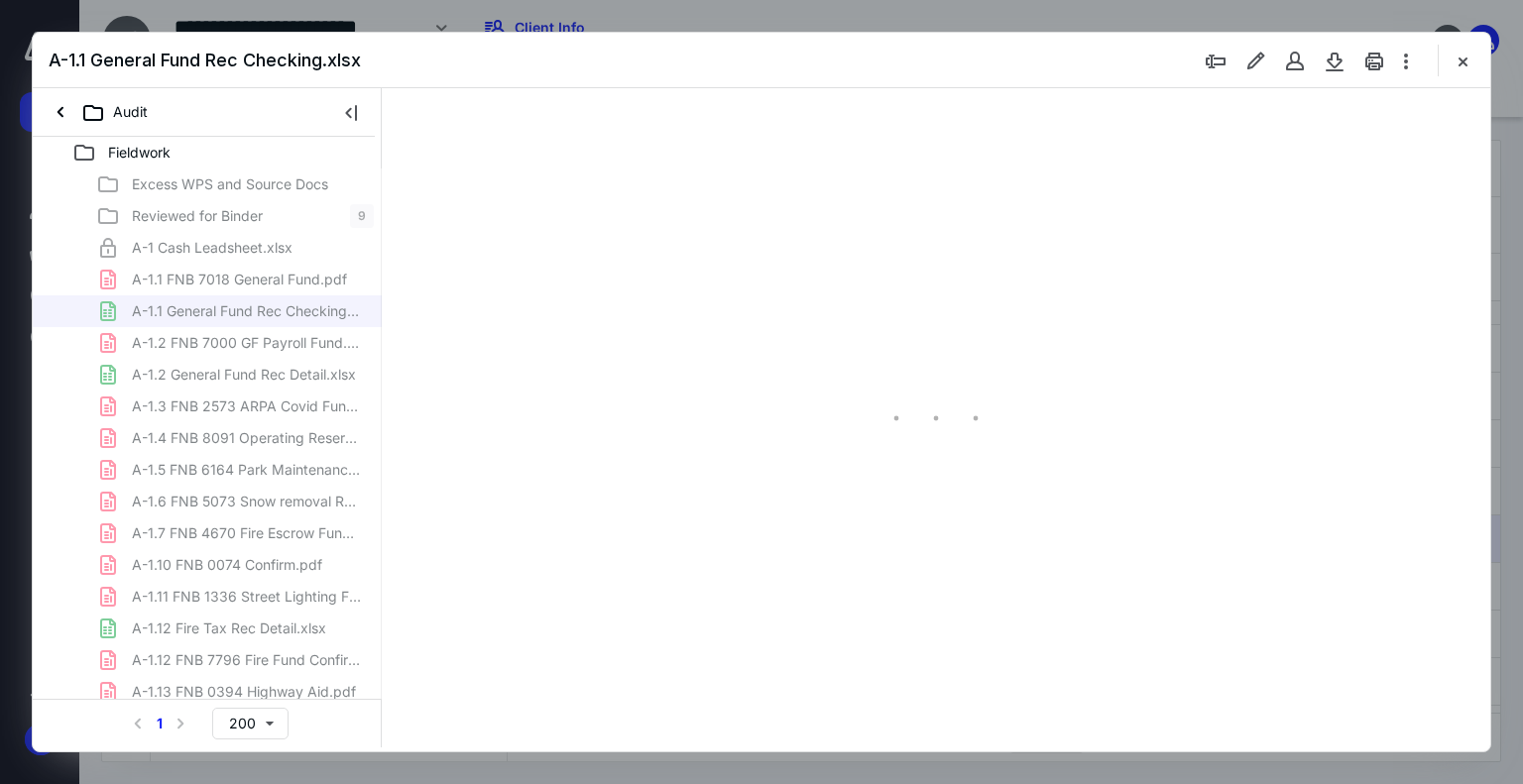 type on "93" 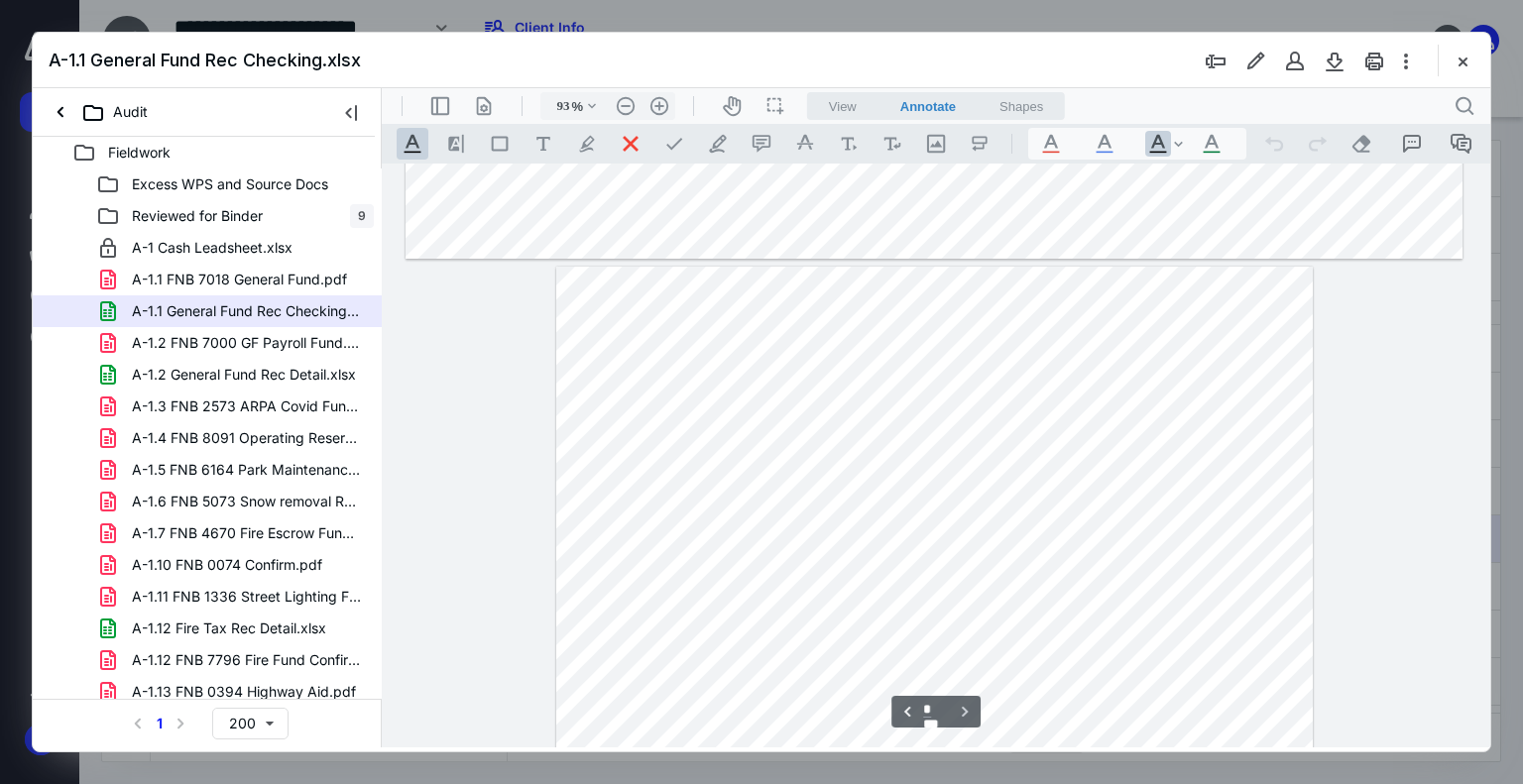 scroll, scrollTop: 0, scrollLeft: 0, axis: both 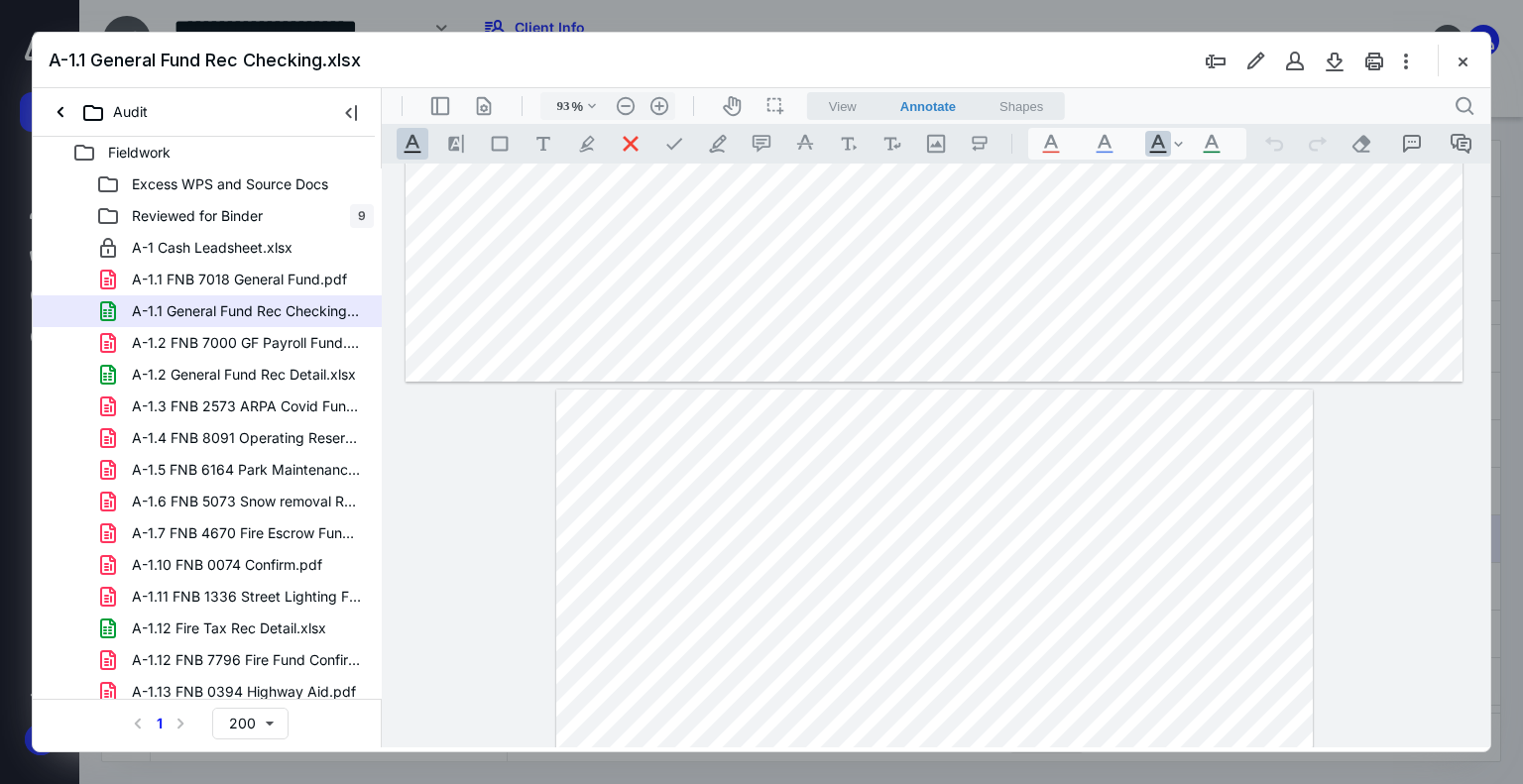 type on "*" 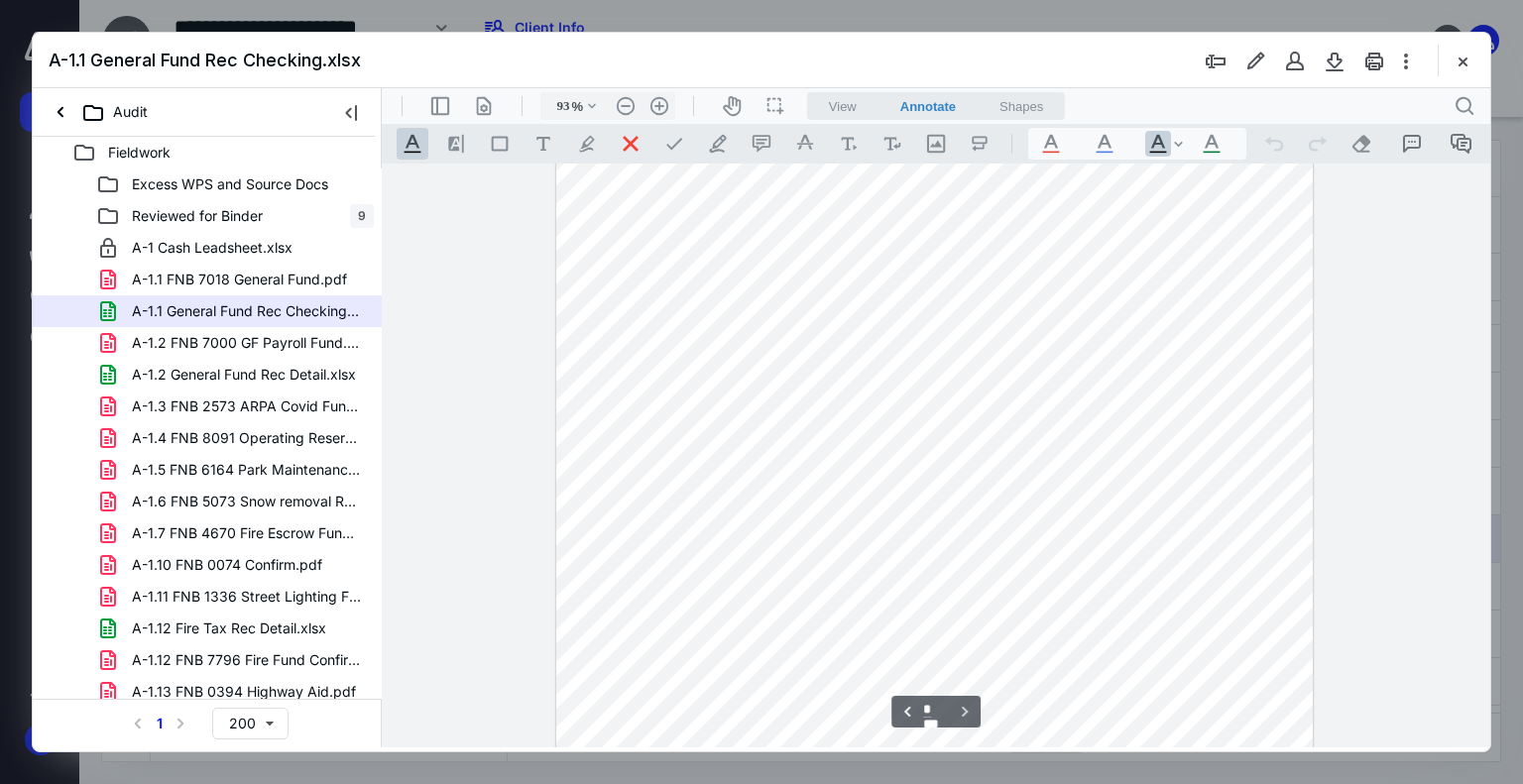scroll, scrollTop: 1387, scrollLeft: 0, axis: vertical 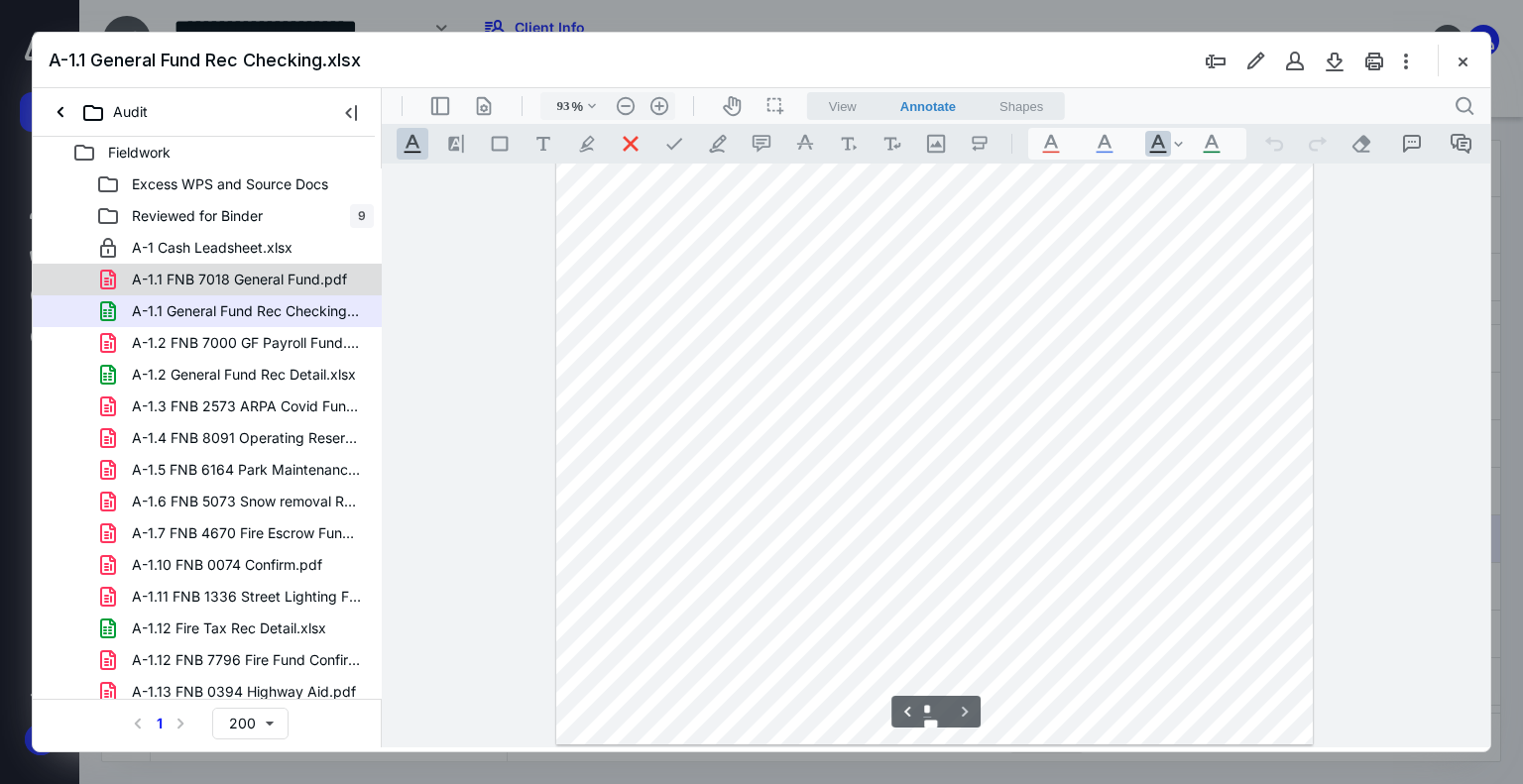 click on "A-1.1 FNB 7018 General Fund.pdf" at bounding box center (239, 280) 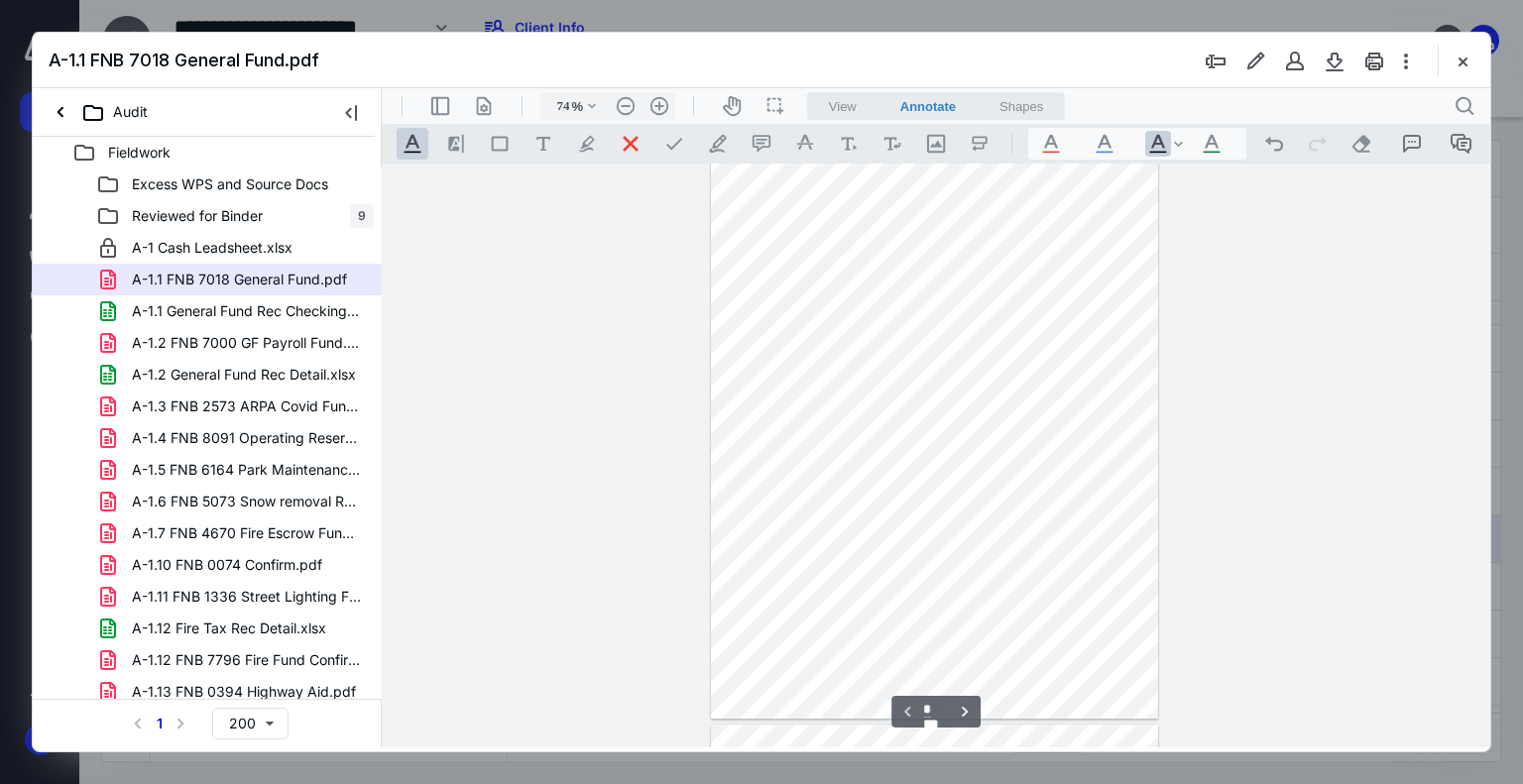 scroll, scrollTop: 0, scrollLeft: 0, axis: both 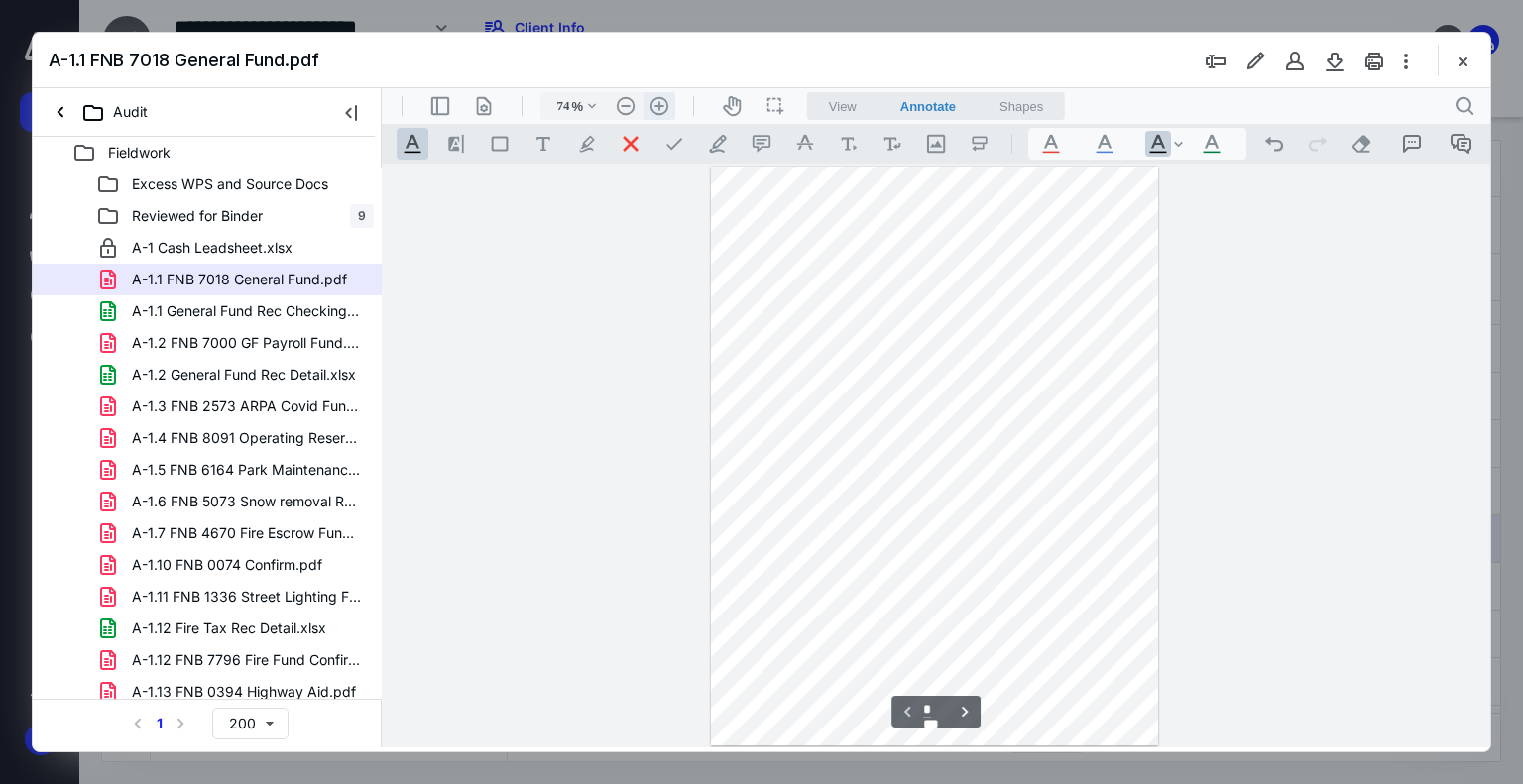 click on ".cls-1{fill:#abb0c4;} icon - header - zoom - in - line" at bounding box center [659, 106] 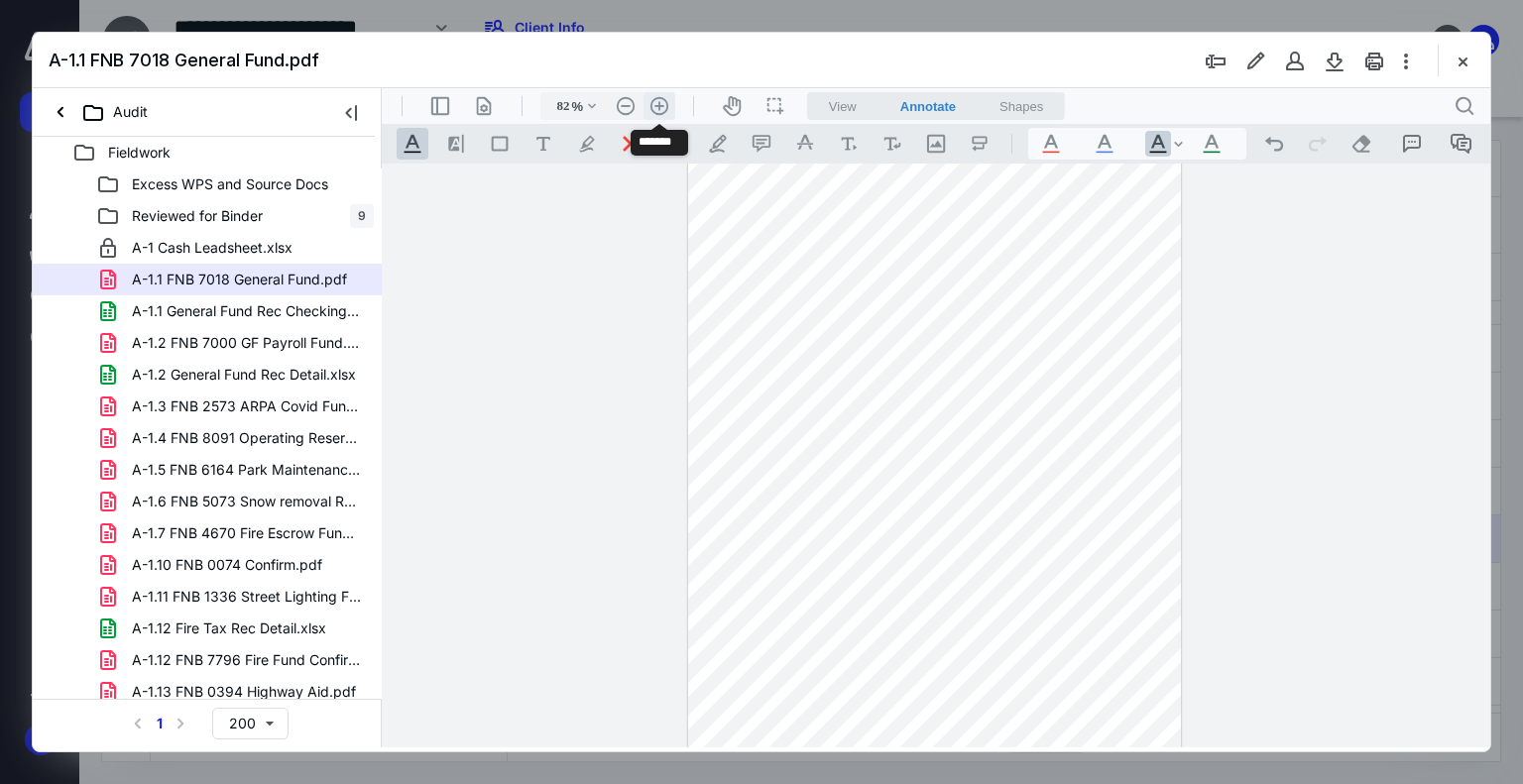 click on ".cls-1{fill:#abb0c4;} icon - header - zoom - in - line" at bounding box center [659, 106] 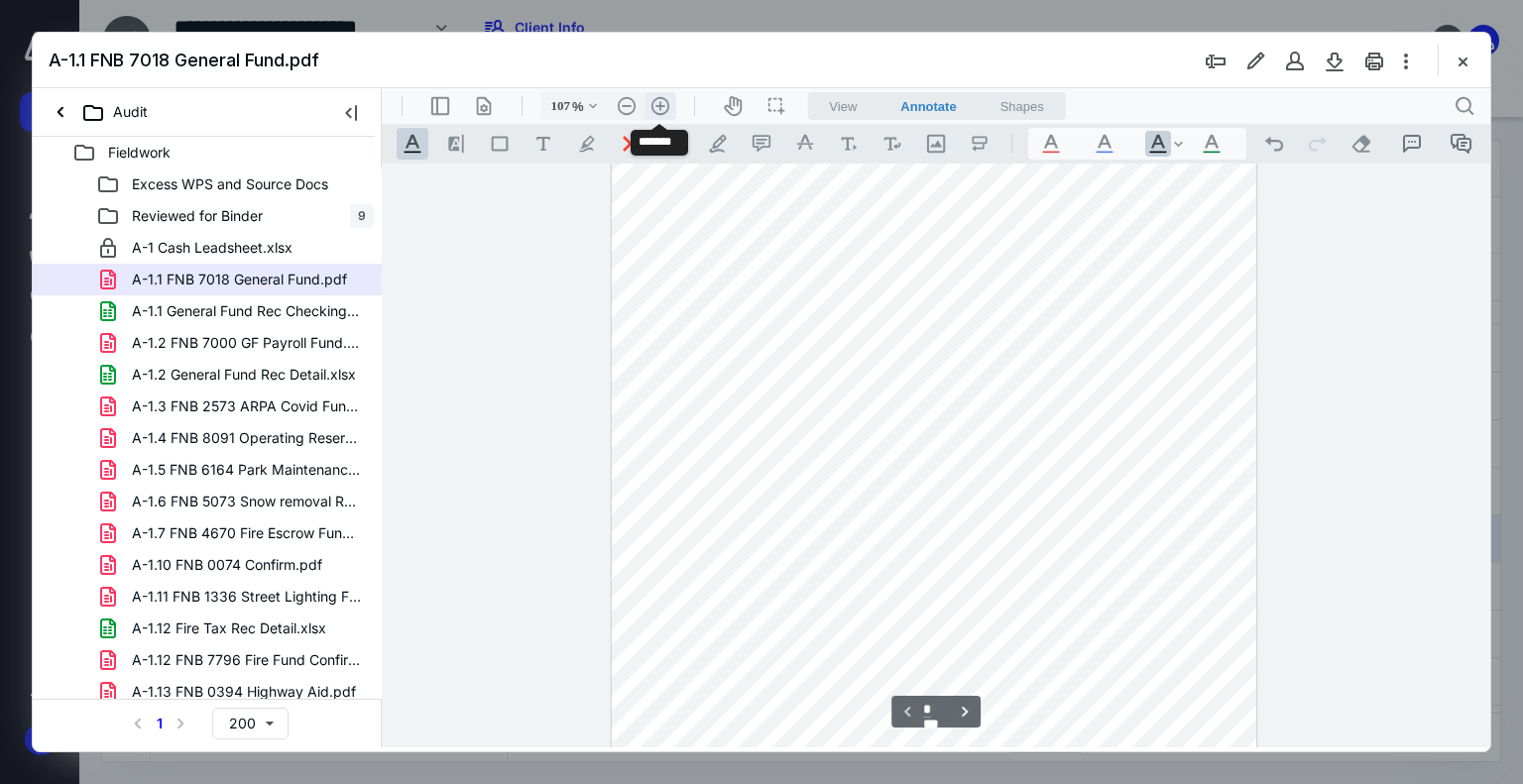click on ".cls-1{fill:#abb0c4;} icon - header - zoom - in - line" at bounding box center [660, 106] 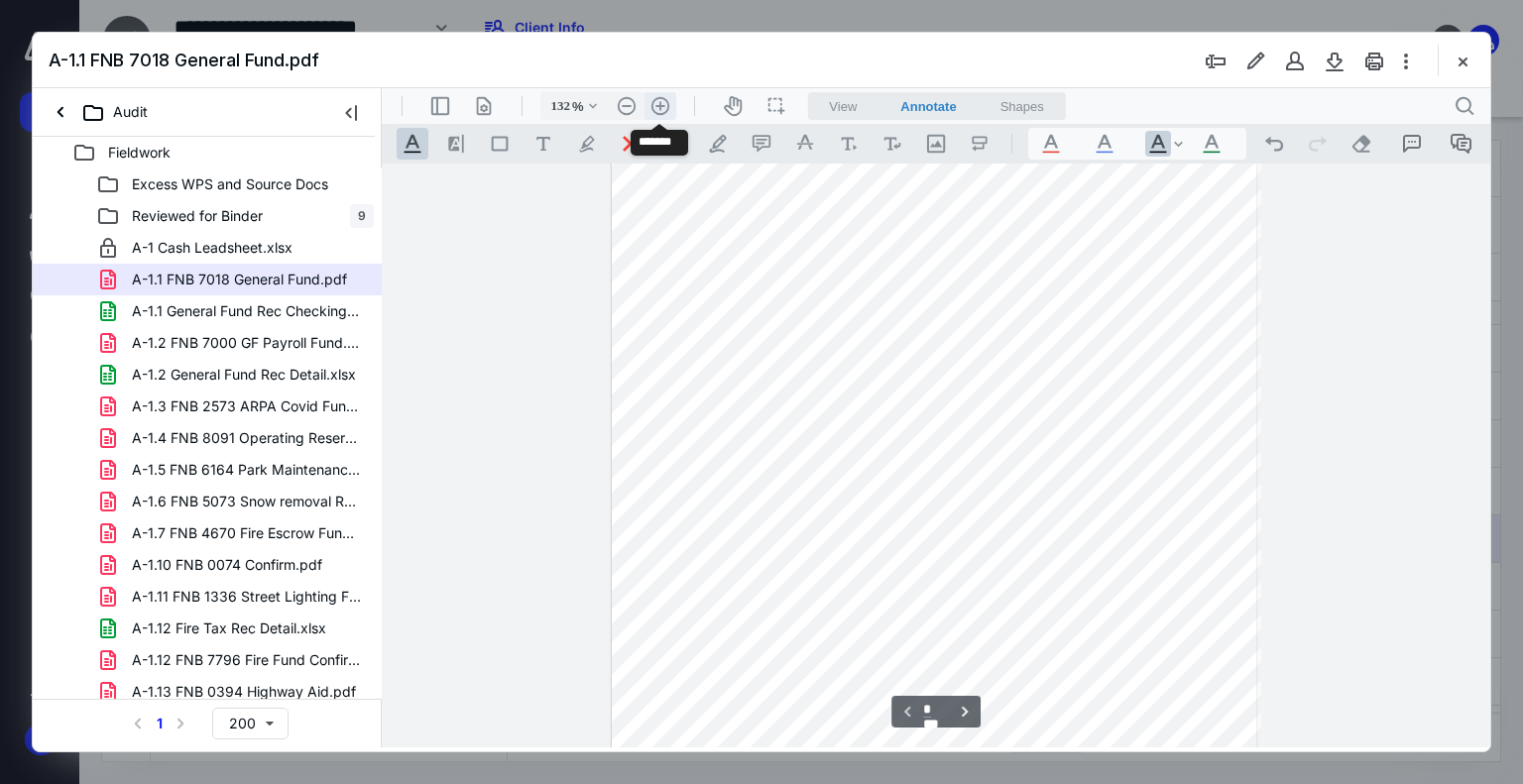 click on ".cls-1{fill:#abb0c4;} icon - header - zoom - in - line" at bounding box center (660, 106) 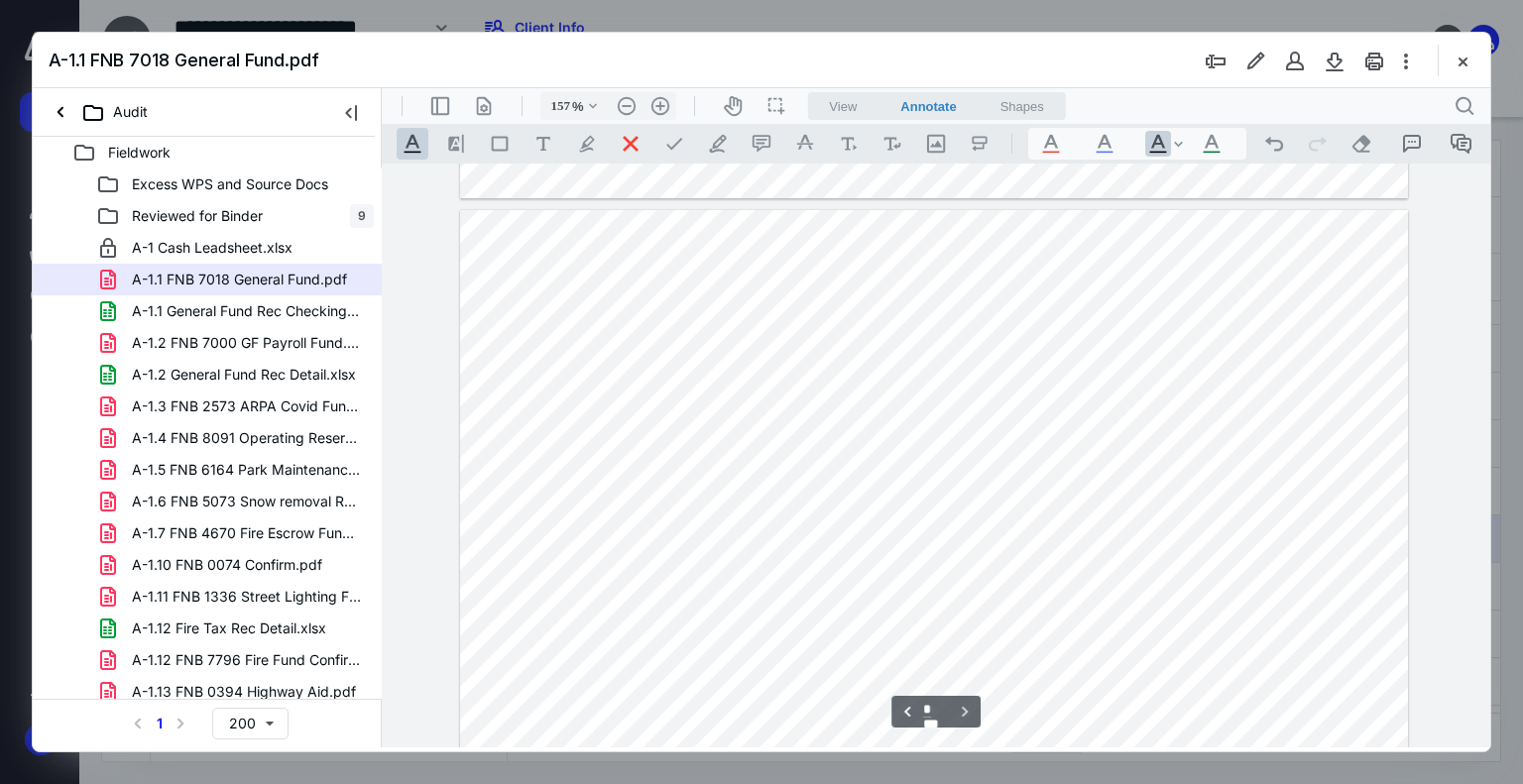 type on "*" 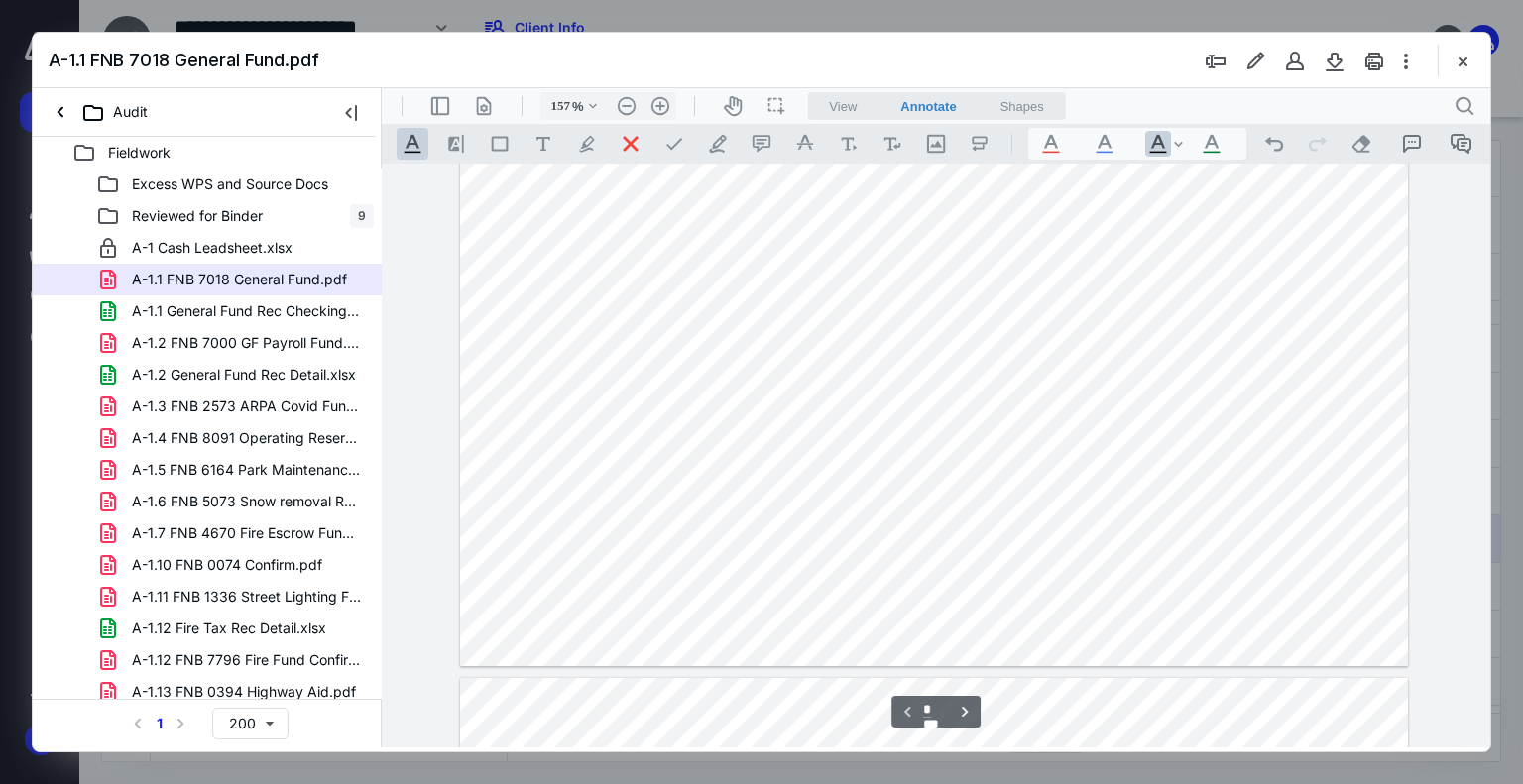 scroll, scrollTop: 603, scrollLeft: 0, axis: vertical 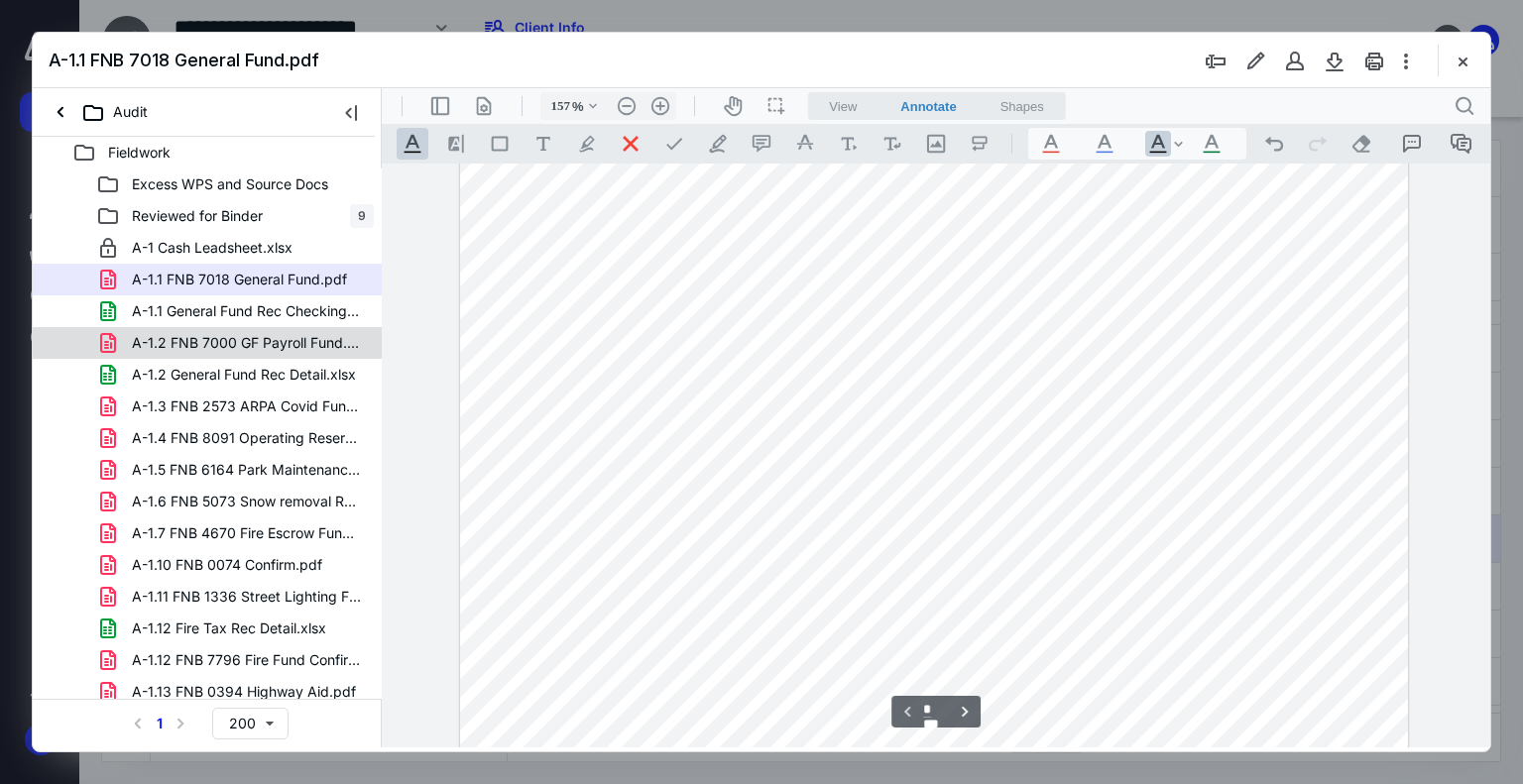 click on "A-1.2 FNB 7000 GF Payroll Fund.pdf" at bounding box center (247, 343) 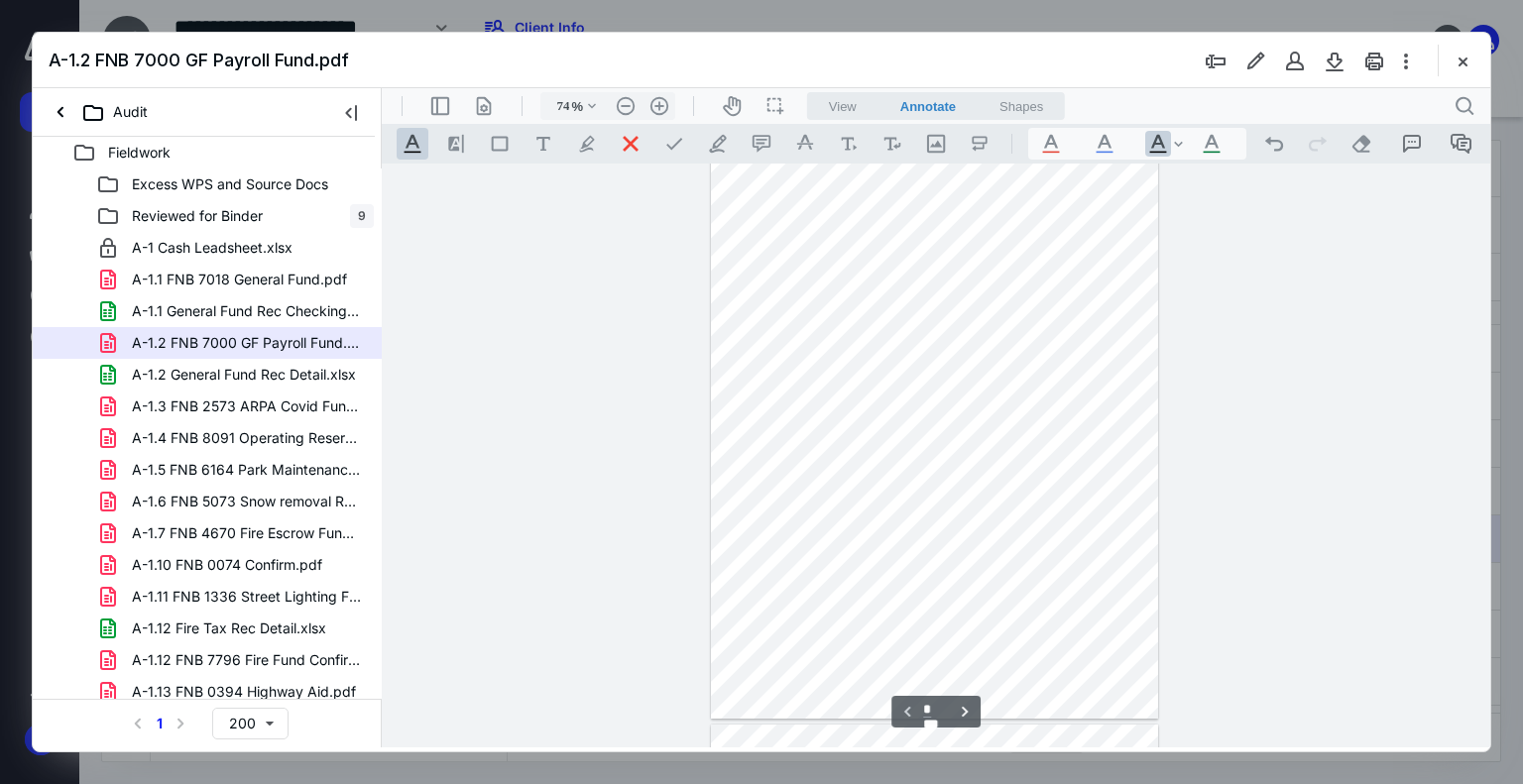 scroll, scrollTop: 0, scrollLeft: 0, axis: both 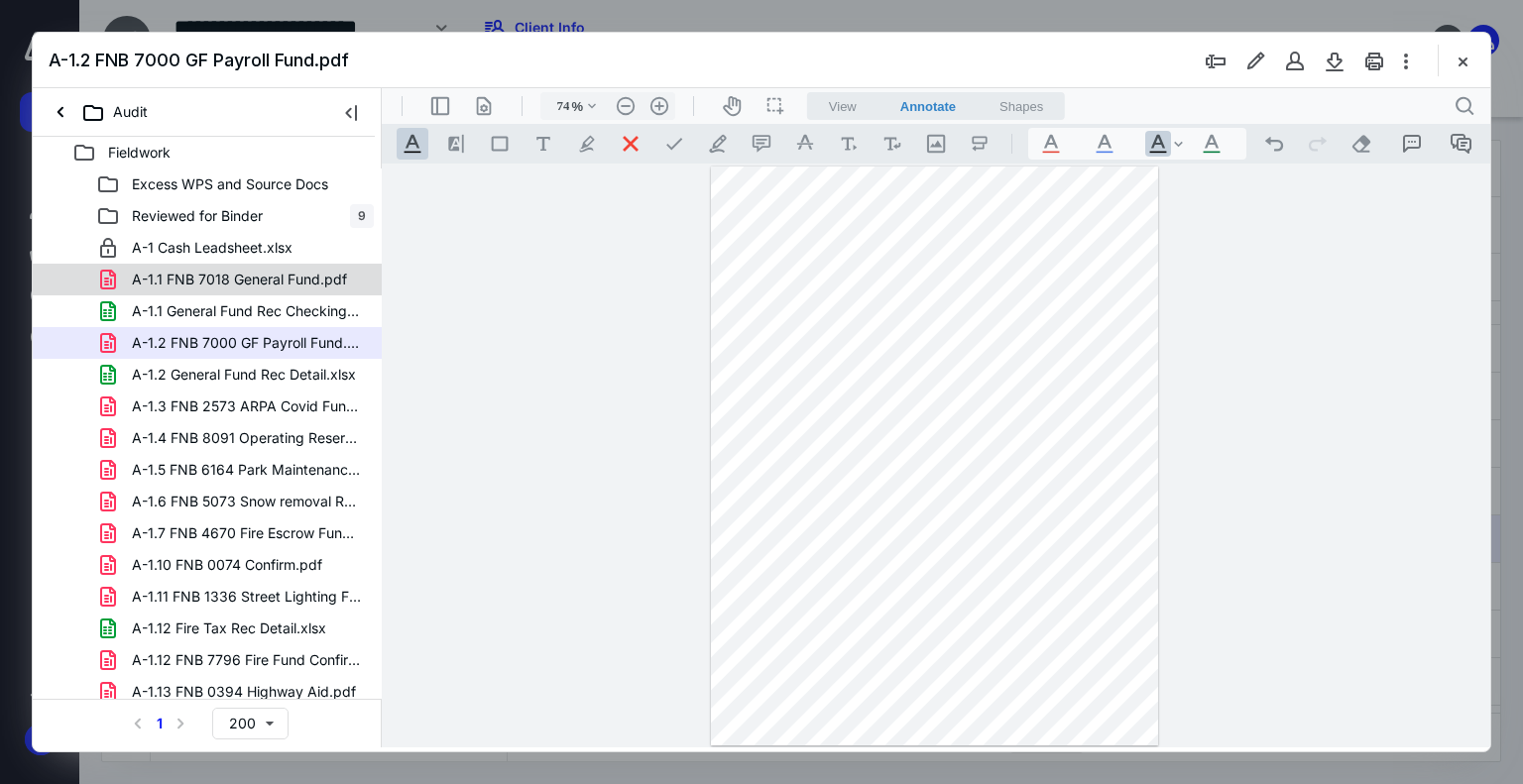 click on "A-1.1 FNB 7018 General Fund.pdf" at bounding box center (239, 280) 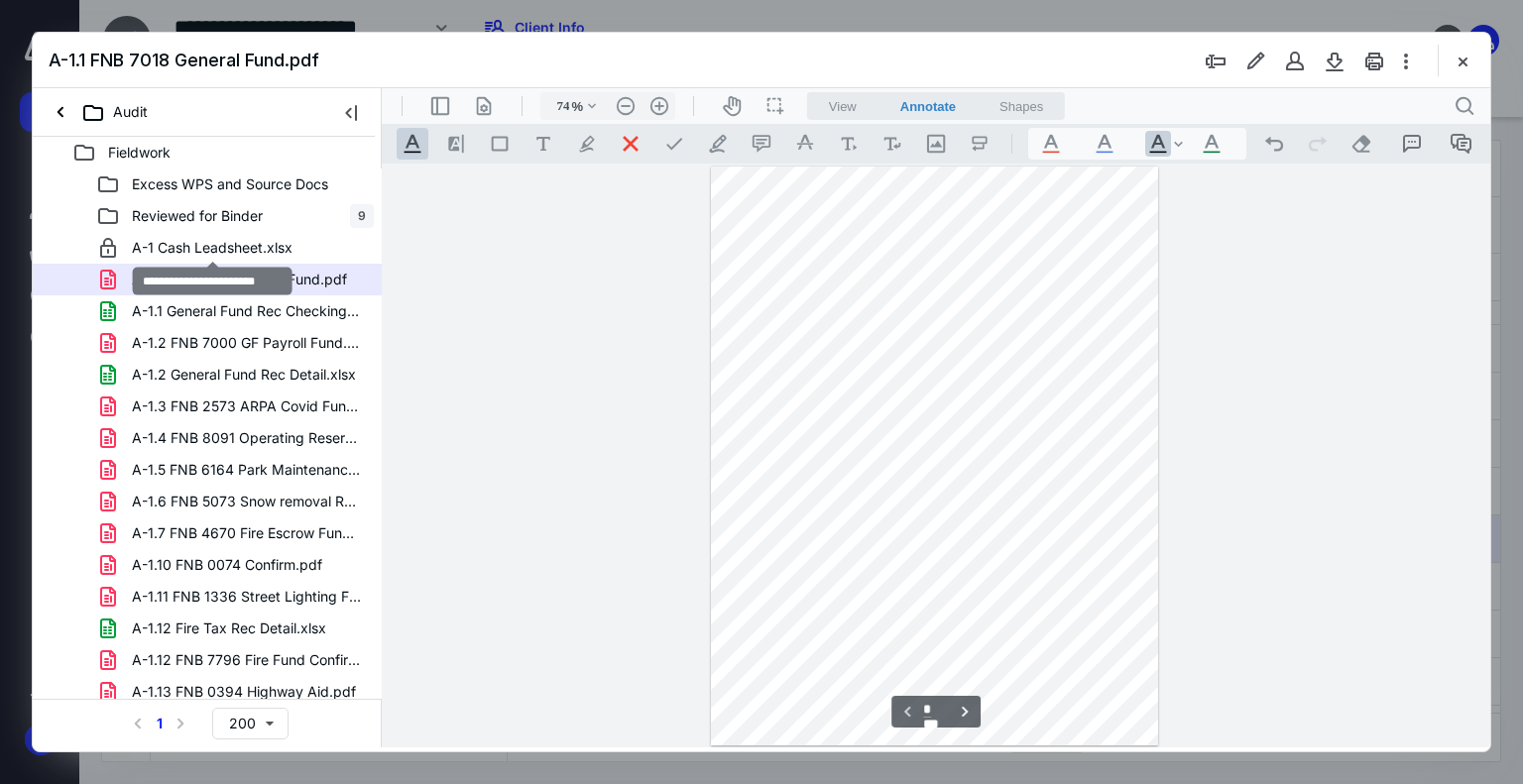 click on "A-1 Cash Leadsheet.xlsx" at bounding box center [212, 248] 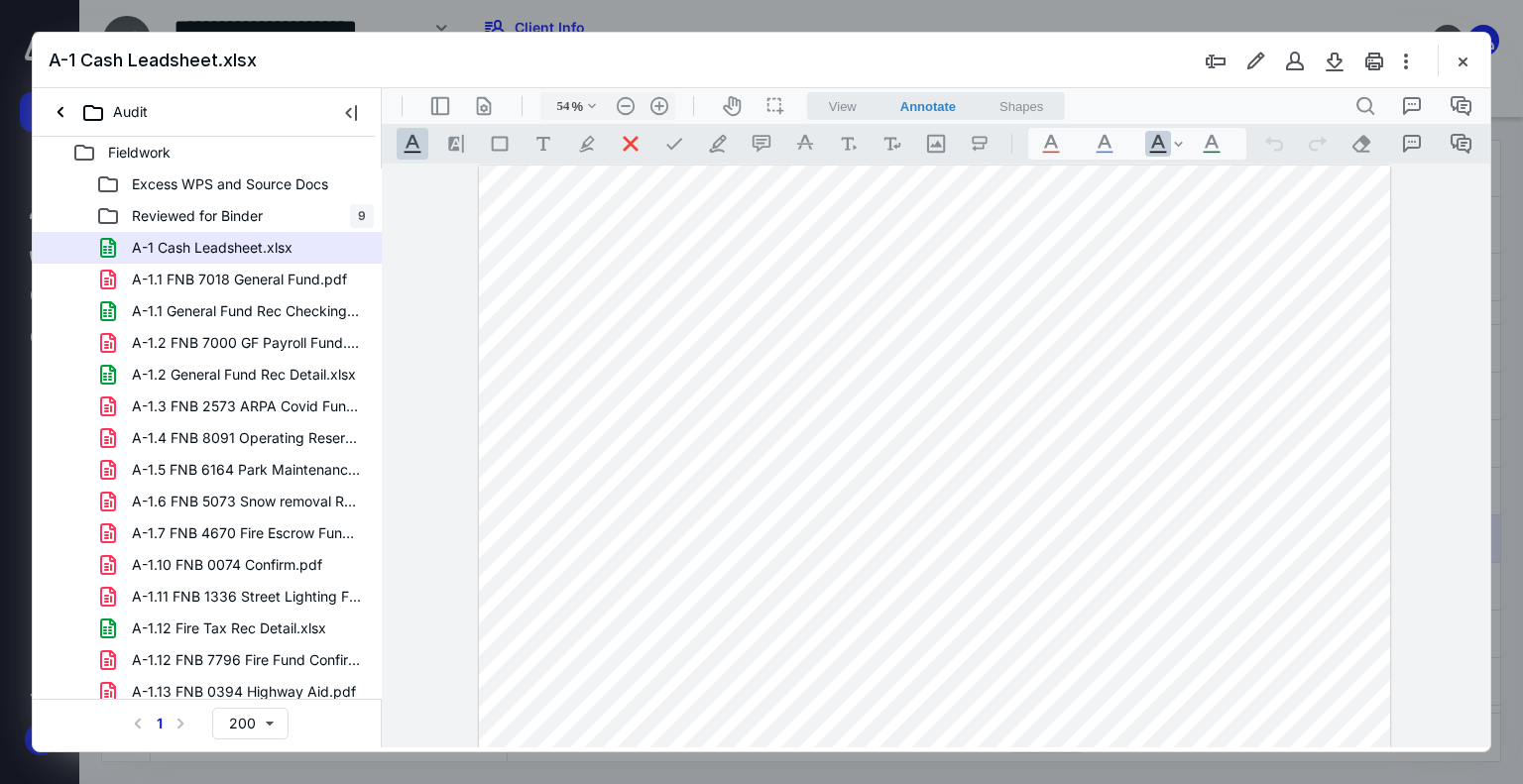 type on "50" 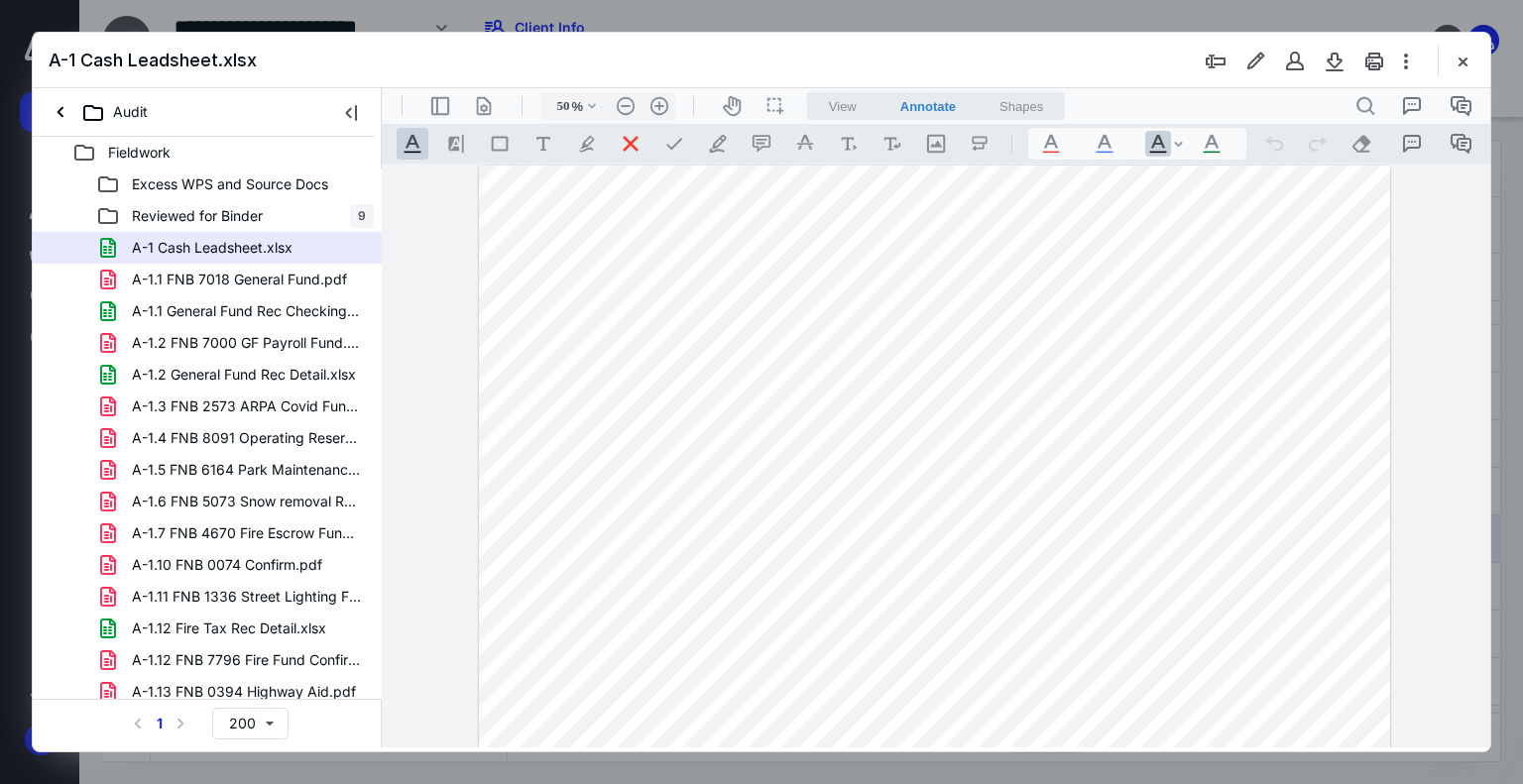 scroll, scrollTop: 0, scrollLeft: 0, axis: both 